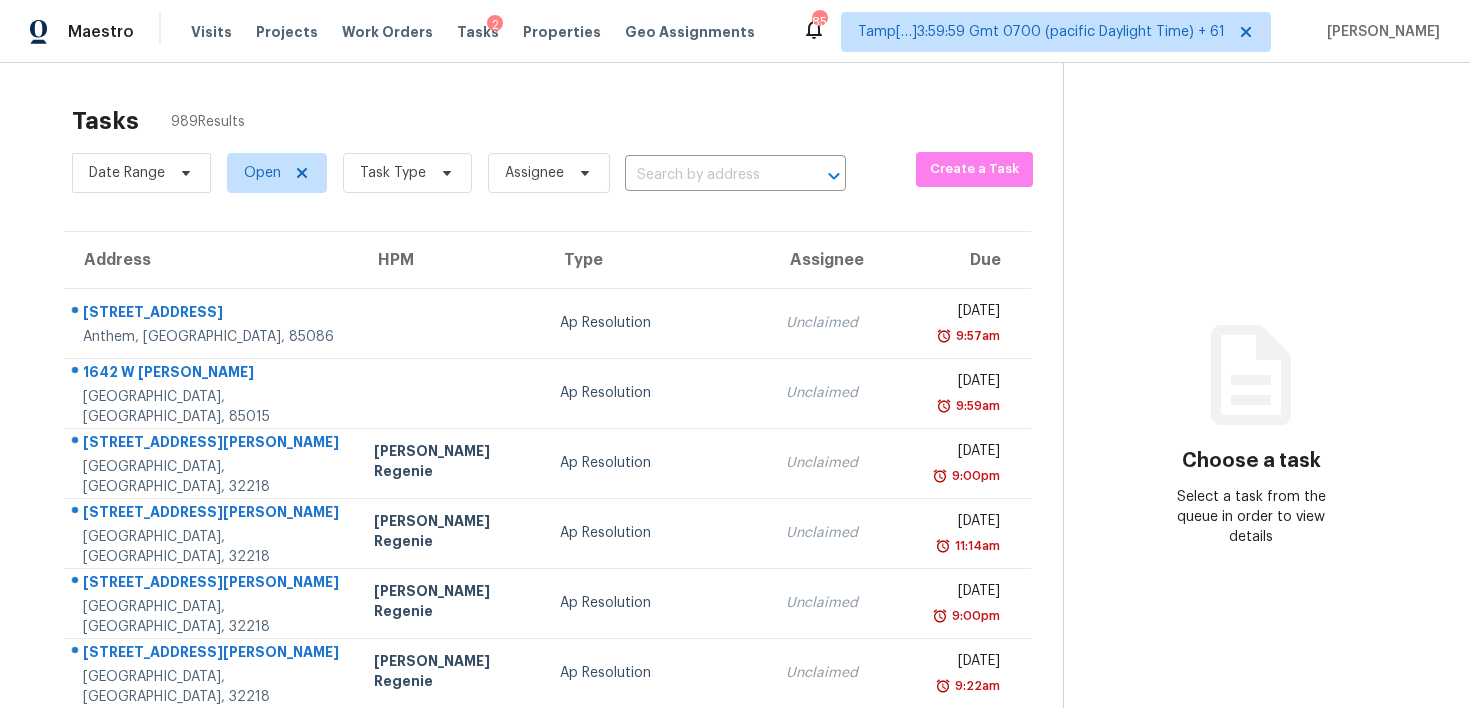 scroll, scrollTop: 0, scrollLeft: 0, axis: both 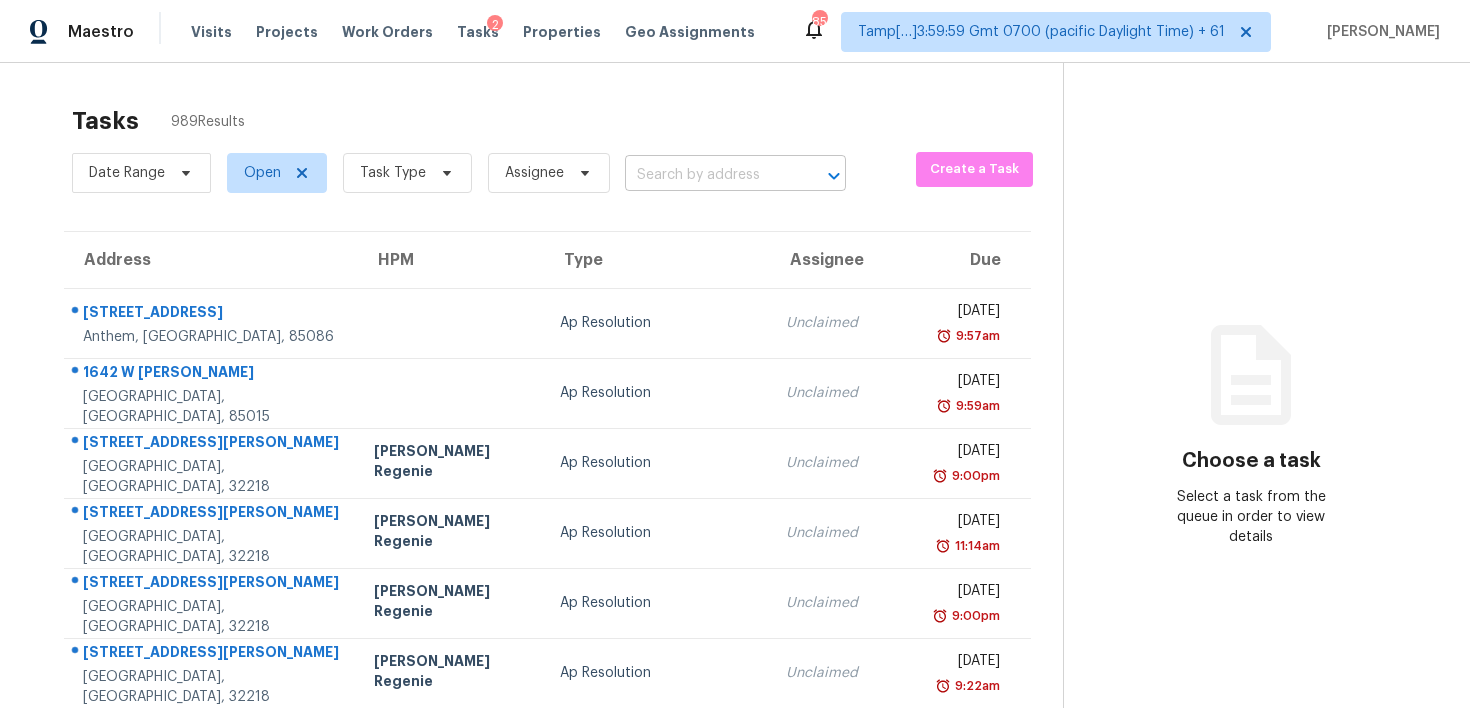 click at bounding box center [707, 175] 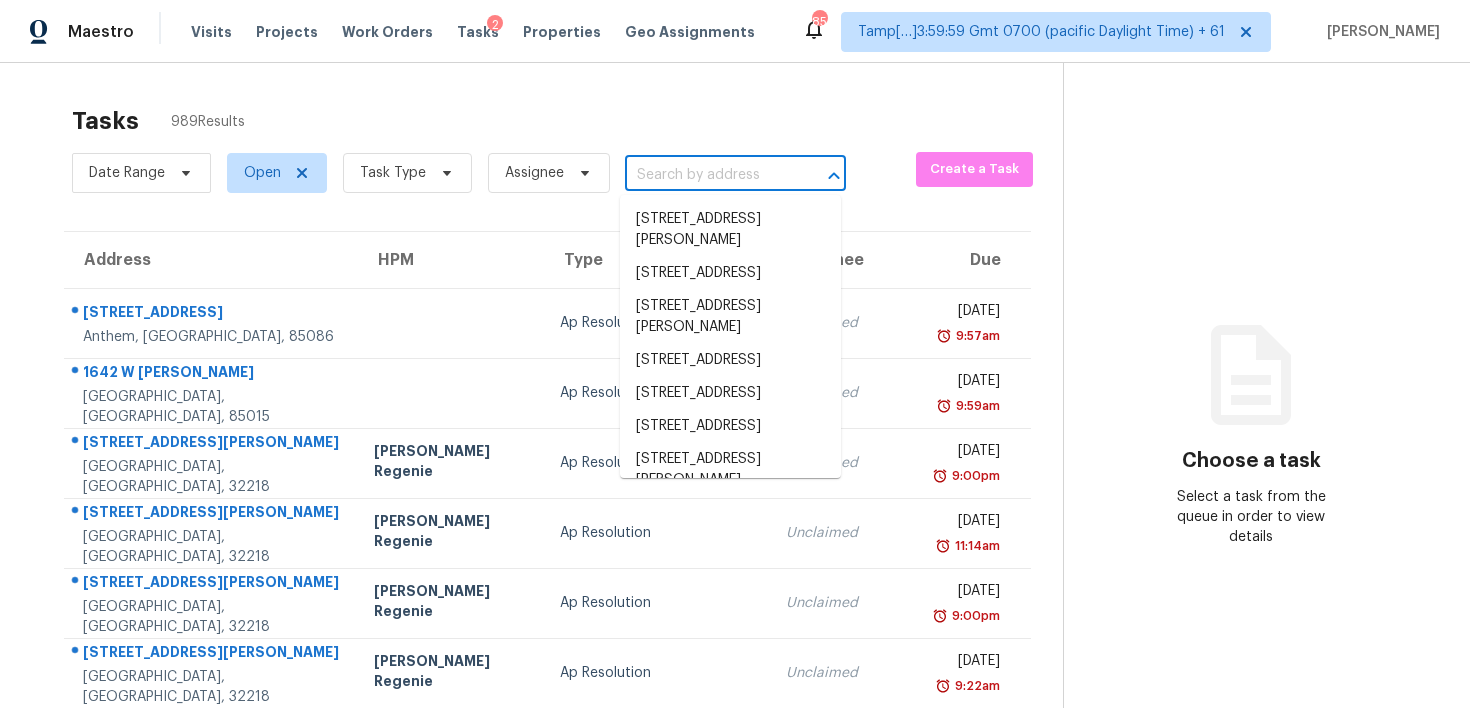 paste on "[STREET_ADDRESS]" 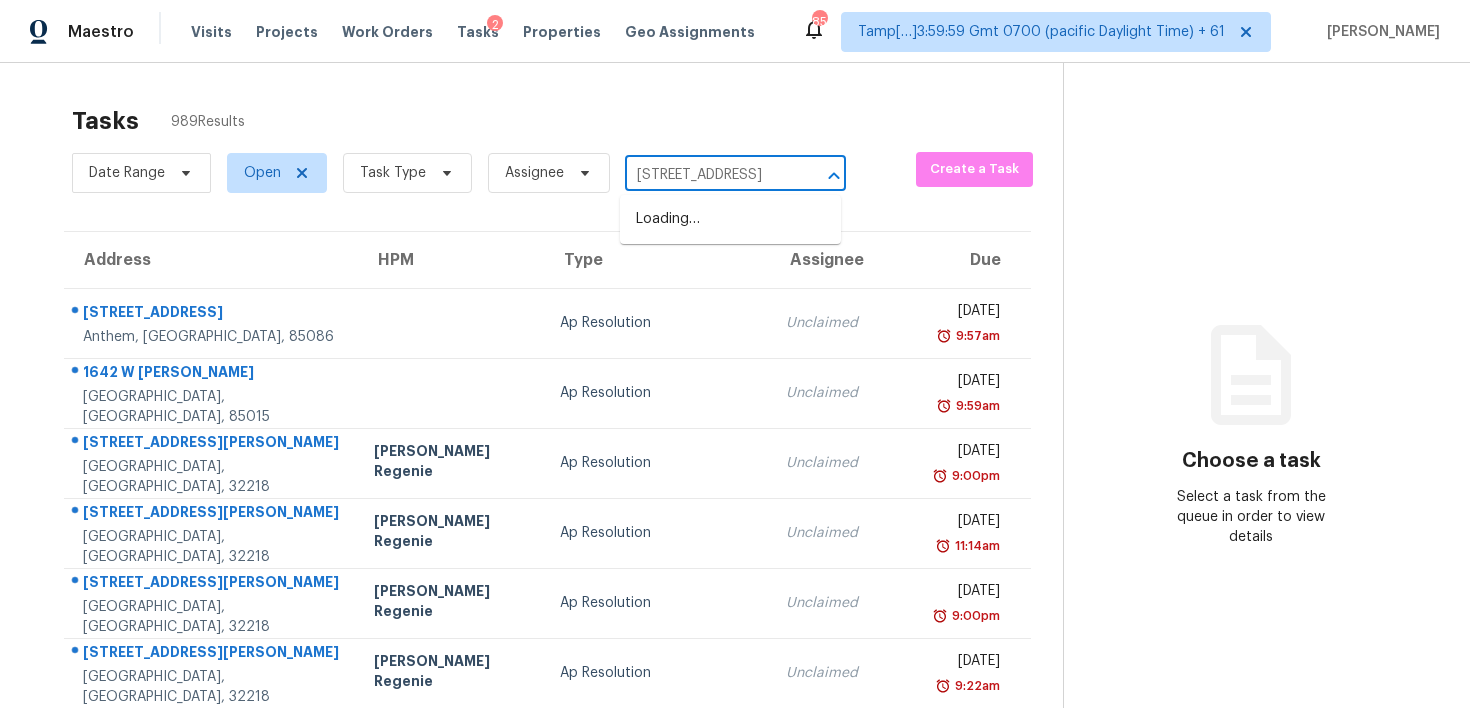 scroll, scrollTop: 0, scrollLeft: 92, axis: horizontal 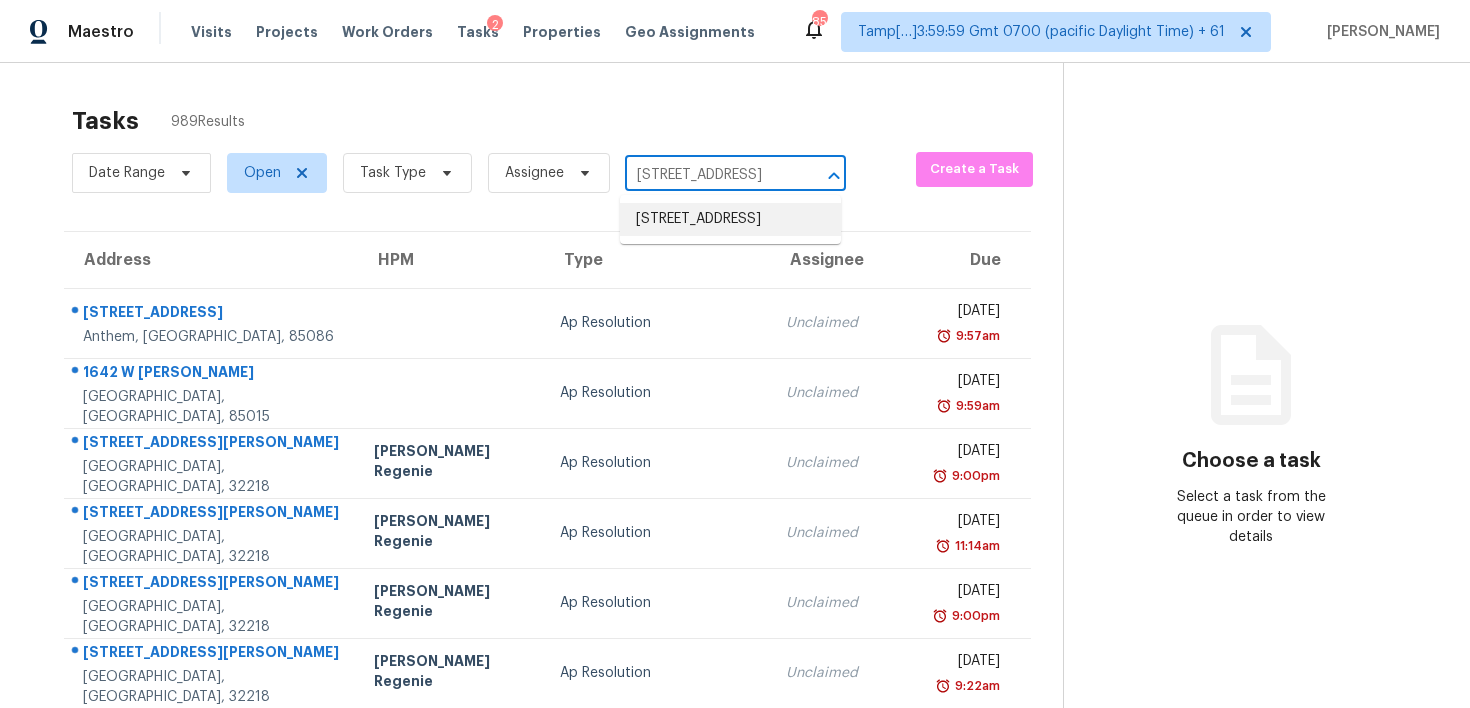 click on "1494 W 8th St, Jacksonville, FL 32209" at bounding box center [730, 219] 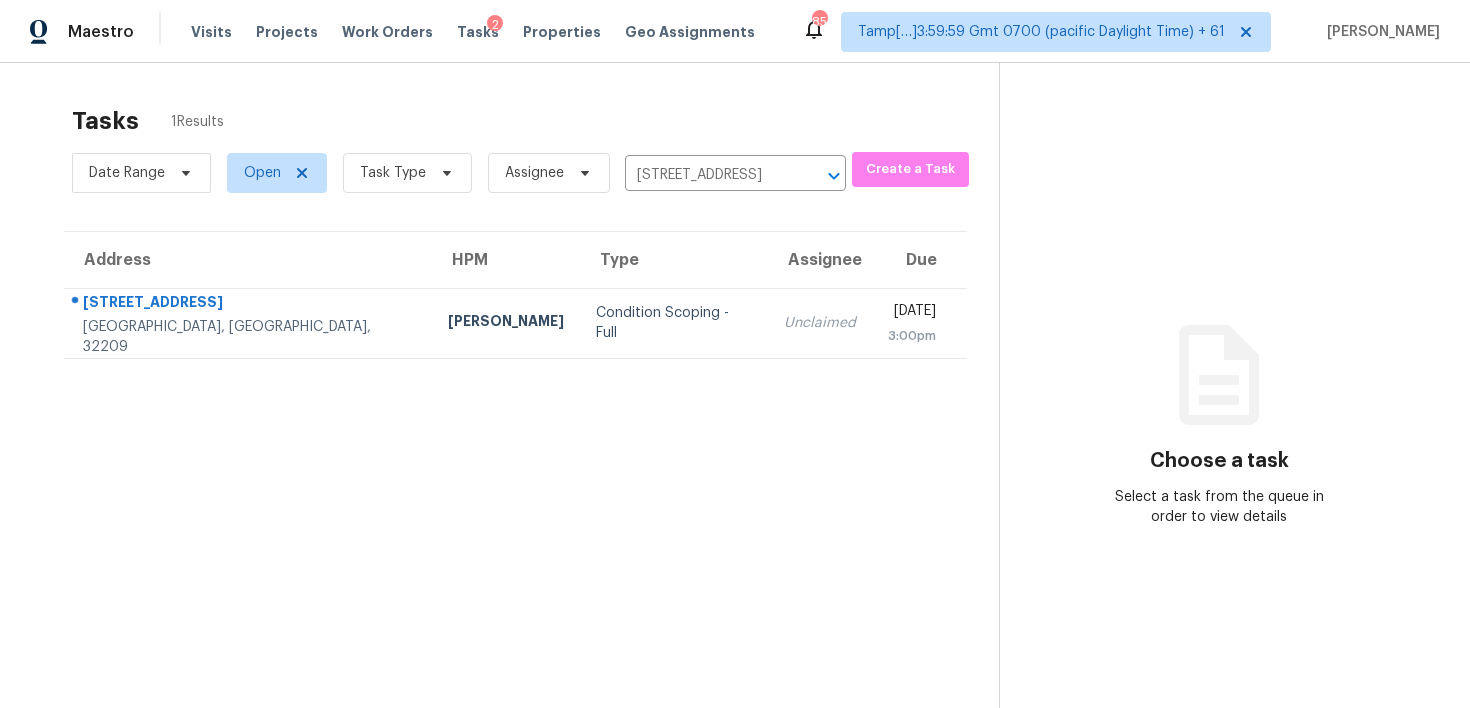 click on "Unclaimed" at bounding box center (820, 323) 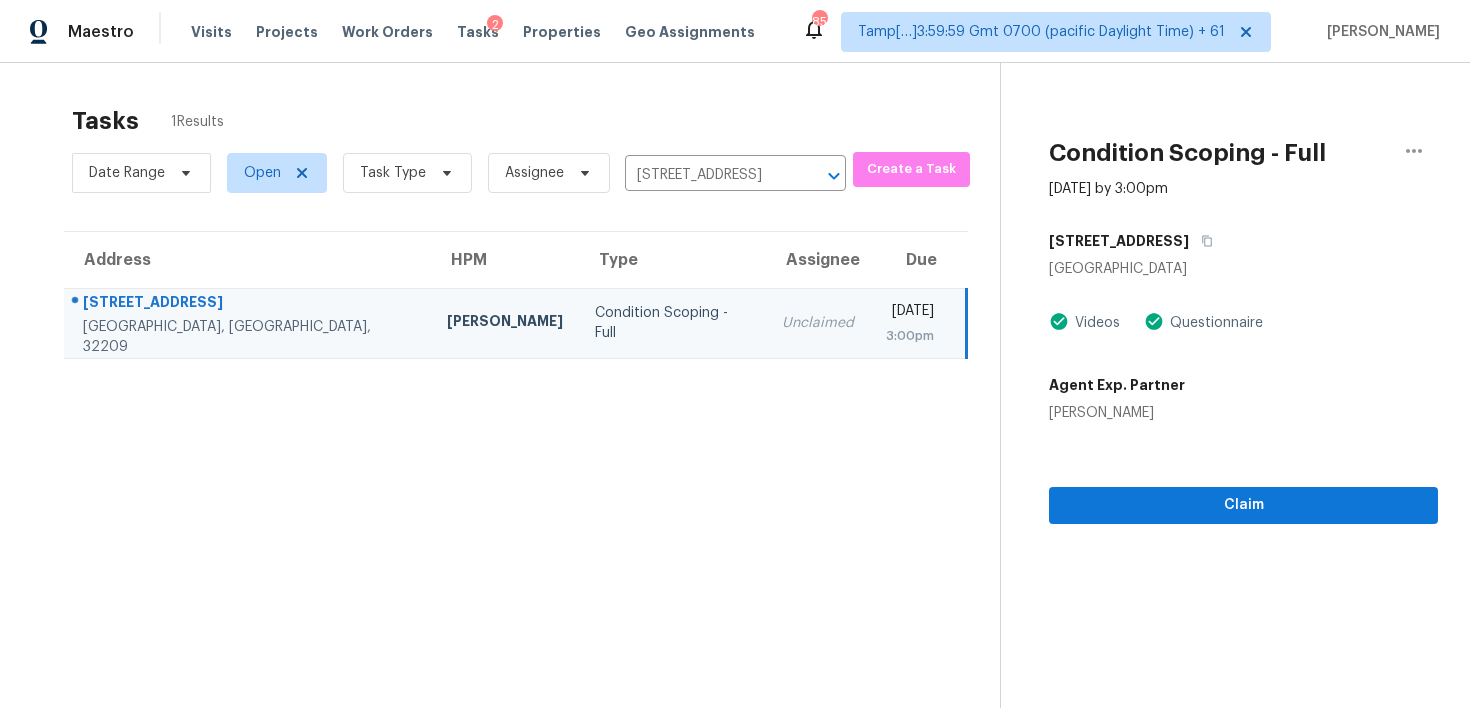 click on "Mon, Jul 21st 2025" at bounding box center (910, 313) 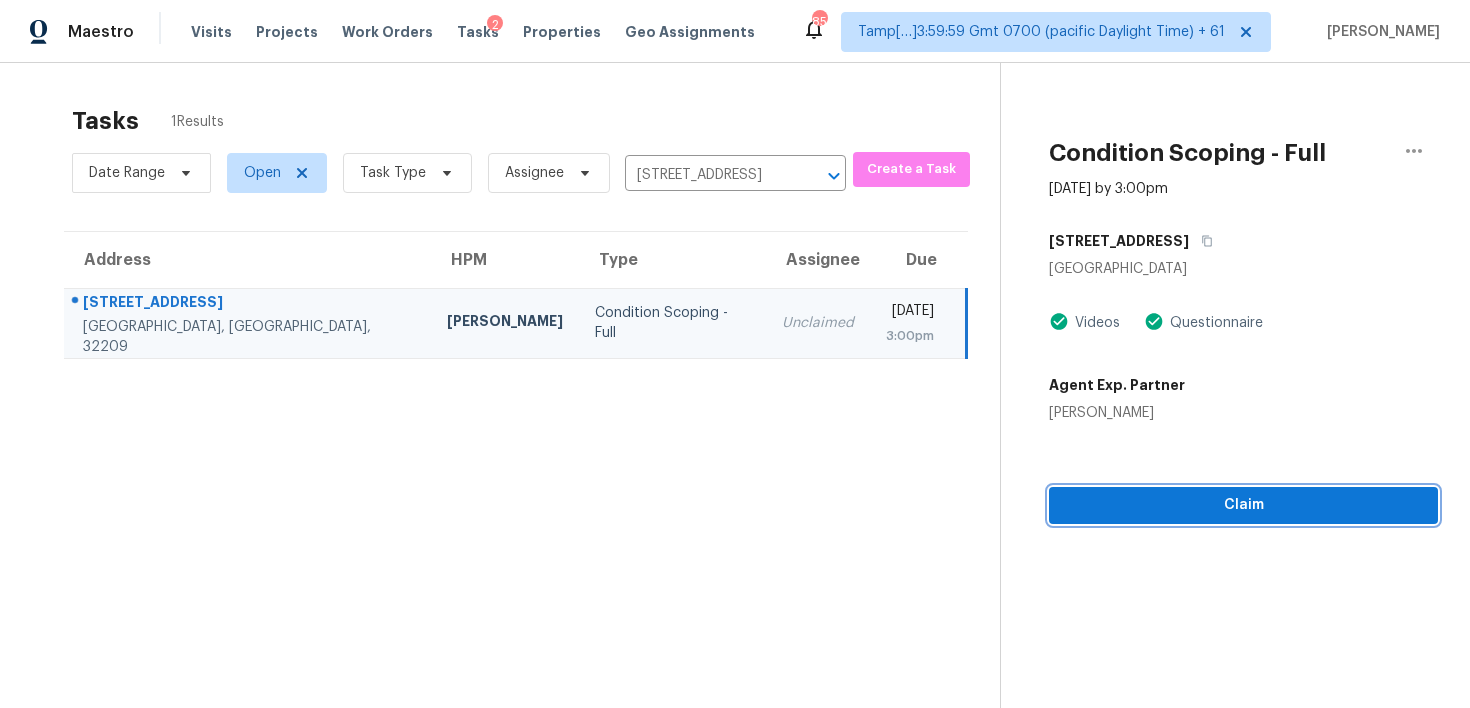 click on "Claim" at bounding box center [1243, 505] 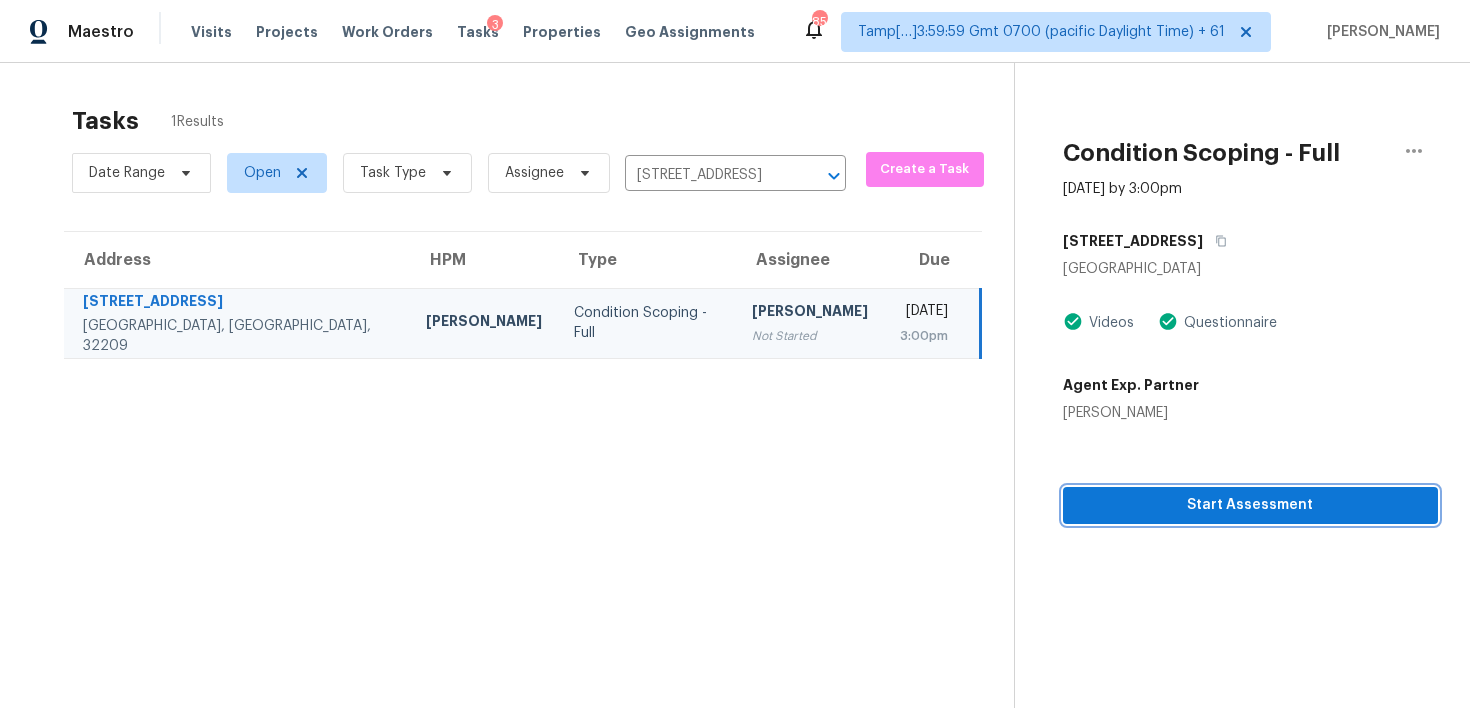 click on "Start Assessment" at bounding box center [1250, 505] 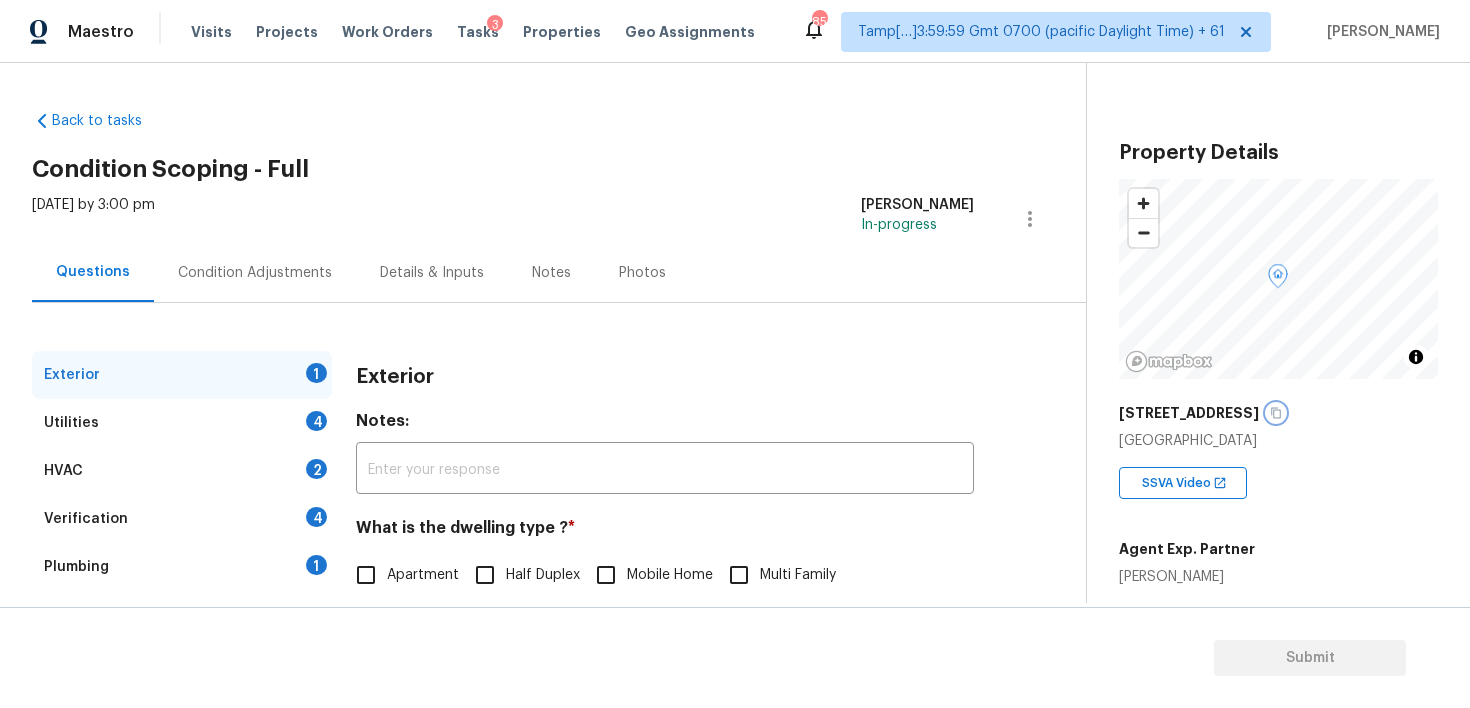click 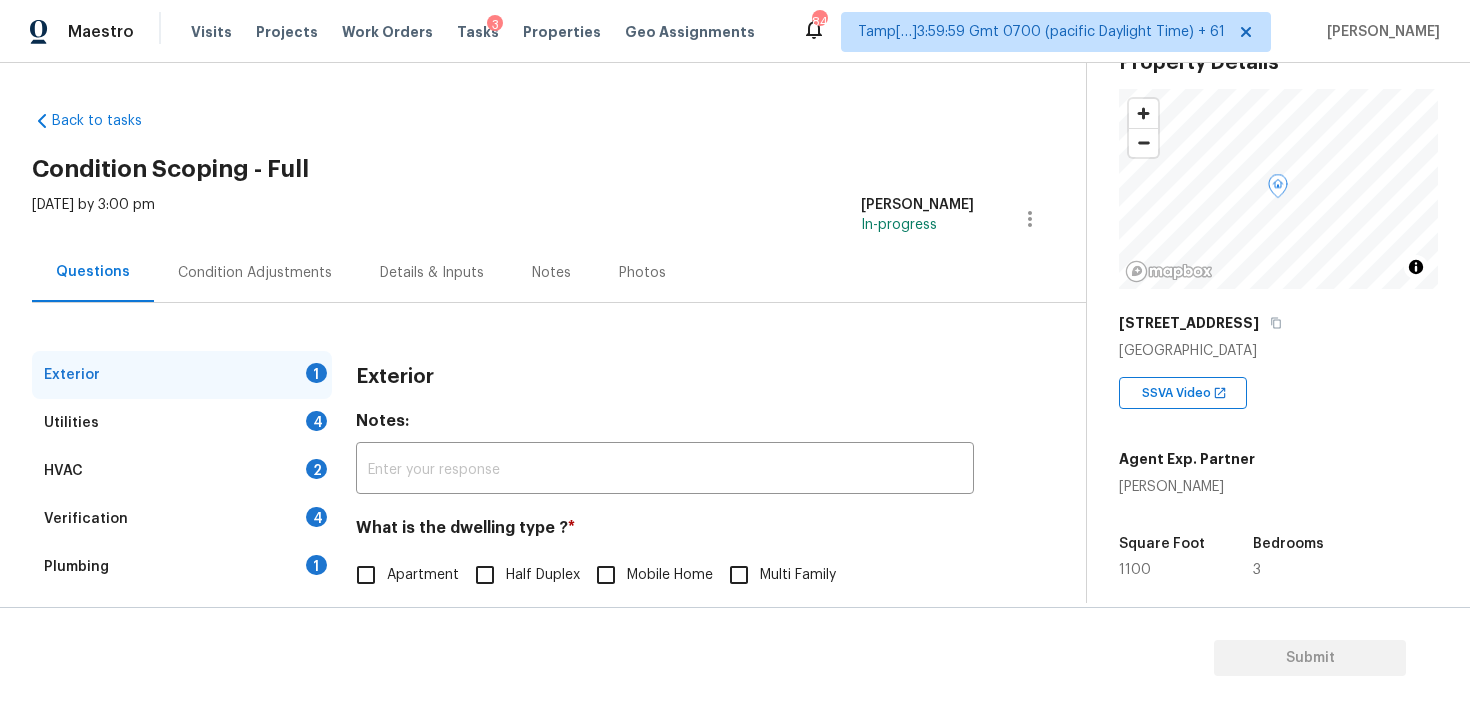 scroll, scrollTop: 97, scrollLeft: 0, axis: vertical 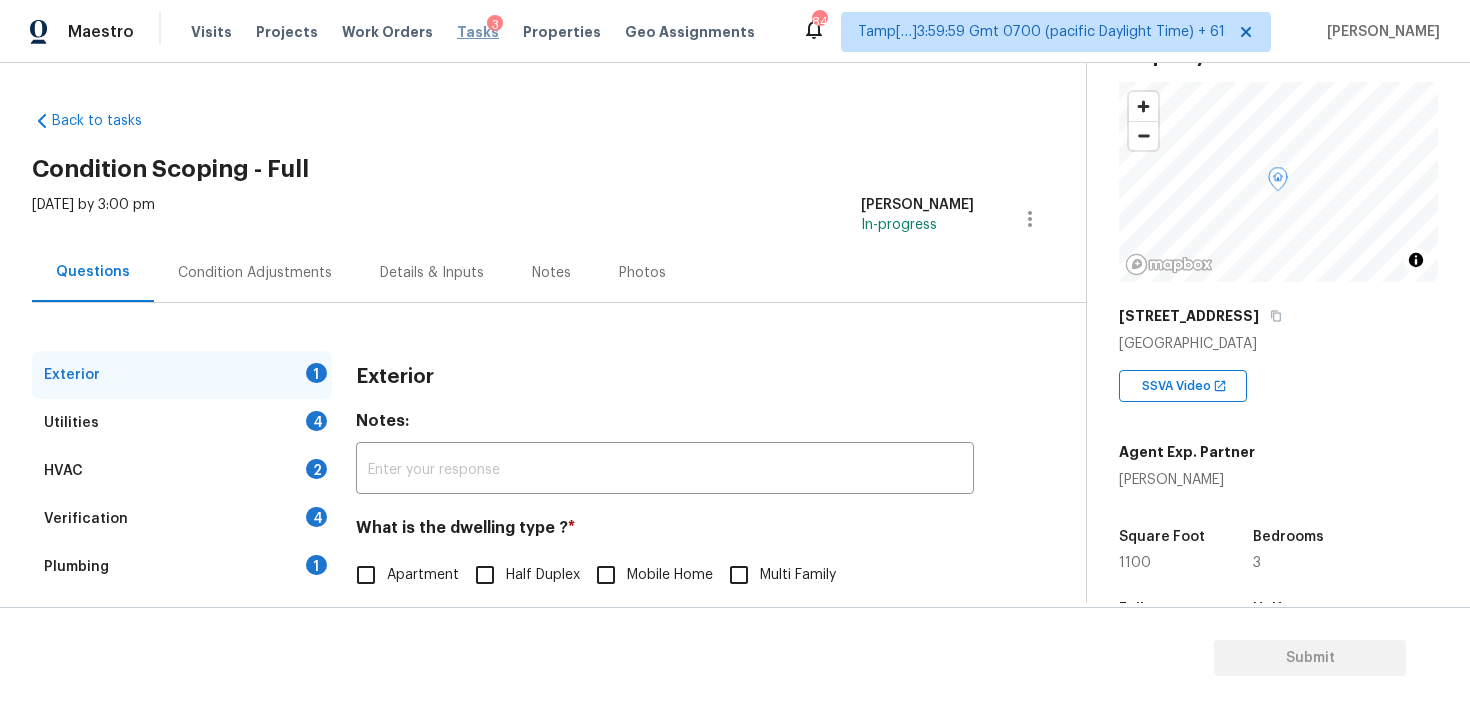 click on "Tasks" at bounding box center (478, 32) 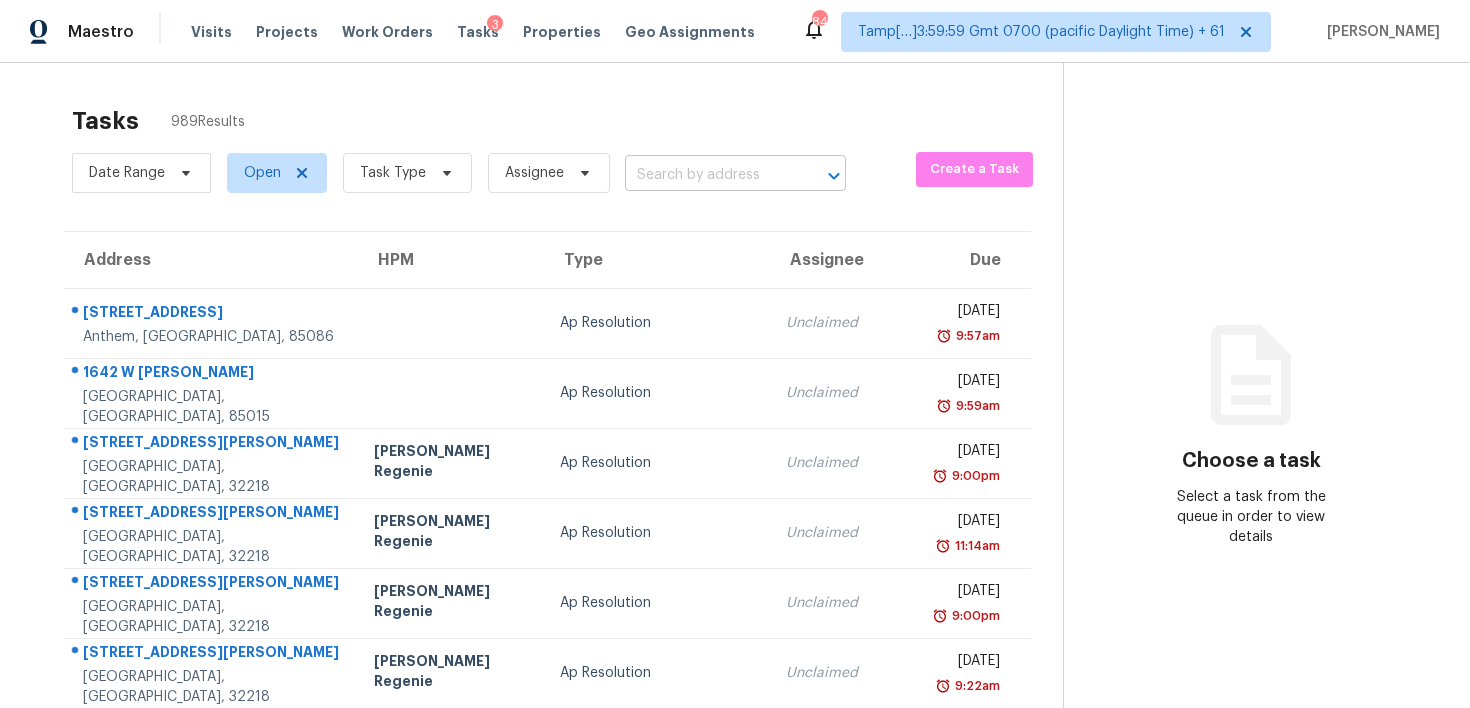 click at bounding box center (707, 175) 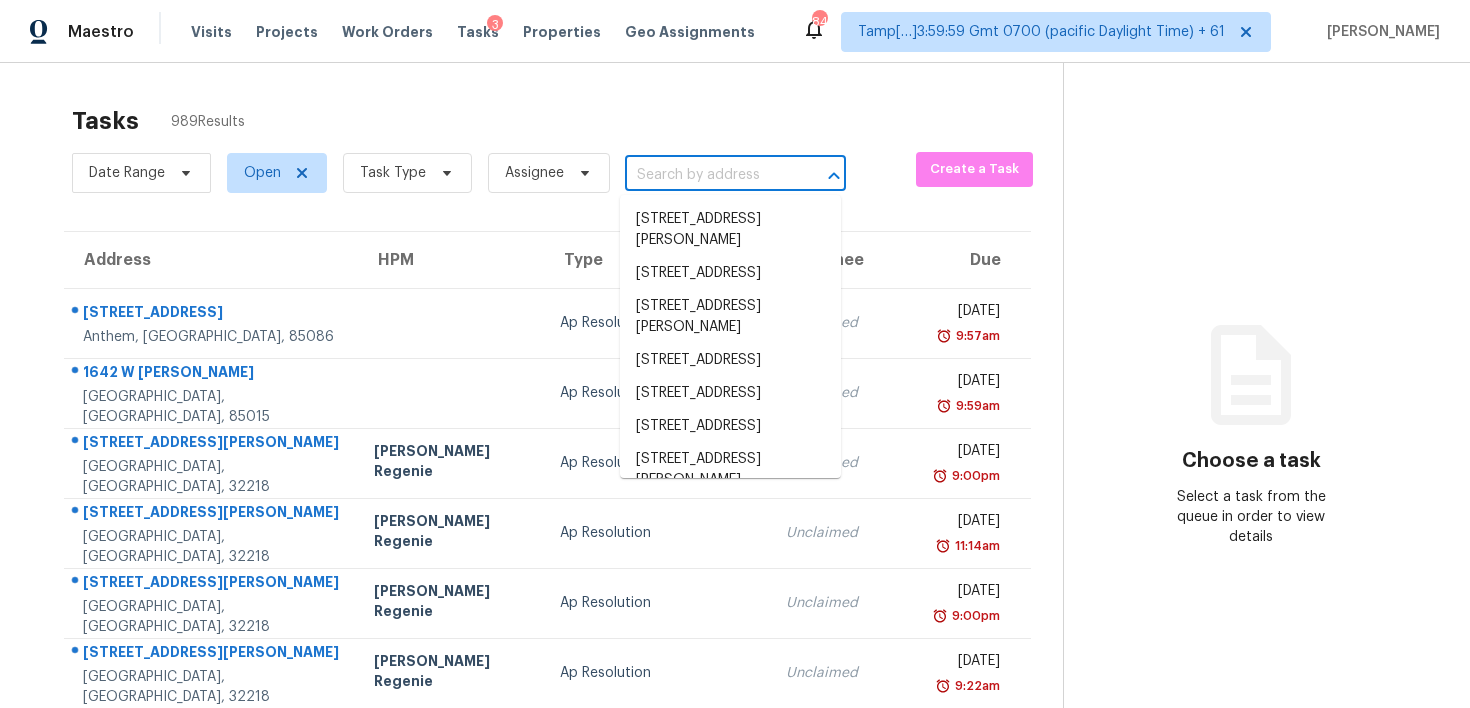 paste on "5438 Coral Reef Ct, Spring Hill, FL 34609" 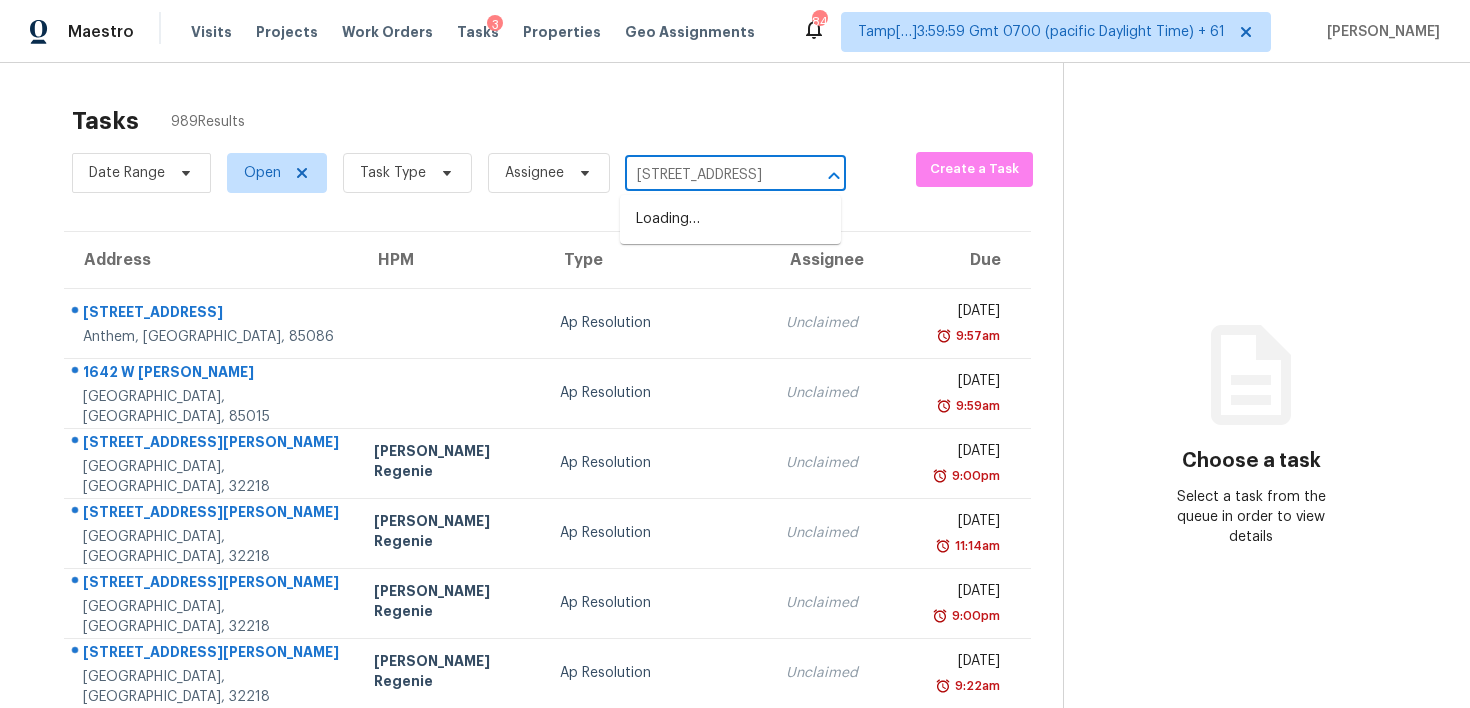 scroll, scrollTop: 0, scrollLeft: 118, axis: horizontal 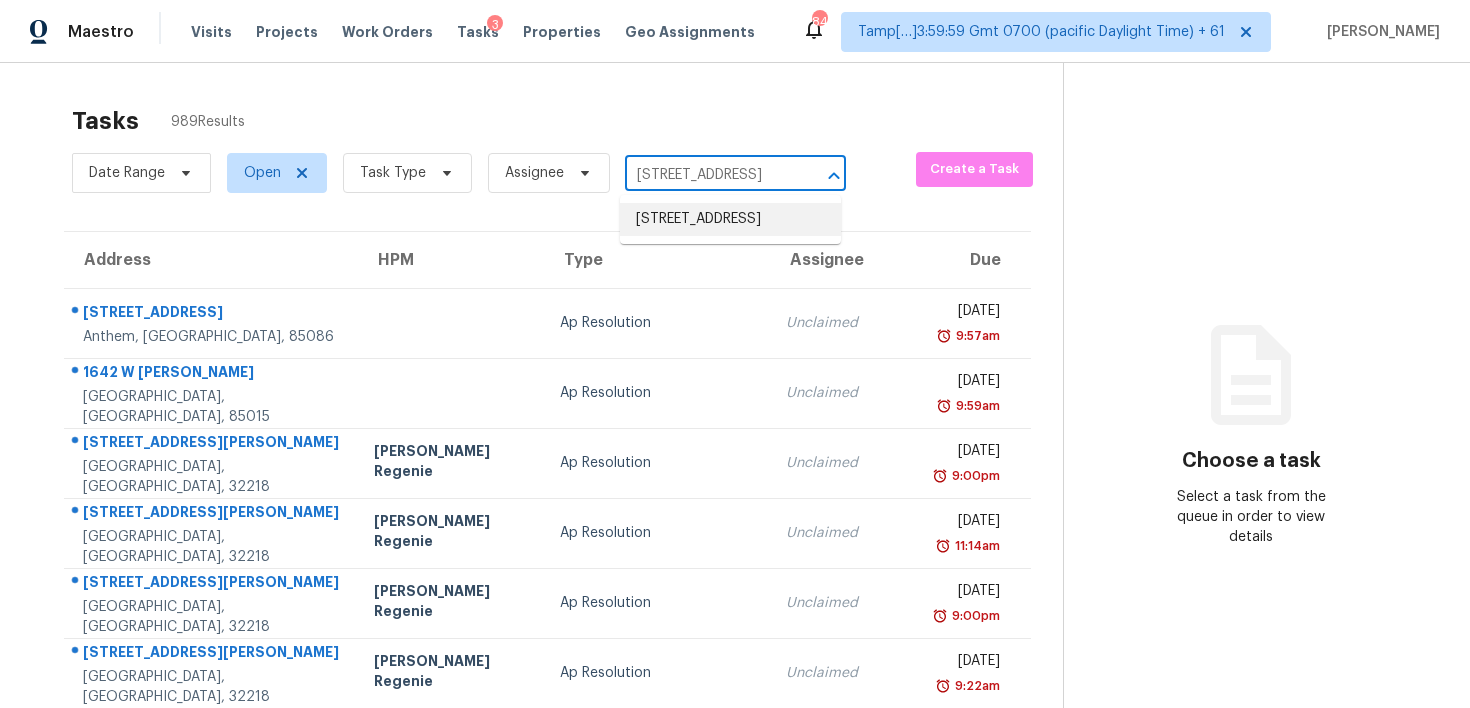 click on "5438 Coral Reef Ct, Spring Hill, FL 34609" at bounding box center [730, 219] 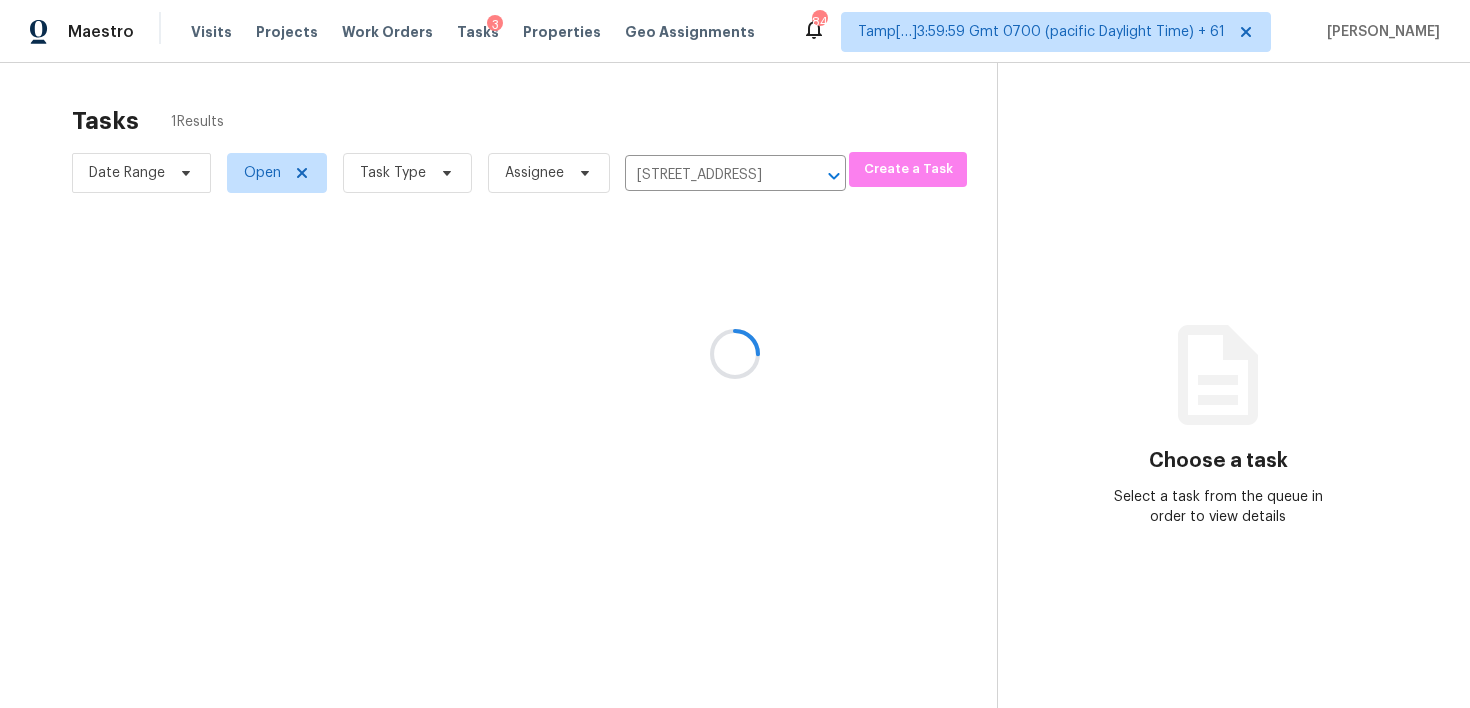 click at bounding box center [735, 354] 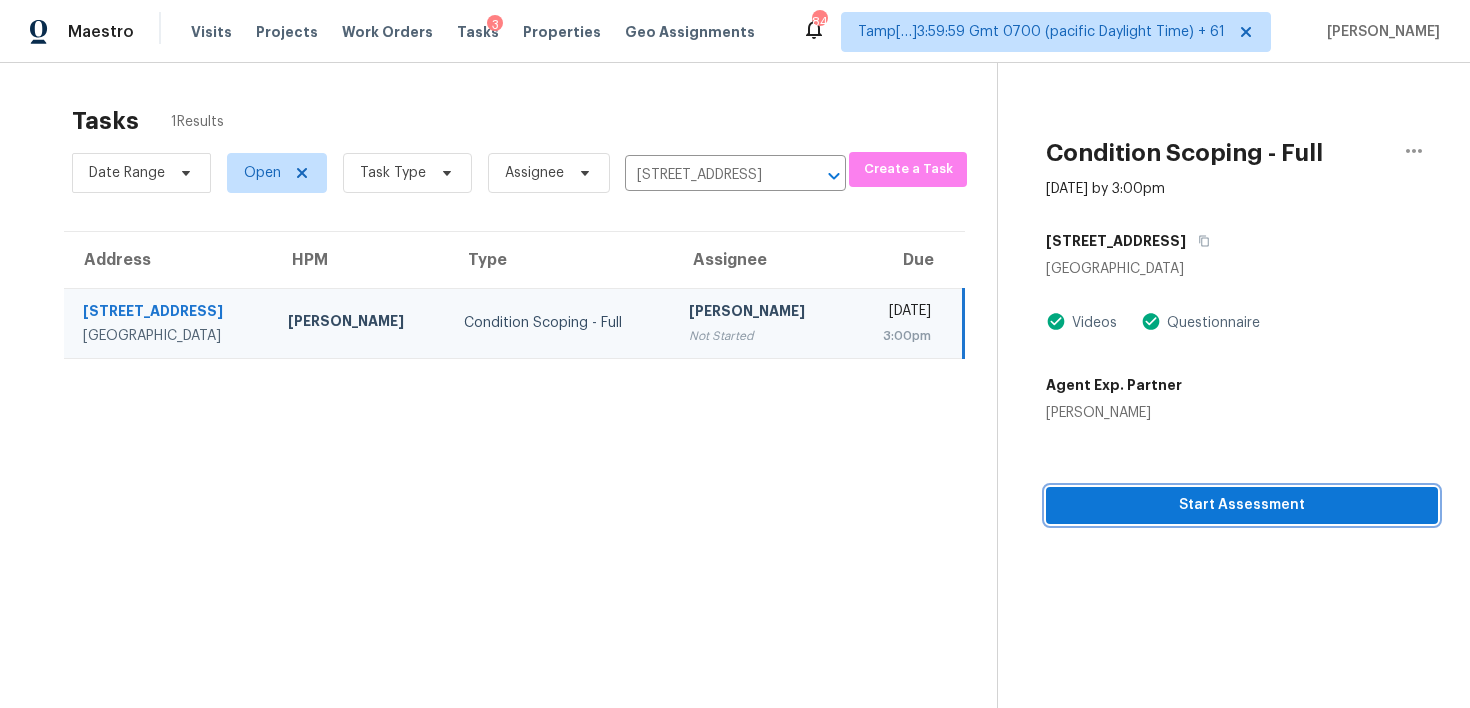 click on "Start Assessment" at bounding box center [1242, 505] 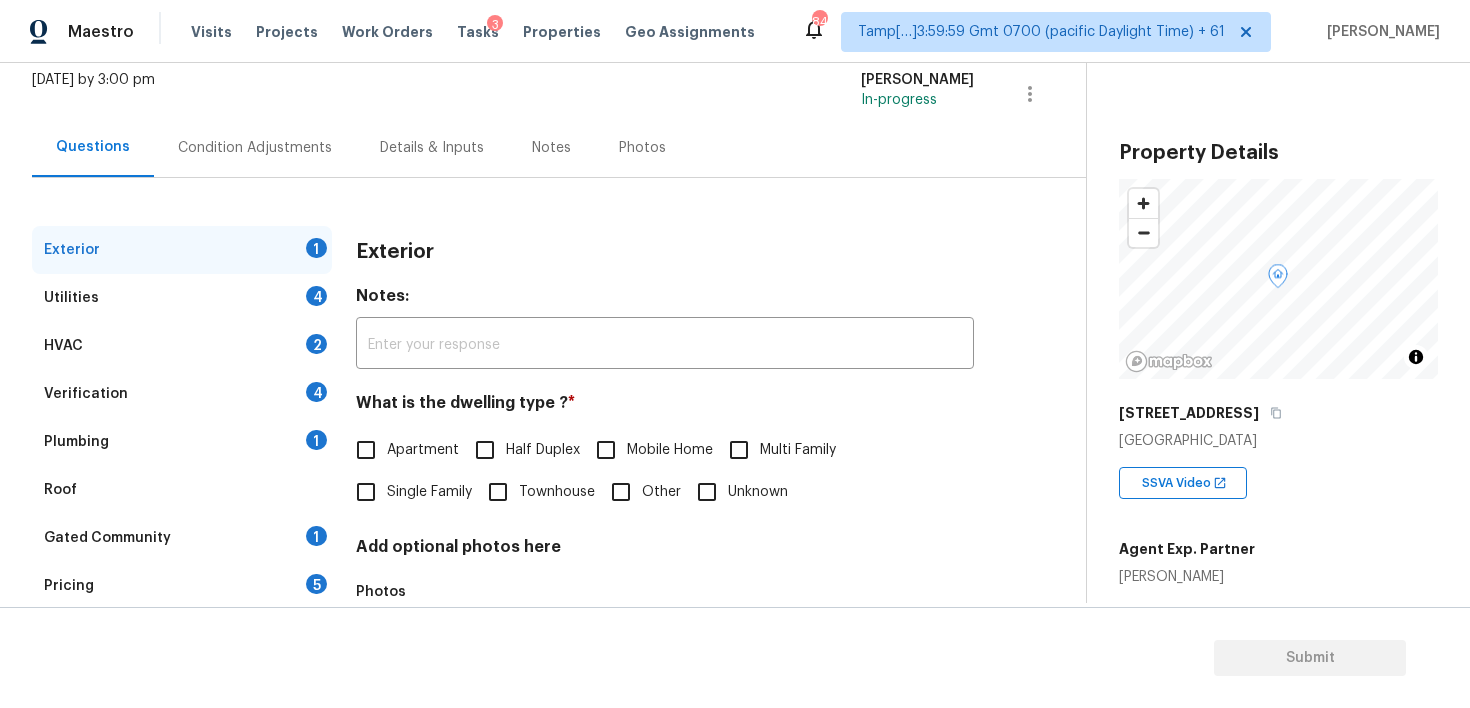 scroll, scrollTop: 153, scrollLeft: 0, axis: vertical 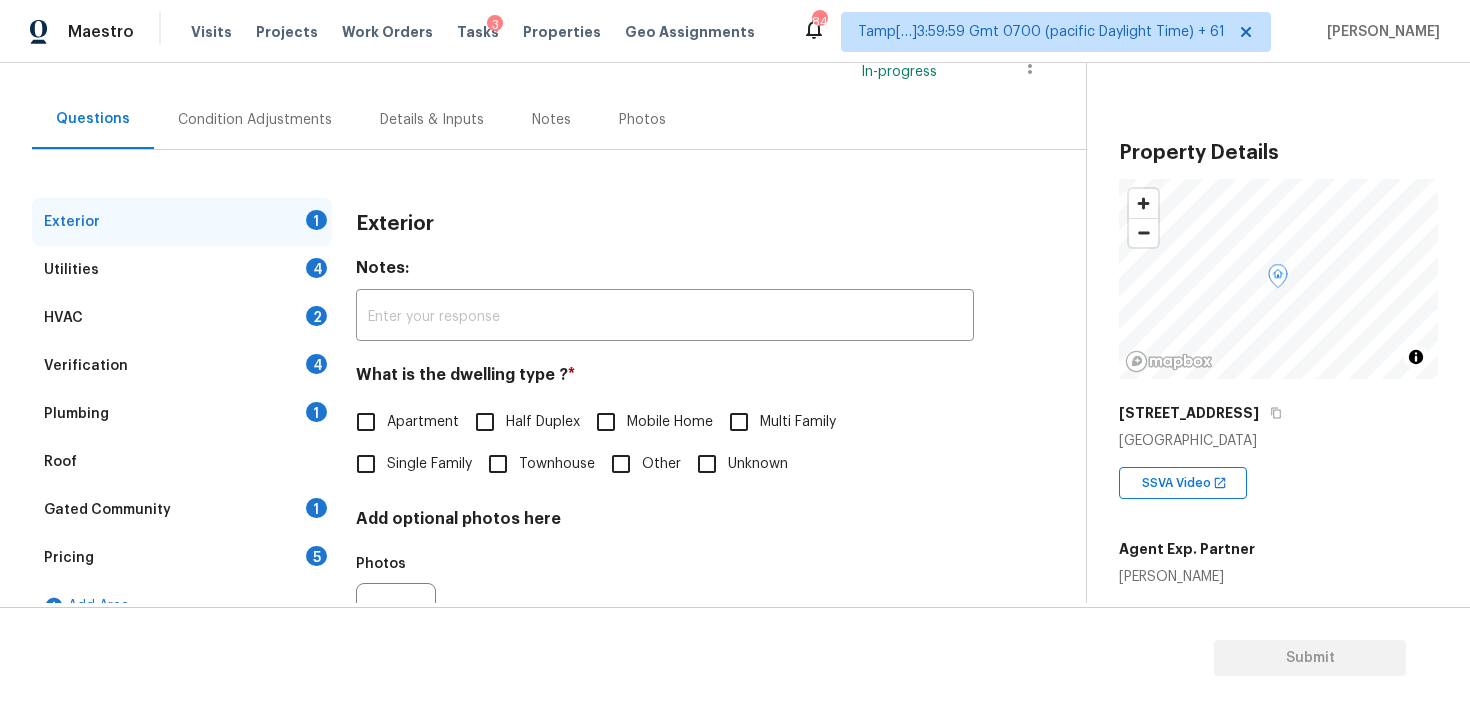 click on "Single Family" at bounding box center [366, 464] 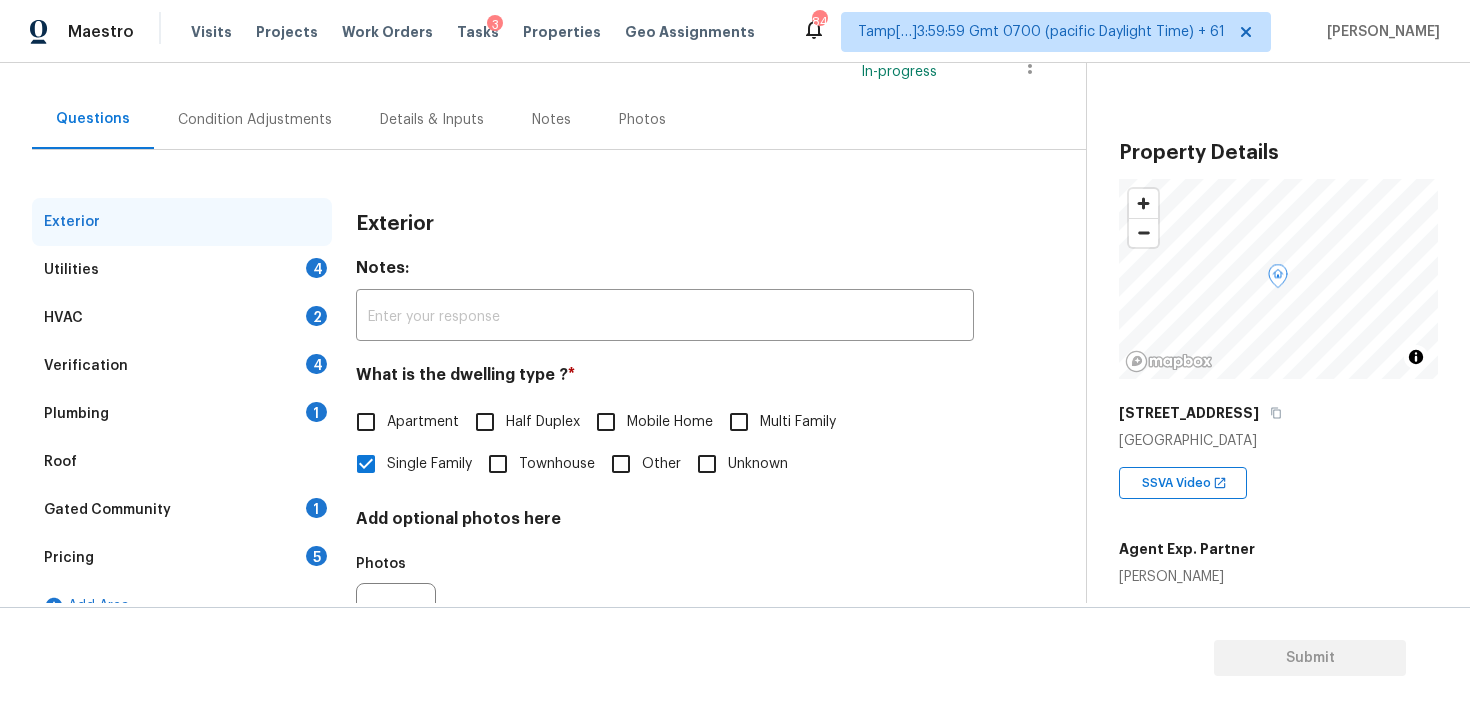 click on "Exterior Utilities 4 HVAC 2 Verification 4 Plumbing 1 Roof Gated Community 1 Pricing 5 Add Area Exterior Notes: ​ What is the dwelling type ?  * Apartment Half Duplex Mobile Home Multi Family Single Family Townhouse Other Unknown Add optional photos here Photos" at bounding box center [535, 424] 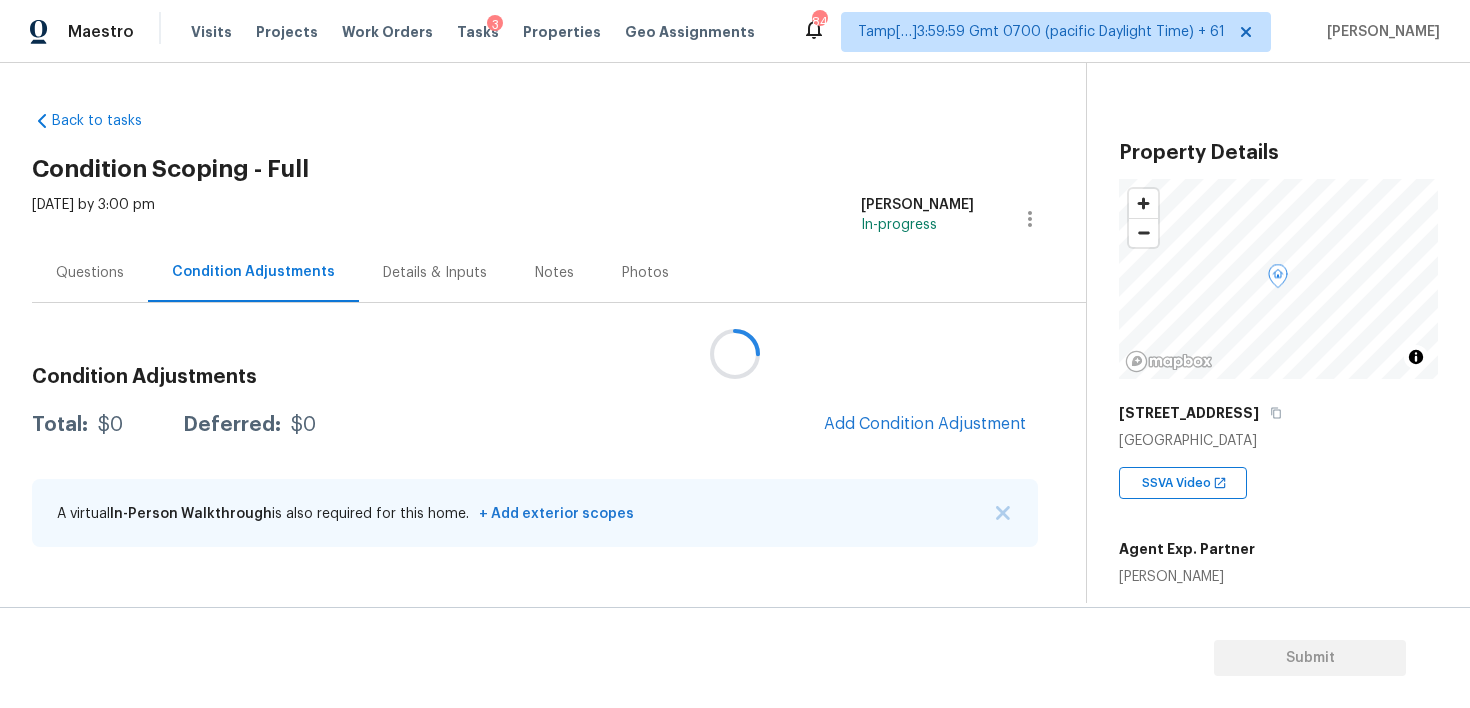 scroll, scrollTop: 0, scrollLeft: 0, axis: both 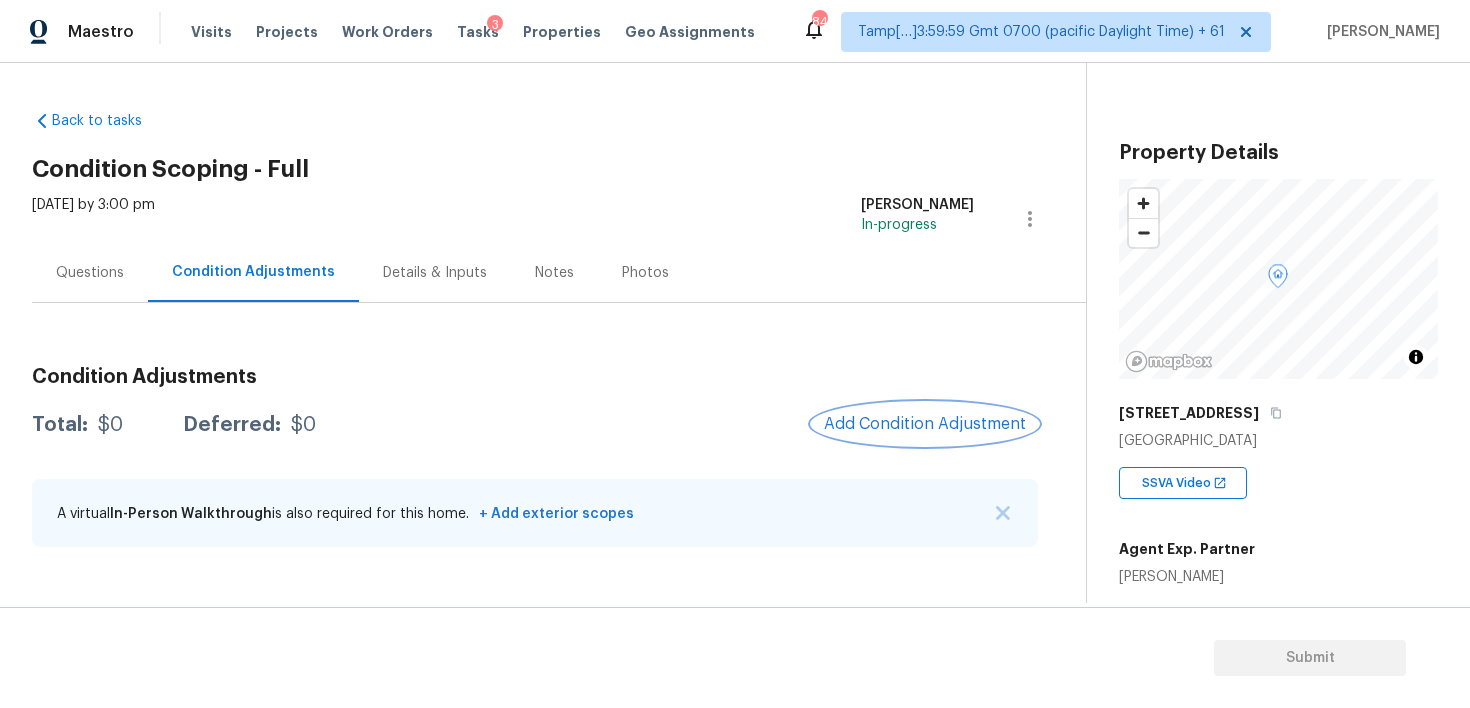 click on "Add Condition Adjustment" at bounding box center [925, 424] 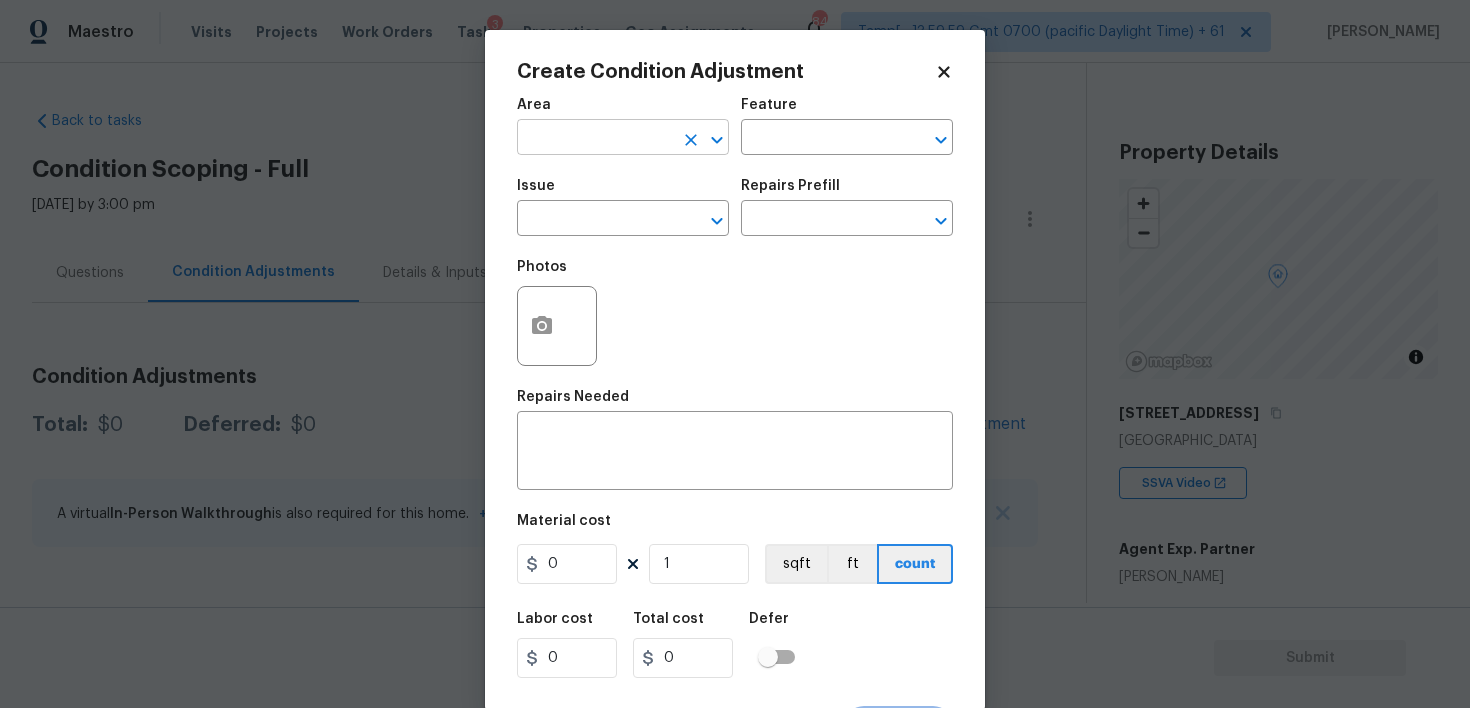 click at bounding box center [595, 139] 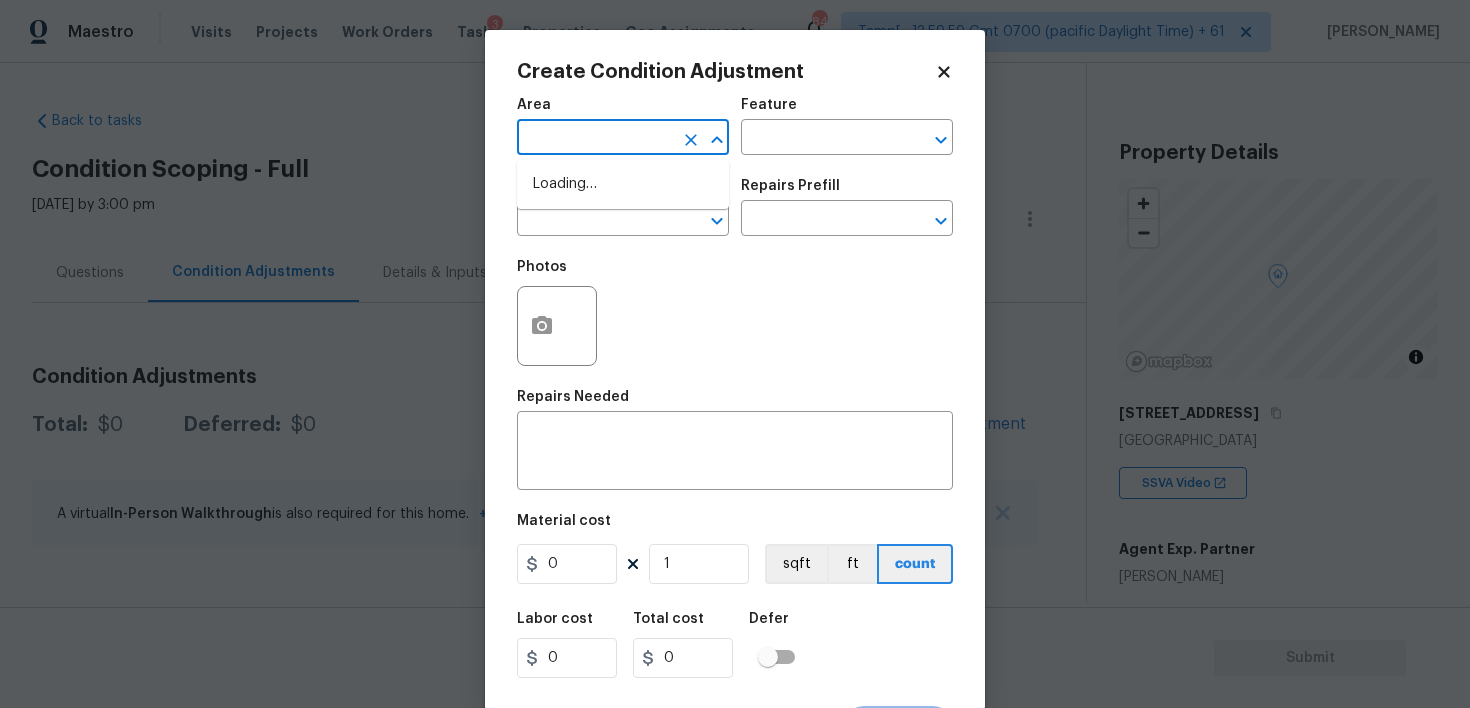 type on "e" 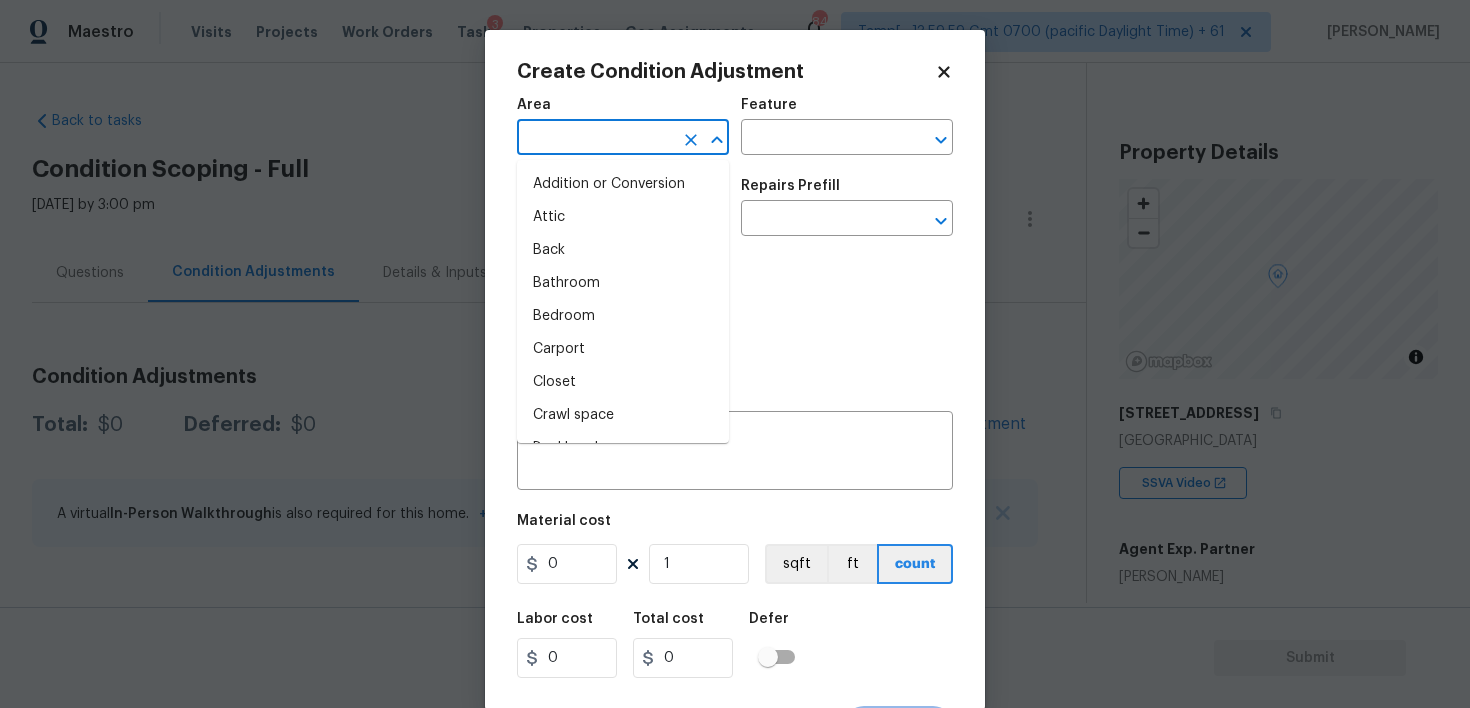 type on "x" 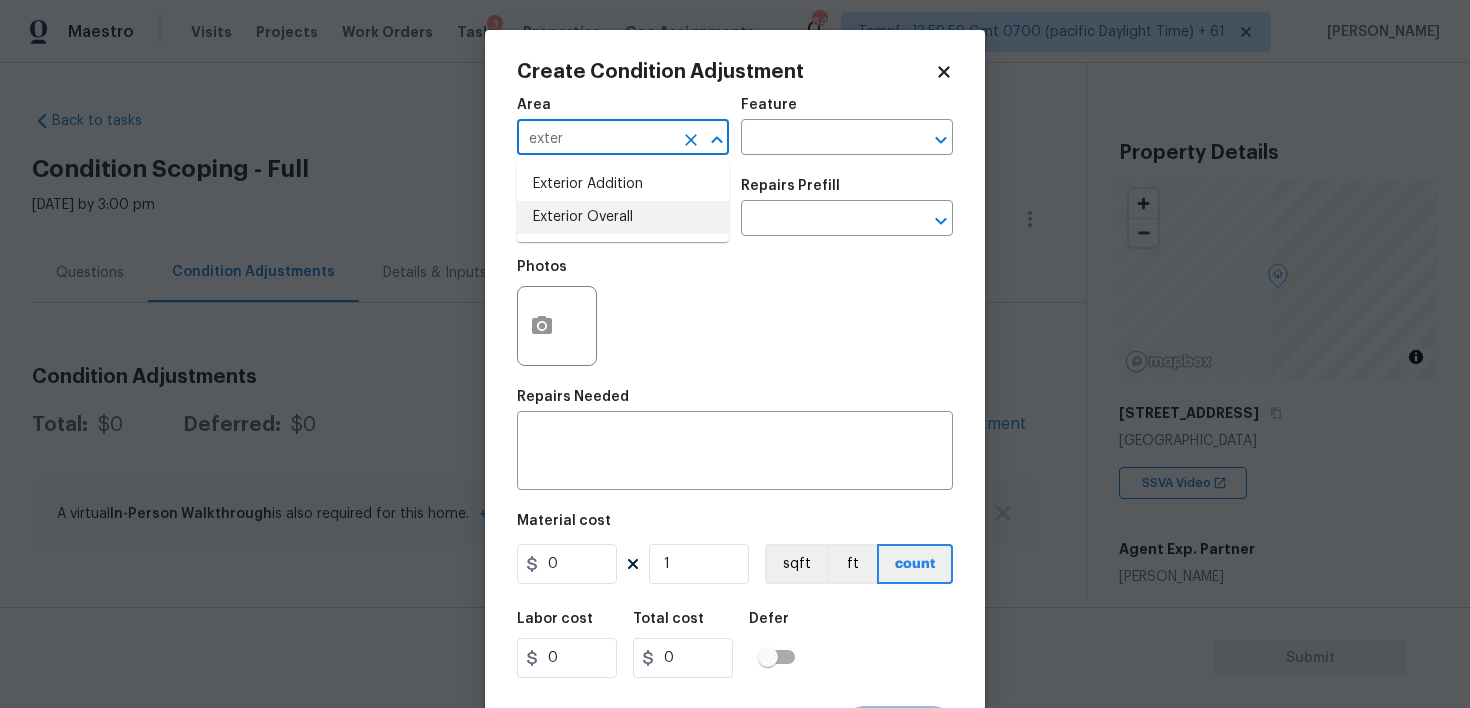click on "Exterior Overall" at bounding box center (623, 217) 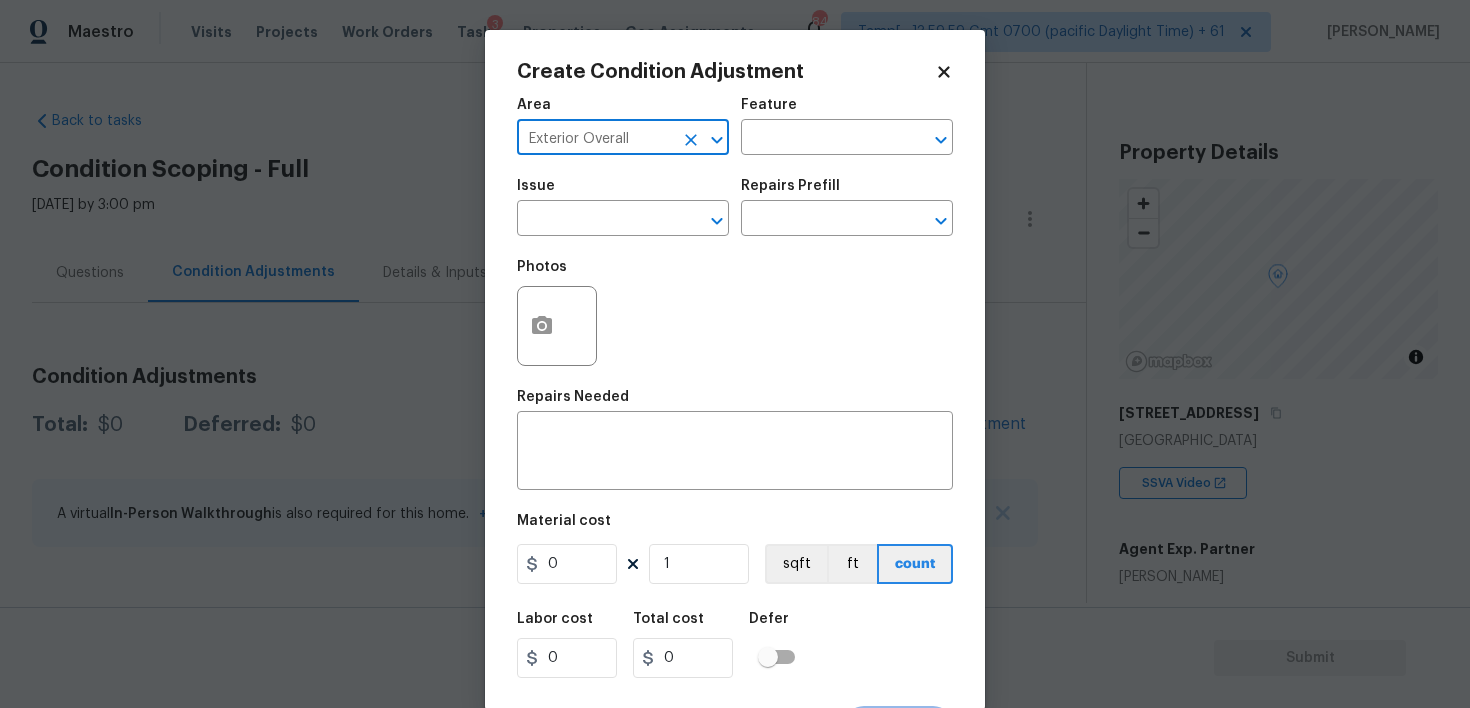 type on "Exterior Overall" 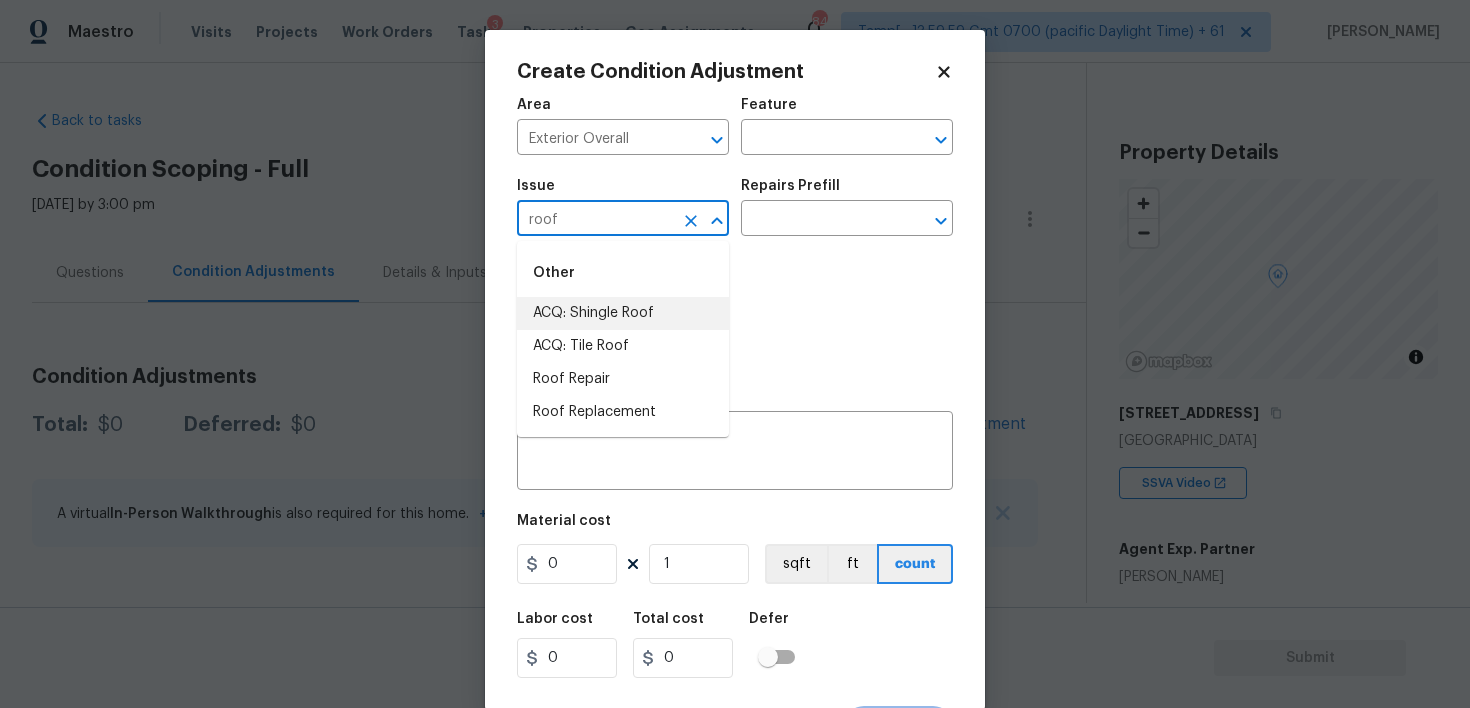 click on "ACQ: Shingle Roof" at bounding box center (623, 313) 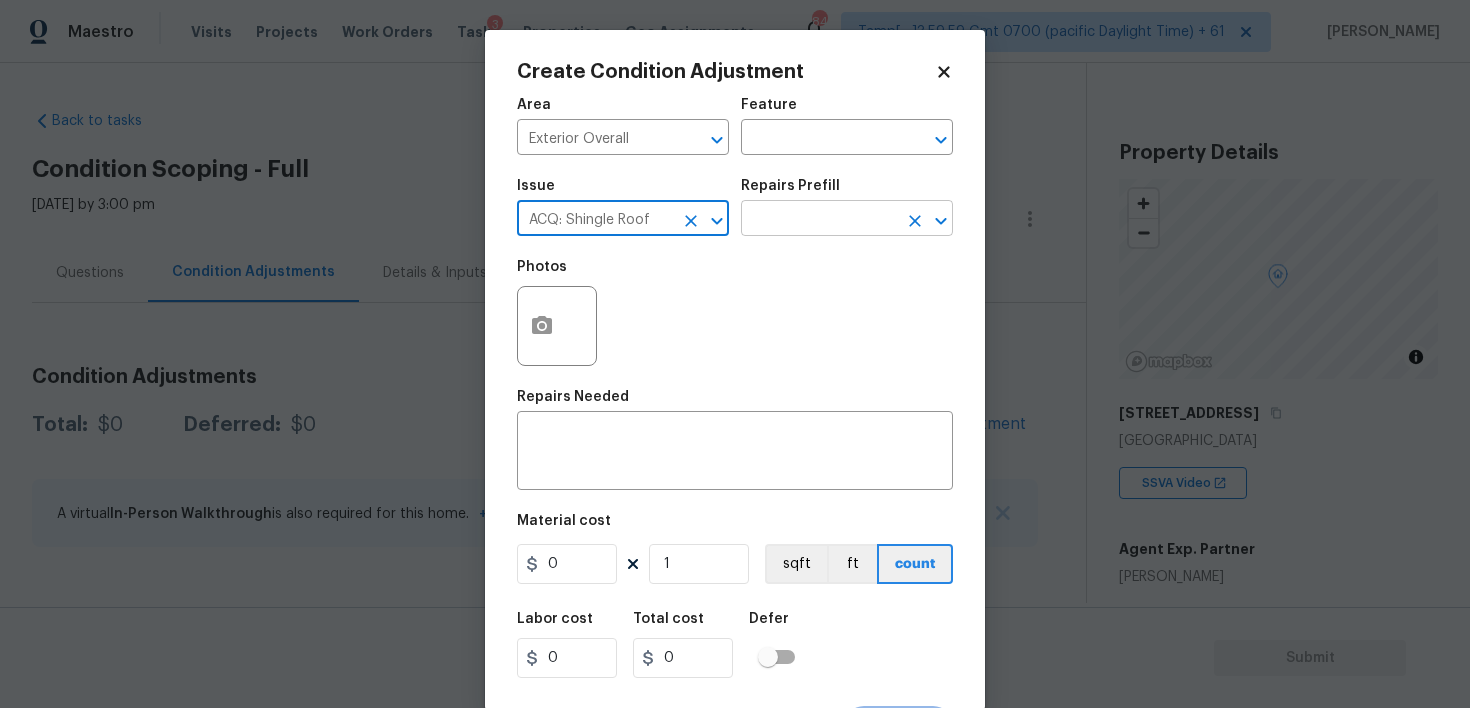 type on "ACQ: Shingle Roof" 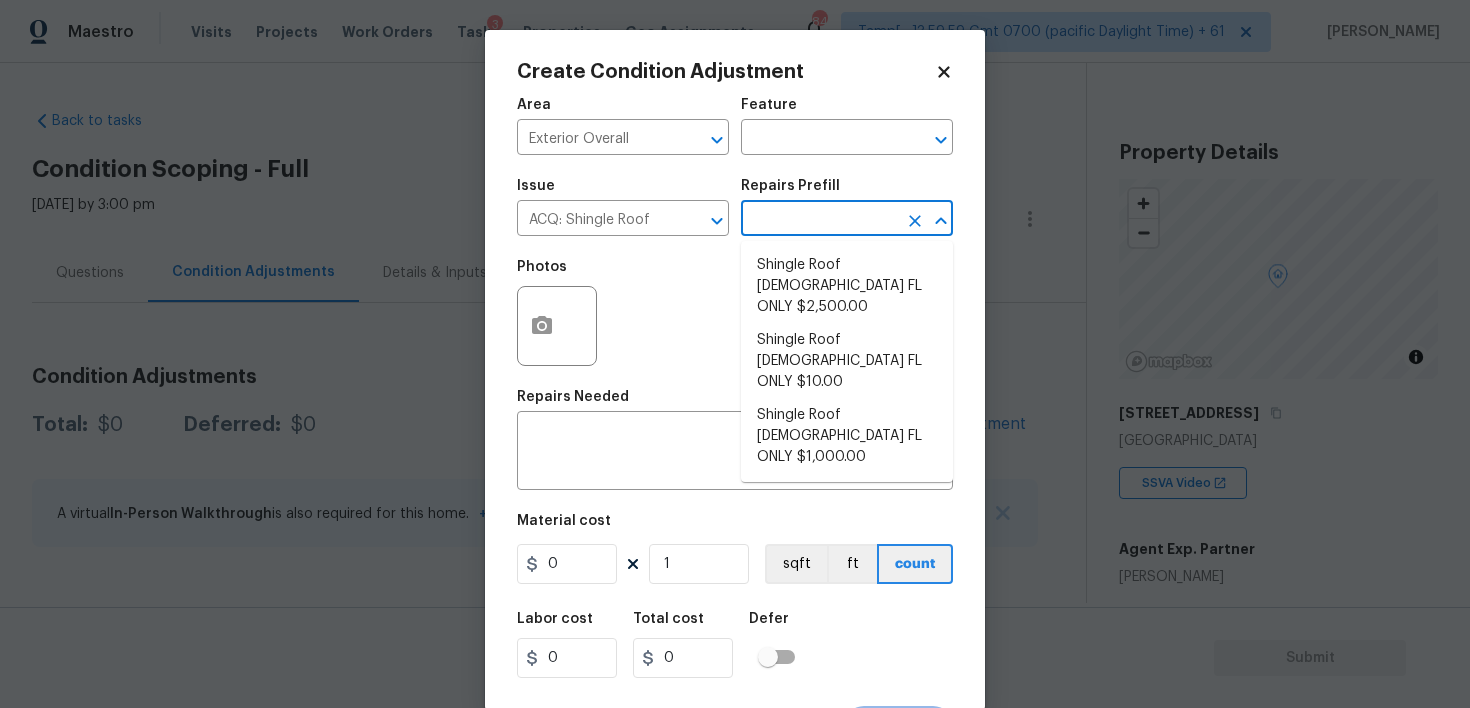 click at bounding box center (819, 220) 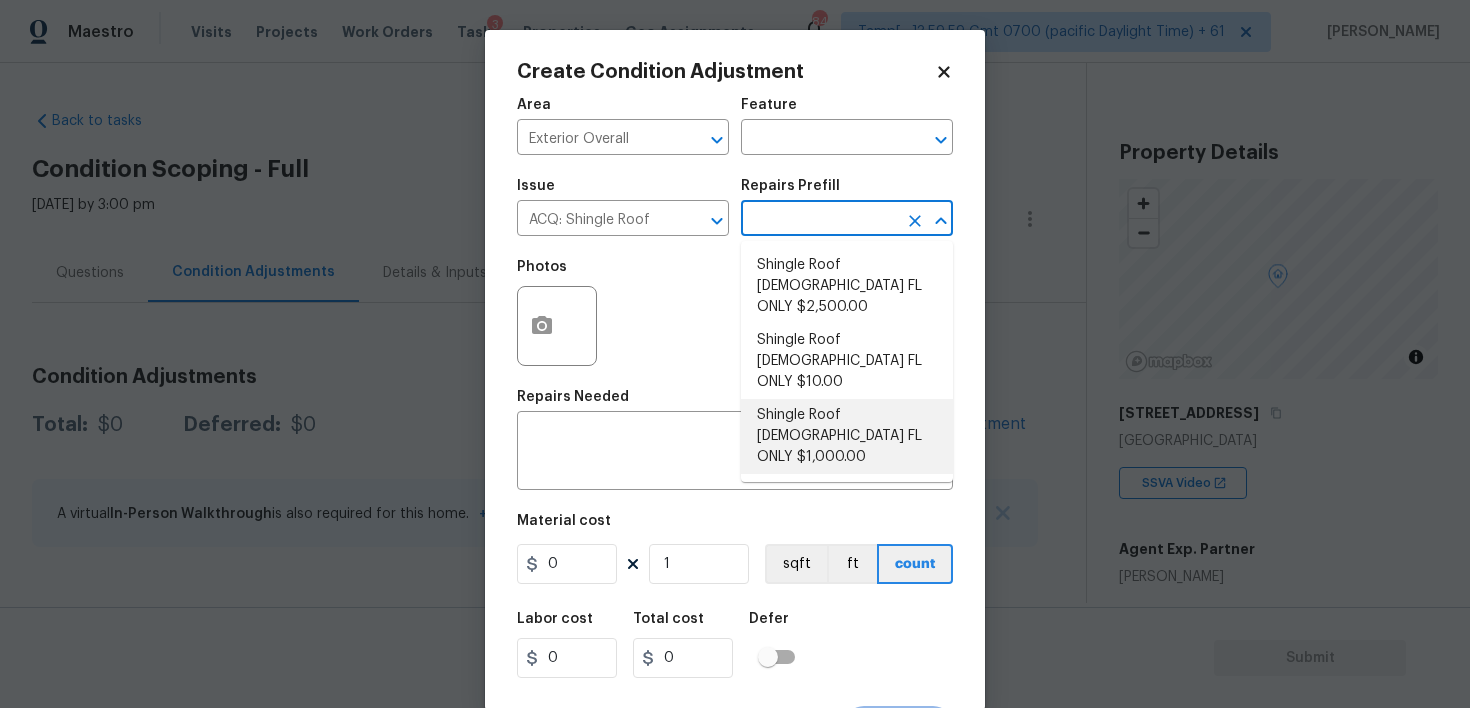 click on "Shingle Roof [DEMOGRAPHIC_DATA] FL ONLY $1,000.00" at bounding box center [847, 436] 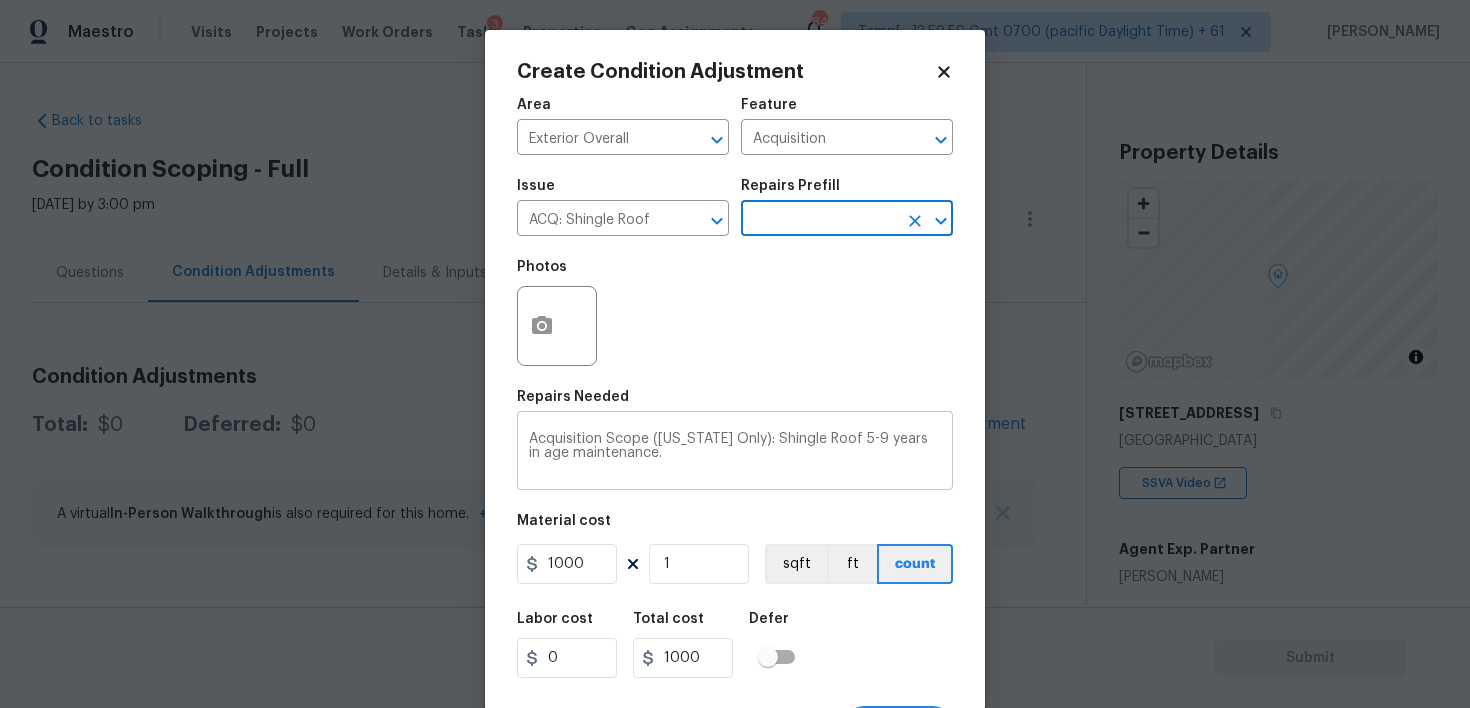 click on "Acquisition Scope ([US_STATE] Only): Shingle Roof 5-9 years in age maintenance." at bounding box center (735, 453) 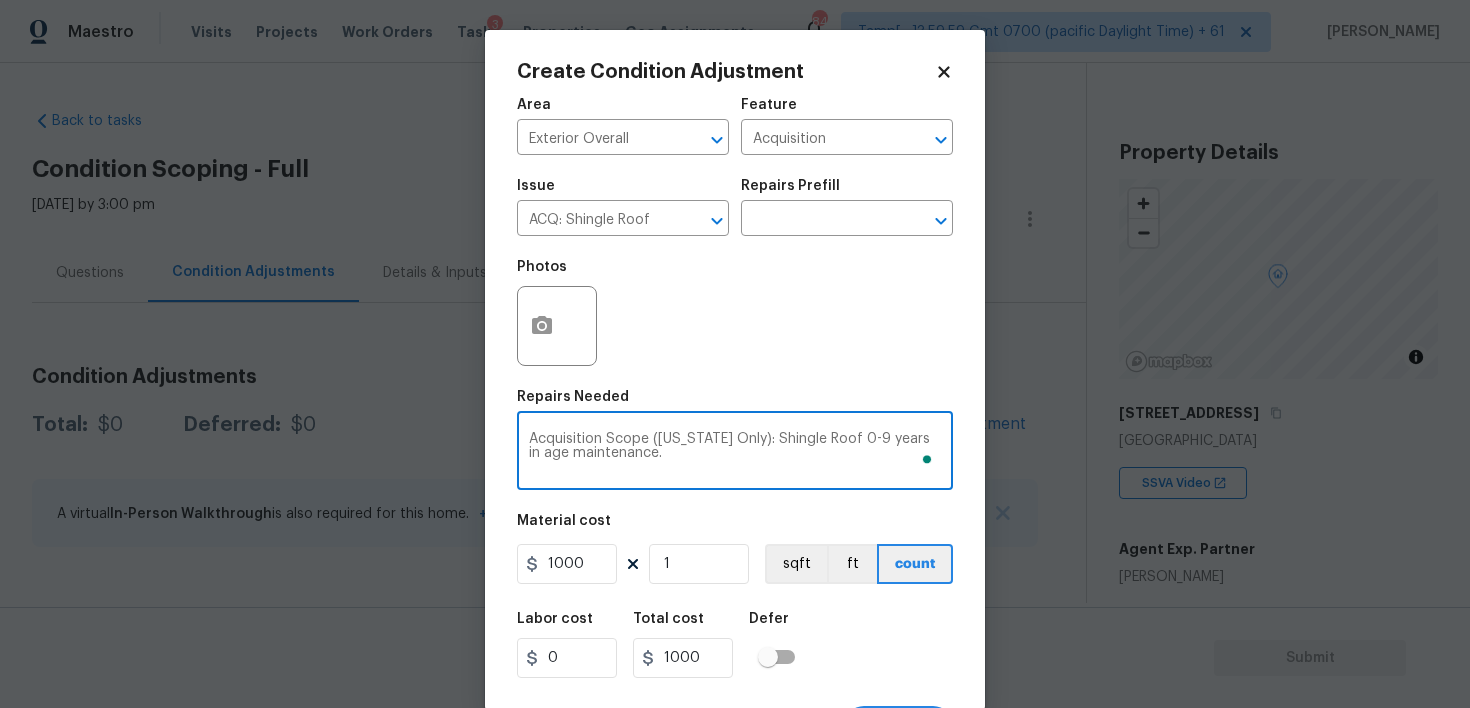 type on "Acquisition Scope ([US_STATE] Only): Shingle Roof 0-9 years in age maintenance." 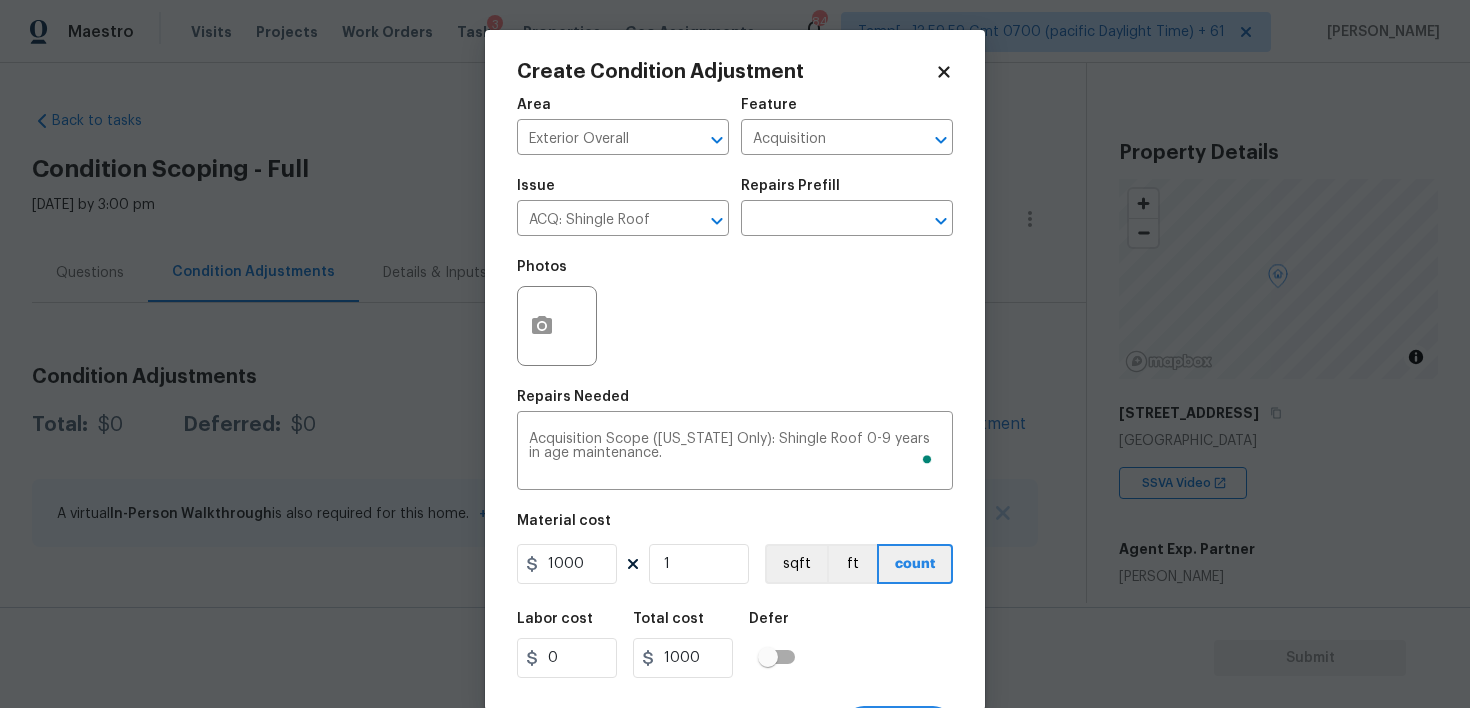 scroll, scrollTop: 39, scrollLeft: 0, axis: vertical 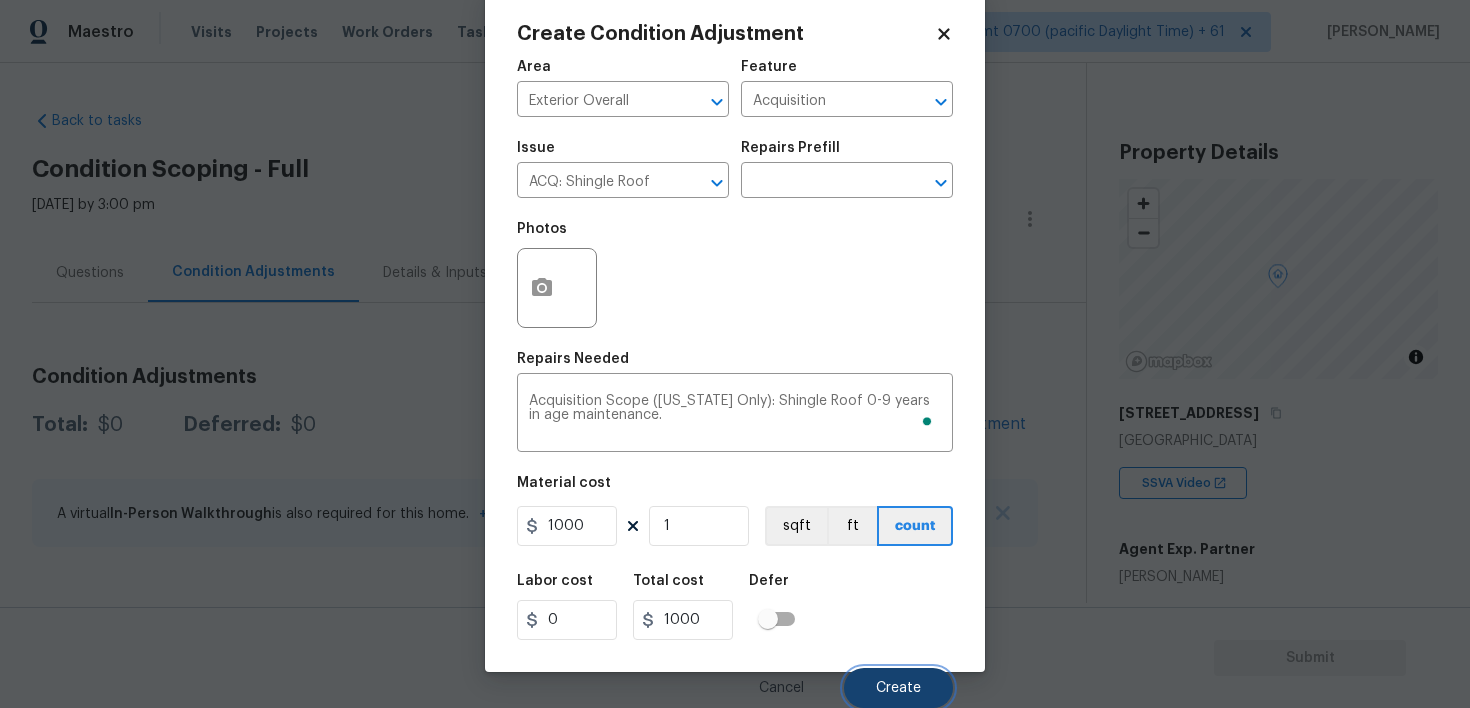 click on "Create" at bounding box center (898, 688) 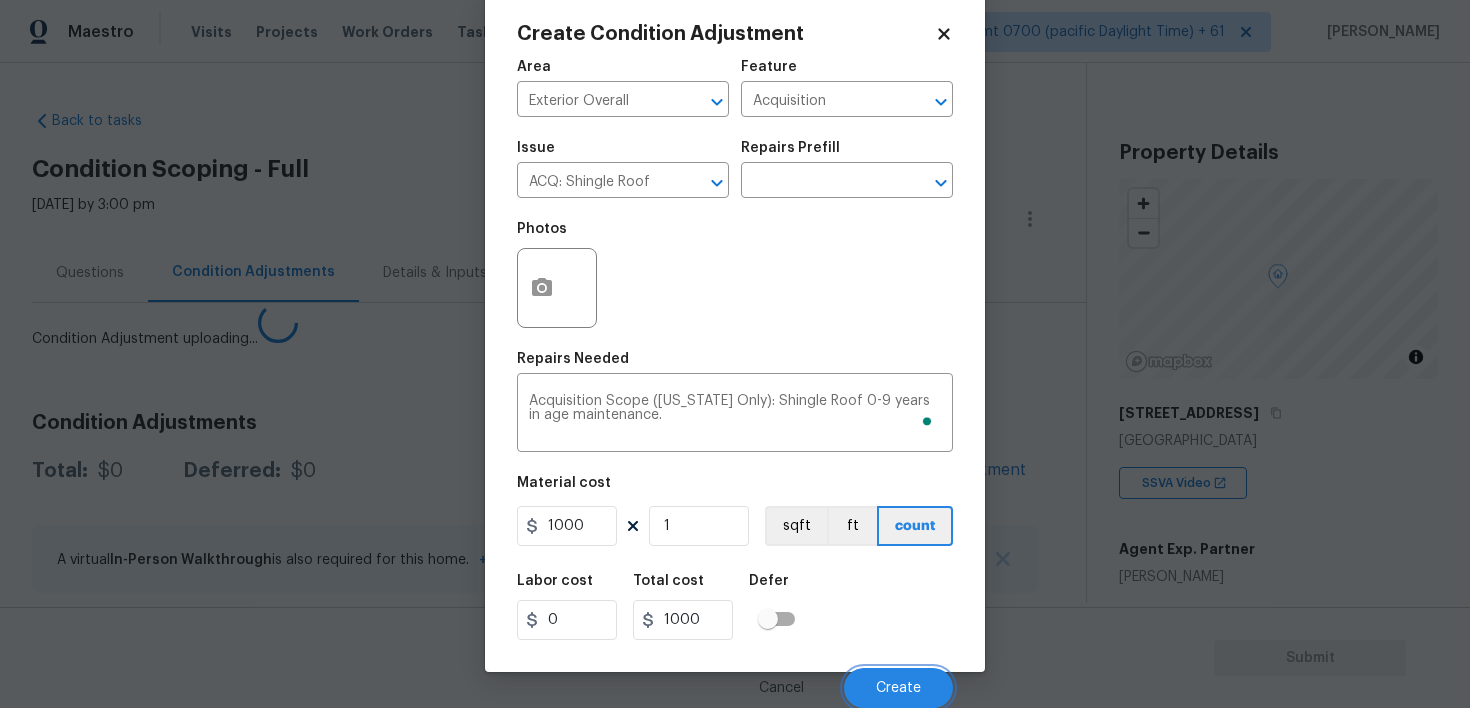 scroll, scrollTop: 32, scrollLeft: 0, axis: vertical 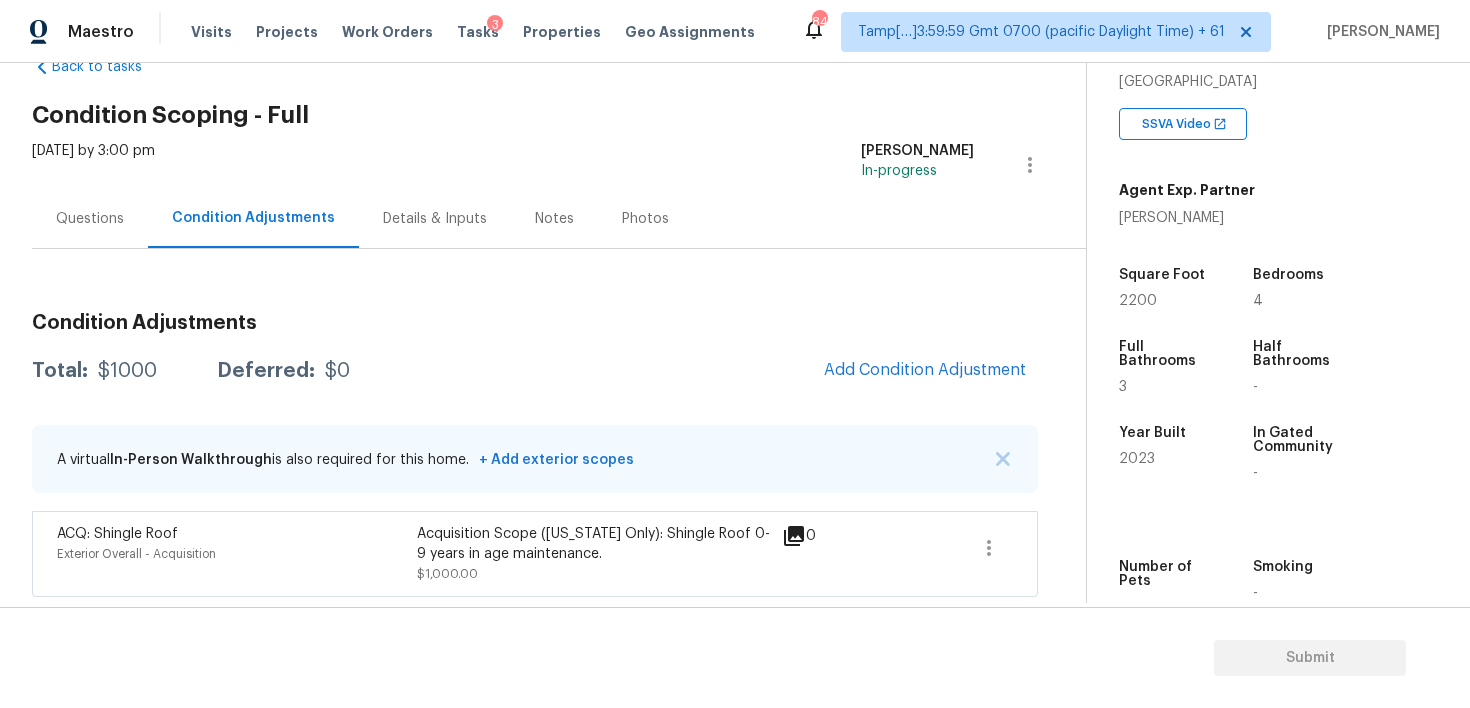 click on "Questions" at bounding box center (90, 218) 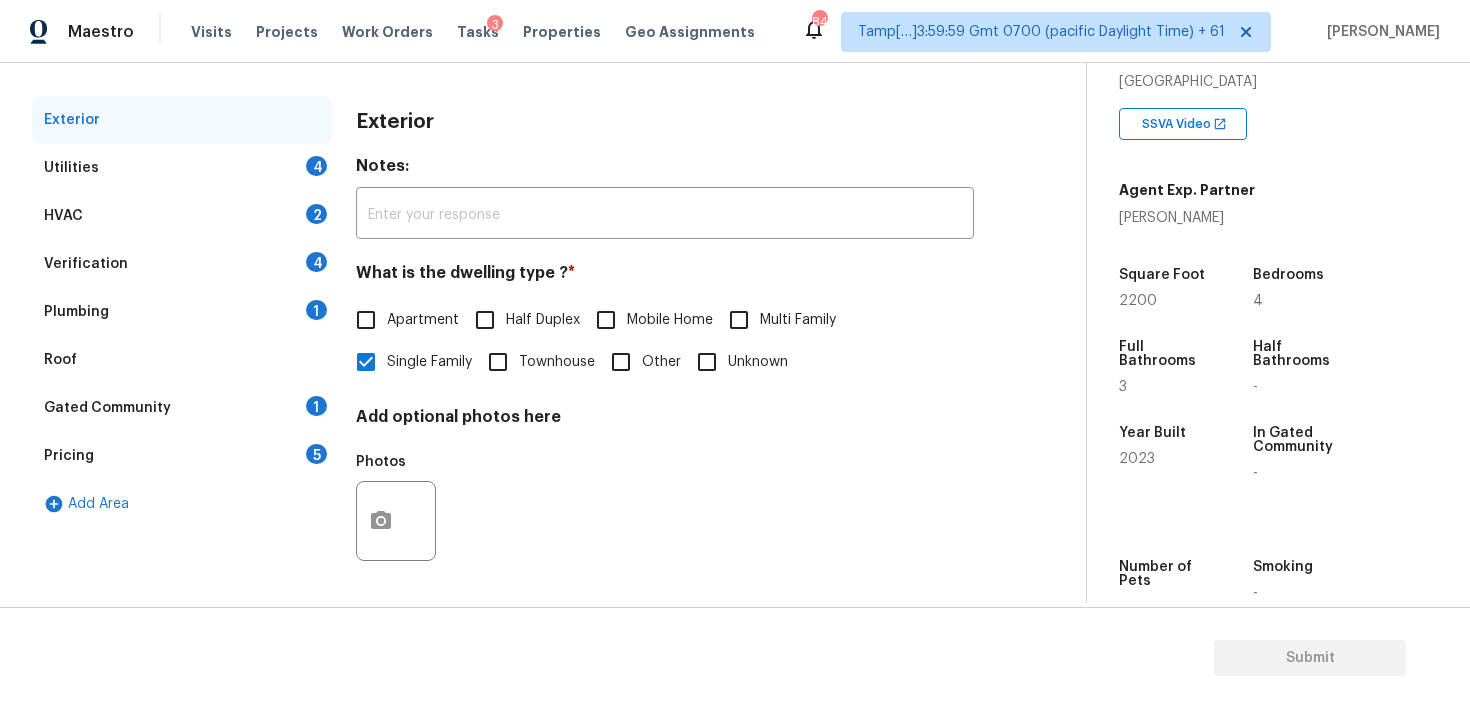 click on "Gated Community 1" at bounding box center [182, 408] 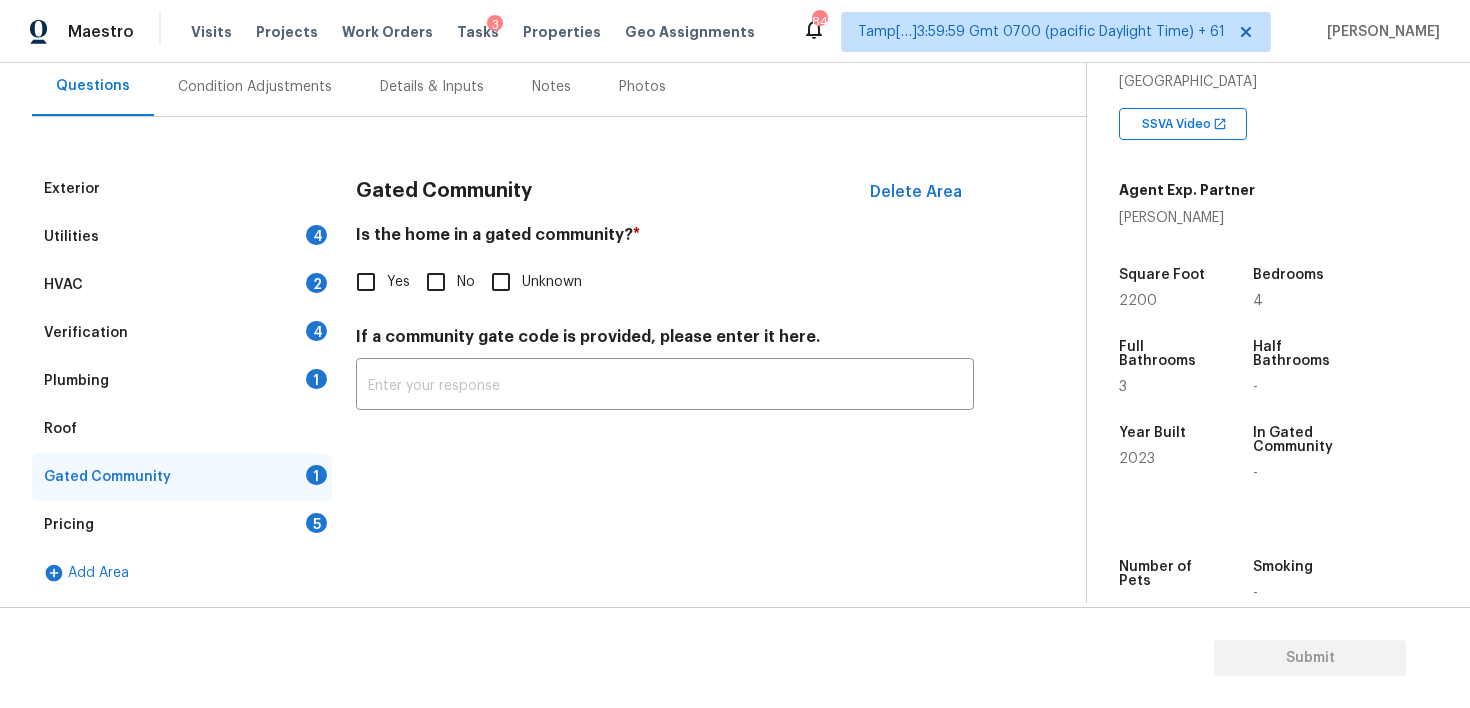 click on "Yes" at bounding box center (366, 282) 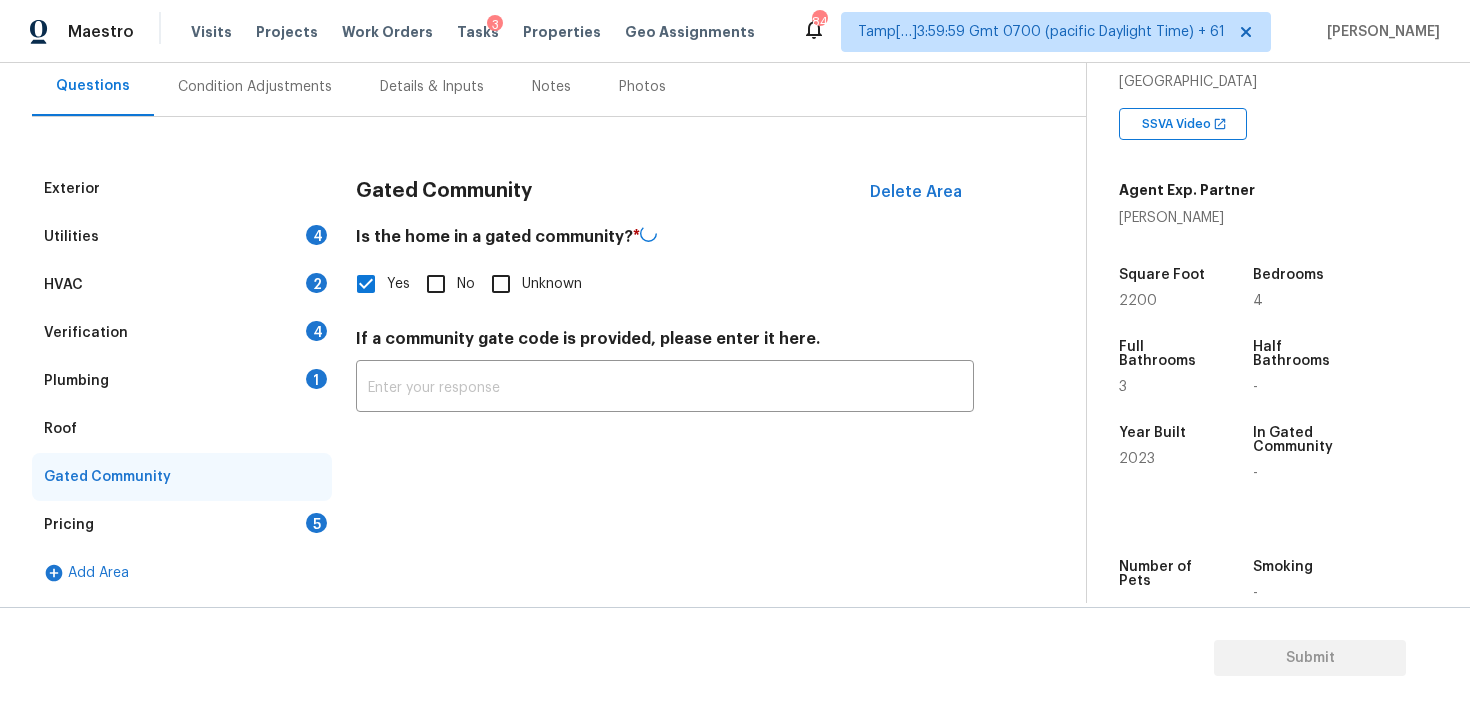 click on "If a community gate code is provided, please enter it here. ​" at bounding box center [665, 370] 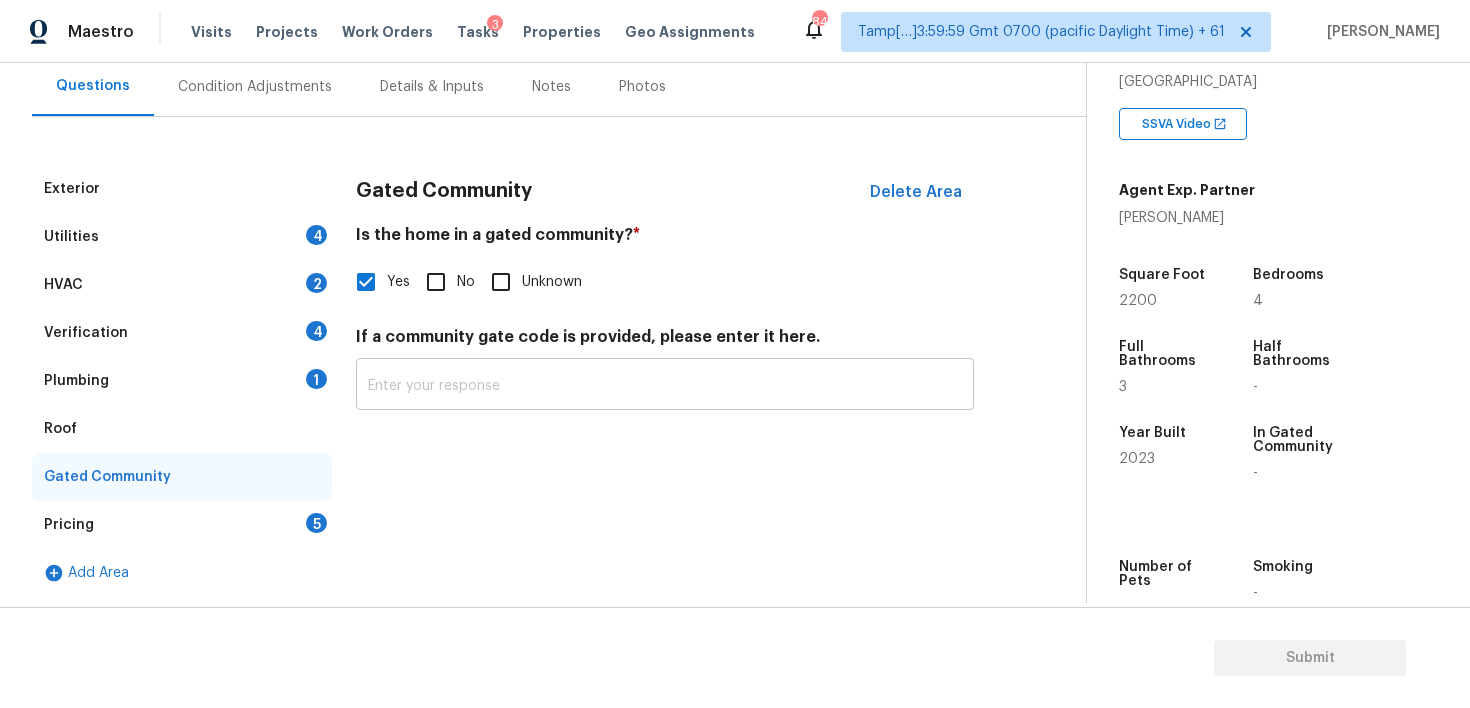 click at bounding box center (665, 386) 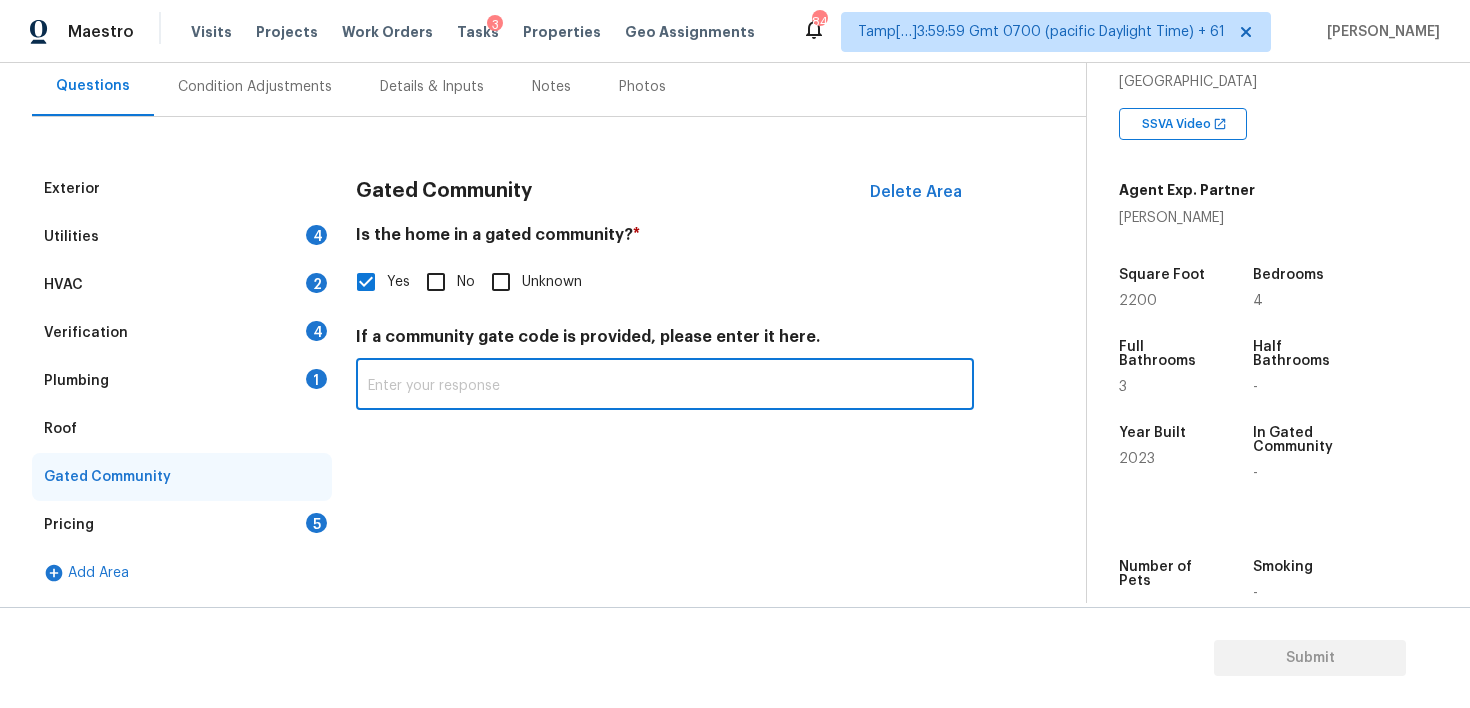 paste on "access via call-box" 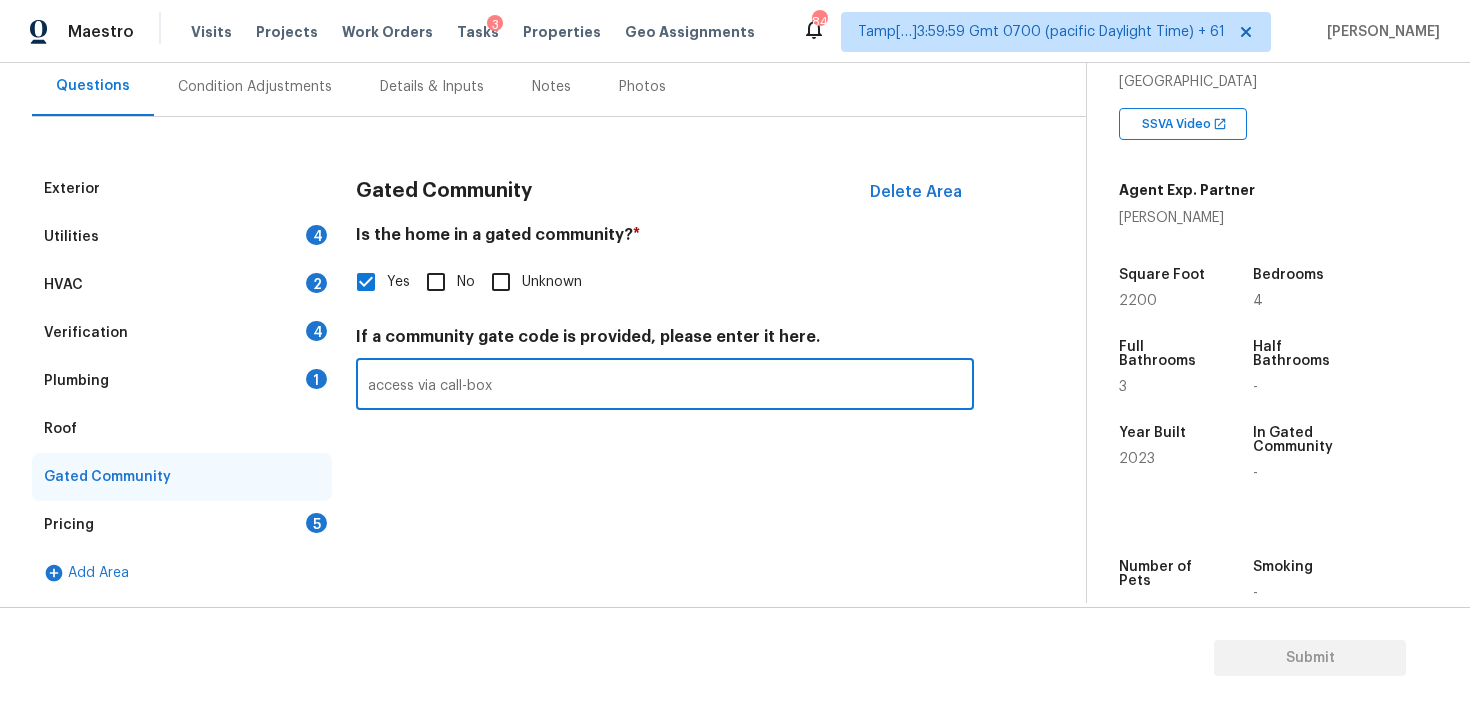 click on "access via call-box" at bounding box center (665, 386) 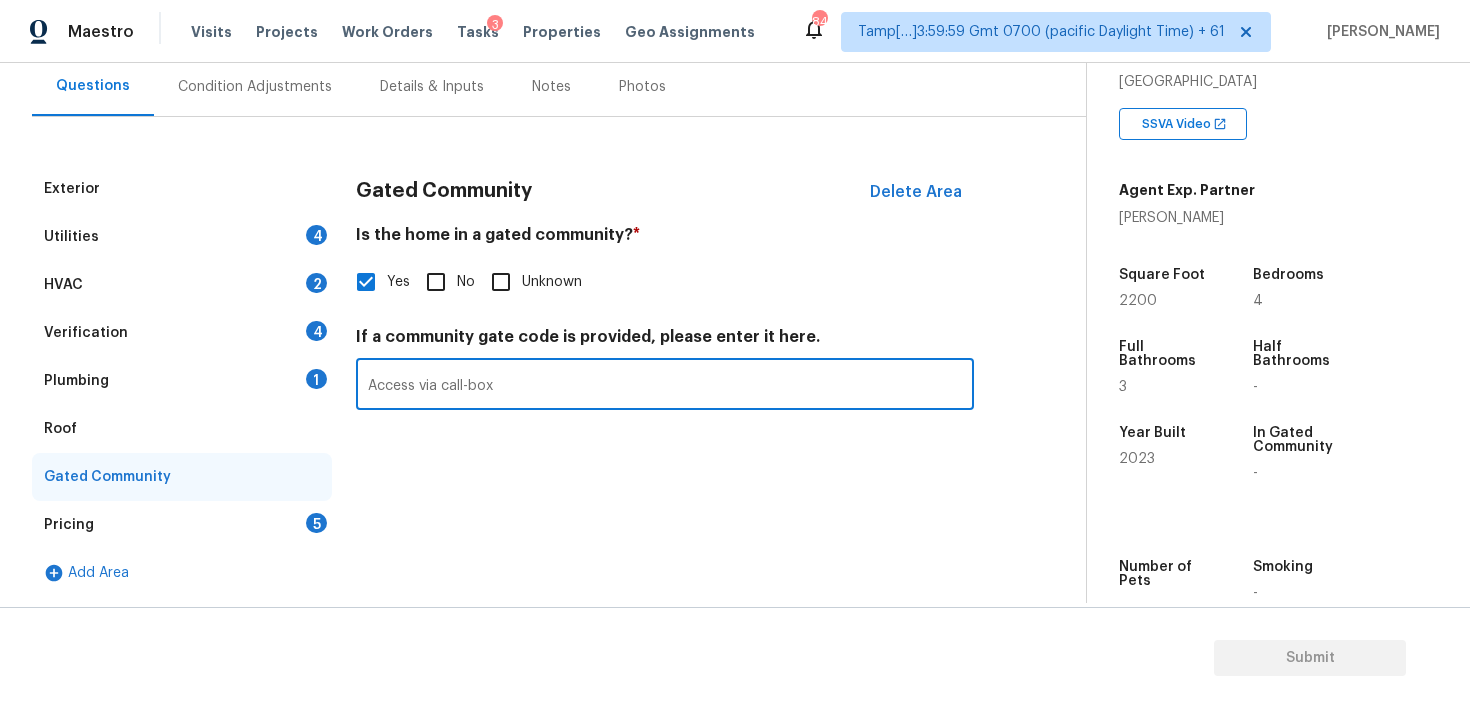 type on "Access via call-box" 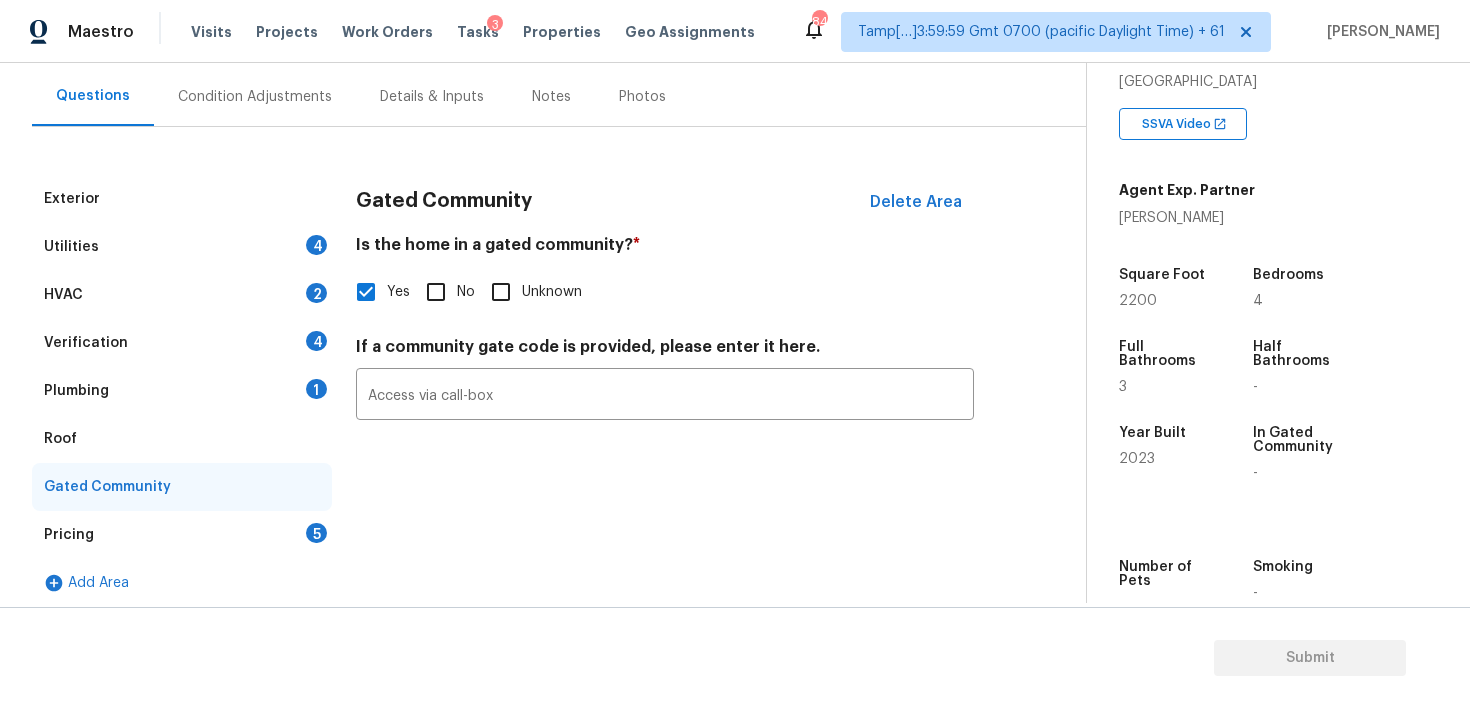click on "Condition Adjustments" at bounding box center (255, 96) 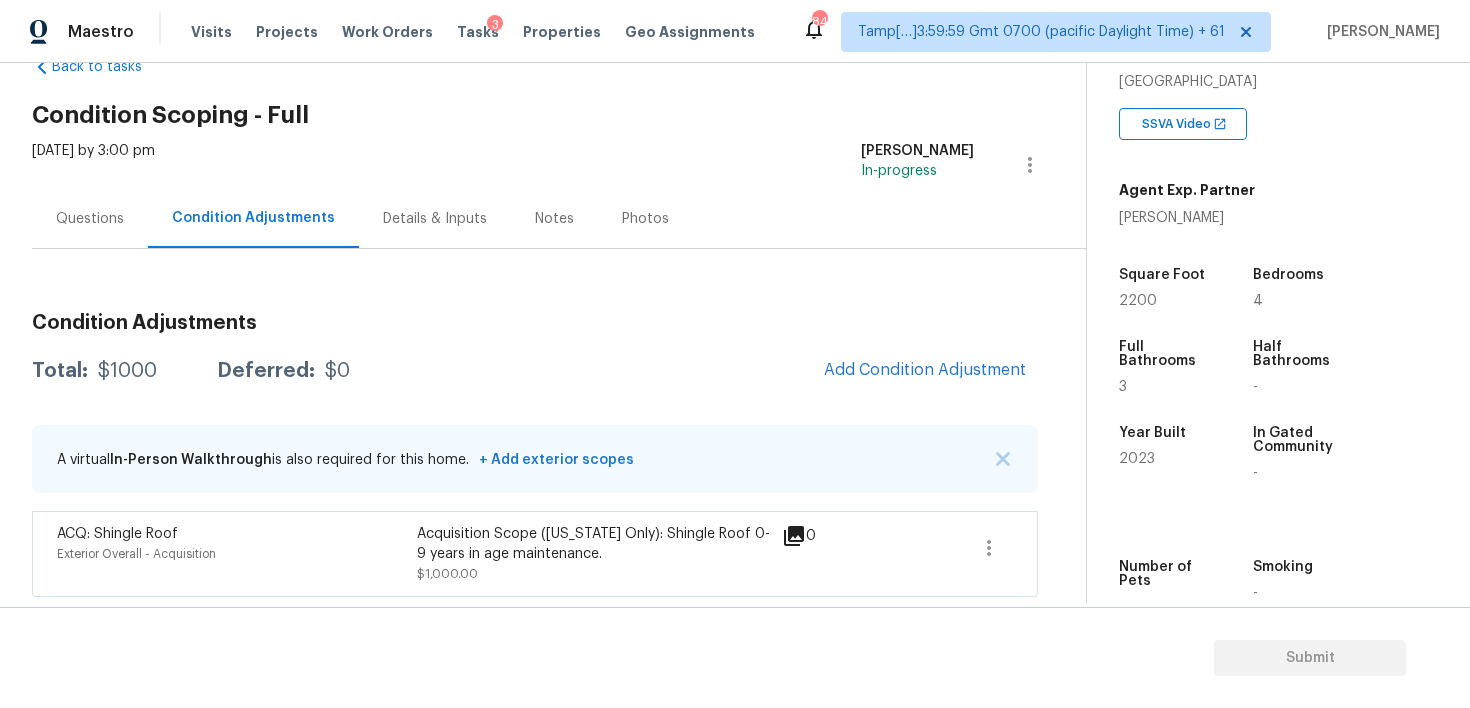 scroll, scrollTop: 54, scrollLeft: 0, axis: vertical 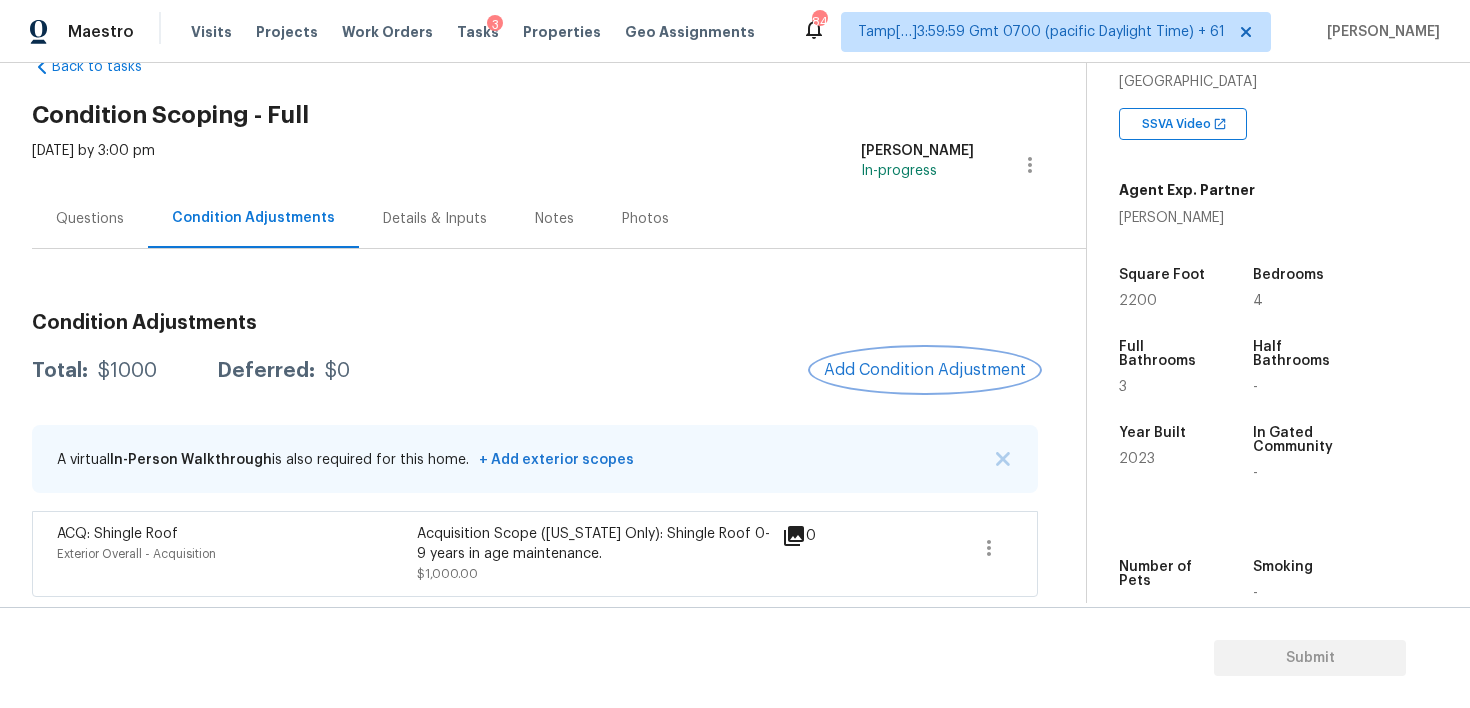 click on "Add Condition Adjustment" at bounding box center (925, 370) 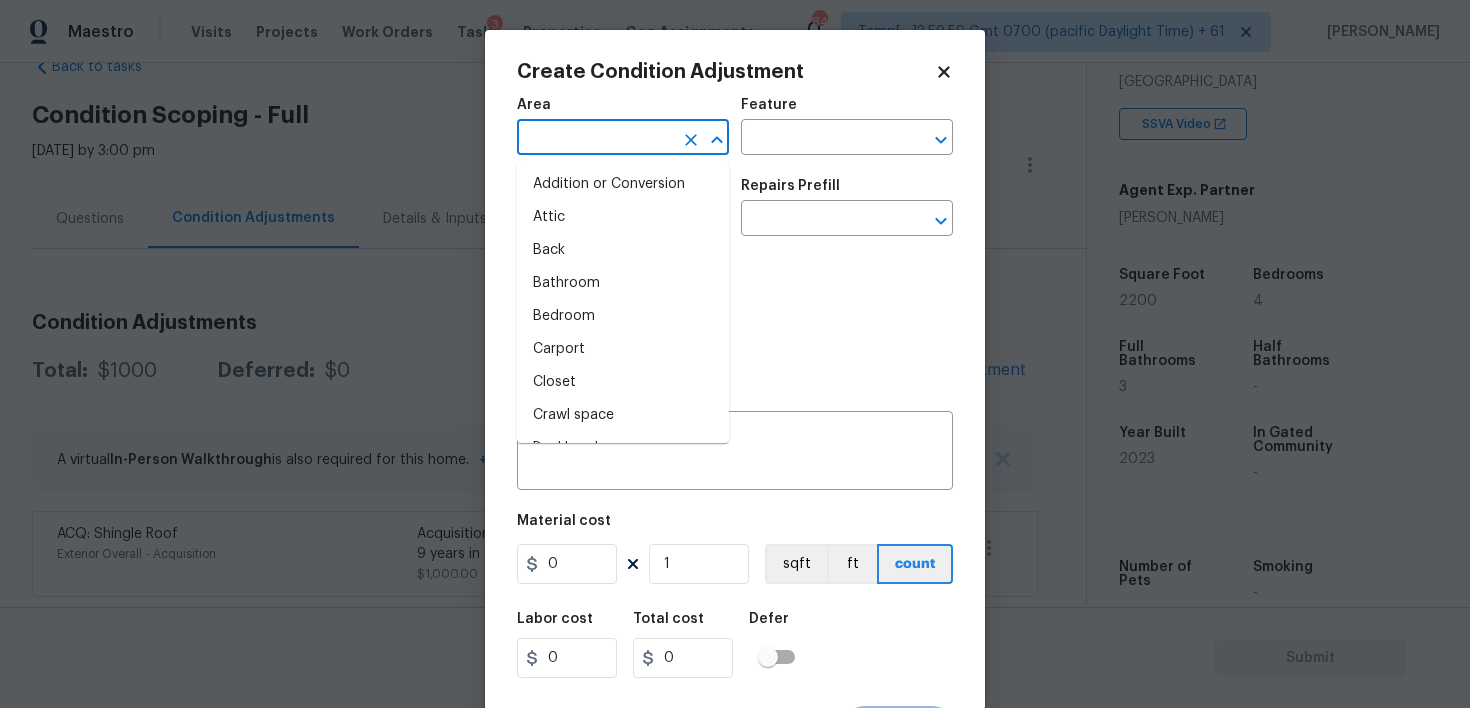 click at bounding box center [595, 139] 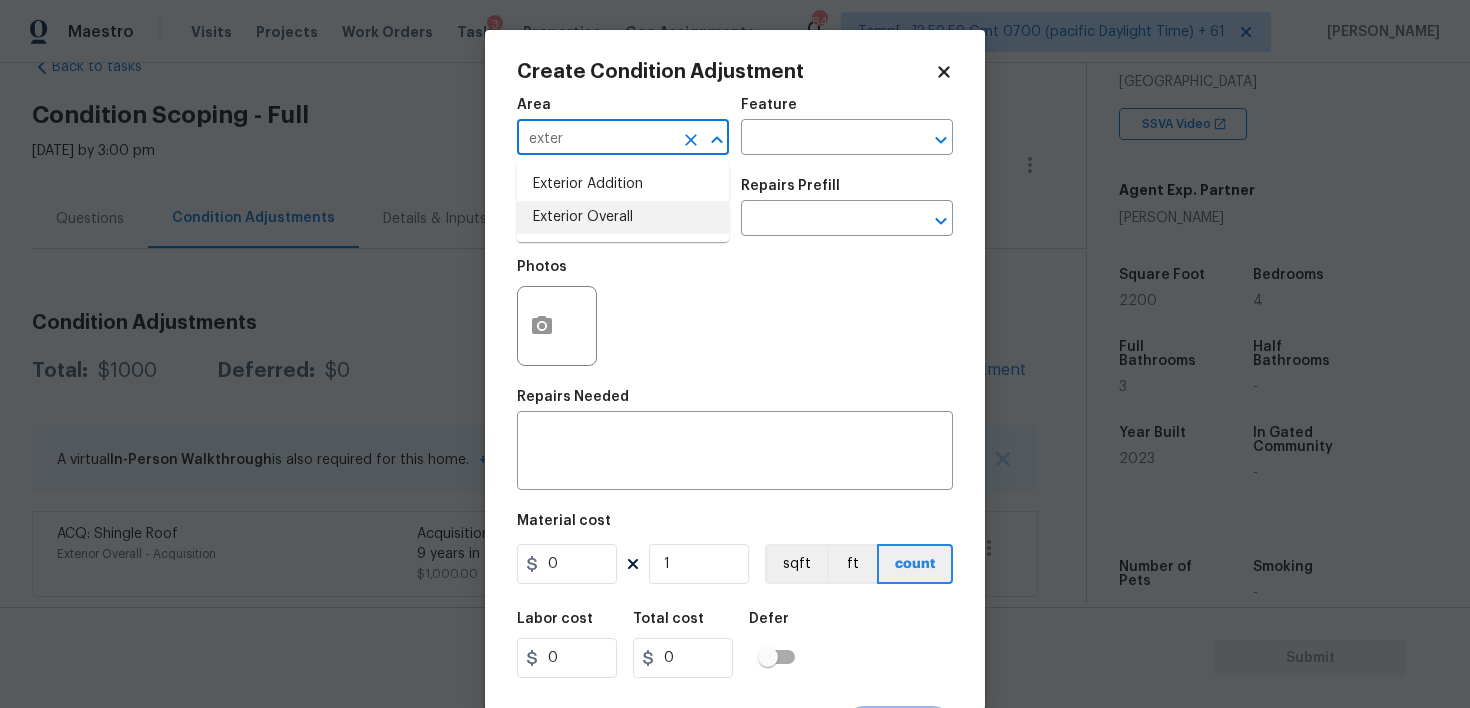click on "Exterior Overall" at bounding box center (623, 217) 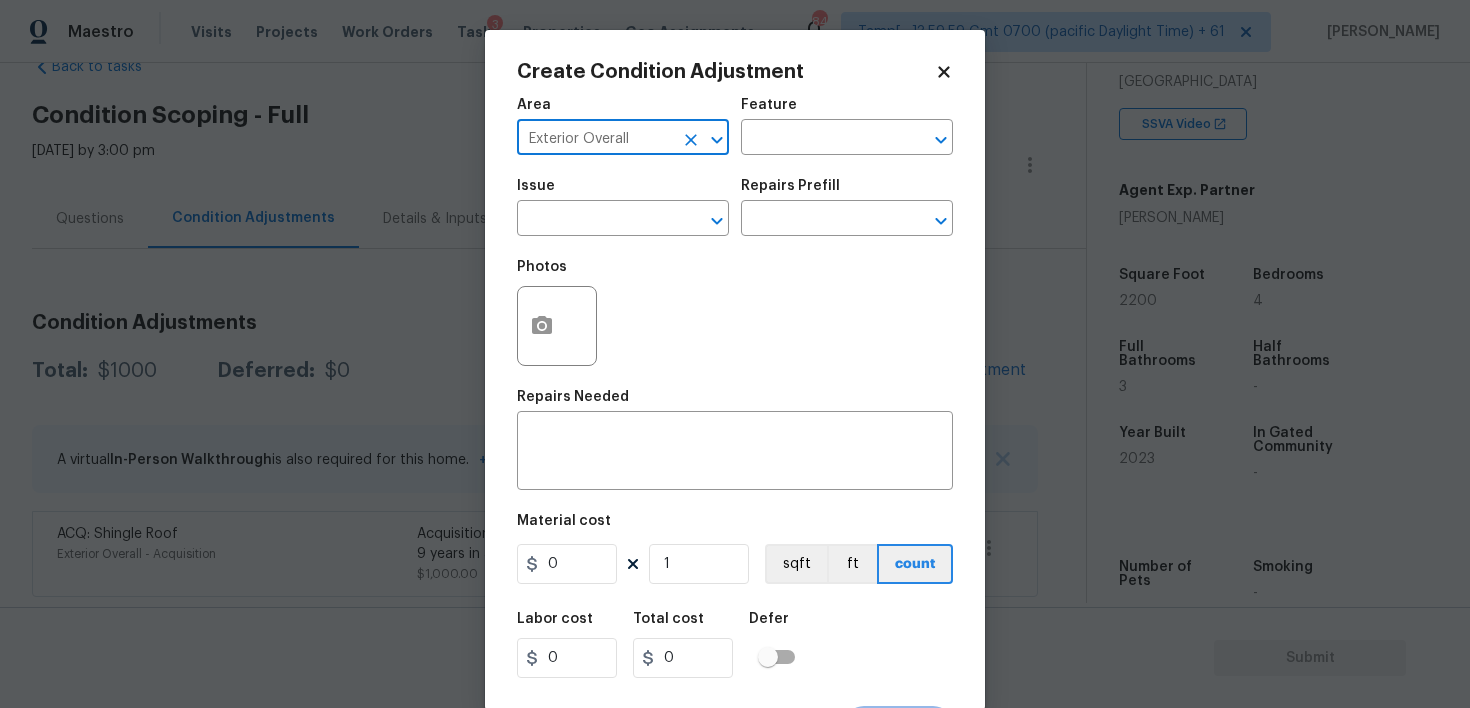type on "Exterior Overall" 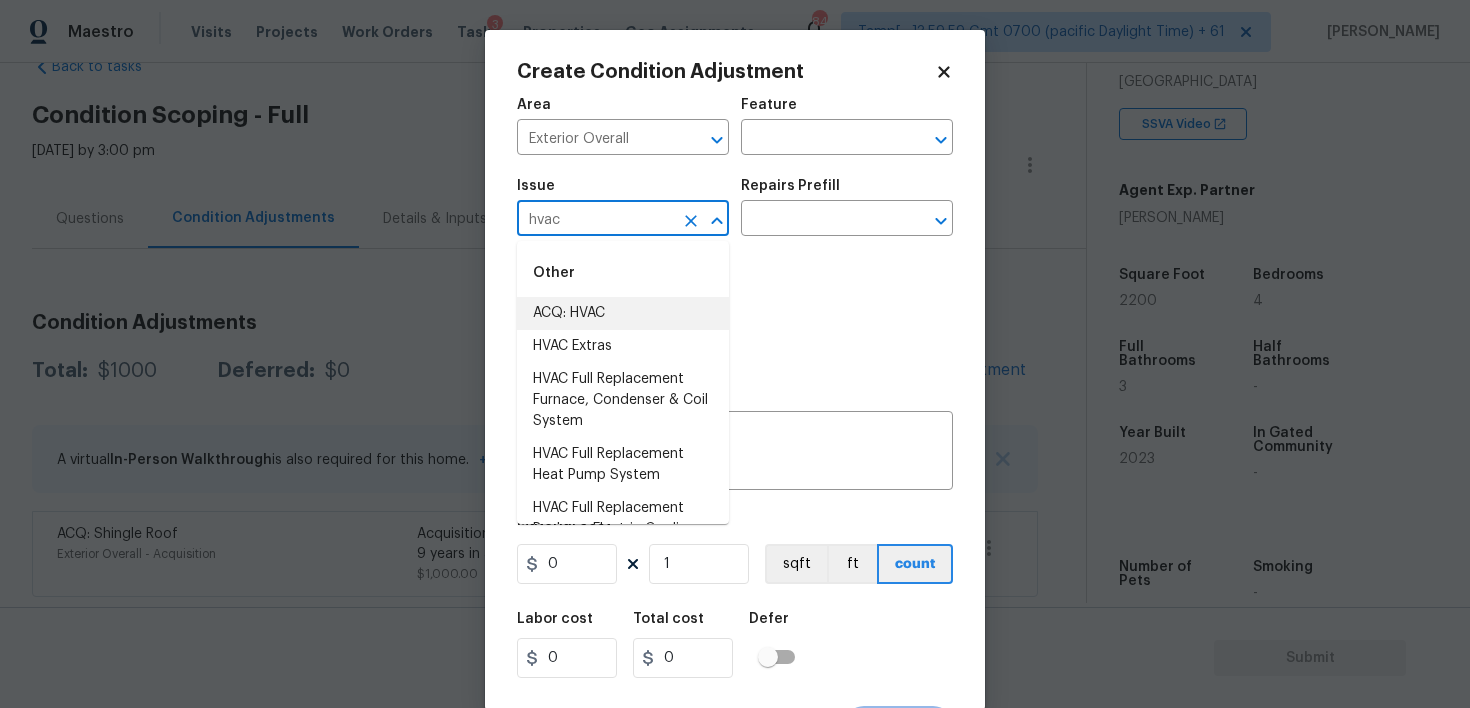 click on "ACQ: HVAC" at bounding box center (623, 313) 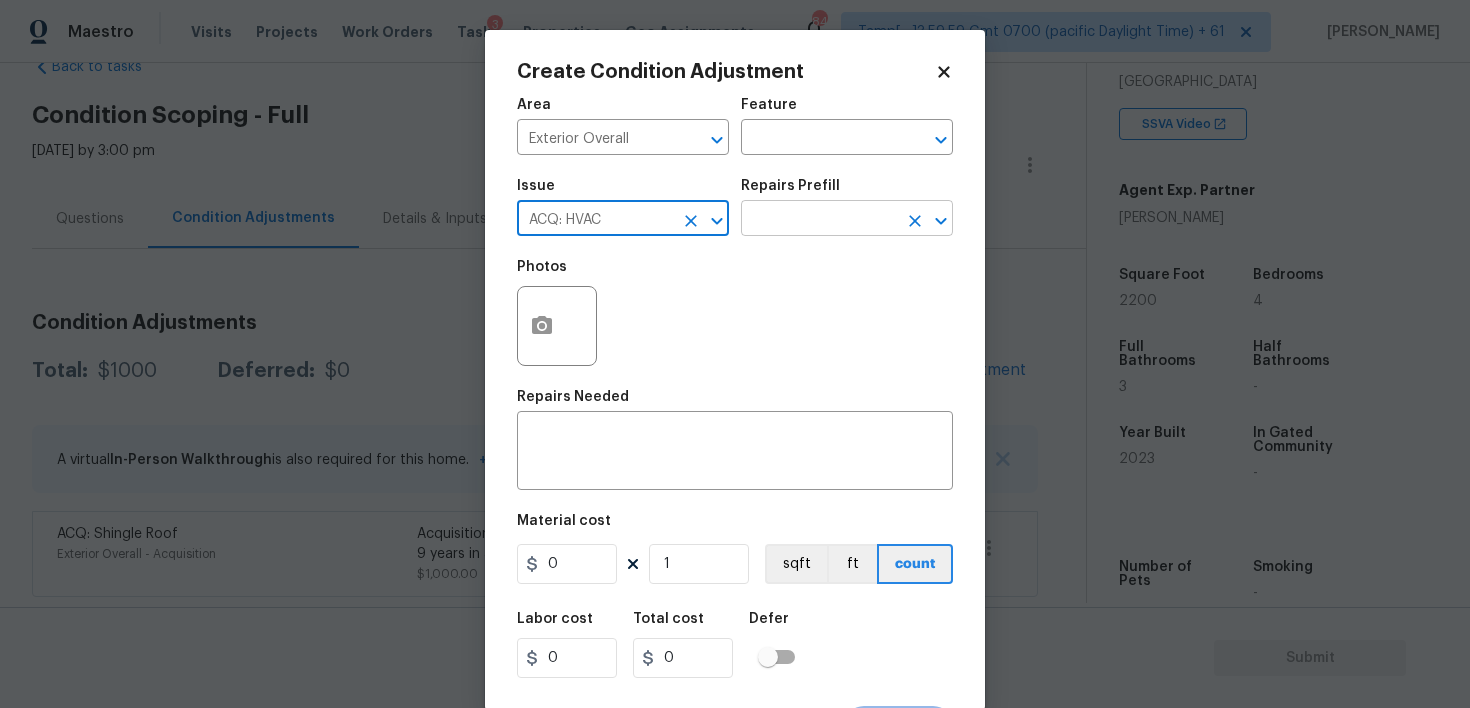 type on "ACQ: HVAC" 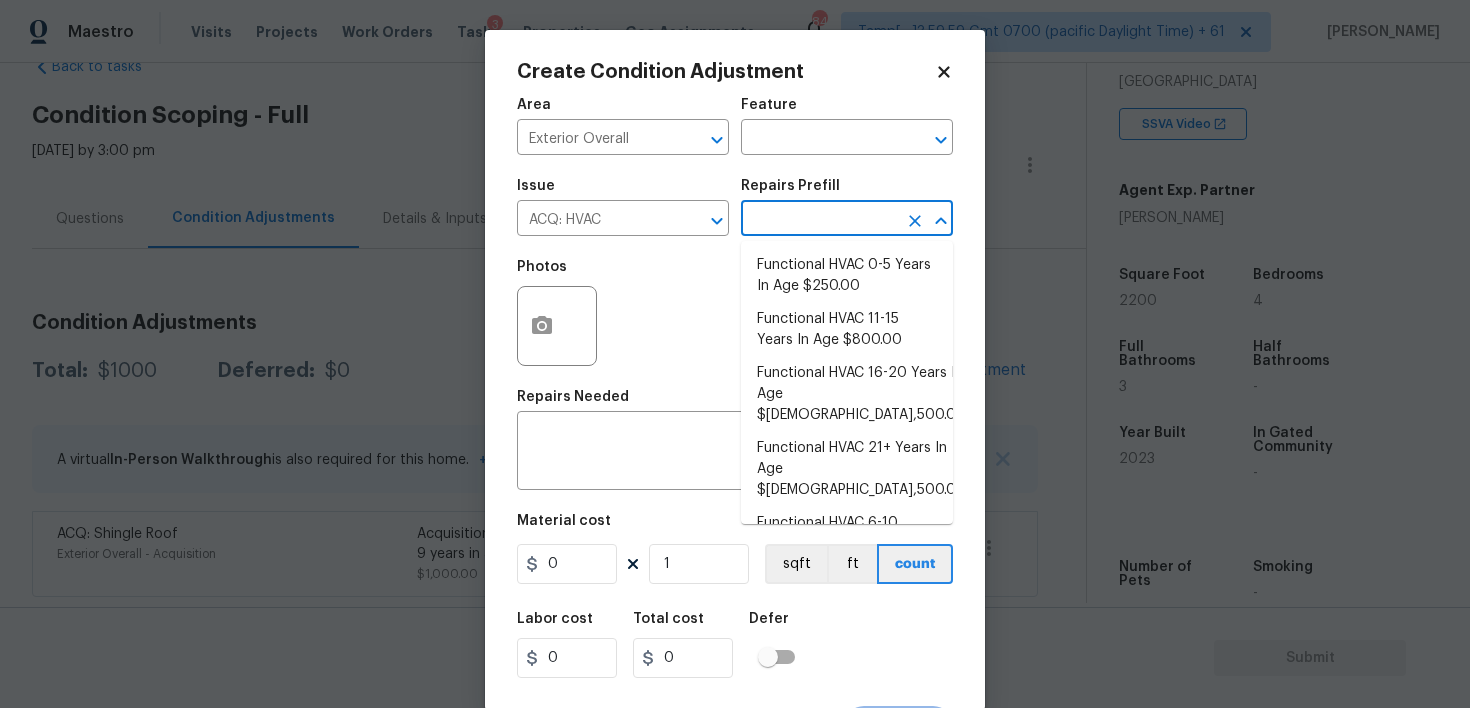 click at bounding box center (819, 220) 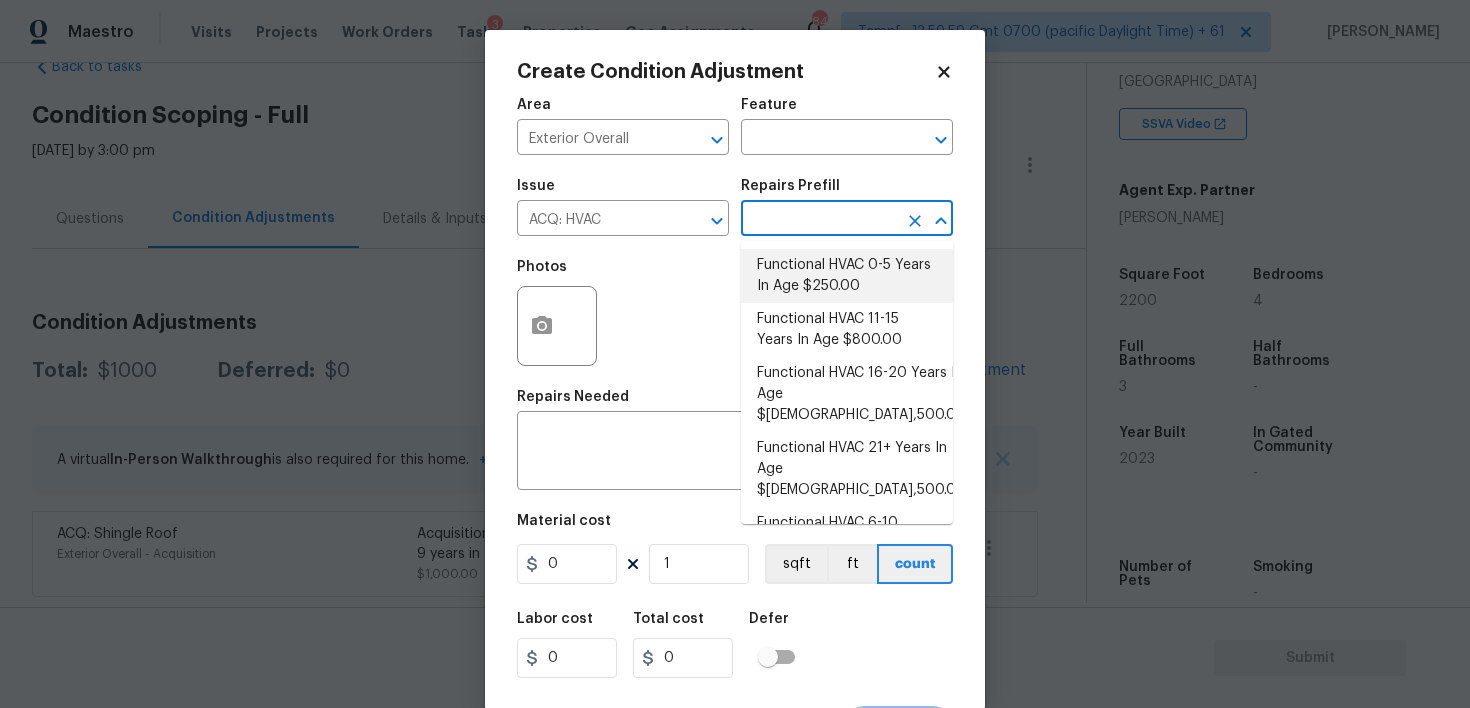 click on "Functional HVAC 0-5 Years In Age $250.00" at bounding box center (847, 276) 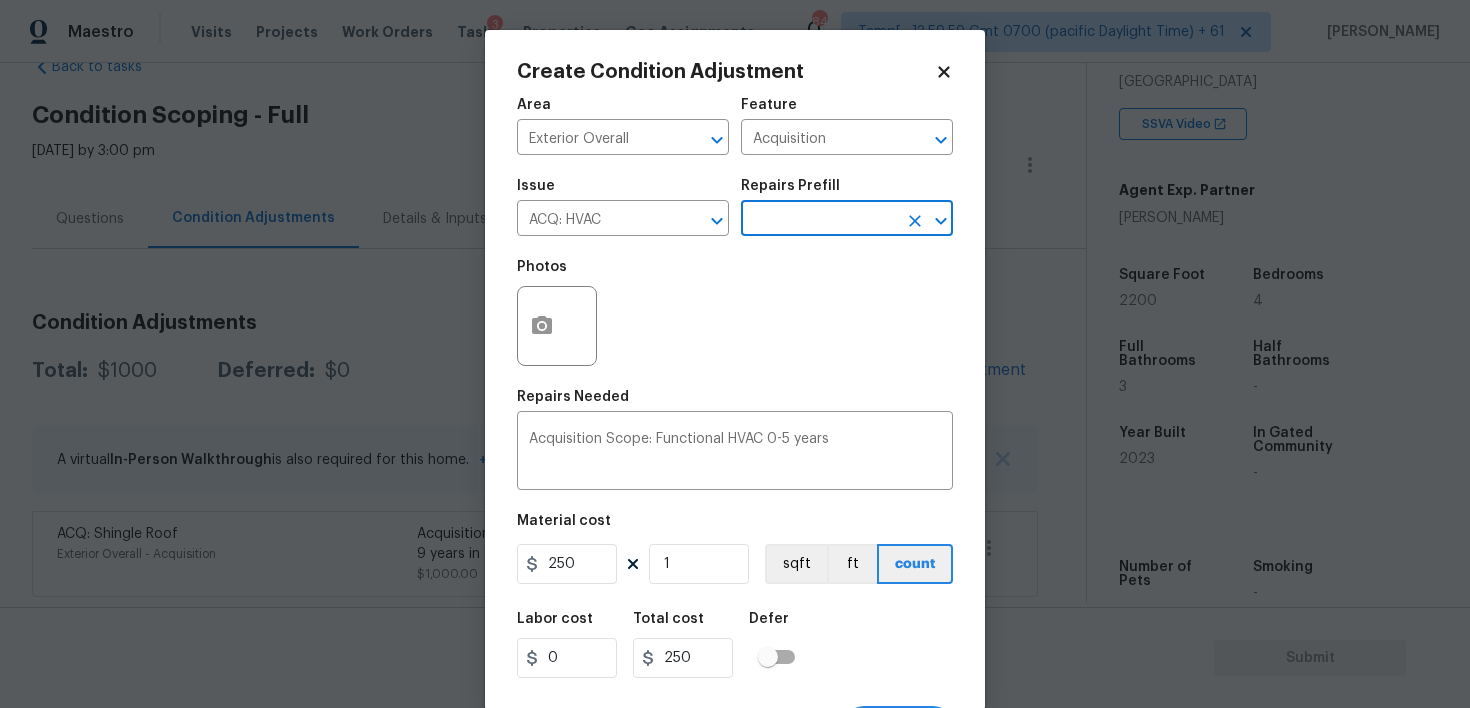 scroll, scrollTop: 39, scrollLeft: 0, axis: vertical 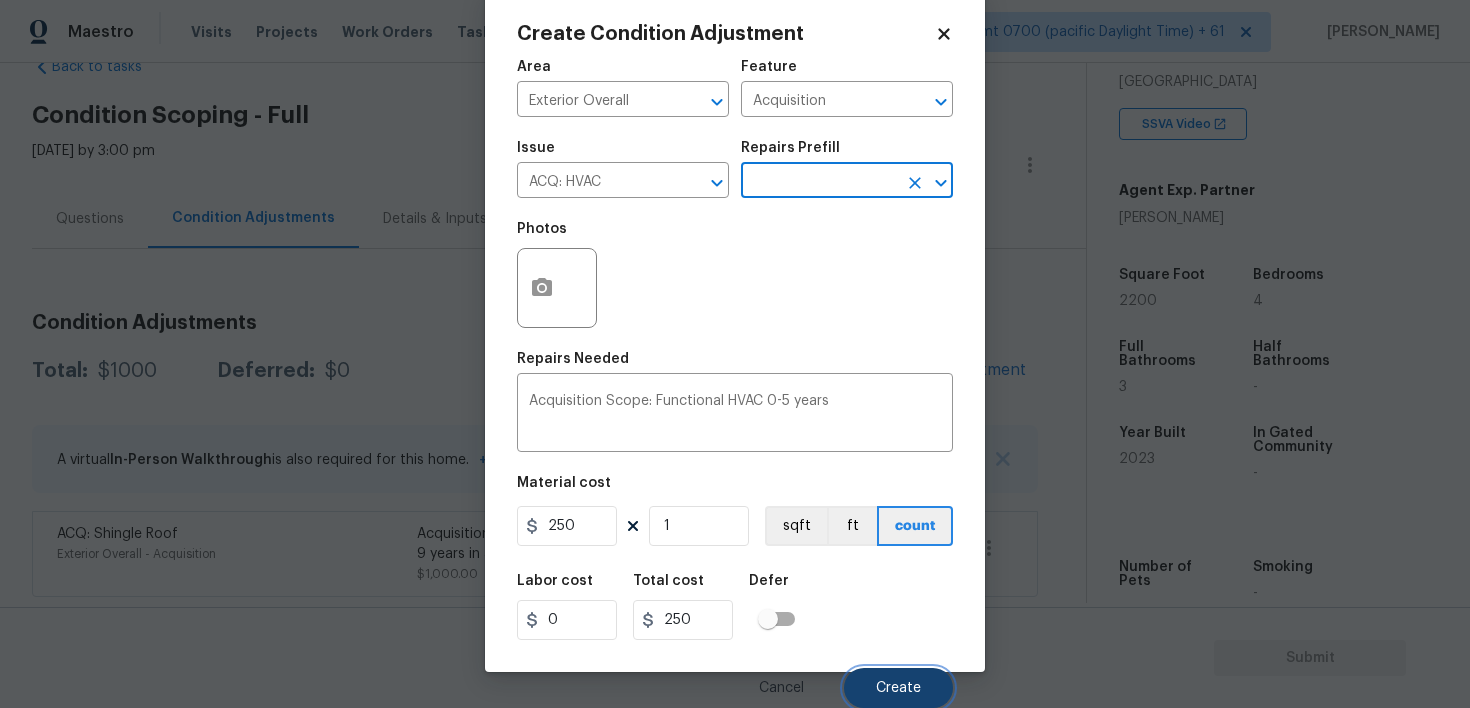 click on "Create" at bounding box center [898, 688] 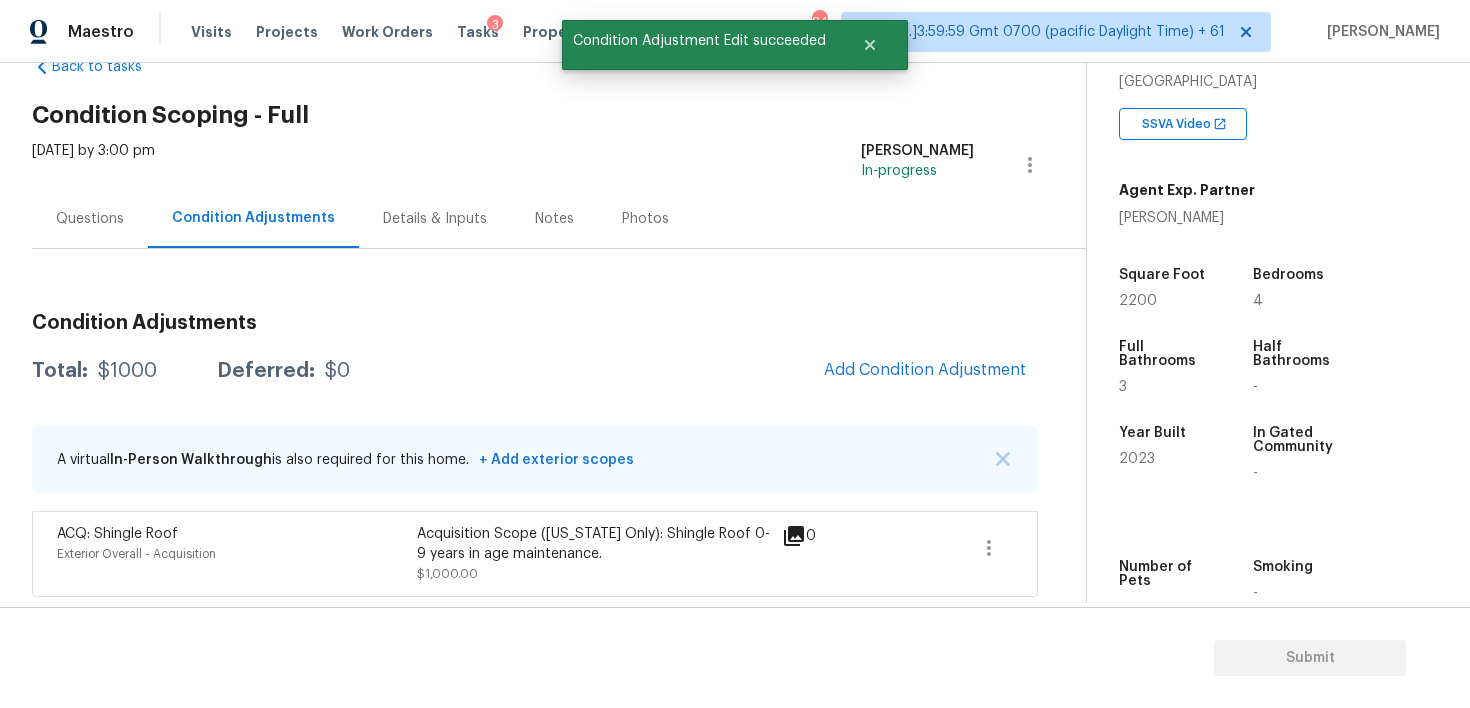scroll, scrollTop: 32, scrollLeft: 0, axis: vertical 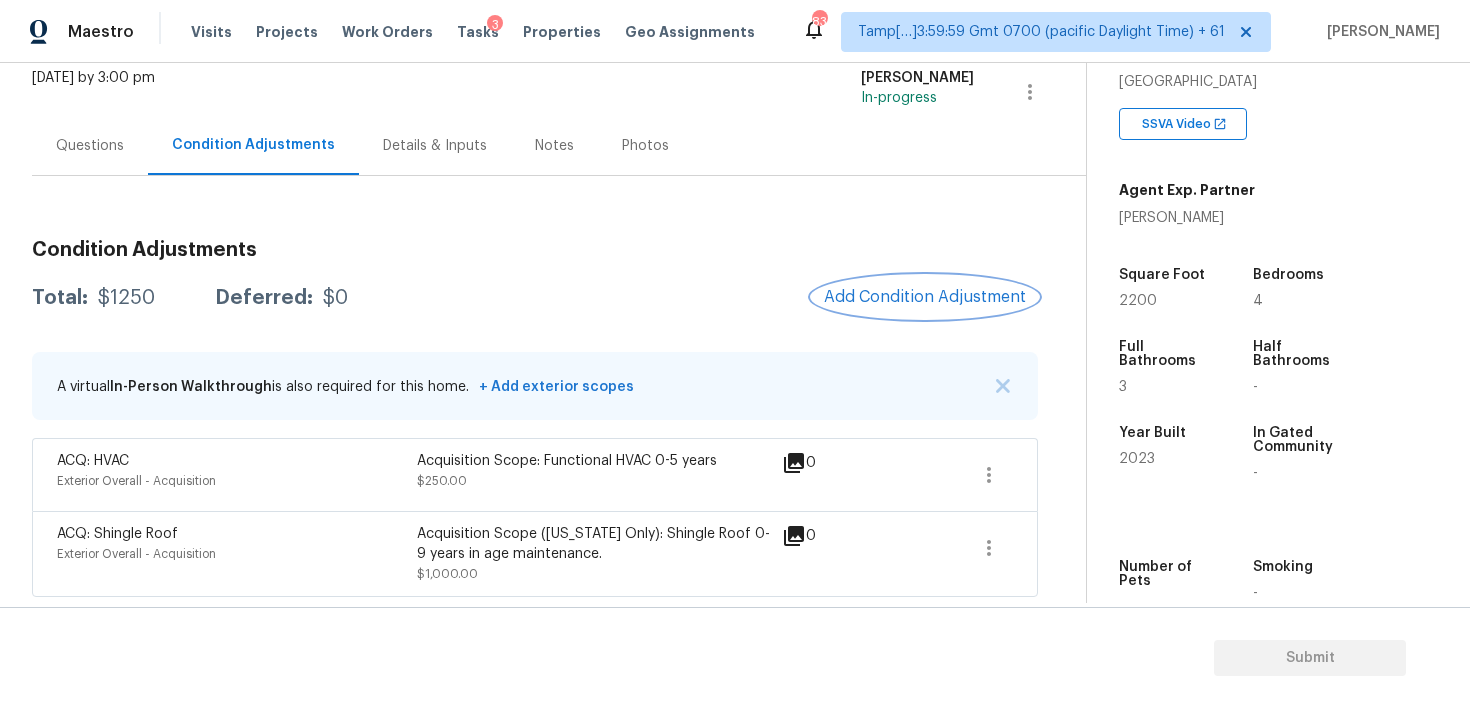 click on "Add Condition Adjustment" at bounding box center [925, 297] 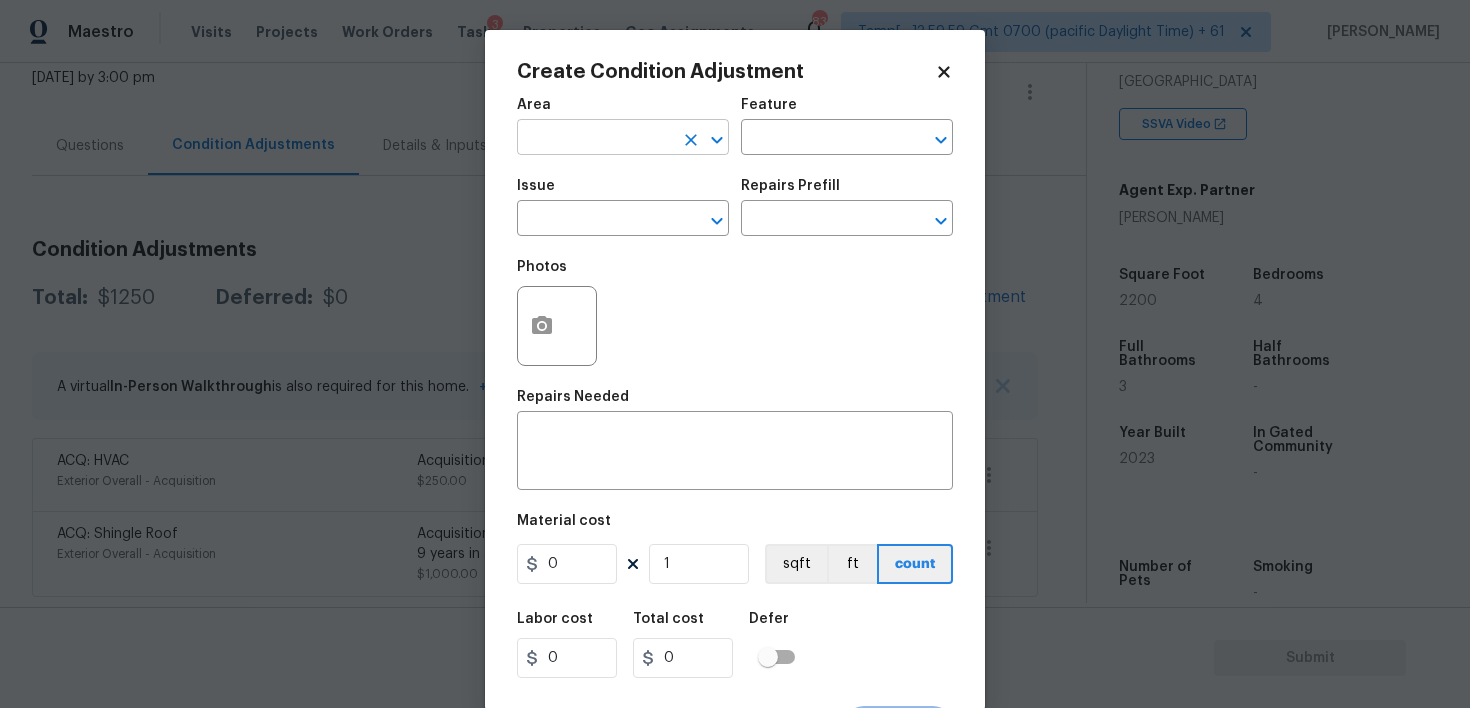 click at bounding box center [595, 139] 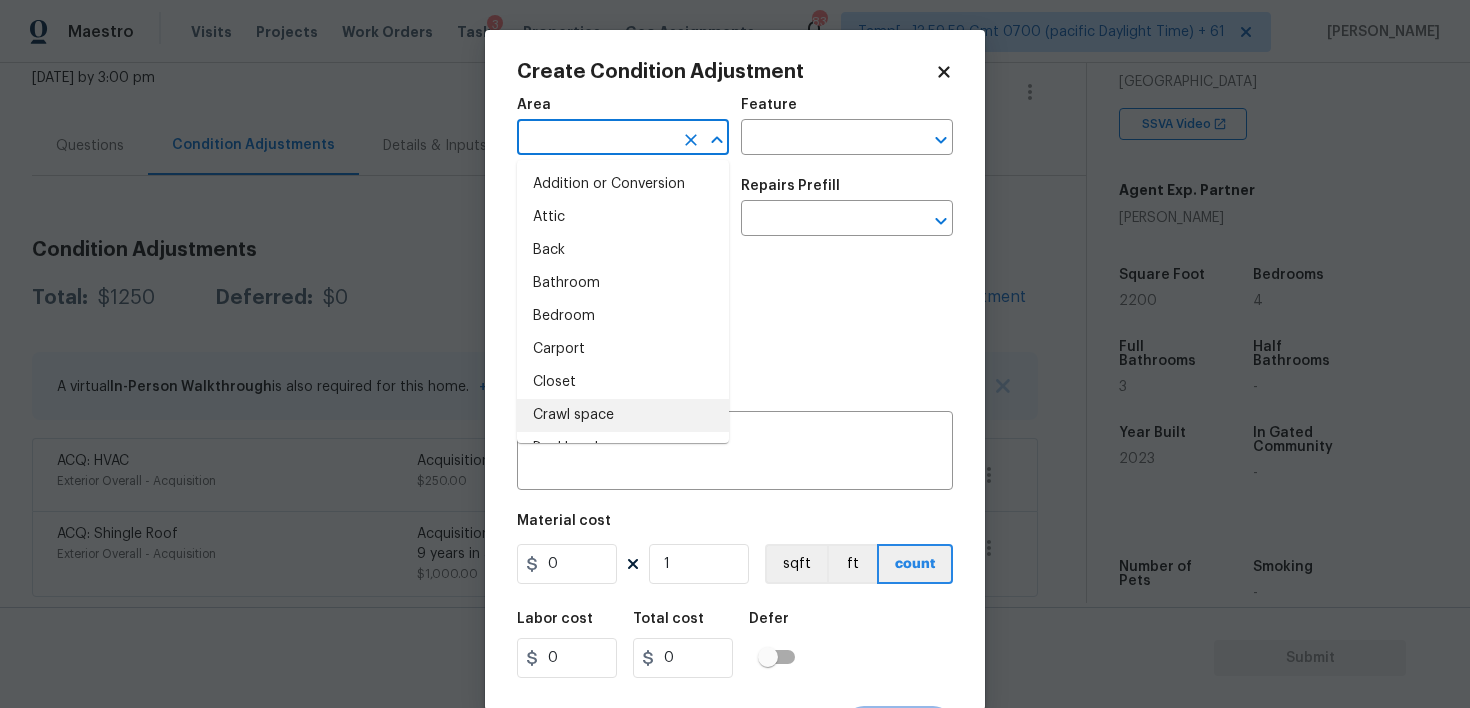 click on "Maestro Visits Projects Work Orders Tasks 3 Properties Geo Assignments 839 Tamp[…]3:59:59 Gmt 0700 (pacific Daylight Time) + 61 Vigneshwaran B Back to tasks Condition Scoping - Full Mon, Jul 21 2025 by 3:00 pm   Vigneshwaran B In-progress Questions Condition Adjustments Details & Inputs Notes Photos Condition Adjustments Total:  $1250 Deferred:  $0 Add Condition Adjustment A virtual  In-Person Walkthrough  is also required for this home.   + Add exterior scopes ACQ: HVAC Exterior Overall - Acquisition Acquisition Scope: Functional HVAC 0-5 years $250.00   0 ACQ: Shingle Roof Exterior Overall - Acquisition Acquisition Scope (Florida Only): Shingle Roof 0-9 years in age maintenance. $1,000.00   0 Property Details © Mapbox   © OpenStreetMap   Improve this map 5438 Coral Reef Ct Spring Hill, FL 34609 SSVA Video Agent Exp. Partner John Schell Square Foot 2200 Bedrooms 4 Full Bathrooms 3 Half Bathrooms - Year Built 2023 In Gated Community - Number of Pets - Smoking - Septic system - Home Additions - Submit" at bounding box center (735, 354) 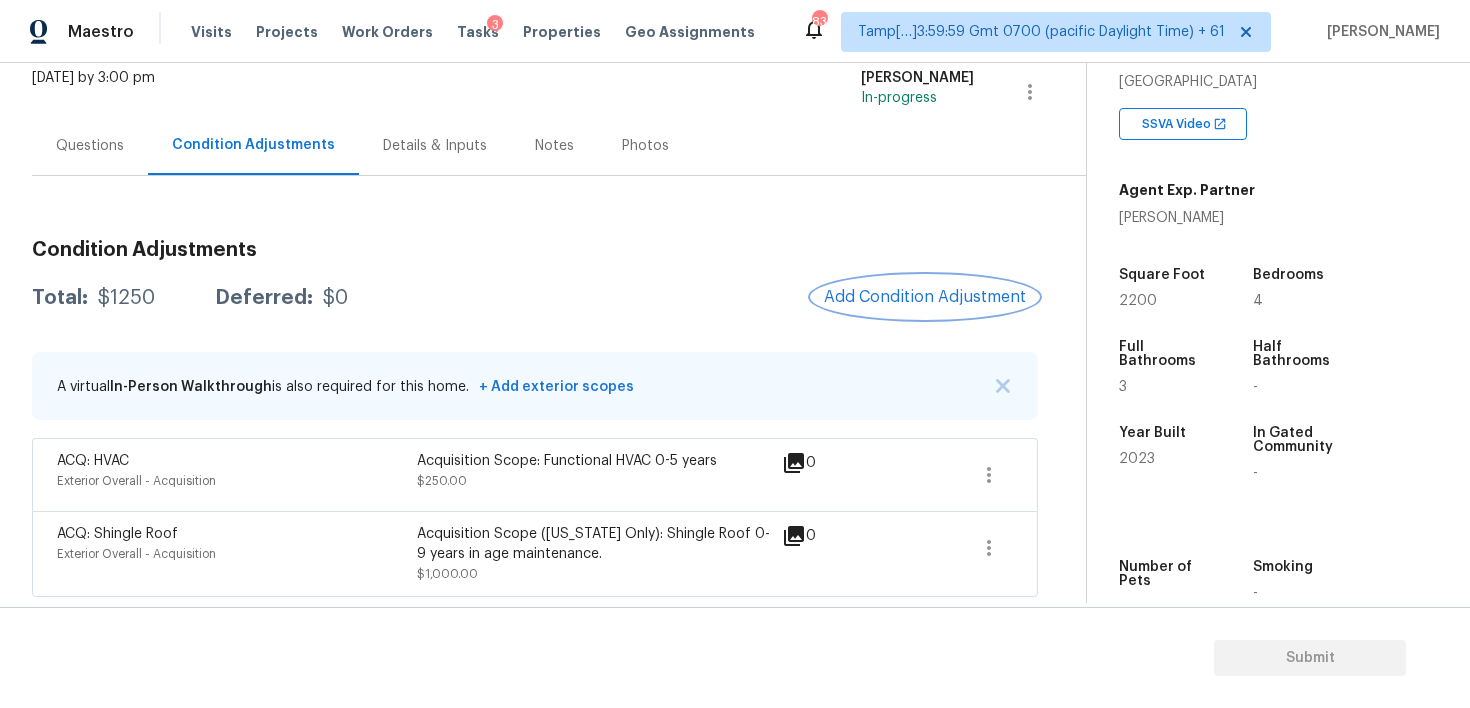 click on "Add Condition Adjustment" at bounding box center (925, 297) 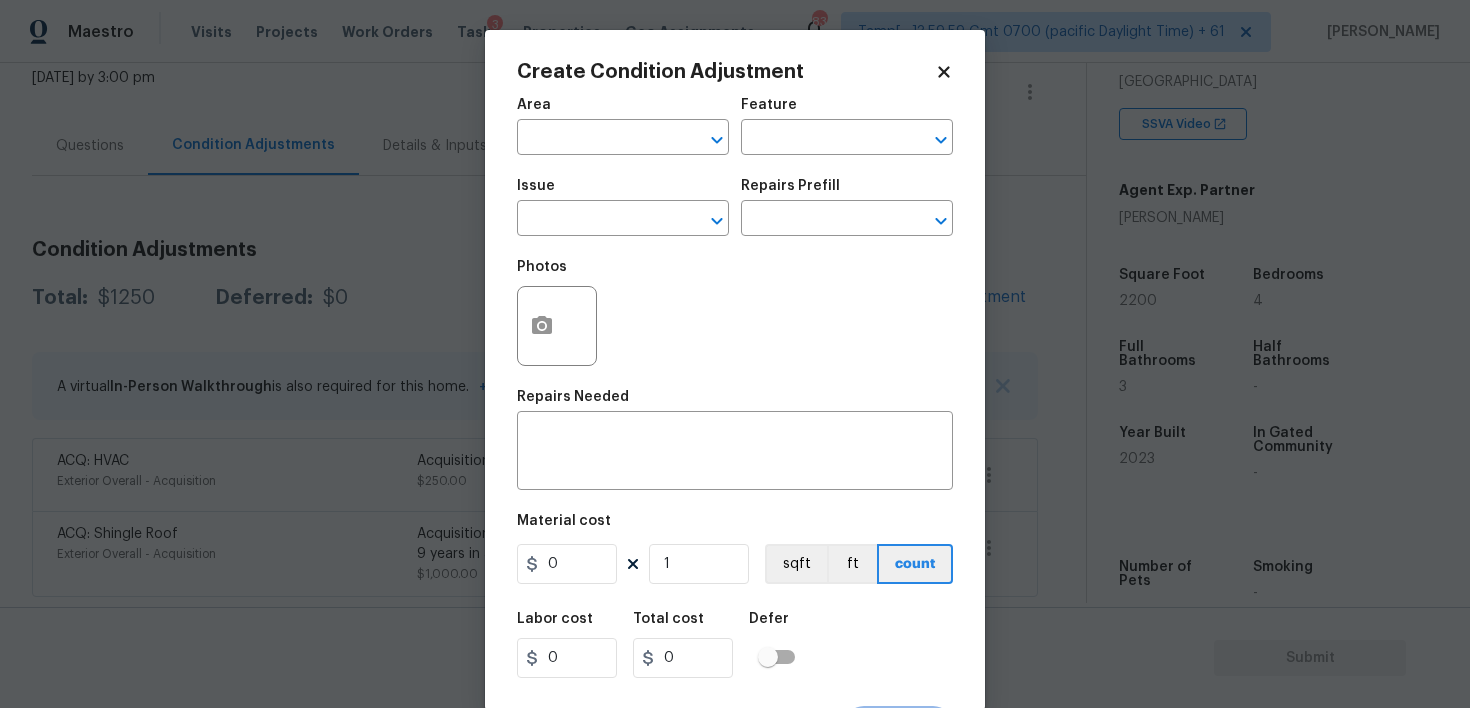 click on "Create Condition Adjustment Area ​ Feature ​ Issue ​ Repairs Prefill ​ Photos Repairs Needed x ​ Material cost 0 1 sqft ft count Labor cost 0 Total cost 0 Defer Cancel Create" at bounding box center [735, 370] 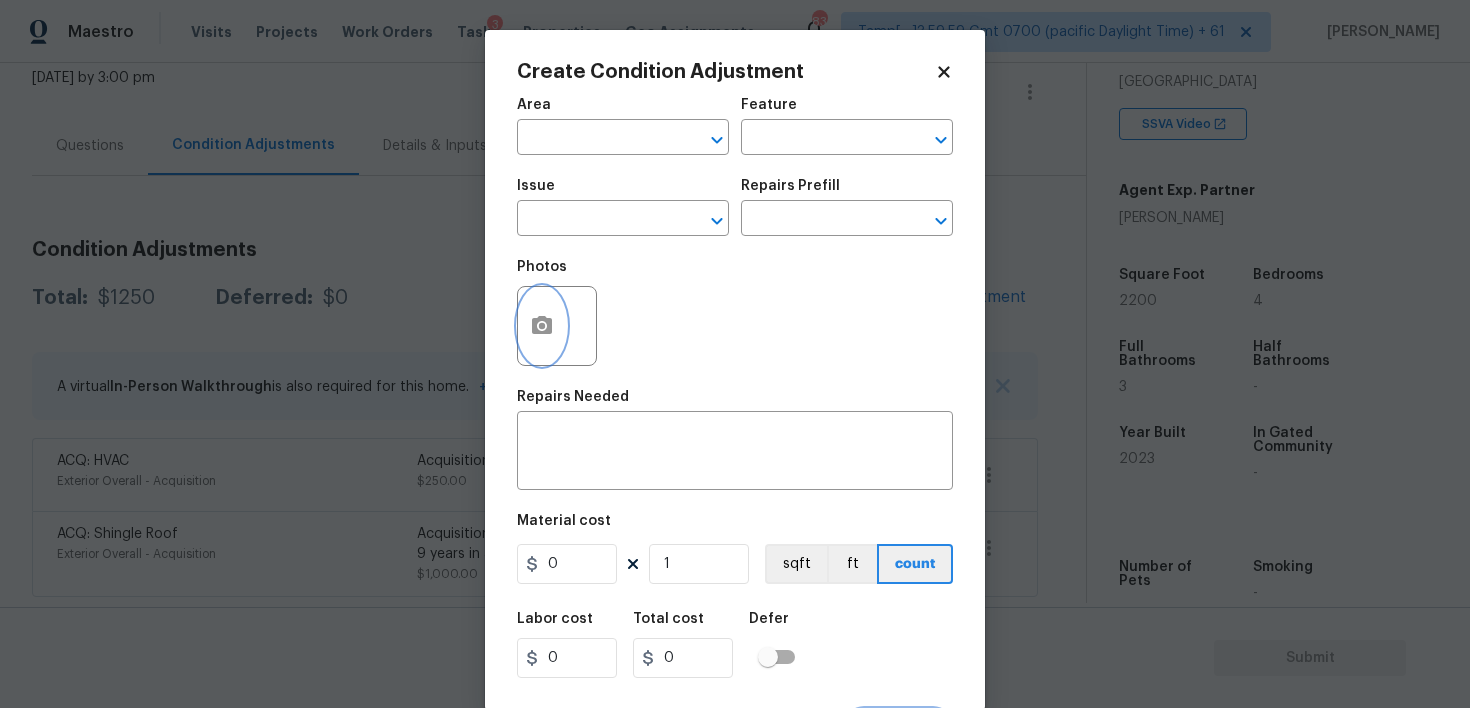 click 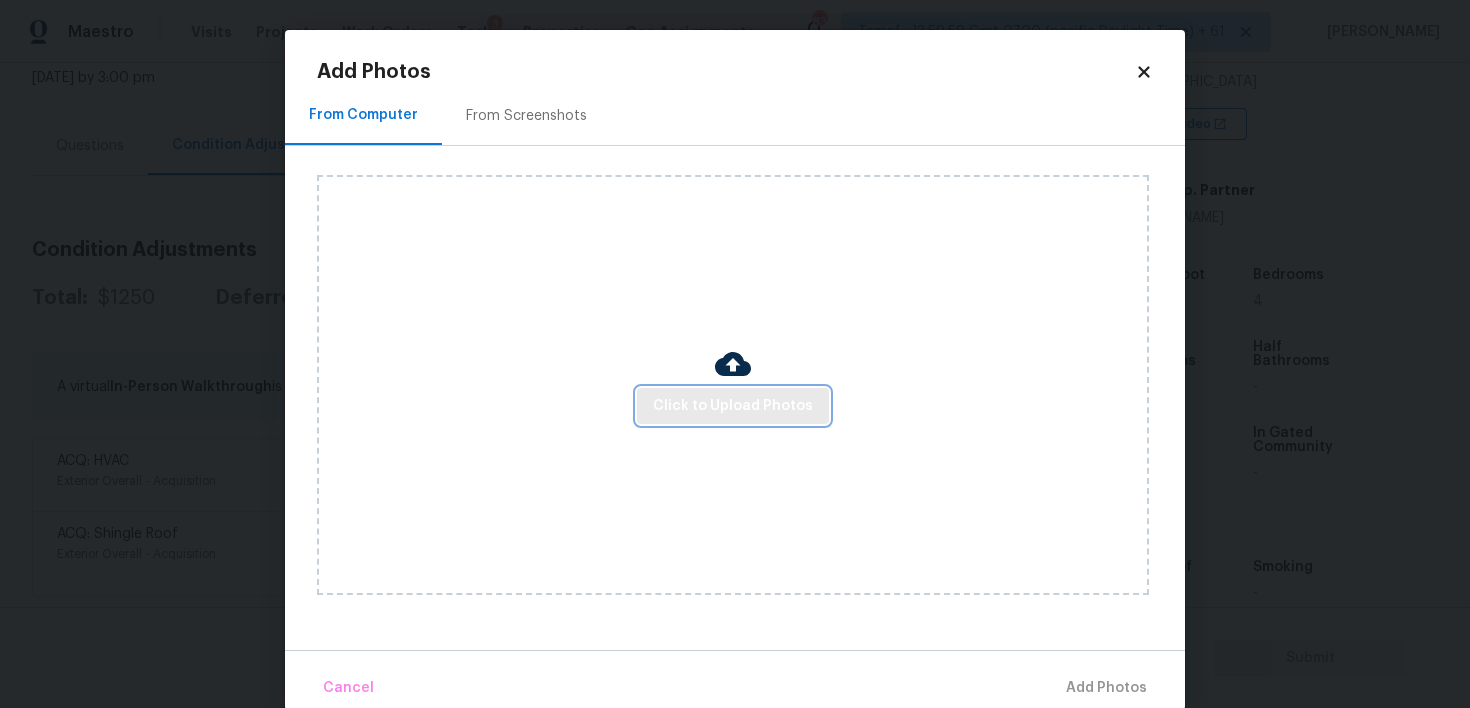 click on "Click to Upload Photos" at bounding box center (733, 406) 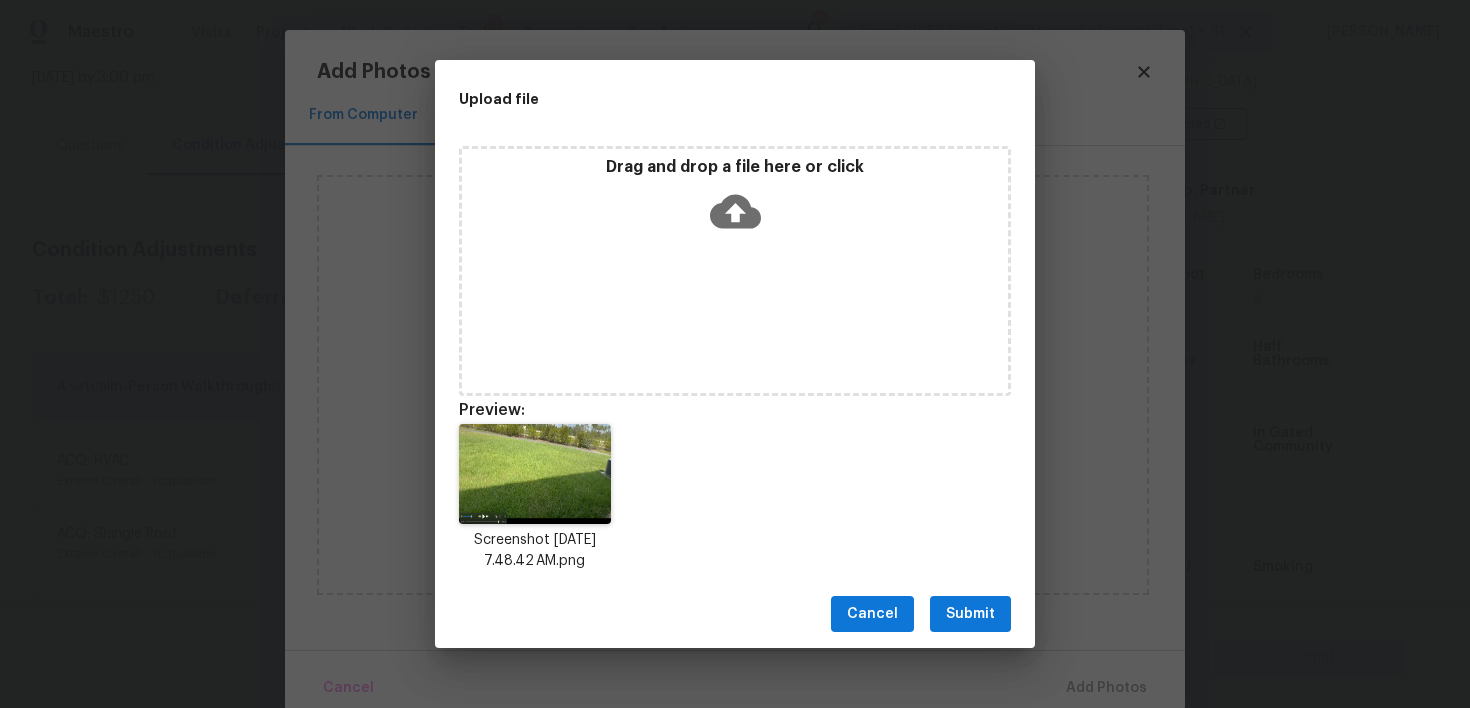 click 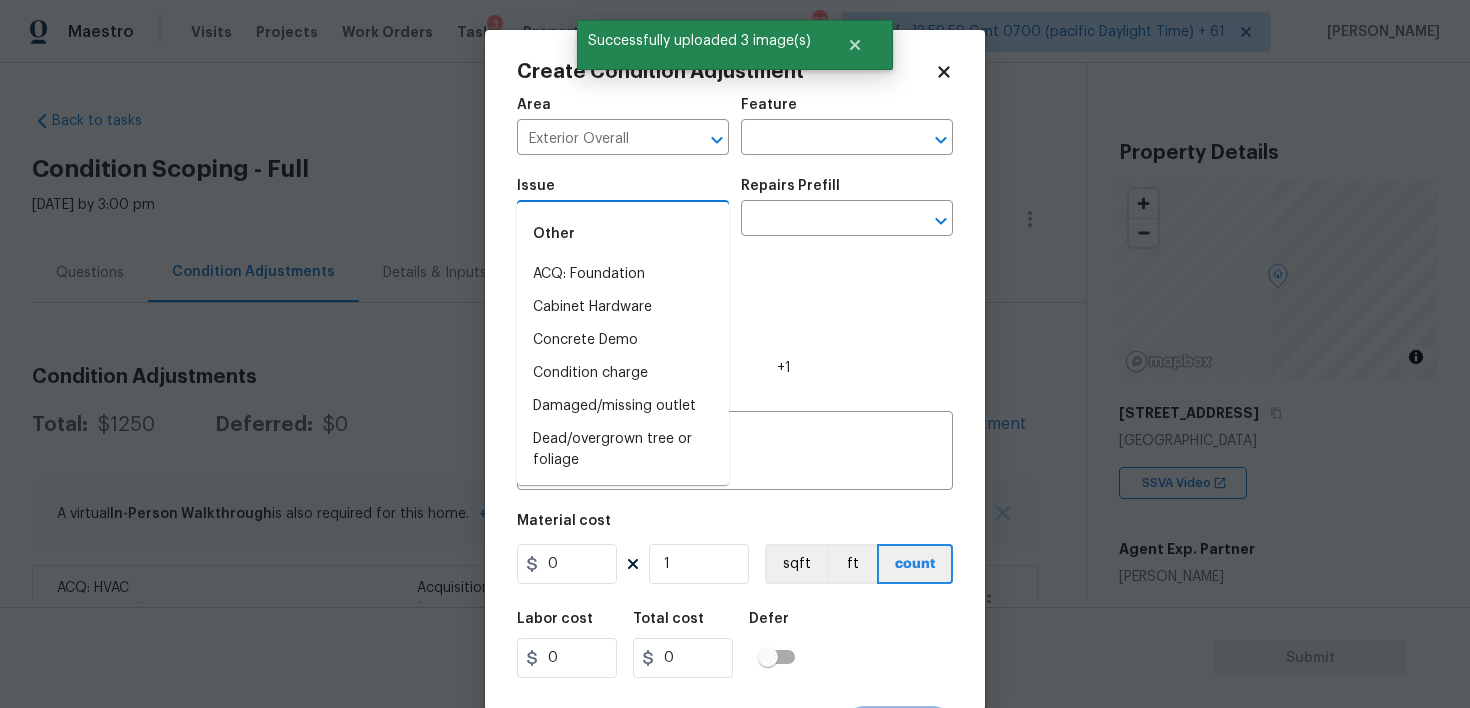 scroll, scrollTop: 0, scrollLeft: 0, axis: both 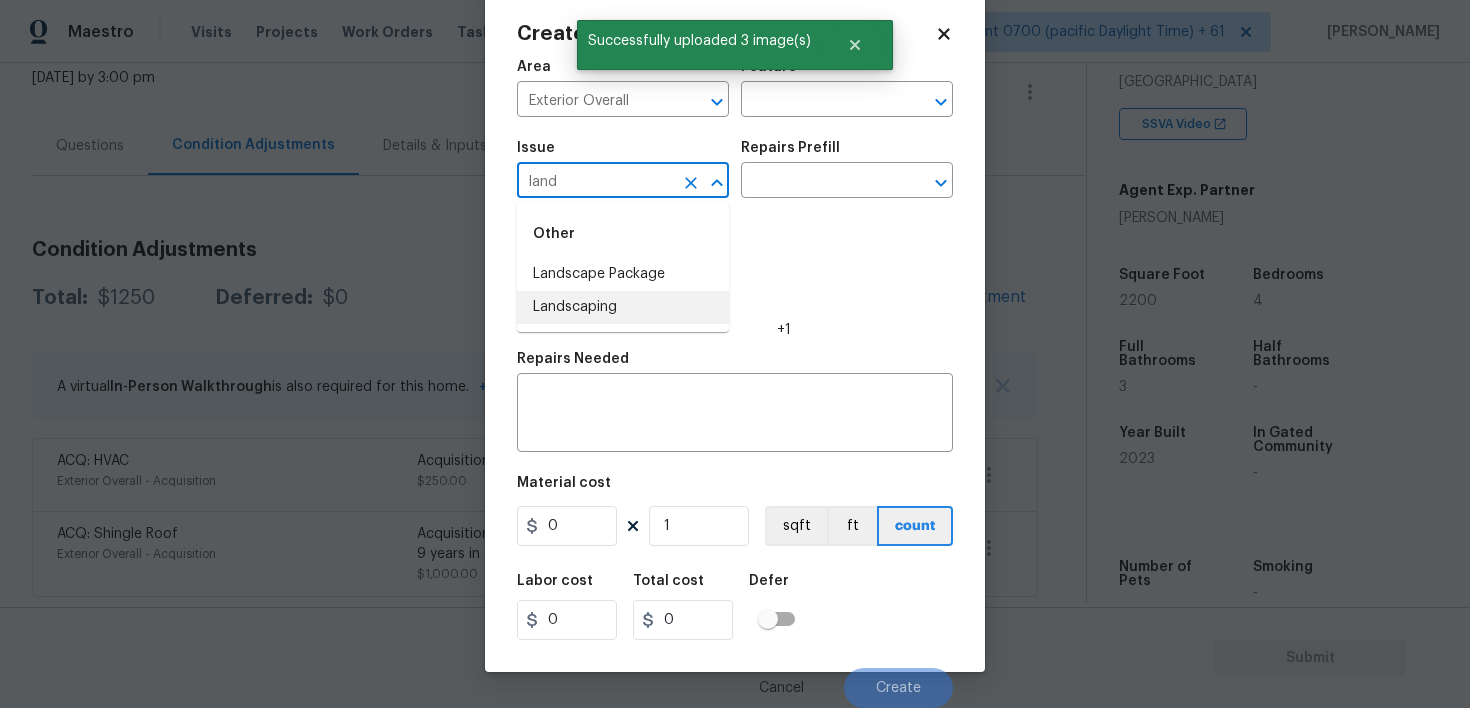 click on "Landscaping" at bounding box center [623, 307] 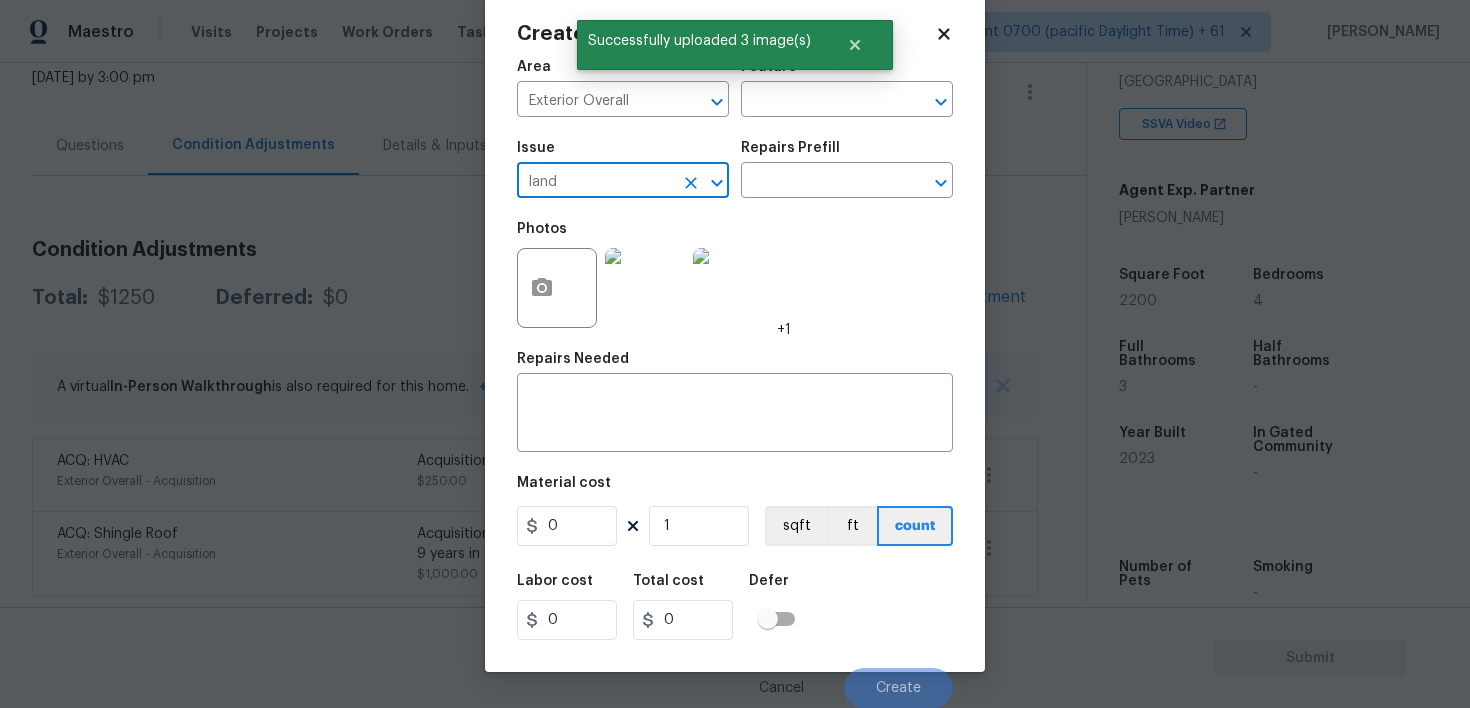 type on "Landscaping" 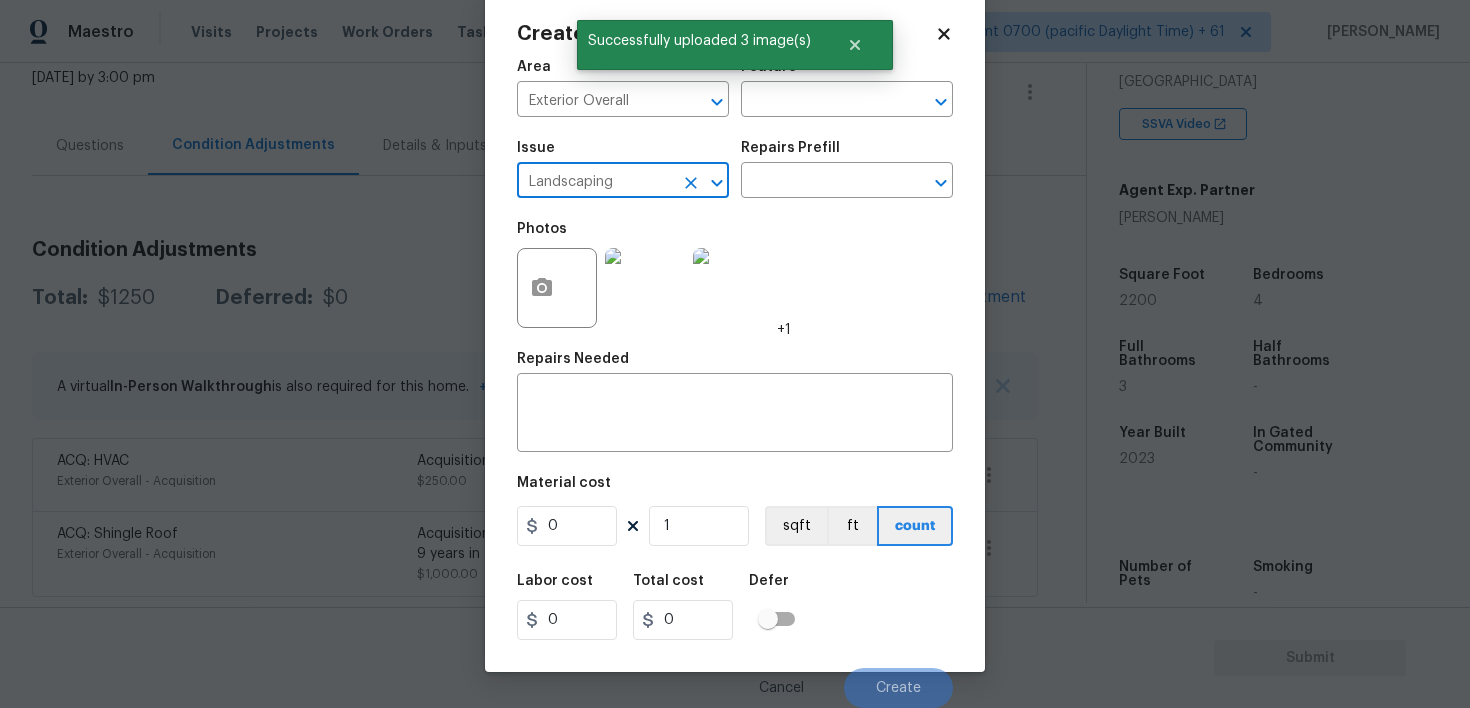 click 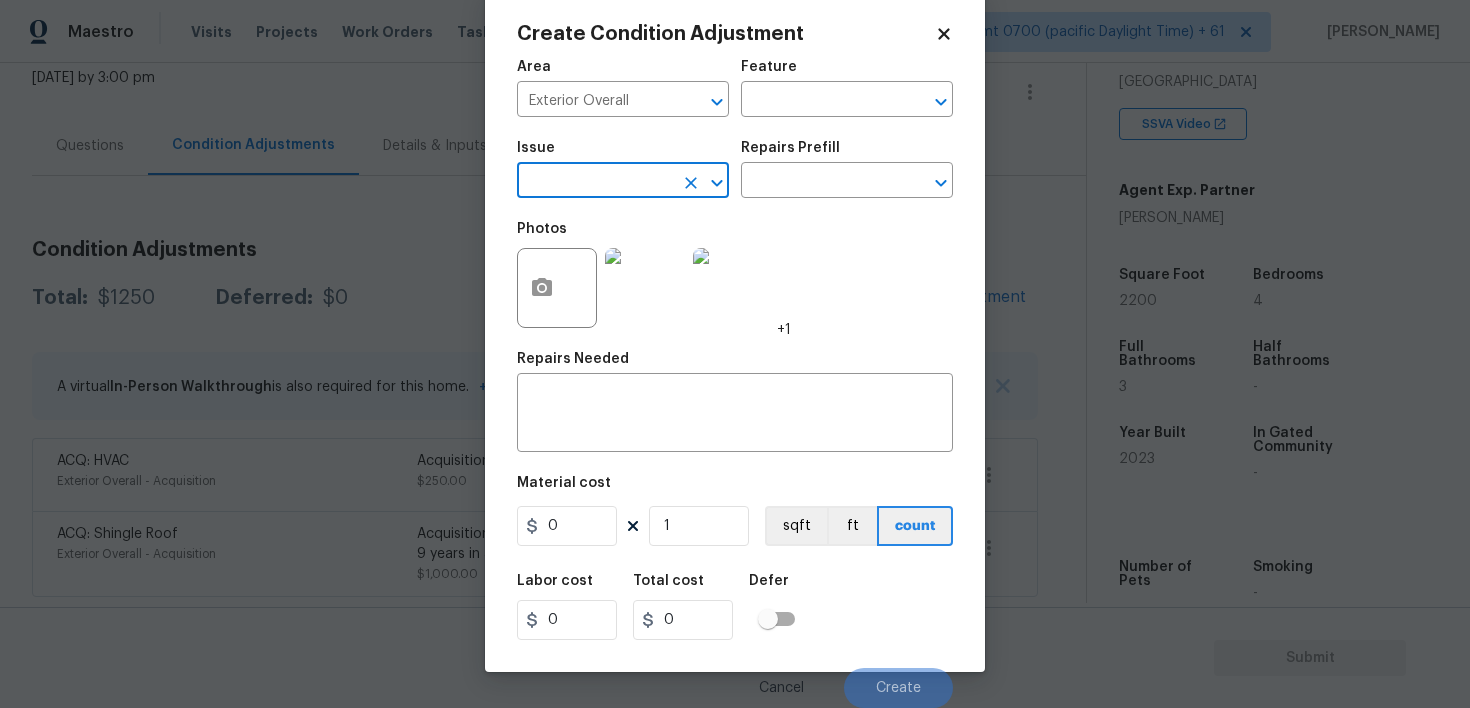 click at bounding box center [595, 182] 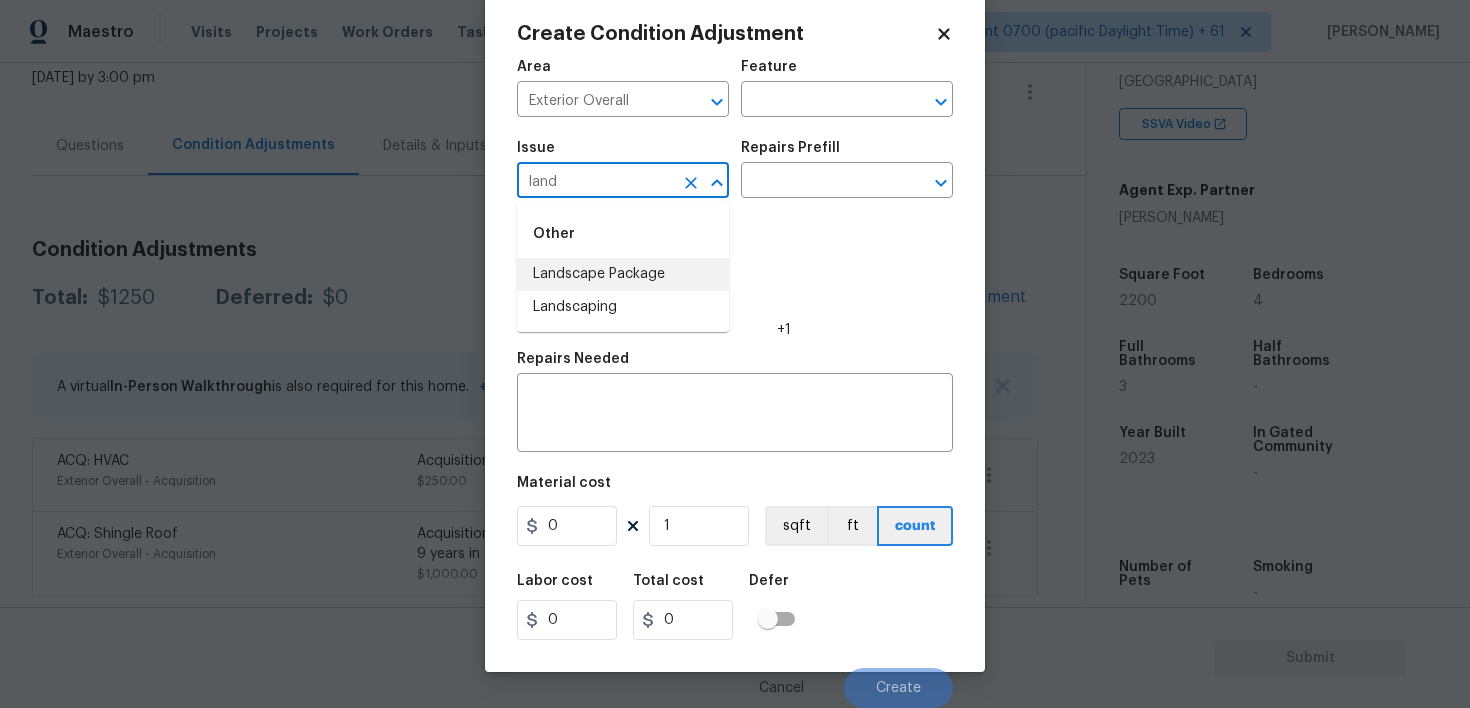 click on "Landscape Package" at bounding box center [623, 274] 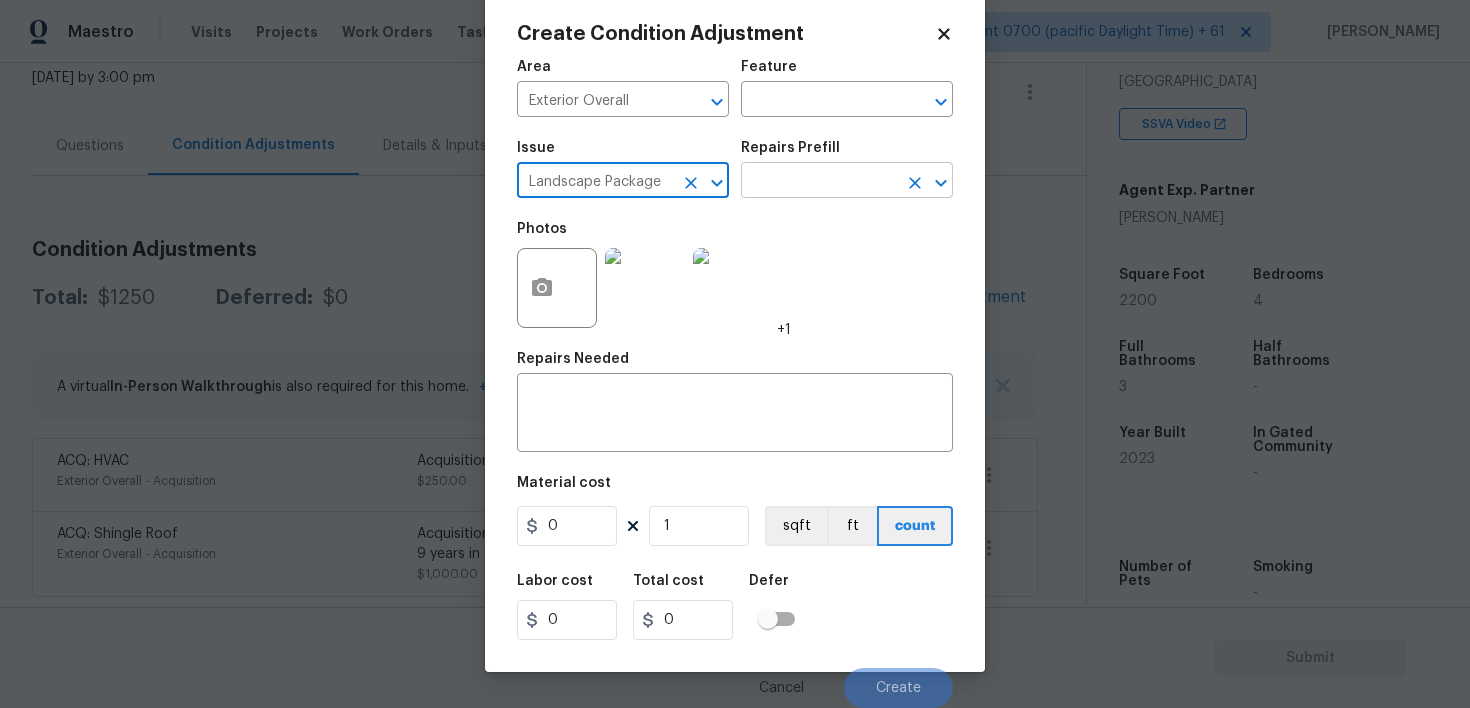 type on "Landscape Package" 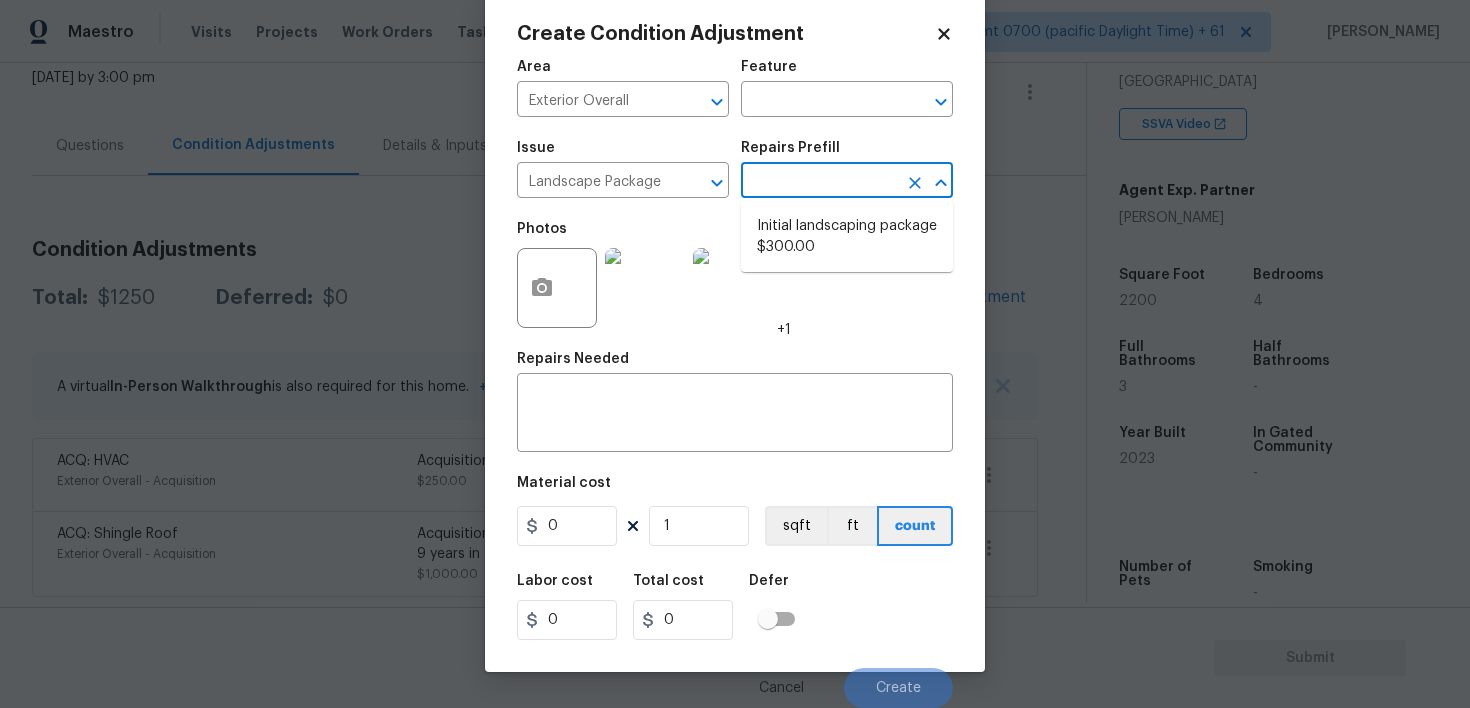 click at bounding box center [819, 182] 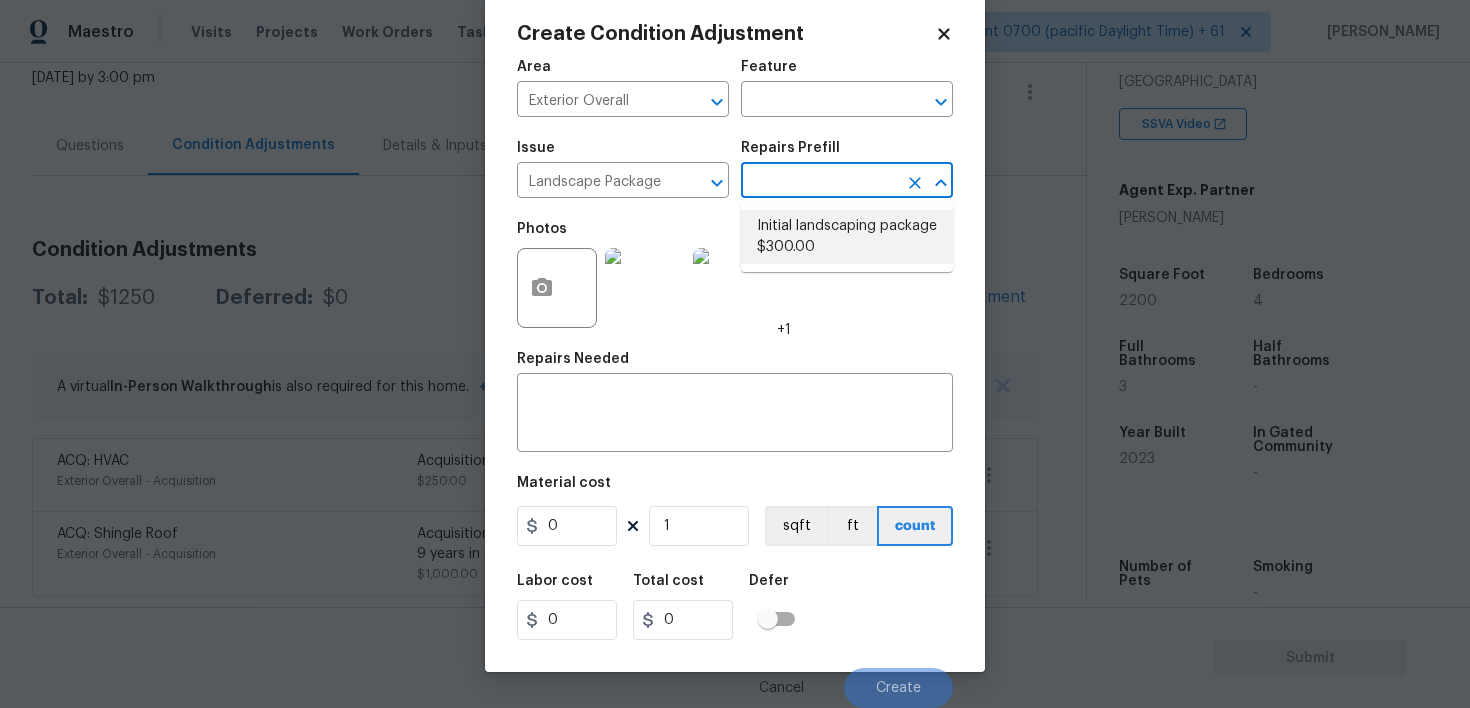 click on "Initial landscaping package $300.00" at bounding box center (847, 237) 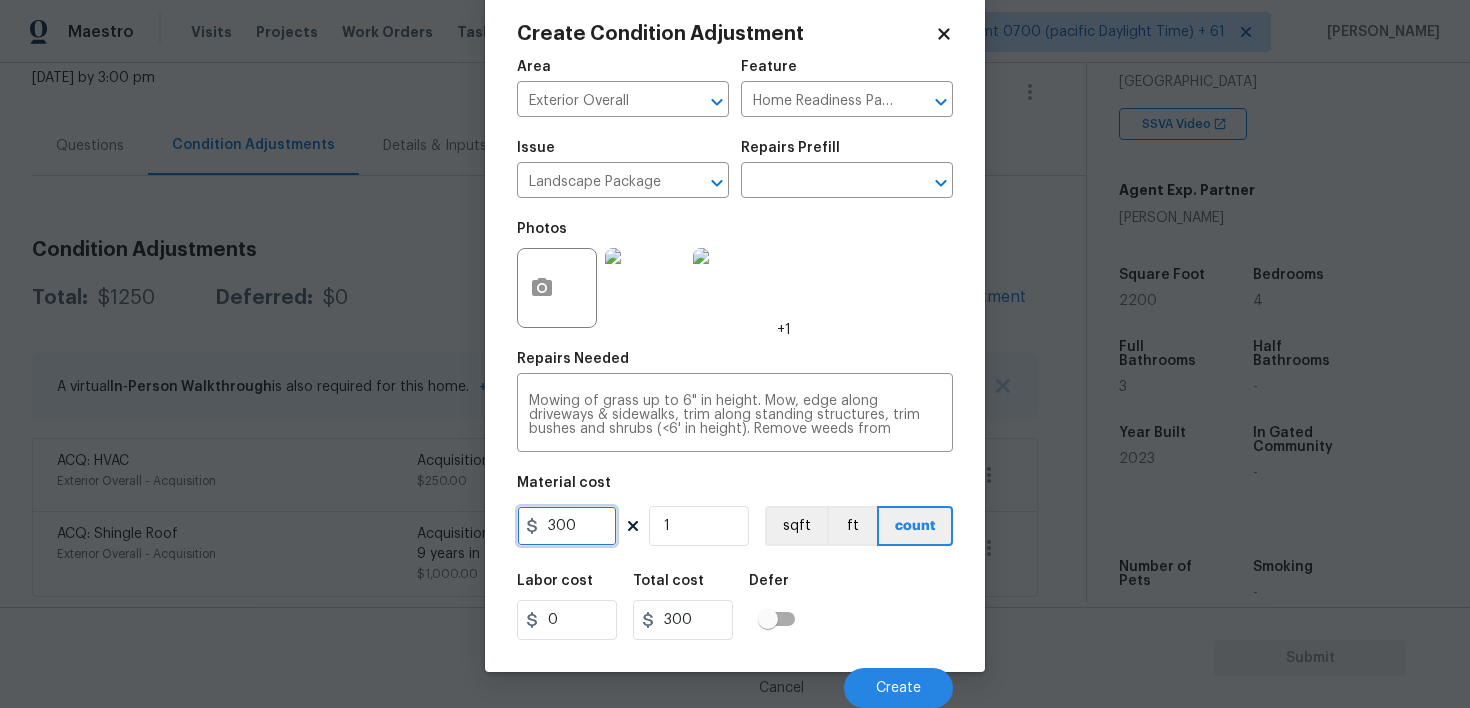 click on "300" at bounding box center [567, 526] 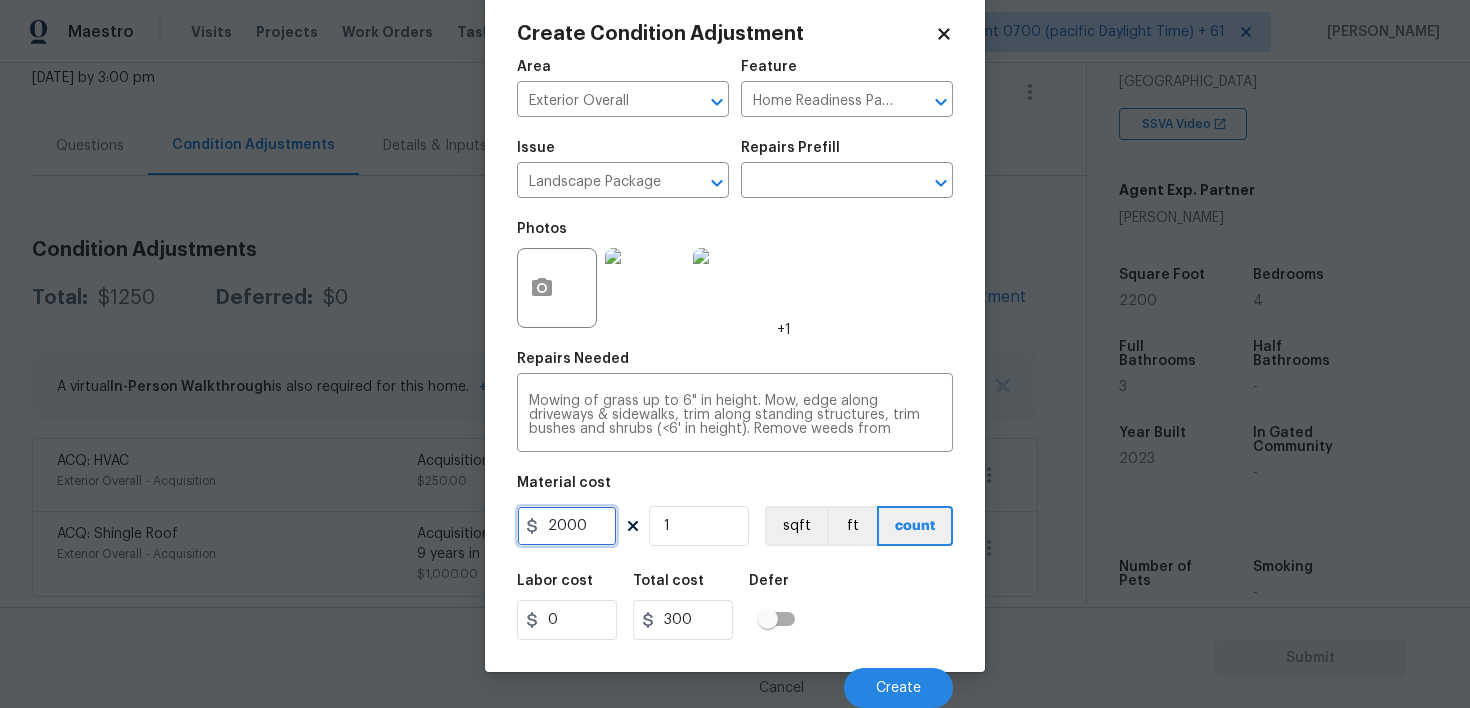 type on "2000" 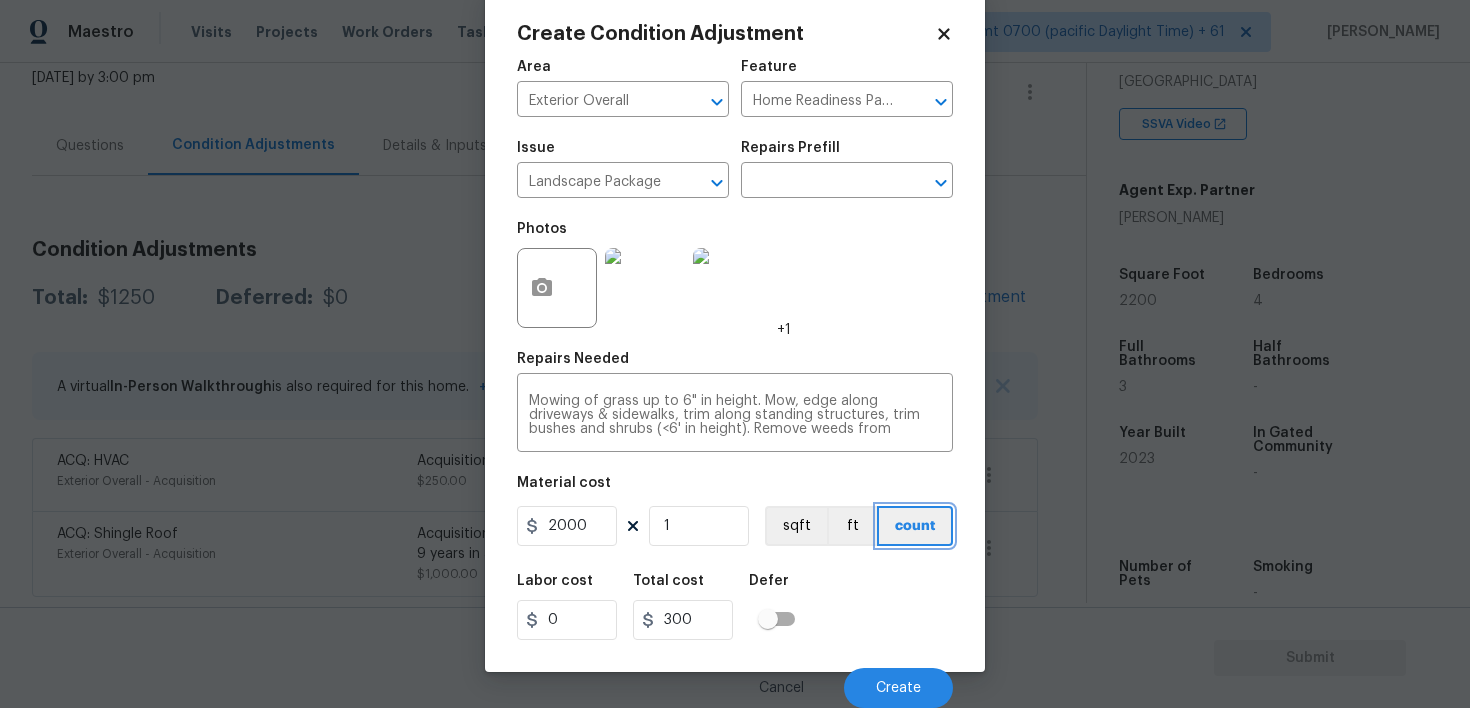 click on "count" at bounding box center (915, 526) 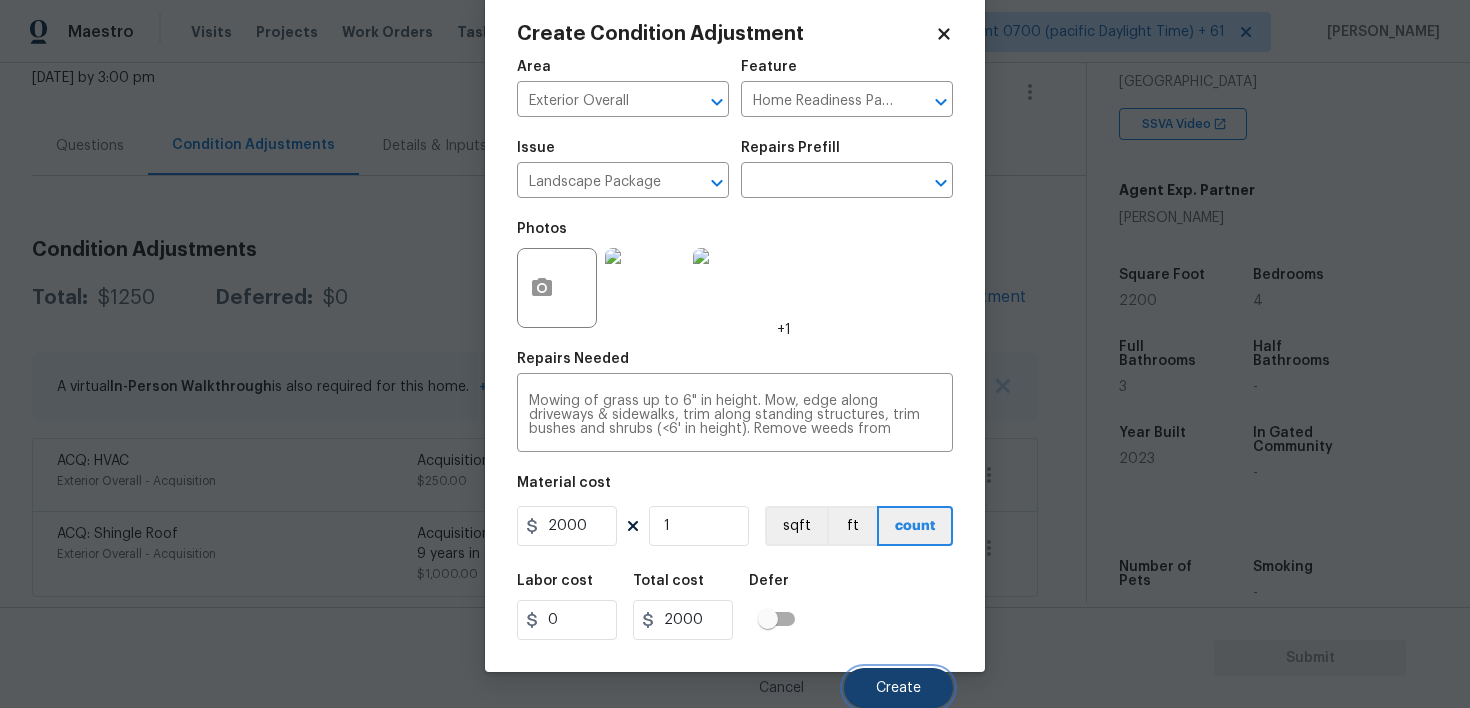 click on "Create" at bounding box center (898, 688) 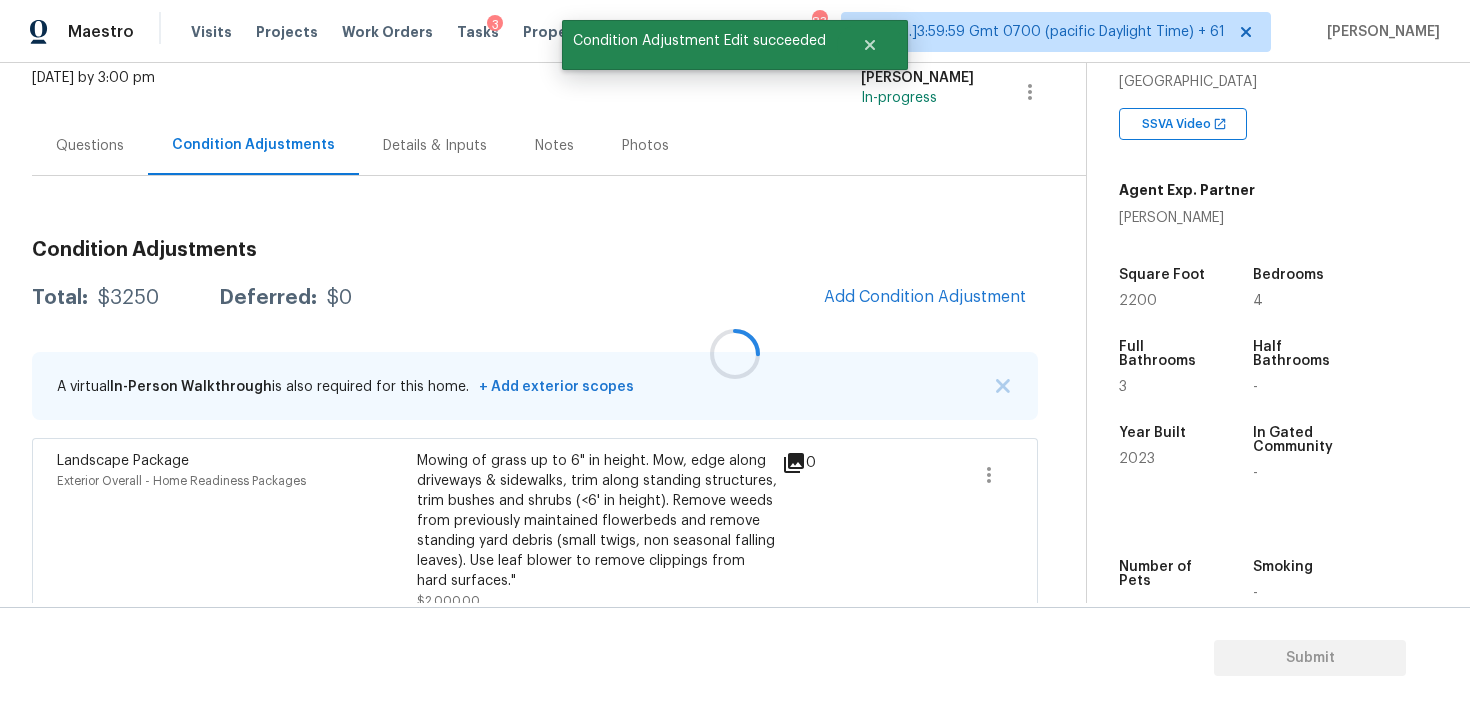 scroll, scrollTop: 32, scrollLeft: 0, axis: vertical 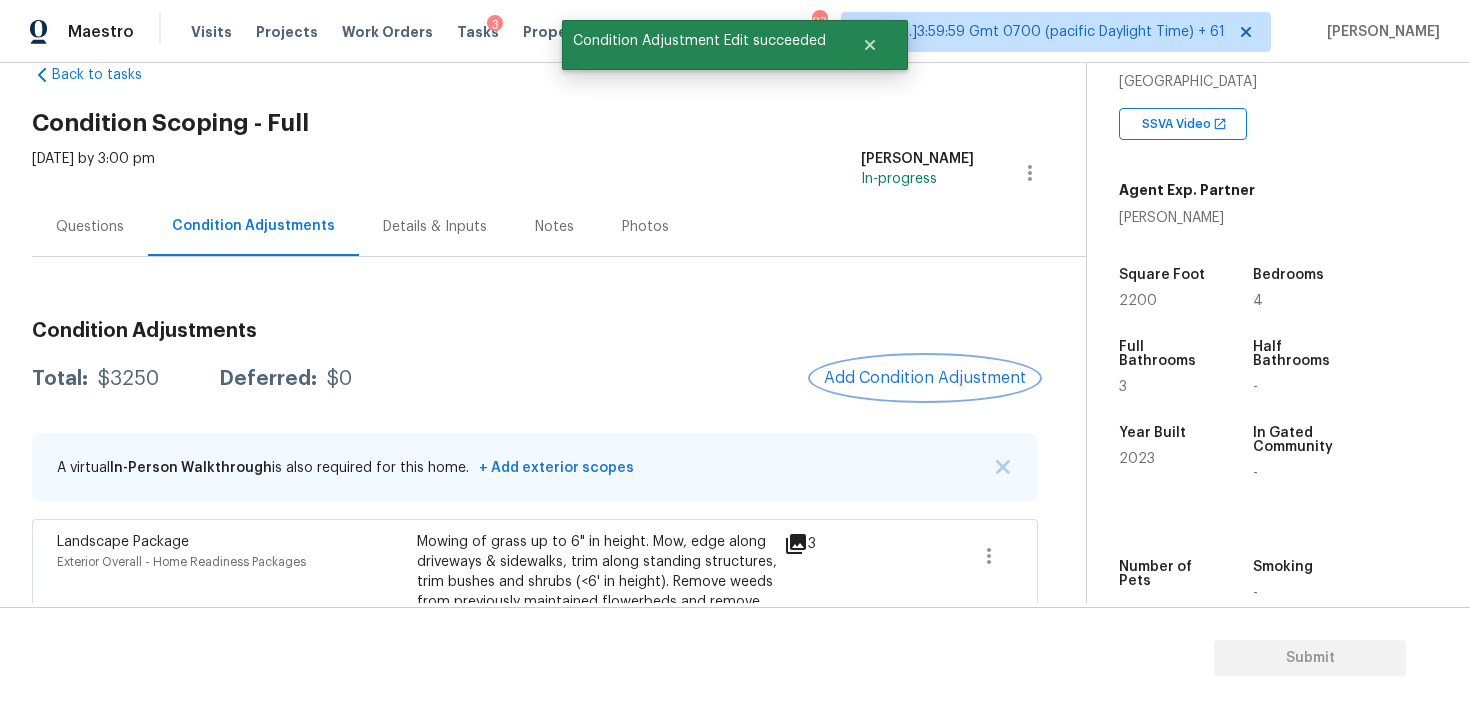 click on "Add Condition Adjustment" at bounding box center (925, 378) 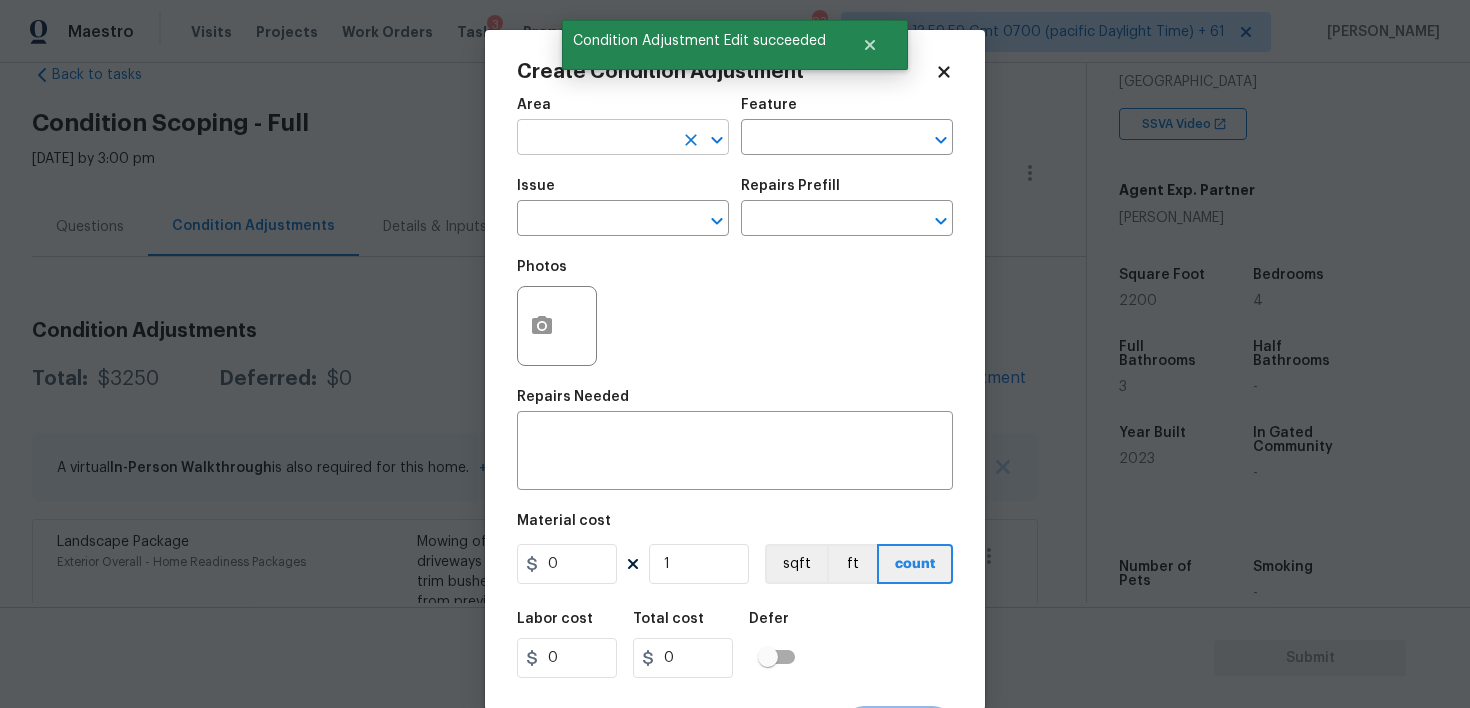 click at bounding box center [595, 139] 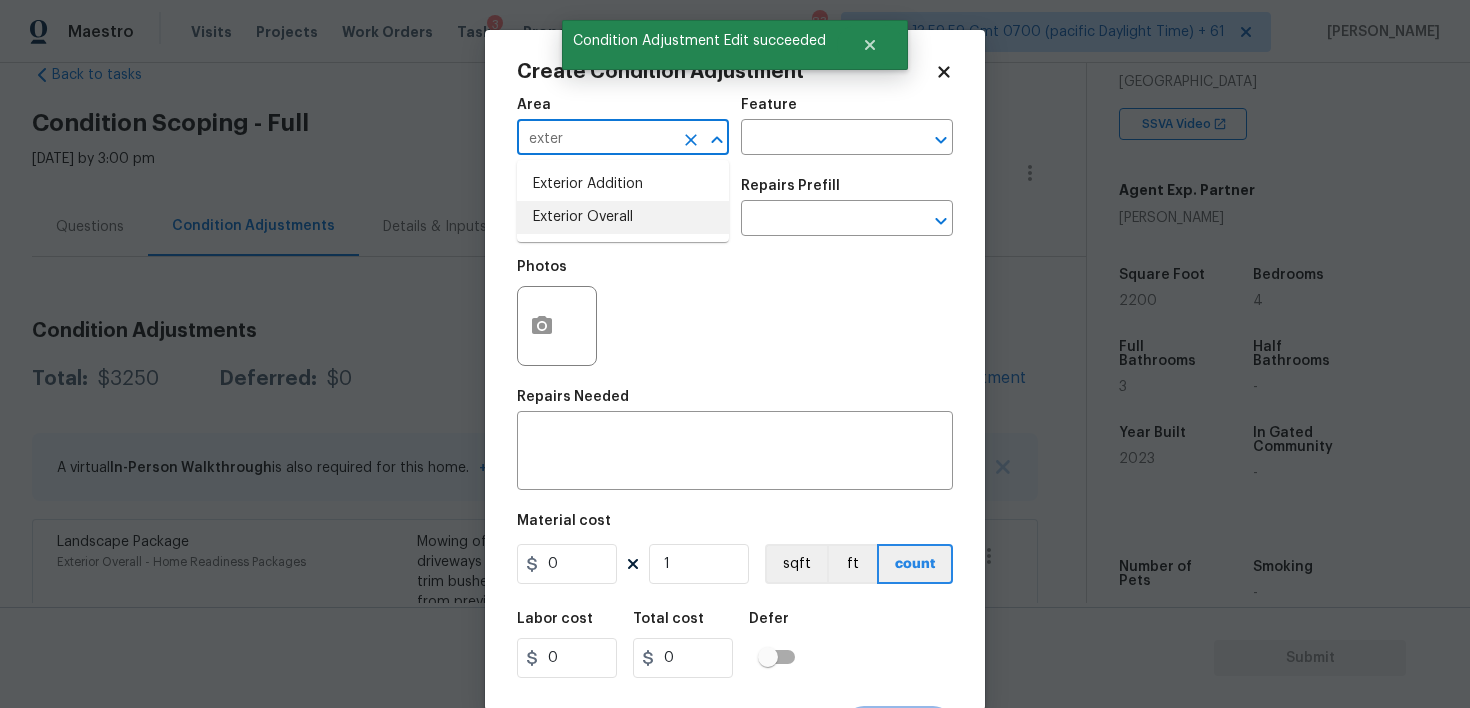 click on "Exterior Overall" at bounding box center (623, 217) 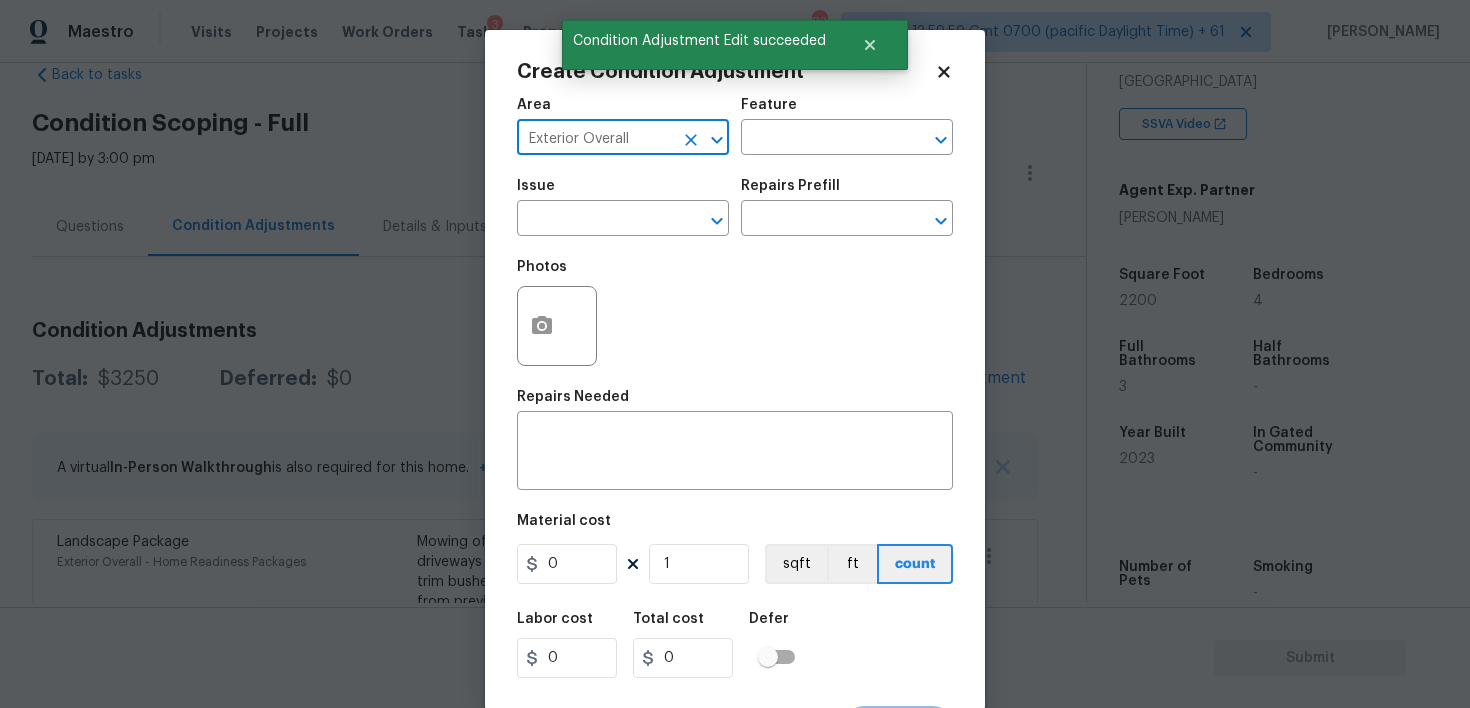 type on "Exterior Overall" 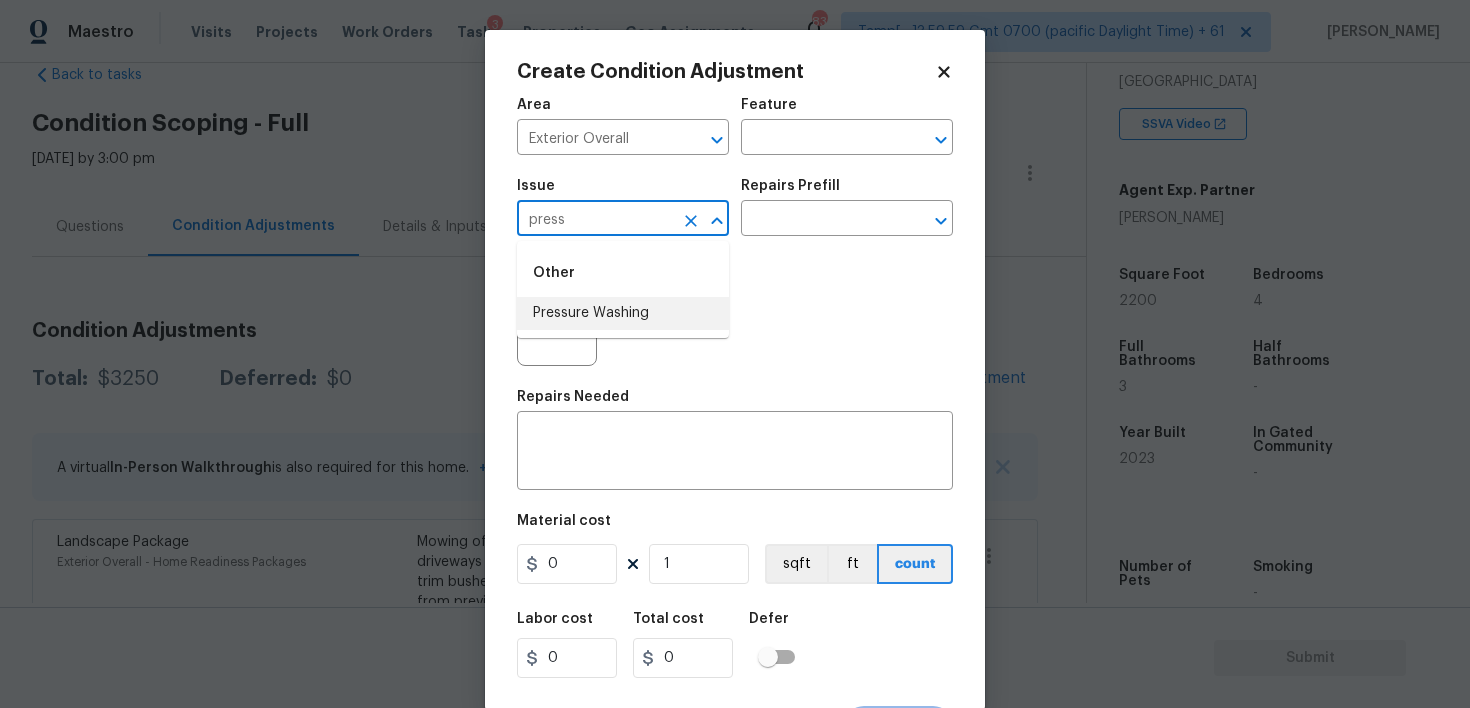 click on "Pressure Washing" at bounding box center (623, 313) 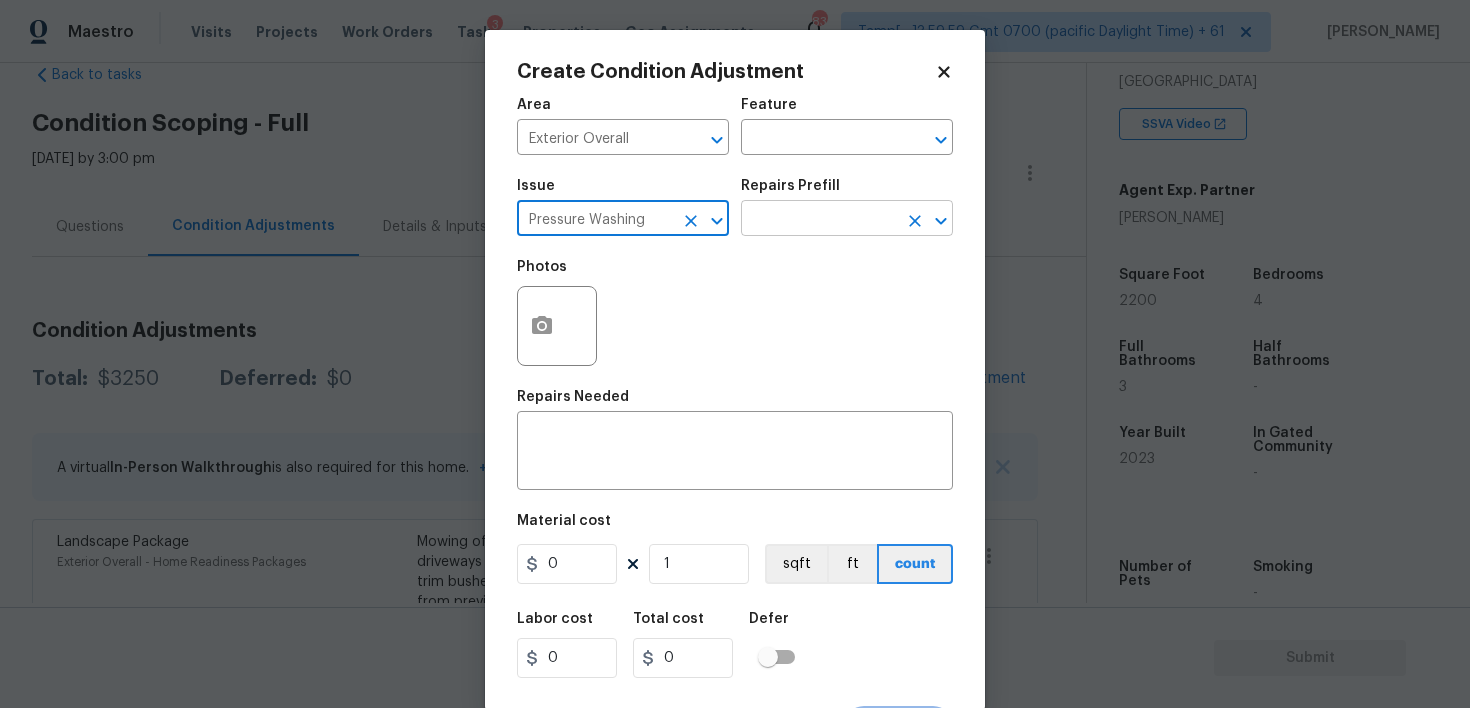 type on "Pressure Washing" 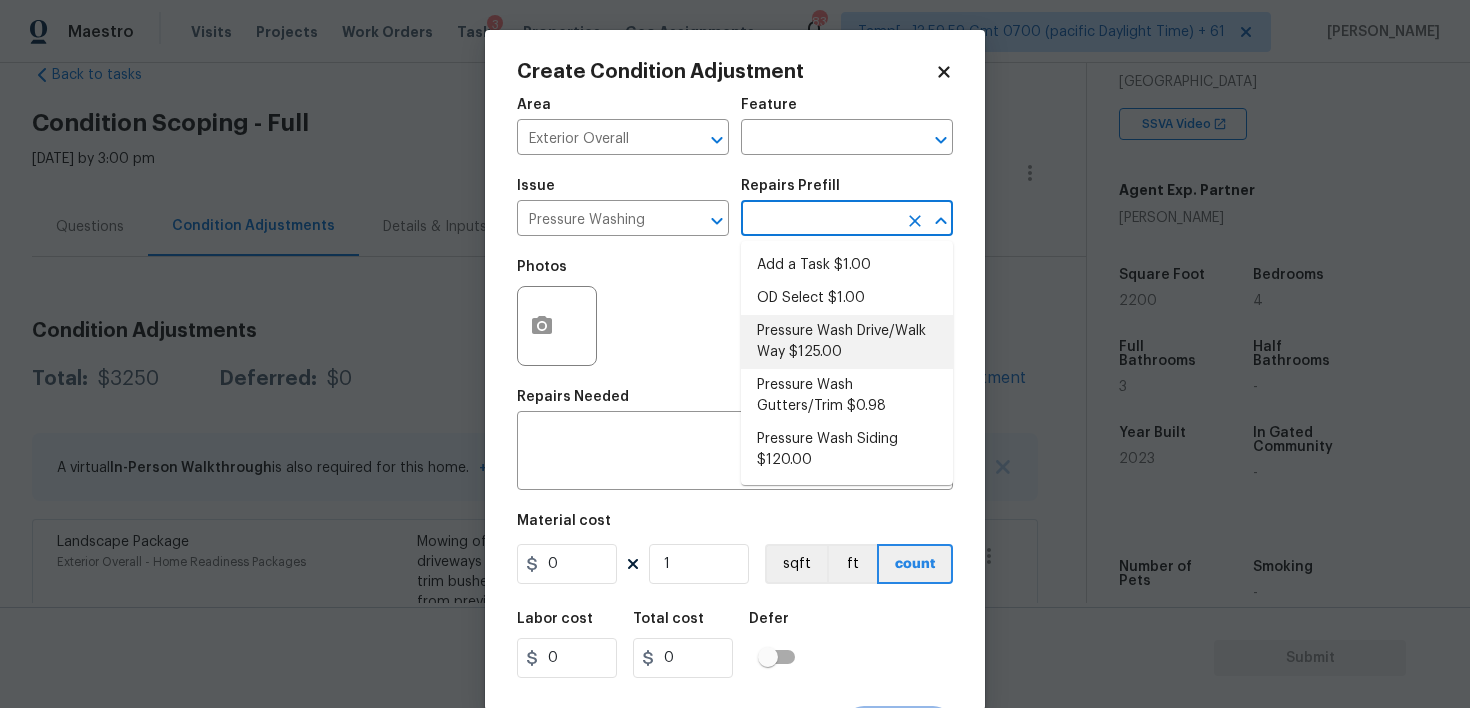 click on "Pressure Wash Drive/Walk Way $125.00" at bounding box center (847, 342) 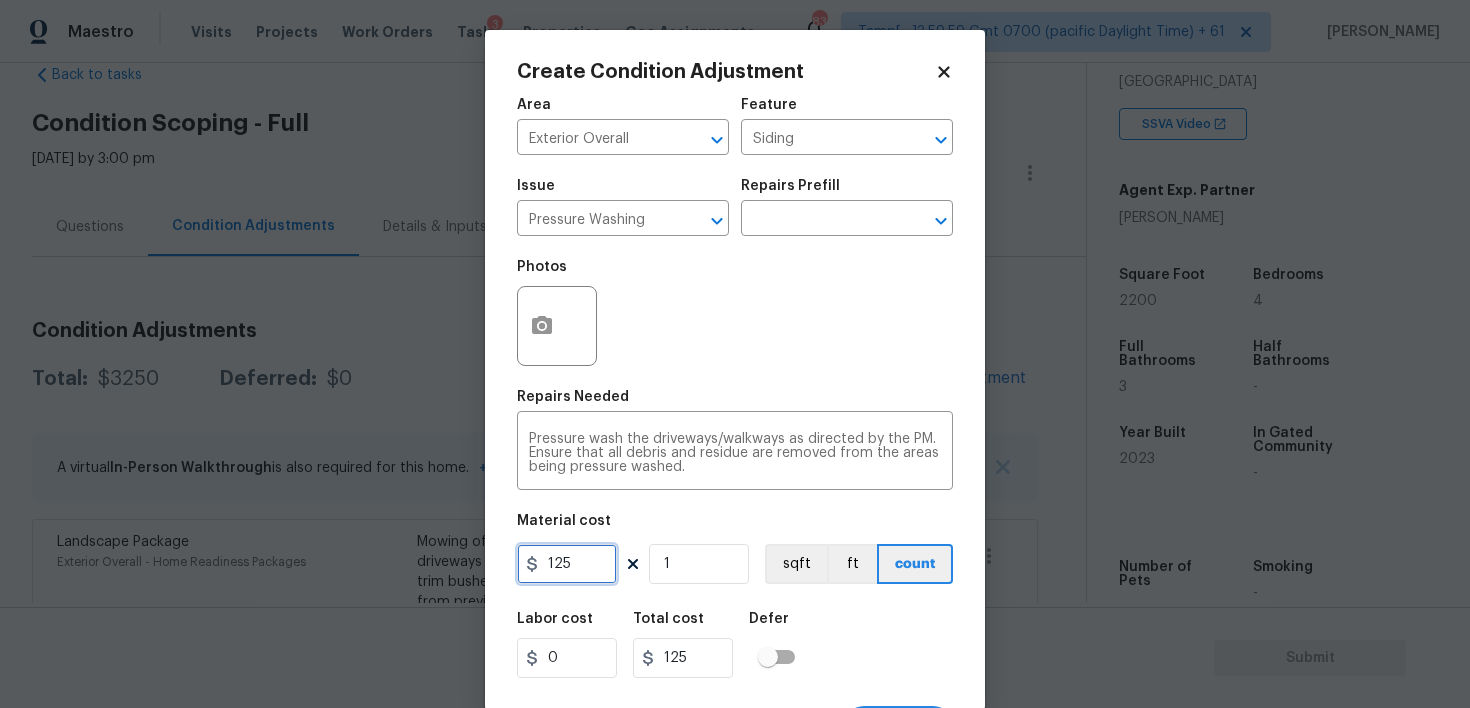 click on "125" at bounding box center (567, 564) 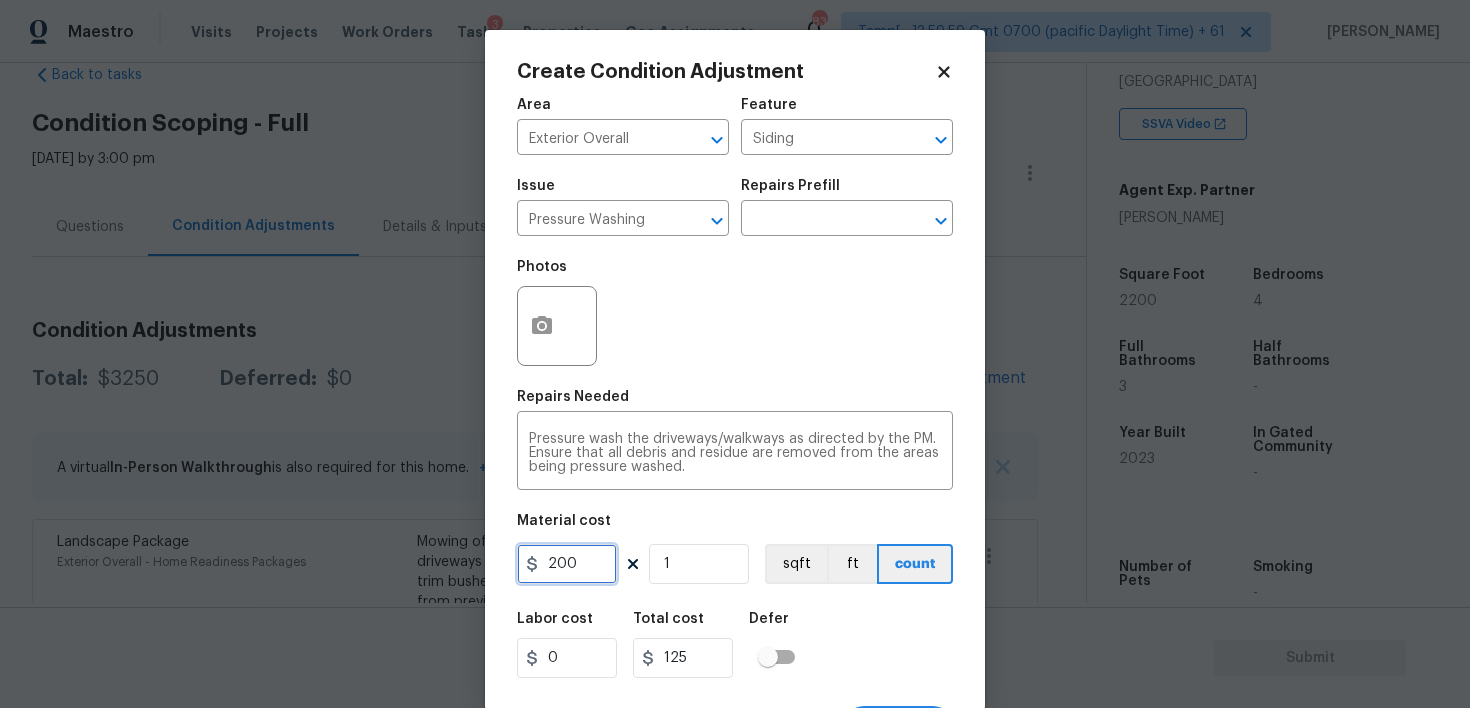type on "200" 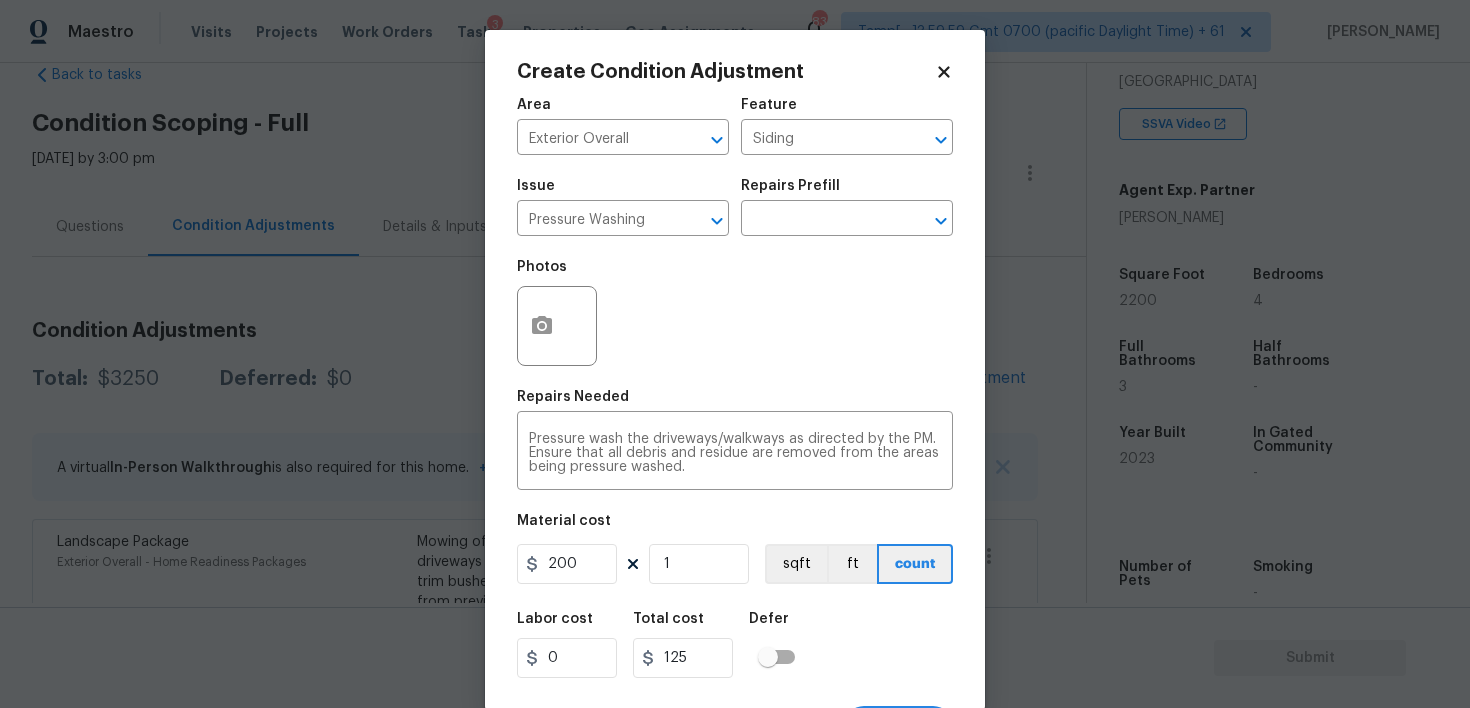 click on "Labor cost 0 Total cost 125 Defer" at bounding box center [735, 645] 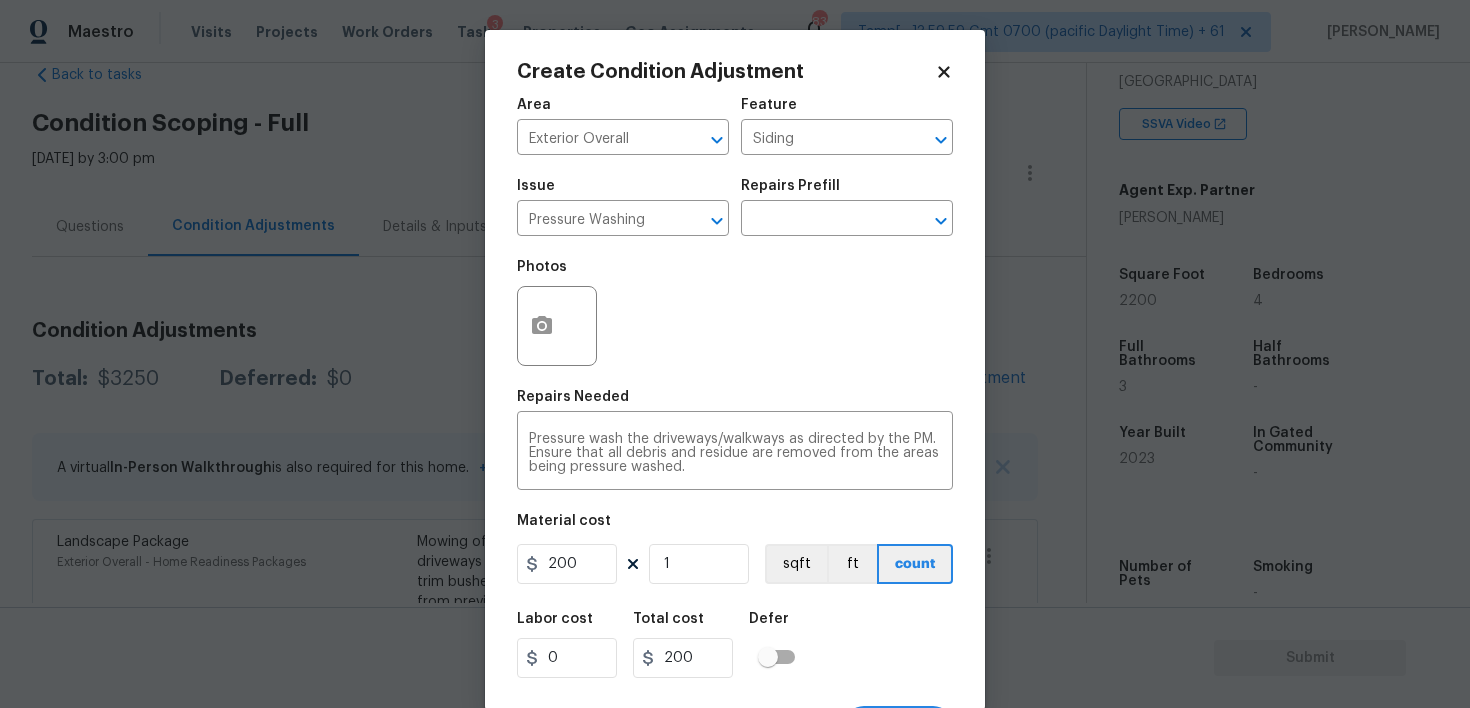 scroll, scrollTop: 39, scrollLeft: 0, axis: vertical 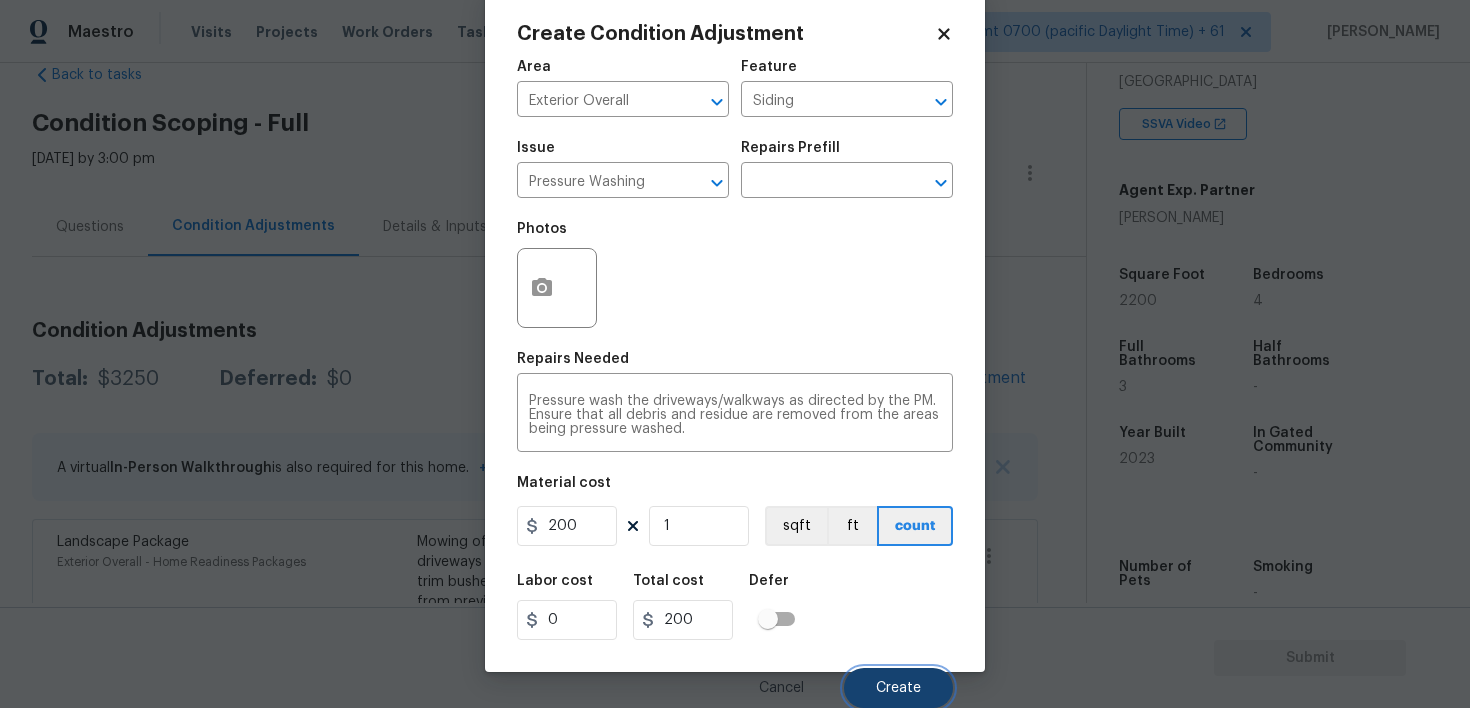 click on "Create" at bounding box center [898, 688] 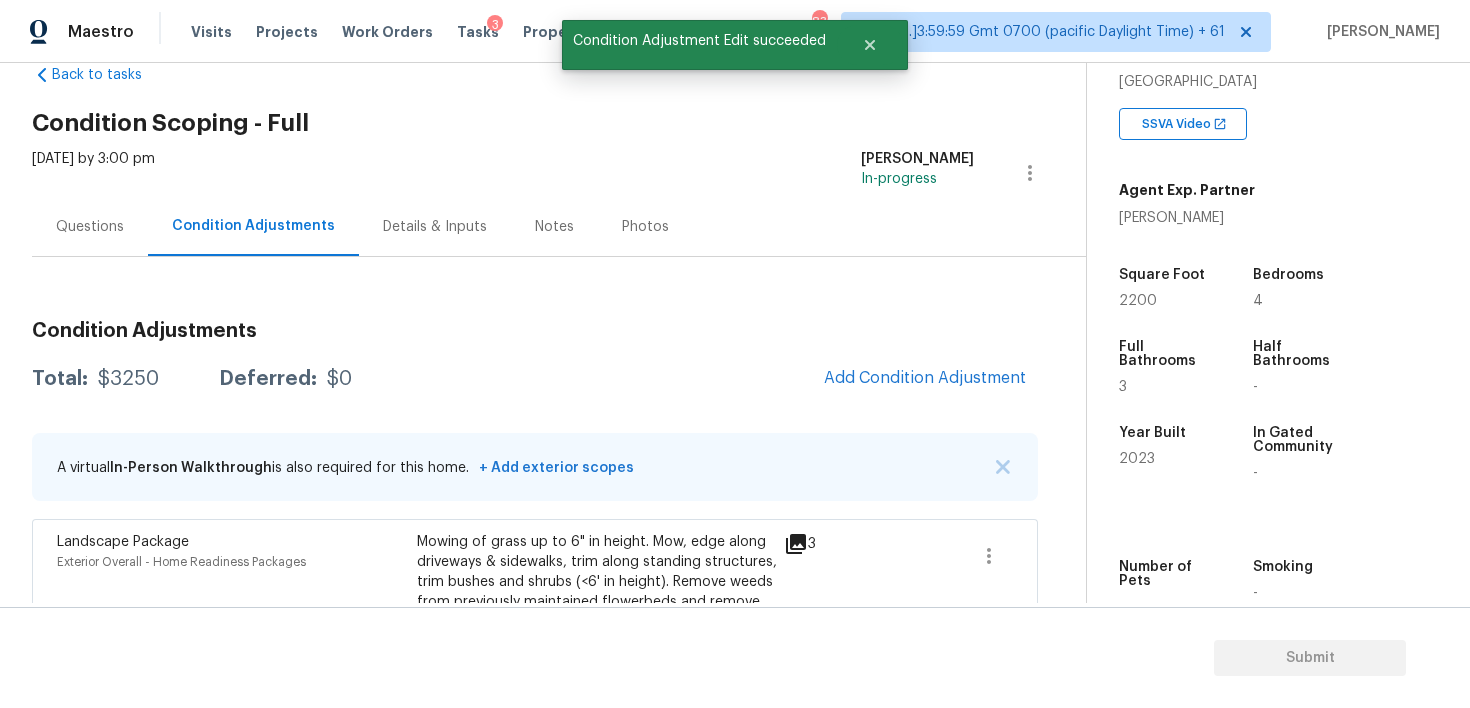 scroll, scrollTop: 32, scrollLeft: 0, axis: vertical 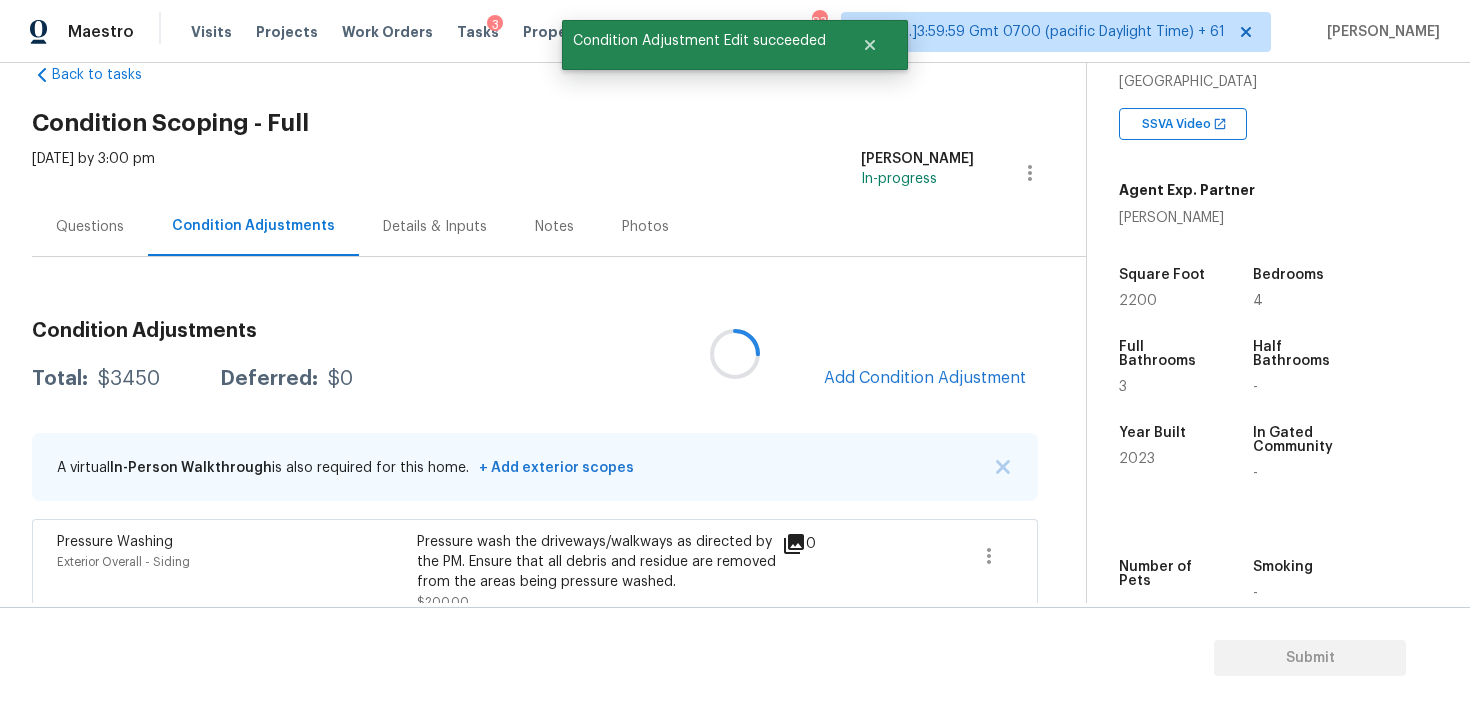click at bounding box center [735, 354] 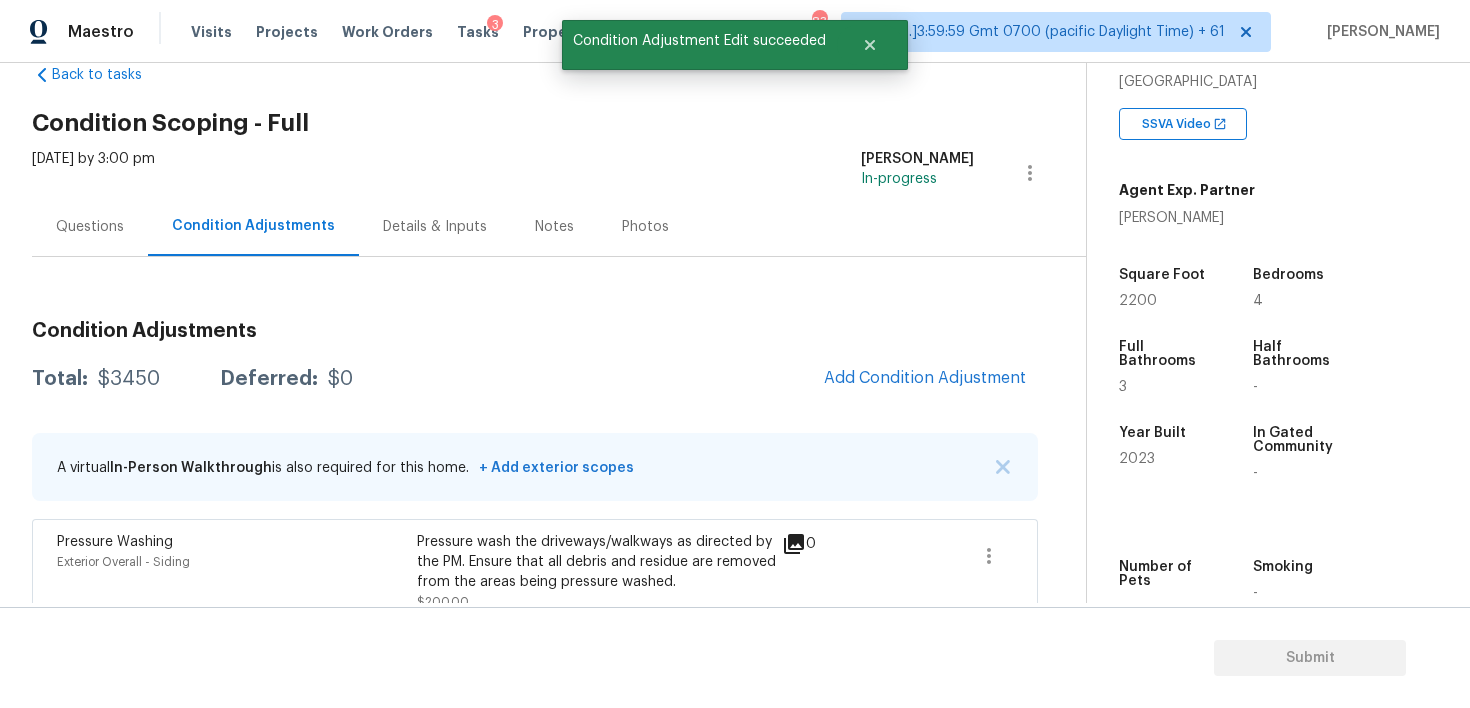 click on "Questions" at bounding box center [90, 227] 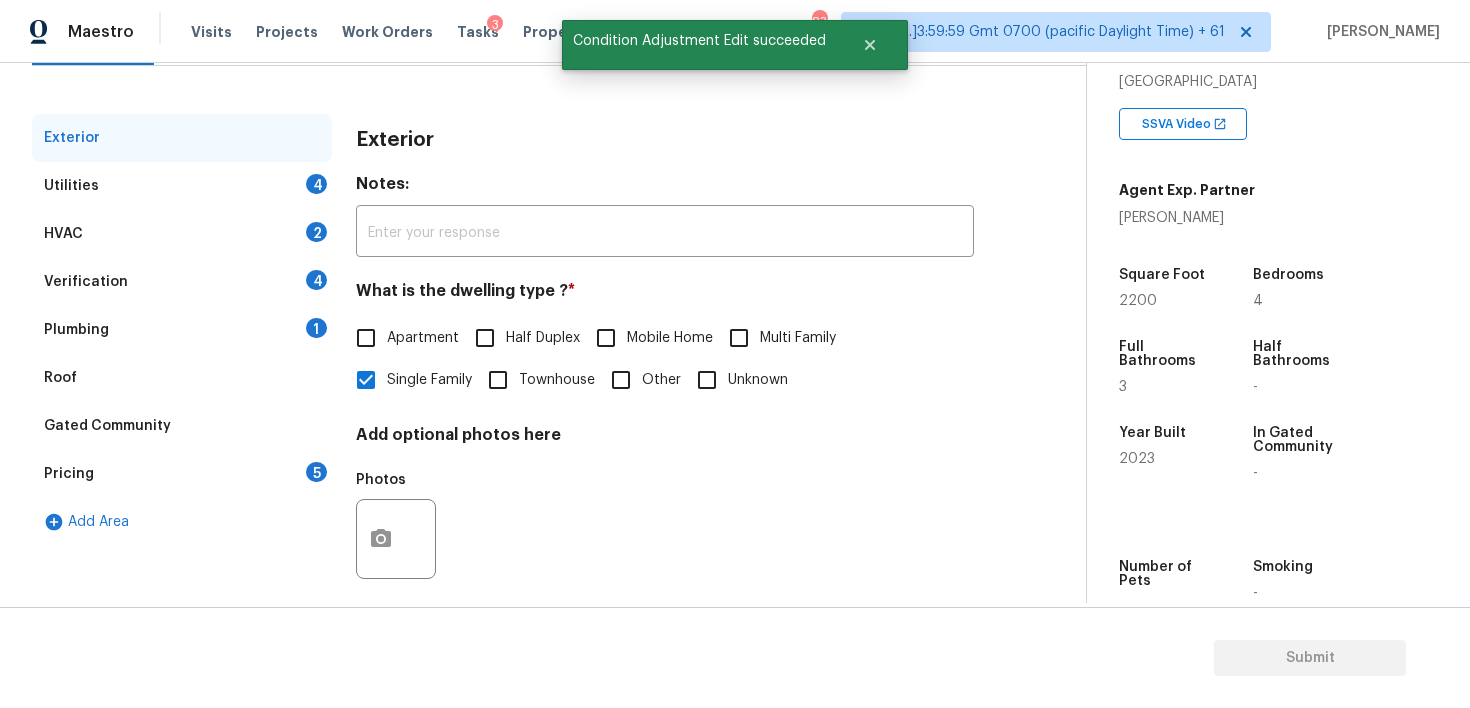 scroll, scrollTop: 255, scrollLeft: 0, axis: vertical 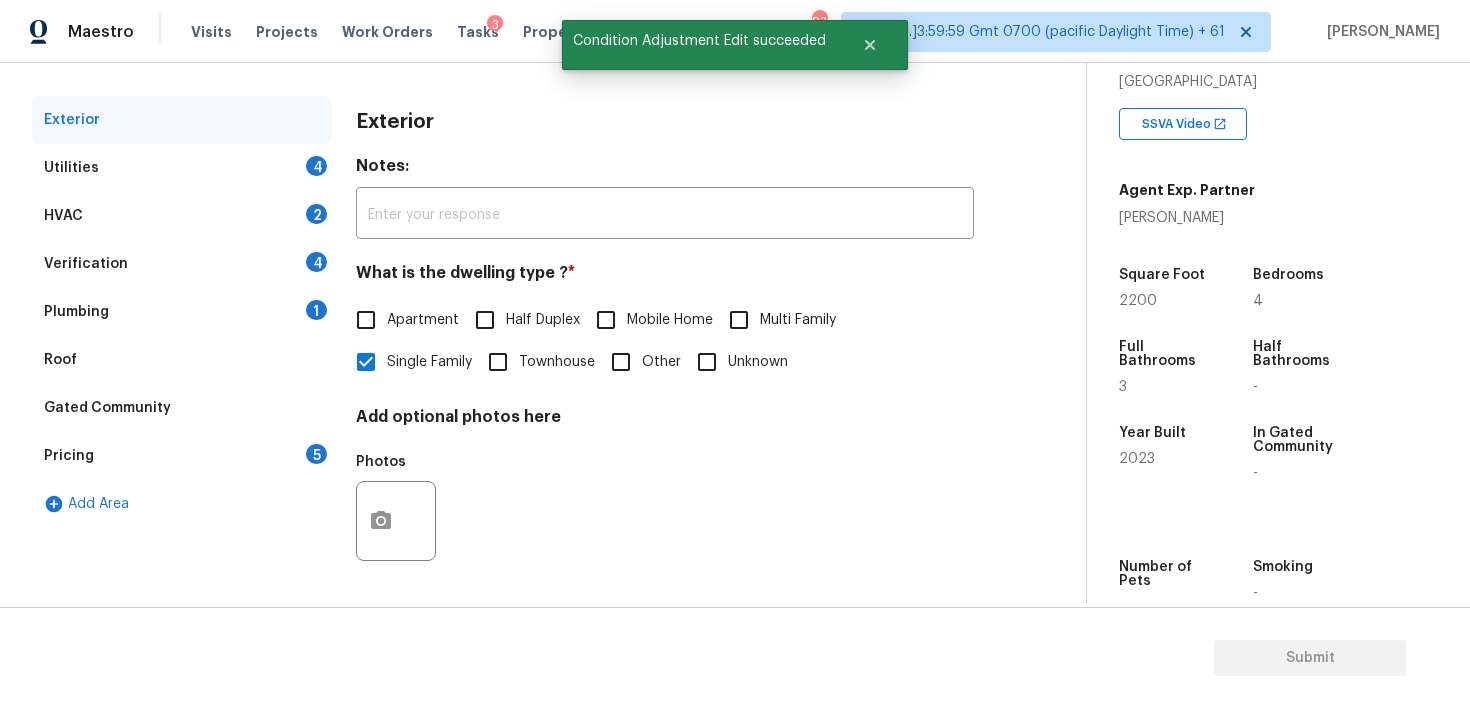 click on "Verification 4" at bounding box center [182, 264] 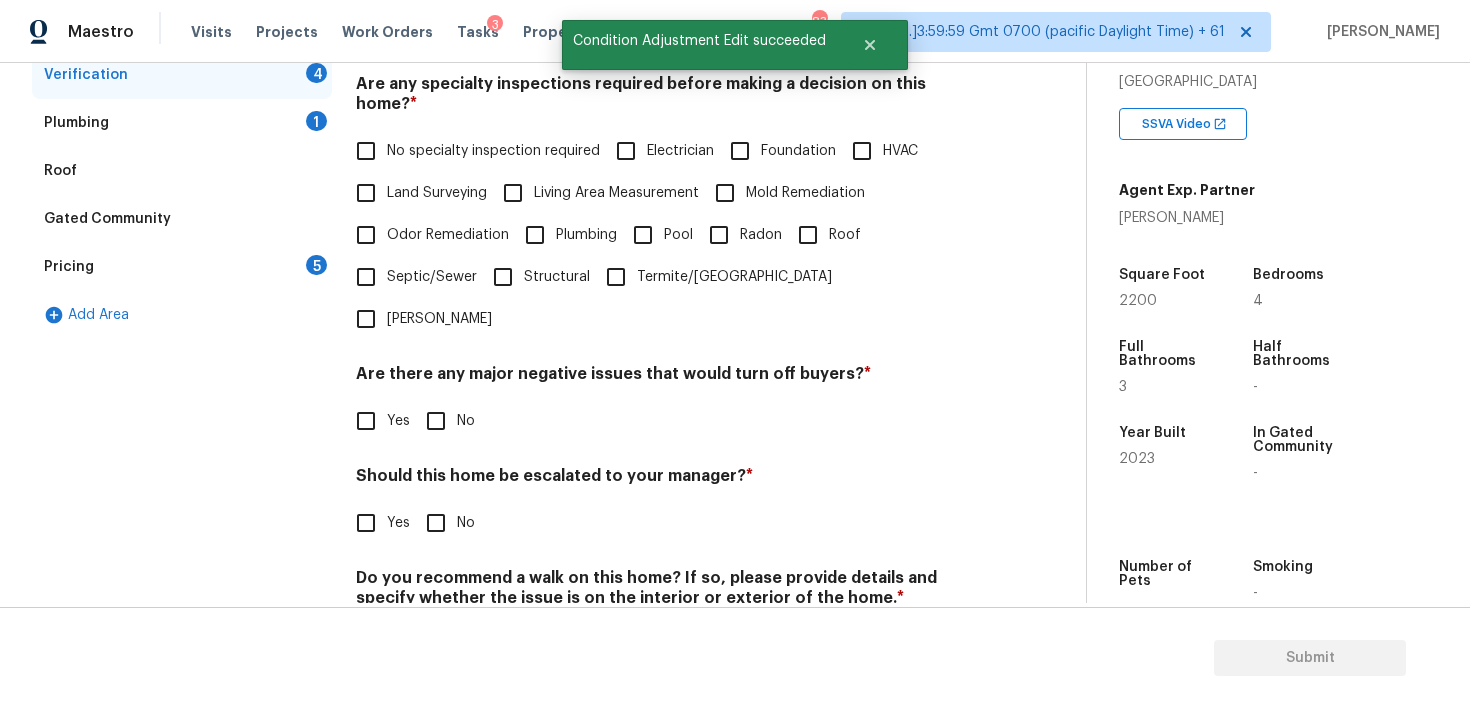 scroll, scrollTop: 471, scrollLeft: 0, axis: vertical 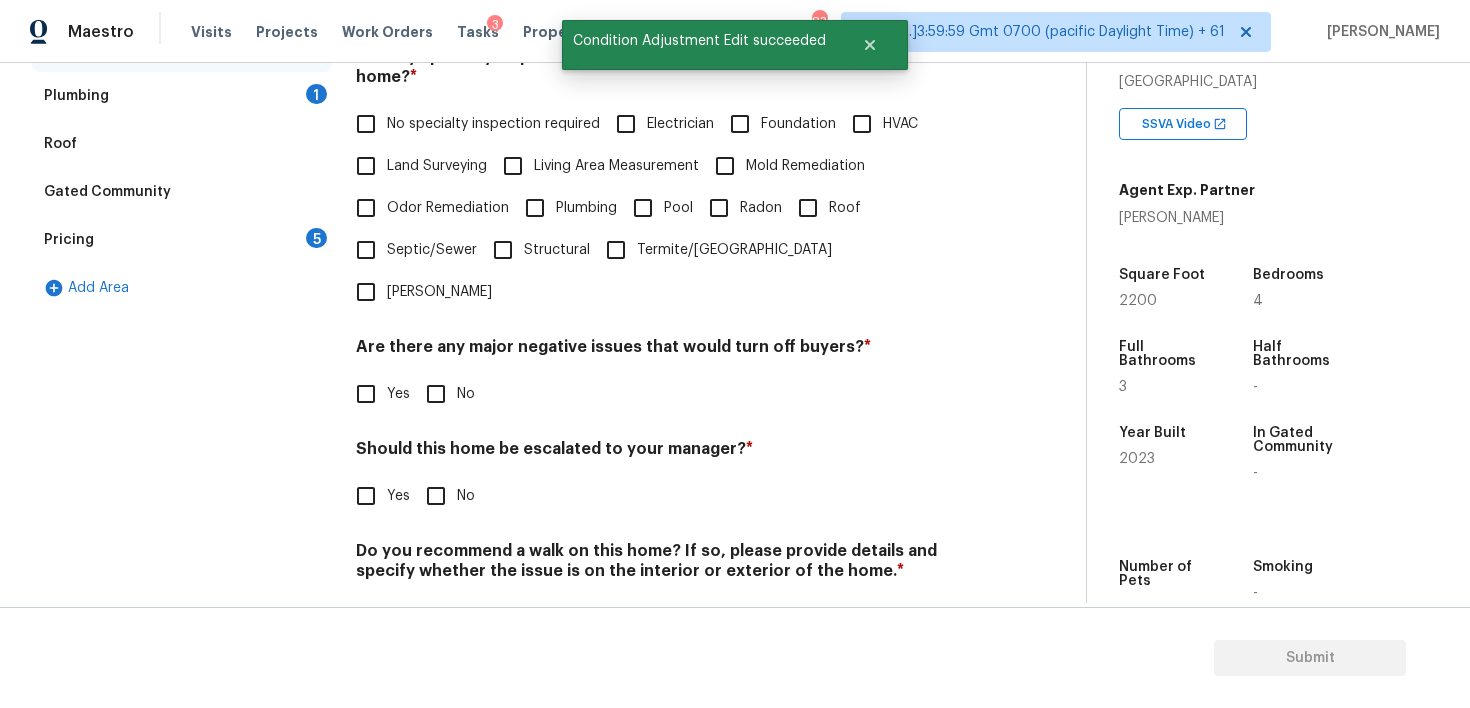 click on "Yes" at bounding box center [366, 496] 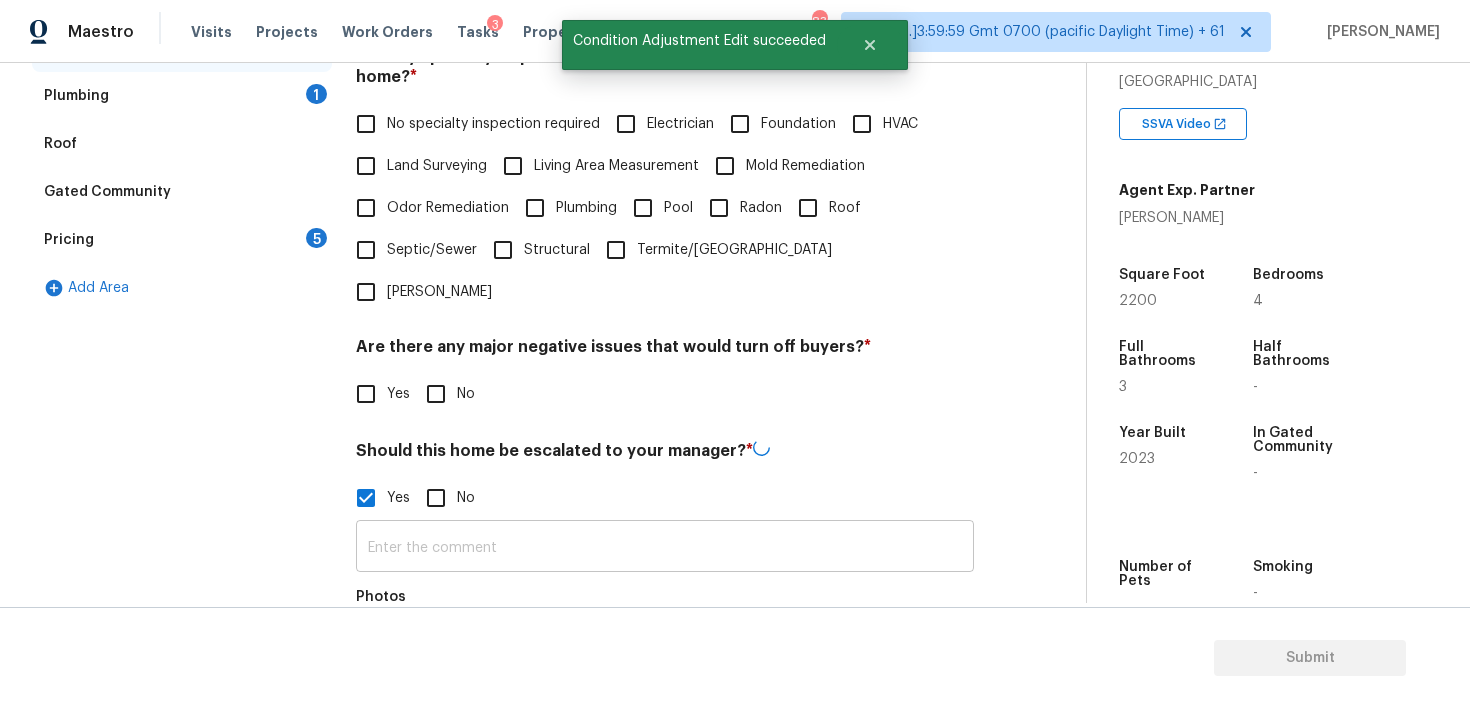 click at bounding box center (665, 548) 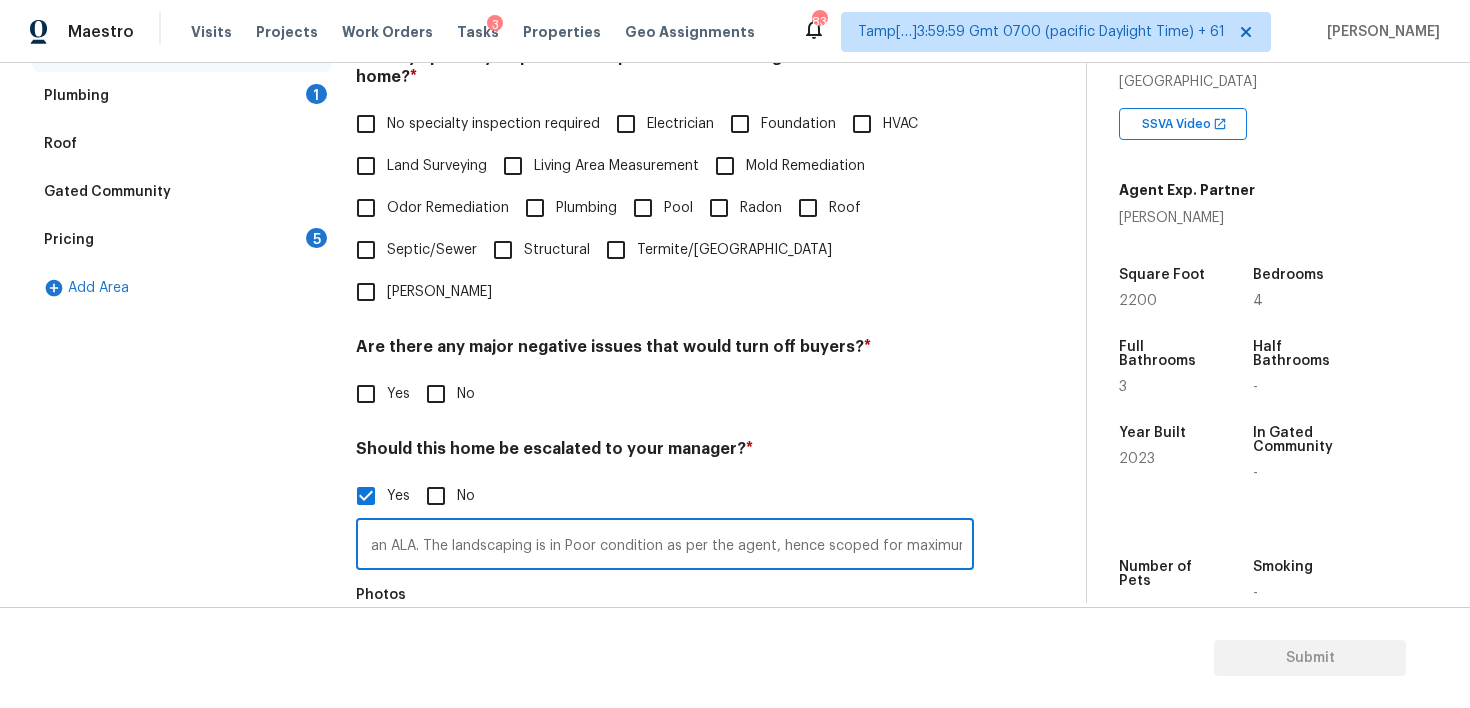 scroll, scrollTop: 0, scrollLeft: 46, axis: horizontal 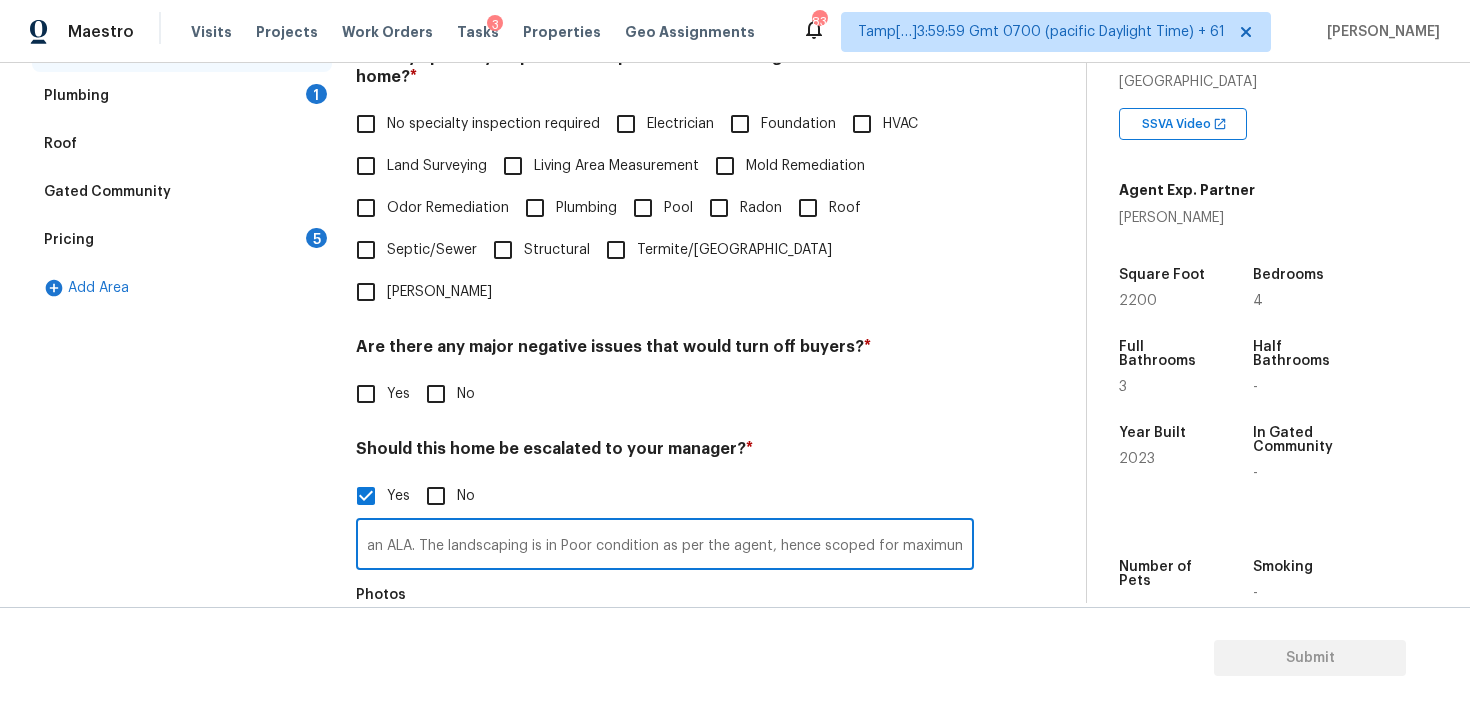 click on "This is an ALA. The landscaping is in Poor condition as per the agent, hence scoped for maximum." at bounding box center (665, 546) 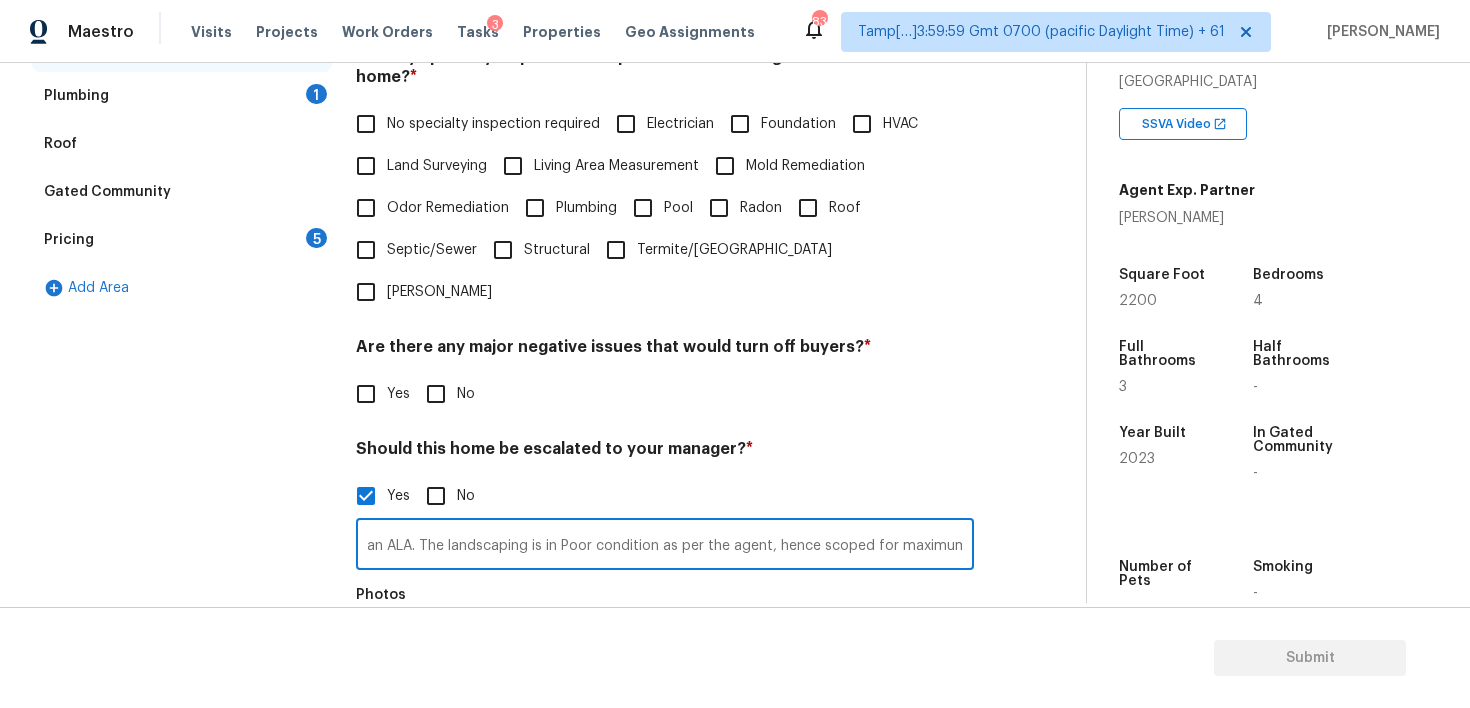 scroll, scrollTop: 0, scrollLeft: 0, axis: both 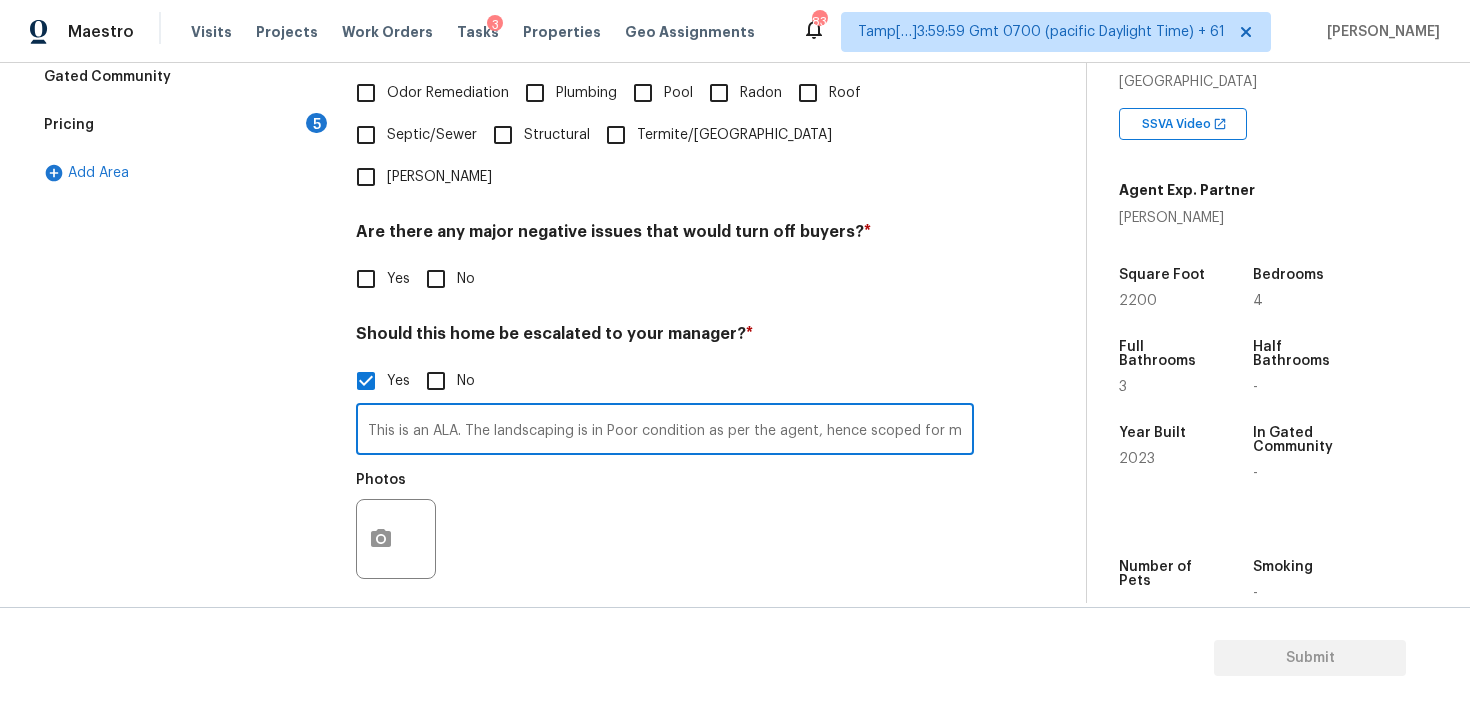 click at bounding box center (396, 539) 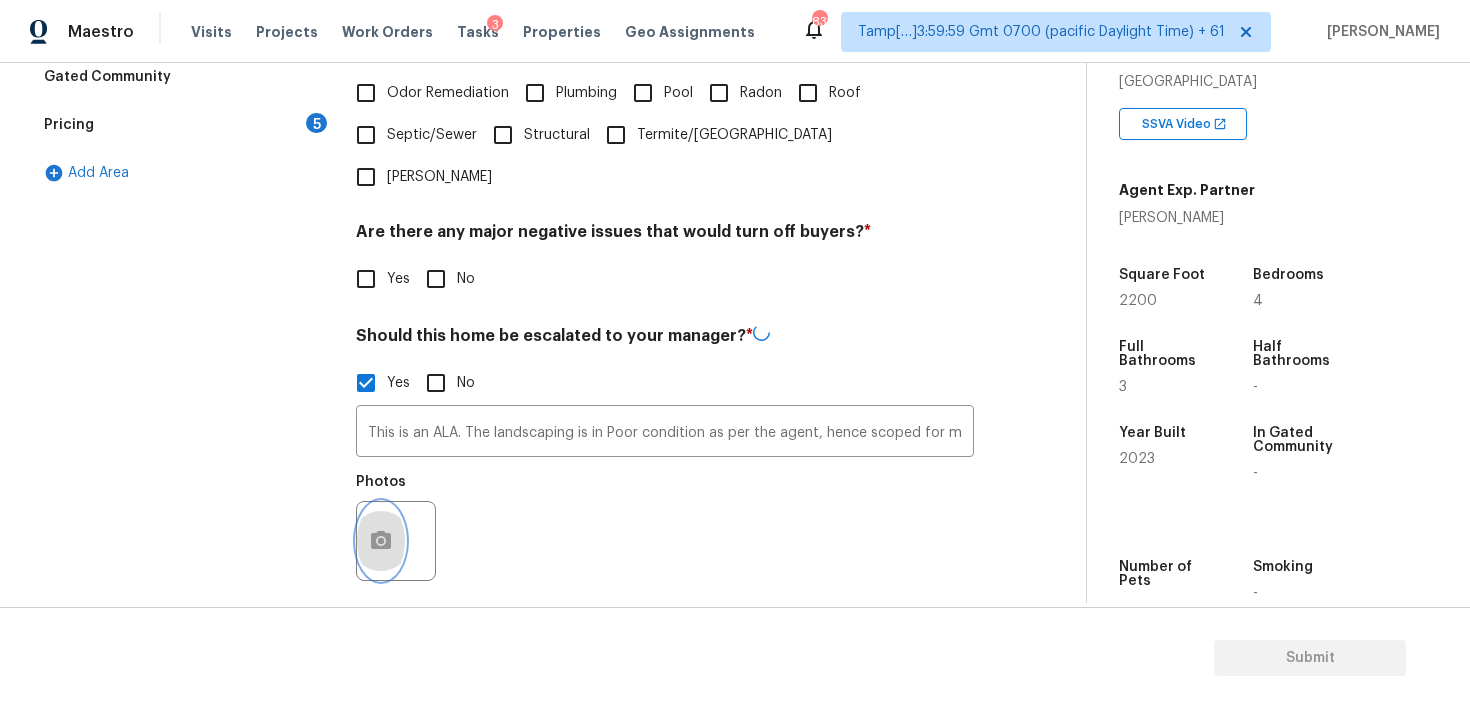 click 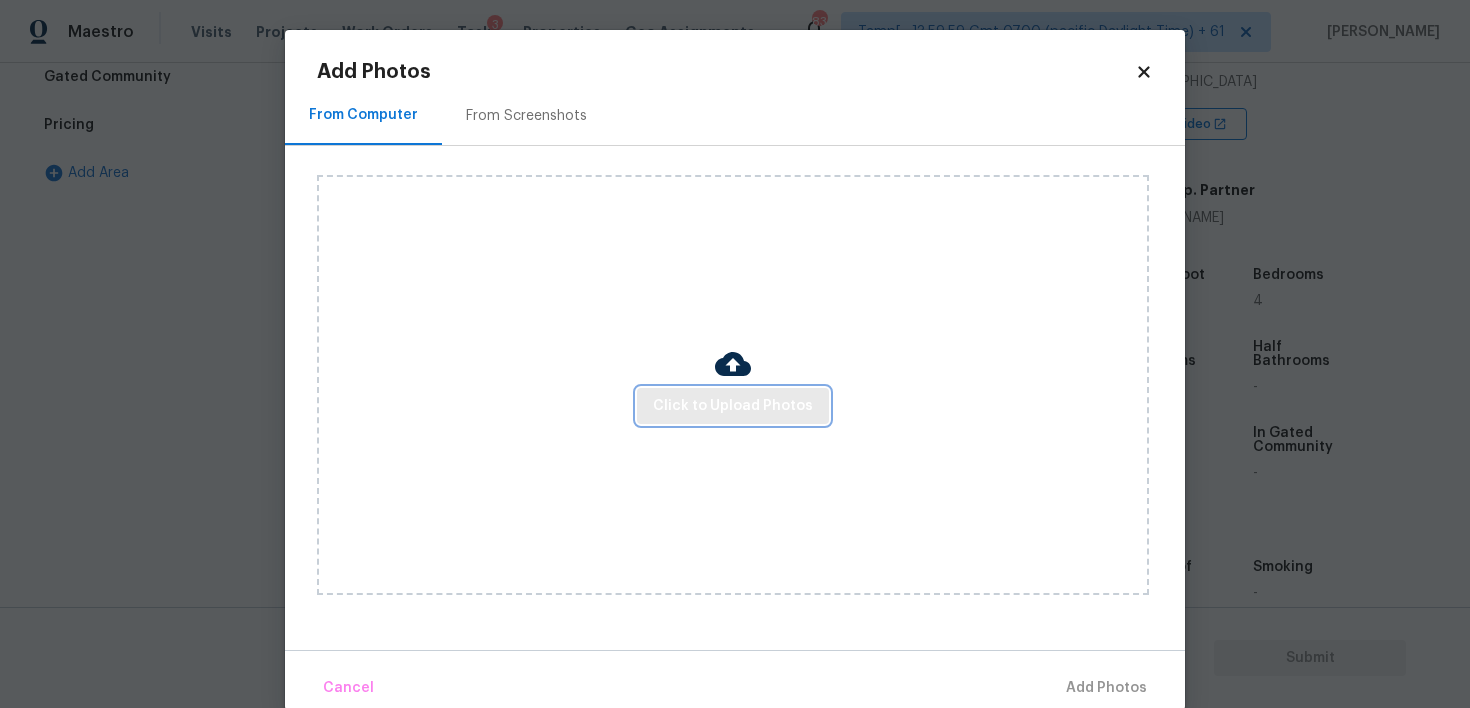 click on "Click to Upload Photos" at bounding box center (733, 406) 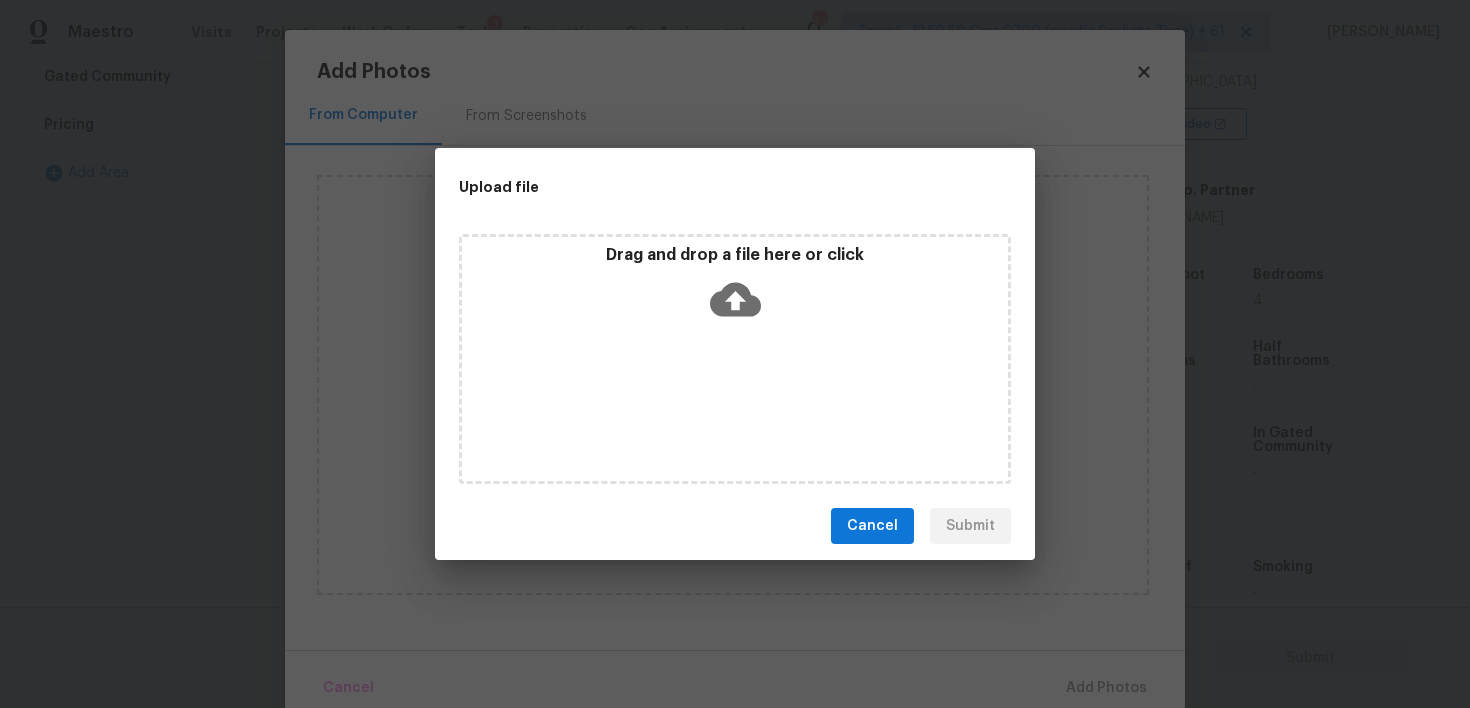click 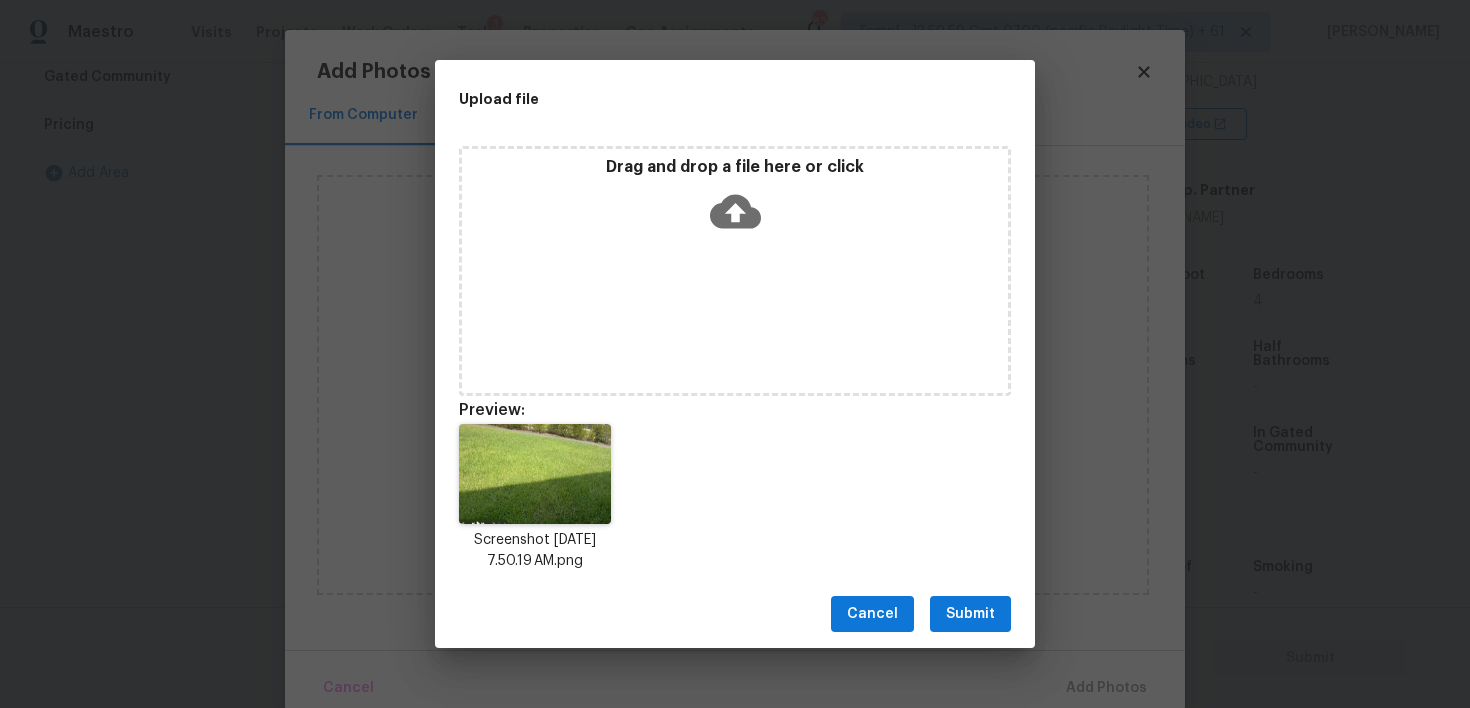 click on "Submit" at bounding box center [970, 614] 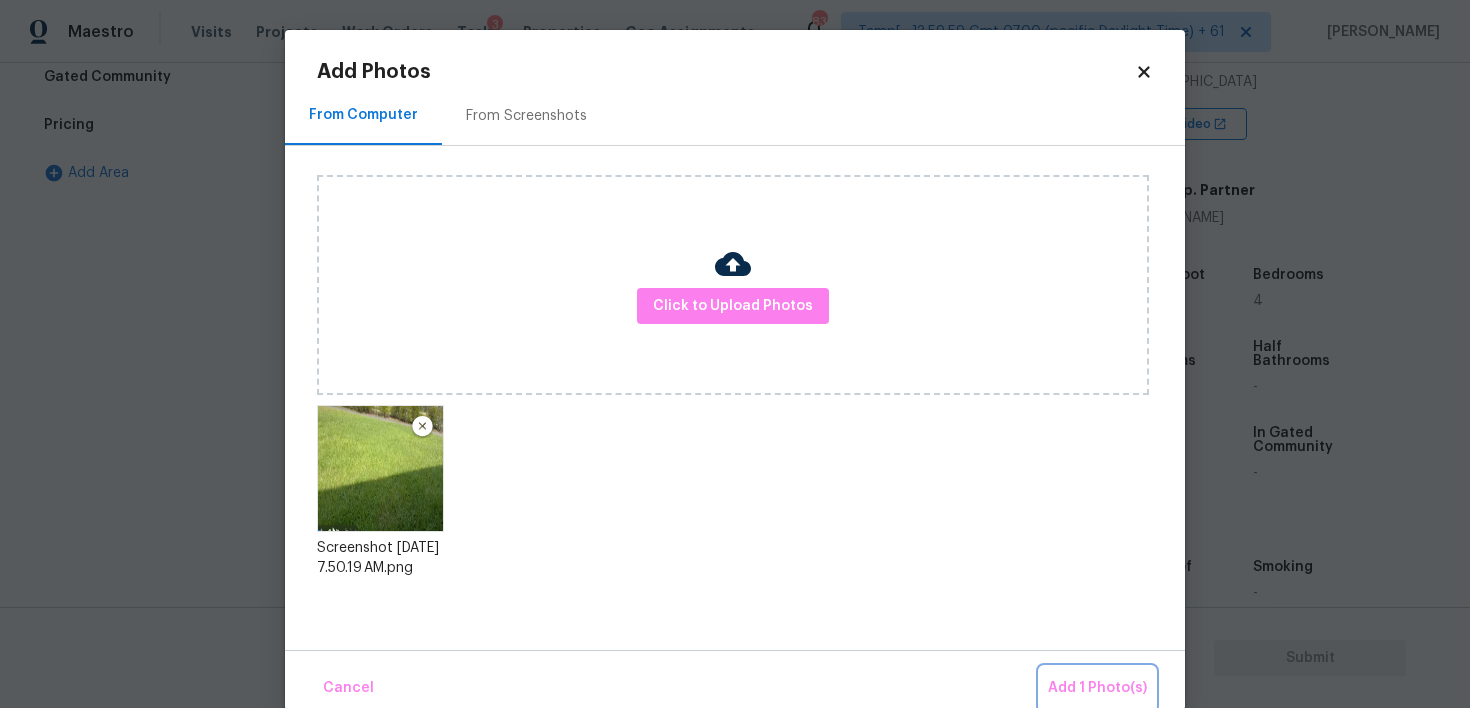 click on "Add 1 Photo(s)" at bounding box center (1097, 688) 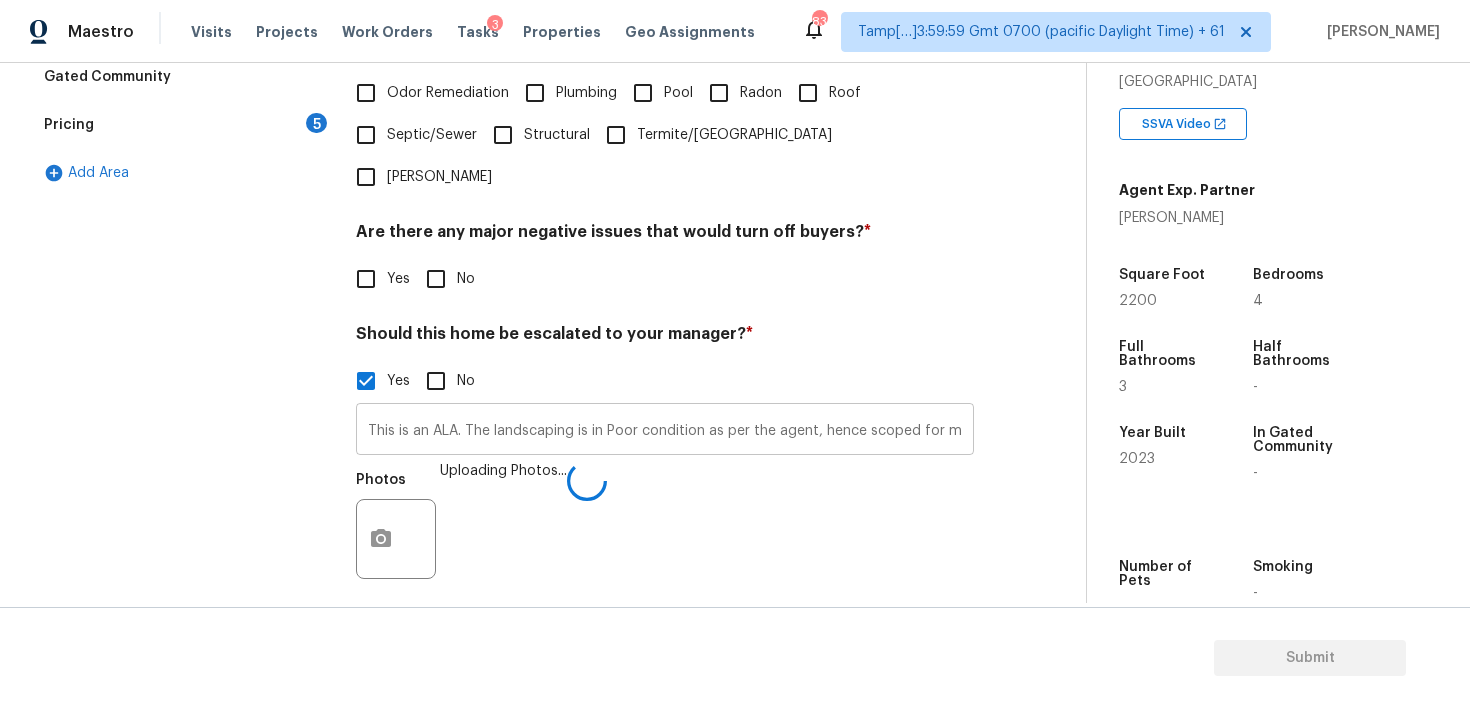 click on "This is an ALA. The landscaping is in Poor condition as per the agent, hence scoped for maximum." at bounding box center [665, 431] 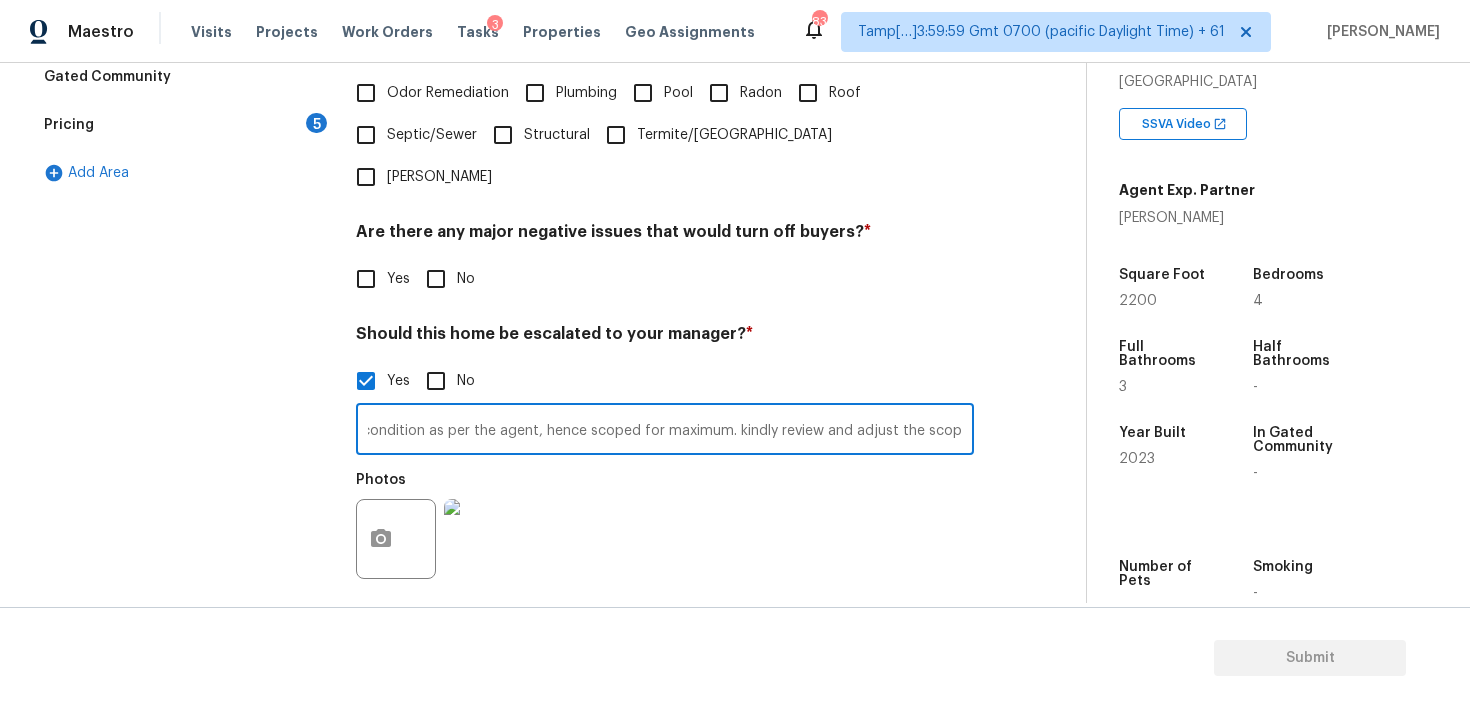 scroll, scrollTop: 0, scrollLeft: 284, axis: horizontal 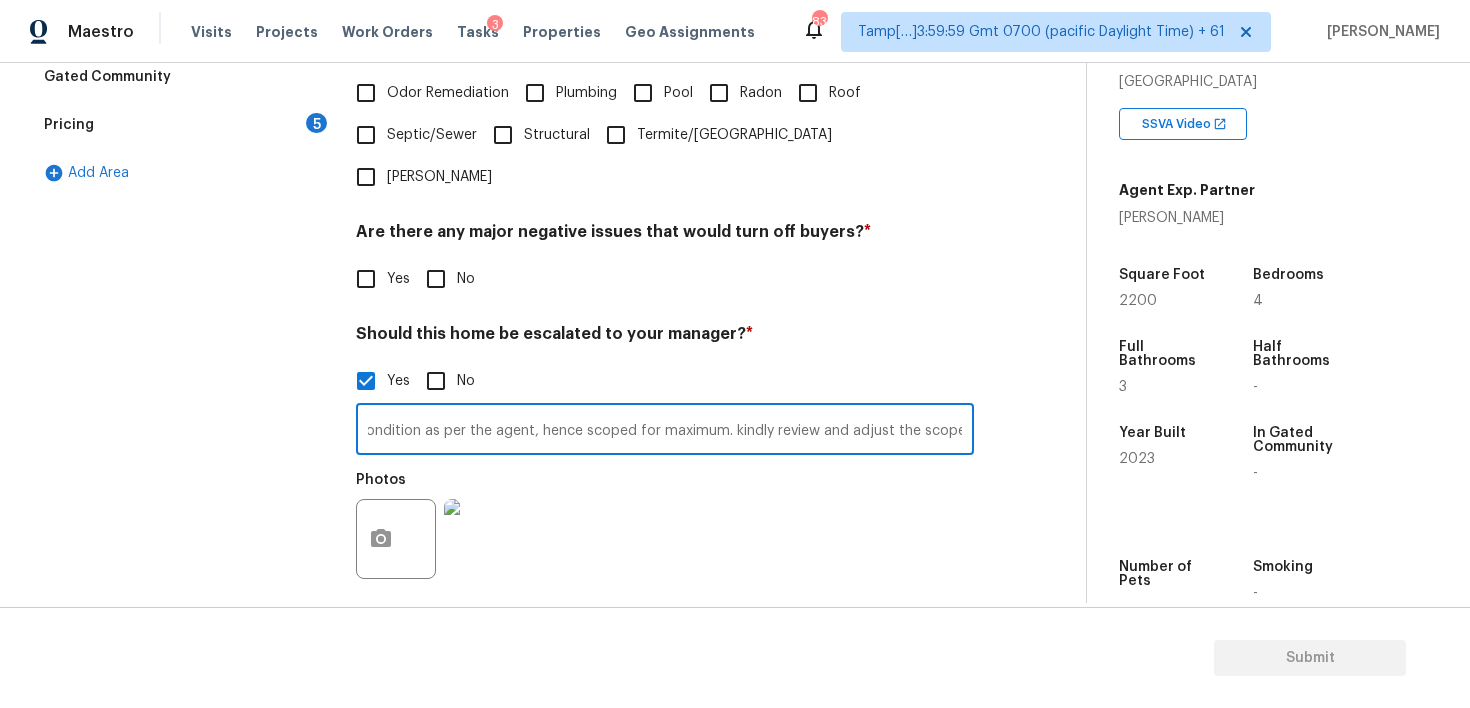 type on "This is an ALA. The landscaping is in Poor condition as per the agent, hence scoped for maximum. kindly review and adjust the scope." 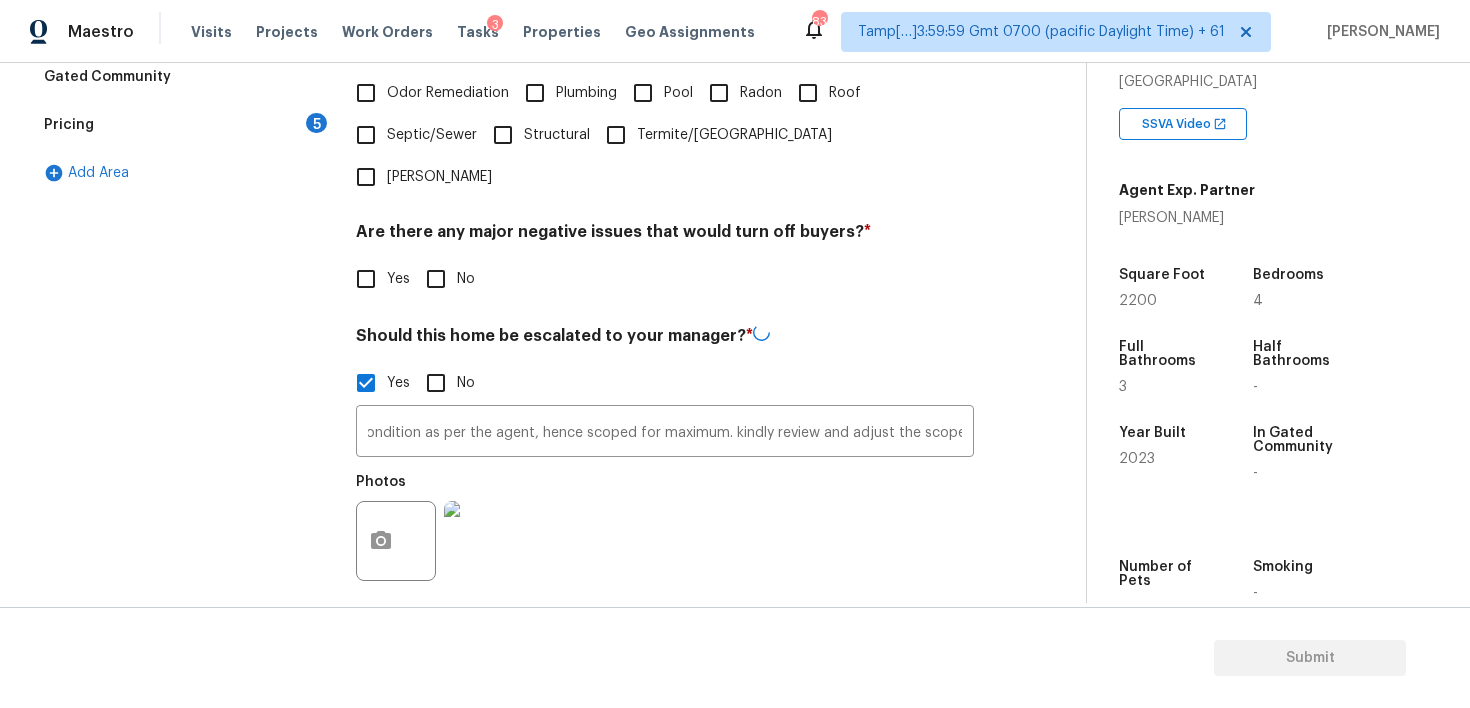 scroll, scrollTop: 0, scrollLeft: 0, axis: both 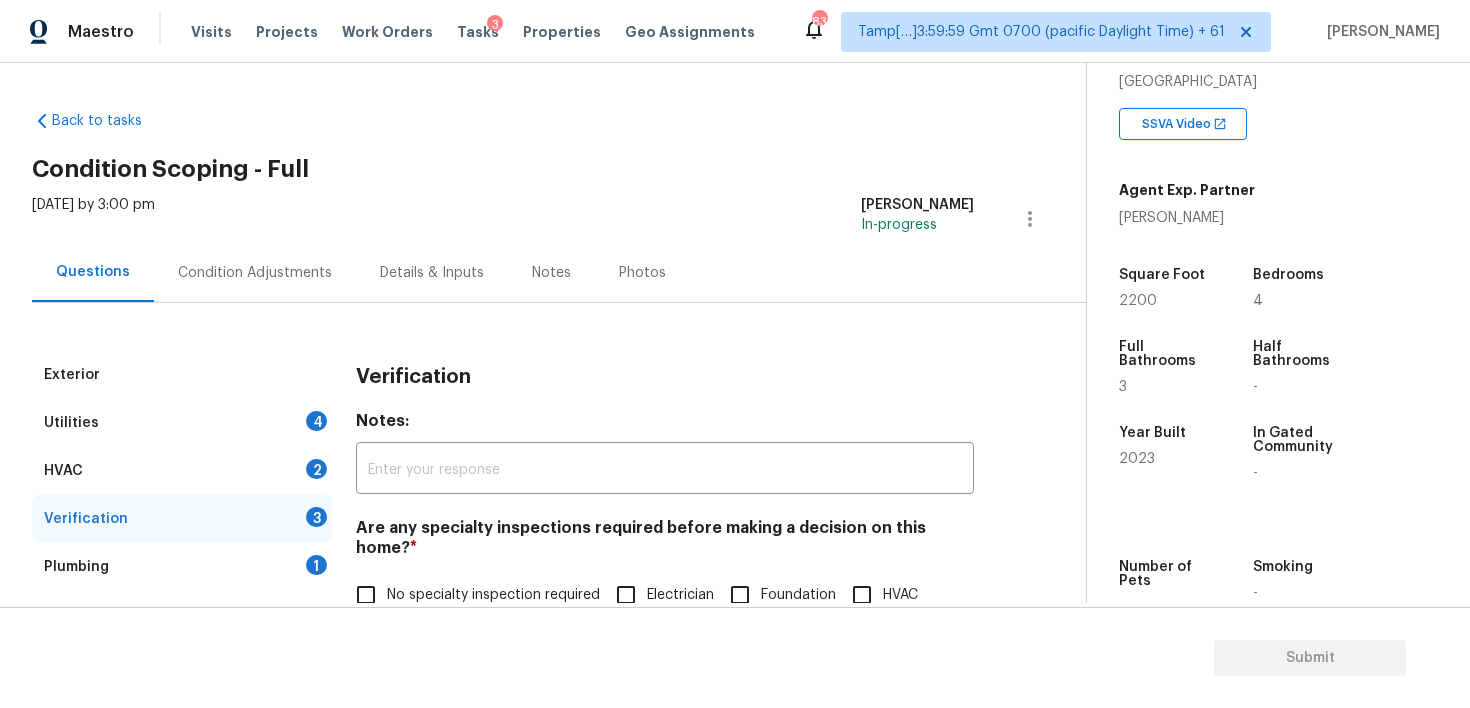 click on "Condition Adjustments" at bounding box center [255, 272] 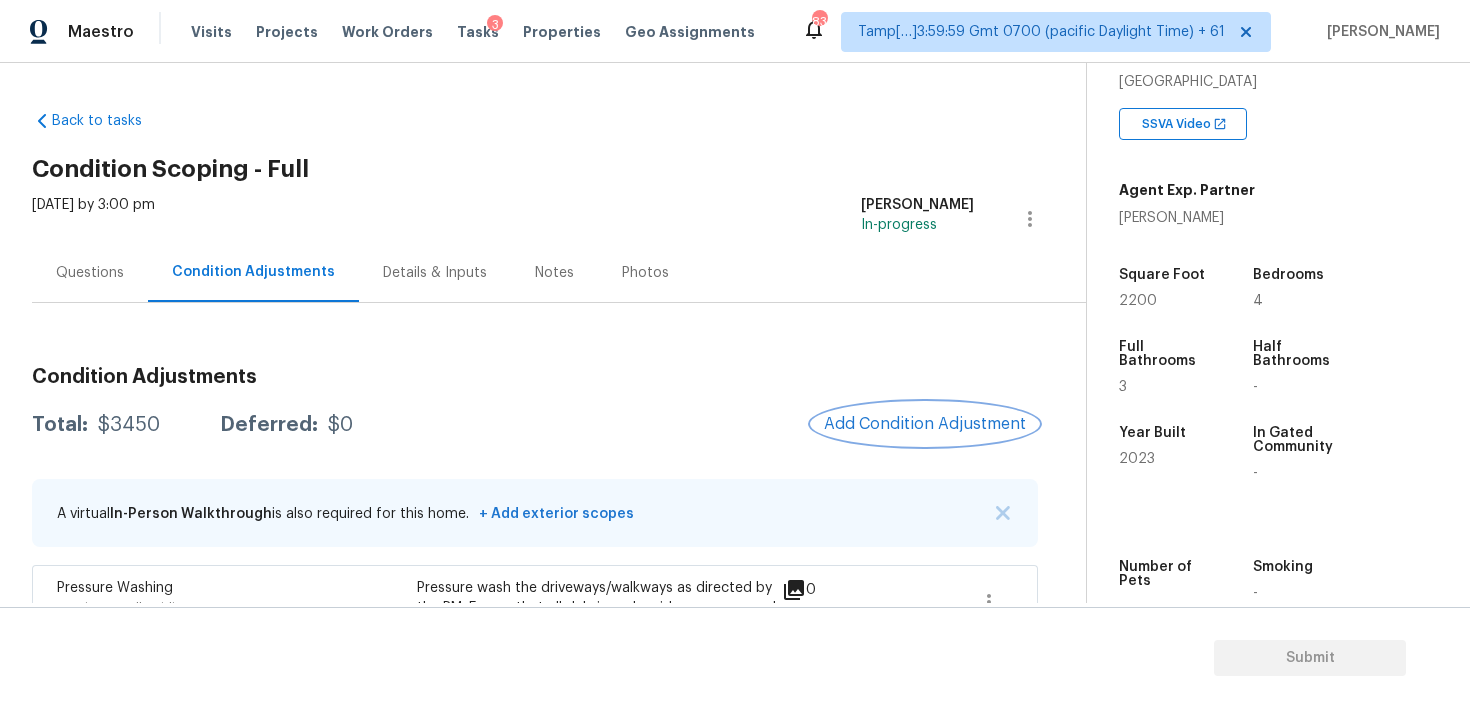 click on "Add Condition Adjustment" at bounding box center (925, 424) 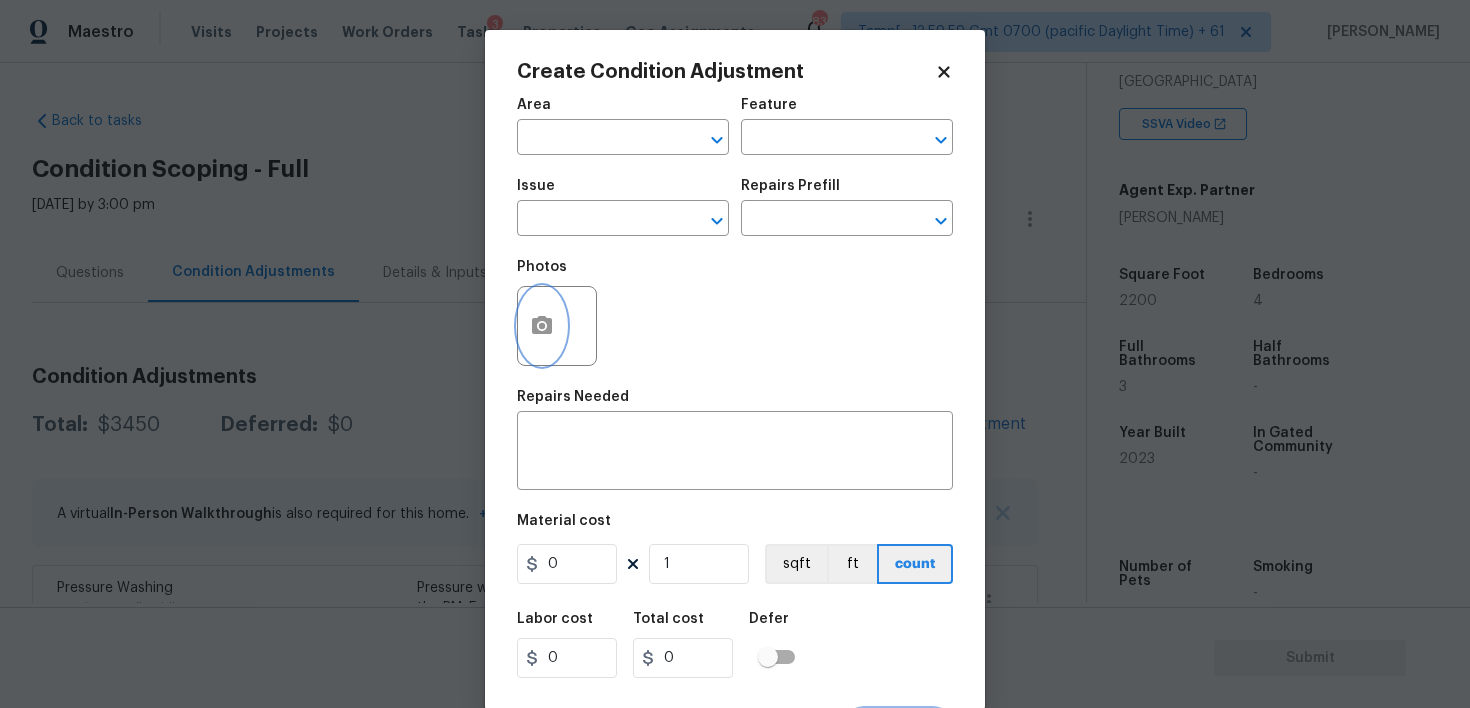 click 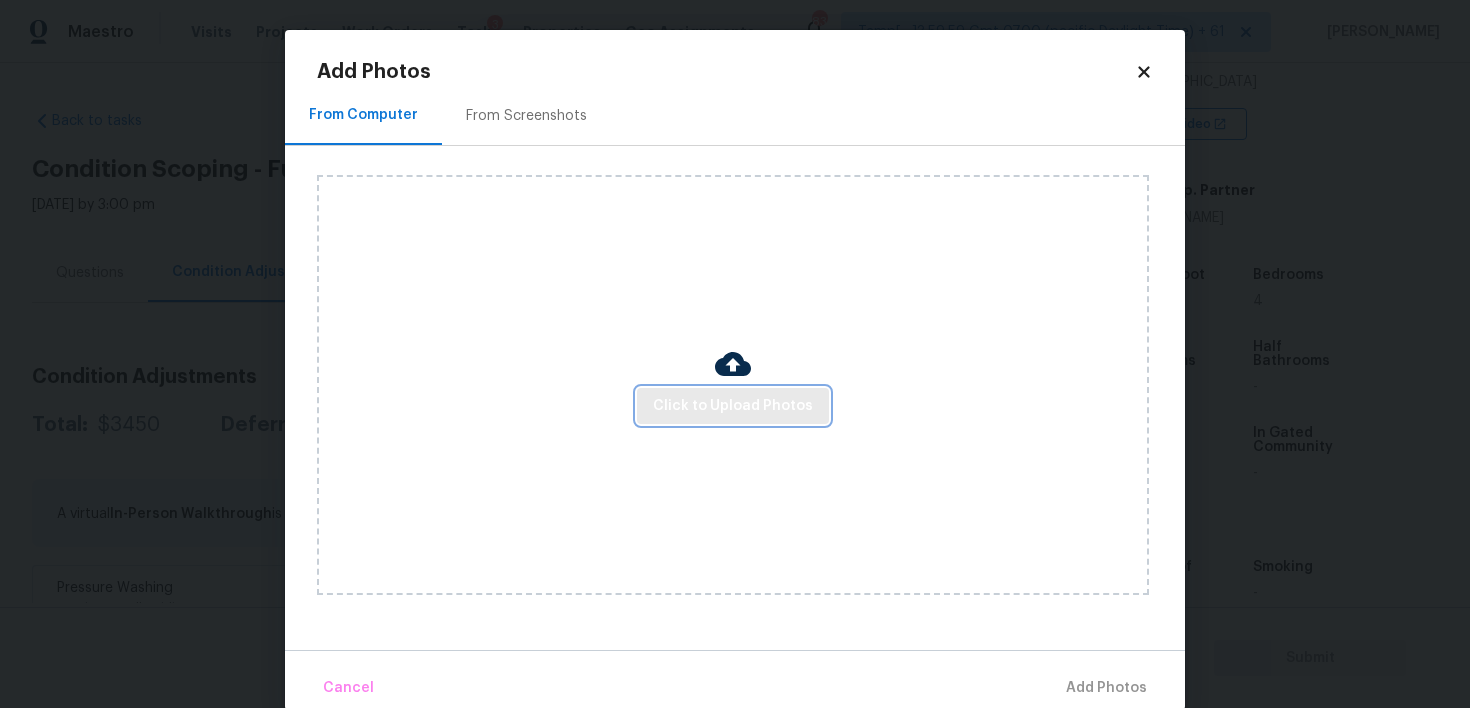 click on "Click to Upload Photos" at bounding box center (733, 406) 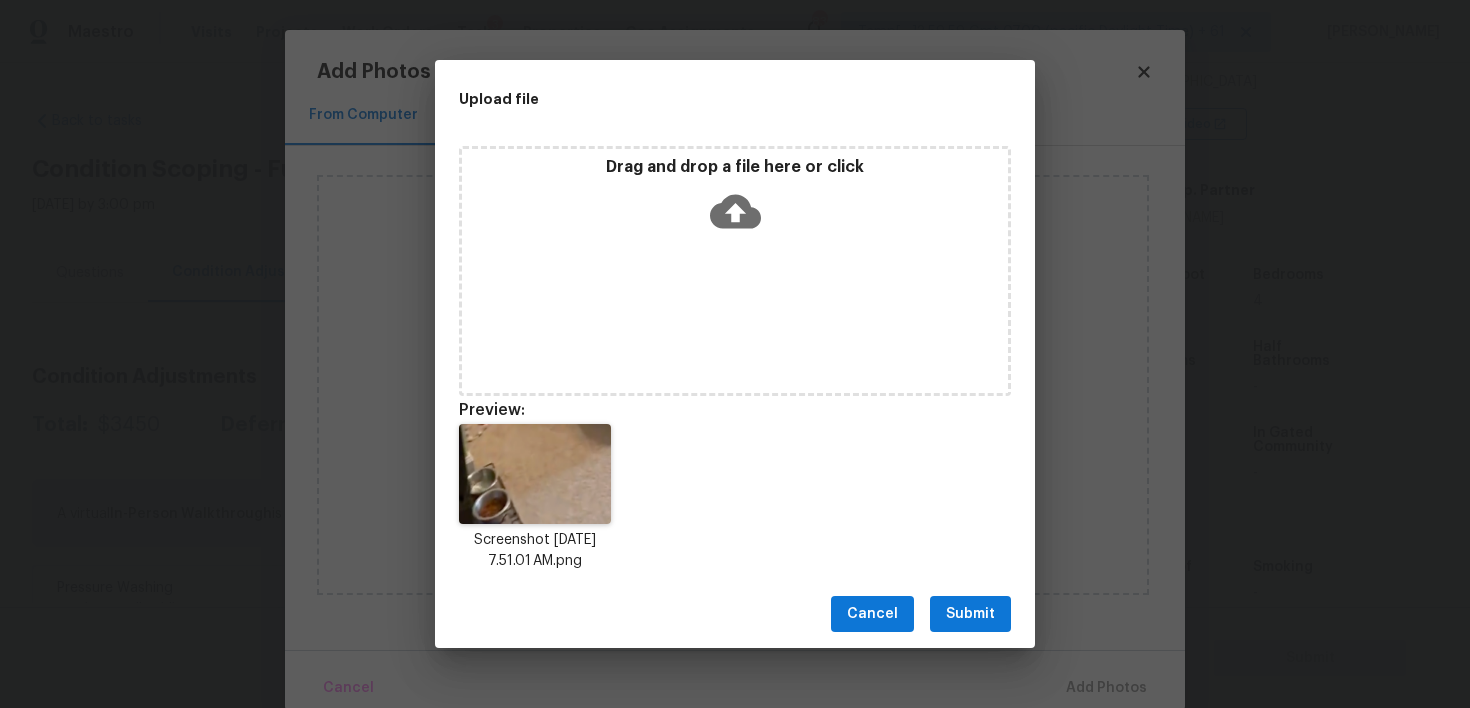 click on "Cancel Submit" at bounding box center [735, 614] 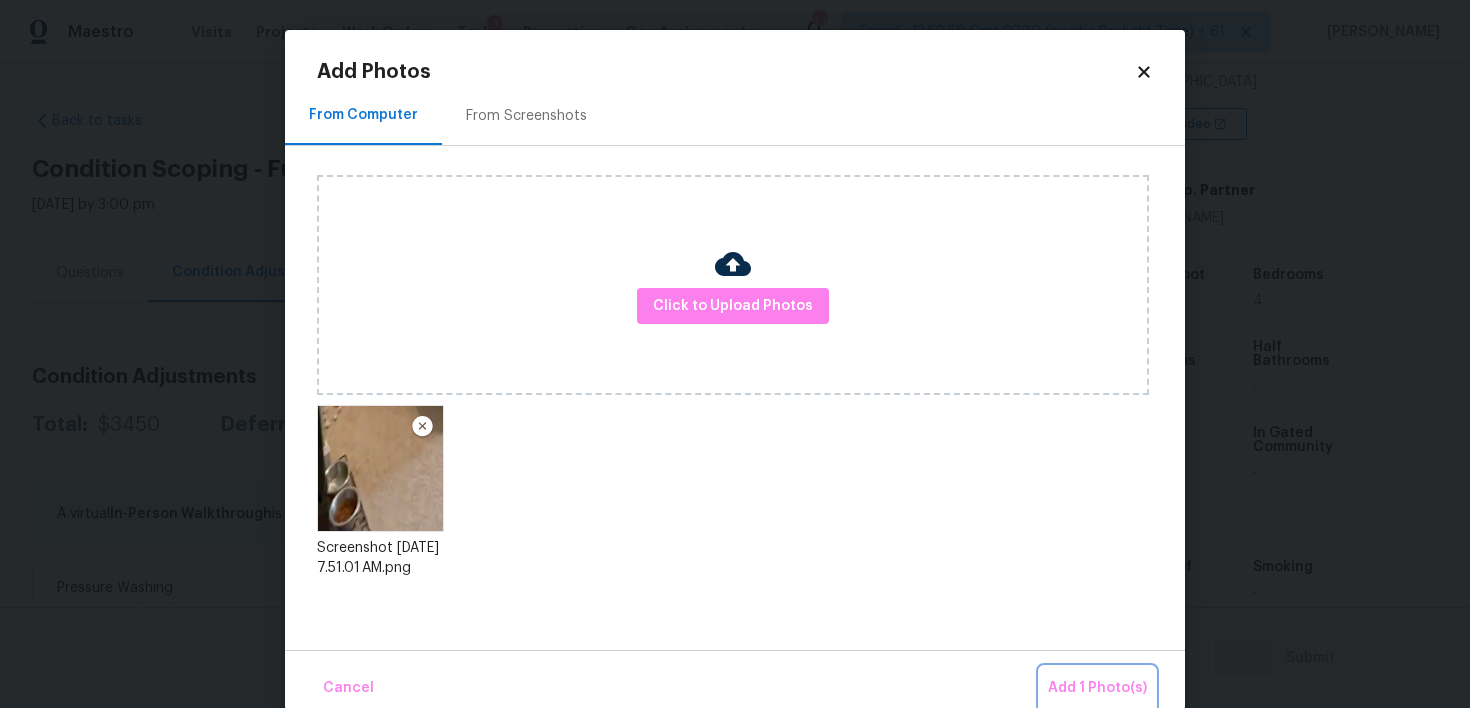 click on "Add 1 Photo(s)" at bounding box center (1097, 688) 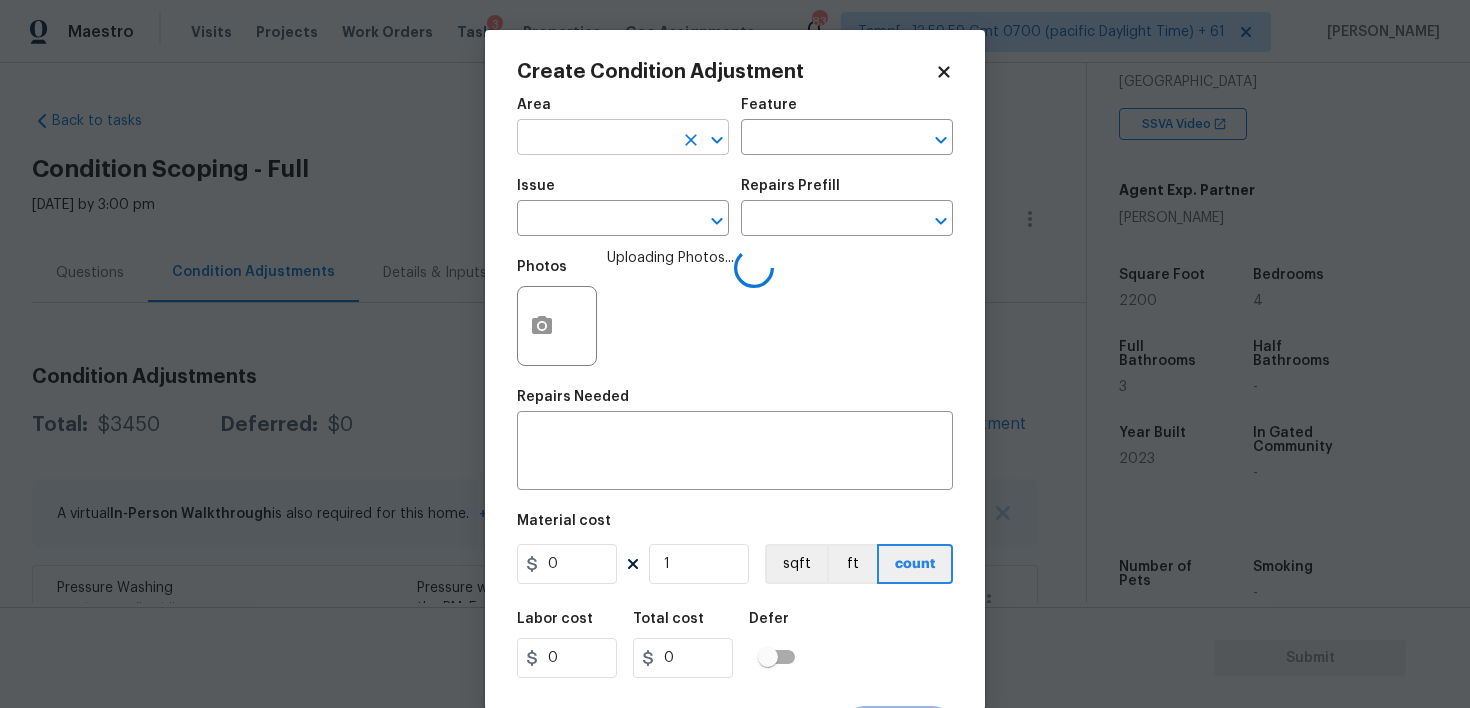 click at bounding box center [595, 139] 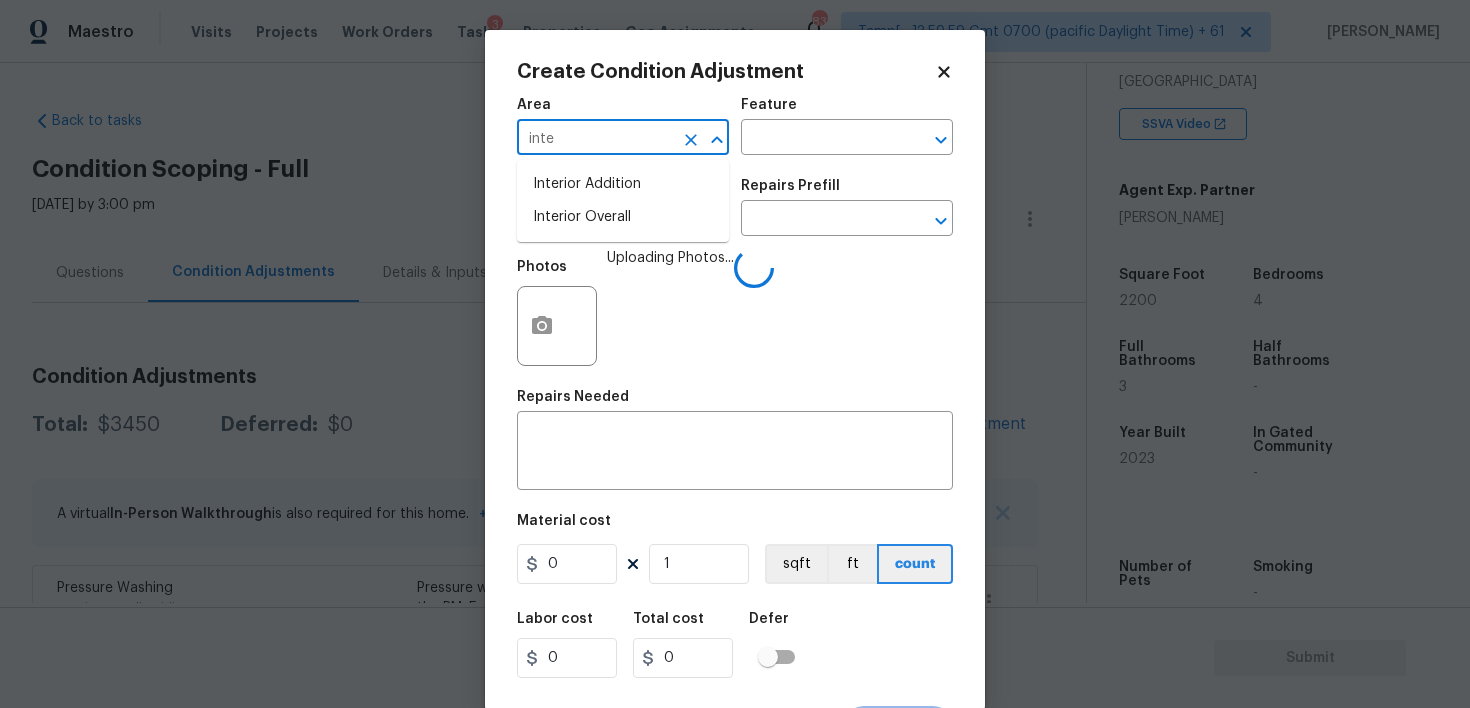type on "inter" 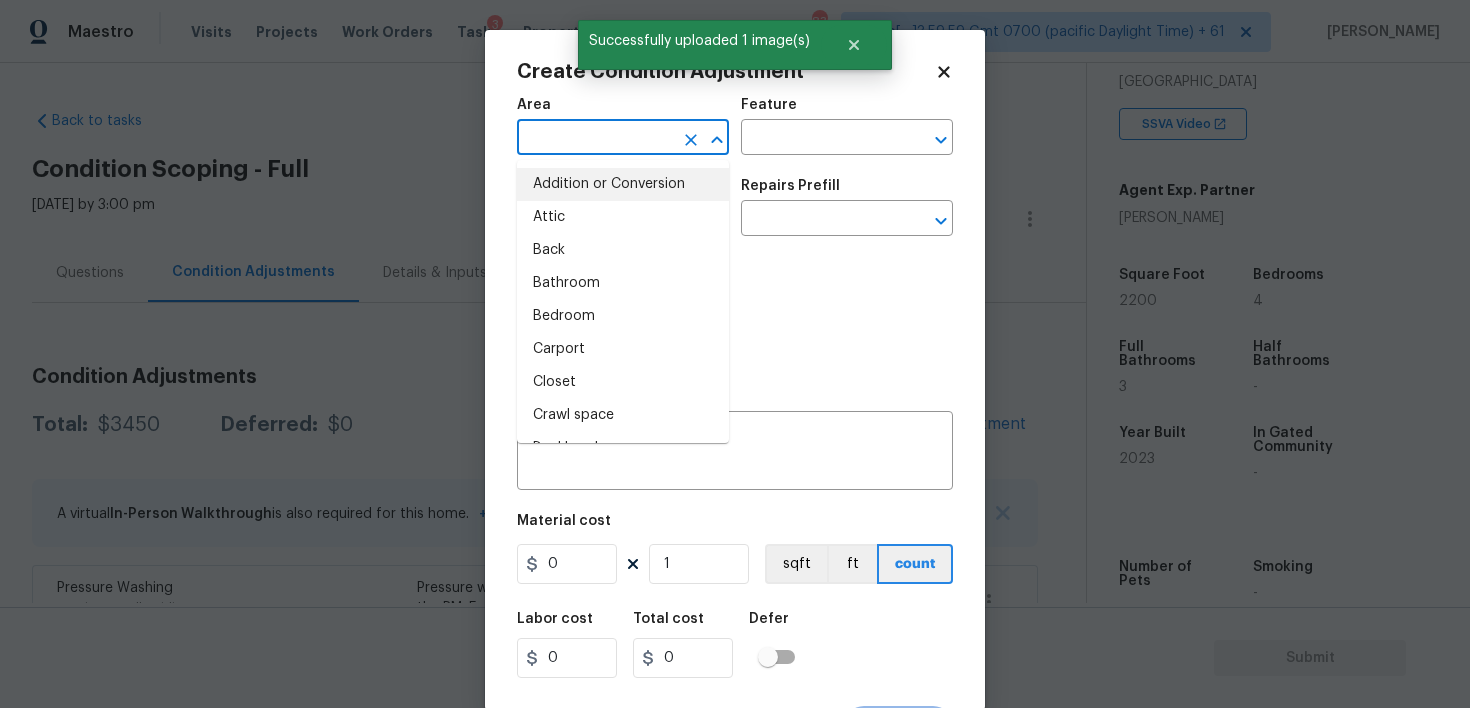 click at bounding box center (595, 139) 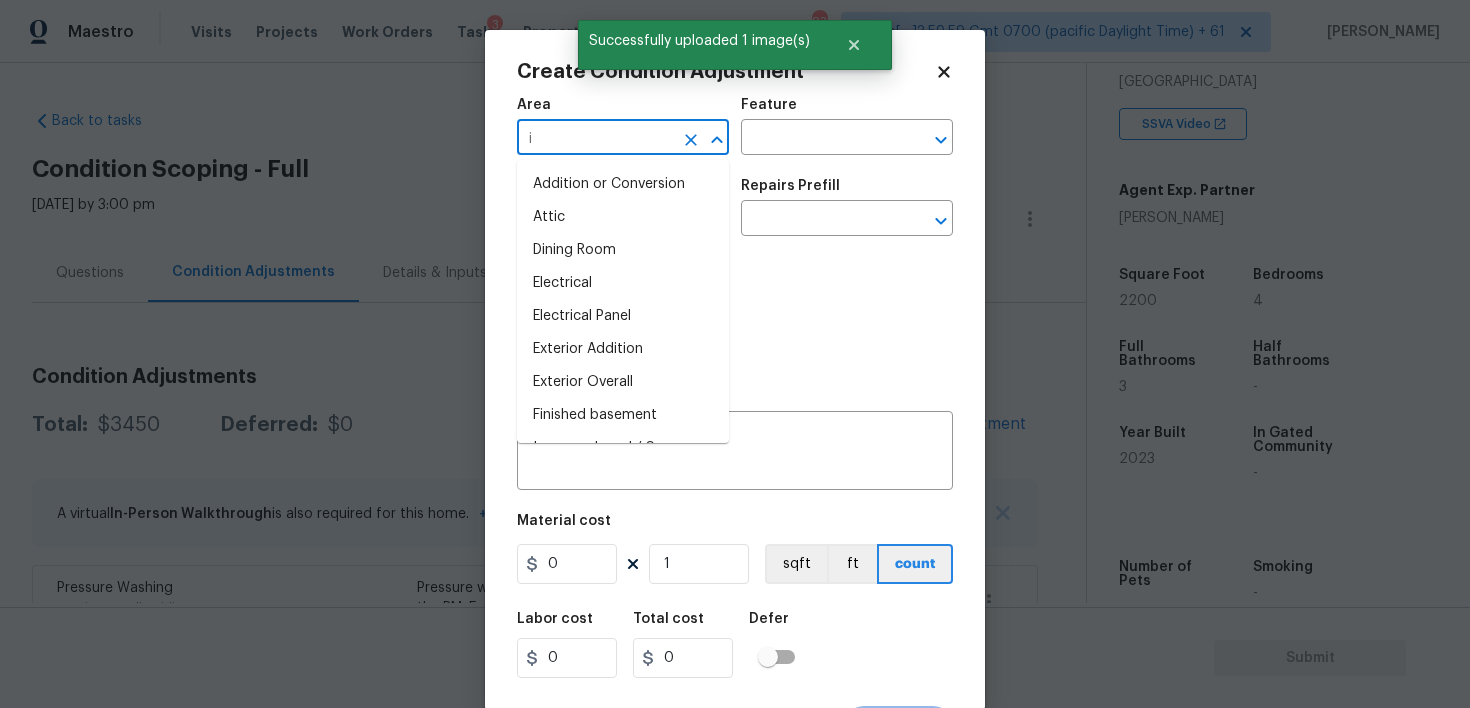 type on "in" 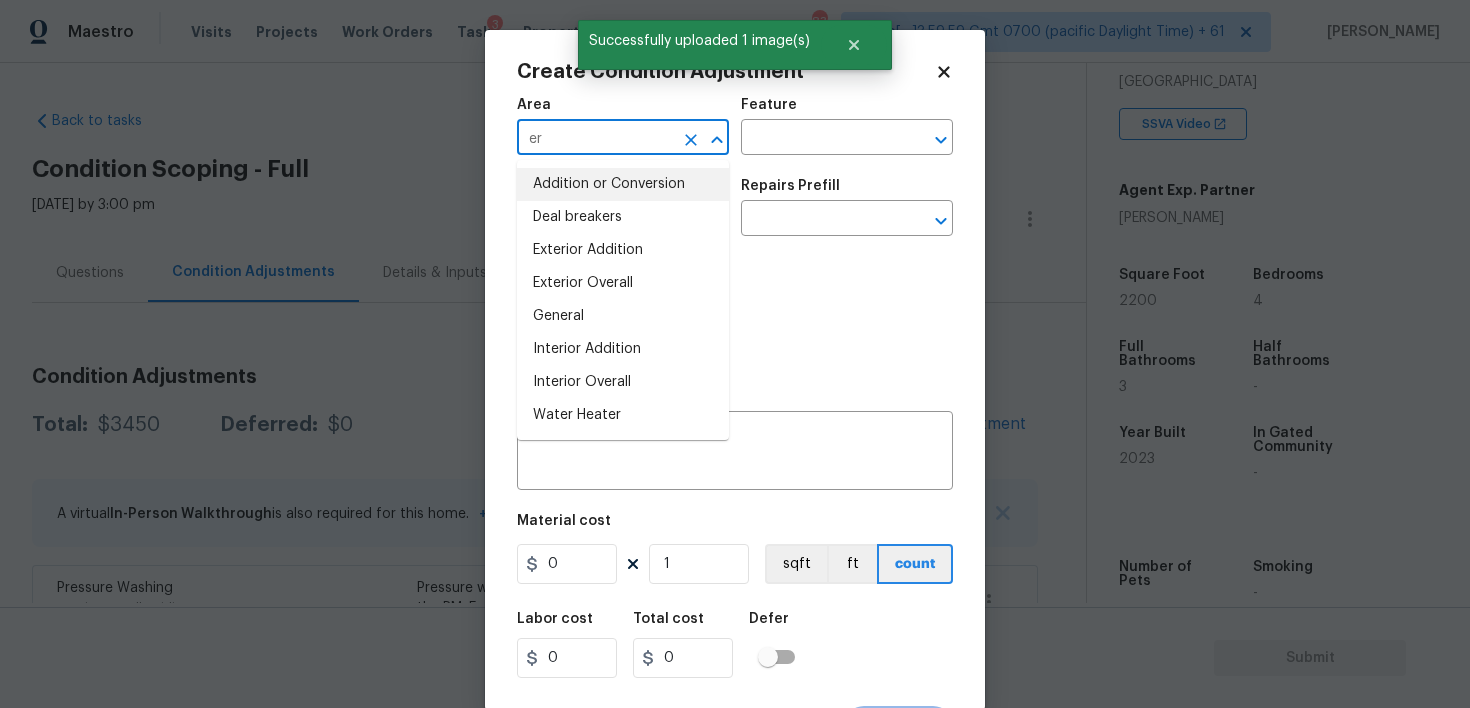 type on "e" 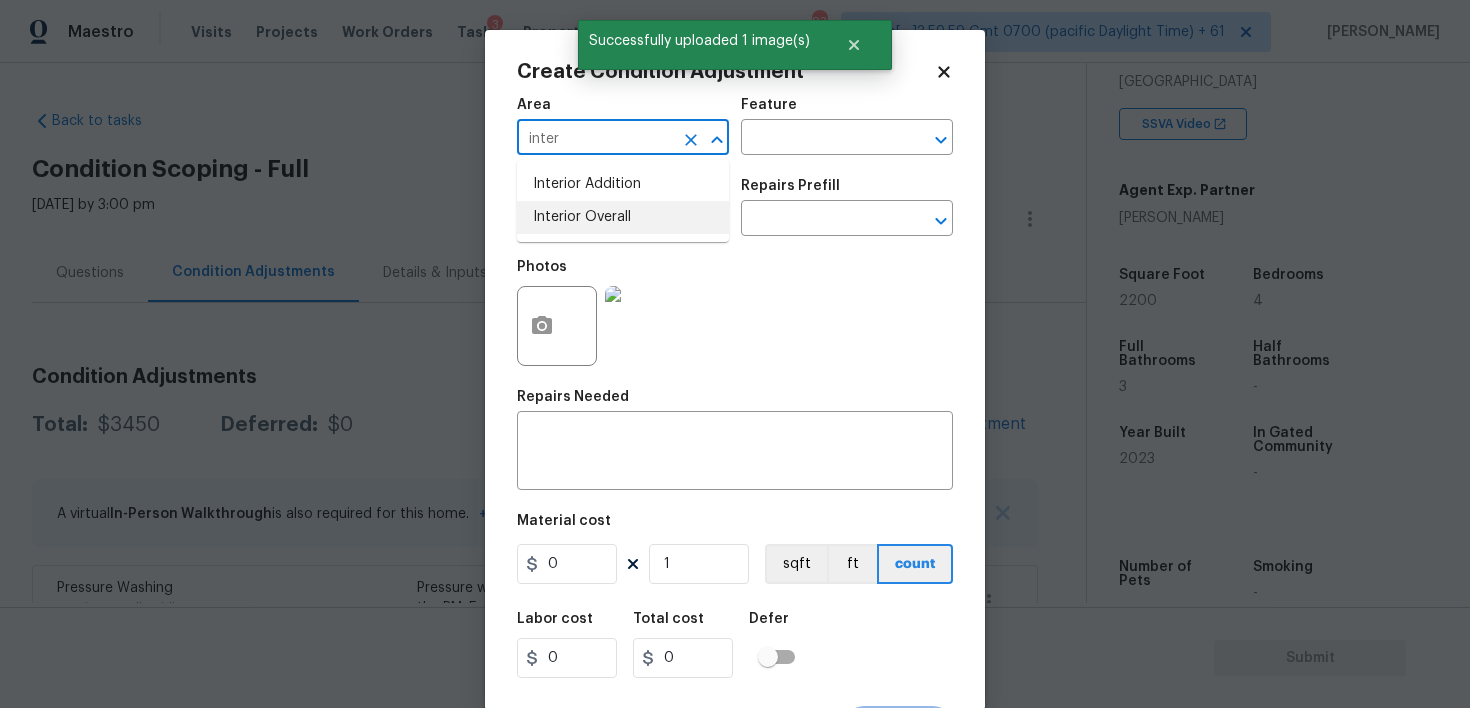 click on "Interior Overall" at bounding box center (623, 217) 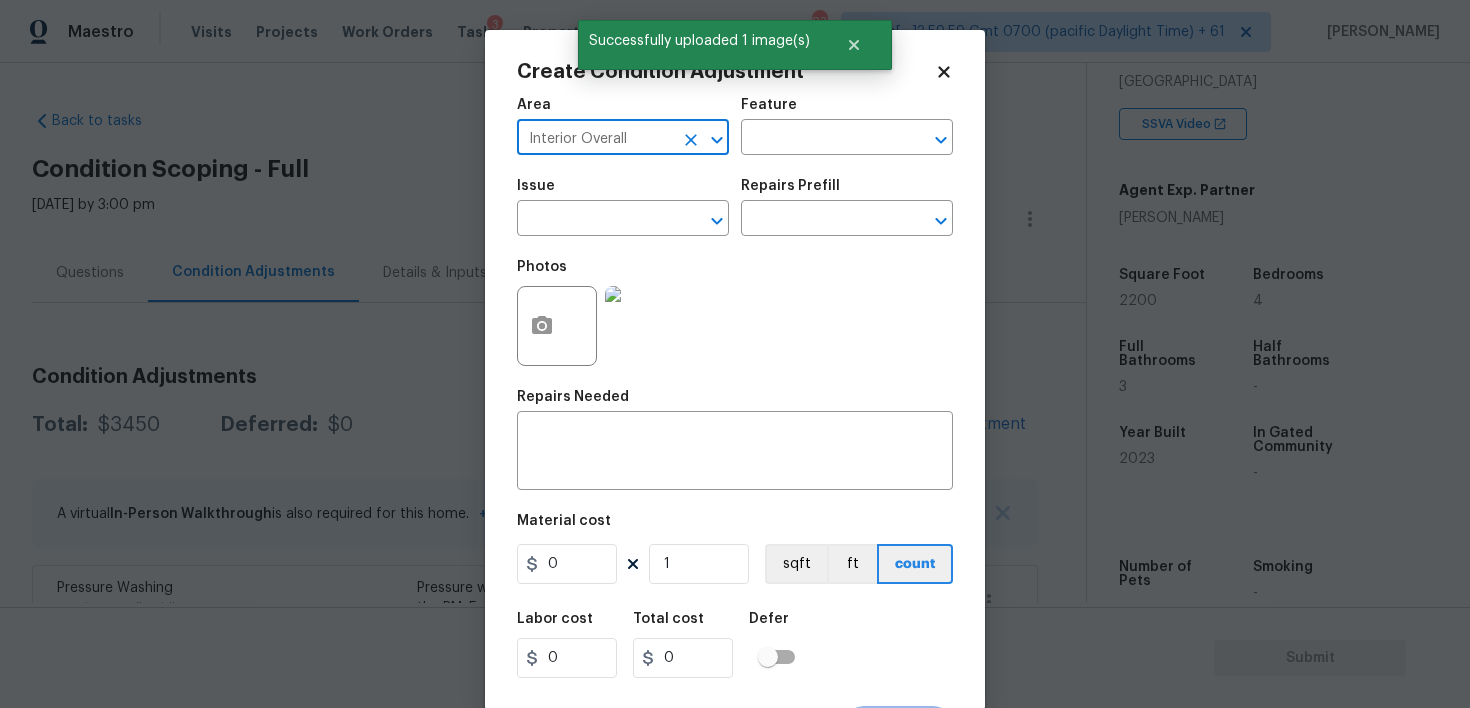 type on "Interior Overall" 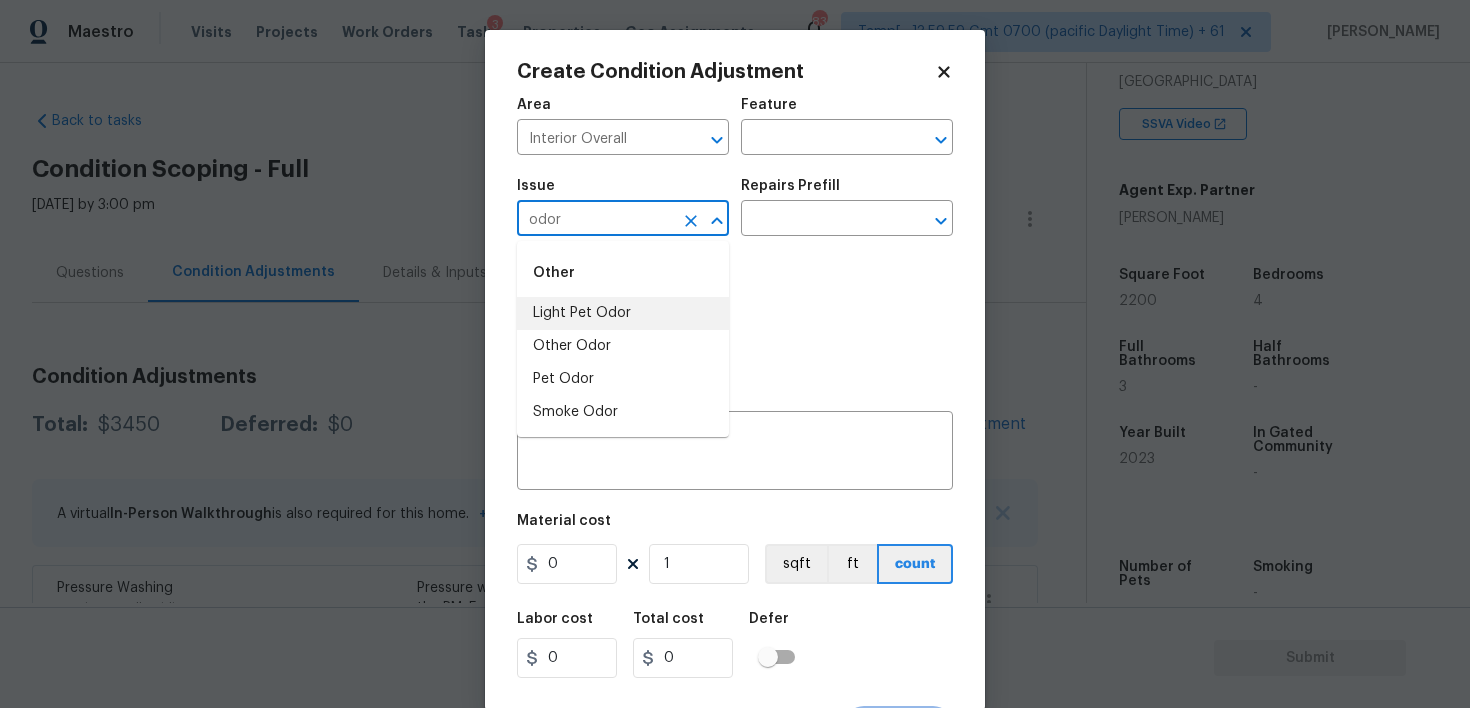 click on "Light Pet Odor" at bounding box center (623, 313) 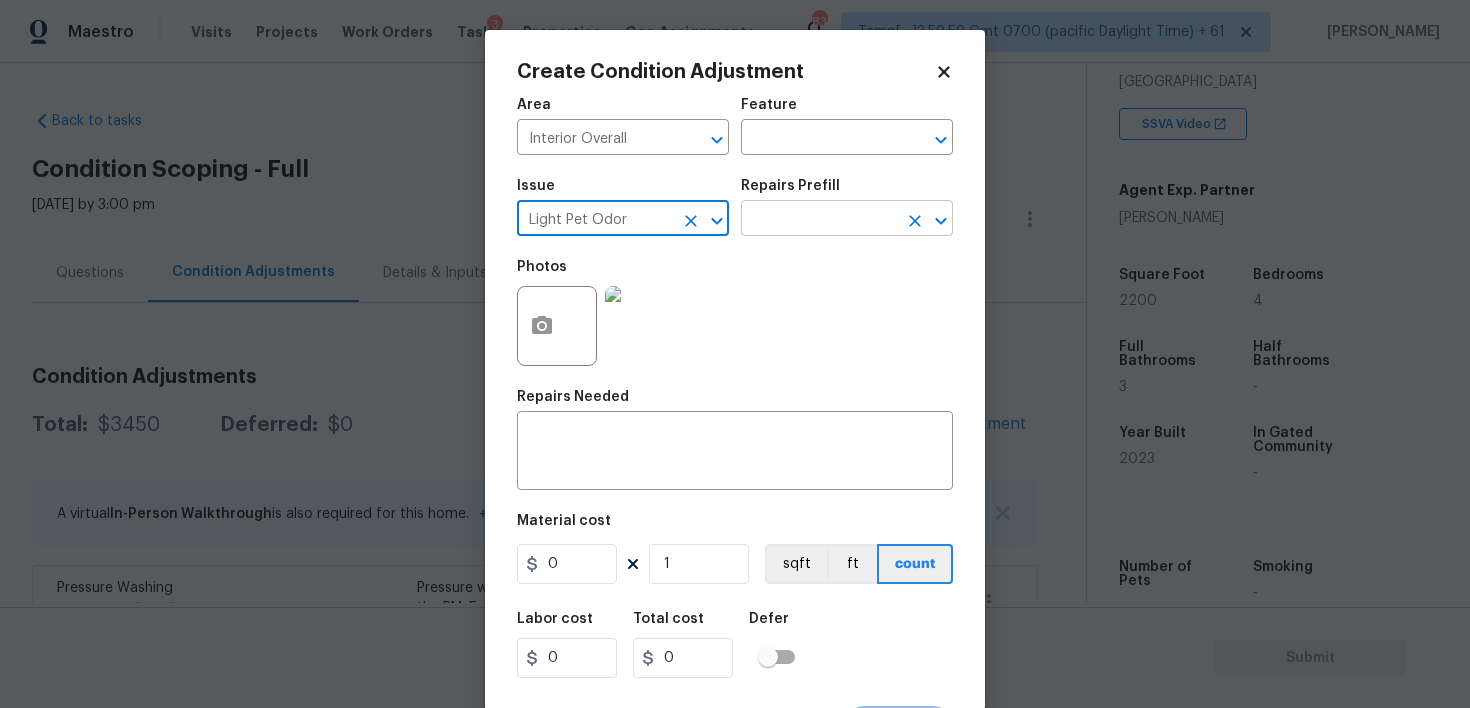 type on "Light Pet Odor" 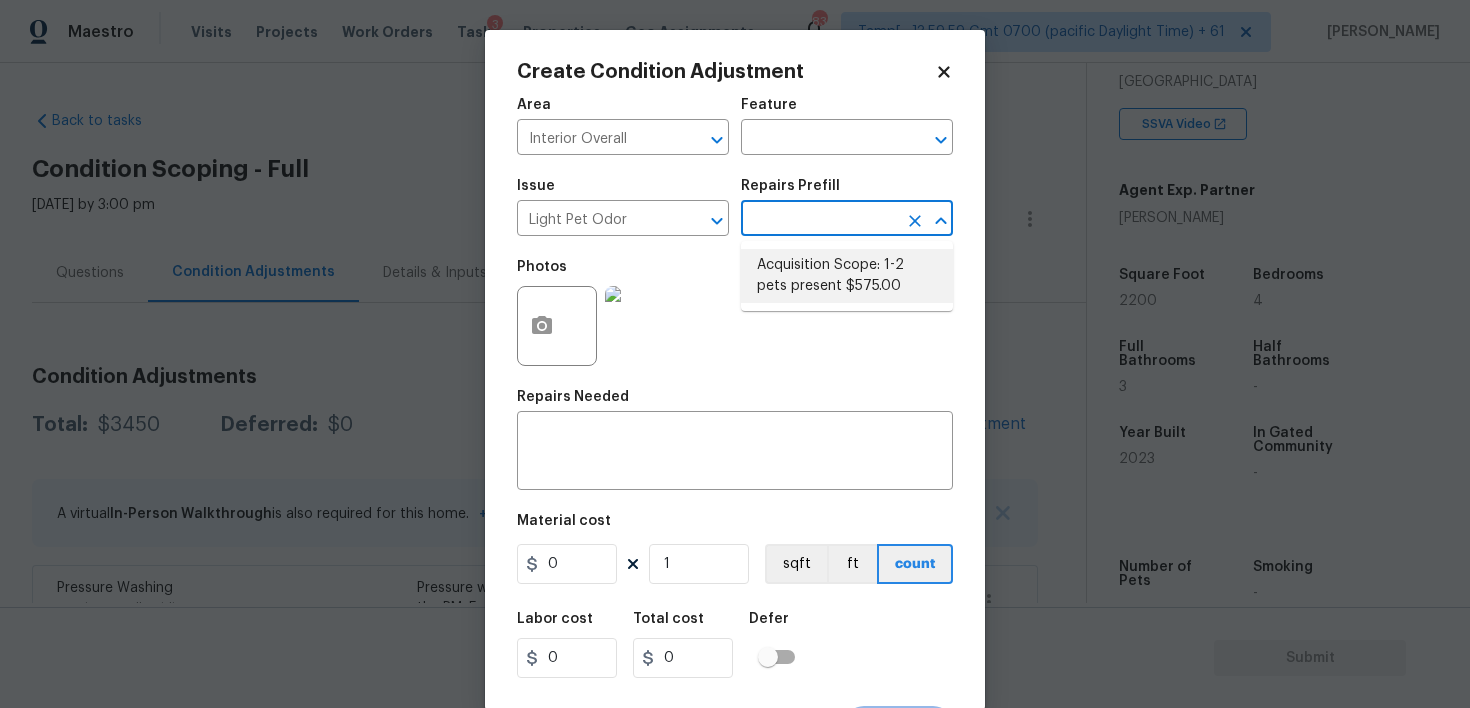 click on "Acquisition Scope: 1-2 pets present $575.00" at bounding box center (847, 276) 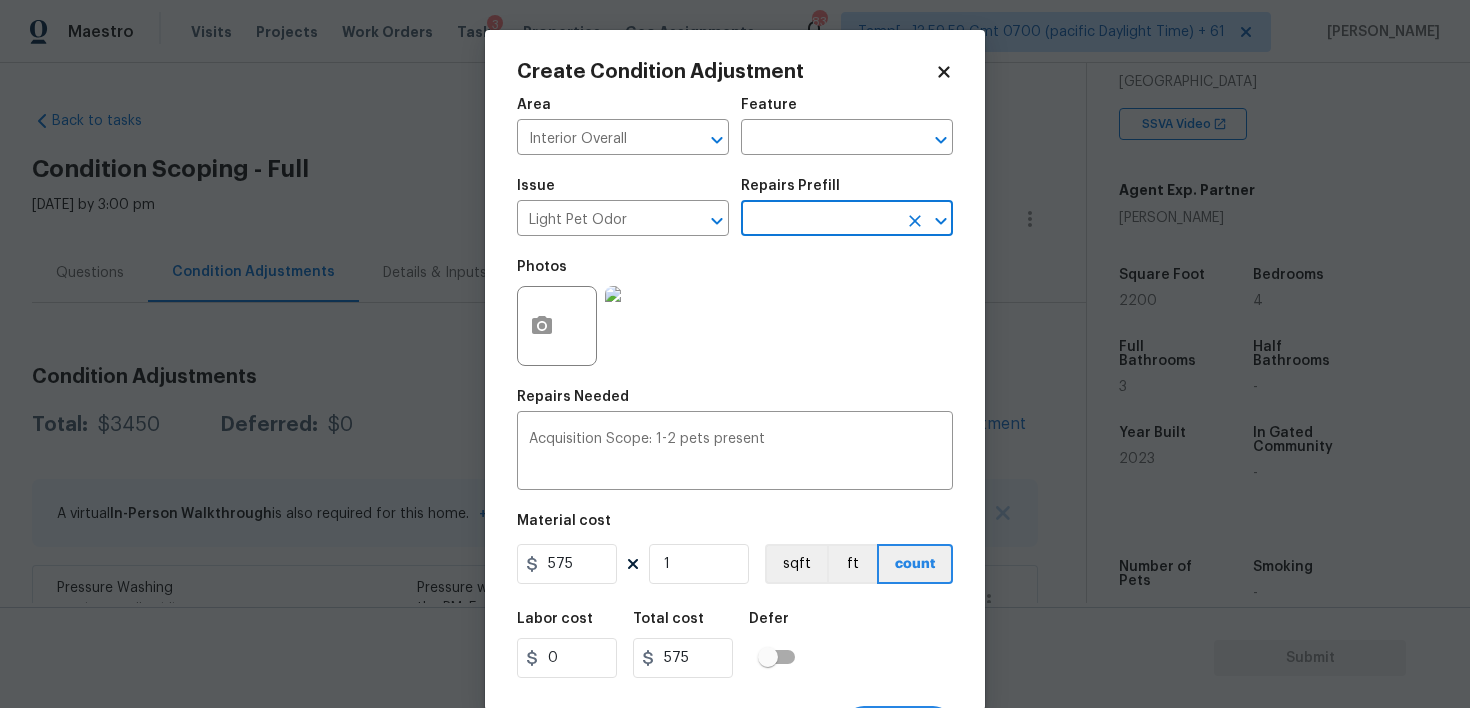 scroll, scrollTop: 39, scrollLeft: 0, axis: vertical 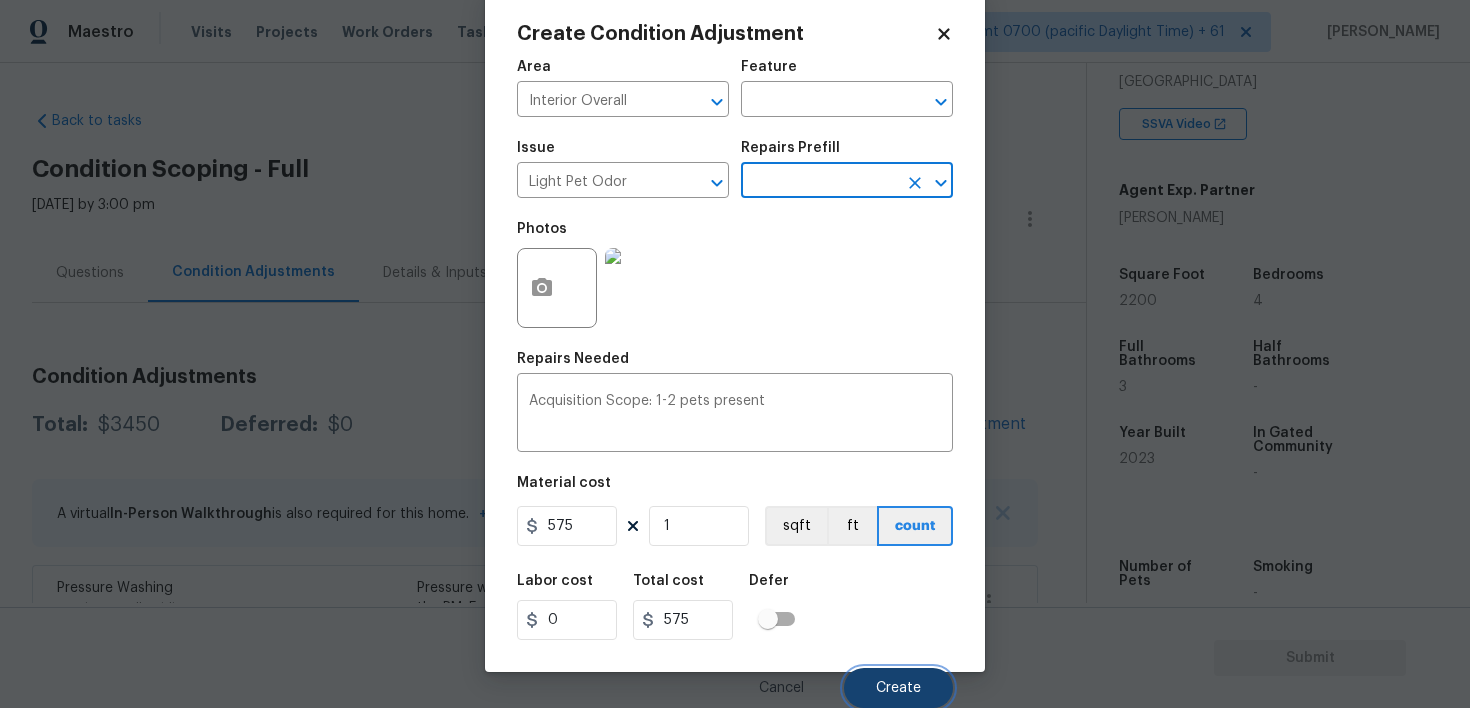 click on "Create" at bounding box center [898, 688] 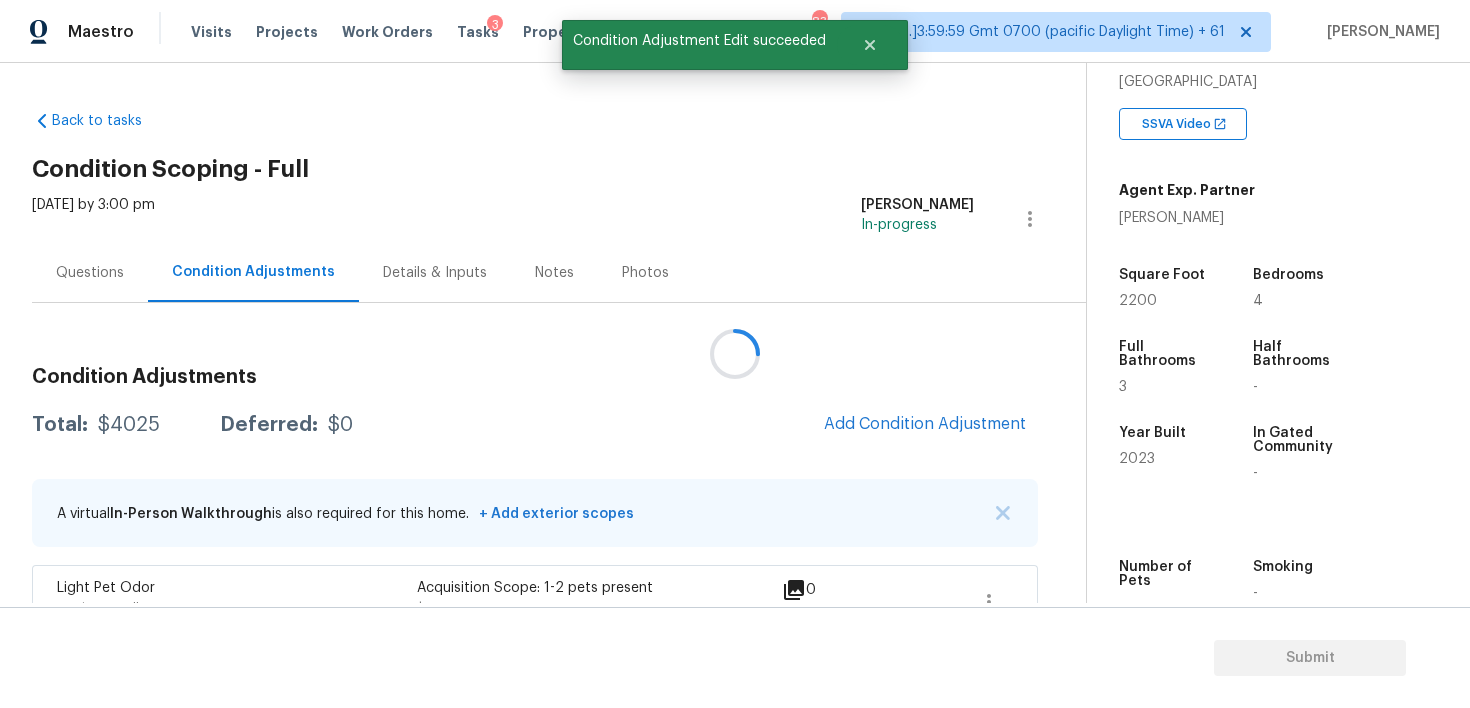 scroll, scrollTop: 0, scrollLeft: 0, axis: both 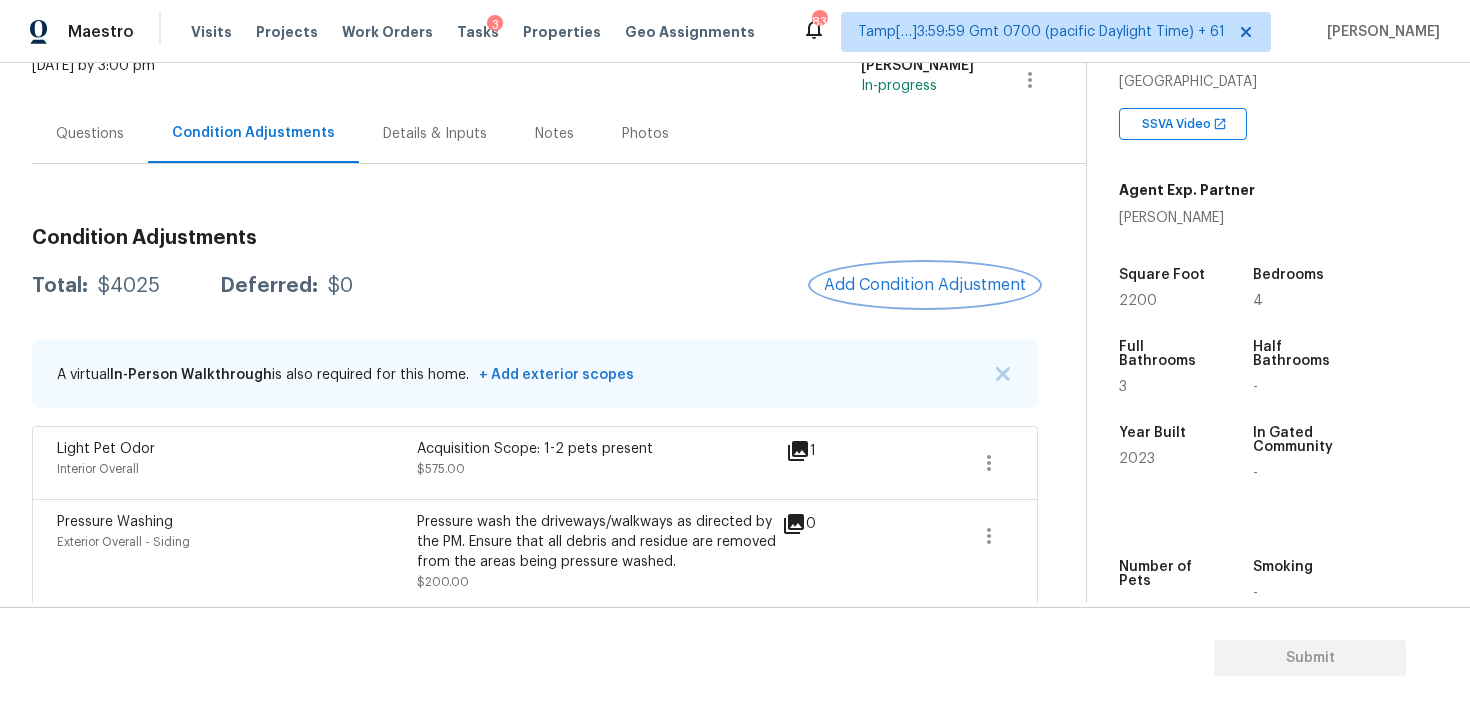 click on "Add Condition Adjustment" at bounding box center [925, 285] 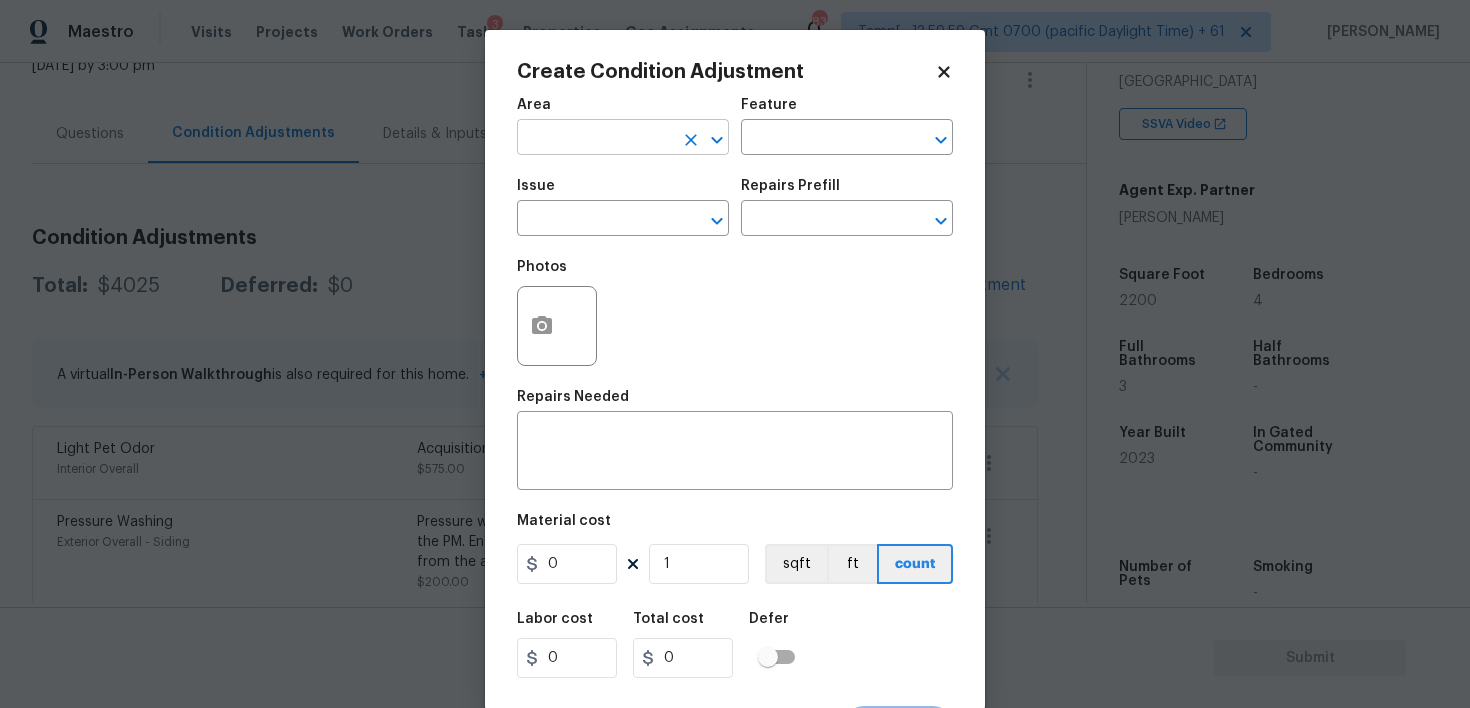 click at bounding box center [595, 139] 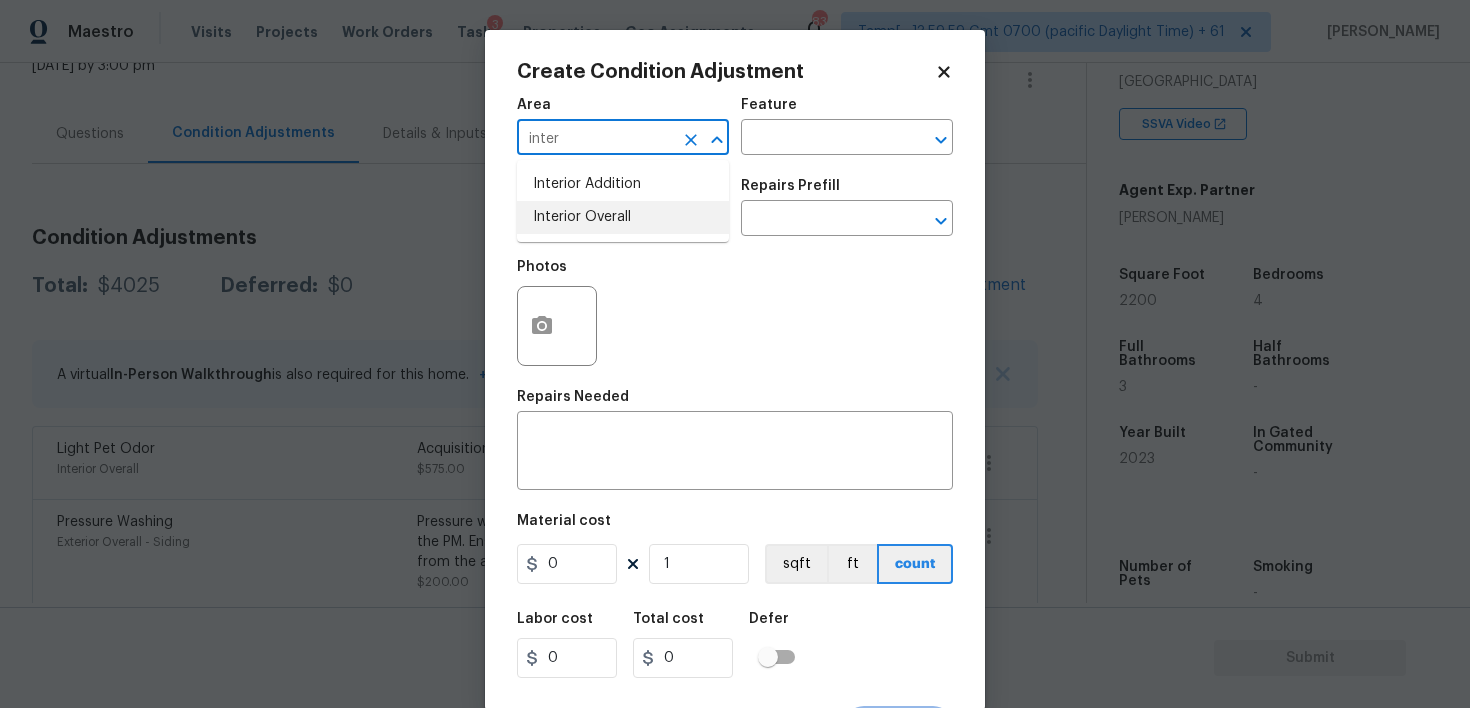 click on "Interior Overall" at bounding box center [623, 217] 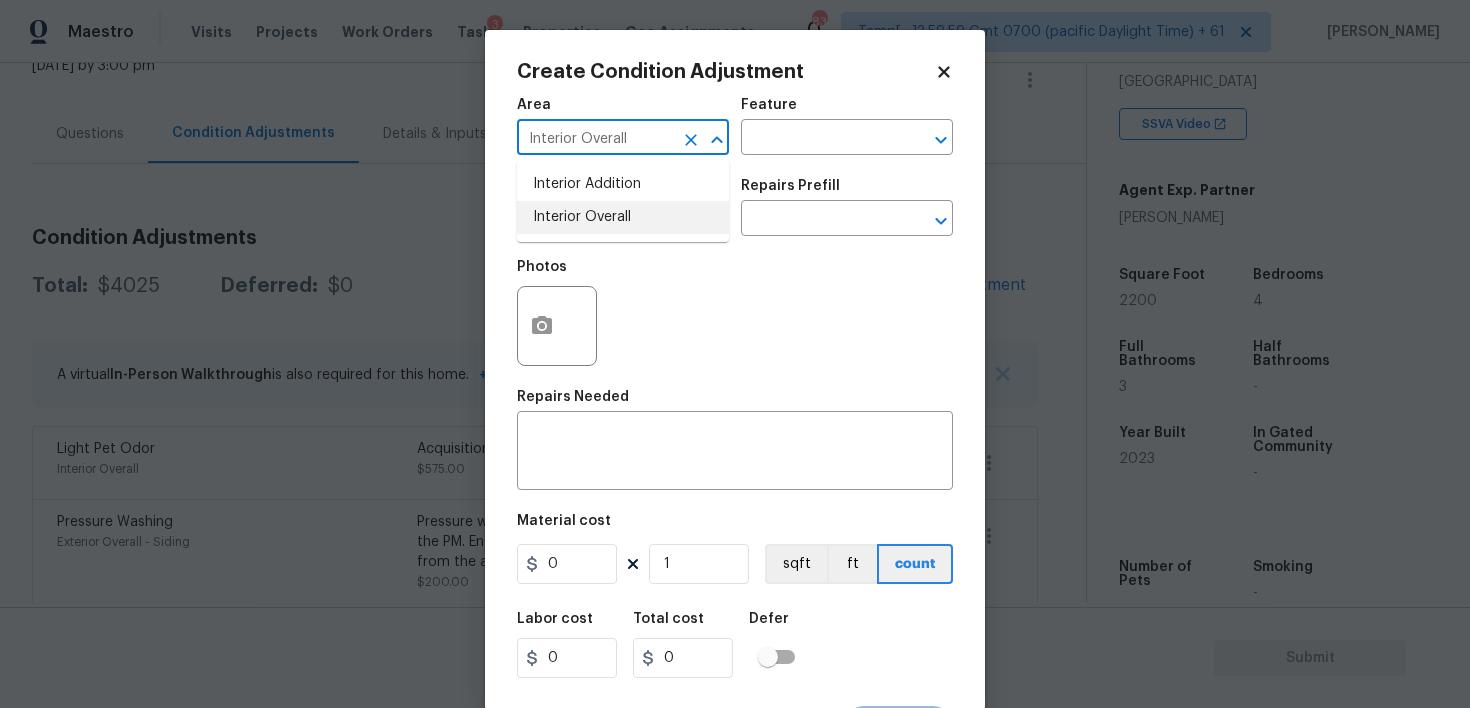 type on "Interior Overall" 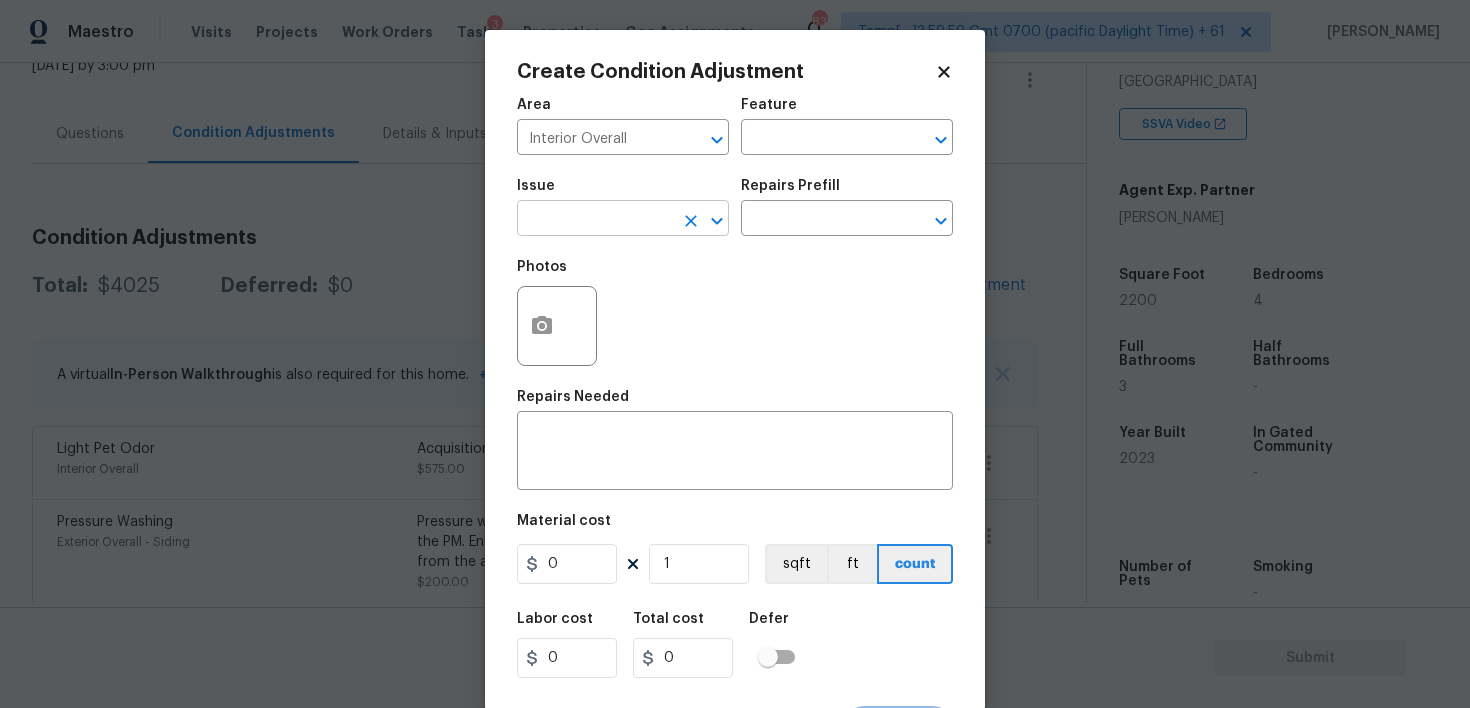 click at bounding box center [595, 220] 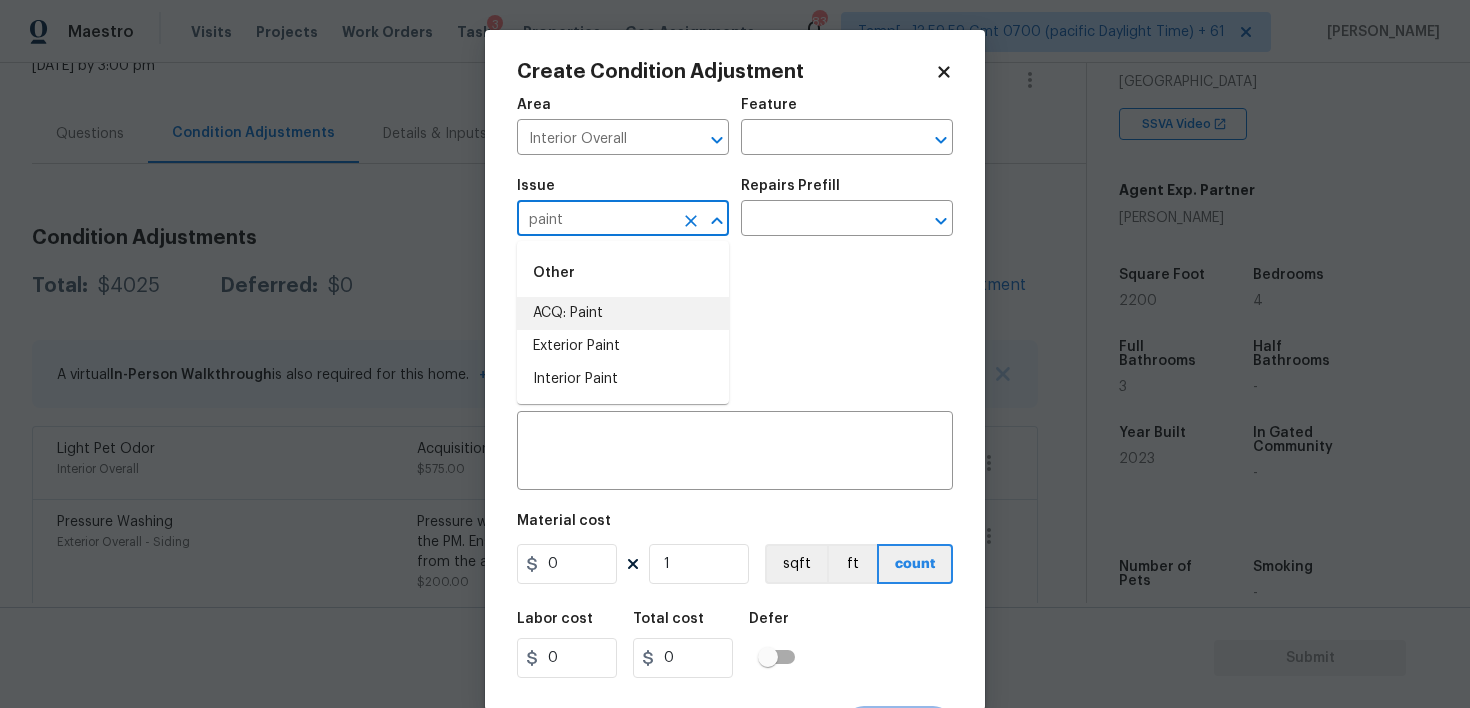 click on "ACQ: Paint" at bounding box center (623, 313) 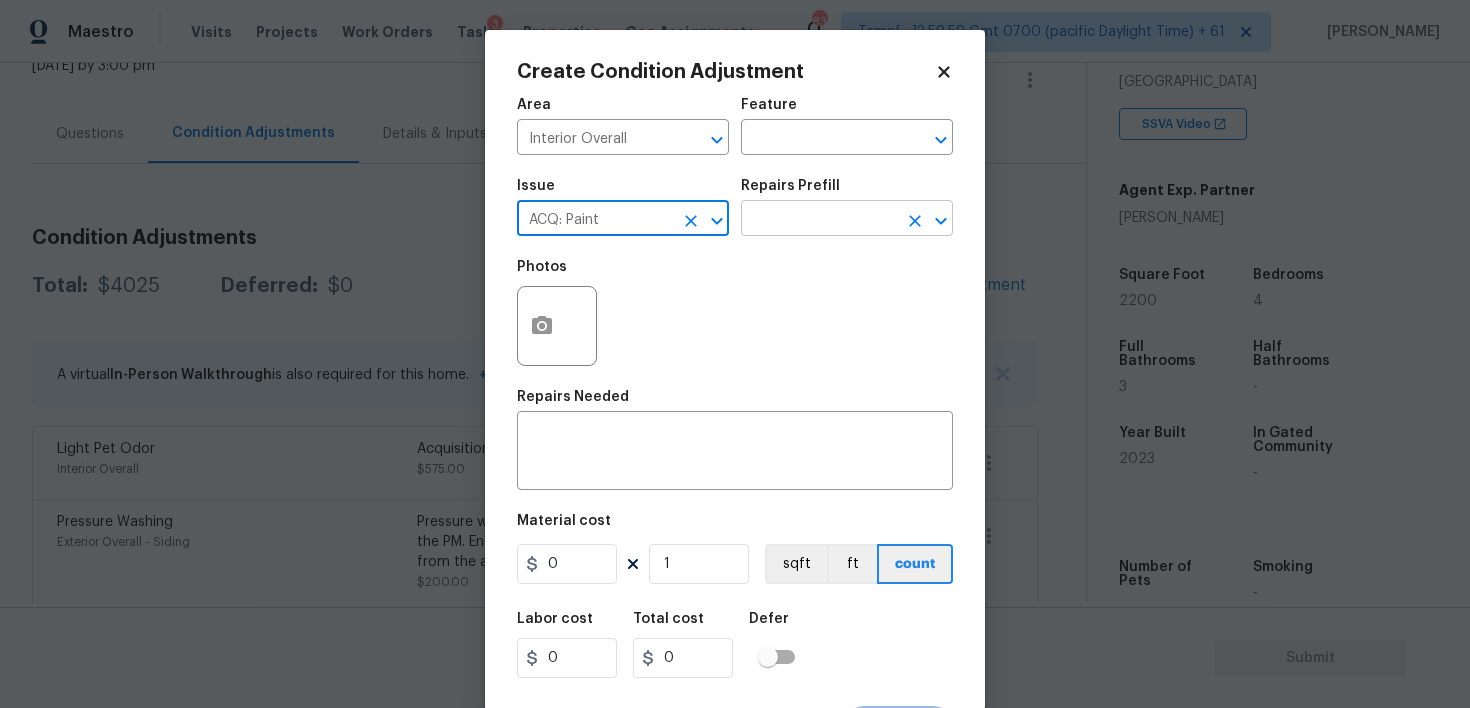 type on "ACQ: Paint" 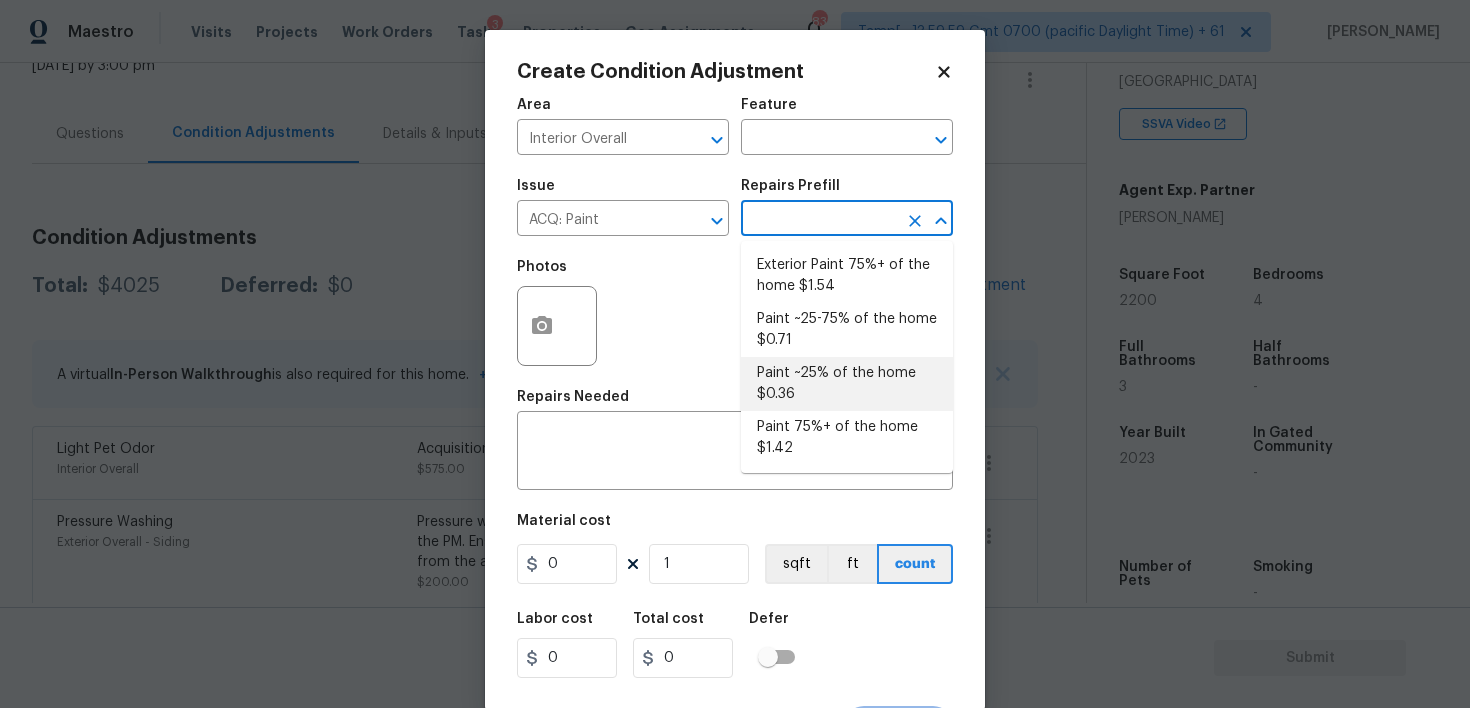 click on "Paint ~25% of the home $0.36" at bounding box center [847, 384] 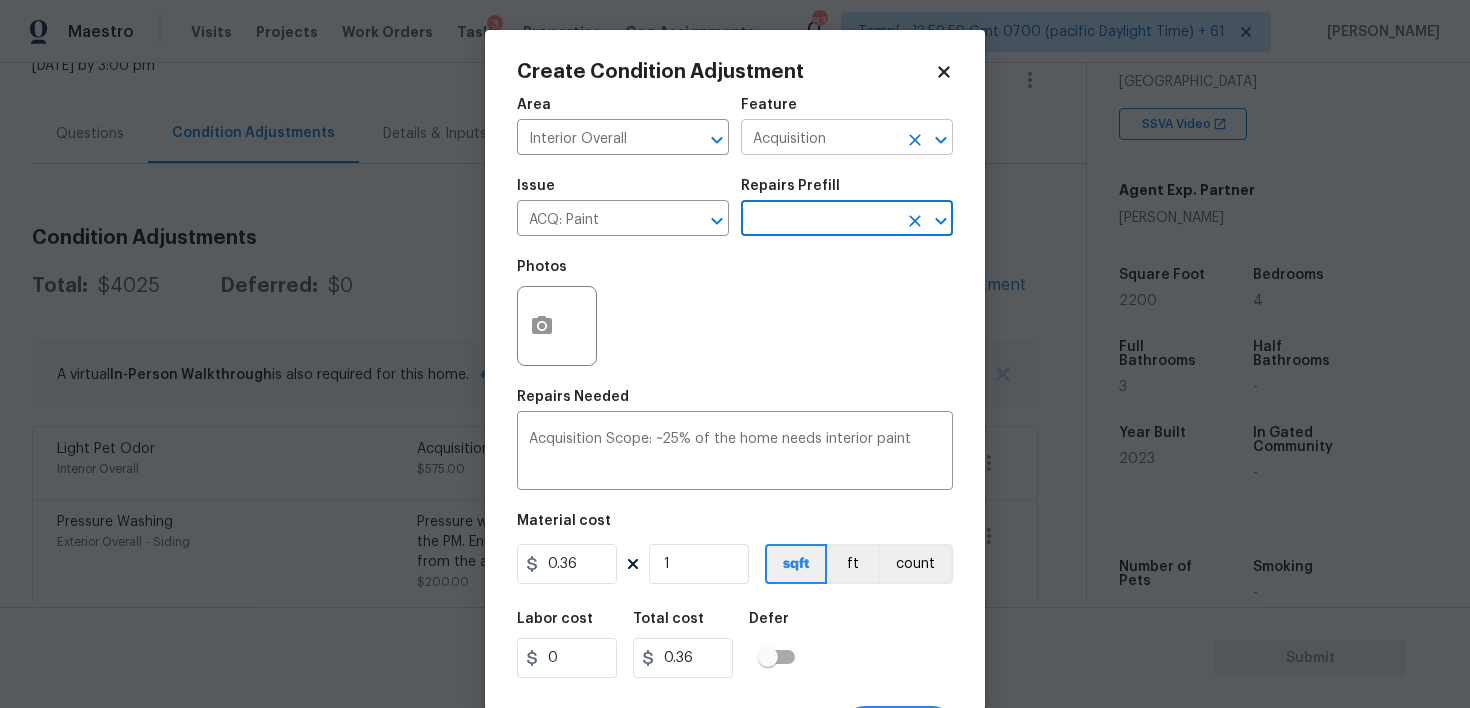 click on "Acquisition" at bounding box center (819, 139) 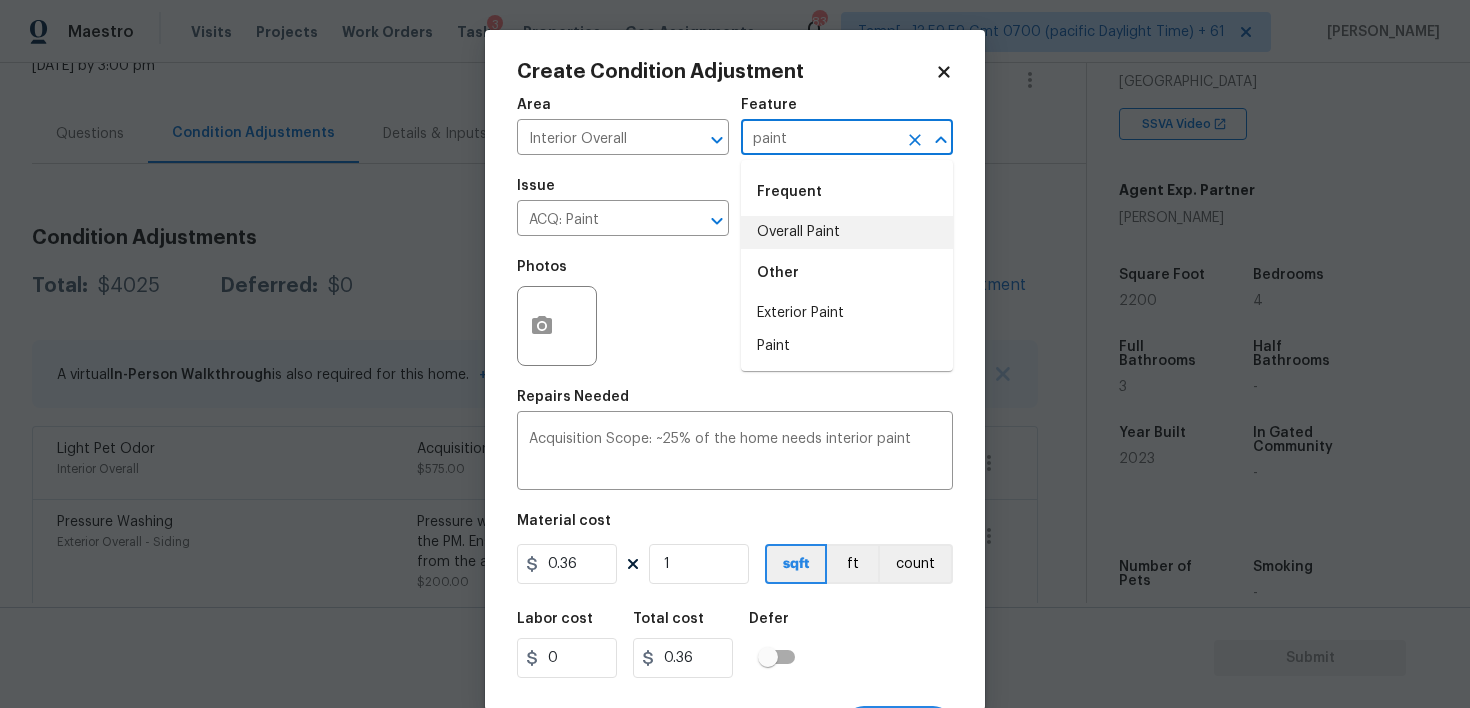 click on "Overall Paint" at bounding box center [847, 232] 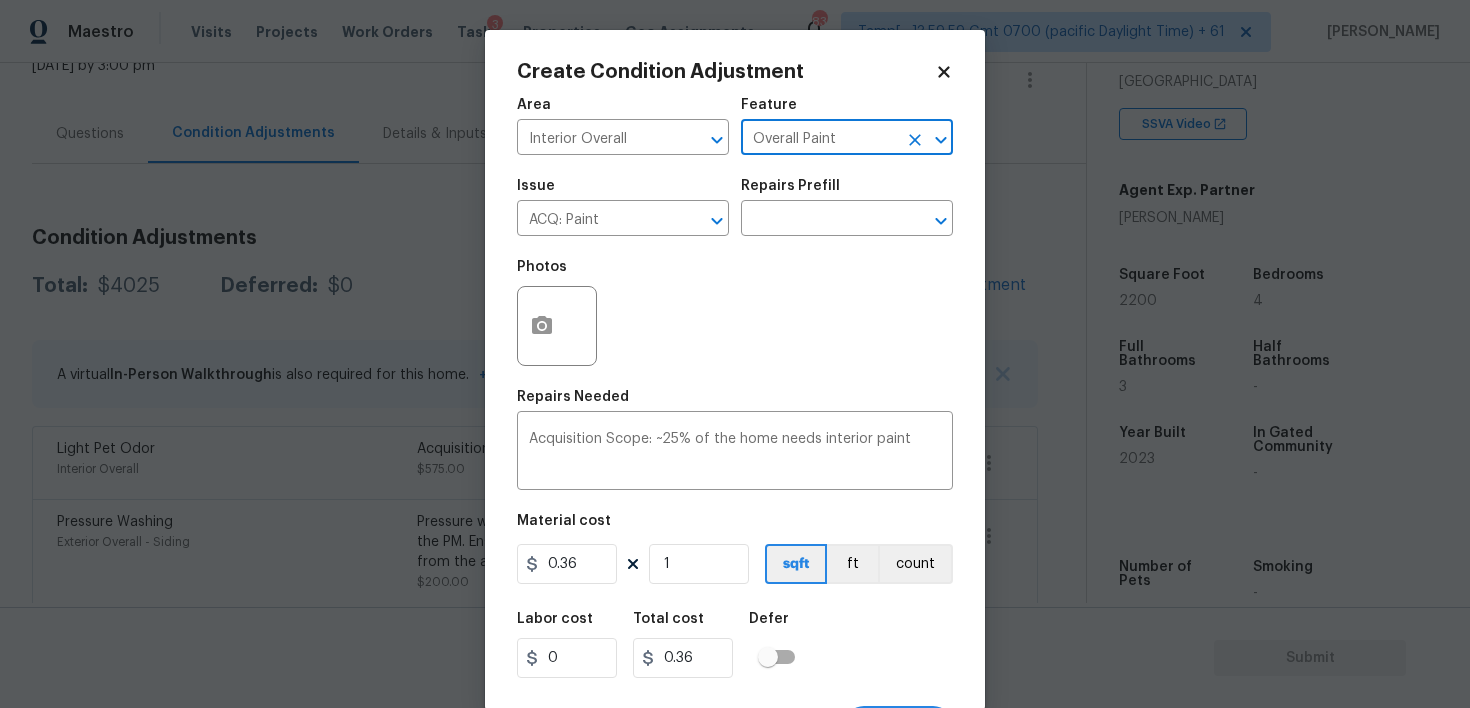 scroll, scrollTop: 39, scrollLeft: 0, axis: vertical 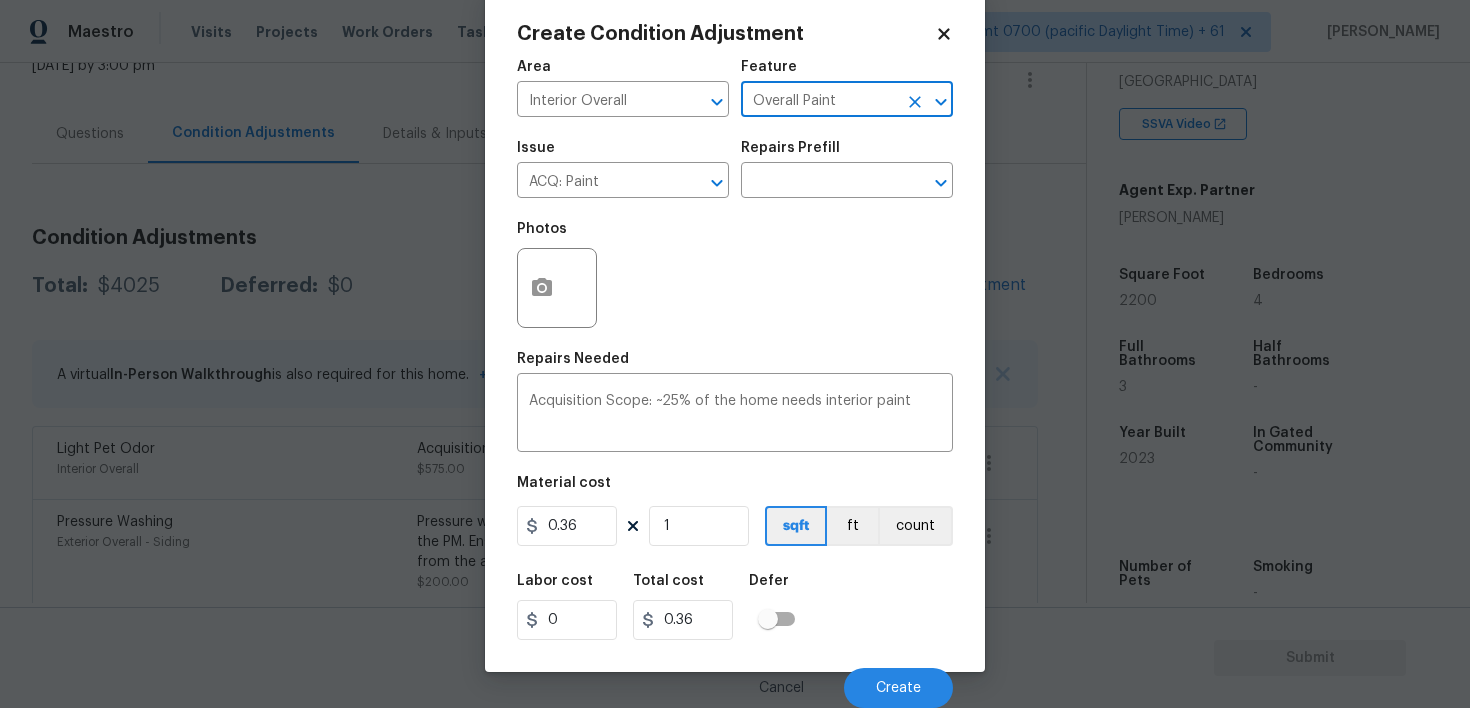 type on "Overall Paint" 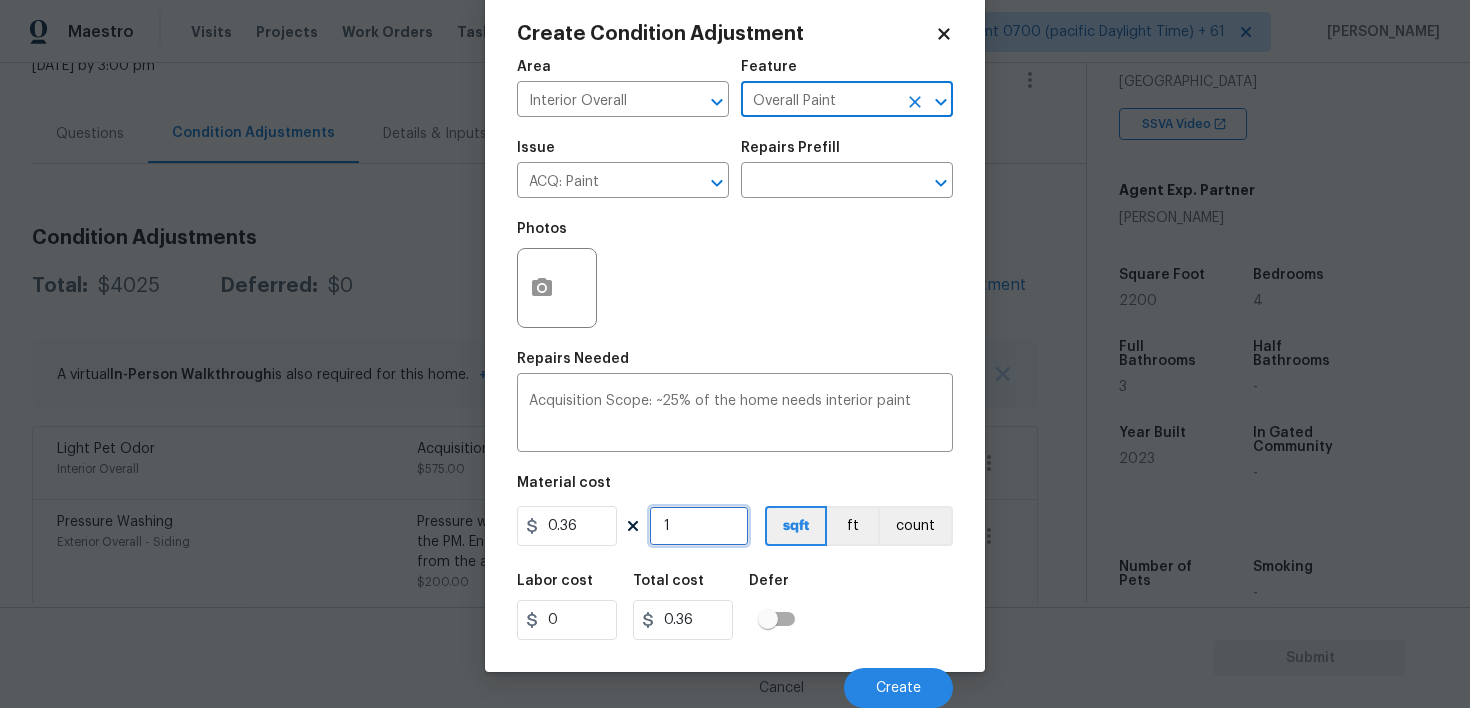 click on "1" at bounding box center (699, 526) 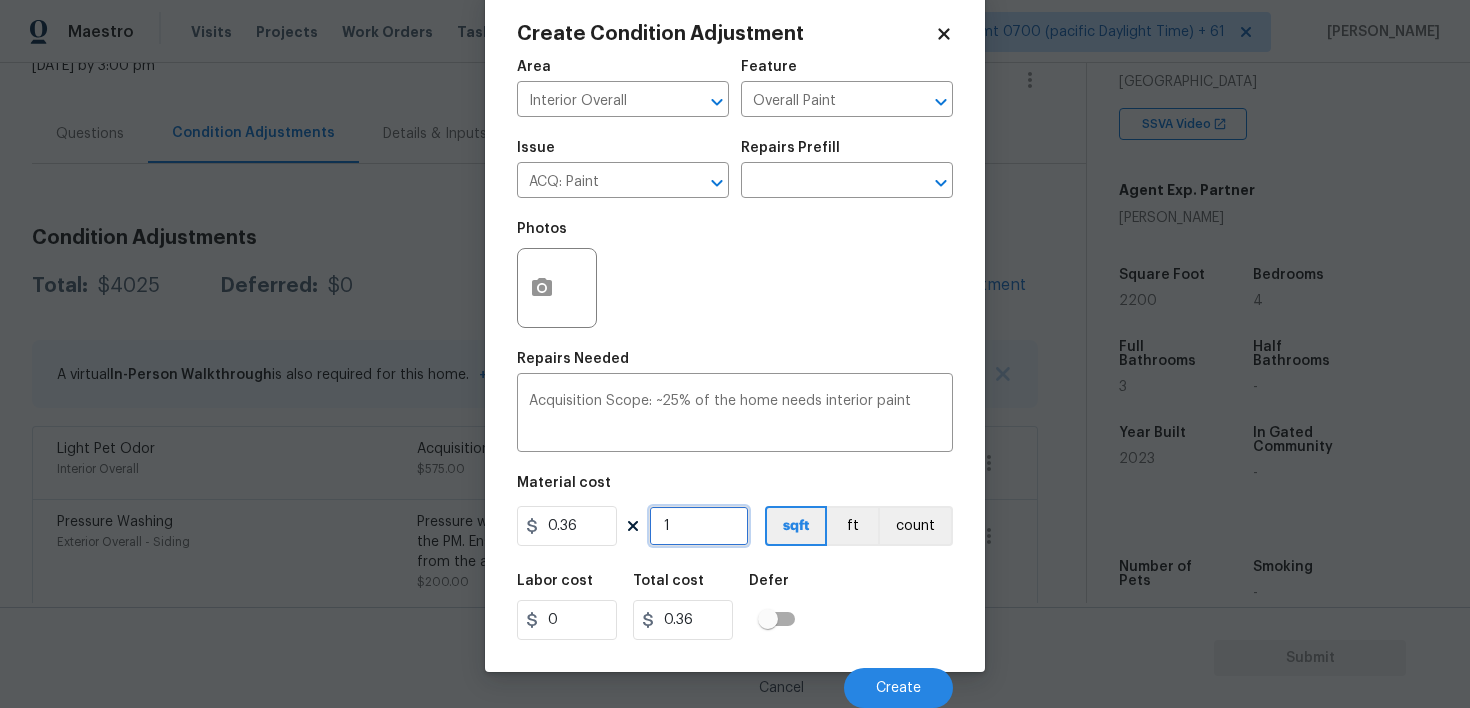 type on "0" 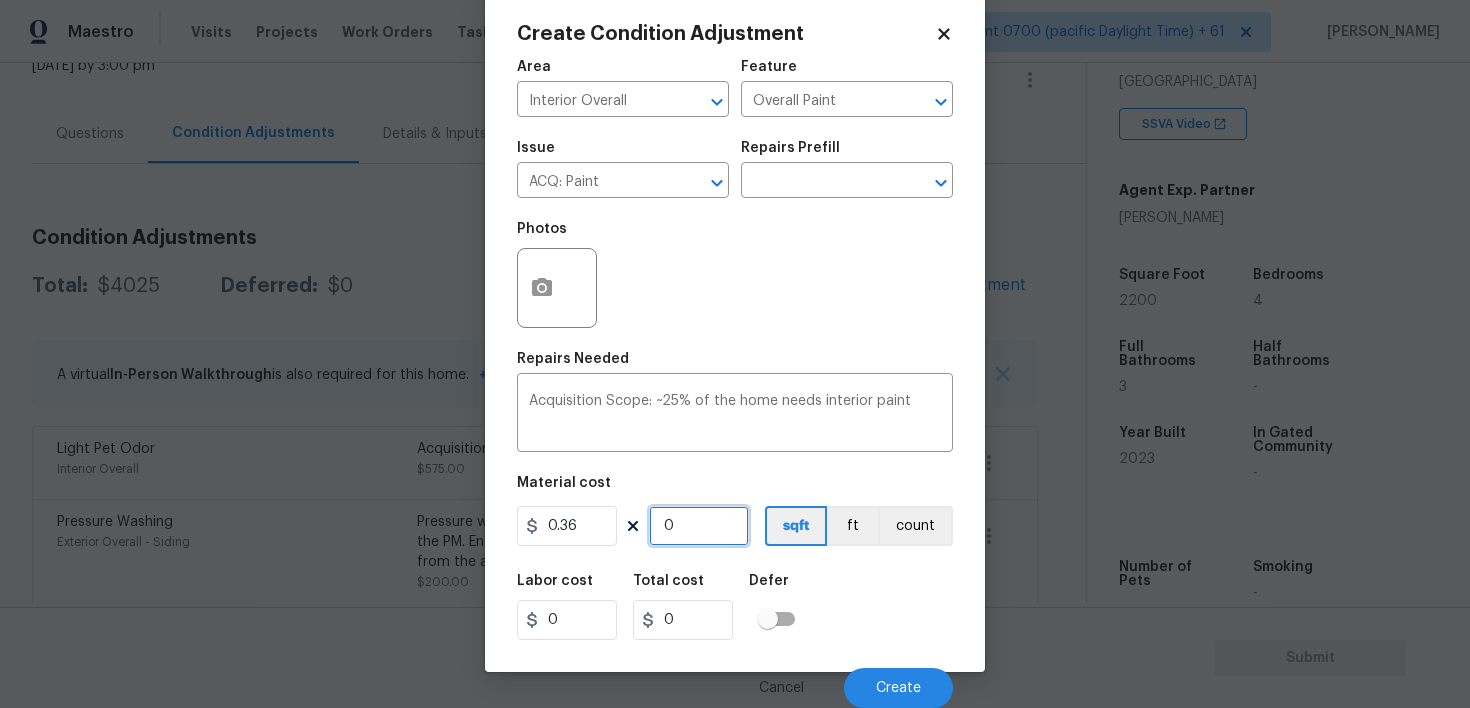 type on "2" 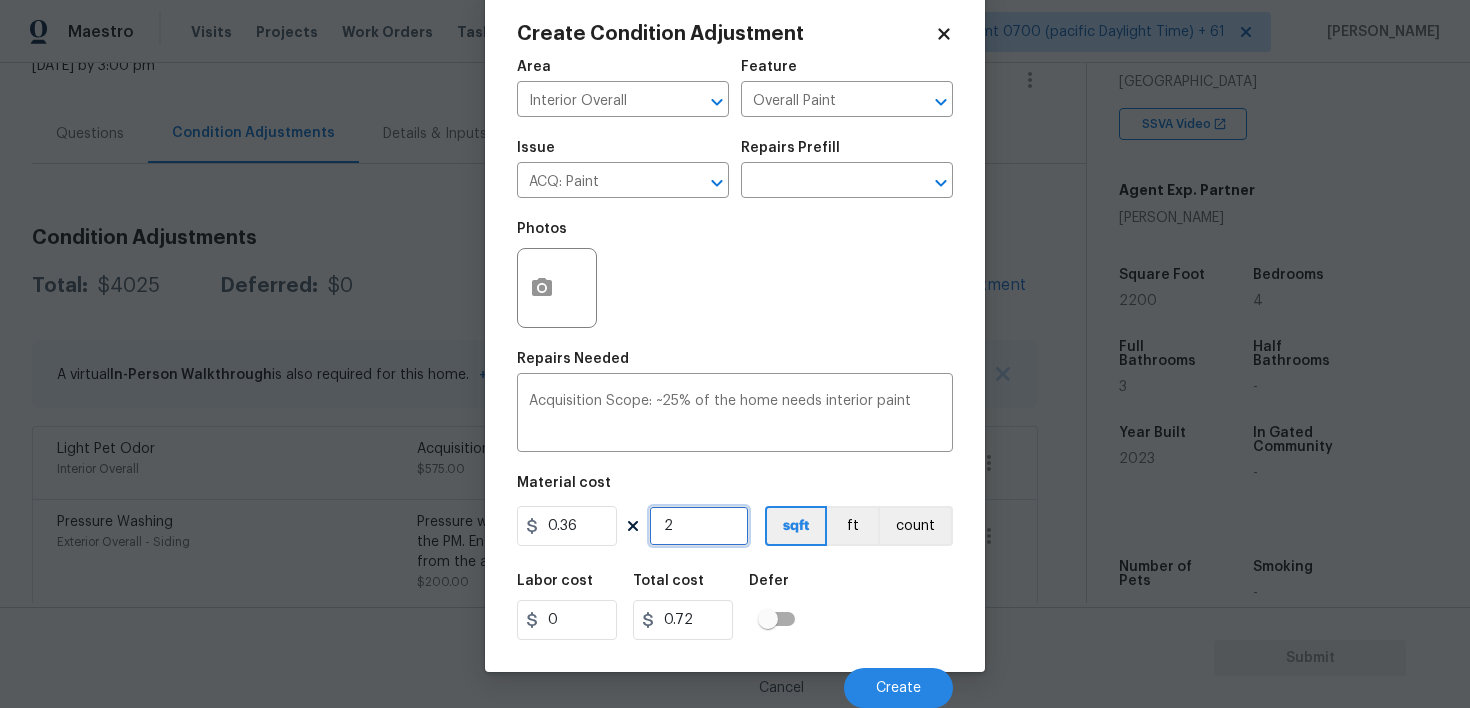 type on "22" 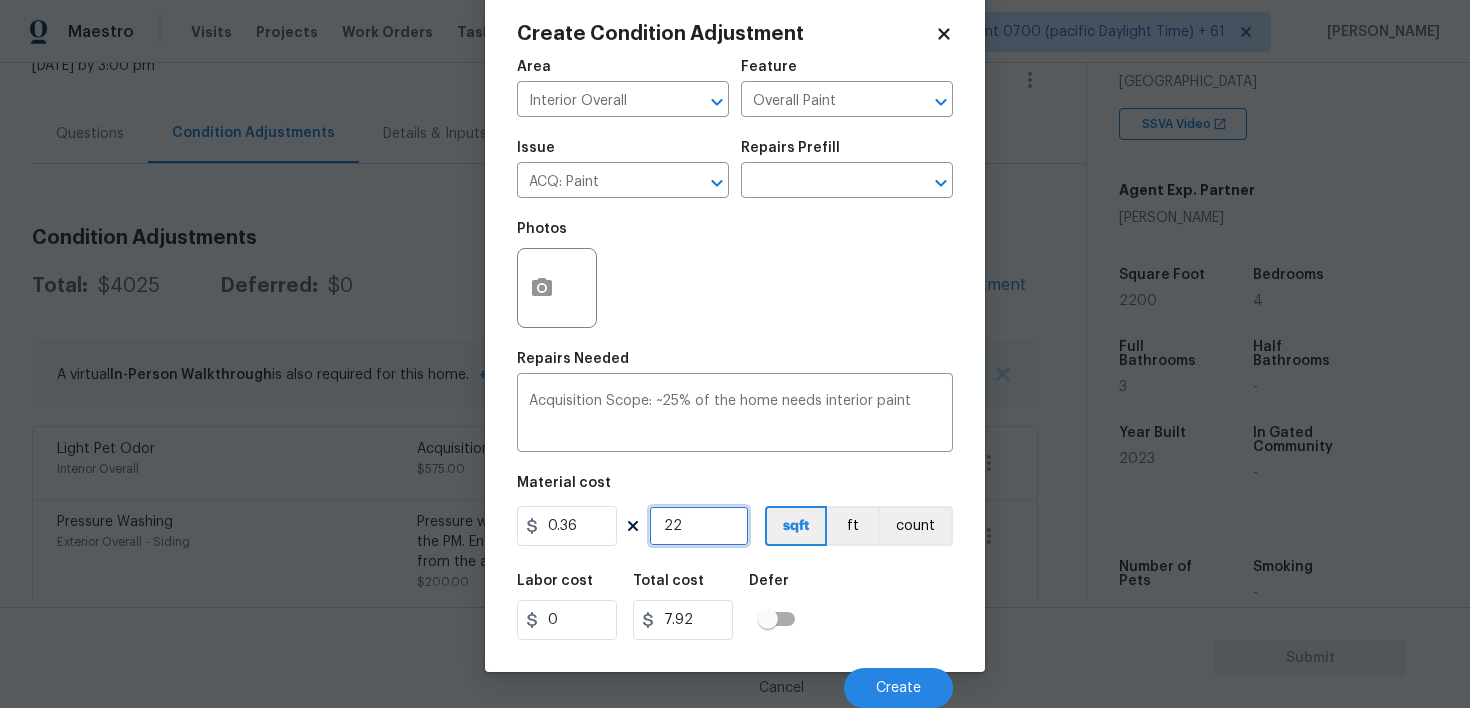type on "220" 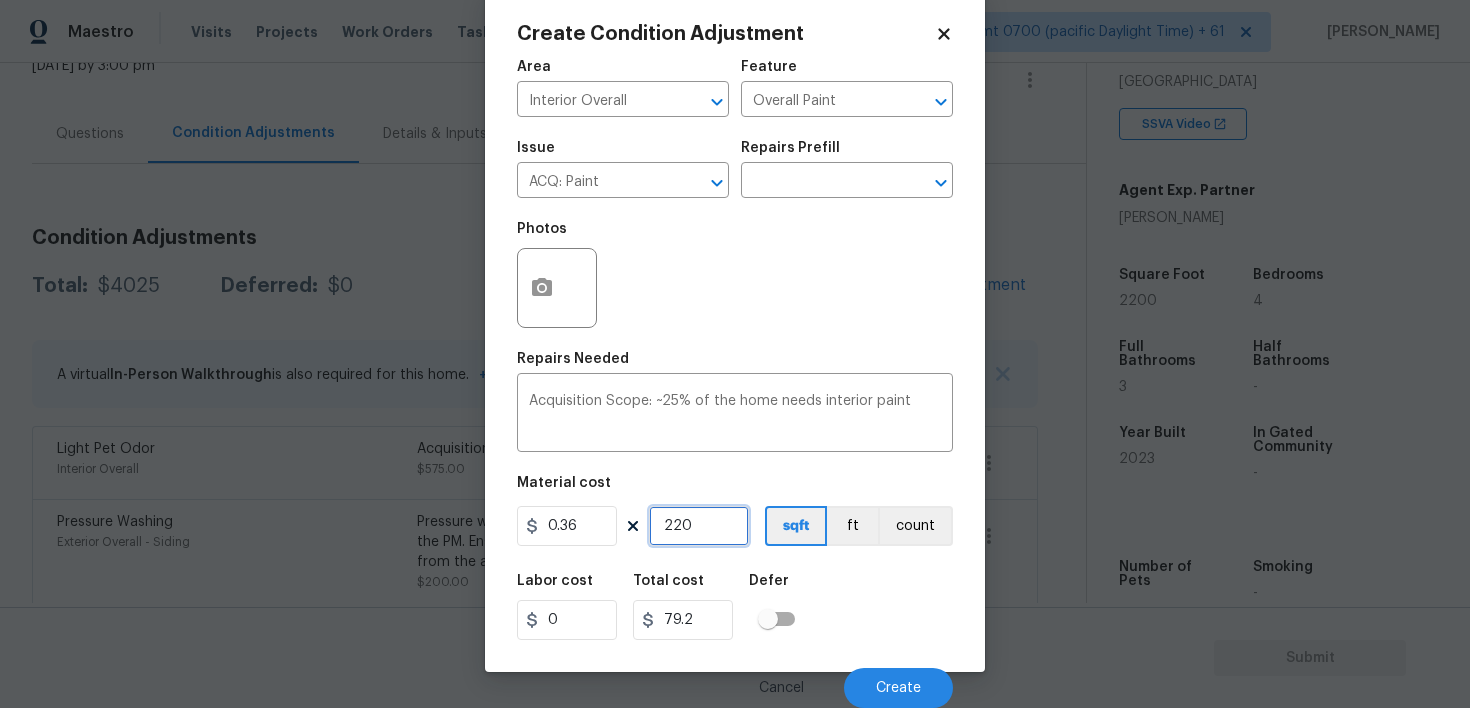 type on "2200" 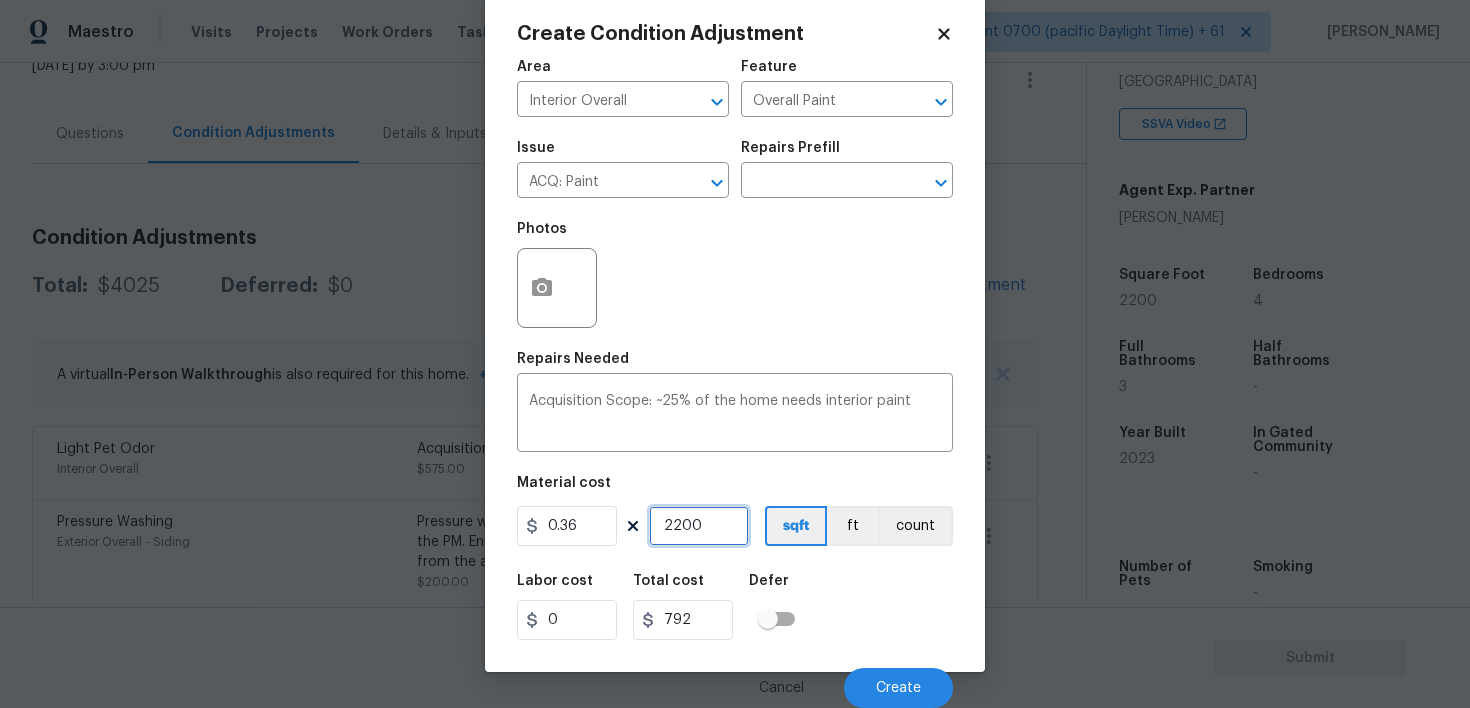 type on "2200" 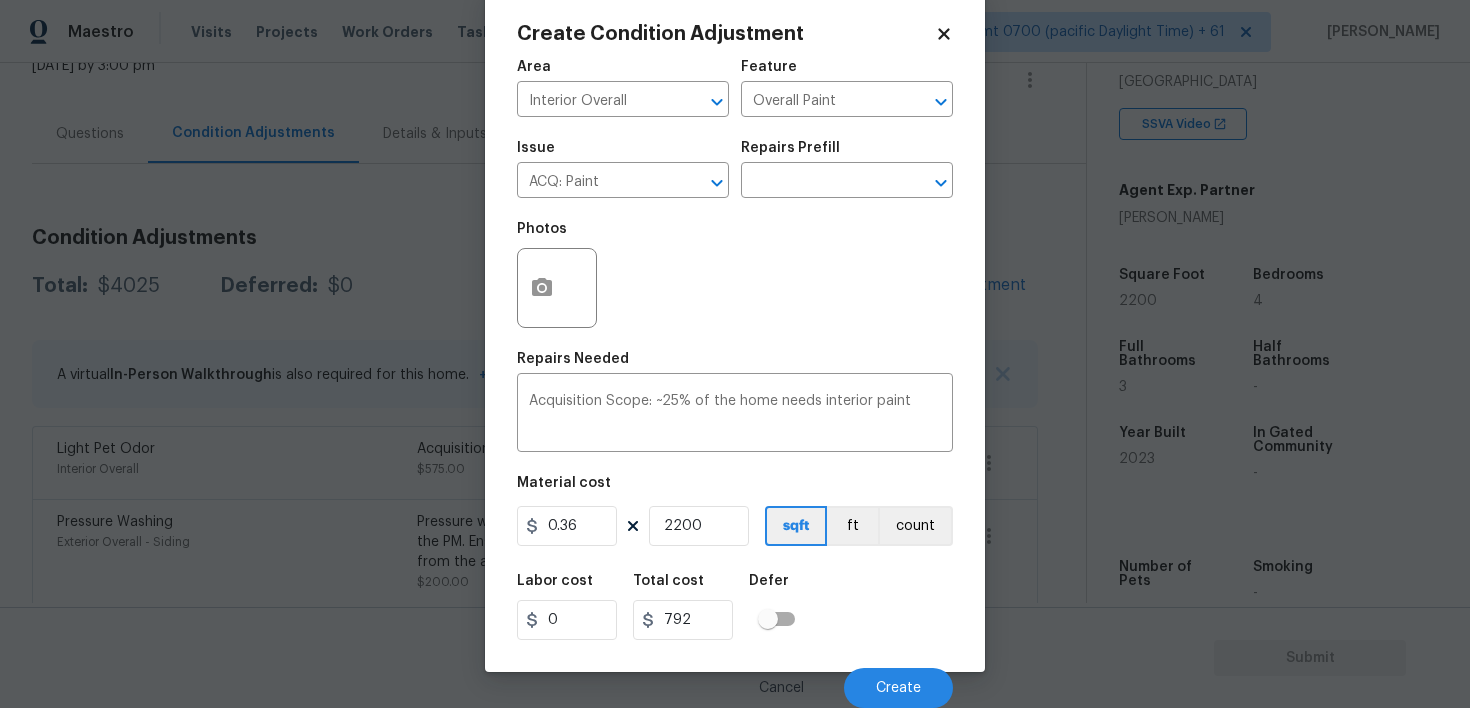 click on "Labor cost 0 Total cost 792 Defer" at bounding box center (735, 607) 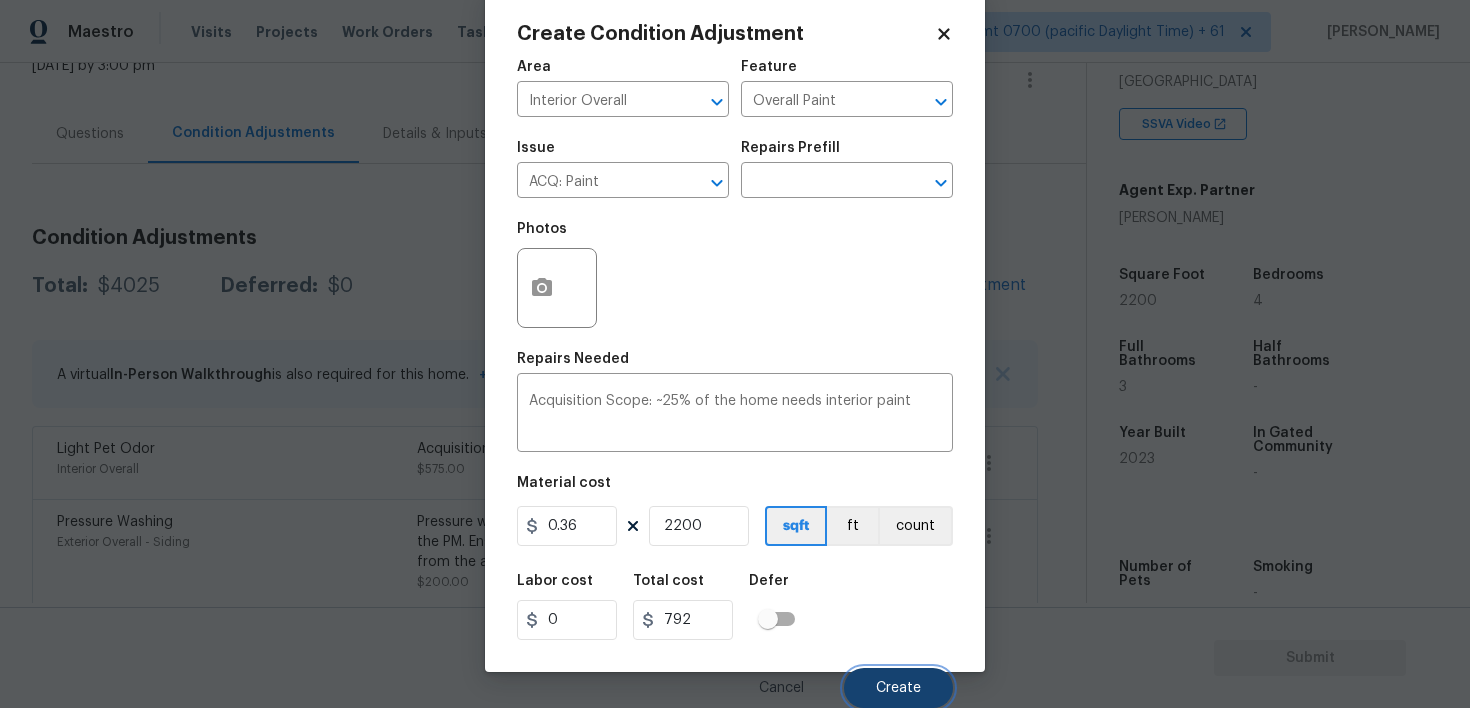 click on "Create" at bounding box center [898, 688] 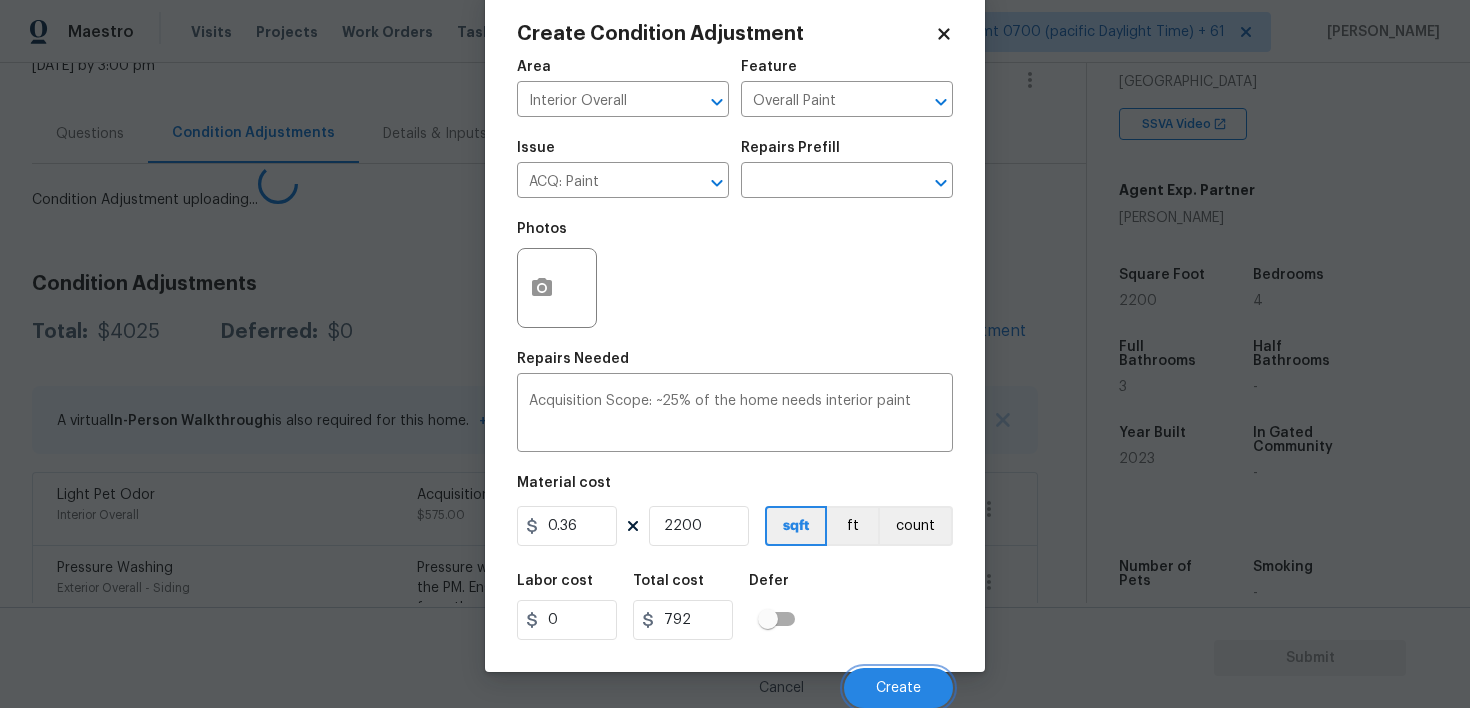 scroll, scrollTop: 32, scrollLeft: 0, axis: vertical 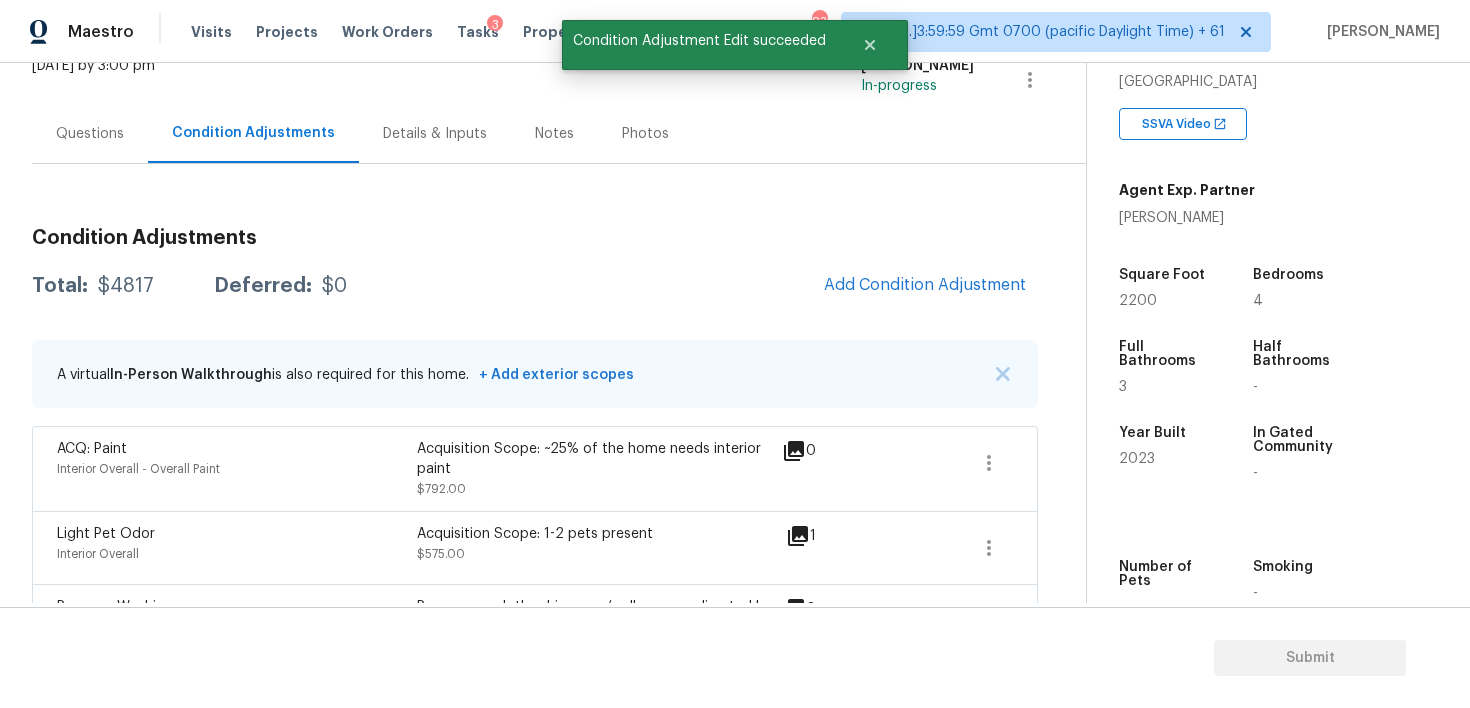 click on "Condition Adjustments Total:  $4817 Deferred:  $0 Add Condition Adjustment A virtual  In-Person Walkthrough  is also required for this home.   + Add exterior scopes ACQ: Paint Interior Overall - Overall Paint Acquisition Scope: ~25% of the home needs interior paint $792.00   0 Light Pet Odor Interior Overall Acquisition Scope: 1-2 pets present $575.00   1 Pressure Washing Exterior Overall - Siding Pressure wash the driveways/walkways as directed by the PM. Ensure that all debris and residue are removed from the areas being pressure washed. $200.00   0 Landscape Package Exterior Overall - Home Readiness Packages Mowing of grass up to 6" in height. Mow, edge along driveways & sidewalks, trim along standing structures, trim bushes and shrubs (<6' in height). Remove weeds from previously maintained flowerbeds and remove standing yard debris (small twigs, non seasonal falling leaves).  Use leaf blower to remove clippings from hard surfaces." $2,000.00   3 ACQ: HVAC Exterior Overall - Acquisition $250.00   0   0" at bounding box center (535, 622) 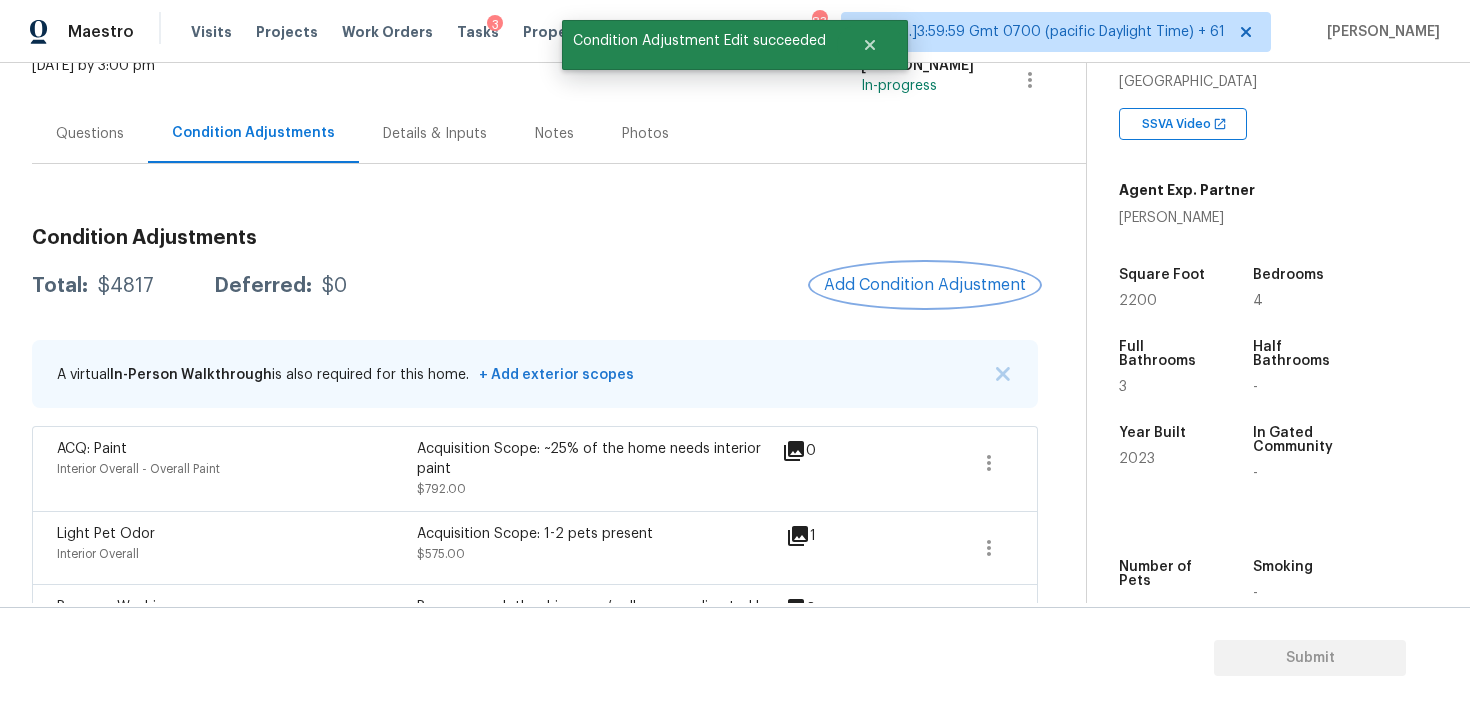 click on "Add Condition Adjustment" at bounding box center [925, 285] 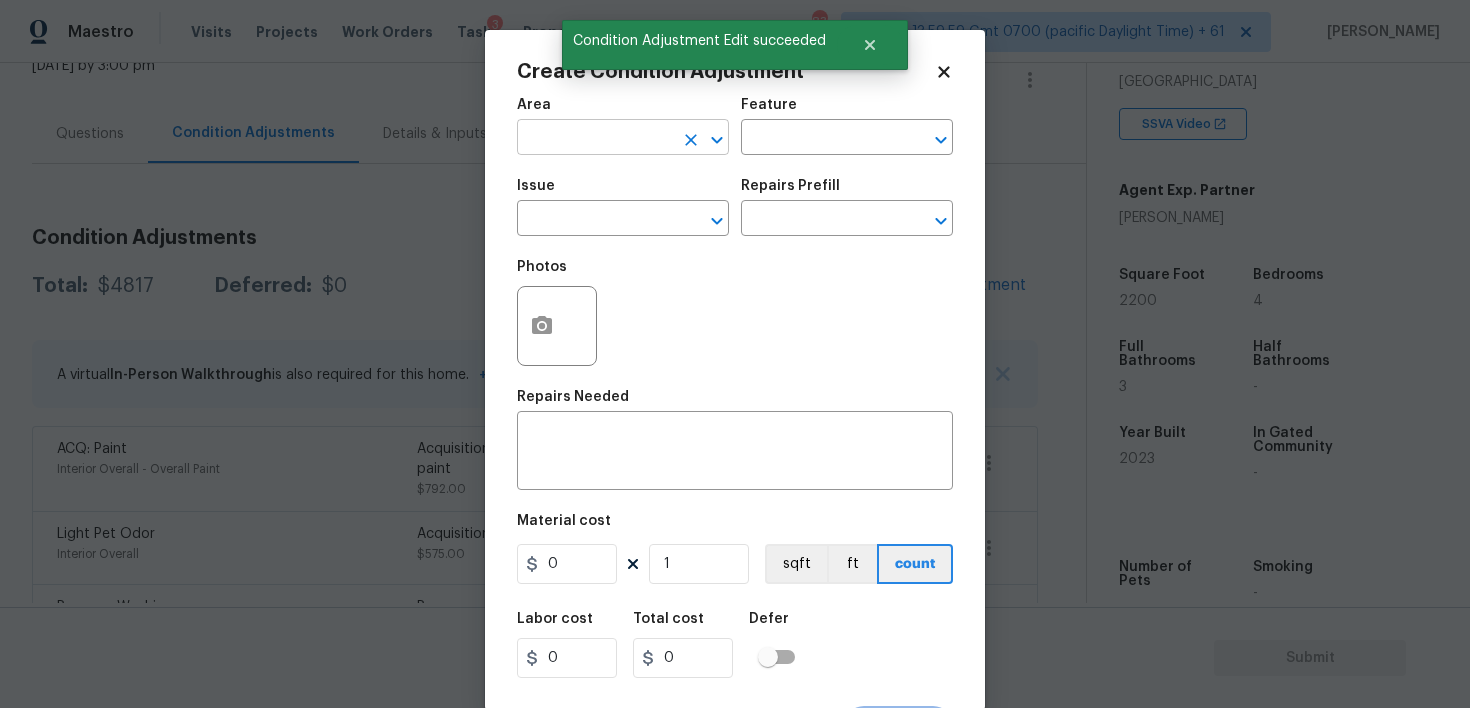 click at bounding box center (595, 139) 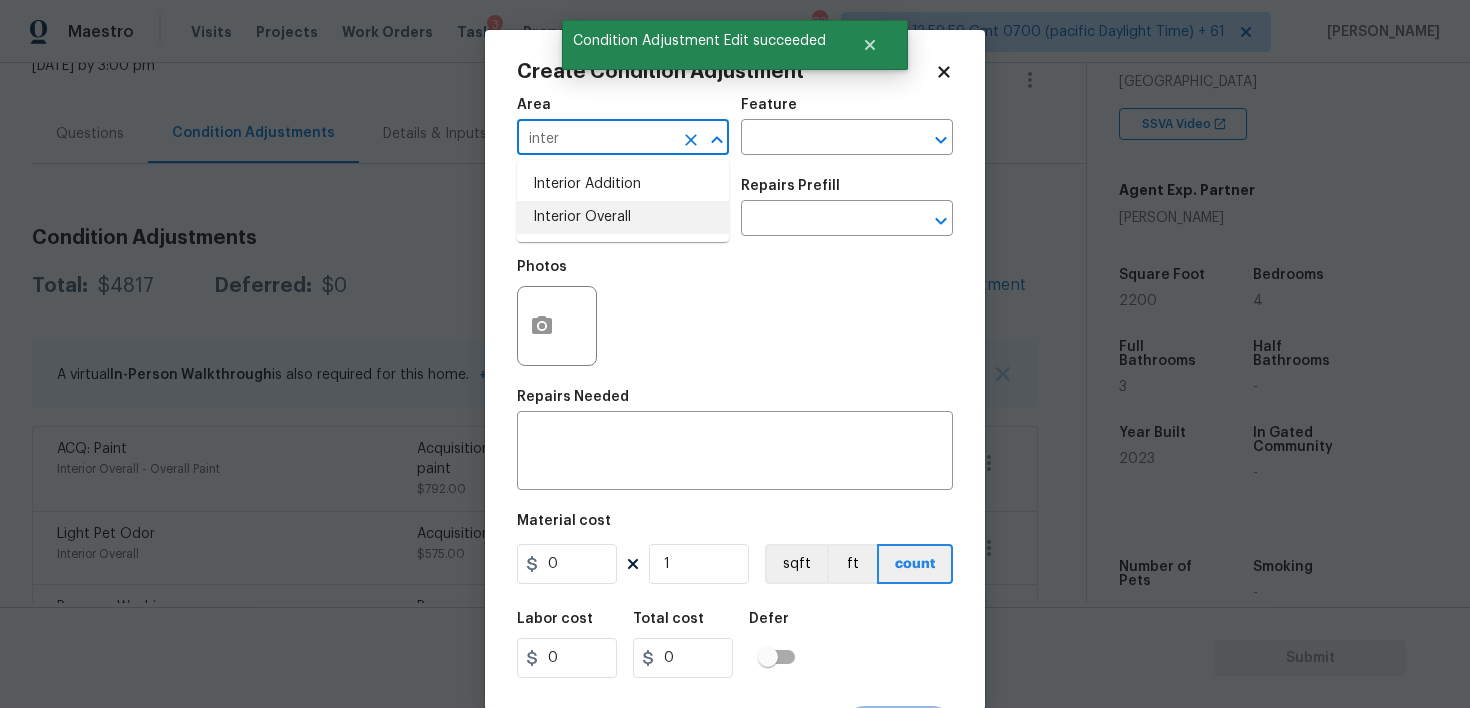 click on "Interior Overall" at bounding box center [623, 217] 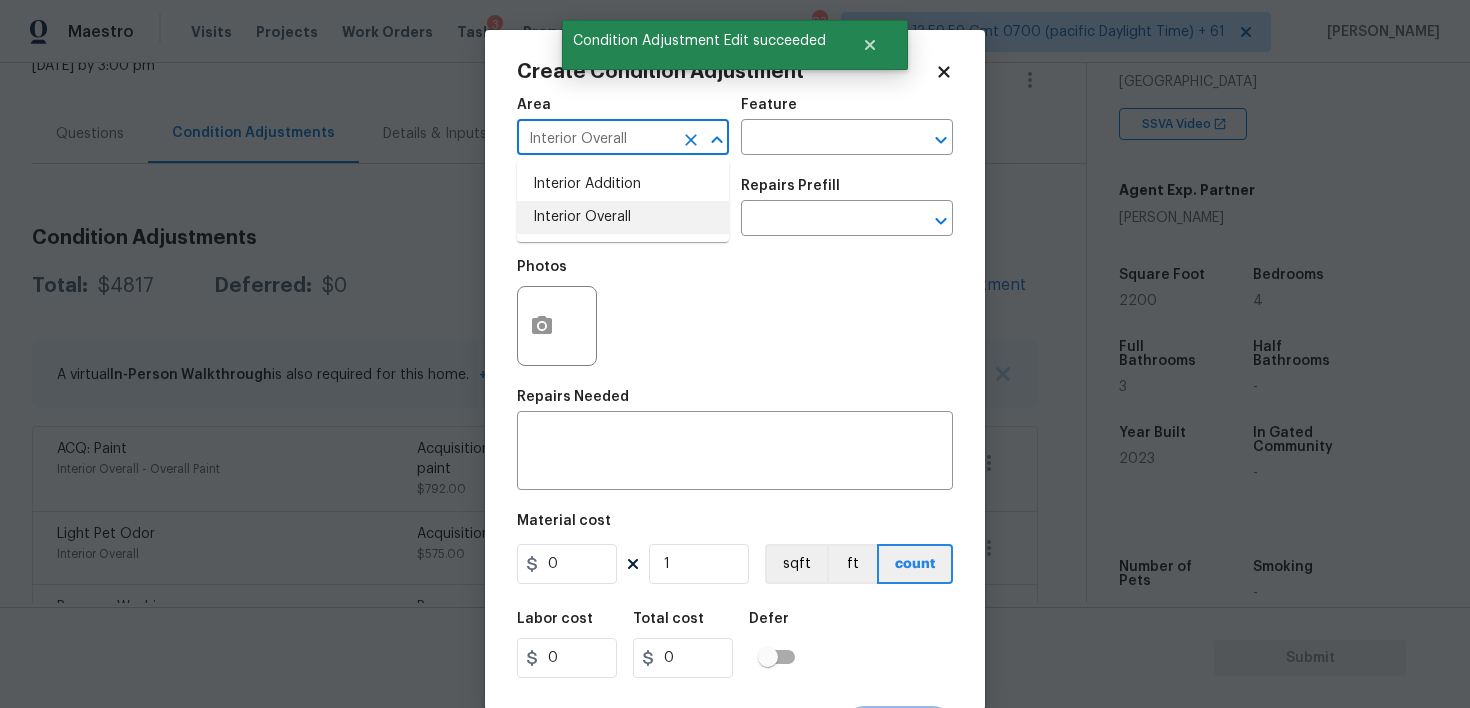 type on "Interior Overall" 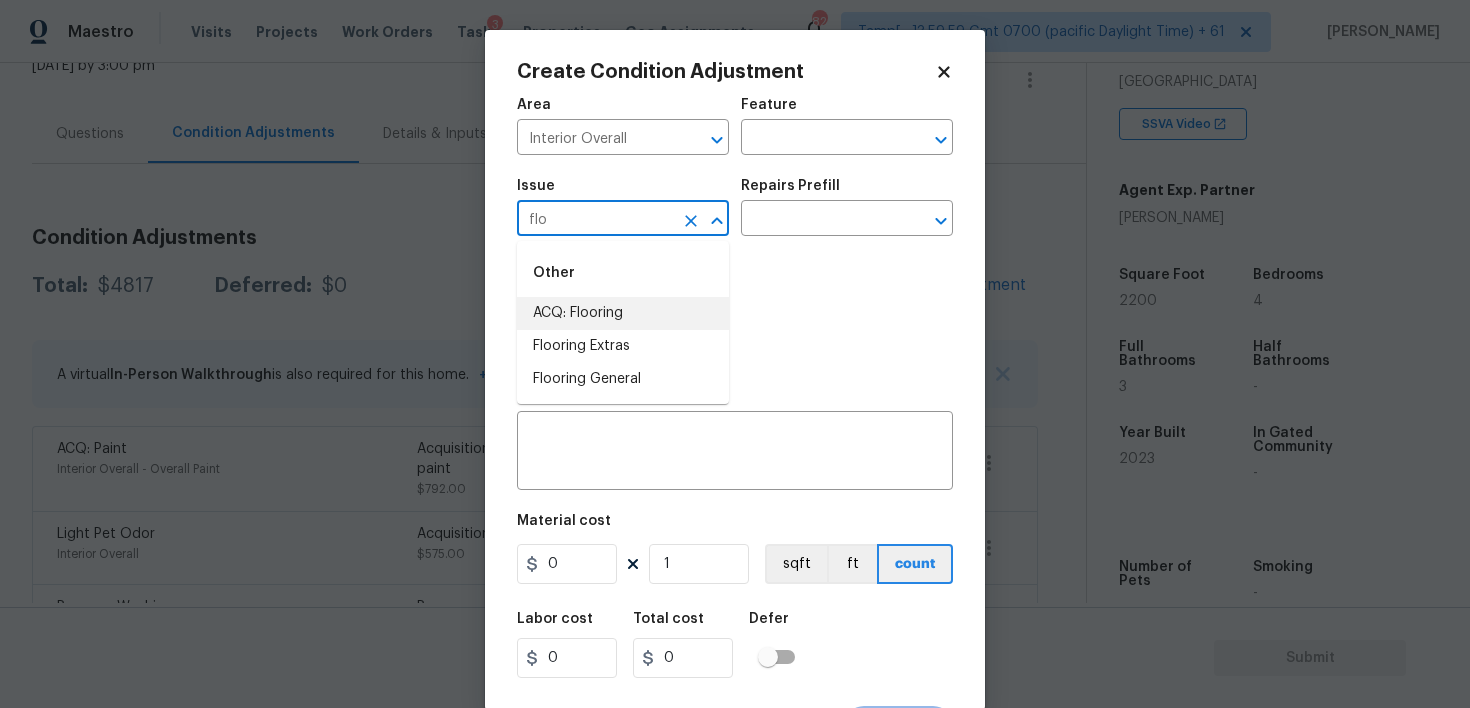 click on "ACQ: Flooring" at bounding box center [623, 313] 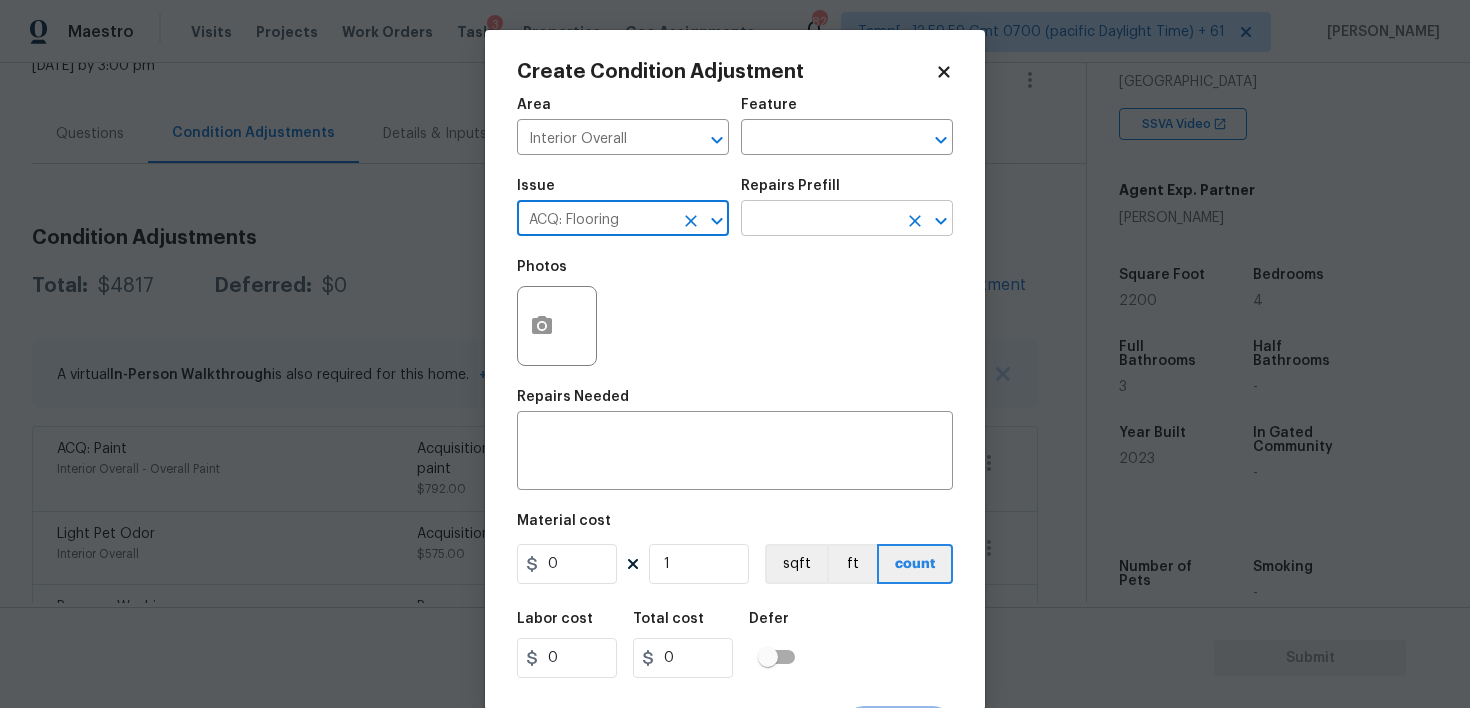 type on "ACQ: Flooring" 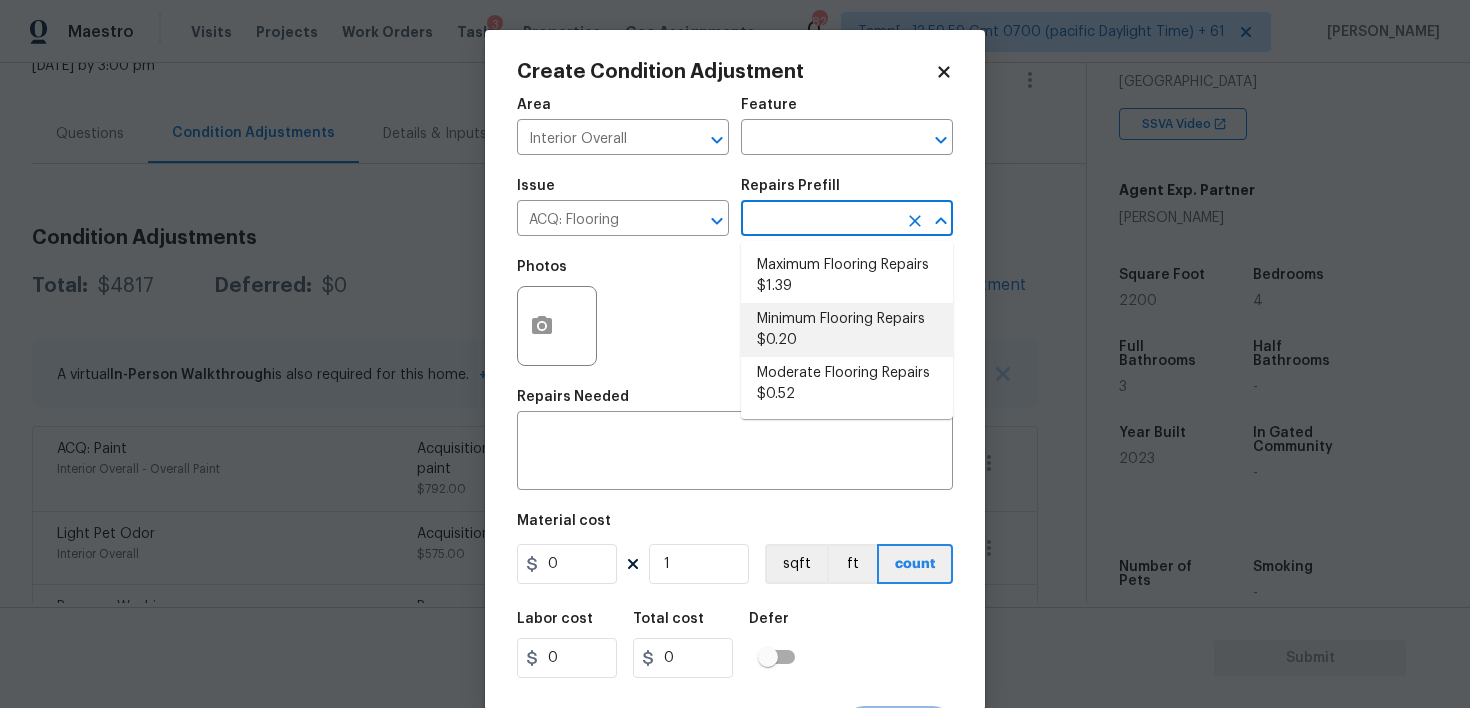click on "Minimum Flooring Repairs $0.20" at bounding box center (847, 330) 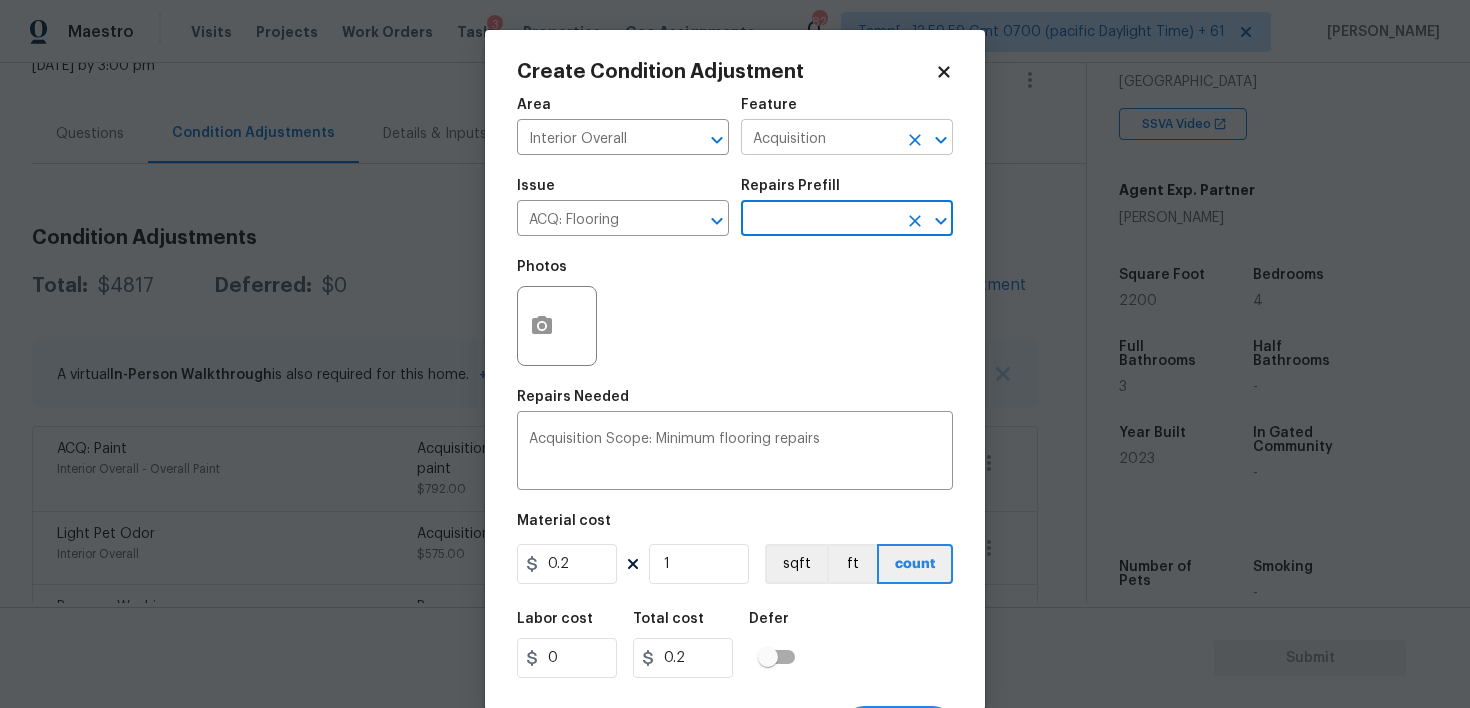 click on "Acquisition" at bounding box center [819, 139] 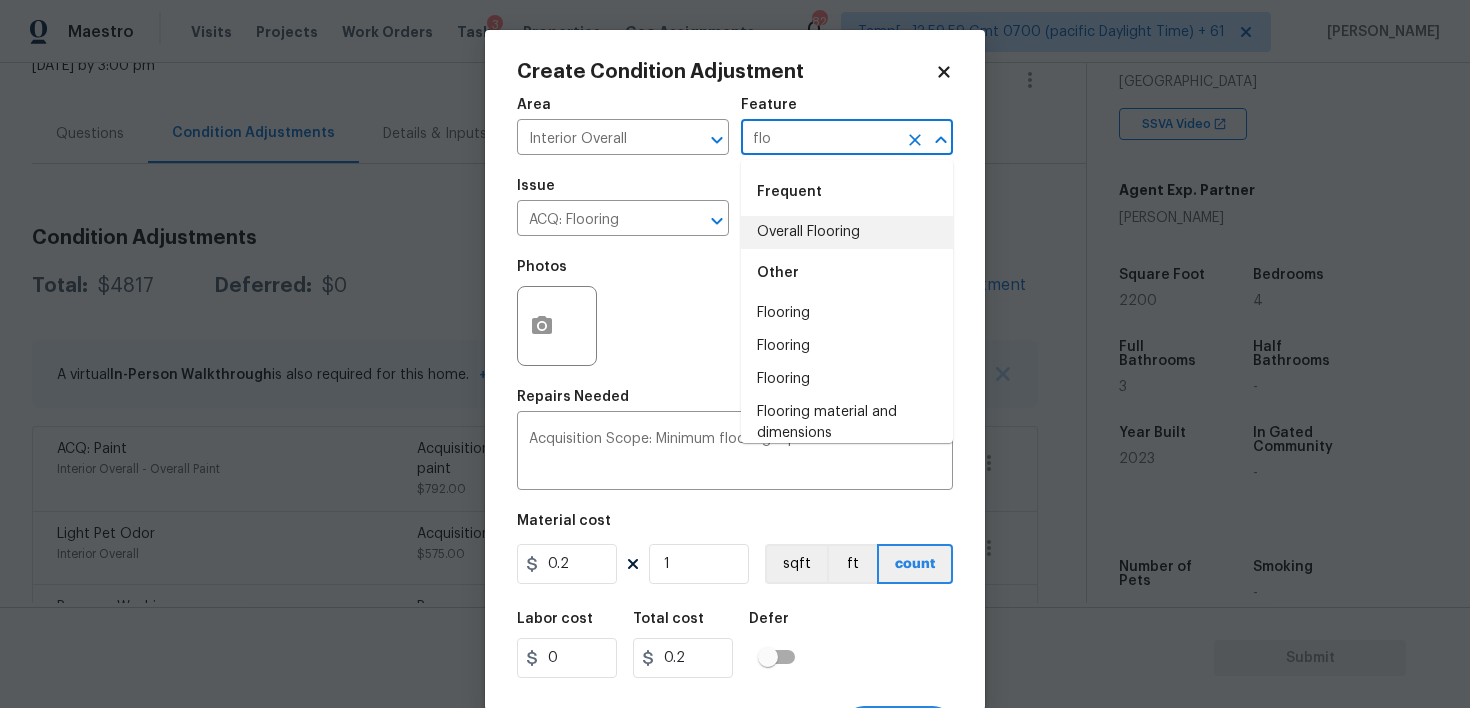 click on "Overall Flooring" at bounding box center [847, 232] 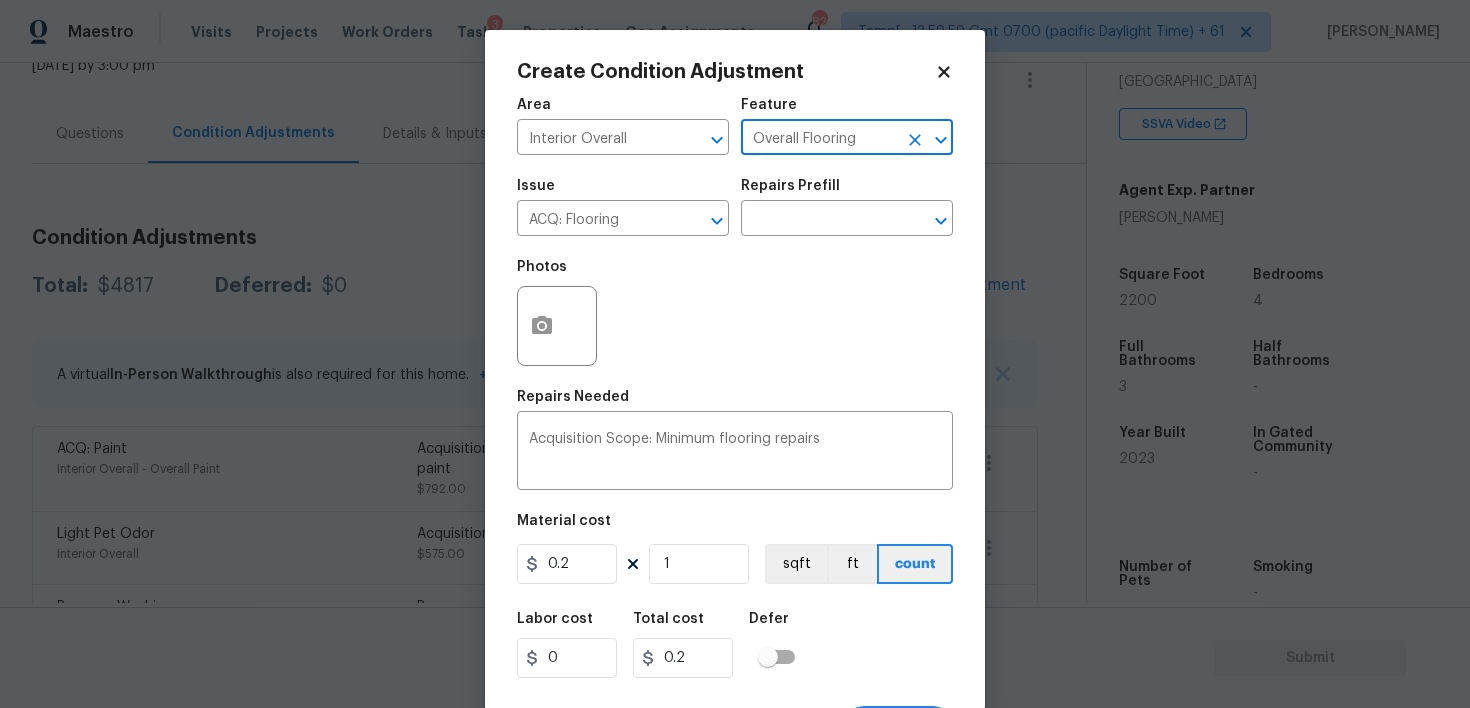 type on "Overall Flooring" 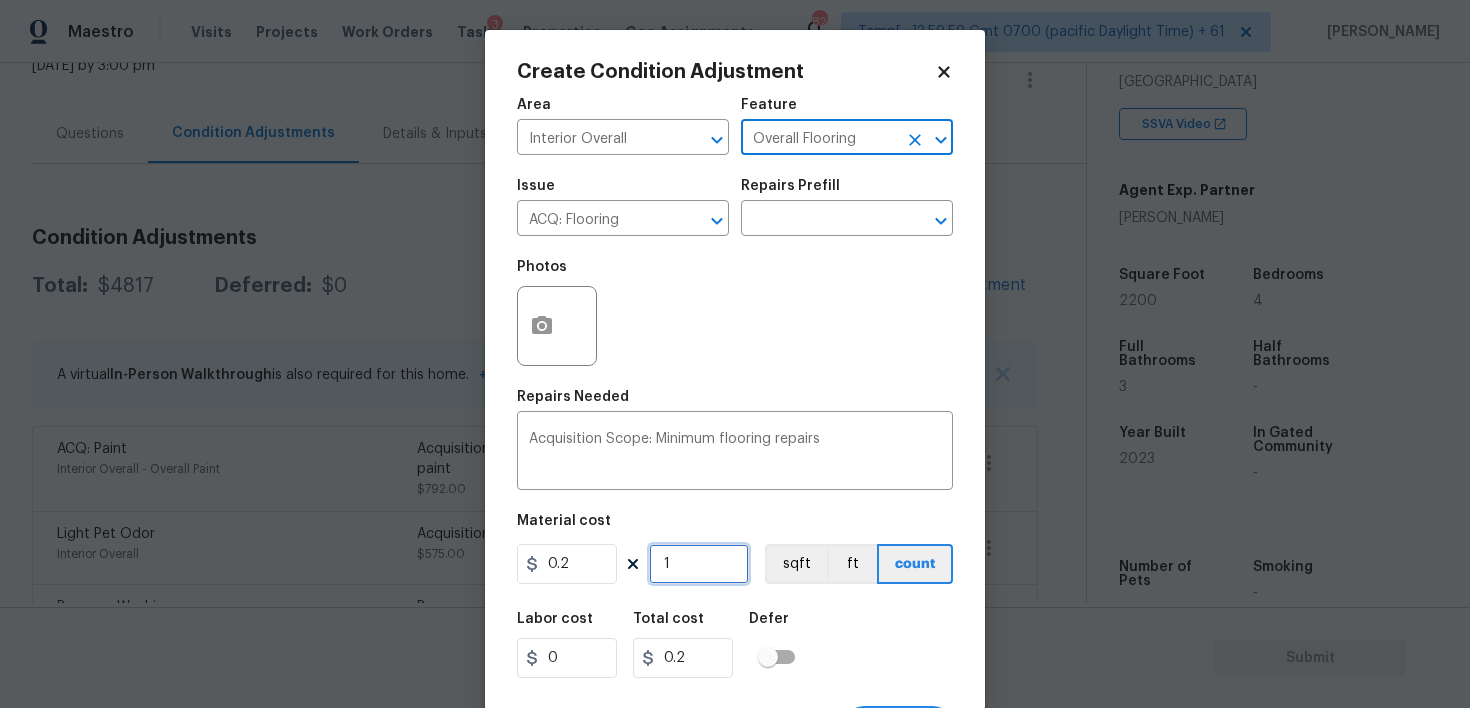 click on "1" at bounding box center [699, 564] 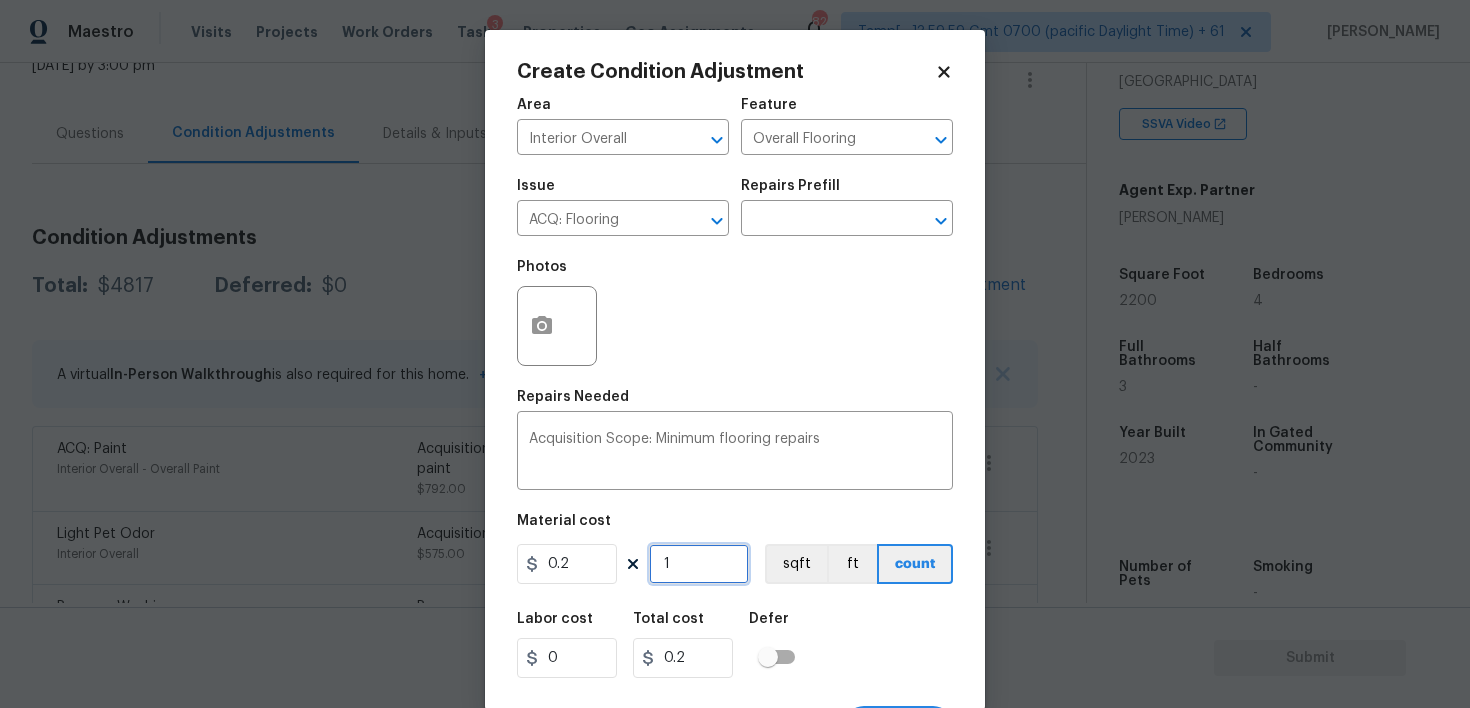 type on "0" 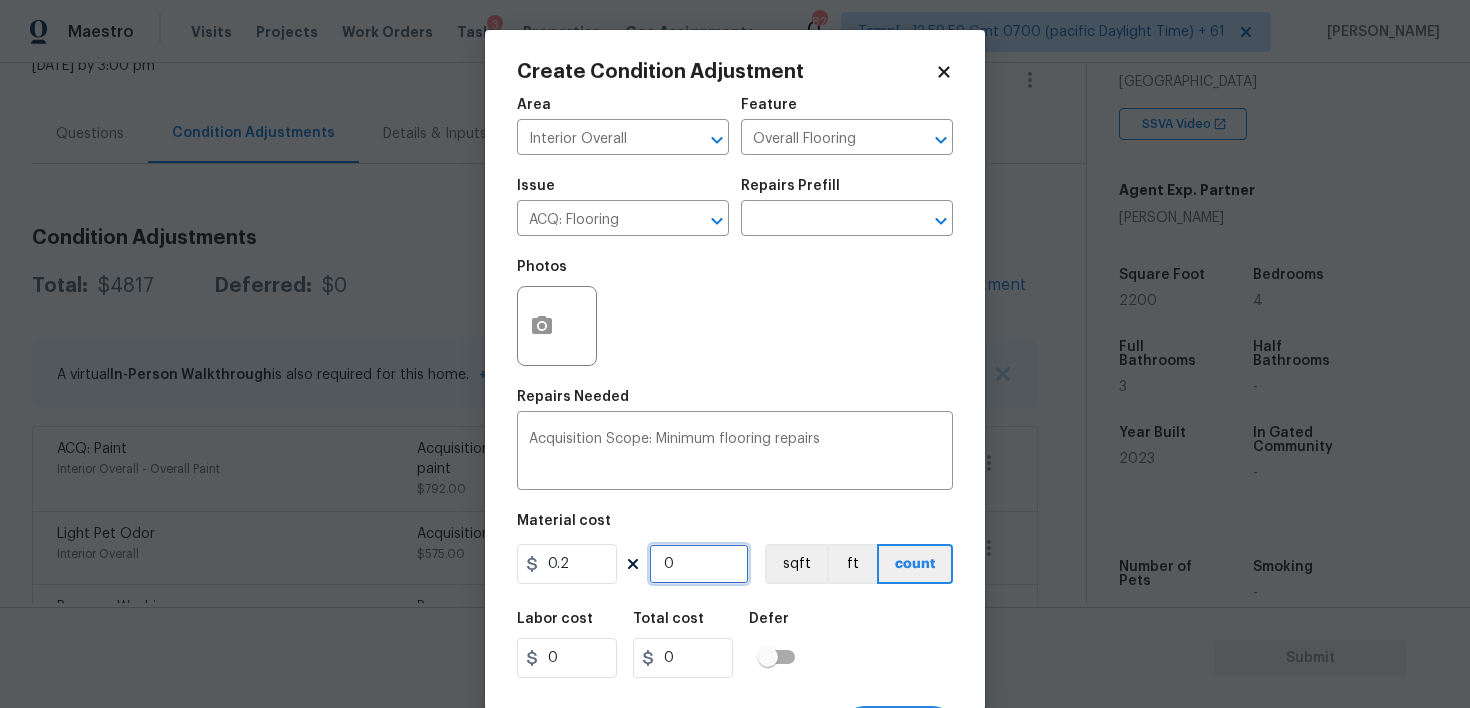 paste 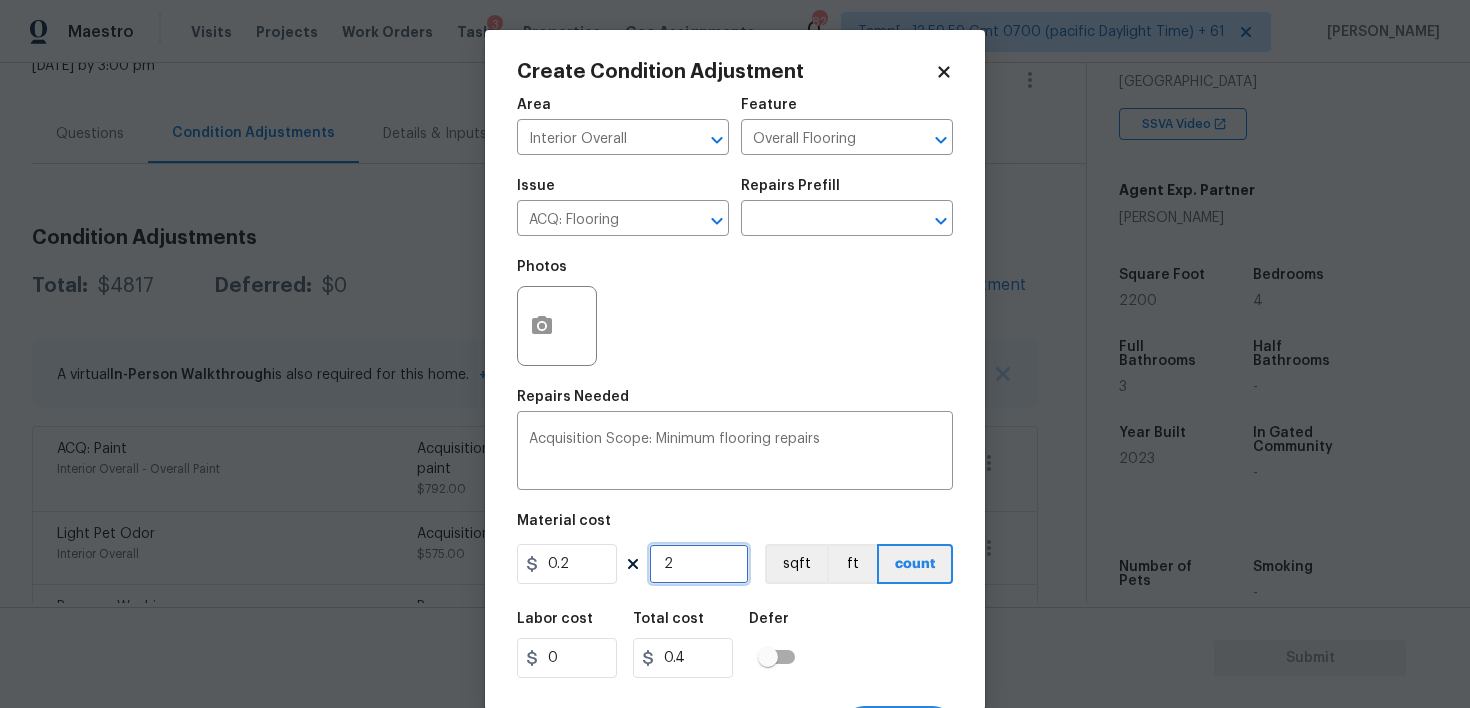 type on "22" 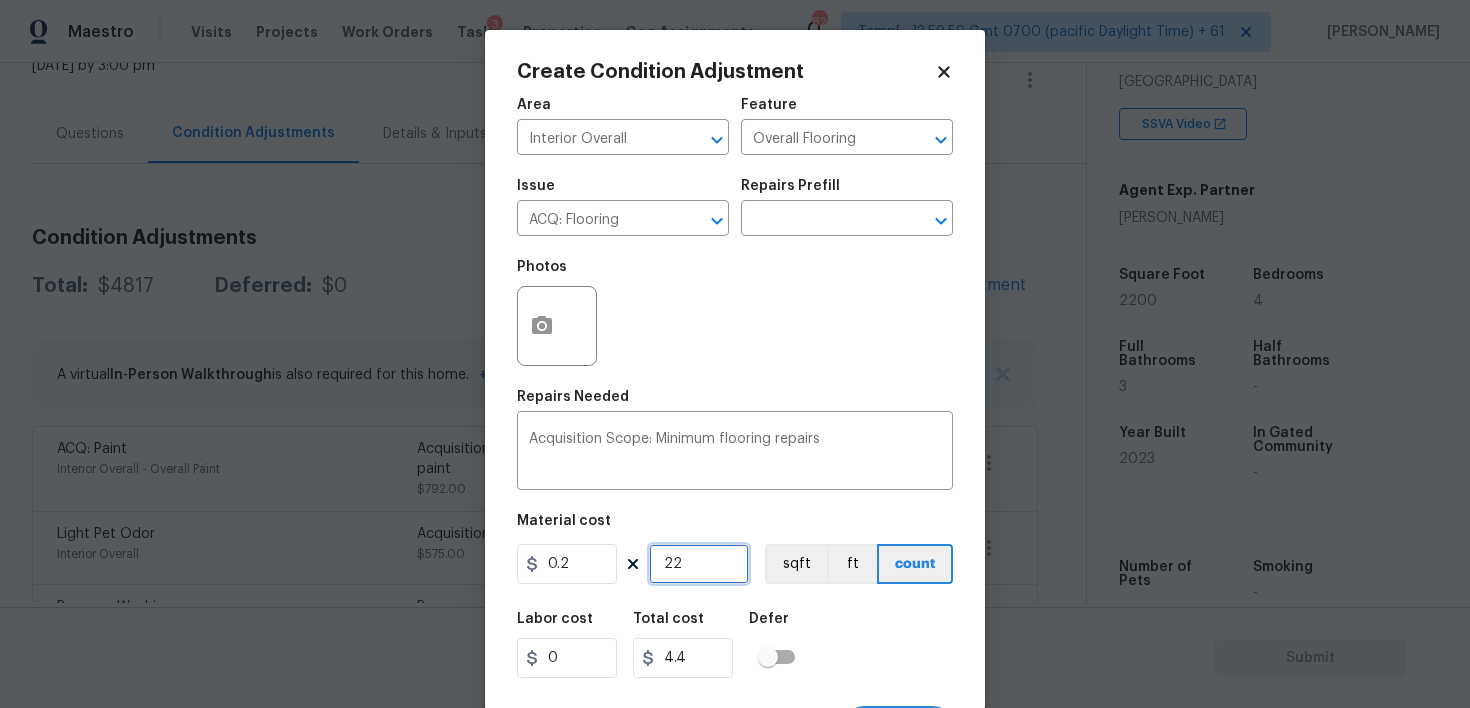 type on "220" 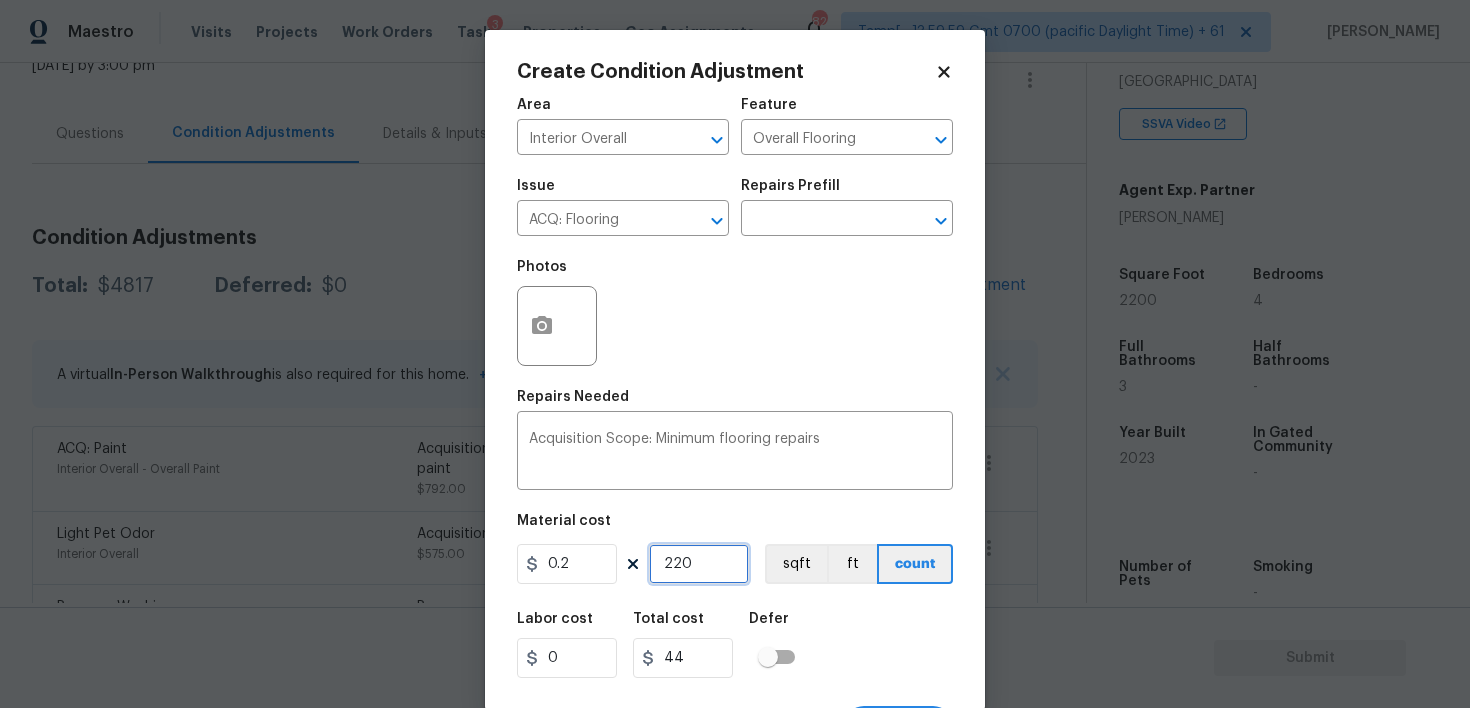 type on "2200" 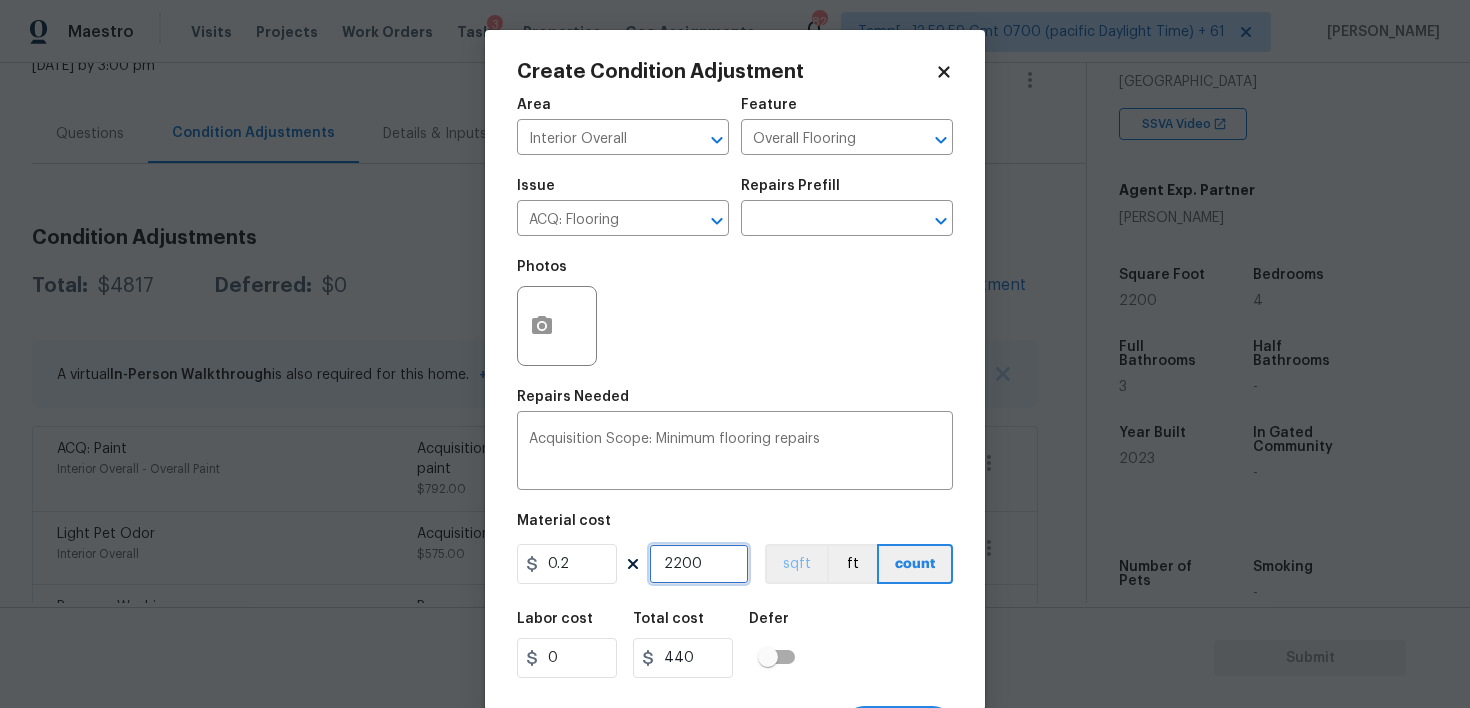 type on "2200" 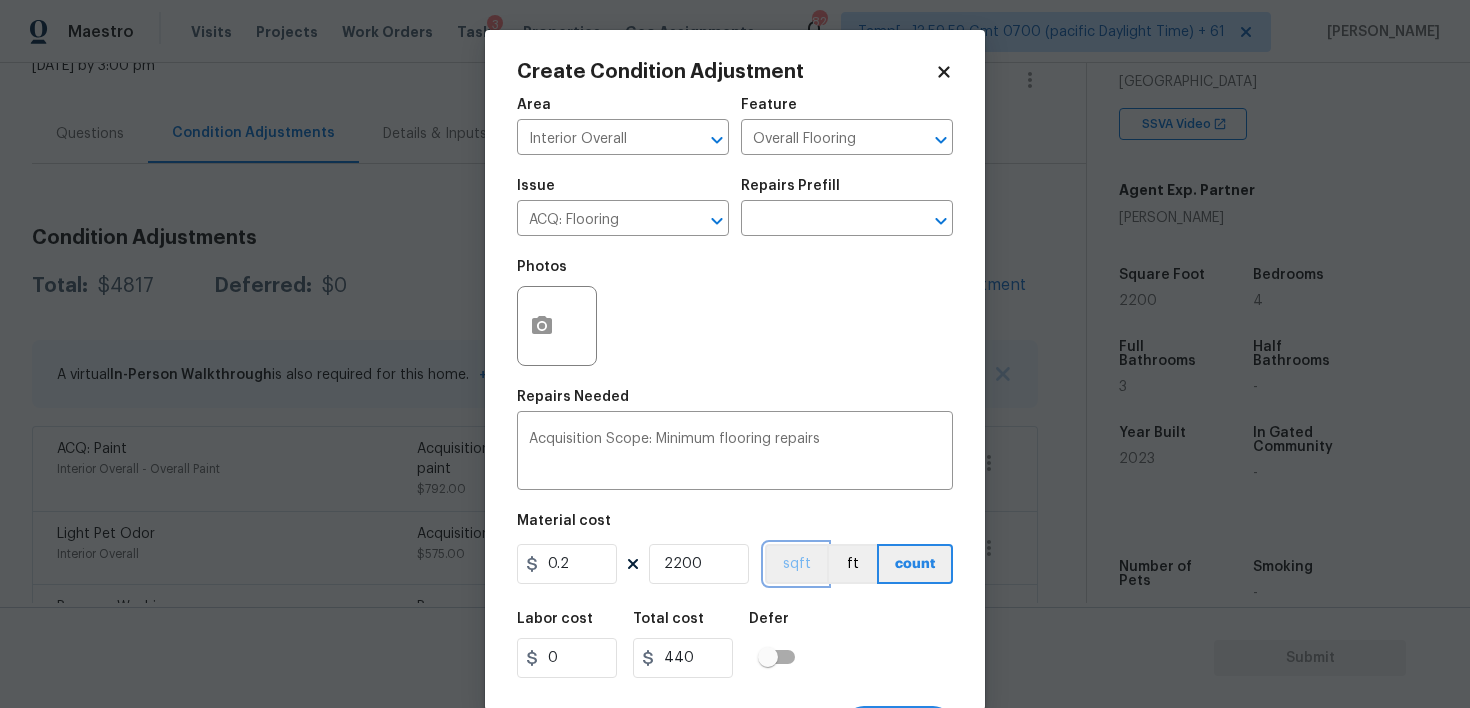 click on "sqft" at bounding box center (796, 564) 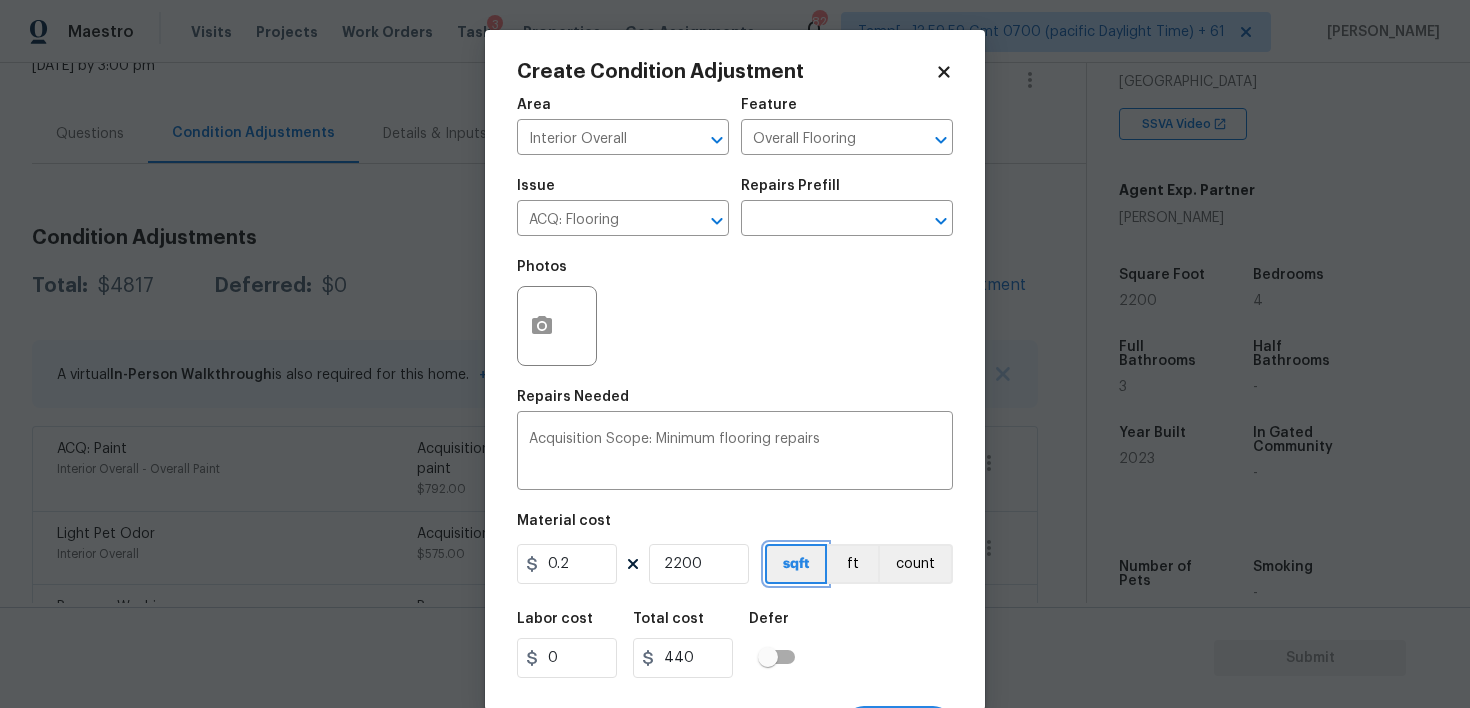 scroll, scrollTop: 39, scrollLeft: 0, axis: vertical 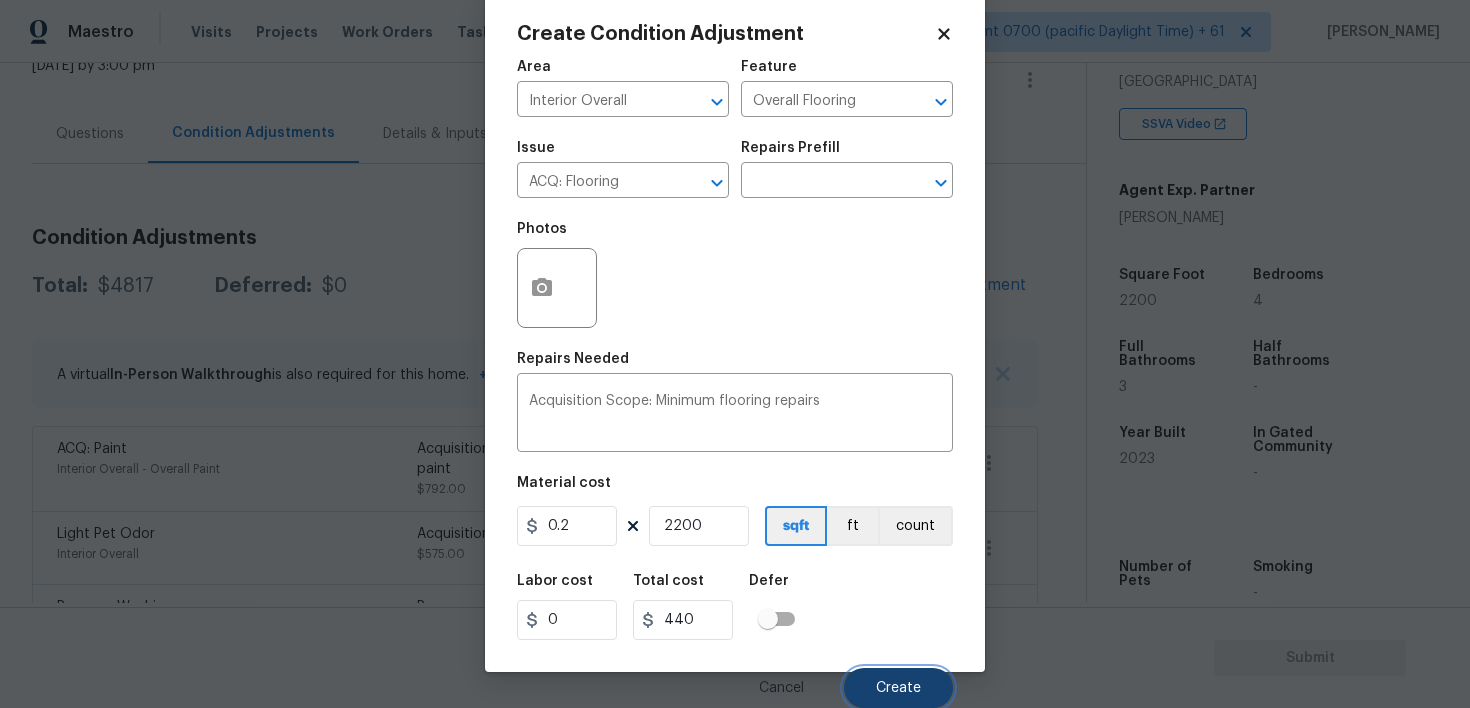 click on "Create" at bounding box center [898, 688] 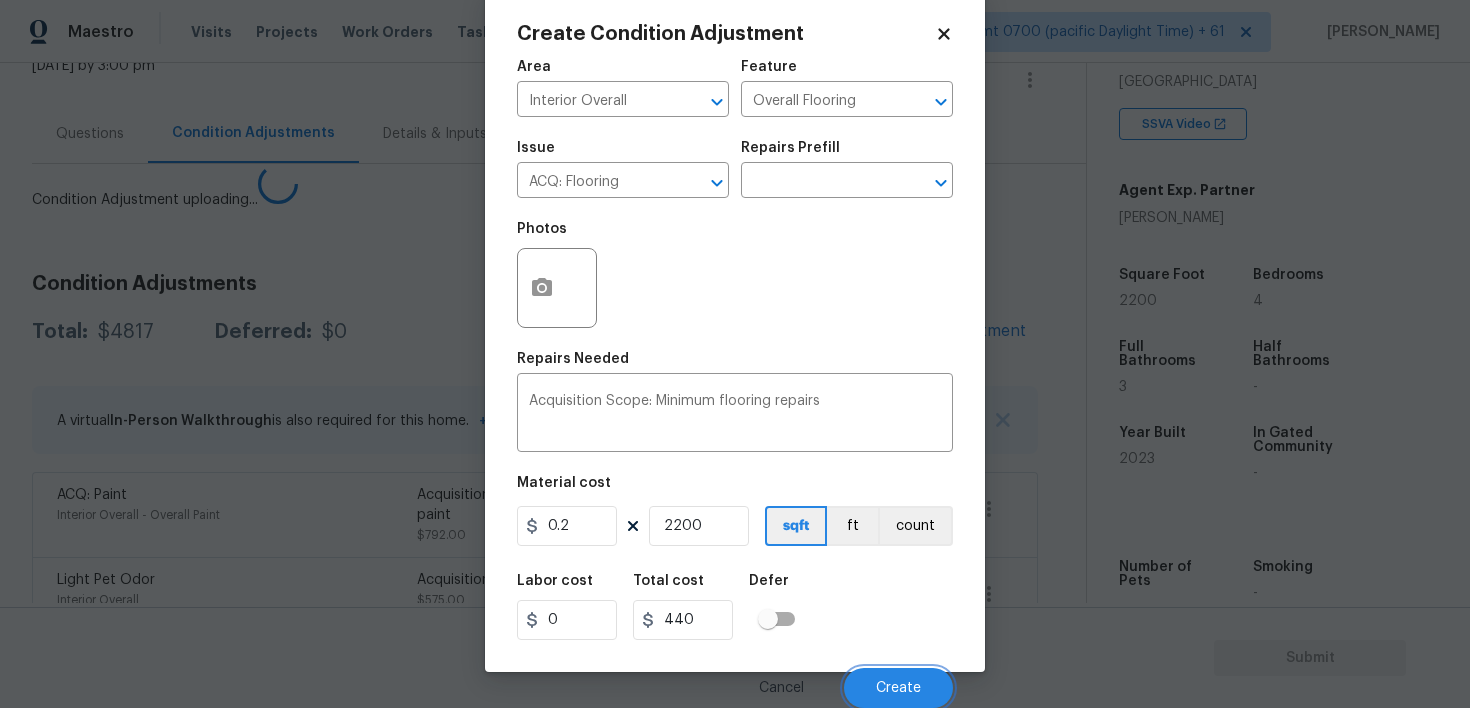 scroll, scrollTop: 32, scrollLeft: 0, axis: vertical 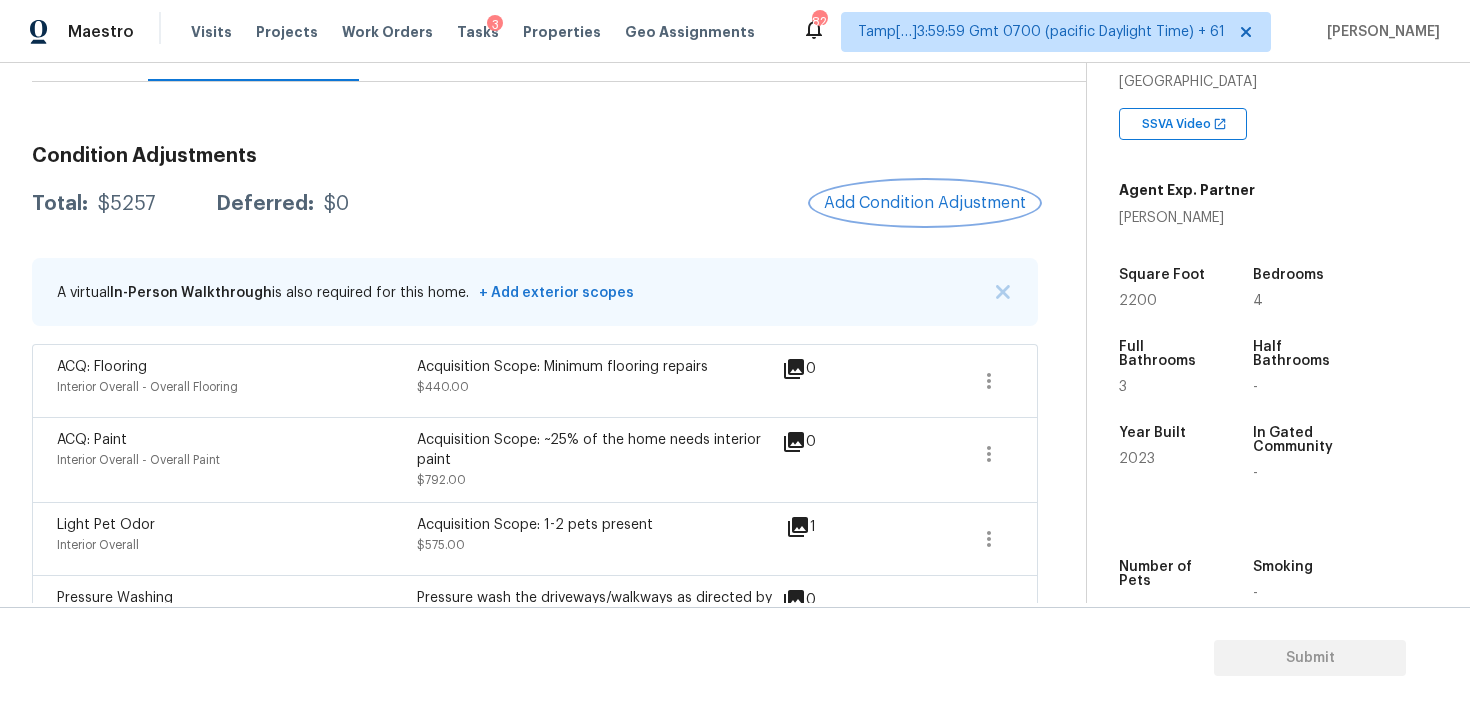 click on "Add Condition Adjustment" at bounding box center [925, 203] 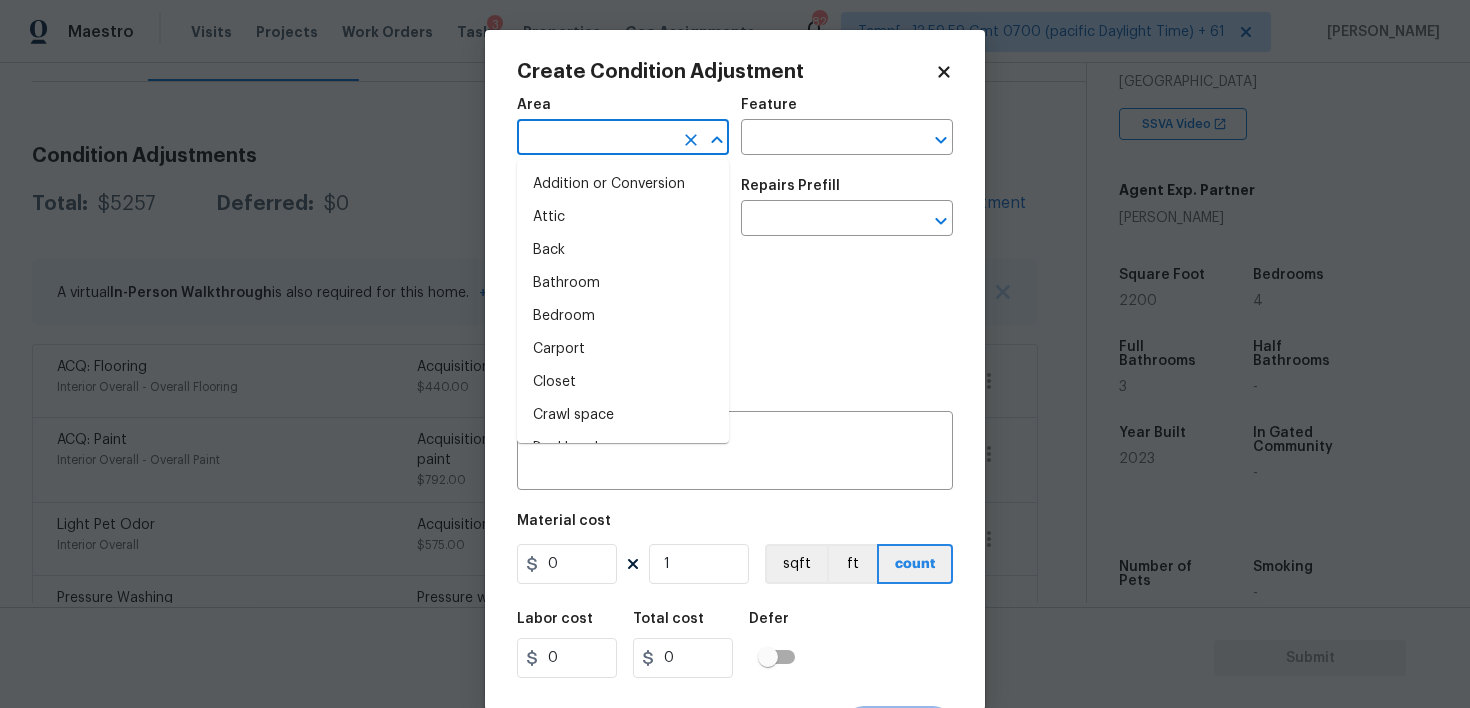 click at bounding box center [595, 139] 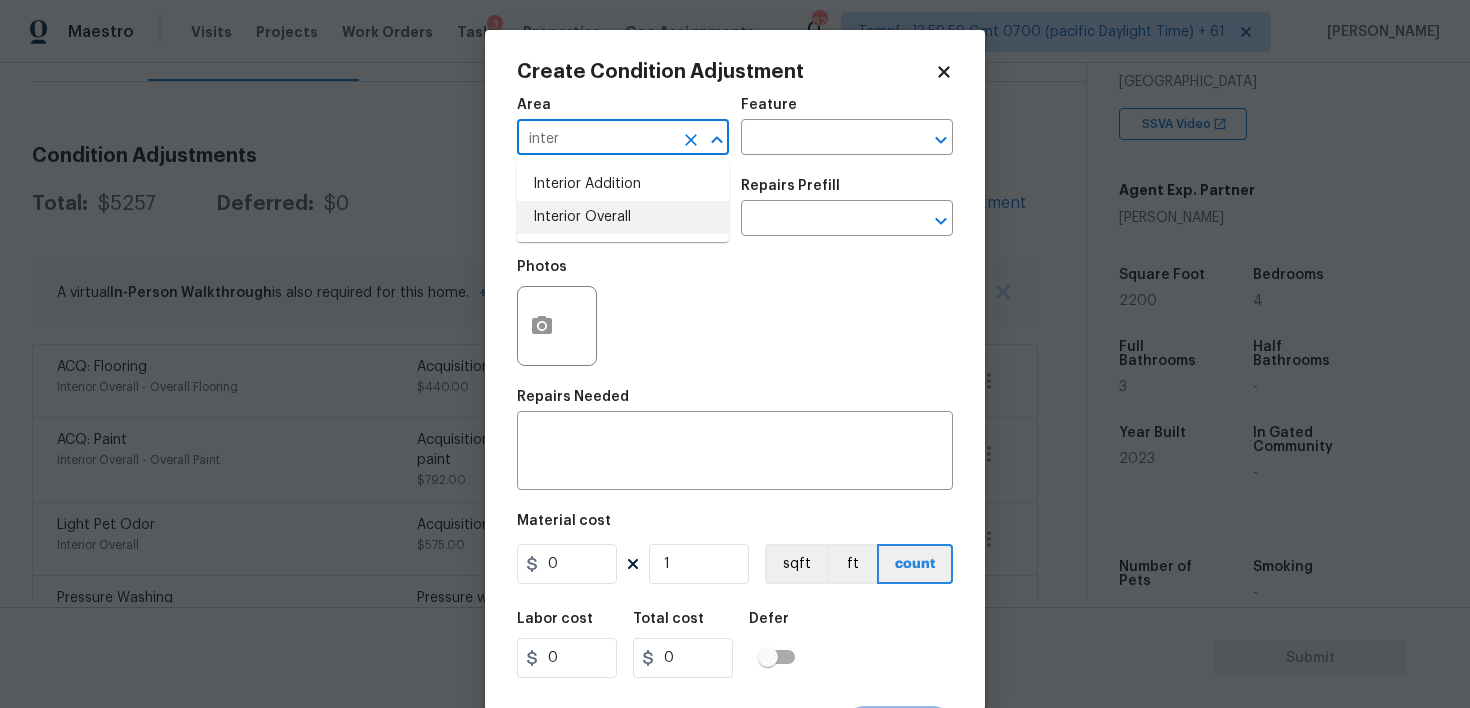 click on "Interior Overall" at bounding box center (623, 217) 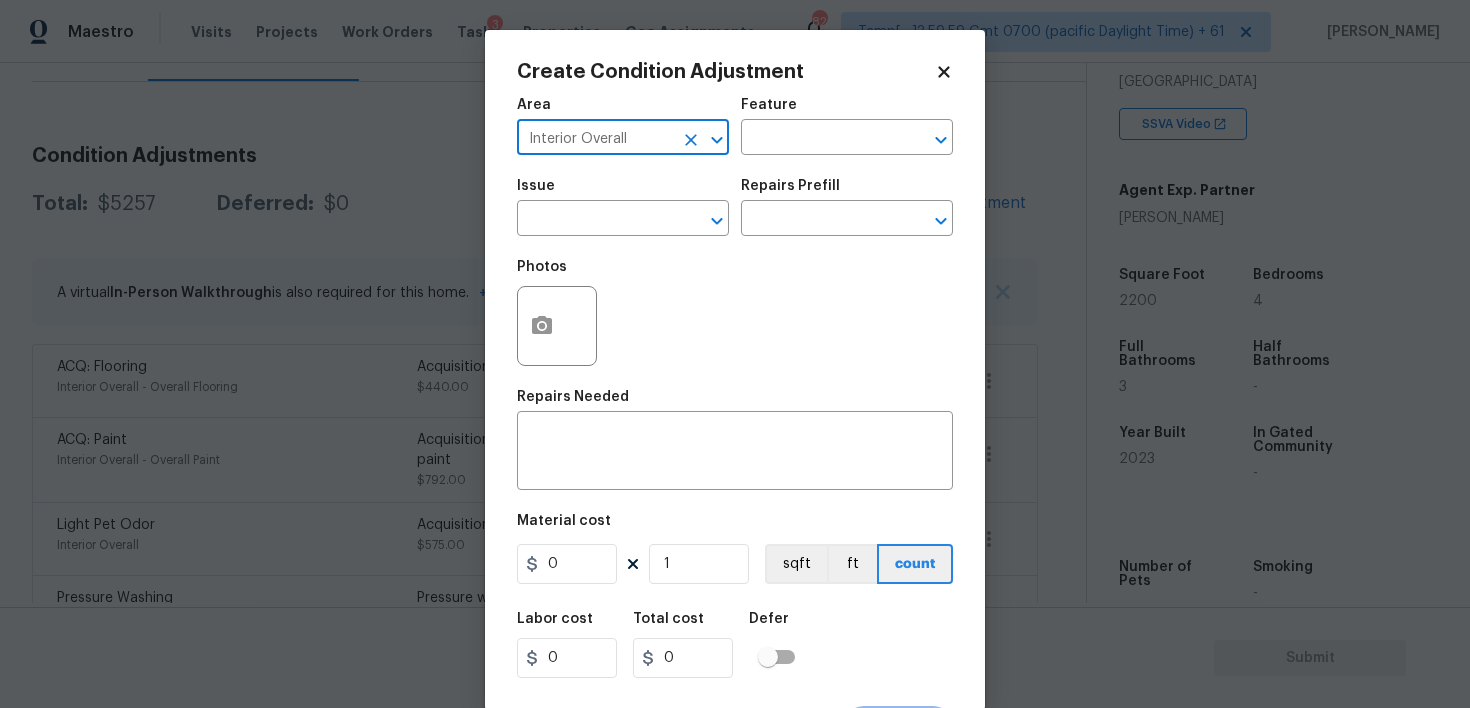 type on "Interior Overall" 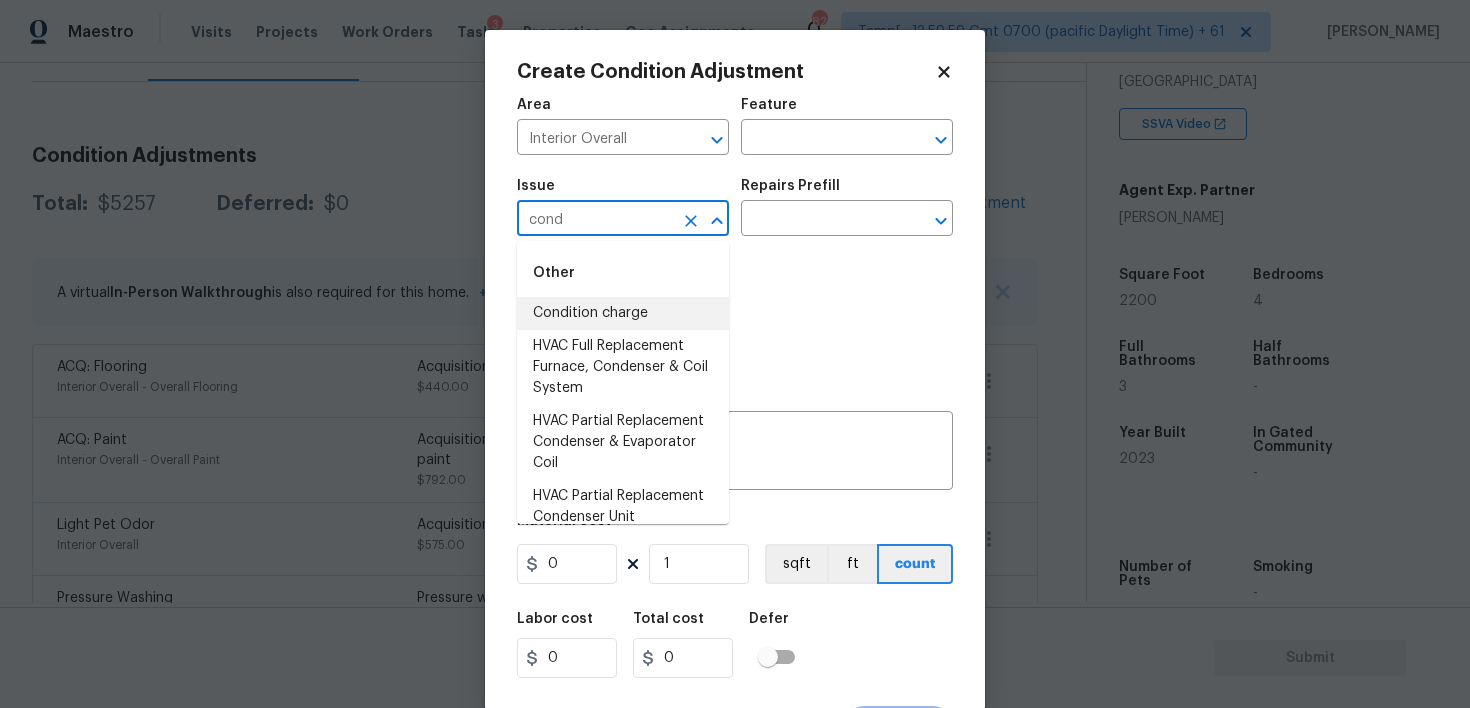 click on "Condition charge" at bounding box center [623, 313] 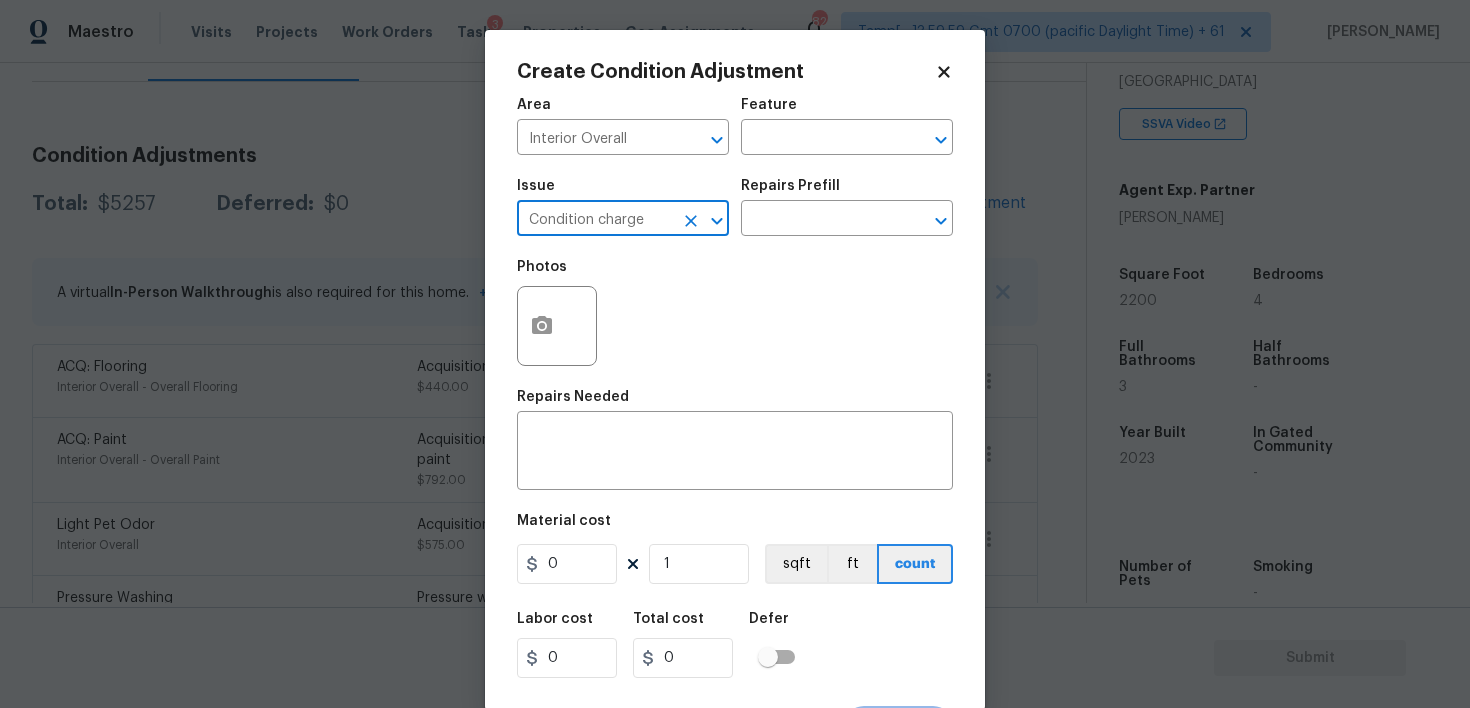type on "Condition charge" 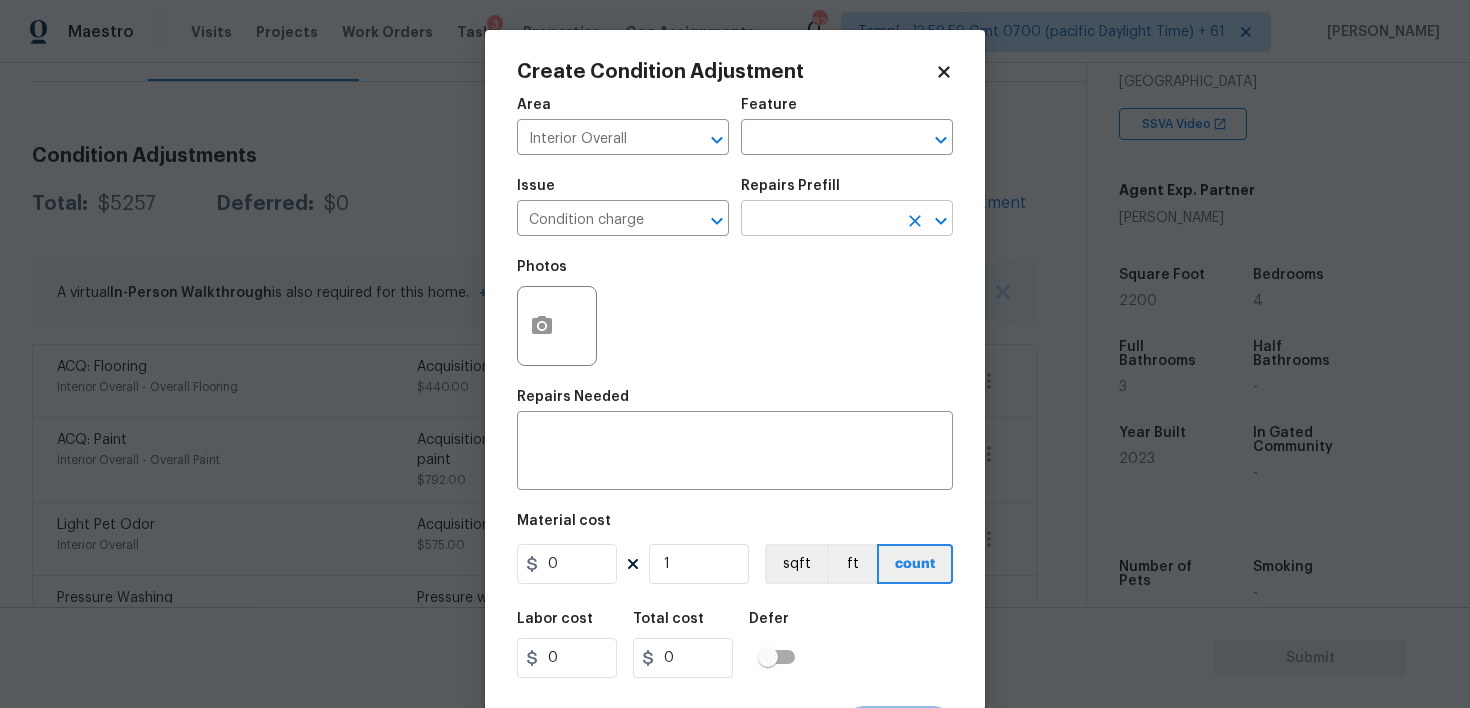 click at bounding box center (819, 220) 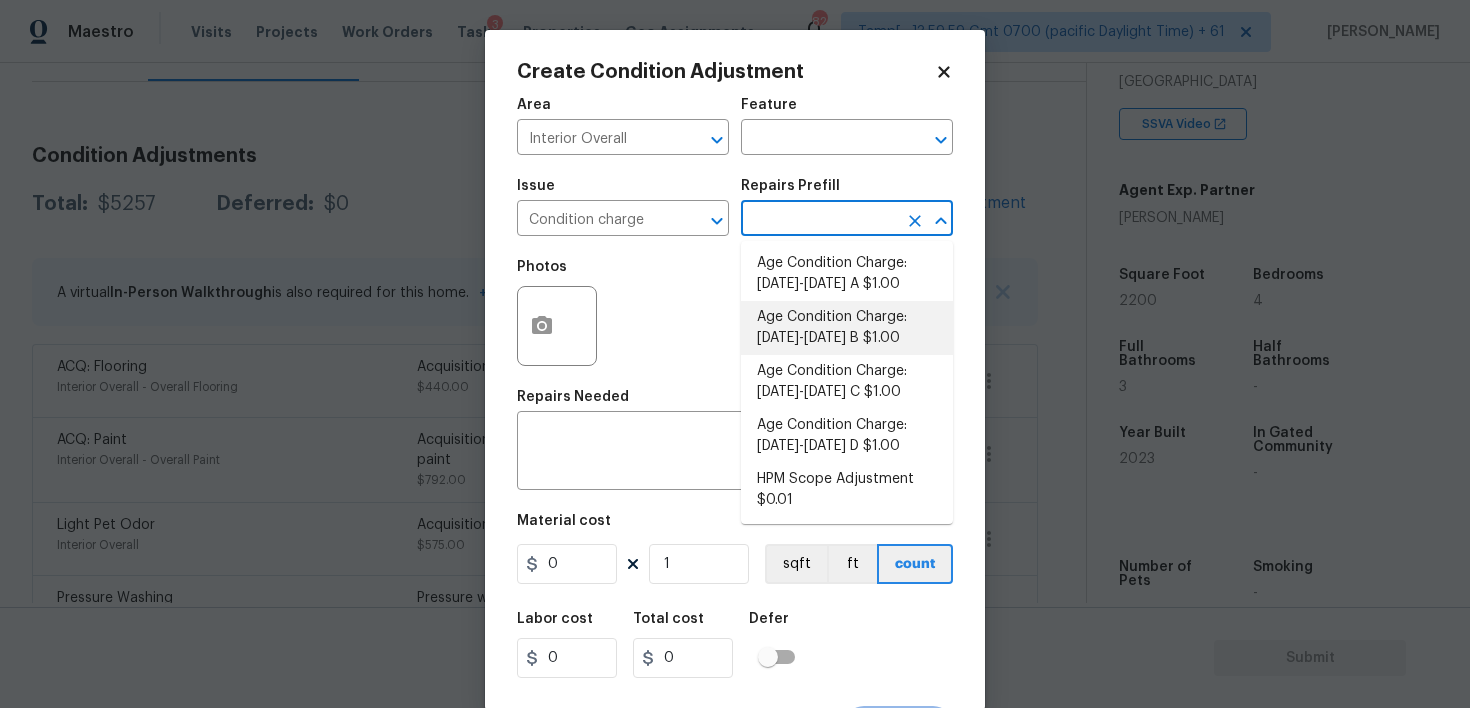 scroll, scrollTop: 648, scrollLeft: 0, axis: vertical 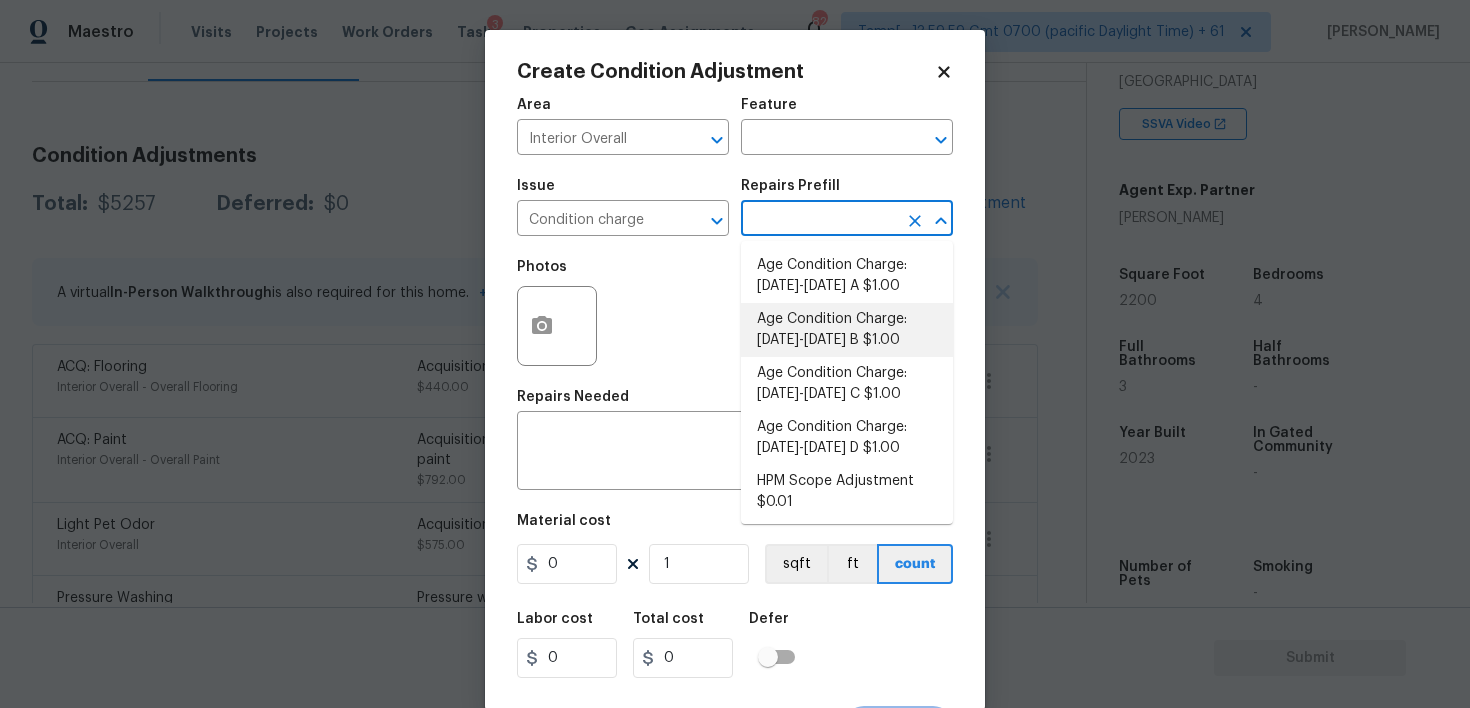 click on "Age Condition Charge: [DATE]-[DATE] A	 $1.00" at bounding box center (847, 276) 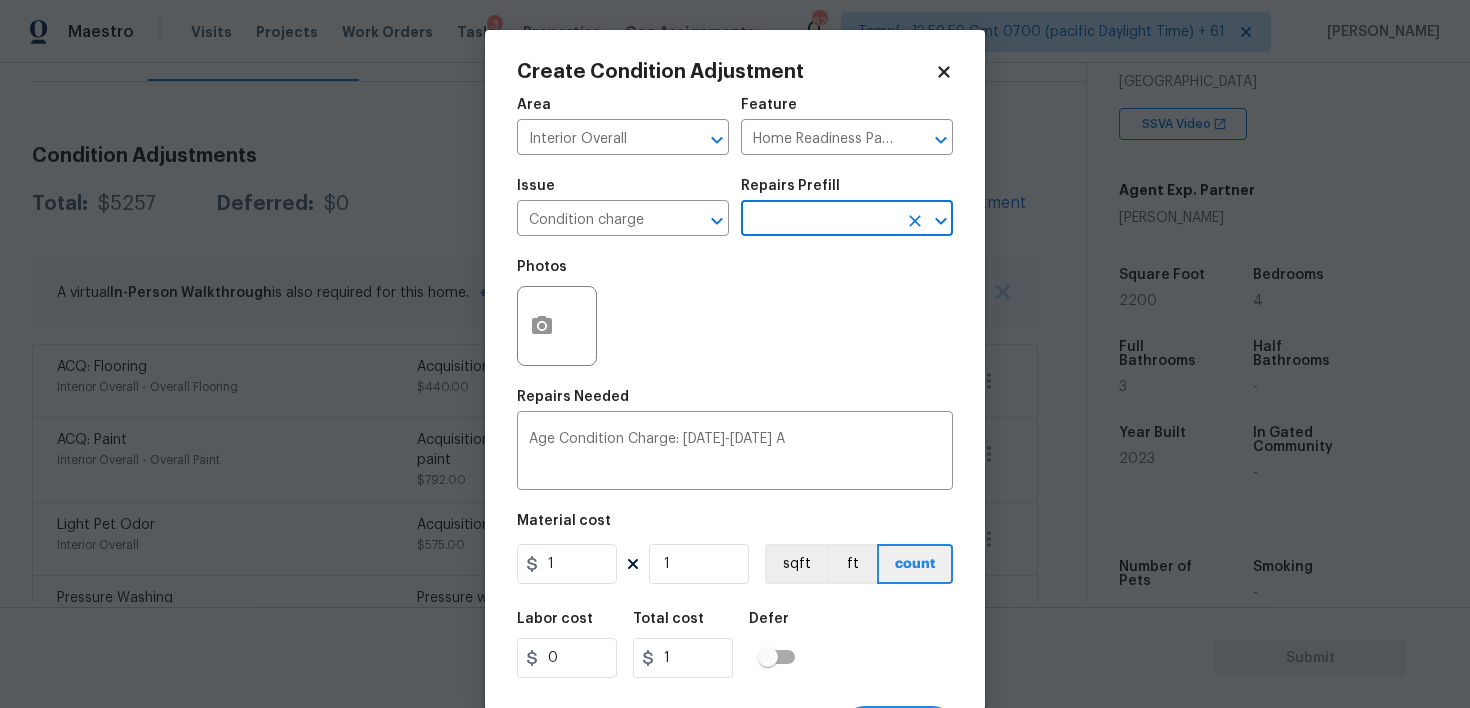 scroll, scrollTop: 39, scrollLeft: 0, axis: vertical 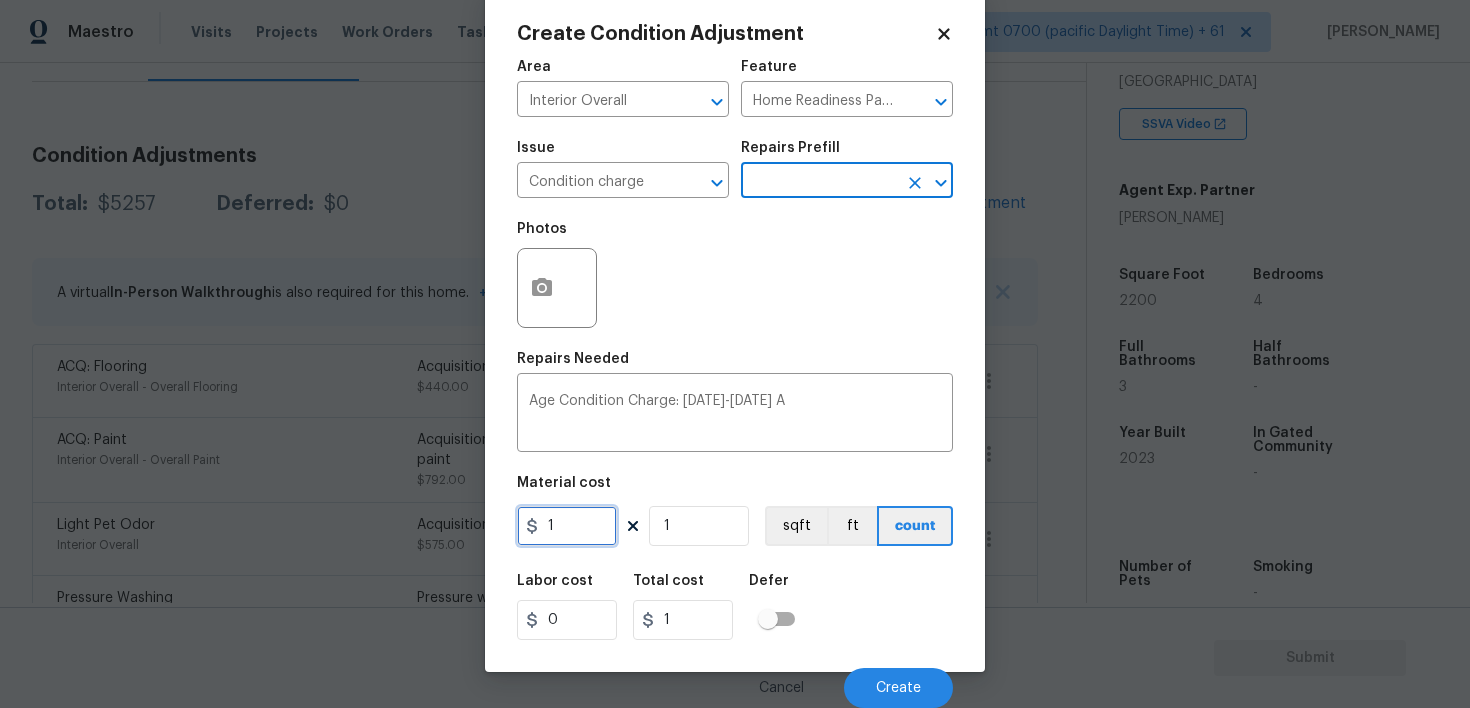click on "1" at bounding box center (567, 526) 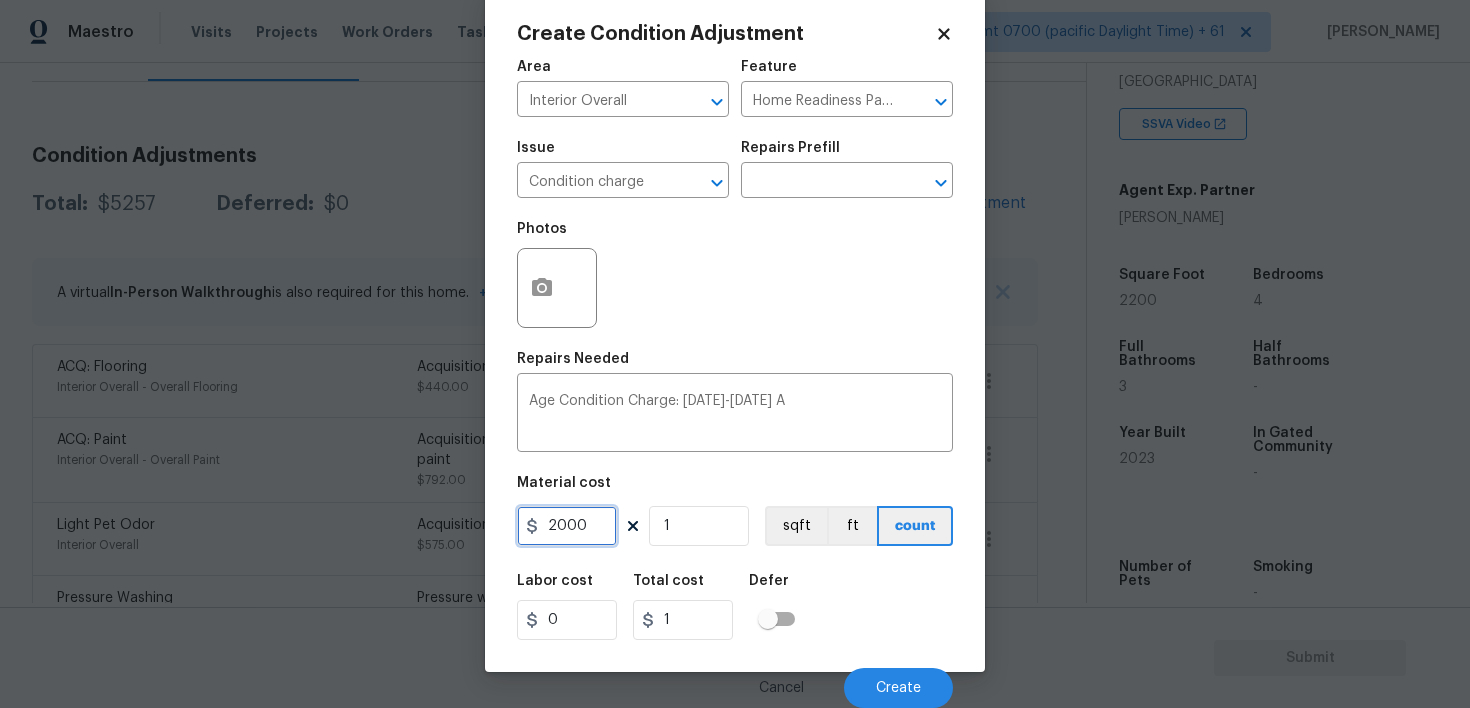 type on "2000" 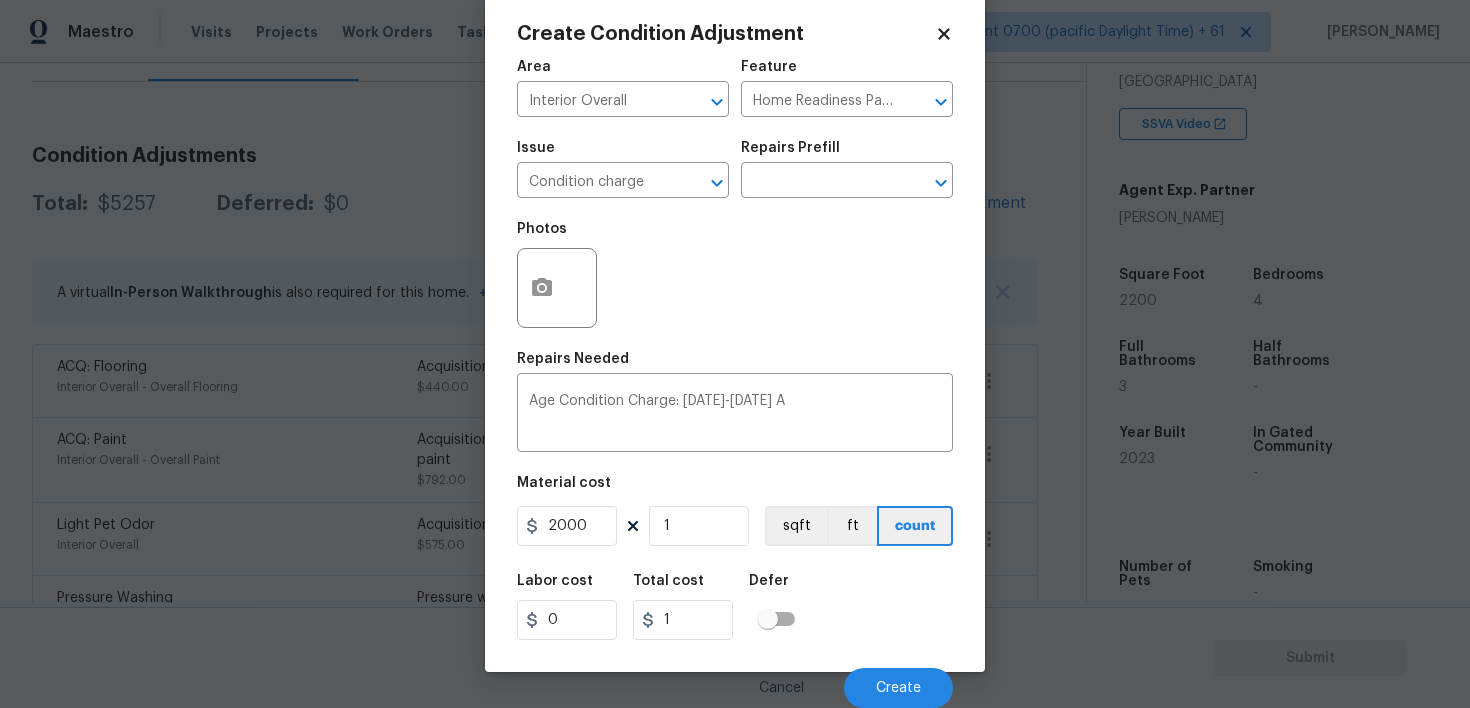 type on "2000" 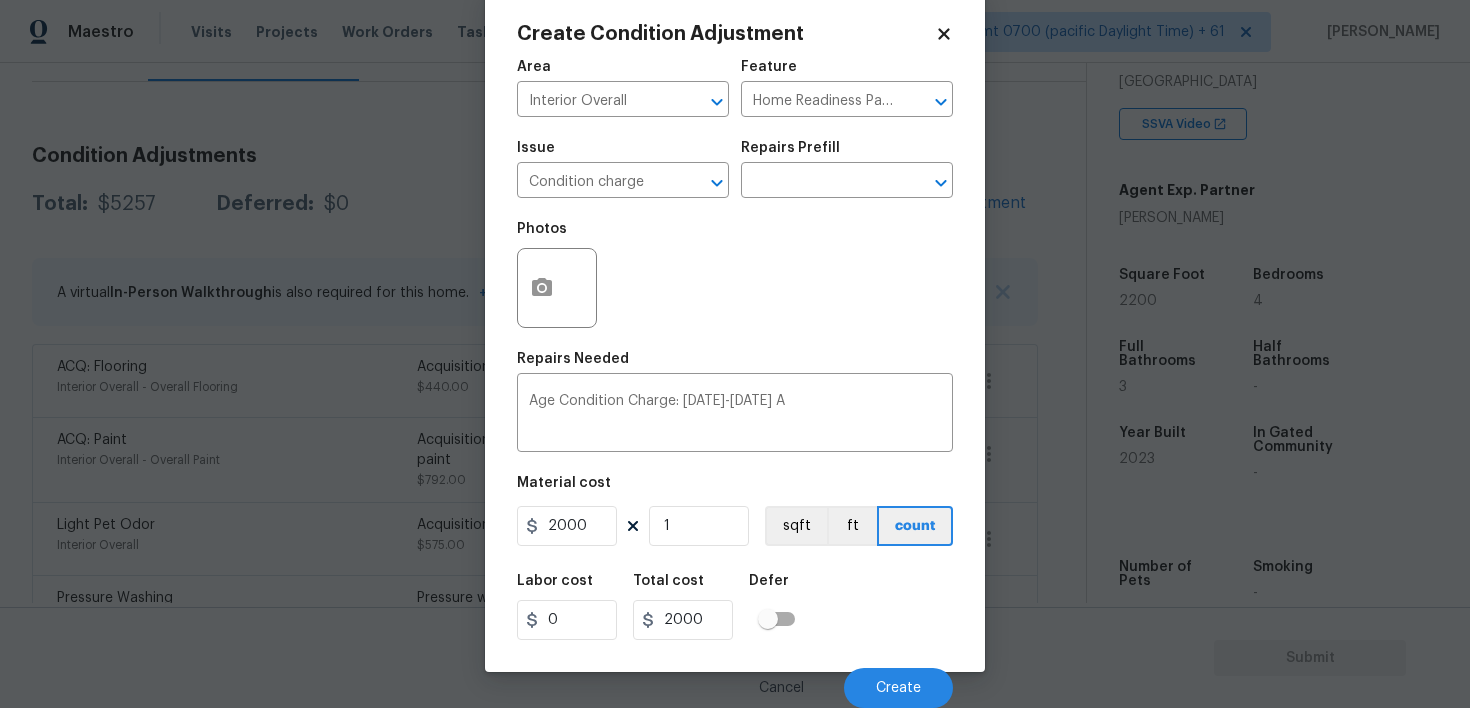 click on "Labor cost 0 Total cost 2000 Defer" at bounding box center (735, 607) 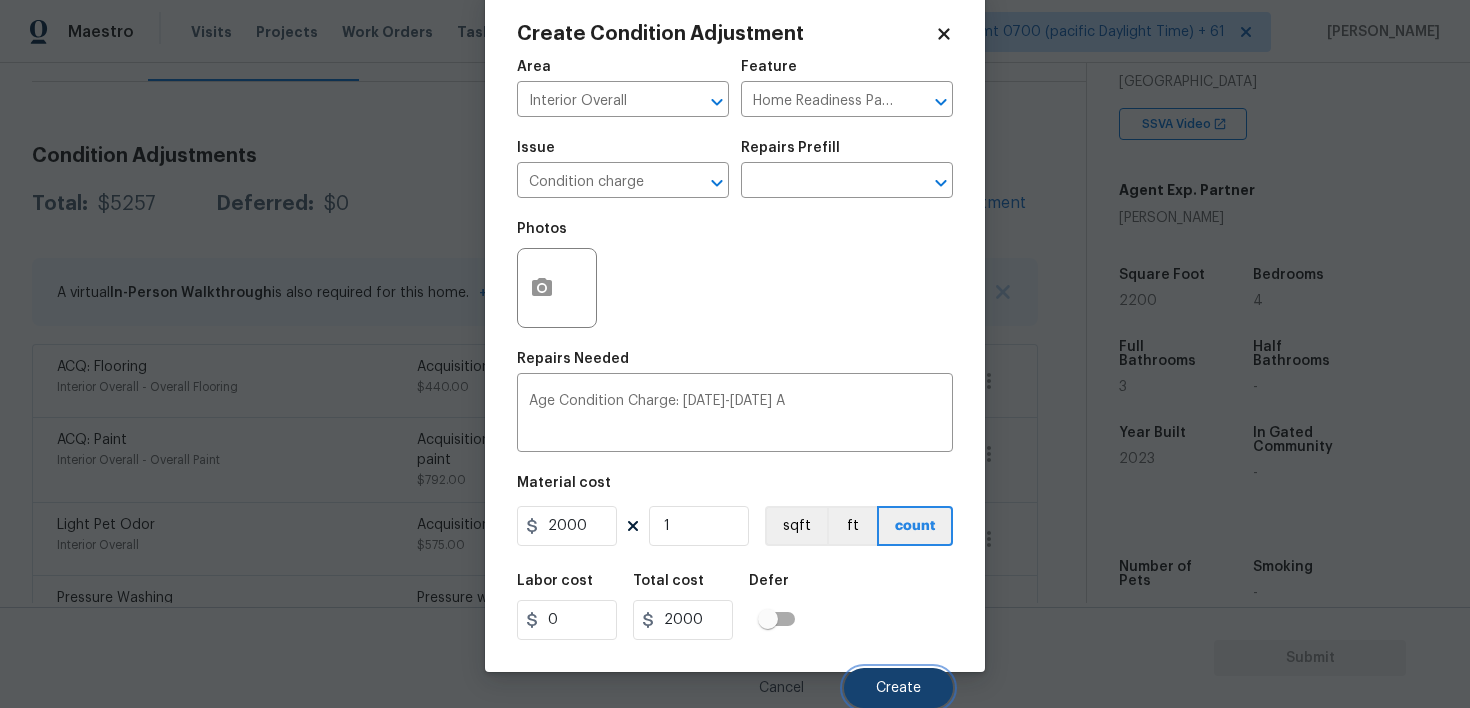 click on "Create" at bounding box center [898, 688] 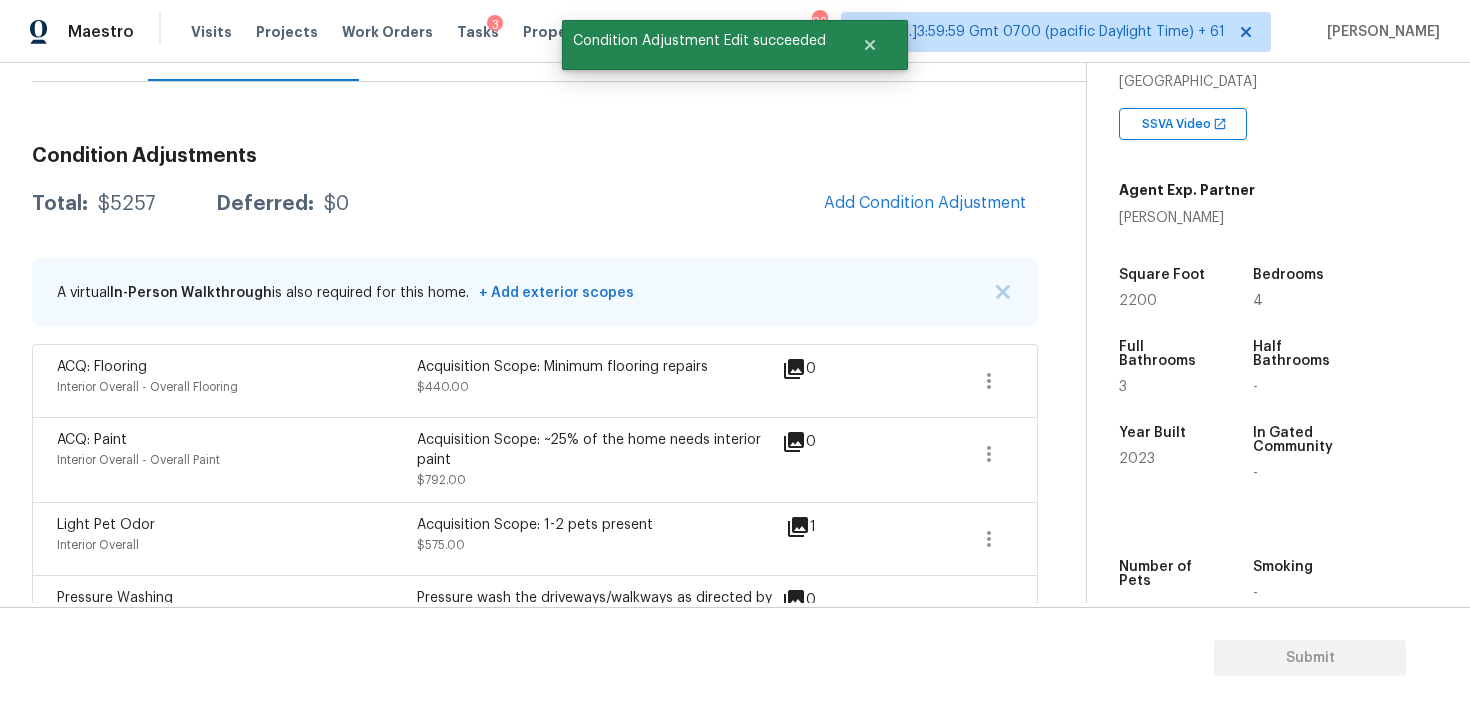 scroll, scrollTop: 32, scrollLeft: 0, axis: vertical 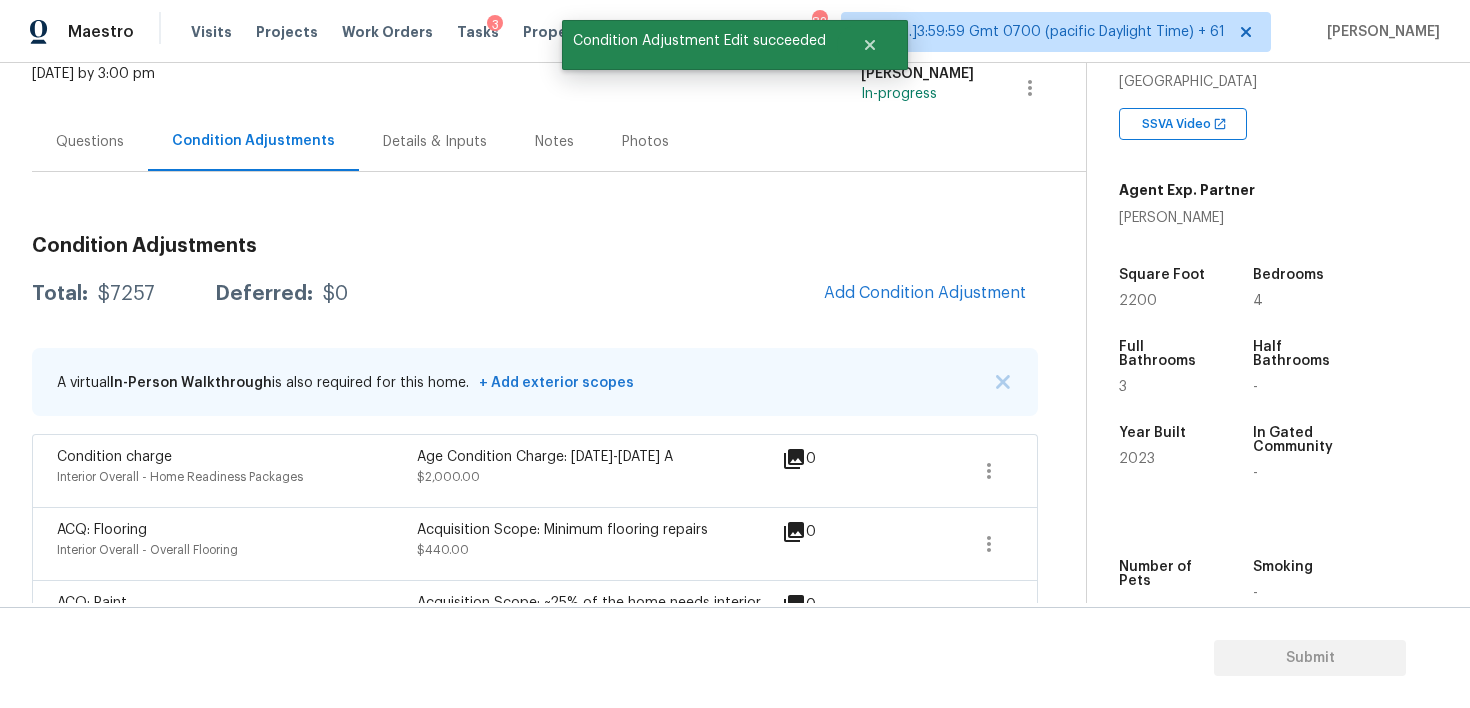 click on "[DATE] by 3:00 pm" at bounding box center [93, 88] 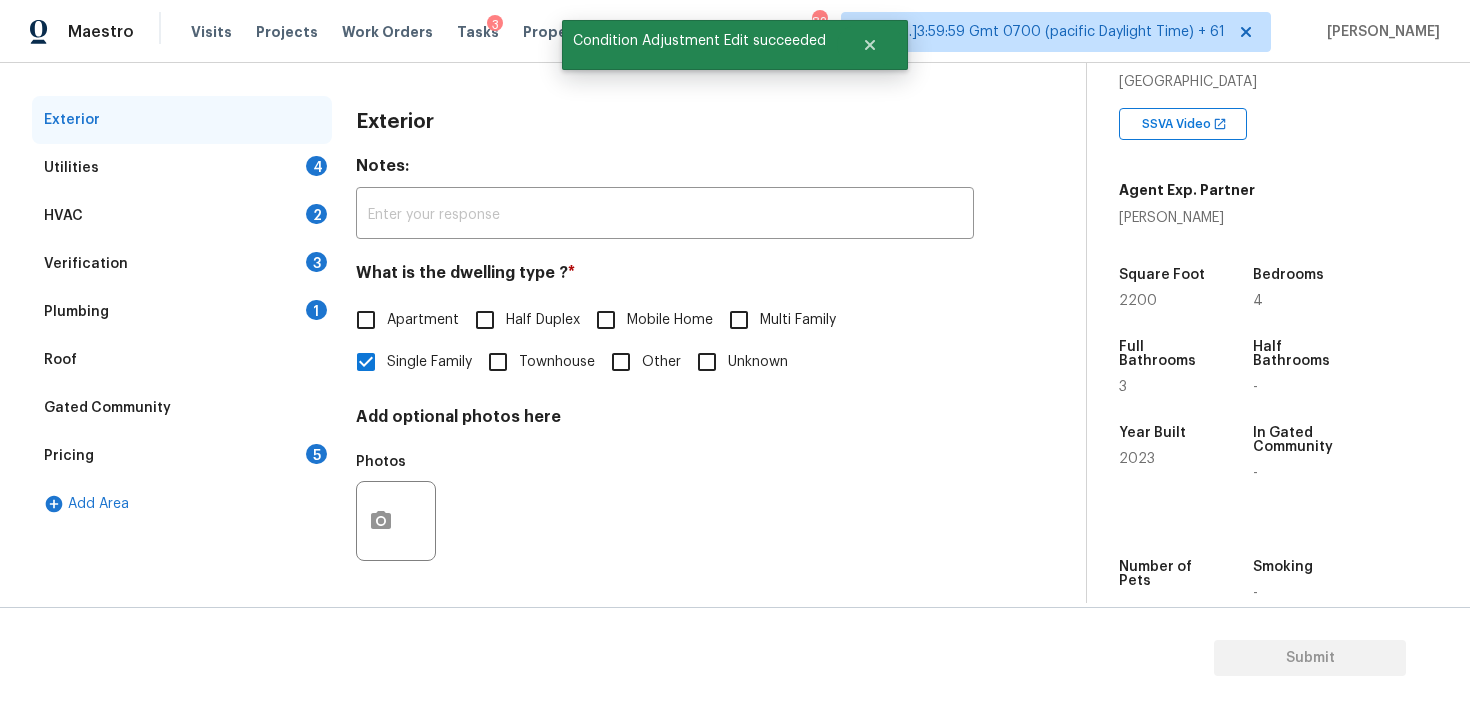 scroll, scrollTop: 254, scrollLeft: 0, axis: vertical 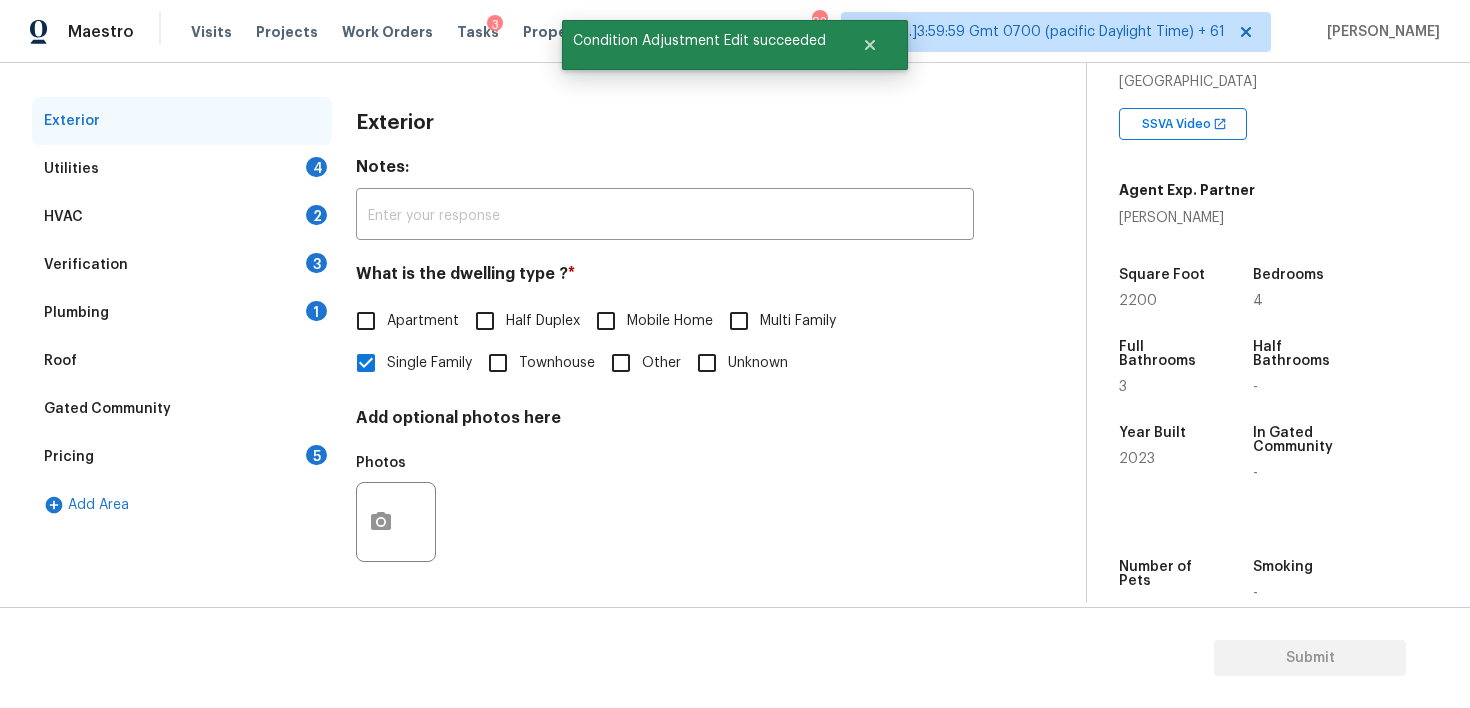 click on "Utilities 4" at bounding box center [182, 169] 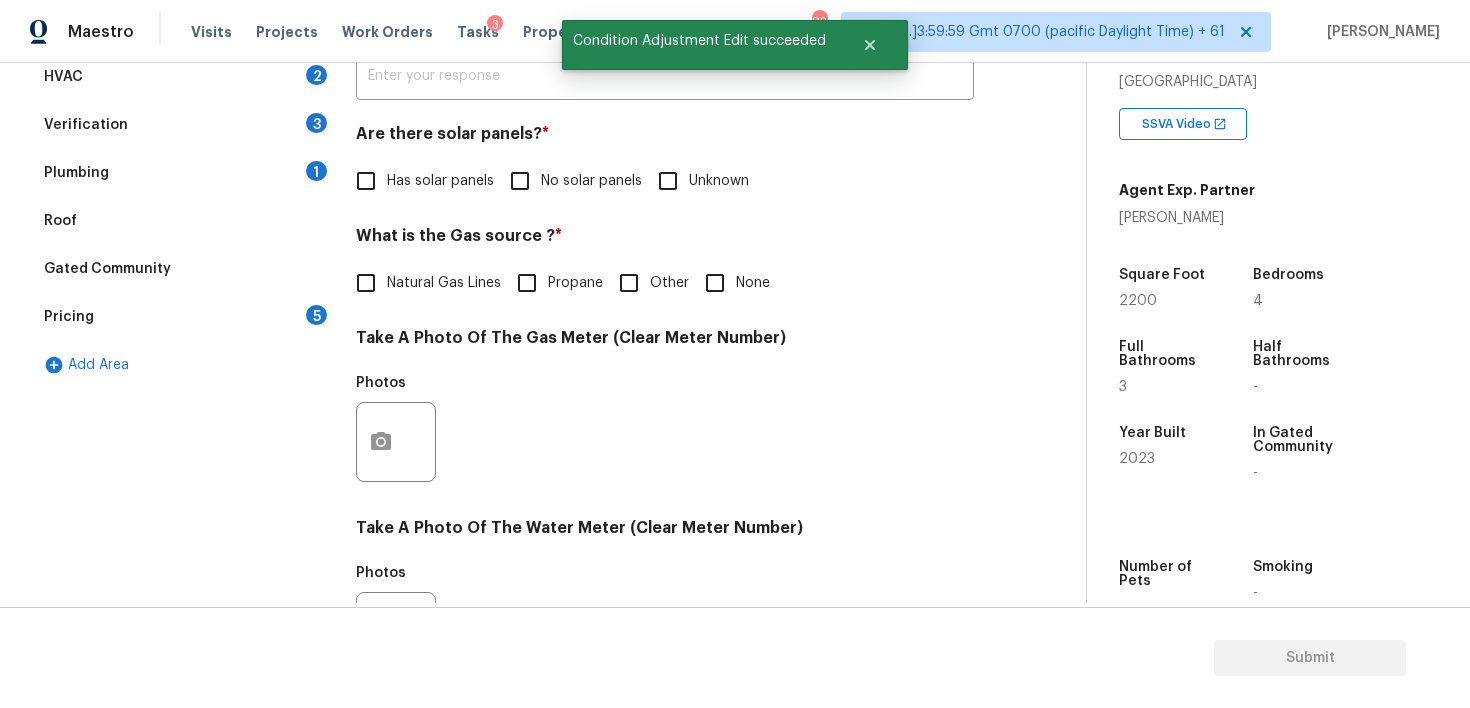 scroll, scrollTop: 401, scrollLeft: 0, axis: vertical 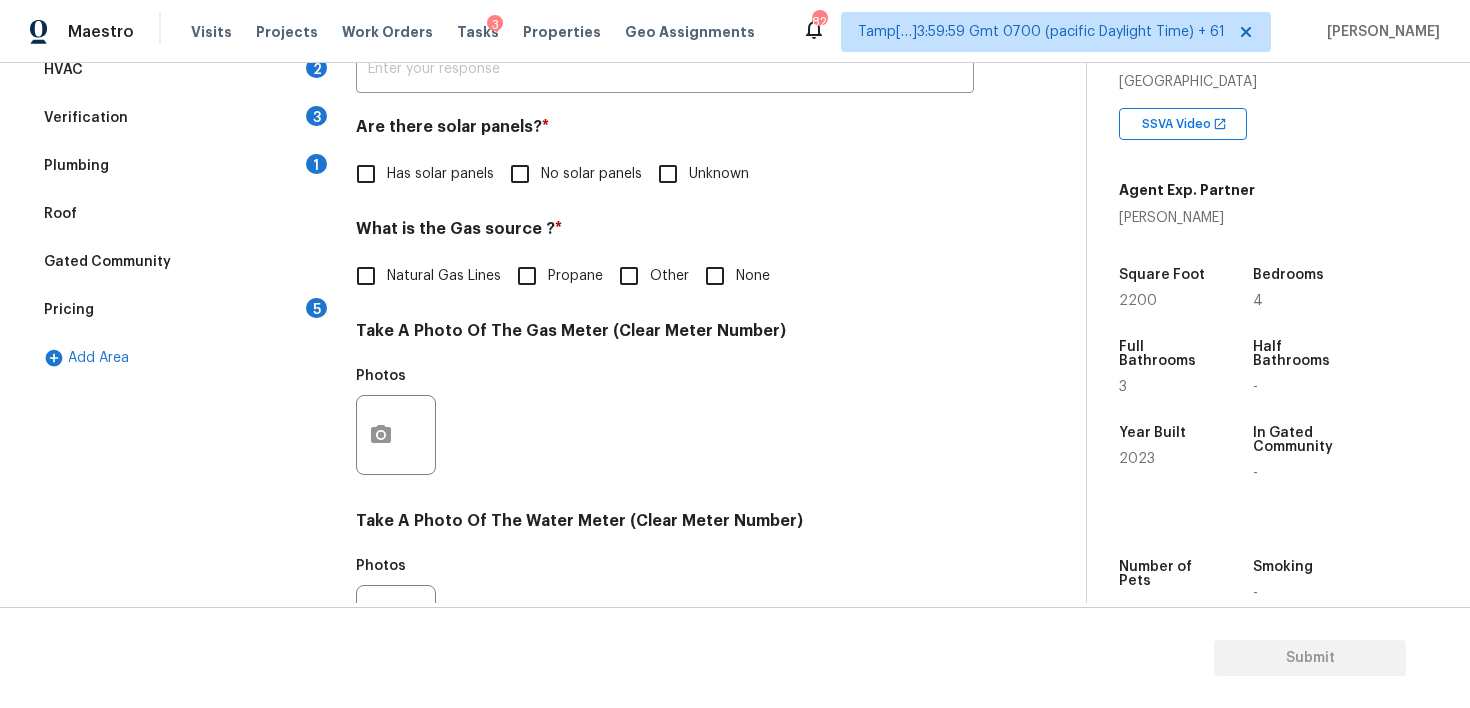 click on "No solar panels" at bounding box center [520, 174] 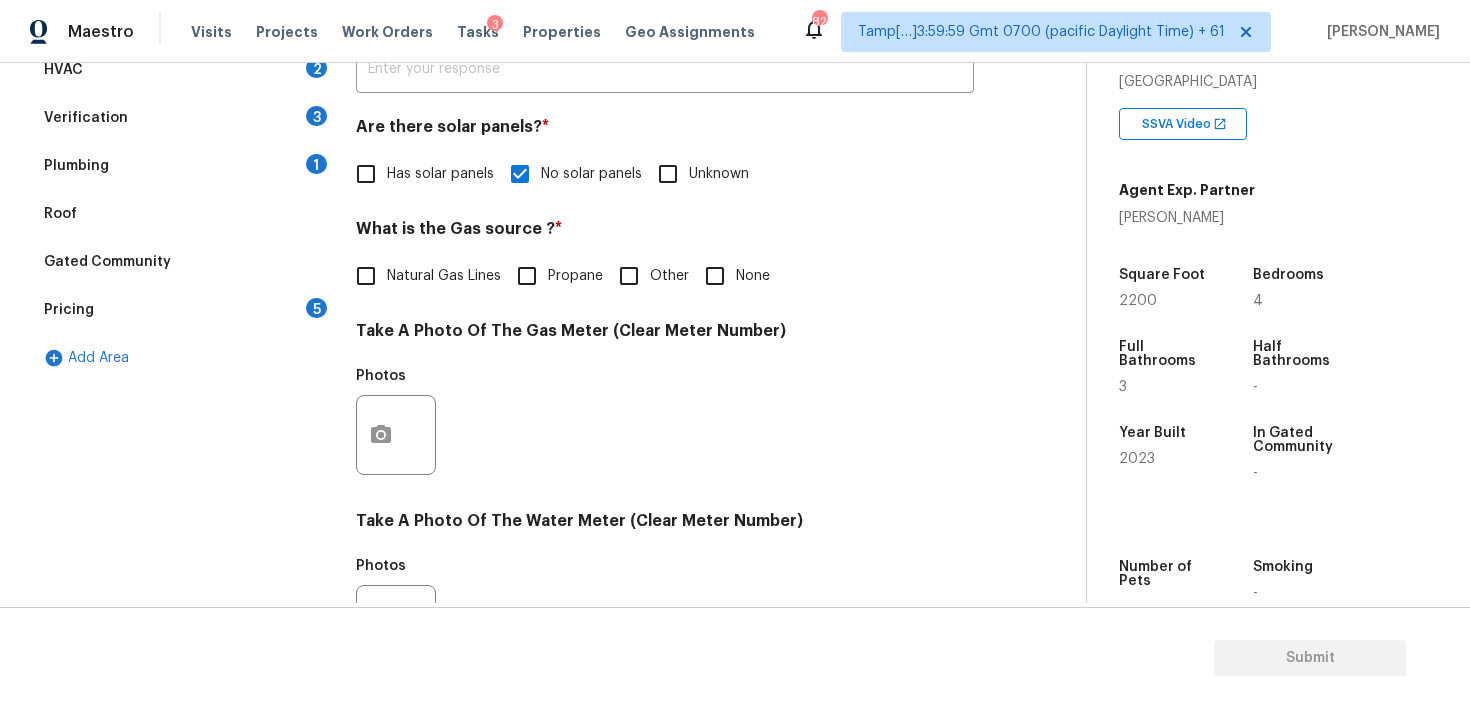 click on "None" at bounding box center (715, 276) 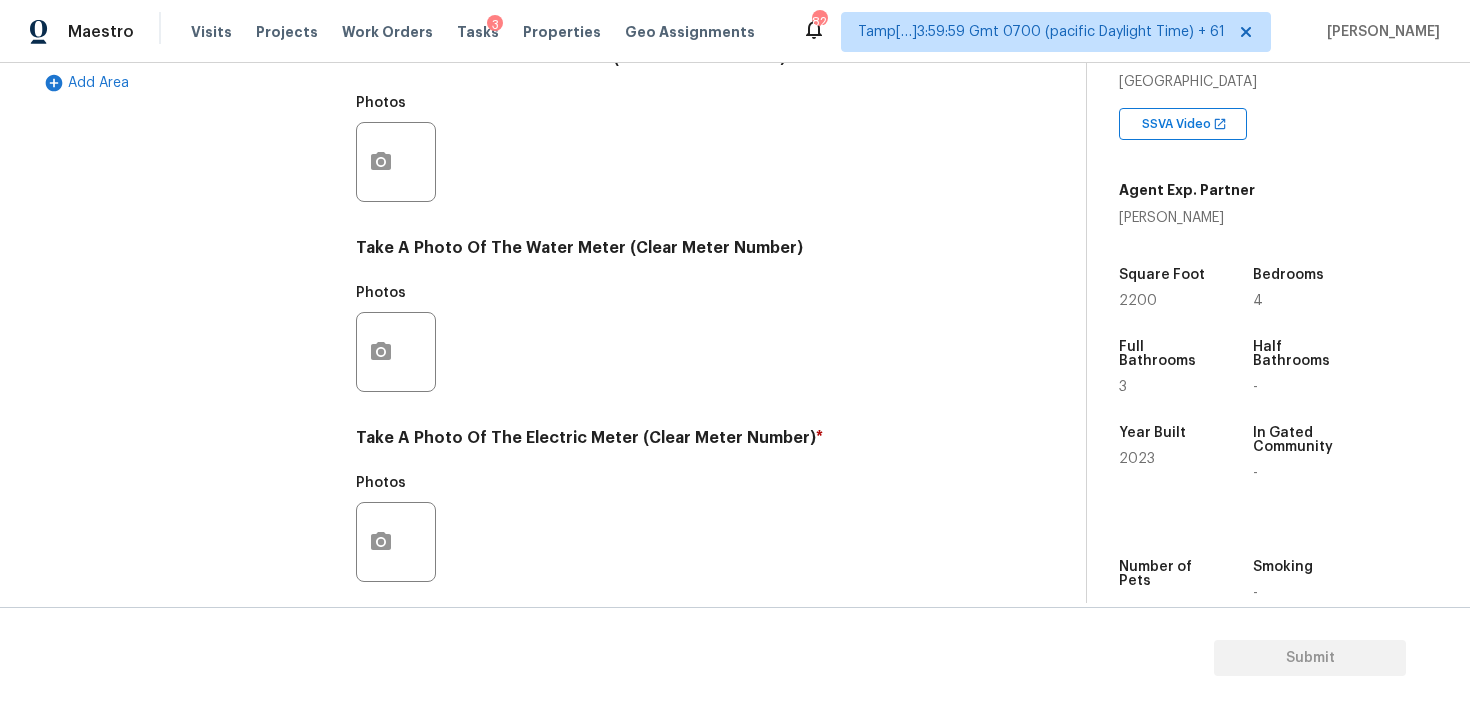 scroll, scrollTop: 797, scrollLeft: 0, axis: vertical 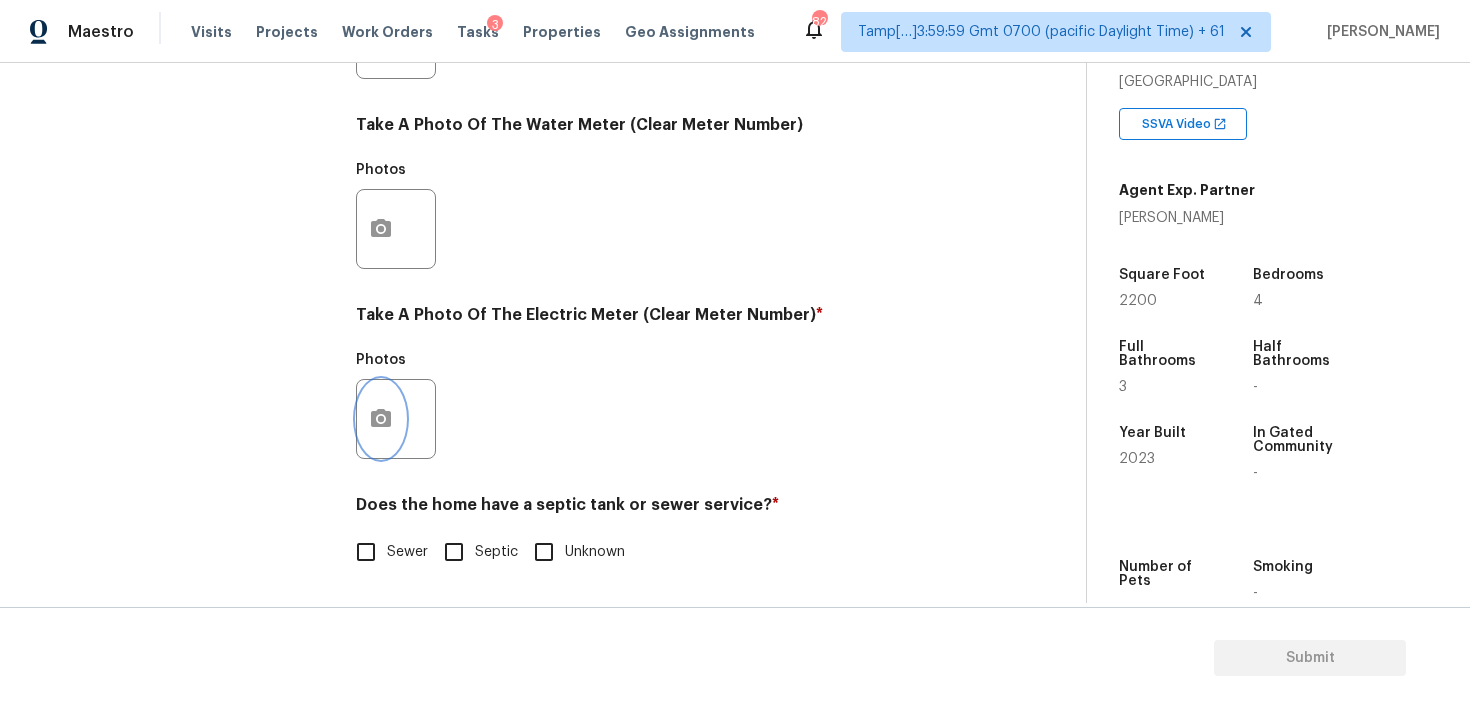 click at bounding box center [381, 419] 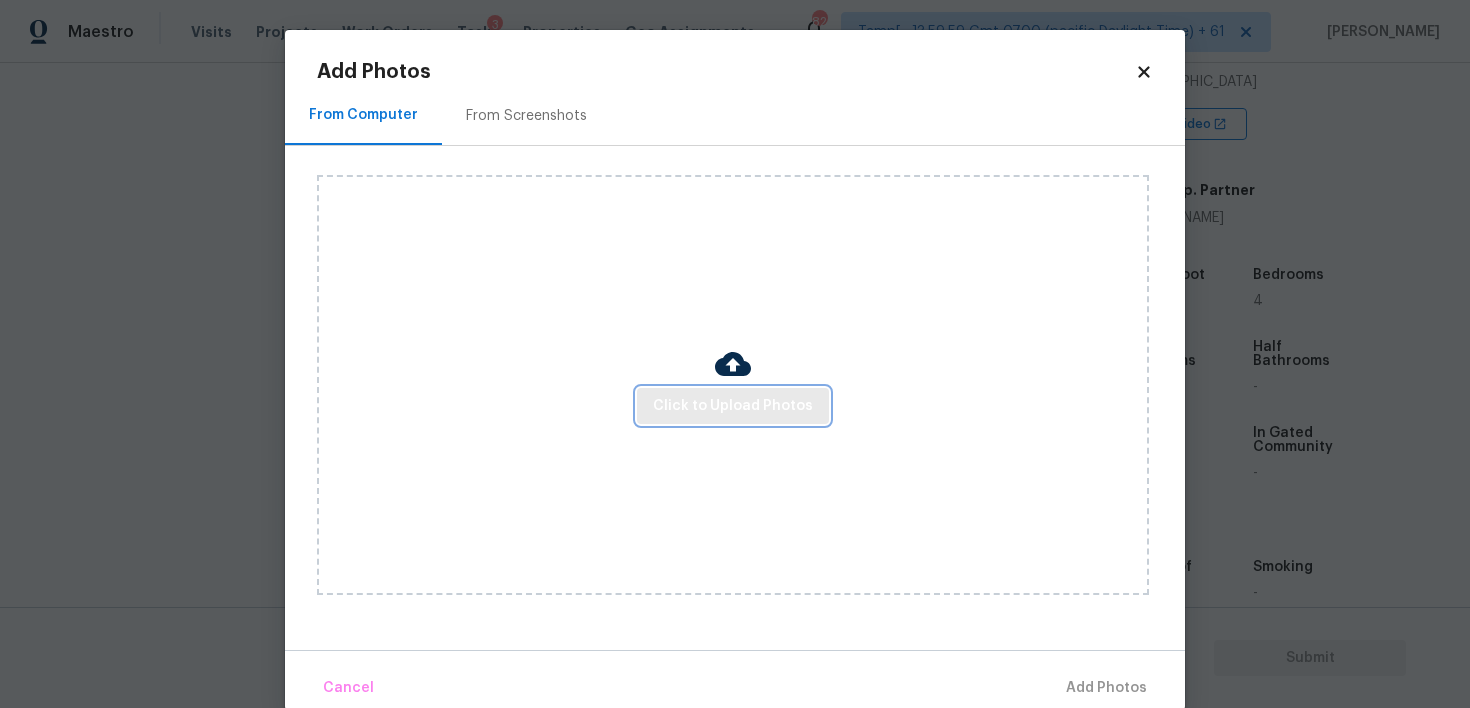 click on "Click to Upload Photos" at bounding box center (733, 406) 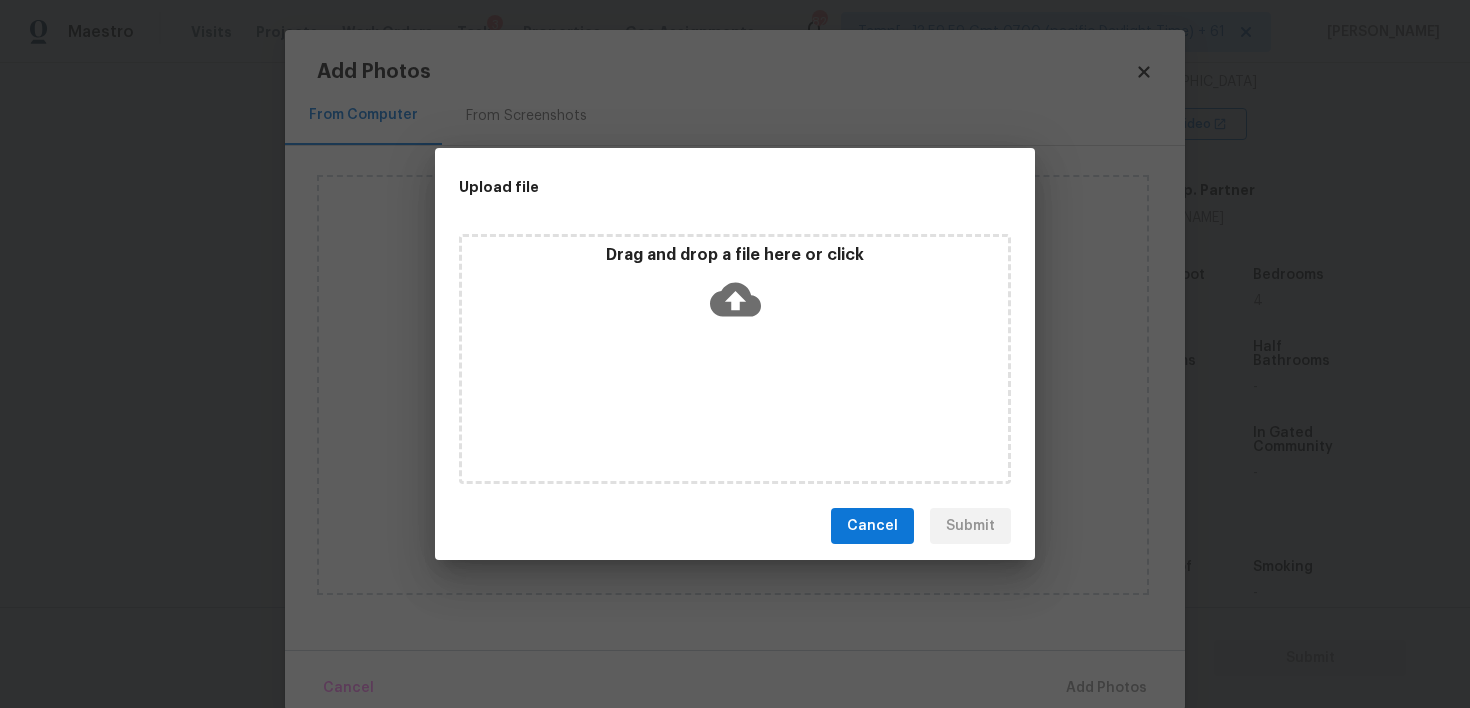 click 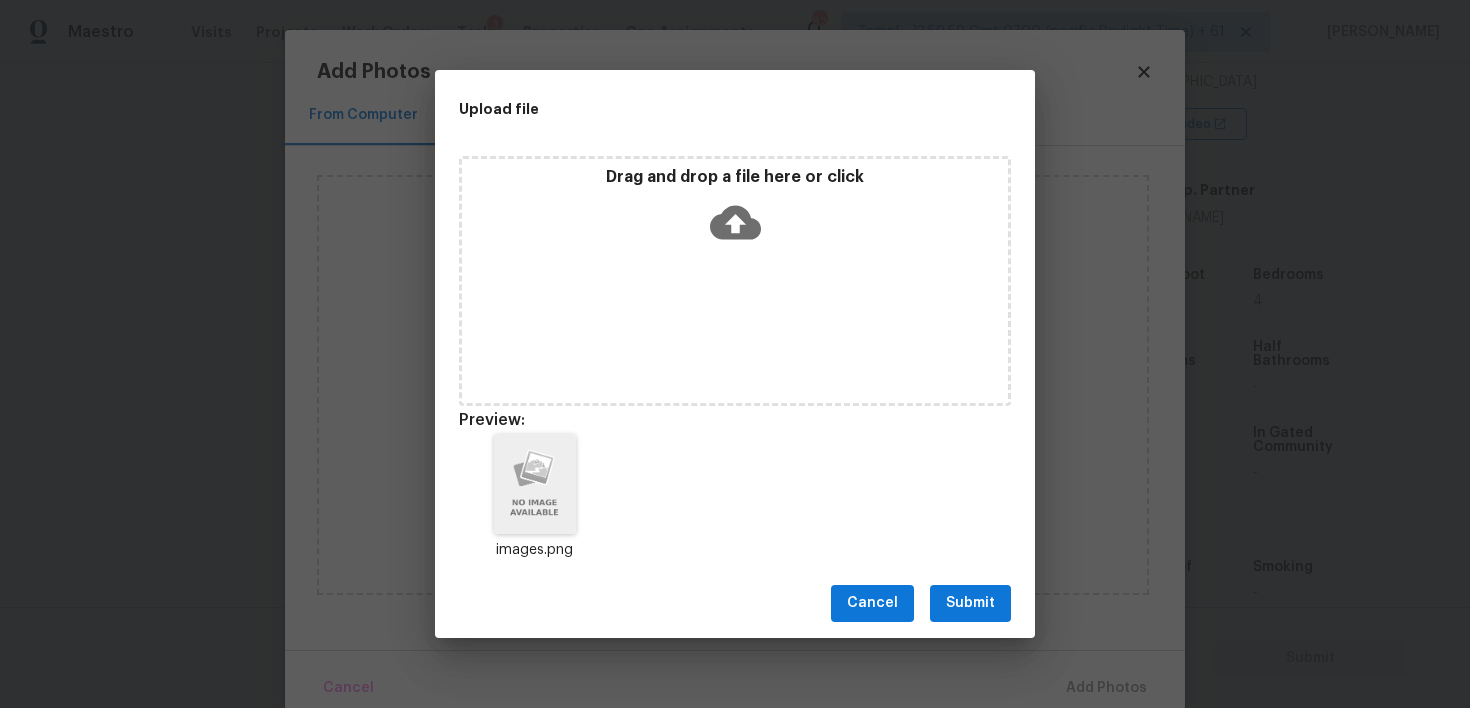 click on "Cancel Submit" at bounding box center (735, 603) 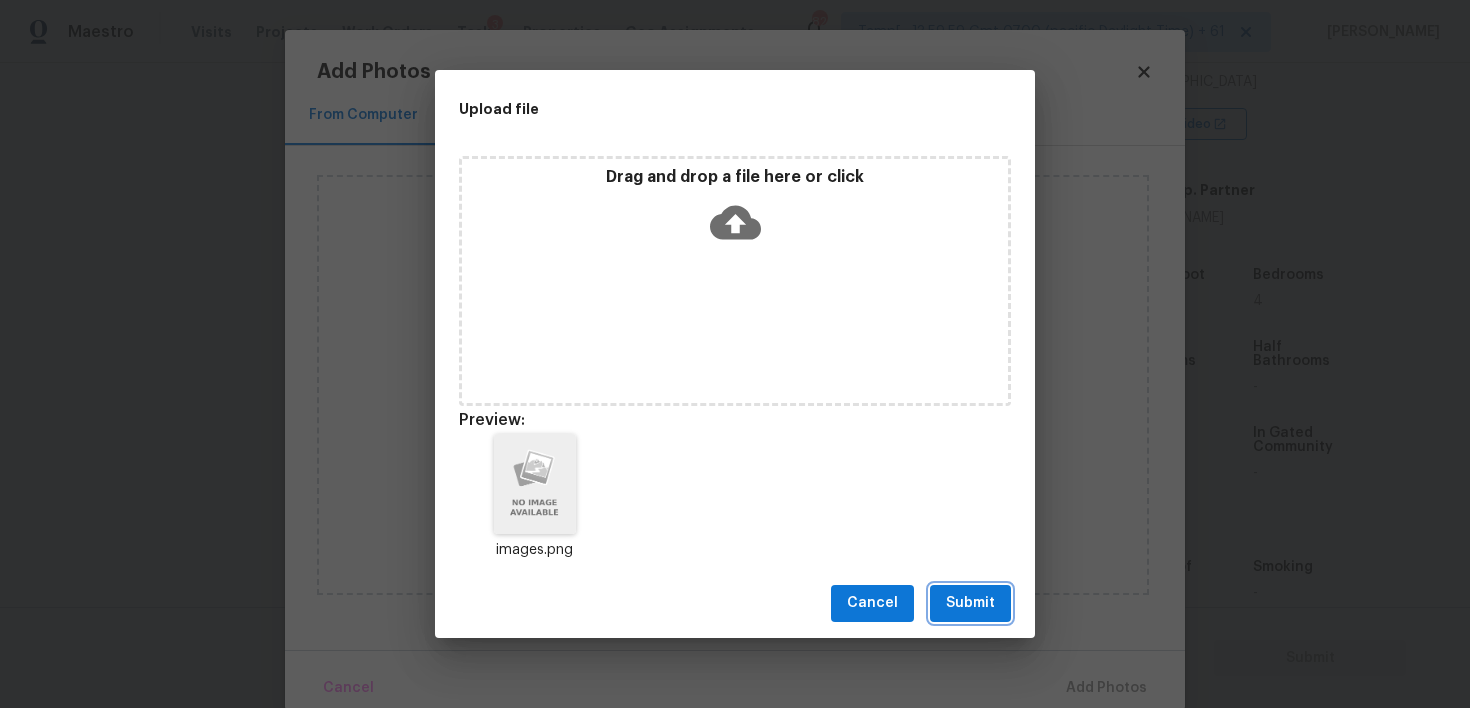 click on "Submit" at bounding box center [970, 603] 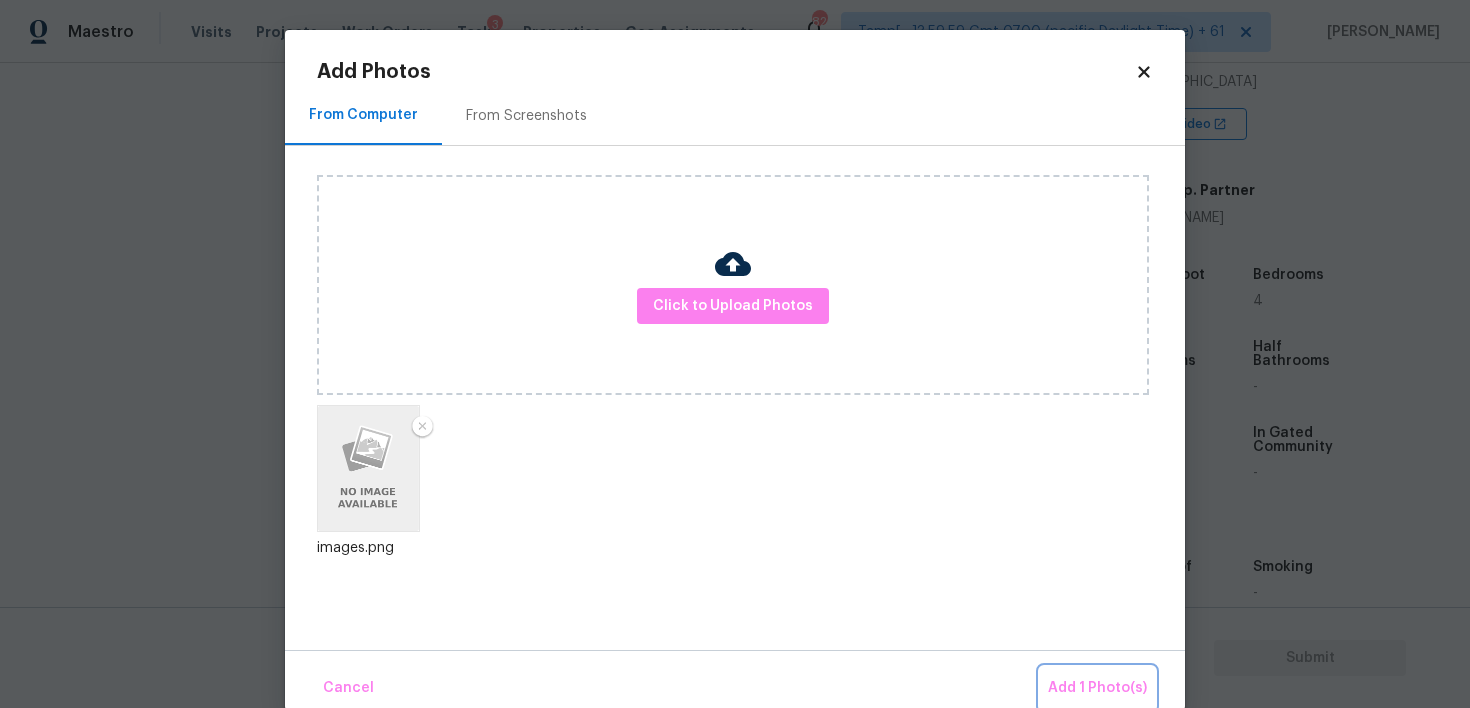click on "Add 1 Photo(s)" at bounding box center [1097, 688] 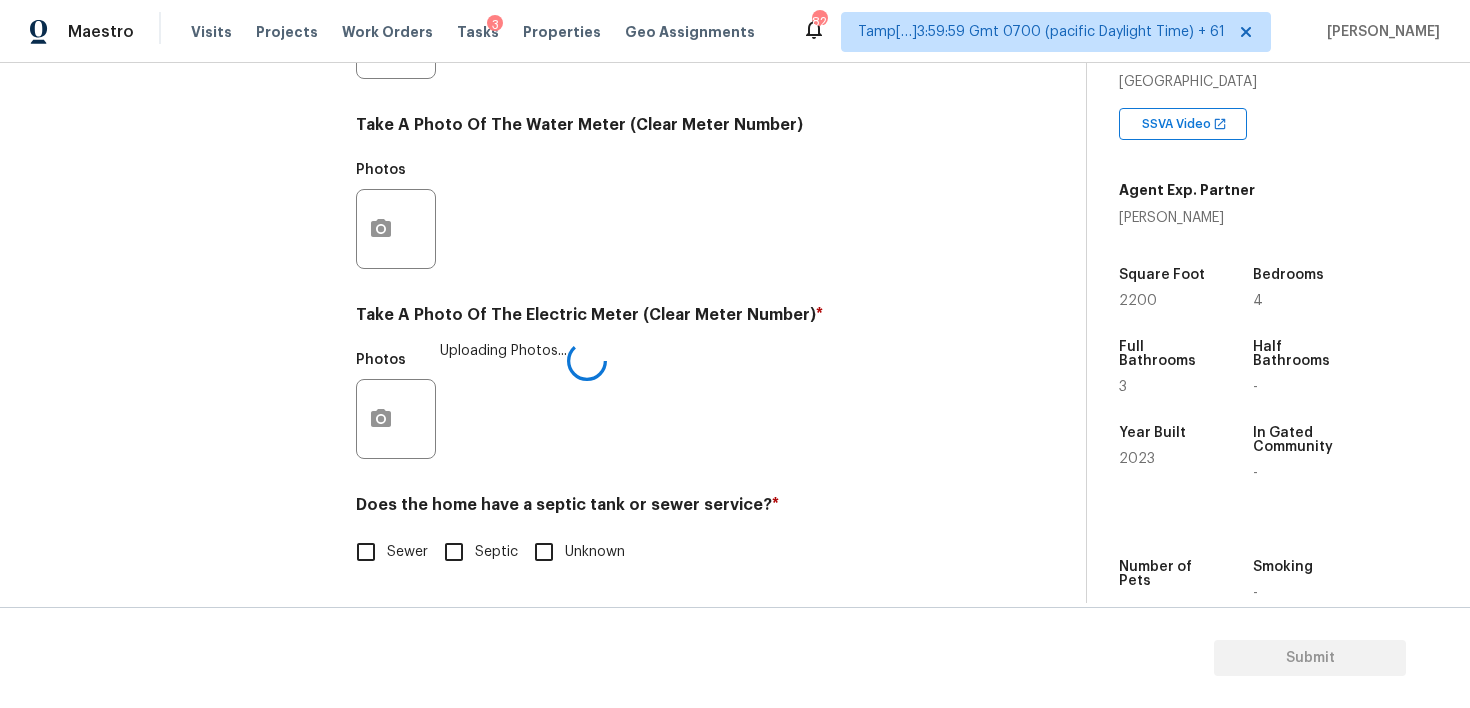 click on "Sewer" at bounding box center (366, 552) 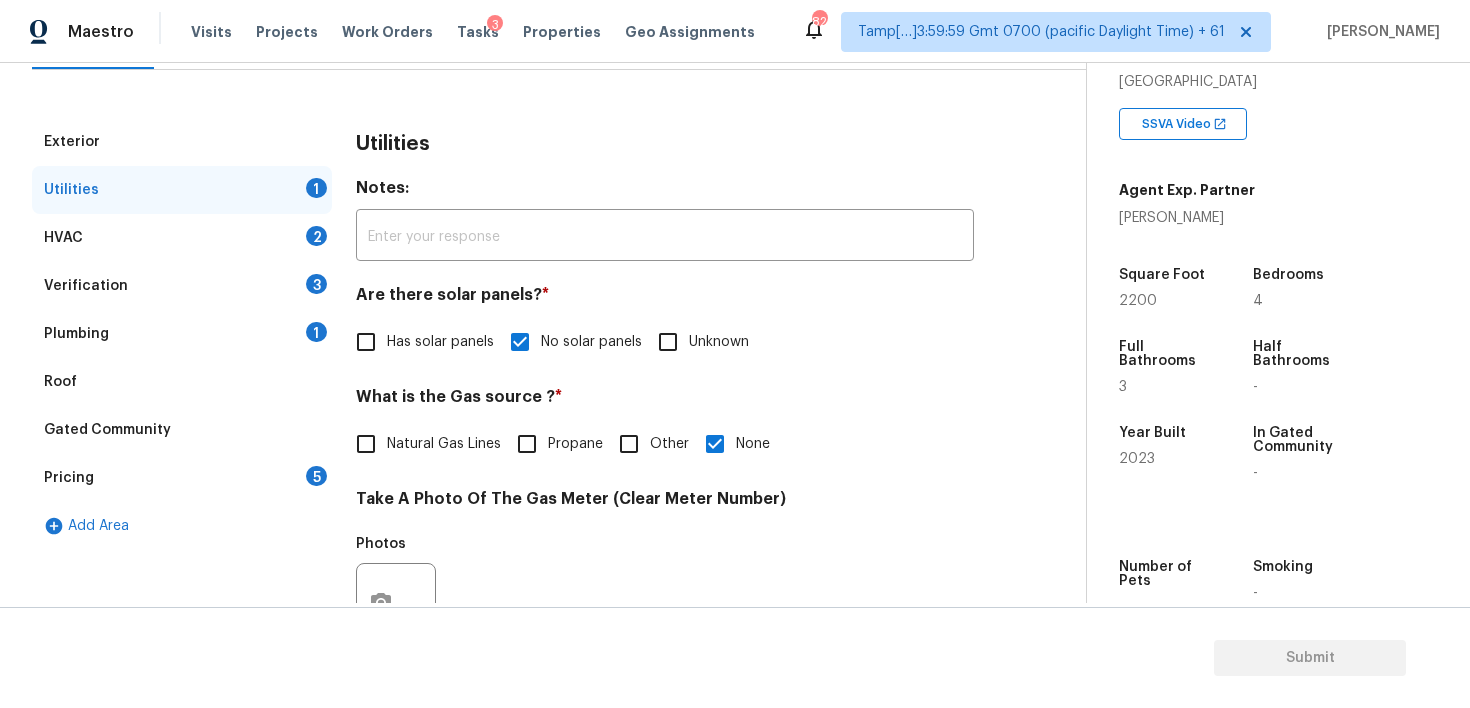 scroll, scrollTop: 199, scrollLeft: 0, axis: vertical 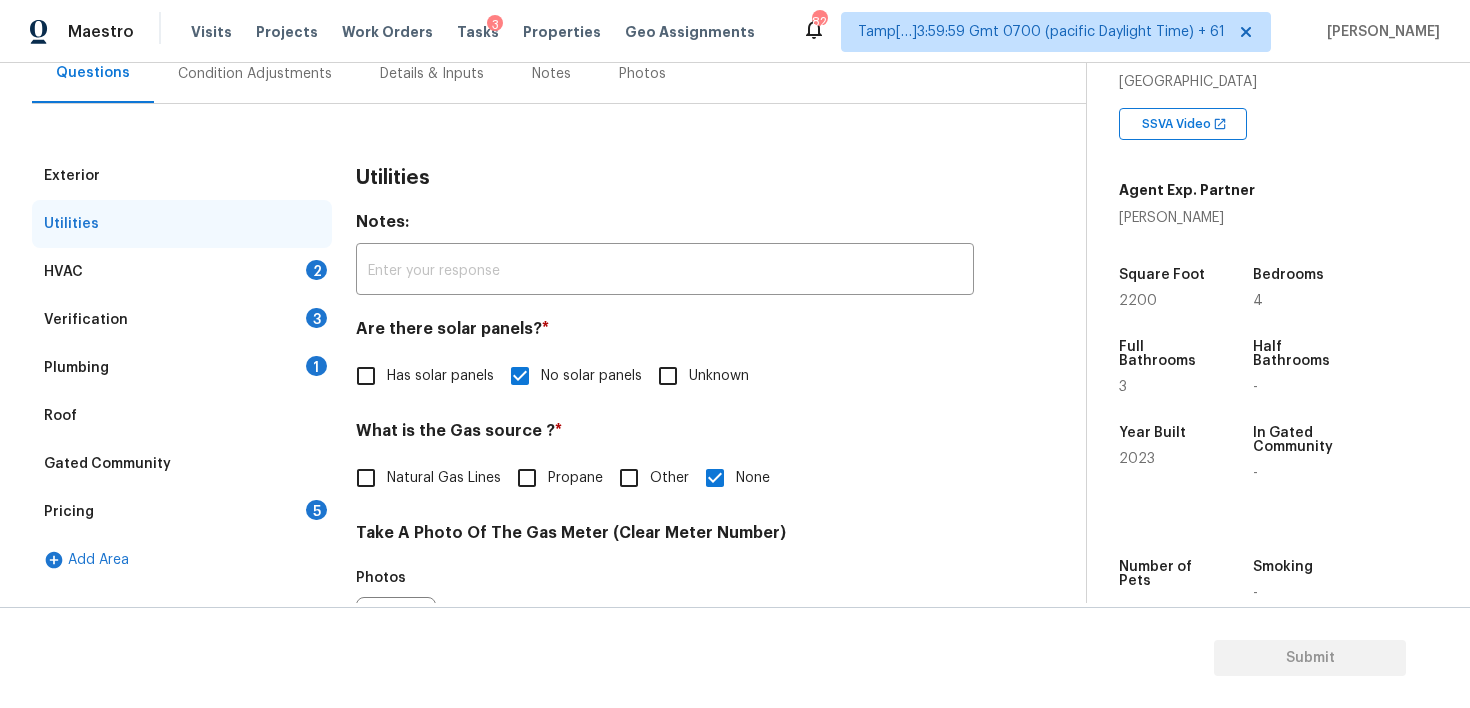 click on "HVAC 2" at bounding box center (182, 272) 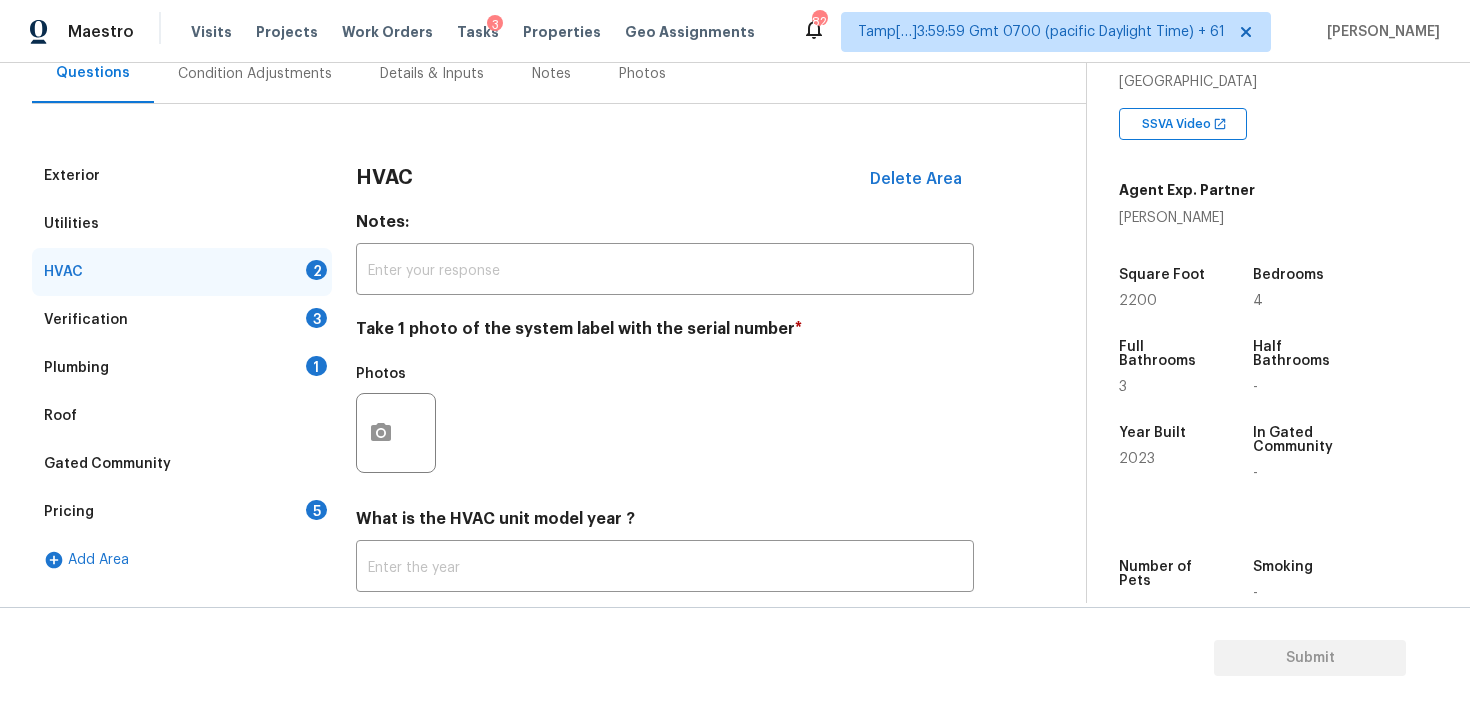 scroll, scrollTop: 321, scrollLeft: 0, axis: vertical 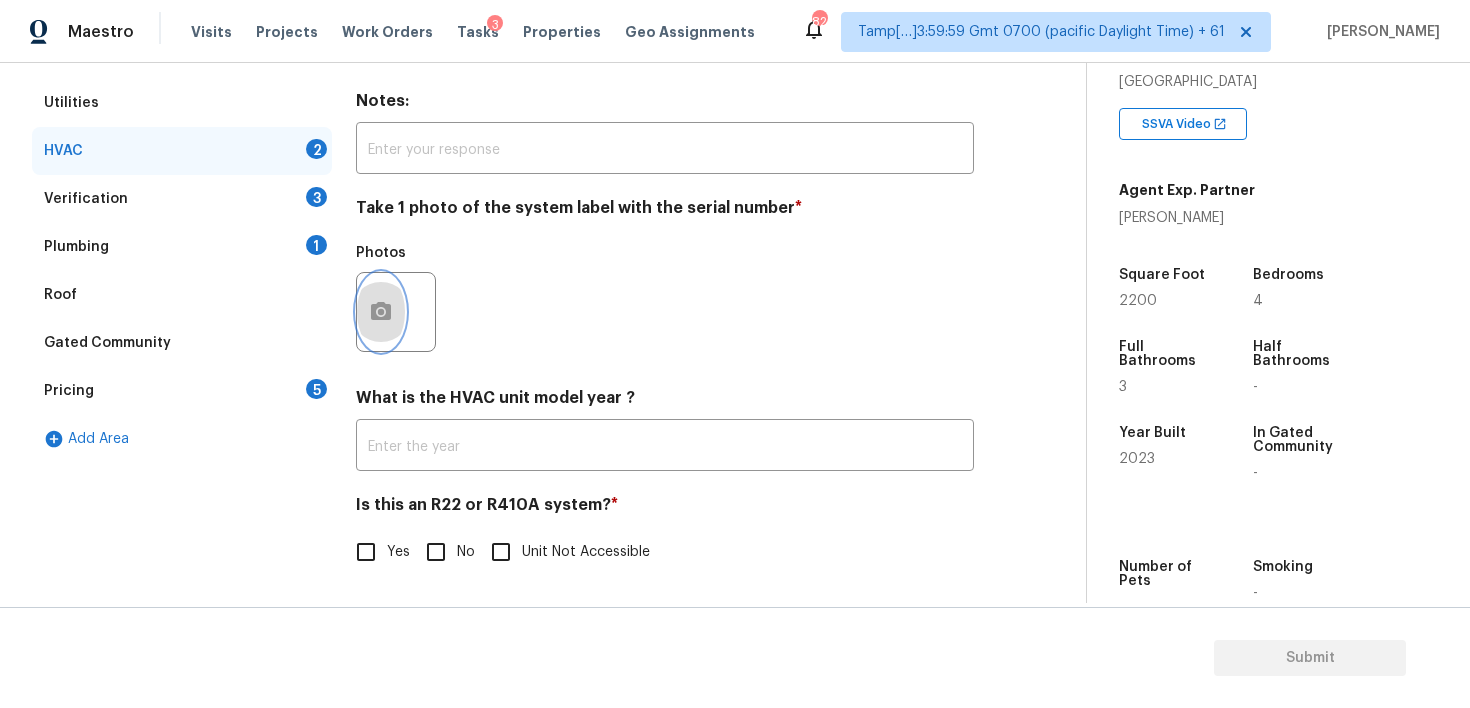 click 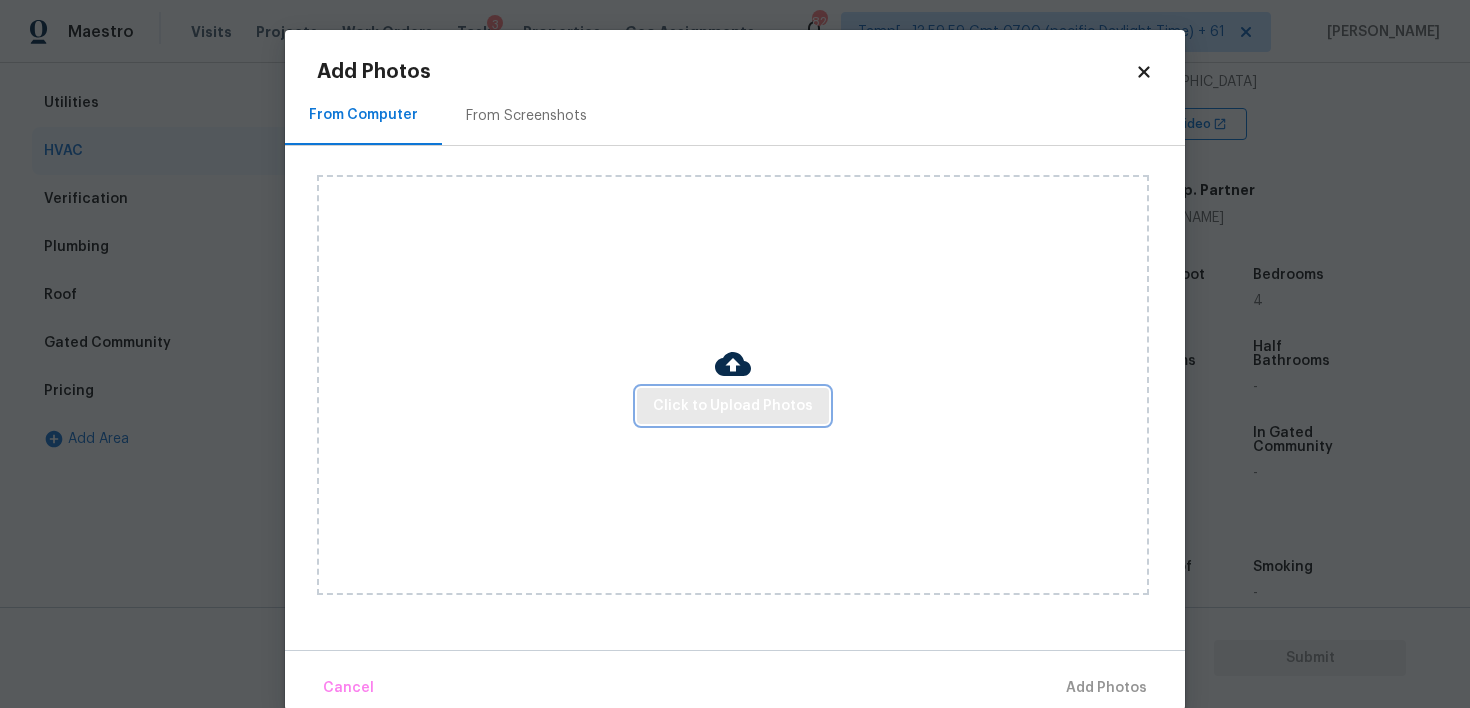 click on "Click to Upload Photos" at bounding box center (733, 406) 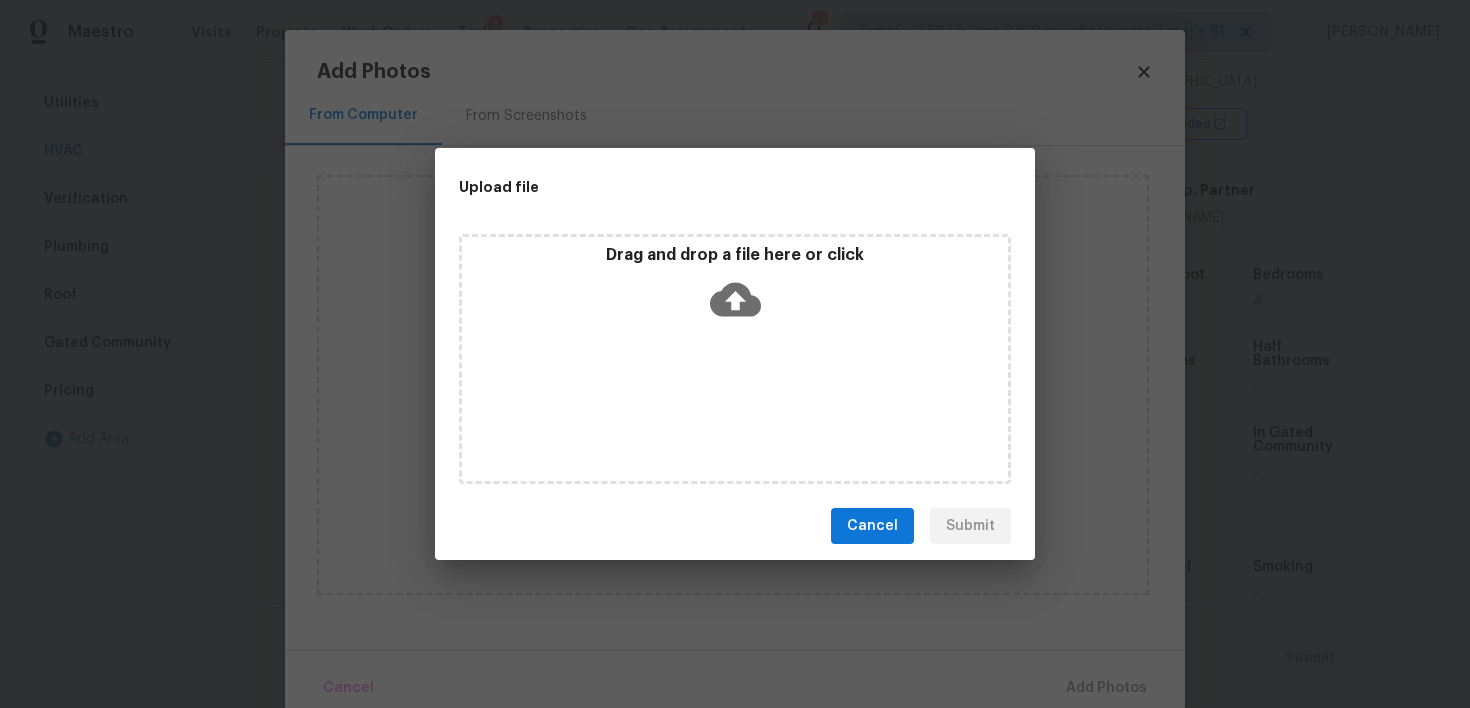 click on "Drag and drop a file here or click" at bounding box center (735, 255) 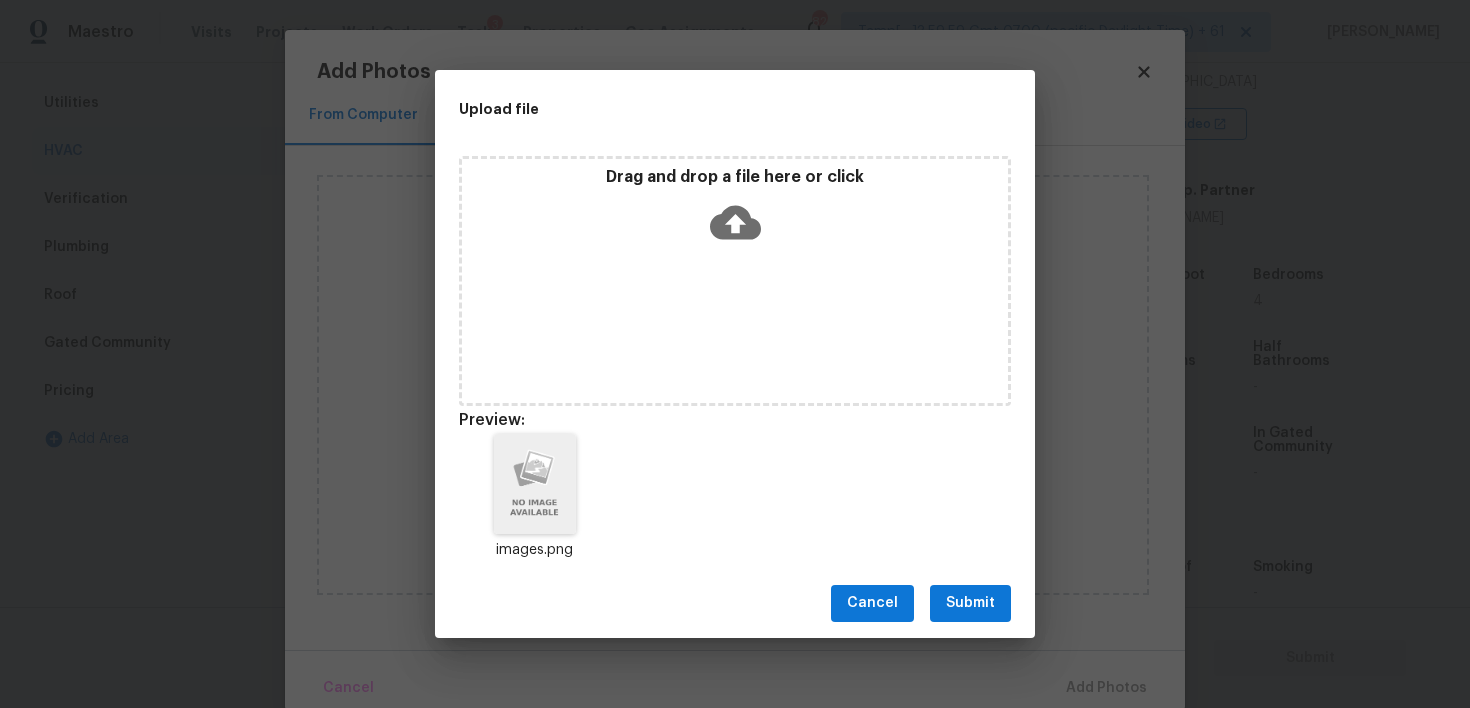 click on "Submit" at bounding box center (970, 603) 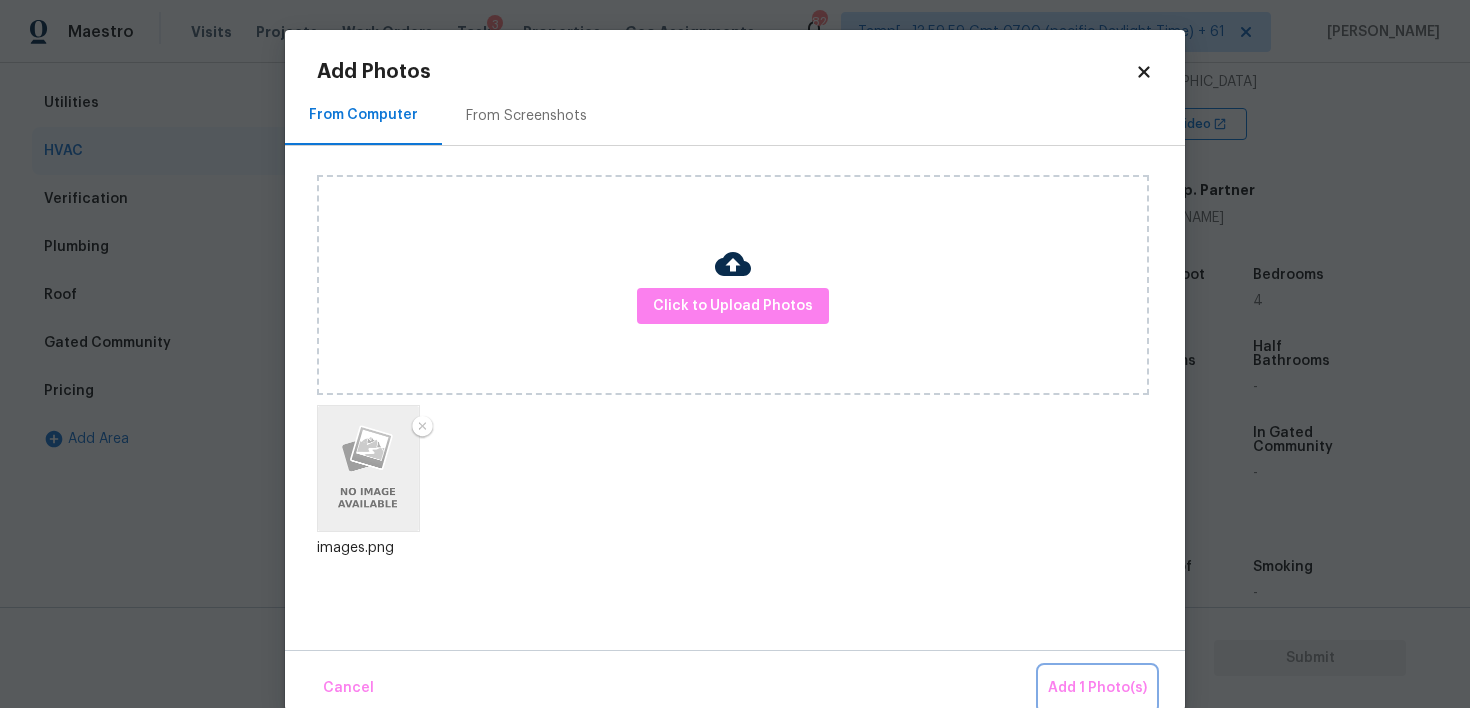 click on "Add 1 Photo(s)" at bounding box center (1097, 688) 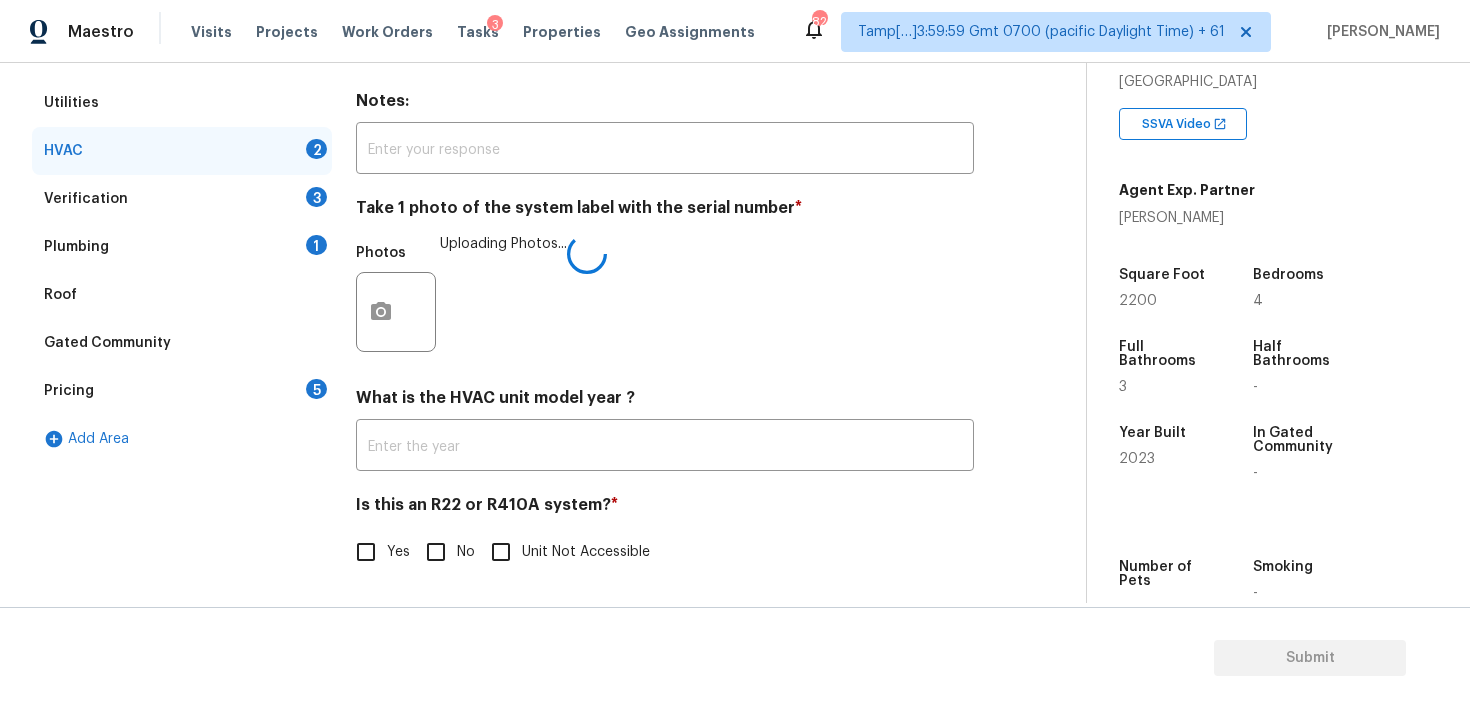 click on "HVAC Delete Area Notes: ​ Take 1 photo of the system label with the serial number  * Photos Uploading Photos... What is the HVAC unit model year ? ​ Is this an R22 or R410A system?  * Yes No Unit Not Accessible" at bounding box center [665, 314] 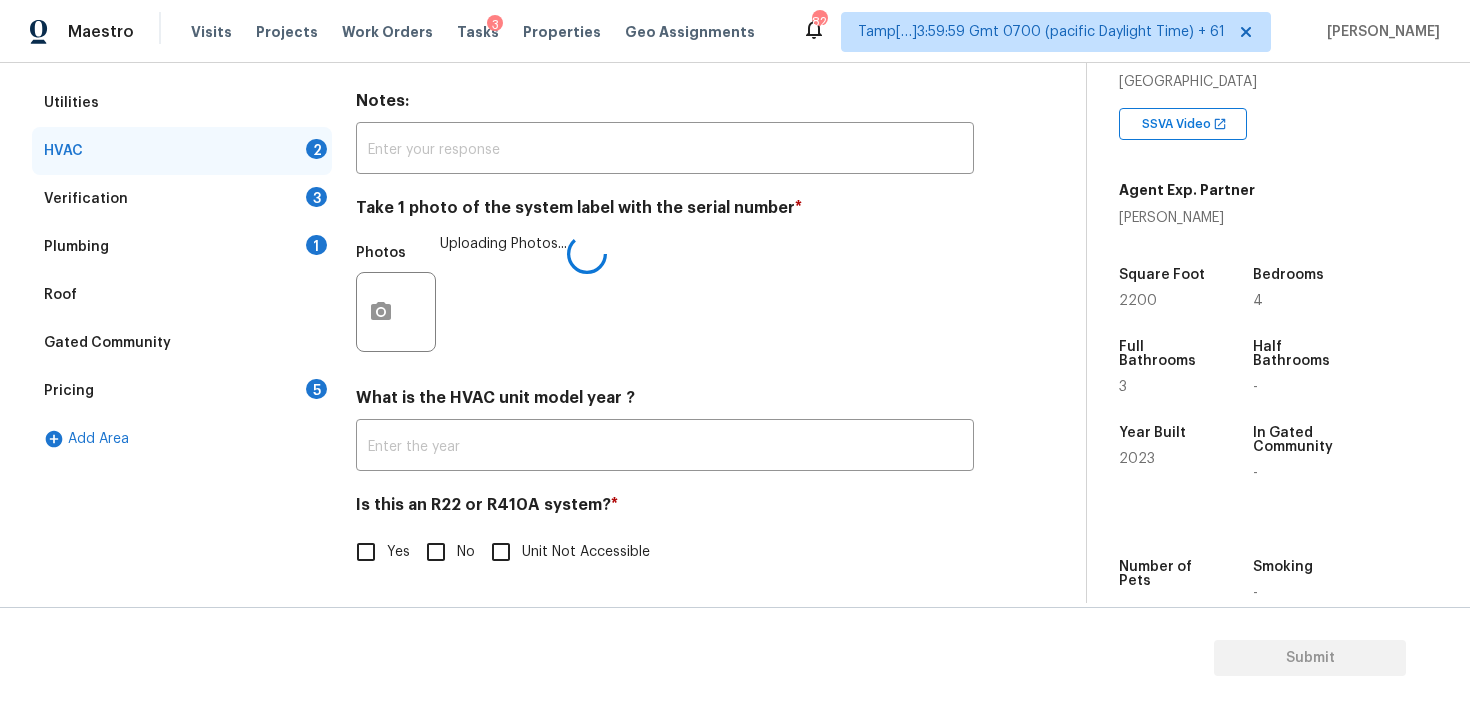 click on "No" at bounding box center (436, 552) 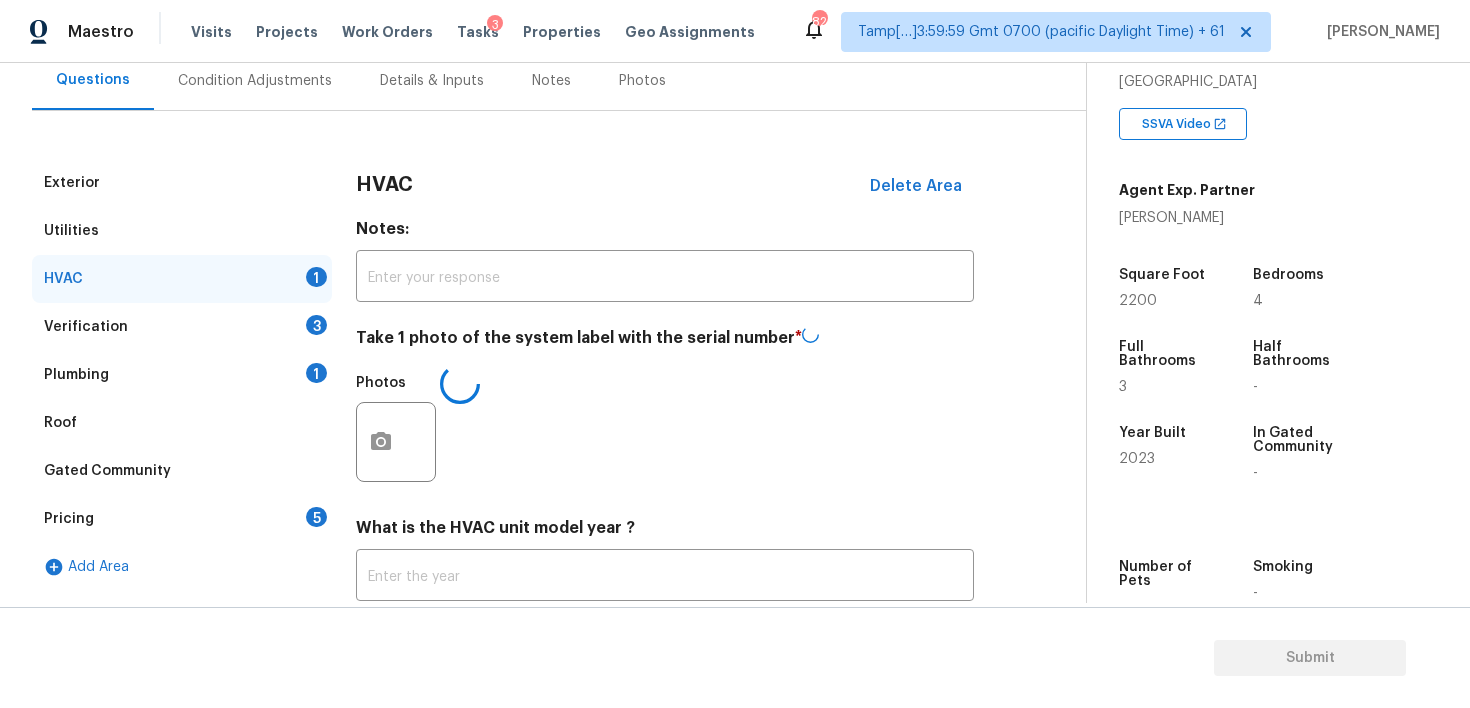 scroll, scrollTop: 171, scrollLeft: 0, axis: vertical 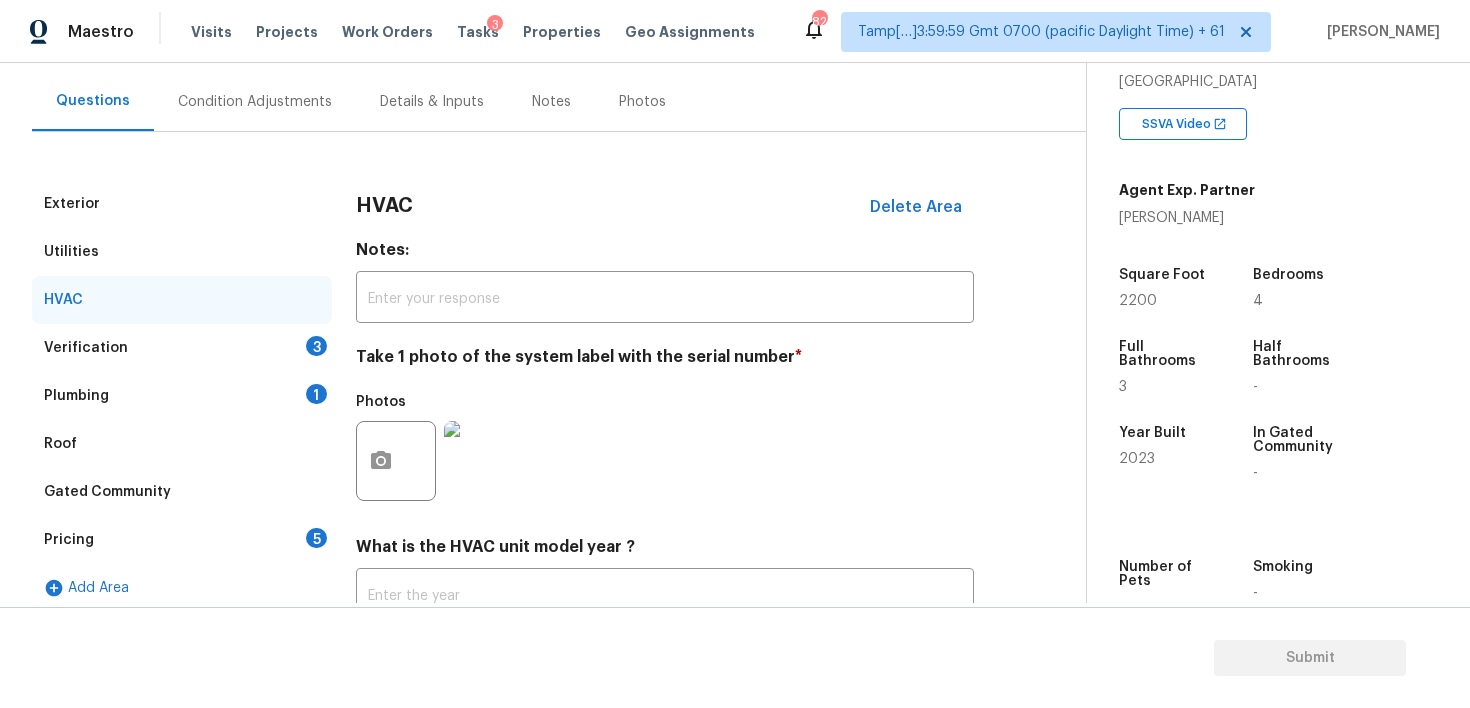 click on "Verification 3" at bounding box center [182, 348] 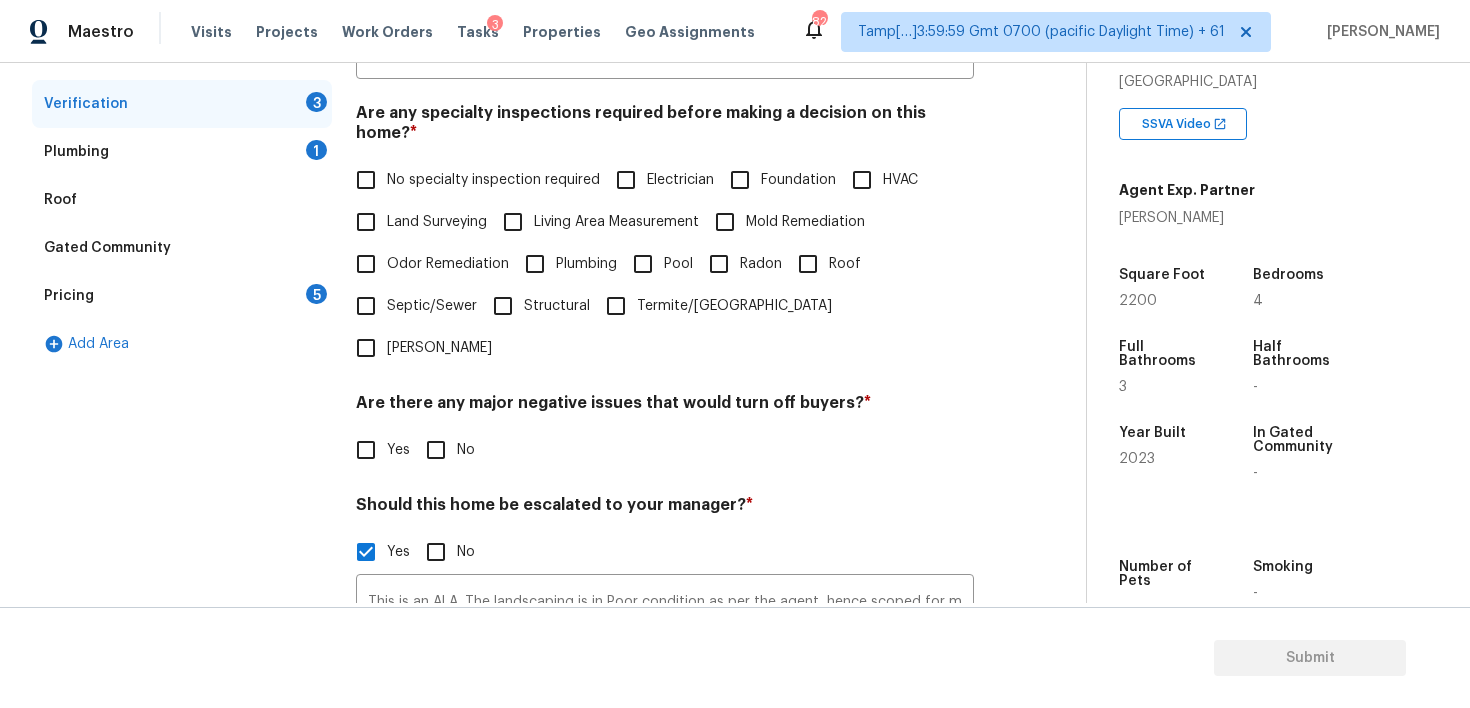 scroll, scrollTop: 490, scrollLeft: 0, axis: vertical 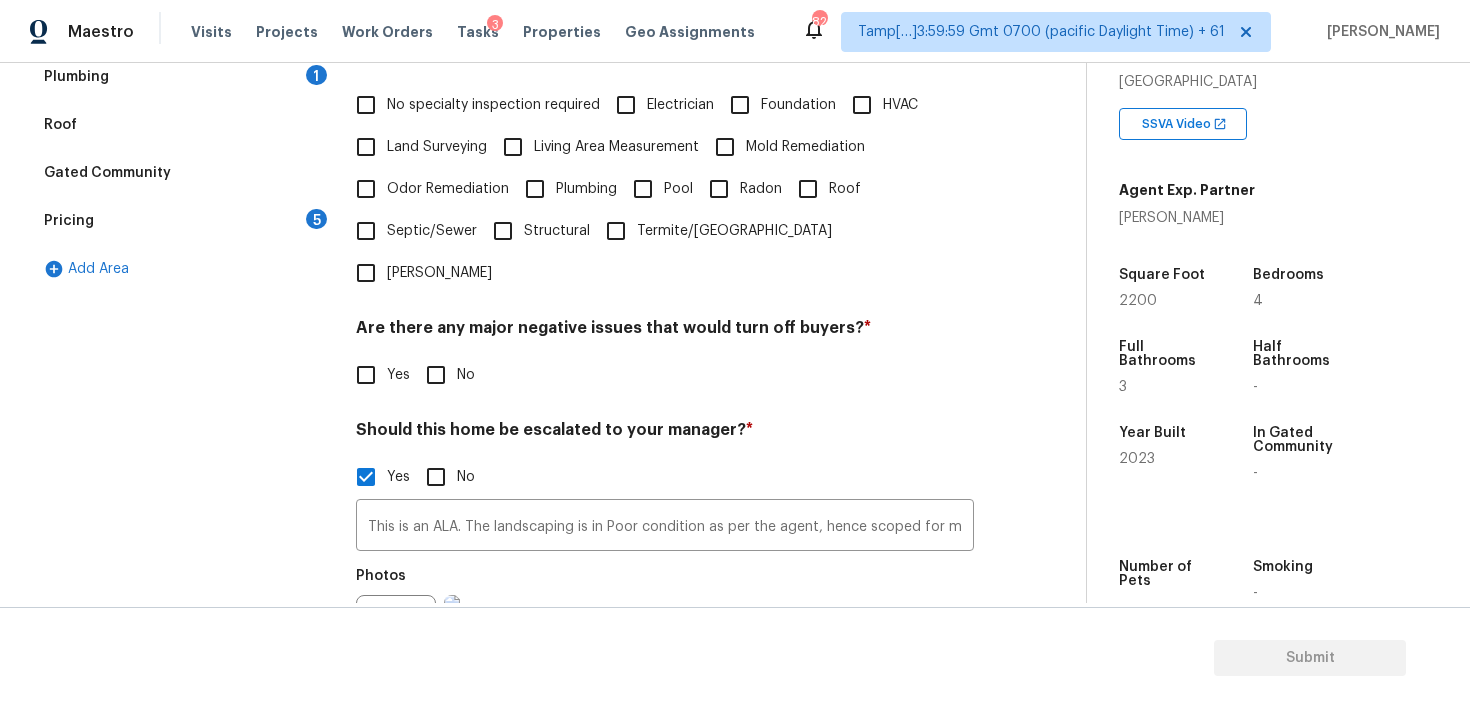 click on "No specialty inspection required" at bounding box center [493, 105] 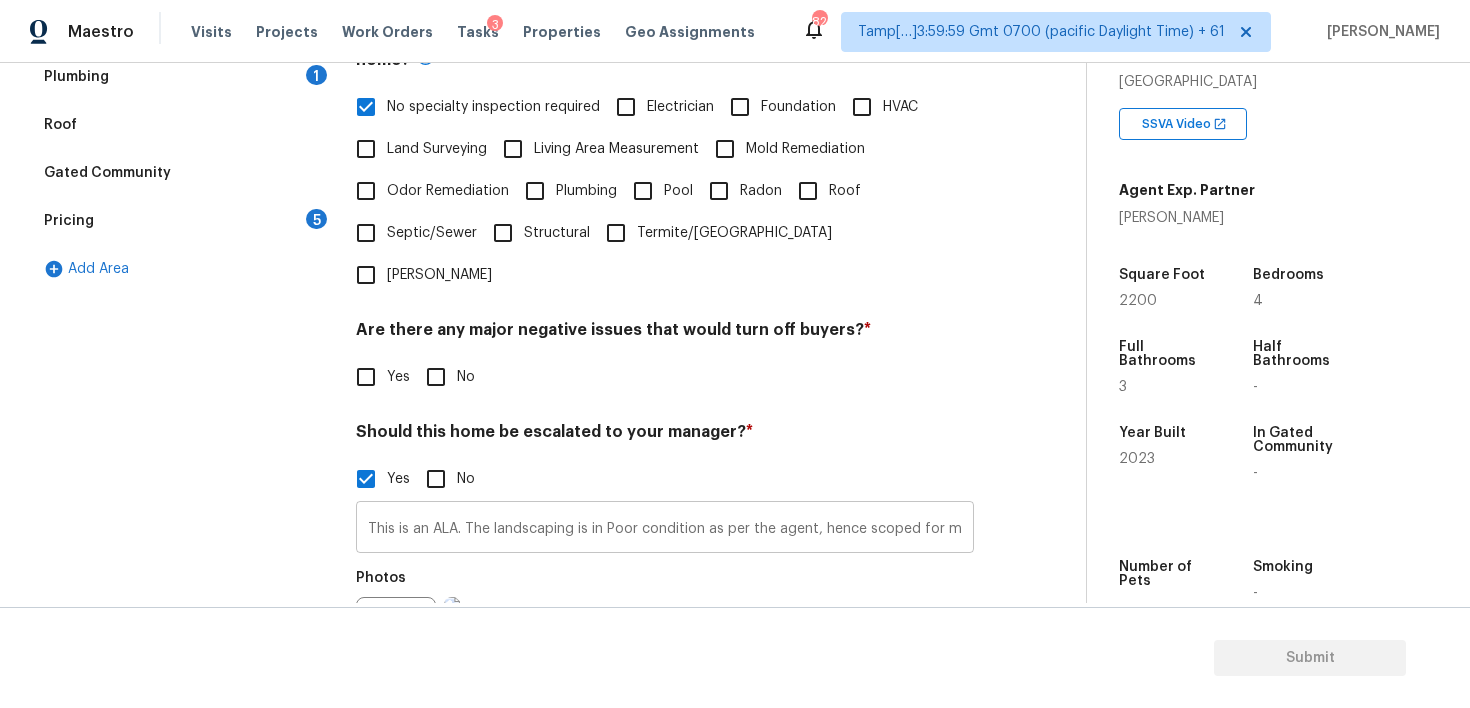 scroll, scrollTop: 522, scrollLeft: 0, axis: vertical 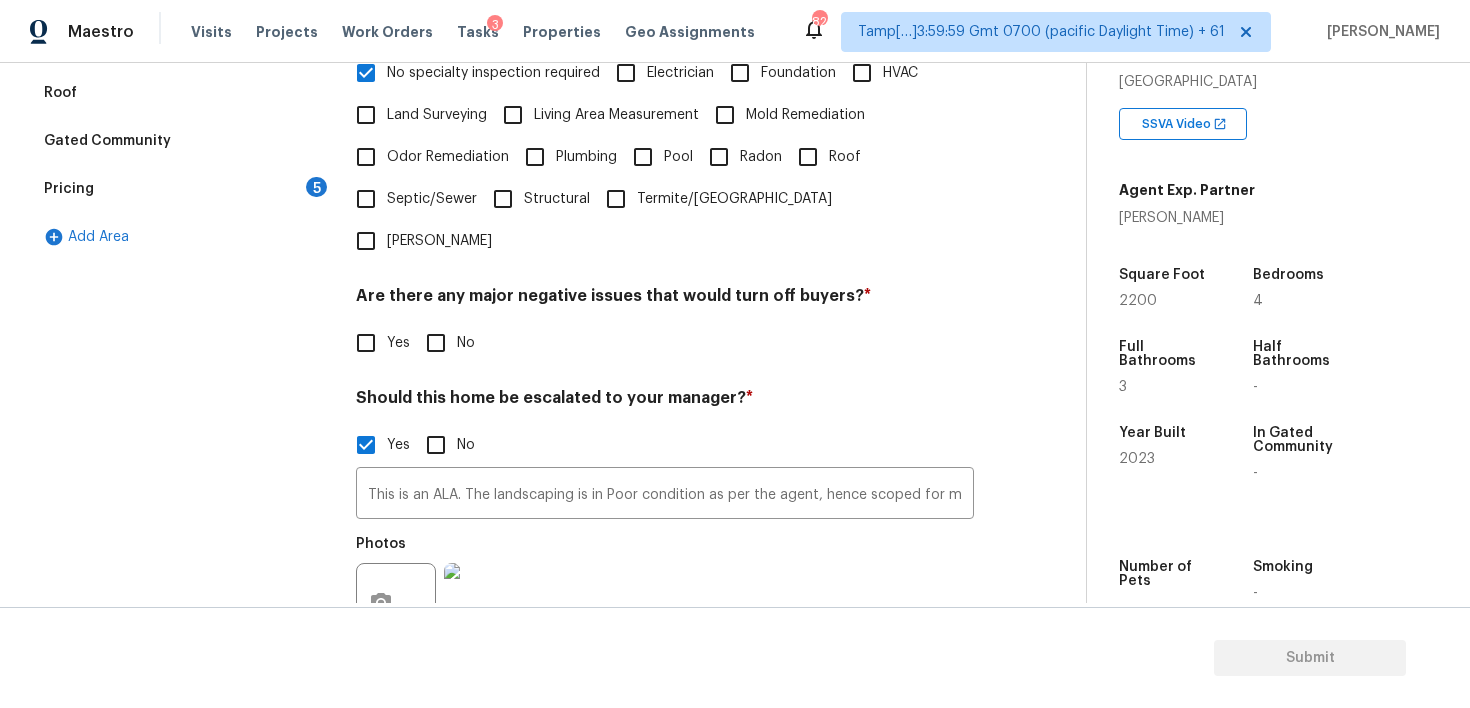 click on "No" at bounding box center [436, 343] 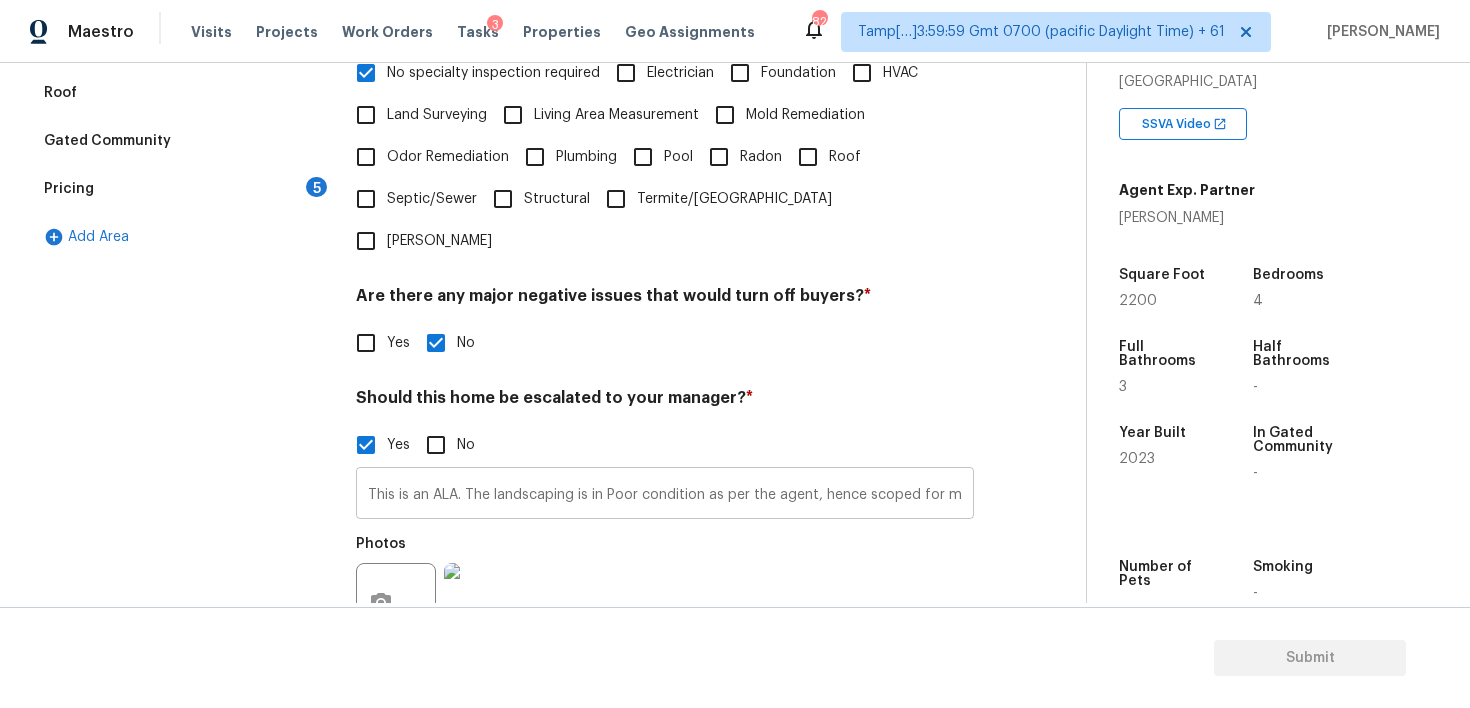 click on "This is an ALA. The landscaping is in Poor condition as per the agent, hence scoped for maximum. kindly review and adjust the scope." at bounding box center (665, 495) 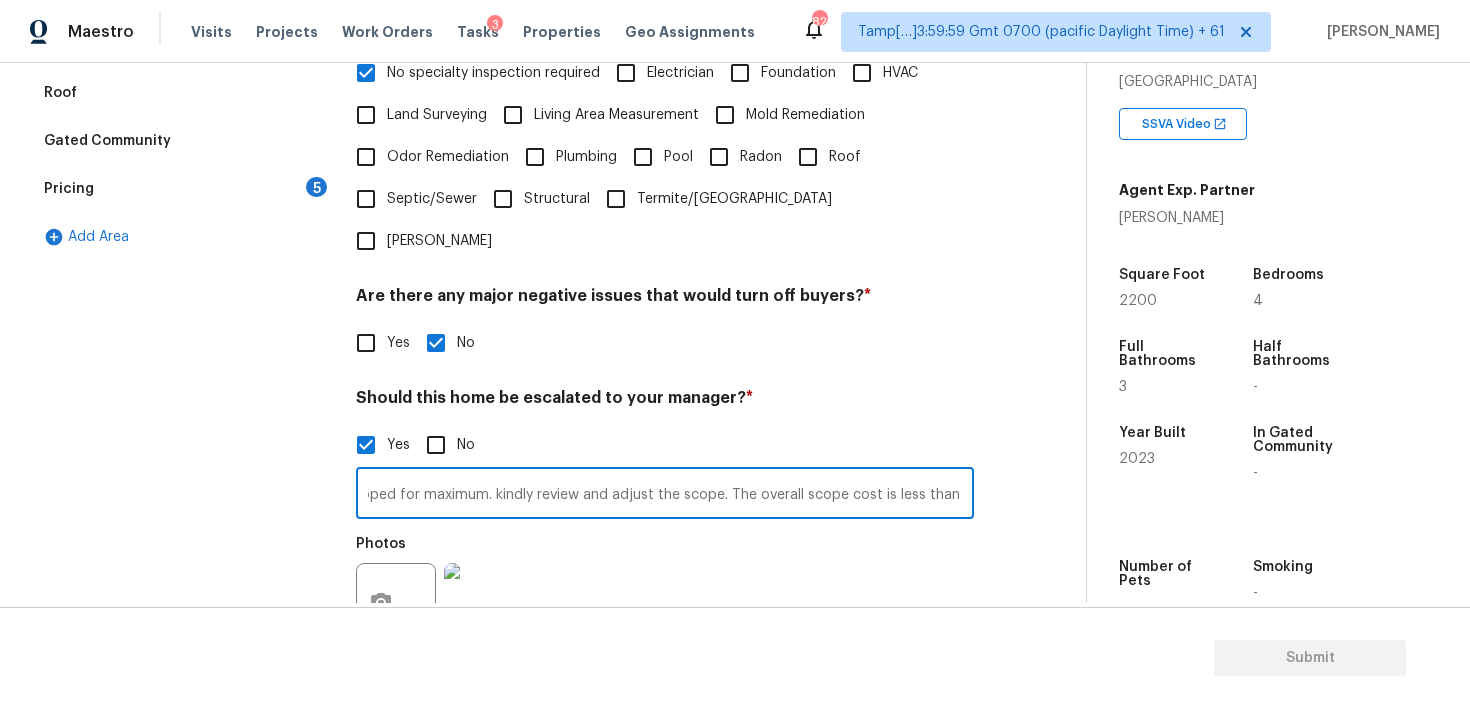 scroll, scrollTop: 0, scrollLeft: 533, axis: horizontal 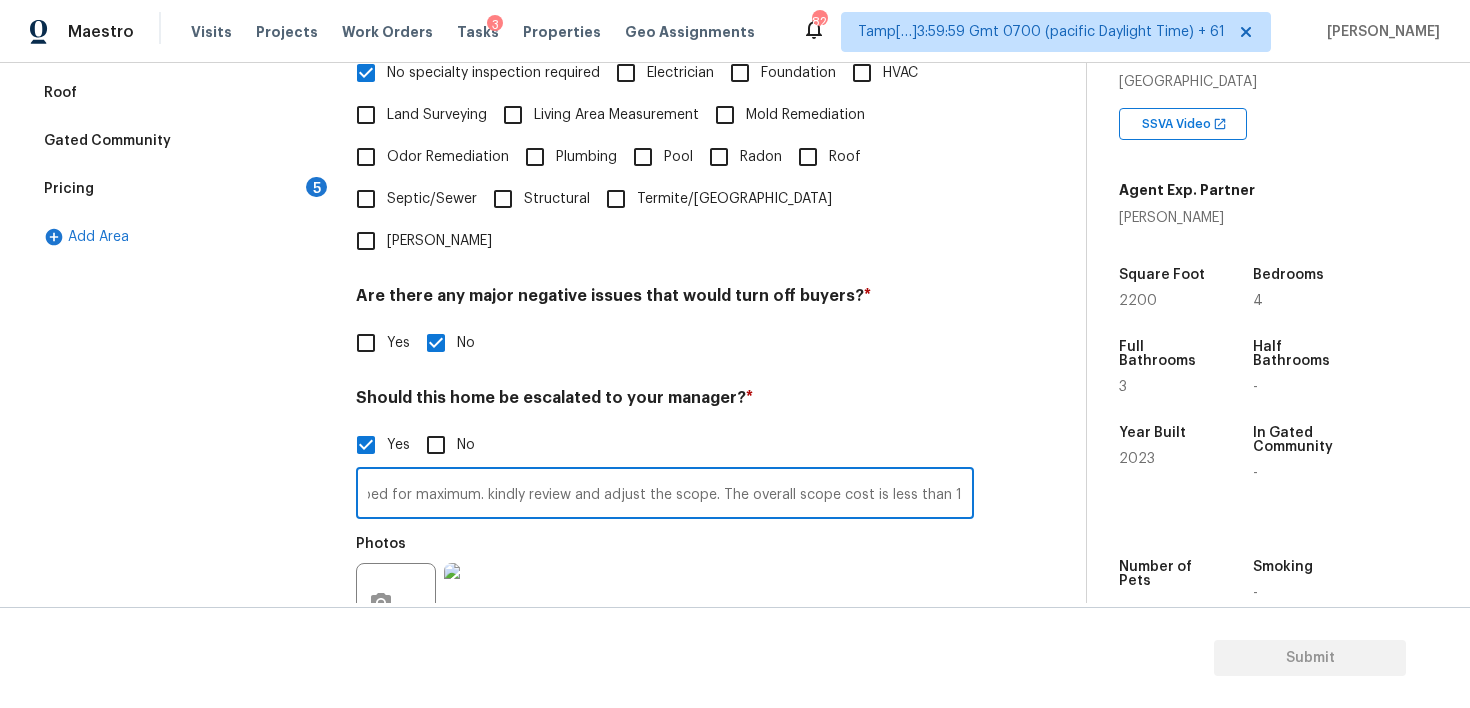 type on "This is an ALA. The landscaping is in Poor condition as per the agent, hence scoped for maximum. kindly review and adjust the scope. The overall scope cost is less than 10K" 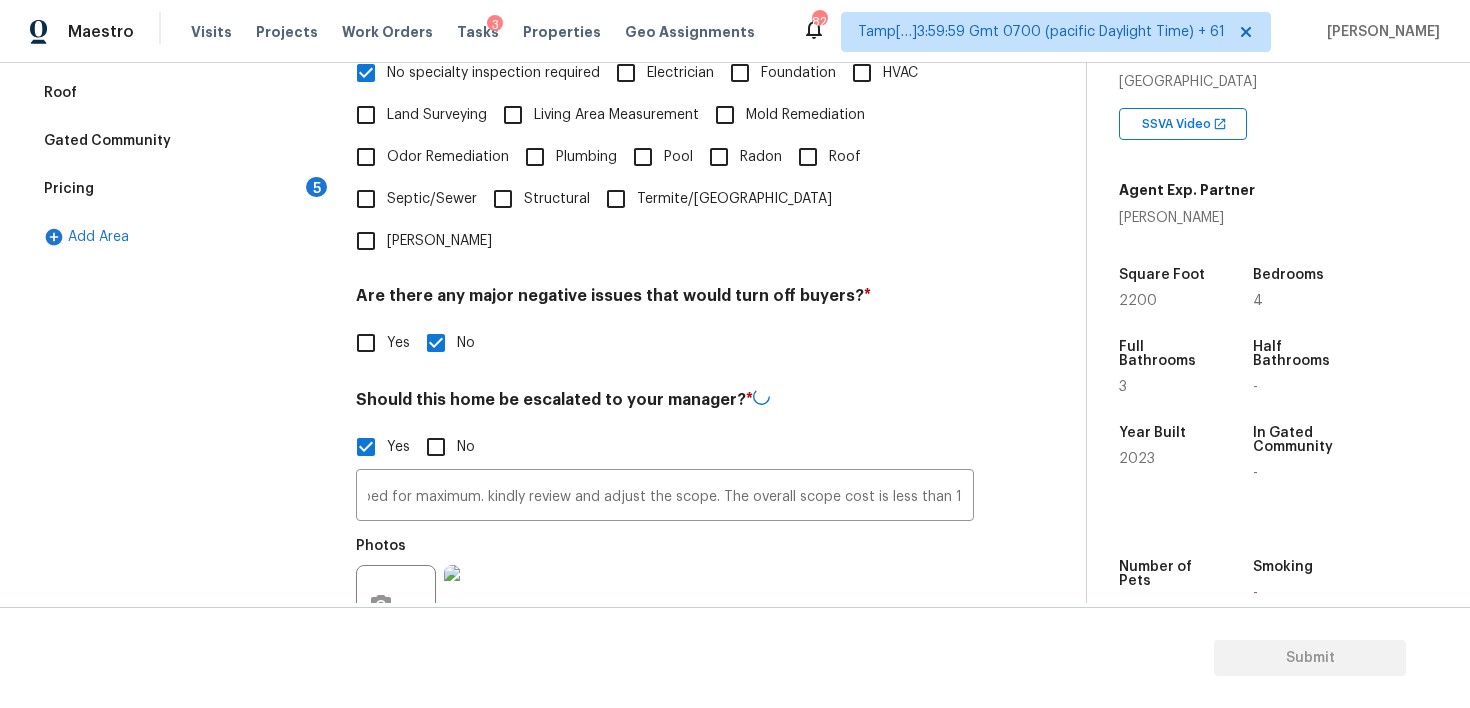 scroll, scrollTop: 0, scrollLeft: 0, axis: both 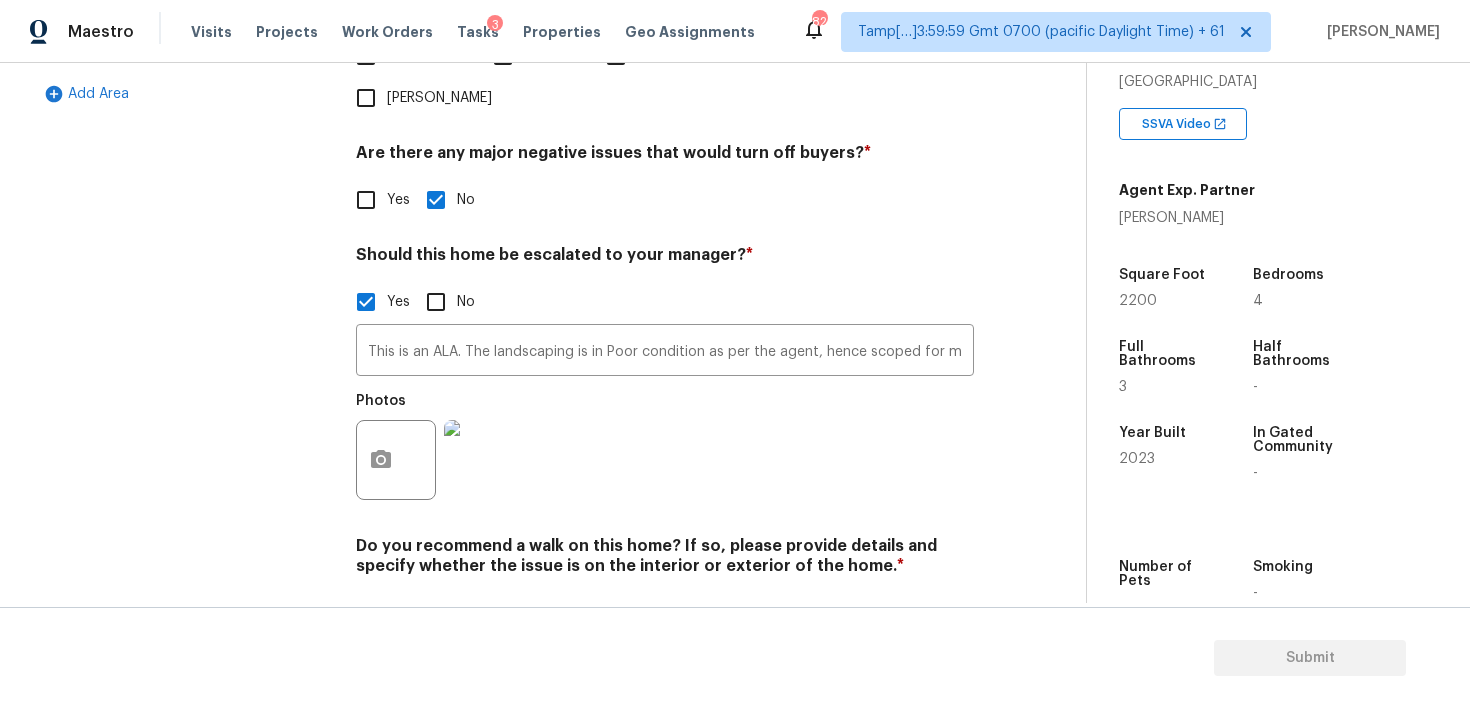 click on "No" at bounding box center [436, 613] 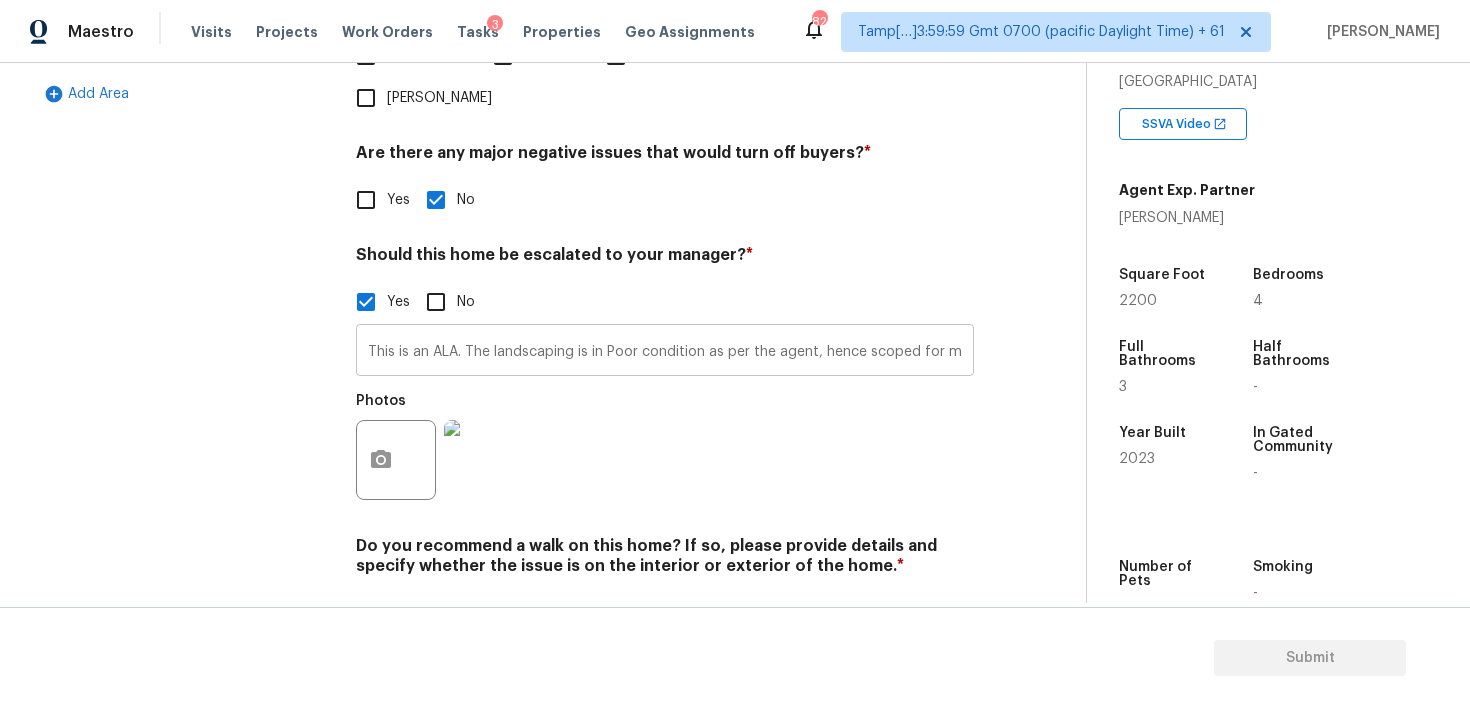 click on "This is an ALA. The landscaping is in Poor condition as per the agent, hence scoped for maximum. kindly review and adjust the scope. The overall scope cost is less than 10K" at bounding box center [665, 352] 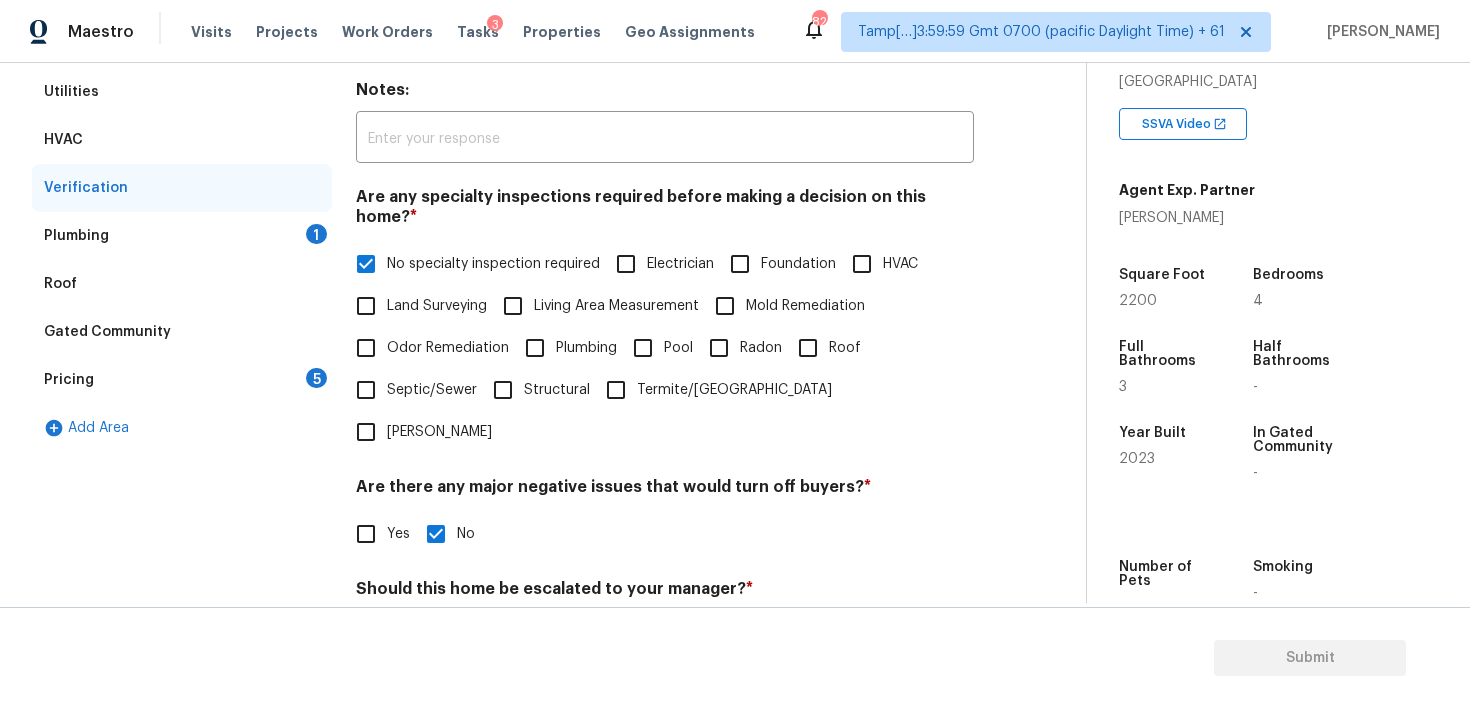 click on "Plumbing 1" at bounding box center [182, 236] 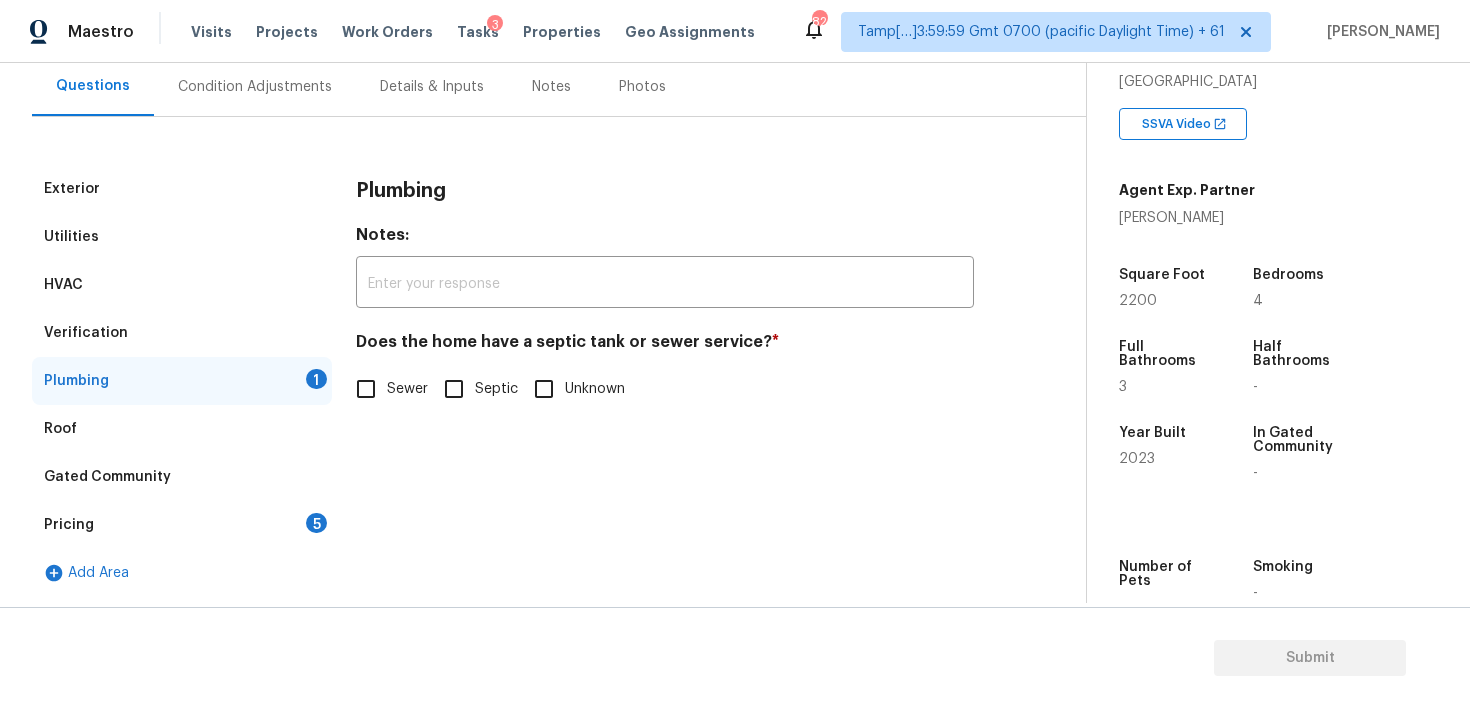 scroll, scrollTop: 186, scrollLeft: 0, axis: vertical 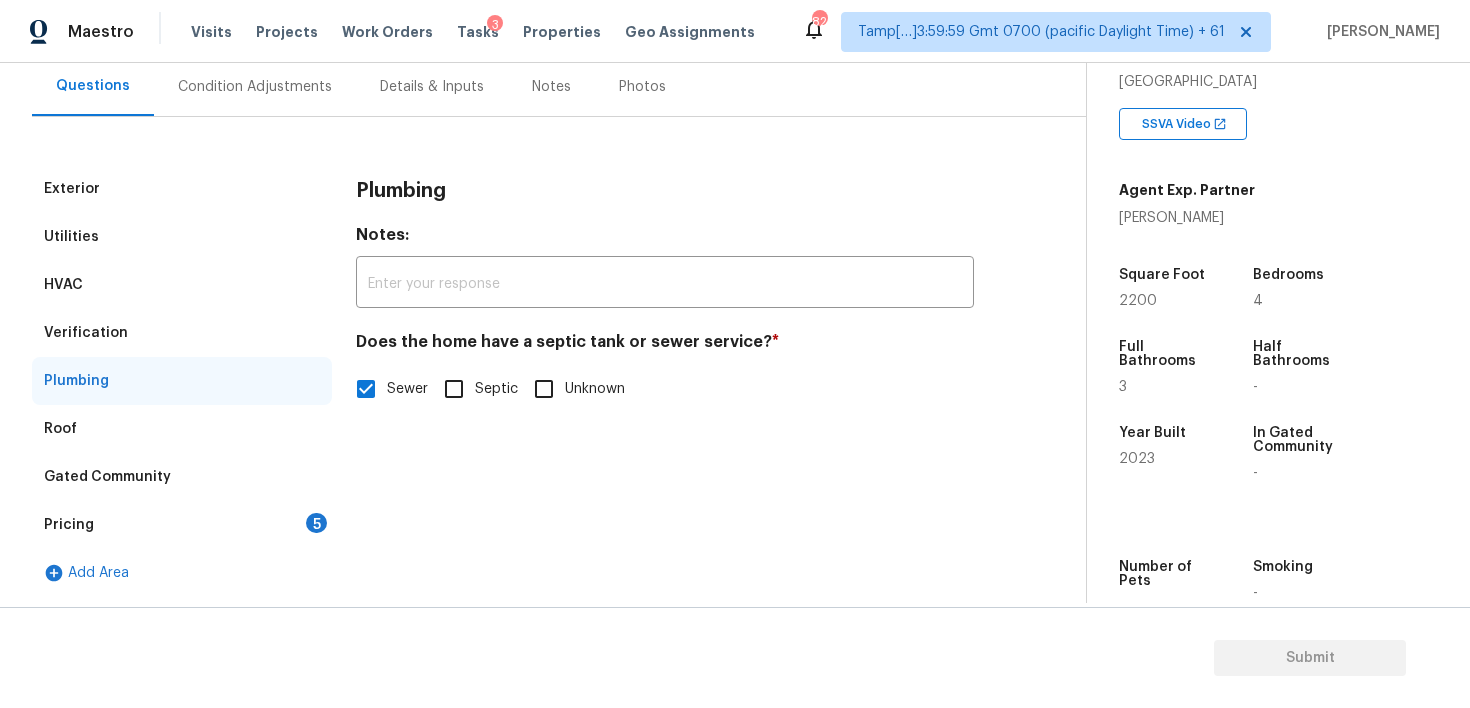 click on "Pricing 5" at bounding box center (182, 525) 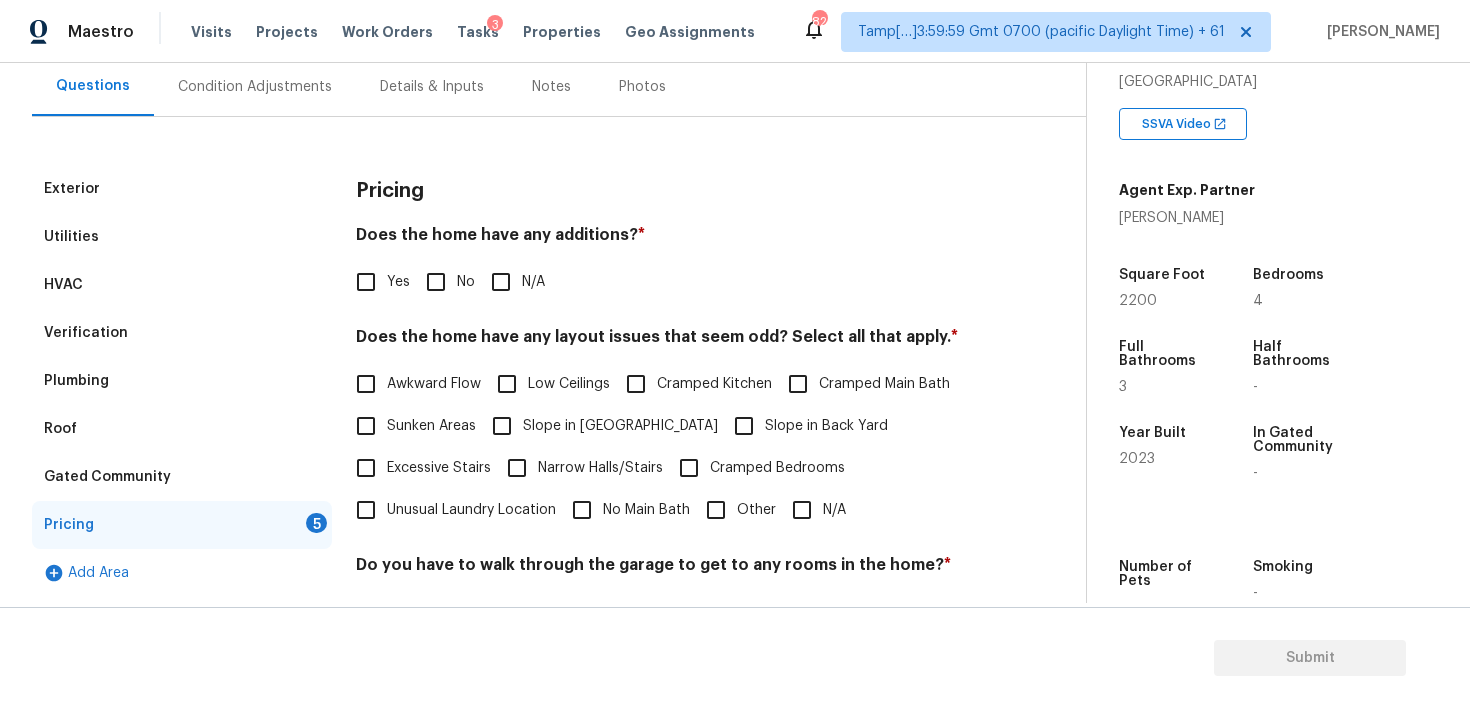 click on "No" at bounding box center [436, 282] 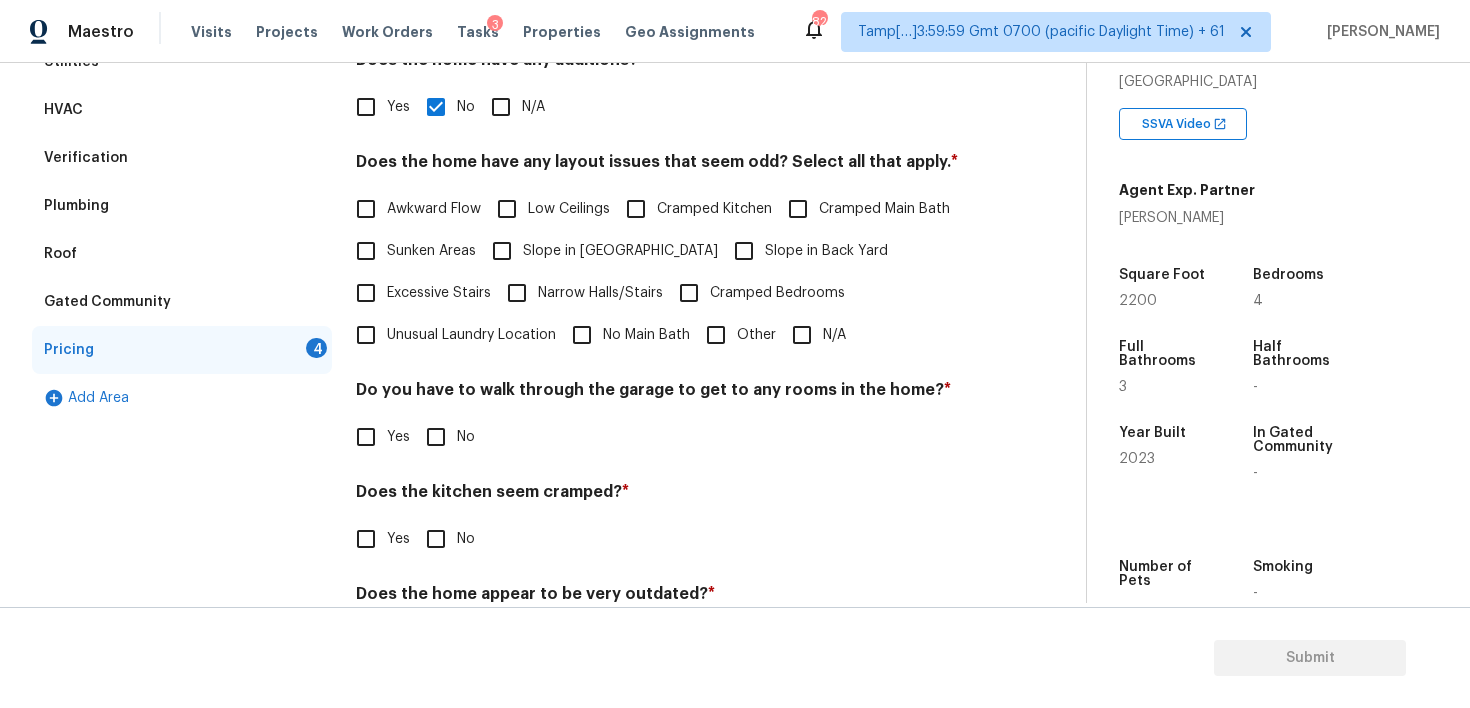 scroll, scrollTop: 364, scrollLeft: 0, axis: vertical 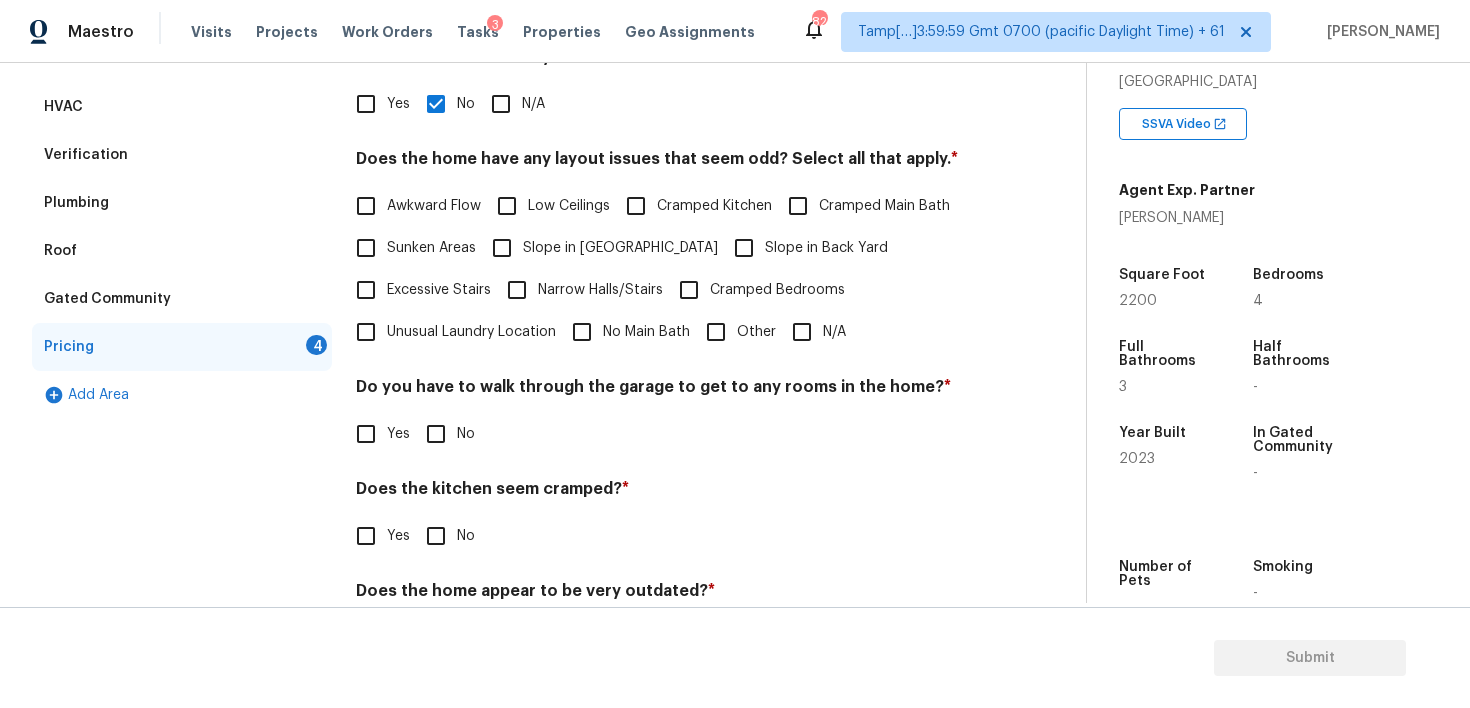 click on "N/A" at bounding box center [802, 332] 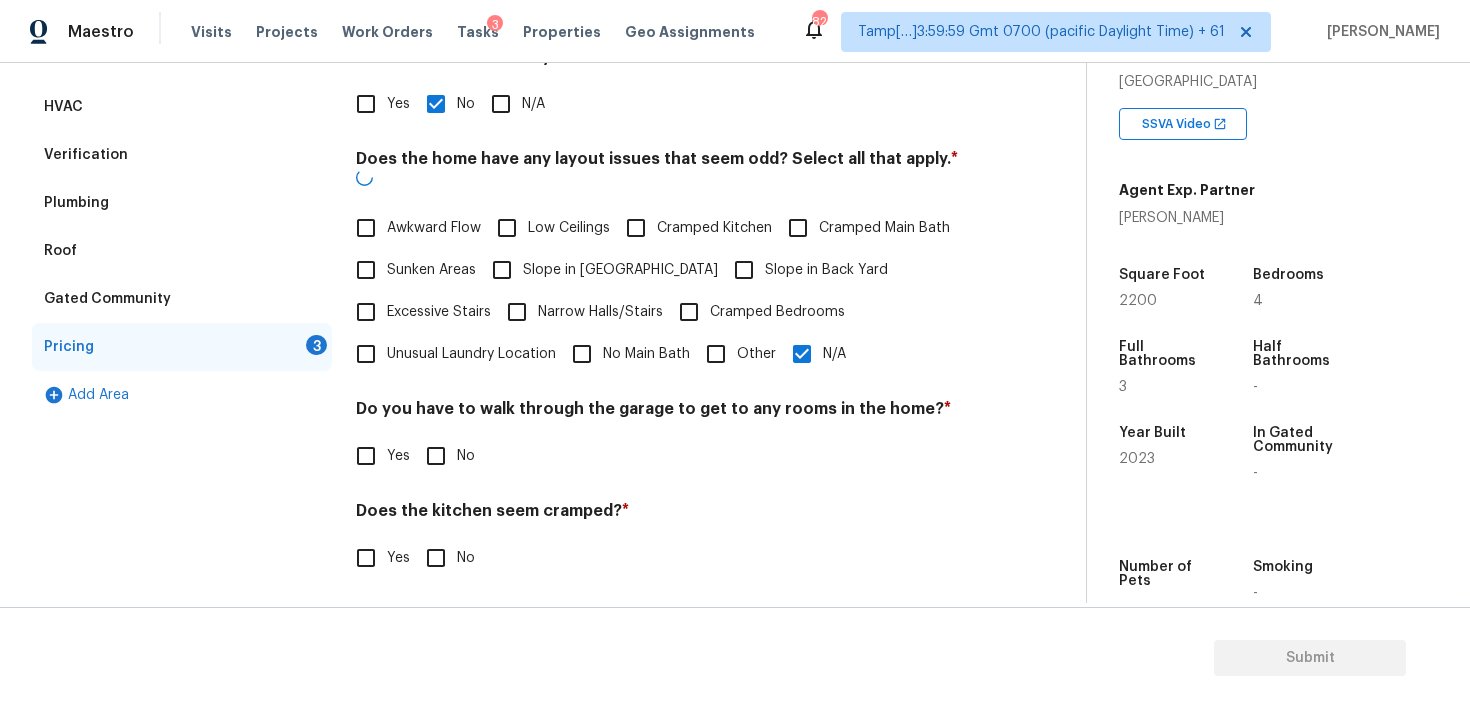 click on "N/A" at bounding box center (802, 354) 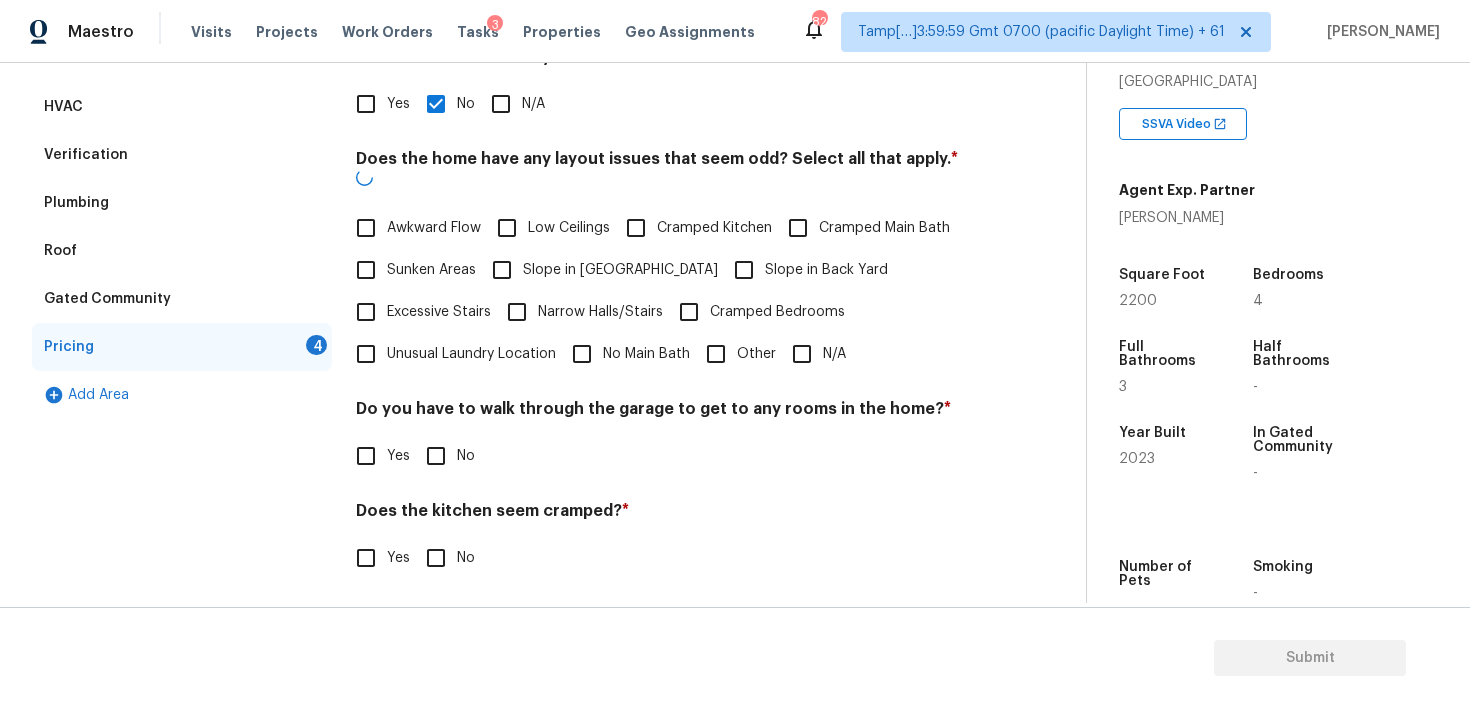 click on "Slope in Back Yard" at bounding box center (826, 270) 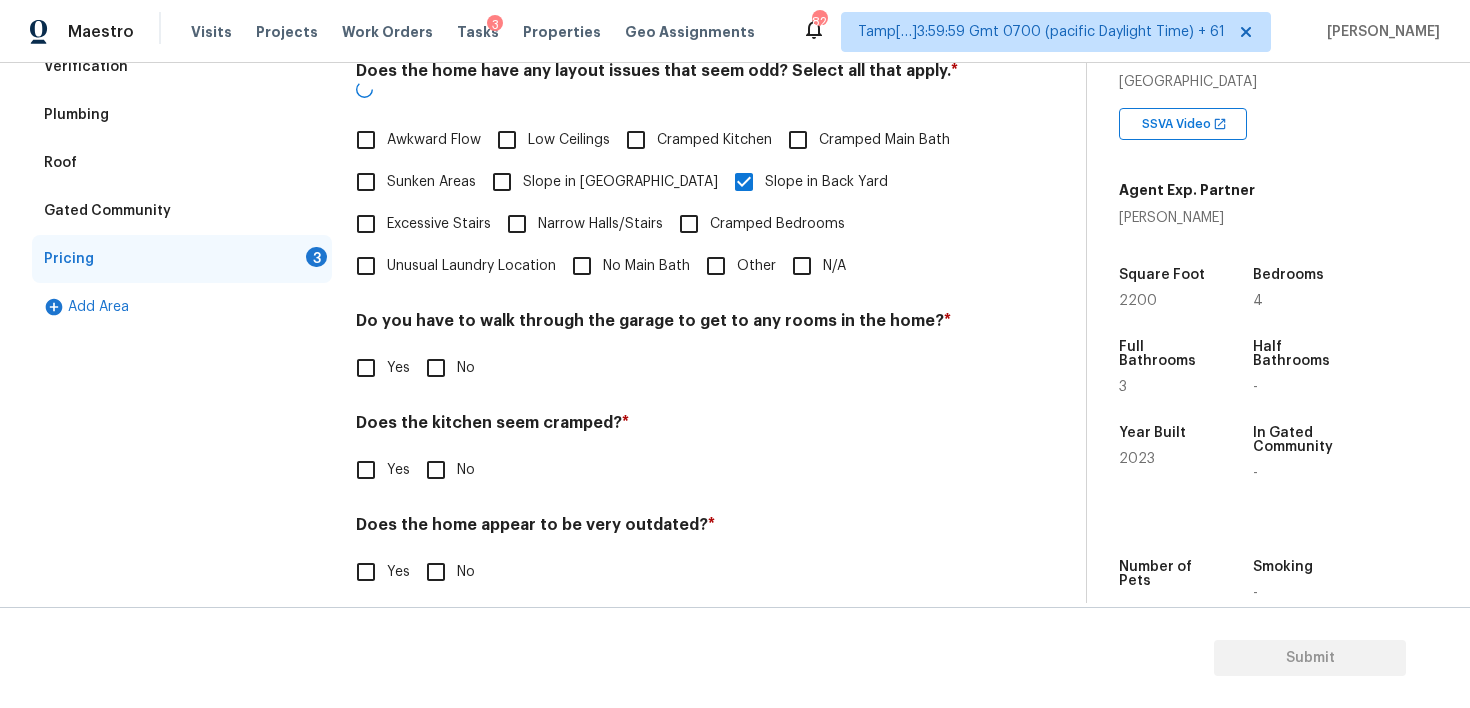 scroll, scrollTop: 450, scrollLeft: 0, axis: vertical 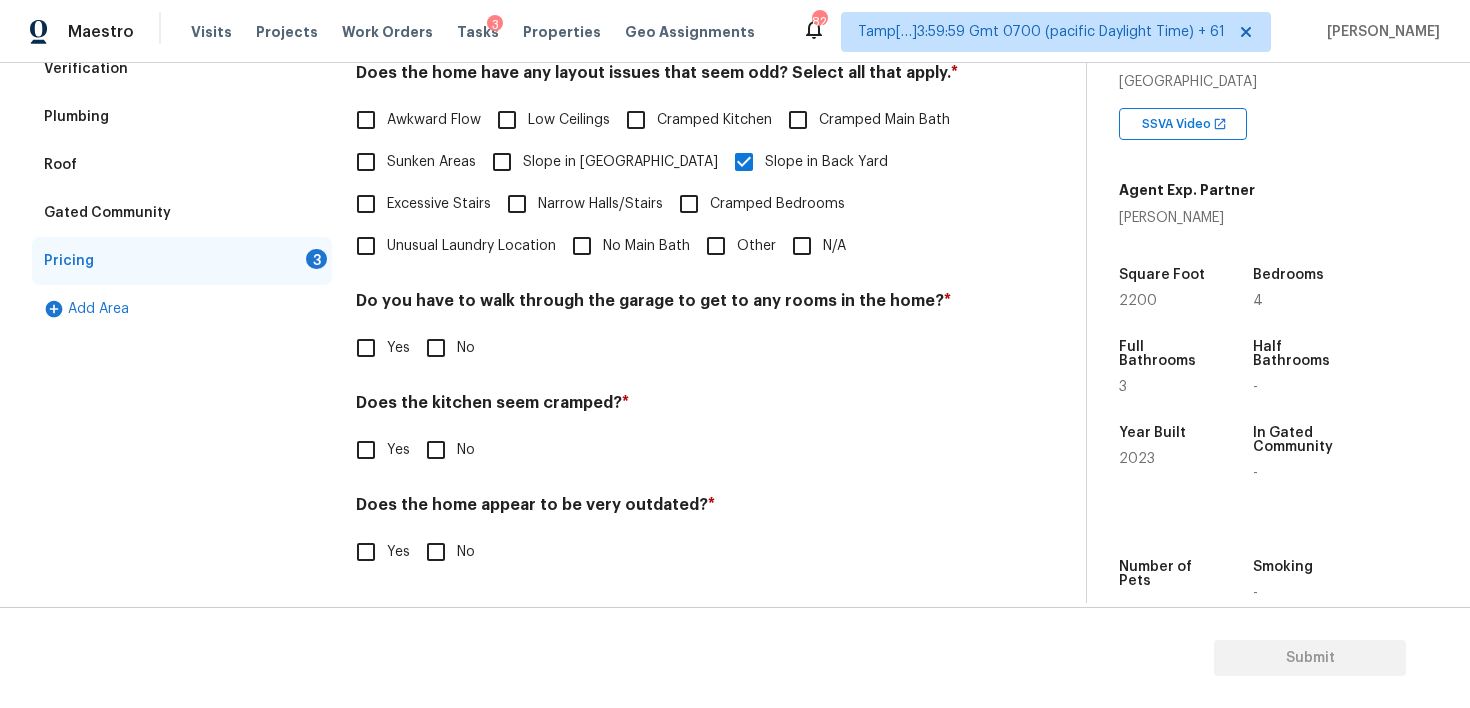 click on "No" at bounding box center [436, 348] 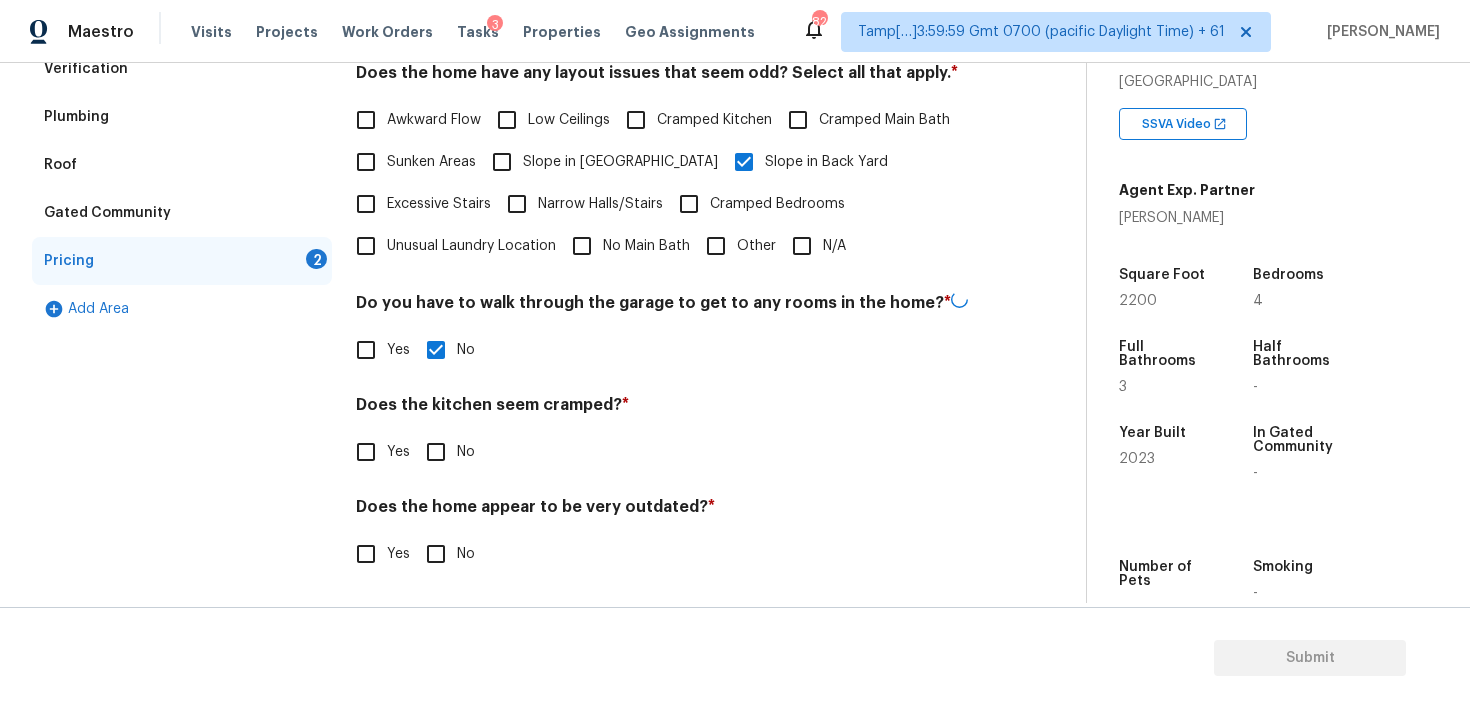 click on "Does the kitchen seem cramped?  *" at bounding box center [665, 409] 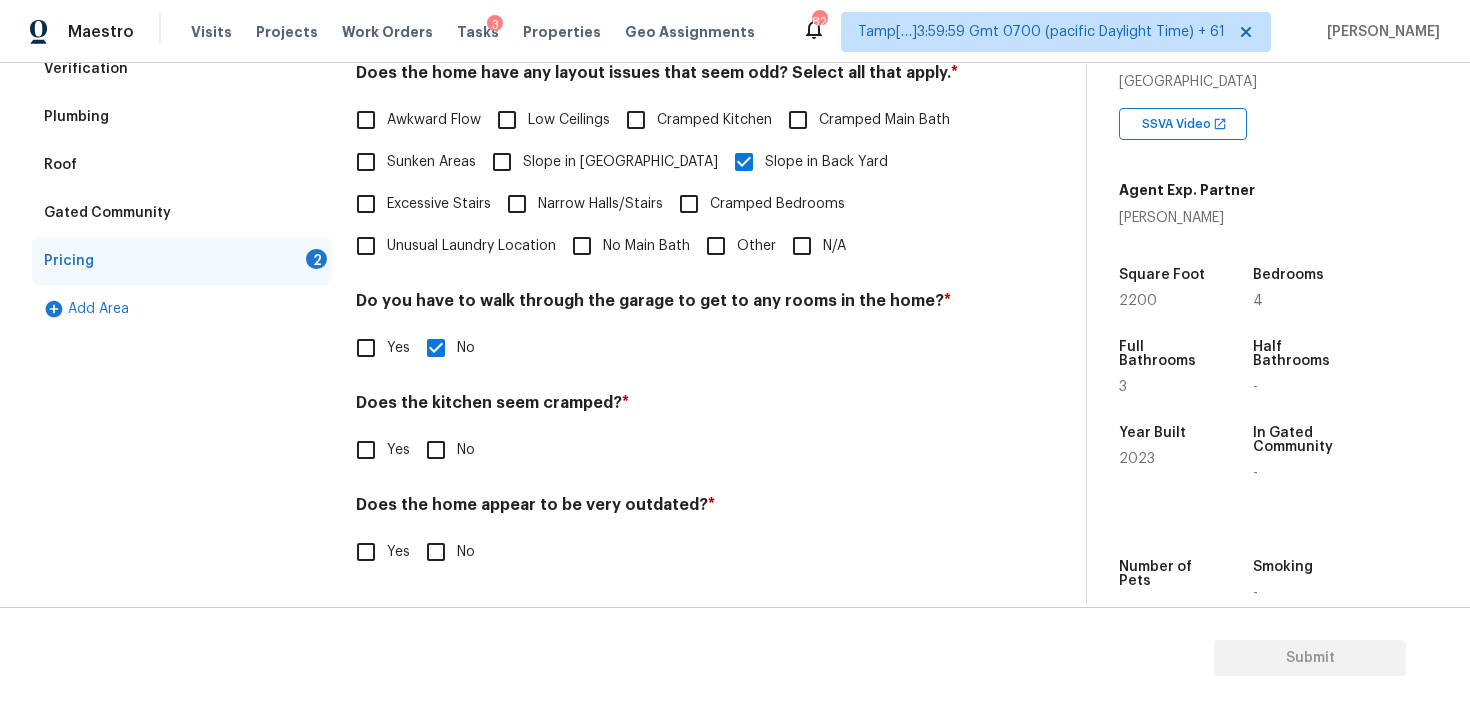 click on "No" at bounding box center [436, 450] 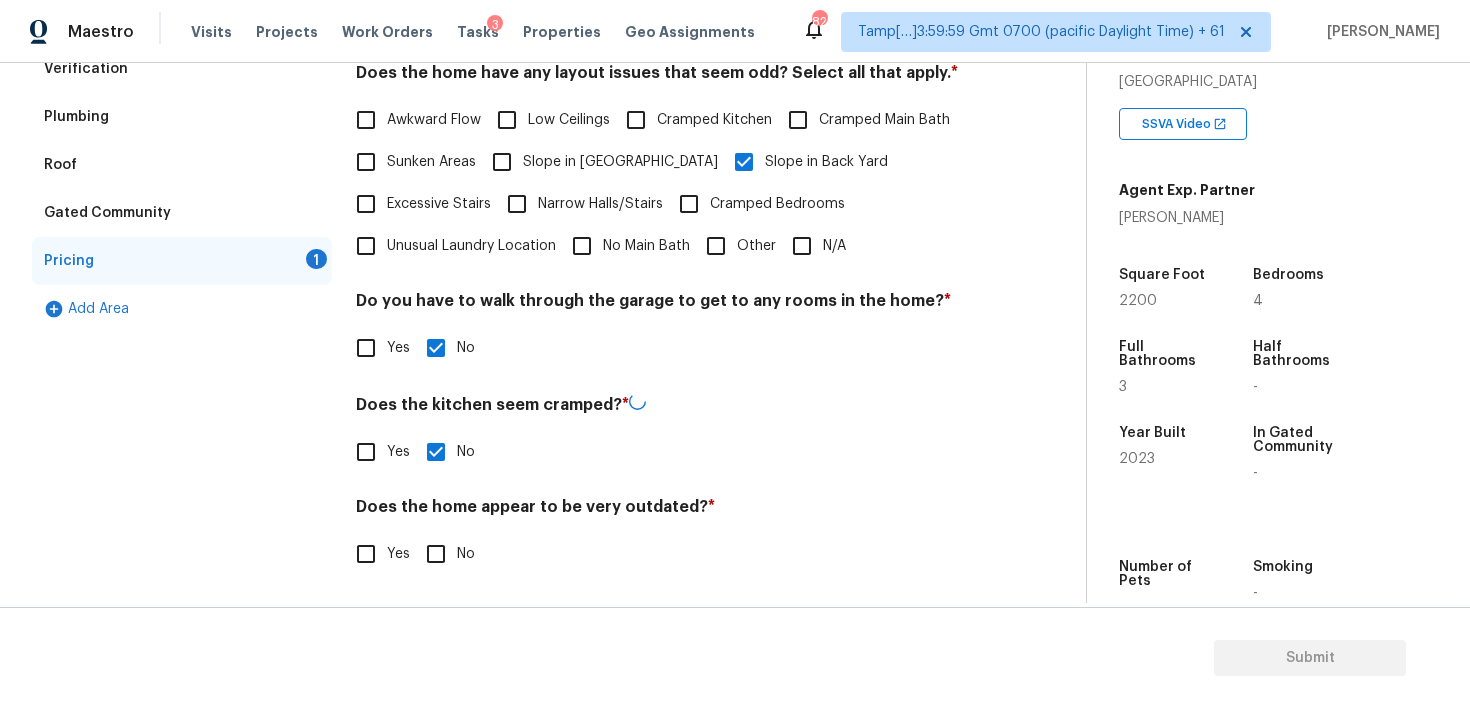 click on "No" at bounding box center (436, 554) 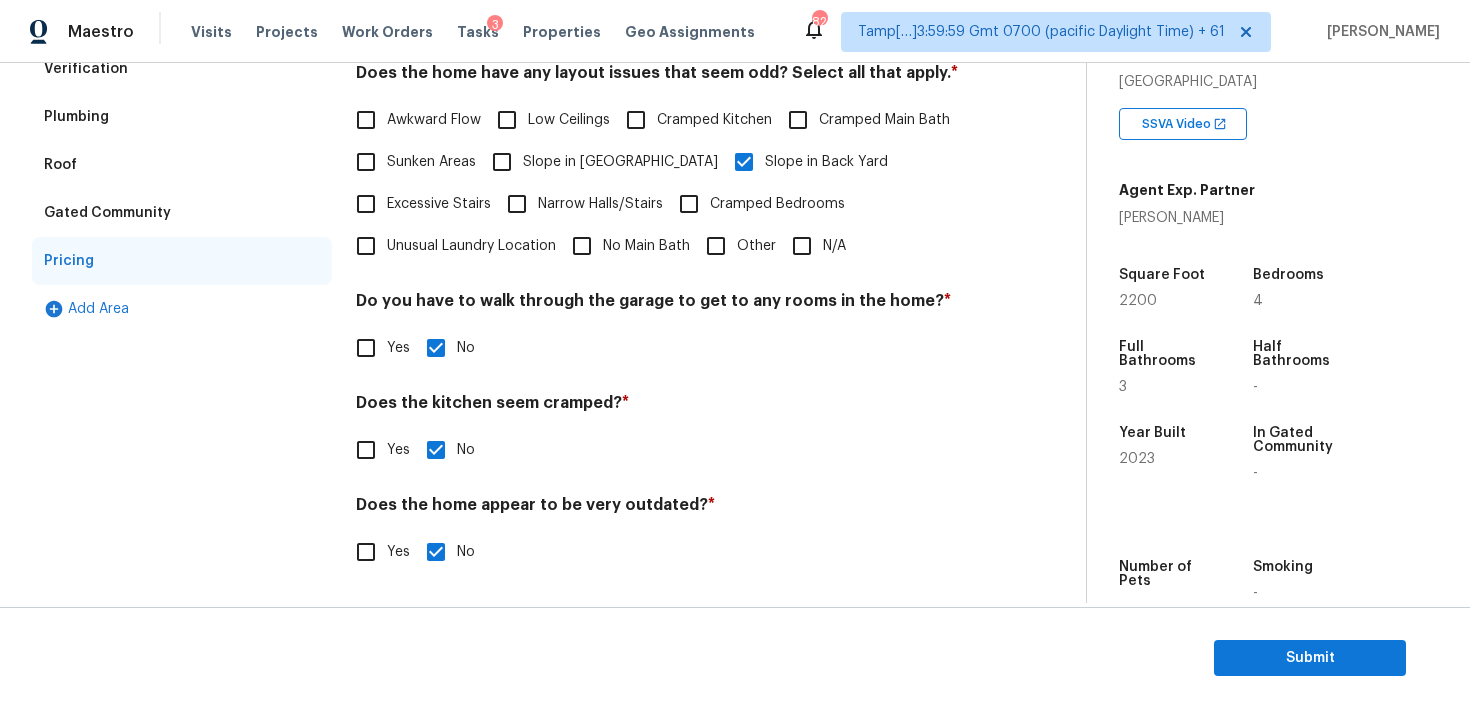scroll, scrollTop: 0, scrollLeft: 0, axis: both 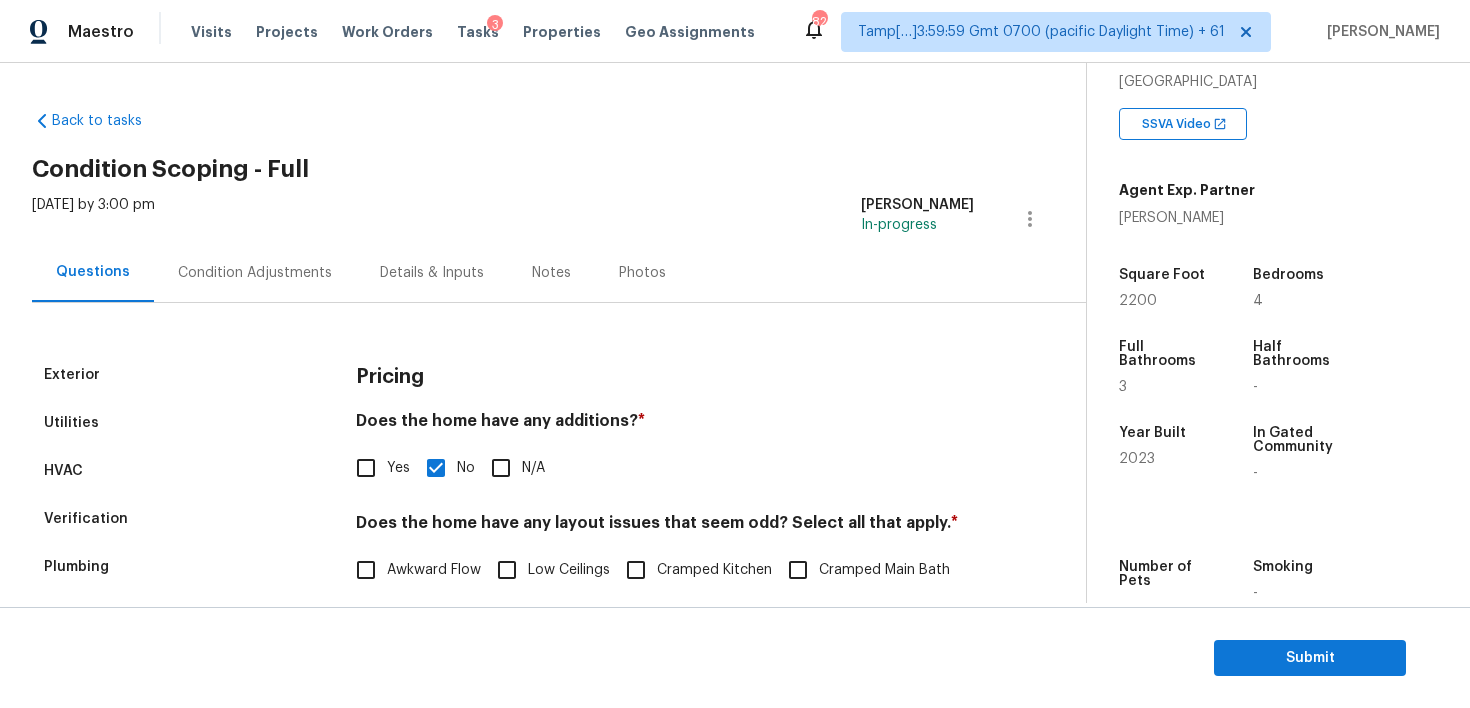 click on "Mon, Jul 21 2025 by 3:00 pm   Vigneshwaran B In-progress" at bounding box center (559, 219) 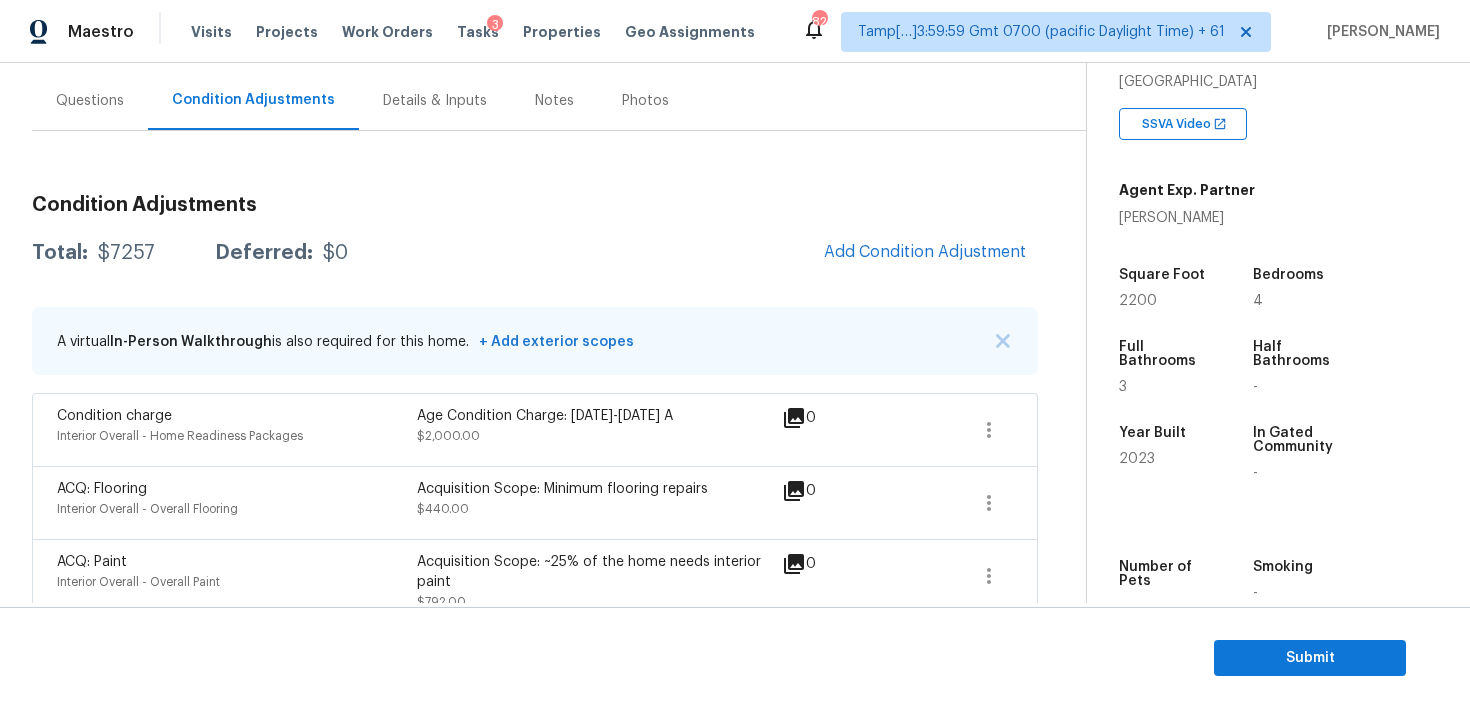 scroll, scrollTop: 207, scrollLeft: 0, axis: vertical 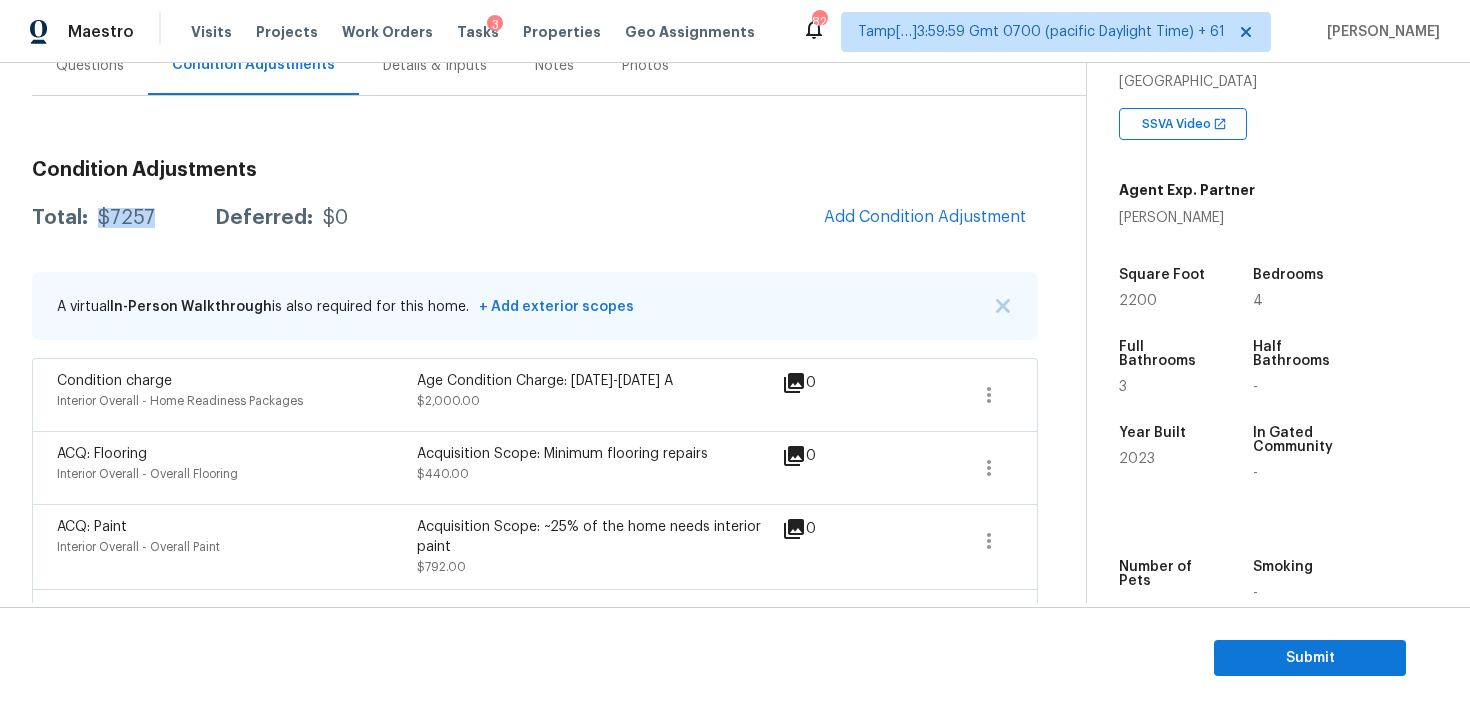 drag, startPoint x: 97, startPoint y: 218, endPoint x: 163, endPoint y: 216, distance: 66.0303 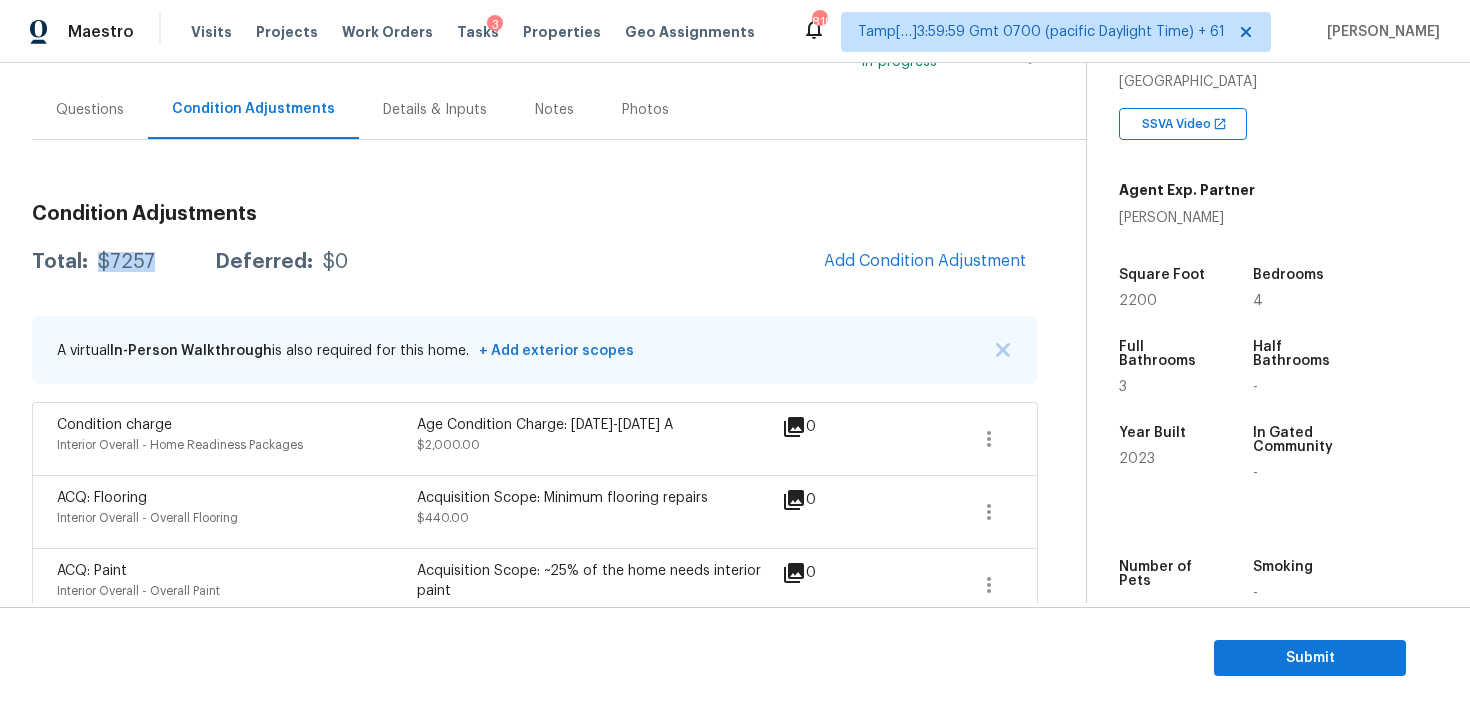 scroll, scrollTop: 102, scrollLeft: 0, axis: vertical 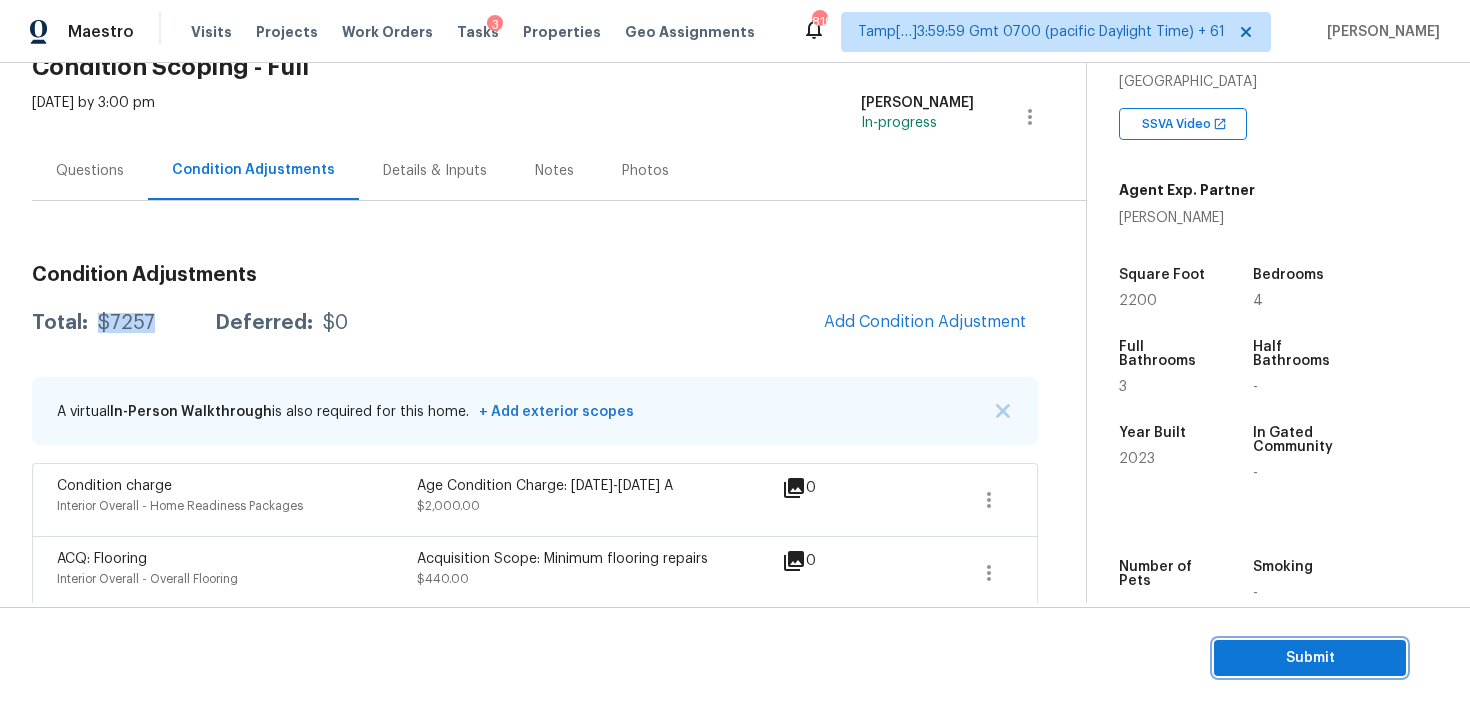 click on "Submit" at bounding box center [1310, 658] 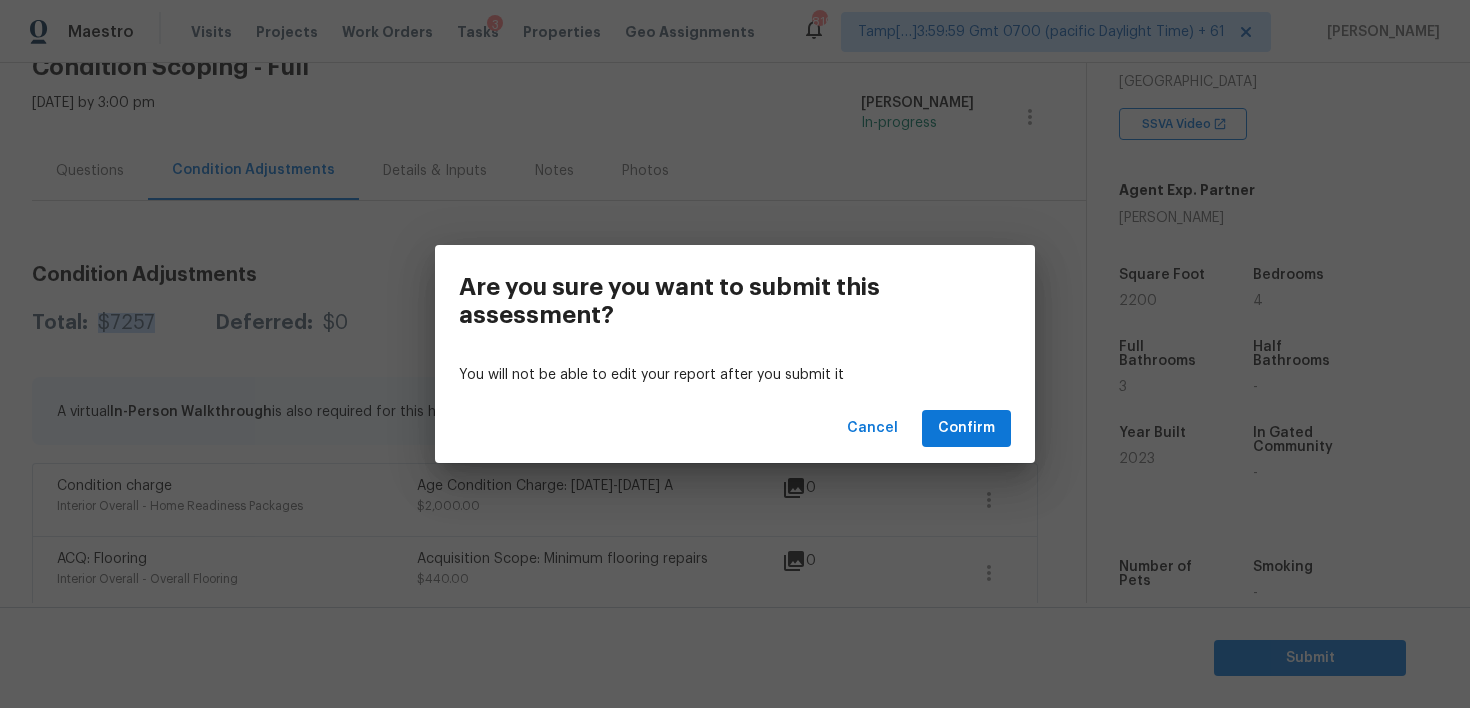 click on "Cancel Confirm" at bounding box center [735, 428] 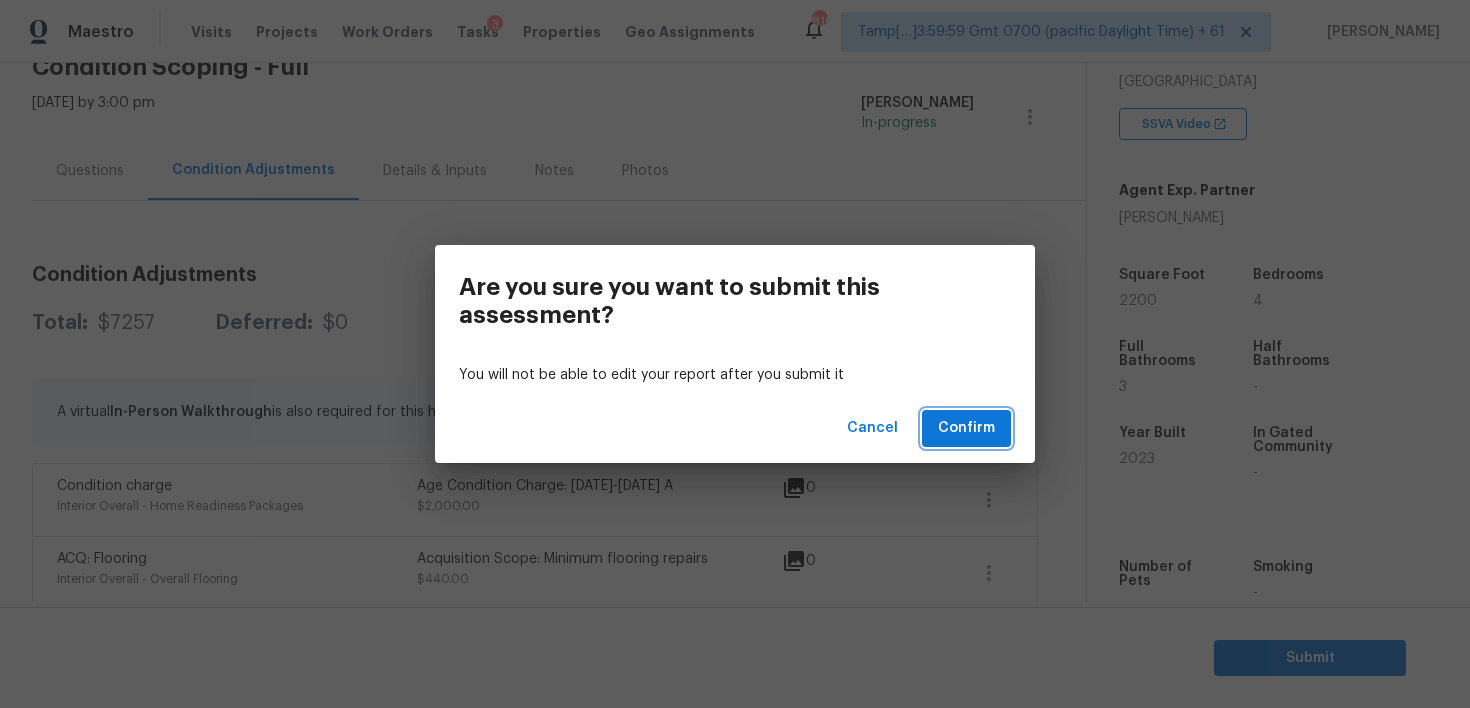 click on "Confirm" at bounding box center [966, 428] 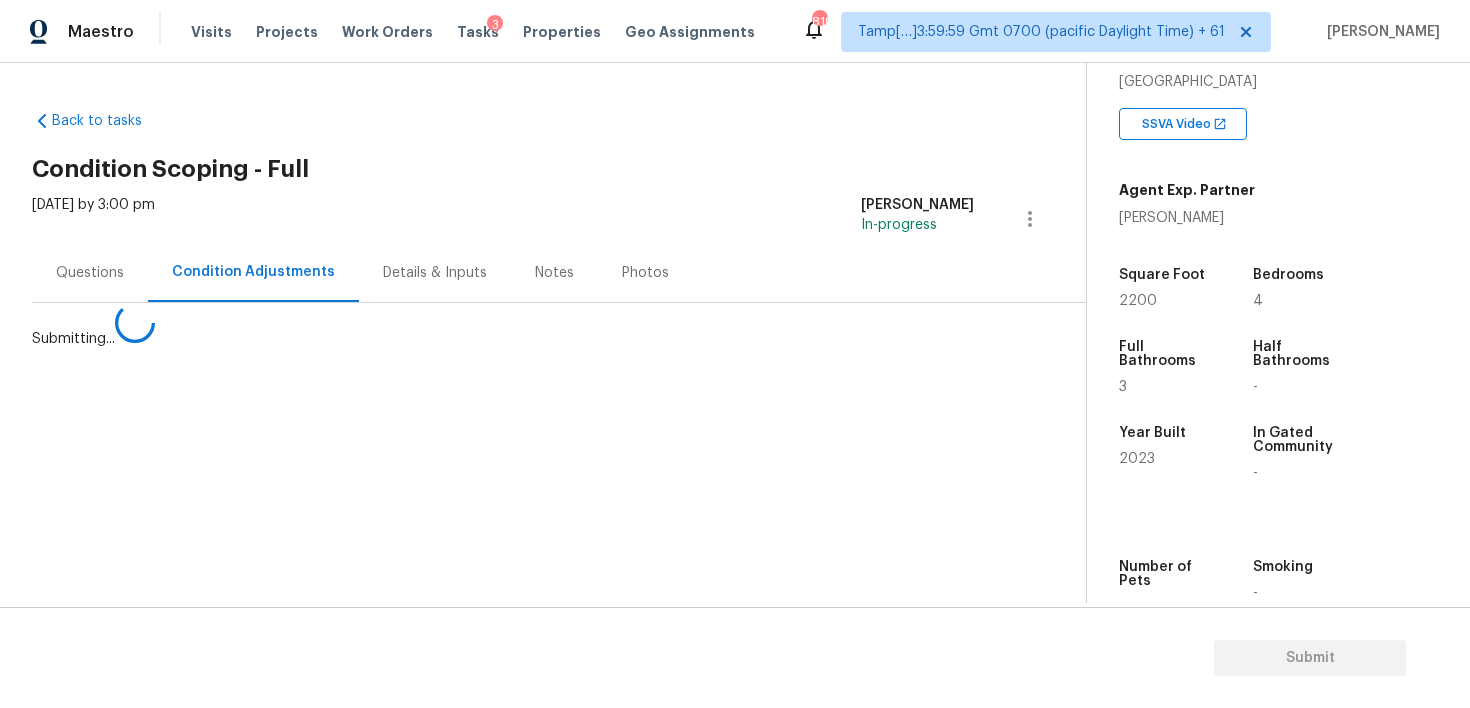 scroll, scrollTop: 0, scrollLeft: 0, axis: both 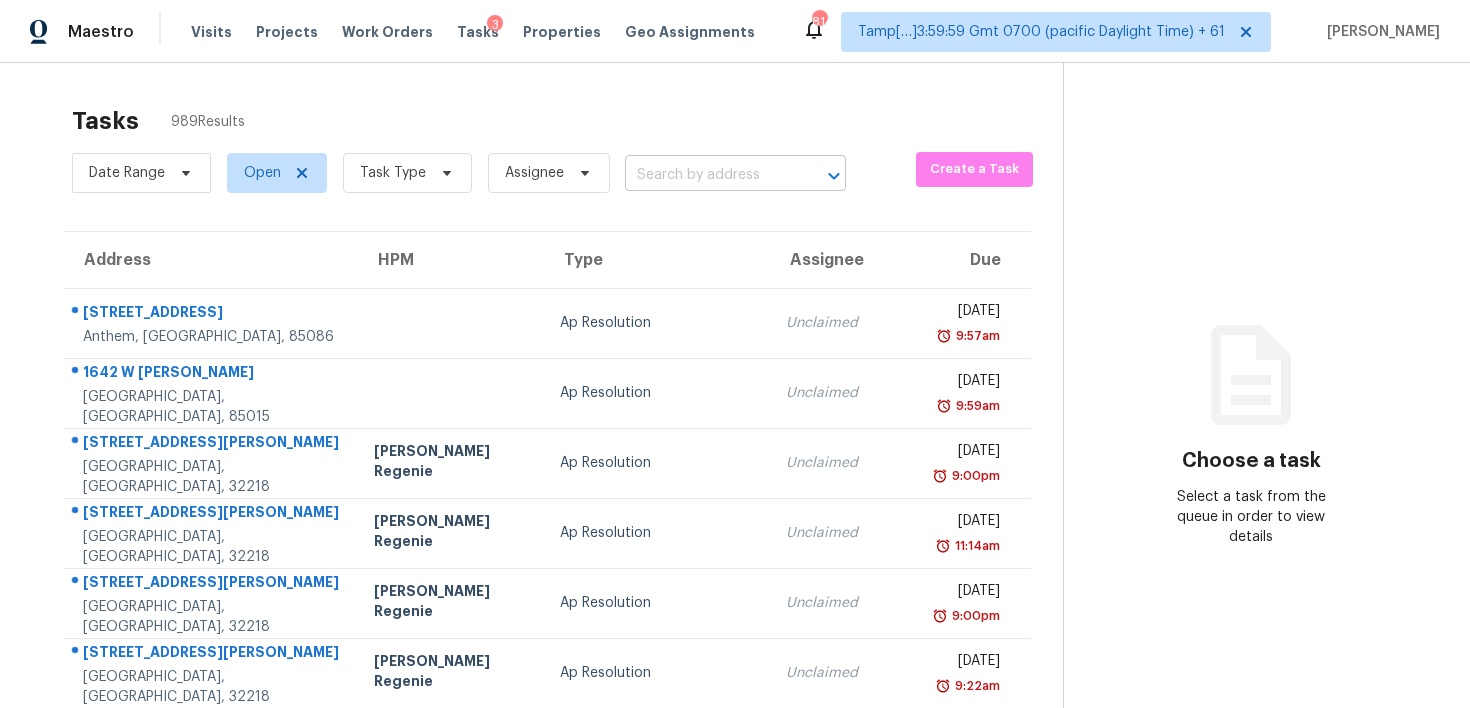 click at bounding box center (707, 175) 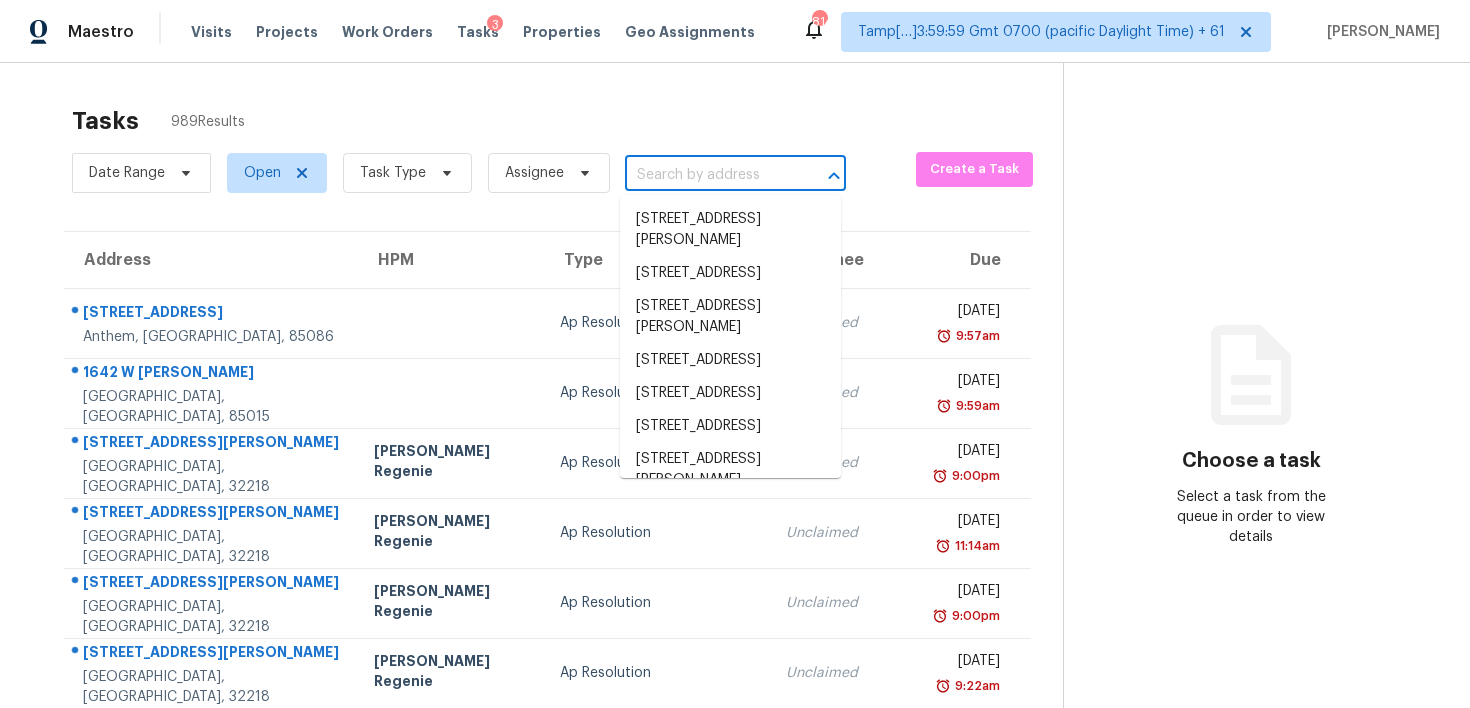 paste on "86001 Grant Pl, Yulee, FL 32097" 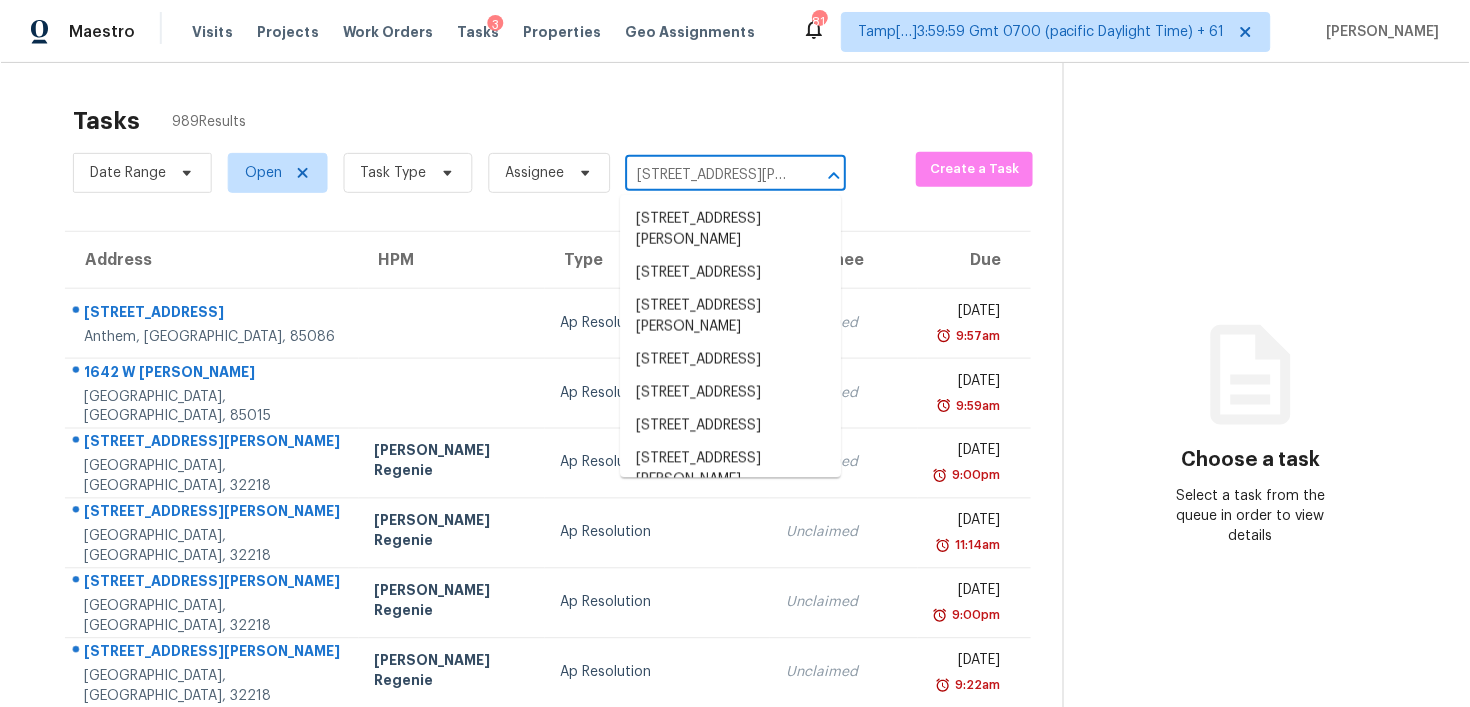 scroll, scrollTop: 0, scrollLeft: 56, axis: horizontal 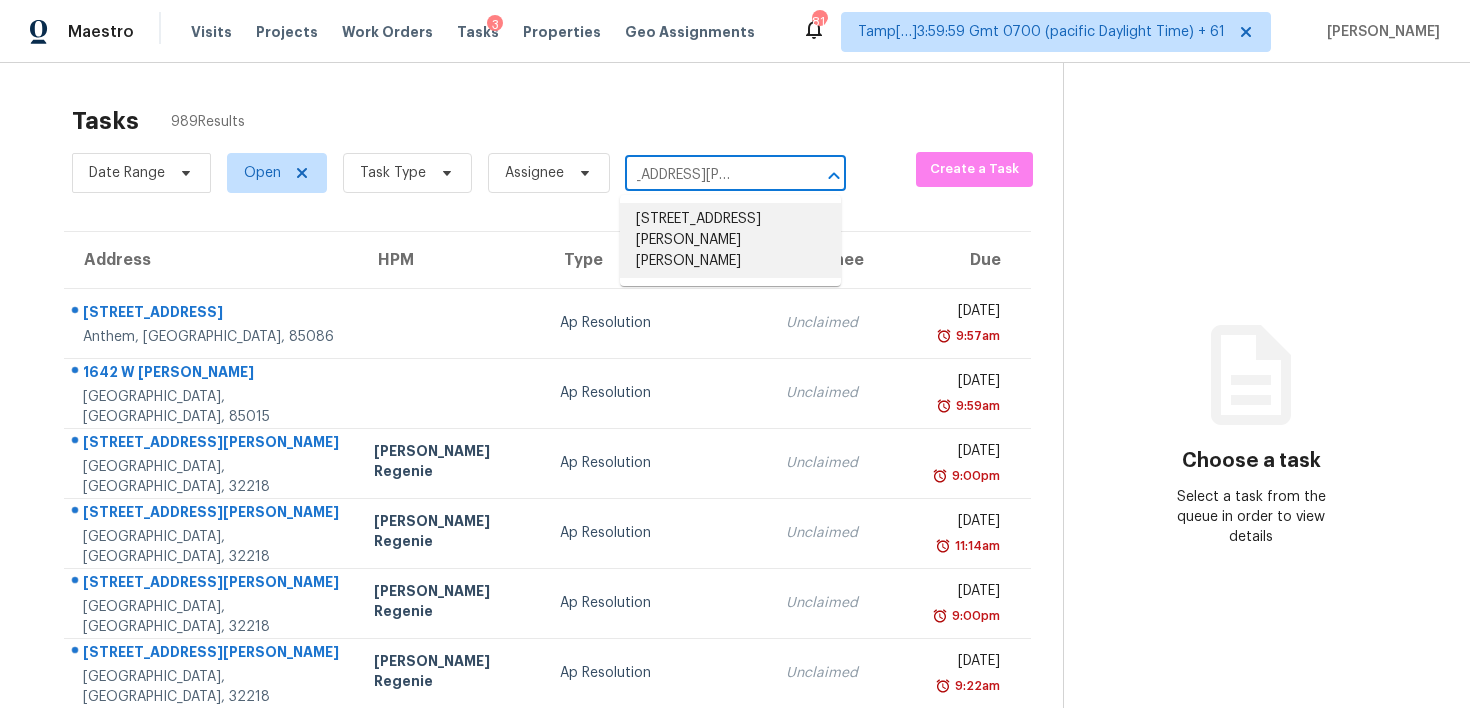 click on "86001 Grant Pl, Yulee, FL 32097" at bounding box center (730, 240) 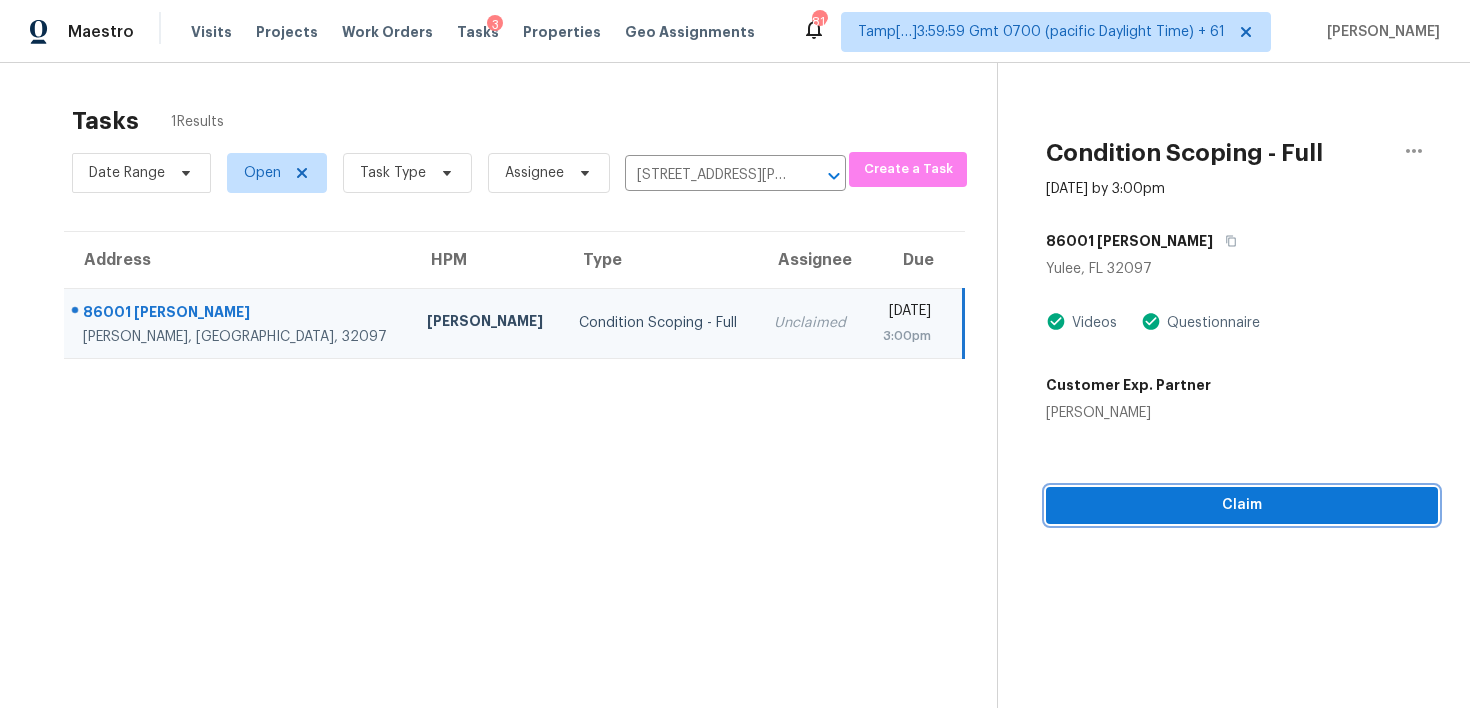 click on "Claim" at bounding box center (1242, 505) 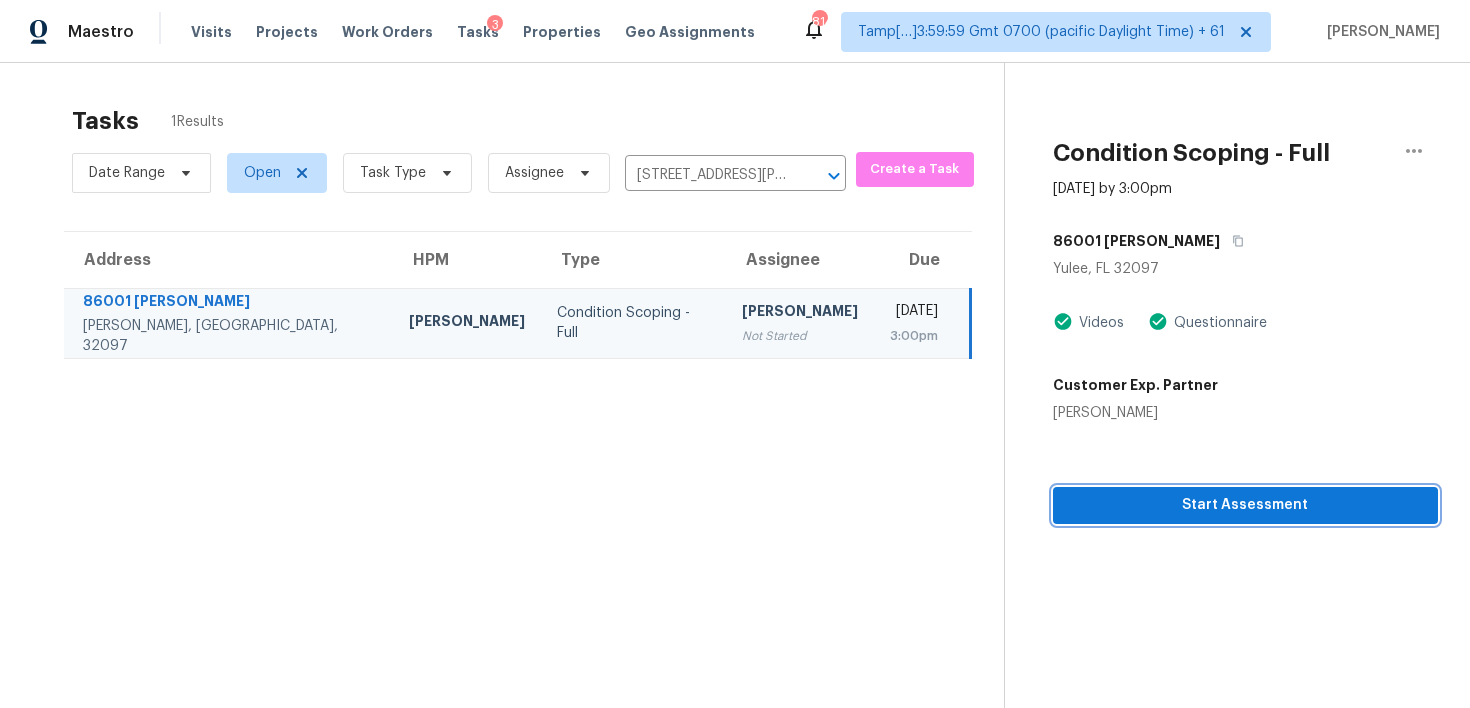 click on "Start Assessment" at bounding box center [1245, 505] 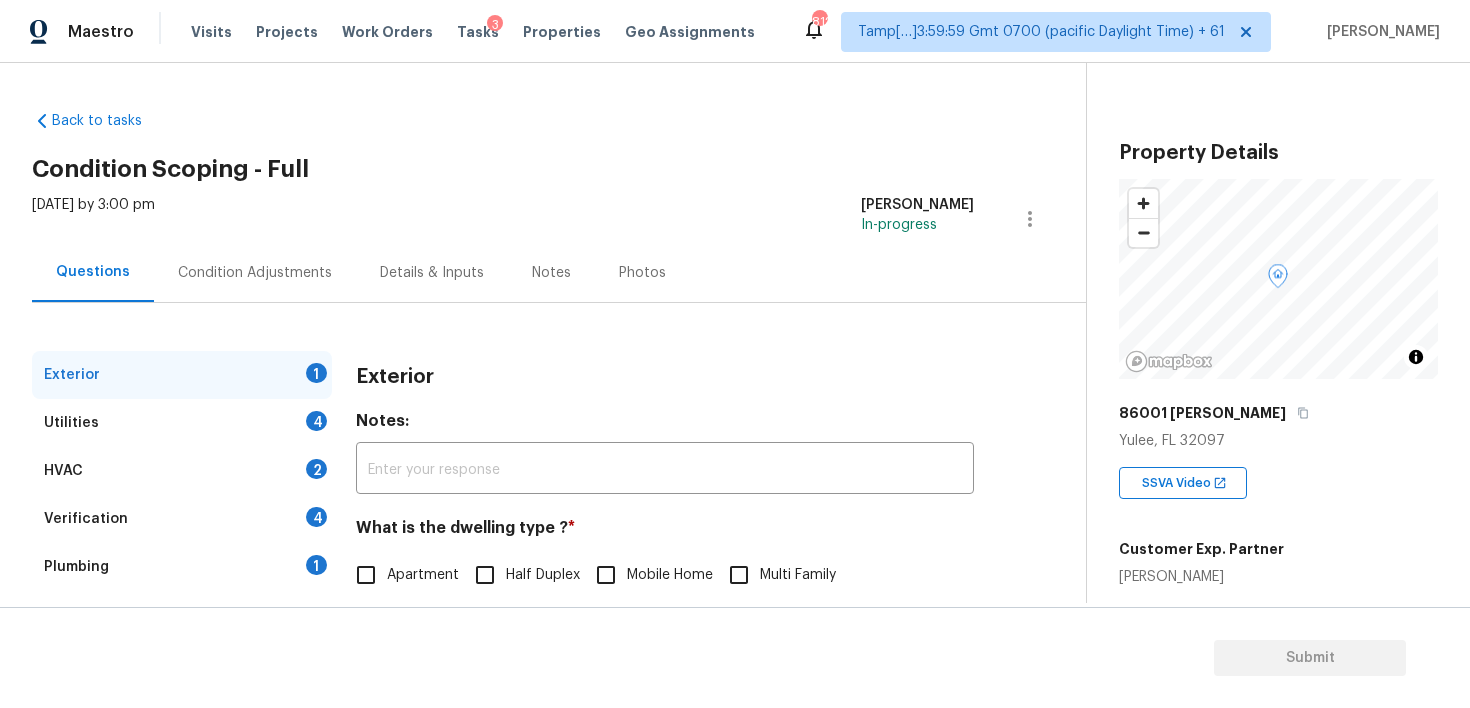 click on "Condition Adjustments" at bounding box center (255, 273) 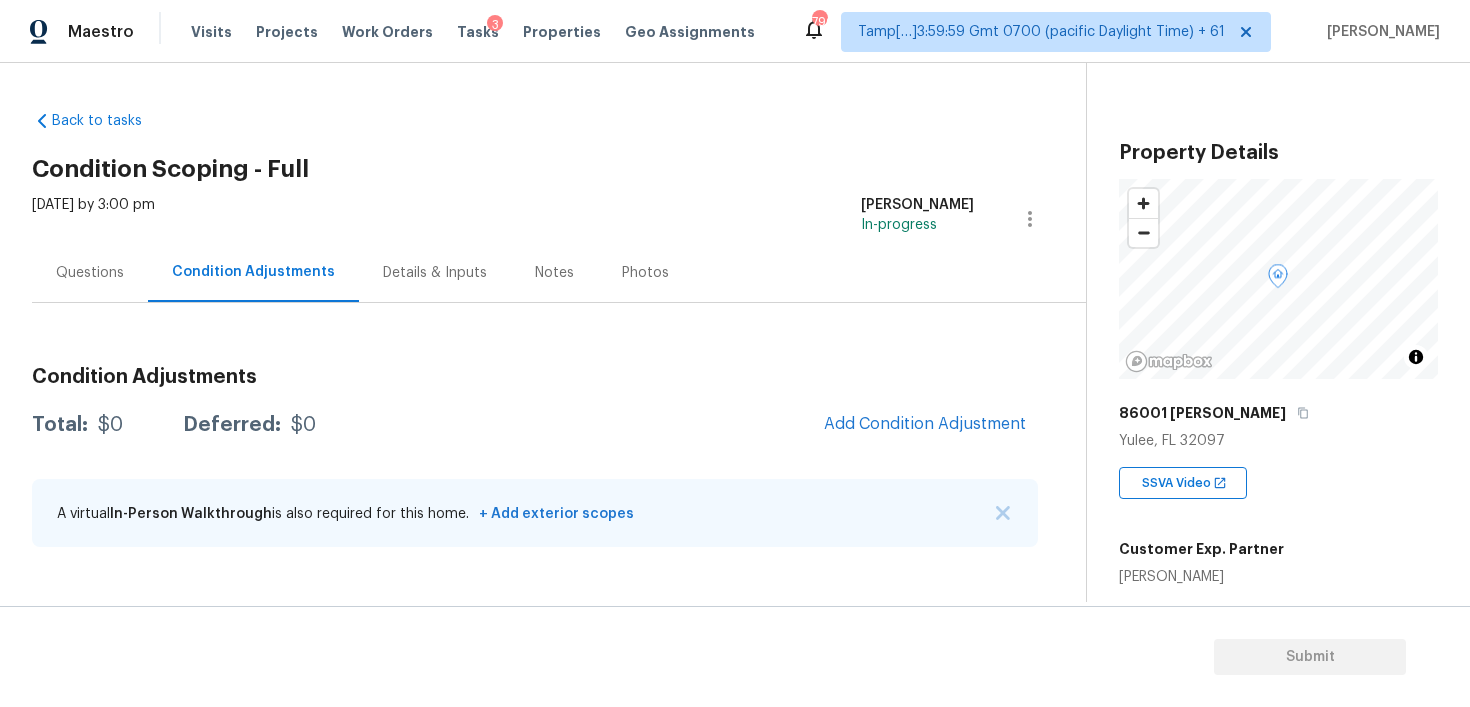 click on "Condition Adjustments Total:  $0 Deferred:  $0 Add Condition Adjustment A virtual  In-Person Walkthrough  is also required for this home.   + Add exterior scopes" at bounding box center [535, 458] 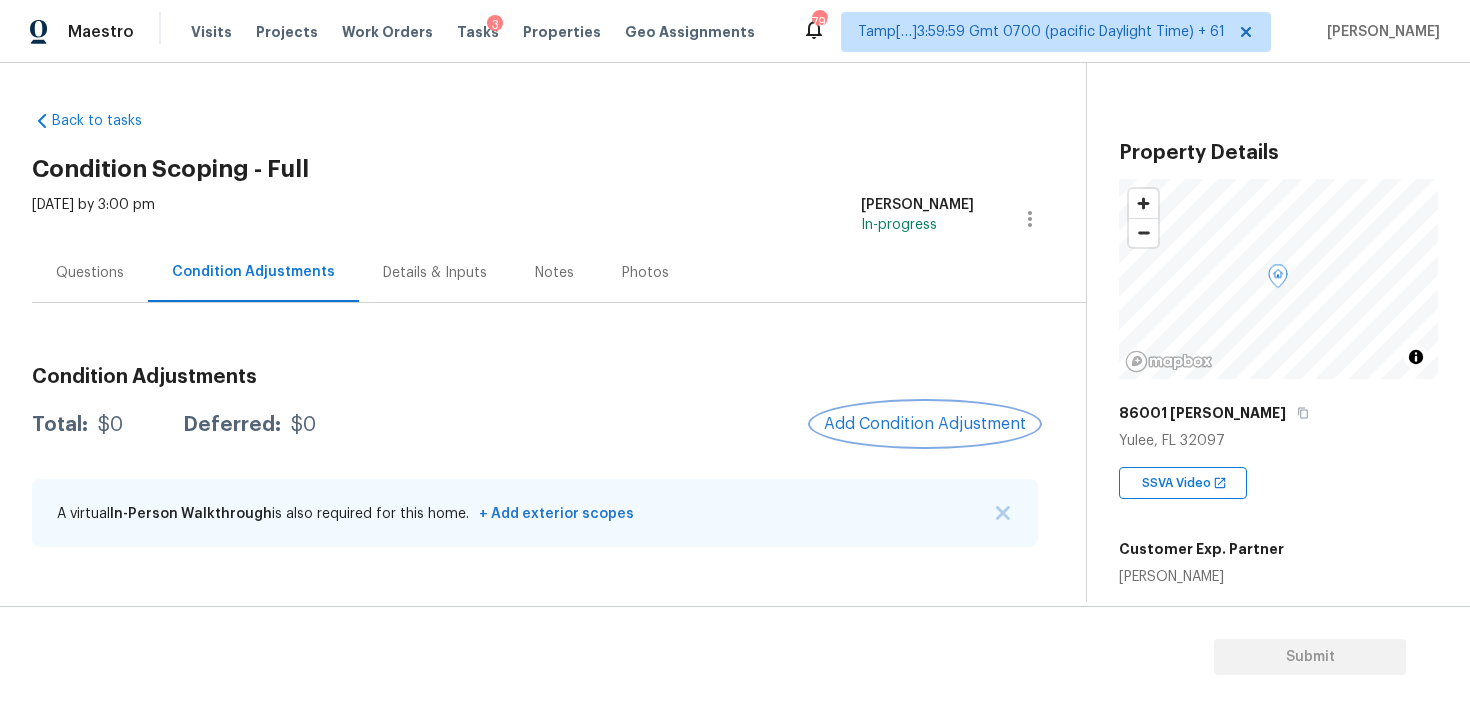 click on "Add Condition Adjustment" at bounding box center (925, 424) 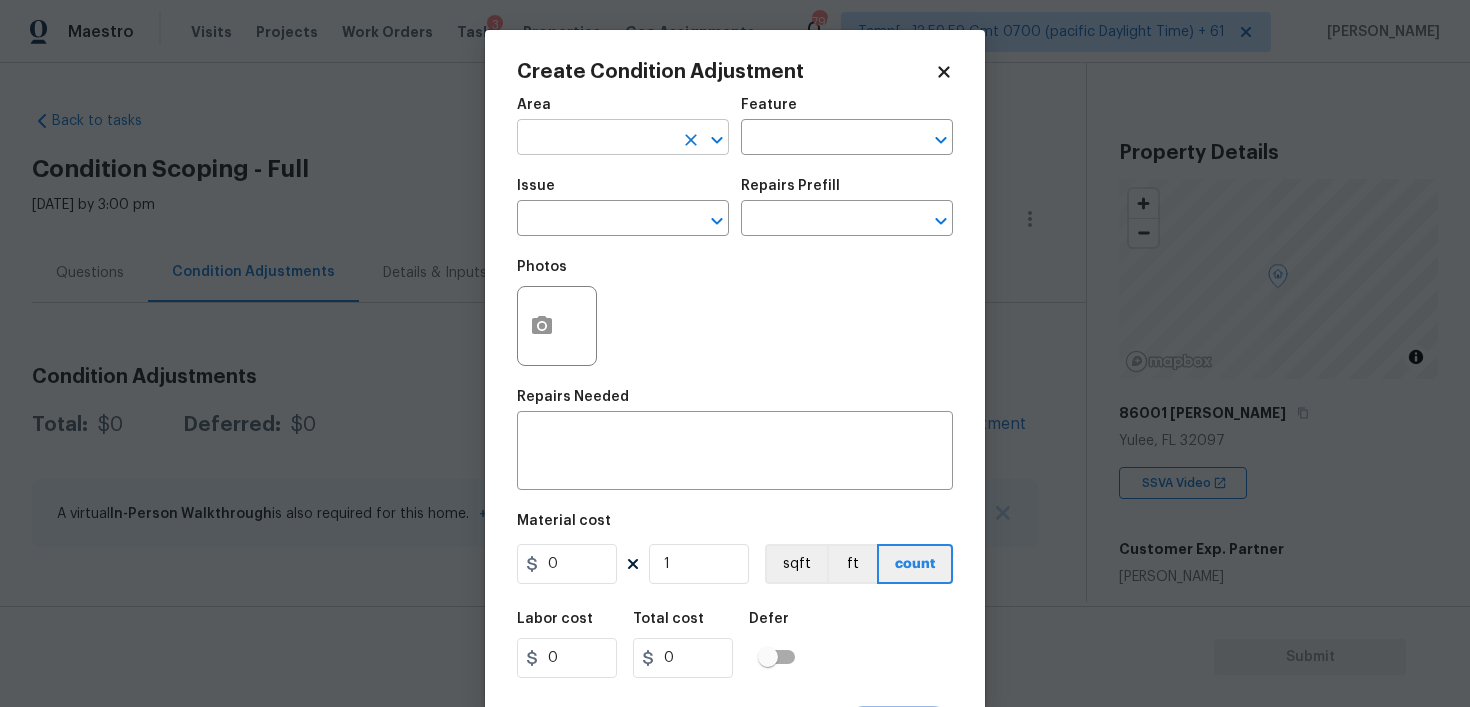 click at bounding box center (595, 139) 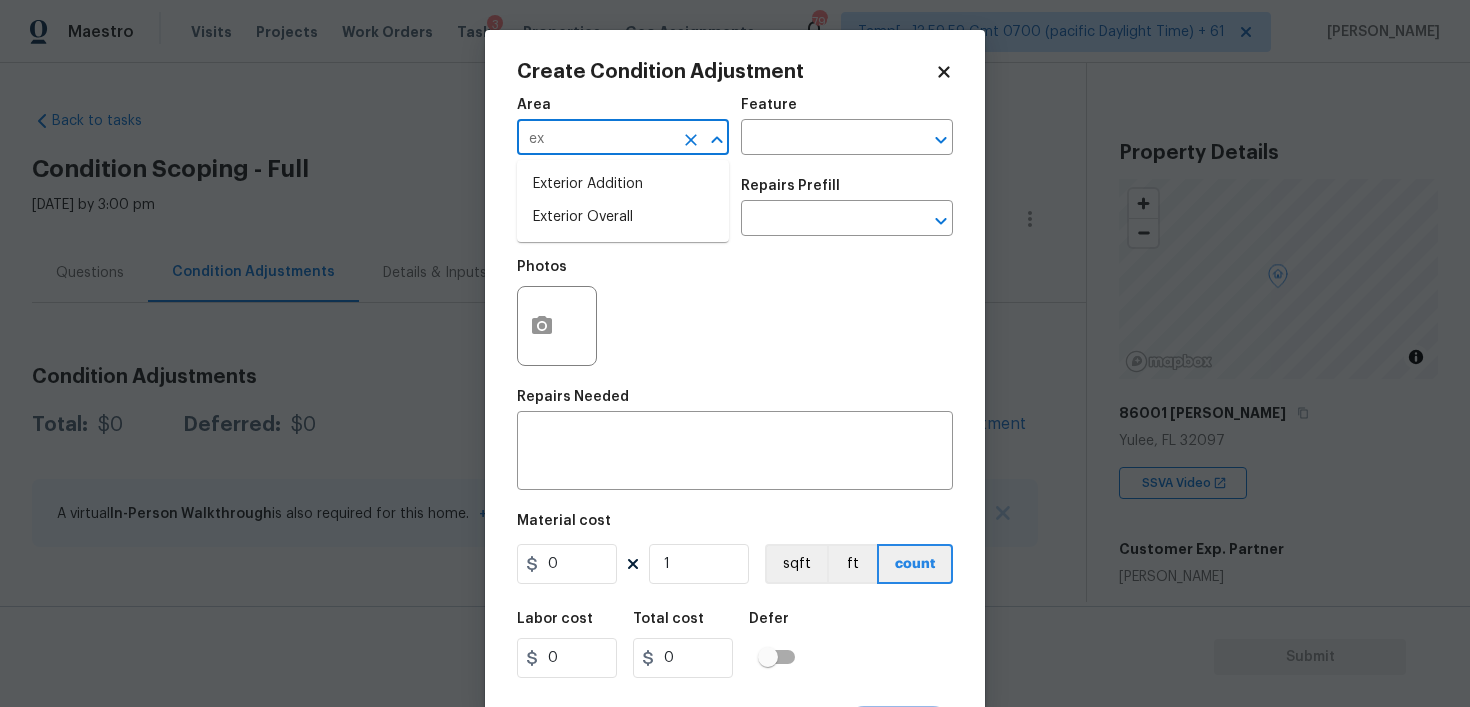 type on "ext" 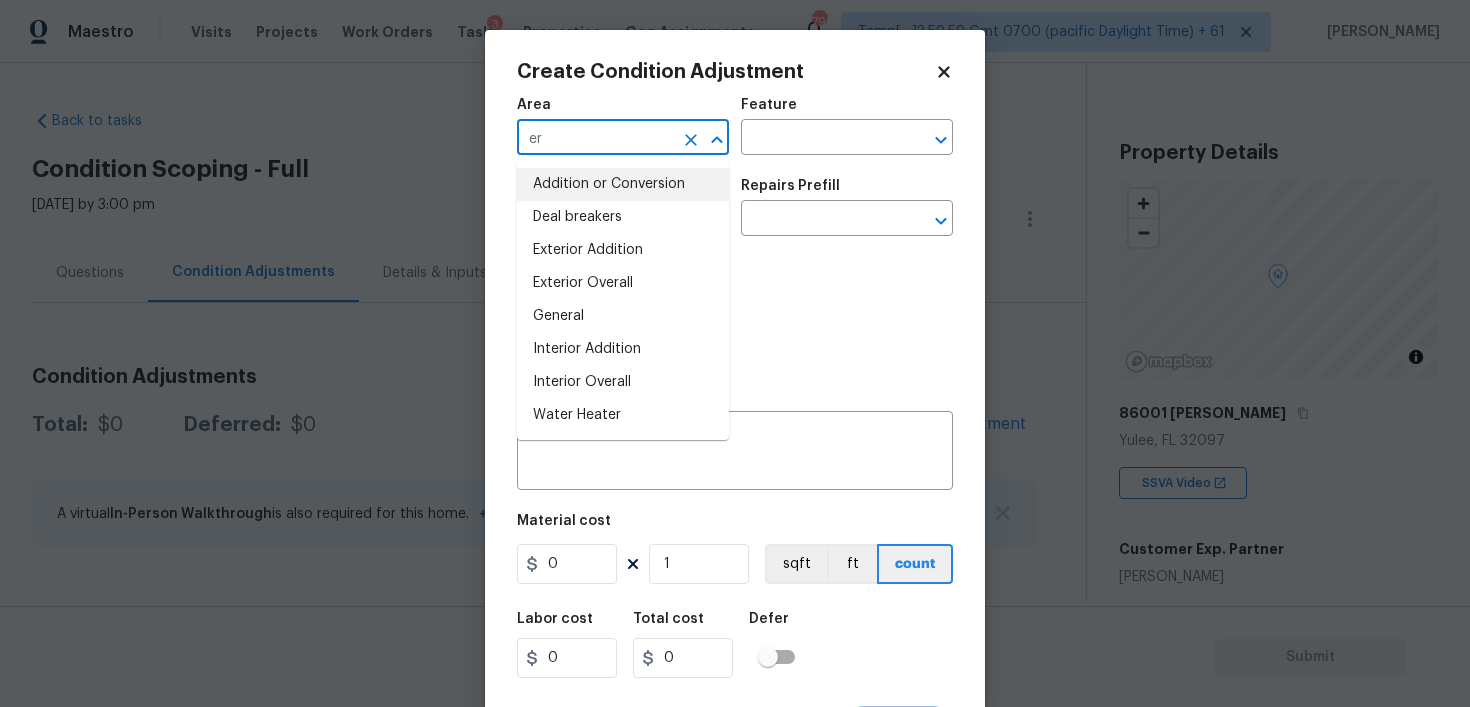 type on "e" 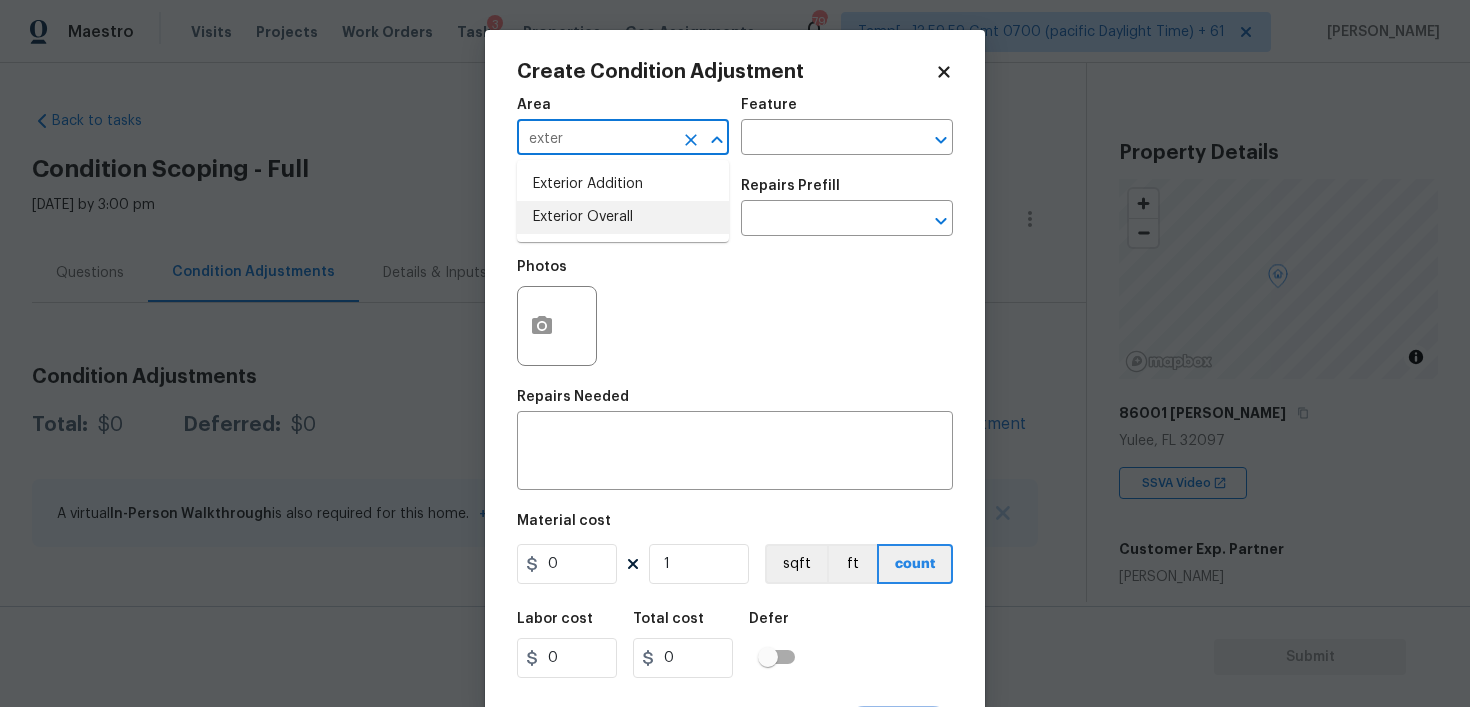 click on "Exterior Overall" at bounding box center [623, 217] 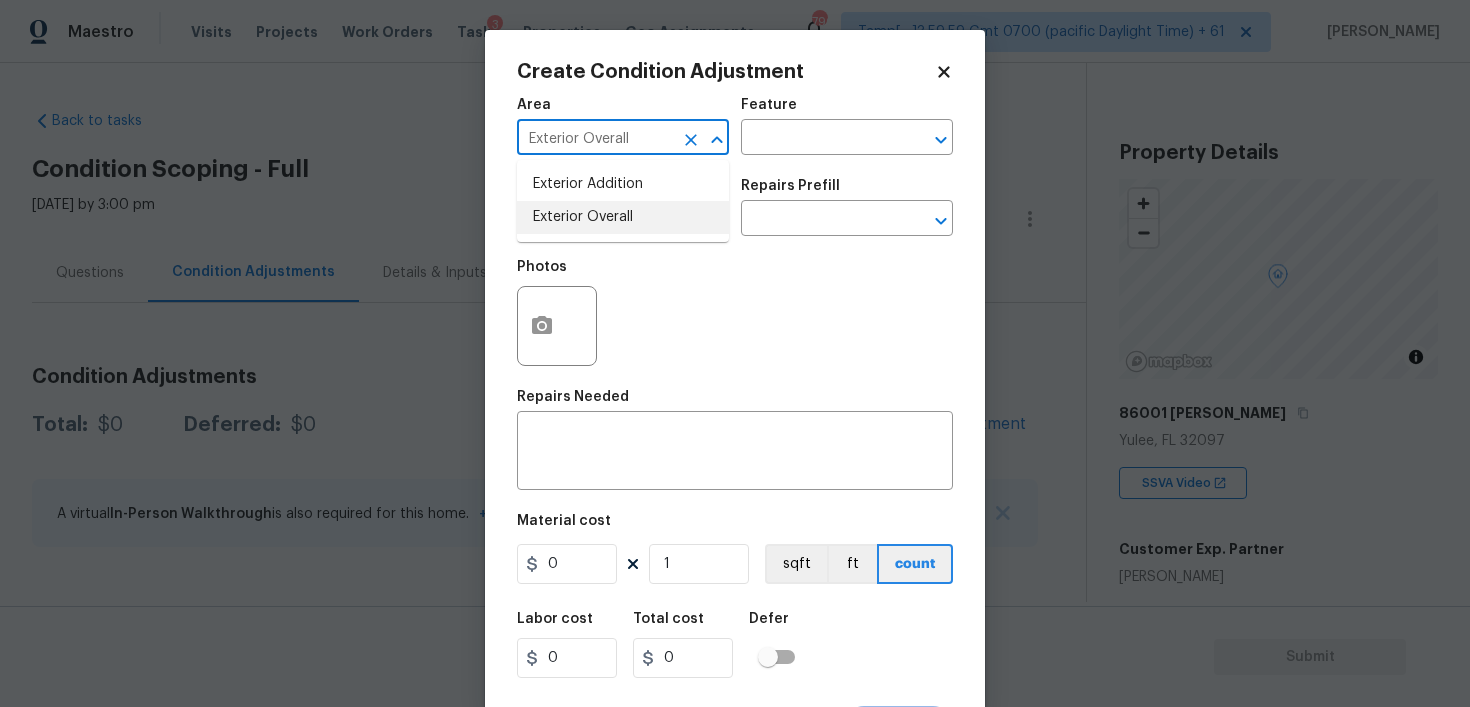 type on "Exterior Overall" 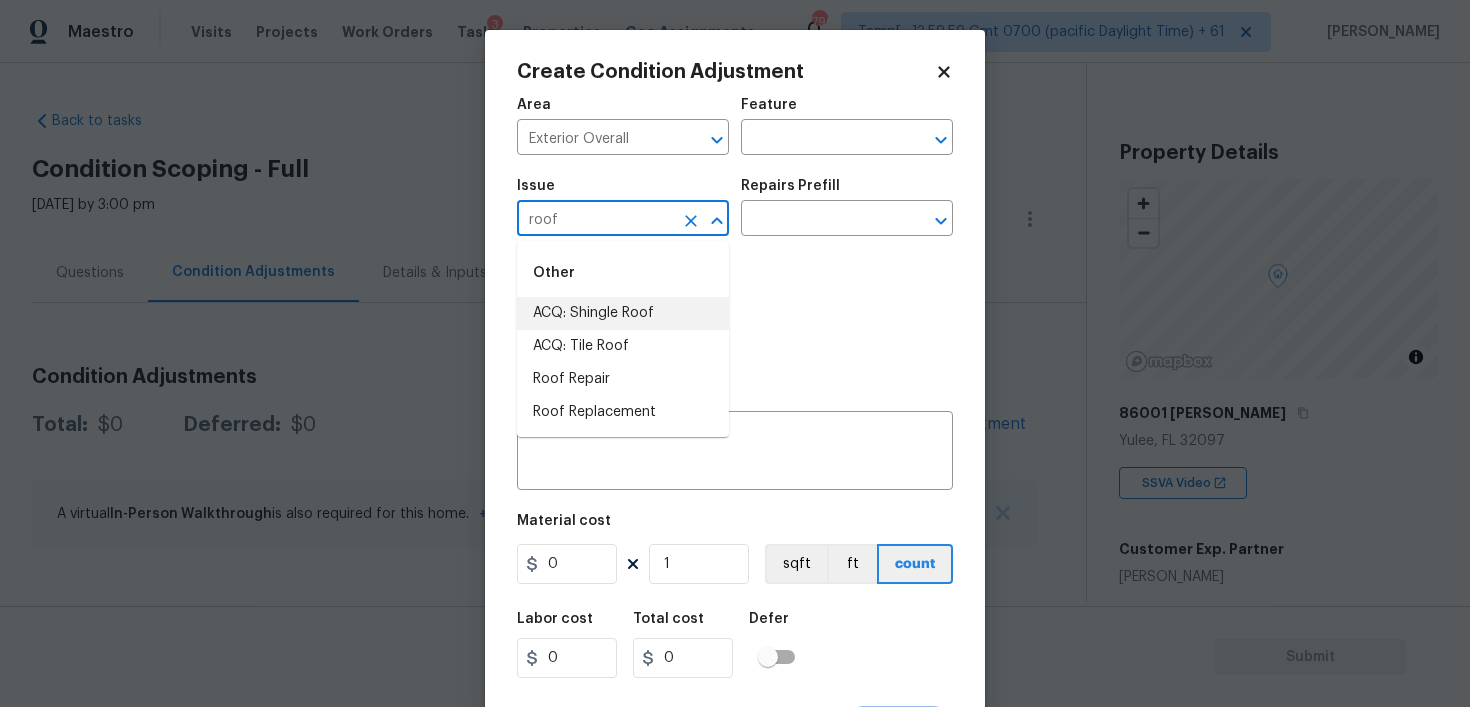 click on "ACQ: Shingle Roof" at bounding box center [623, 313] 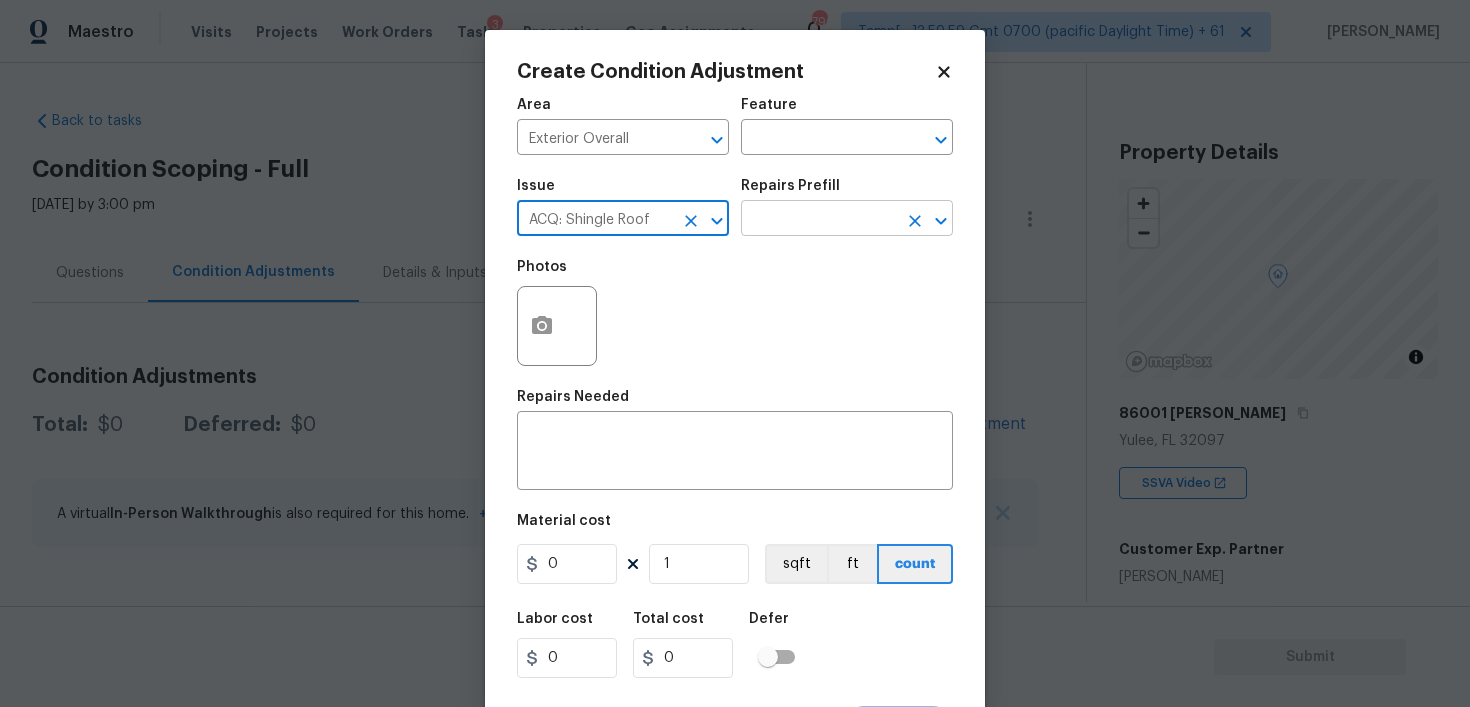 type on "ACQ: Shingle Roof" 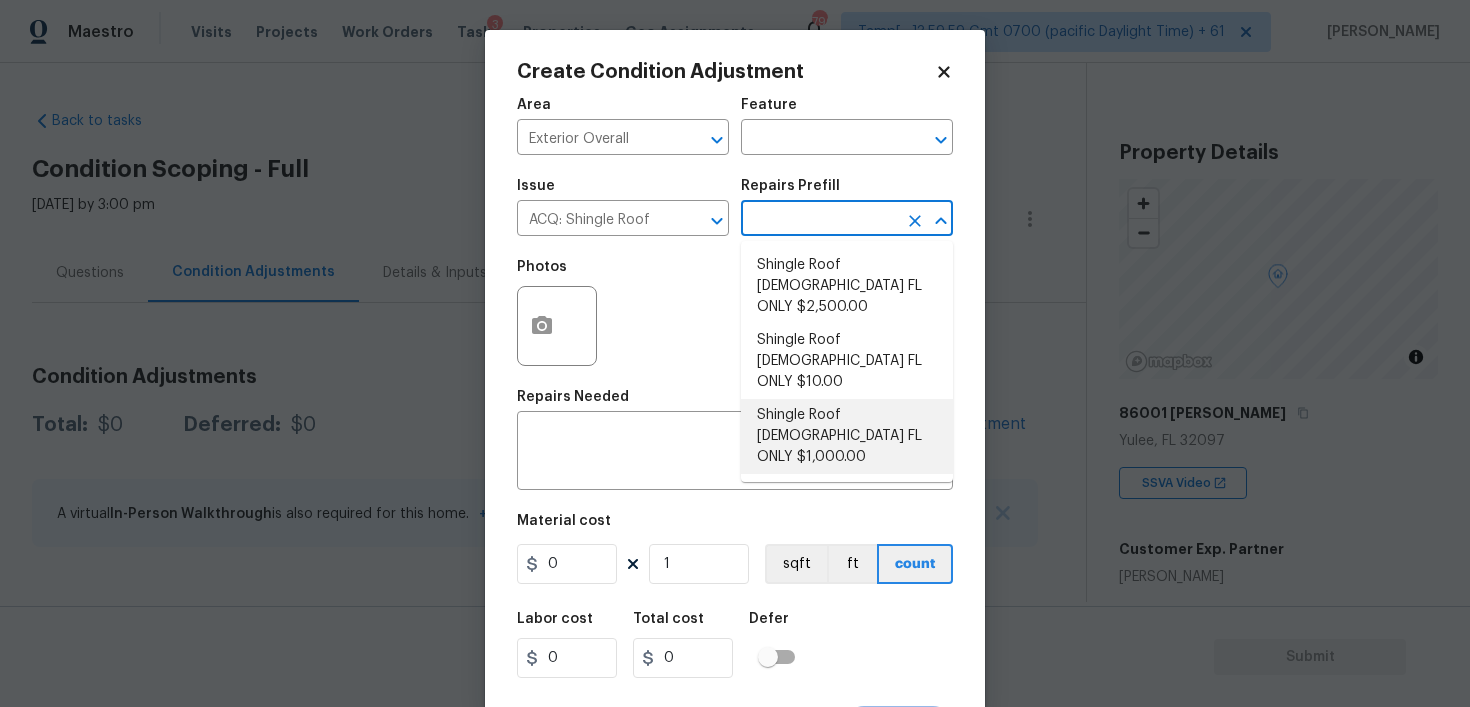 click on "Shingle Roof 5-9 Years Old FL ONLY $1,000.00" at bounding box center [847, 436] 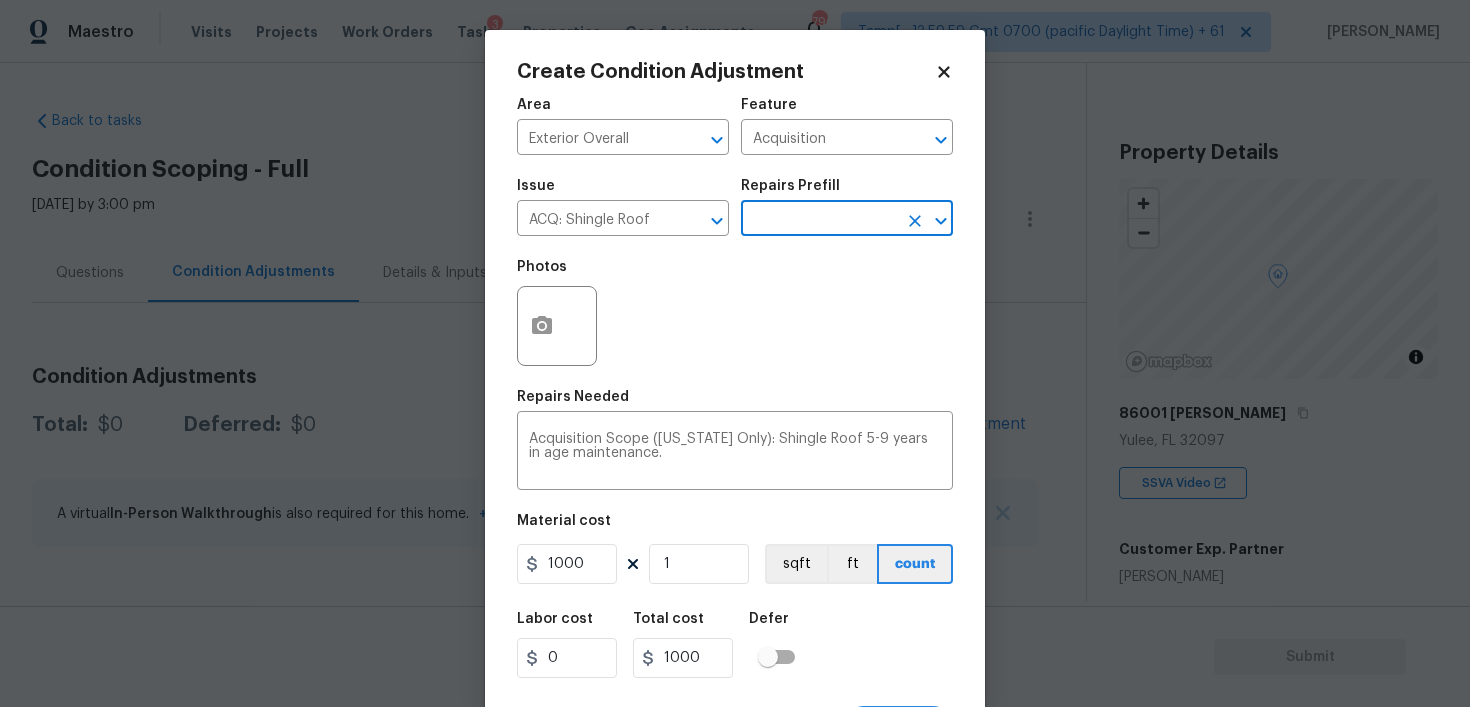 scroll, scrollTop: 40, scrollLeft: 0, axis: vertical 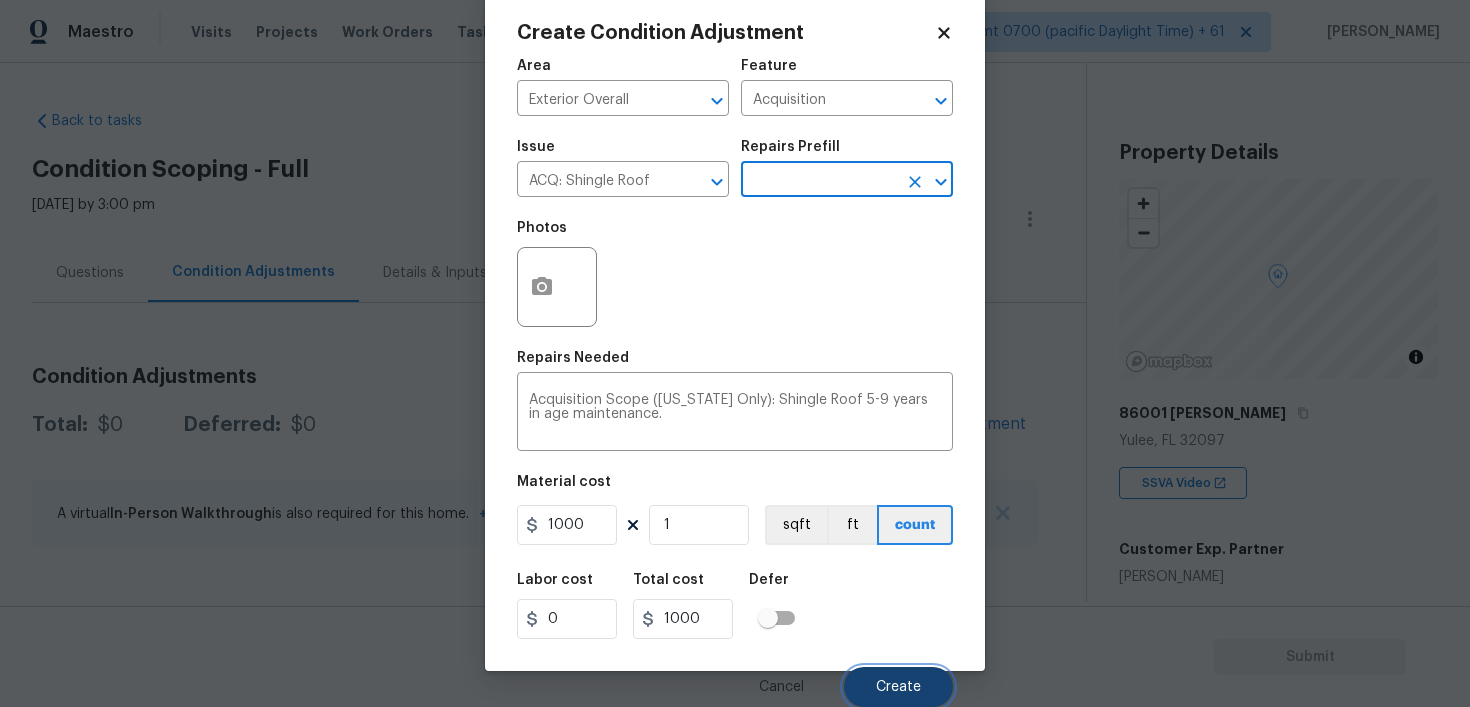 click on "Create" at bounding box center [898, 687] 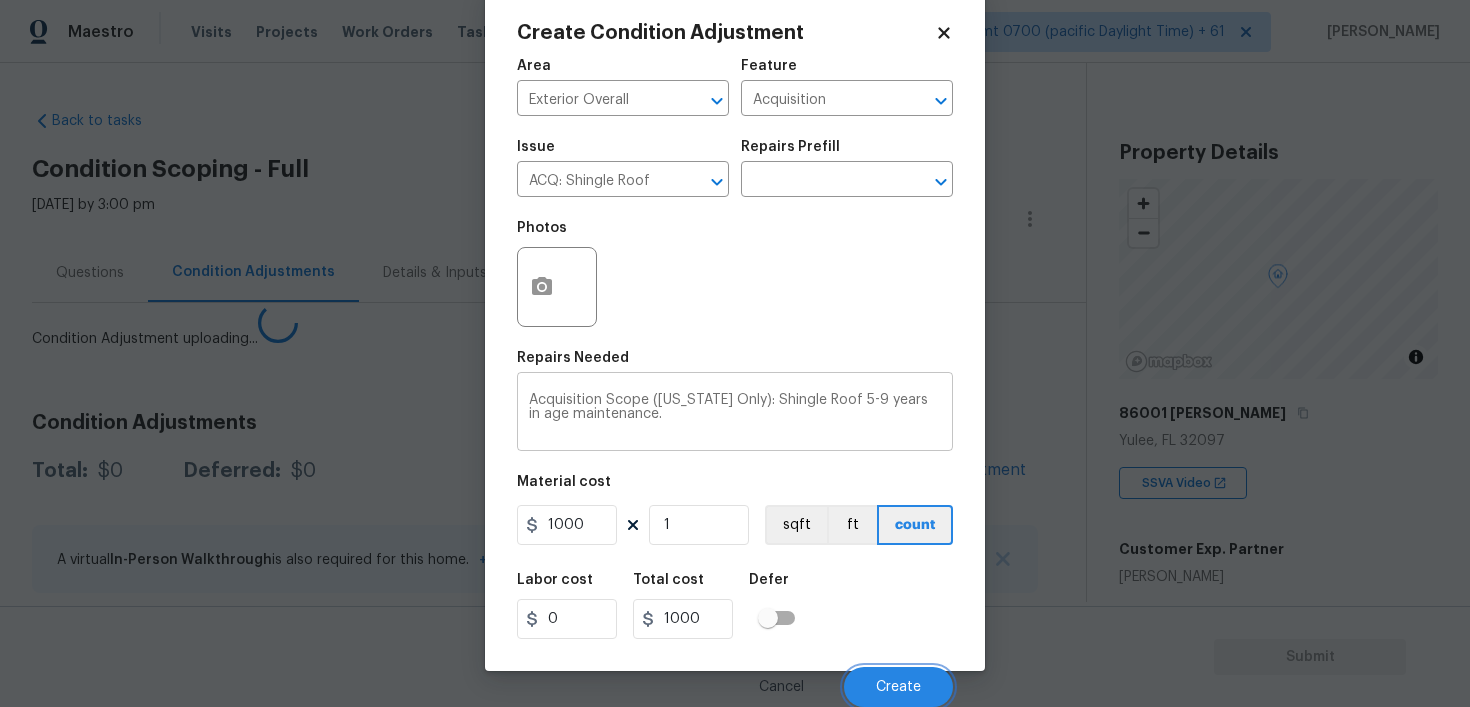 scroll, scrollTop: 33, scrollLeft: 0, axis: vertical 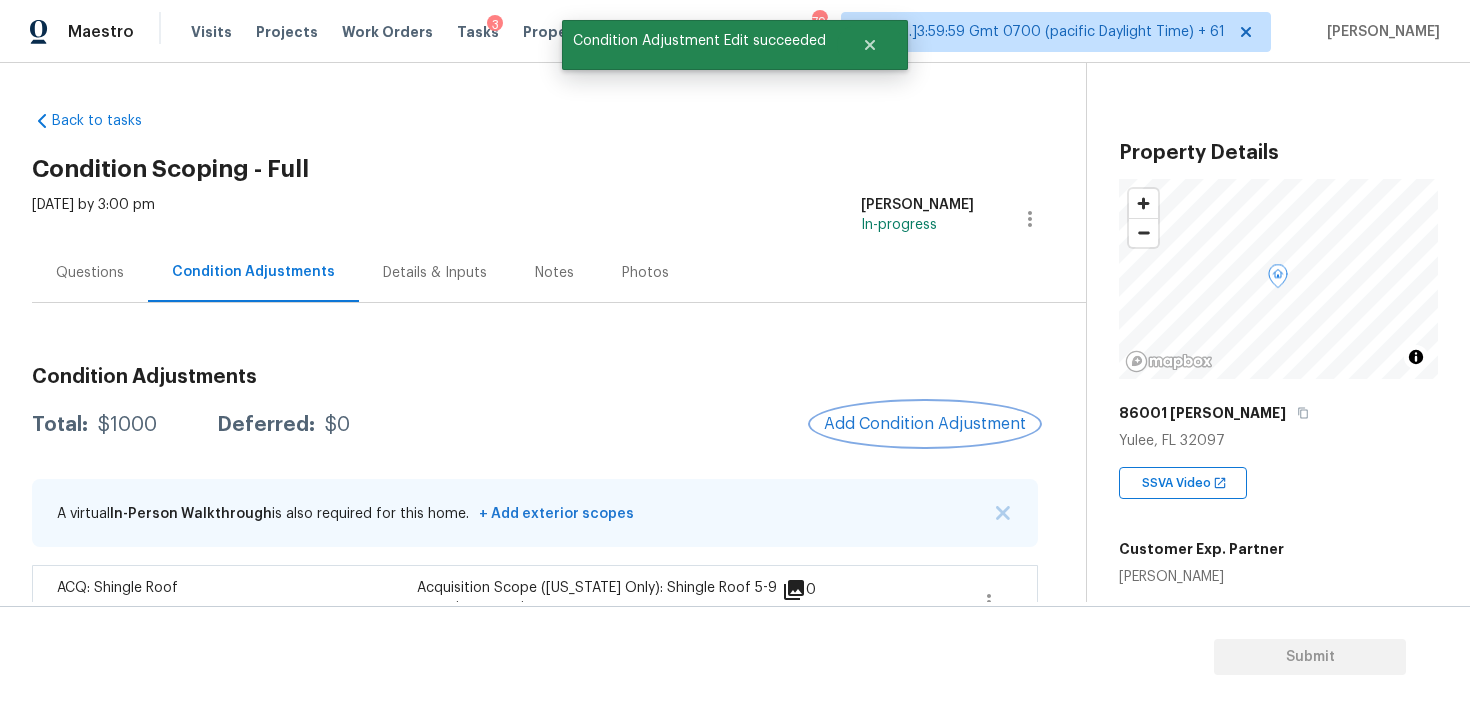 click on "Add Condition Adjustment" at bounding box center (925, 424) 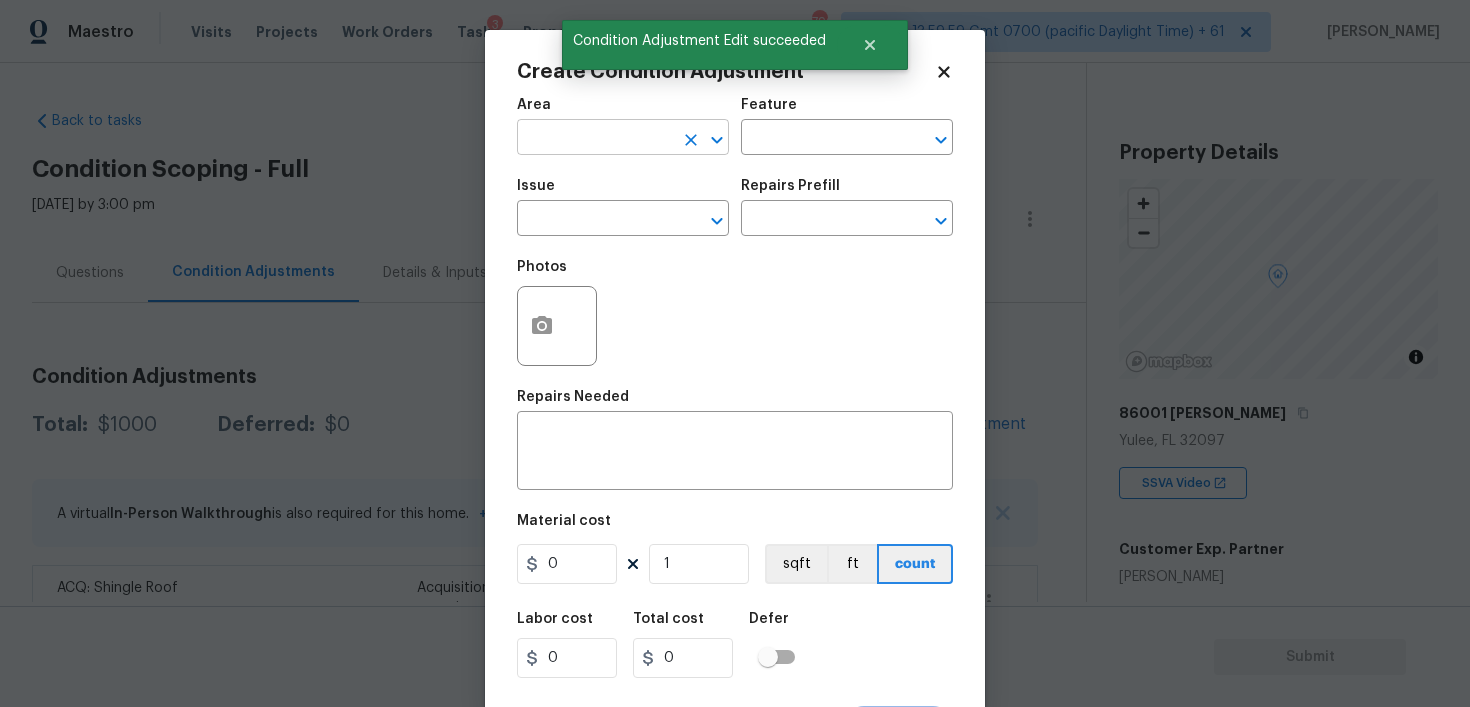 click at bounding box center (595, 139) 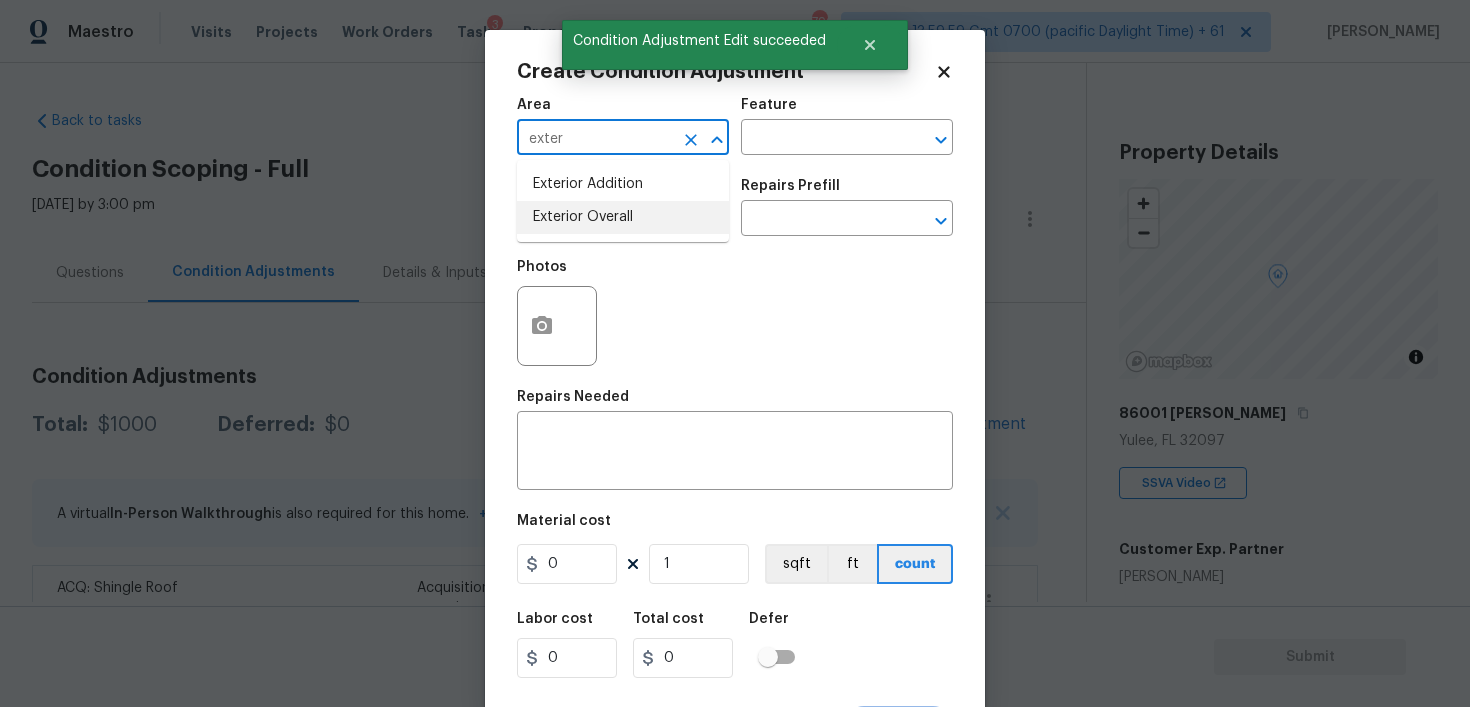 click on "Exterior Overall" at bounding box center (623, 217) 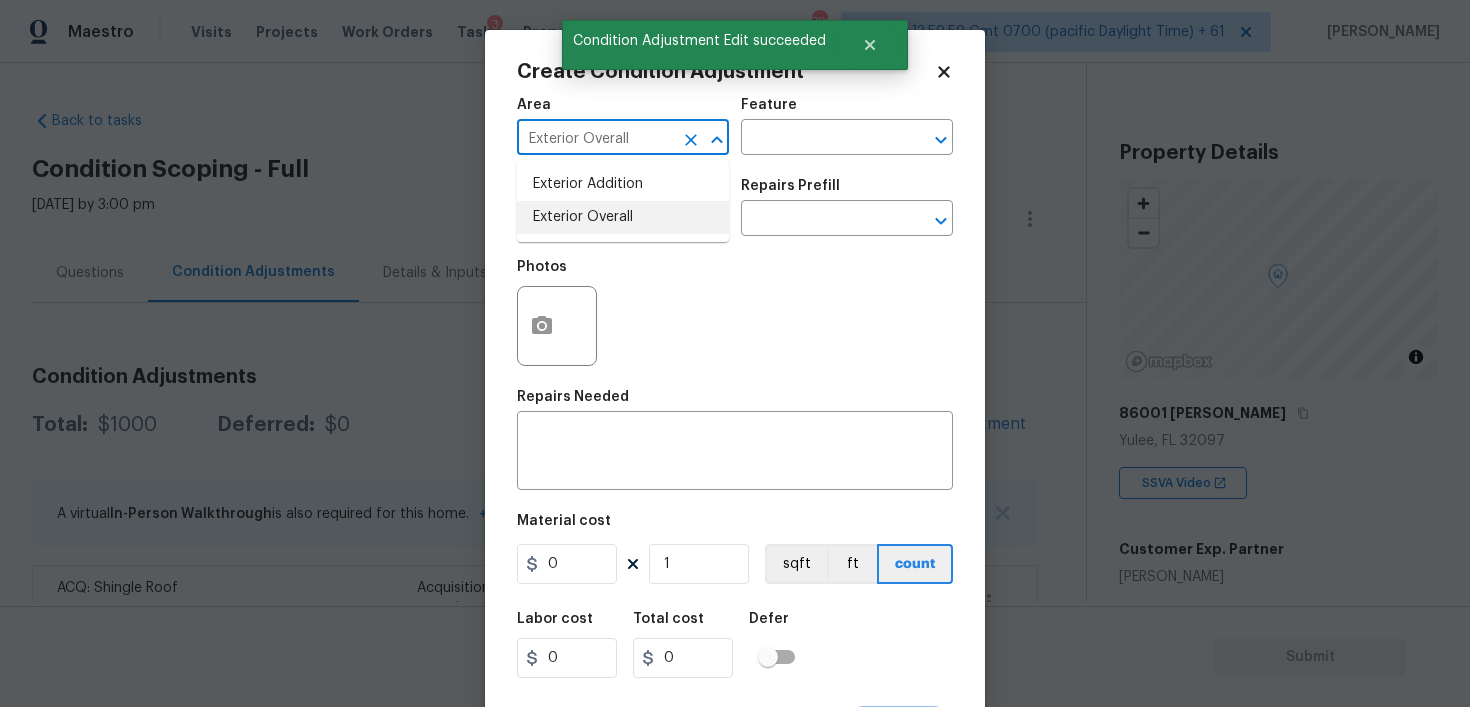 type on "Exterior Overall" 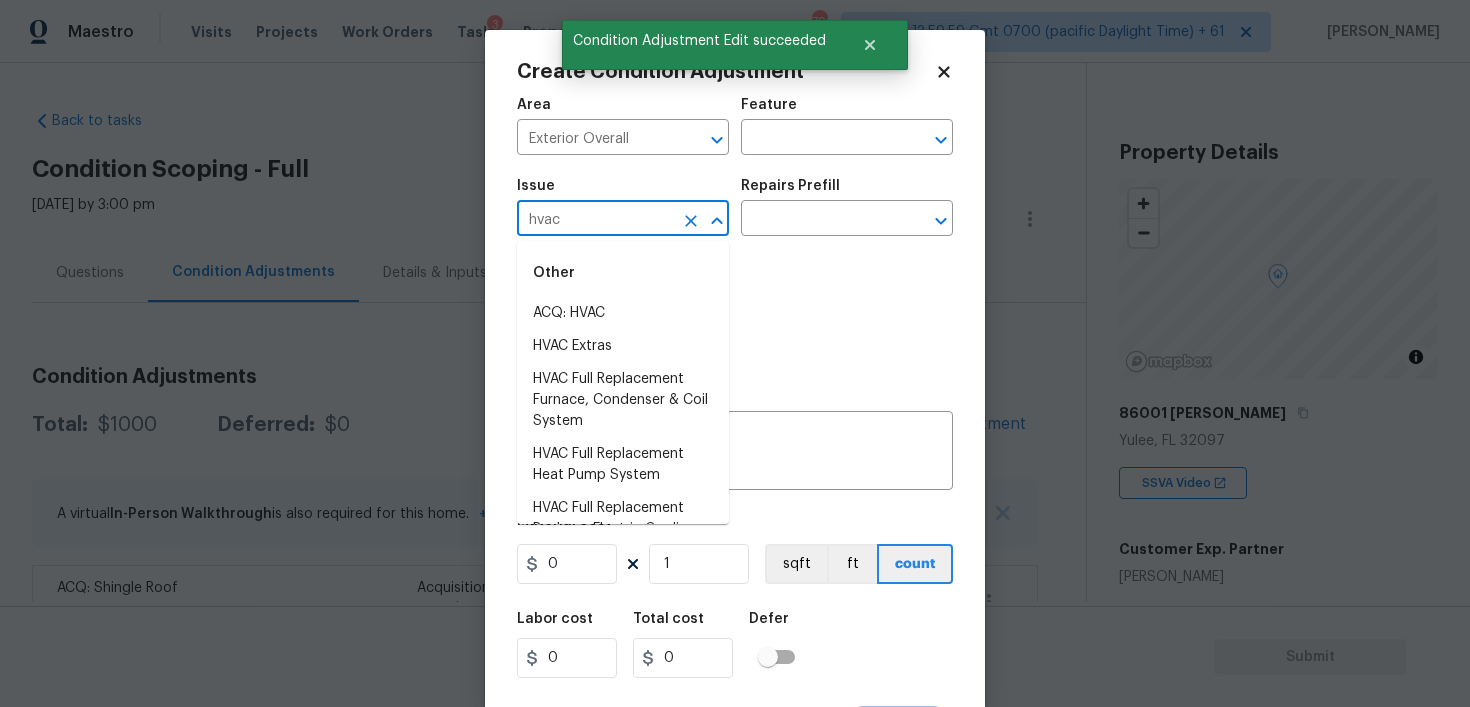 click on "ACQ: HVAC" at bounding box center [623, 313] 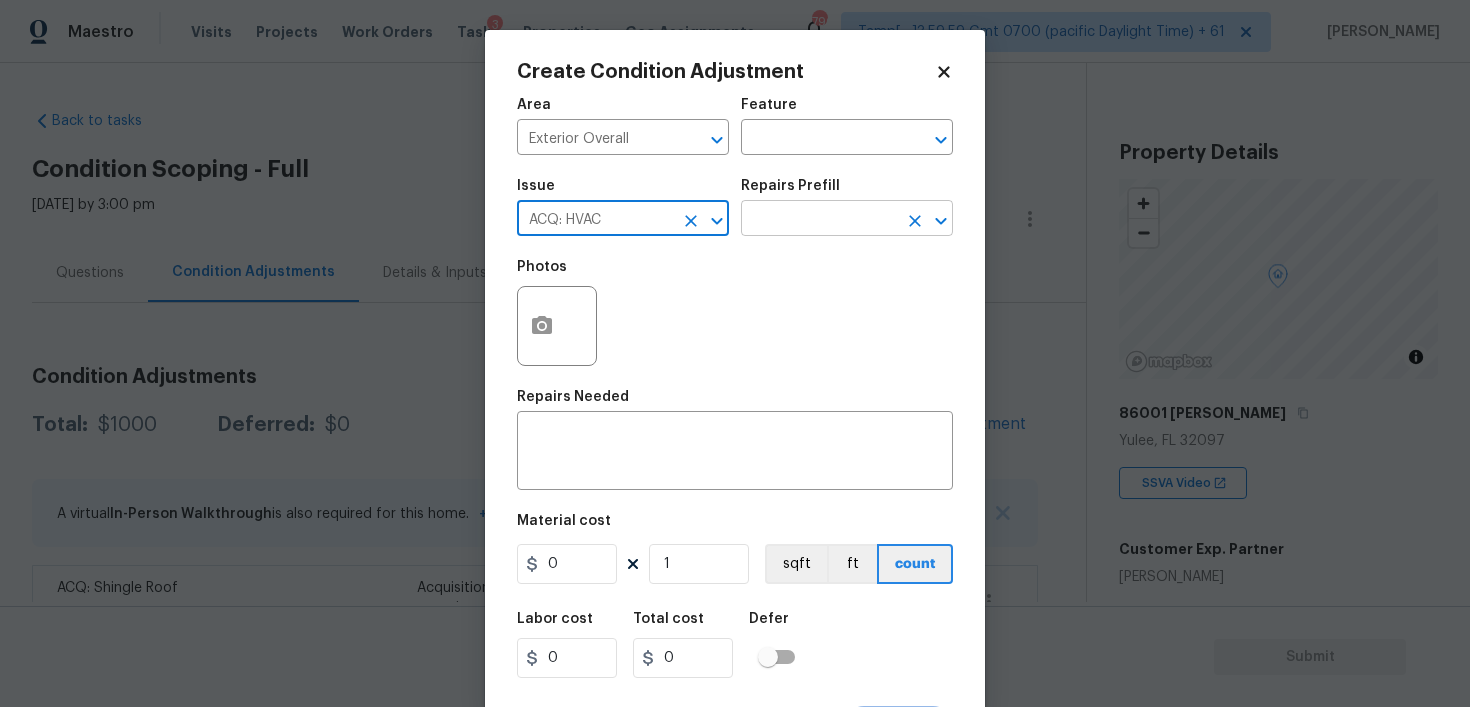 type on "ACQ: HVAC" 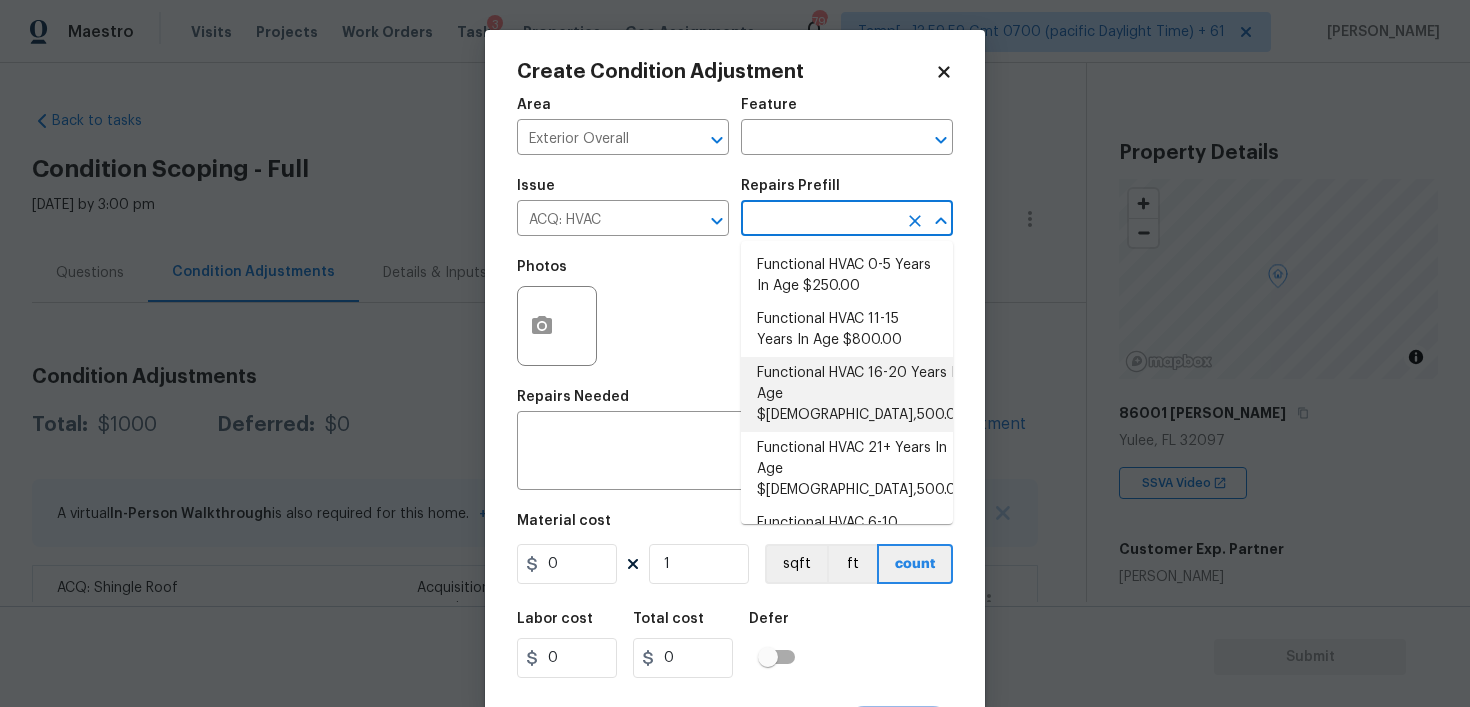 scroll, scrollTop: 1, scrollLeft: 0, axis: vertical 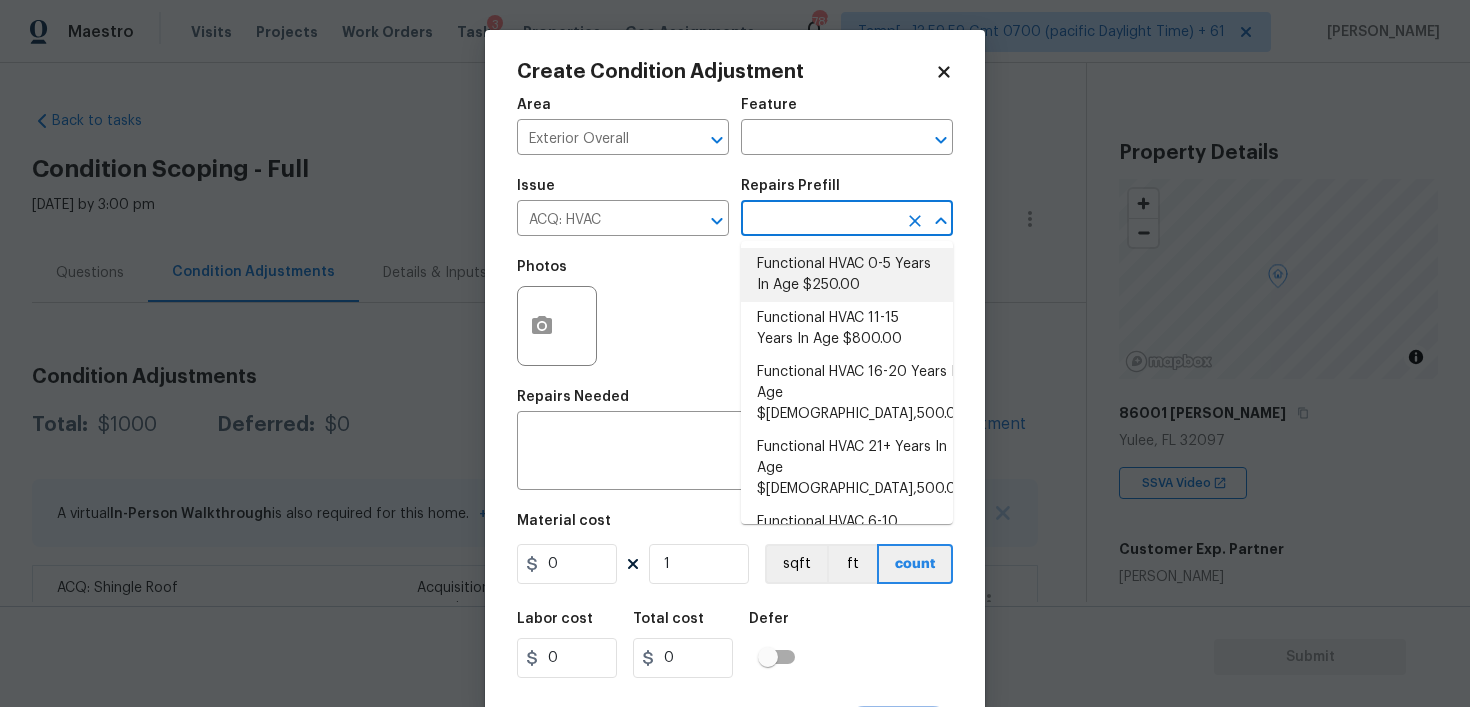 click at bounding box center (819, 220) 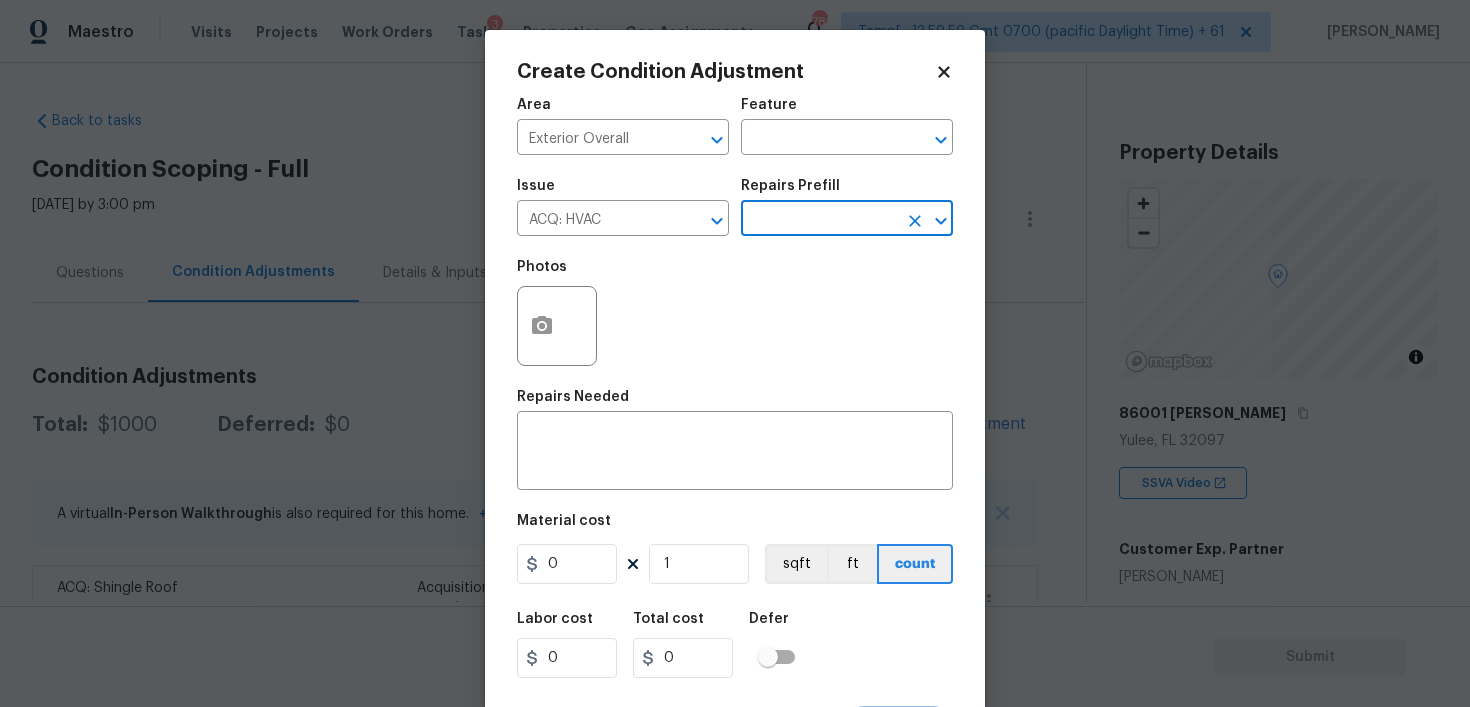 click at bounding box center [819, 220] 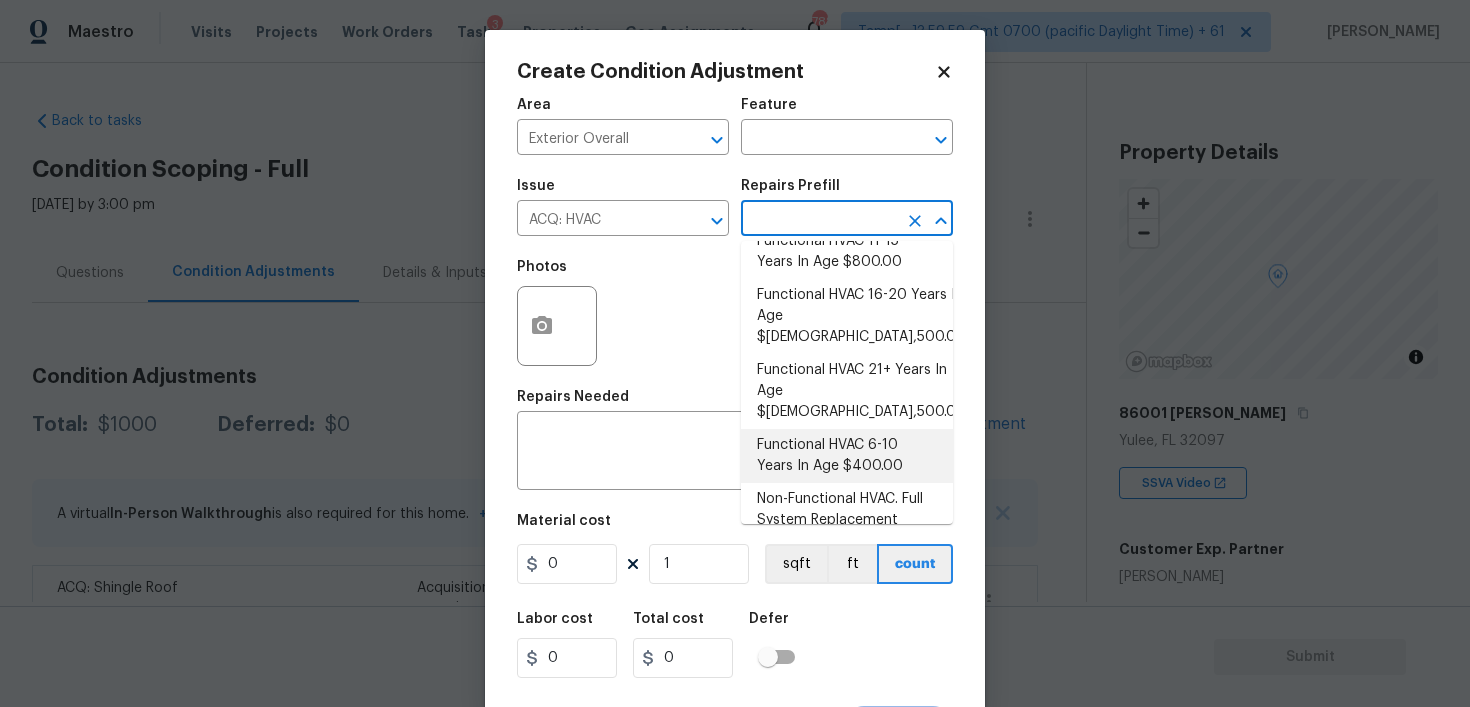 scroll, scrollTop: 0, scrollLeft: 0, axis: both 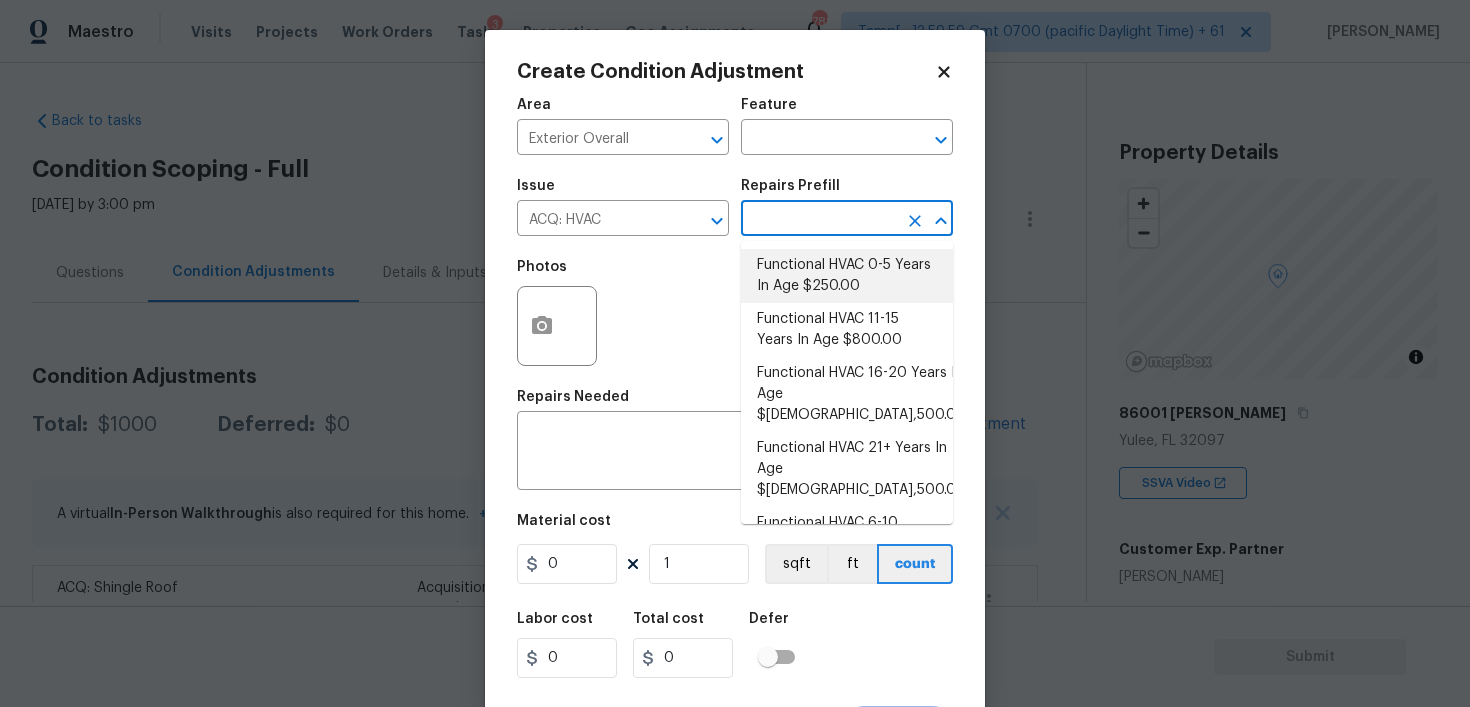 click on "Functional HVAC 0-5 Years In Age $250.00" at bounding box center (847, 276) 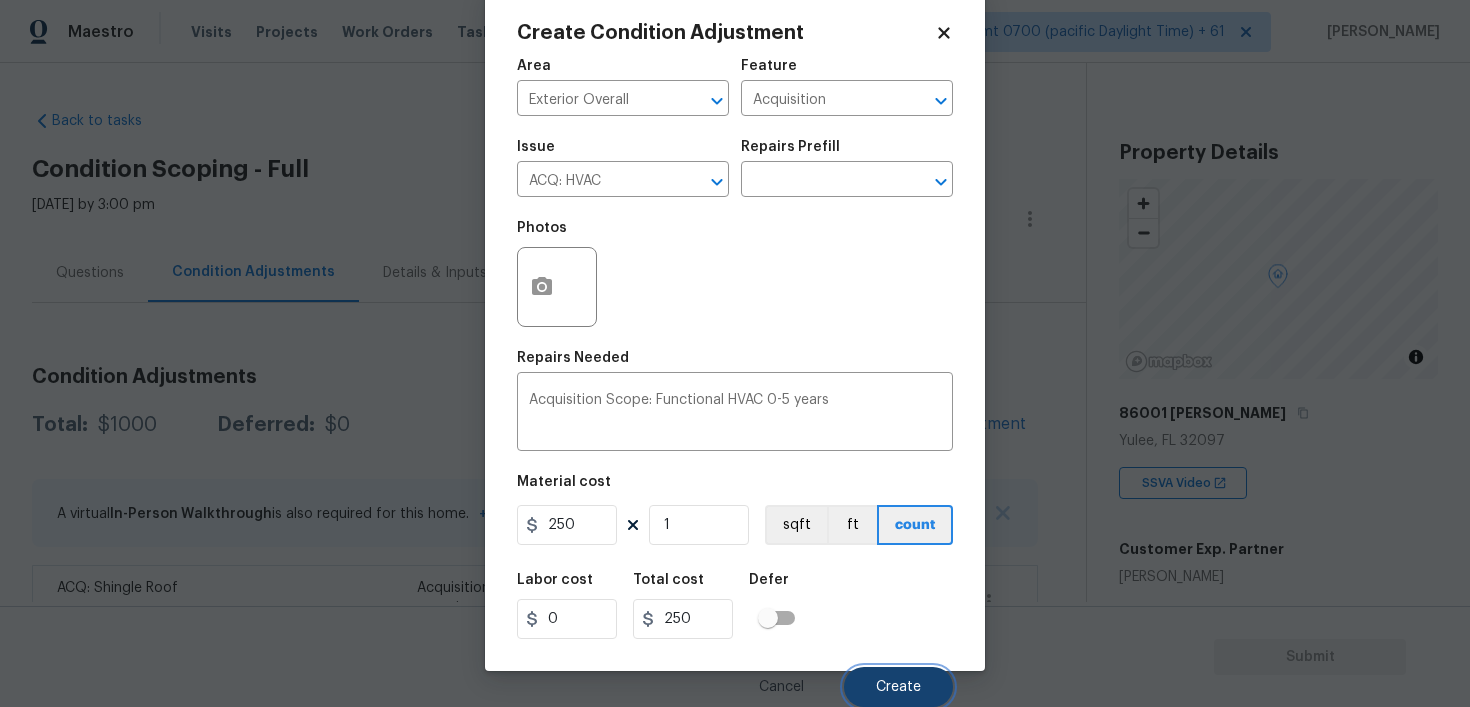 click on "Create" at bounding box center (898, 687) 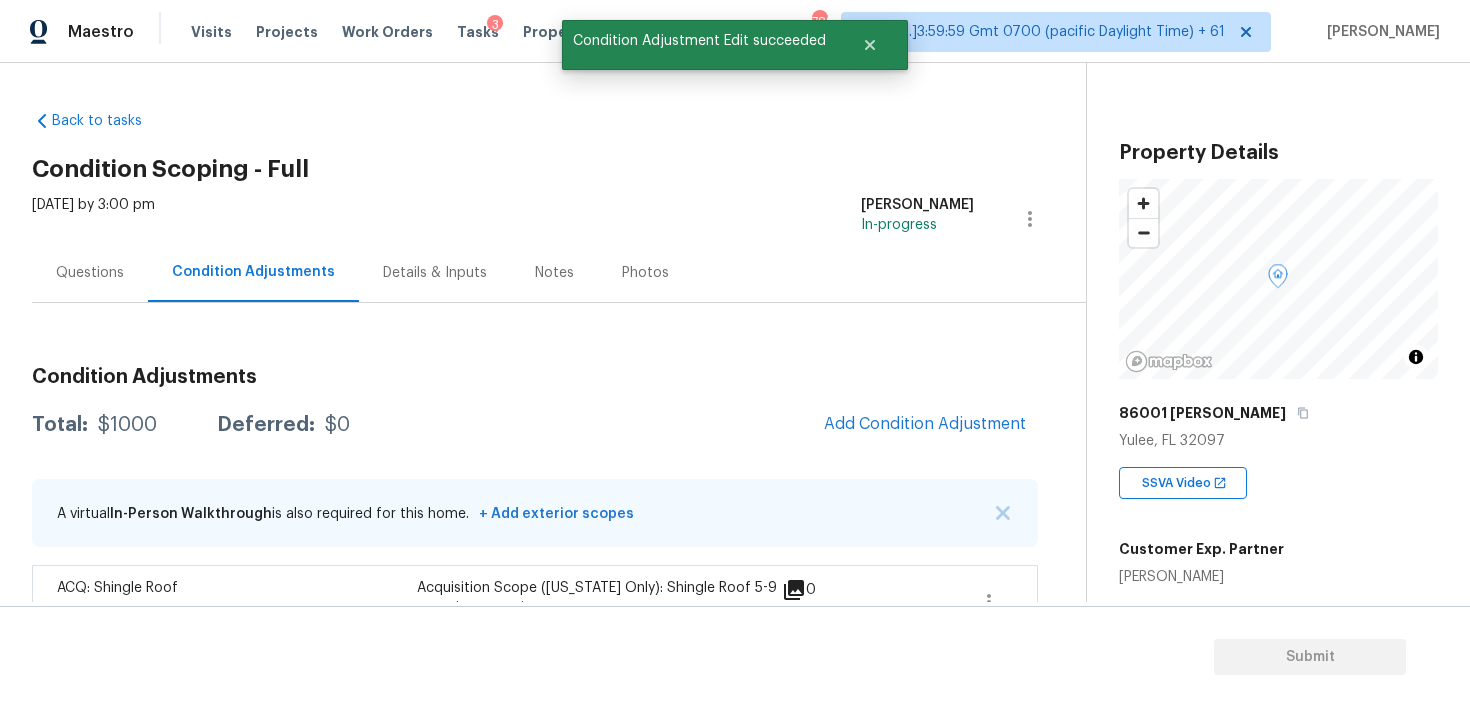 scroll, scrollTop: 33, scrollLeft: 0, axis: vertical 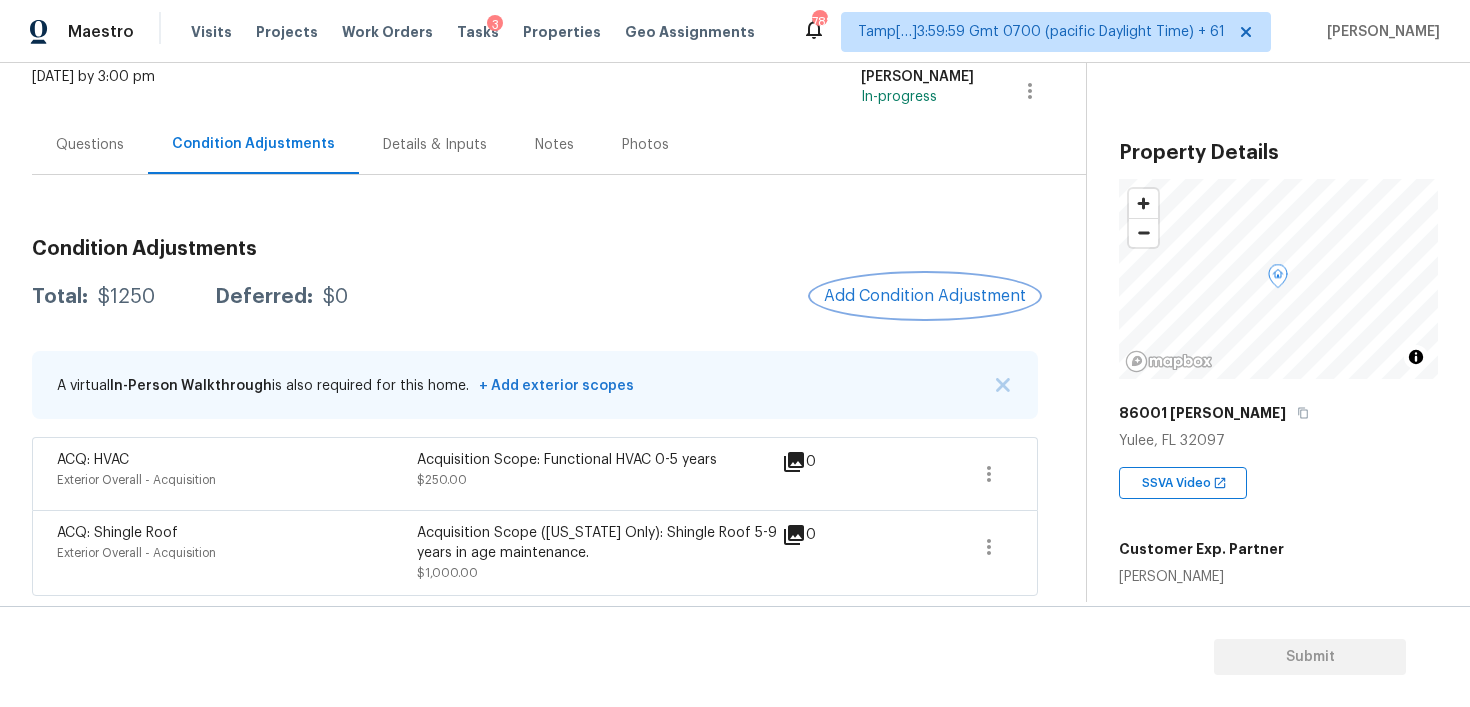 click on "Add Condition Adjustment" at bounding box center (925, 296) 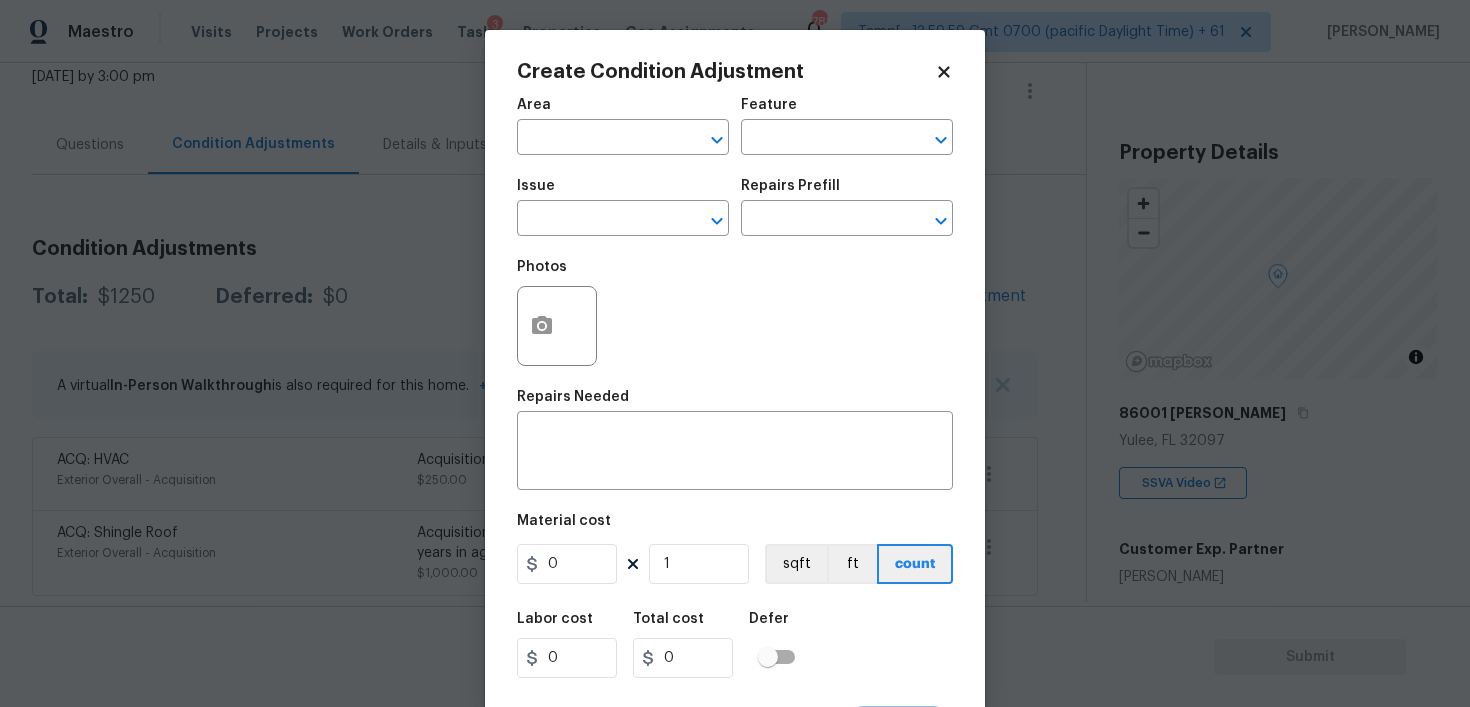 click on "Maestro Visits Projects Work Orders Tasks 3 Properties Geo Assignments 788 Tamp[…]3:59:59 Gmt 0700 (pacific Daylight Time) + 61 Vigneshwaran B Back to tasks Condition Scoping - Full Mon, Jul 21 2025 by 3:00 pm   Vigneshwaran B In-progress Questions Condition Adjustments Details & Inputs Notes Photos Condition Adjustments Total:  $1250 Deferred:  $0 Add Condition Adjustment A virtual  In-Person Walkthrough  is also required for this home.   + Add exterior scopes ACQ: HVAC Exterior Overall - Acquisition Acquisition Scope: Functional HVAC 0-5 years $250.00   0 ACQ: Shingle Roof Exterior Overall - Acquisition Acquisition Scope (Florida Only): Shingle Roof 5-9 years in age maintenance. $1,000.00   0 Property Details © Mapbox   © OpenStreetMap   Improve this map 86001 Grant Pl Yulee, FL 32097 SSVA Video Customer Exp. Partner Dennis Greco Square Foot 1360 Bedrooms 3 Full Bathrooms 2 Half Bathrooms - Year Built 1995 In Gated Community - Number of Pets - Smoking - Septic system - Home Additions - Submit
Area" at bounding box center [735, 353] 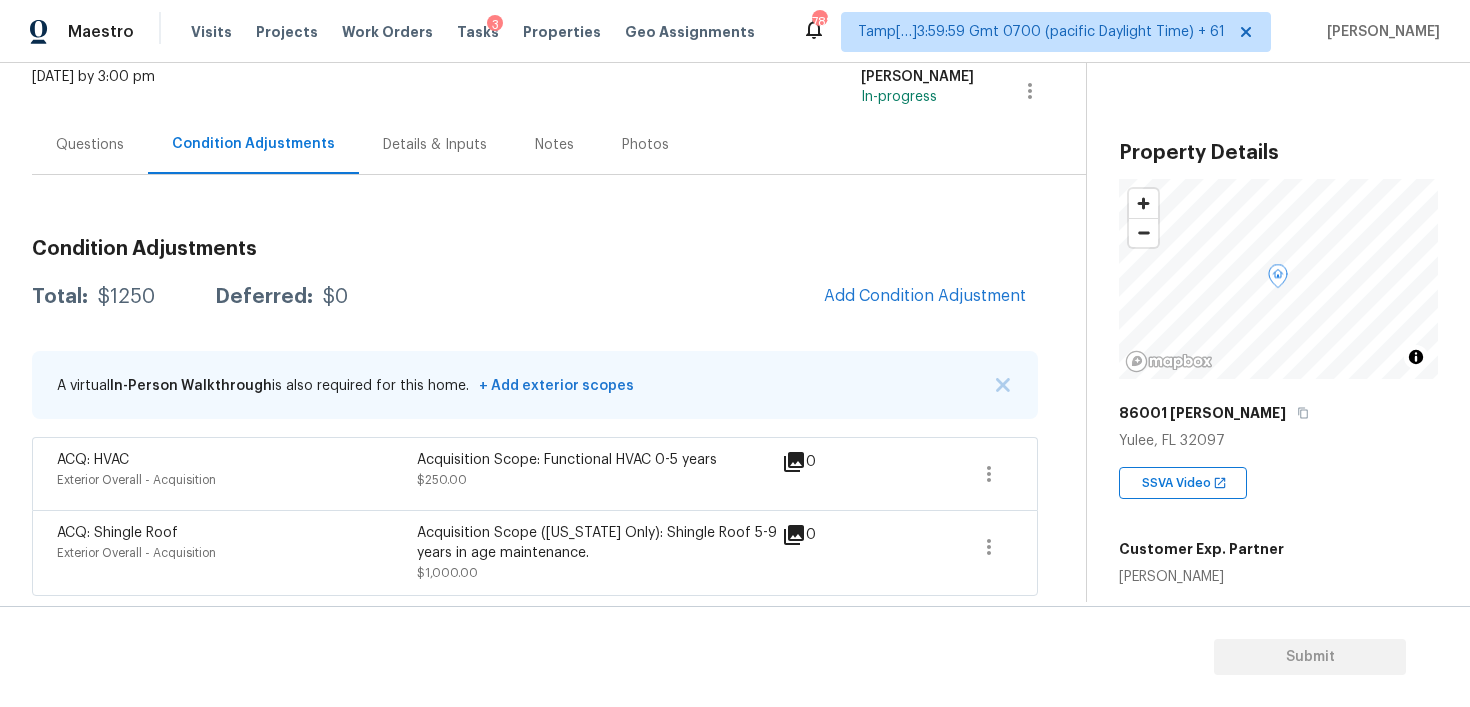 click on "Condition Adjustments Total:  $1250 Deferred:  $0 Add Condition Adjustment A virtual  In-Person Walkthrough  is also required for this home.   + Add exterior scopes ACQ: HVAC Exterior Overall - Acquisition Acquisition Scope: Functional HVAC 0-5 years $250.00   0 ACQ: Shingle Roof Exterior Overall - Acquisition Acquisition Scope (Florida Only): Shingle Roof 5-9 years in age maintenance. $1,000.00   0" at bounding box center (535, 409) 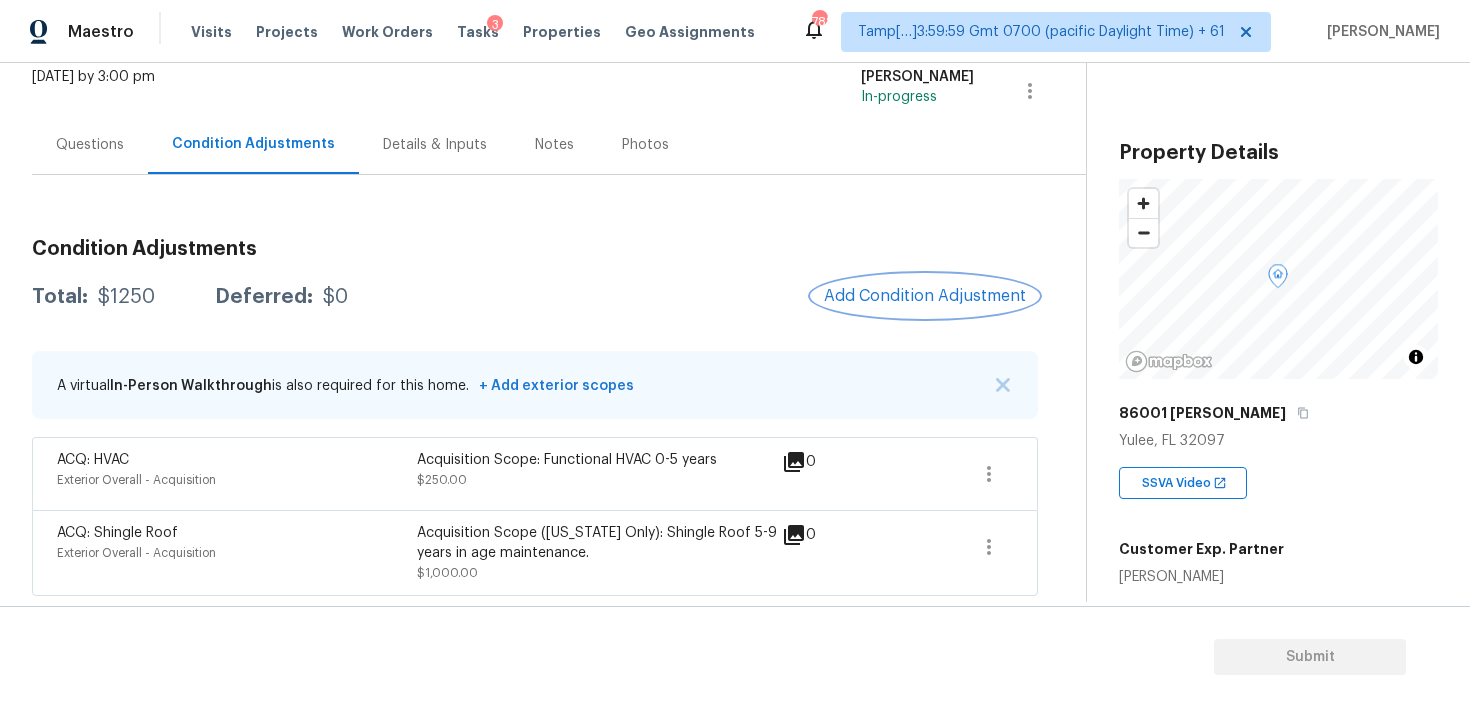 click on "Add Condition Adjustment" at bounding box center [925, 296] 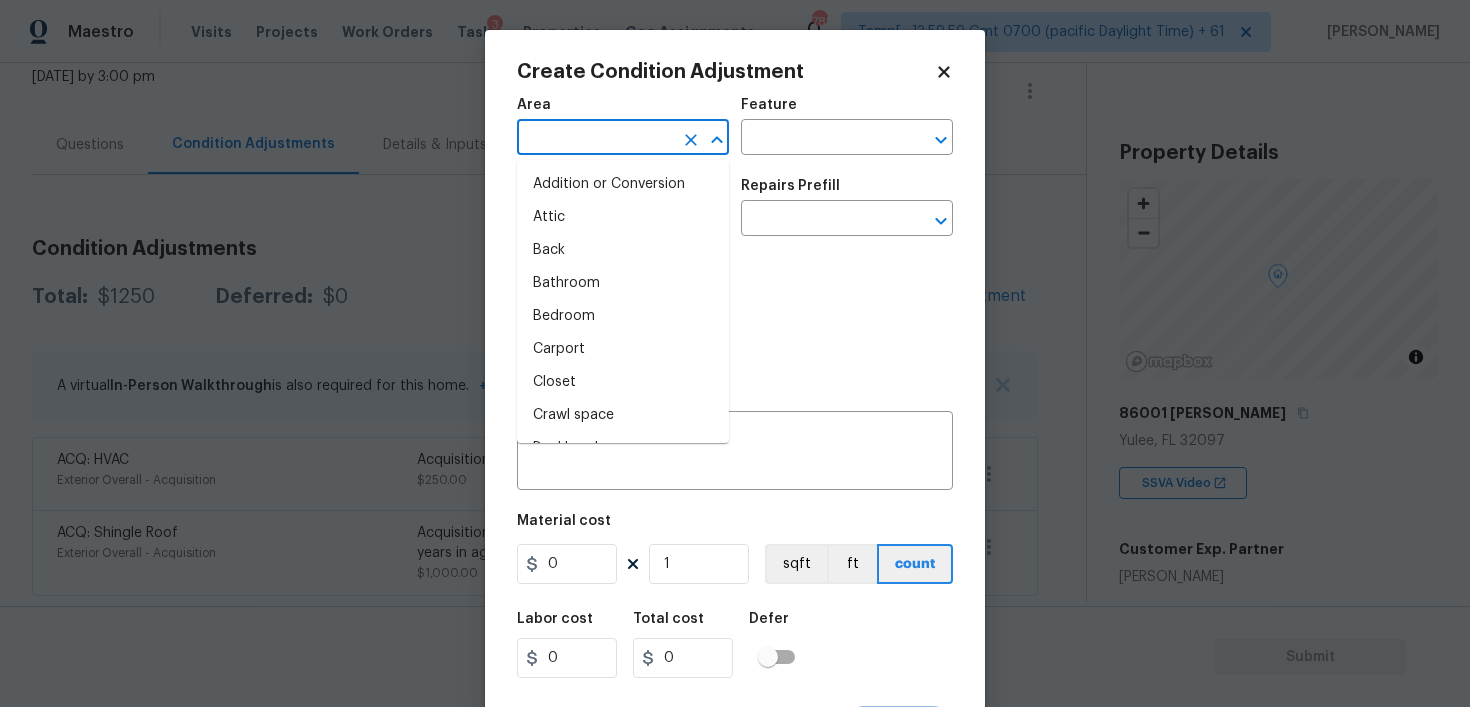 click at bounding box center (595, 139) 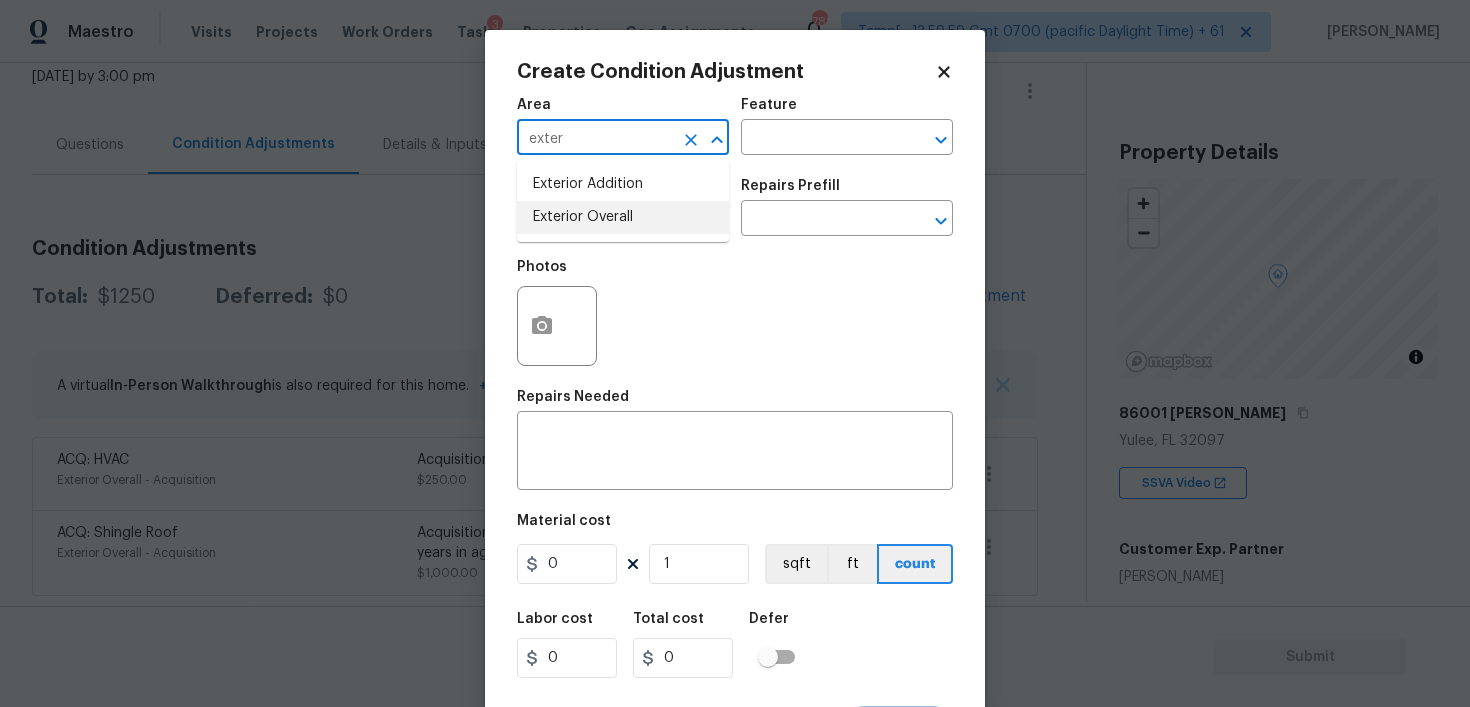 click on "Exterior Overall" at bounding box center (623, 217) 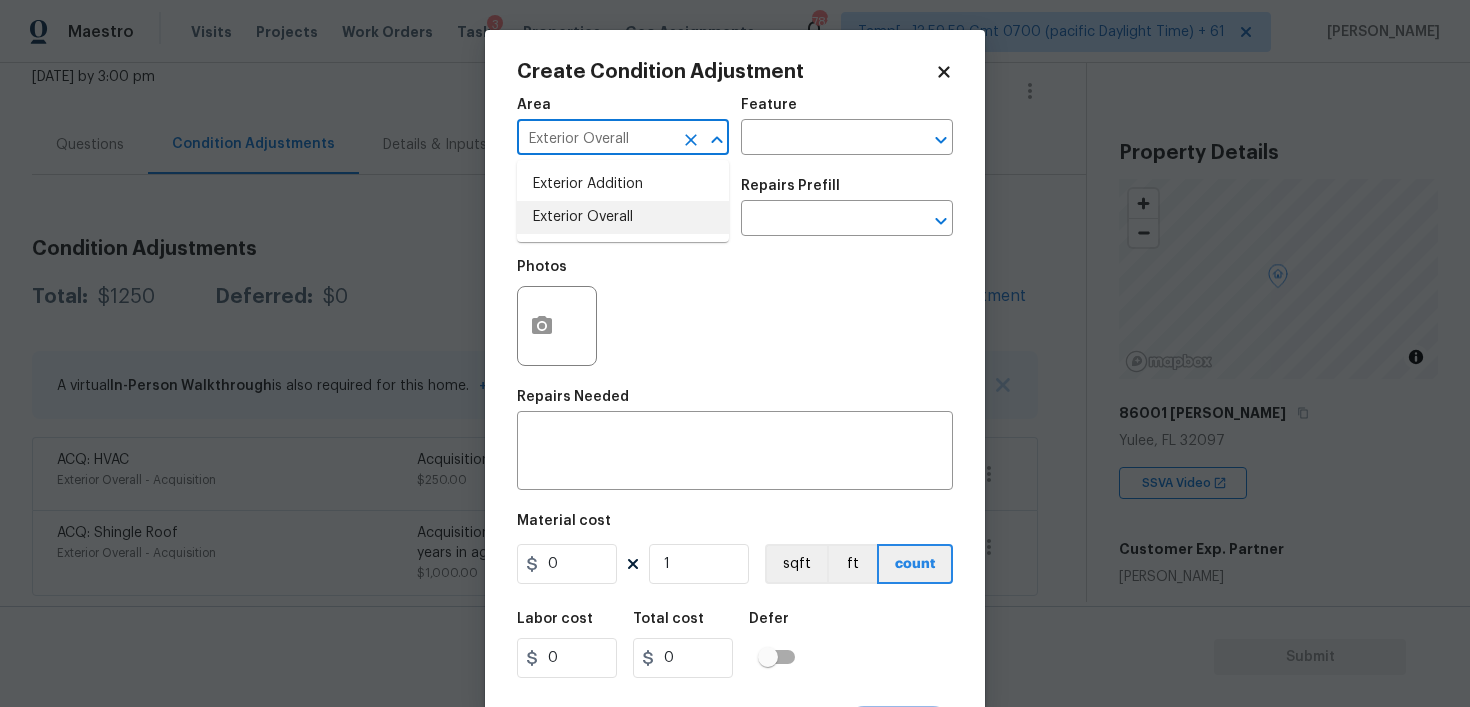 type on "Exterior Overall" 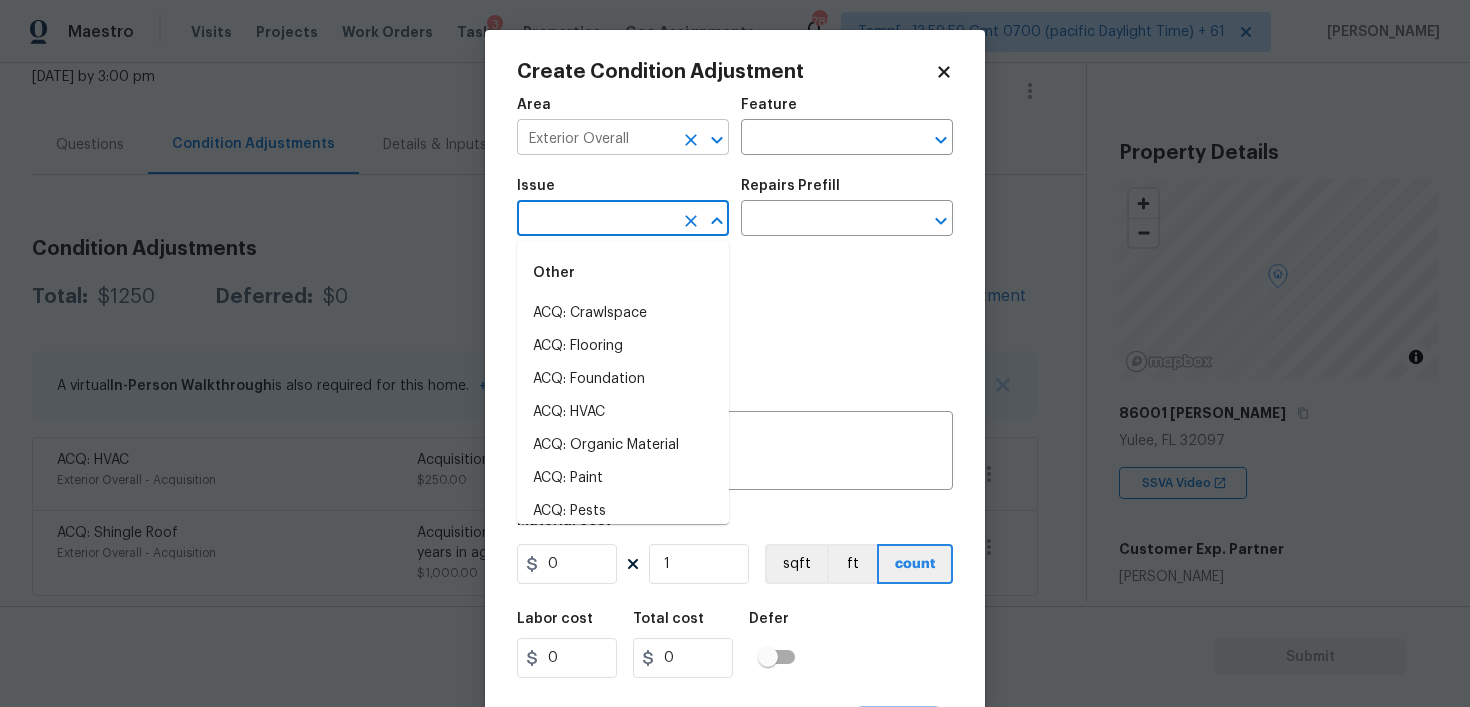 click at bounding box center [691, 140] 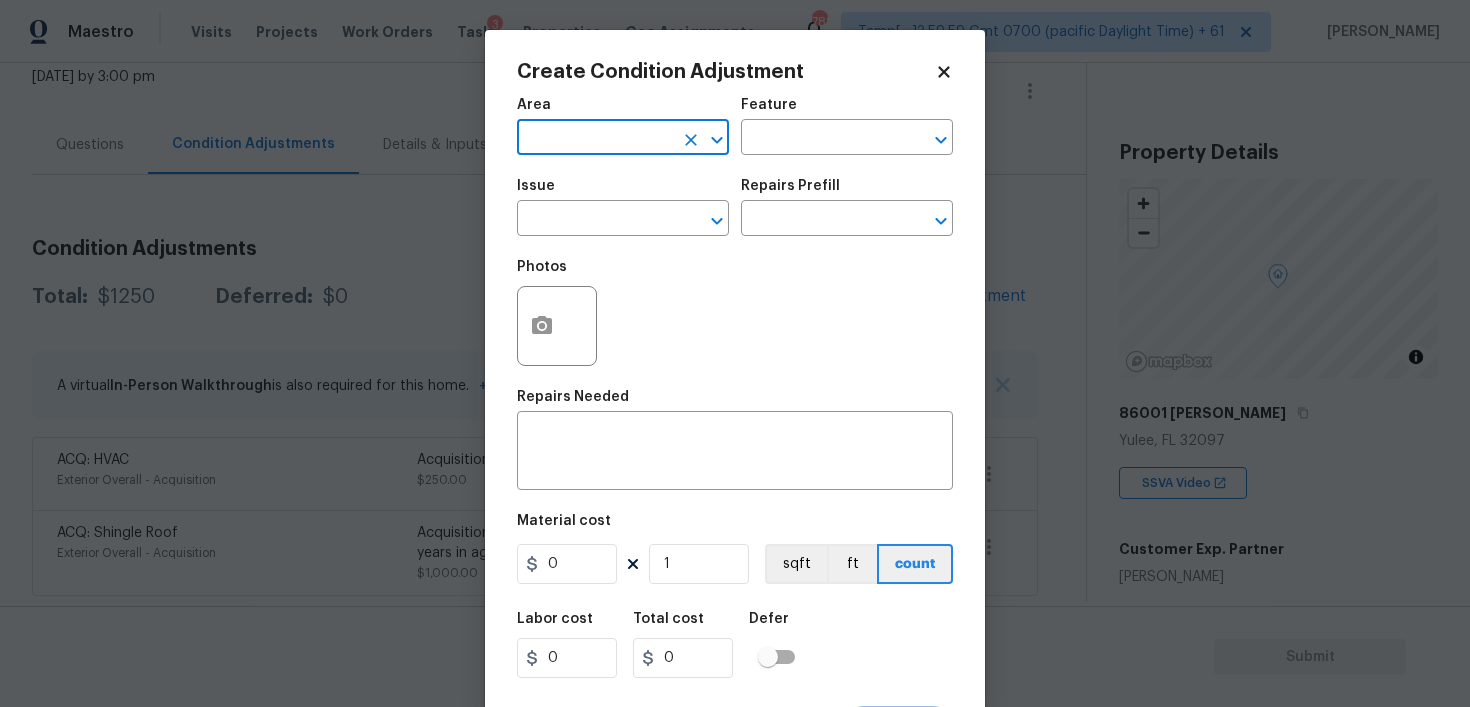 click at bounding box center [595, 139] 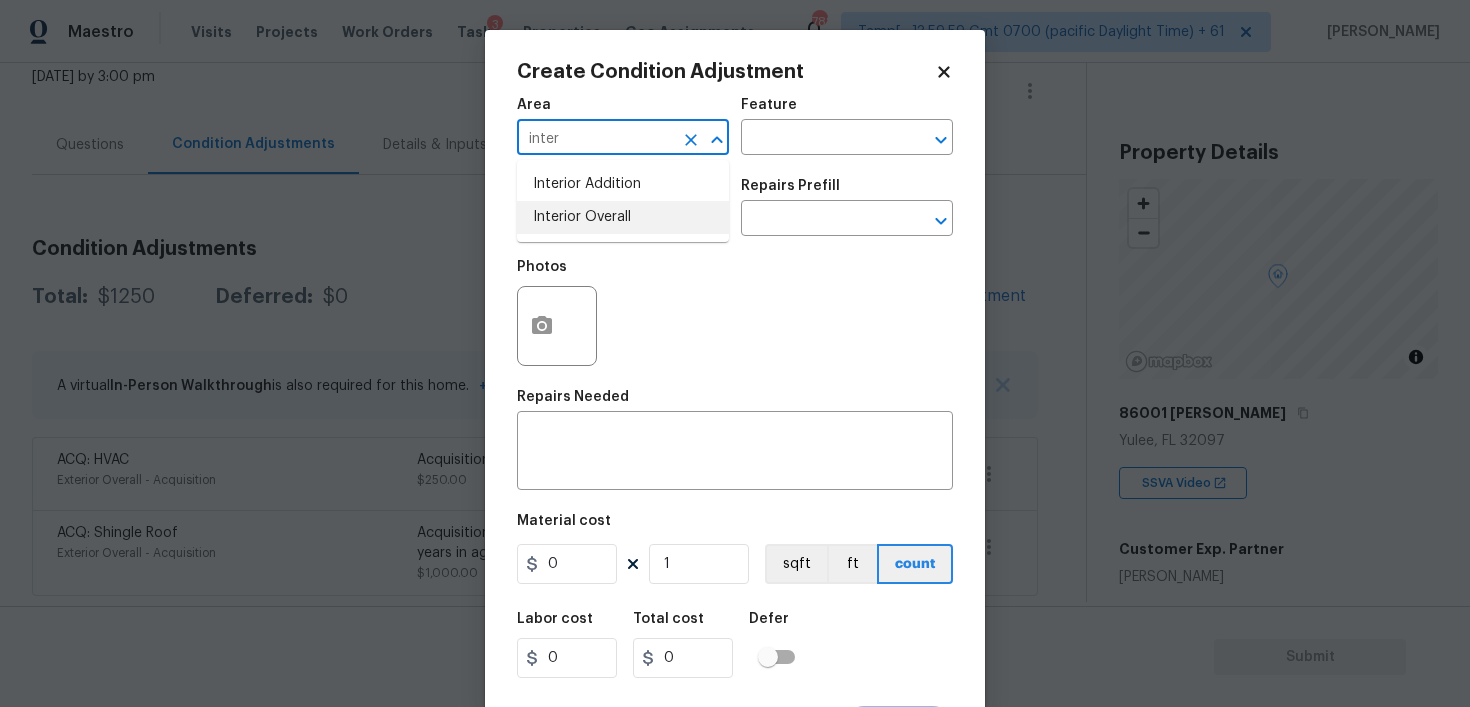 click on "Interior Overall" at bounding box center (623, 217) 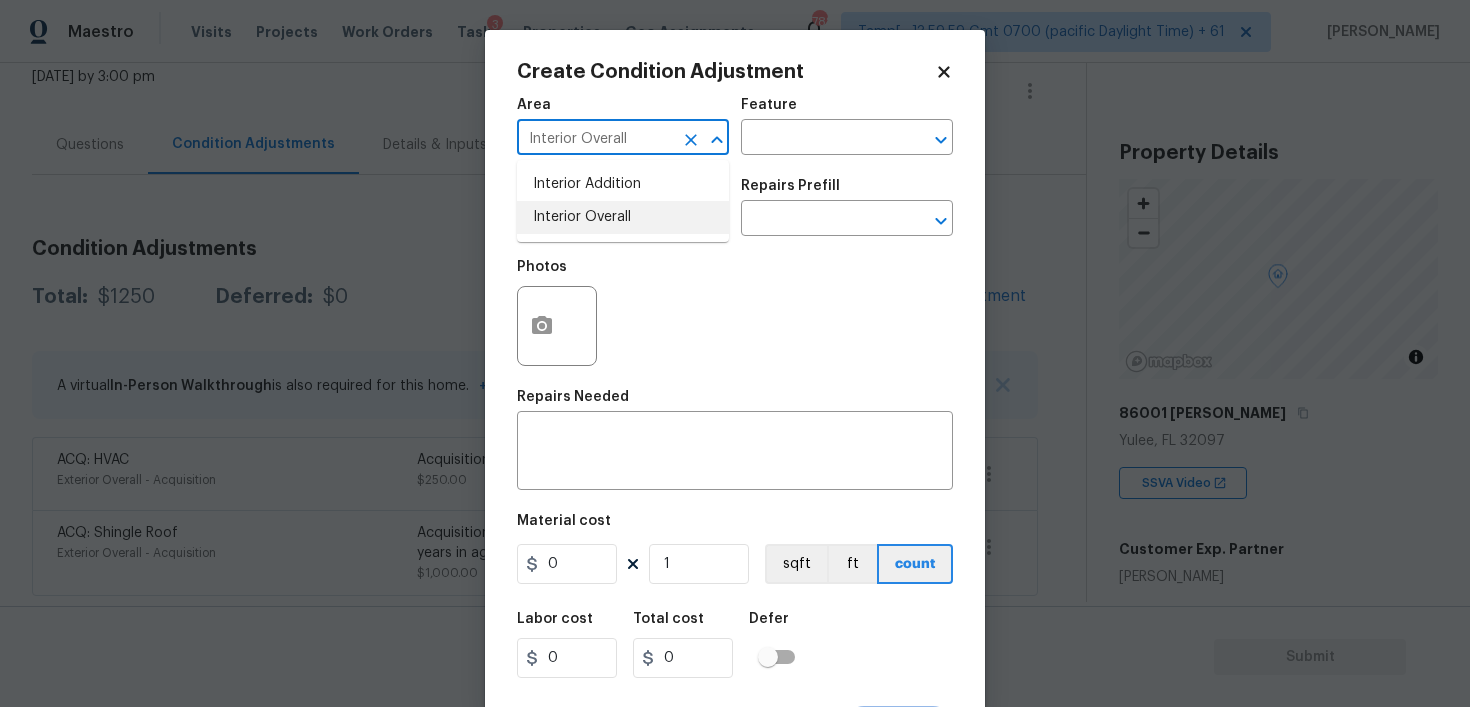 type on "Interior Overall" 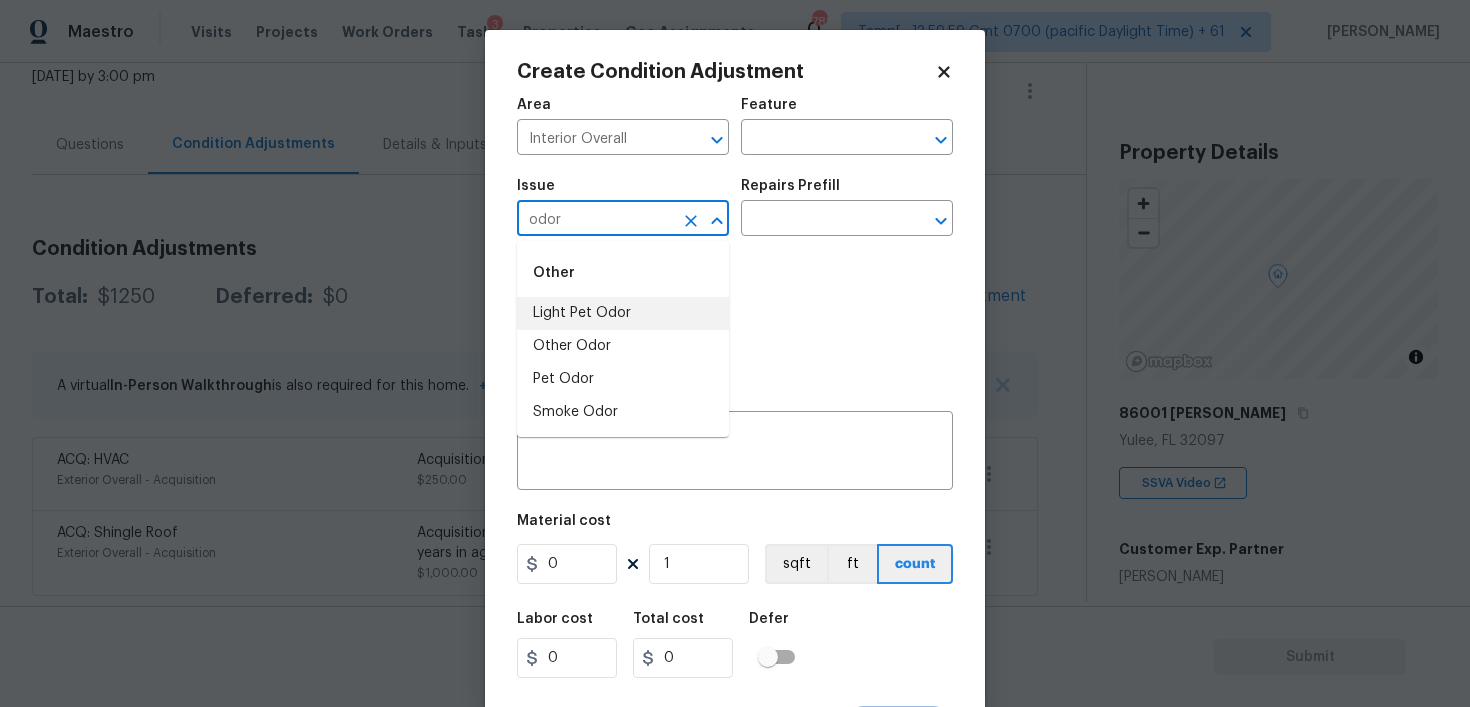 click on "Light Pet Odor" at bounding box center [623, 313] 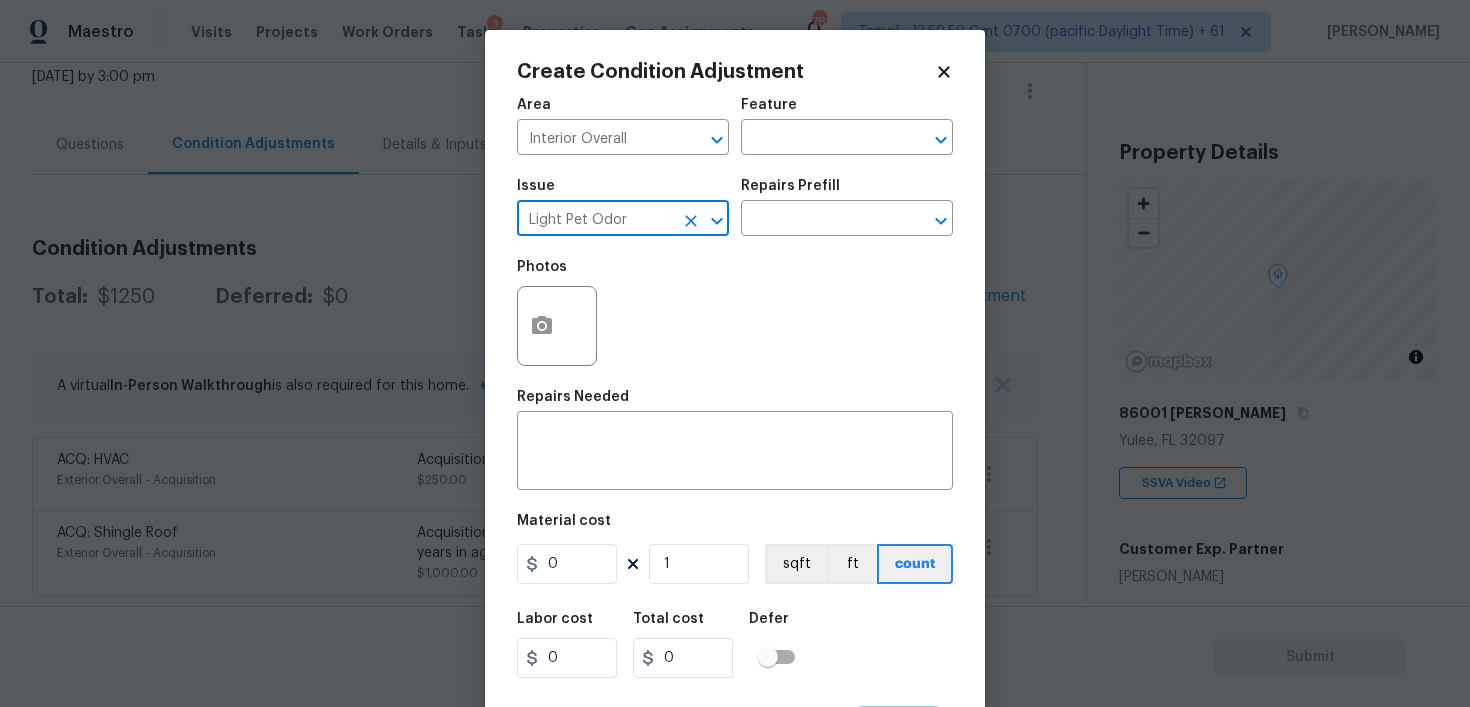 type on "Light Pet Odor" 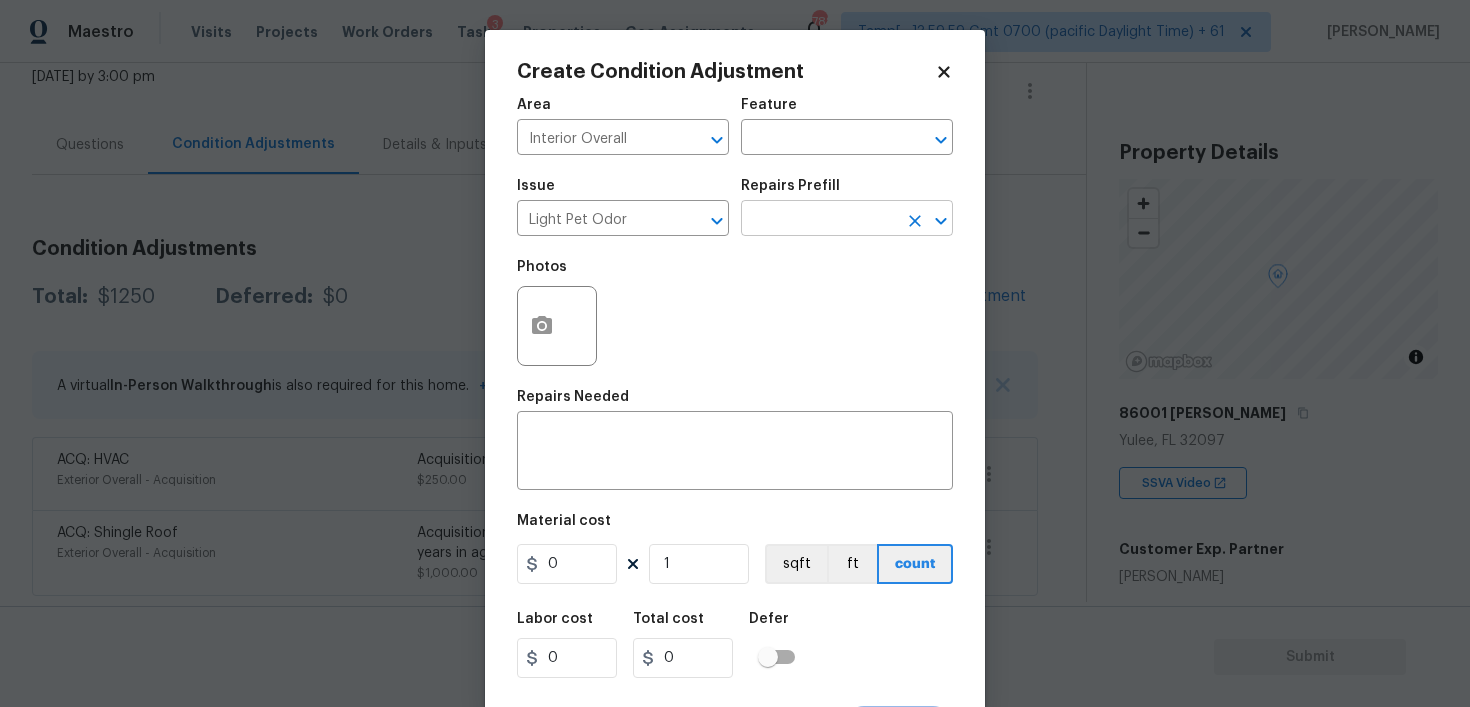 click at bounding box center [819, 220] 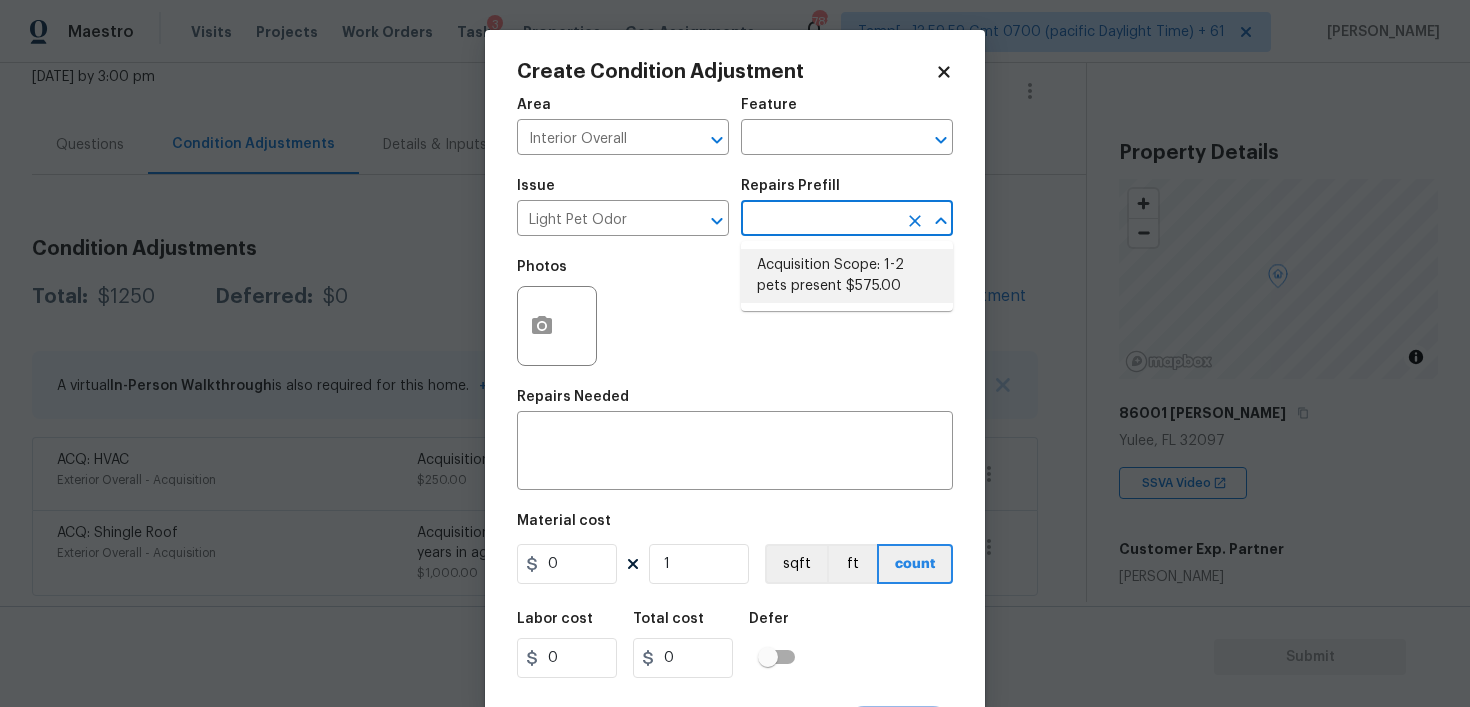 click on "Acquisition Scope: 1-2 pets present $575.00" at bounding box center [847, 276] 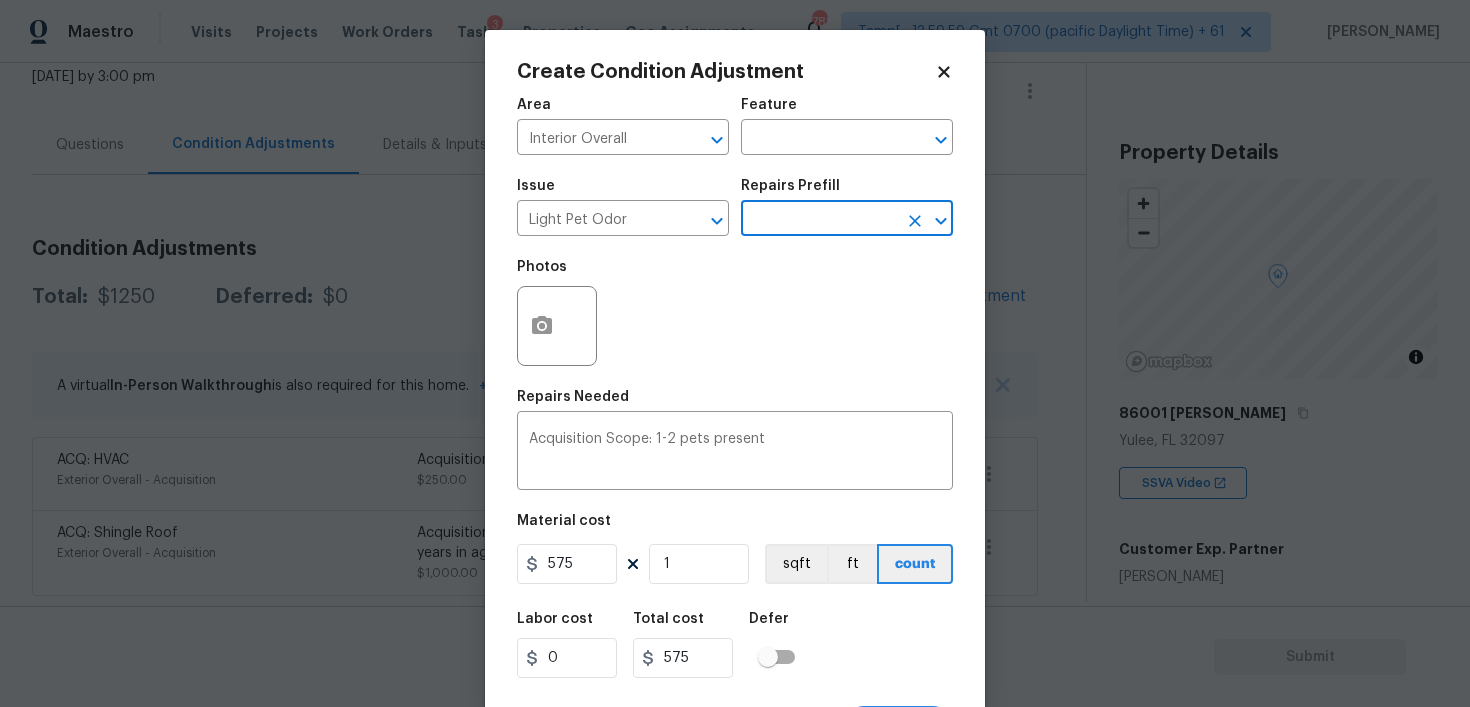 scroll, scrollTop: 40, scrollLeft: 0, axis: vertical 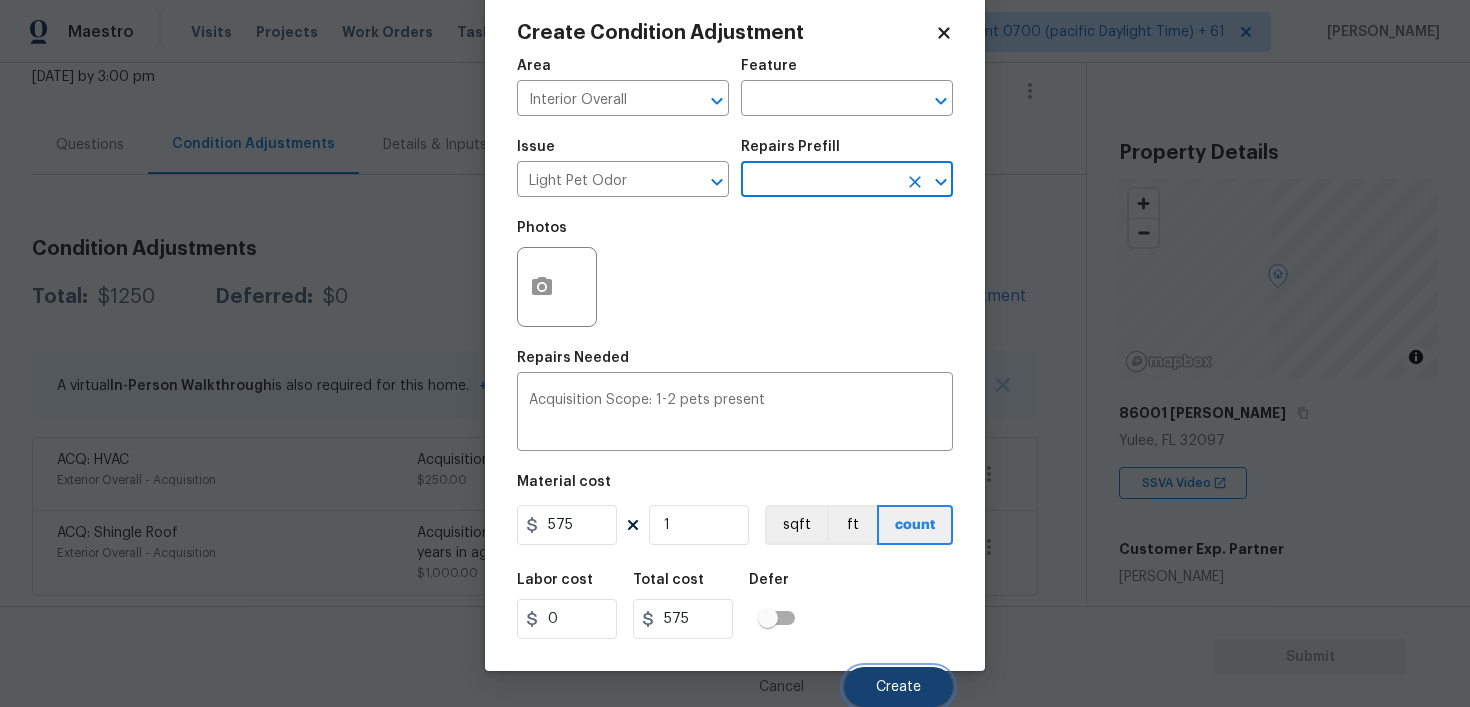 click on "Create" at bounding box center [898, 687] 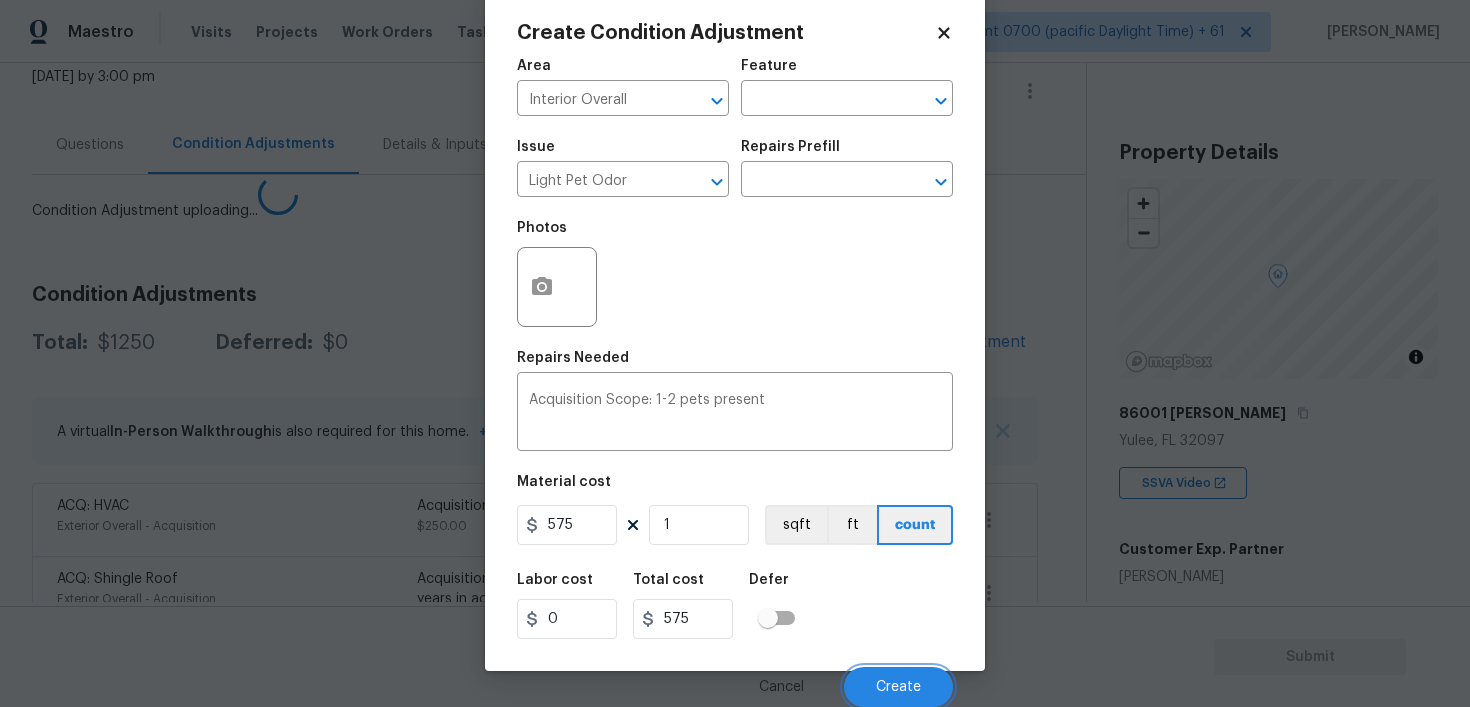 scroll, scrollTop: 33, scrollLeft: 0, axis: vertical 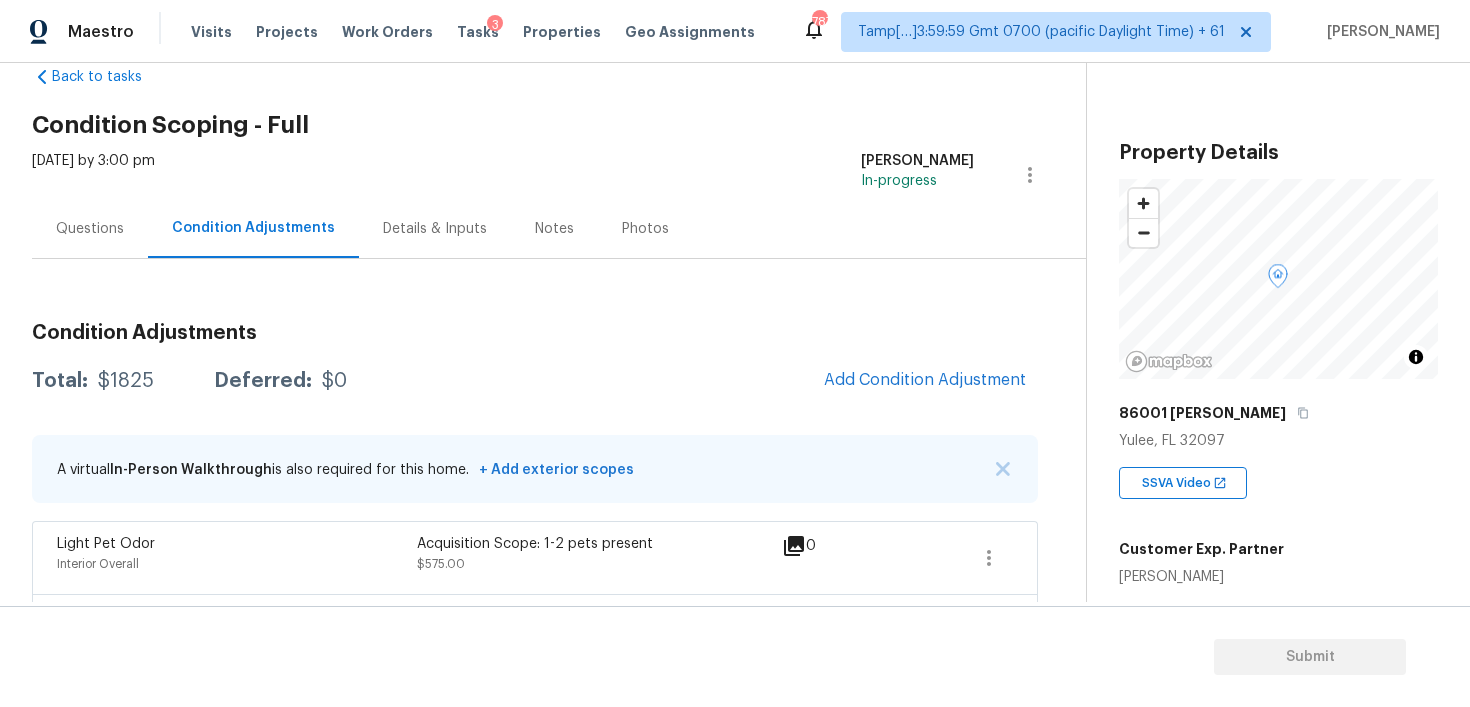 click on "Questions" at bounding box center [90, 228] 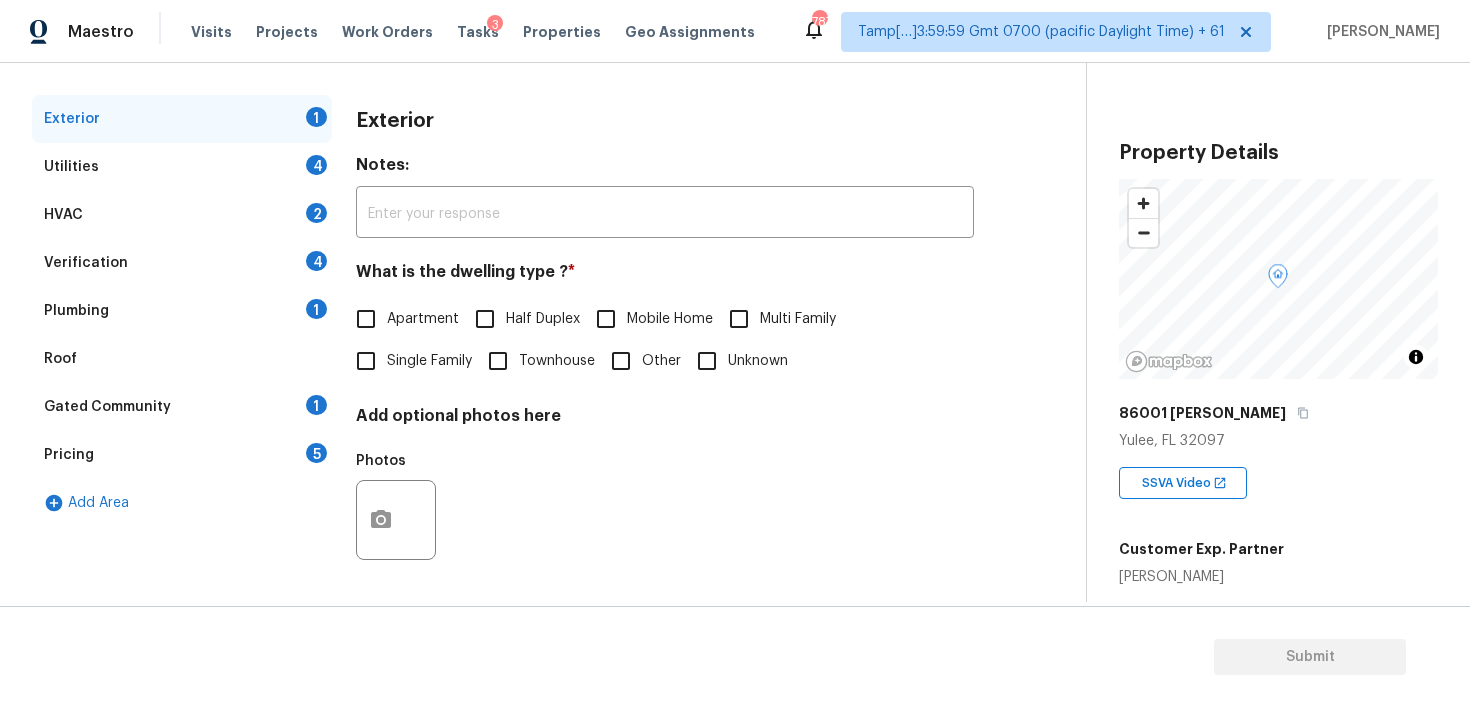 scroll, scrollTop: 255, scrollLeft: 0, axis: vertical 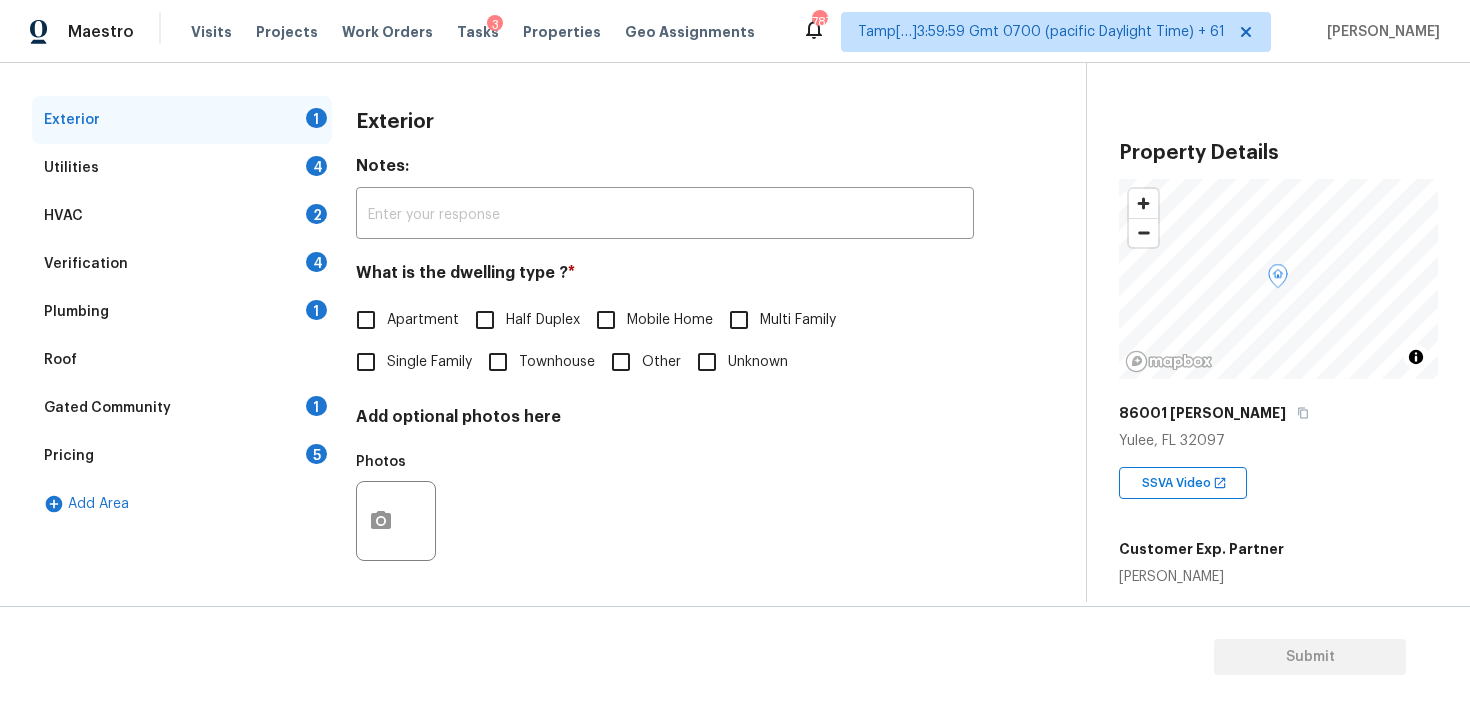 click on "Single Family" at bounding box center (366, 362) 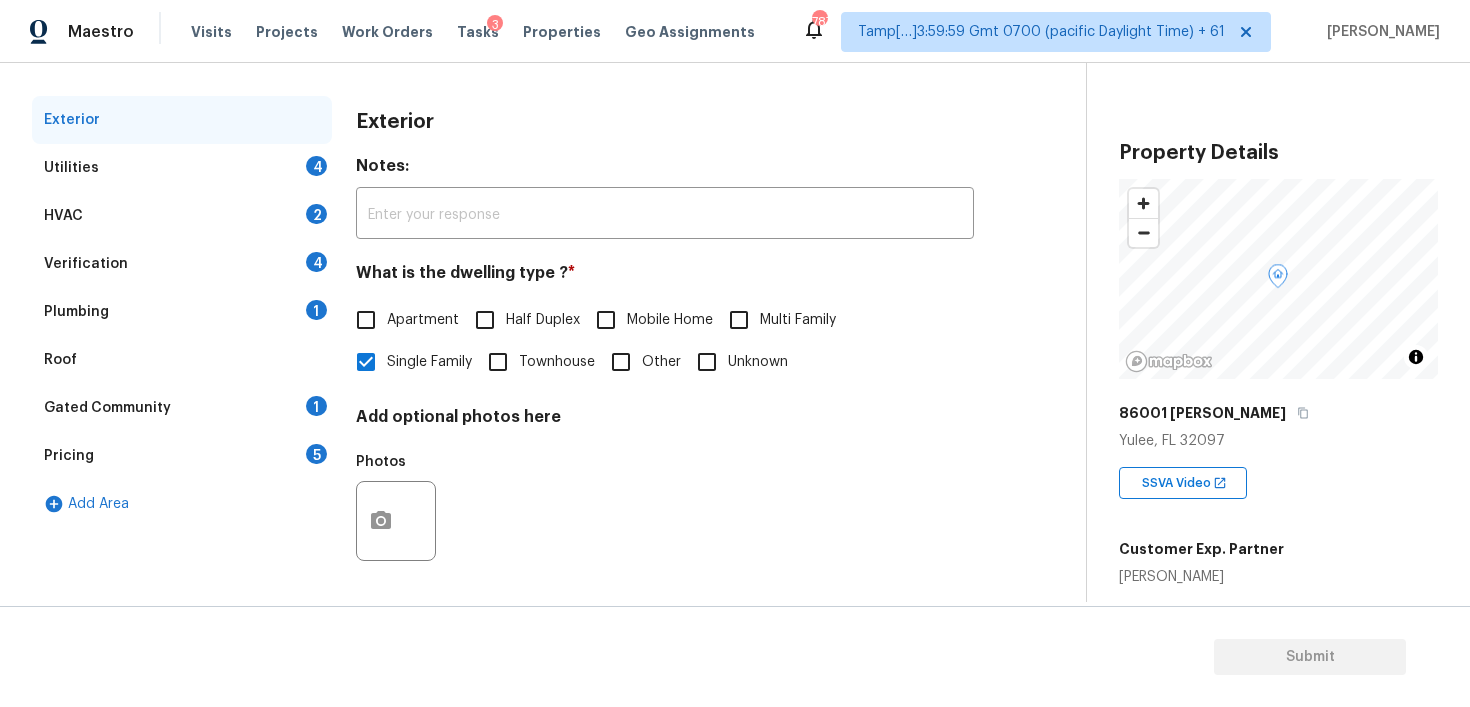 click on "Verification 4" at bounding box center (182, 264) 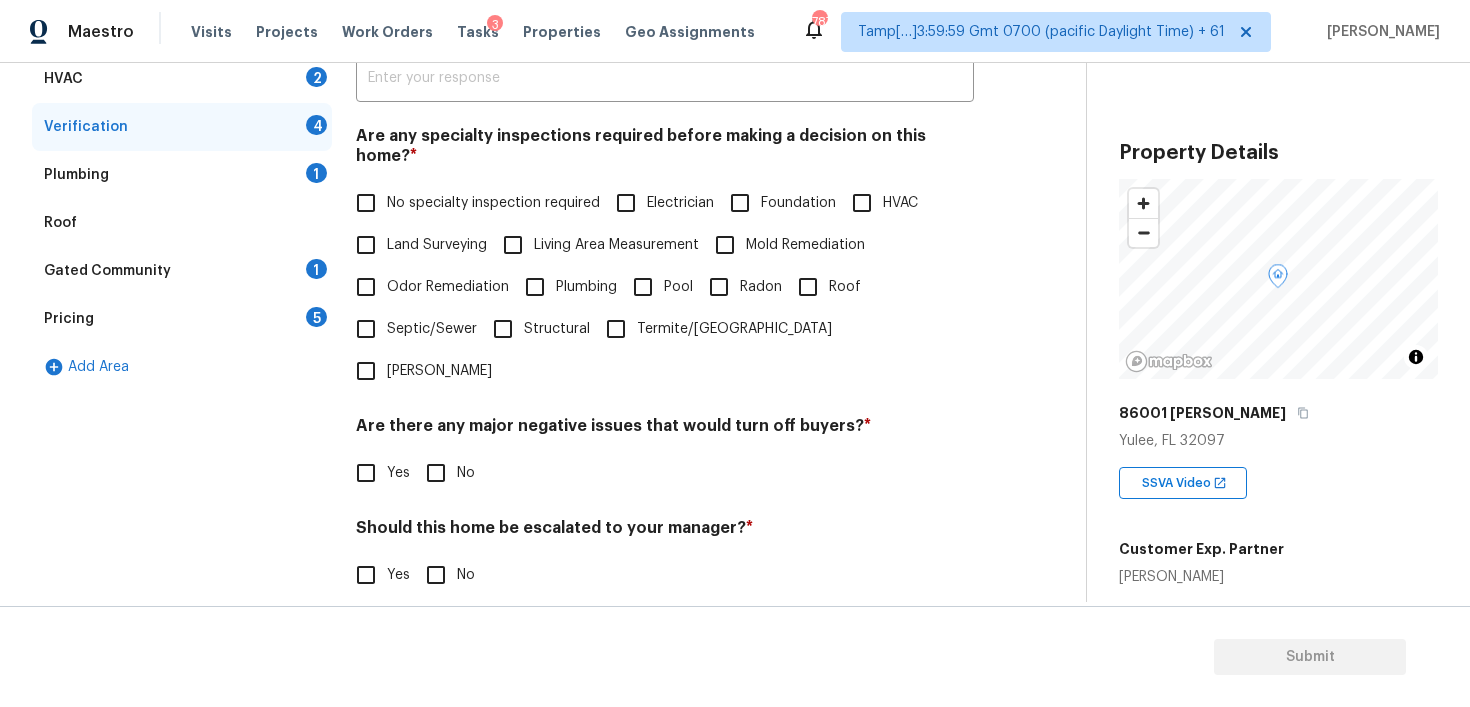 scroll, scrollTop: 476, scrollLeft: 0, axis: vertical 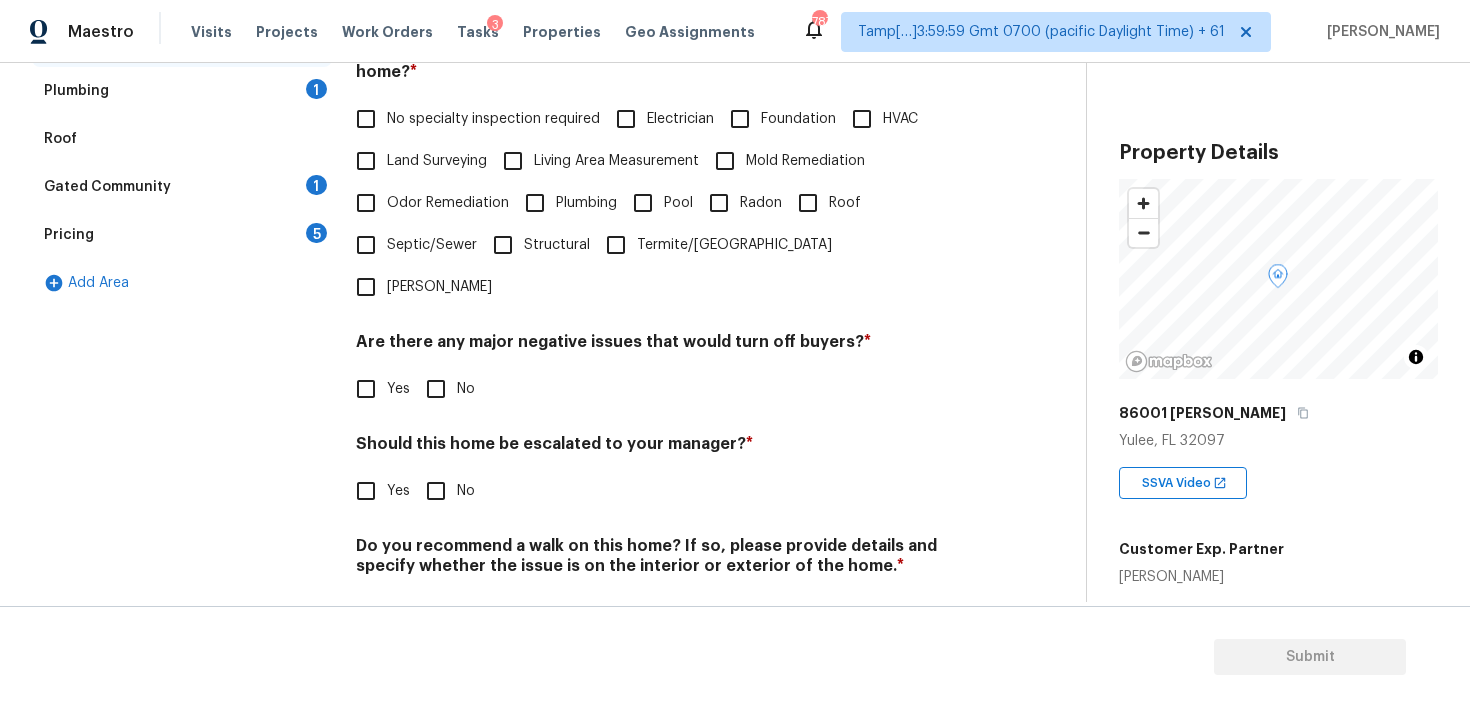 click on "Verification Notes: ​ Are any specialty inspections required before making a decision on this home?  * No specialty inspection required Electrician Foundation HVAC Land Surveying Living Area Measurement Mold Remediation Odor Remediation Plumbing Pool Radon Roof Septic/Sewer Structural Termite/Pest Wells Are there any major negative issues that would turn off buyers?  * Yes No Should this home be escalated to your manager?  * Yes No Do you recommend a walk on this home? If so, please provide details and specify whether the issue is on the interior or exterior of the home.  * Yes No" at bounding box center (665, 266) 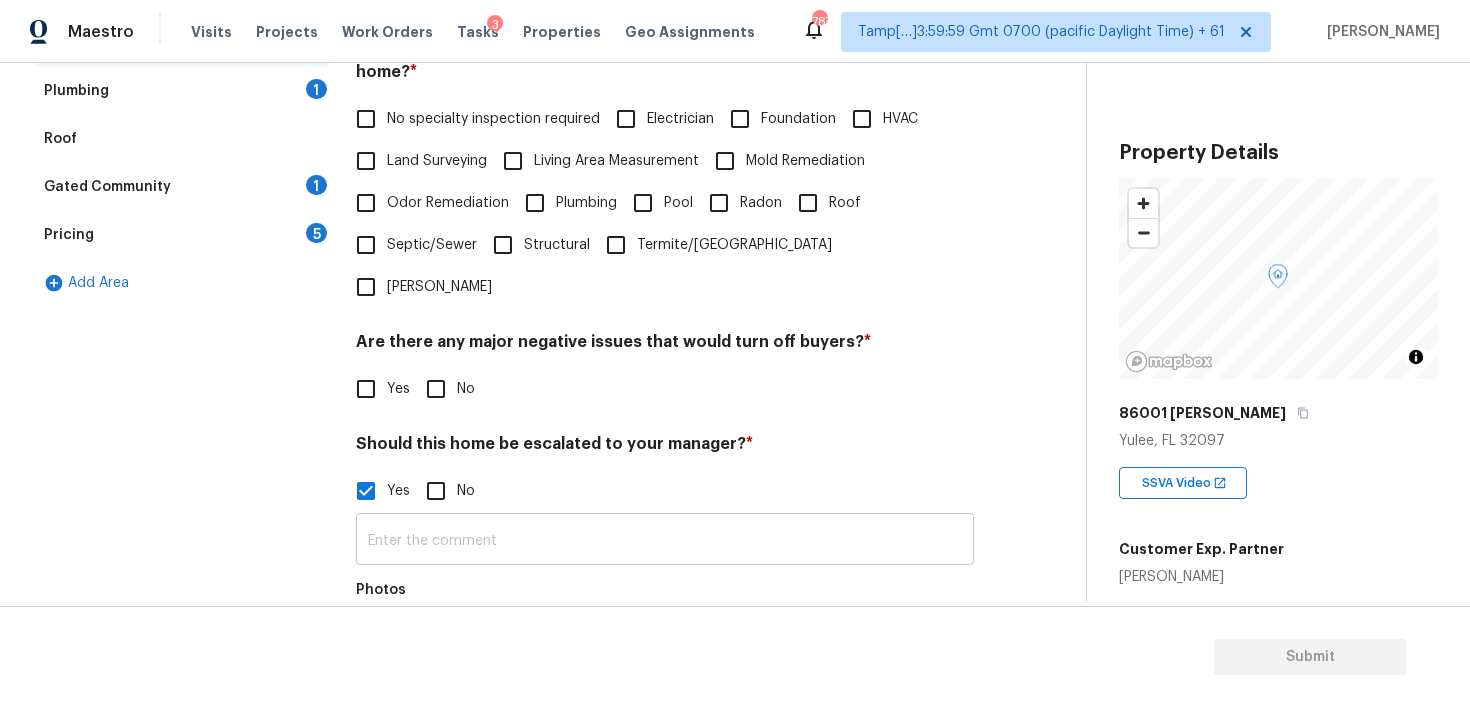 click at bounding box center [665, 541] 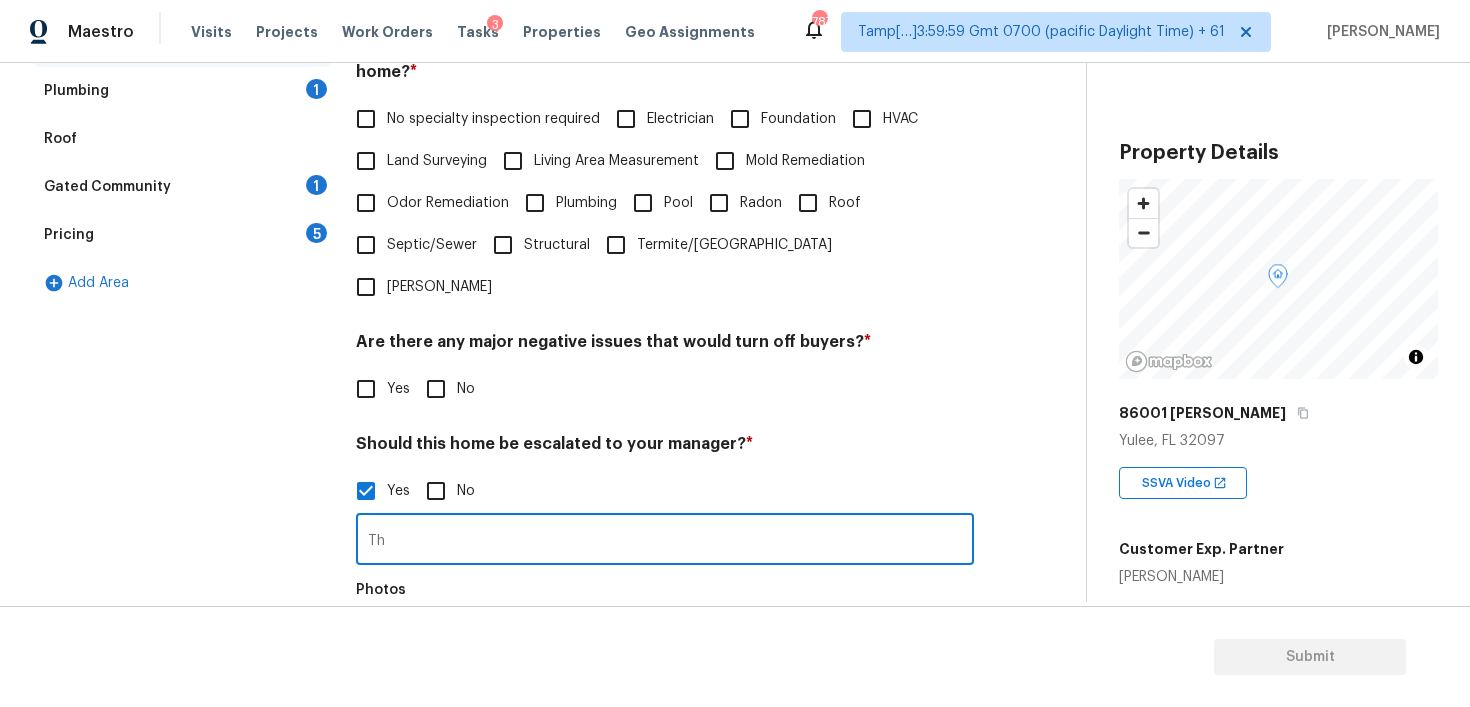 type on "T" 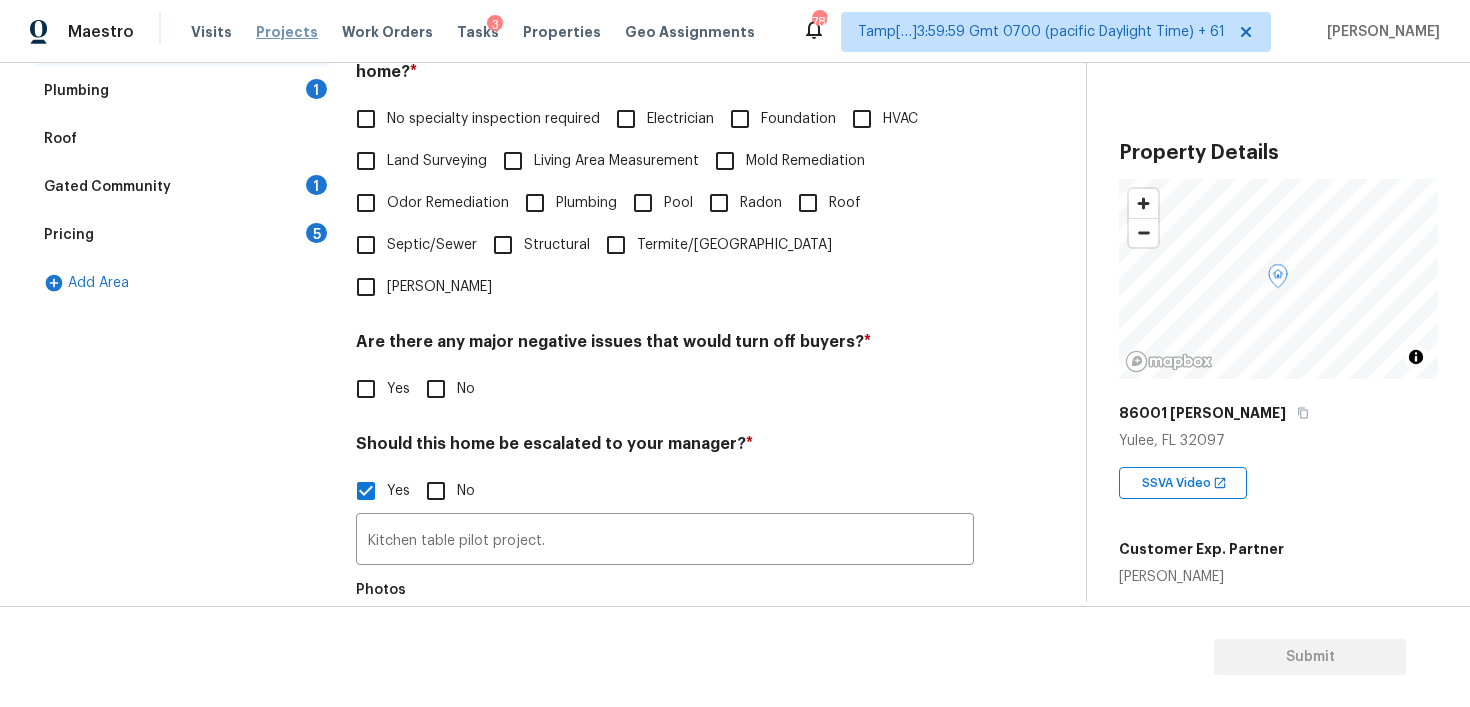 scroll, scrollTop: 626, scrollLeft: 0, axis: vertical 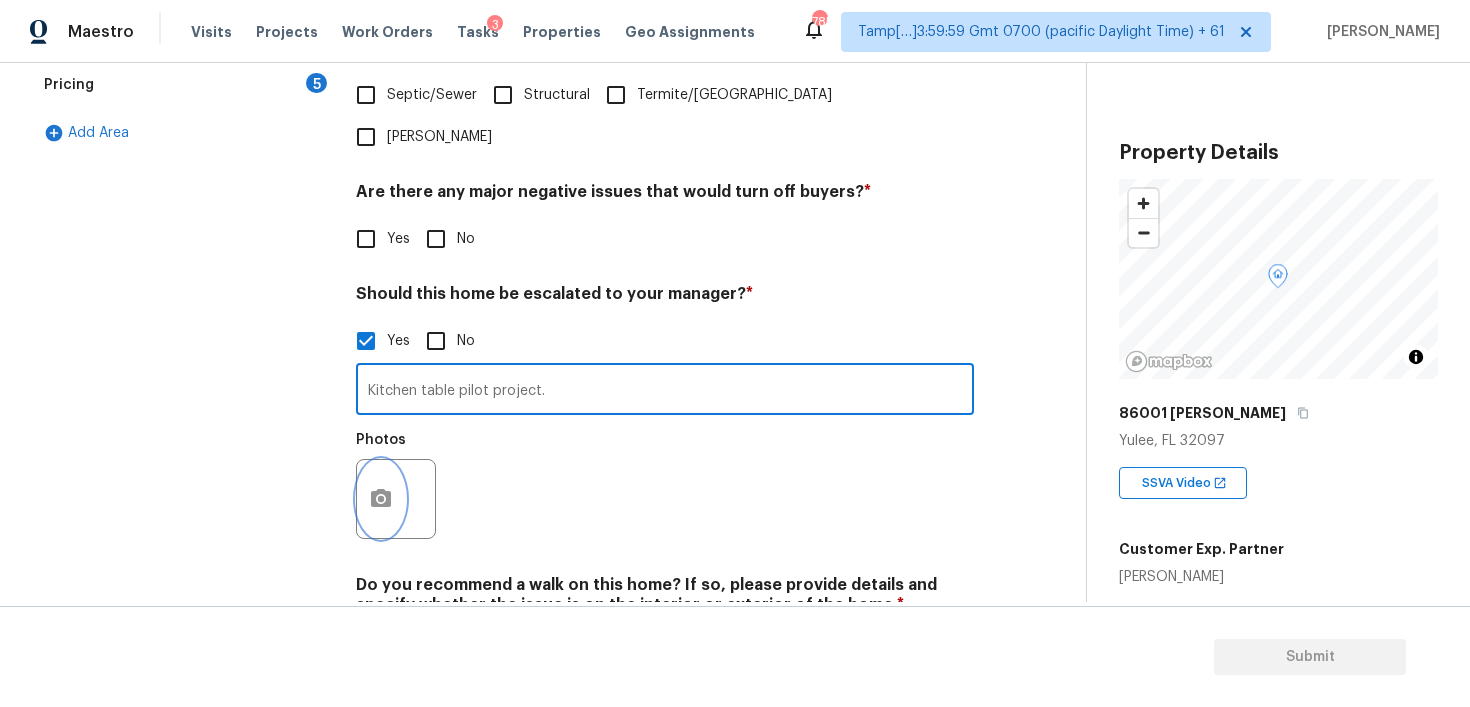 click at bounding box center (381, 499) 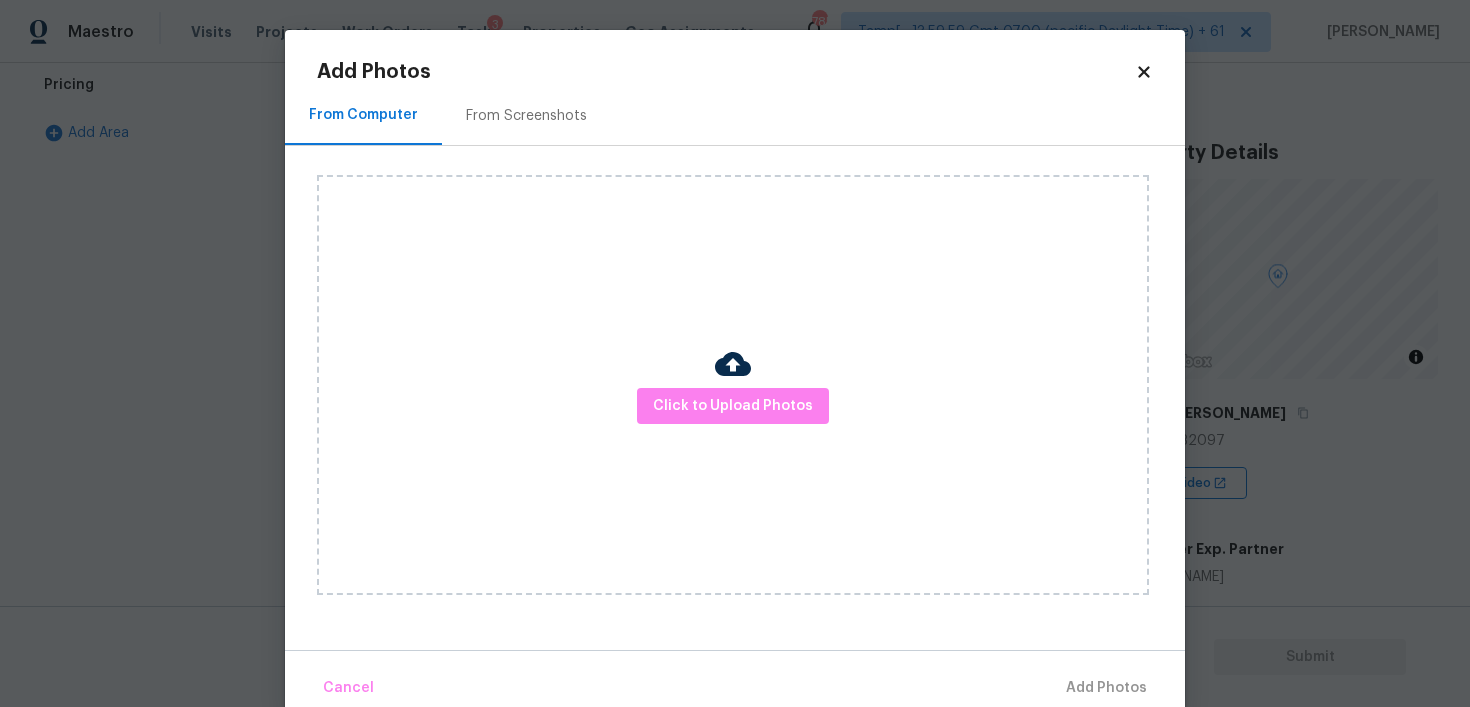 click 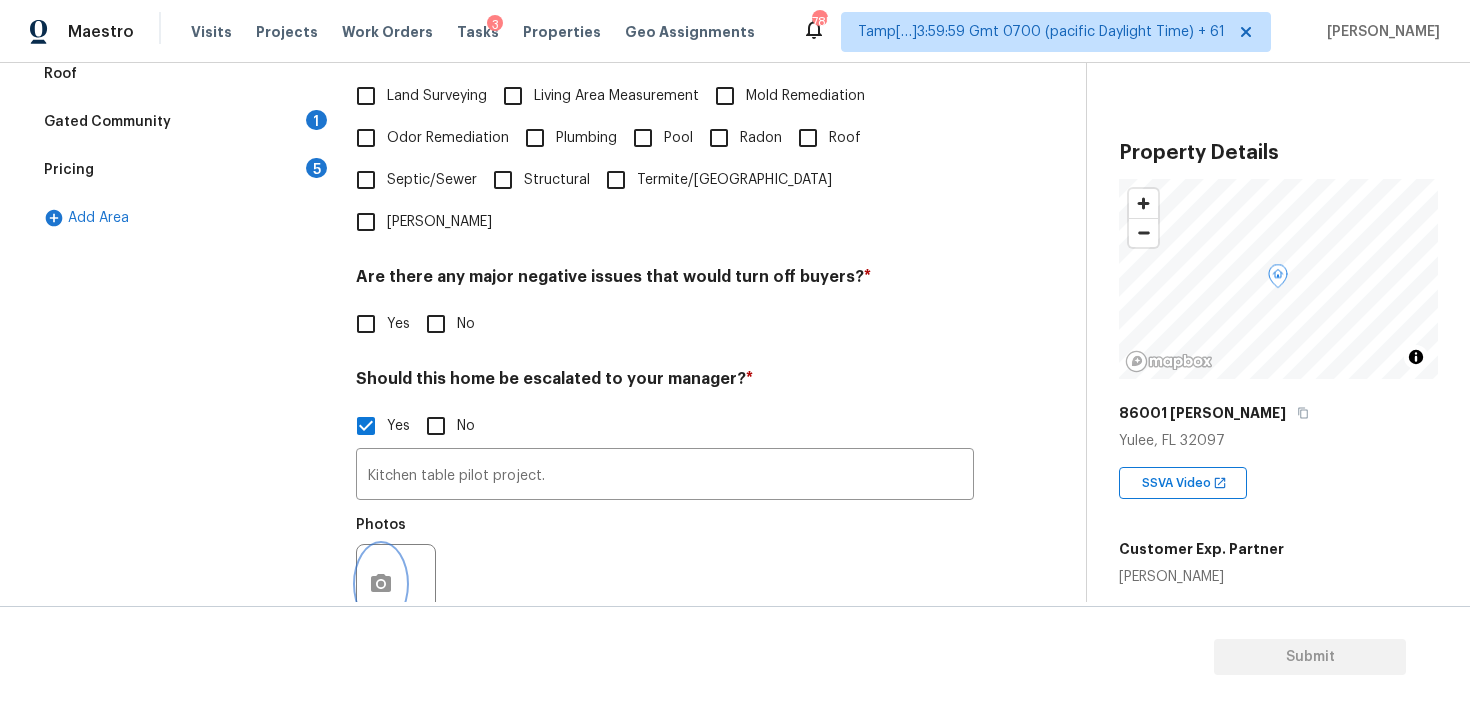 scroll, scrollTop: 517, scrollLeft: 0, axis: vertical 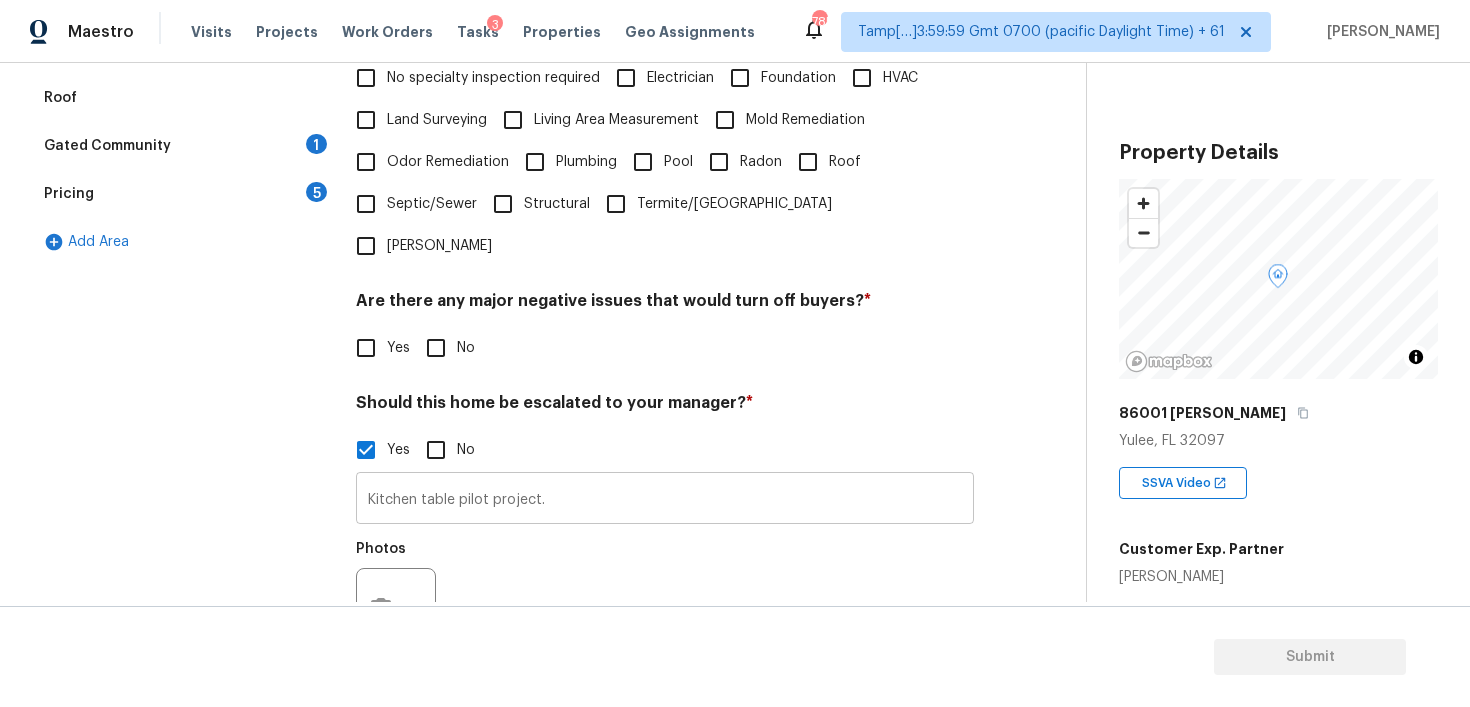 click on "Kitchen table pilot project." at bounding box center (665, 500) 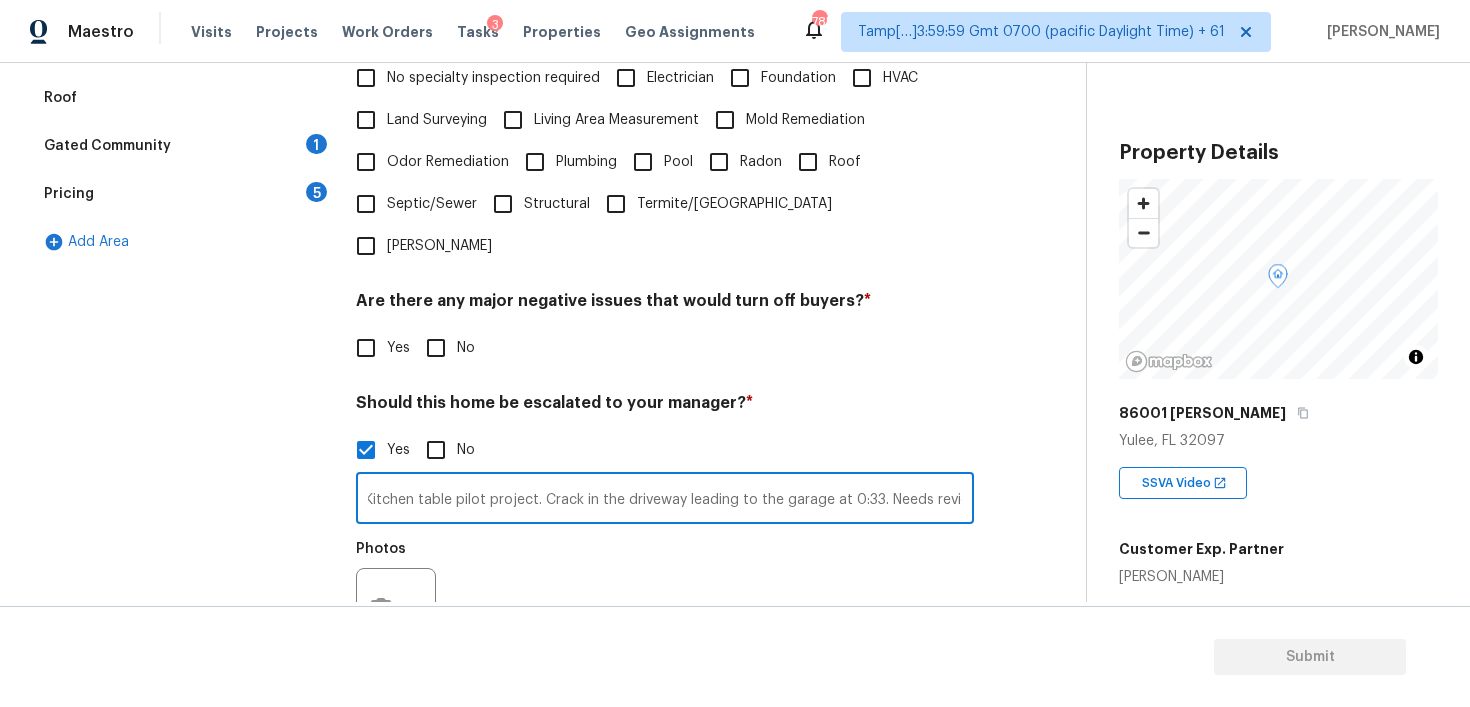 scroll, scrollTop: 0, scrollLeft: 14, axis: horizontal 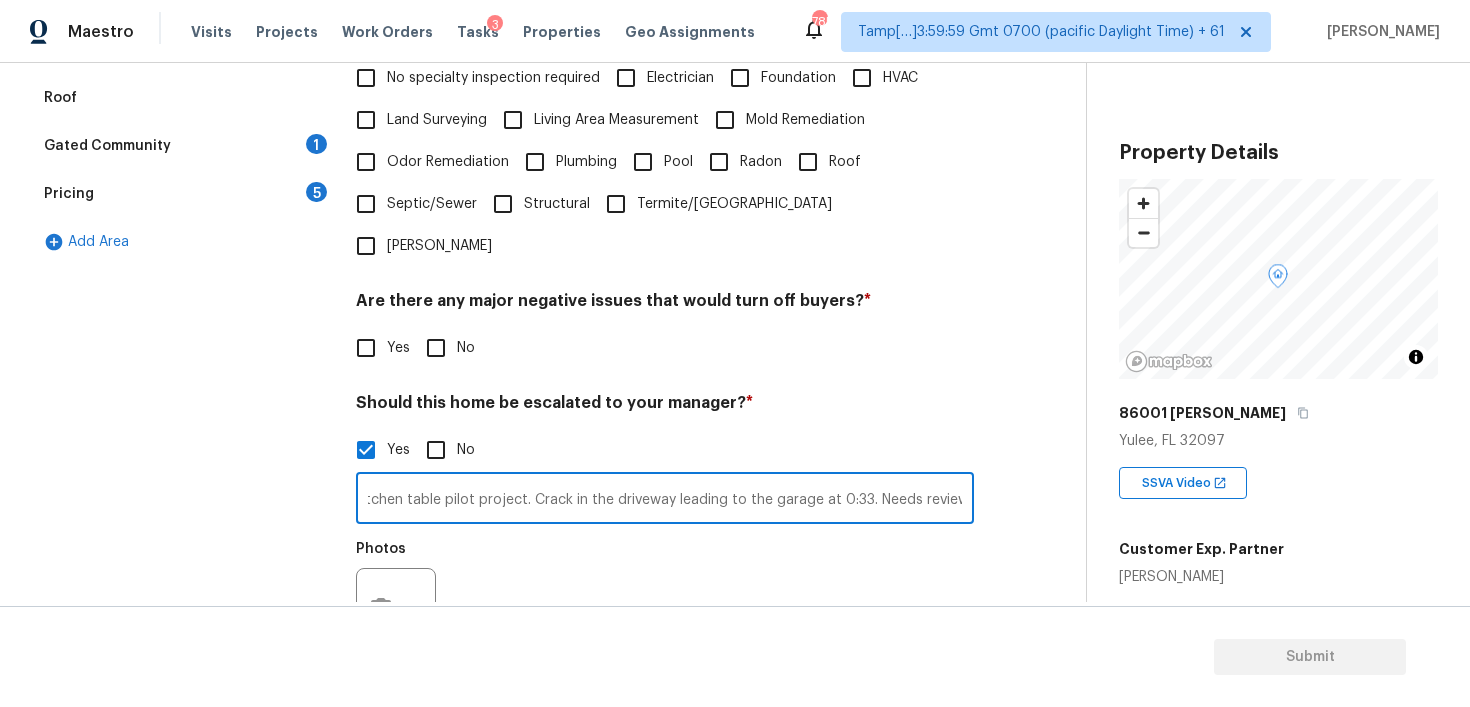 type on "Kitchen table pilot project. Crack in the driveway leading to the garage at 0:33. Needs review" 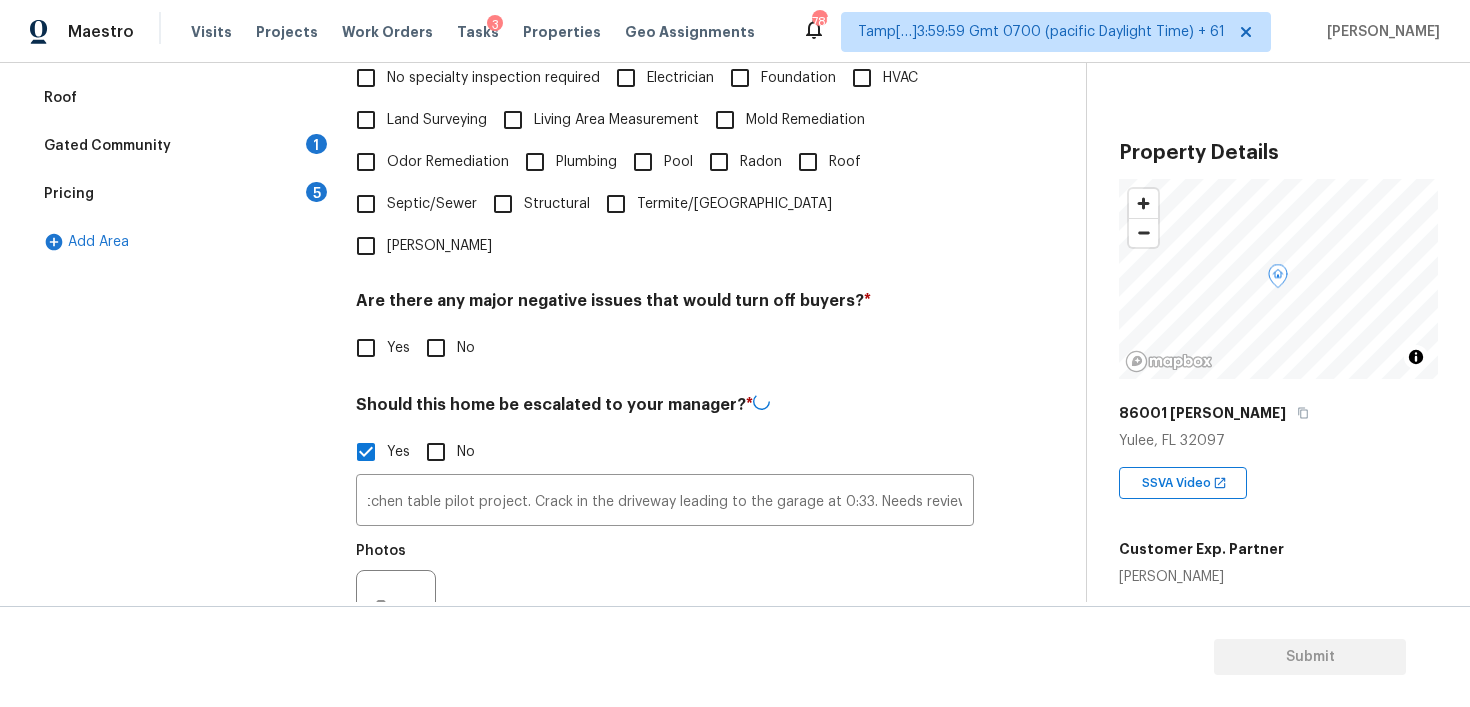 scroll, scrollTop: 0, scrollLeft: 0, axis: both 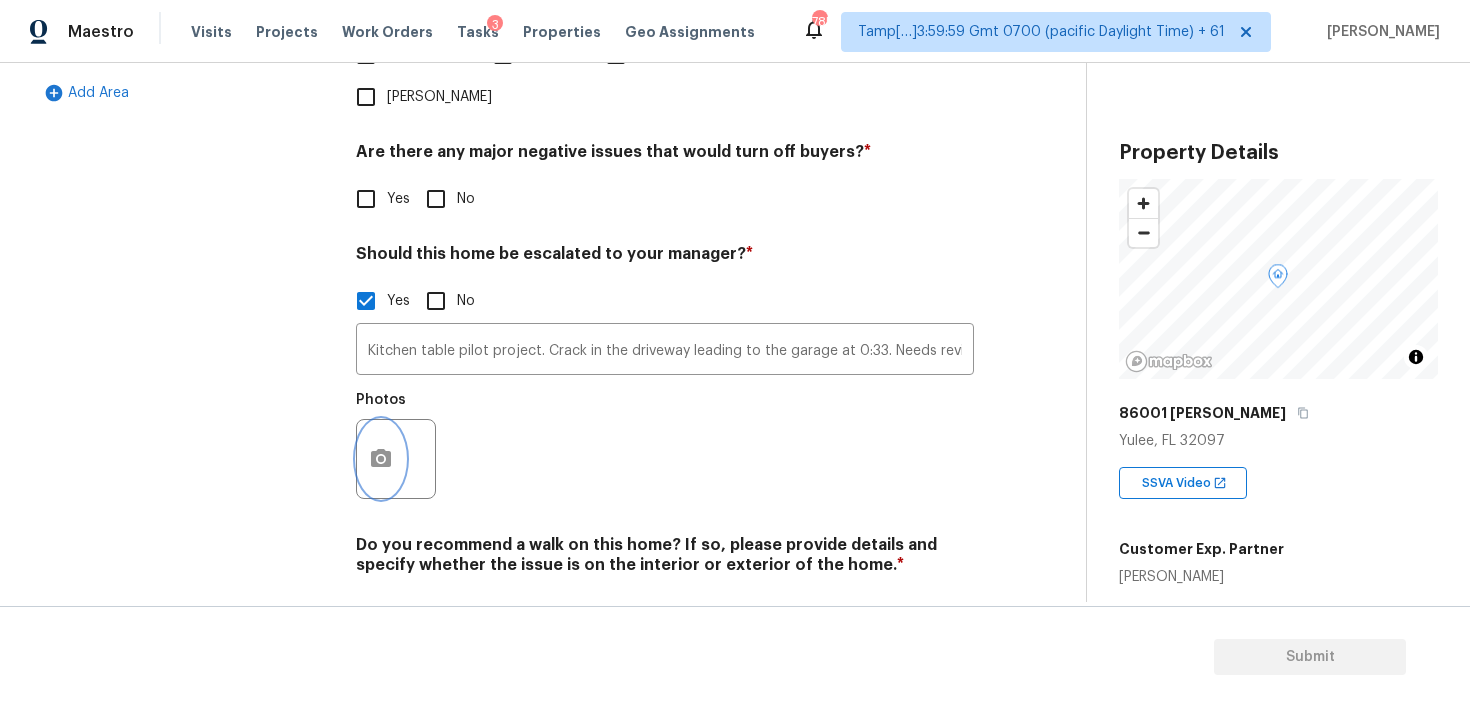 click at bounding box center (381, 459) 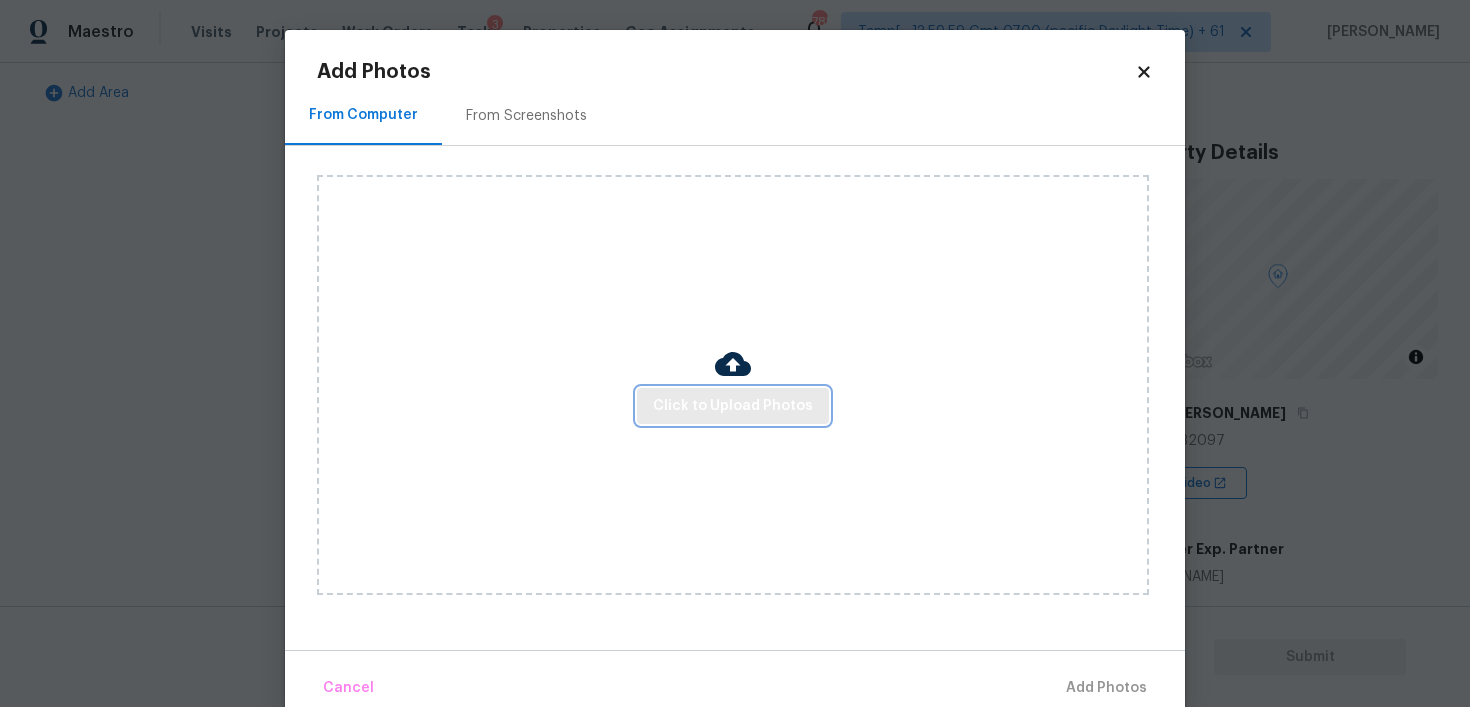 click on "Click to Upload Photos" at bounding box center (733, 406) 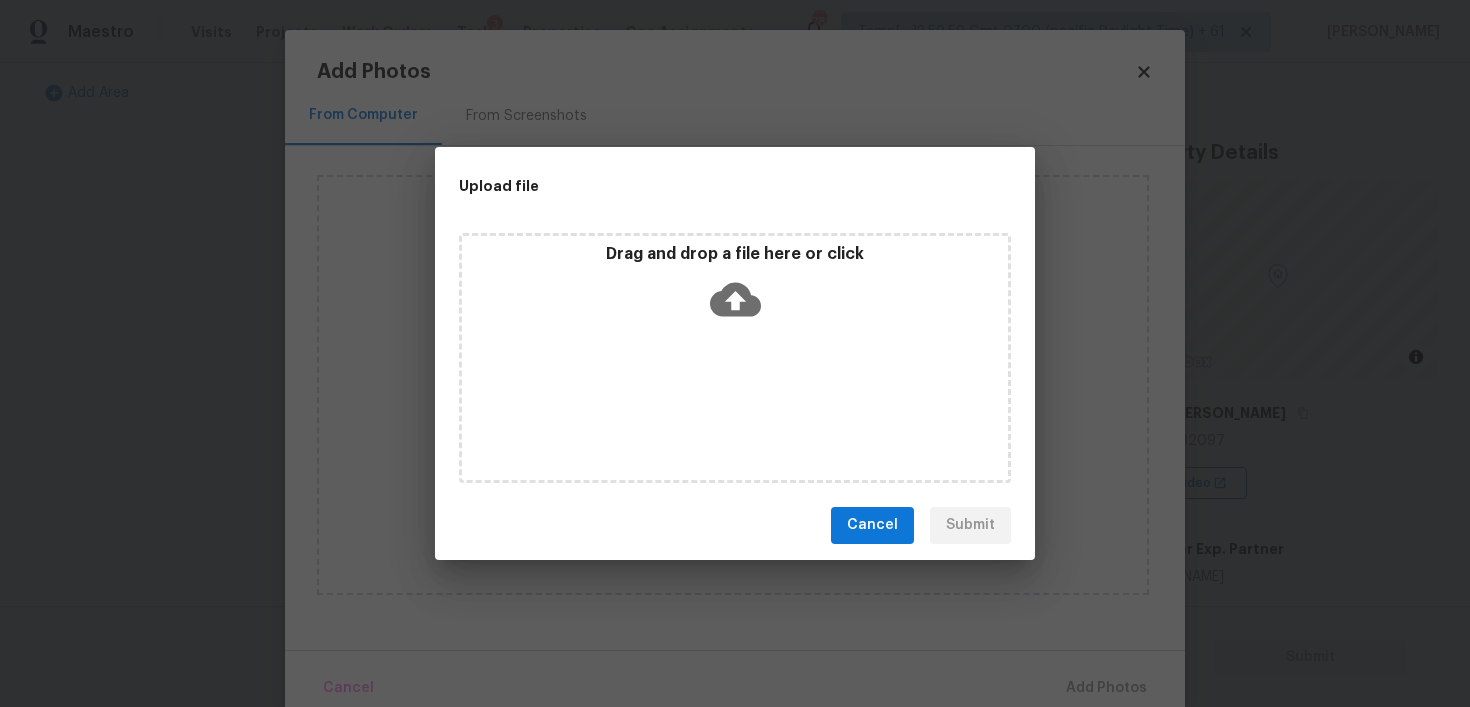 click on "Drag and drop a file here or click" at bounding box center [735, 287] 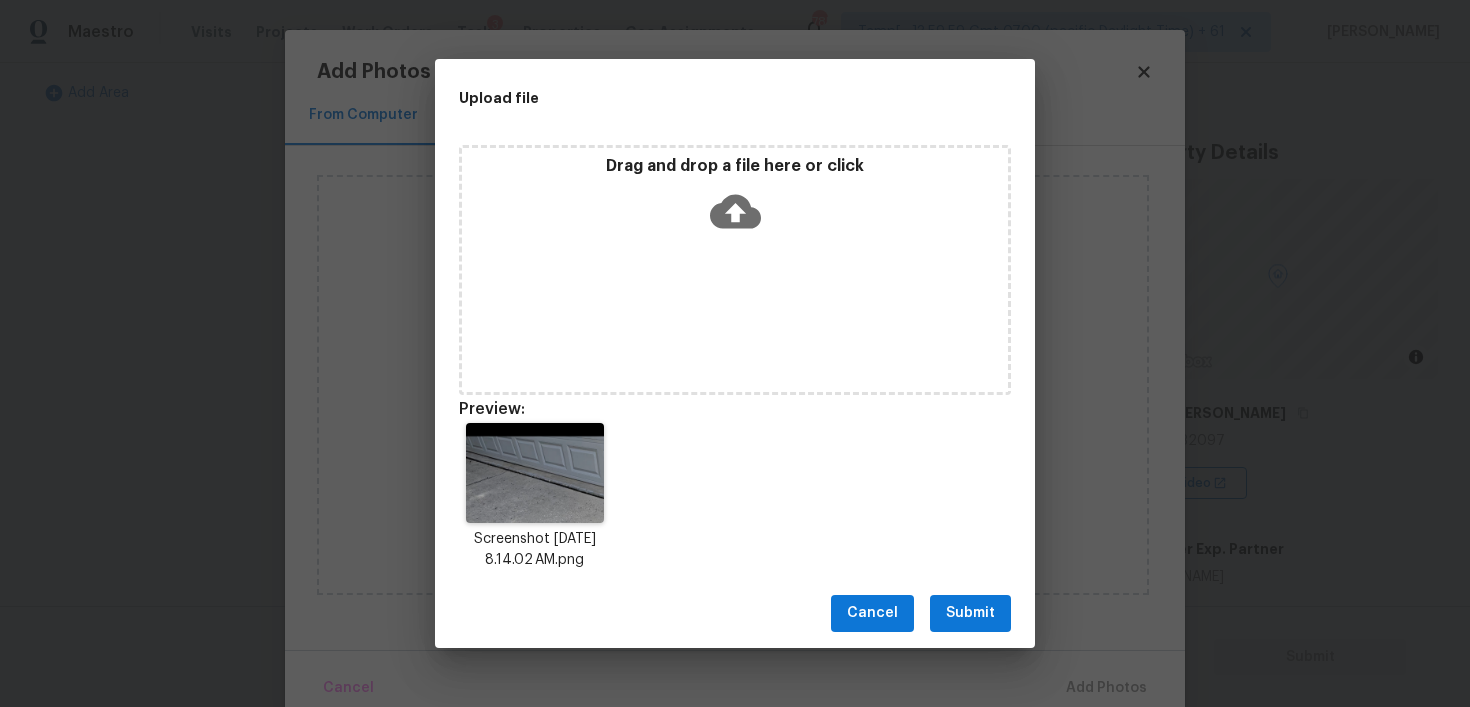 click on "Submit" at bounding box center [970, 613] 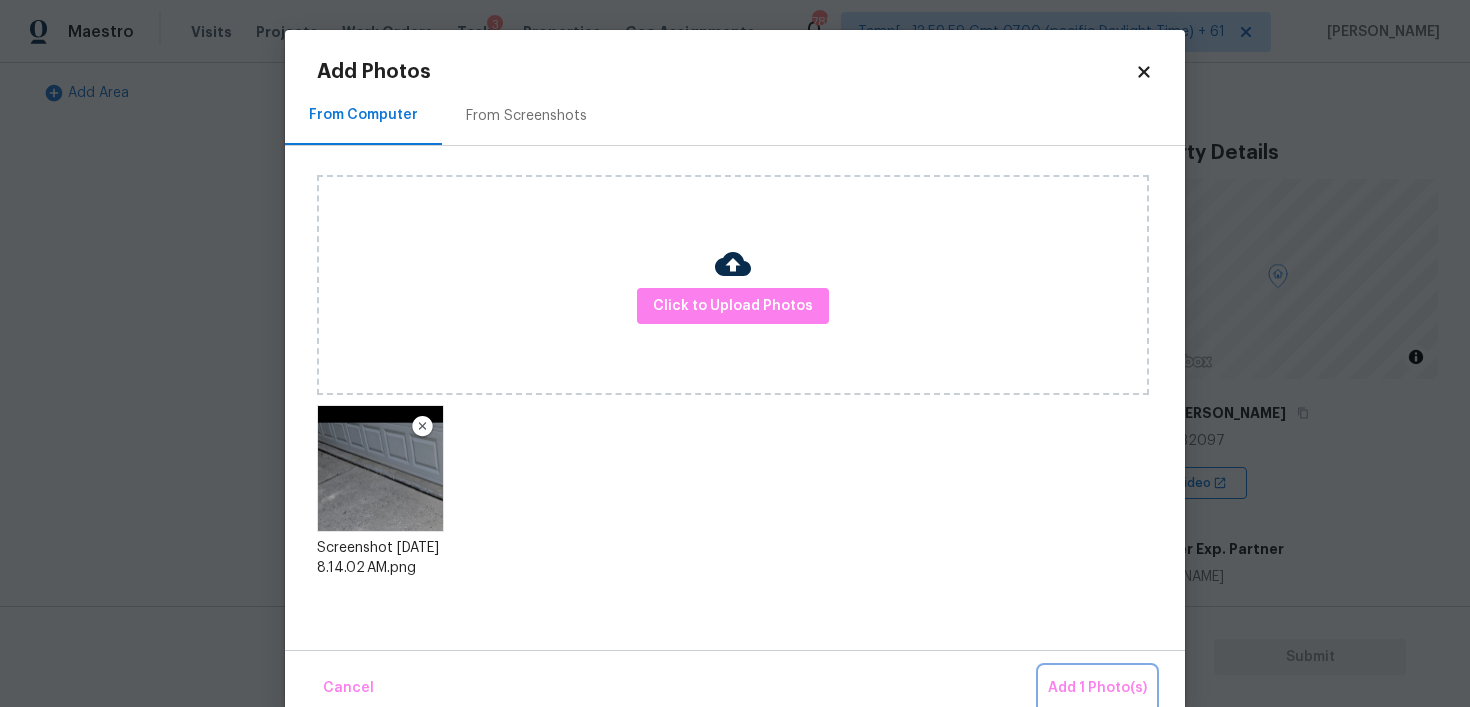 click on "Add 1 Photo(s)" at bounding box center [1097, 688] 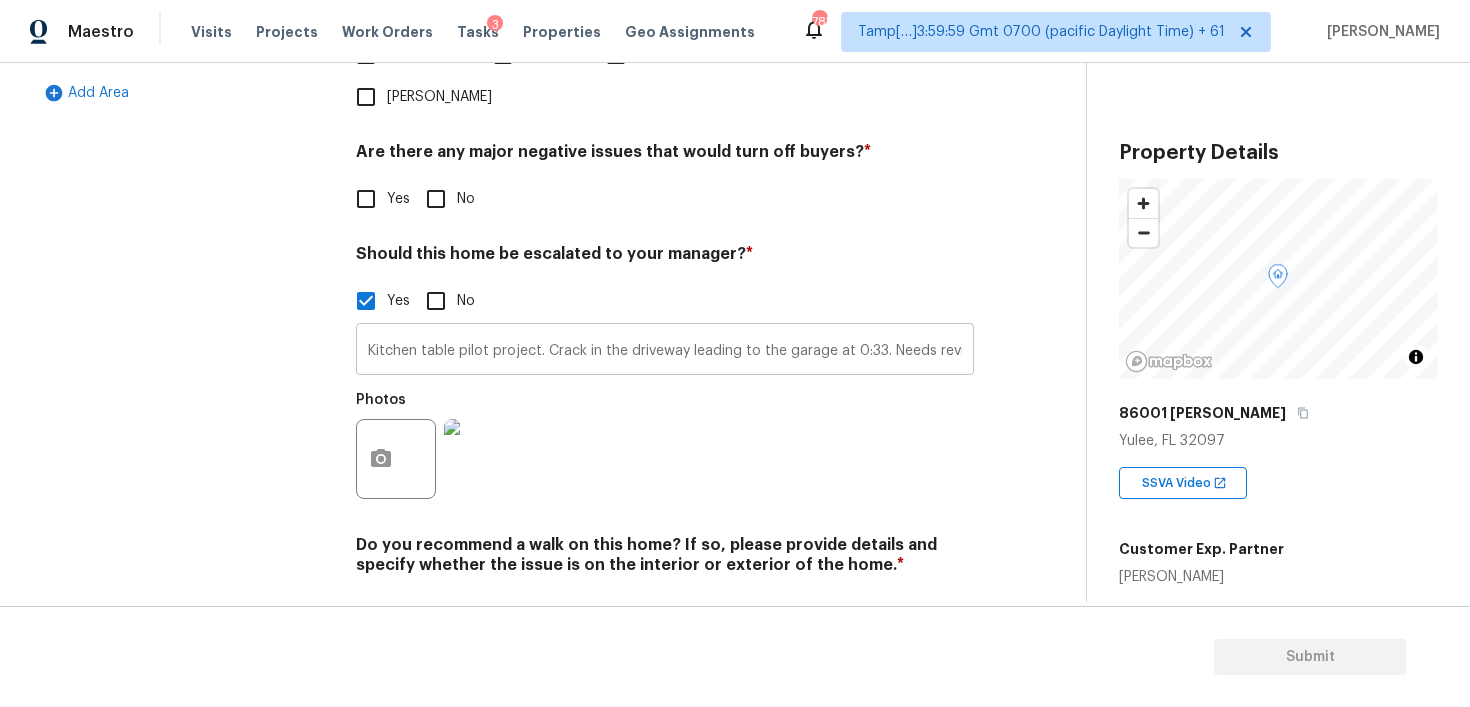 click on "Kitchen table pilot project. Crack in the driveway leading to the garage at 0:33. Needs review" at bounding box center [665, 351] 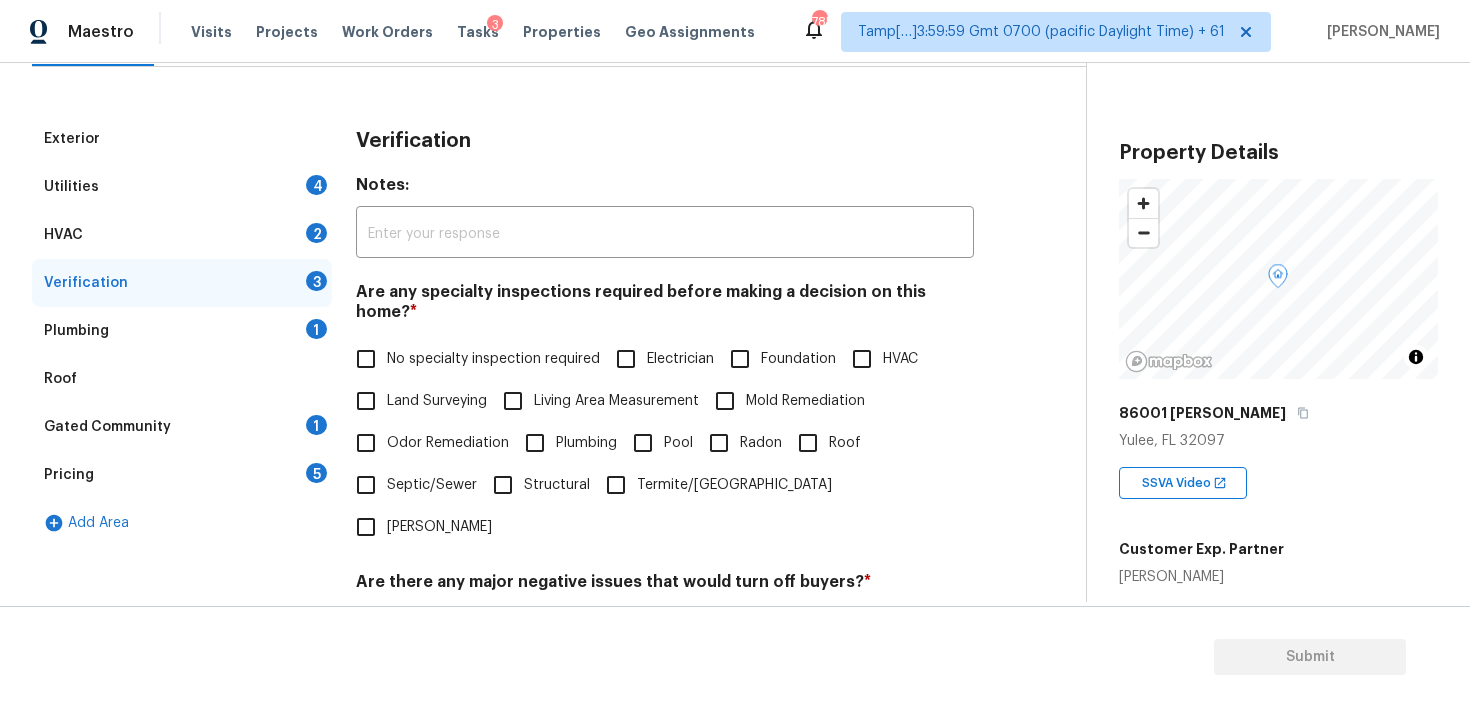 scroll, scrollTop: 0, scrollLeft: 0, axis: both 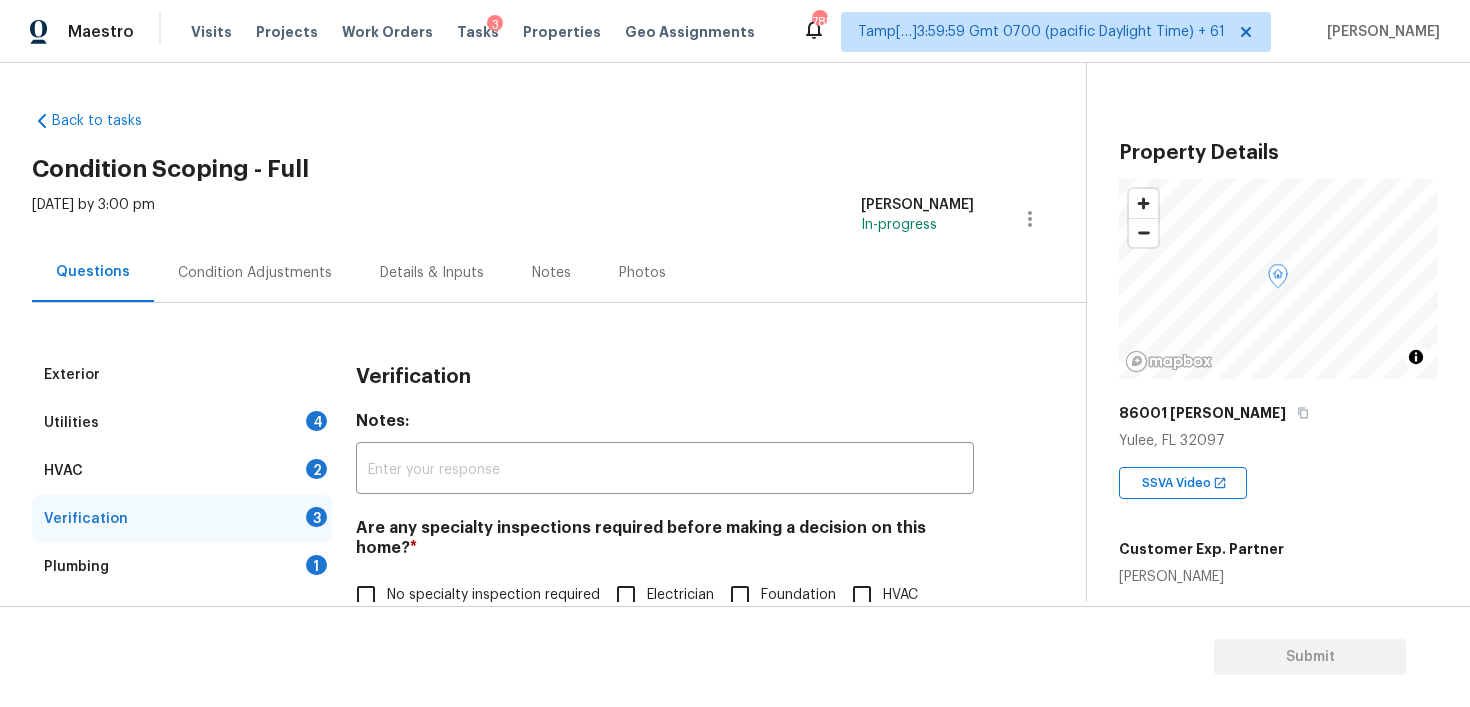 click on "Condition Adjustments" at bounding box center (255, 272) 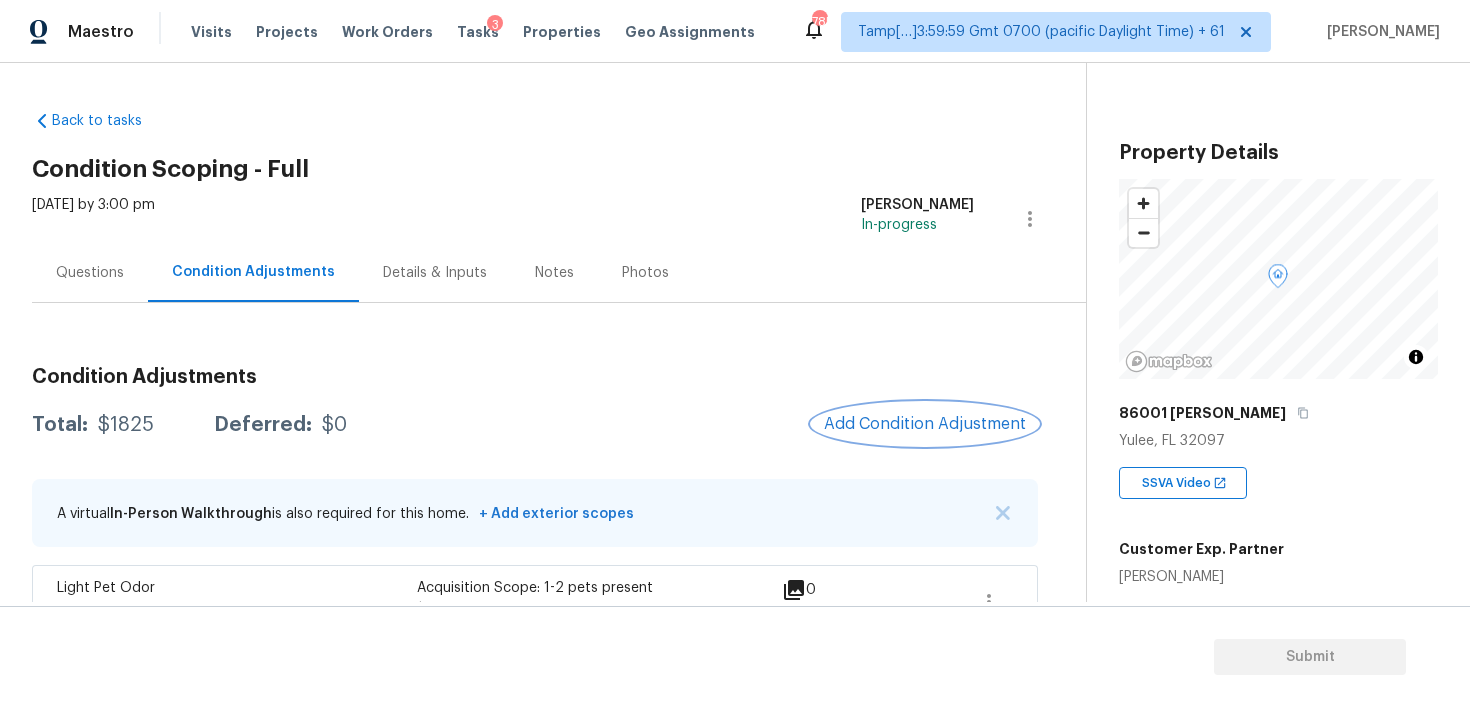 click on "Add Condition Adjustment" at bounding box center [925, 424] 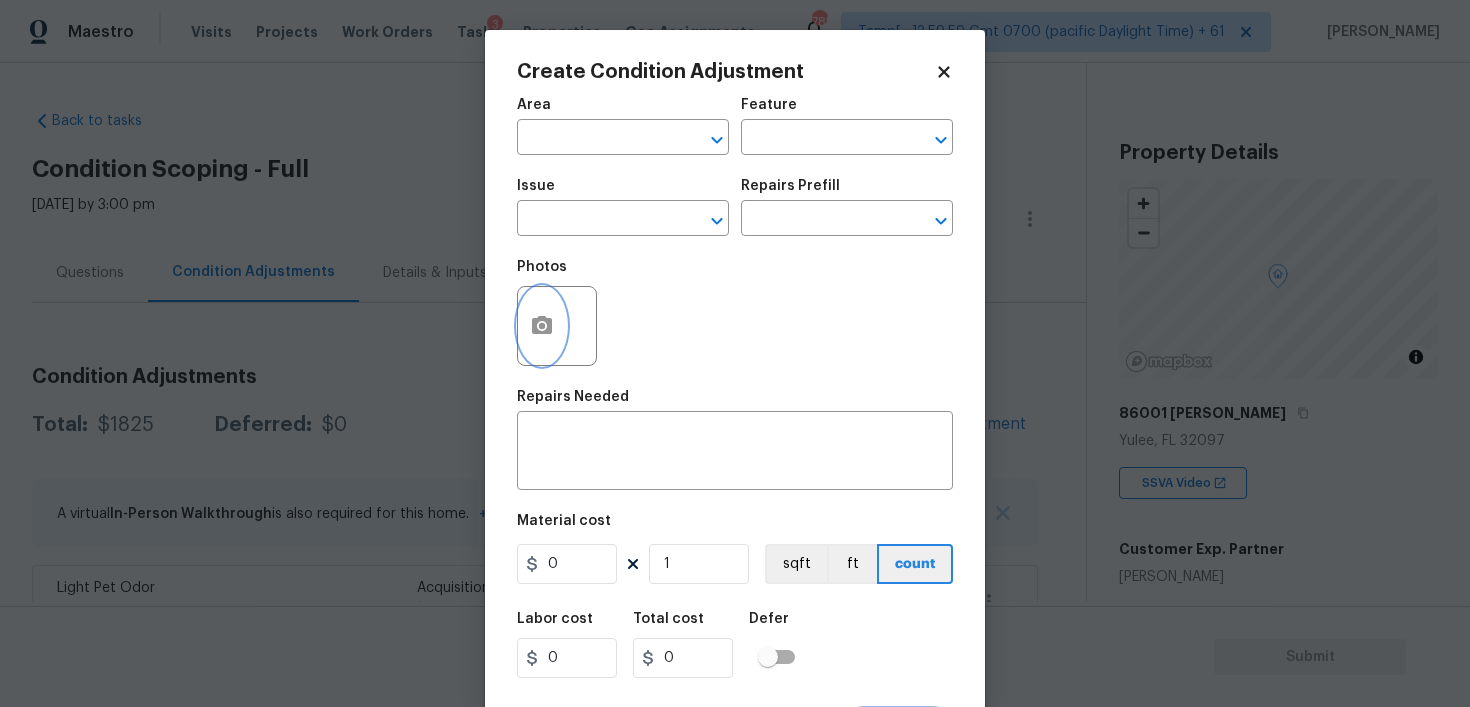 click 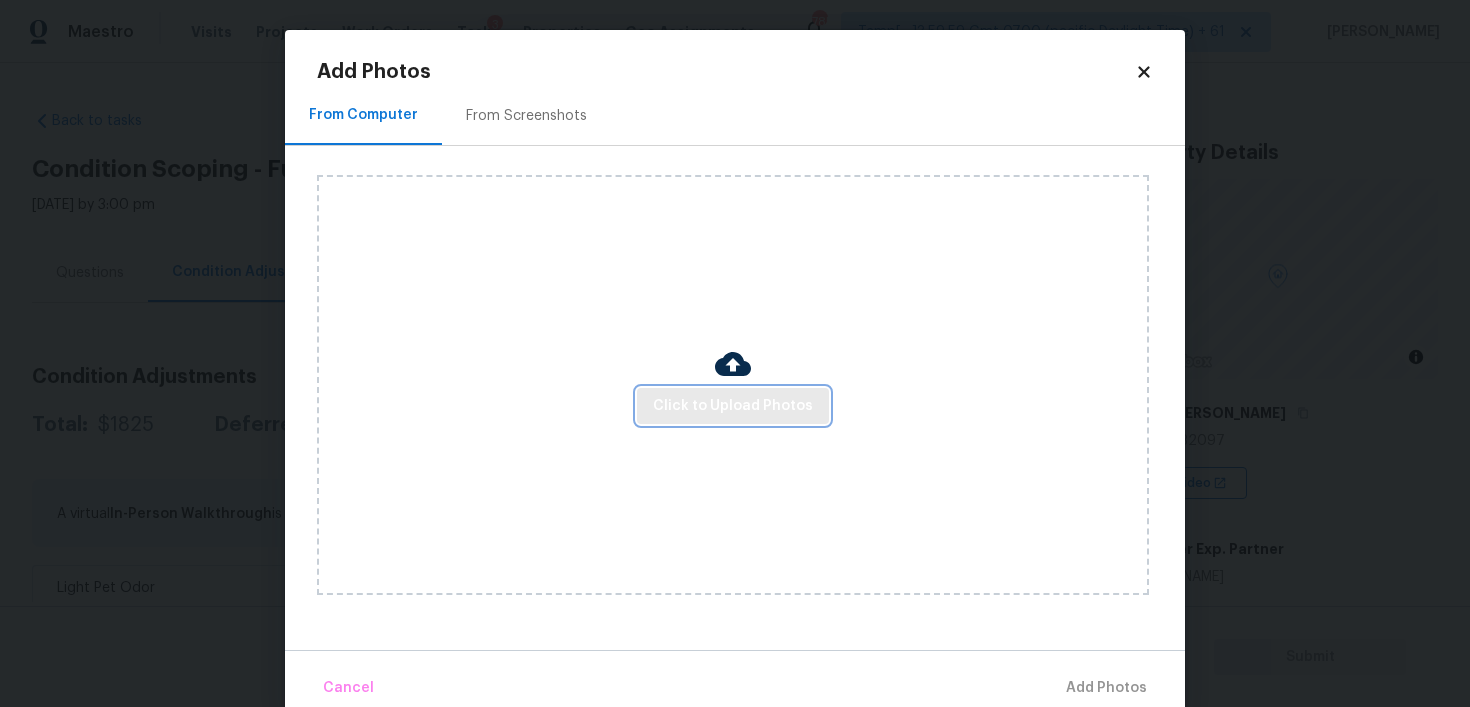 click on "Click to Upload Photos" at bounding box center [733, 406] 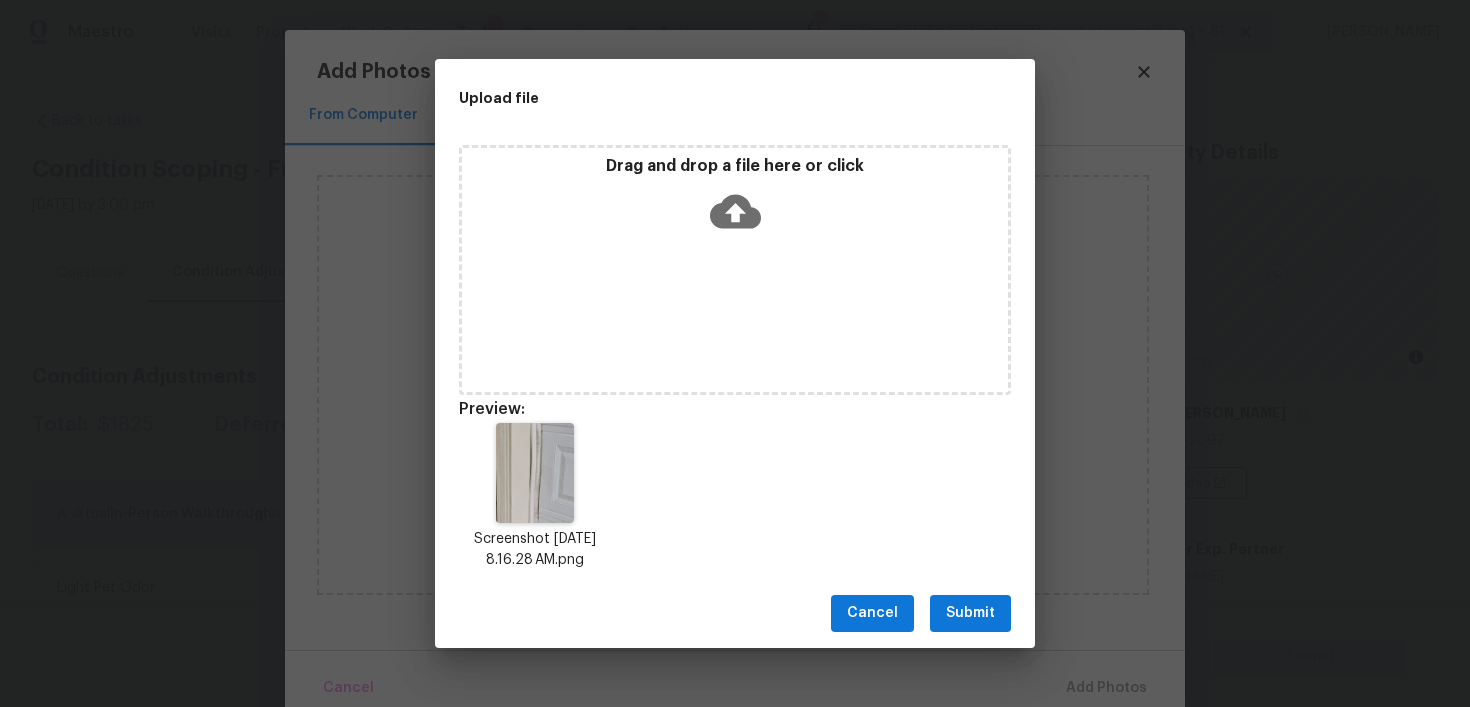 click on "Submit" at bounding box center [970, 613] 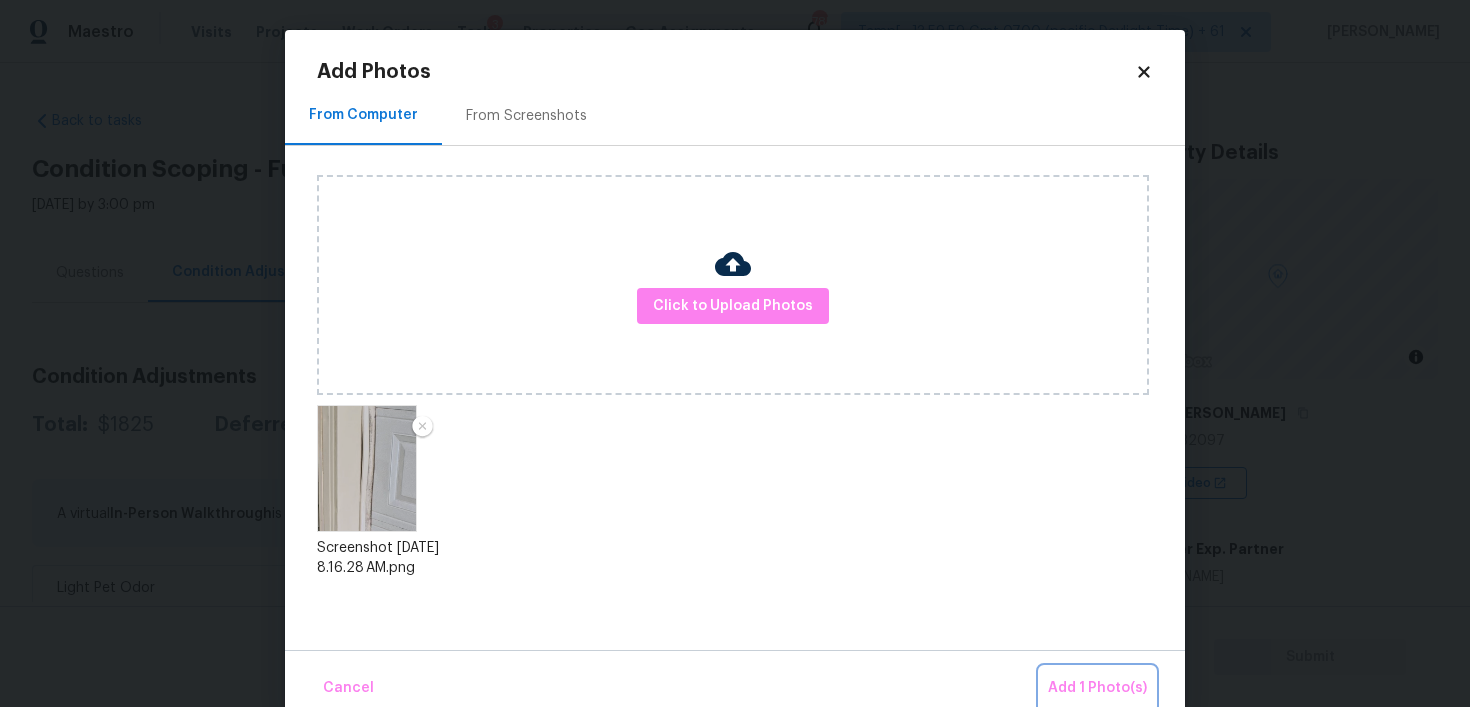 click on "Add 1 Photo(s)" at bounding box center [1097, 688] 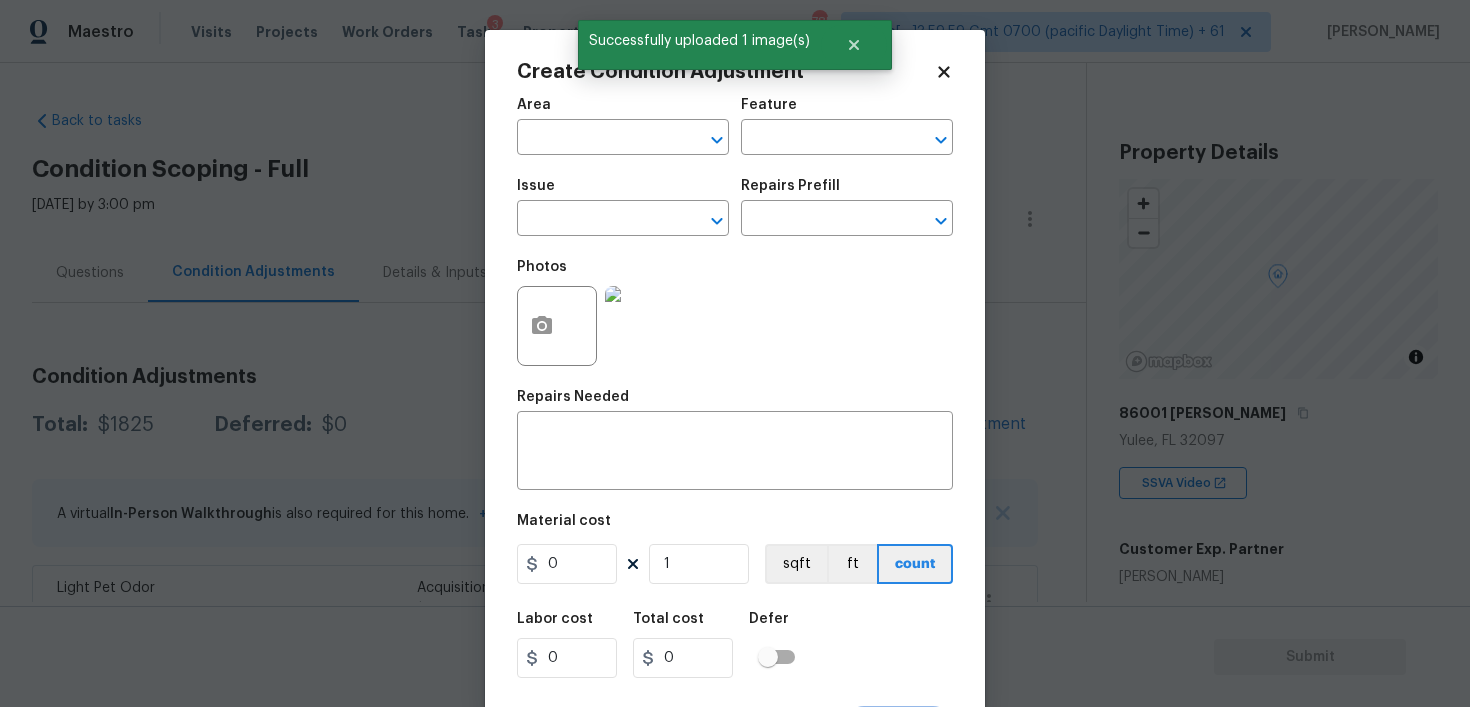 scroll, scrollTop: 0, scrollLeft: 0, axis: both 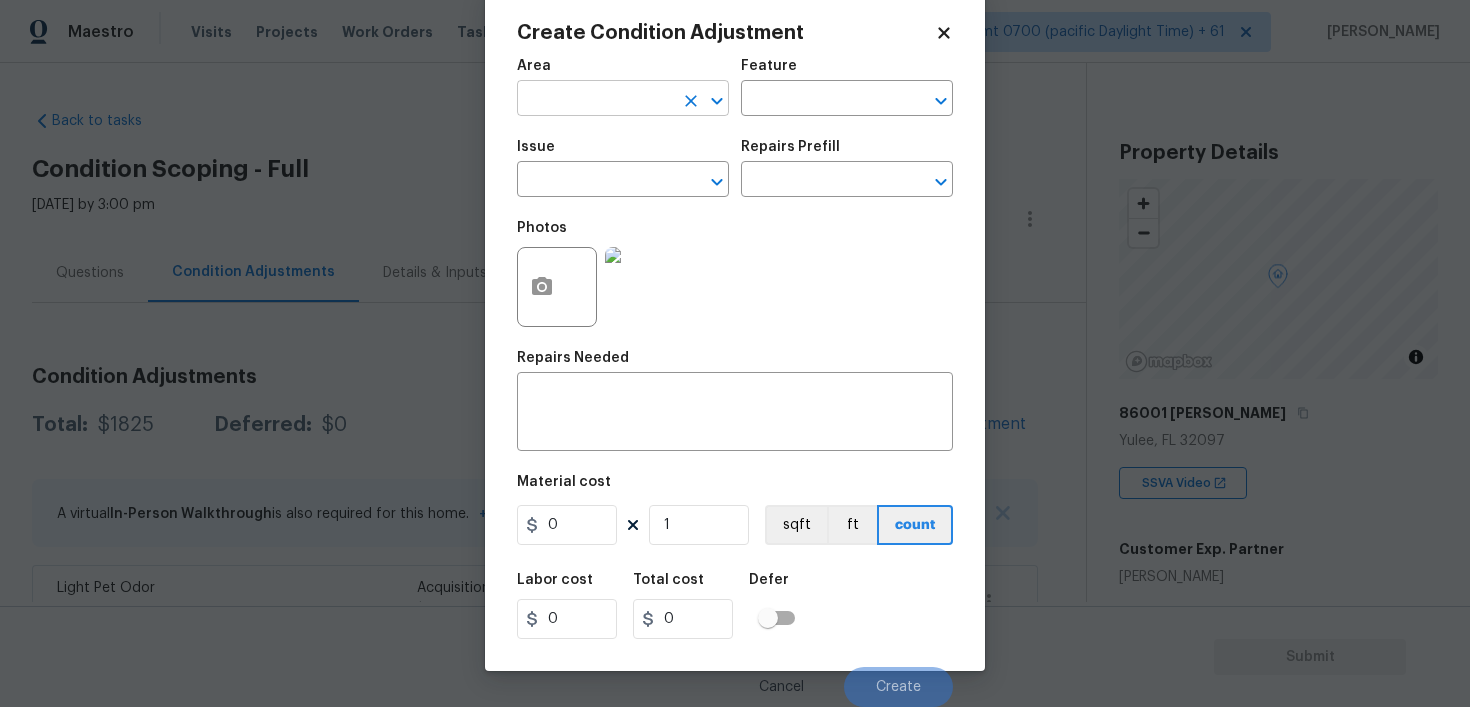 click at bounding box center [595, 100] 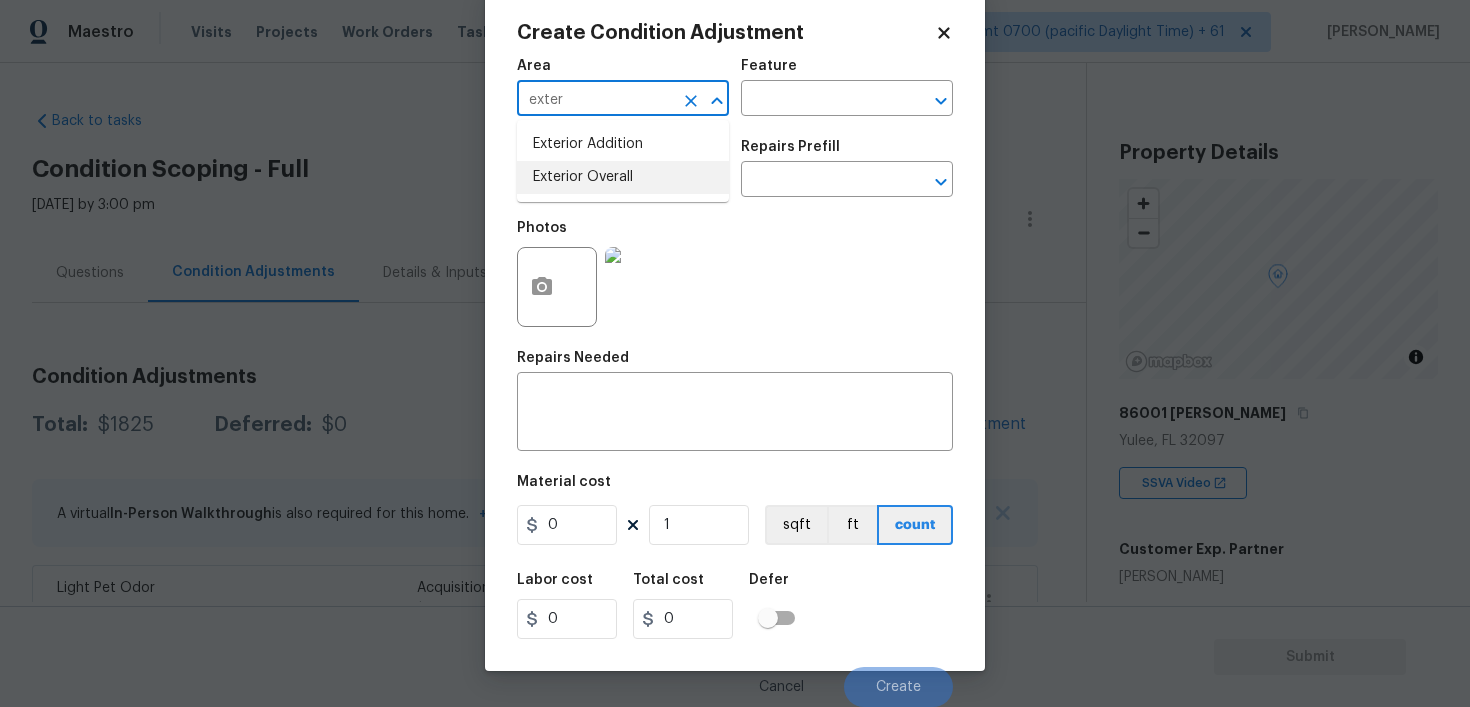 click on "Exterior Overall" at bounding box center [623, 177] 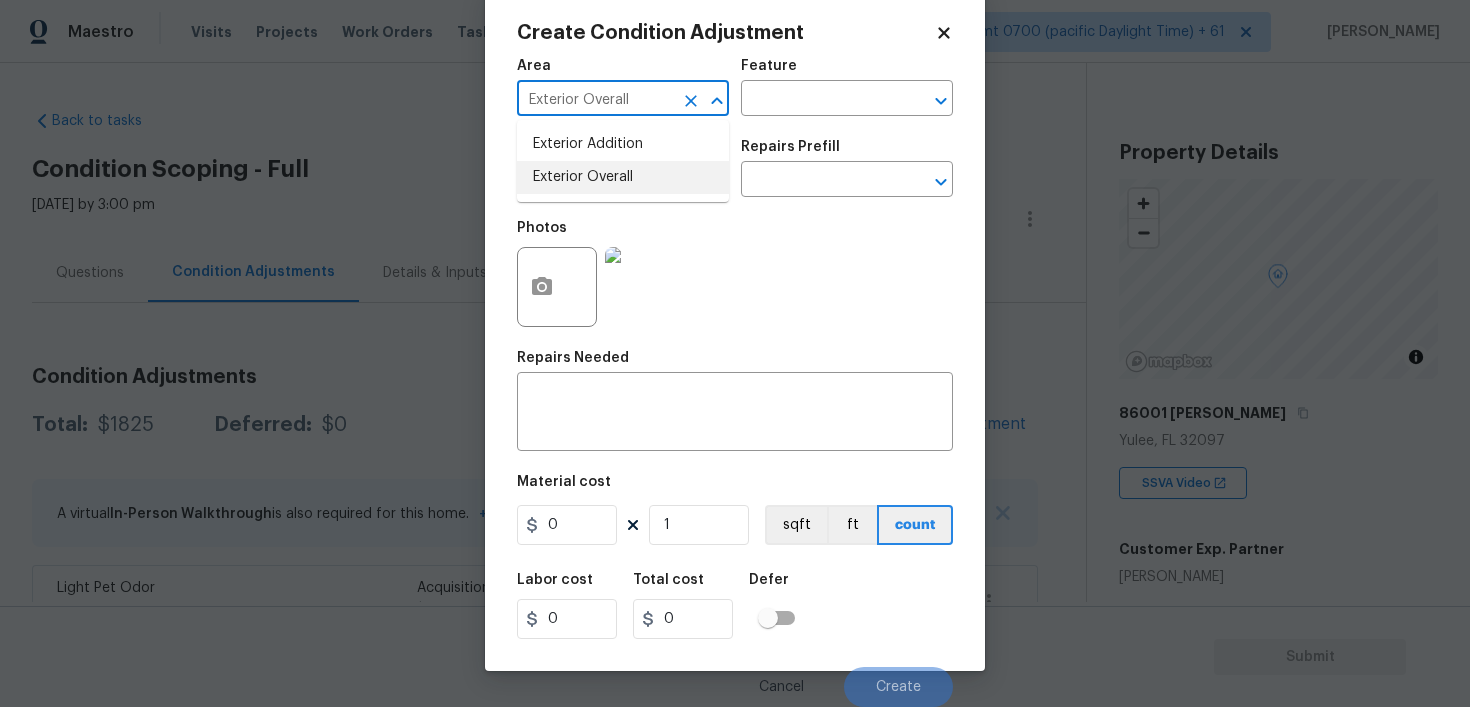 type on "Exterior Overall" 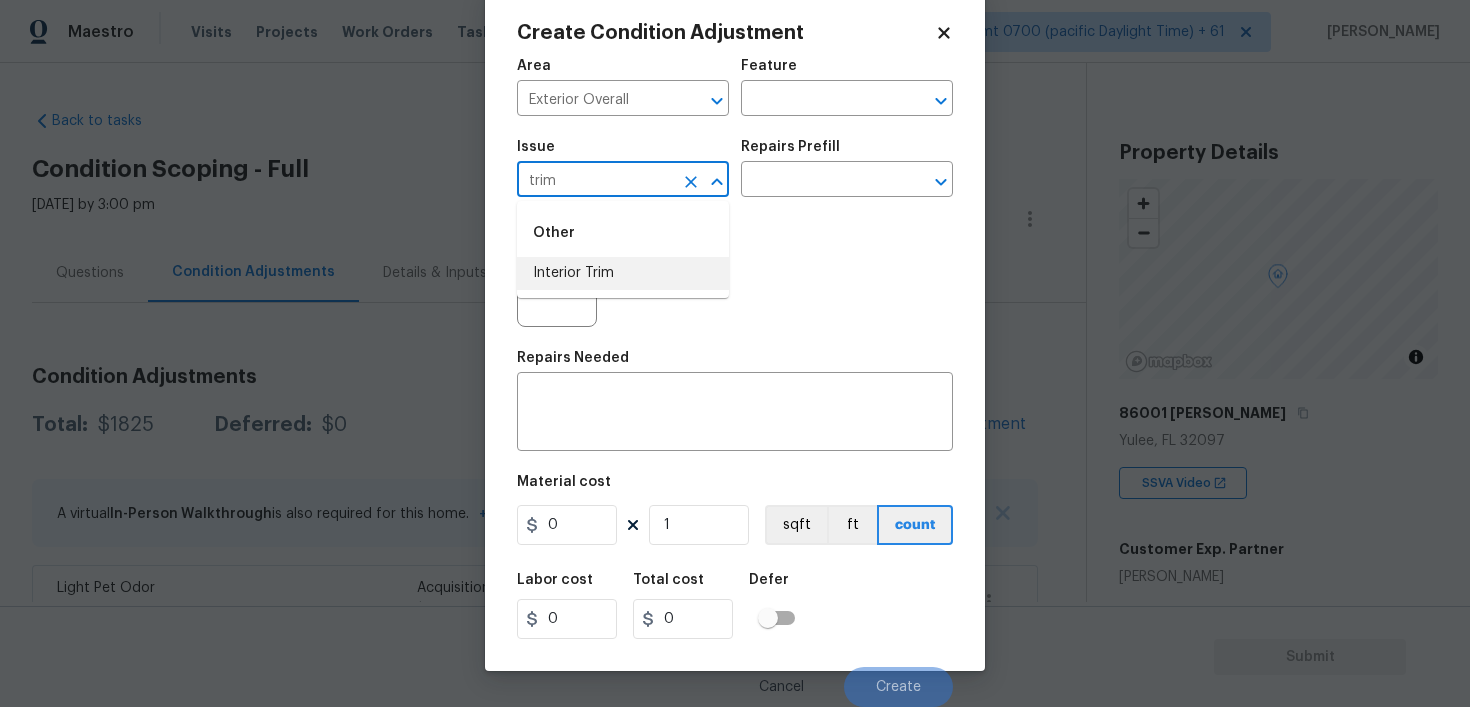 click on "Interior Trim" at bounding box center [623, 273] 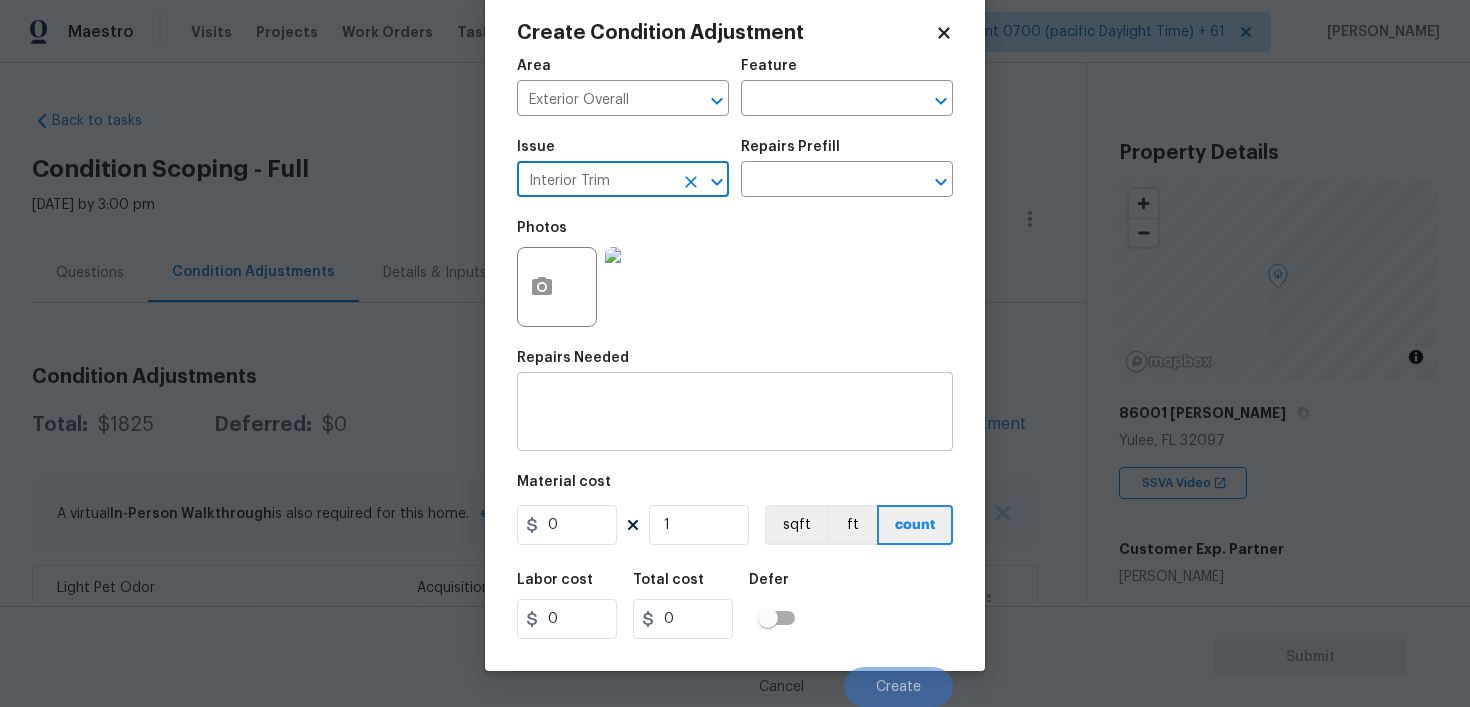type on "Interior Trim" 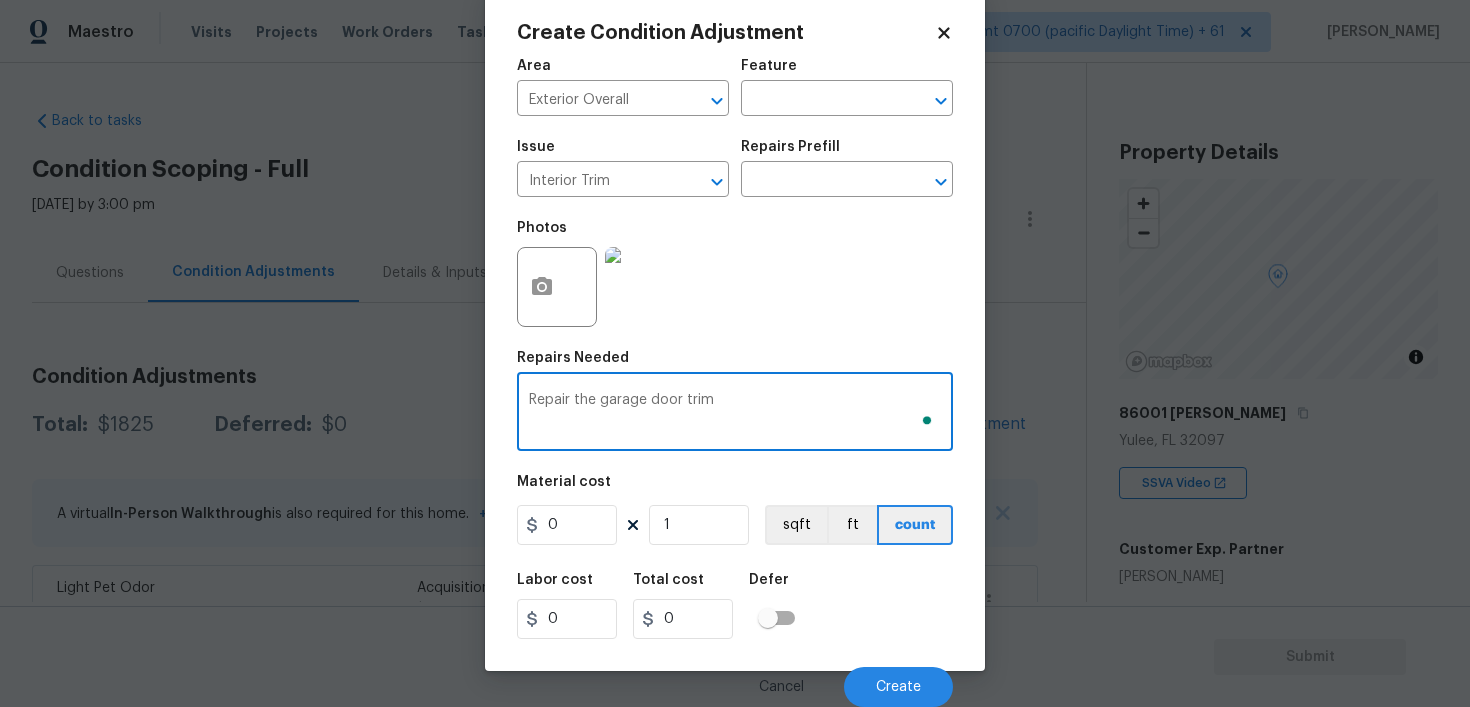 type on "Repair the garage door trim" 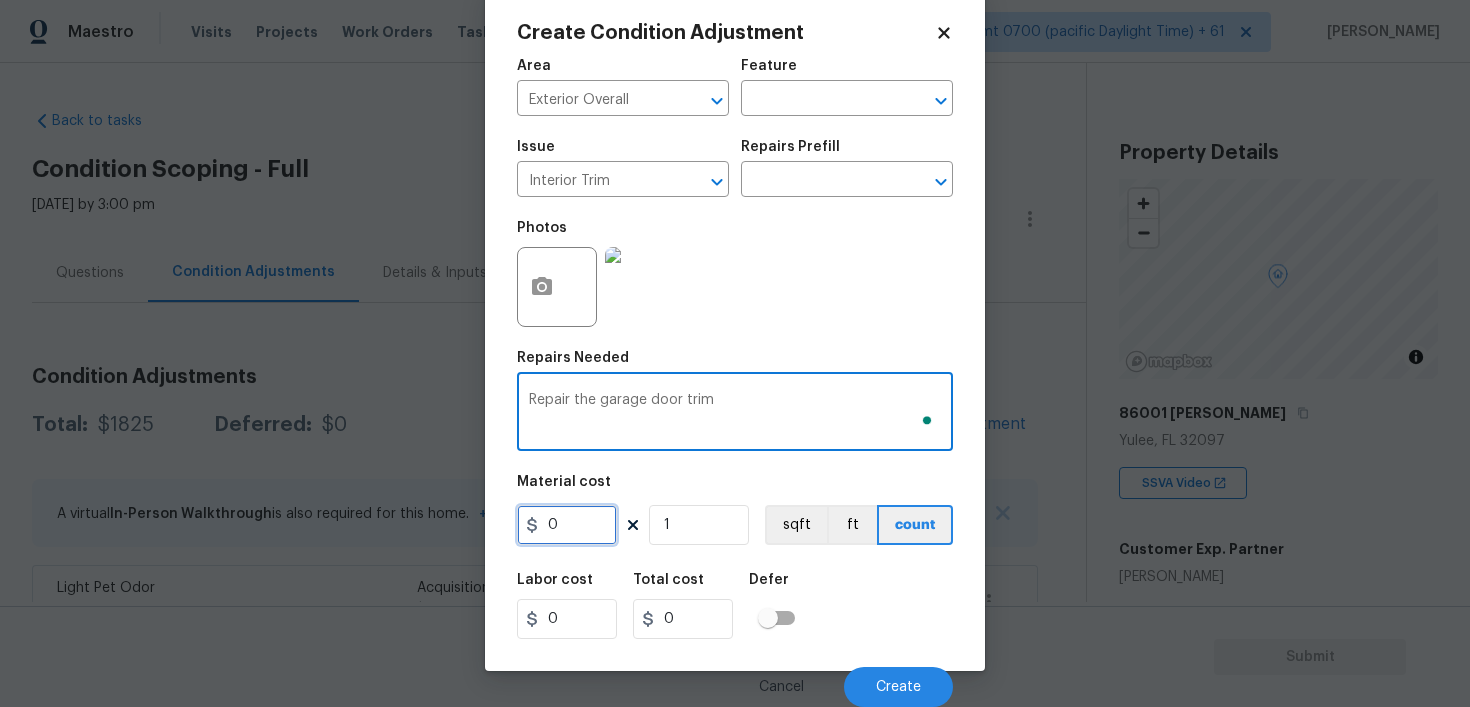 click on "0" at bounding box center (567, 525) 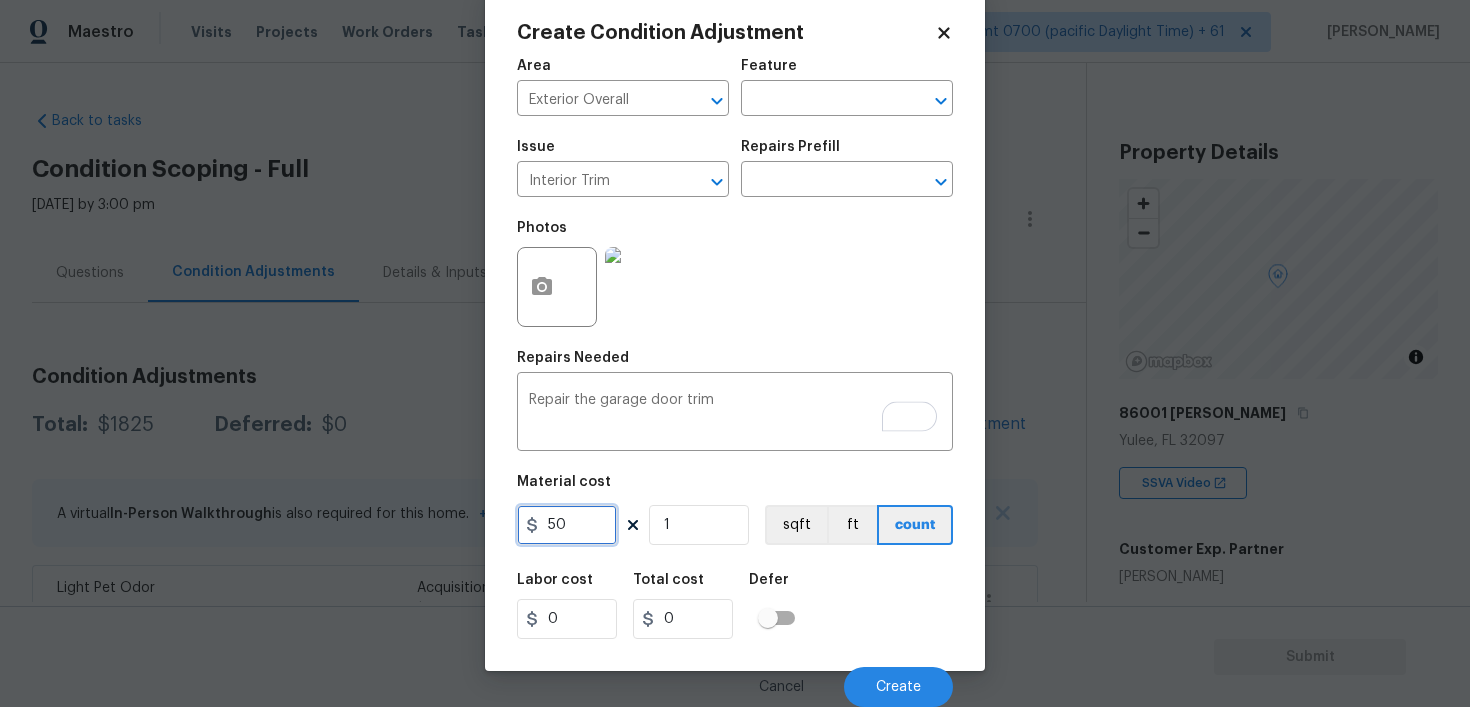 type on "50" 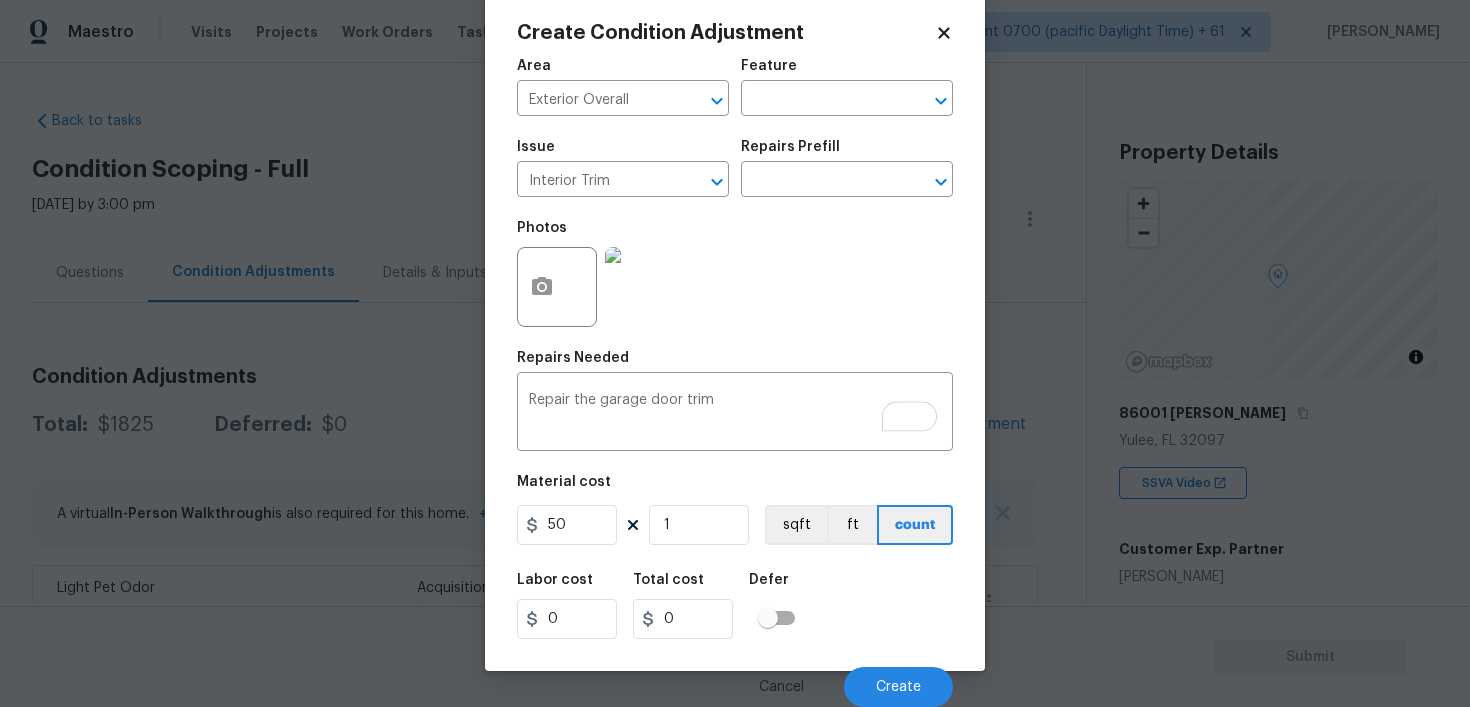 click on "Labor cost 0 Total cost 0 Defer" at bounding box center [735, 606] 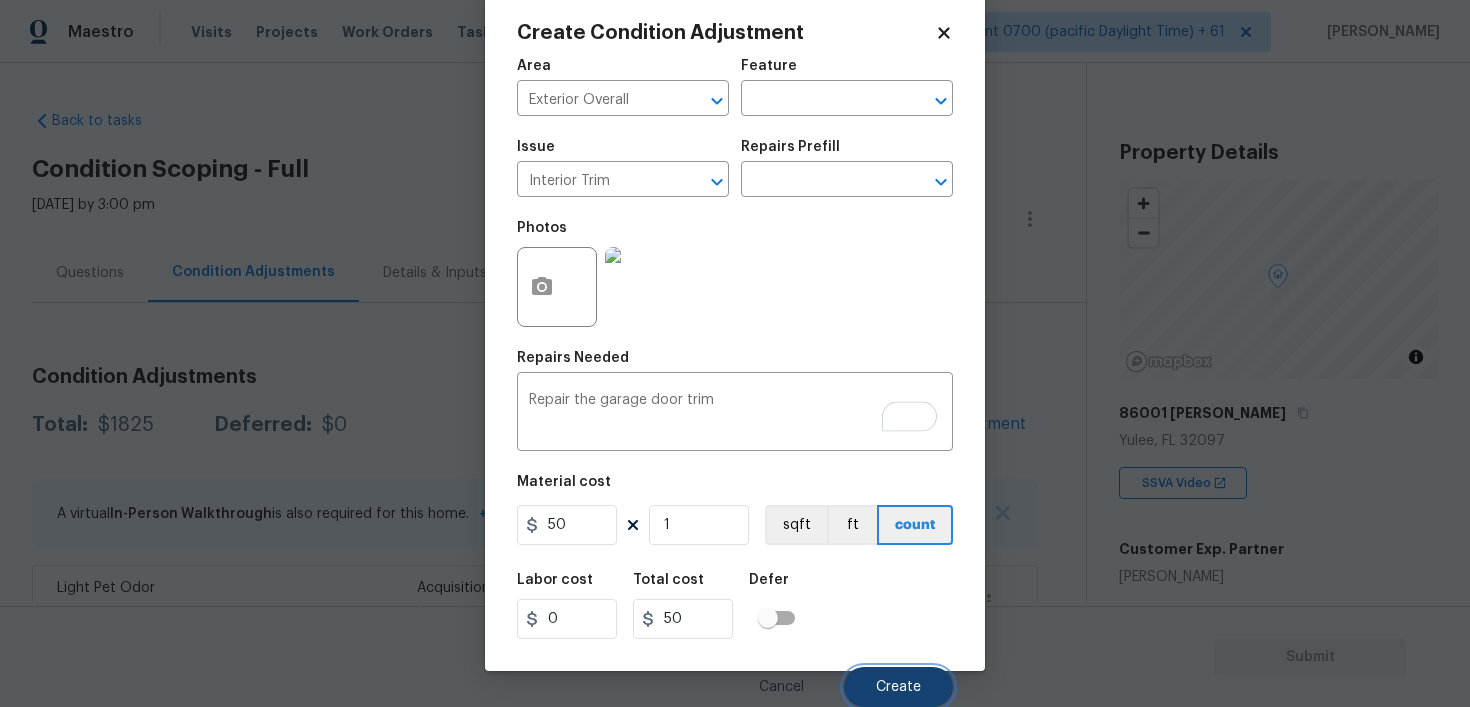 click on "Create" at bounding box center (898, 687) 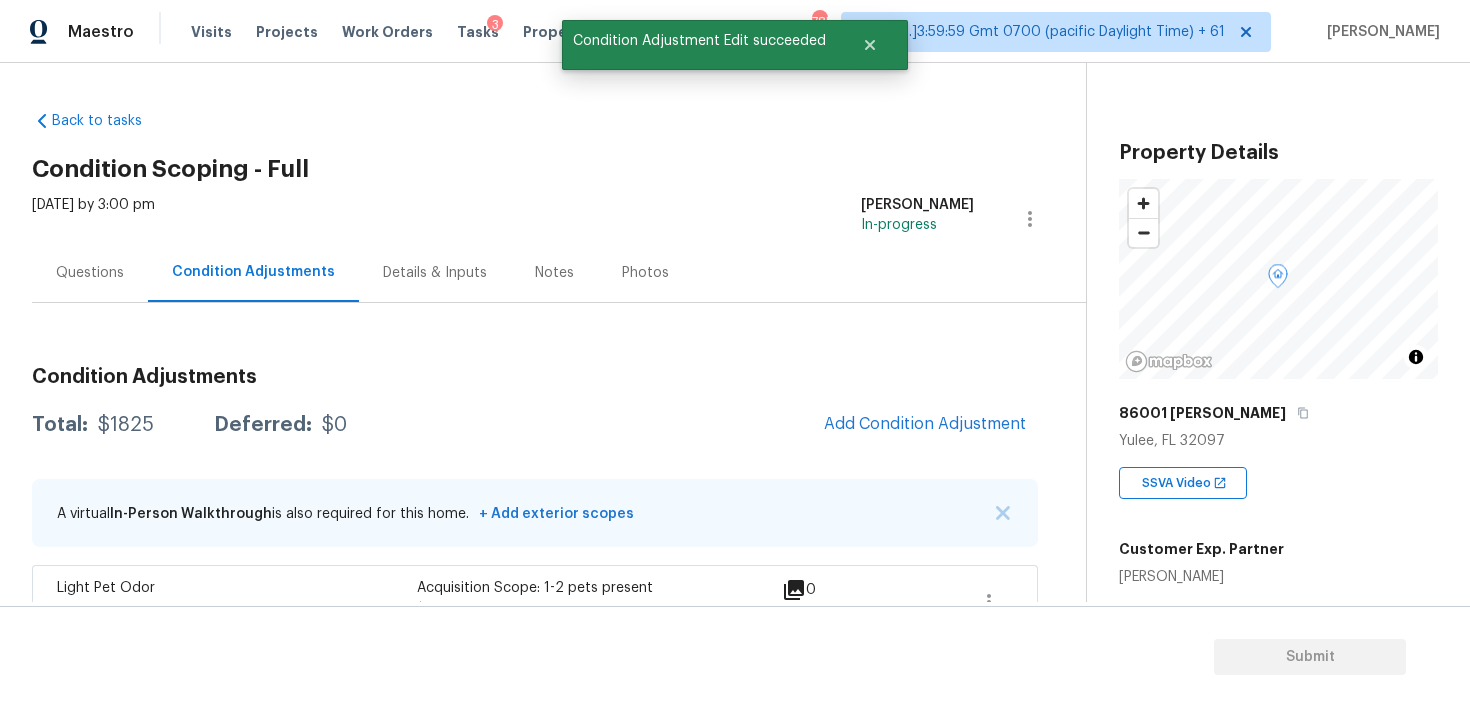 scroll, scrollTop: 0, scrollLeft: 0, axis: both 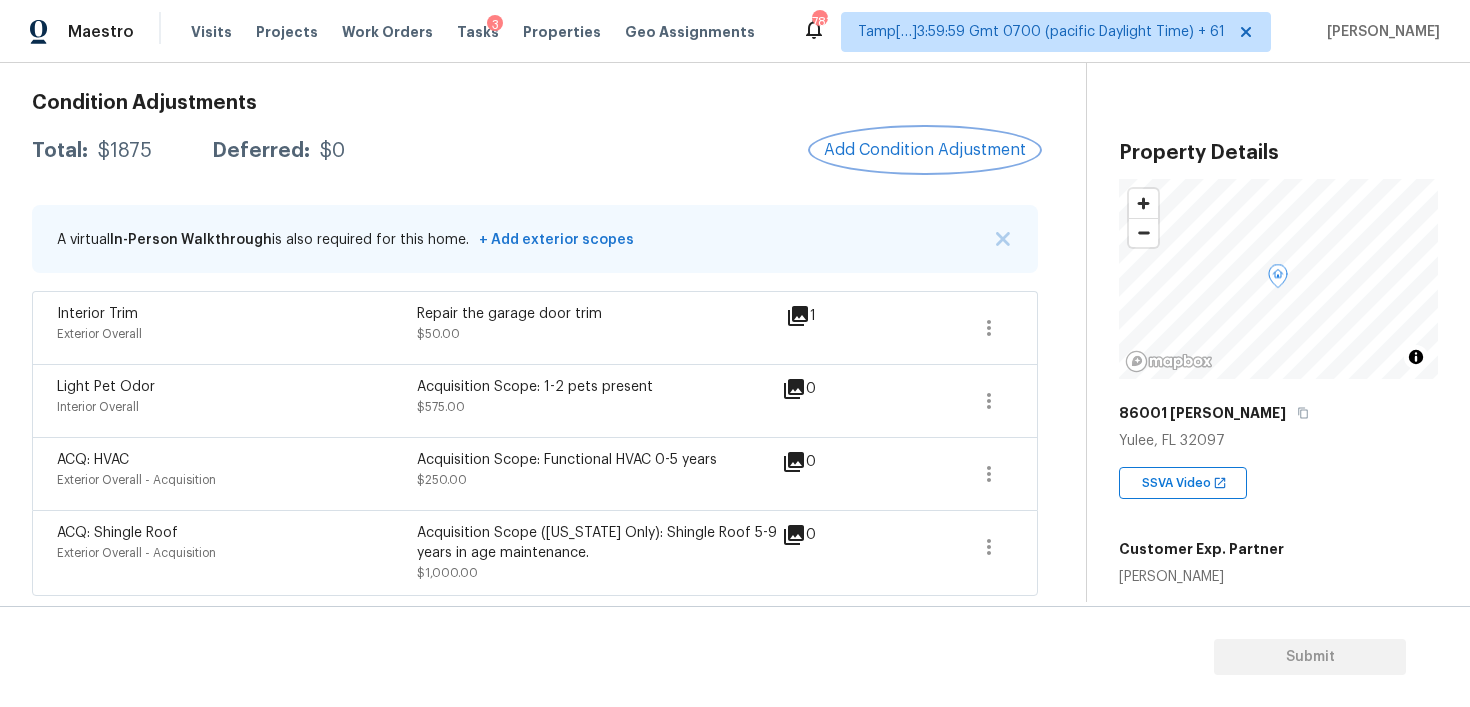 click on "Add Condition Adjustment" at bounding box center (925, 150) 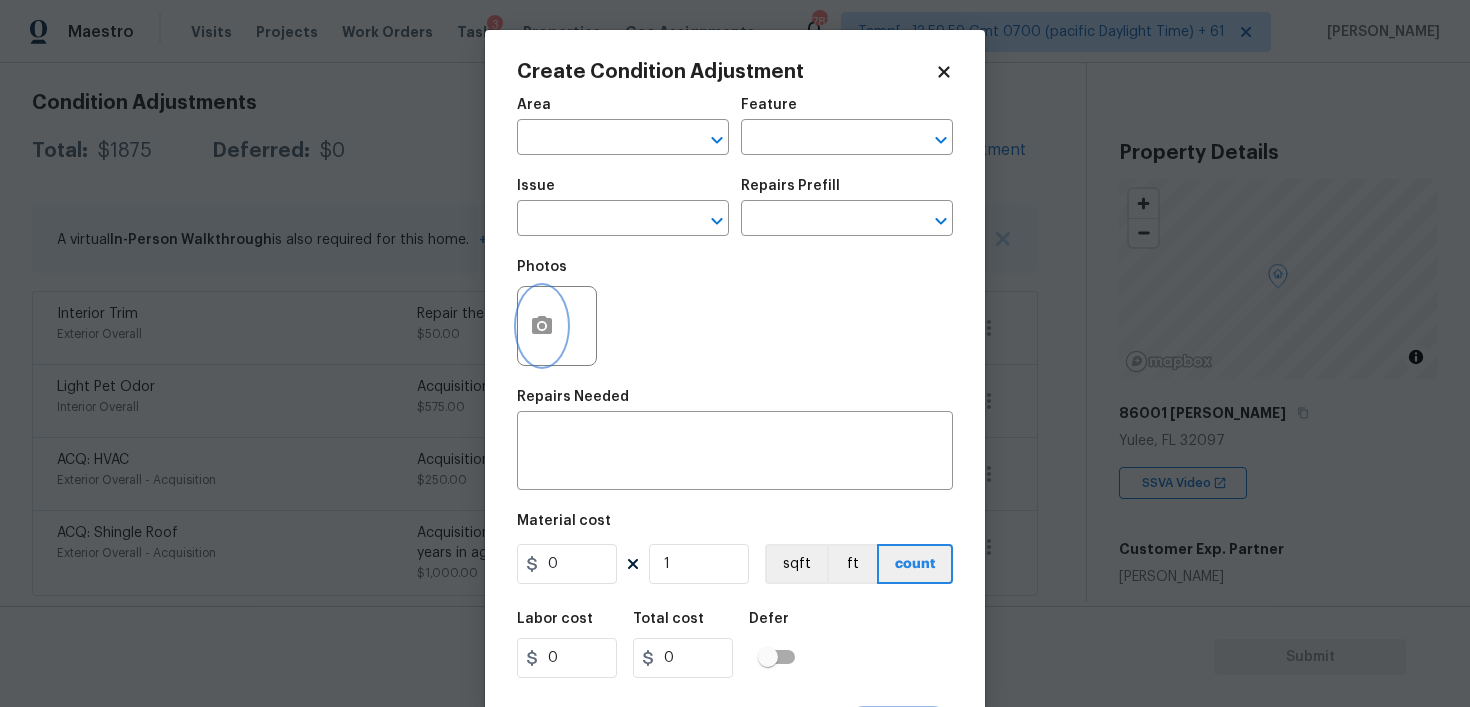click 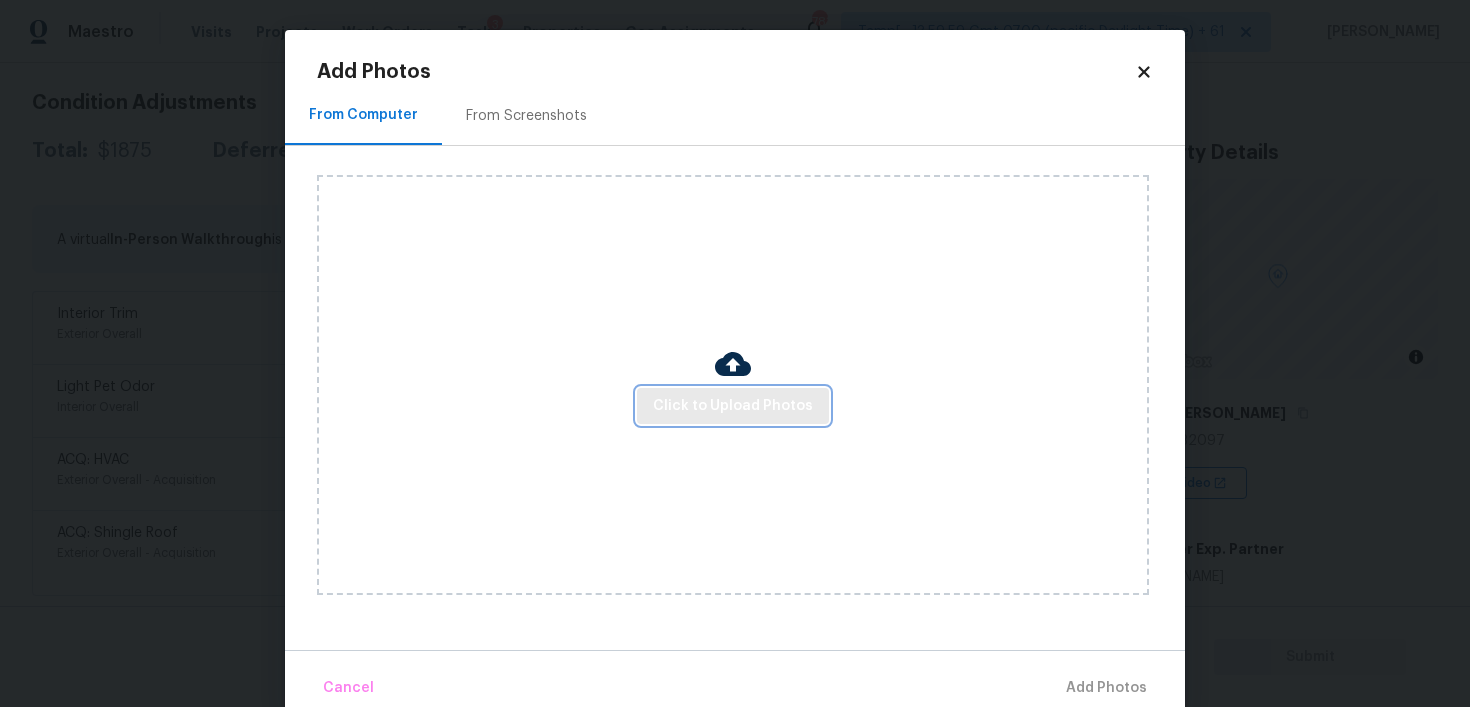 click on "Click to Upload Photos" at bounding box center (733, 406) 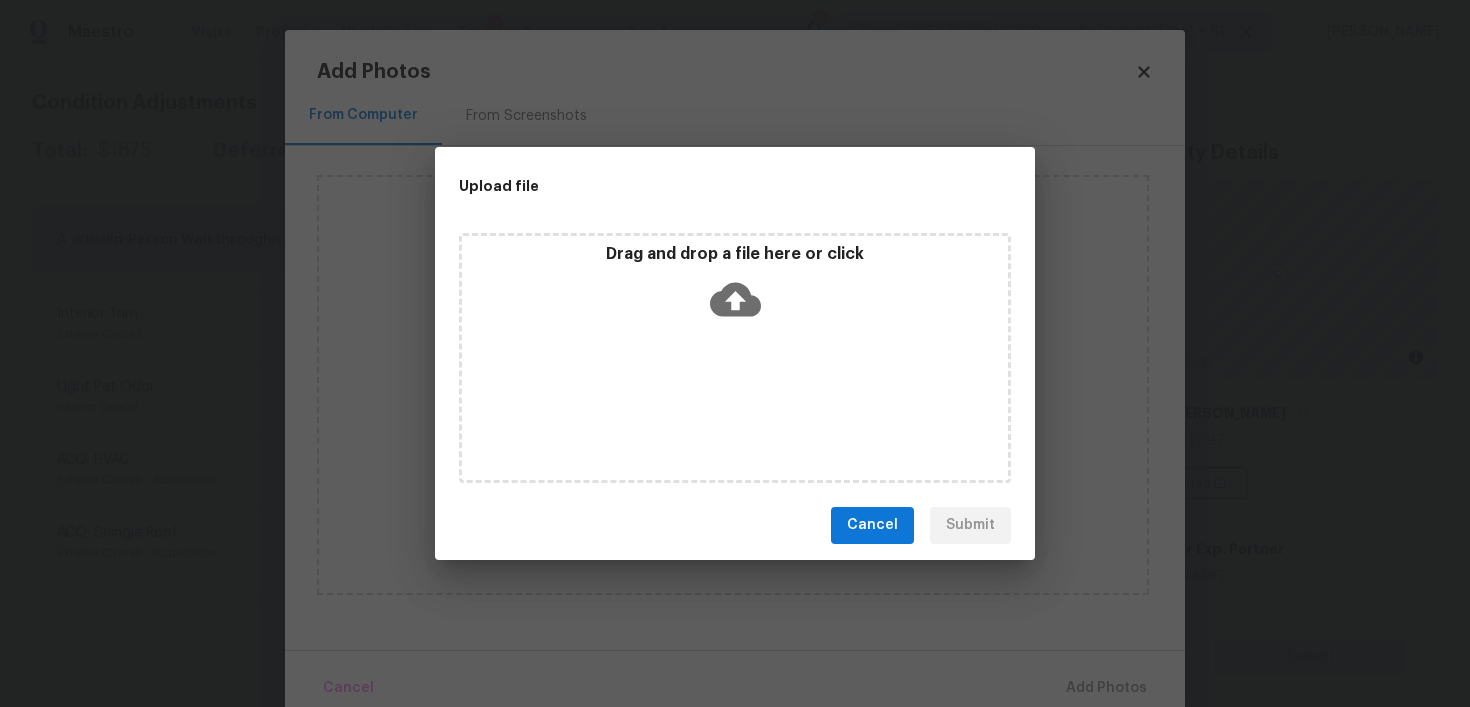 click 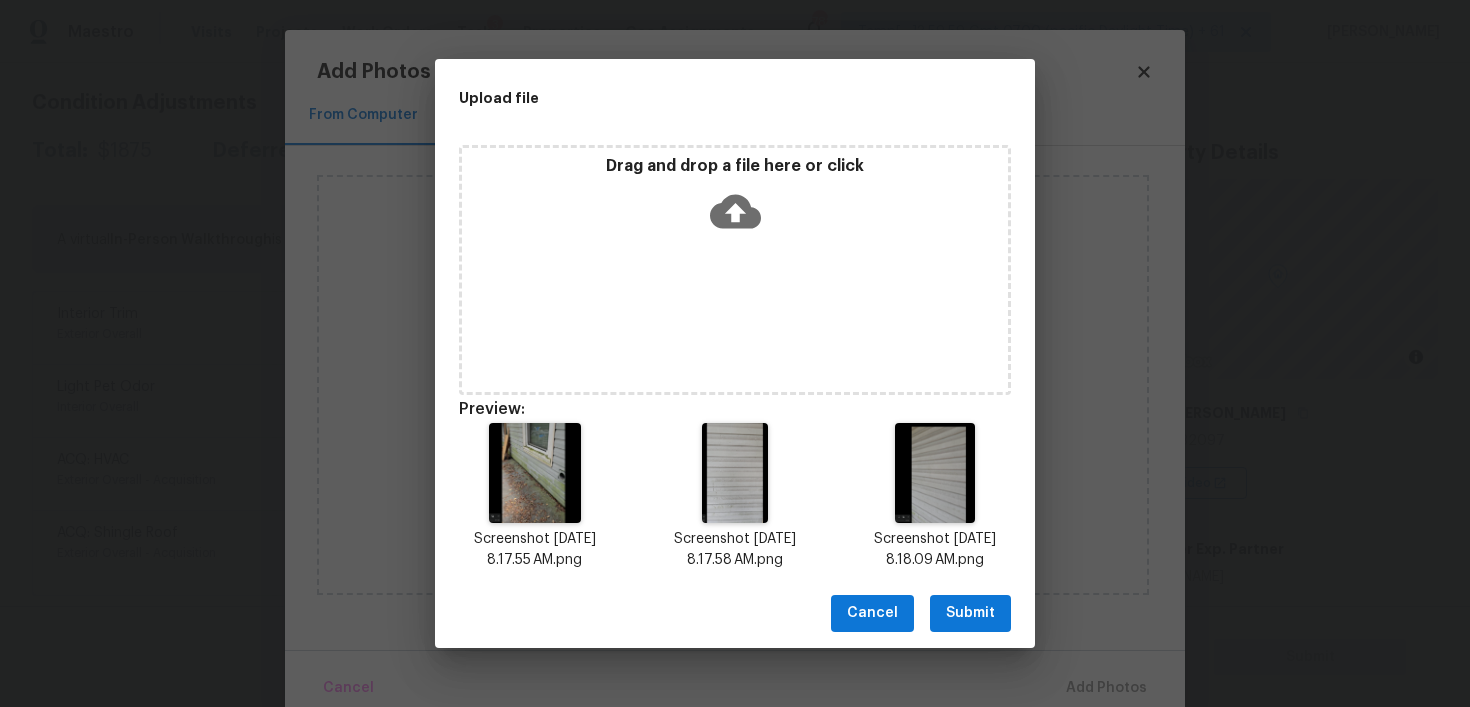 click on "Cancel Submit" at bounding box center (735, 613) 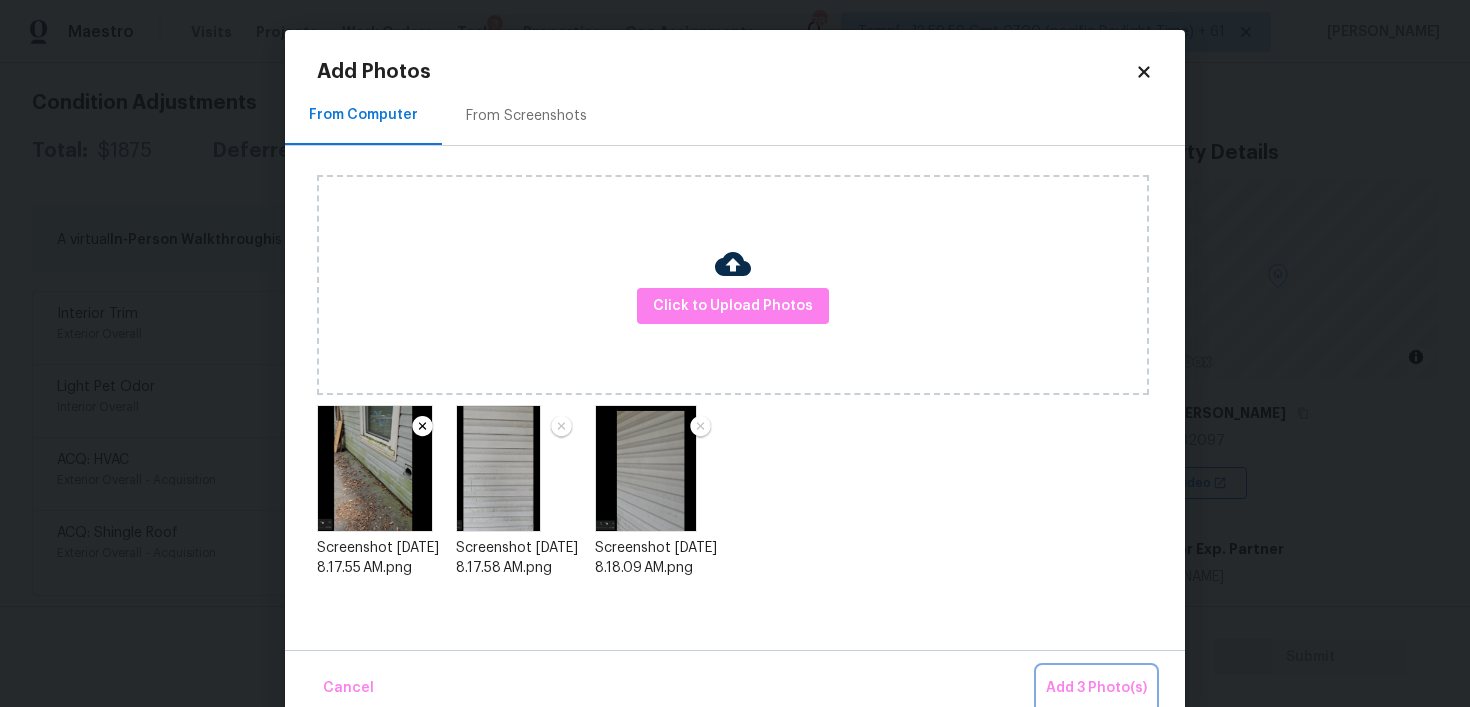 click on "Add 3 Photo(s)" at bounding box center [1096, 688] 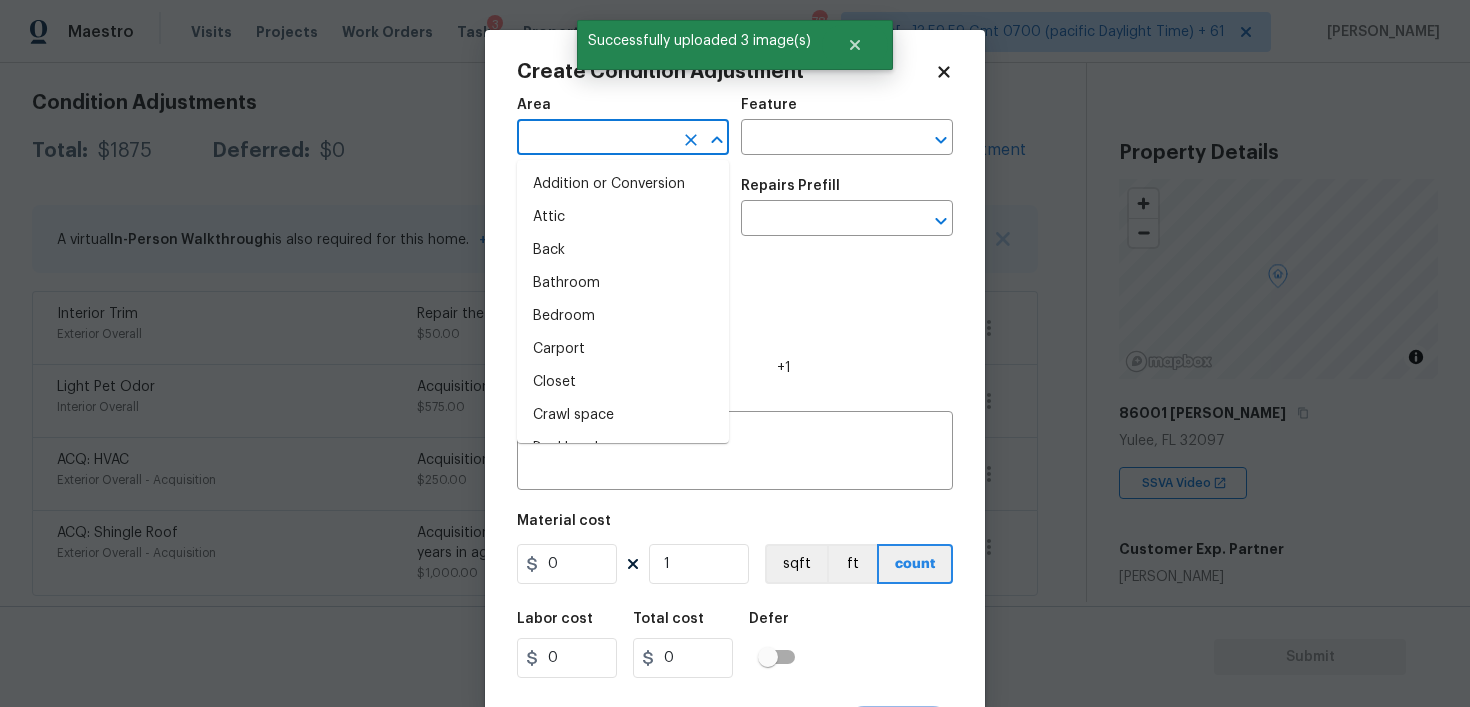 click at bounding box center (595, 139) 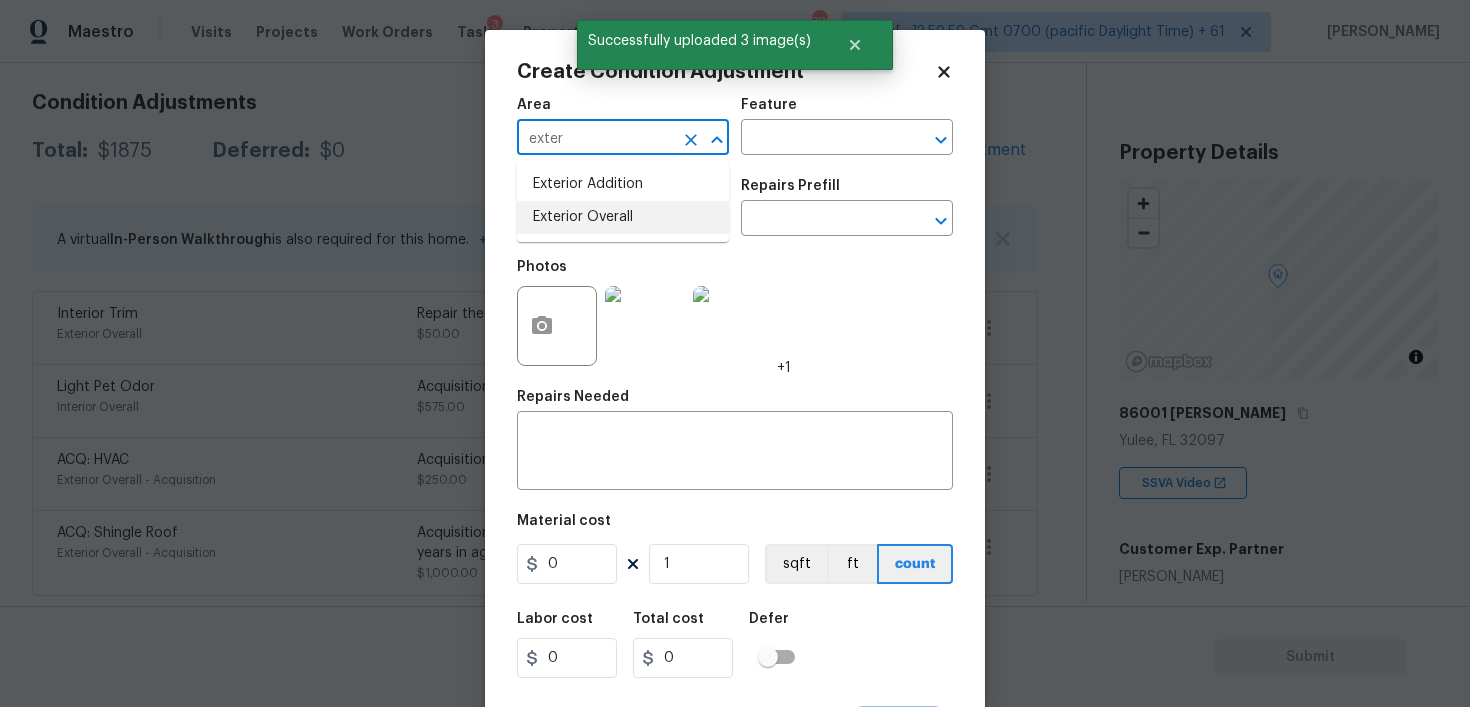 click on "Exterior Overall" at bounding box center (623, 217) 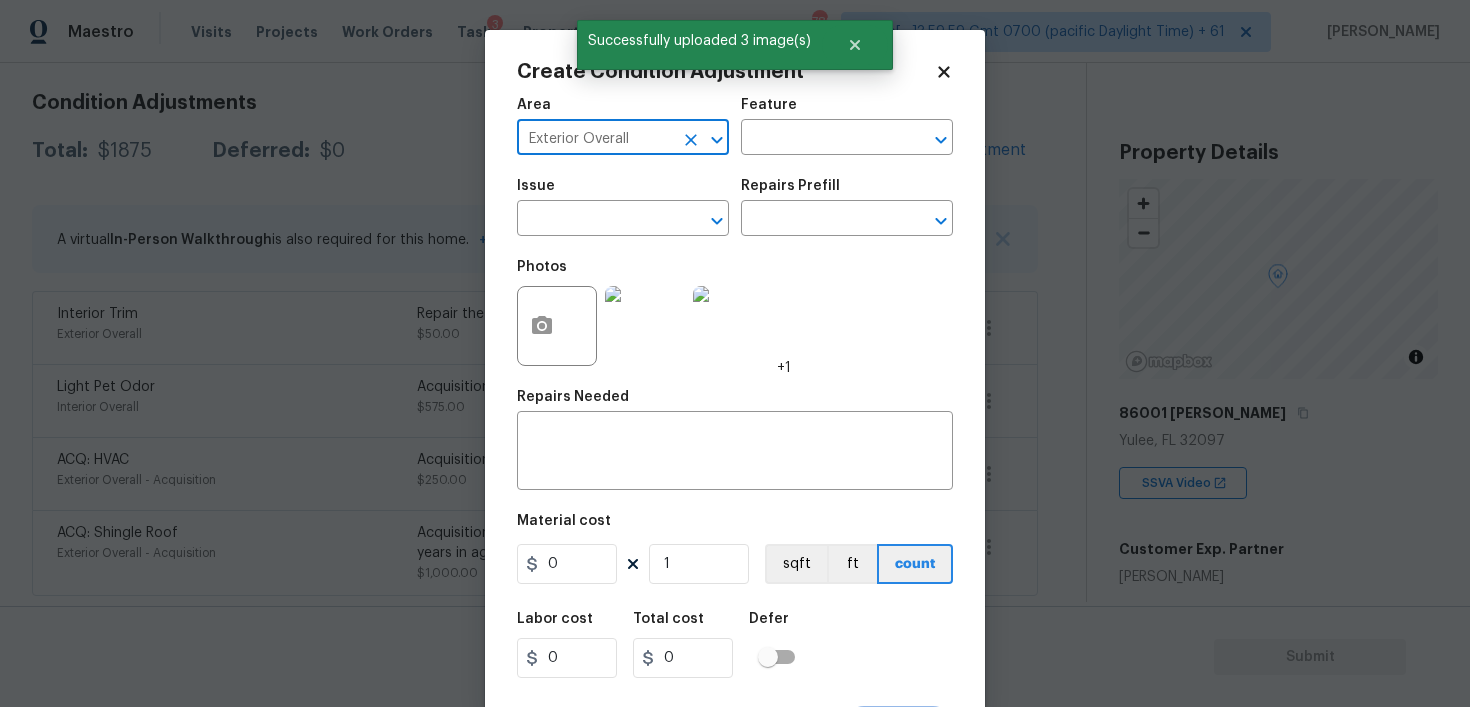 type on "Exterior Overall" 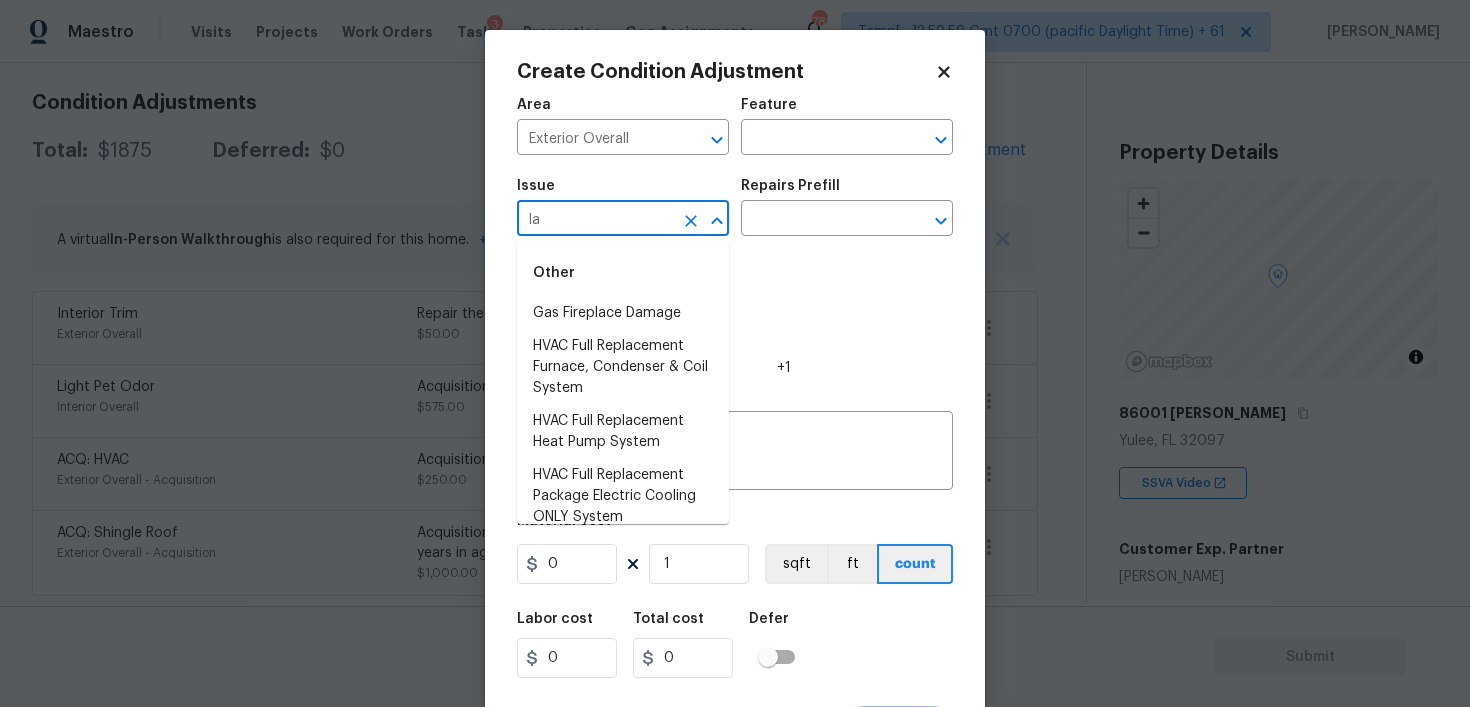 type on "l" 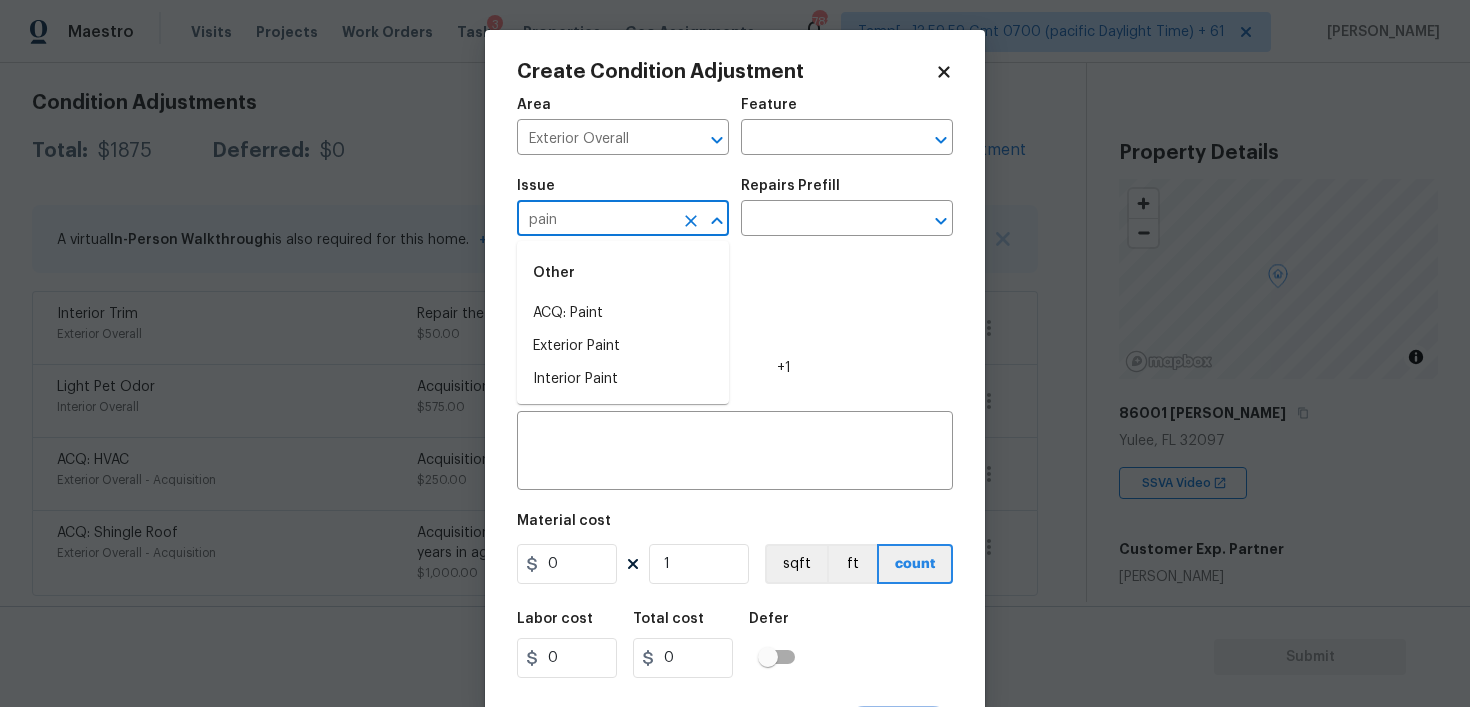 click on "Other" at bounding box center (623, 273) 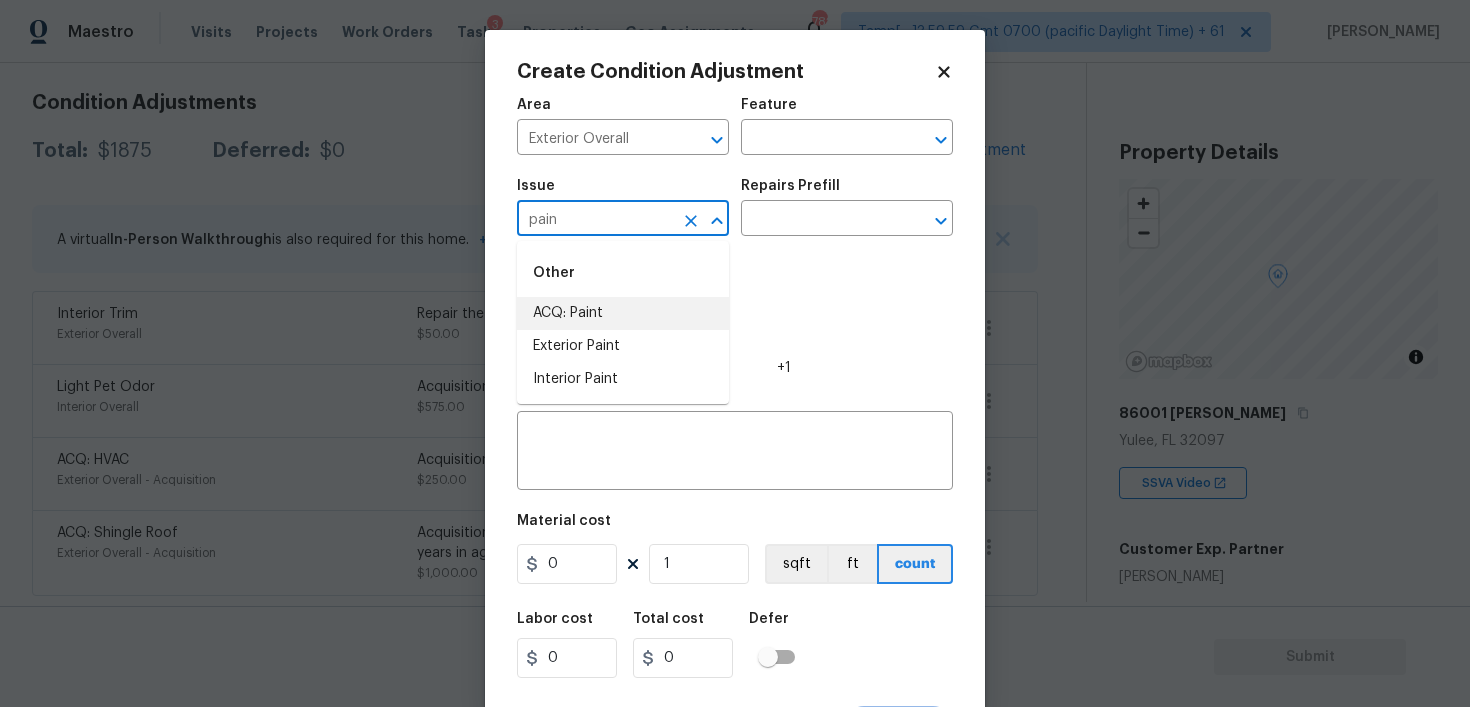 click on "ACQ: Paint" at bounding box center [623, 313] 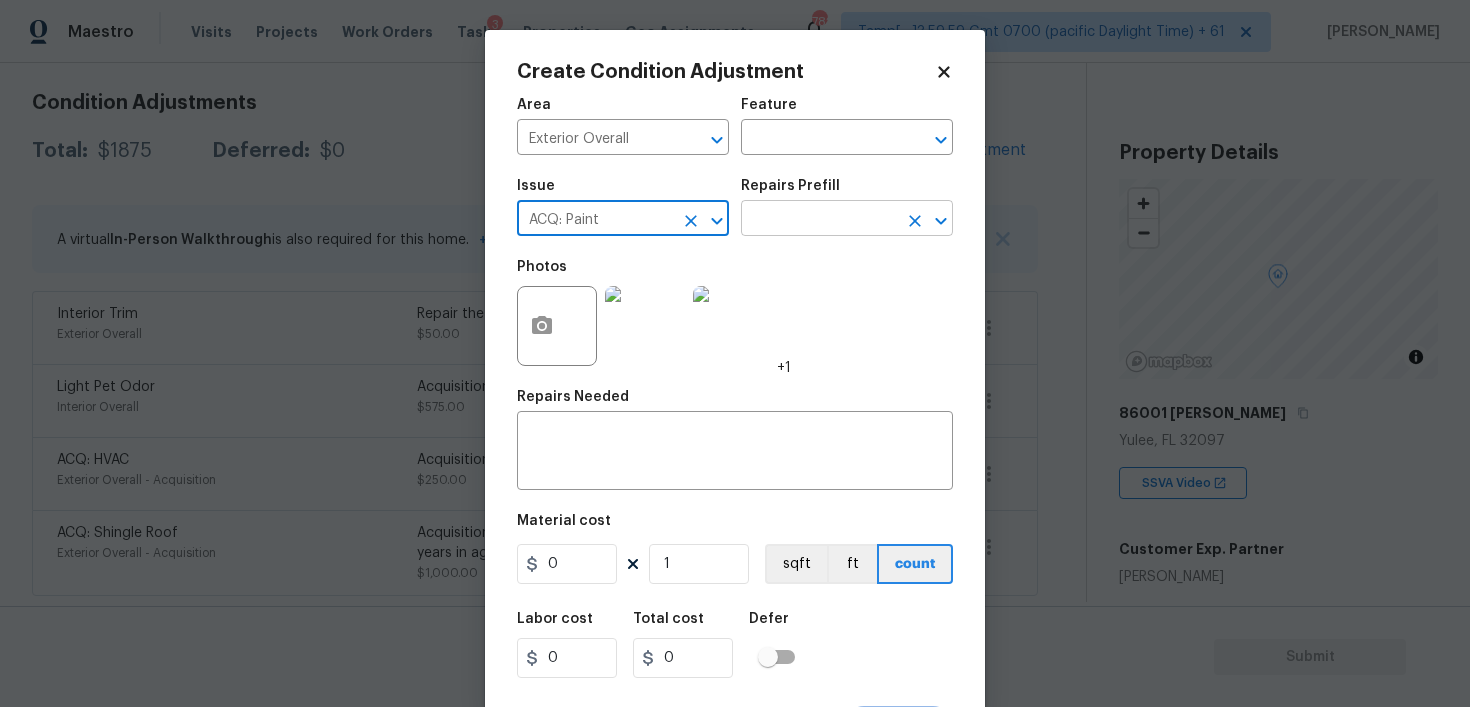 type on "ACQ: Paint" 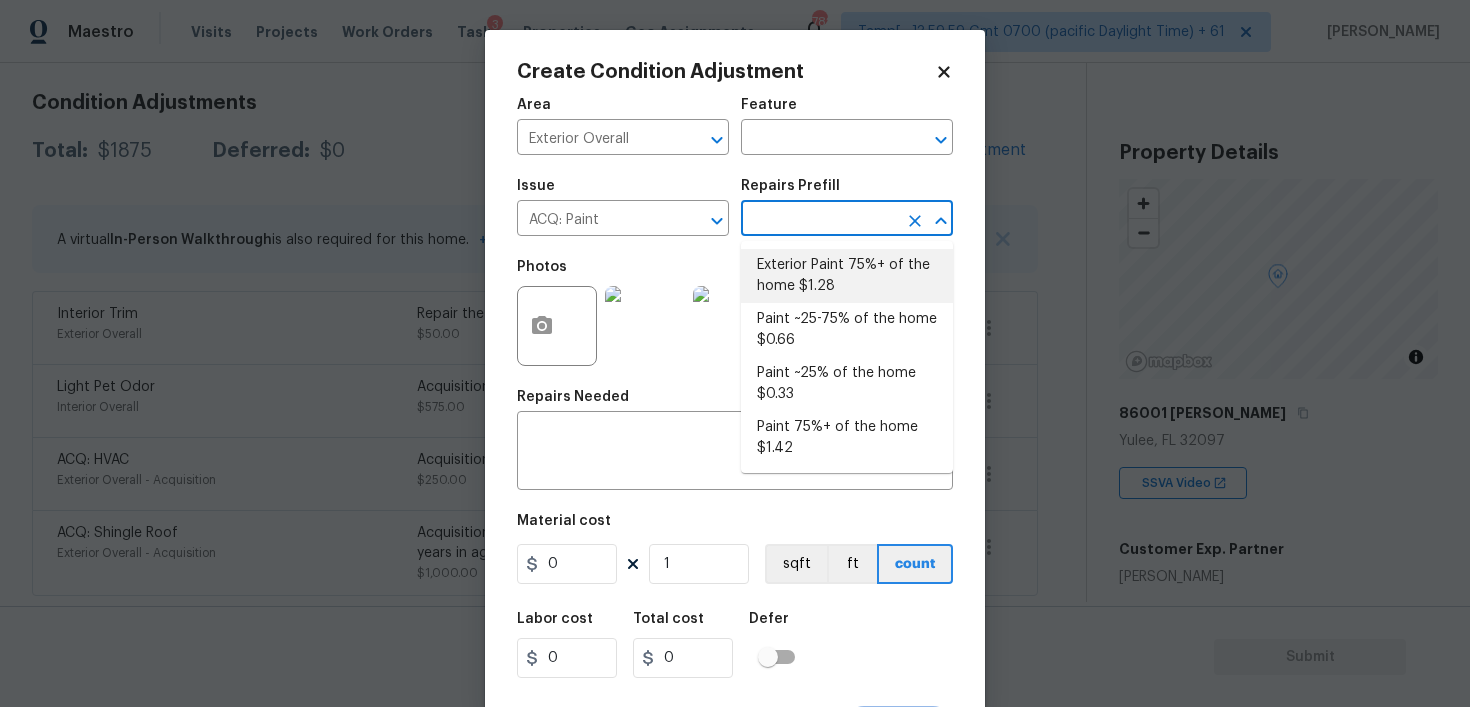 click on "Exterior Paint 75%+ of the home $1.28" at bounding box center (847, 276) 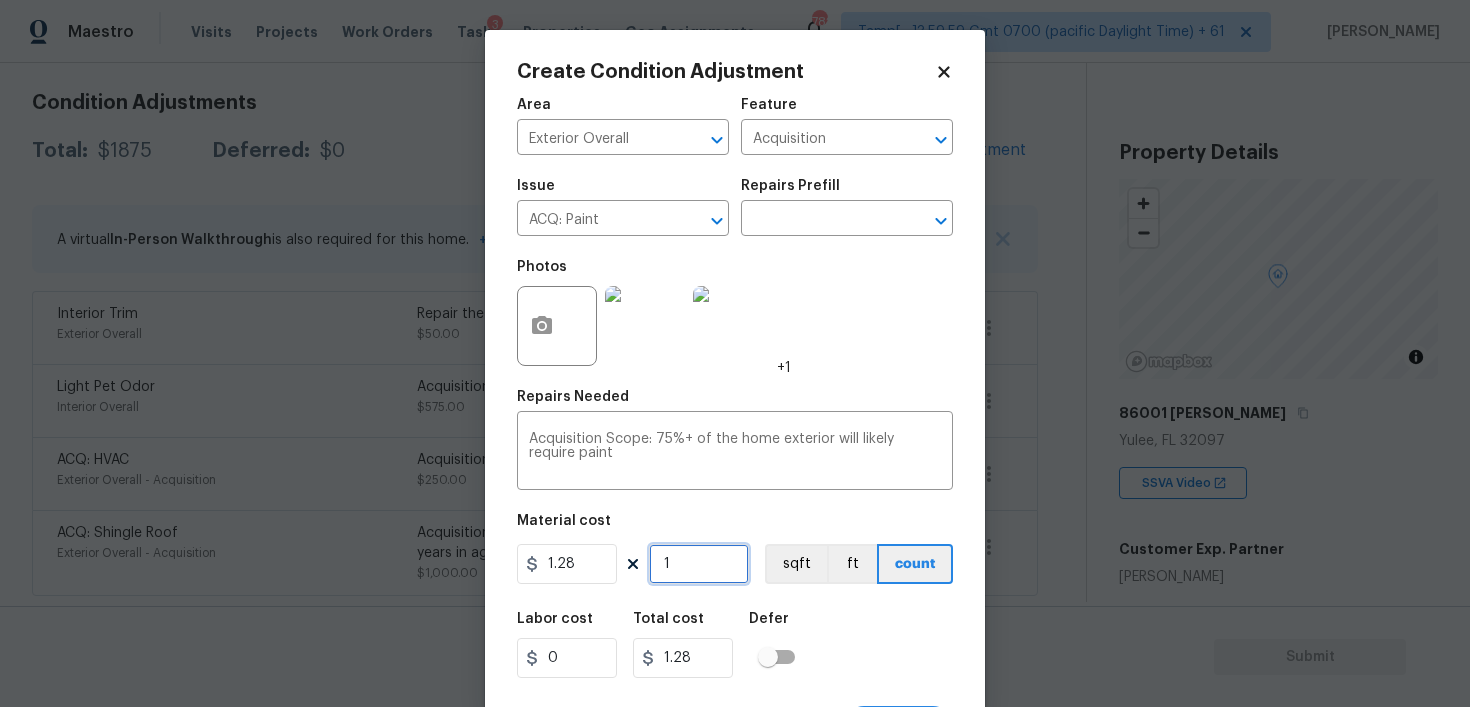 click on "1" at bounding box center [699, 564] 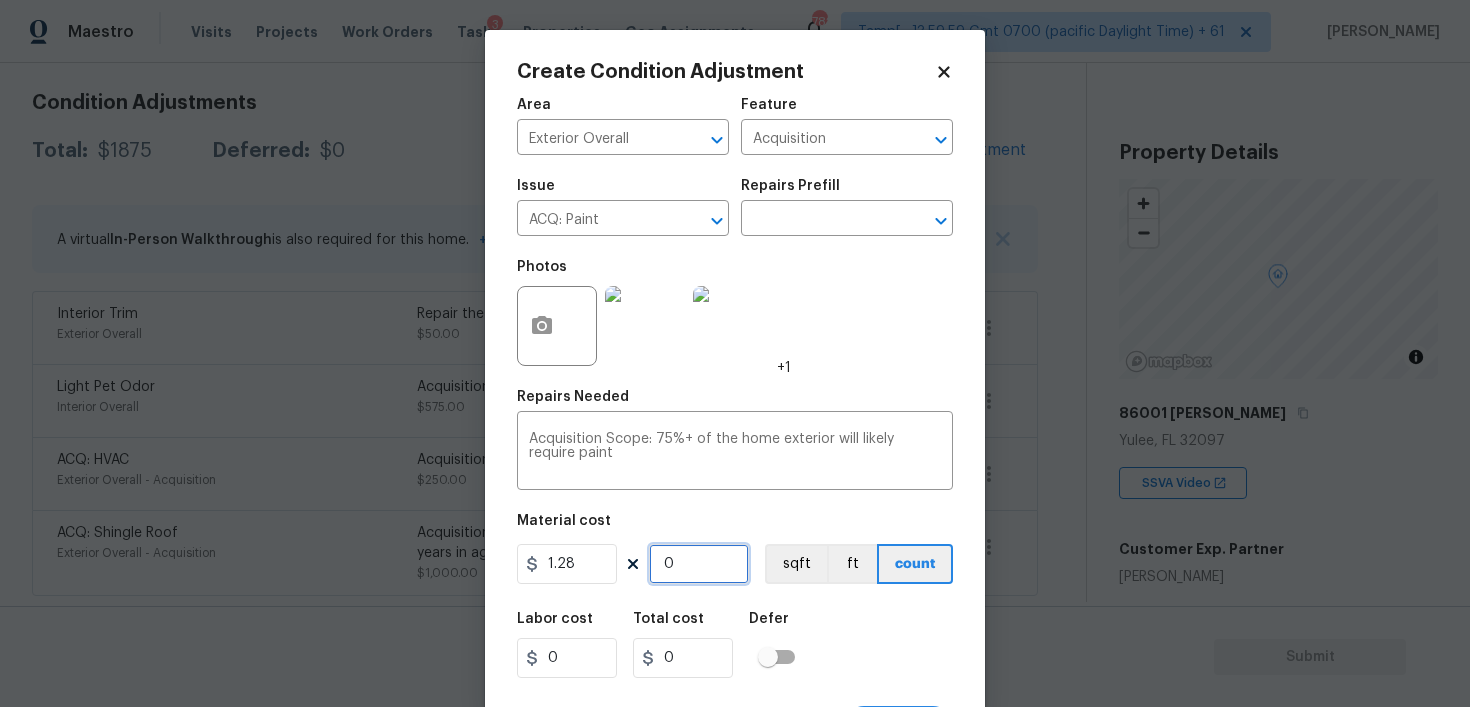 paste on "136" 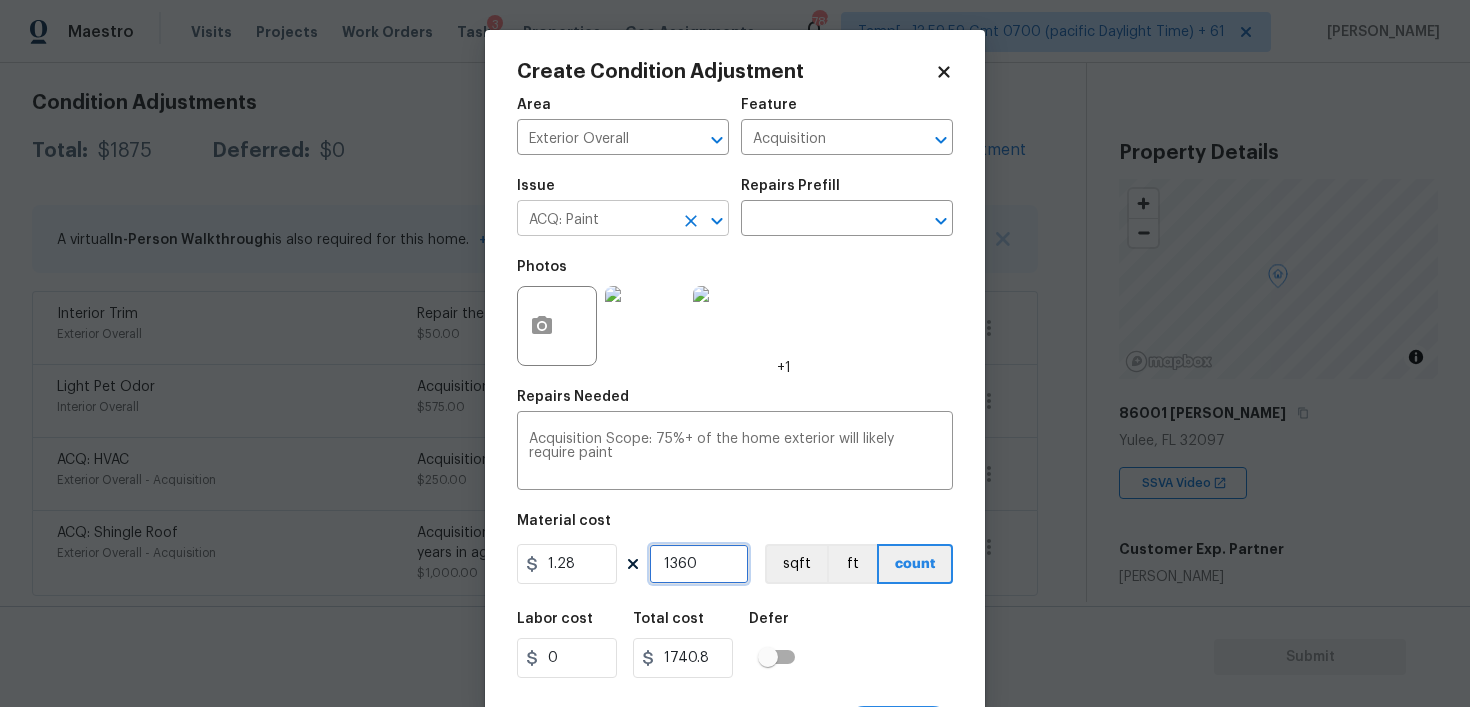type on "1360" 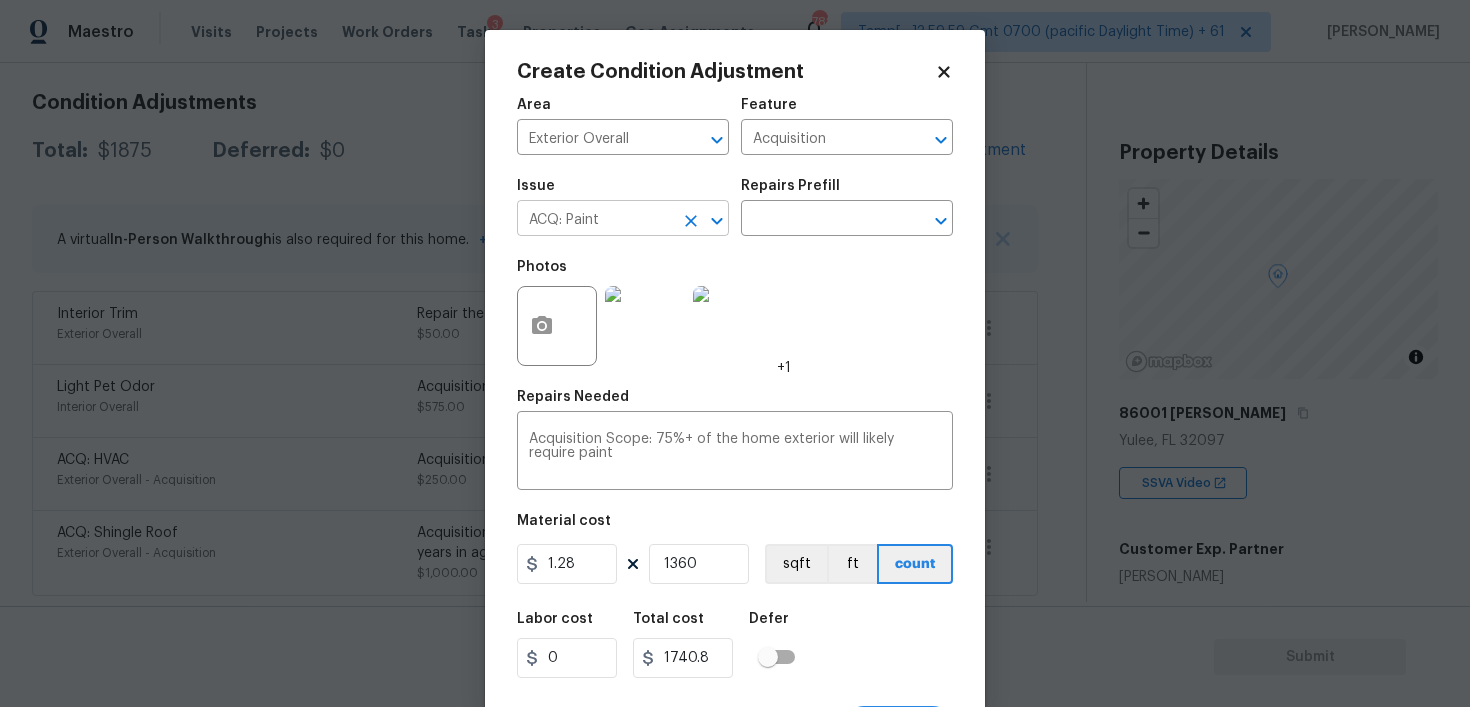 click on "ACQ: Paint" at bounding box center [595, 220] 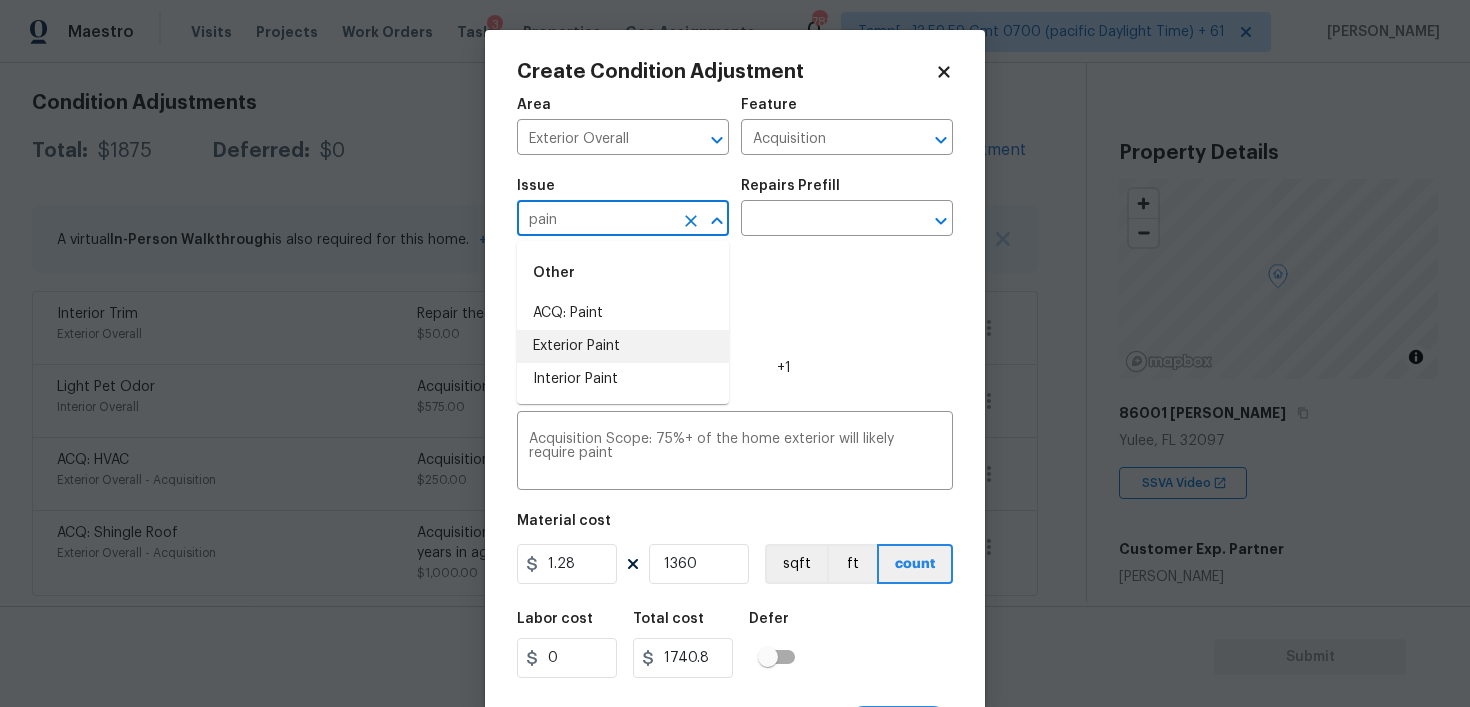 click on "Exterior Paint" at bounding box center (623, 346) 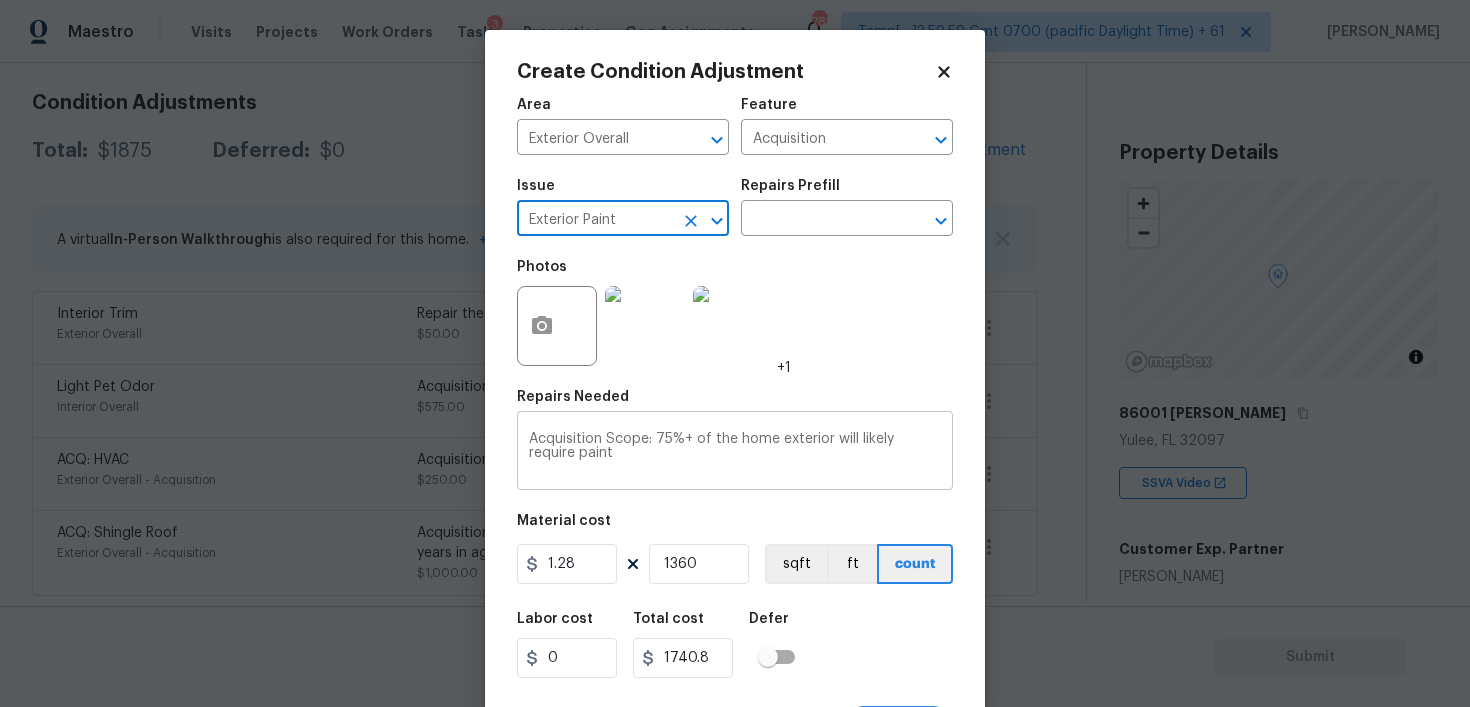 scroll, scrollTop: 40, scrollLeft: 0, axis: vertical 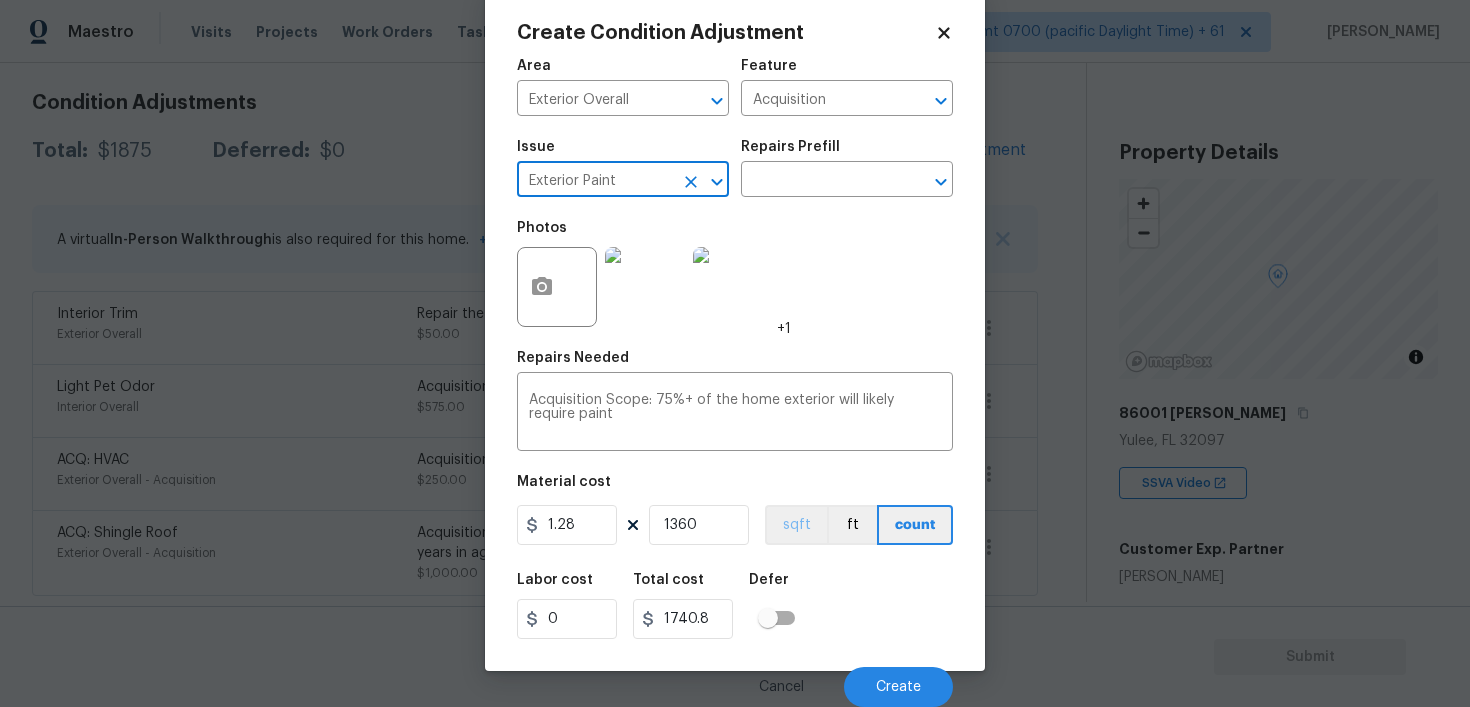 type on "Exterior Paint" 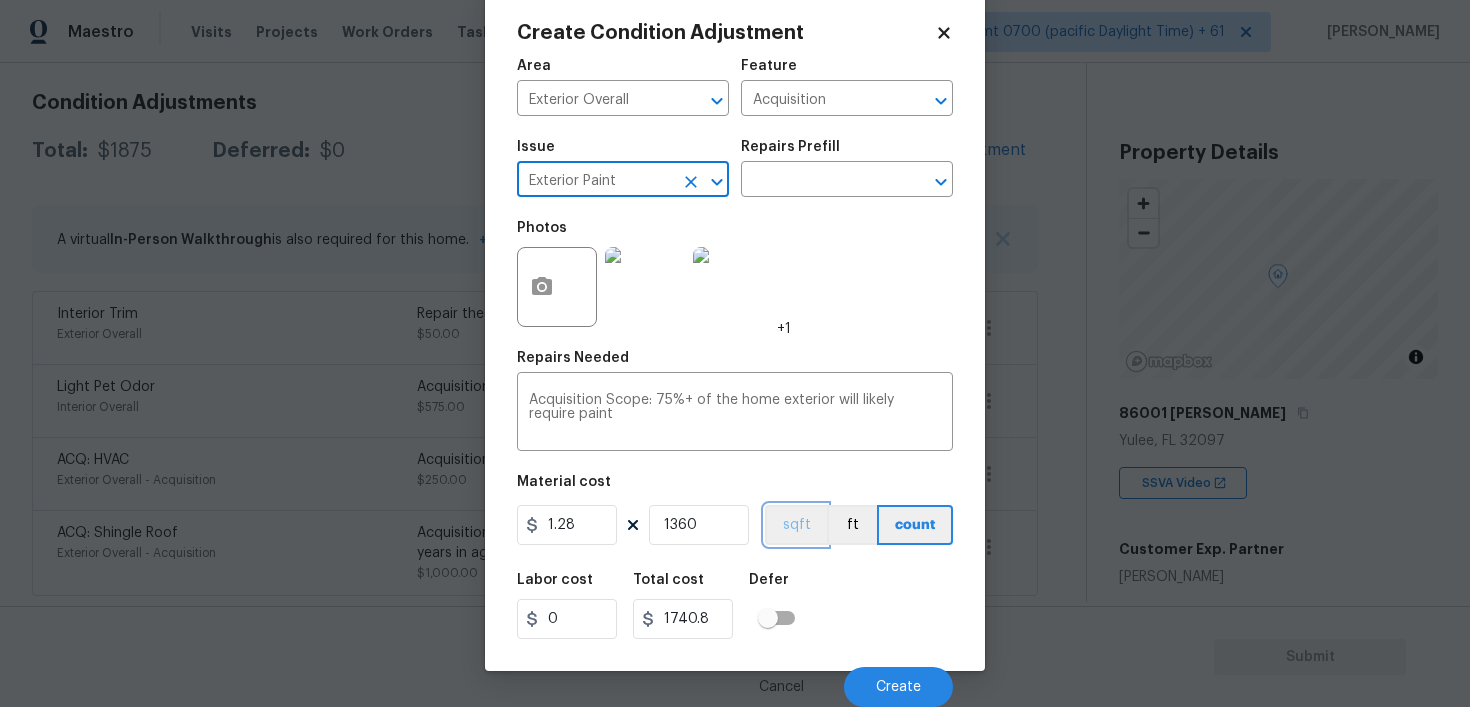 click on "sqft" at bounding box center (796, 525) 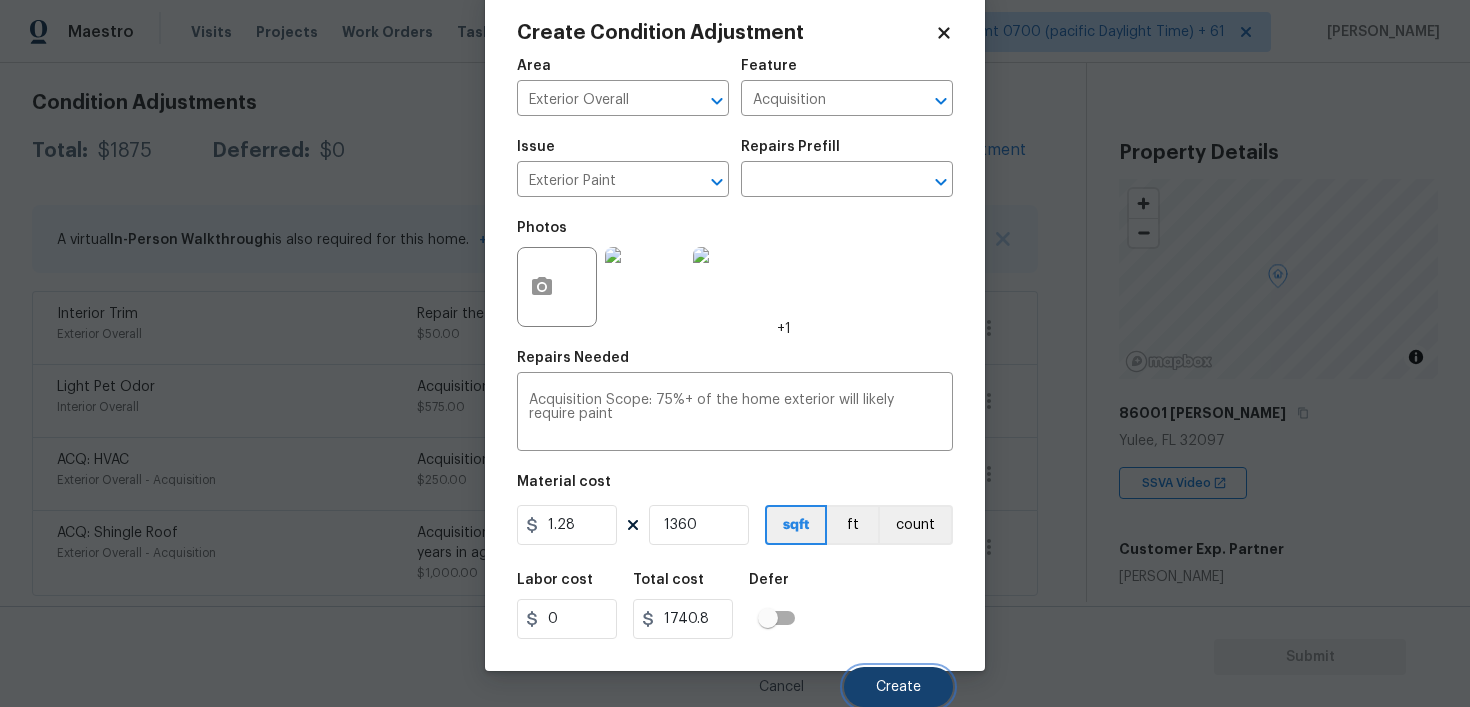 click on "Create" at bounding box center (898, 687) 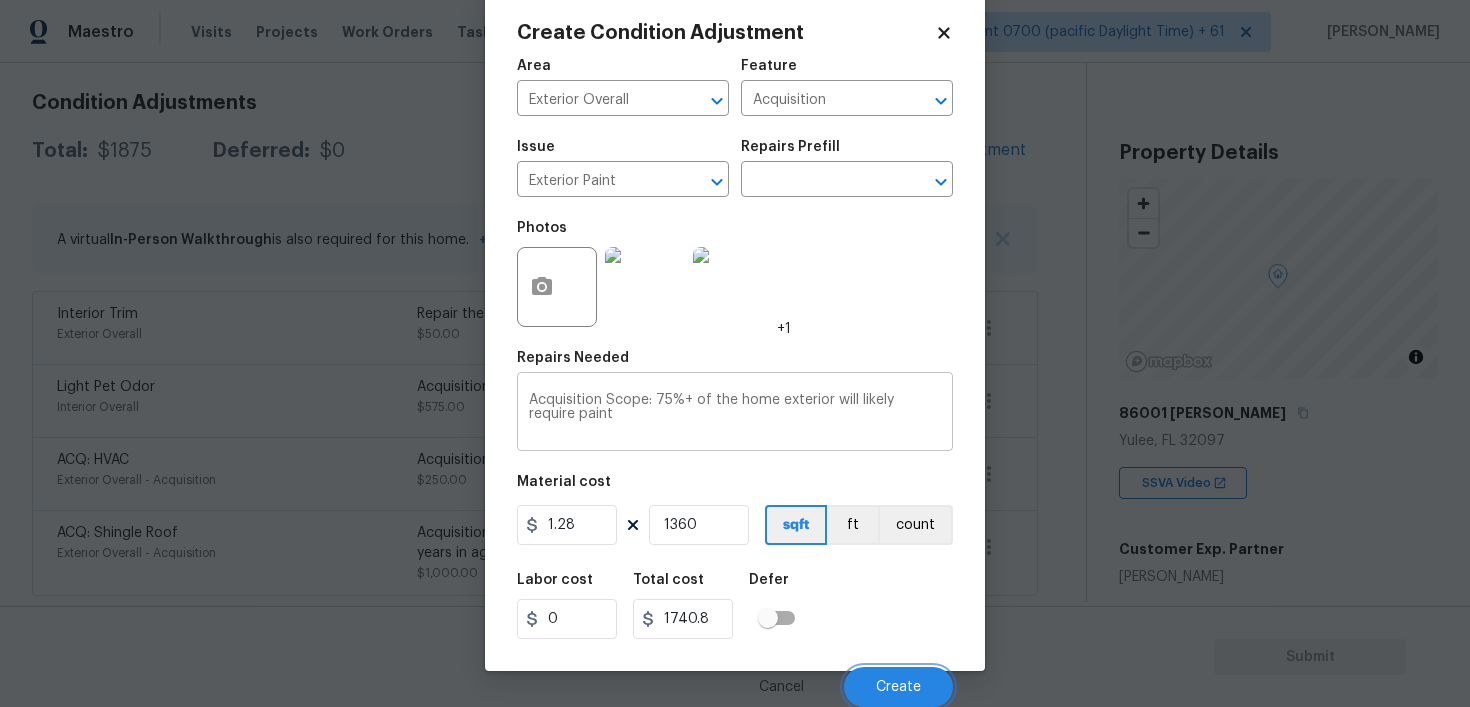 scroll, scrollTop: 274, scrollLeft: 0, axis: vertical 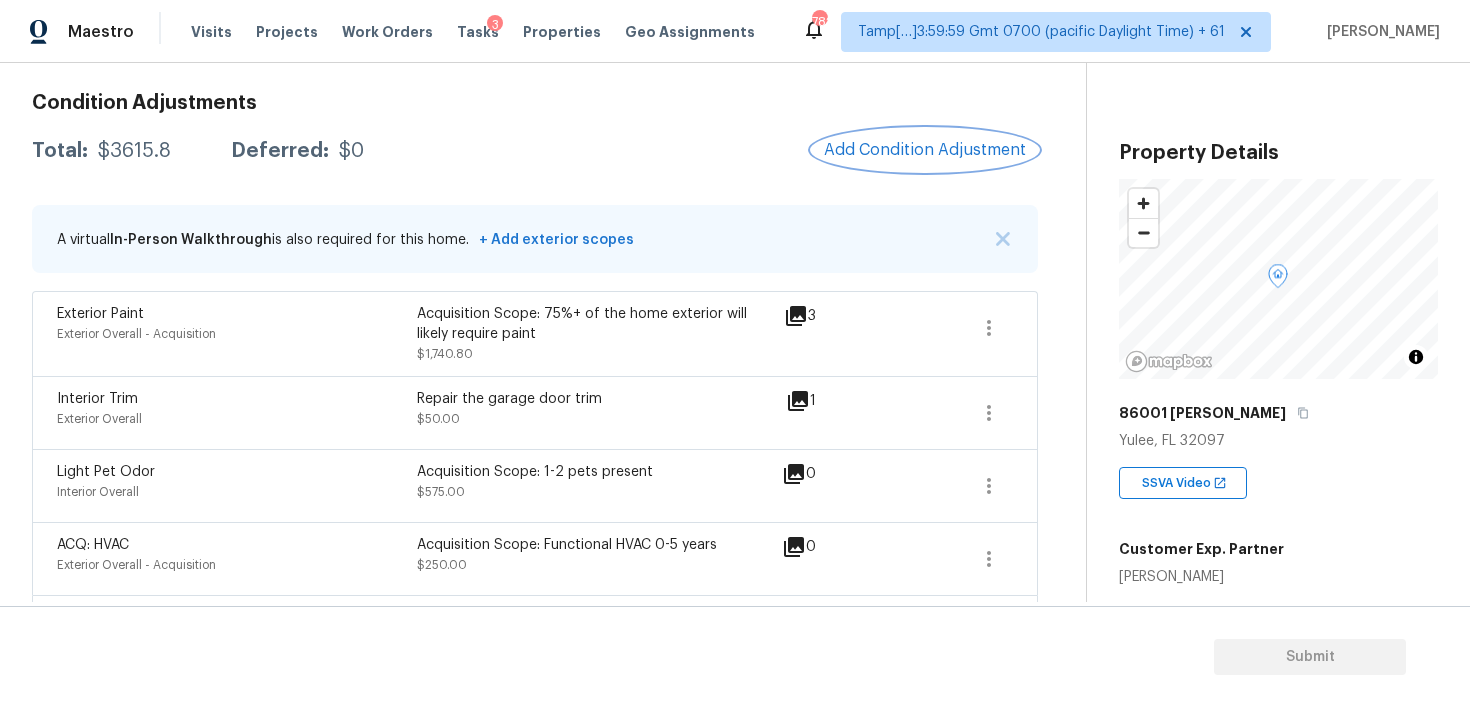 click on "Add Condition Adjustment" at bounding box center [925, 150] 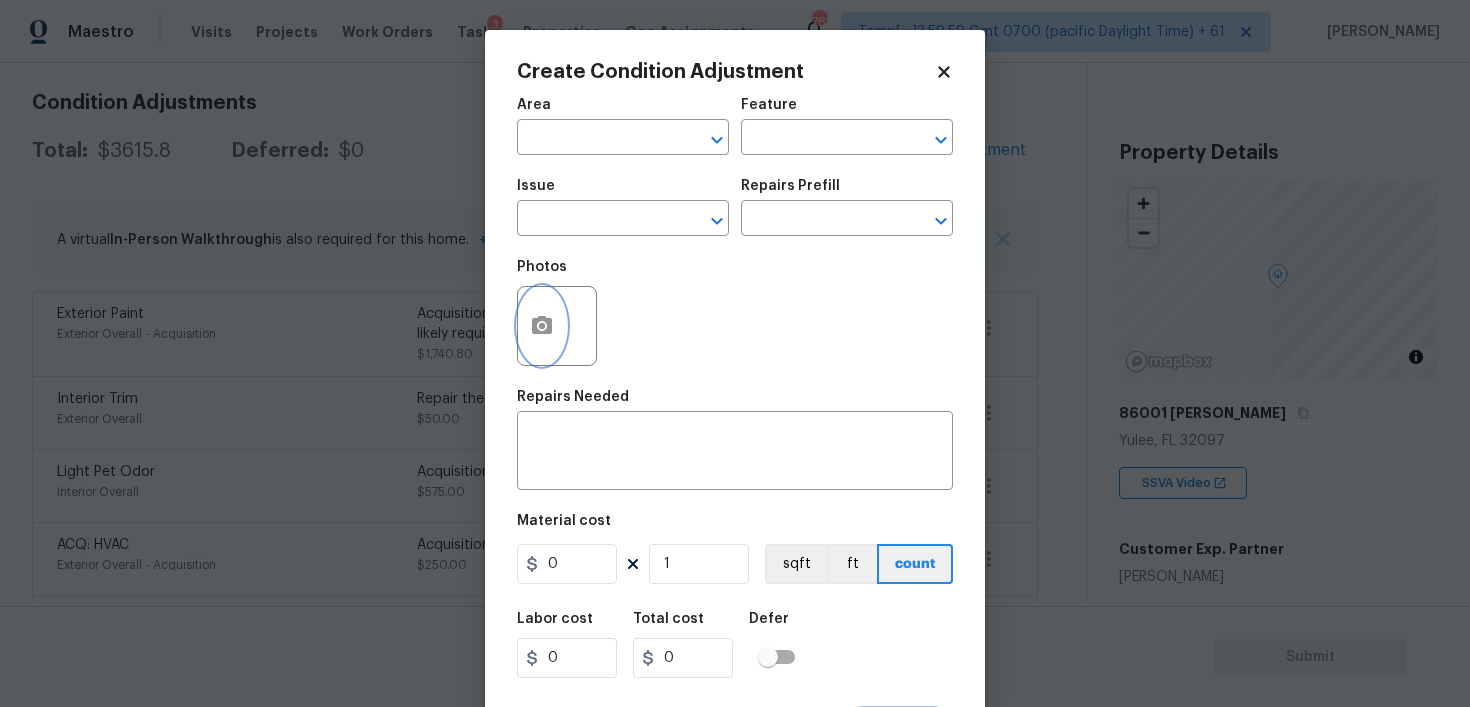 click at bounding box center [542, 326] 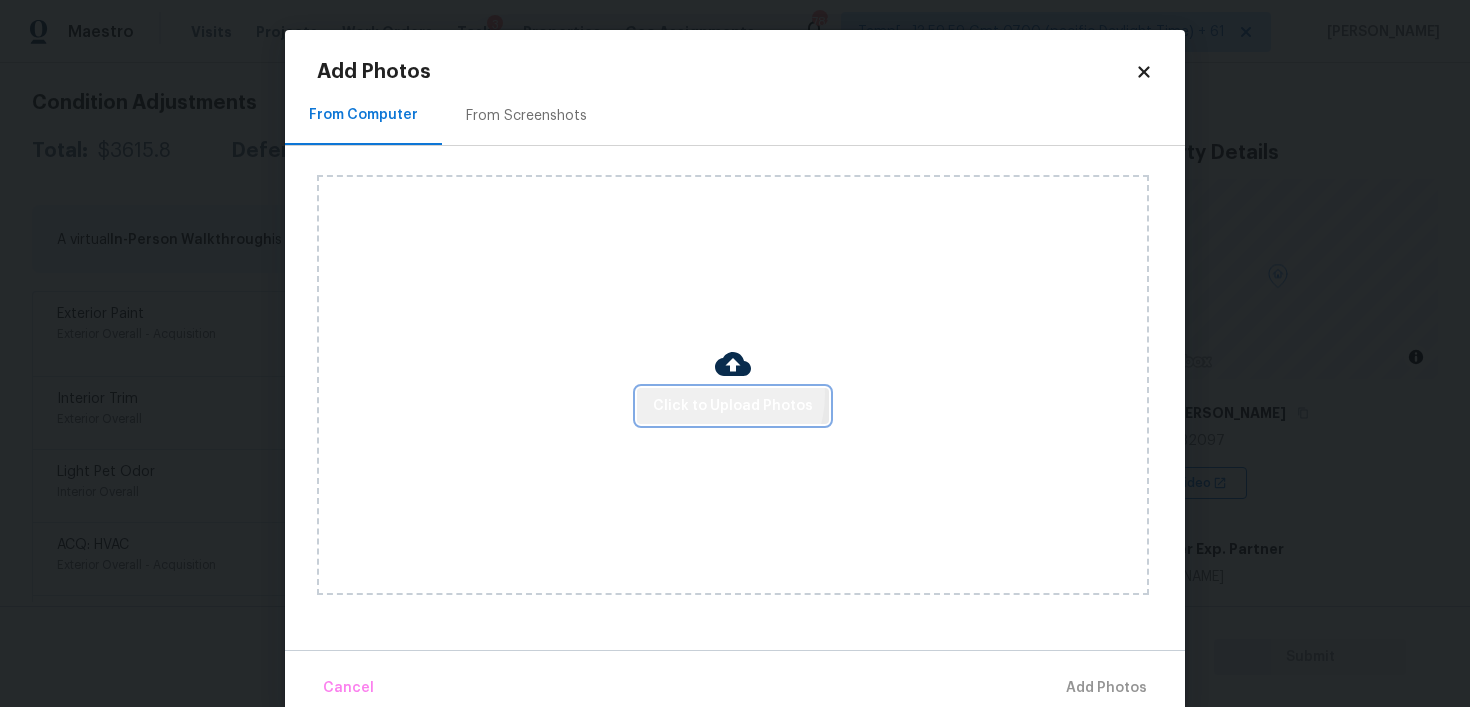 click on "Click to Upload Photos" at bounding box center [733, 406] 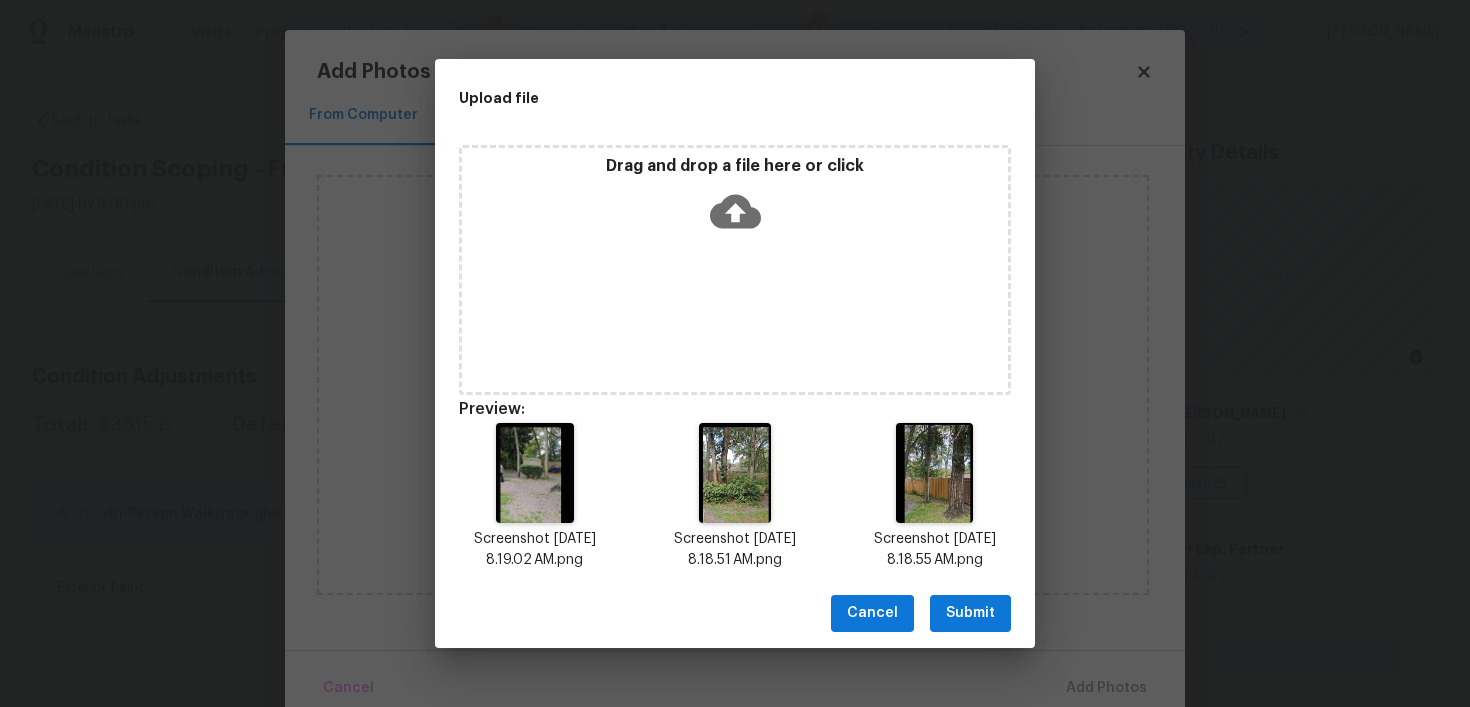 scroll, scrollTop: 0, scrollLeft: 0, axis: both 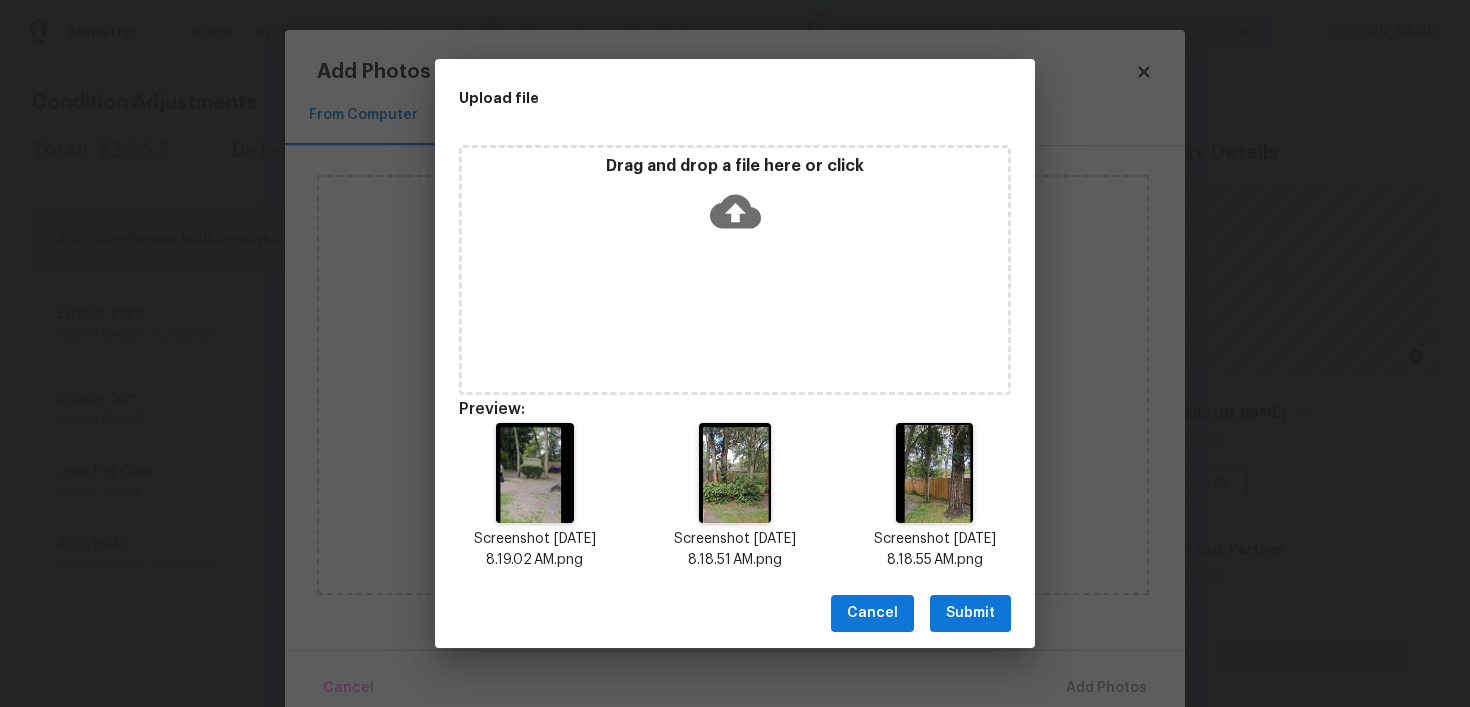 click on "Submit" at bounding box center (970, 613) 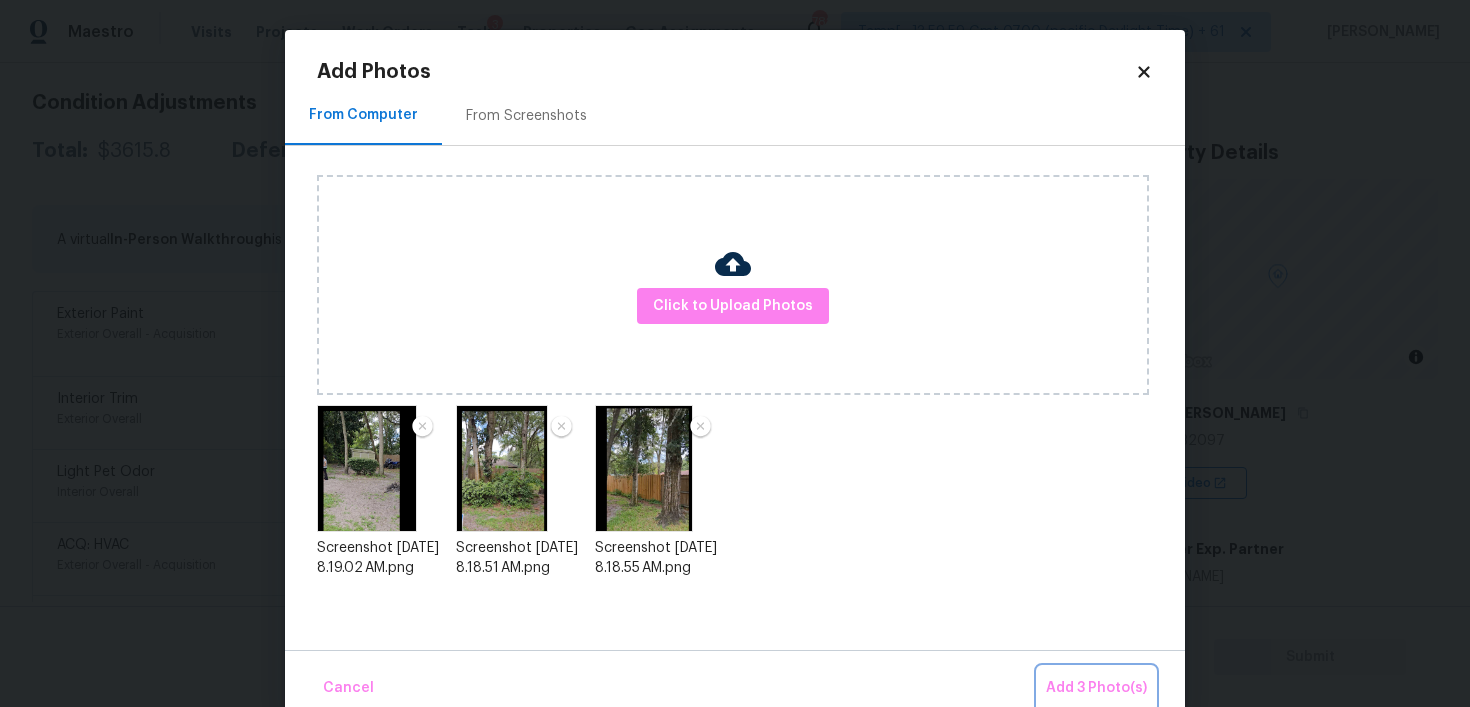 click on "Add 3 Photo(s)" at bounding box center (1096, 688) 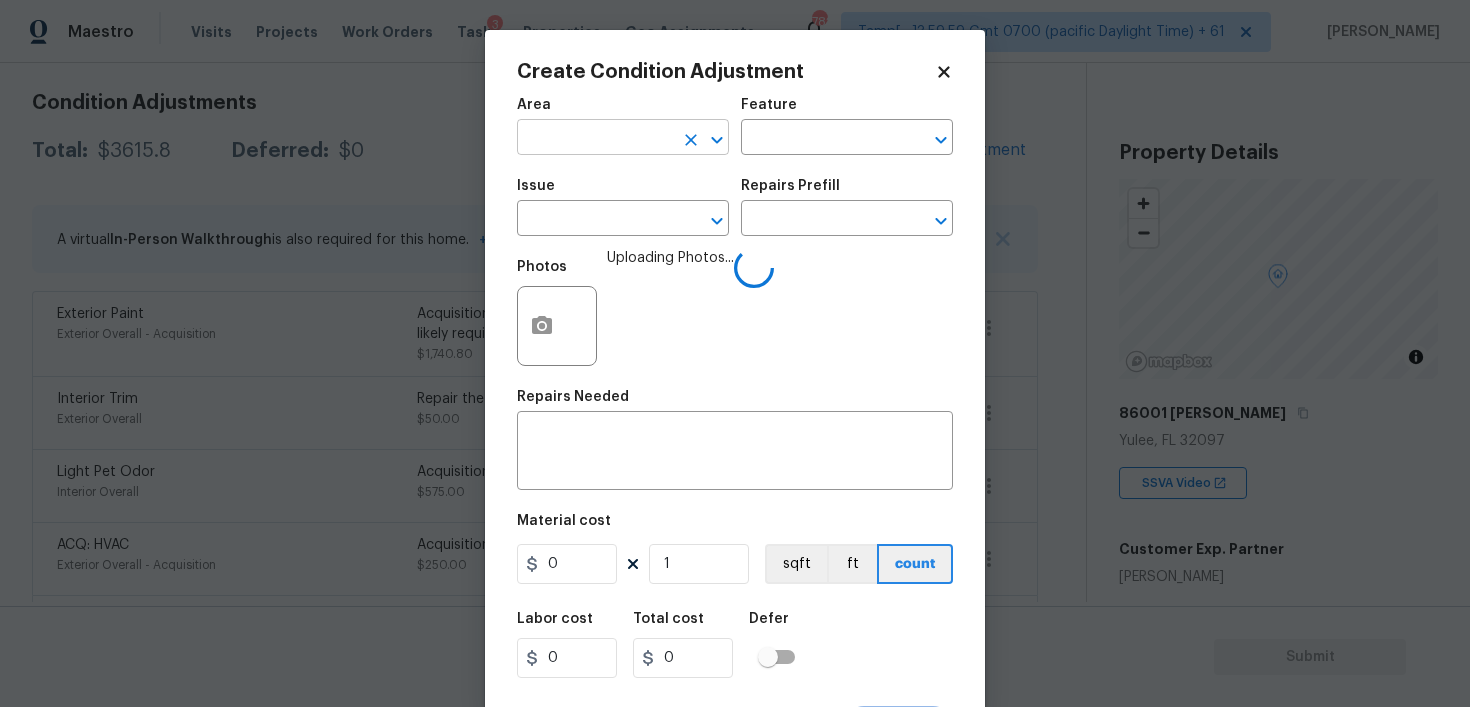 click at bounding box center (595, 139) 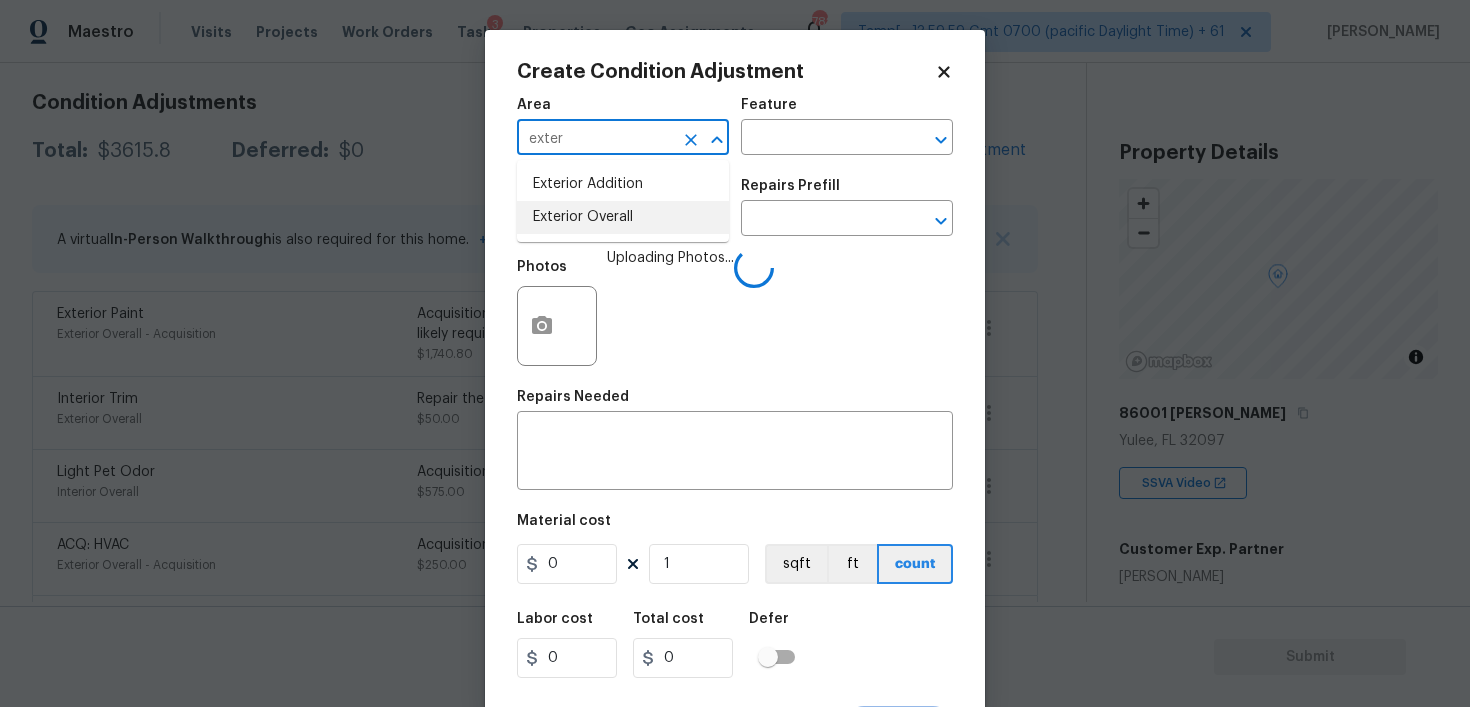 click on "Exterior Overall" at bounding box center [623, 217] 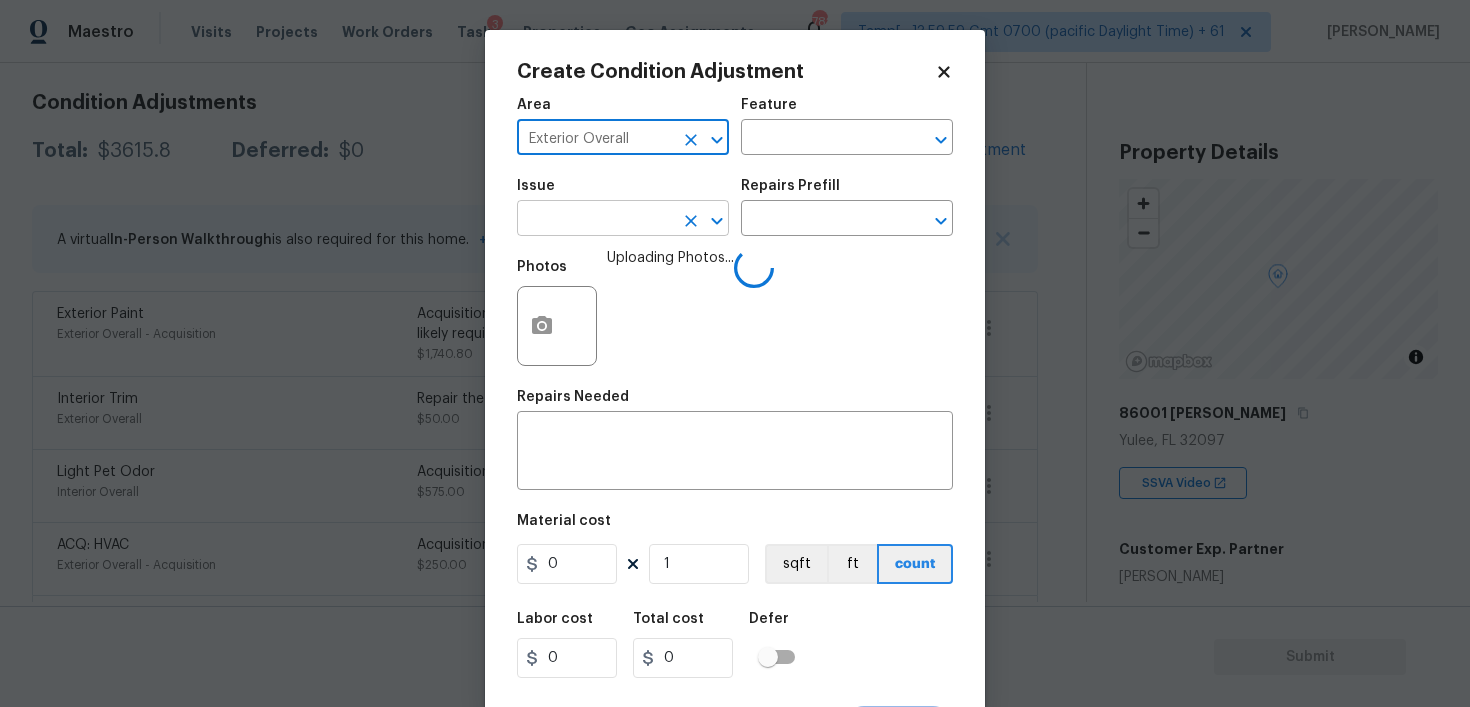 type on "Exterior Overall" 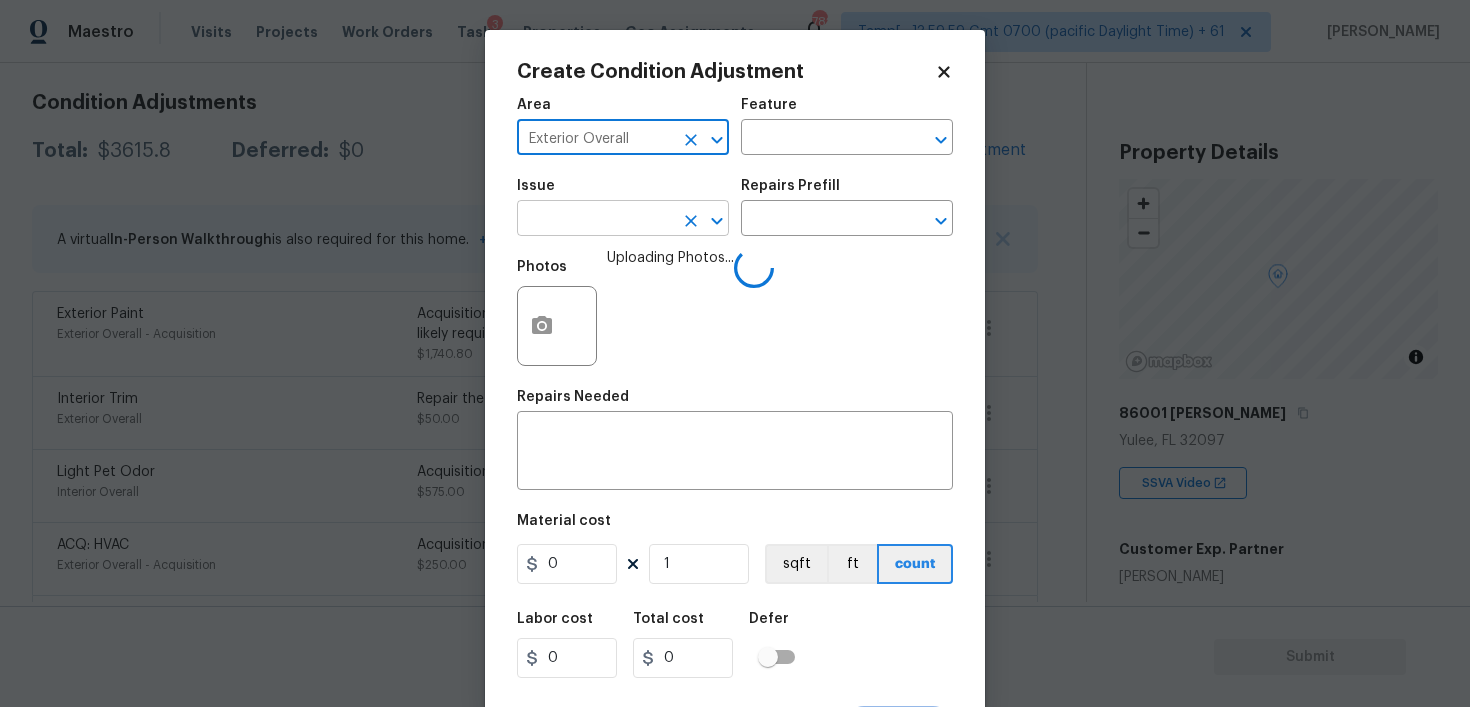 click at bounding box center (595, 220) 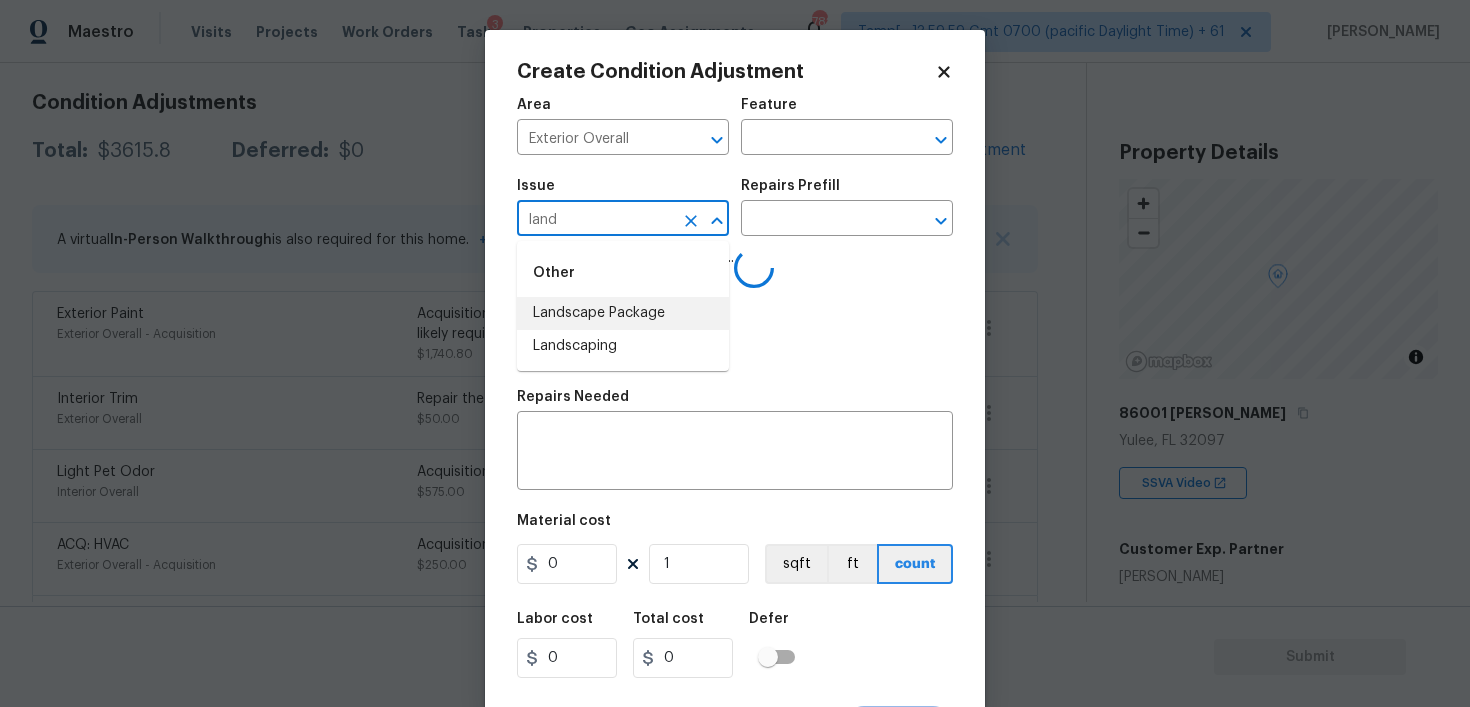 click on "Landscape Package" at bounding box center [623, 313] 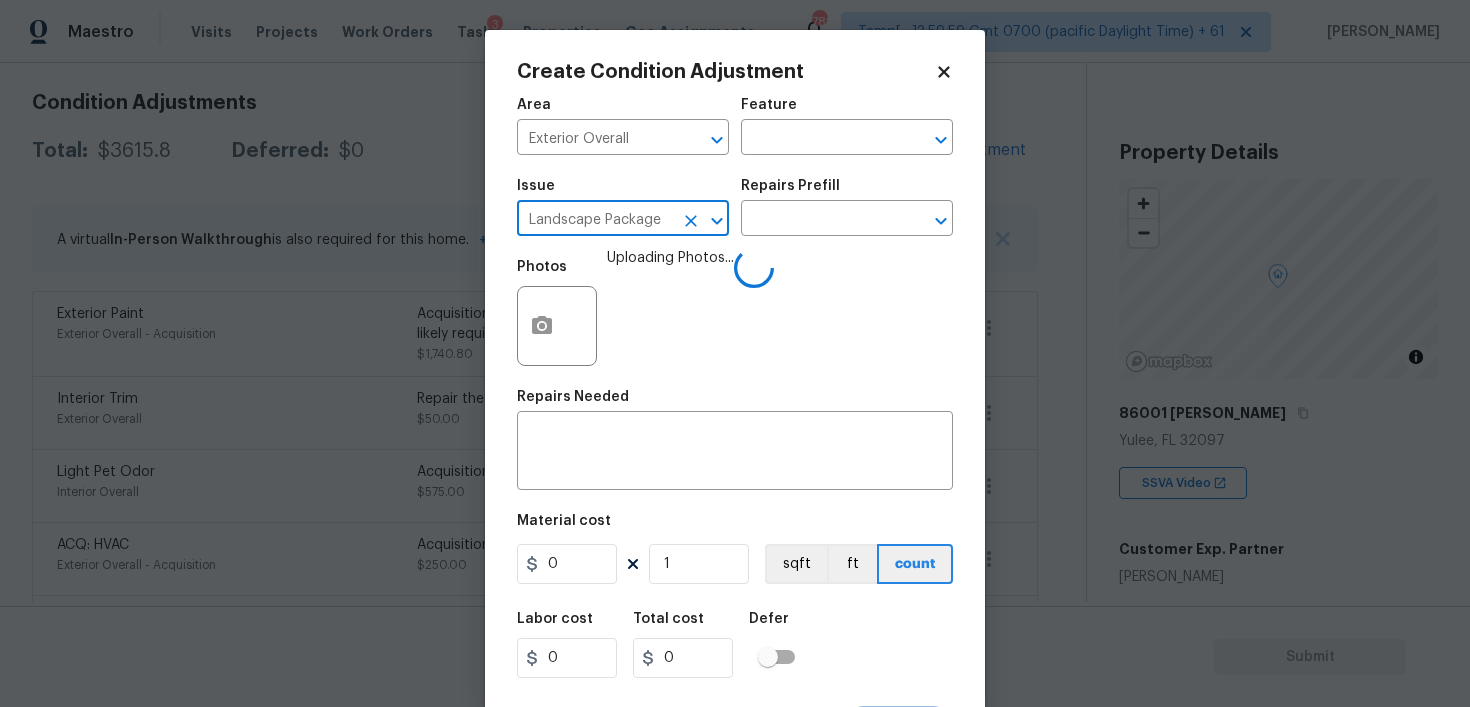 type on "Landscape Package" 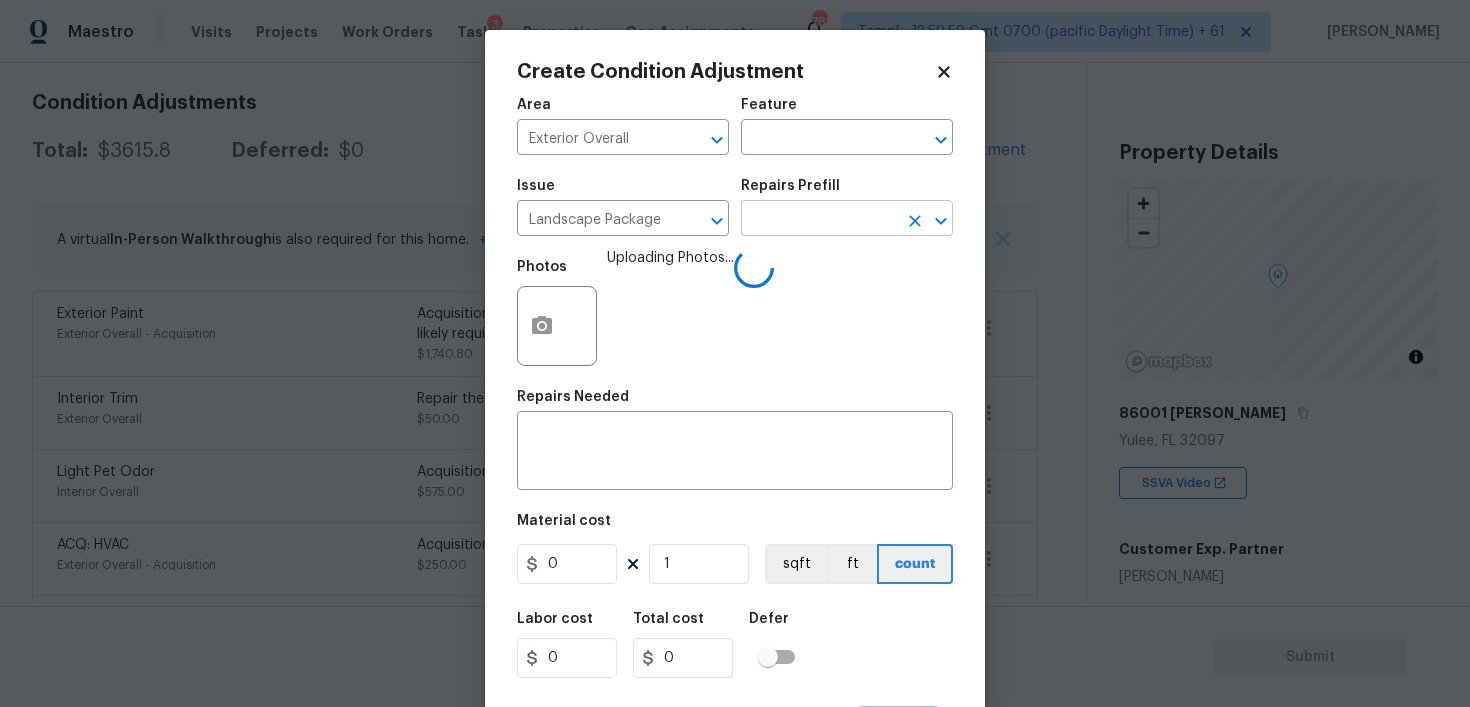 click at bounding box center (819, 220) 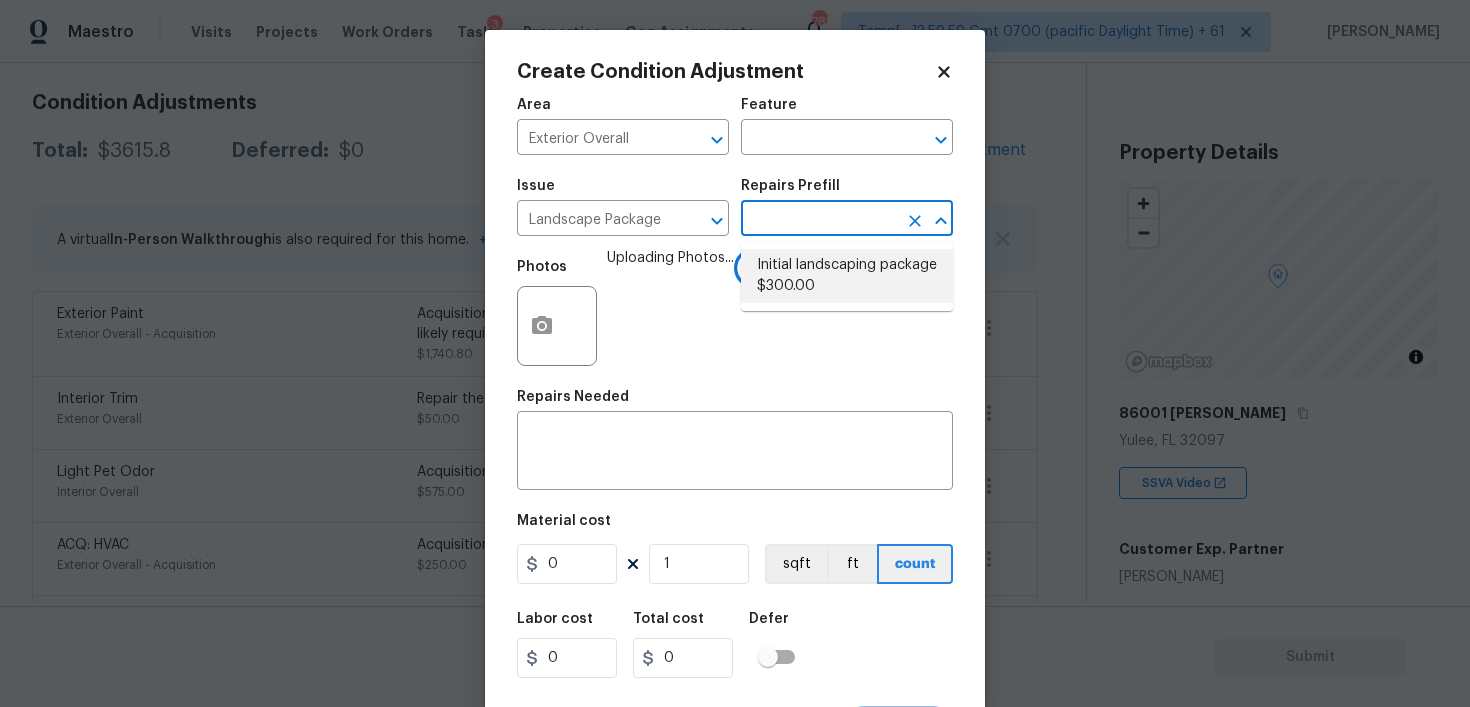 click on "Initial landscaping package $300.00" at bounding box center (847, 276) 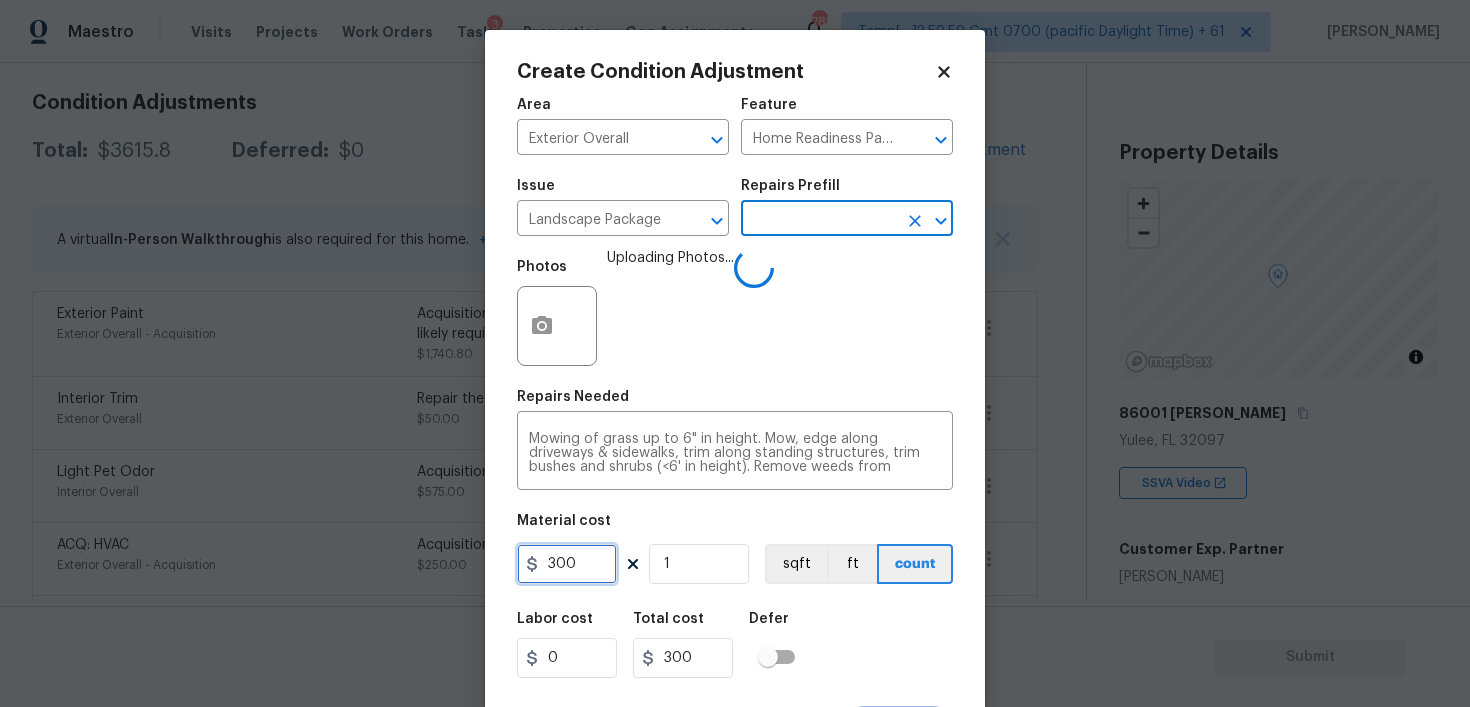 click on "300" at bounding box center [567, 564] 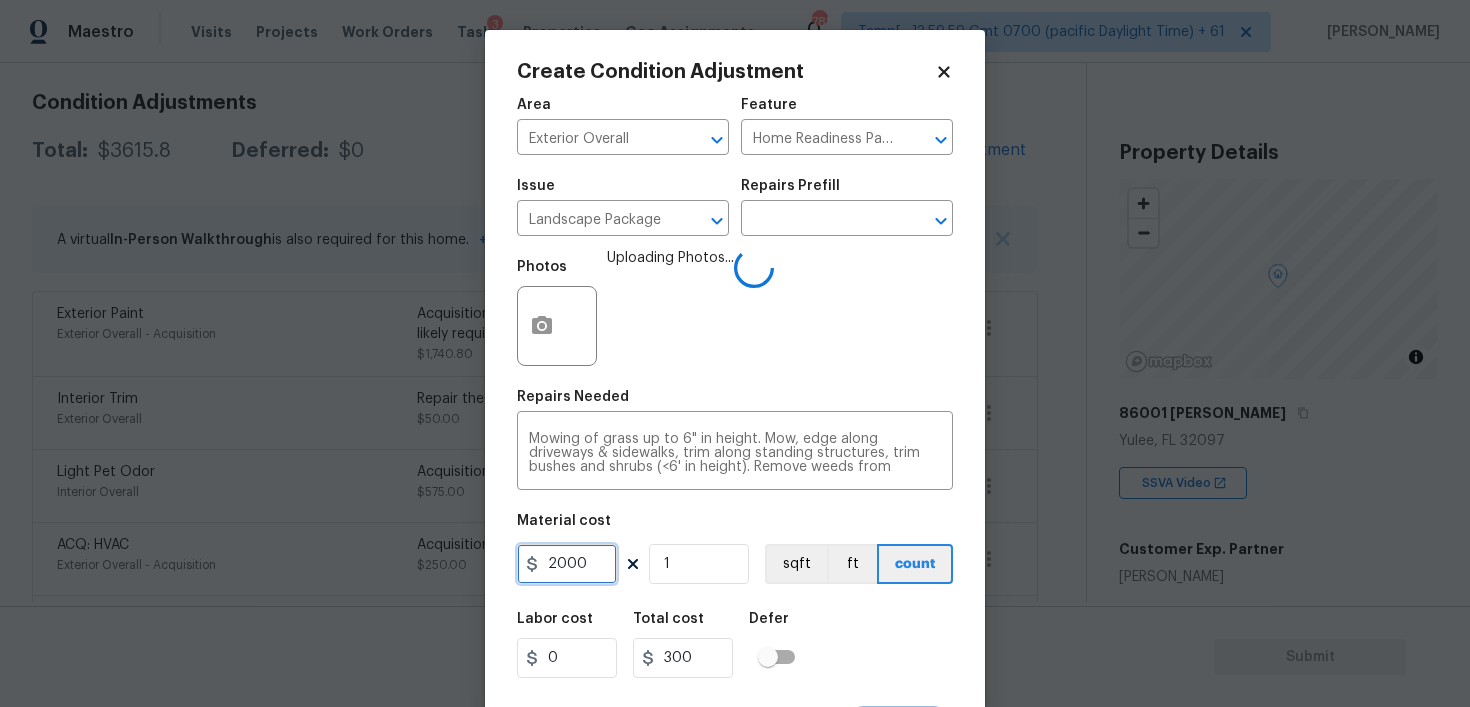 type on "2000" 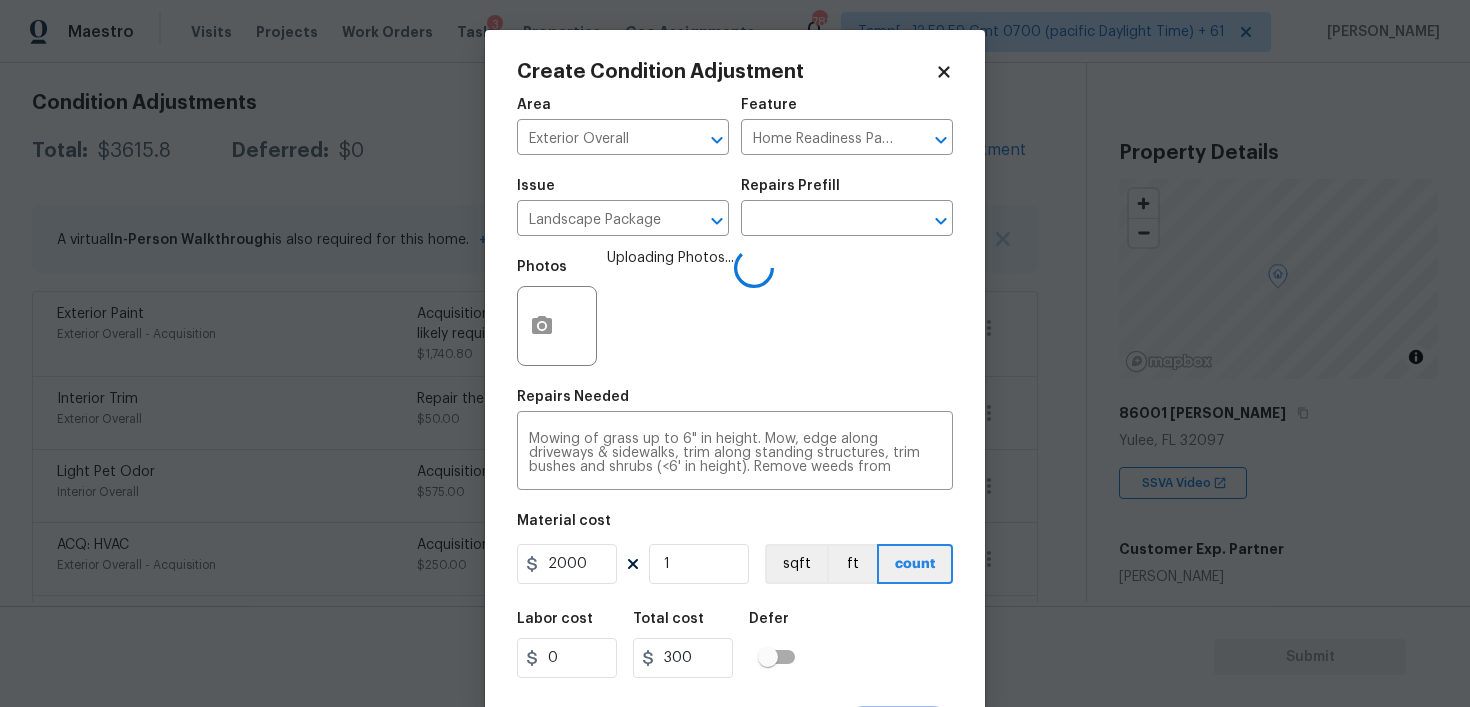 click on "Labor cost 0 Total cost 300 Defer" at bounding box center (735, 645) 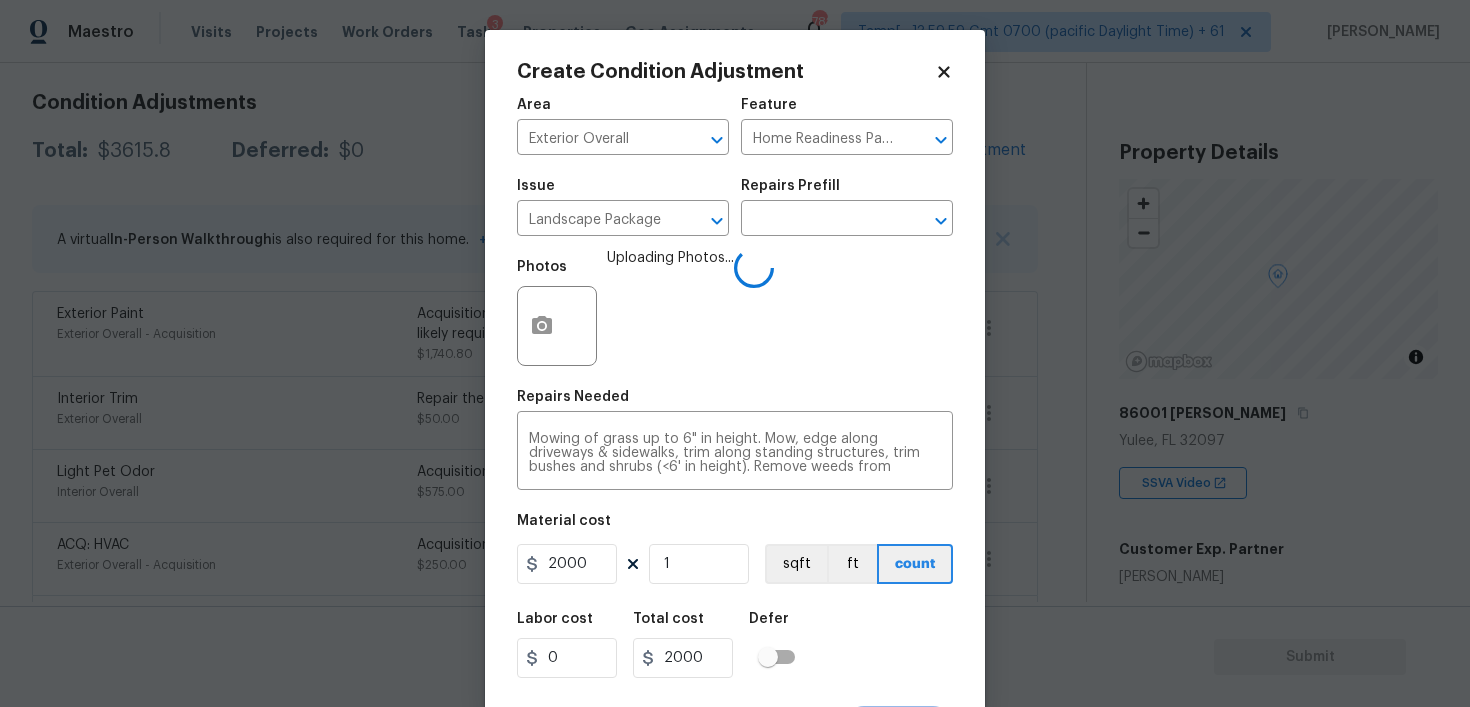 scroll, scrollTop: 40, scrollLeft: 0, axis: vertical 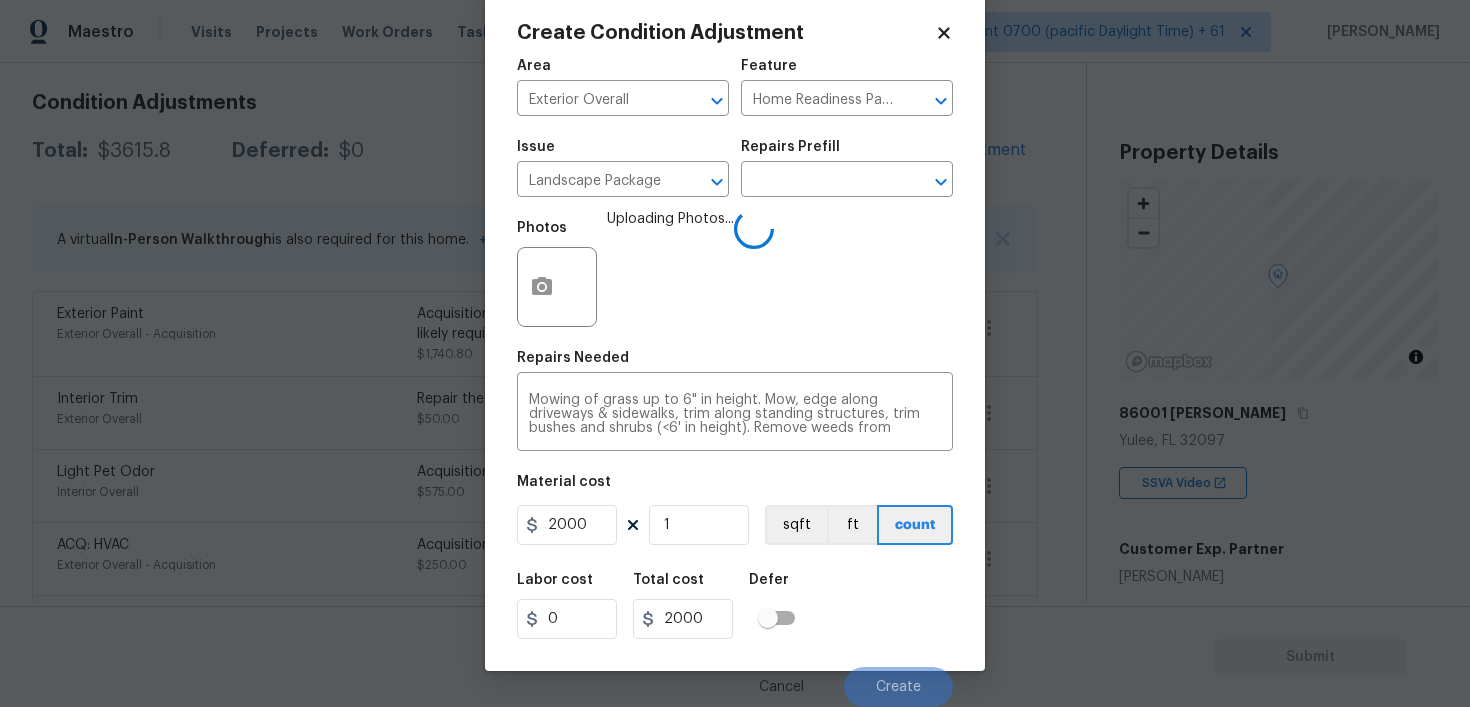 click on "Cancel Create" at bounding box center (735, 679) 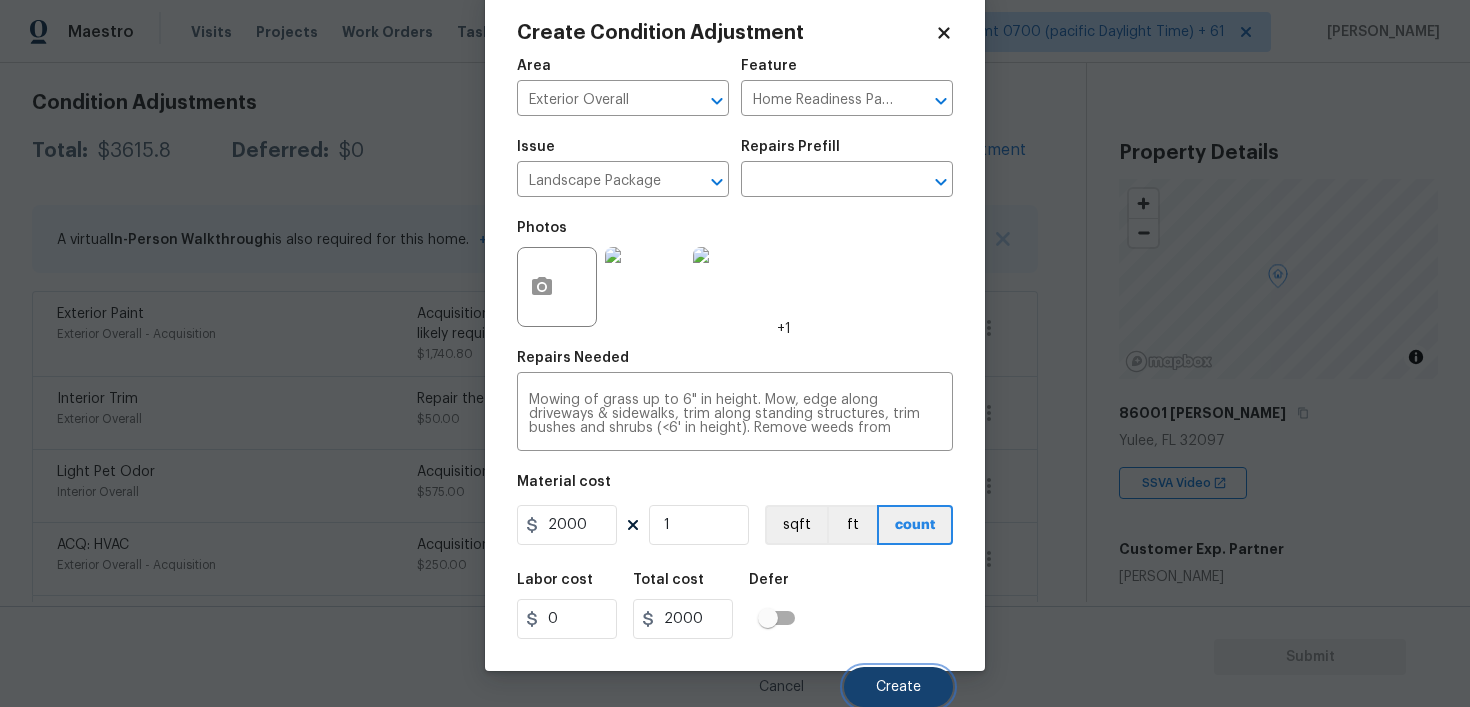 click on "Create" at bounding box center (898, 687) 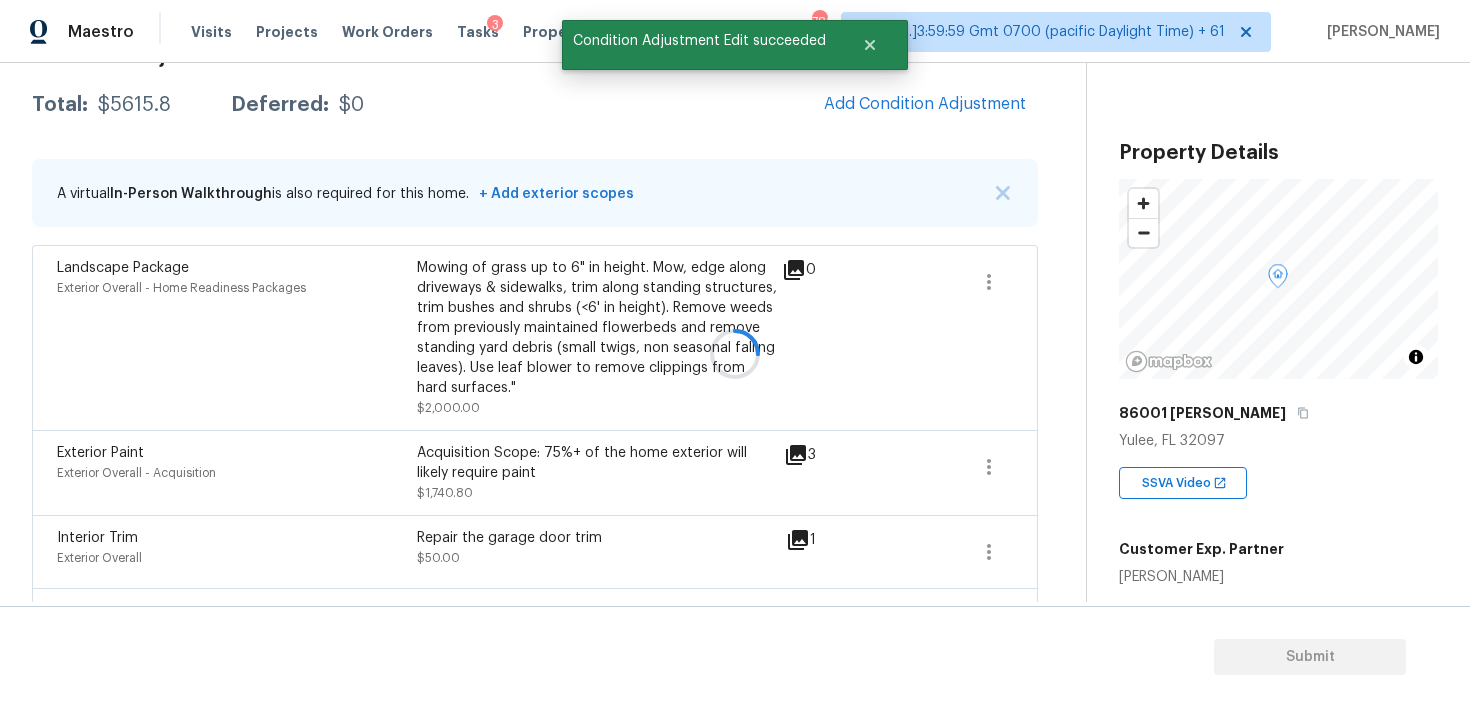 scroll, scrollTop: 274, scrollLeft: 0, axis: vertical 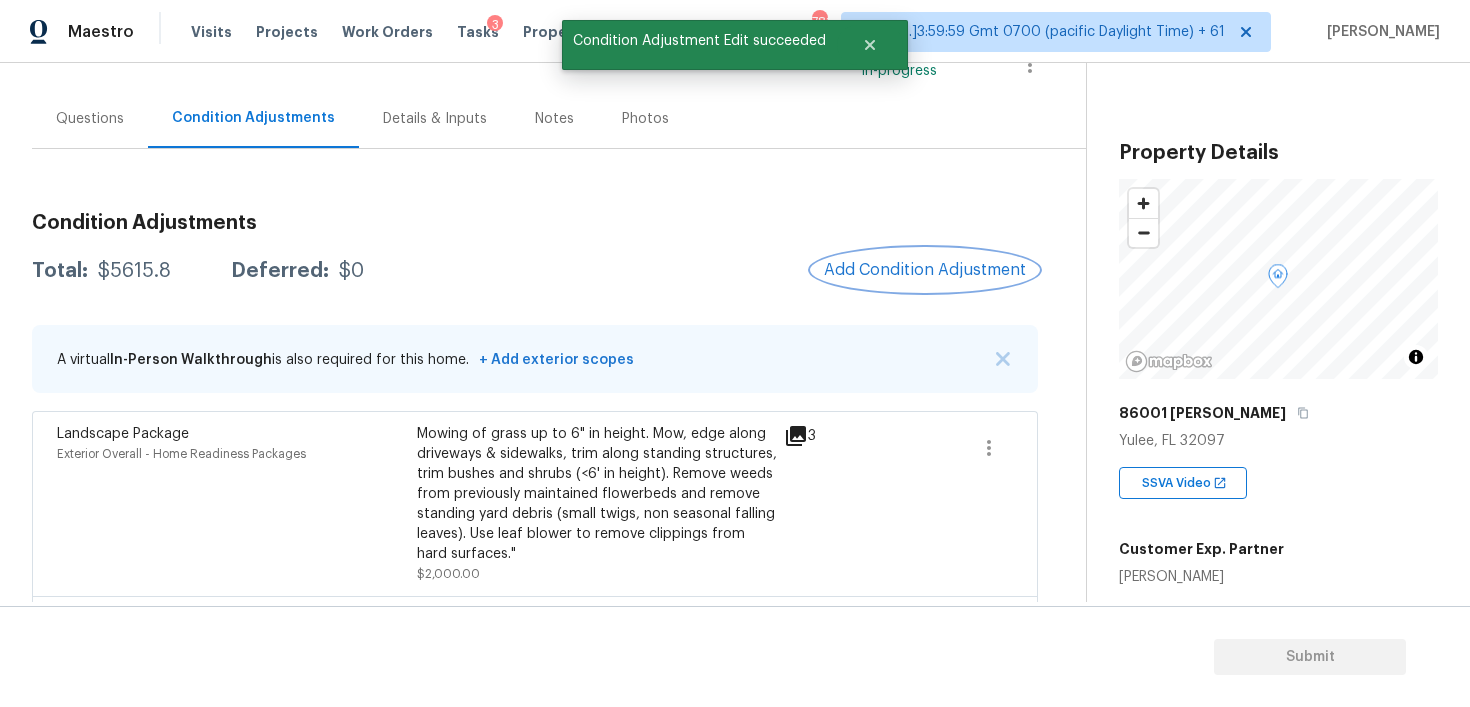 click on "Add Condition Adjustment" at bounding box center [925, 270] 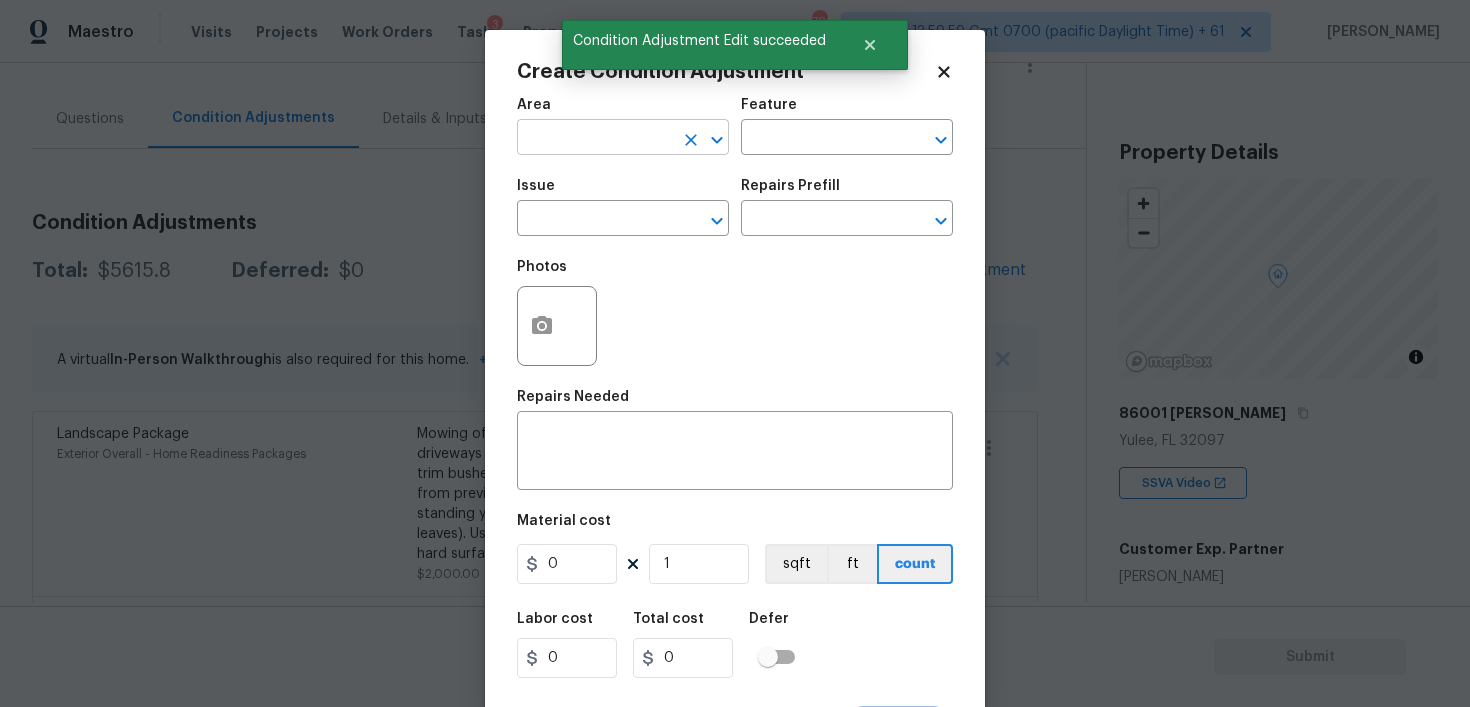 click at bounding box center [595, 139] 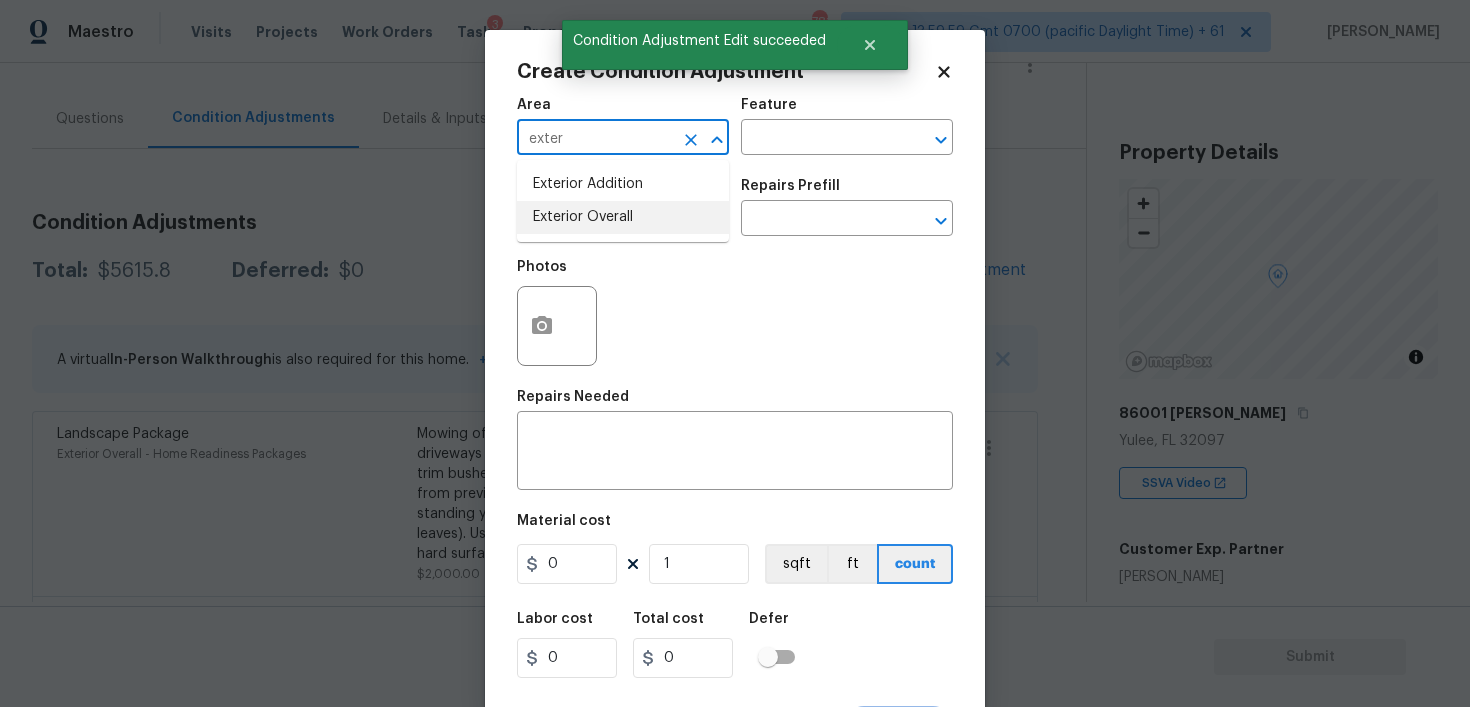 click on "Exterior Addition Exterior Overall" at bounding box center [623, 201] 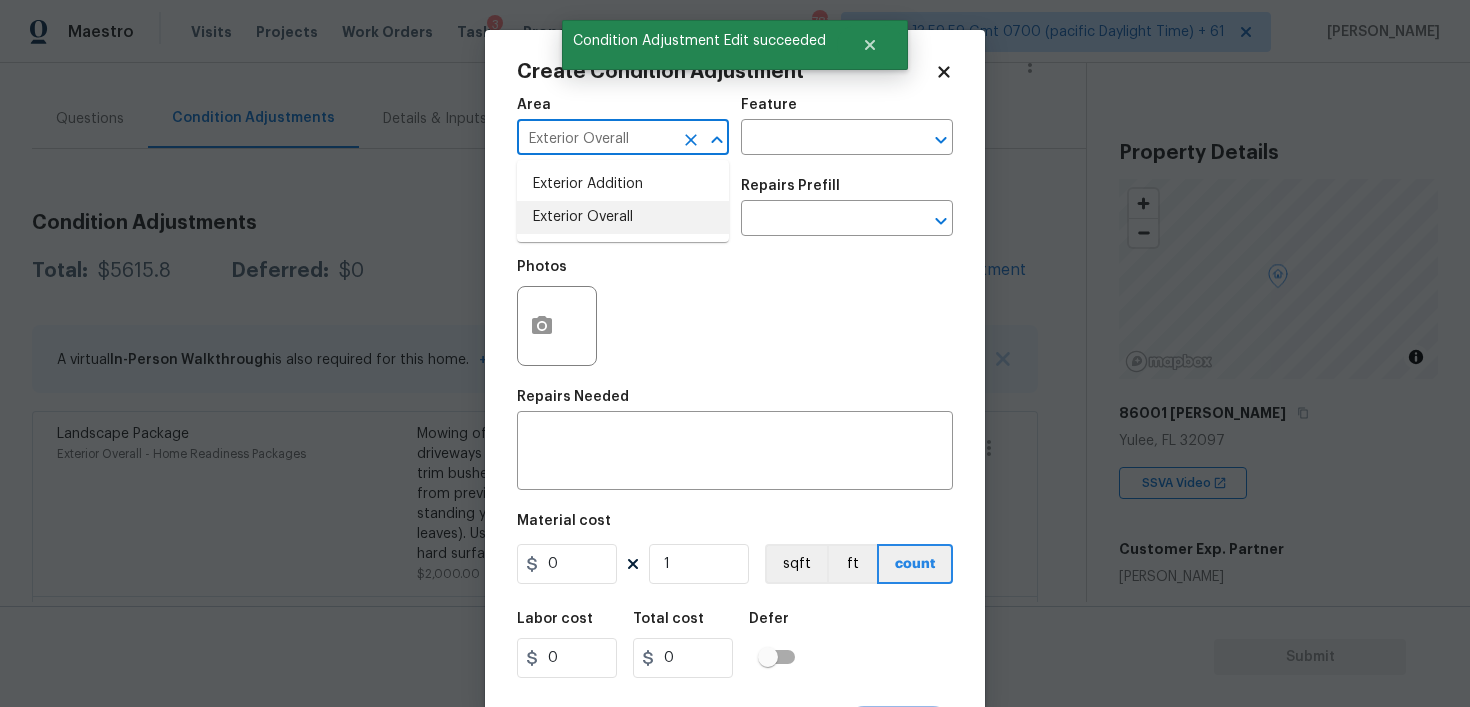 type on "Exterior Overall" 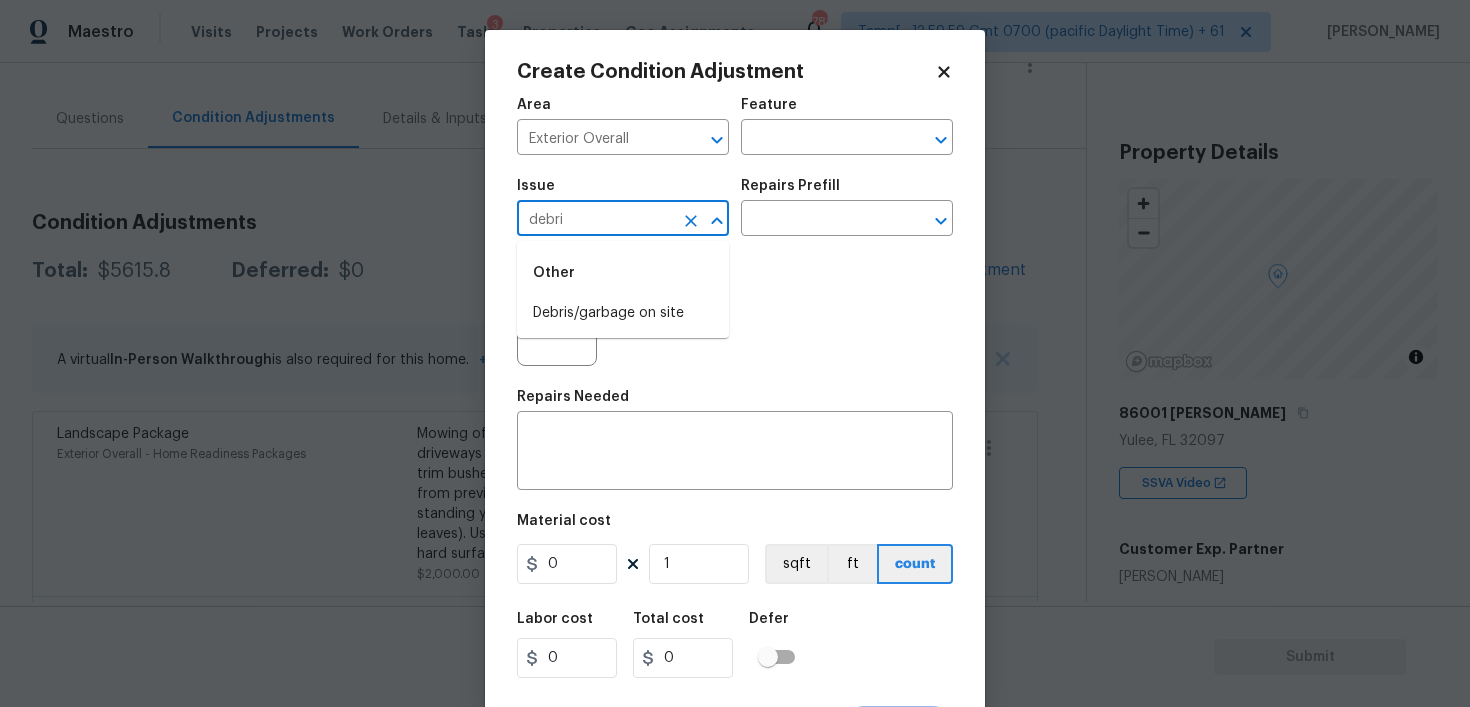 click on "Other" at bounding box center [623, 273] 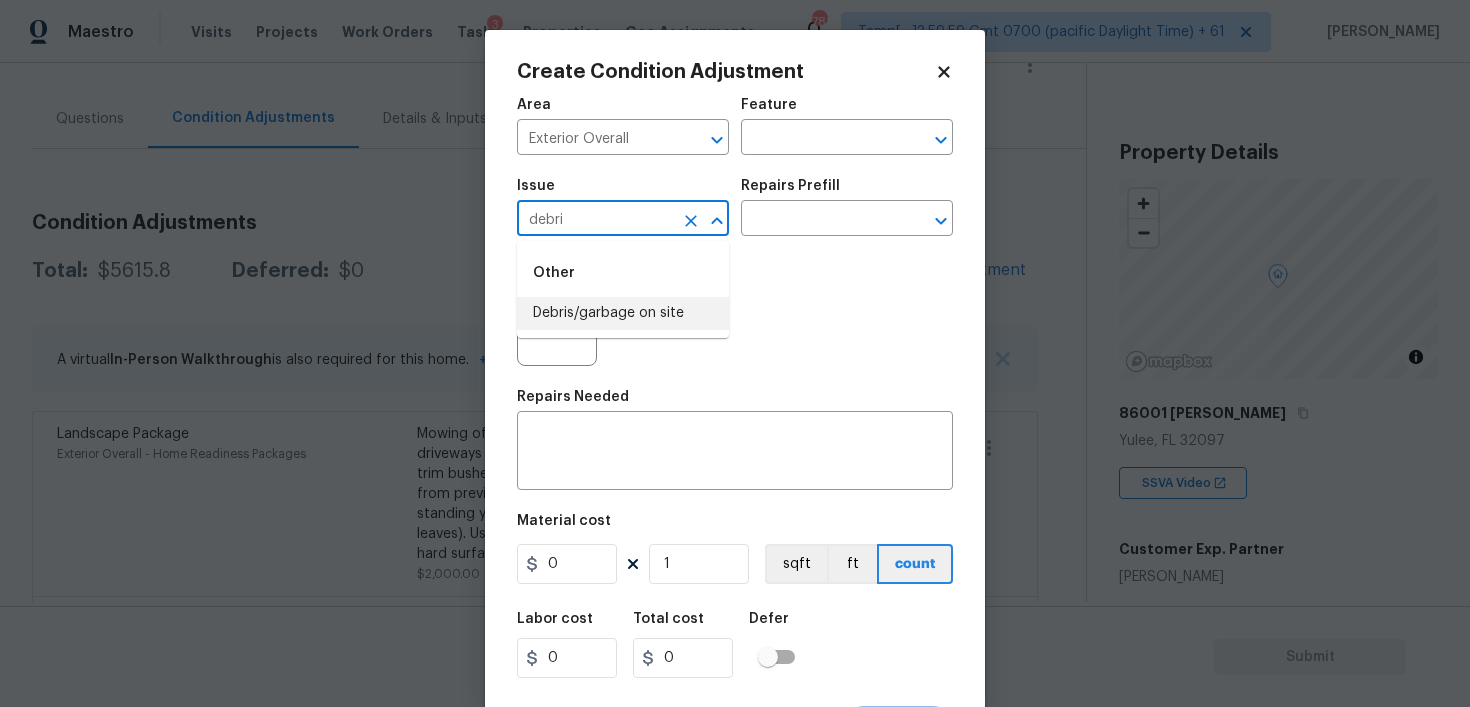 click on "Debris/garbage on site" at bounding box center [623, 313] 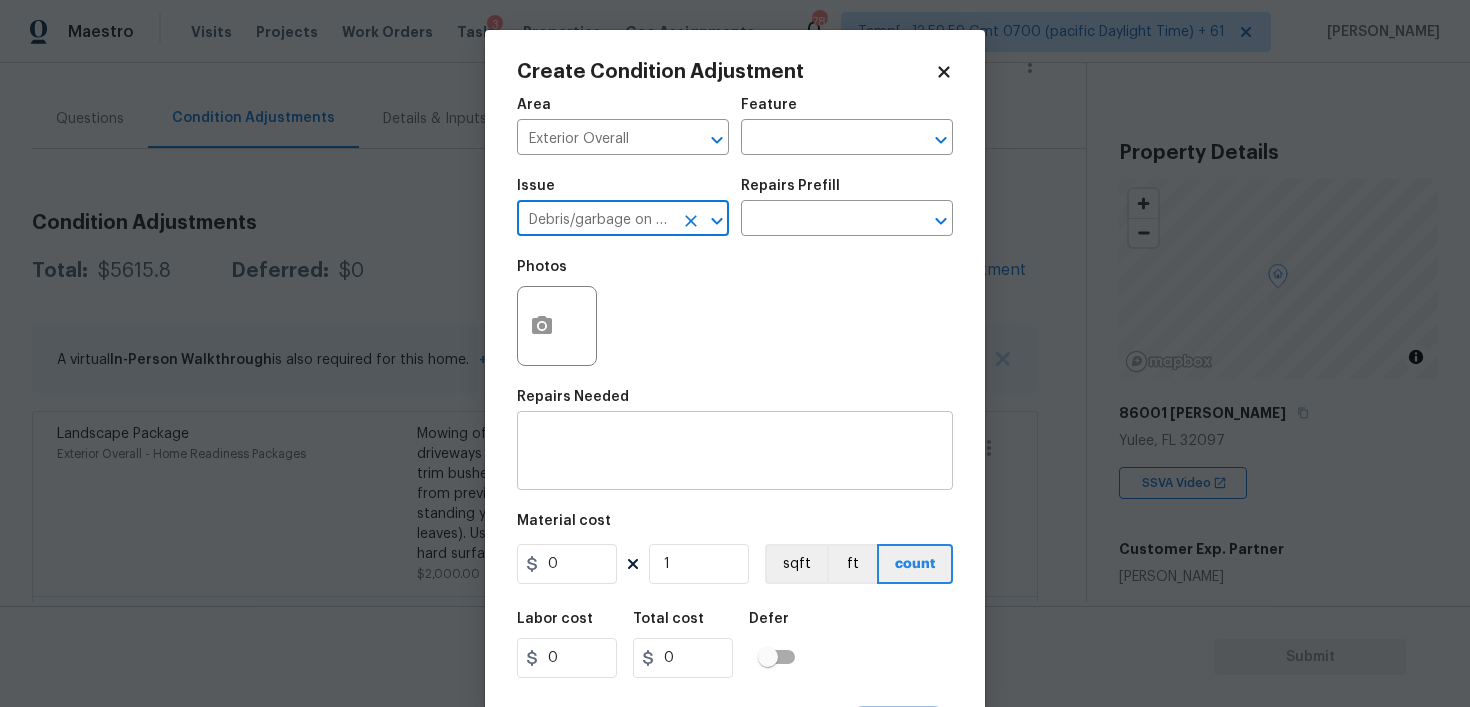 type on "Debris/garbage on site" 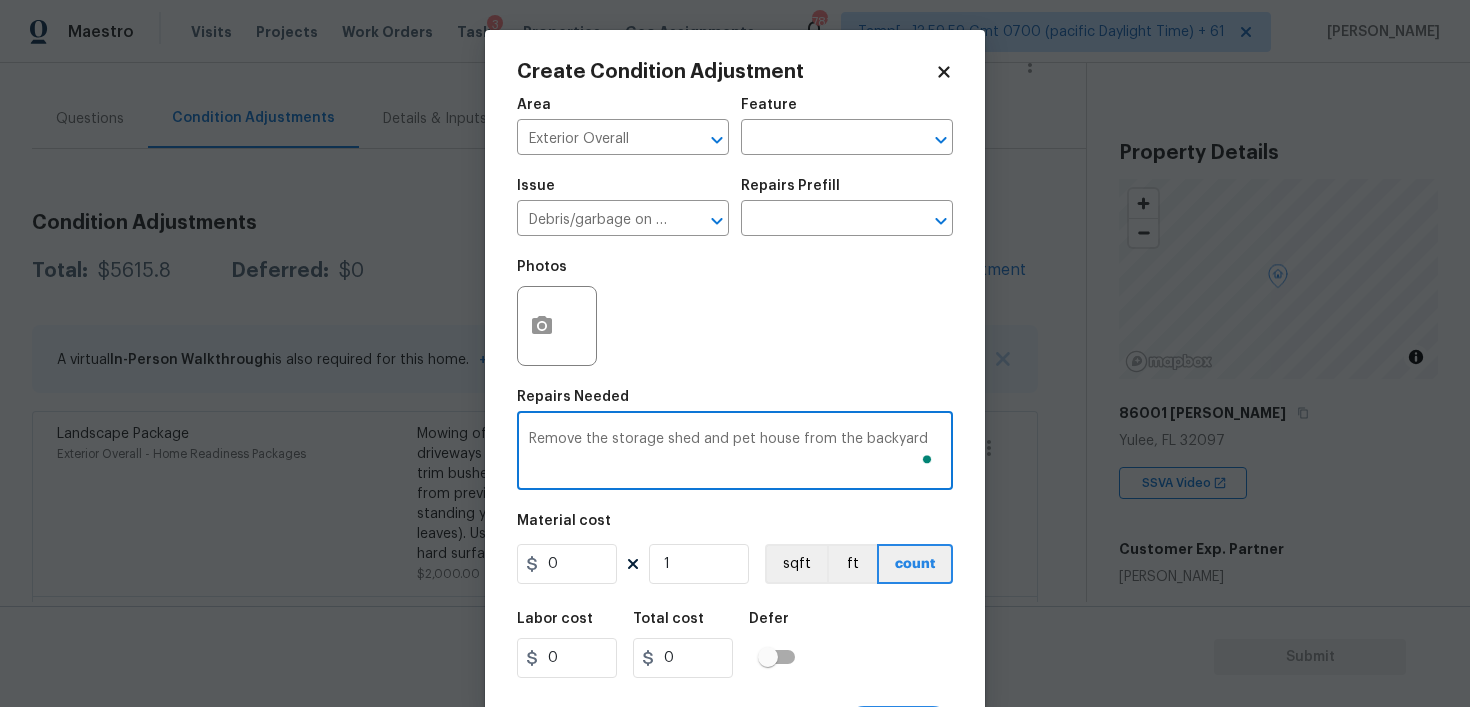 type on "Remove the storage shed and pet house from the backyard" 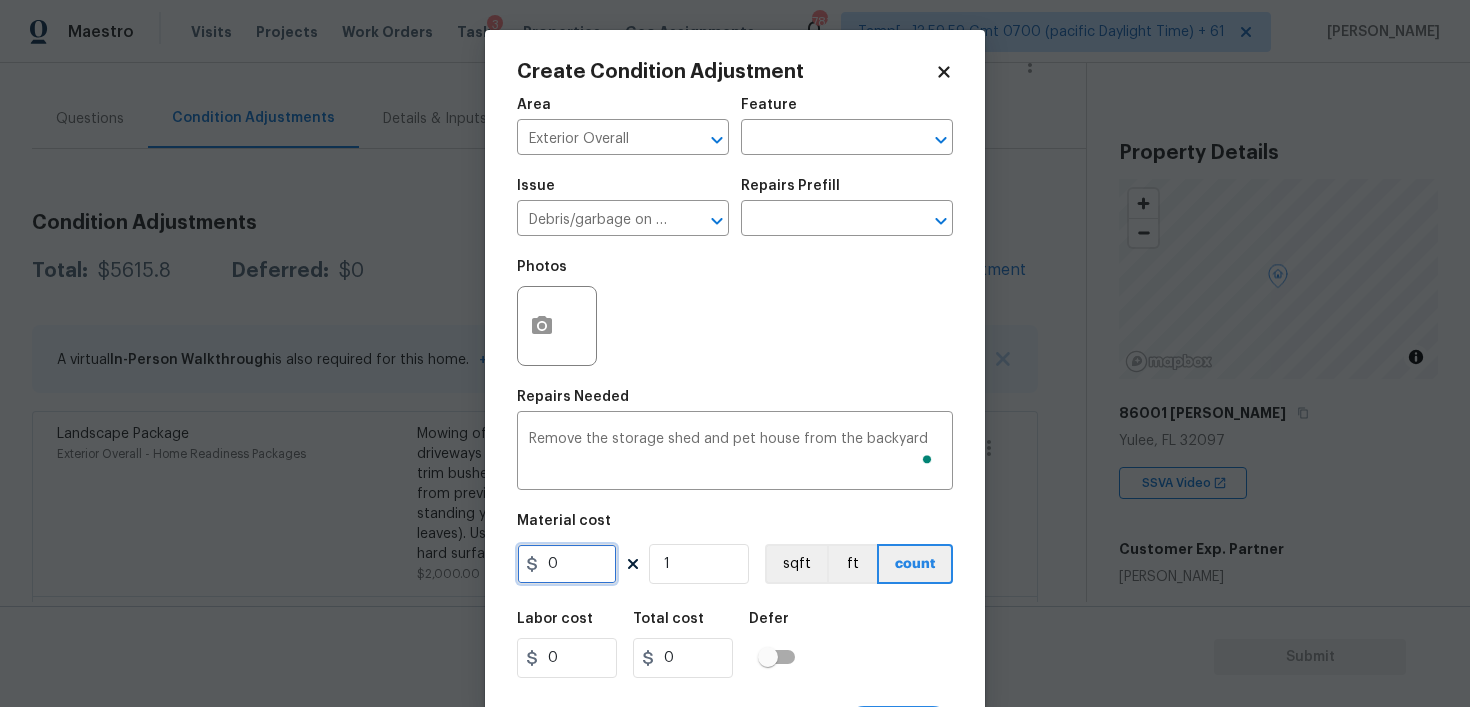 click on "0" at bounding box center (567, 564) 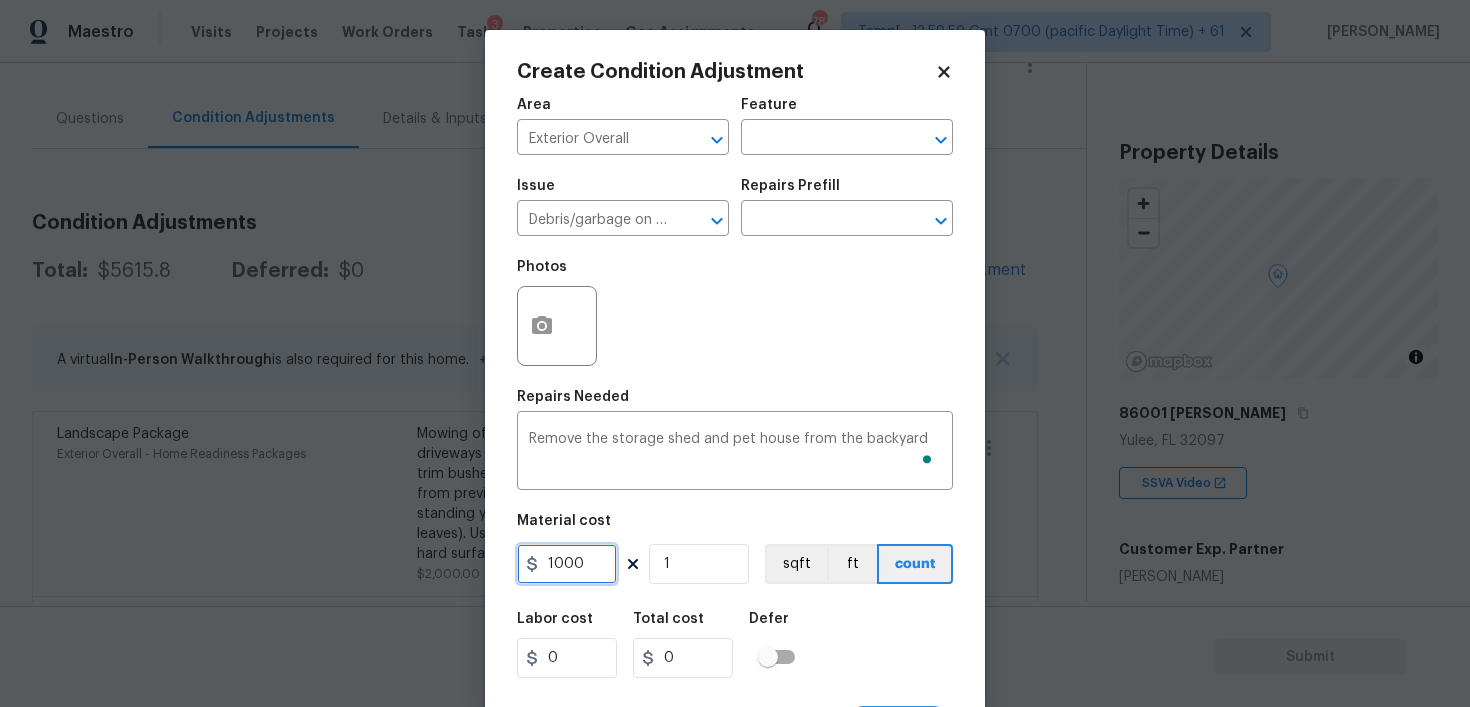 type on "1000" 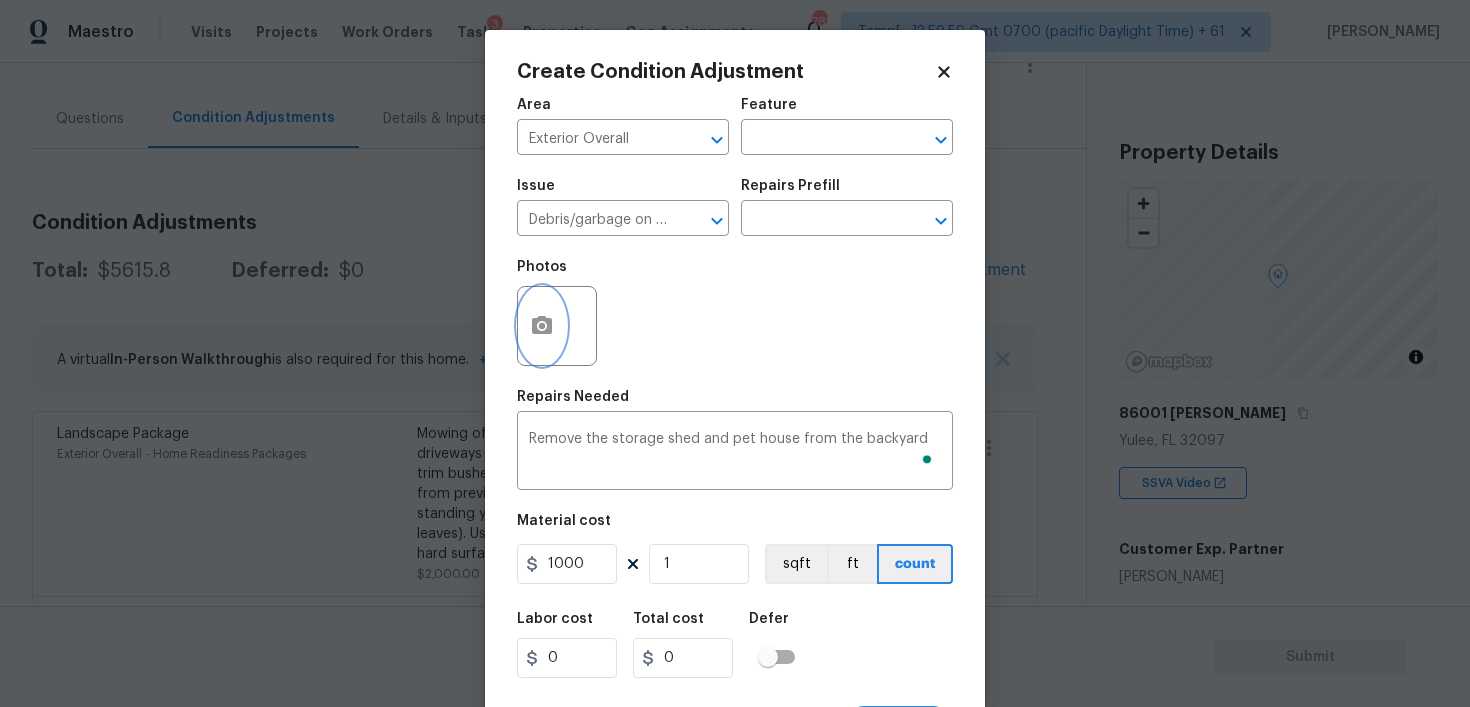 click at bounding box center (542, 326) 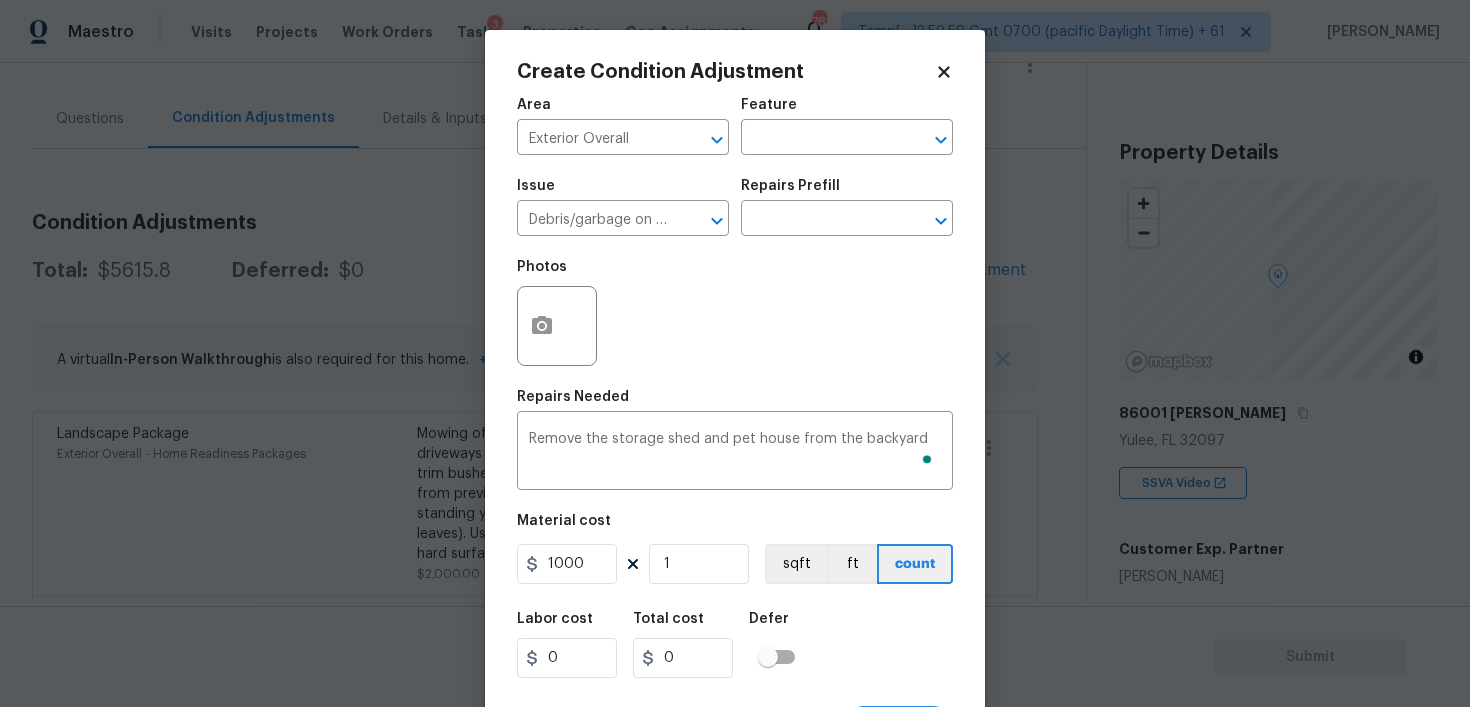 type on "1000" 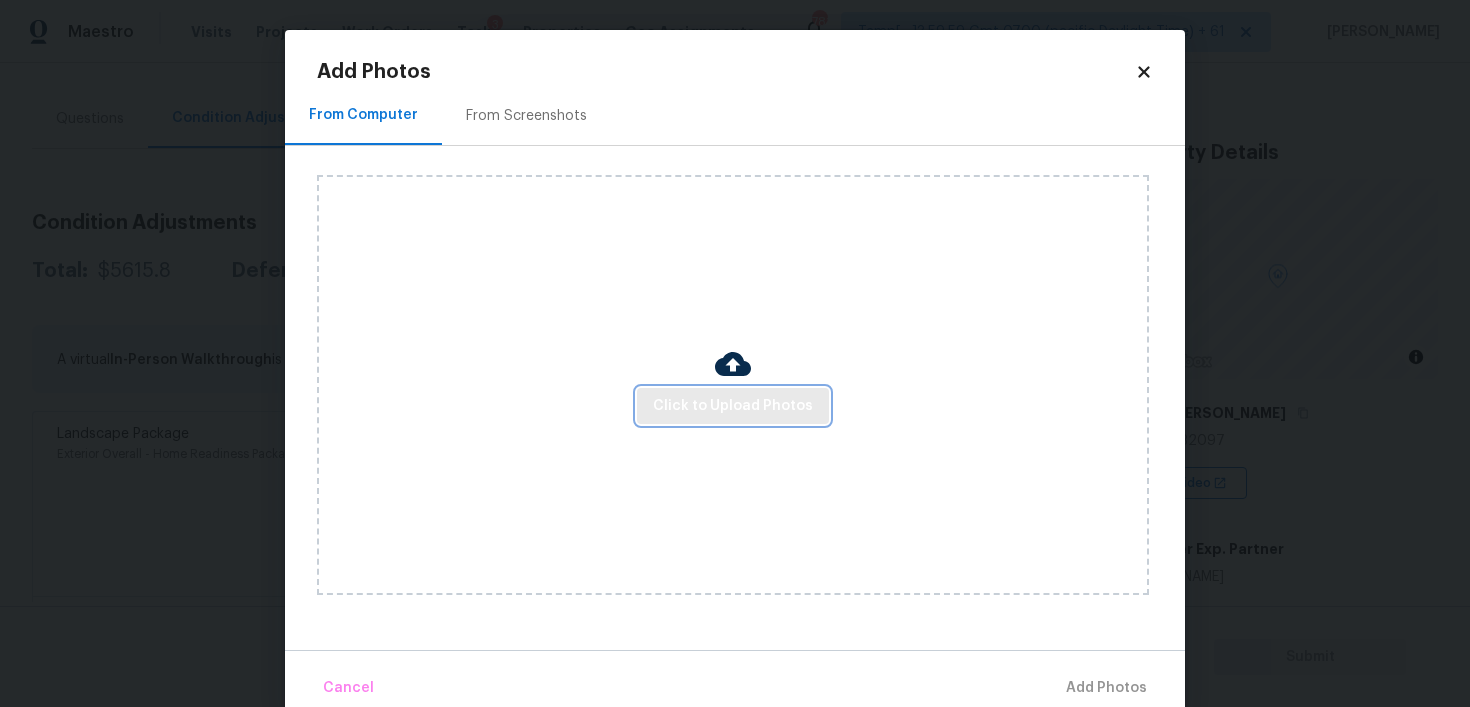 click on "Click to Upload Photos" at bounding box center (733, 406) 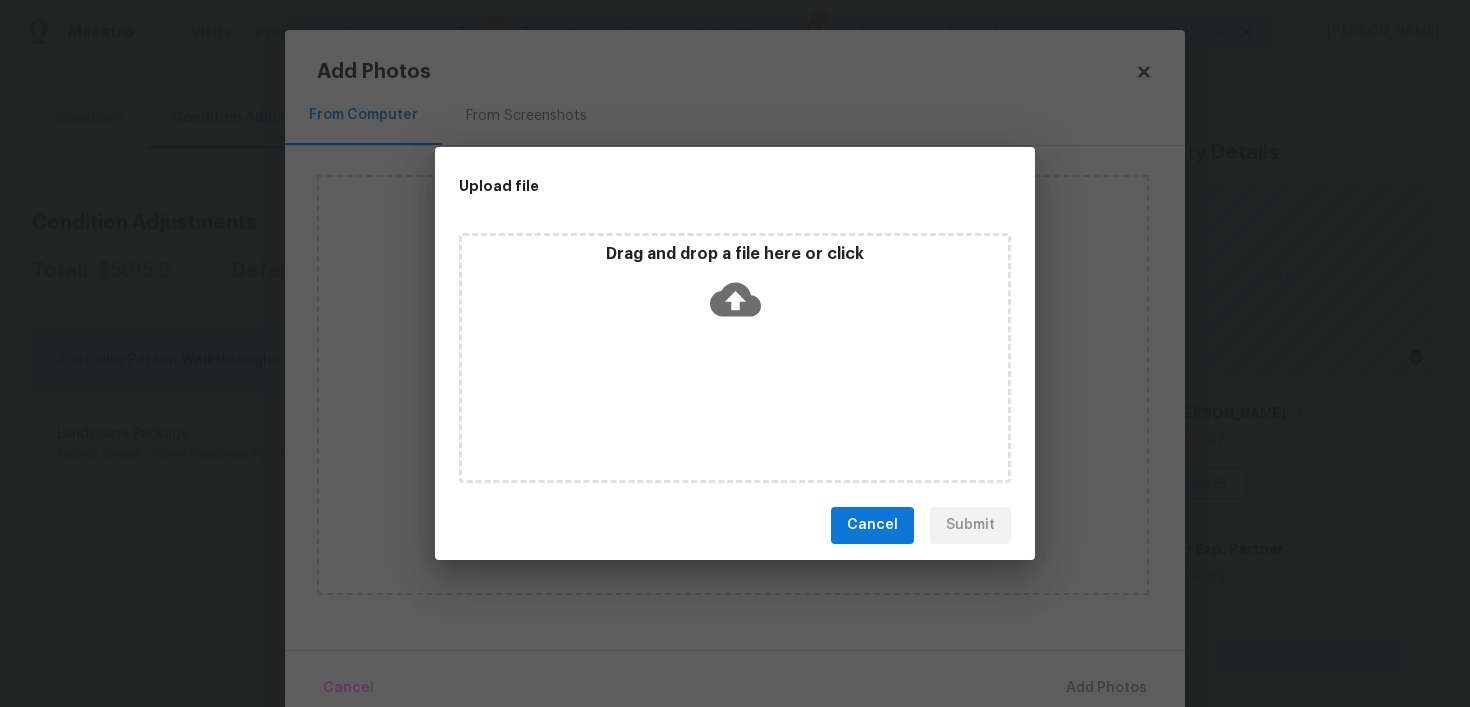 click 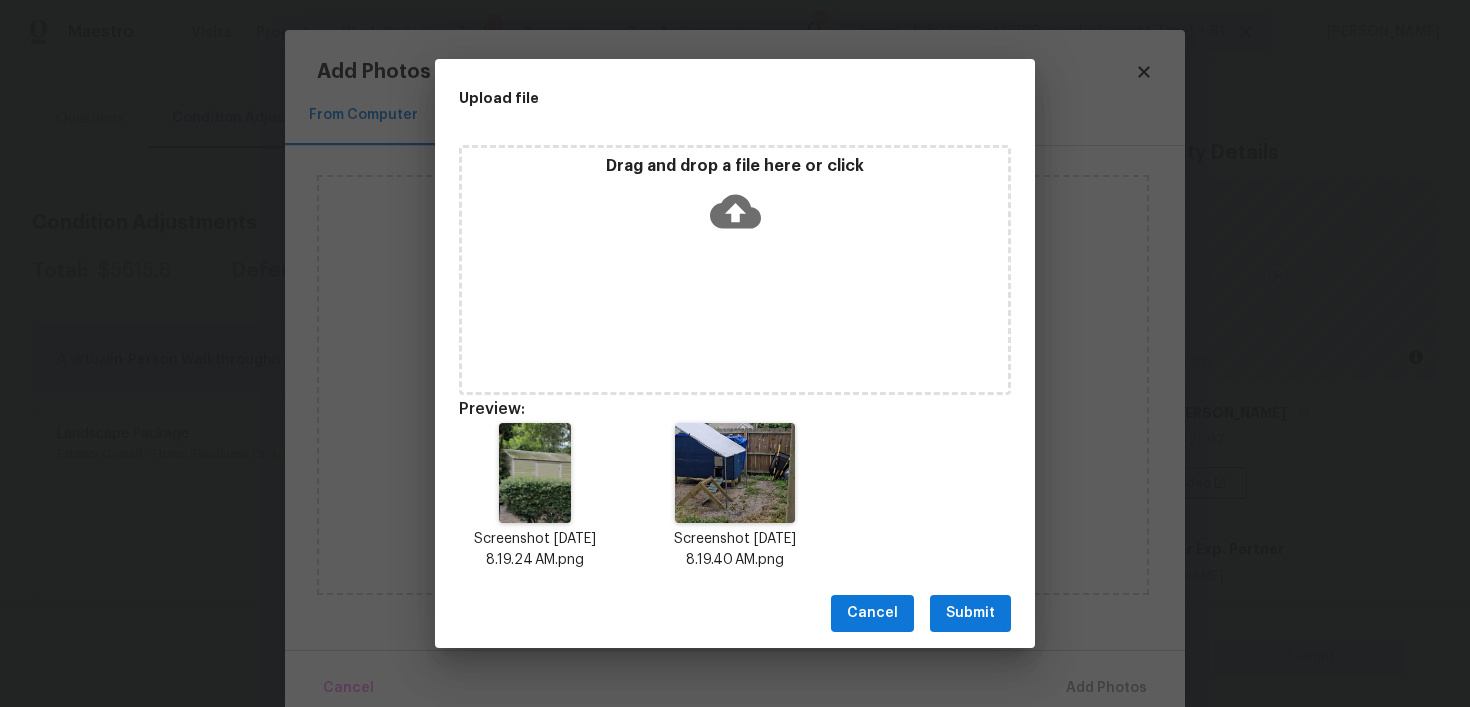 click on "Submit" at bounding box center [970, 613] 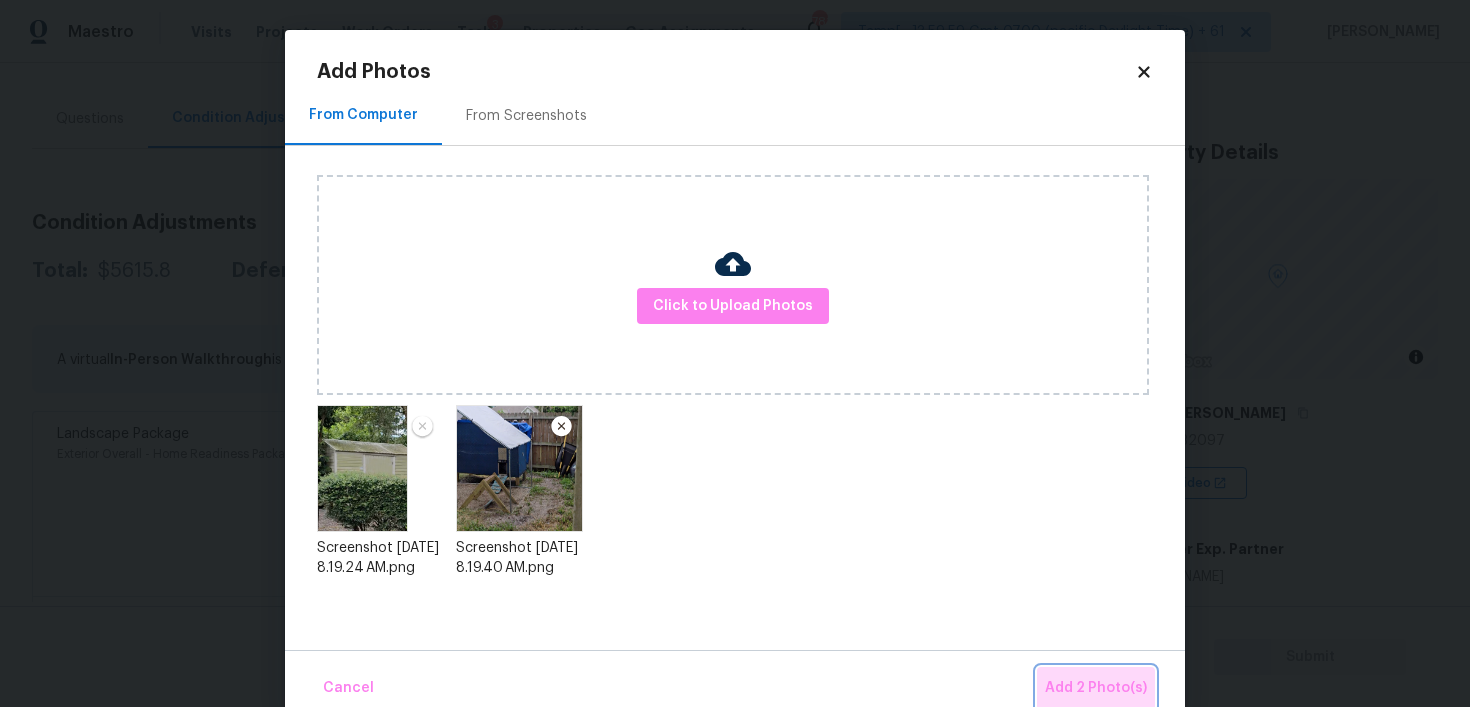 click on "Add 2 Photo(s)" at bounding box center (1096, 688) 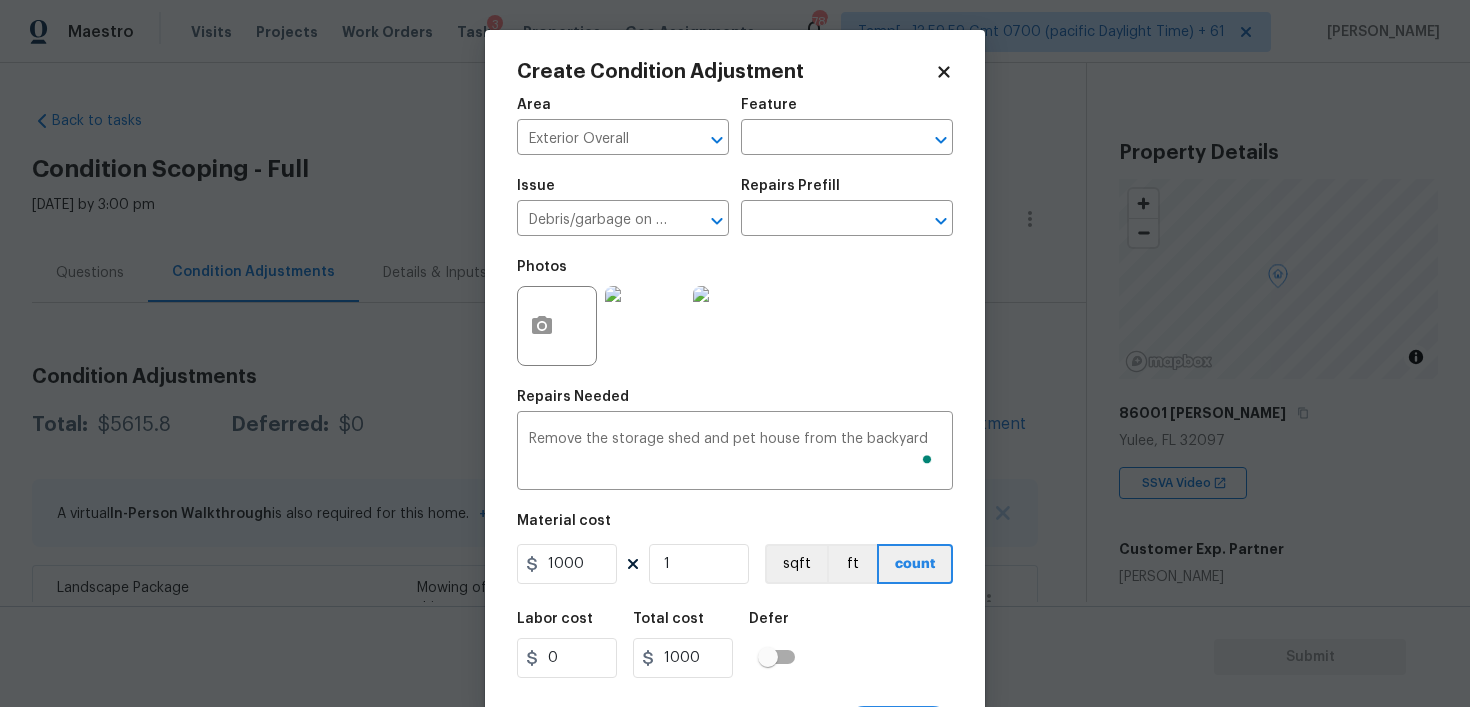 scroll, scrollTop: 0, scrollLeft: 0, axis: both 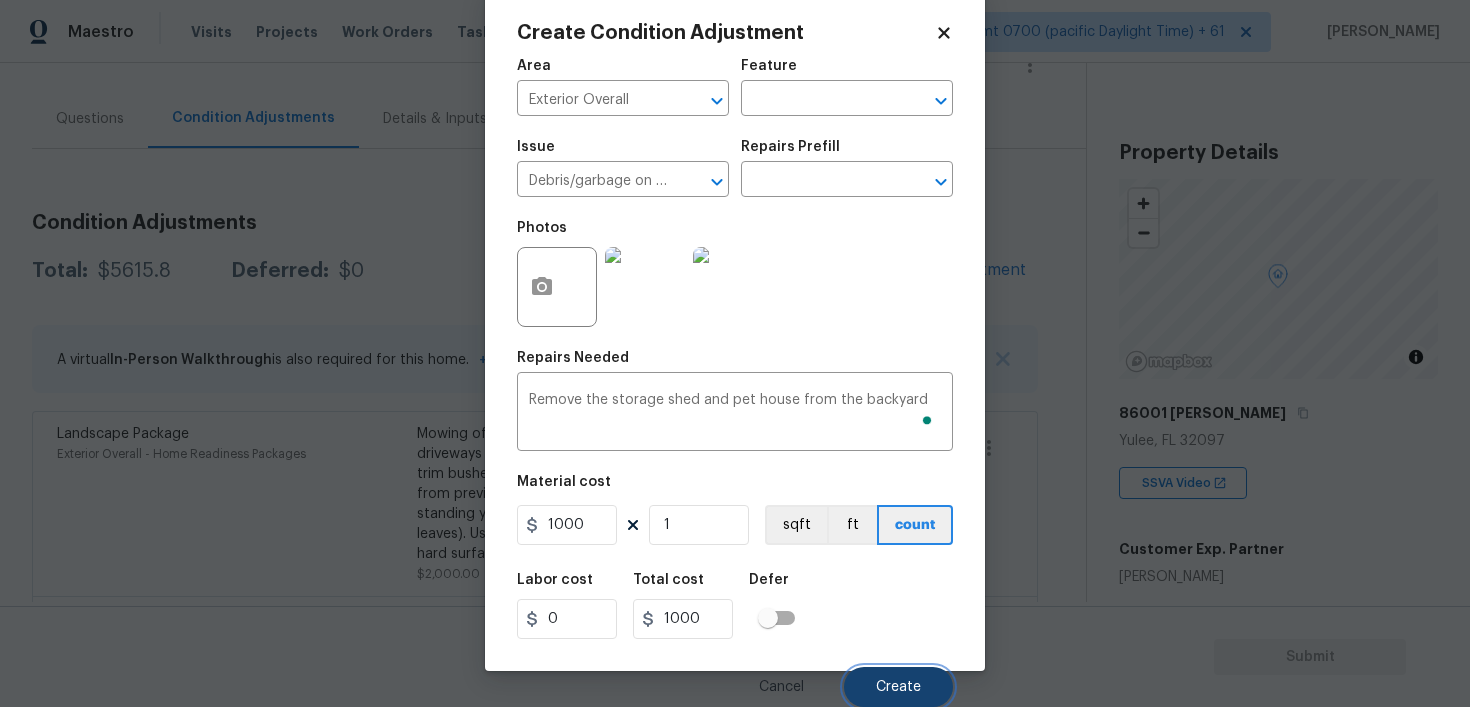 click on "Create" at bounding box center (898, 687) 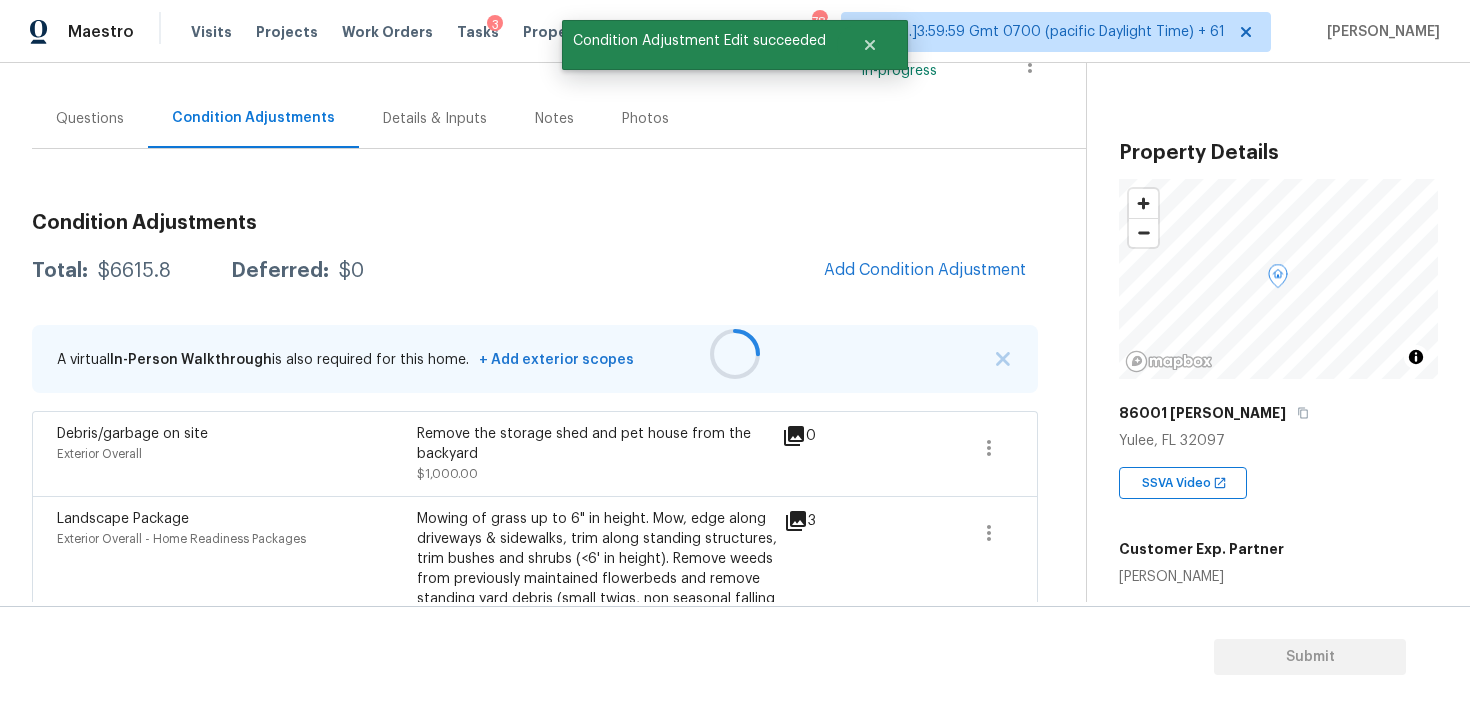 scroll, scrollTop: 33, scrollLeft: 0, axis: vertical 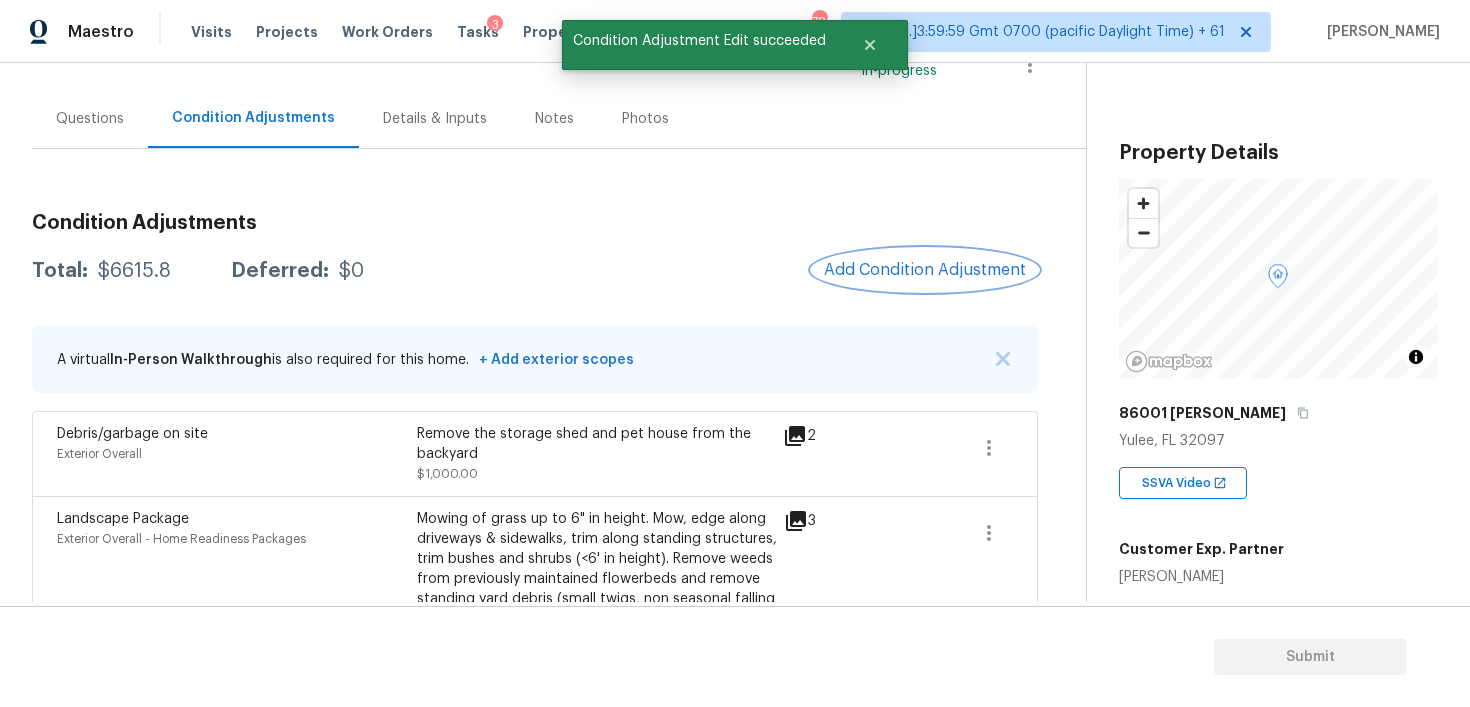 click on "Add Condition Adjustment" at bounding box center [925, 270] 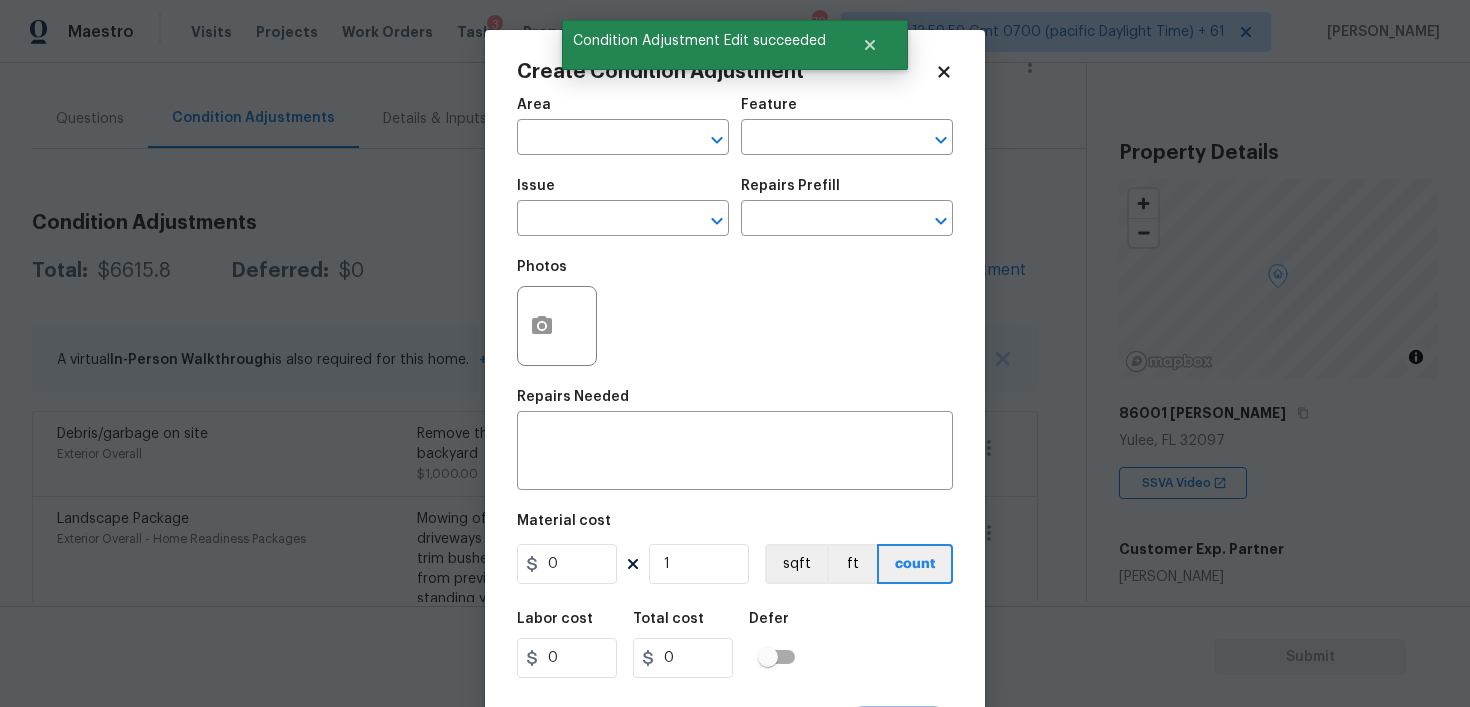 click on "Maestro Visits Projects Work Orders Tasks 3 Properties Geo Assignments 780 Tamp[…]3:59:59 Gmt 0700 (pacific Daylight Time) + 61 [PERSON_NAME] B Back to tasks Condition Scoping - Full [DATE] by 3:00 pm   [PERSON_NAME] B In-progress Questions Condition Adjustments Details & Inputs Notes Photos Condition Adjustments Total:  $6615.8 Deferred:  $0 Add Condition Adjustment A virtual  In-Person Walkthrough  is also required for this home.   + Add exterior scopes Debris/garbage on site Exterior Overall Remove the storage shed and pet house from the backyard $1,000.00   2 Landscape Package Exterior Overall - Home Readiness Packages Mowing of grass up to 6" in height. Mow, edge along driveways & sidewalks, trim along standing structures, trim bushes and shrubs (<6' in height). Remove weeds from previously maintained flowerbeds and remove standing yard debris (small twigs, non seasonal falling leaves).  Use leaf blower to remove clippings from hard surfaces." $2,000.00   3 Exterior Paint $1,740.80   3 $50.00" at bounding box center [735, 353] 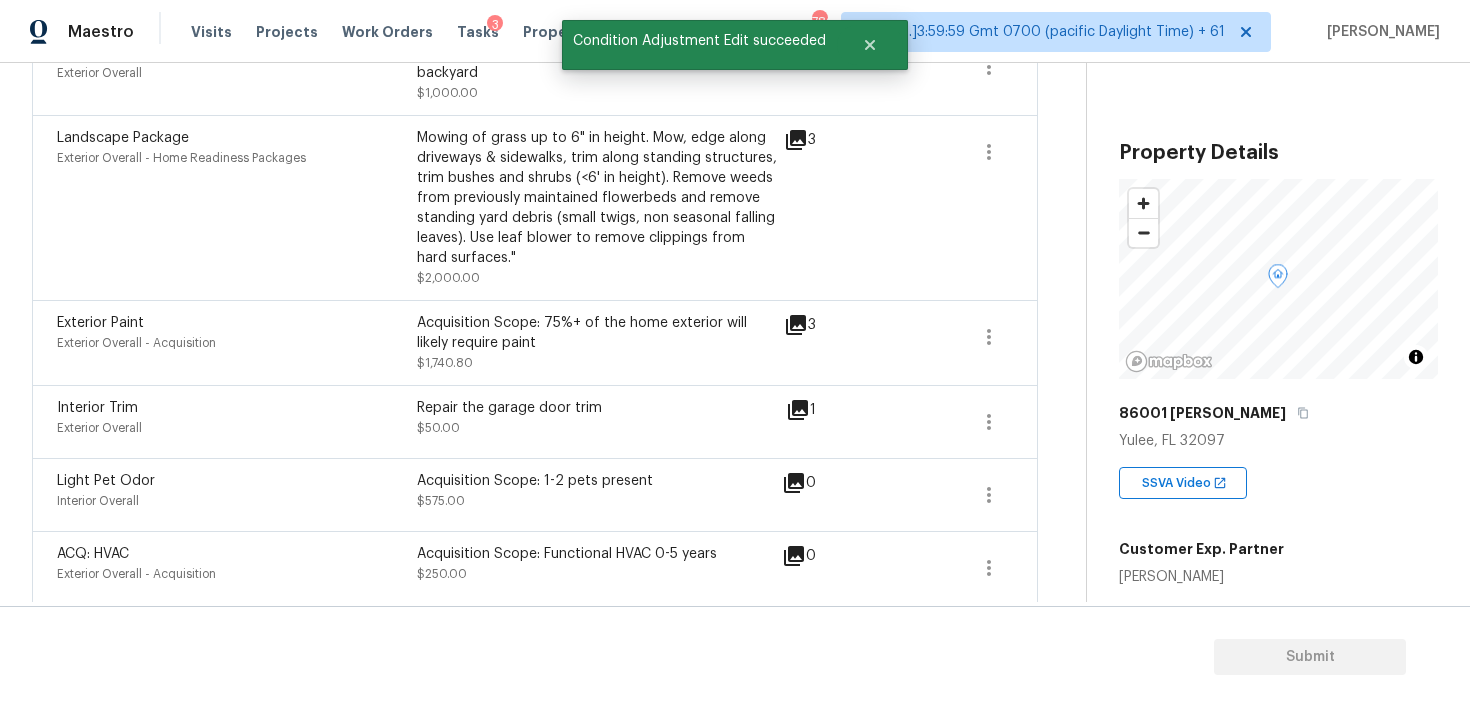 scroll, scrollTop: 580, scrollLeft: 0, axis: vertical 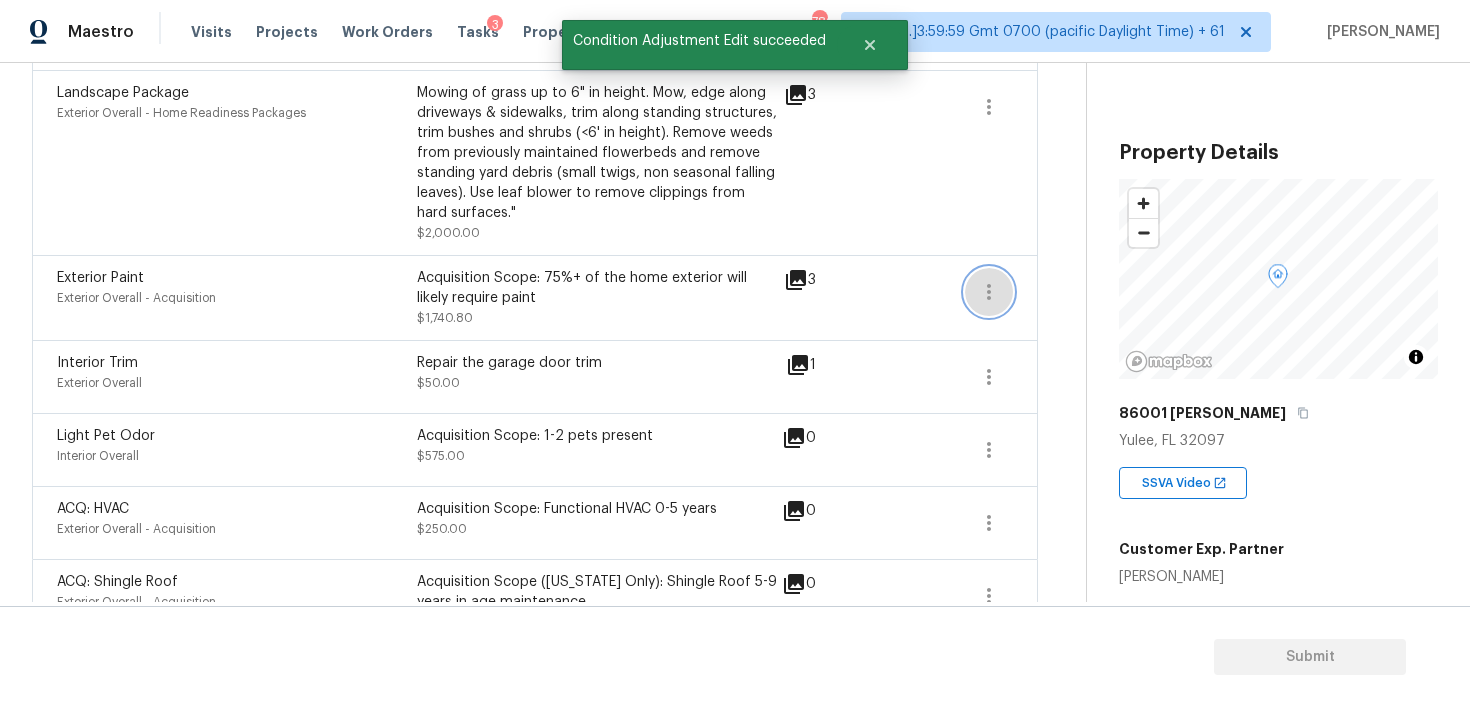 click 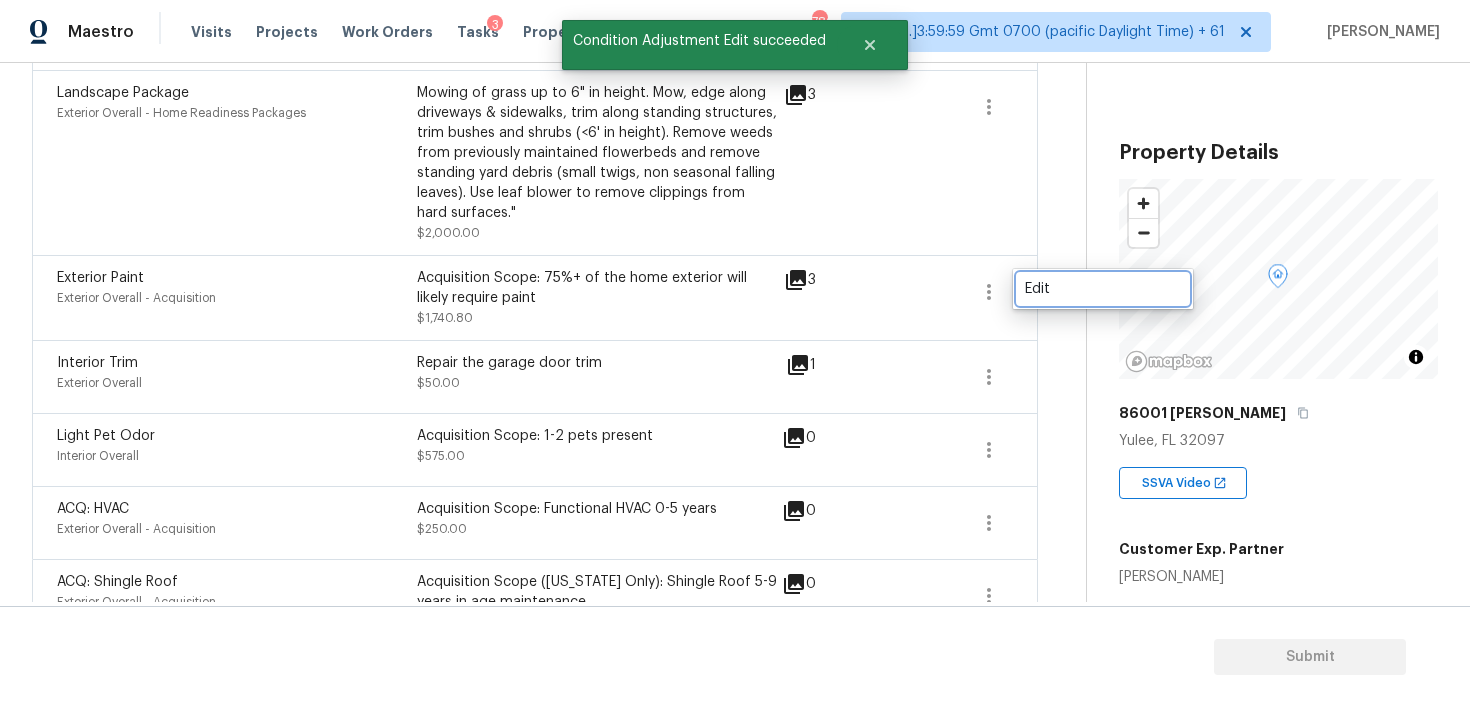 click on "Edit" at bounding box center [1103, 289] 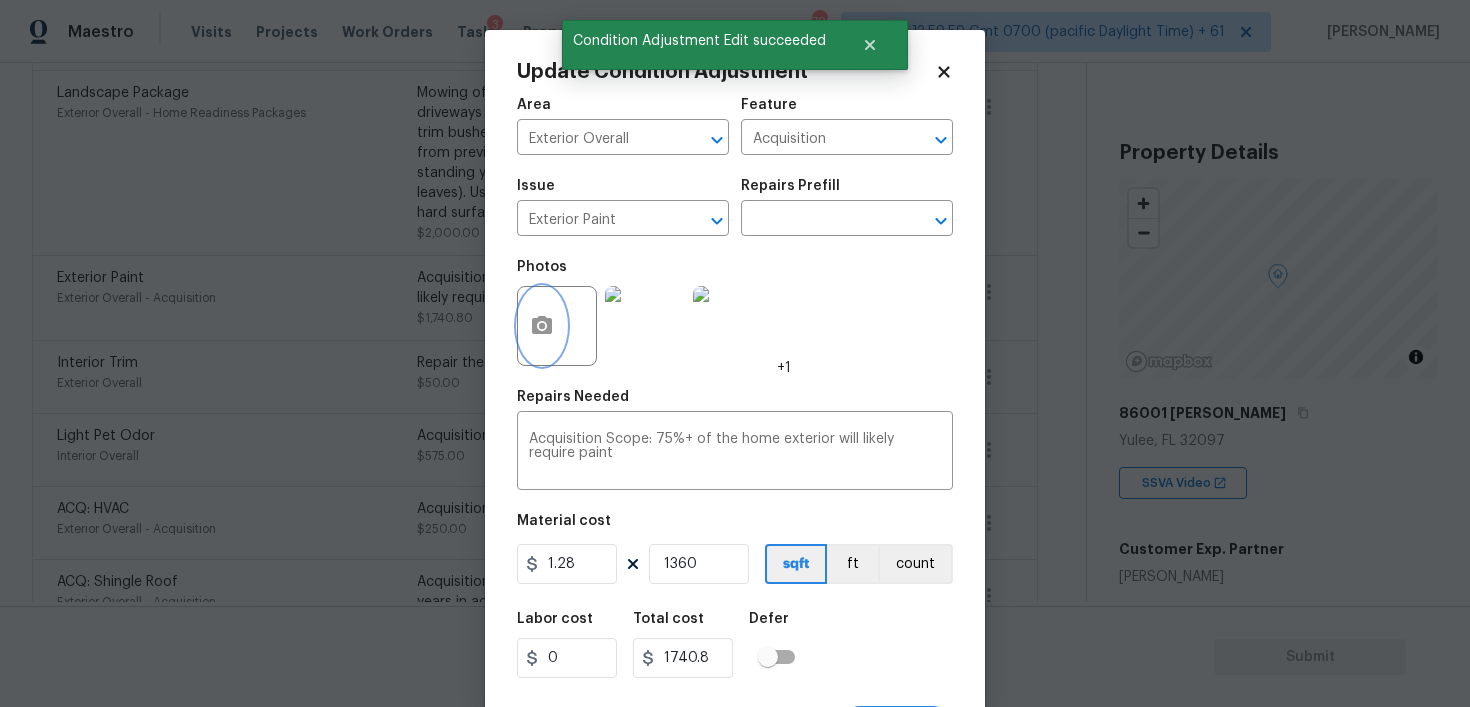 click at bounding box center (542, 326) 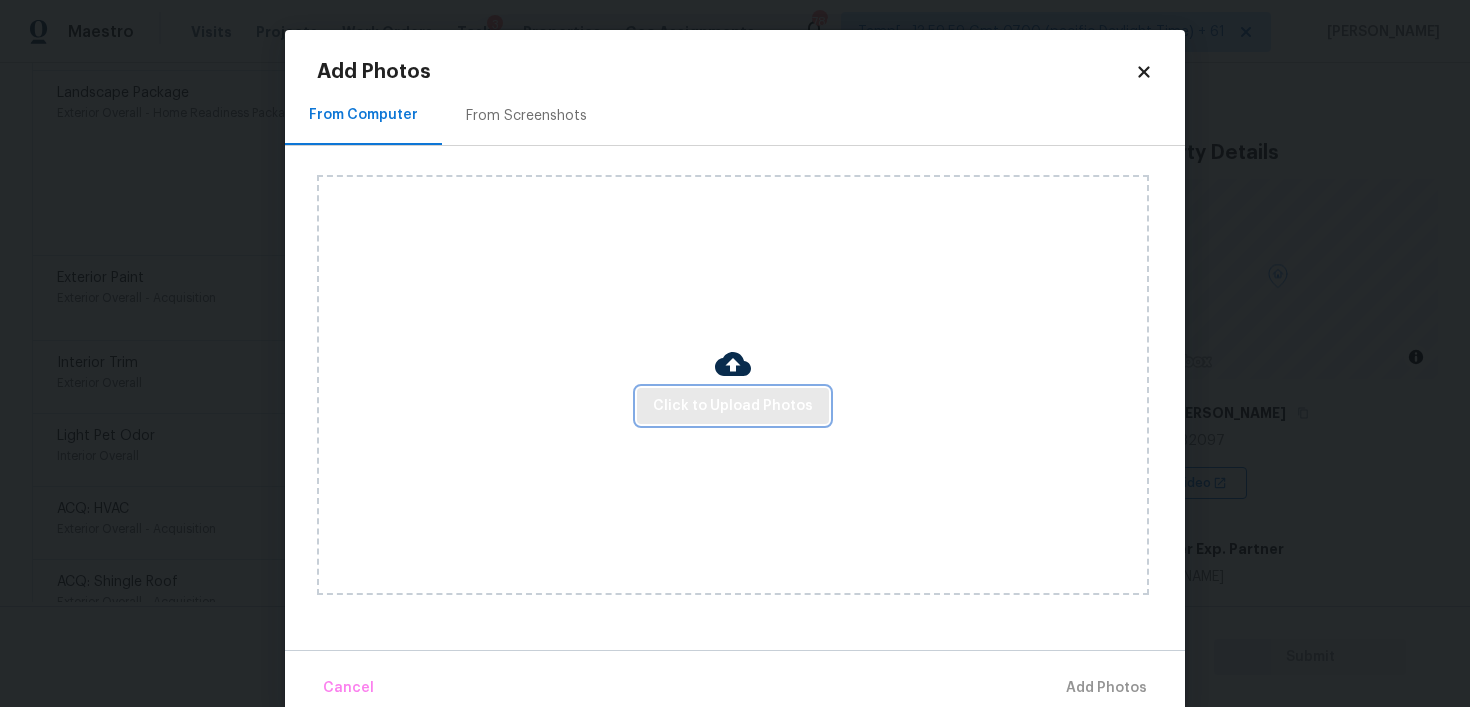 click on "Click to Upload Photos" at bounding box center [733, 406] 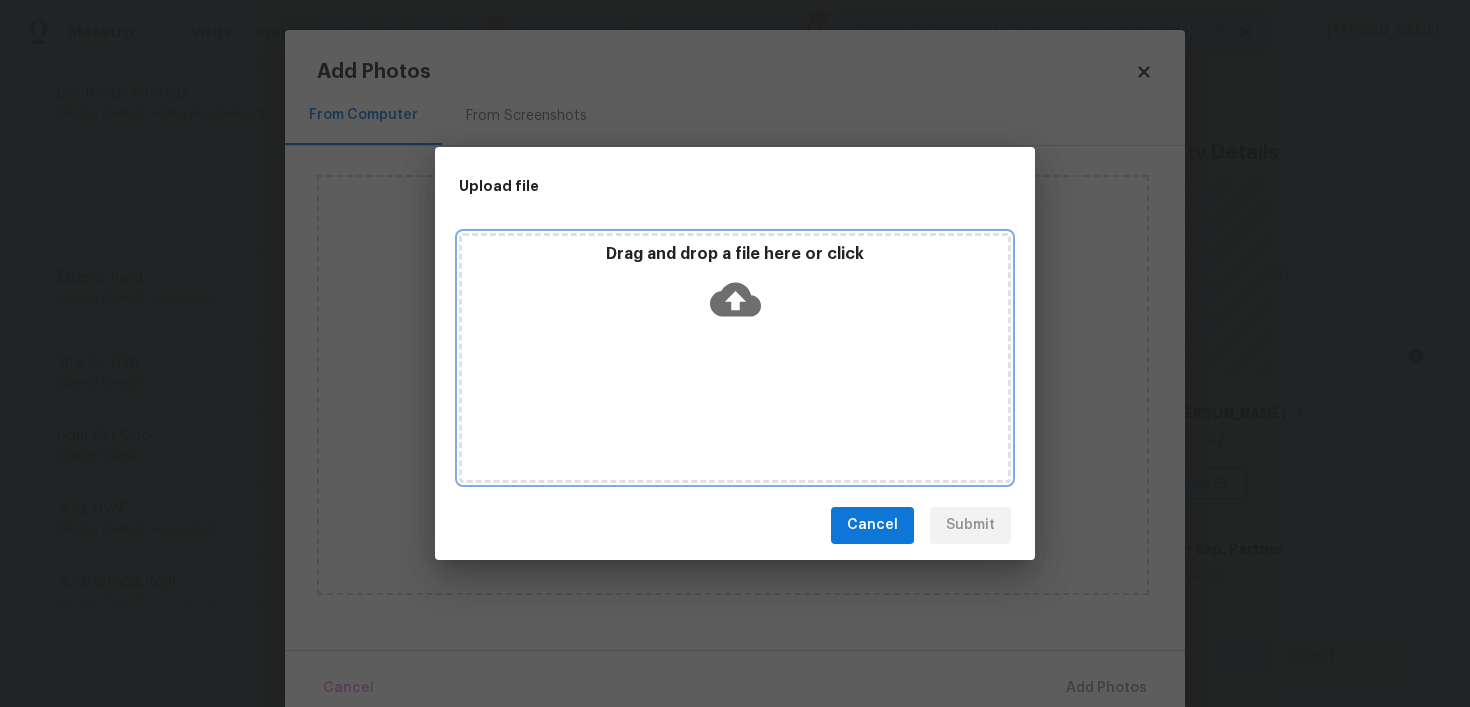 click on "Drag and drop a file here or click" at bounding box center [735, 287] 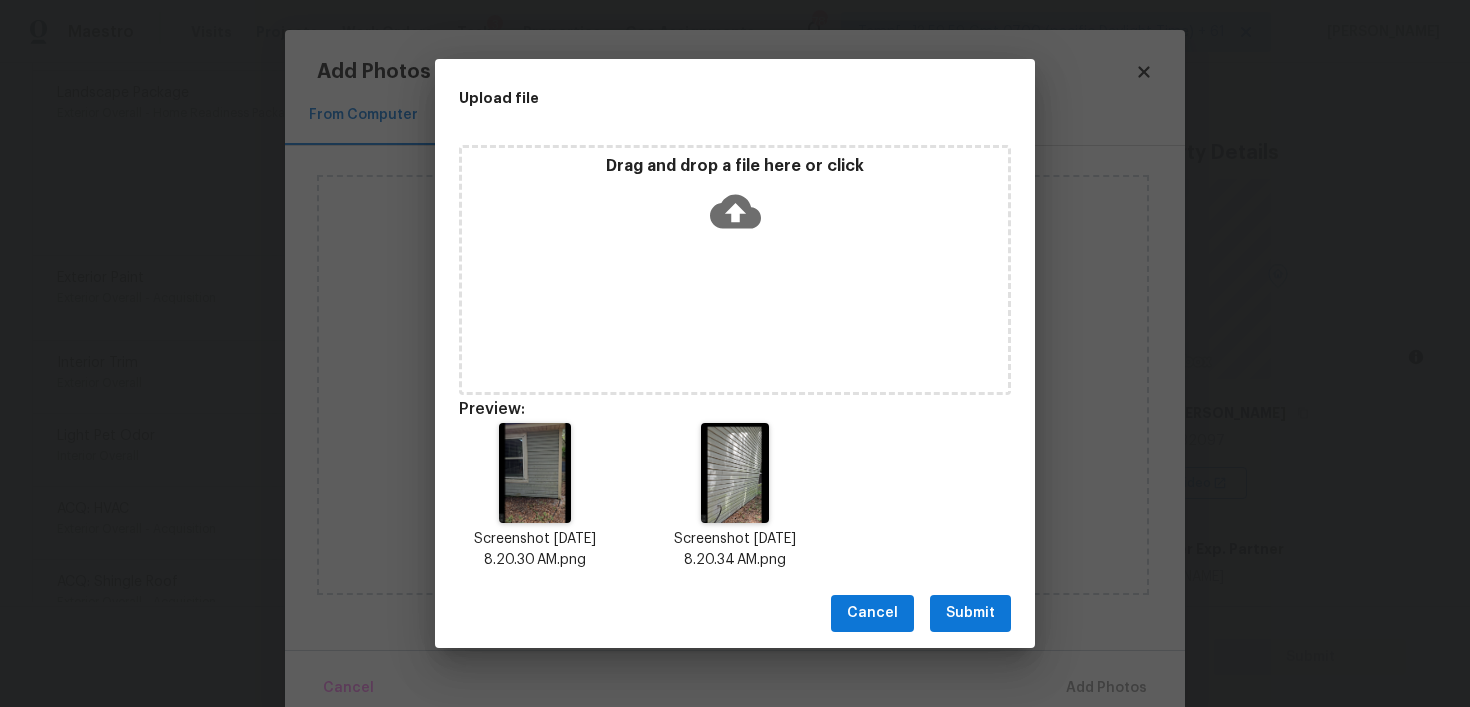 scroll, scrollTop: 16, scrollLeft: 0, axis: vertical 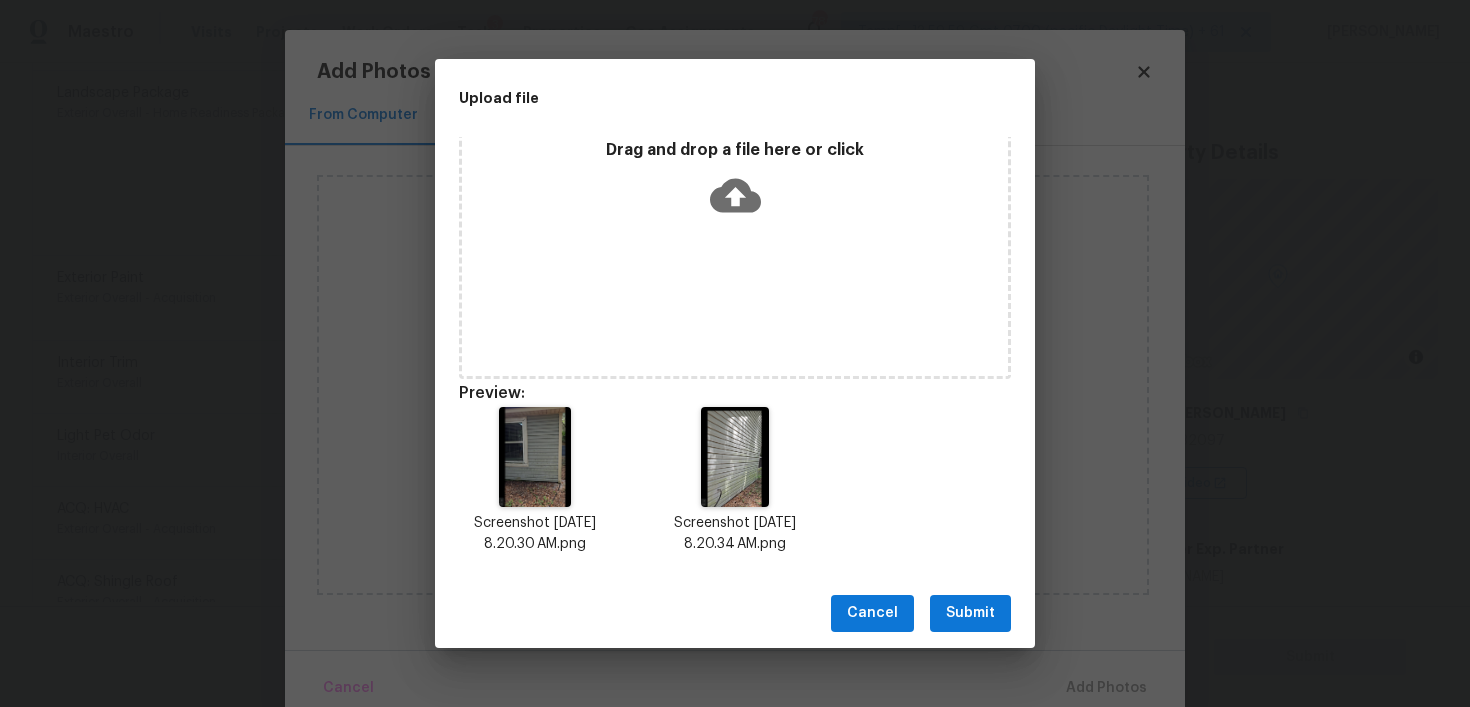 click on "Submit" at bounding box center (970, 613) 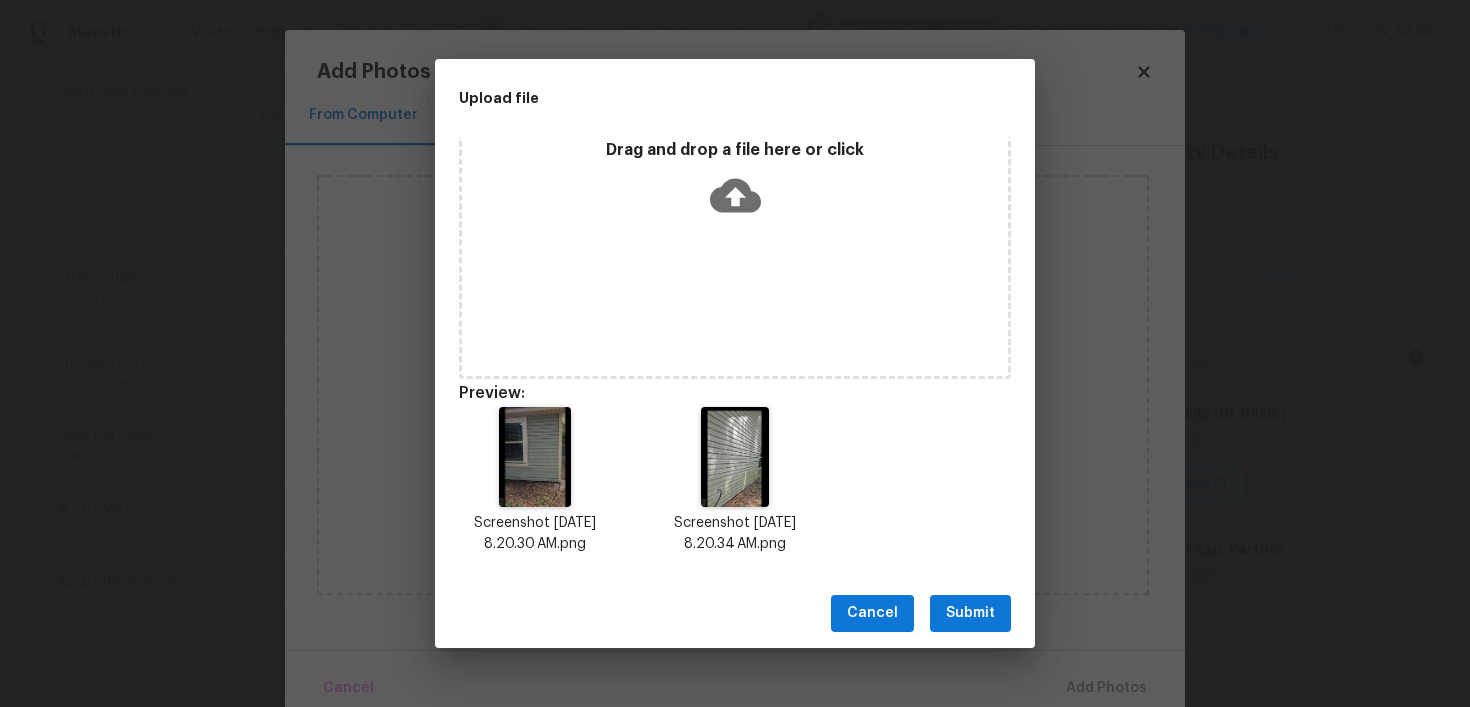 scroll, scrollTop: 0, scrollLeft: 0, axis: both 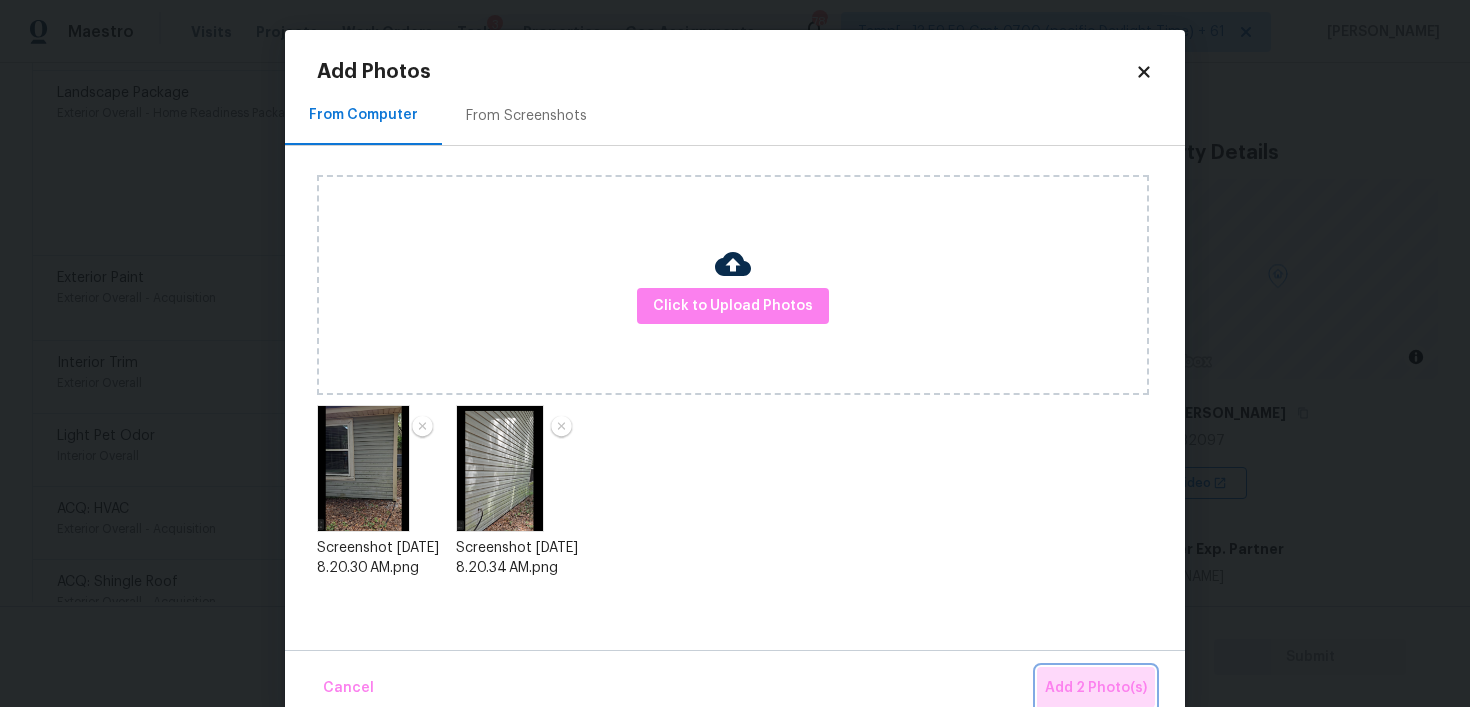 click on "Add 2 Photo(s)" at bounding box center (1096, 688) 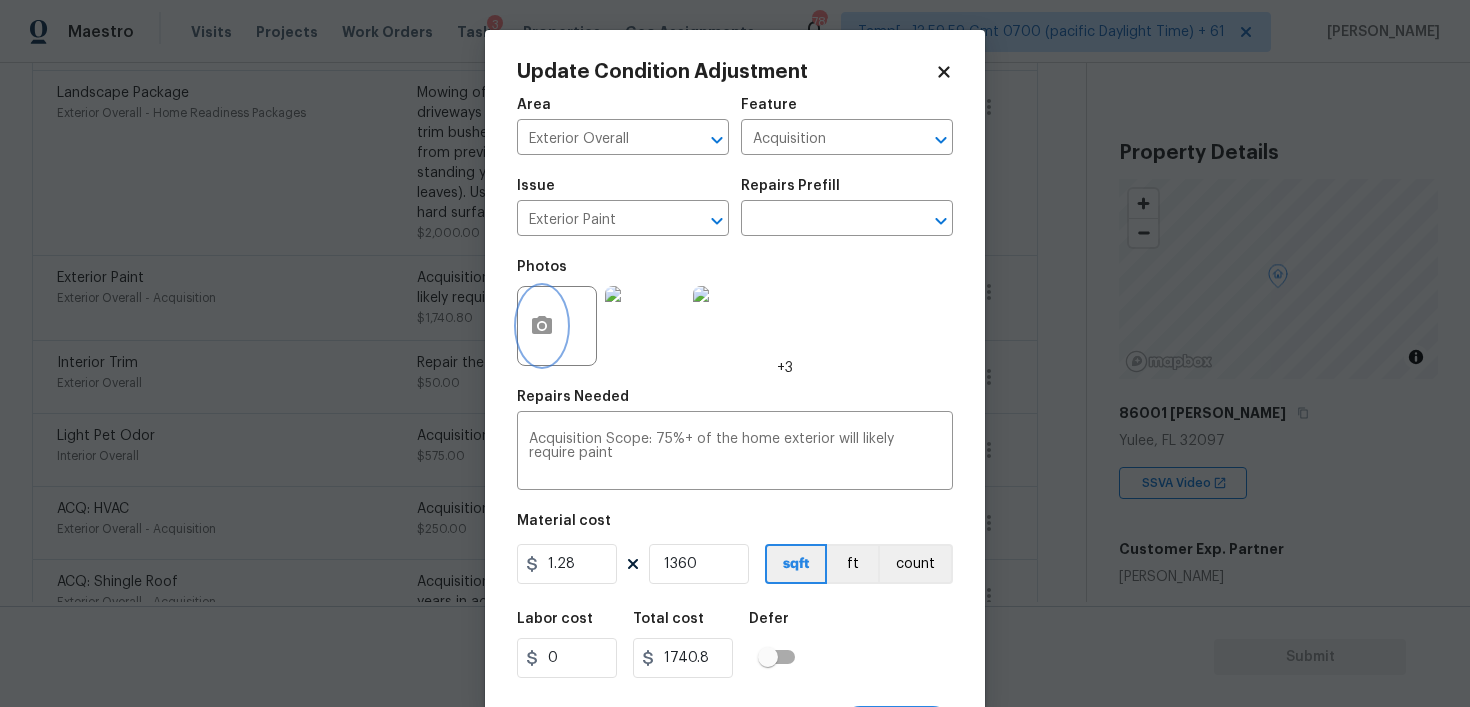 scroll, scrollTop: 40, scrollLeft: 0, axis: vertical 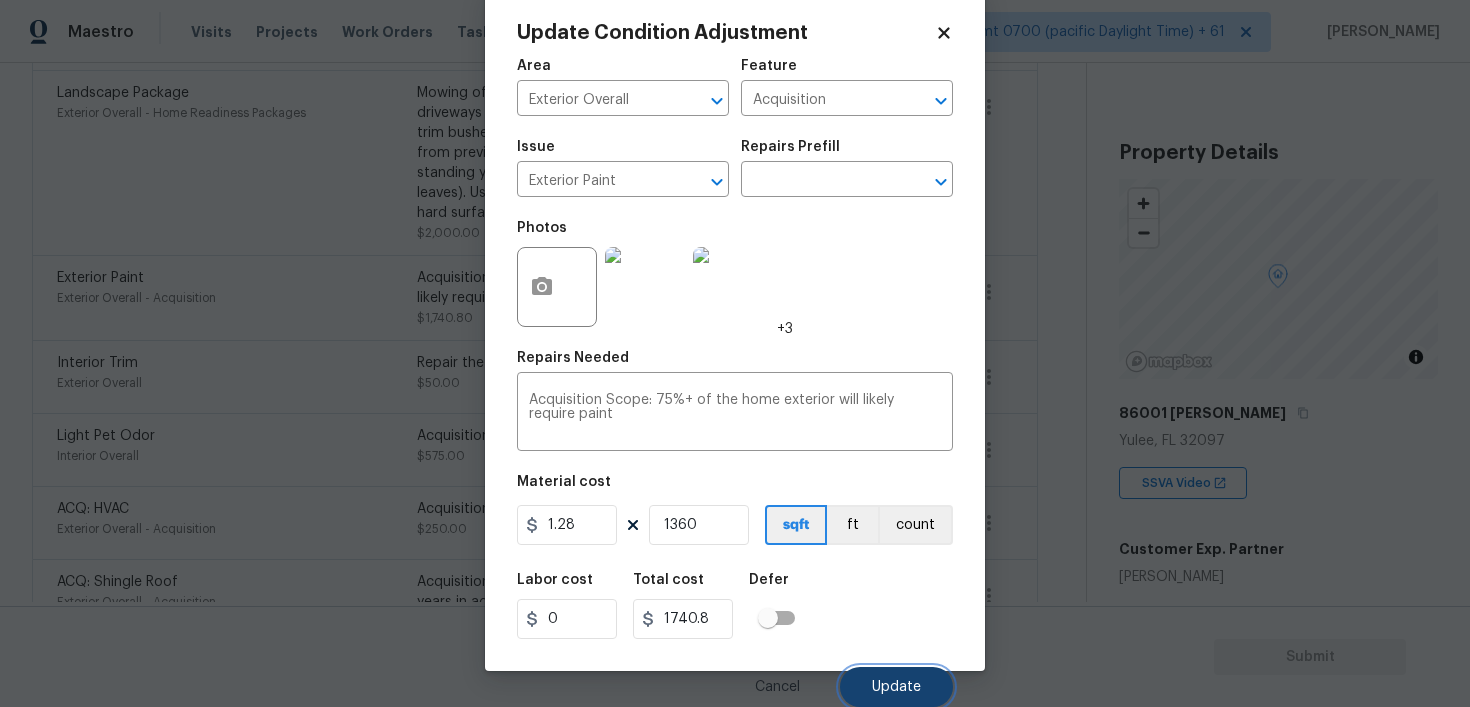 click on "Update" at bounding box center (896, 687) 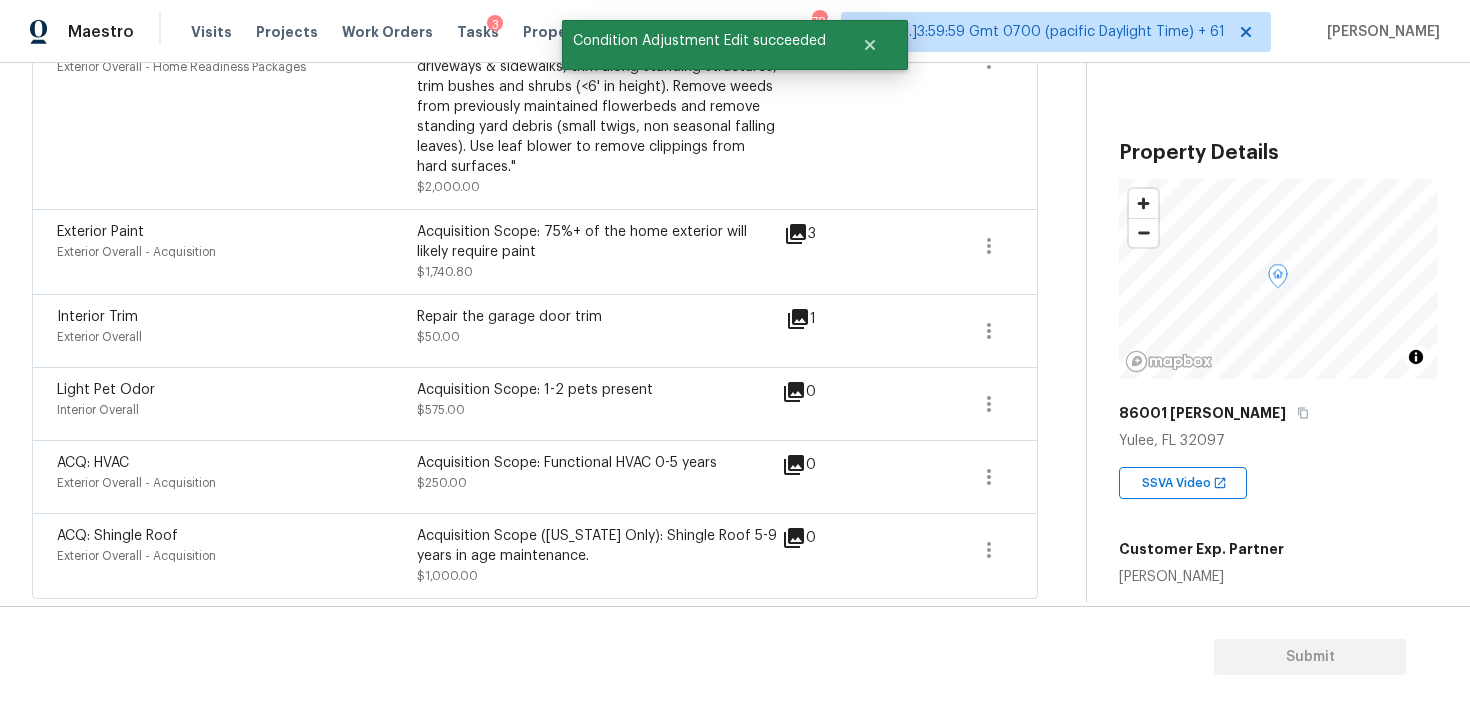 scroll, scrollTop: 580, scrollLeft: 0, axis: vertical 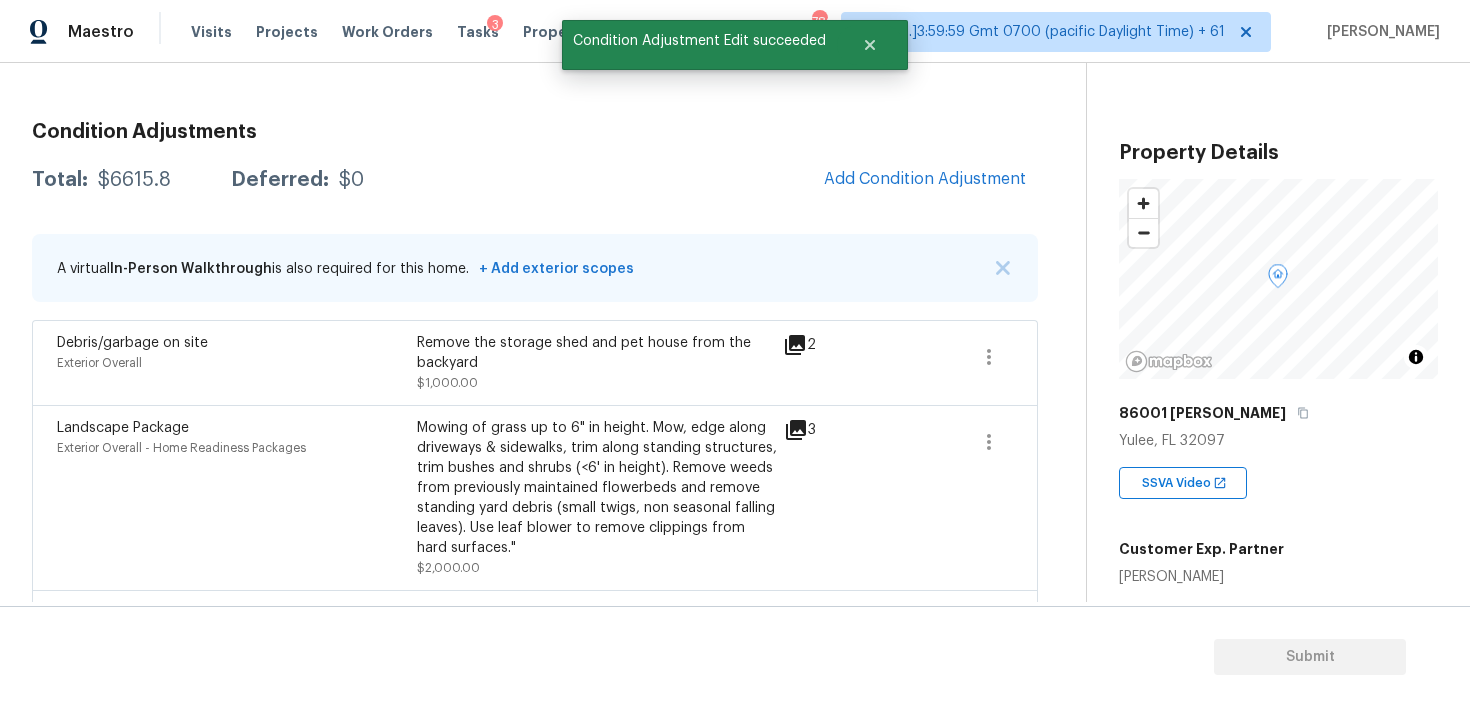 click on "Condition Adjustments Total:  $6615.8 Deferred:  $0 Add Condition Adjustment A virtual  In-Person Walkthrough  is also required for this home.   + Add exterior scopes Debris/garbage on site Exterior Overall Remove the storage shed and pet house from the backyard $1,000.00   2 Landscape Package Exterior Overall - Home Readiness Packages Mowing of grass up to 6" in height. Mow, edge along driveways & sidewalks, trim along standing structures, trim bushes and shrubs (<6' in height). Remove weeds from previously maintained flowerbeds and remove standing yard debris (small twigs, non seasonal falling leaves).  Use leaf blower to remove clippings from hard surfaces." $2,000.00   3 Exterior Paint Exterior Overall - Acquisition Acquisition Scope: 75%+ of the home exterior will likely require paint $1,740.80   5 Interior Trim Exterior Overall Repair the garage door trim $50.00   1 Light Pet Odor Interior Overall Acquisition Scope: 1-2 pets present $575.00   0 ACQ: HVAC Exterior Overall - Acquisition $250.00   0   0" at bounding box center (535, 543) 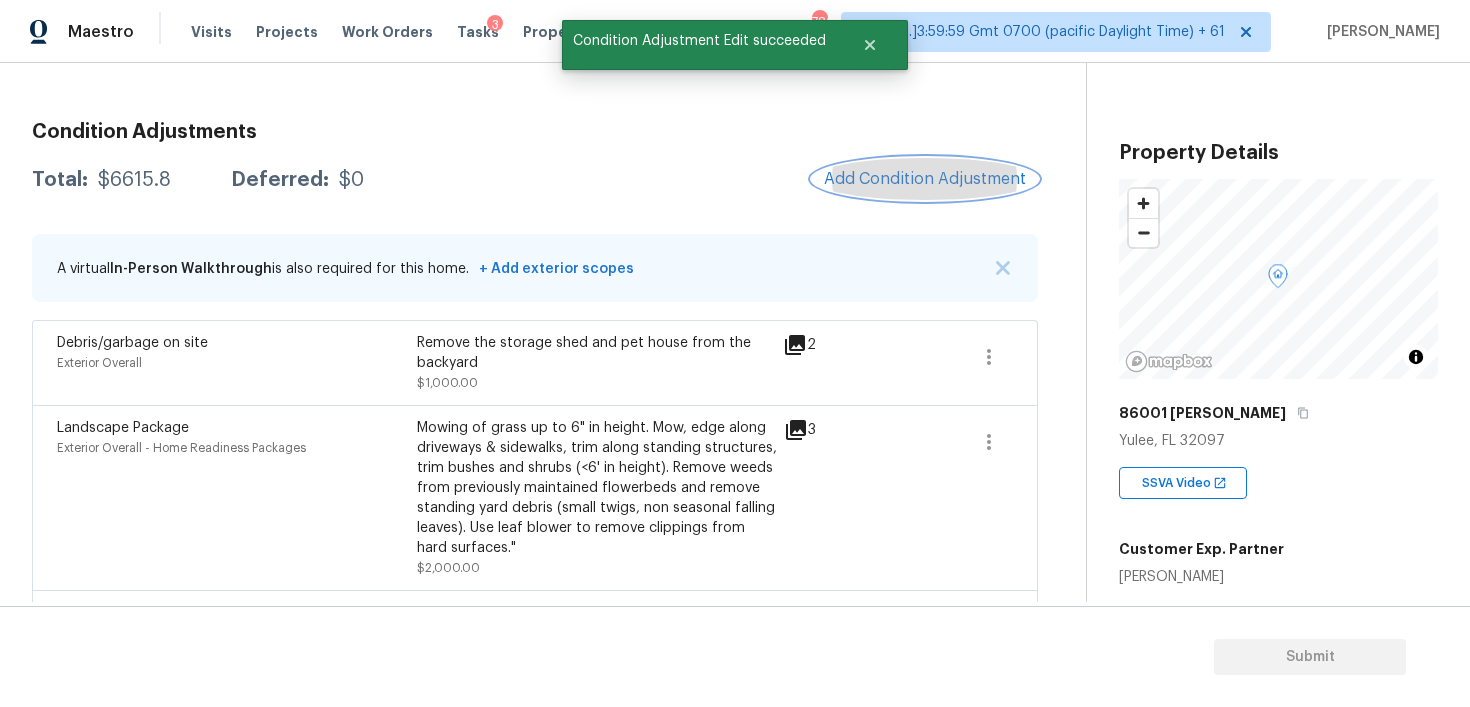 click on "Add Condition Adjustment" at bounding box center (925, 179) 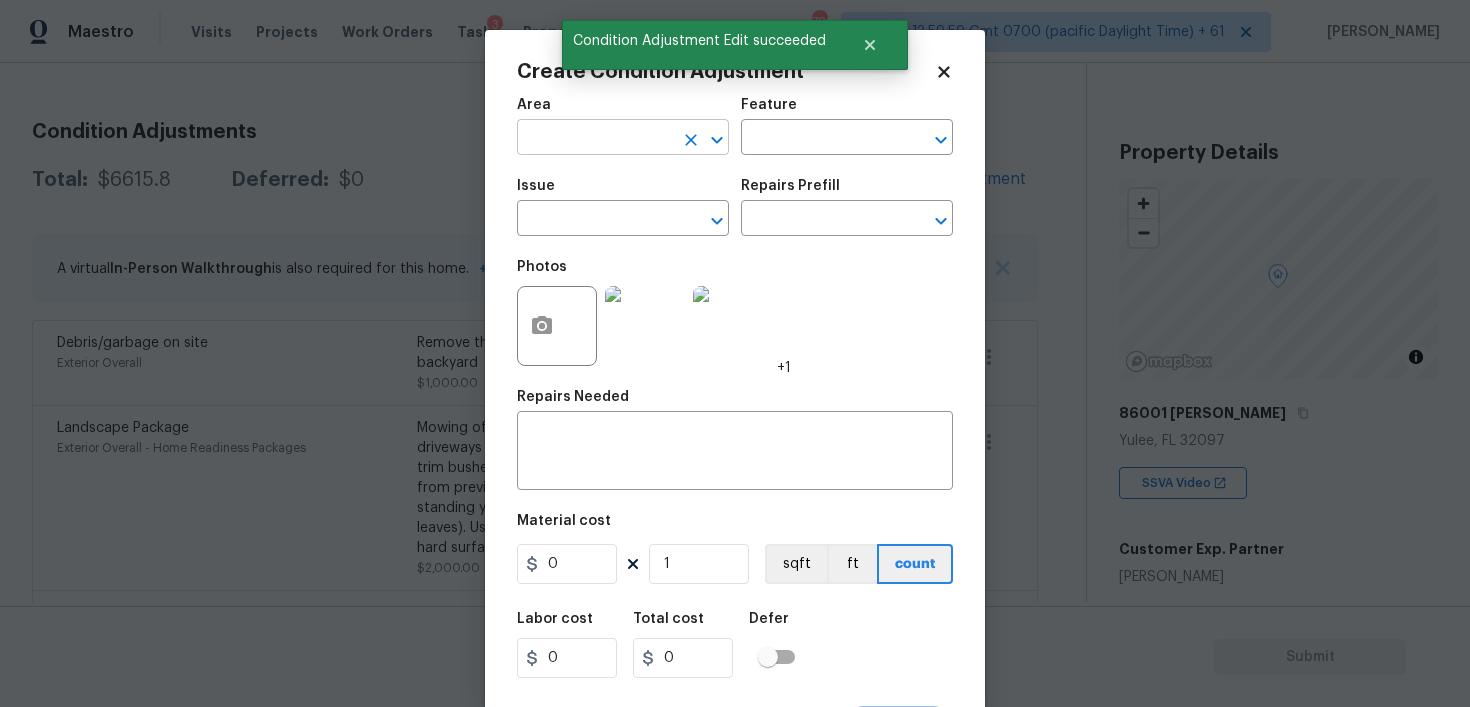 click at bounding box center (595, 139) 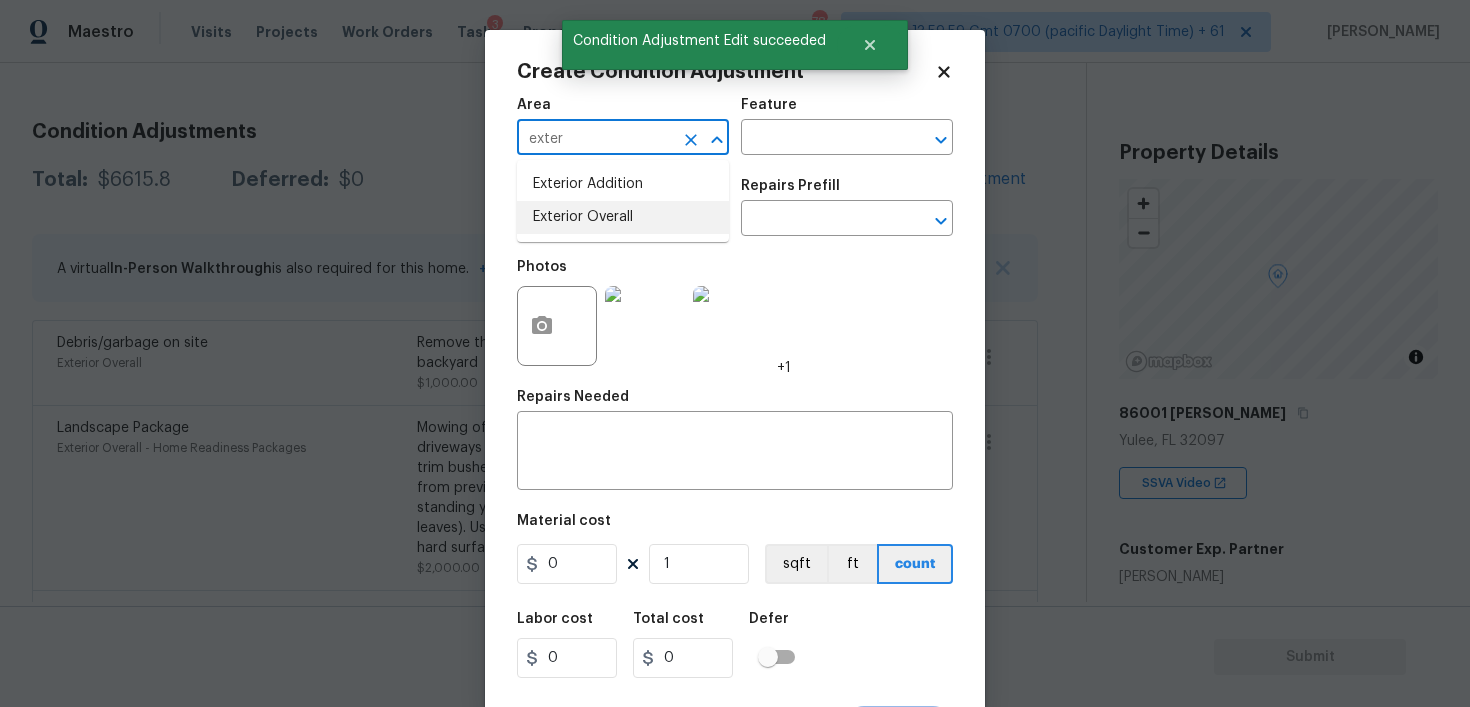 click on "Exterior Overall" at bounding box center (623, 217) 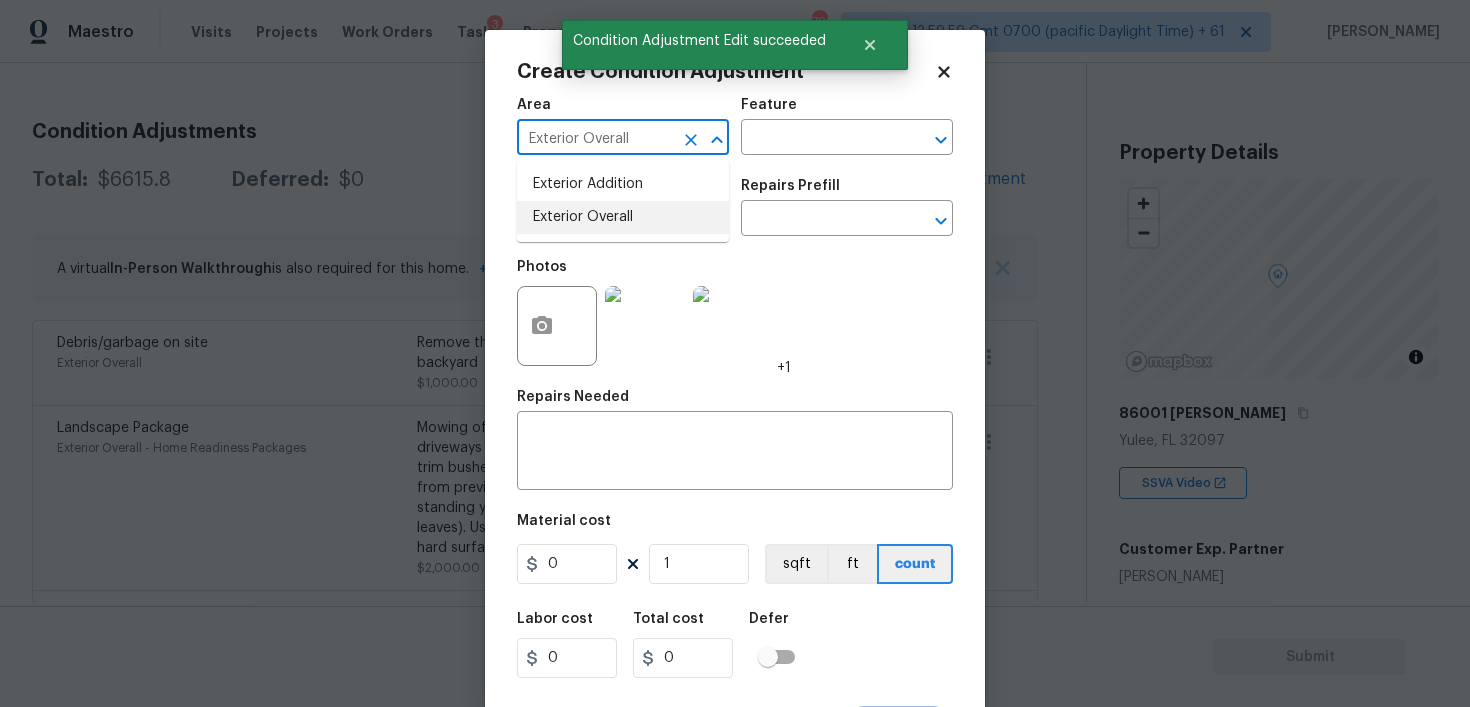 type on "Exterior Overall" 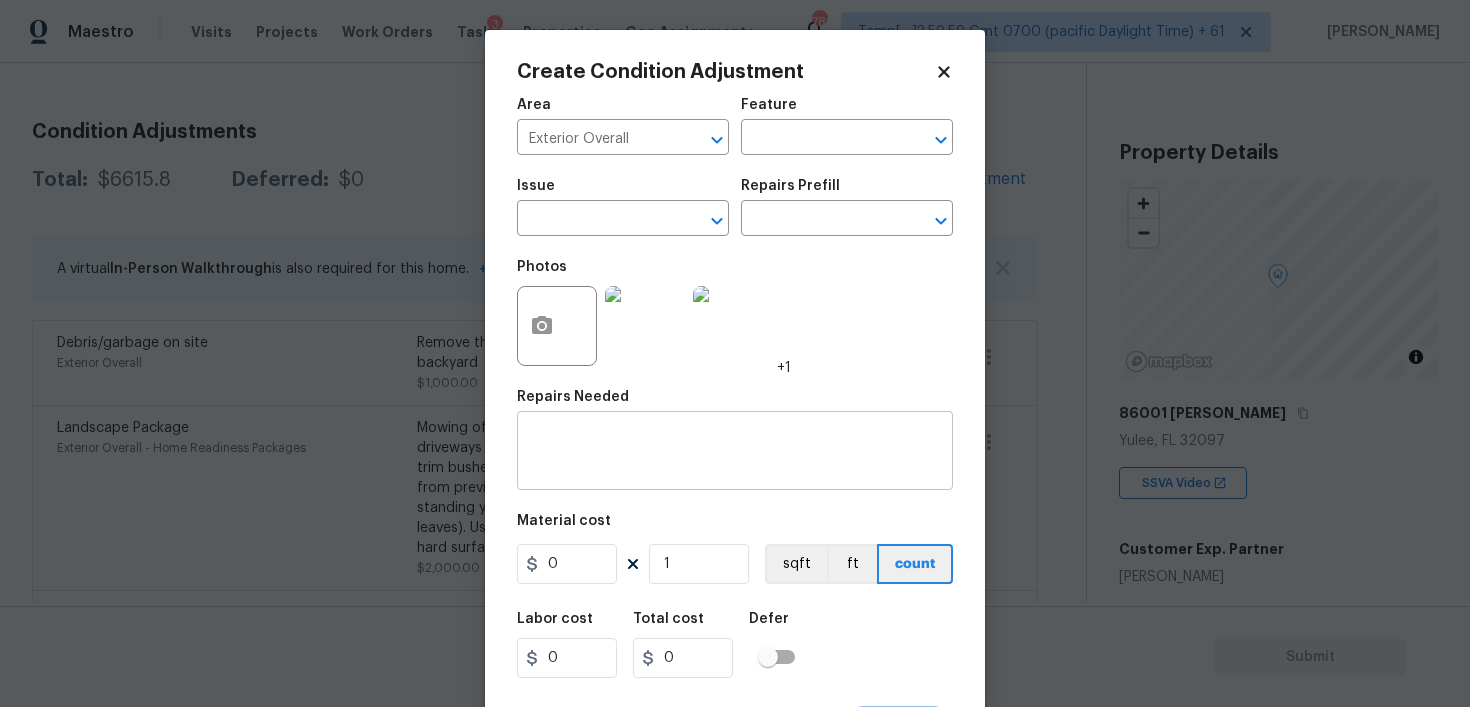 click on "x ​" at bounding box center [735, 453] 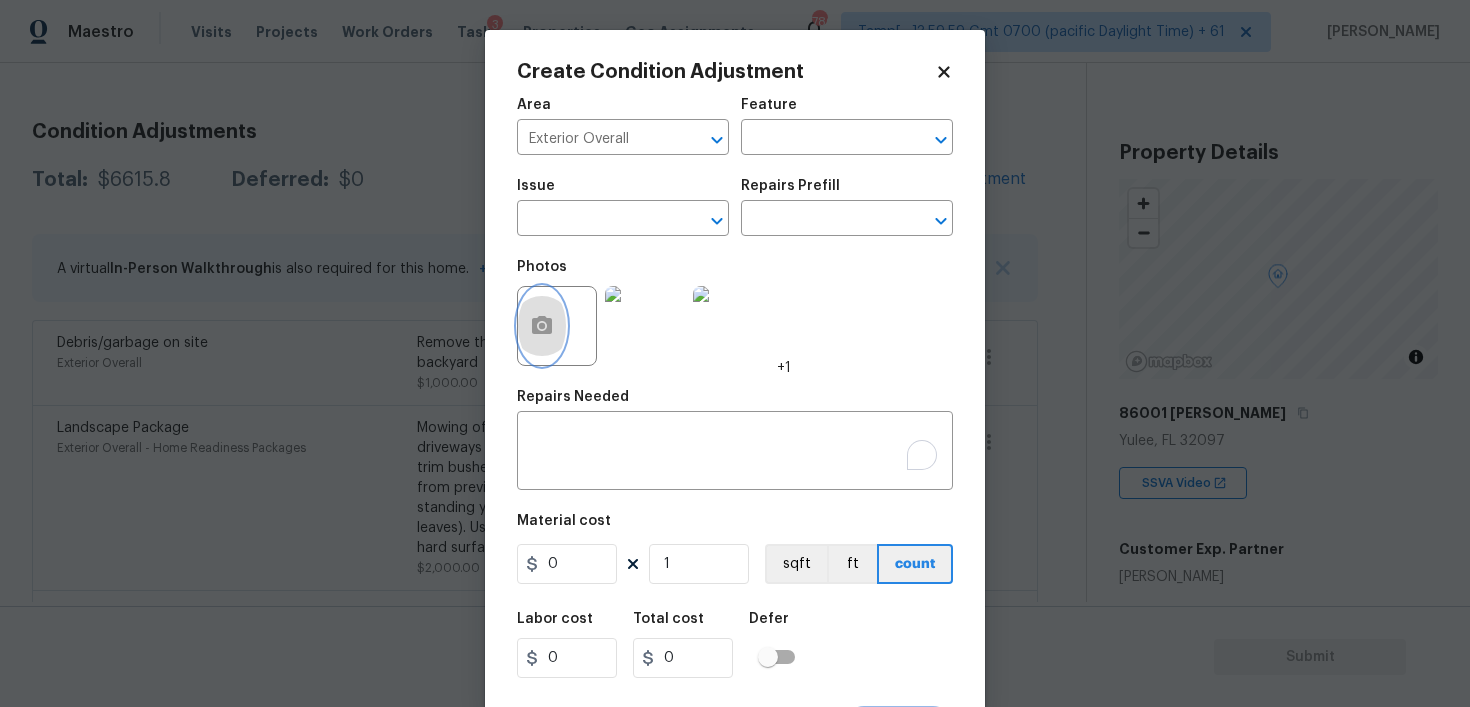 click at bounding box center (542, 326) 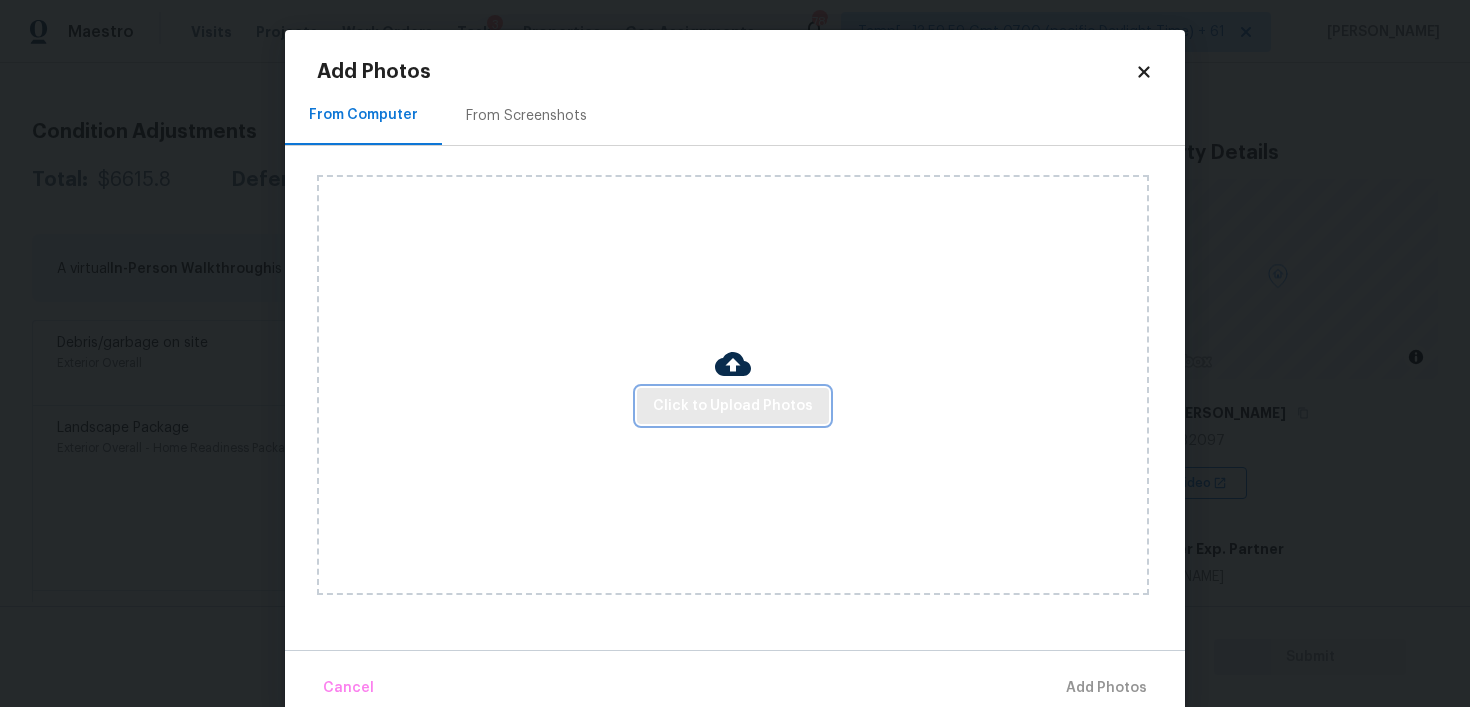 click on "Click to Upload Photos" at bounding box center (733, 406) 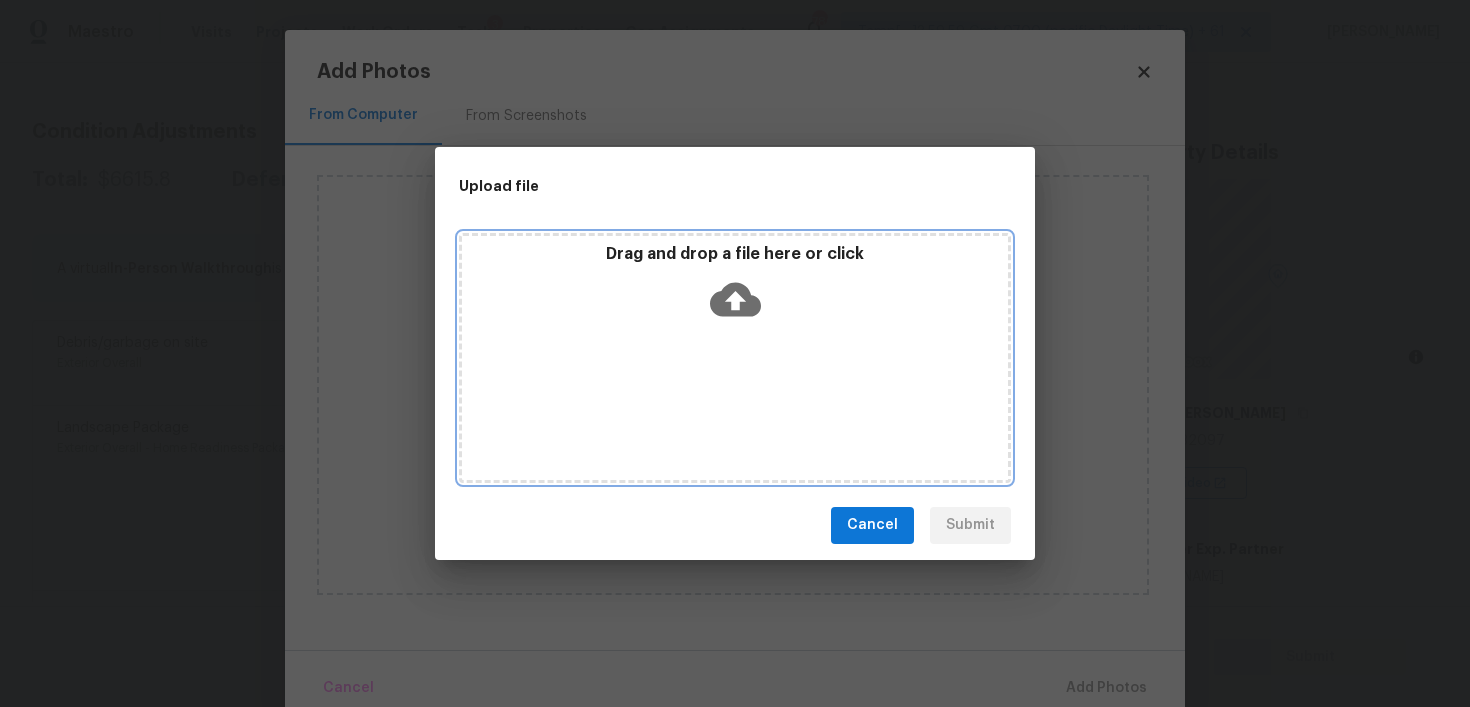 click 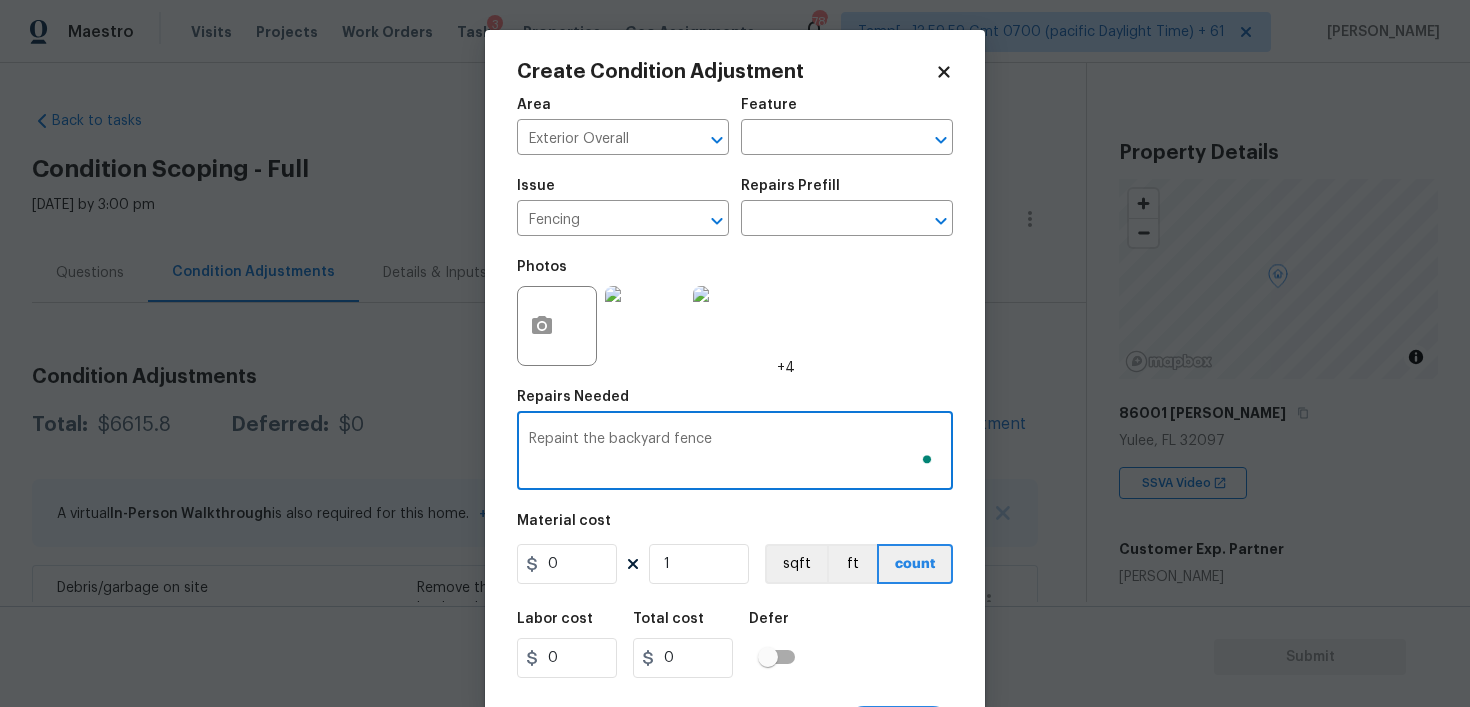 type on "Repaint the backyard fence" 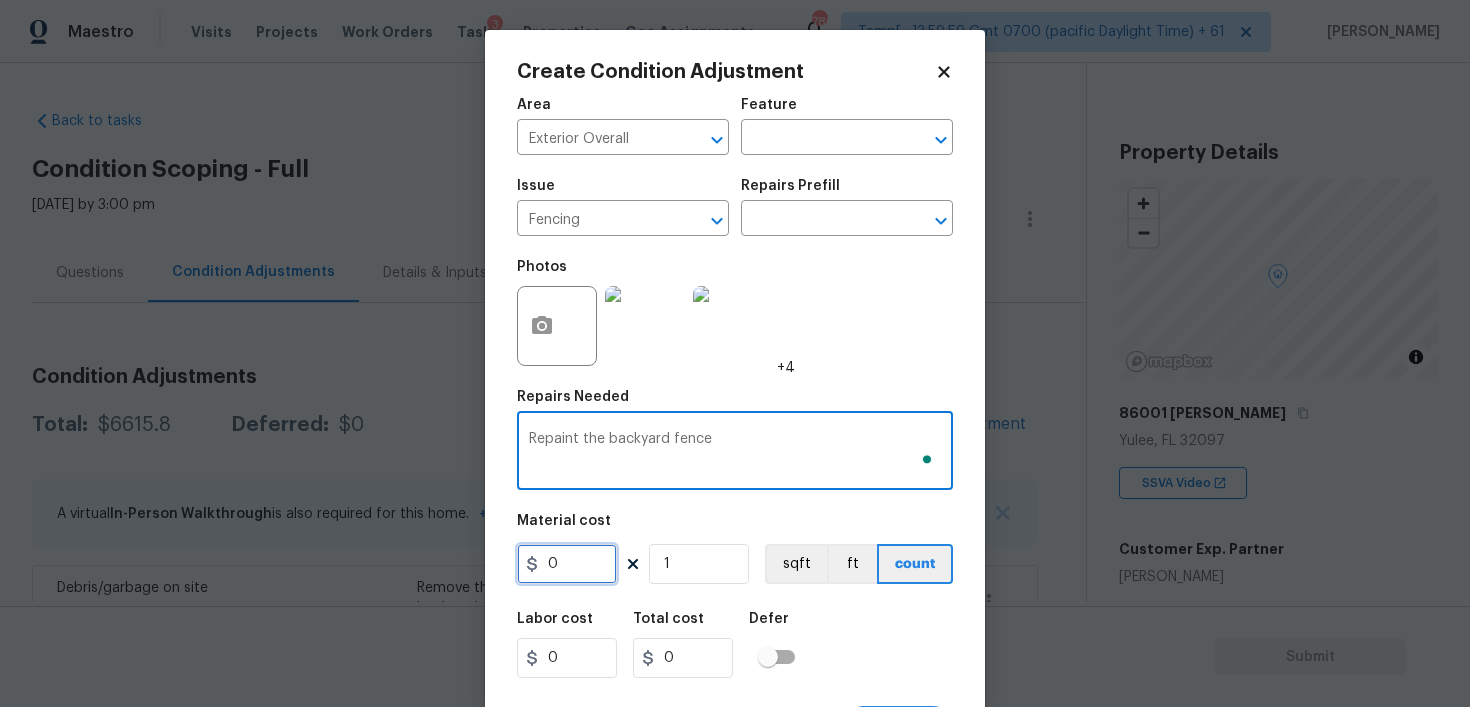 scroll, scrollTop: 0, scrollLeft: 0, axis: both 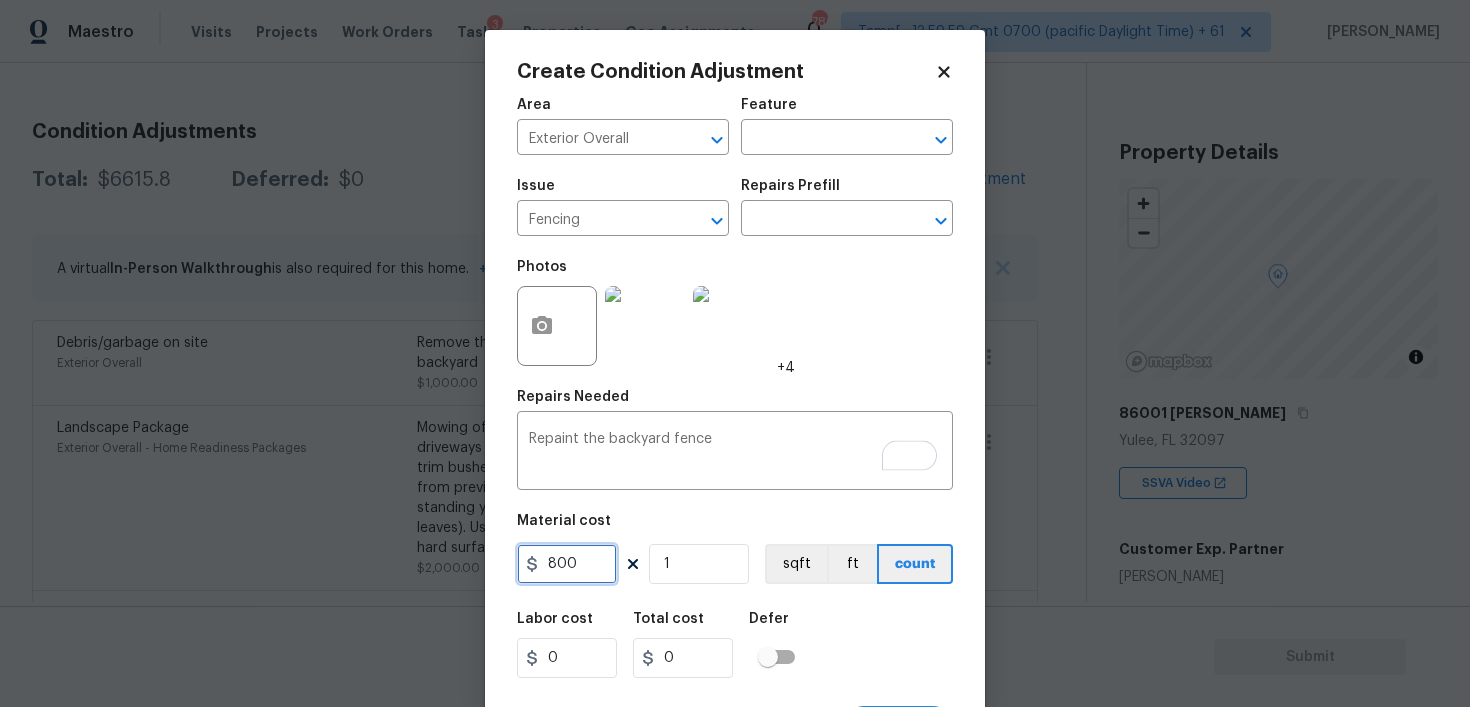 type on "800" 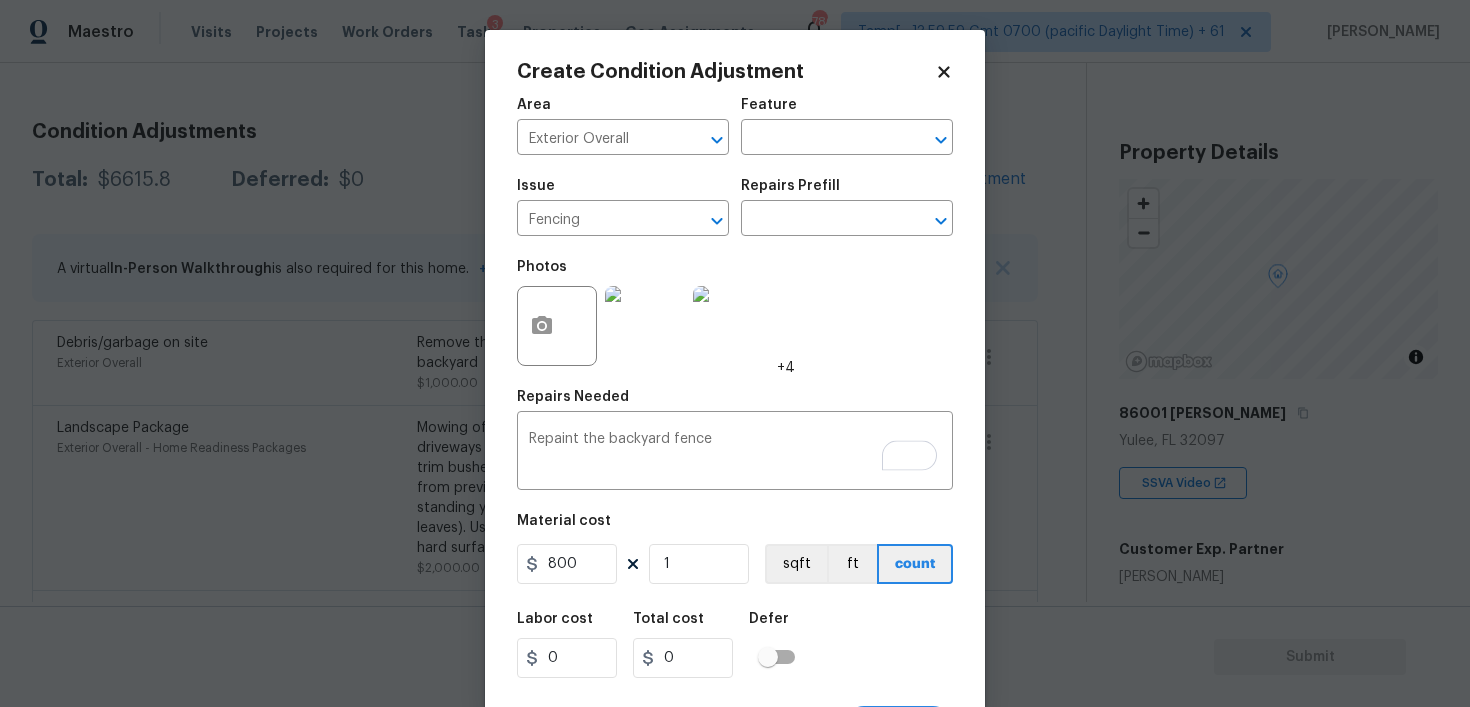 type on "800" 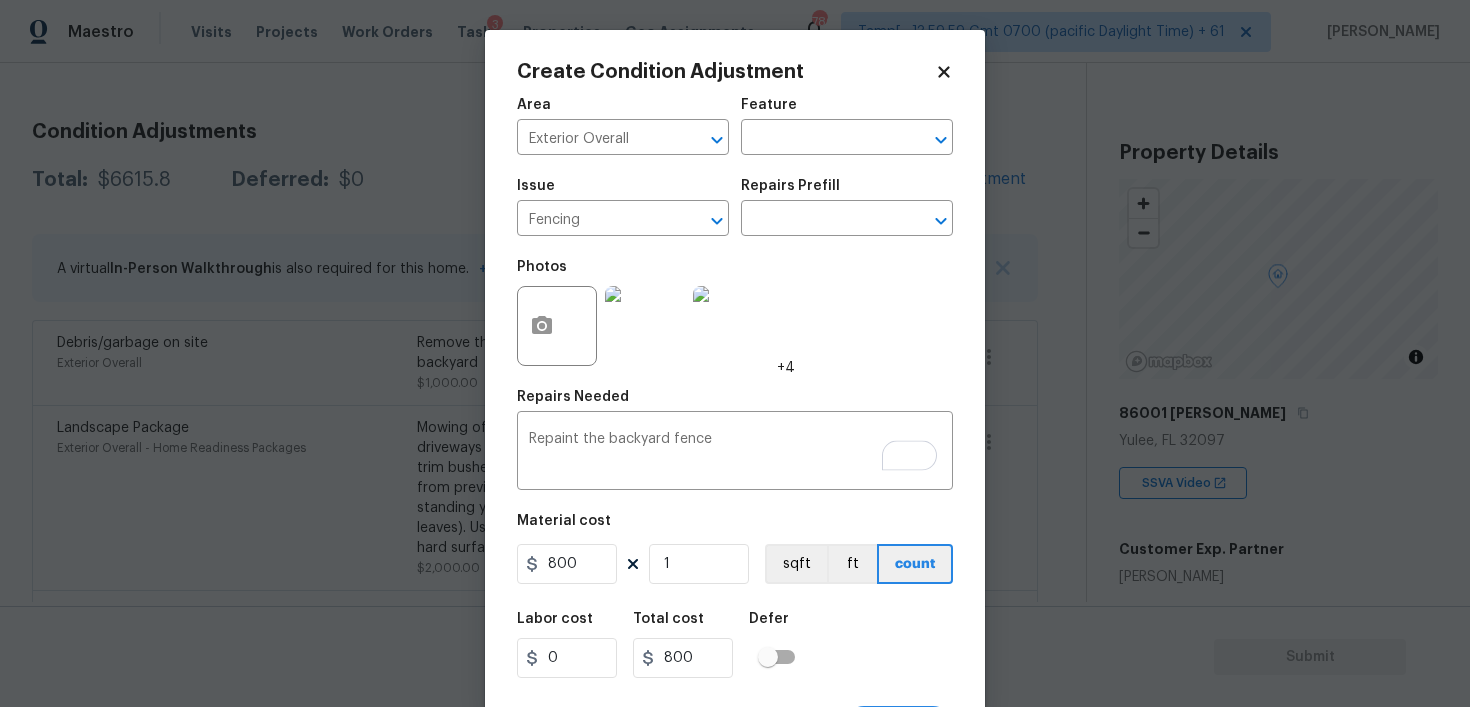 click on "Labor cost 0 Total cost 800 Defer" at bounding box center (735, 645) 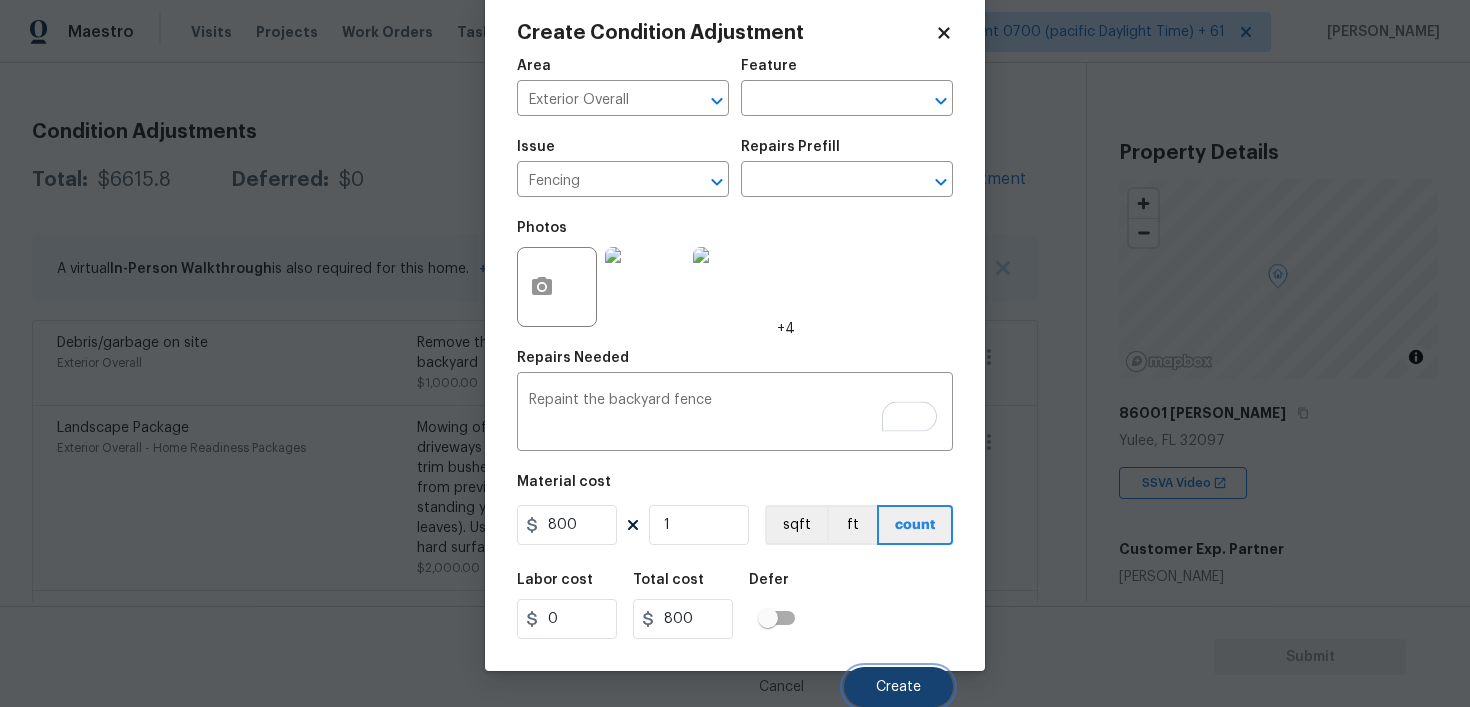click on "Create" at bounding box center [898, 687] 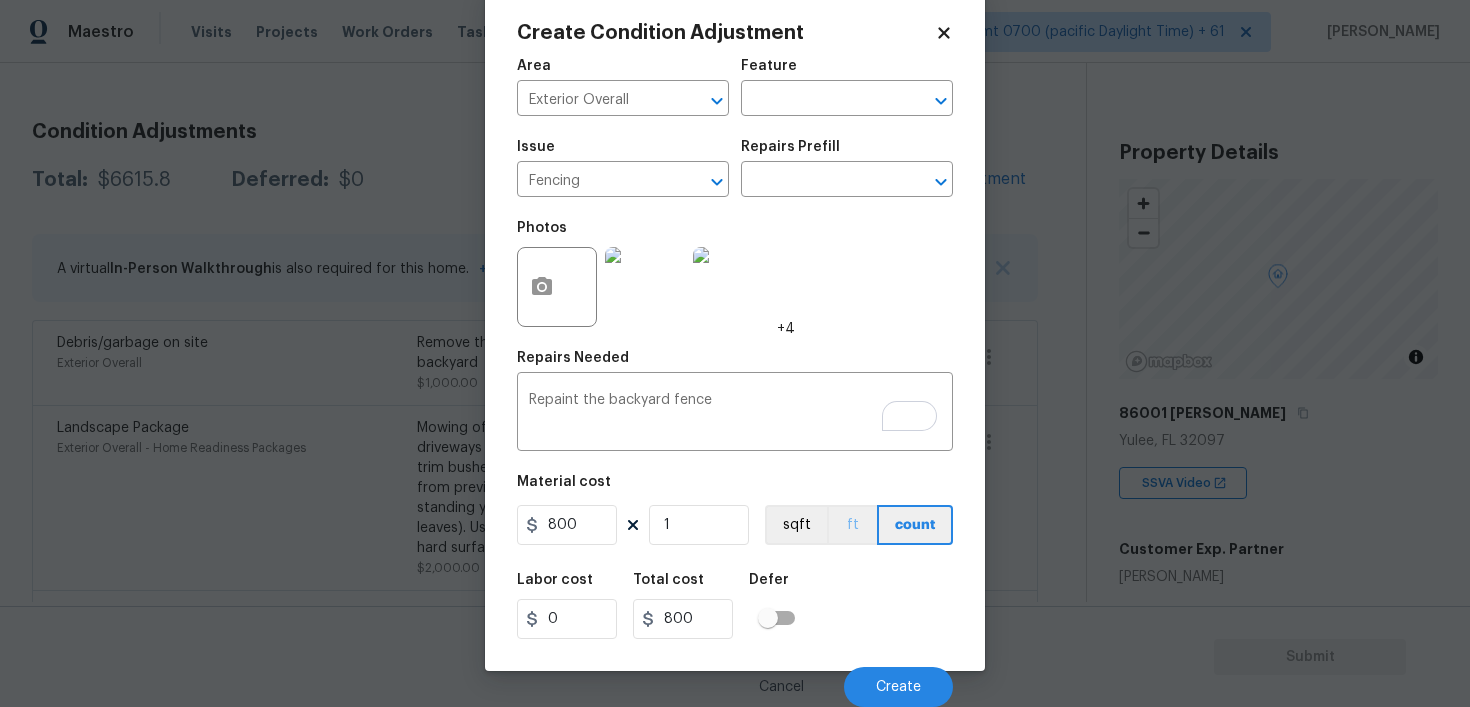 scroll, scrollTop: 245, scrollLeft: 0, axis: vertical 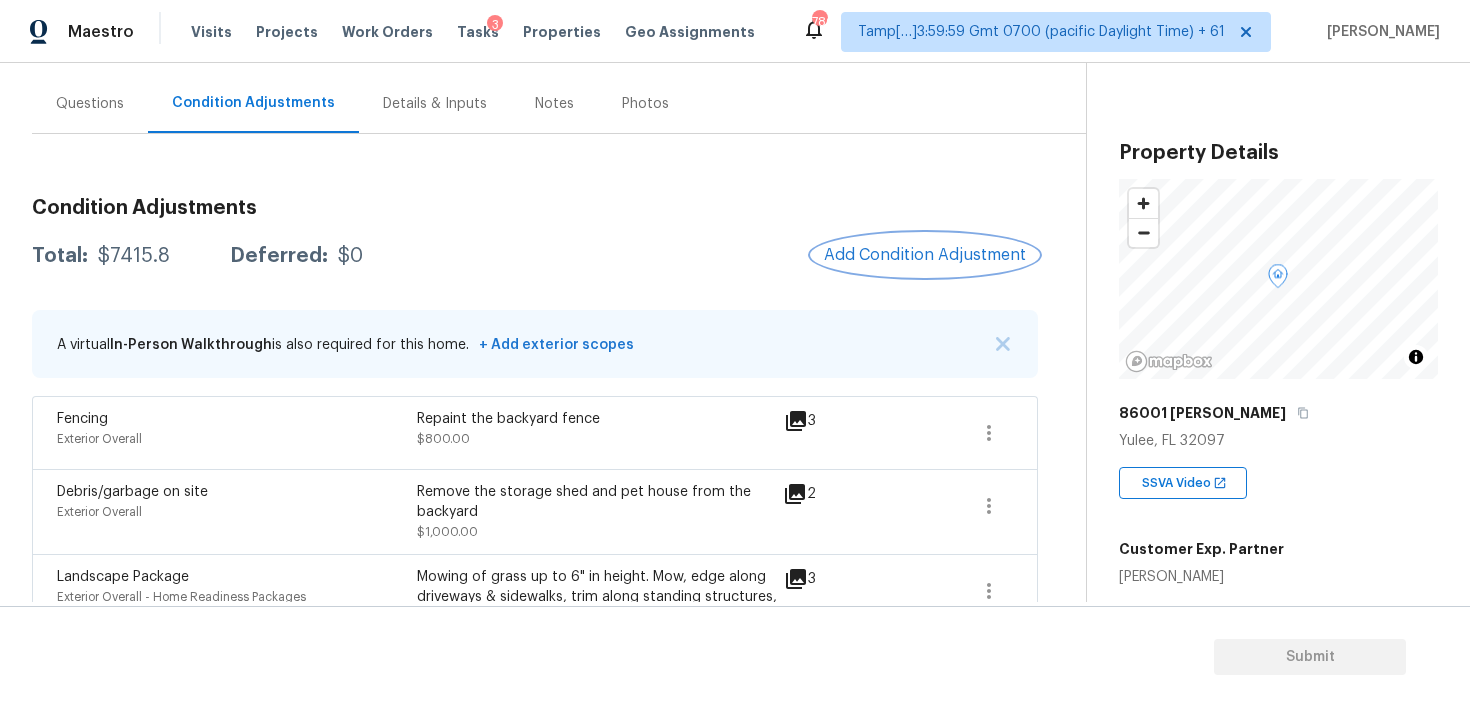 click on "Add Condition Adjustment" at bounding box center (925, 255) 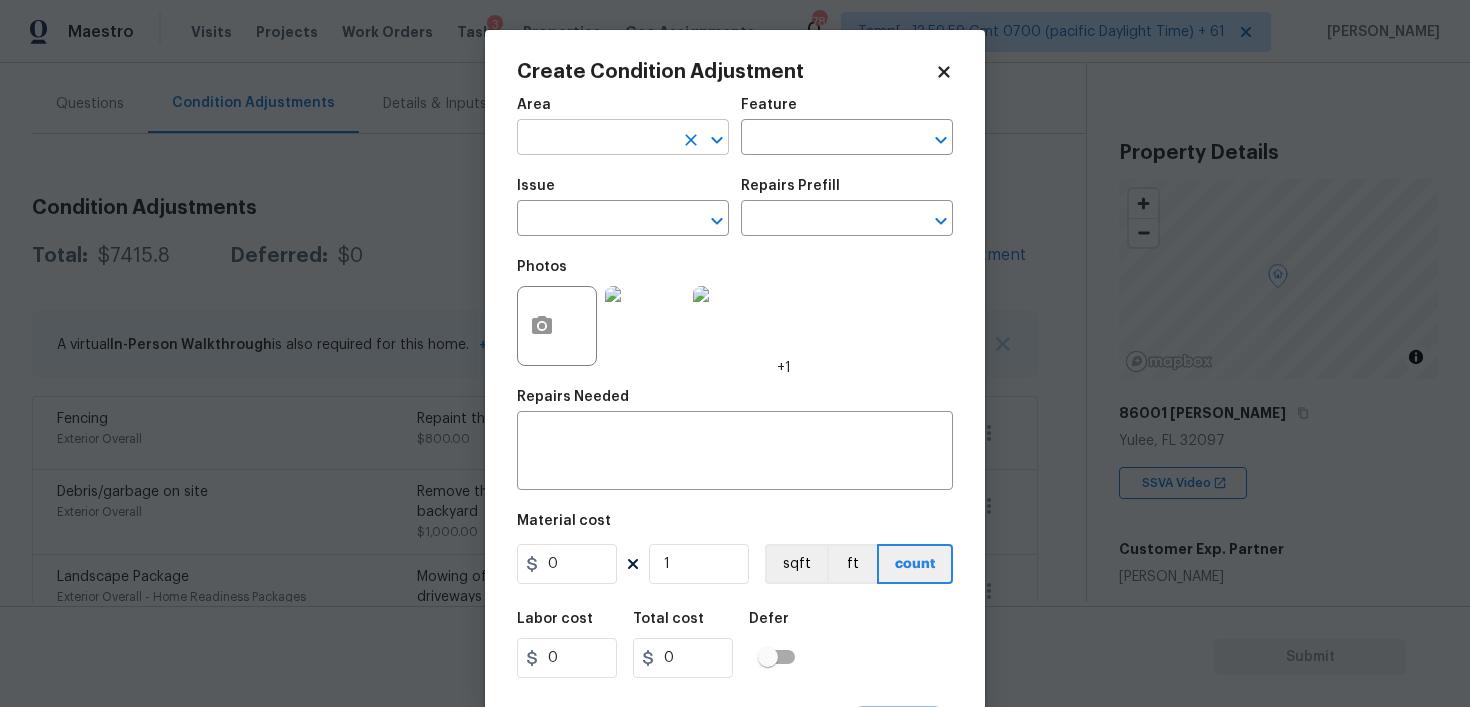 click at bounding box center [595, 139] 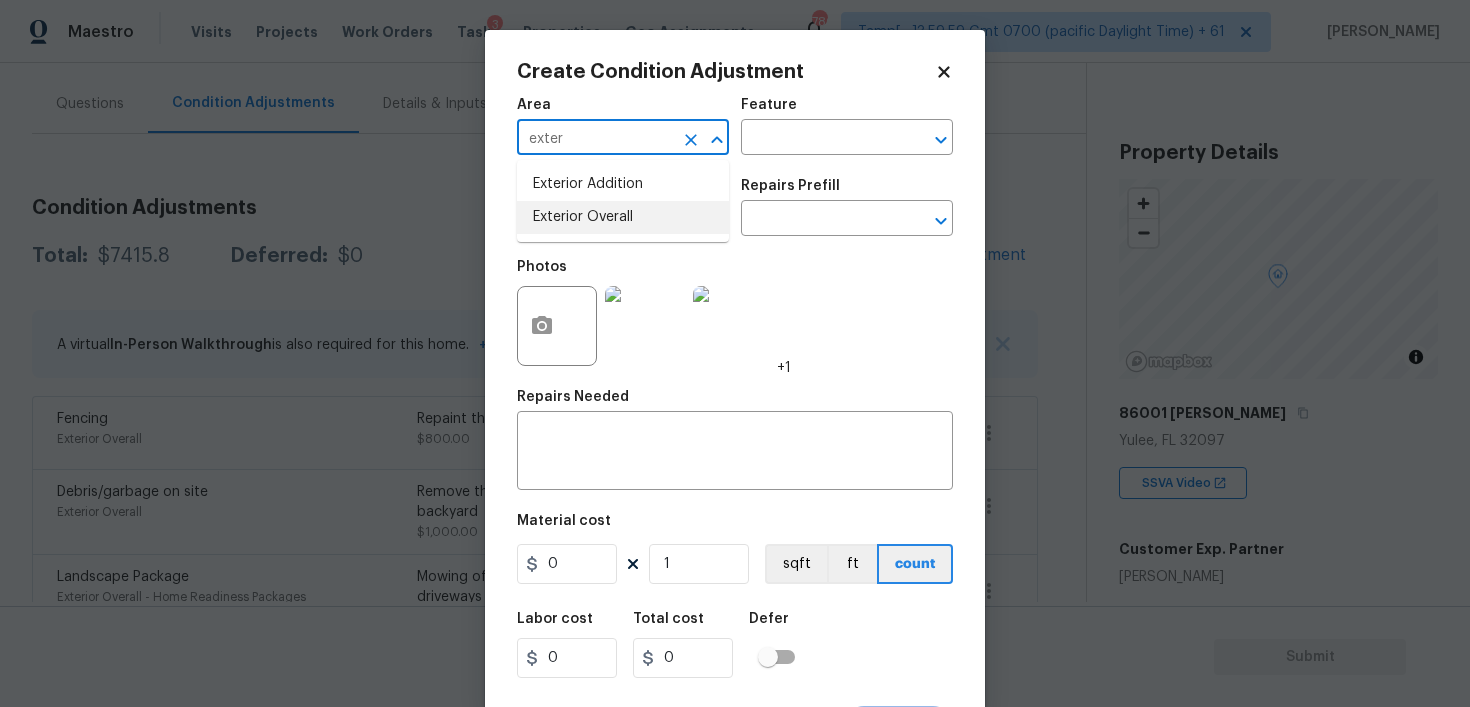 click on "Exterior Addition Exterior Overall" at bounding box center [623, 201] 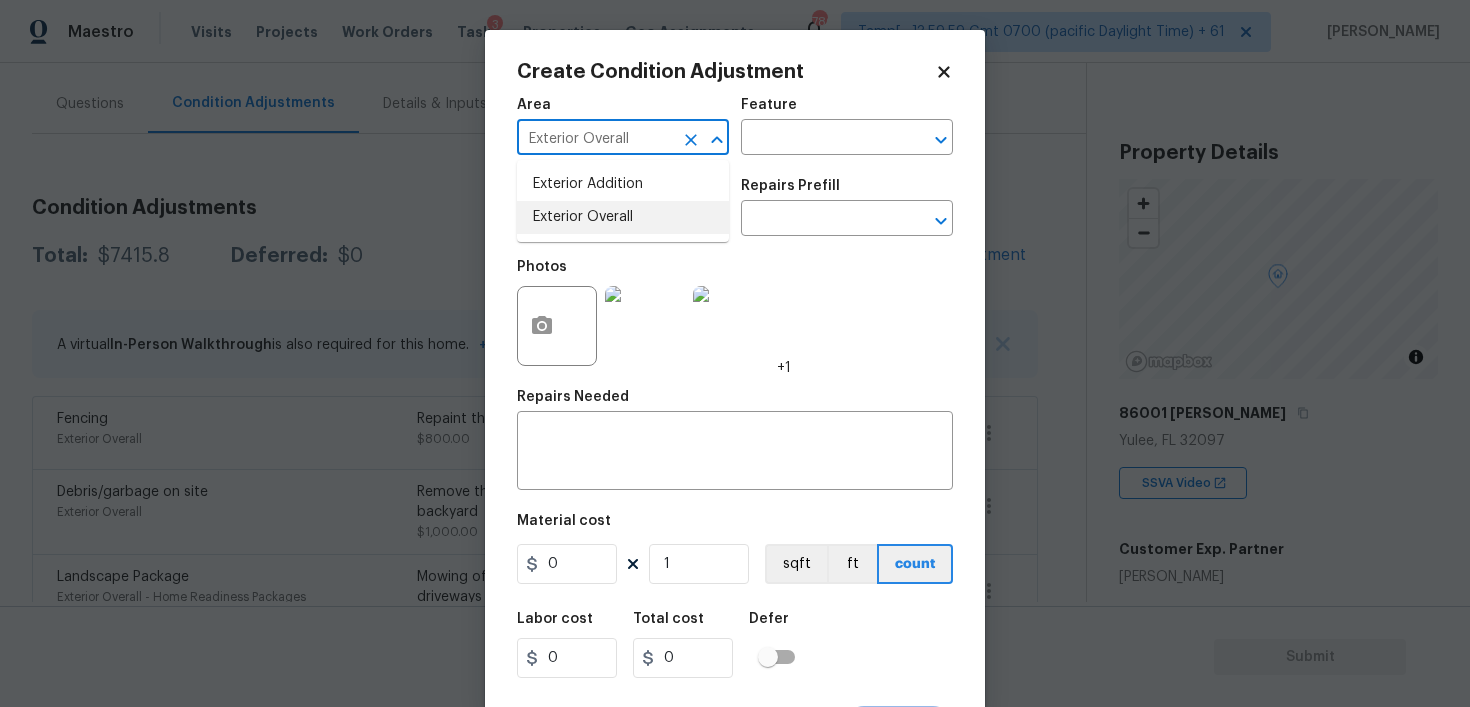 type on "Exterior Overall" 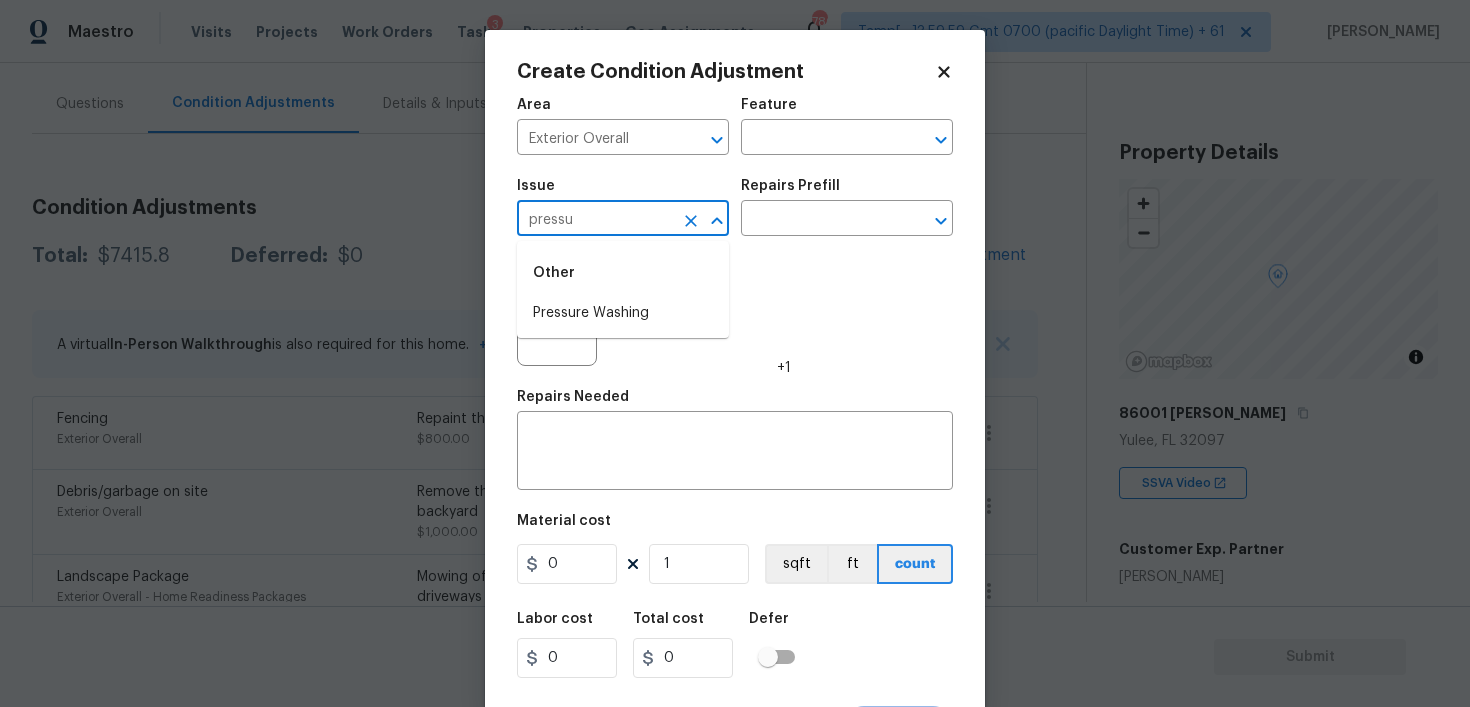 click on "Other" at bounding box center [623, 273] 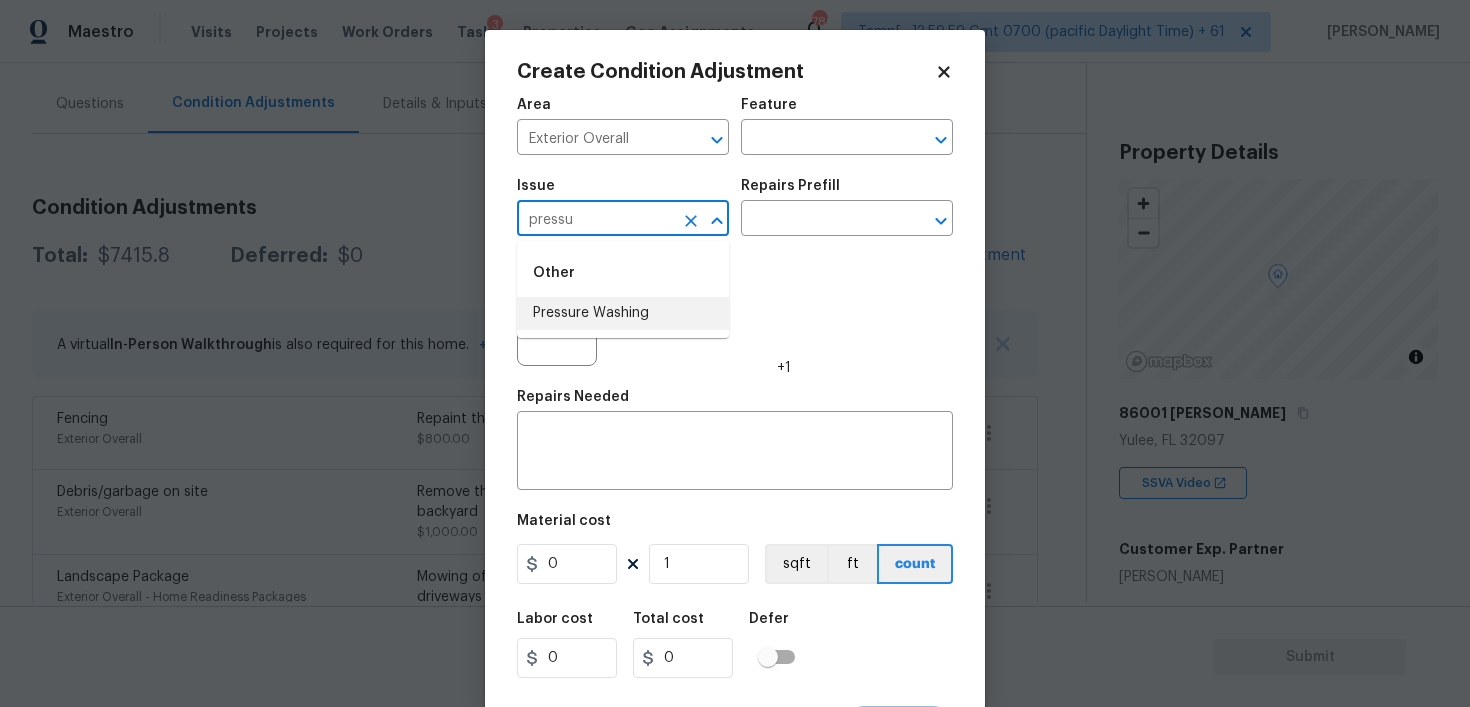click on "Pressure Washing" at bounding box center [623, 313] 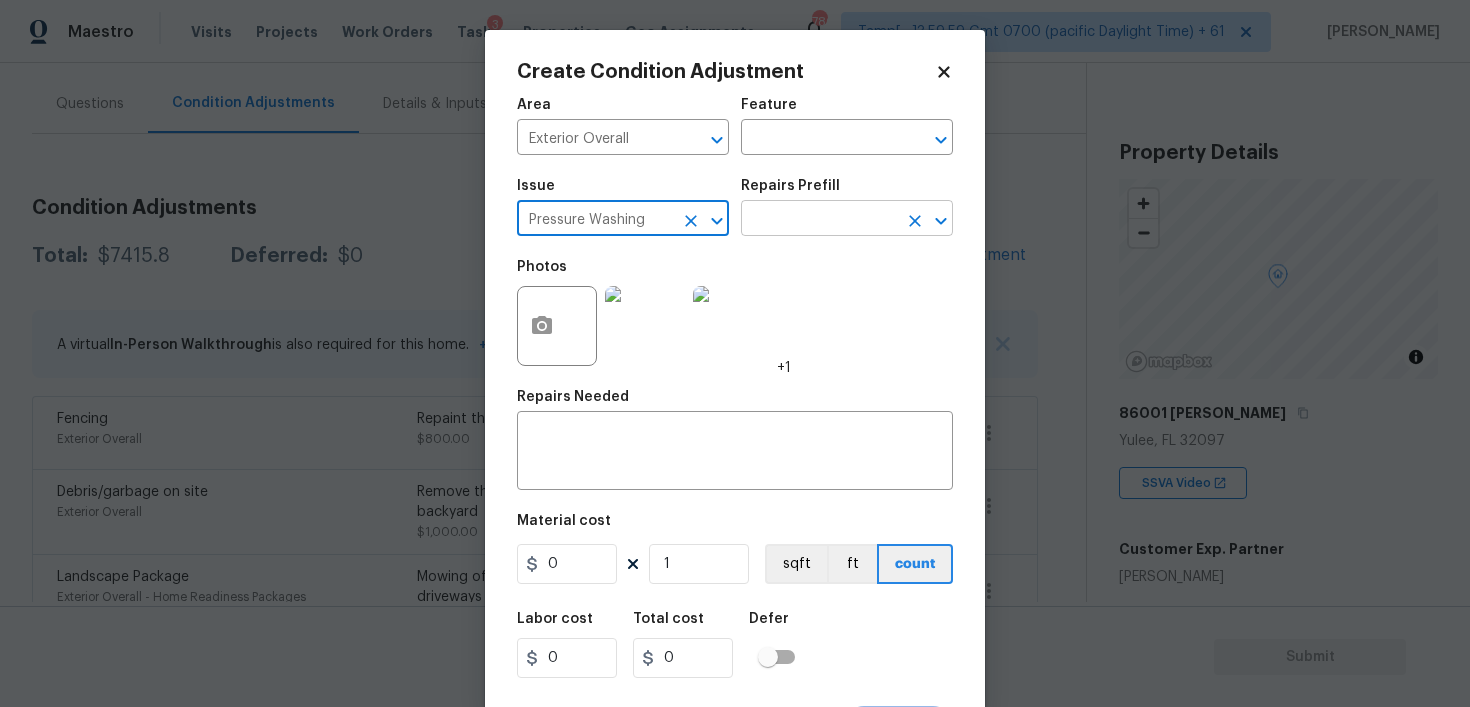 type on "Pressure Washing" 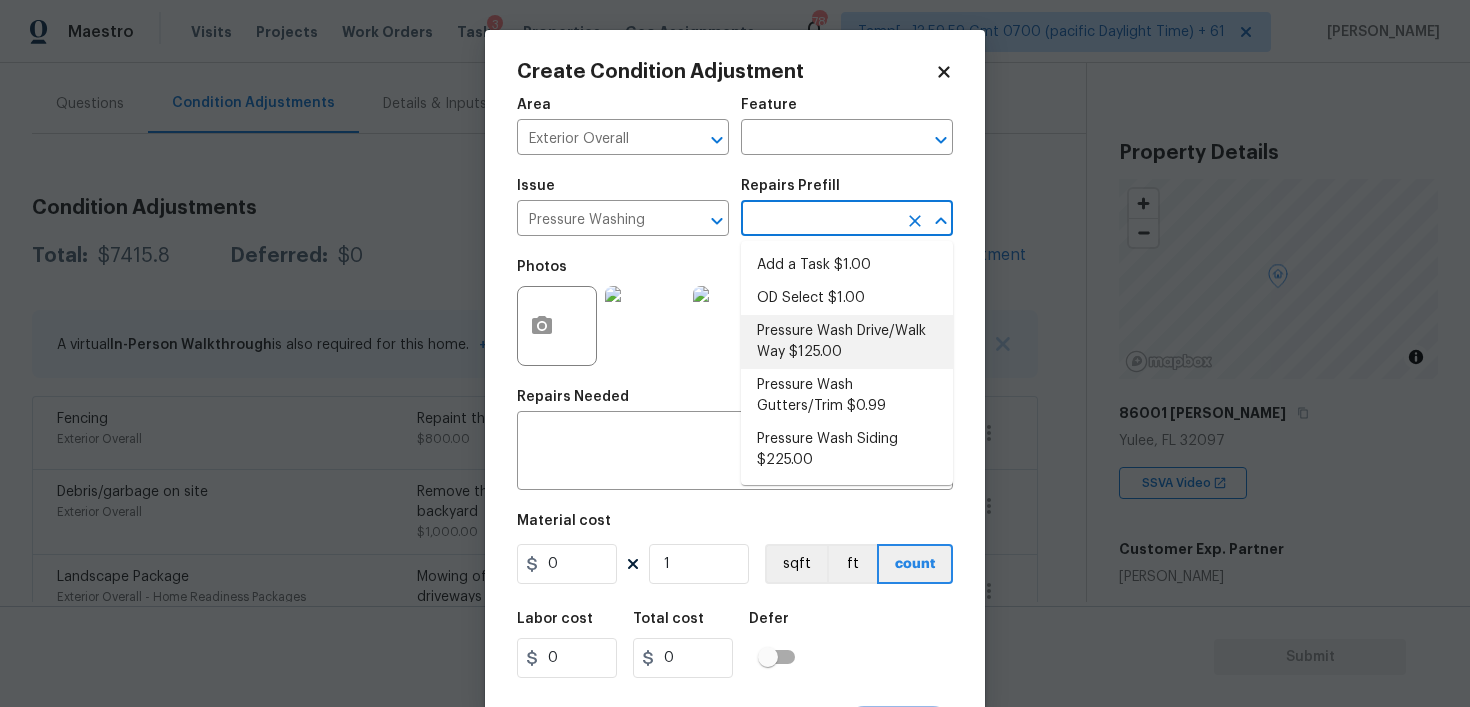 click on "Pressure Wash Drive/Walk Way $125.00" at bounding box center [847, 342] 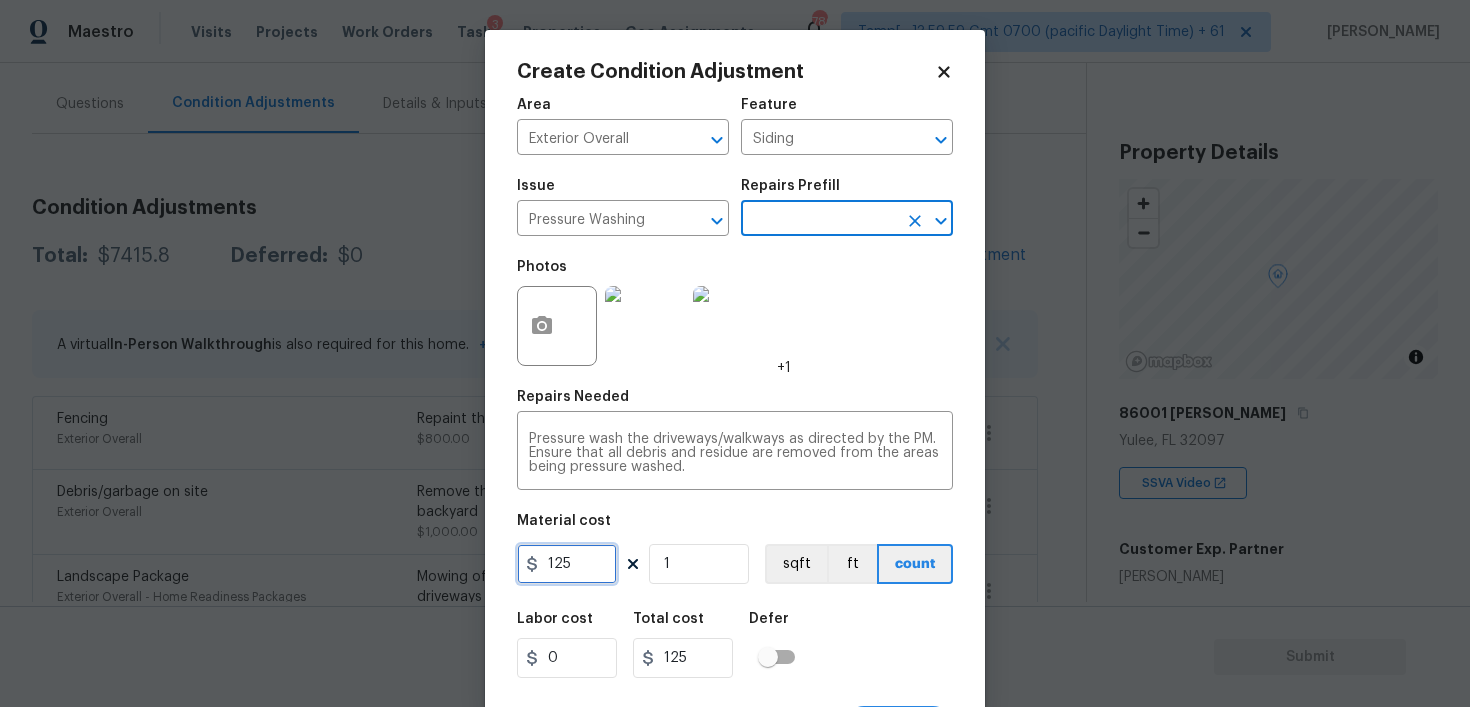 click on "125" at bounding box center [567, 564] 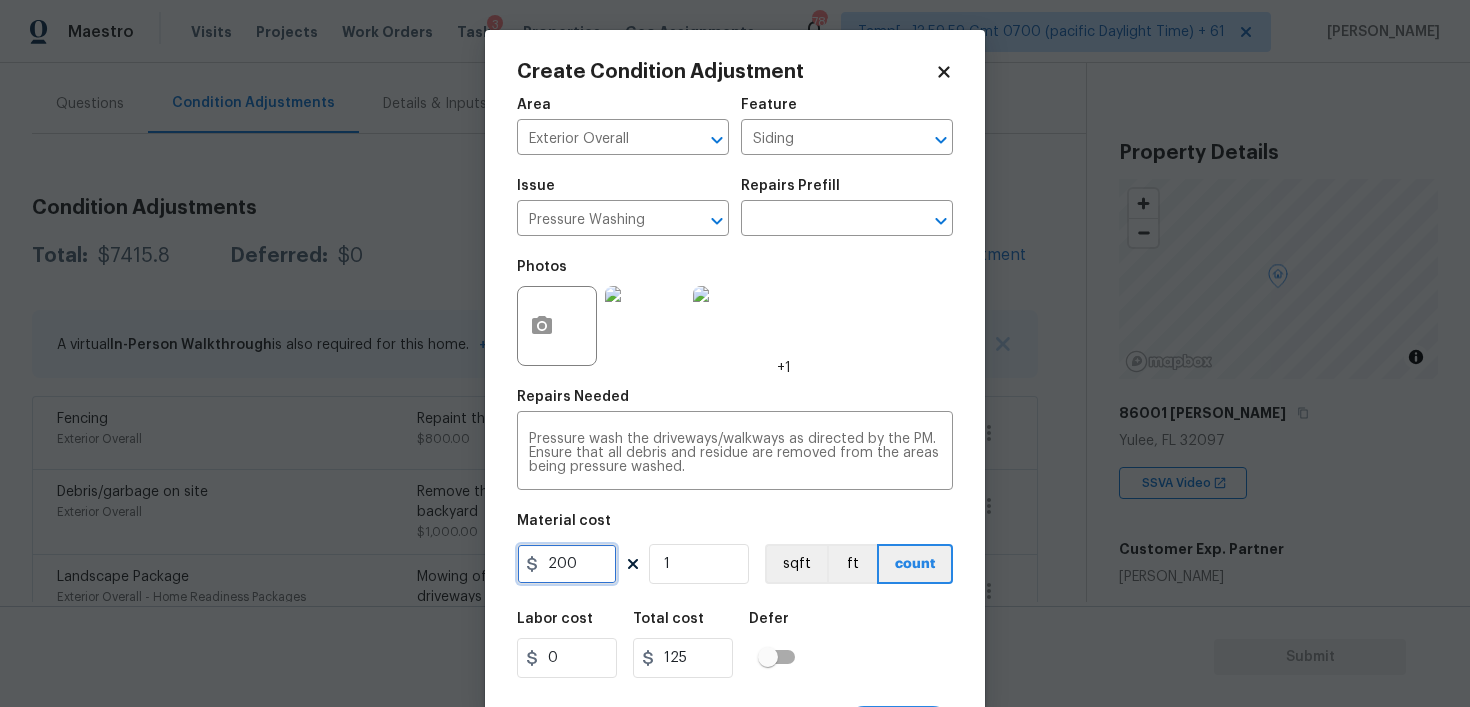 type on "200" 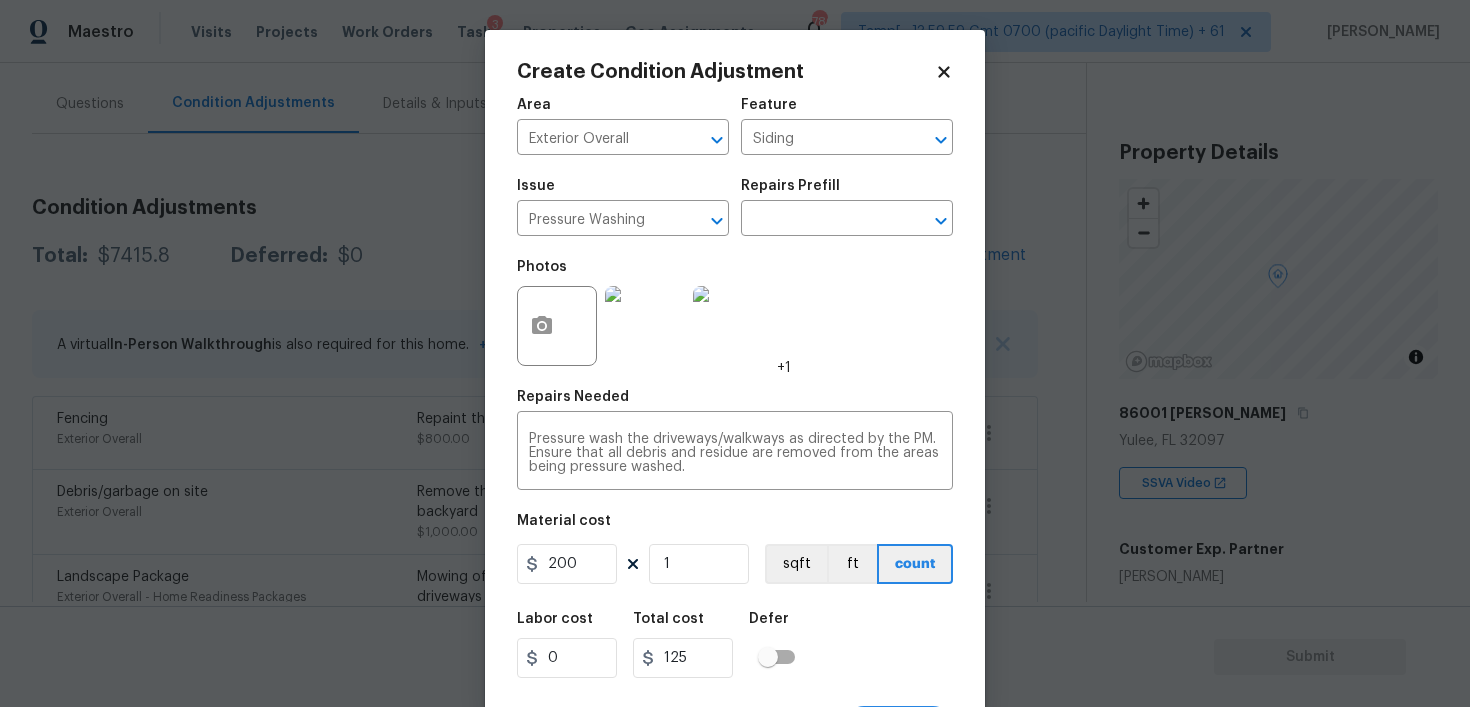 click on "Labor cost 0 Total cost 125 Defer" at bounding box center [735, 645] 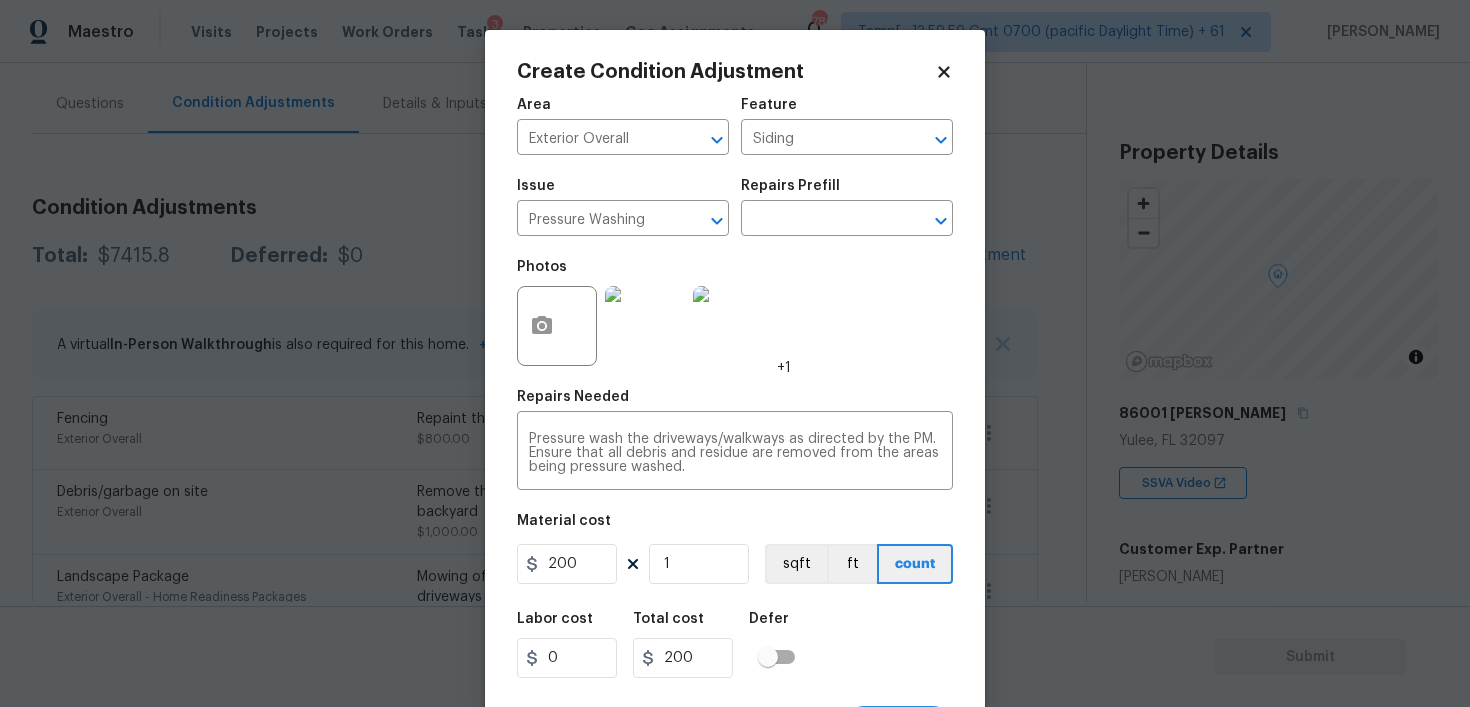 scroll, scrollTop: 40, scrollLeft: 0, axis: vertical 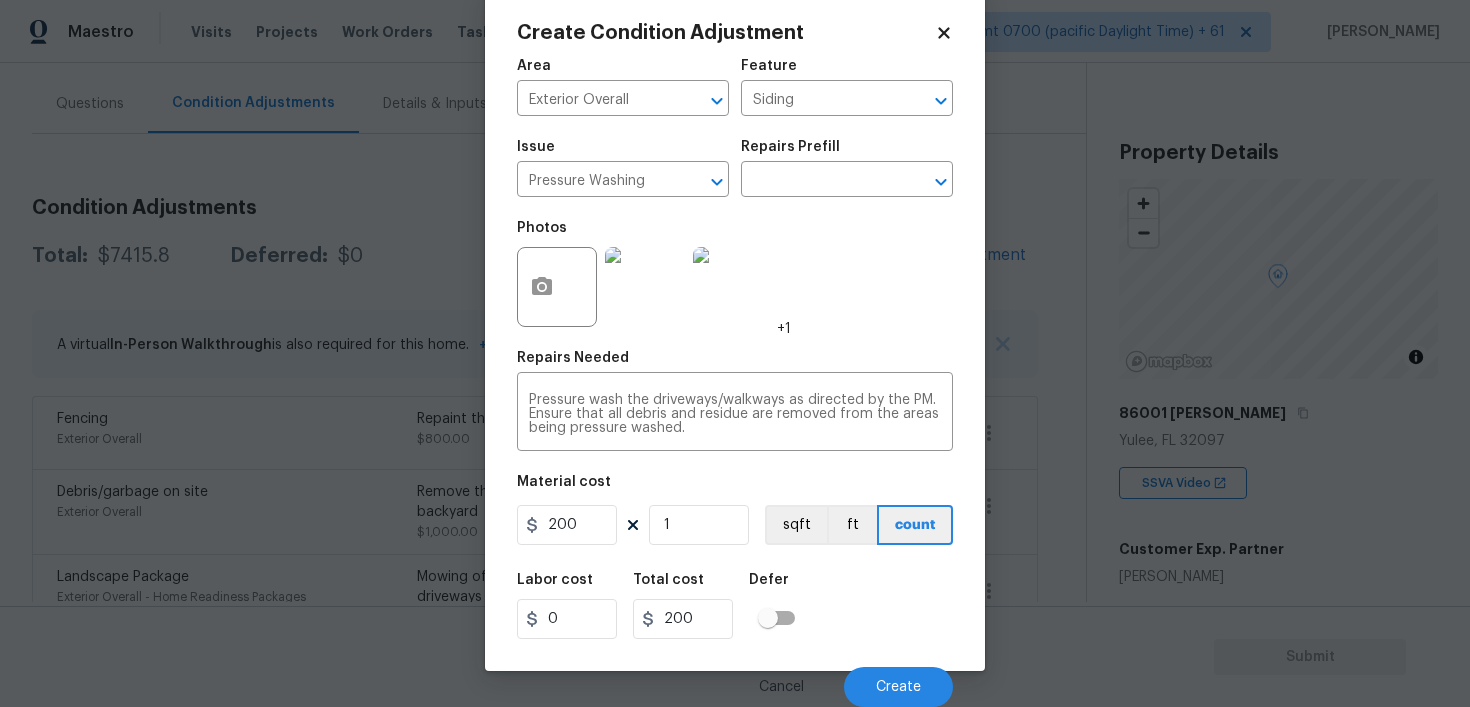 click on "Cancel Create" at bounding box center (735, 679) 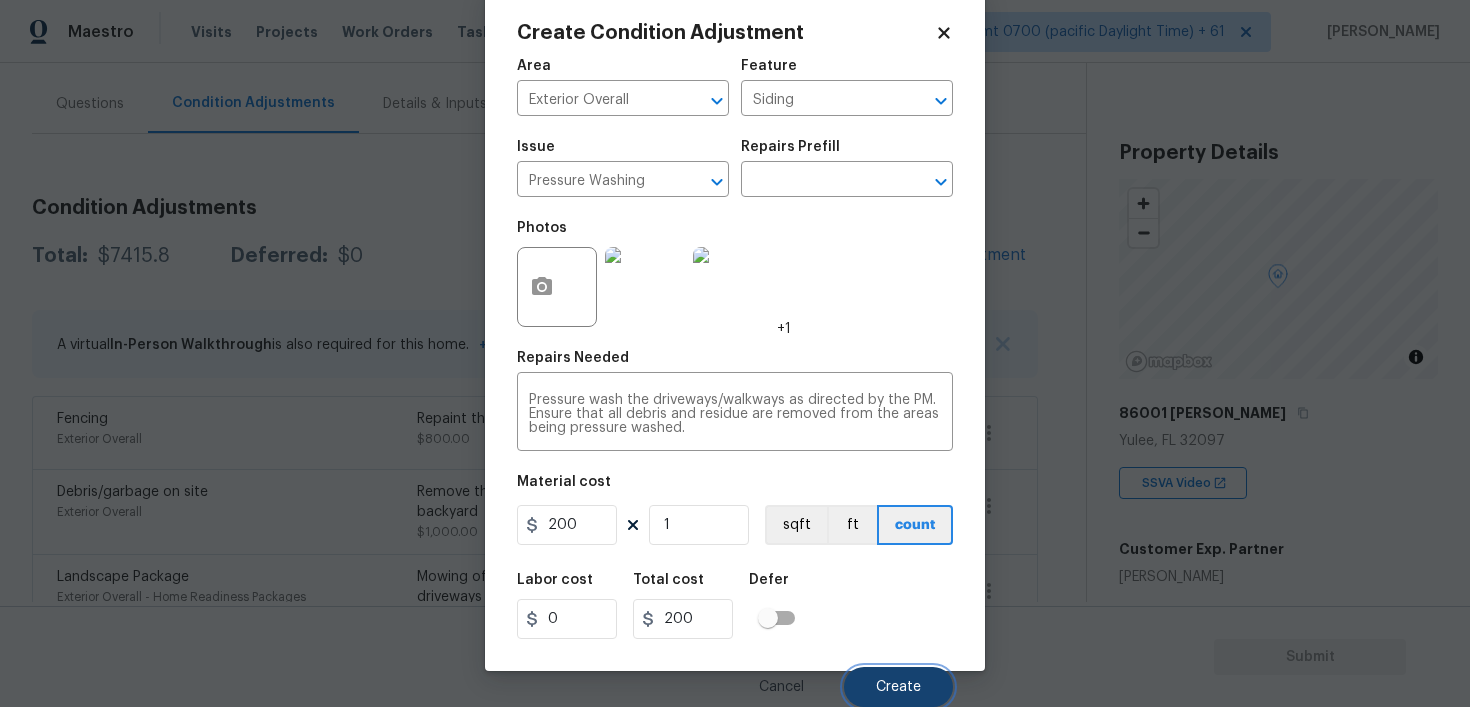 click on "Create" at bounding box center (898, 687) 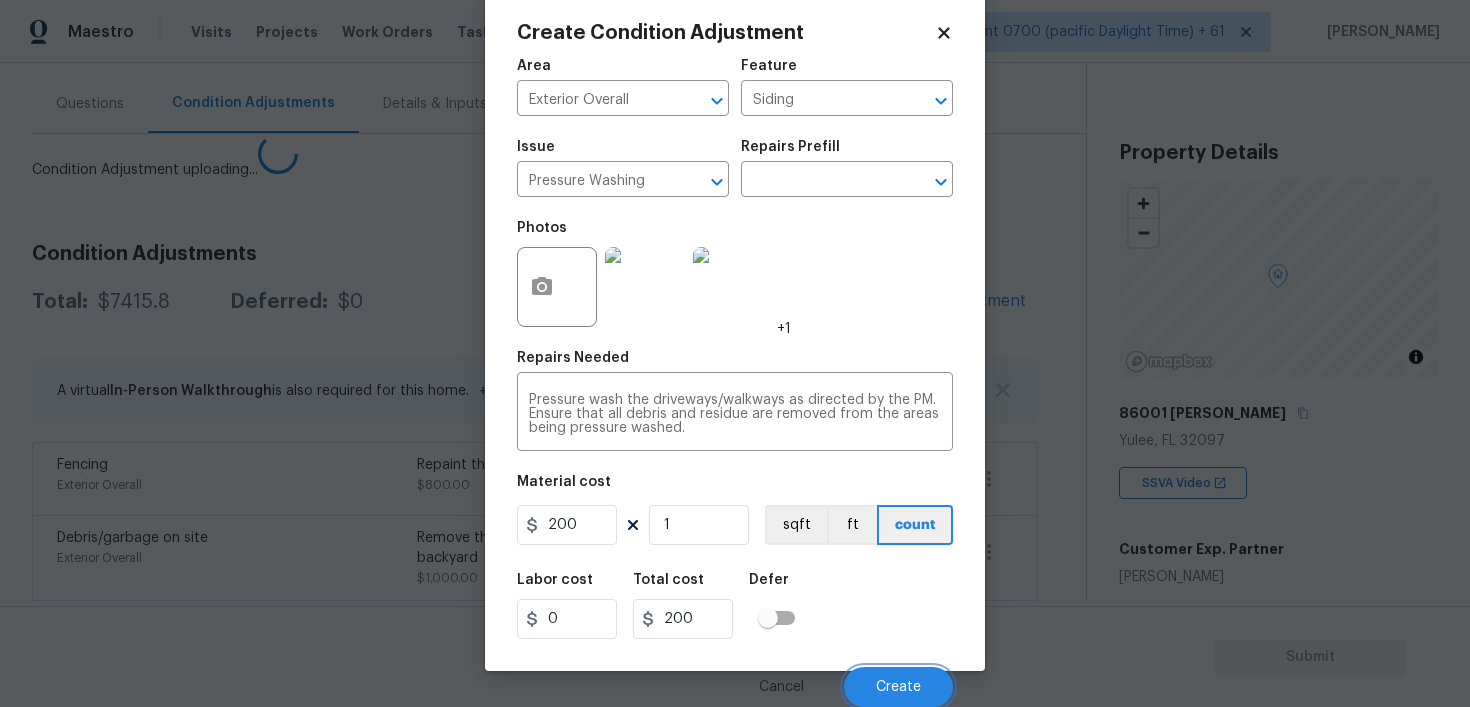scroll, scrollTop: 33, scrollLeft: 0, axis: vertical 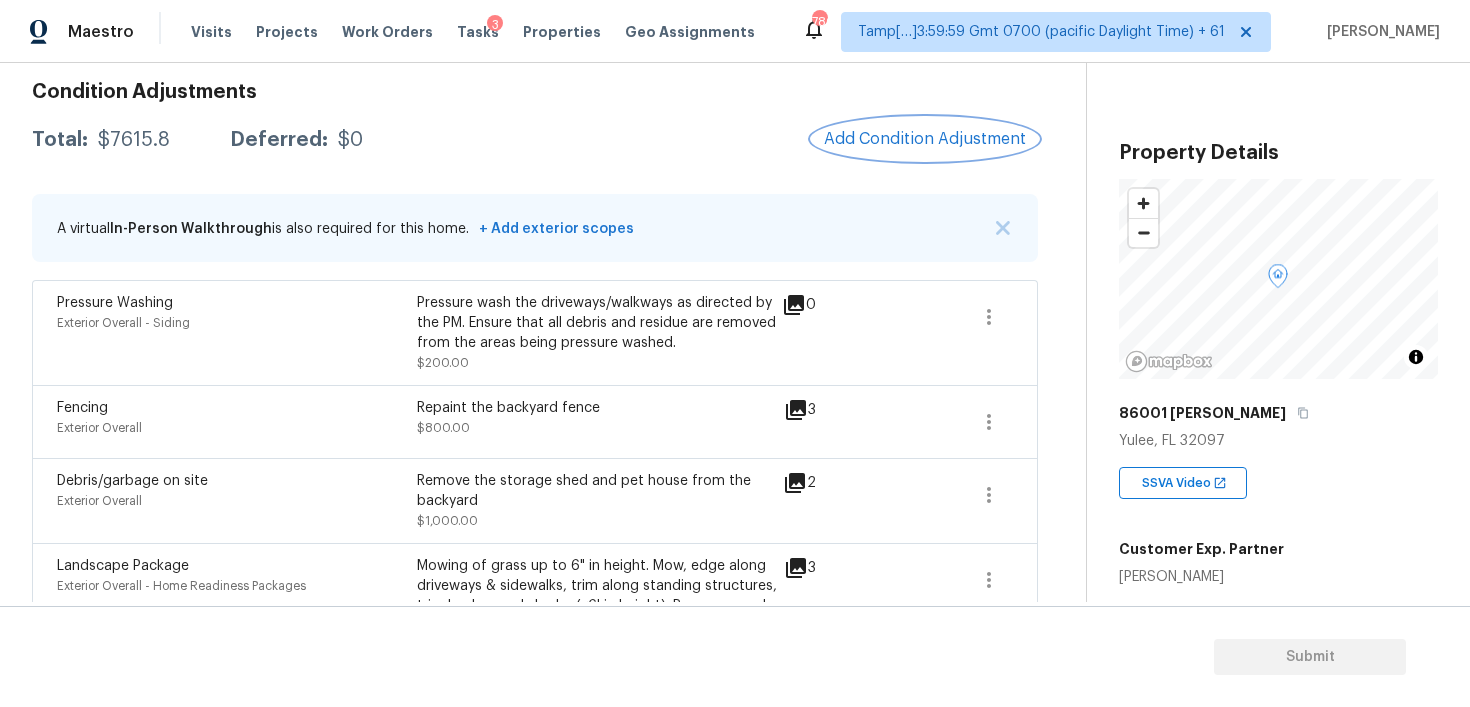 click on "Add Condition Adjustment" at bounding box center [925, 139] 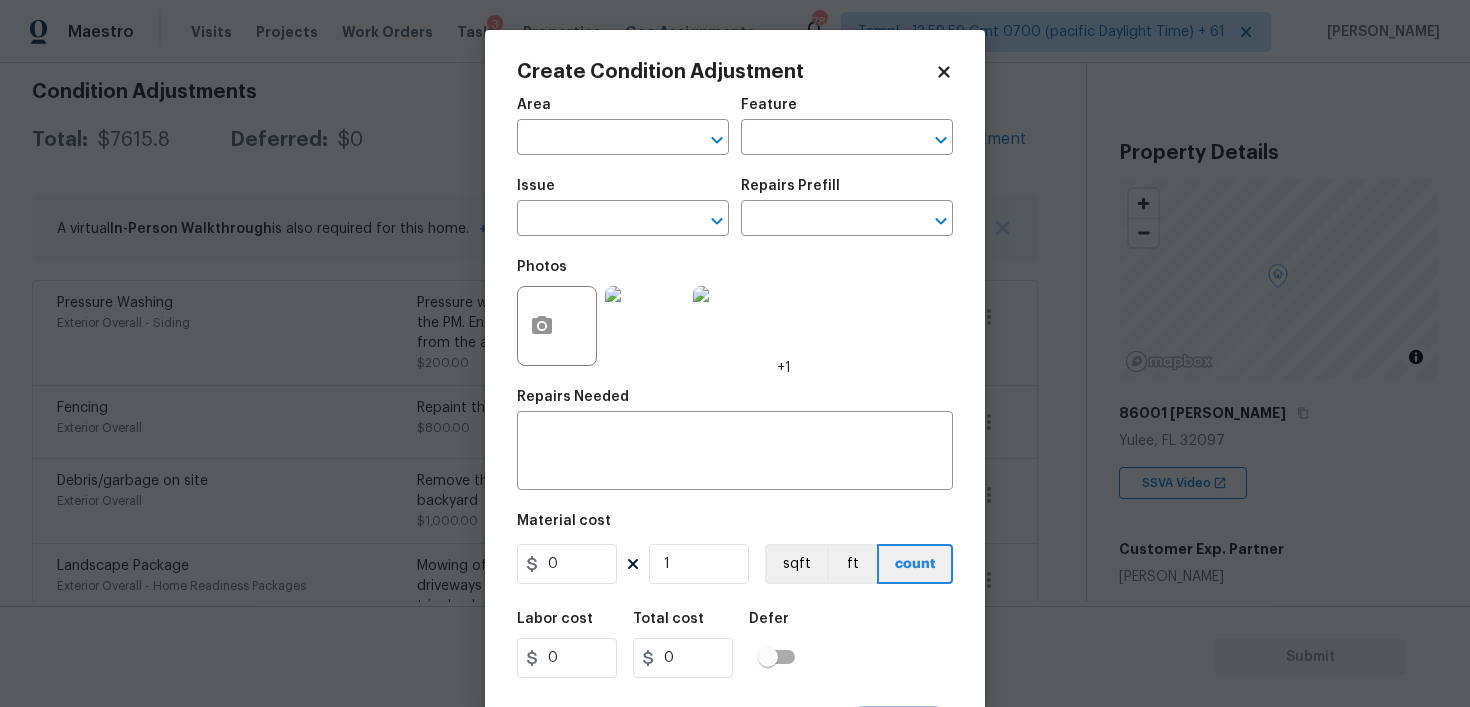 click at bounding box center (557, 326) 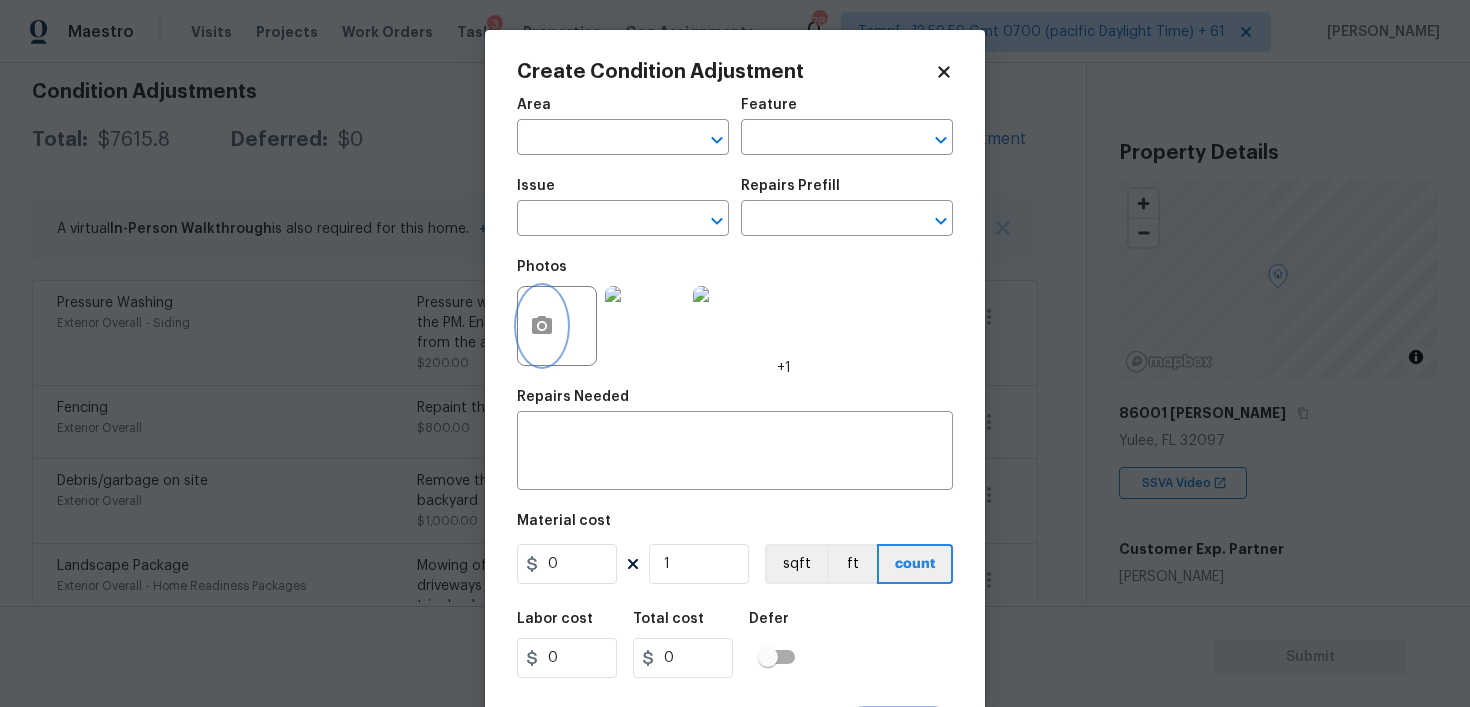 click at bounding box center (542, 326) 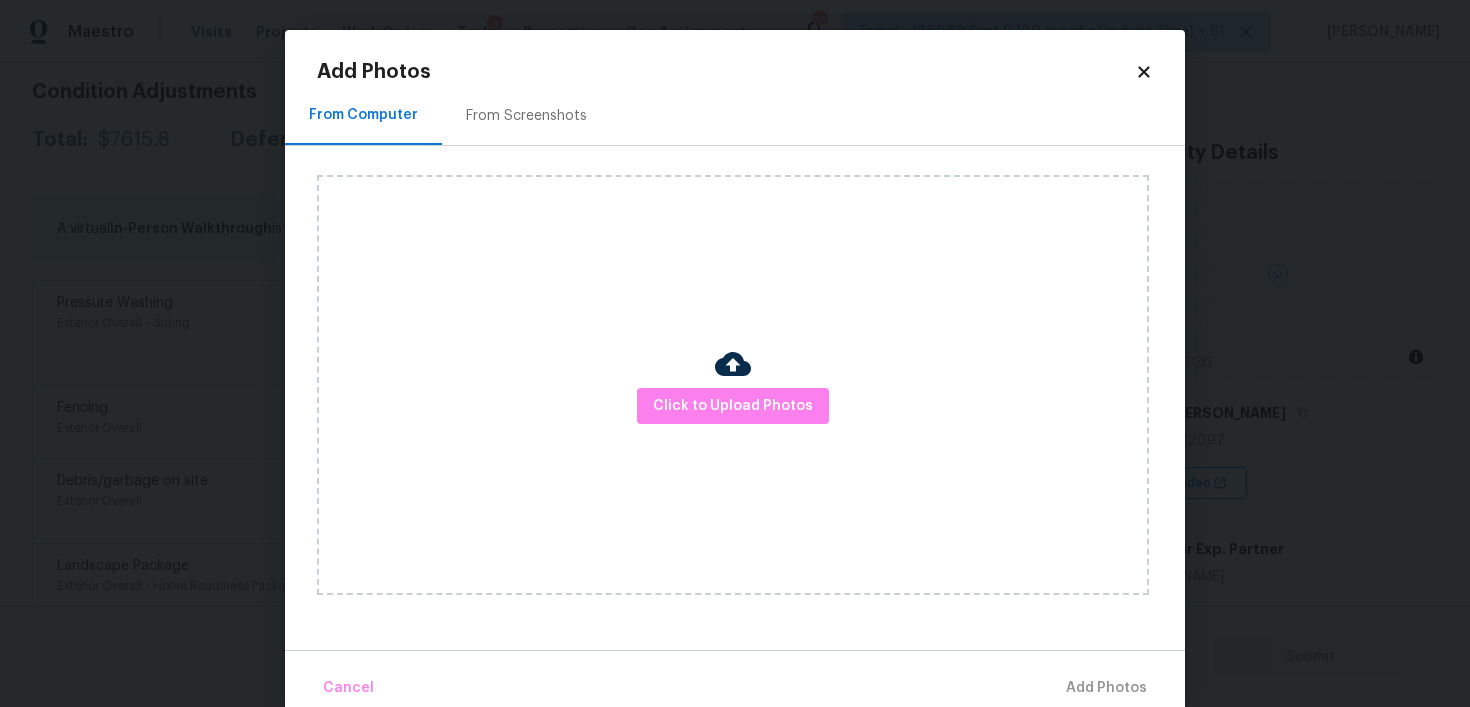 click on "Click to Upload Photos" at bounding box center (733, 385) 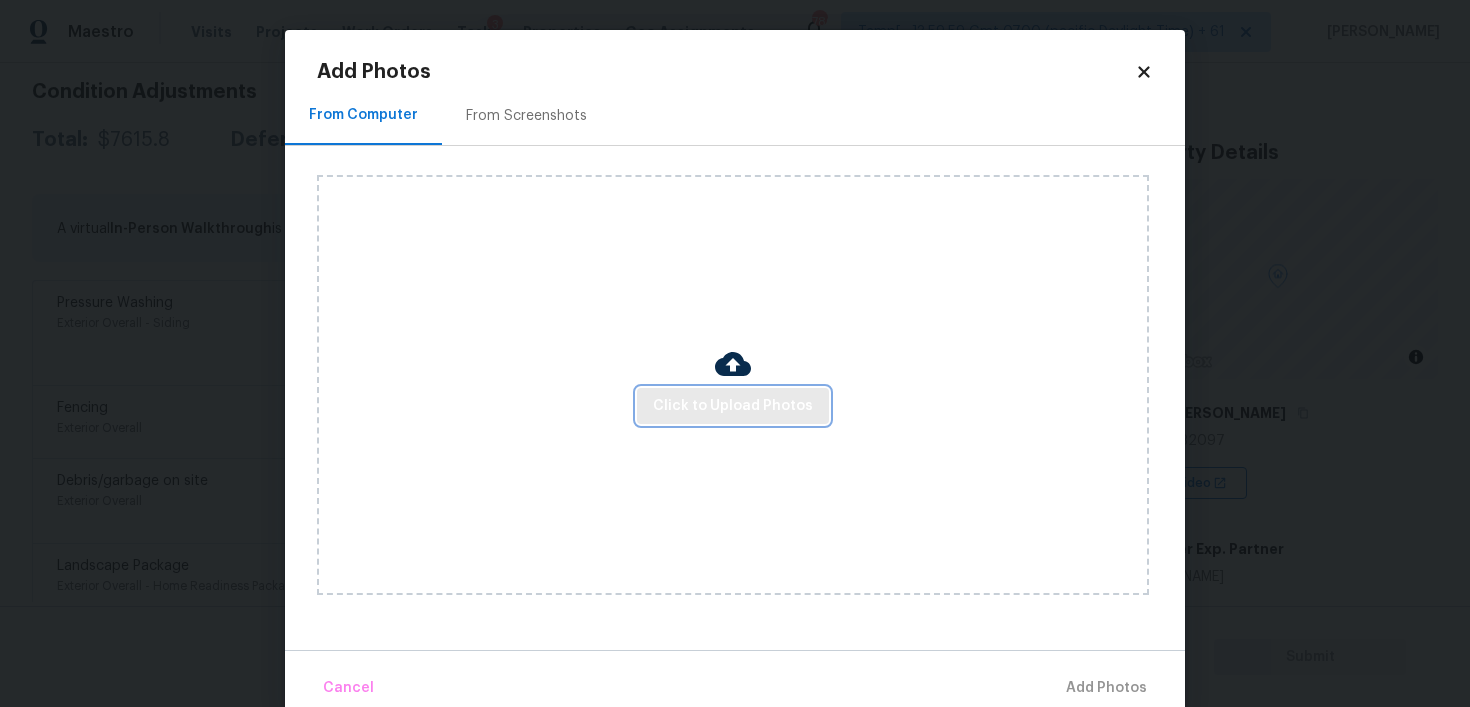 click on "Click to Upload Photos" at bounding box center (733, 406) 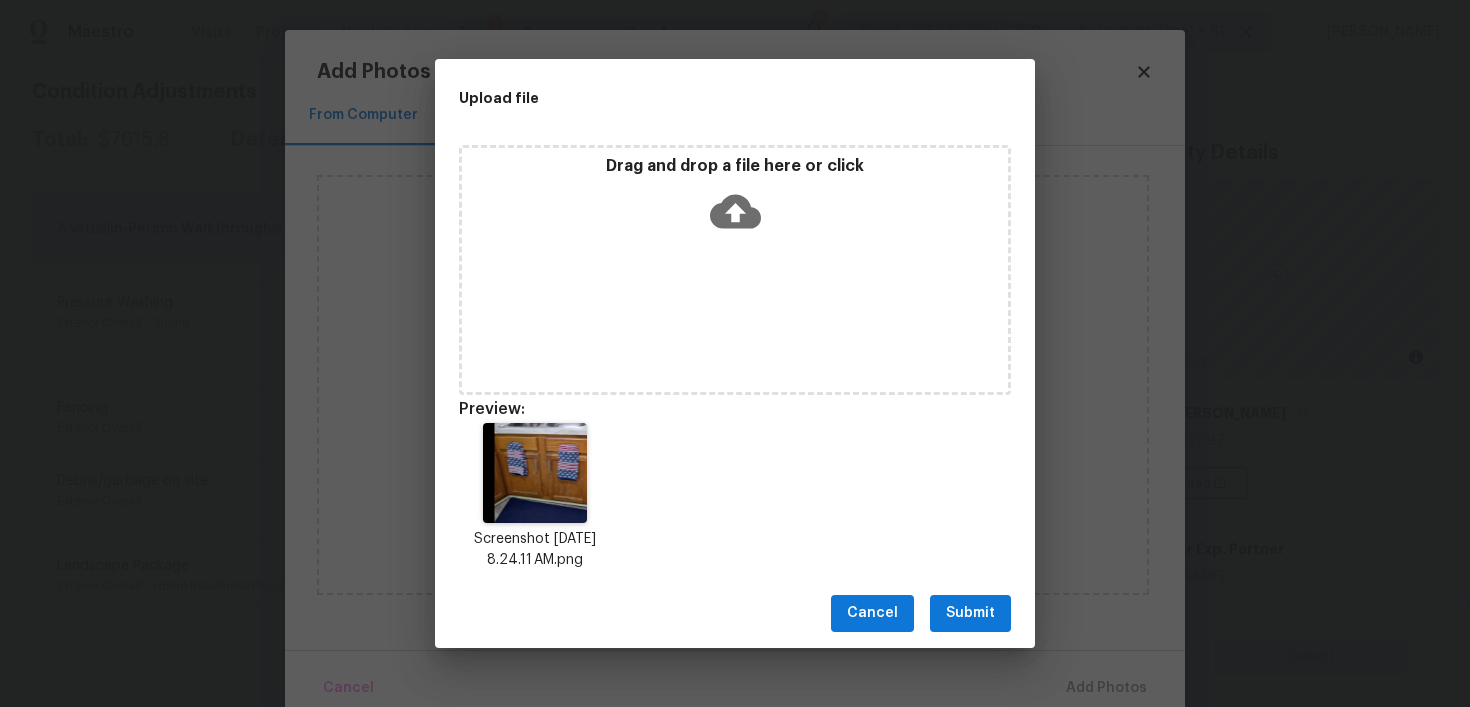 click 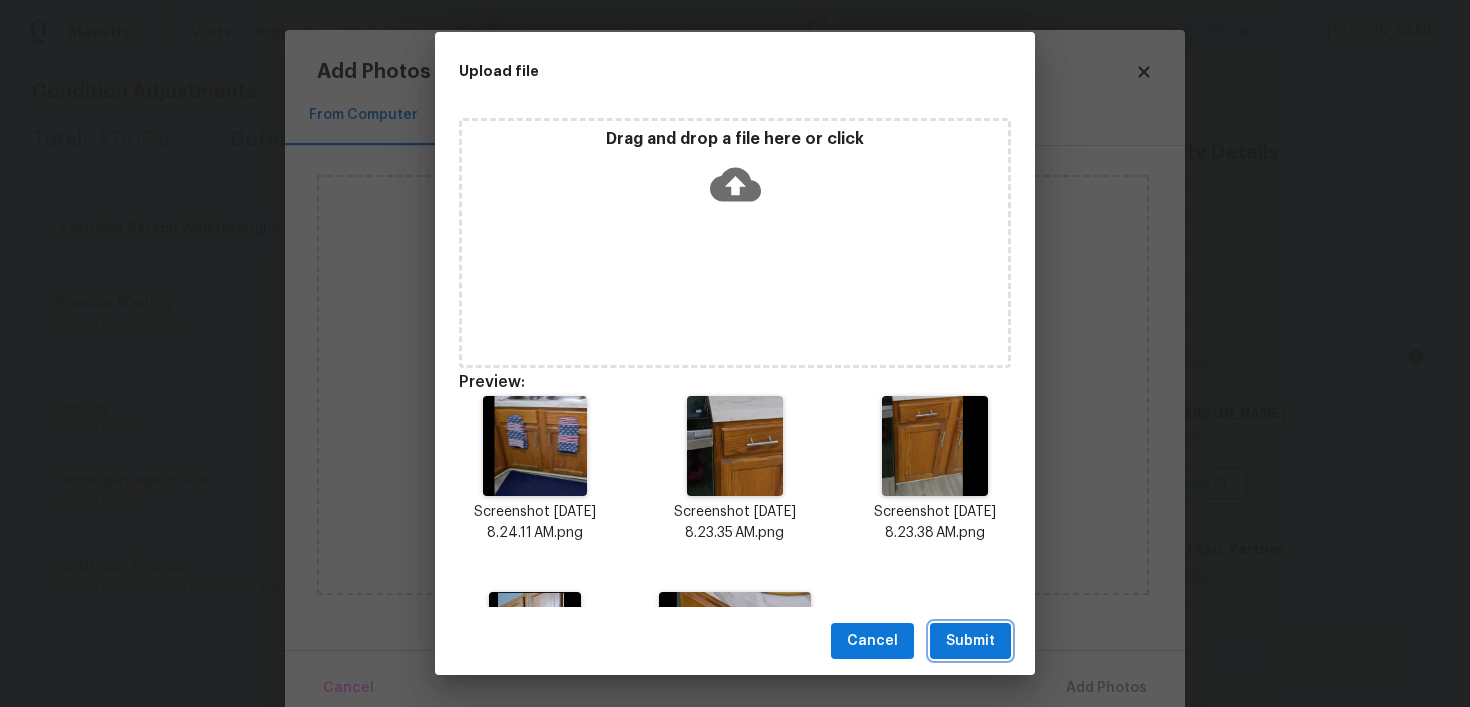 click on "Submit" at bounding box center (970, 641) 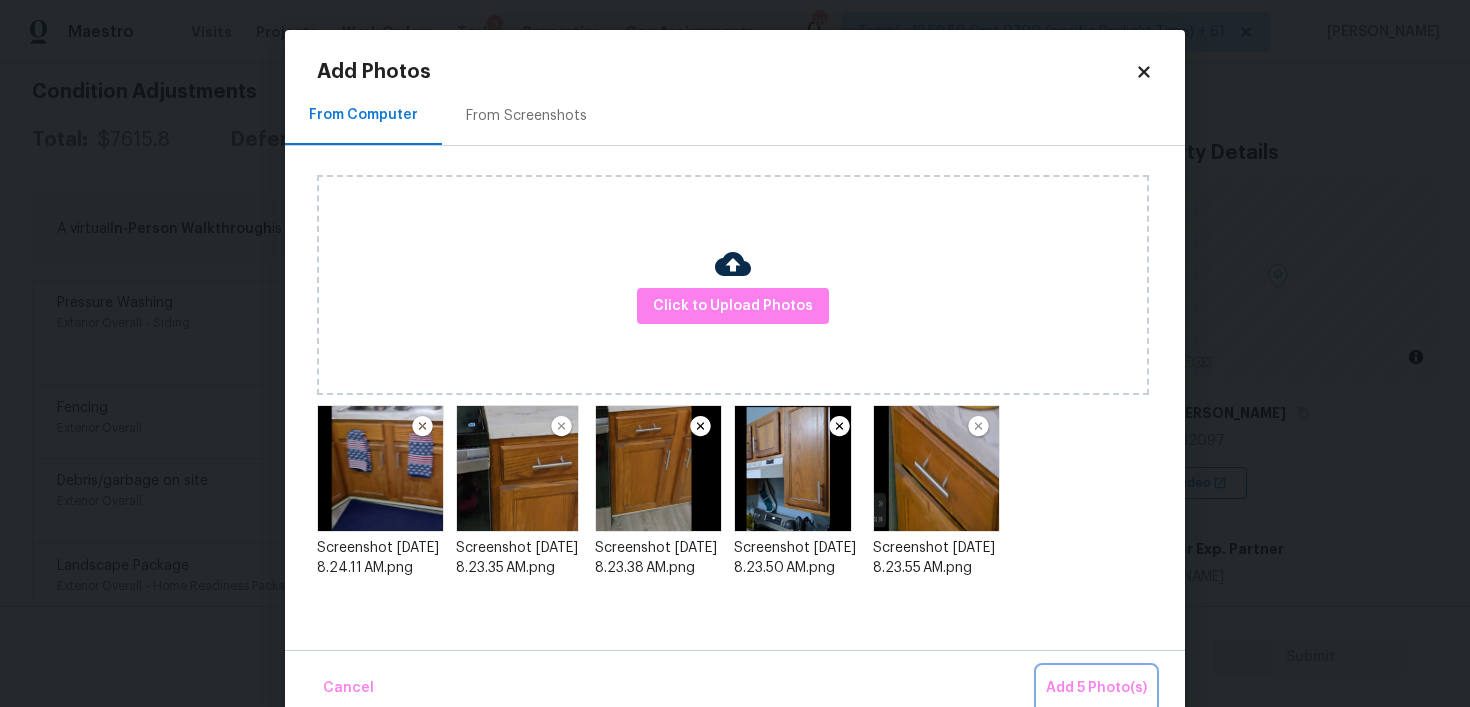 click on "Add 5 Photo(s)" at bounding box center [1096, 688] 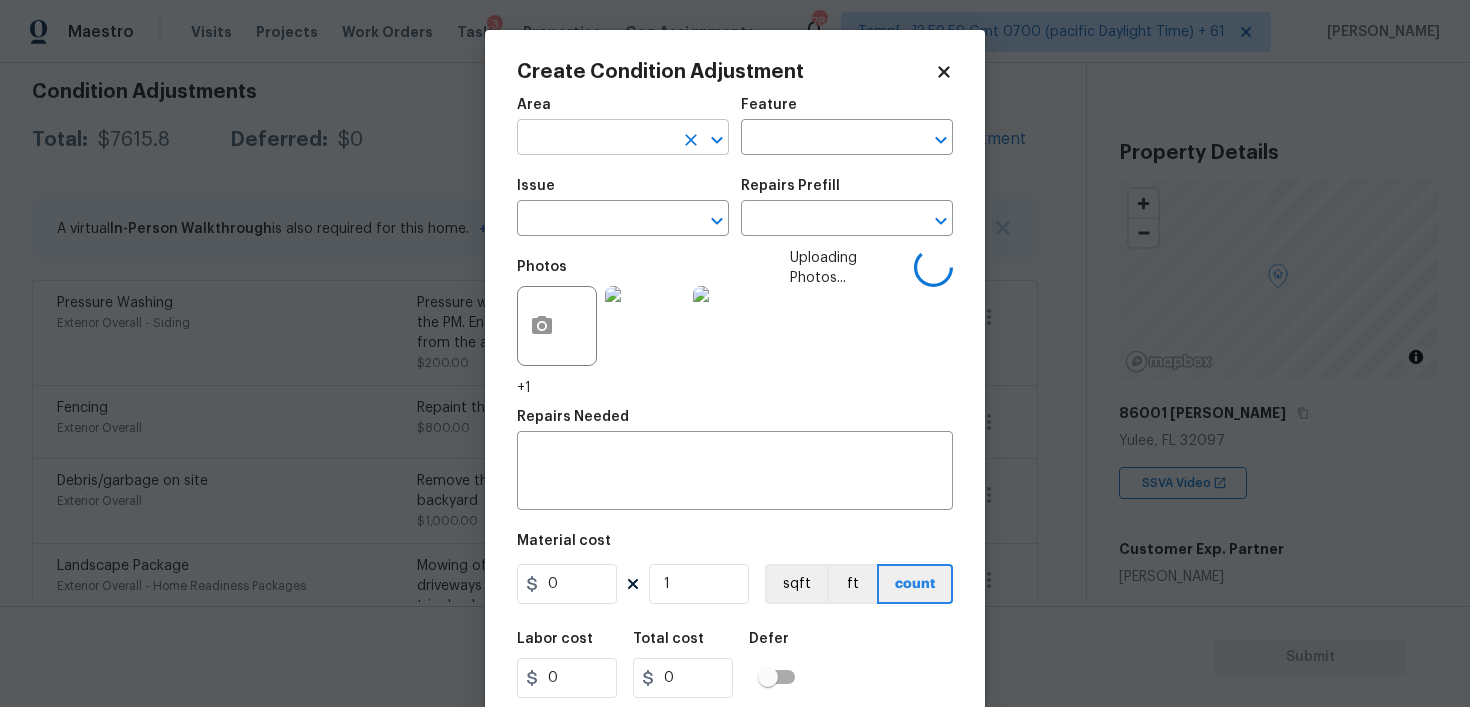 click at bounding box center (595, 139) 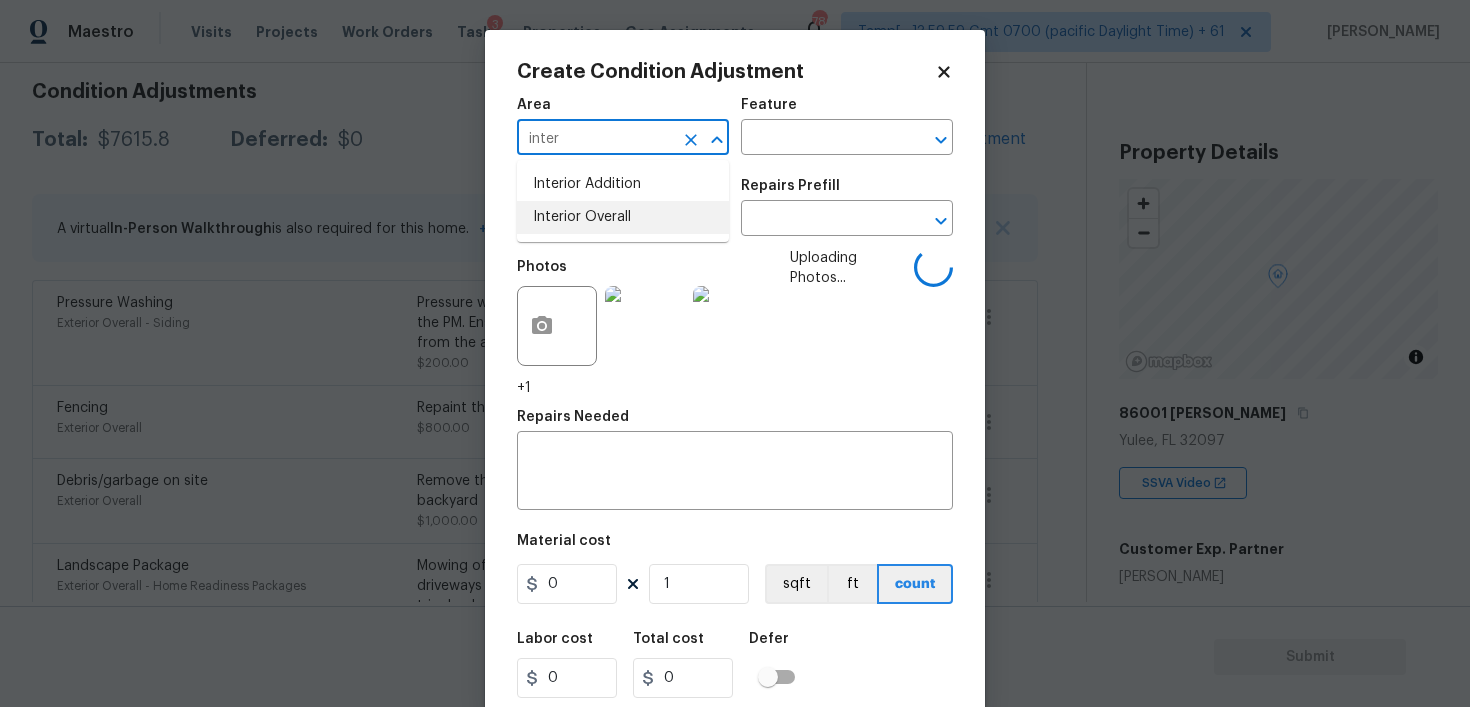 click on "Interior Overall" at bounding box center [623, 217] 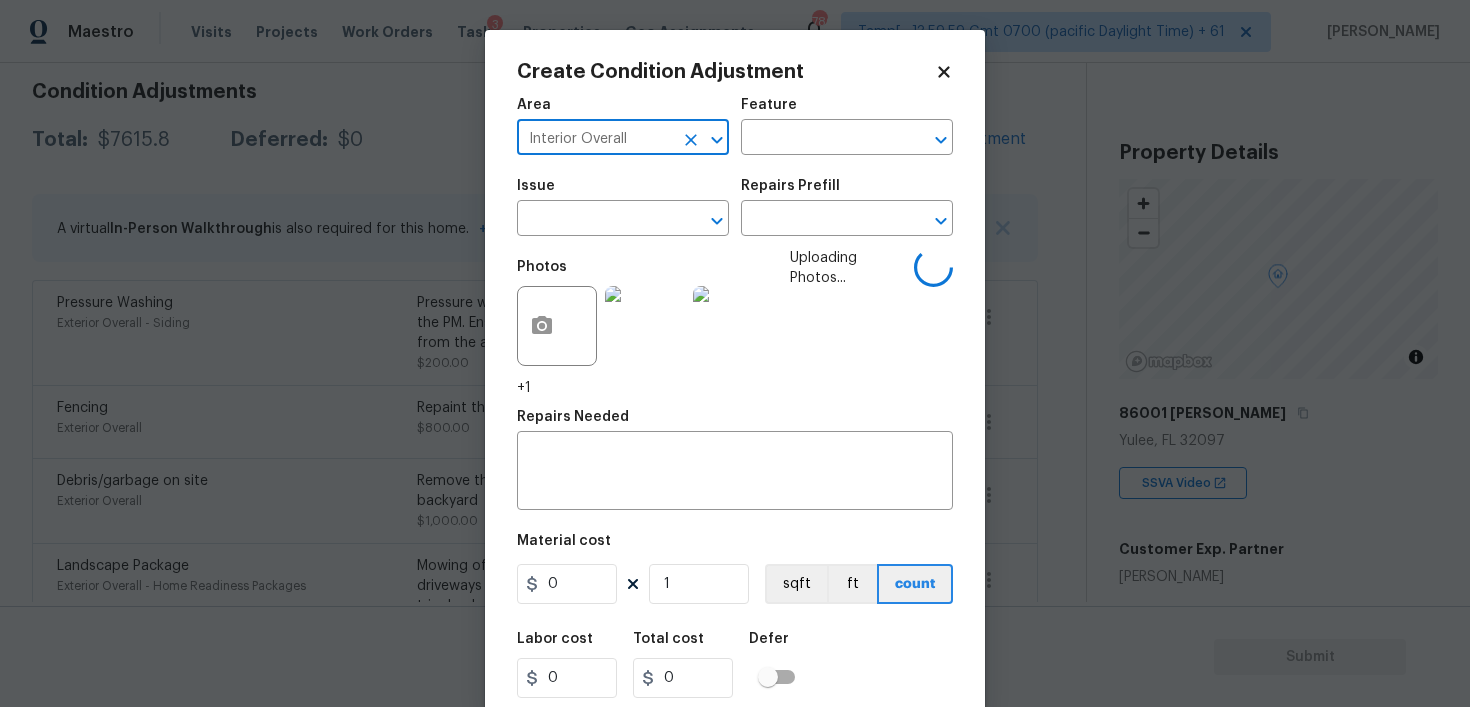 type on "Interior Overall" 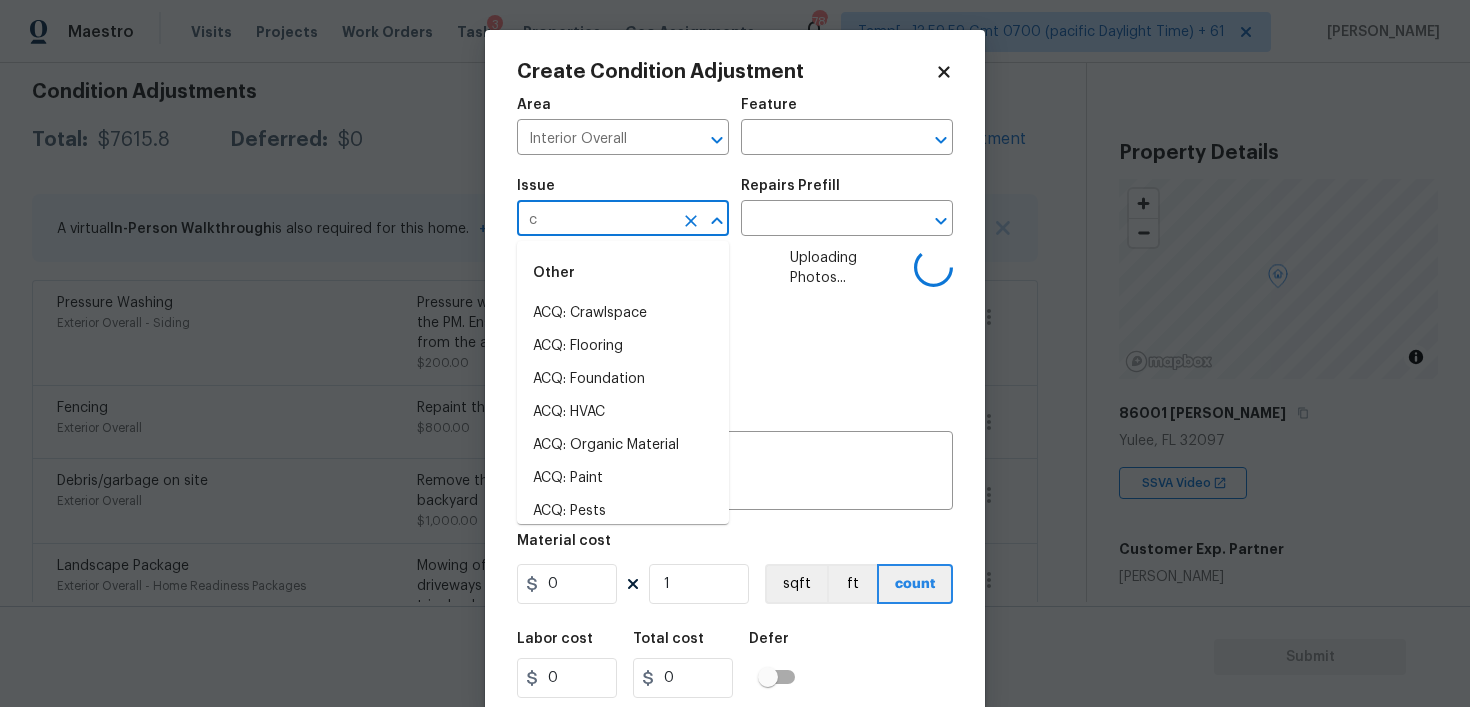 type on "ca" 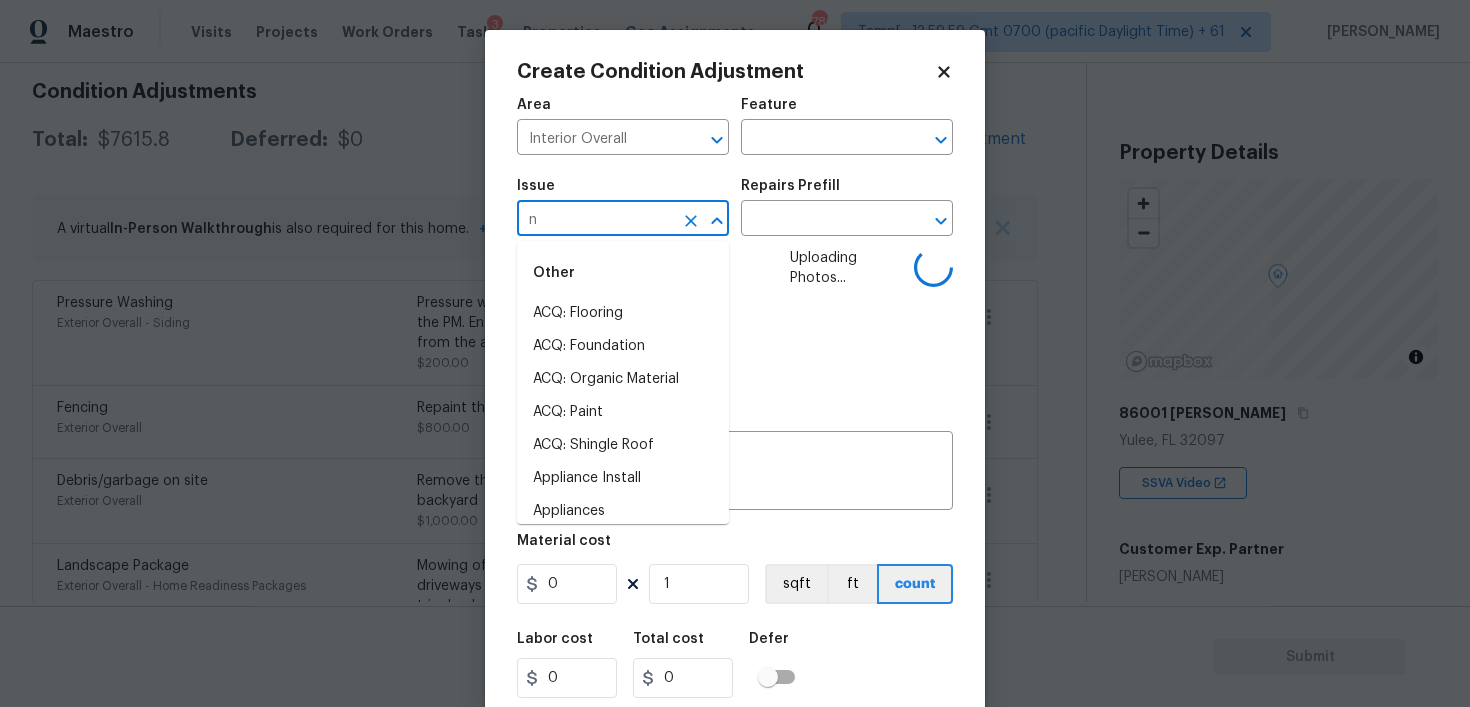 type on "nb" 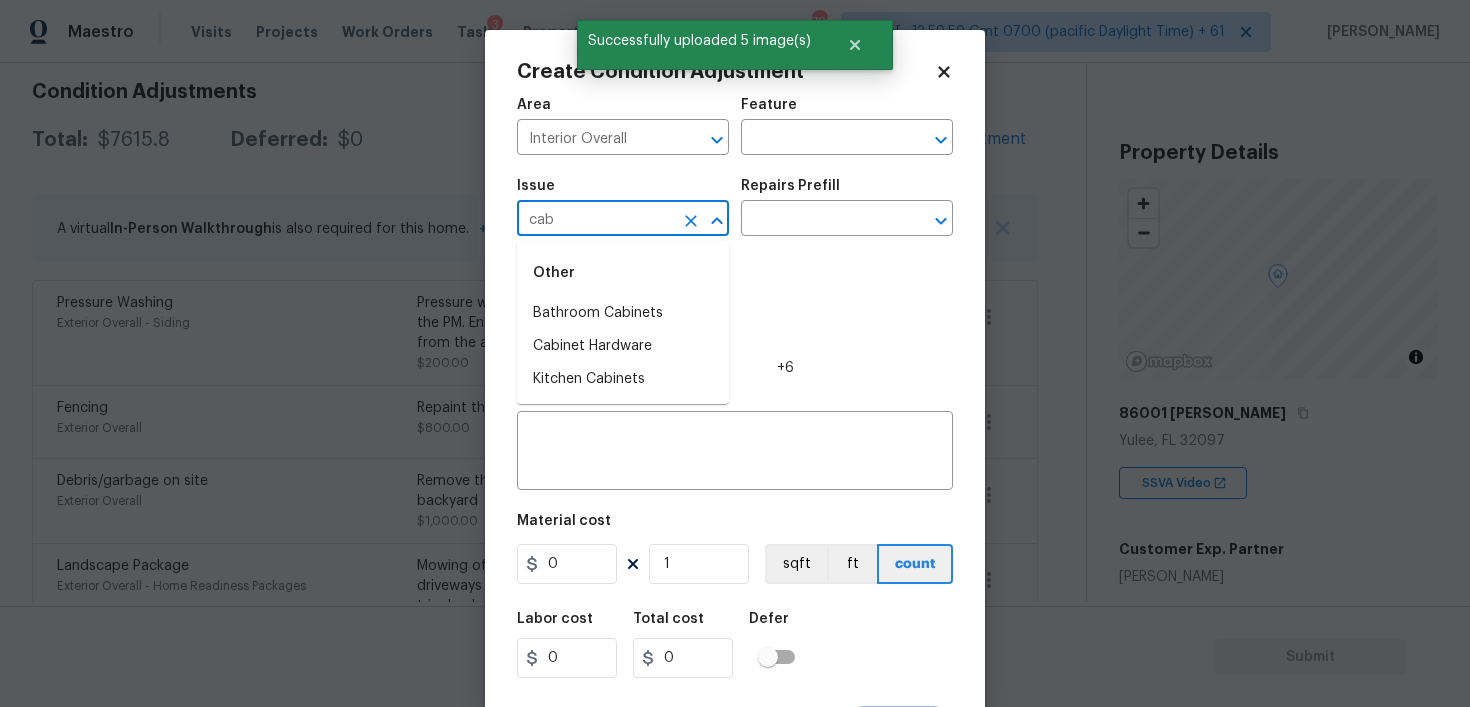 type on "cabi" 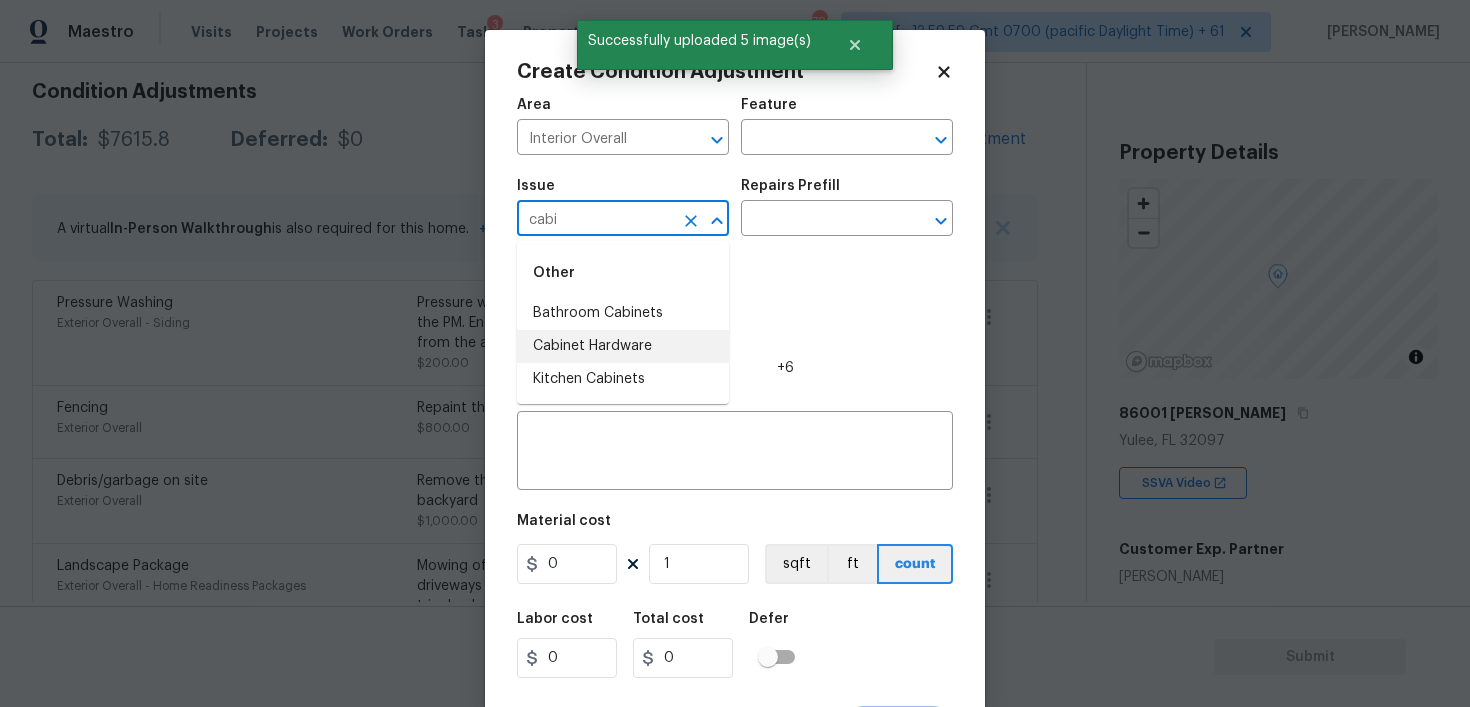 click on "Kitchen Cabinets" at bounding box center (623, 379) 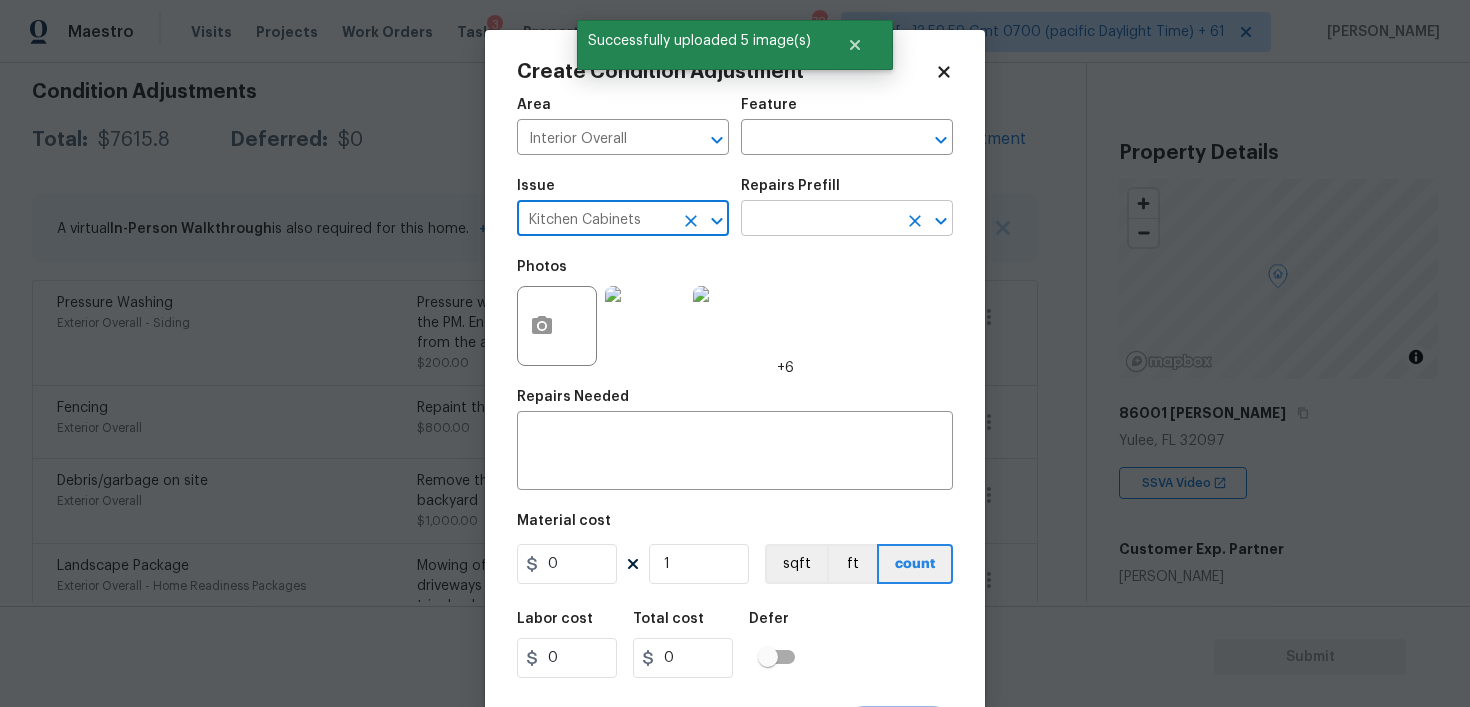type on "Kitchen Cabinets" 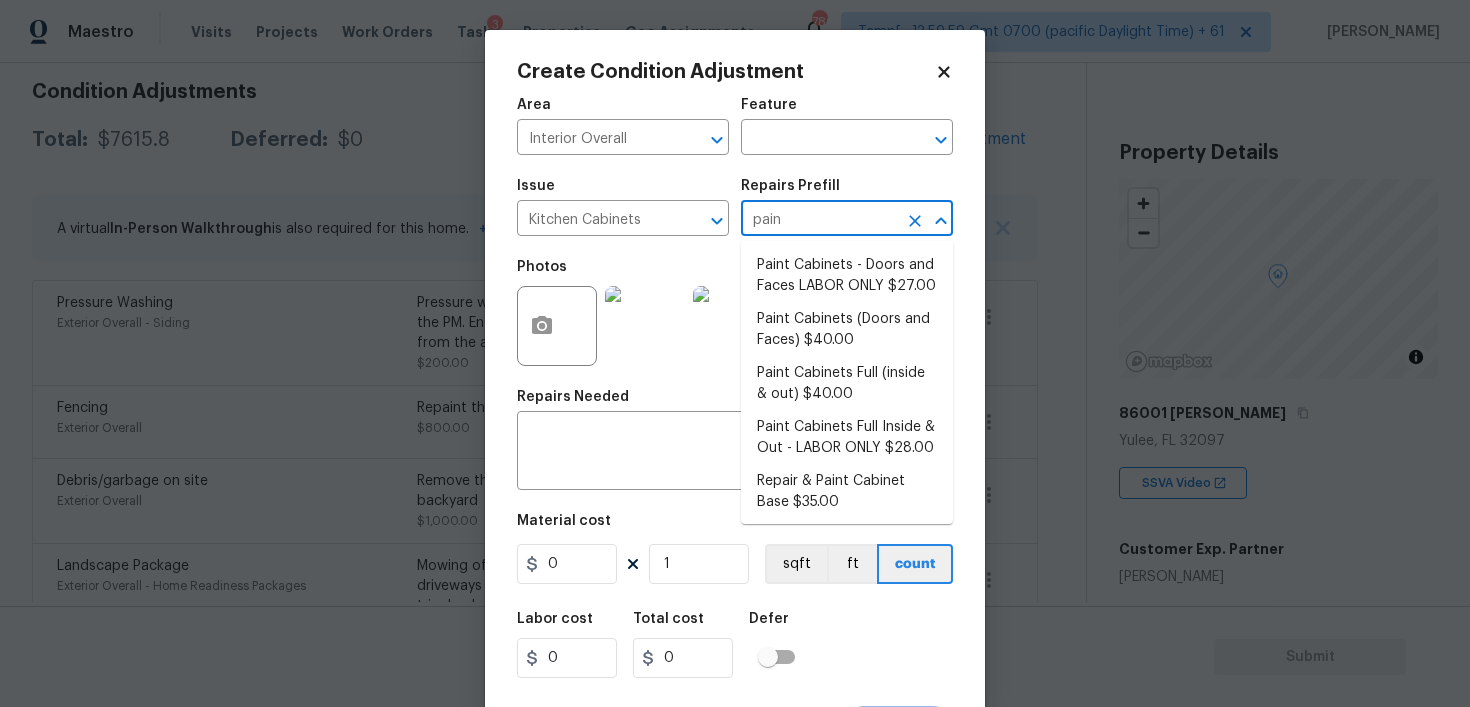 type on "paint" 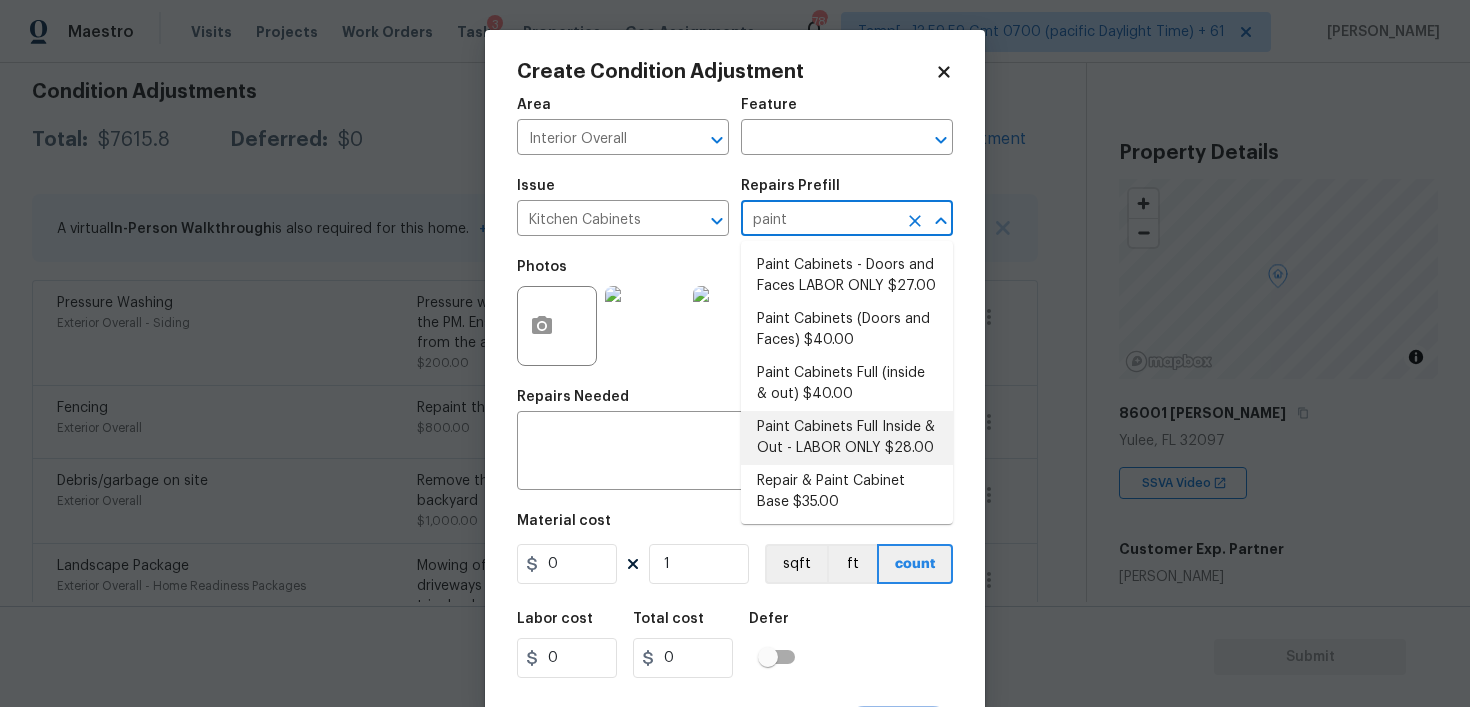 scroll, scrollTop: 3, scrollLeft: 0, axis: vertical 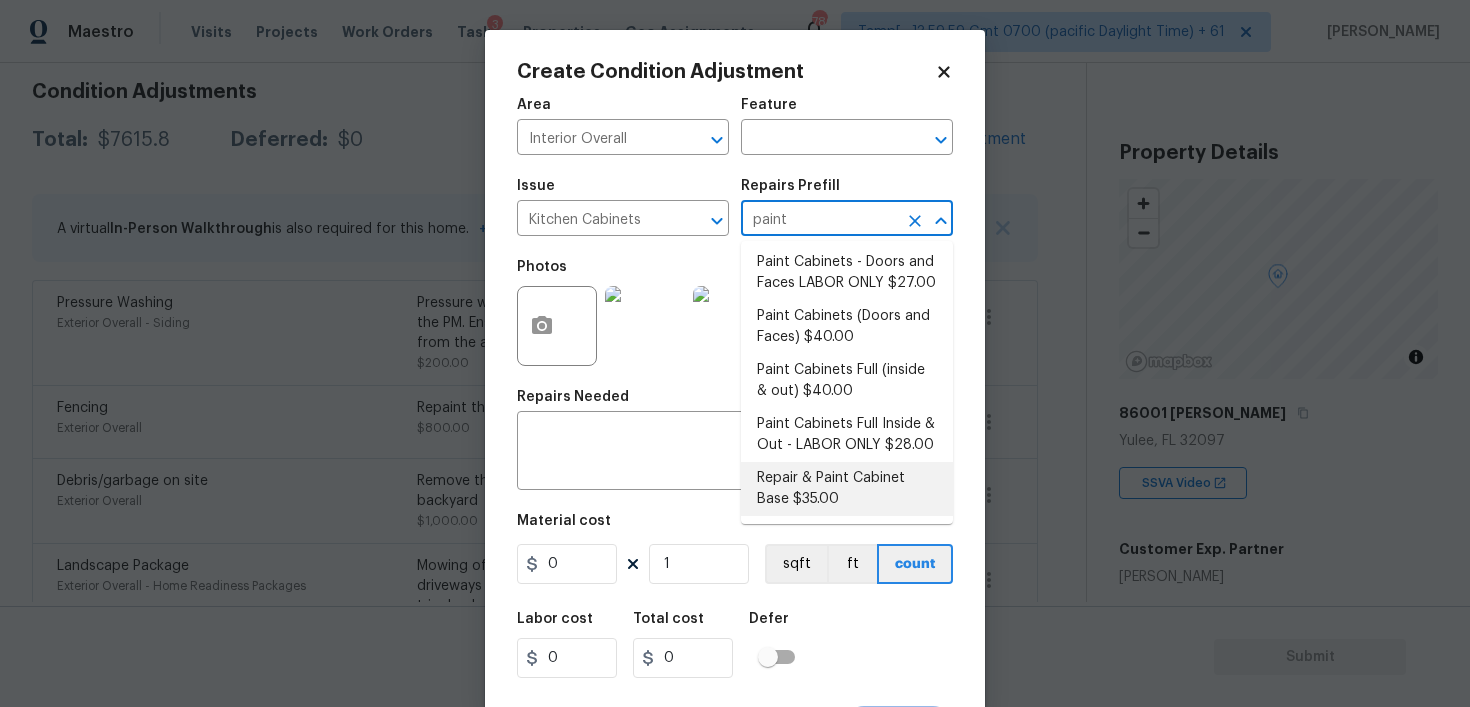 click on "Repair & Paint Cabinet Base $35.00" at bounding box center (847, 489) 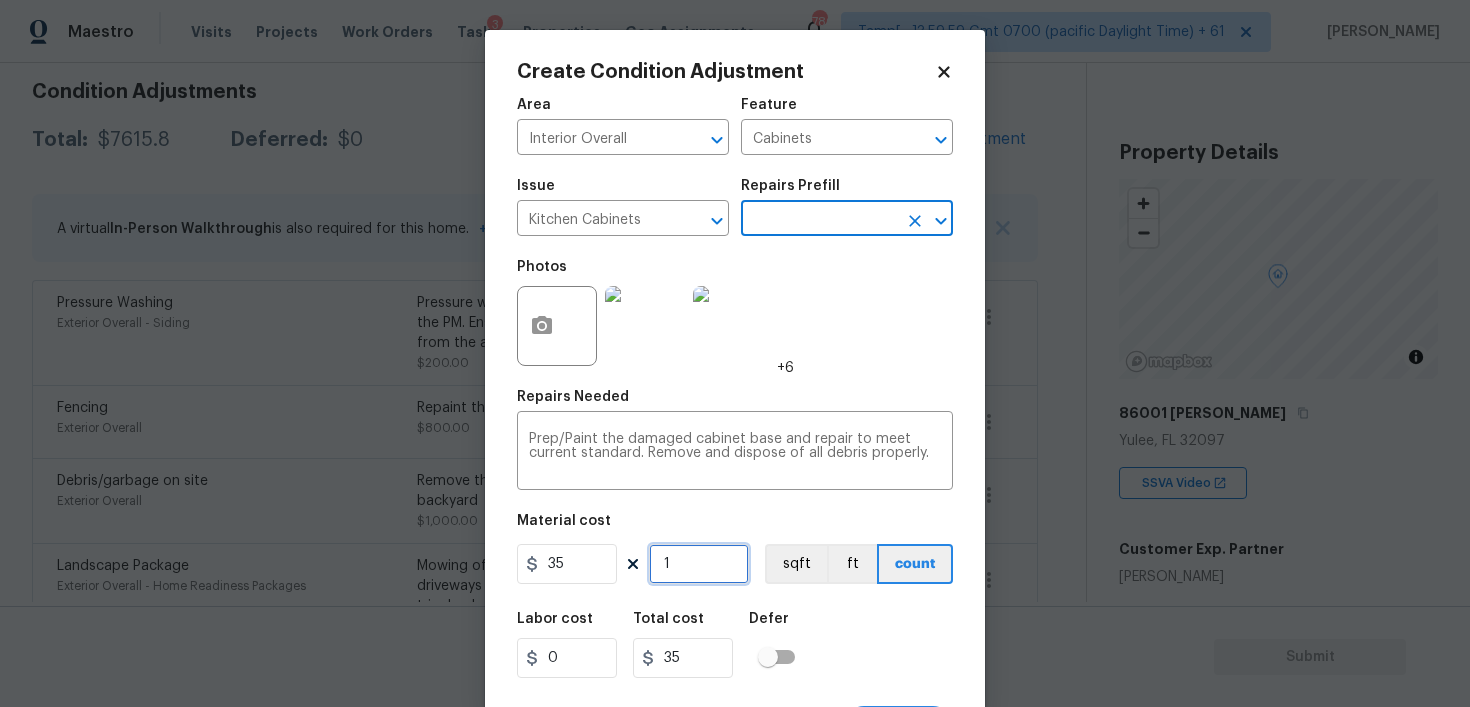 click on "1" at bounding box center (699, 564) 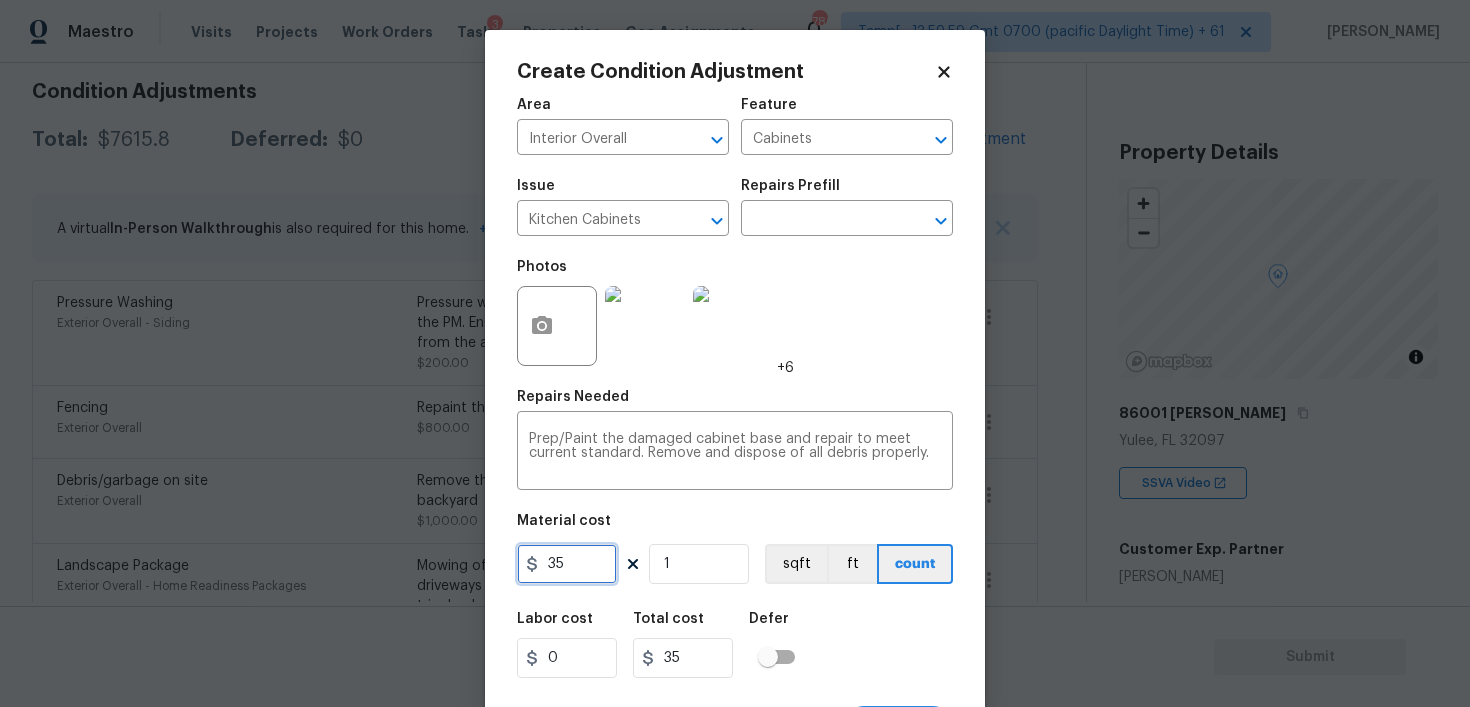 click on "35" at bounding box center [567, 564] 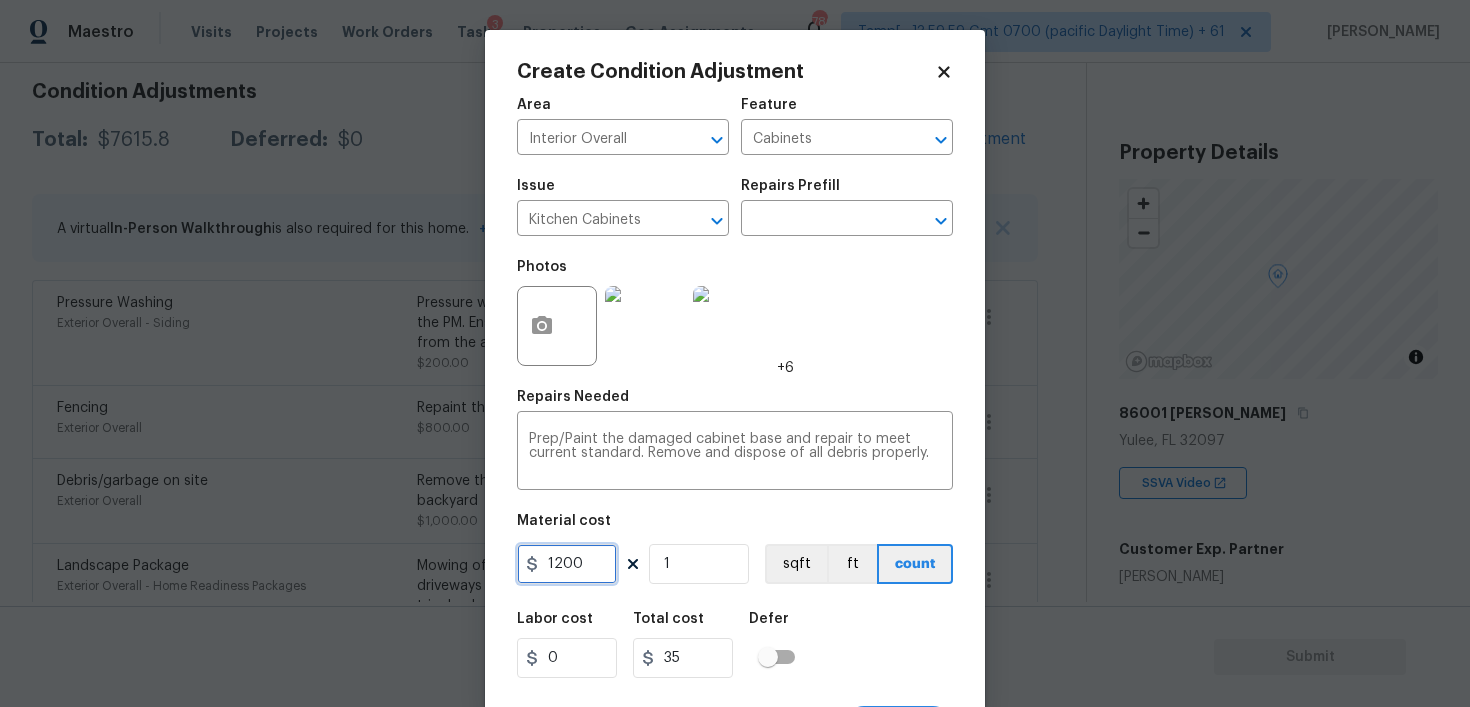 type on "1200" 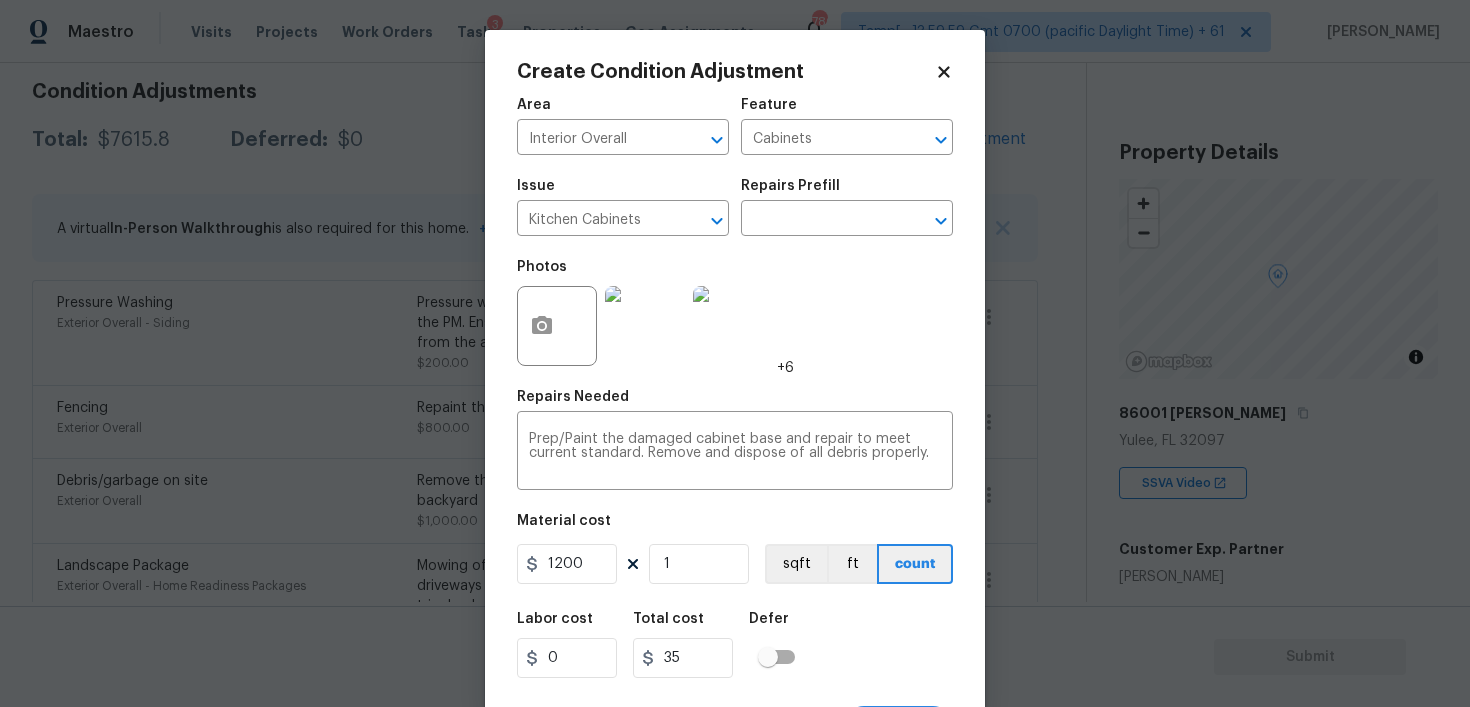 click on "Labor cost 0 Total cost 35 Defer" at bounding box center [735, 645] 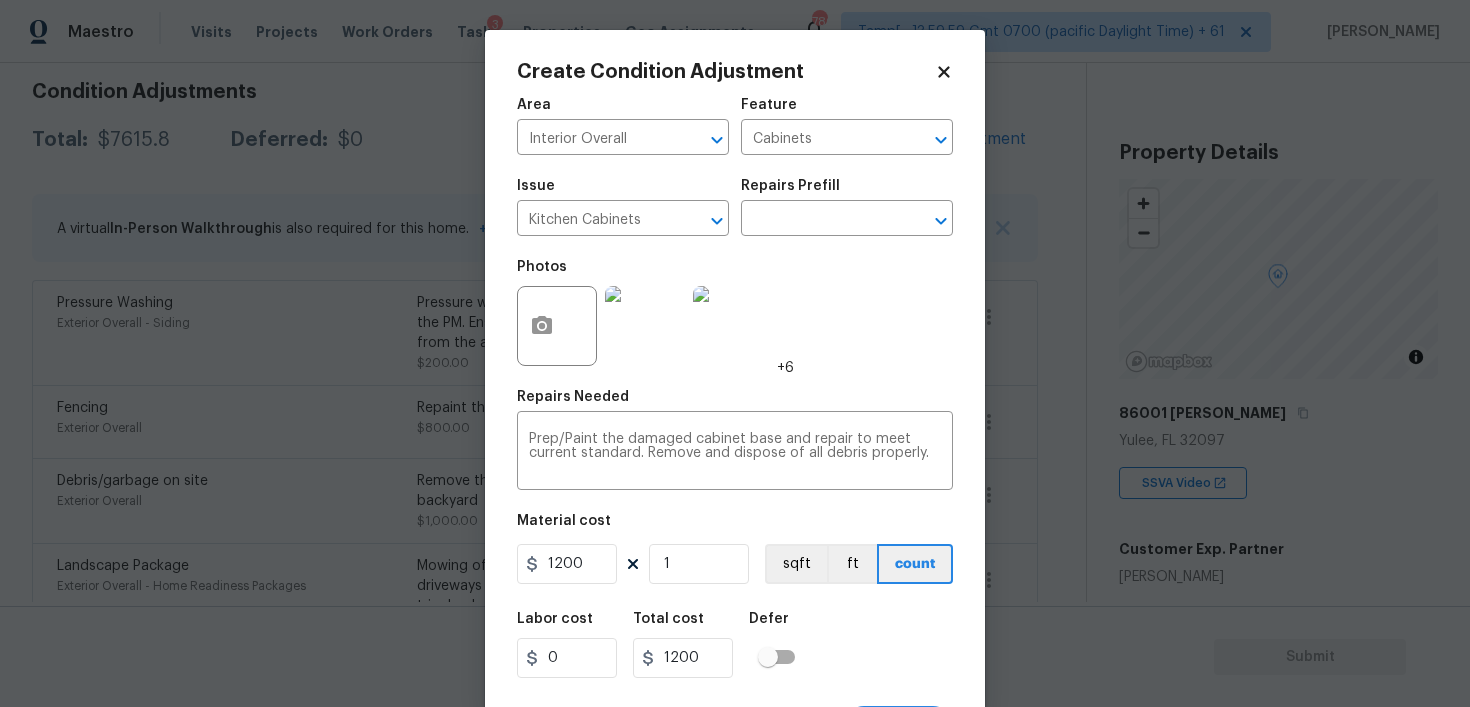 scroll, scrollTop: 40, scrollLeft: 0, axis: vertical 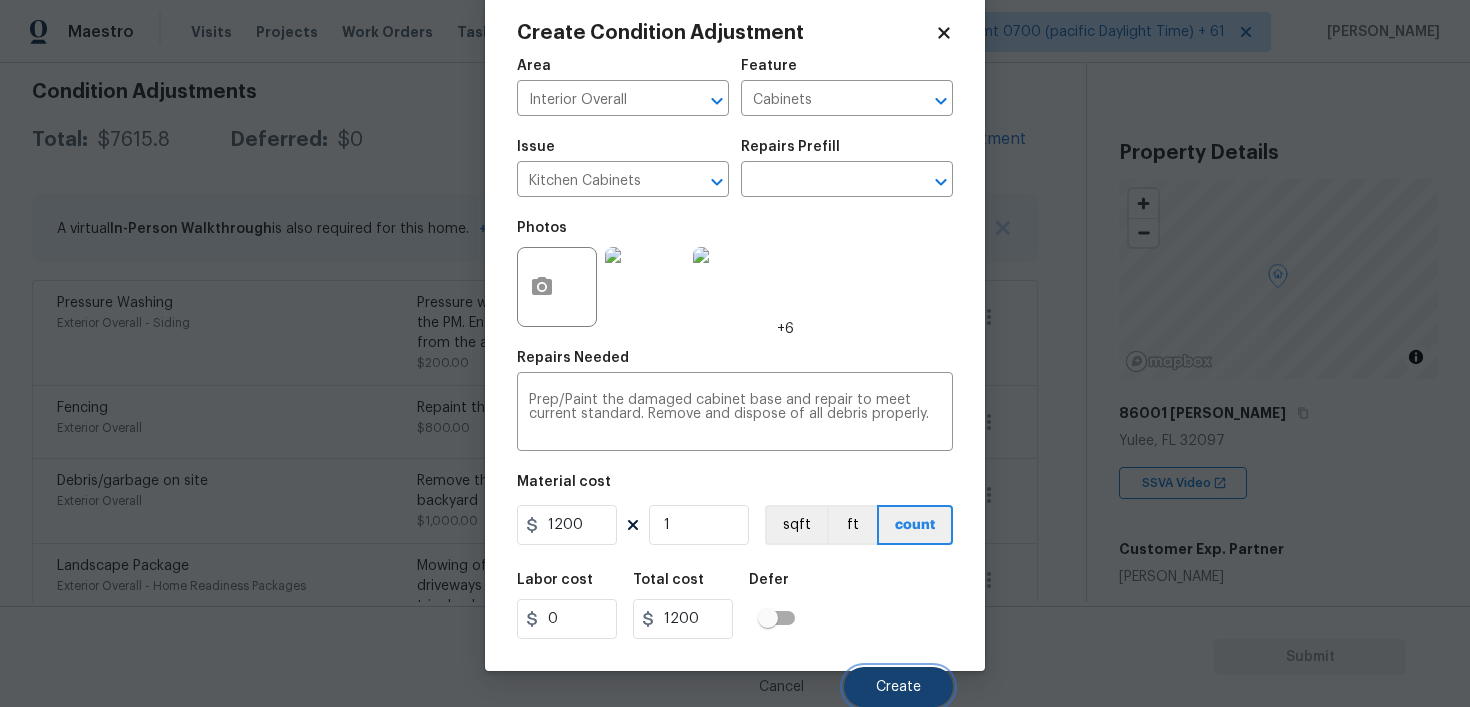 click on "Create" at bounding box center (898, 687) 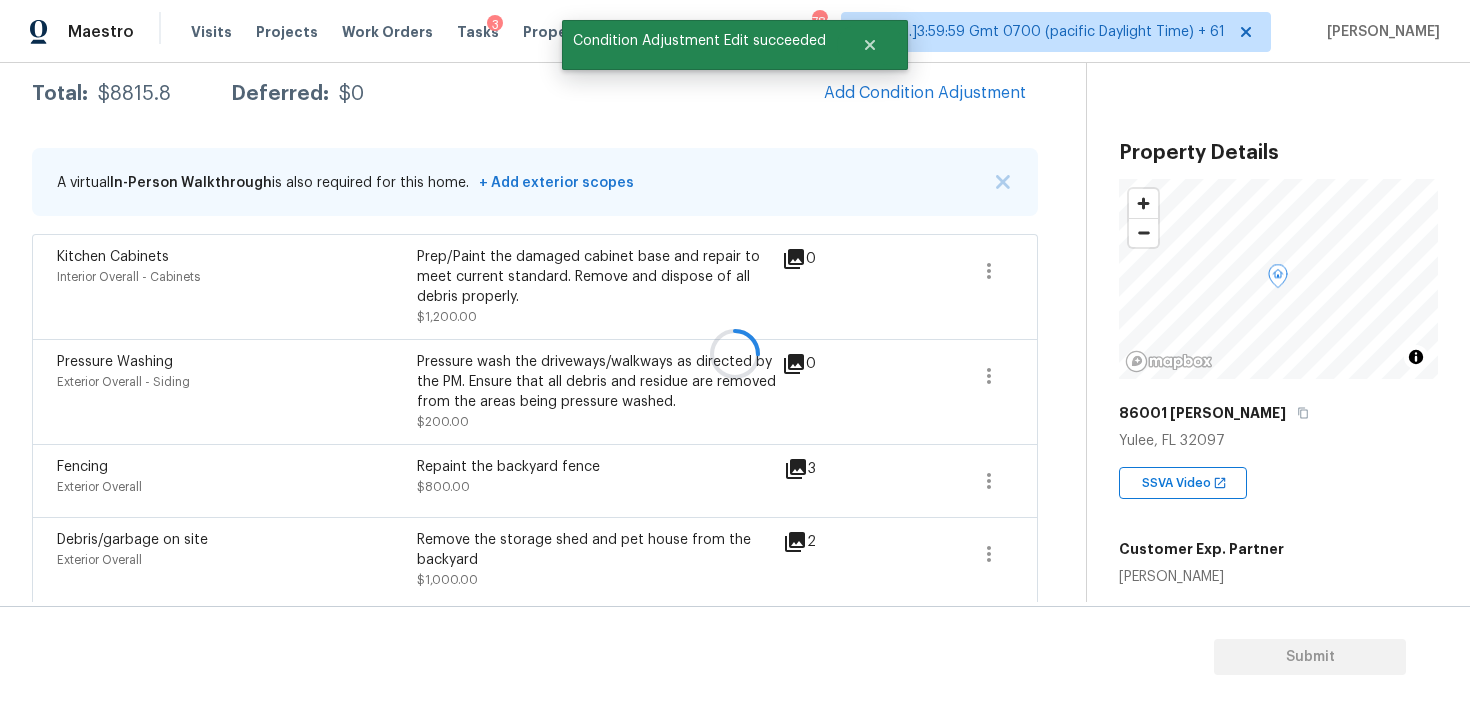 scroll, scrollTop: 285, scrollLeft: 0, axis: vertical 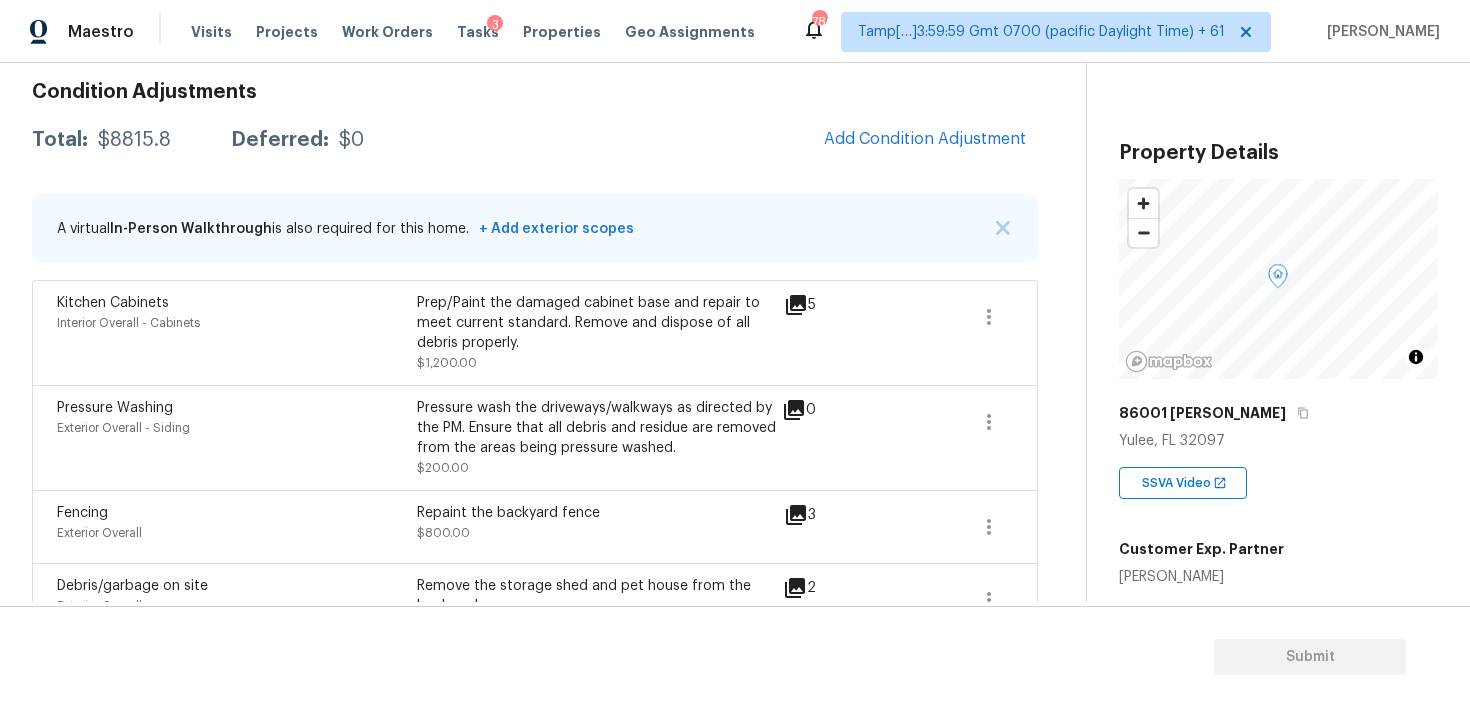 click on "Condition Adjustments Total:  $8815.8 Deferred:  $0 Add Condition Adjustment A virtual  In-Person Walkthrough  is also required for this home.   + Add exterior scopes Kitchen Cabinets Interior Overall - Cabinets Prep/Paint the damaged cabinet base and repair to meet current standard. Remove and dispose of all debris properly. $1,200.00   5 Pressure Washing Exterior Overall - Siding Pressure wash the driveways/walkways as directed by the PM. Ensure that all debris and residue are removed from the areas being pressure washed. $200.00   0 Fencing Exterior Overall Repaint the backyard fence $800.00   3 Debris/garbage on site Exterior Overall Remove the storage shed and pet house from the backyard $1,000.00   2 Landscape Package Exterior Overall - Home Readiness Packages $2,000.00   3 Exterior Paint Exterior Overall - Acquisition Acquisition Scope: 75%+ of the home exterior will likely require paint $1,740.80   5 Interior Trim Exterior Overall Repair the garage door trim $50.00   1 Light Pet Odor Interior Overall" at bounding box center (535, 644) 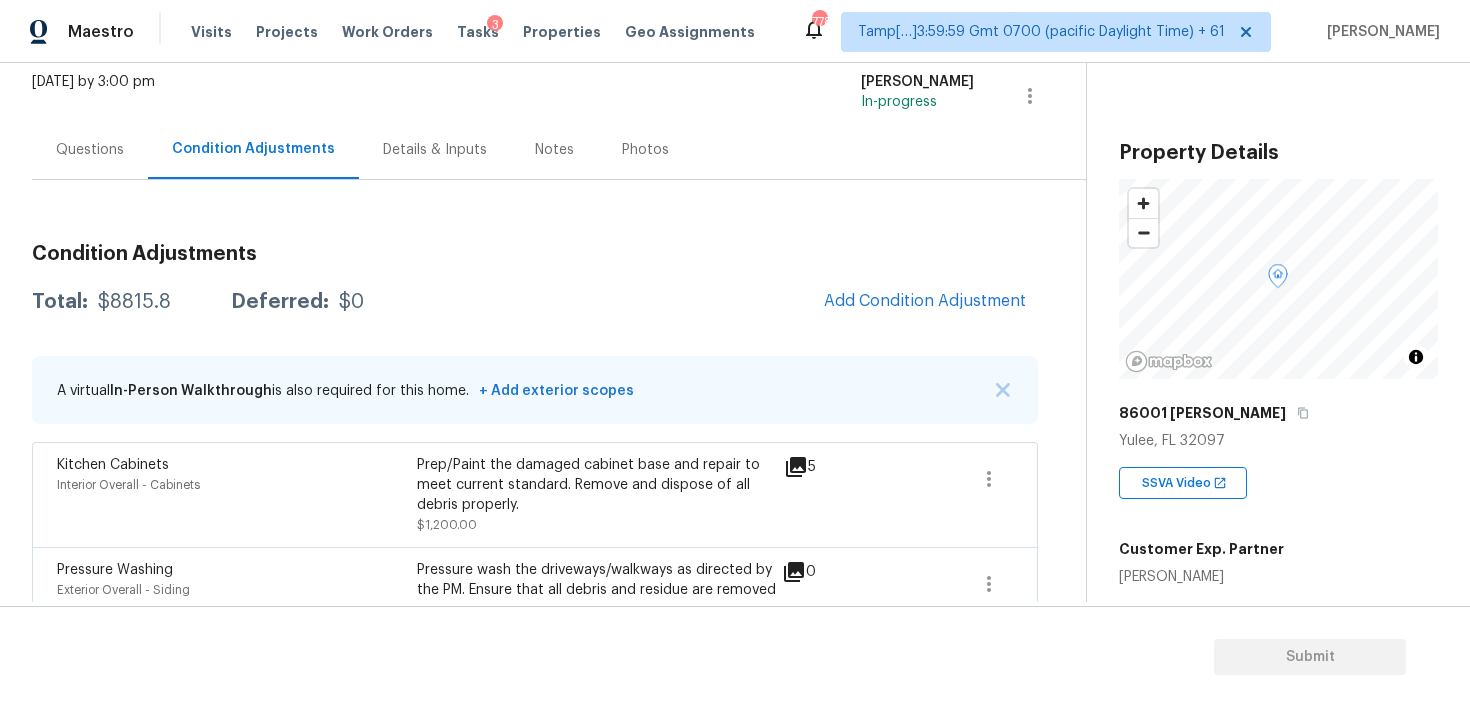 scroll, scrollTop: 64, scrollLeft: 0, axis: vertical 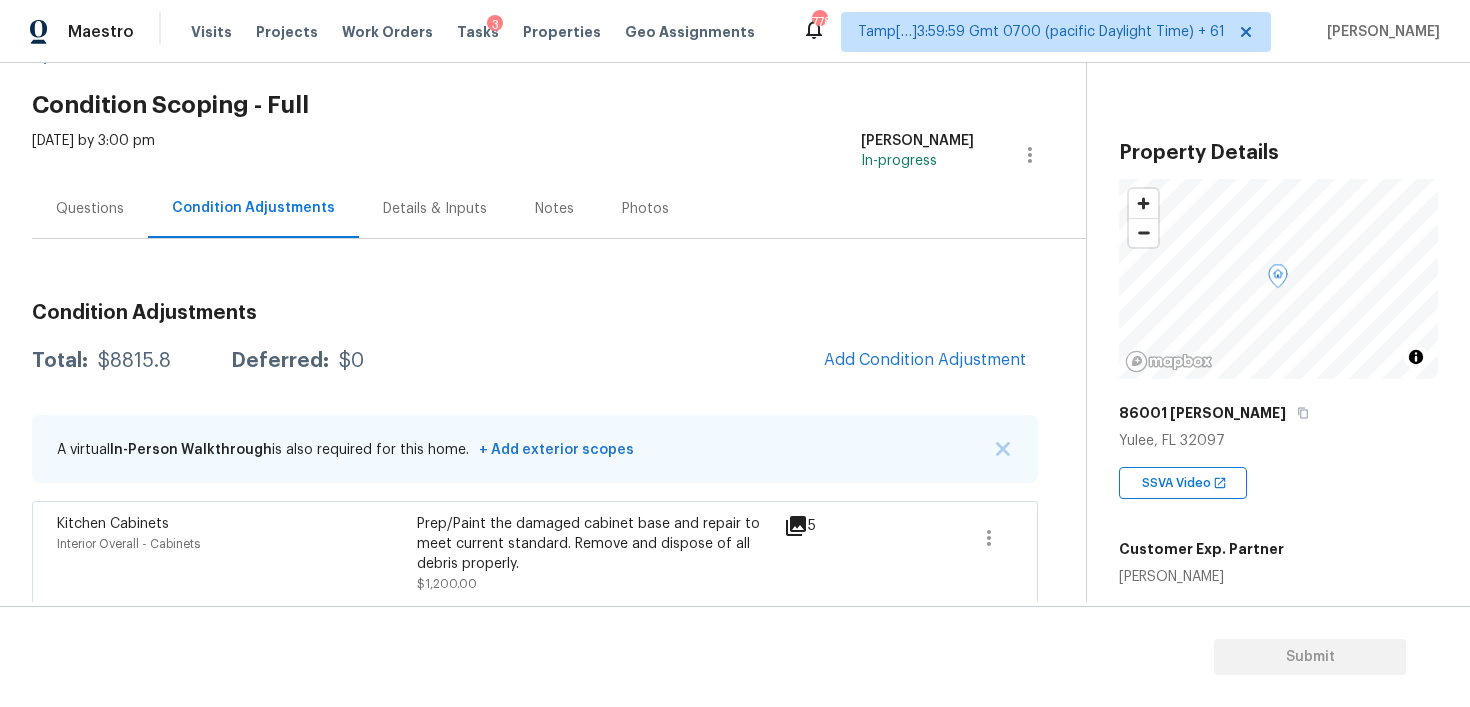 click on "Condition Adjustments" at bounding box center (535, 313) 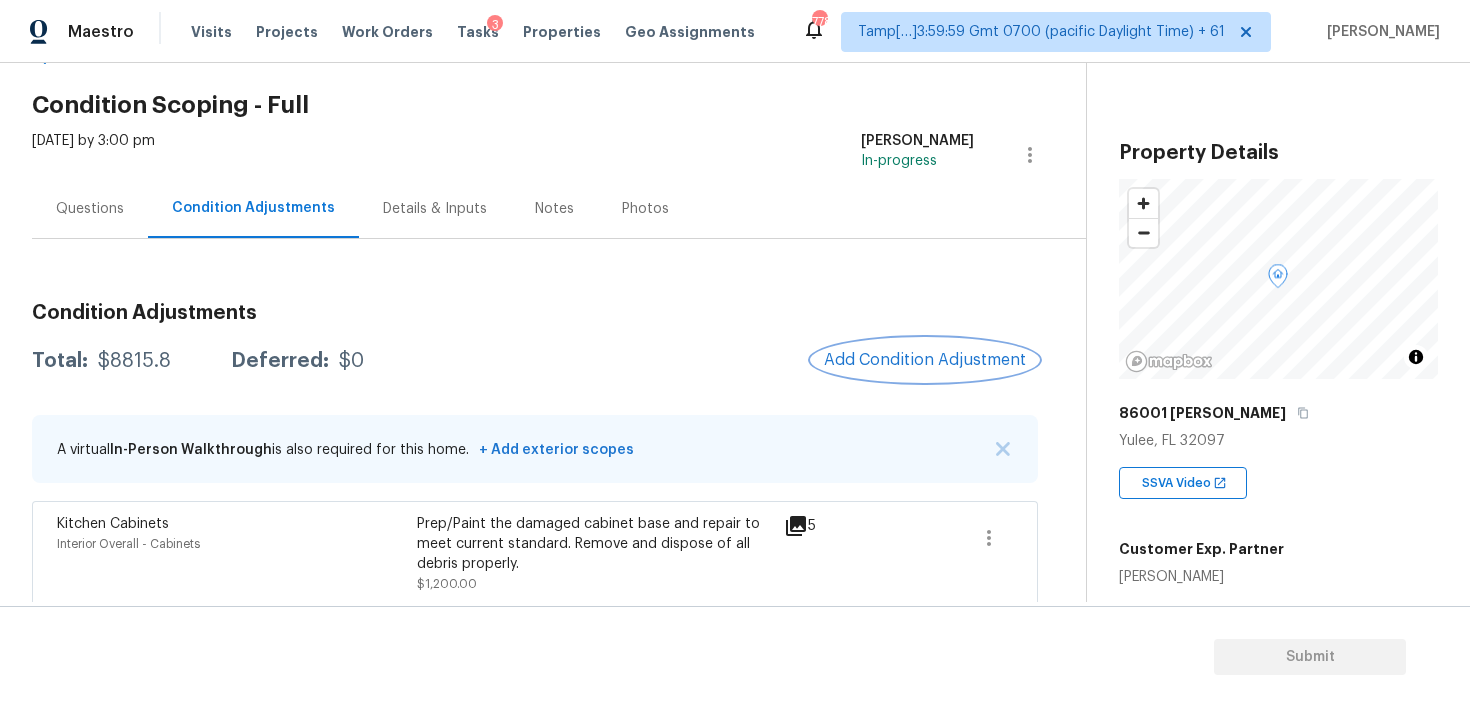 click on "Add Condition Adjustment" at bounding box center (925, 360) 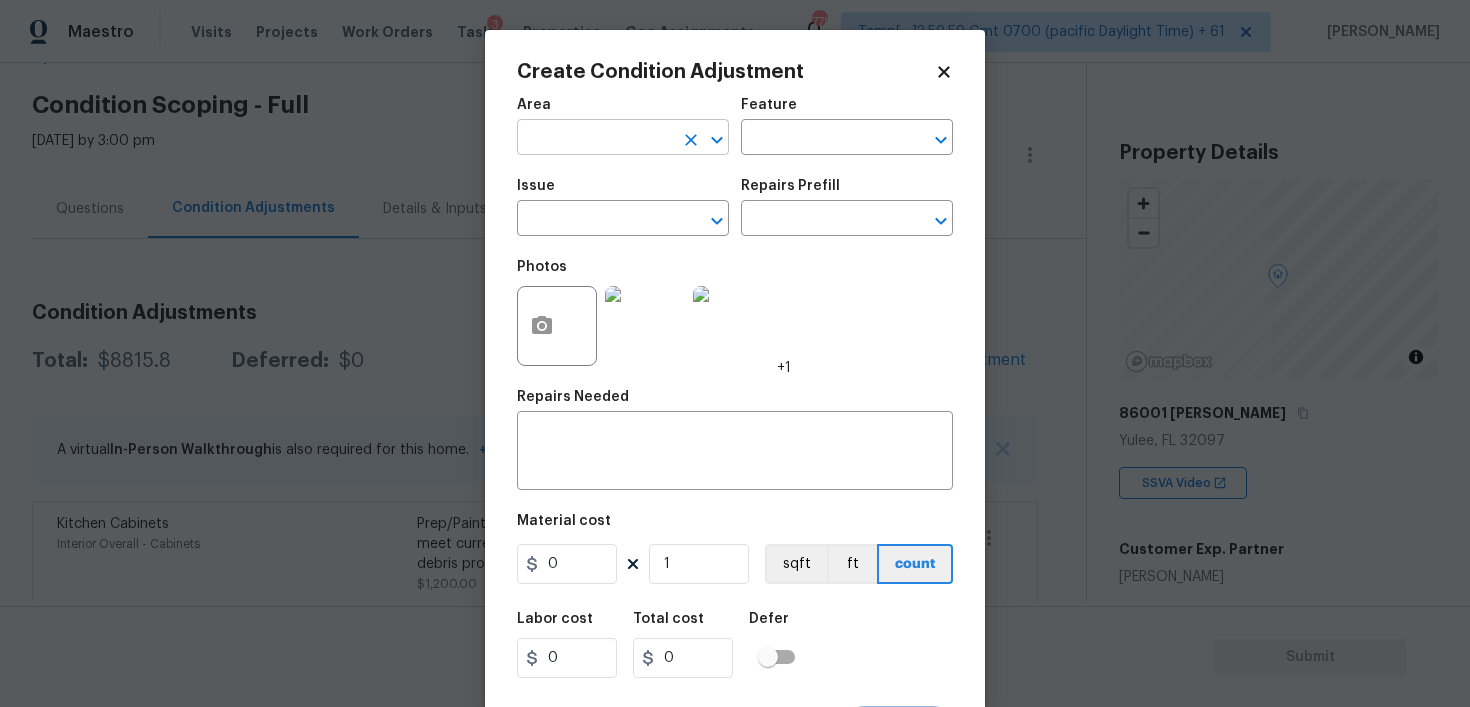 click at bounding box center (595, 139) 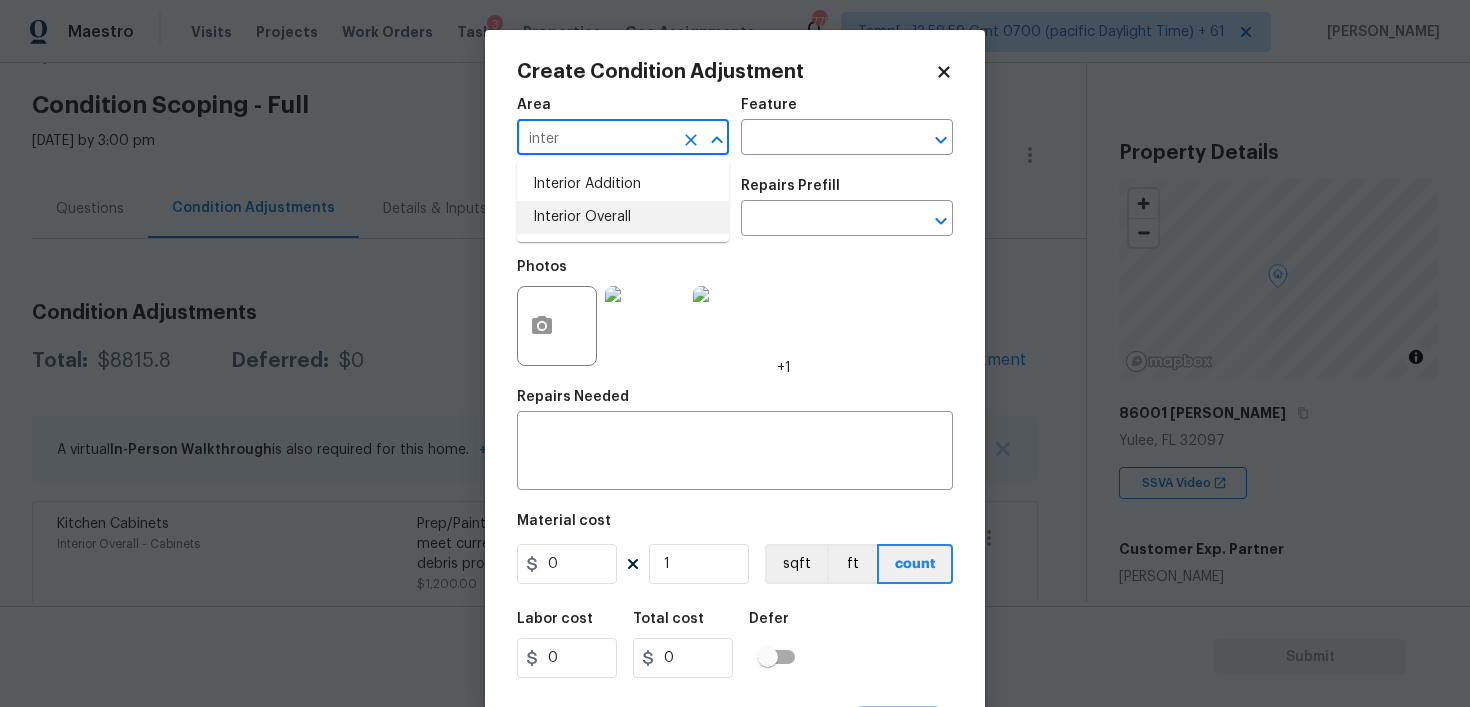 click on "Interior Overall" at bounding box center (623, 217) 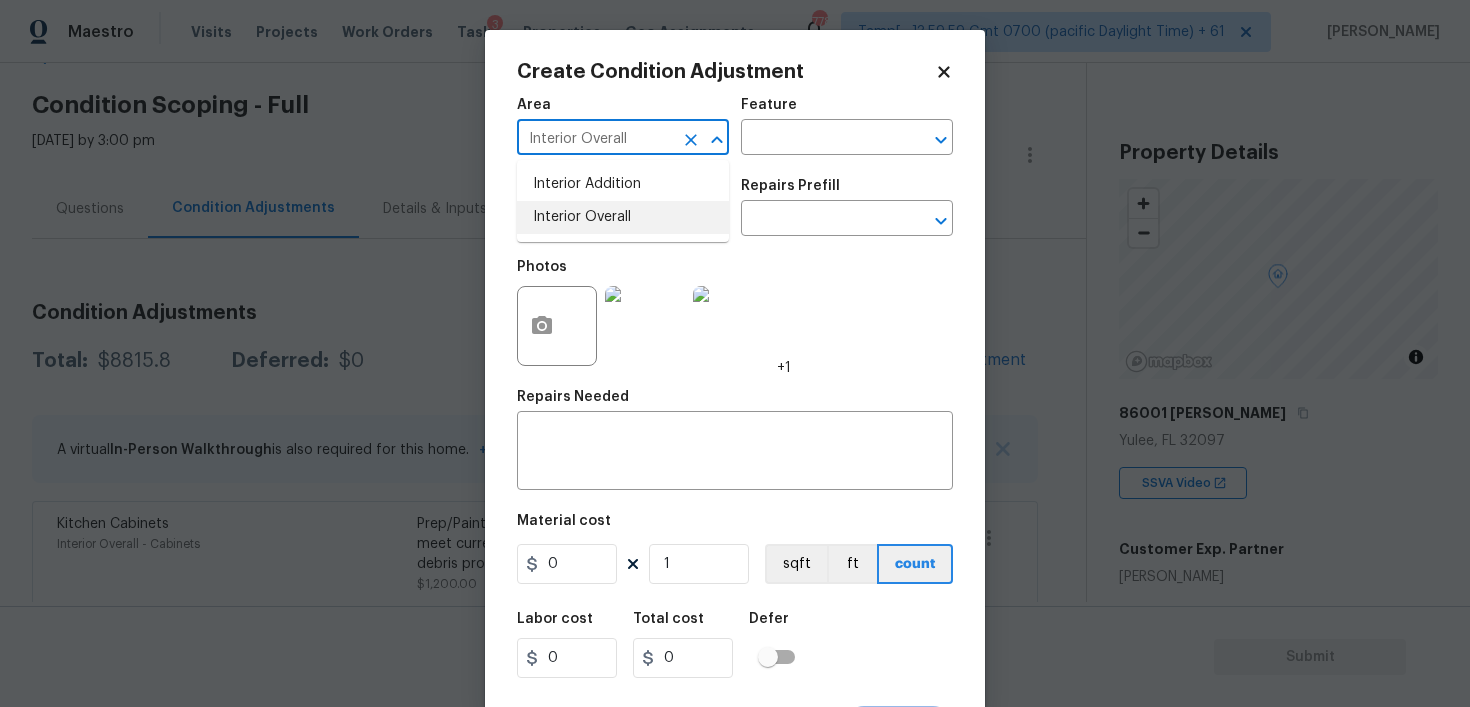 type on "Interior Overall" 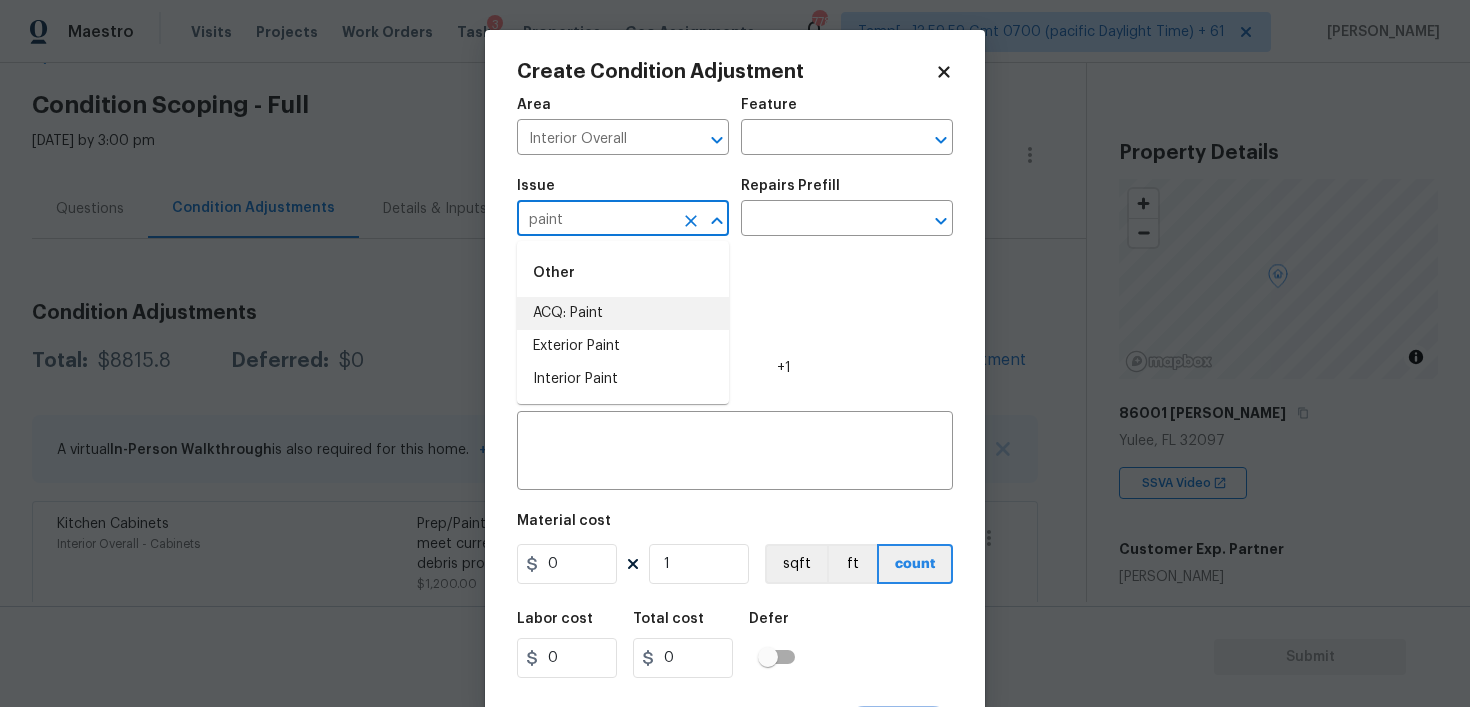 click on "ACQ: Paint" at bounding box center (623, 313) 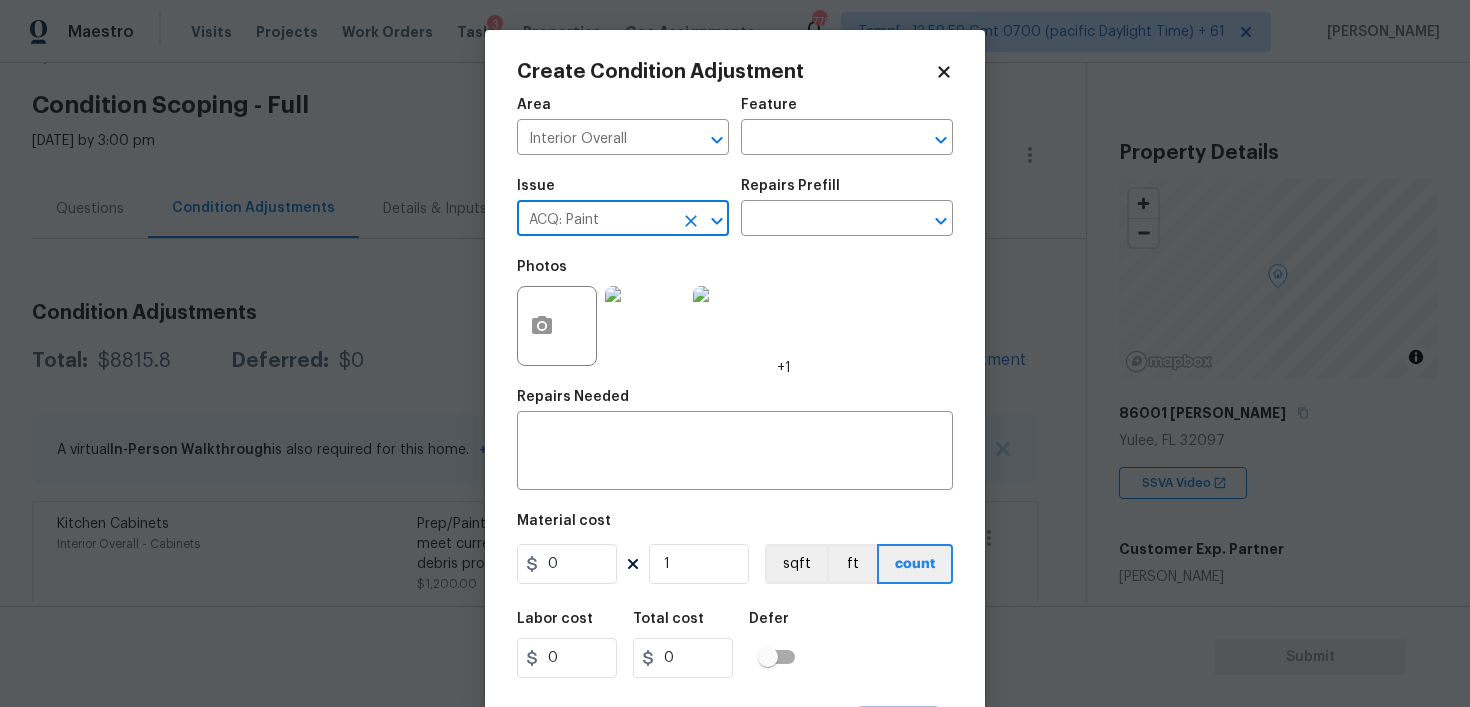type on "ACQ: Paint" 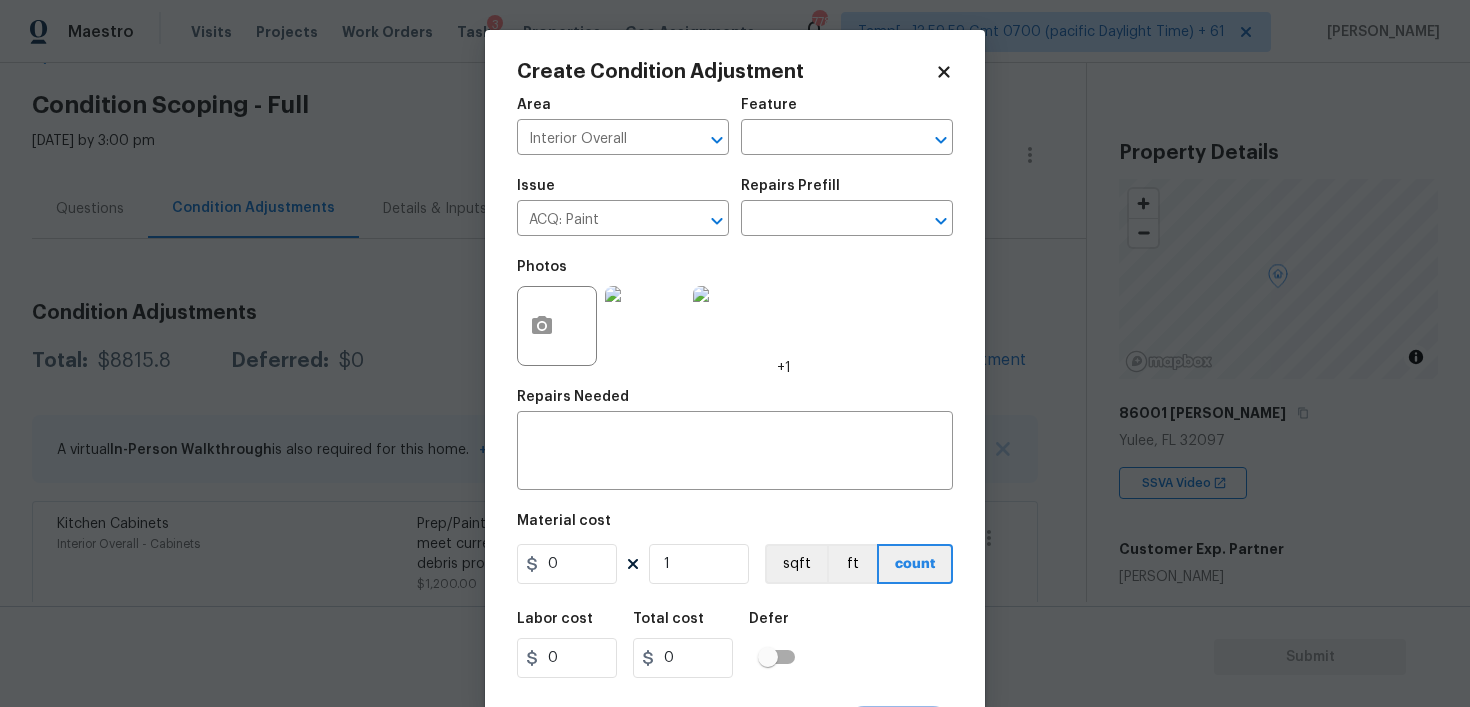 click on "Issue ACQ: Paint ​ Repairs Prefill ​" at bounding box center [735, 207] 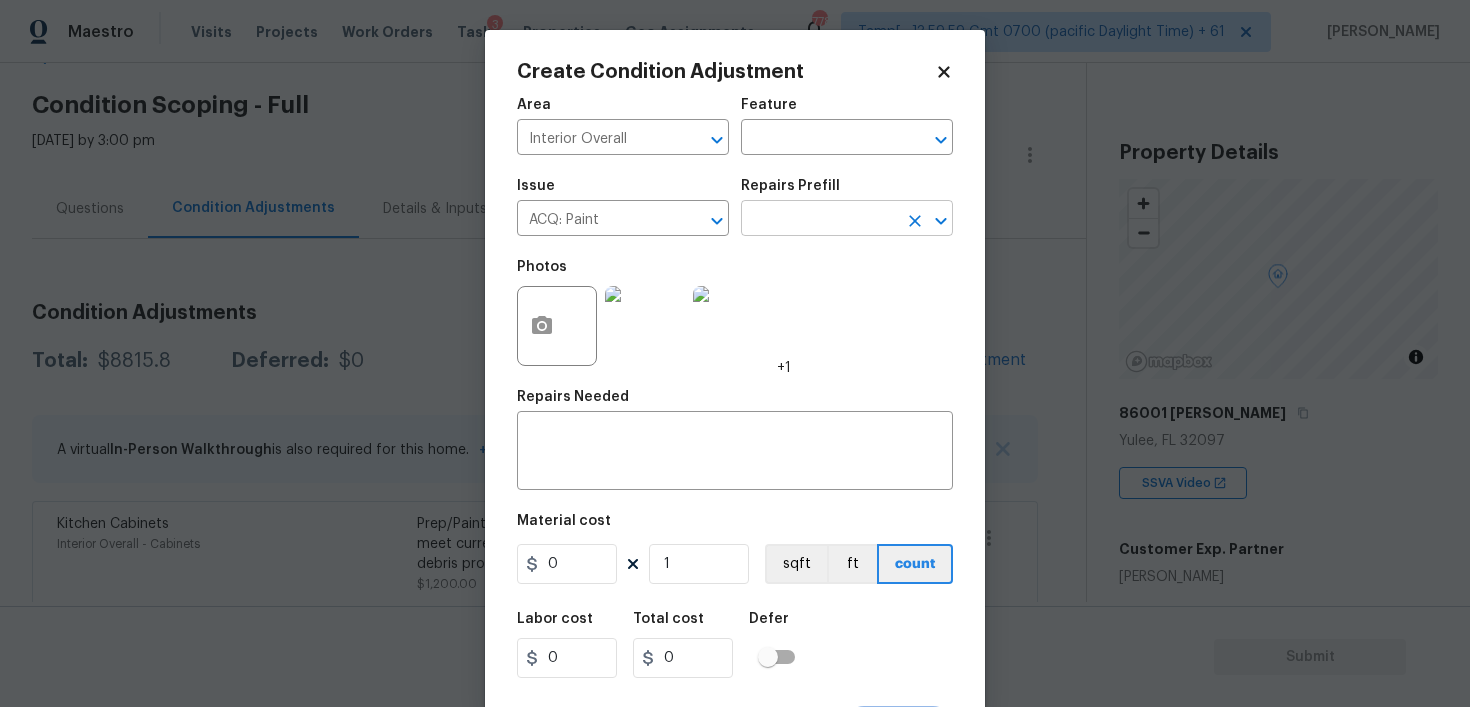 click at bounding box center (819, 220) 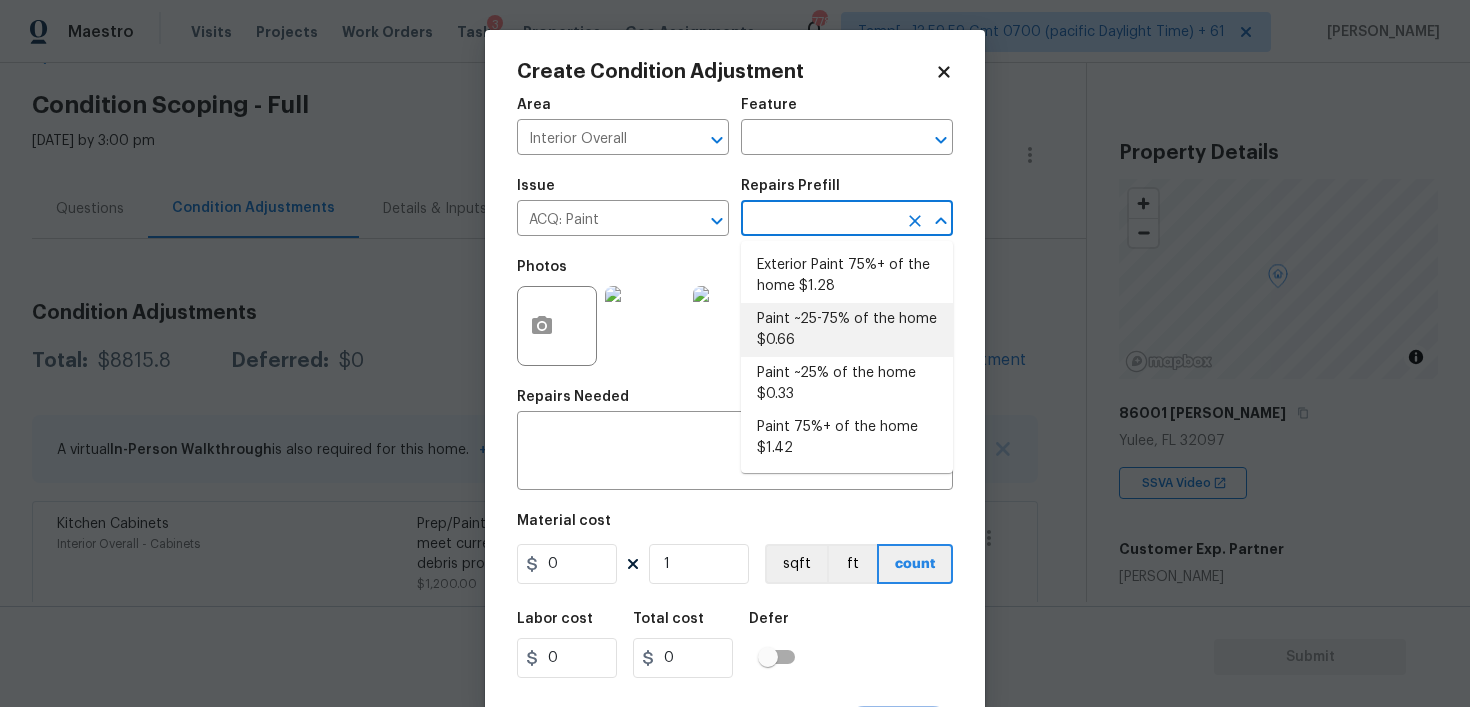 click on "Paint ~25-75% of the home $0.66" at bounding box center (847, 330) 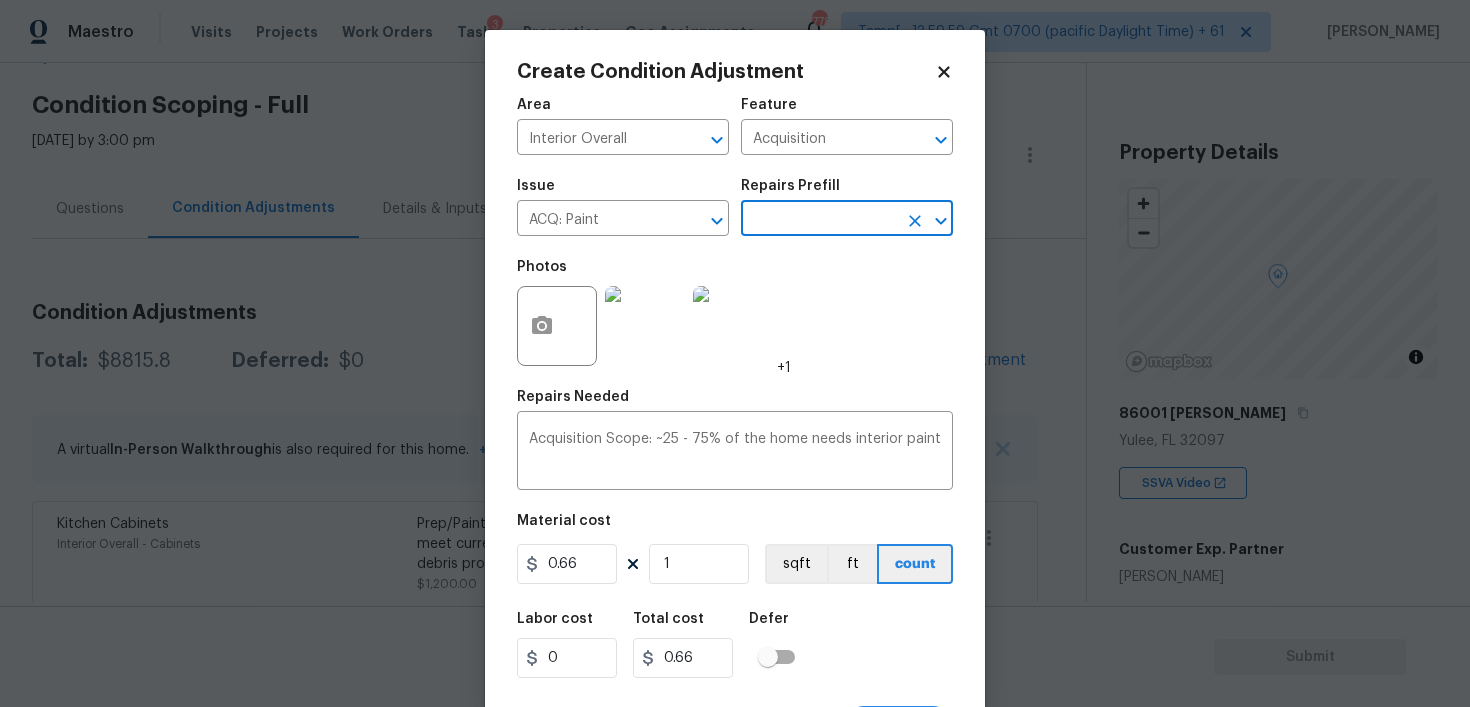 scroll, scrollTop: 40, scrollLeft: 0, axis: vertical 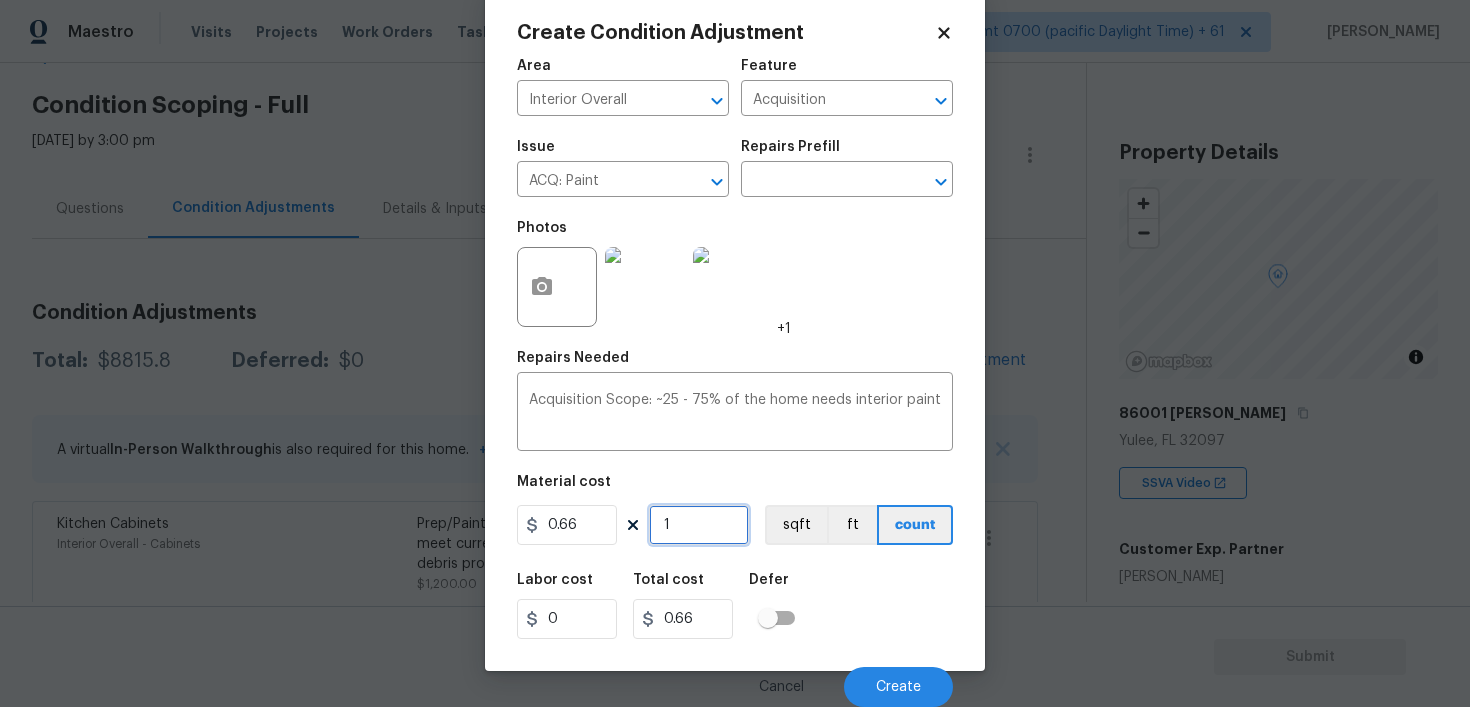 click on "1" at bounding box center [699, 525] 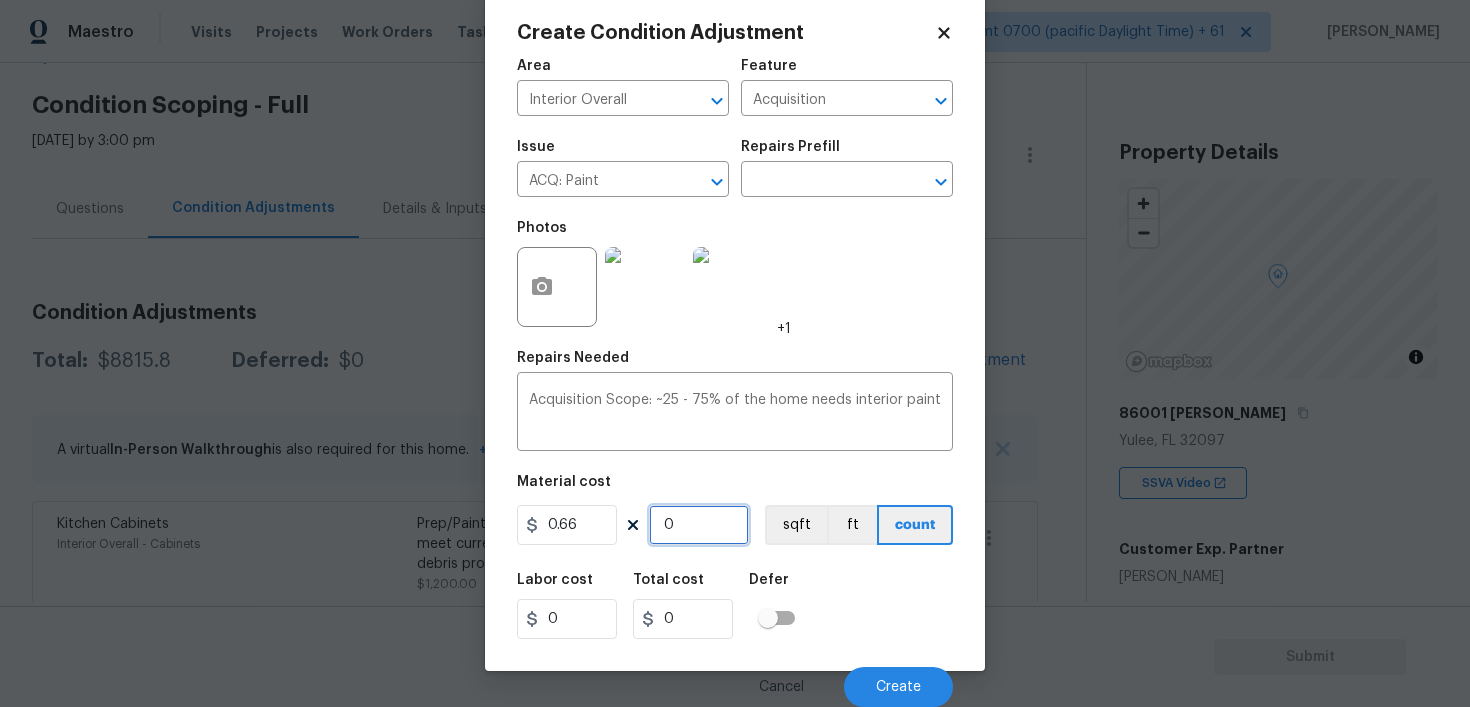 paste on "136" 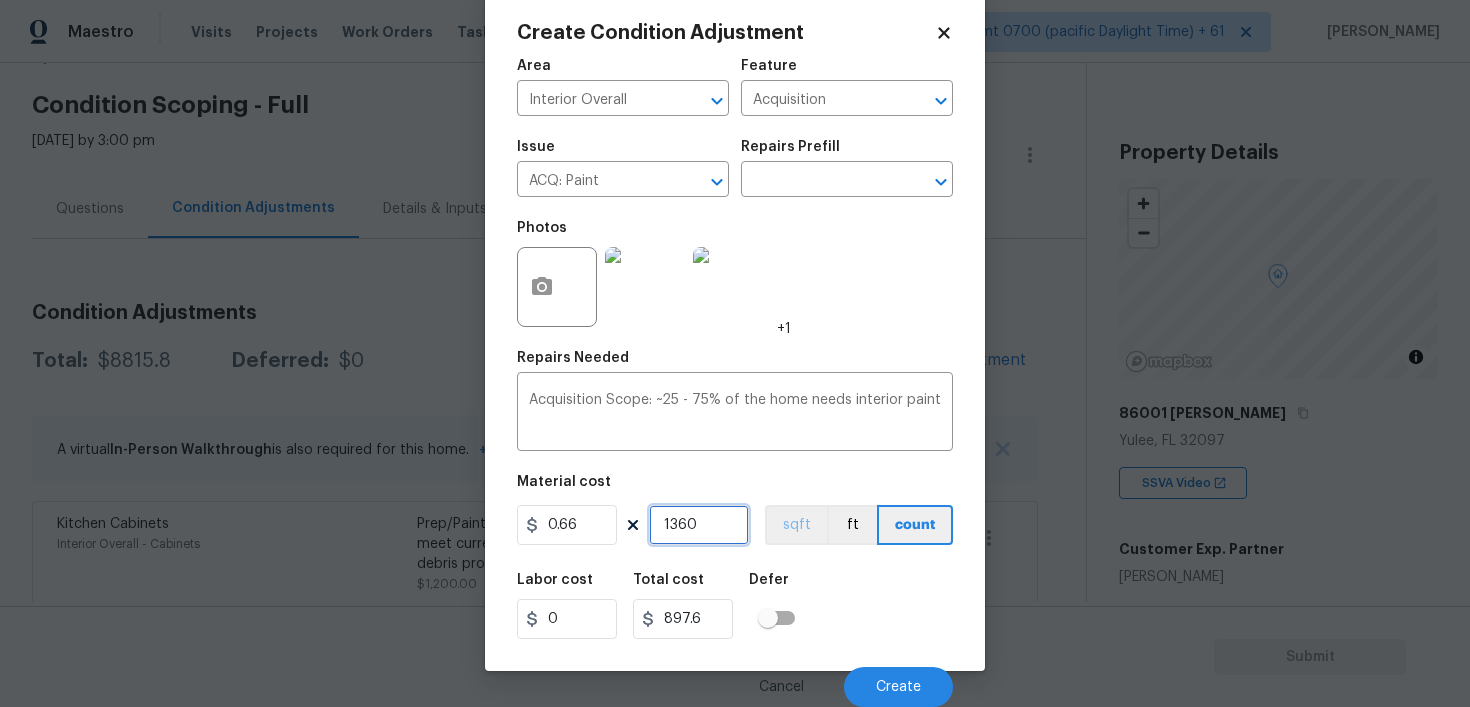 type on "1360" 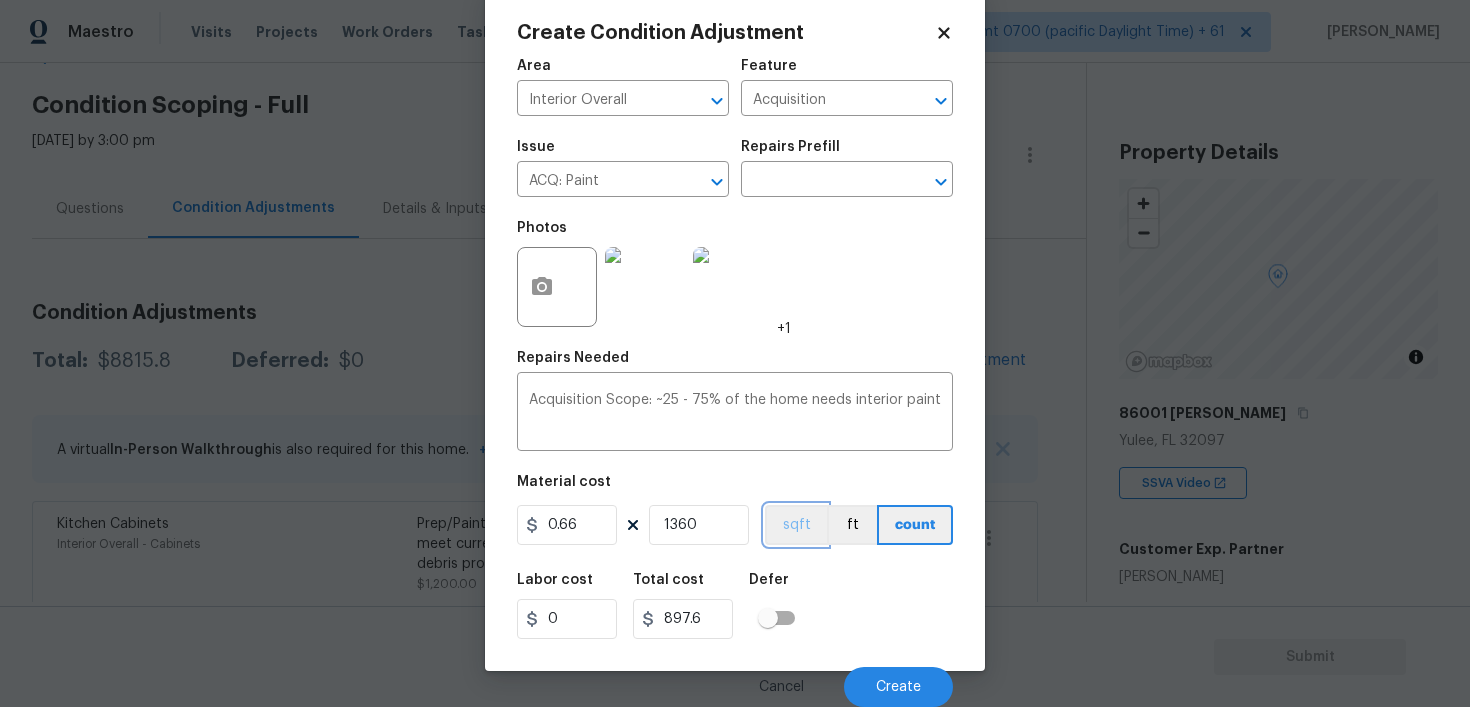 click on "sqft" at bounding box center (796, 525) 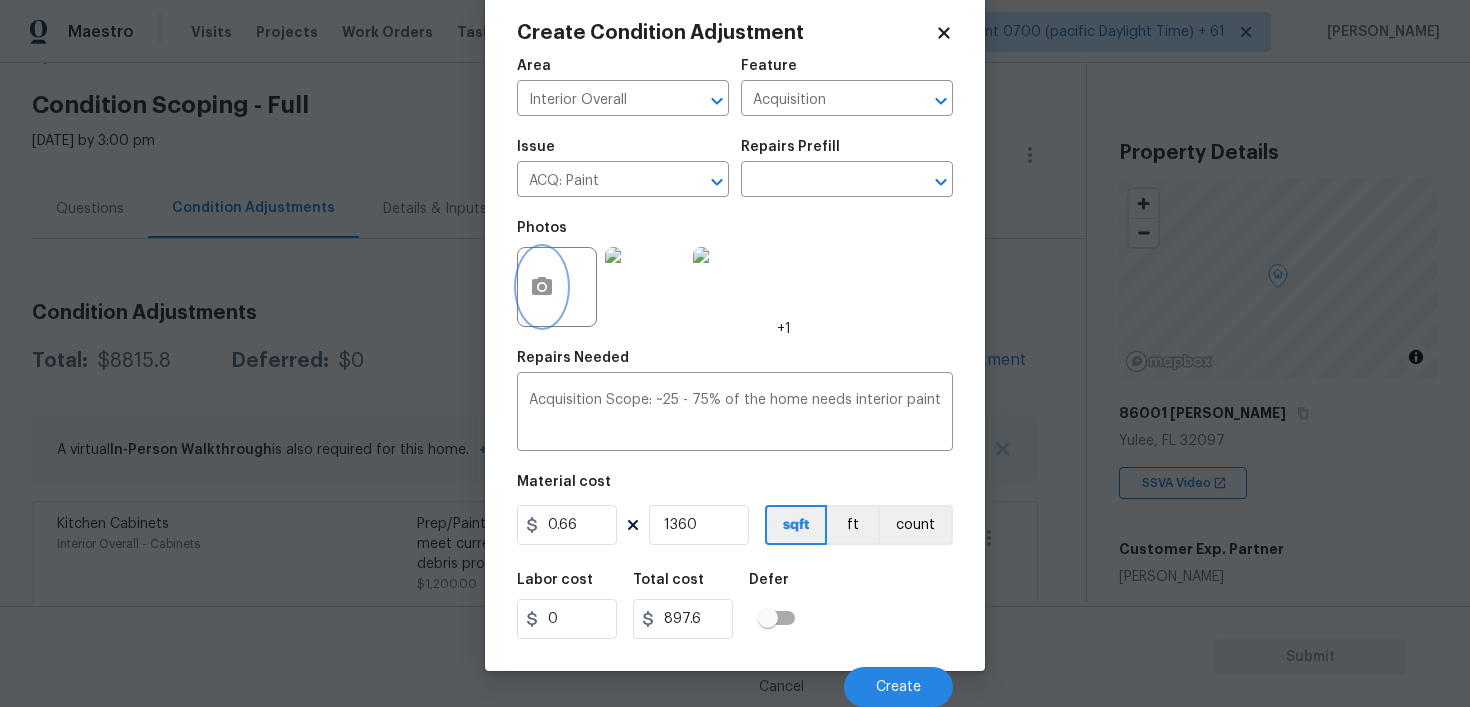 click at bounding box center [542, 287] 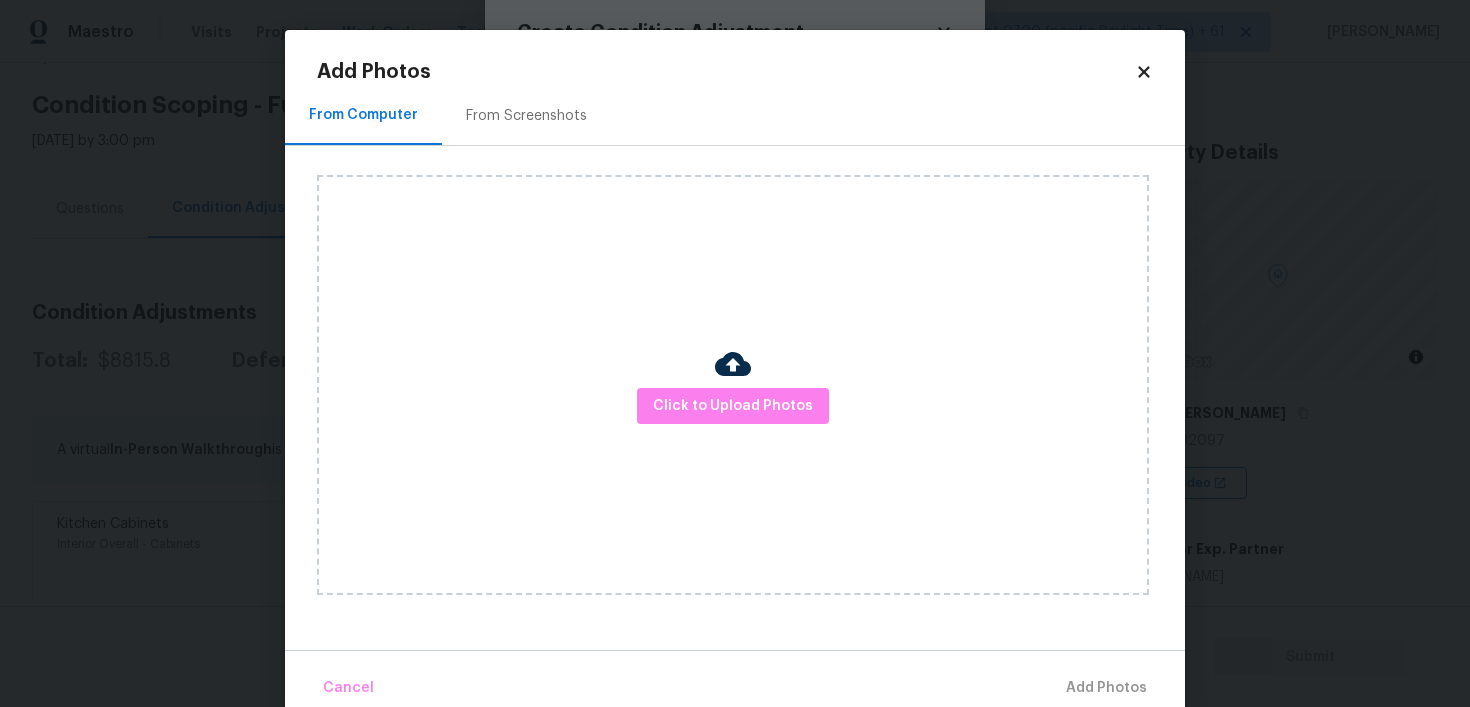 click at bounding box center (733, 367) 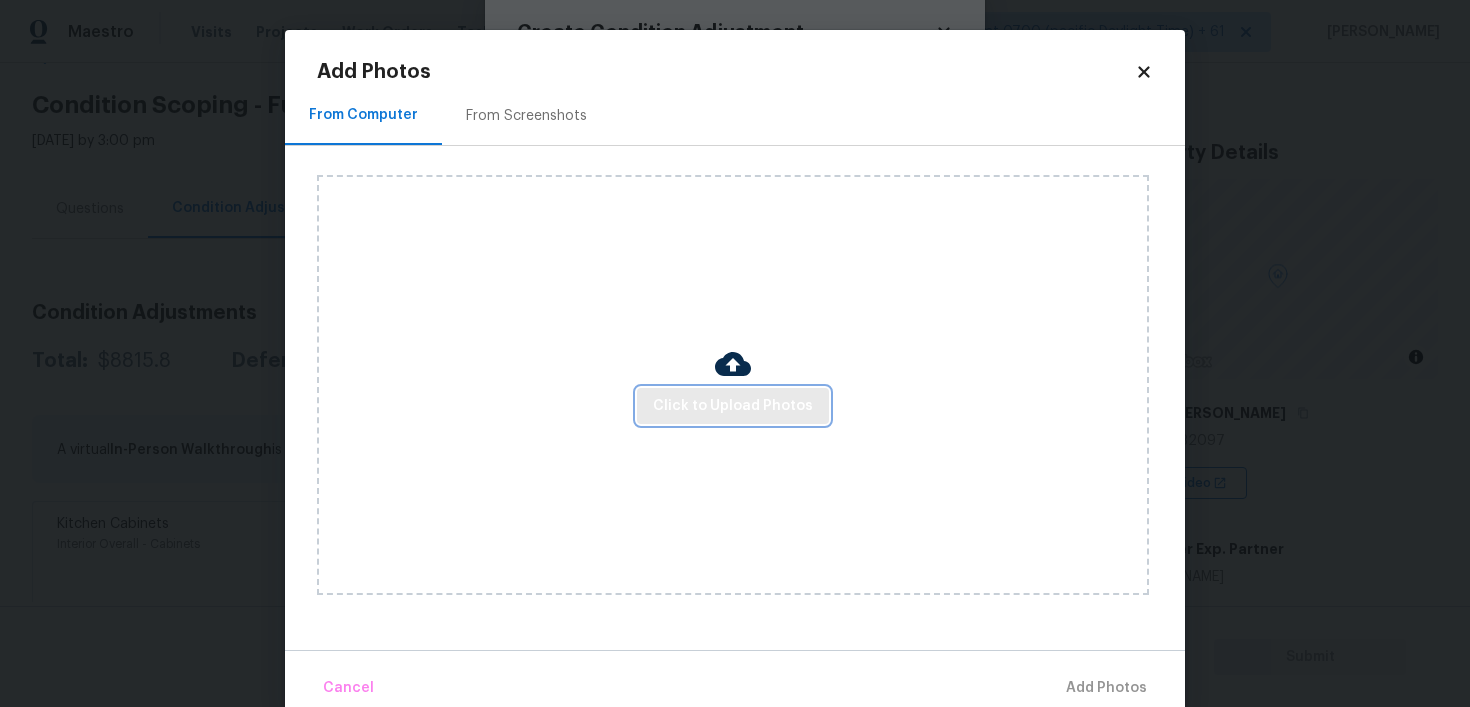 click on "Click to Upload Photos" at bounding box center (733, 406) 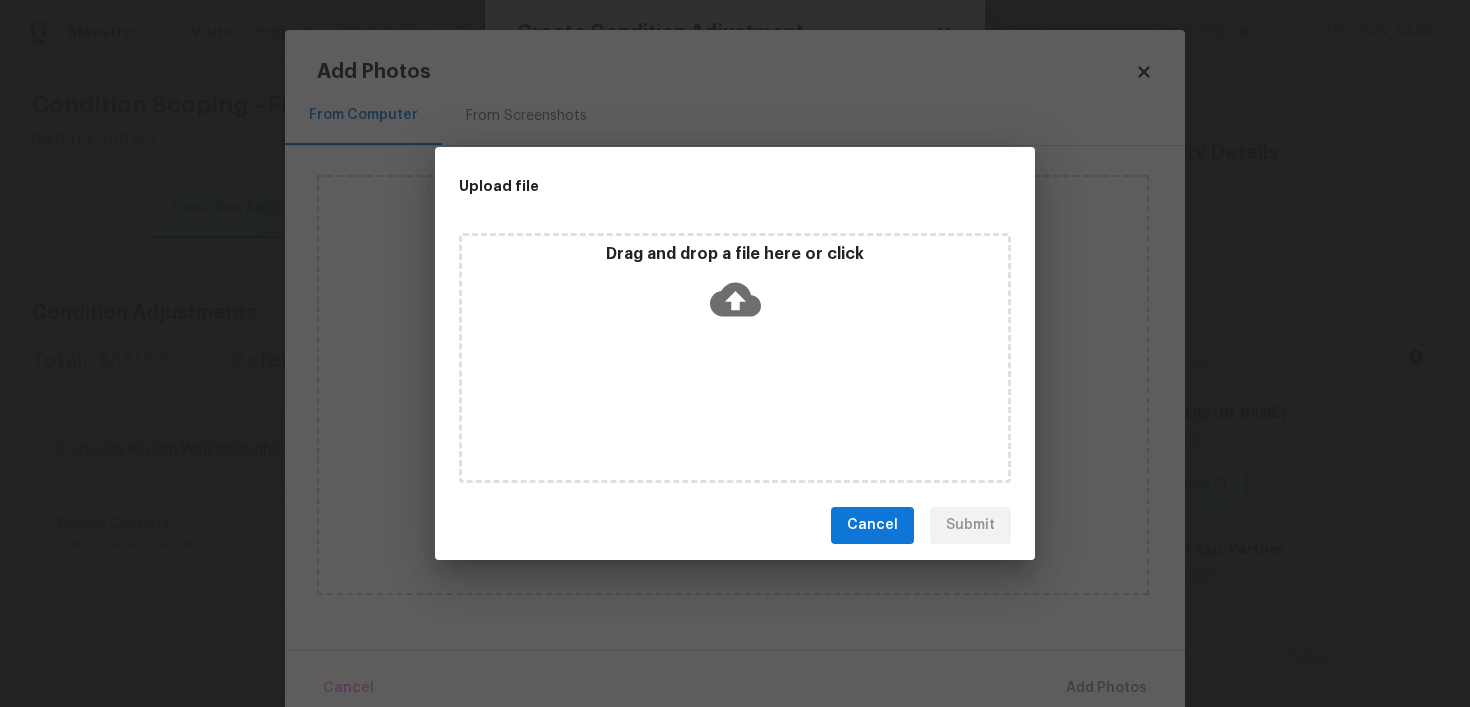 click 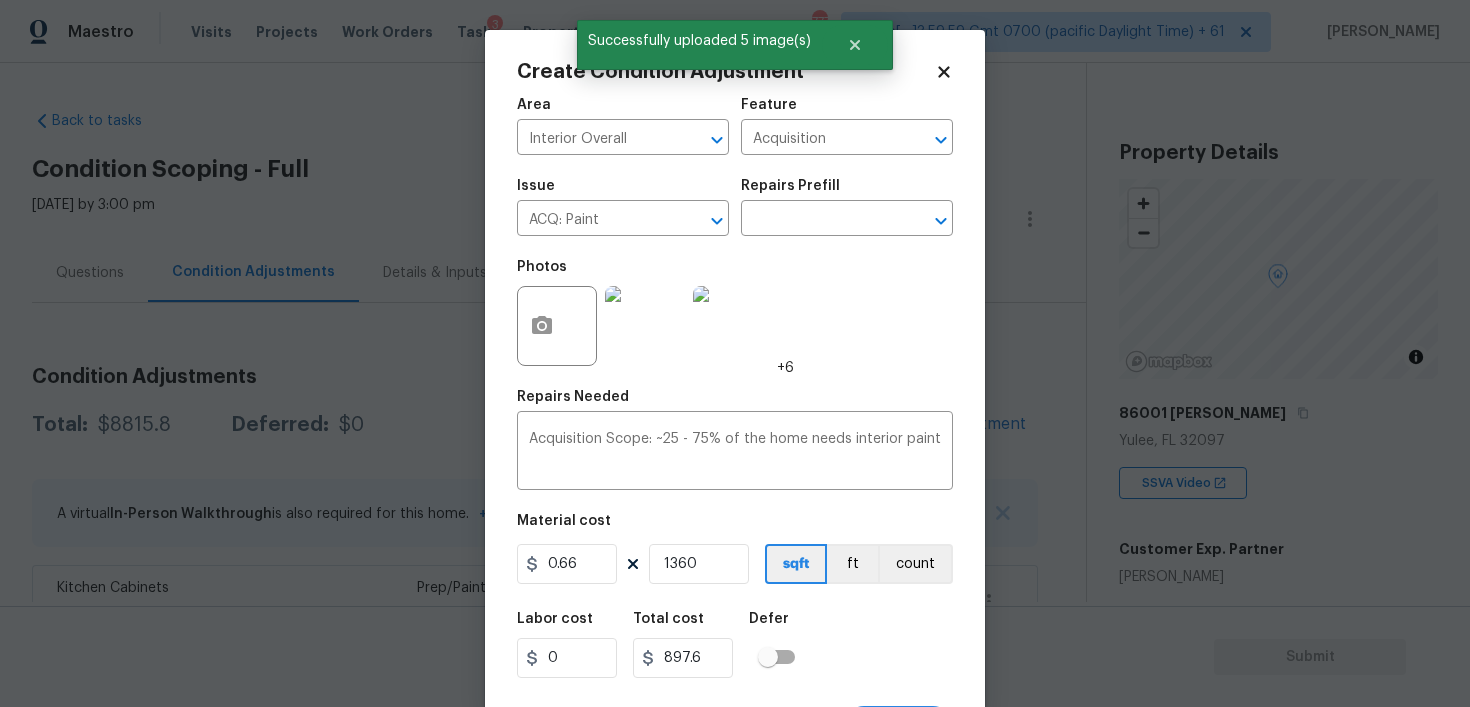scroll, scrollTop: 0, scrollLeft: 0, axis: both 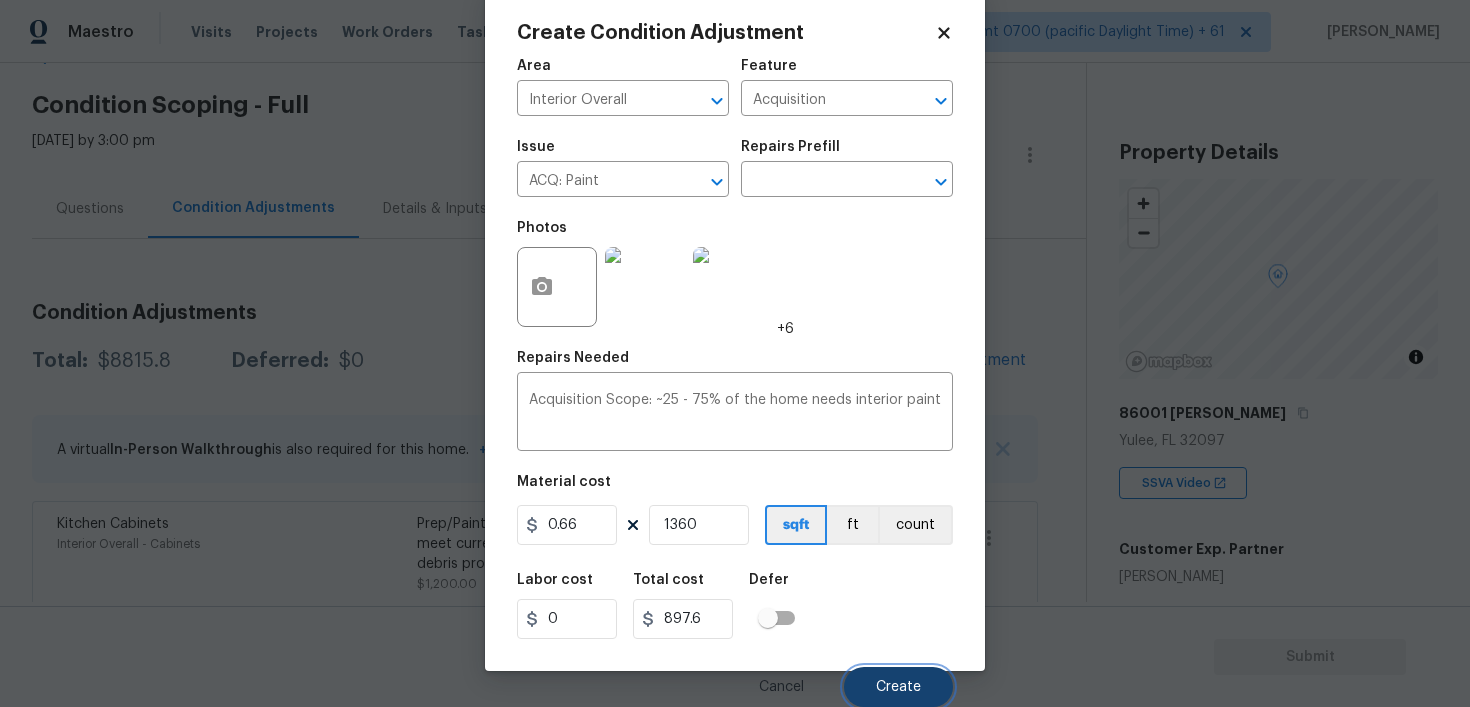 click on "Create" at bounding box center [898, 687] 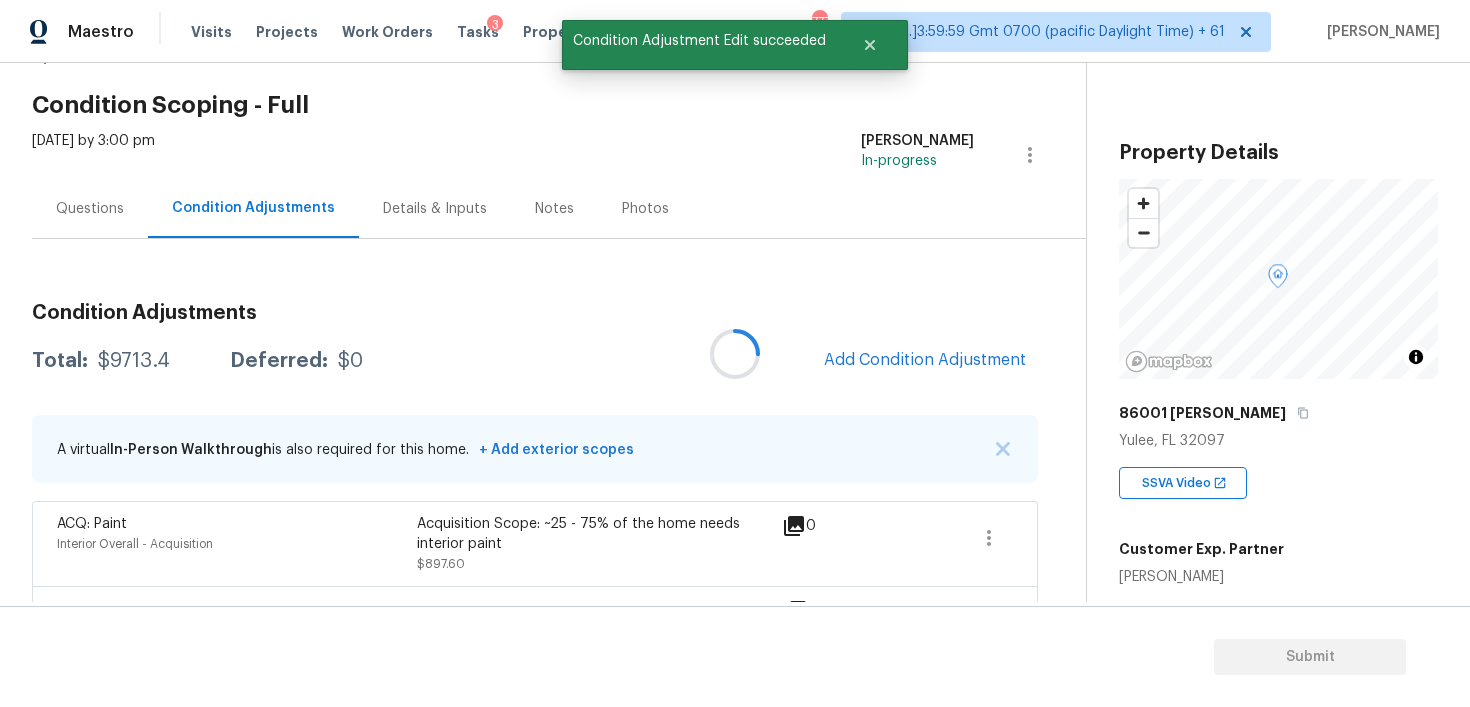 scroll, scrollTop: 33, scrollLeft: 0, axis: vertical 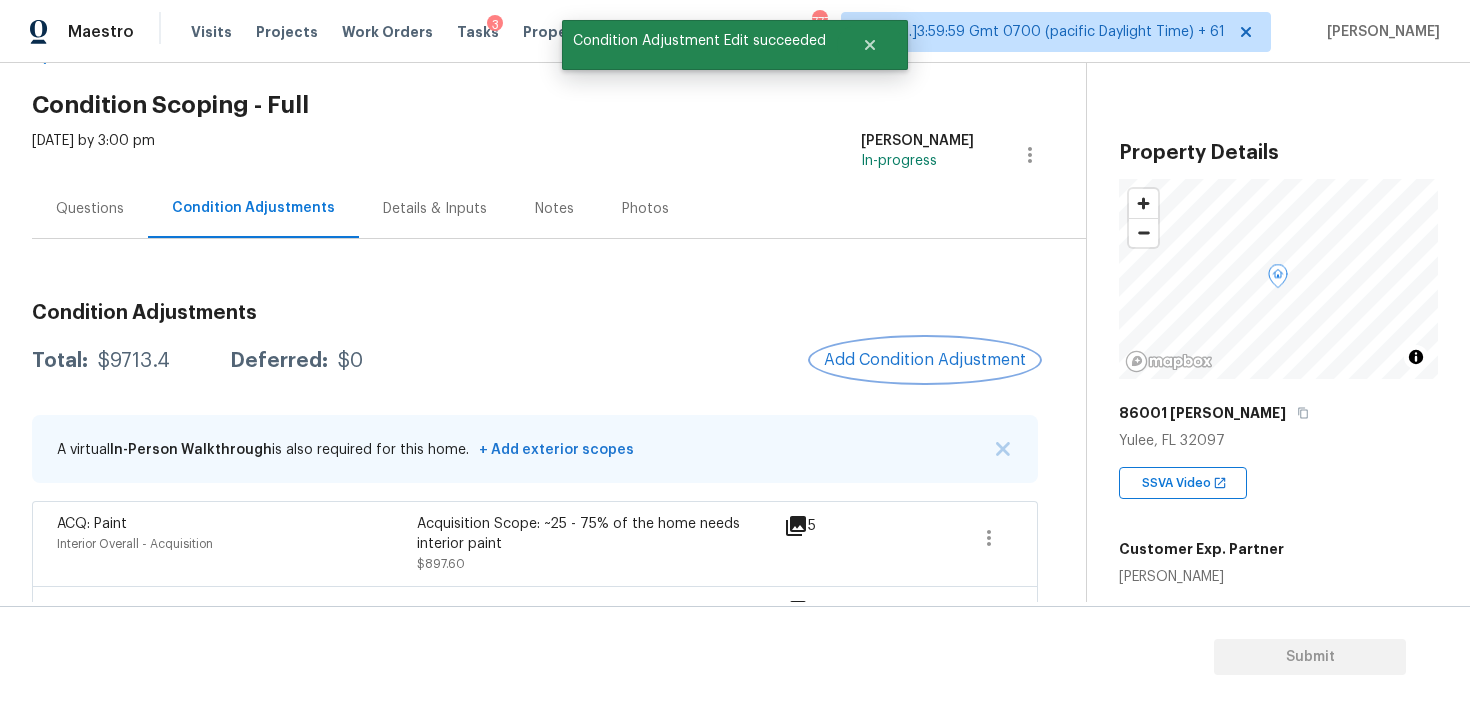 click on "Add Condition Adjustment" at bounding box center (925, 360) 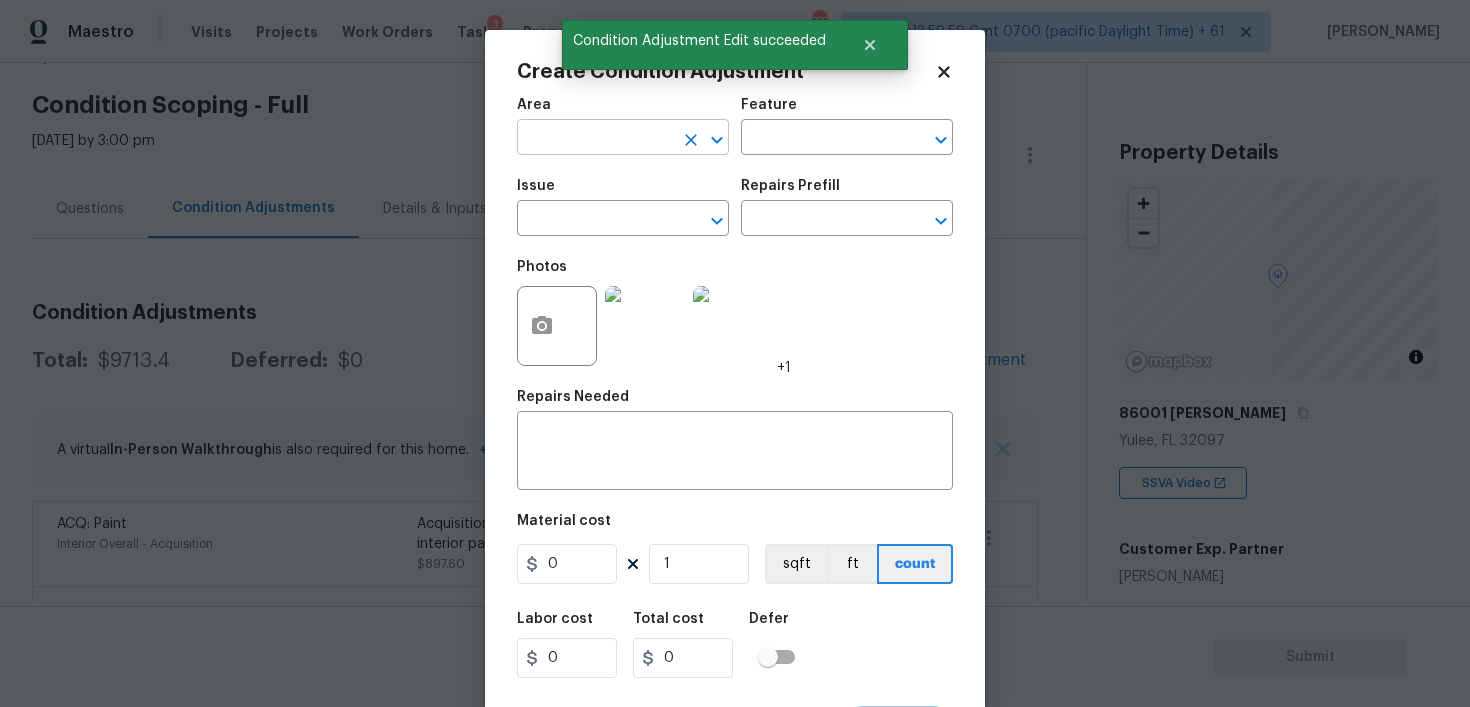 click at bounding box center (595, 139) 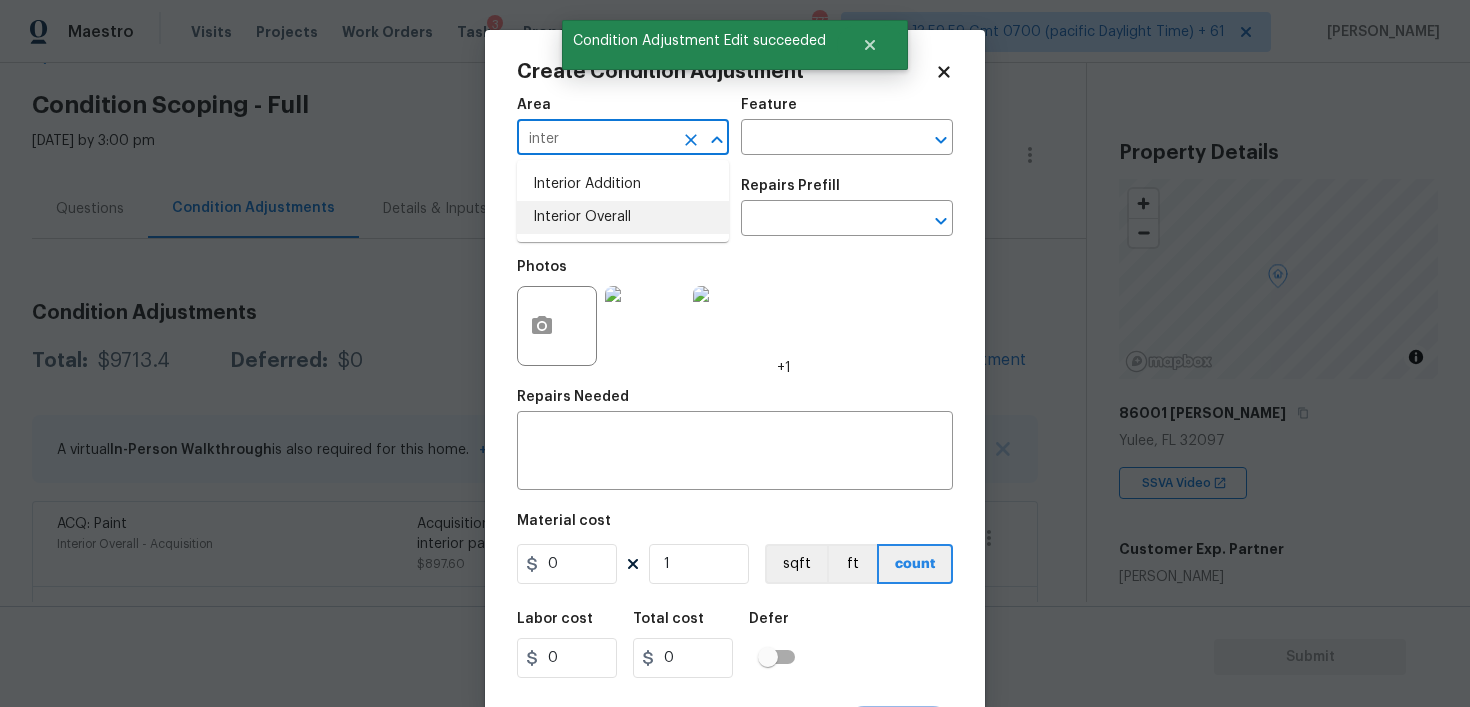 click on "Interior Overall" at bounding box center [623, 217] 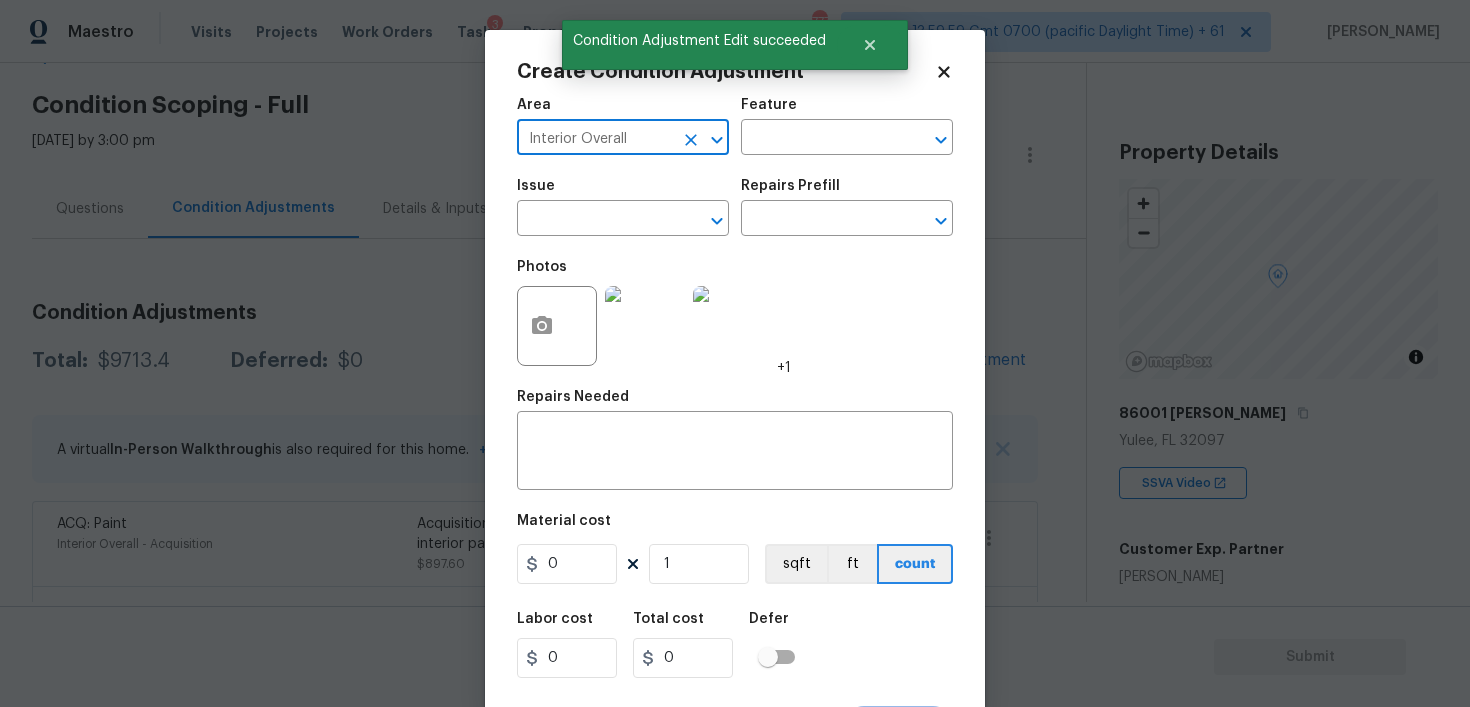 type on "Interior Overall" 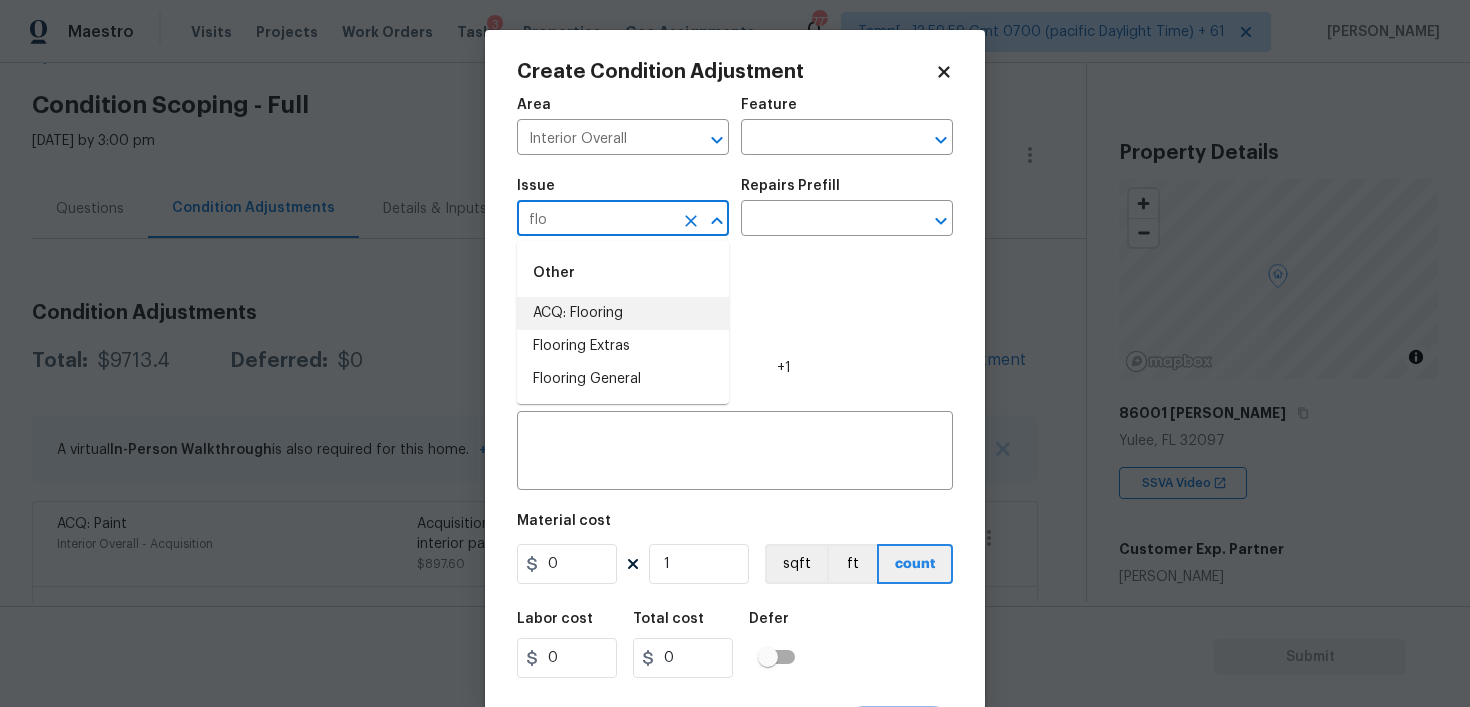 click on "ACQ: Flooring" at bounding box center [623, 313] 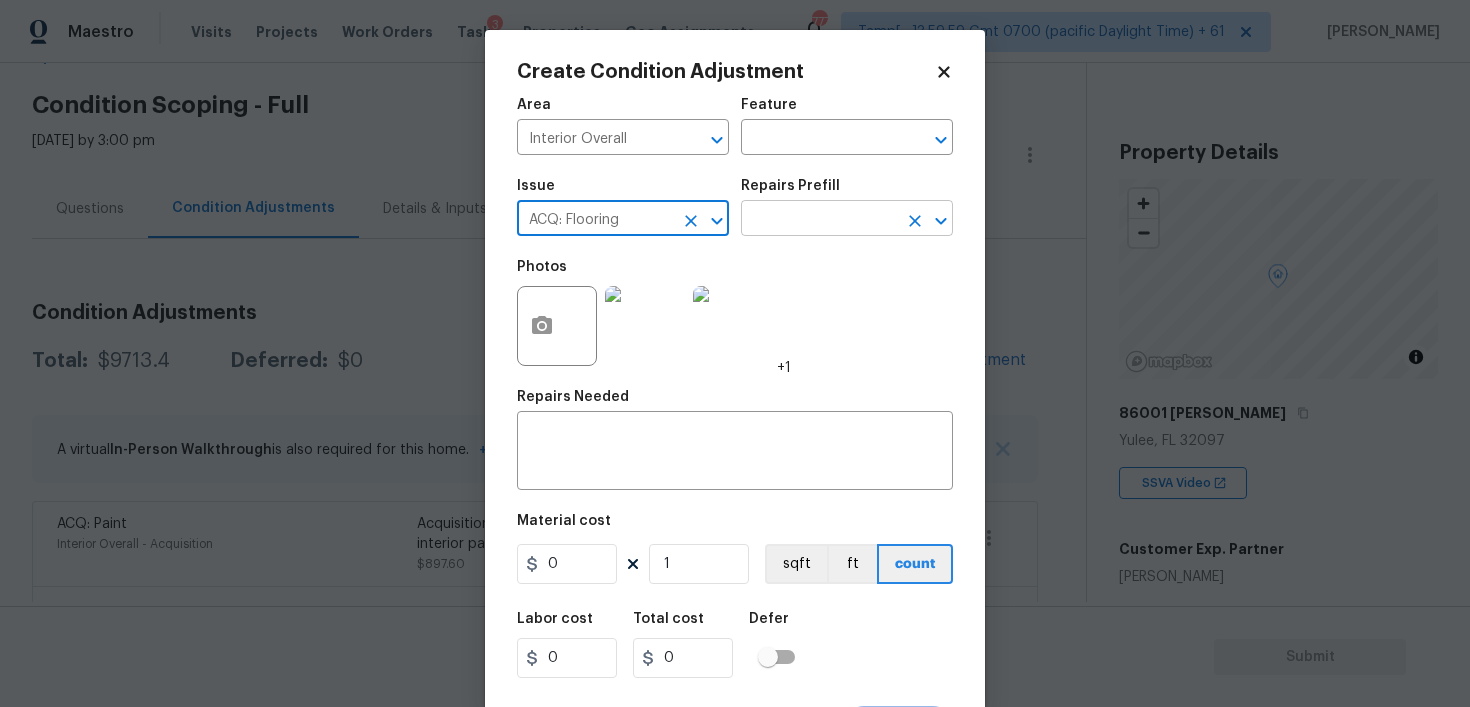 type on "ACQ: Flooring" 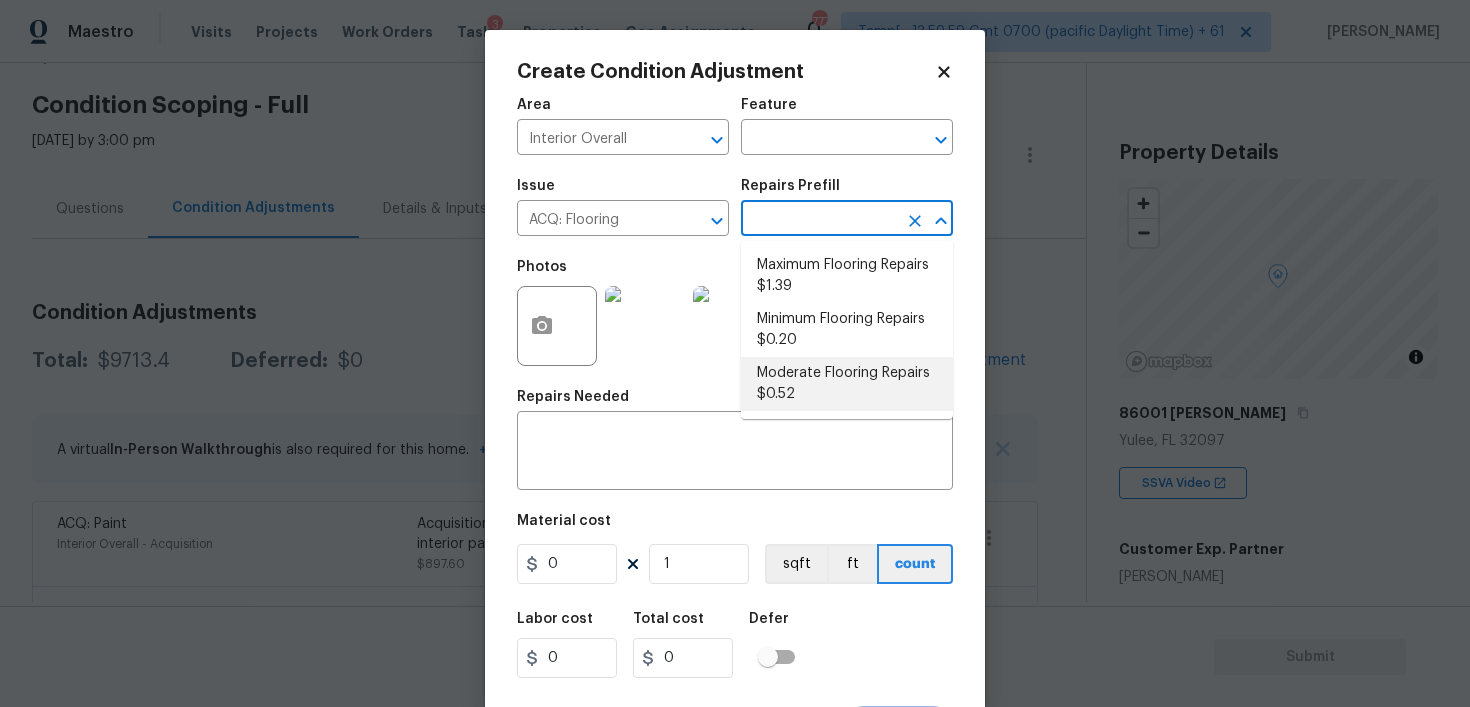 click on "Moderate Flooring Repairs $0.52" at bounding box center (847, 384) 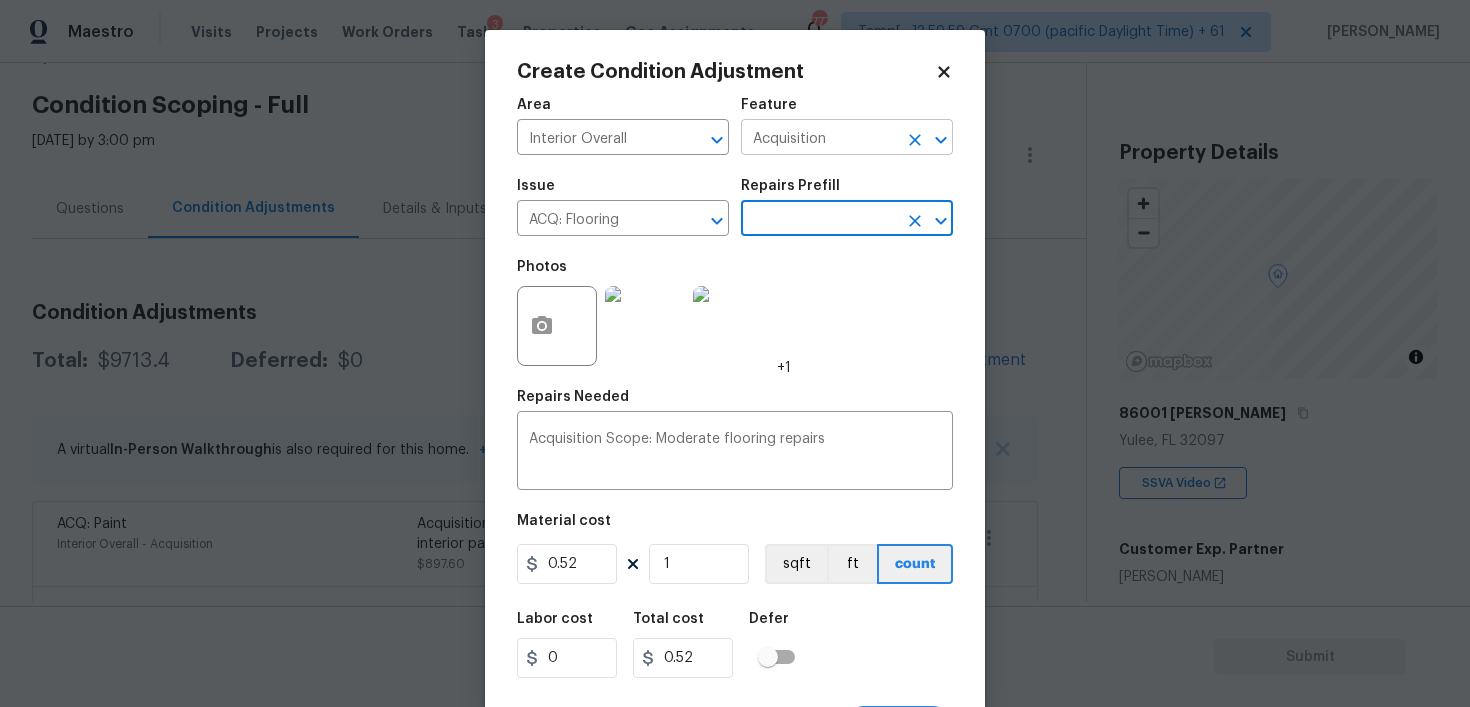 click on "Acquisition" at bounding box center [819, 139] 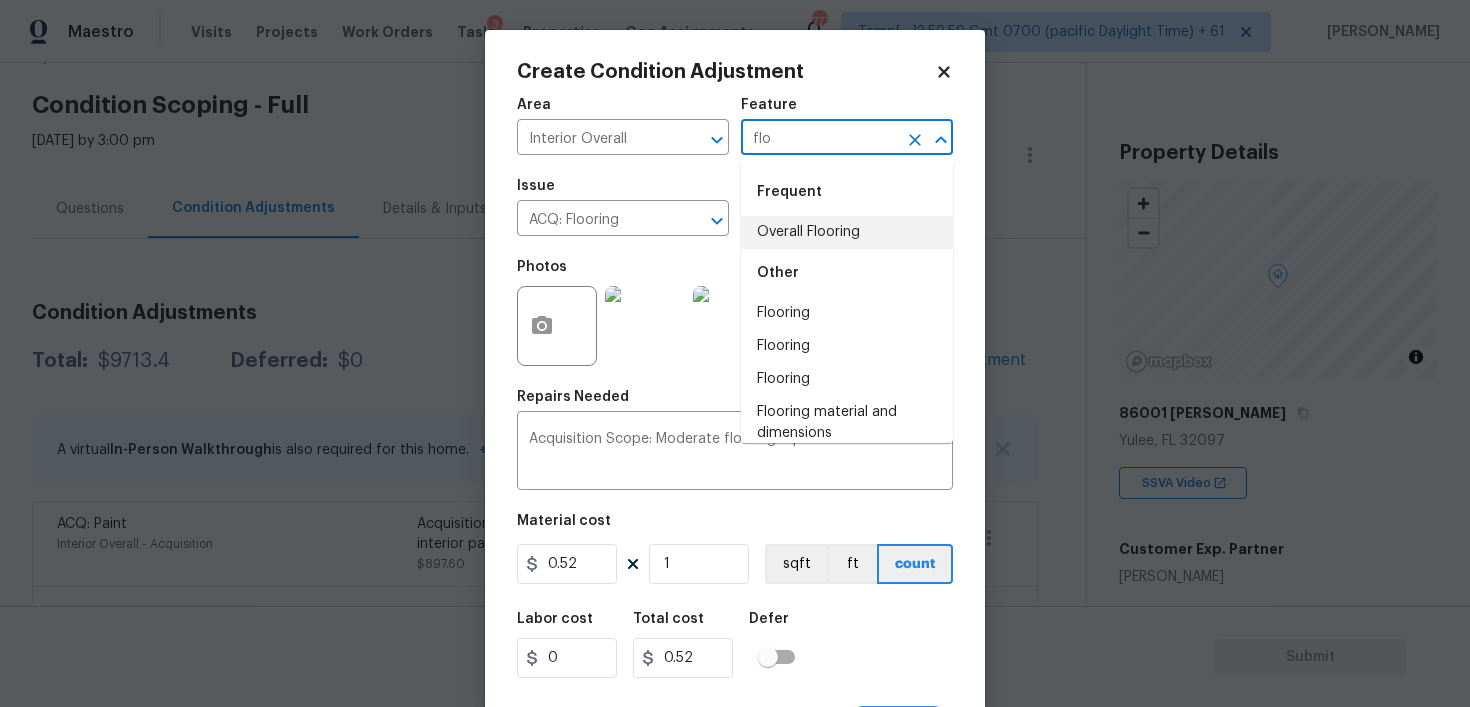 click on "Overall Flooring" at bounding box center [847, 232] 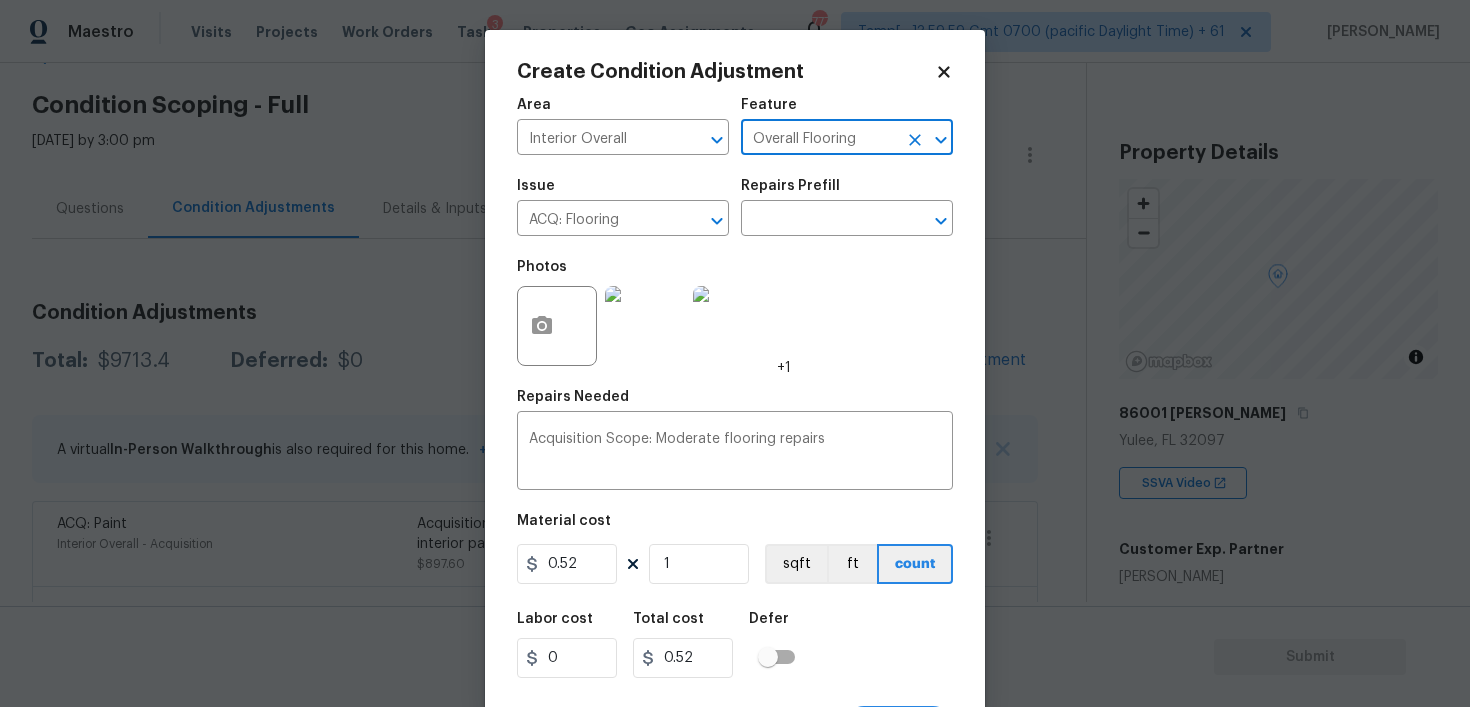type on "Overall Flooring" 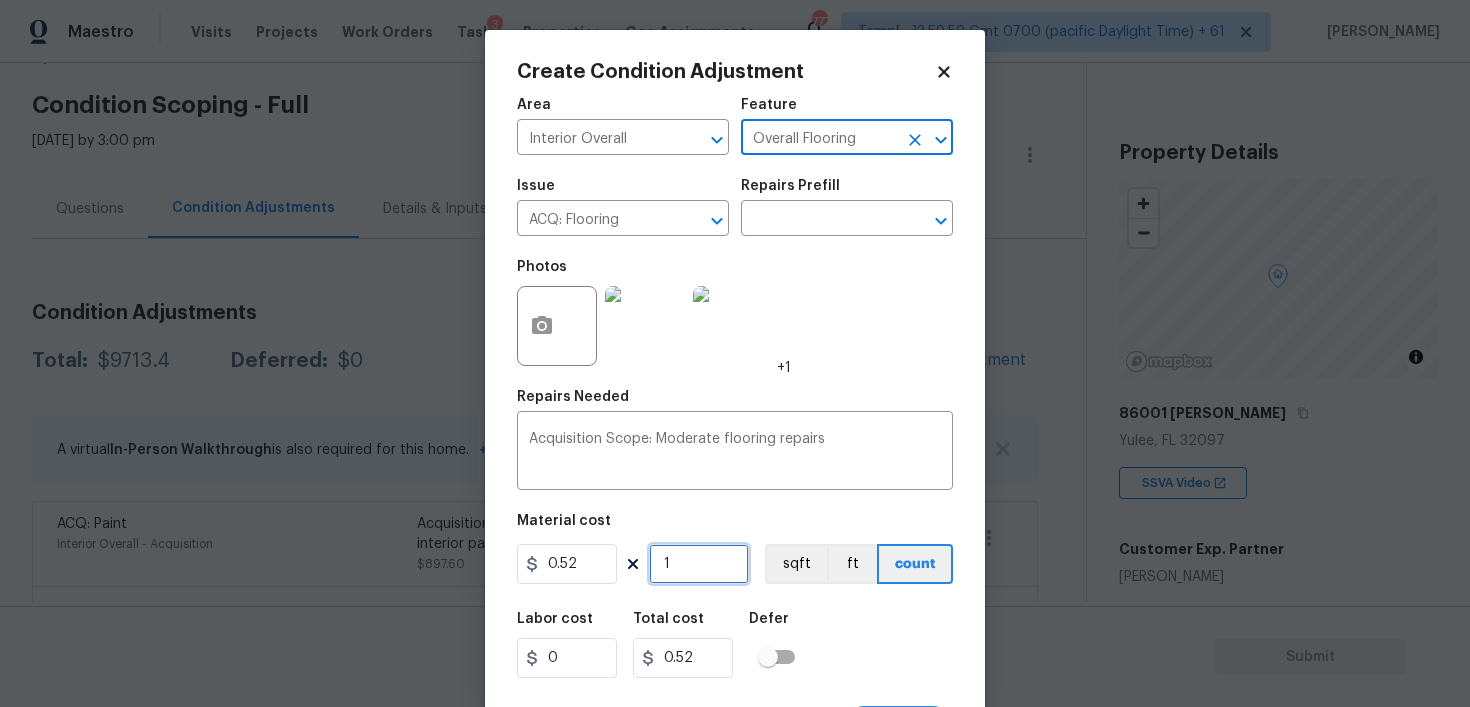 click on "1" at bounding box center [699, 564] 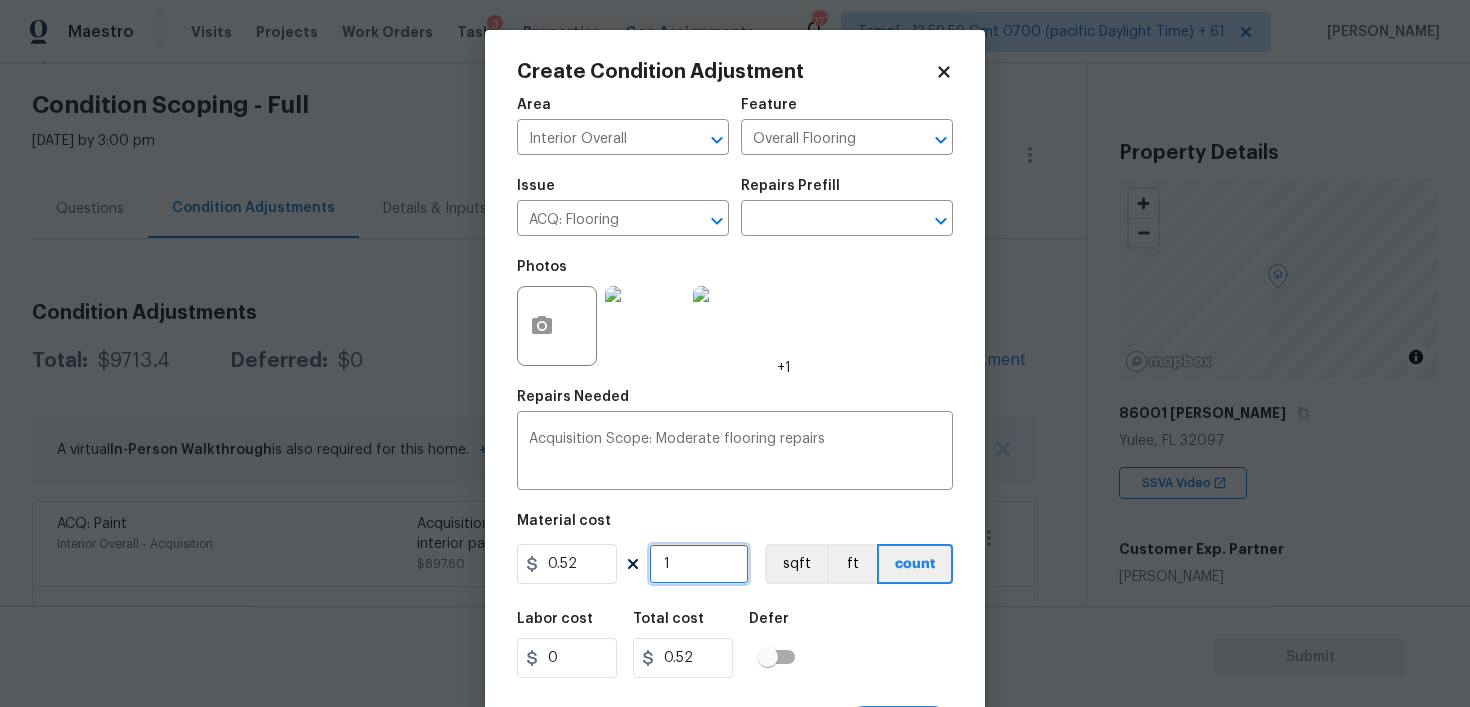 type on "0" 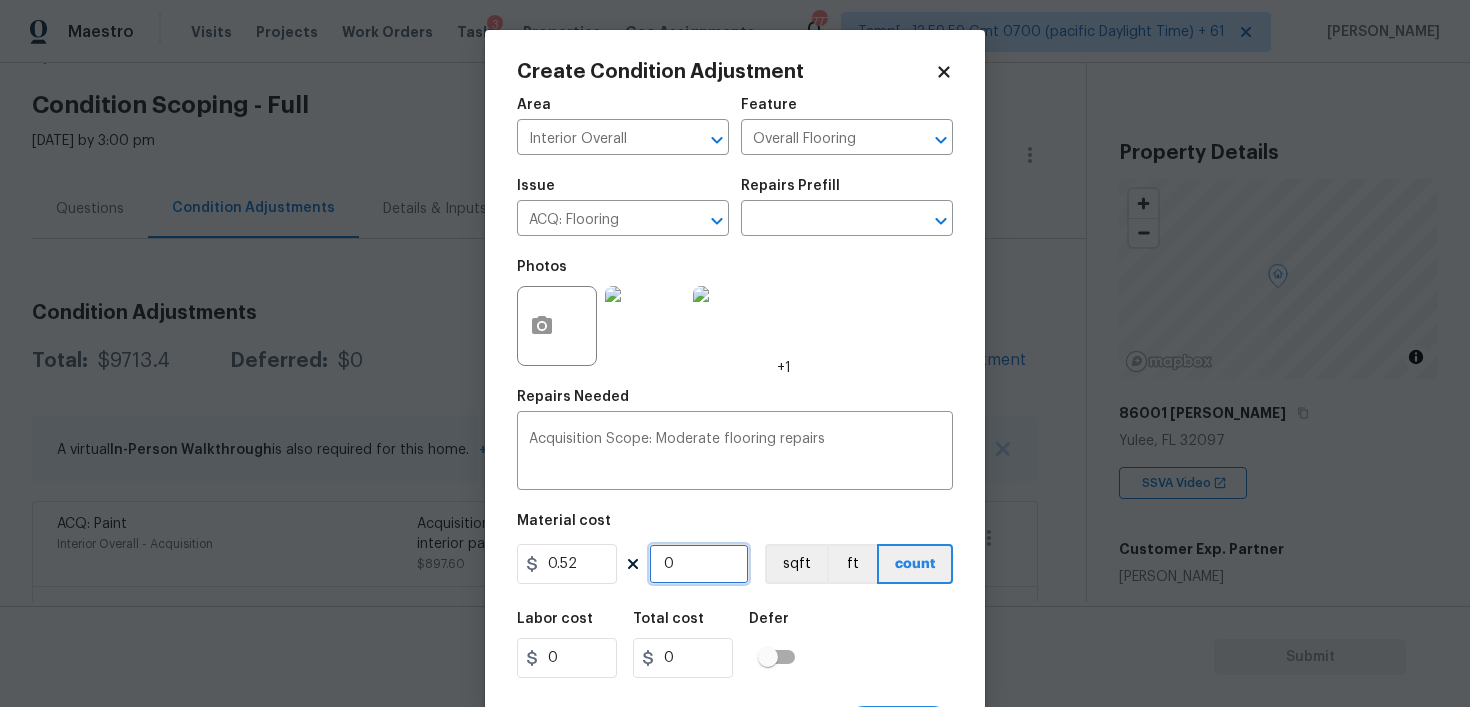 paste on "136" 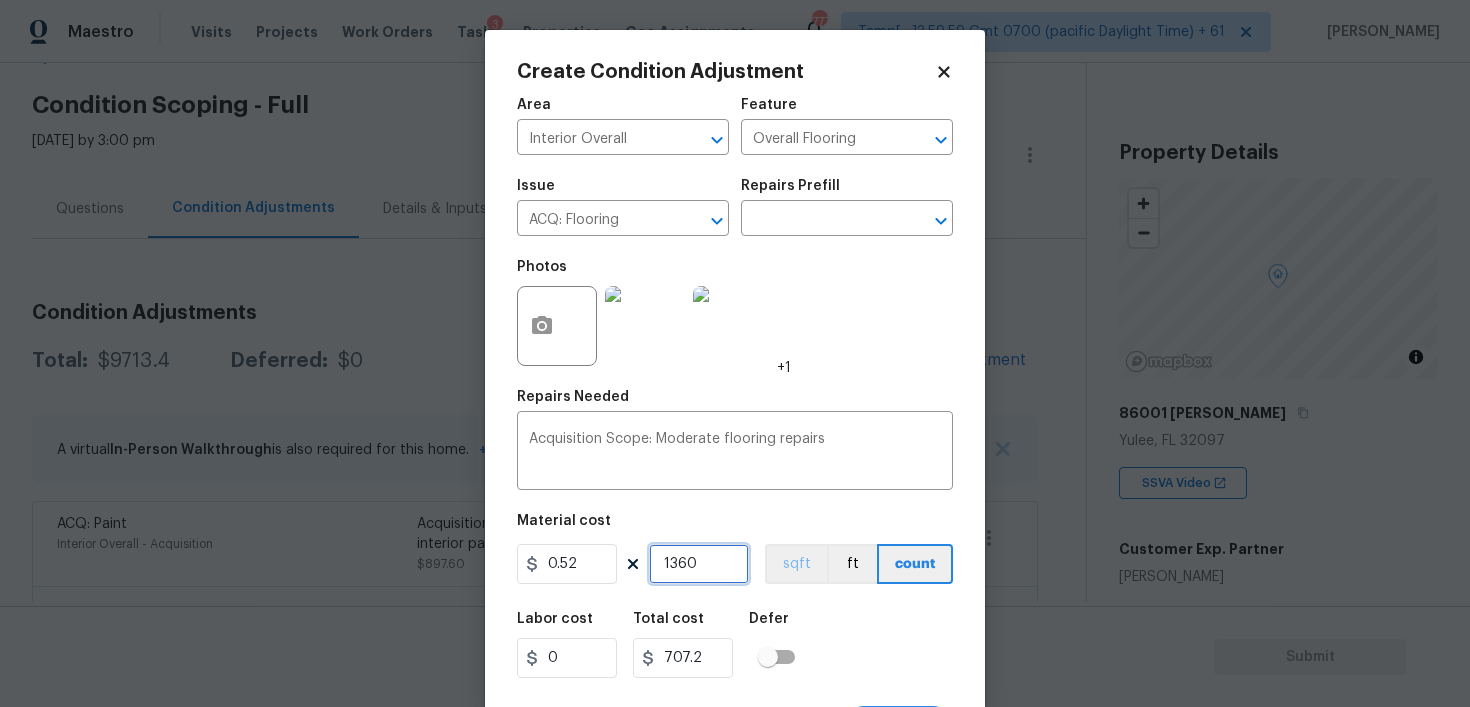 type on "1360" 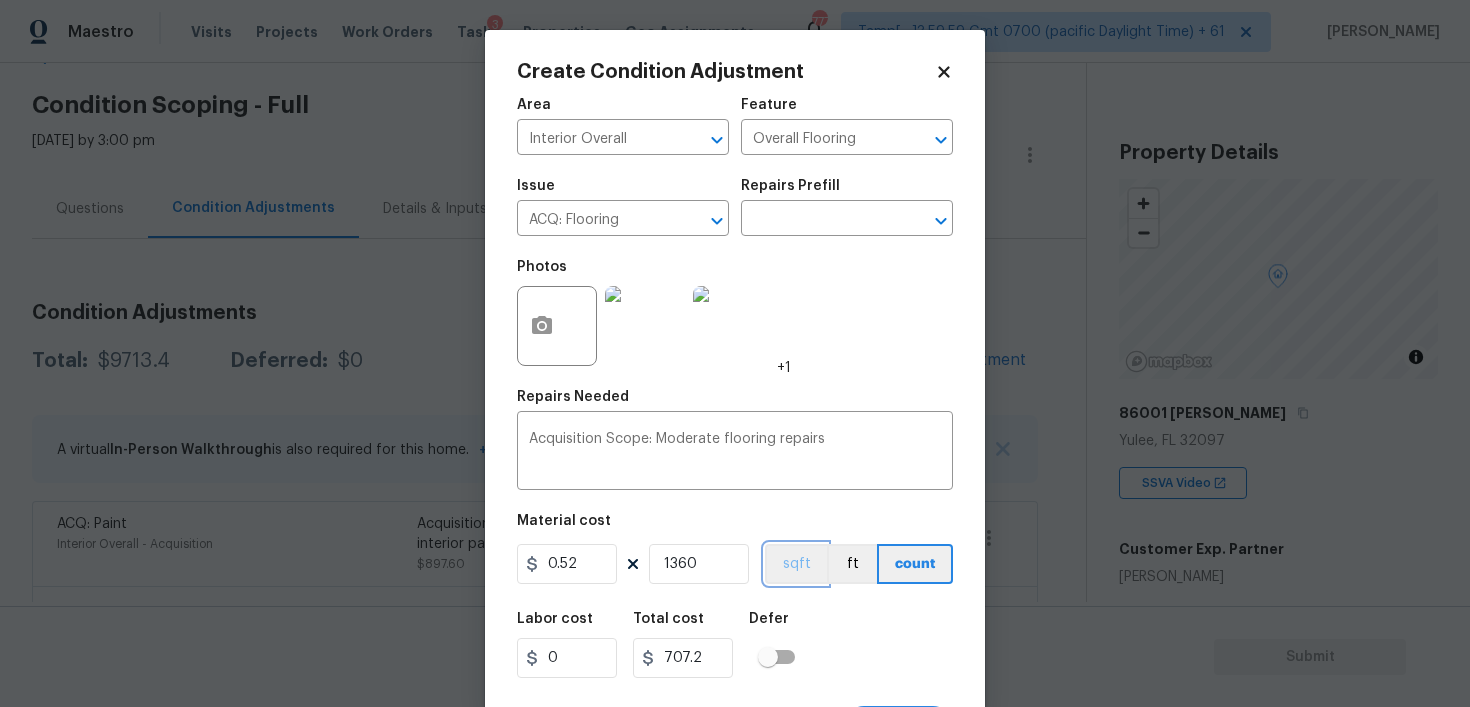 click on "sqft" at bounding box center [796, 564] 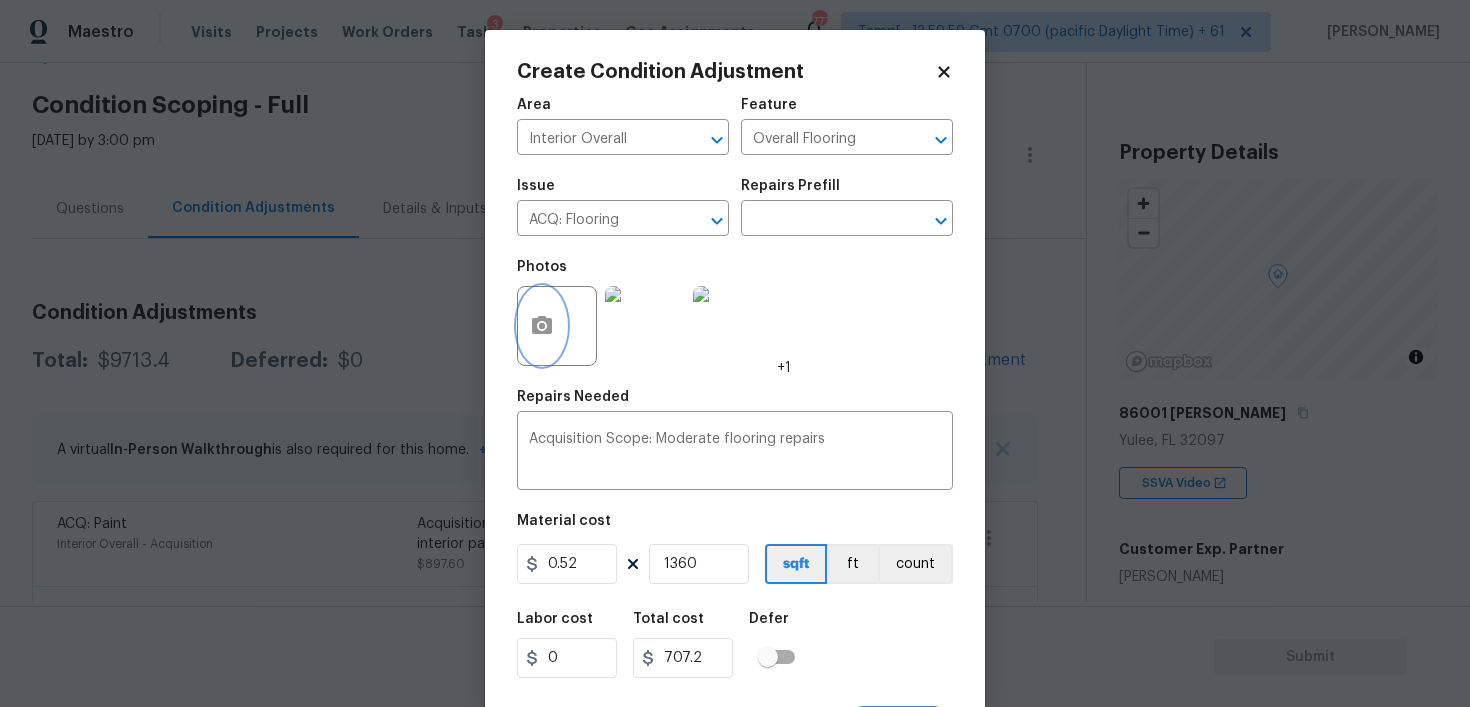 click 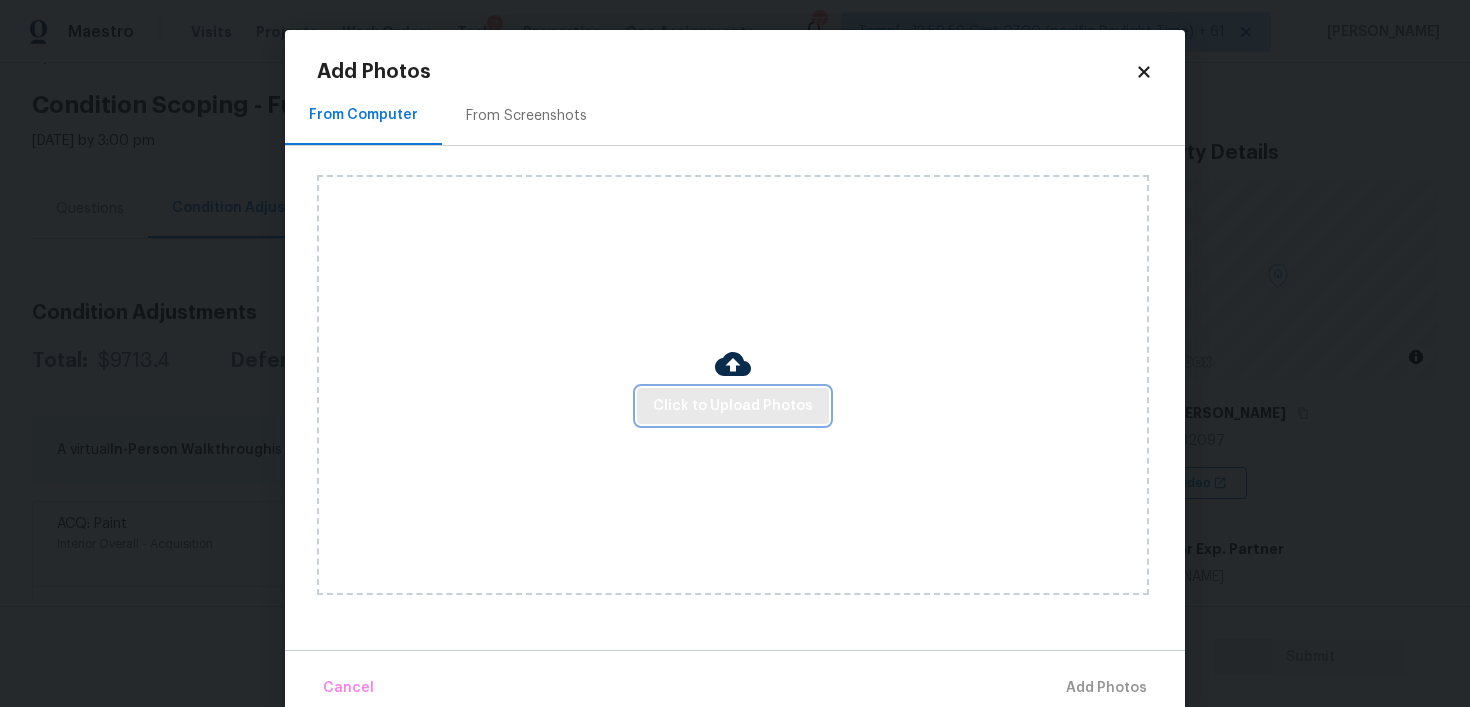 click on "Click to Upload Photos" at bounding box center [733, 406] 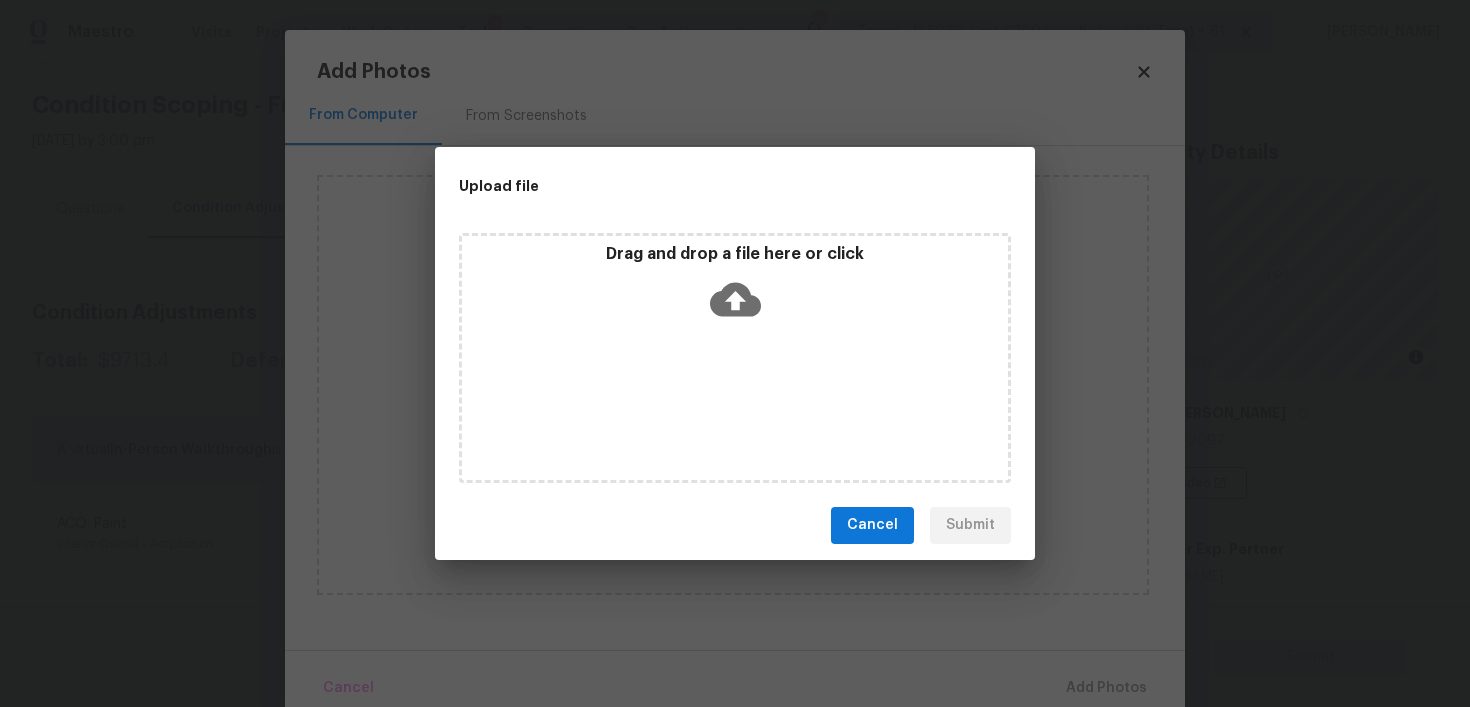 click on "Drag and drop a file here or click" at bounding box center (735, 287) 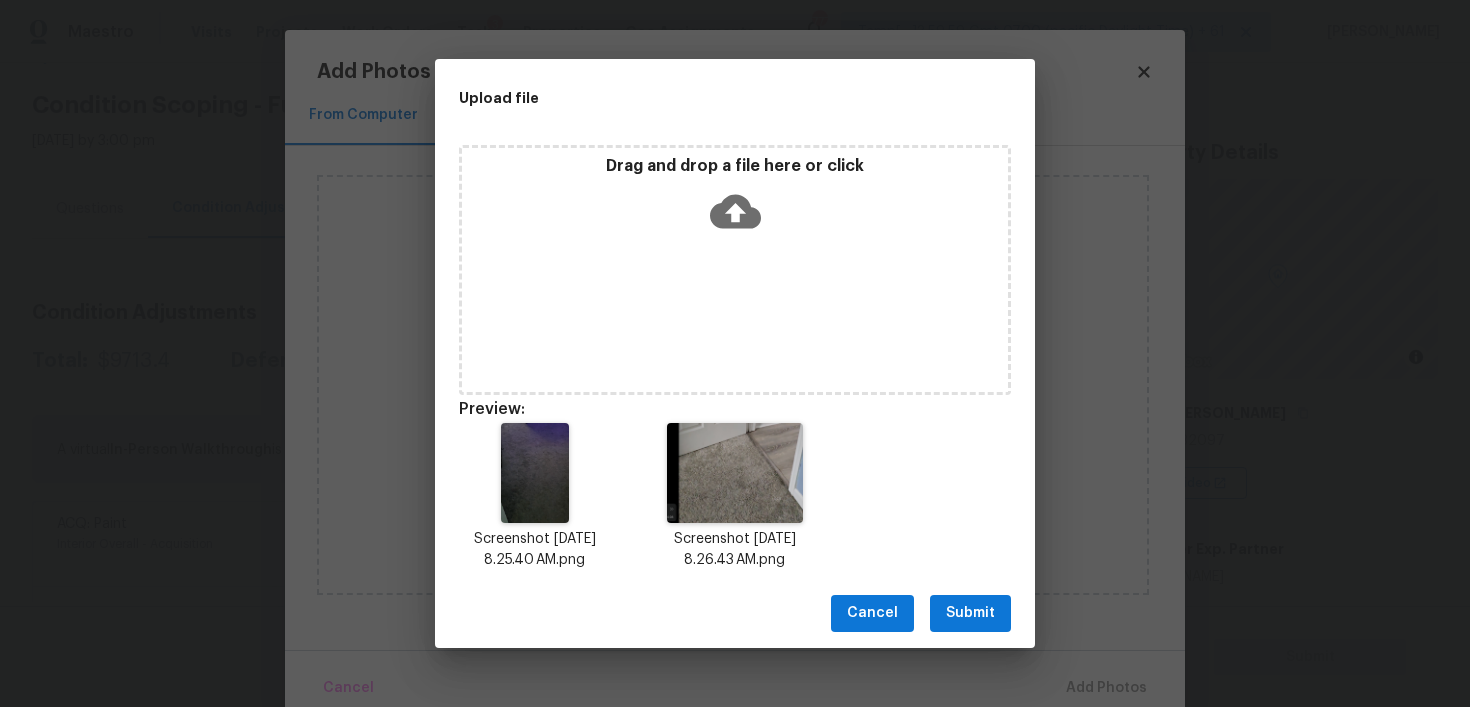 click 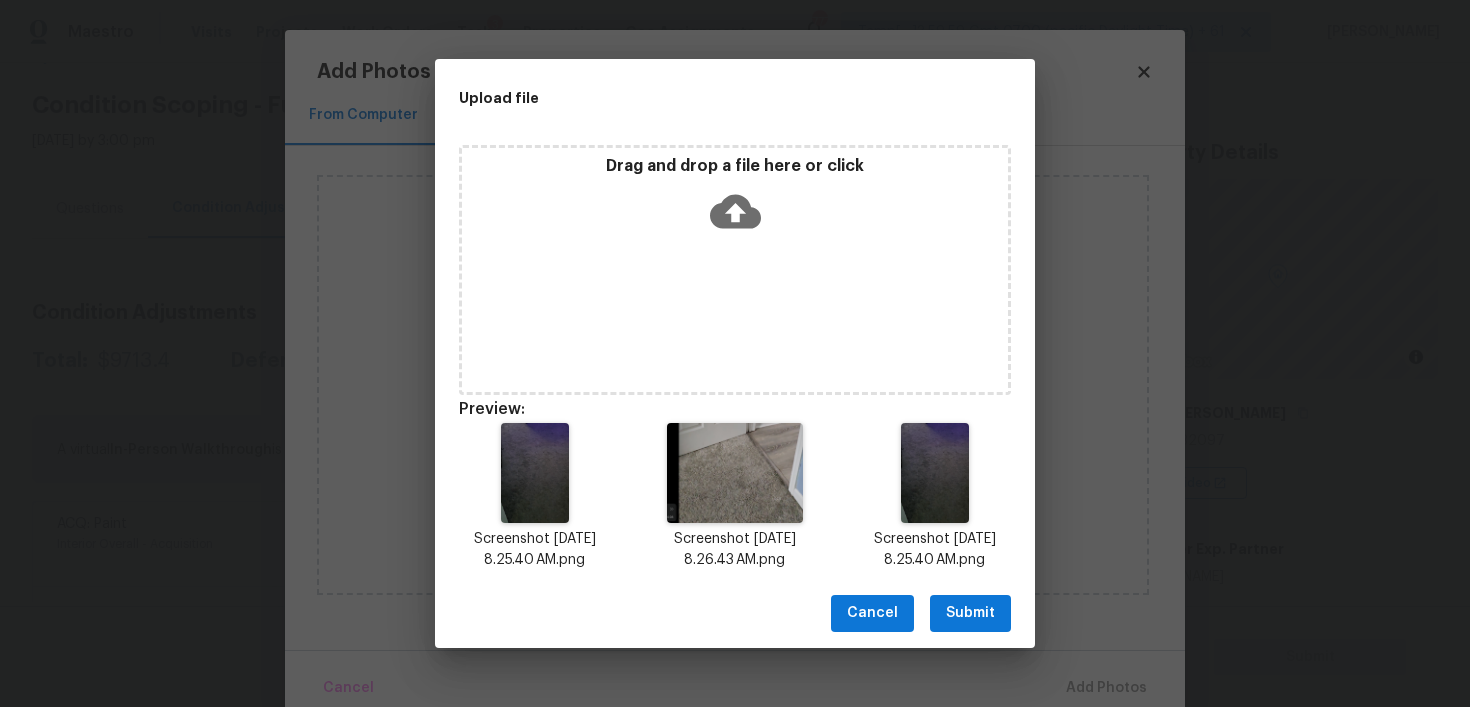 click on "Submit" at bounding box center (970, 613) 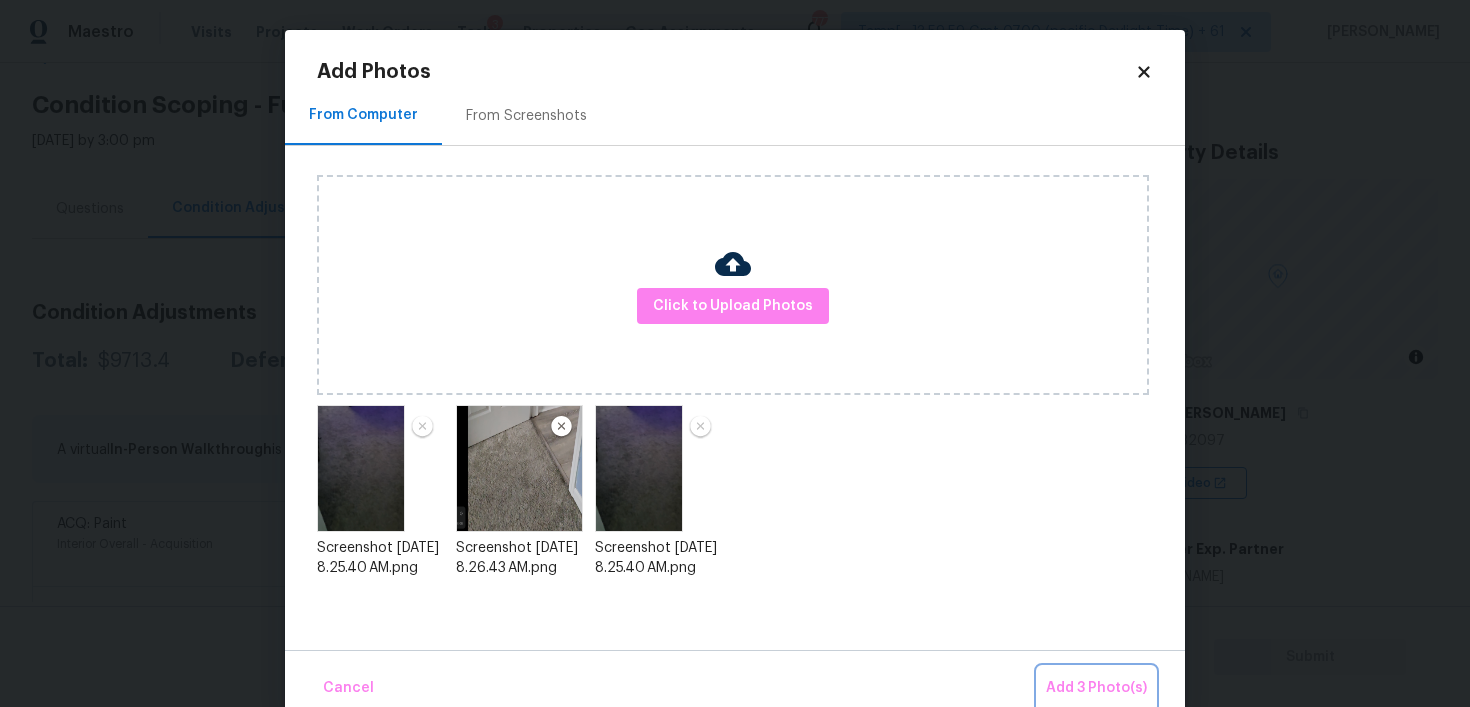 click on "Add 3 Photo(s)" at bounding box center (1096, 688) 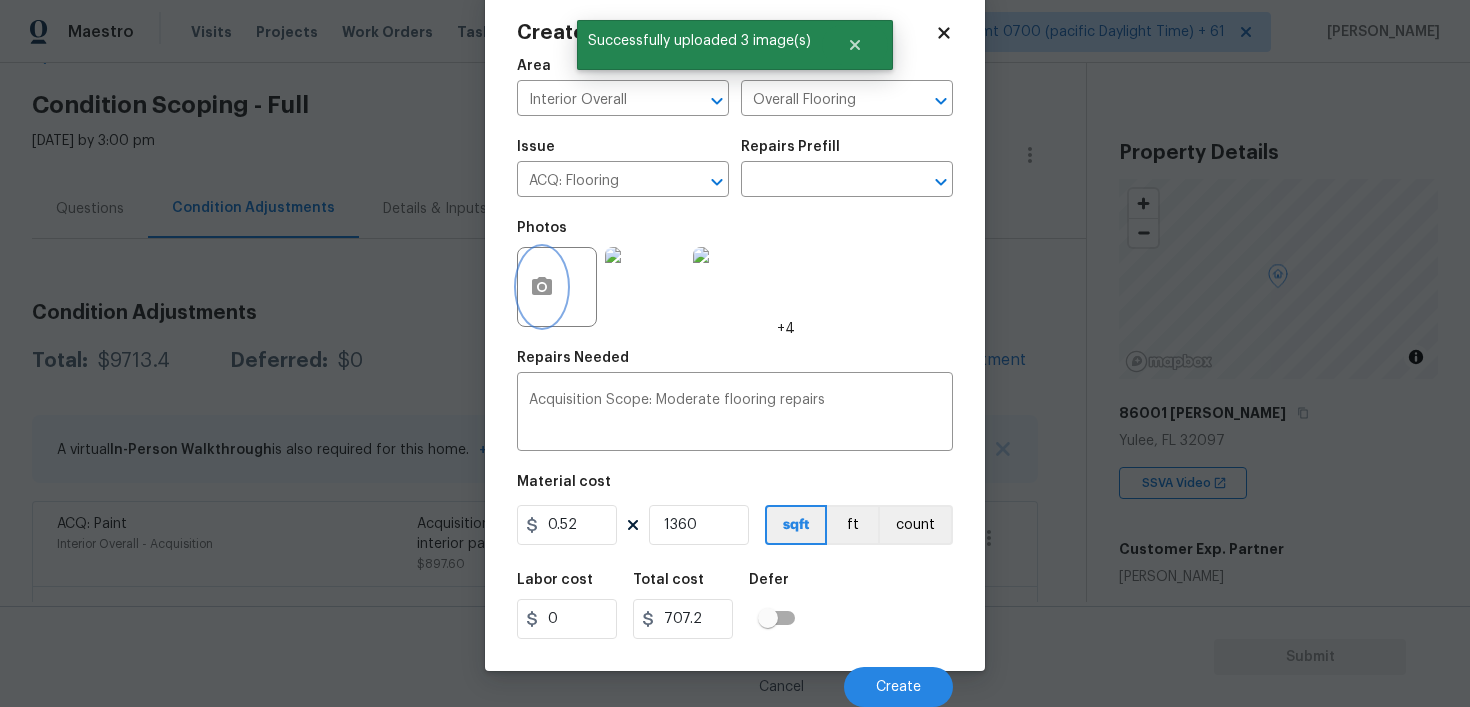 scroll, scrollTop: 40, scrollLeft: 0, axis: vertical 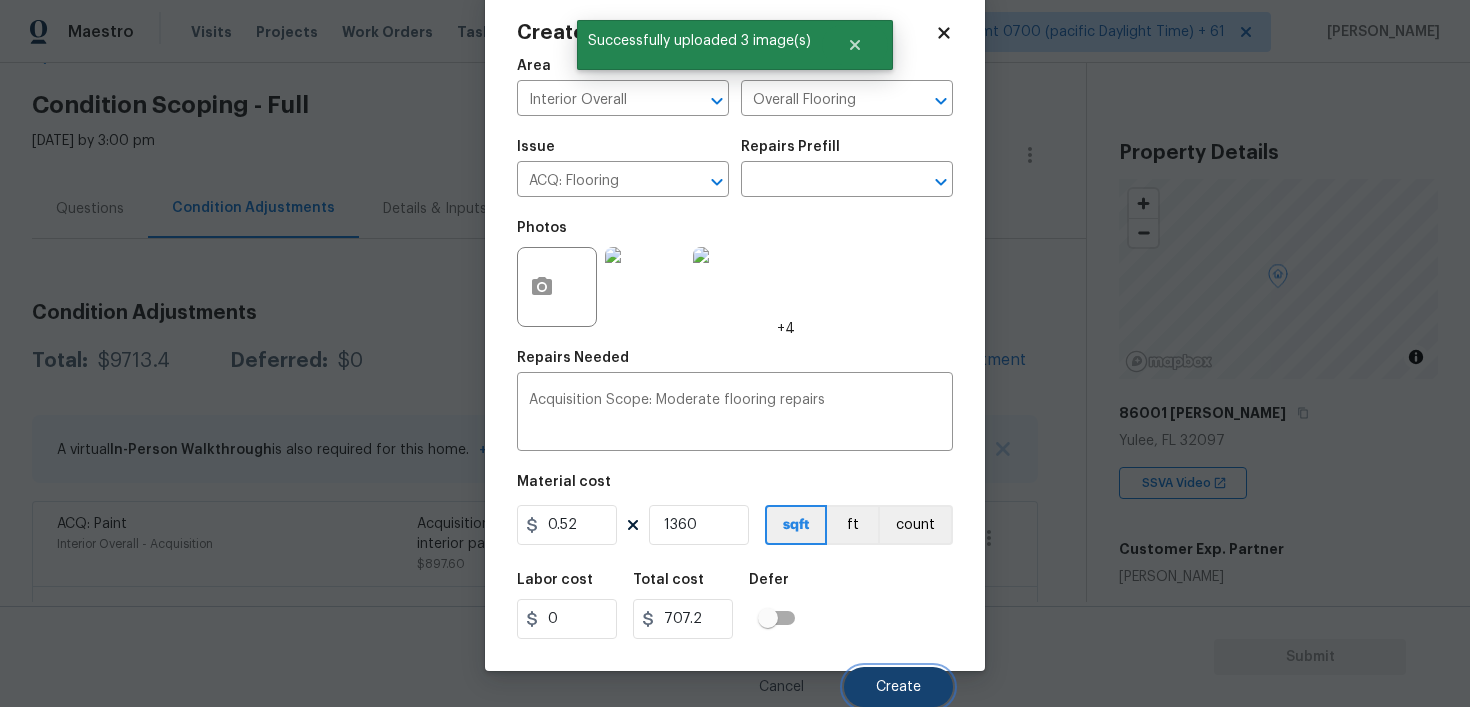 click on "Create" at bounding box center [898, 687] 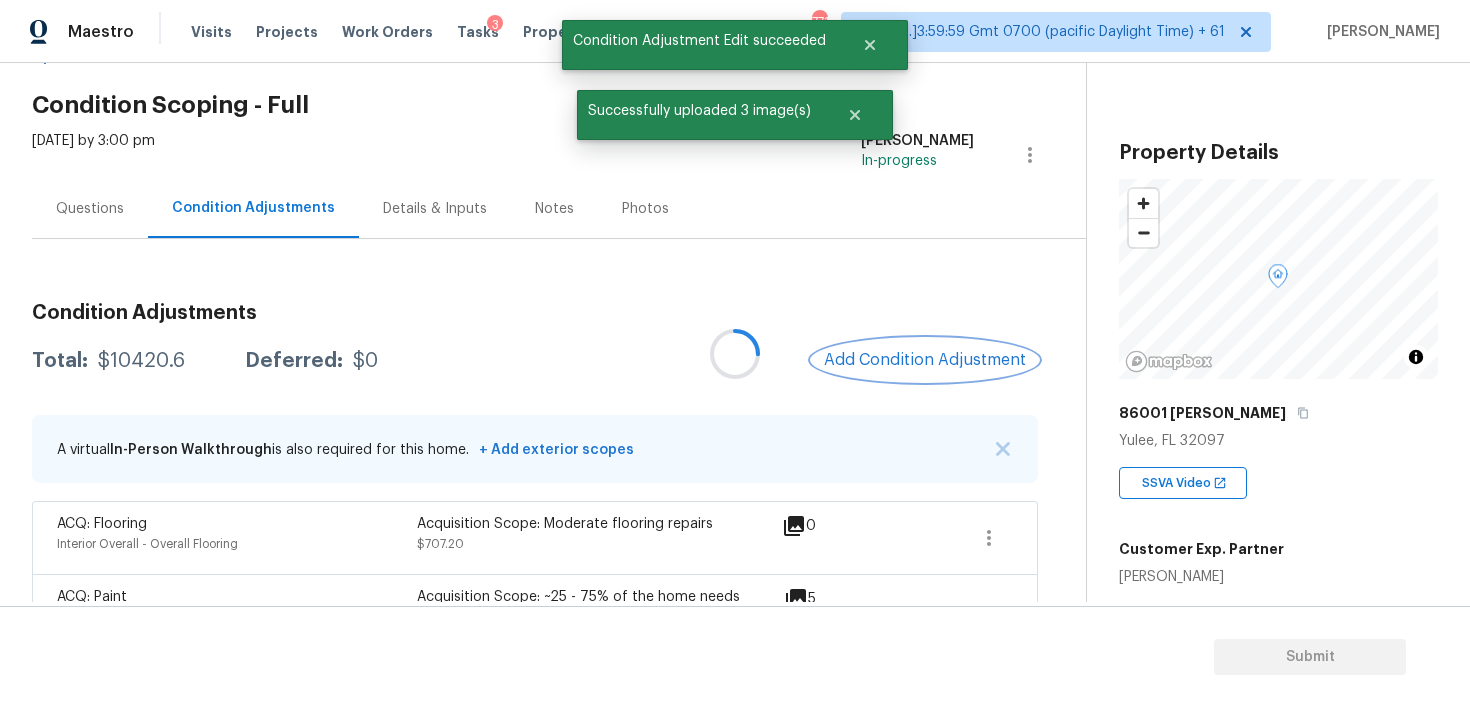 scroll, scrollTop: 0, scrollLeft: 0, axis: both 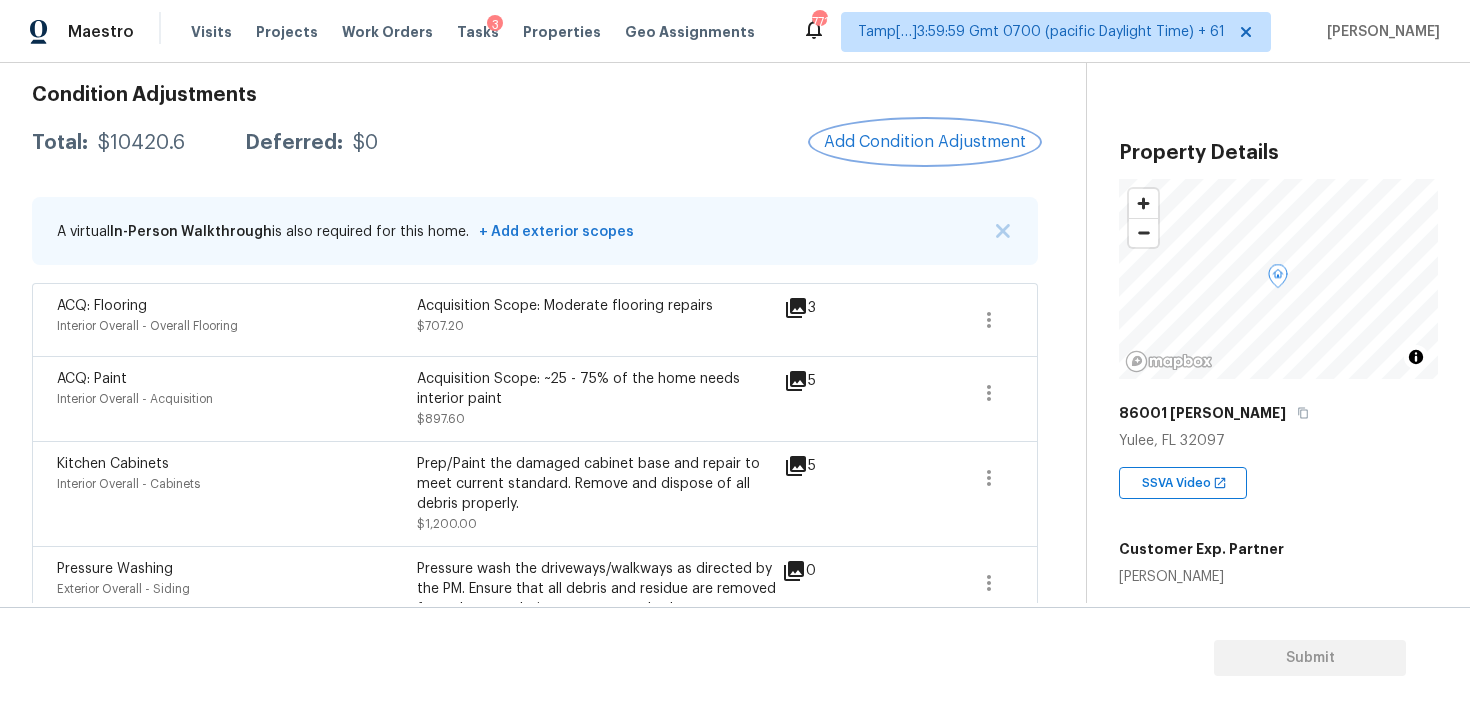 click on "Add Condition Adjustment" at bounding box center (925, 142) 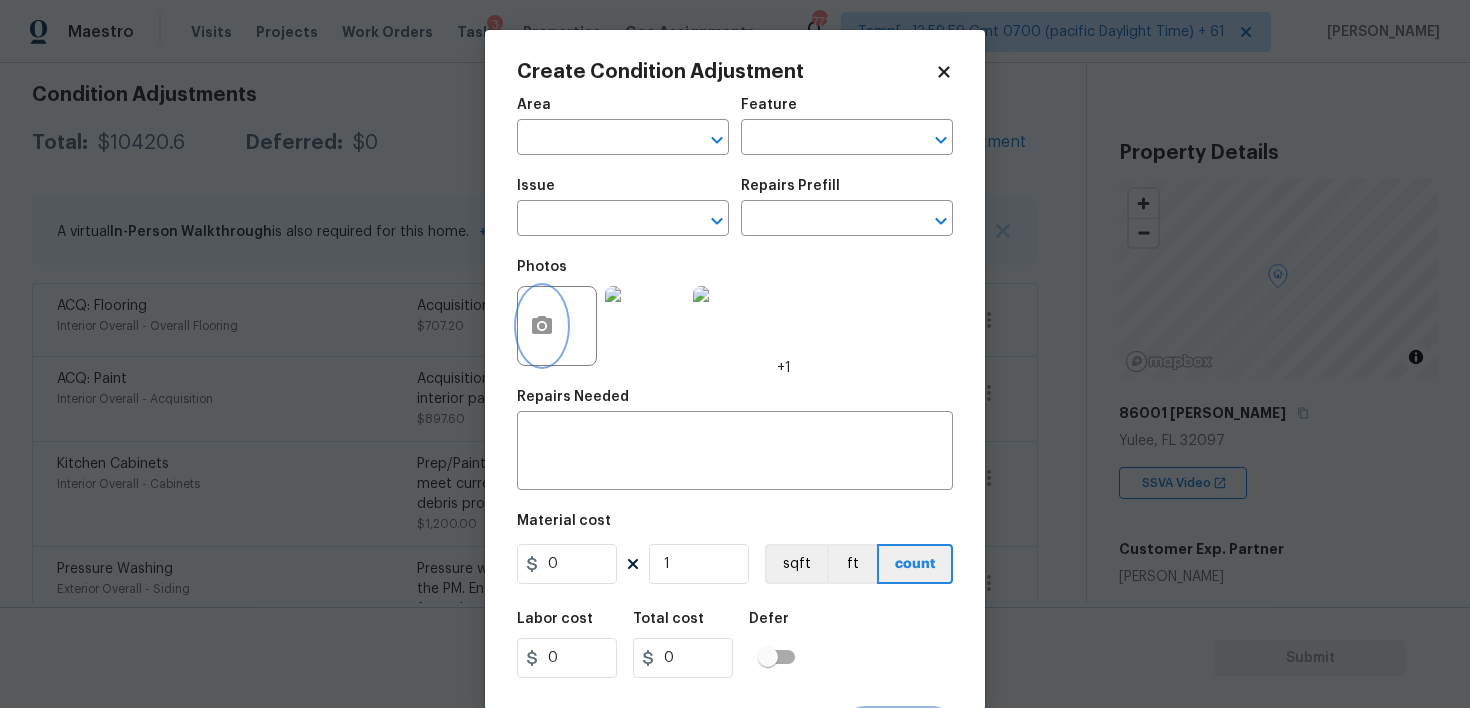 click at bounding box center (542, 326) 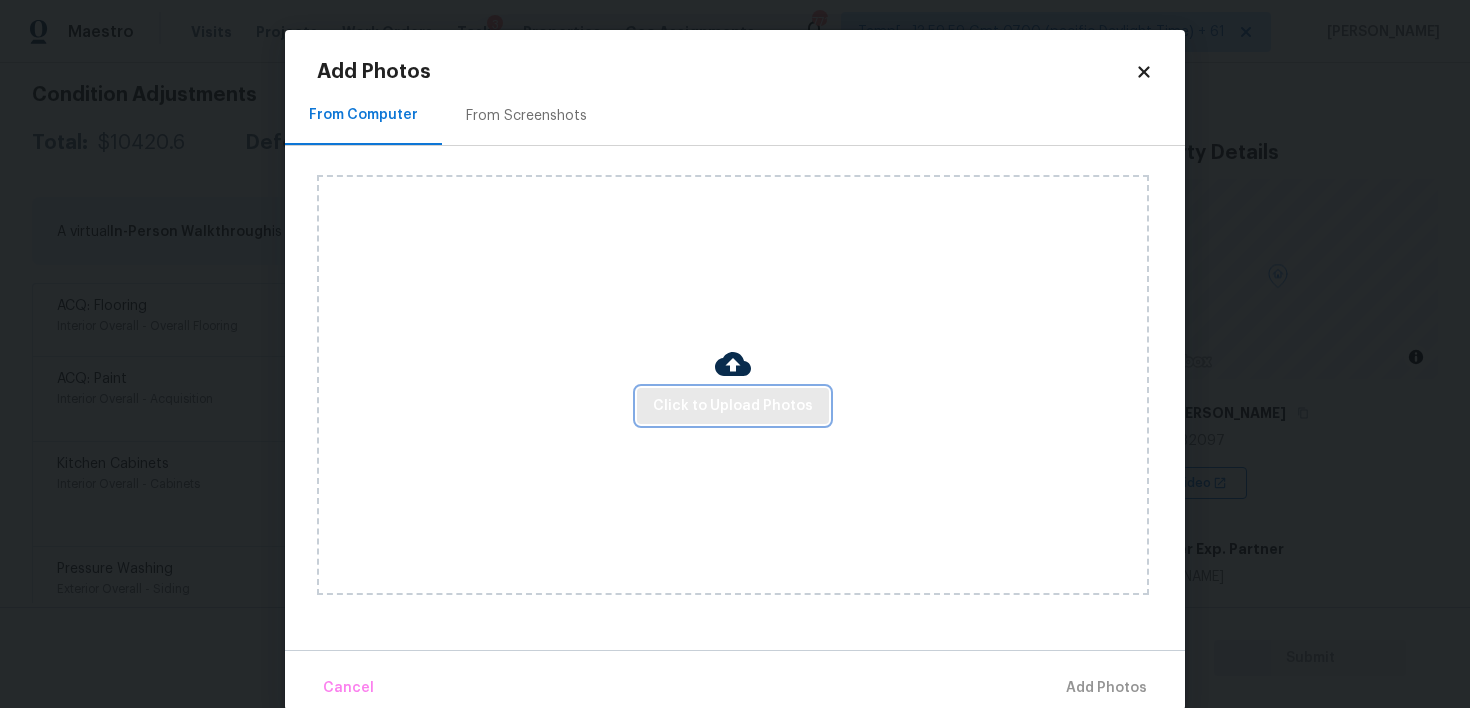 click on "Click to Upload Photos" at bounding box center (733, 406) 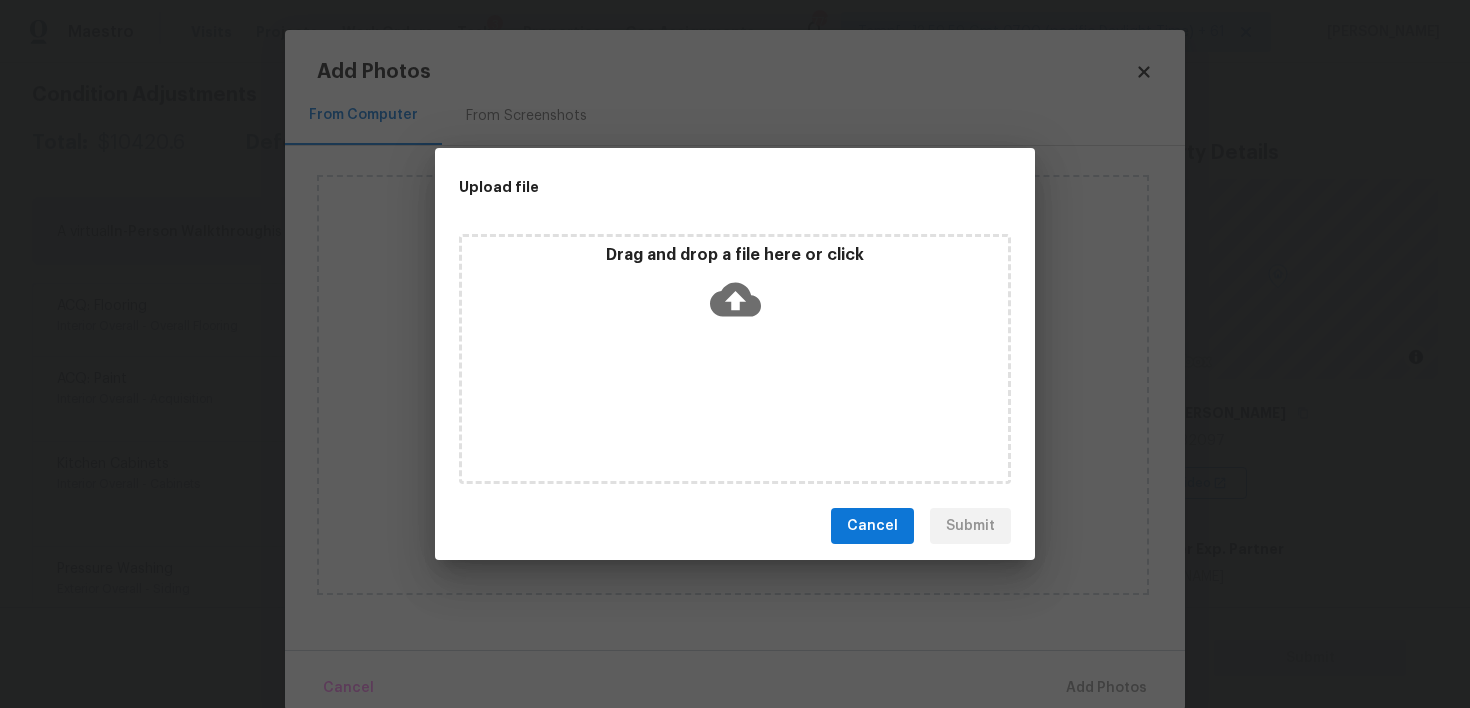 click on "Drag and drop a file here or click" at bounding box center [735, 288] 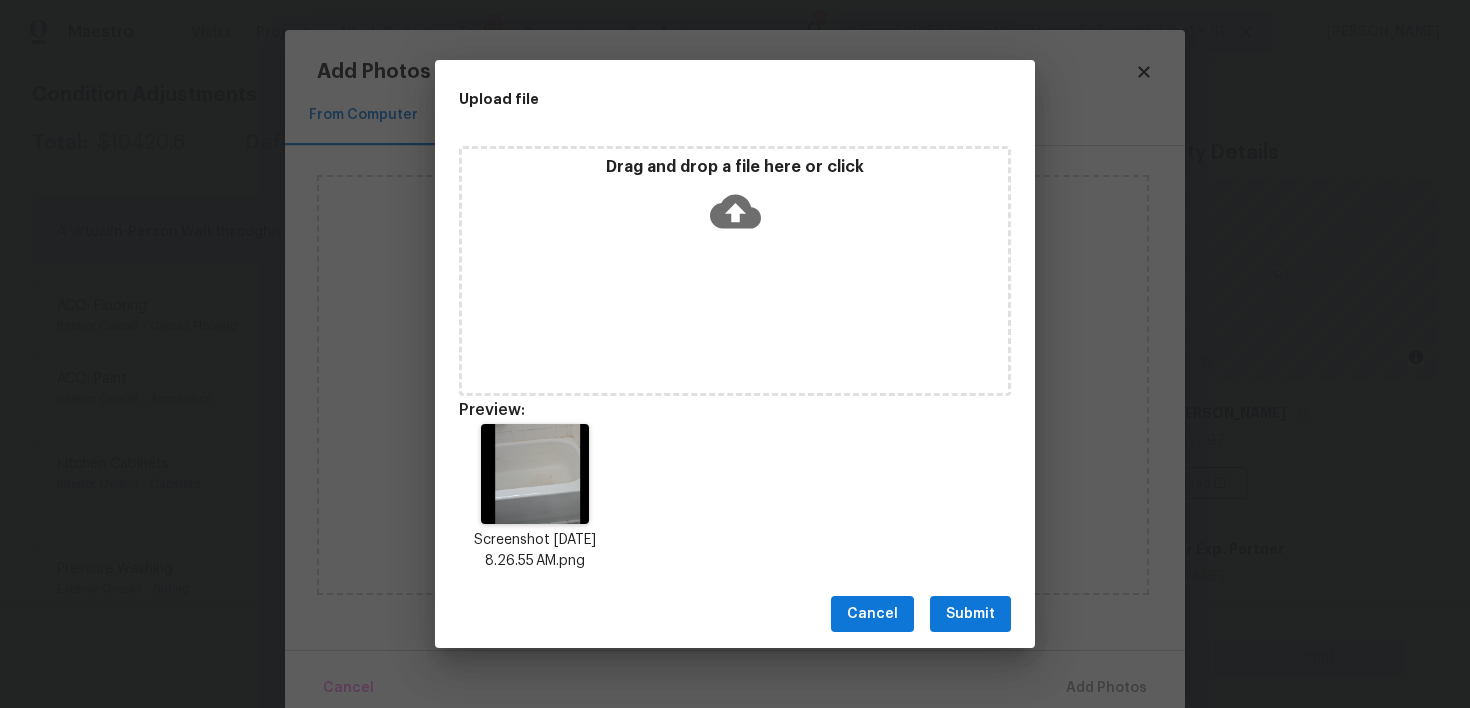 click on "Cancel Submit" at bounding box center (735, 614) 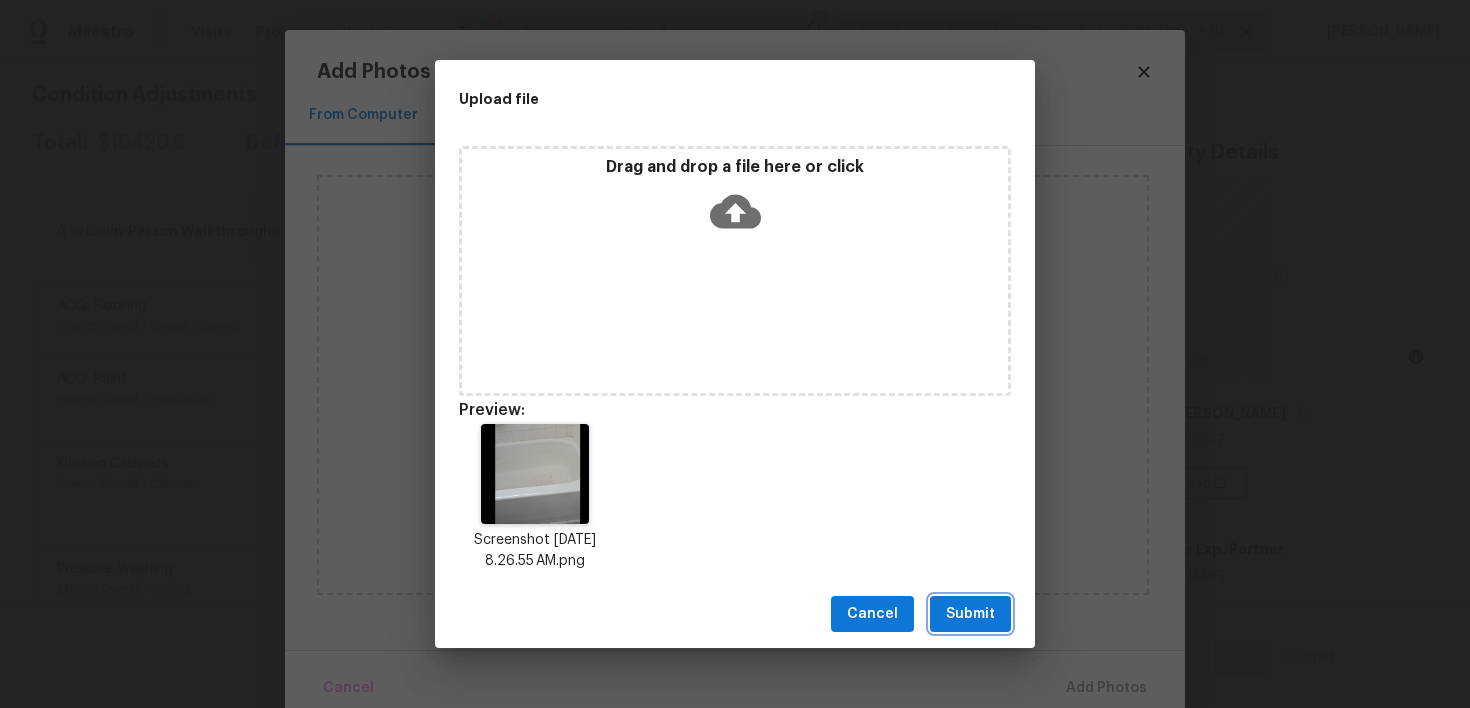 click on "Submit" at bounding box center (970, 614) 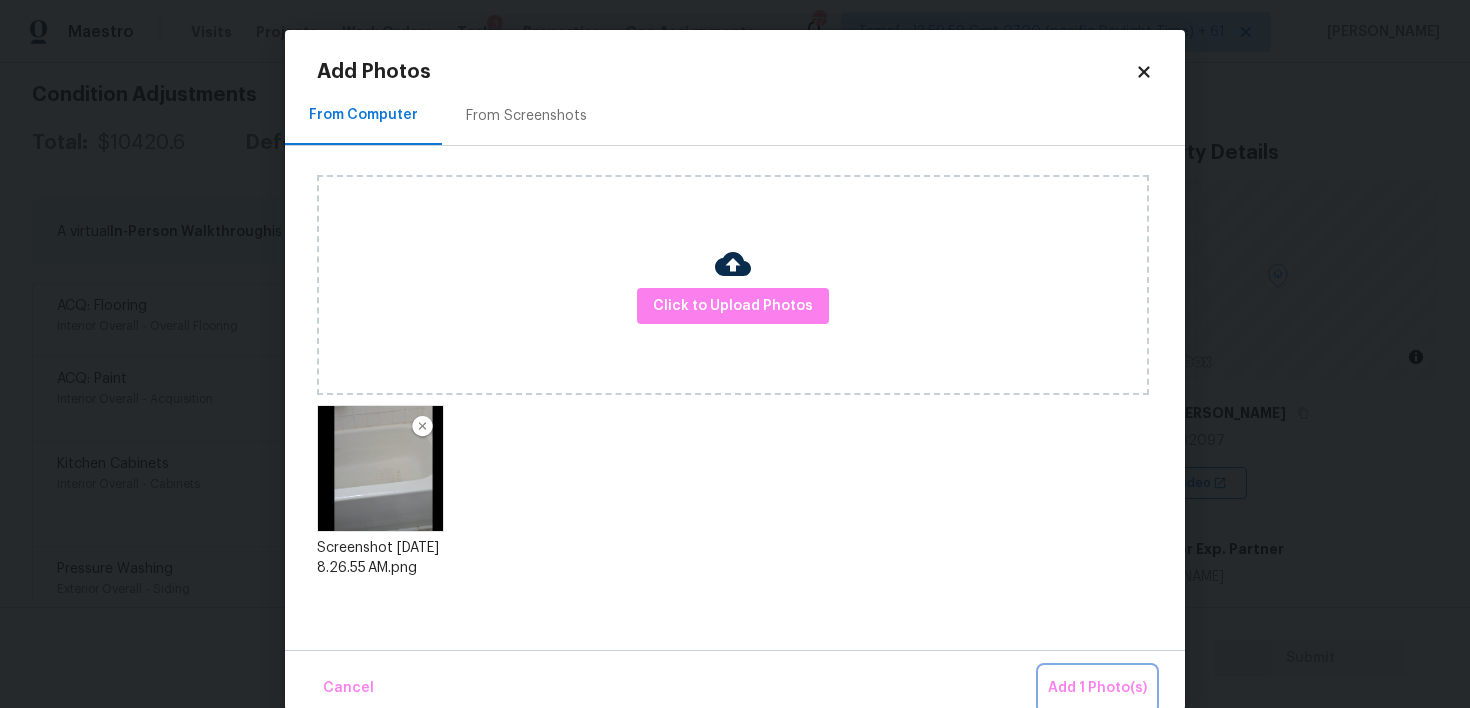 click on "Add 1 Photo(s)" at bounding box center [1097, 688] 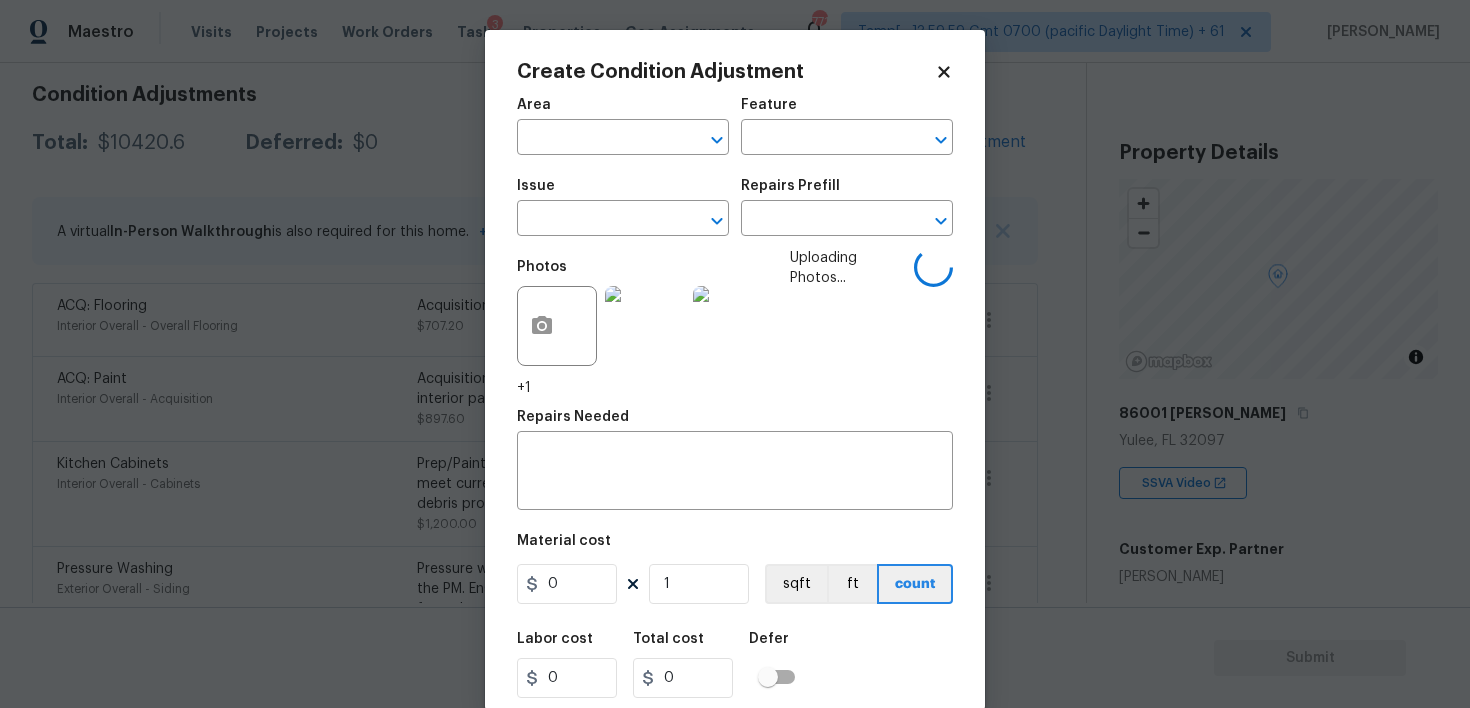 click on "Area ​" at bounding box center [623, 126] 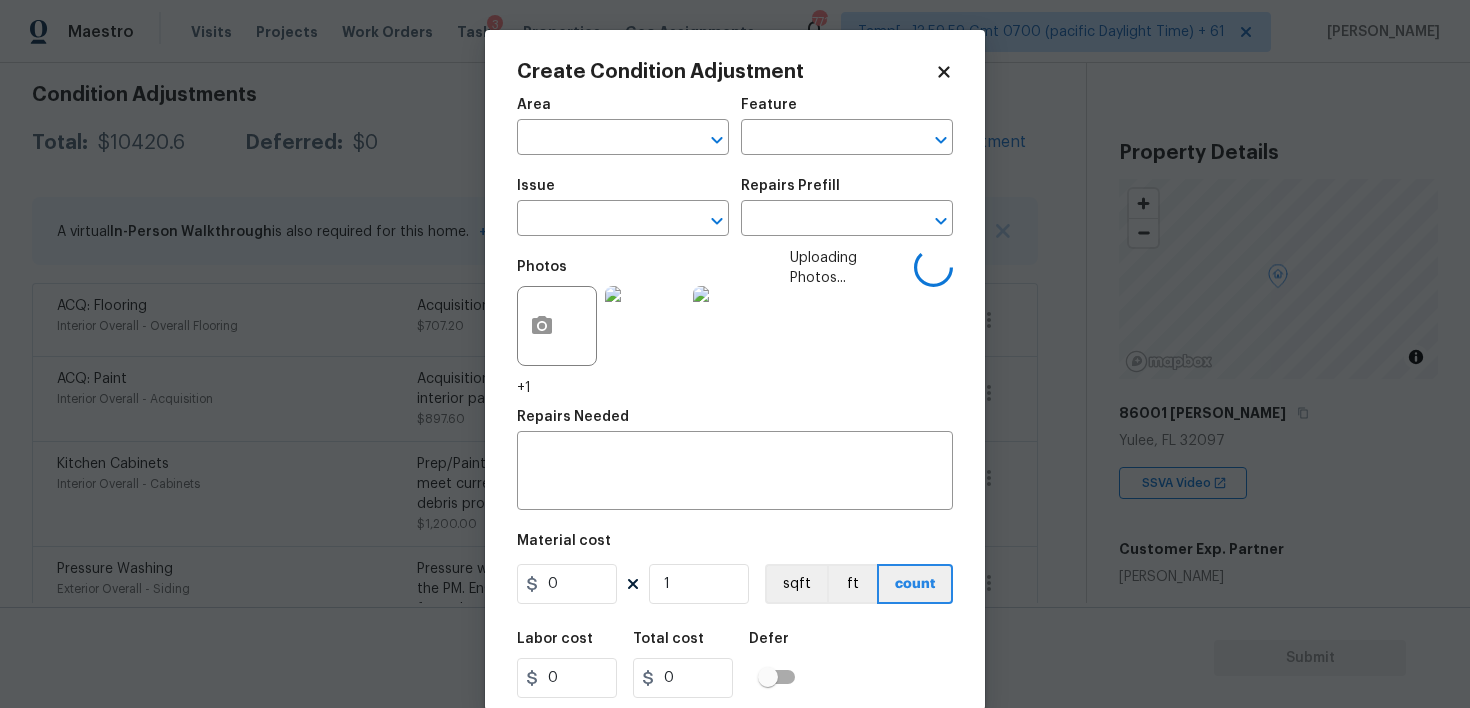 click on "Area ​" at bounding box center (623, 126) 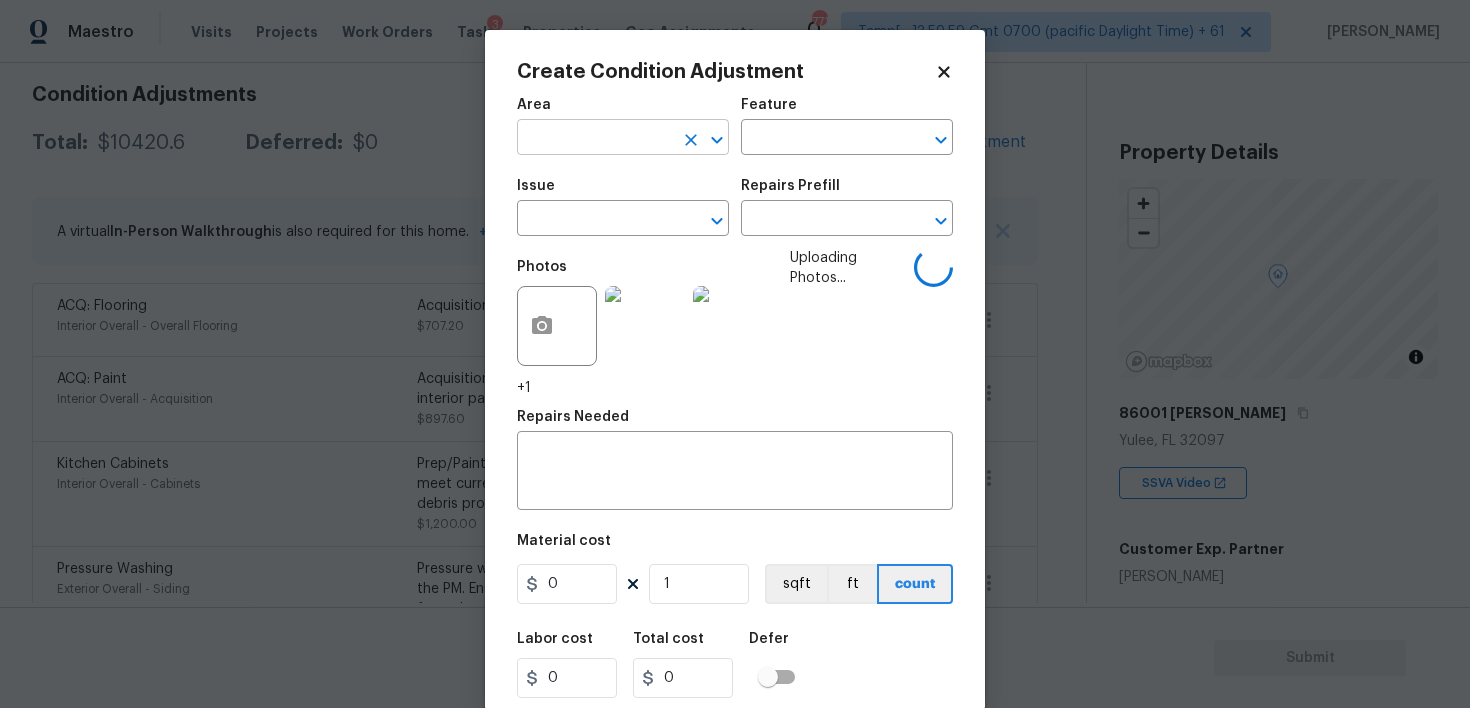 click at bounding box center (595, 139) 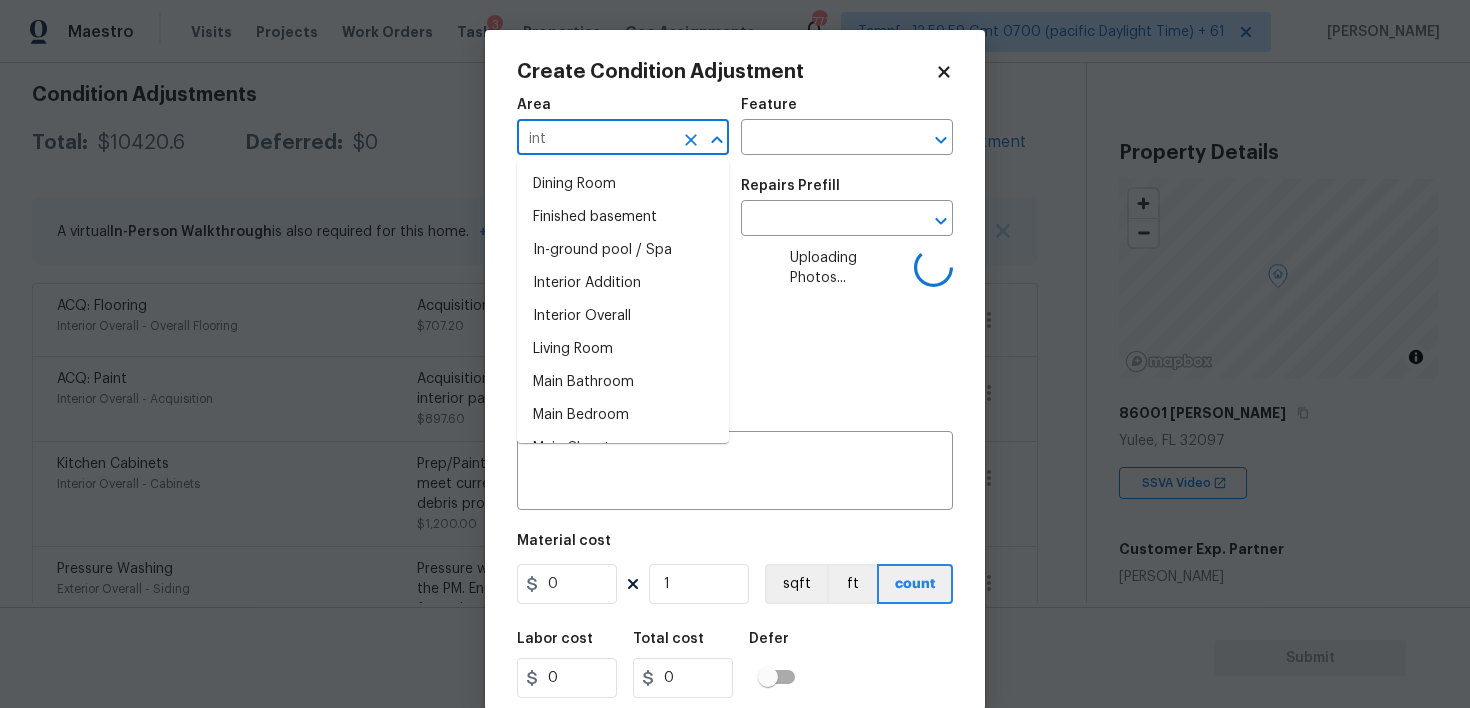 type on "inte" 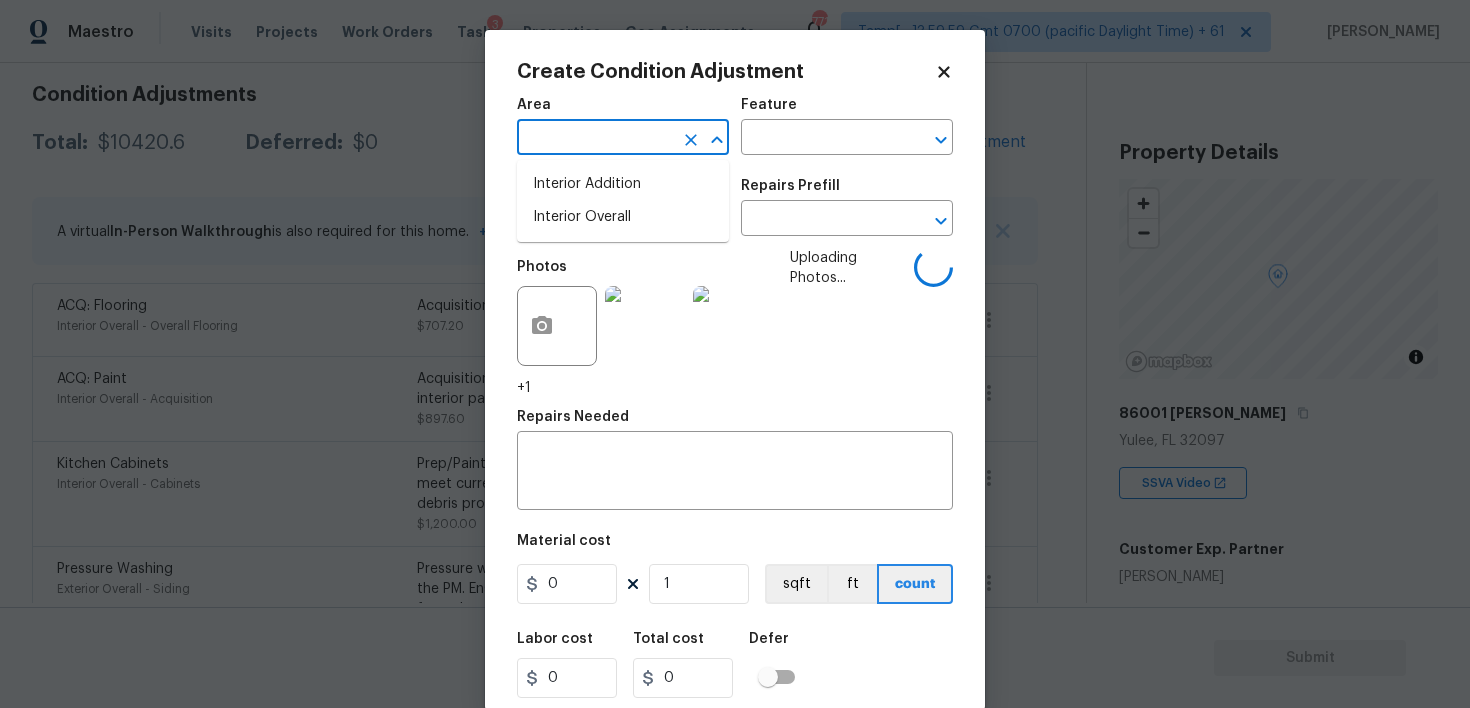 type on "r" 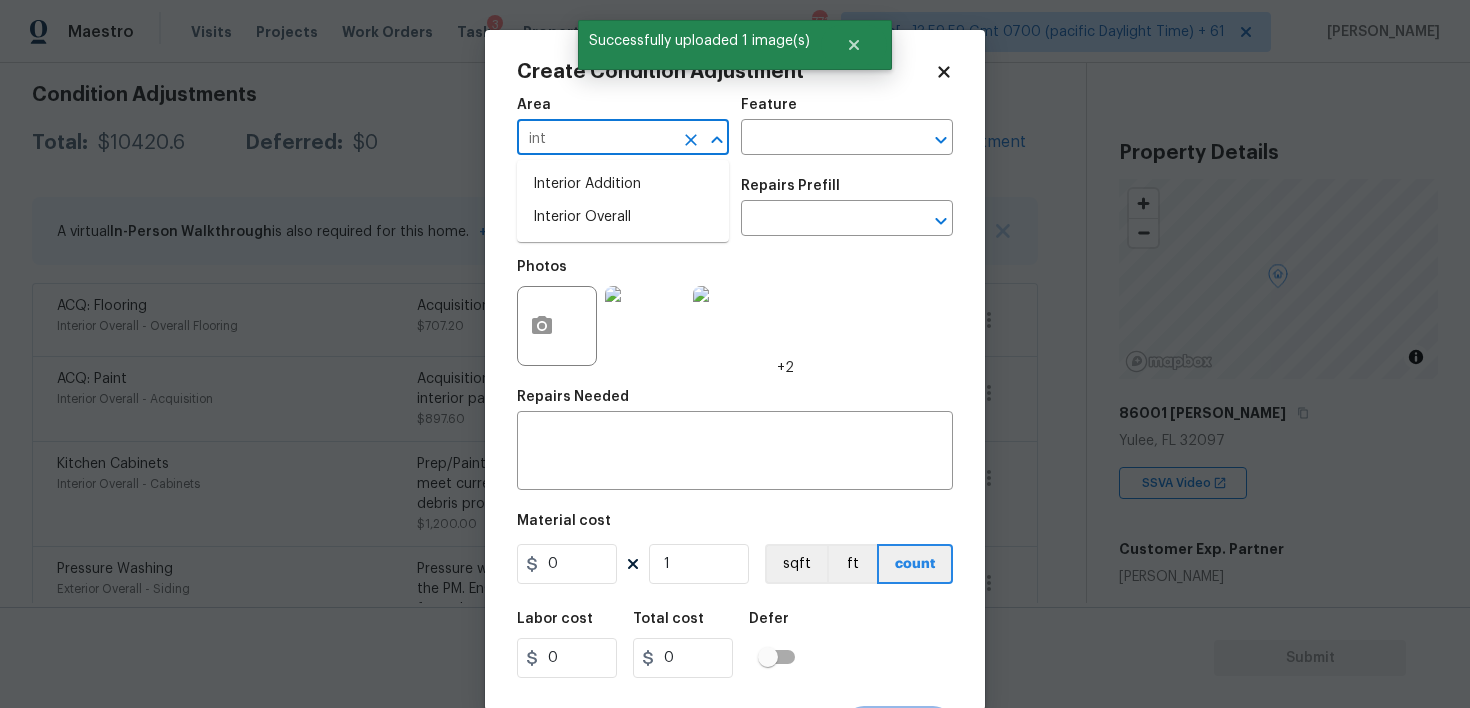 type on "inte" 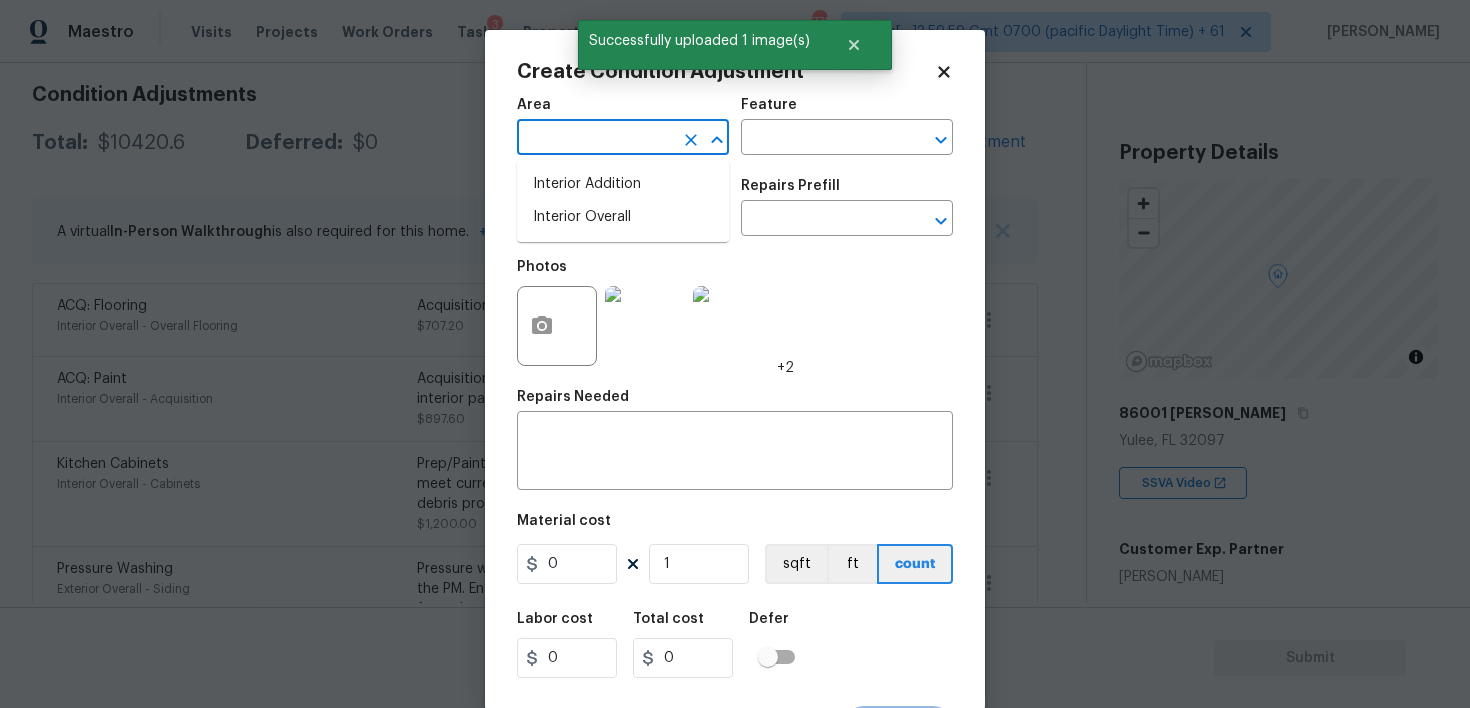 type on "r" 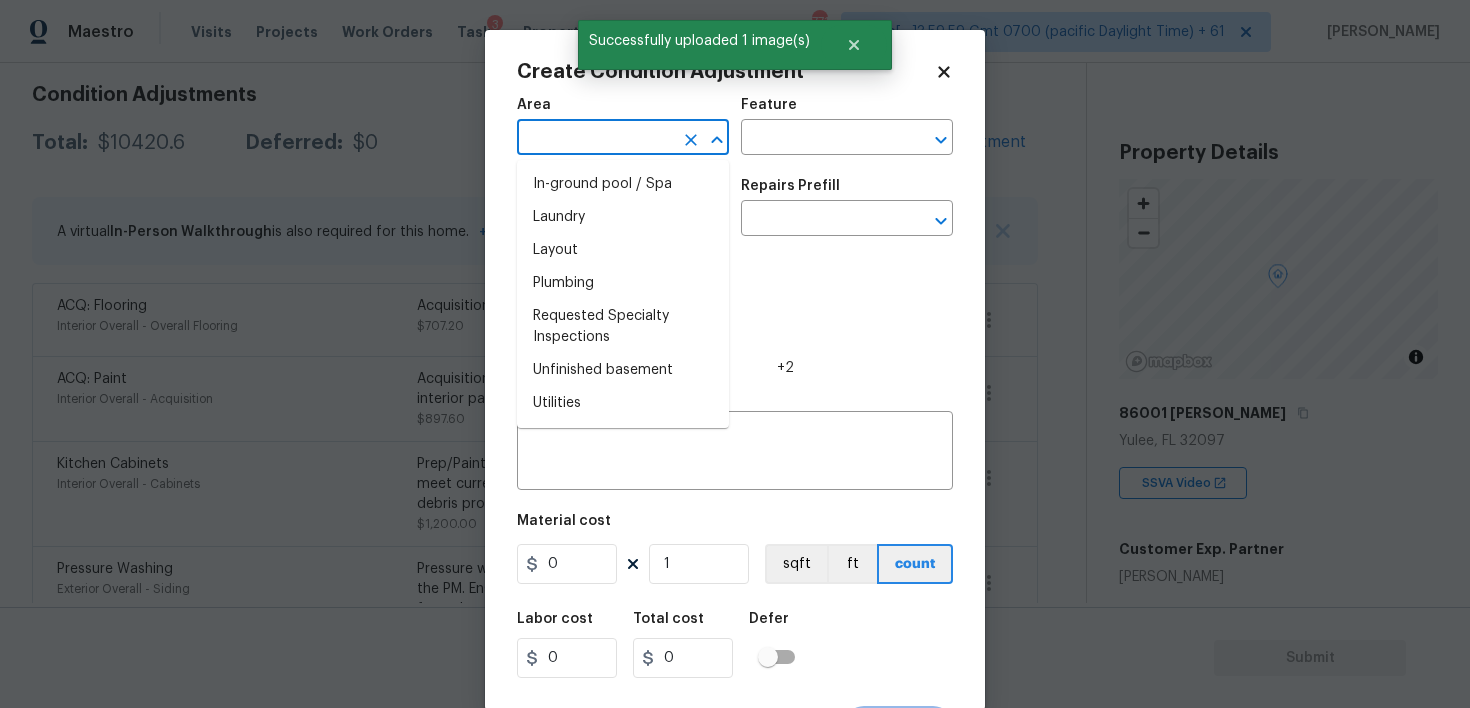 type on "u" 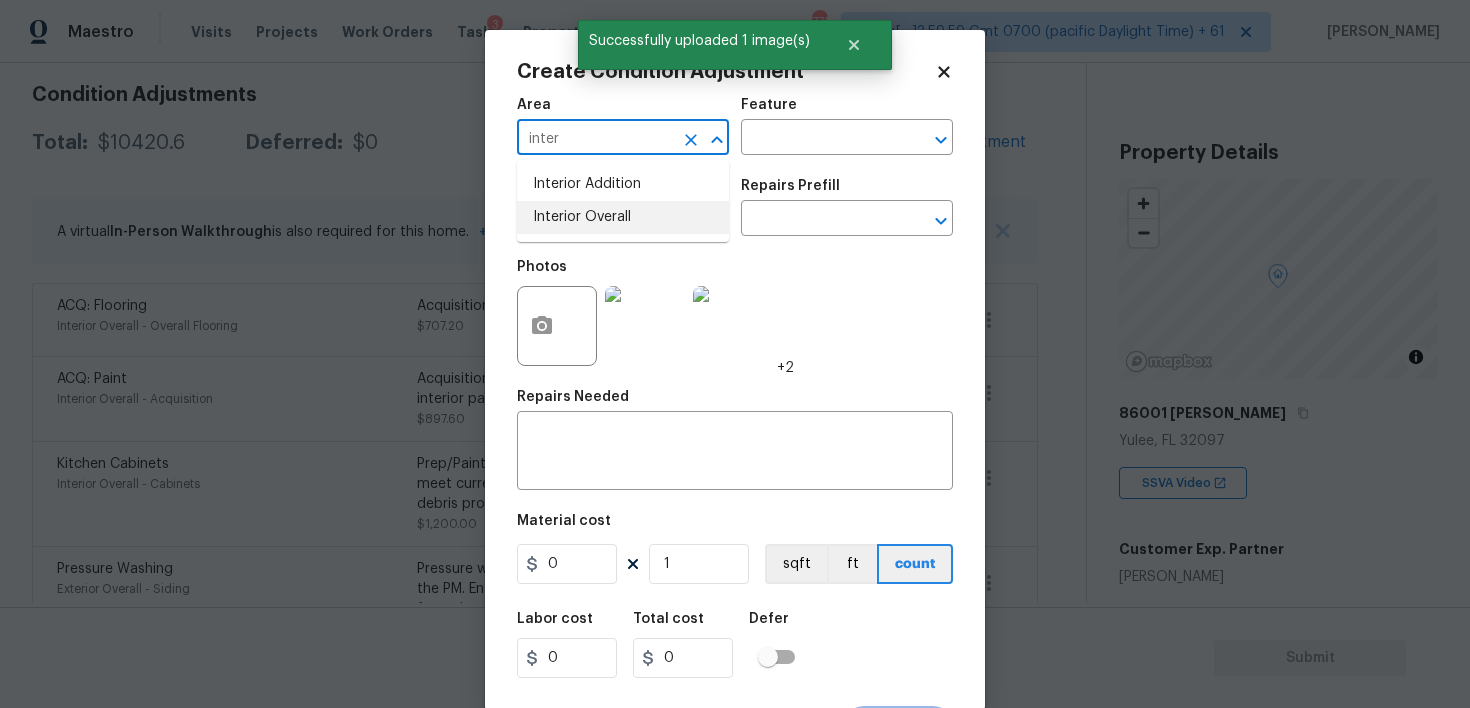 click on "Interior Overall" at bounding box center (623, 217) 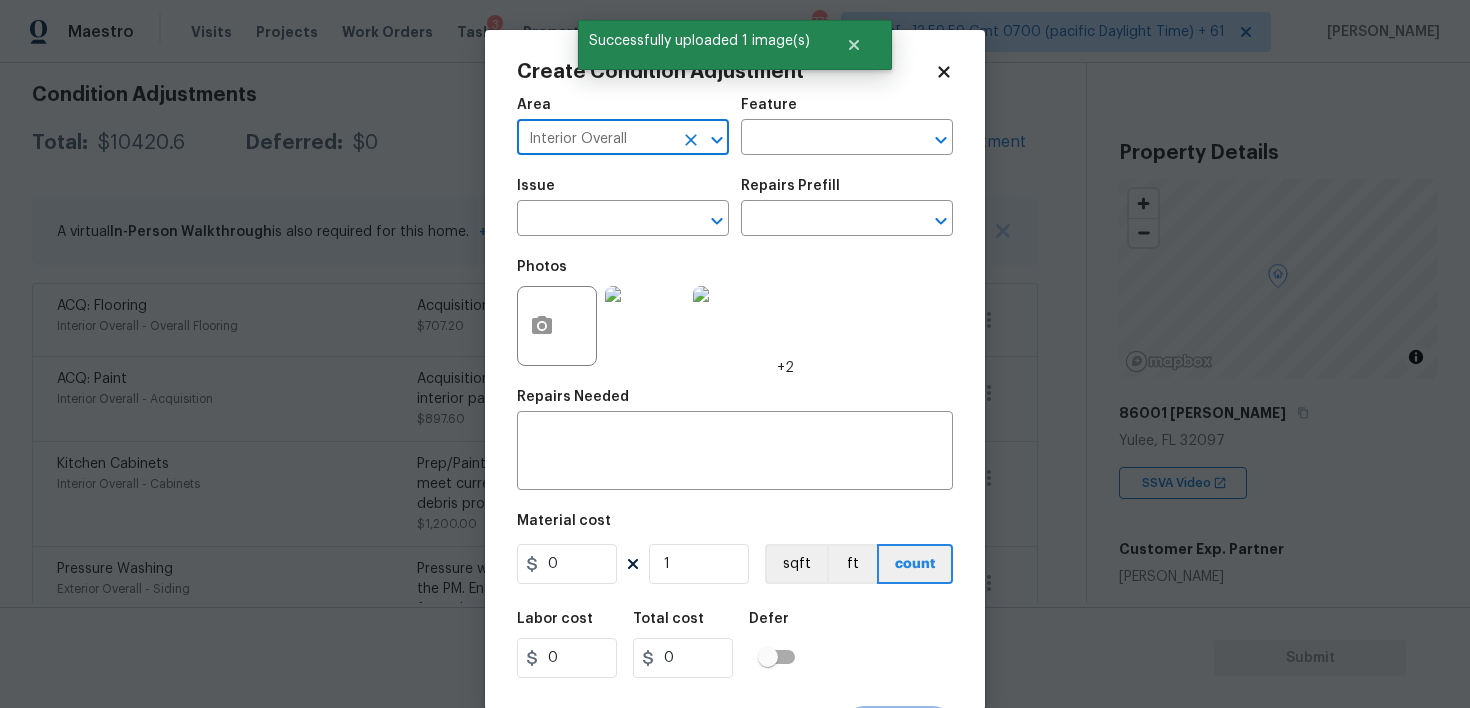 type on "Interior Overall" 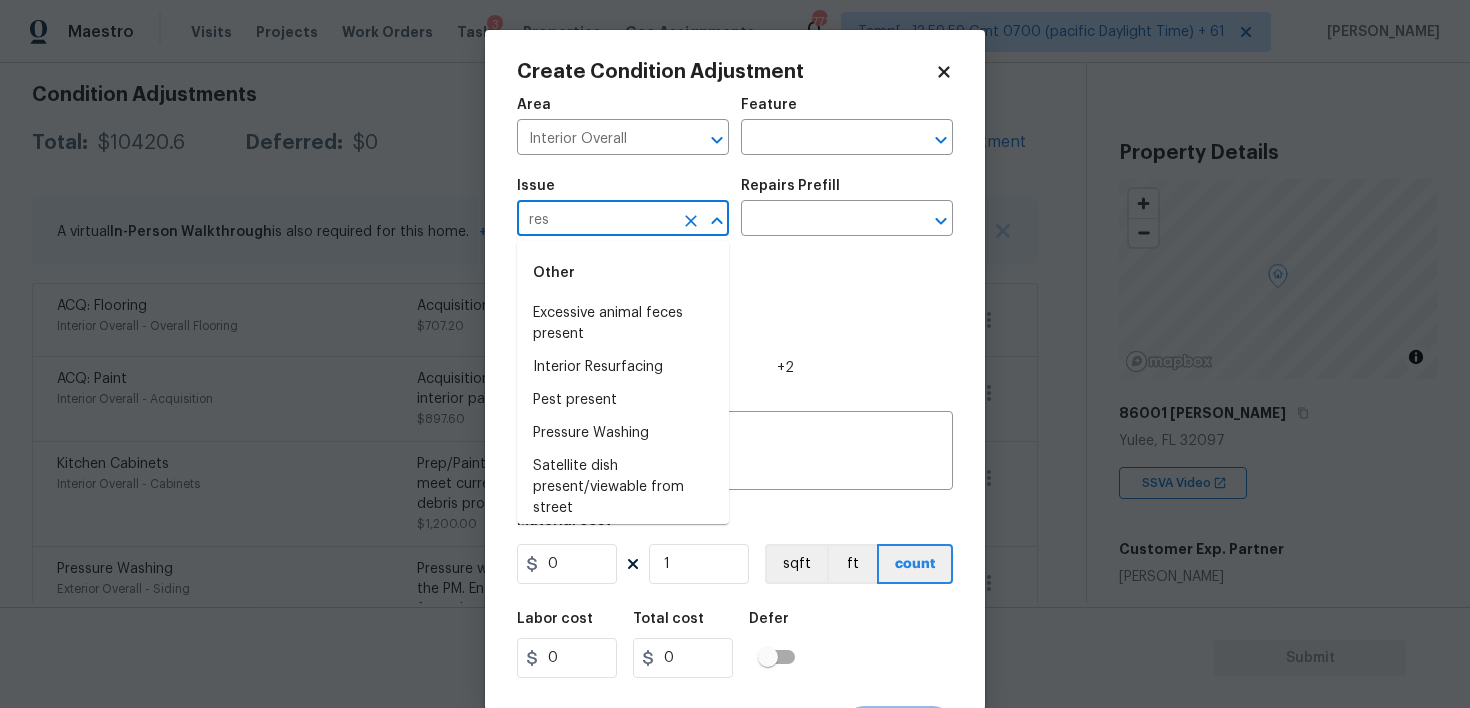 type on "resu" 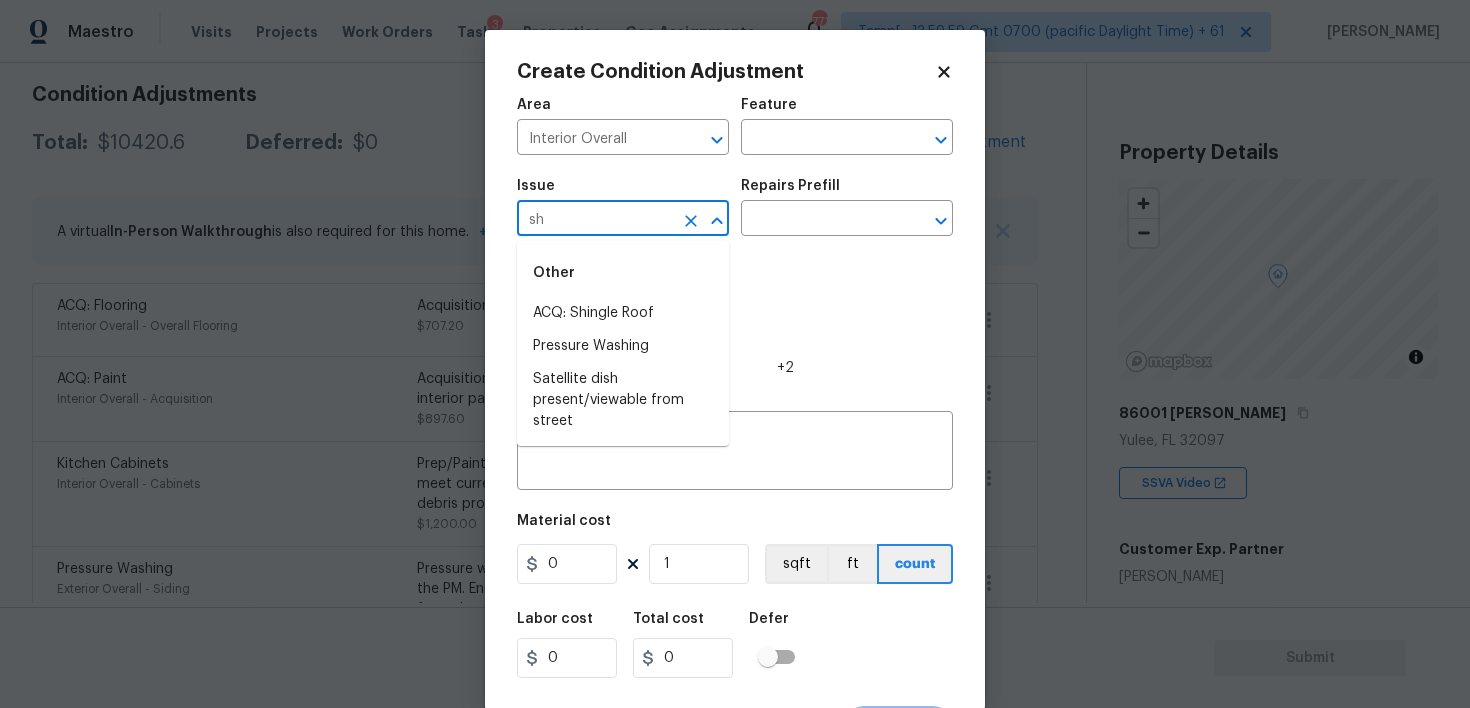 type on "s" 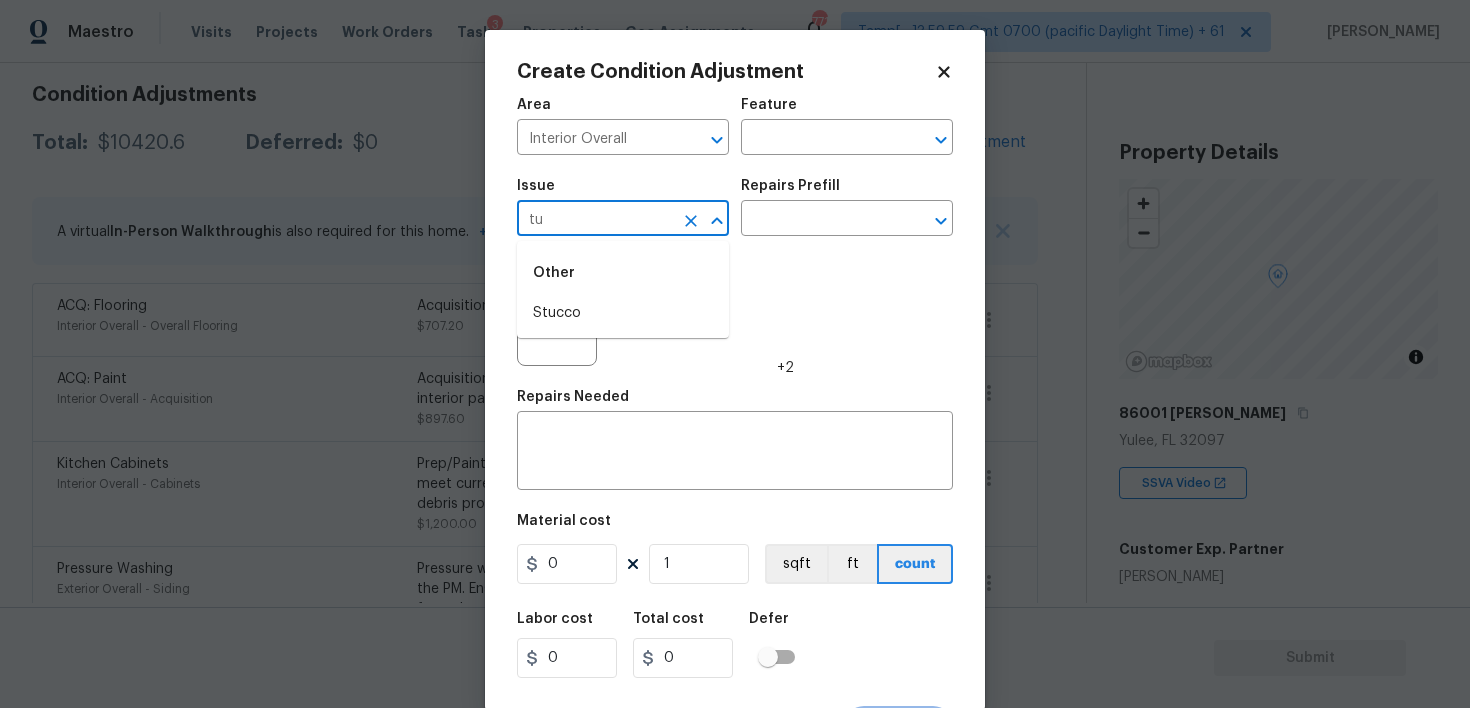 type on "t" 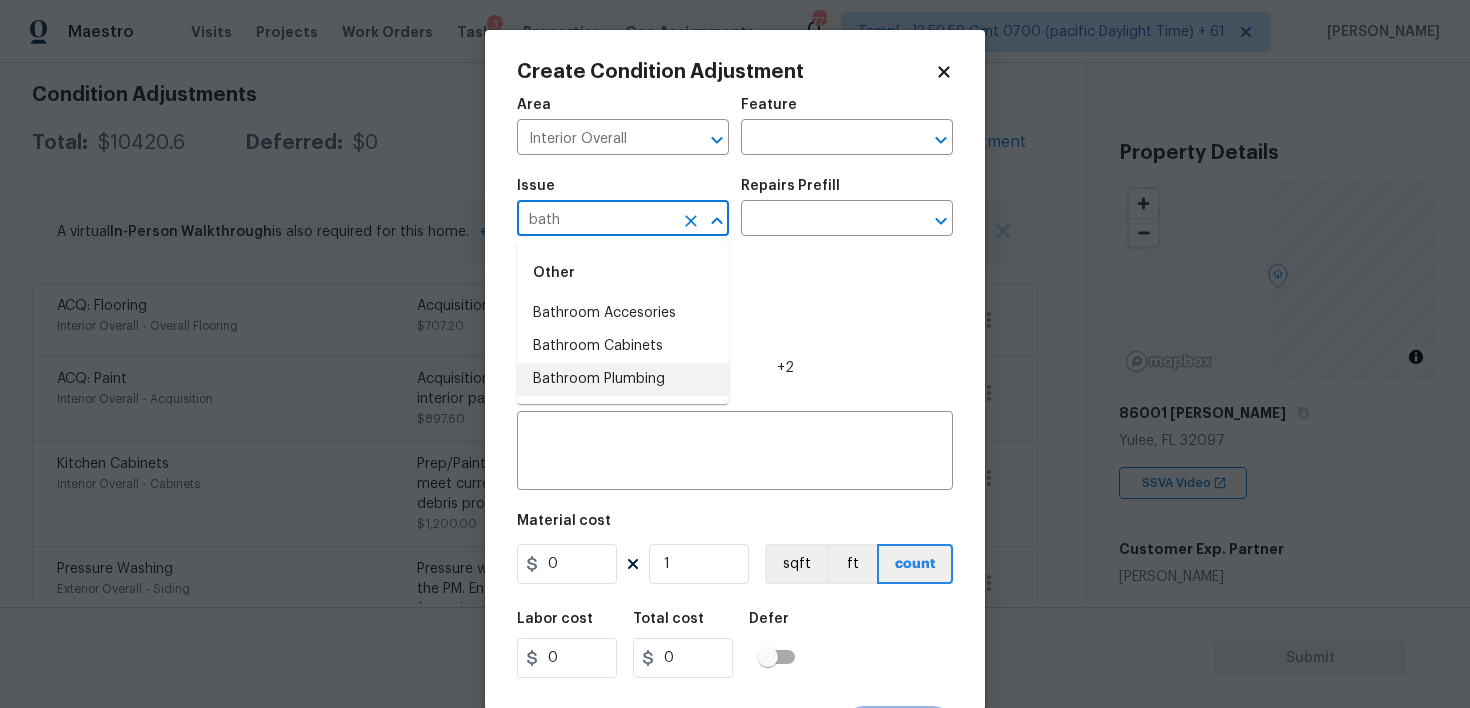 click on "Bathroom Plumbing" at bounding box center [623, 379] 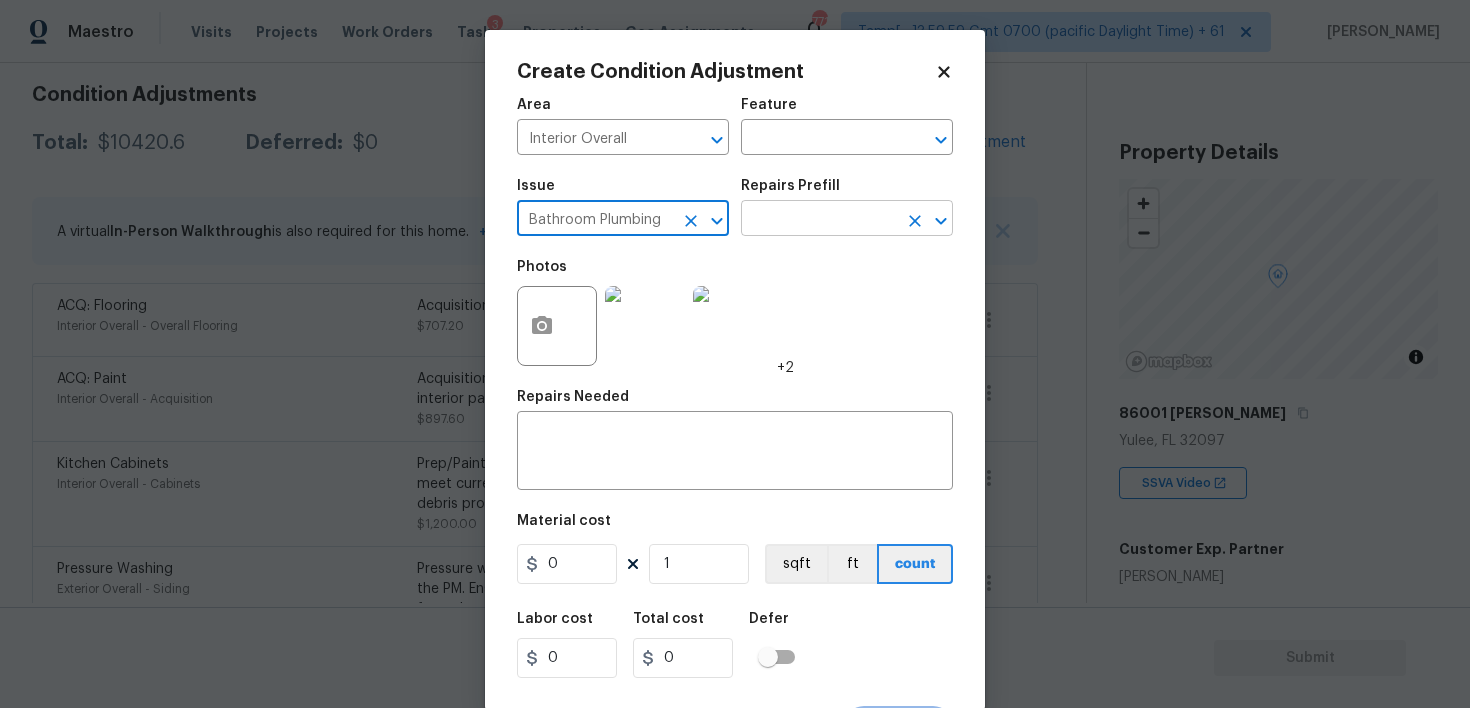 type on "Bathroom Plumbing" 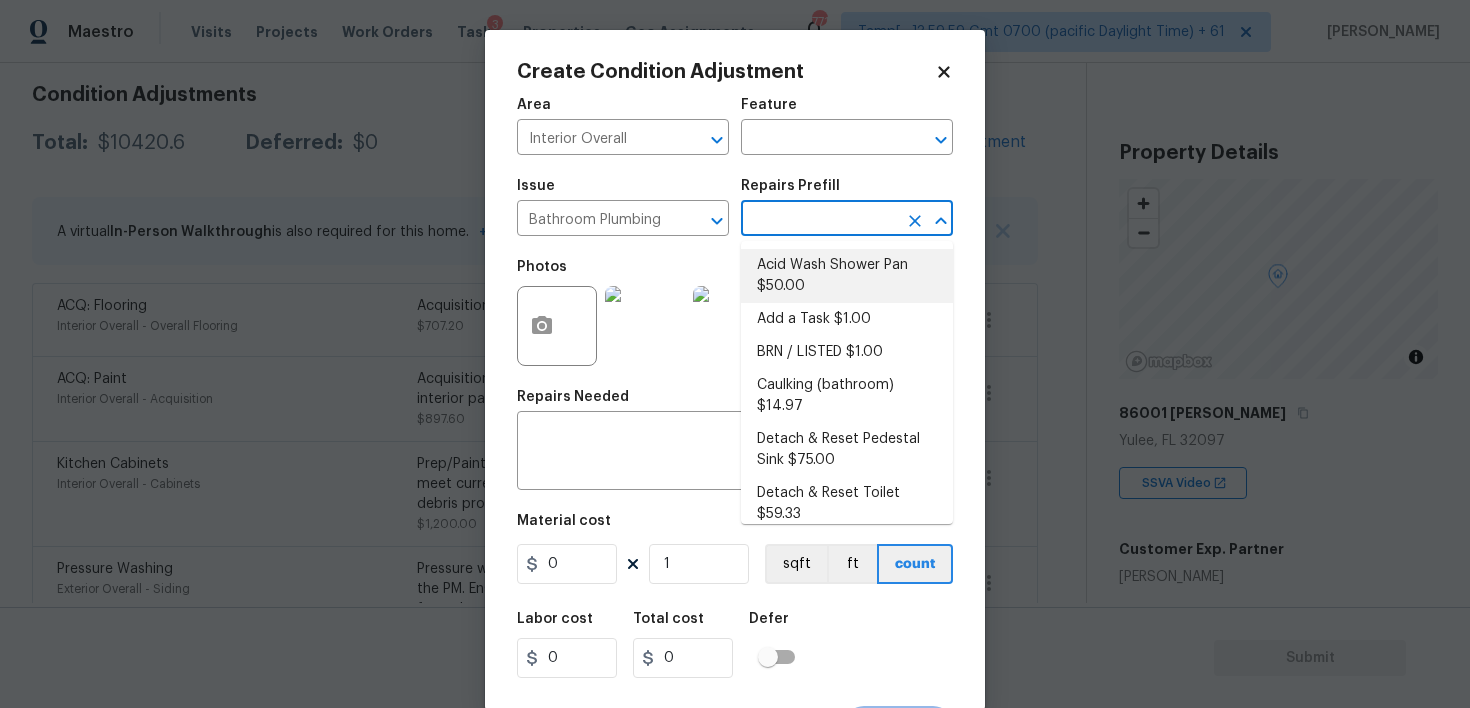 click on "Acid Wash Shower Pan $50.00" at bounding box center (847, 276) 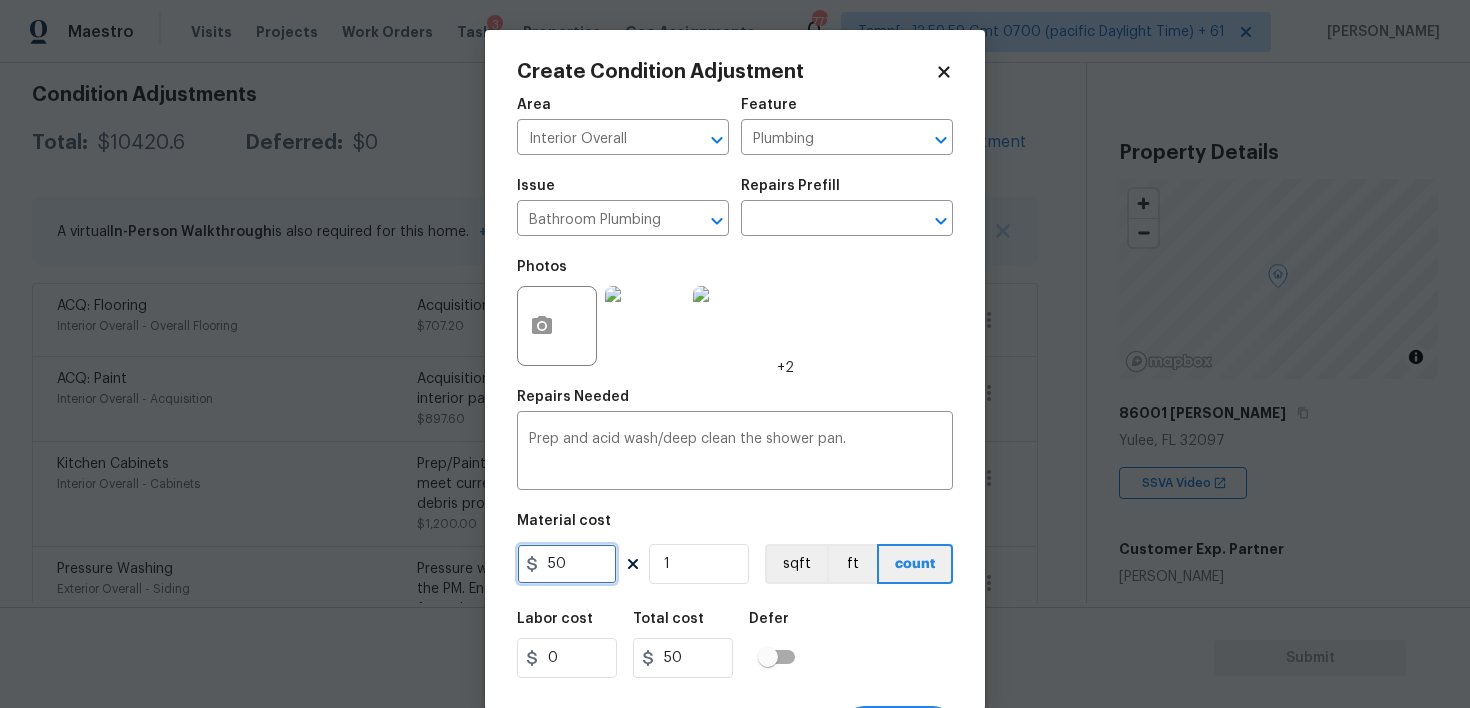click on "50" at bounding box center (567, 564) 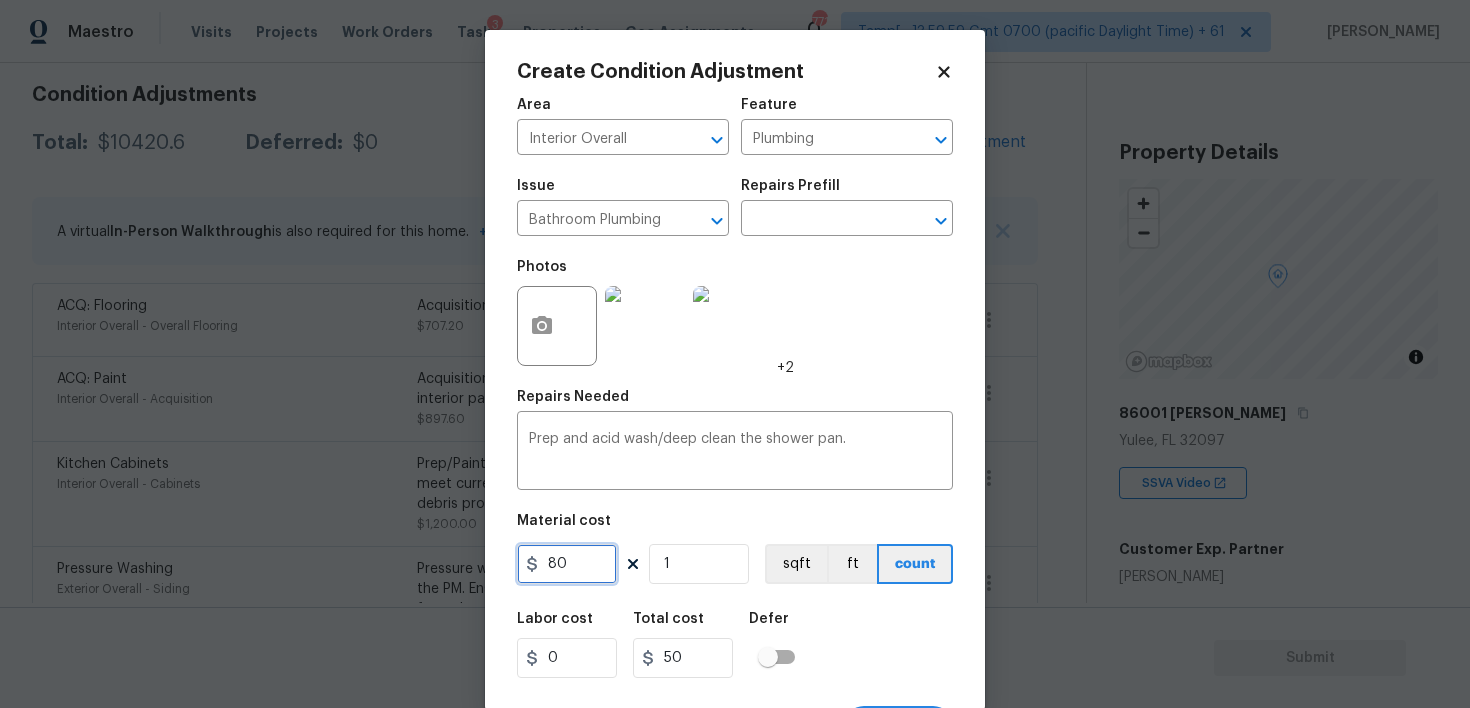 type on "80" 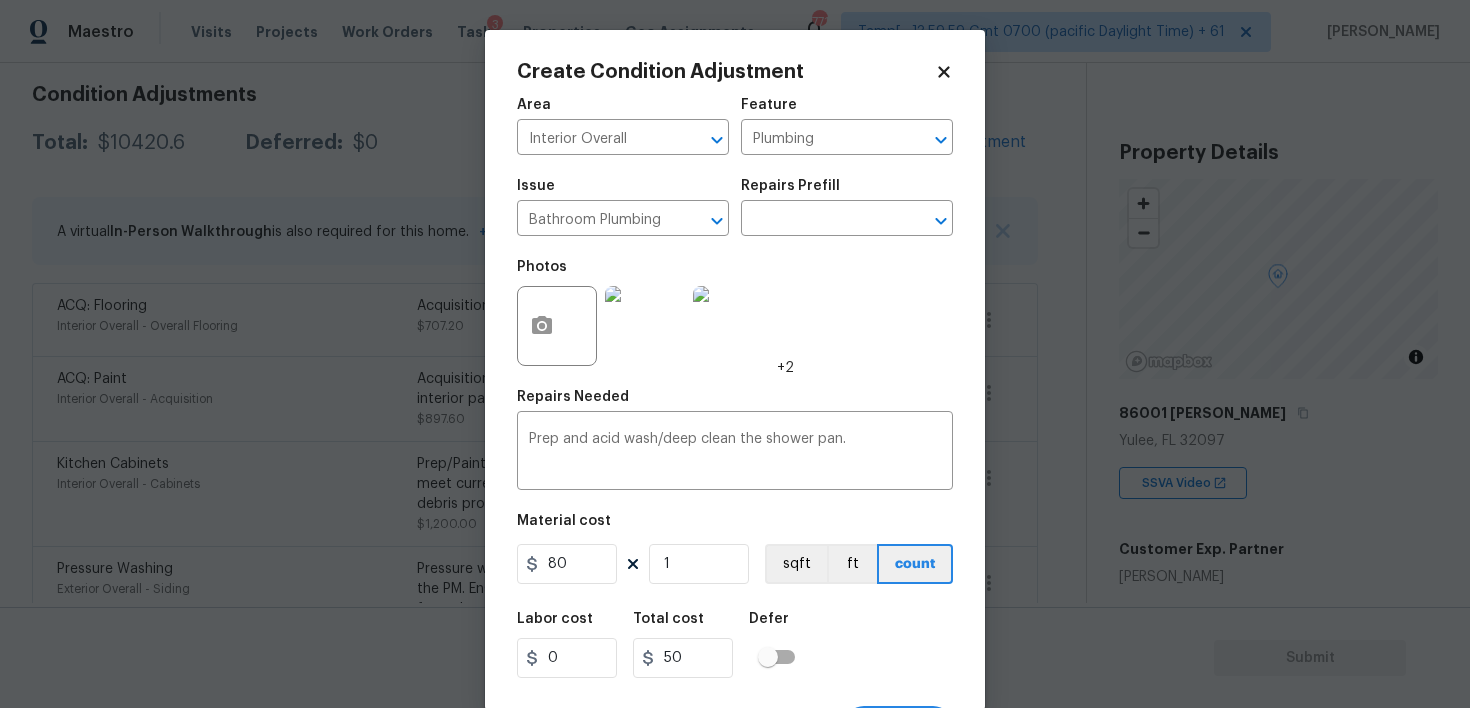click on "Labor cost 0 Total cost 50 Defer" at bounding box center [735, 645] 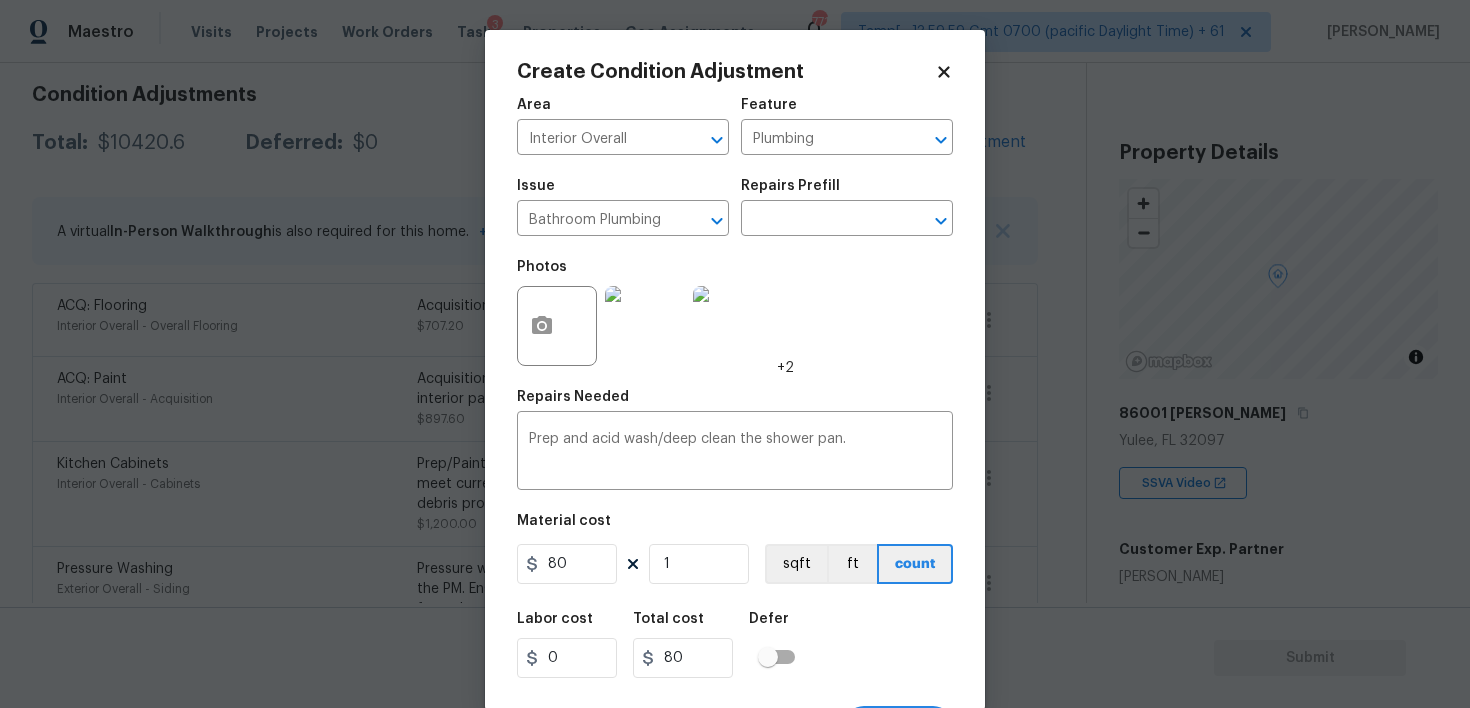 scroll, scrollTop: 39, scrollLeft: 0, axis: vertical 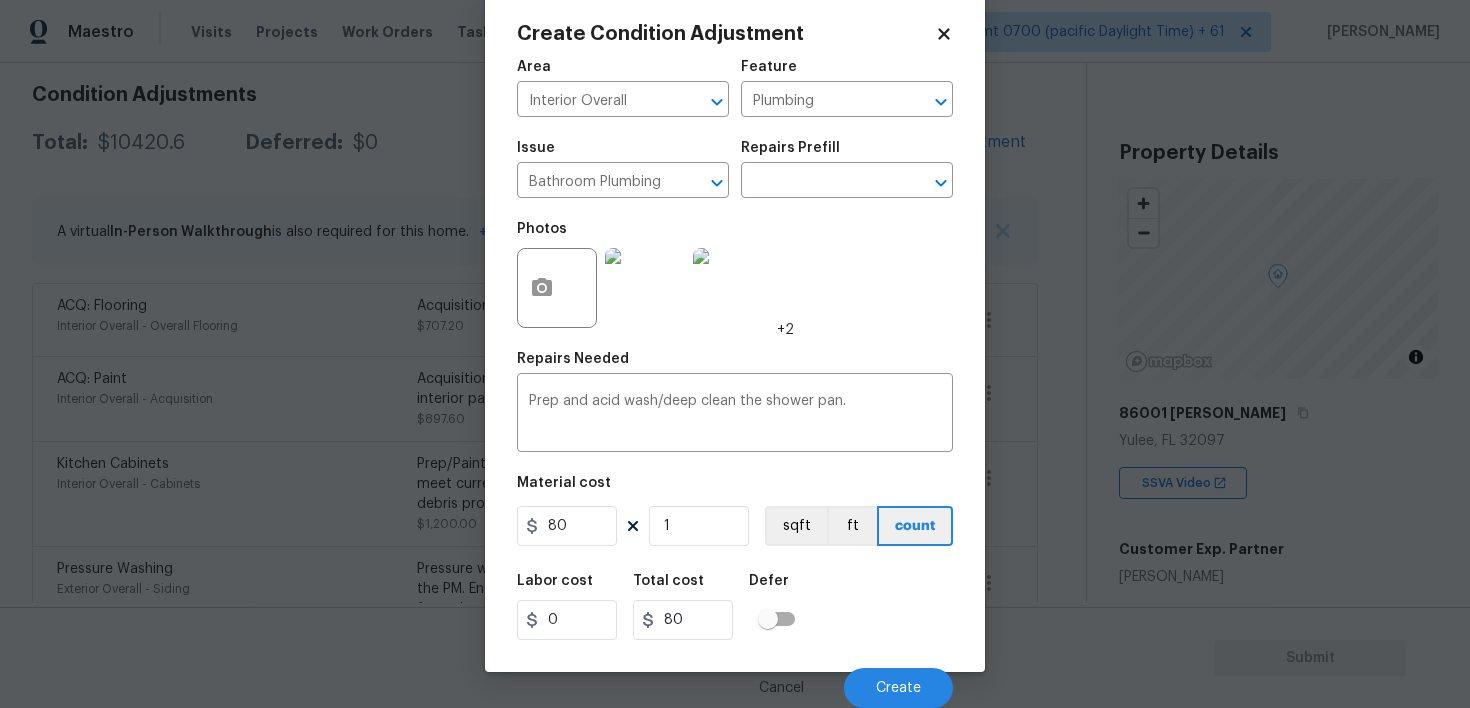 click on "Cancel Create" at bounding box center (735, 680) 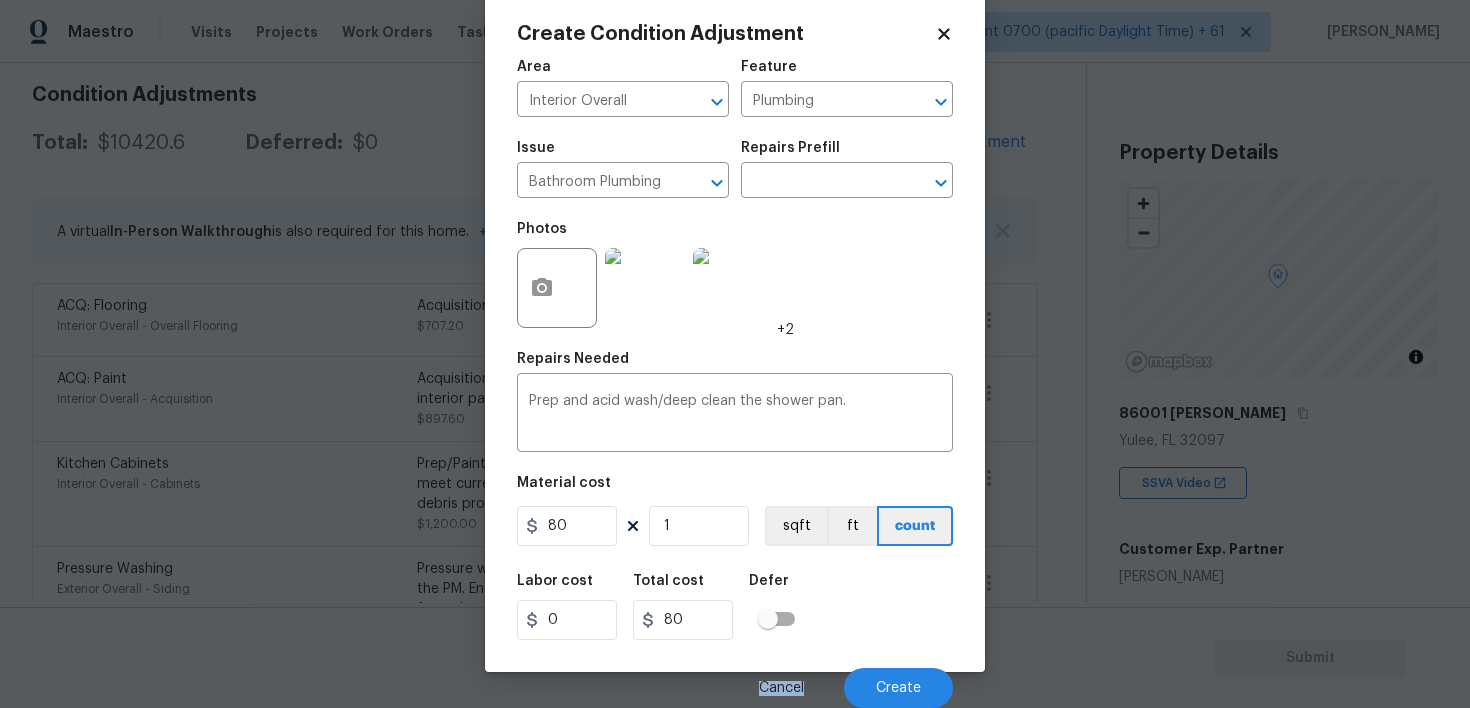 click on "Cancel Create" at bounding box center [735, 680] 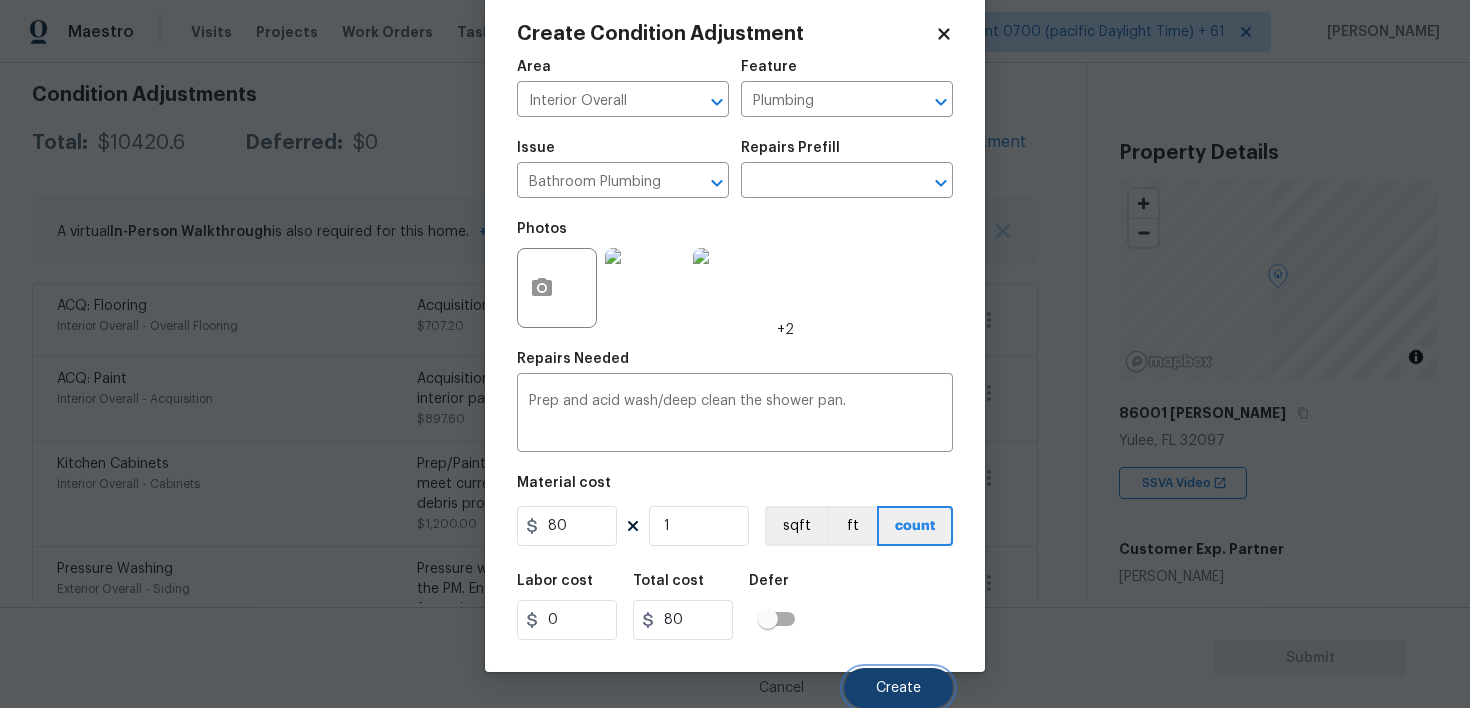 click on "Create" at bounding box center [898, 688] 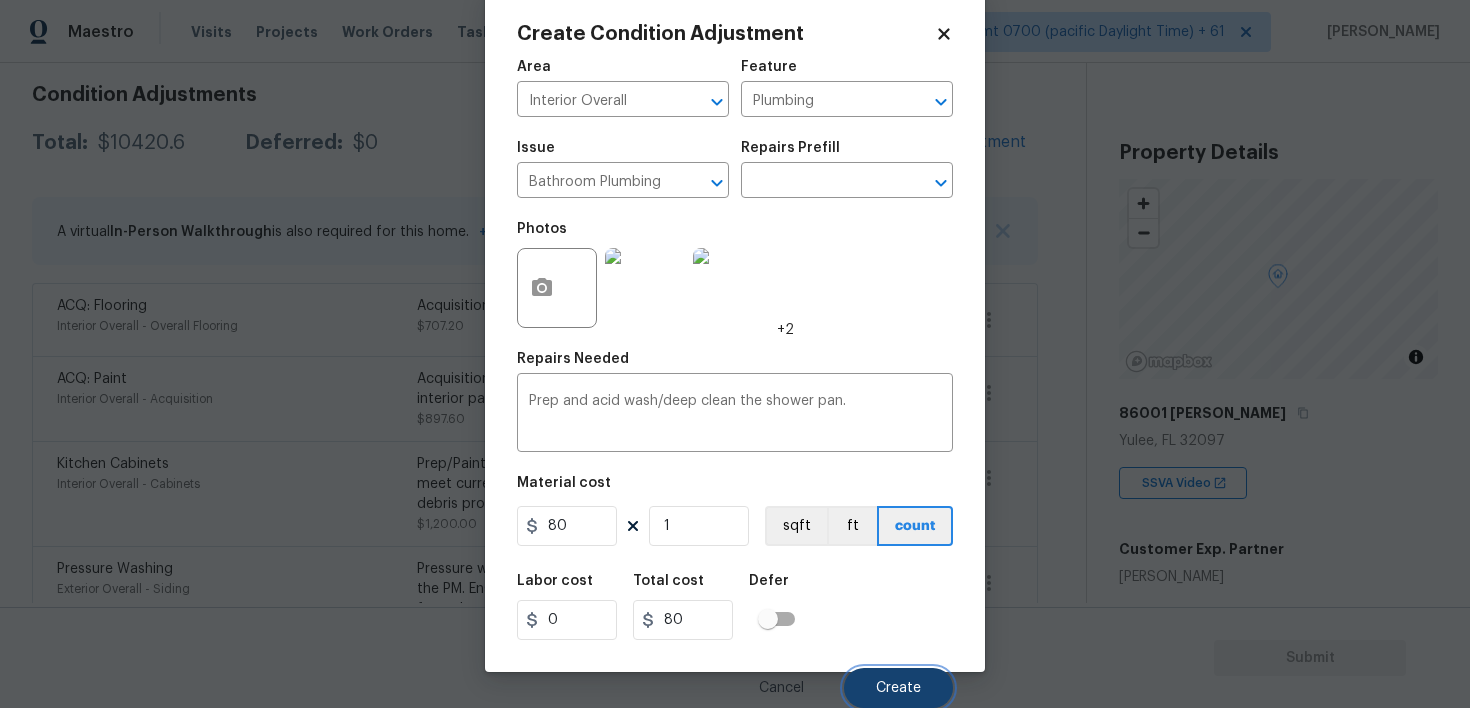 click on "Create" at bounding box center [898, 688] 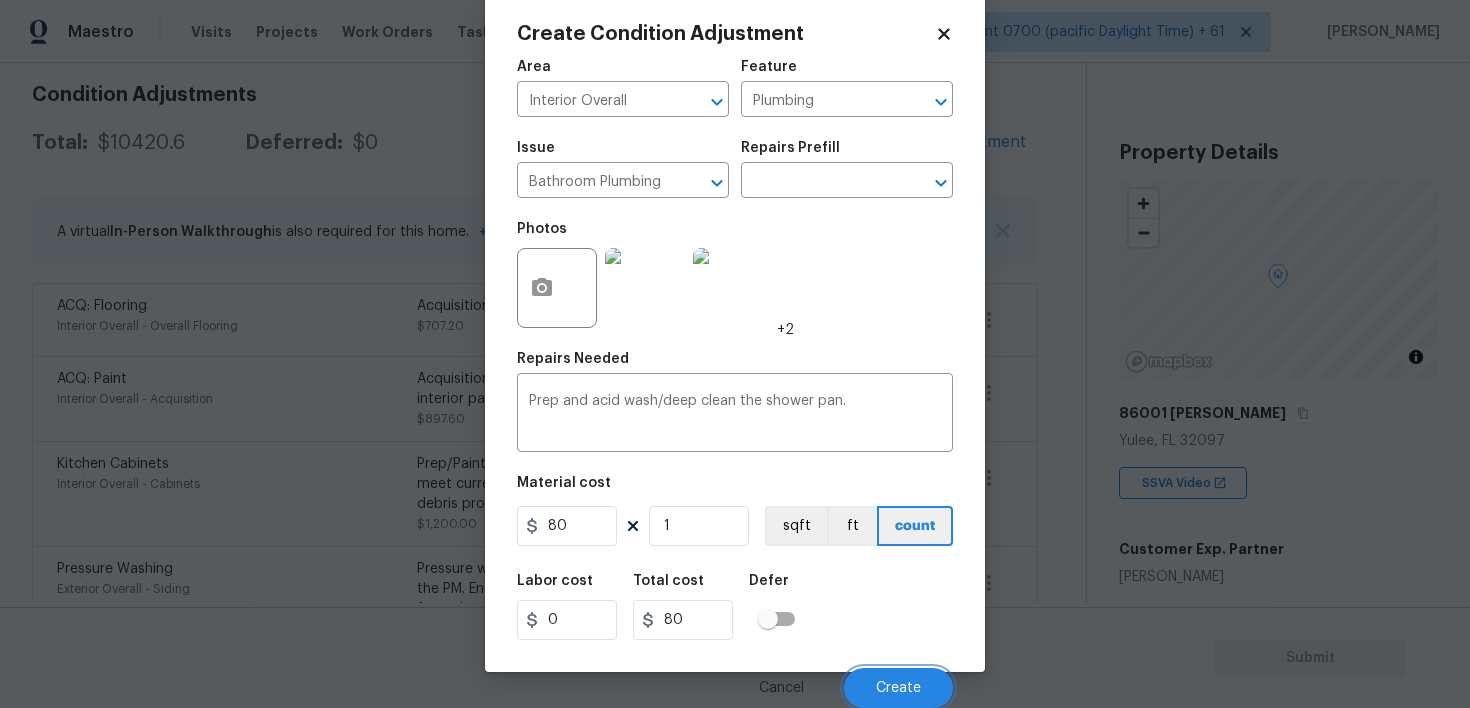scroll, scrollTop: 282, scrollLeft: 0, axis: vertical 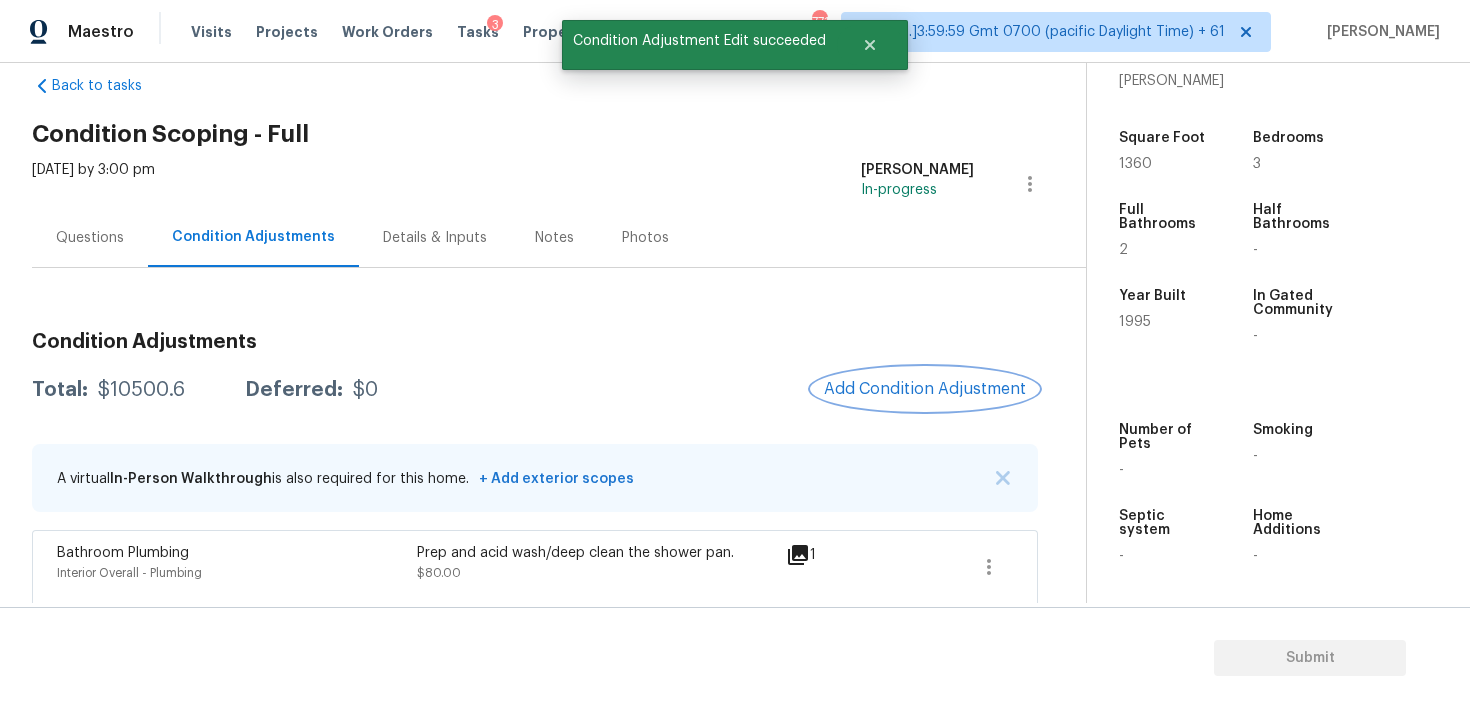 click on "Add Condition Adjustment" at bounding box center [925, 389] 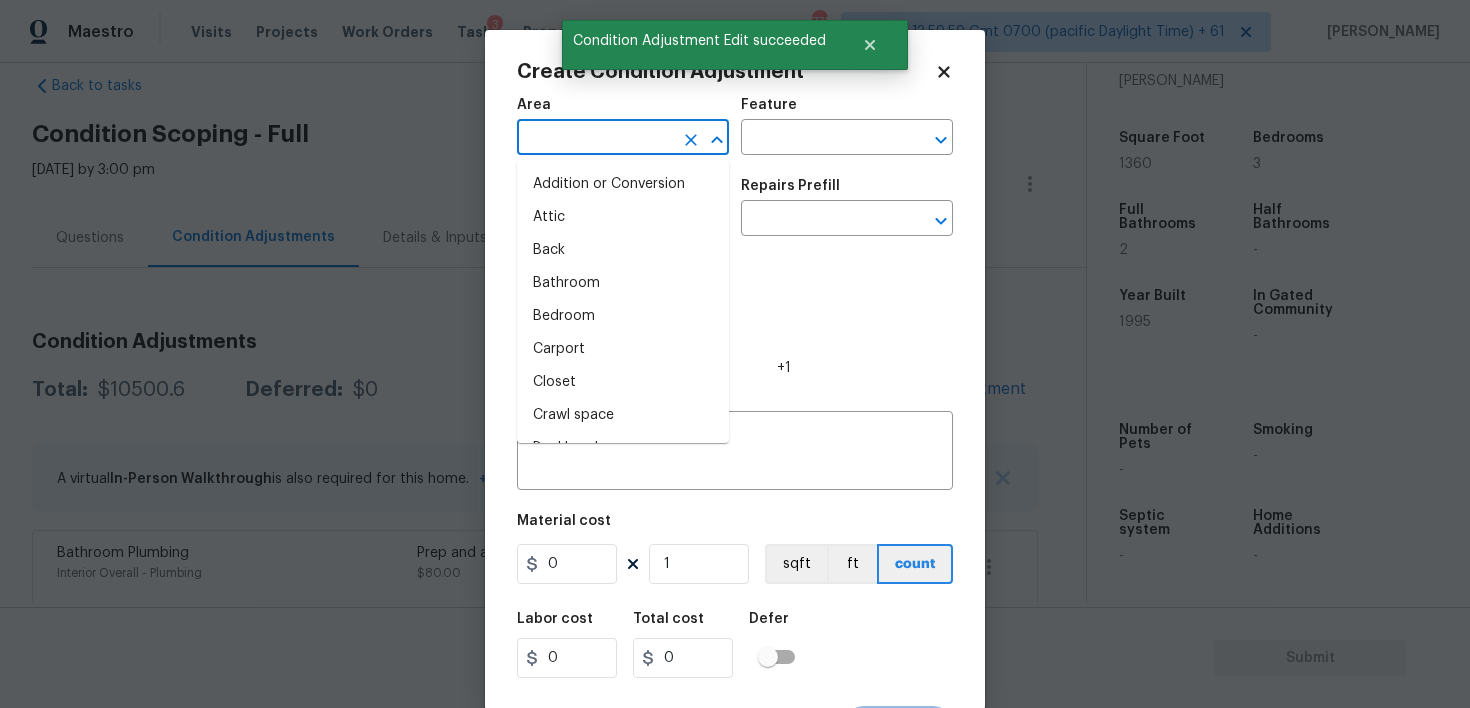 click at bounding box center [595, 139] 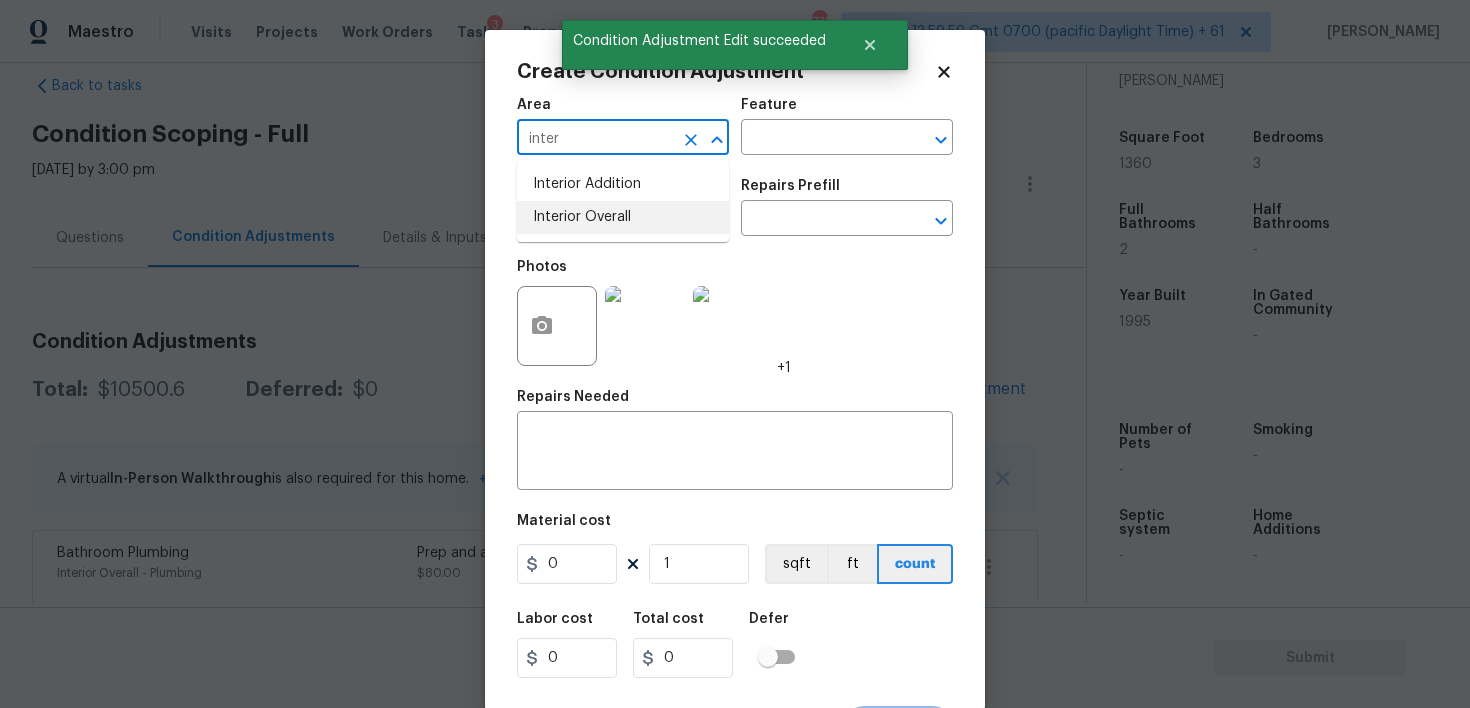 click on "Interior Overall" at bounding box center (623, 217) 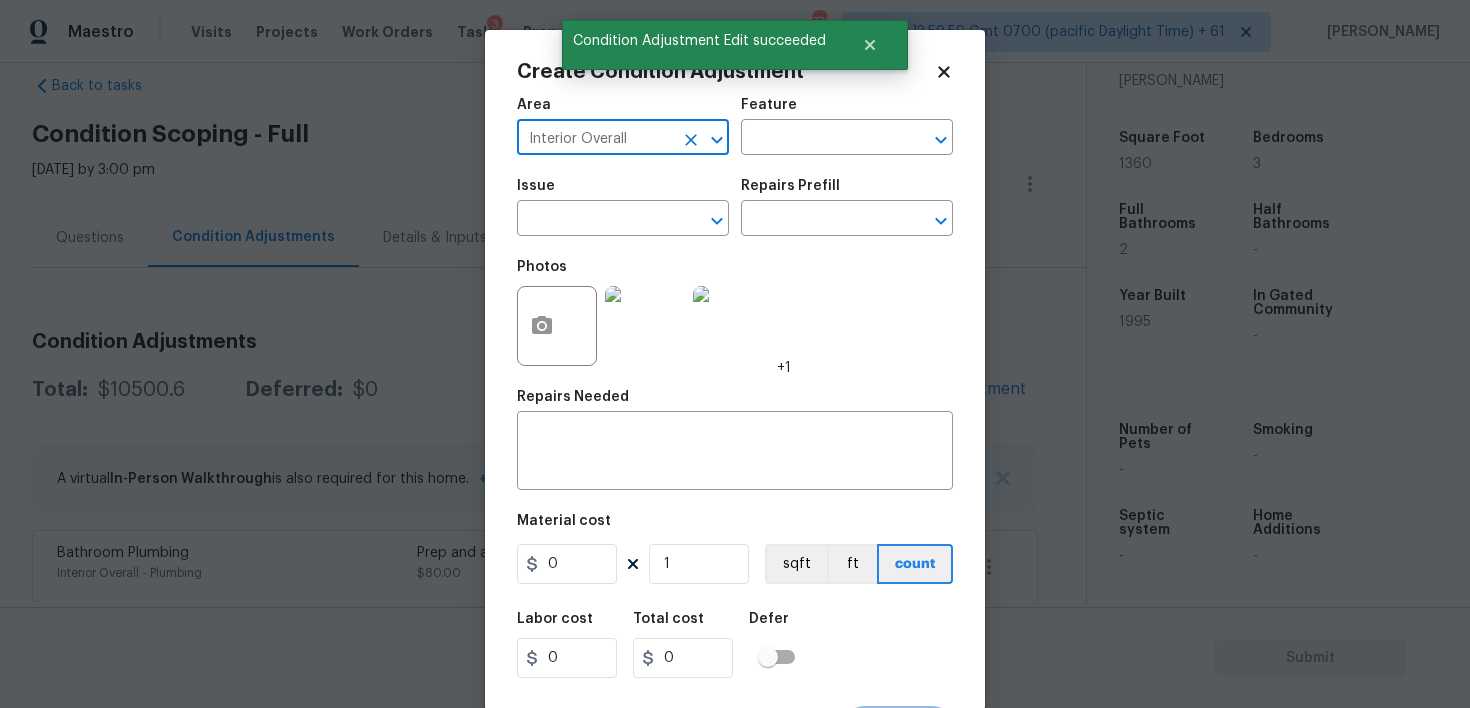 type on "Interior Overall" 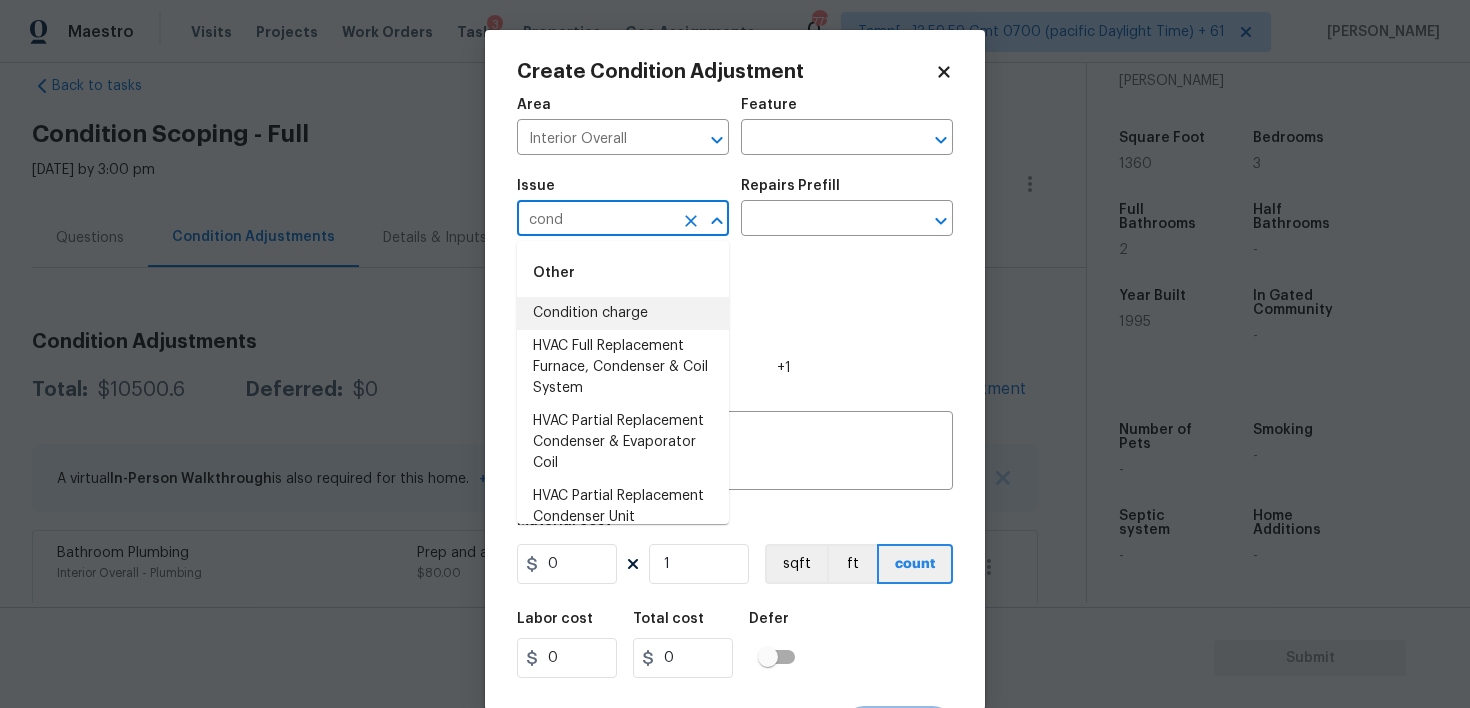 click on "Condition charge" at bounding box center (623, 313) 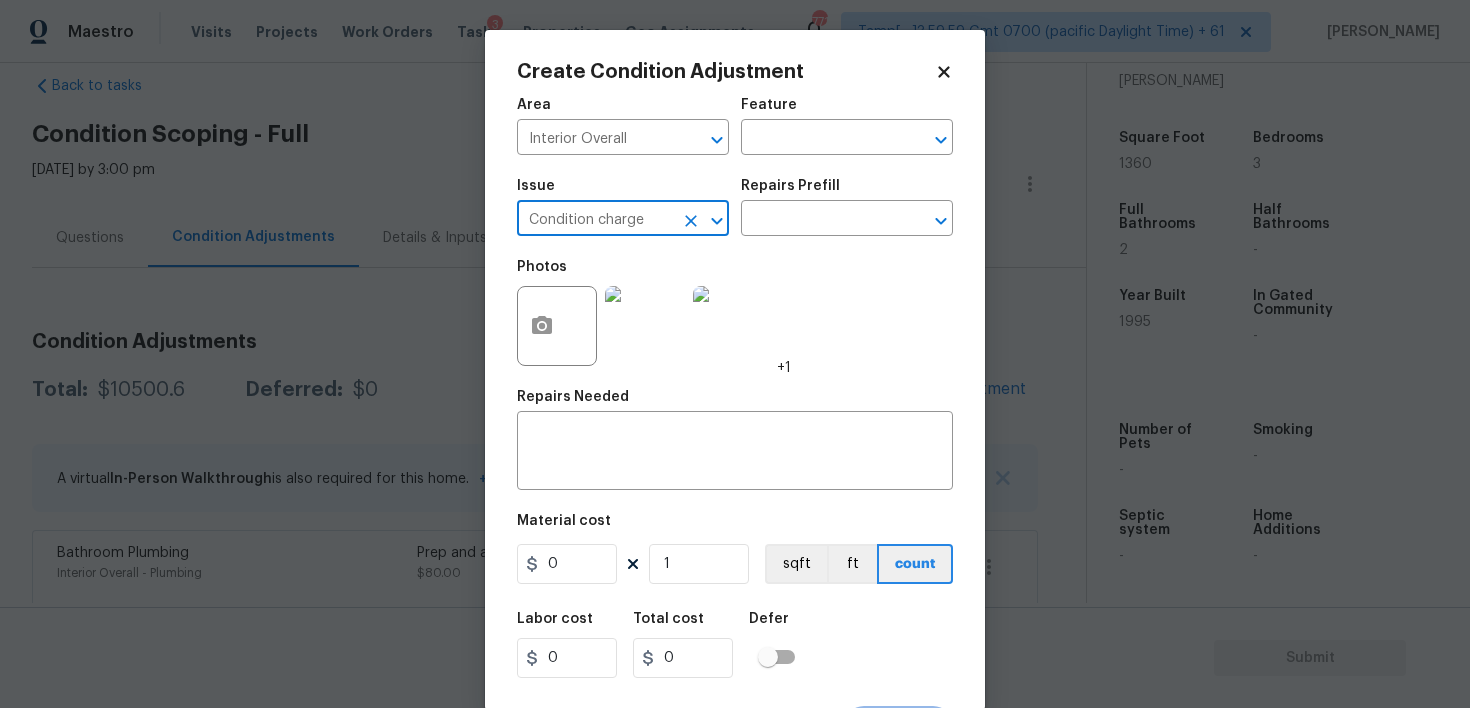 type on "Condition charge" 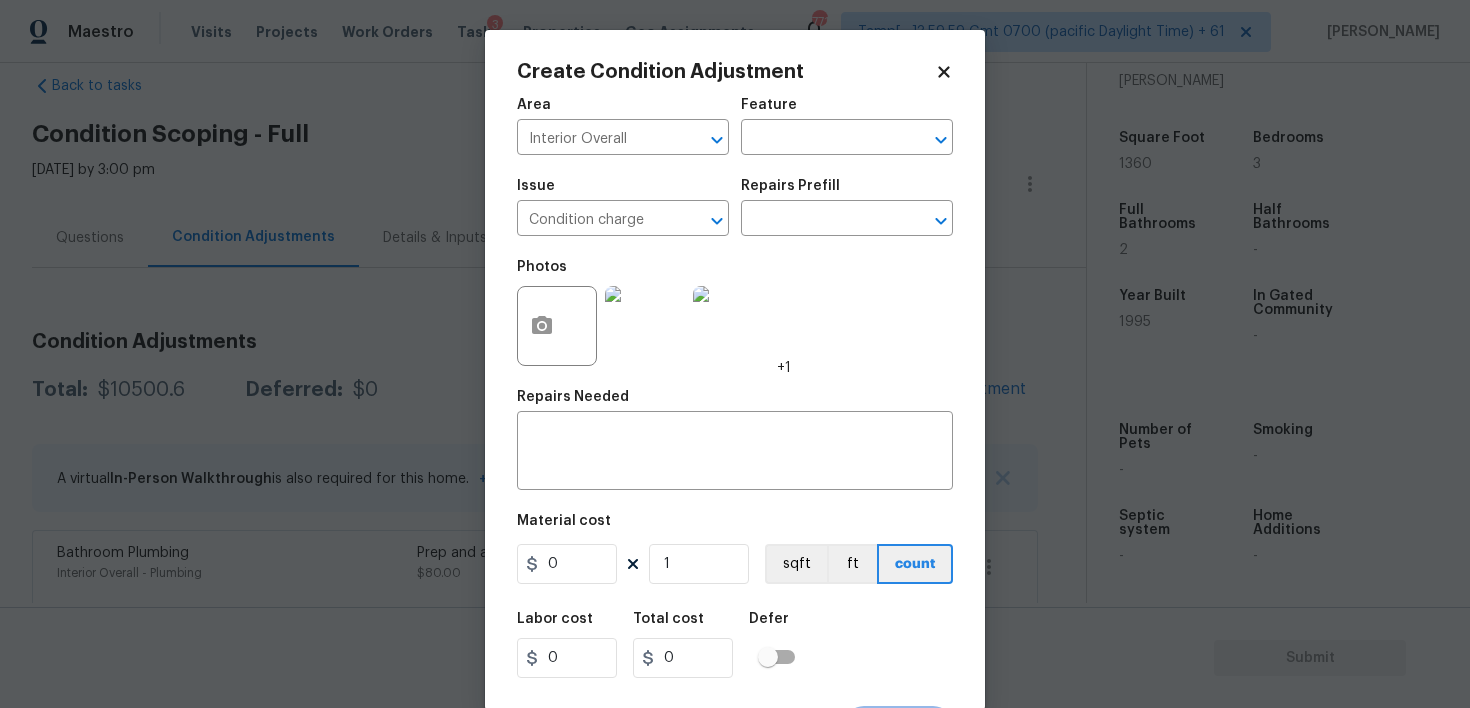 click on "Issue Condition charge ​ Repairs Prefill ​" at bounding box center (735, 207) 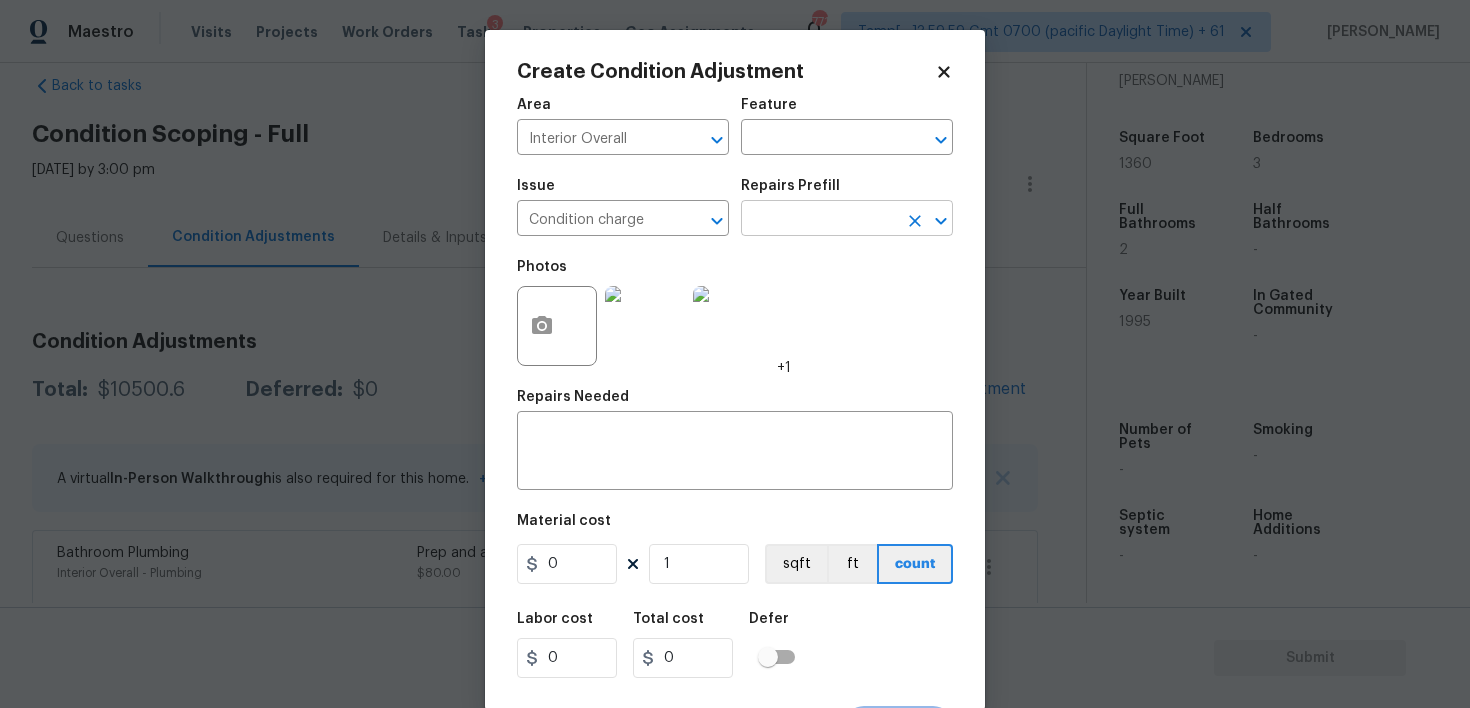 click at bounding box center [819, 220] 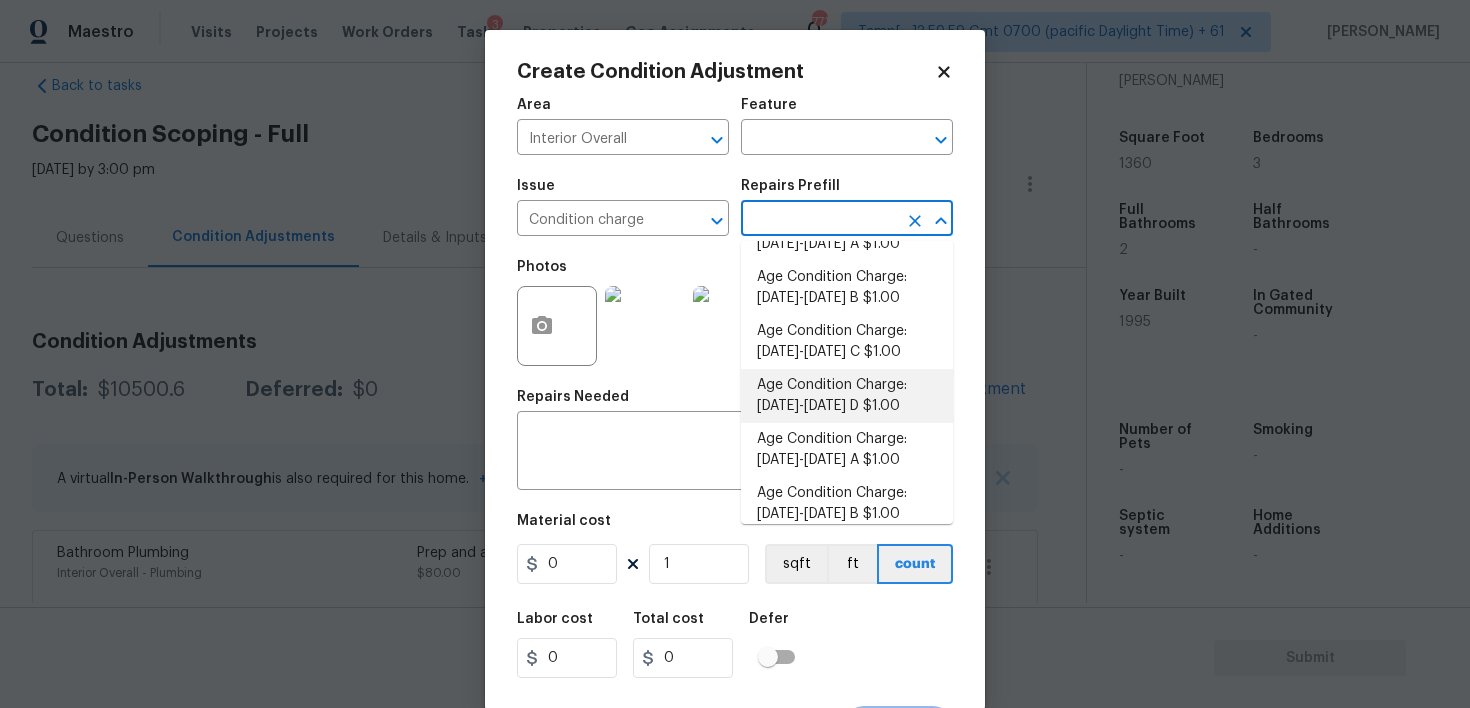 scroll, scrollTop: 347, scrollLeft: 0, axis: vertical 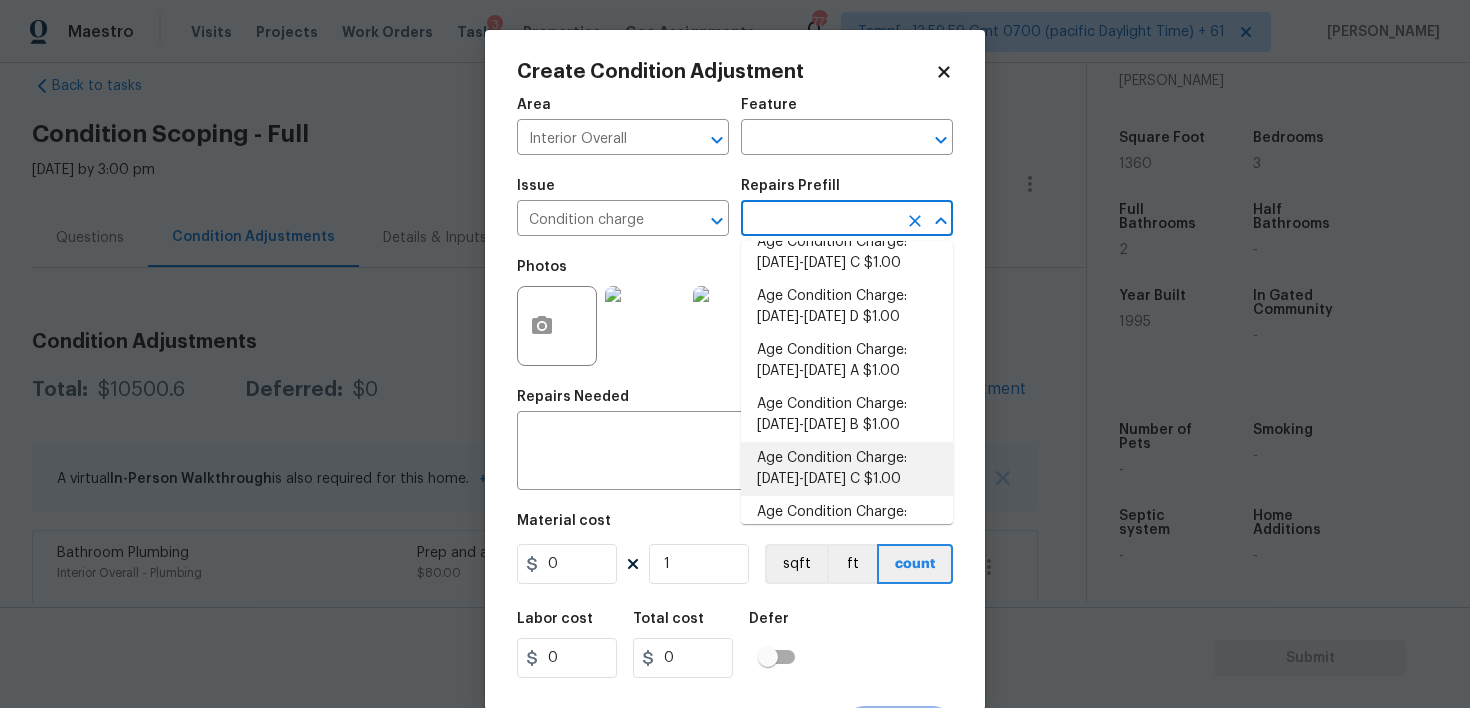 click on "Age Condition Charge: 1993-2008 C	 $1.00" at bounding box center (847, 469) 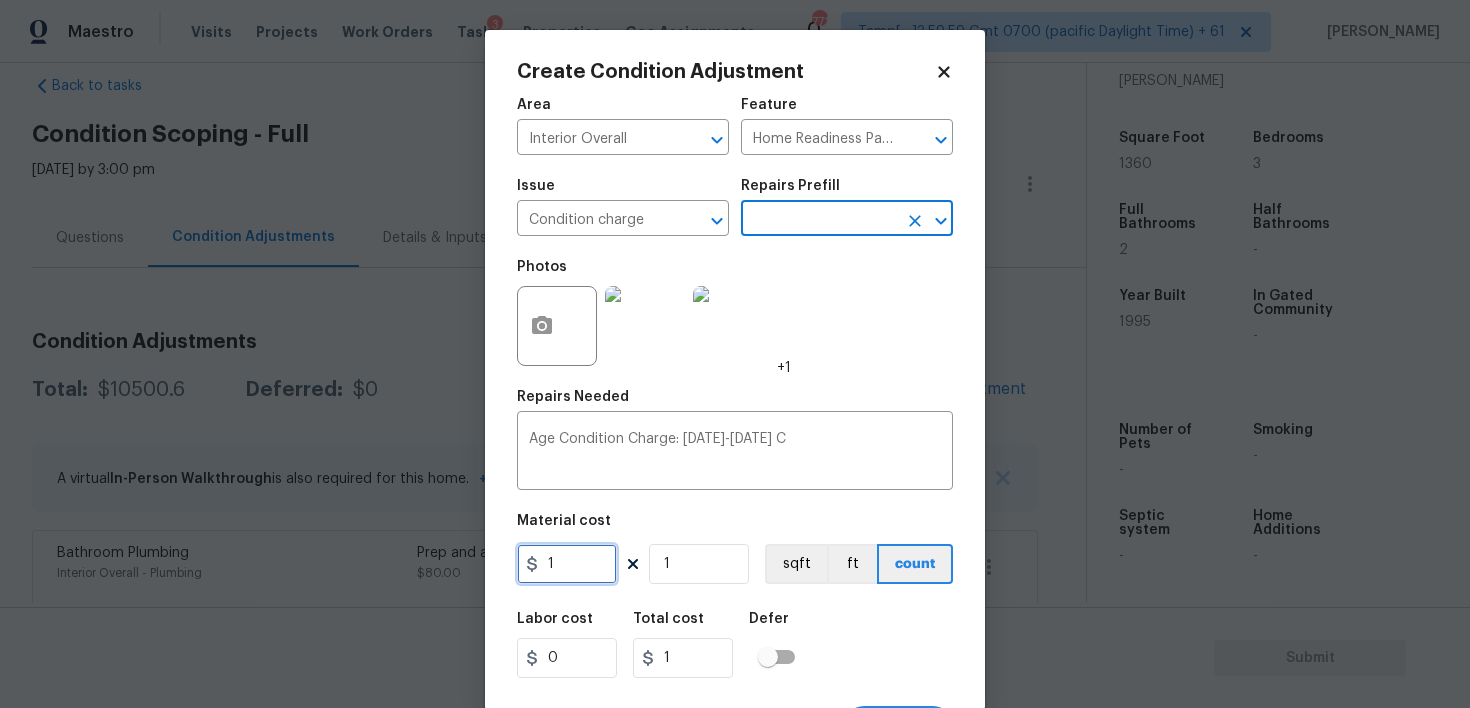 click on "1" at bounding box center (567, 564) 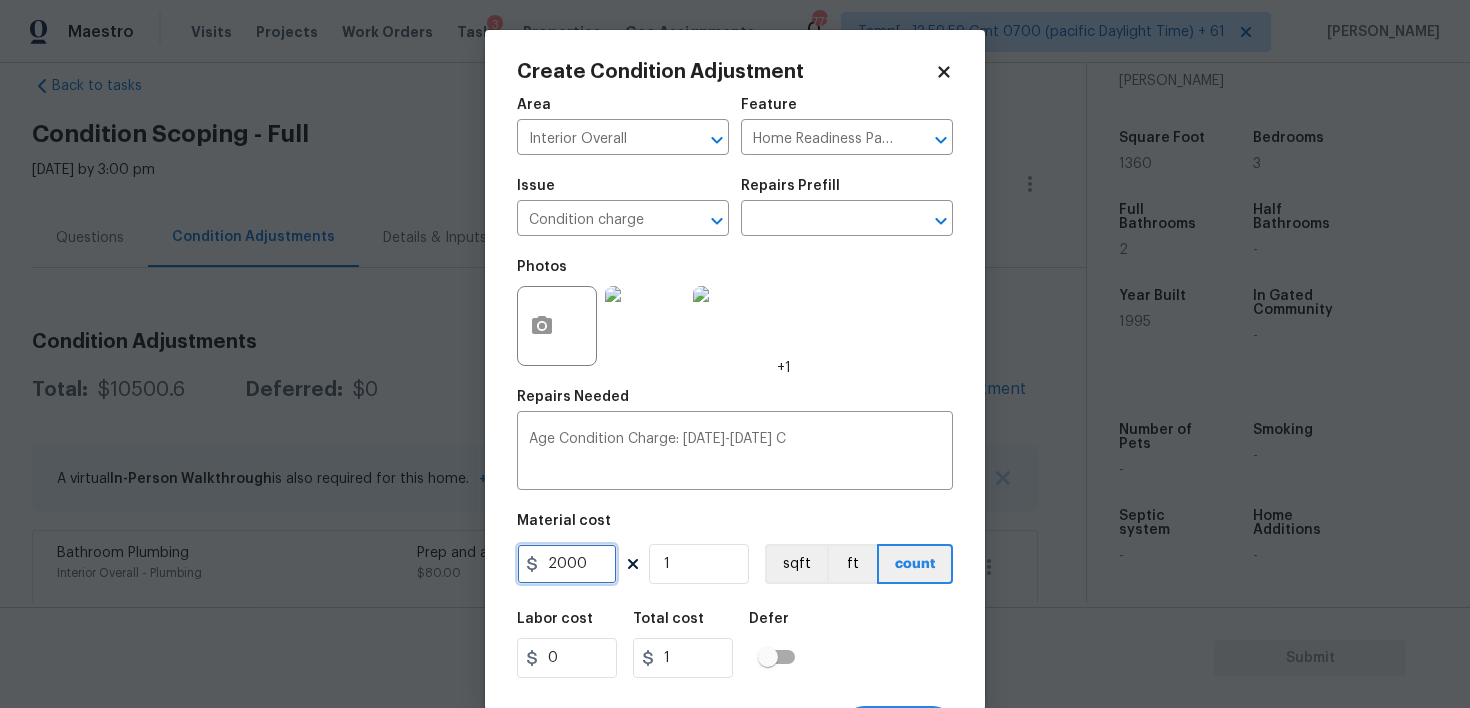 type on "2000" 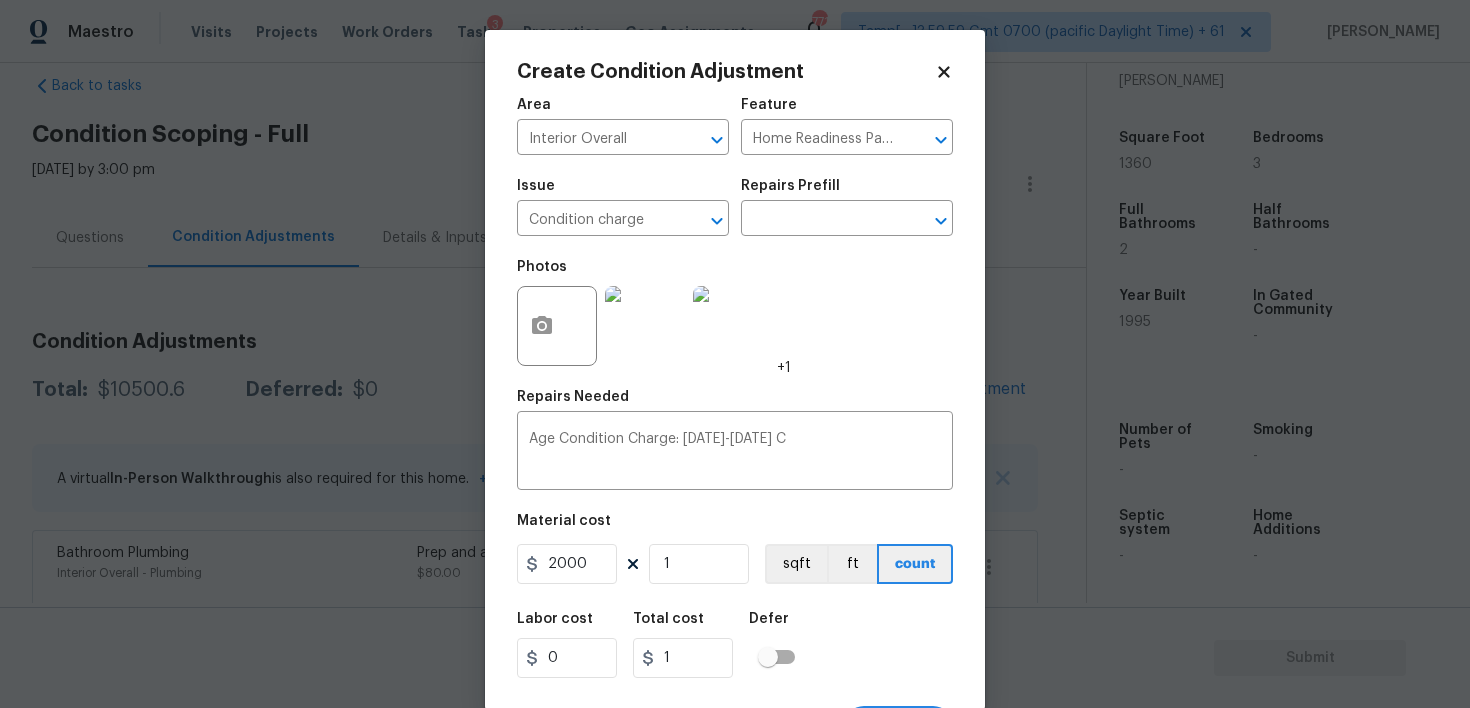 click on "Labor cost 0 Total cost 1 Defer" at bounding box center (735, 645) 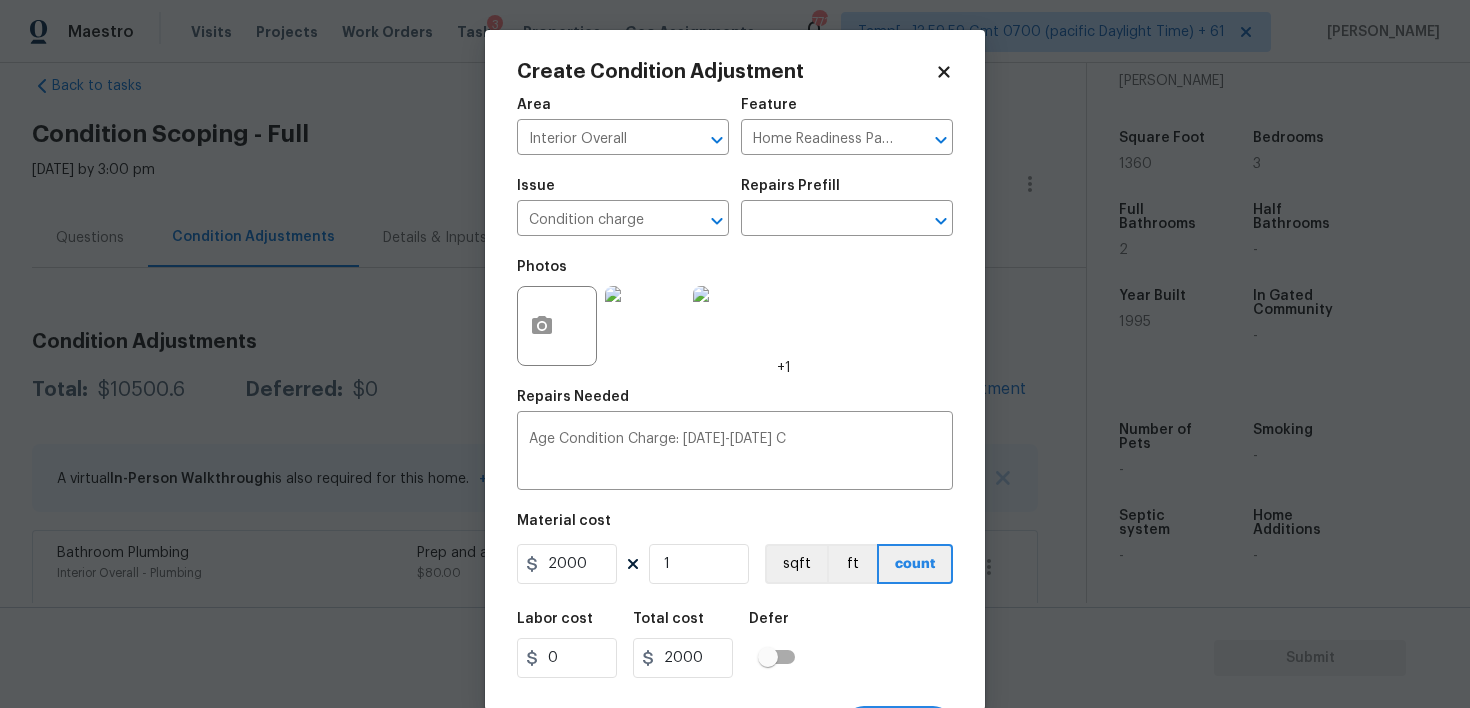 scroll, scrollTop: 39, scrollLeft: 0, axis: vertical 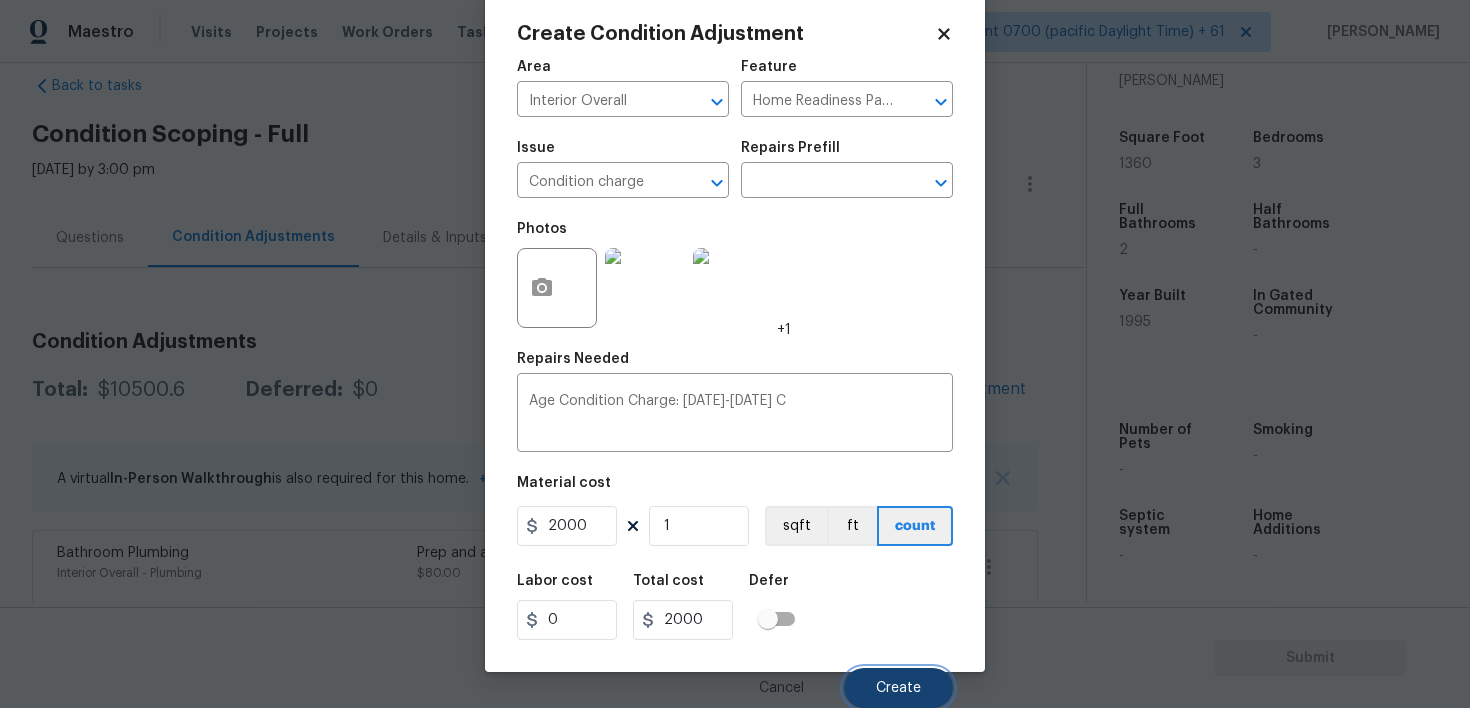 click on "Create" at bounding box center (898, 688) 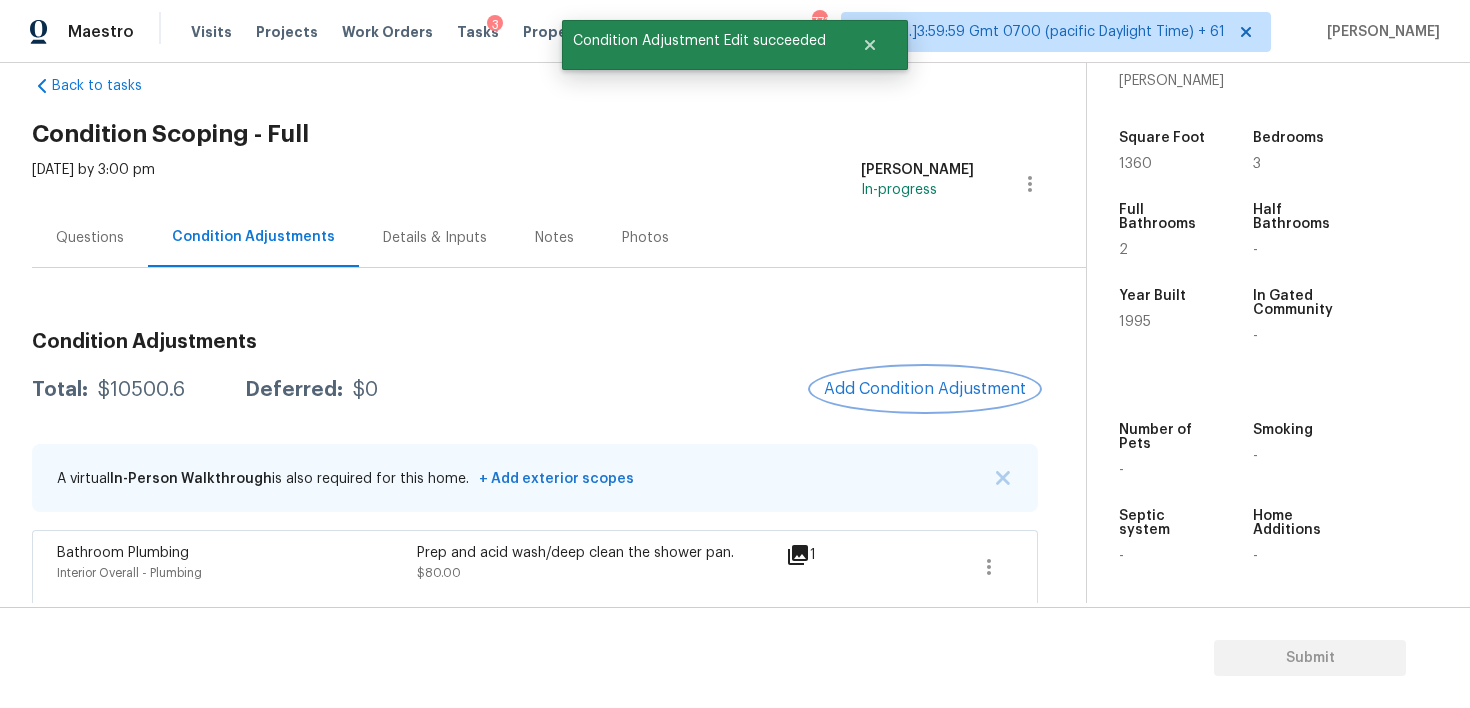 scroll, scrollTop: 0, scrollLeft: 0, axis: both 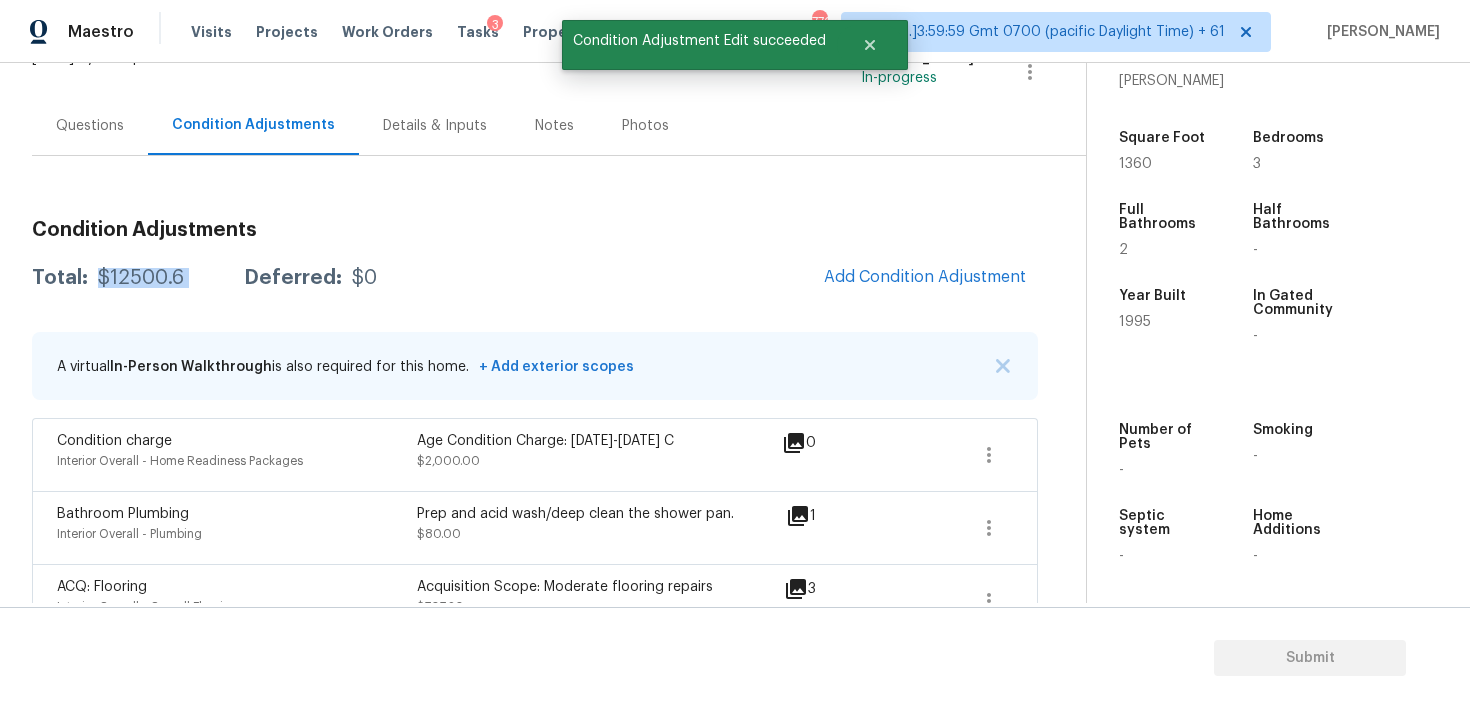 drag, startPoint x: 94, startPoint y: 275, endPoint x: 245, endPoint y: 276, distance: 151.00331 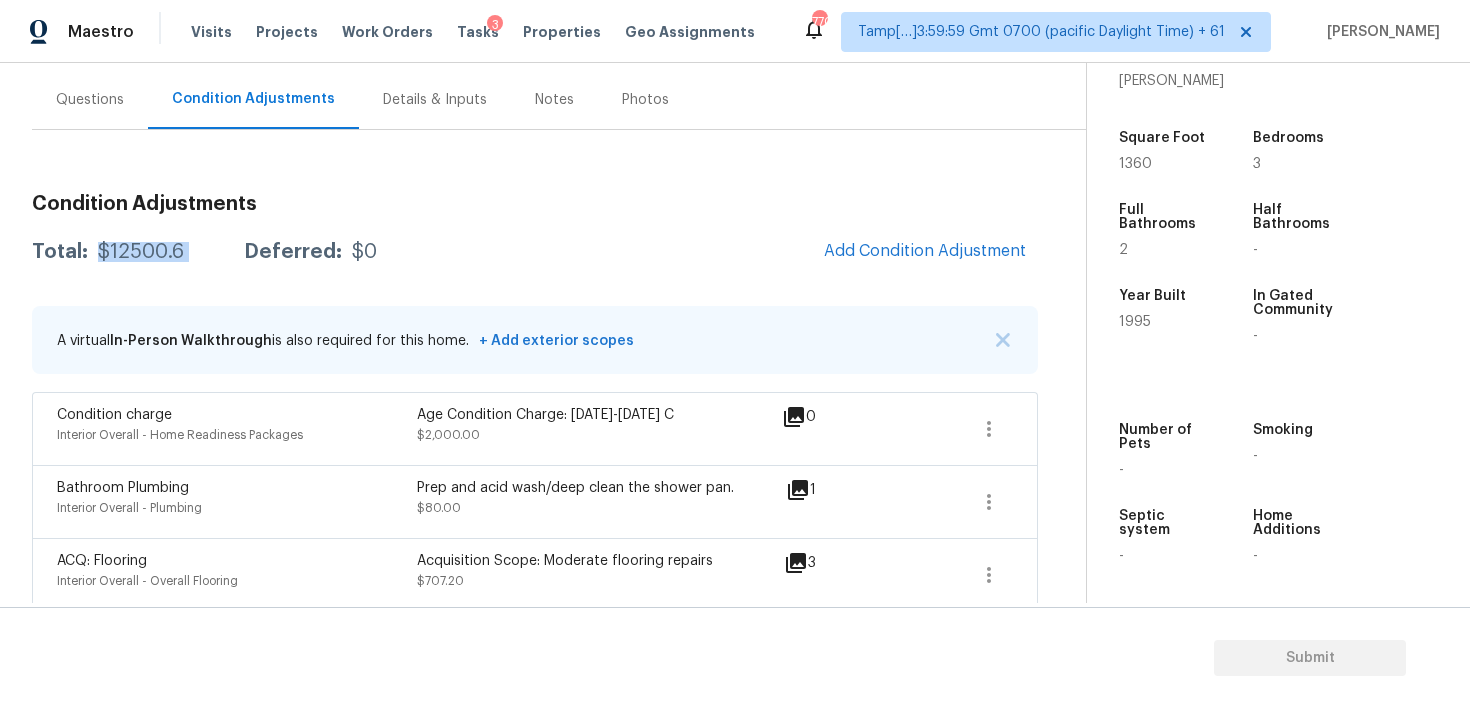 click on "Age Condition Charge: 1993-2008 C	 $2,000.00" at bounding box center [597, 429] 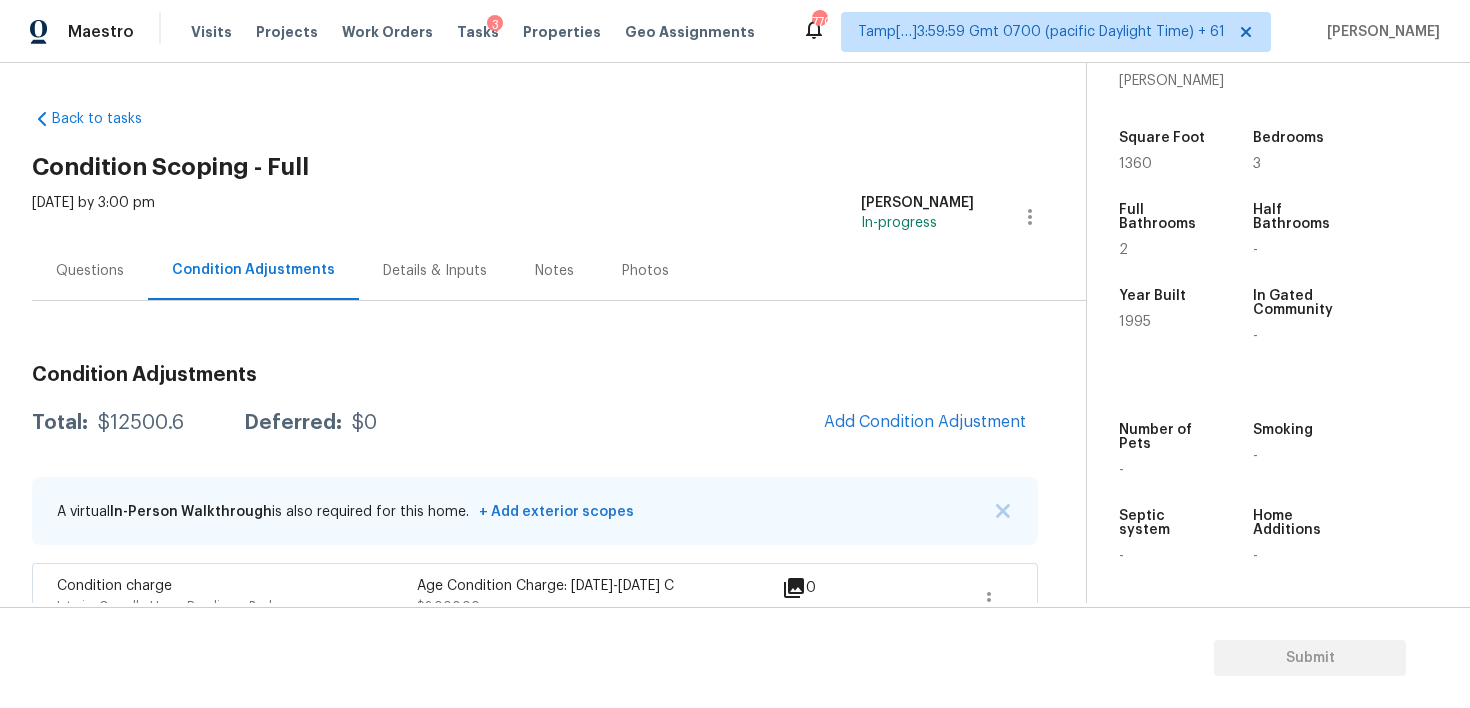 scroll, scrollTop: 0, scrollLeft: 0, axis: both 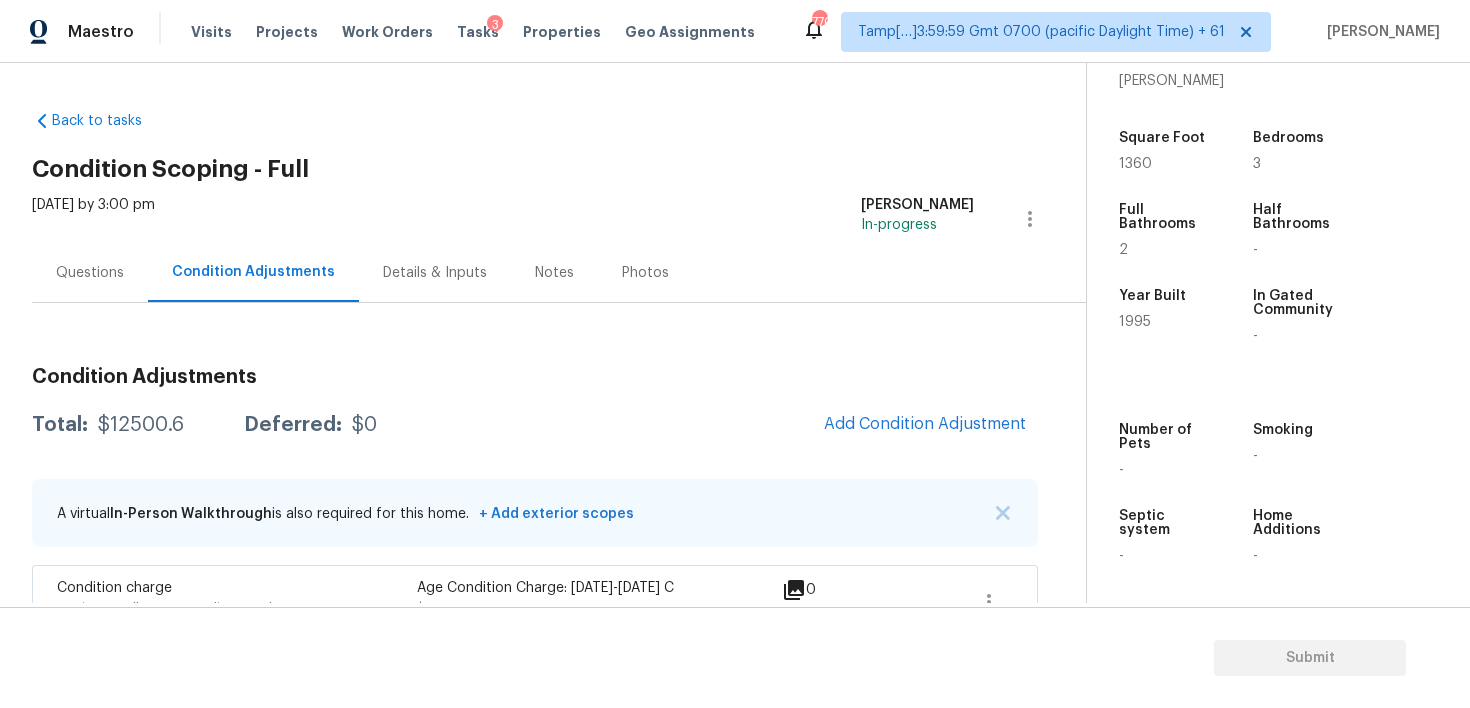 click on "Questions" at bounding box center (90, 273) 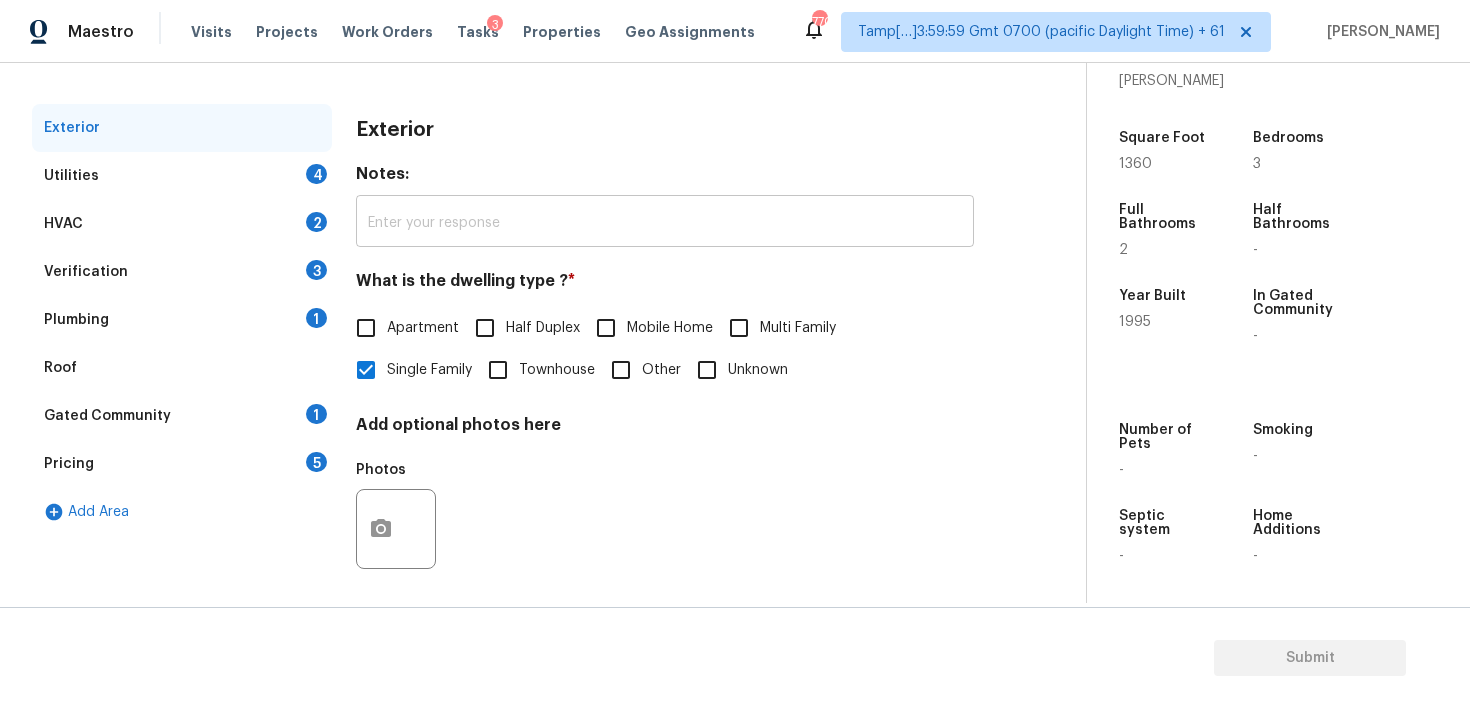 scroll, scrollTop: 255, scrollLeft: 0, axis: vertical 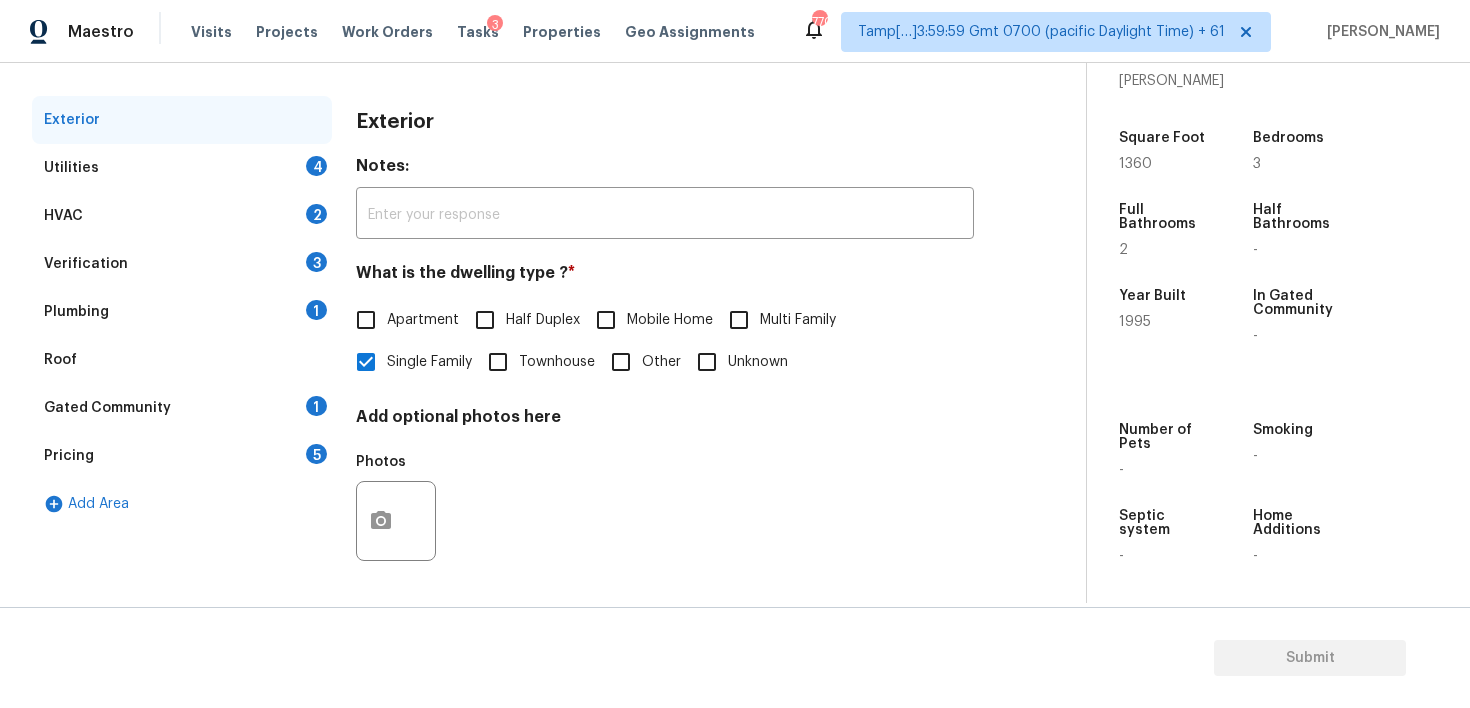 click on "Utilities 4" at bounding box center (182, 168) 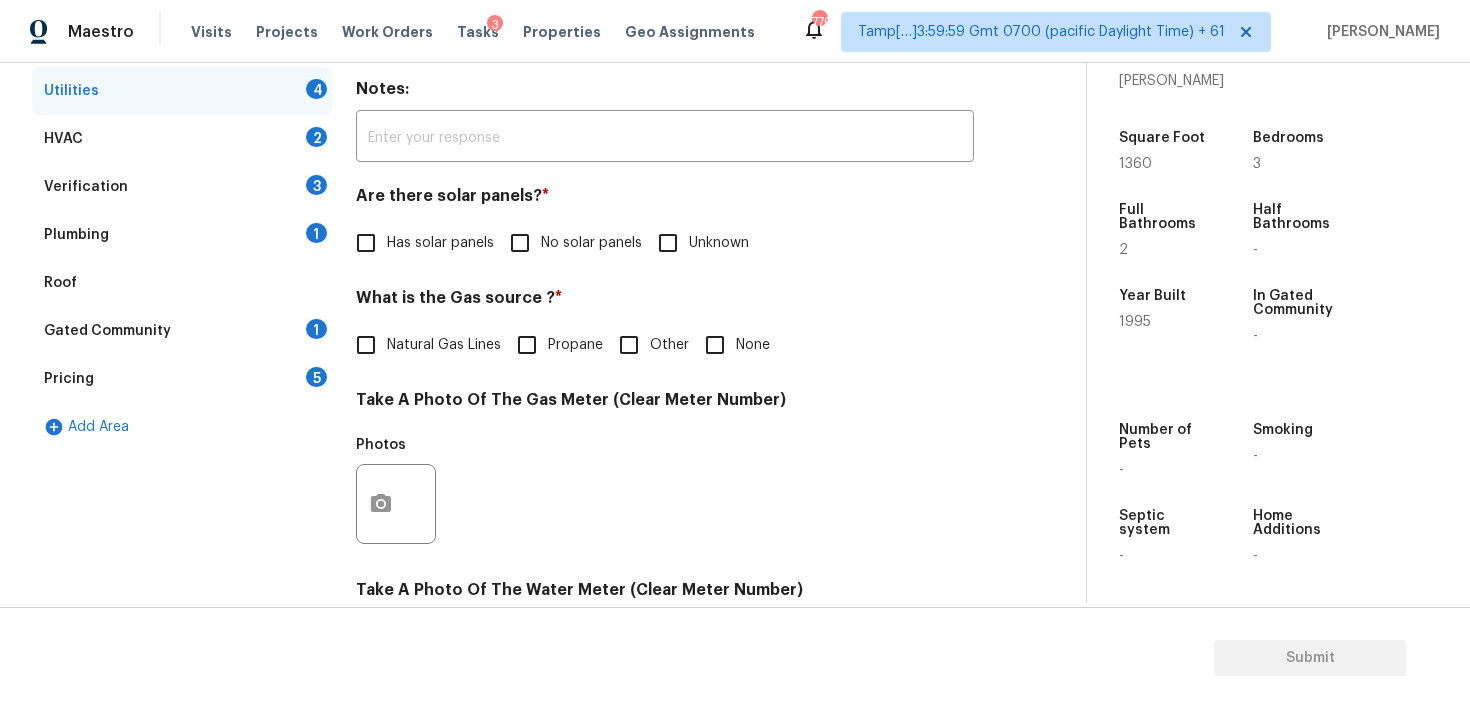 scroll, scrollTop: 367, scrollLeft: 0, axis: vertical 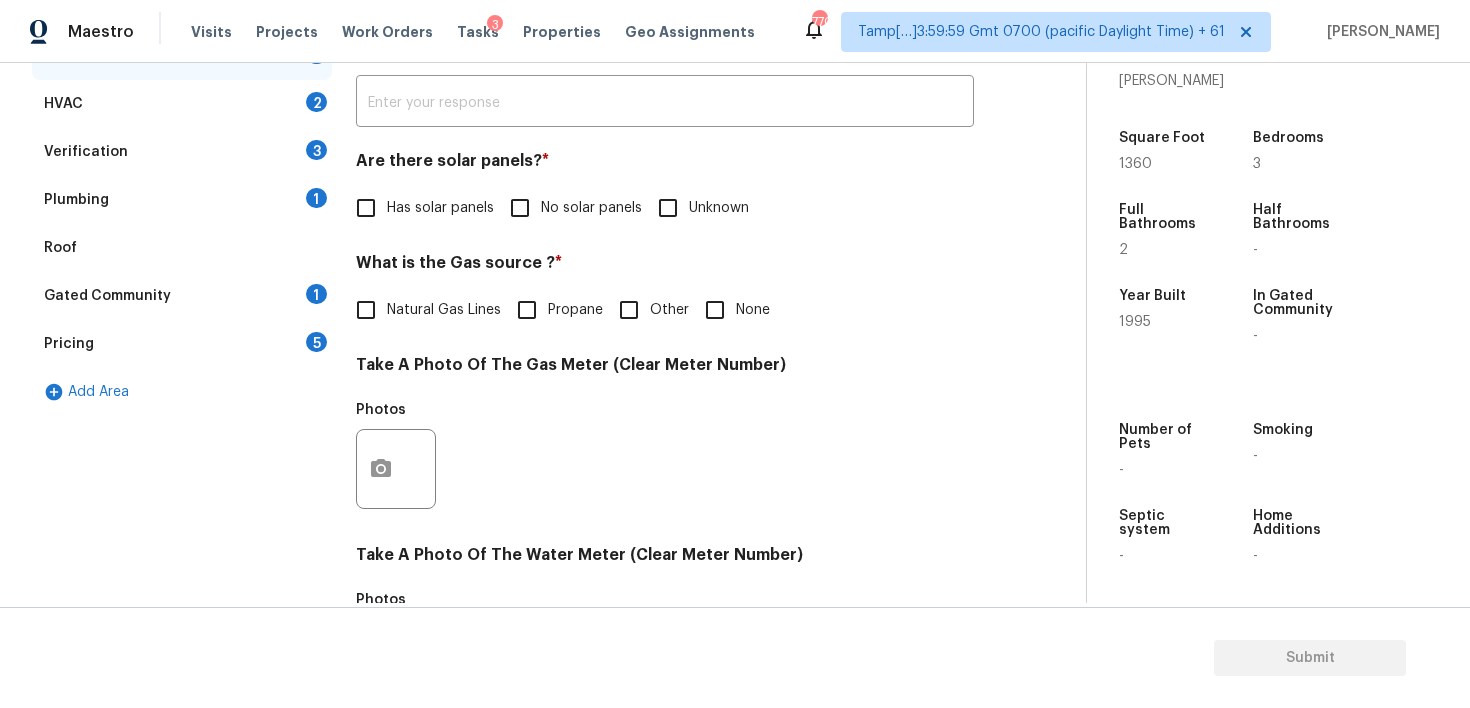click on "Unknown" at bounding box center (668, 208) 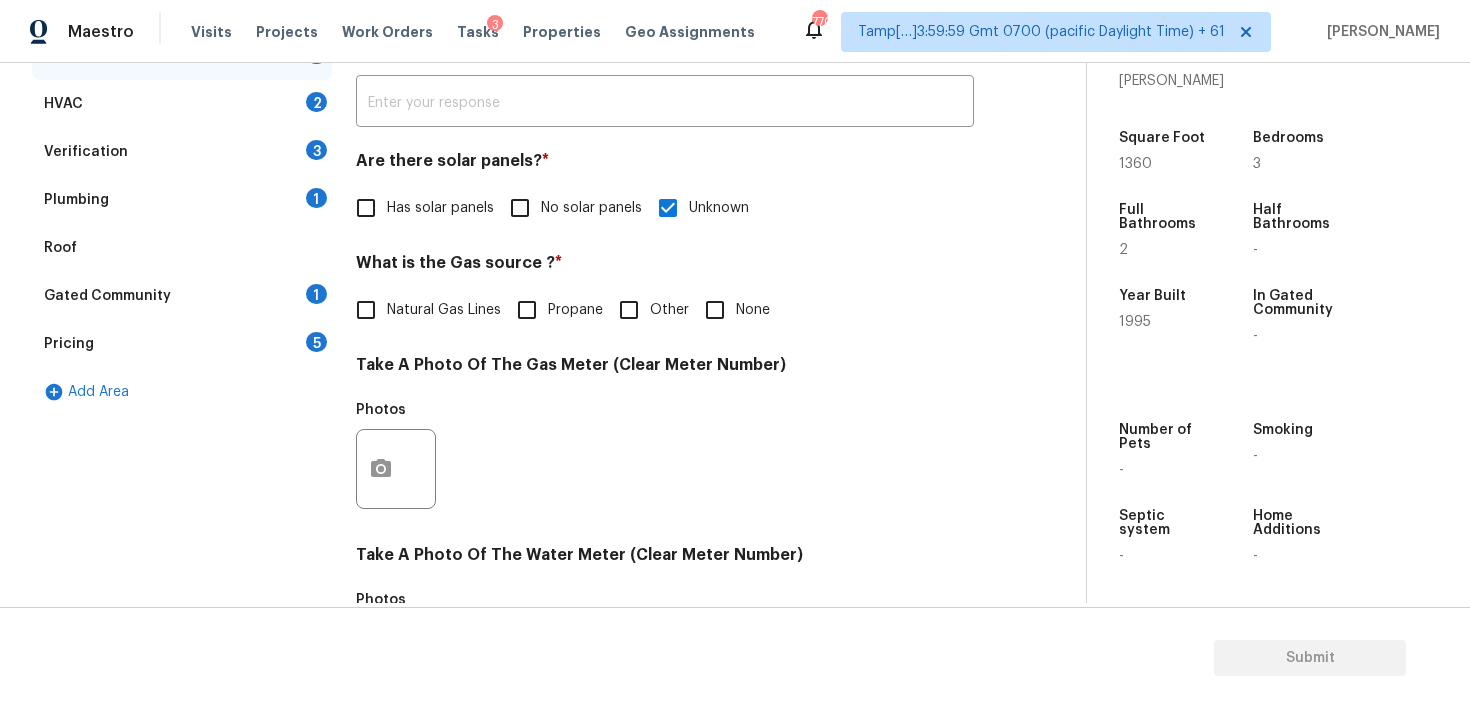 click on "No solar panels" at bounding box center [520, 208] 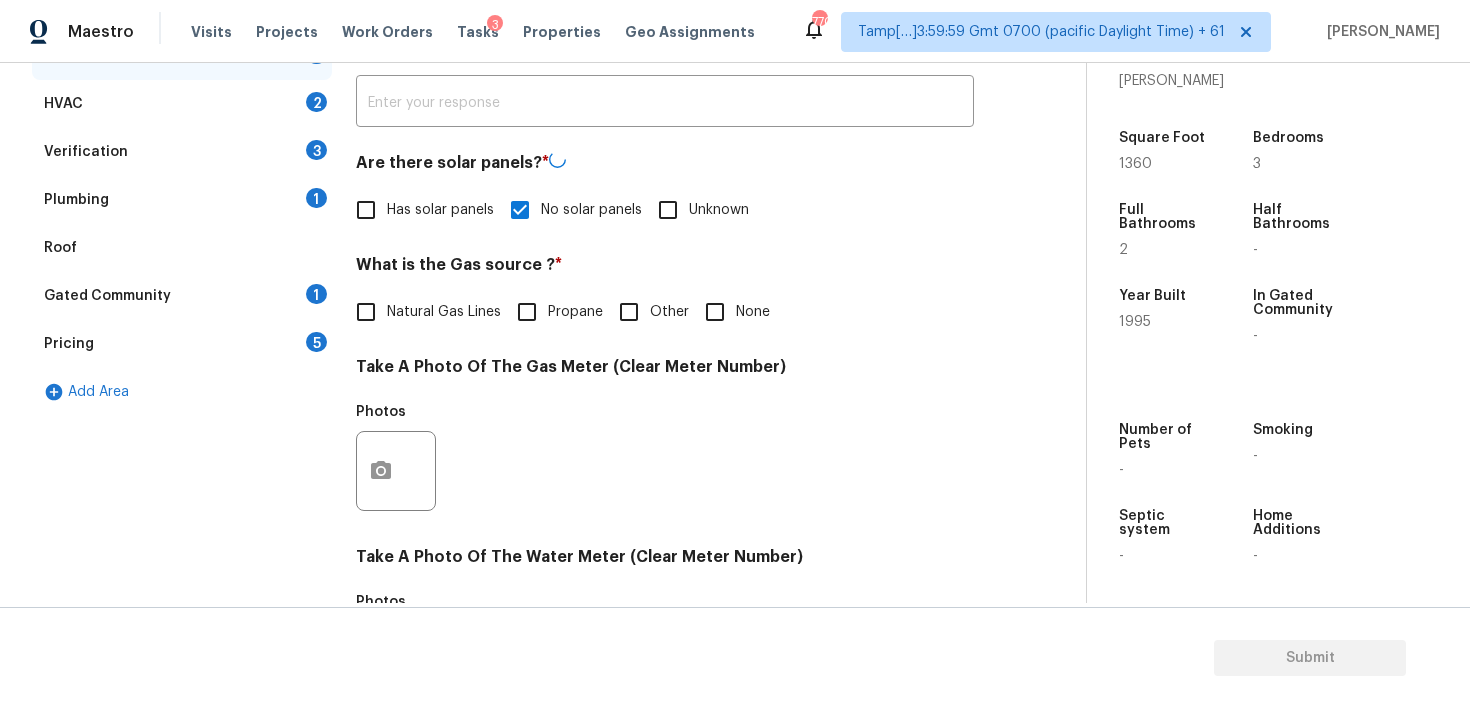 click on "None" at bounding box center (715, 312) 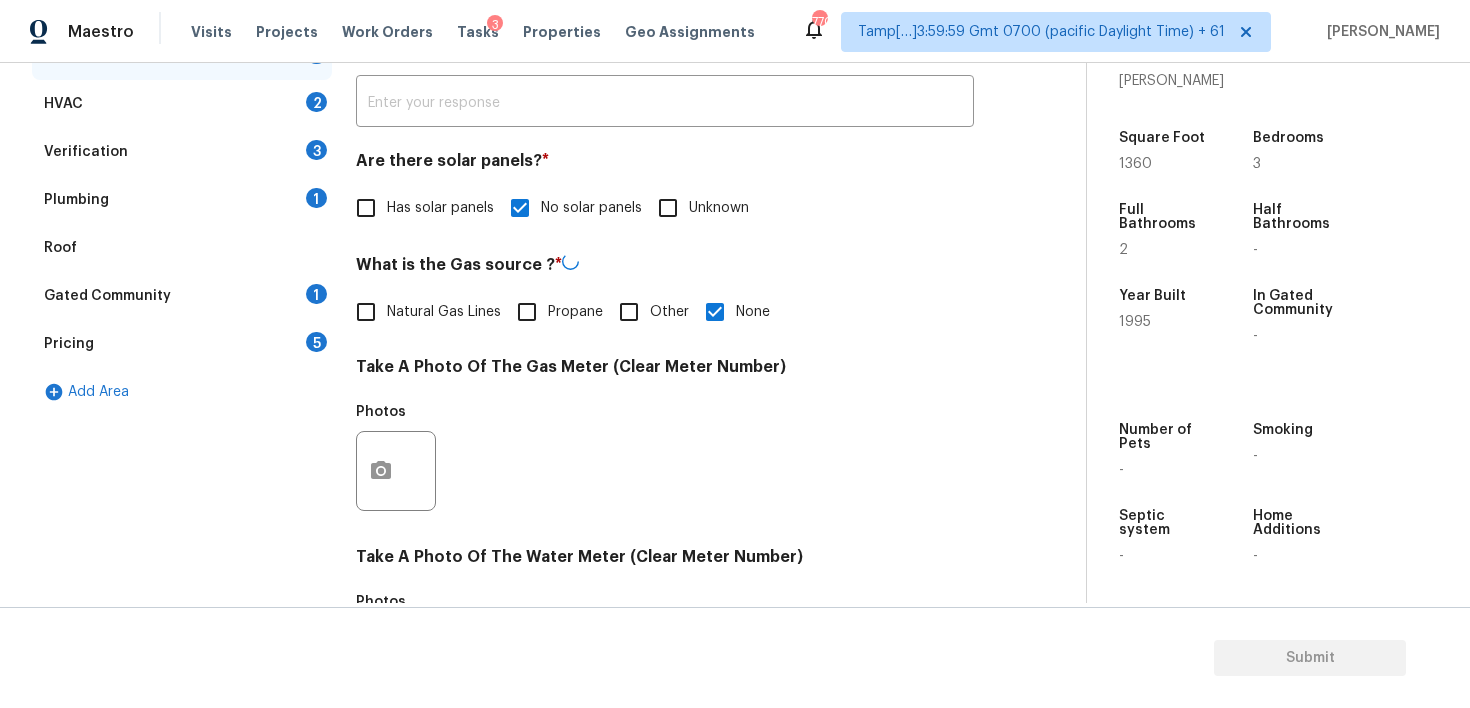 scroll, scrollTop: 797, scrollLeft: 0, axis: vertical 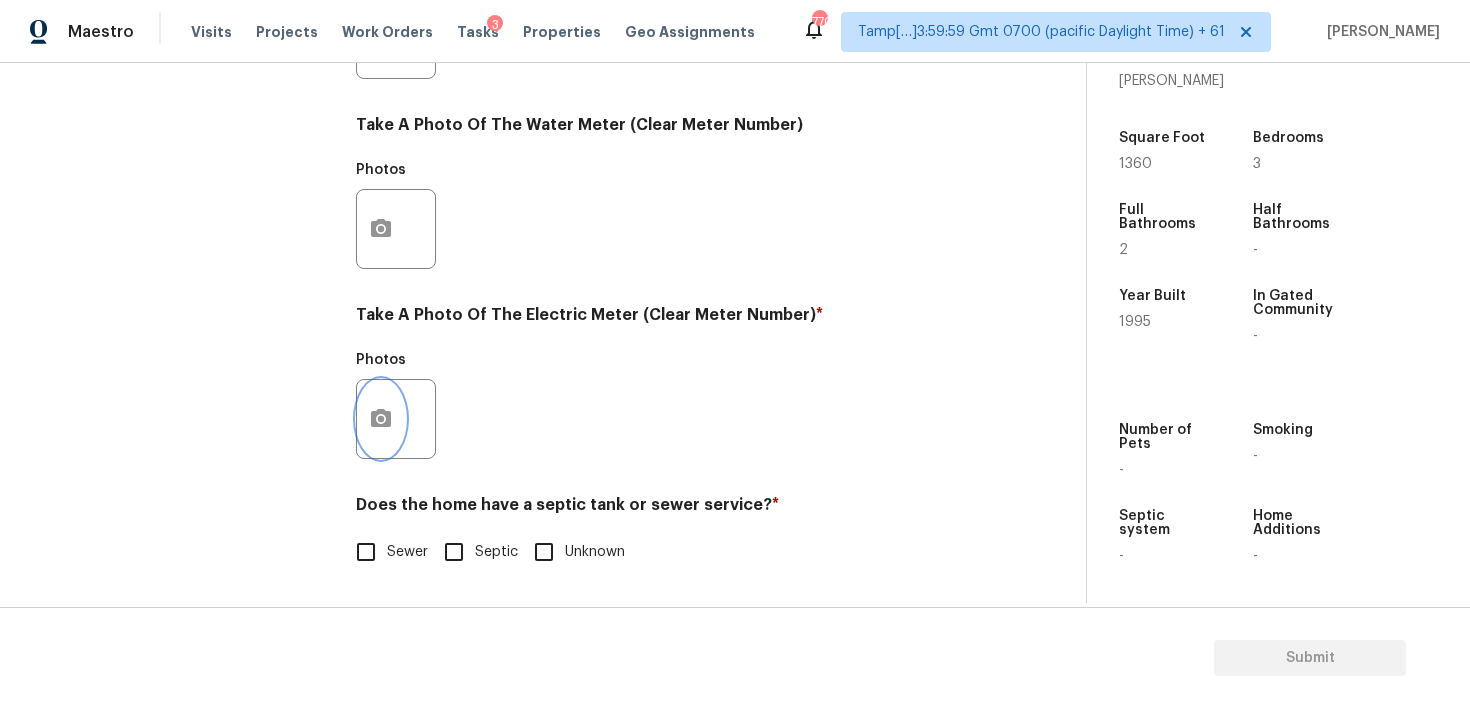 click 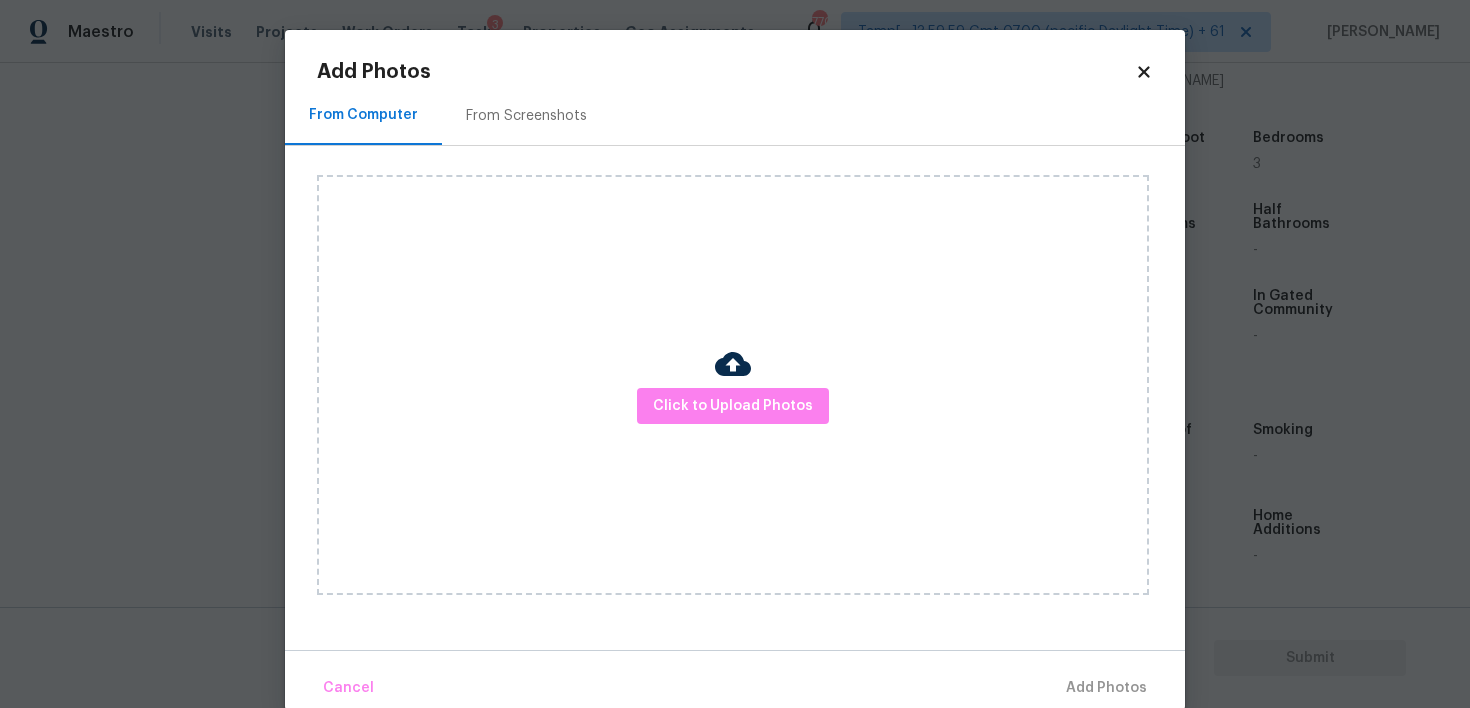click on "Click to Upload Photos" at bounding box center [733, 385] 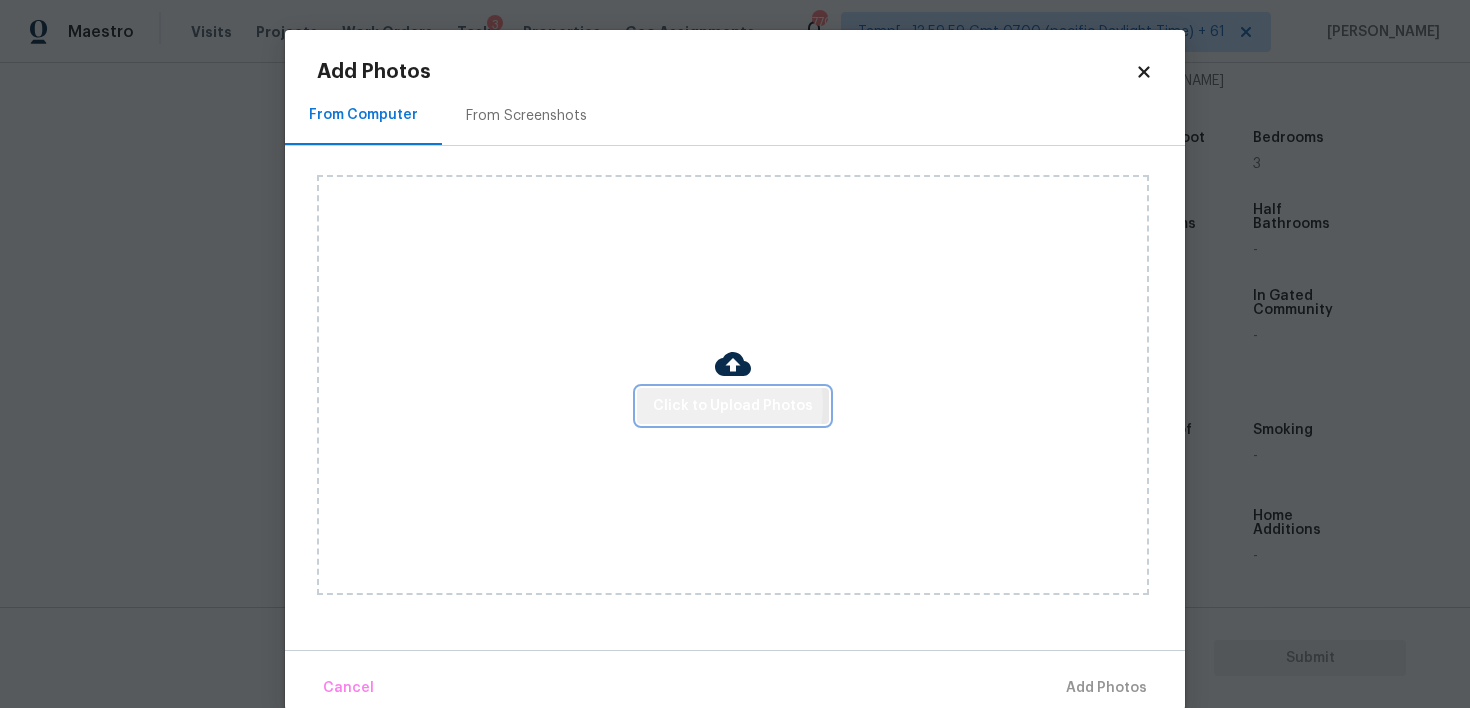 click on "Click to Upload Photos" at bounding box center [733, 406] 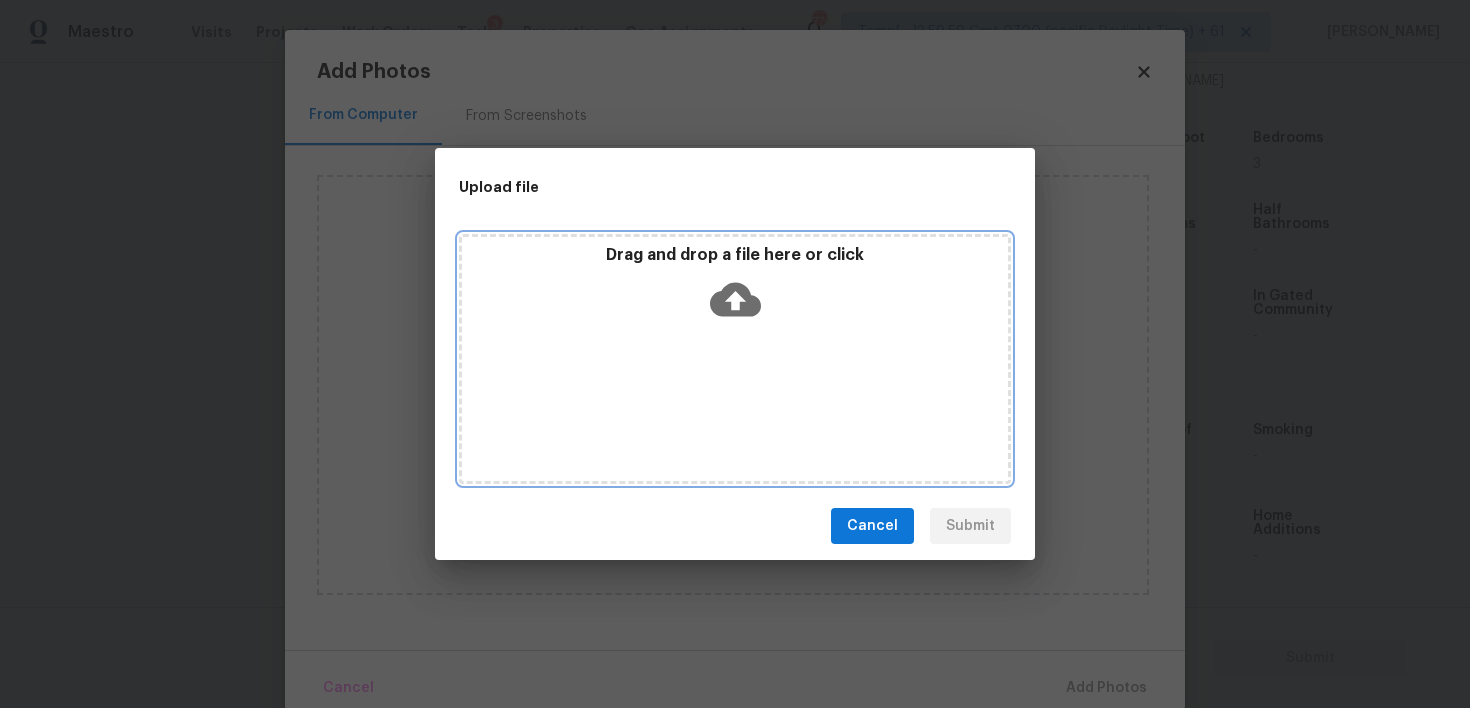 click 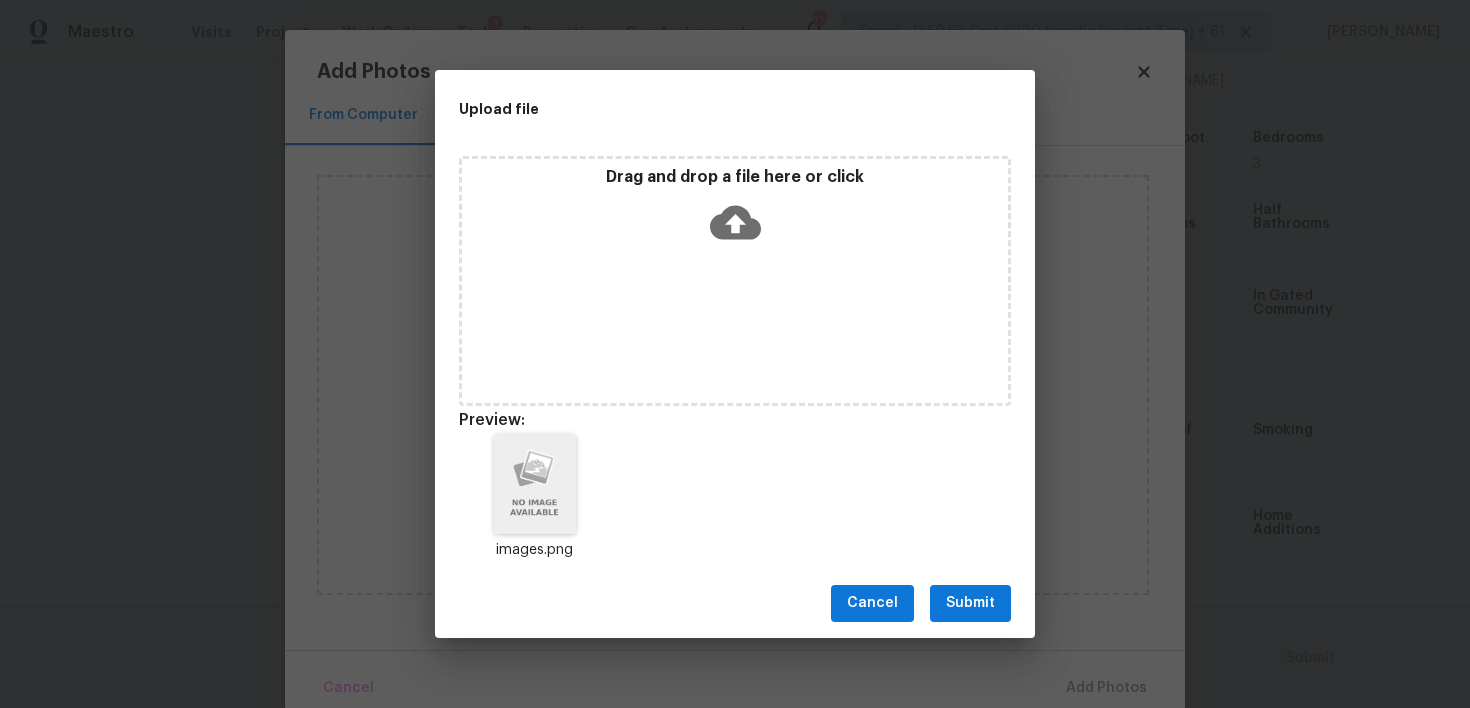 click on "Submit" at bounding box center (970, 603) 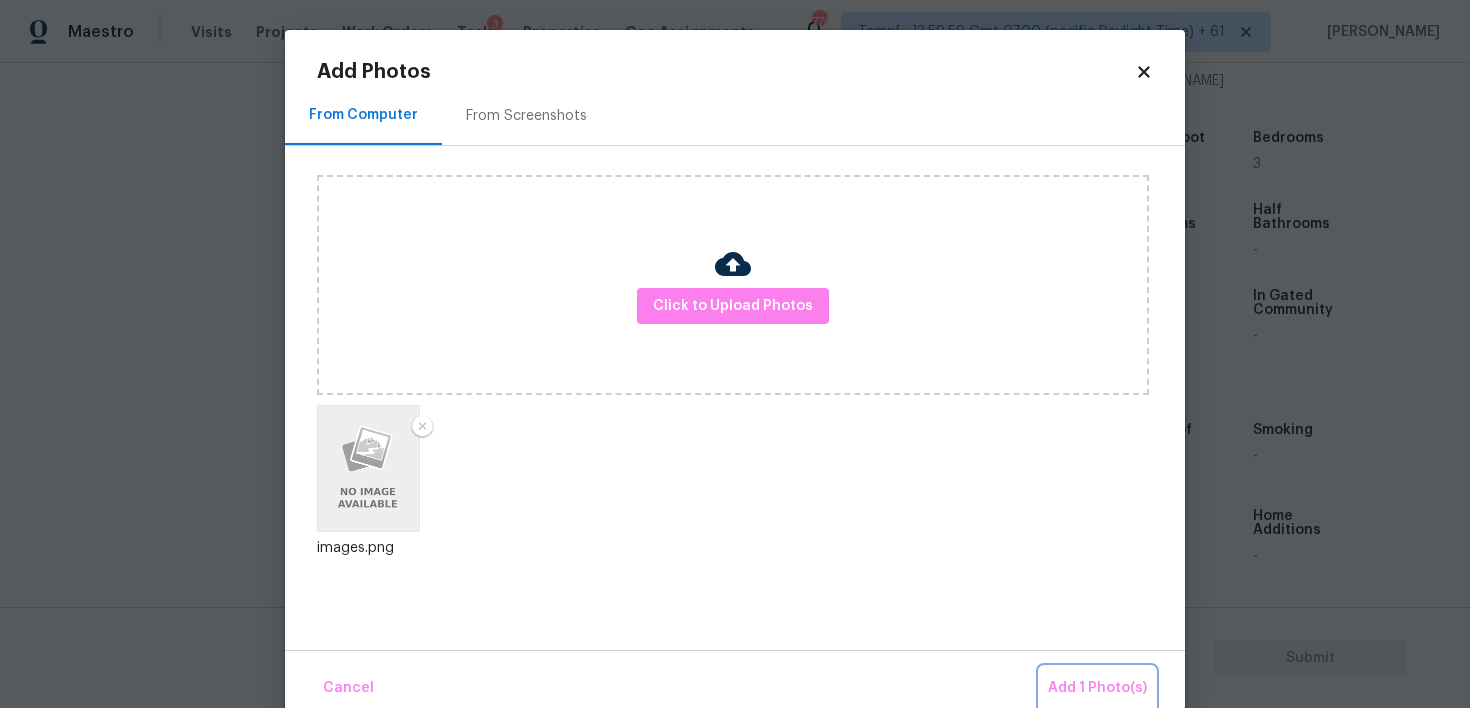 click on "Add 1 Photo(s)" at bounding box center (1097, 688) 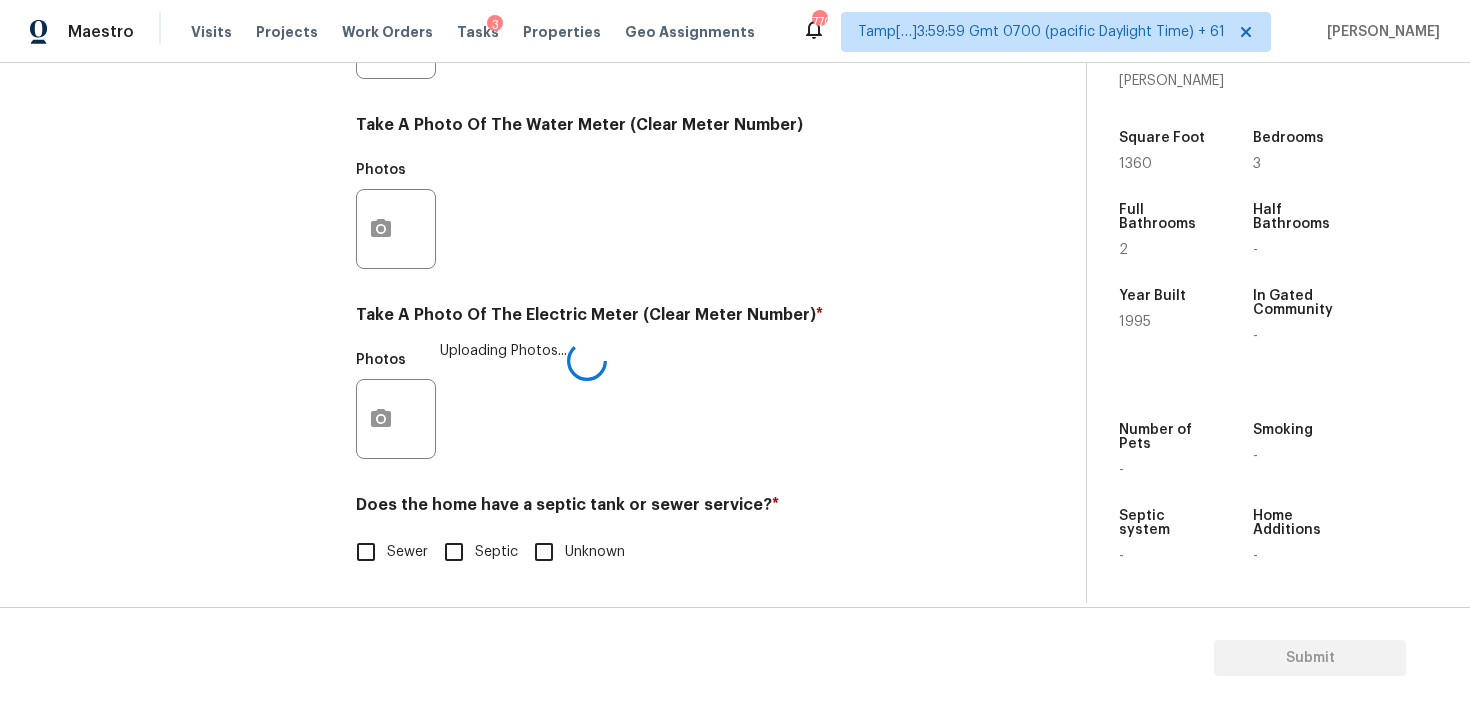 click on "Sewer" at bounding box center [407, 552] 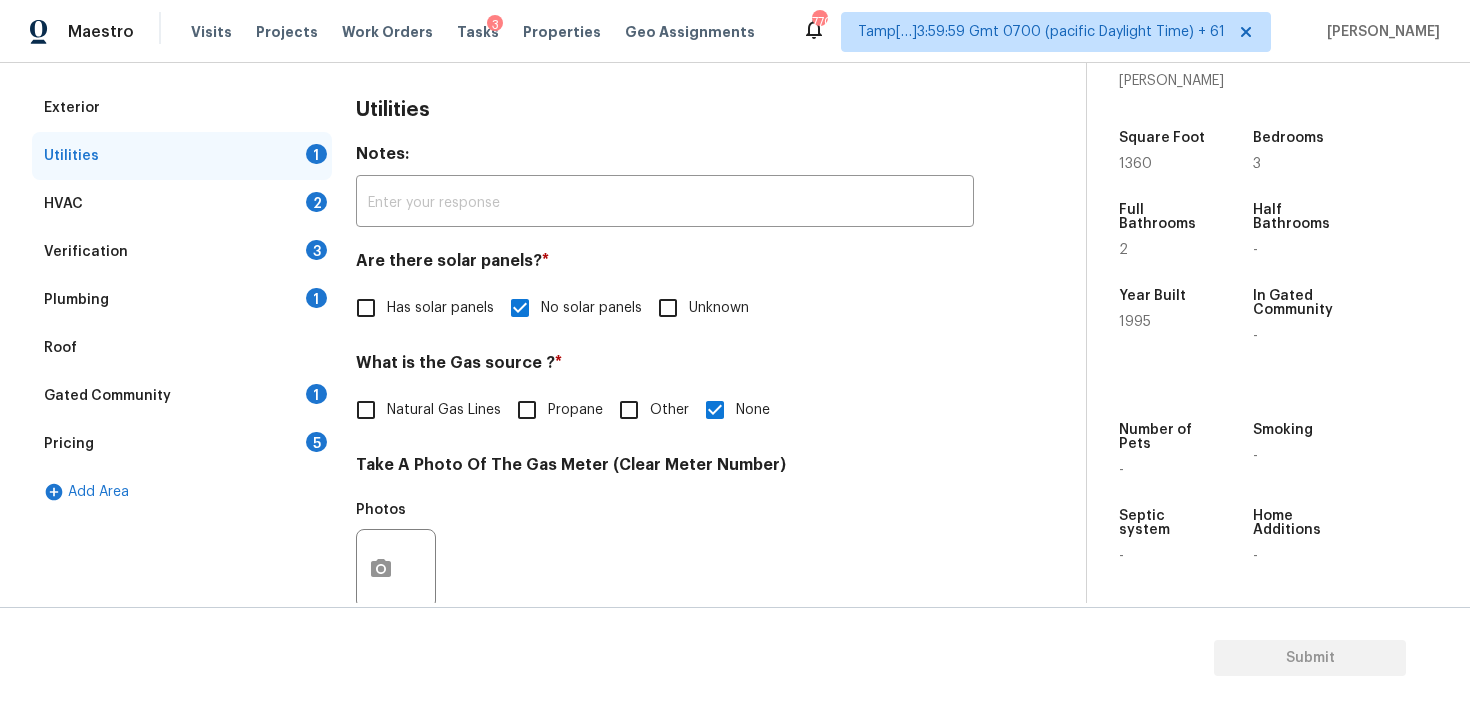 scroll, scrollTop: 257, scrollLeft: 0, axis: vertical 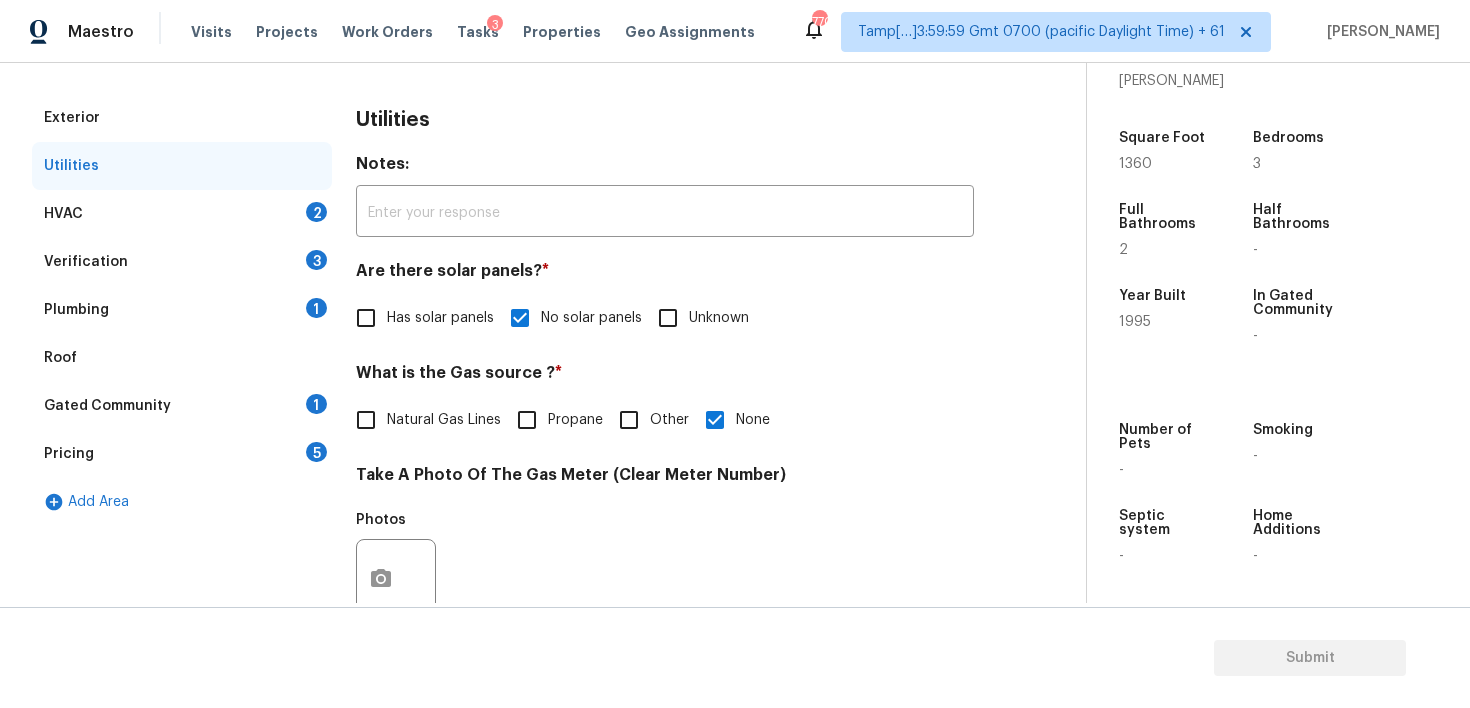 click on "HVAC 2" at bounding box center [182, 214] 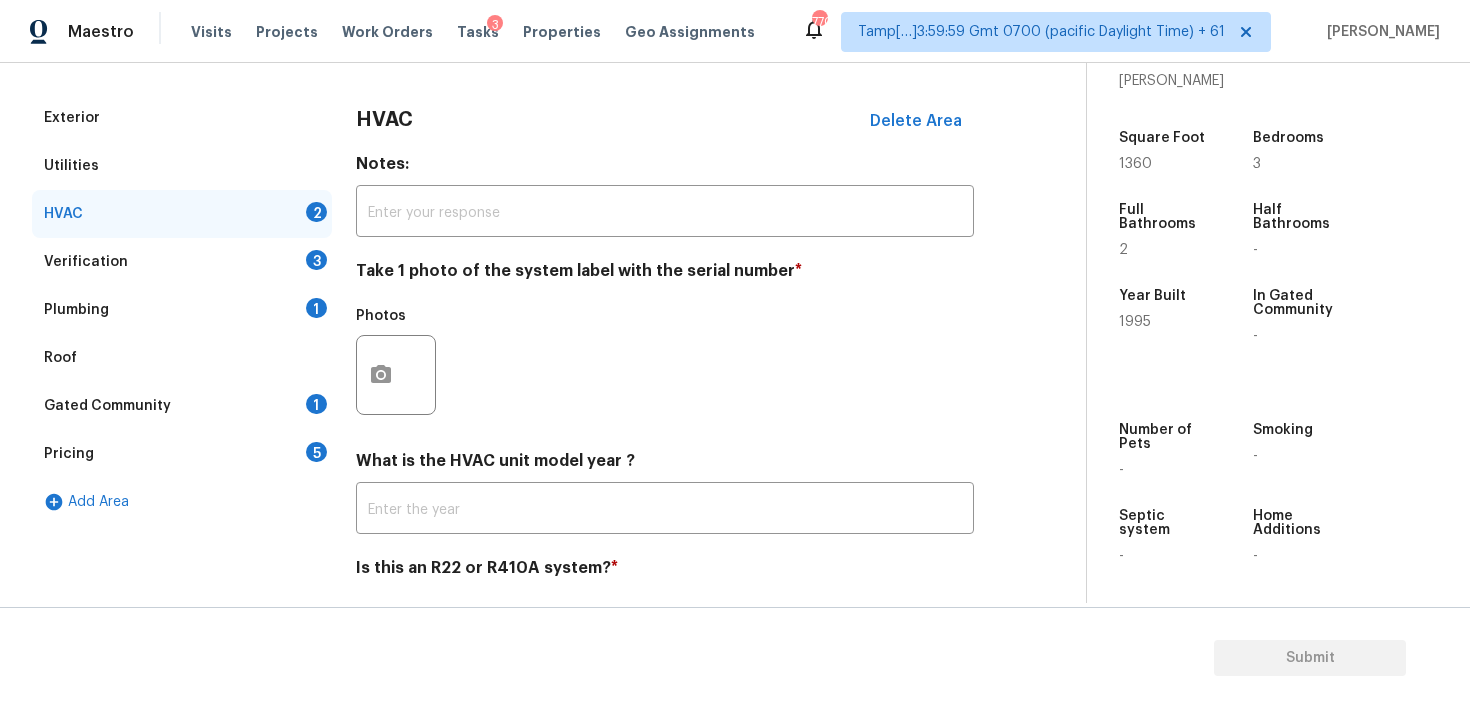 scroll, scrollTop: 321, scrollLeft: 0, axis: vertical 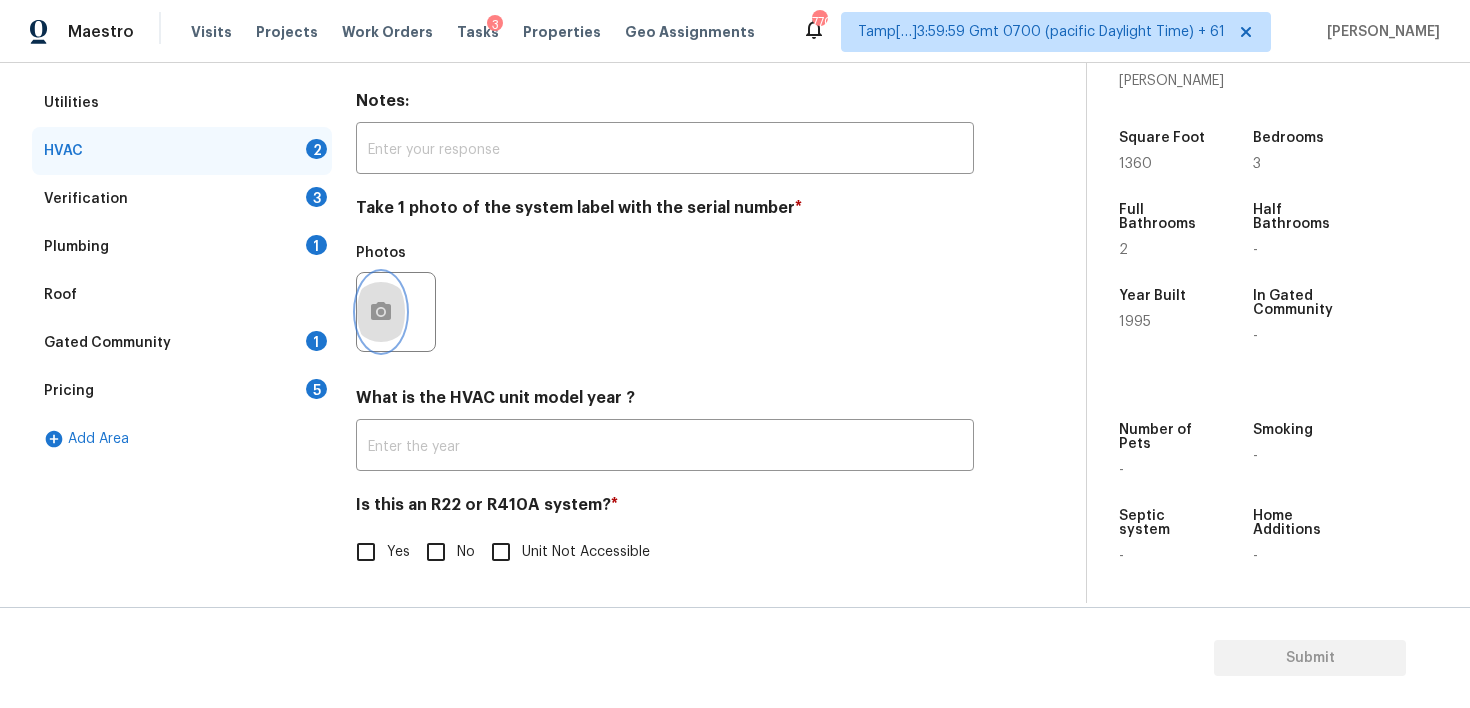 click at bounding box center [381, 312] 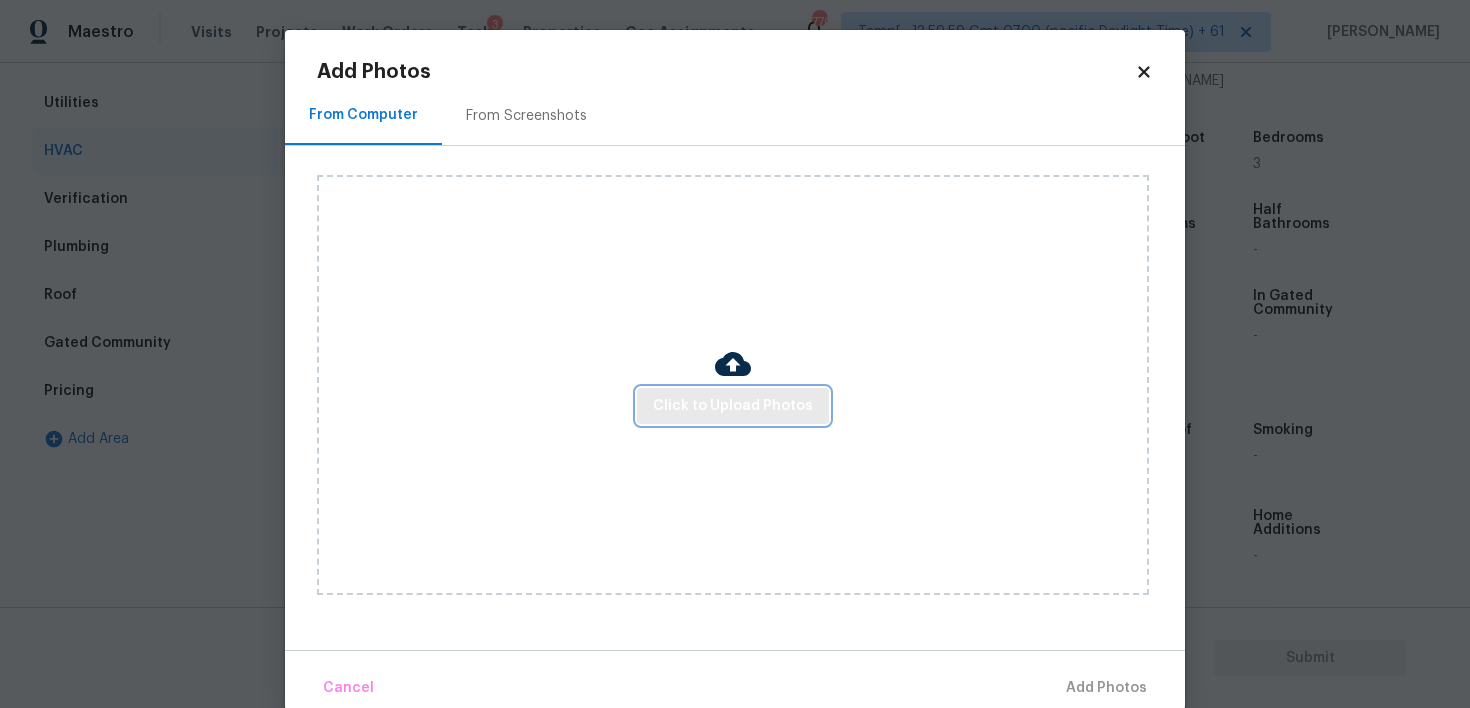 click on "Click to Upload Photos" at bounding box center (733, 406) 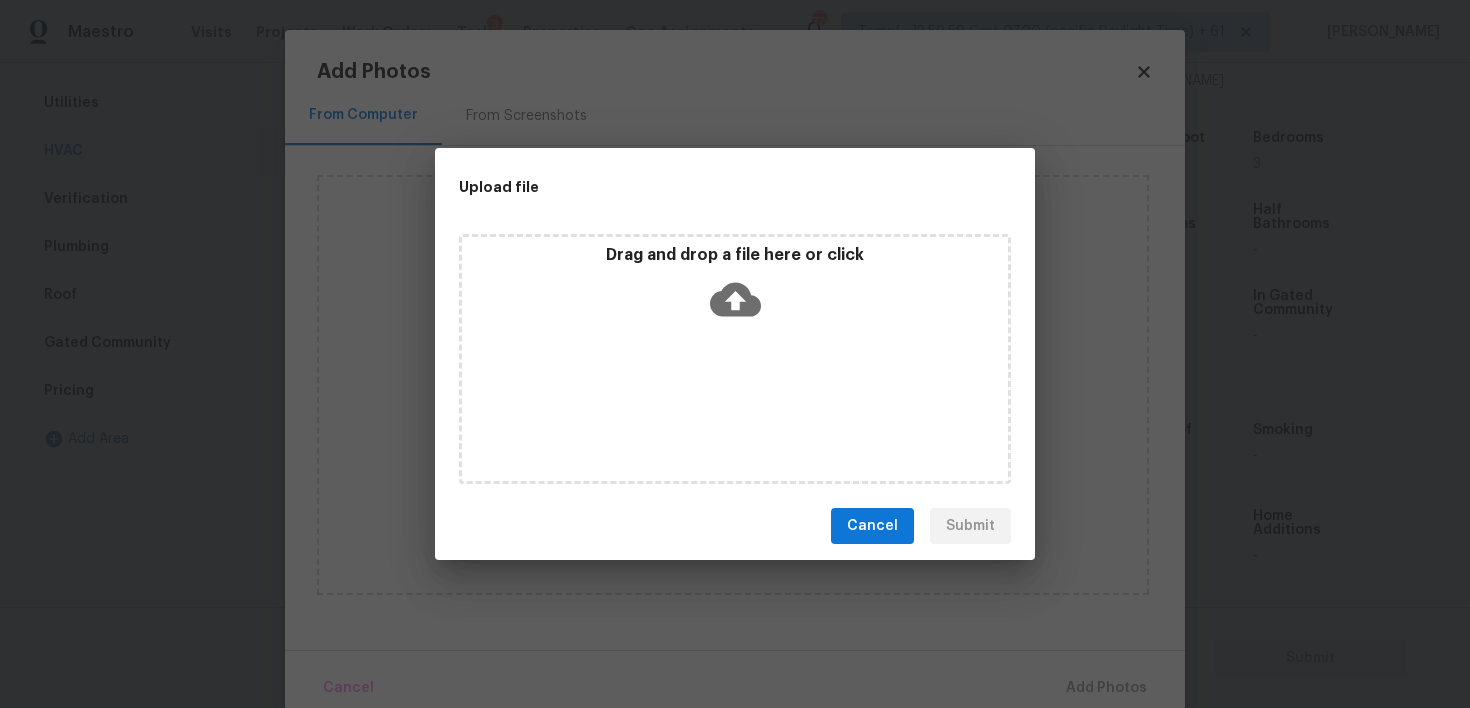click 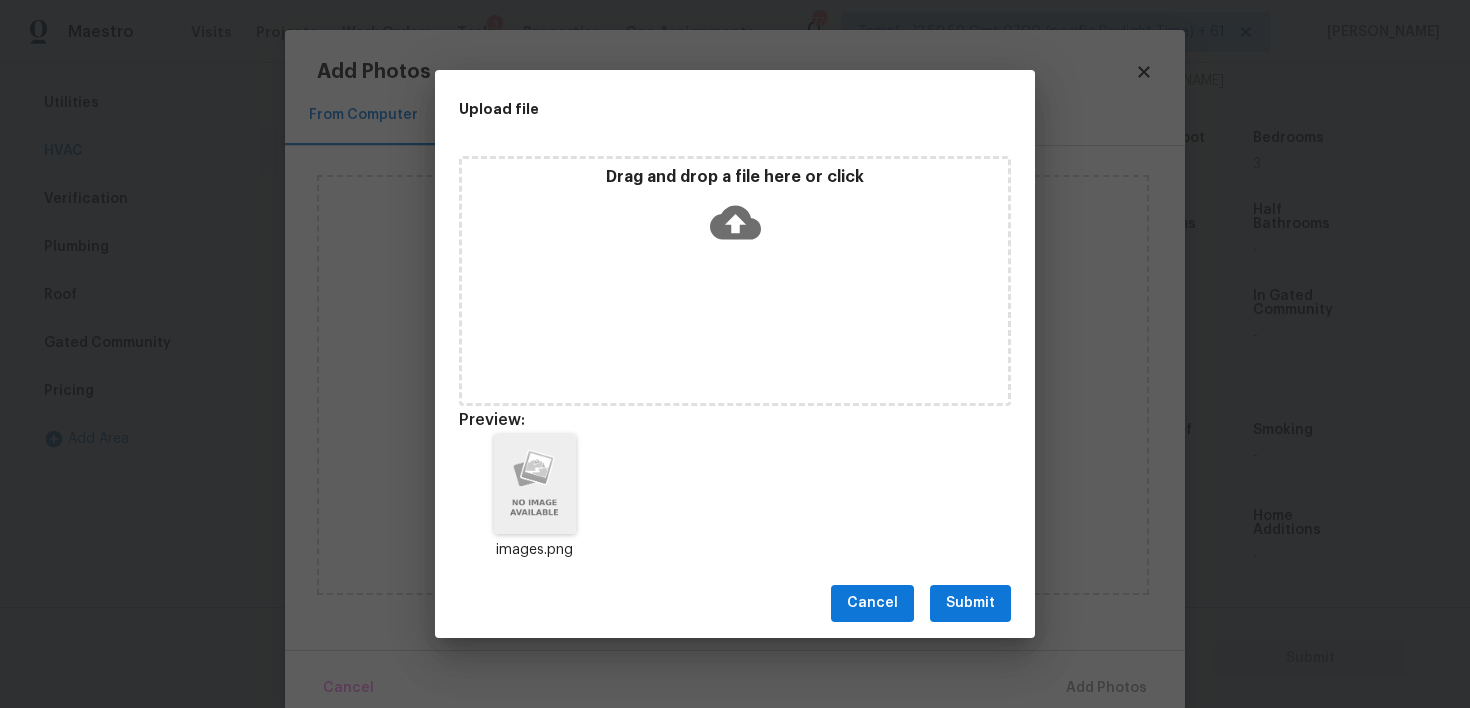click on "Submit" at bounding box center [970, 603] 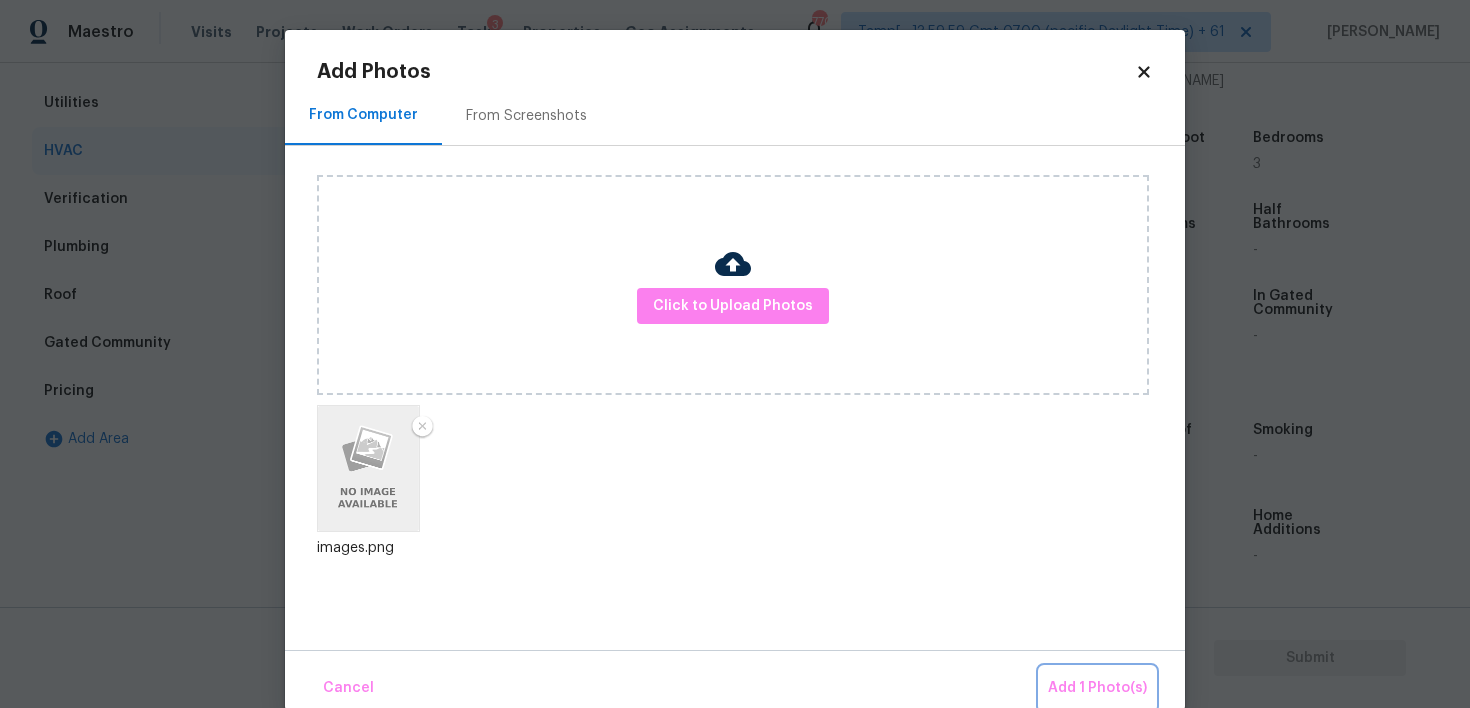 click on "Add 1 Photo(s)" at bounding box center (1097, 688) 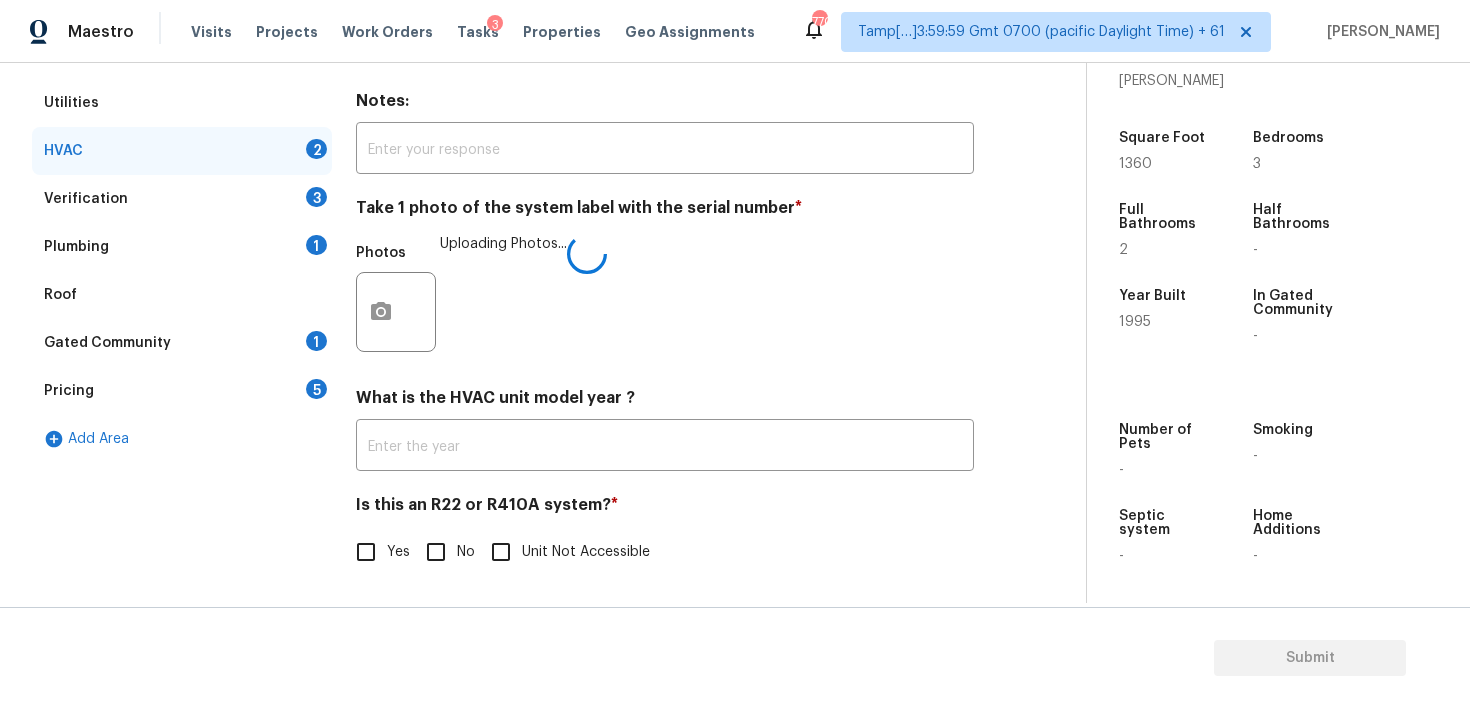 click on "No" at bounding box center [436, 552] 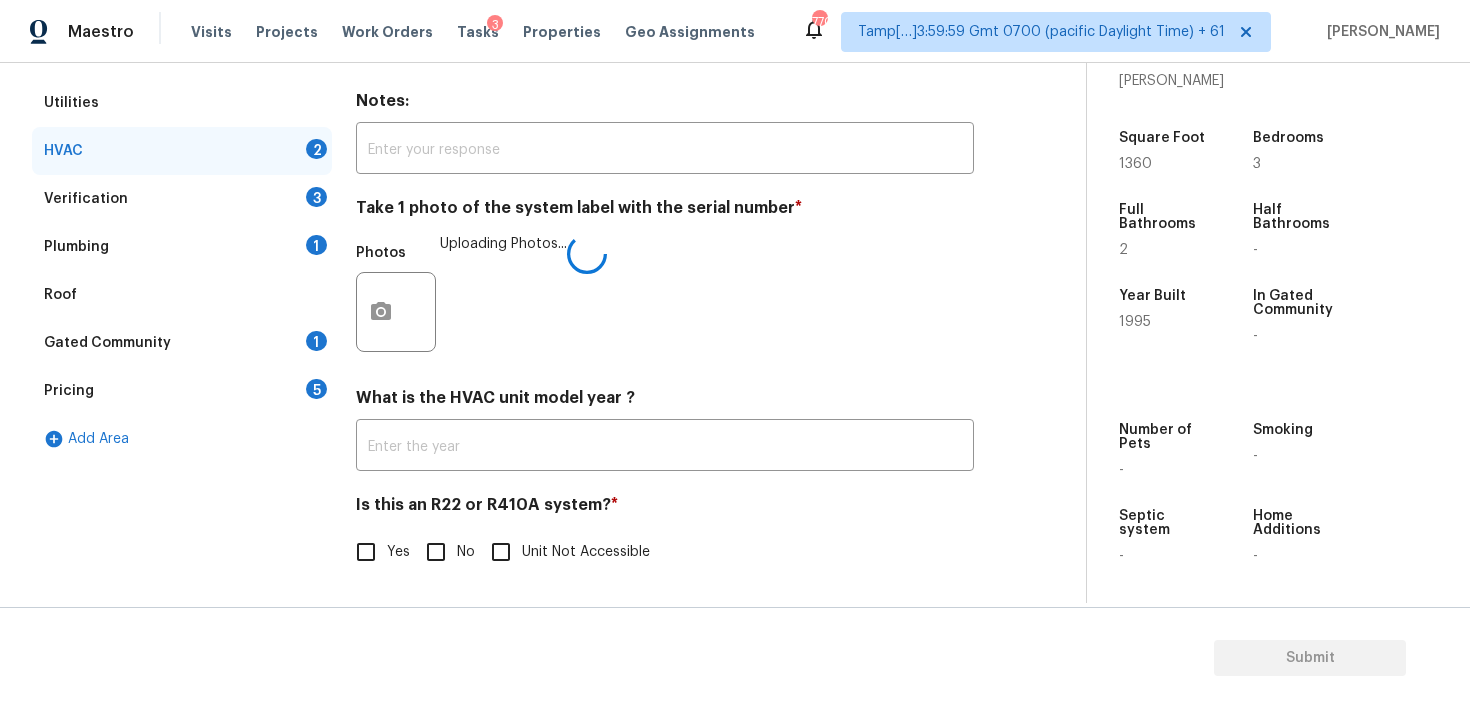checkbox on "true" 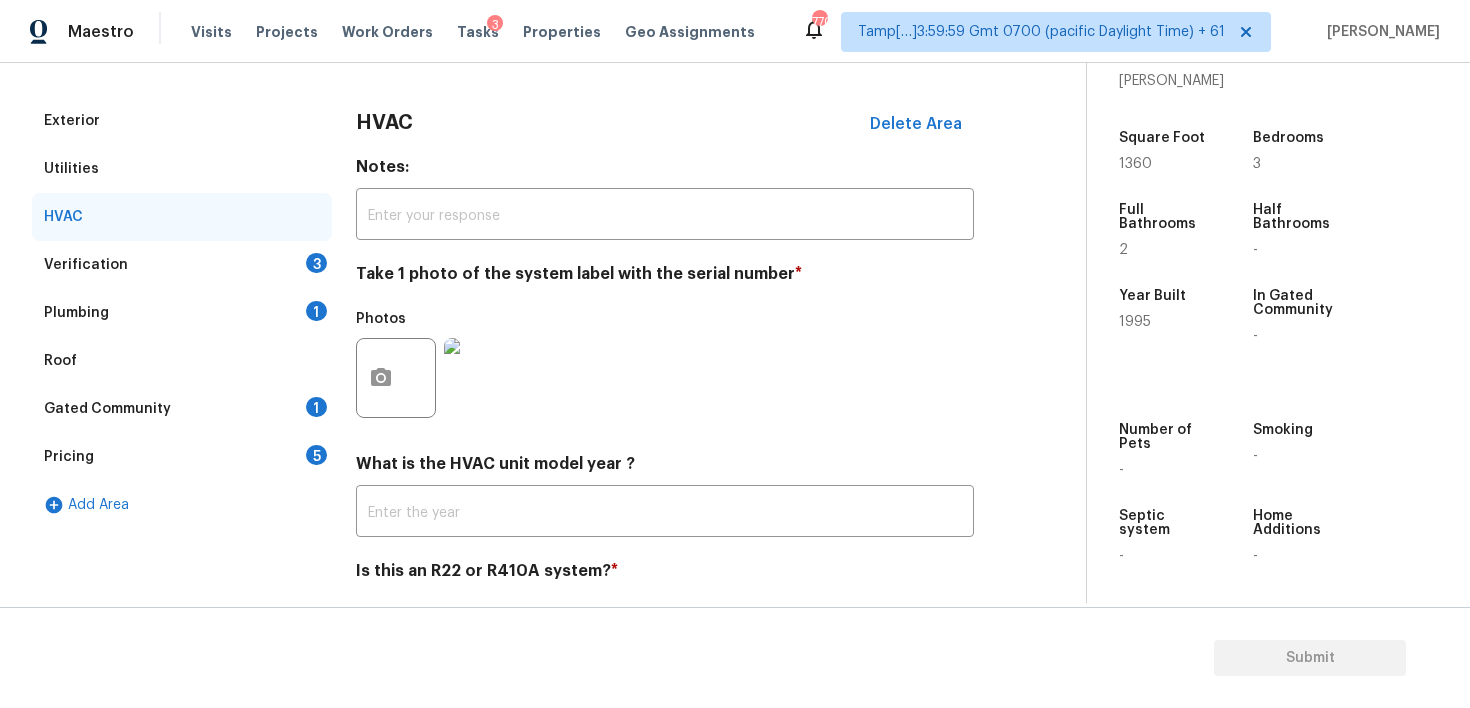 click on "Verification 3" at bounding box center (182, 265) 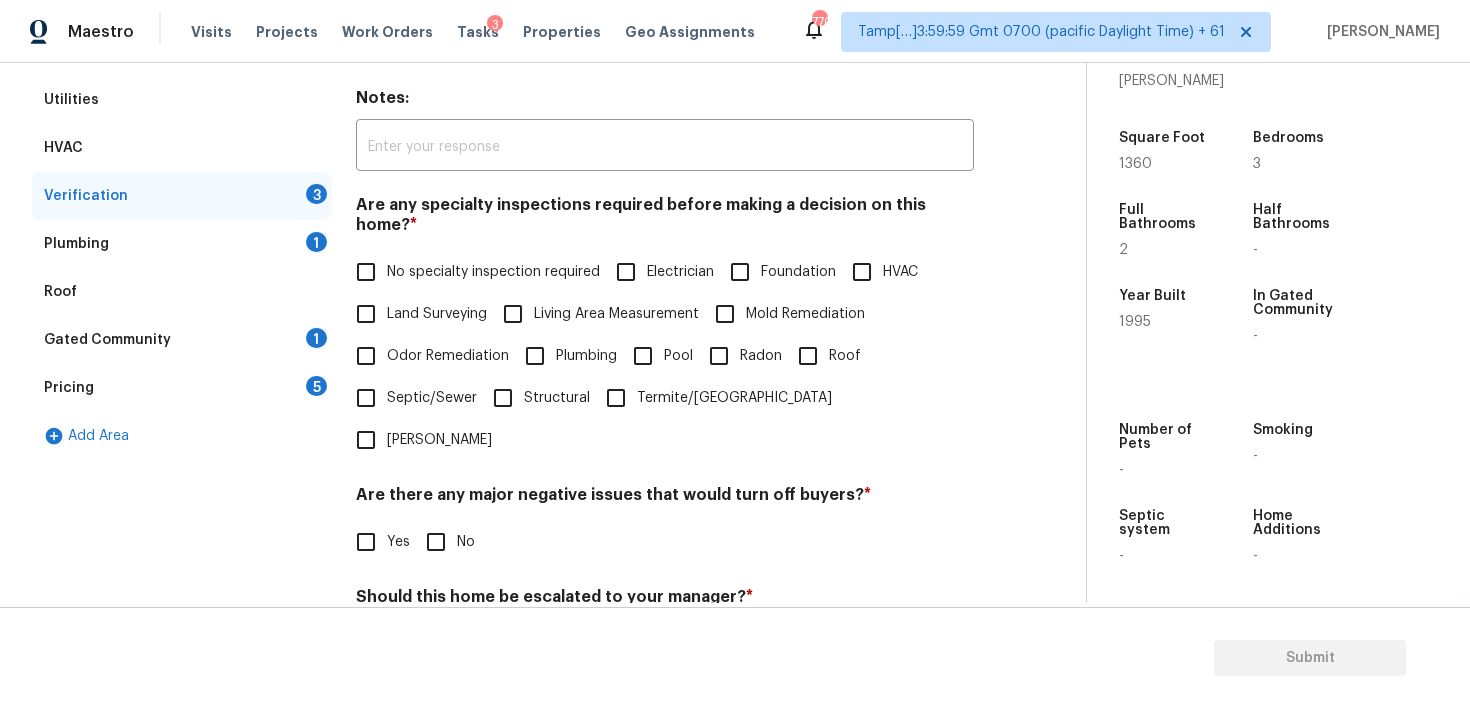 scroll, scrollTop: 358, scrollLeft: 0, axis: vertical 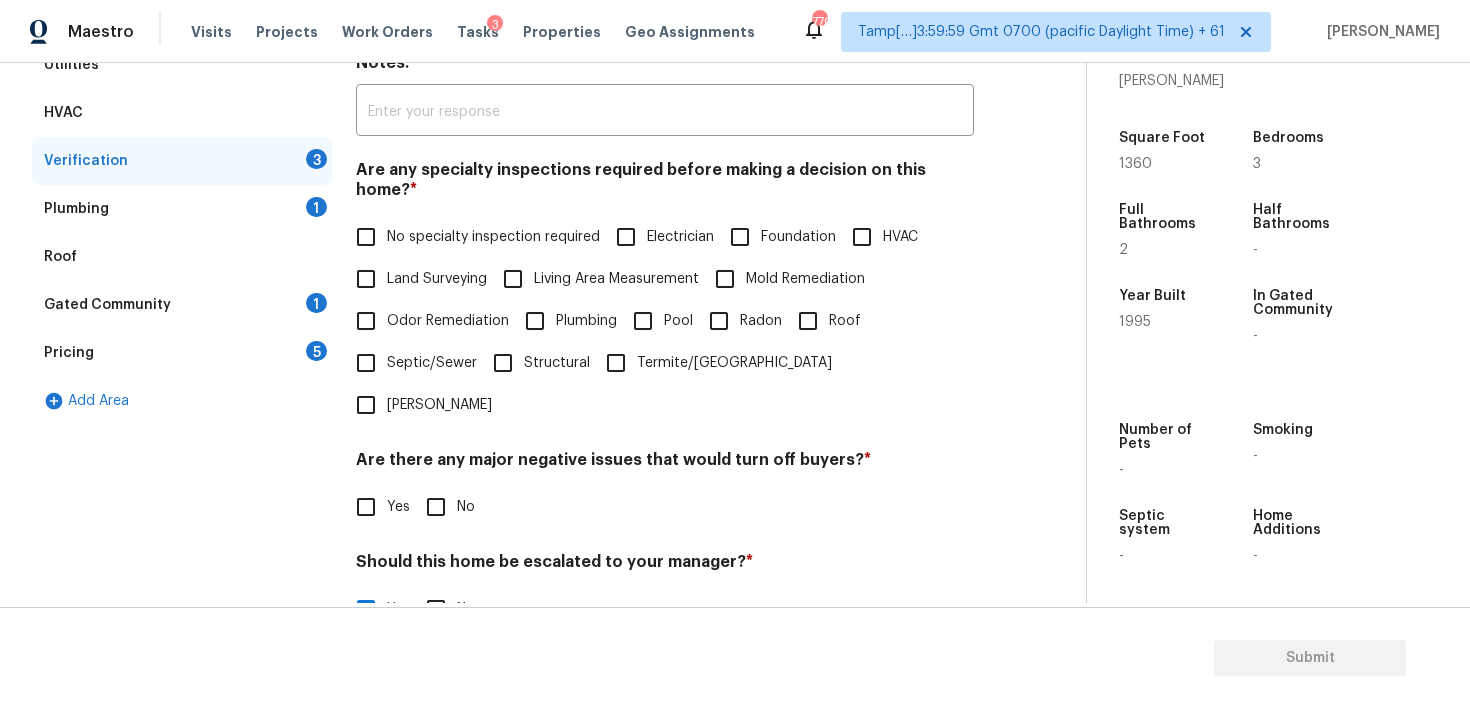 click on "Foundation" at bounding box center [740, 237] 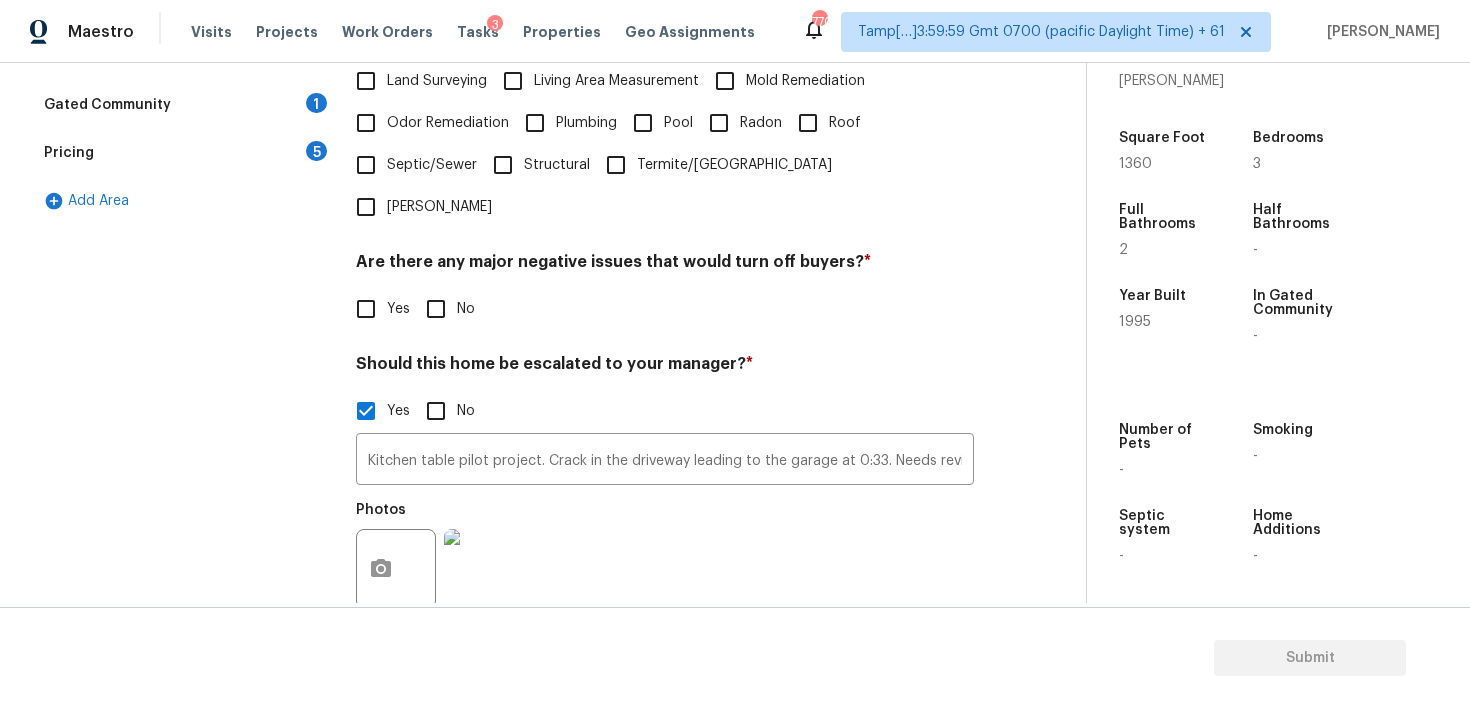 scroll, scrollTop: 559, scrollLeft: 0, axis: vertical 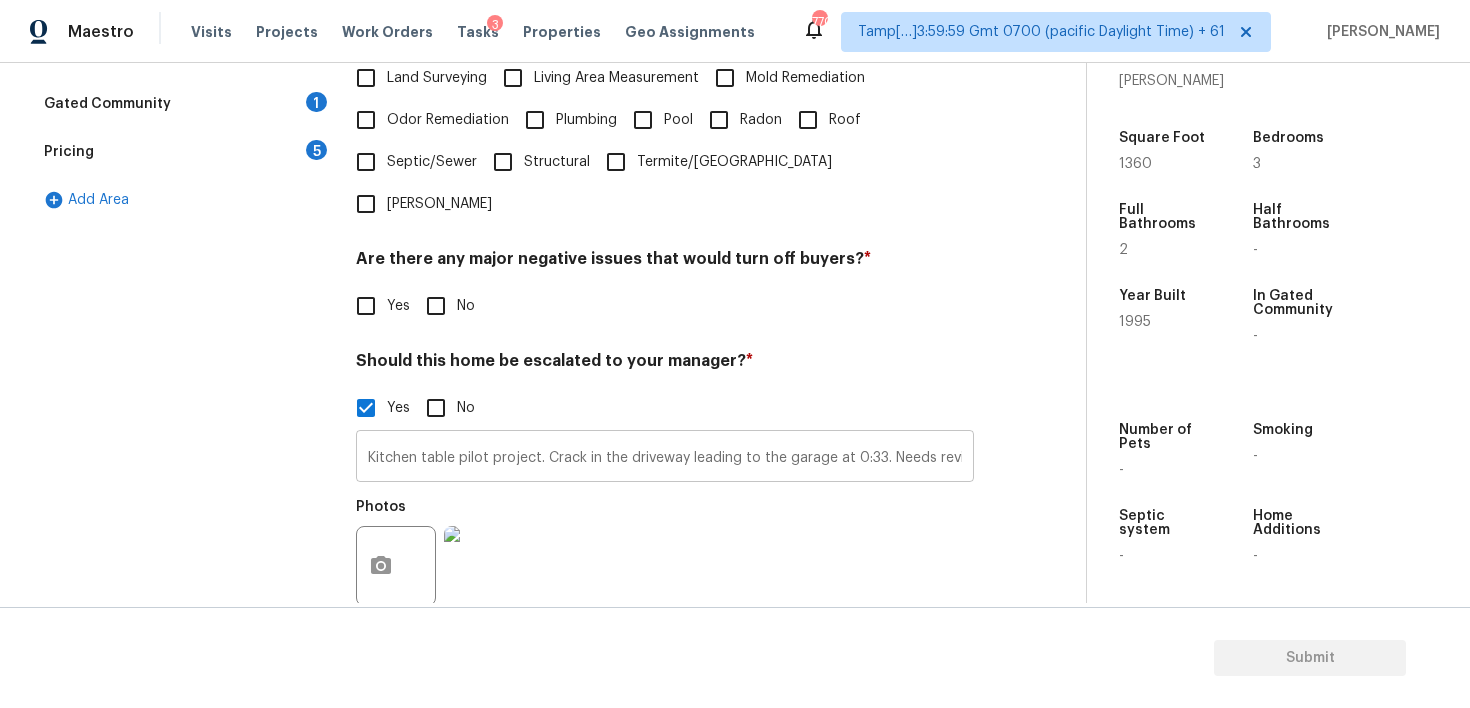 click on "Kitchen table pilot project. Crack in the driveway leading to the garage at 0:33. Needs review" at bounding box center [665, 458] 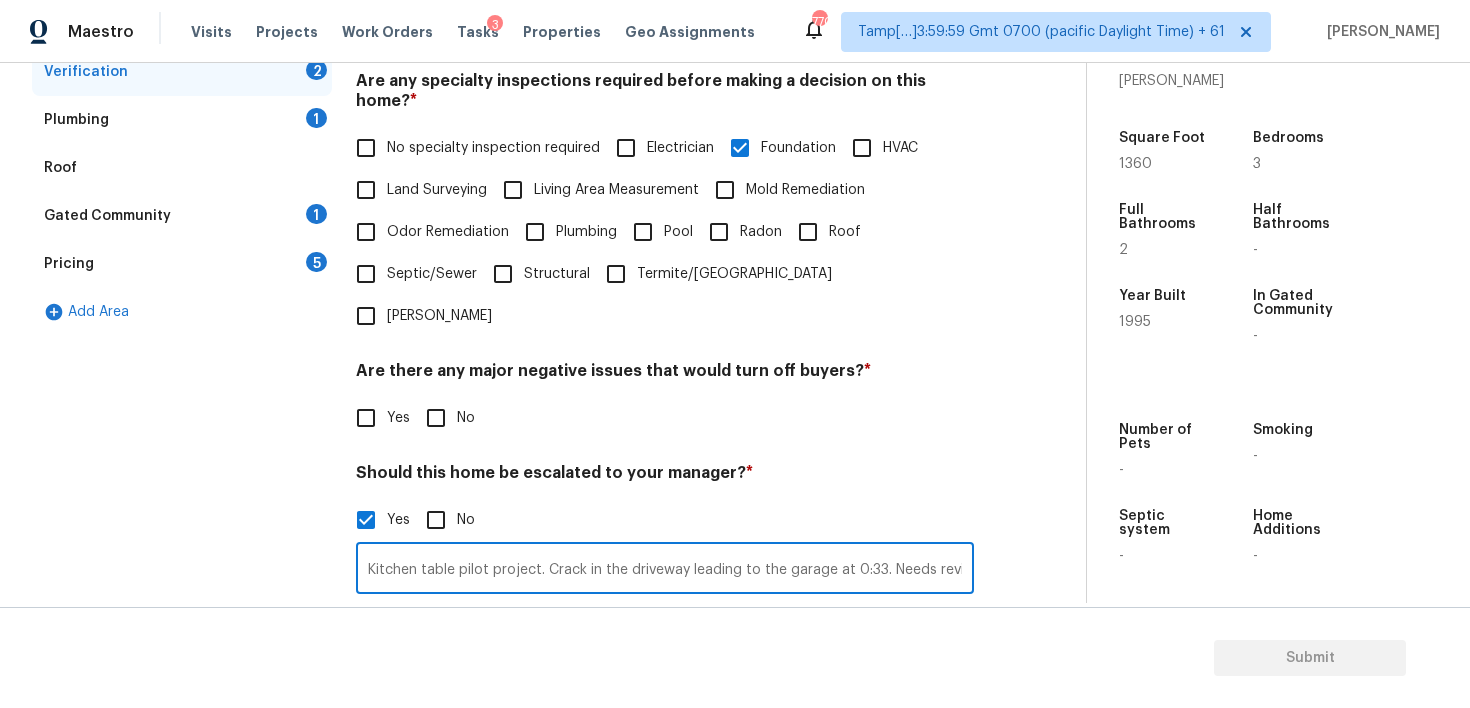click on "No" at bounding box center (436, 418) 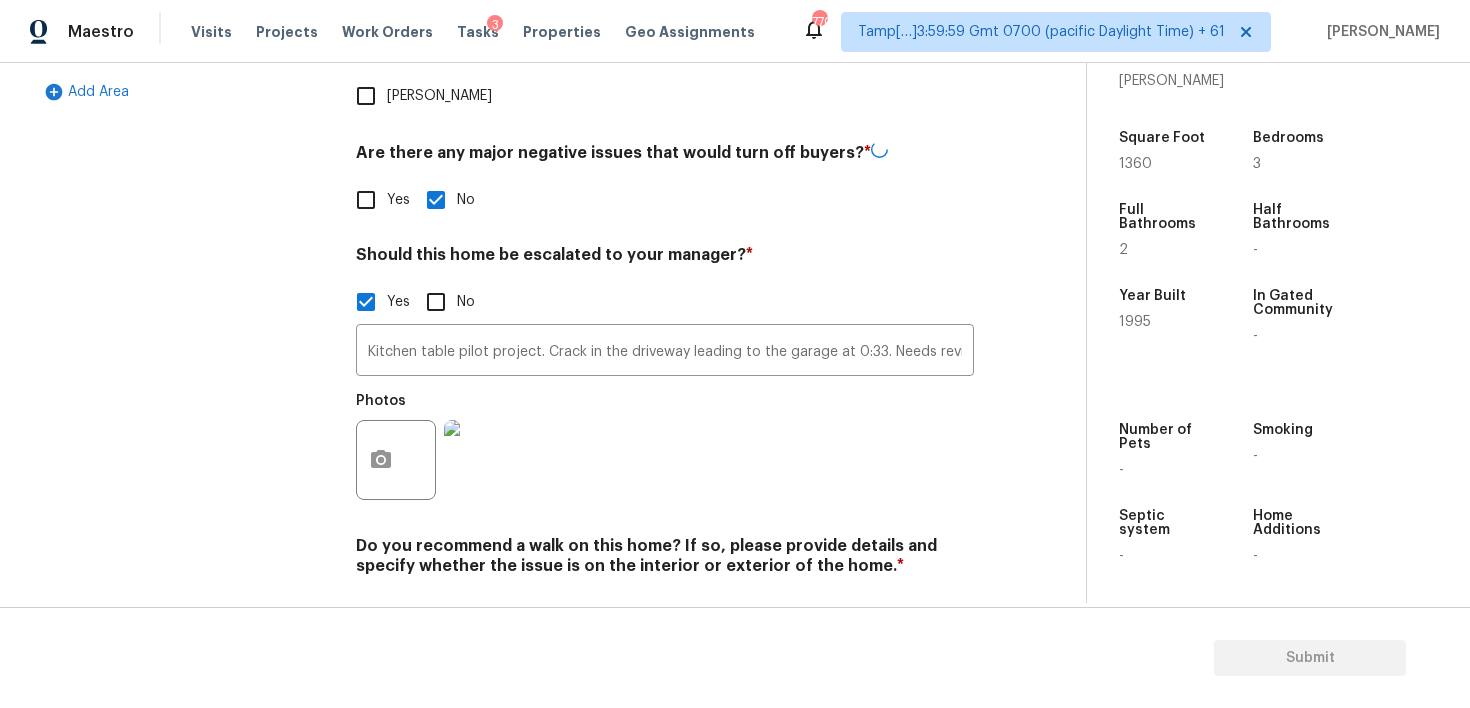 scroll, scrollTop: 665, scrollLeft: 0, axis: vertical 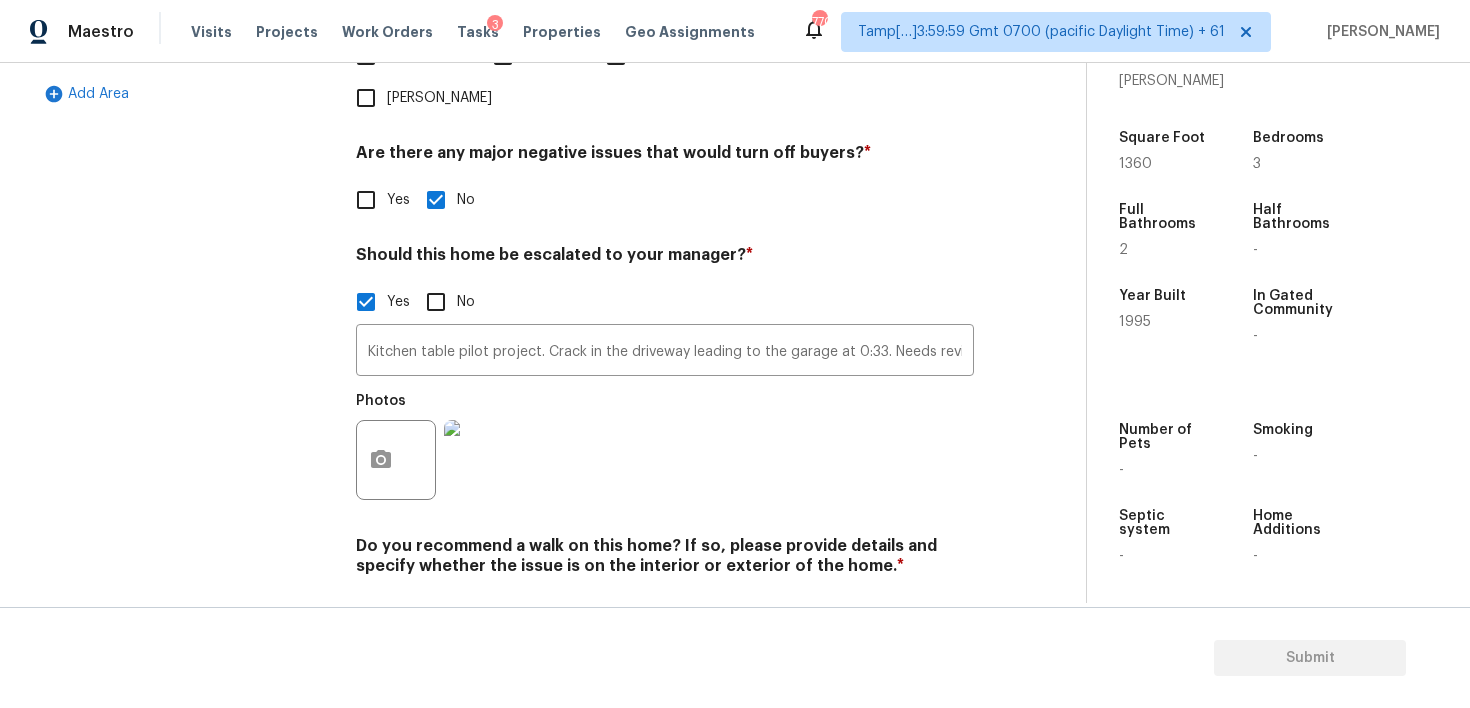 click on "No" at bounding box center (436, 613) 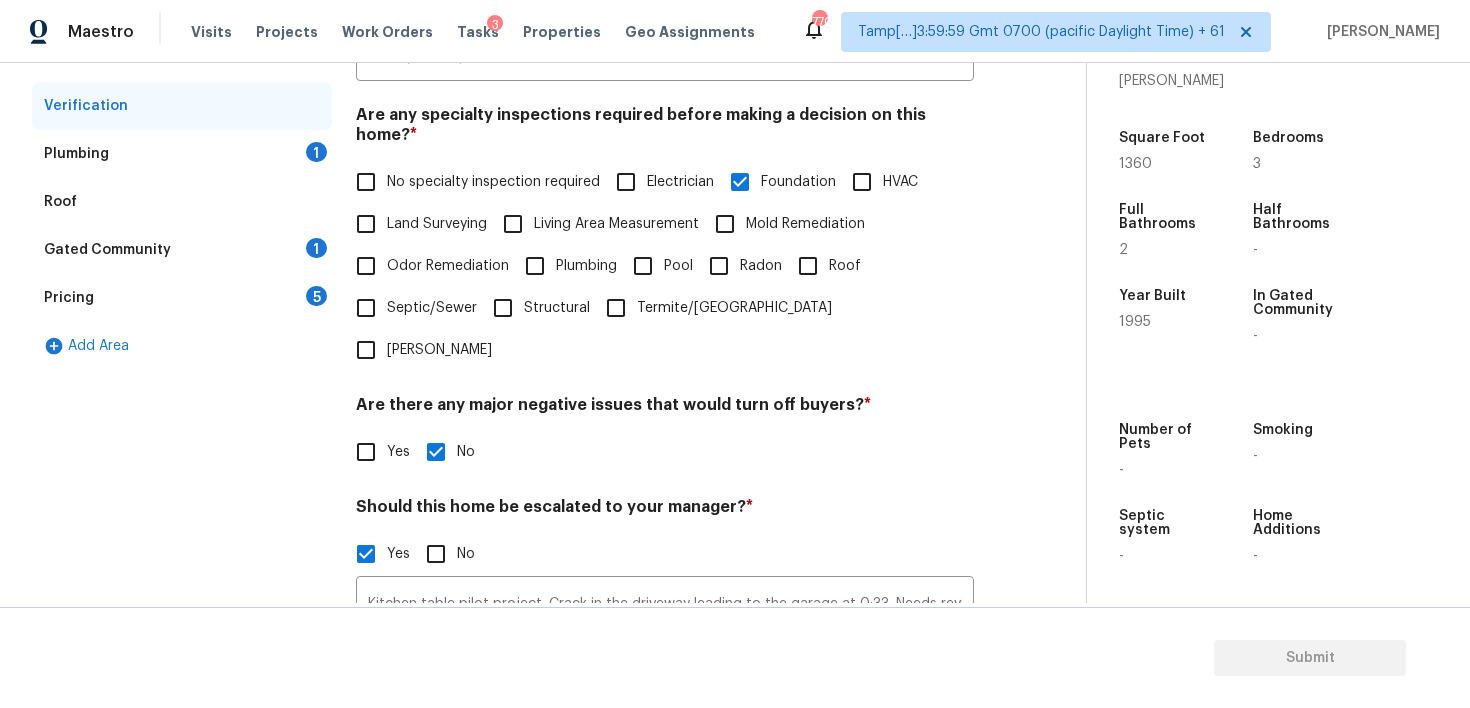 click on "Plumbing 1" at bounding box center [182, 154] 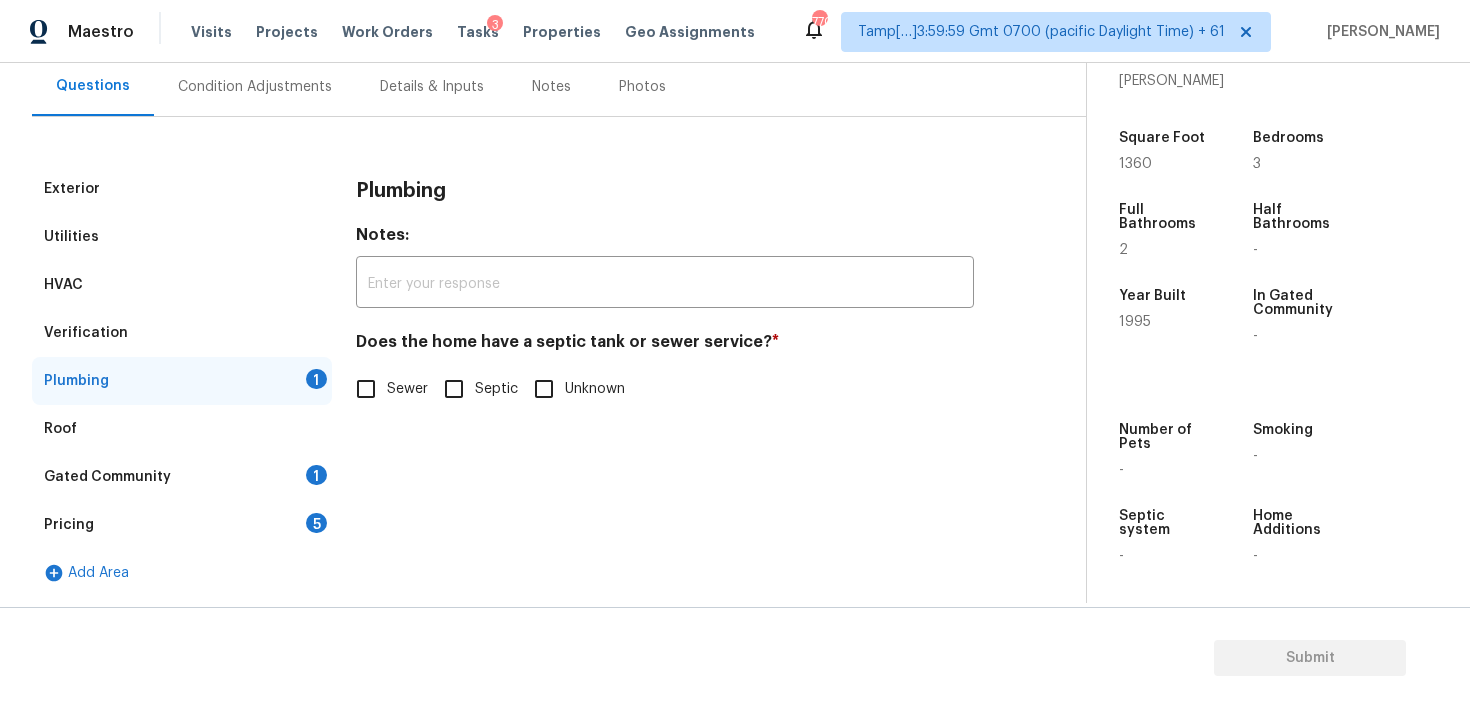 scroll, scrollTop: 186, scrollLeft: 0, axis: vertical 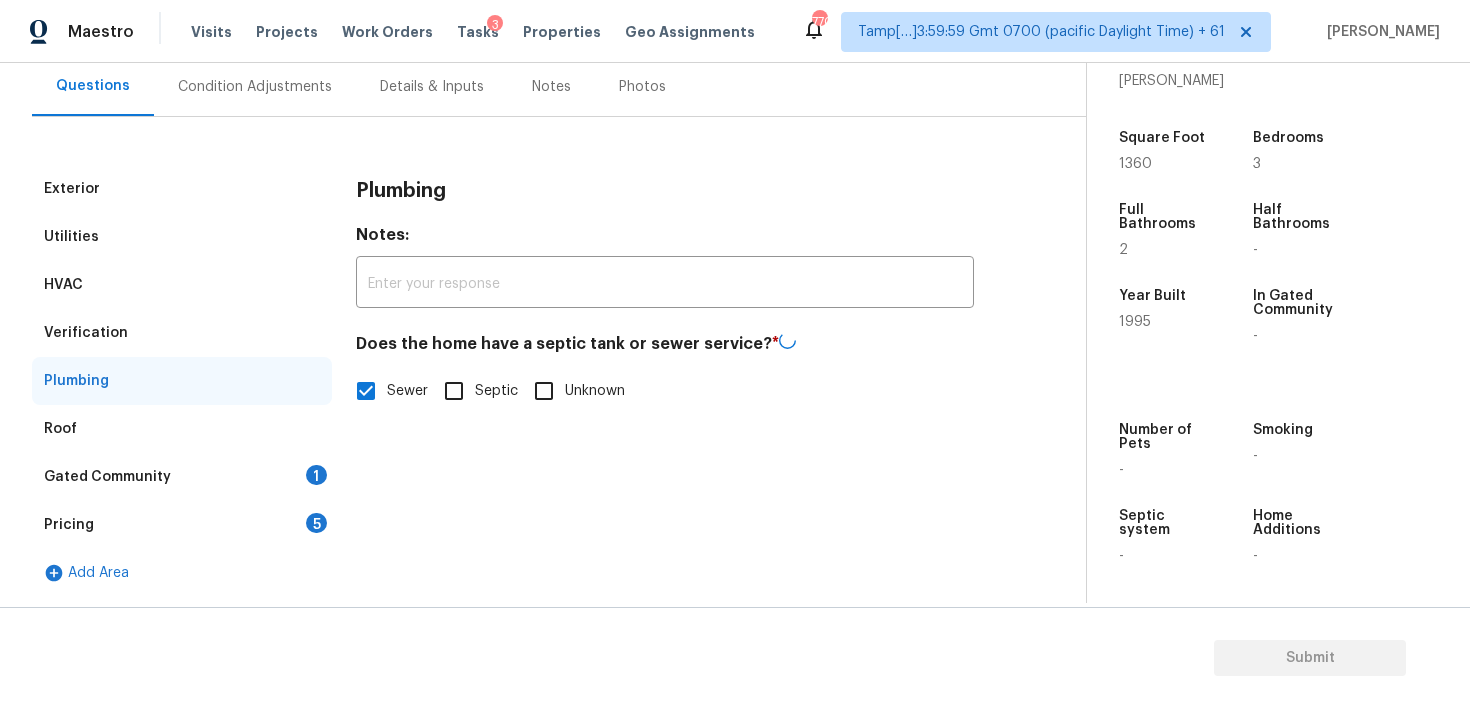 click on "Gated Community 1" at bounding box center [182, 477] 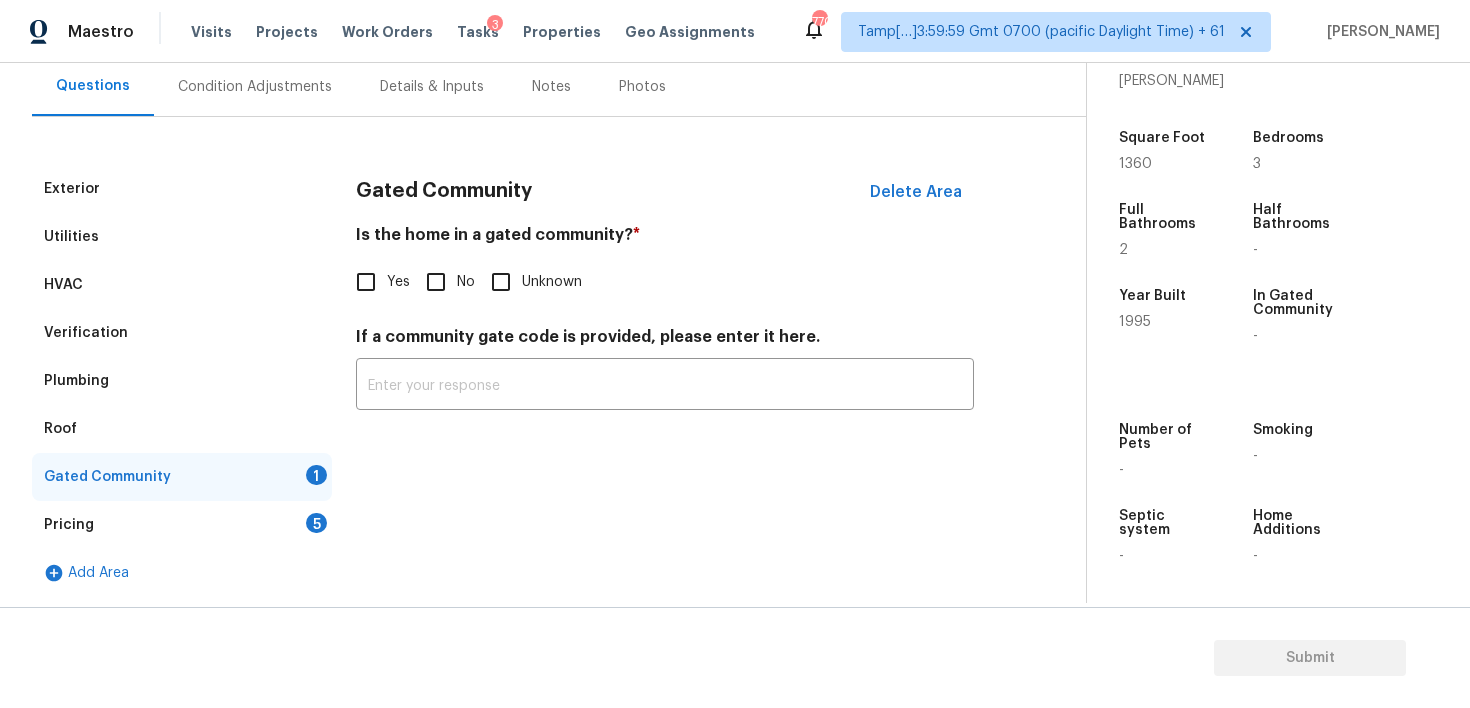click on "No" at bounding box center (436, 282) 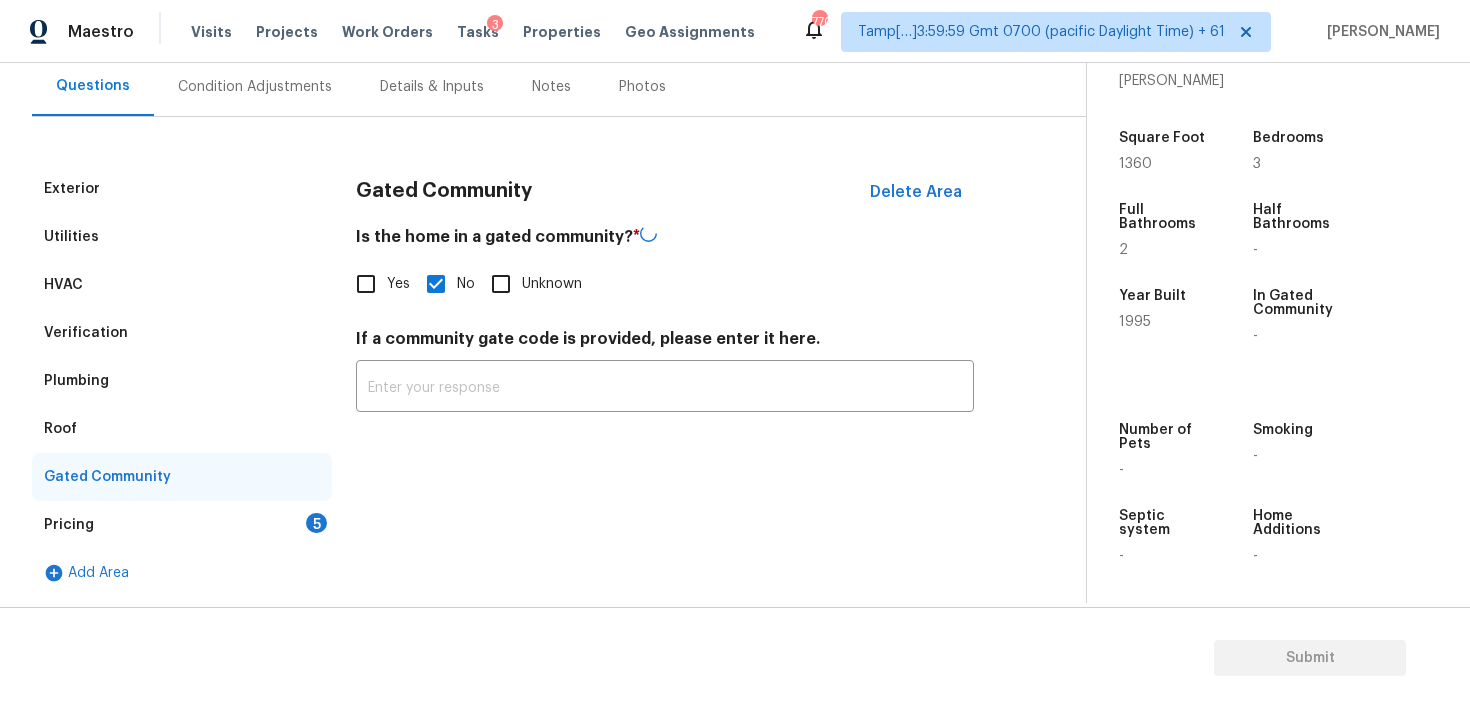 click on "Pricing 5" at bounding box center (182, 525) 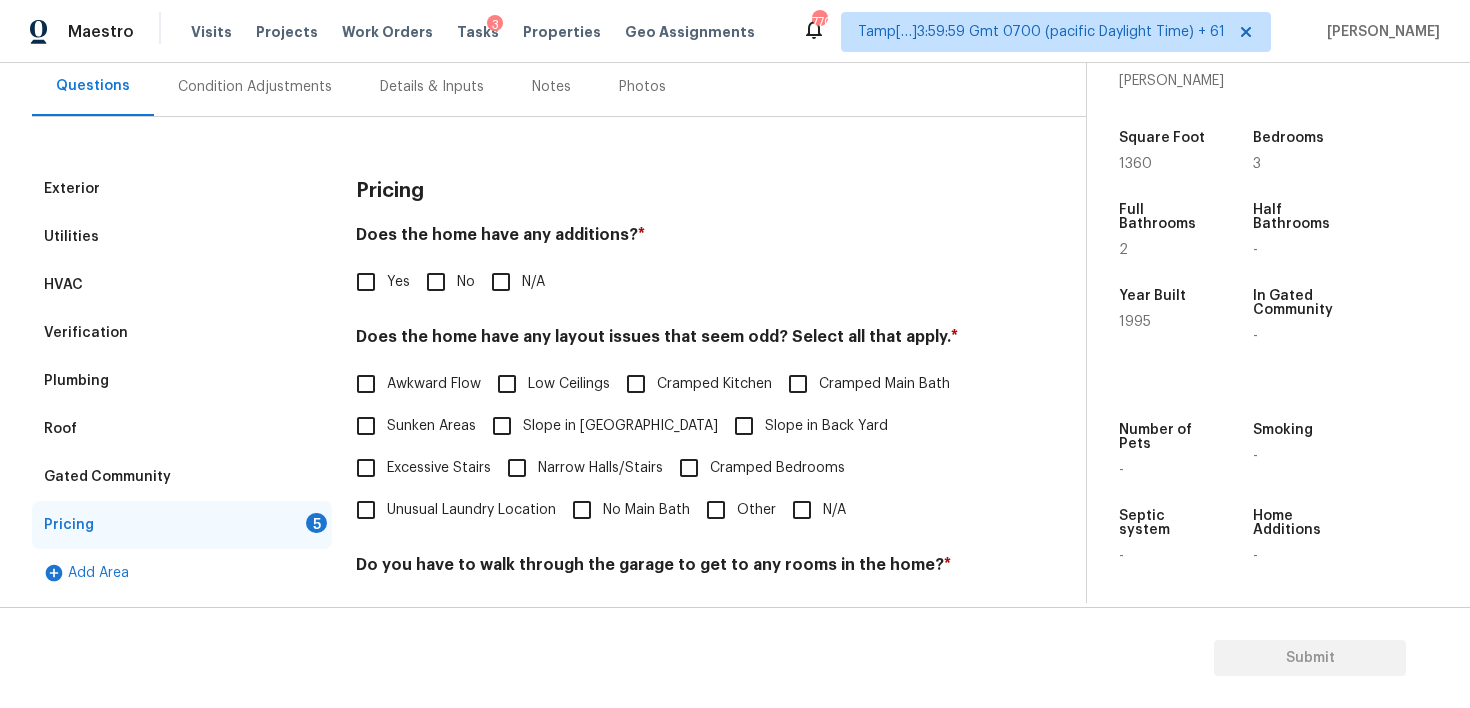 click on "No" at bounding box center (436, 282) 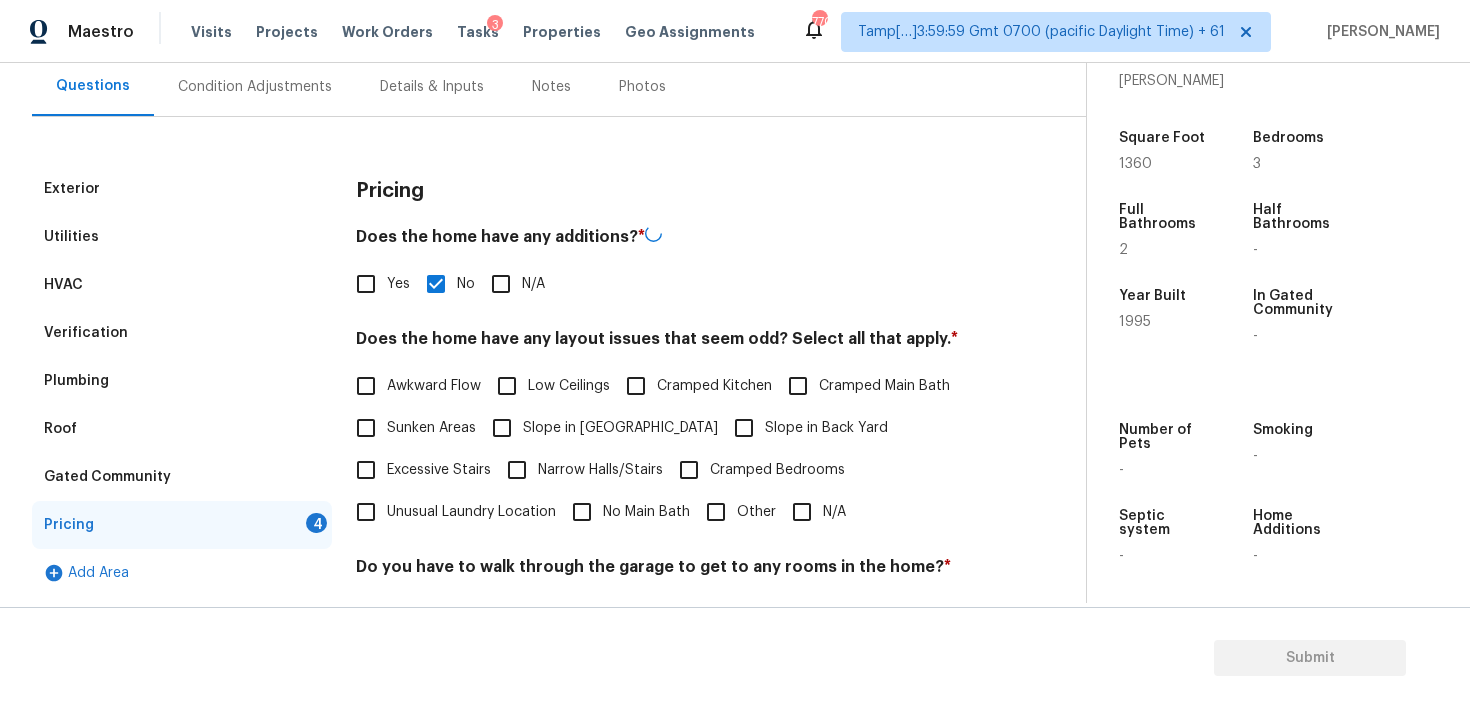 scroll, scrollTop: 416, scrollLeft: 0, axis: vertical 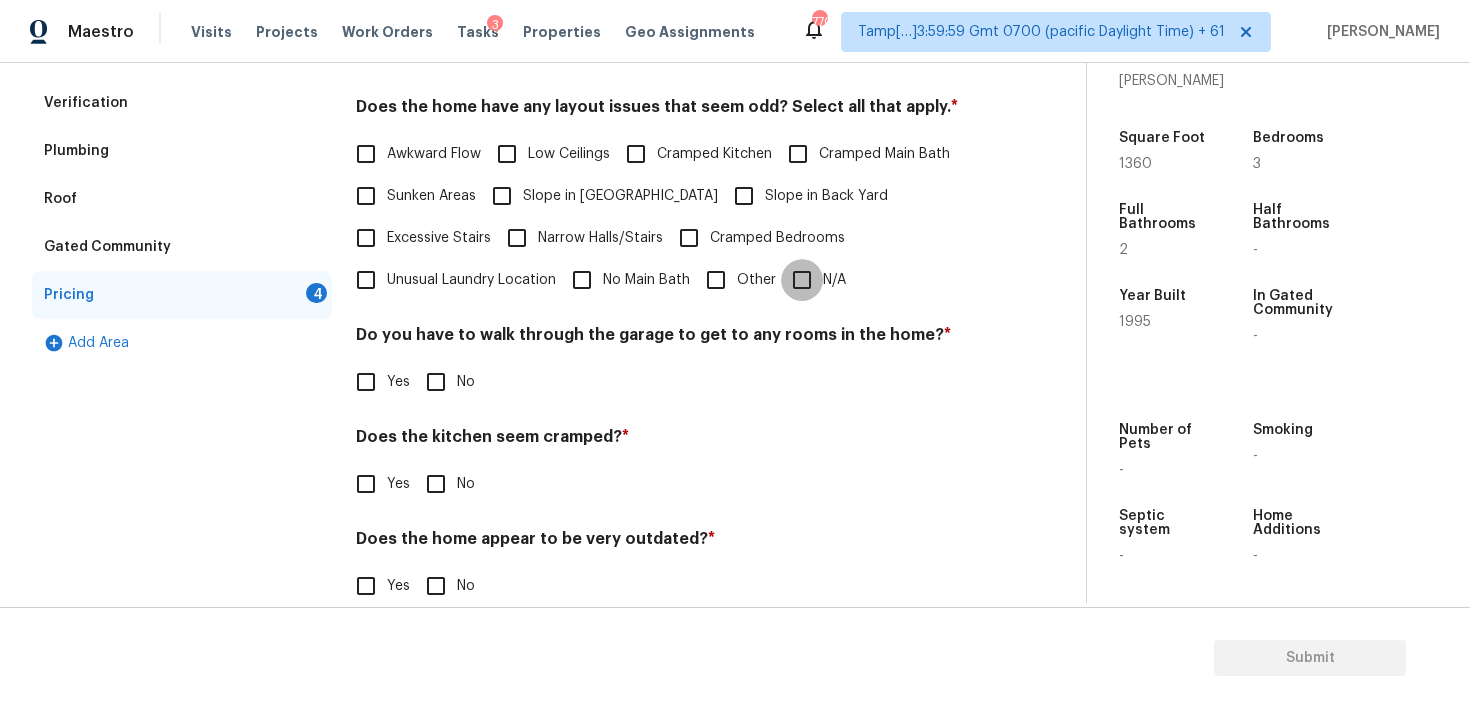 click on "N/A" at bounding box center (802, 280) 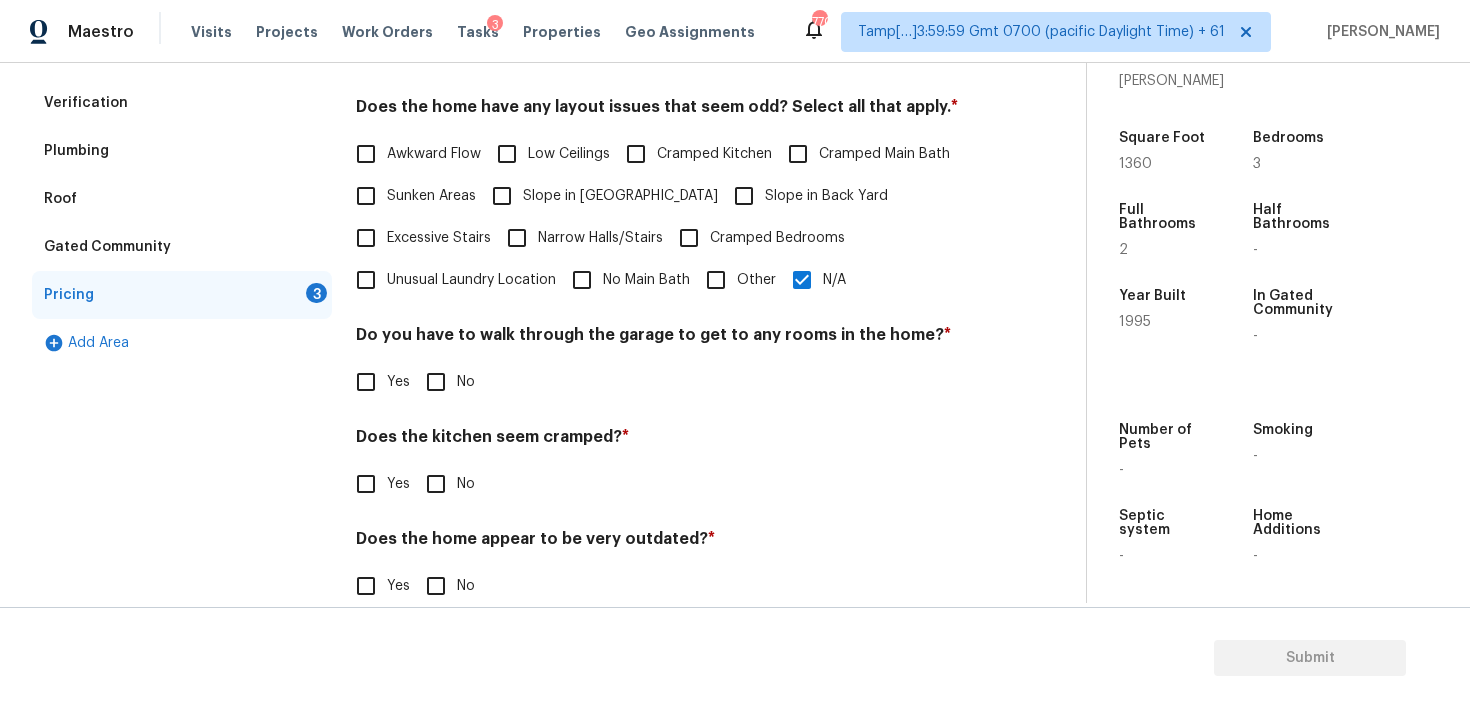 click on "No" at bounding box center [436, 382] 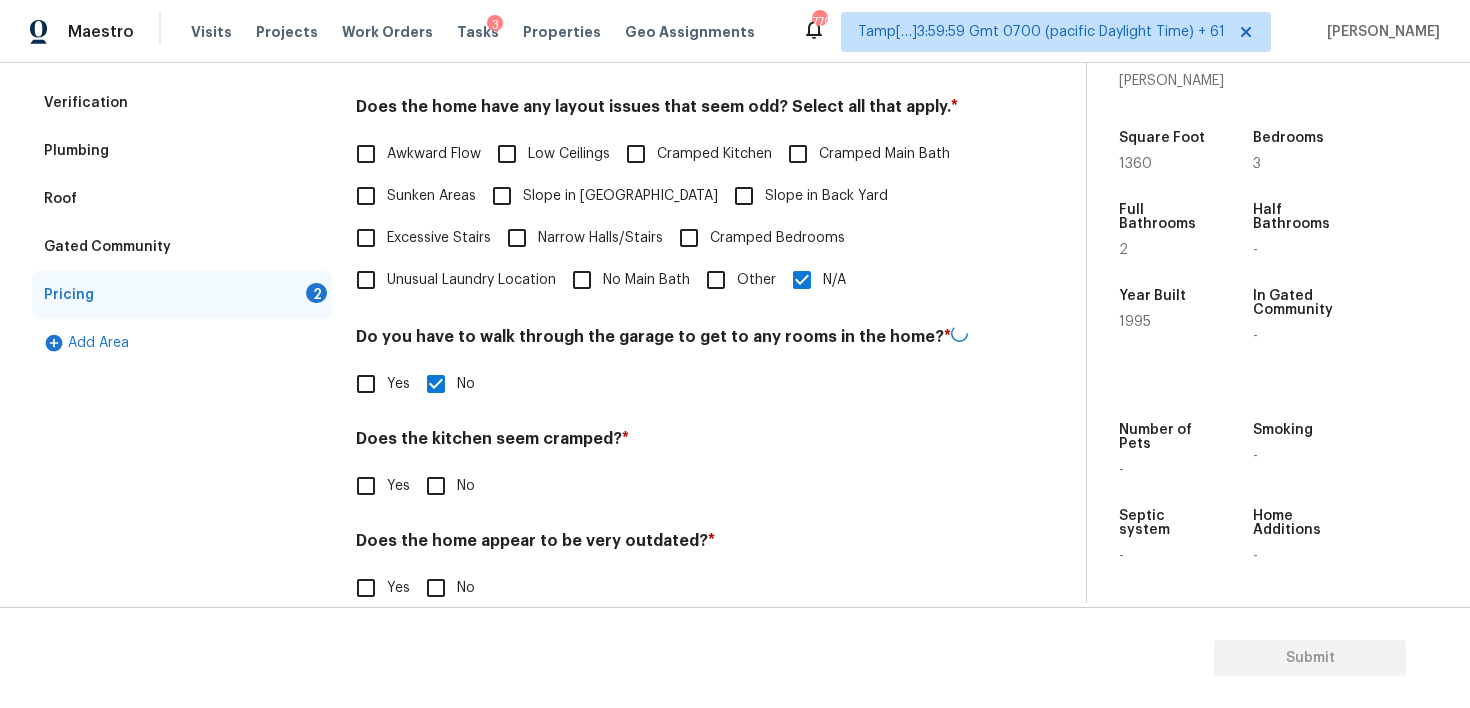 click on "No" at bounding box center (436, 486) 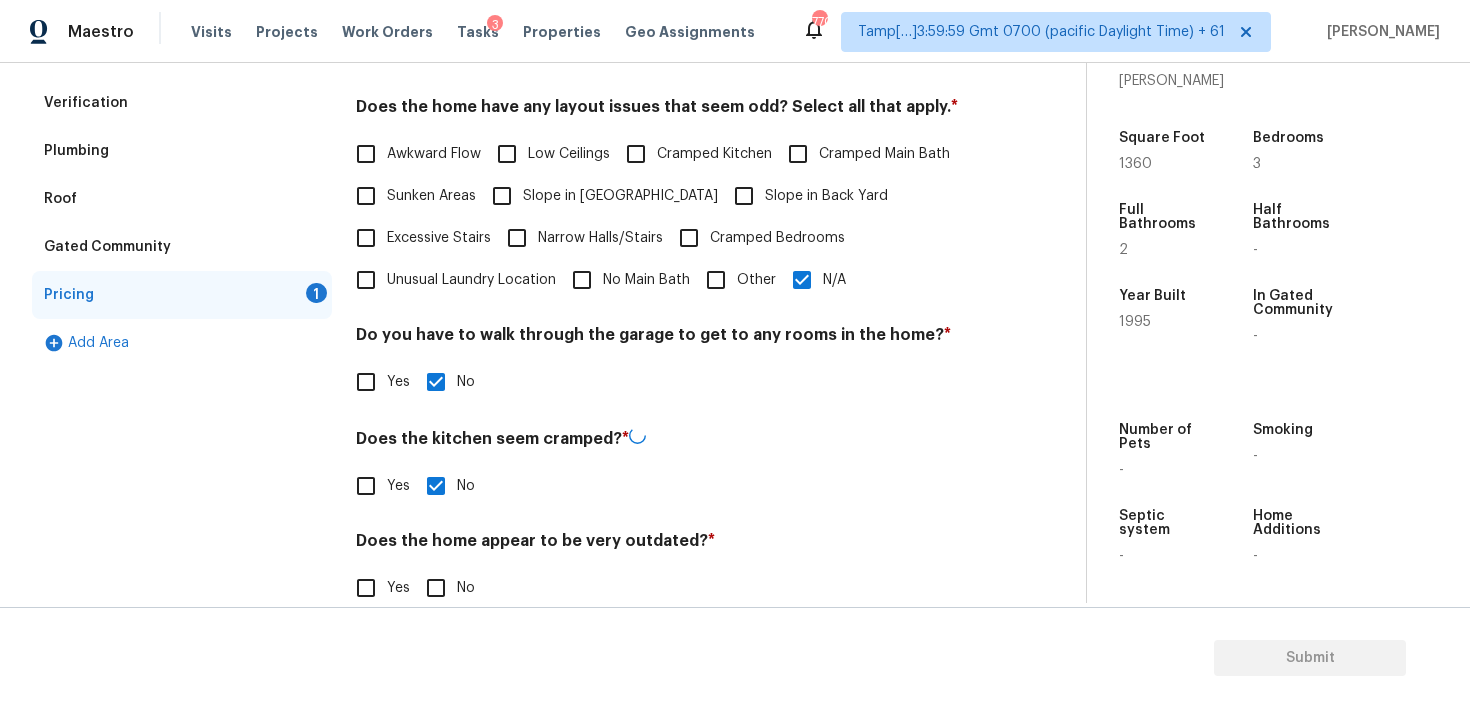 click on "No" at bounding box center [436, 588] 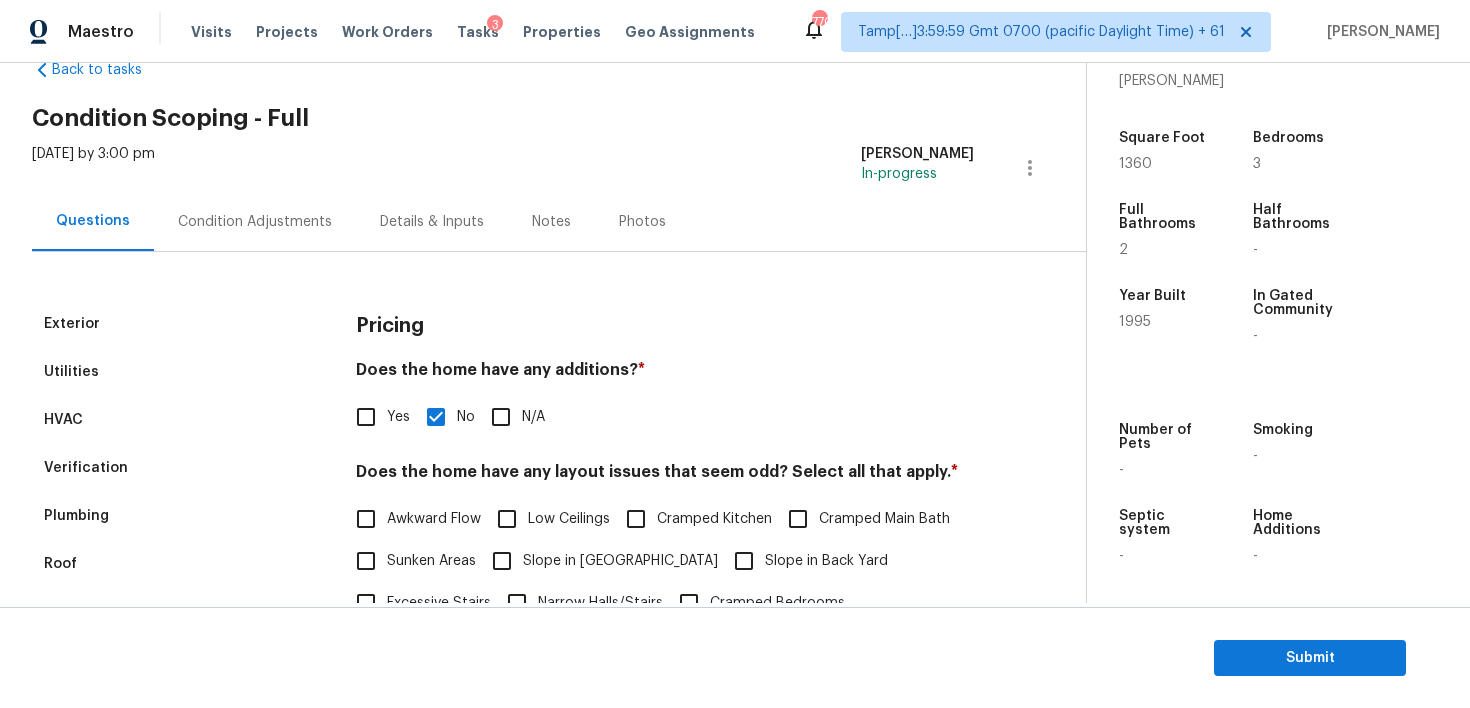 scroll, scrollTop: 12, scrollLeft: 0, axis: vertical 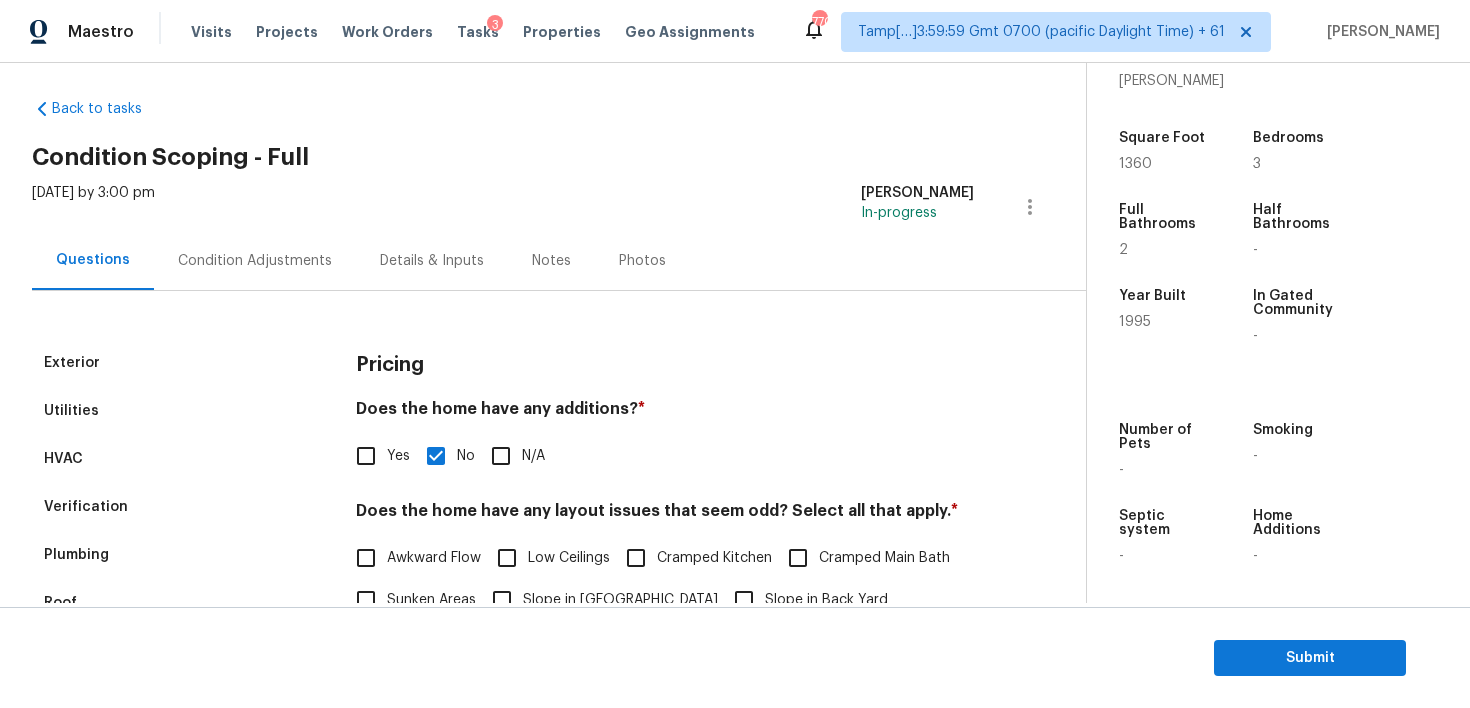 click on "Mon, Jul 21 2025 by 3:00 pm   Vigneshwaran B In-progress" at bounding box center (559, 207) 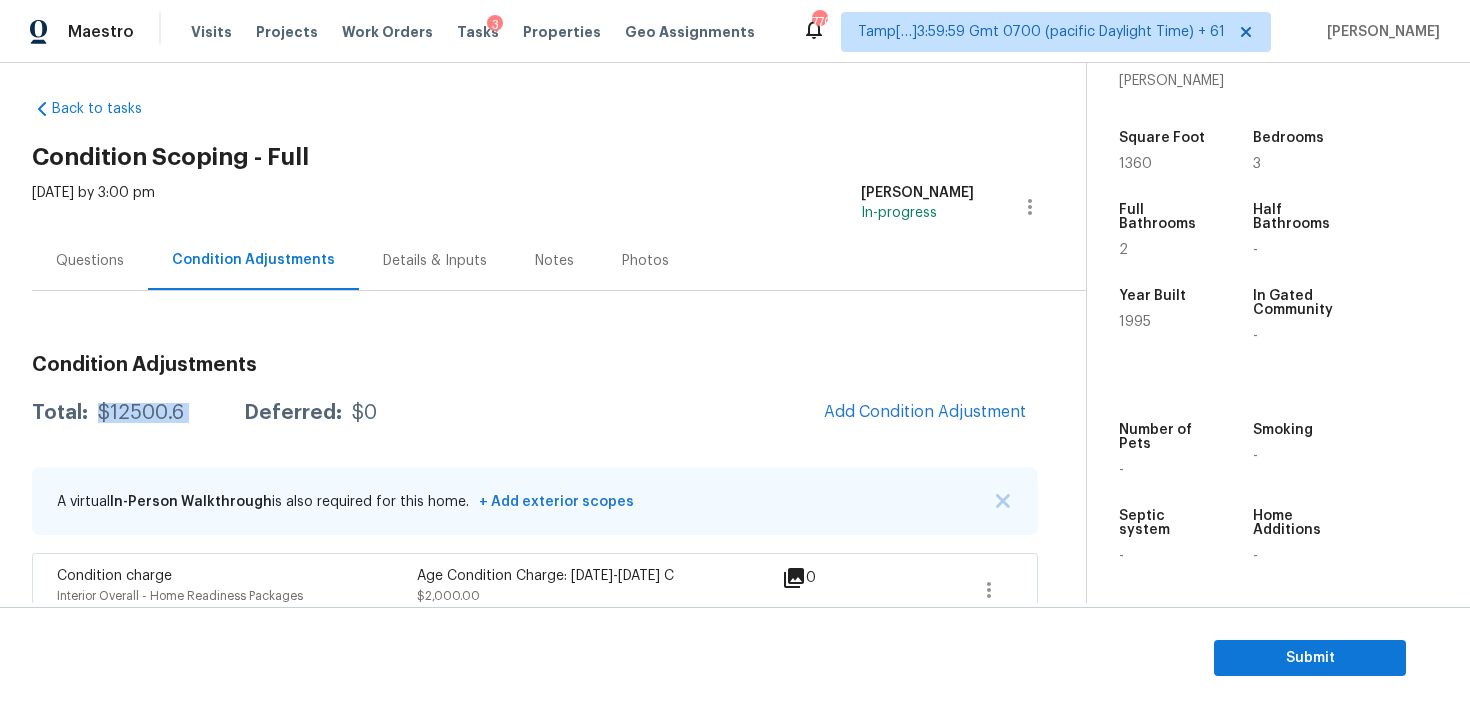 drag, startPoint x: 99, startPoint y: 416, endPoint x: 217, endPoint y: 414, distance: 118.016945 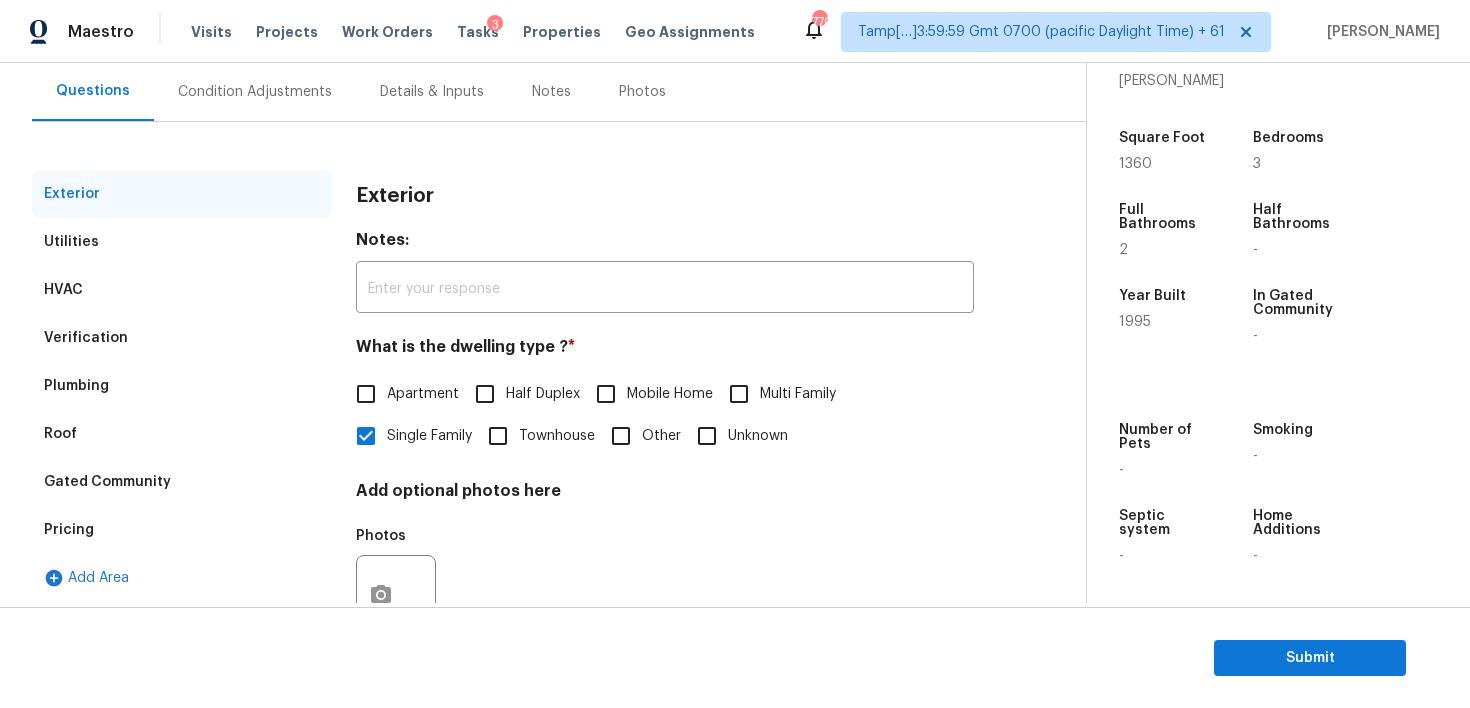 scroll, scrollTop: 215, scrollLeft: 0, axis: vertical 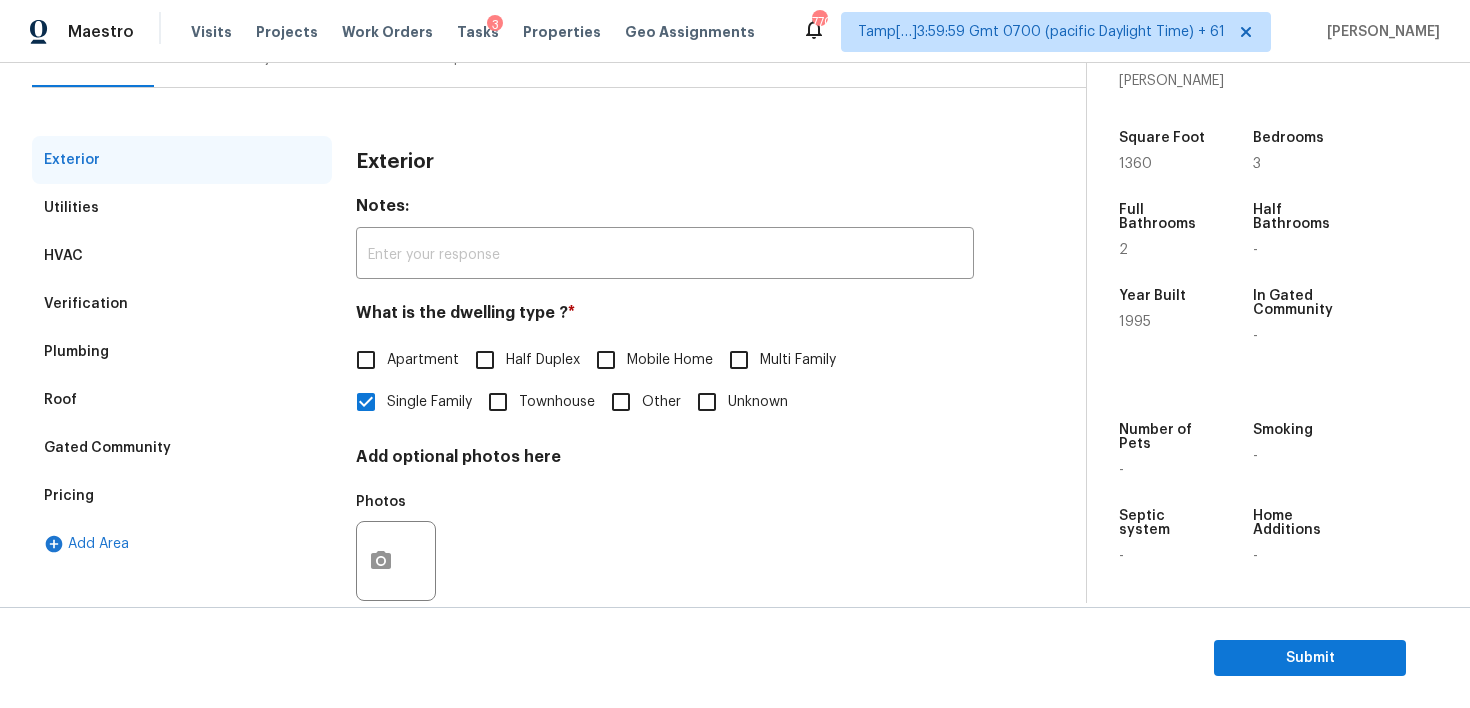 click on "Pricing" at bounding box center (182, 496) 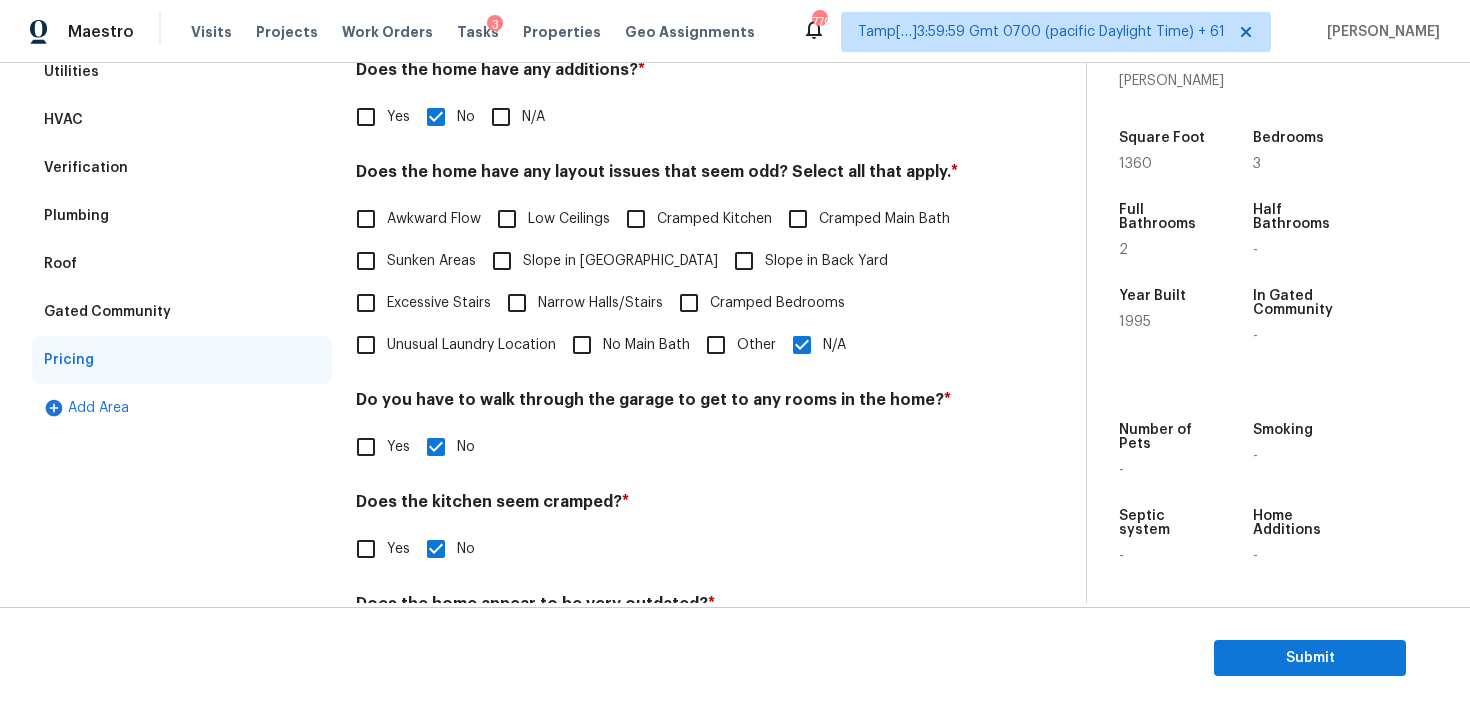 scroll, scrollTop: 350, scrollLeft: 0, axis: vertical 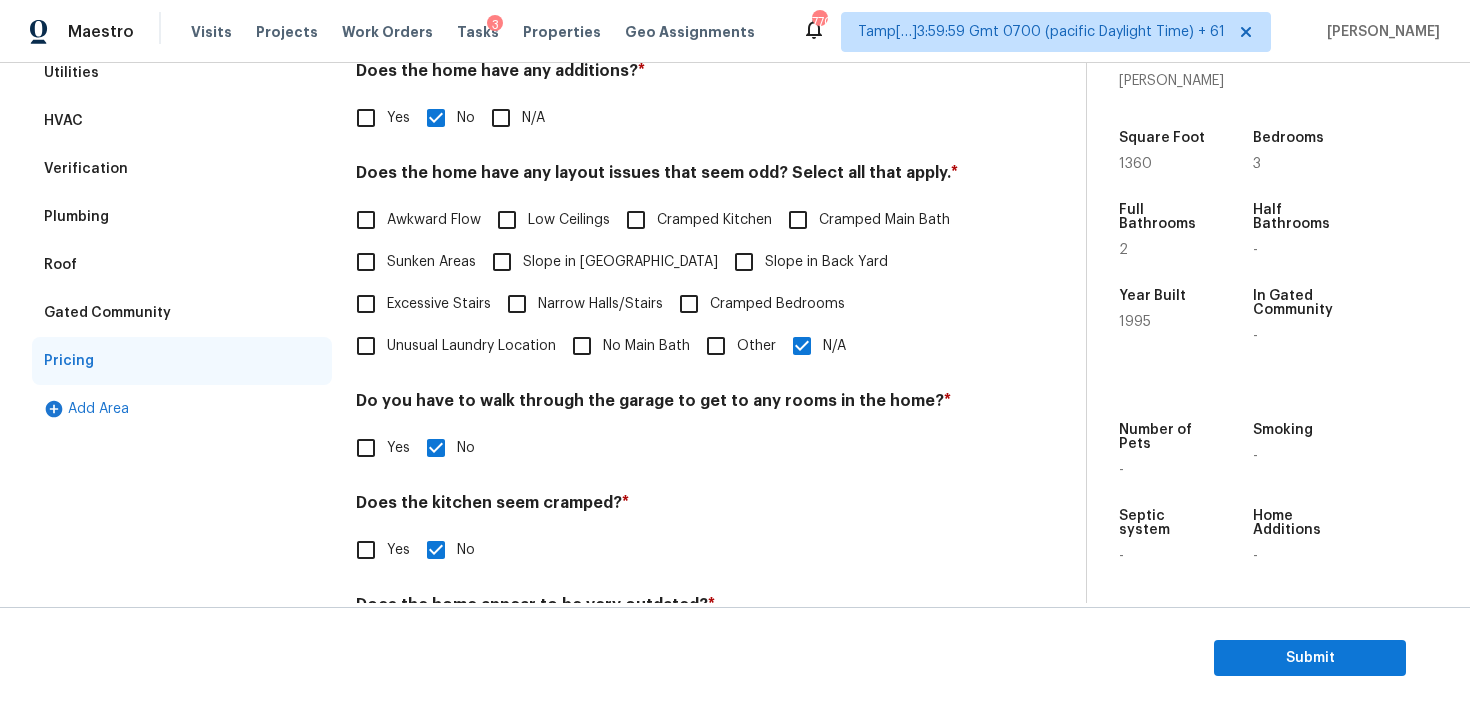 click on "Slope in Front Yard" at bounding box center (620, 262) 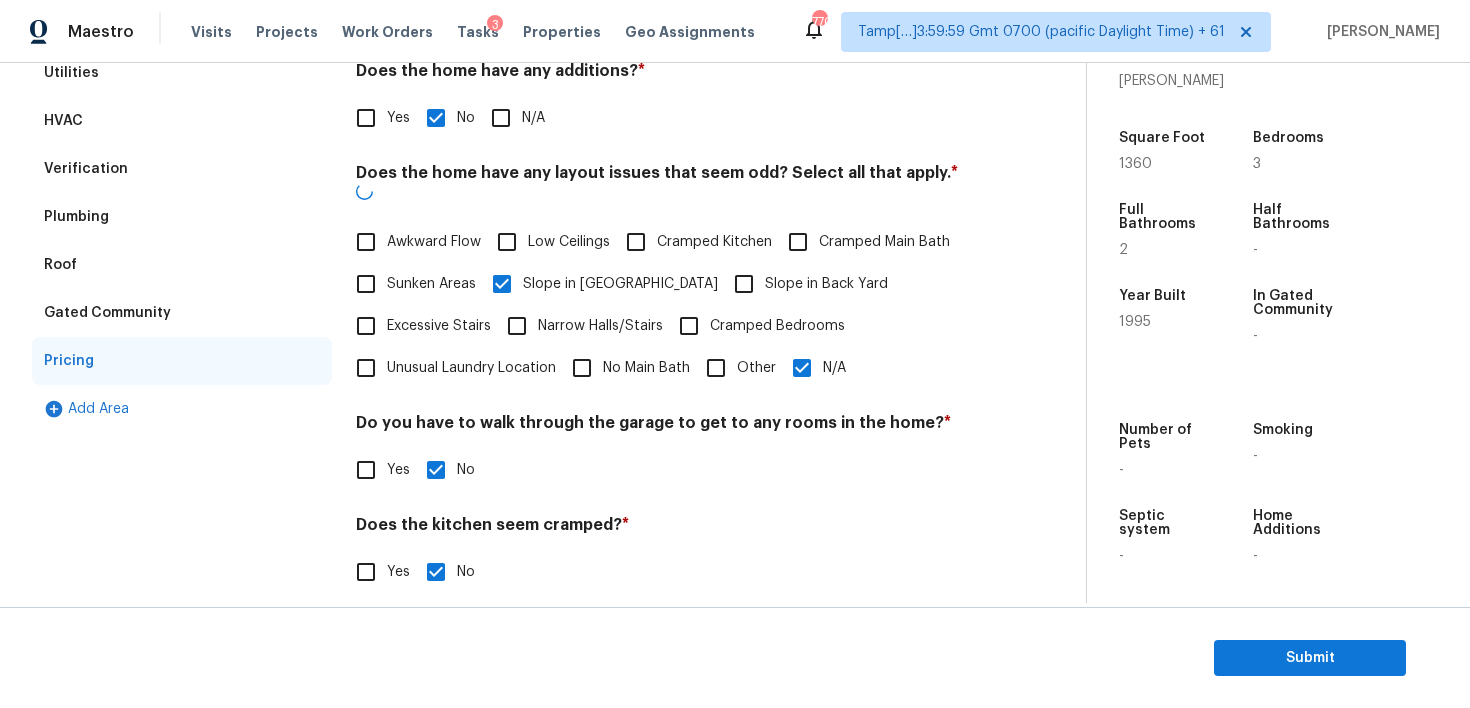 click on "Slope in Back Yard" at bounding box center [805, 284] 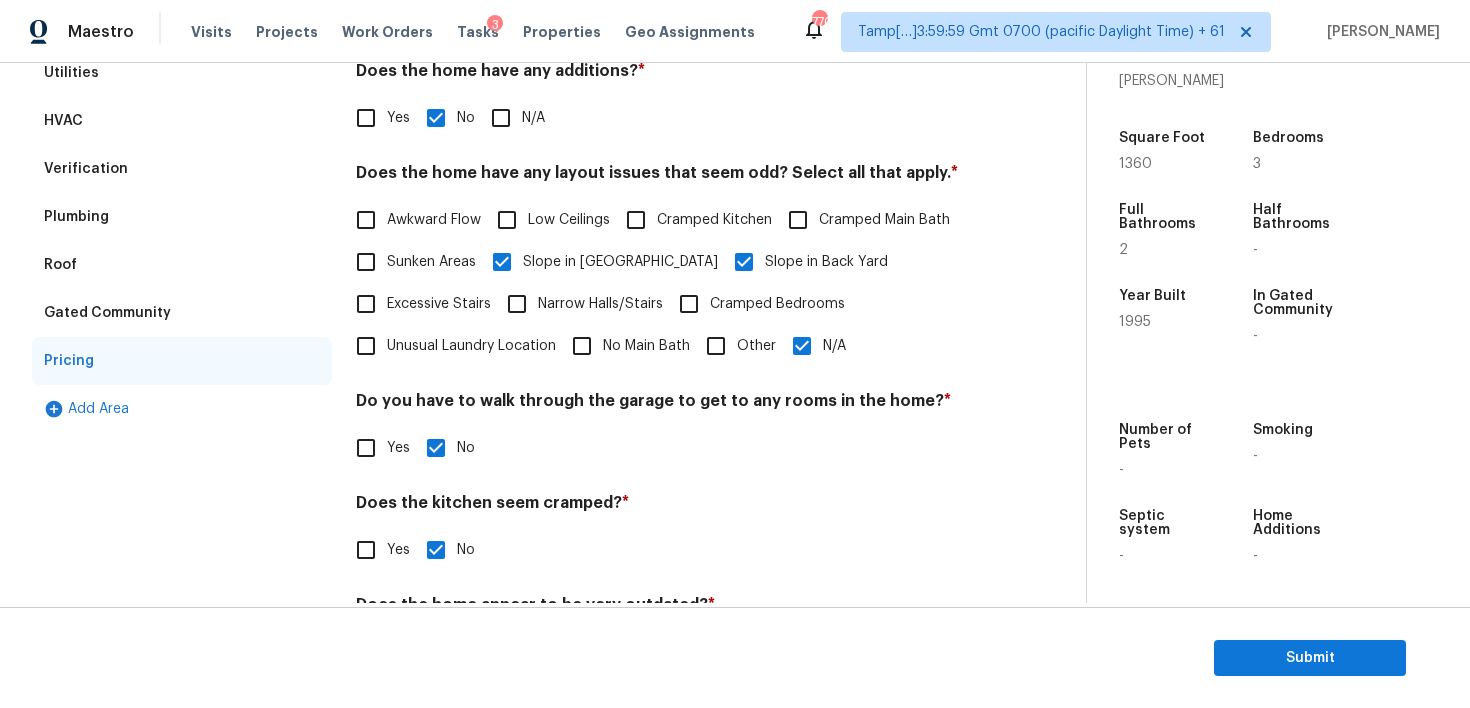 click on "N/A" at bounding box center [802, 346] 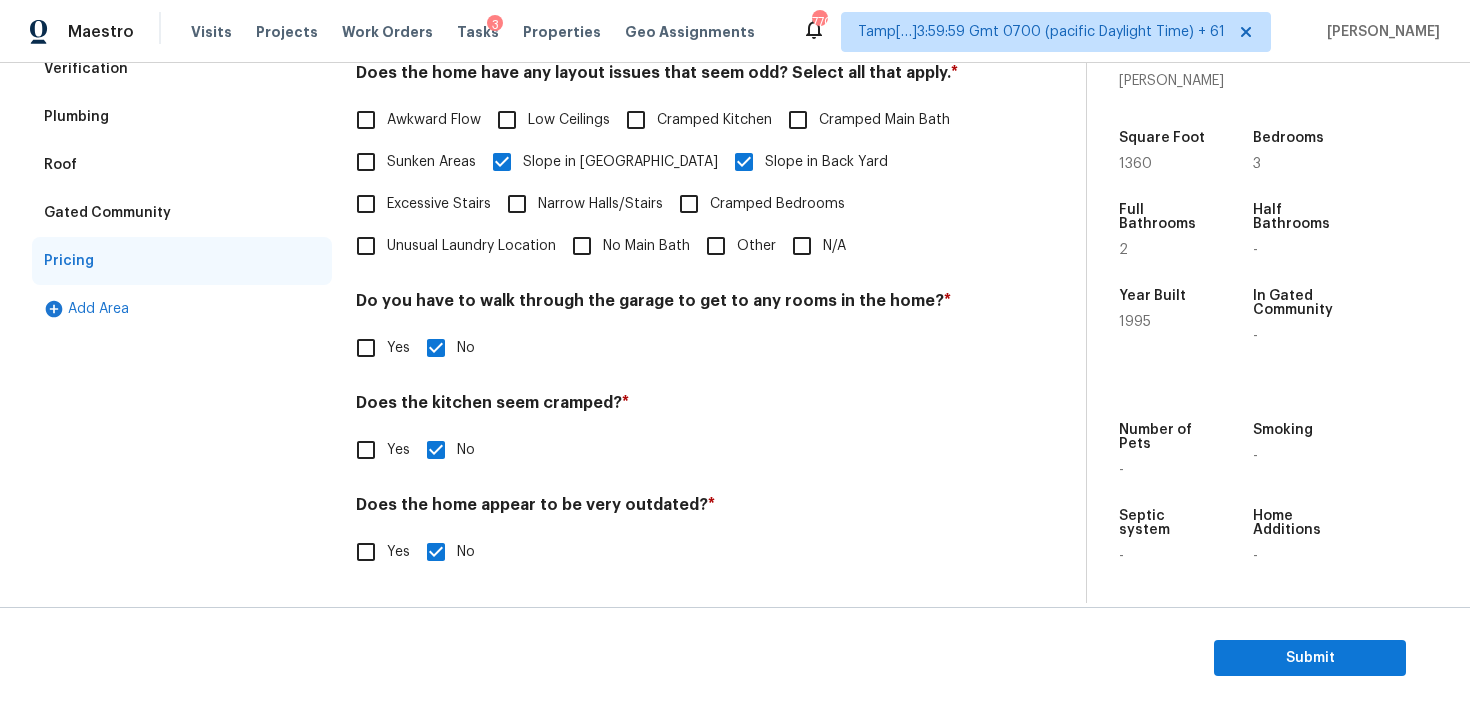 scroll, scrollTop: 0, scrollLeft: 0, axis: both 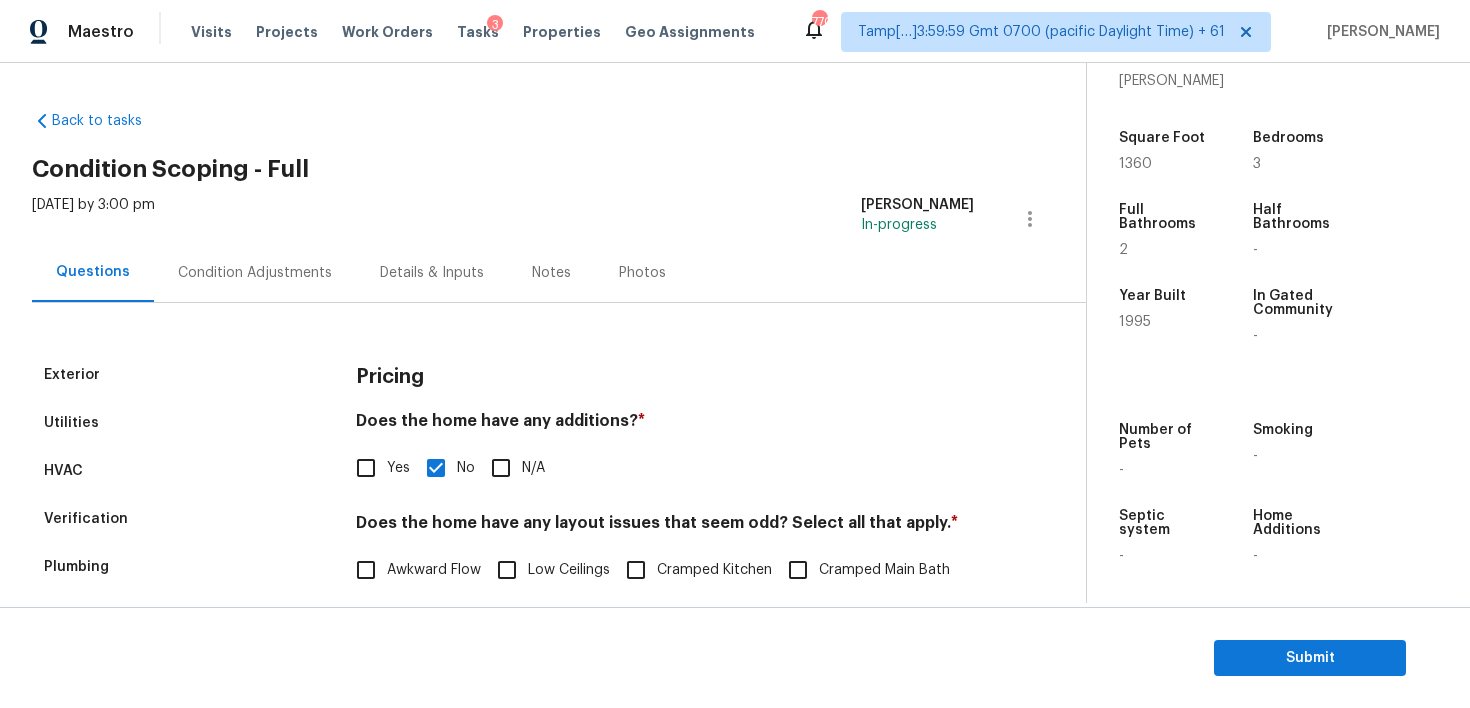 click on "Condition Adjustments" at bounding box center (255, 273) 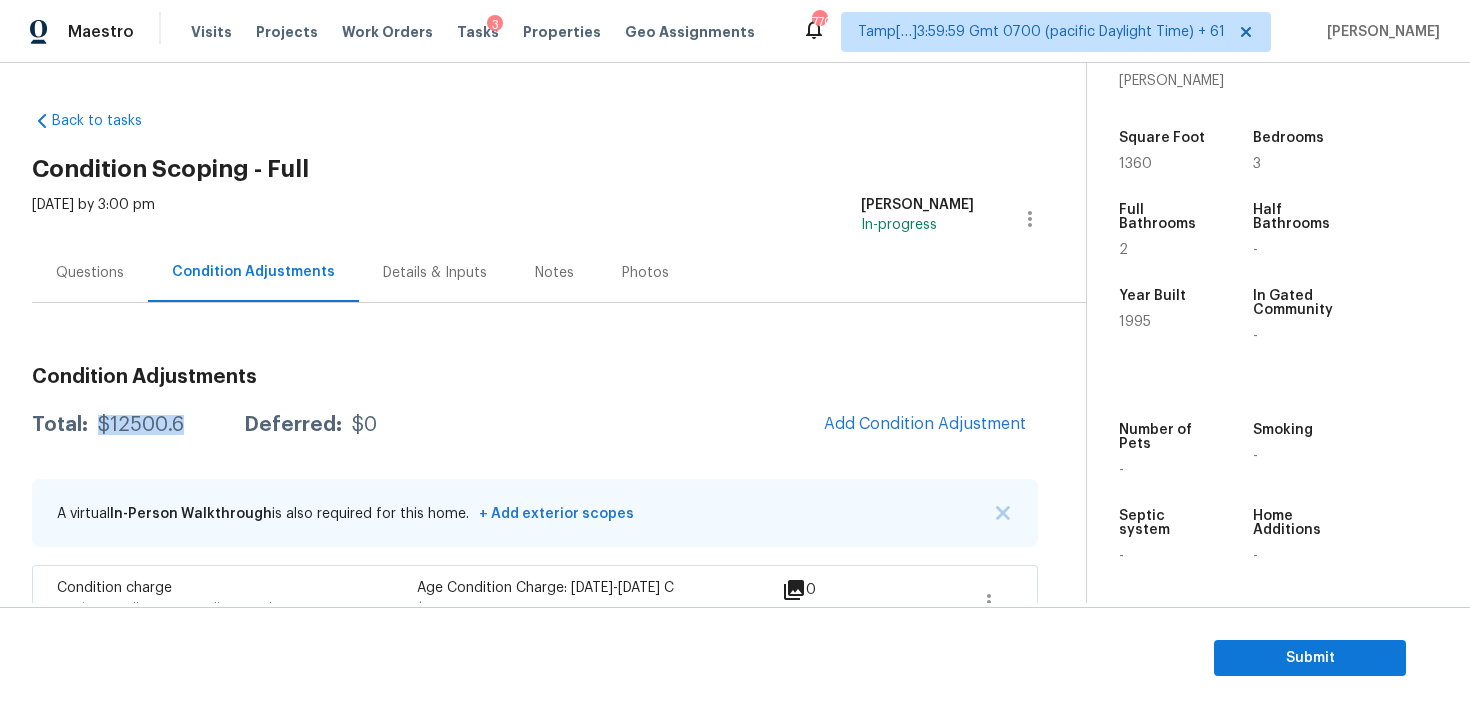 drag, startPoint x: 92, startPoint y: 424, endPoint x: 178, endPoint y: 424, distance: 86 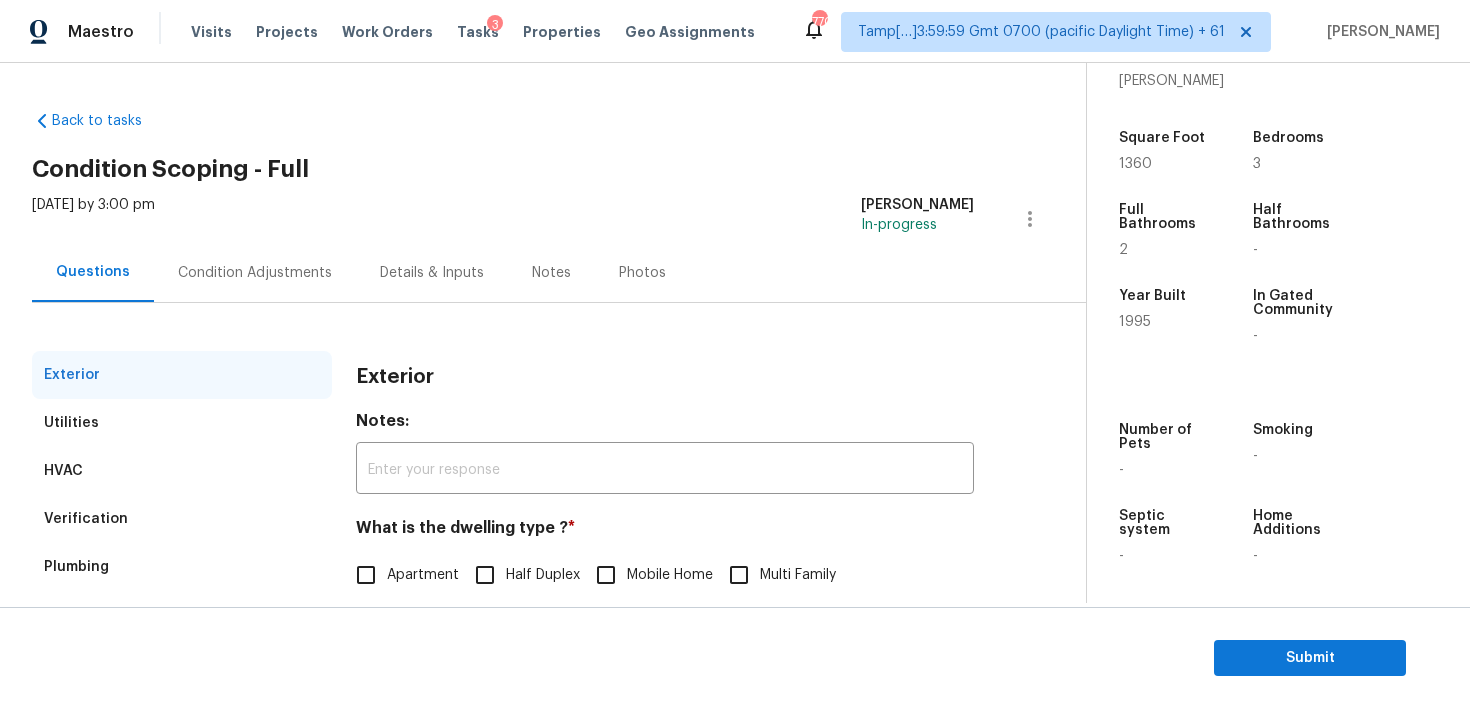 click on "HVAC" at bounding box center (182, 471) 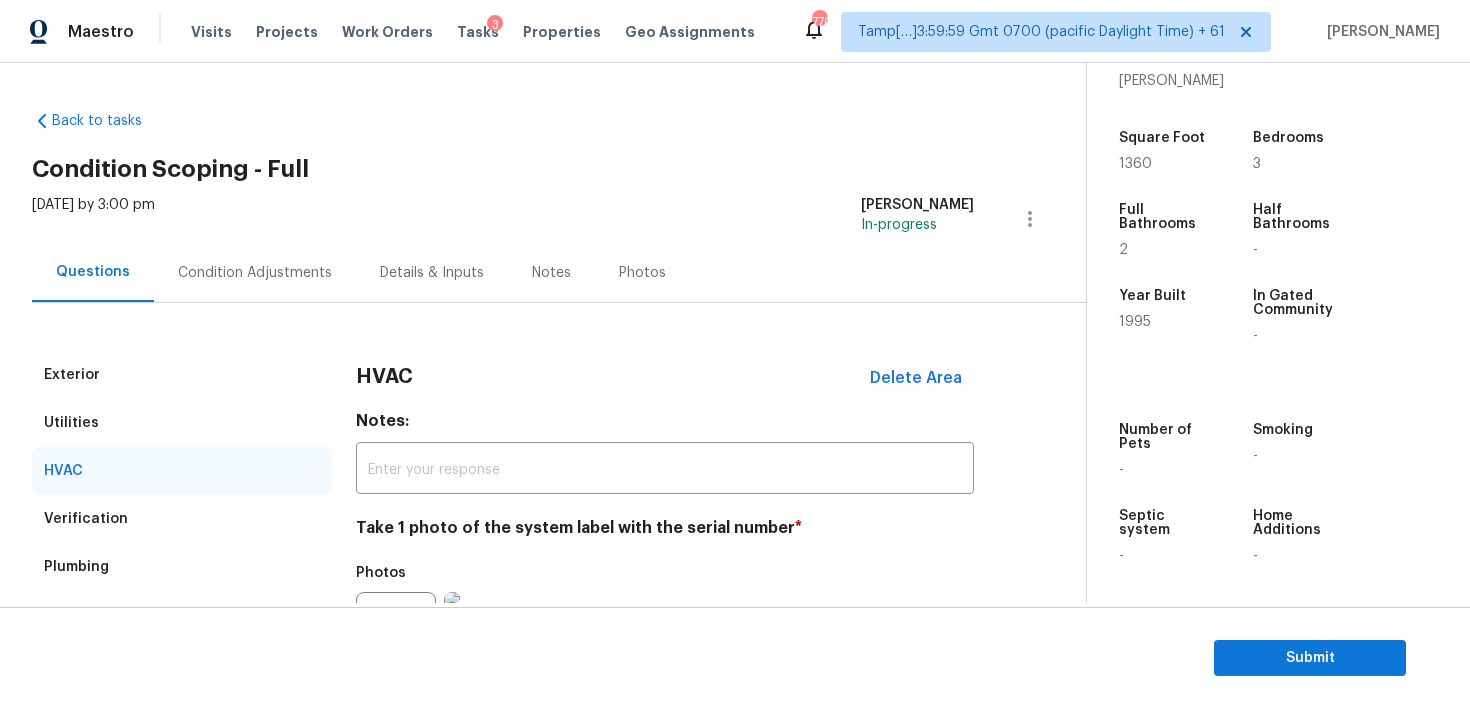 click on "Verification" at bounding box center (182, 519) 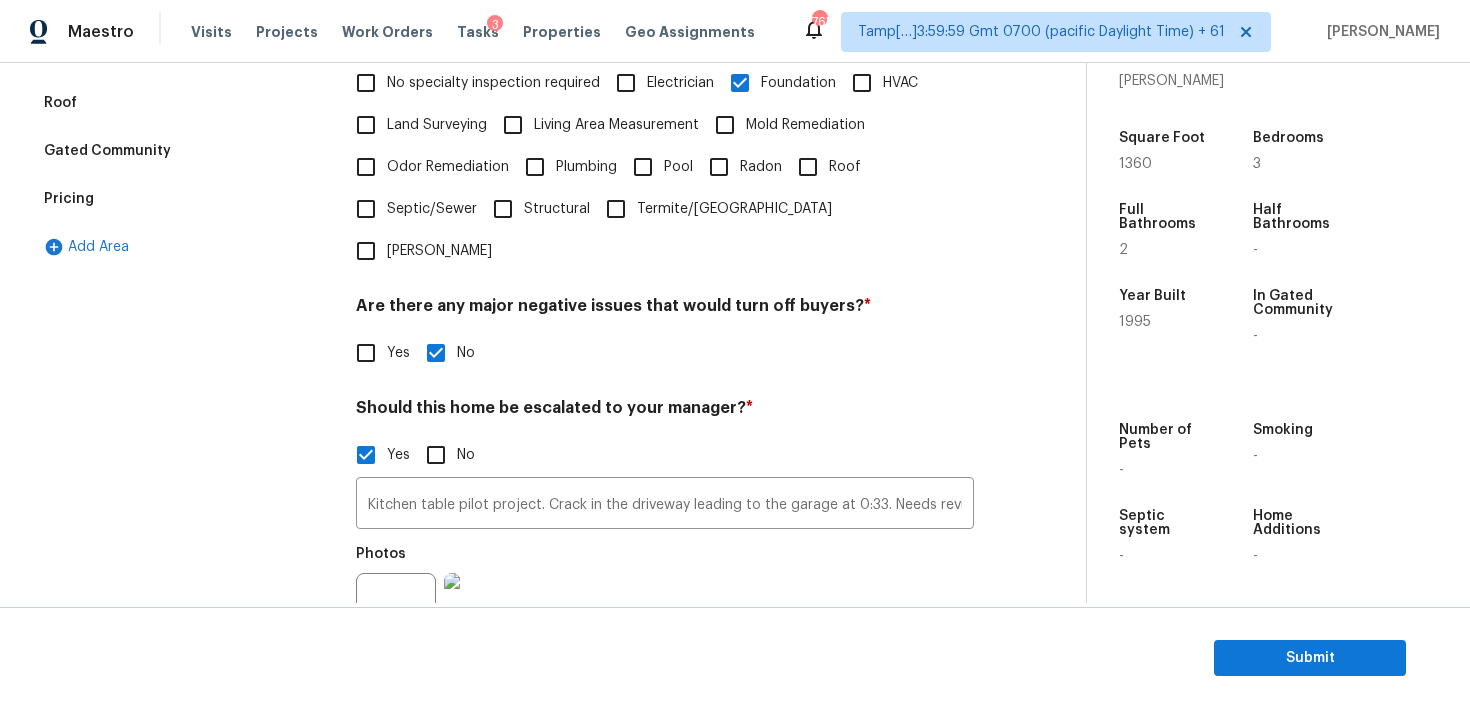 scroll, scrollTop: 0, scrollLeft: 0, axis: both 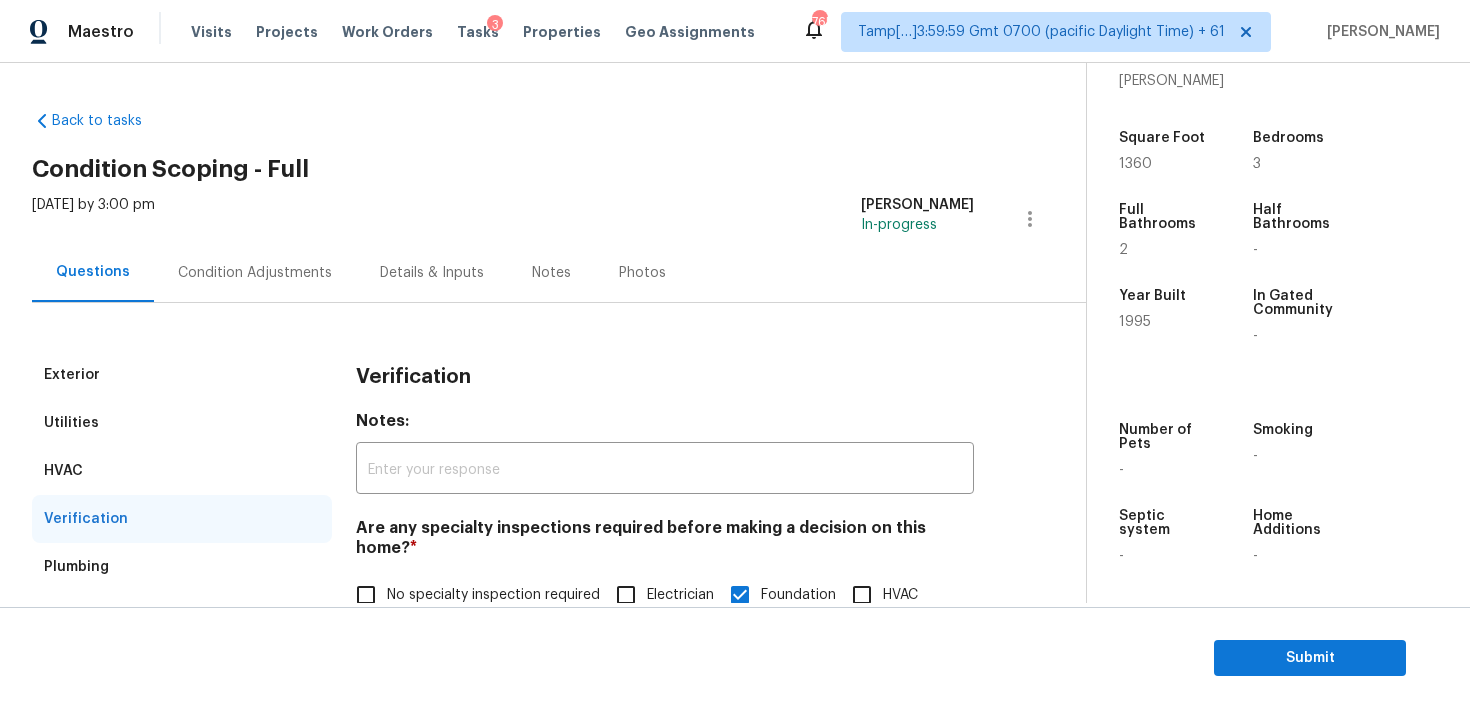 click on "Condition Adjustments" at bounding box center [255, 272] 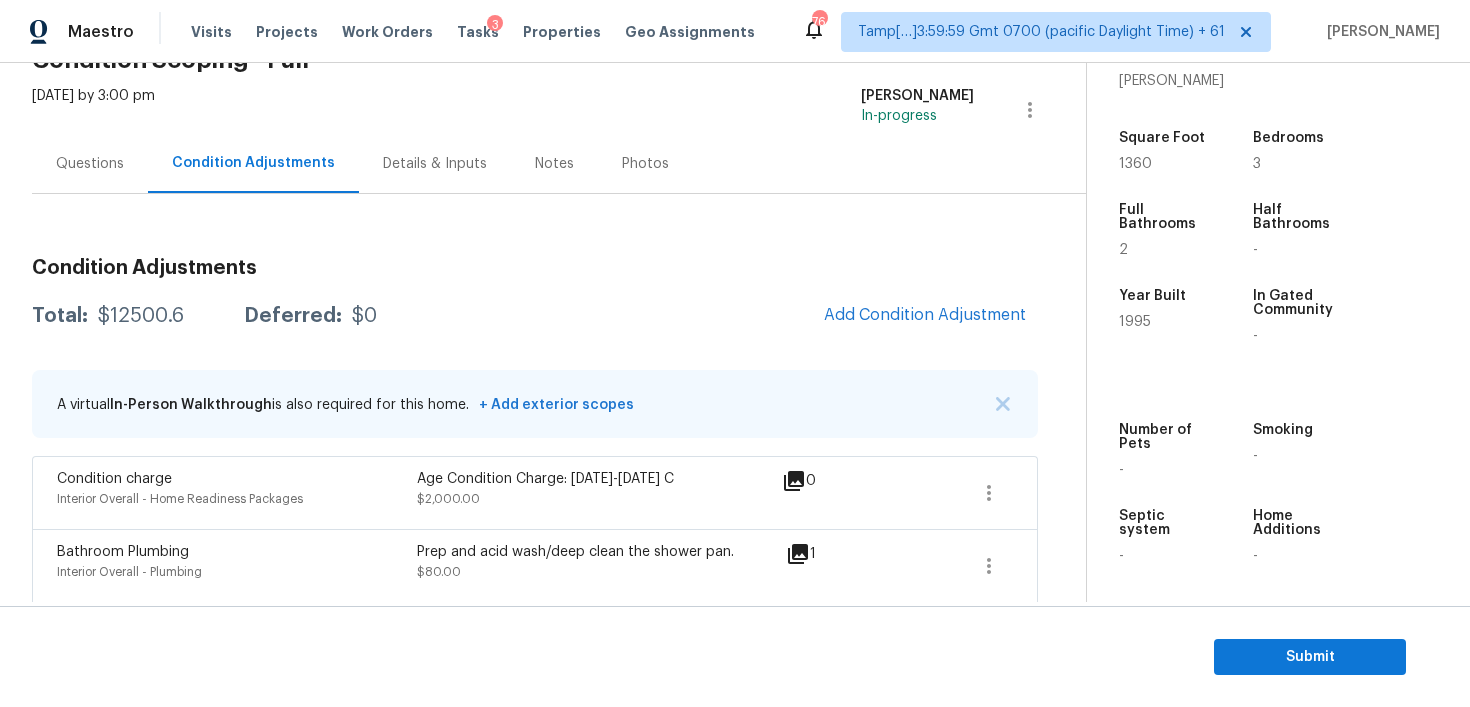 scroll, scrollTop: 102, scrollLeft: 0, axis: vertical 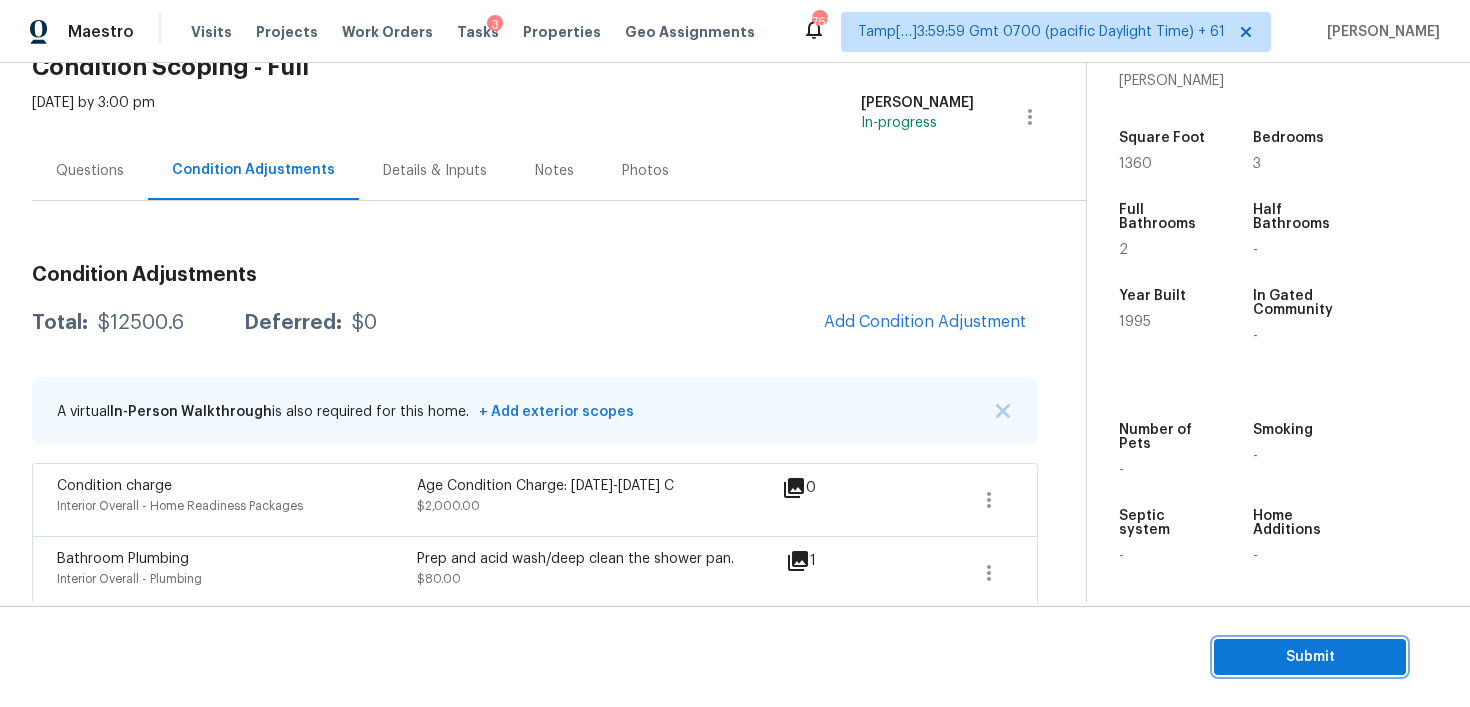 click on "Submit" at bounding box center [1310, 657] 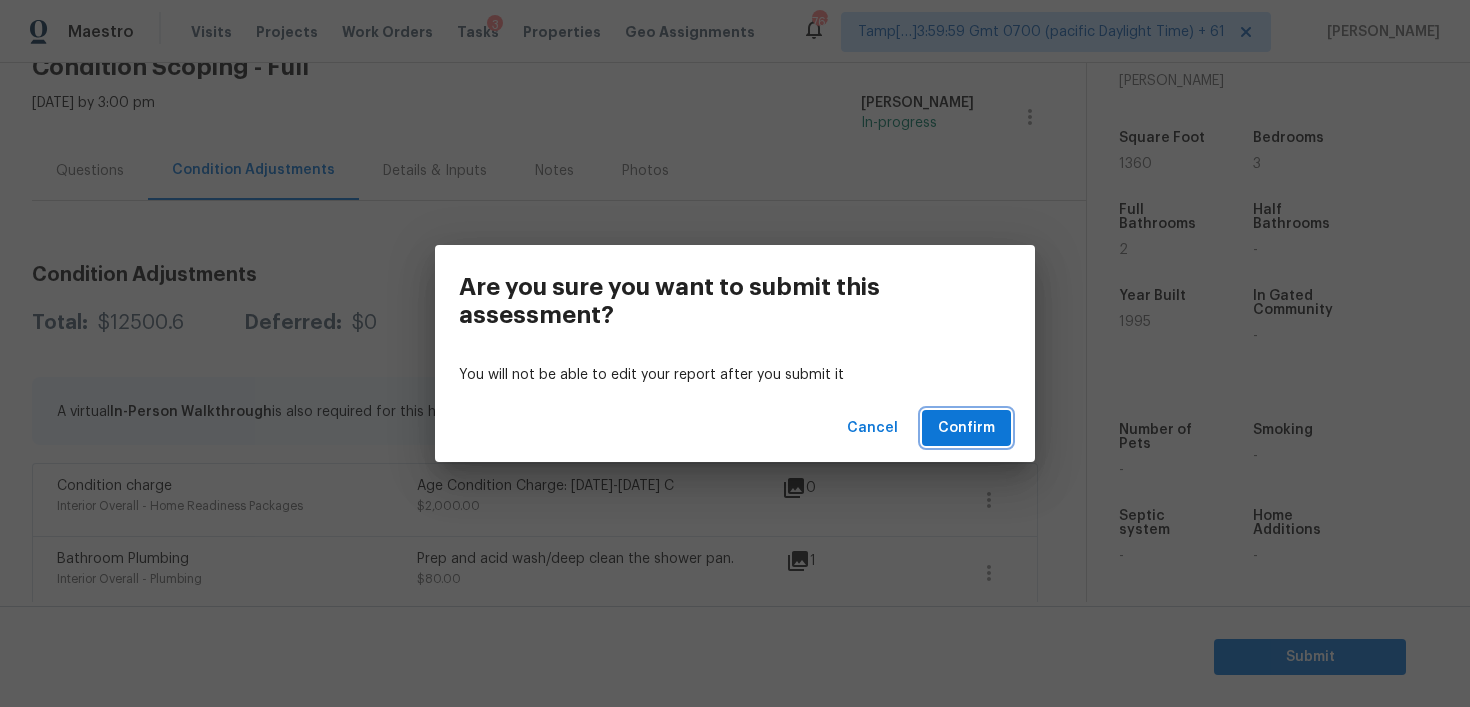 click on "Confirm" at bounding box center [966, 428] 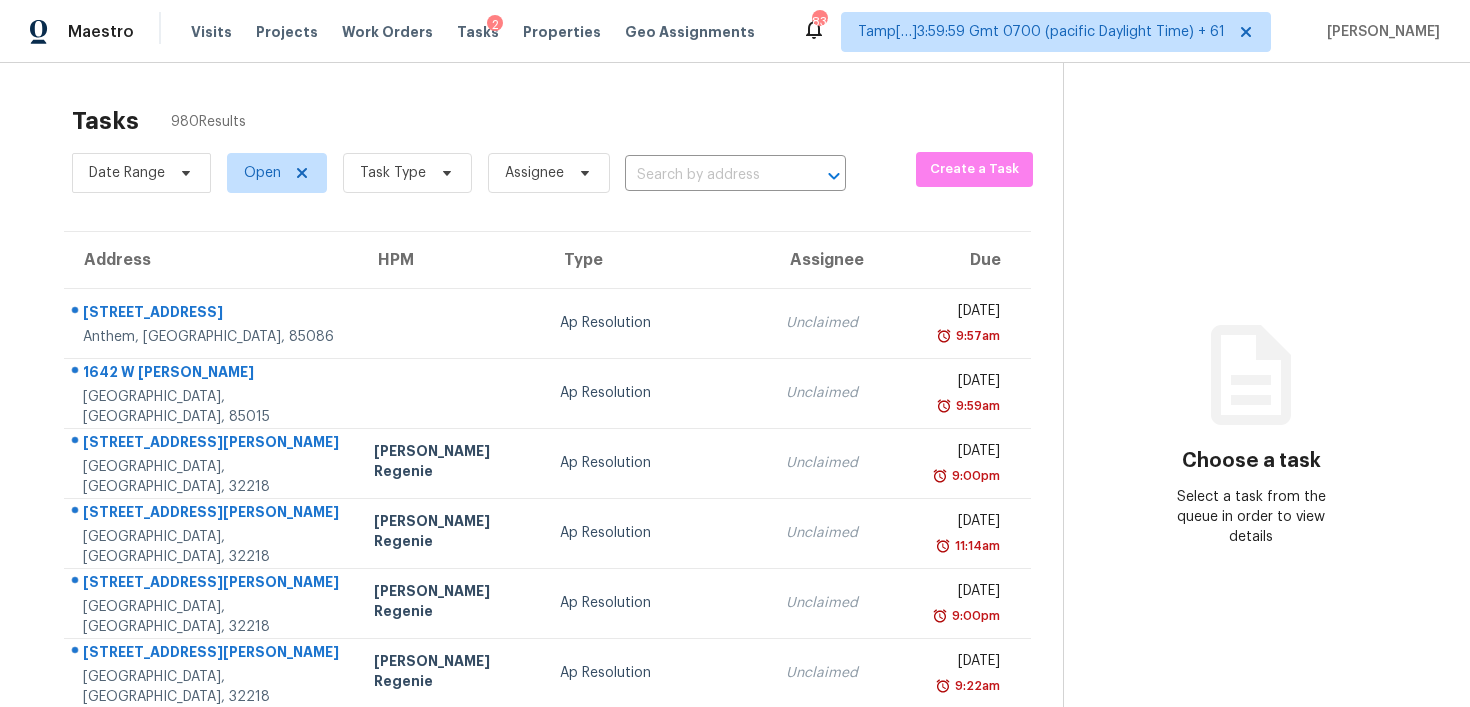 scroll, scrollTop: 0, scrollLeft: 0, axis: both 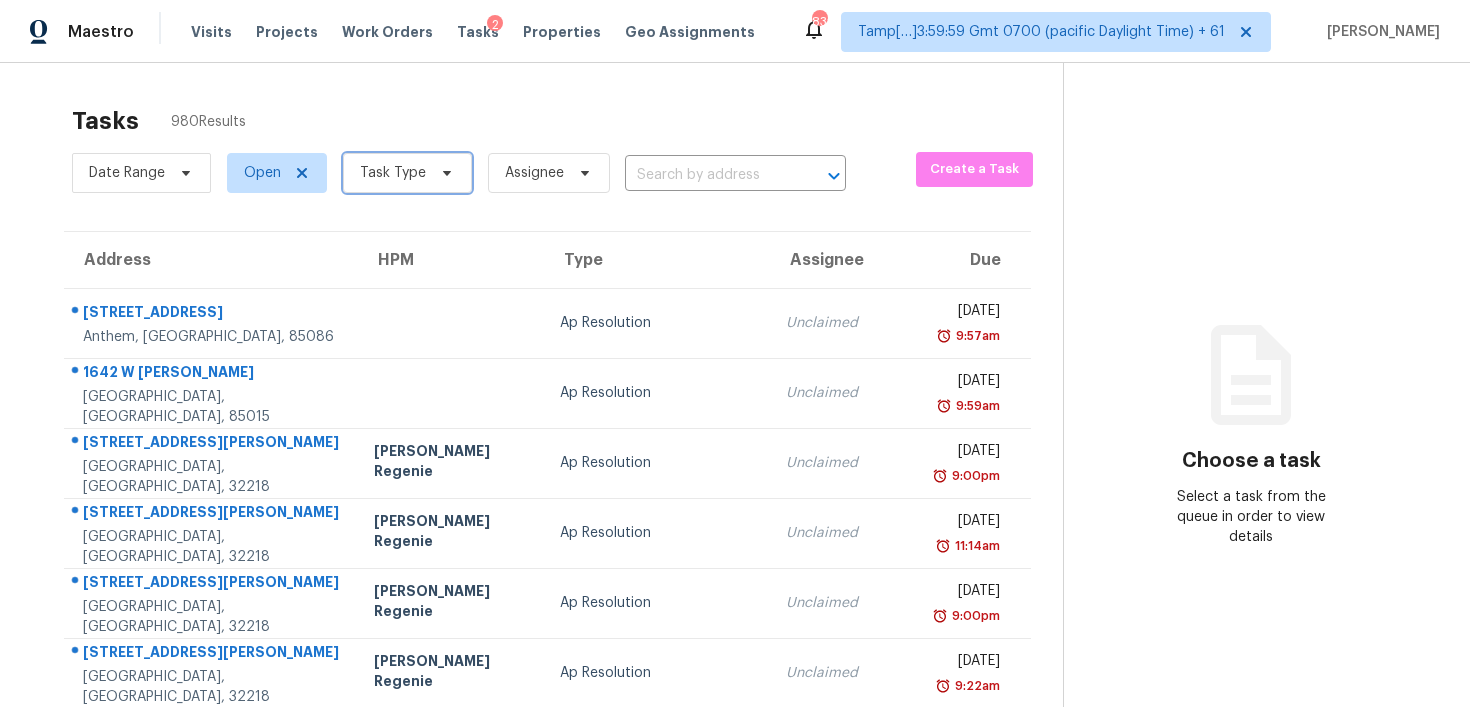 click on "Task Type" at bounding box center (393, 173) 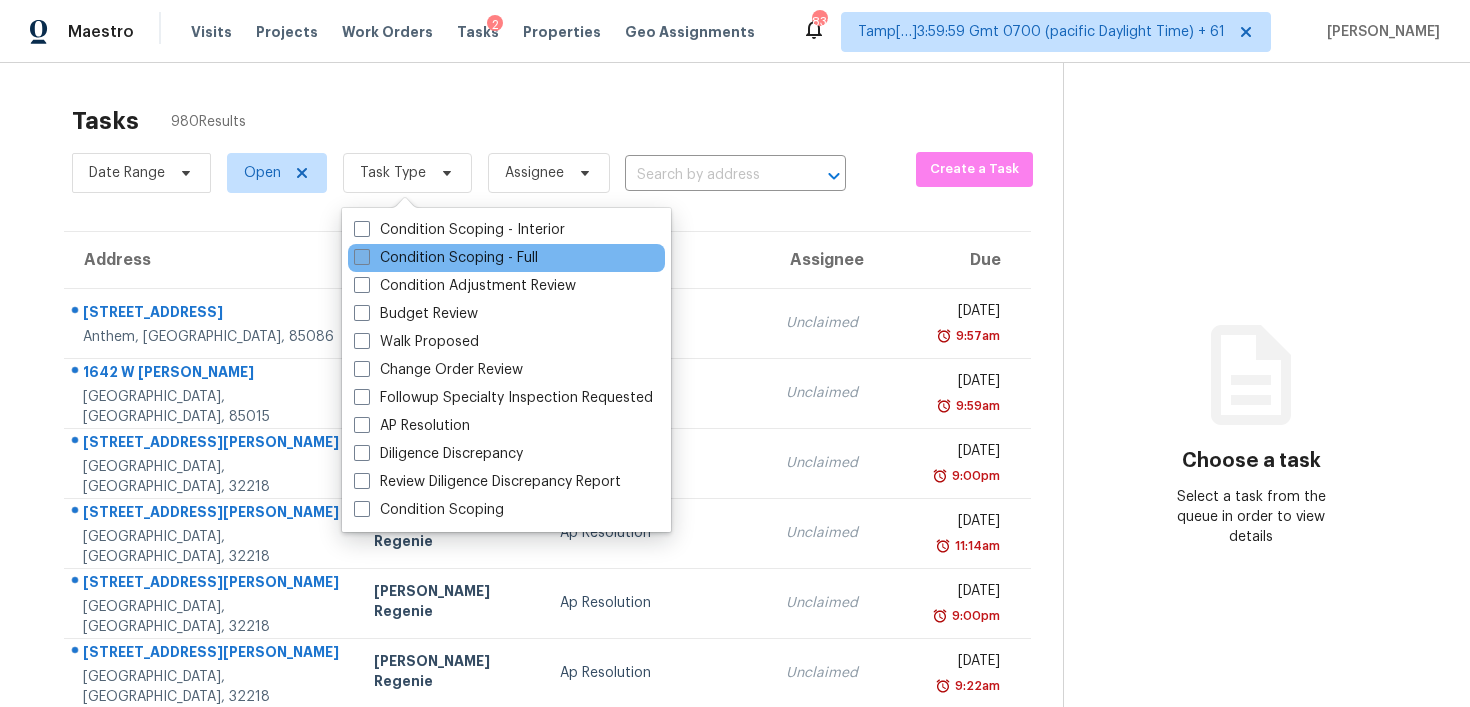 click on "Condition Scoping - Full" at bounding box center (446, 258) 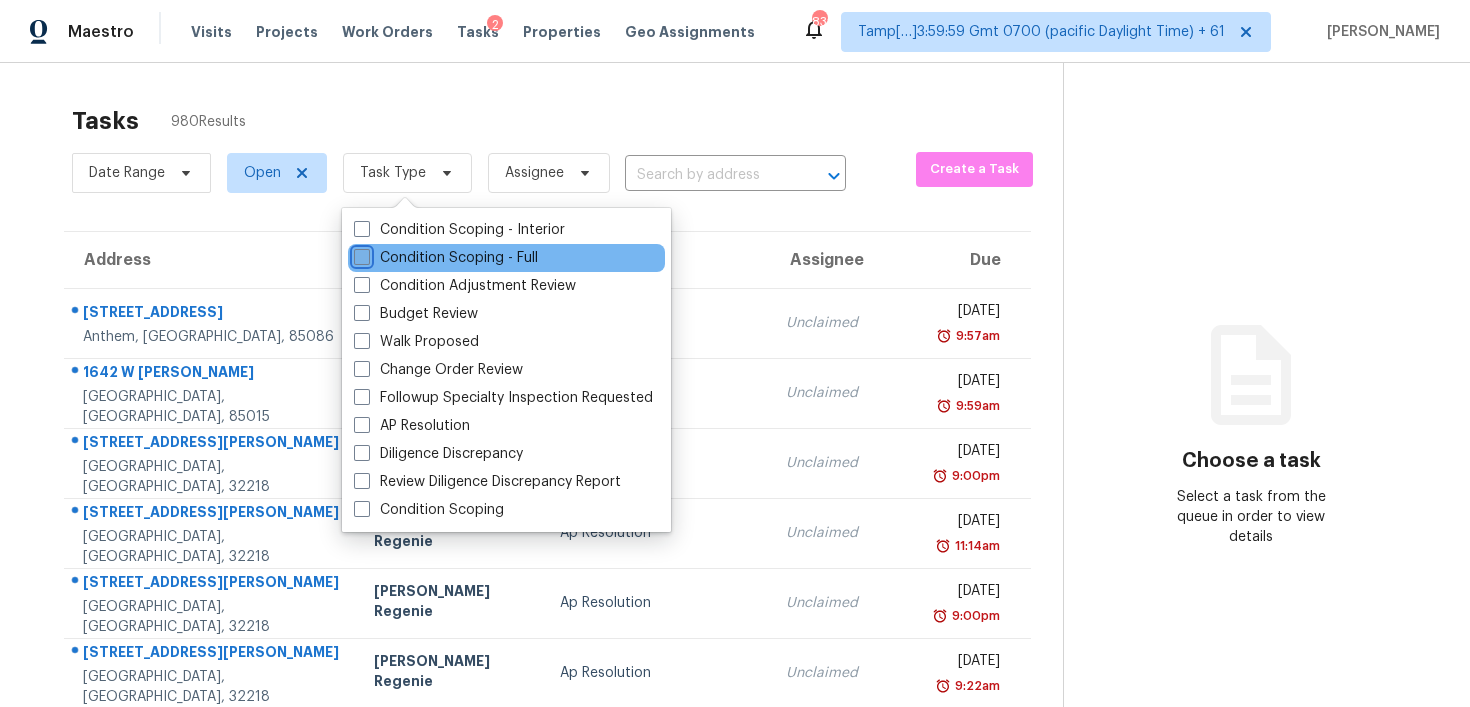 click on "Condition Scoping - Full" at bounding box center [360, 254] 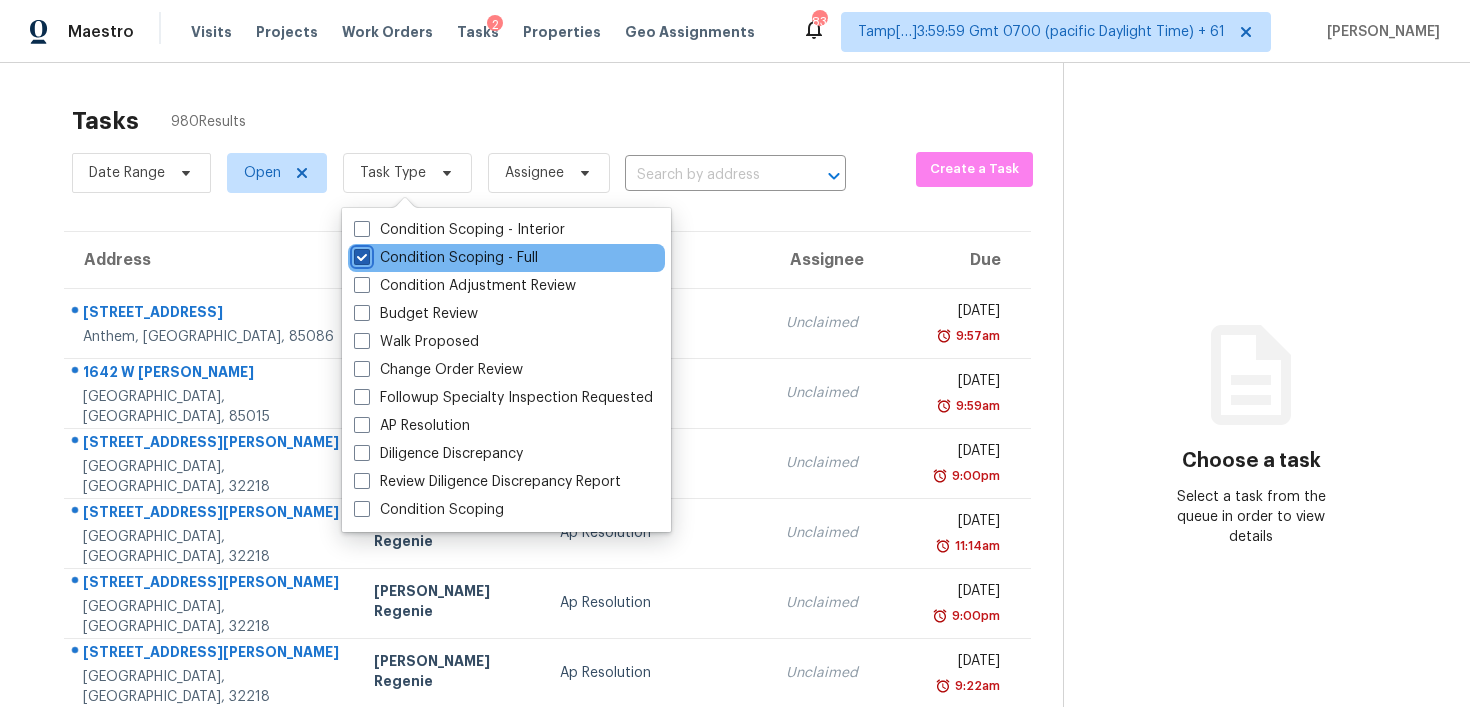 checkbox on "true" 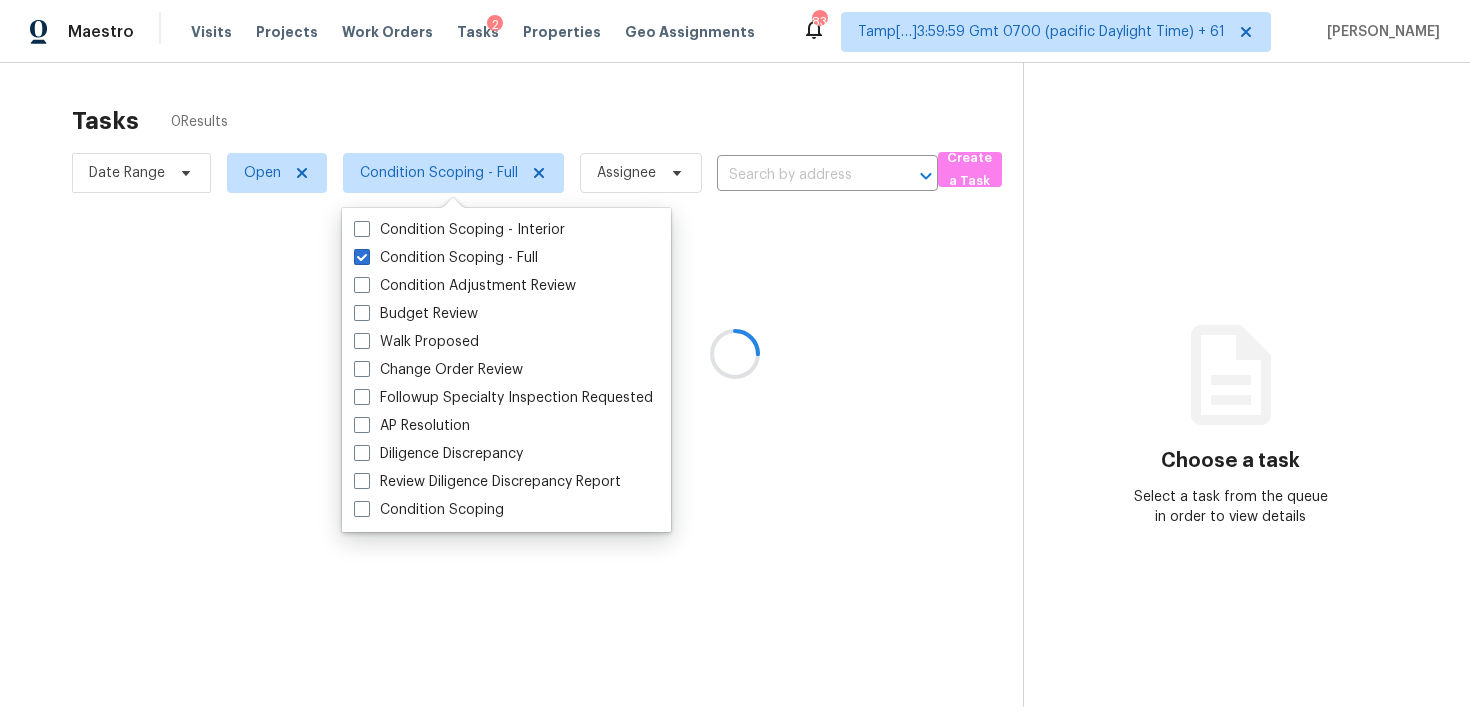 click at bounding box center (735, 353) 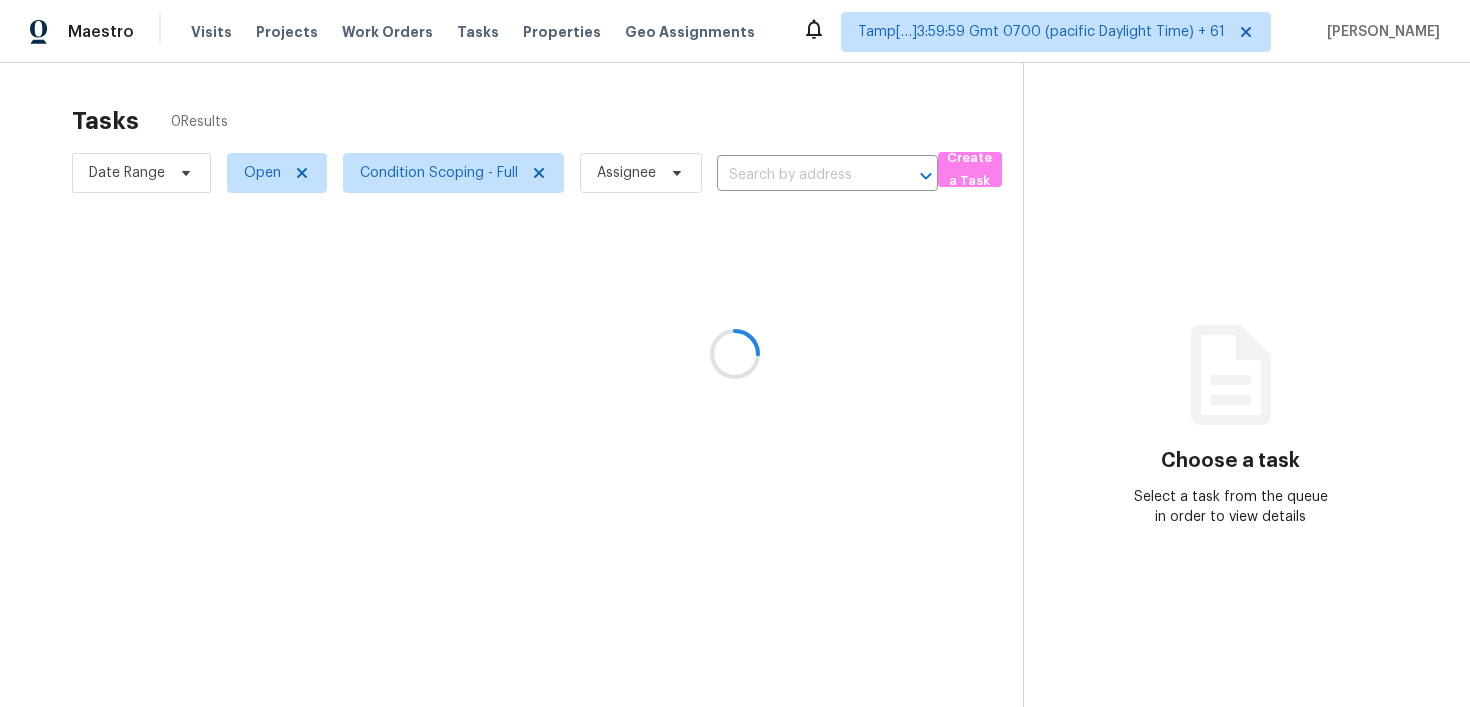 scroll, scrollTop: 0, scrollLeft: 0, axis: both 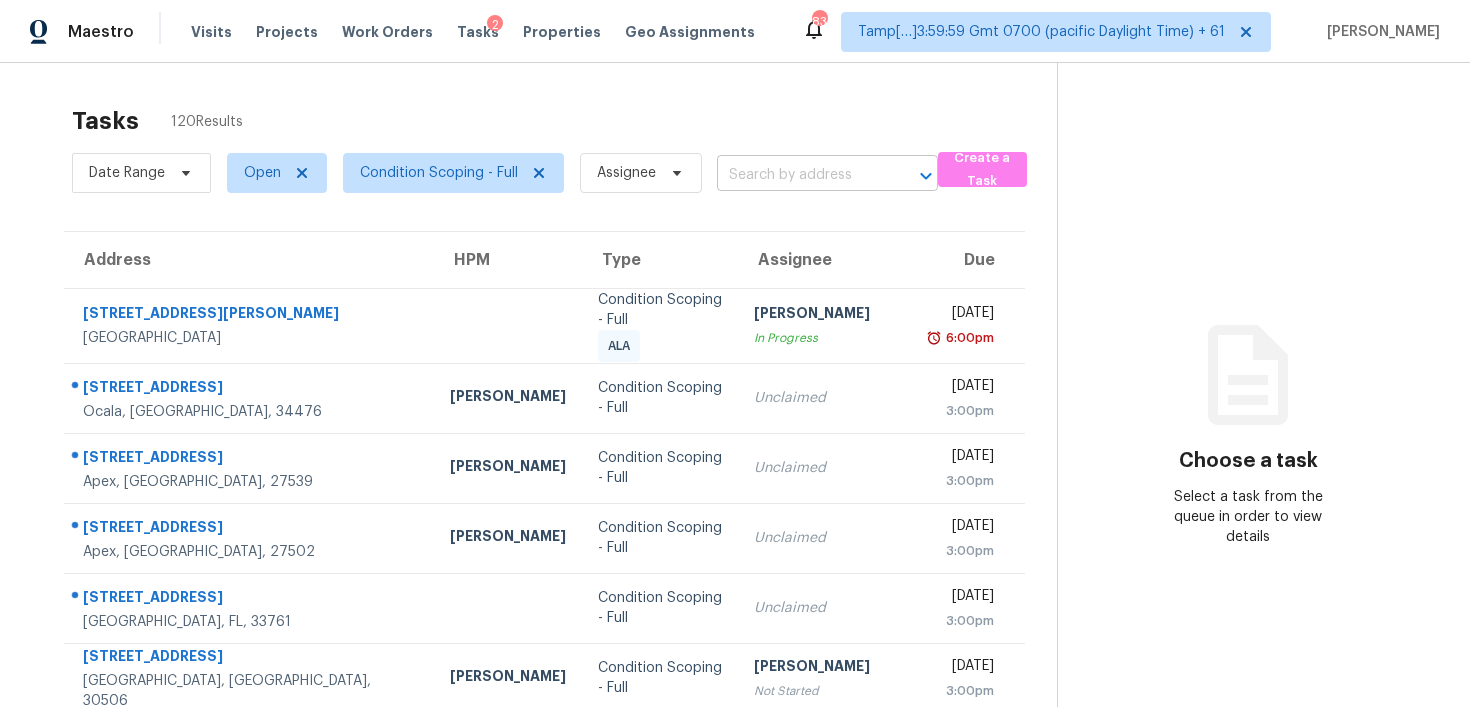 click at bounding box center [799, 175] 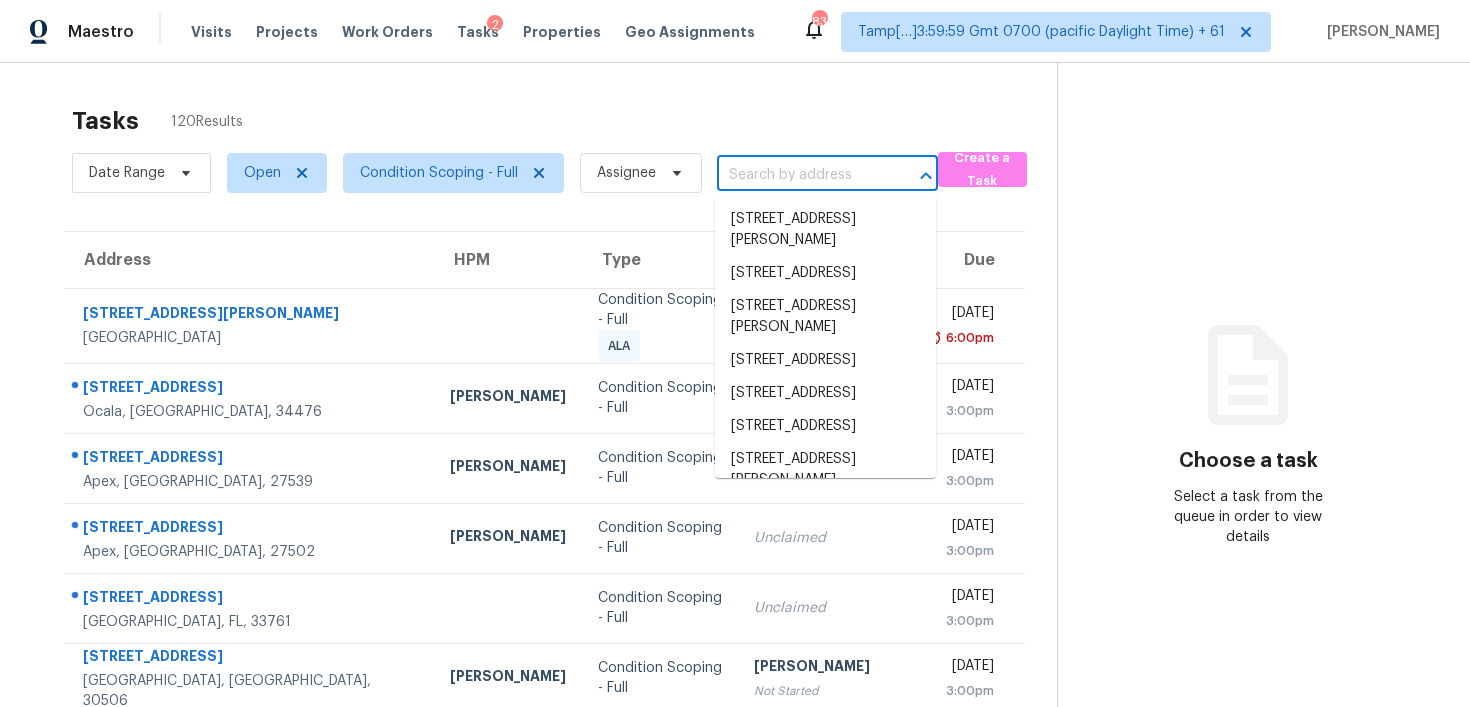 paste on "[STREET_ADDRESS]" 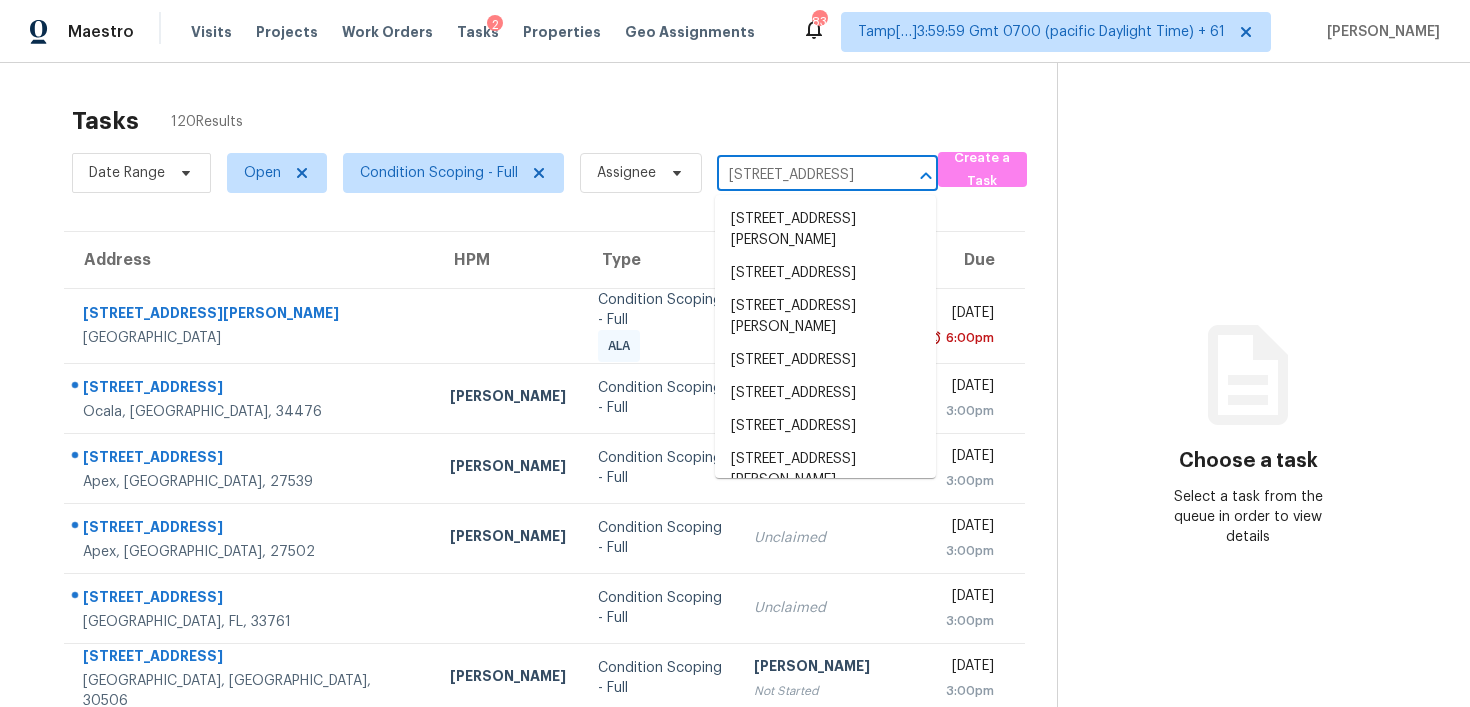 scroll, scrollTop: 0, scrollLeft: 131, axis: horizontal 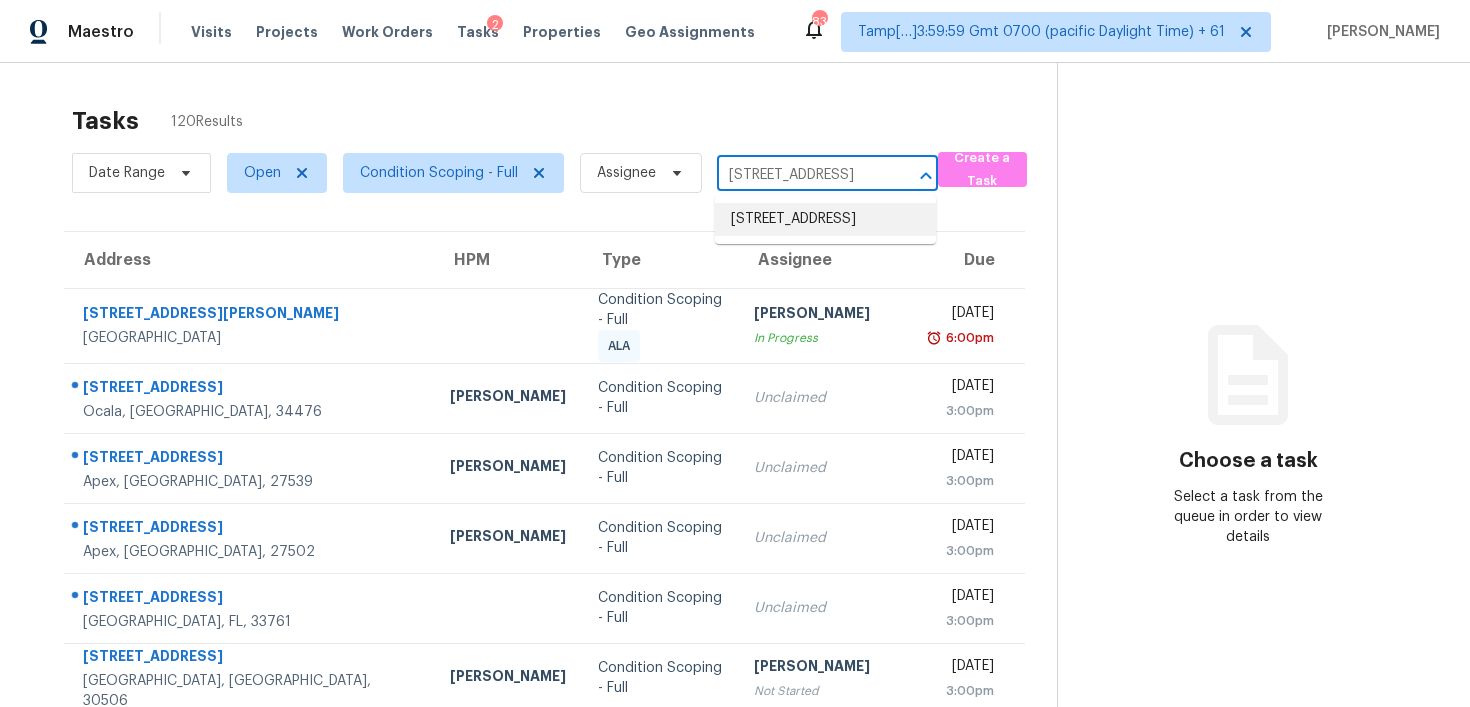 click on "[STREET_ADDRESS]" at bounding box center (825, 219) 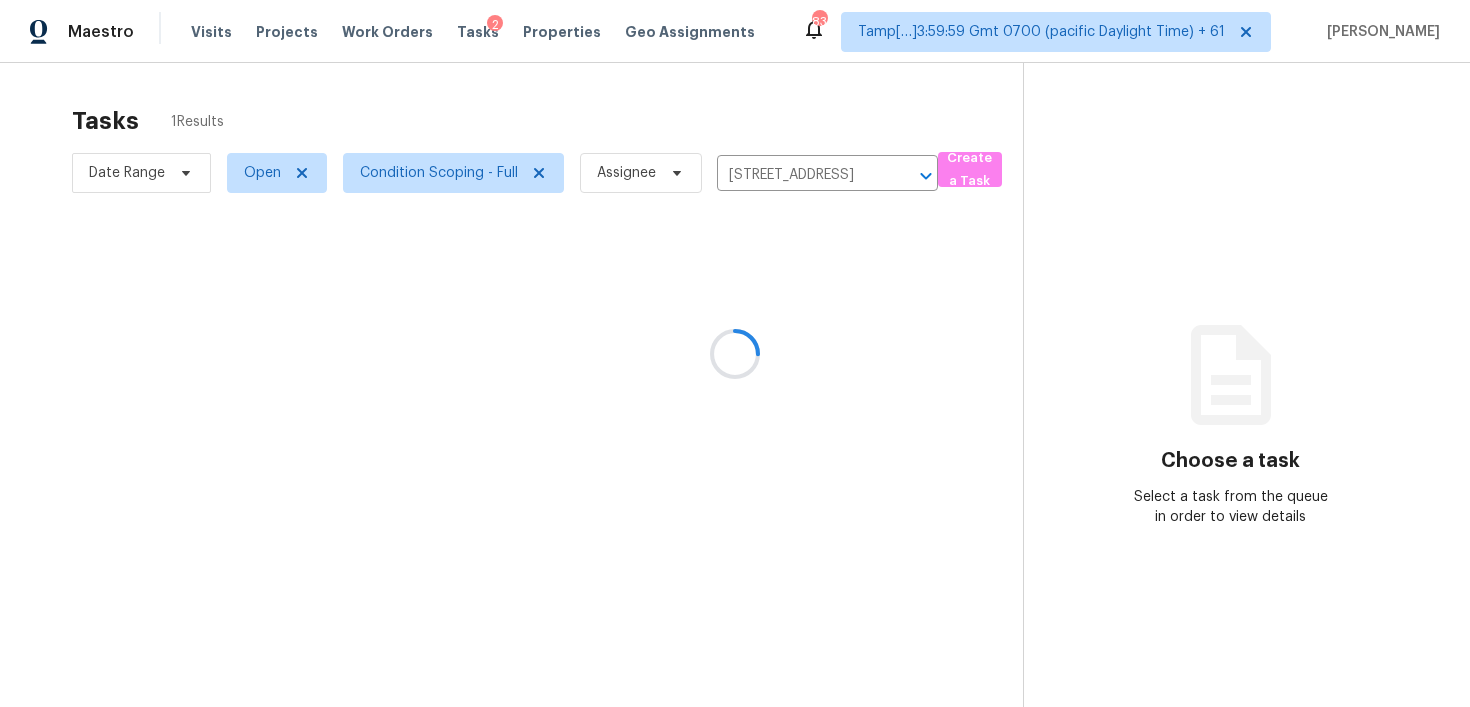 click at bounding box center [735, 353] 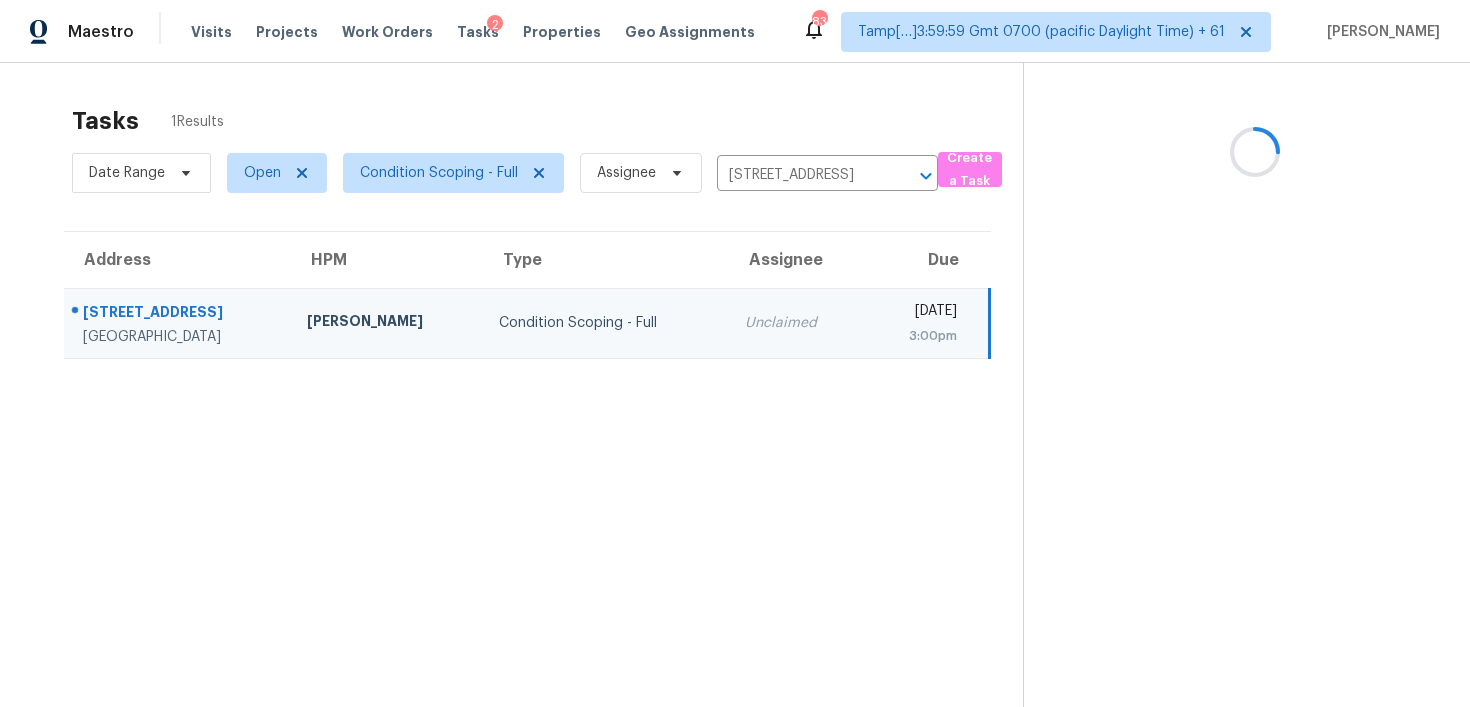 click at bounding box center (1230, 416) 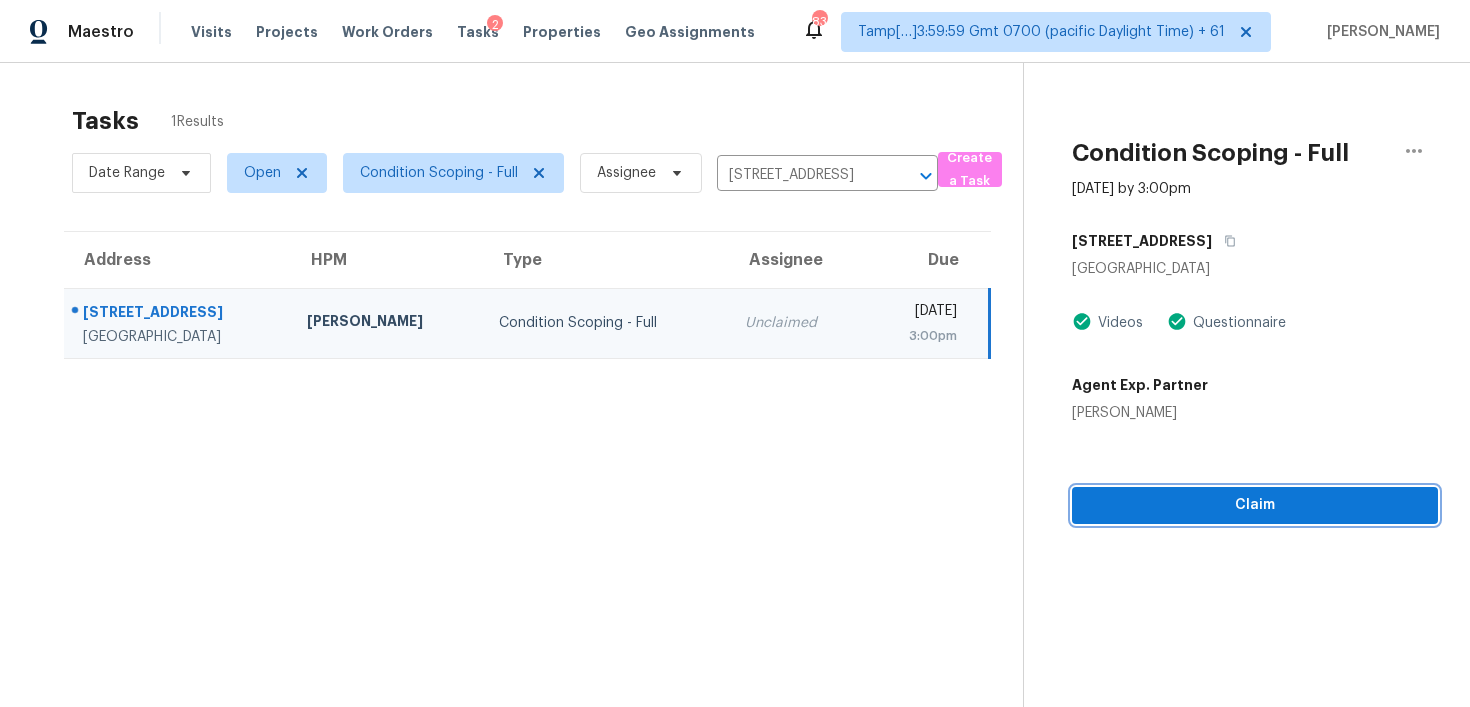 click on "Claim" at bounding box center [1255, 505] 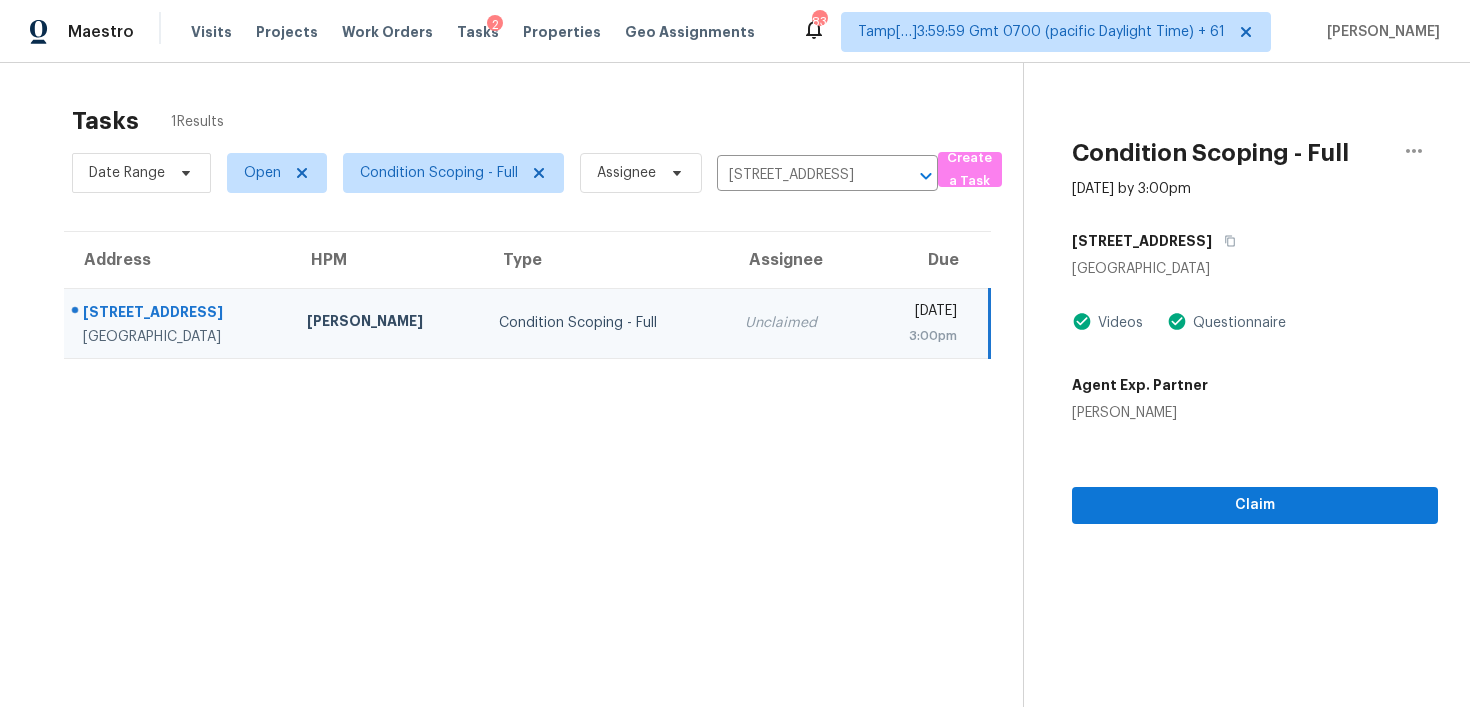 click on "Claim" at bounding box center (1255, 473) 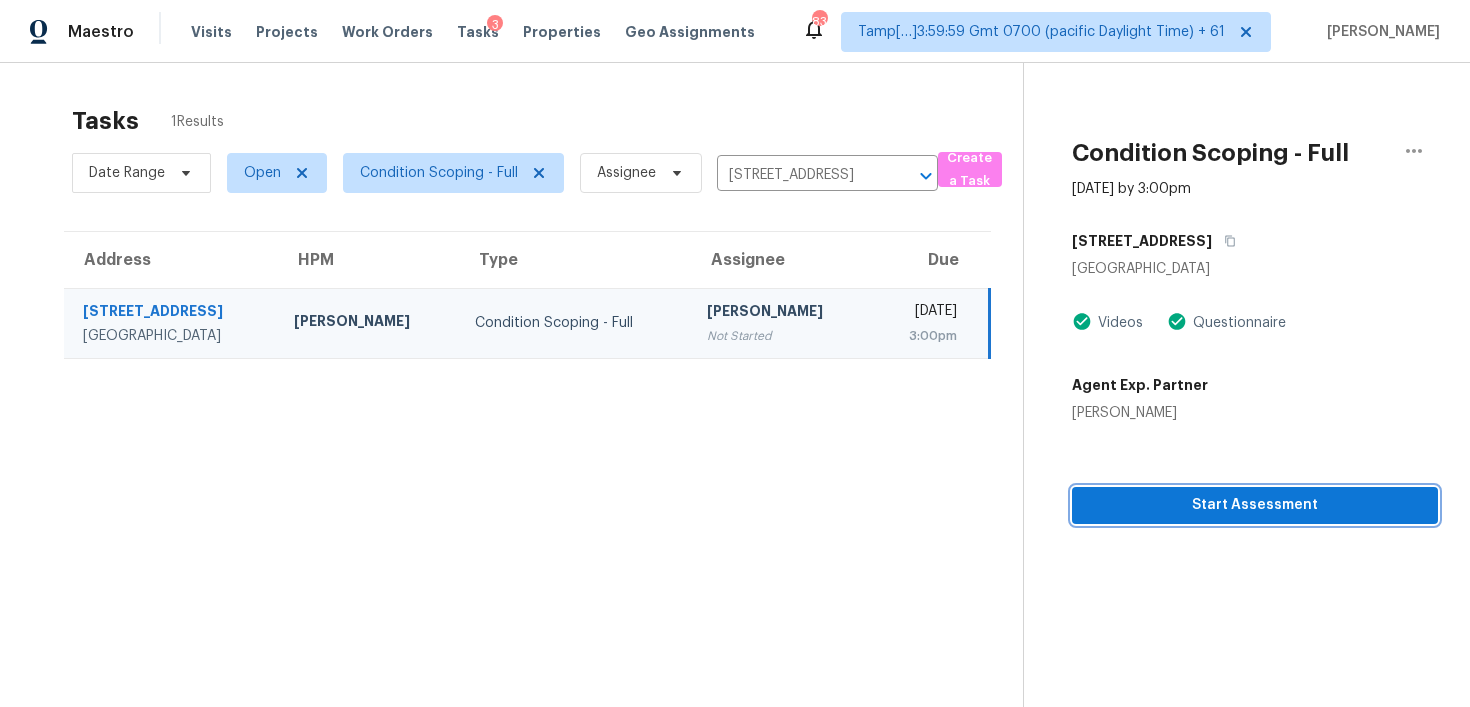 click on "Start Assessment" at bounding box center (1255, 505) 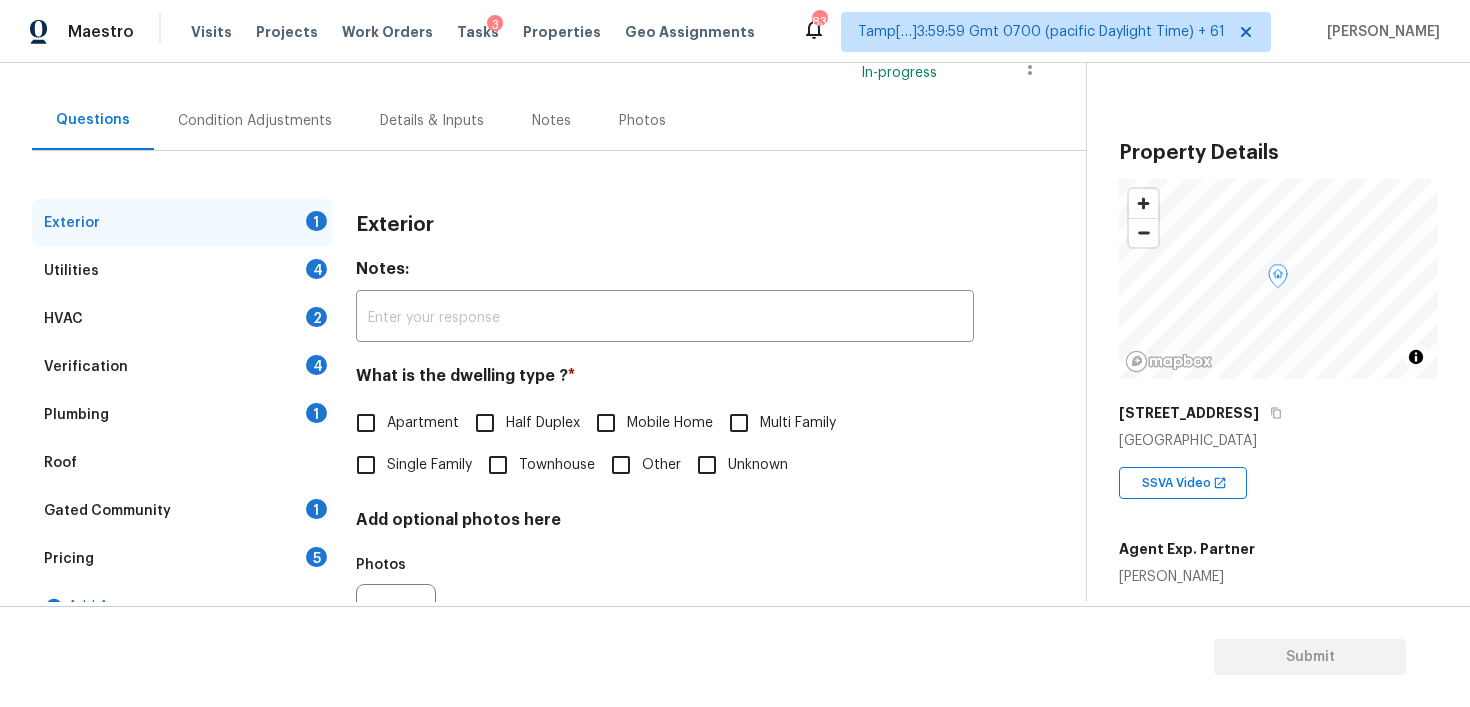 scroll, scrollTop: 256, scrollLeft: 0, axis: vertical 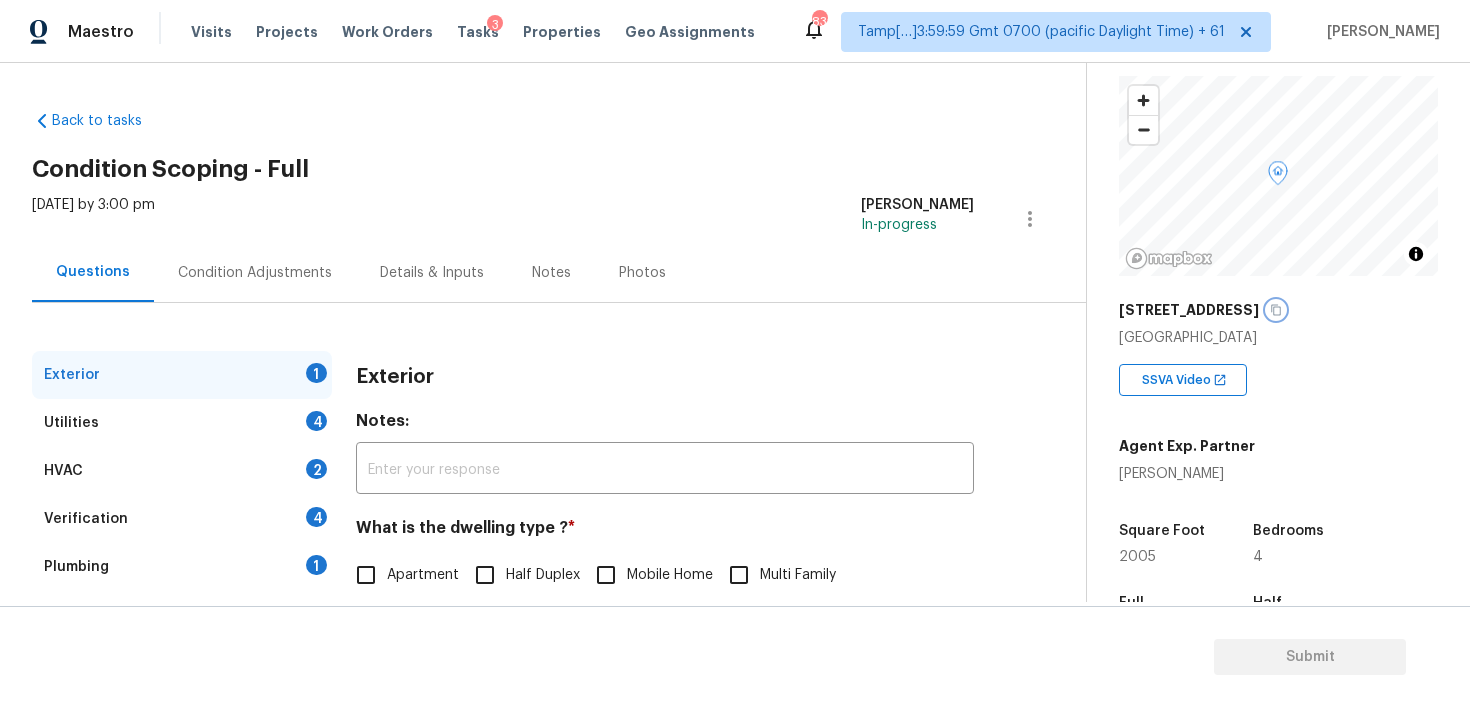 click 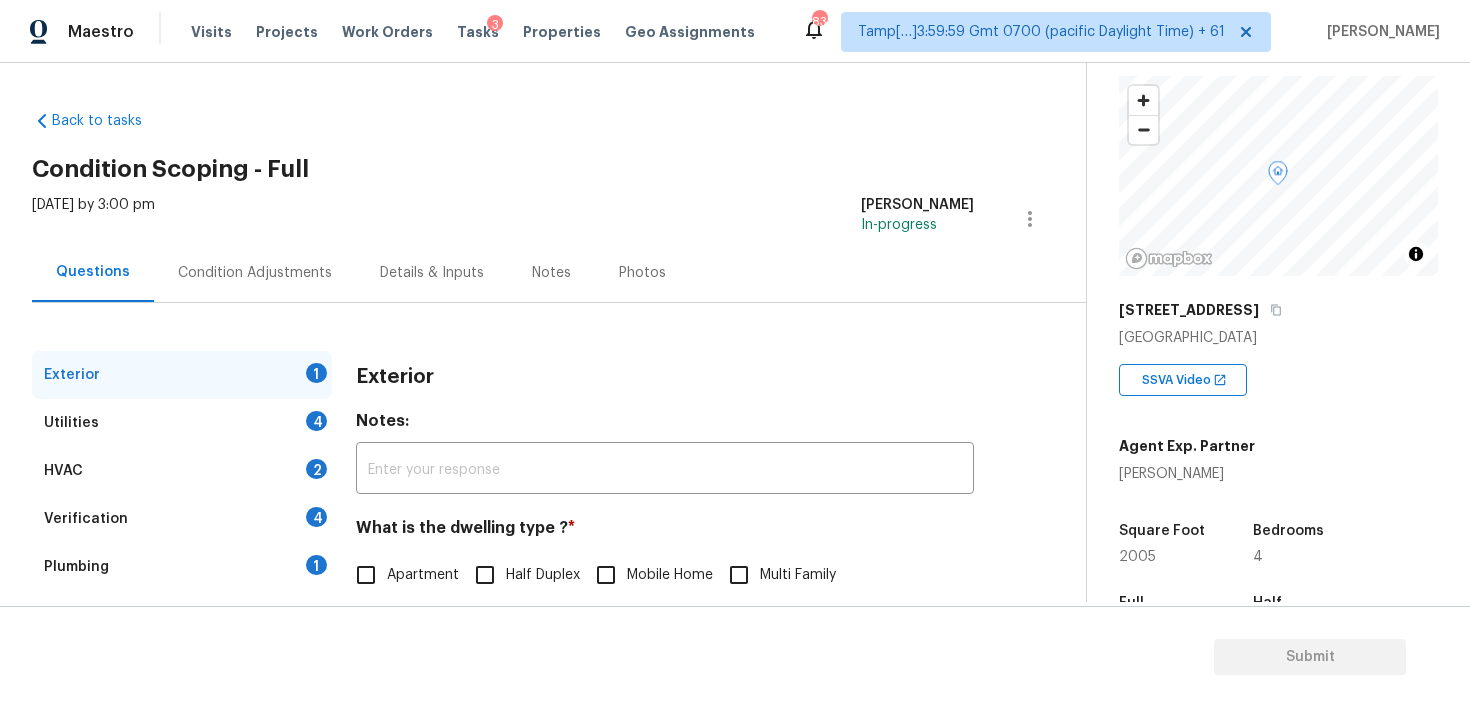 click on "Condition Adjustments" at bounding box center (255, 273) 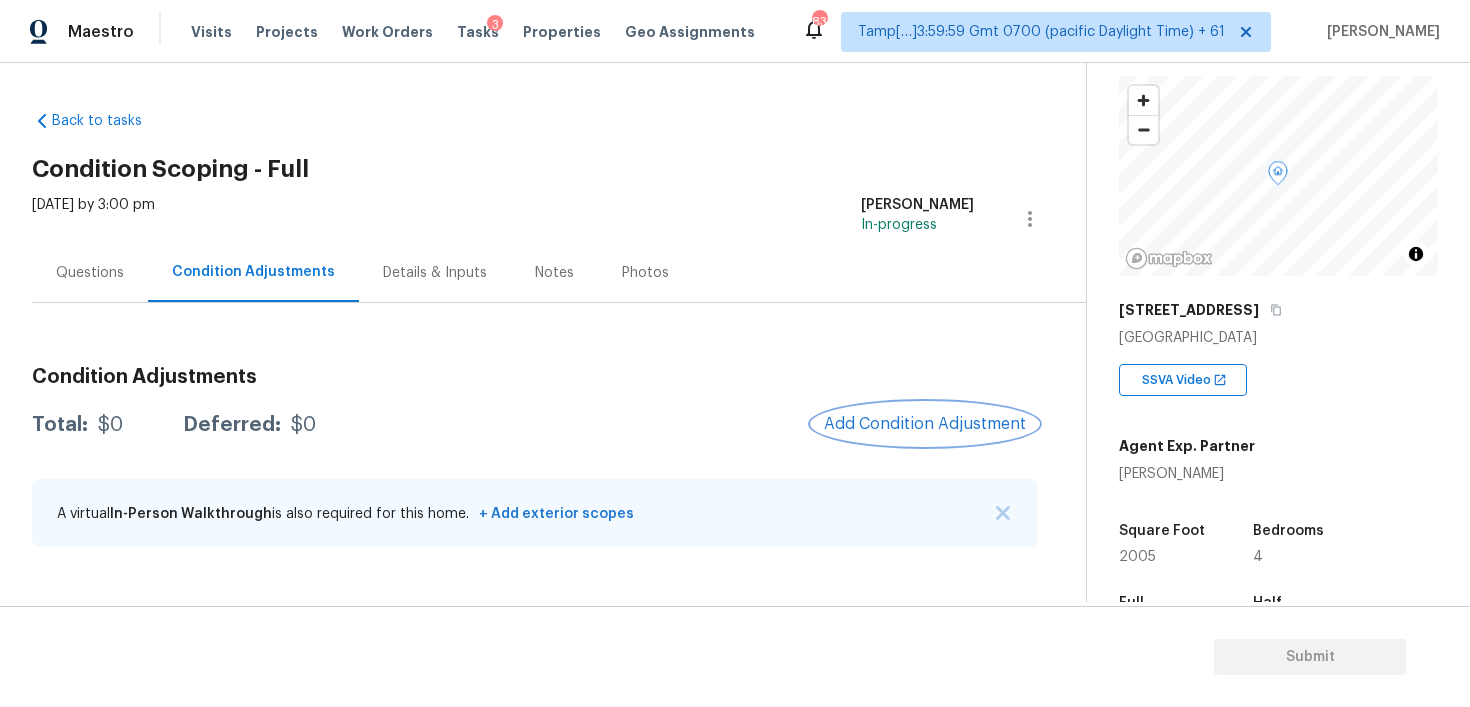 click on "Add Condition Adjustment" at bounding box center (925, 424) 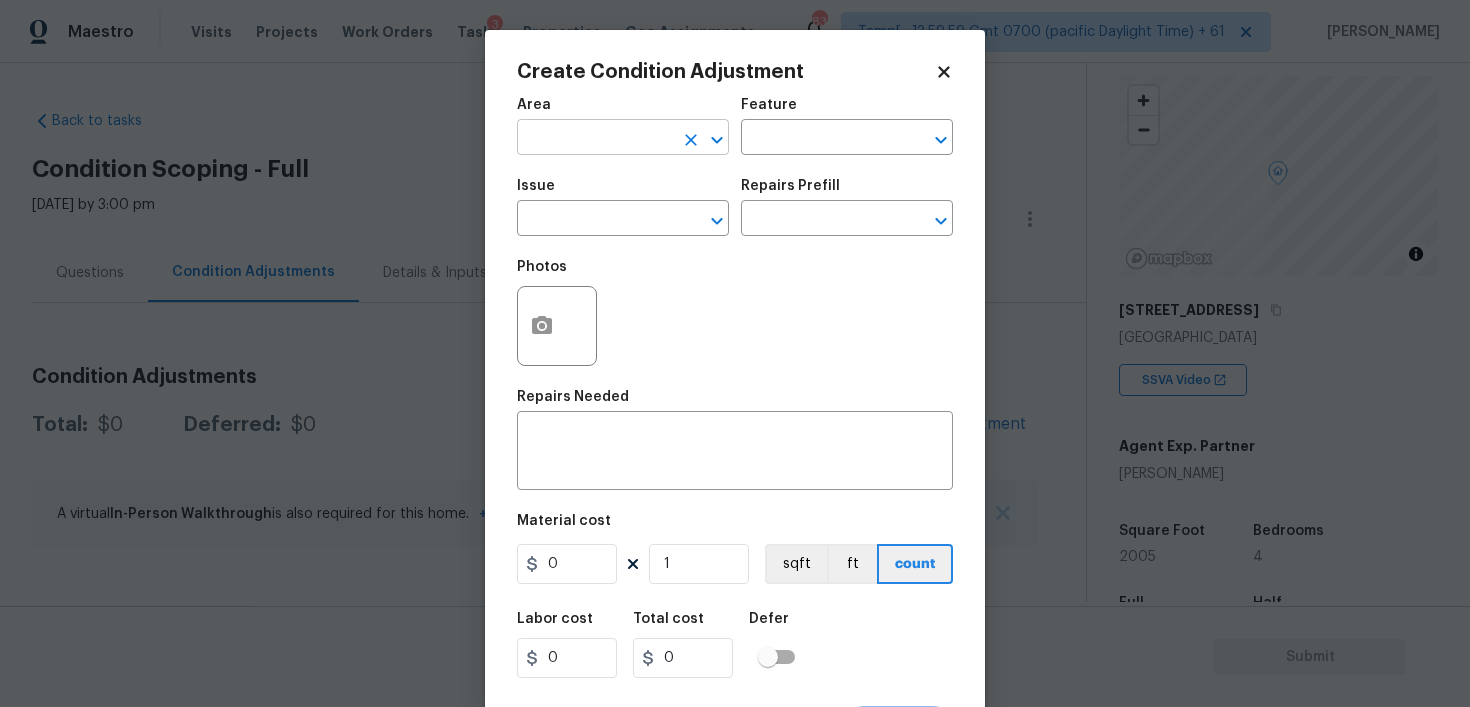 click at bounding box center (595, 139) 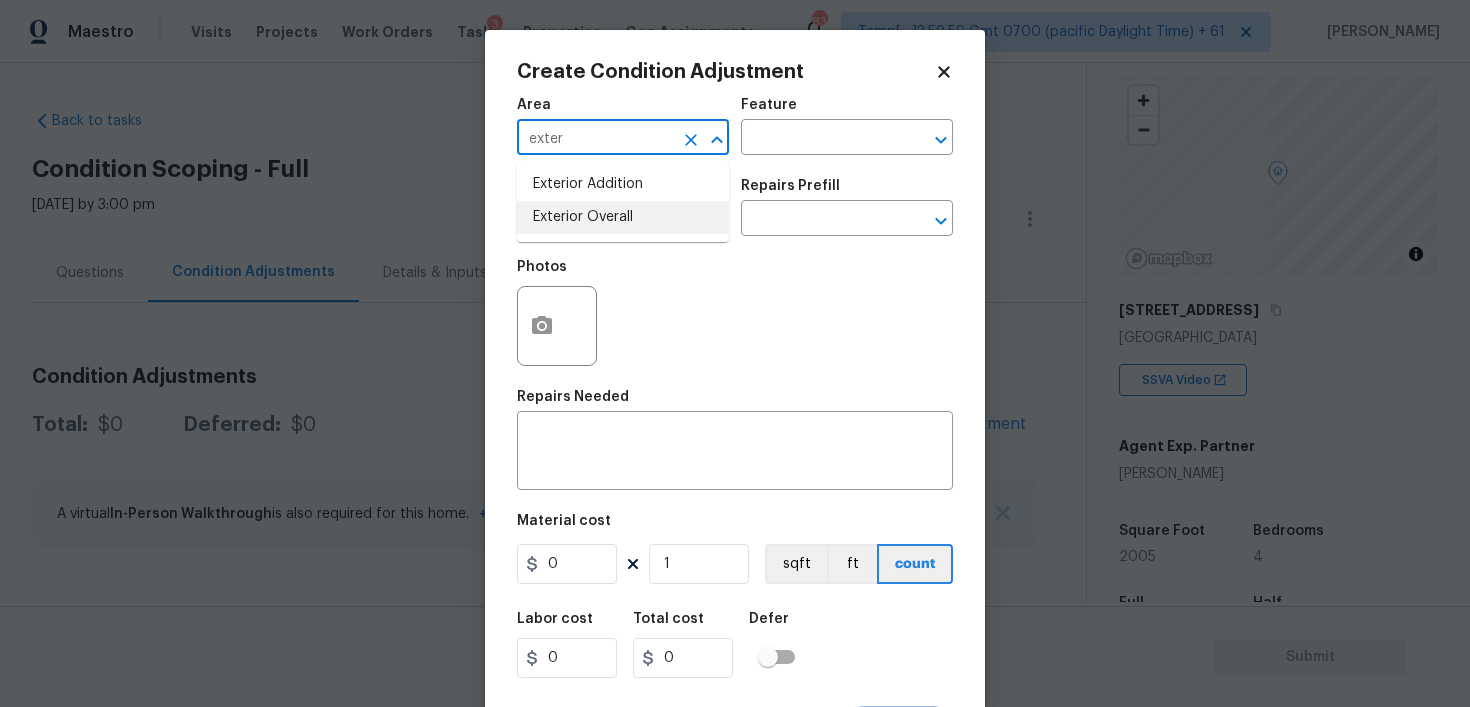 click on "Exterior Overall" at bounding box center [623, 217] 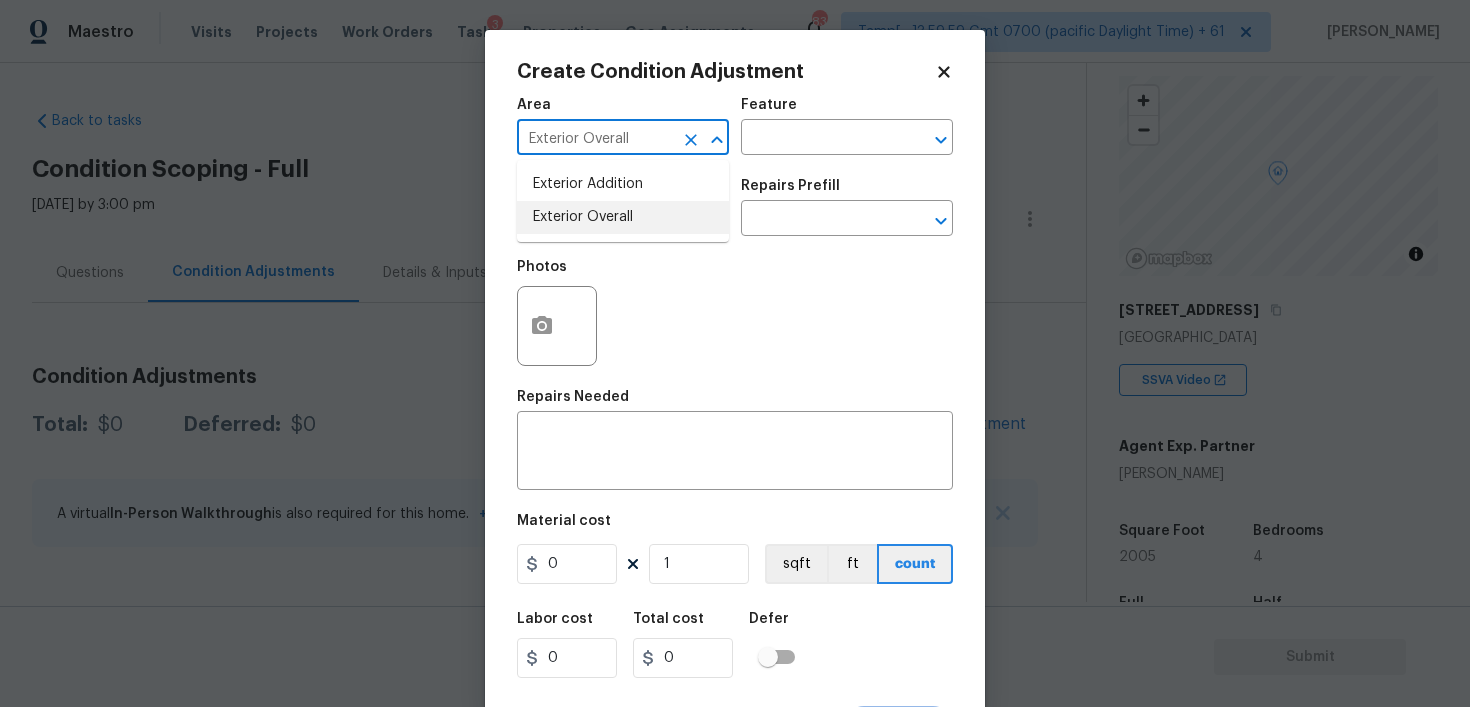 type on "Exterior Overall" 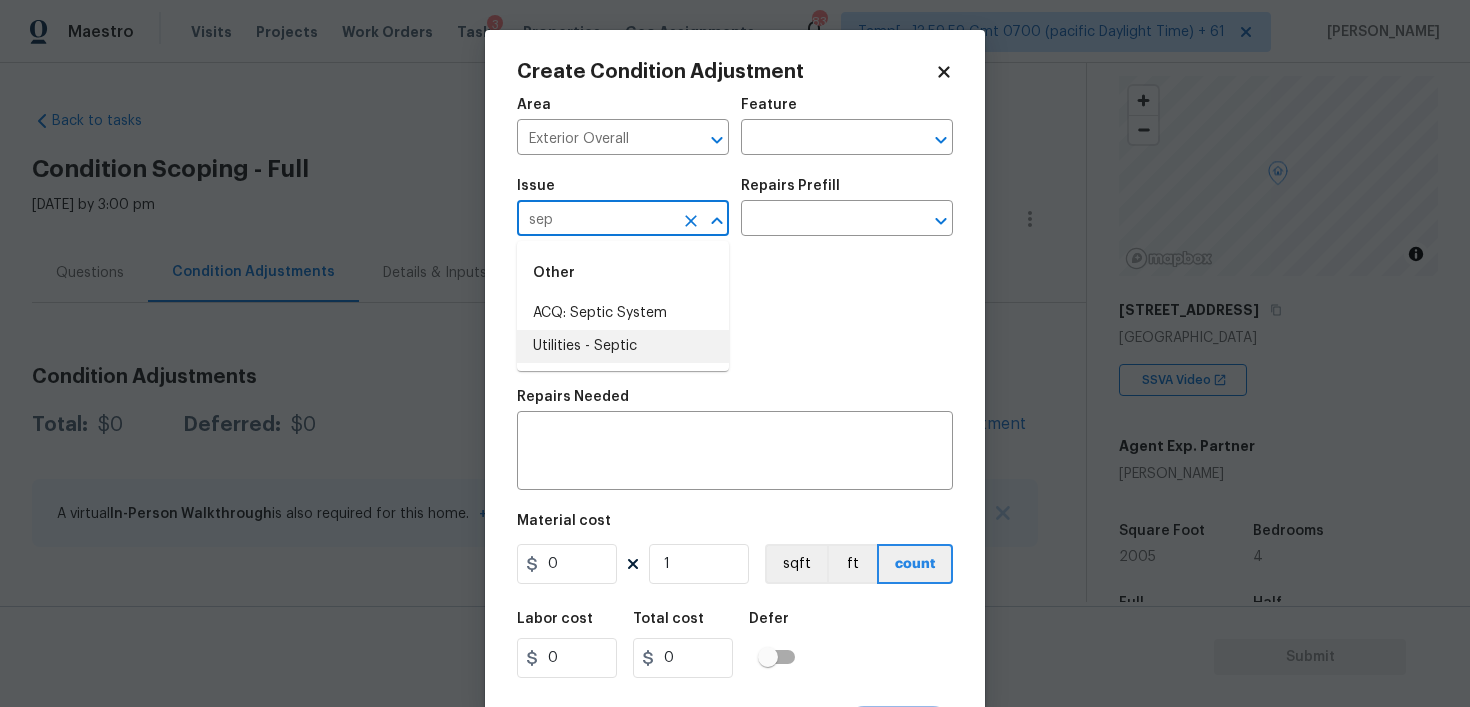 click on "Utilities - Septic" at bounding box center [623, 346] 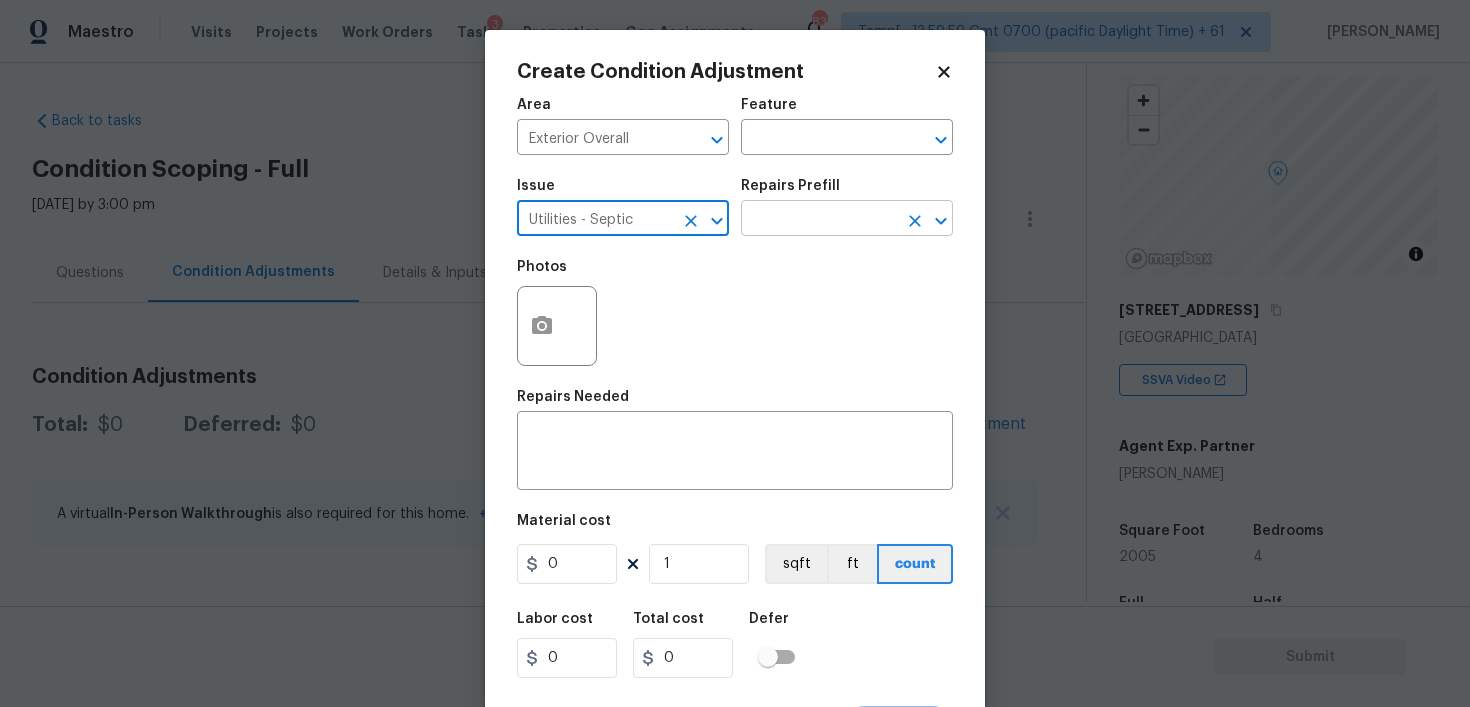 type on "Utilities - Septic" 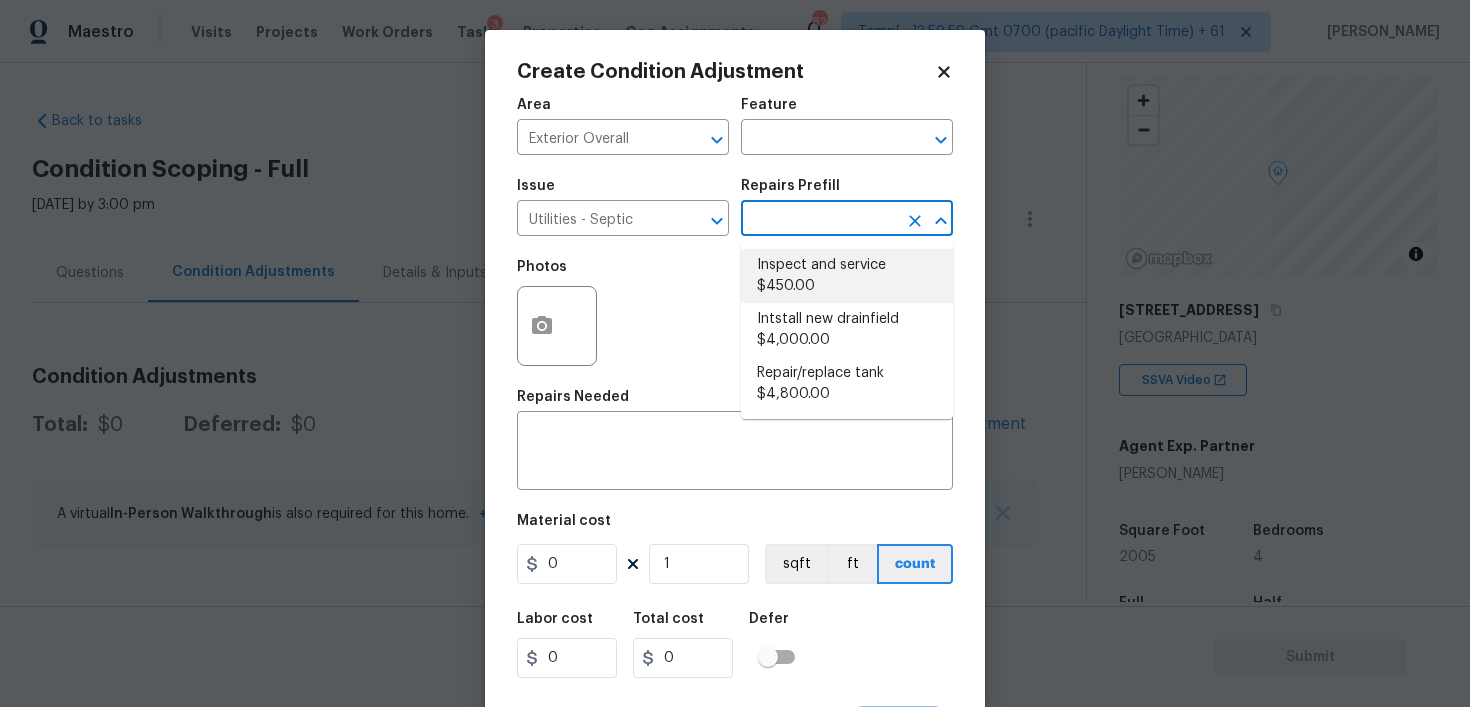 click on "Inspect and service $450.00" at bounding box center (847, 276) 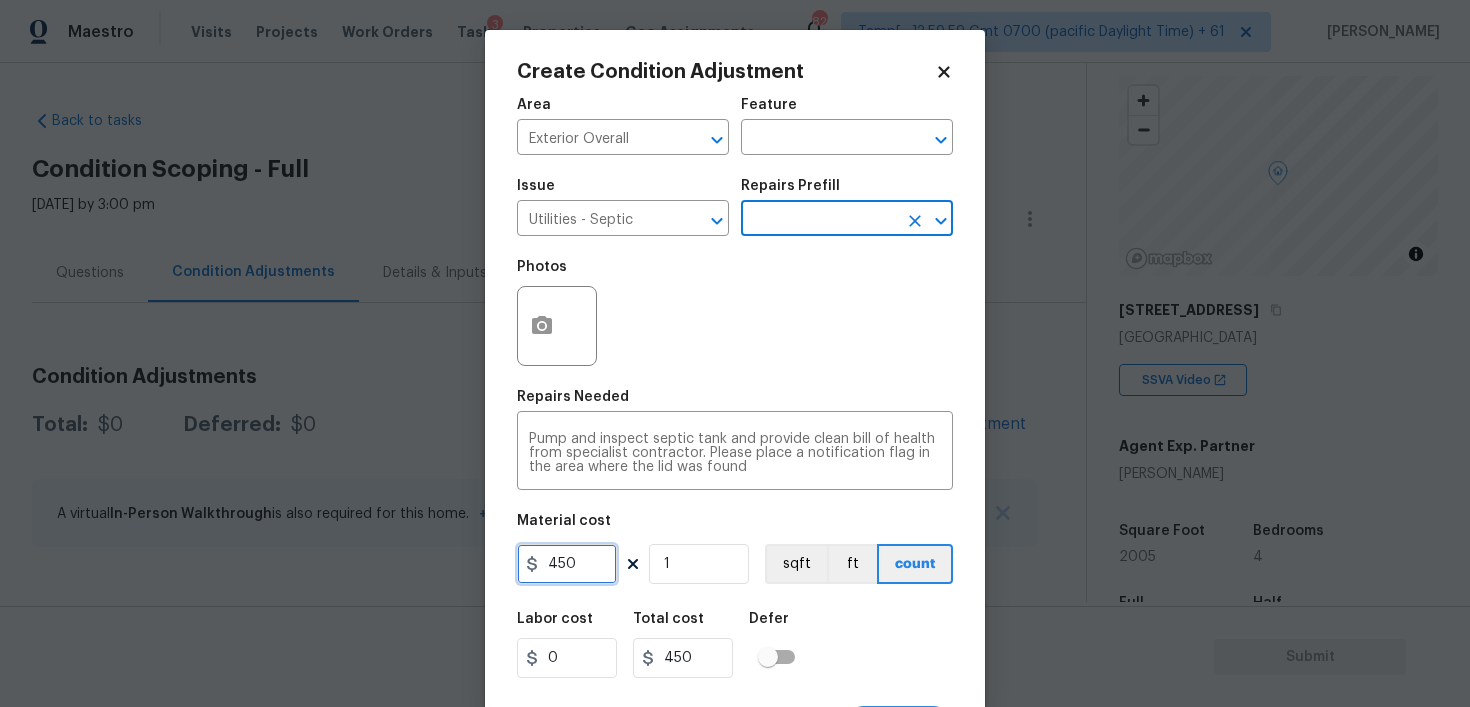 click on "450" at bounding box center [567, 564] 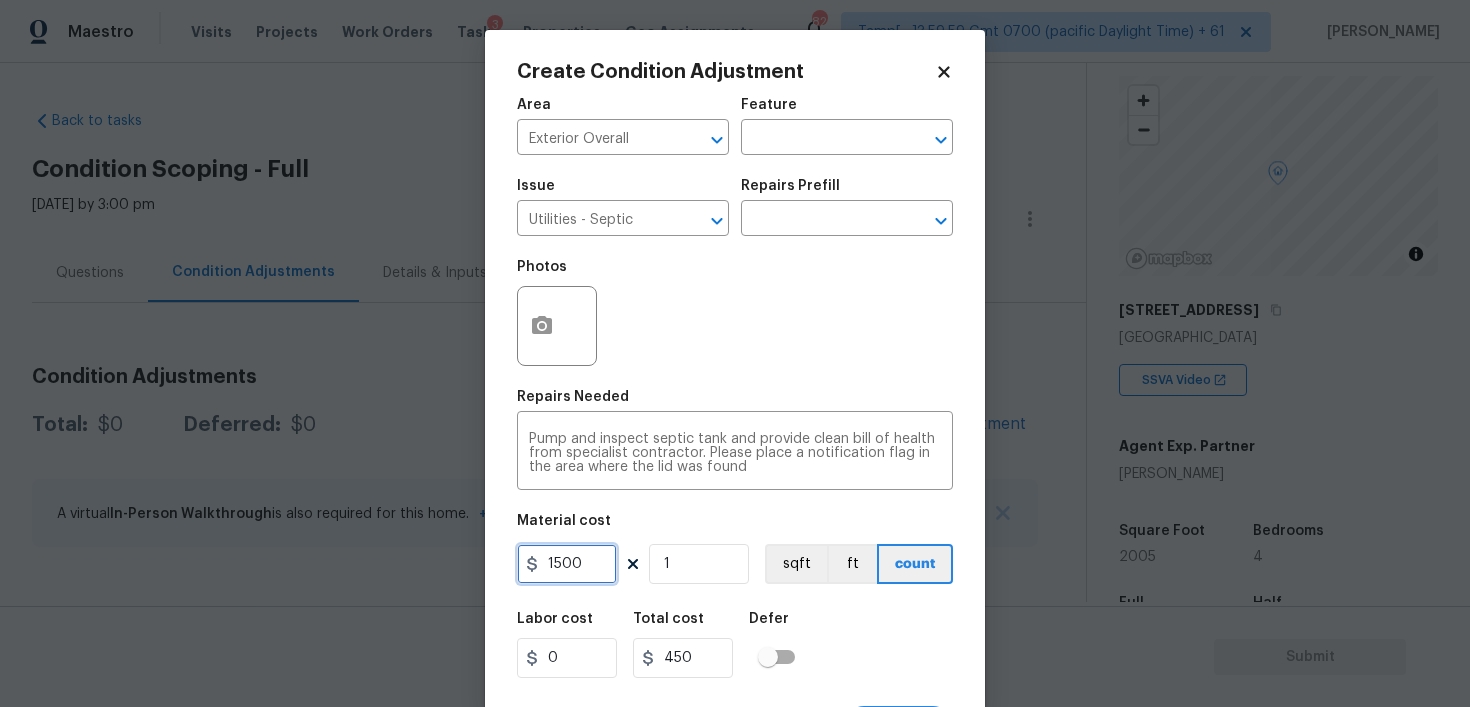 type on "1500" 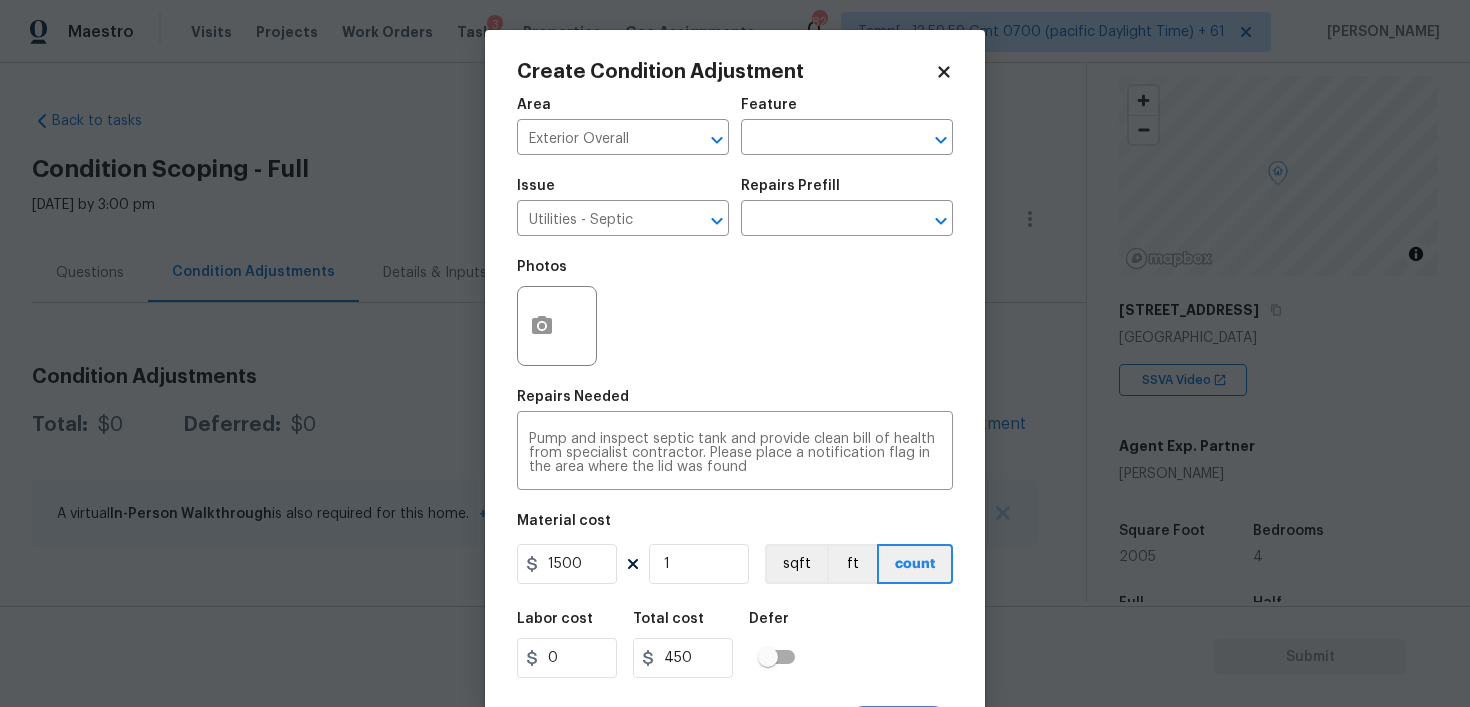 click on "Labor cost 0 Total cost 450 Defer" at bounding box center (735, 645) 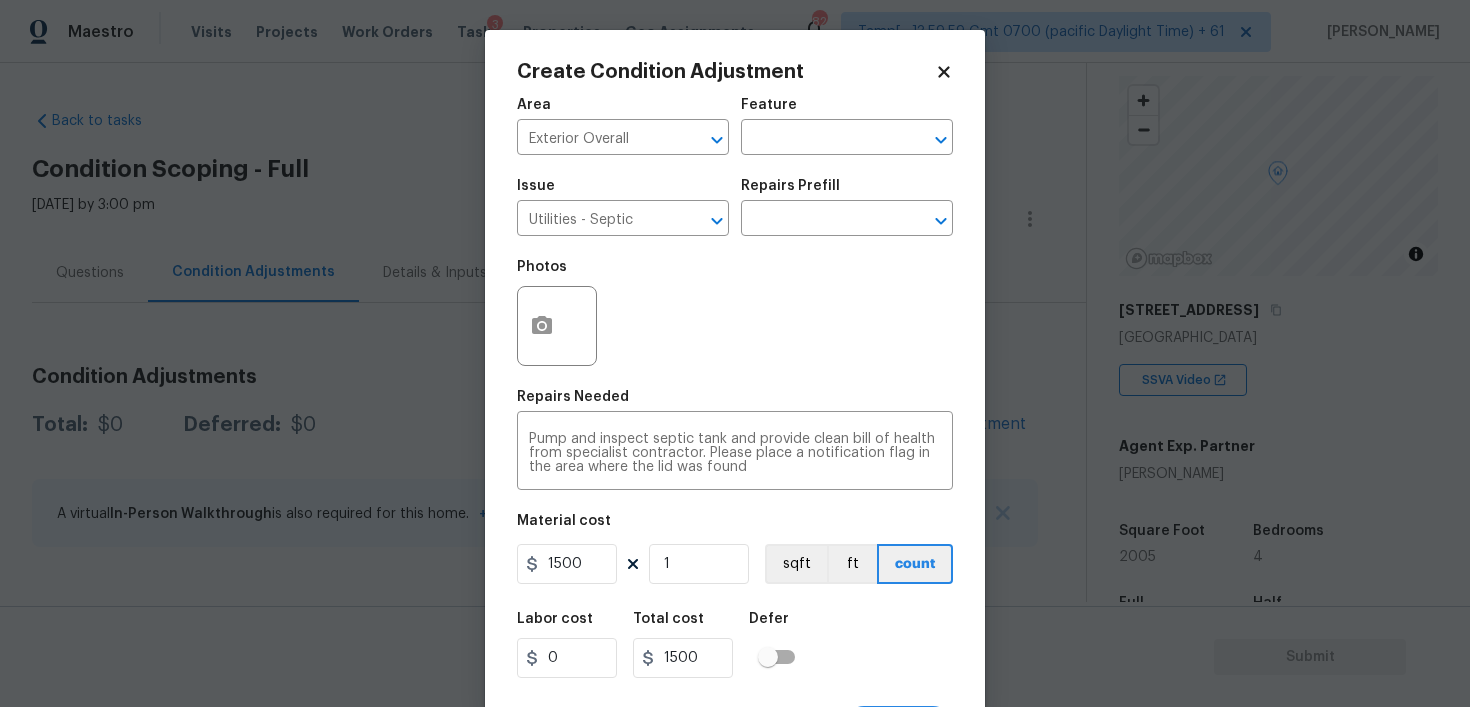 scroll, scrollTop: 40, scrollLeft: 0, axis: vertical 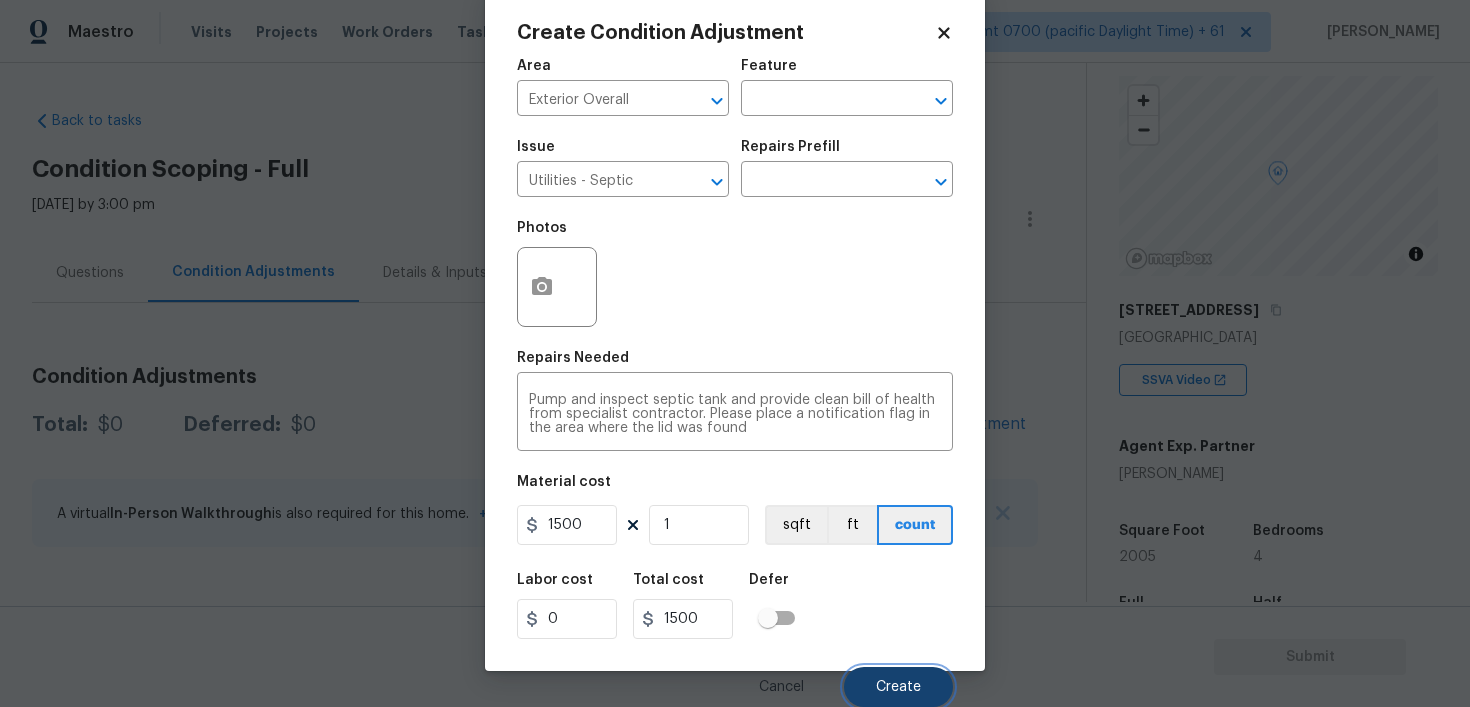 click on "Create" at bounding box center [898, 687] 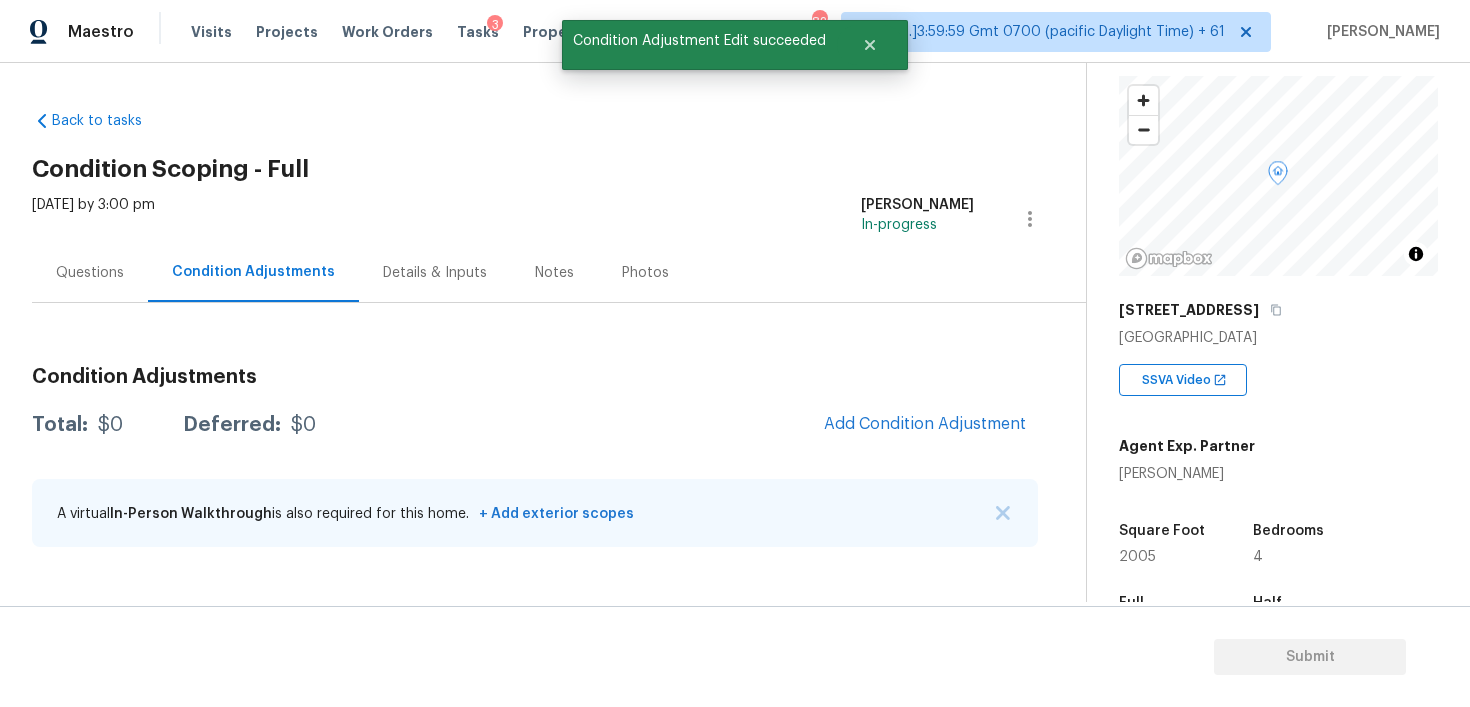 scroll, scrollTop: 33, scrollLeft: 0, axis: vertical 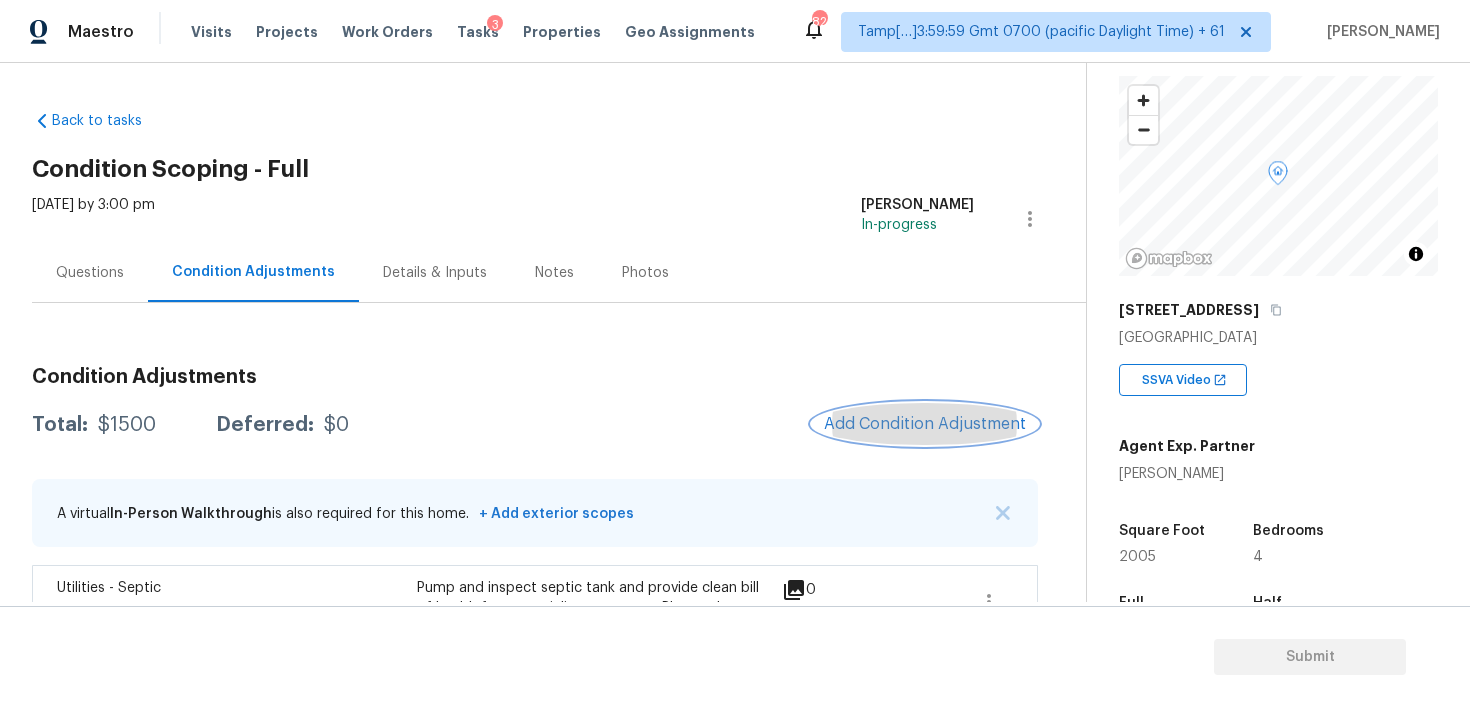 click on "Add Condition Adjustment" at bounding box center (925, 424) 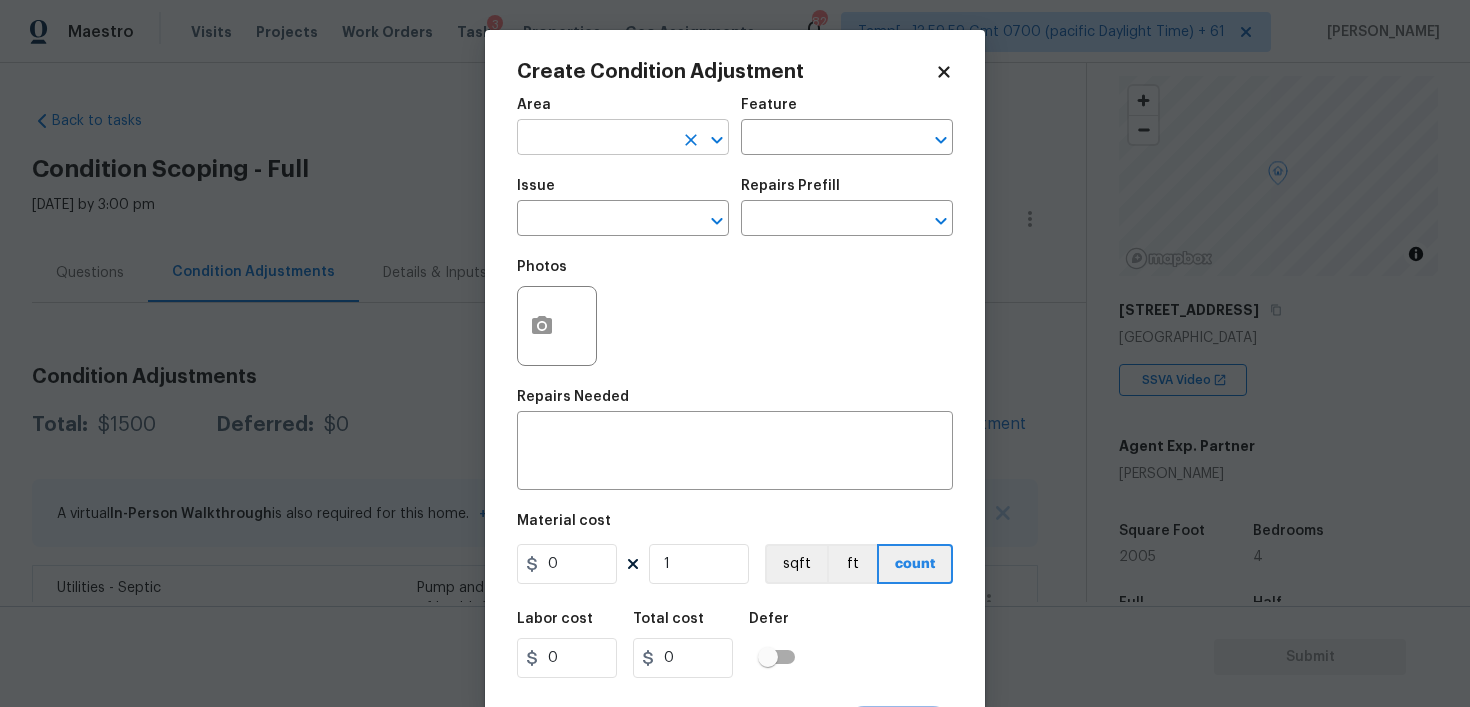 click at bounding box center (595, 139) 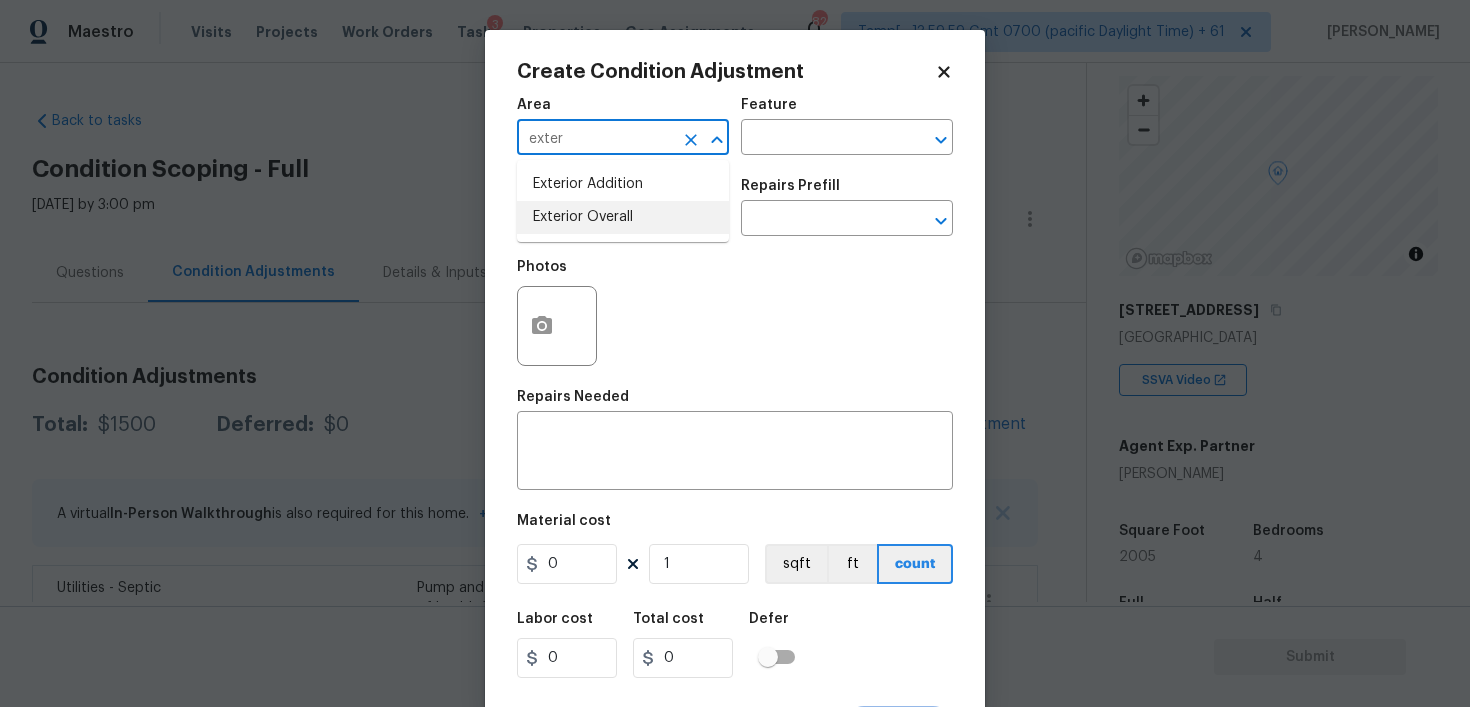 click on "Exterior Overall" at bounding box center [623, 217] 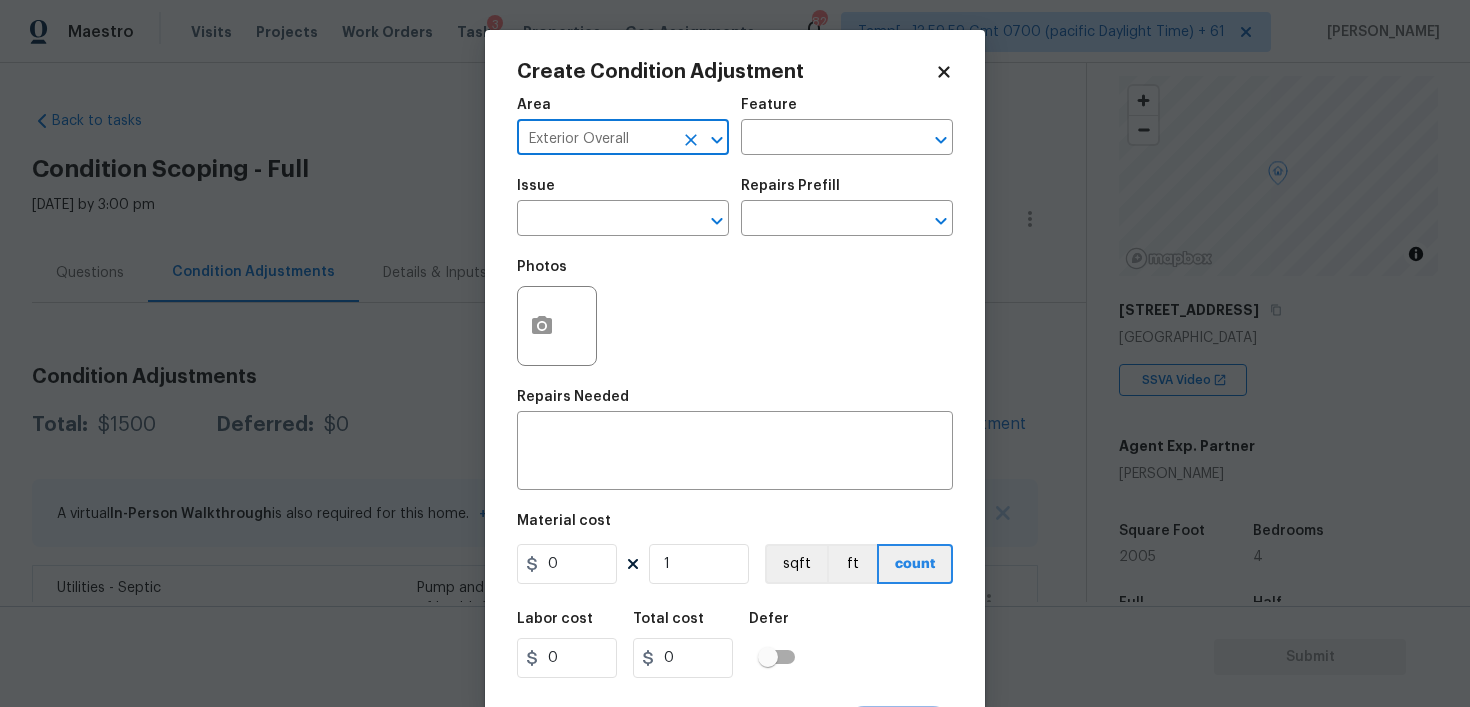 type on "Exterior Overall" 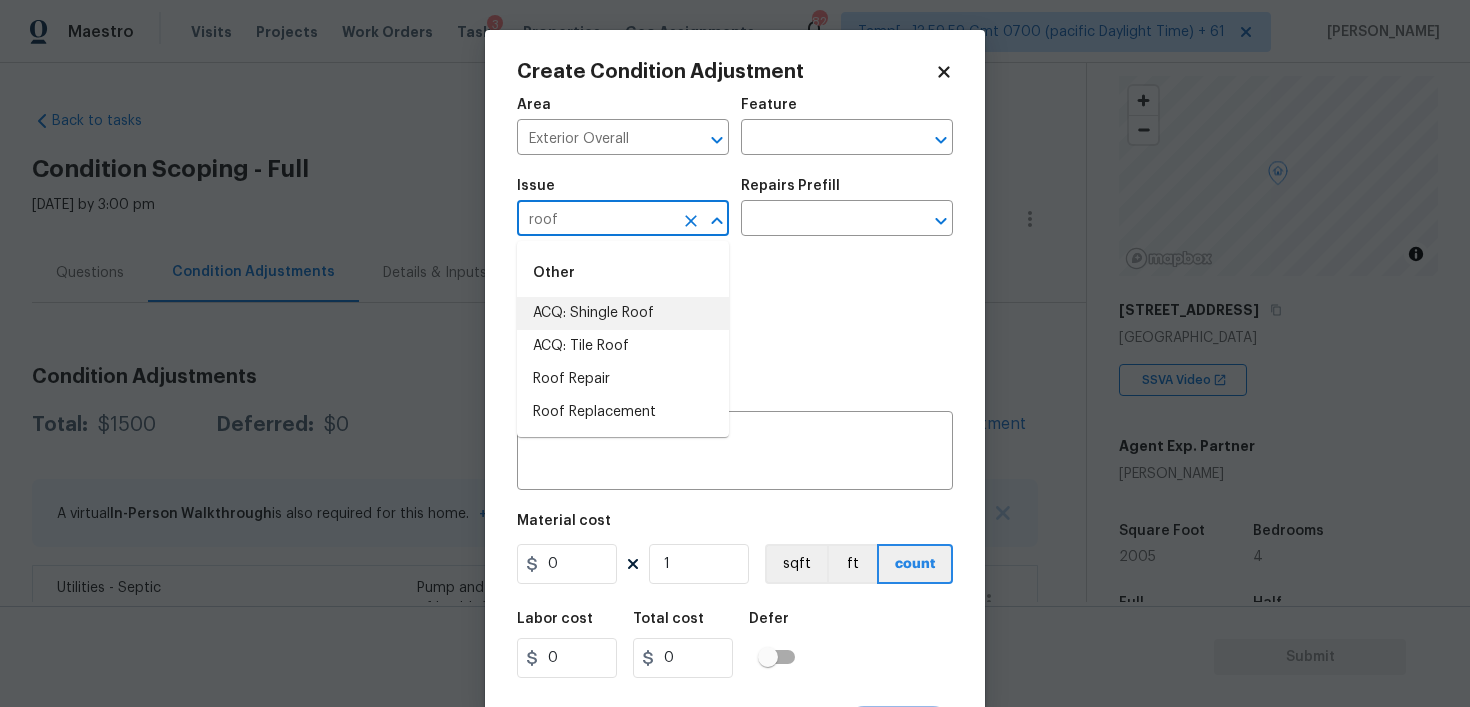 click on "ACQ: Shingle Roof" at bounding box center [623, 313] 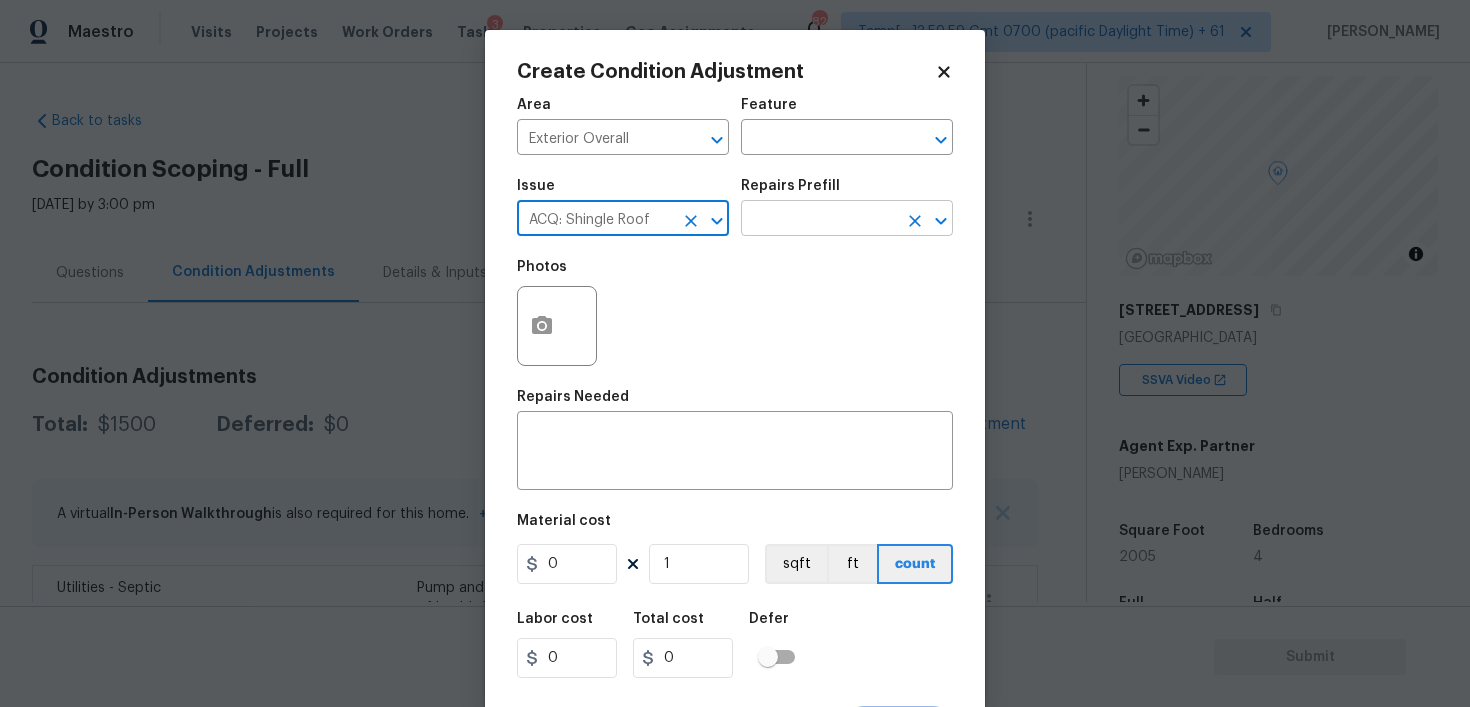 type on "ACQ: Shingle Roof" 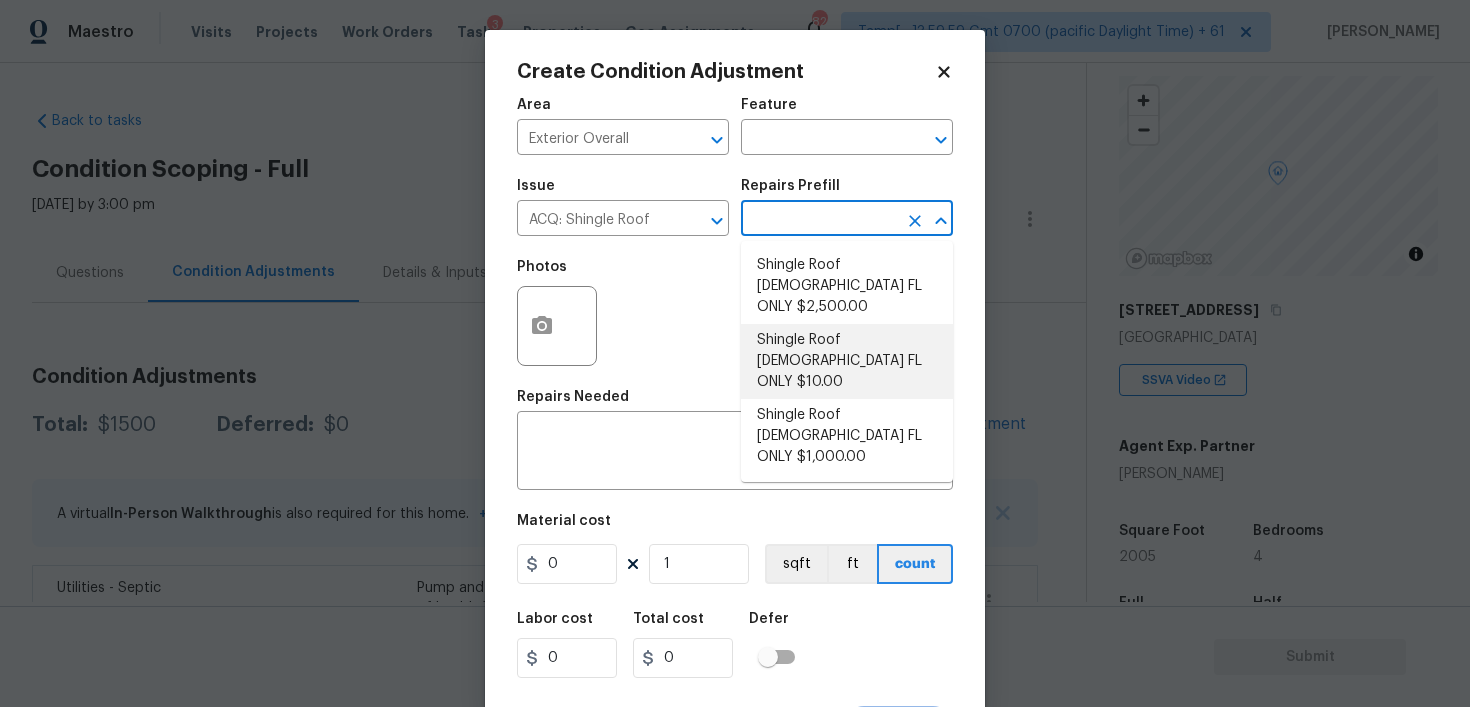 click on "Shingle Roof [DEMOGRAPHIC_DATA] FL ONLY $10.00" at bounding box center (847, 361) 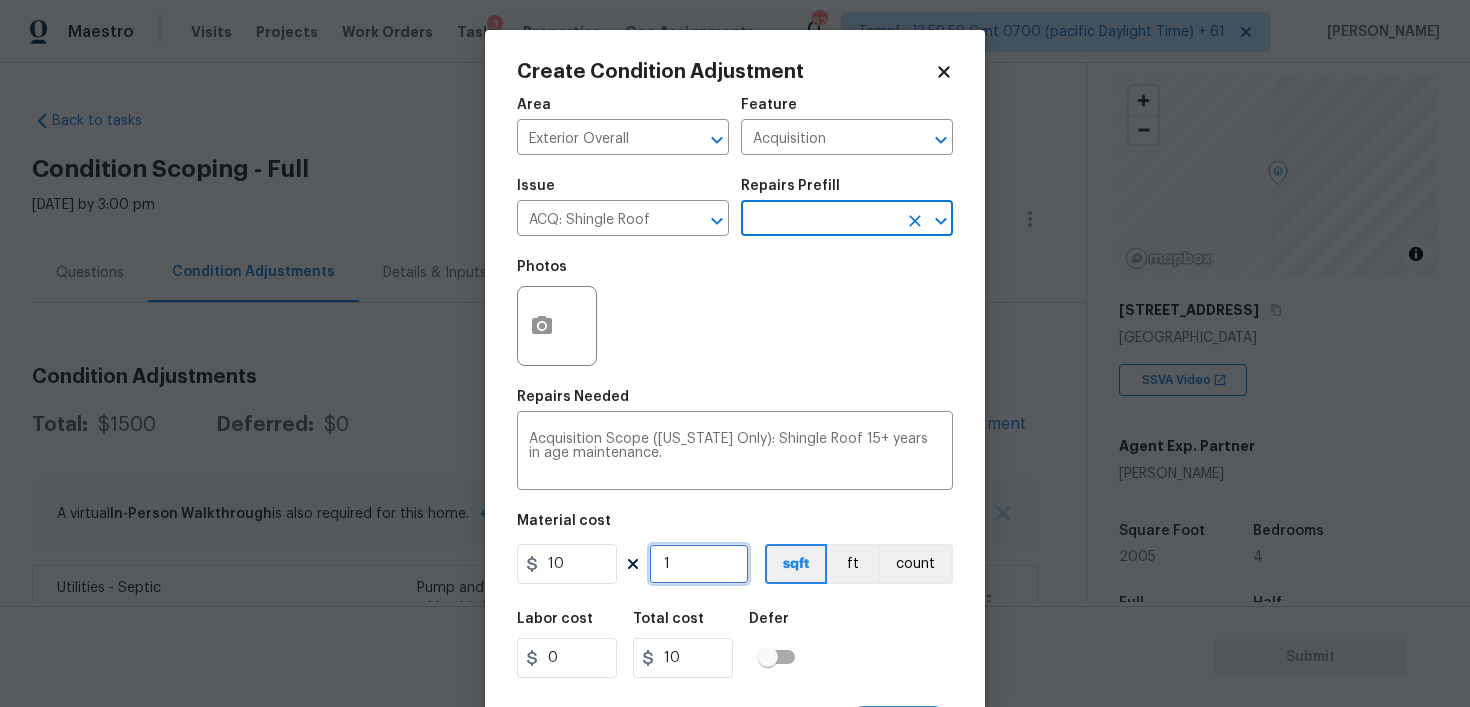 click on "1" at bounding box center [699, 564] 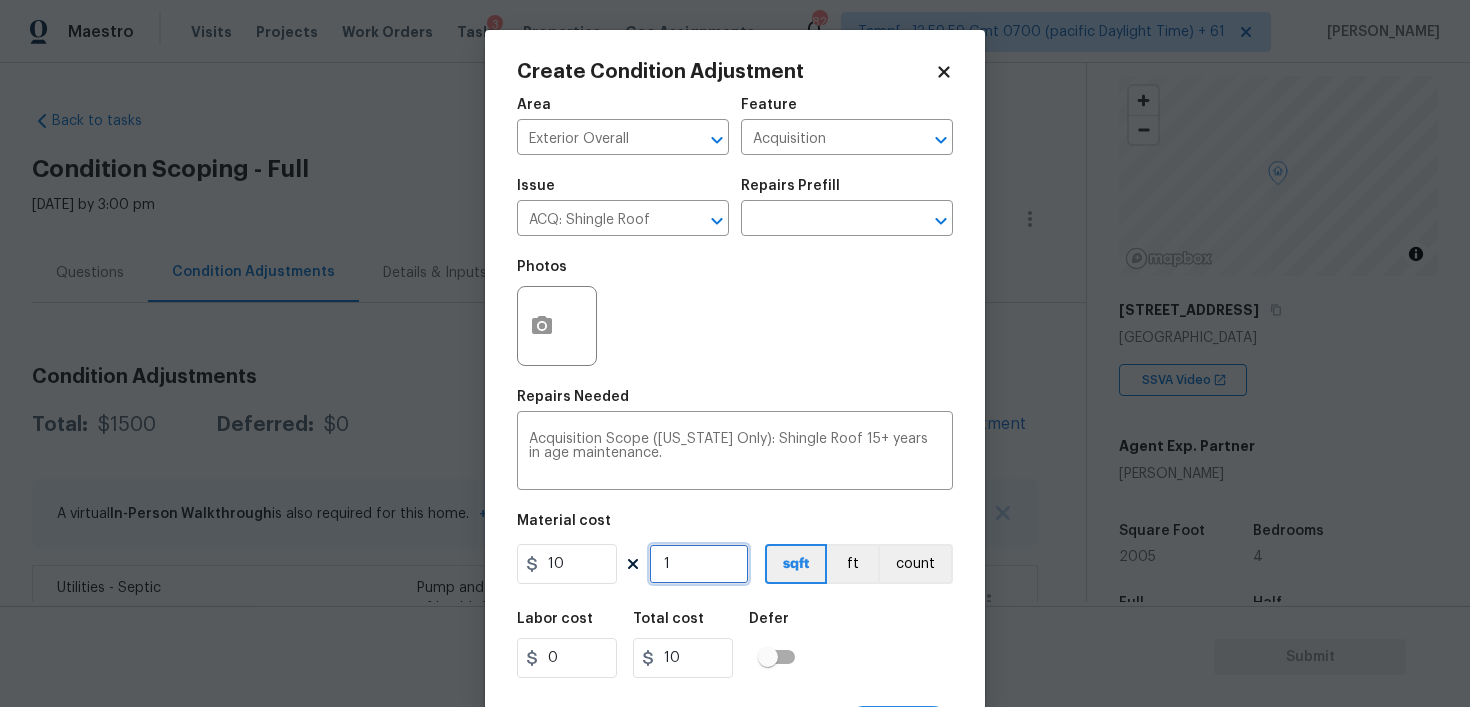 type on "0" 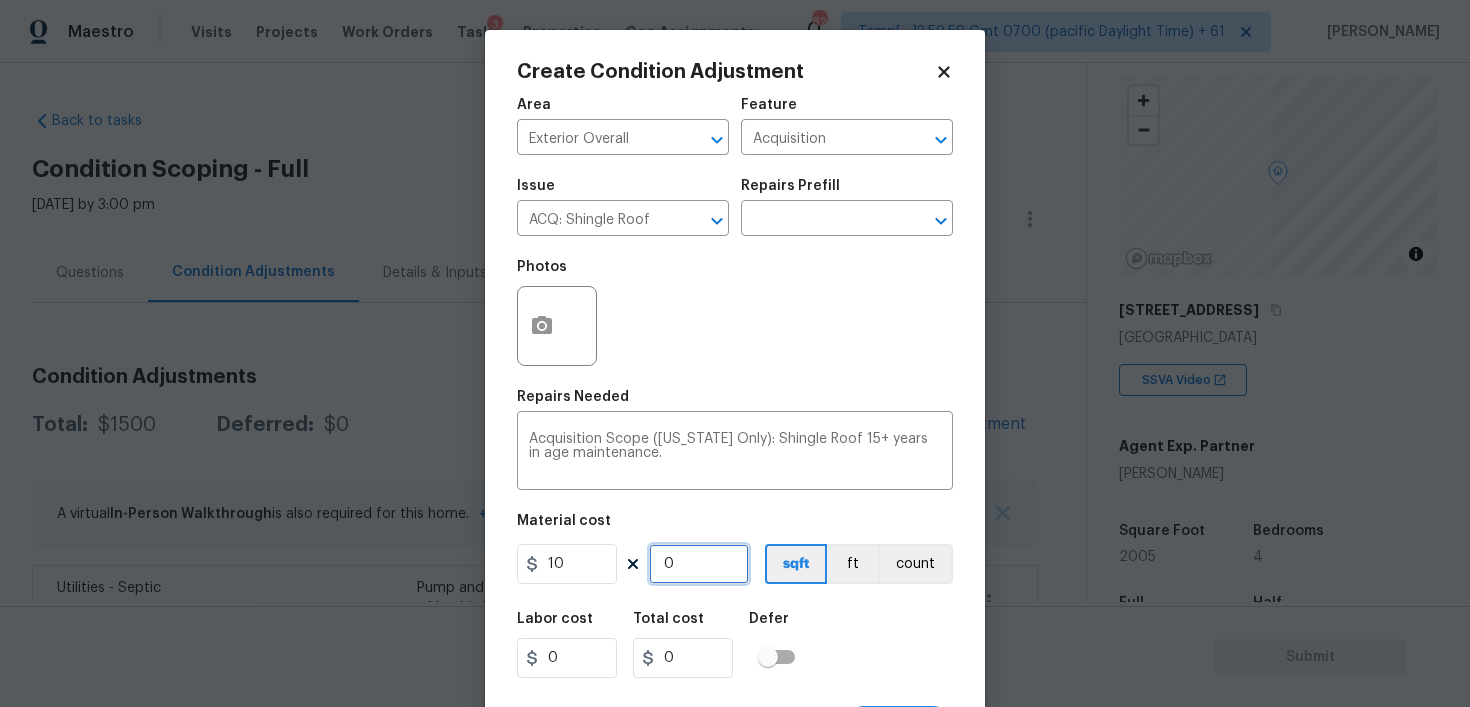 paste on "2005" 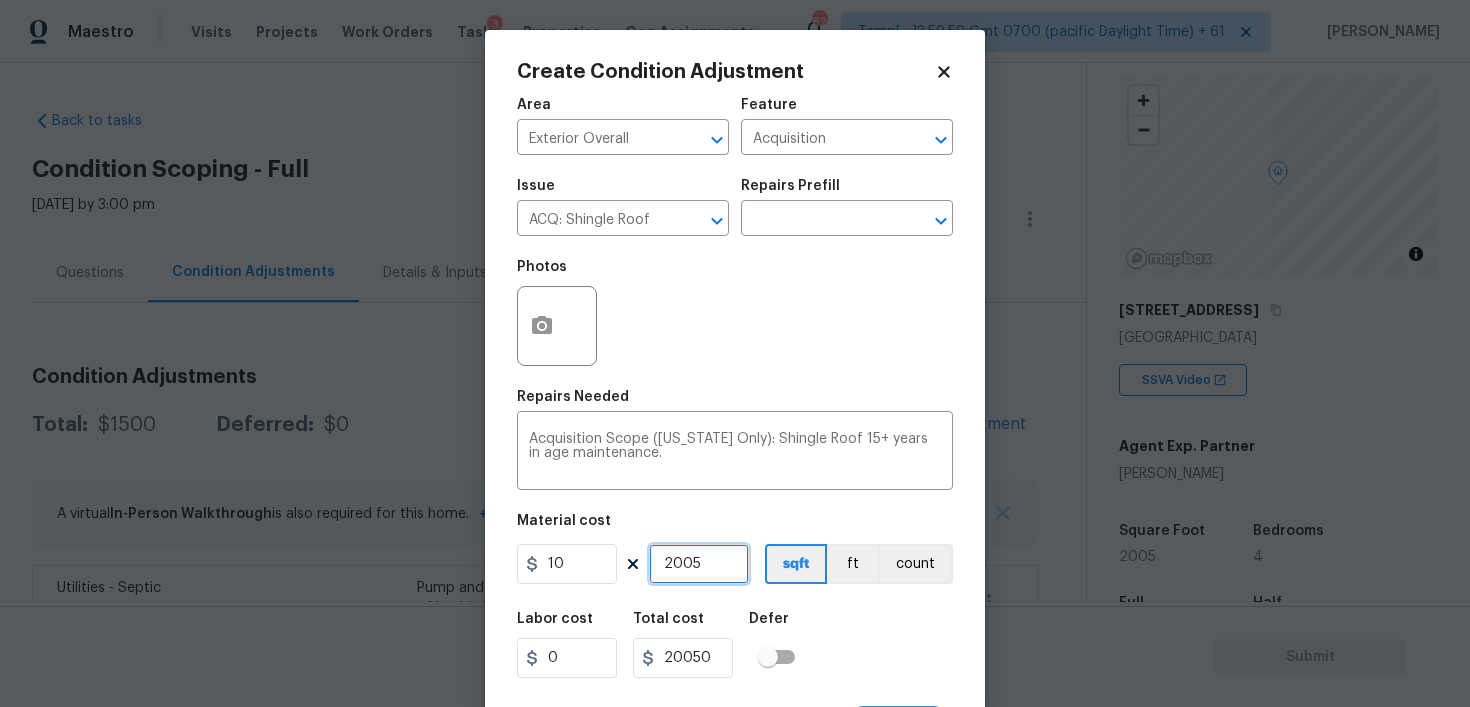type on "2005" 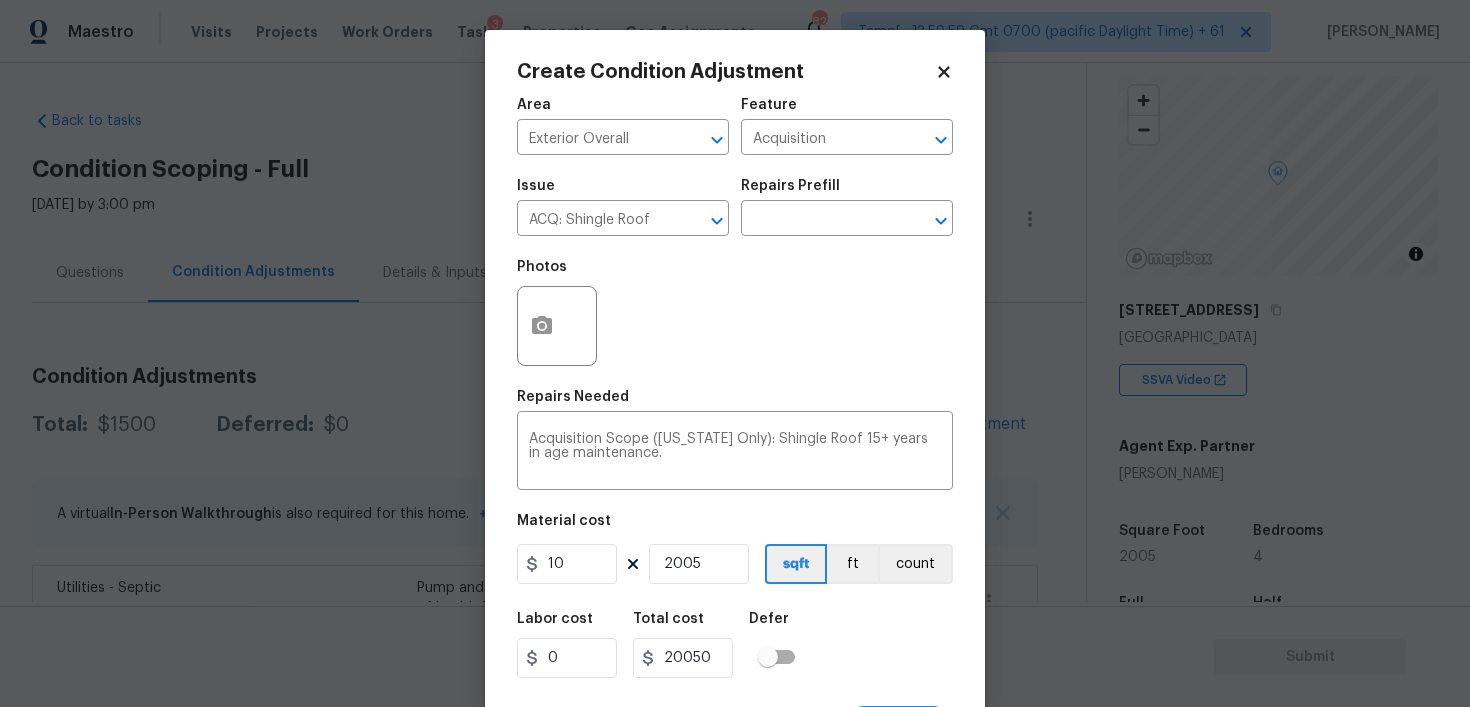 click on "Defer" at bounding box center (778, 625) 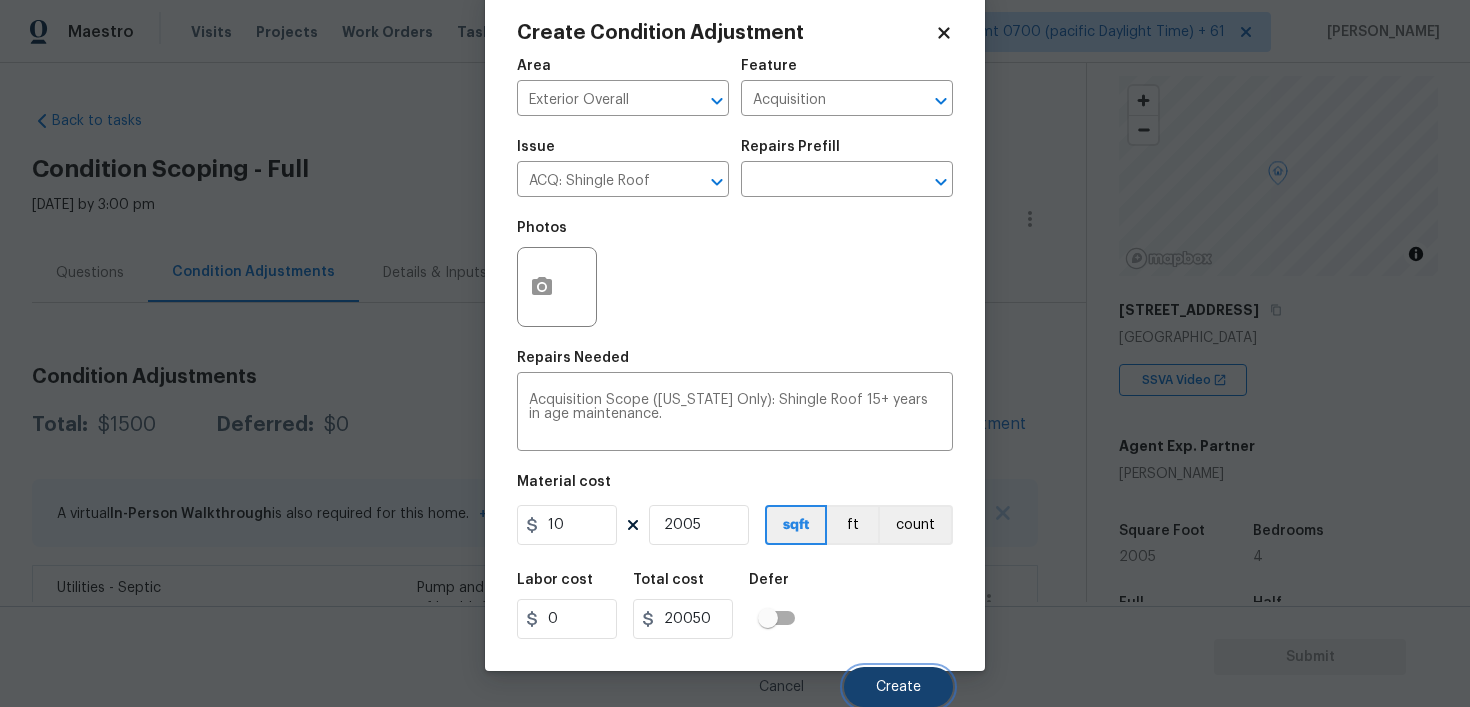 click on "Create" at bounding box center [898, 687] 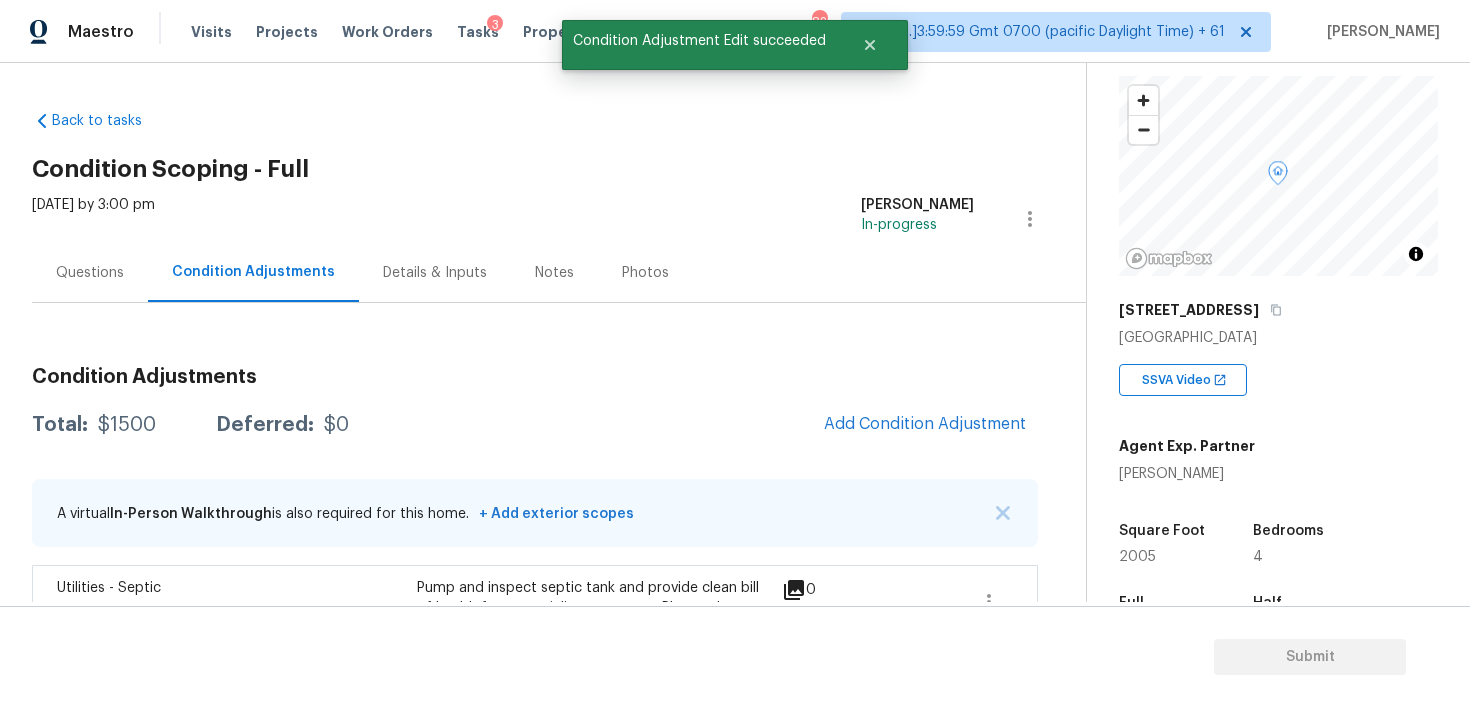 scroll, scrollTop: 33, scrollLeft: 0, axis: vertical 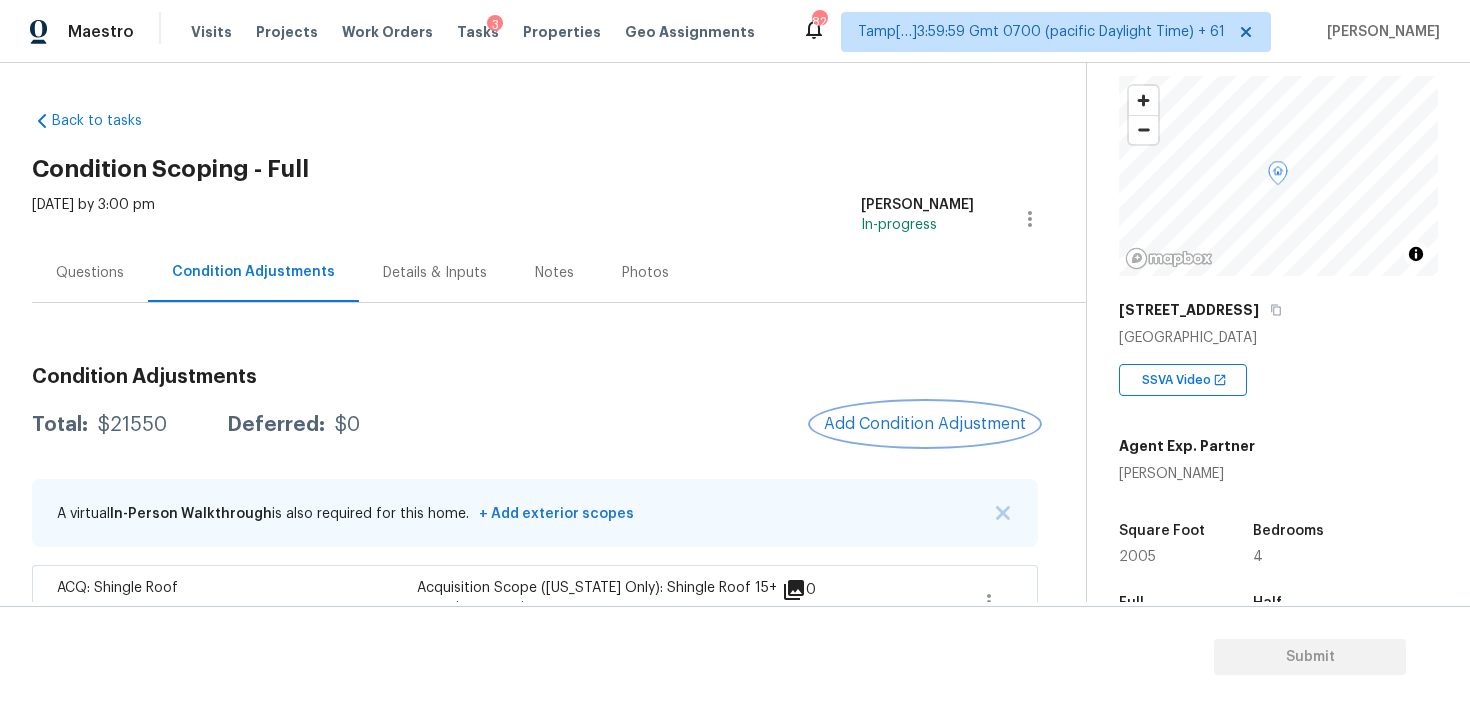 click on "Add Condition Adjustment" at bounding box center [925, 424] 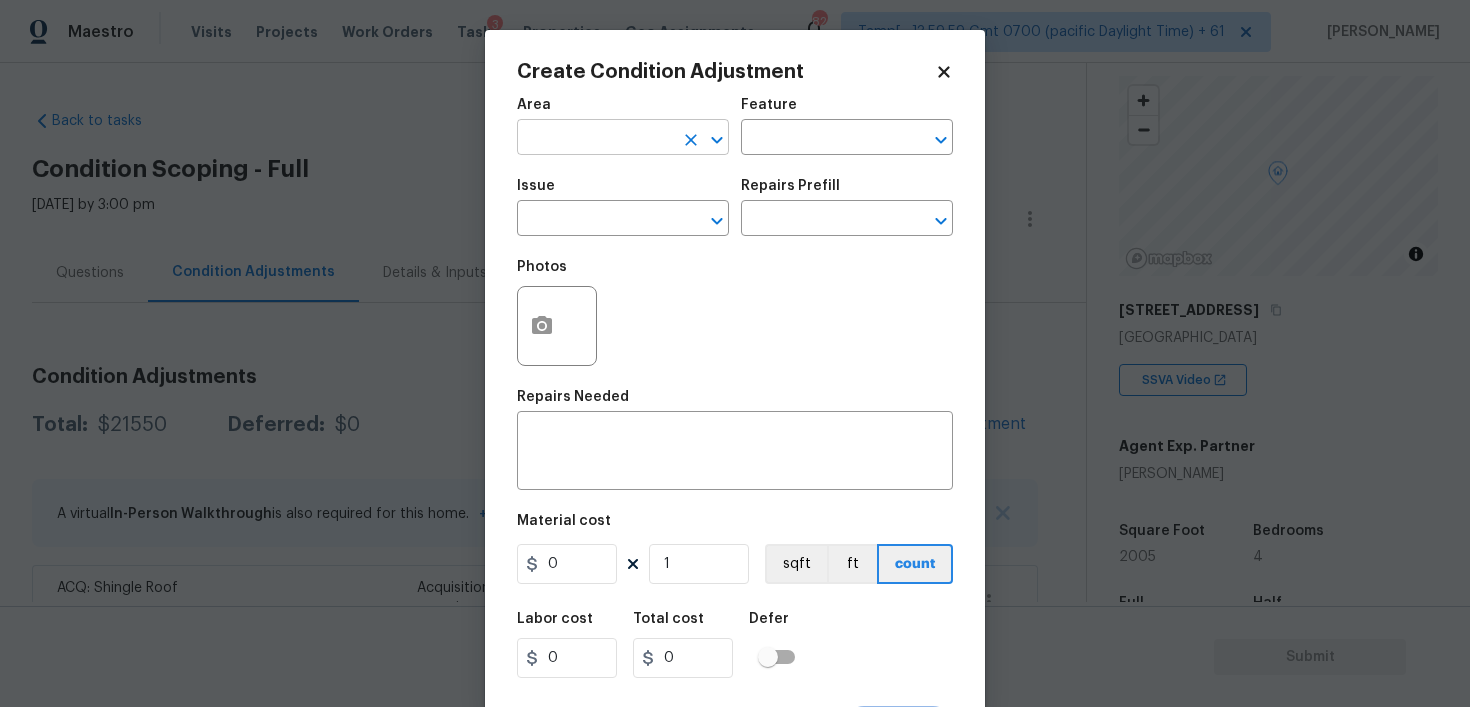 click at bounding box center [595, 139] 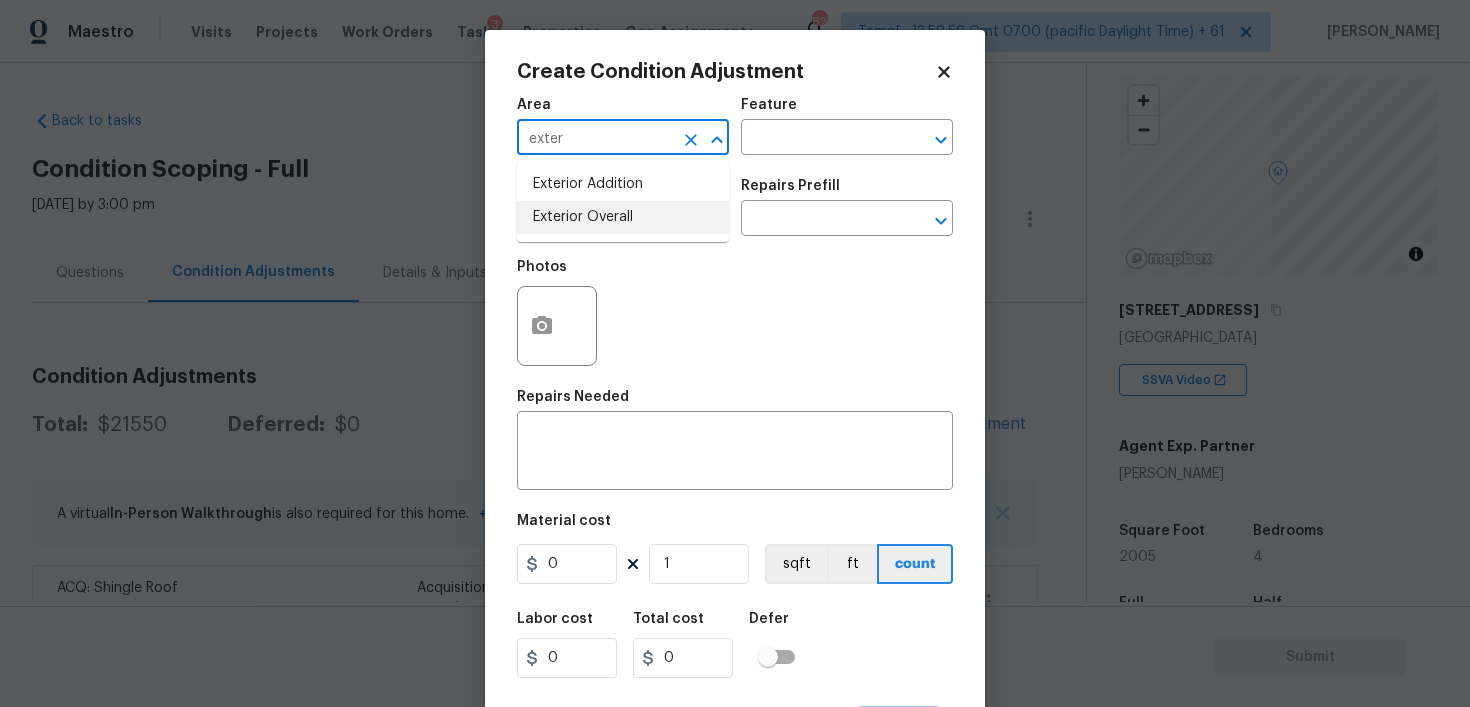 click on "Exterior Overall" at bounding box center [623, 217] 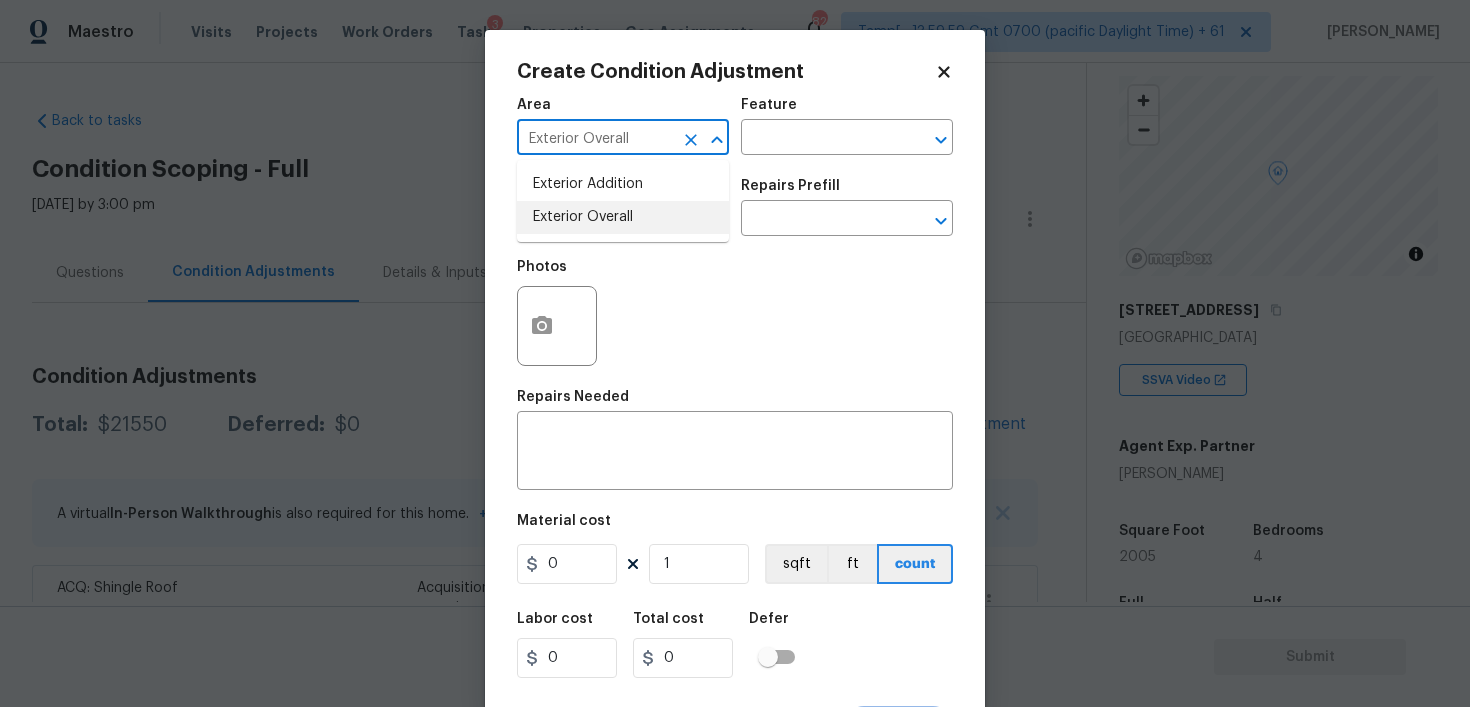 type on "Exterior Overall" 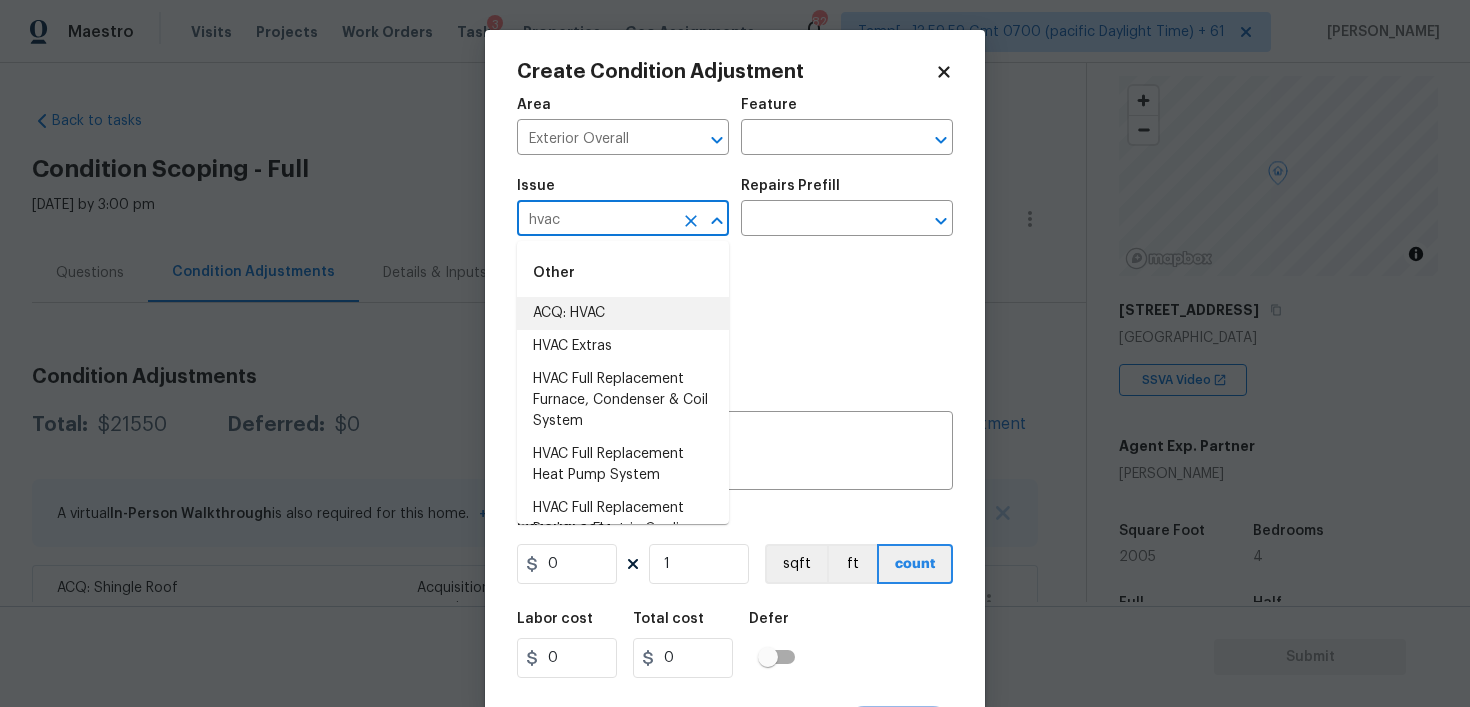 click on "ACQ: HVAC" at bounding box center [623, 313] 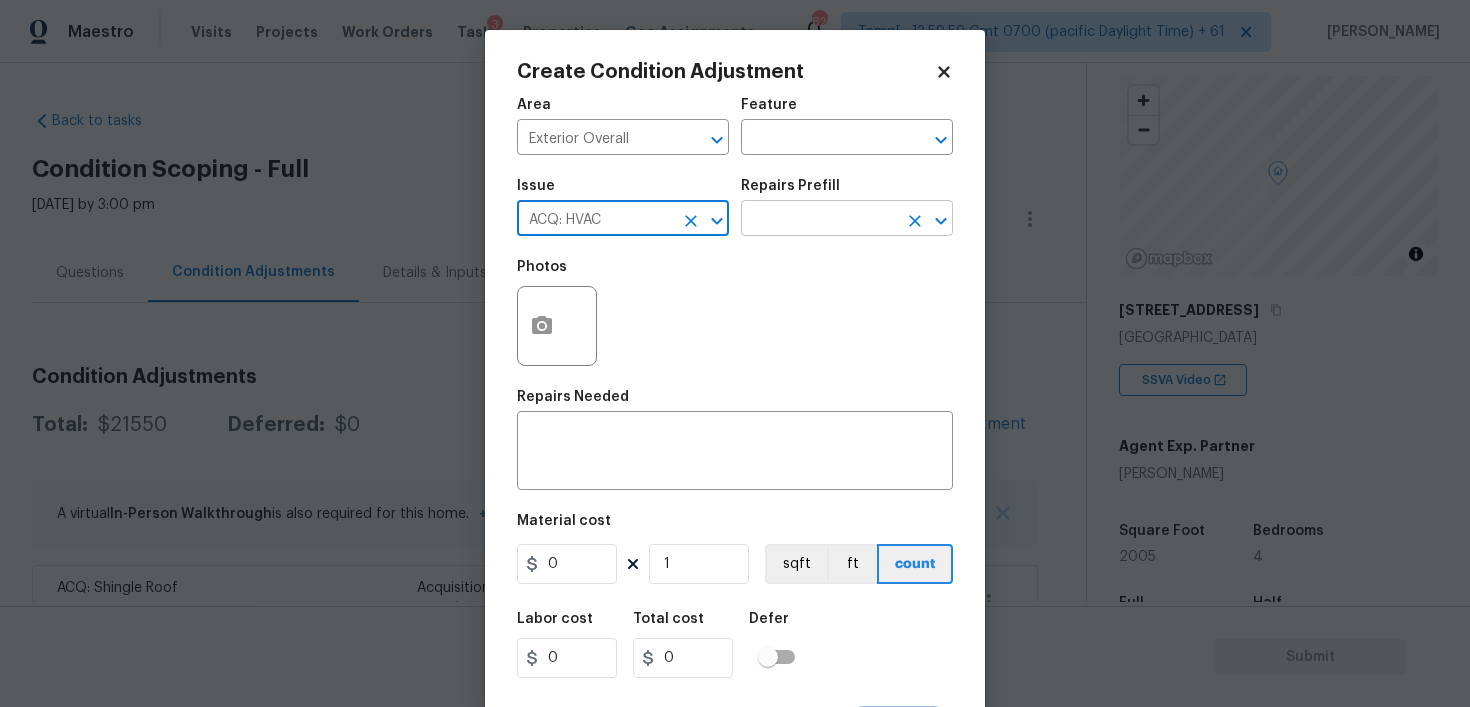 type on "ACQ: HVAC" 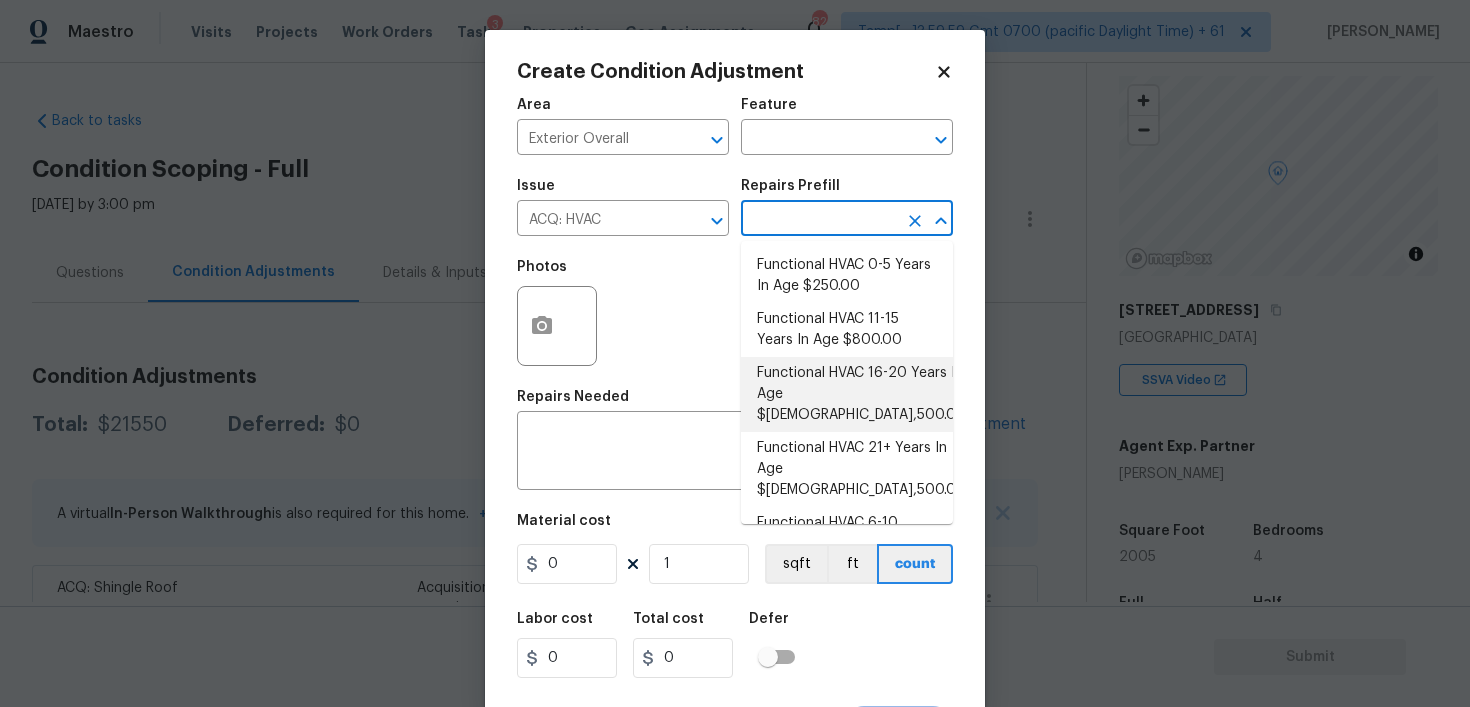 scroll, scrollTop: 29, scrollLeft: 0, axis: vertical 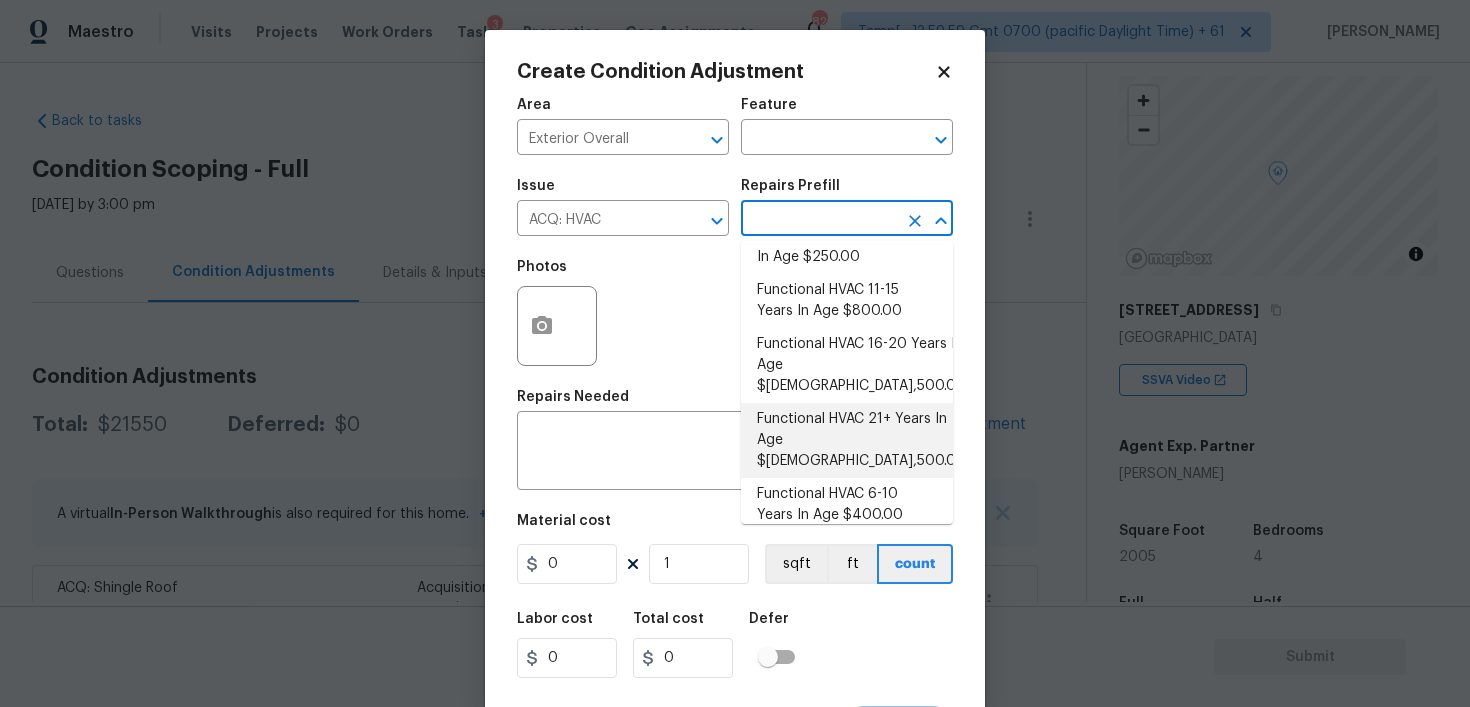 click on "Functional HVAC 21+ Years In Age $[DEMOGRAPHIC_DATA],500.00" at bounding box center (847, 440) 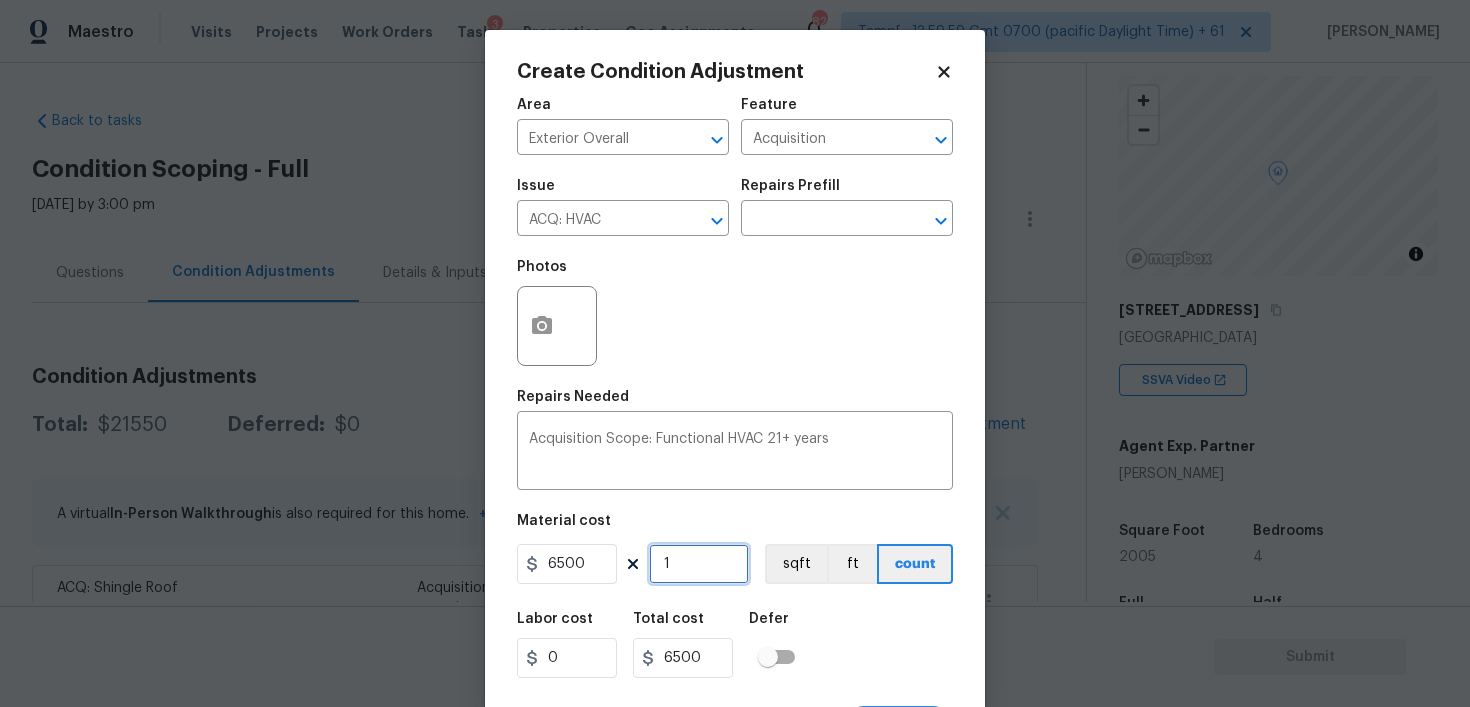 click on "1" at bounding box center (699, 564) 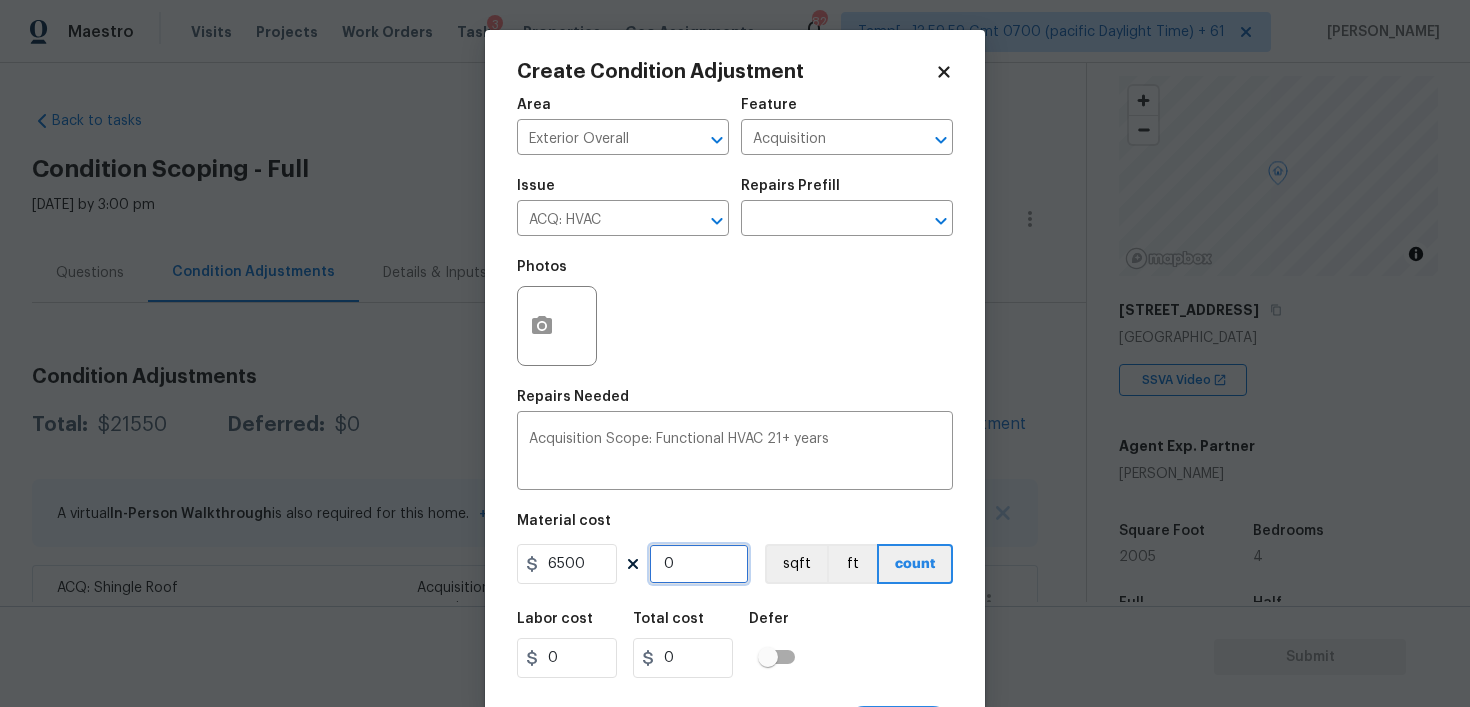type on "2" 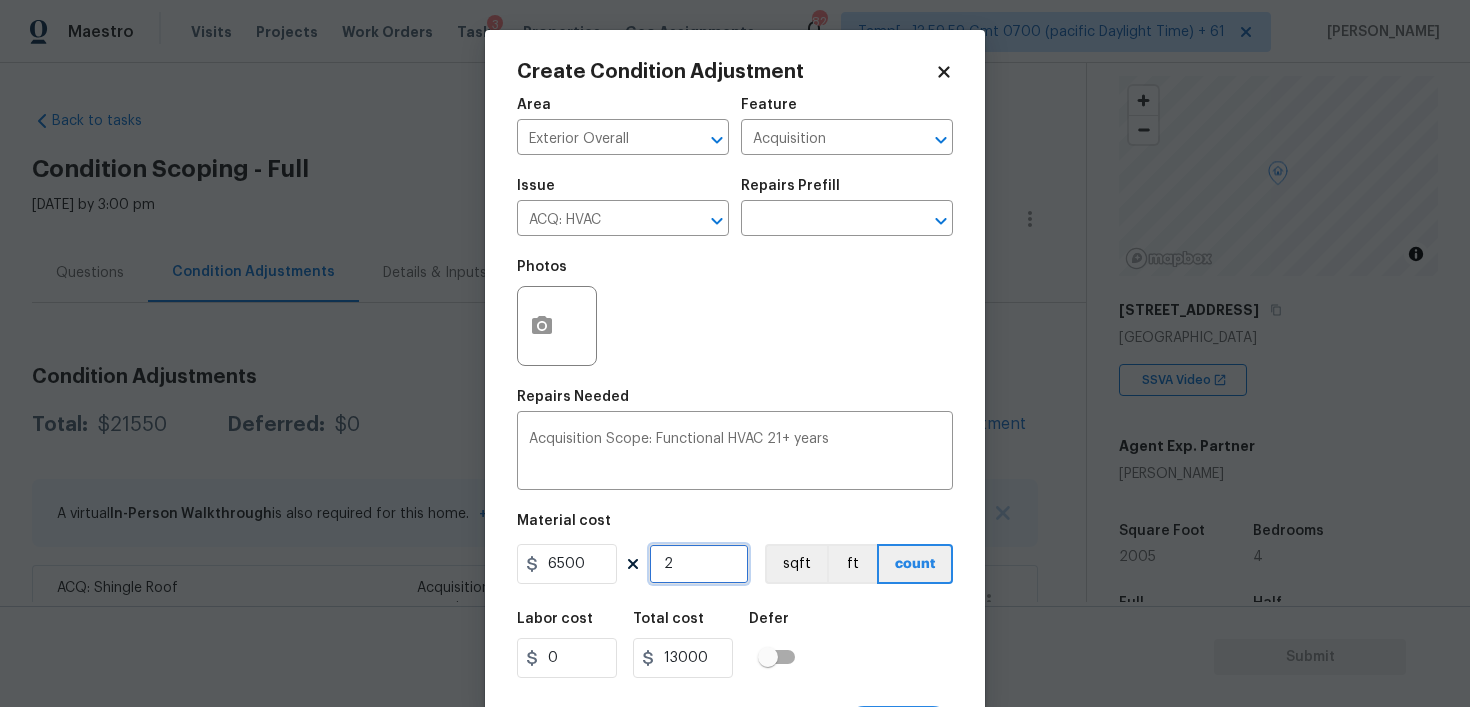 type on "2" 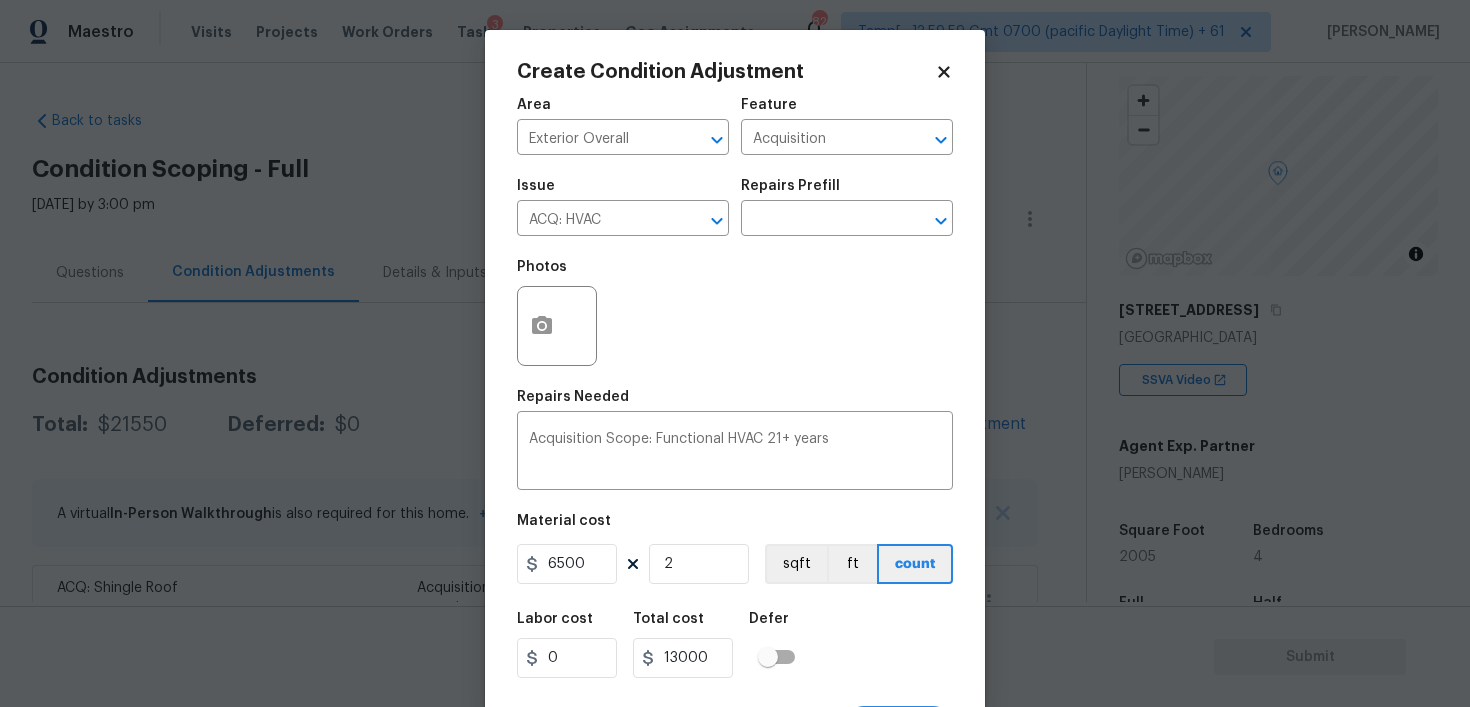 click on "Labor cost 0 Total cost 13000 Defer" at bounding box center [735, 645] 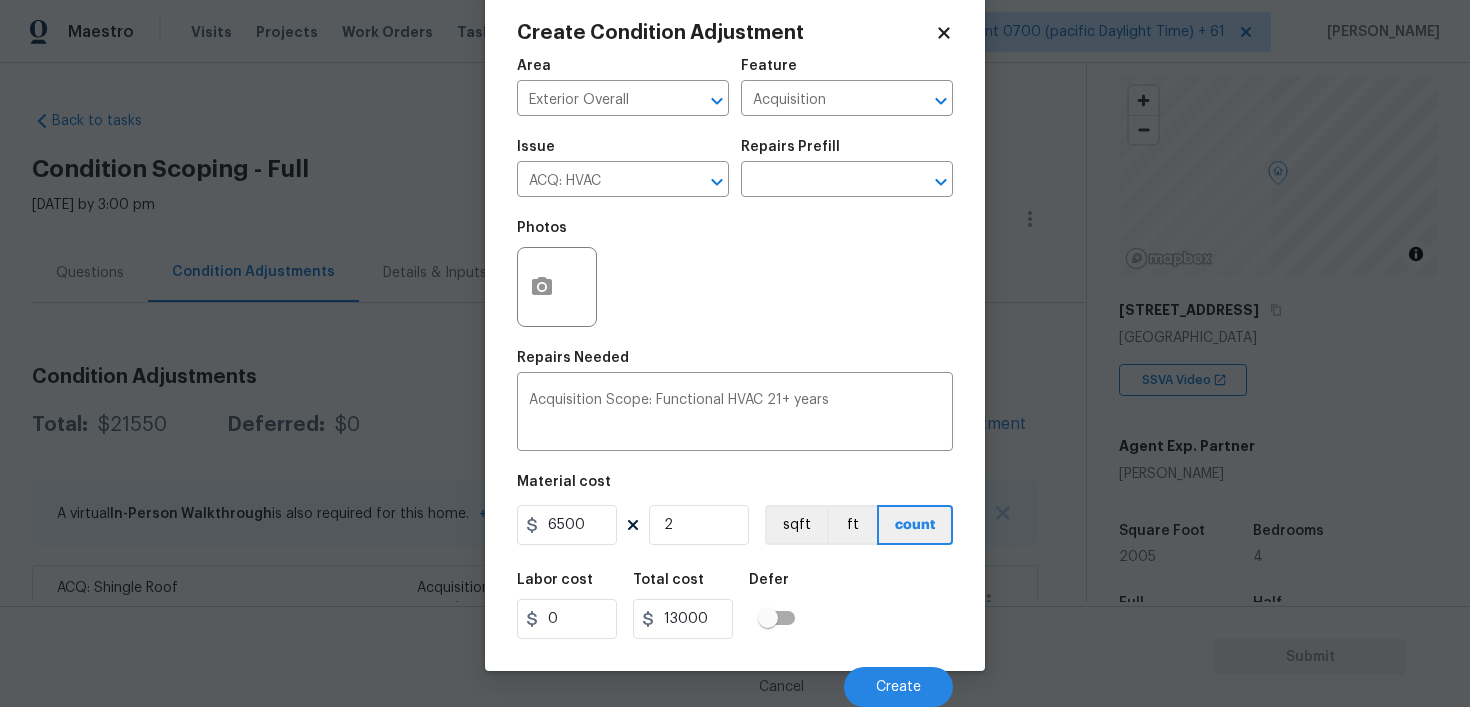 click on "Cancel Create" at bounding box center (735, 679) 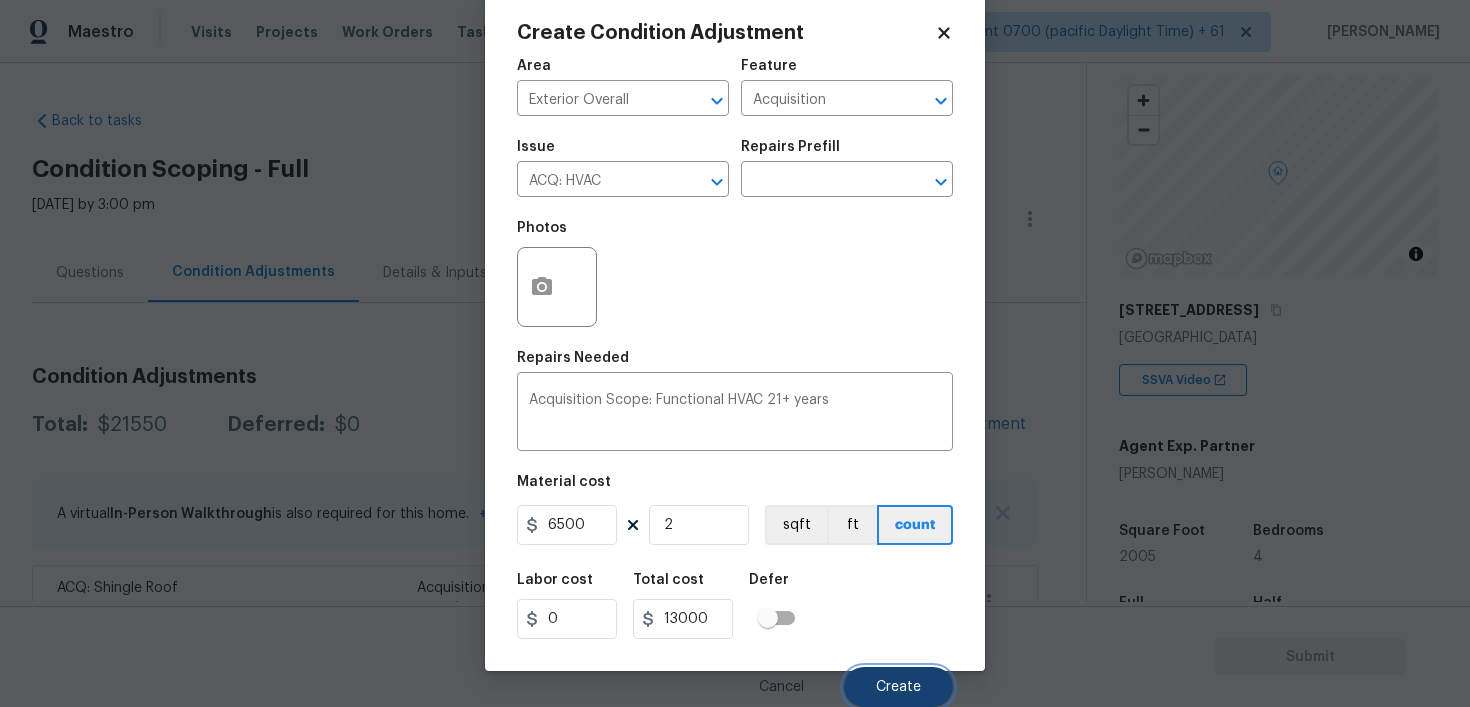 click on "Create" at bounding box center (898, 687) 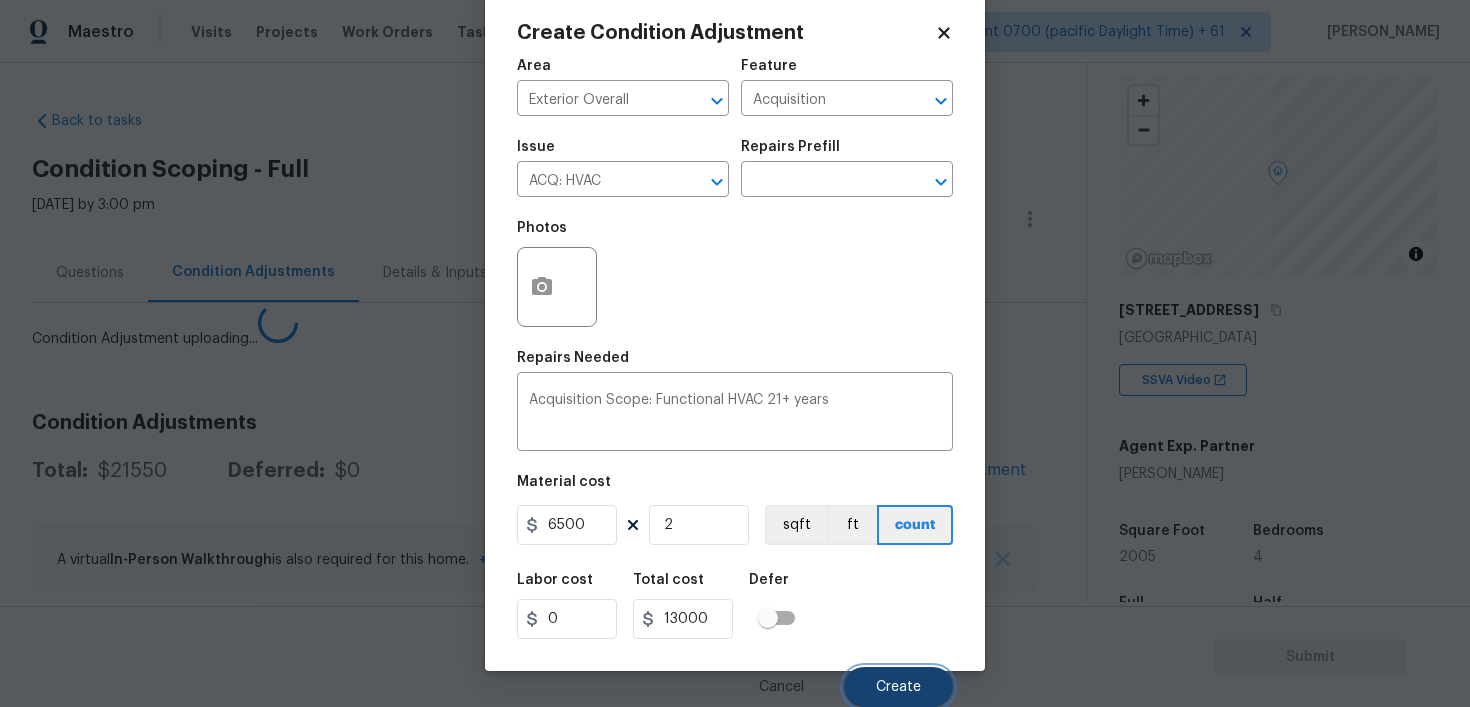 click on "Create" at bounding box center [898, 687] 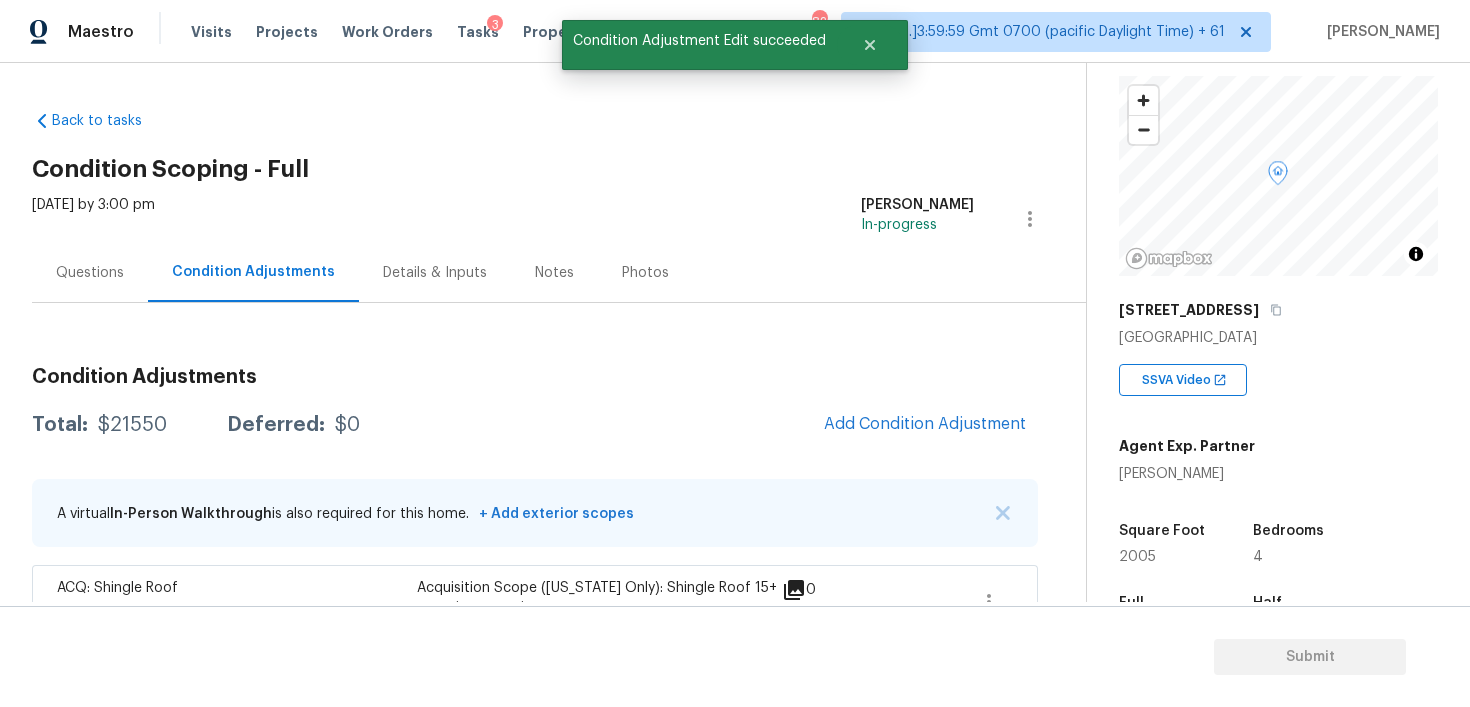 scroll, scrollTop: 33, scrollLeft: 0, axis: vertical 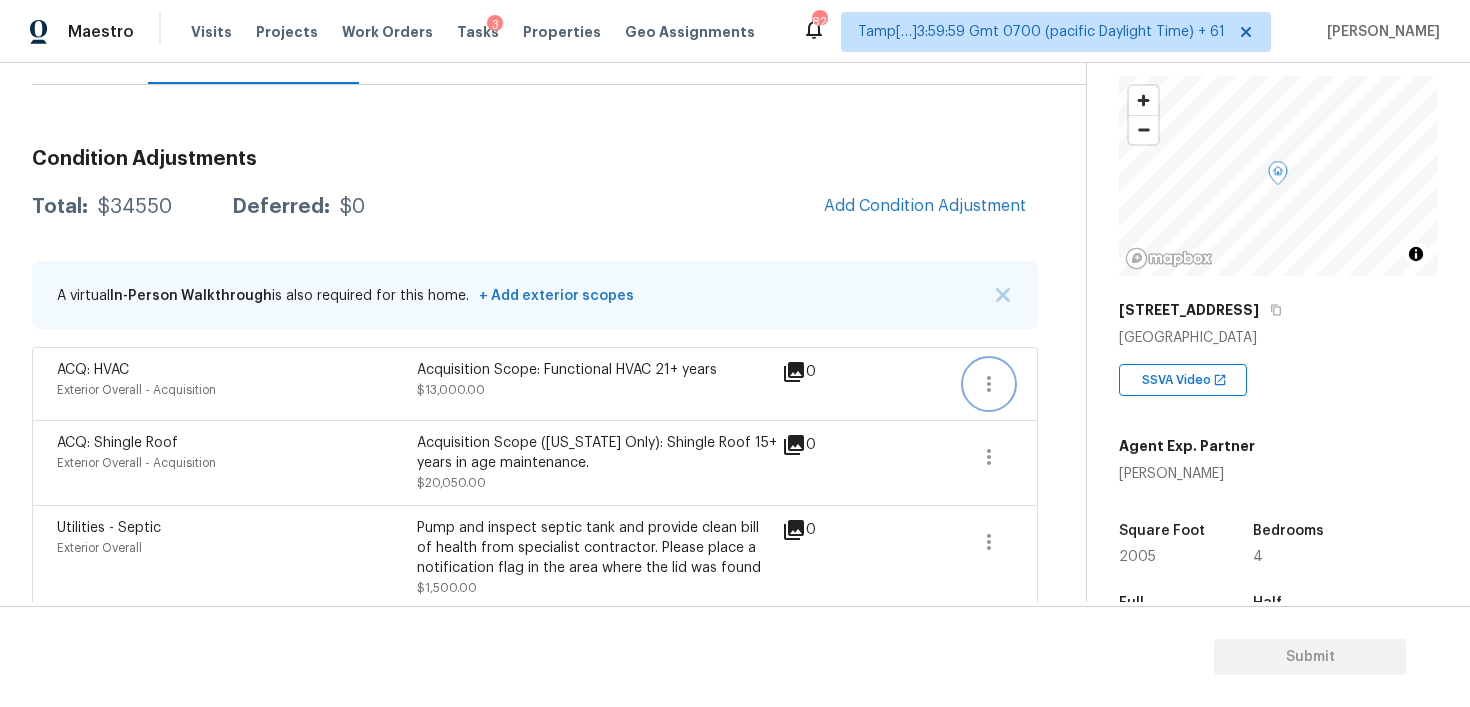 click at bounding box center [989, 384] 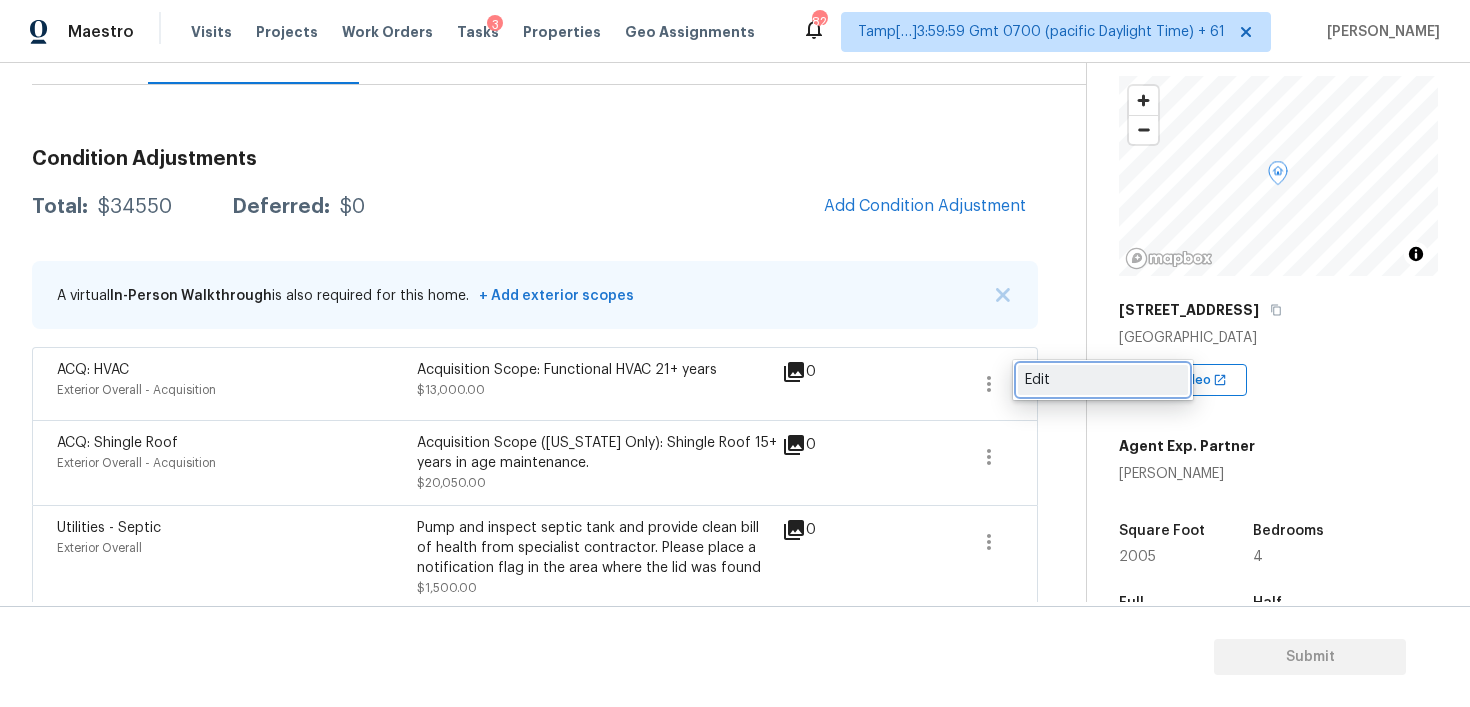 click on "Edit" at bounding box center (1103, 380) 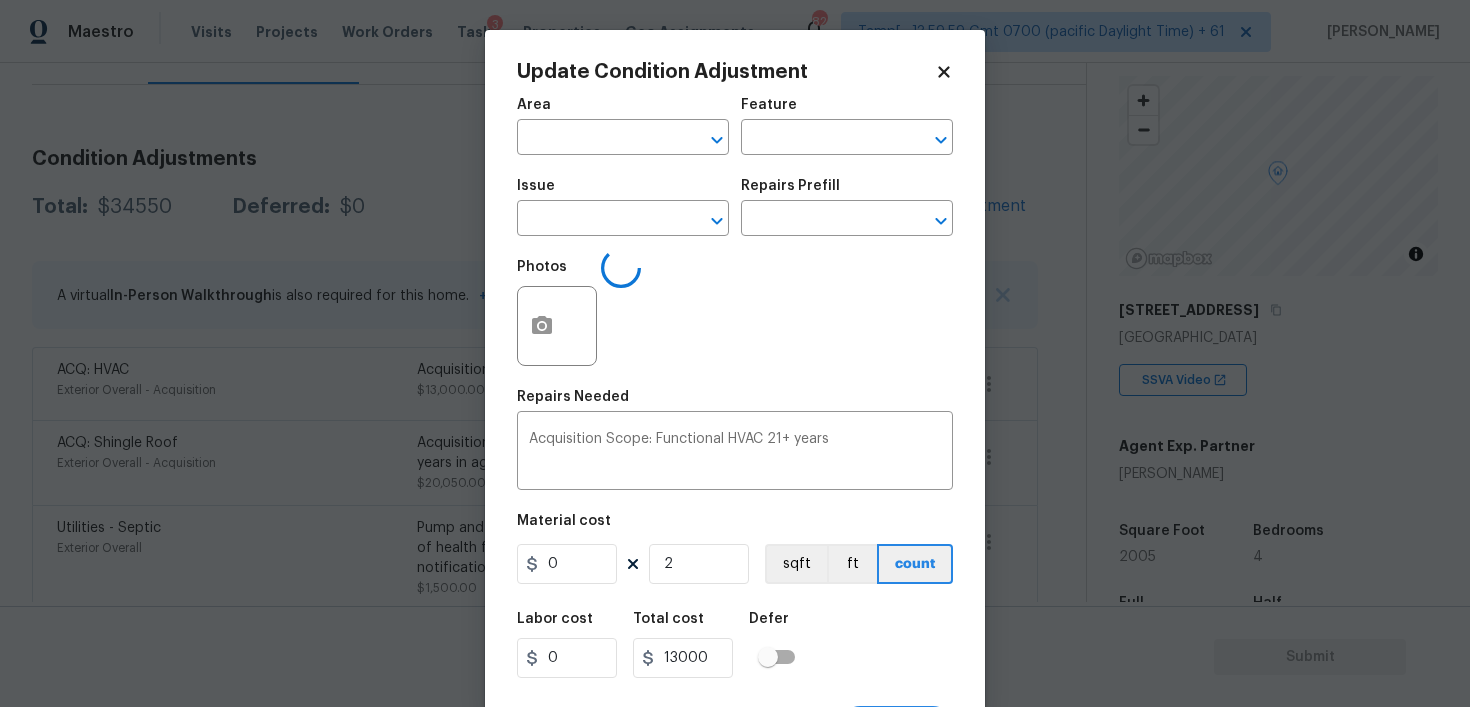 type on "Exterior Overall" 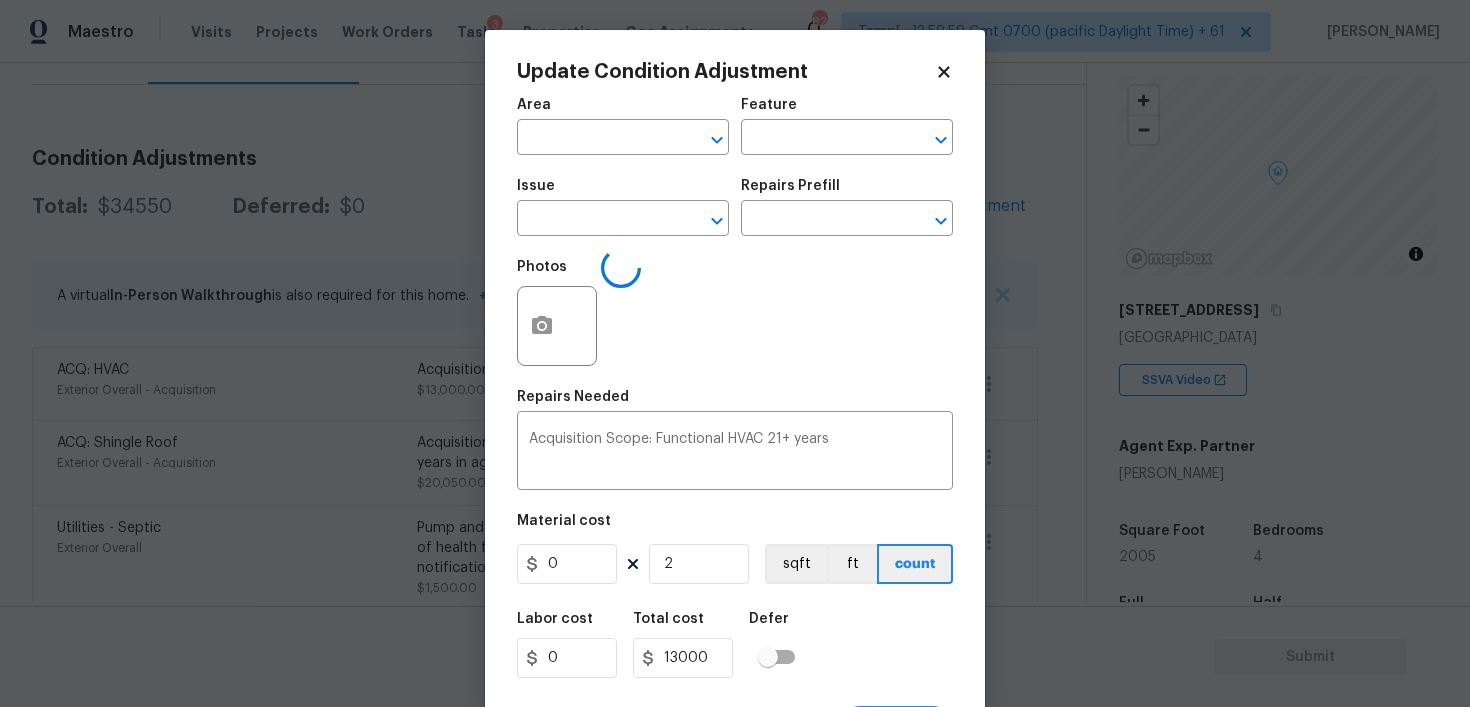 type on "Acquisition" 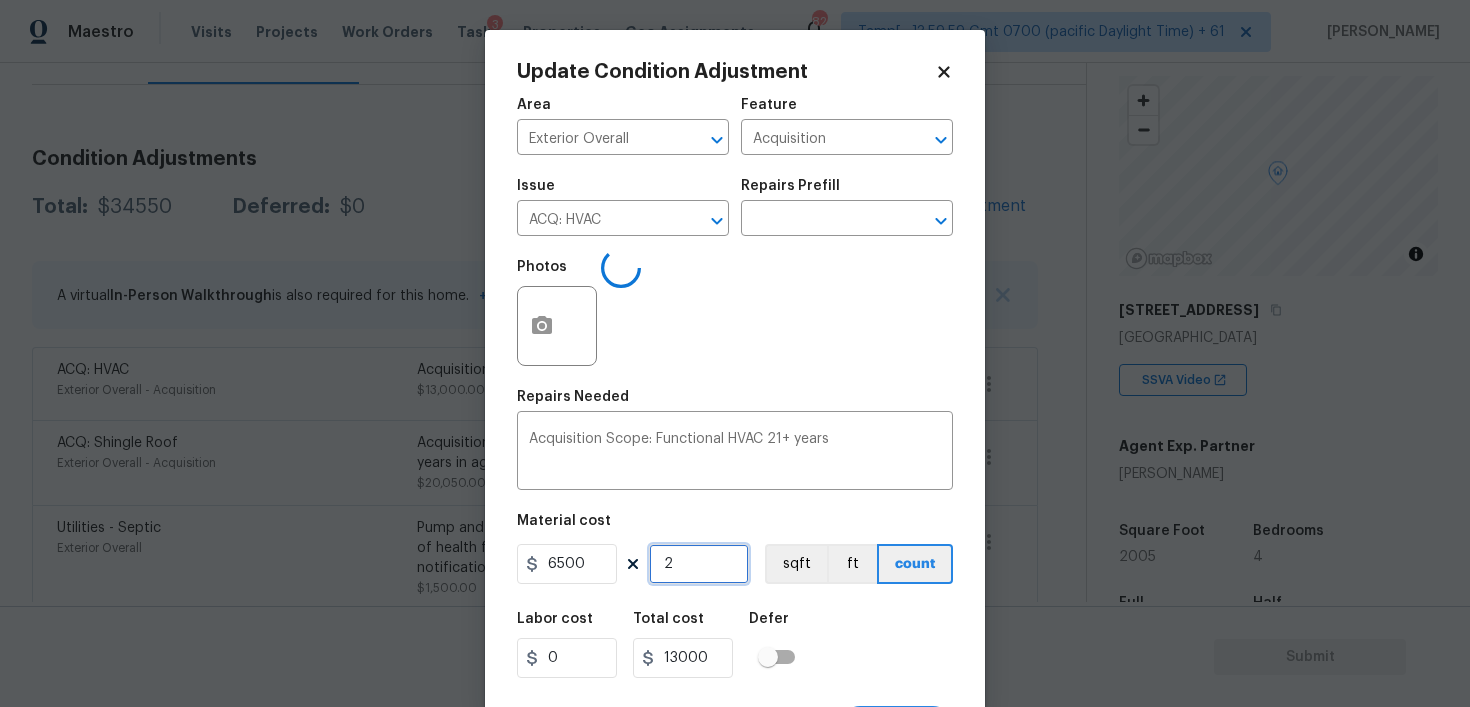 click on "2" at bounding box center [699, 564] 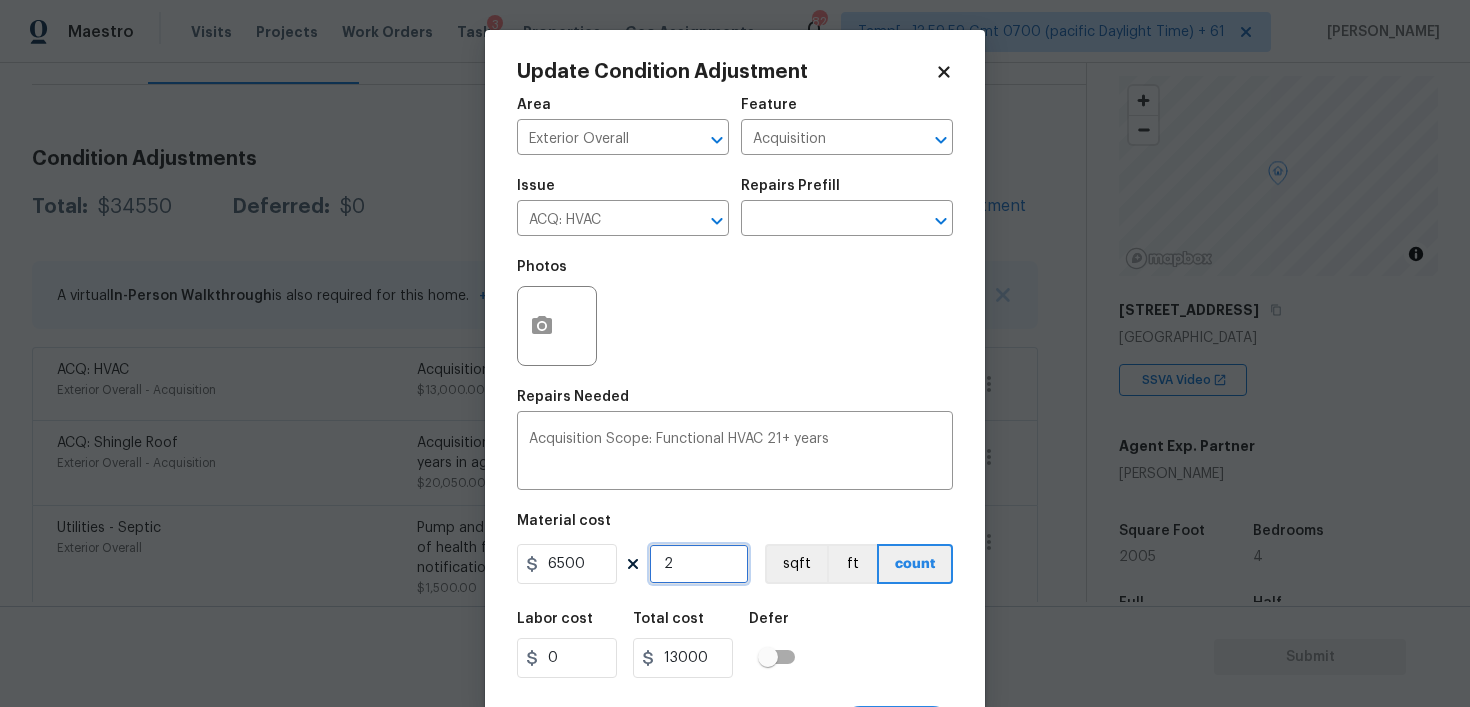 type on "0" 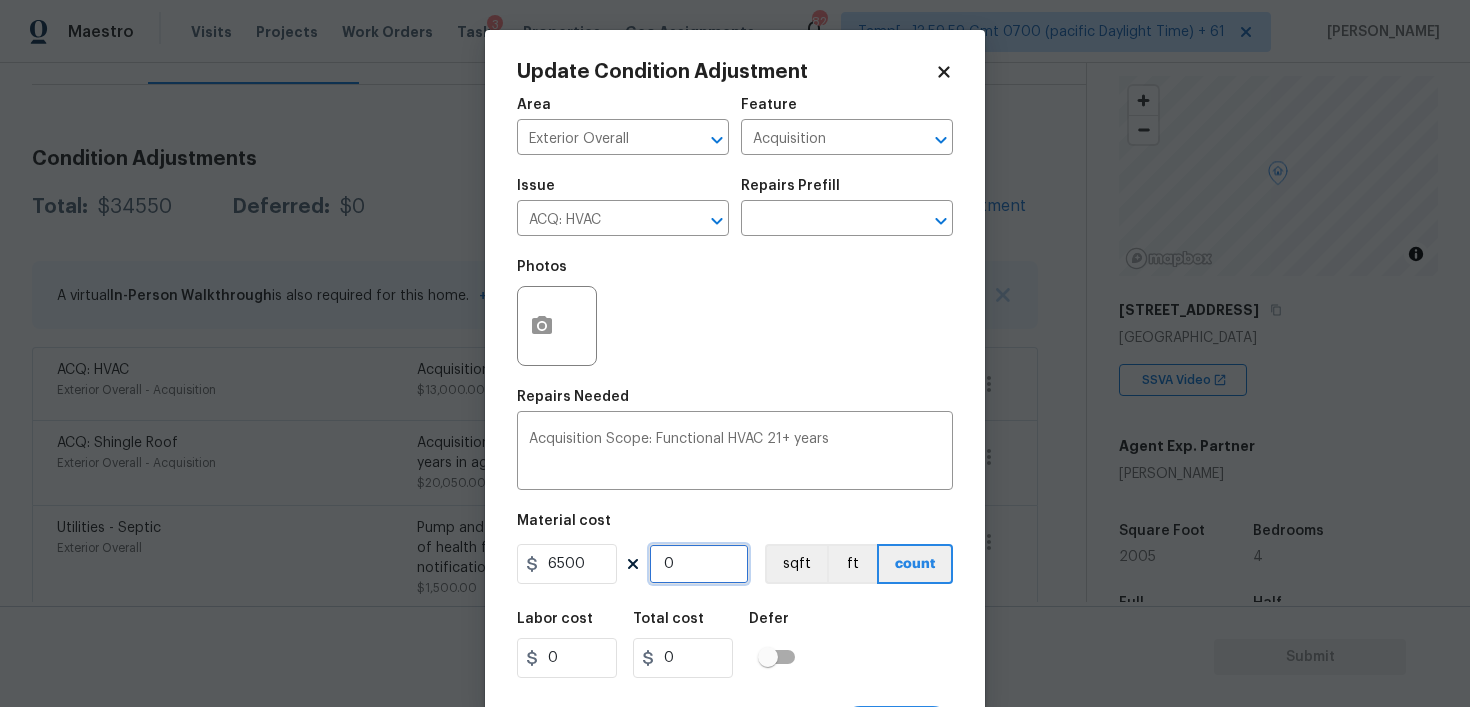 type on "1" 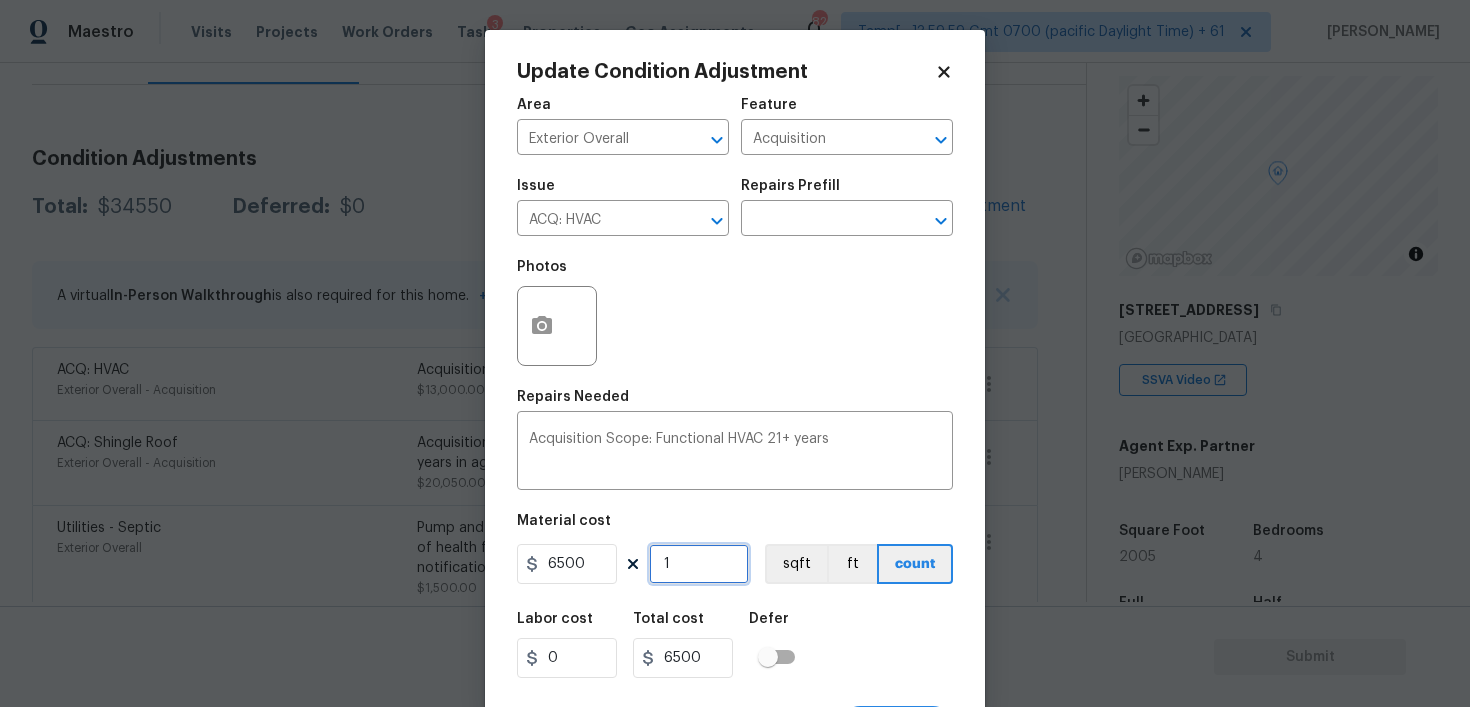 type on "1" 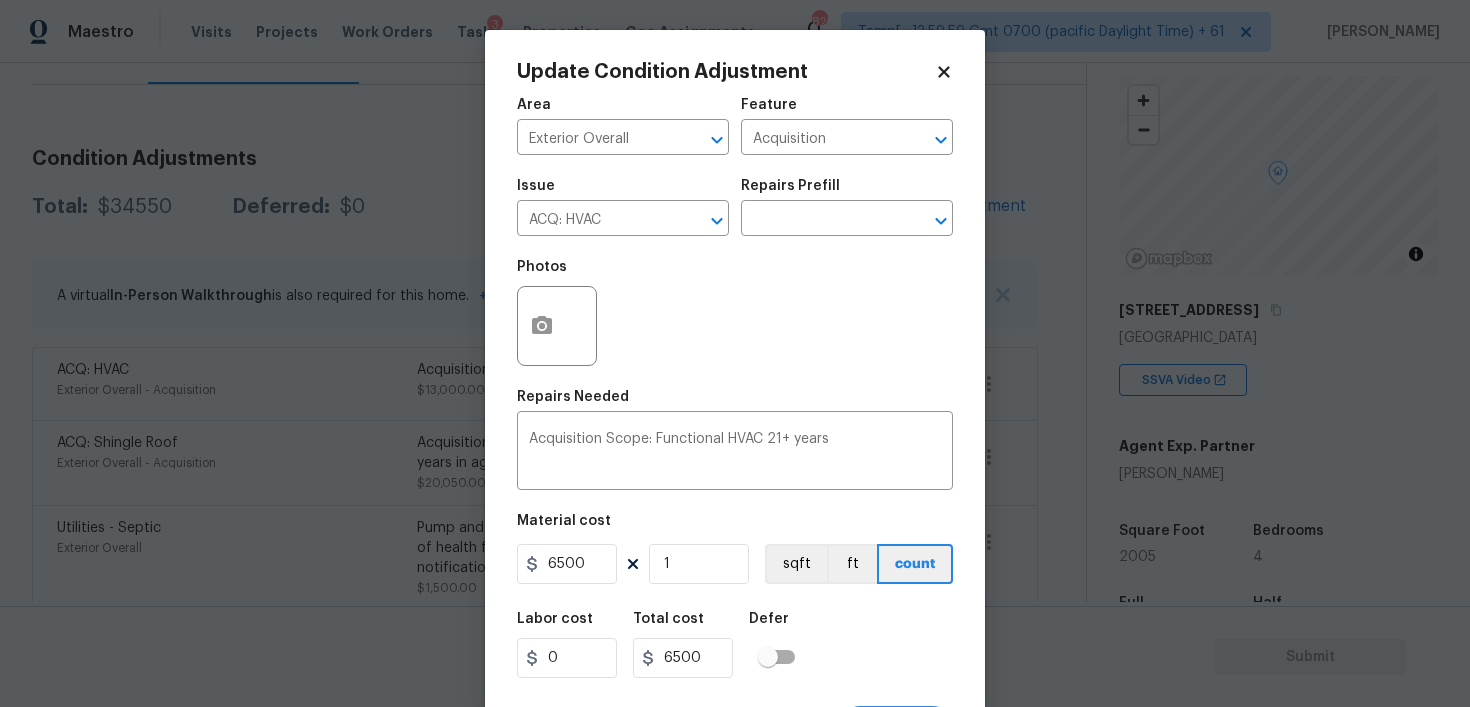 click on "Labor cost 0 Total cost 6500 Defer" at bounding box center (735, 645) 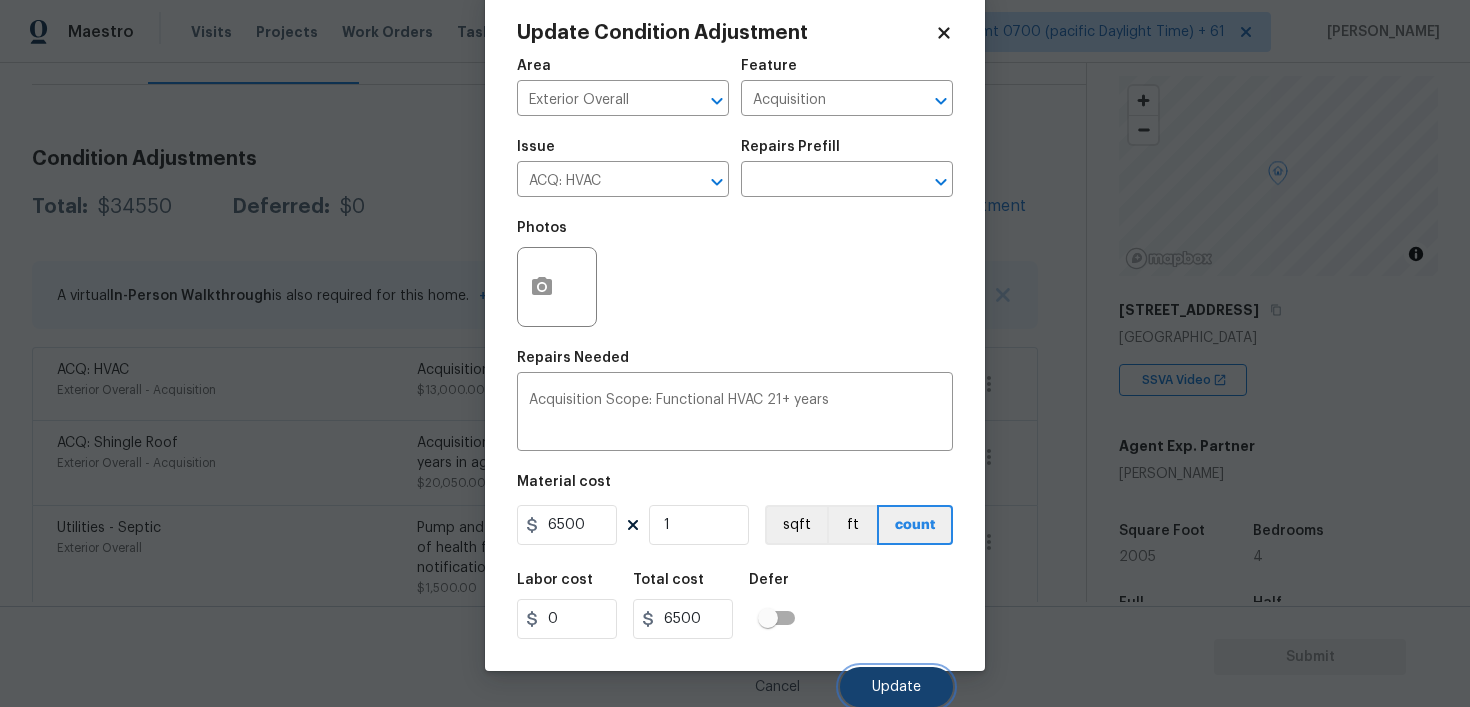 click on "Update" at bounding box center [896, 687] 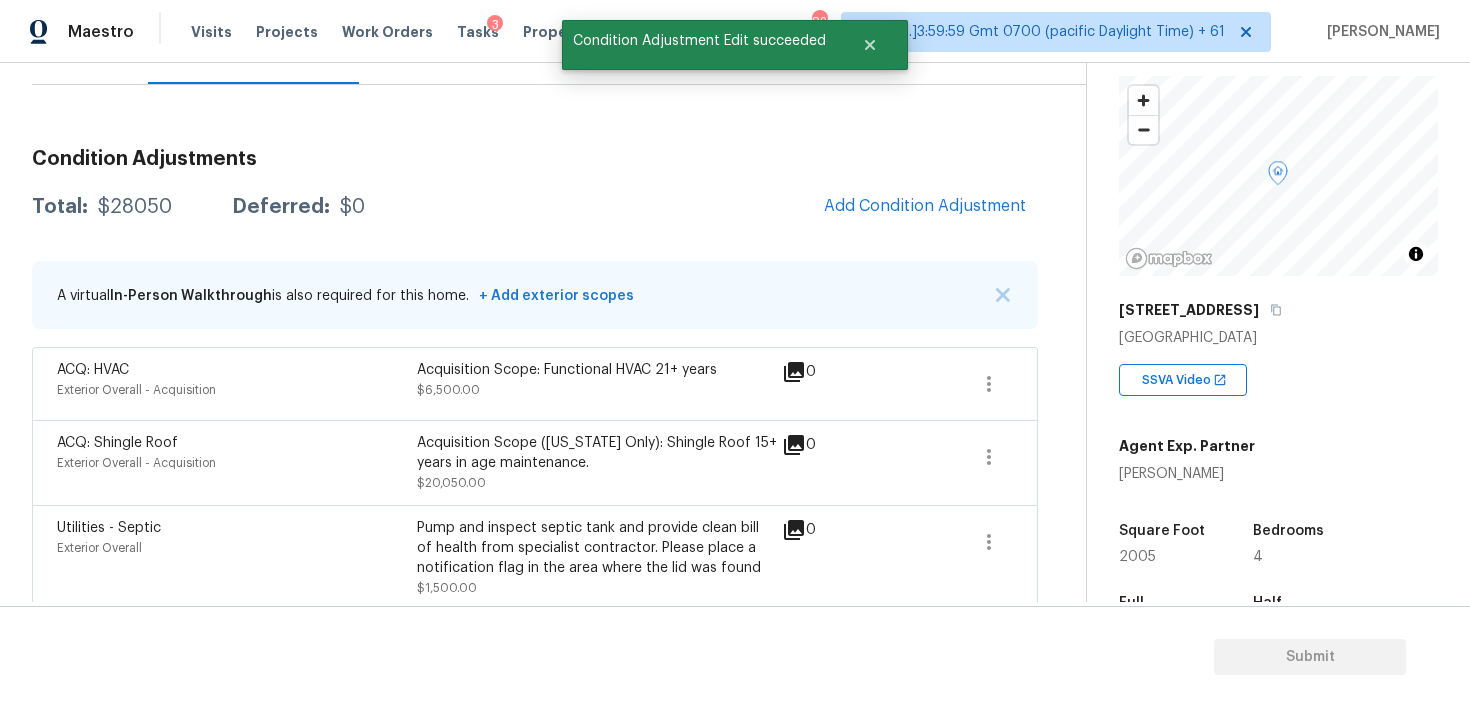 scroll, scrollTop: 0, scrollLeft: 0, axis: both 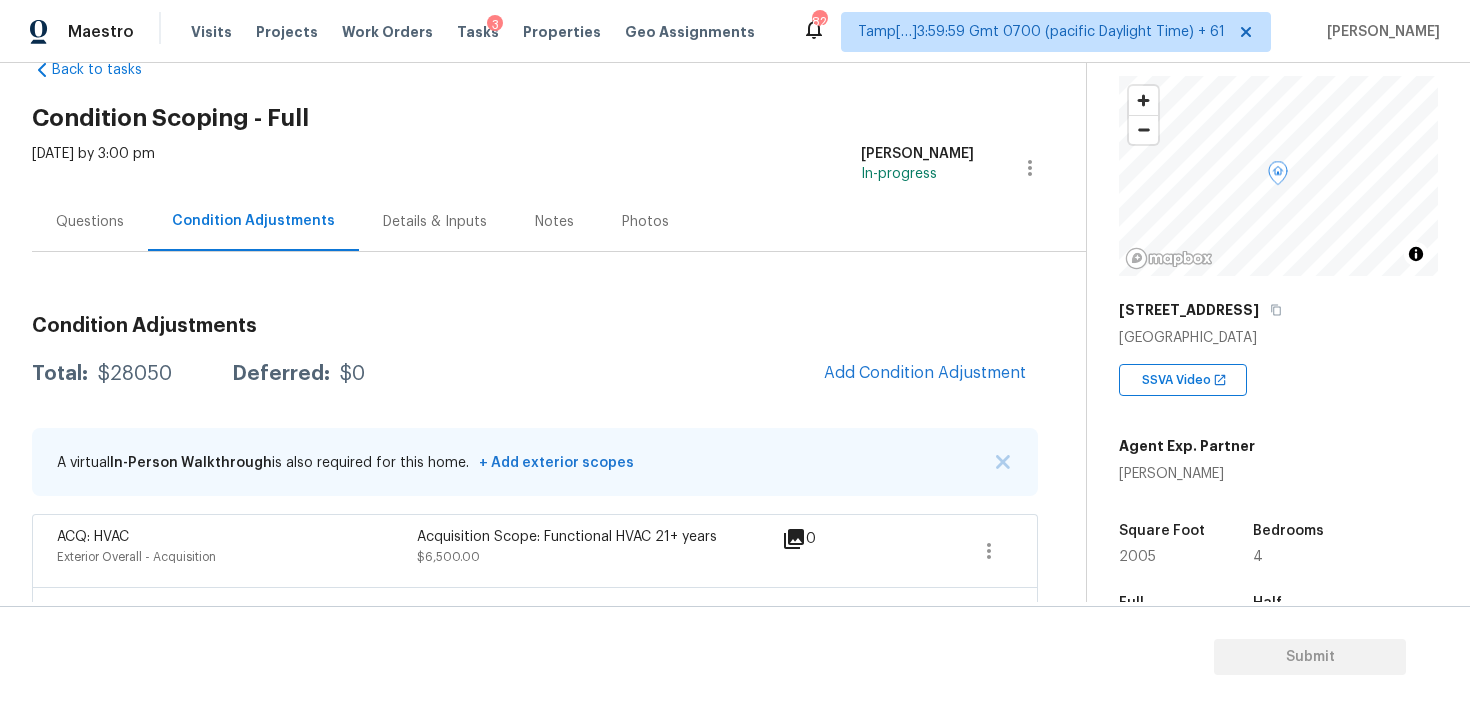 click on "Condition Adjustments Total:  $28050 Deferred:  $0 Add Condition Adjustment A virtual  In-Person Walkthrough  is also required for this home.   + Add exterior scopes ACQ: HVAC Exterior Overall - Acquisition Acquisition Scope: Functional HVAC 21+ years $6,500.00   0 ACQ: Shingle Roof Exterior Overall - Acquisition Acquisition Scope ([US_STATE] Only): Shingle Roof 15+ years in age maintenance. $20,050.00   0 Utilities - Septic Exterior Overall Pump and inspect septic tank and provide clean bill of health from specialist contractor. Please place a notification flag in the area where the lid was found $1,500.00   0" at bounding box center (535, 539) 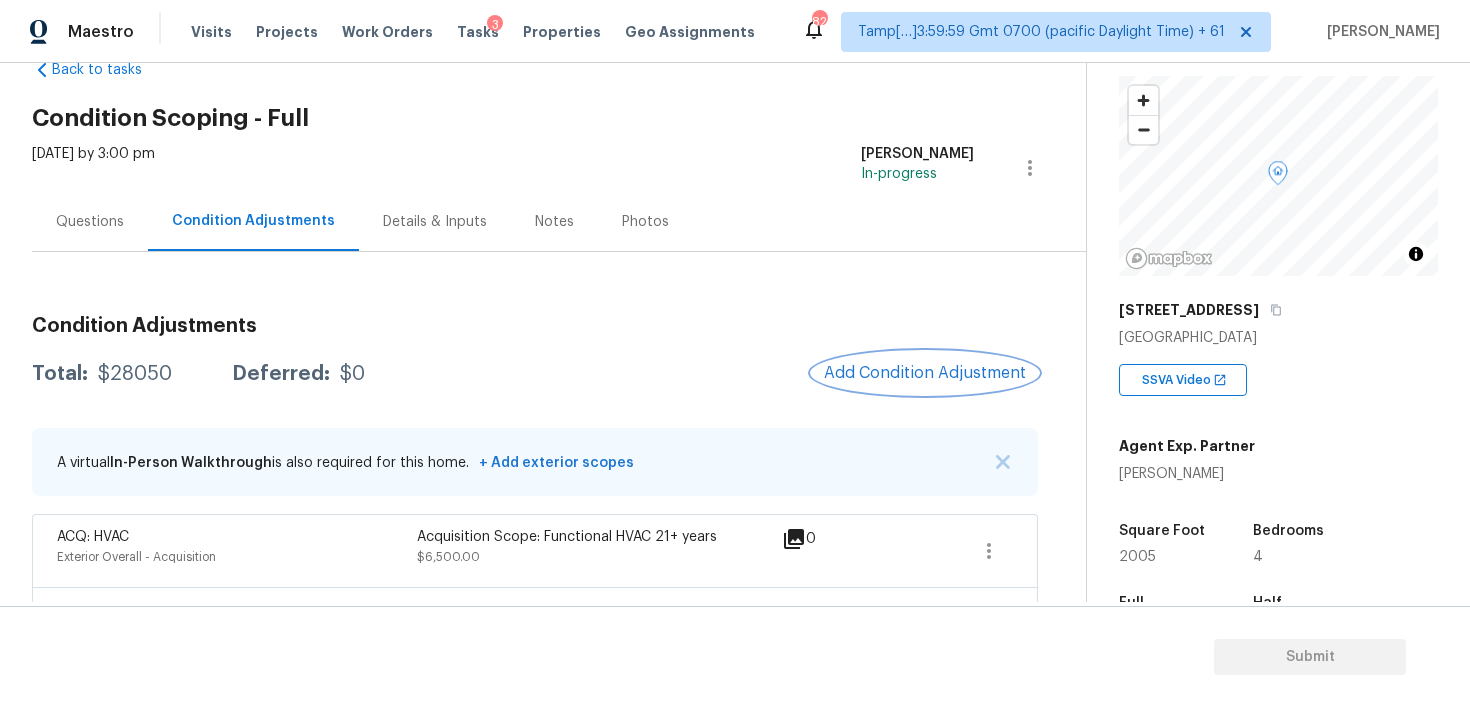 click on "Add Condition Adjustment" at bounding box center [925, 373] 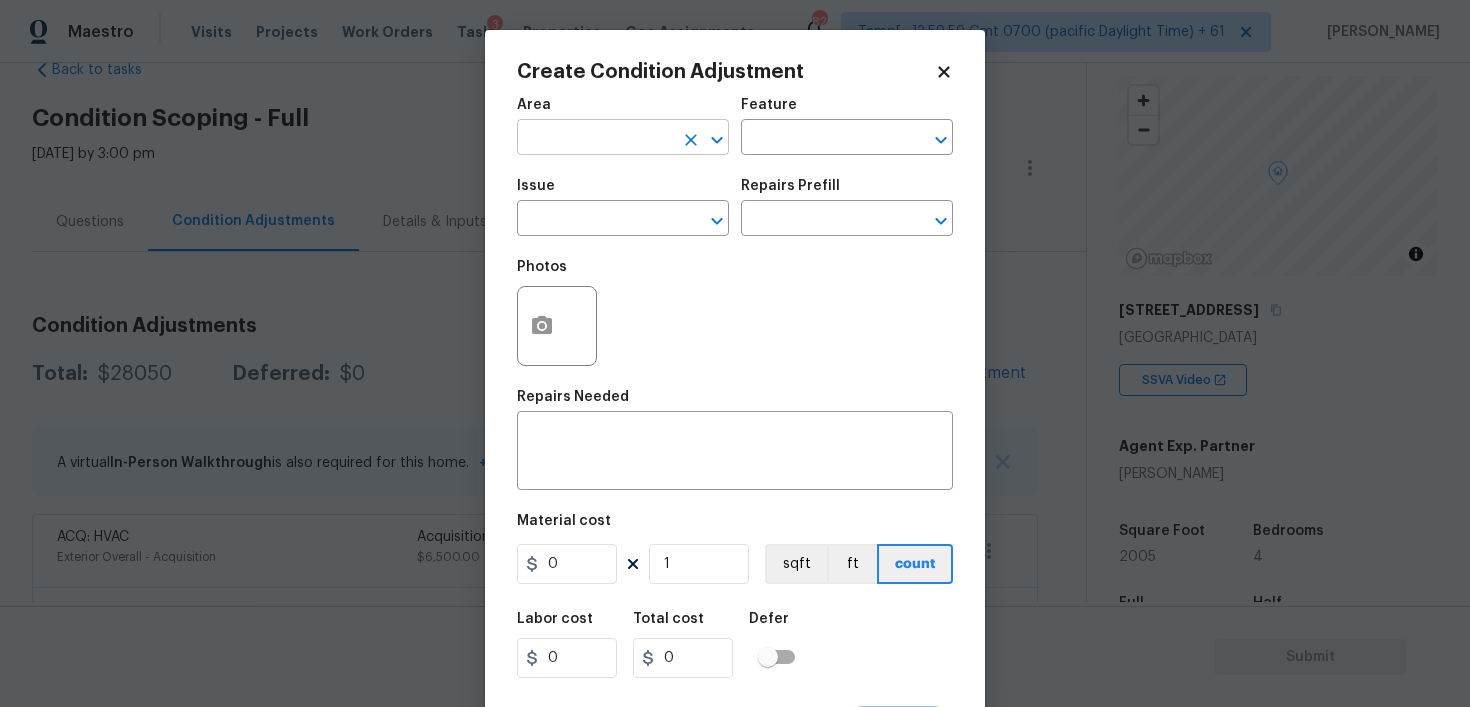 click at bounding box center [595, 139] 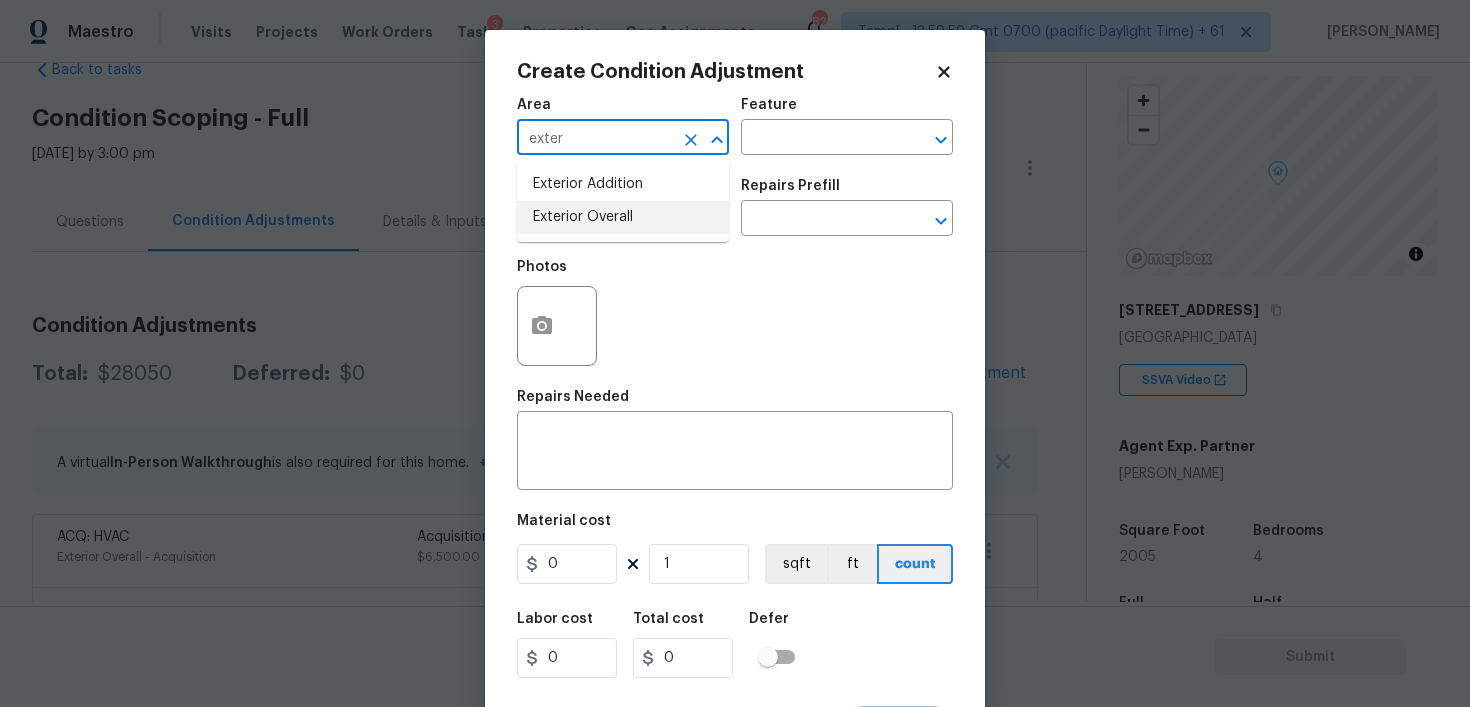 click on "Exterior Overall" at bounding box center [623, 217] 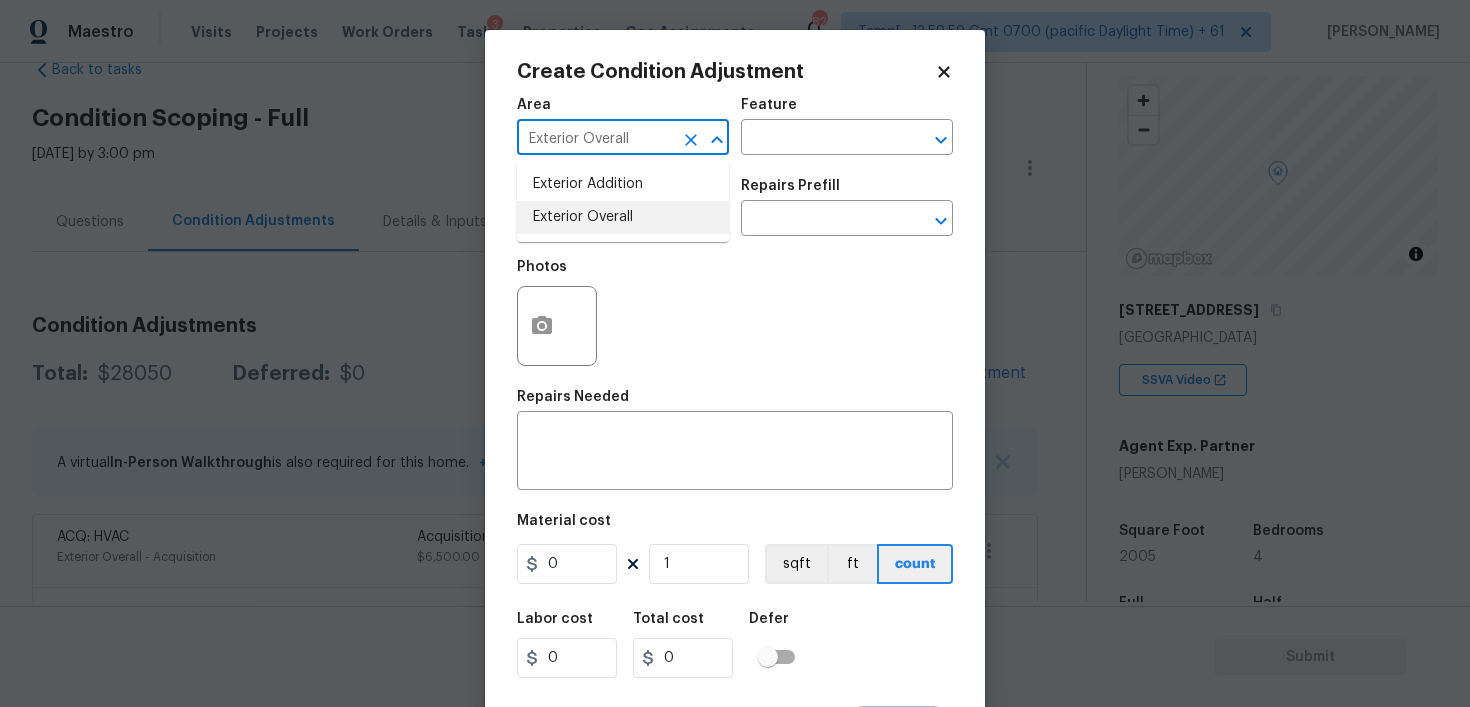 type on "Exterior Overall" 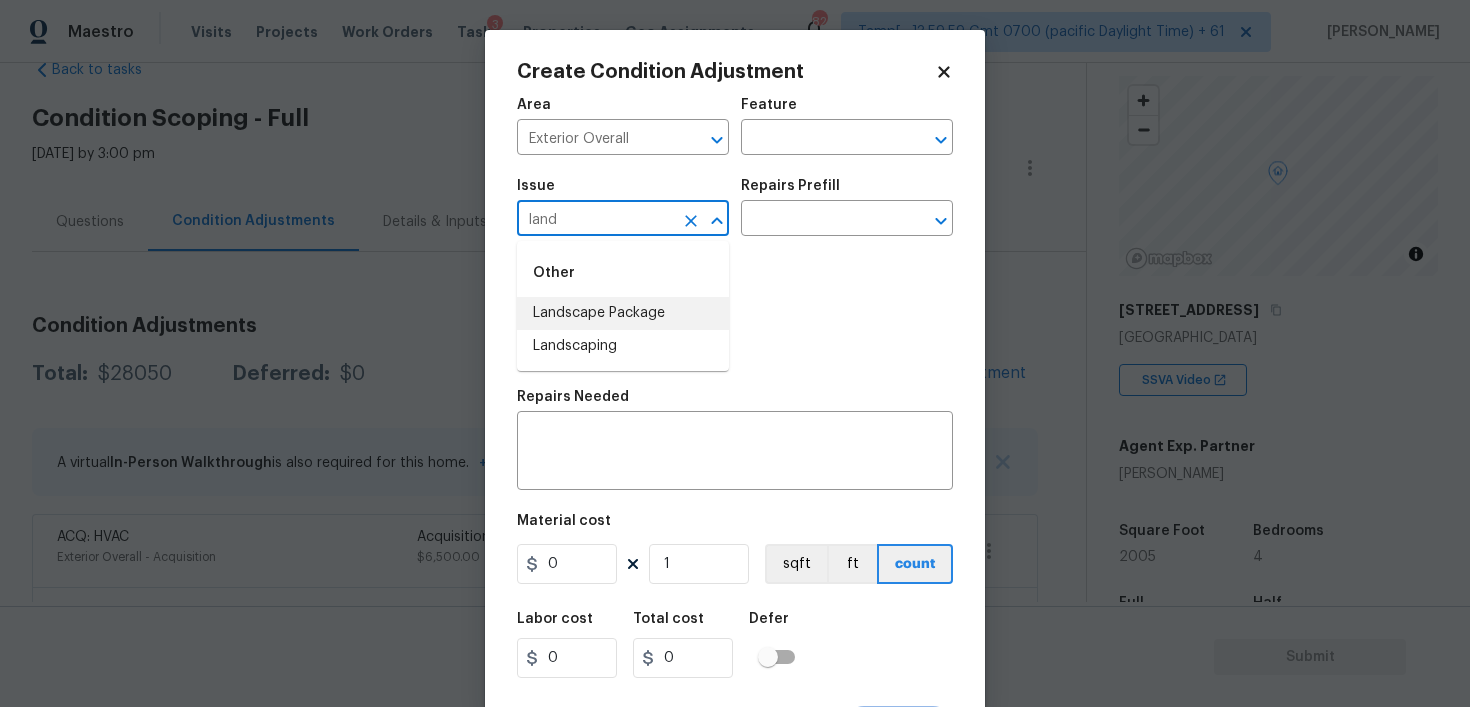 click on "Landscape Package" at bounding box center [623, 313] 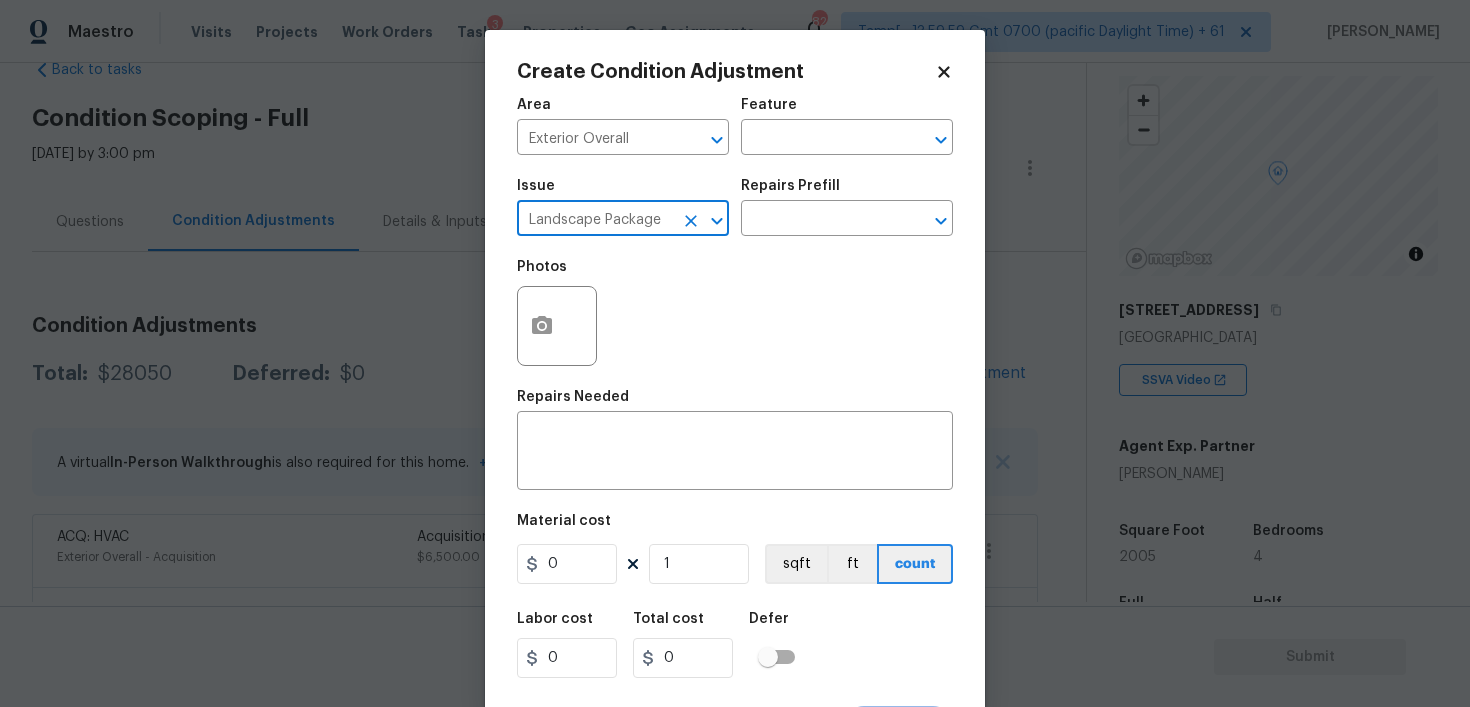 type on "Landscape Package" 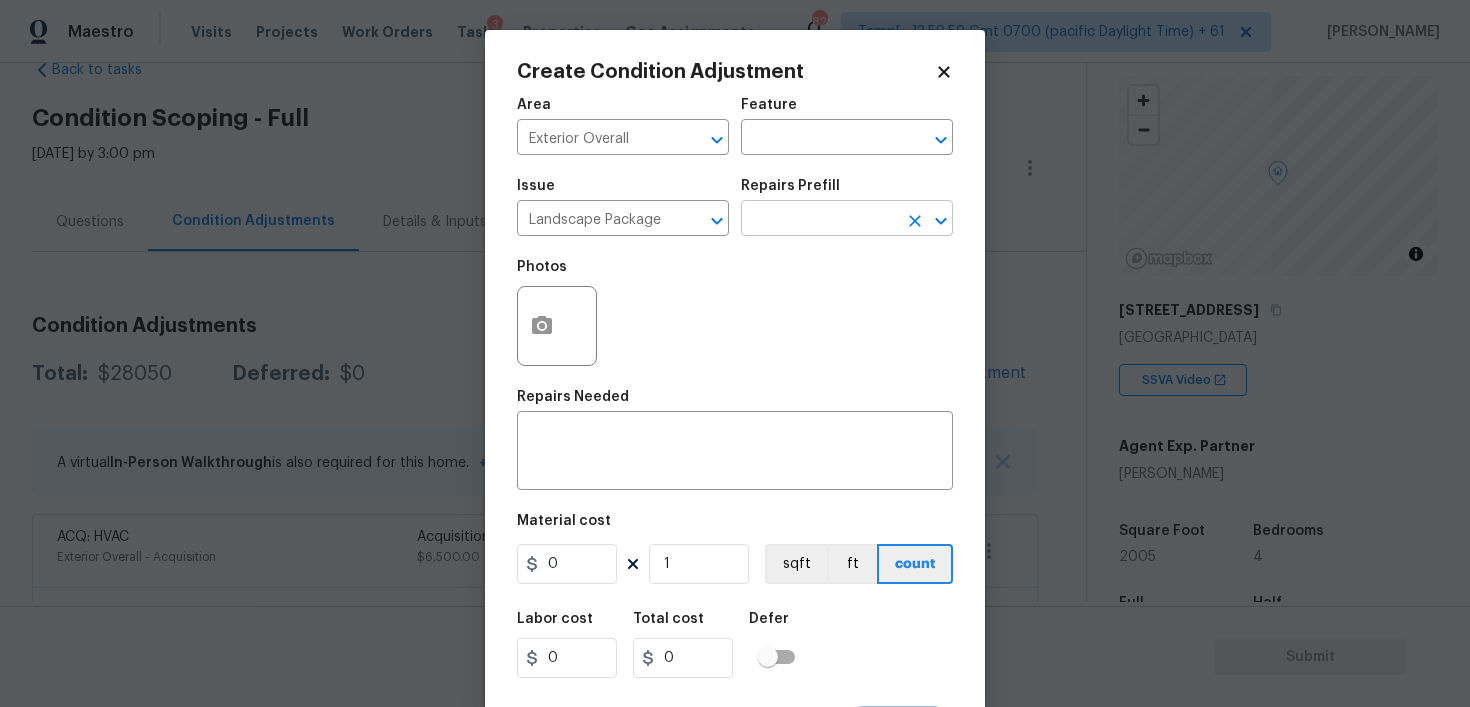 click at bounding box center [819, 220] 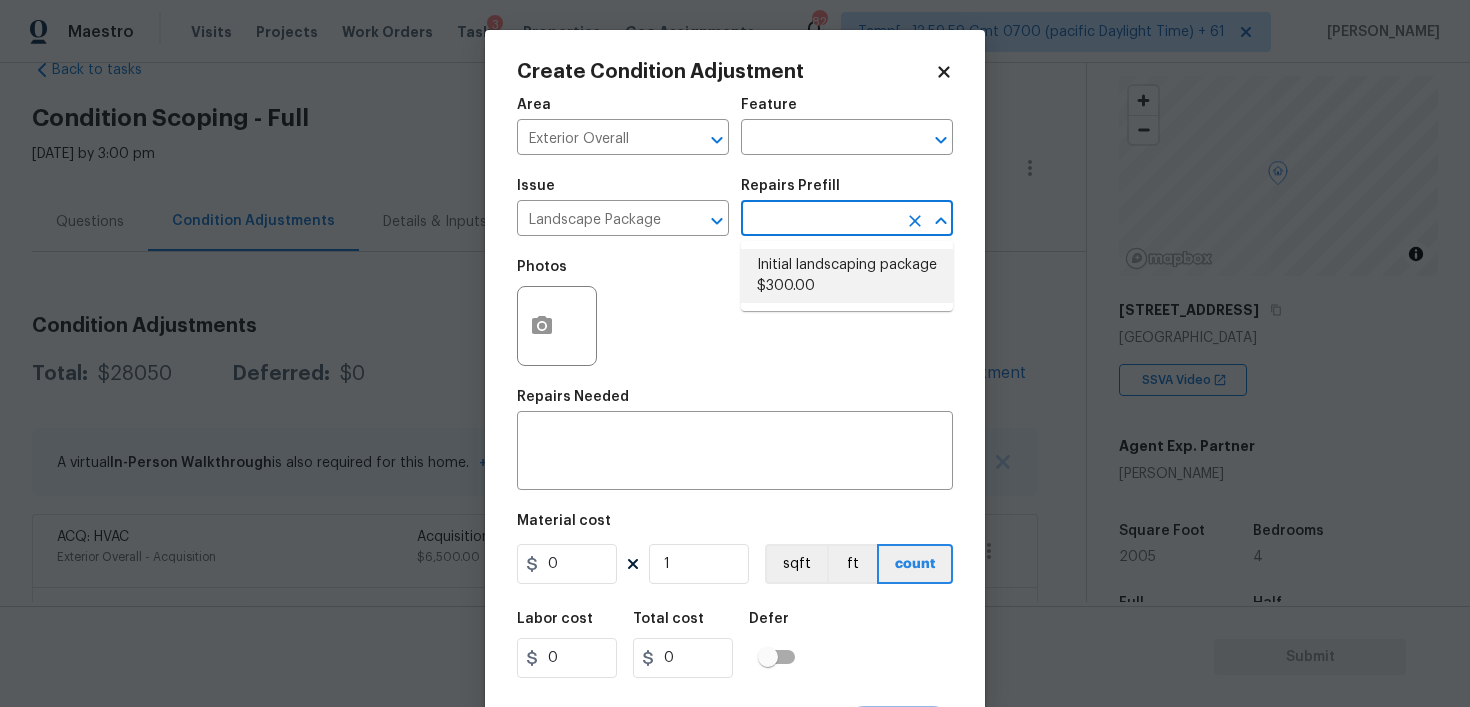 click on "Initial landscaping package $300.00" at bounding box center (847, 276) 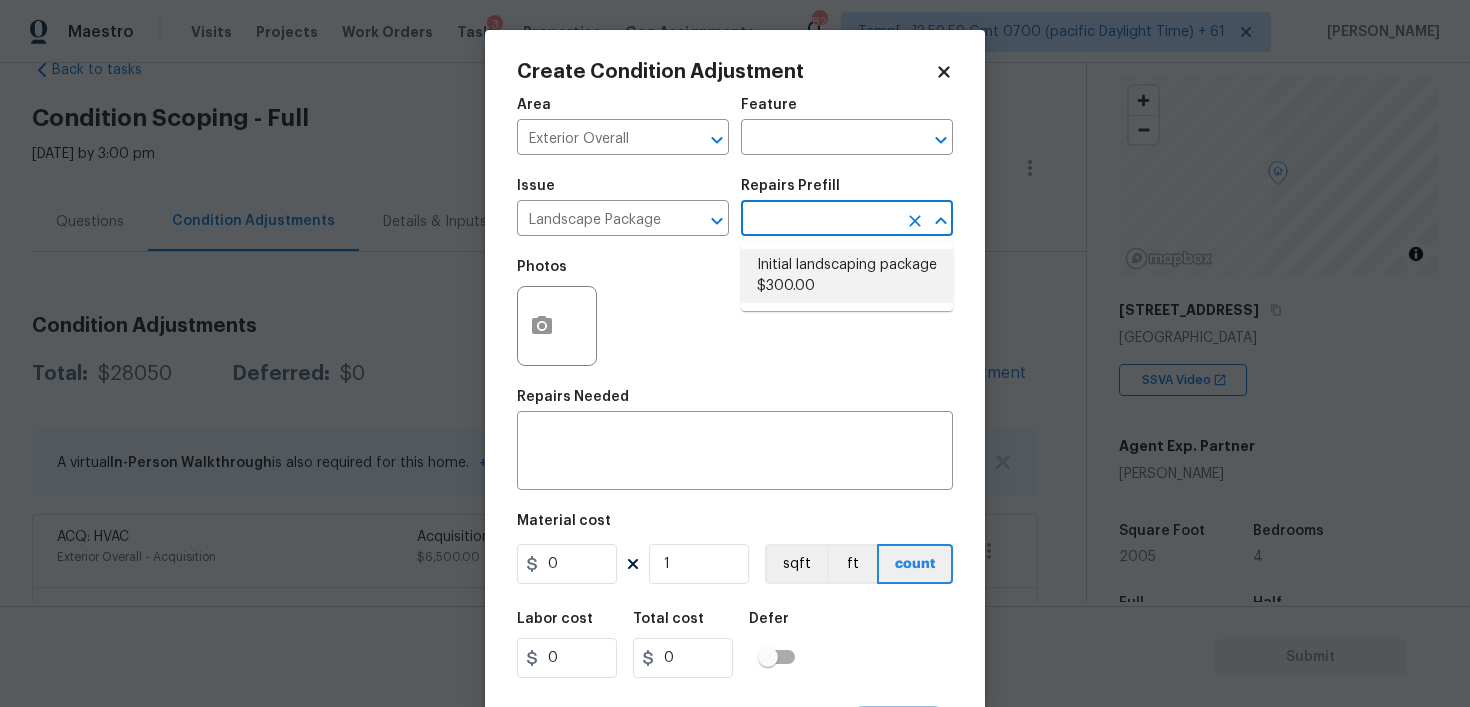 type on "Home Readiness Packages" 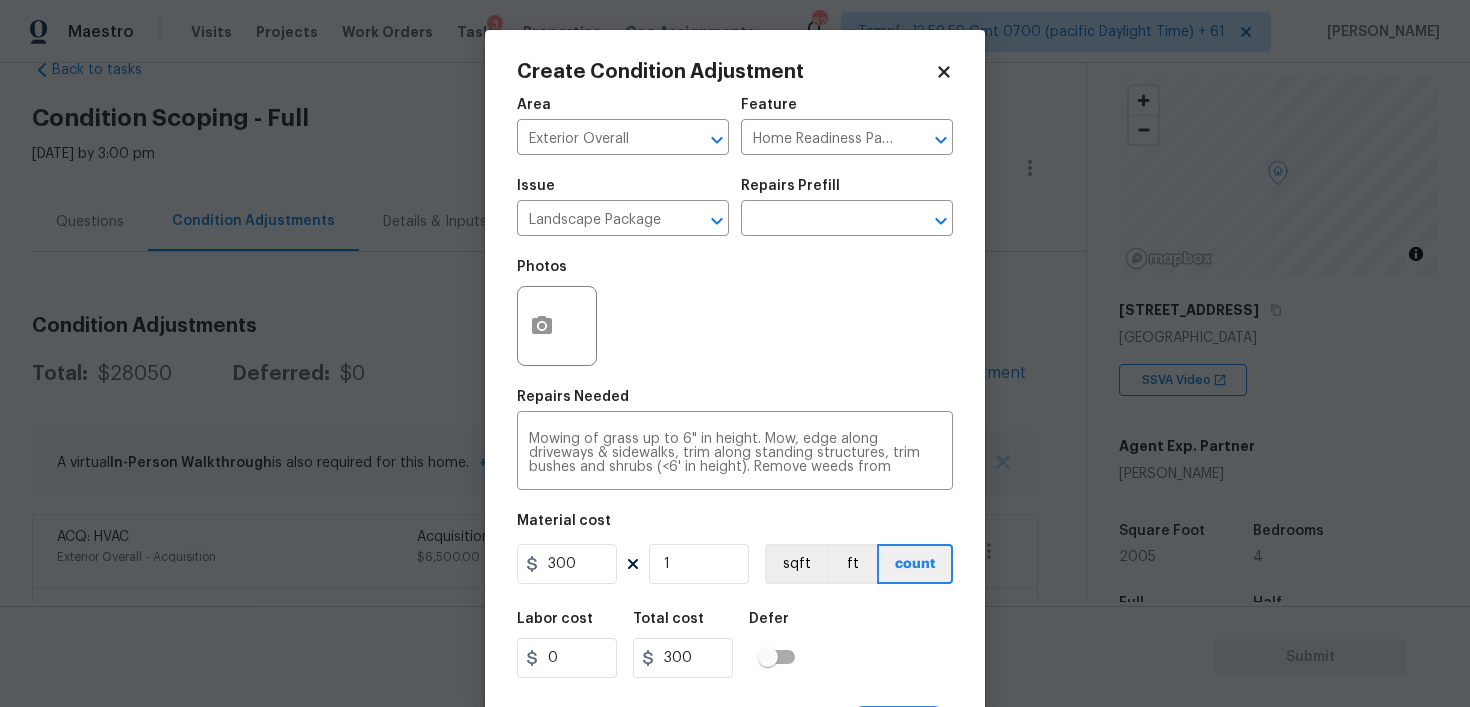 click on "300 1 sqft ft count" at bounding box center [735, 564] 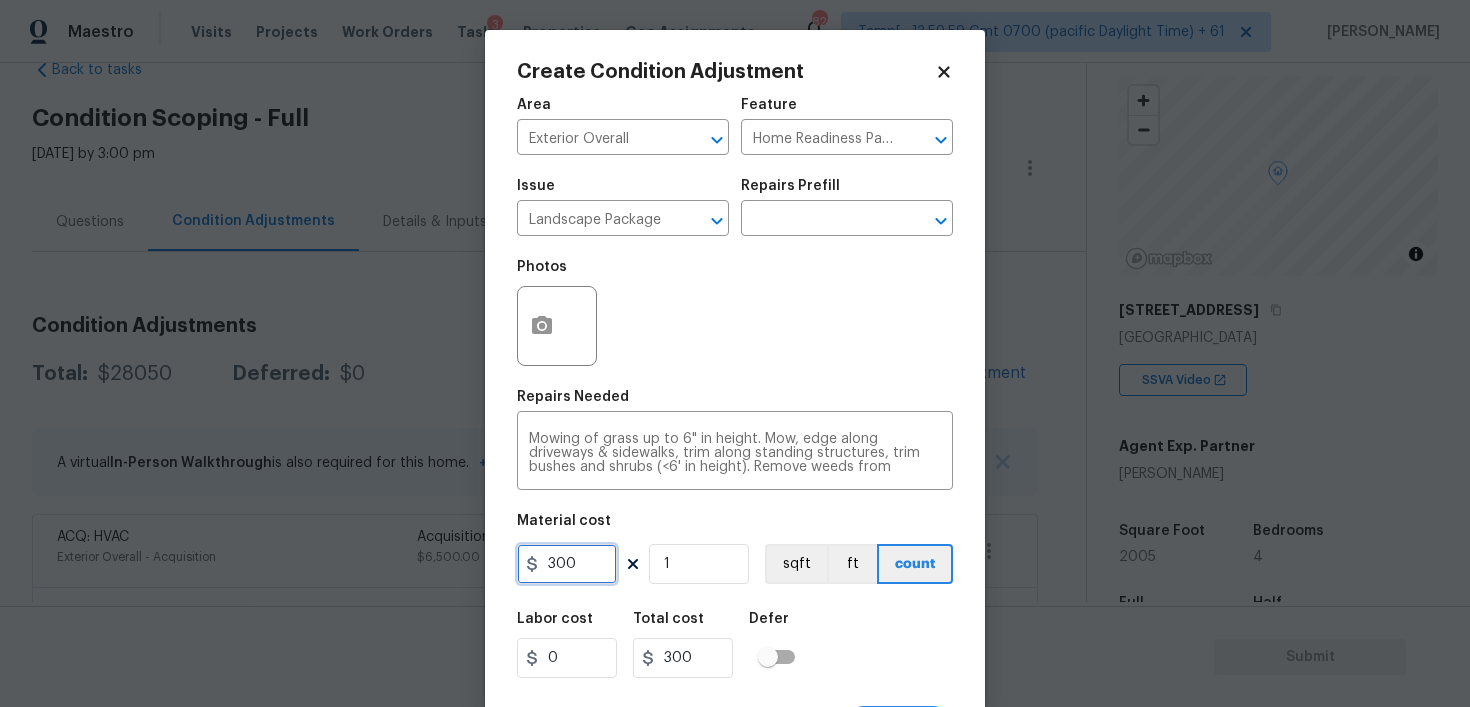 click on "300" at bounding box center (567, 564) 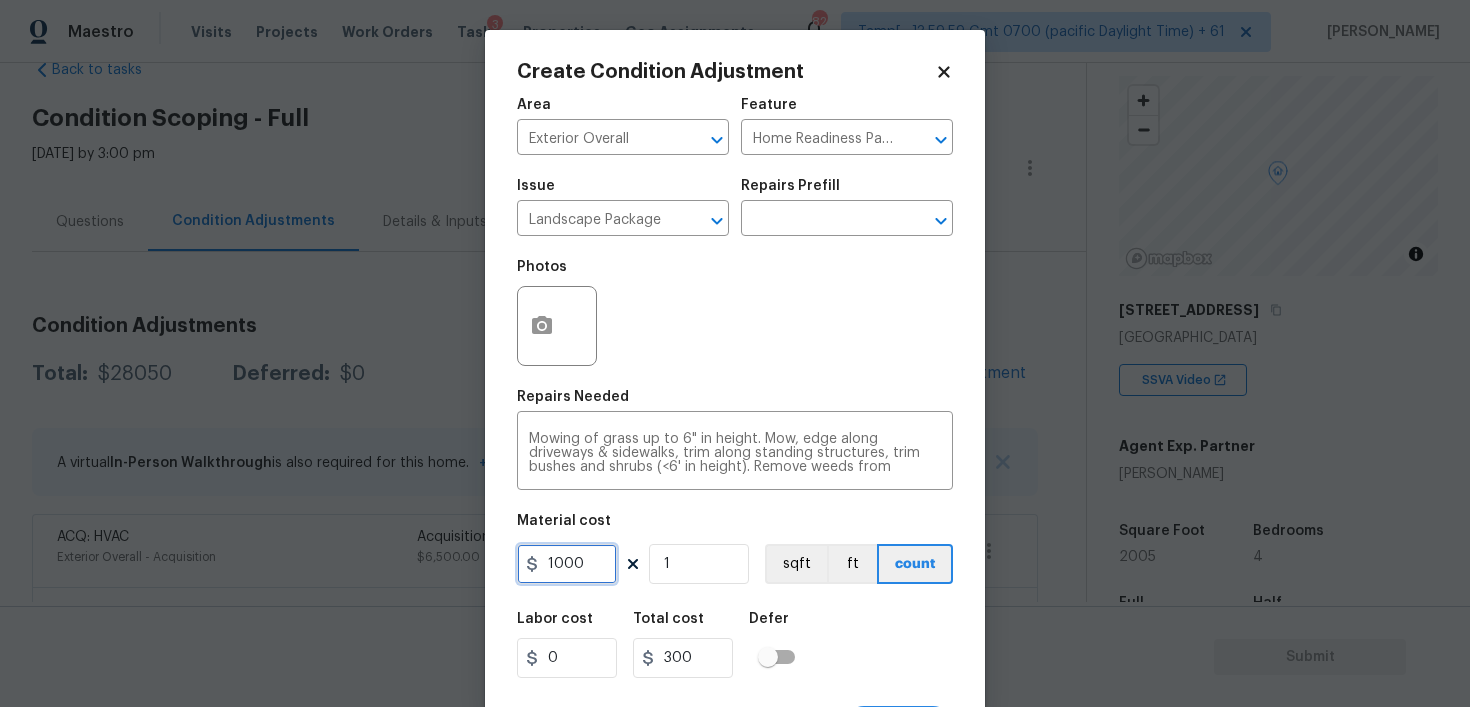 type on "1000" 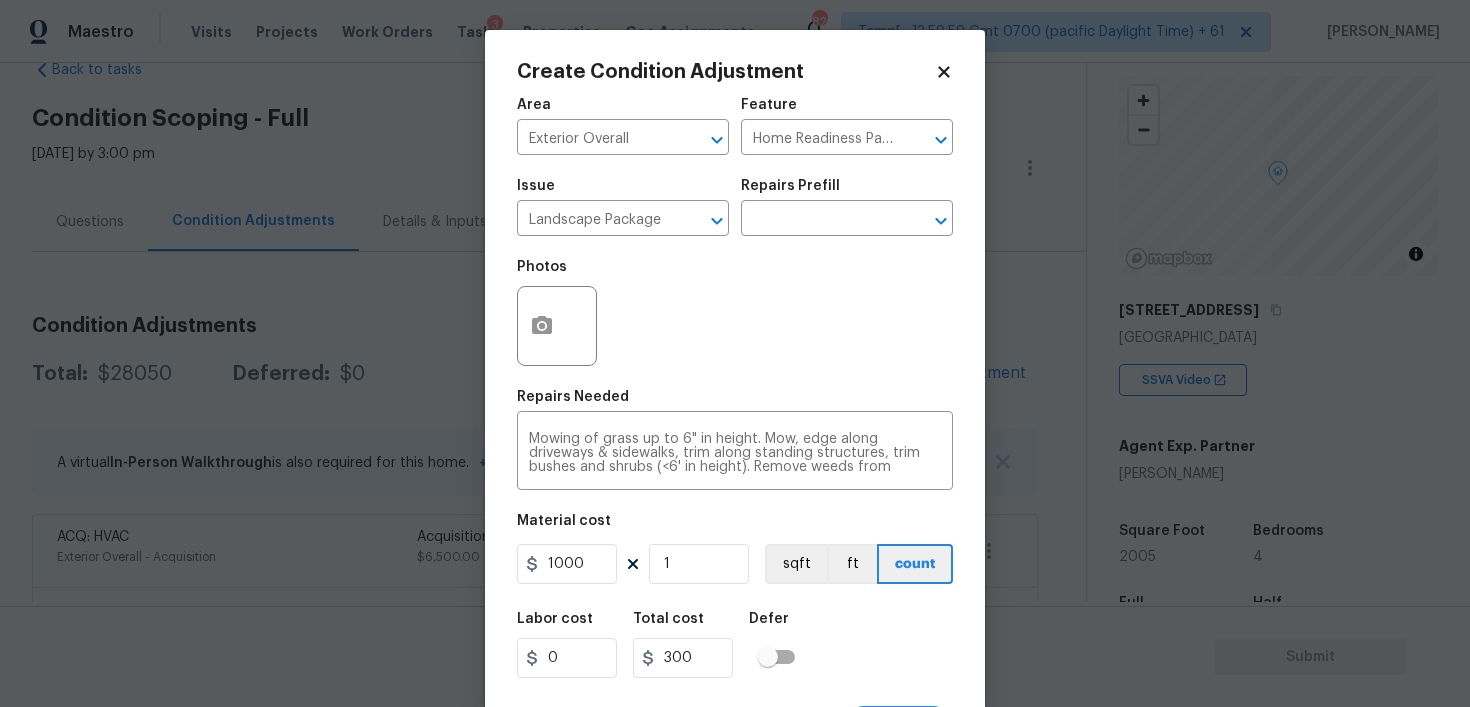 click on "Labor cost 0 Total cost 300 Defer" at bounding box center [735, 645] 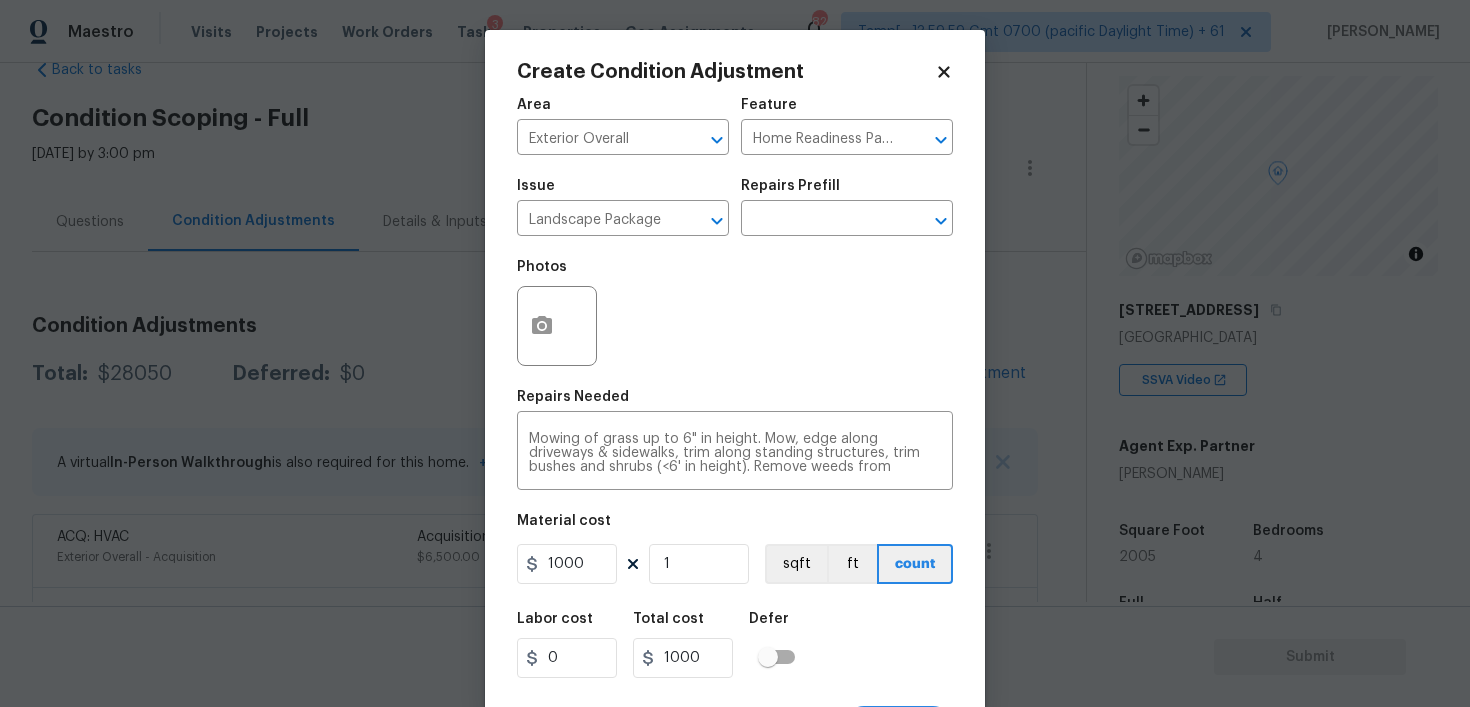 scroll, scrollTop: 40, scrollLeft: 0, axis: vertical 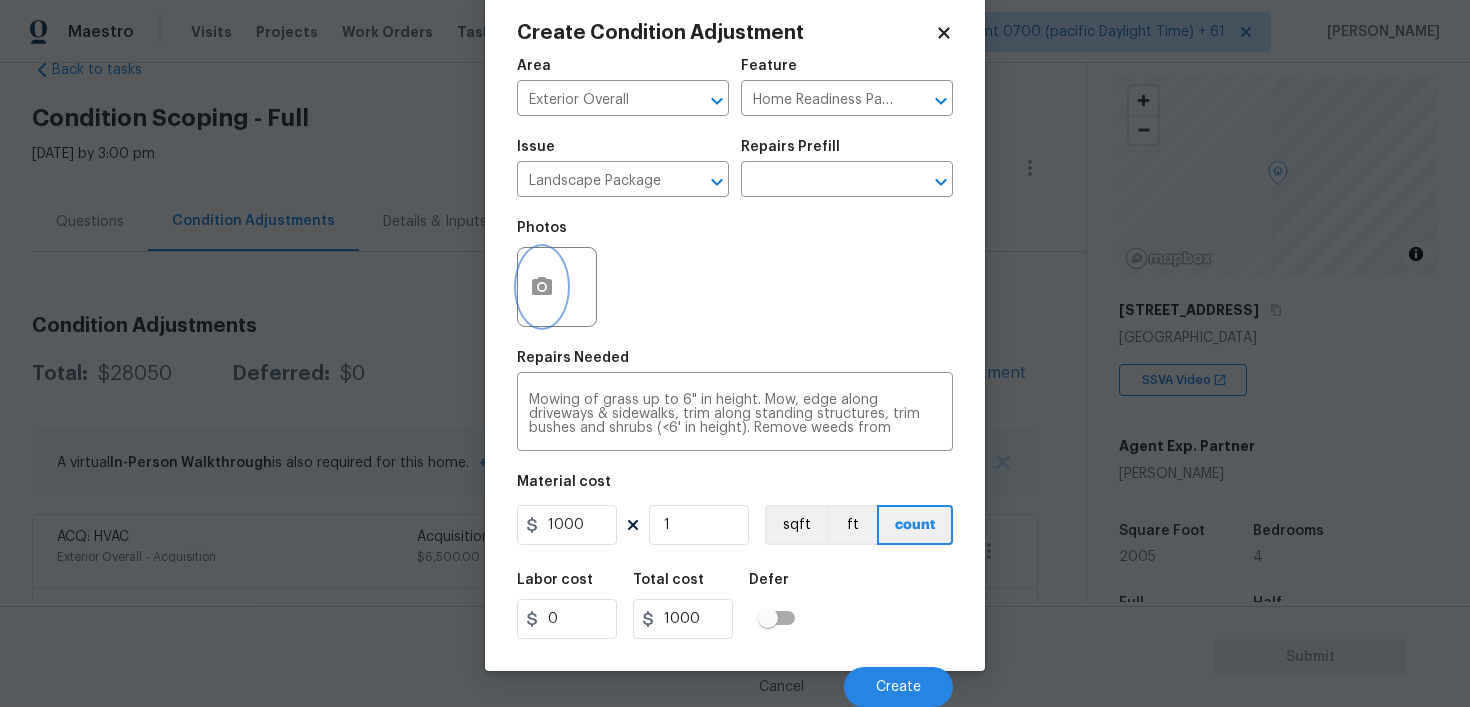 click at bounding box center [542, 287] 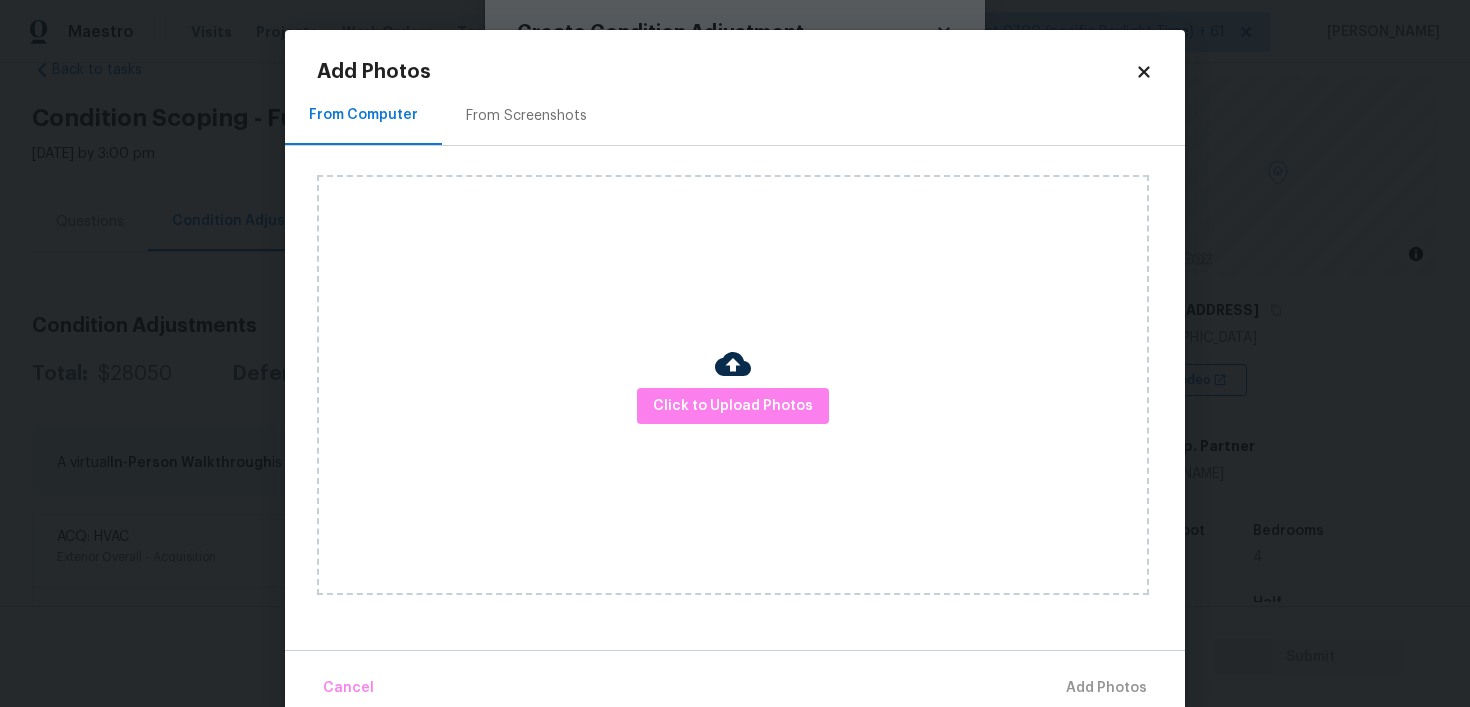 click on "Click to Upload Photos" at bounding box center [733, 385] 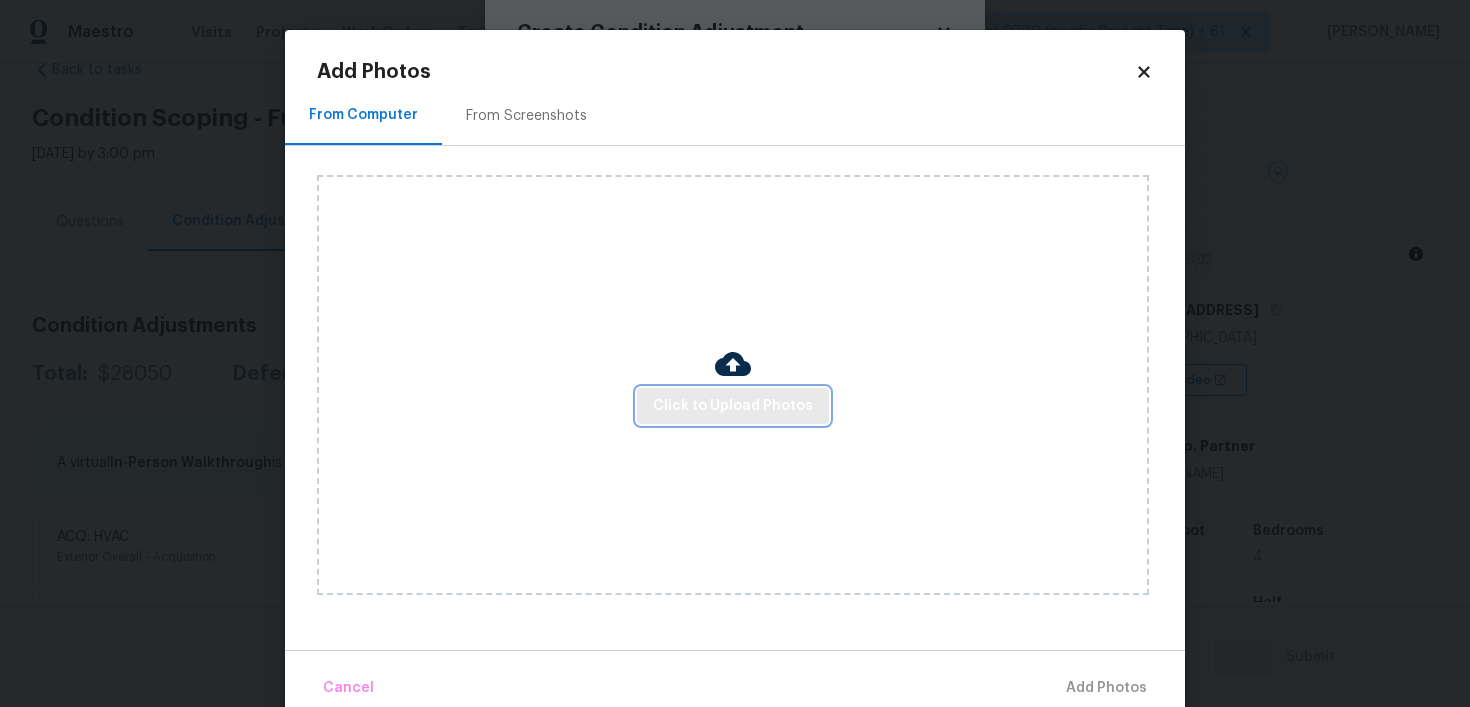 click on "Click to Upload Photos" at bounding box center (733, 406) 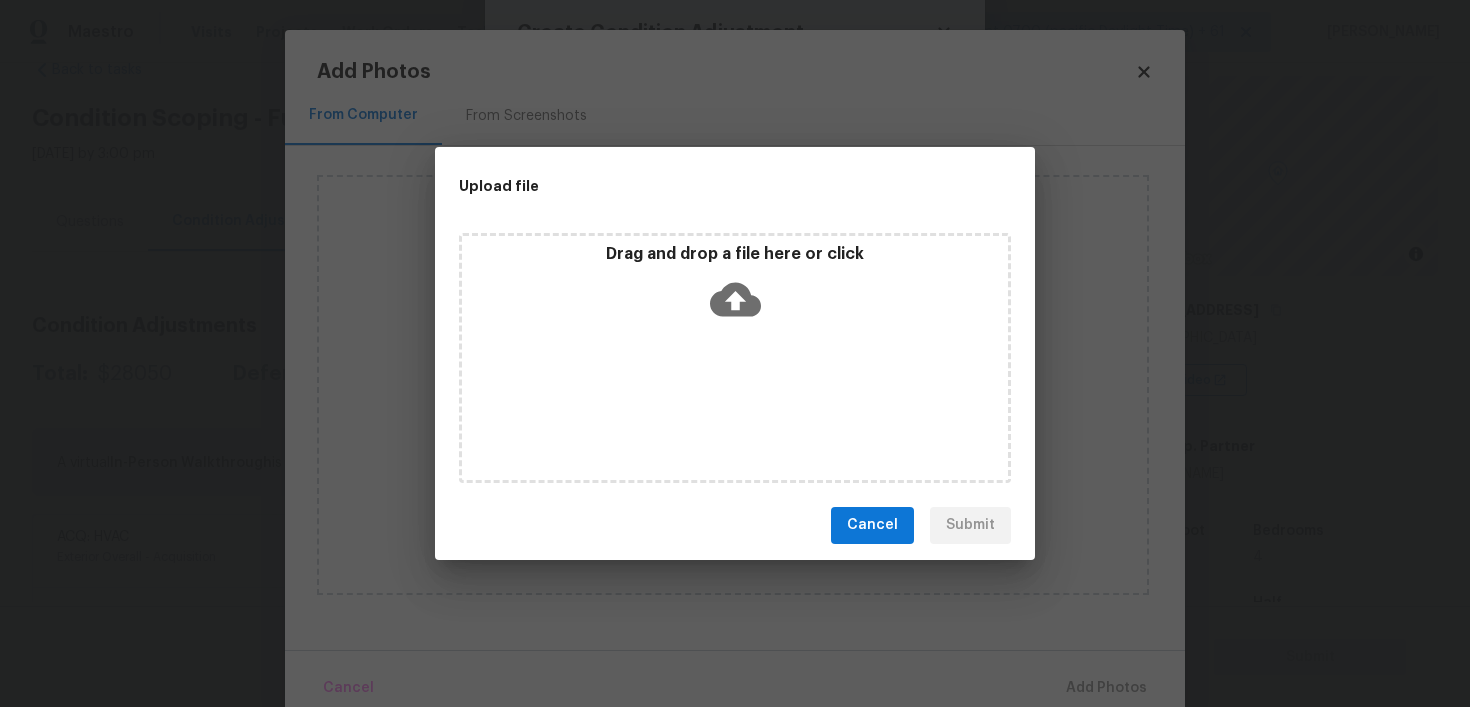 click 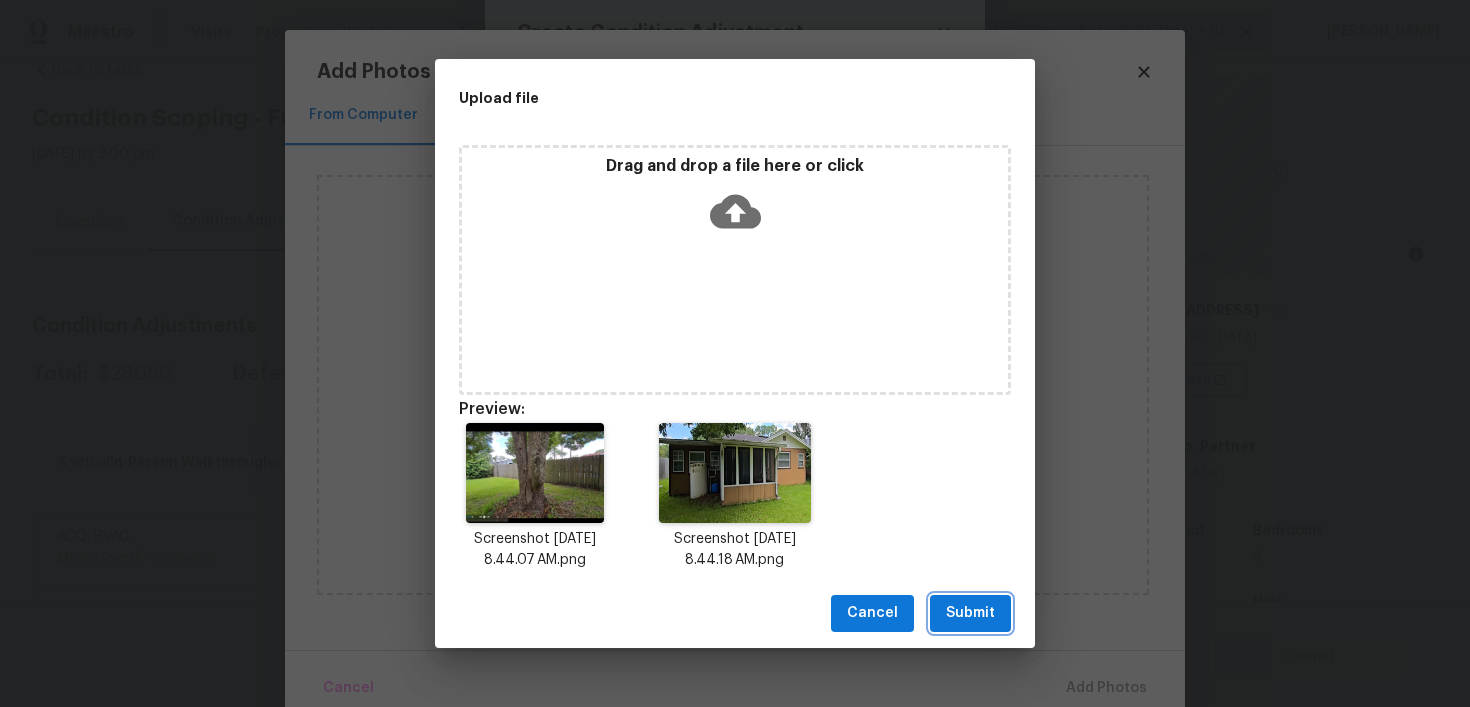 click on "Submit" at bounding box center [970, 613] 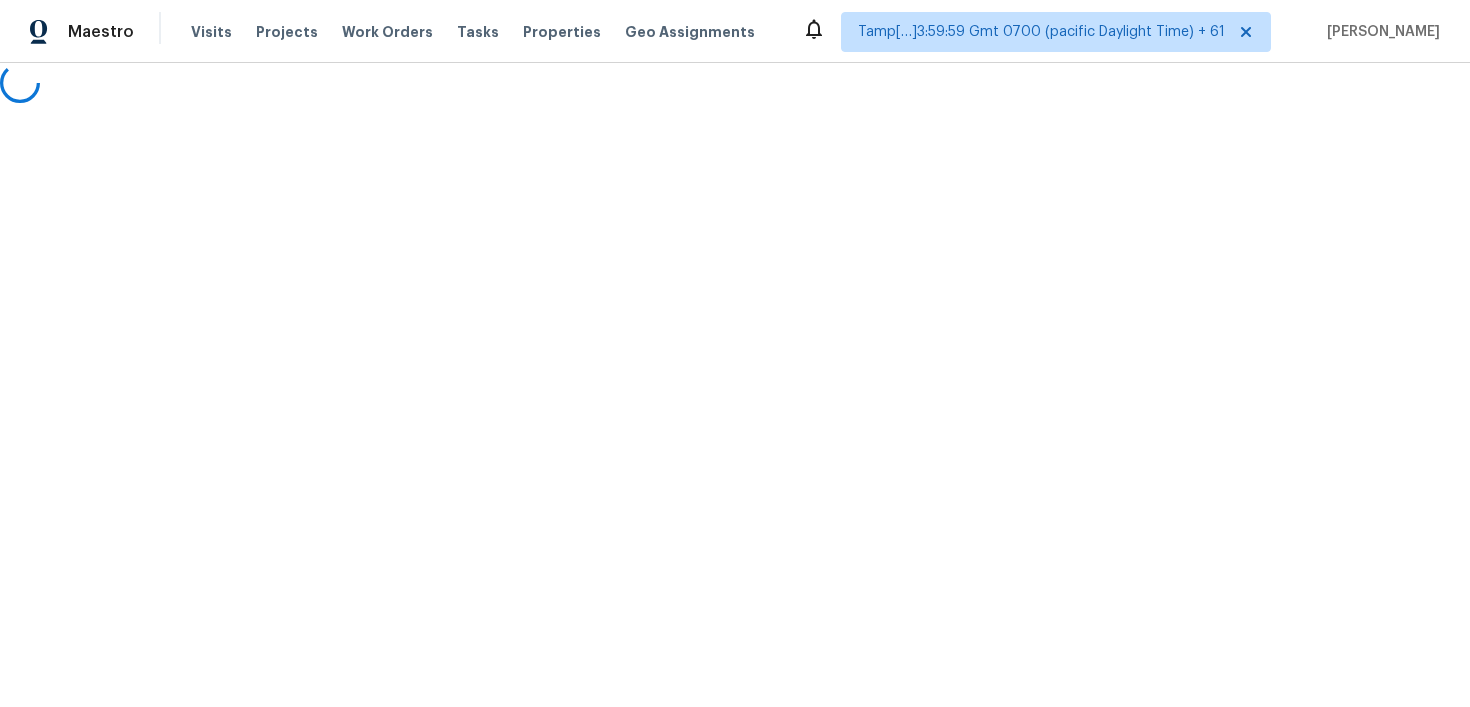 scroll, scrollTop: 0, scrollLeft: 0, axis: both 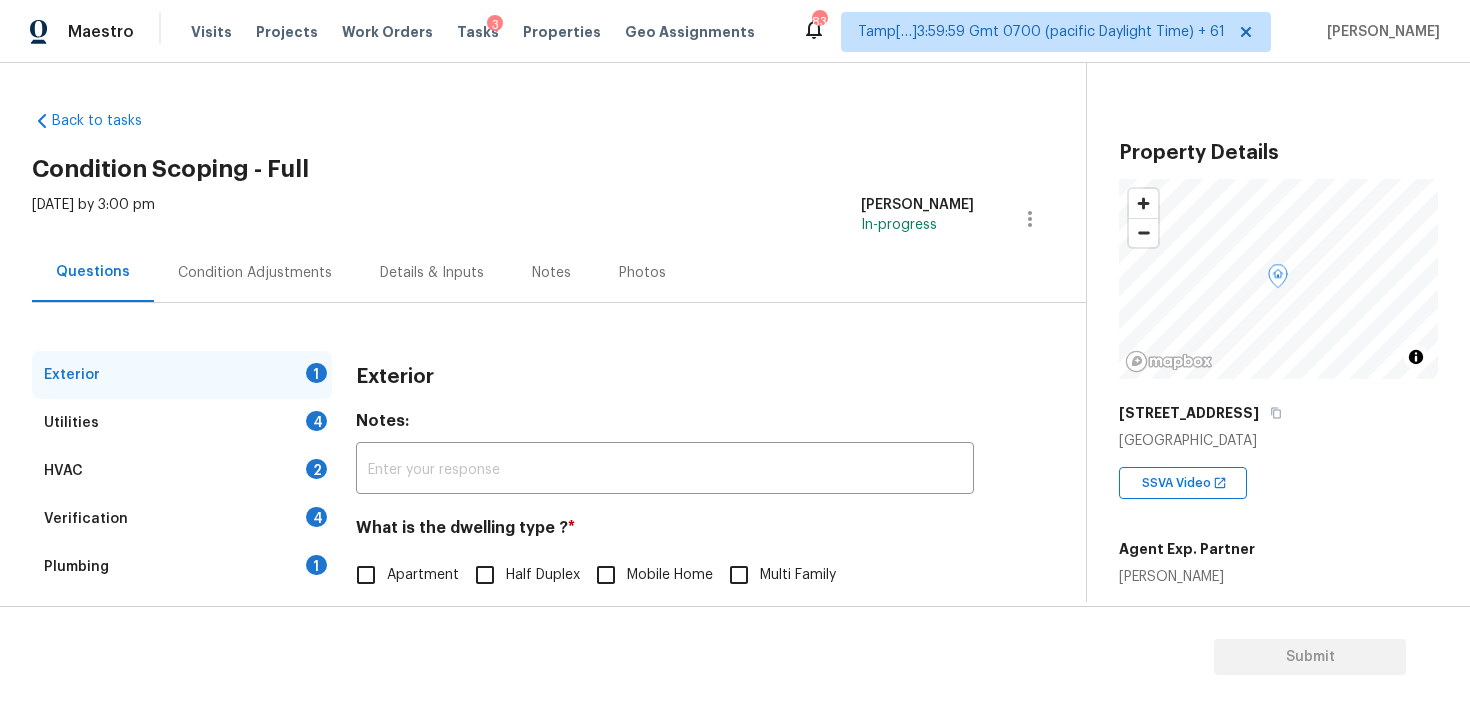 click on "Tasks 3" at bounding box center (478, 32) 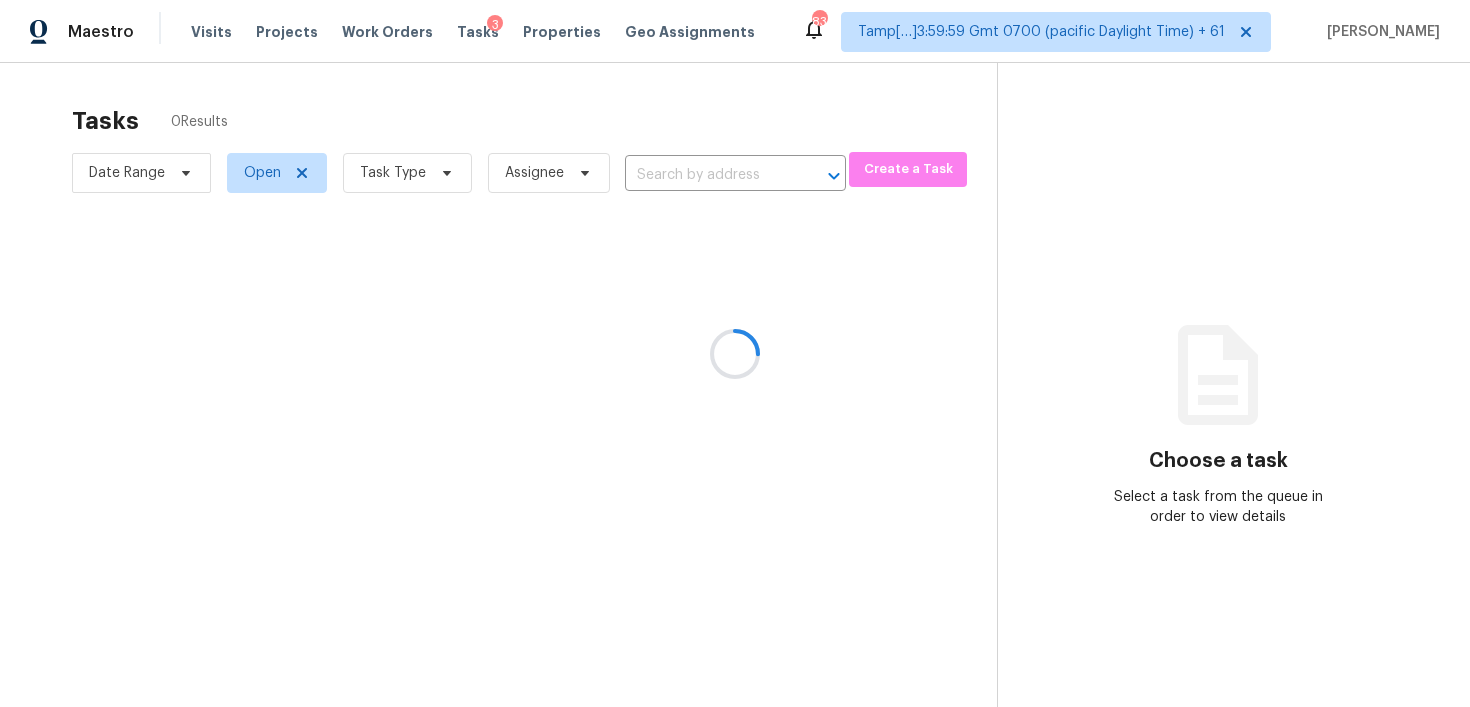 click at bounding box center (735, 353) 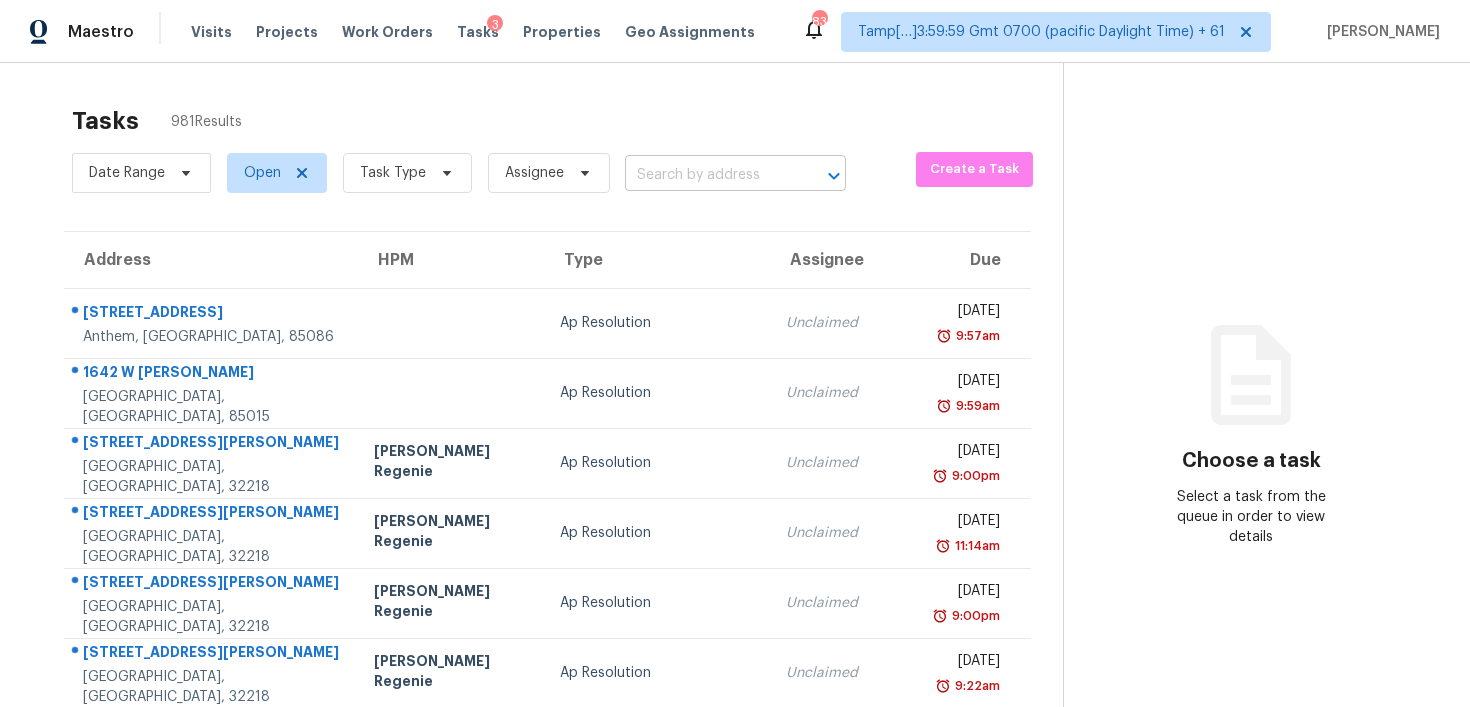 click at bounding box center (707, 175) 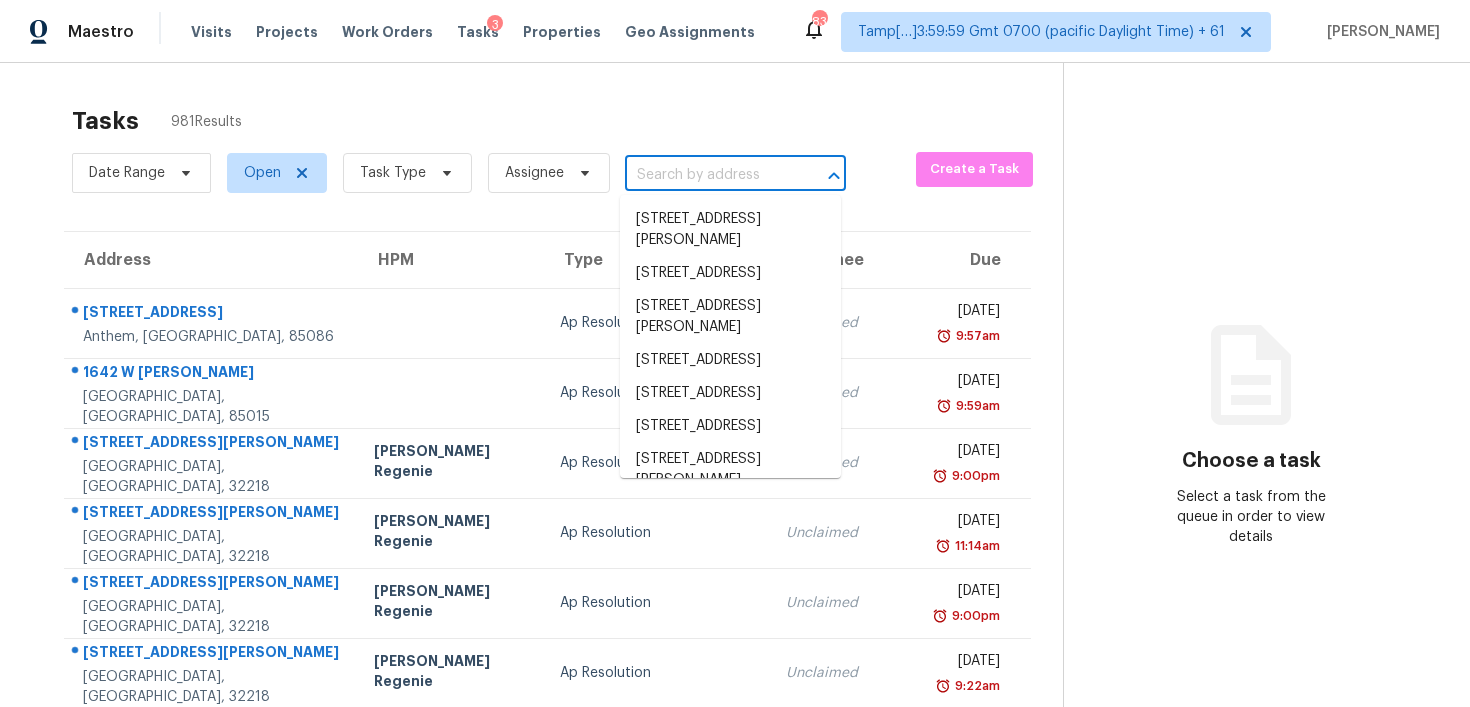 paste on "[STREET_ADDRESS]" 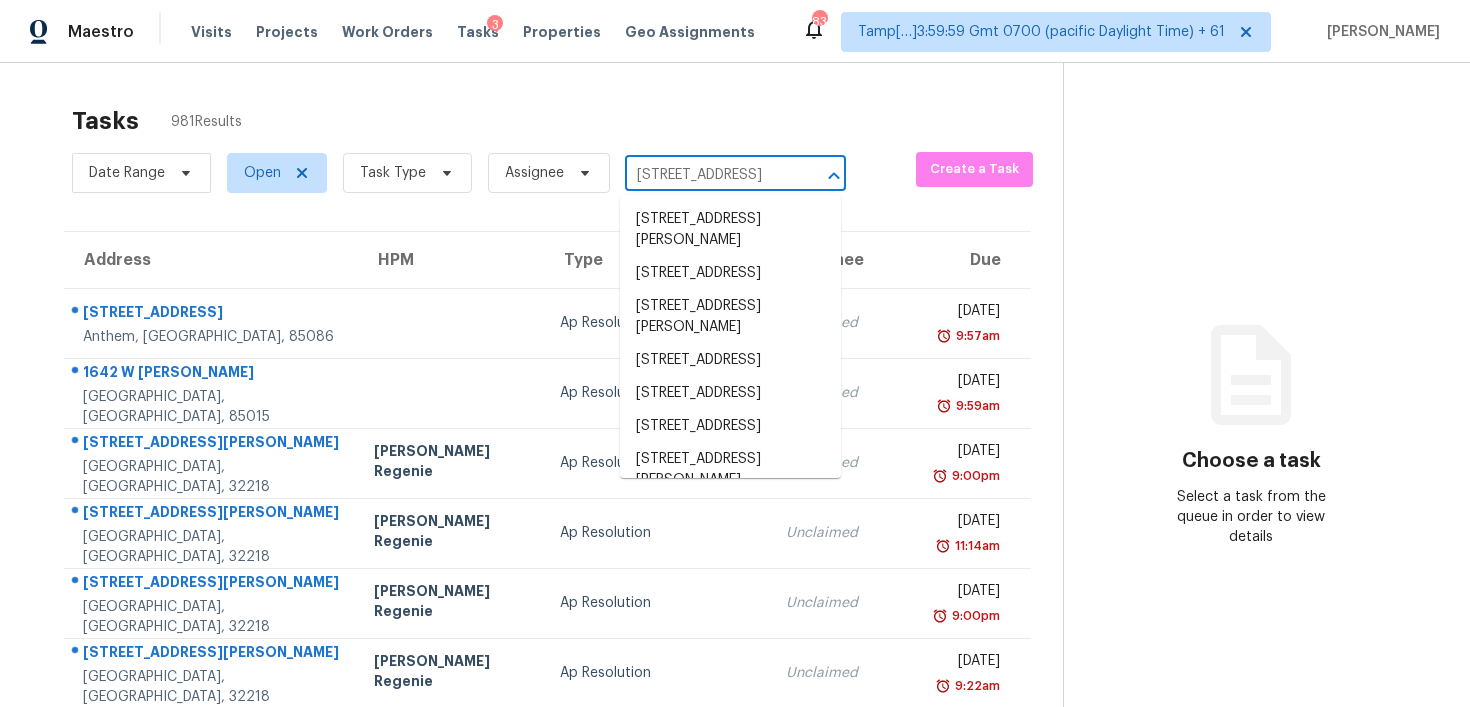scroll, scrollTop: 0, scrollLeft: 110, axis: horizontal 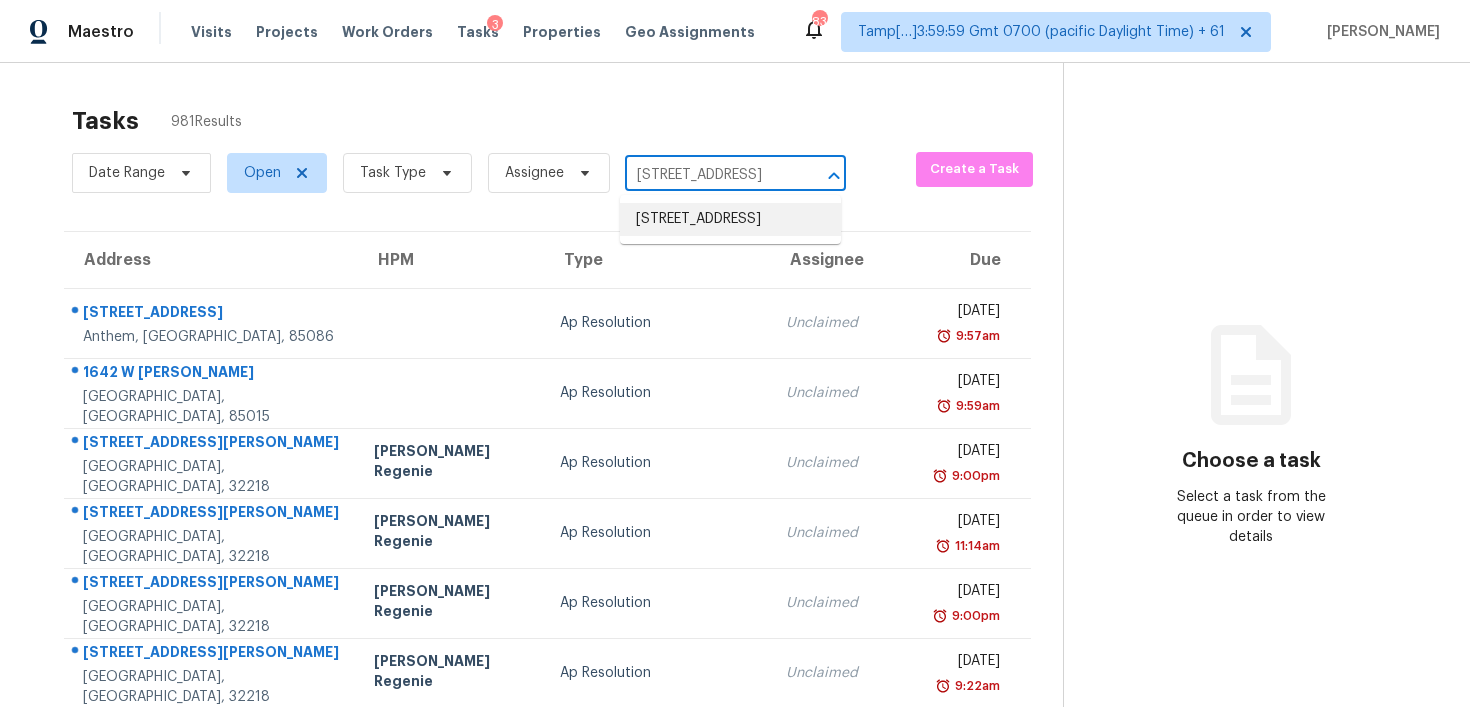 click on "[STREET_ADDRESS]" at bounding box center (730, 219) 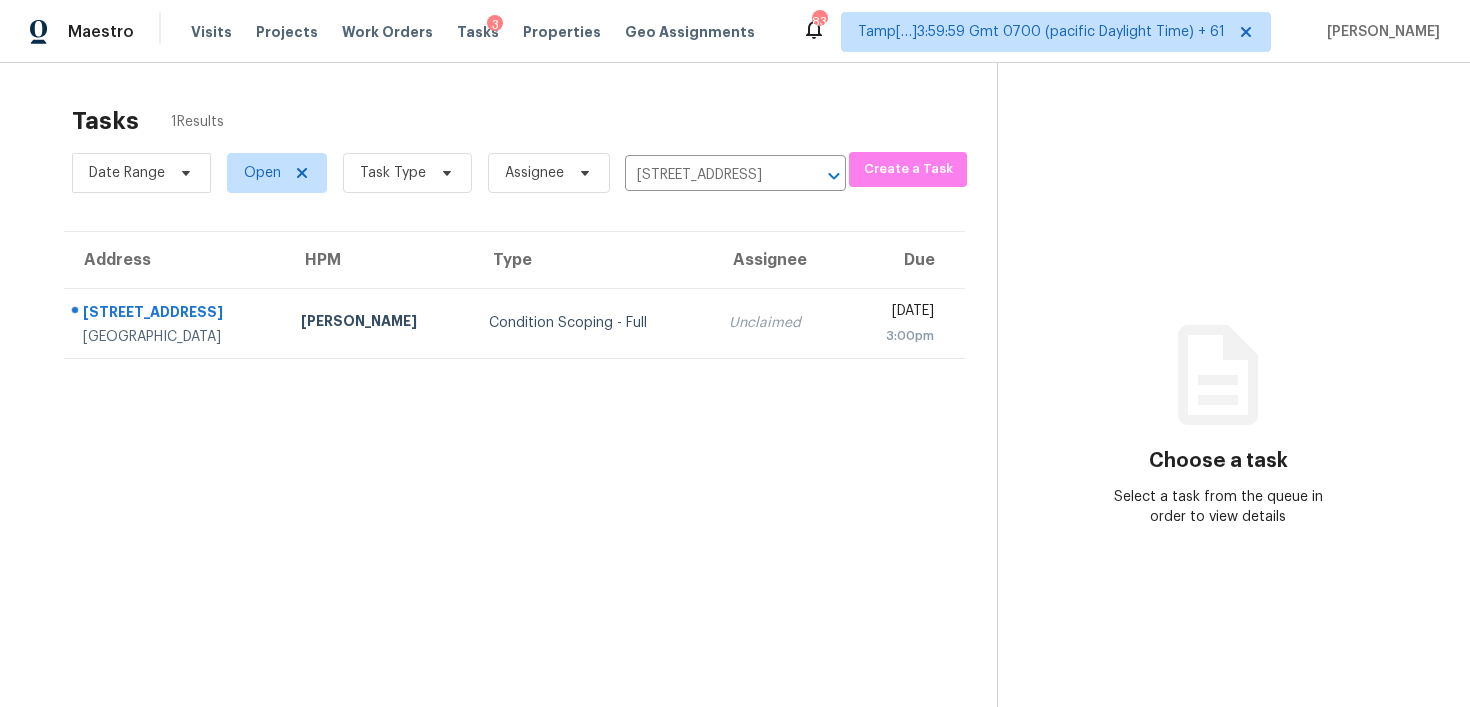 click on "Unclaimed" at bounding box center (779, 323) 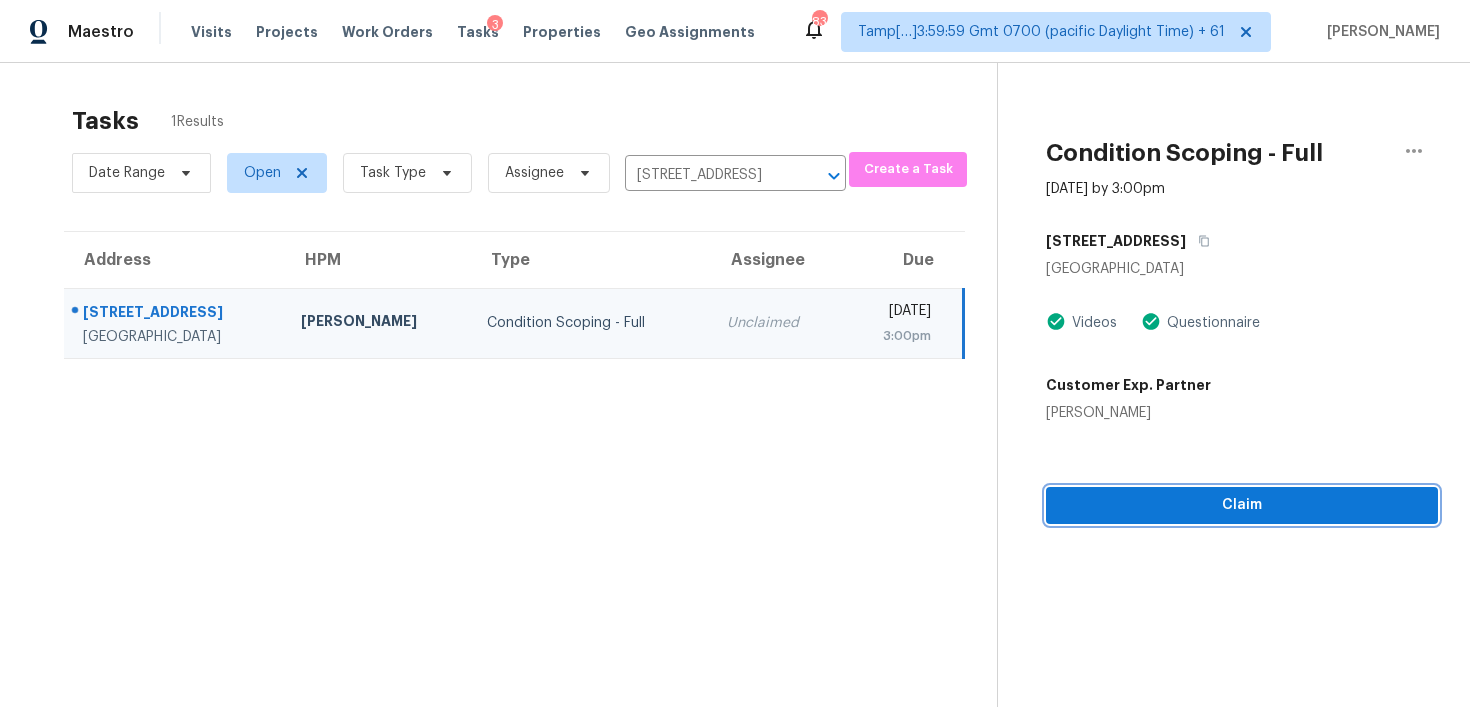 click on "Claim" at bounding box center (1242, 505) 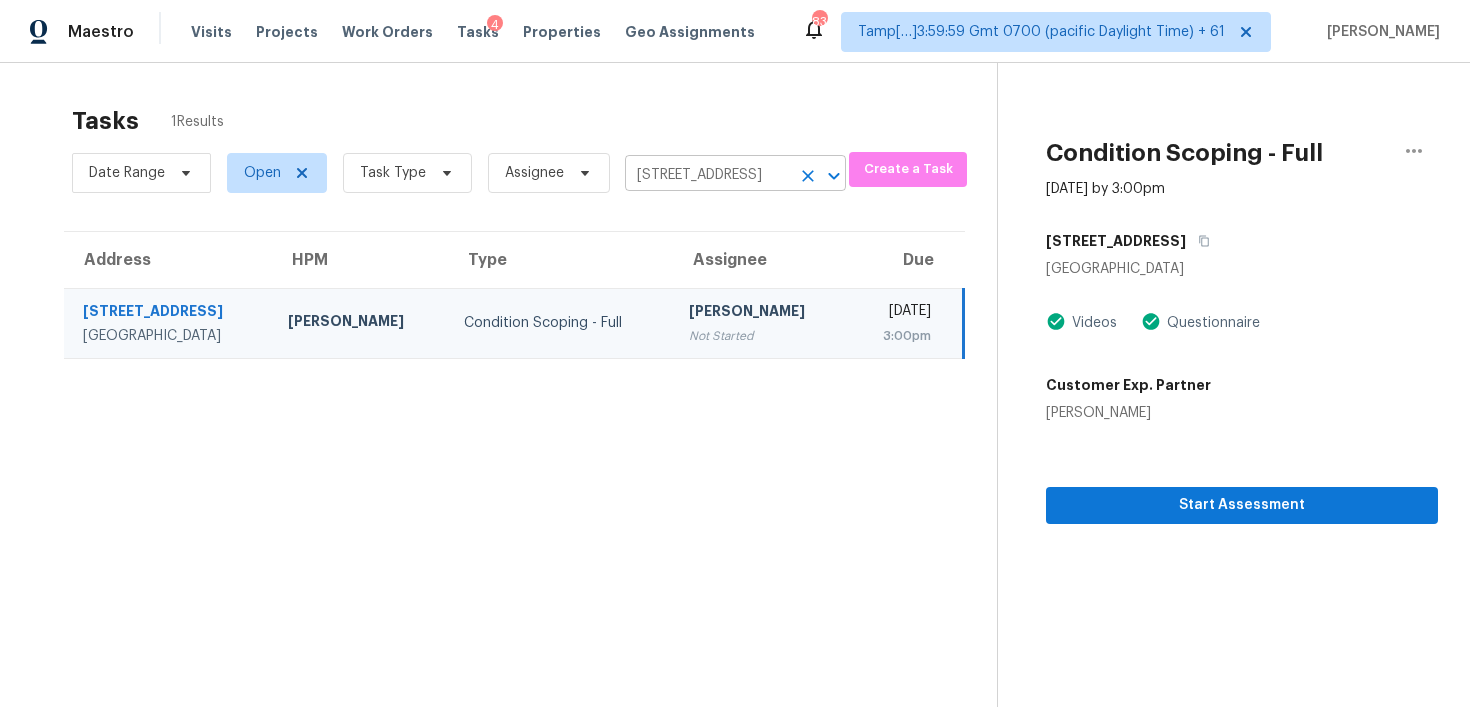 click 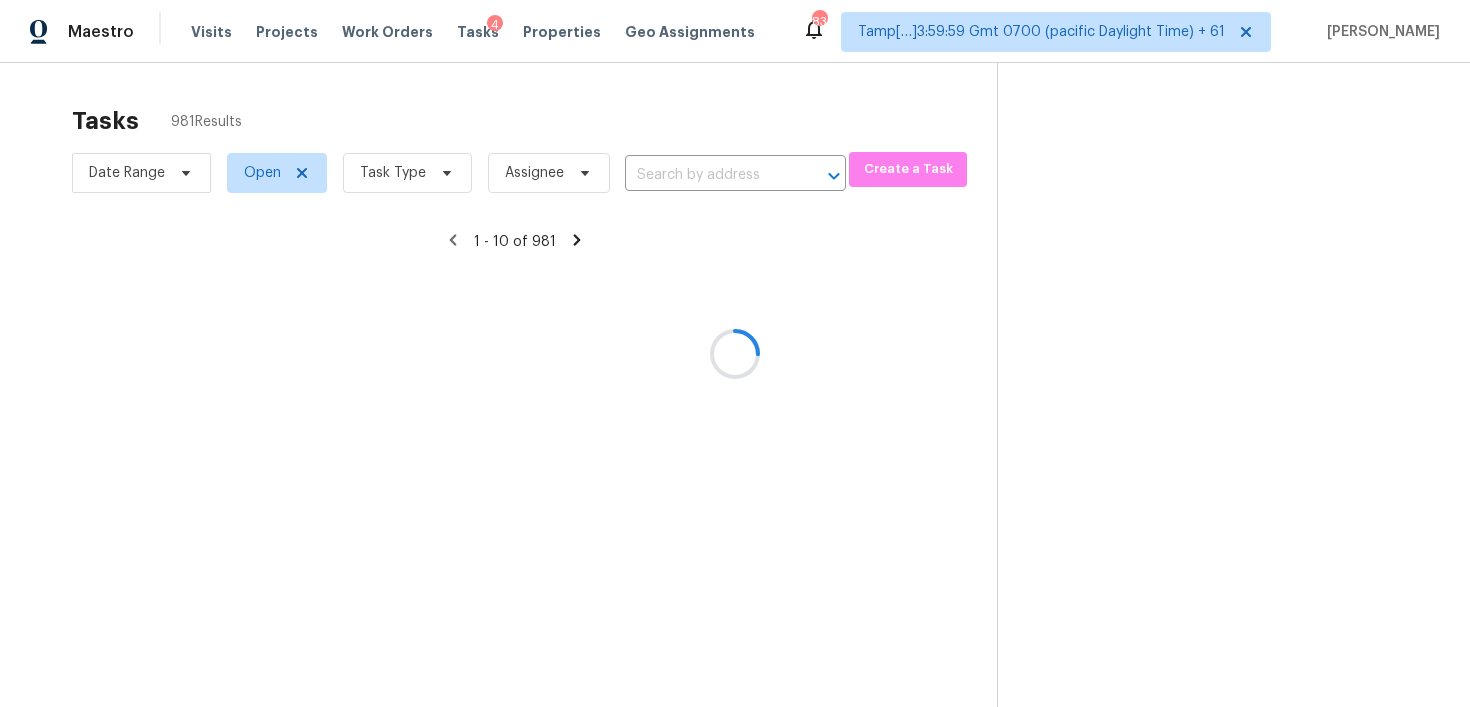 click at bounding box center (735, 353) 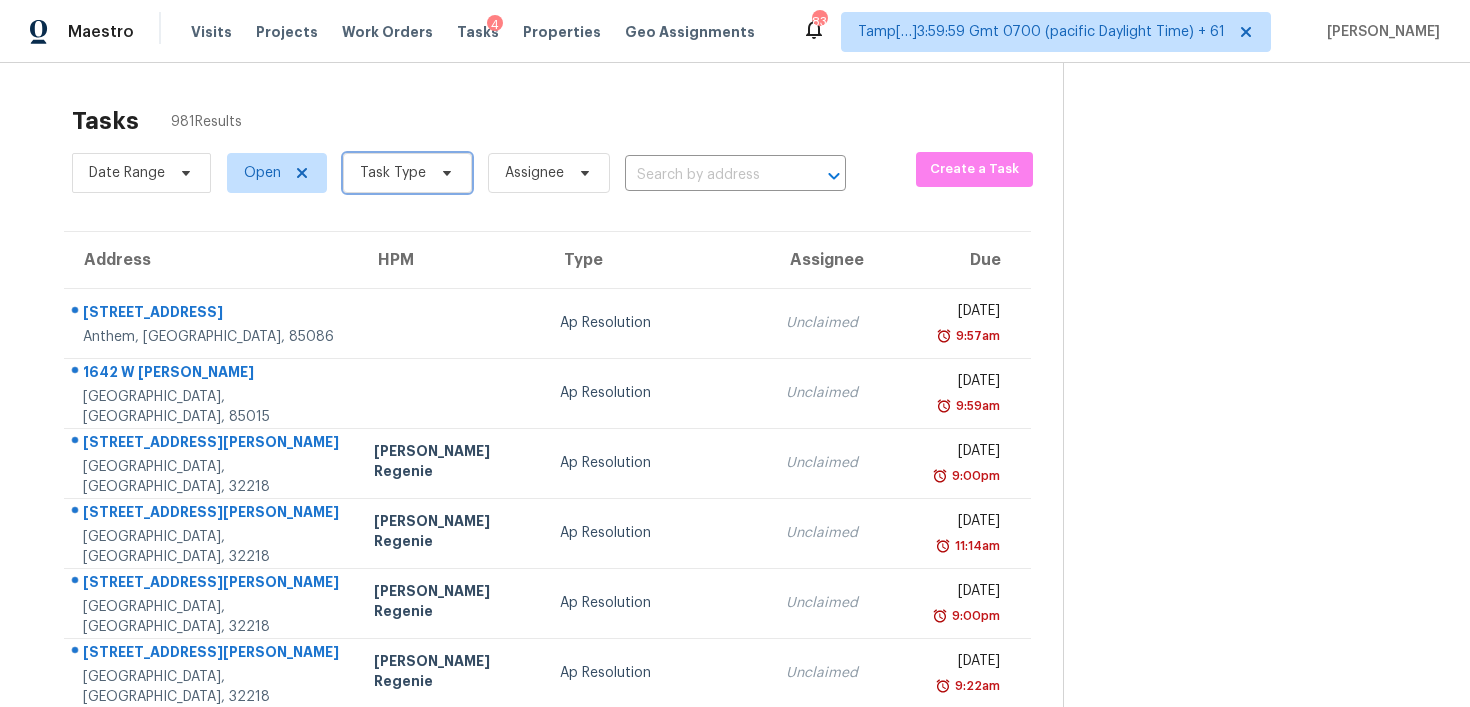 click on "Task Type" at bounding box center (393, 173) 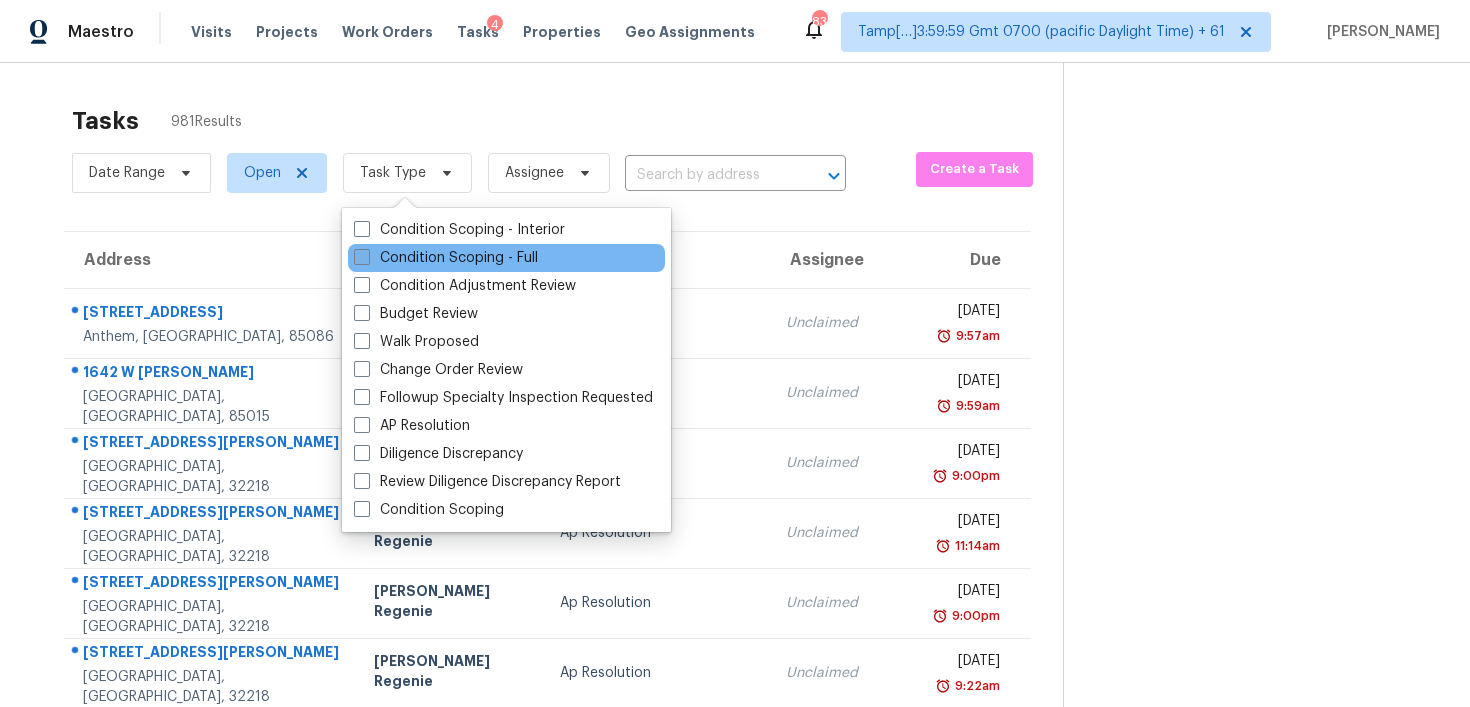 click on "Condition Scoping - Full" at bounding box center [446, 258] 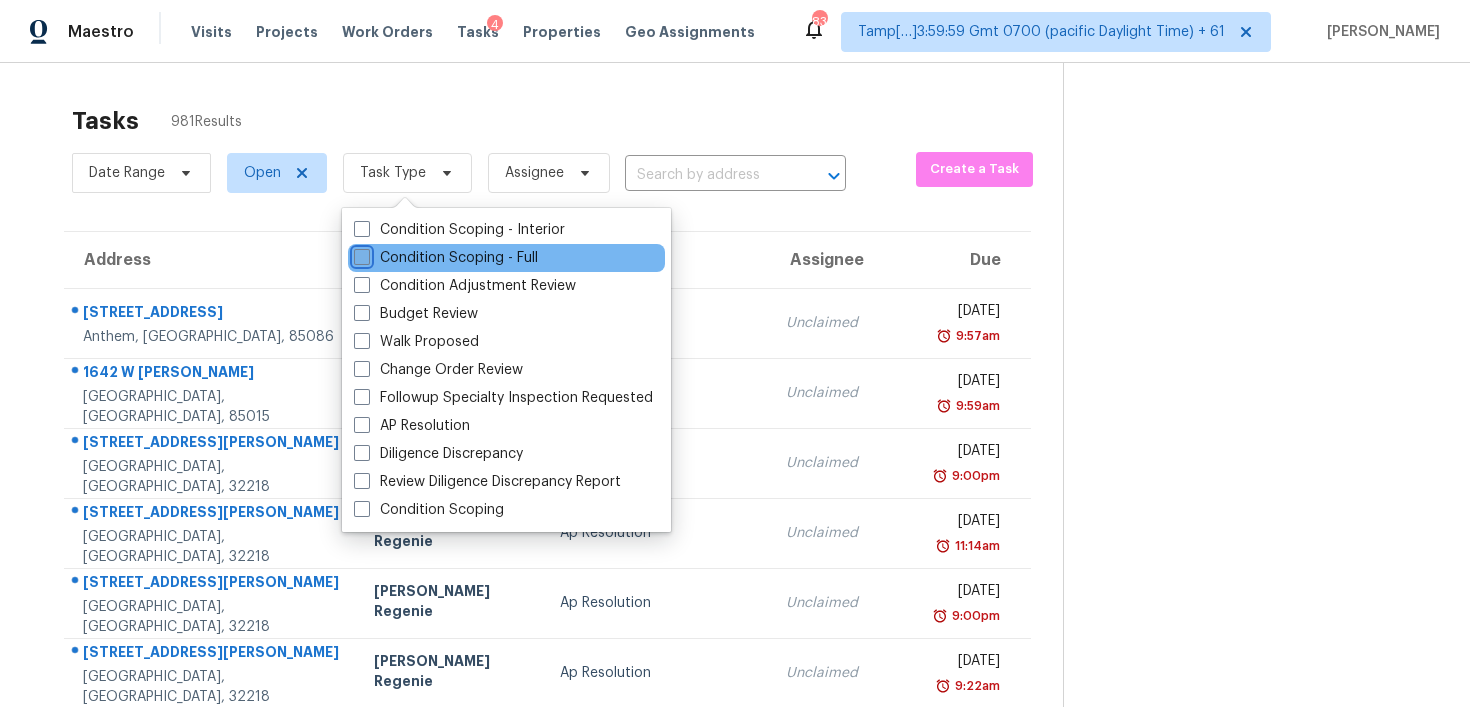 click on "Condition Scoping - Full" at bounding box center (360, 254) 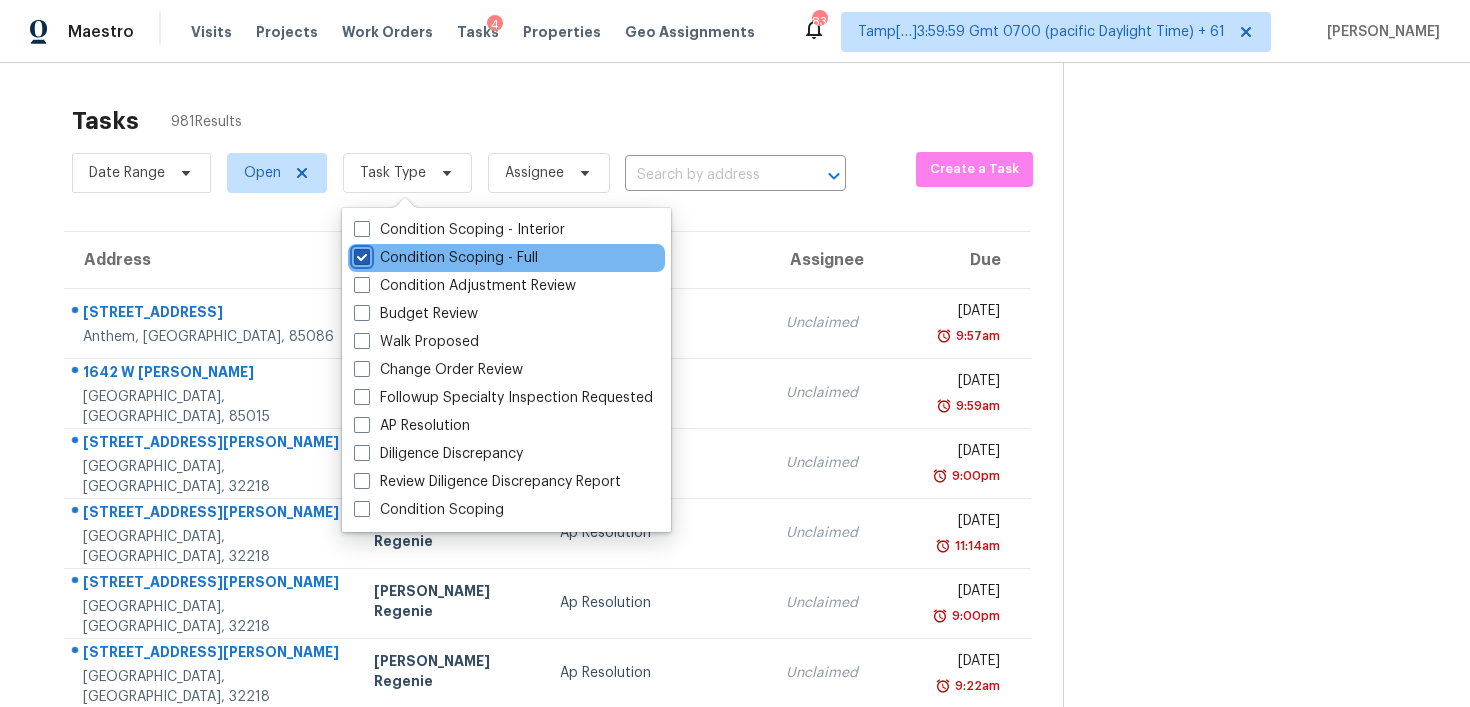 checkbox on "true" 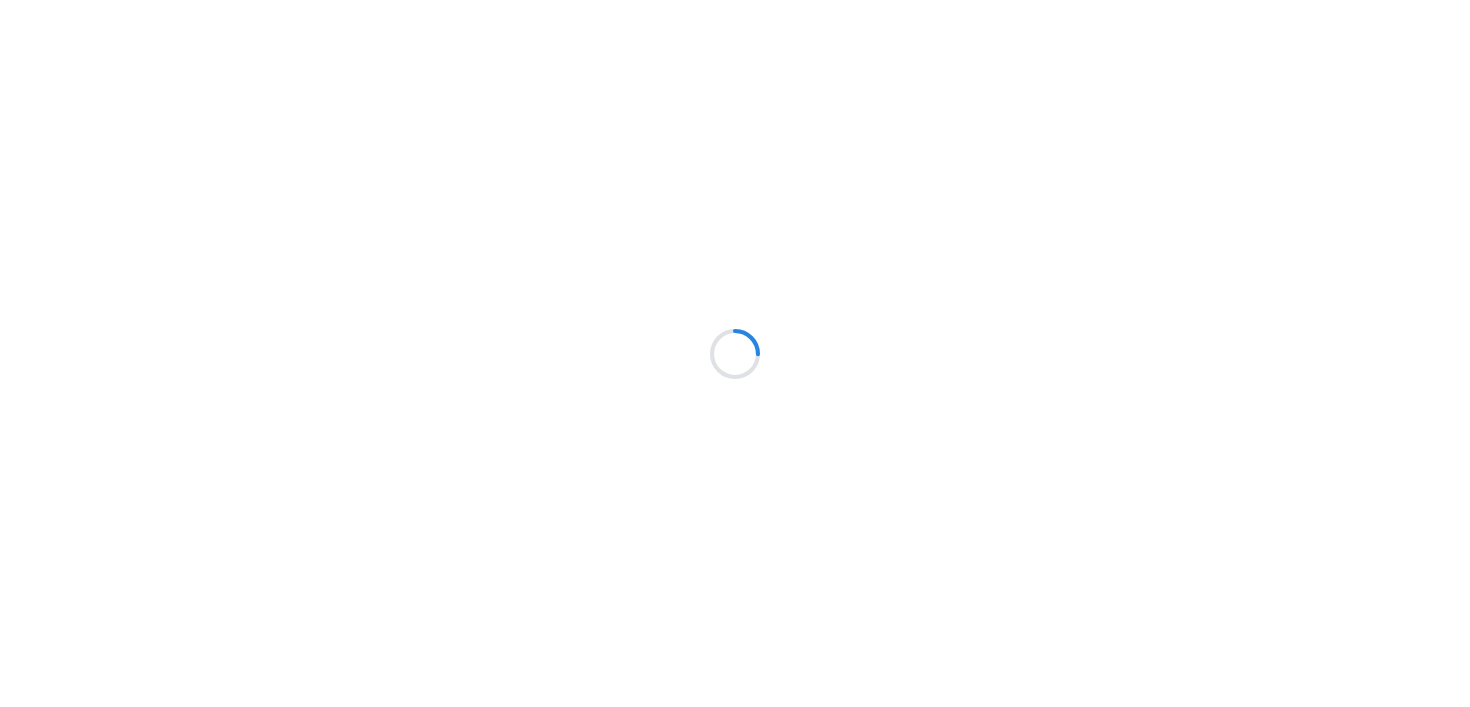 scroll, scrollTop: 0, scrollLeft: 0, axis: both 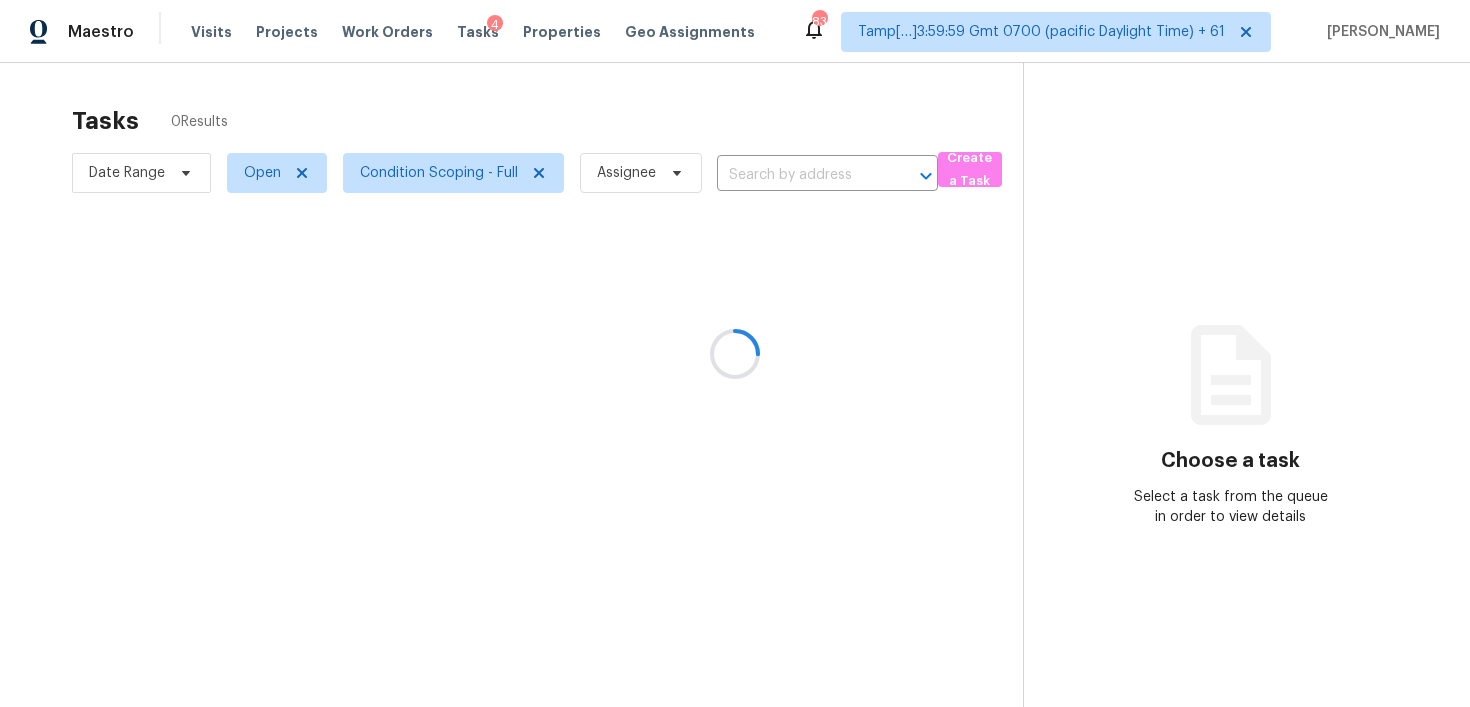 click at bounding box center (735, 353) 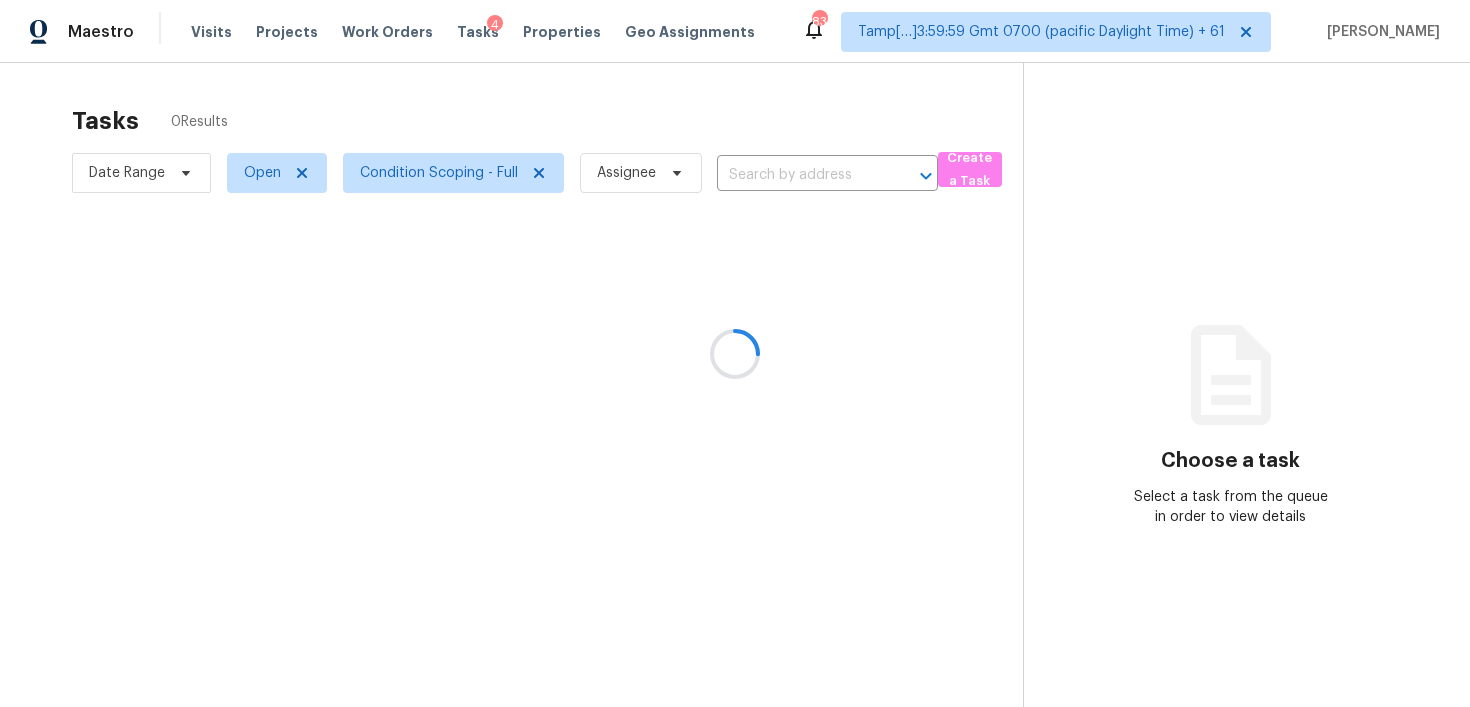 click at bounding box center [735, 353] 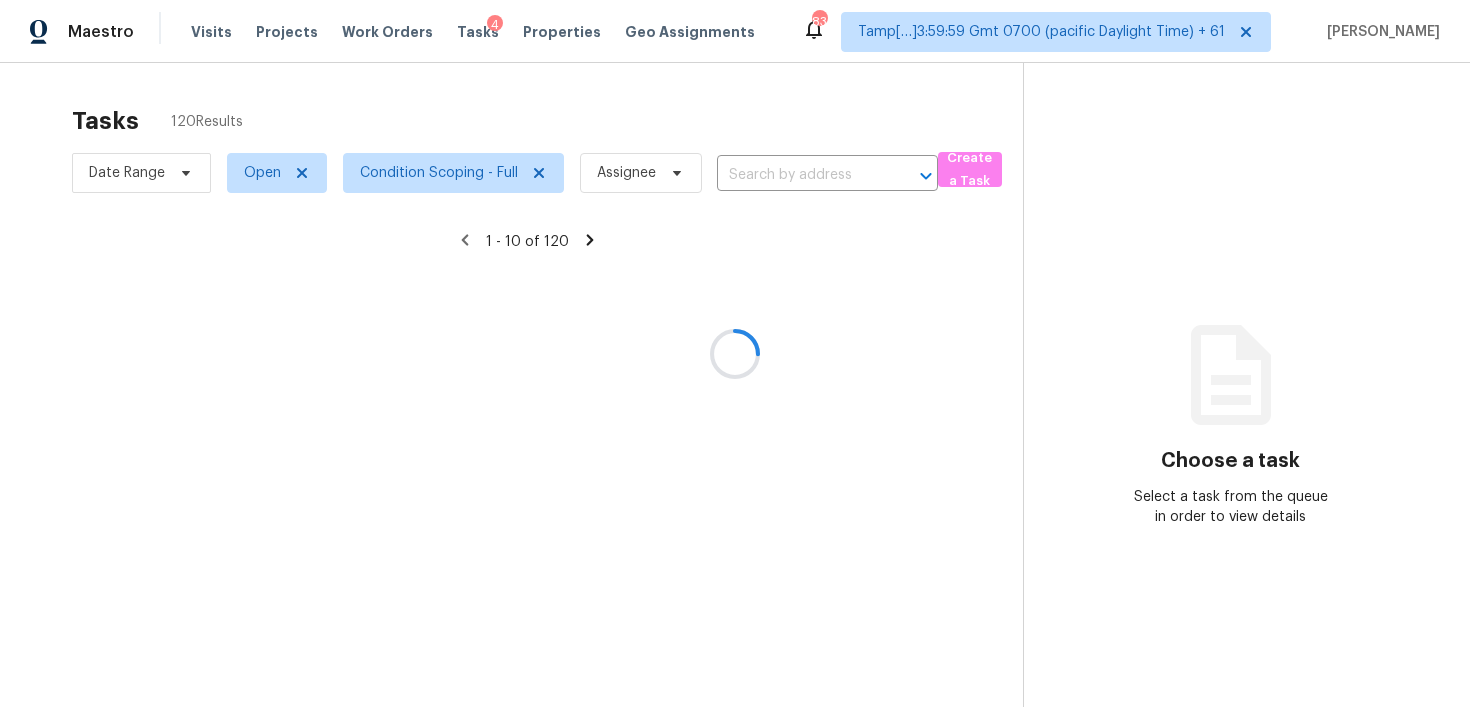 click at bounding box center (735, 353) 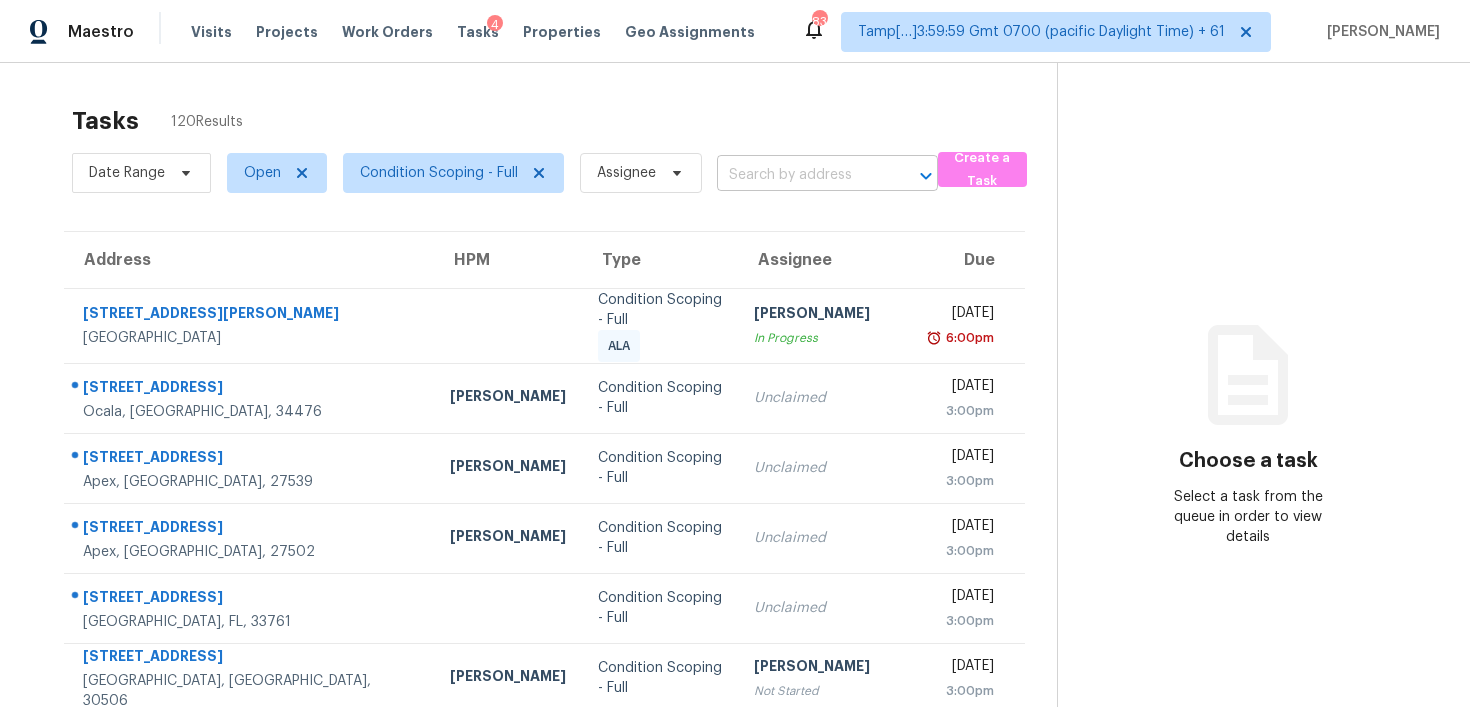 click at bounding box center [799, 175] 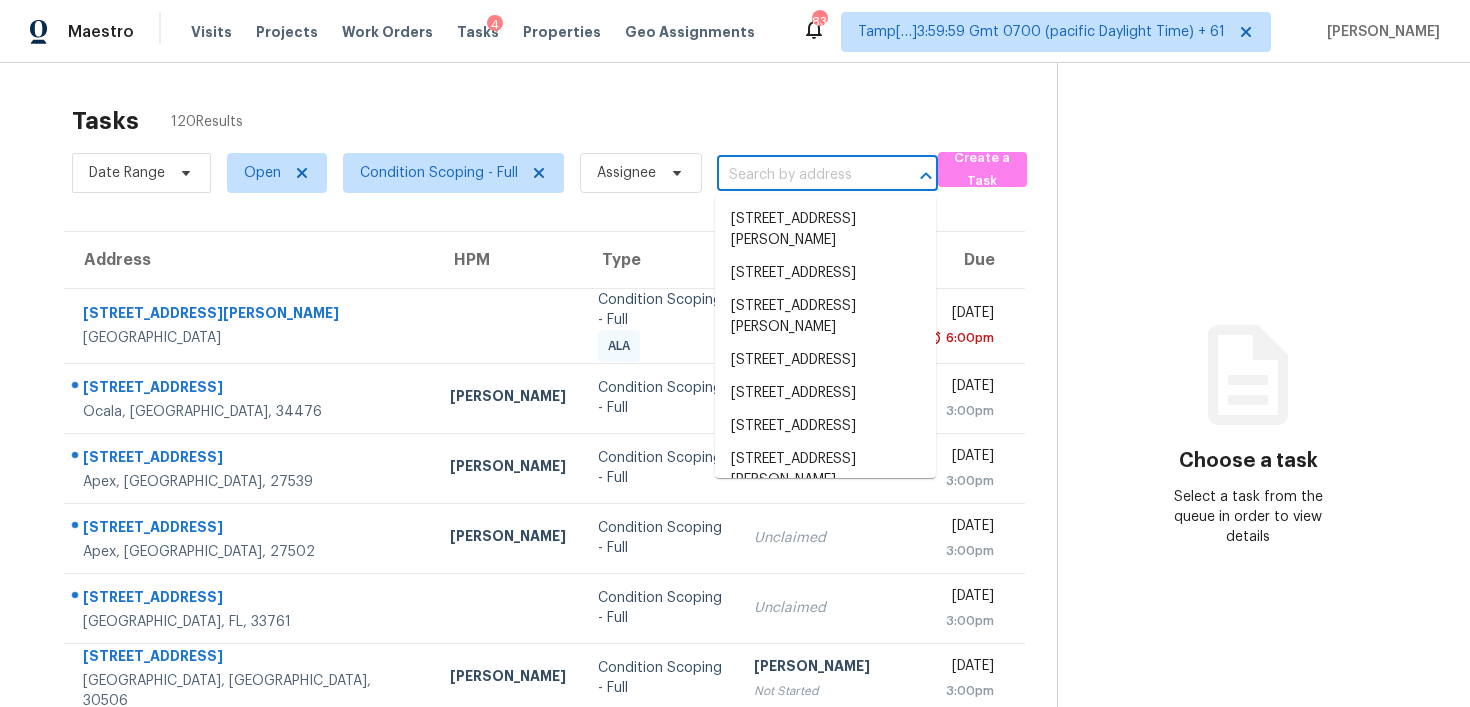 paste on "[STREET_ADDRESS][PERSON_NAME]" 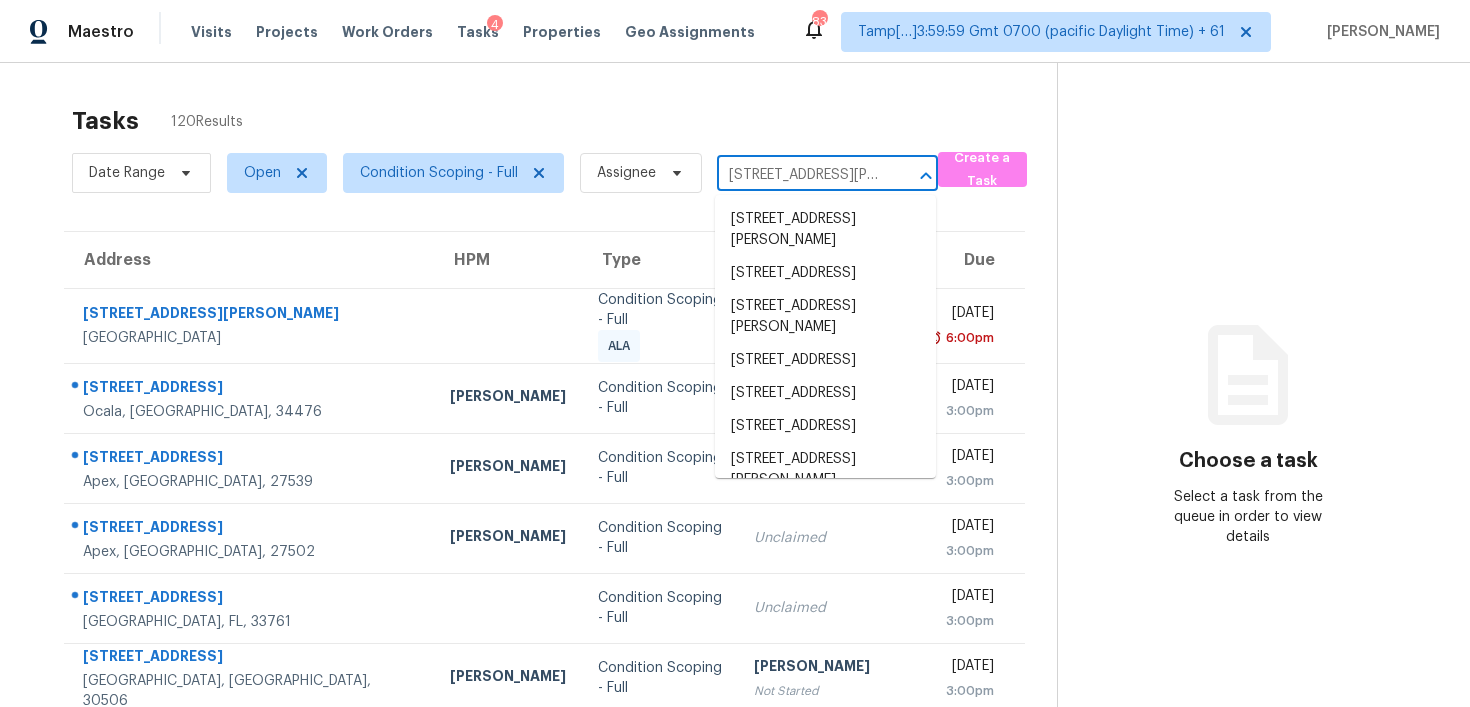 scroll, scrollTop: 0, scrollLeft: 141, axis: horizontal 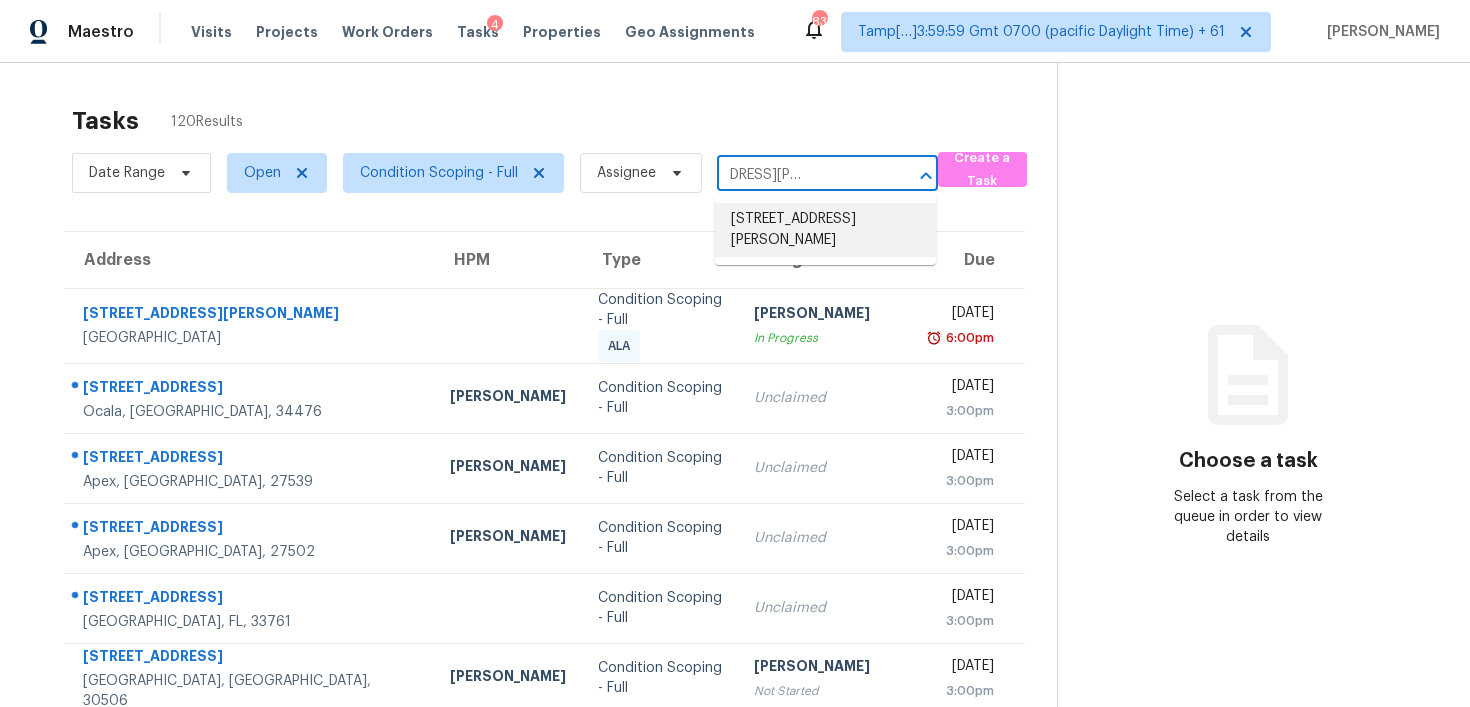 click on "[STREET_ADDRESS][PERSON_NAME]" at bounding box center (825, 230) 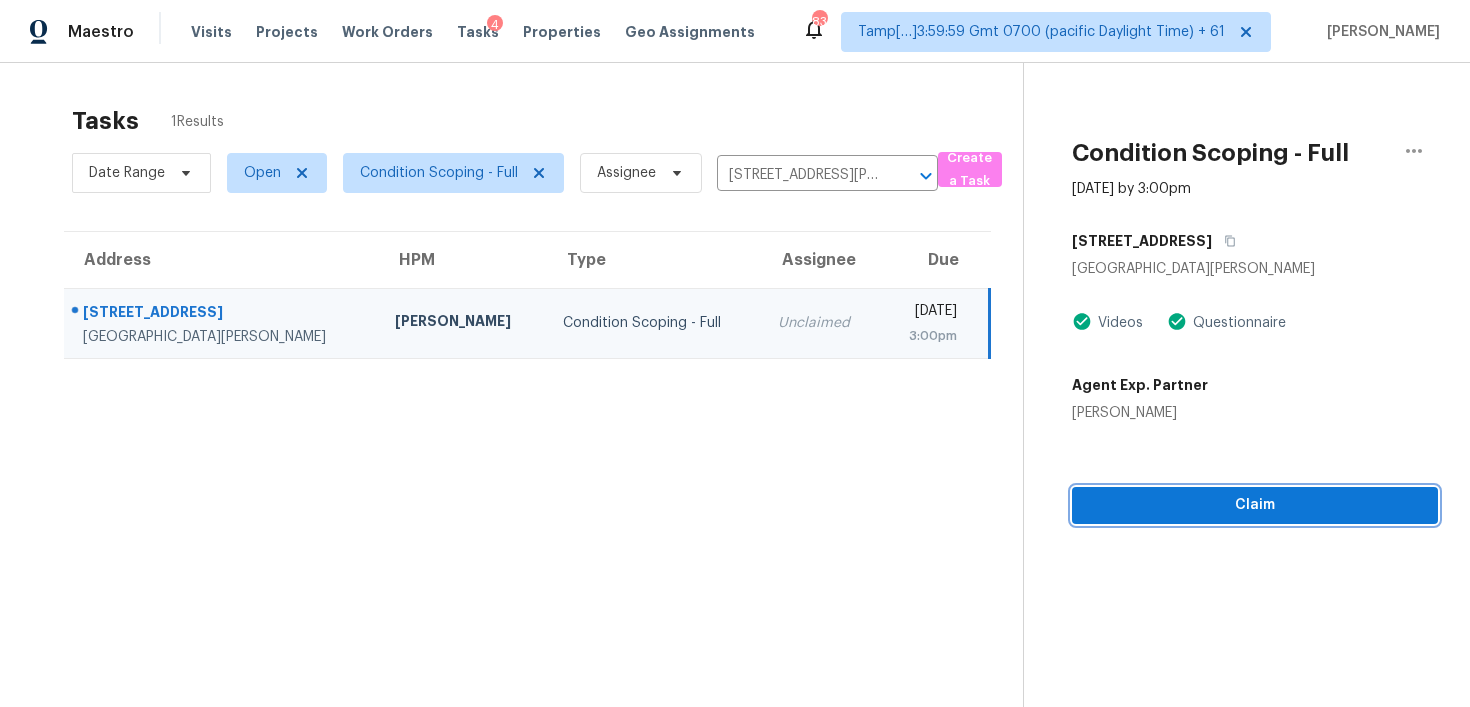 click on "Claim" at bounding box center (1255, 505) 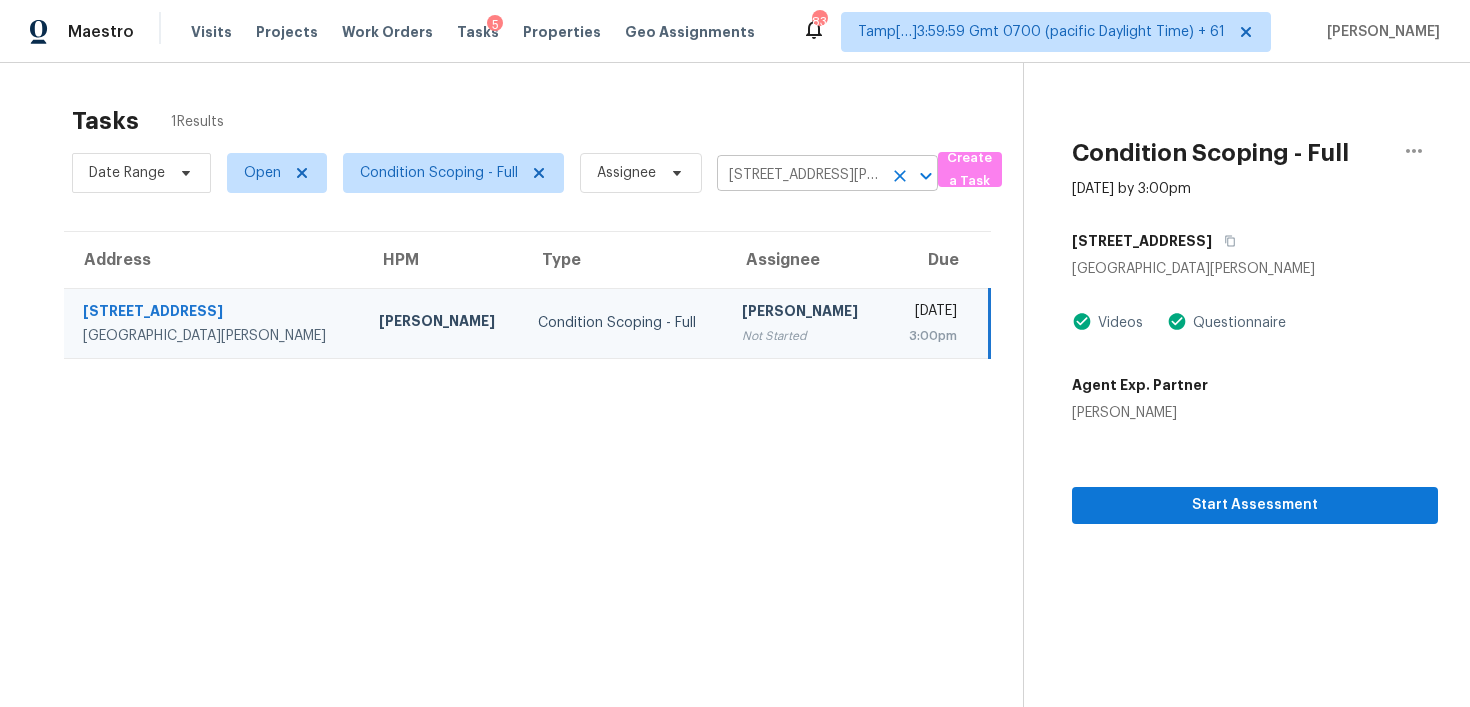 click on "[STREET_ADDRESS][PERSON_NAME] ​" at bounding box center [827, 175] 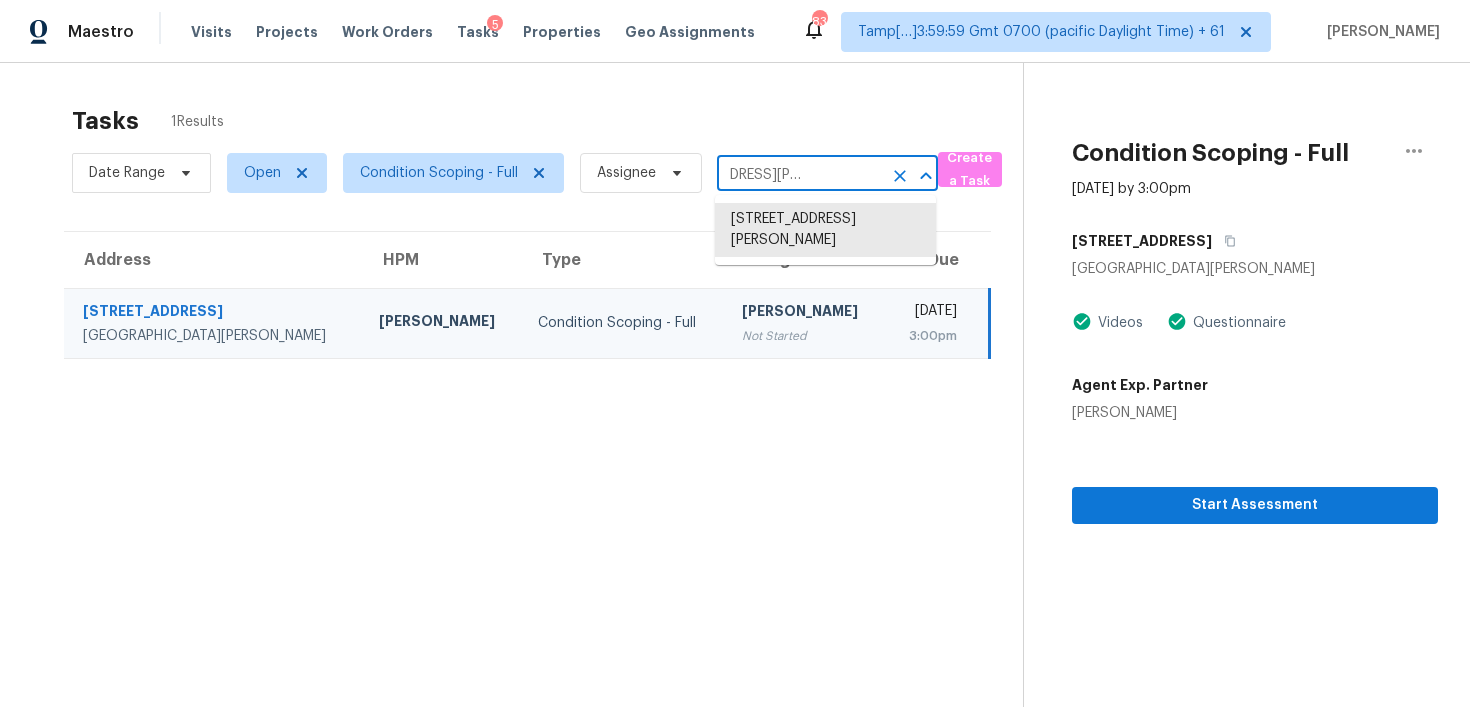 click 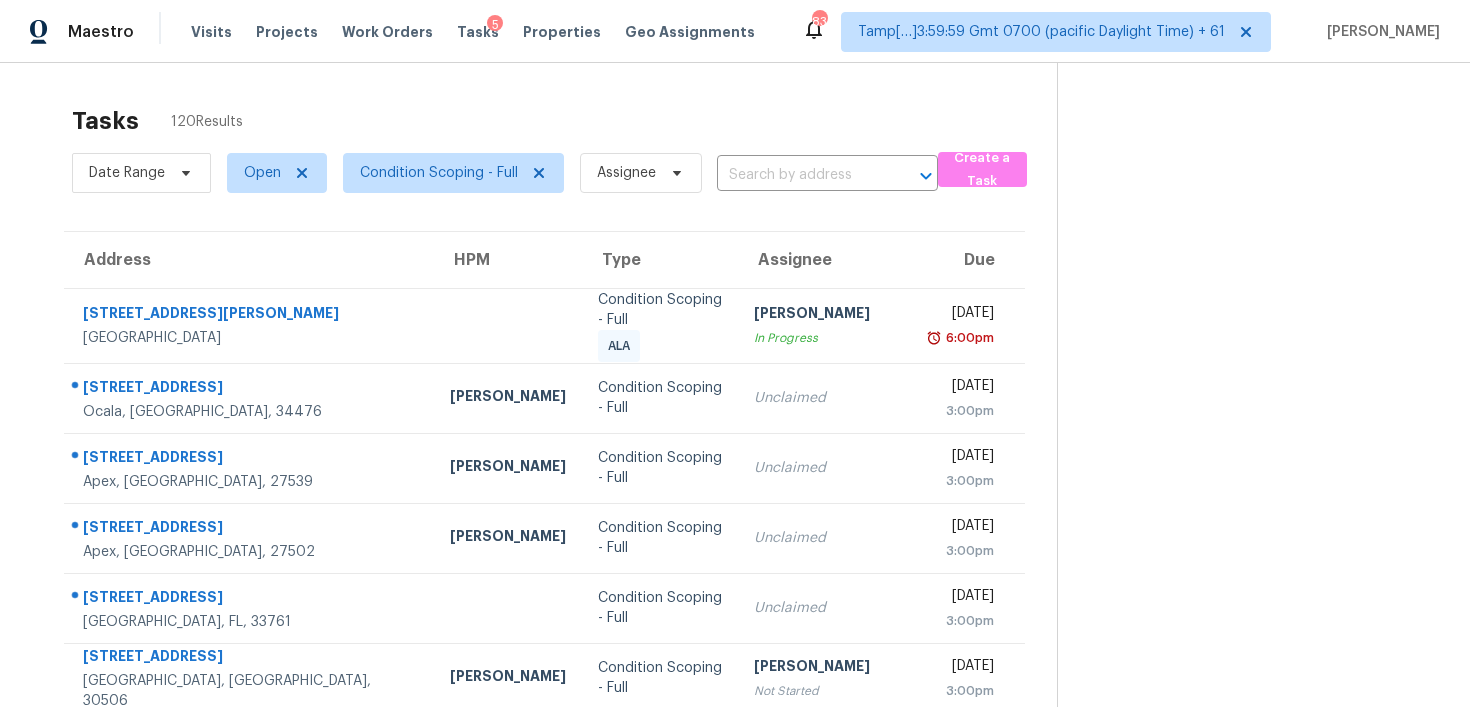 click on "Tasks 120  Results Date Range Open Condition Scoping - Full Assignee ​ Create a Task Address HPM Type Assignee Due [STREET_ADDRESS][PERSON_NAME] Condition Scoping - Full ALA [PERSON_NAME] P In Progress [DATE] 6:00pm [STREET_ADDRESS] [PERSON_NAME] Condition Scoping - Full Unclaimed [DATE] 3:00pm [STREET_ADDRESS] [PERSON_NAME] Condition Scoping - Full Unclaimed [DATE] 3:00pm [STREET_ADDRESS] [PERSON_NAME] Condition Scoping - Full Unclaimed [DATE] 3:00pm [STREET_ADDRESS] Condition Scoping - Full Unclaimed [DATE] 3:00pm [STREET_ADDRESS] [PERSON_NAME] Condition Scoping - Full [PERSON_NAME] Not Started [DATE] 3:00pm [STREET_ADDRESS][PERSON_NAME] Condition Scoping - Full Prabhu [DATE] Not Started [DATE] 3:00pm [GEOGRAPHIC_DATA][PERSON_NAME][PERSON_NAME] Condition Scoping - Full Unclaimed [DATE]" at bounding box center (544, 571) 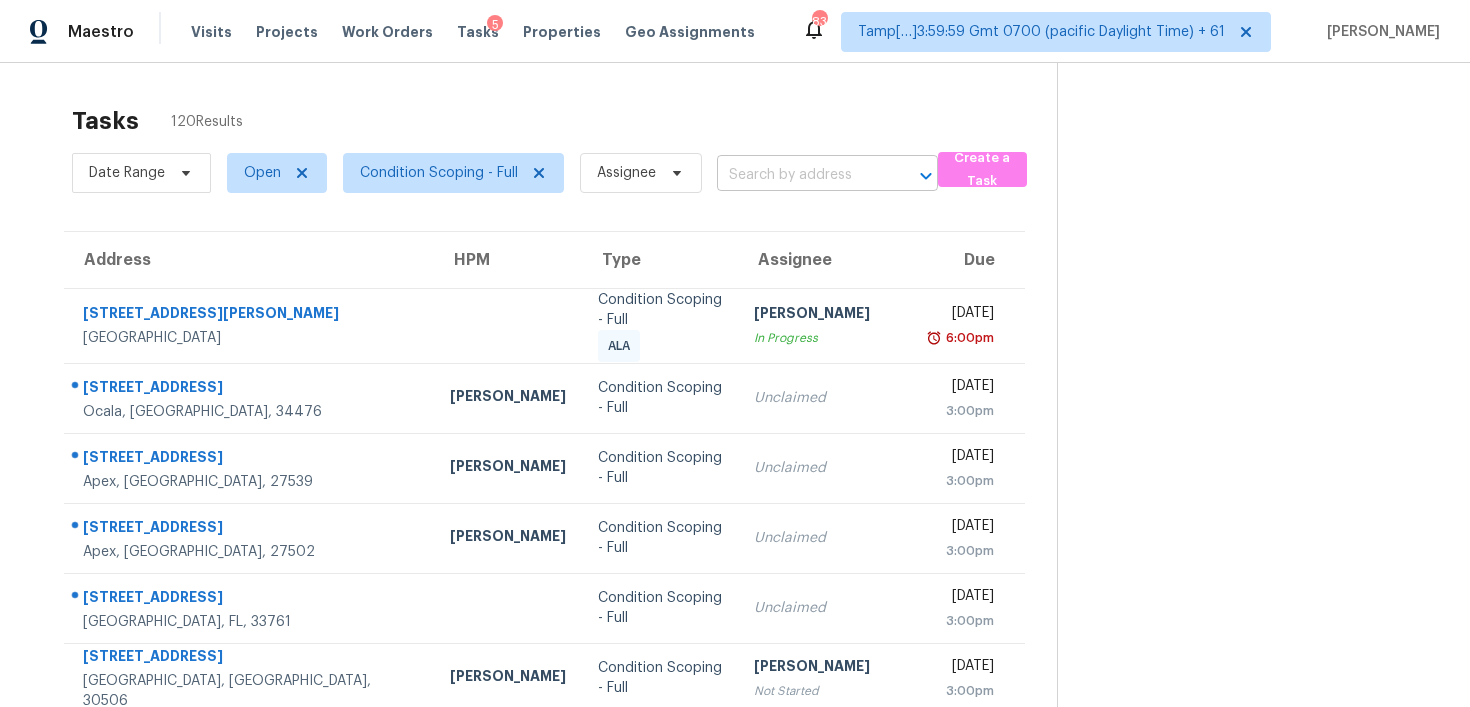 click at bounding box center (799, 175) 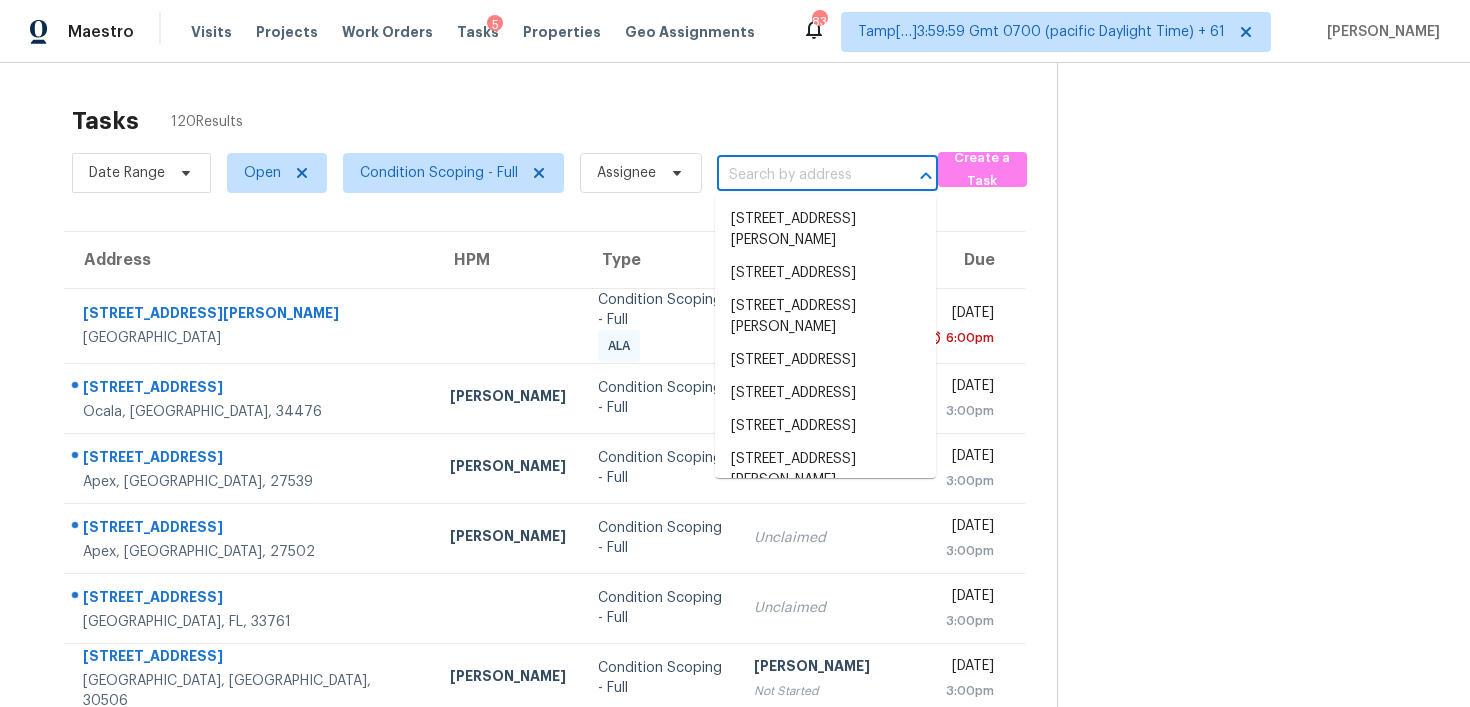 paste on "[STREET_ADDRESS]" 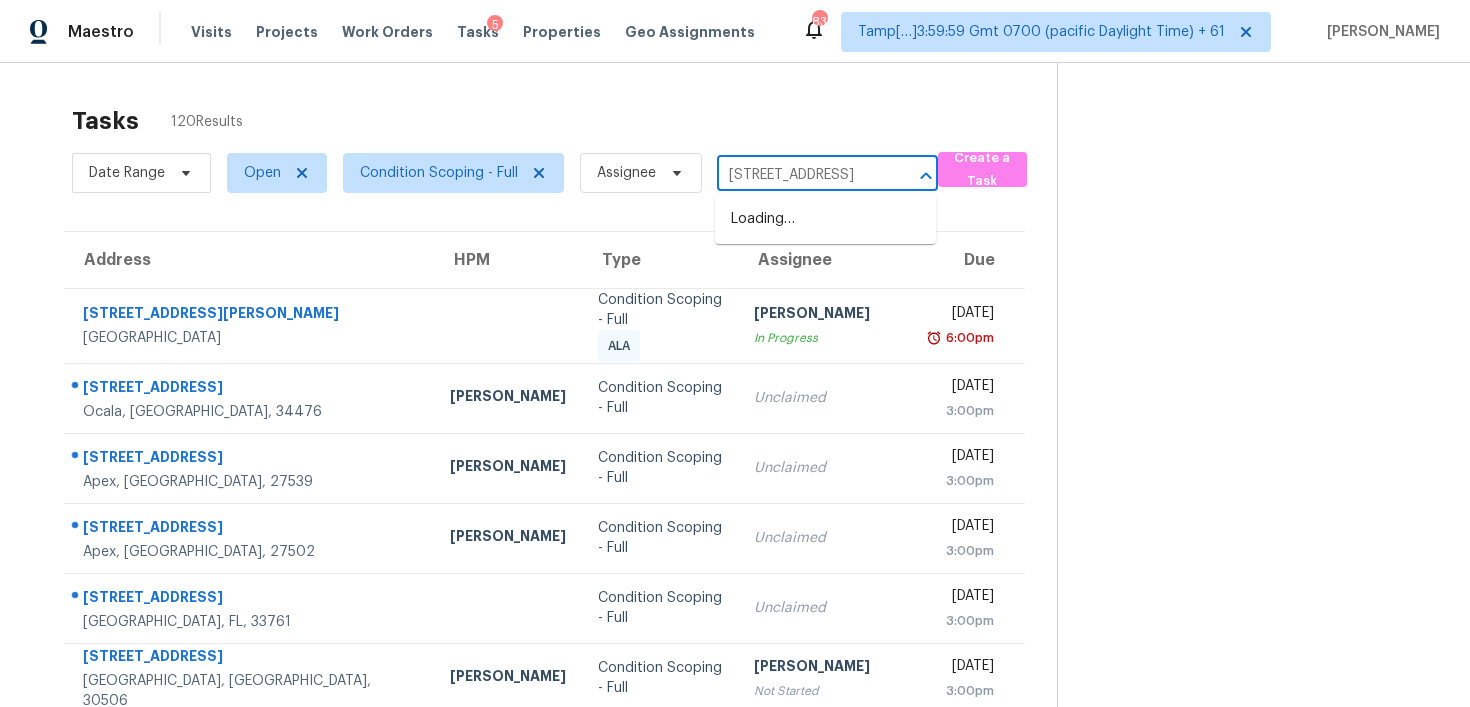 scroll, scrollTop: 0, scrollLeft: 53, axis: horizontal 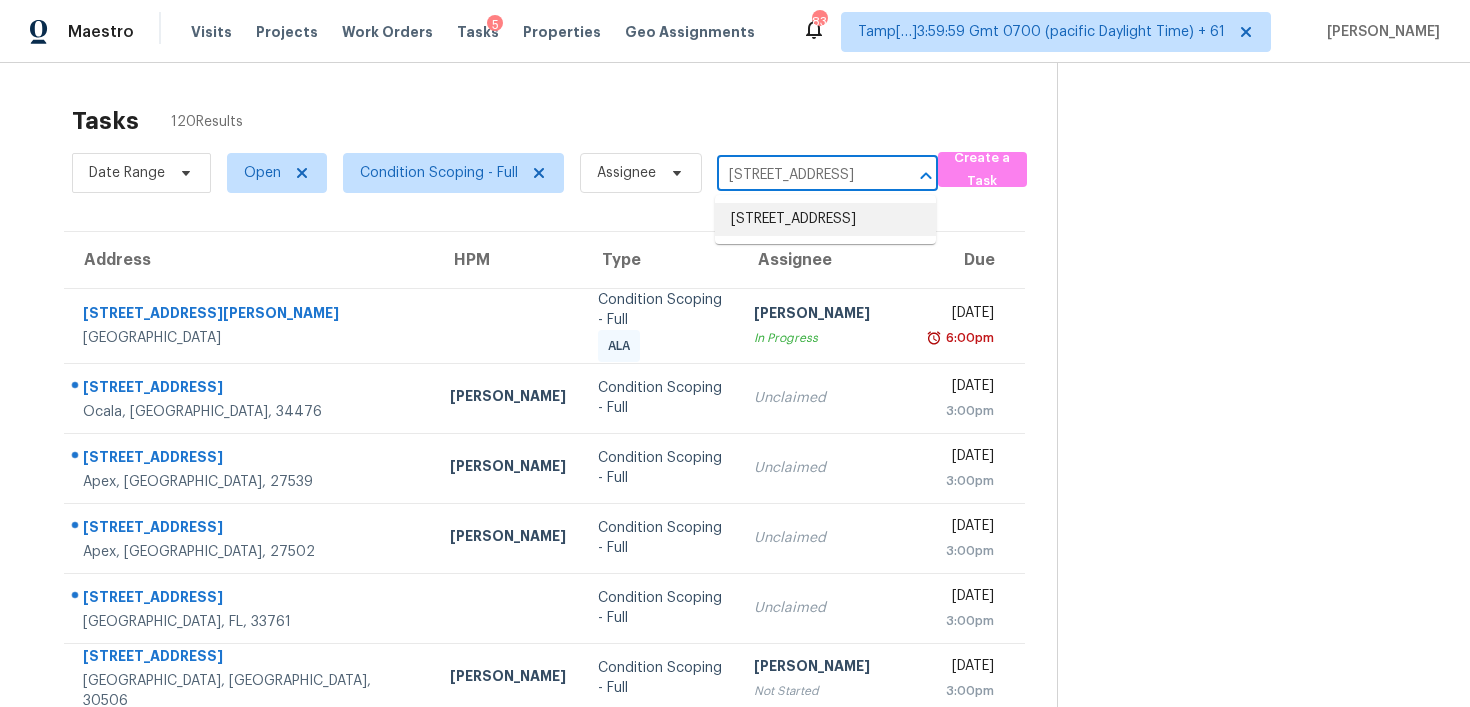 click on "[STREET_ADDRESS]" at bounding box center [825, 219] 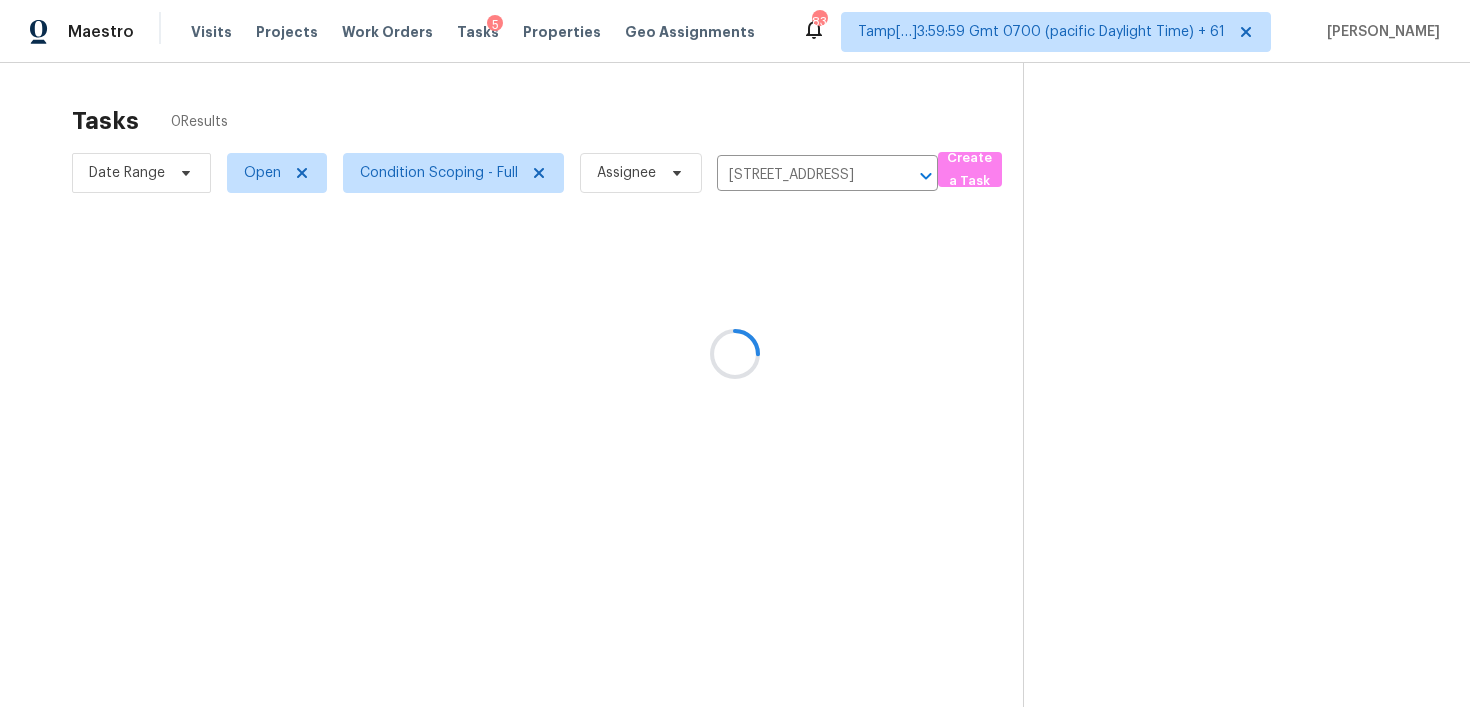 click at bounding box center (735, 353) 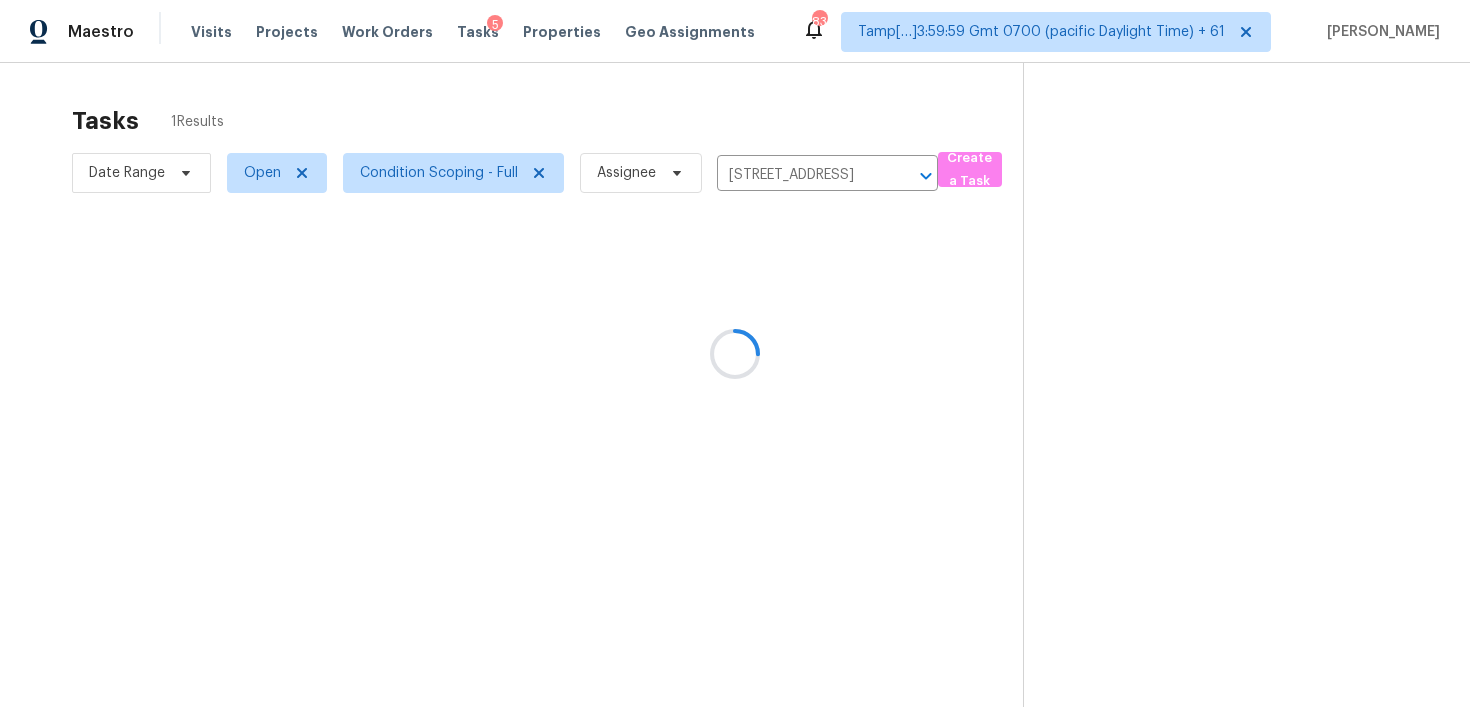 click at bounding box center (735, 353) 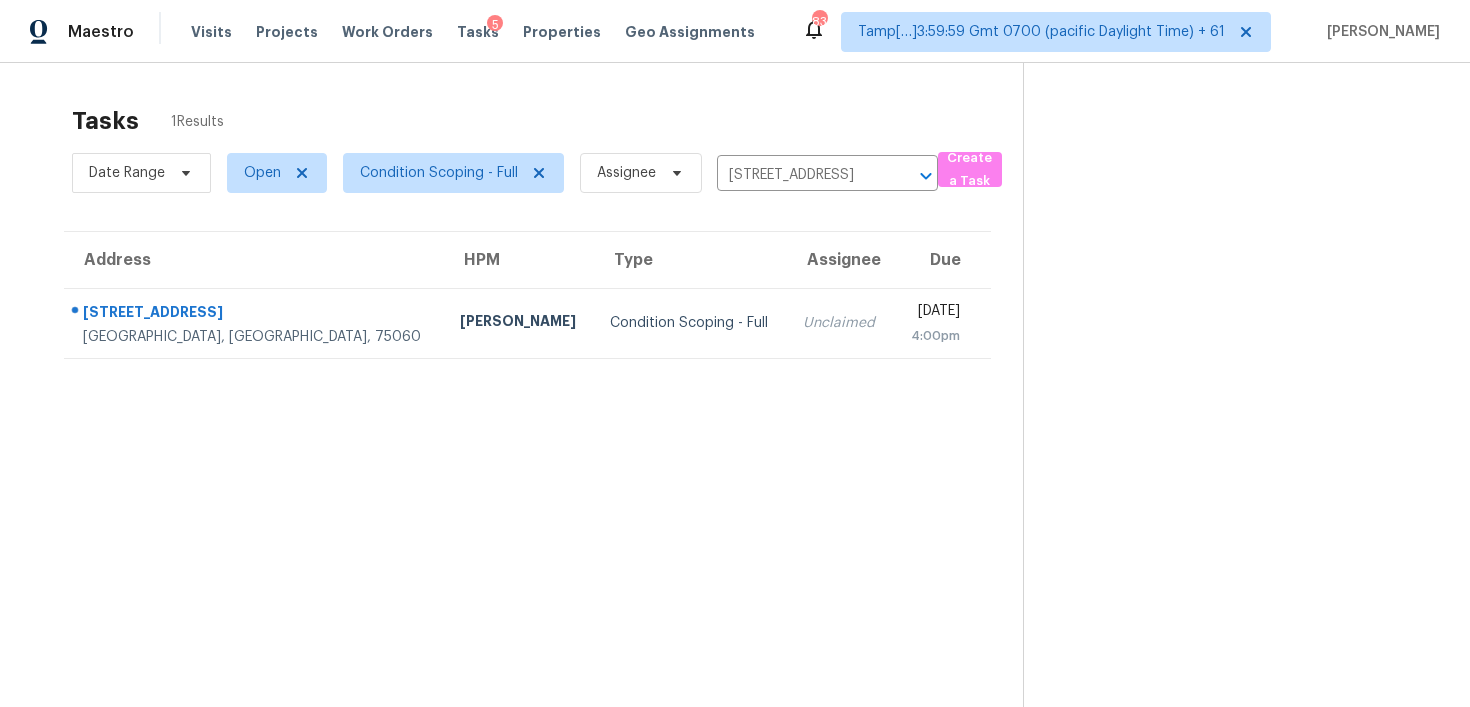 click on "Unclaimed" at bounding box center [840, 323] 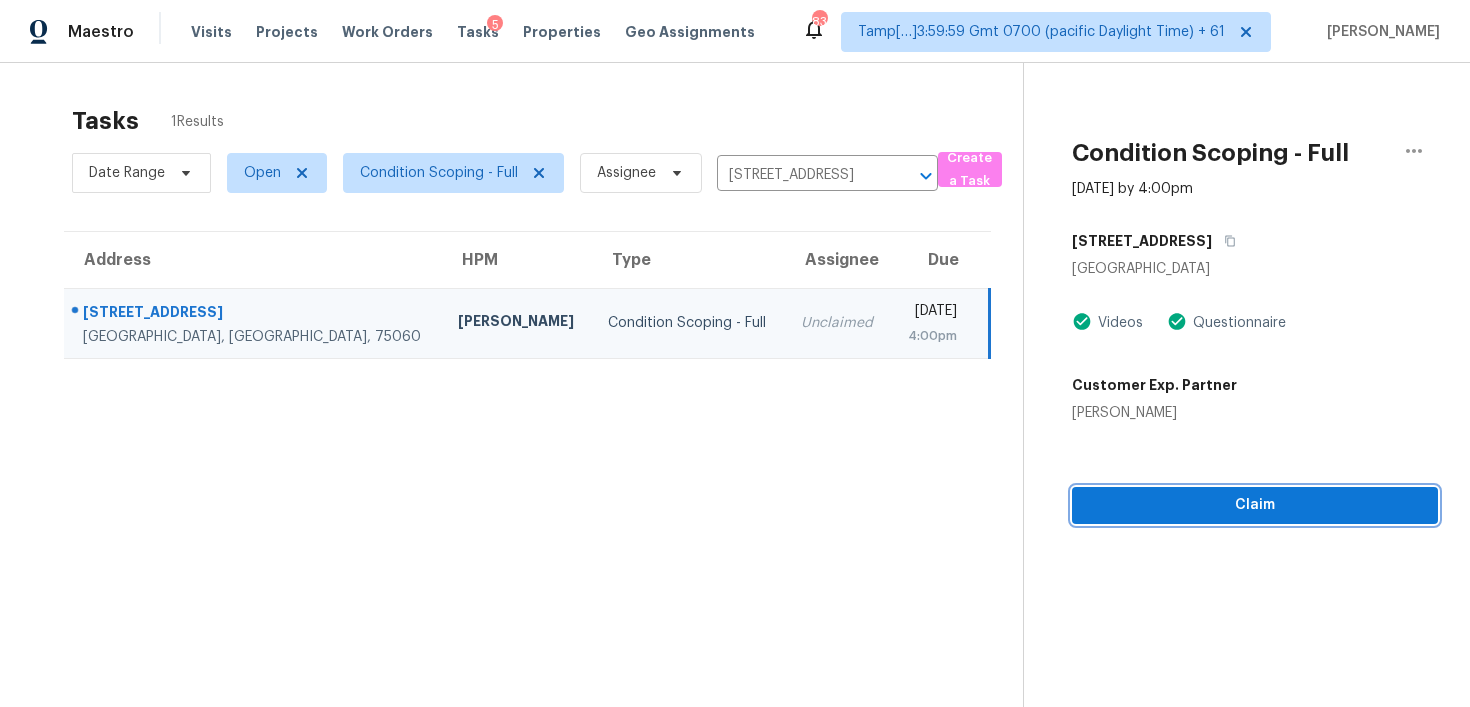 click on "Claim" at bounding box center [1255, 505] 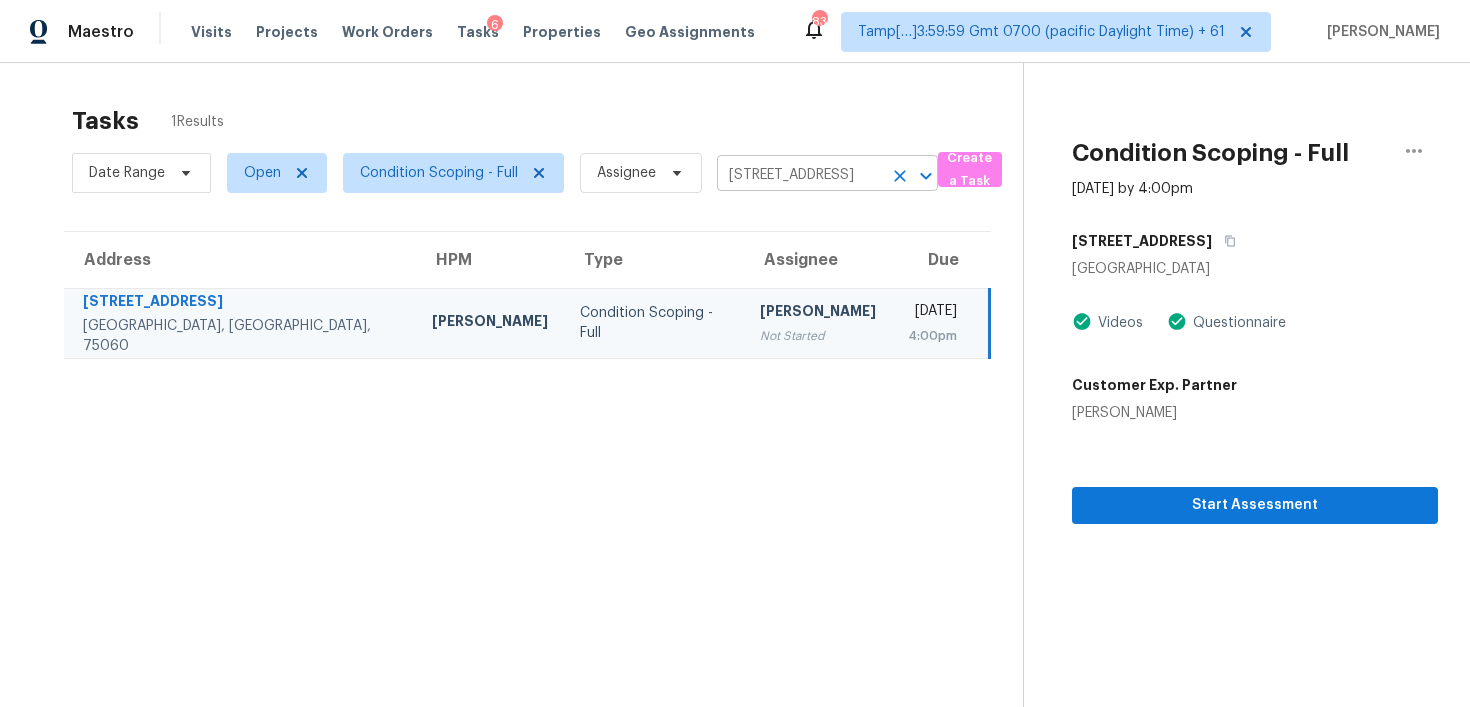 click 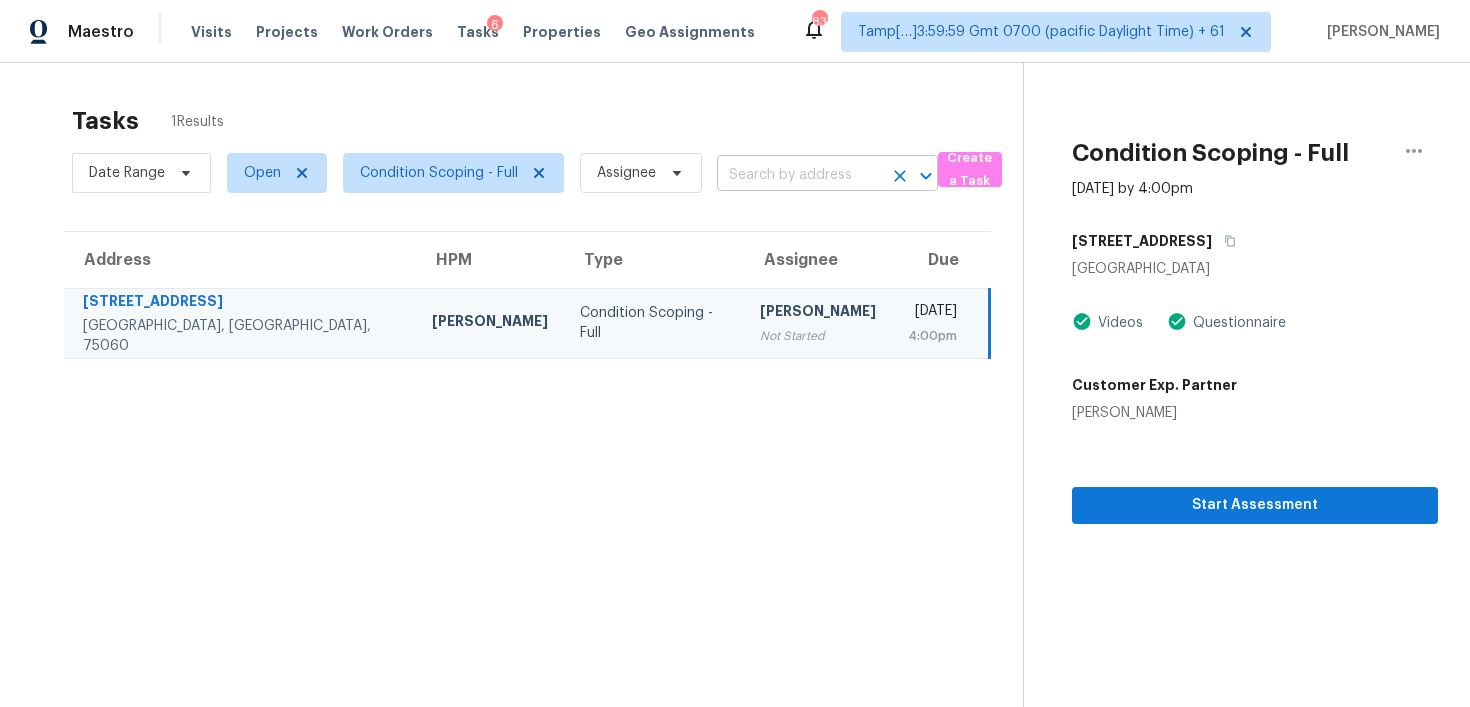 scroll, scrollTop: 0, scrollLeft: 0, axis: both 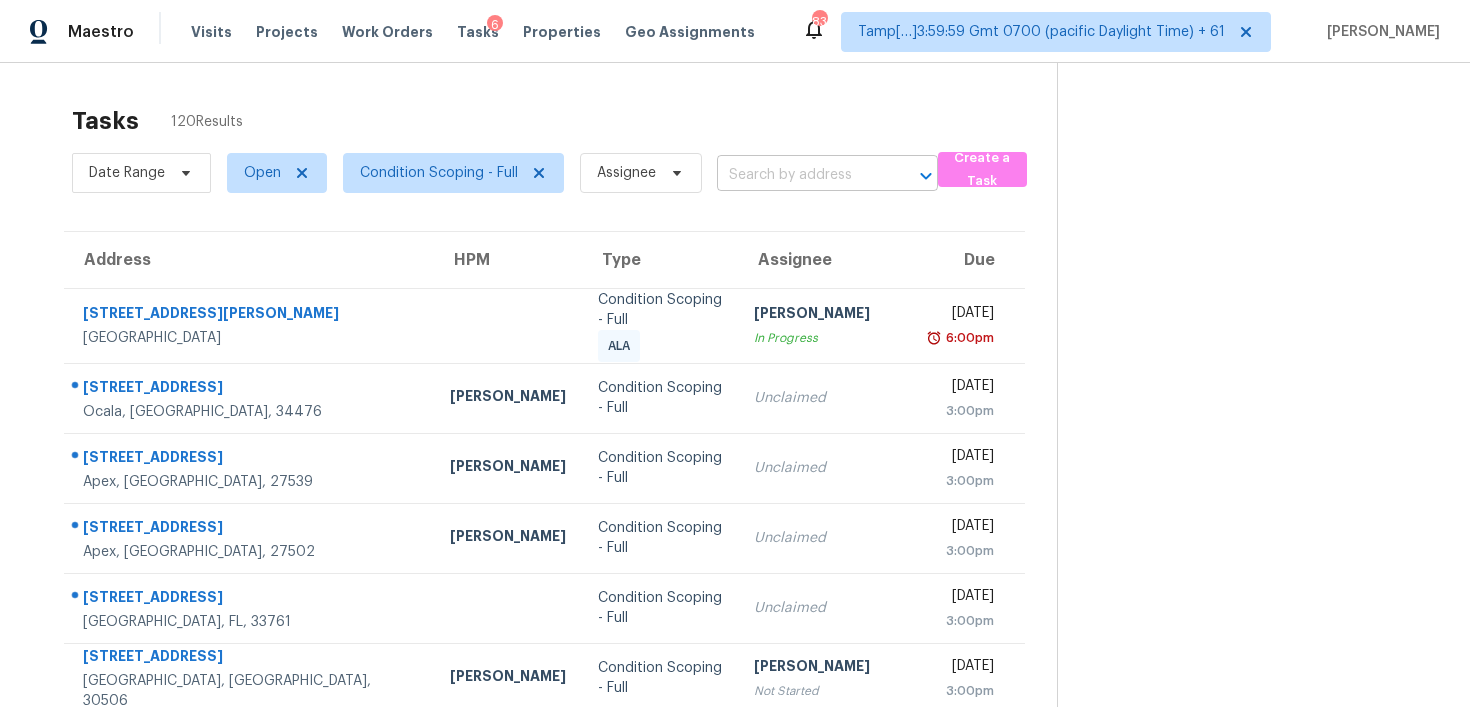 click at bounding box center [799, 175] 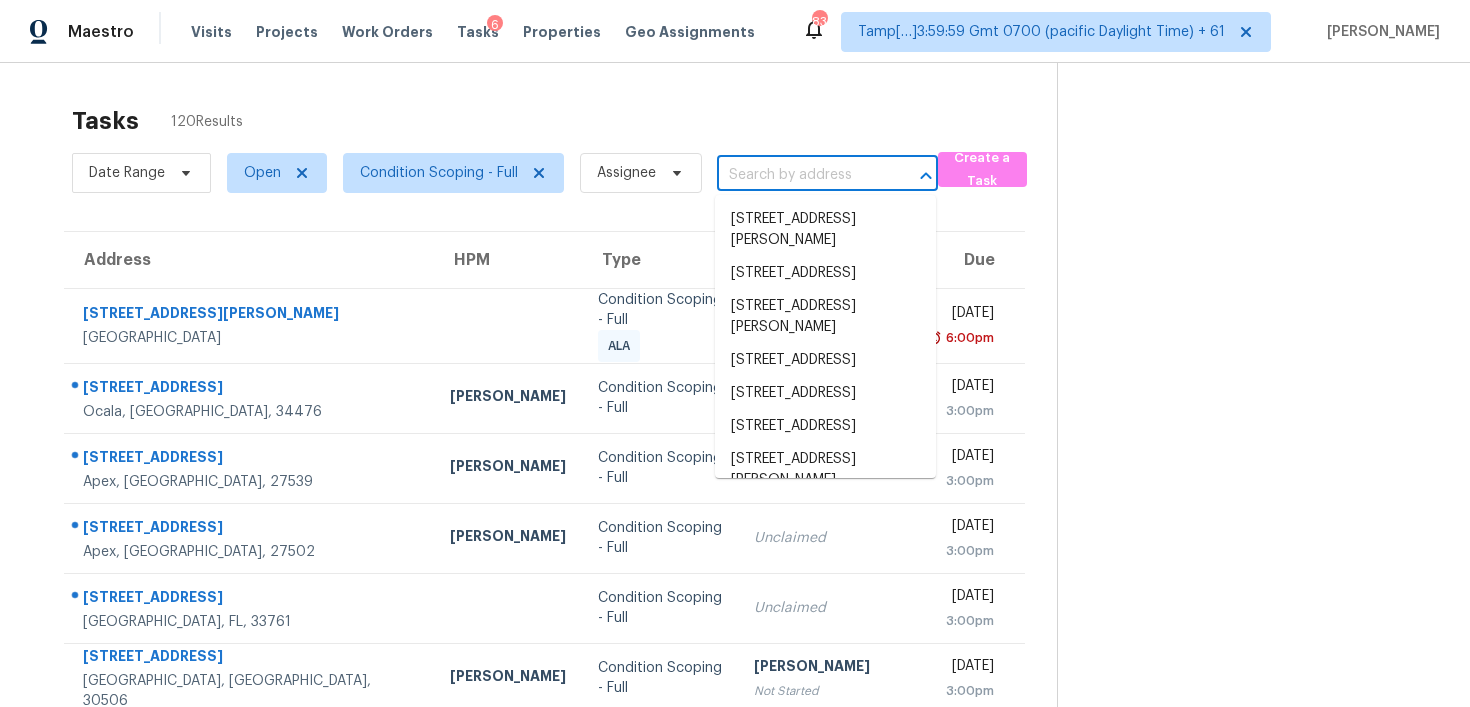 paste on "[STREET_ADDRESS][PERSON_NAME]" 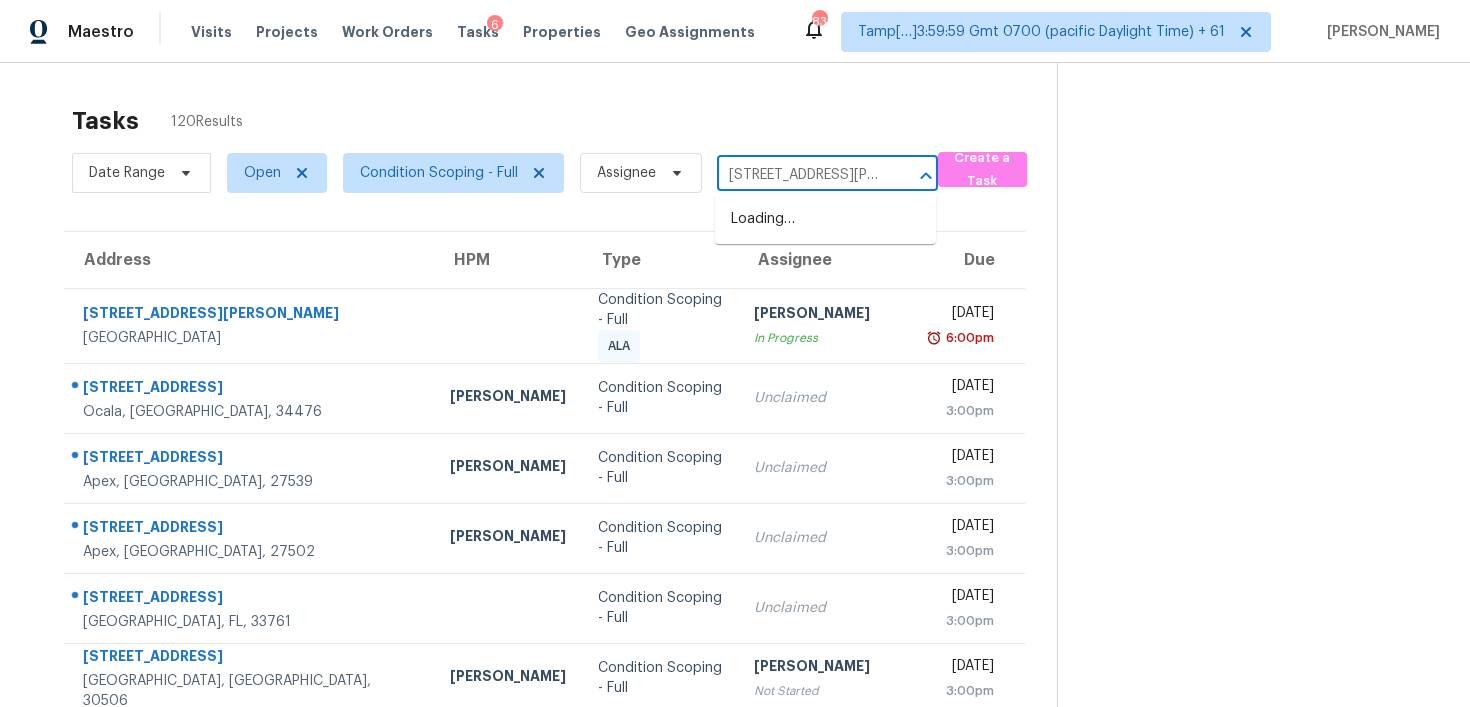 scroll, scrollTop: 0, scrollLeft: 67, axis: horizontal 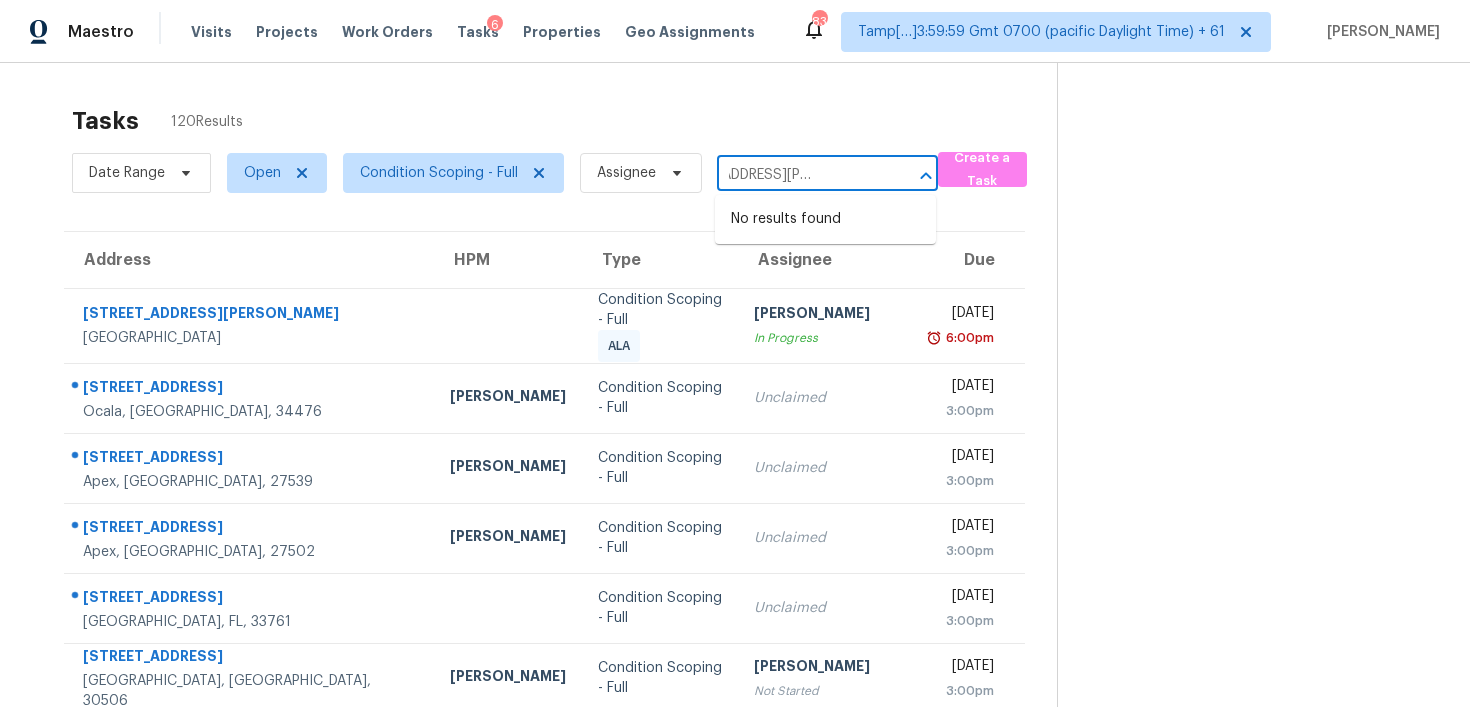 type on "[STREET_ADDRESS][PERSON_NAME]" 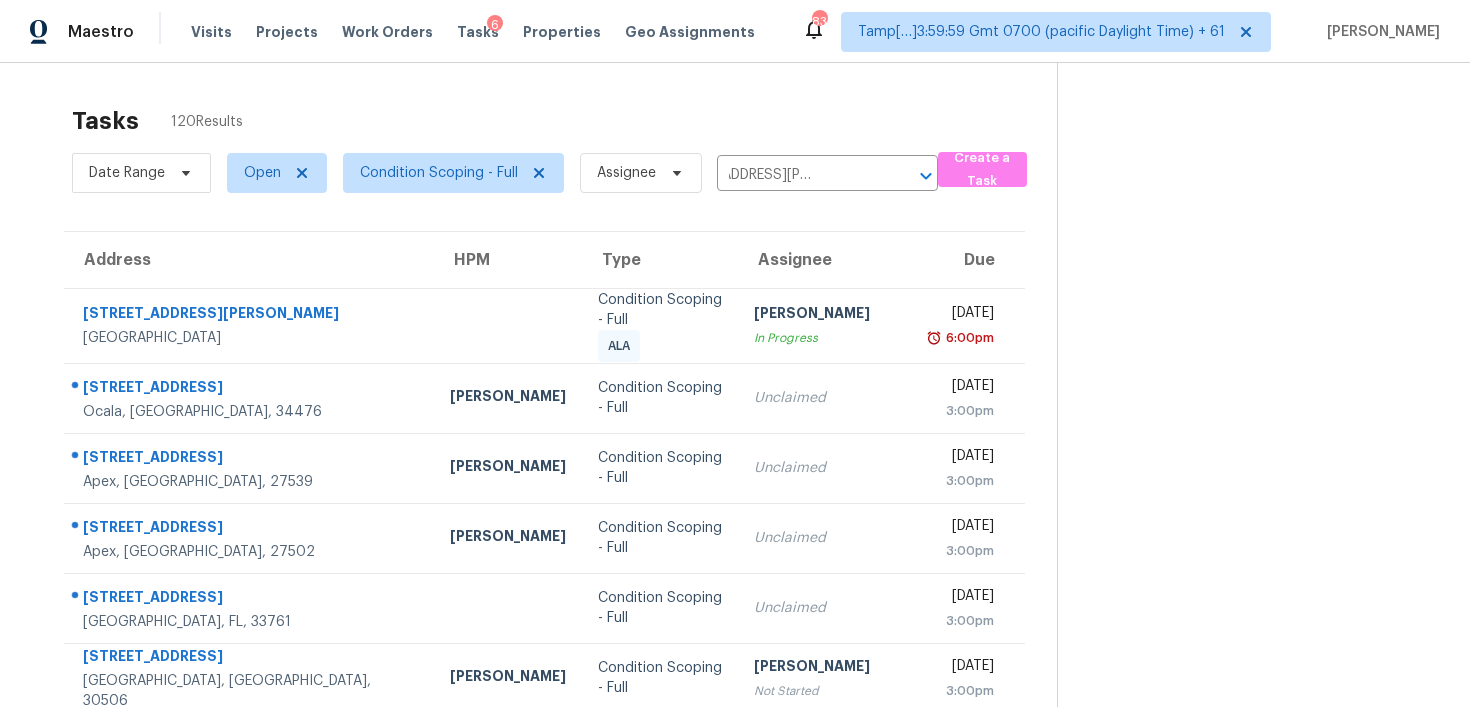 type 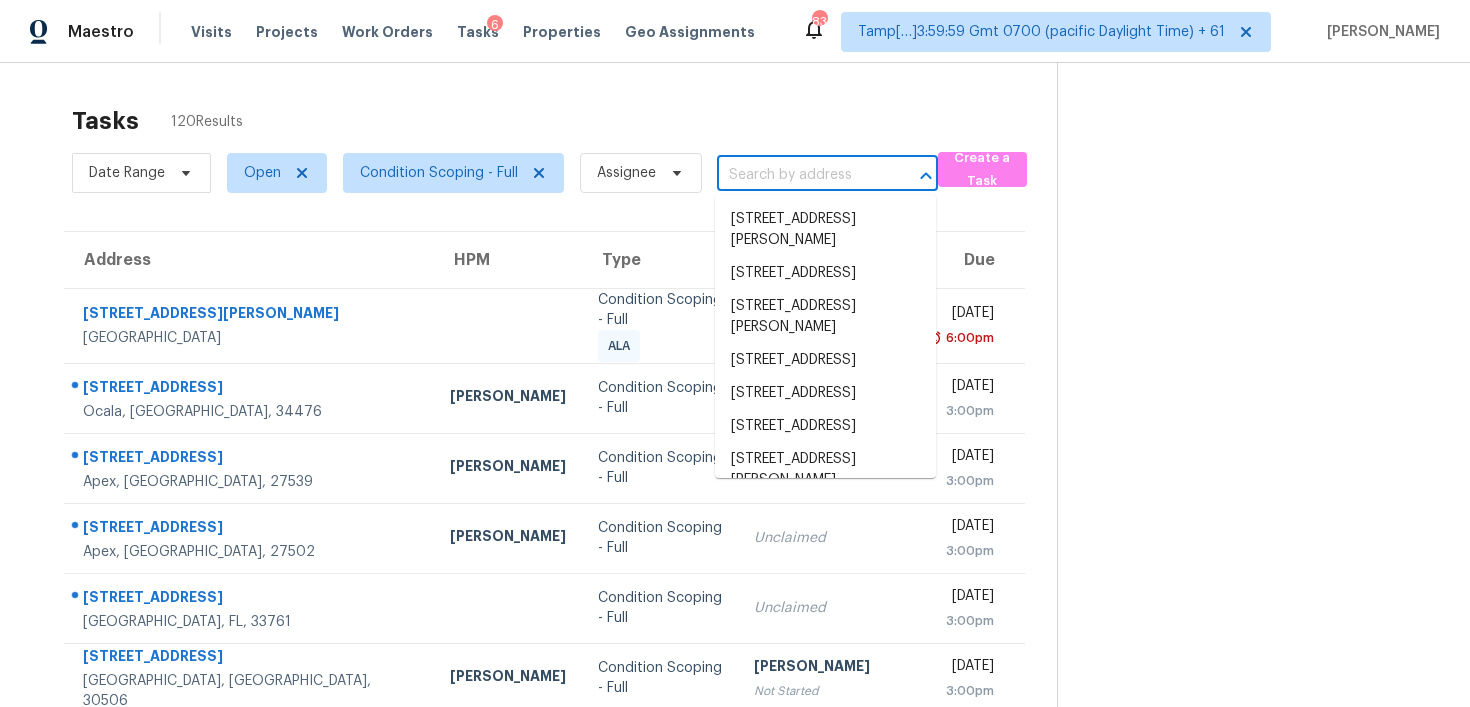 scroll, scrollTop: 0, scrollLeft: 0, axis: both 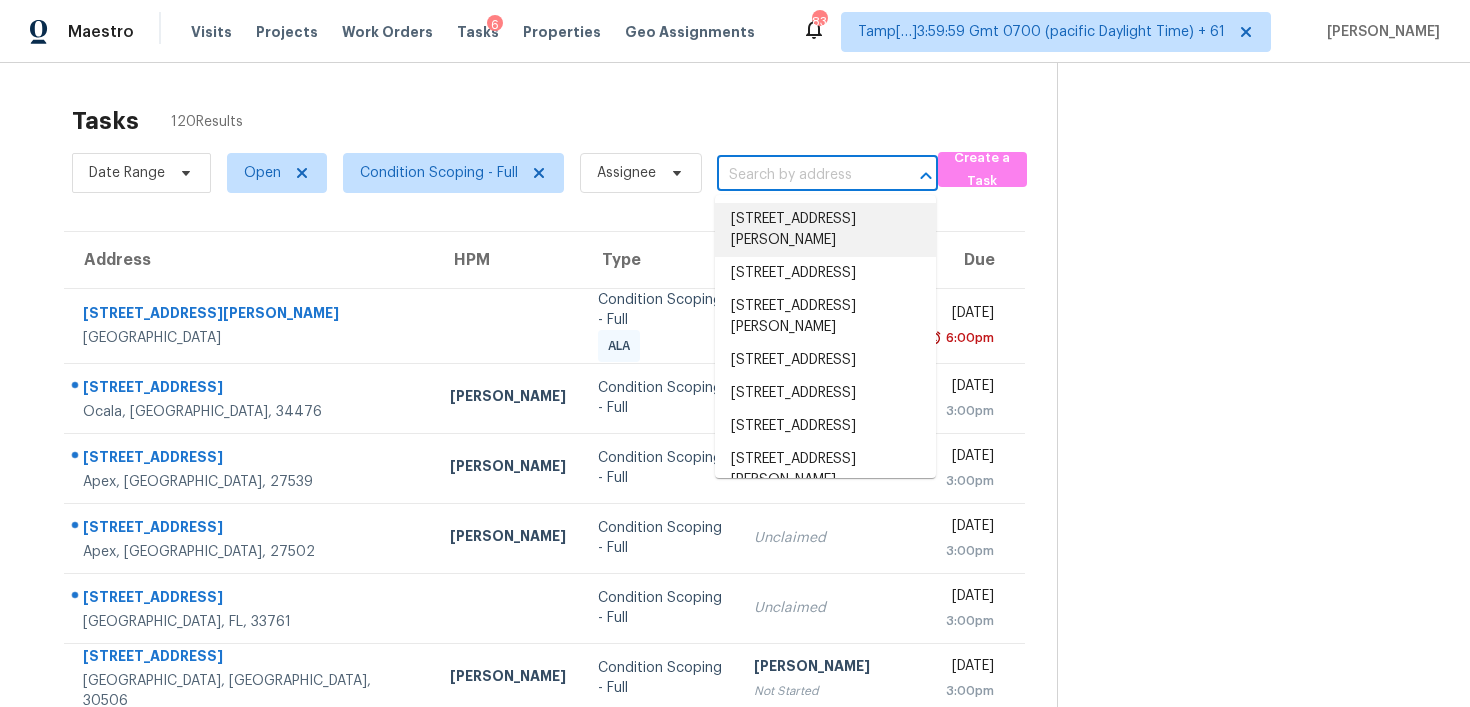 click at bounding box center (799, 175) 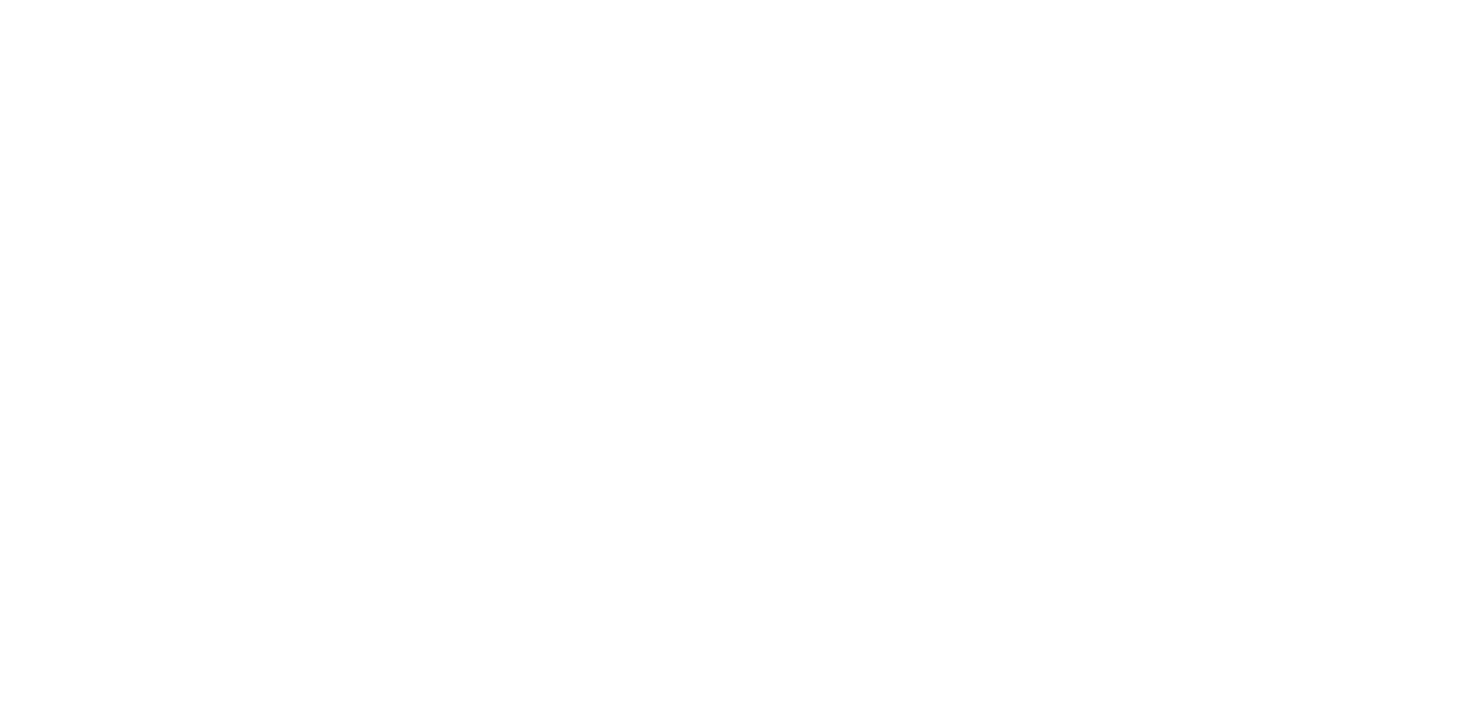 scroll, scrollTop: 0, scrollLeft: 0, axis: both 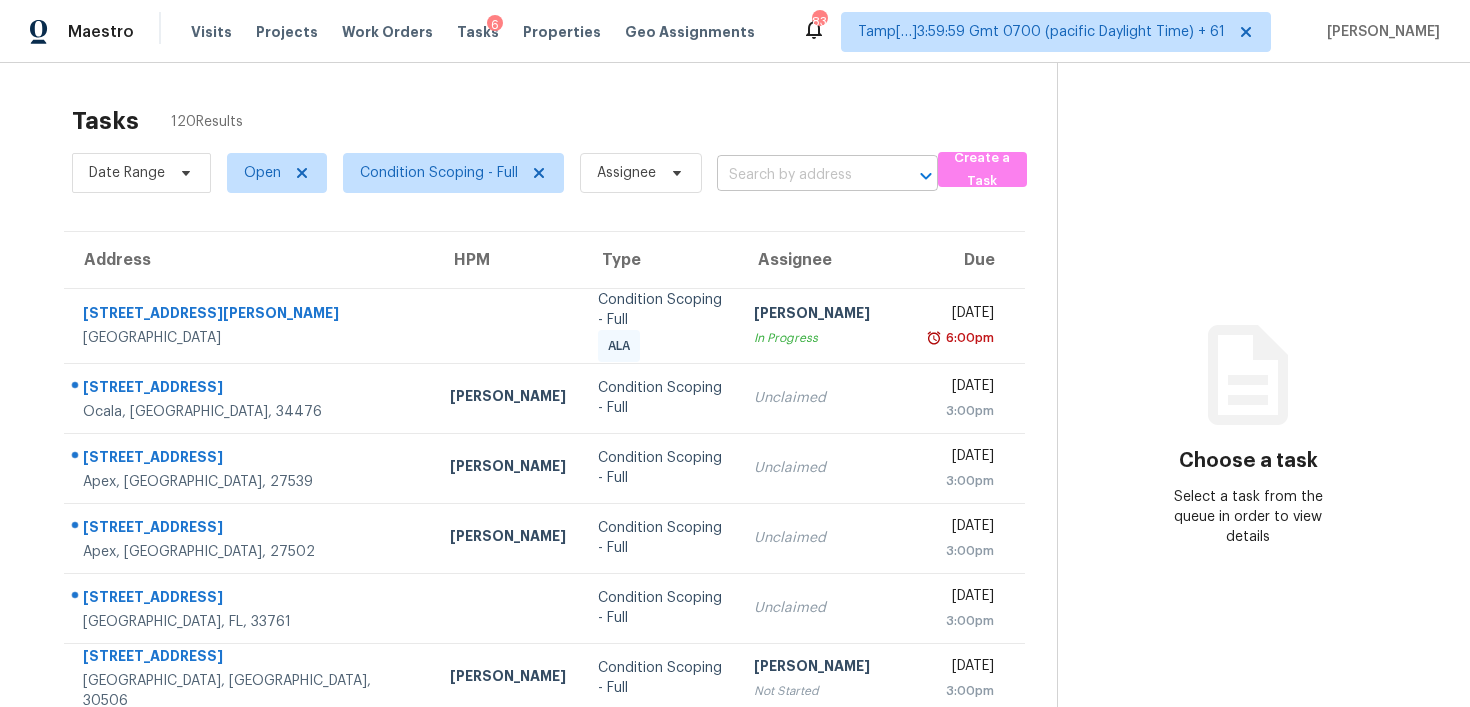 click on "Maestro Visits Projects Work Orders Tasks 6 Properties Geo Assignments 836 Tamp[…]3:59:59 Gmt 0700 (pacific Daylight Time) + 61 [PERSON_NAME] B Tasks 120  Results Date Range Open Condition Scoping - Full Assignee ​ Create a Task Address HPM Type Assignee Due [STREET_ADDRESS][PERSON_NAME] Condition Scoping - Full ALA [PERSON_NAME] P In Progress [DATE] 6:00pm [STREET_ADDRESS] [PERSON_NAME] Condition Scoping - Full Unclaimed [DATE] 3:00pm [STREET_ADDRESS] [PERSON_NAME] Condition Scoping - Full Unclaimed [DATE] 3:00pm [STREET_ADDRESS] [PERSON_NAME] Condition Scoping - Full Unclaimed [DATE] 3:00pm [STREET_ADDRESS] Condition Scoping - Full Unclaimed [DATE] 3:00pm [STREET_ADDRESS] [PERSON_NAME] Condition Scoping - Full [PERSON_NAME] Not Started [DATE] 3:00pm [STREET_ADDRESS][PERSON_NAME] Condition Scoping - Full" at bounding box center (735, 353) 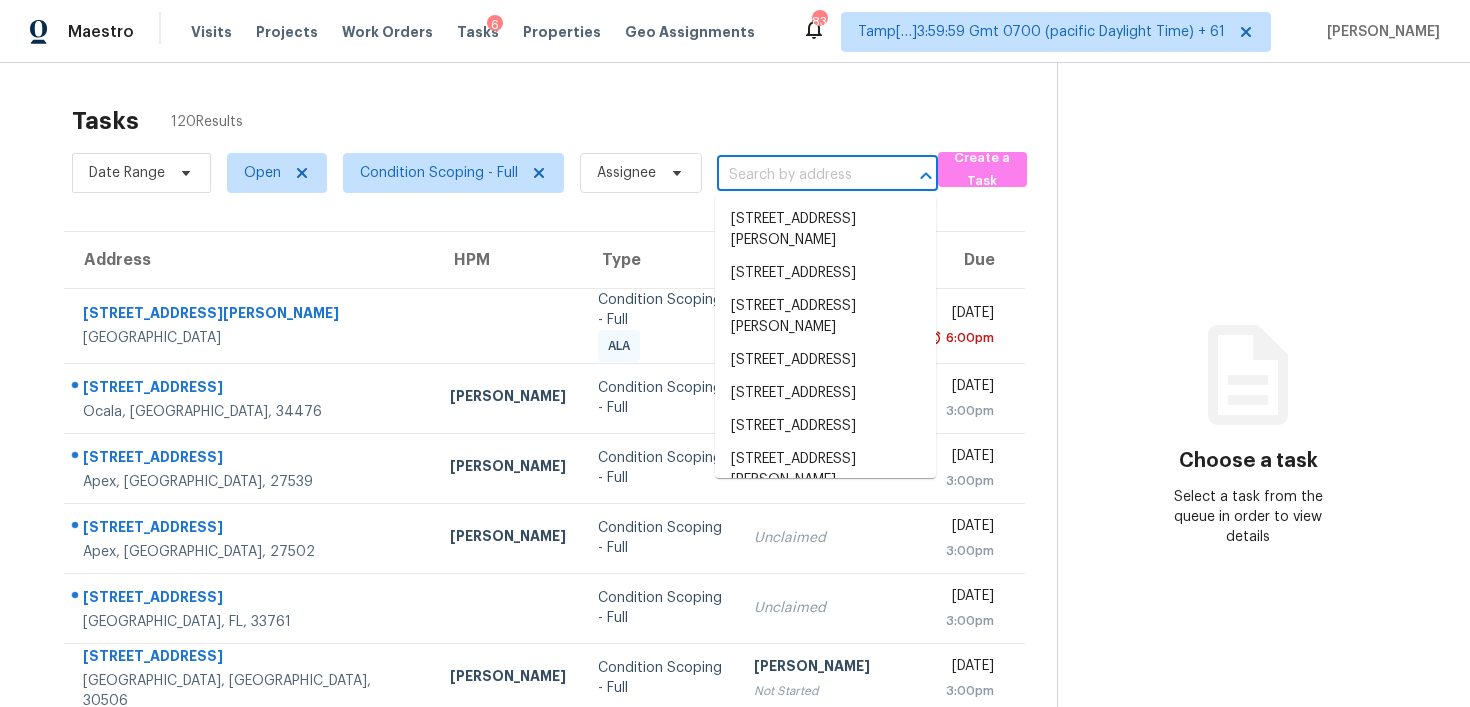 paste on "[STREET_ADDRESS][PERSON_NAME]" 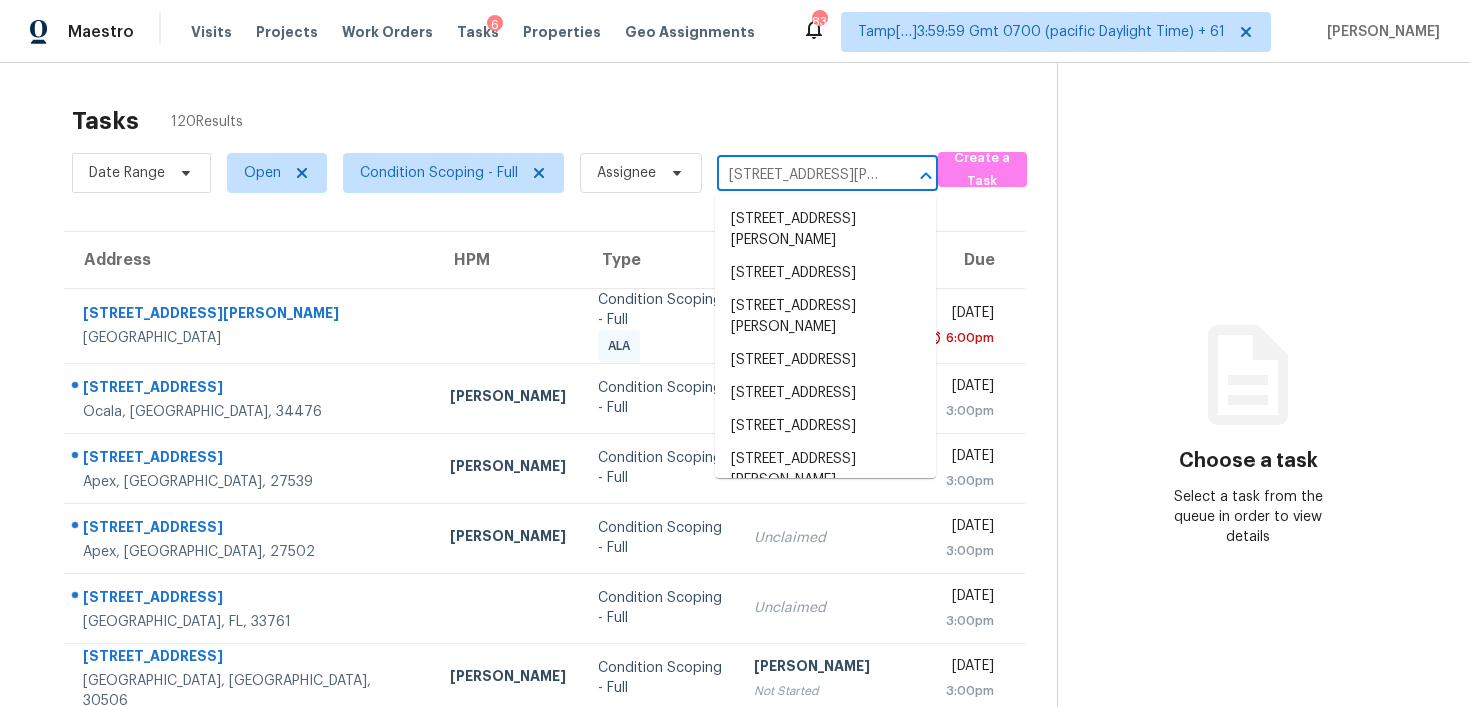 scroll, scrollTop: 0, scrollLeft: 67, axis: horizontal 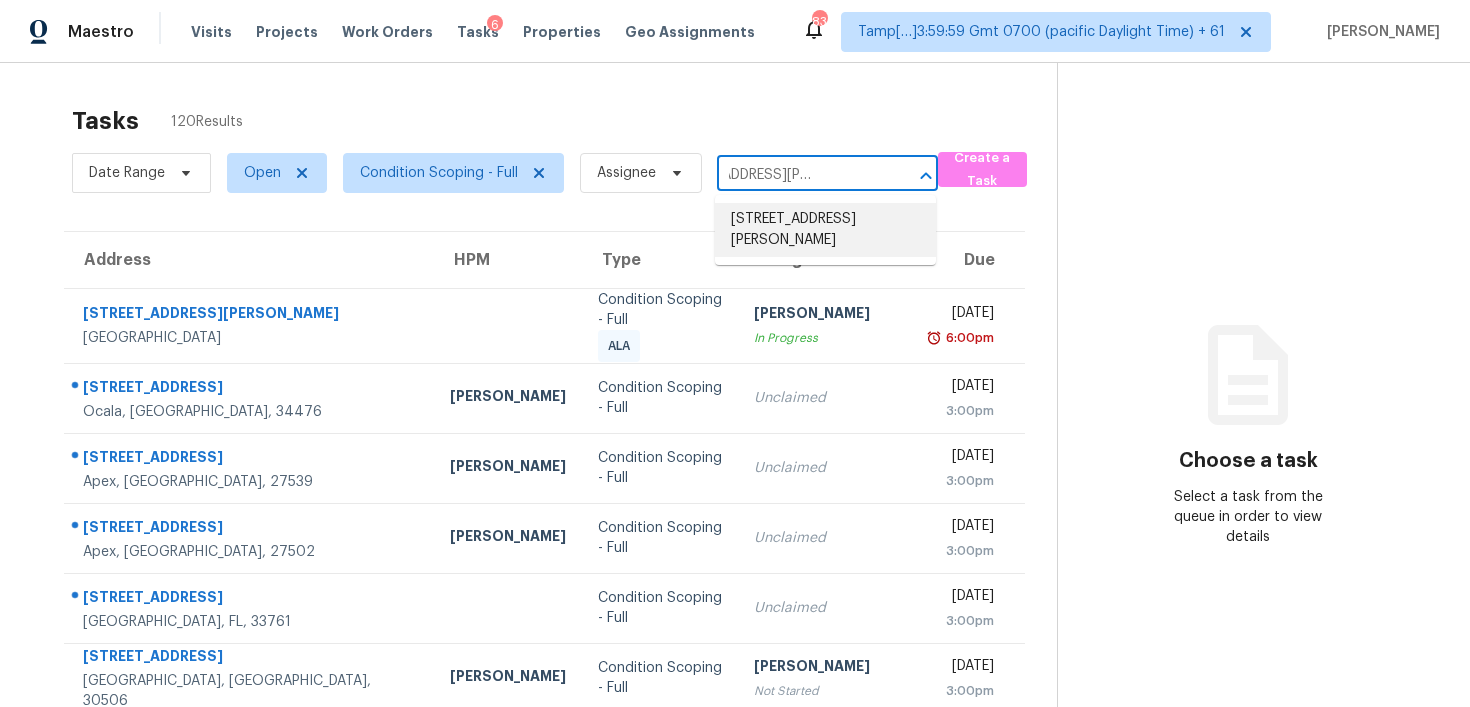 click on "782 Kemp St, Riverside, CA 92501" at bounding box center (825, 230) 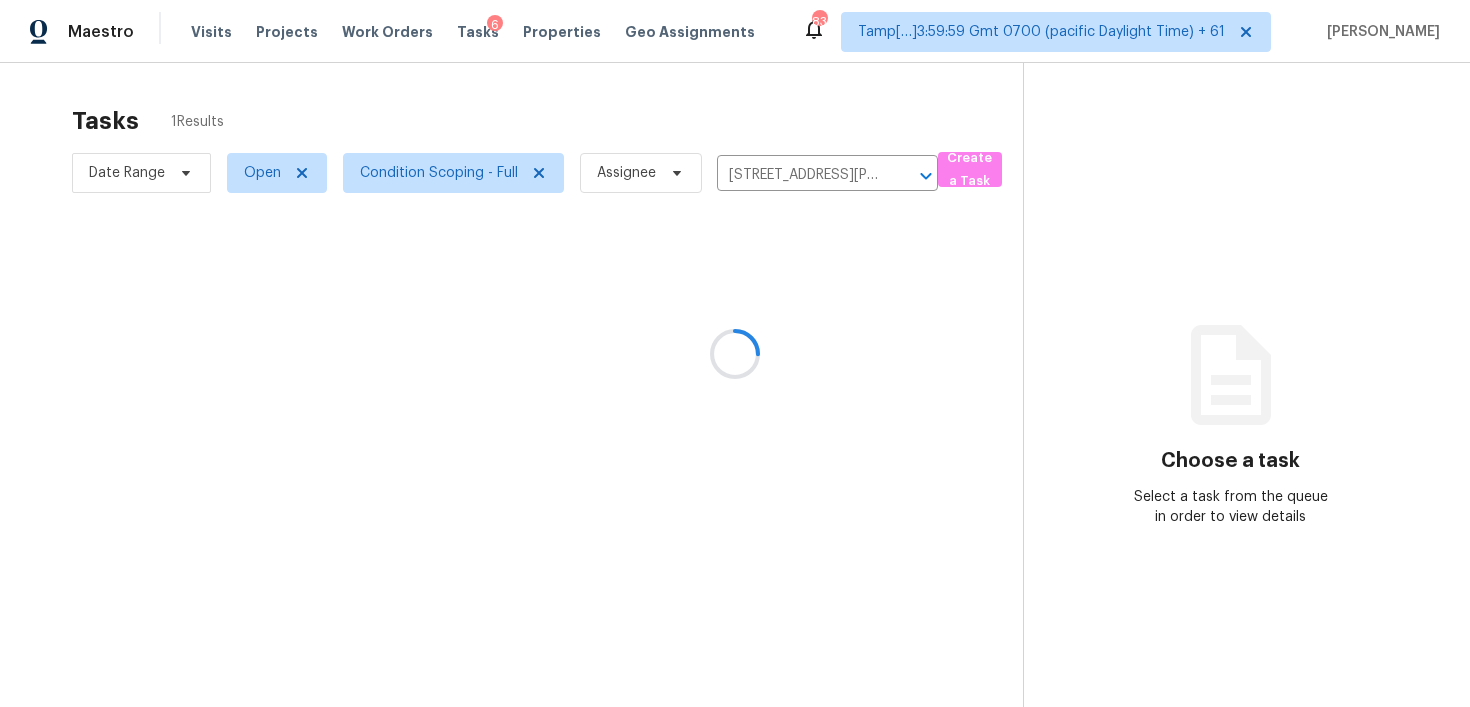 click at bounding box center [735, 353] 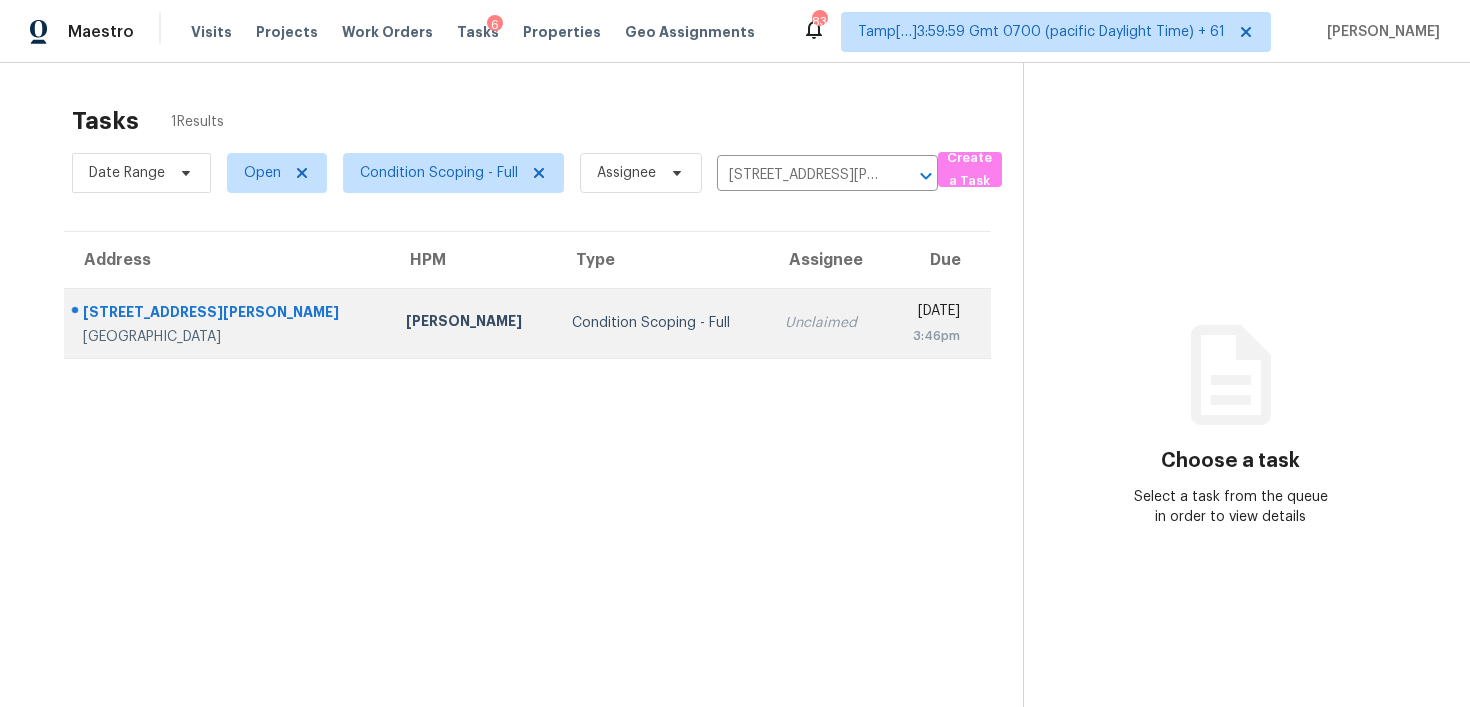 click on "3:46pm" at bounding box center [931, 336] 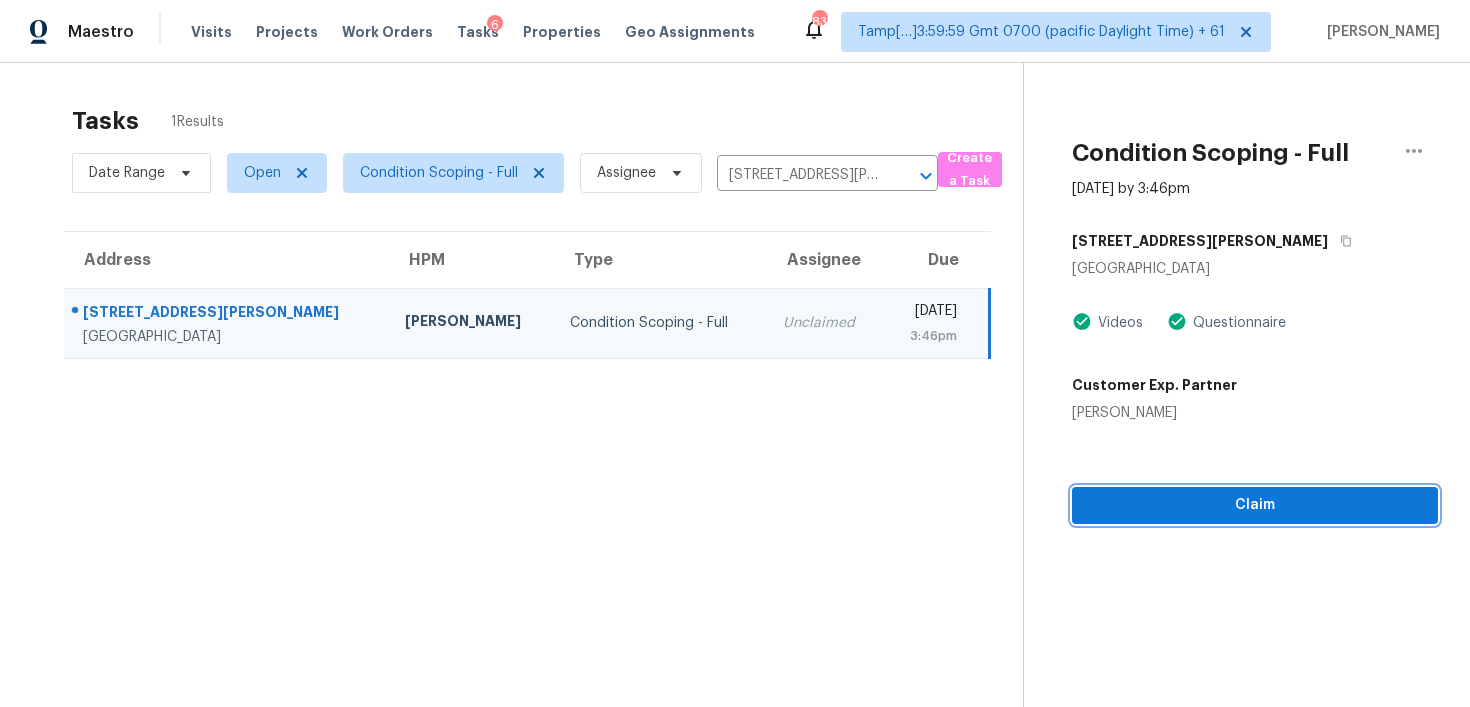 click on "Claim" at bounding box center (1255, 505) 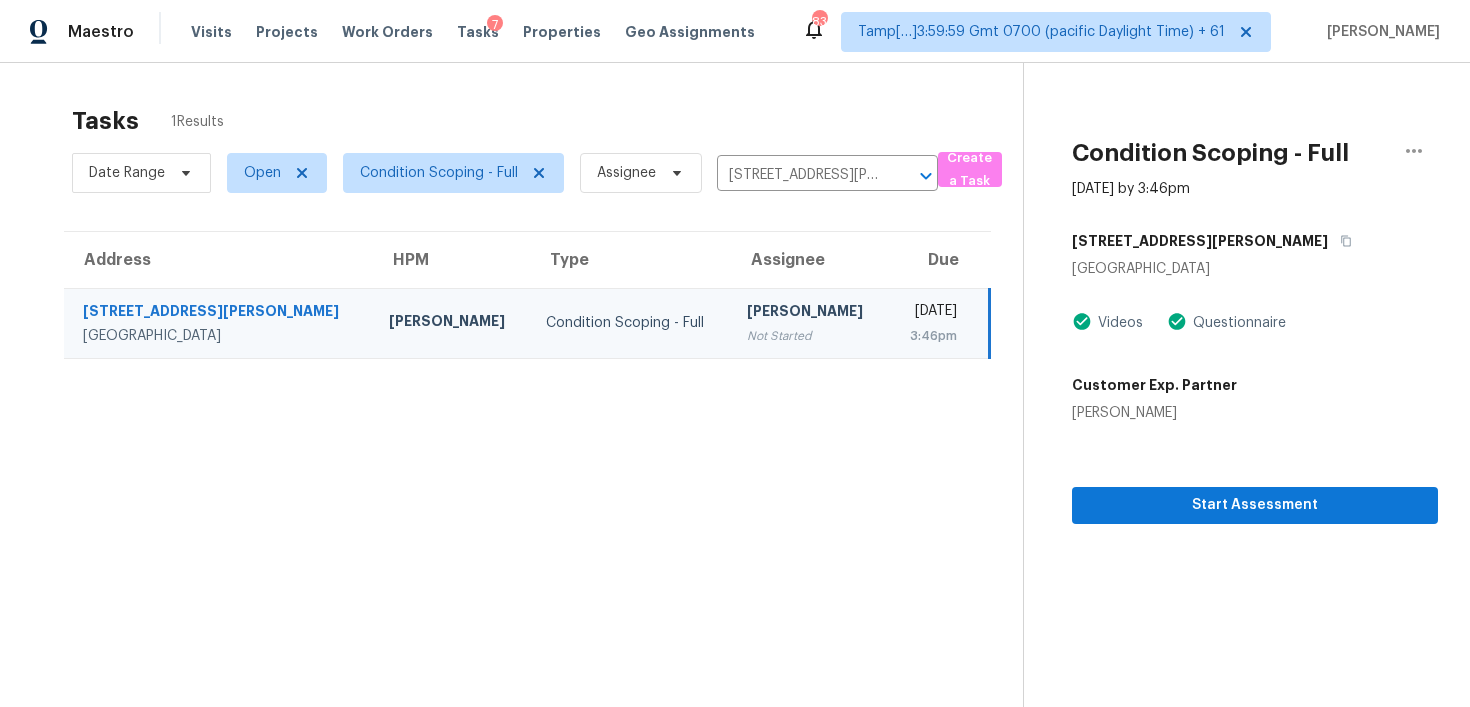 click on "Date Range Open Condition Scoping - Full Assignee 782 Kemp St, Riverside, CA 92501 ​" at bounding box center (505, 173) 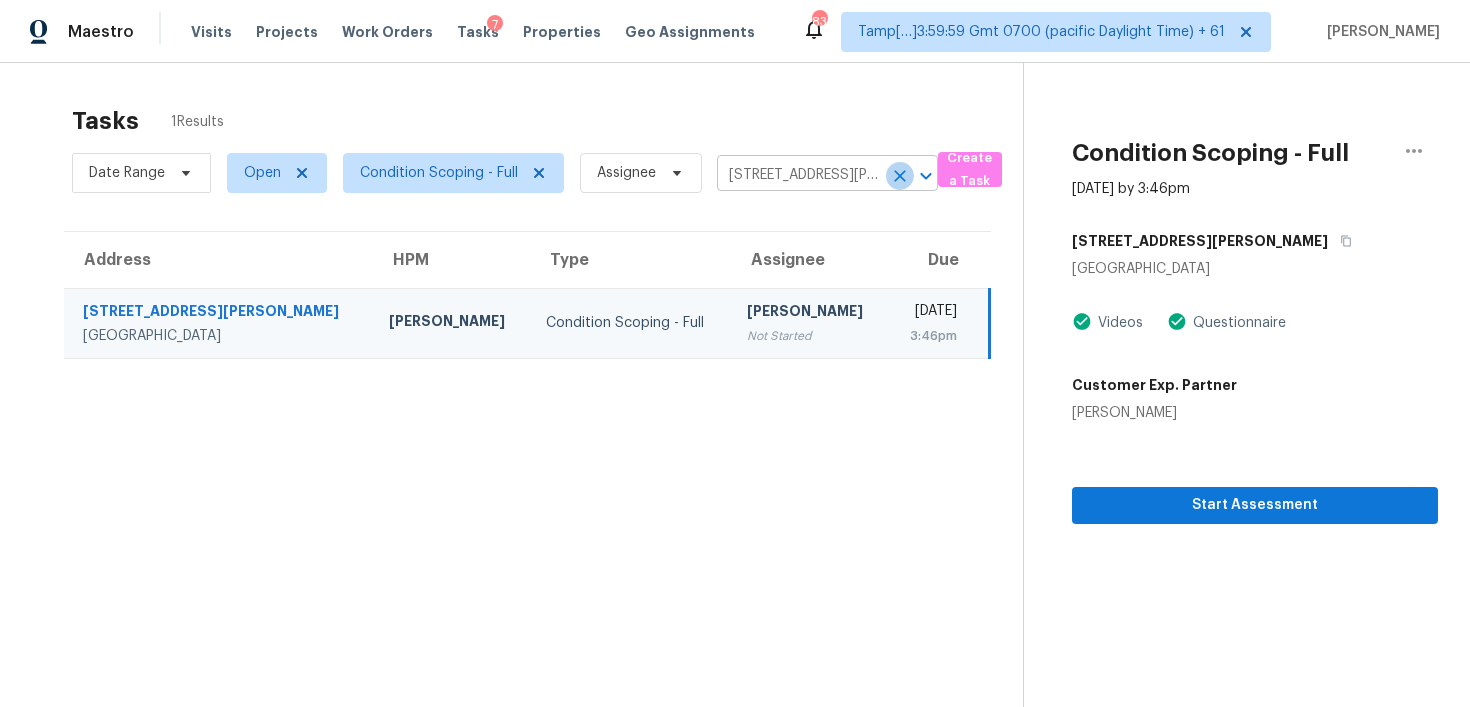 click 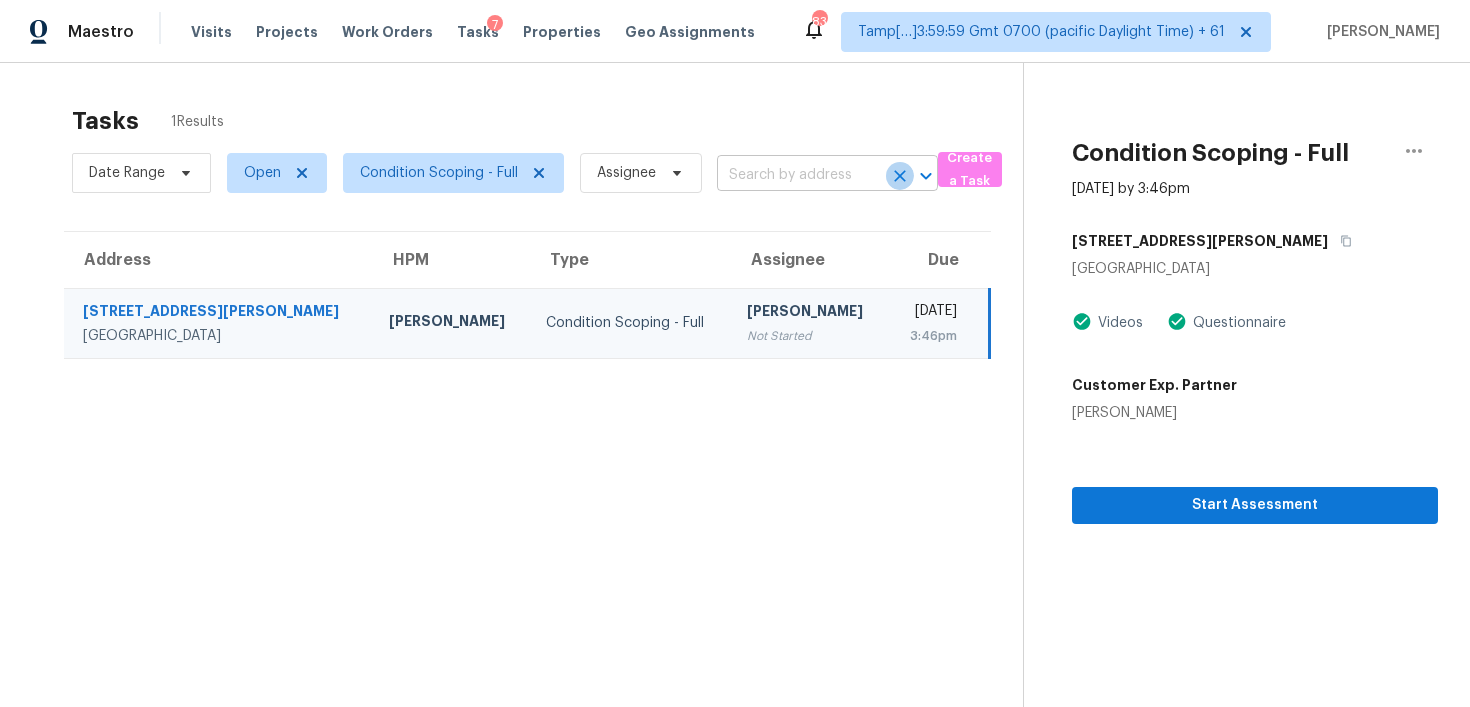 scroll, scrollTop: 0, scrollLeft: 0, axis: both 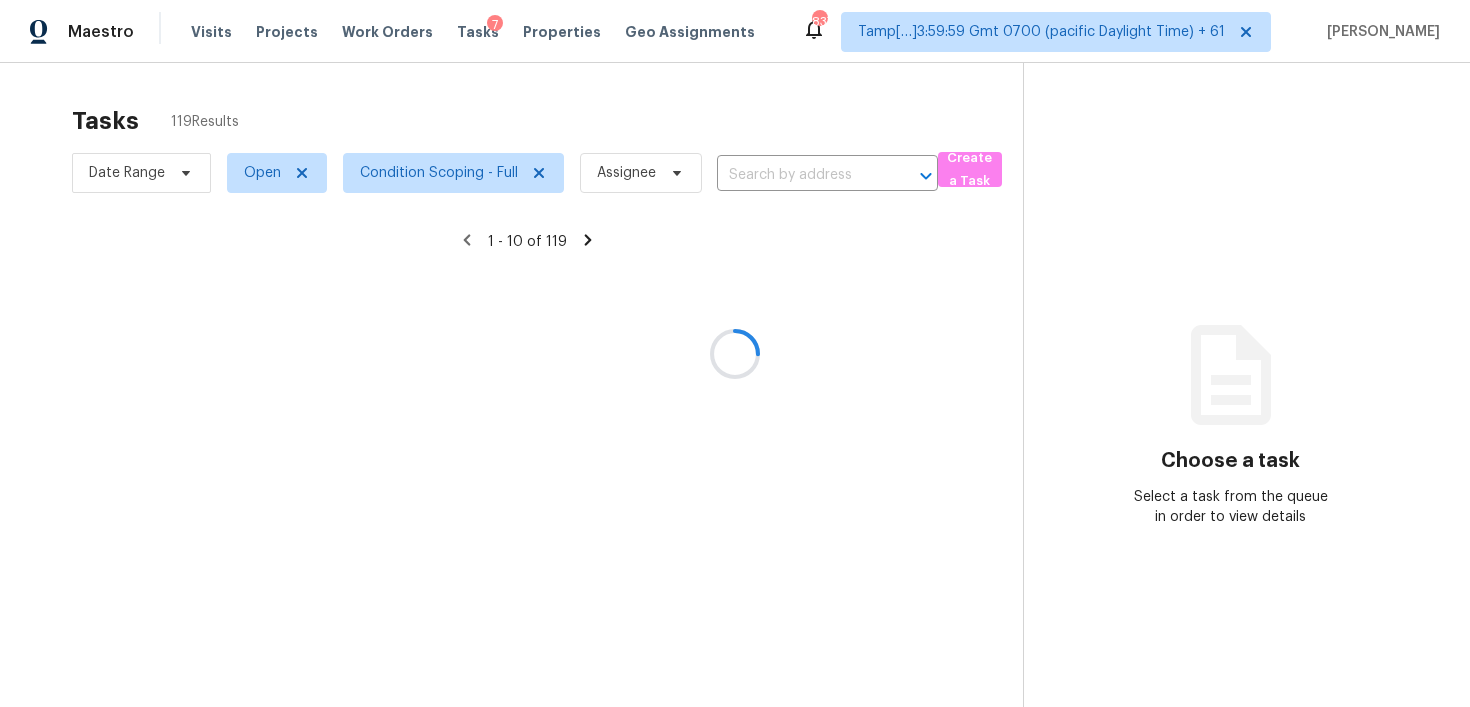 click at bounding box center (799, 175) 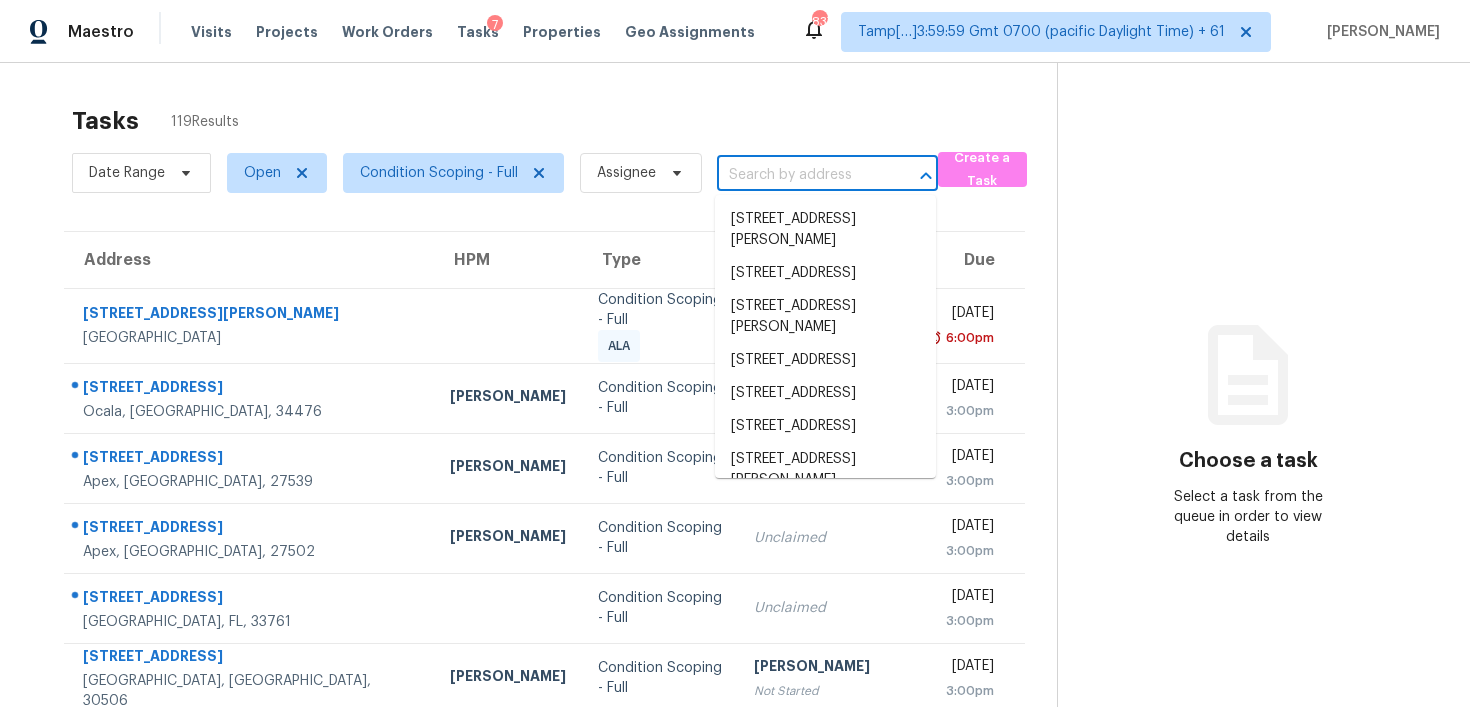 paste on "[STREET_ADDRESS]" 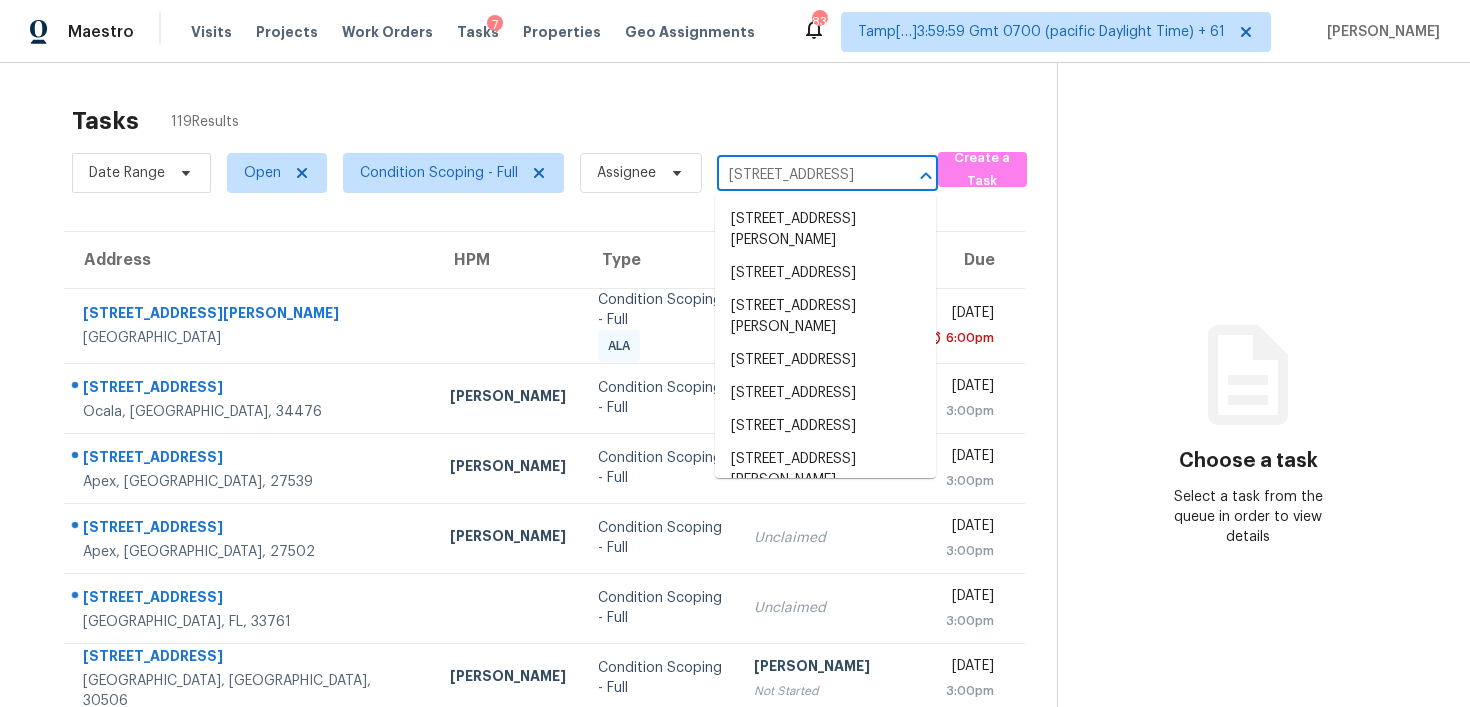 scroll, scrollTop: 0, scrollLeft: 111, axis: horizontal 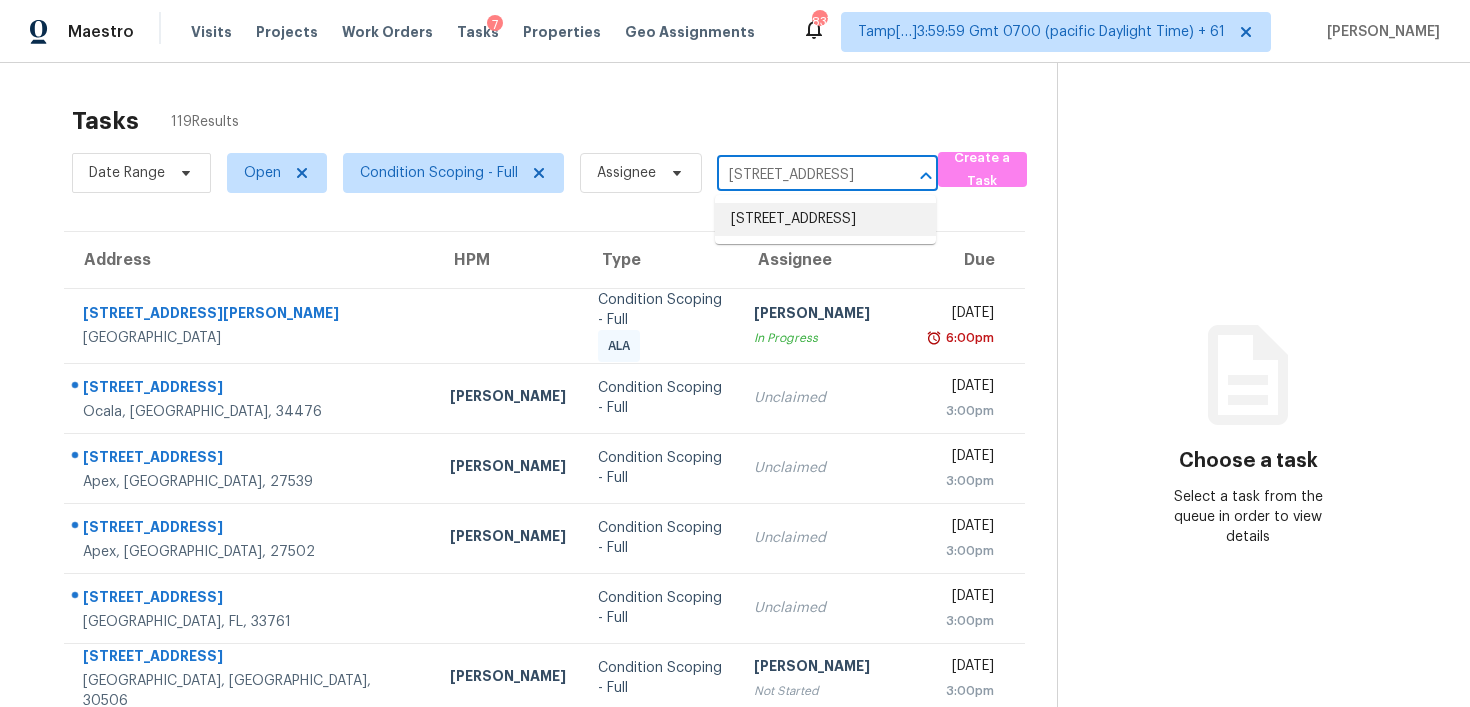 click on "[STREET_ADDRESS]" at bounding box center [825, 219] 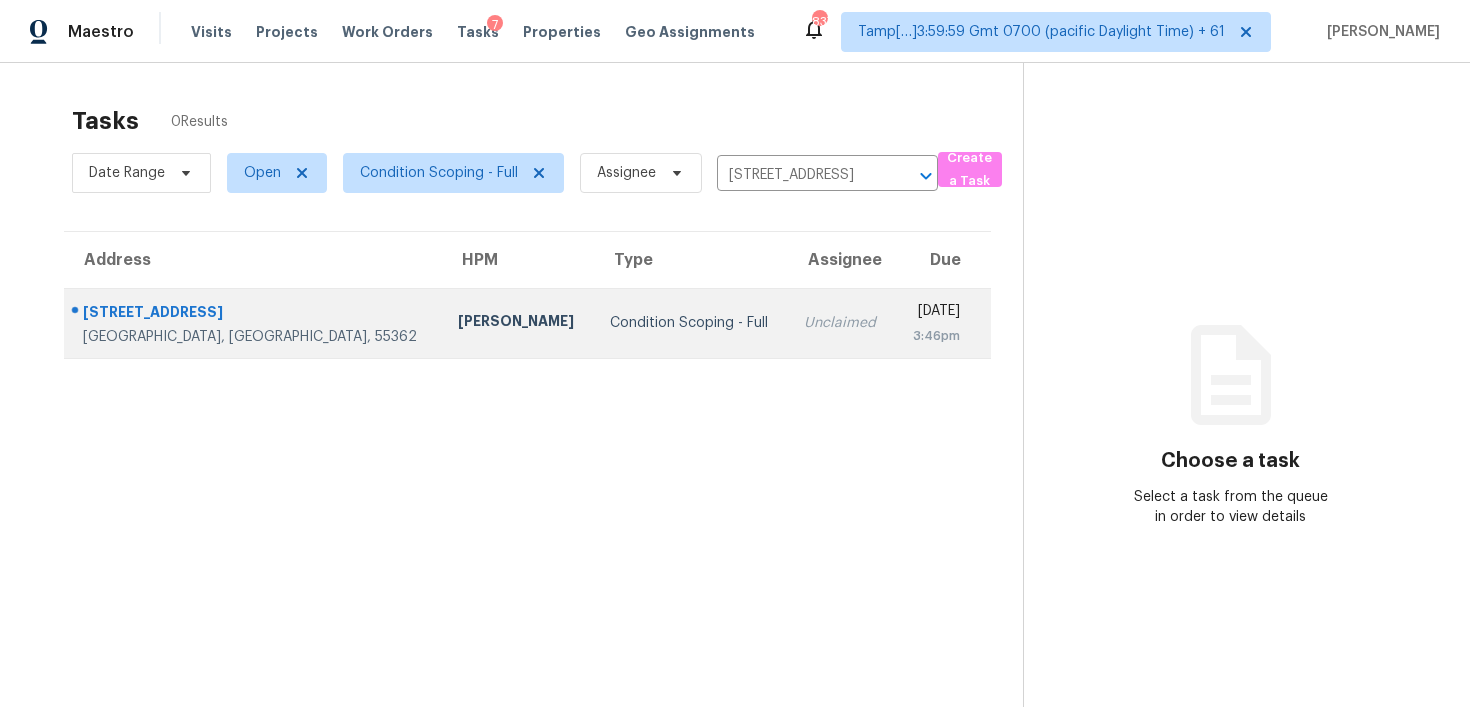 click on "Unclaimed" at bounding box center [841, 323] 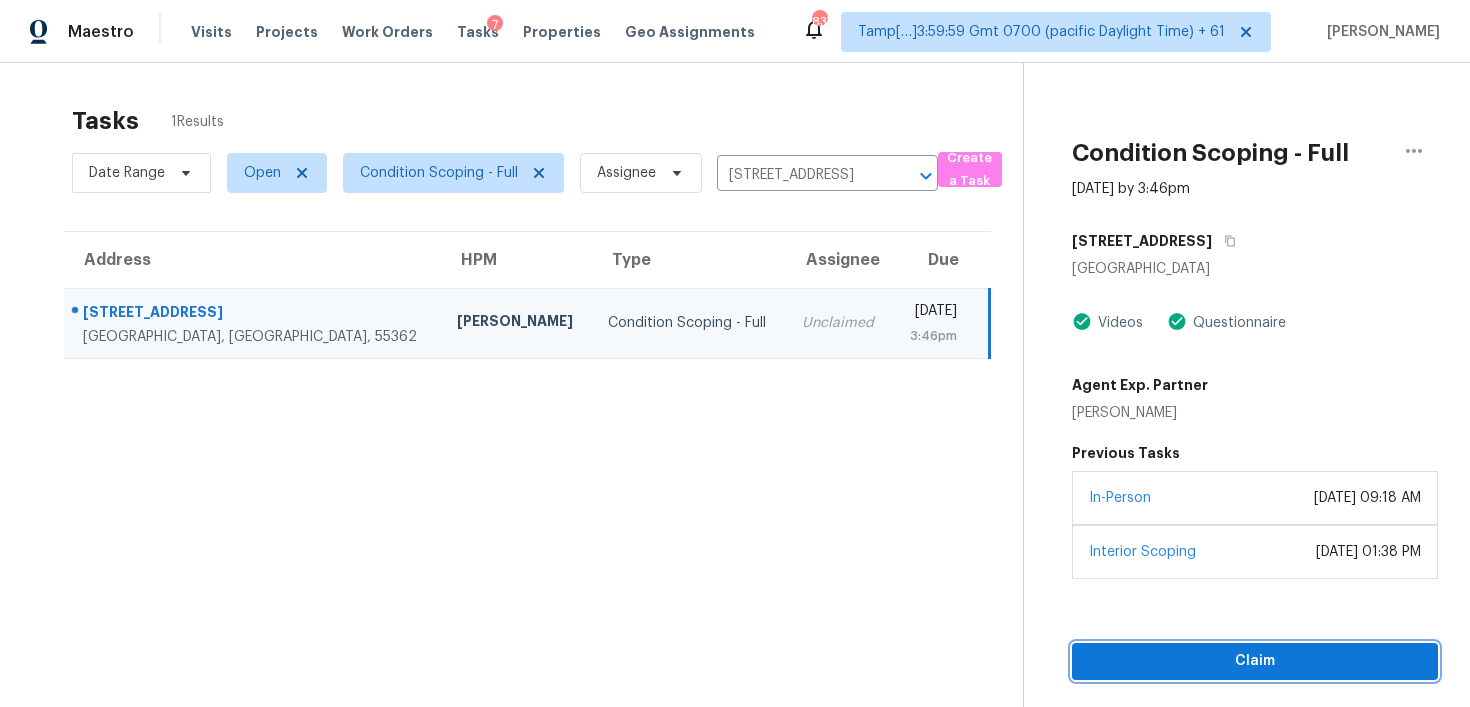 click on "Claim" at bounding box center [1255, 661] 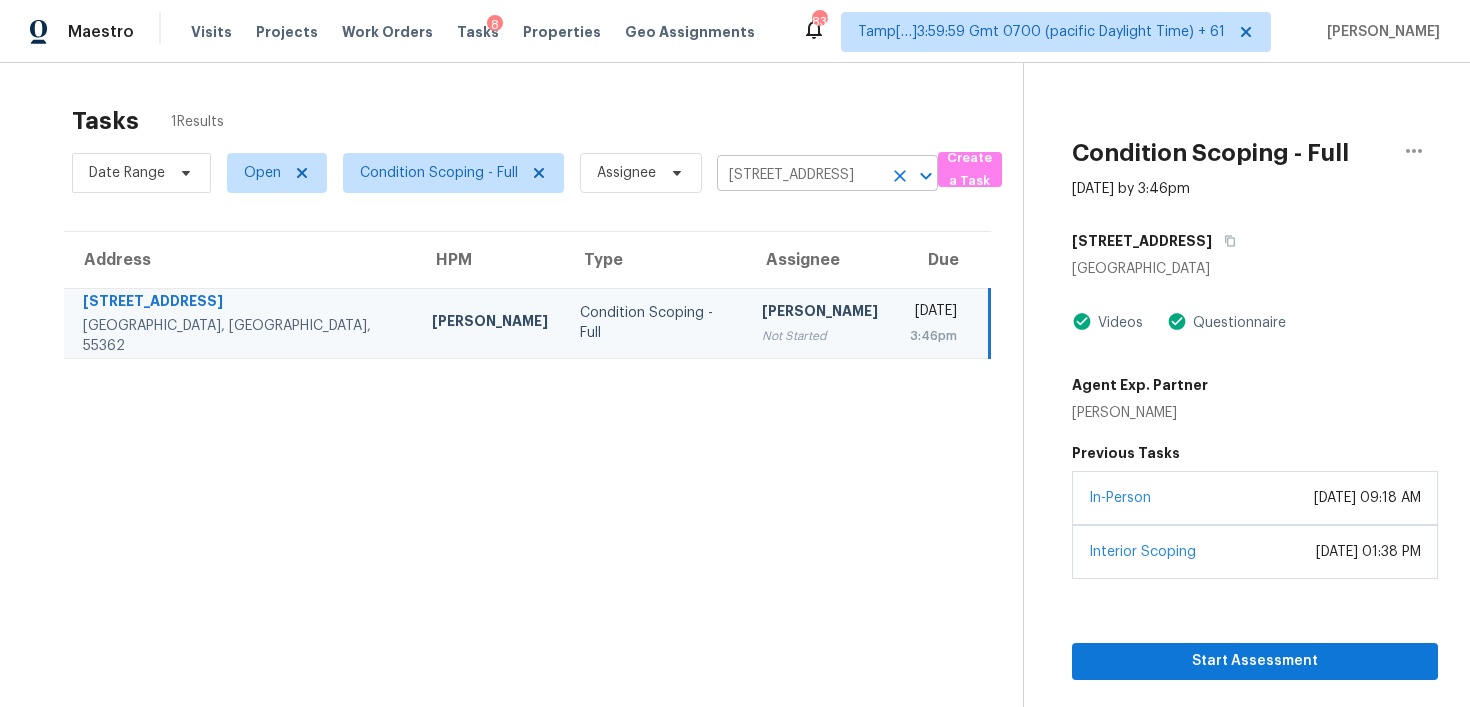 click 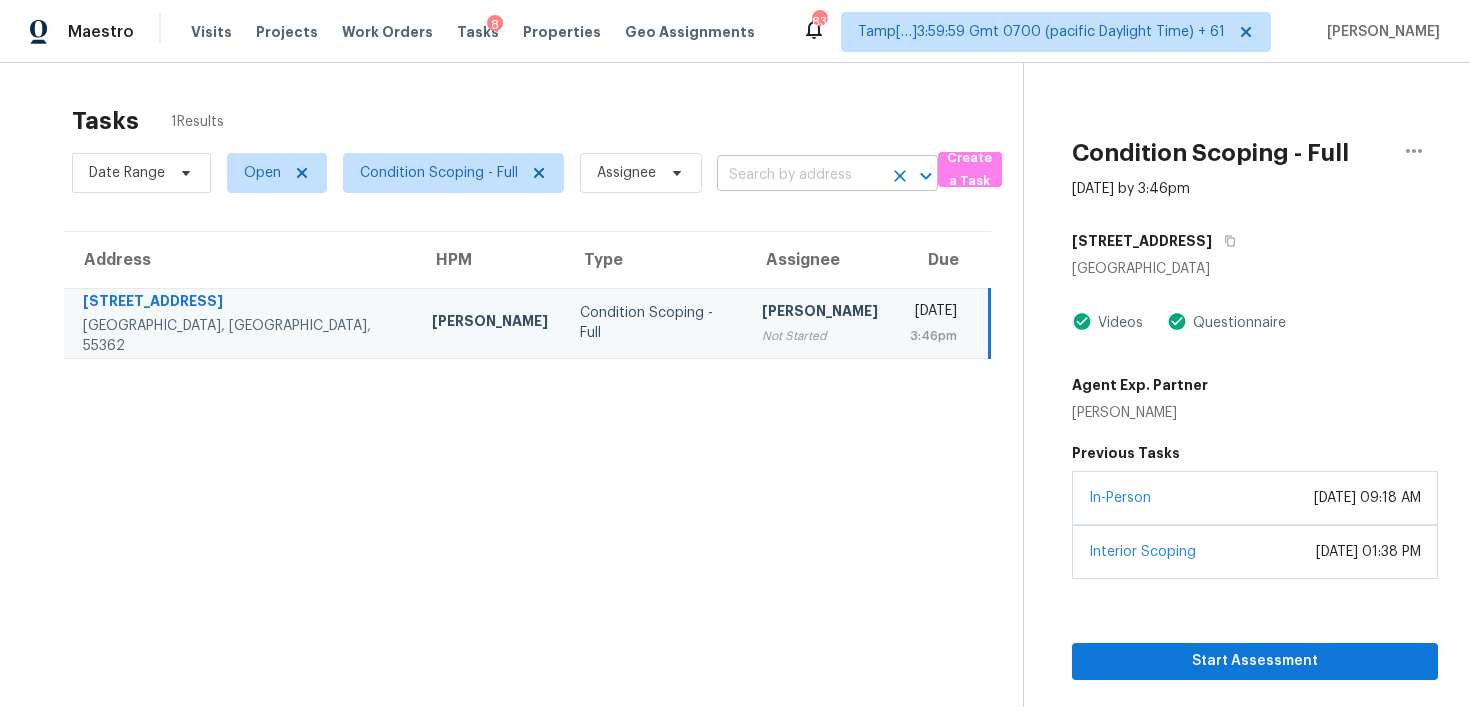 scroll, scrollTop: 0, scrollLeft: 0, axis: both 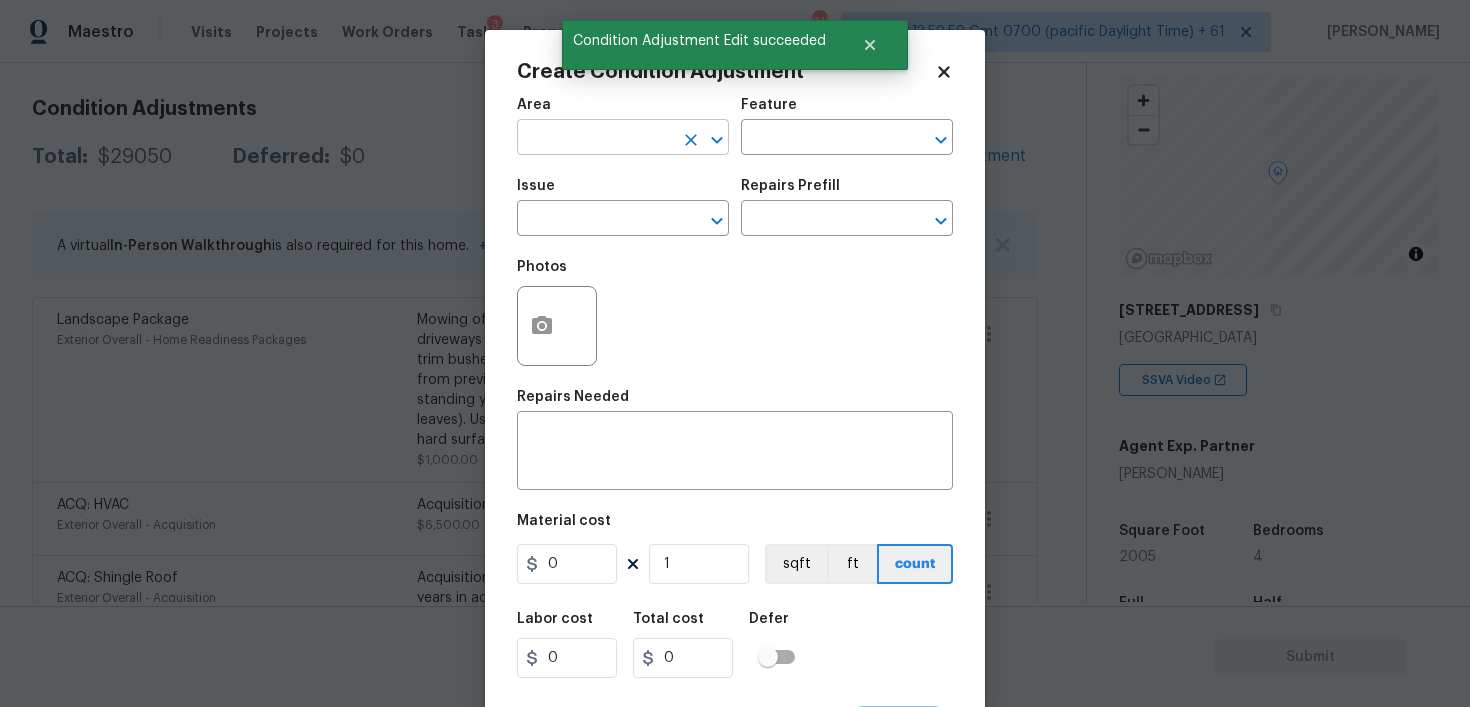 click at bounding box center [595, 139] 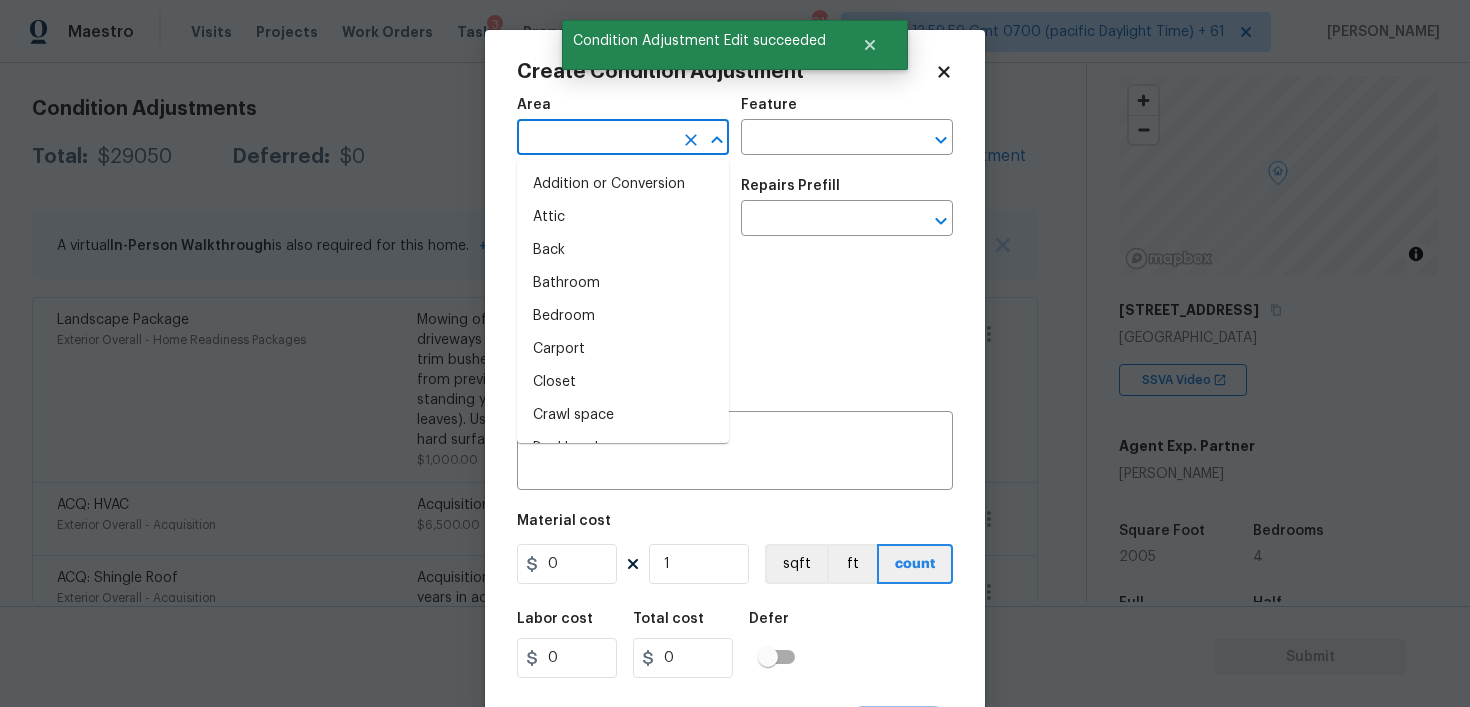 click at bounding box center [595, 139] 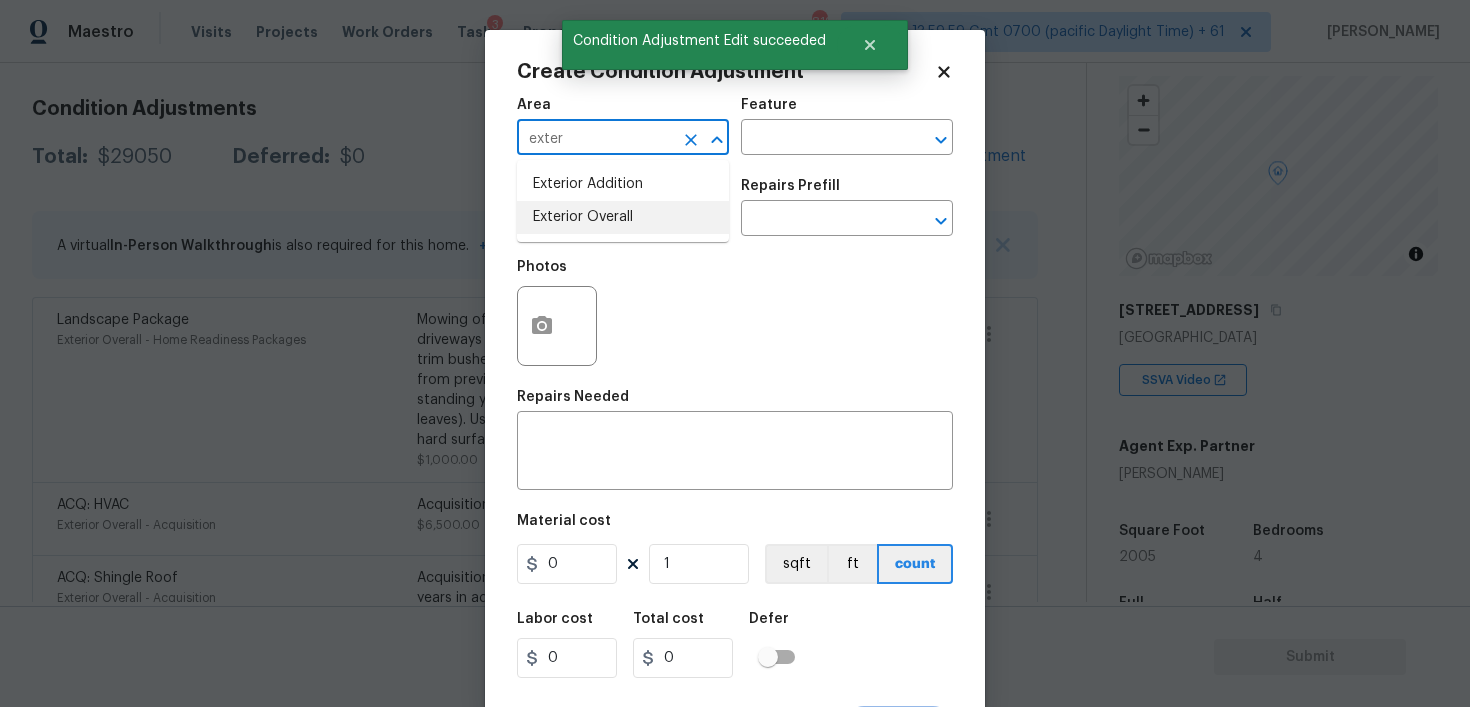 click on "Exterior Overall" at bounding box center (623, 217) 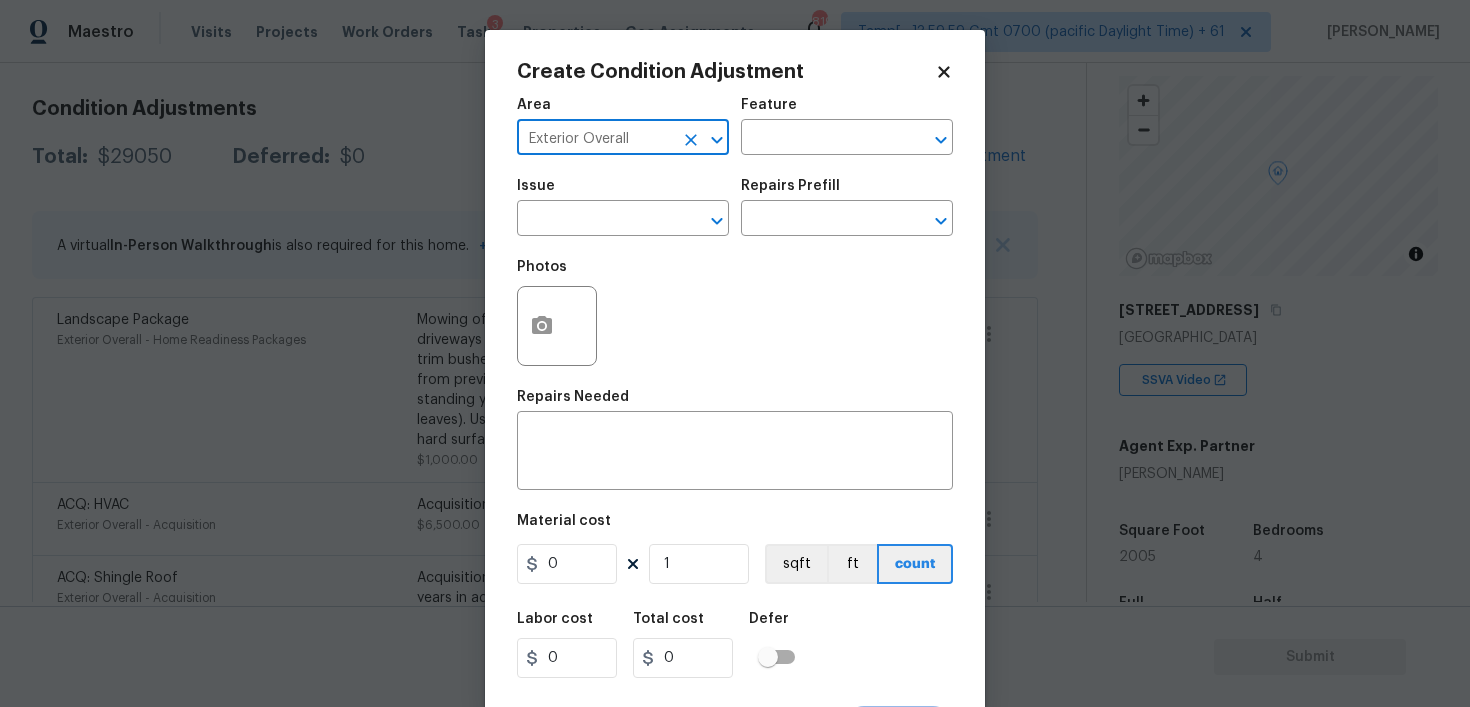 type on "Exterior Overall" 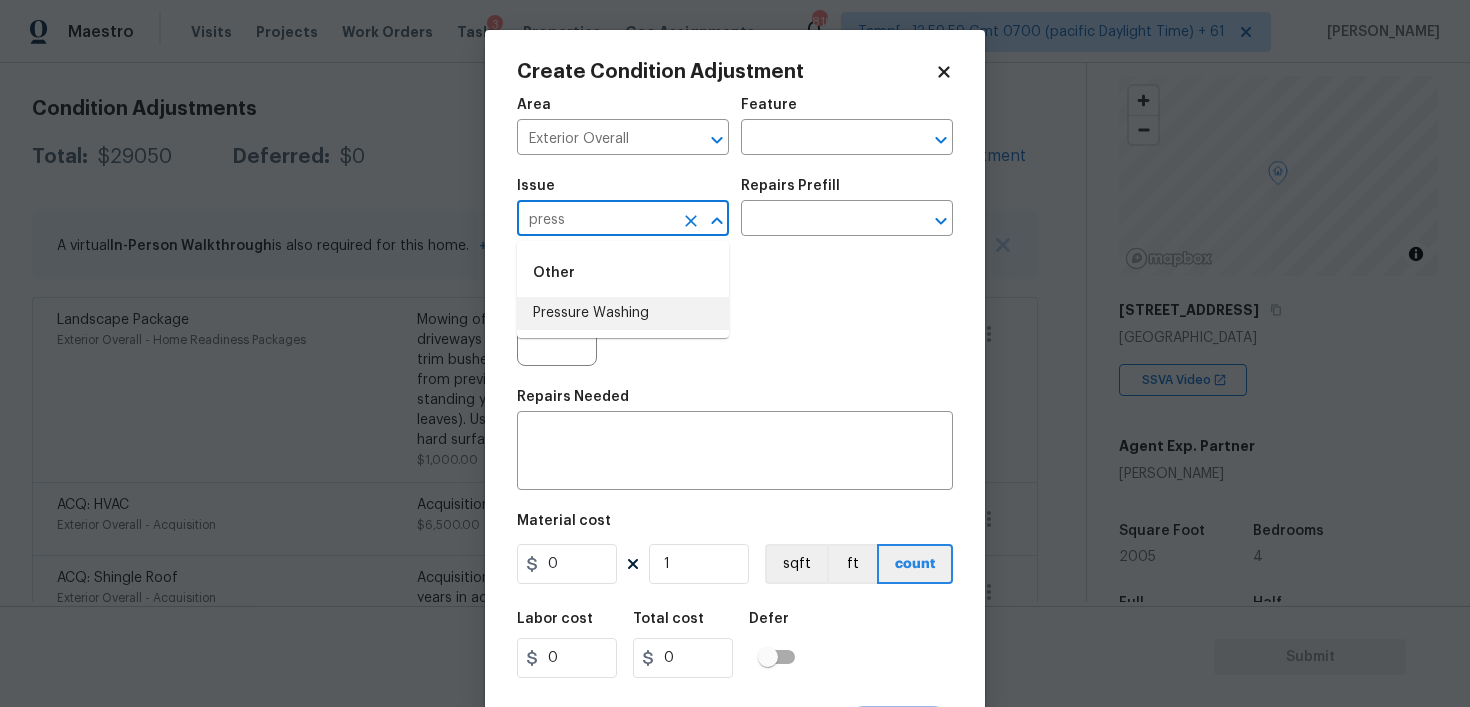 click on "Pressure Washing" at bounding box center (623, 313) 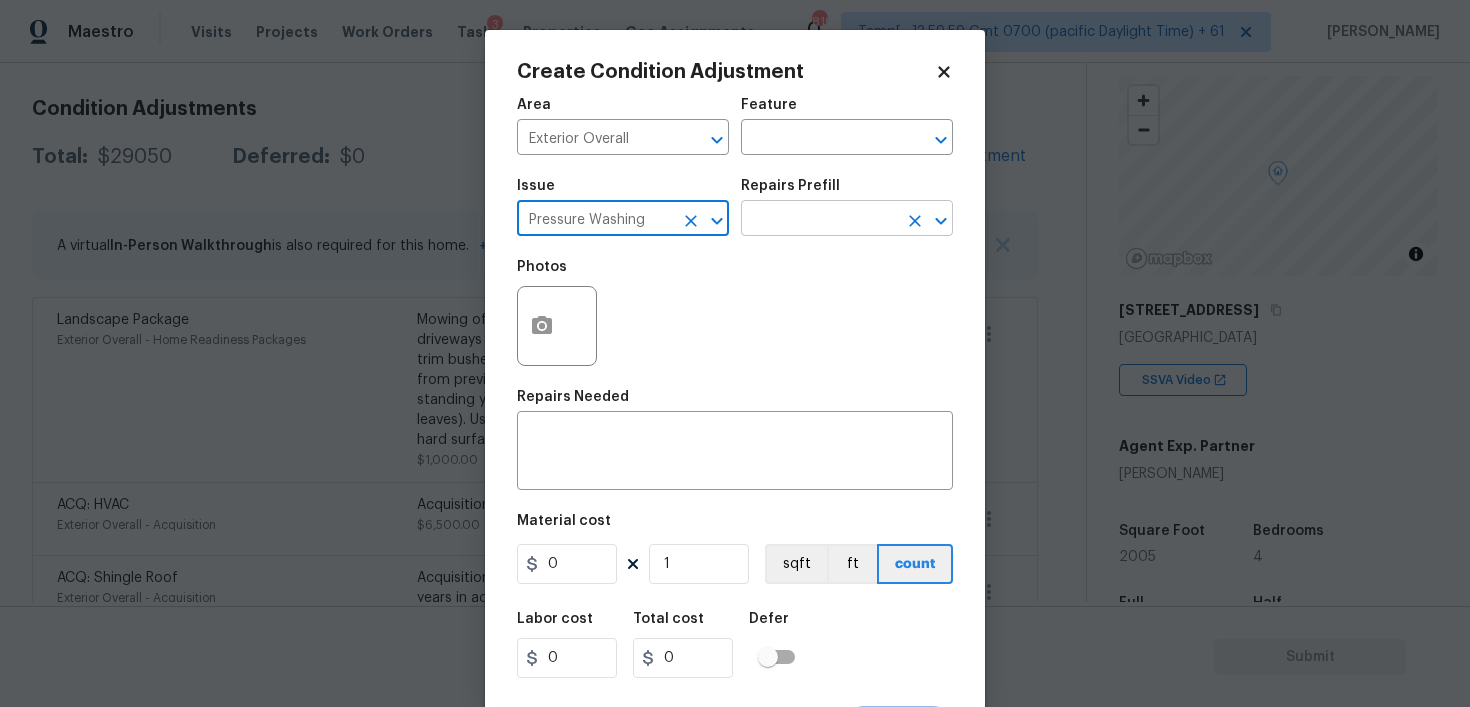 type on "Pressure Washing" 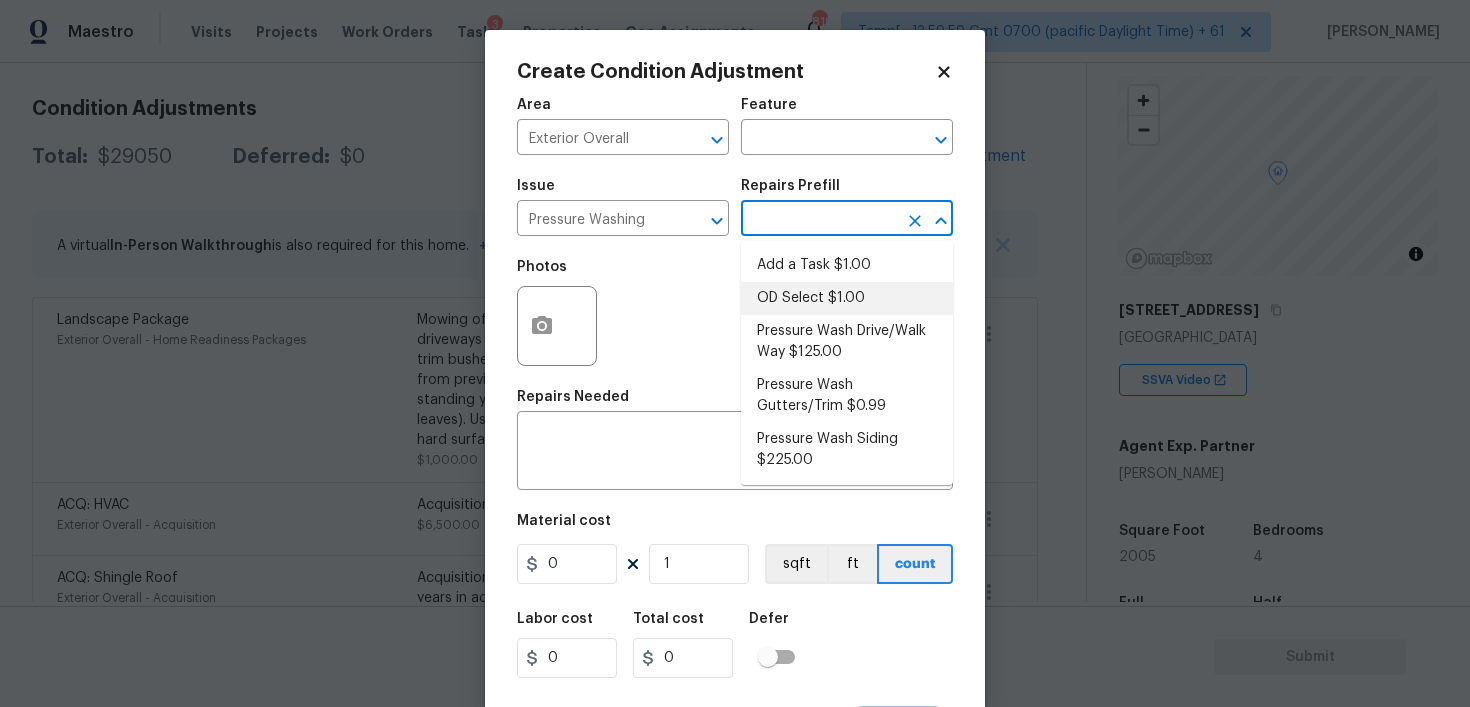 click on "OD Select $1.00" at bounding box center (847, 298) 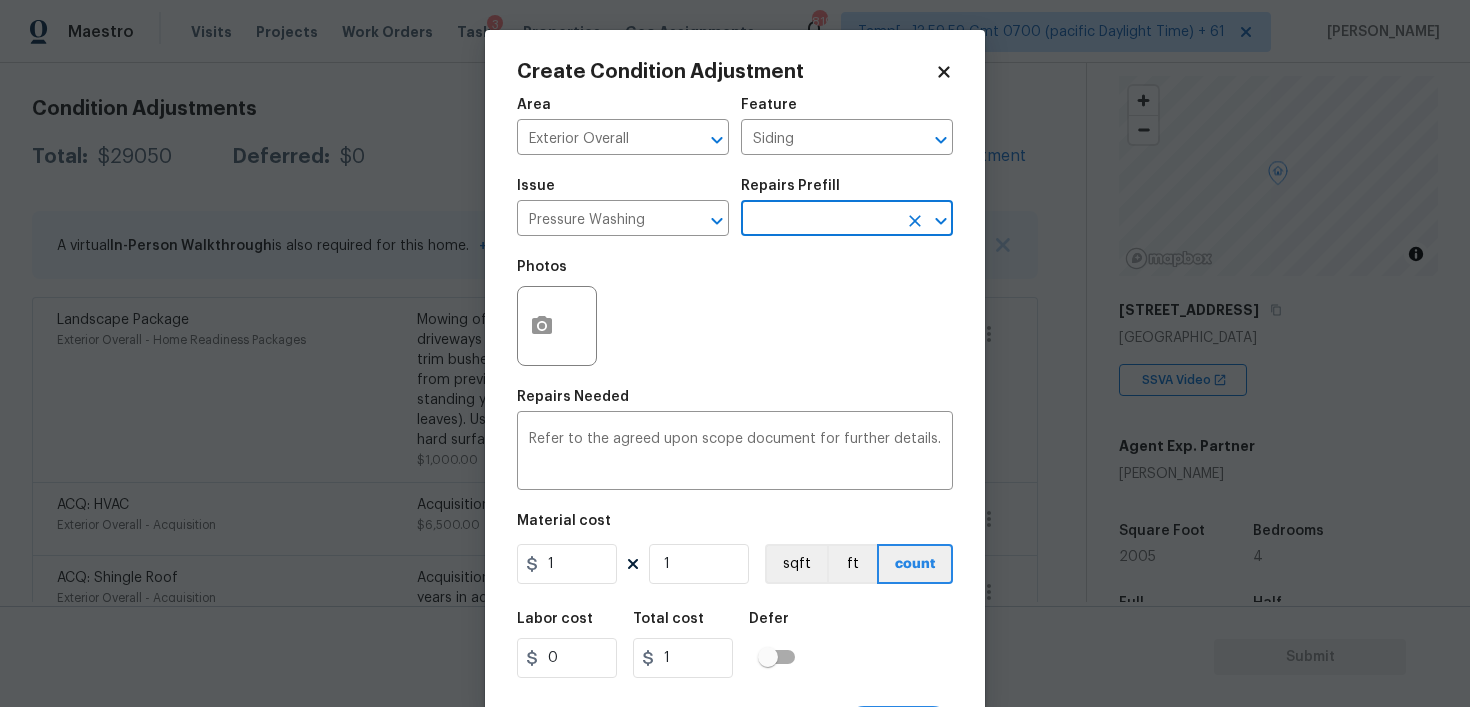 click on "Issue Pressure Washing ​ Repairs Prefill ​" at bounding box center (735, 207) 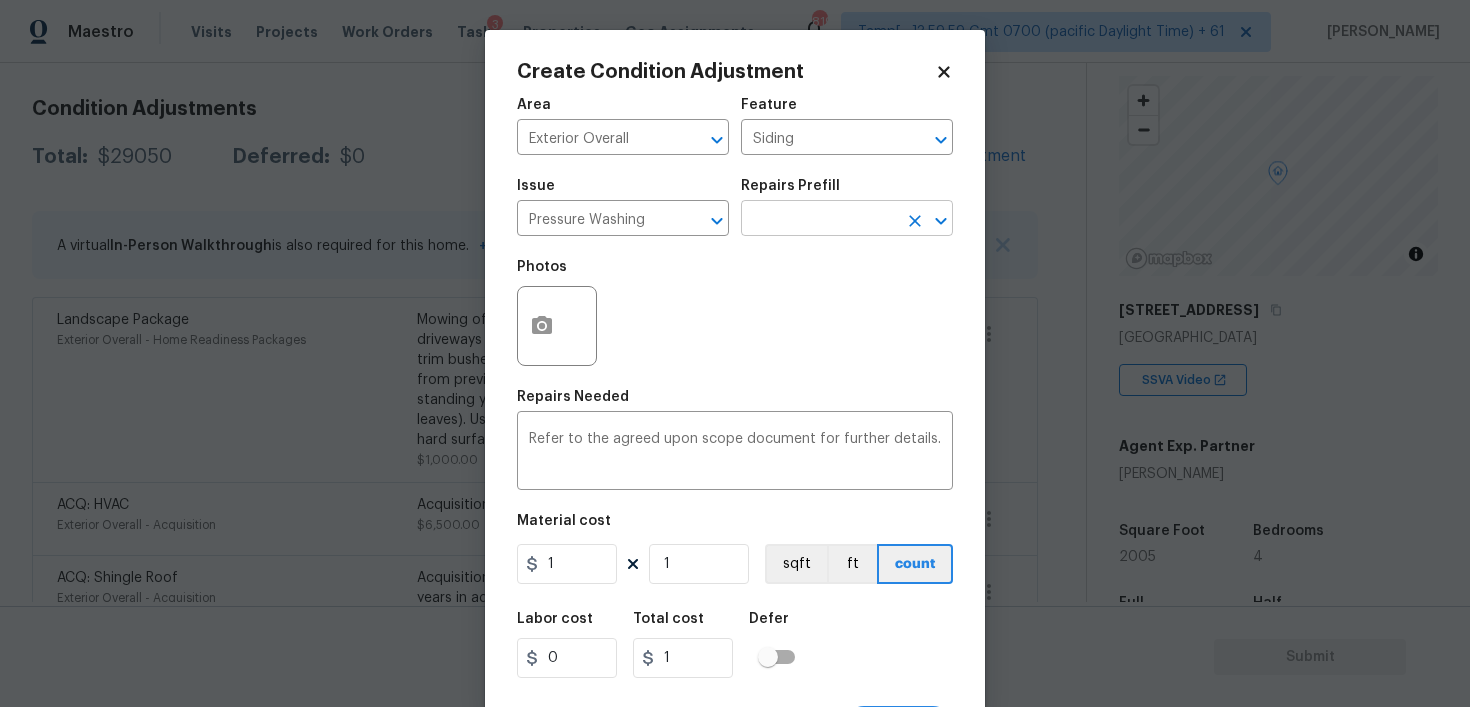 click at bounding box center (819, 220) 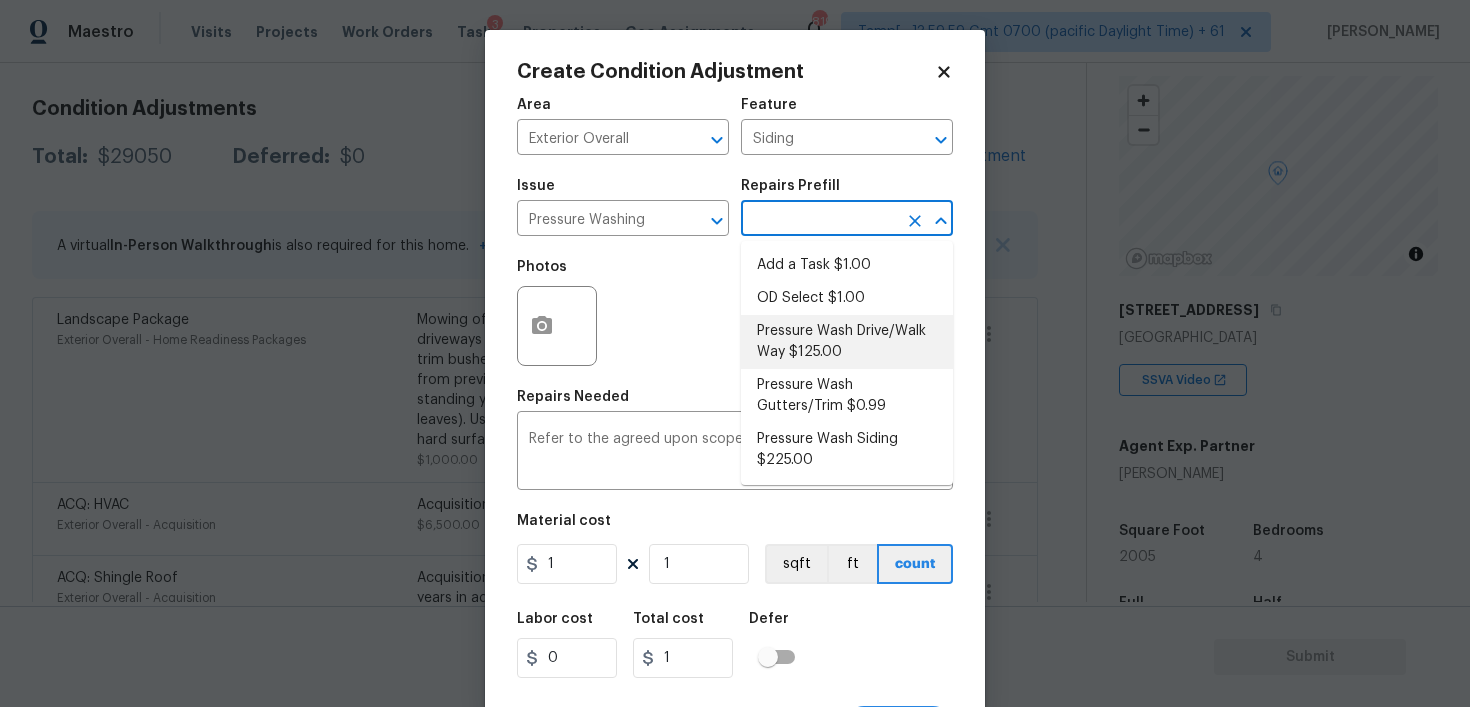 click on "Pressure Wash Drive/Walk Way $125.00" at bounding box center (847, 342) 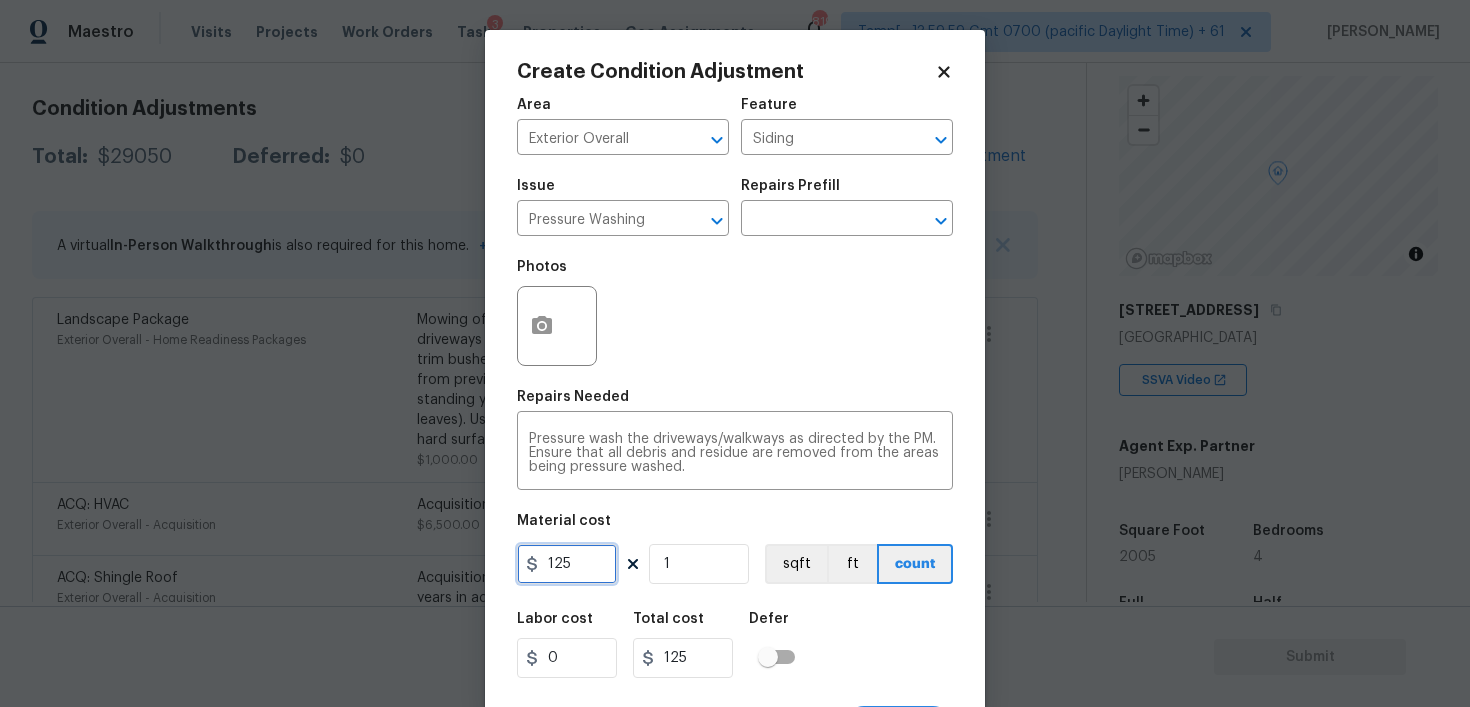 click on "125" at bounding box center (567, 564) 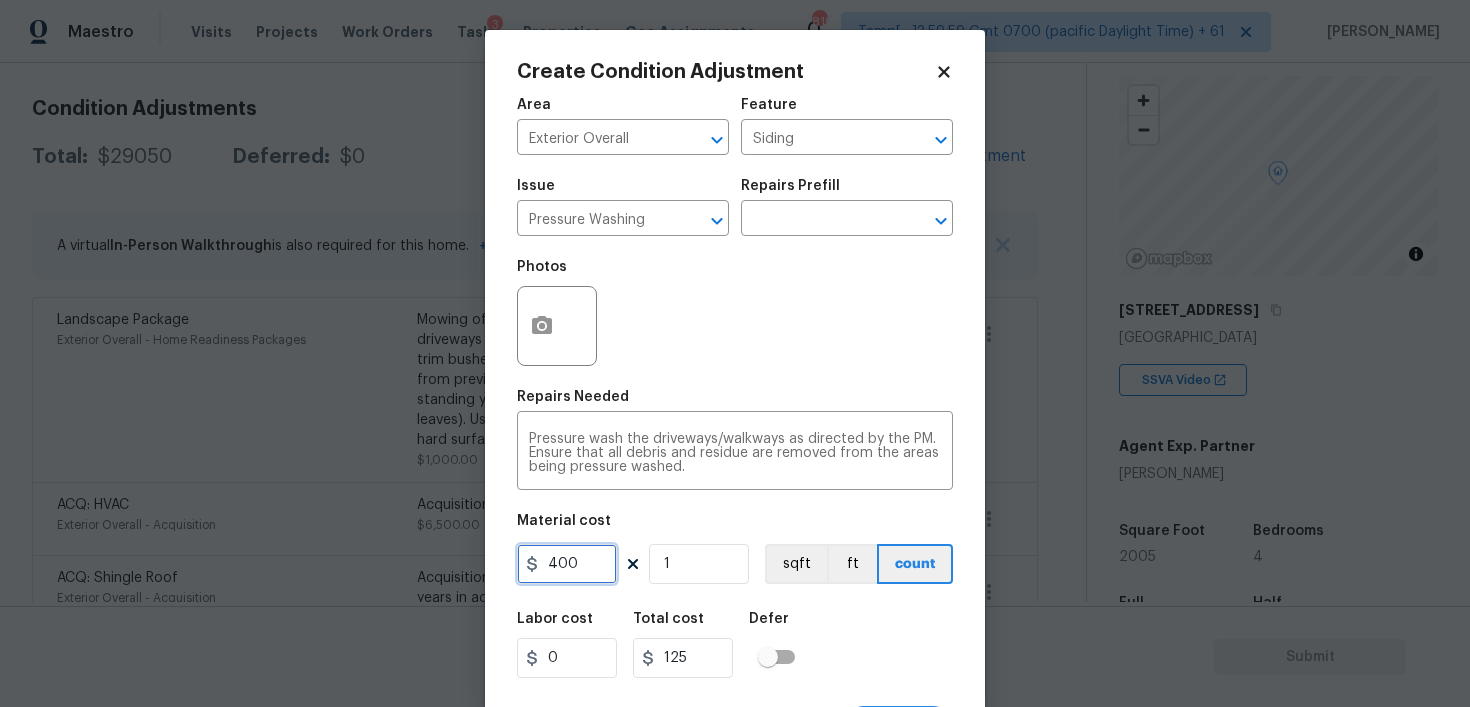 type on "400" 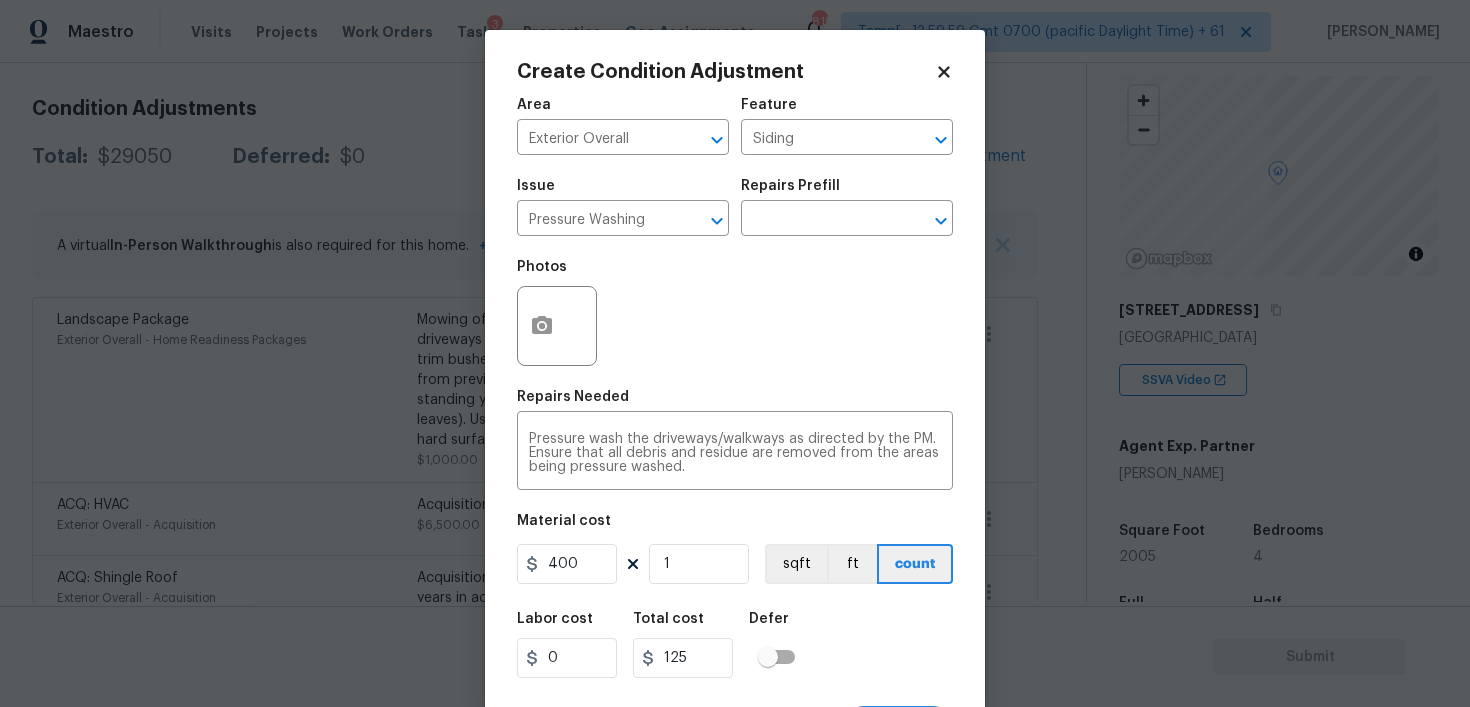 click on "Labor cost 0 Total cost 125 Defer" at bounding box center (735, 645) 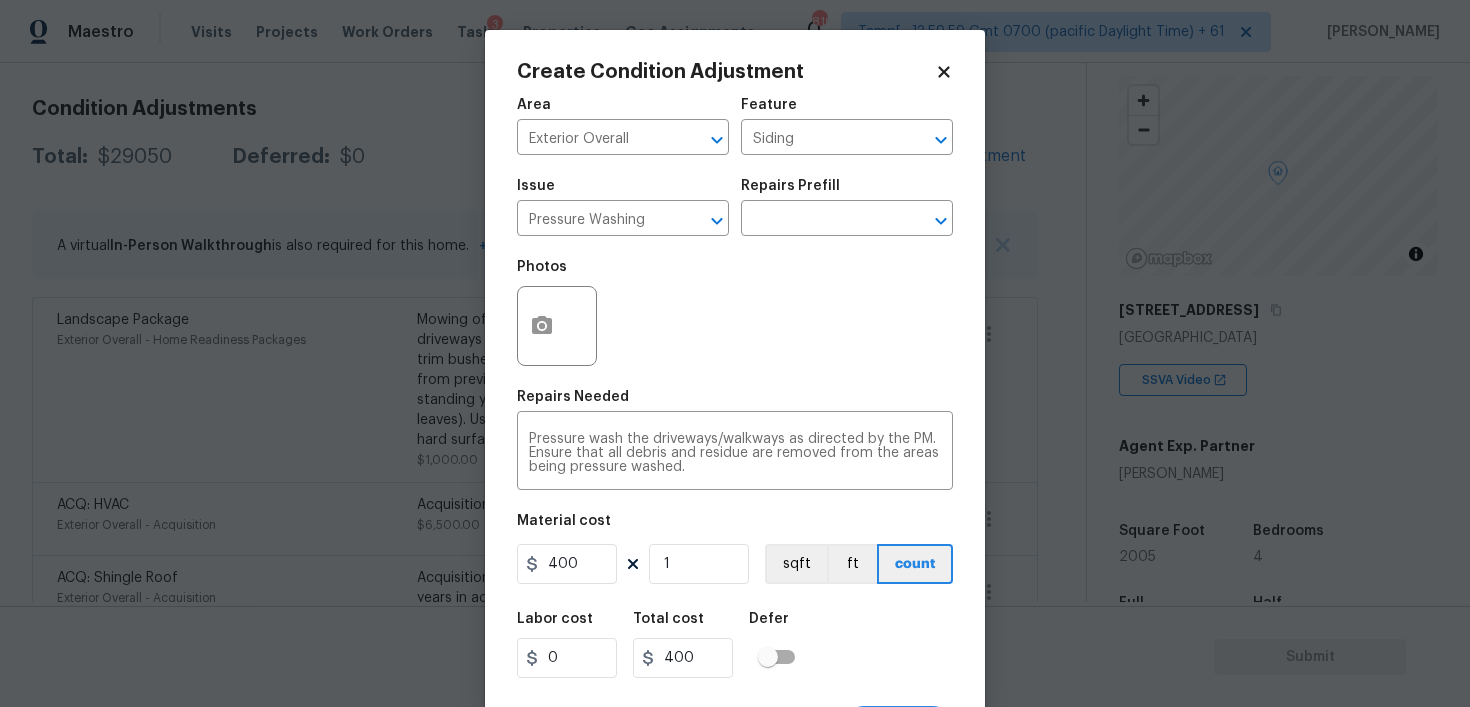 scroll, scrollTop: 40, scrollLeft: 0, axis: vertical 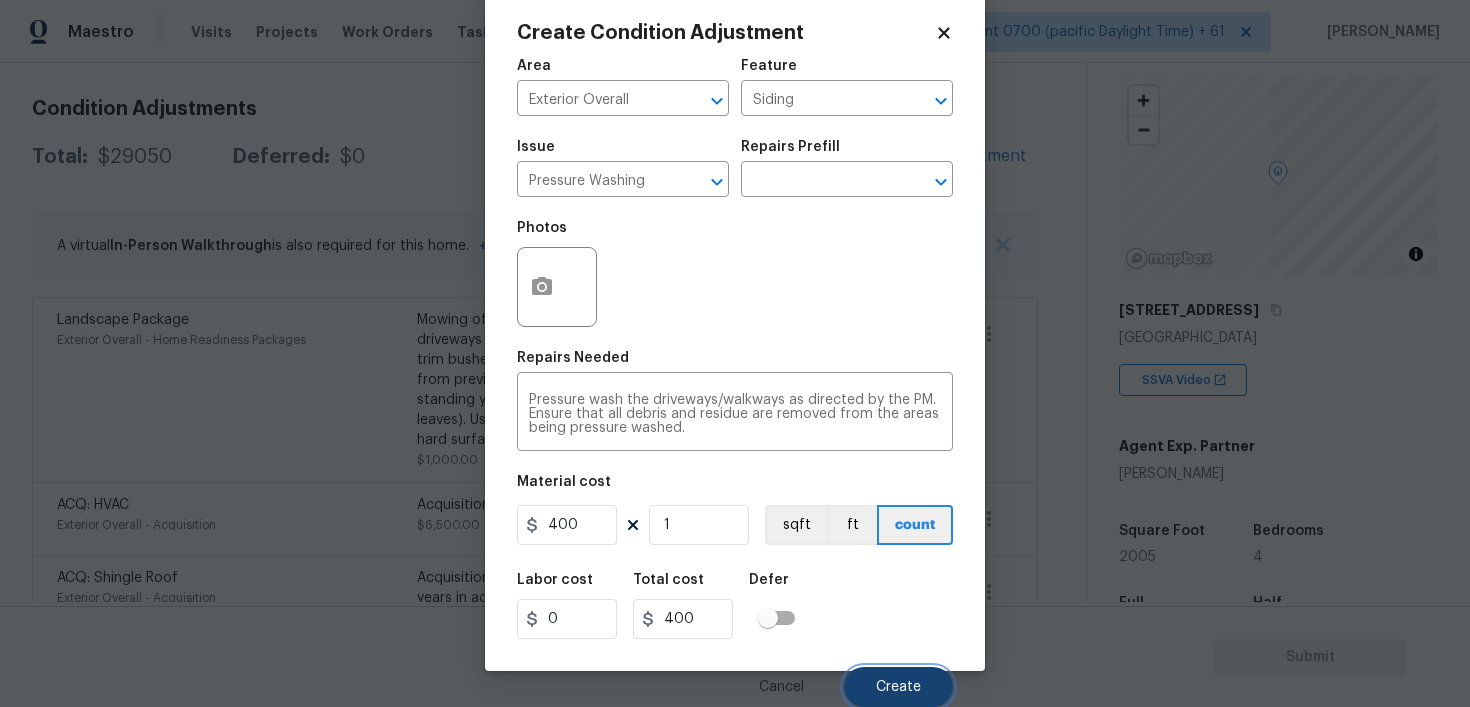 click on "Create" at bounding box center (898, 687) 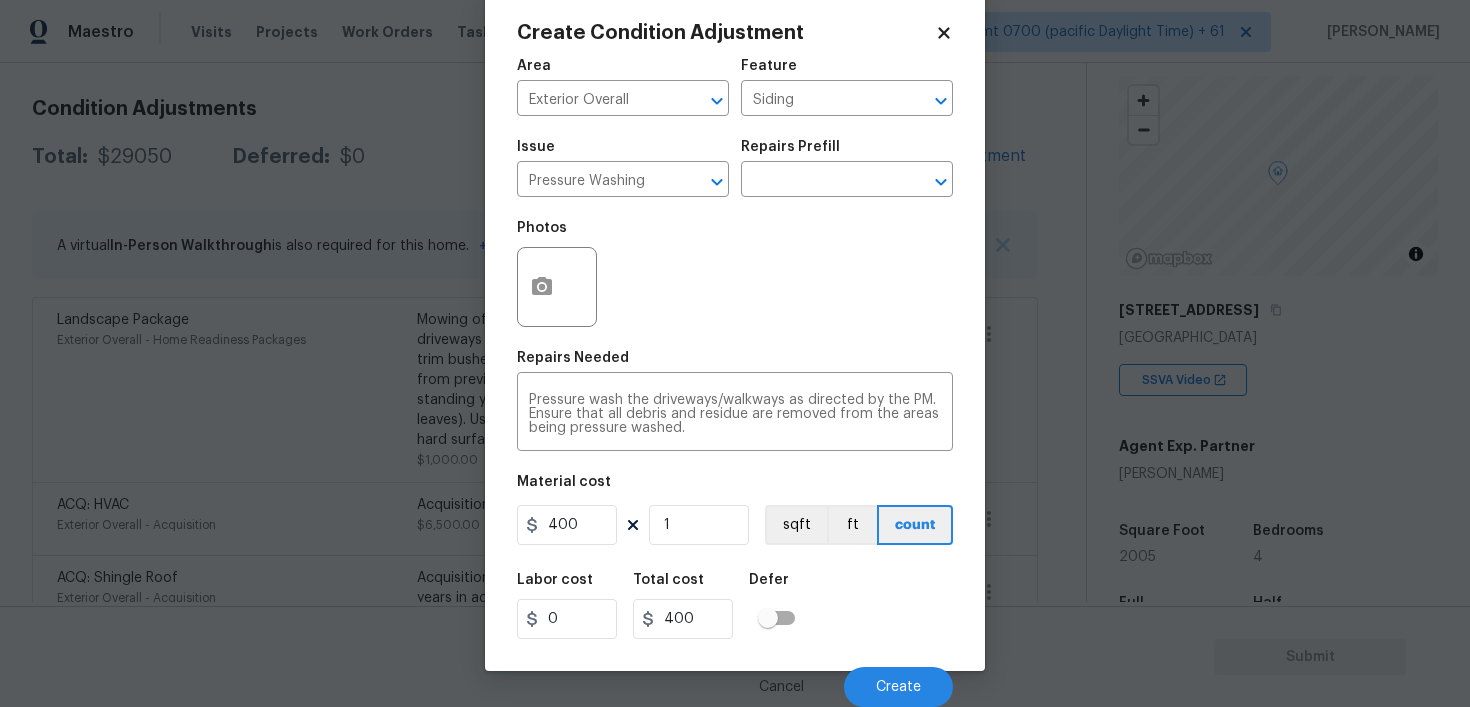 scroll, scrollTop: 268, scrollLeft: 0, axis: vertical 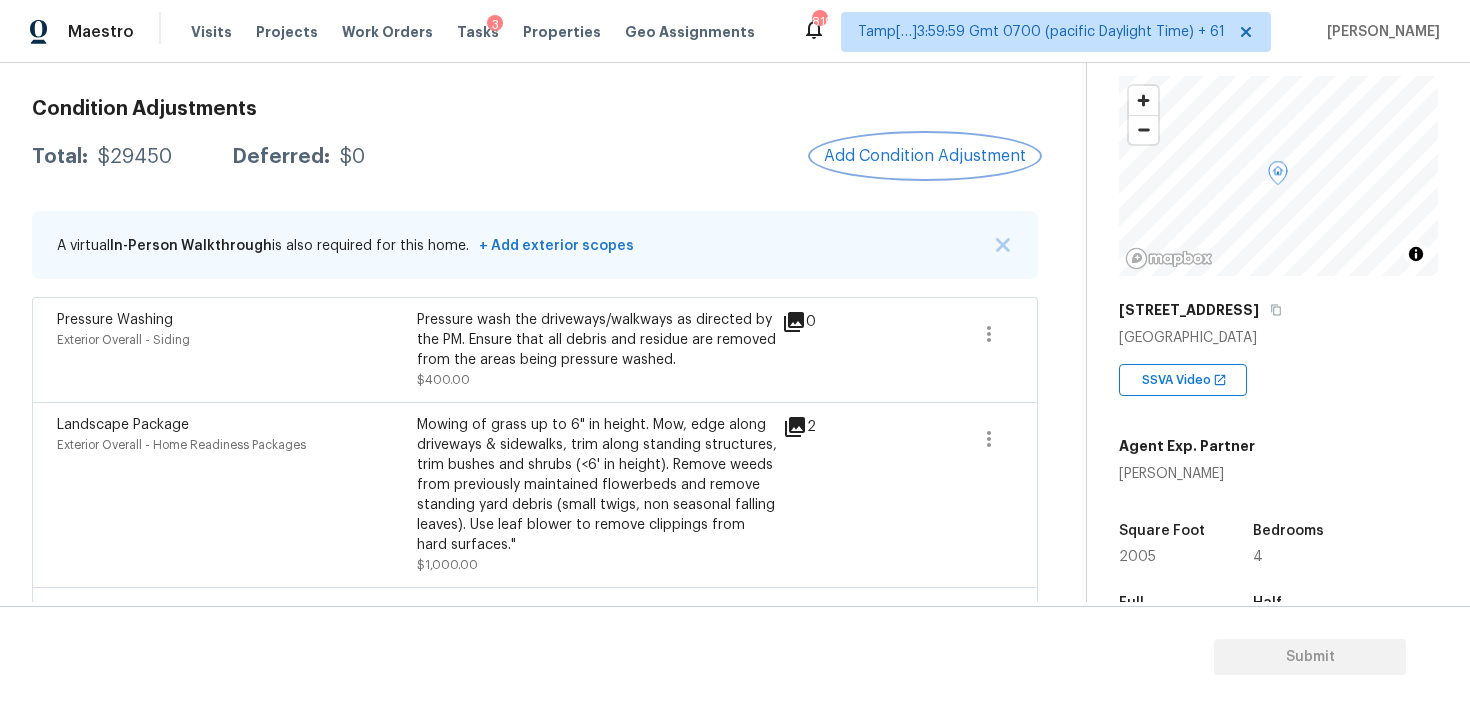 click on "Add Condition Adjustment" at bounding box center [925, 156] 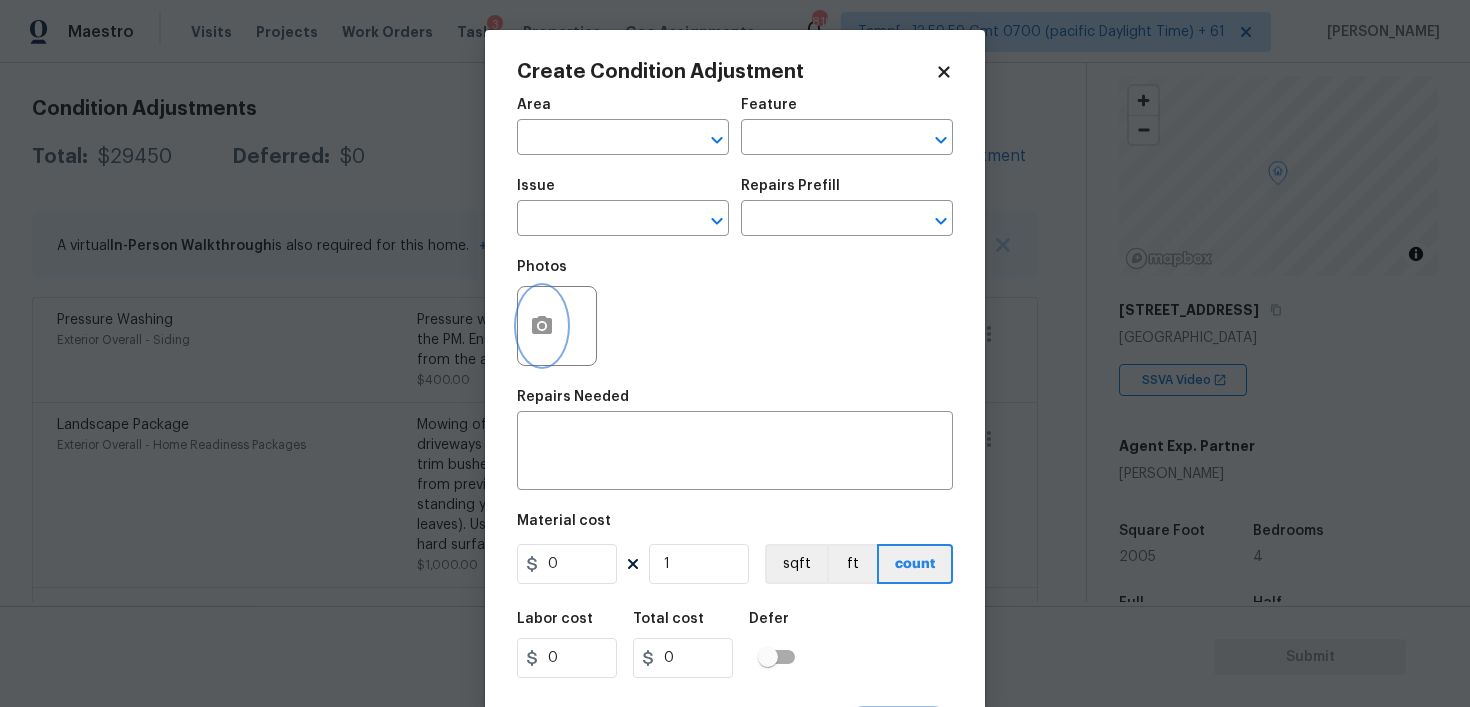 click at bounding box center (542, 326) 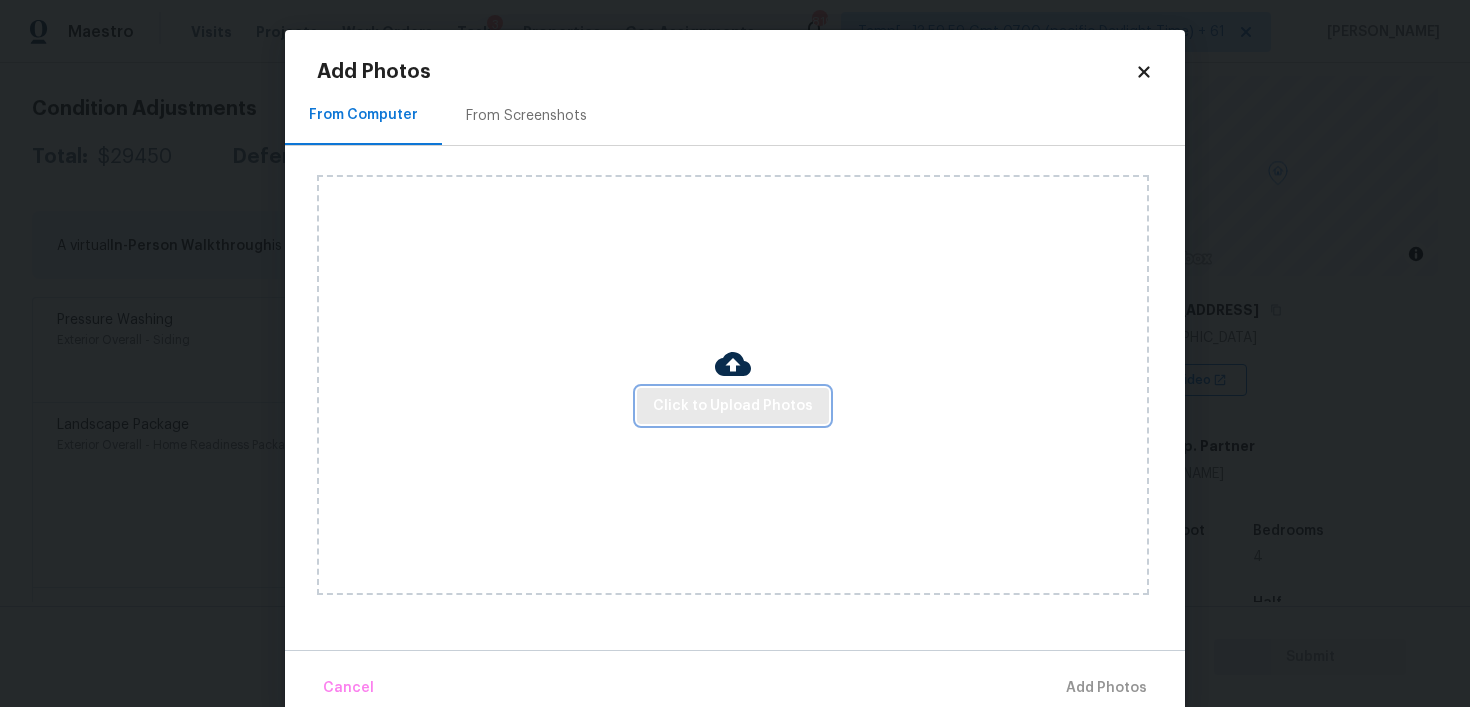 click on "Click to Upload Photos" at bounding box center (733, 406) 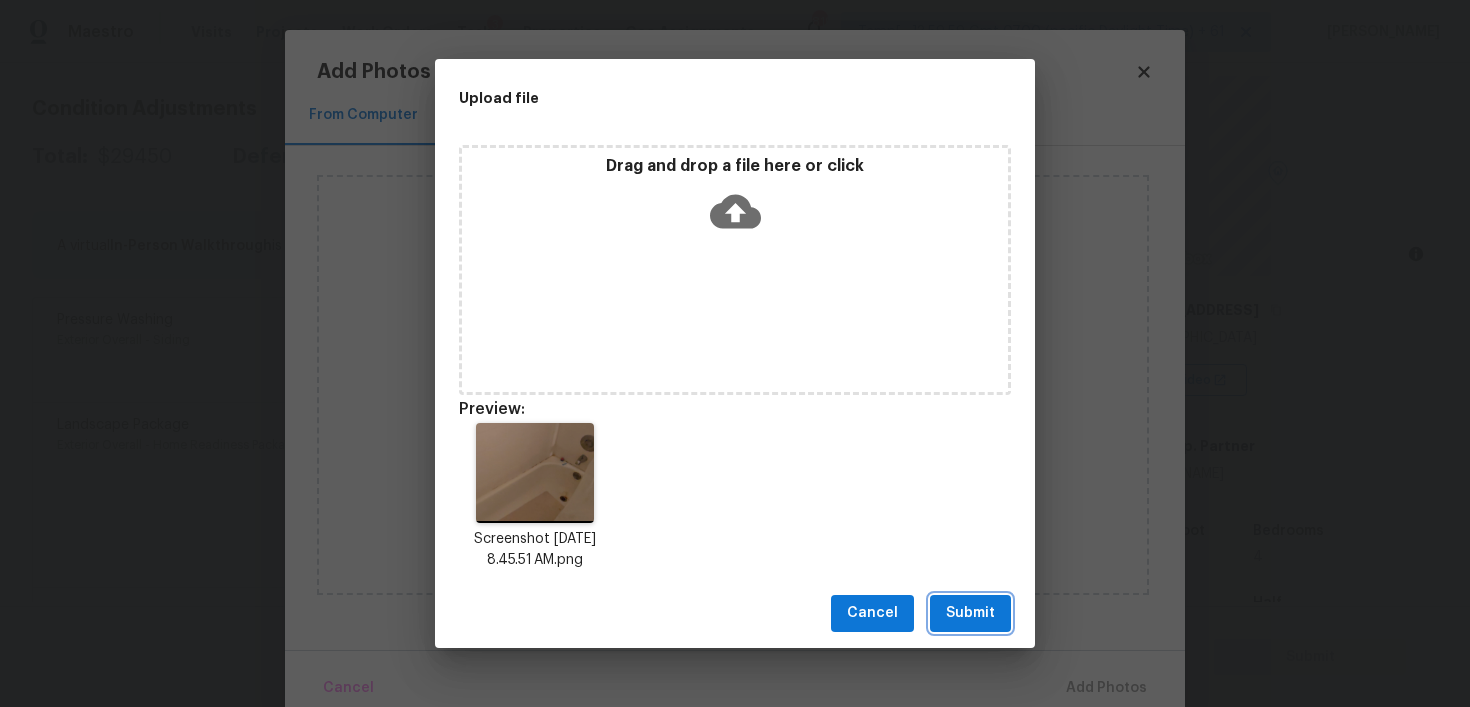click on "Submit" at bounding box center [970, 613] 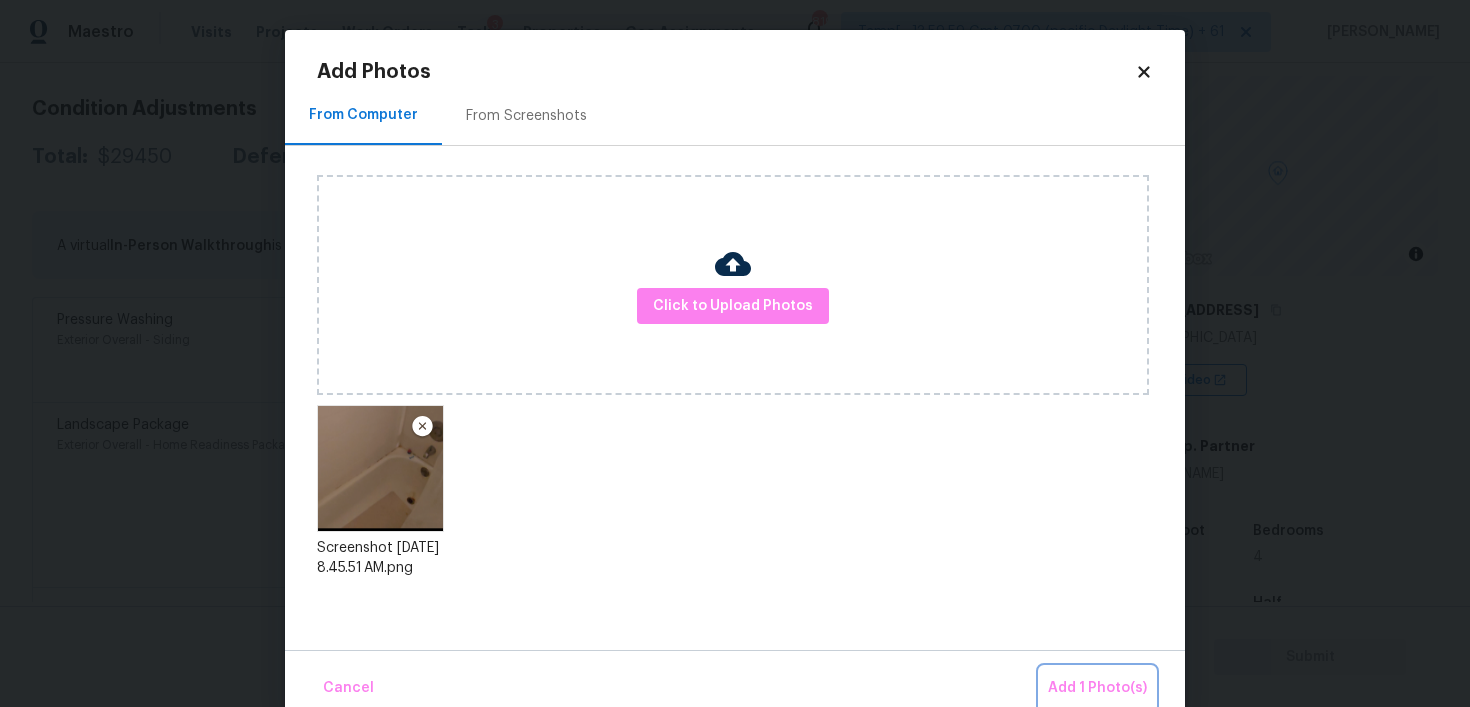click on "Add 1 Photo(s)" at bounding box center [1097, 688] 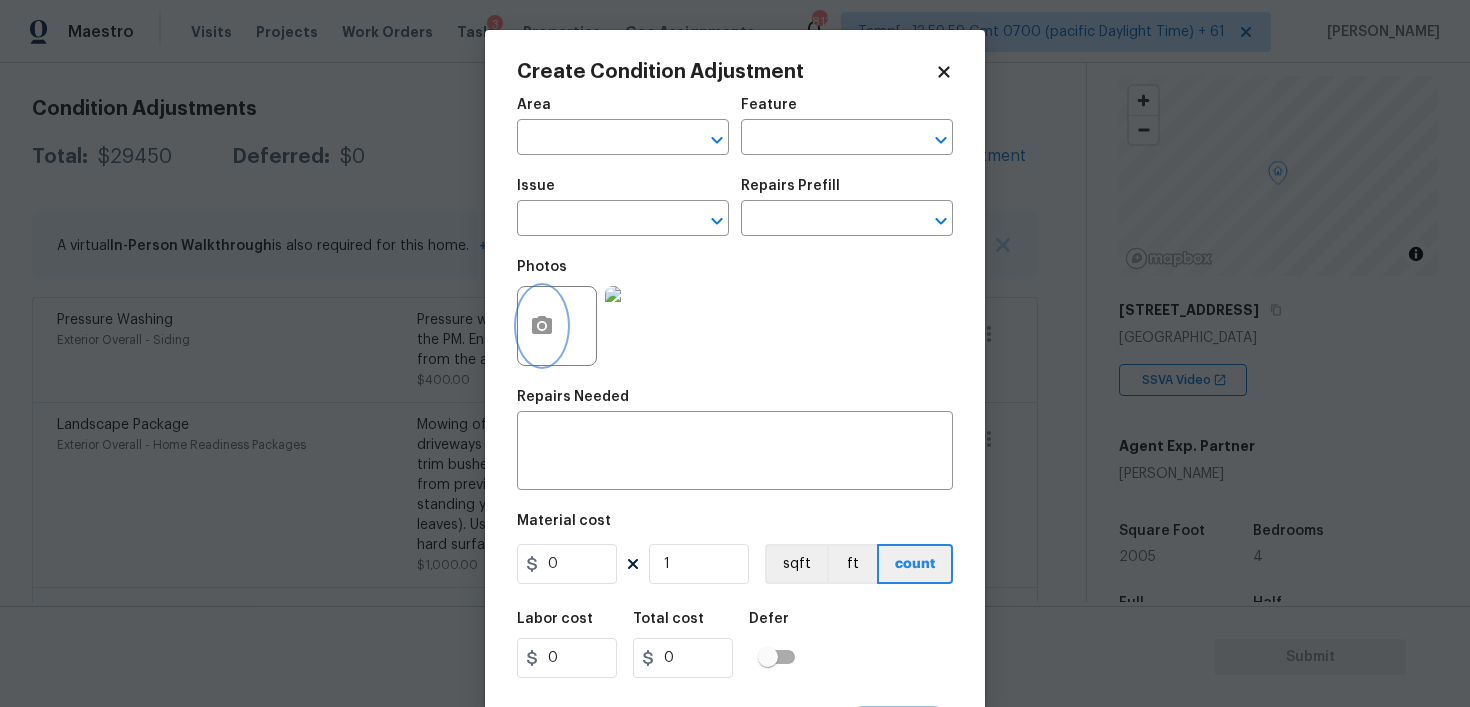 scroll, scrollTop: 40, scrollLeft: 0, axis: vertical 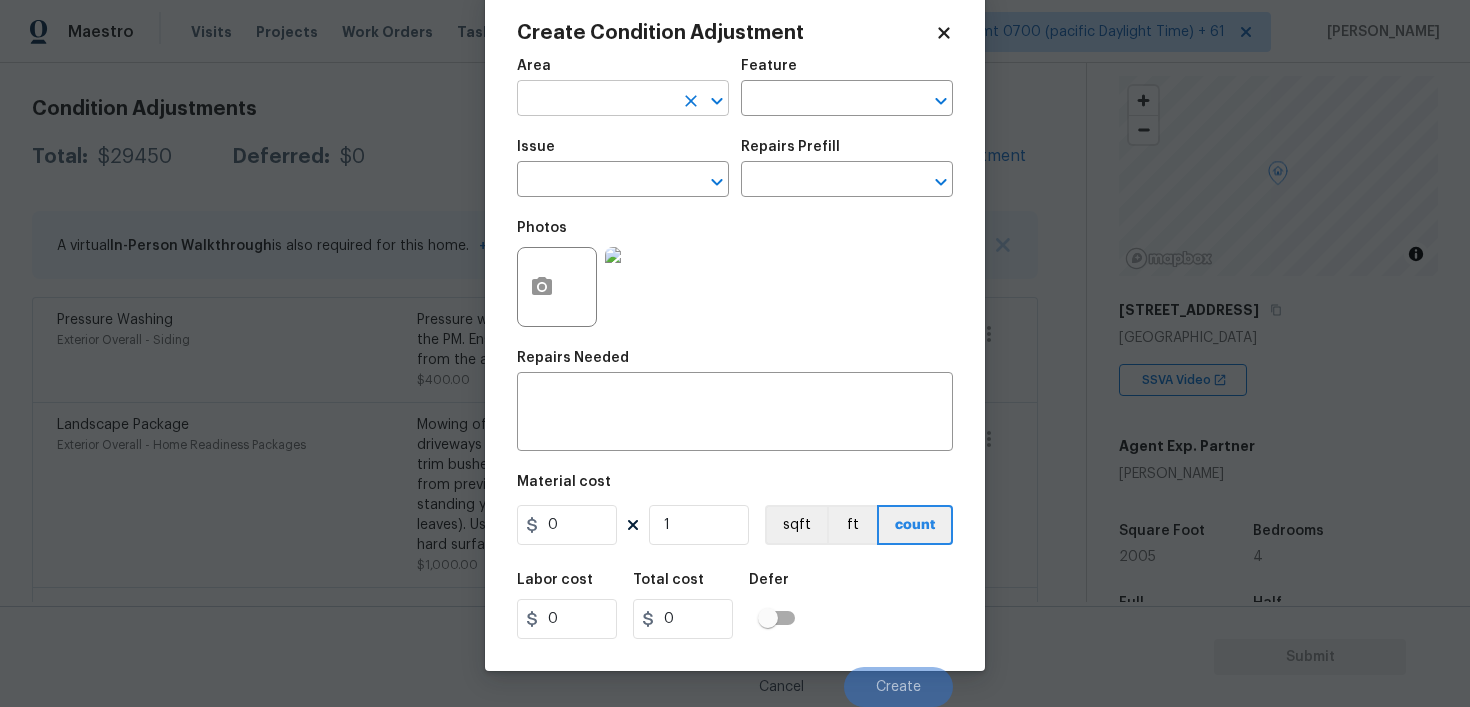 click at bounding box center (595, 100) 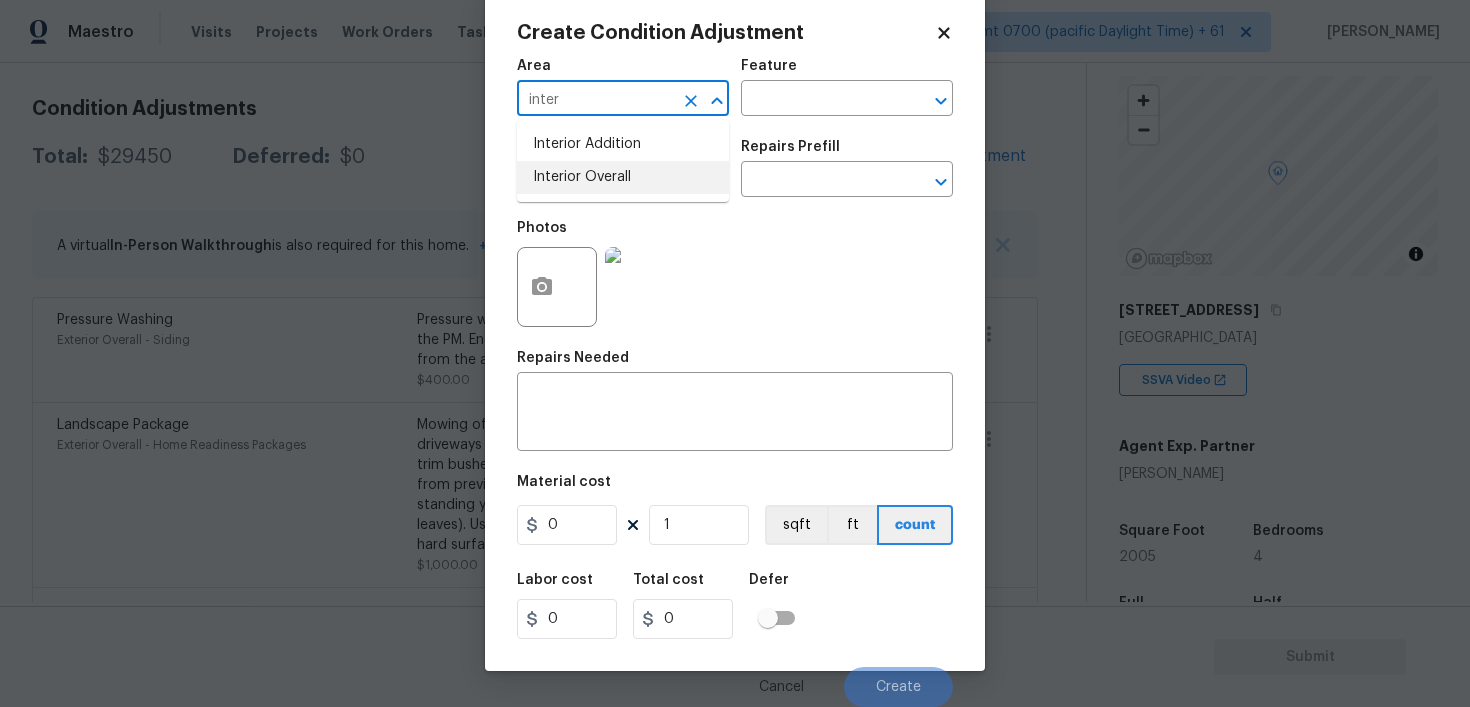 click on "Interior Overall" at bounding box center [623, 177] 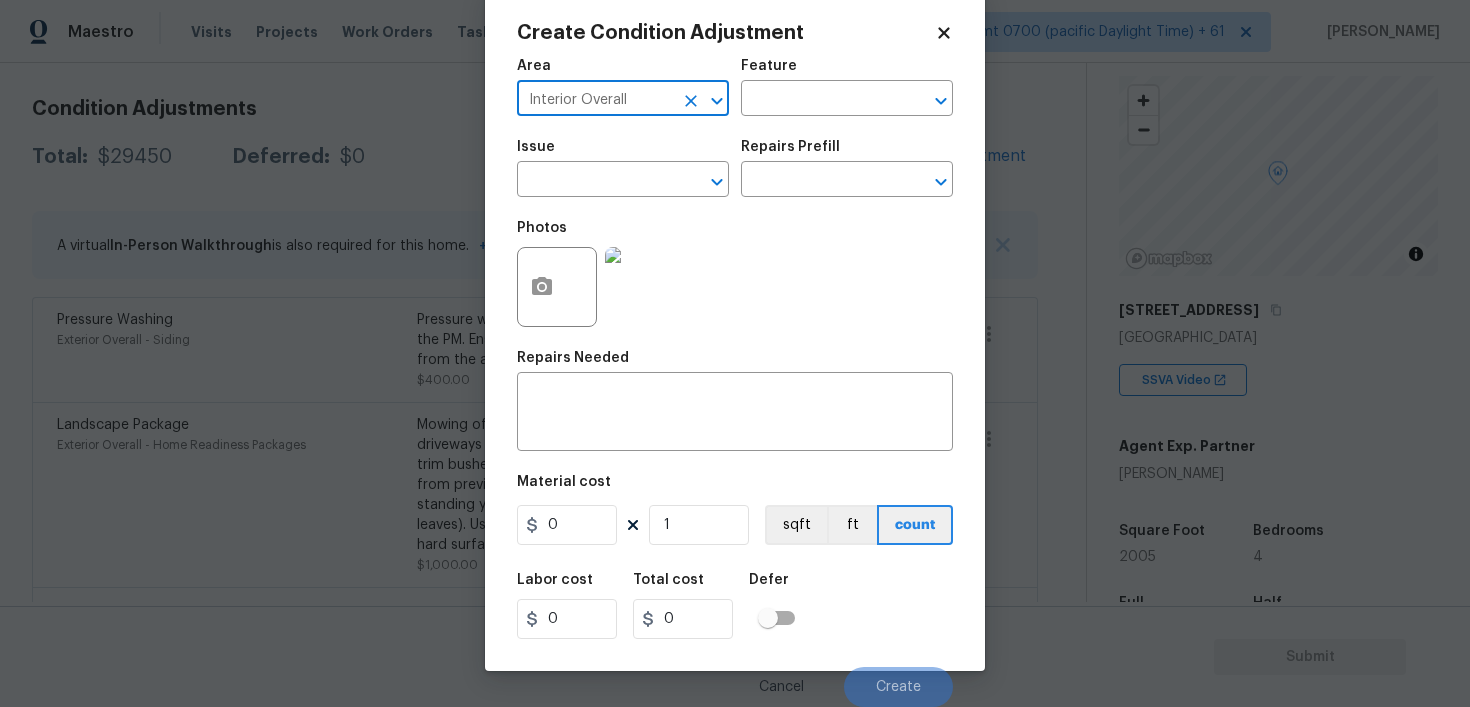 type on "Interior Overall" 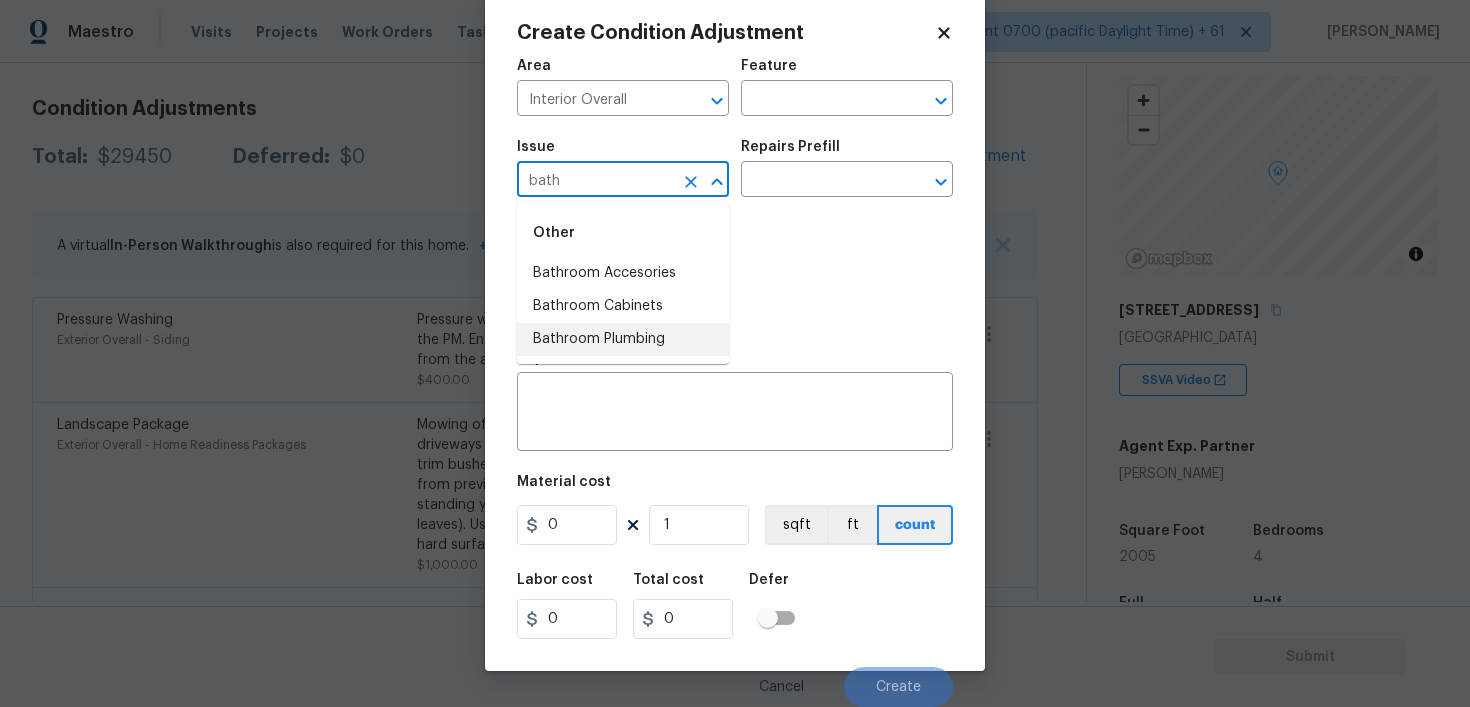 click on "Bathroom Plumbing" at bounding box center [623, 339] 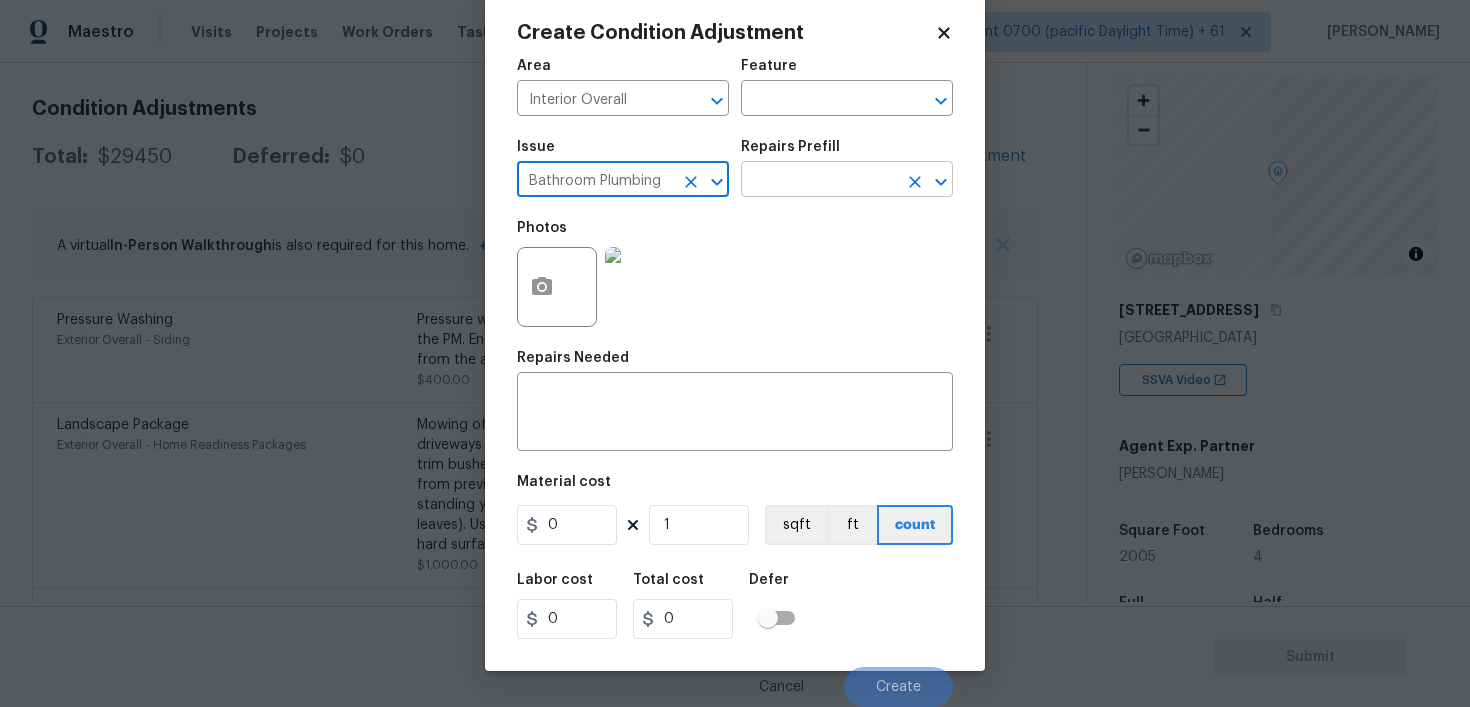 type on "Bathroom Plumbing" 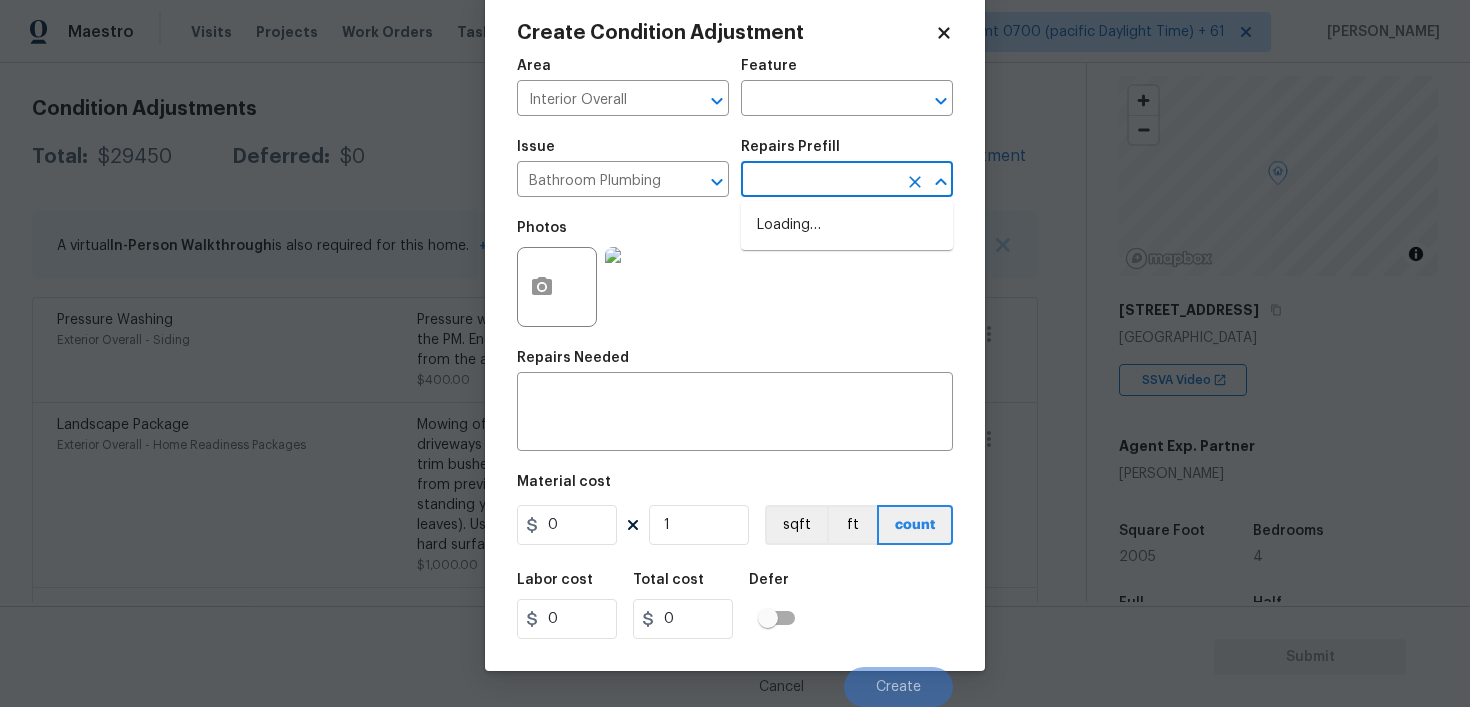 type on "a" 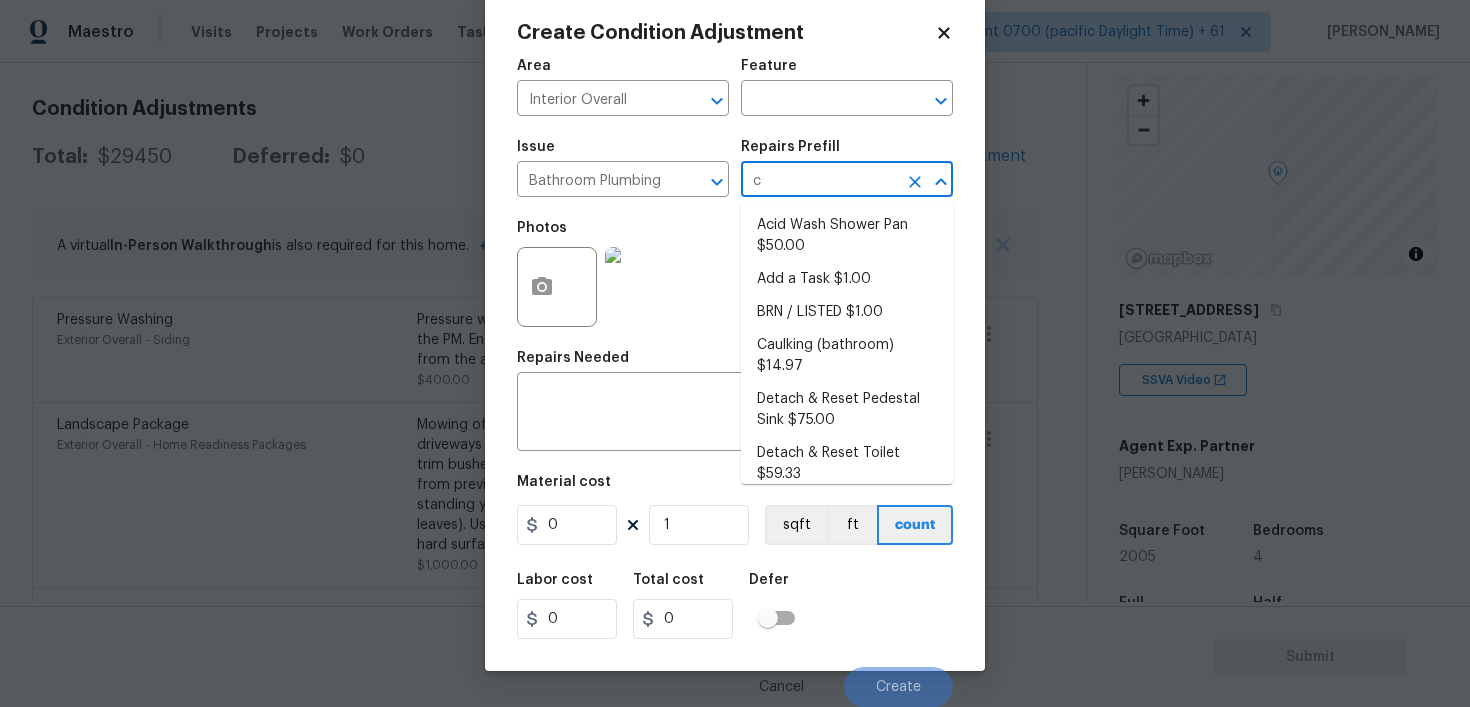 type on "ci" 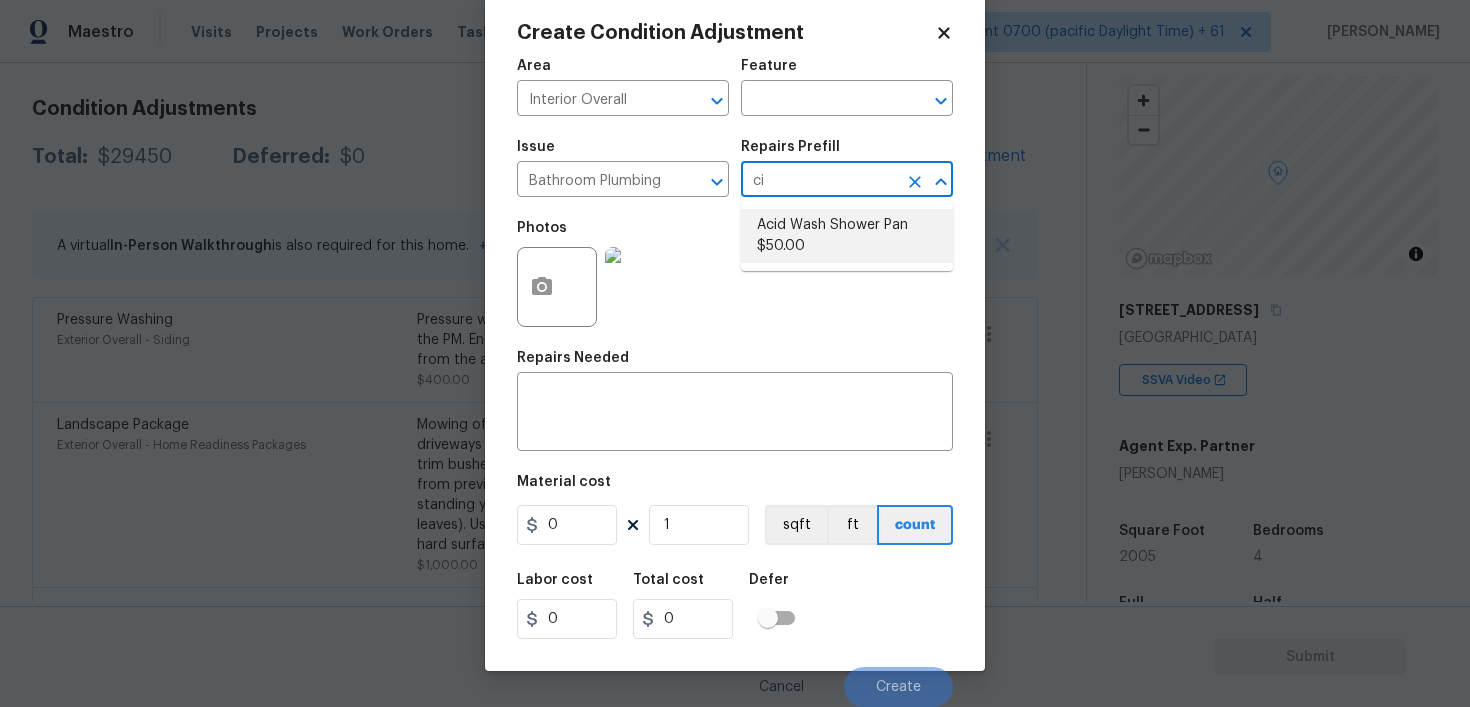 click on "Acid Wash Shower Pan $50.00" at bounding box center [847, 236] 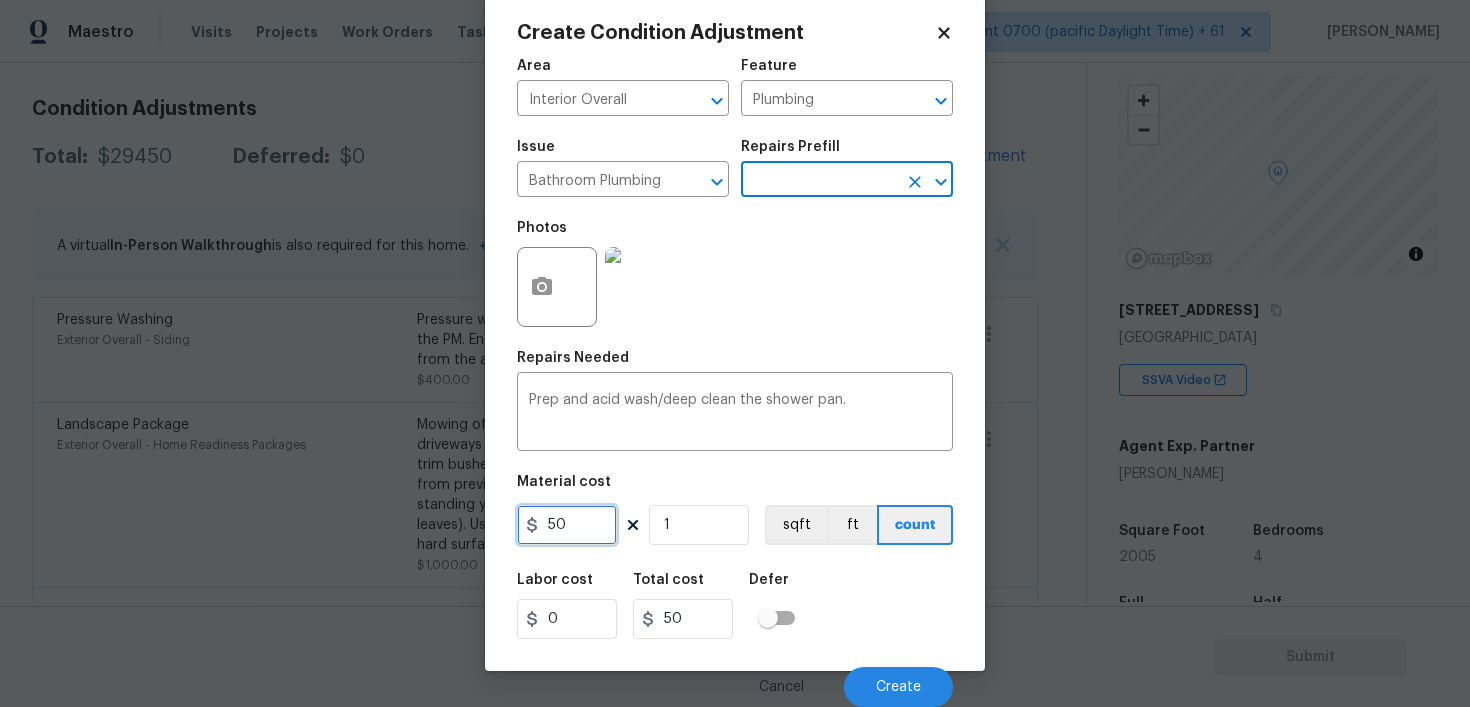 click on "50" at bounding box center (567, 525) 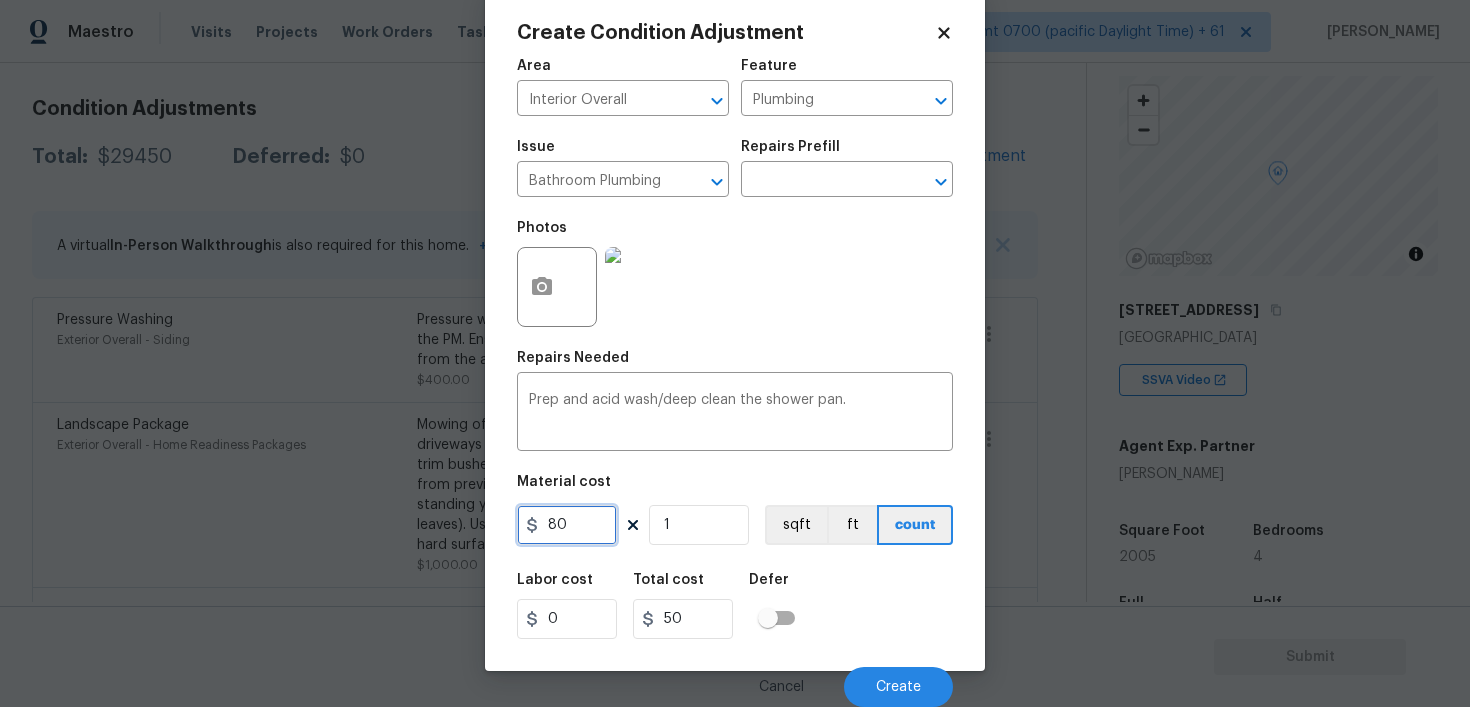type on "80" 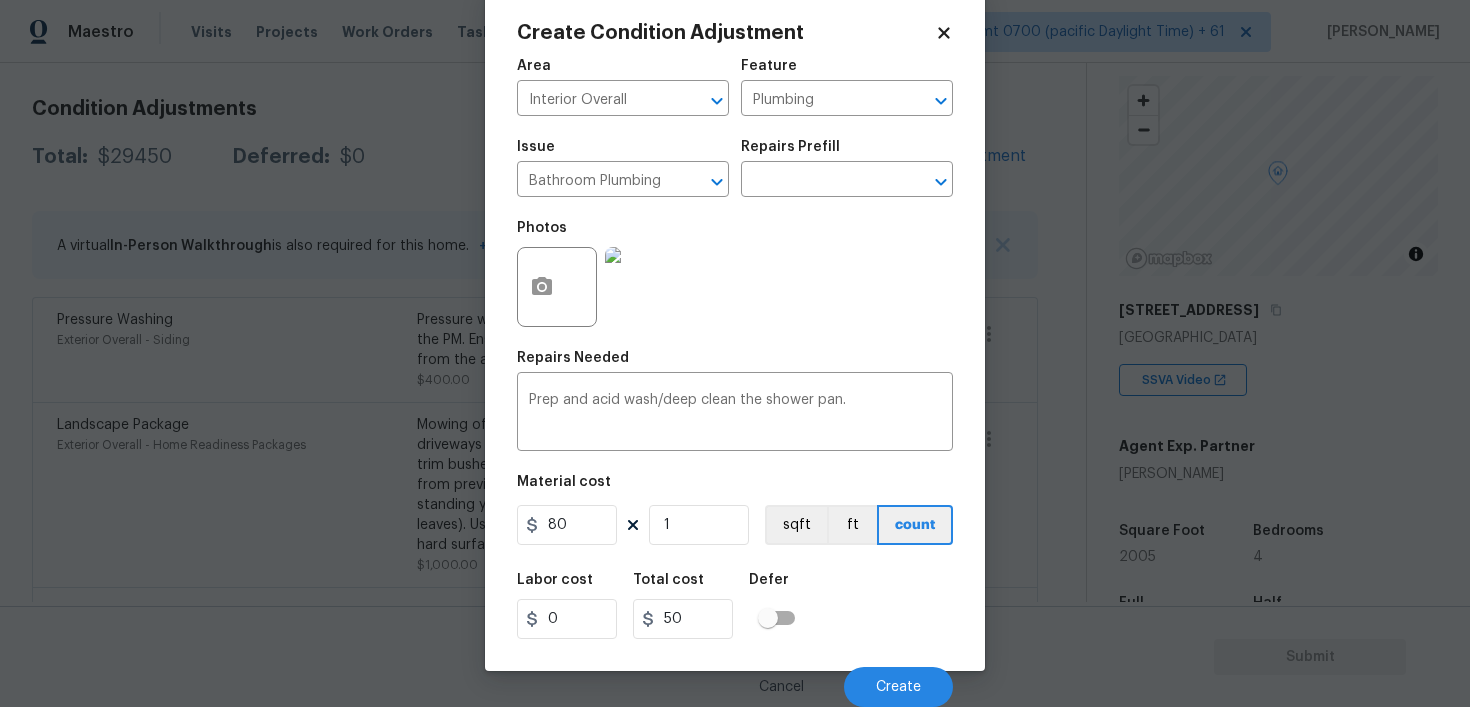 type on "80" 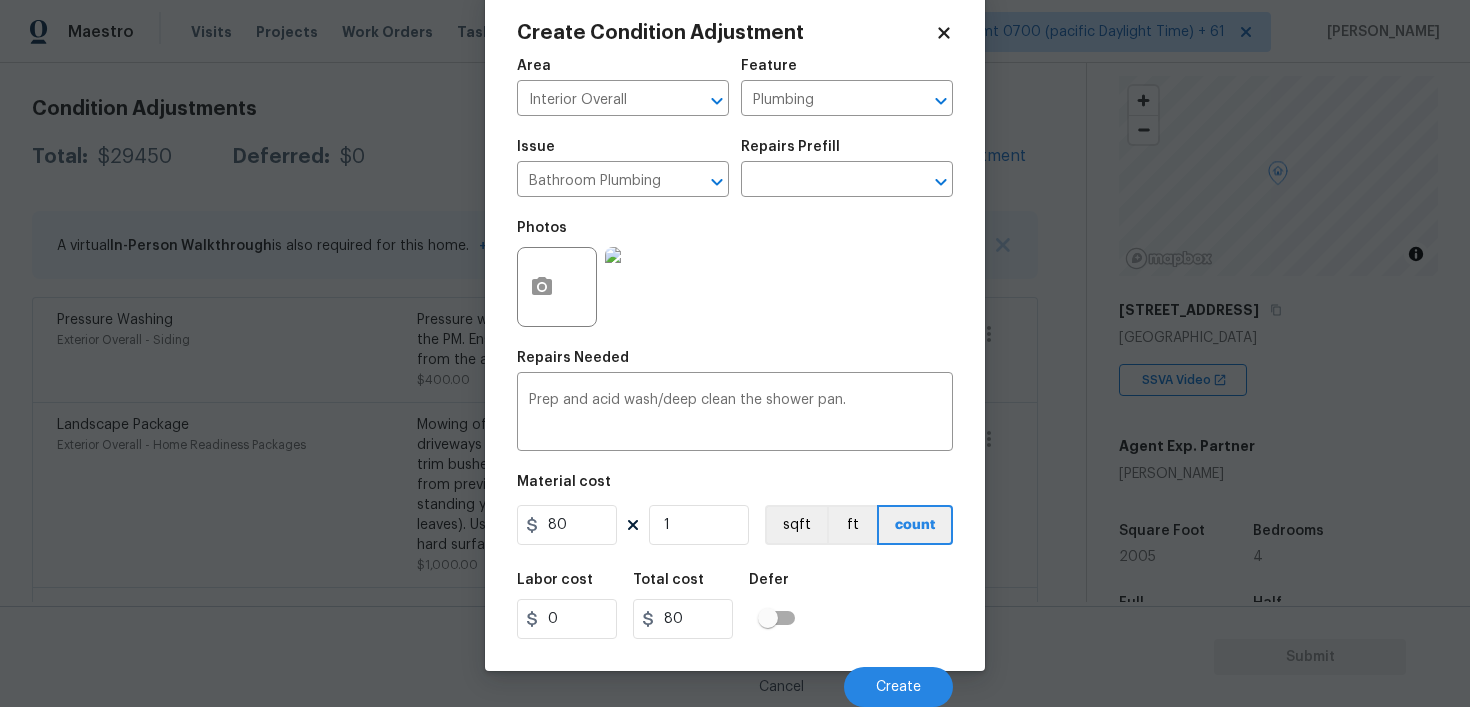 click on "Labor cost 0 Total cost 80 Defer" at bounding box center [735, 606] 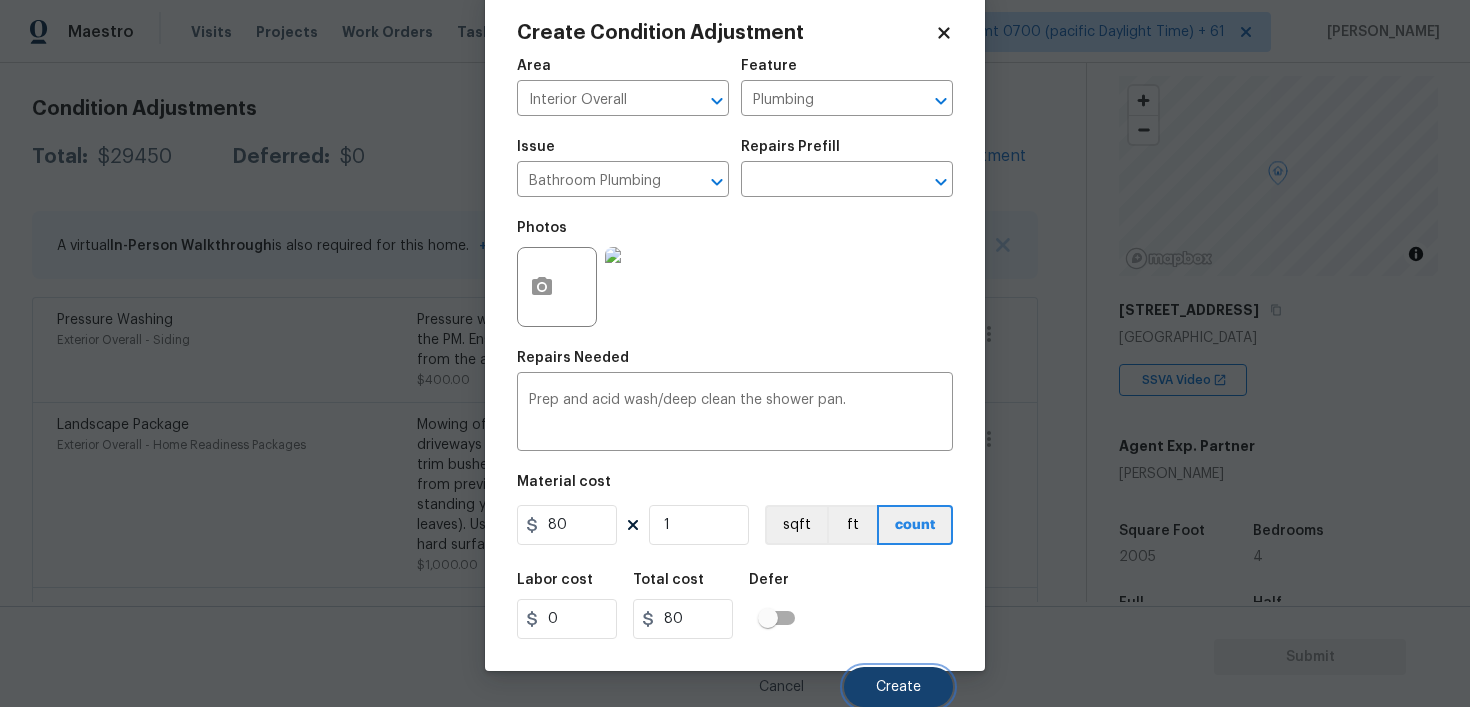 click on "Create" at bounding box center (898, 687) 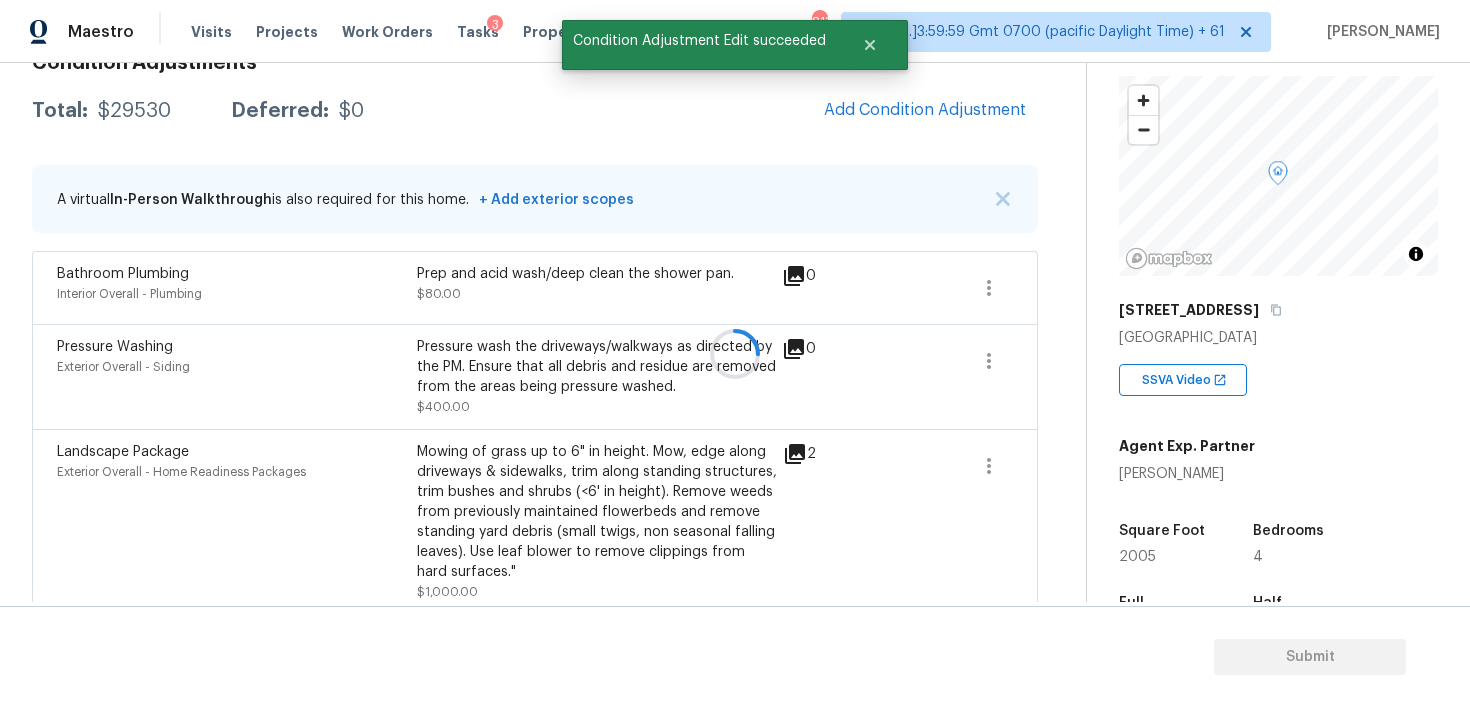 scroll, scrollTop: 268, scrollLeft: 0, axis: vertical 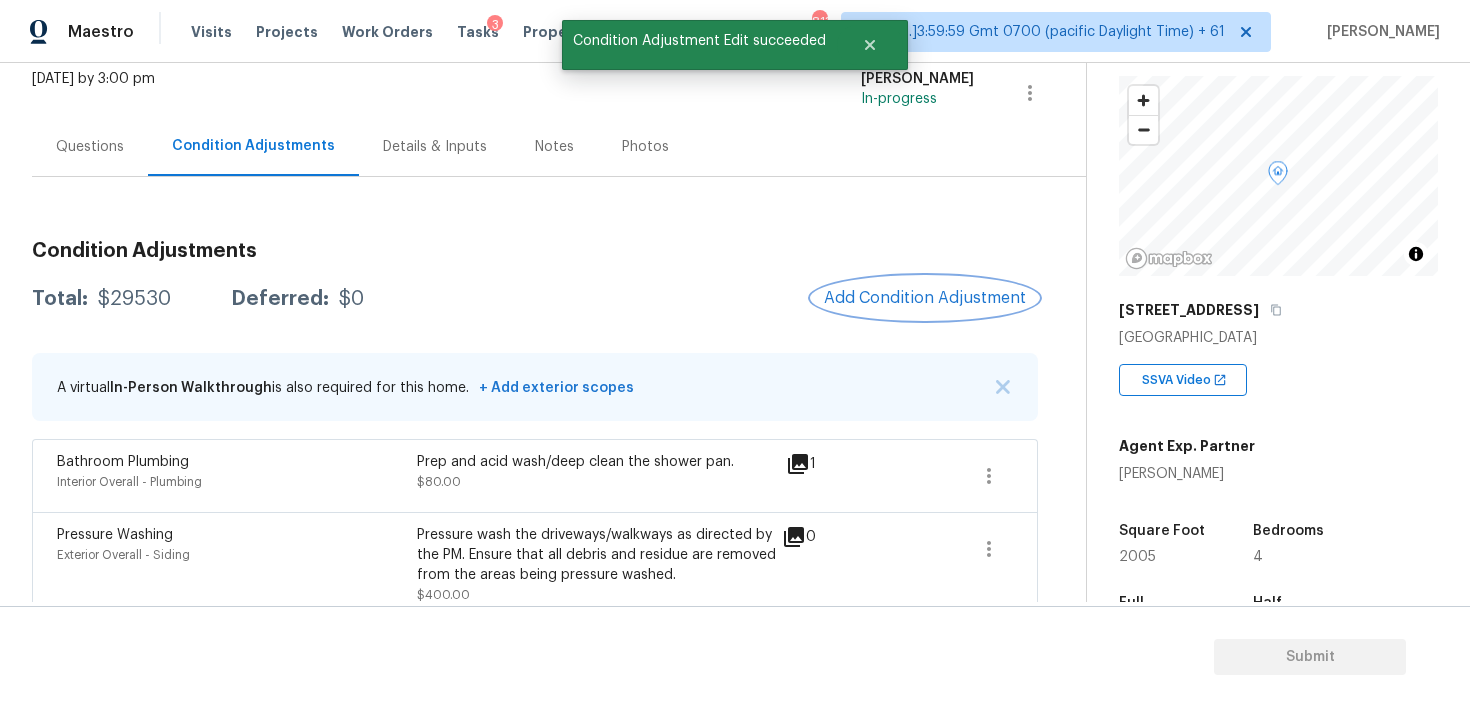 click on "Add Condition Adjustment" at bounding box center [925, 298] 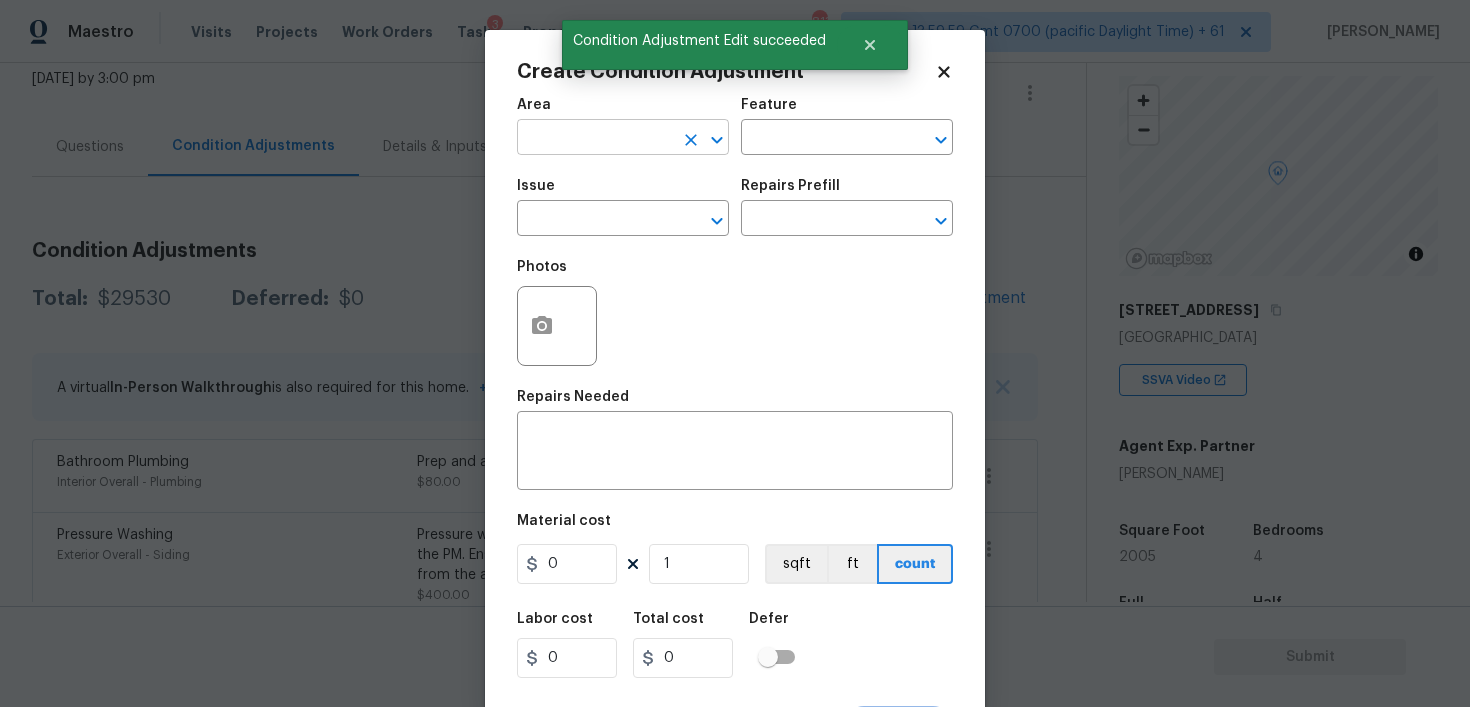 click at bounding box center (595, 139) 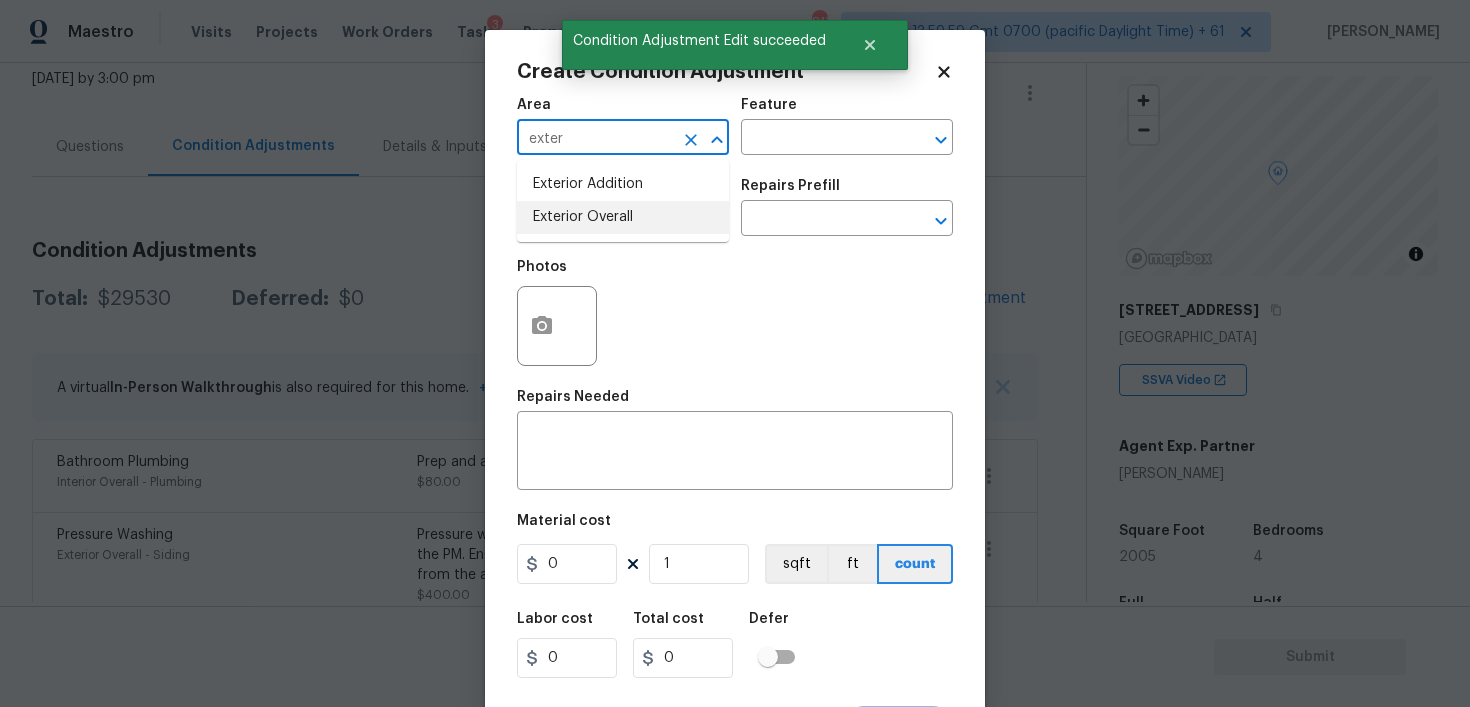 click on "Exterior Overall" at bounding box center [623, 217] 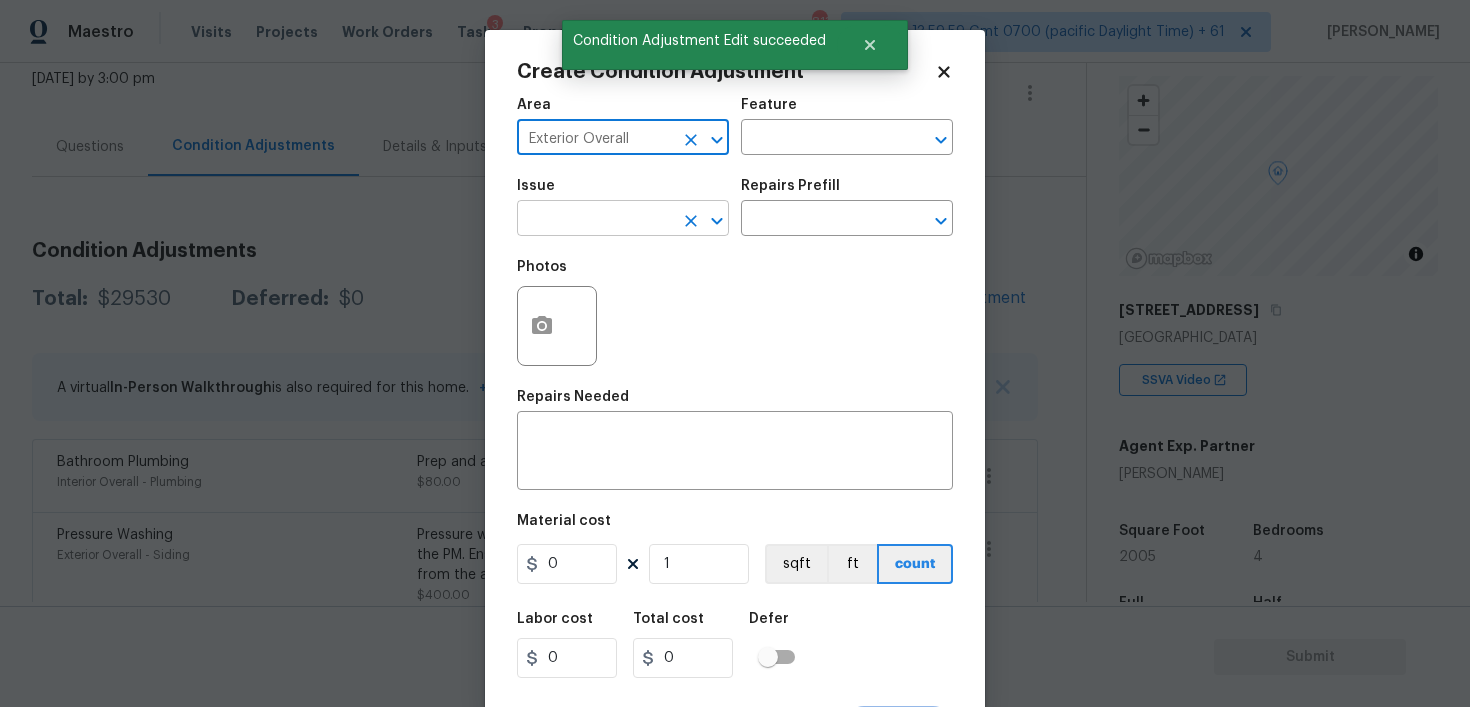 type on "Exterior Overall" 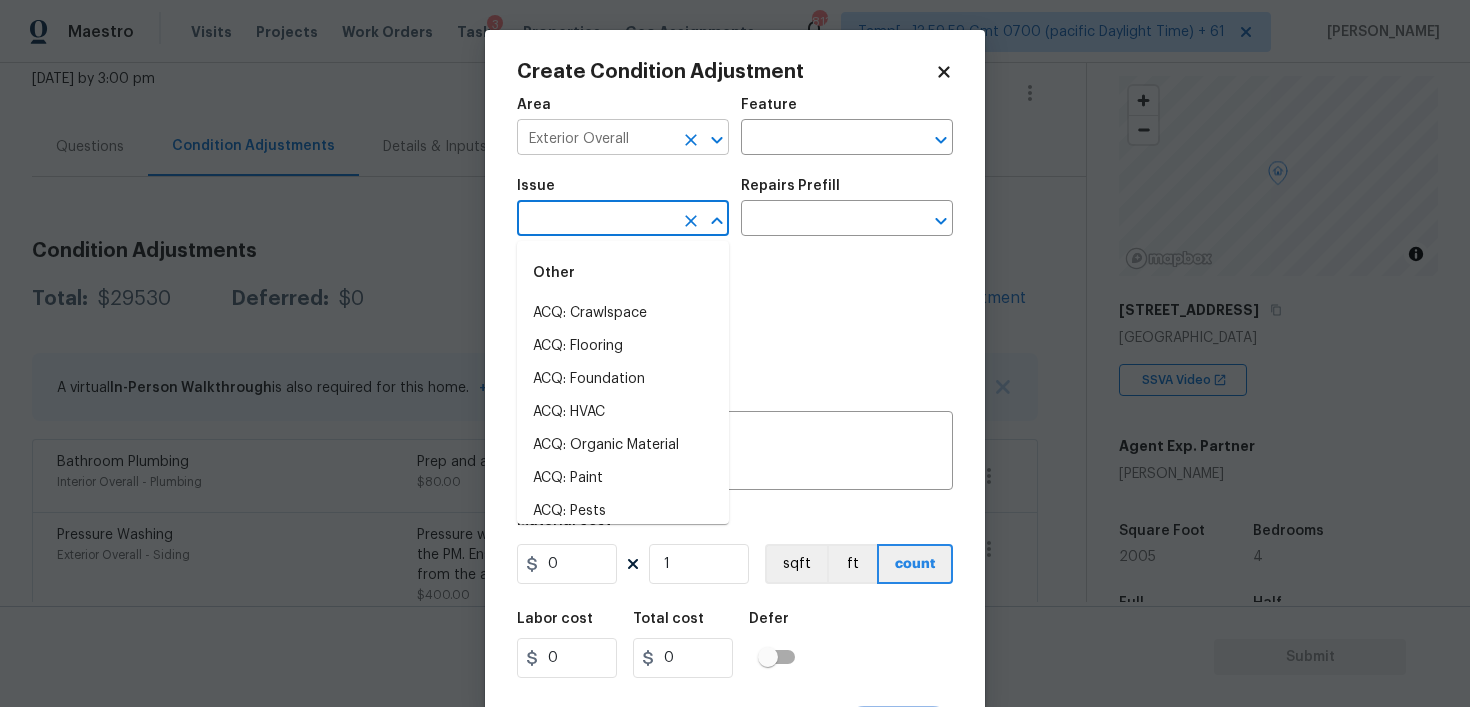 click on "Exterior Overall" at bounding box center (595, 139) 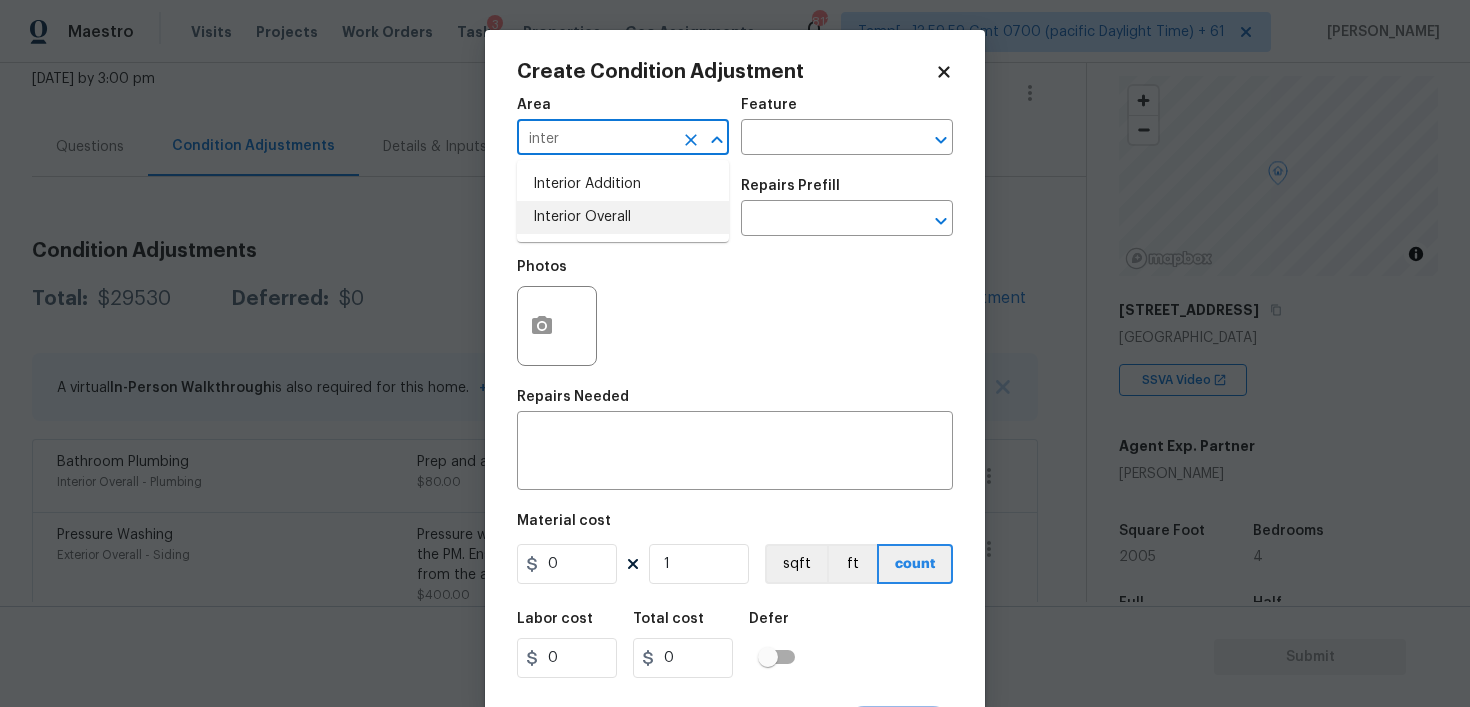 click on "Interior Overall" at bounding box center [623, 217] 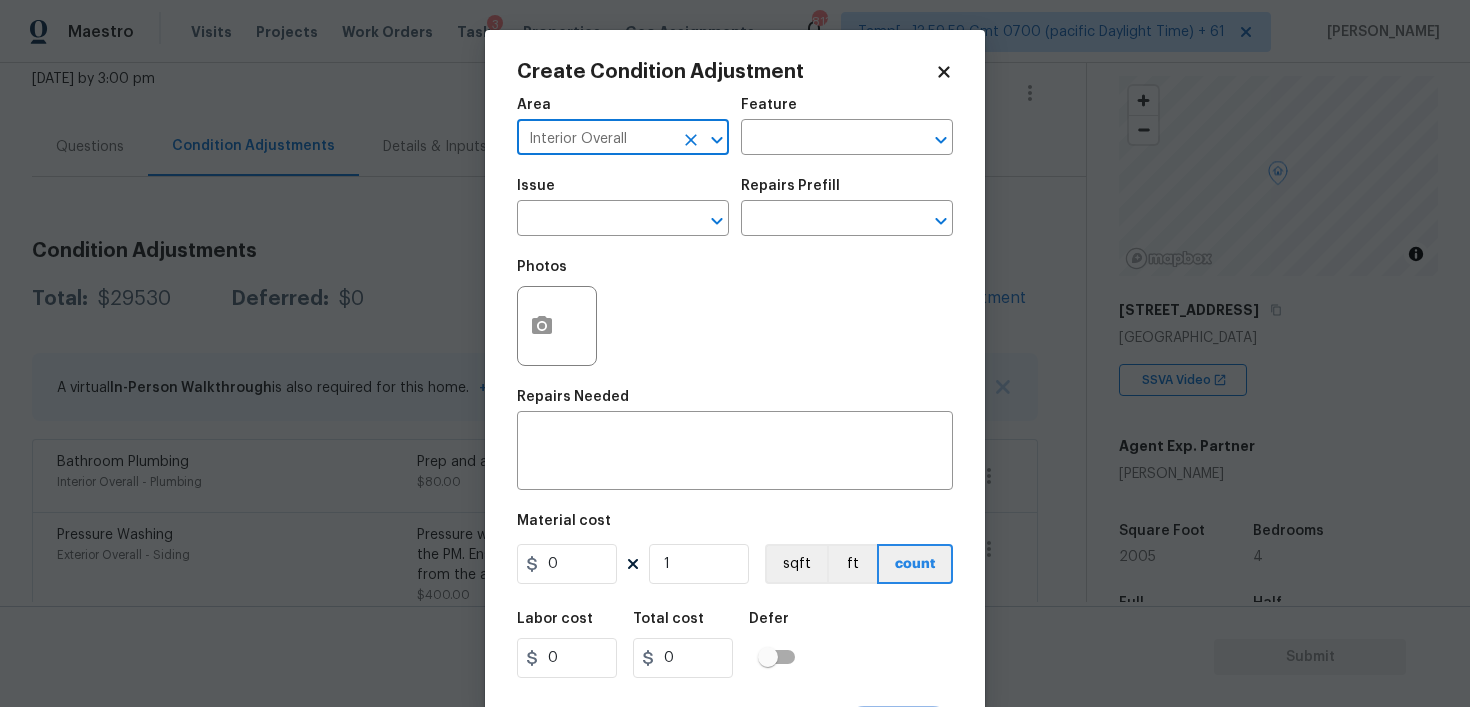 type on "Interior Overall" 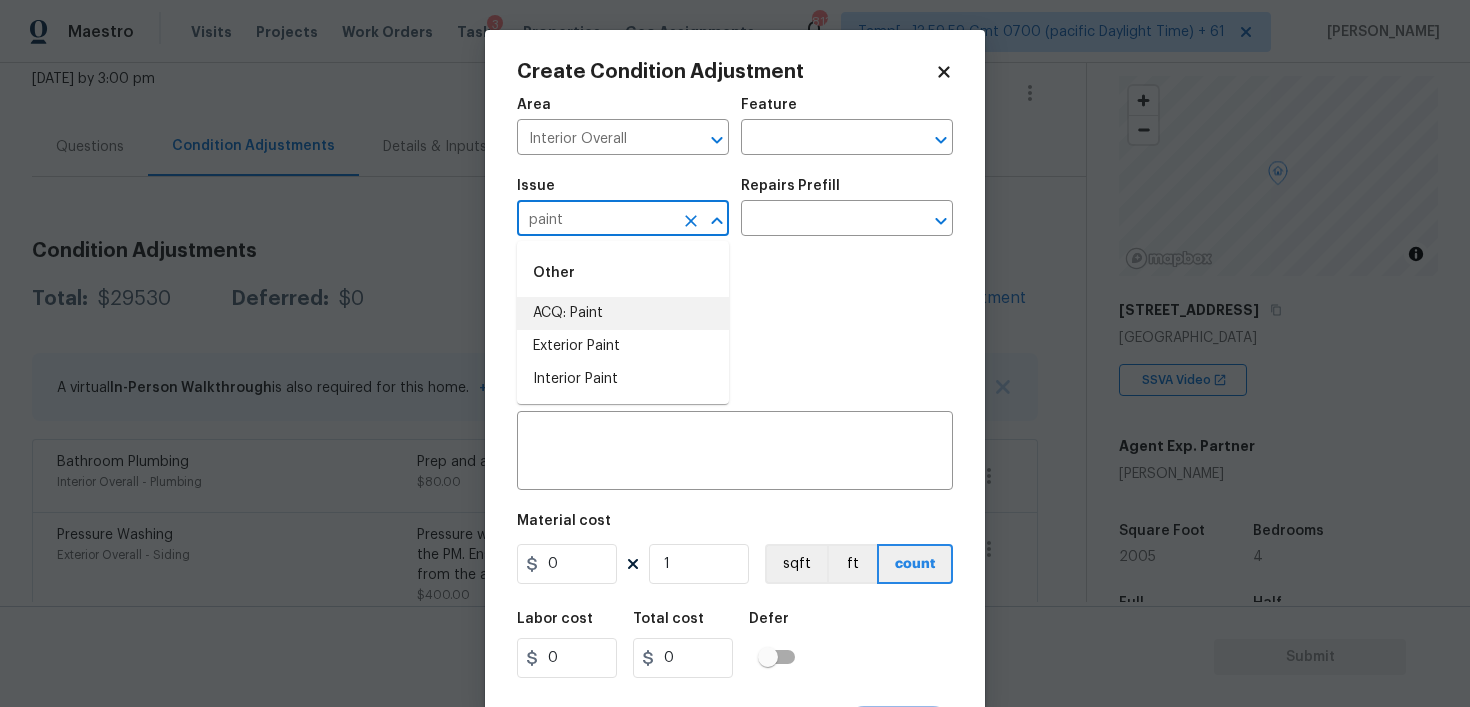 click on "ACQ: Paint" at bounding box center [623, 313] 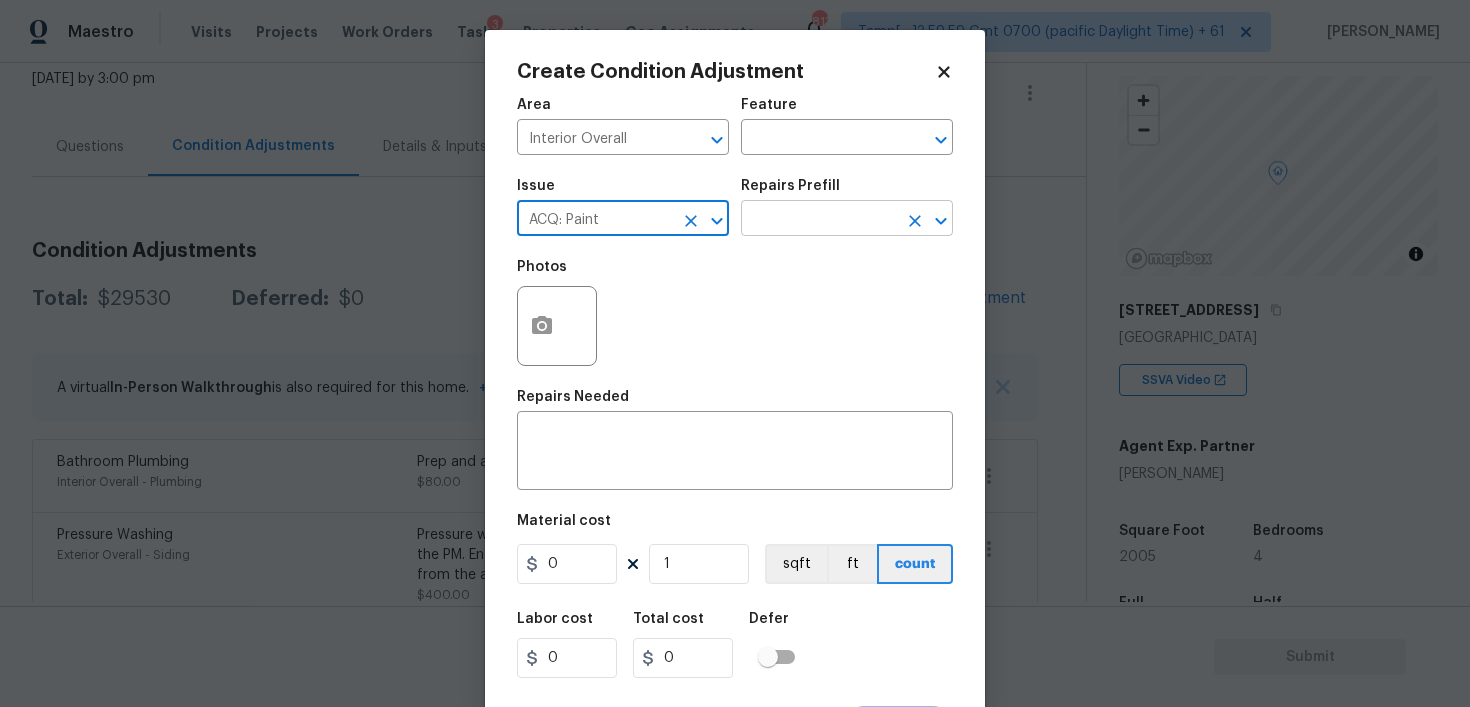 type on "ACQ: Paint" 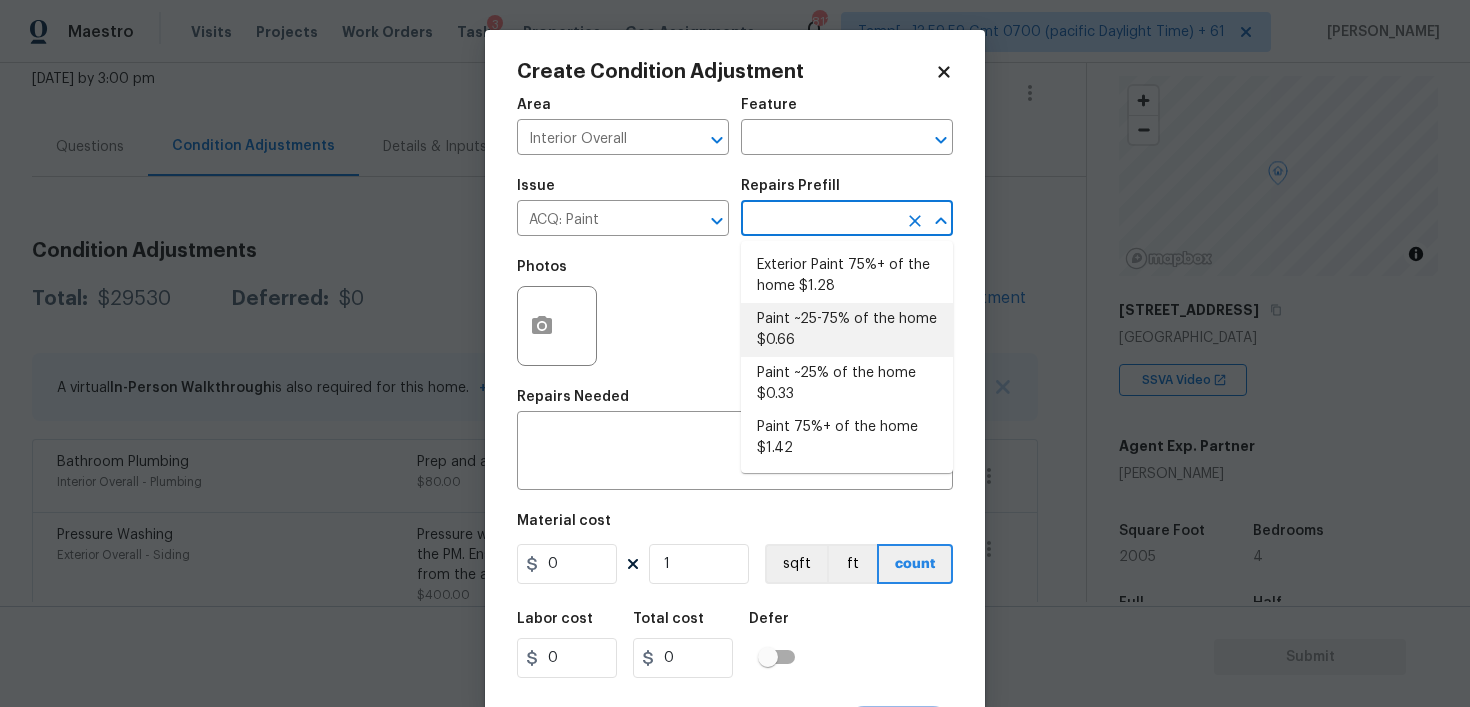 click on "Paint ~25-75% of the home $0.66" at bounding box center [847, 330] 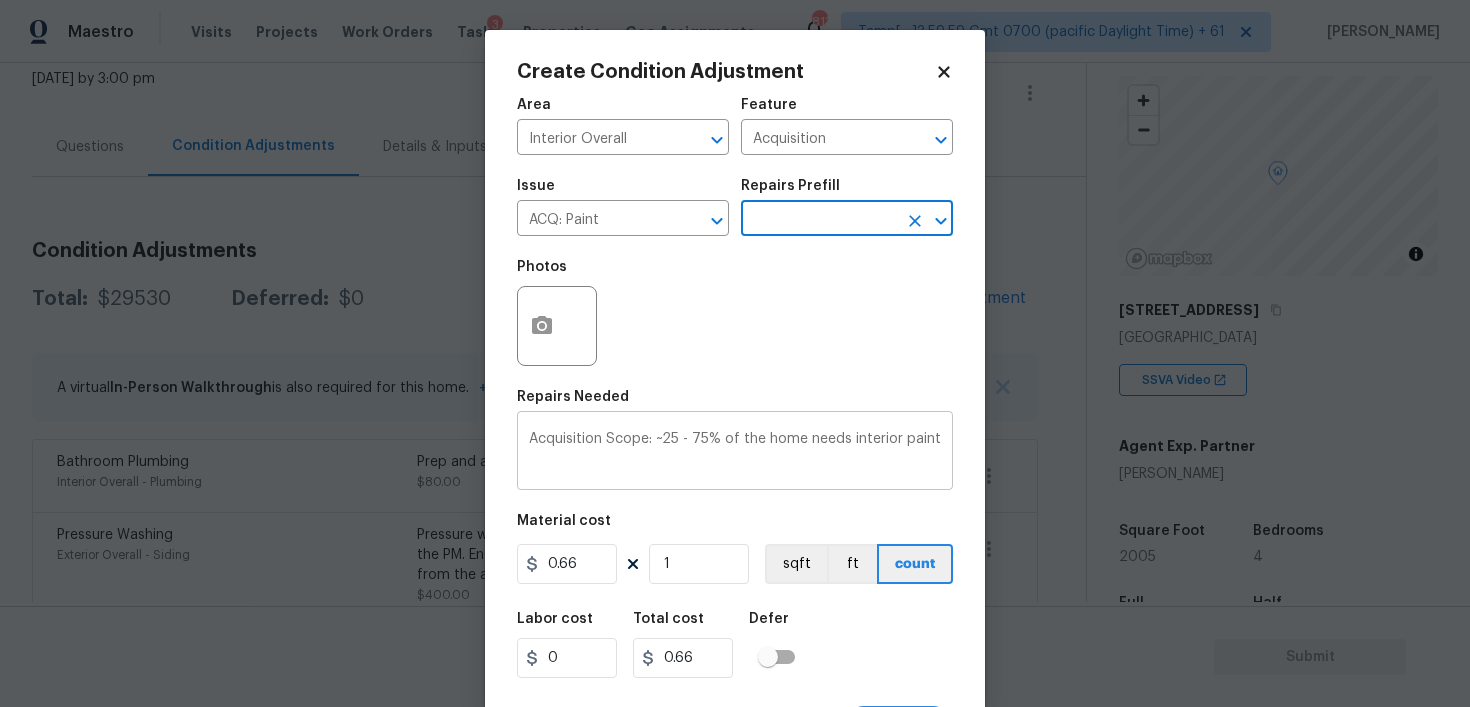 scroll, scrollTop: 40, scrollLeft: 0, axis: vertical 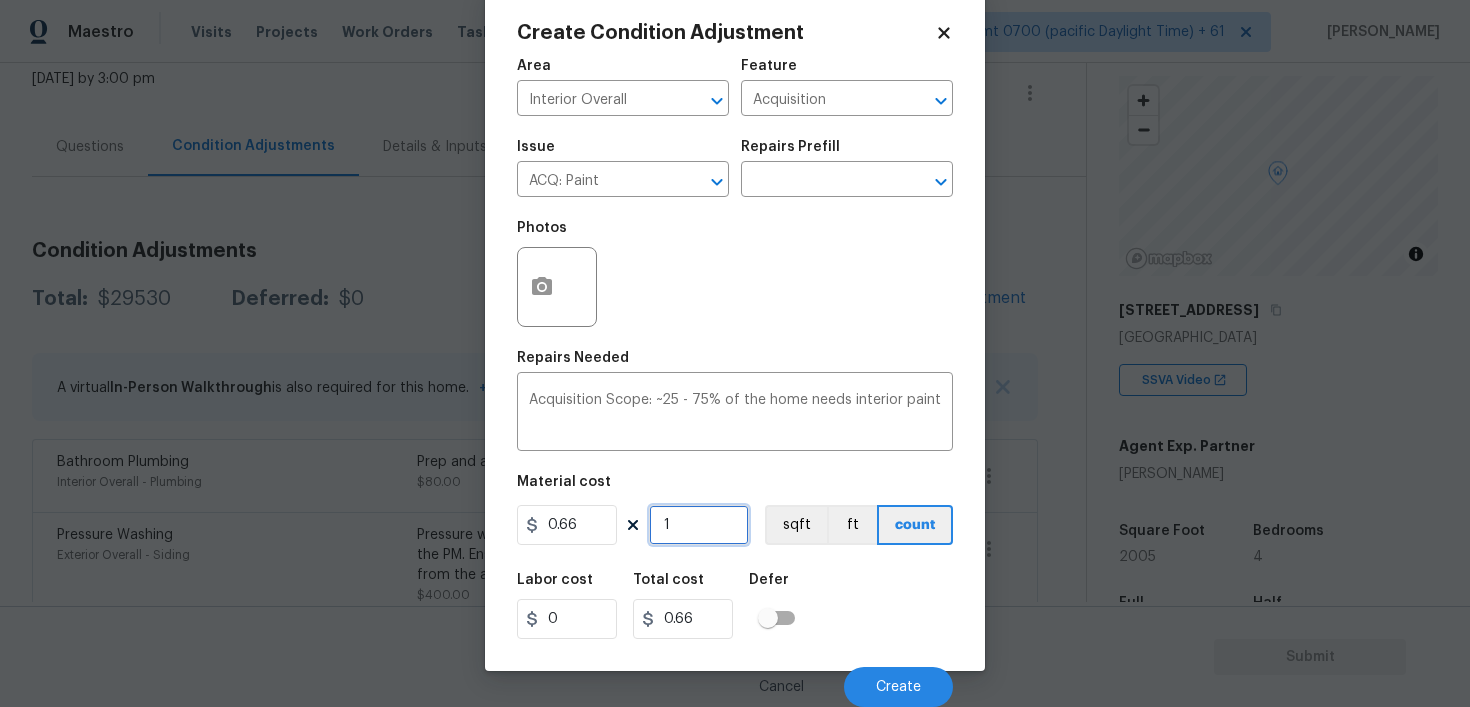 click on "1" at bounding box center (699, 525) 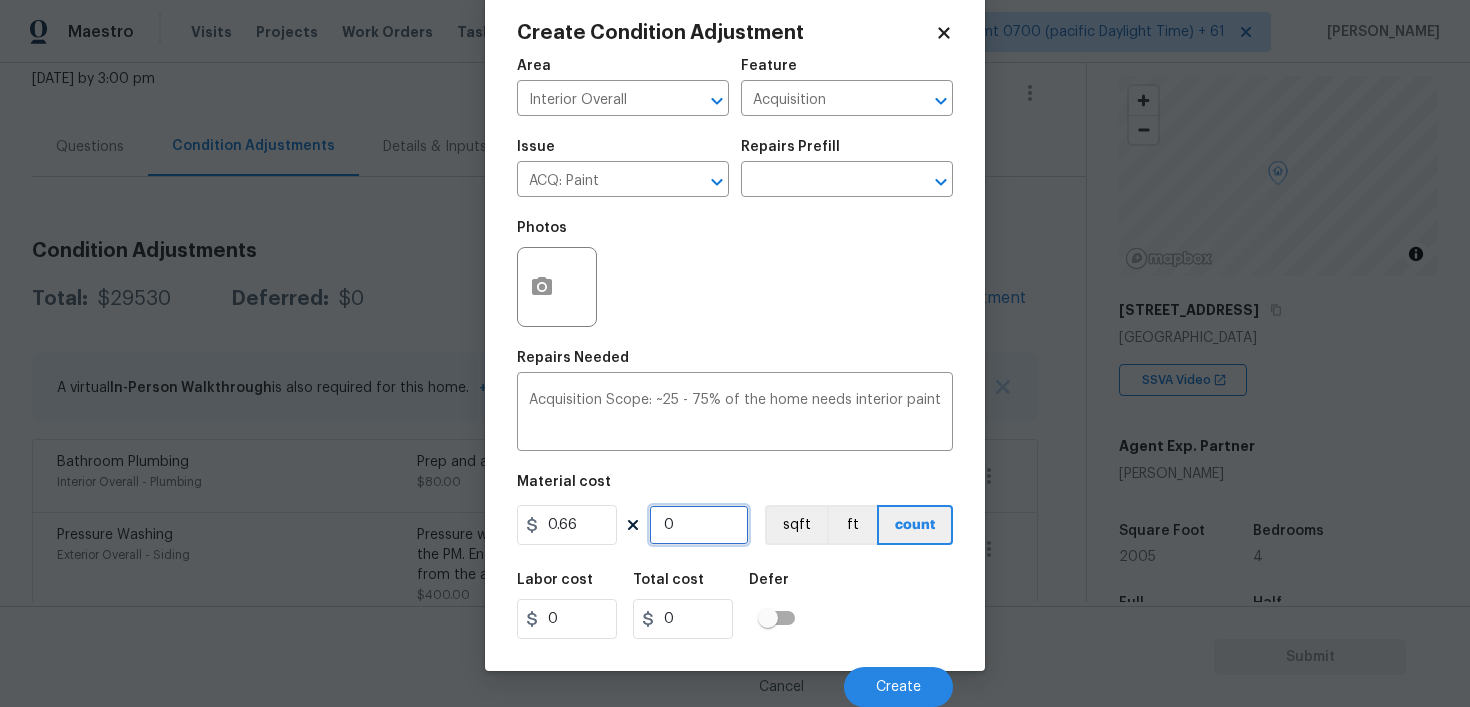 paste on "2005" 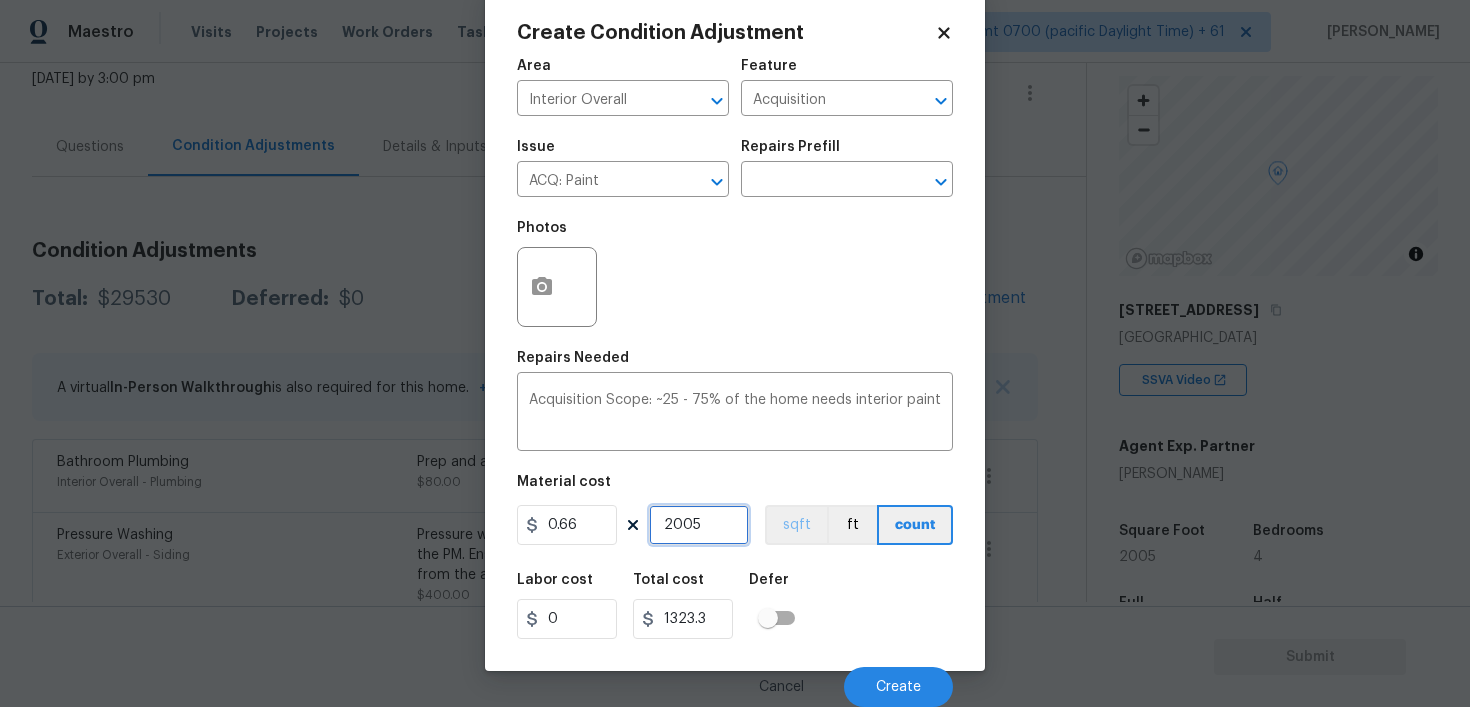 type on "2005" 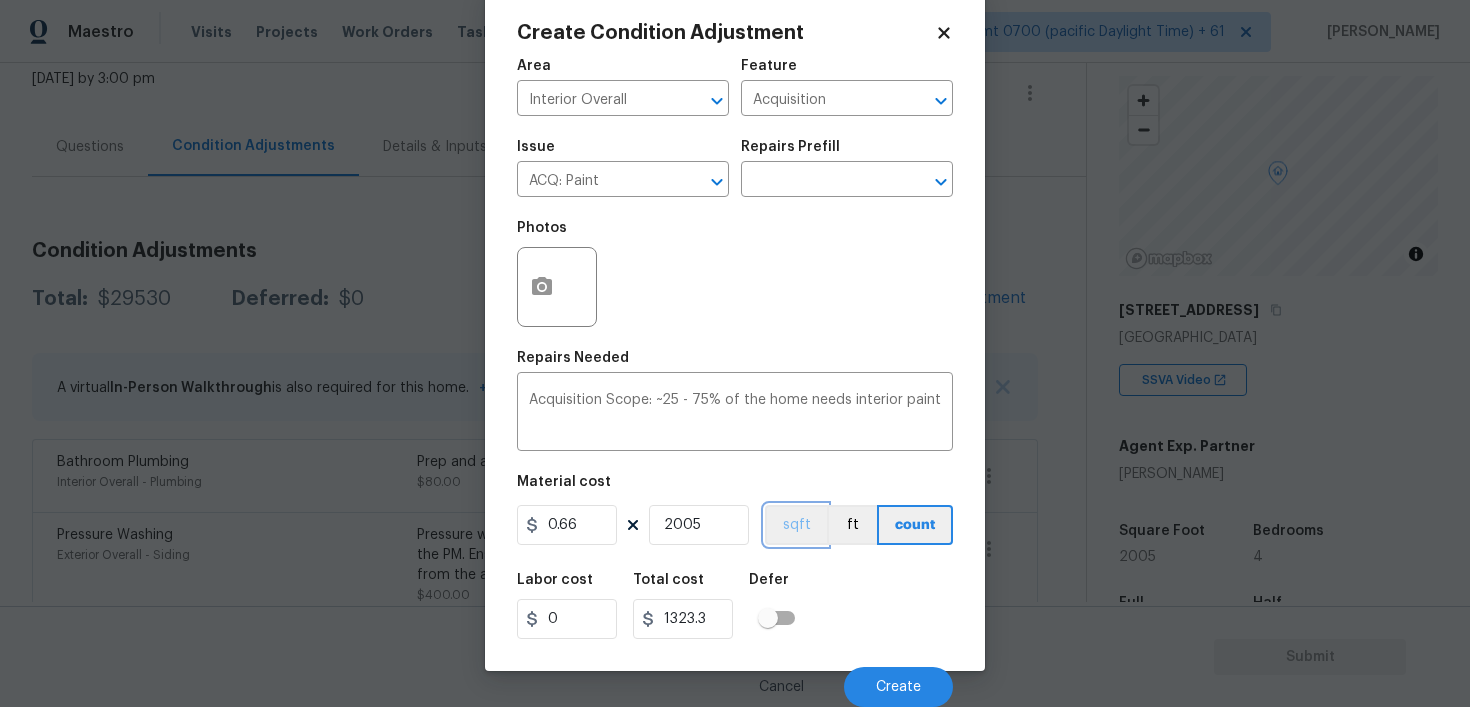 click on "sqft" at bounding box center [796, 525] 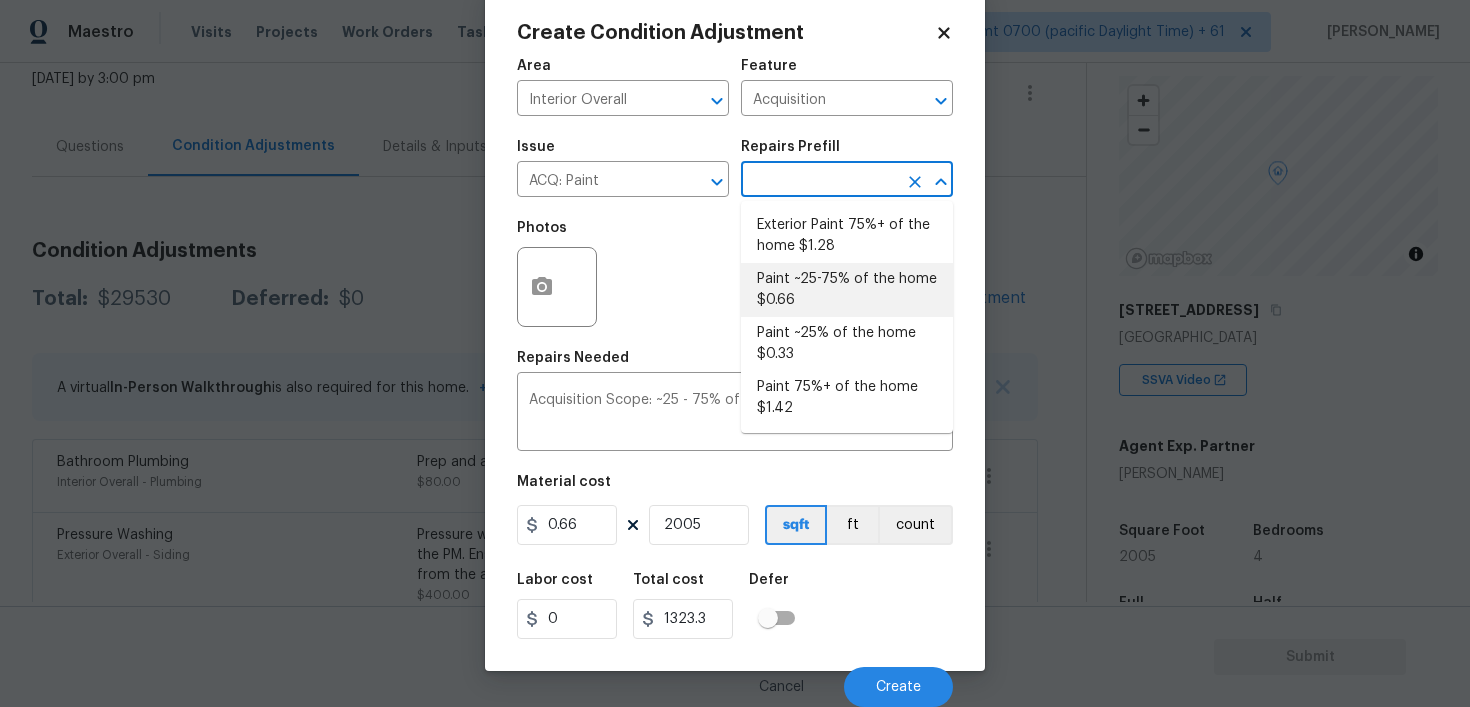 click at bounding box center (819, 181) 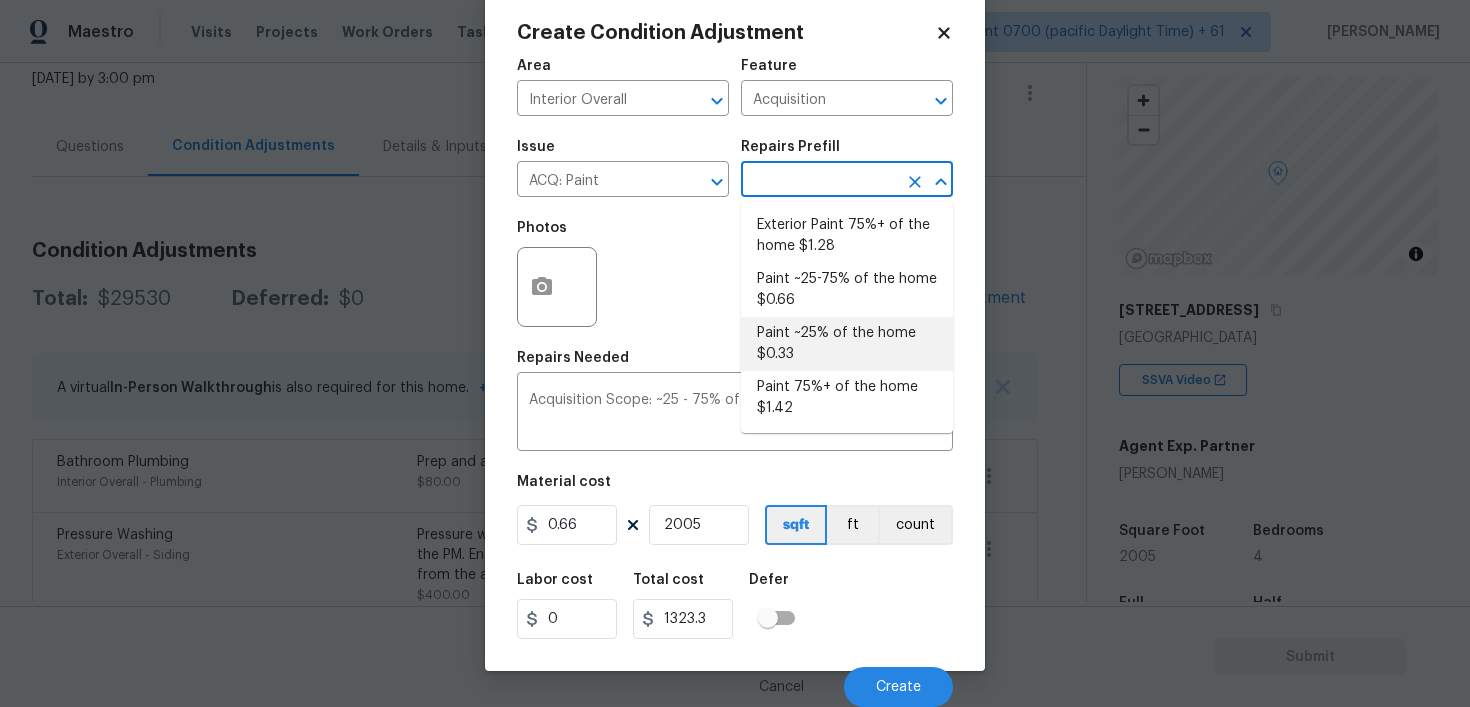 click on "Paint ~25% of the home $0.33" at bounding box center [847, 344] 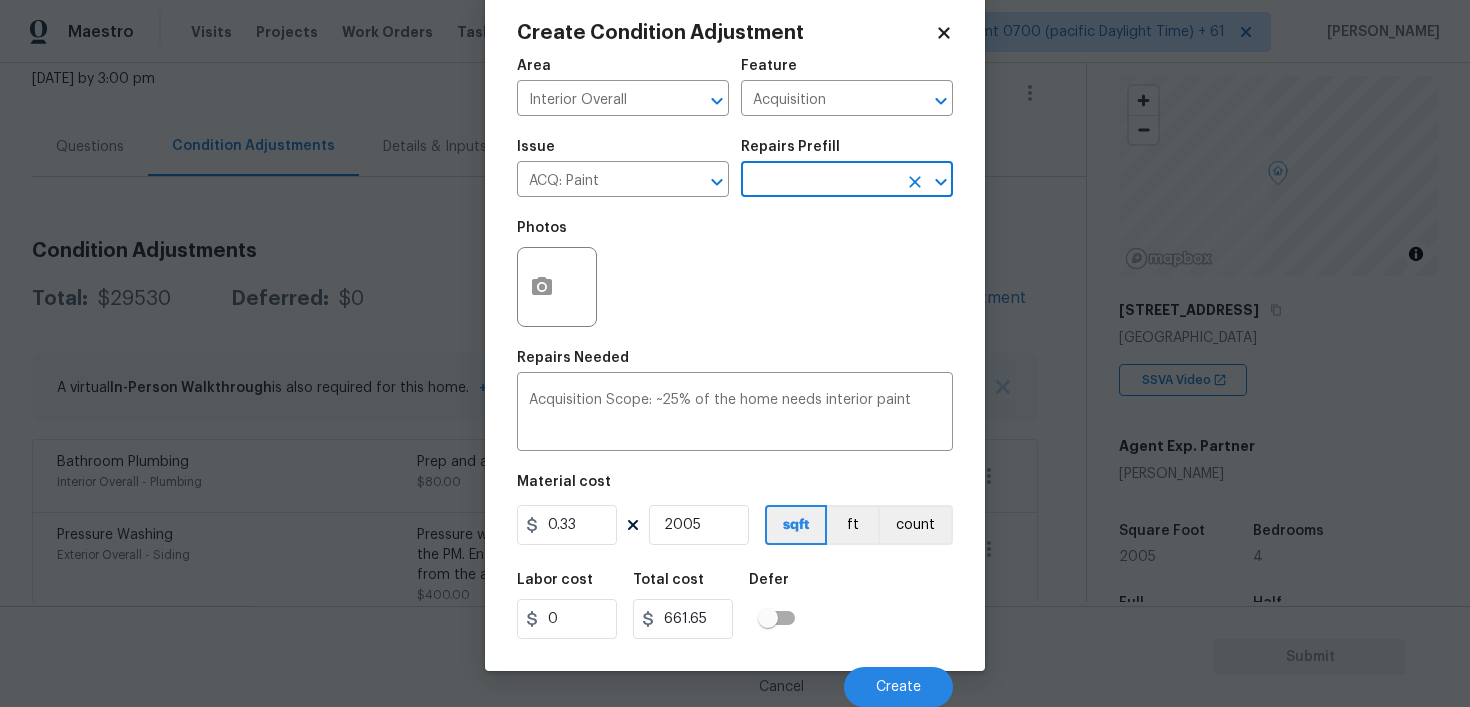 click on "Labor cost 0 Total cost 661.65 Defer" at bounding box center [735, 606] 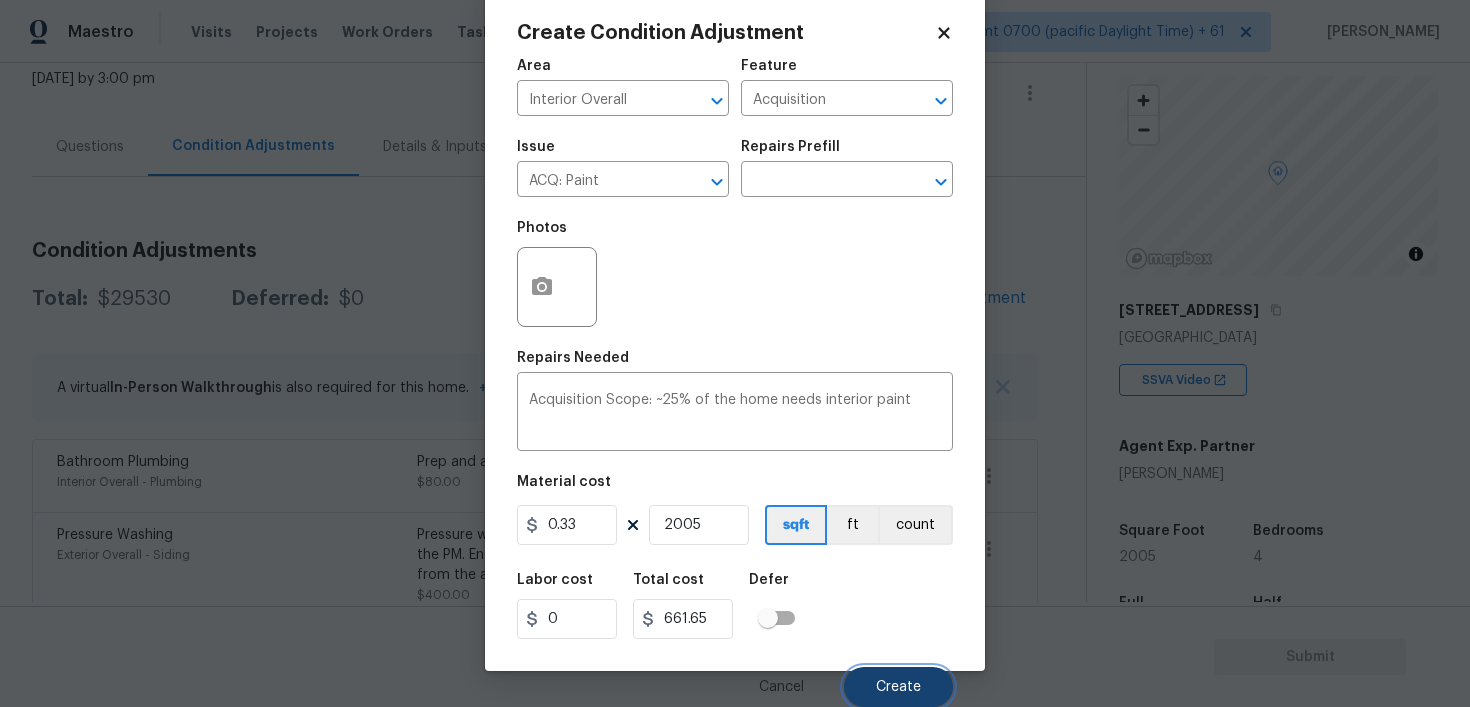 click on "Create" at bounding box center (898, 687) 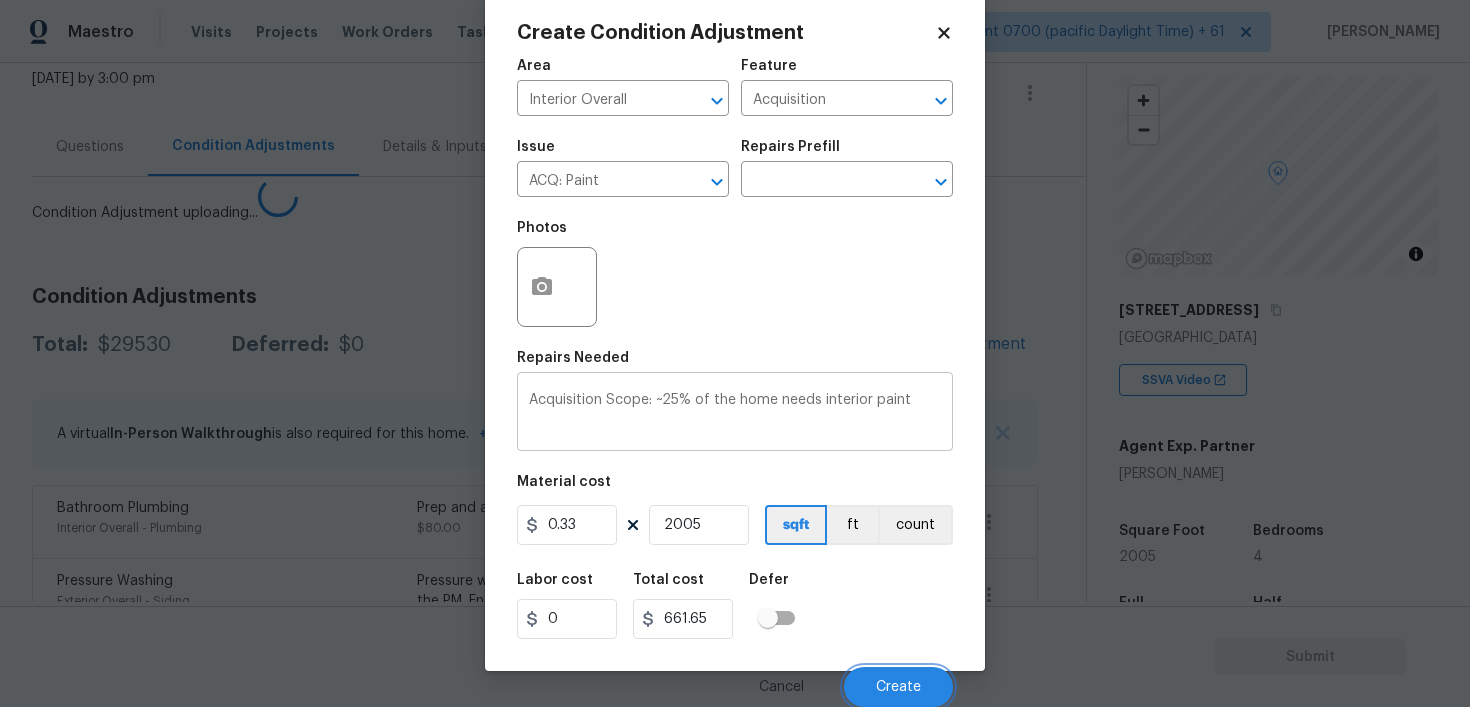scroll, scrollTop: 33, scrollLeft: 0, axis: vertical 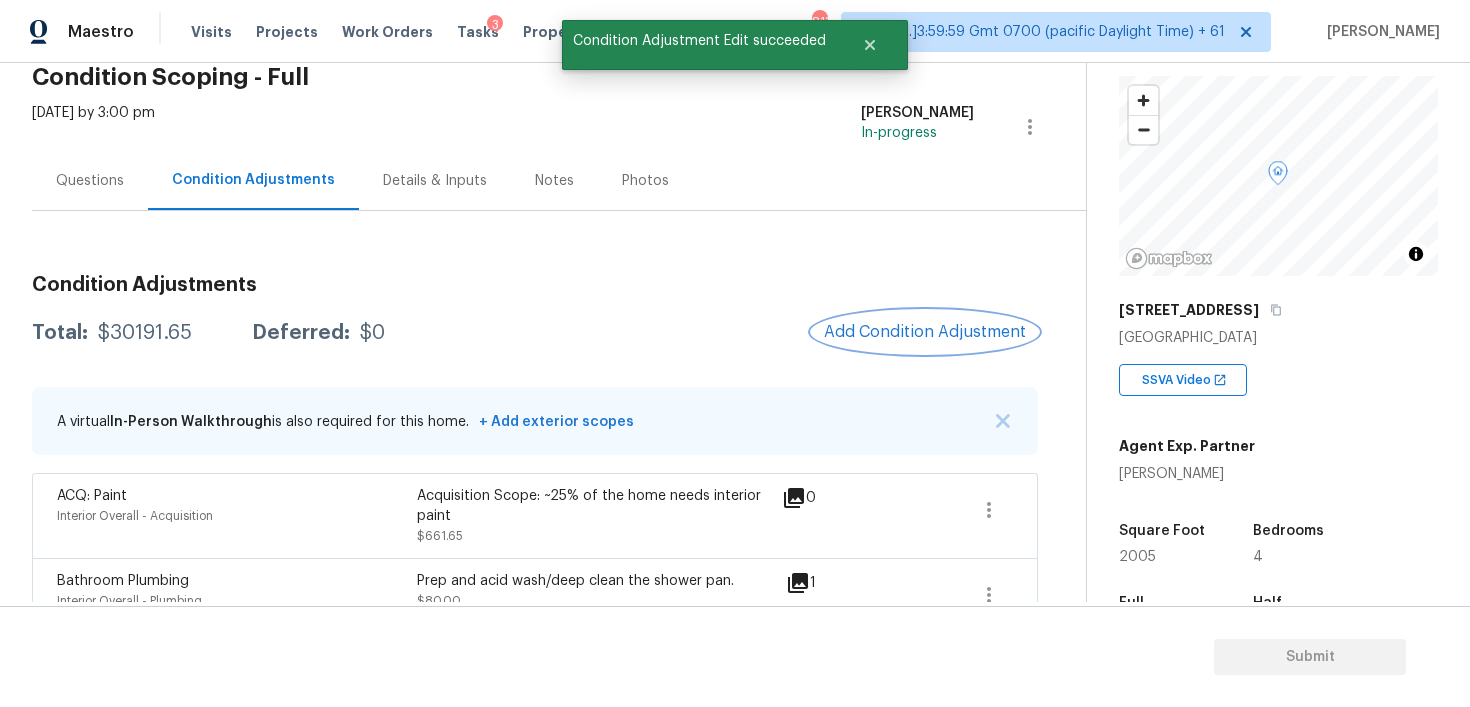 click on "Add Condition Adjustment" at bounding box center [925, 332] 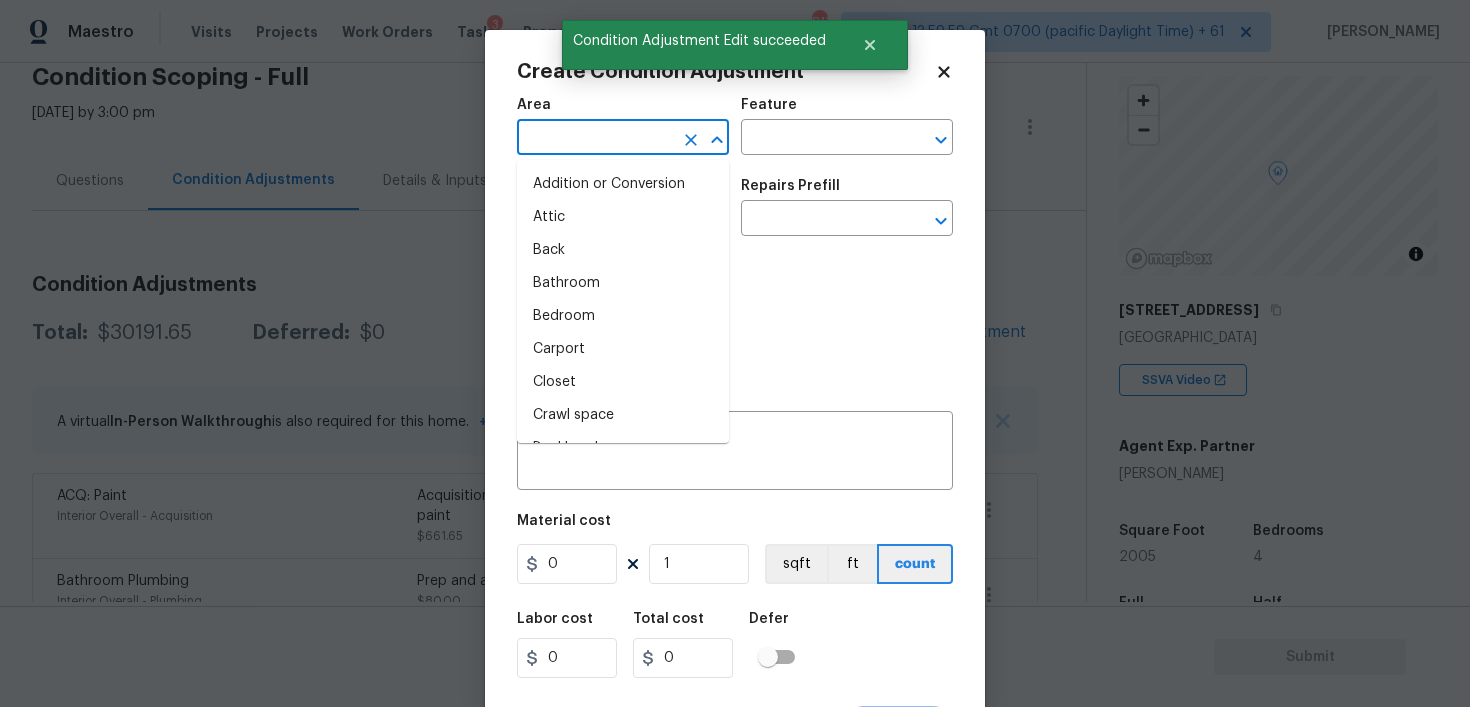 click at bounding box center [595, 139] 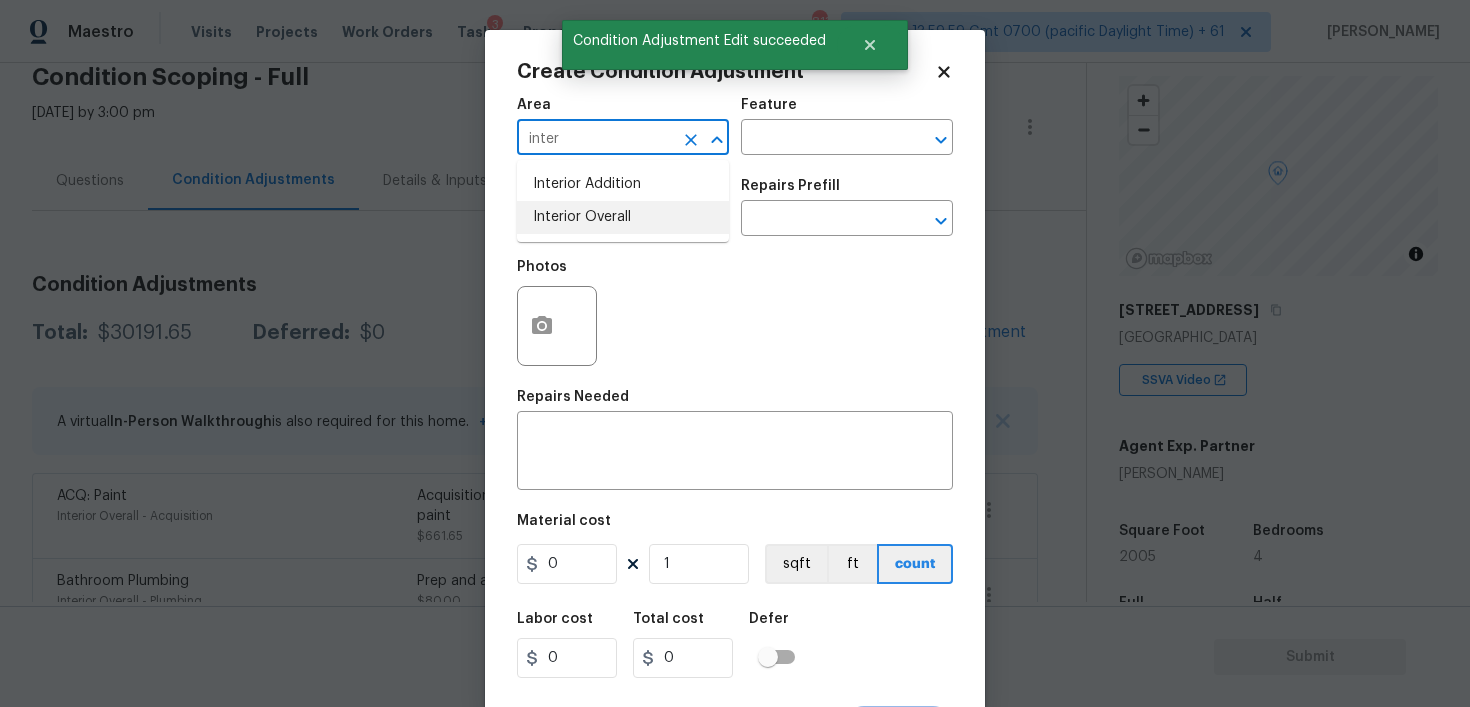 click on "Interior Overall" at bounding box center (623, 217) 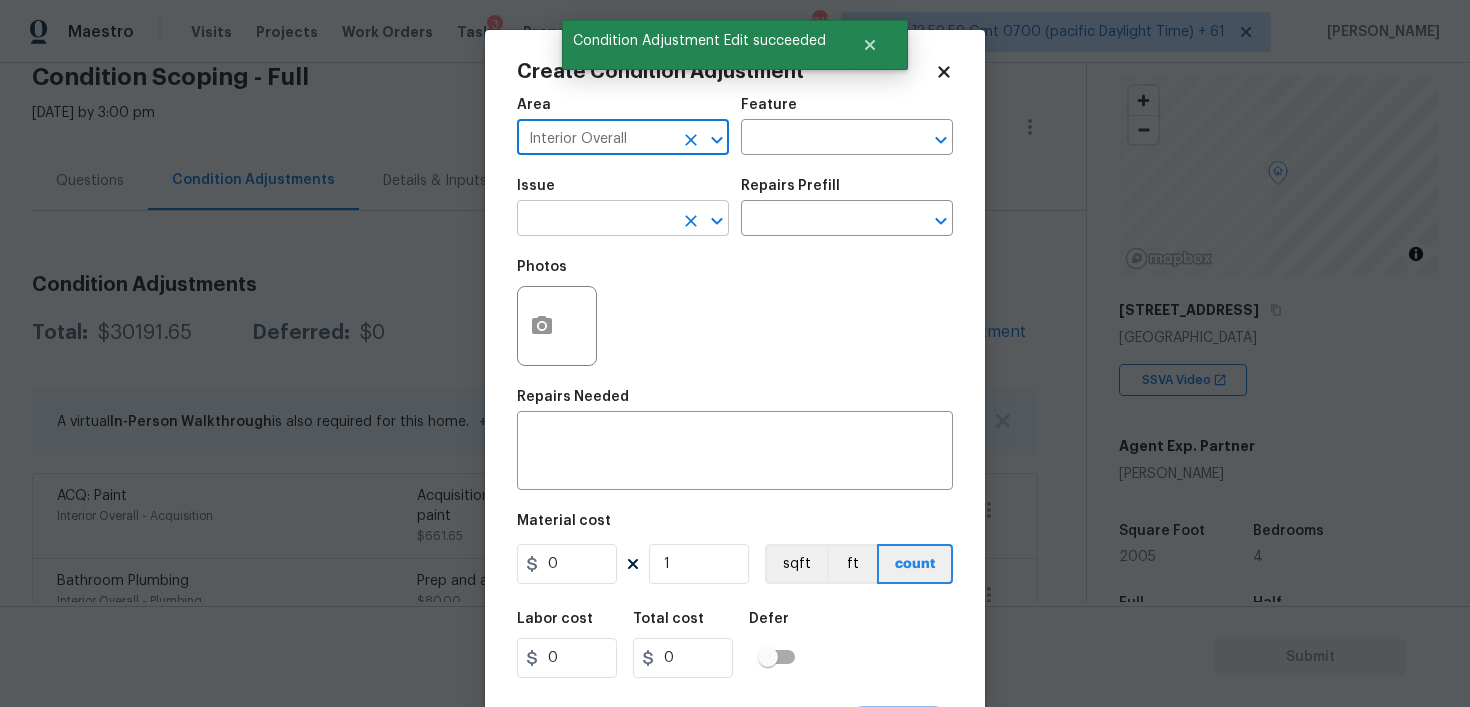 type on "Interior Overall" 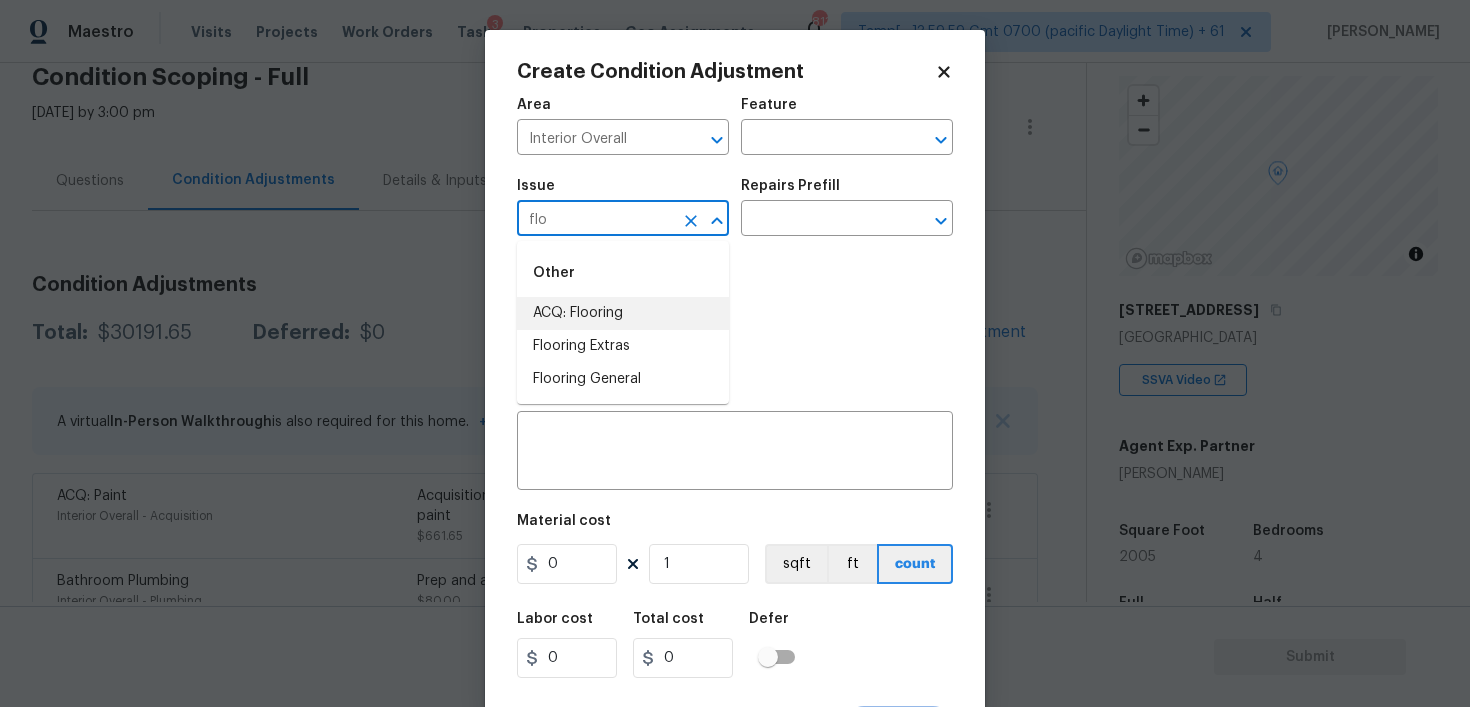 click on "ACQ: Flooring" at bounding box center (623, 313) 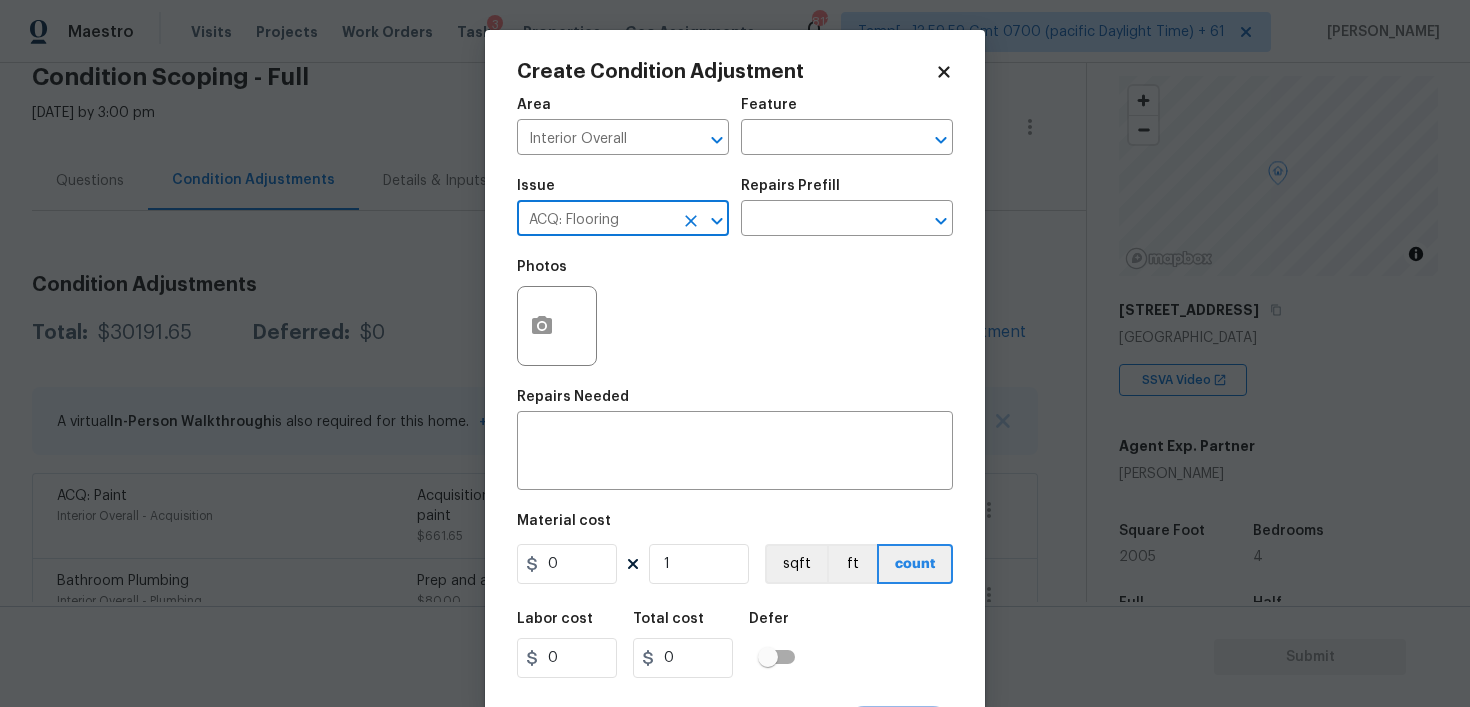type on "ACQ: Flooring" 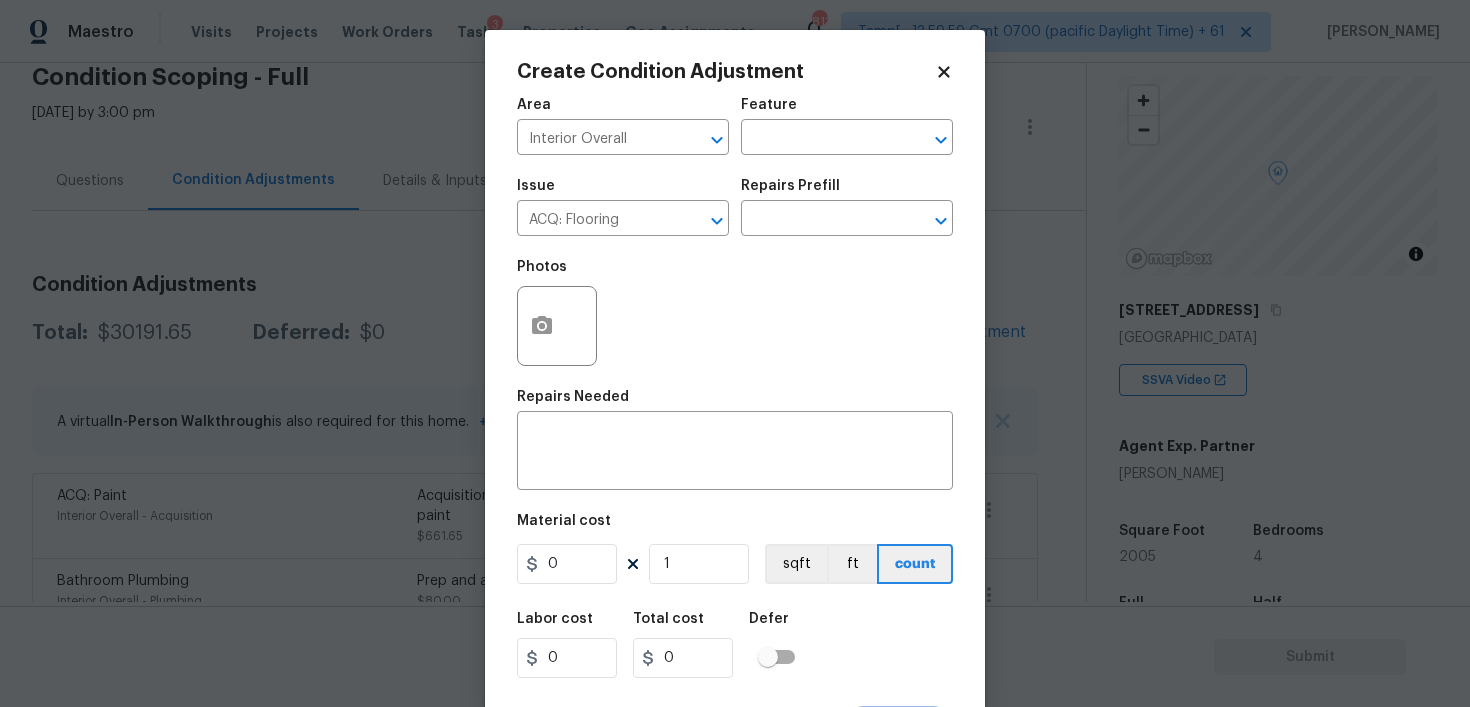 click on "Repairs Prefill" at bounding box center [847, 192] 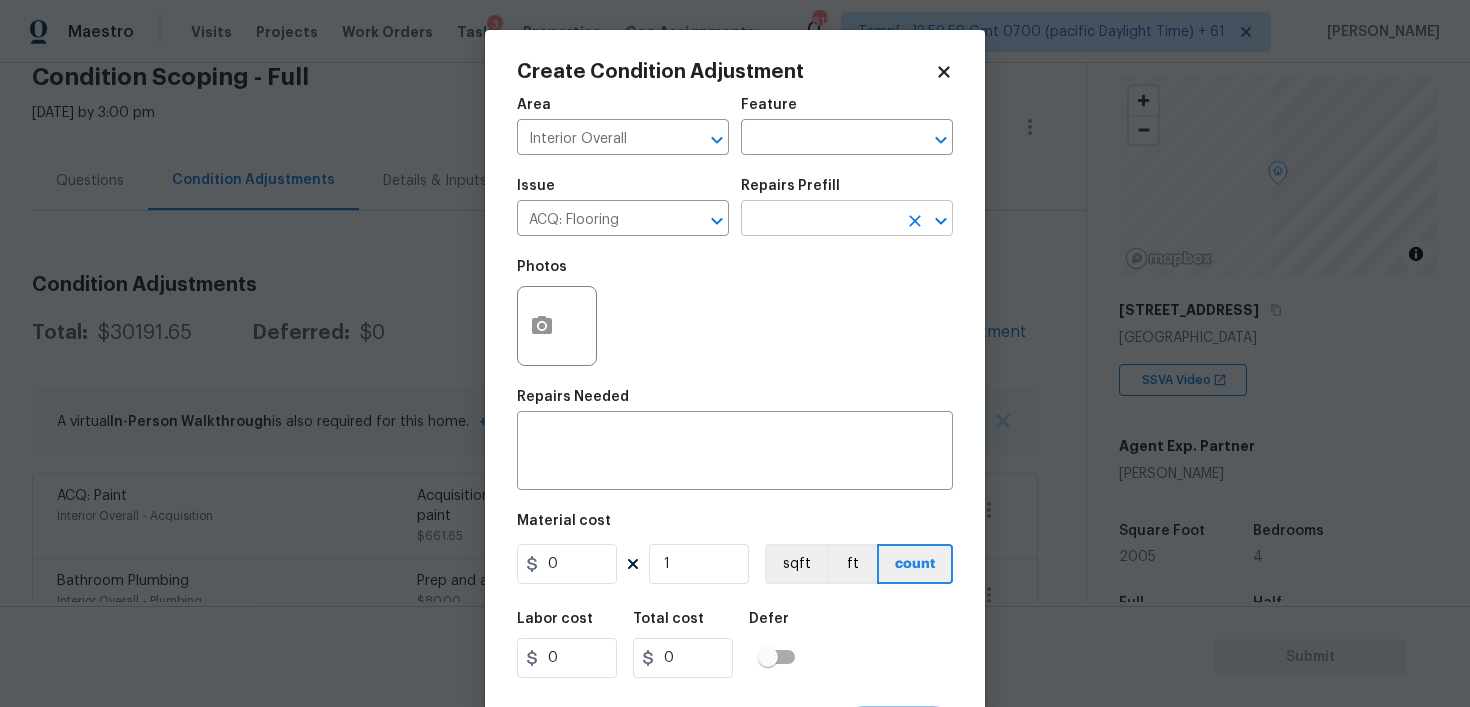 click at bounding box center [819, 220] 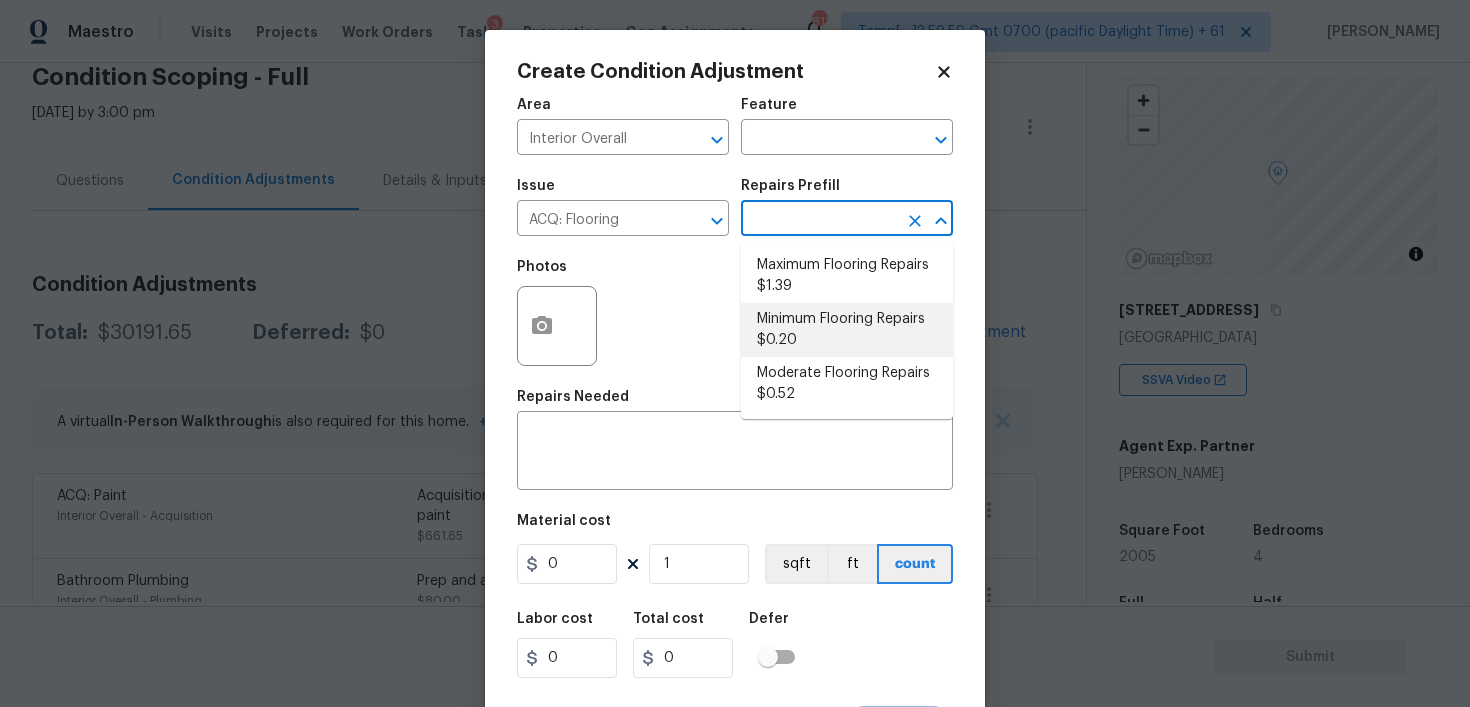 click on "Minimum Flooring Repairs $0.20" at bounding box center (847, 330) 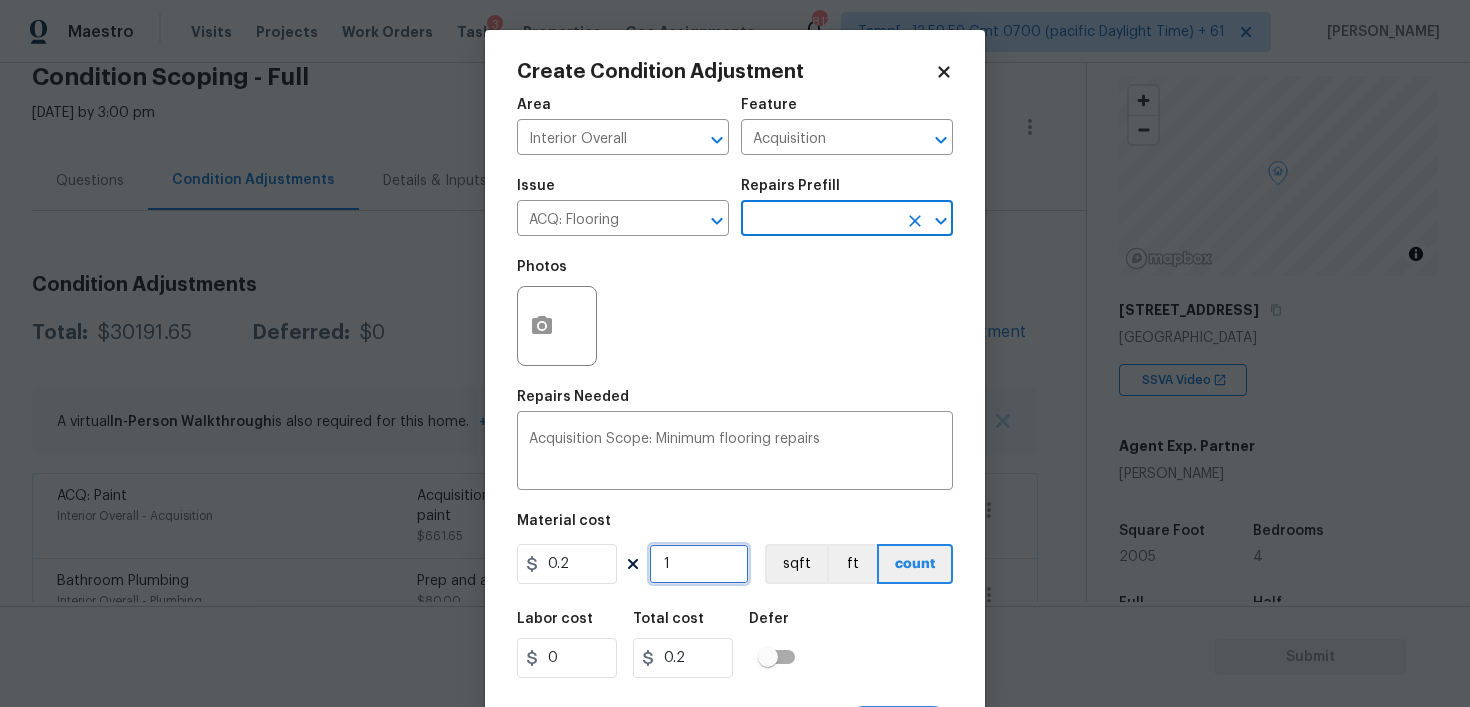 click on "1" at bounding box center (699, 564) 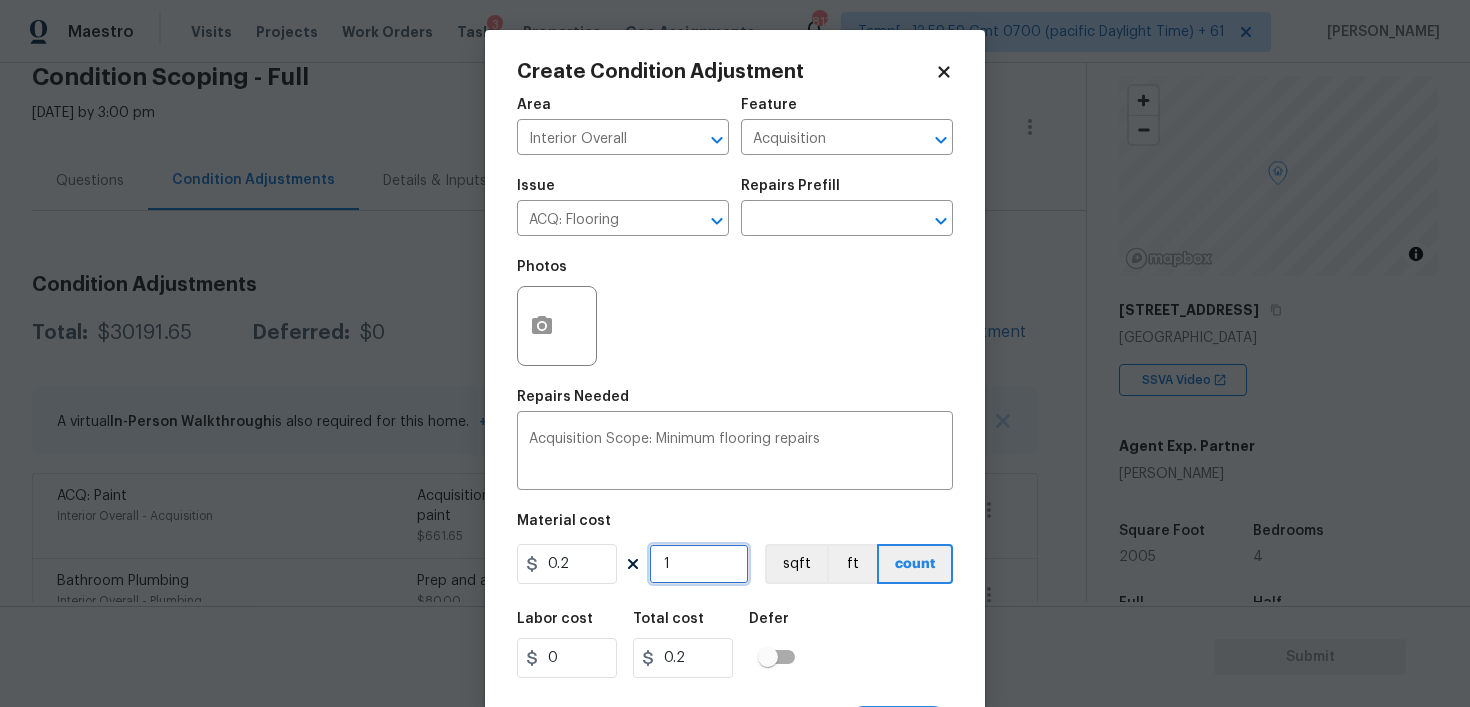 type on "0" 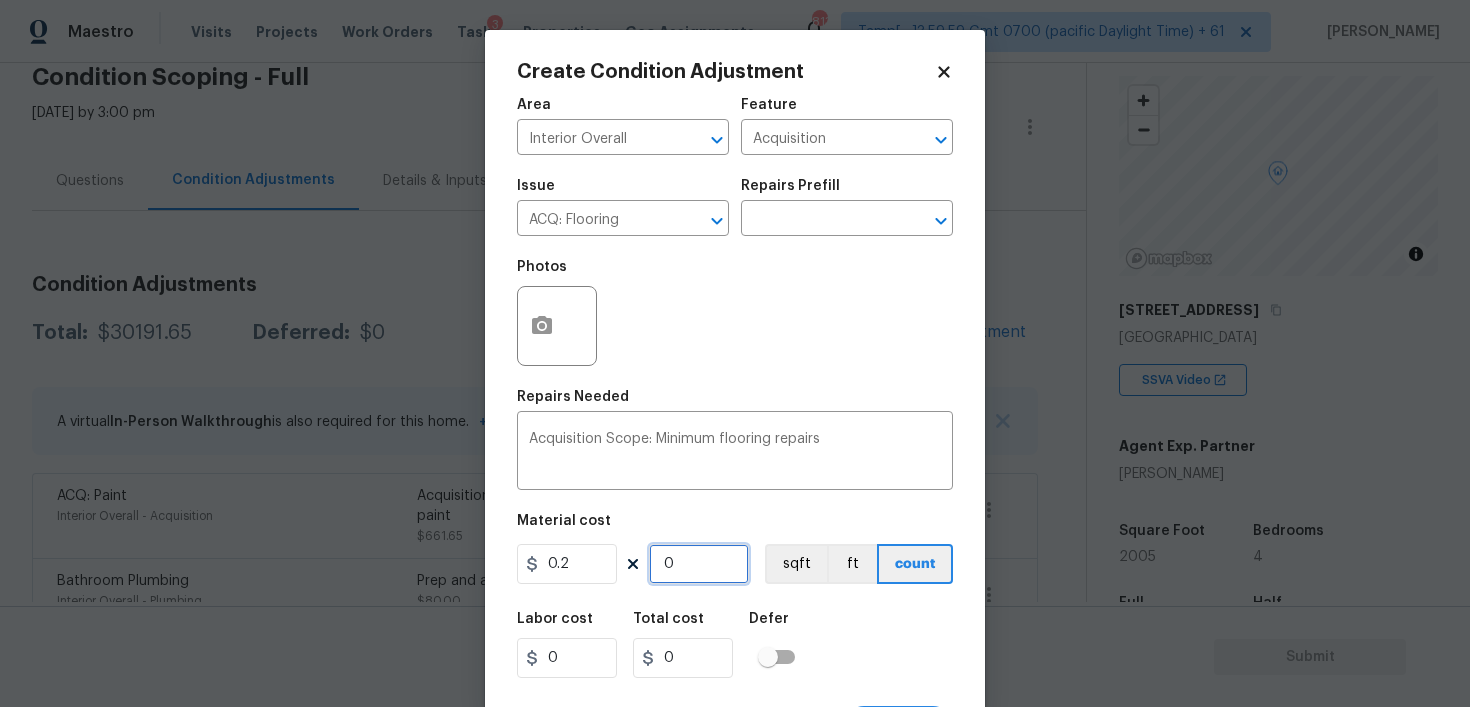 paste on "2005" 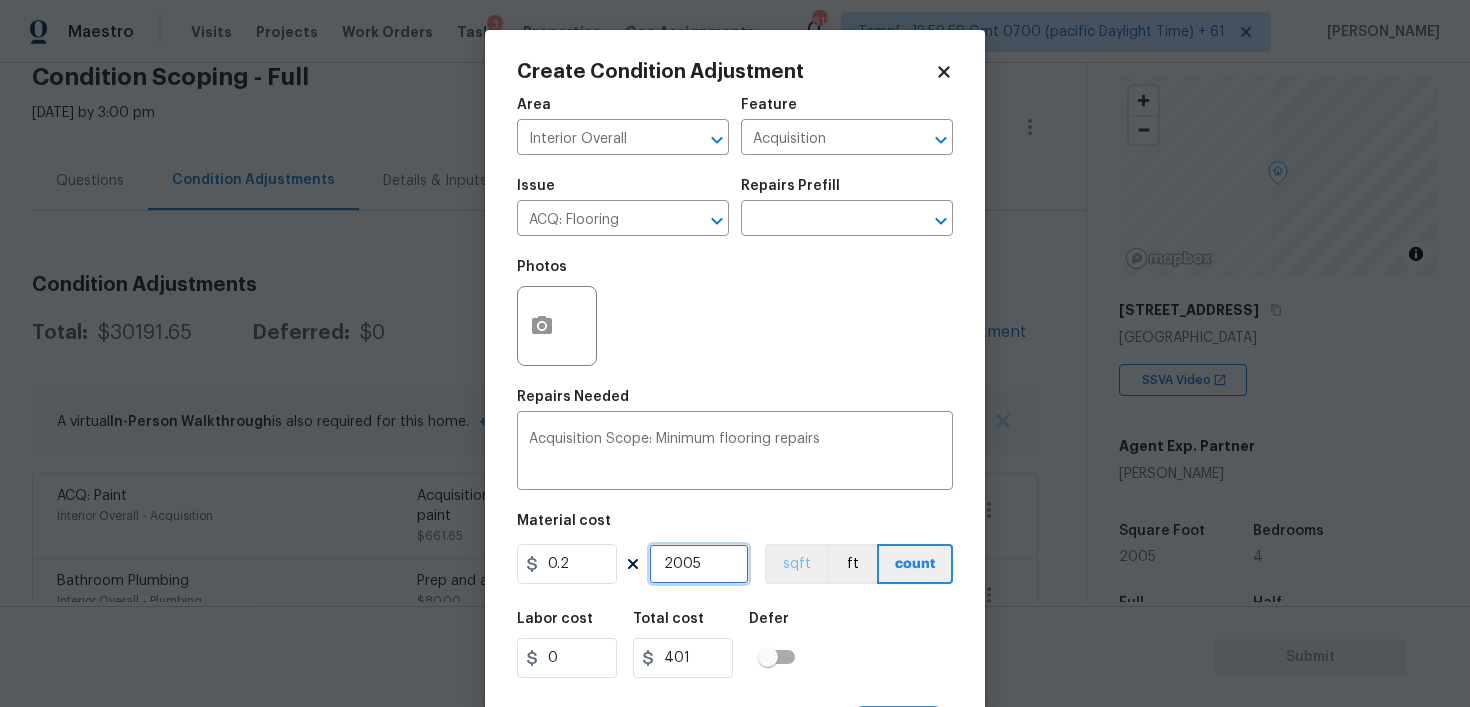 type on "2005" 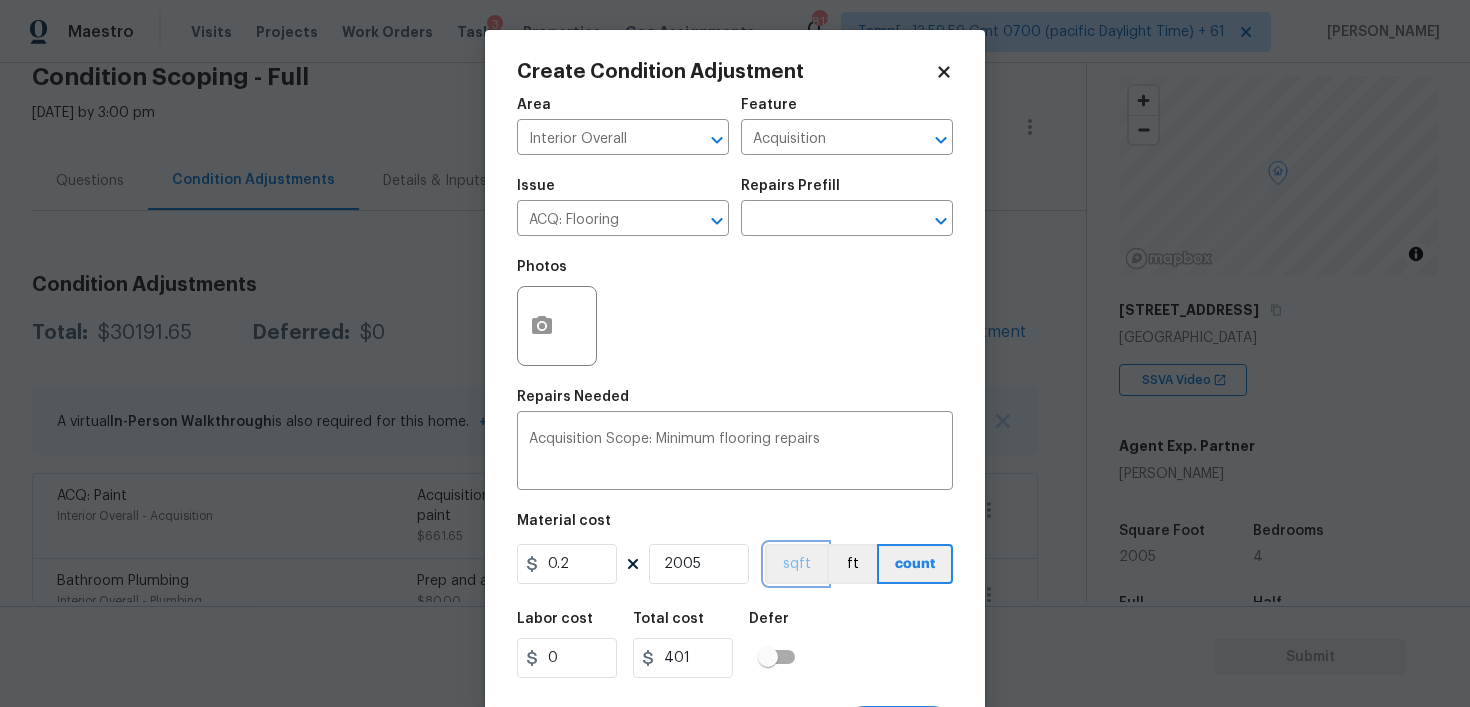 click on "sqft" at bounding box center (796, 564) 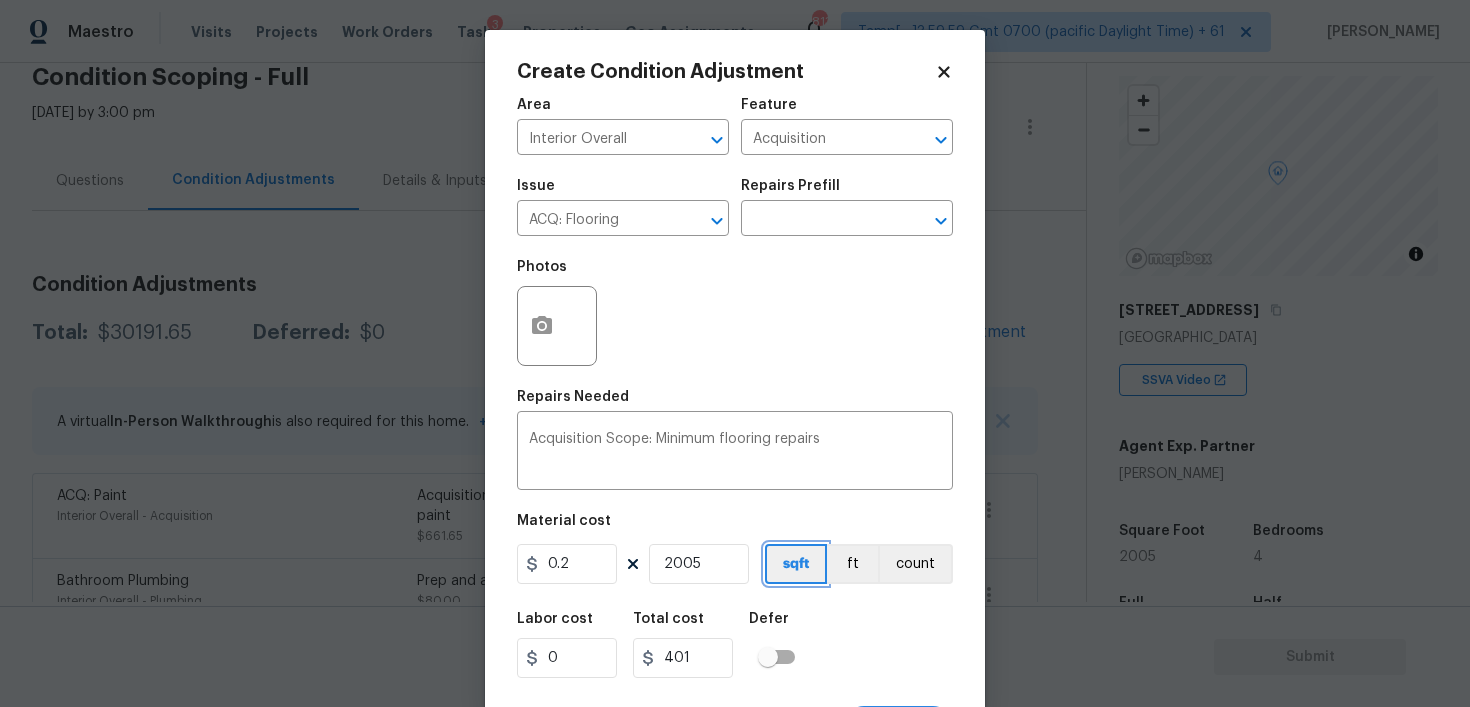 scroll, scrollTop: 40, scrollLeft: 0, axis: vertical 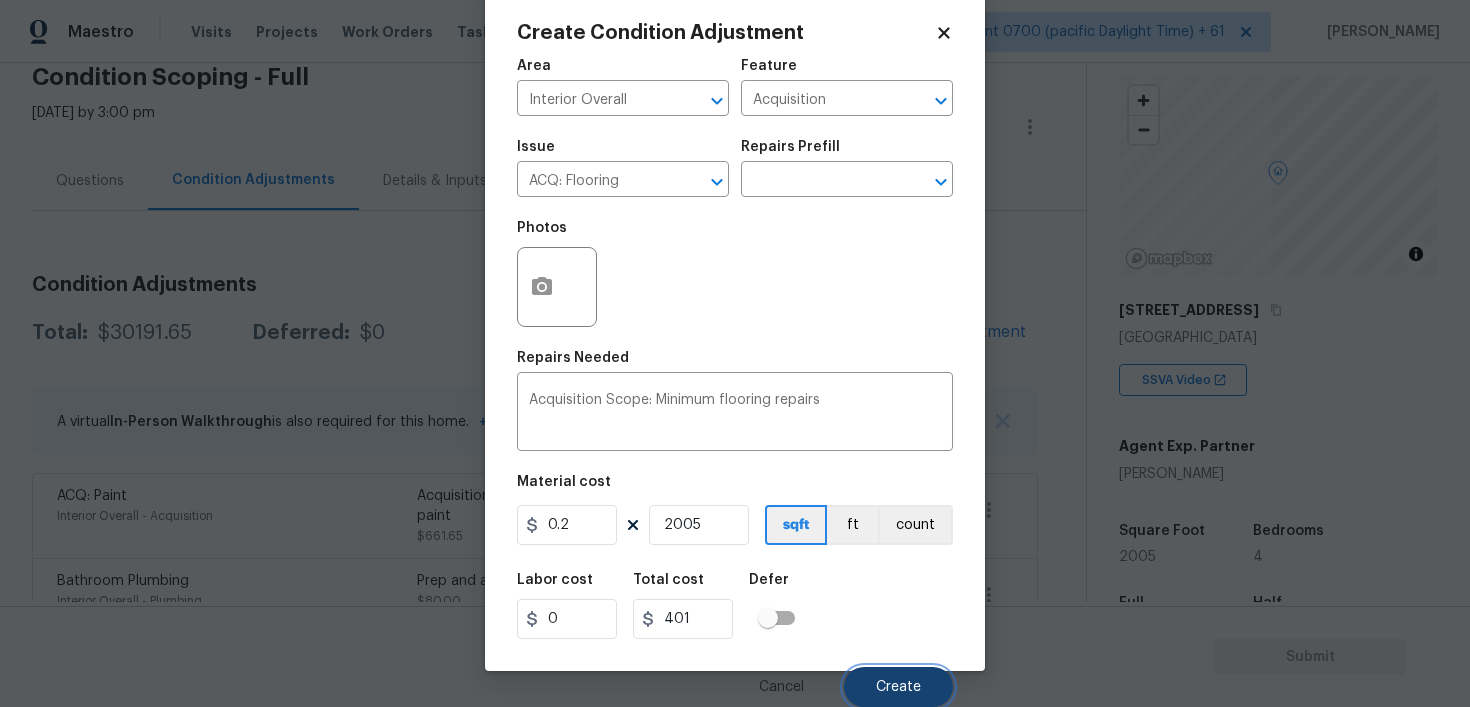 click on "Create" at bounding box center (898, 687) 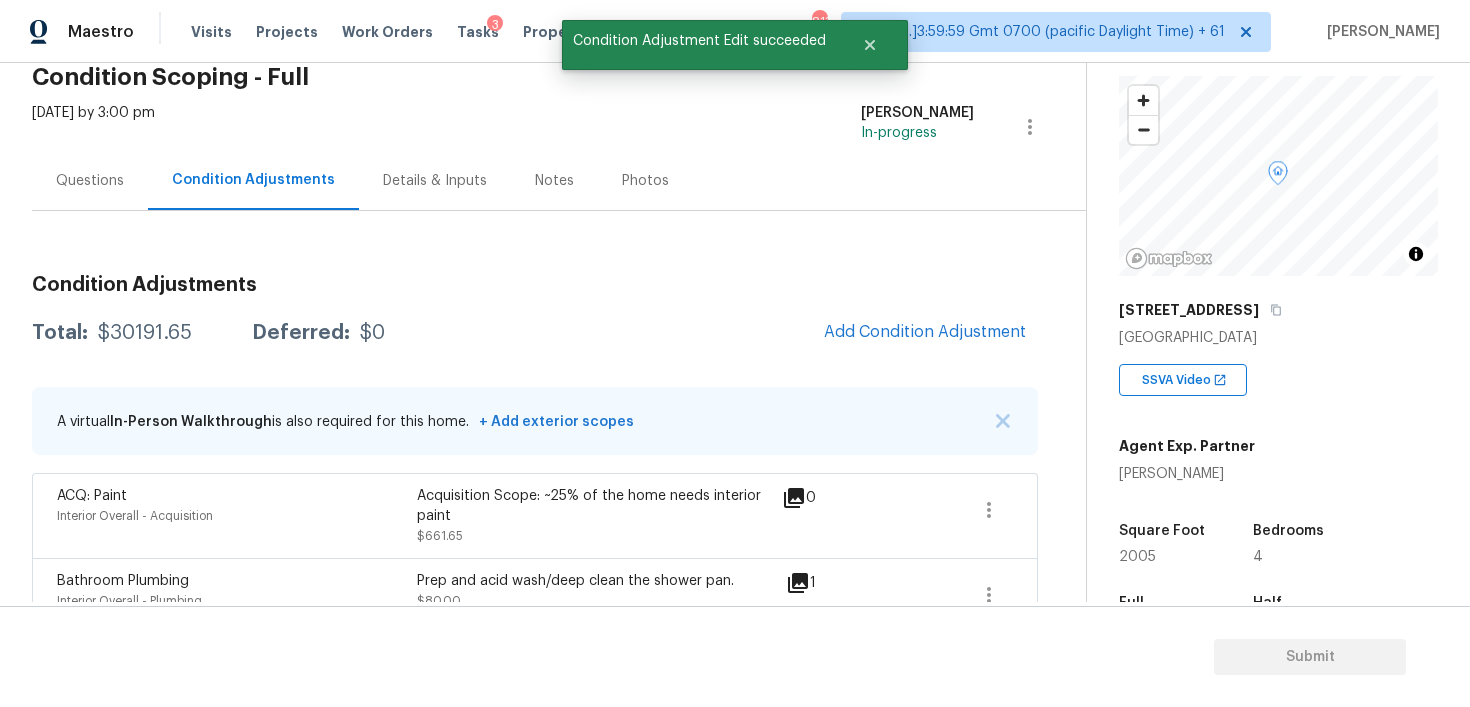 scroll, scrollTop: 33, scrollLeft: 0, axis: vertical 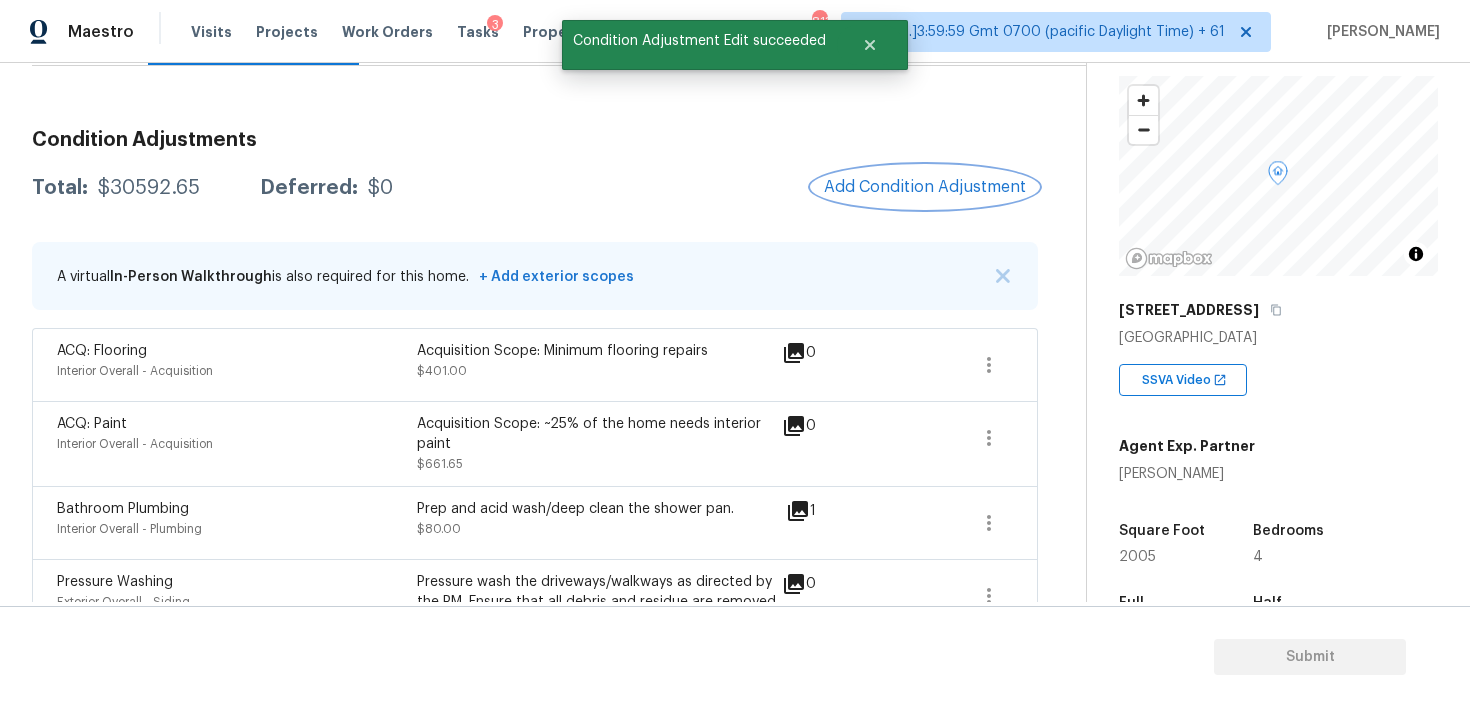 click on "Add Condition Adjustment" at bounding box center [925, 187] 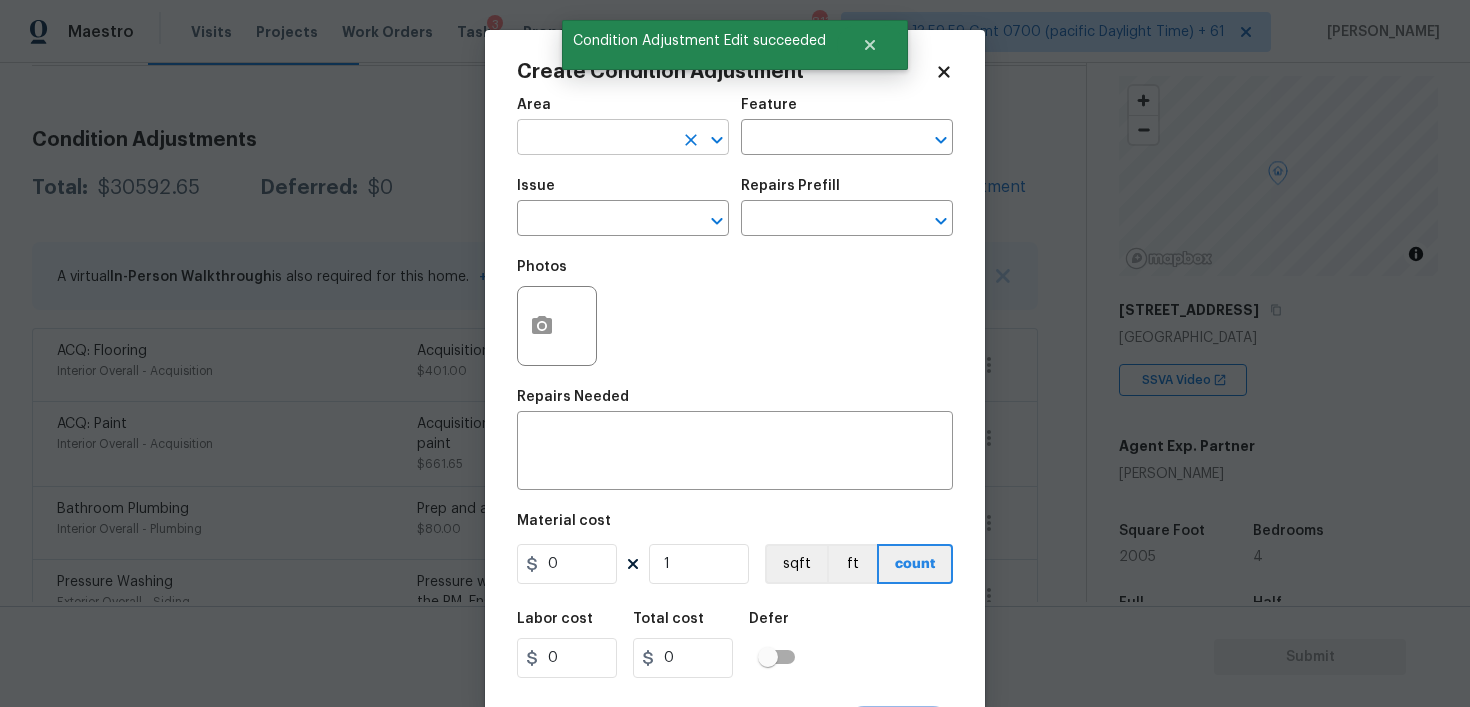click at bounding box center [595, 139] 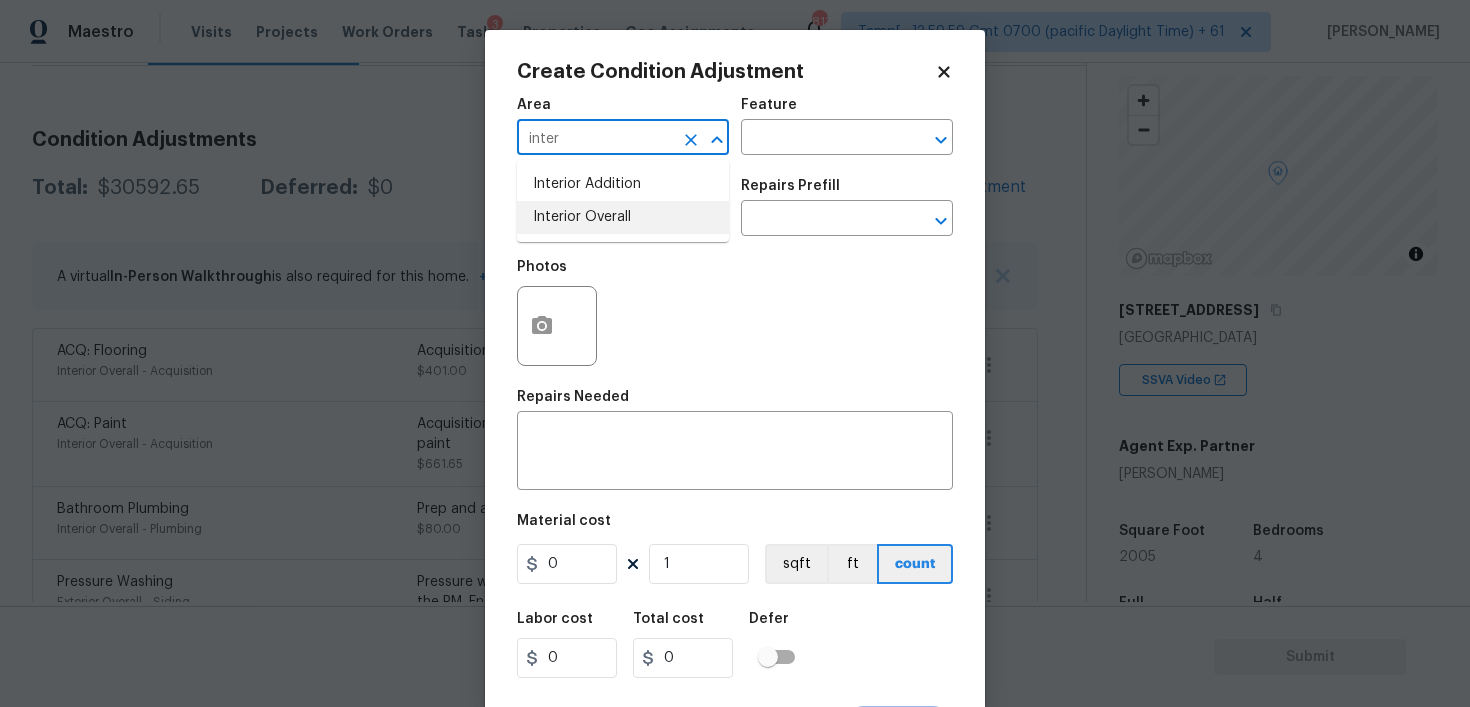 click on "Interior Overall" at bounding box center [623, 217] 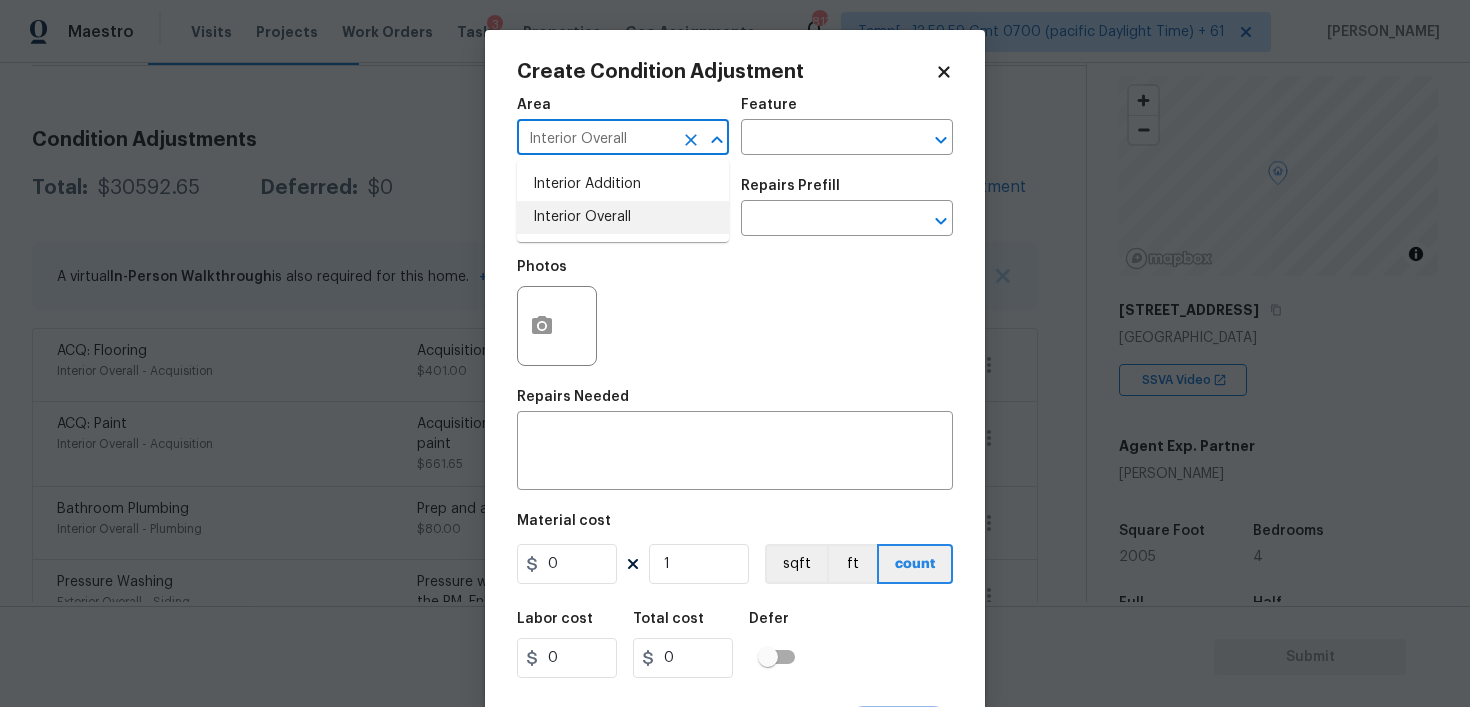 type on "Interior Overall" 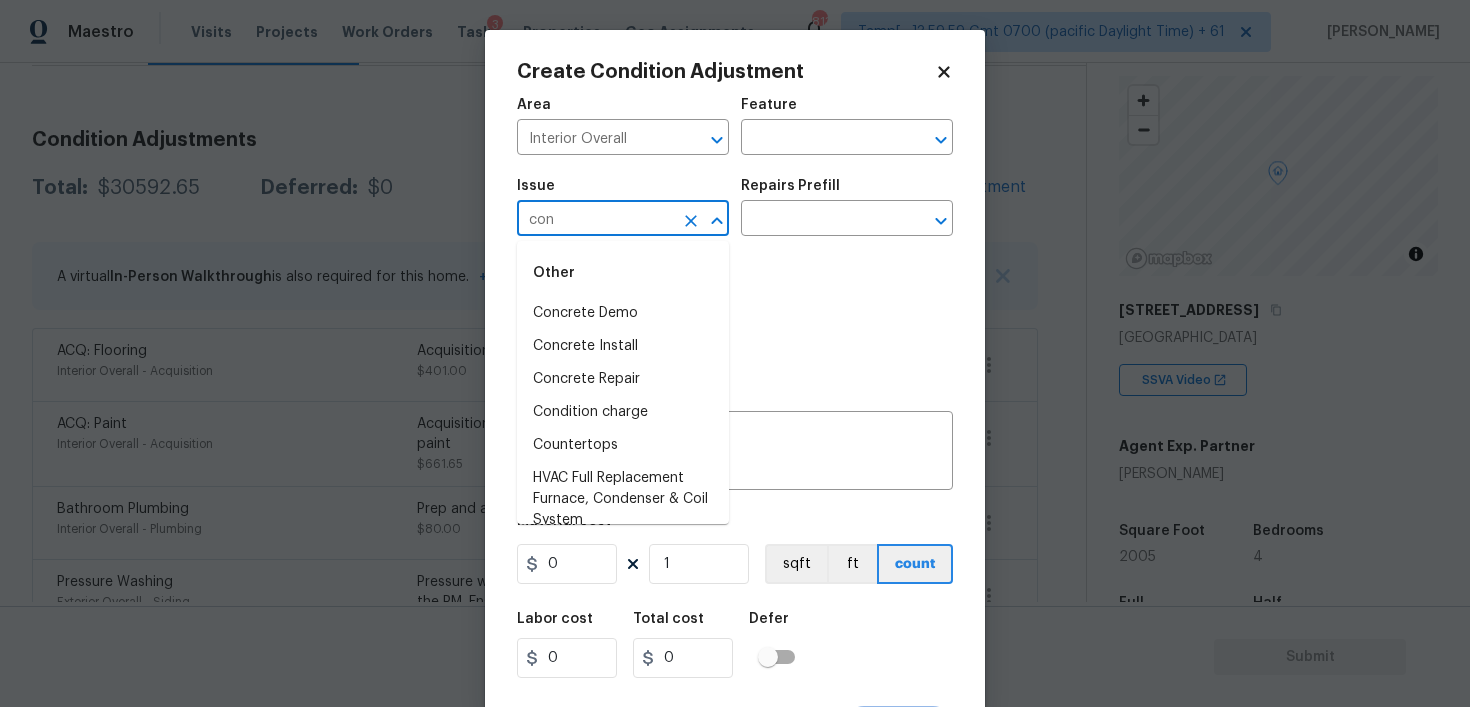type on "cond" 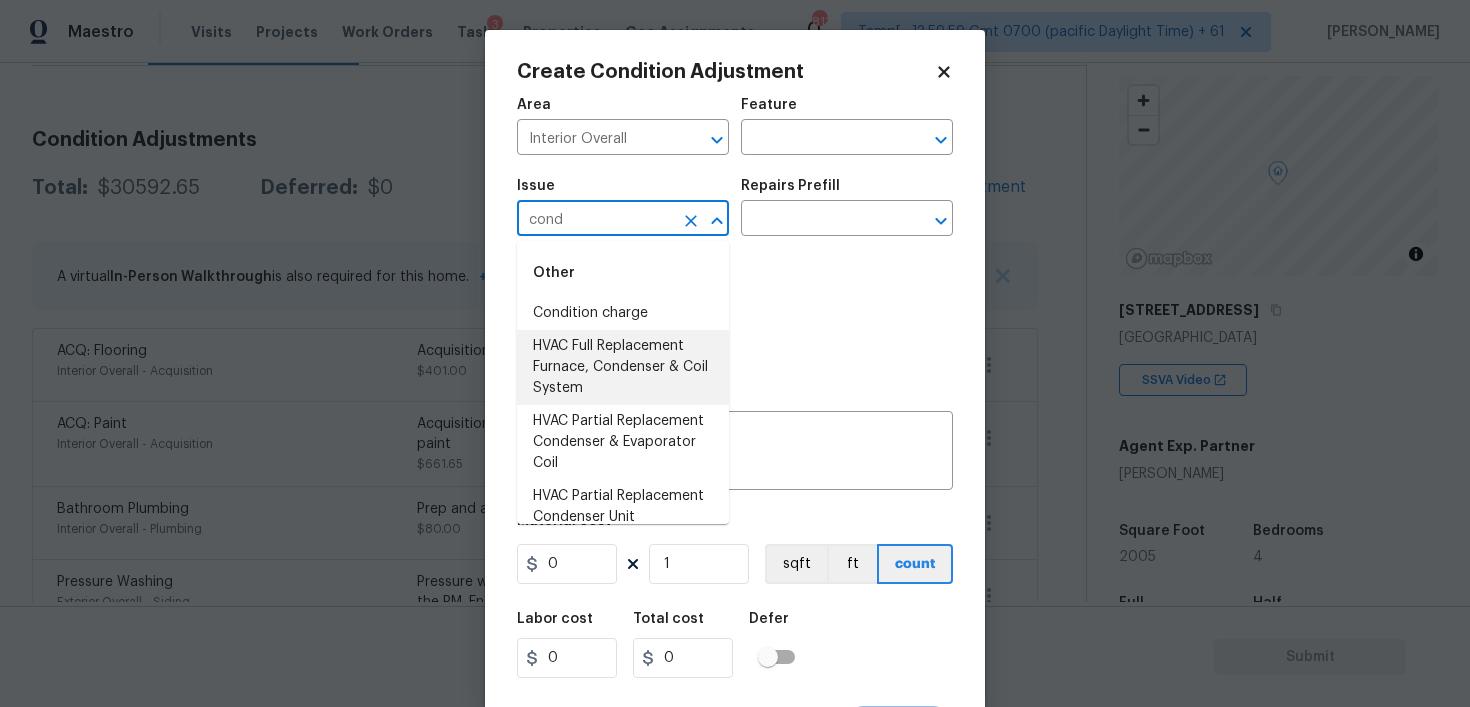 click on "HVAC Full Replacement Furnace, Condenser & Coil System" at bounding box center [623, 367] 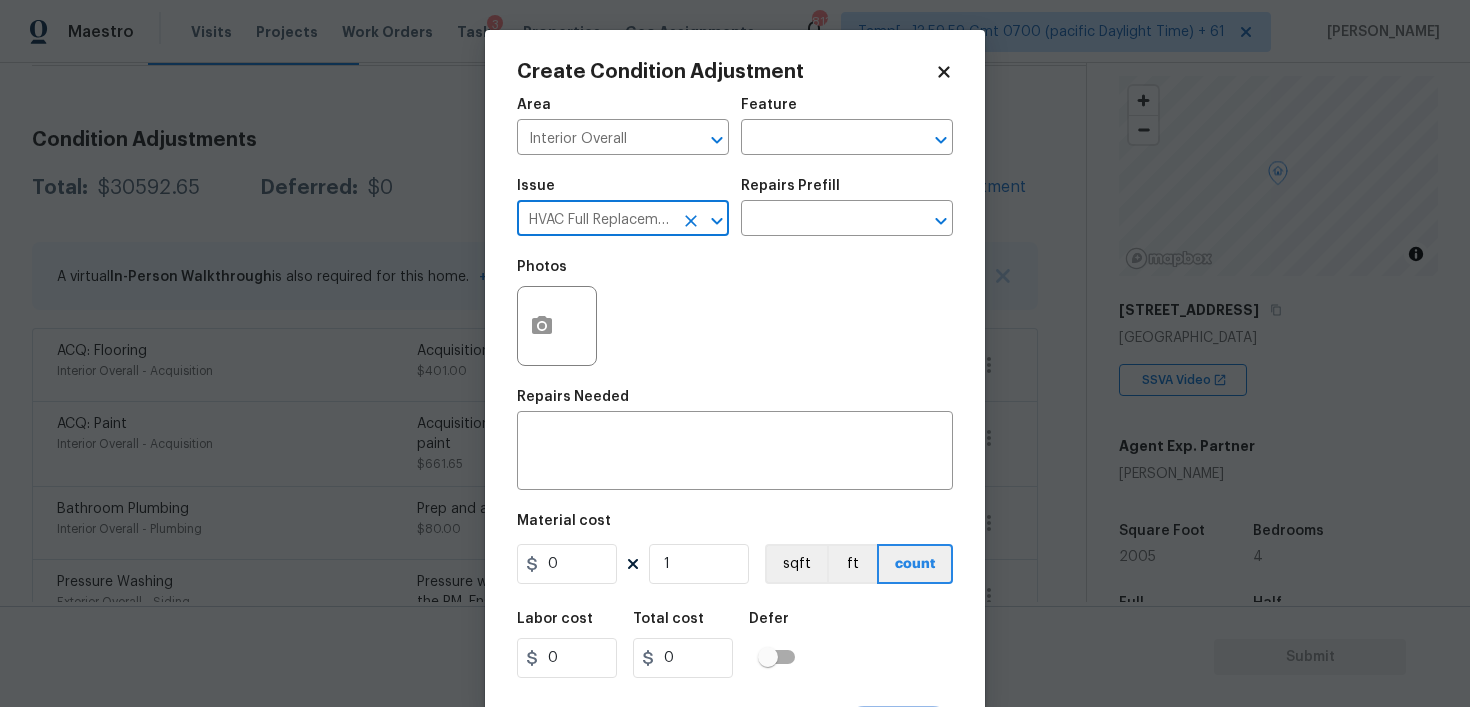 click 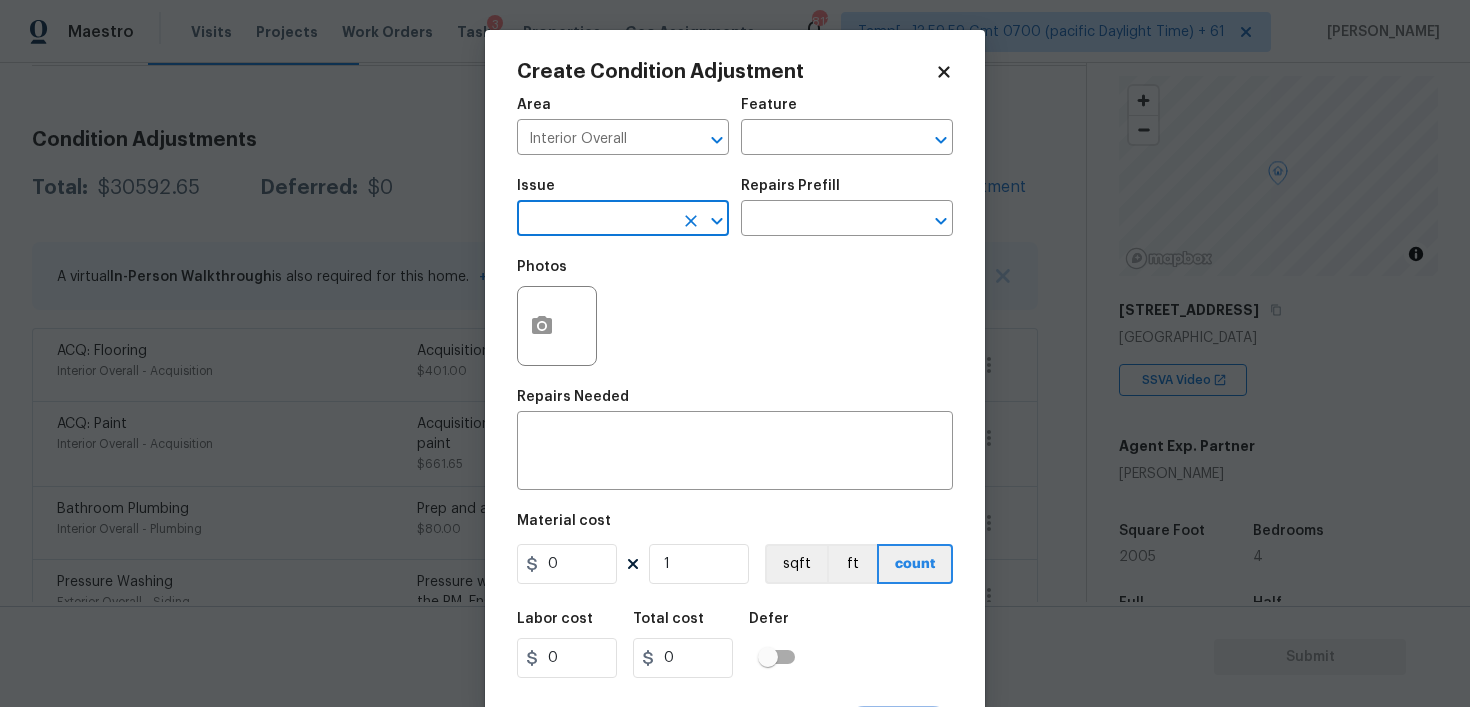 click at bounding box center [595, 220] 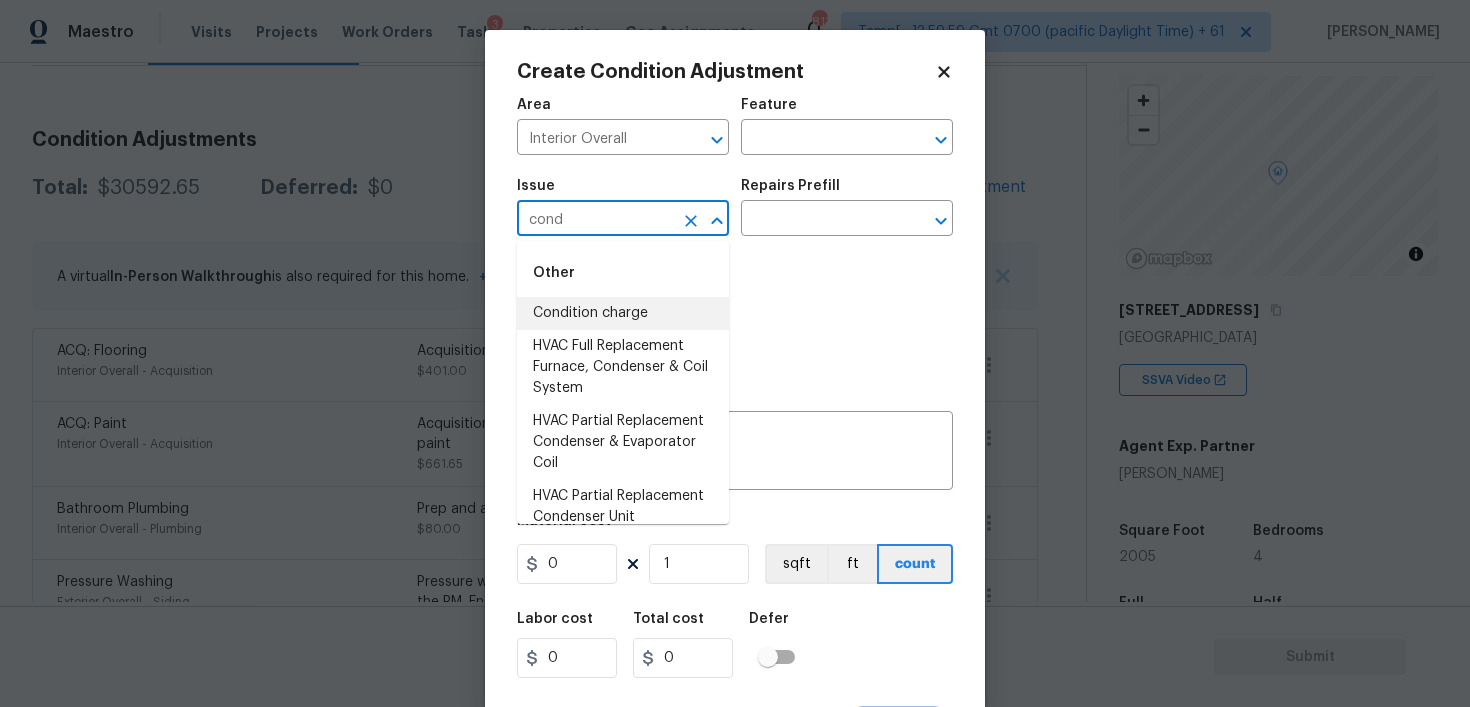 click on "Condition charge" at bounding box center (623, 313) 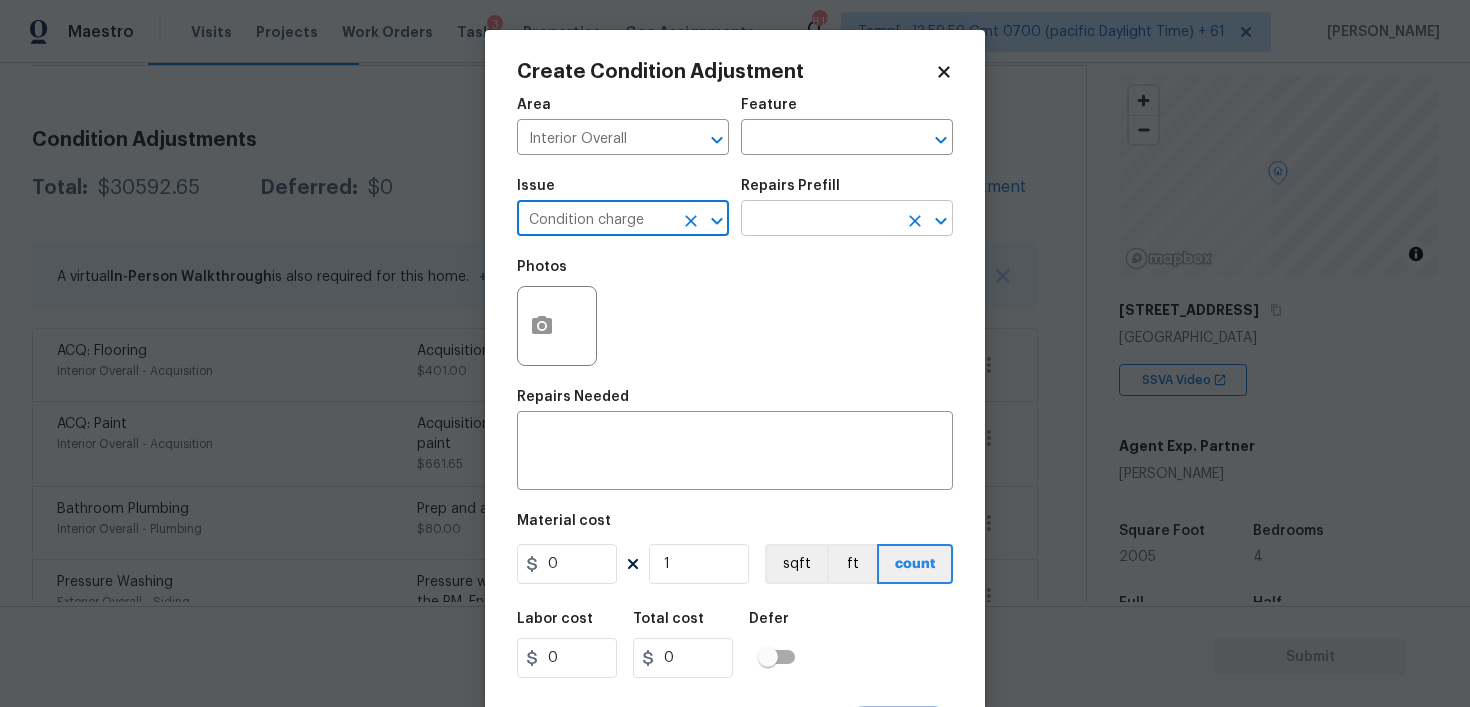 type on "Condition charge" 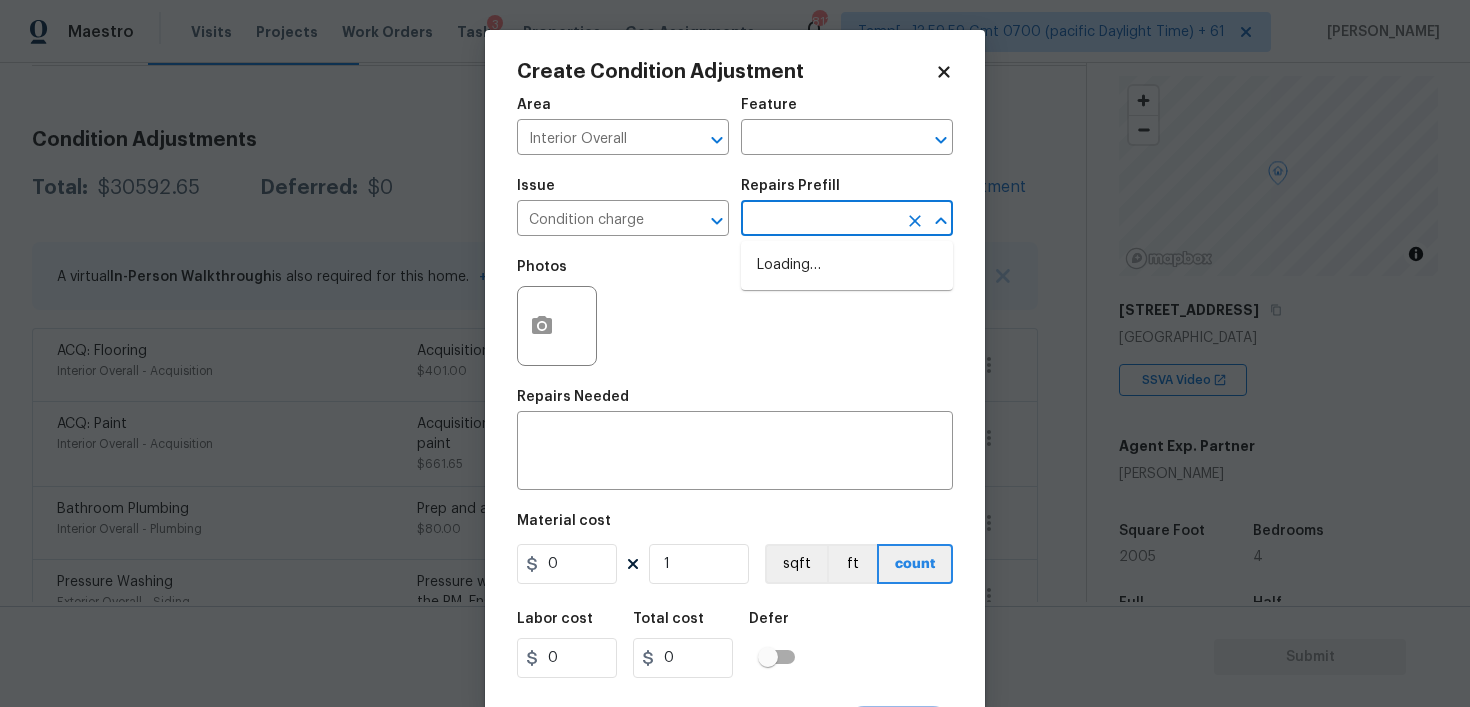 click at bounding box center [819, 220] 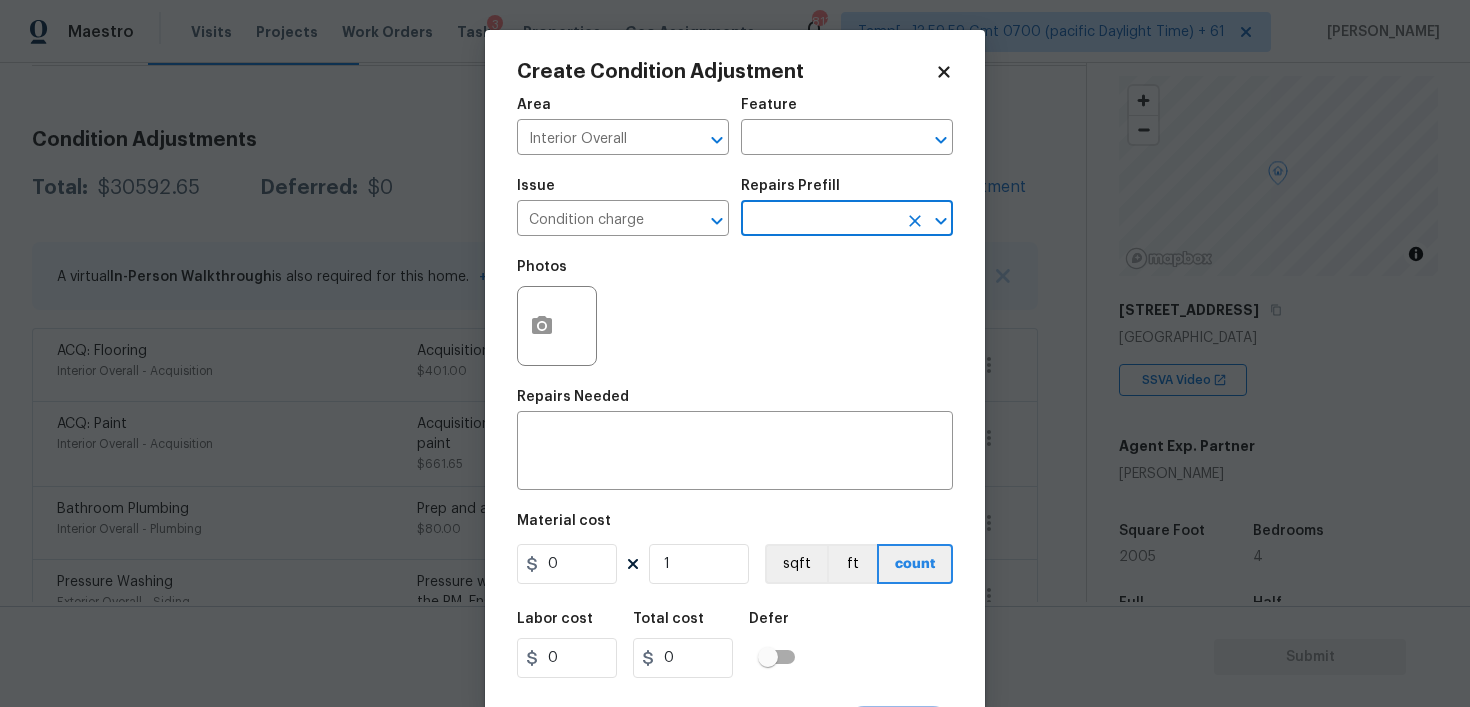 click at bounding box center (819, 220) 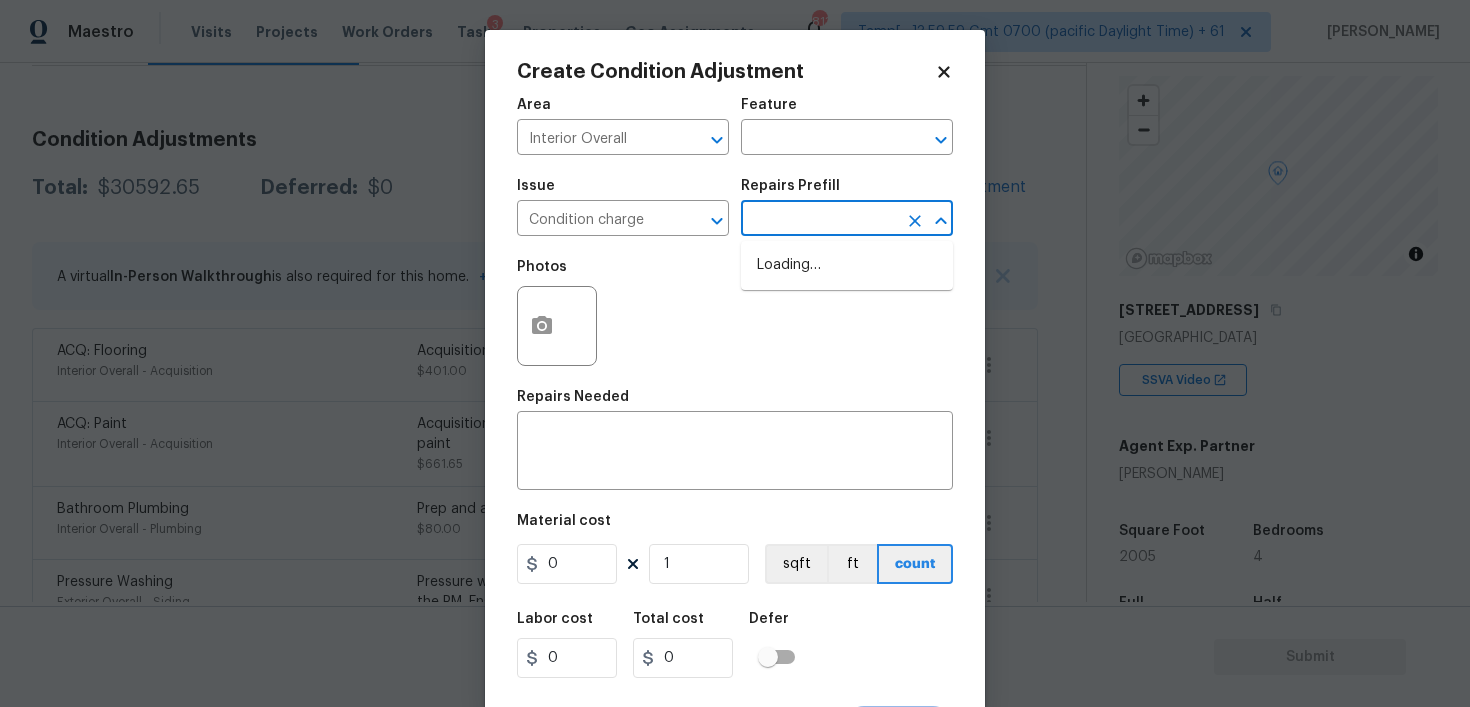click at bounding box center [819, 220] 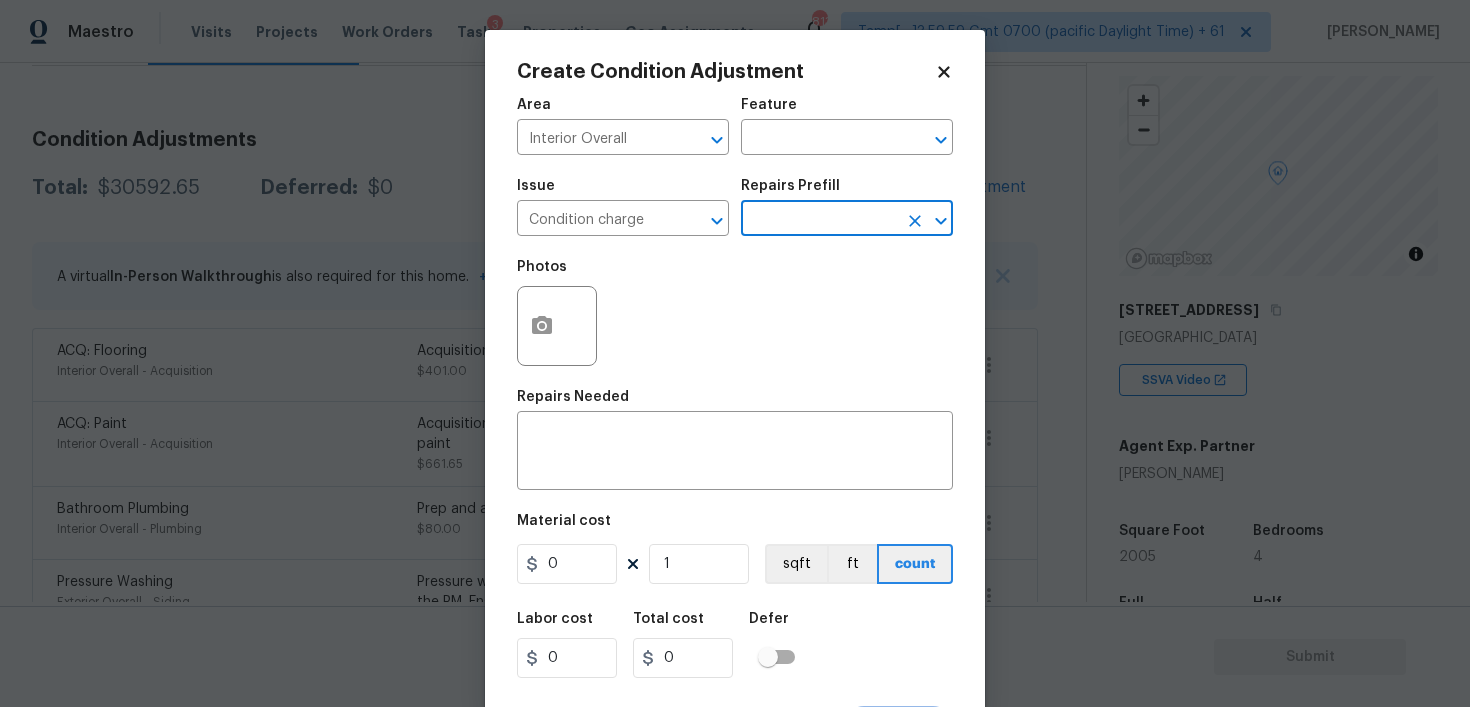 click at bounding box center [819, 220] 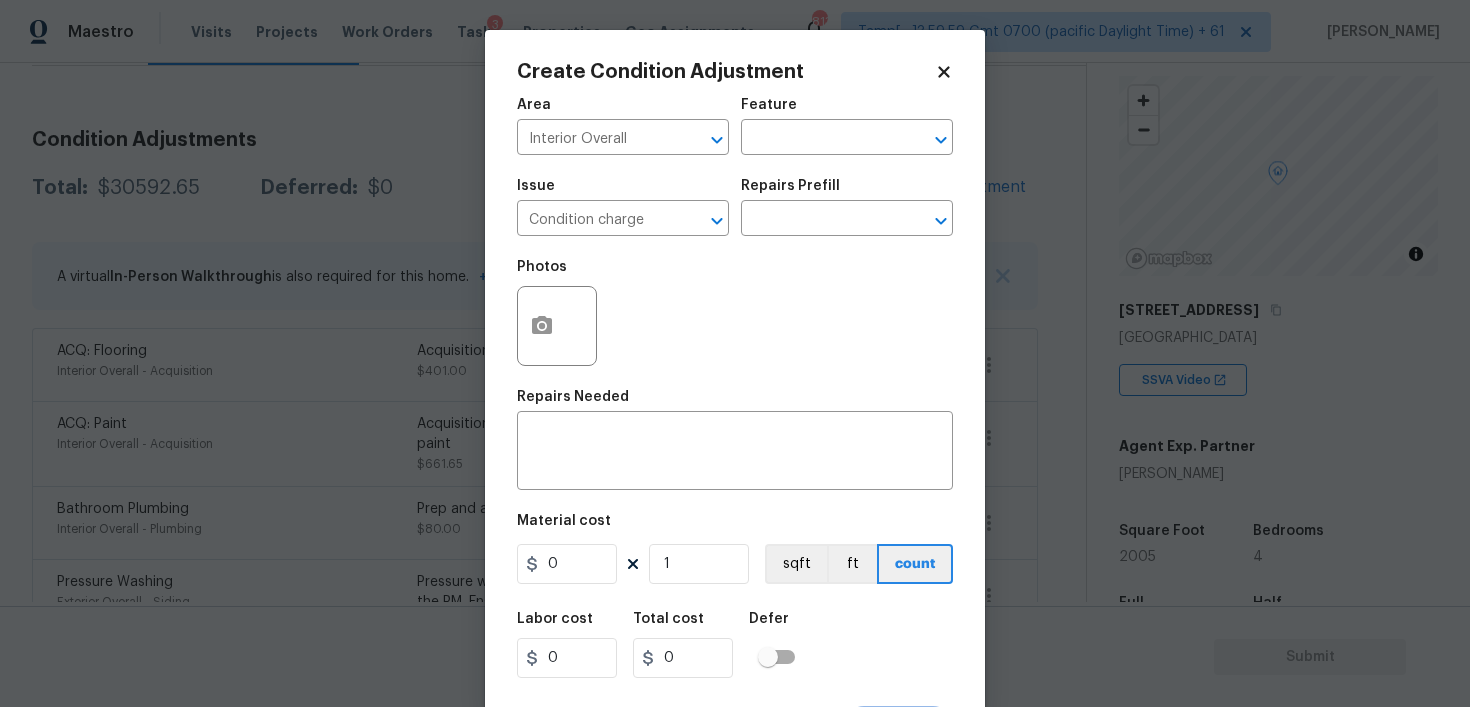click 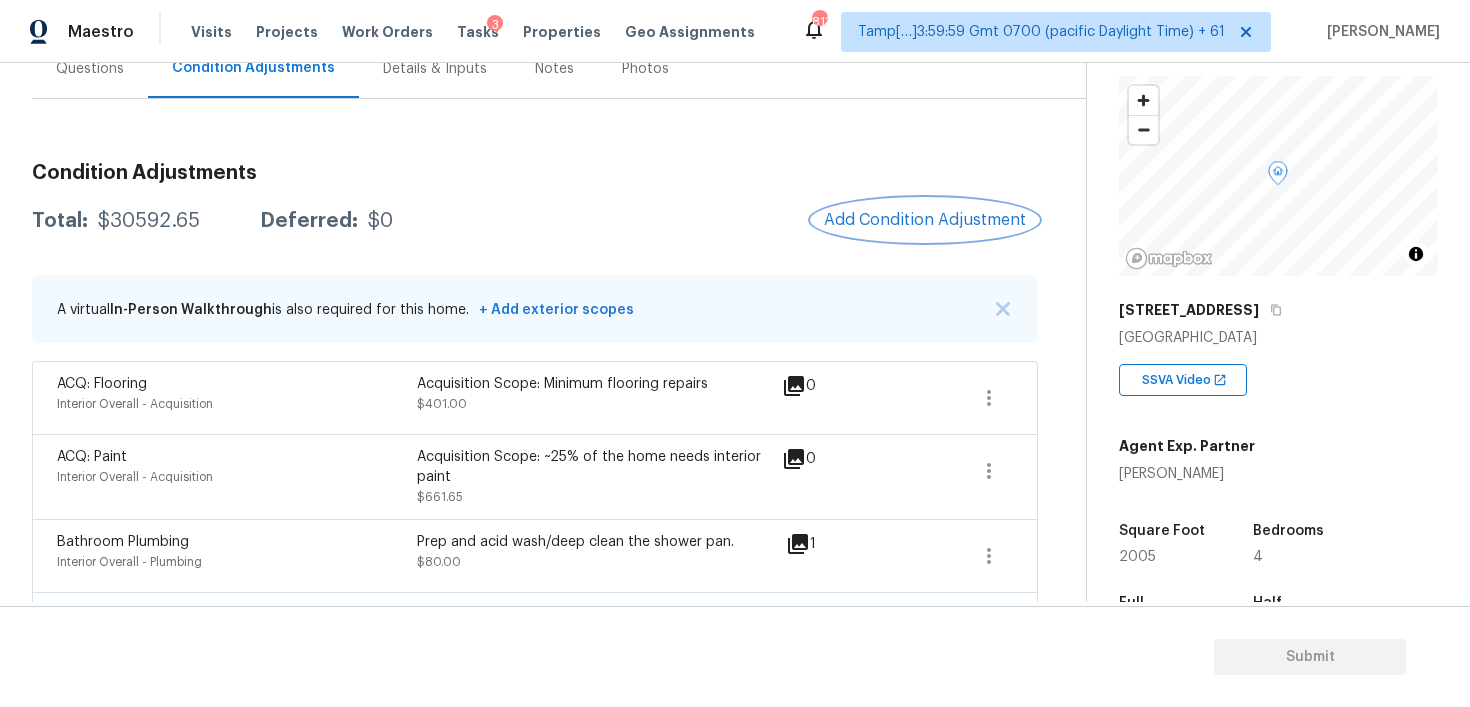 scroll, scrollTop: 193, scrollLeft: 0, axis: vertical 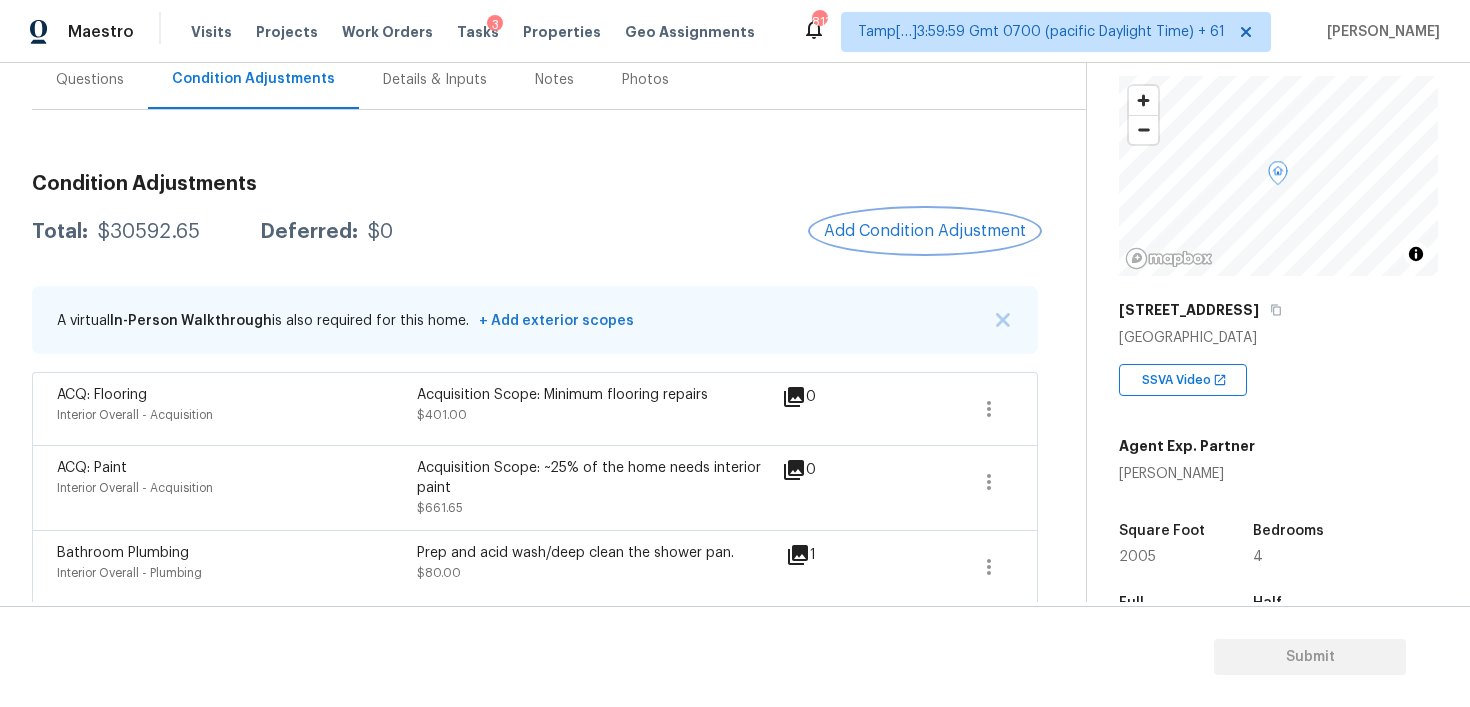 click on "Add Condition Adjustment" at bounding box center [925, 231] 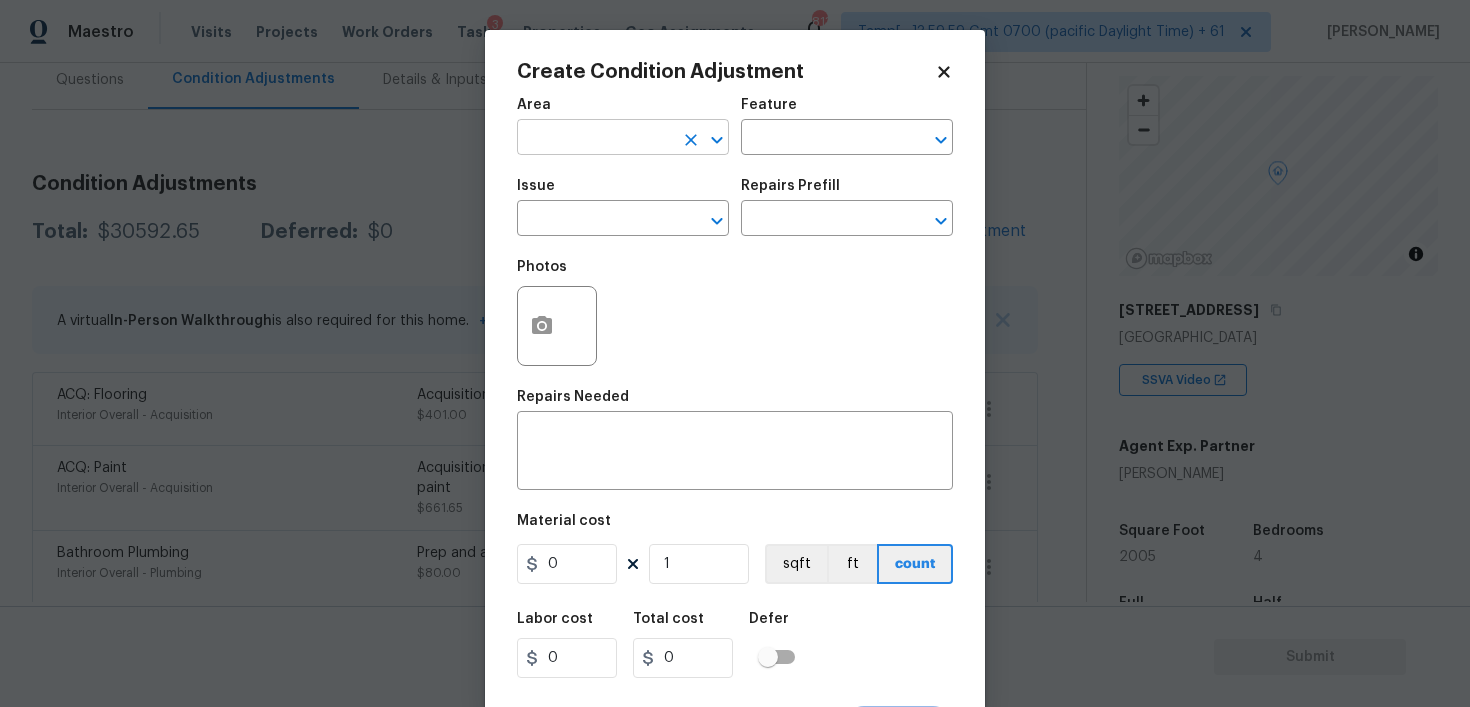 click at bounding box center [595, 139] 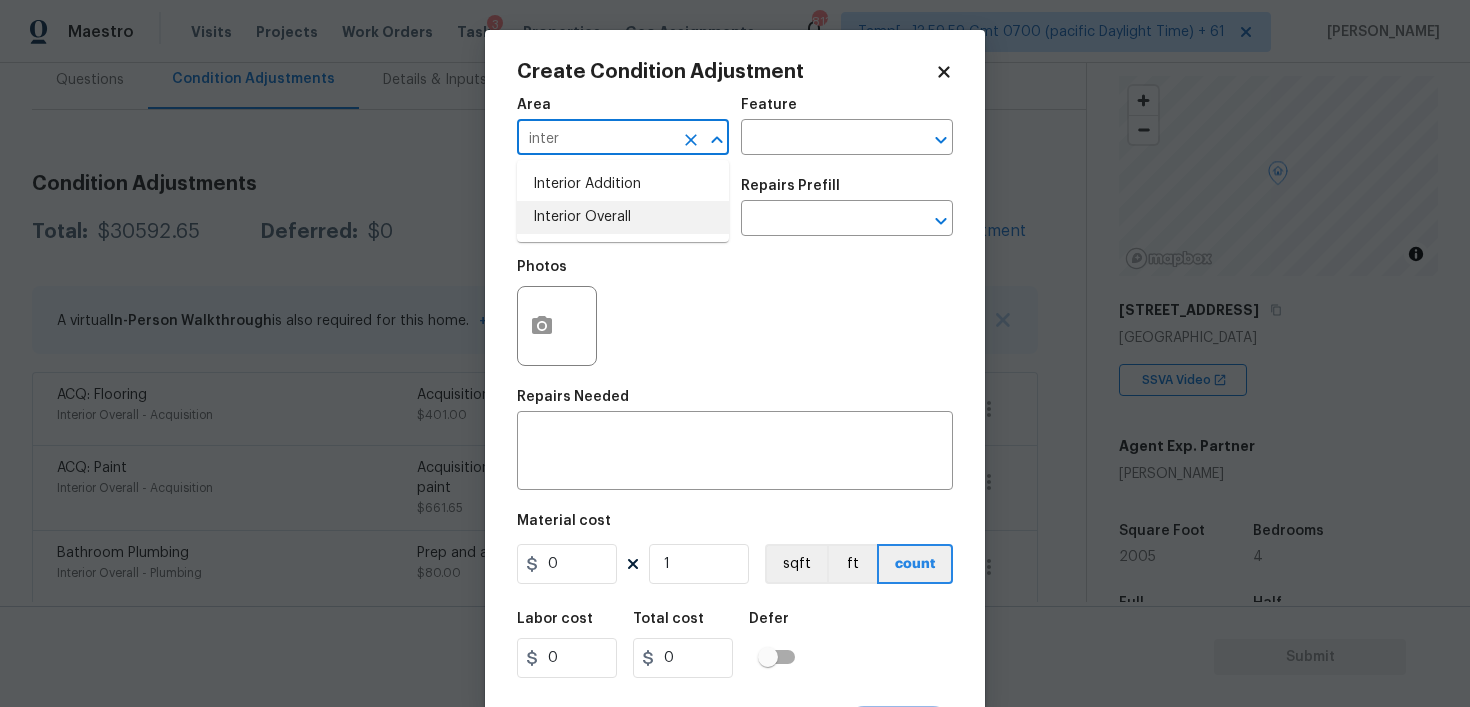 click on "Interior Addition Interior Overall" at bounding box center (623, 201) 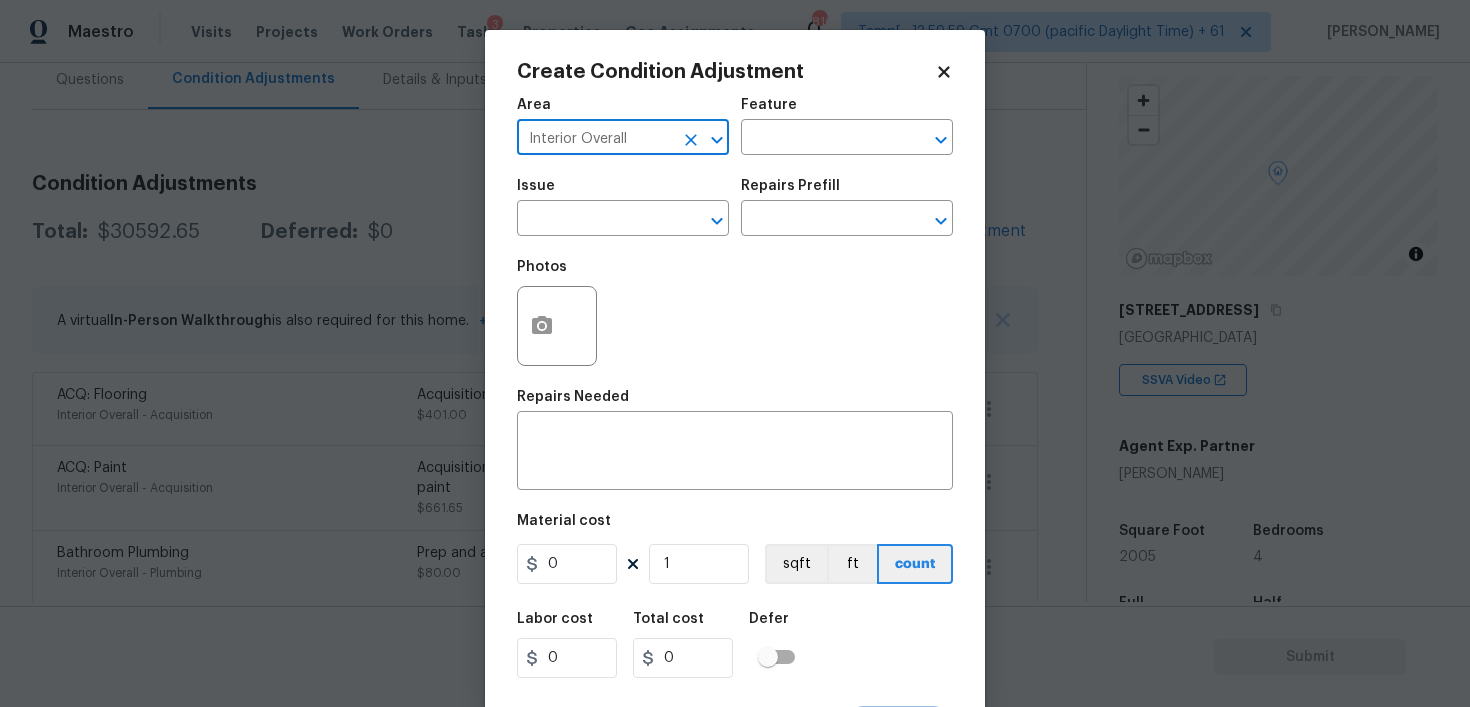 type on "Interior Overall" 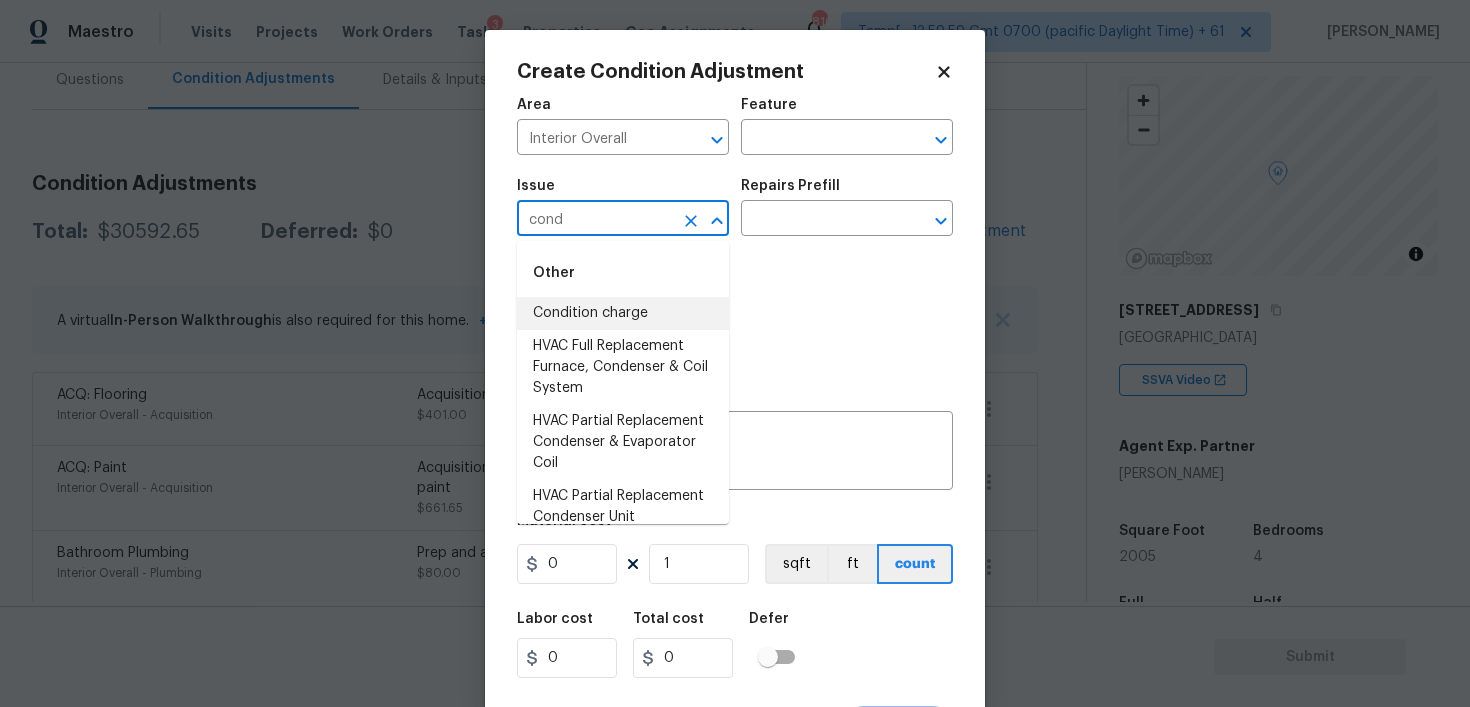 click on "Condition charge" at bounding box center (623, 313) 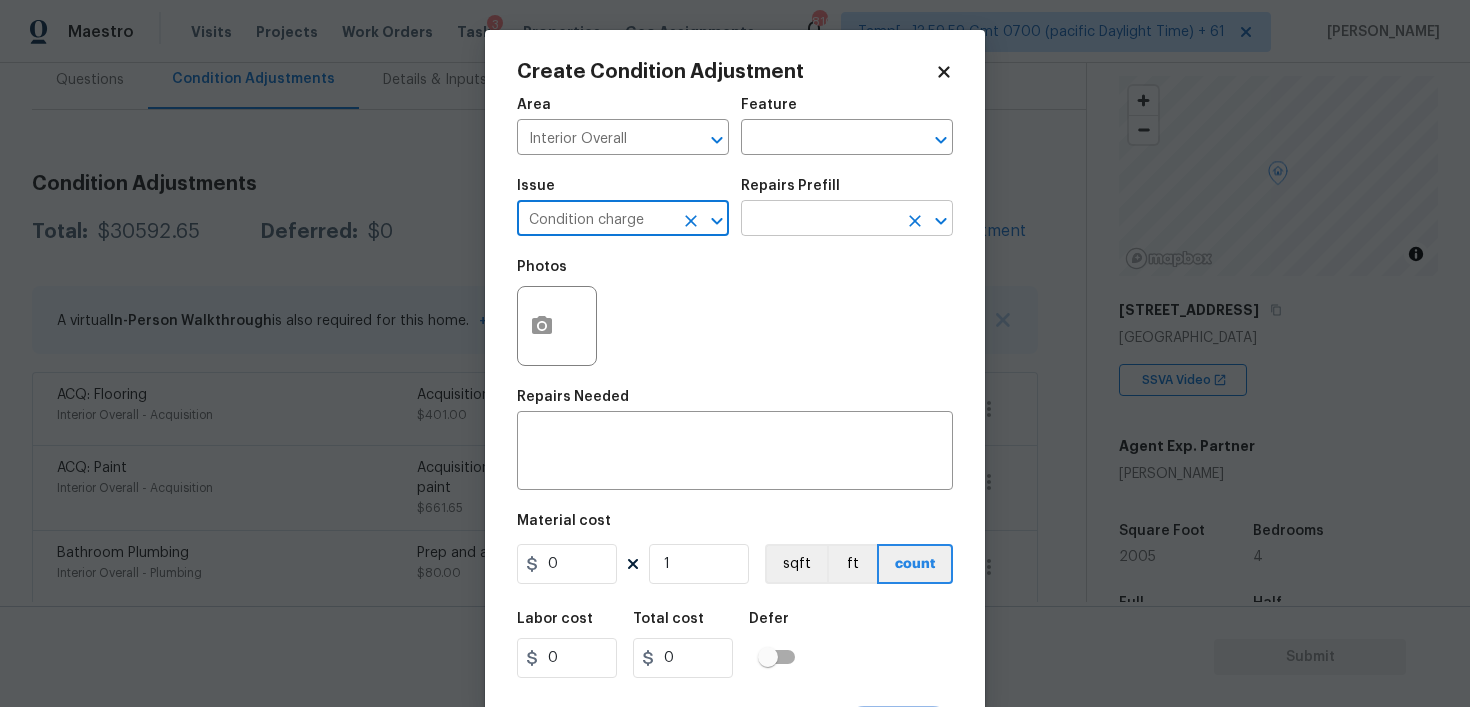 type on "Condition charge" 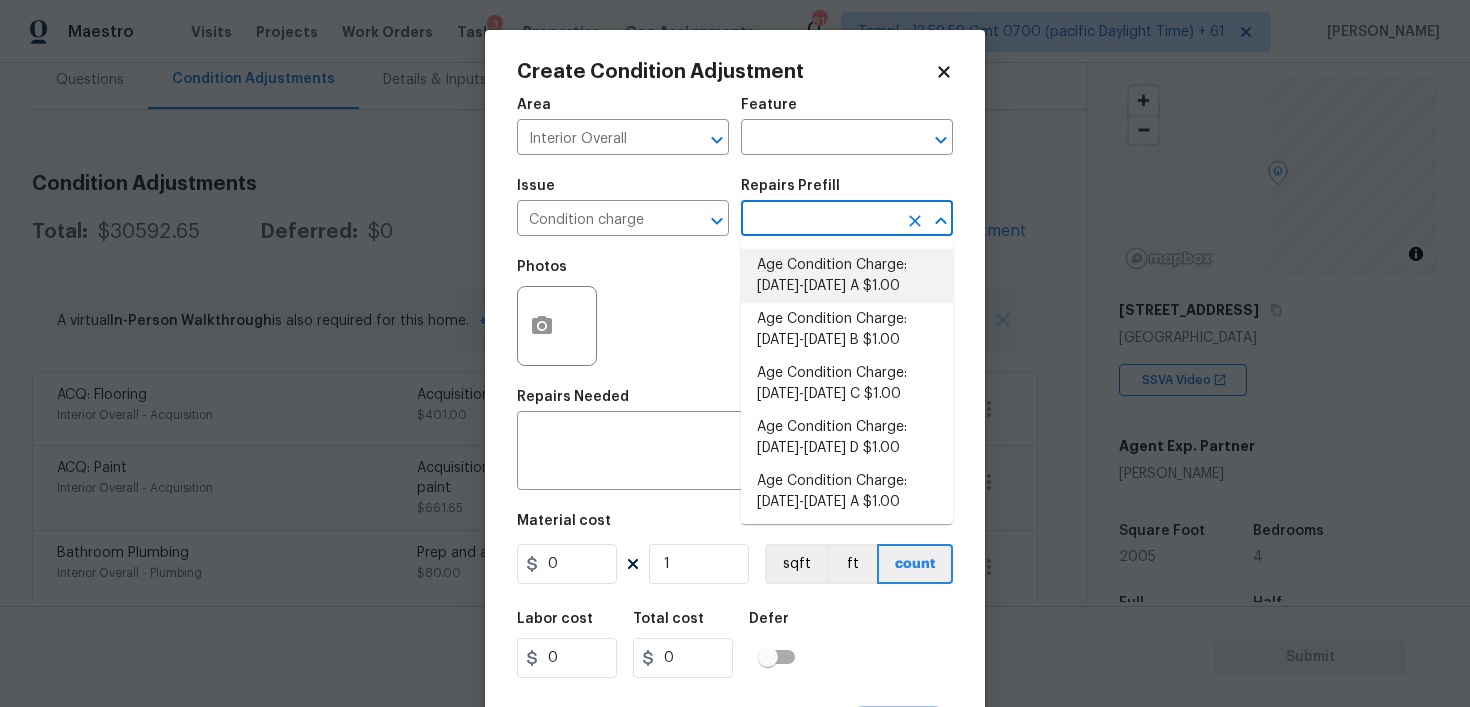 scroll, scrollTop: 1, scrollLeft: 0, axis: vertical 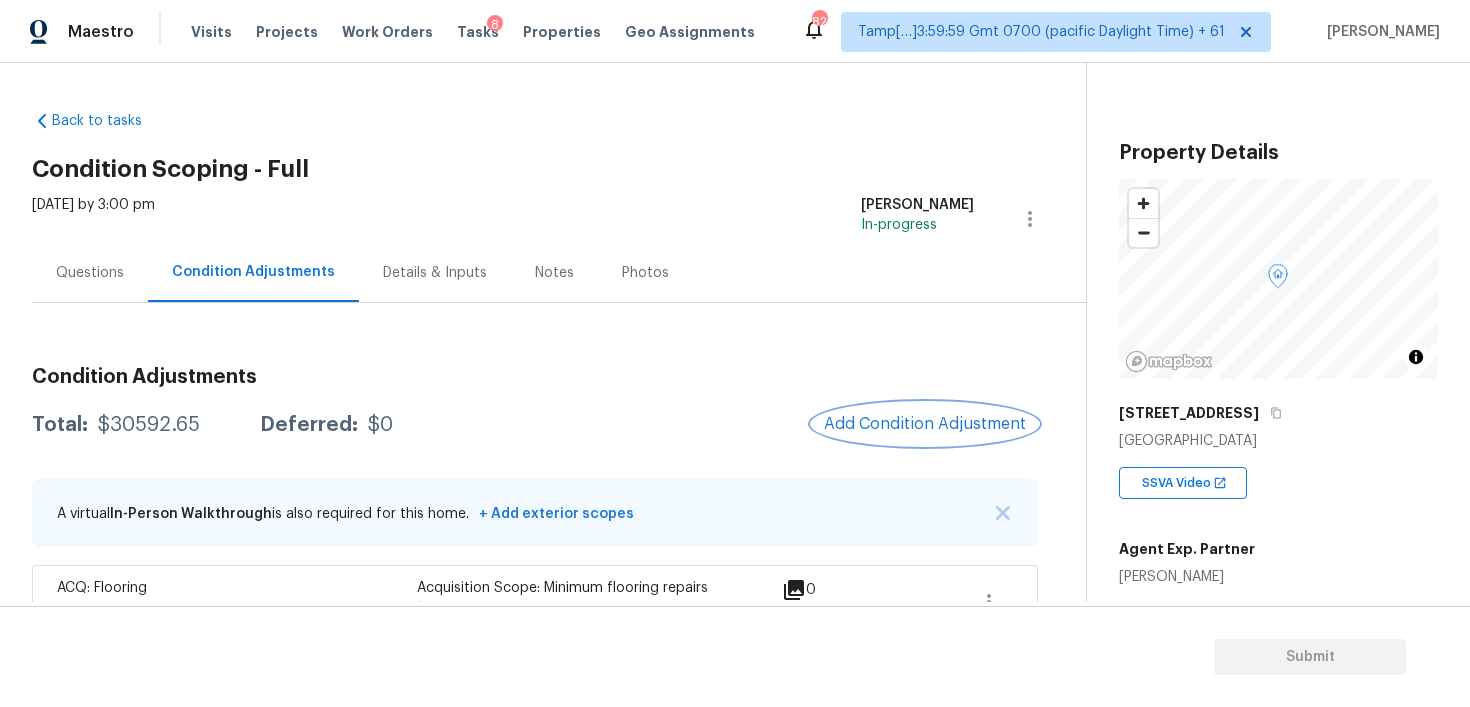 click on "Add Condition Adjustment" at bounding box center [925, 424] 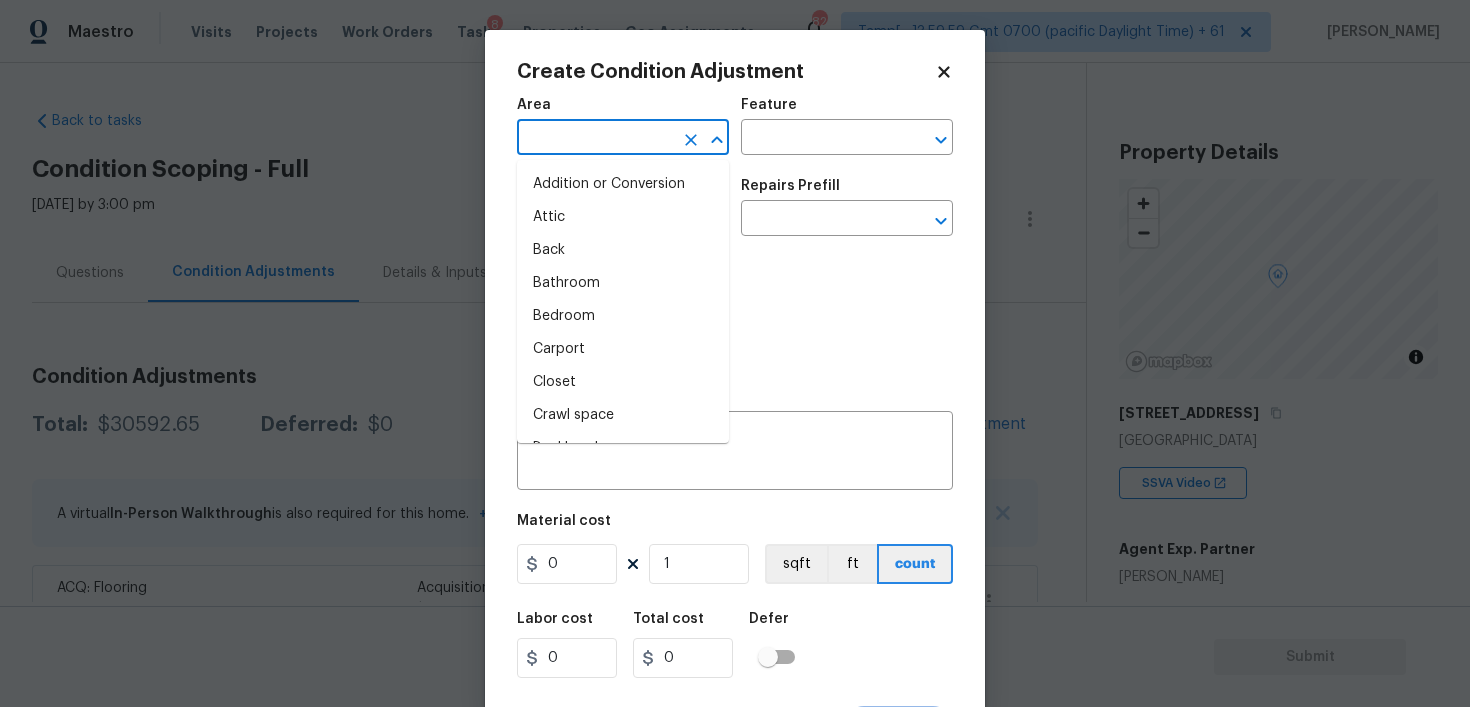 click at bounding box center [595, 139] 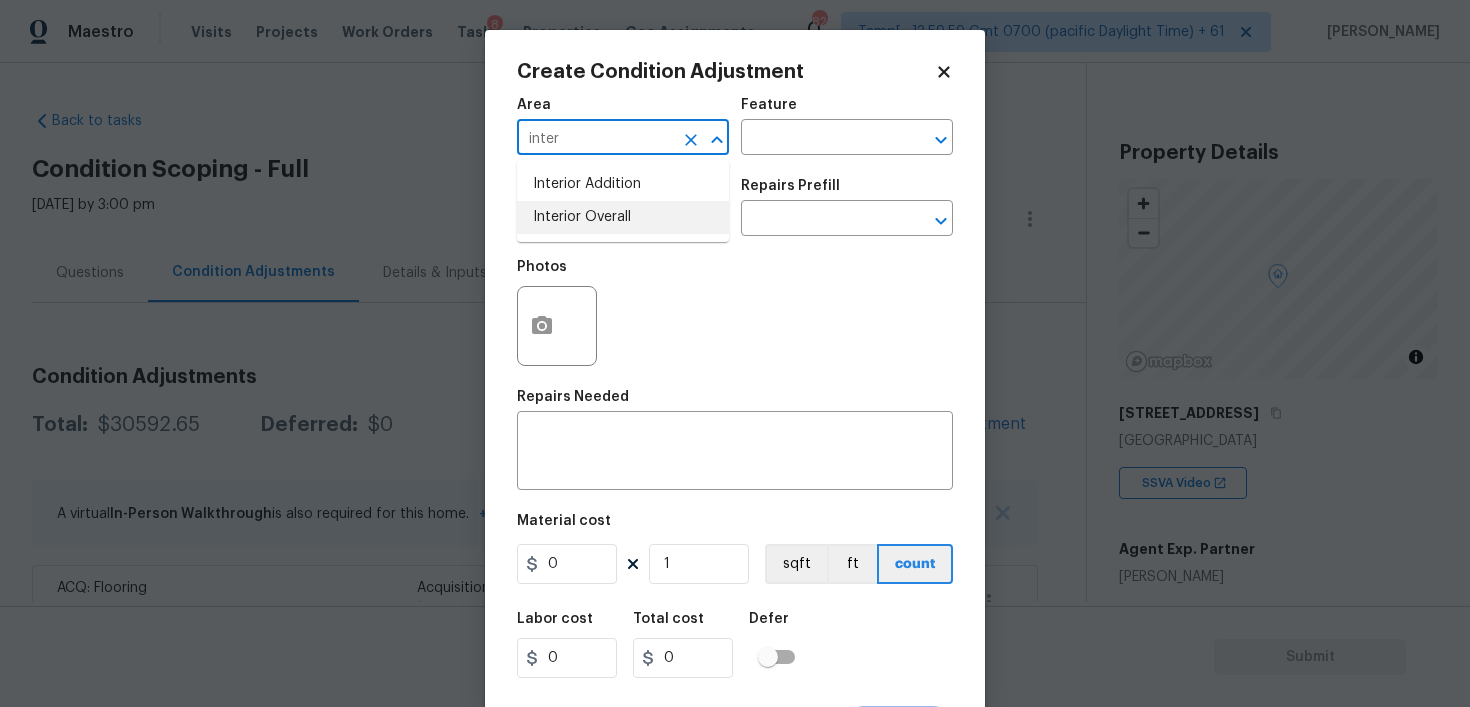 click on "Interior Overall" at bounding box center (623, 217) 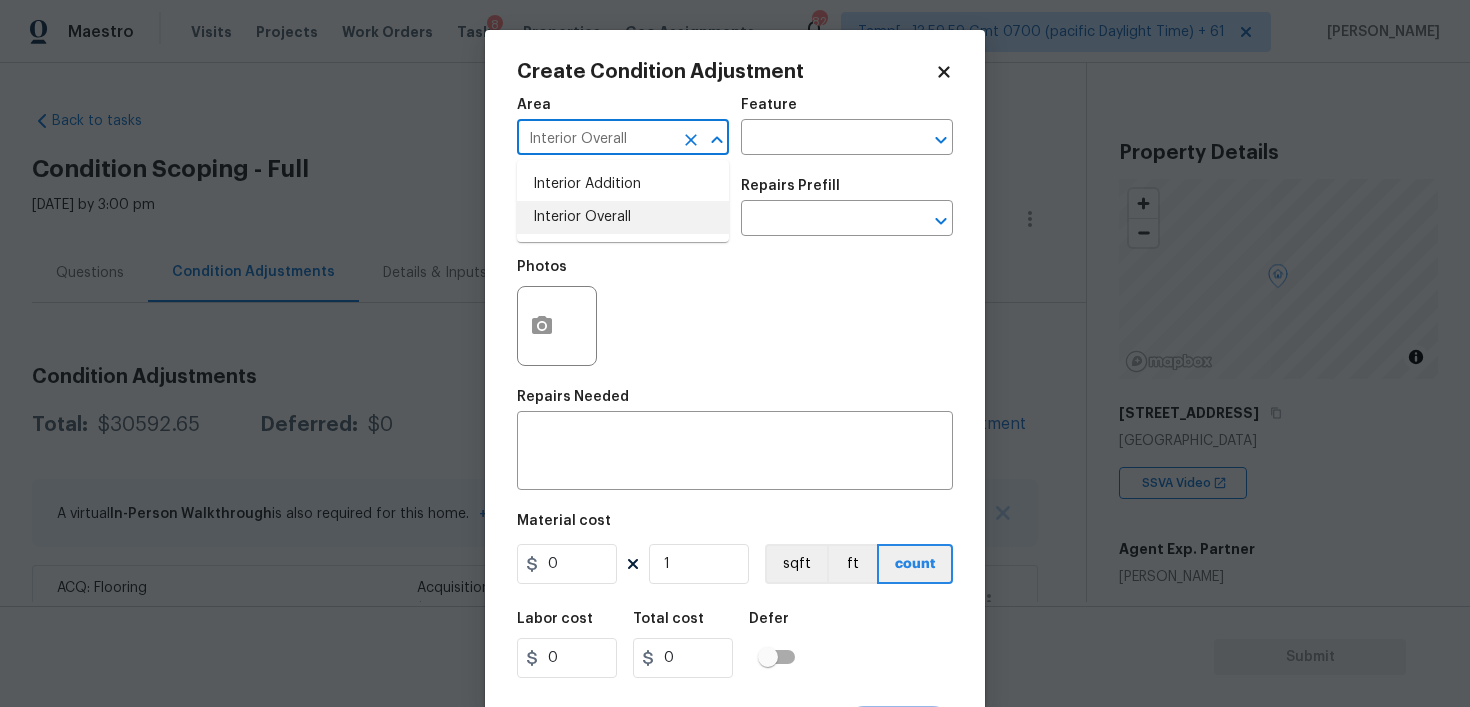 type on "Interior Overall" 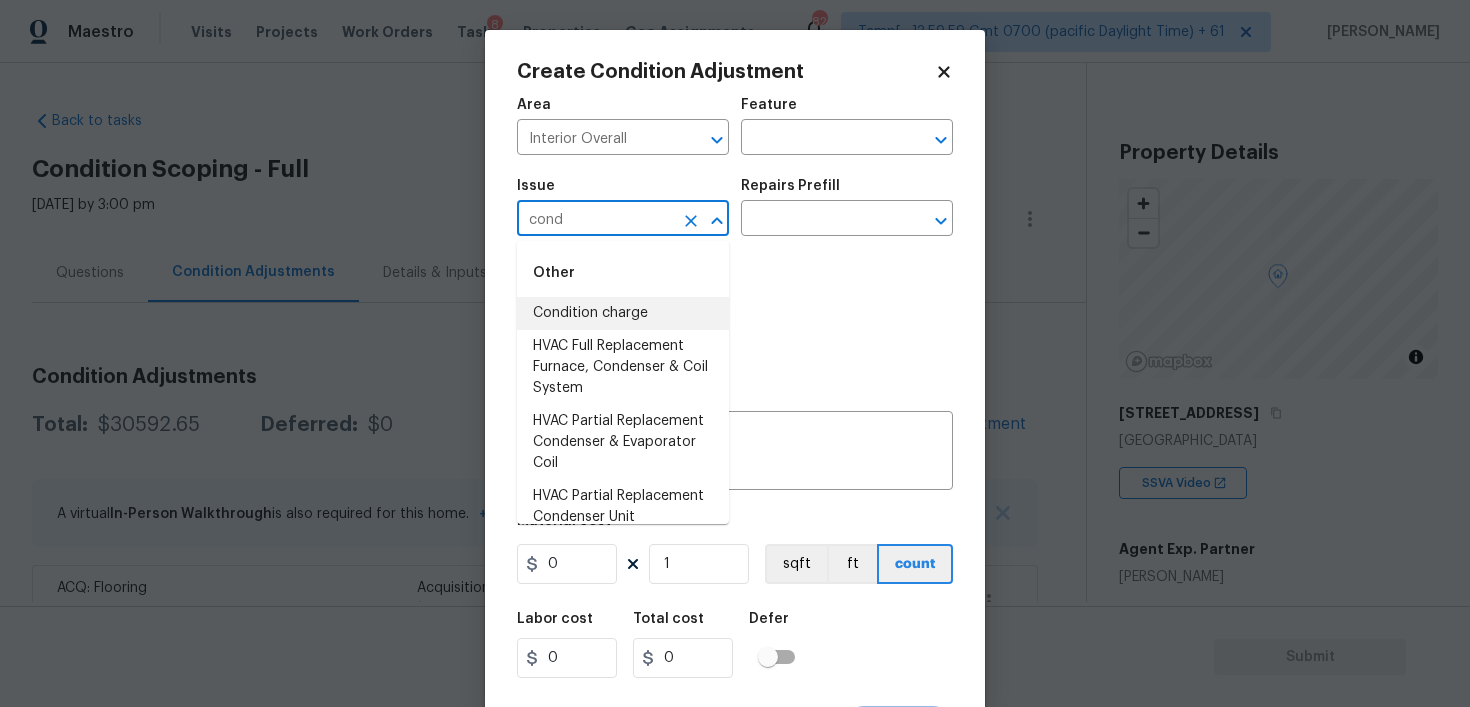 click on "Condition charge" at bounding box center (623, 313) 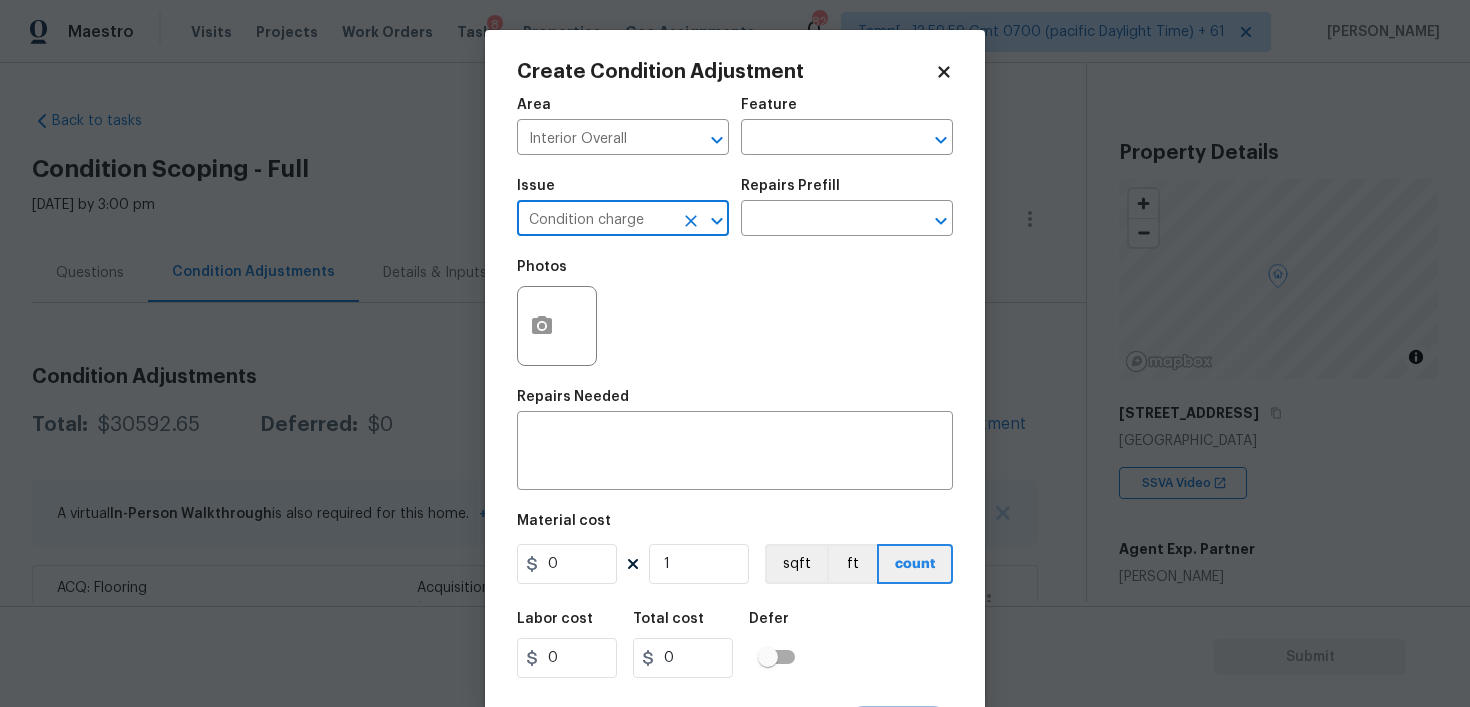 type on "Condition charge" 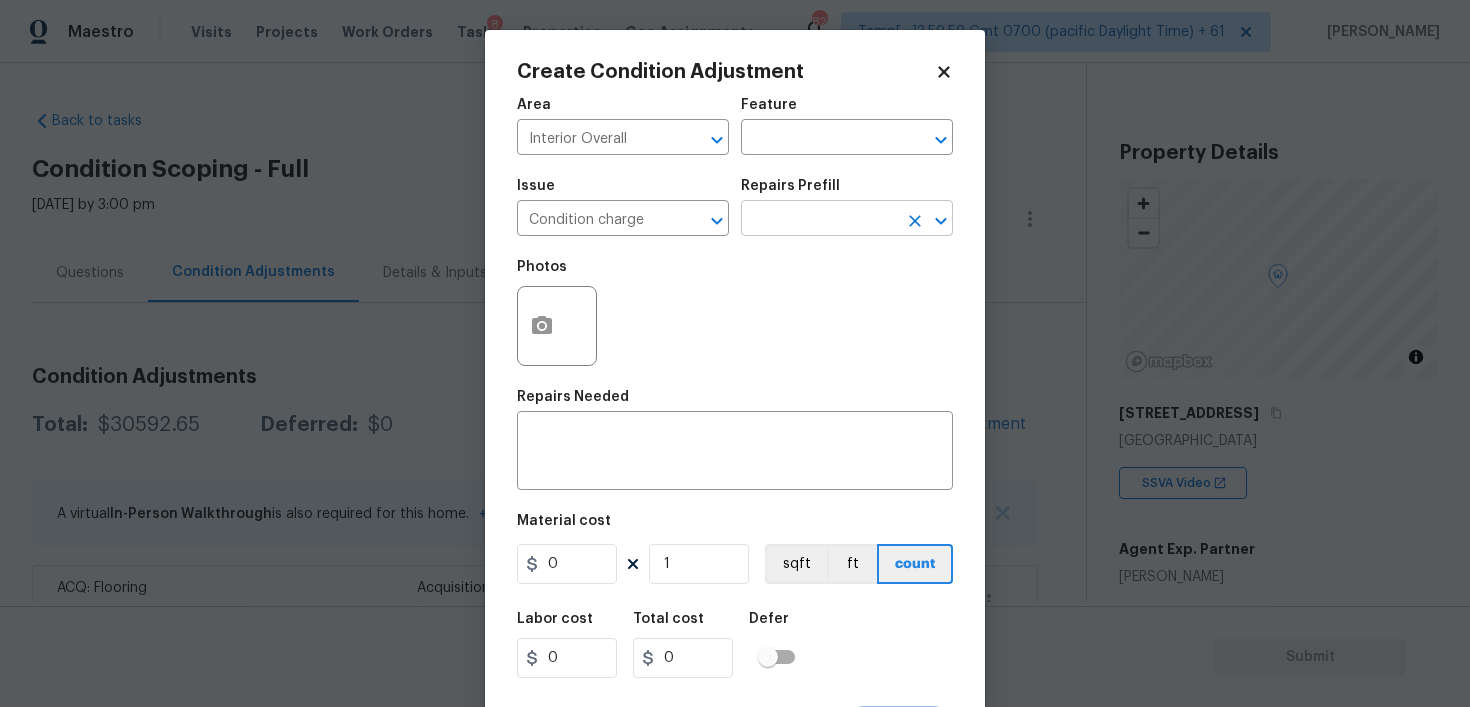 click at bounding box center [819, 220] 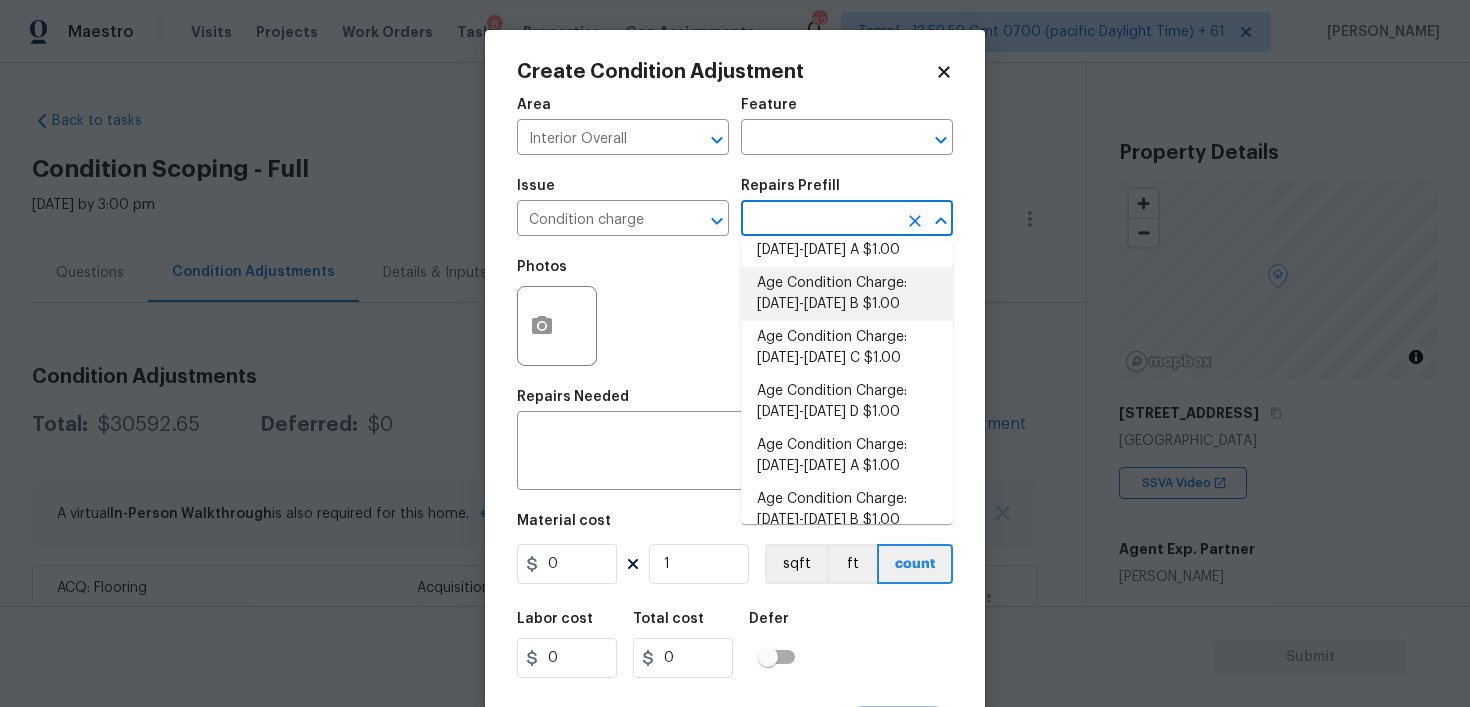 scroll, scrollTop: 274, scrollLeft: 0, axis: vertical 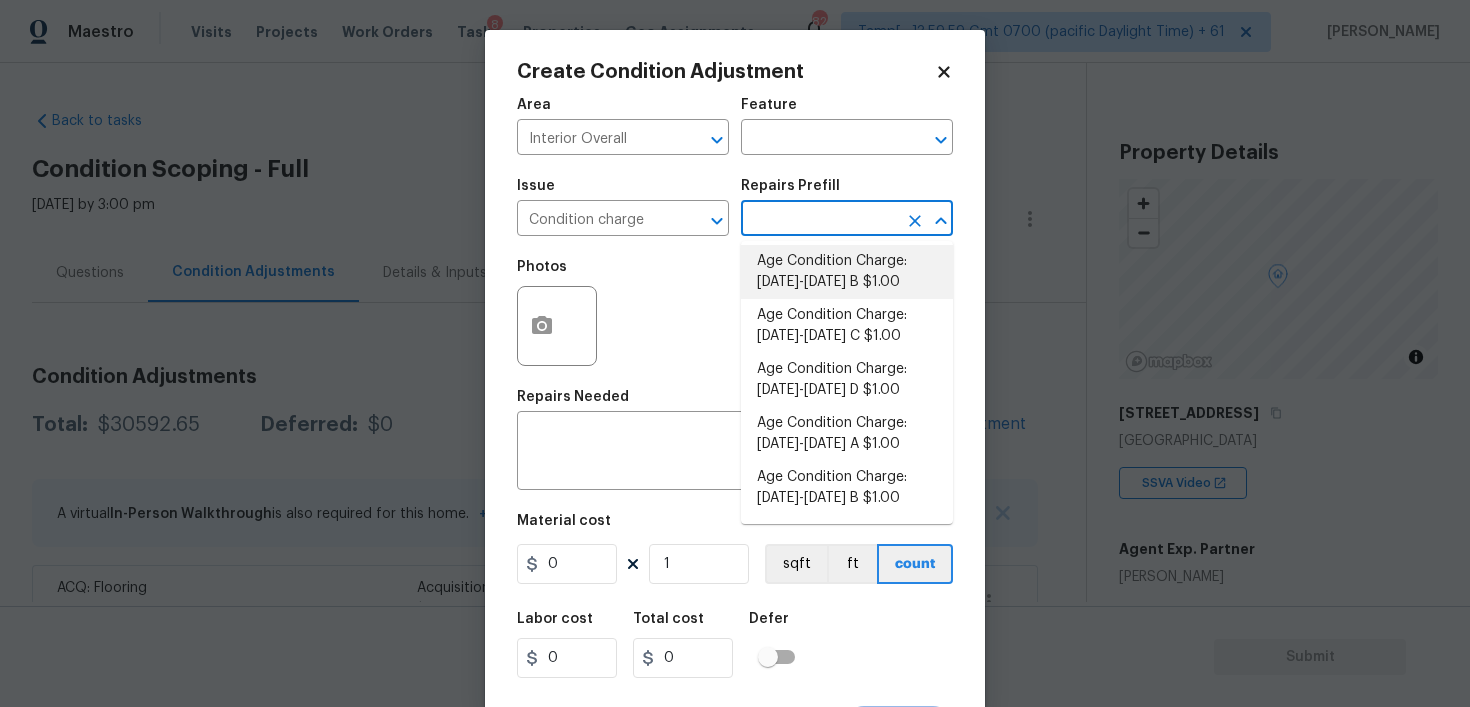 click on "Age Condition Charge: [DATE]-[DATE] B	 $1.00" at bounding box center (847, 272) 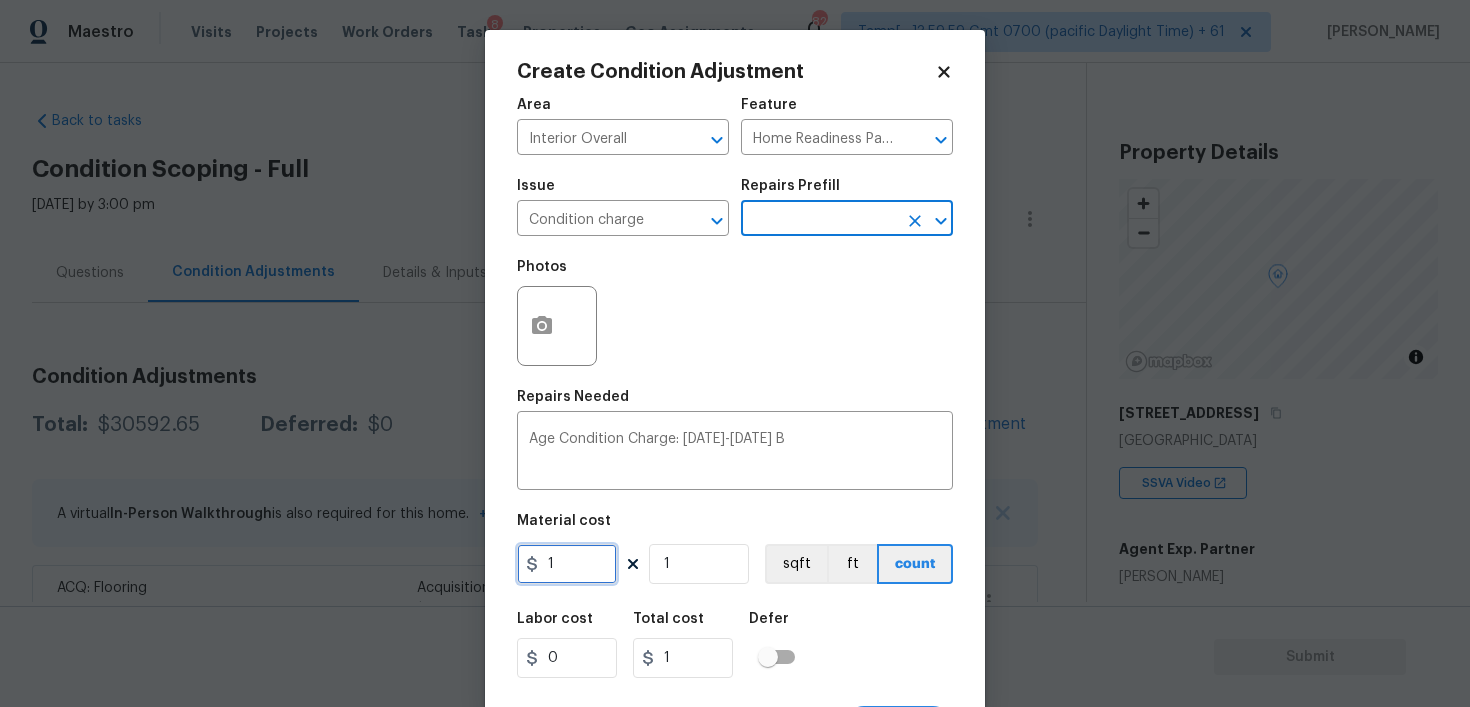 click on "1" at bounding box center [567, 564] 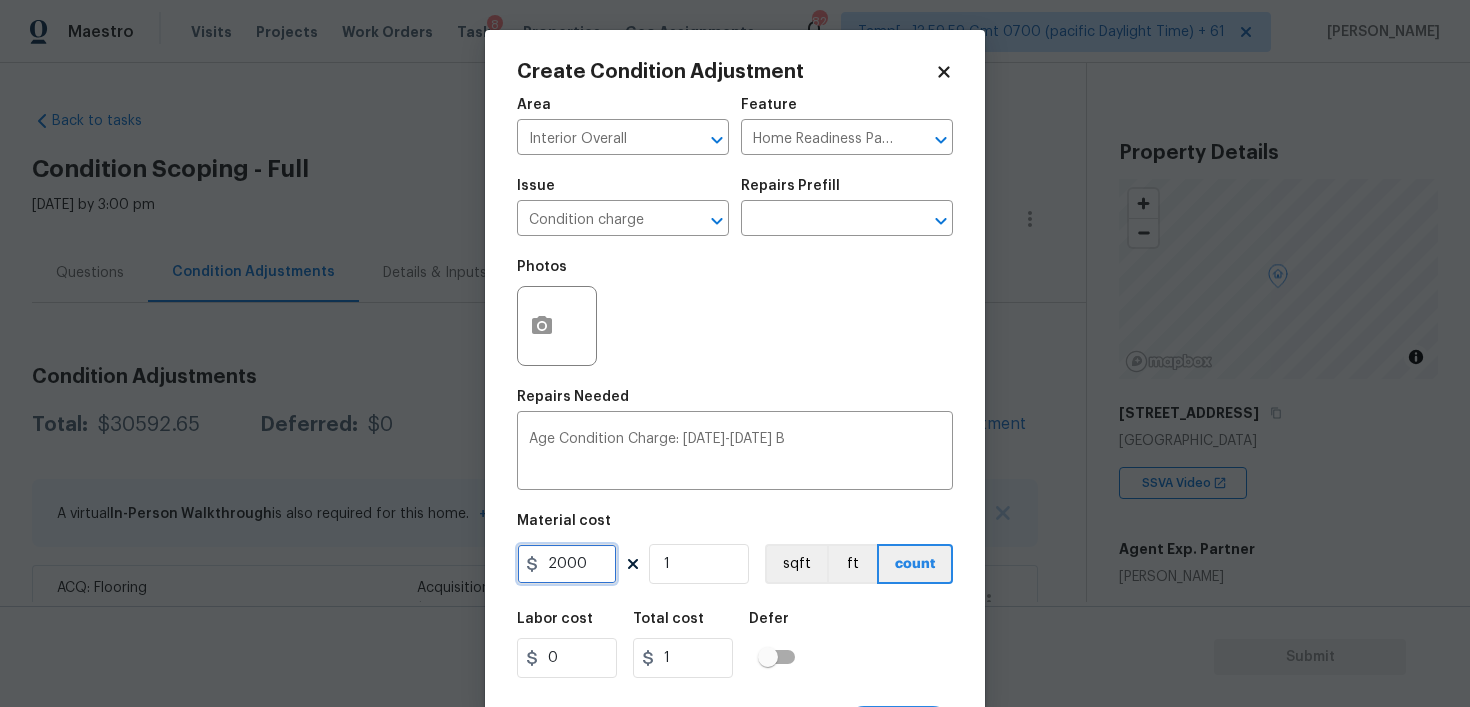 type on "2000" 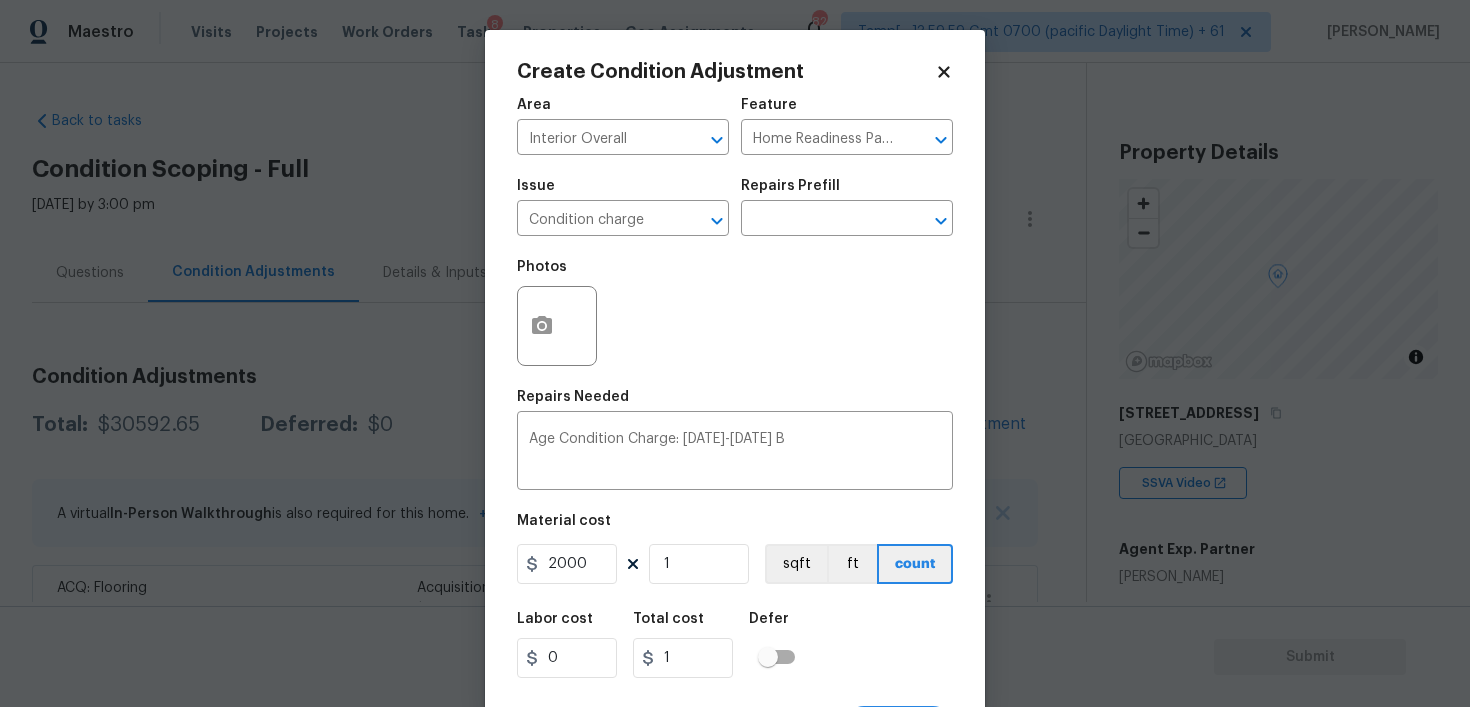 click on "Labor cost 0 Total cost 1 Defer" at bounding box center (735, 645) 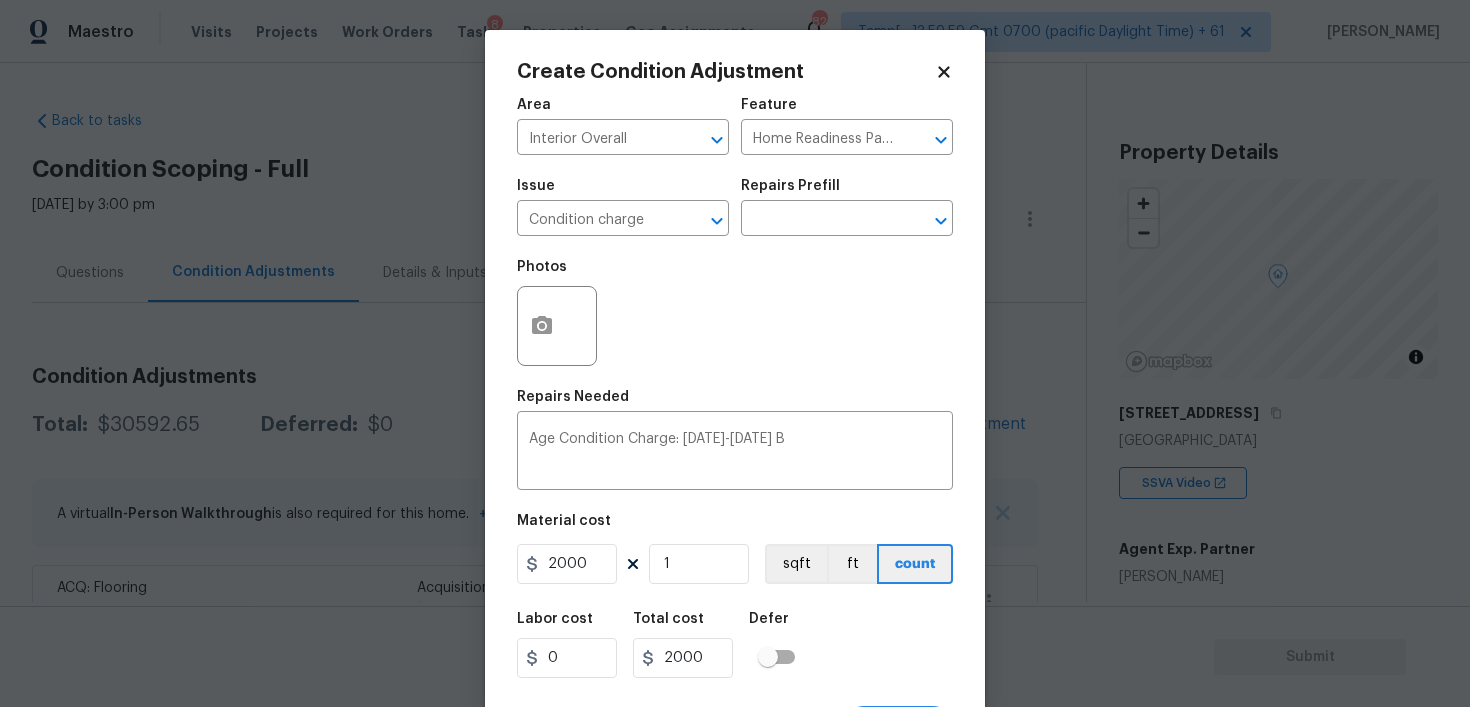 scroll, scrollTop: 40, scrollLeft: 0, axis: vertical 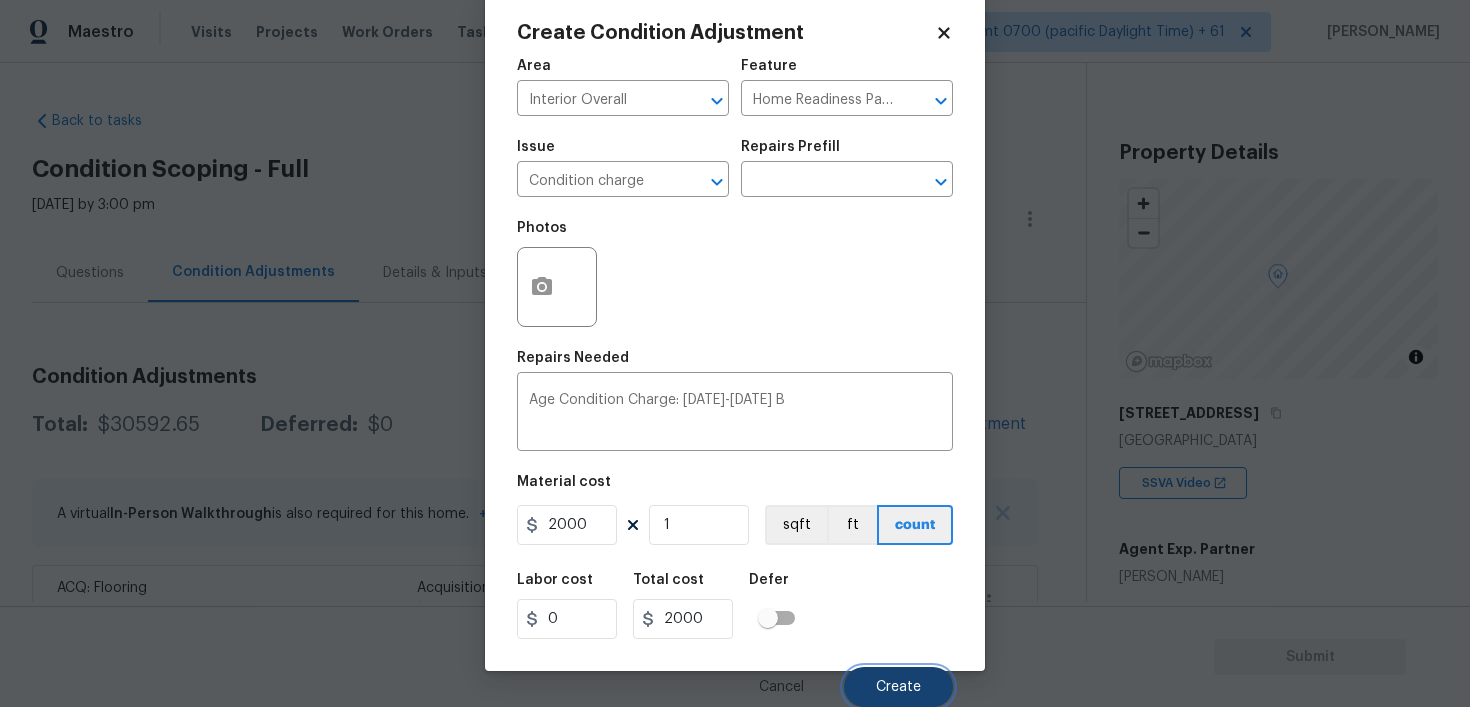 click on "Create" at bounding box center [898, 687] 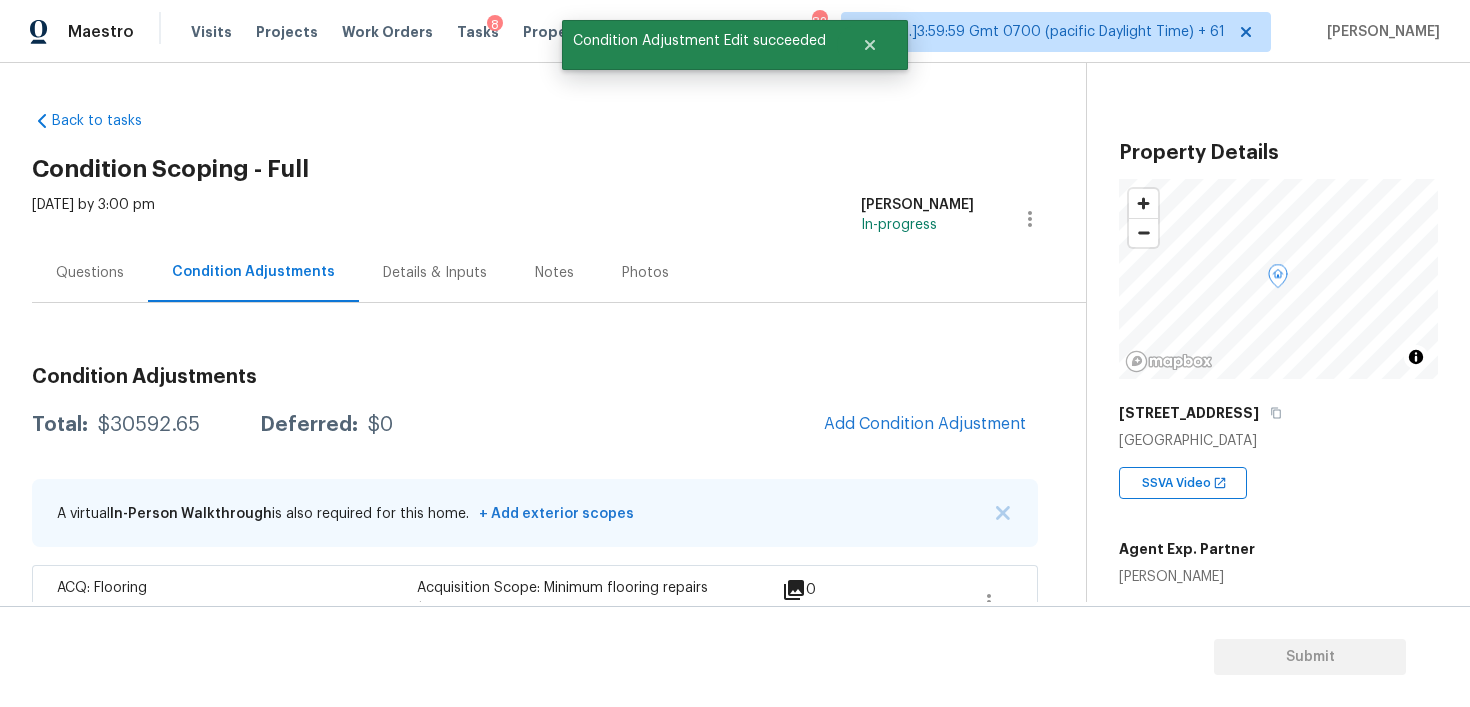 scroll, scrollTop: 33, scrollLeft: 0, axis: vertical 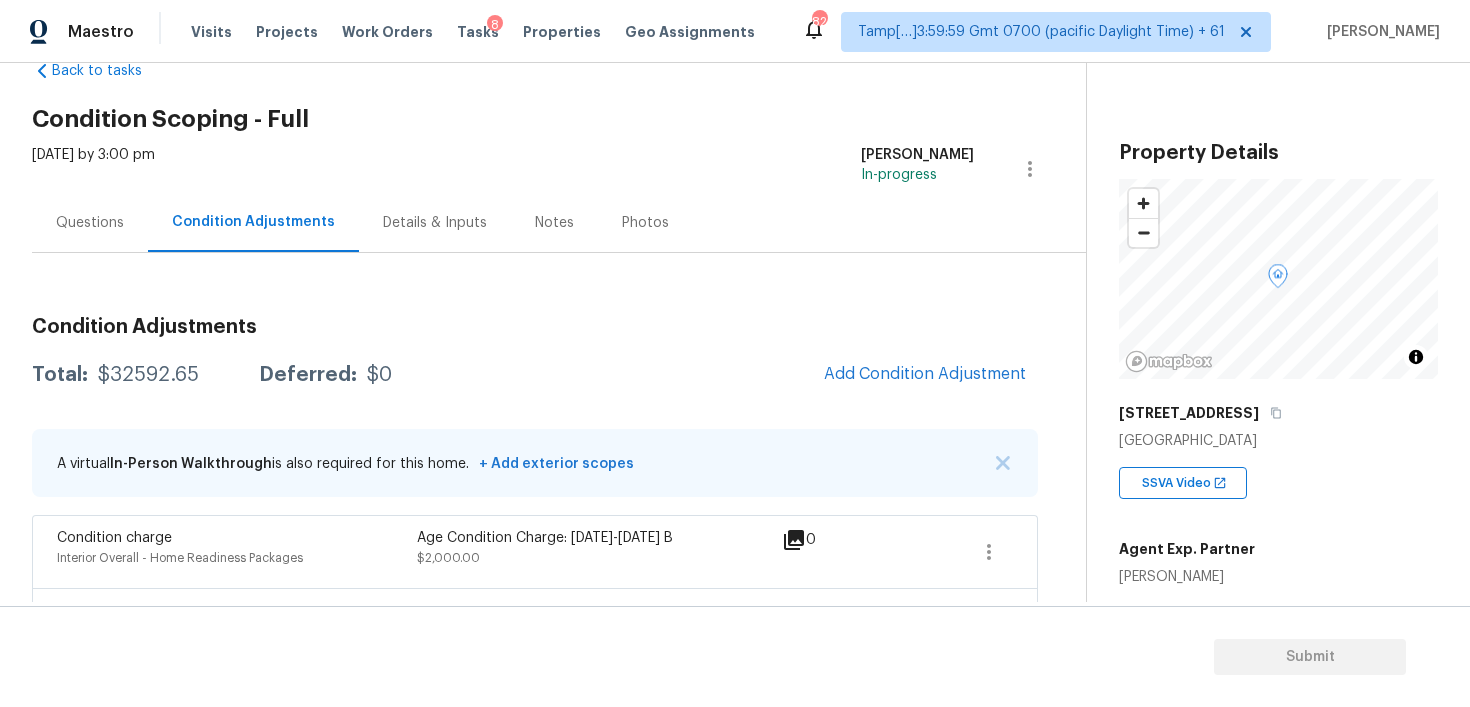 click on "Questions" at bounding box center (90, 223) 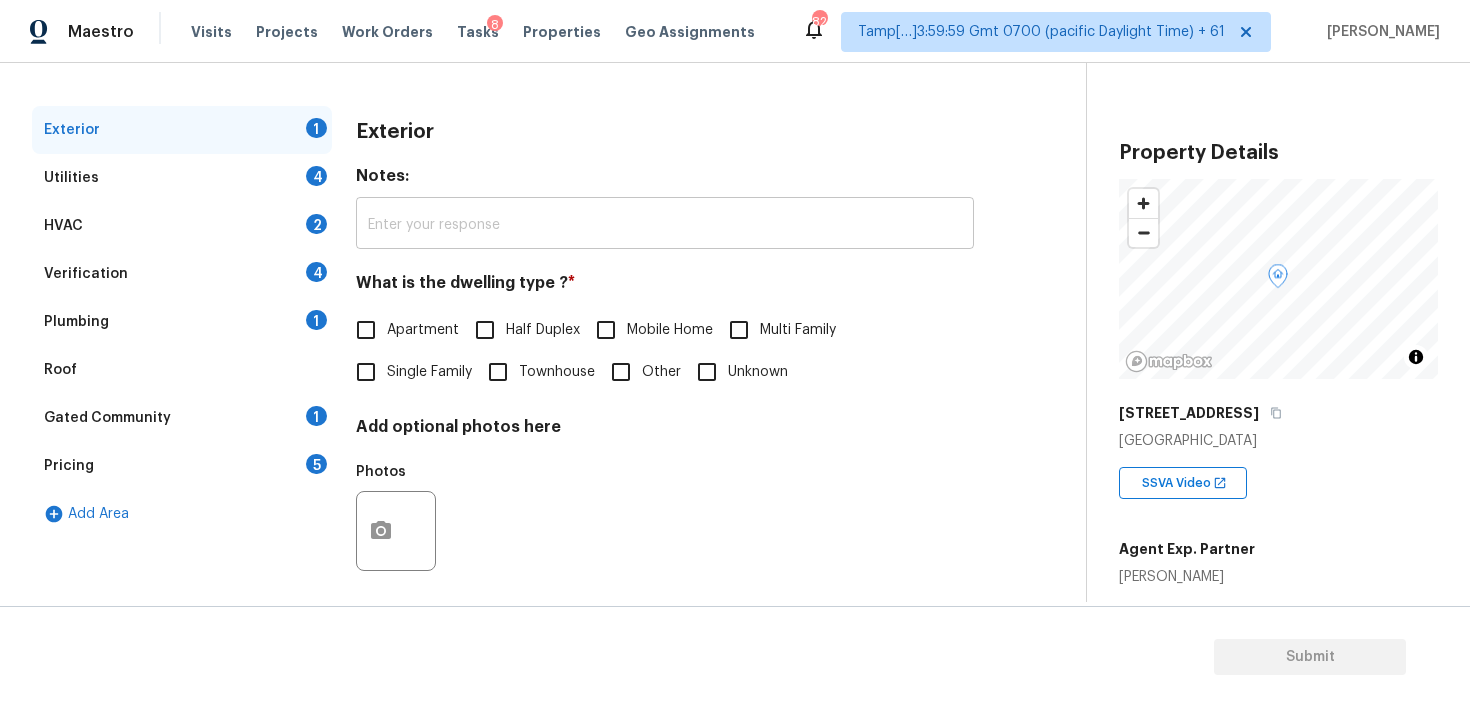 scroll, scrollTop: 256, scrollLeft: 0, axis: vertical 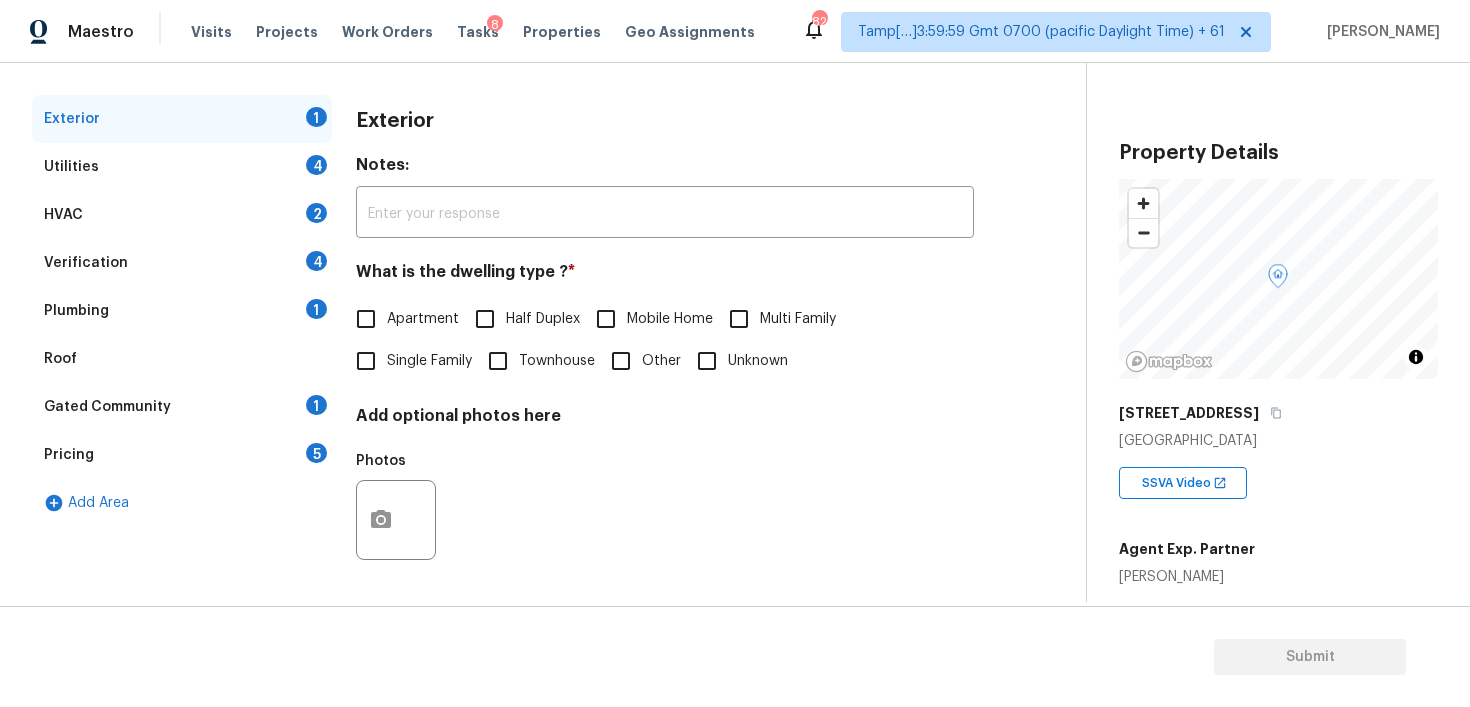 click on "Single Family" at bounding box center [366, 361] 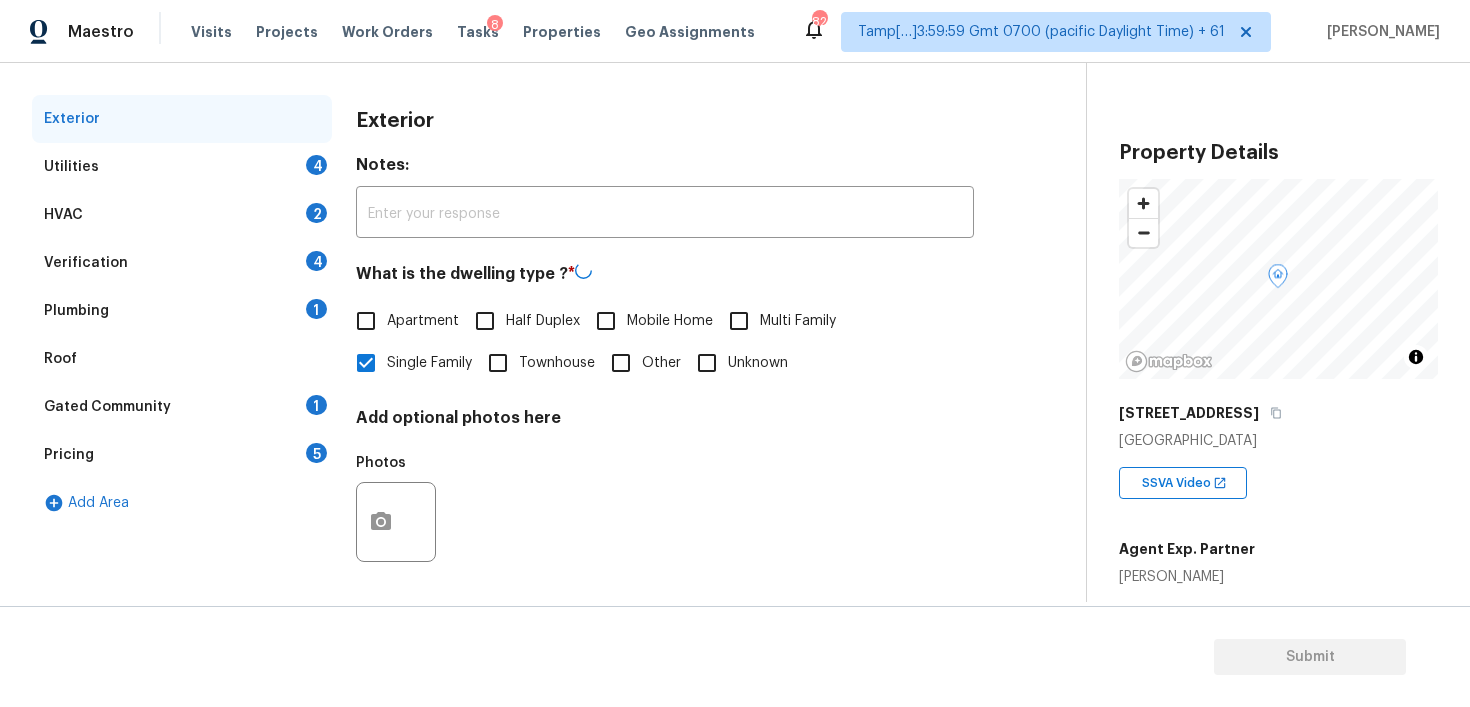 click on "Utilities 4" at bounding box center [182, 167] 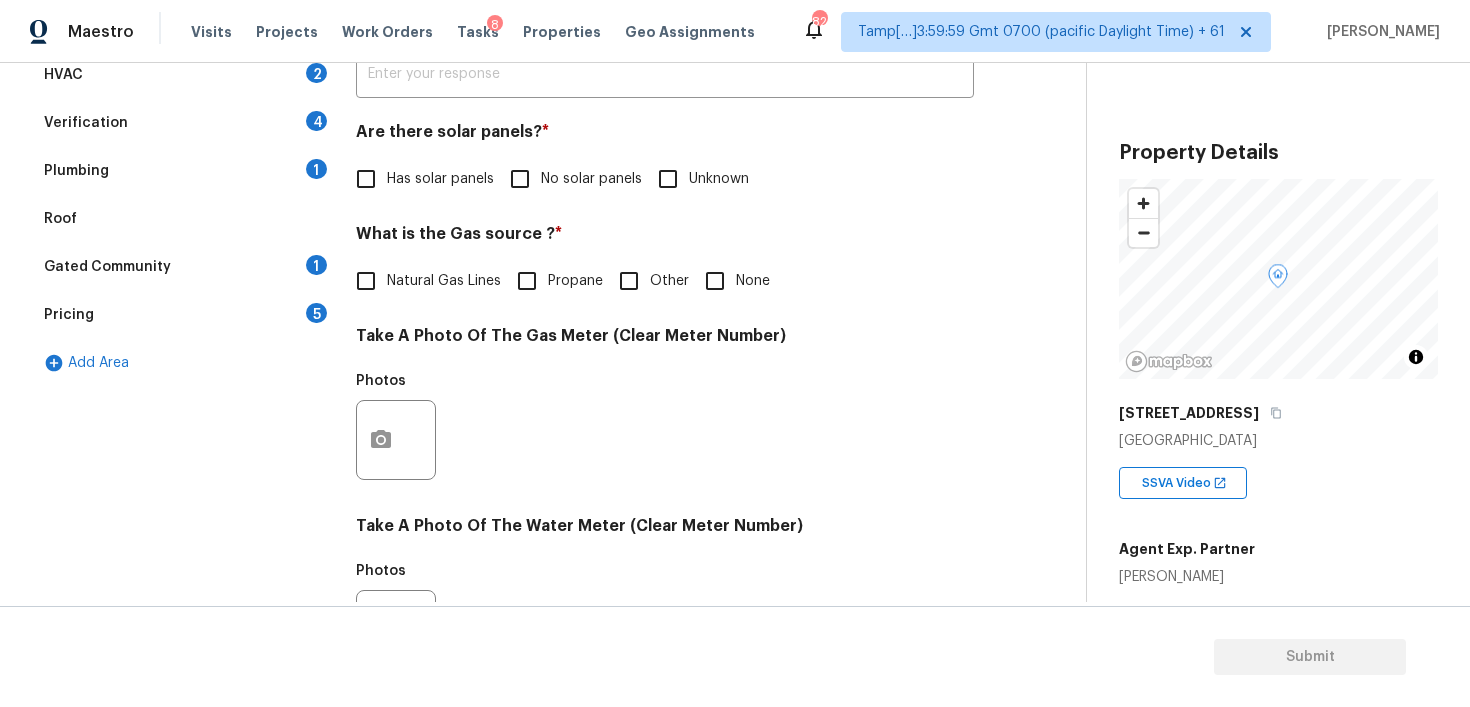 scroll, scrollTop: 429, scrollLeft: 0, axis: vertical 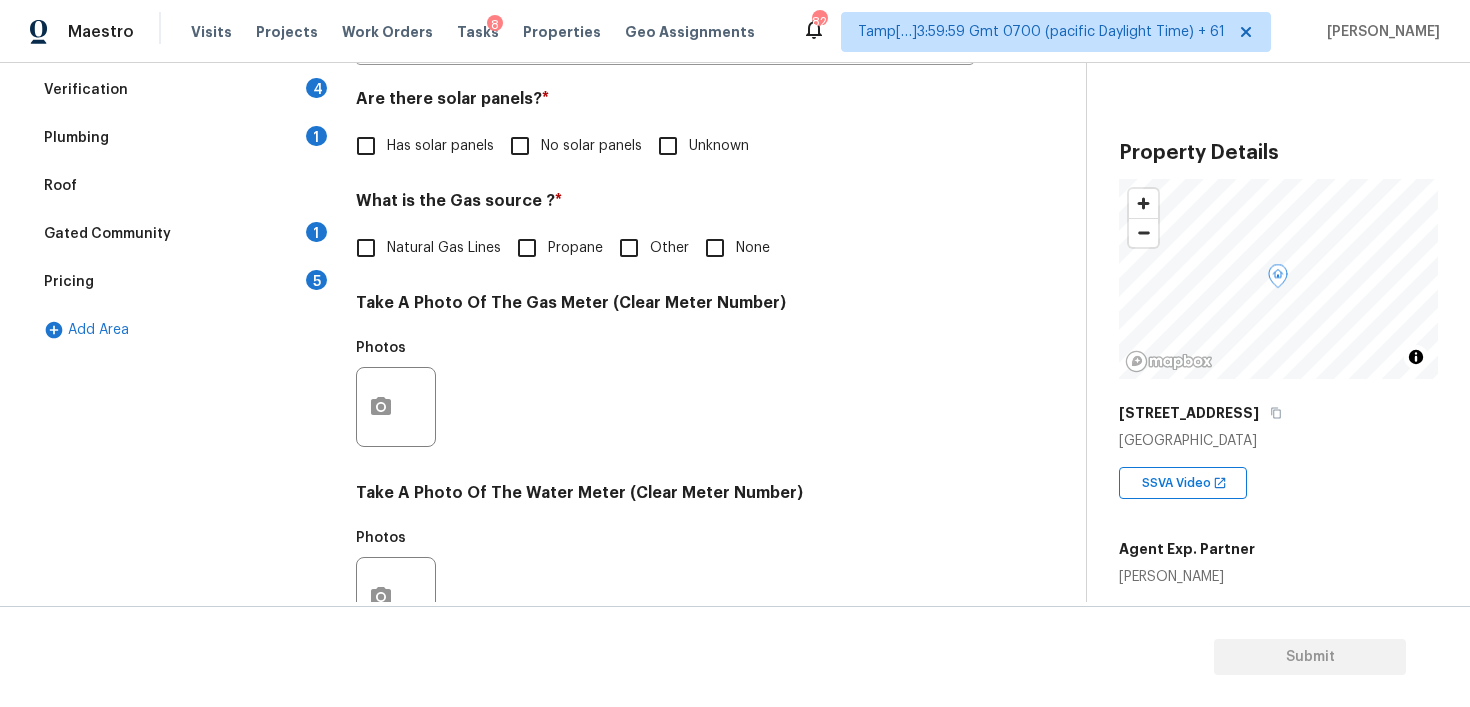 click on "No solar panels" at bounding box center (520, 146) 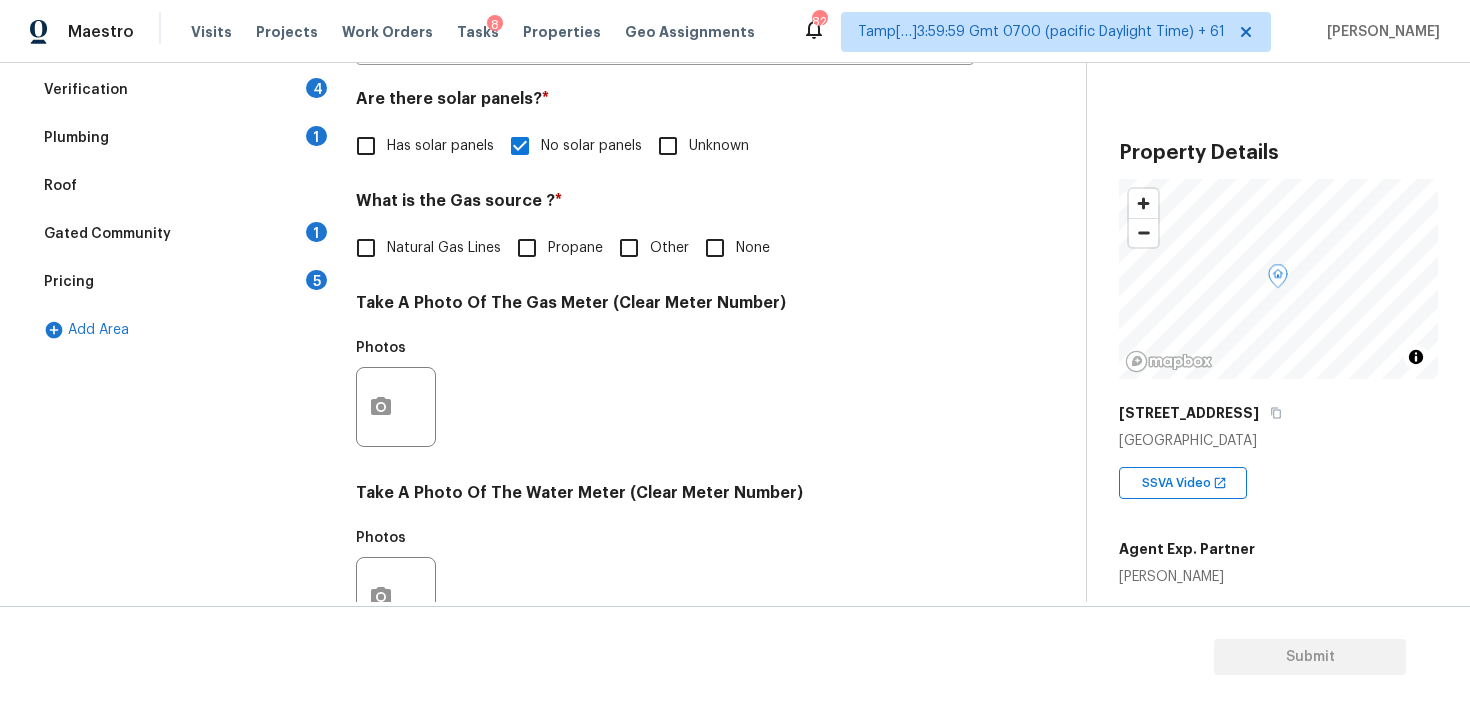 click on "None" at bounding box center (753, 248) 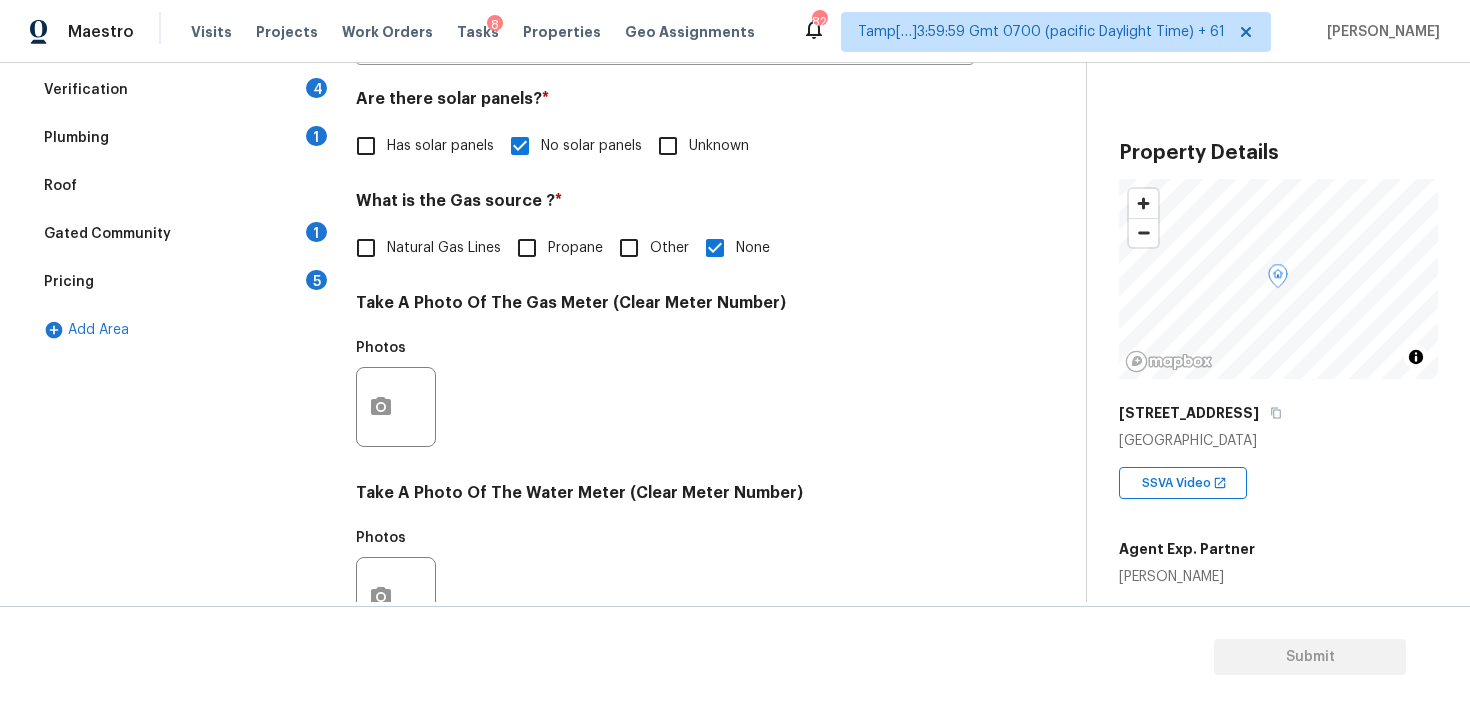 scroll, scrollTop: 798, scrollLeft: 0, axis: vertical 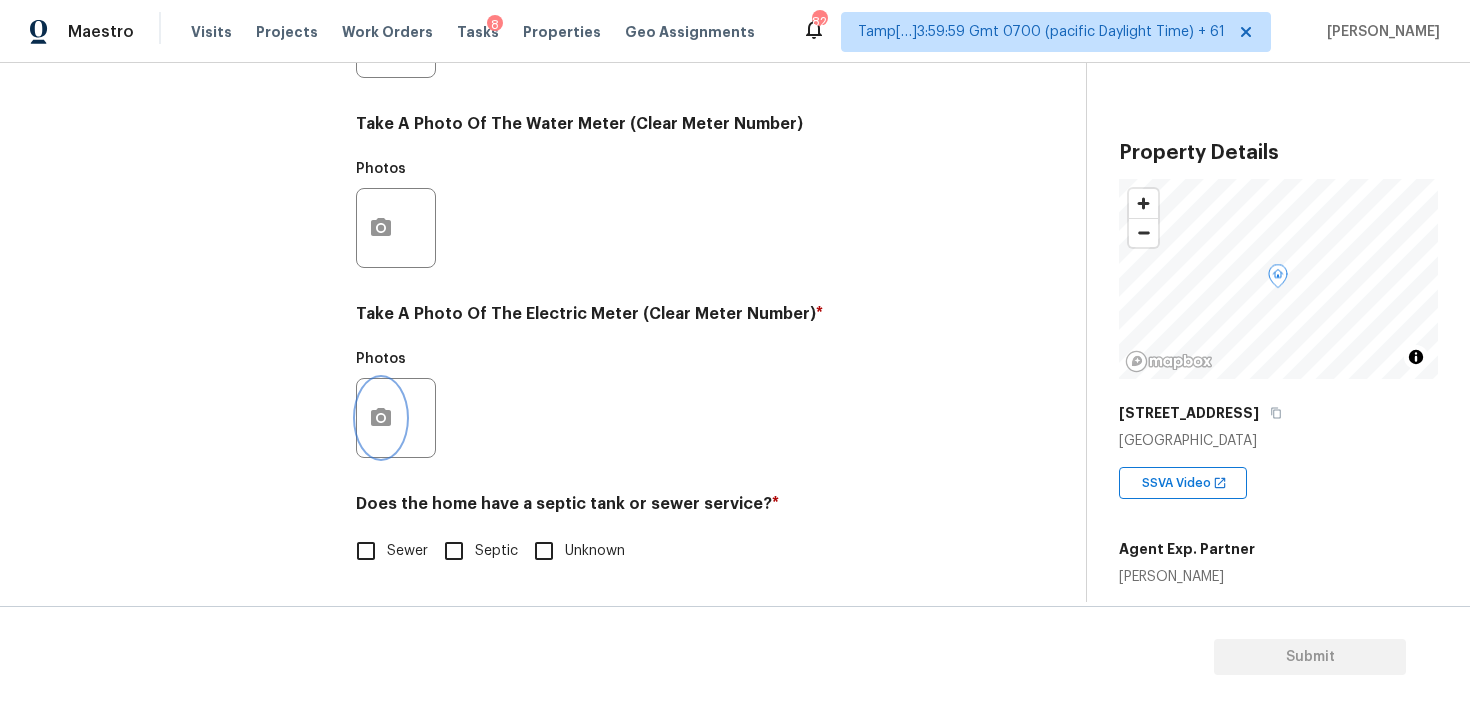 click at bounding box center (381, 418) 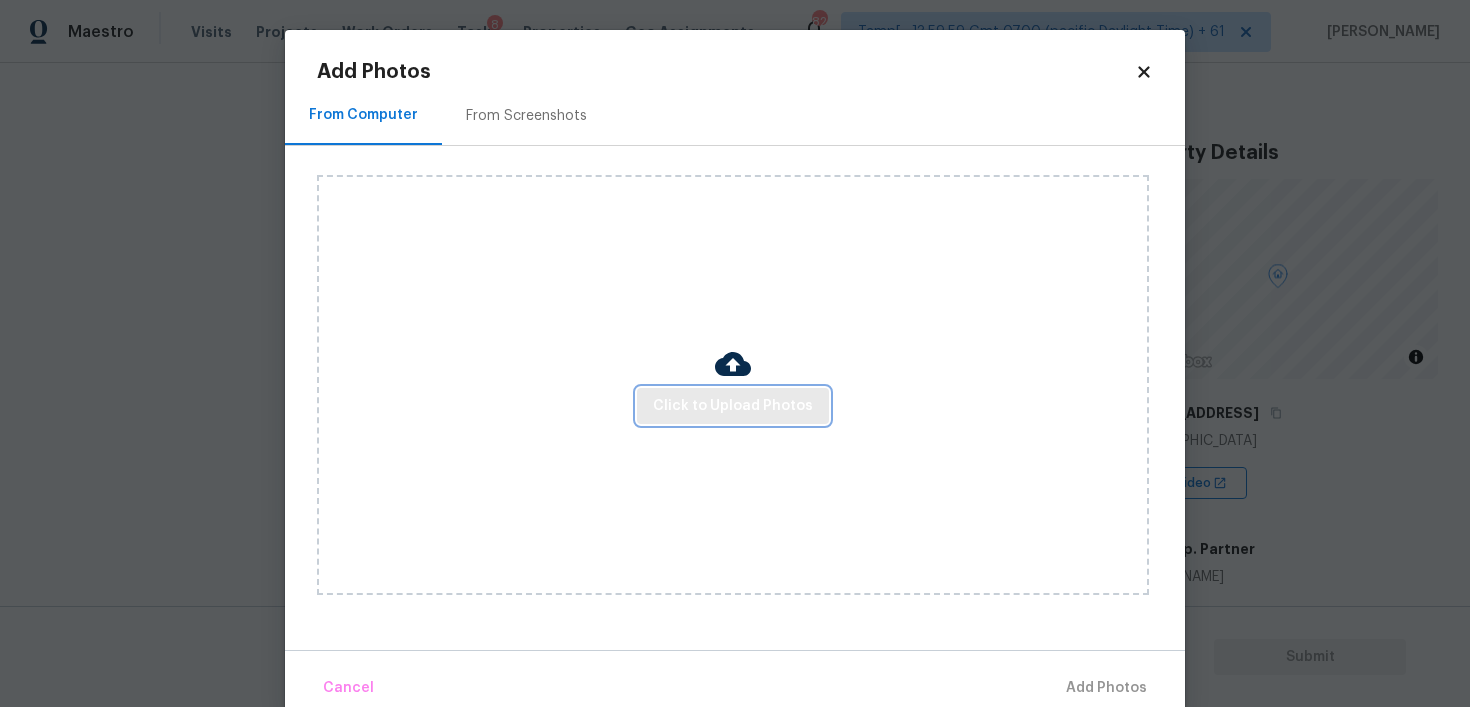 click on "Click to Upload Photos" at bounding box center [733, 406] 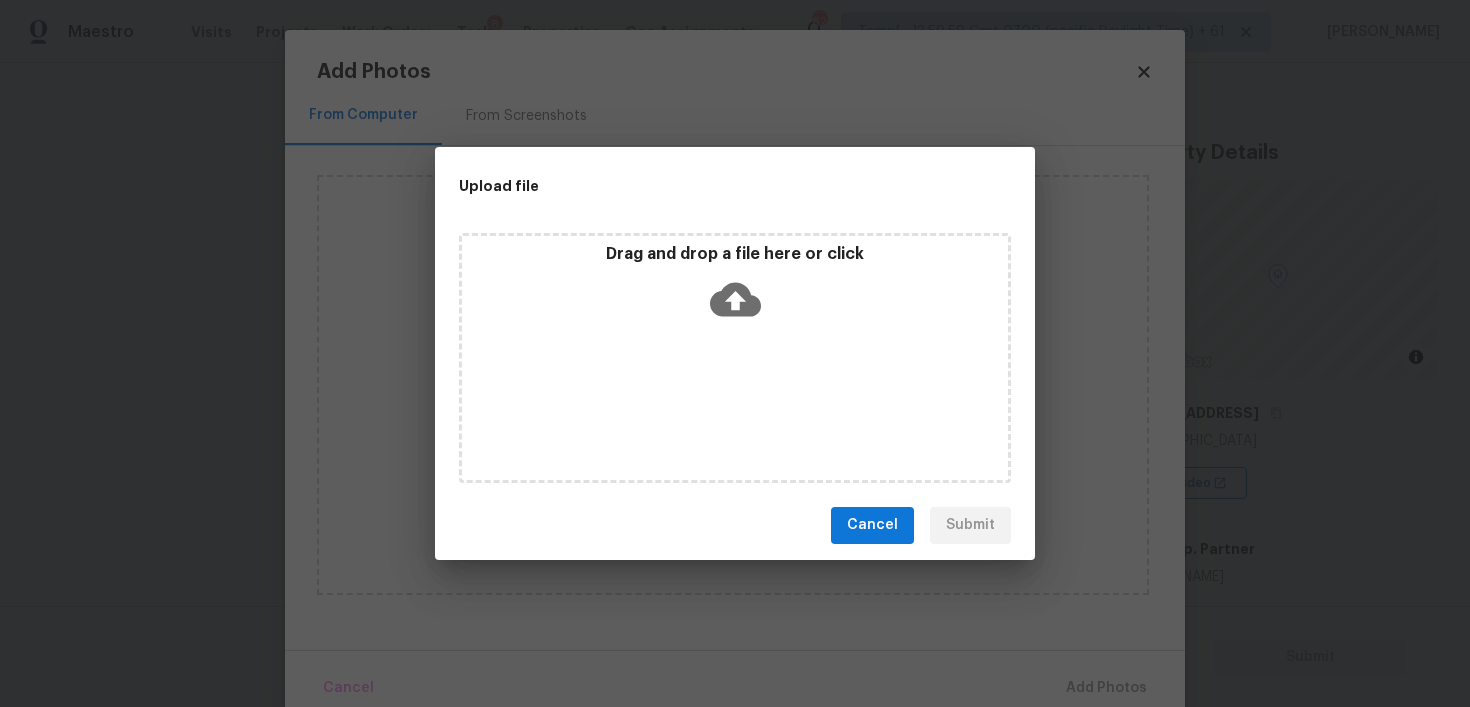 click 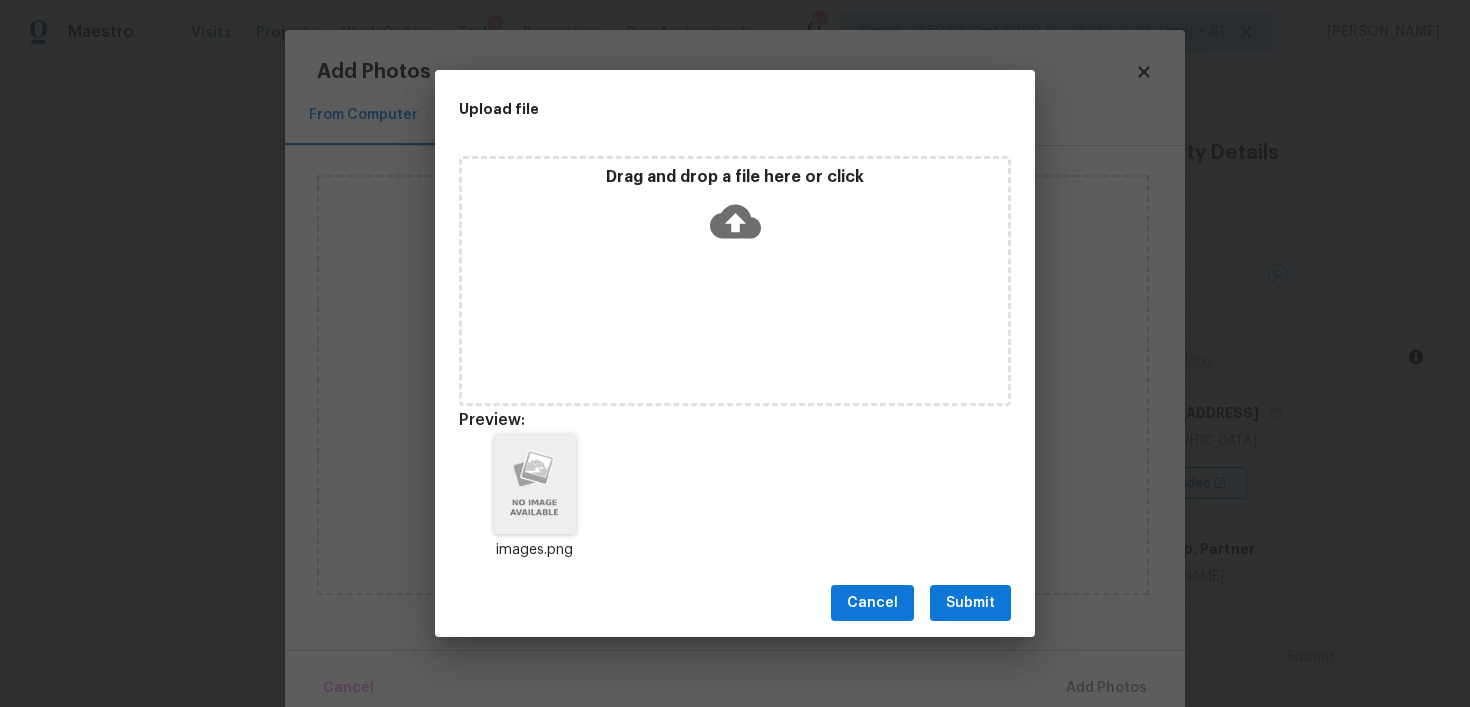 click on "Submit" at bounding box center [970, 603] 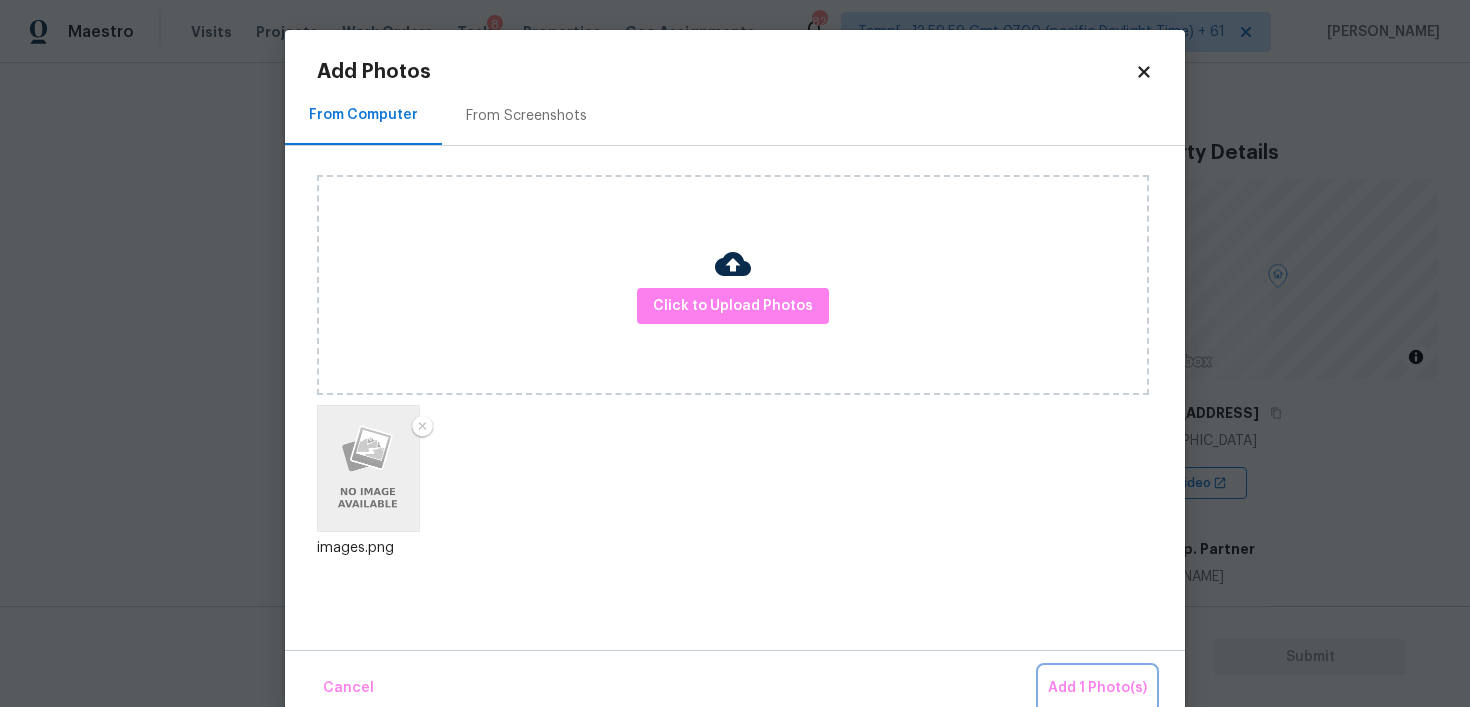 click on "Add 1 Photo(s)" at bounding box center (1097, 688) 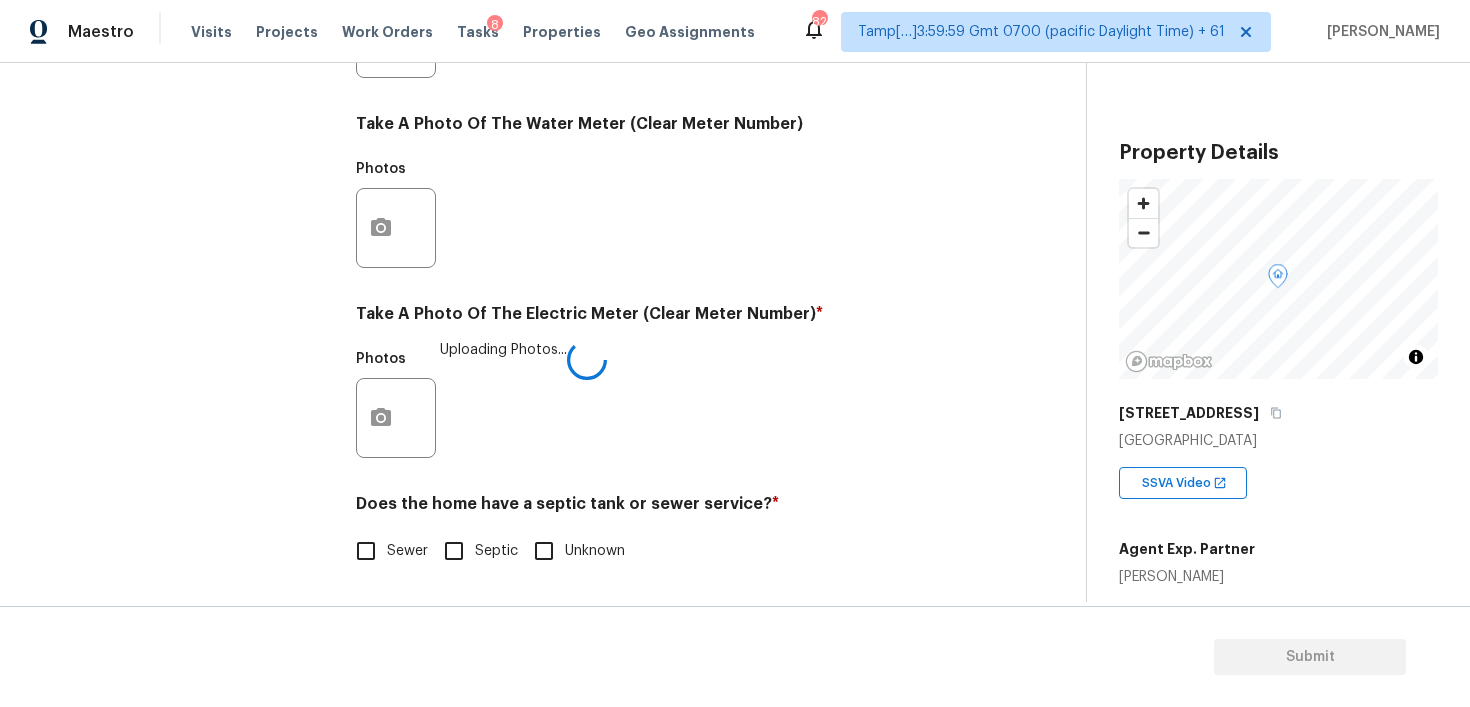 click on "Sewer" at bounding box center [366, 551] 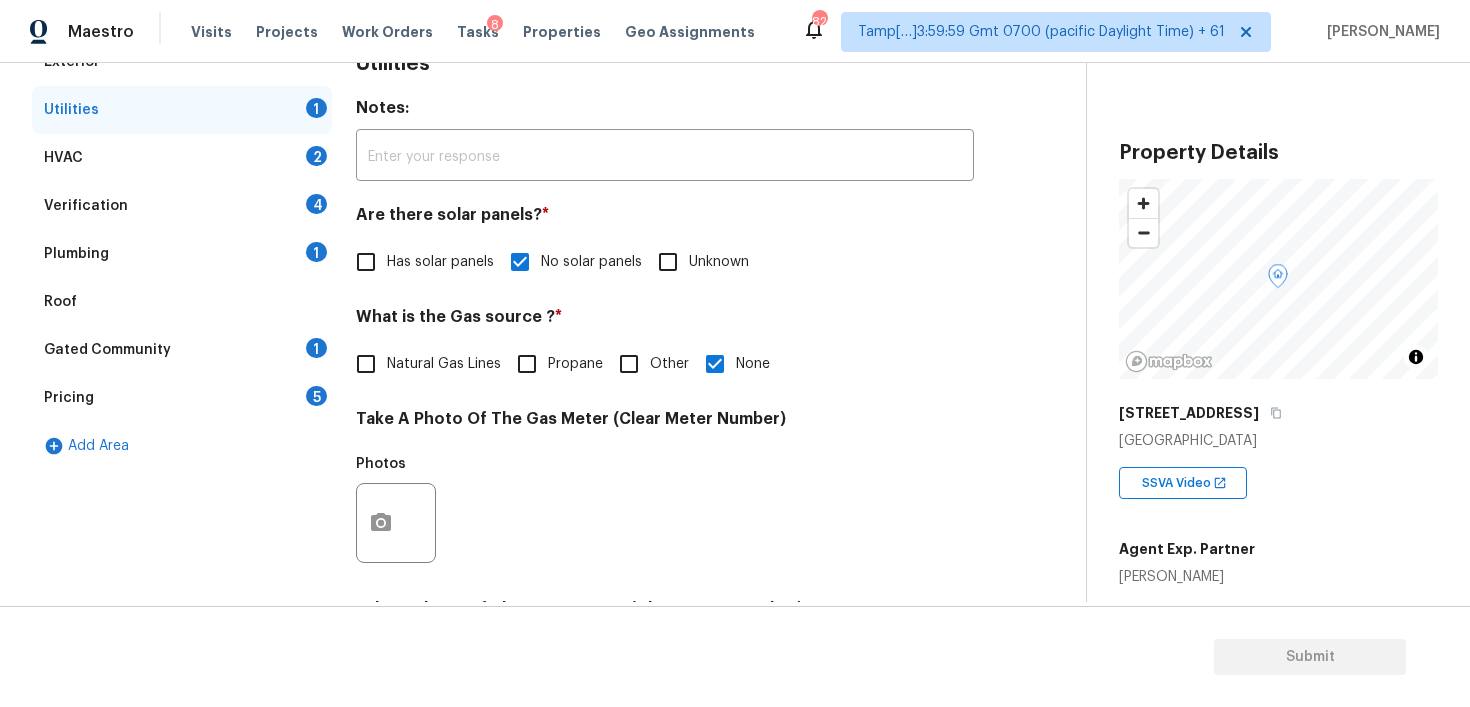 scroll, scrollTop: 284, scrollLeft: 0, axis: vertical 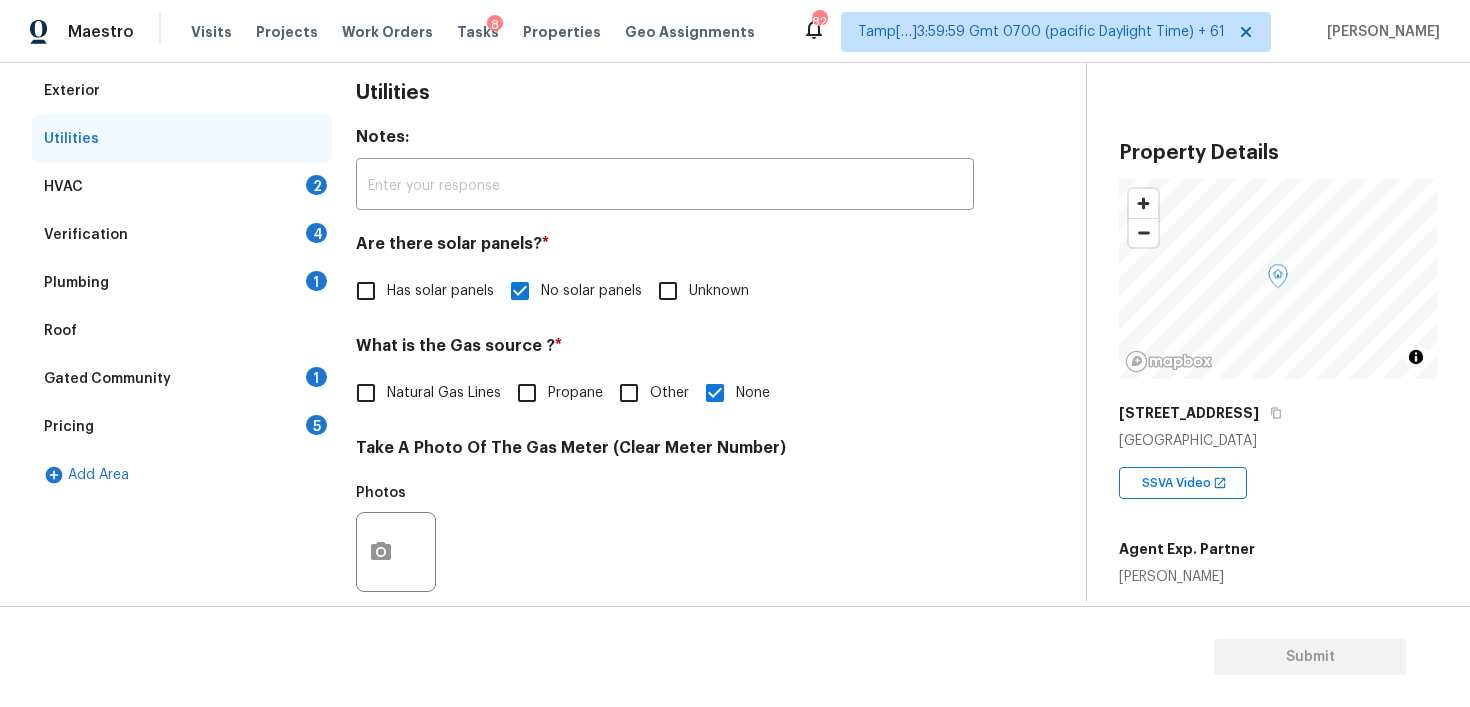 click on "HVAC 2" at bounding box center [182, 187] 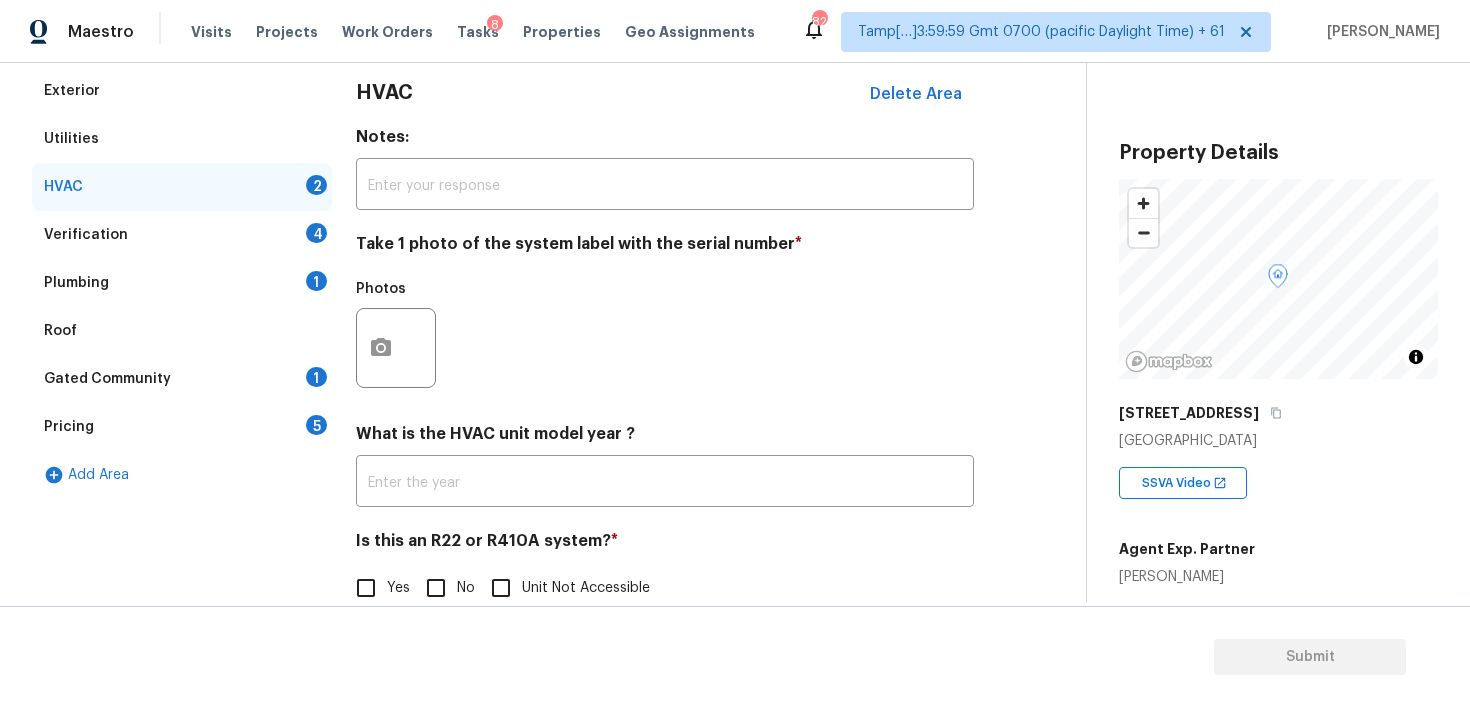 scroll, scrollTop: 322, scrollLeft: 0, axis: vertical 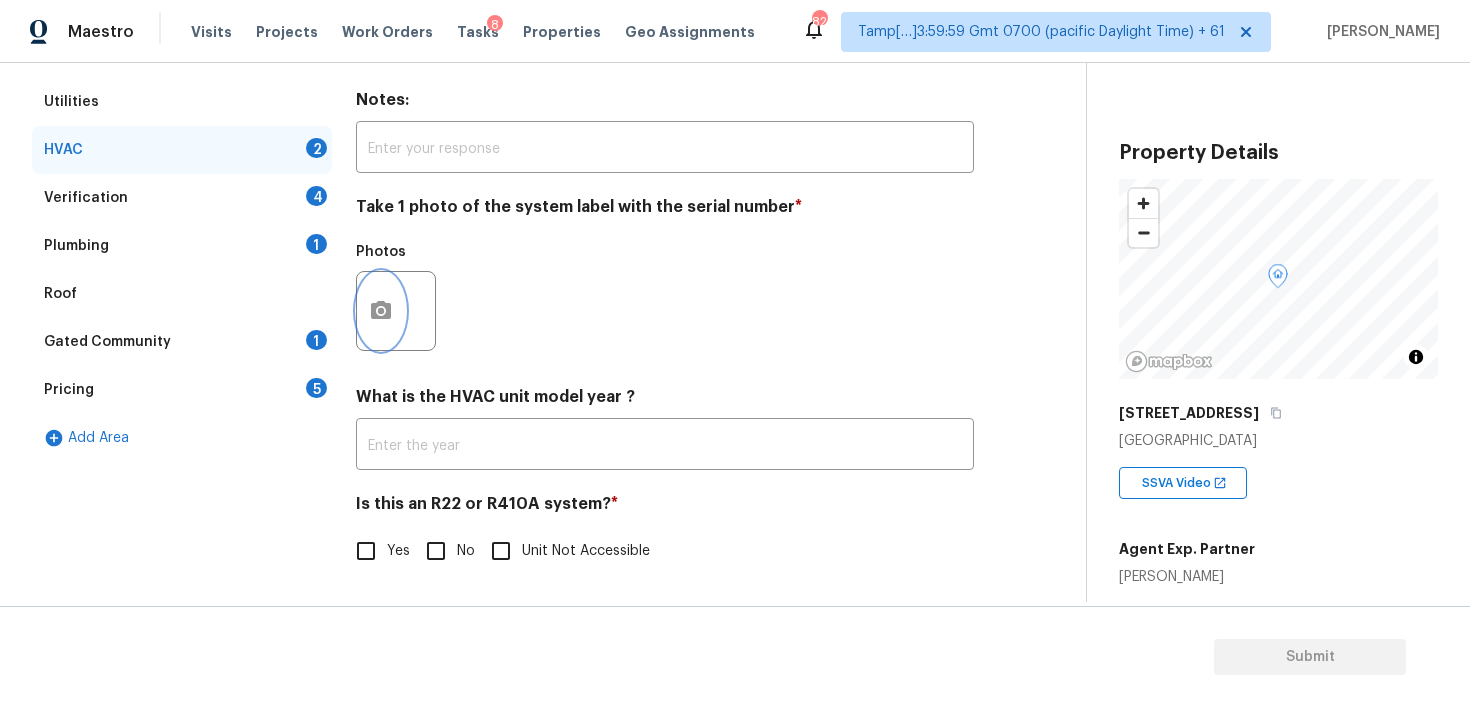 click 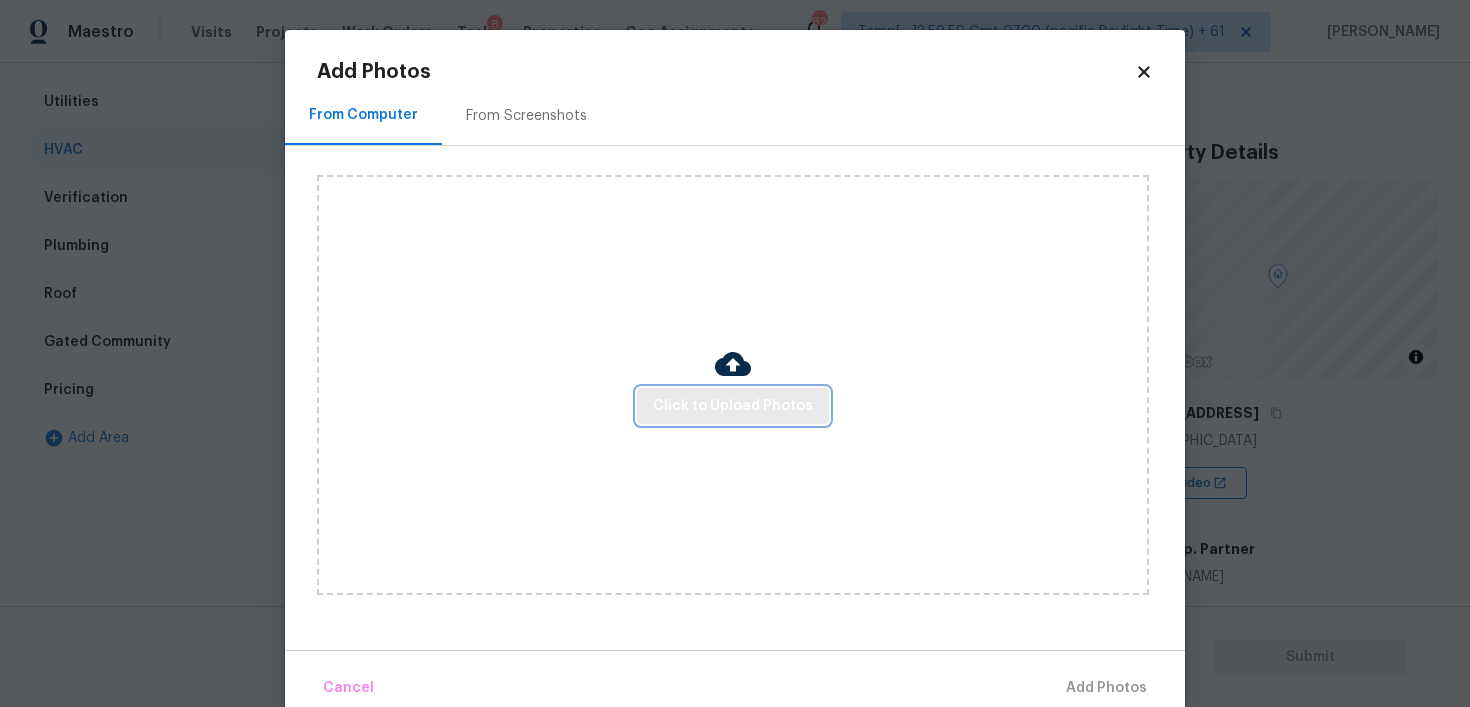 click on "Click to Upload Photos" at bounding box center [733, 406] 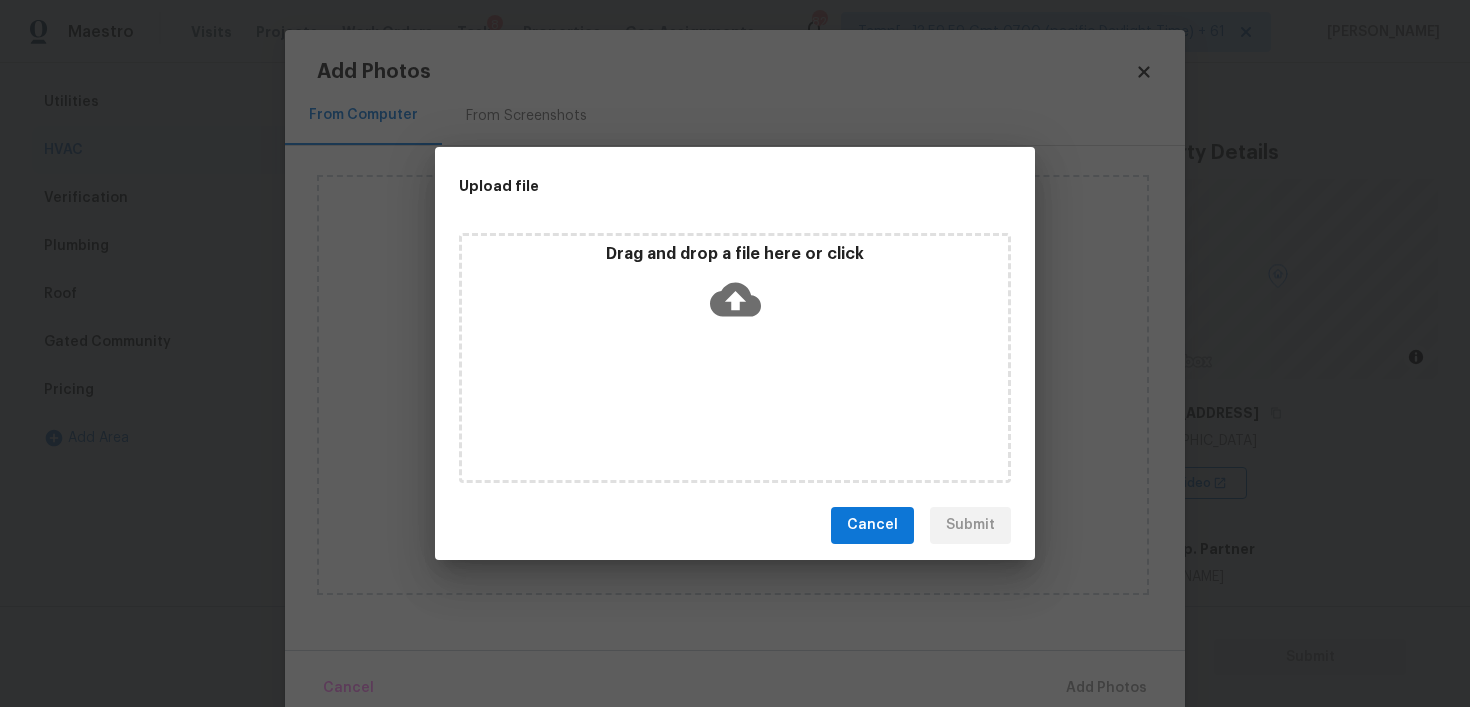 click 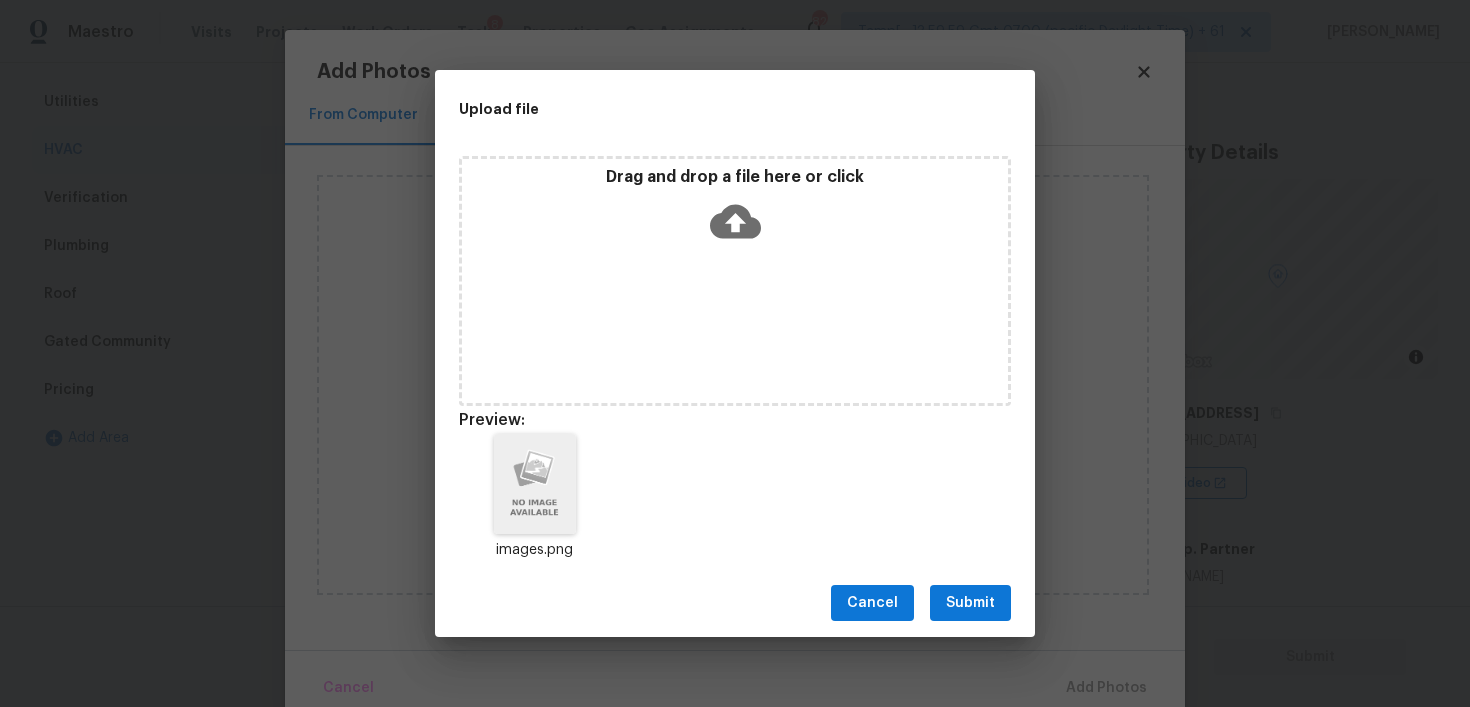 click on "Submit" at bounding box center (970, 603) 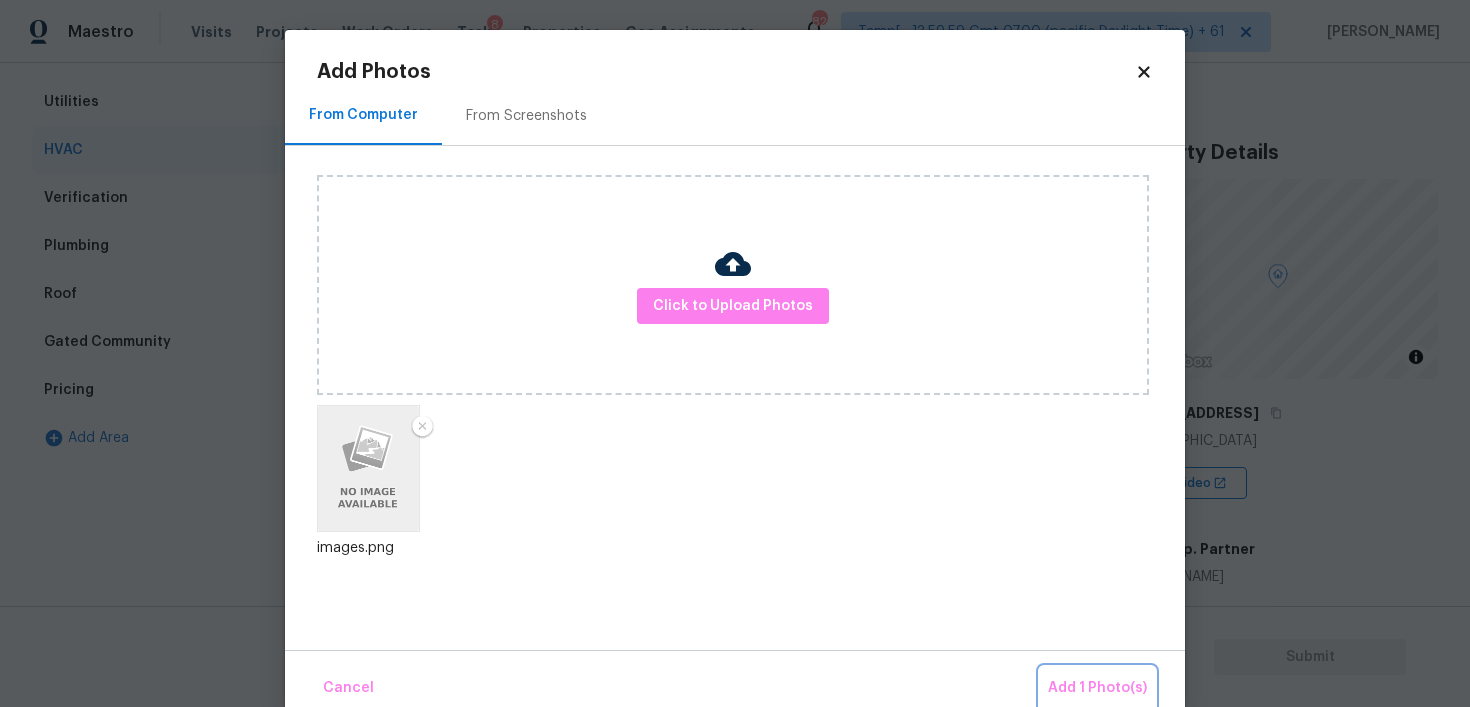 click on "Add 1 Photo(s)" at bounding box center (1097, 688) 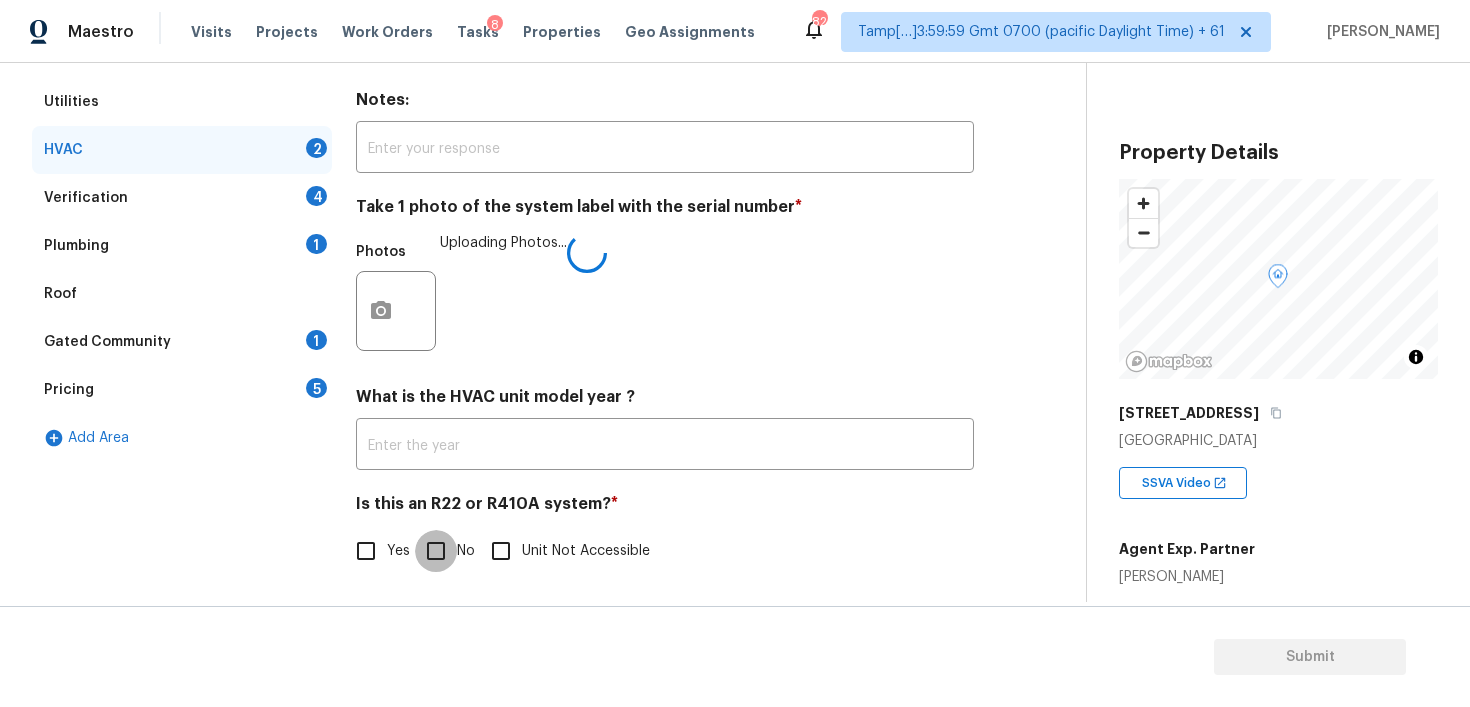 click on "No" at bounding box center [436, 551] 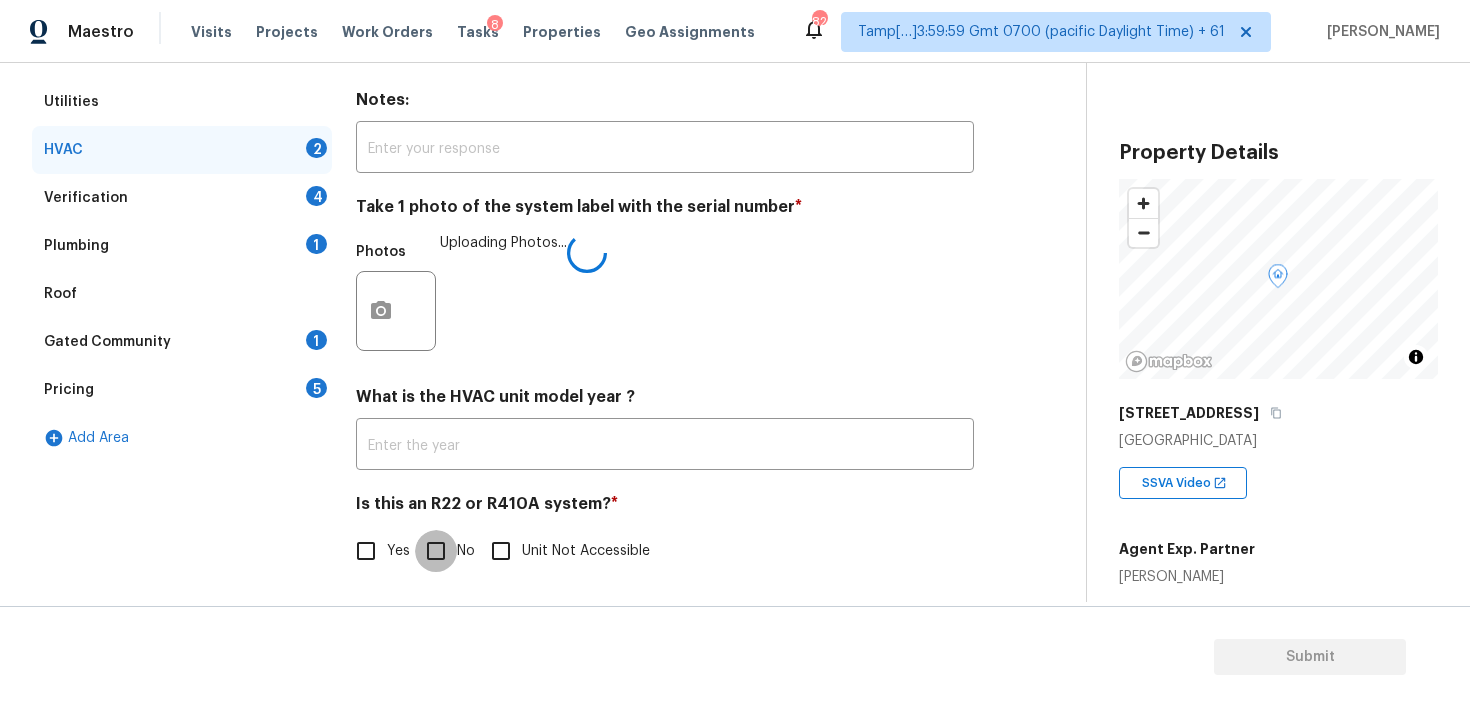 checkbox on "true" 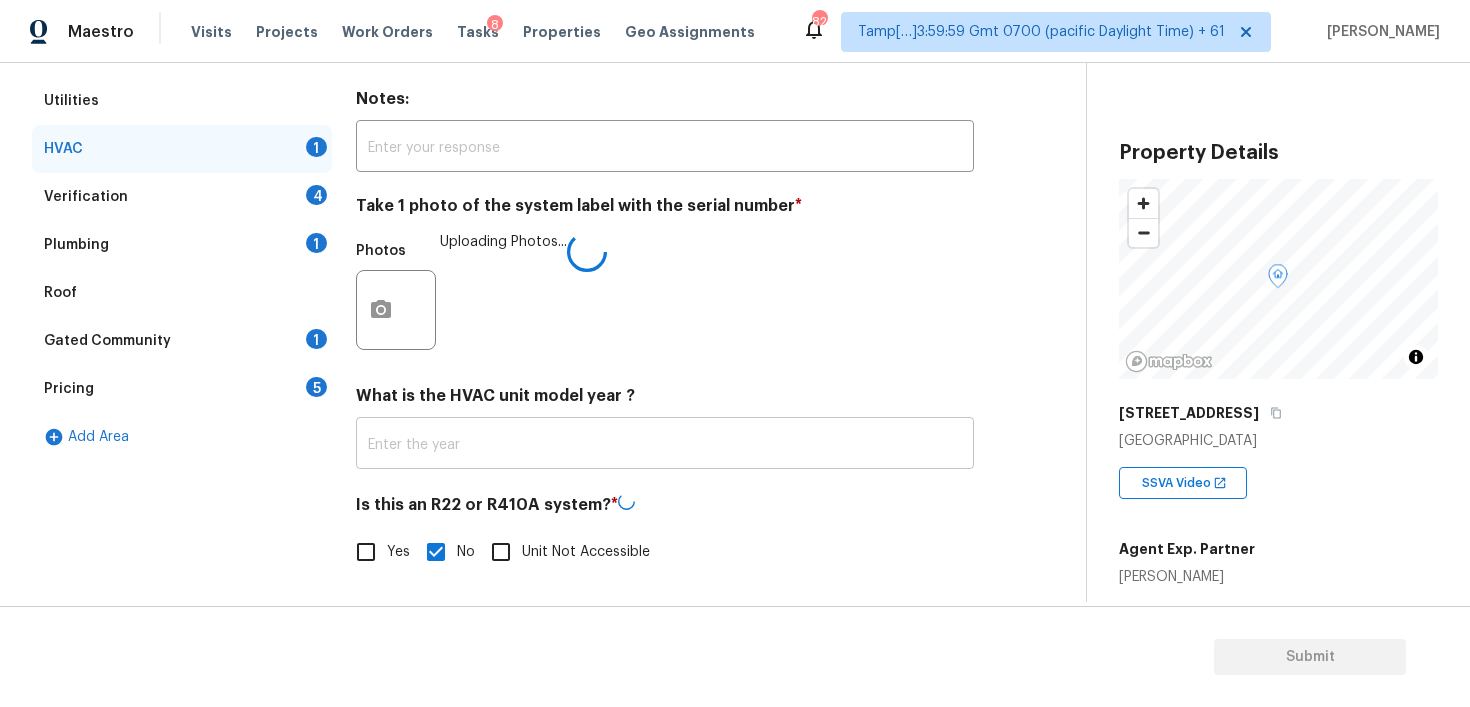 scroll, scrollTop: 283, scrollLeft: 0, axis: vertical 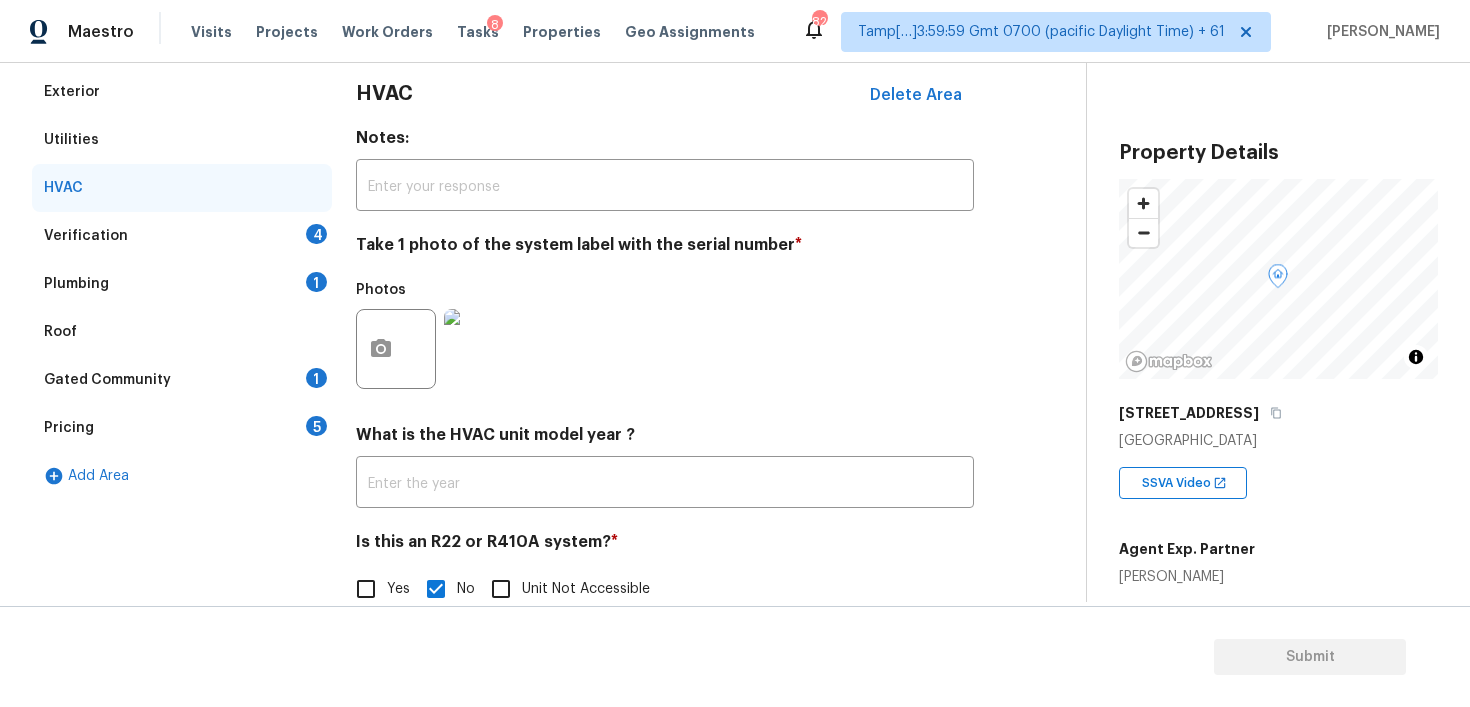 click on "Utilities" at bounding box center [182, 140] 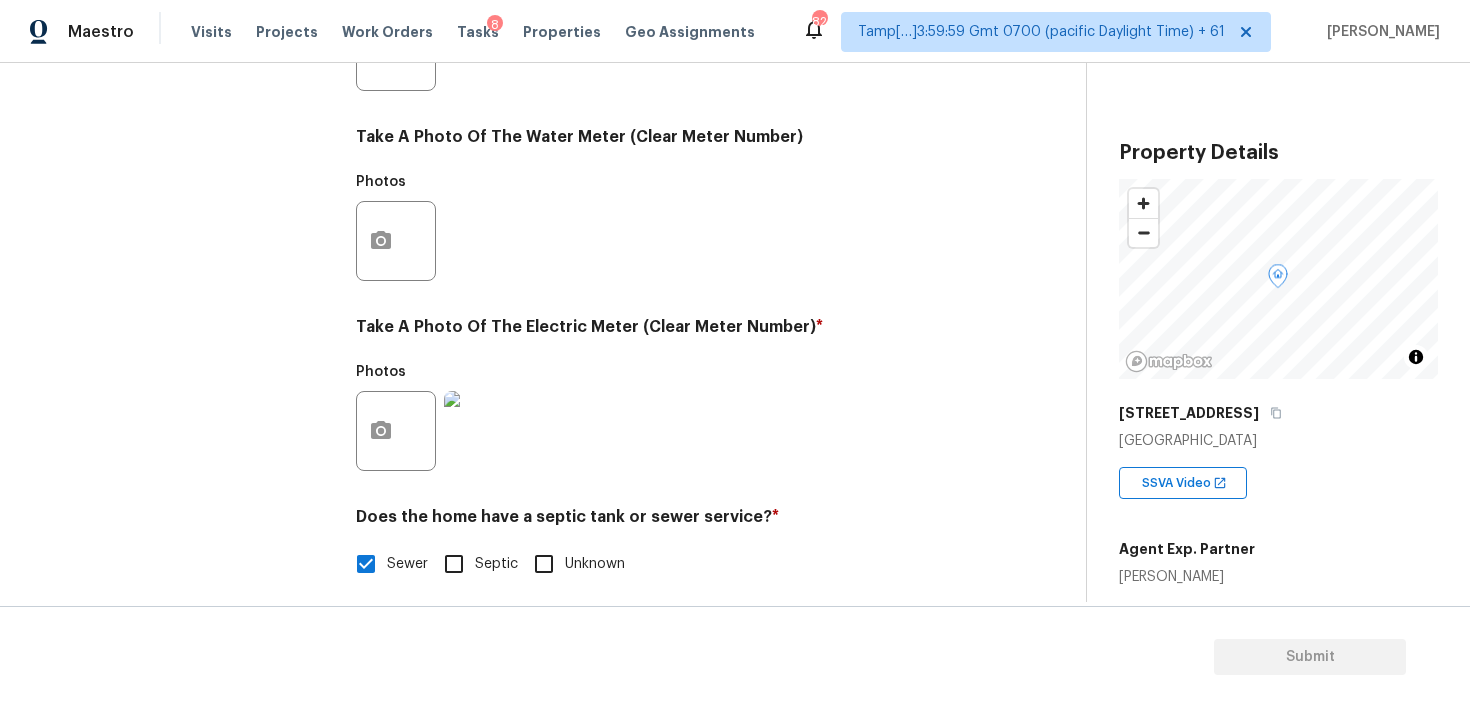 scroll, scrollTop: 798, scrollLeft: 0, axis: vertical 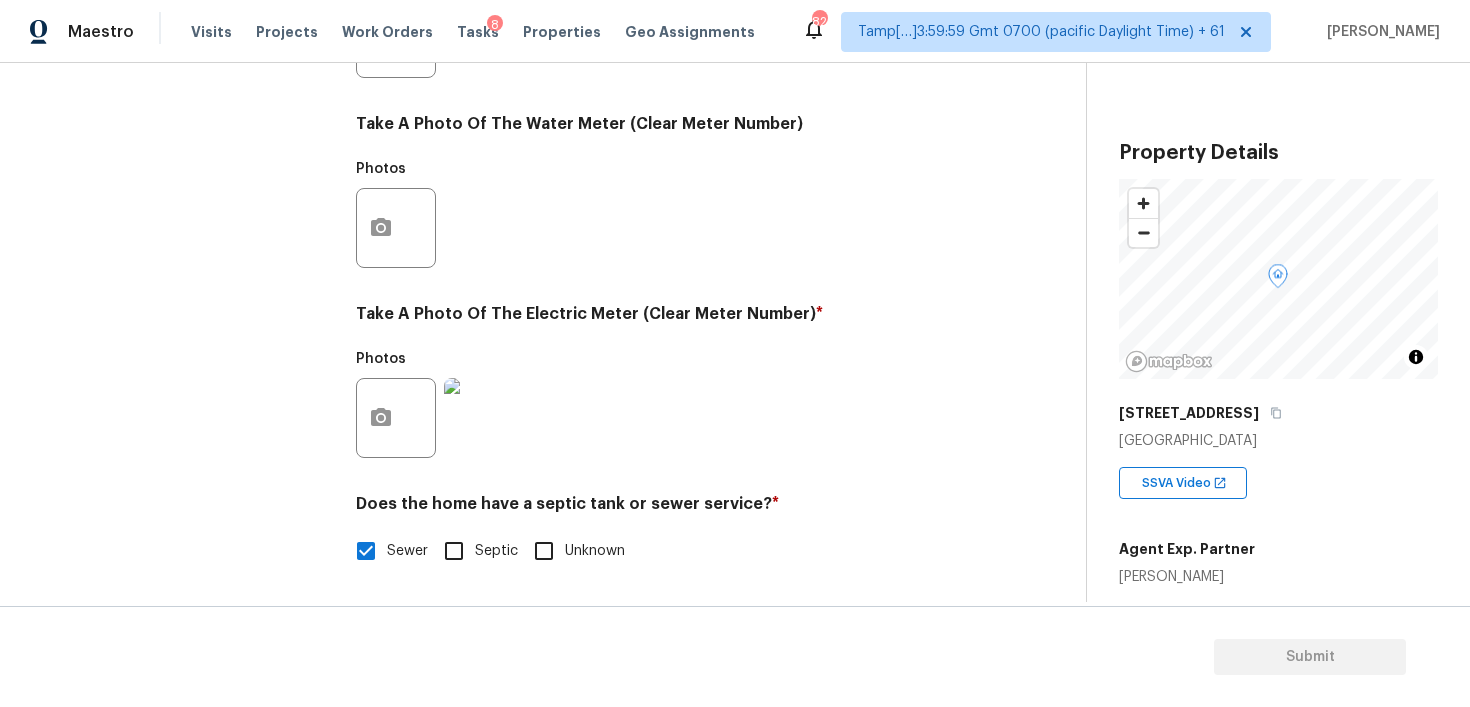 click on "Septic" at bounding box center (454, 551) 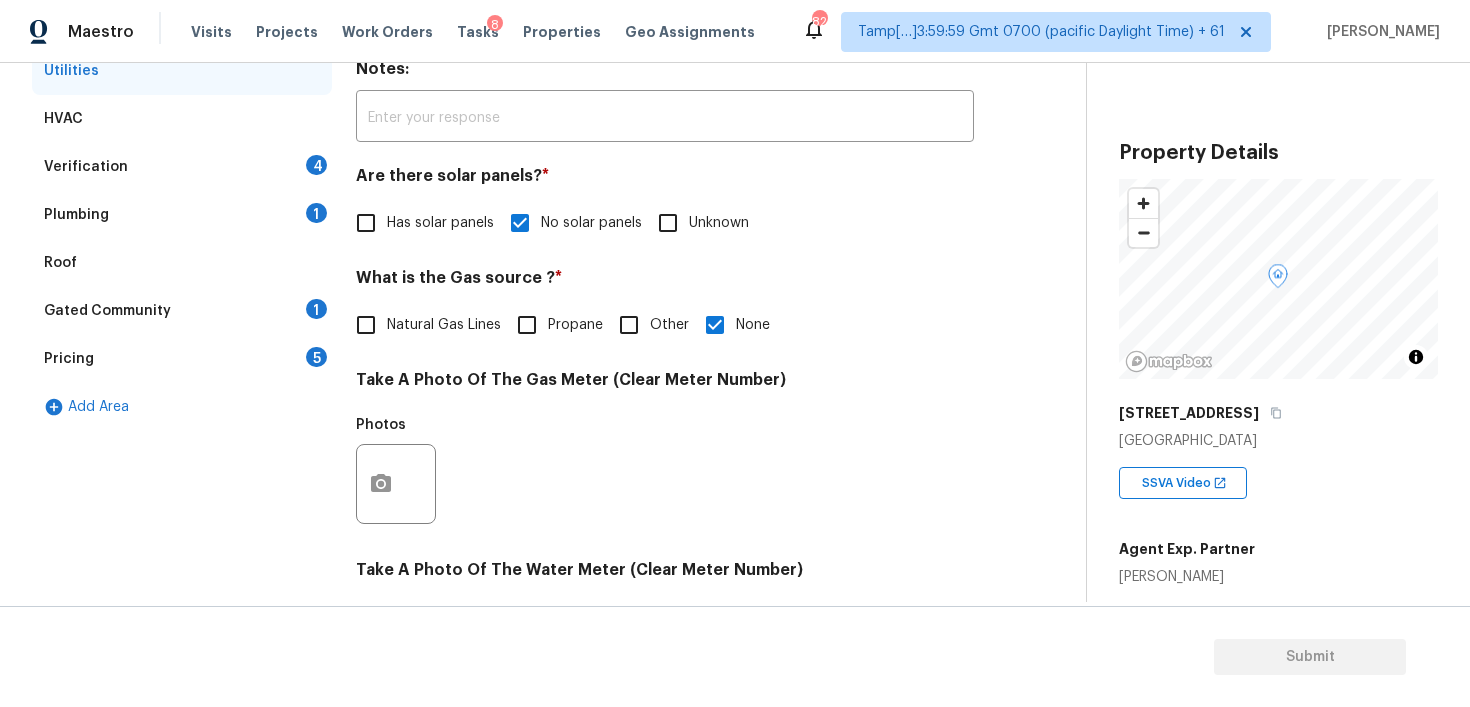 click on "Verification 4" at bounding box center (182, 167) 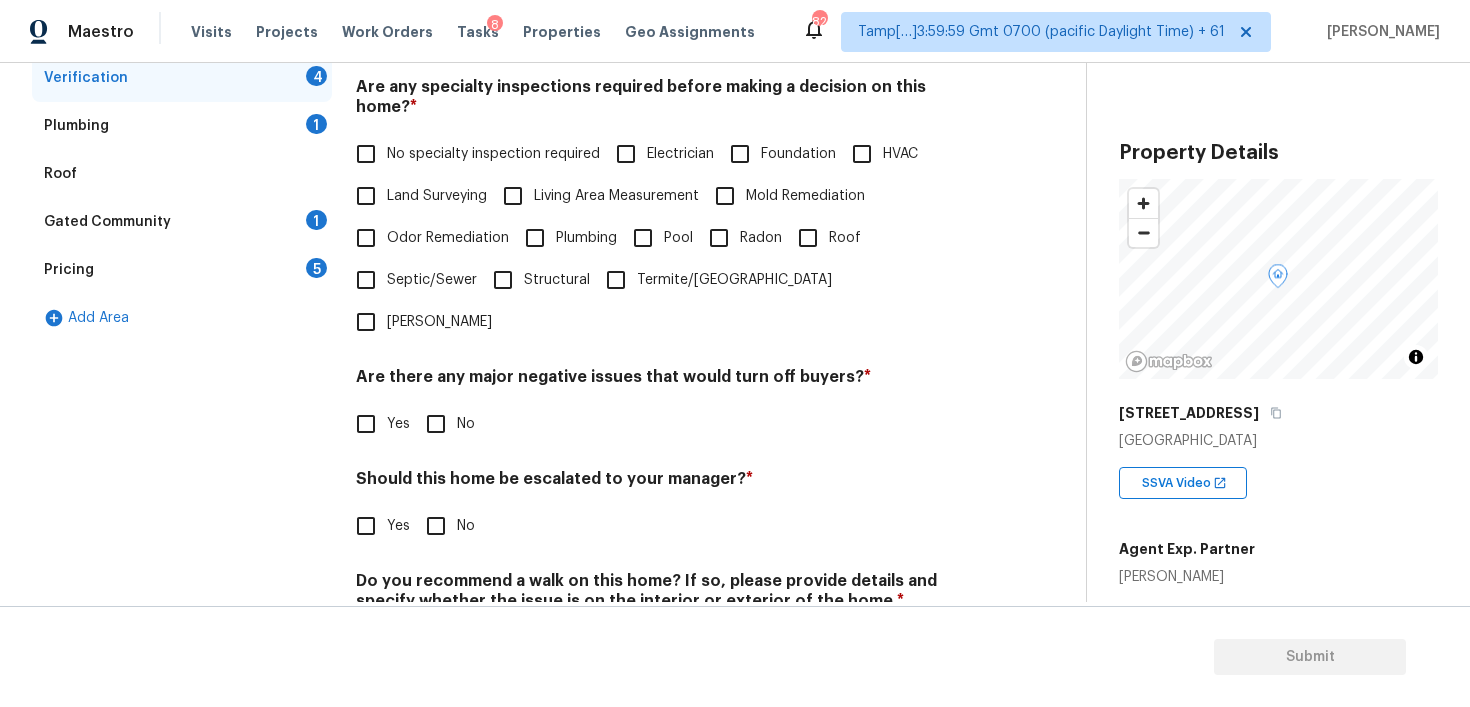 scroll, scrollTop: 445, scrollLeft: 0, axis: vertical 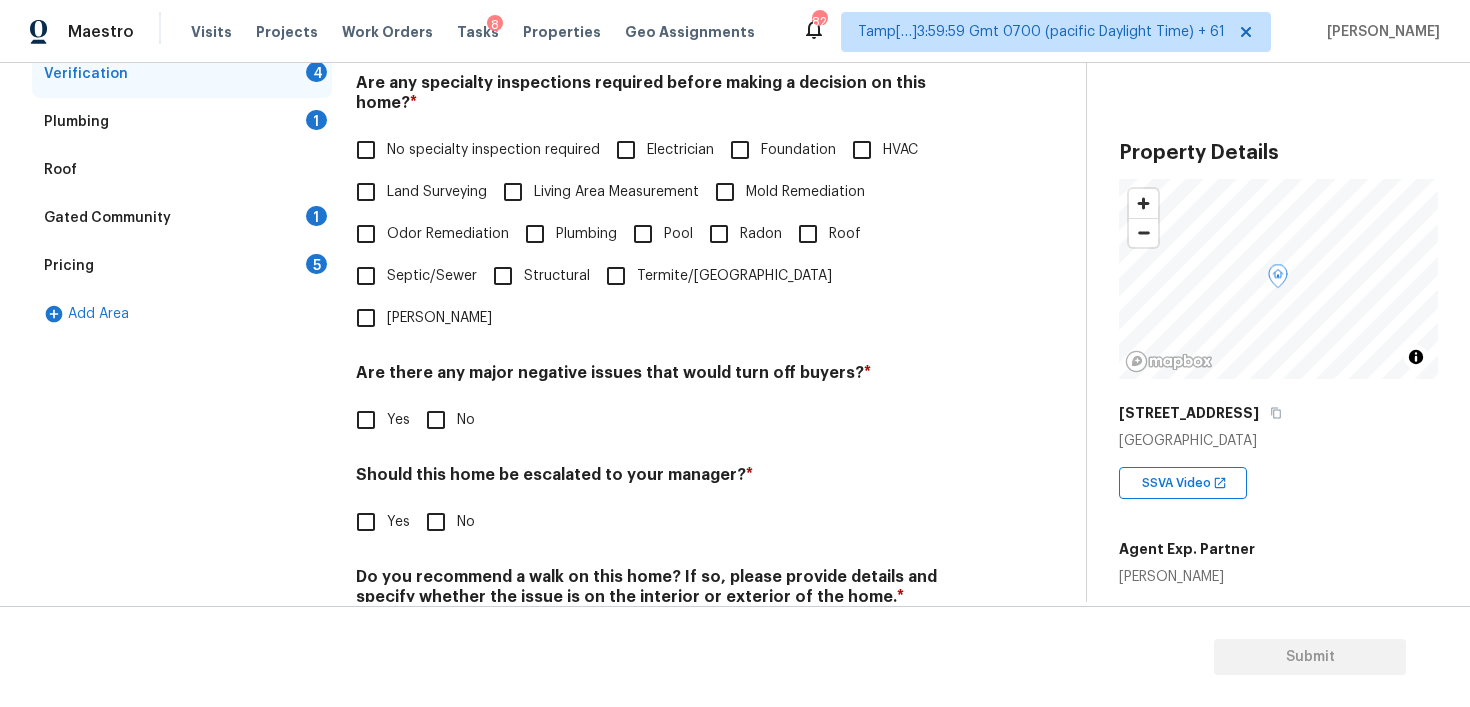 click on "HVAC" at bounding box center (862, 150) 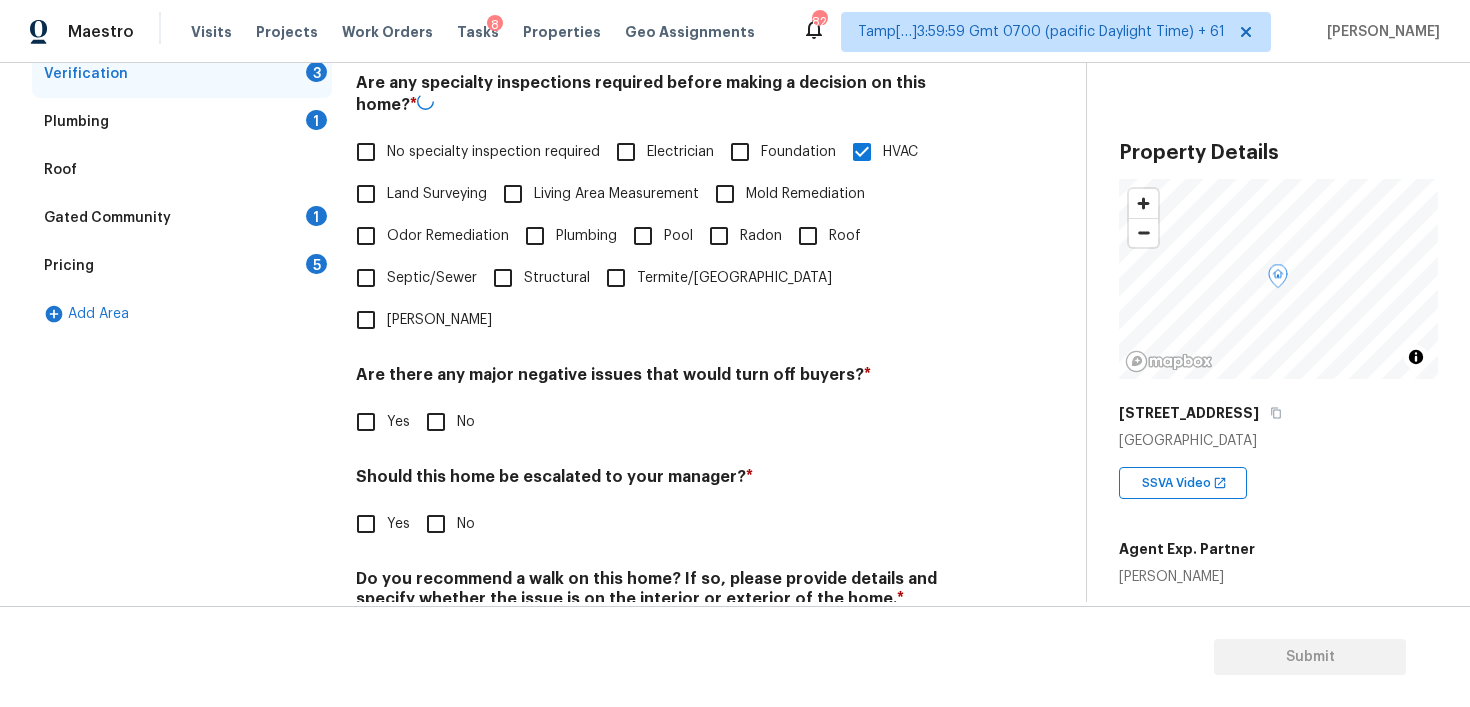 click on "No" at bounding box center [436, 422] 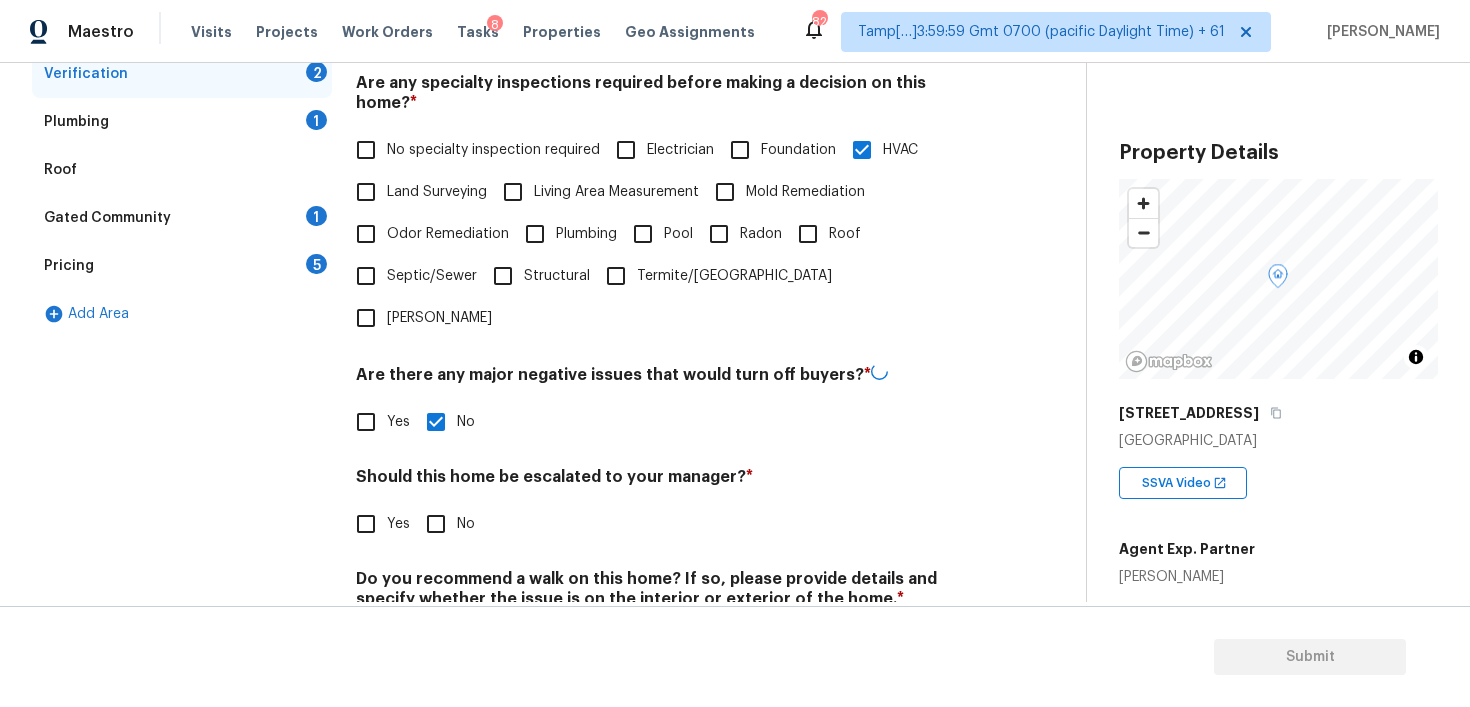 scroll, scrollTop: 476, scrollLeft: 0, axis: vertical 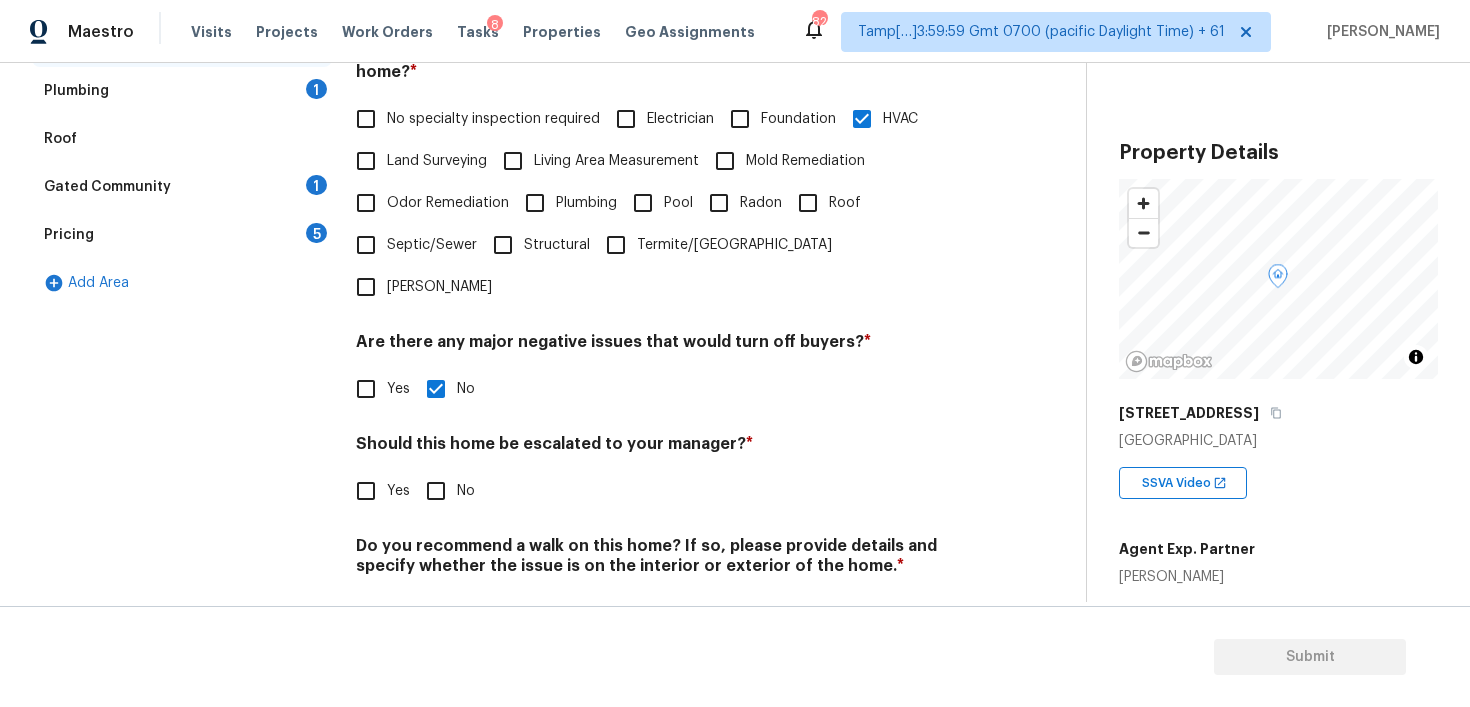 click on "Yes" at bounding box center (366, 491) 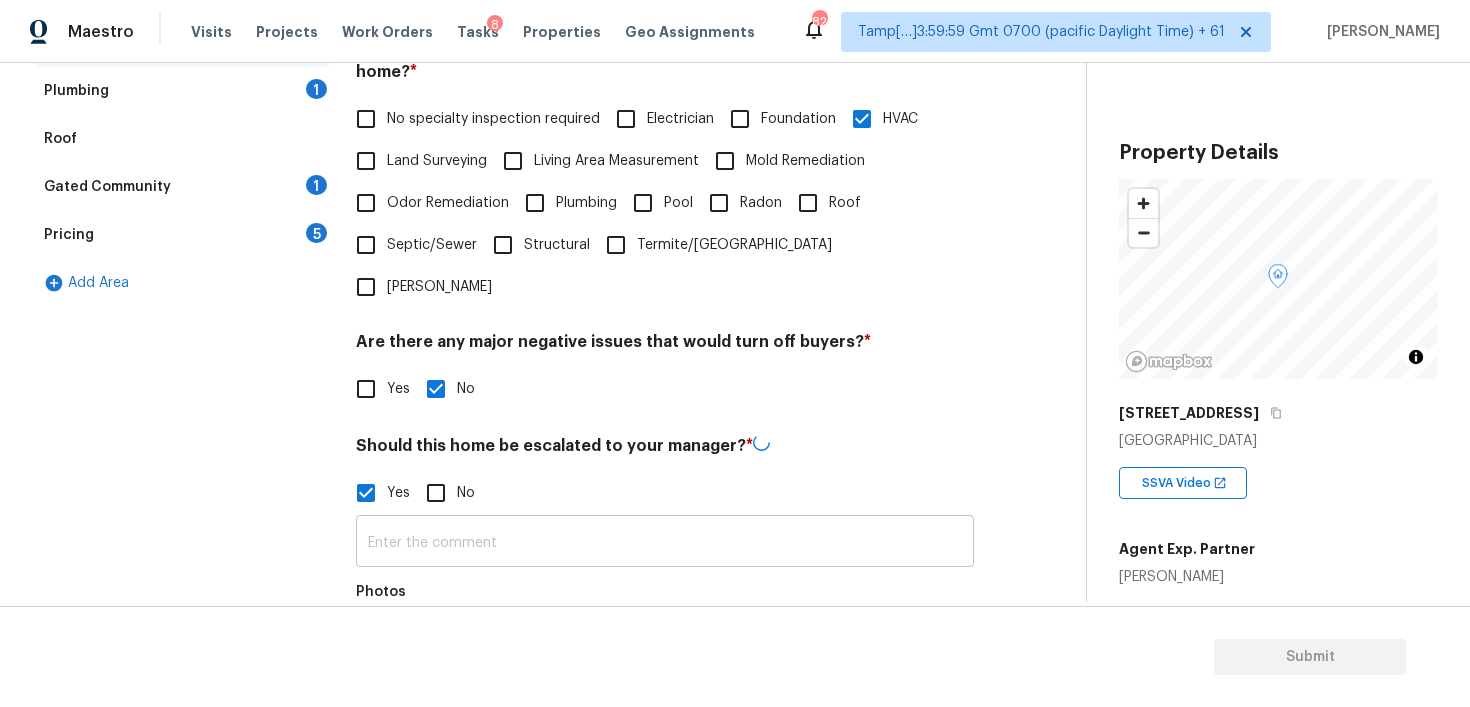 click at bounding box center [665, 543] 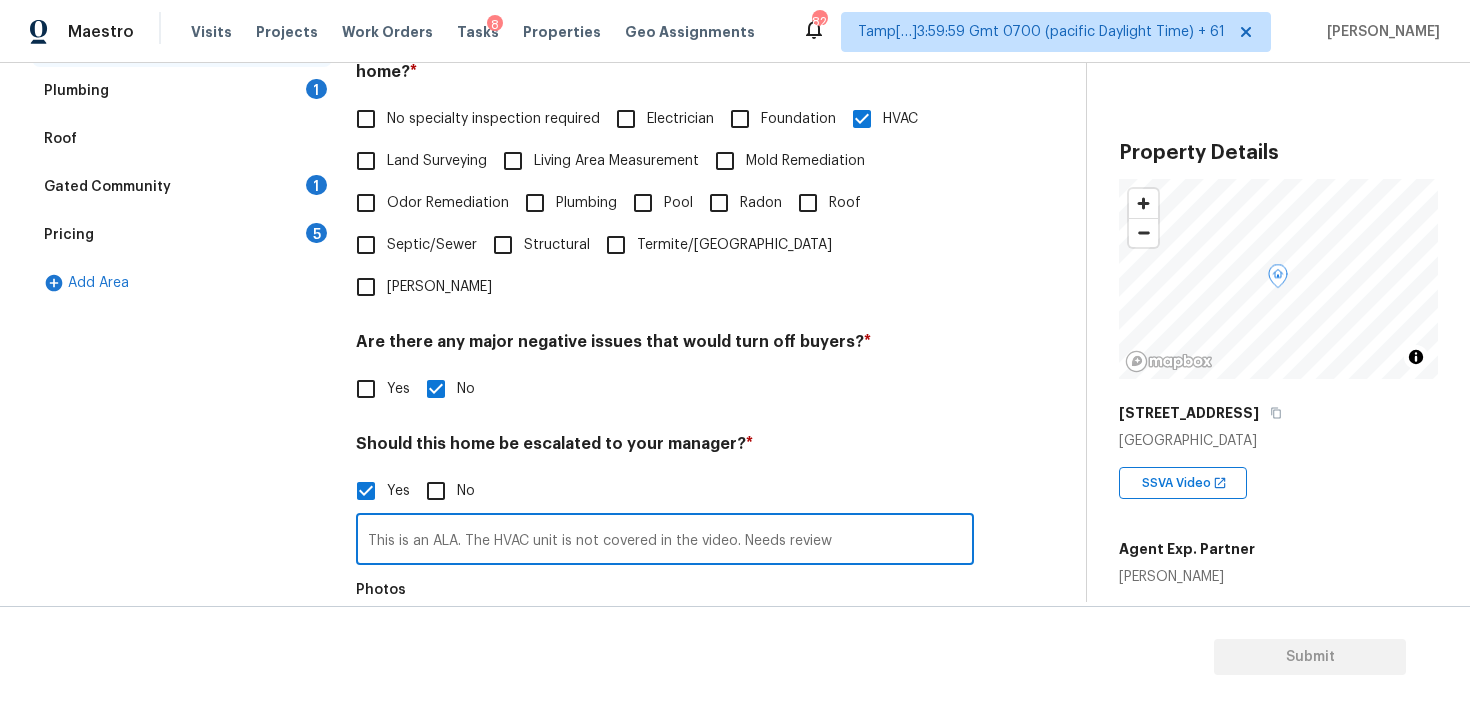type on "This is an ALA. The HVAC unit is not covered in the video. Needs review" 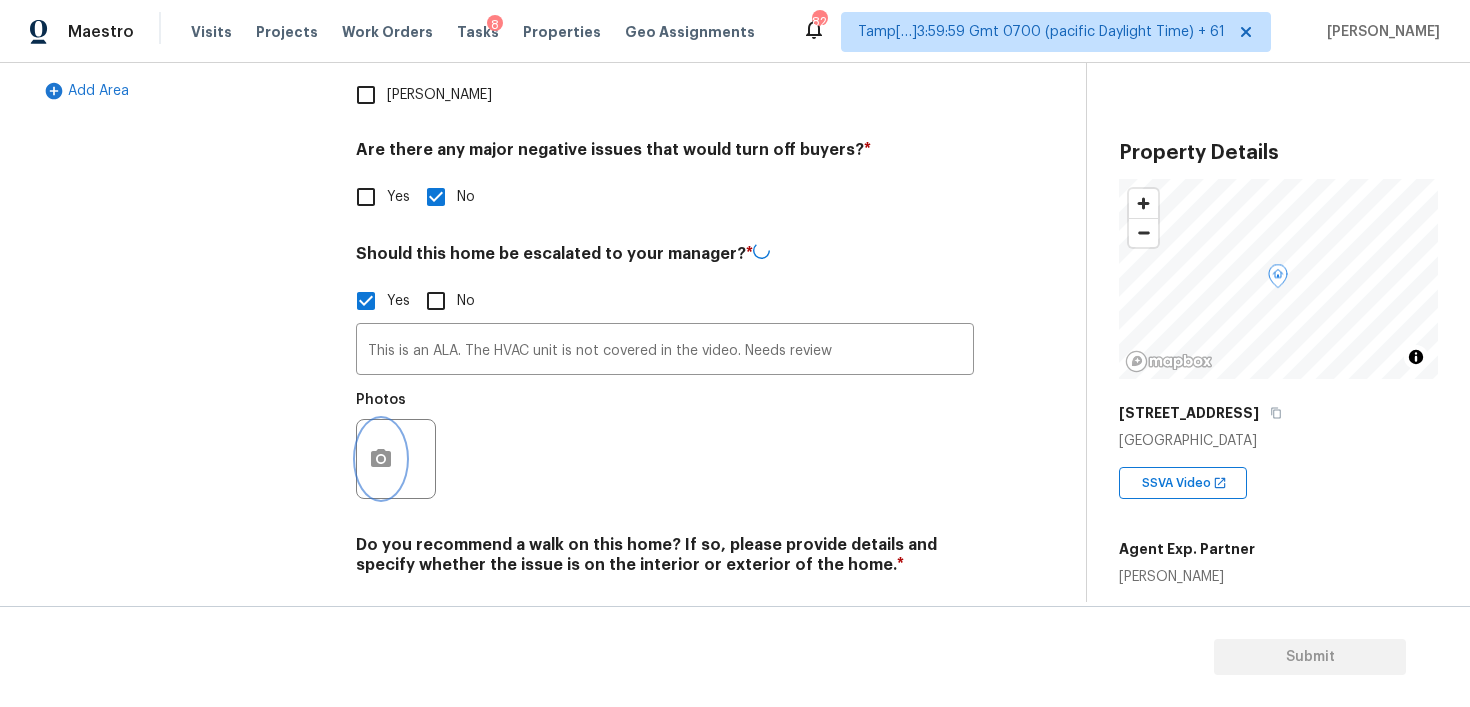 click at bounding box center (381, 459) 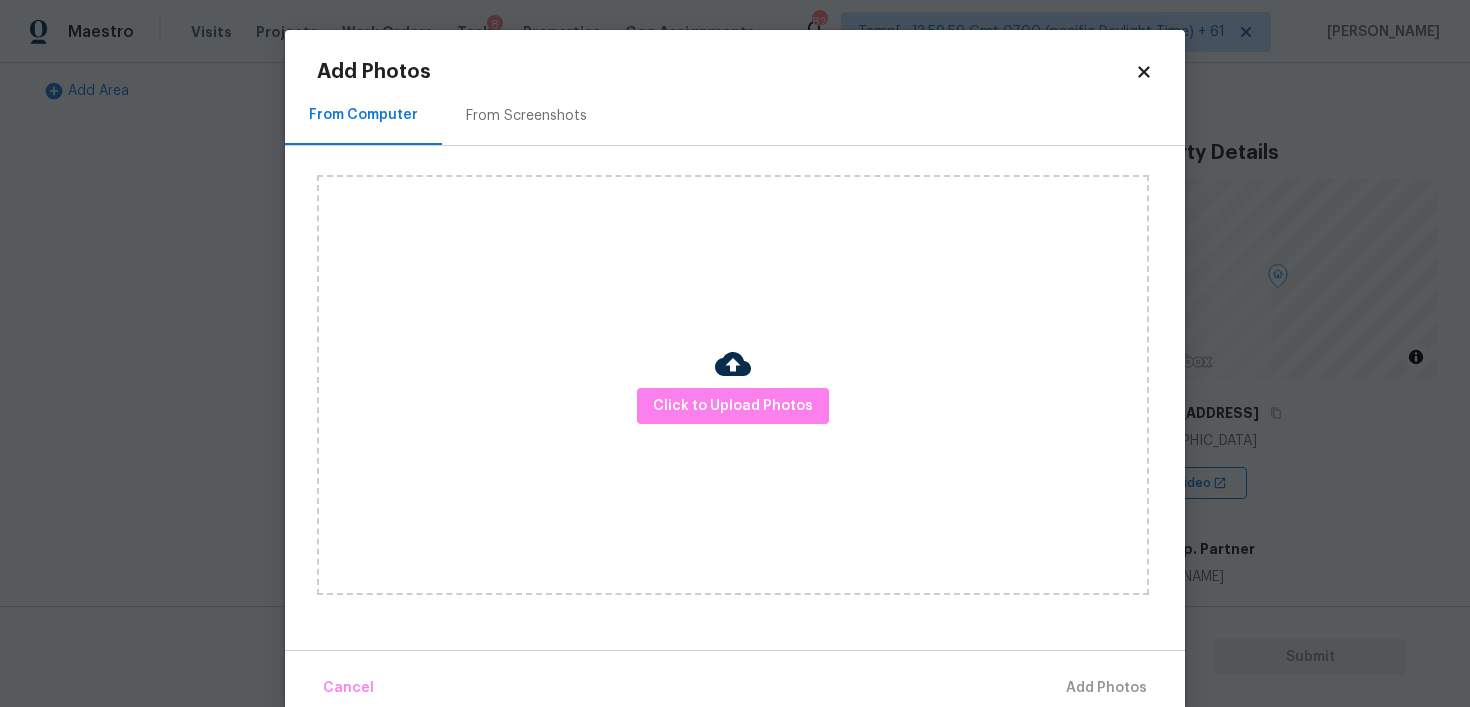 scroll, scrollTop: 666, scrollLeft: 0, axis: vertical 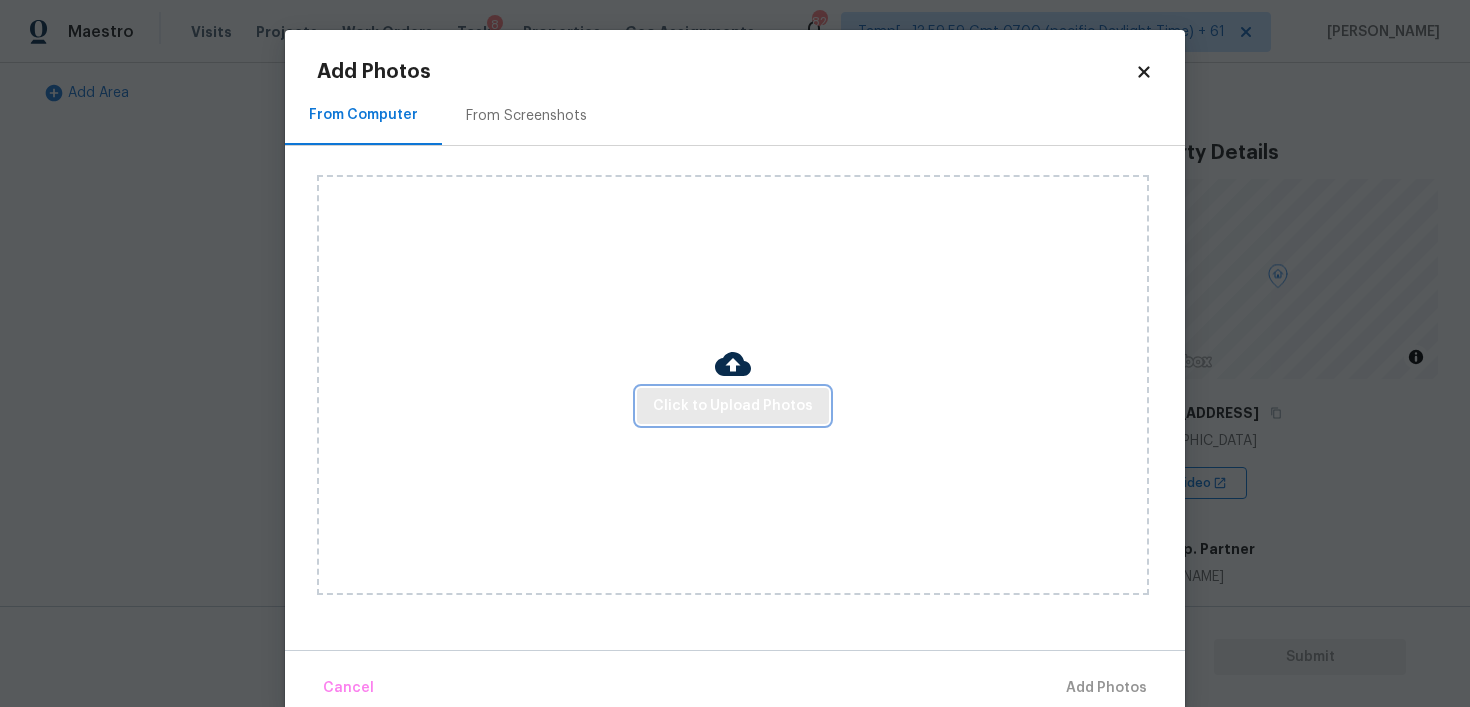 click on "Click to Upload Photos" at bounding box center [733, 406] 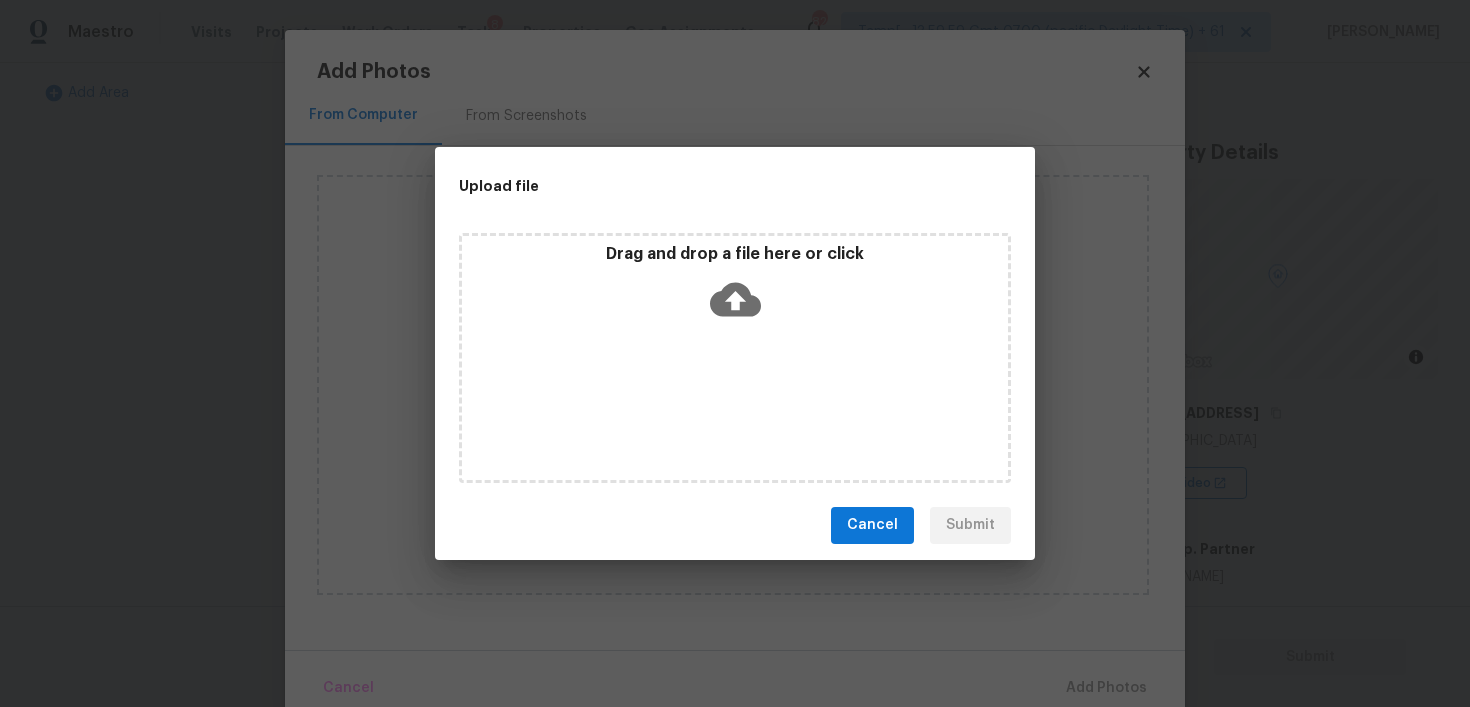 click 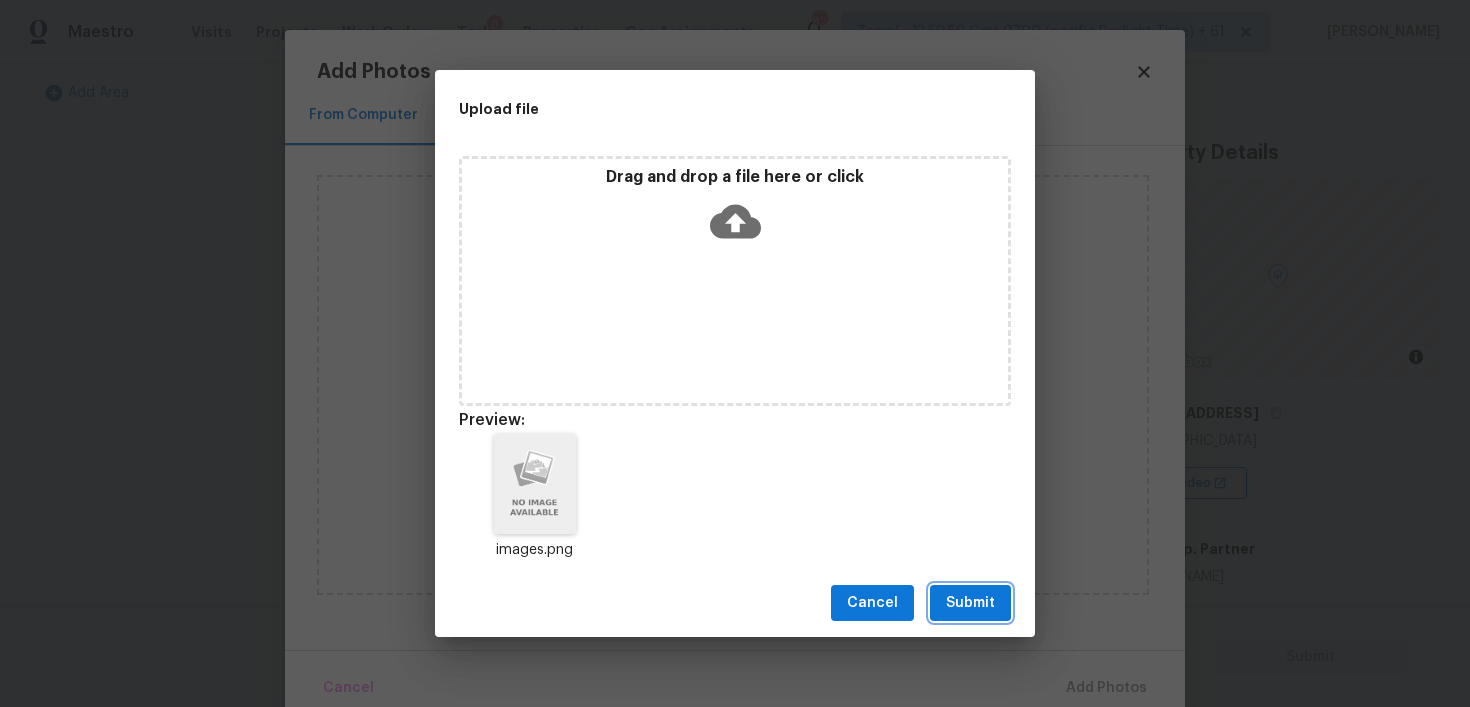 click on "Submit" at bounding box center (970, 603) 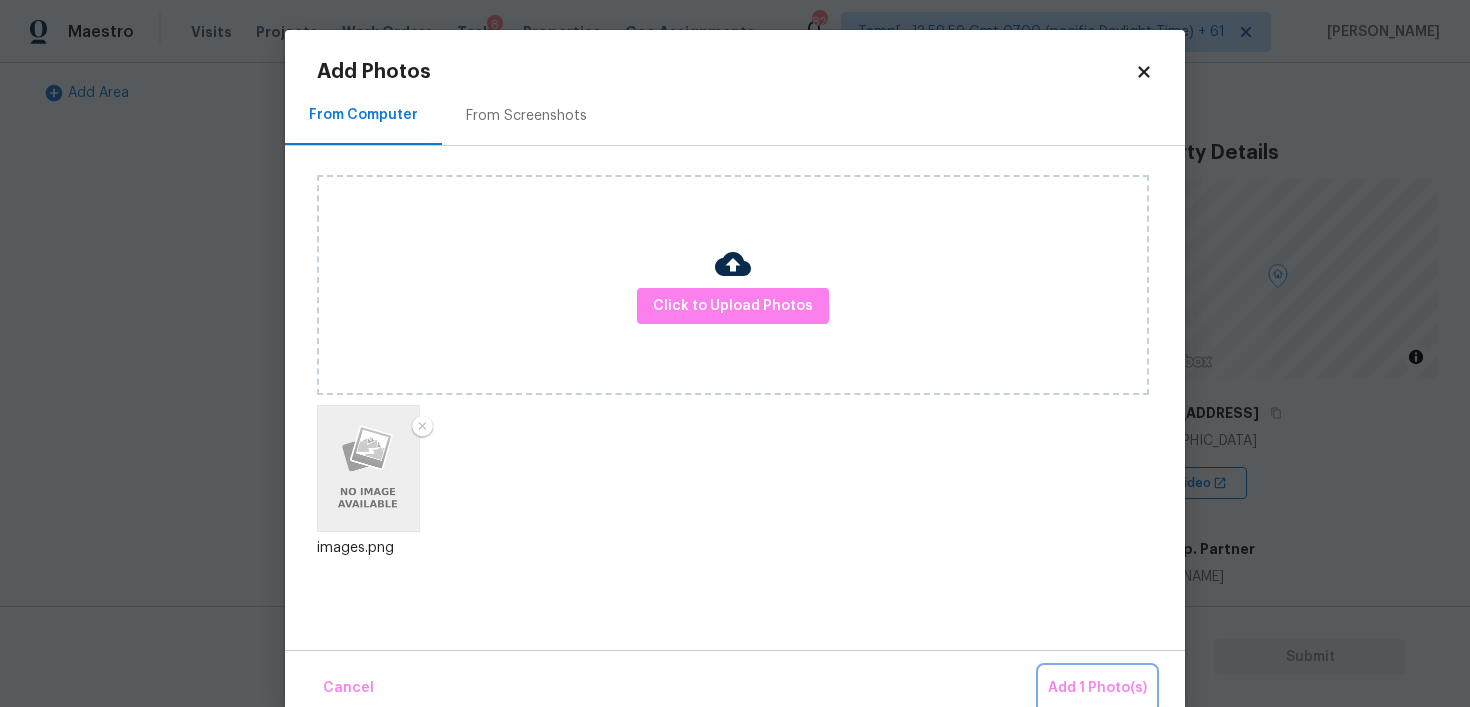 click on "Add 1 Photo(s)" at bounding box center (1097, 688) 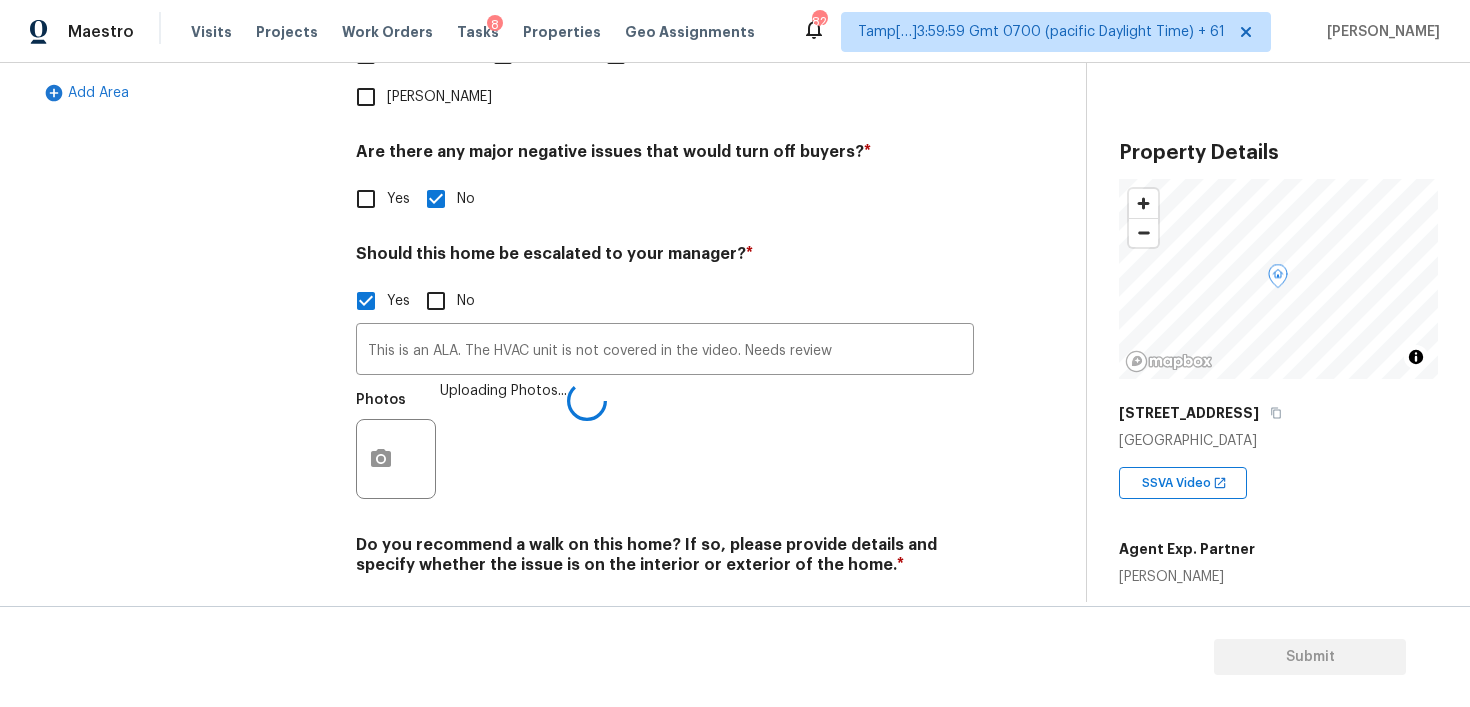 click on "No" at bounding box center [436, 612] 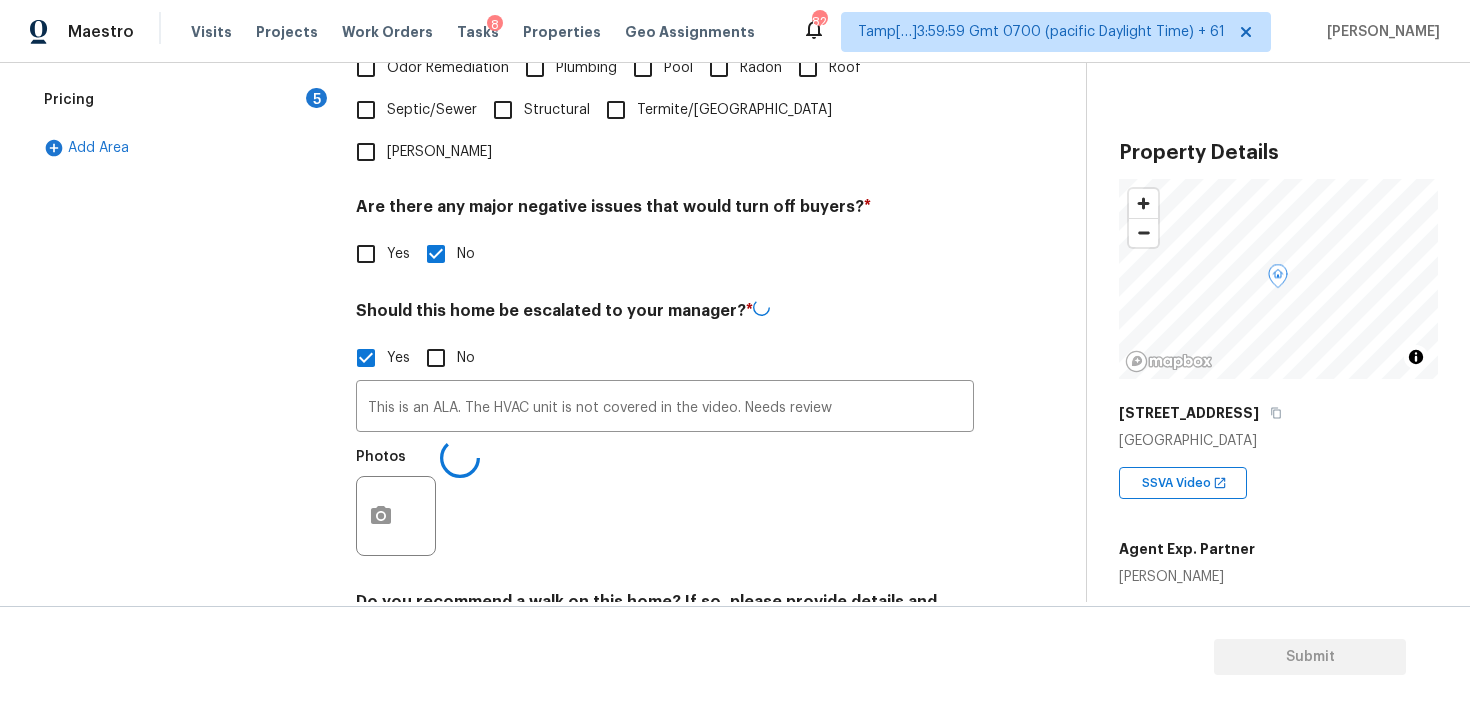 scroll, scrollTop: 592, scrollLeft: 0, axis: vertical 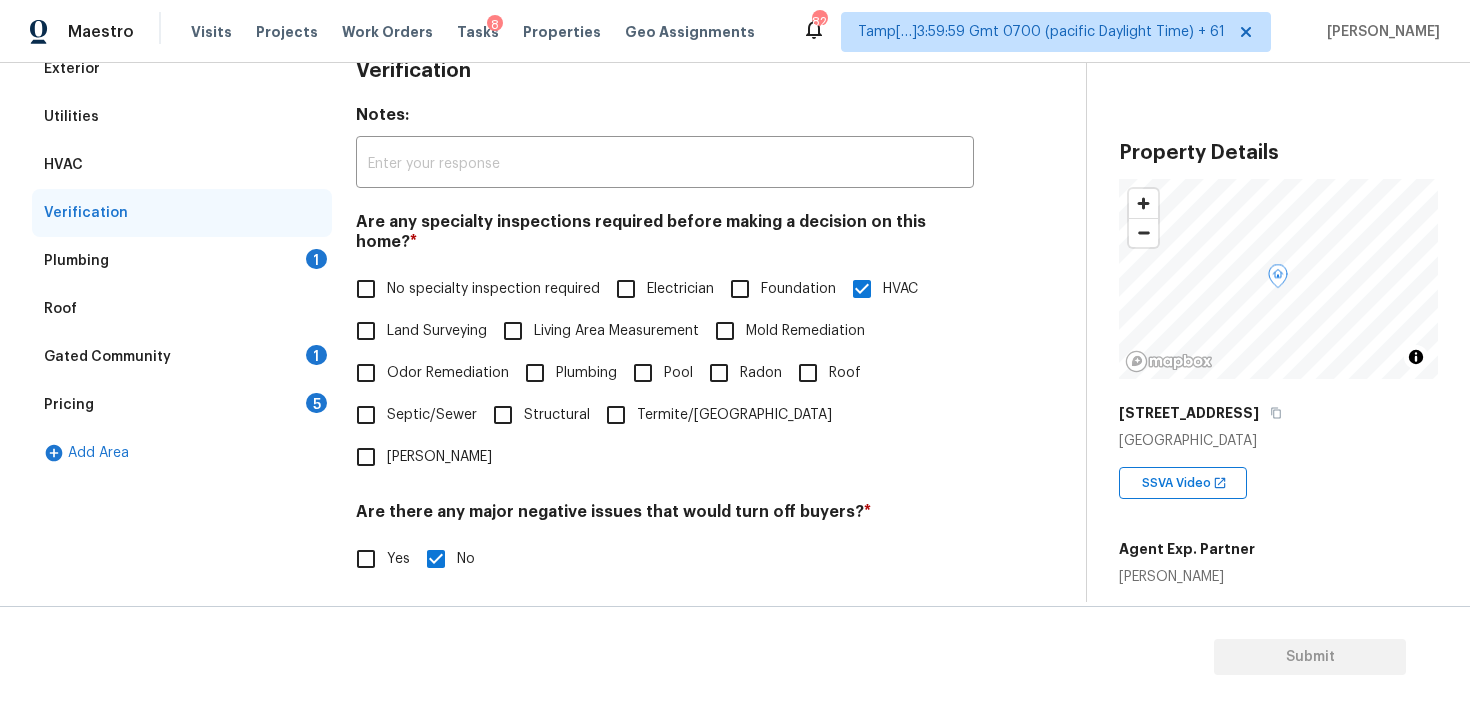 click on "Plumbing 1" at bounding box center (182, 261) 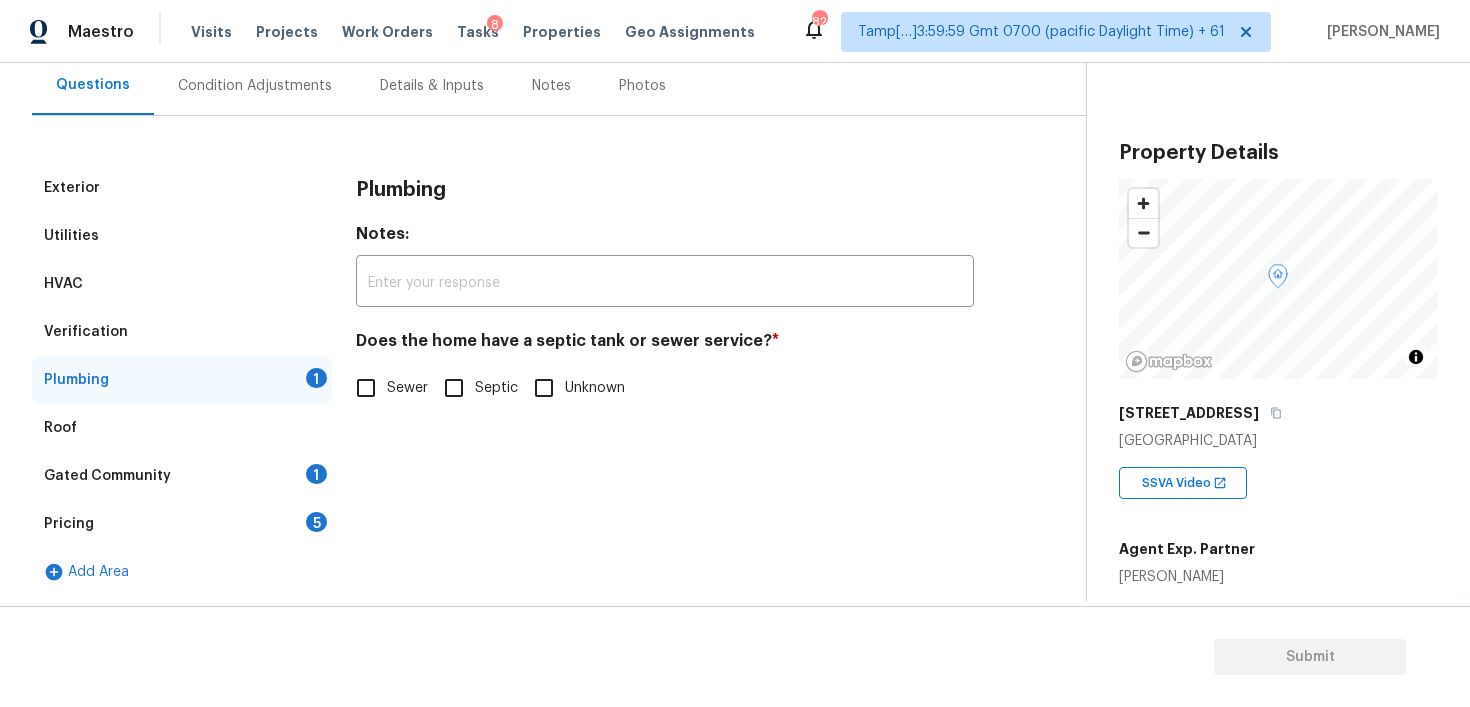 click on "Septic" at bounding box center [454, 388] 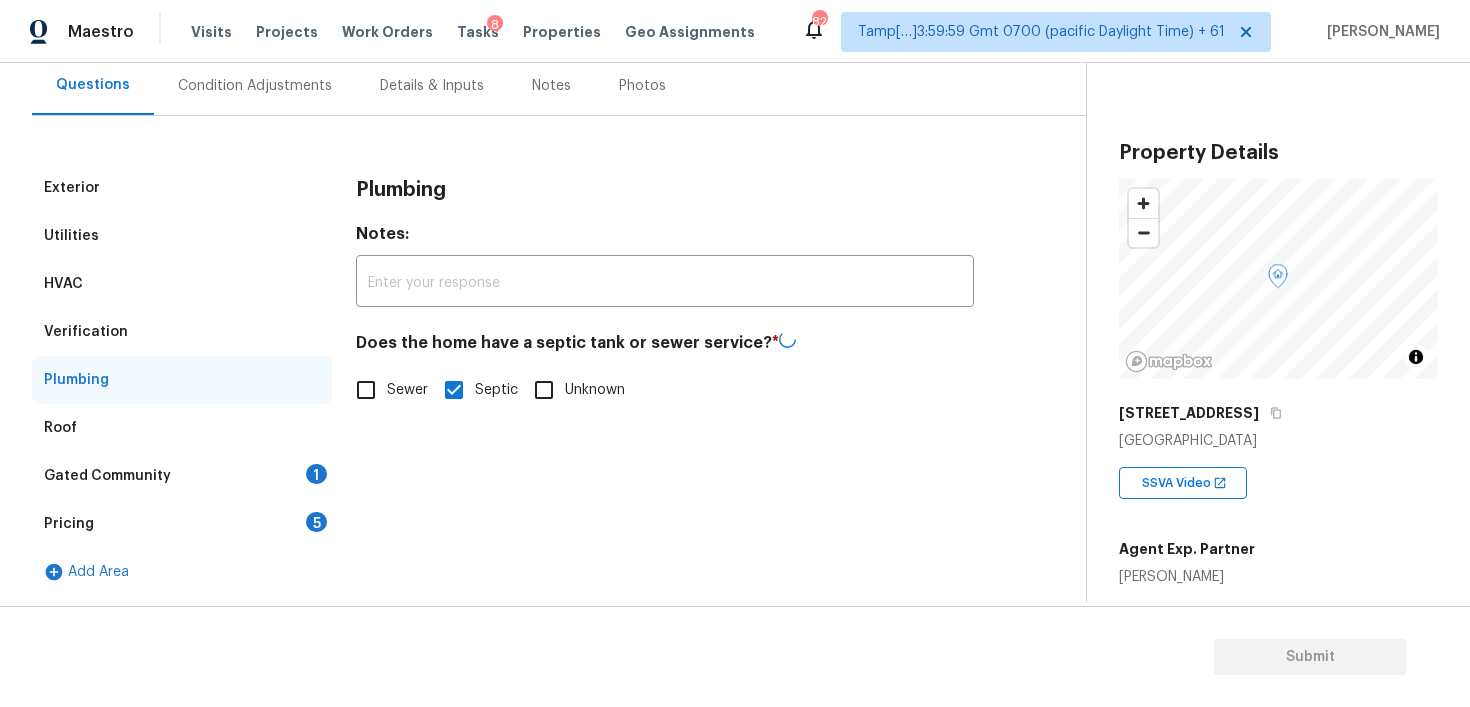 click on "Pricing 5" at bounding box center [182, 524] 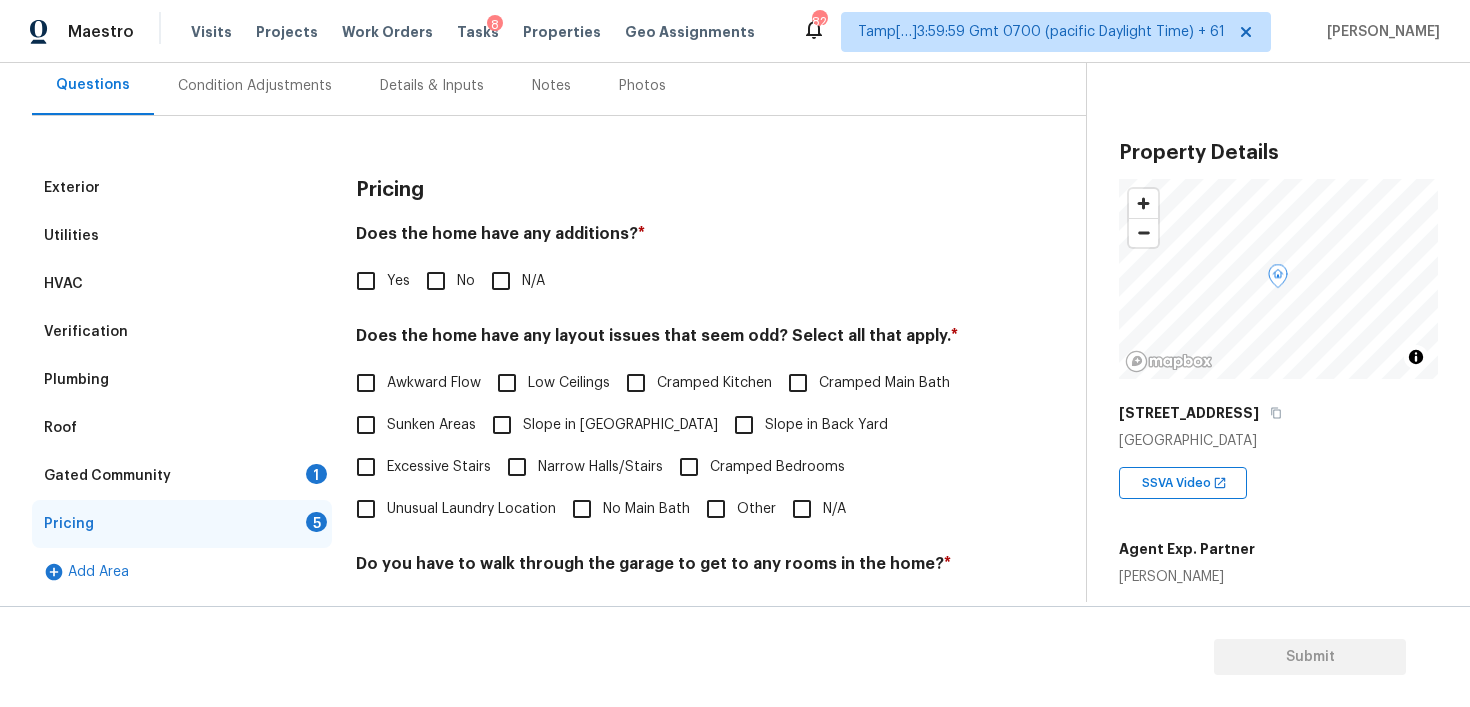 click on "No" at bounding box center (436, 281) 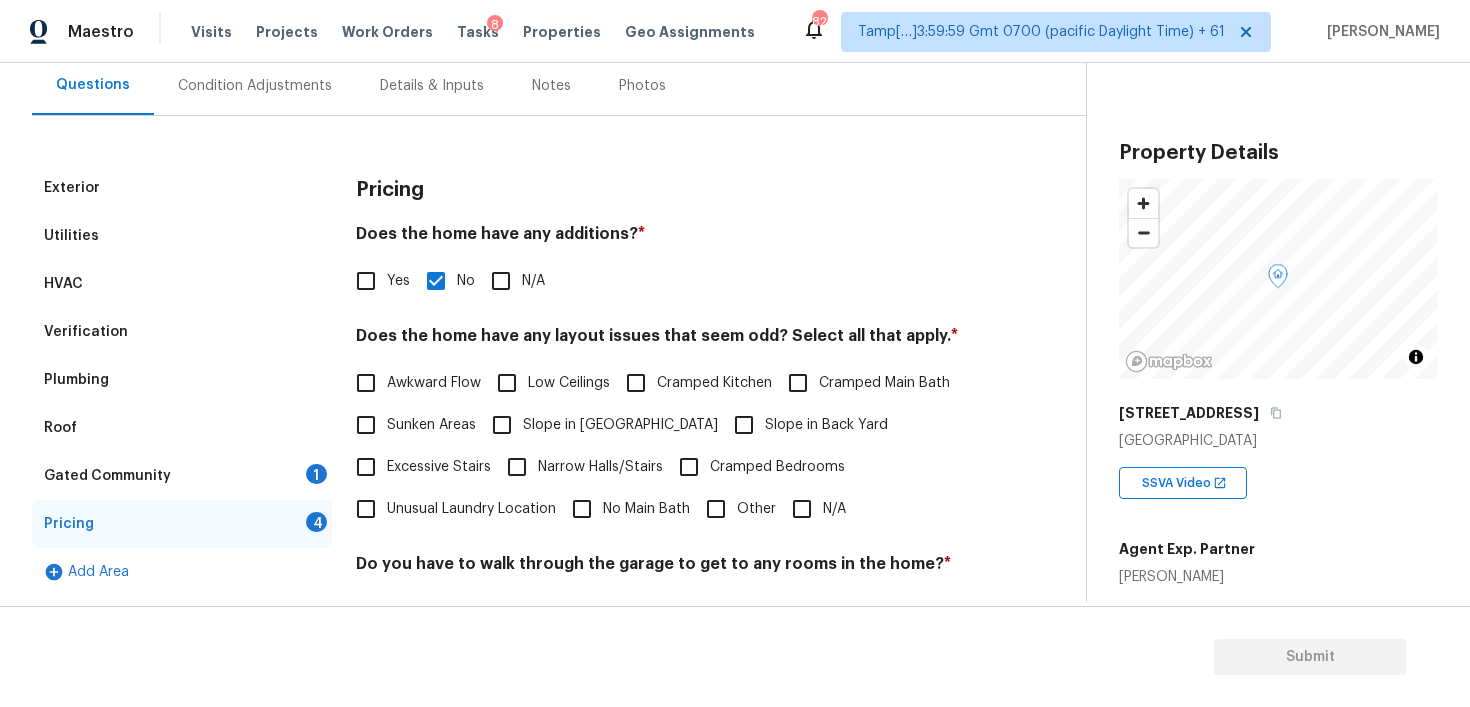 click on "Gated Community 1" at bounding box center [182, 476] 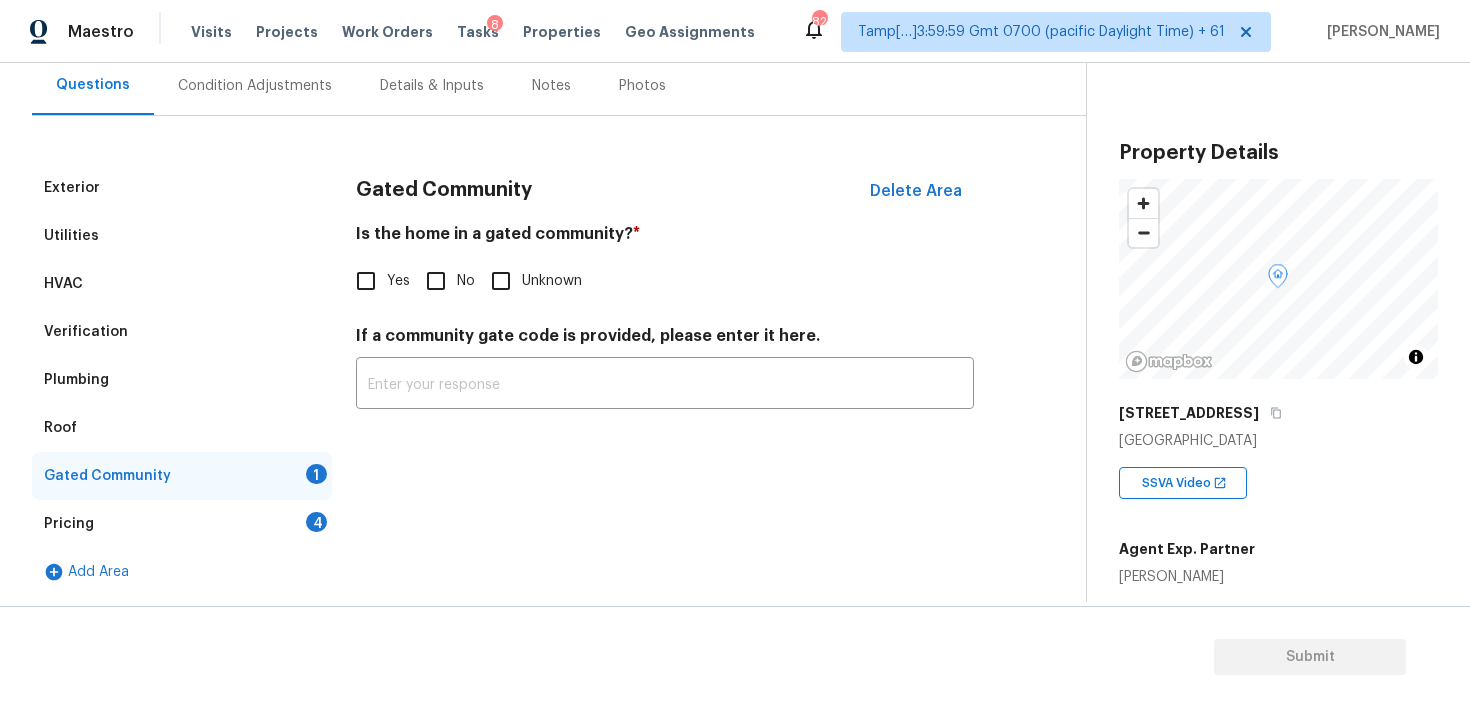 click on "No" at bounding box center (436, 281) 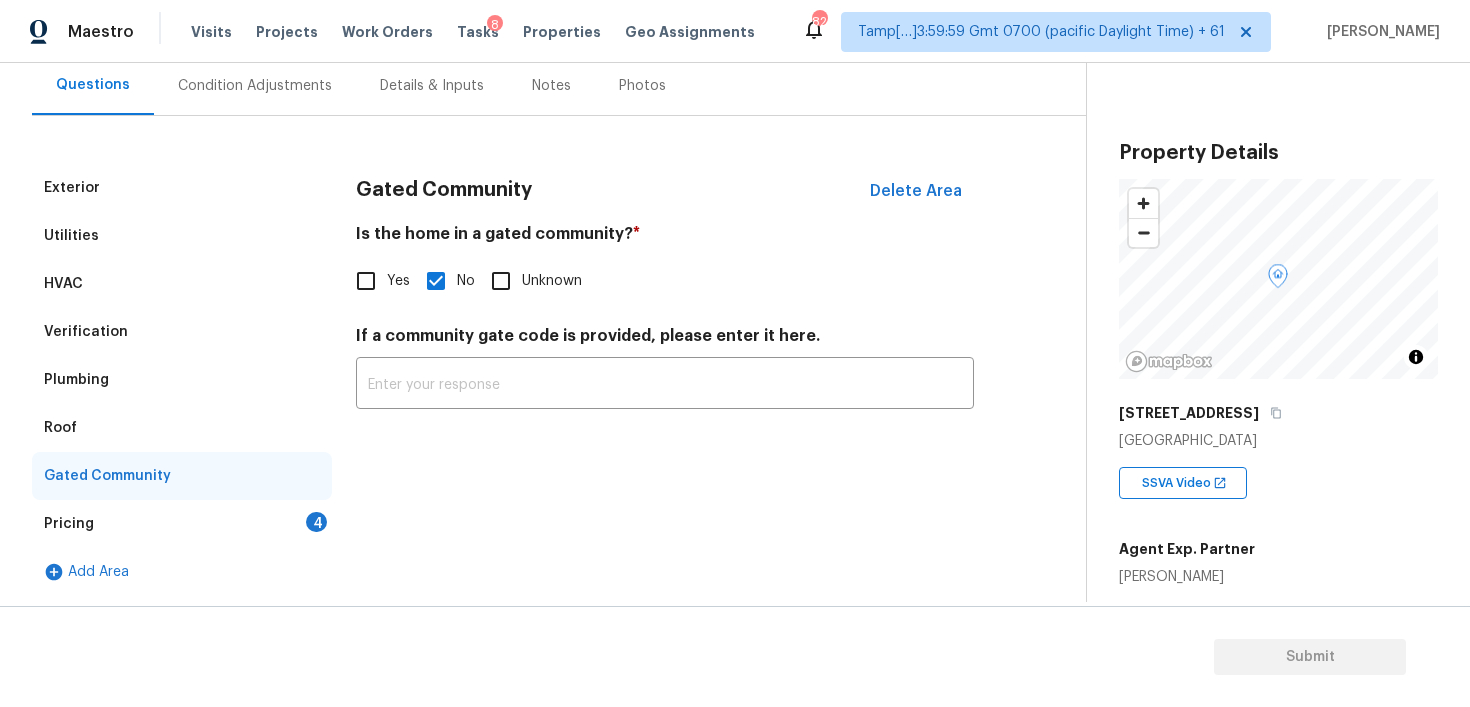 click on "Pricing 4" at bounding box center (182, 524) 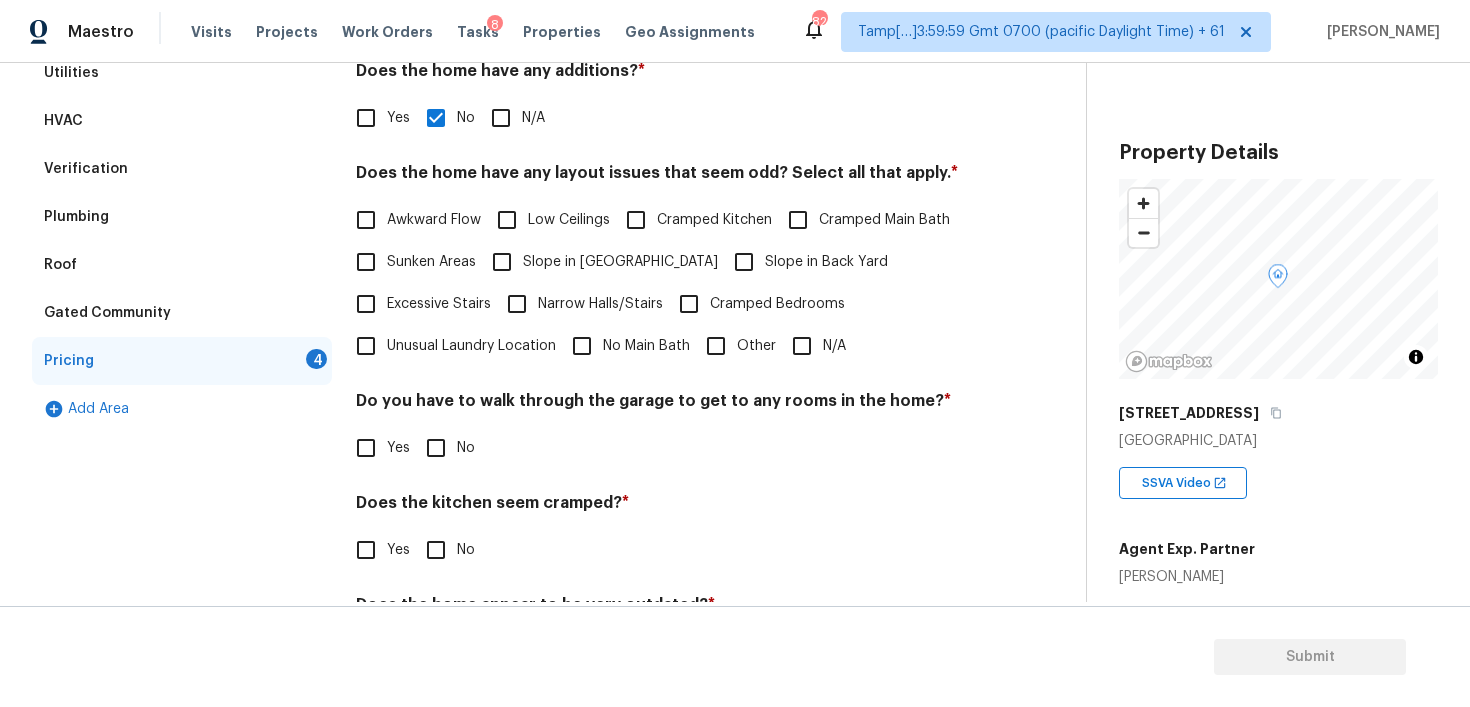 scroll, scrollTop: 345, scrollLeft: 0, axis: vertical 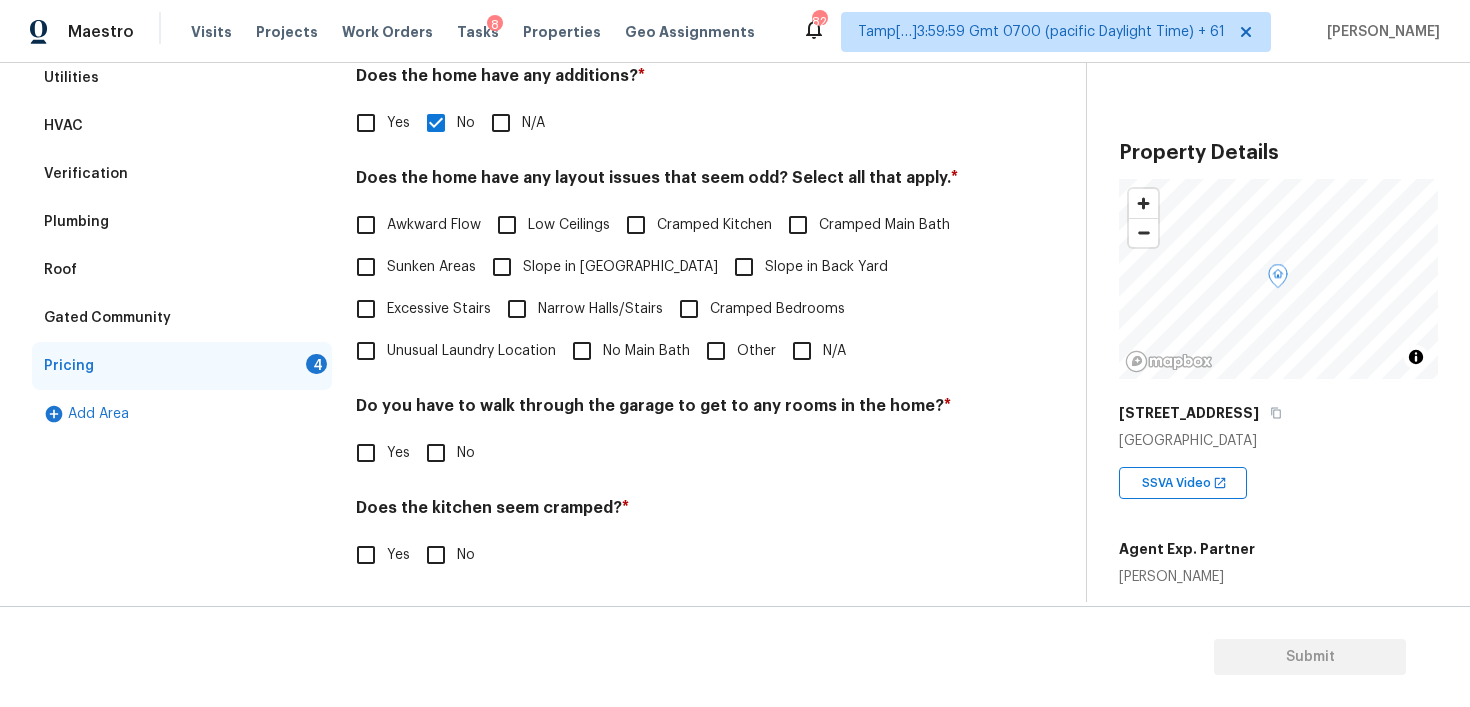 click on "N/A" at bounding box center (802, 351) 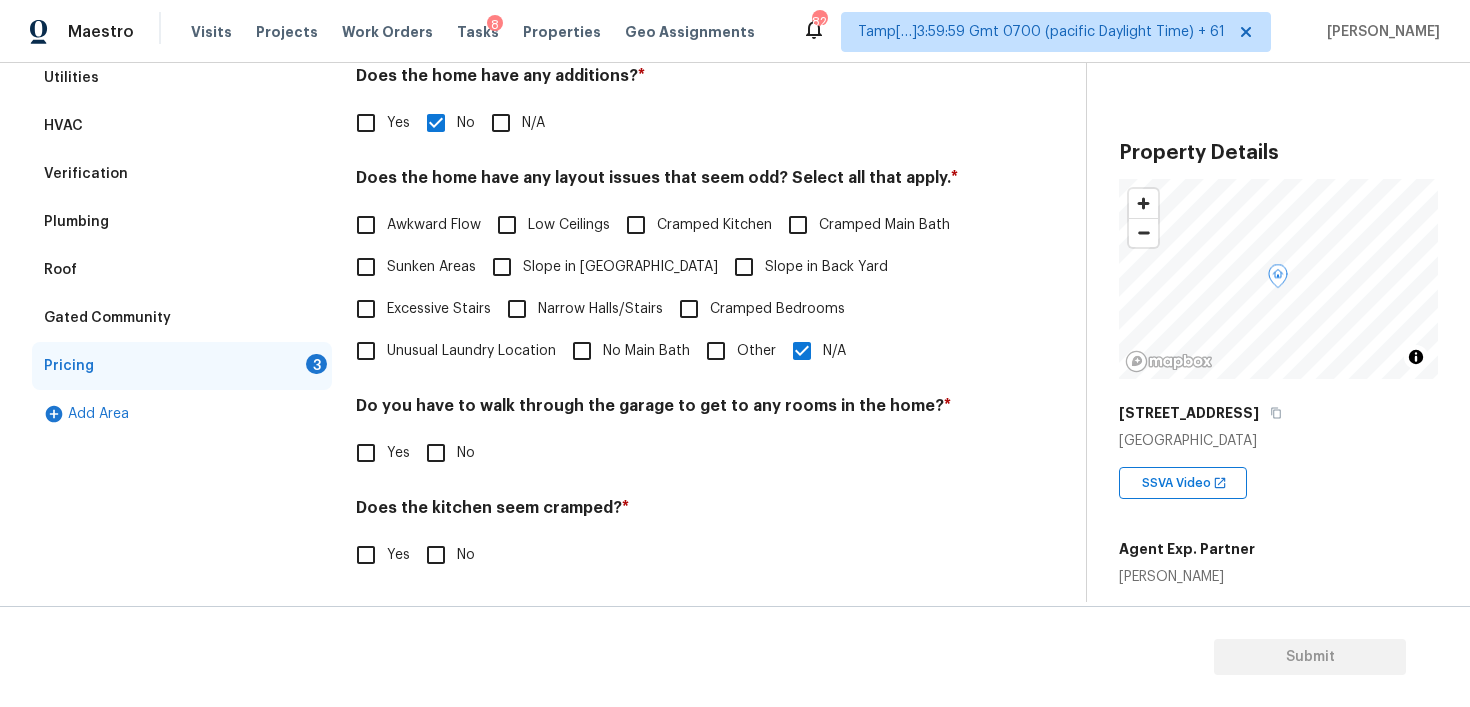 click on "No" at bounding box center (436, 453) 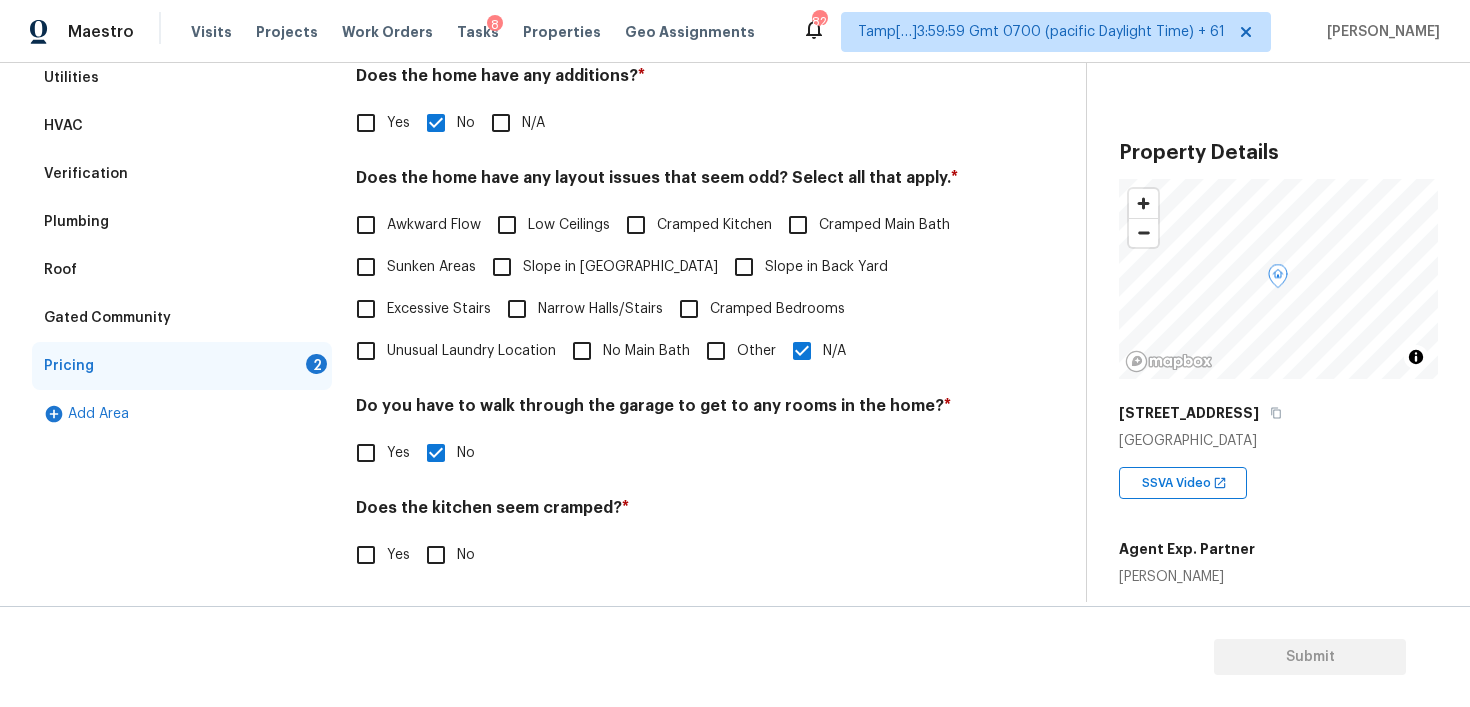 click on "No" at bounding box center (436, 555) 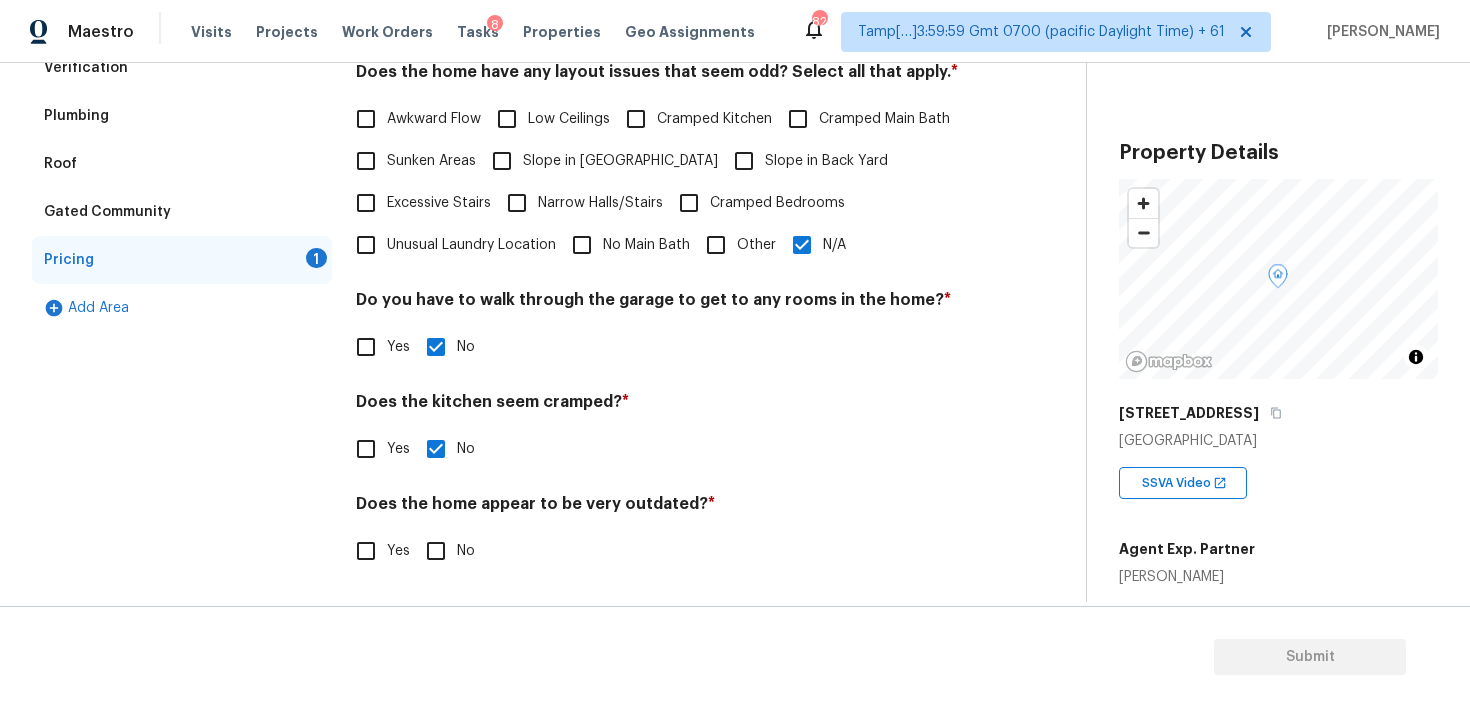 click on "No" at bounding box center [436, 551] 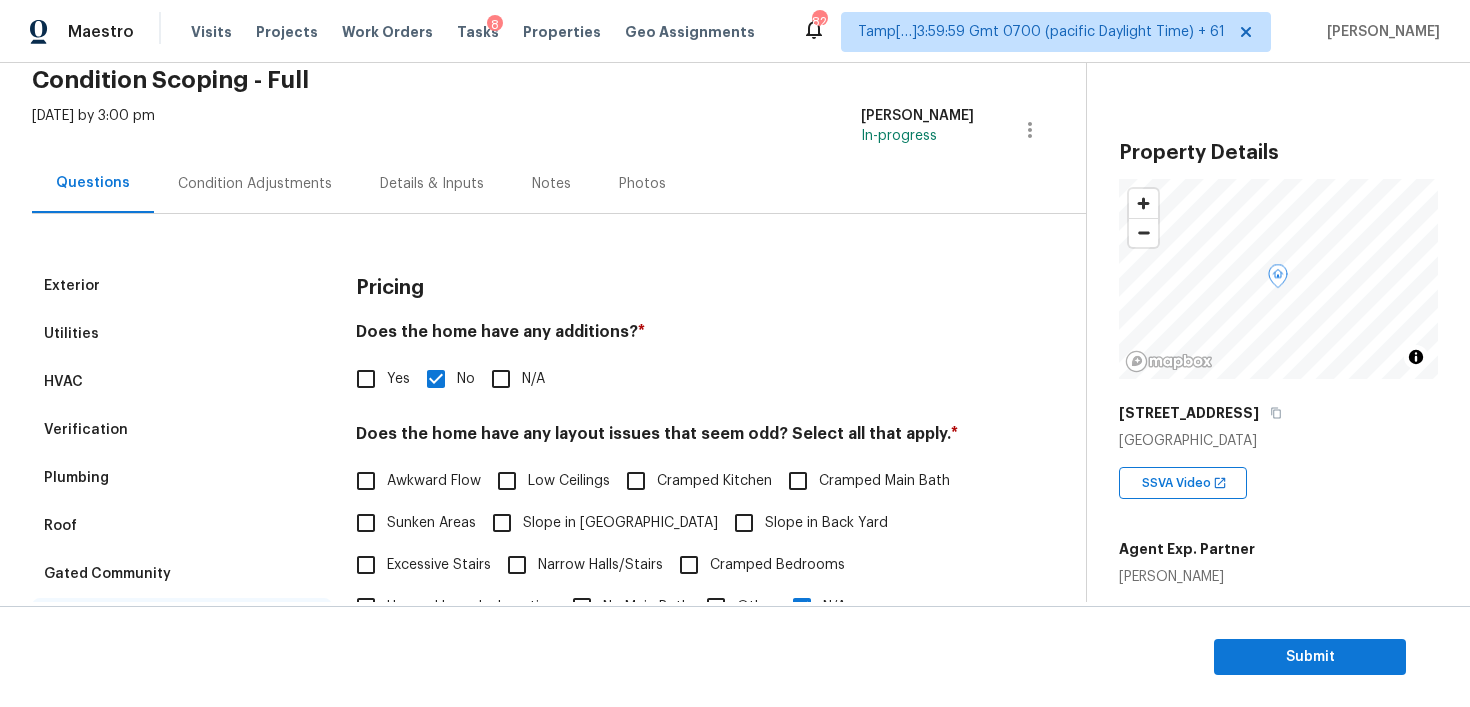 scroll, scrollTop: 0, scrollLeft: 0, axis: both 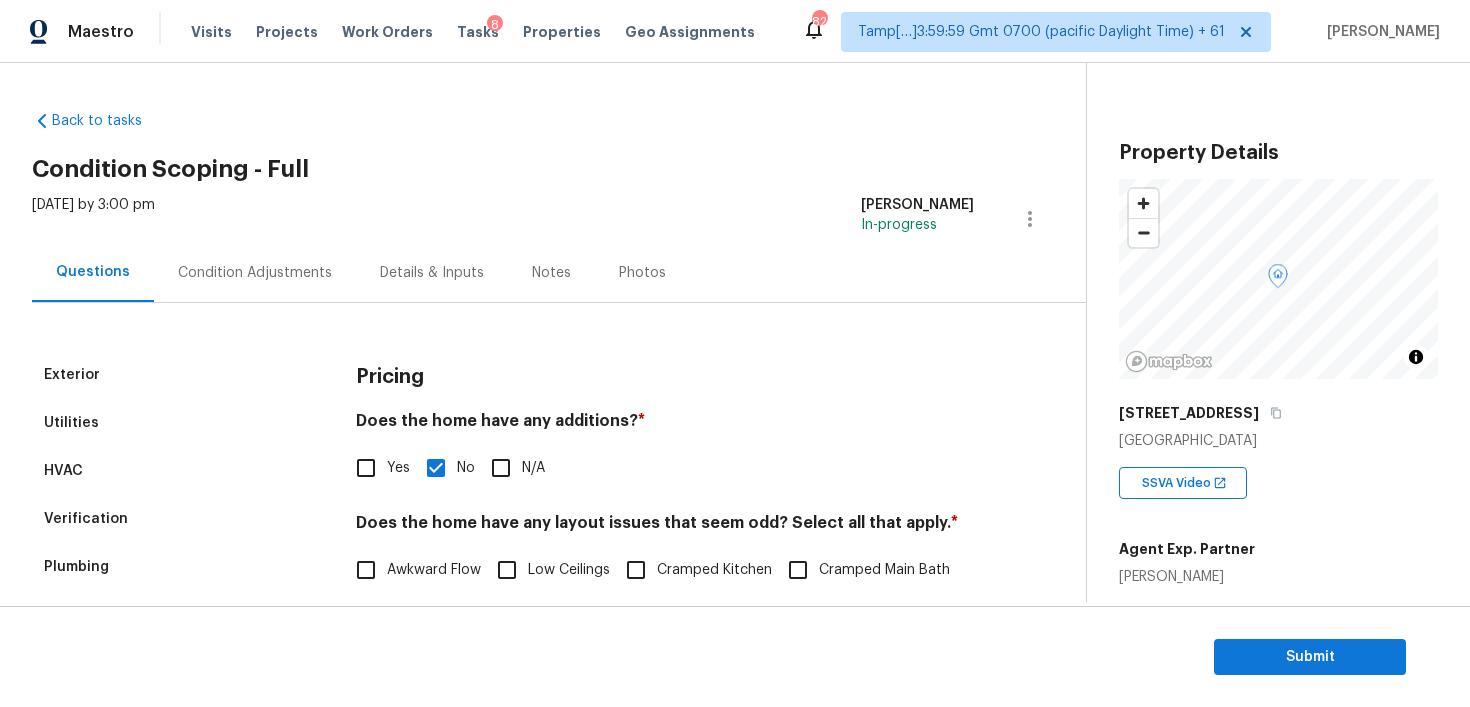 click on "Condition Adjustments" at bounding box center [255, 273] 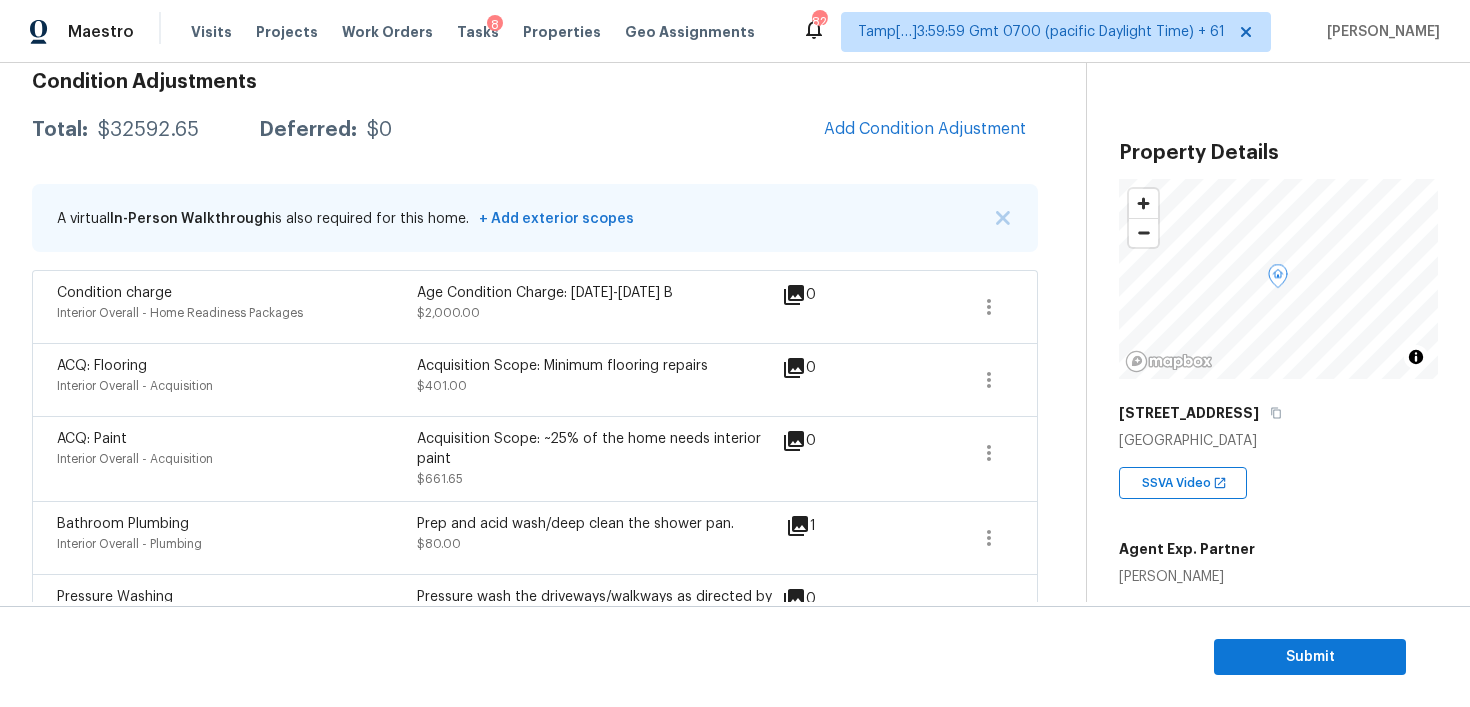 scroll, scrollTop: 192, scrollLeft: 0, axis: vertical 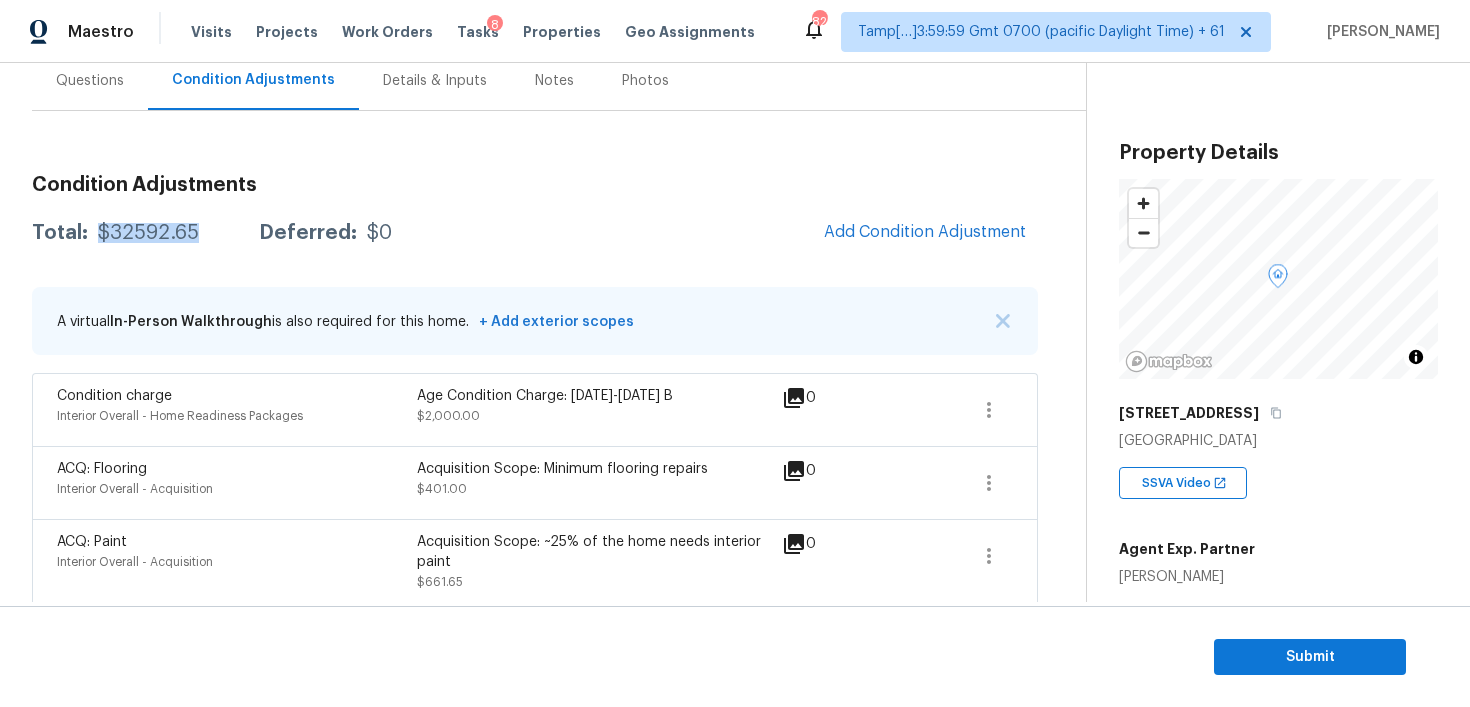 drag, startPoint x: 93, startPoint y: 226, endPoint x: 205, endPoint y: 224, distance: 112.01785 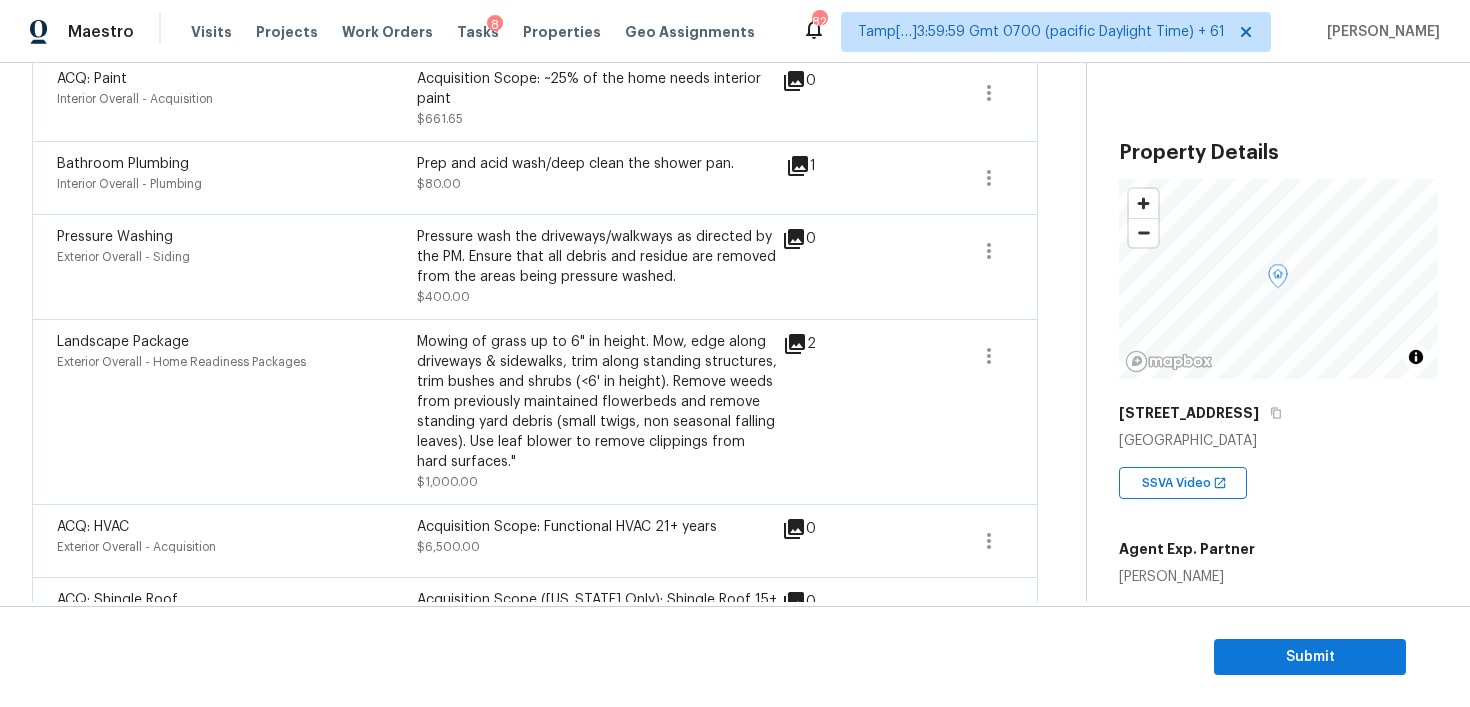 click on "Landscape Package Exterior Overall - Home Readiness Packages" at bounding box center (237, 412) 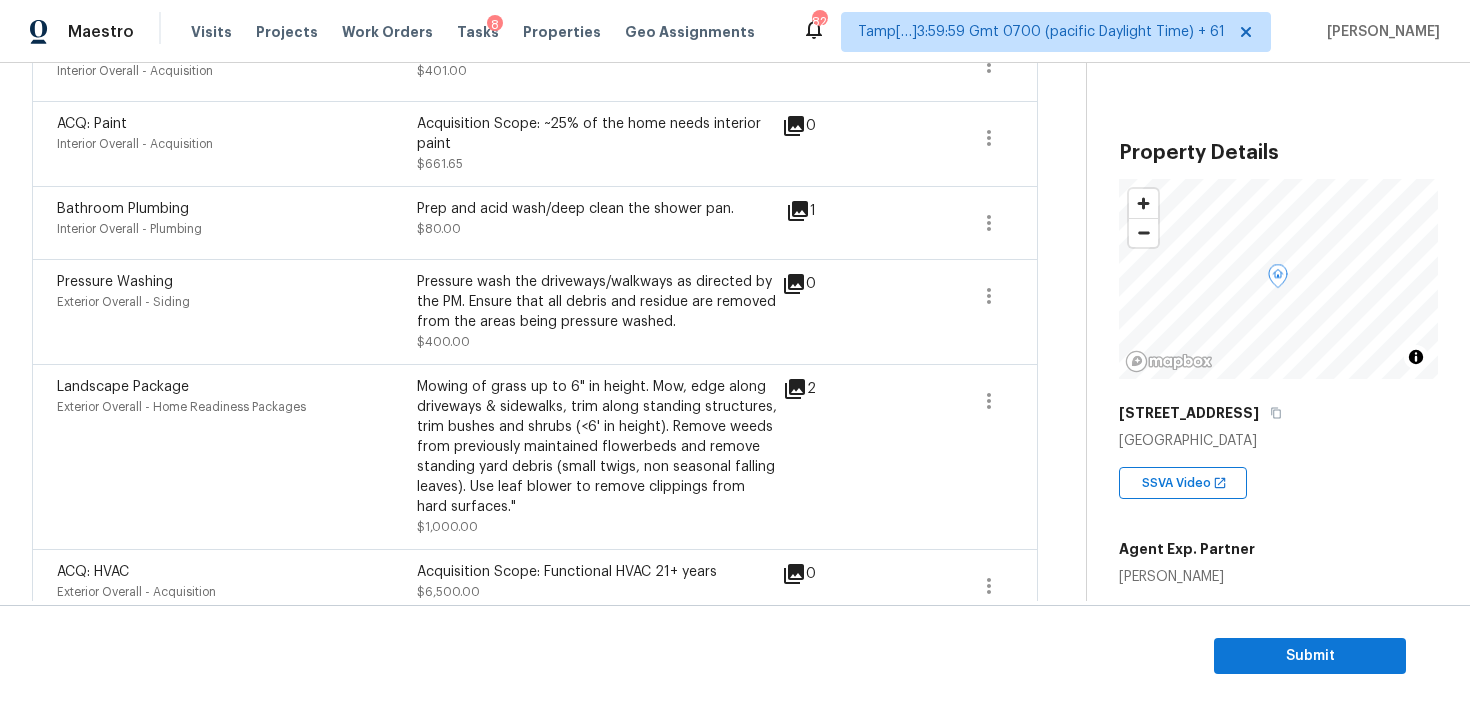 scroll, scrollTop: 613, scrollLeft: 0, axis: vertical 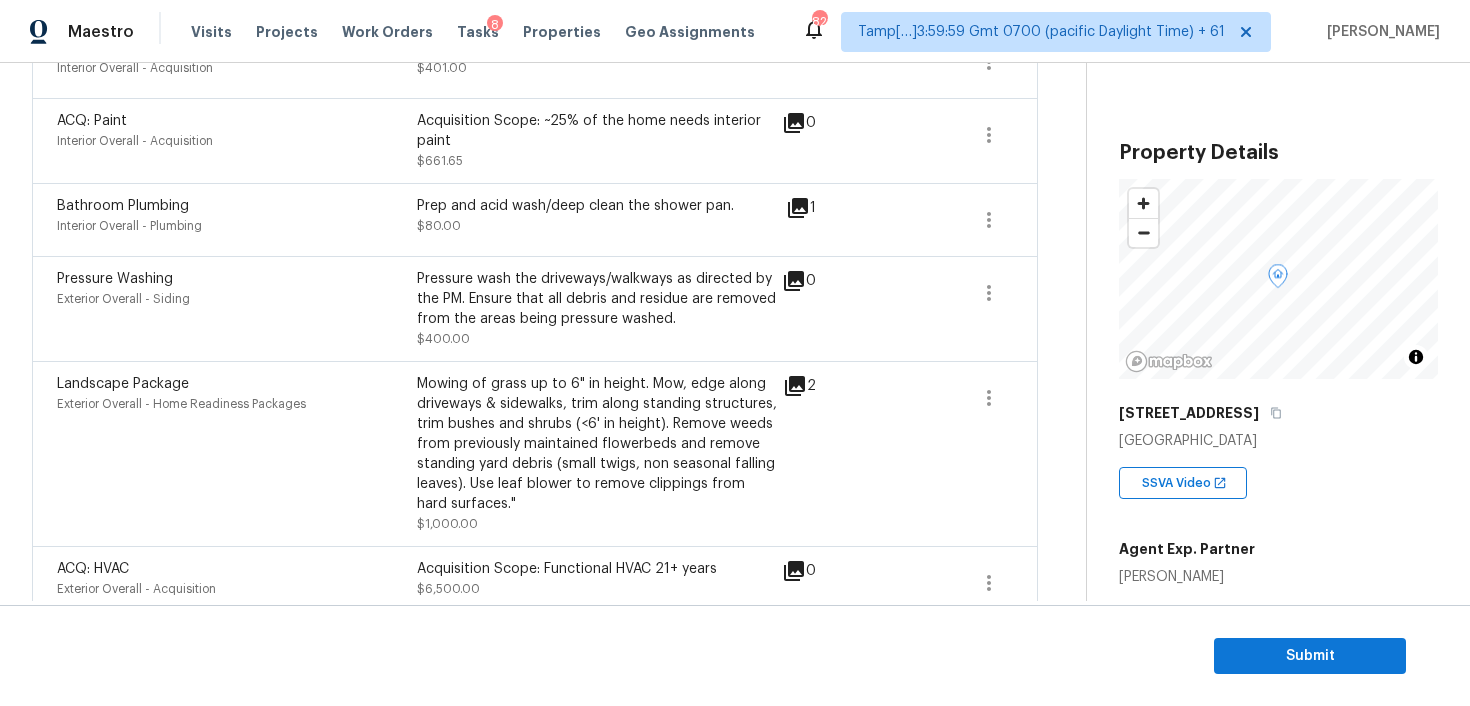 click on "Landscape Package Exterior Overall - Home Readiness Packages" at bounding box center [237, 454] 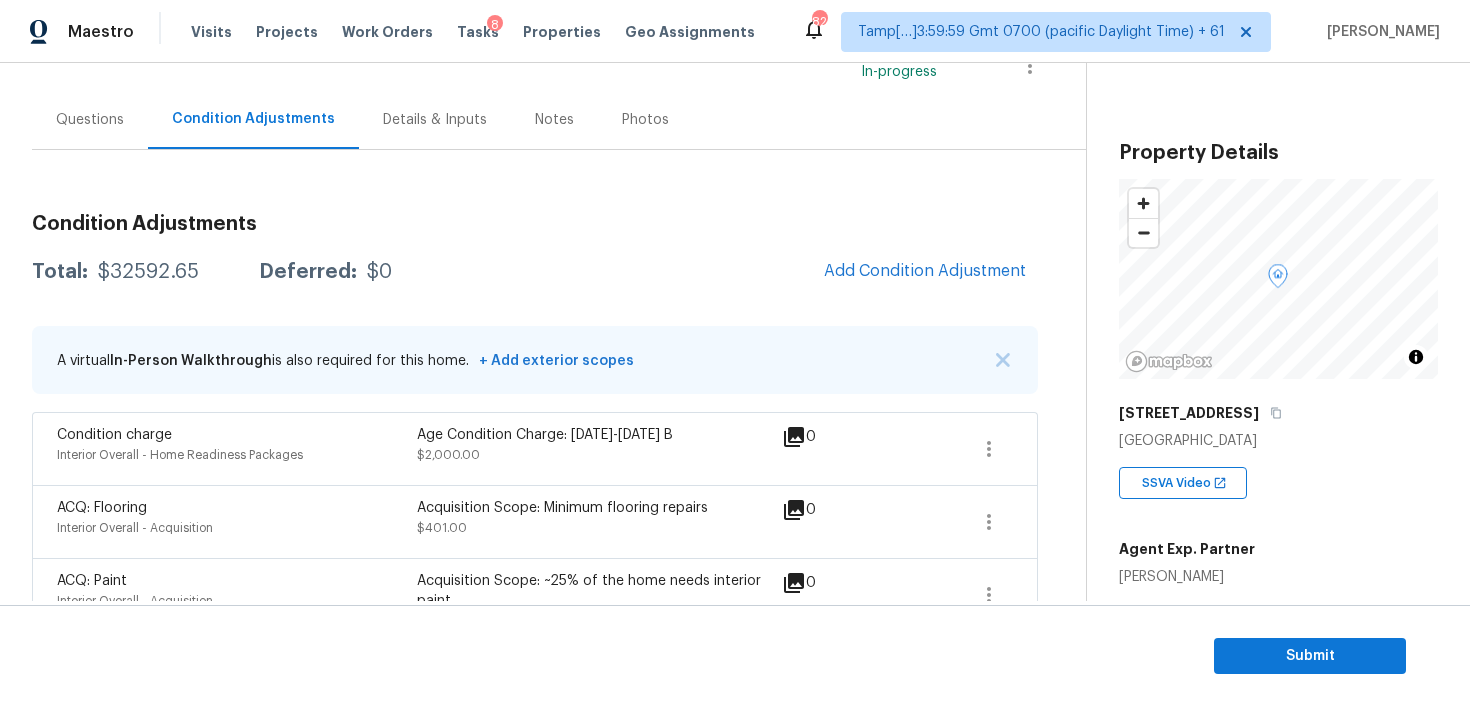 scroll, scrollTop: 132, scrollLeft: 0, axis: vertical 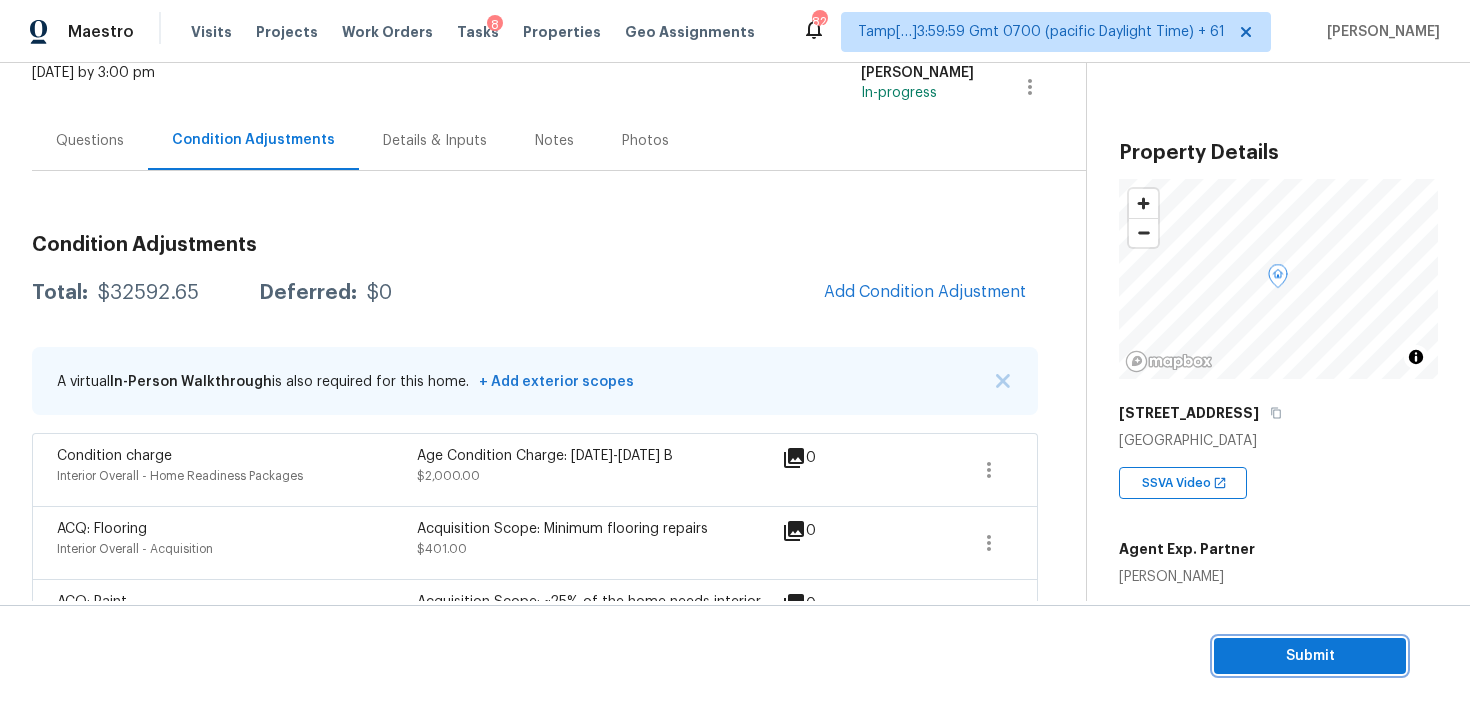 click on "Submit" at bounding box center [1310, 656] 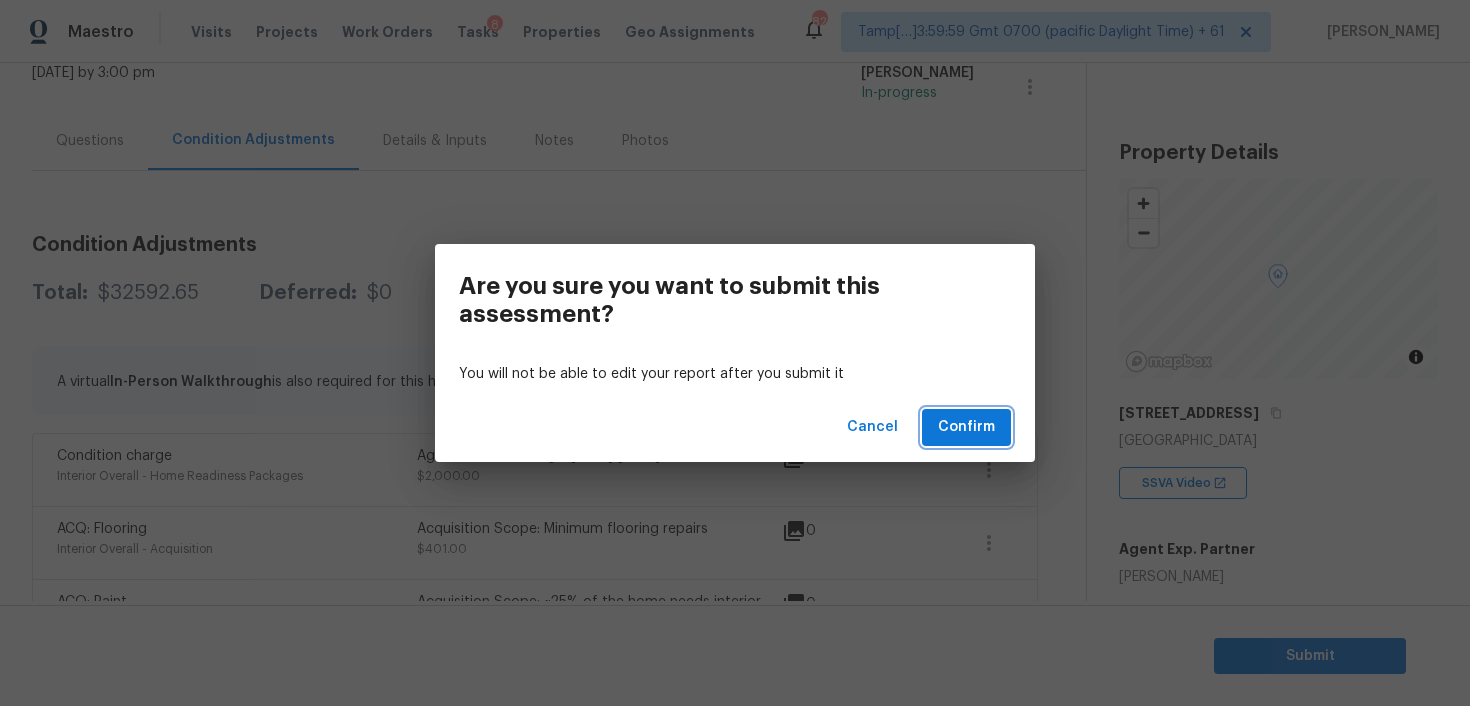 click on "Confirm" at bounding box center [966, 427] 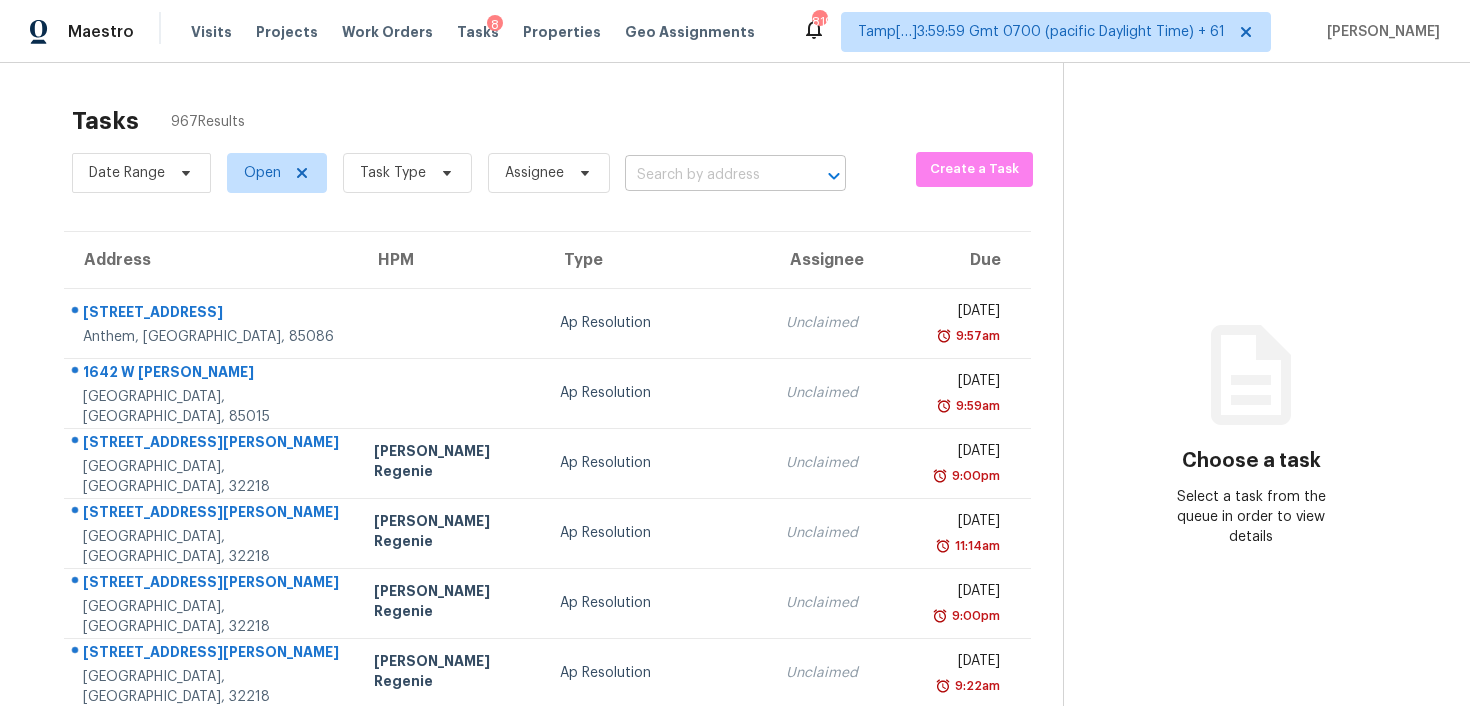 click at bounding box center [707, 175] 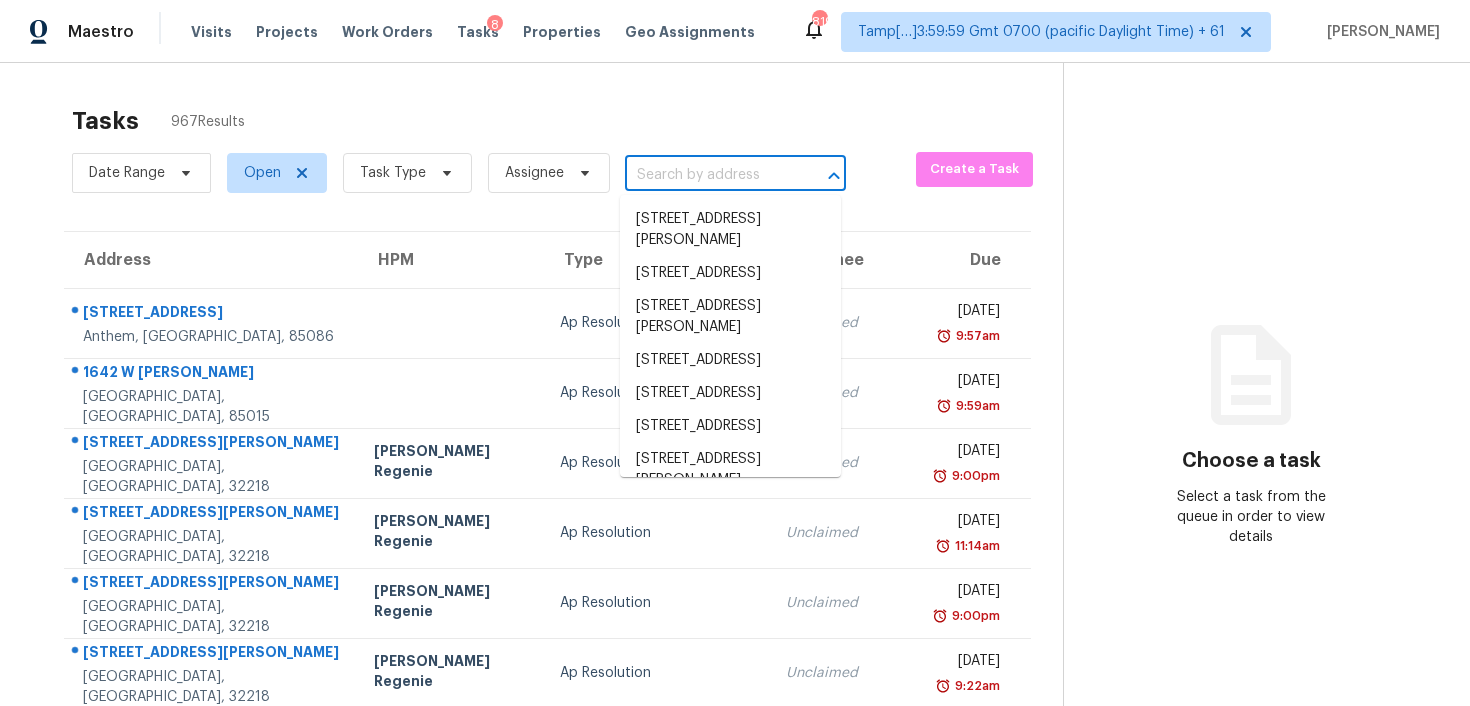 paste on "[STREET_ADDRESS]" 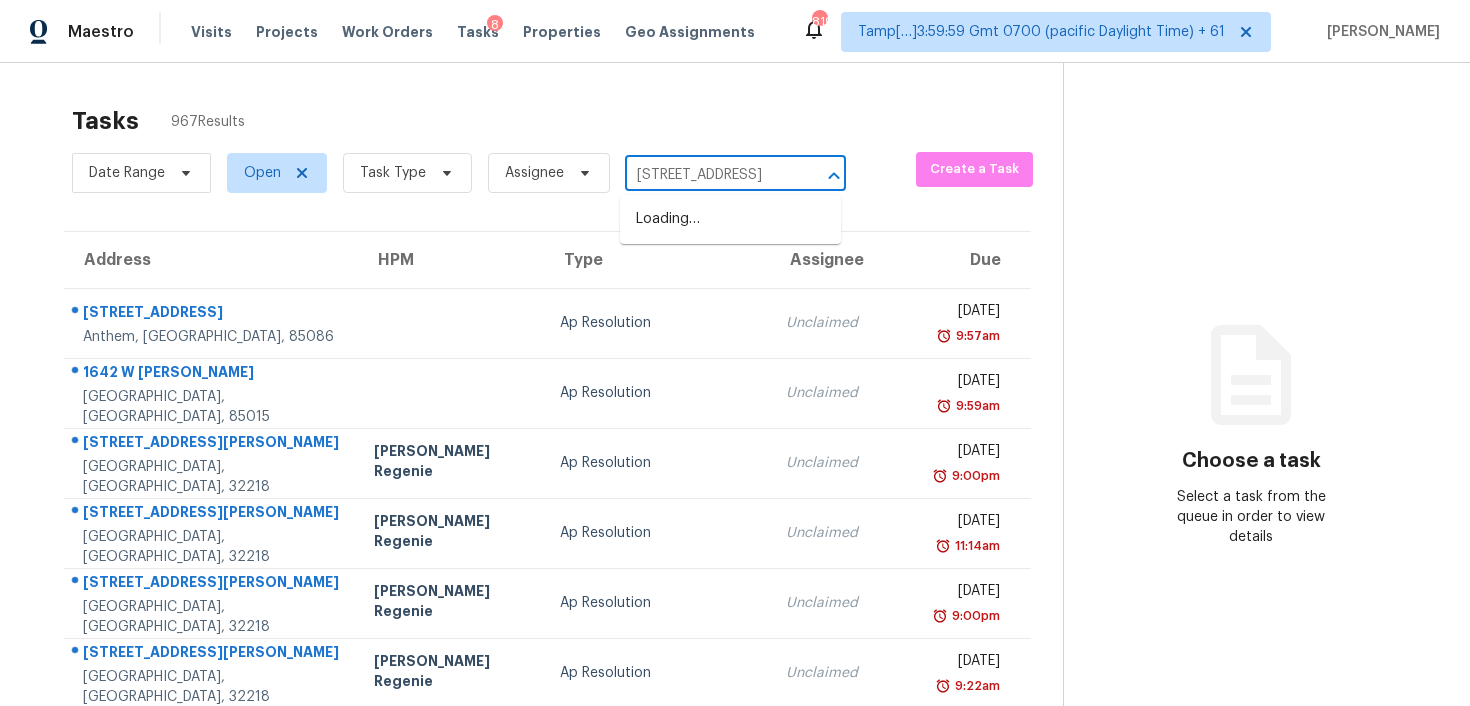 scroll, scrollTop: 0, scrollLeft: 122, axis: horizontal 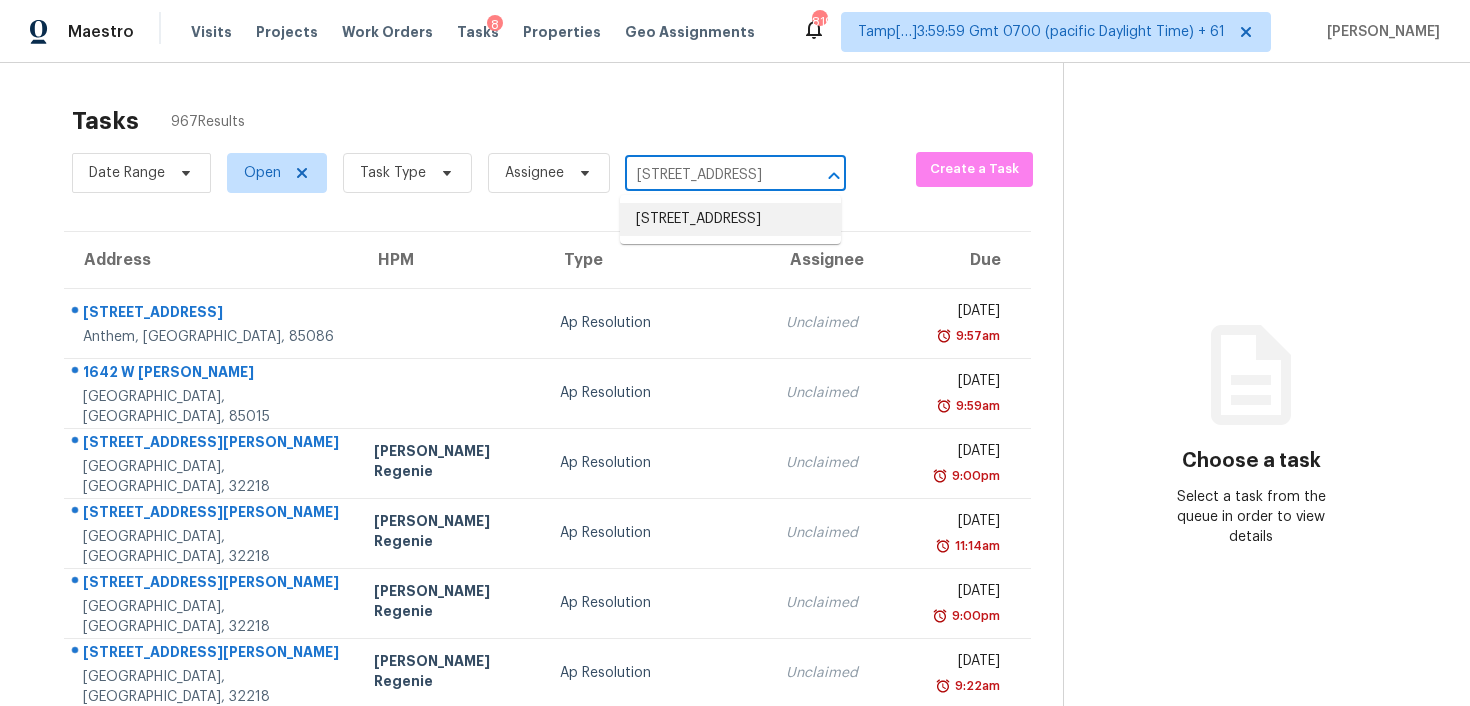 click on "[STREET_ADDRESS]" at bounding box center [730, 219] 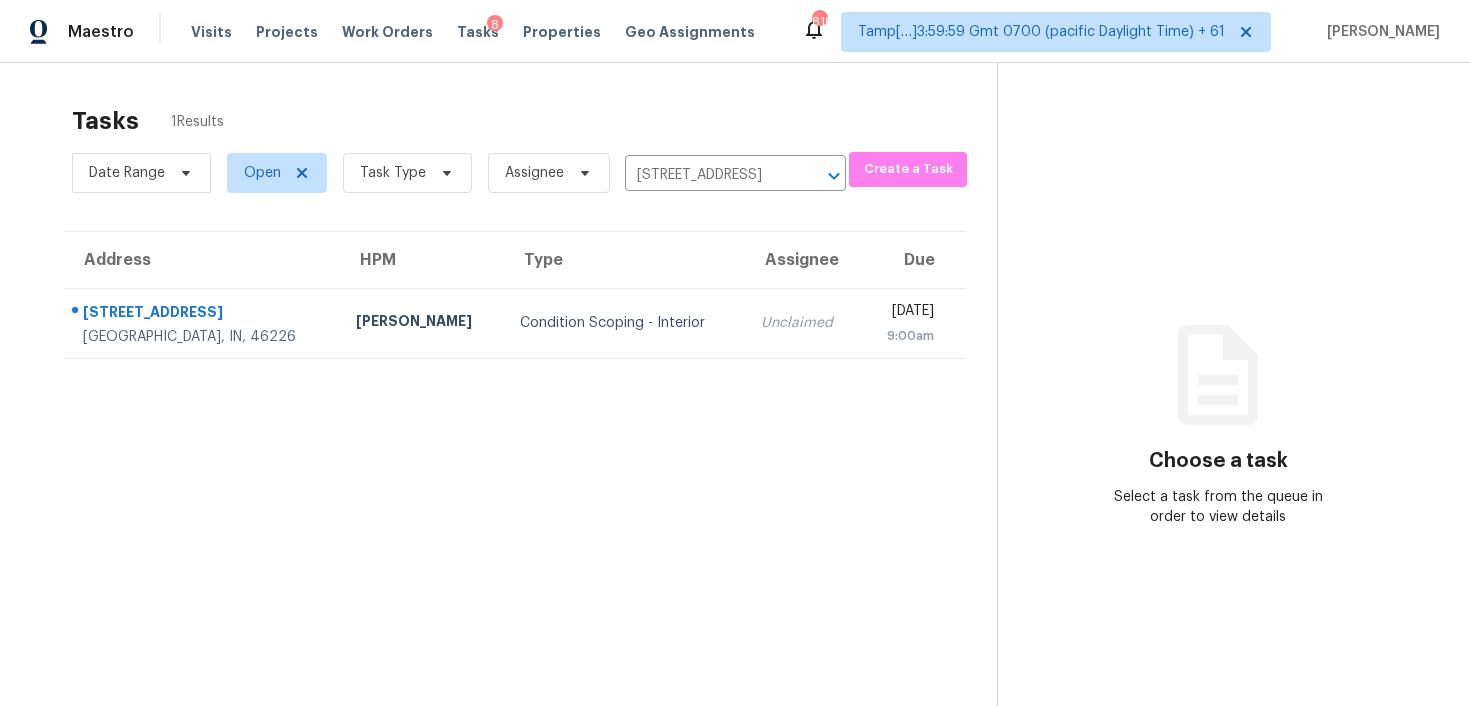 click on "9:00am" at bounding box center (905, 336) 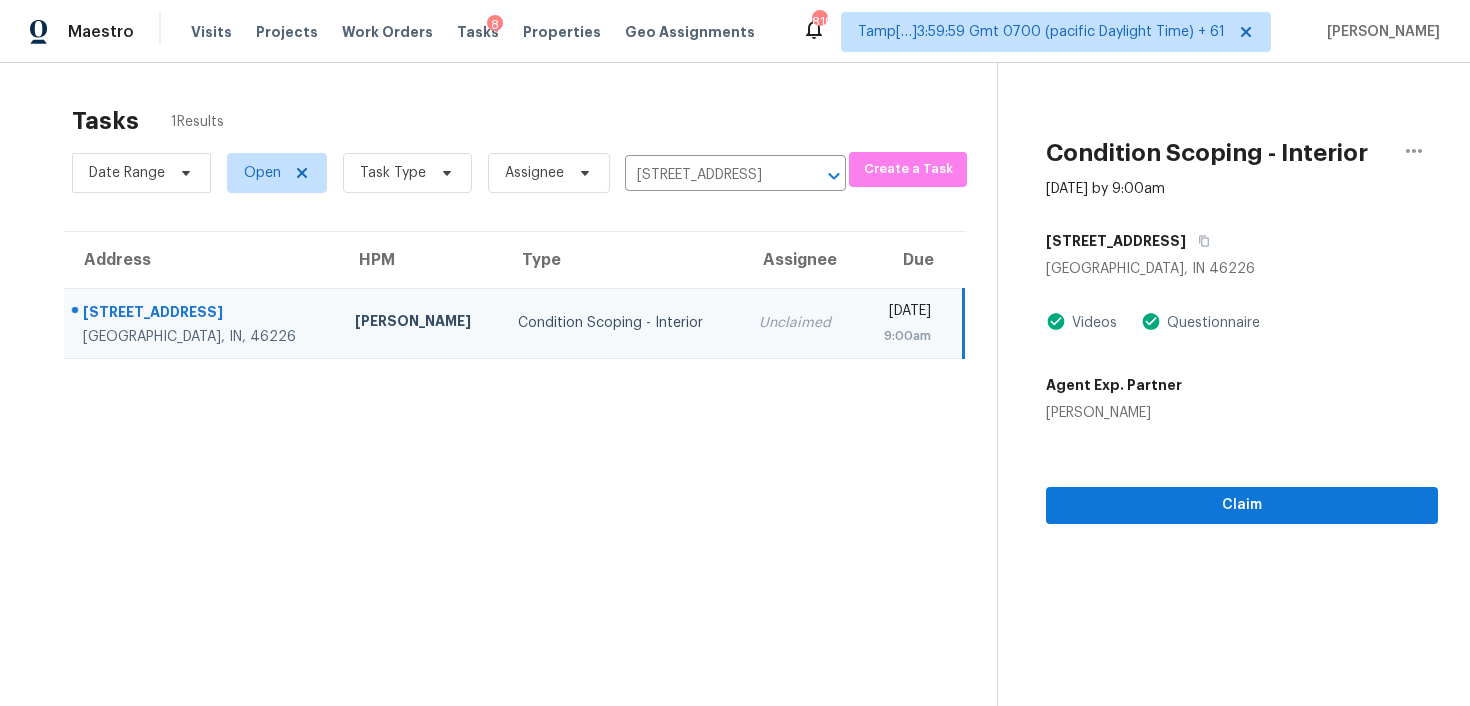 click on "Condition Scoping - Interior [DATE] by 9:00am [STREET_ADDRESS] Videos Questionnaire Agent Exp. Partner [PERSON_NAME] Claim" at bounding box center (1217, 416) 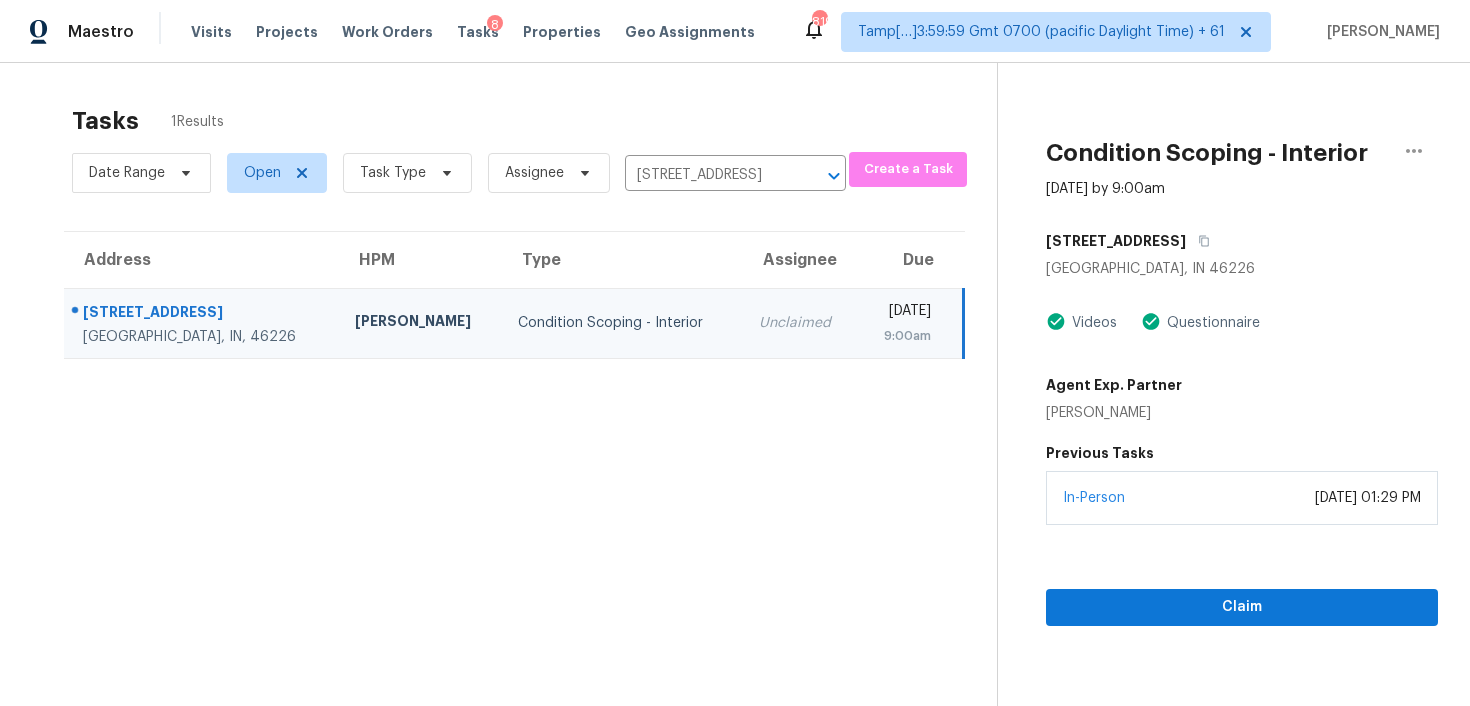 click on "In-Person  July 18, 2025 at 01:29 PM" at bounding box center (1242, 498) 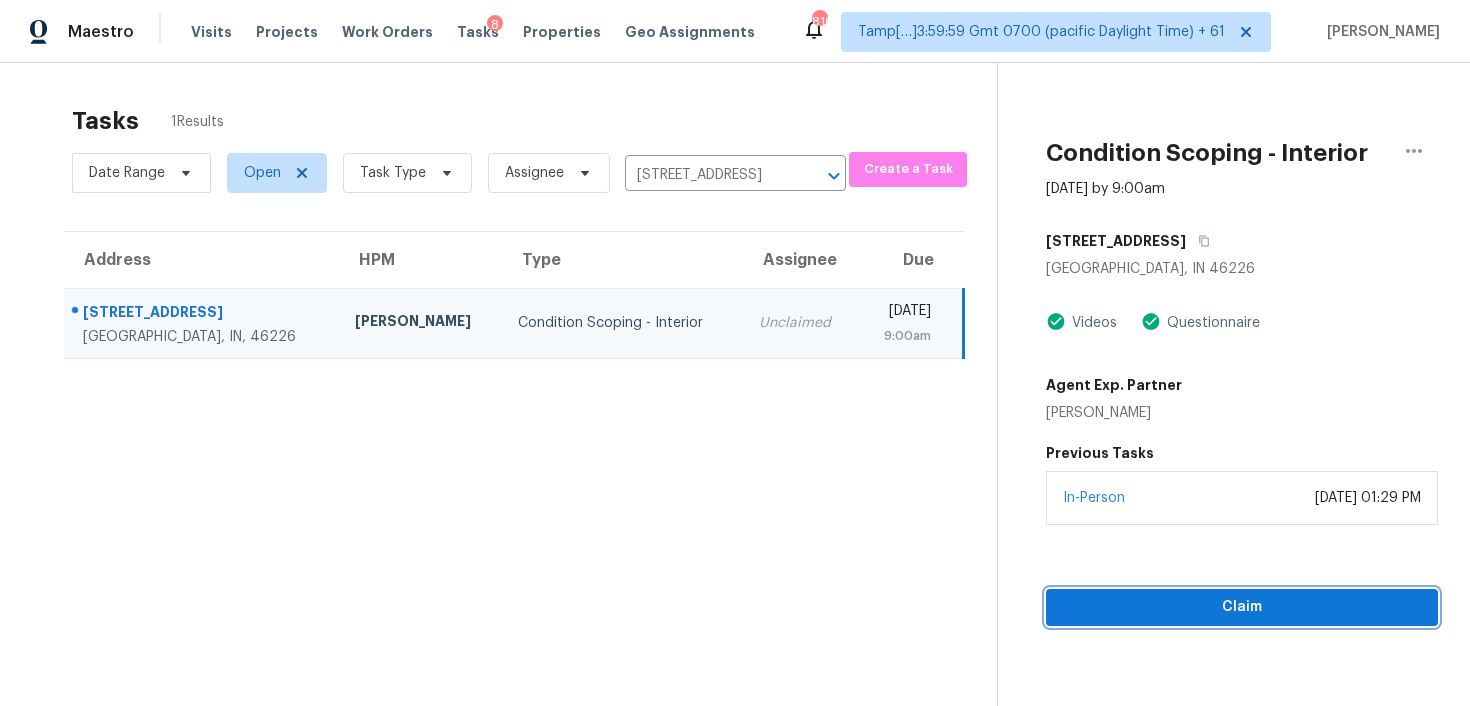 click on "Claim" at bounding box center [1242, 607] 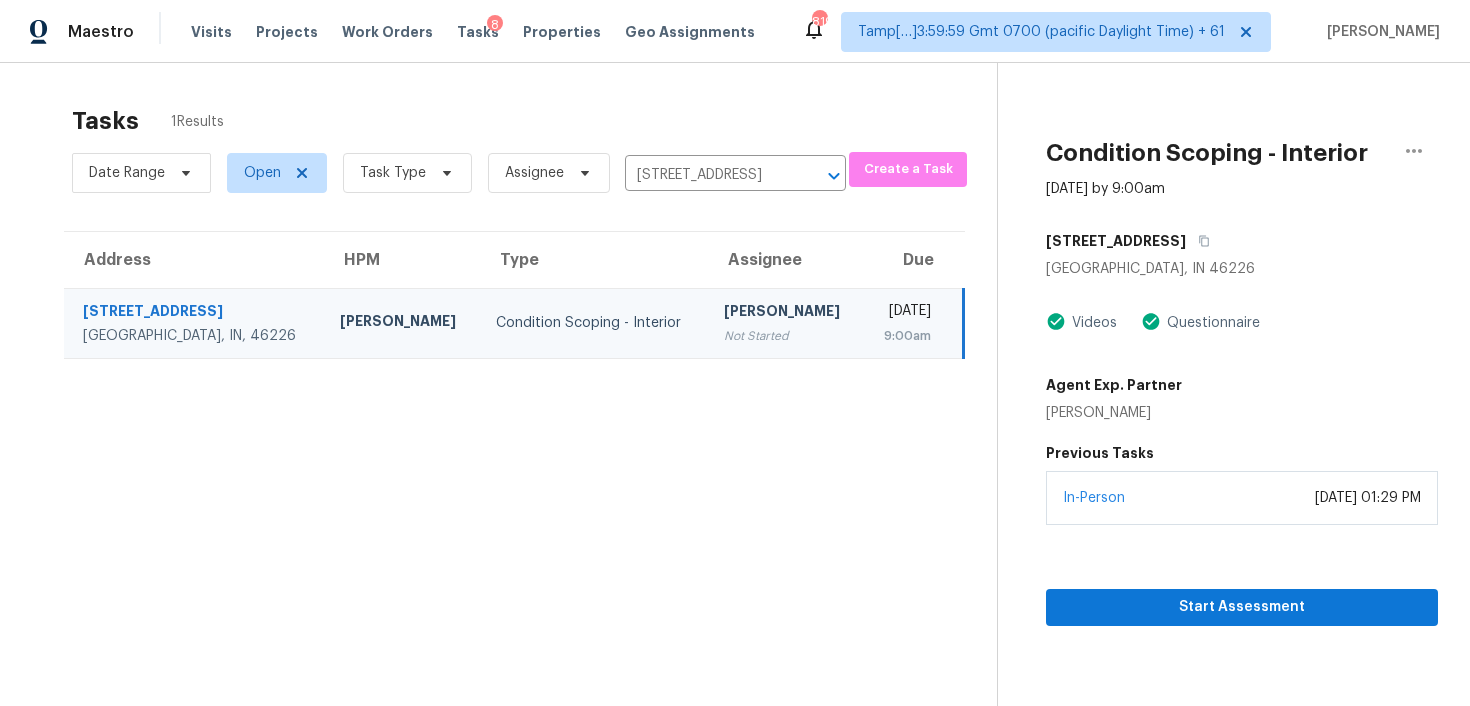 click on "9:00am" at bounding box center (905, 336) 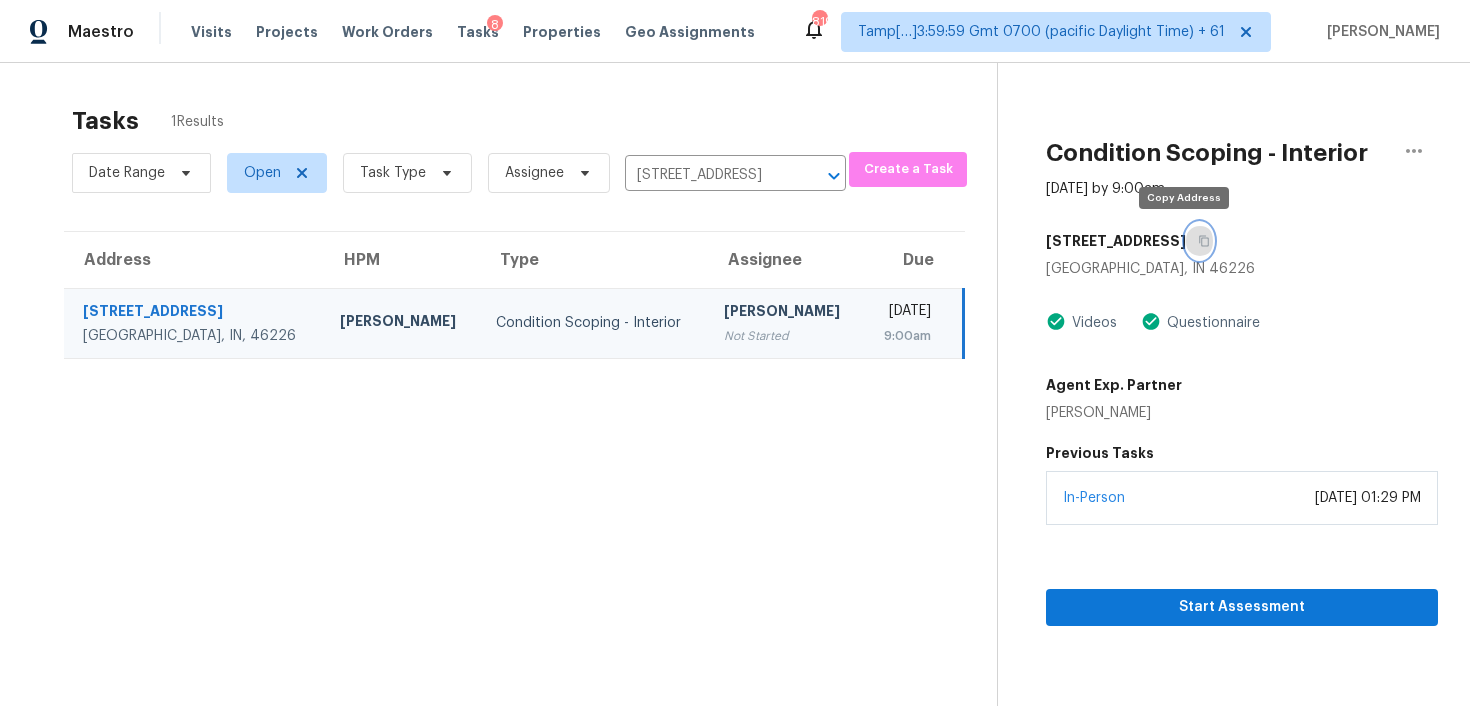 click at bounding box center [1199, 241] 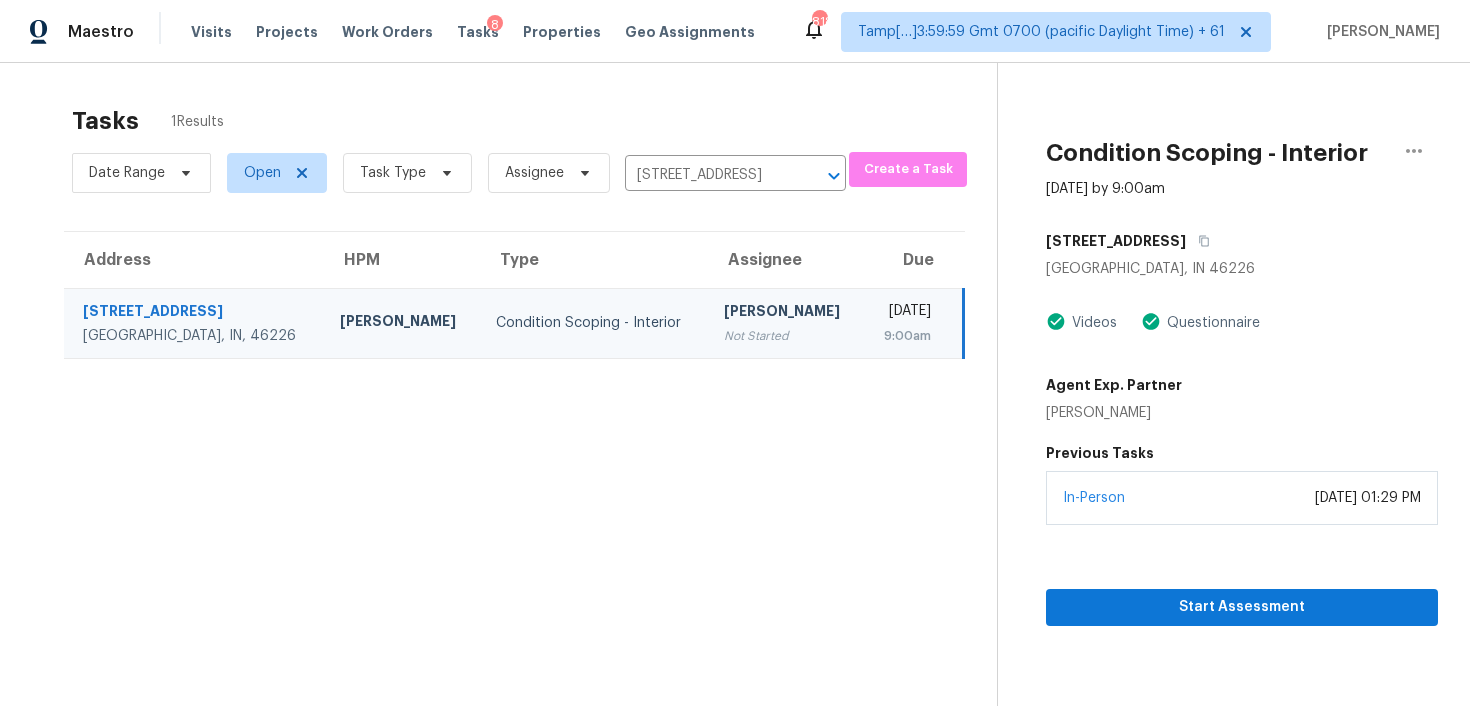 click on "9:00am" at bounding box center (905, 336) 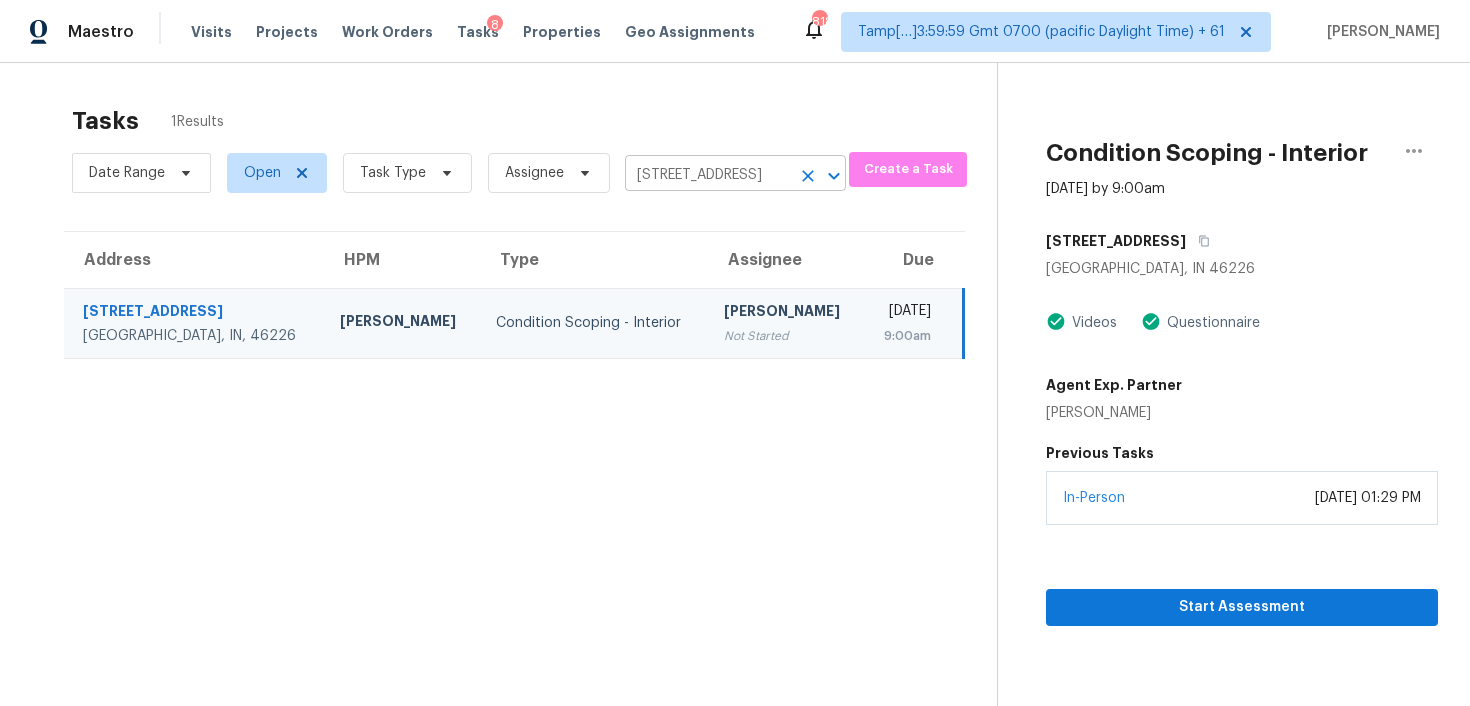 click on "3647 Richelieu Rd, Indianapolis, IN 46226" at bounding box center [707, 175] 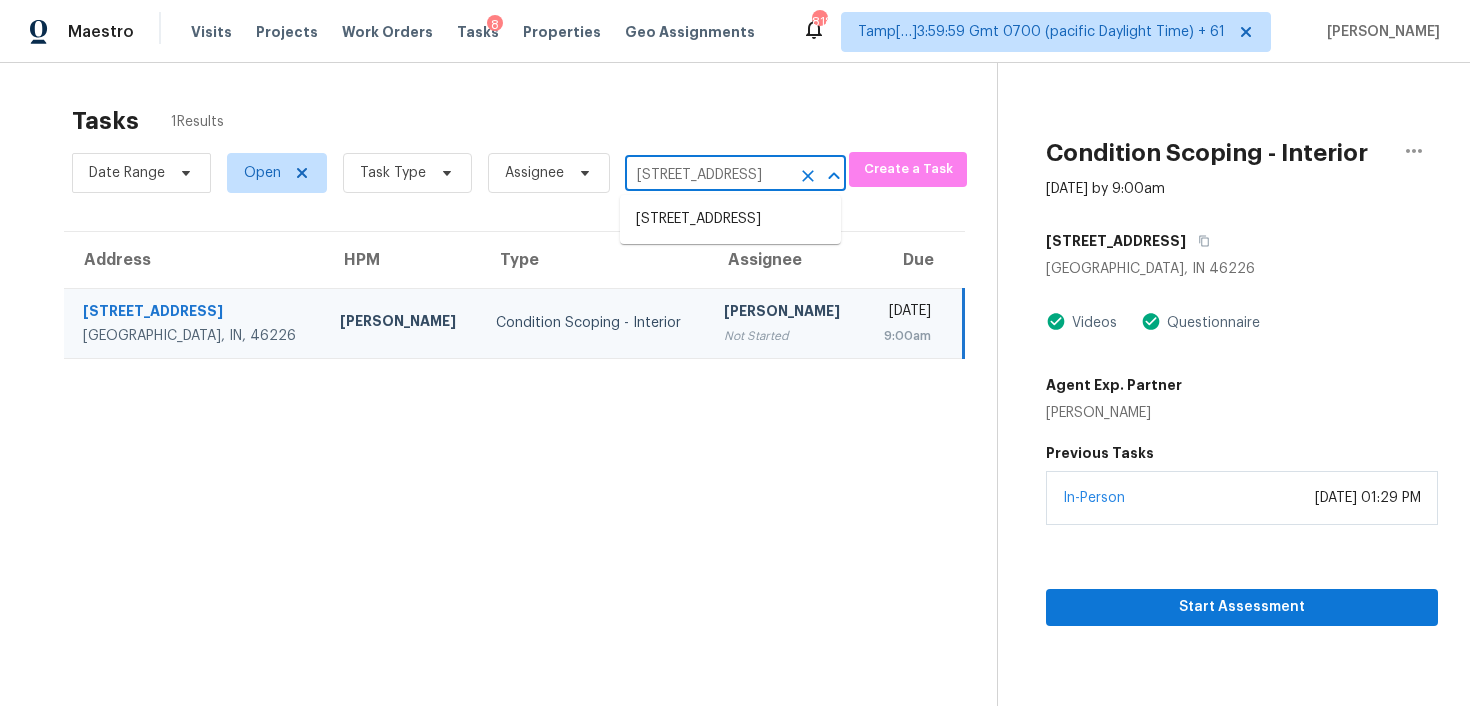 click at bounding box center [808, 176] 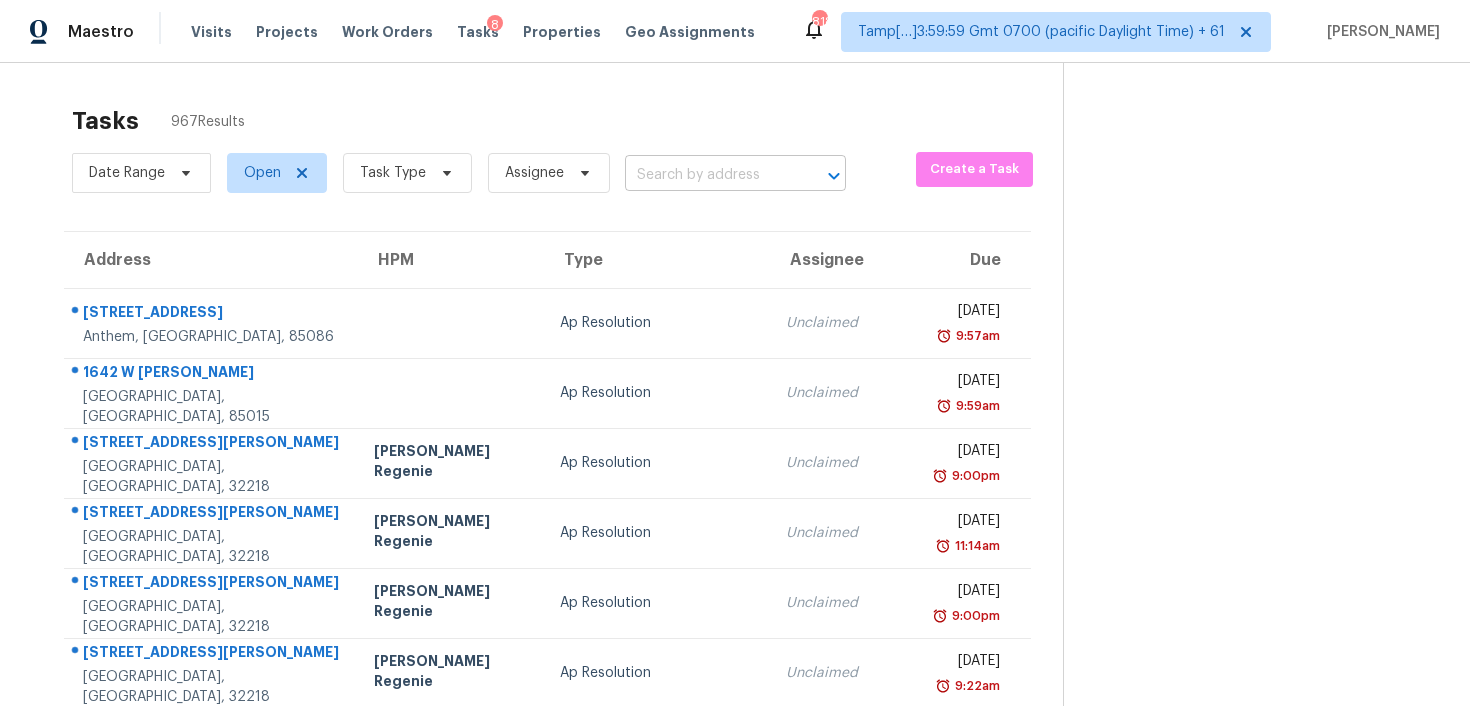 click at bounding box center [707, 175] 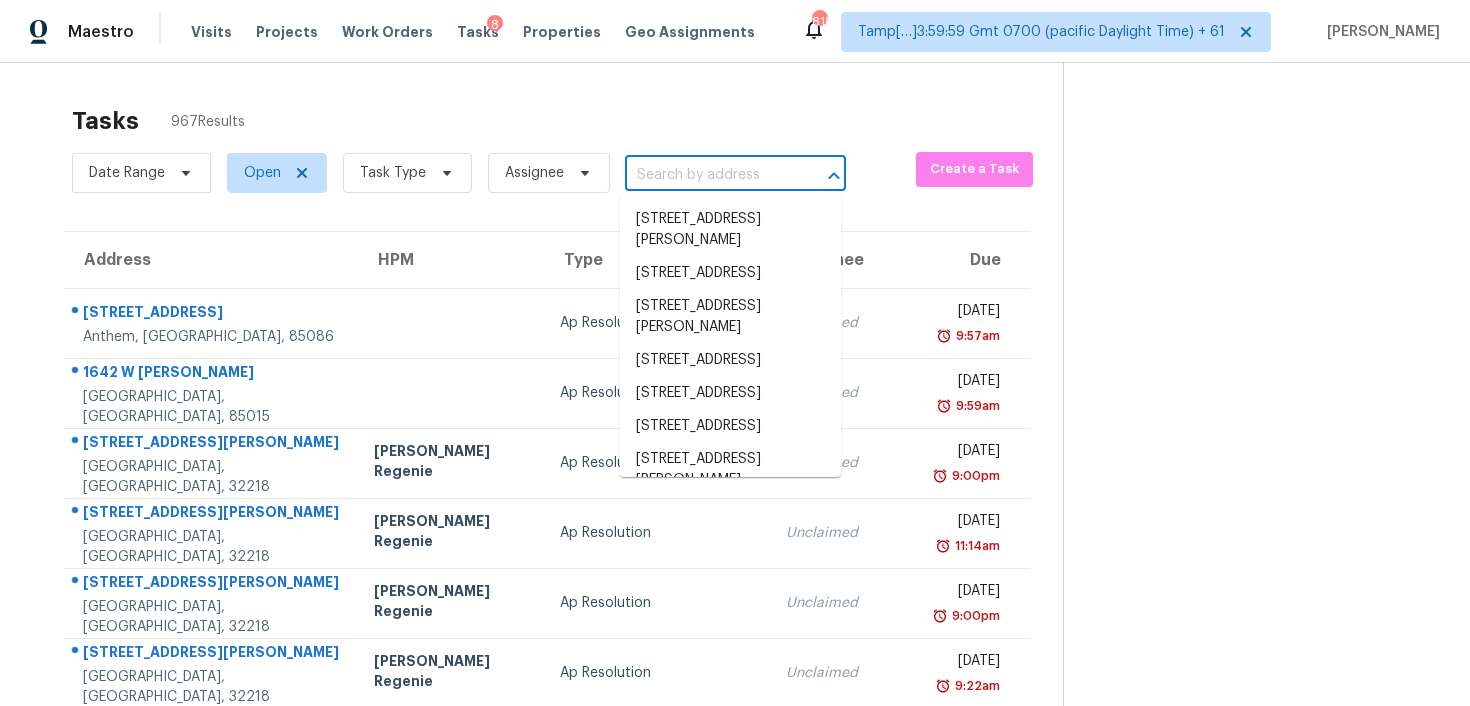 paste on "5501 96th Ave N, Pinellas Park, FL 33782" 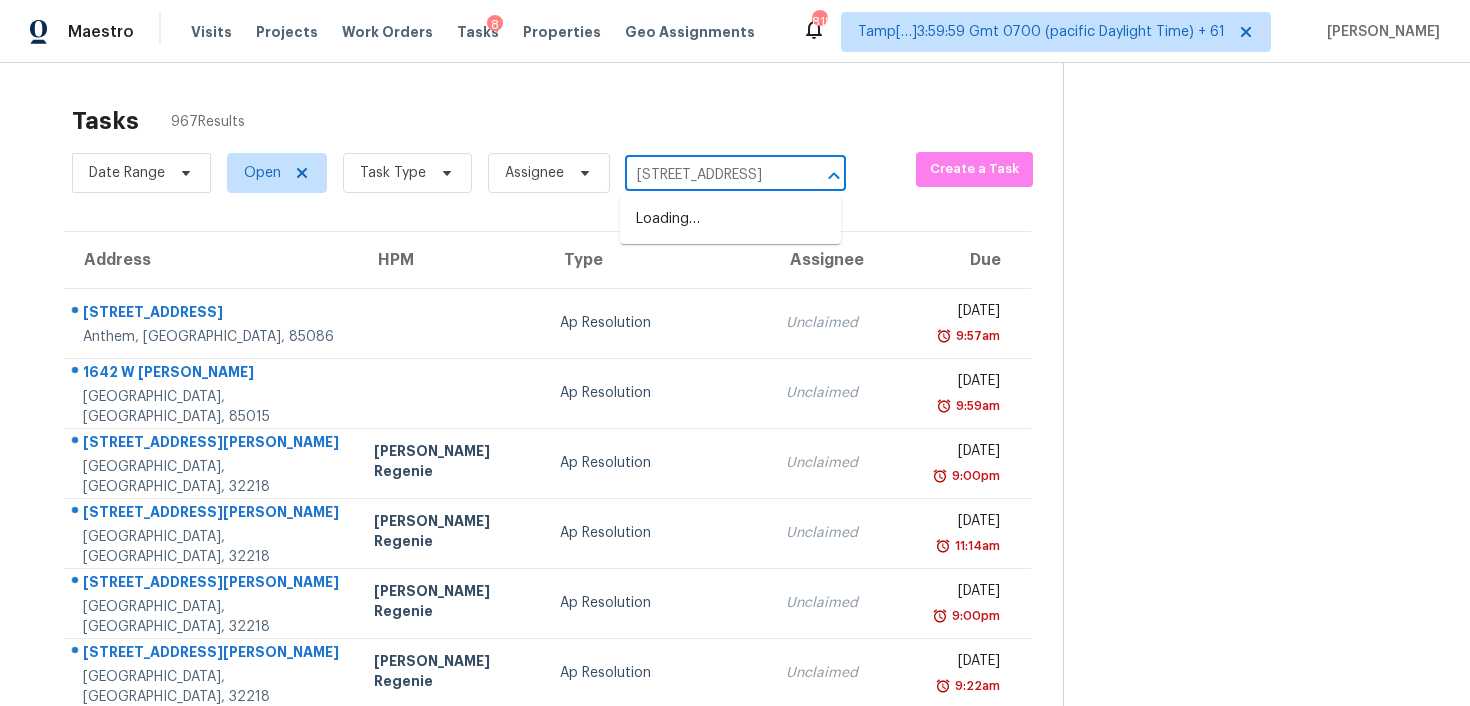 scroll, scrollTop: 0, scrollLeft: 110, axis: horizontal 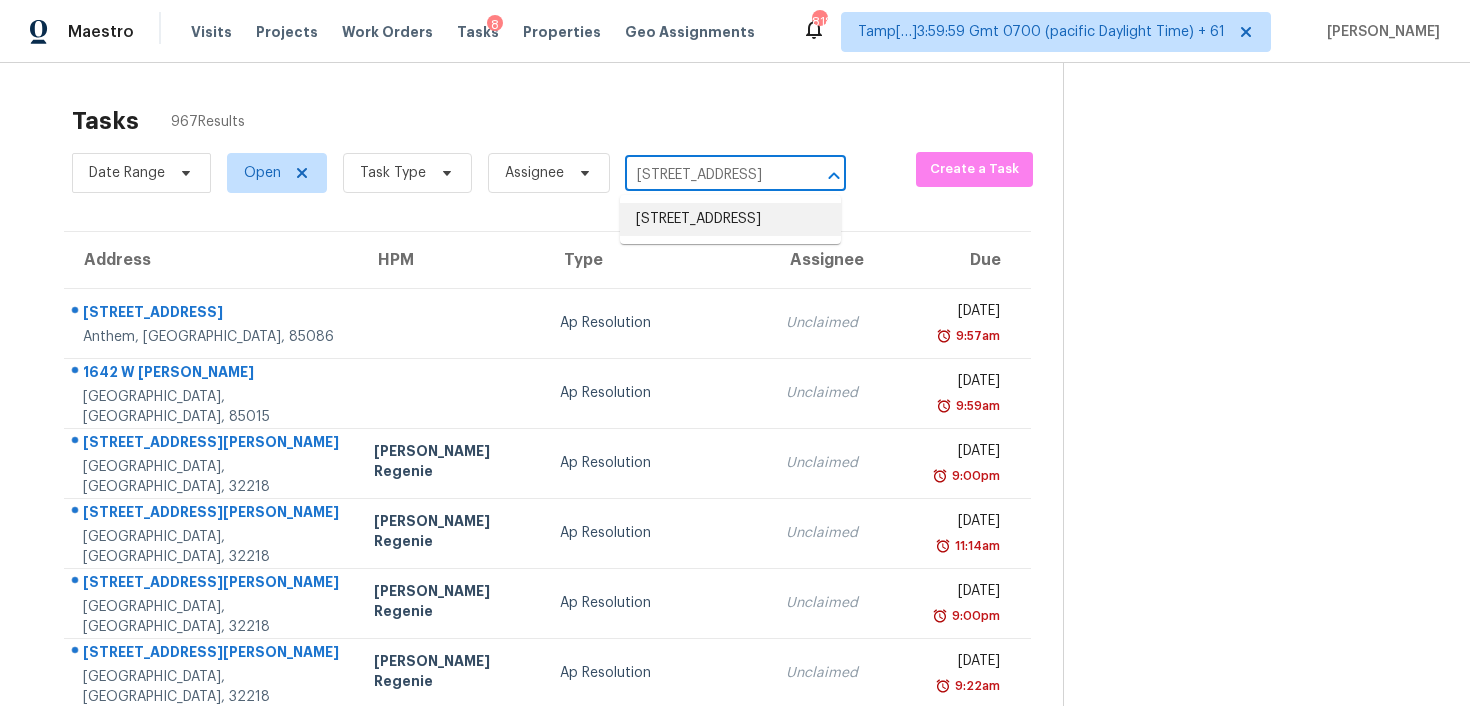 click on "5501 96th Ave N, Pinellas Park, FL 33782" at bounding box center [730, 219] 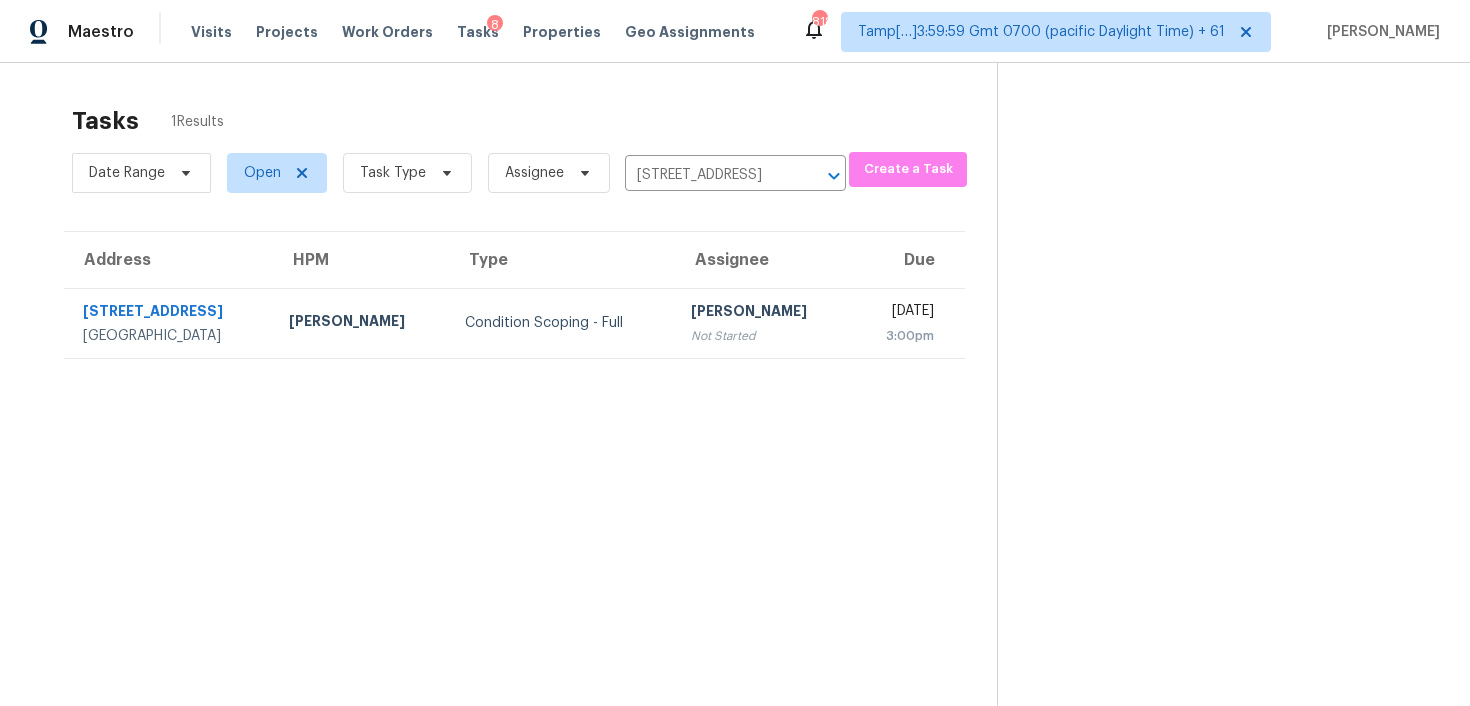 click on "Mon, Jul 21st 2025" at bounding box center (901, 313) 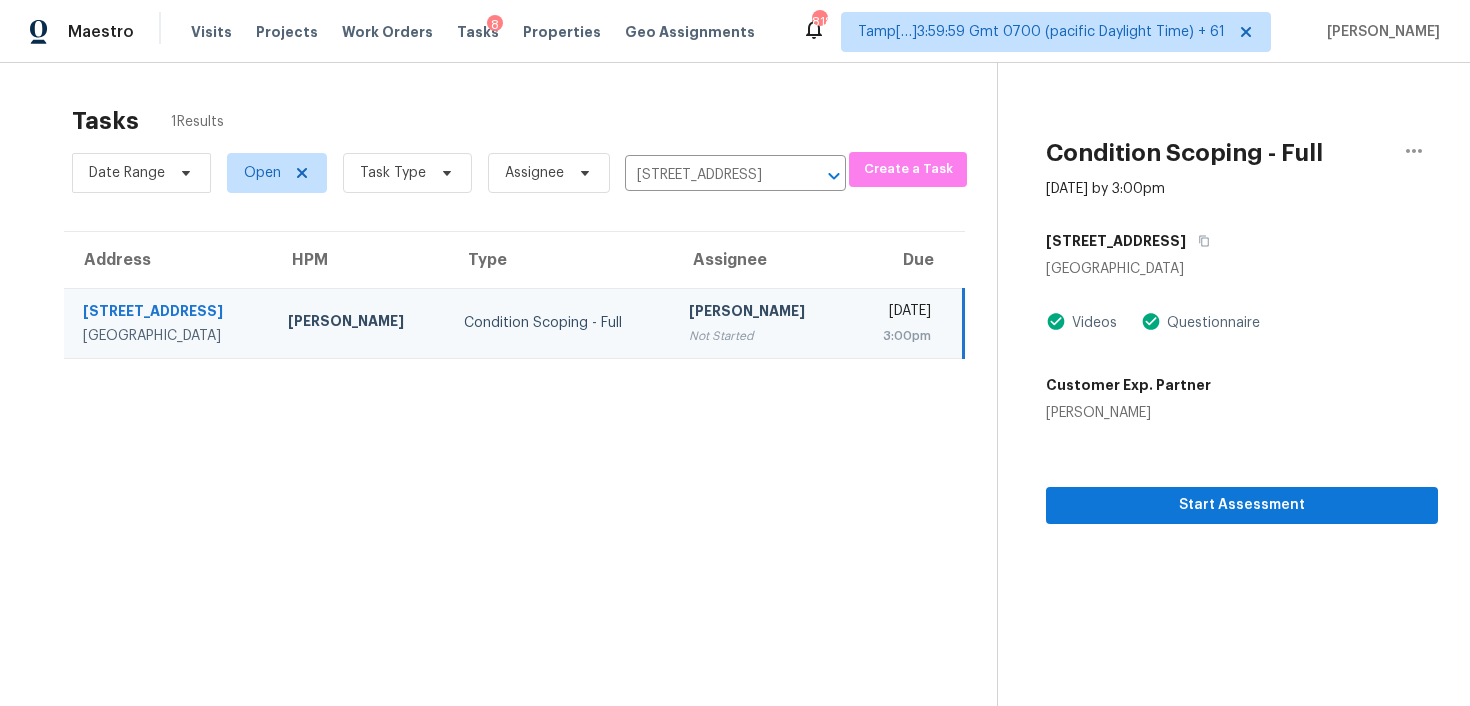 click on "Start Assessment" at bounding box center [1242, 473] 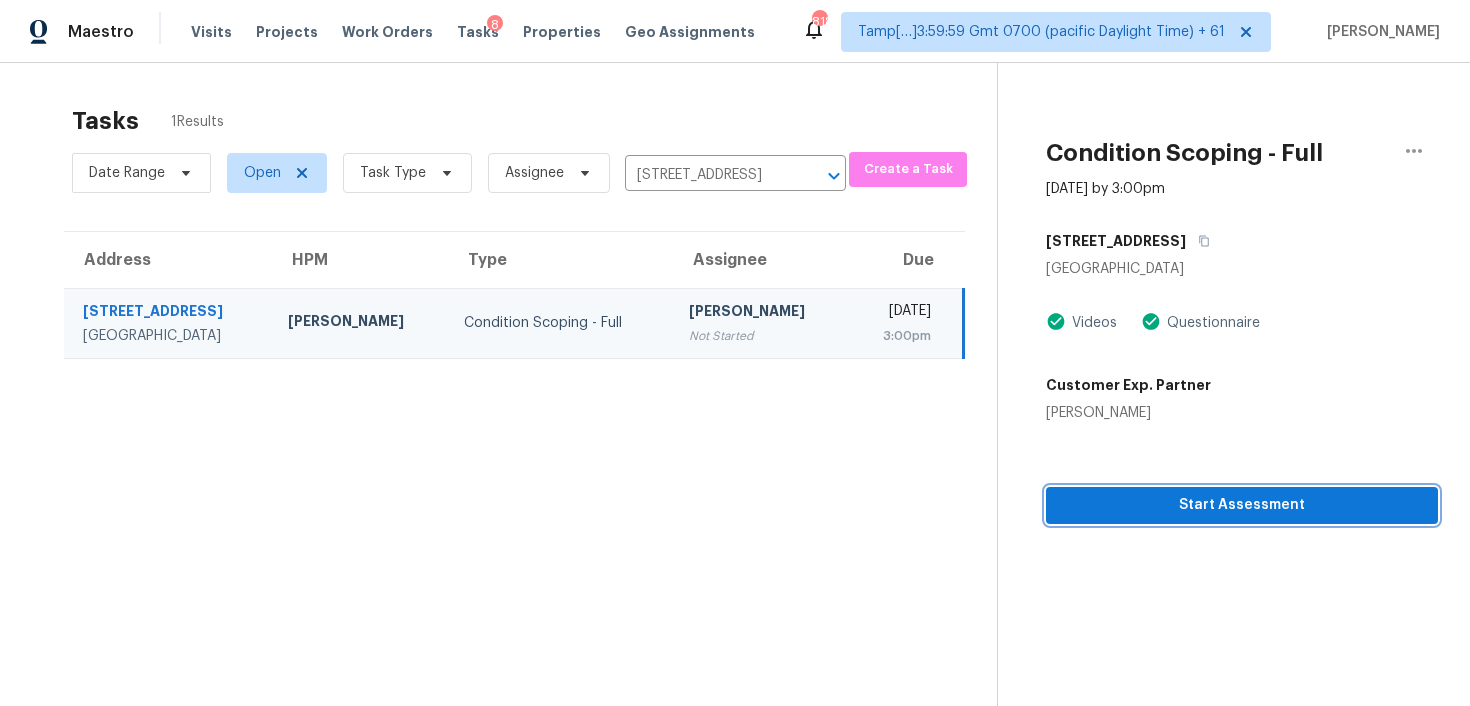 click on "Start Assessment" at bounding box center (1242, 505) 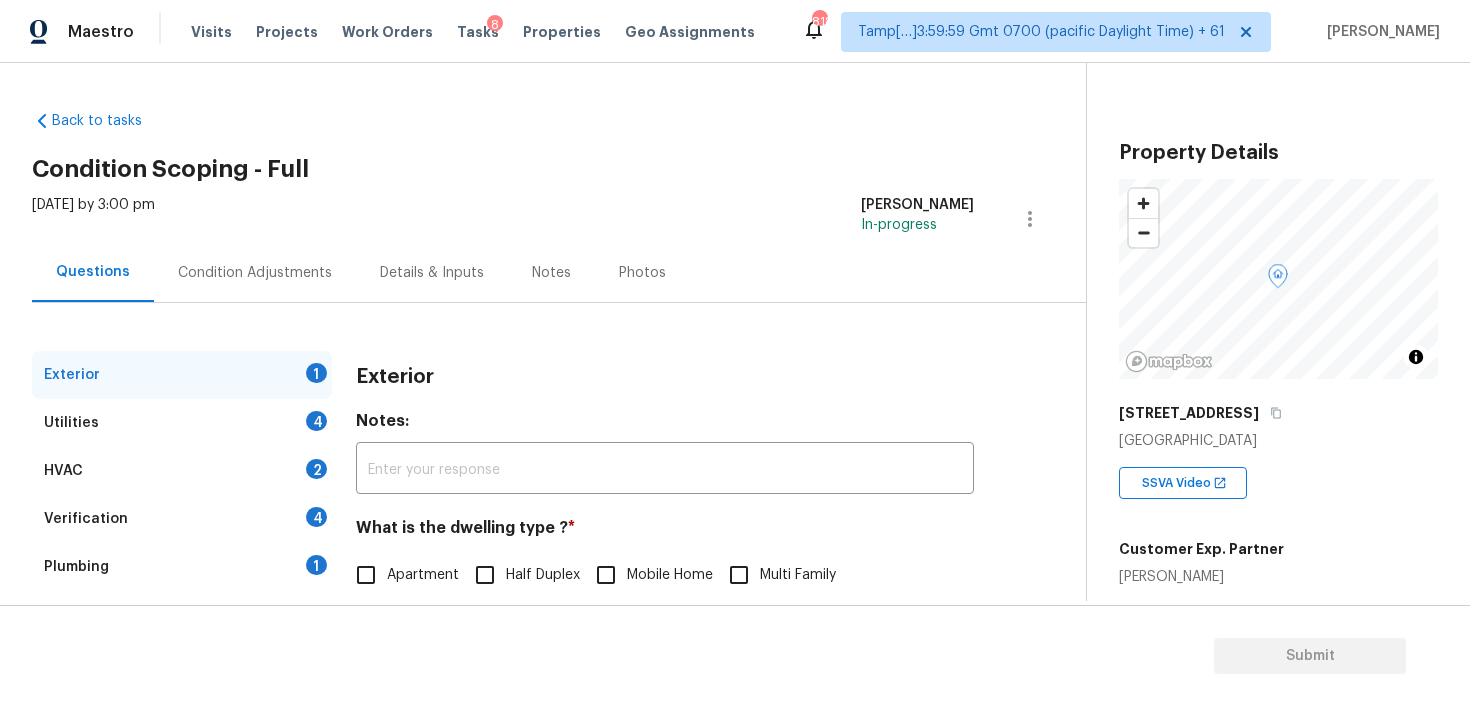 scroll, scrollTop: 142, scrollLeft: 0, axis: vertical 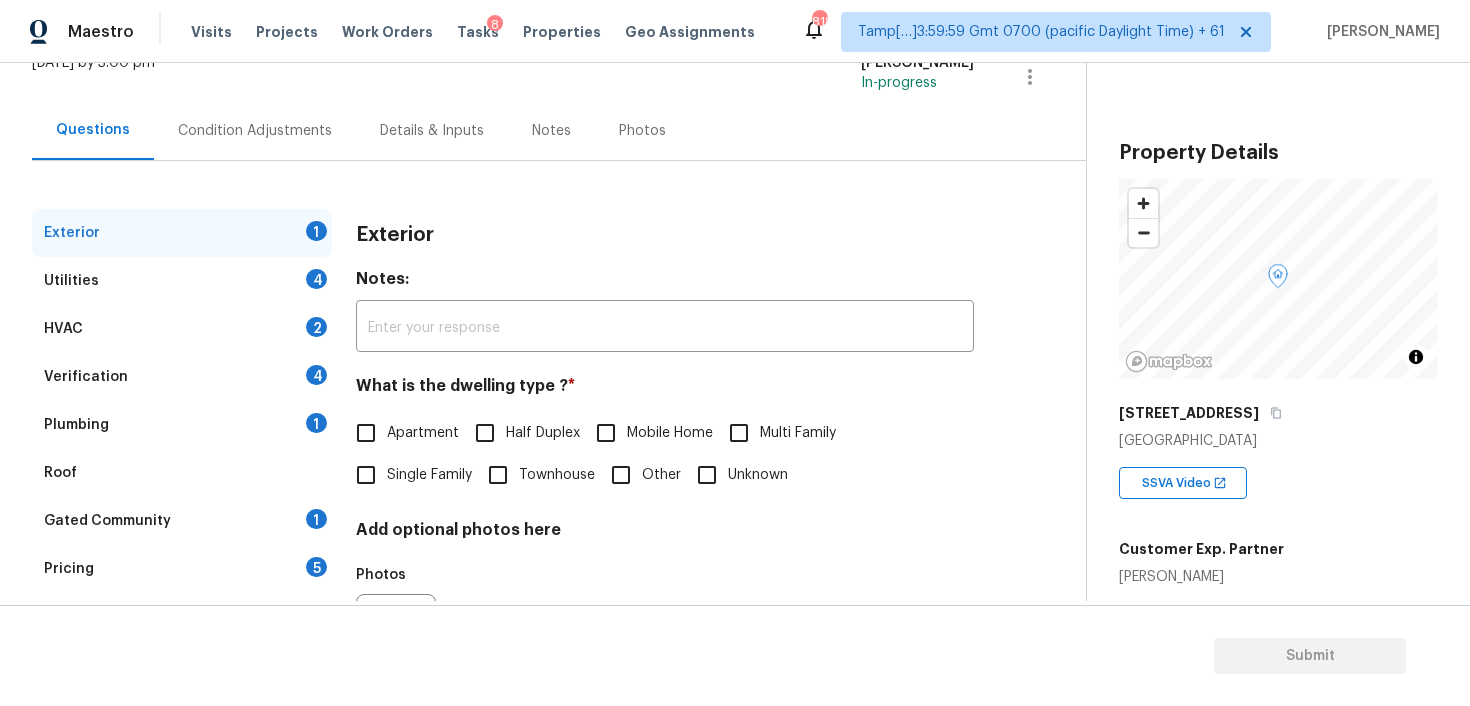 click on "Verification 4" at bounding box center [182, 377] 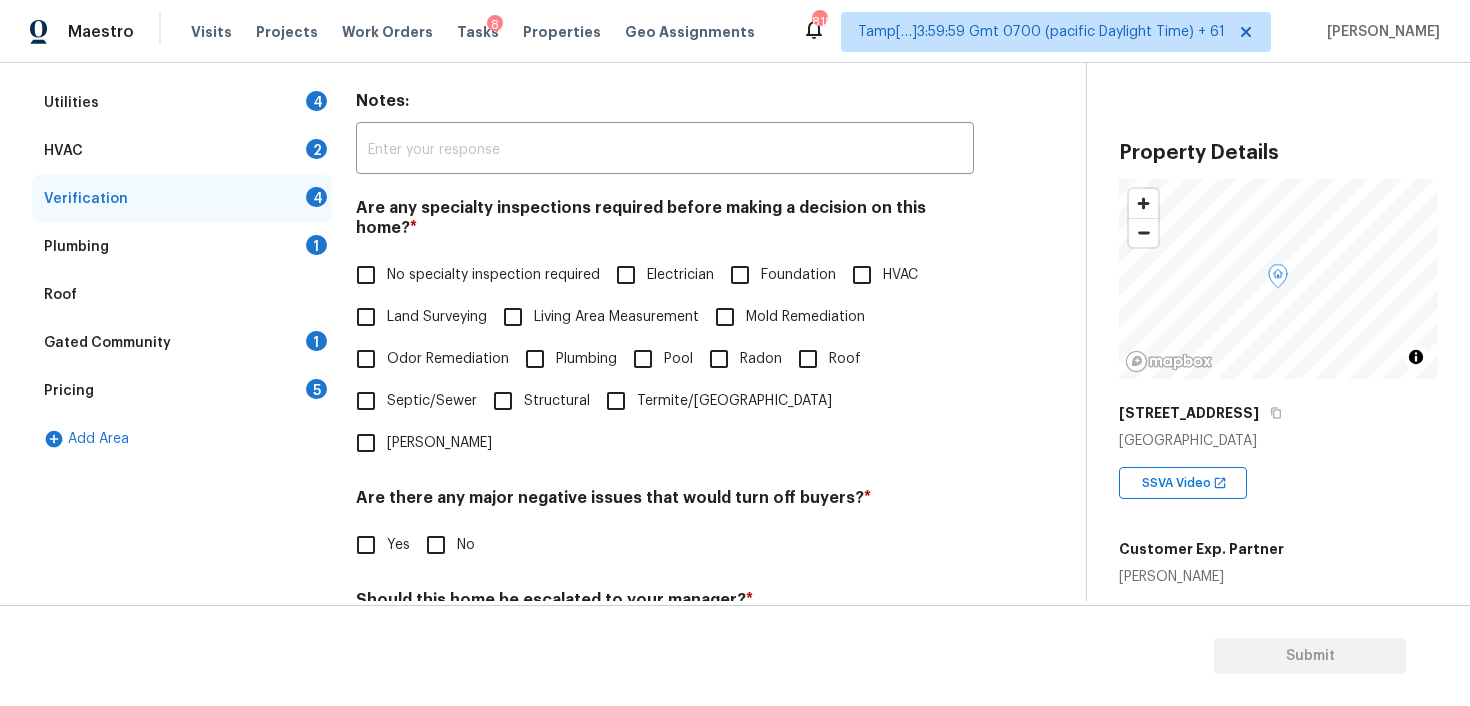 scroll, scrollTop: 477, scrollLeft: 0, axis: vertical 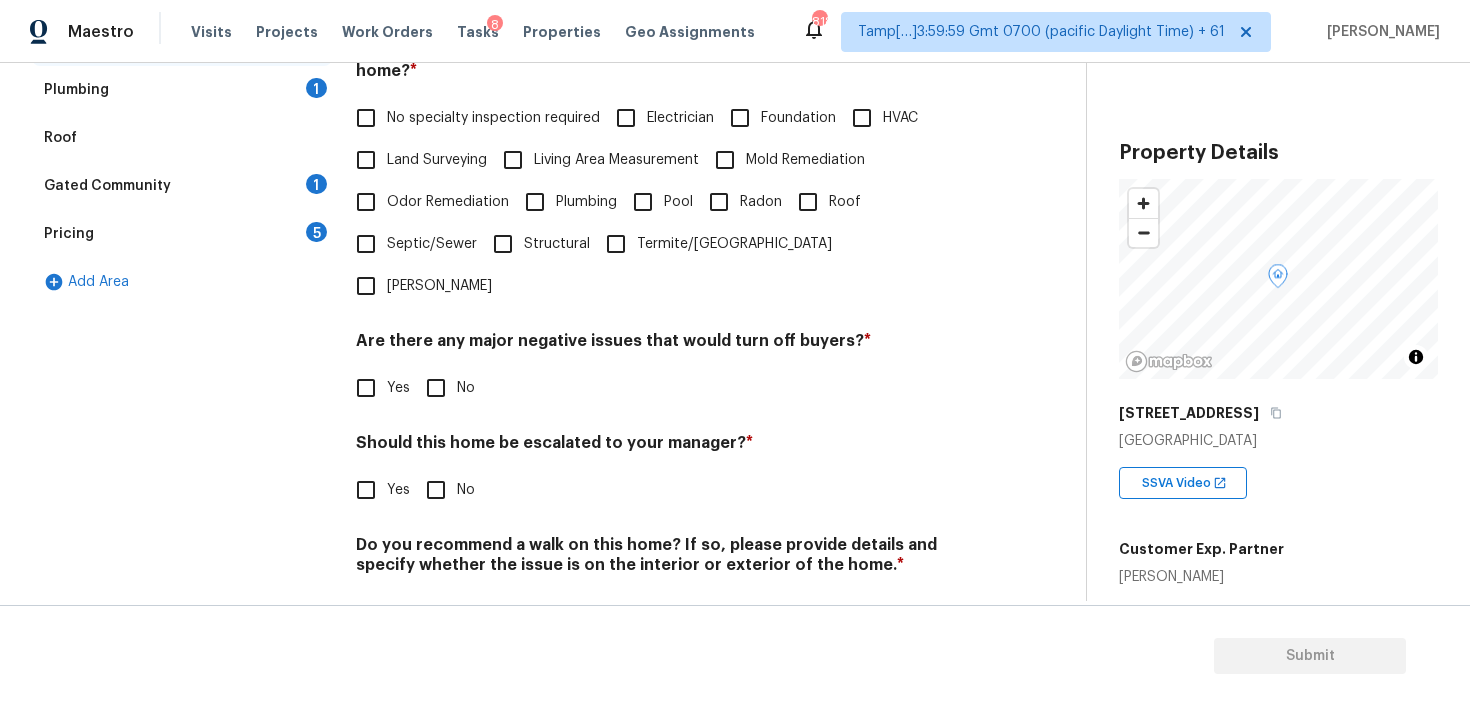 click on "Yes" at bounding box center [366, 490] 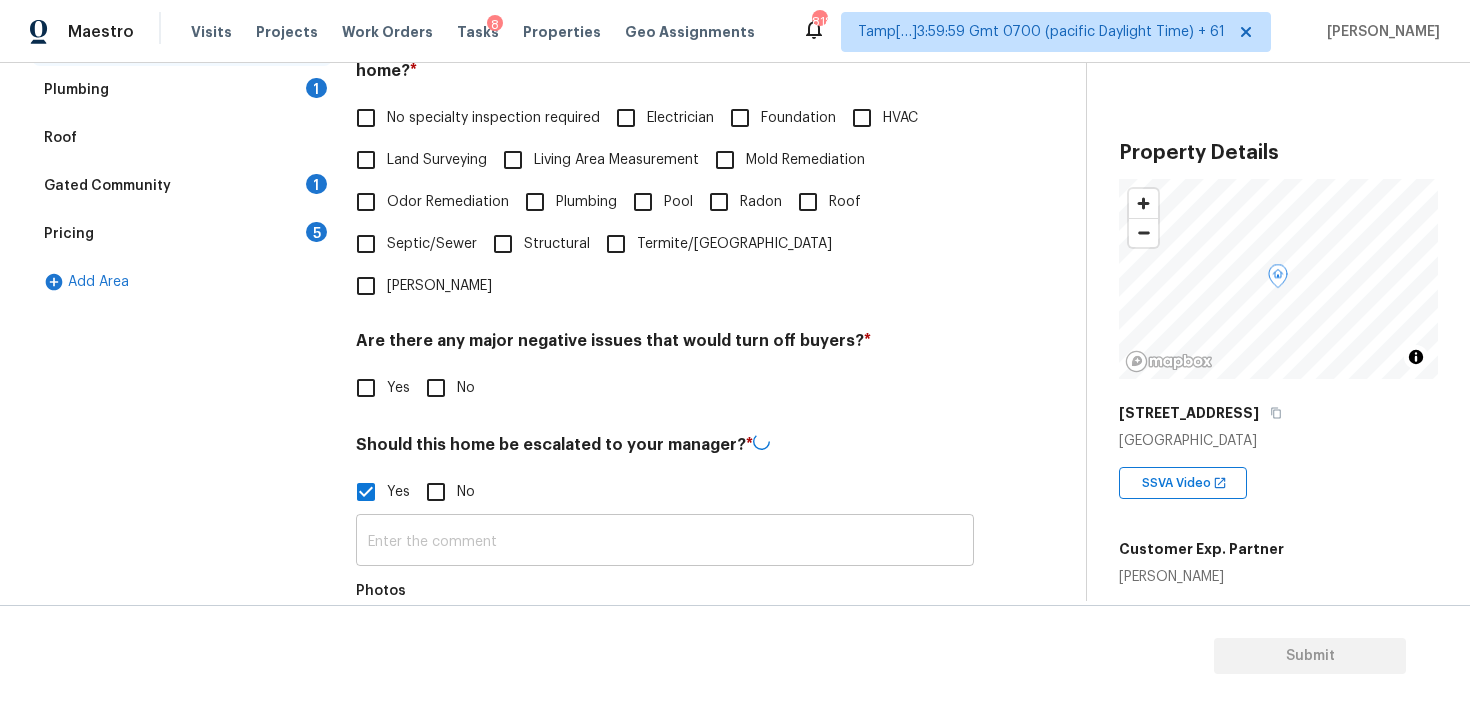 click at bounding box center [665, 542] 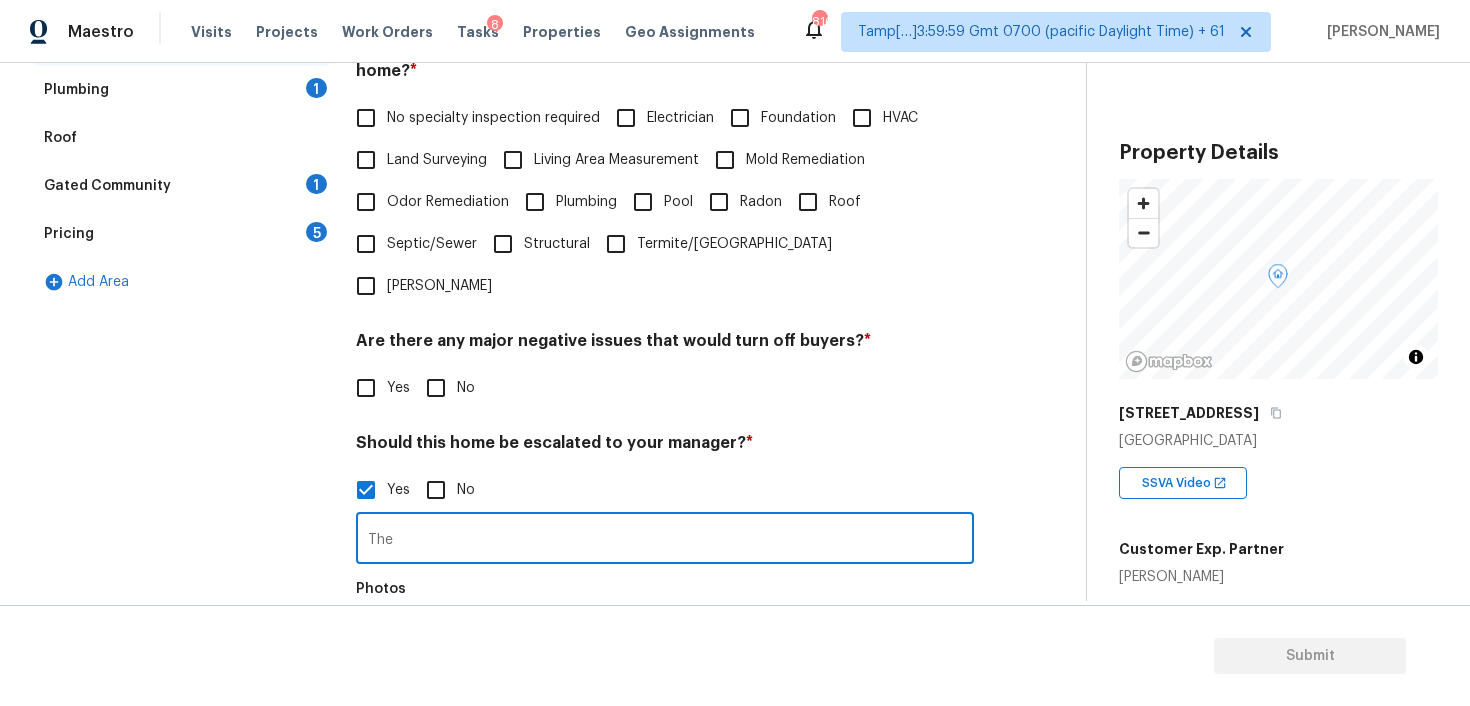 type on "Th" 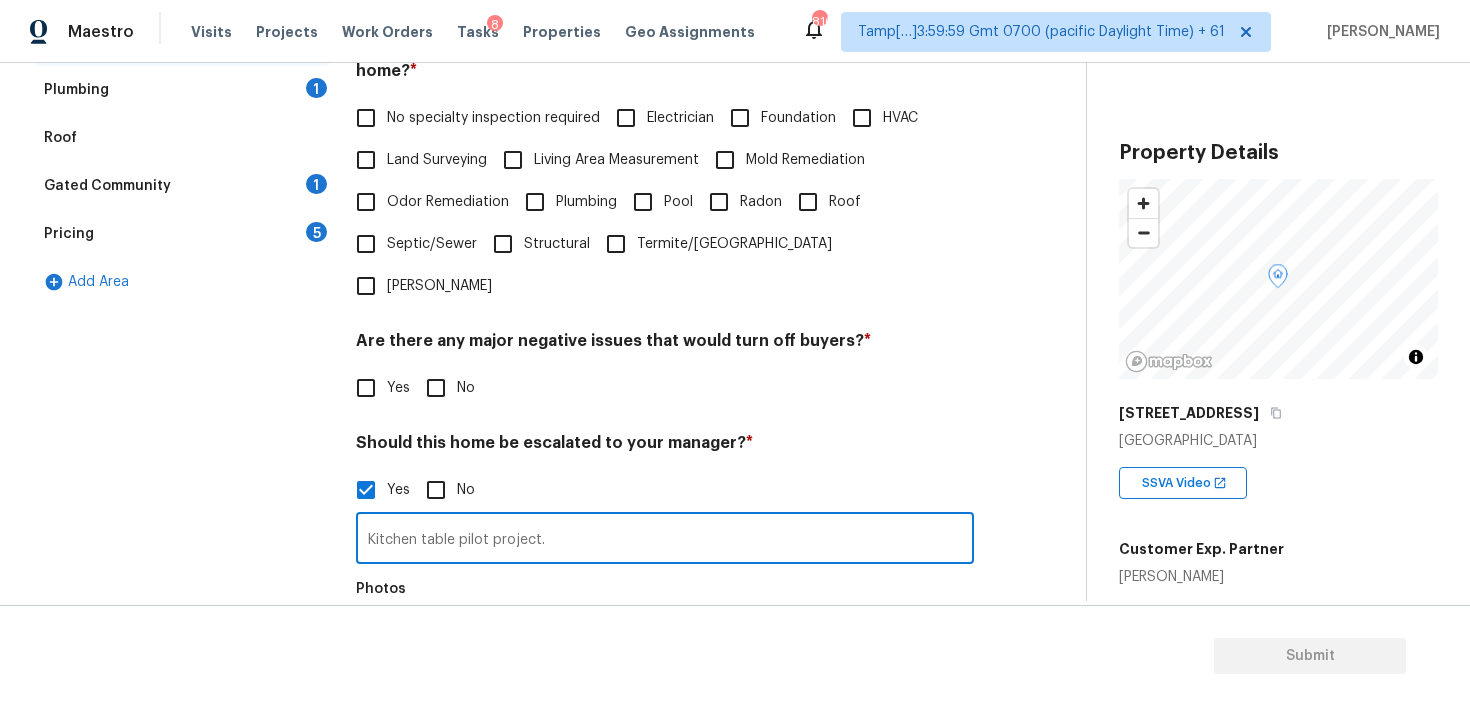 type on "Kitchen table pilot project." 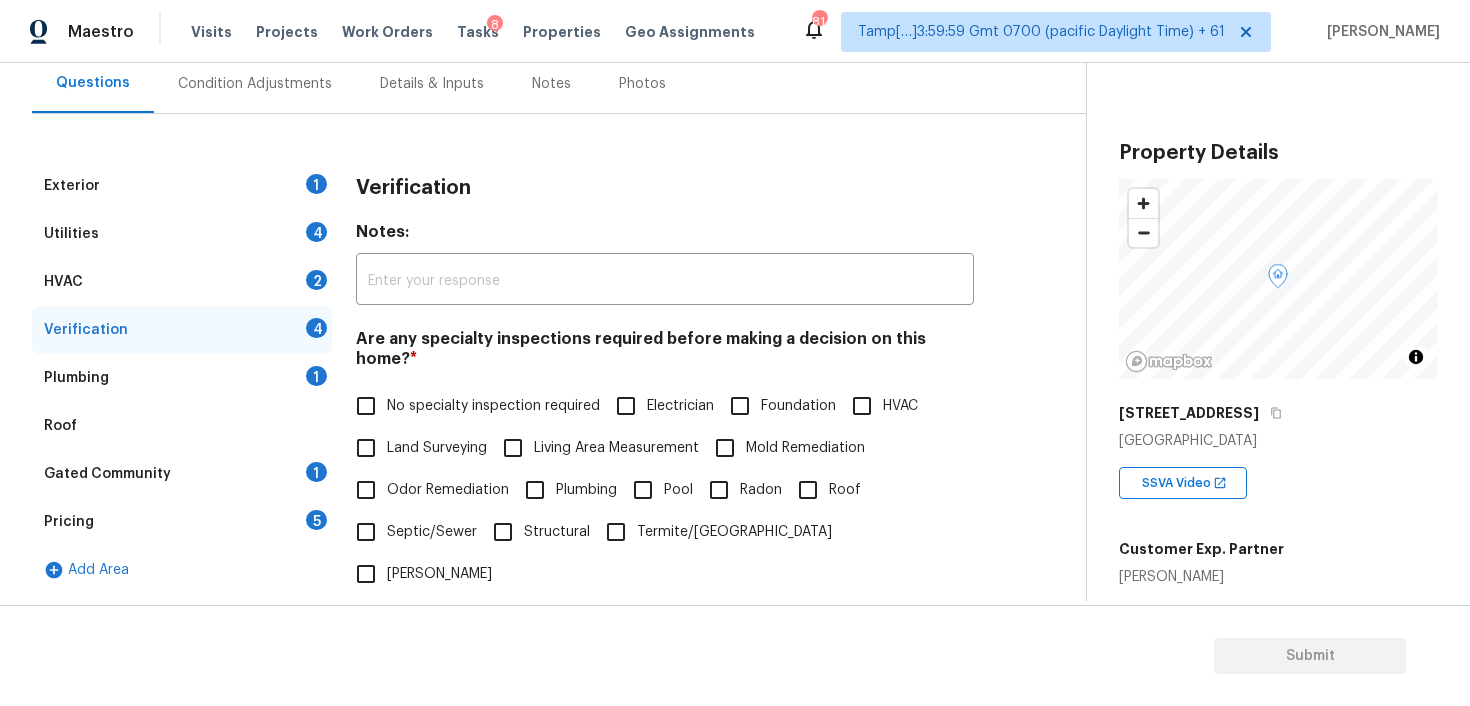 scroll, scrollTop: 150, scrollLeft: 0, axis: vertical 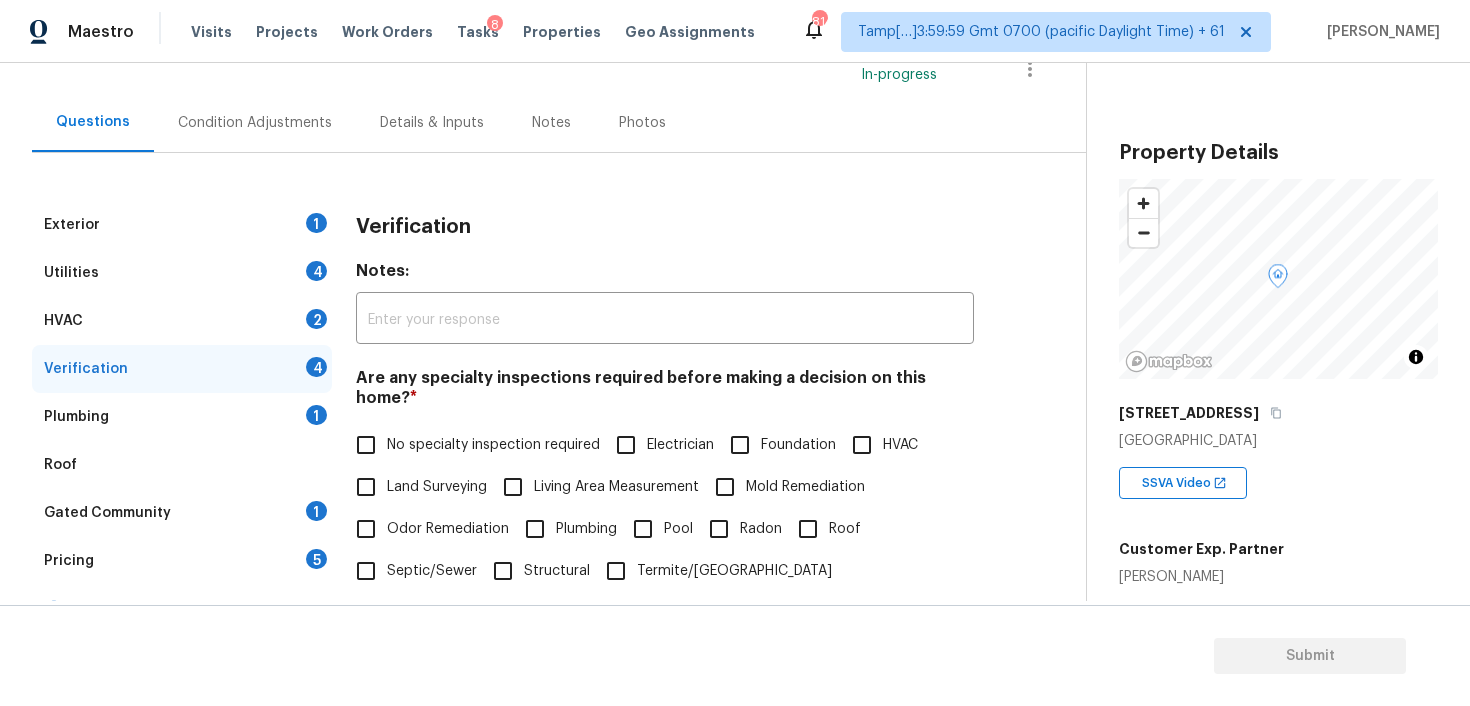 click on "Pricing 5" at bounding box center [182, 561] 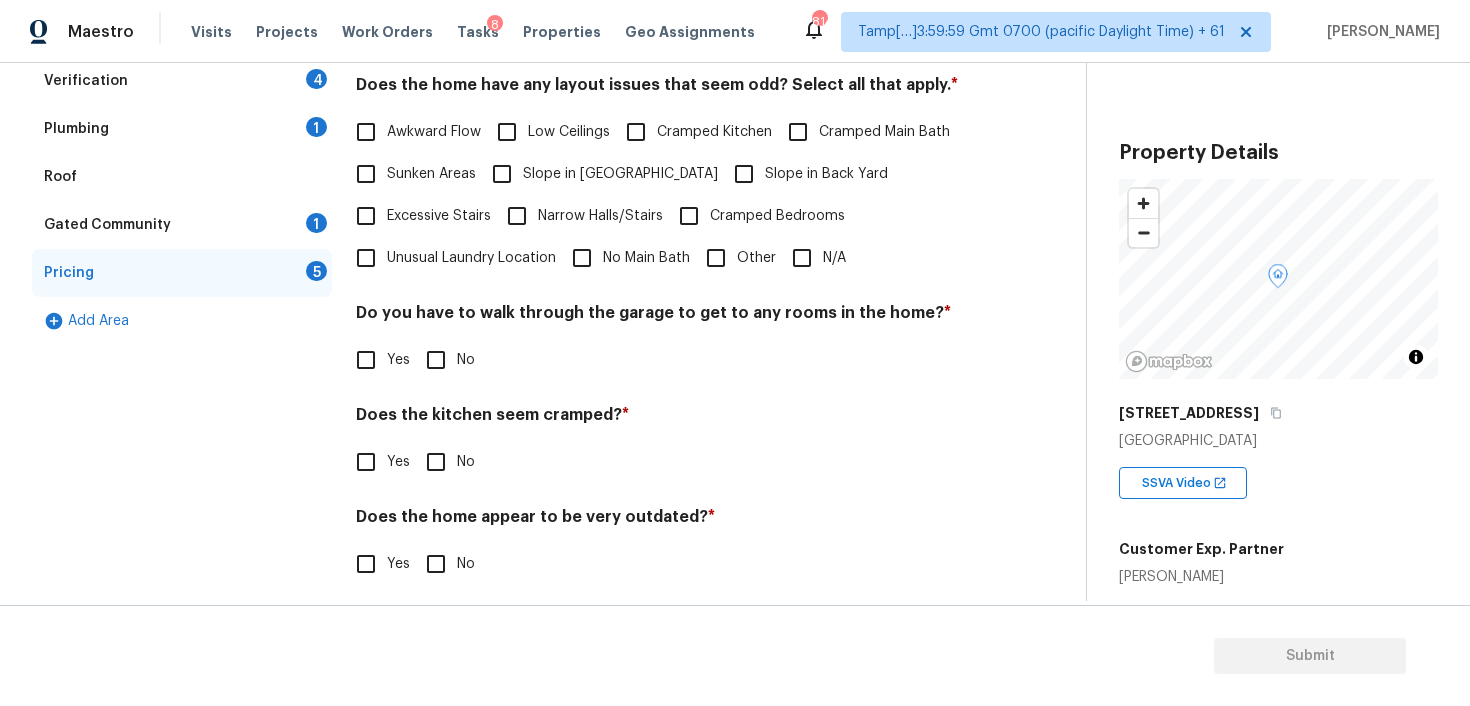 scroll, scrollTop: 452, scrollLeft: 0, axis: vertical 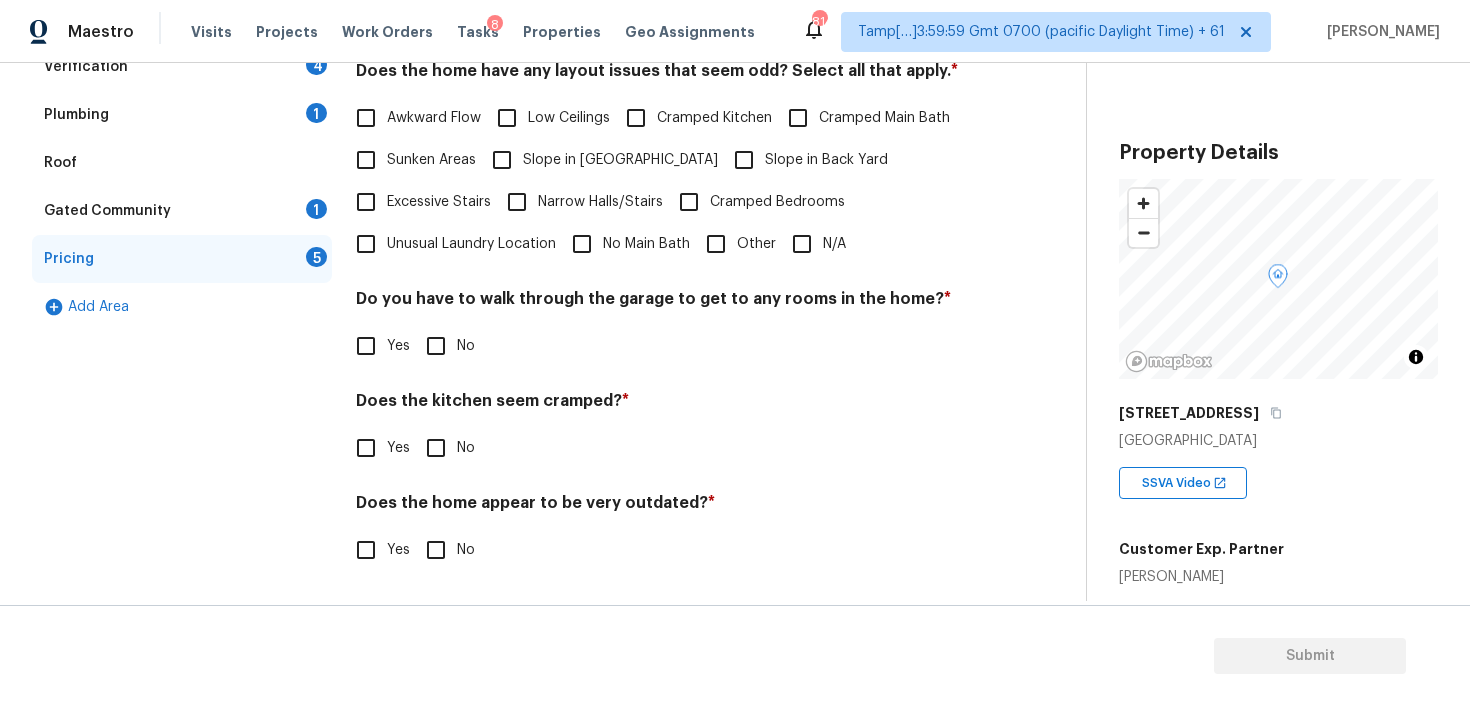 click on "Other" at bounding box center (716, 244) 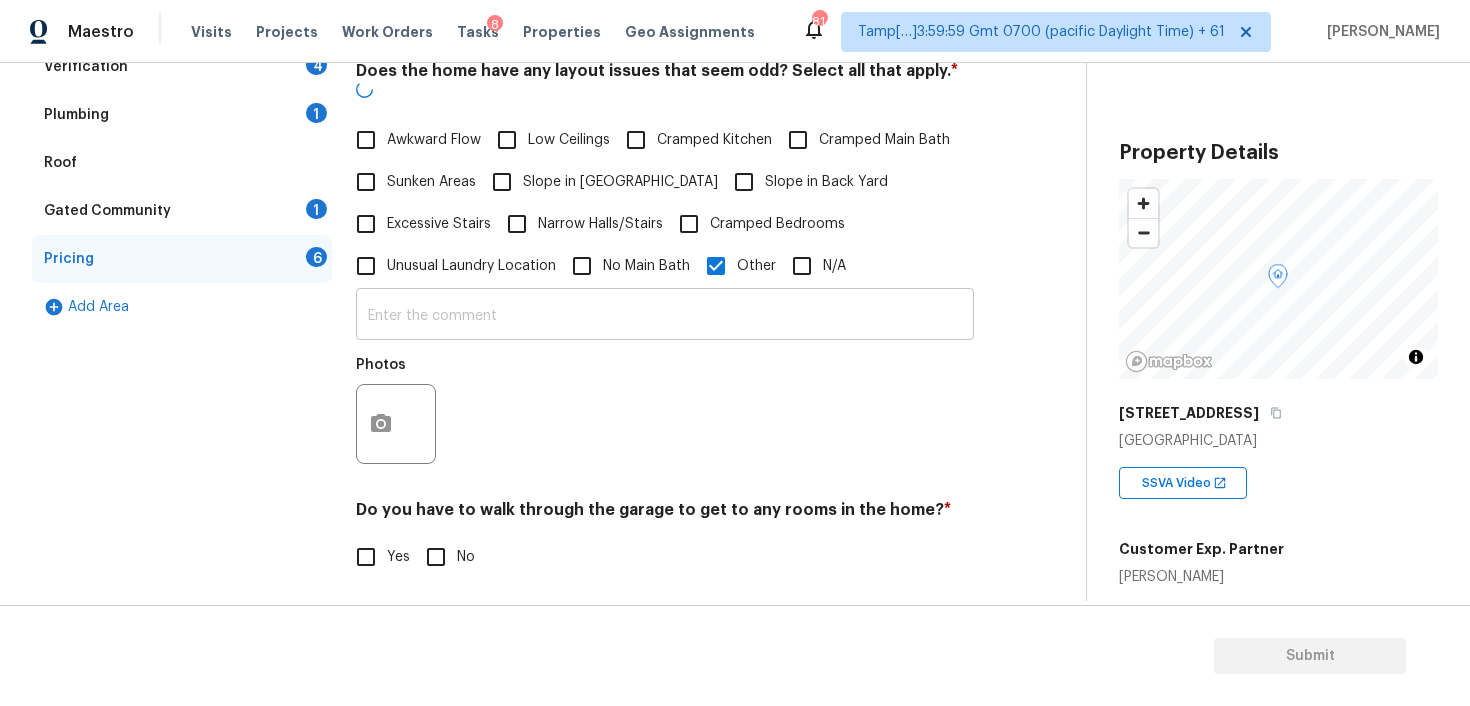 click at bounding box center (665, 316) 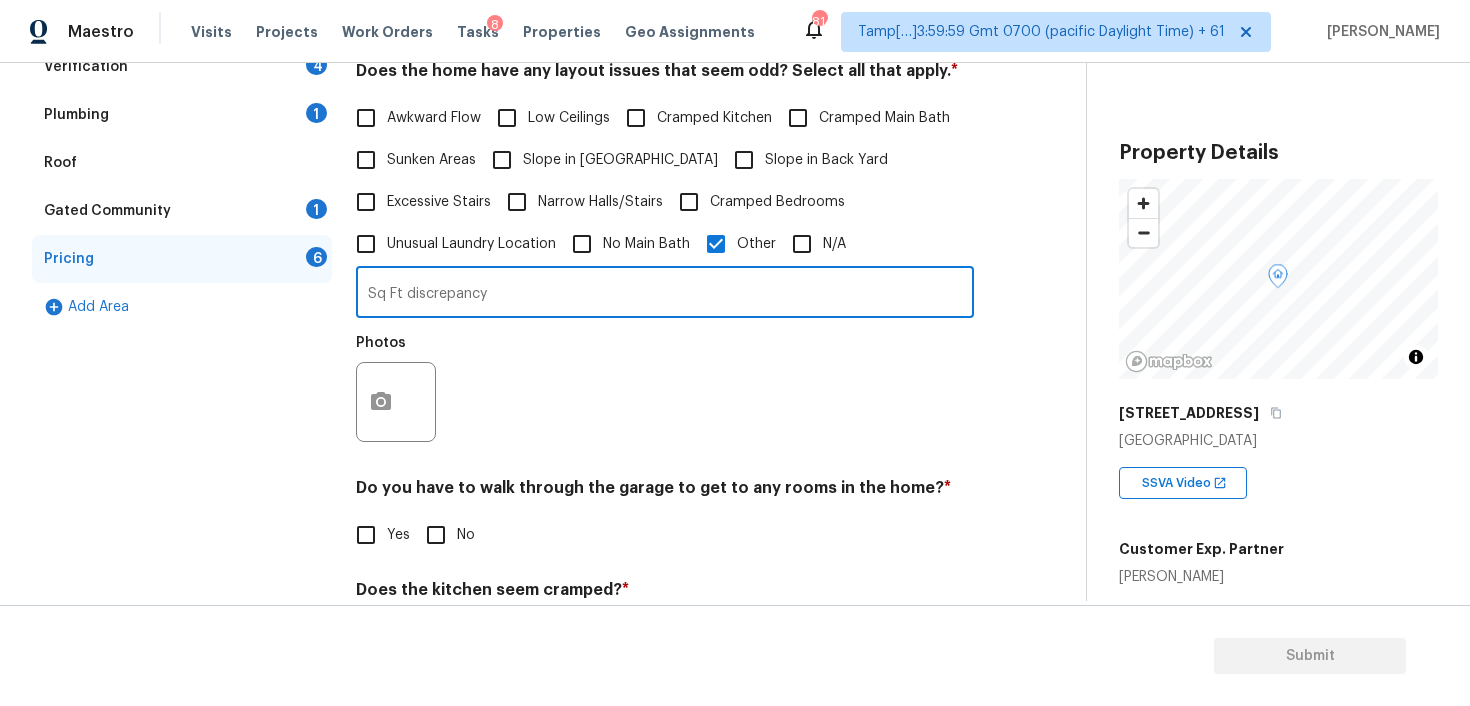 type on "Sq Ft discrepancy" 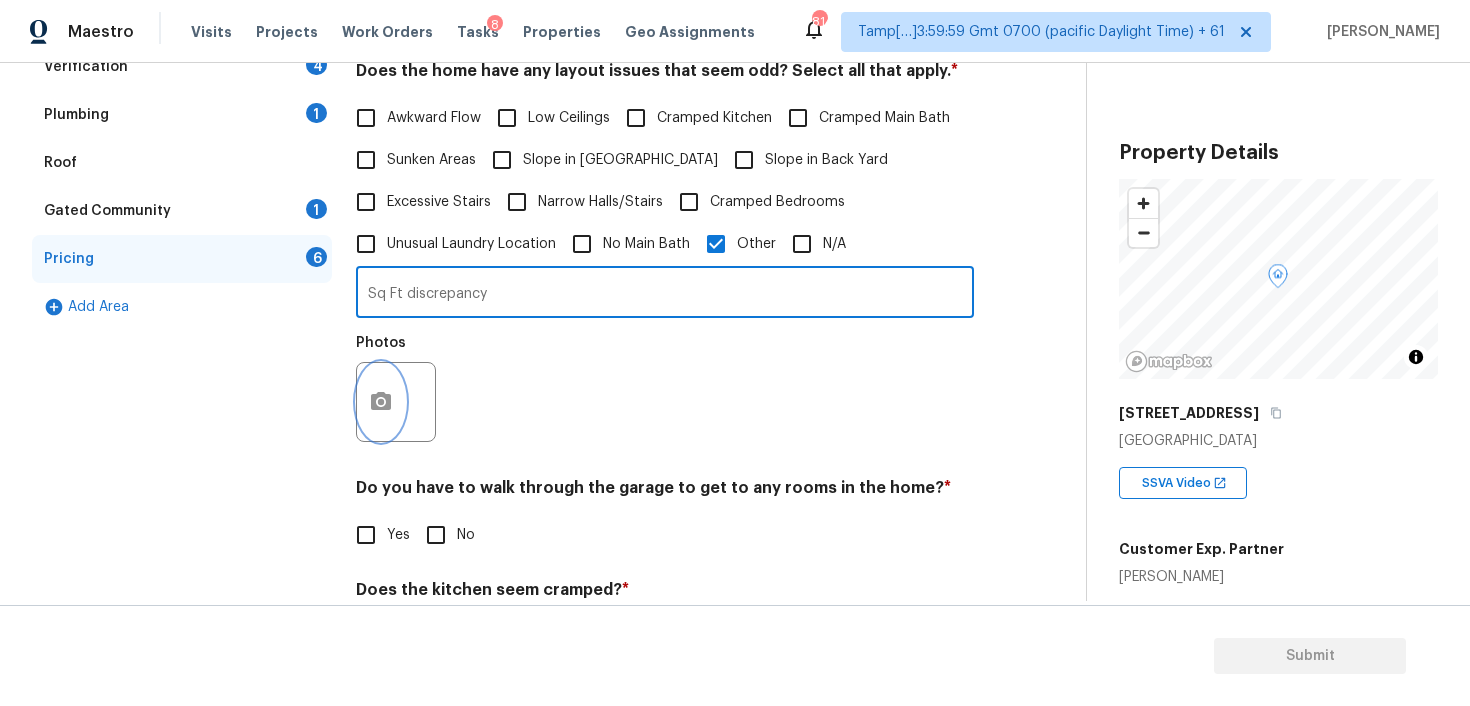 click at bounding box center [381, 402] 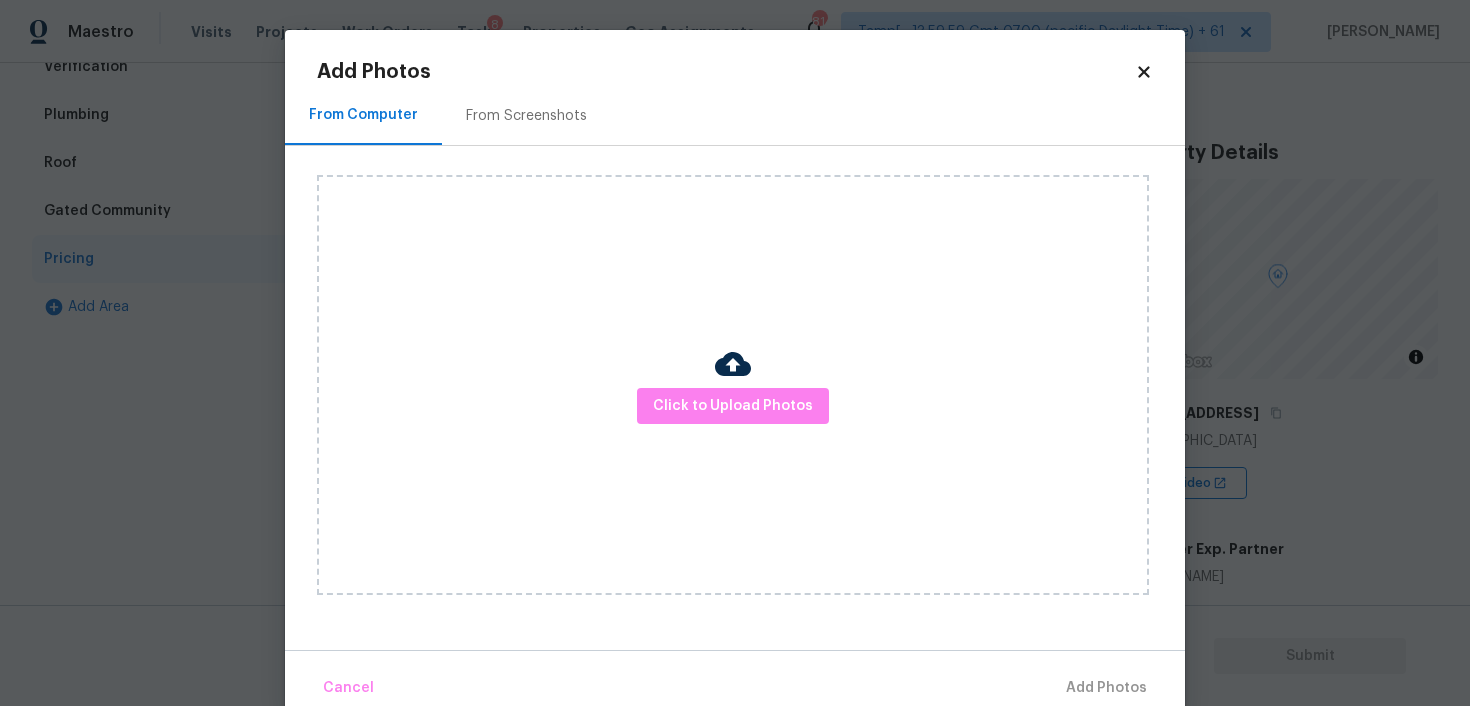 click on "Click to Upload Photos" at bounding box center (733, 385) 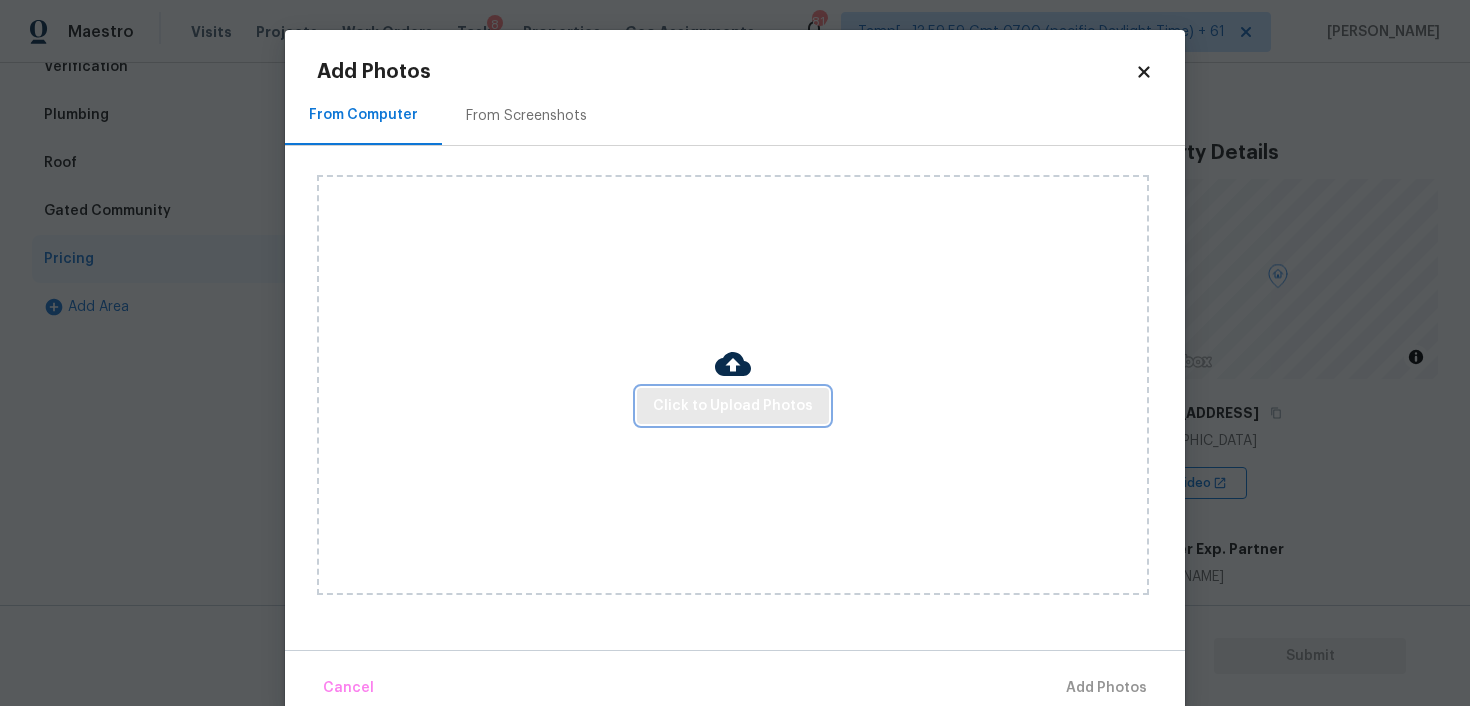 click on "Click to Upload Photos" at bounding box center [733, 406] 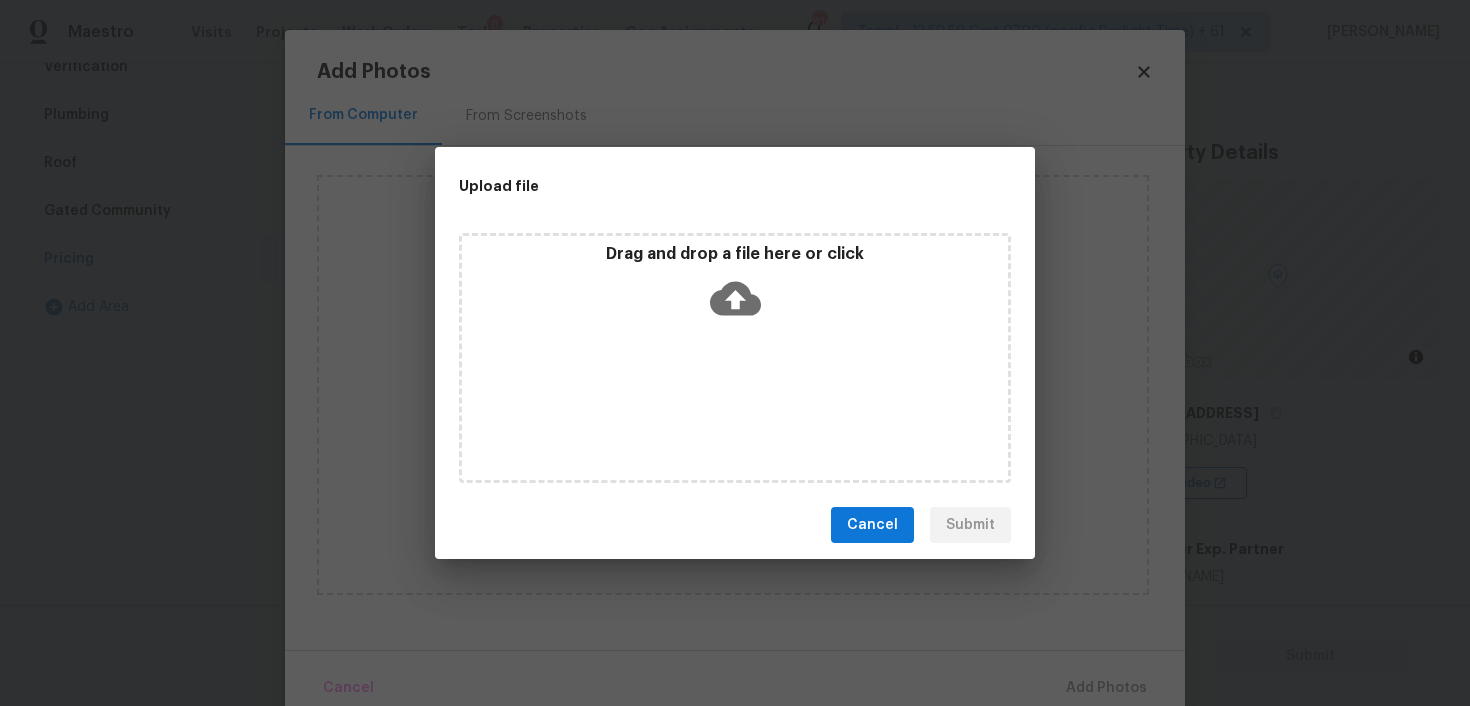 click 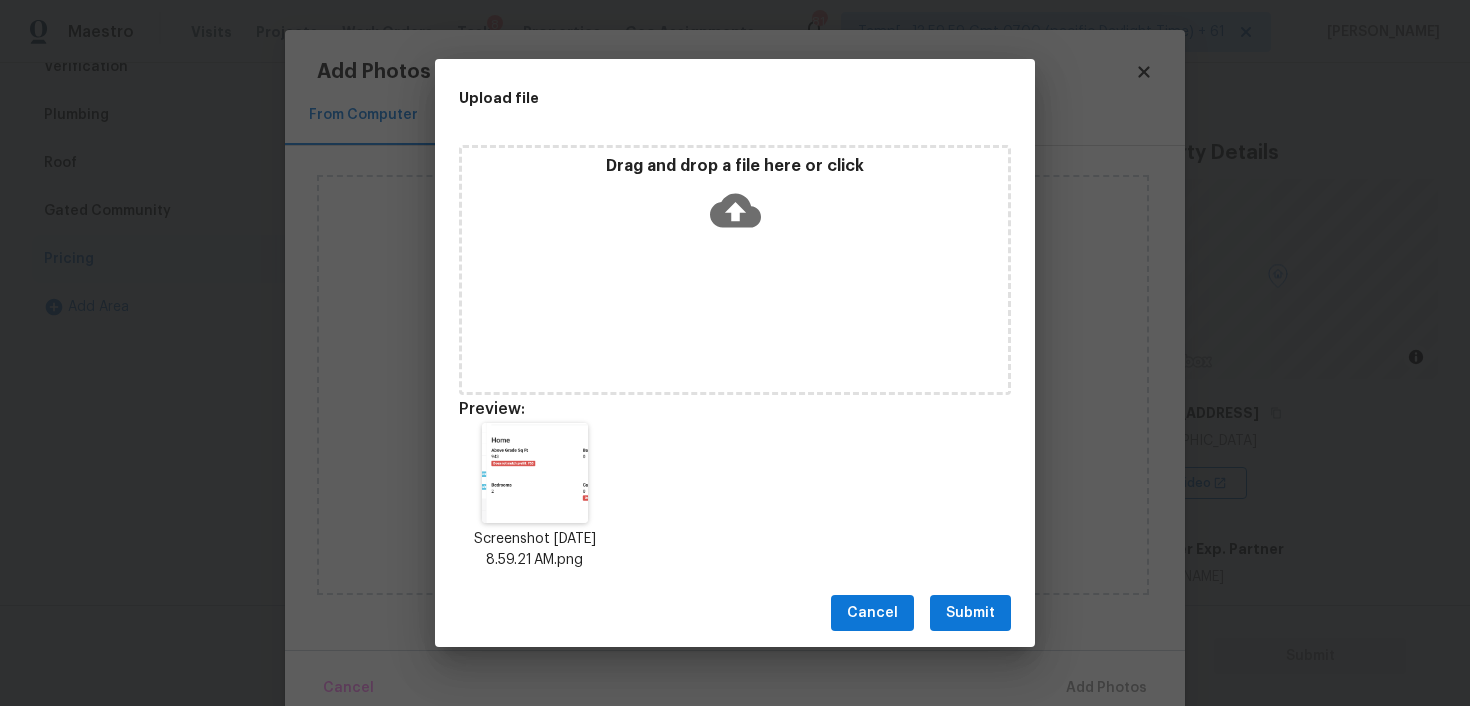 click on "Submit" at bounding box center [970, 613] 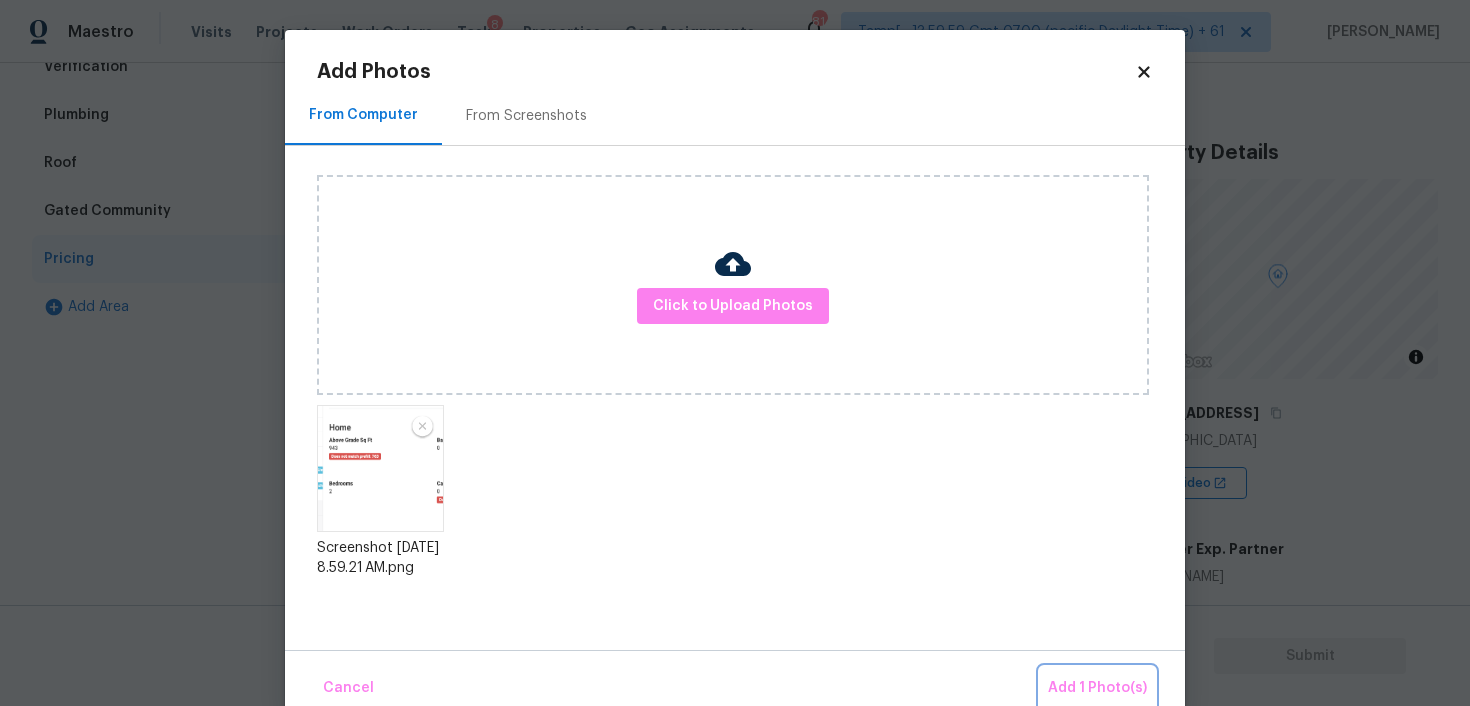 click on "Add 1 Photo(s)" at bounding box center [1097, 688] 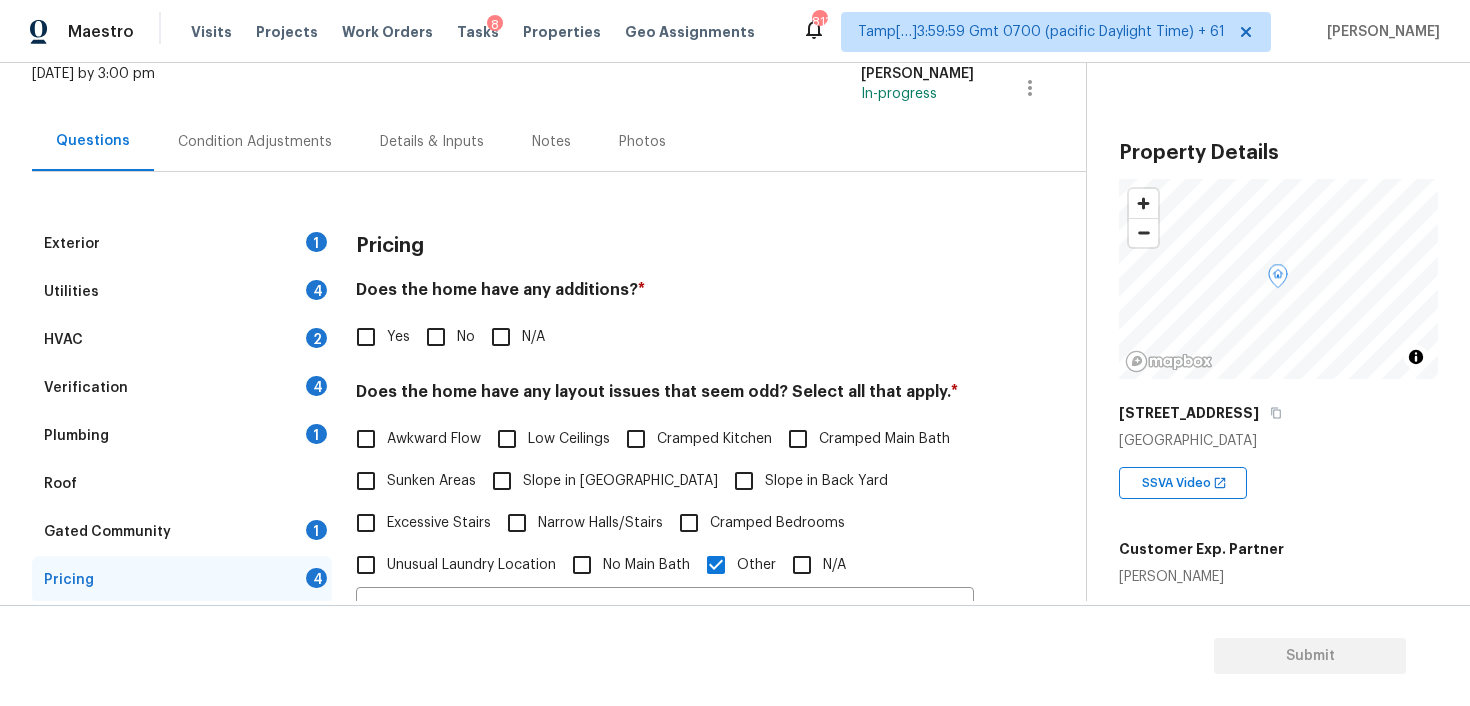 scroll, scrollTop: 73, scrollLeft: 0, axis: vertical 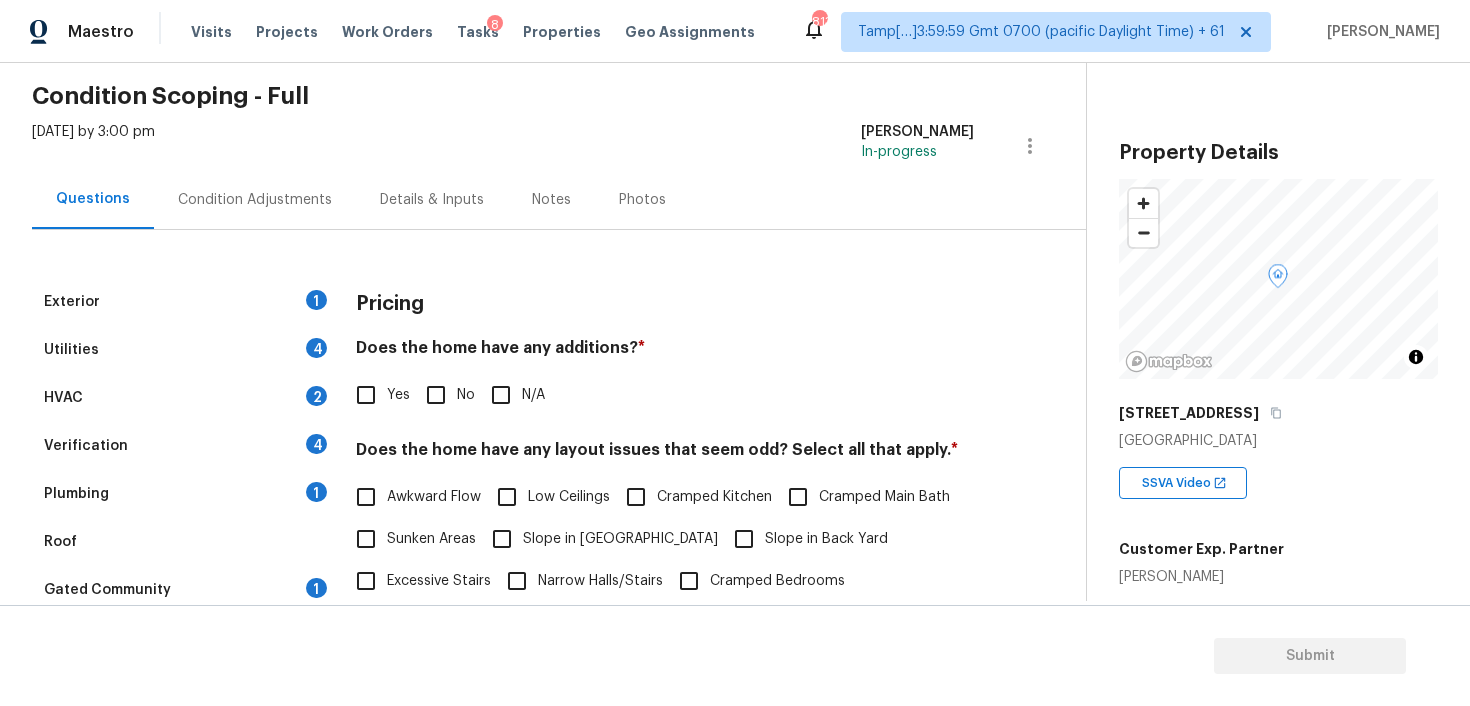 click on "Condition Adjustments" at bounding box center (255, 200) 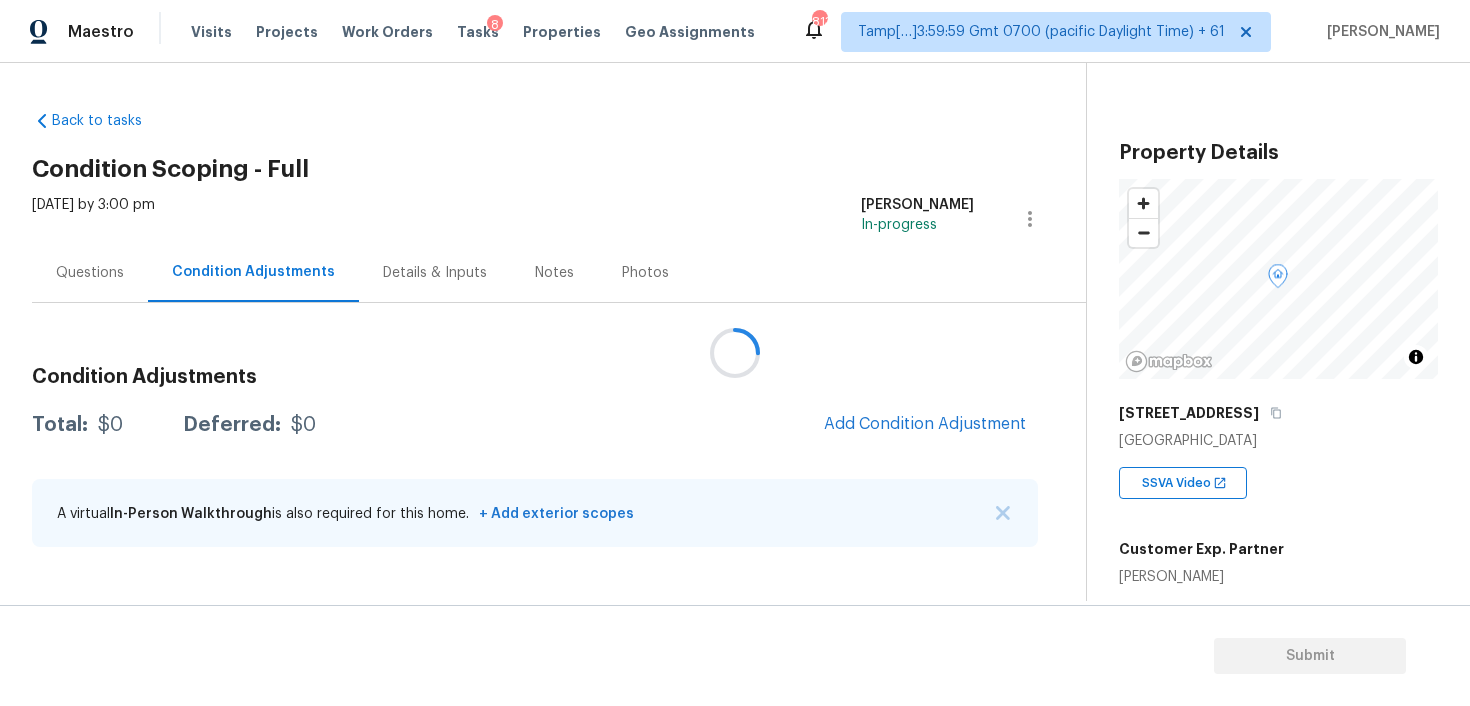 scroll, scrollTop: 0, scrollLeft: 0, axis: both 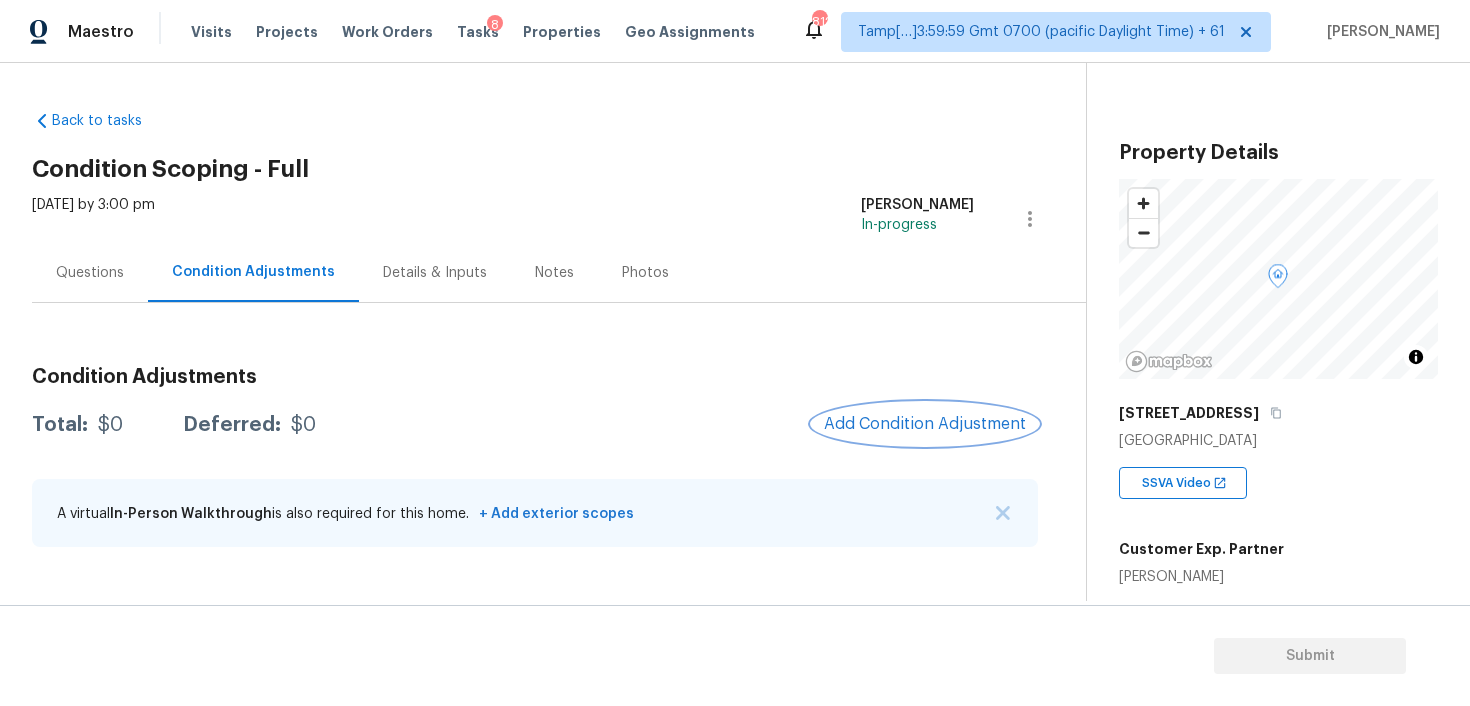 click on "Add Condition Adjustment" at bounding box center [925, 424] 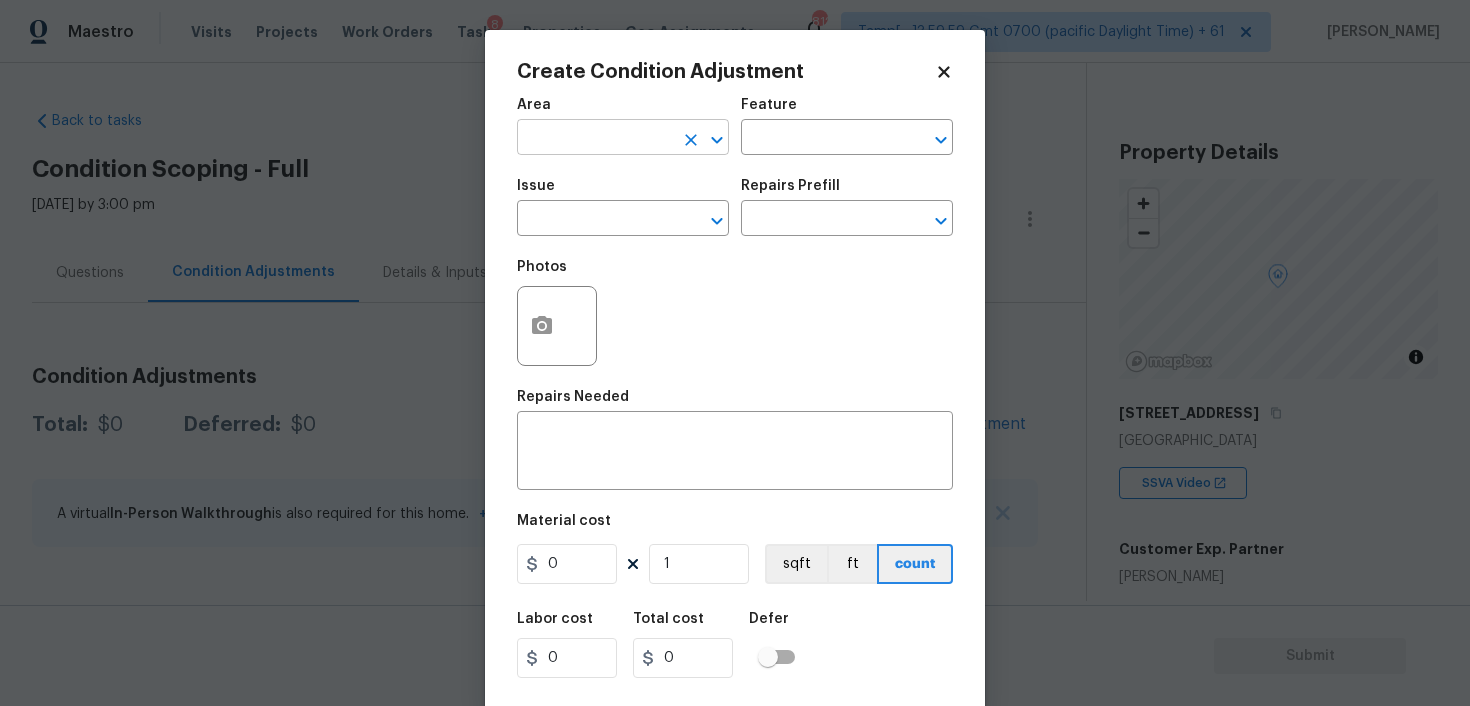 click at bounding box center [595, 139] 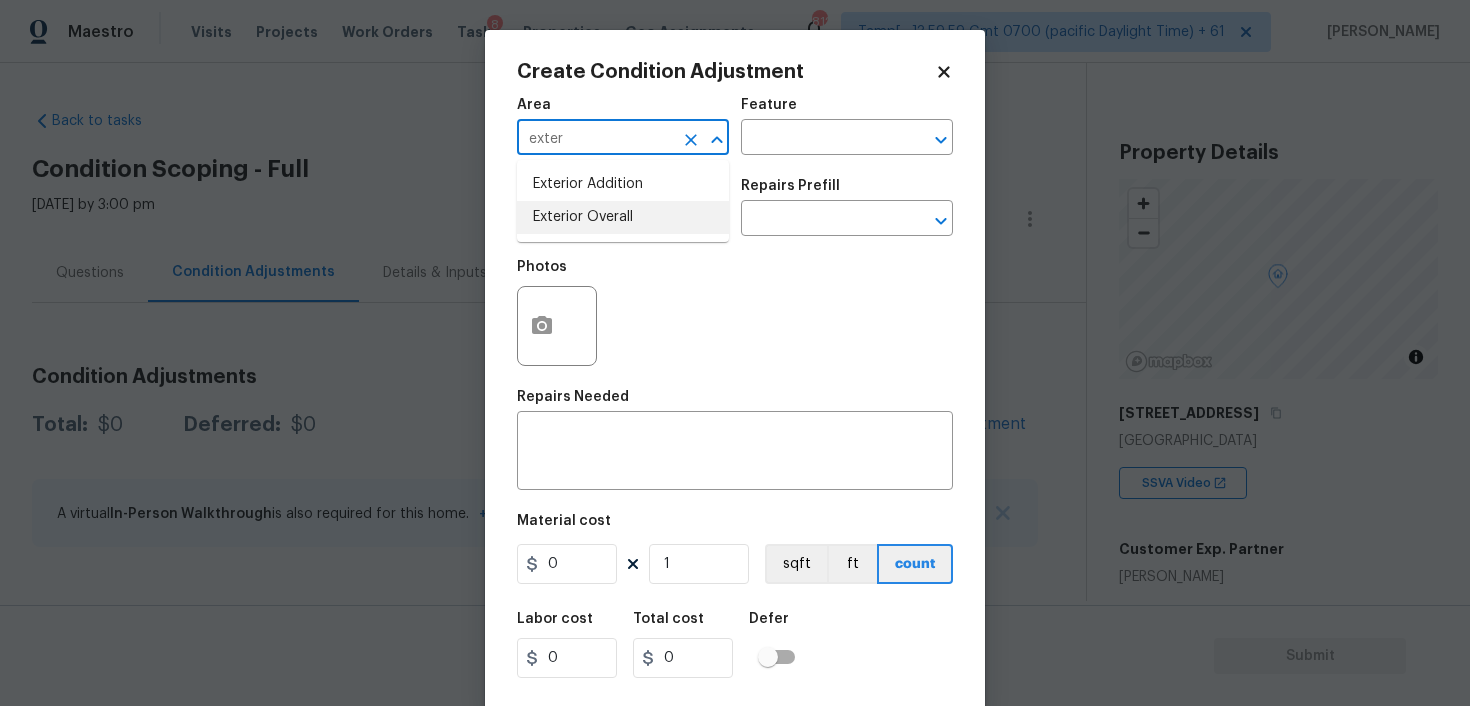 click on "Exterior Overall" at bounding box center (623, 217) 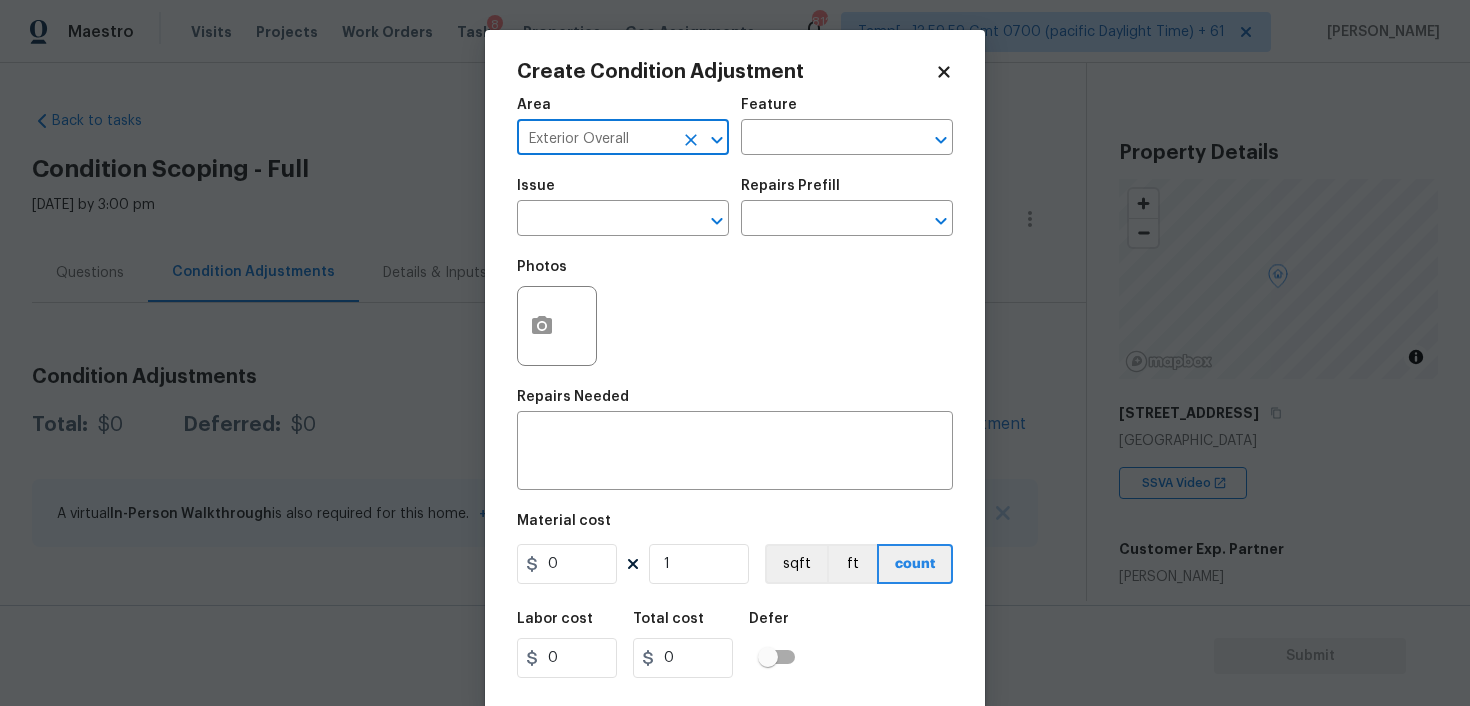 type on "Exterior Overall" 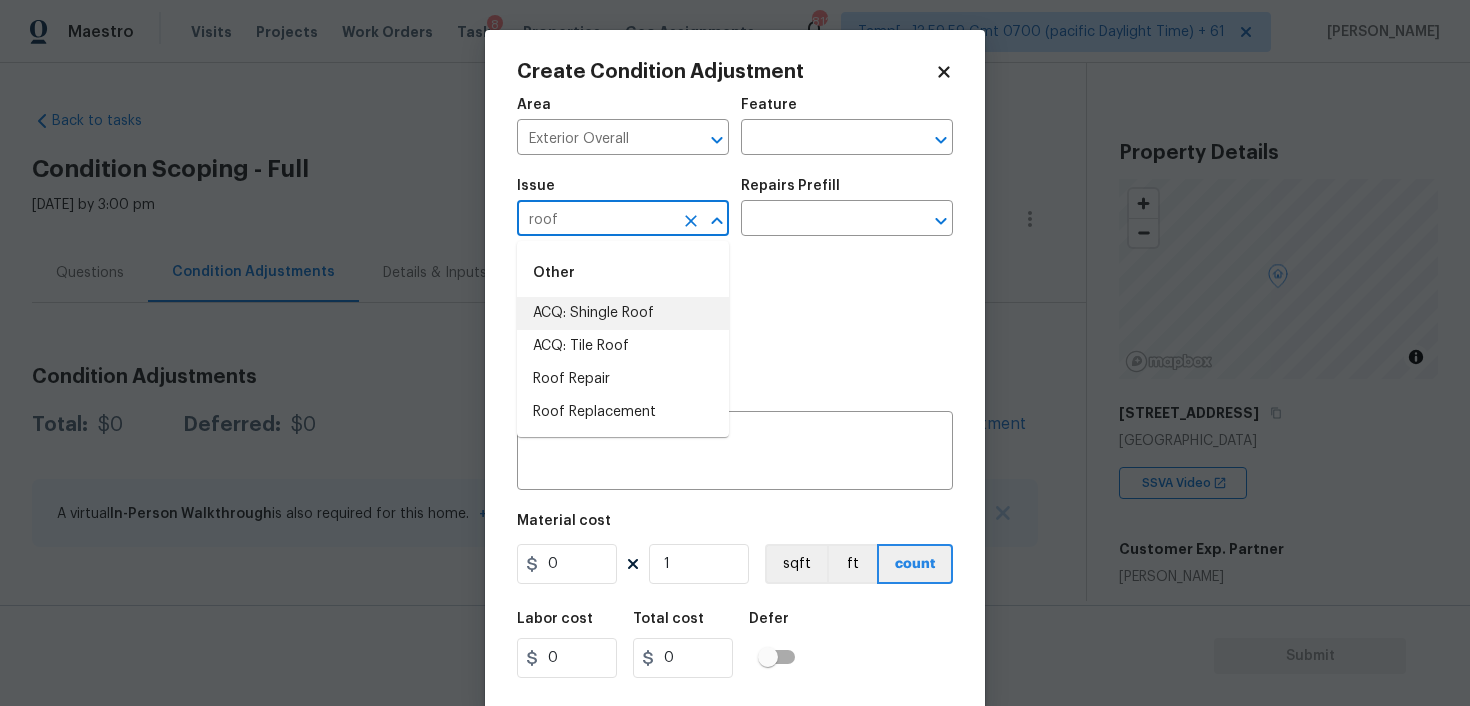 click on "ACQ: Shingle Roof" at bounding box center [623, 313] 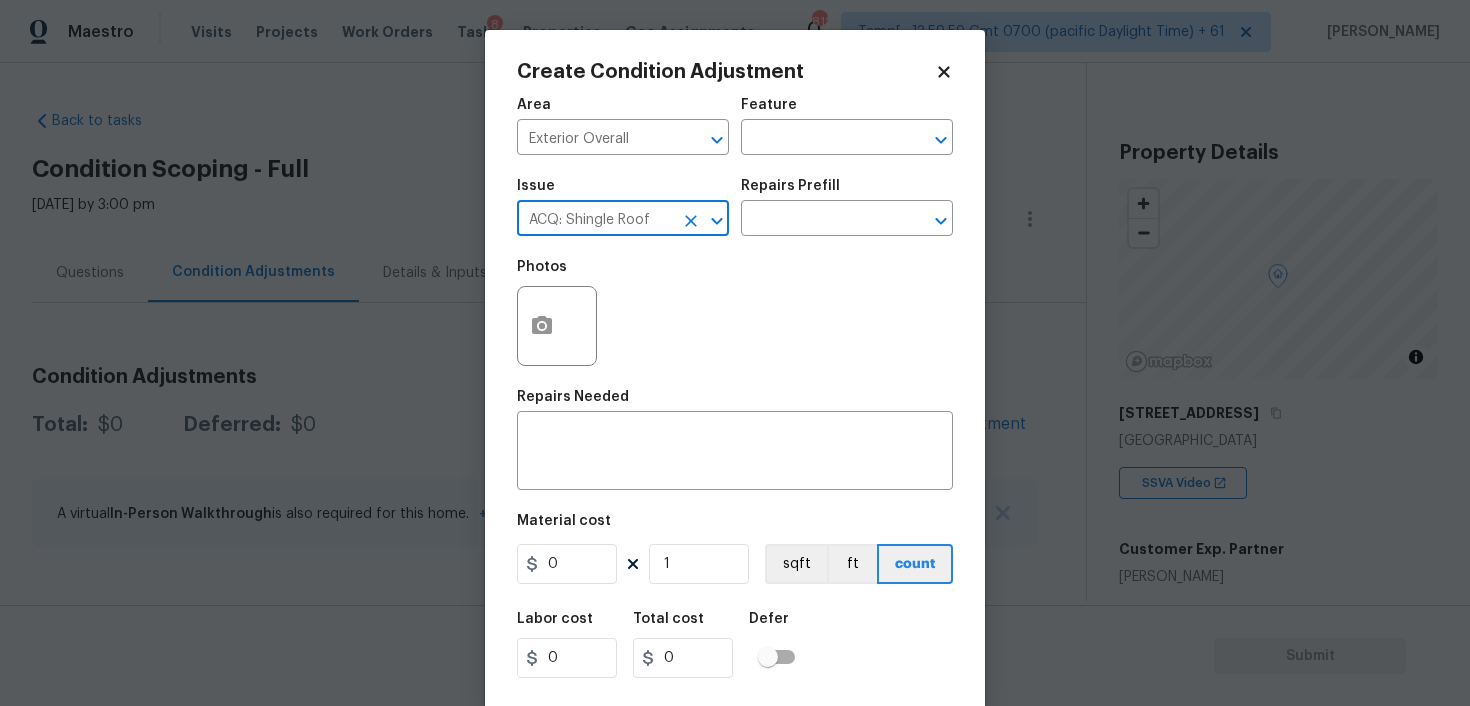 type on "ACQ: Shingle Roof" 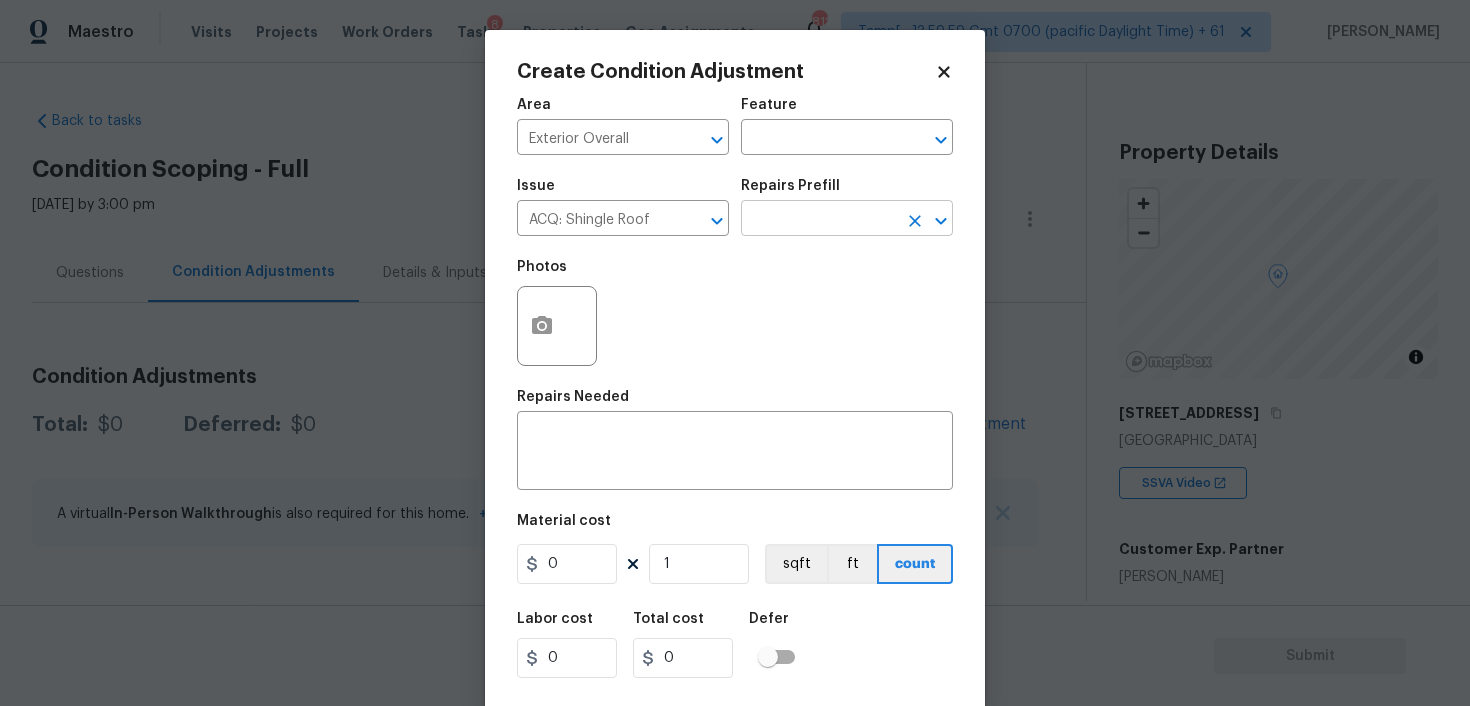 click at bounding box center (819, 220) 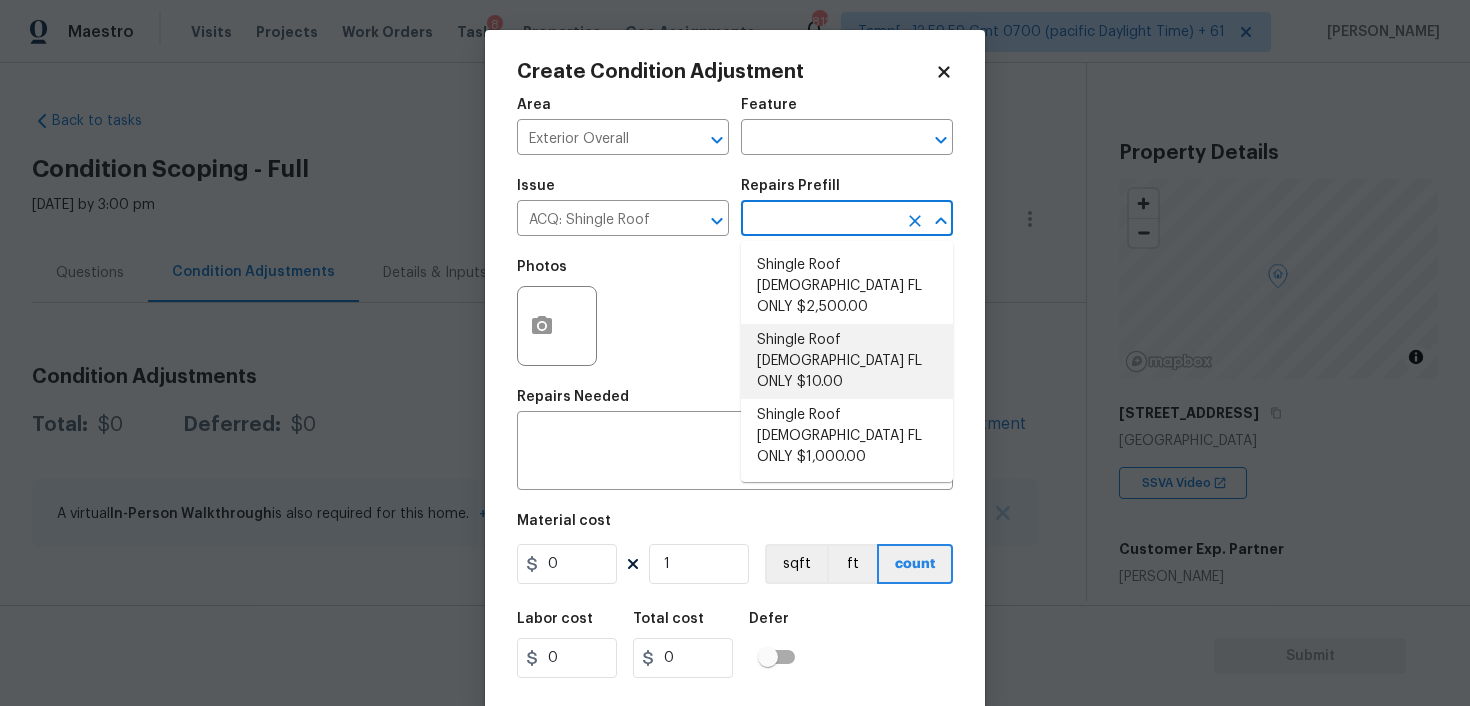 click on "Shingle Roof 15+ Years Old FL ONLY $10.00" at bounding box center (847, 361) 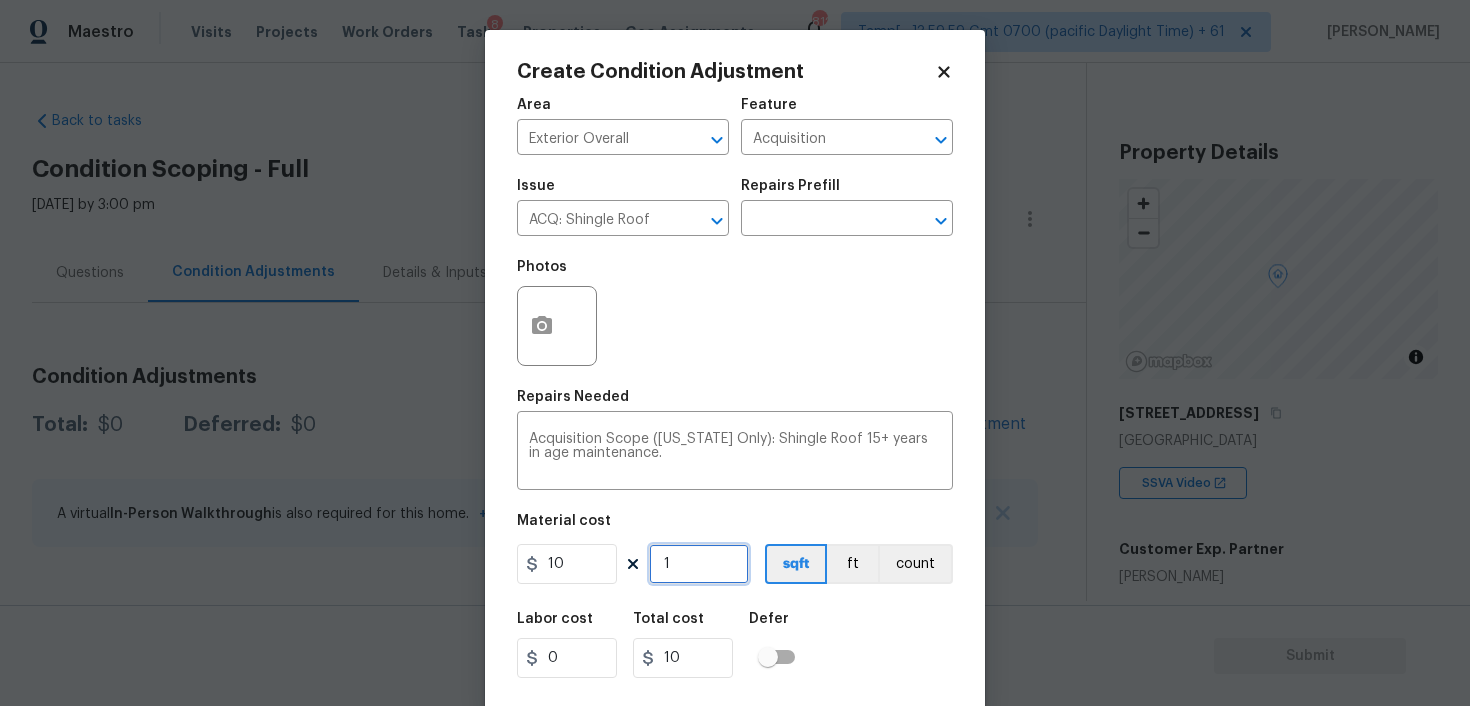 click on "1" at bounding box center (699, 564) 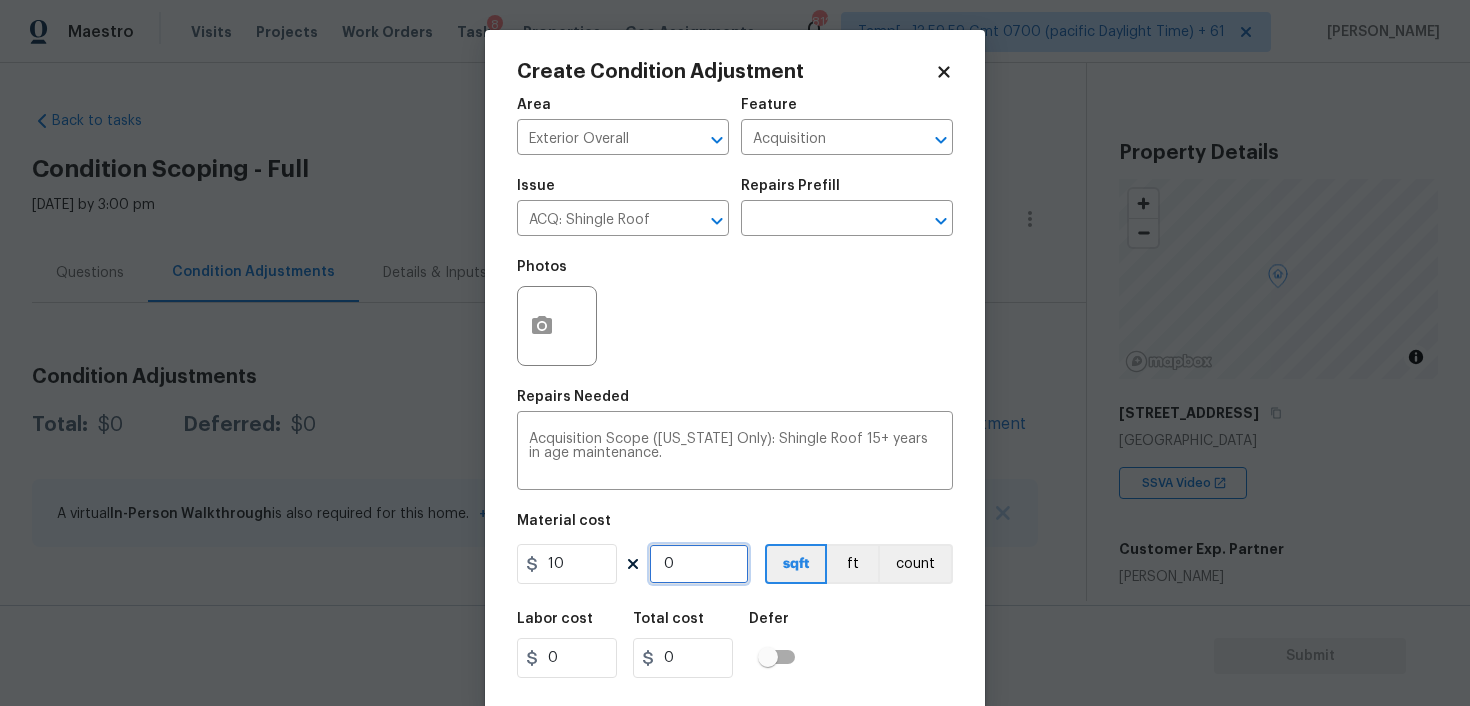 paste on "943" 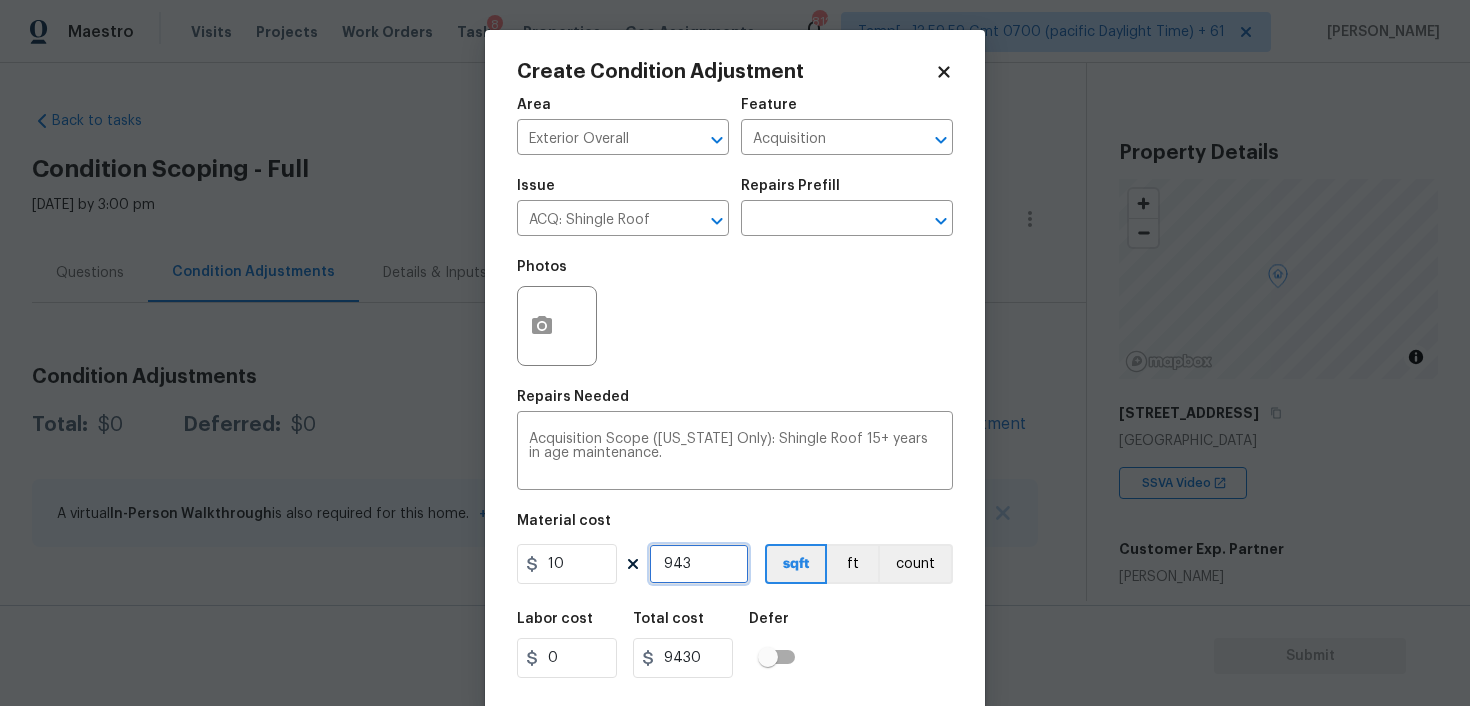 type on "943" 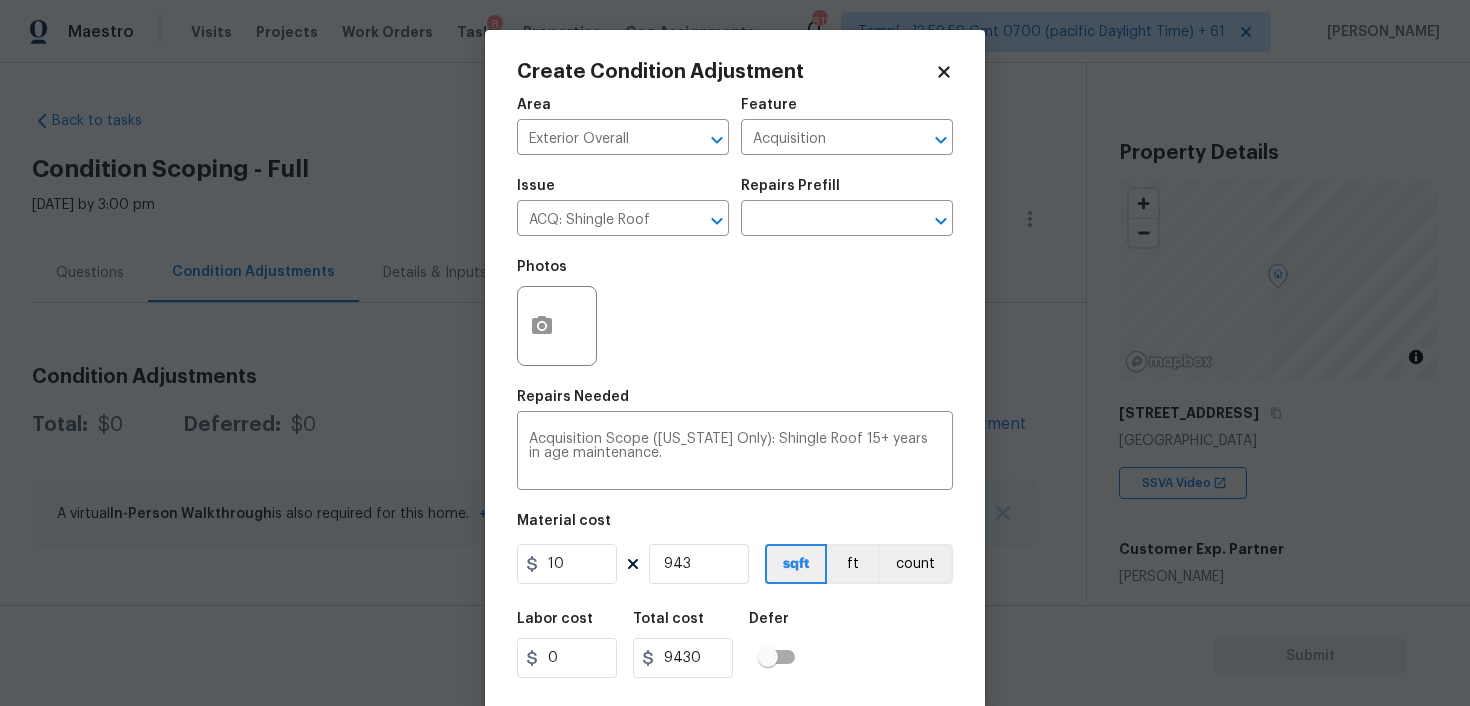 click on "Labor cost 0 Total cost 9430 Defer" at bounding box center (735, 645) 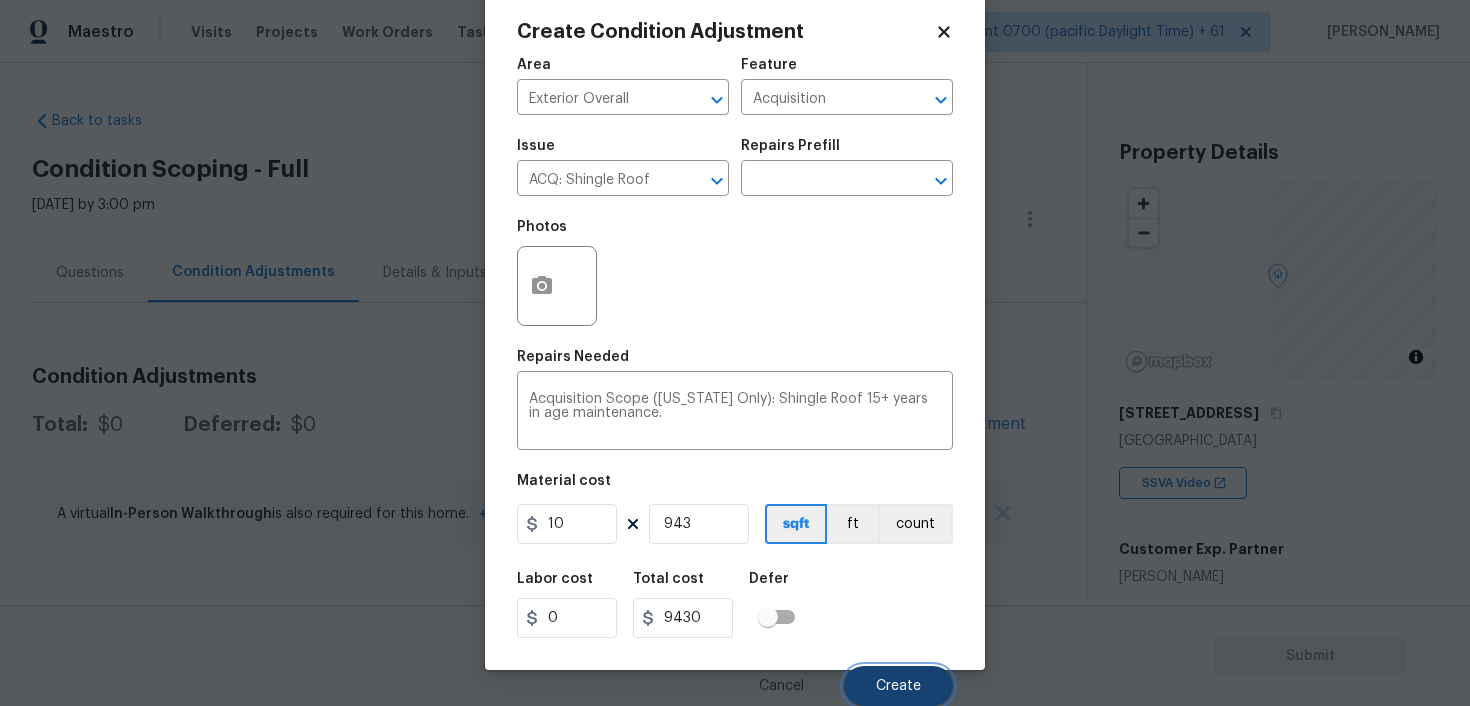 click on "Create" at bounding box center (898, 686) 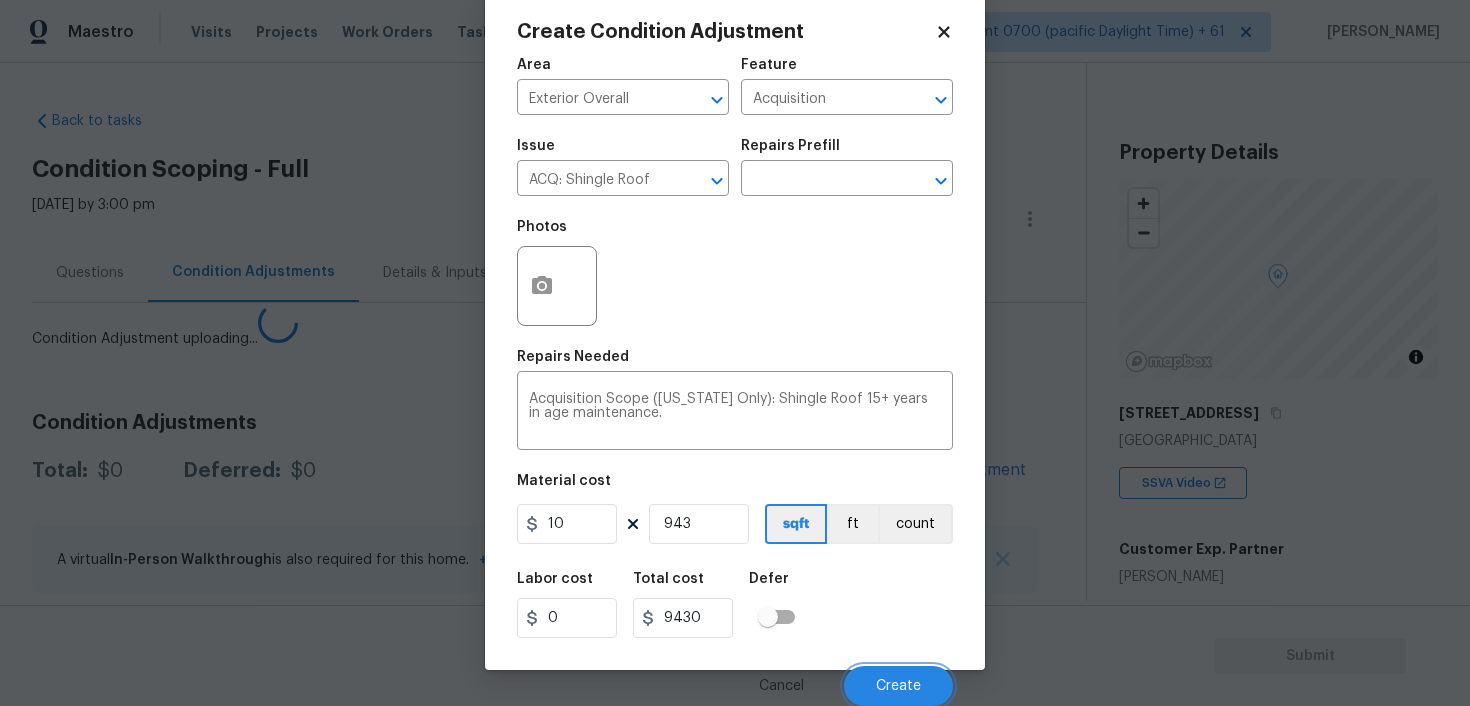 scroll, scrollTop: 34, scrollLeft: 0, axis: vertical 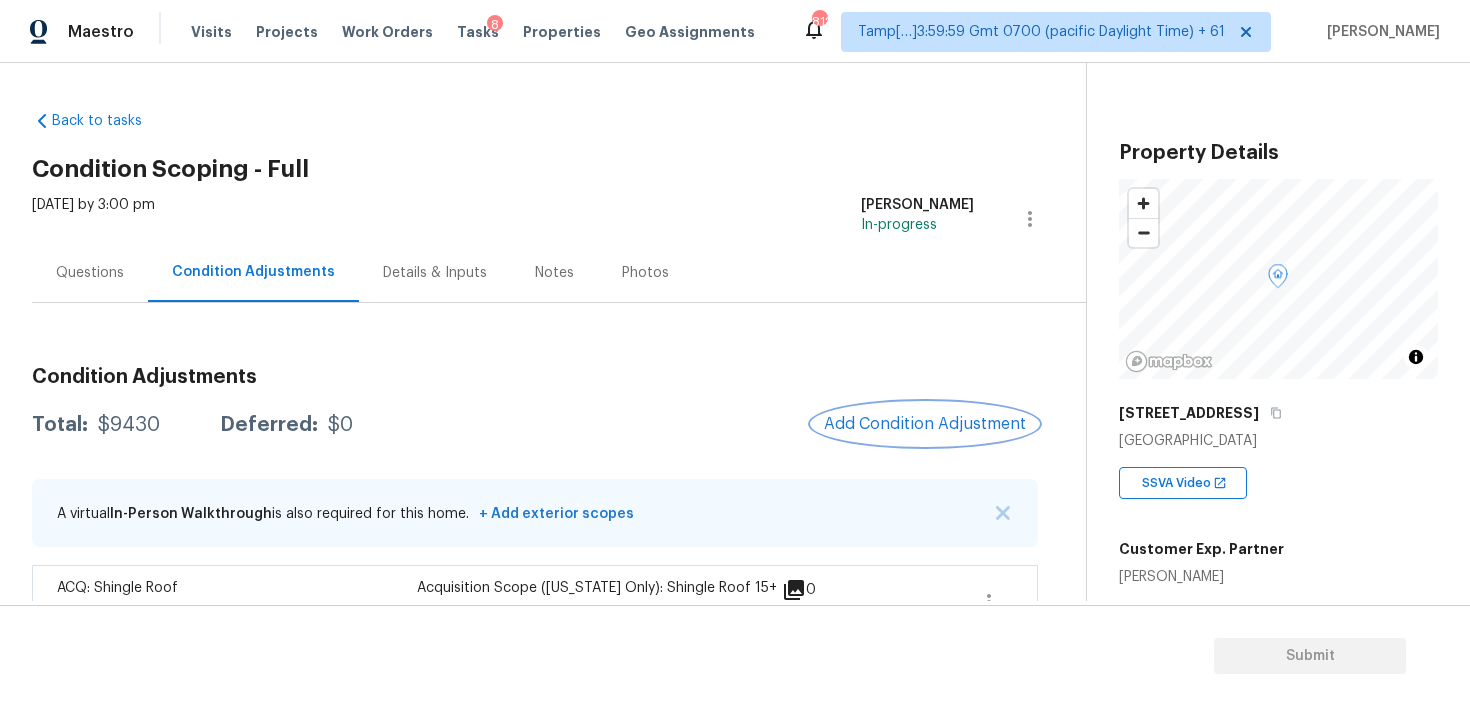 click on "Add Condition Adjustment" at bounding box center (925, 424) 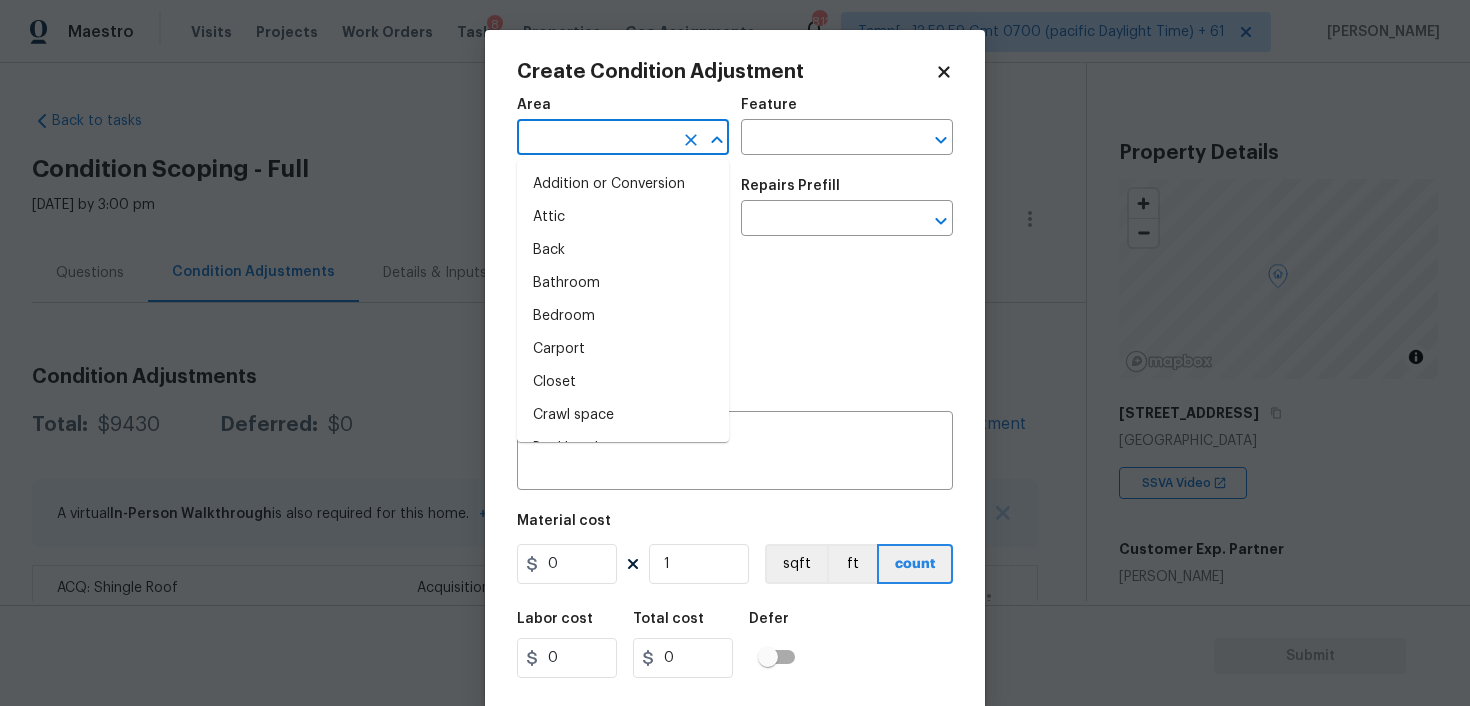 click at bounding box center [595, 139] 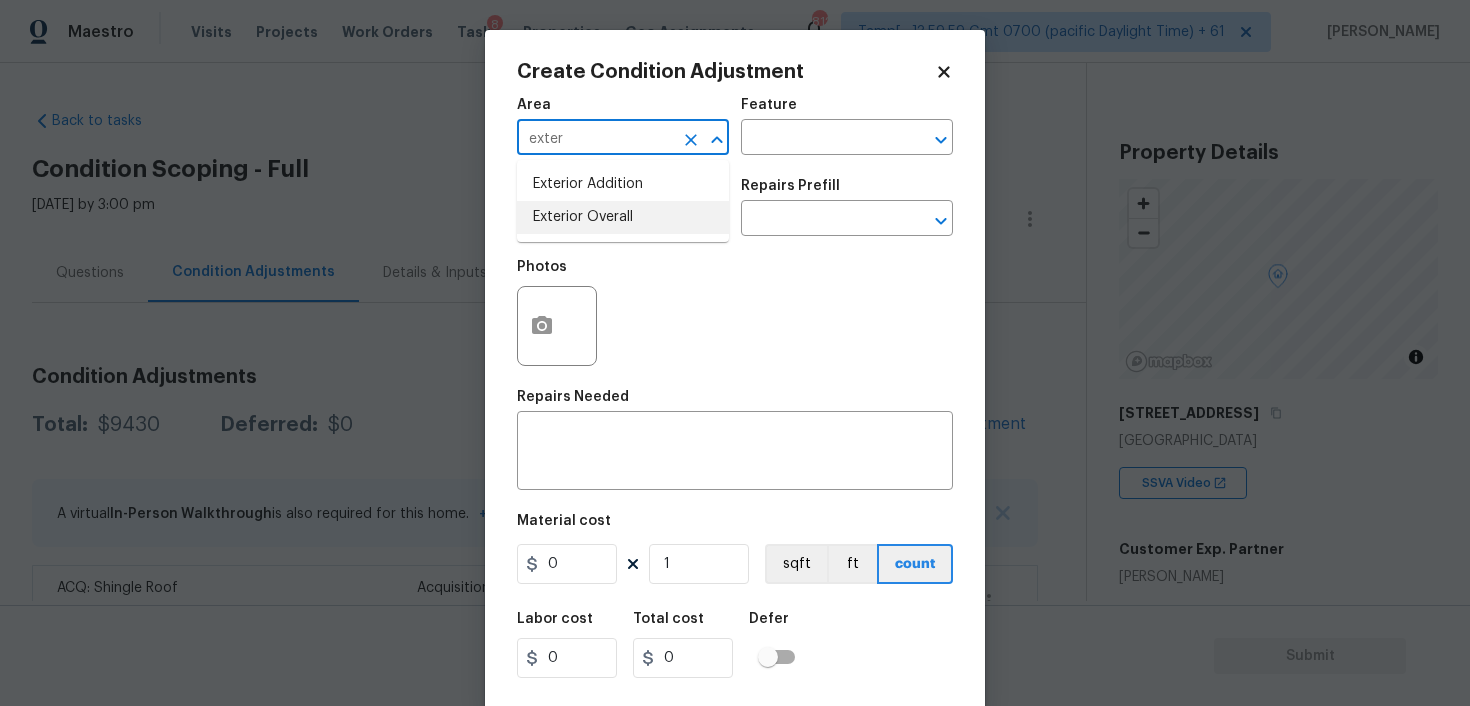 click on "Exterior Overall" at bounding box center (623, 217) 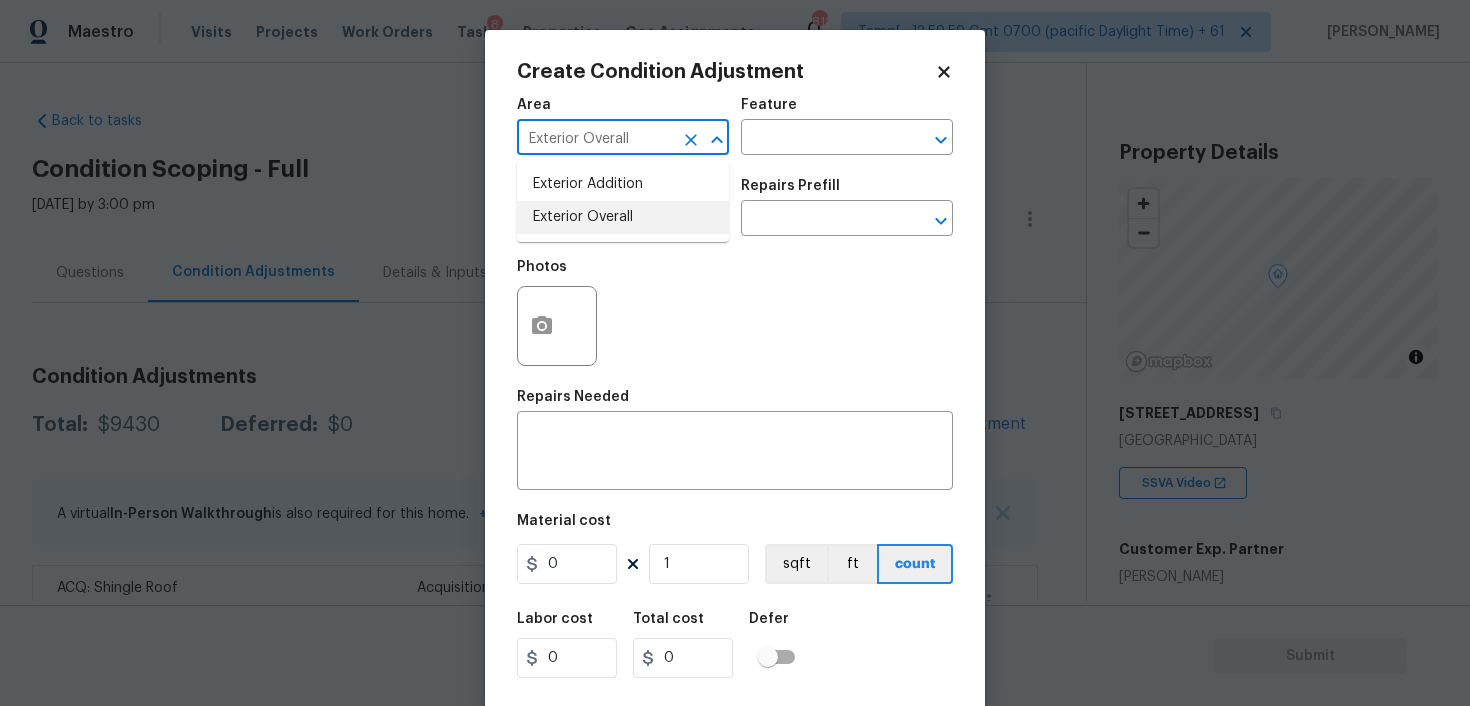 type on "Exterior Overall" 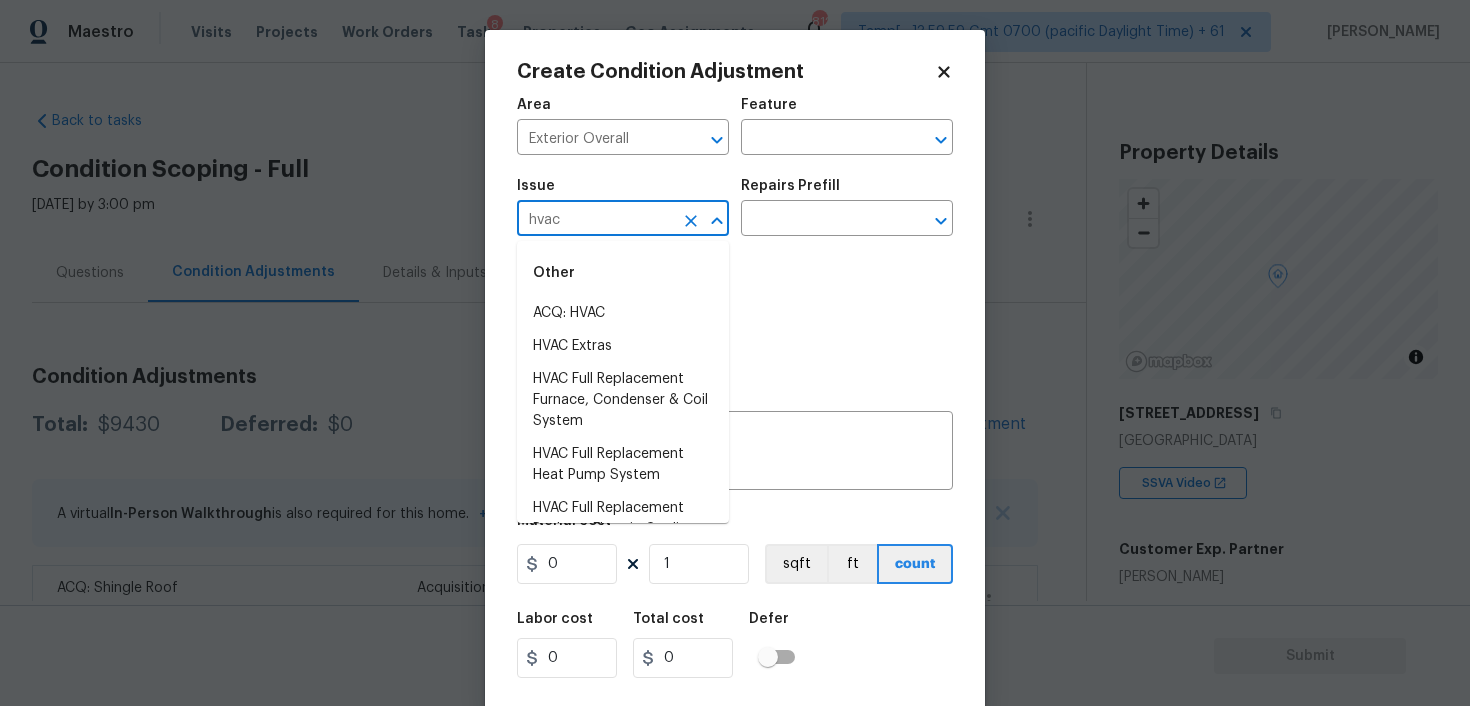 click on "Other" at bounding box center [623, 273] 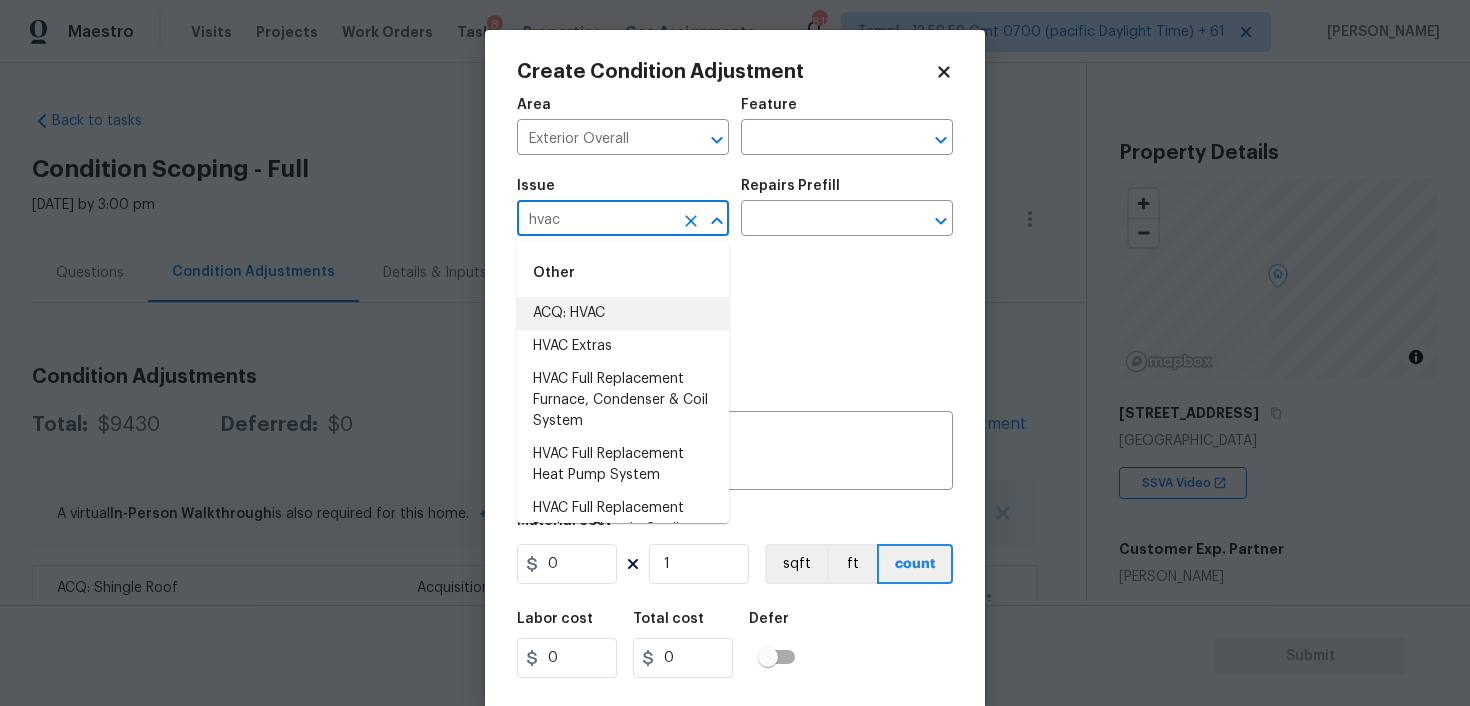 click on "ACQ: HVAC" at bounding box center (623, 313) 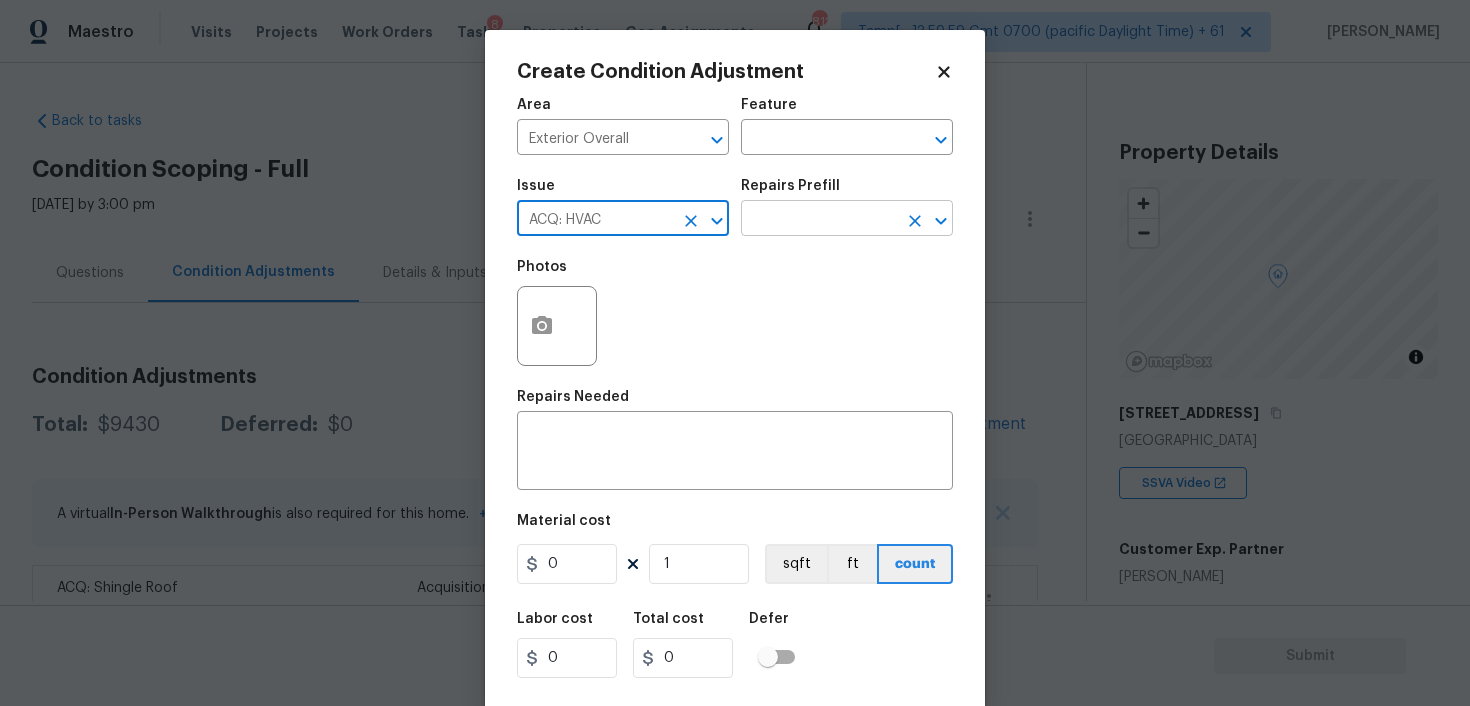 type on "ACQ: HVAC" 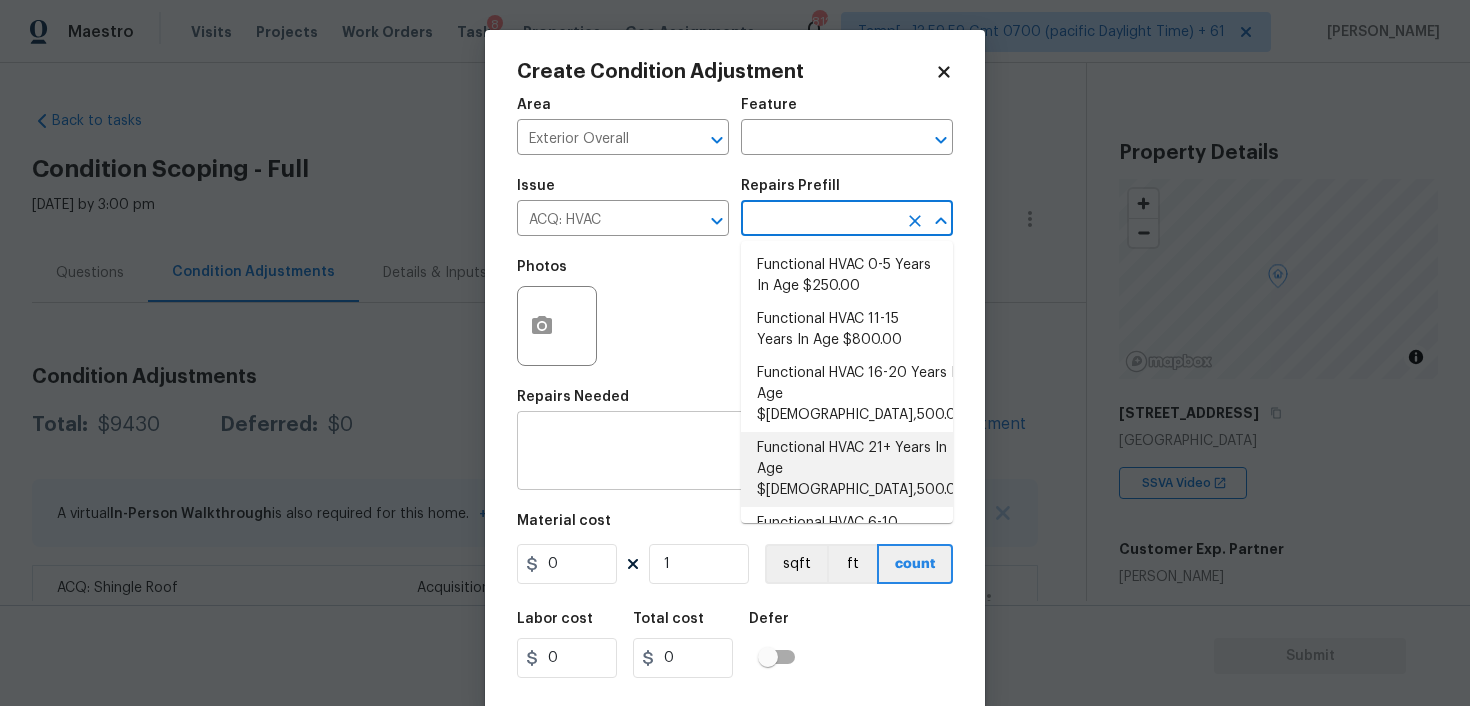 click on "Functional HVAC 21+ Years In Age $6,500.00" at bounding box center [847, 469] 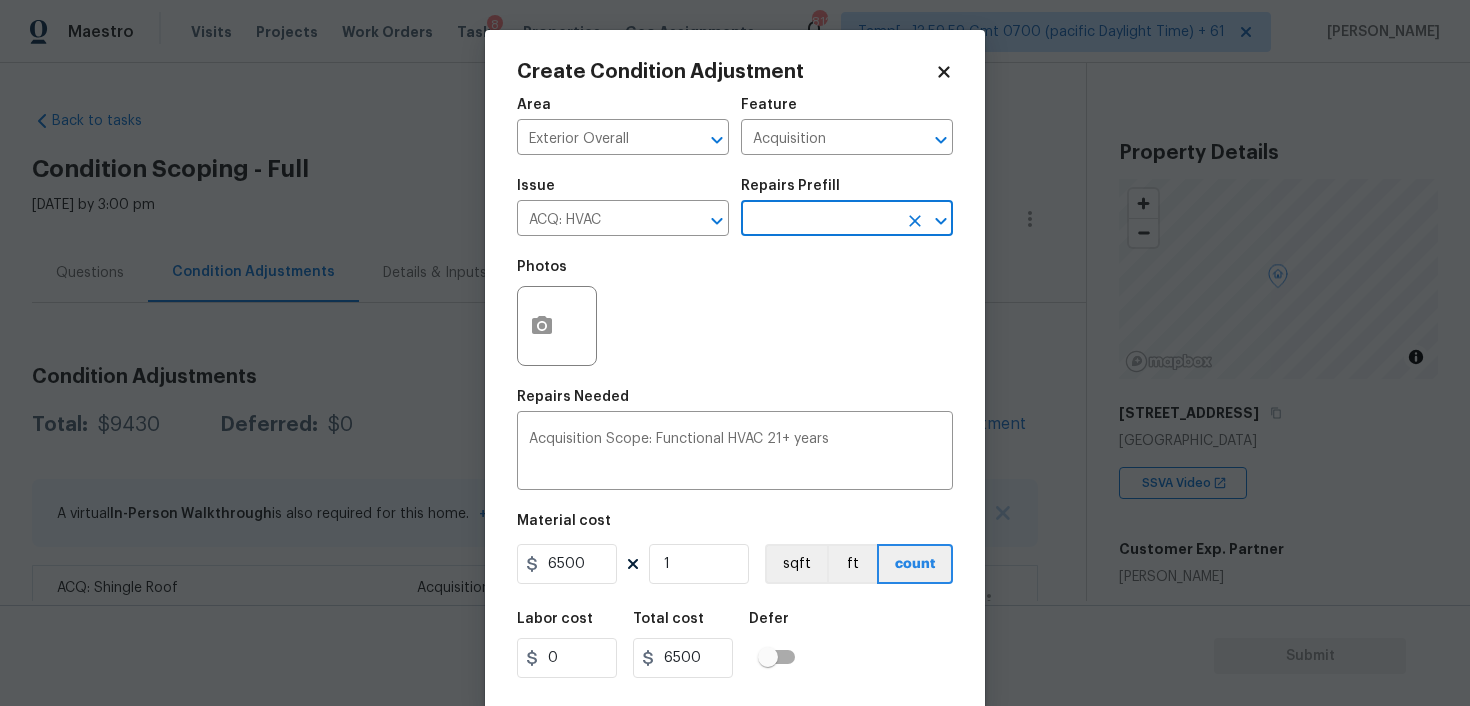 scroll, scrollTop: 41, scrollLeft: 0, axis: vertical 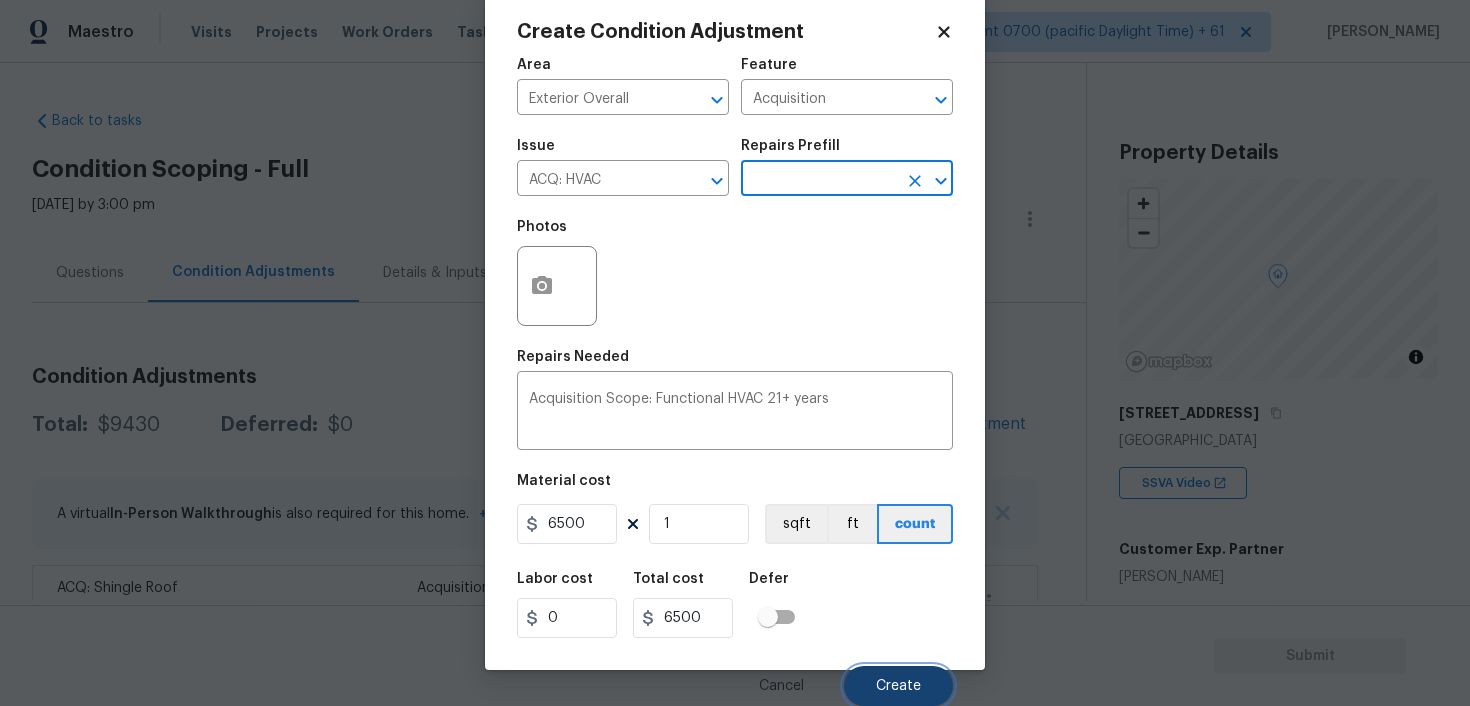 click on "Create" at bounding box center (898, 686) 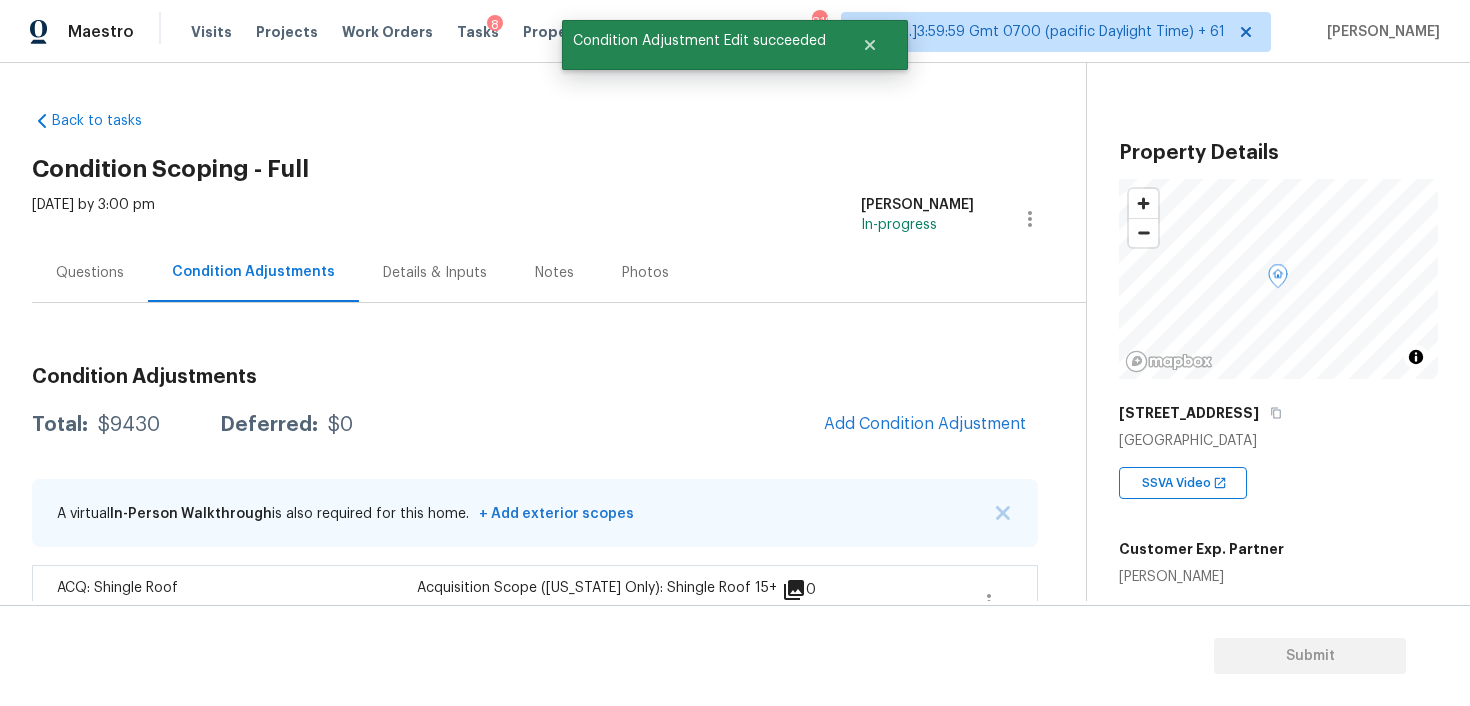 scroll, scrollTop: 34, scrollLeft: 0, axis: vertical 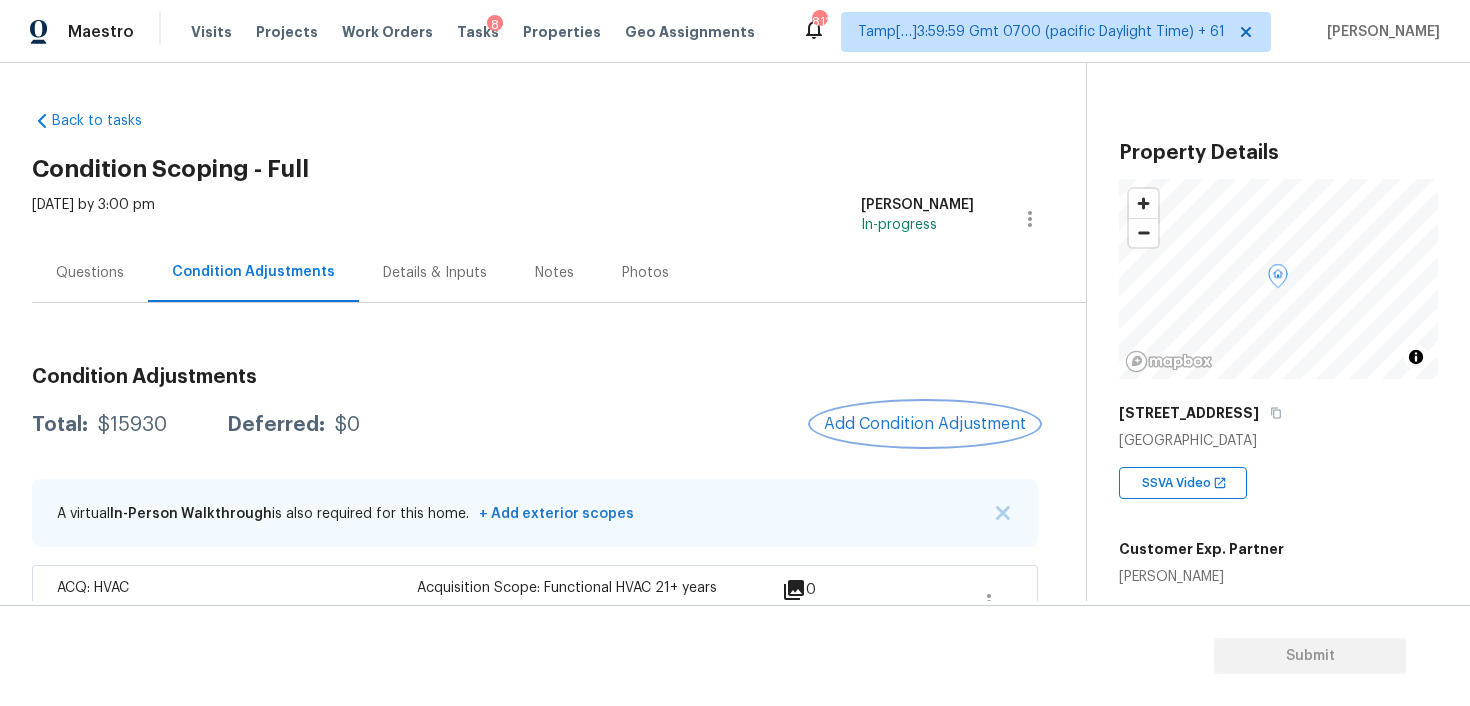 click on "Add Condition Adjustment" at bounding box center [925, 424] 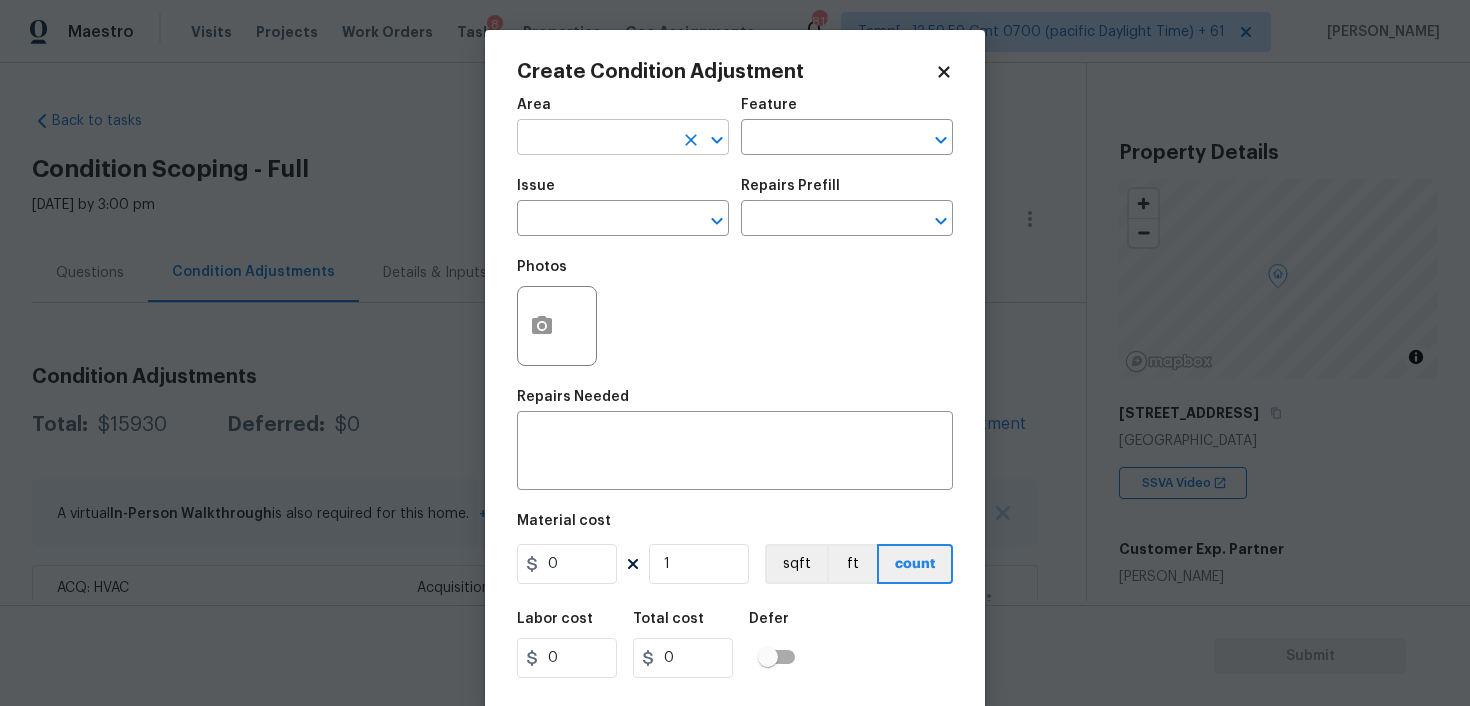 click at bounding box center [595, 139] 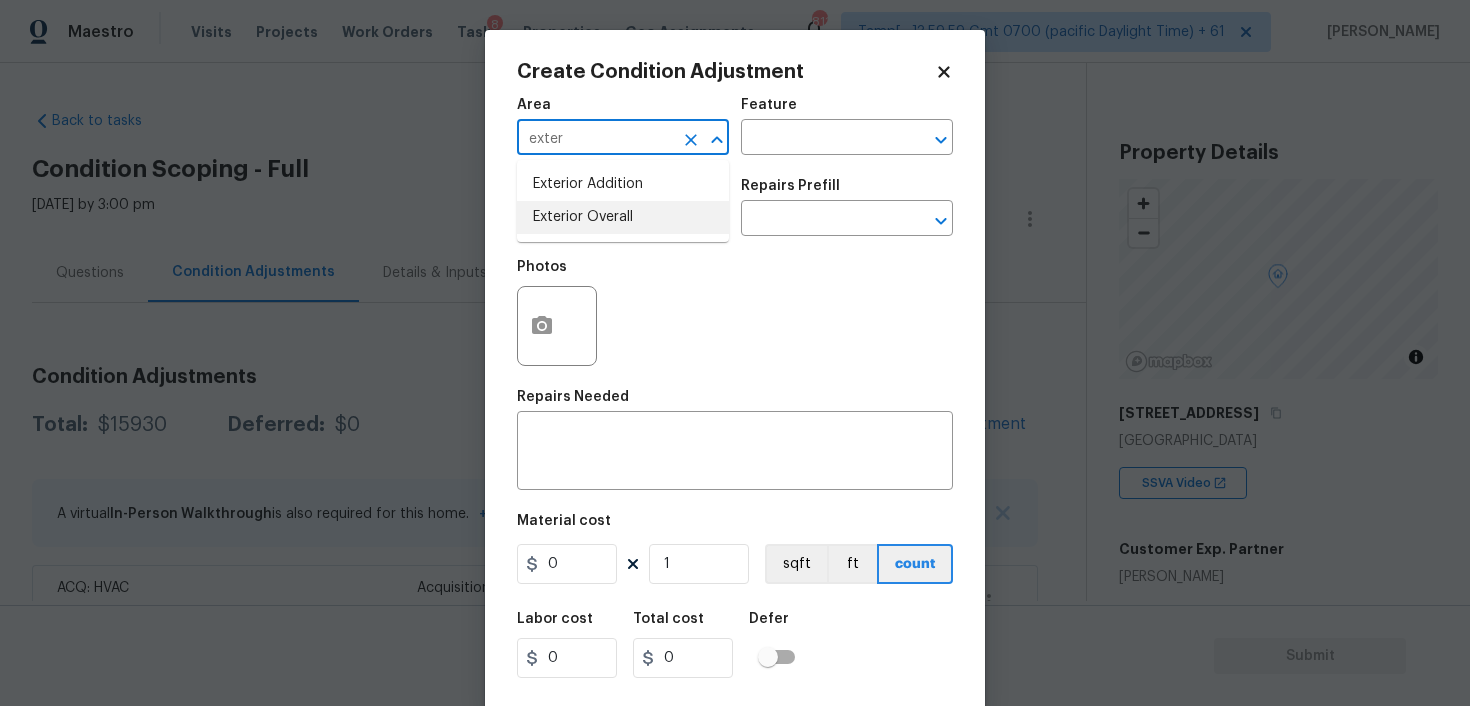 click on "Exterior Overall" at bounding box center (623, 217) 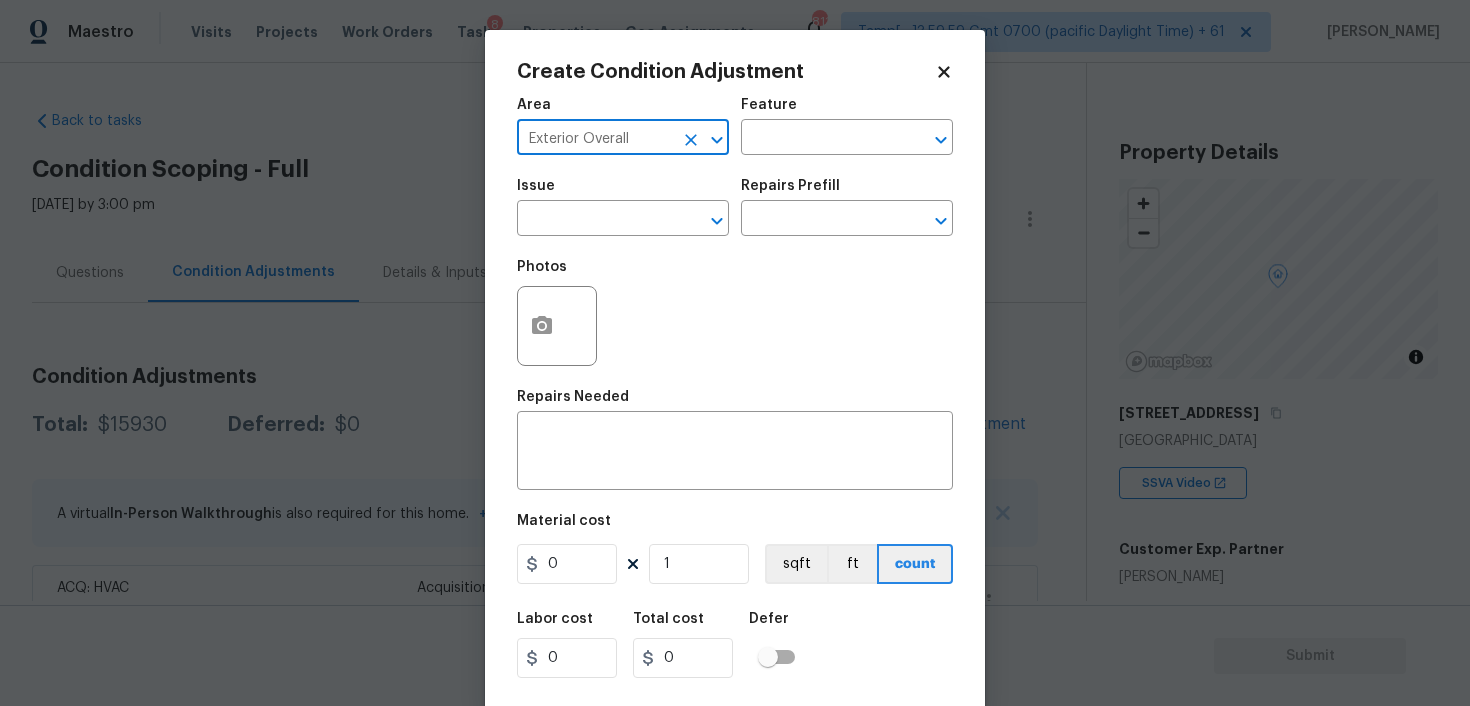 type on "Exterior Overall" 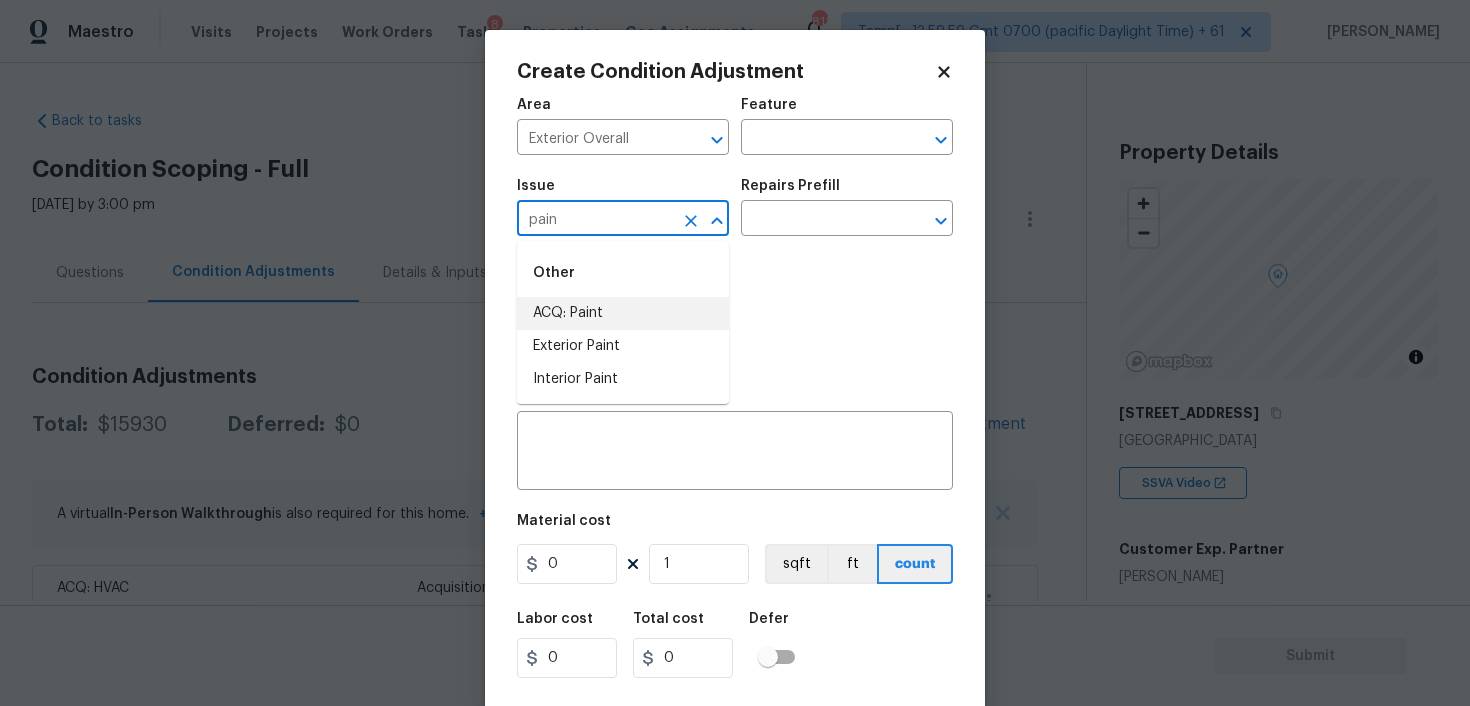click on "ACQ: Paint" at bounding box center [623, 313] 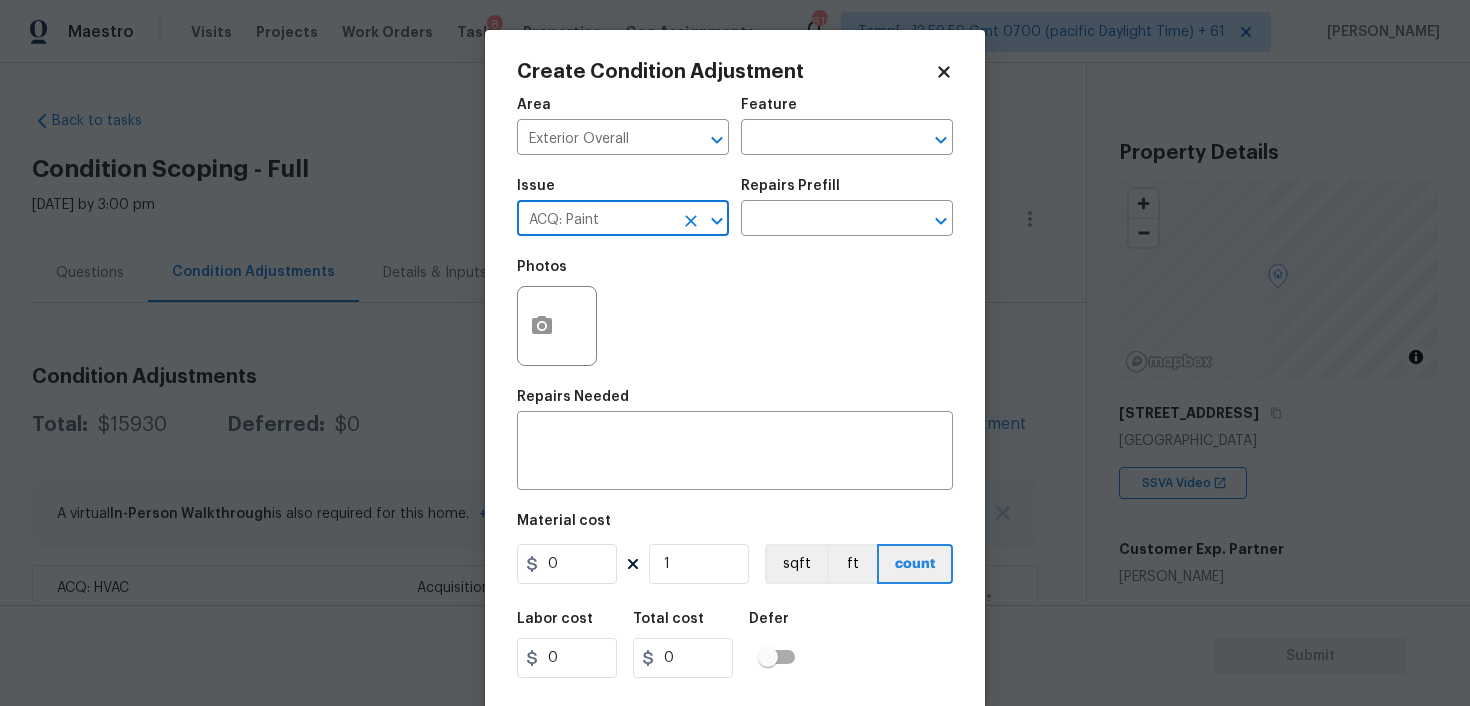 type on "ACQ: Paint" 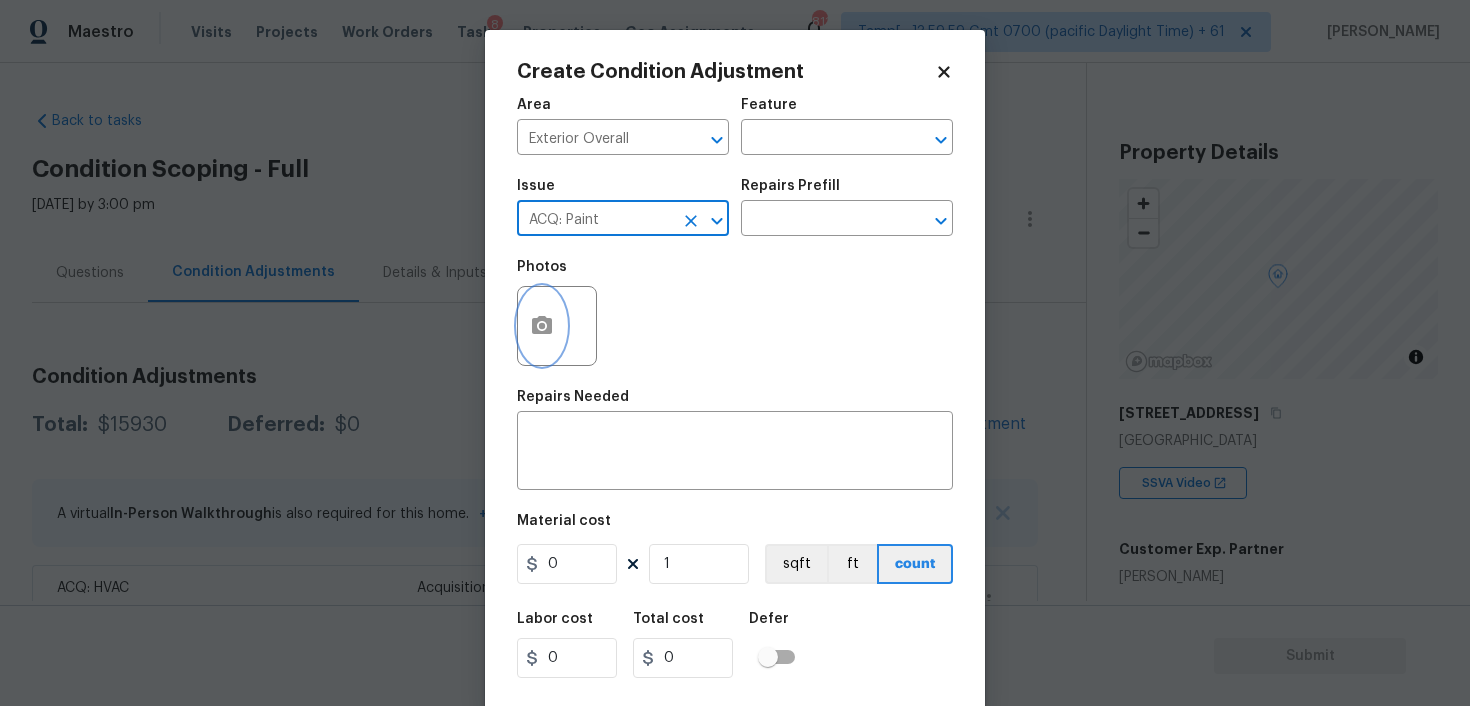 click 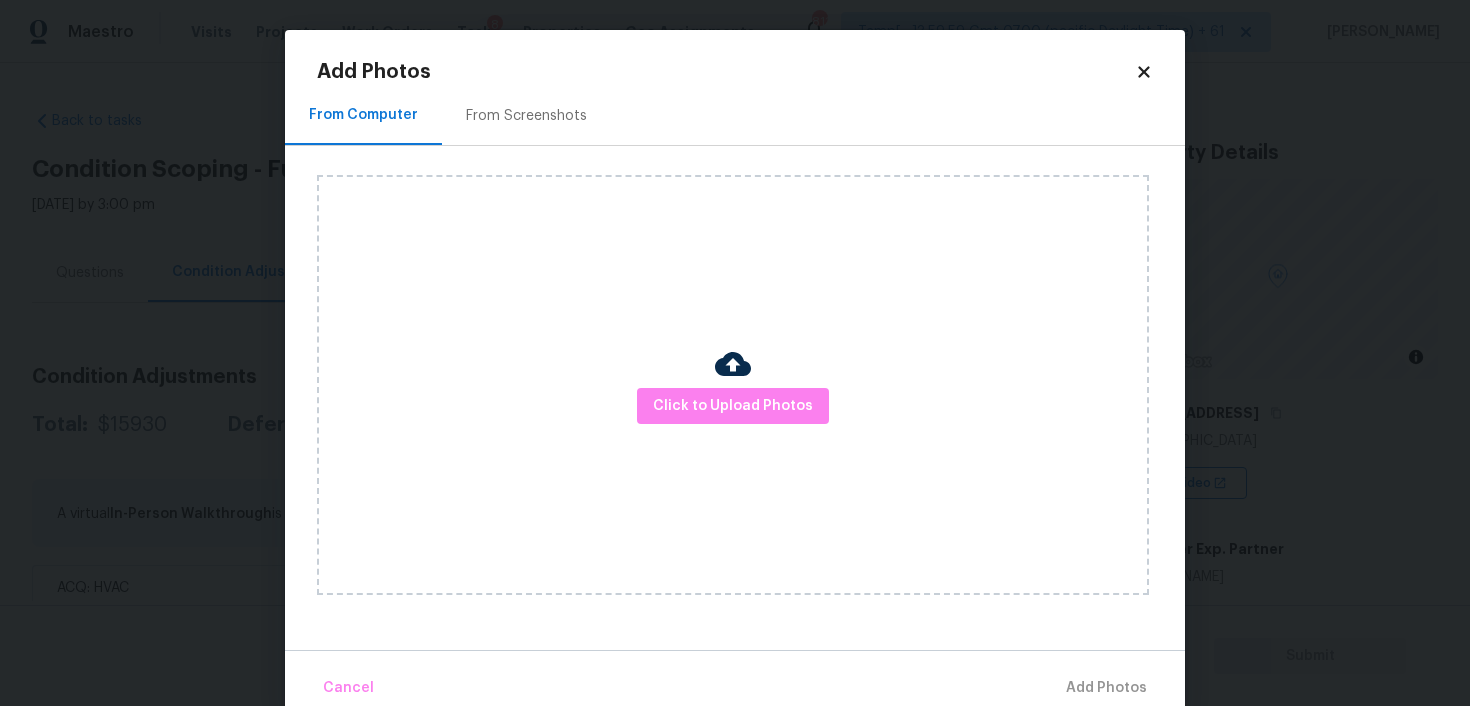 click on "Click to Upload Photos" at bounding box center [733, 385] 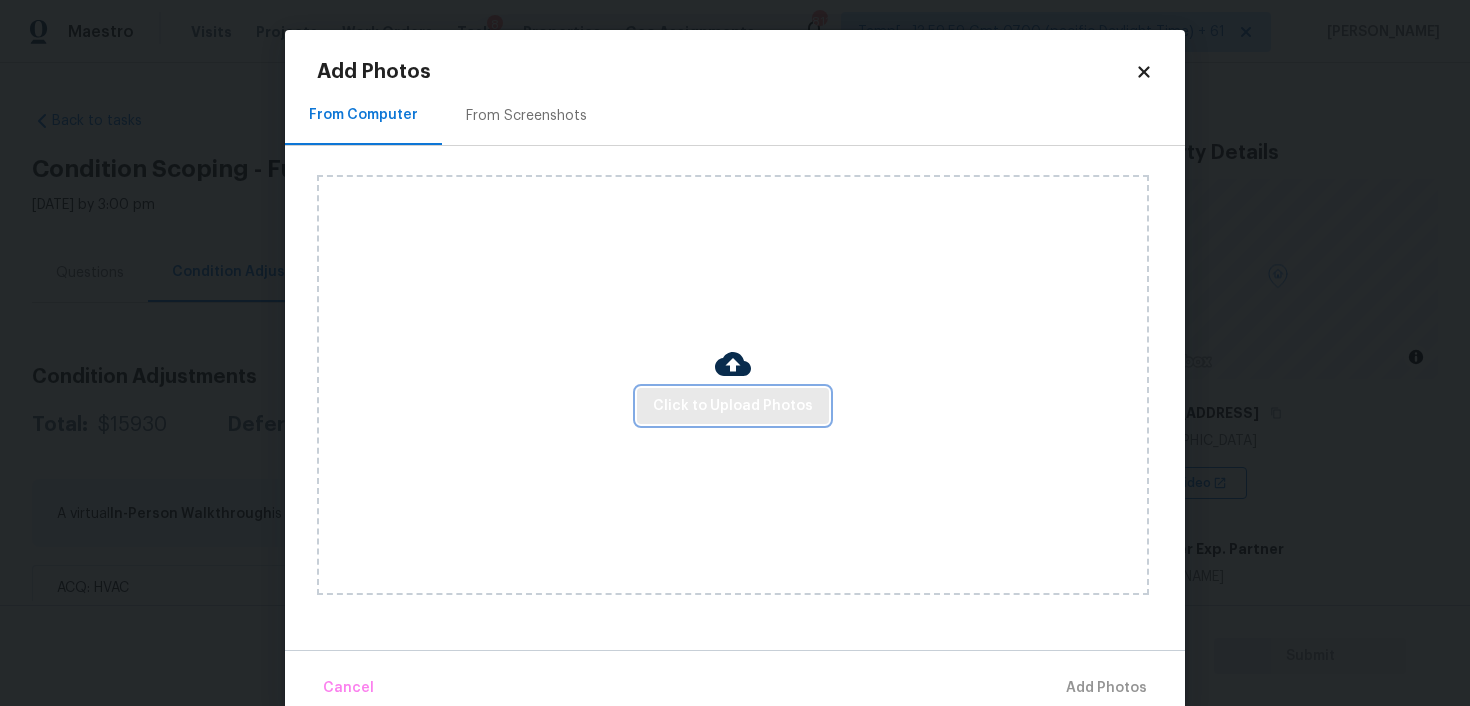 click on "Click to Upload Photos" at bounding box center (733, 406) 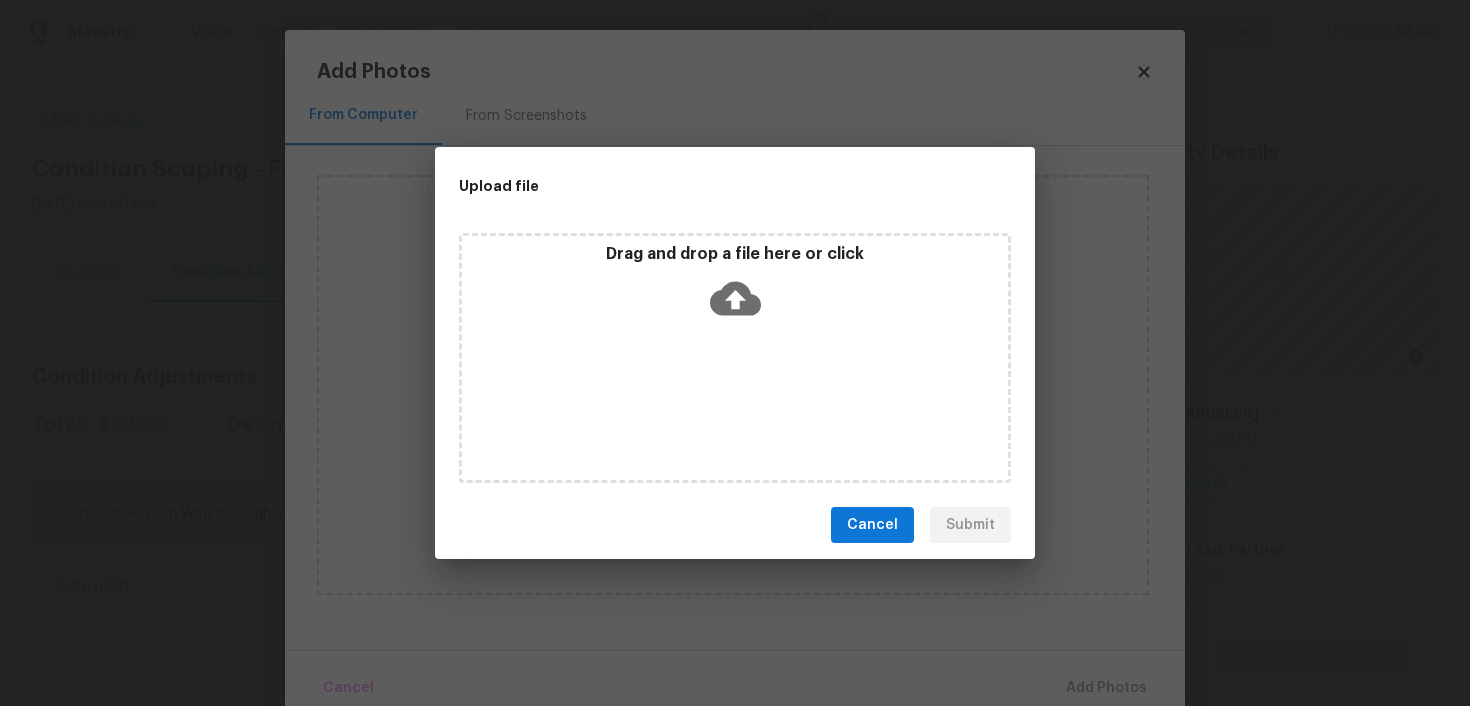 click 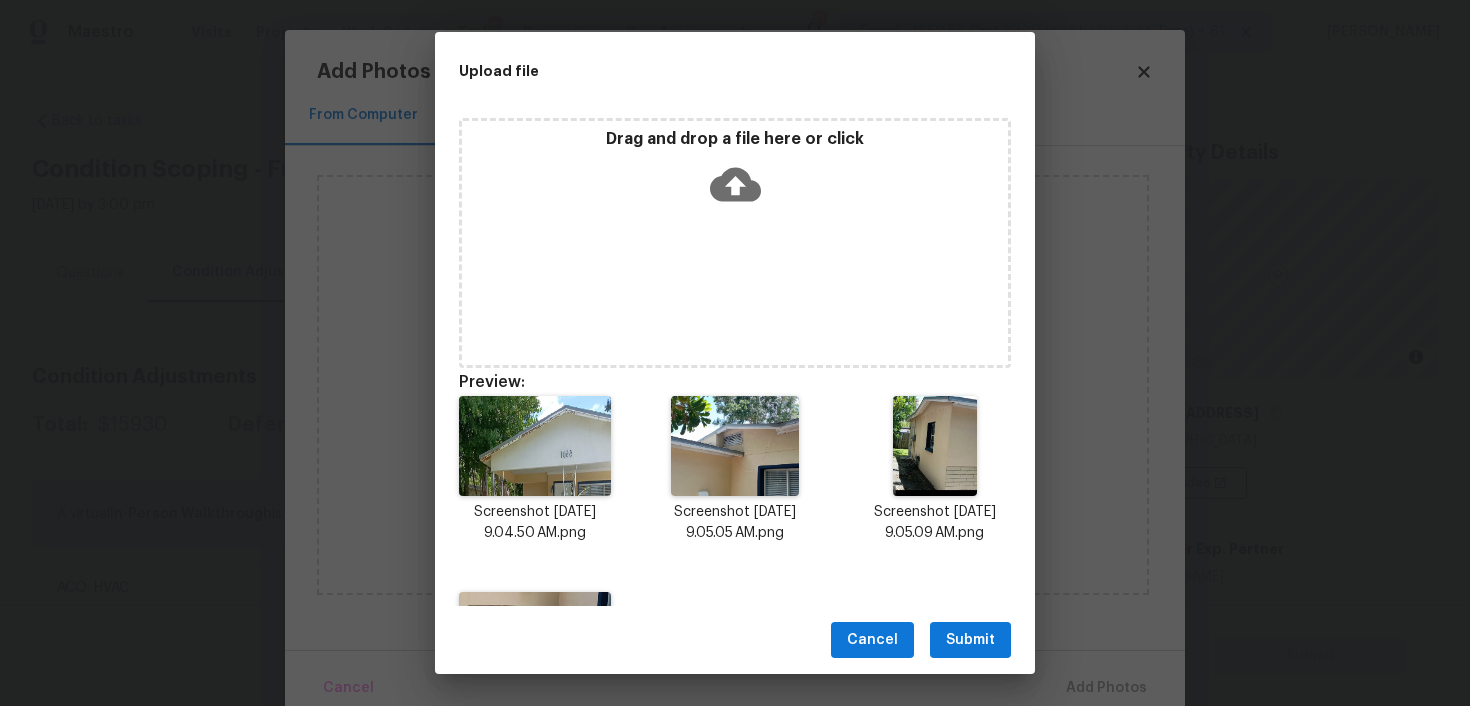 scroll, scrollTop: 158, scrollLeft: 0, axis: vertical 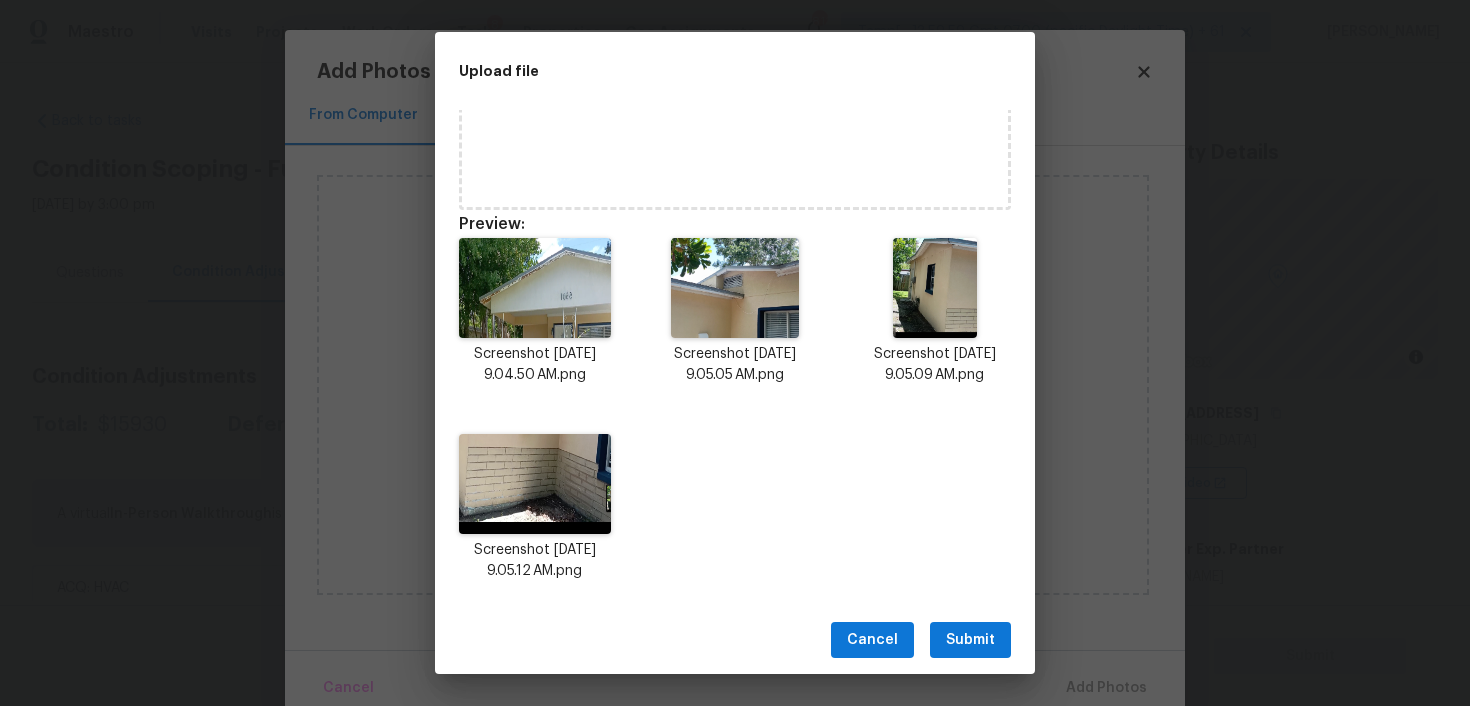 click on "Submit" at bounding box center [970, 640] 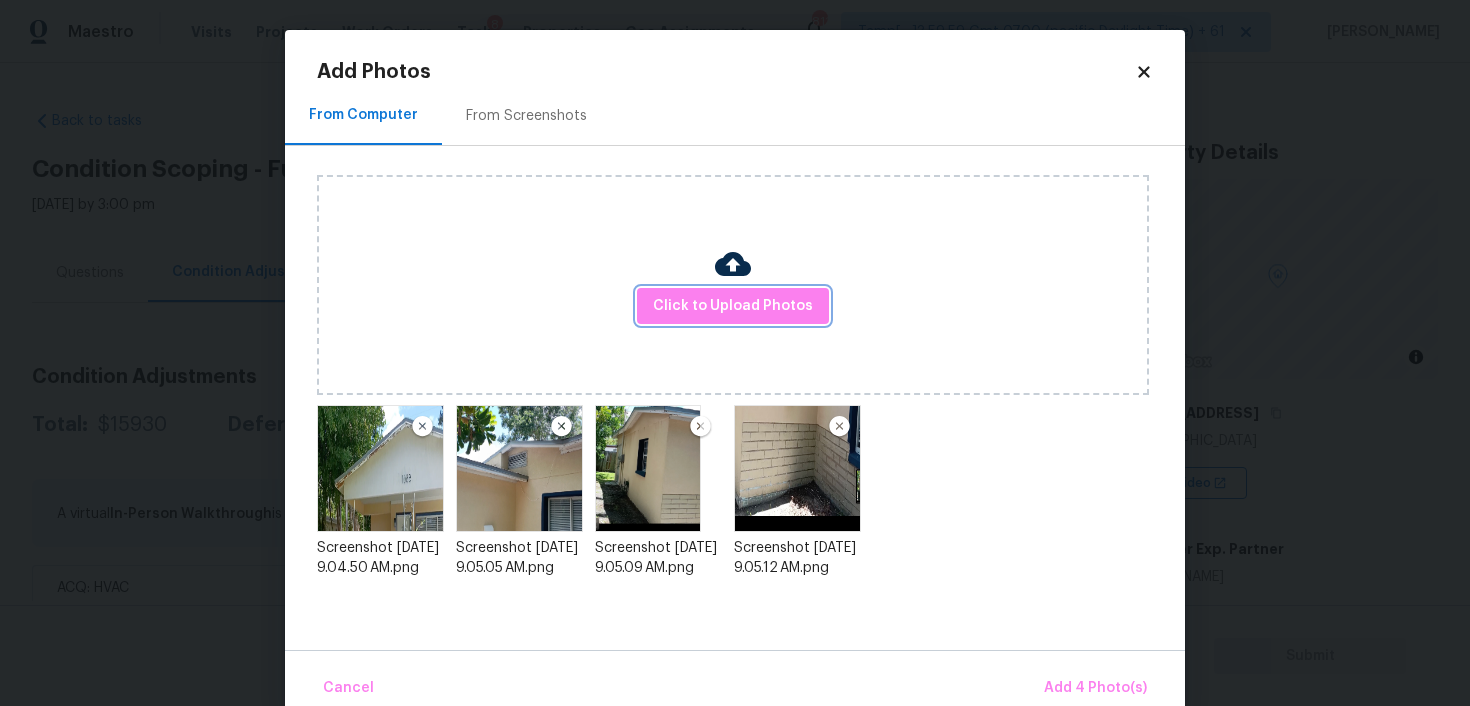 scroll, scrollTop: 0, scrollLeft: 0, axis: both 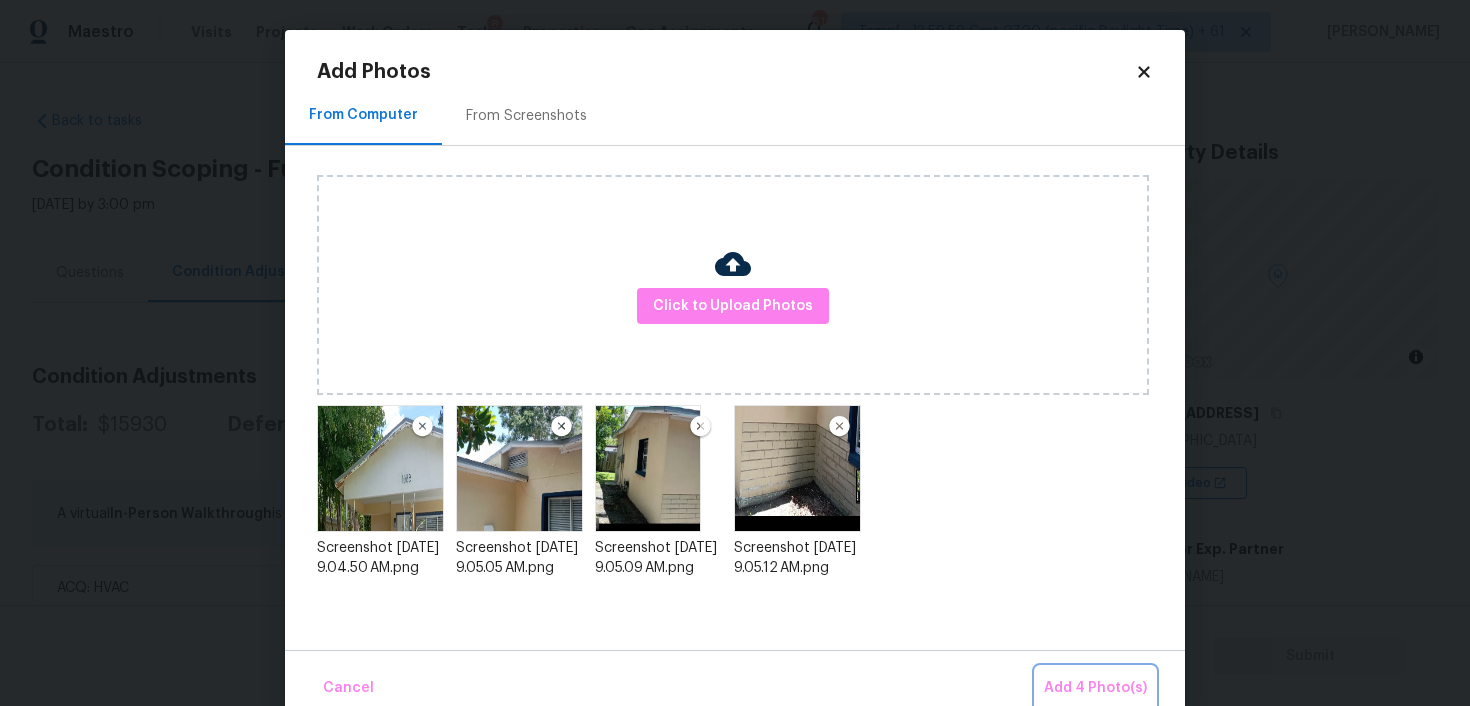 click on "Add 4 Photo(s)" at bounding box center (1095, 688) 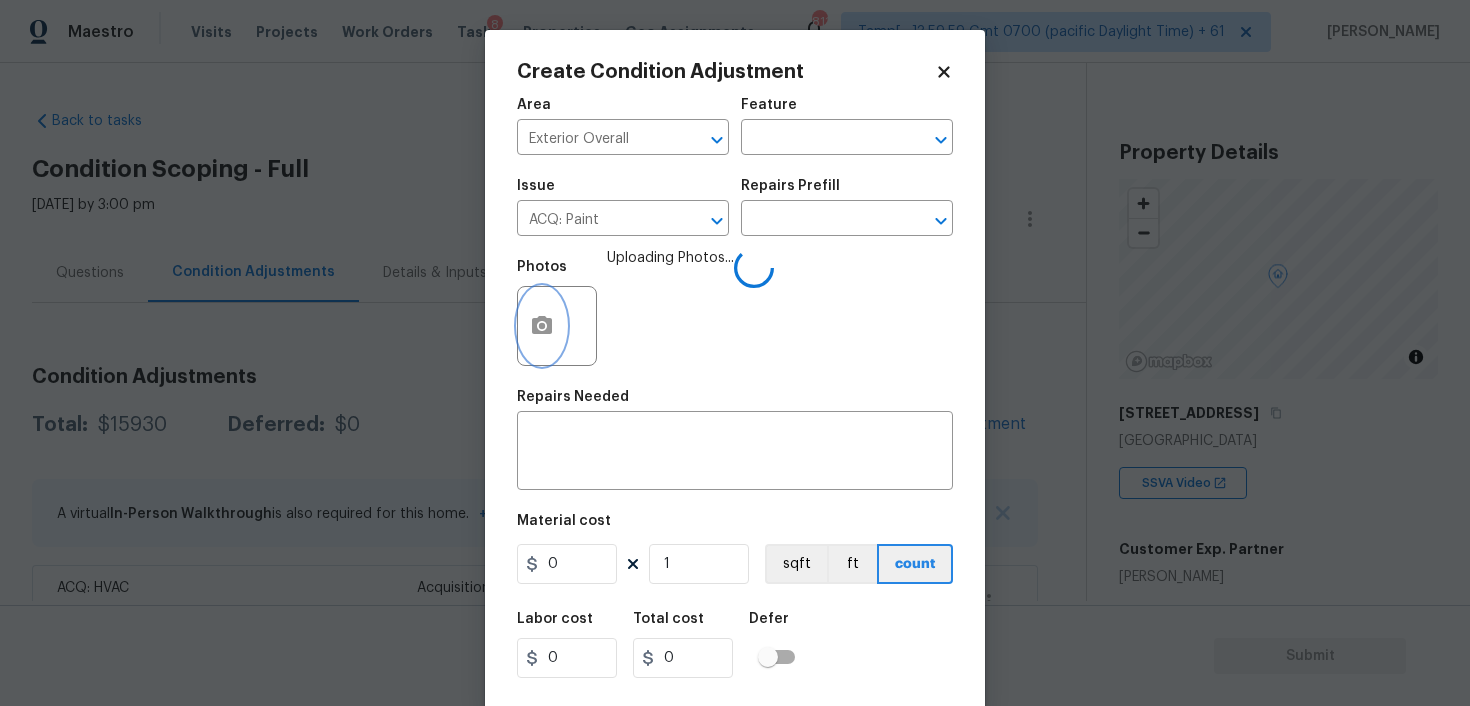 scroll, scrollTop: 41, scrollLeft: 0, axis: vertical 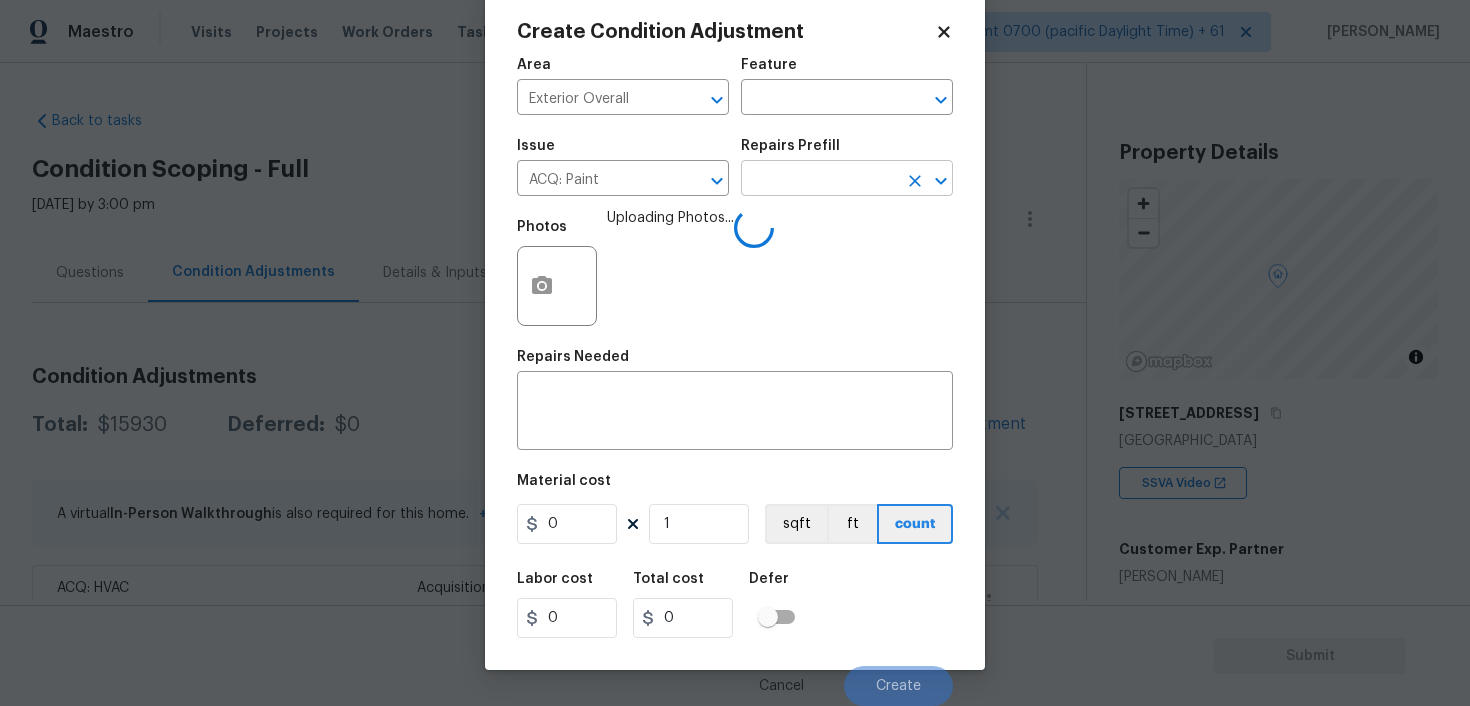 click at bounding box center [819, 180] 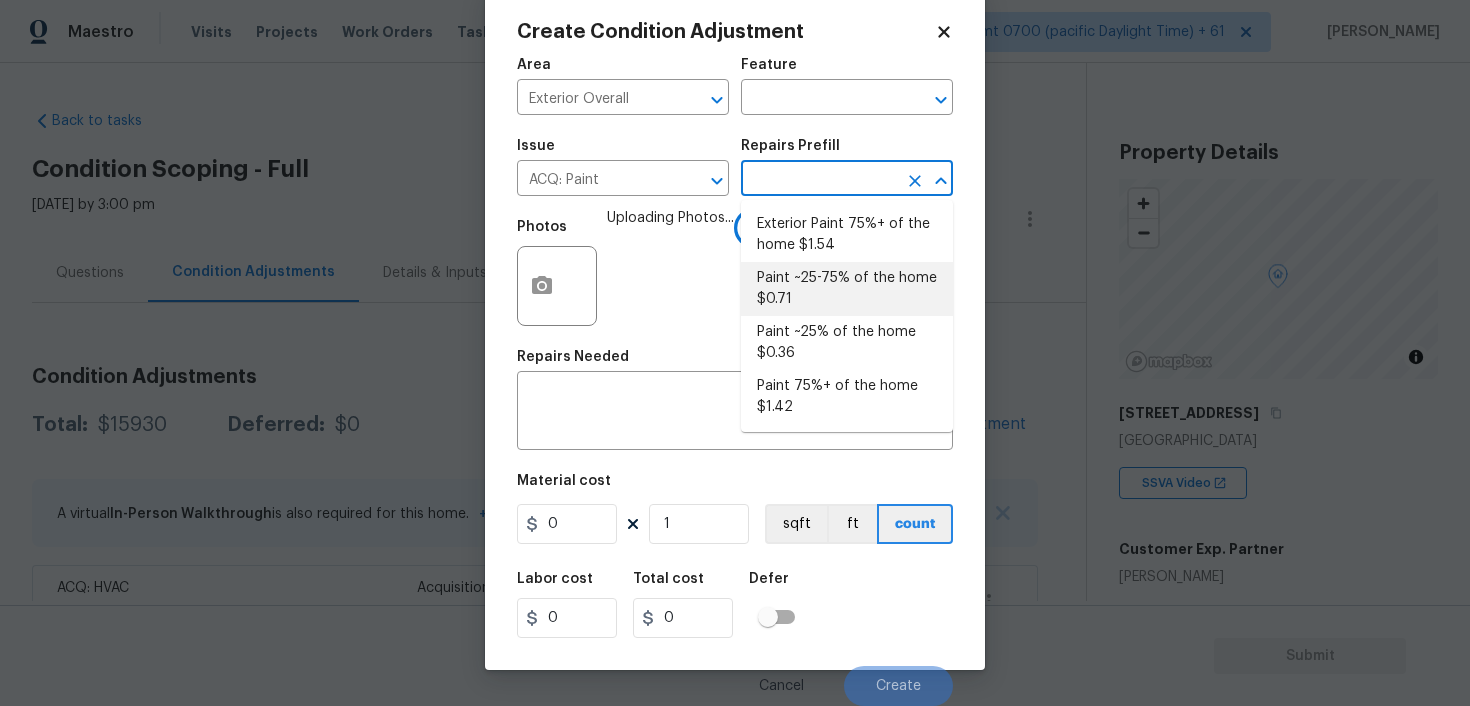 click on "Paint ~25-75% of the home $0.71" at bounding box center (847, 289) 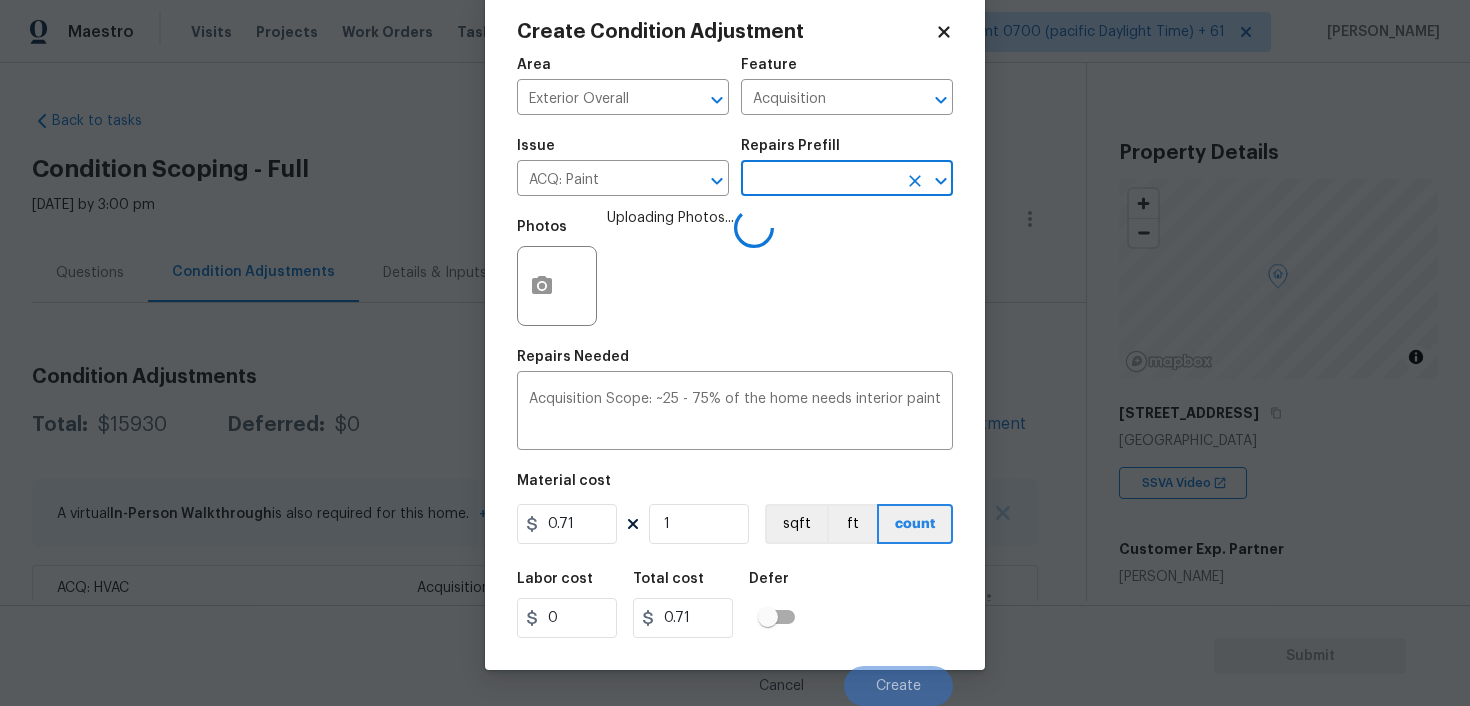 click at bounding box center [819, 180] 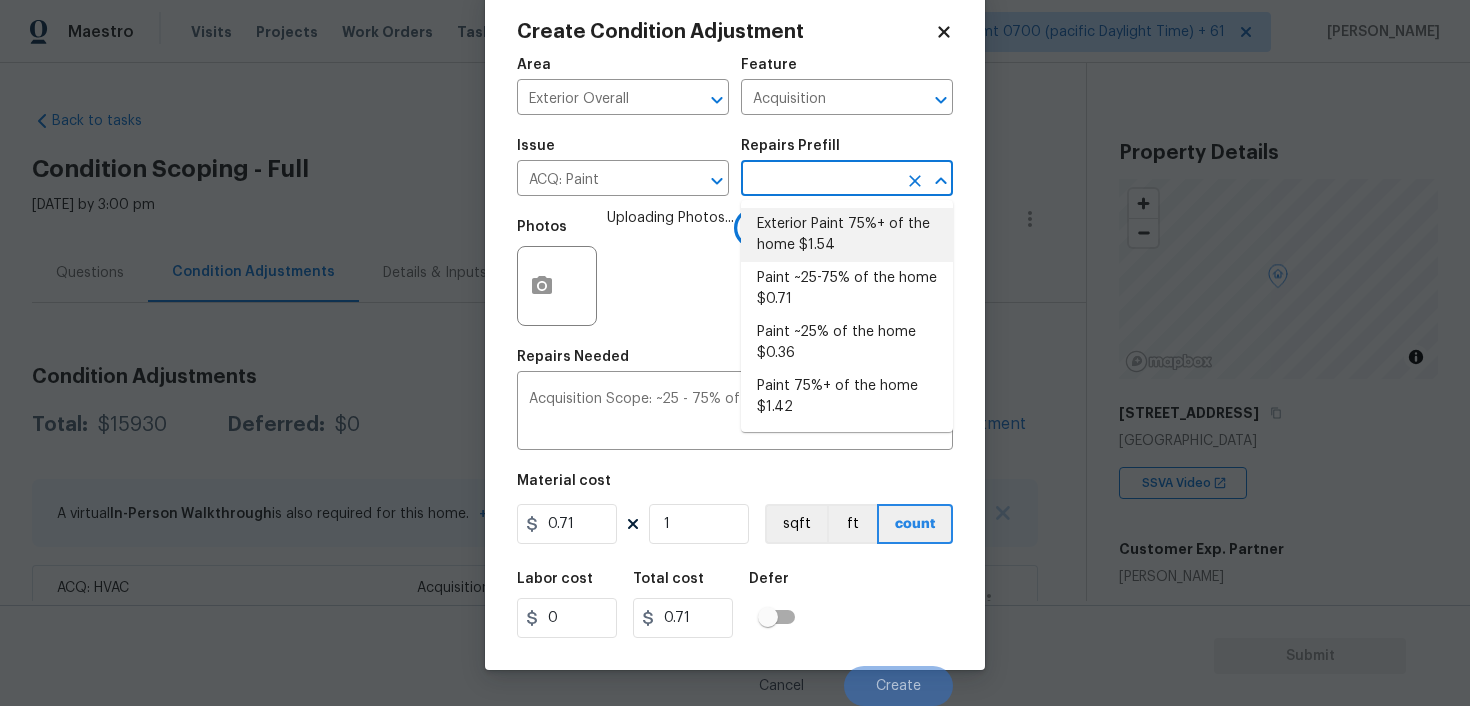 click on "Exterior Paint 75%+ of the home $1.54" at bounding box center (847, 235) 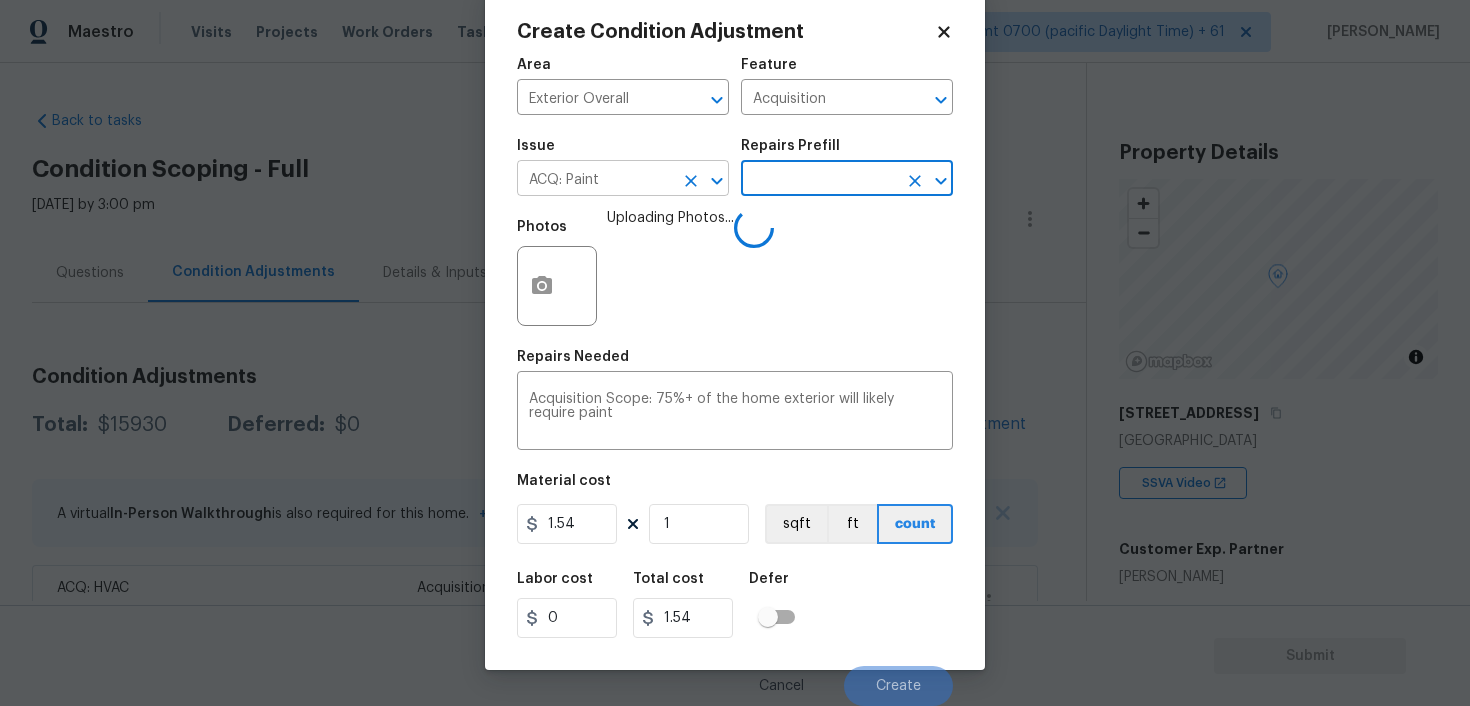click on "ACQ: Paint" at bounding box center (595, 180) 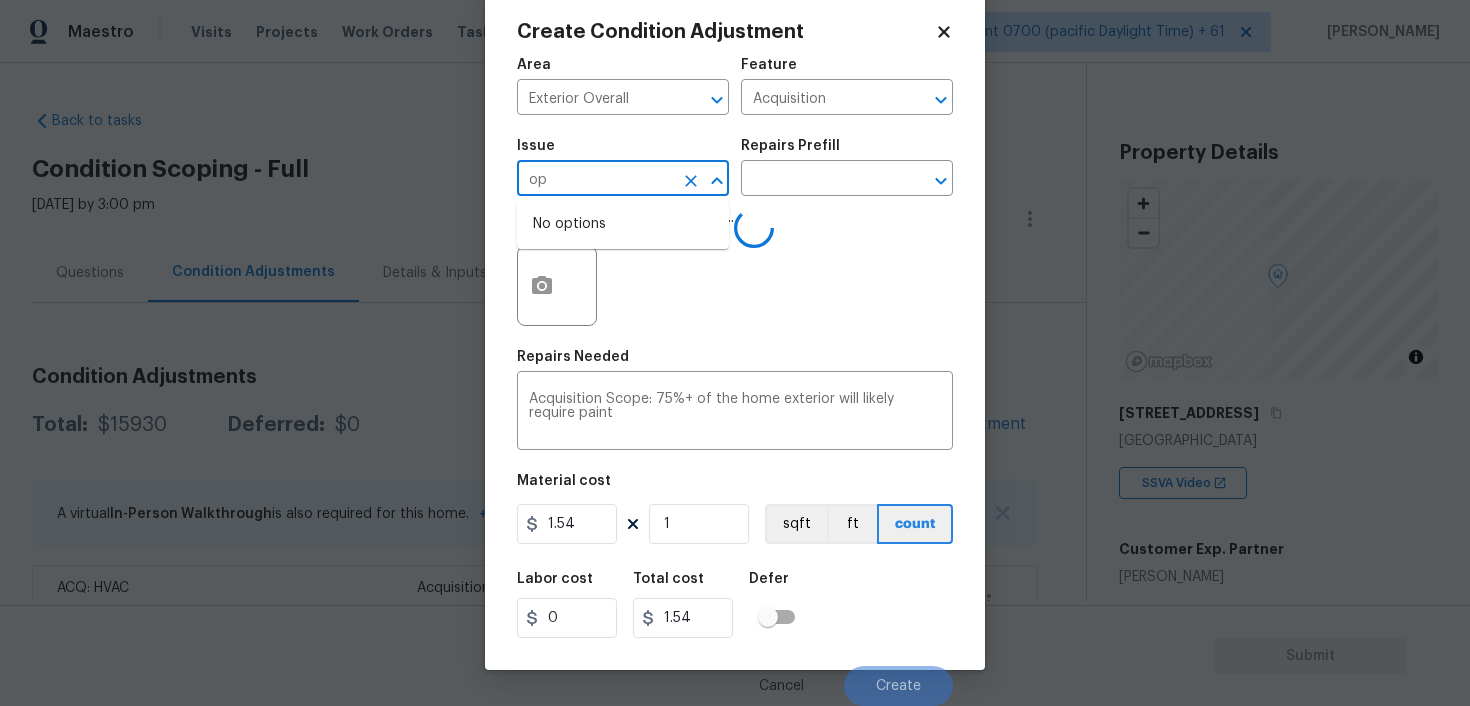 type on "o" 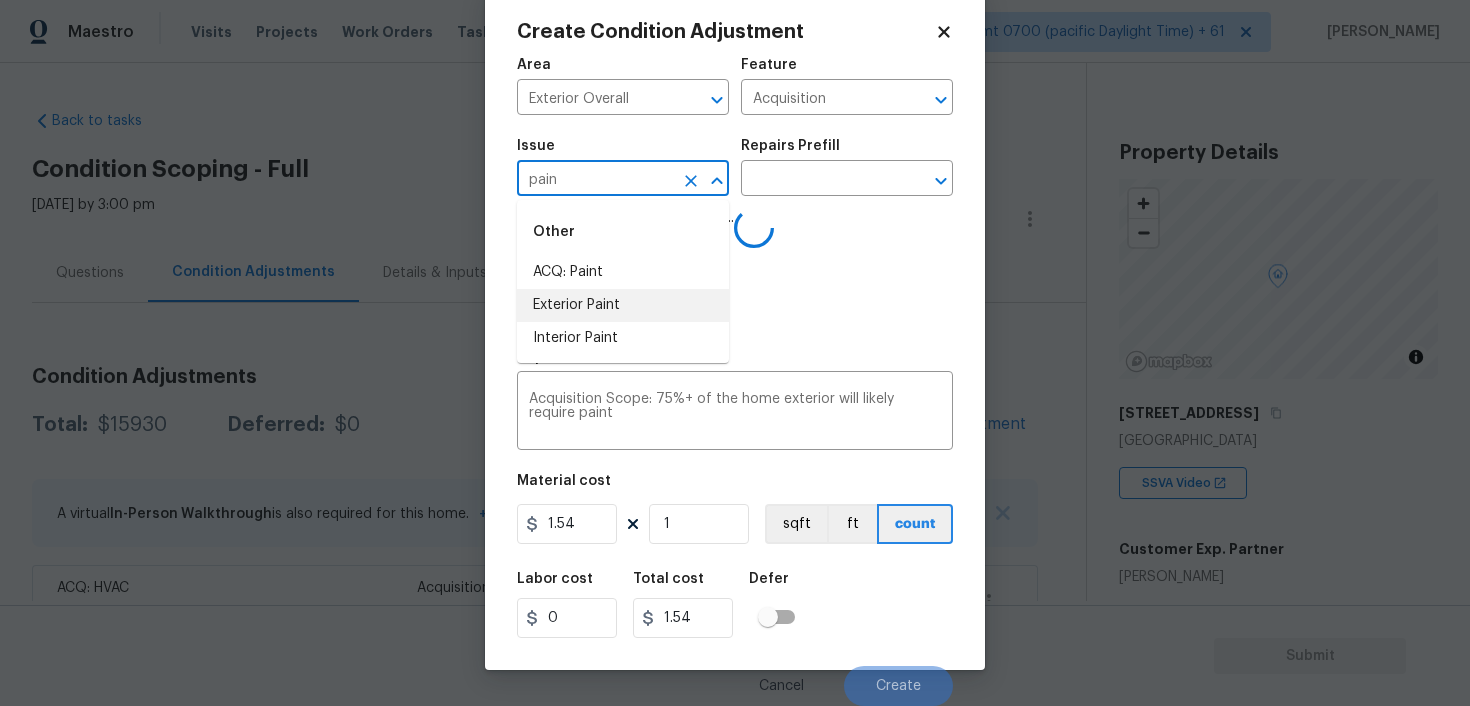 click on "Exterior Paint" at bounding box center [623, 305] 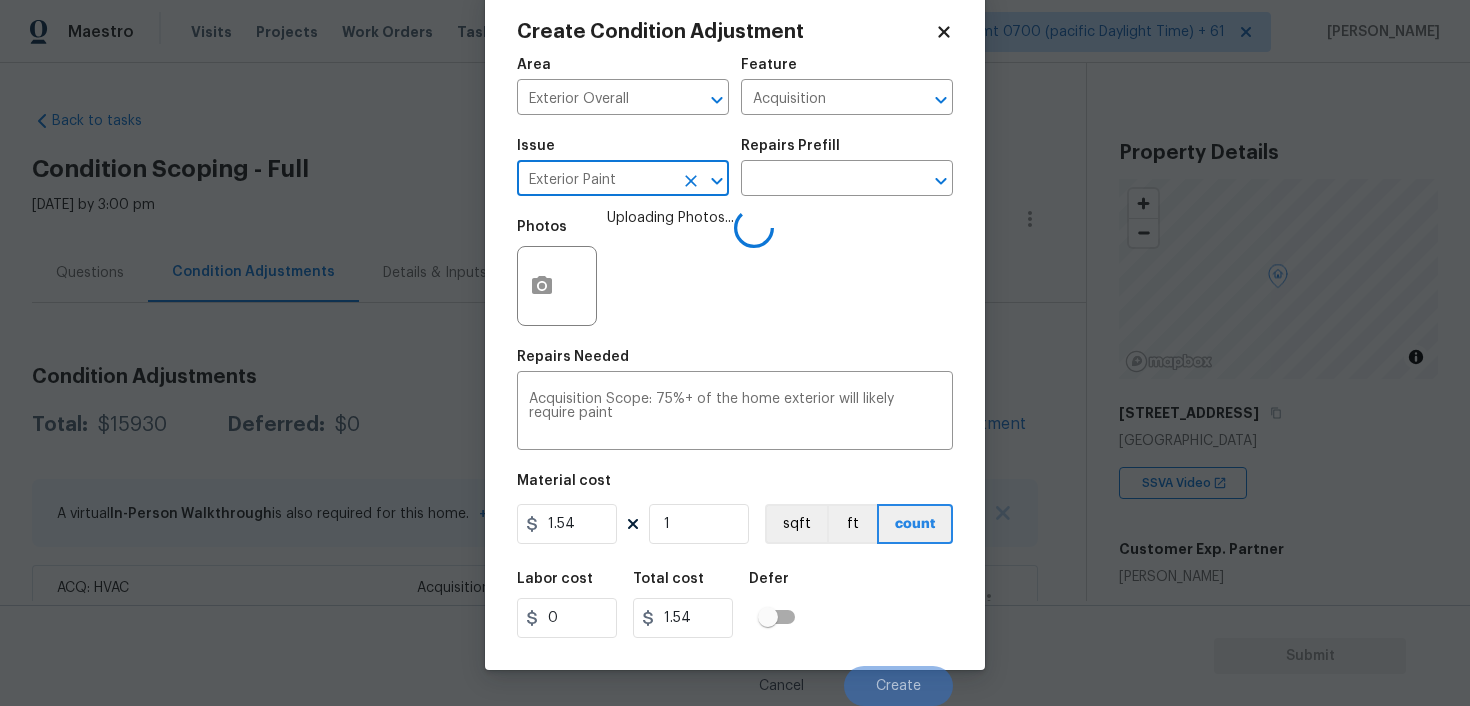 type on "Exterior Paint" 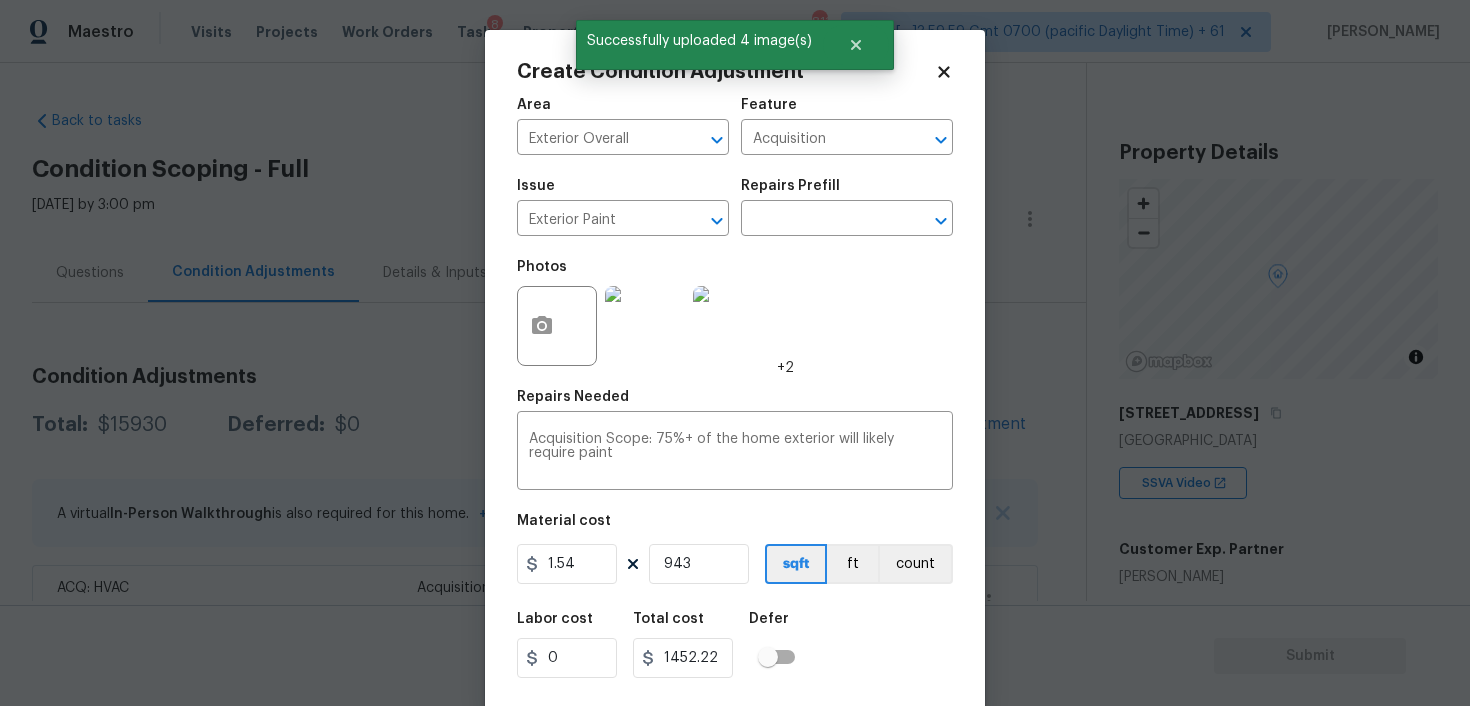 scroll, scrollTop: 0, scrollLeft: 0, axis: both 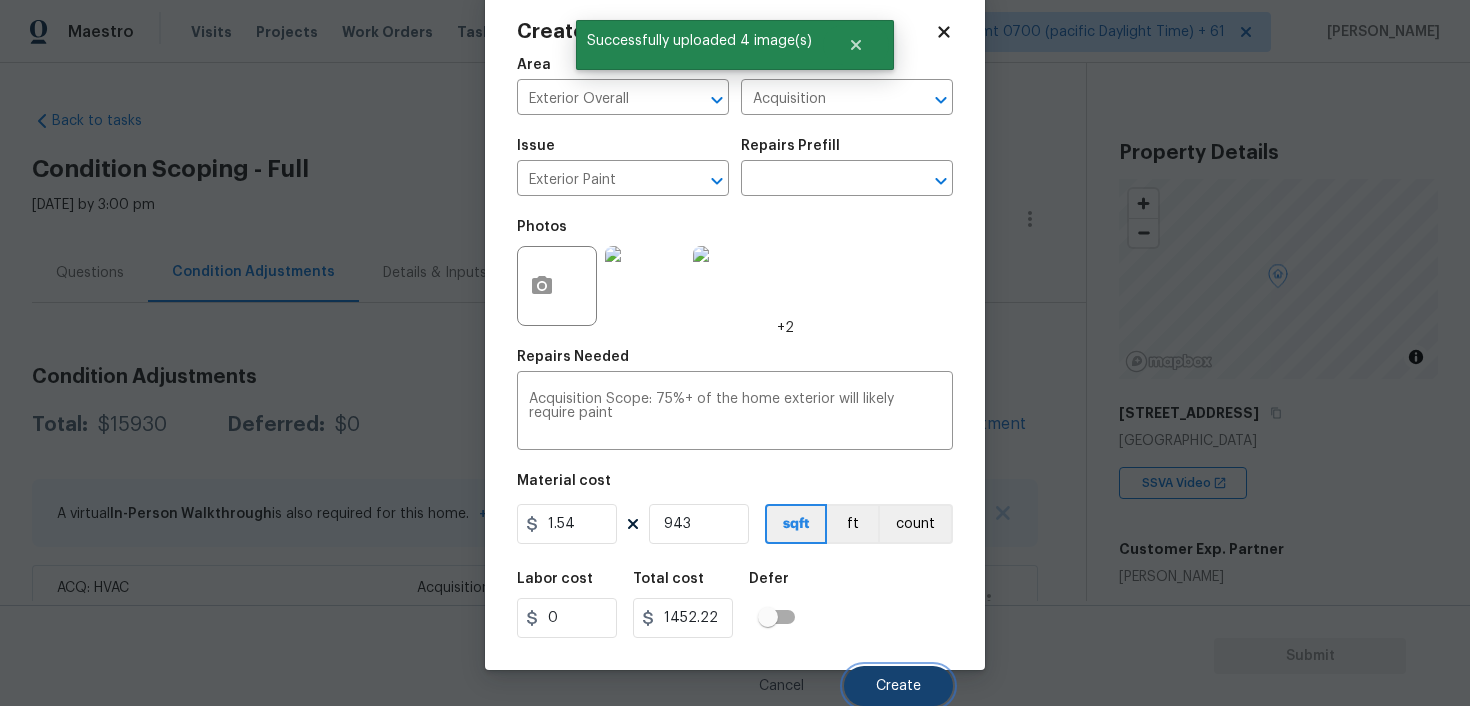 click on "Create" at bounding box center [898, 686] 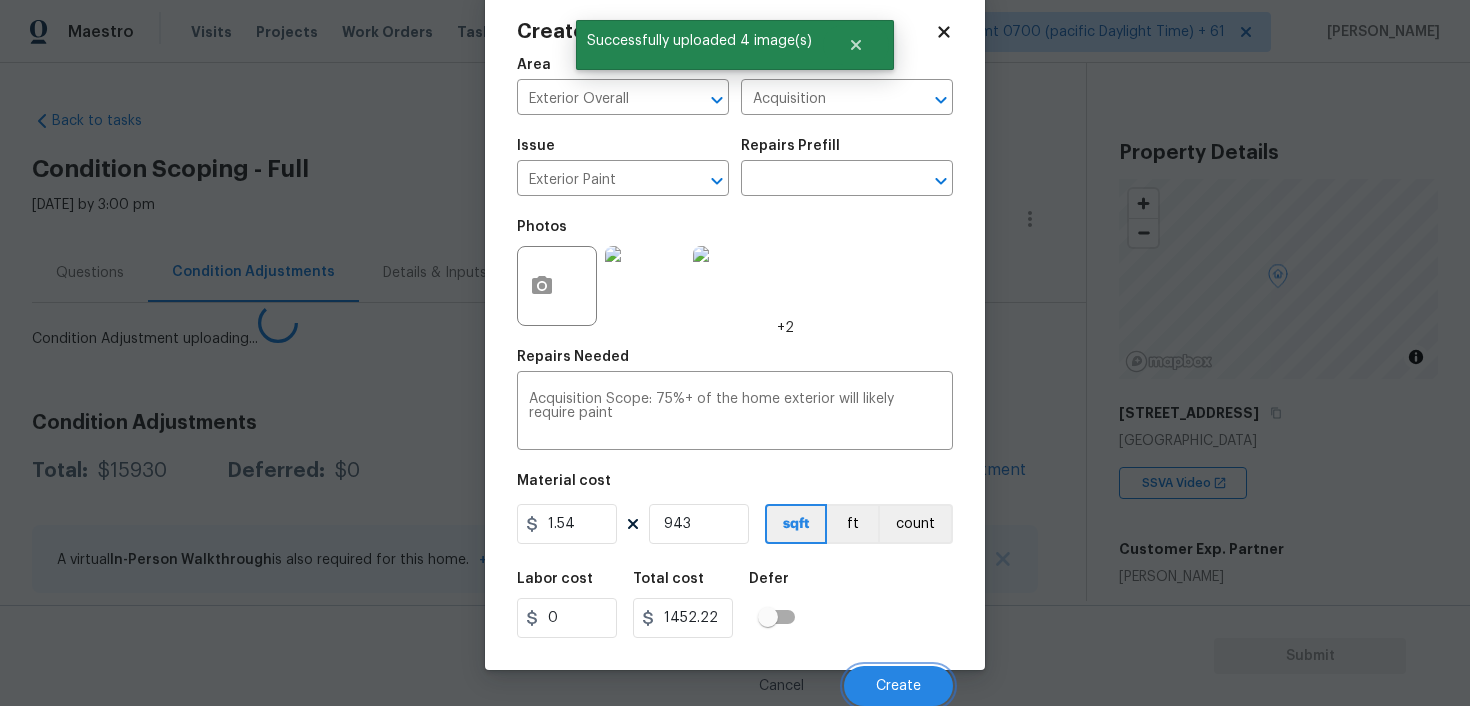 scroll, scrollTop: 34, scrollLeft: 0, axis: vertical 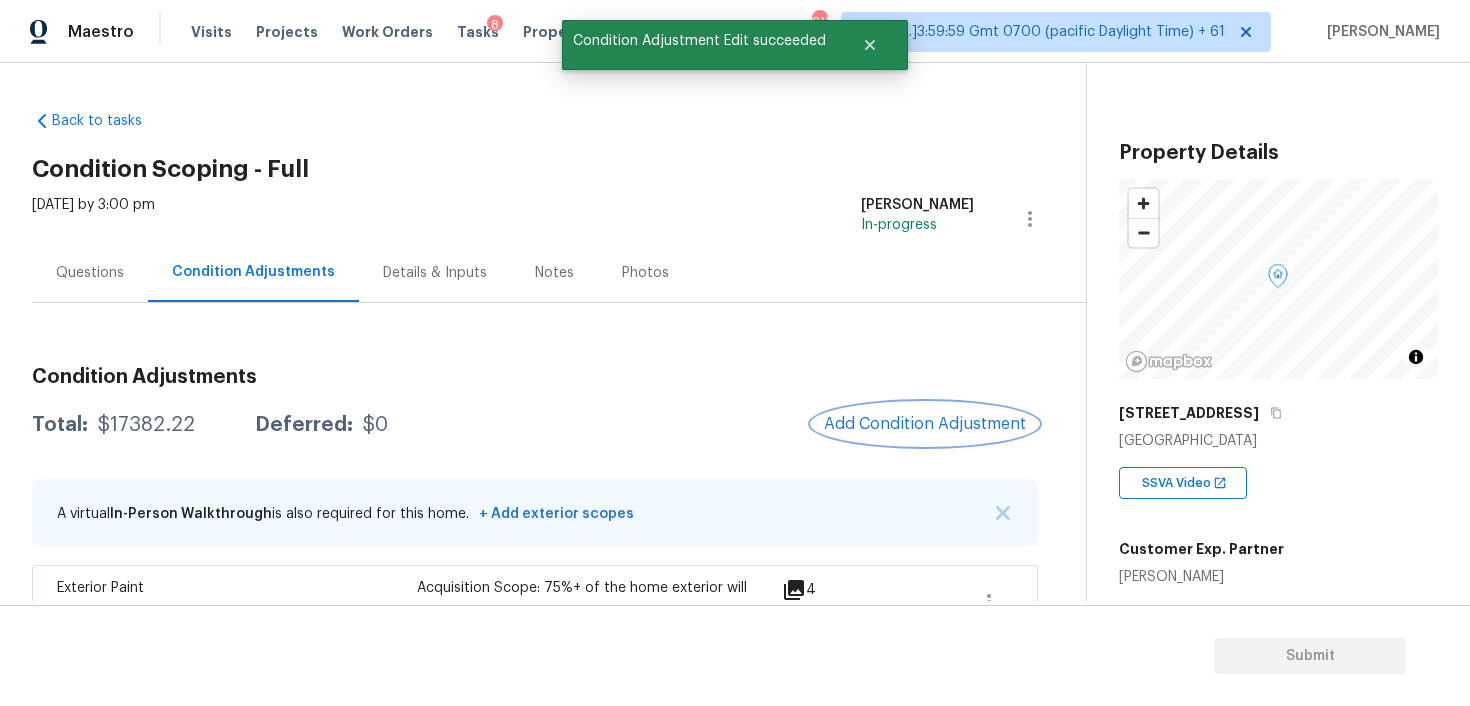 click on "Add Condition Adjustment" at bounding box center [925, 424] 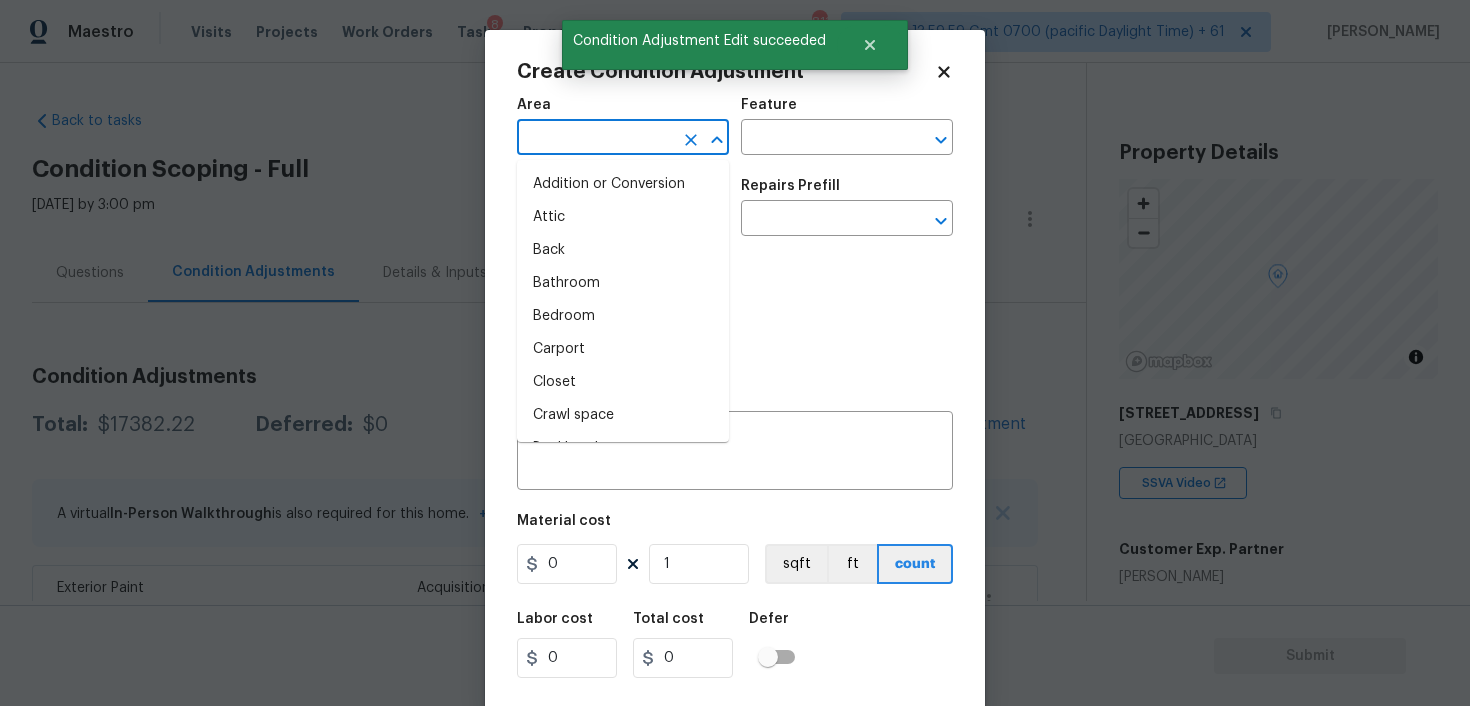 click at bounding box center (595, 139) 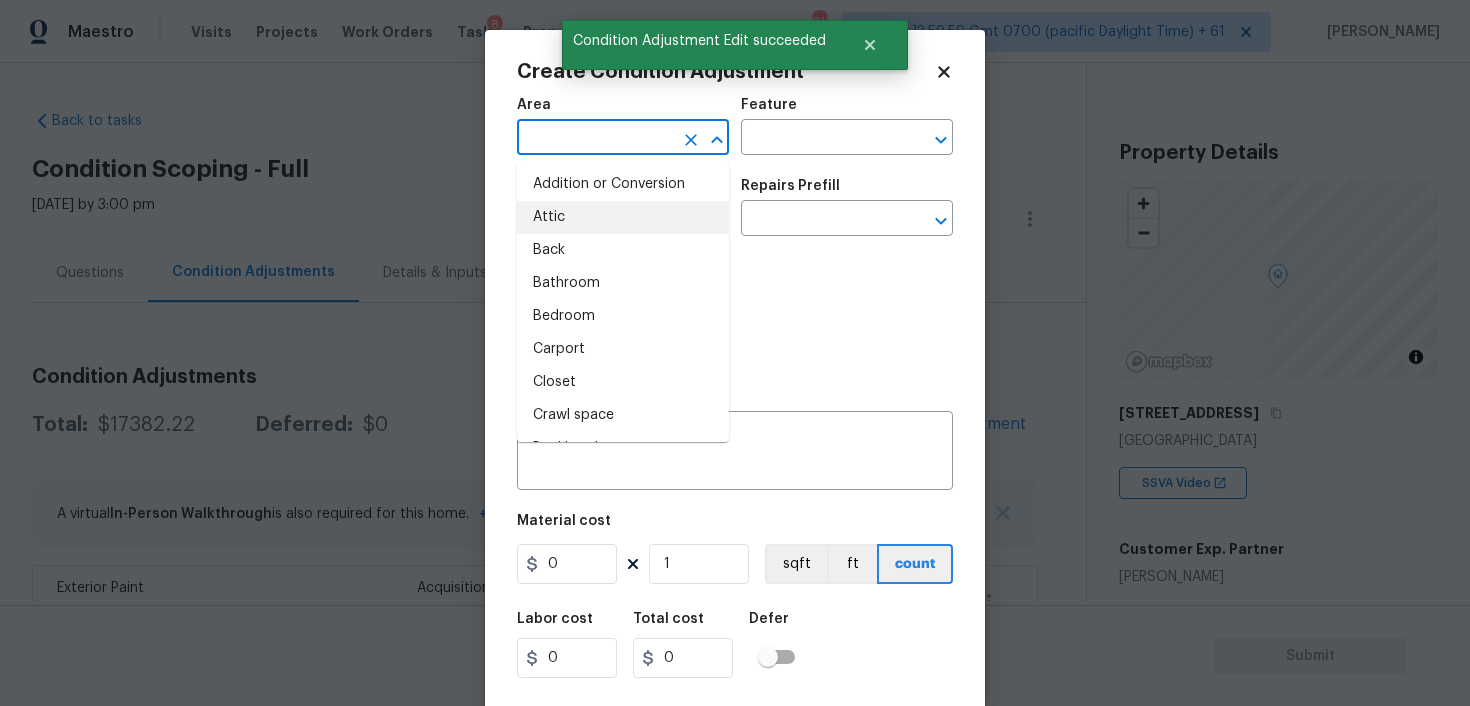 click on "Photos" at bounding box center (735, 313) 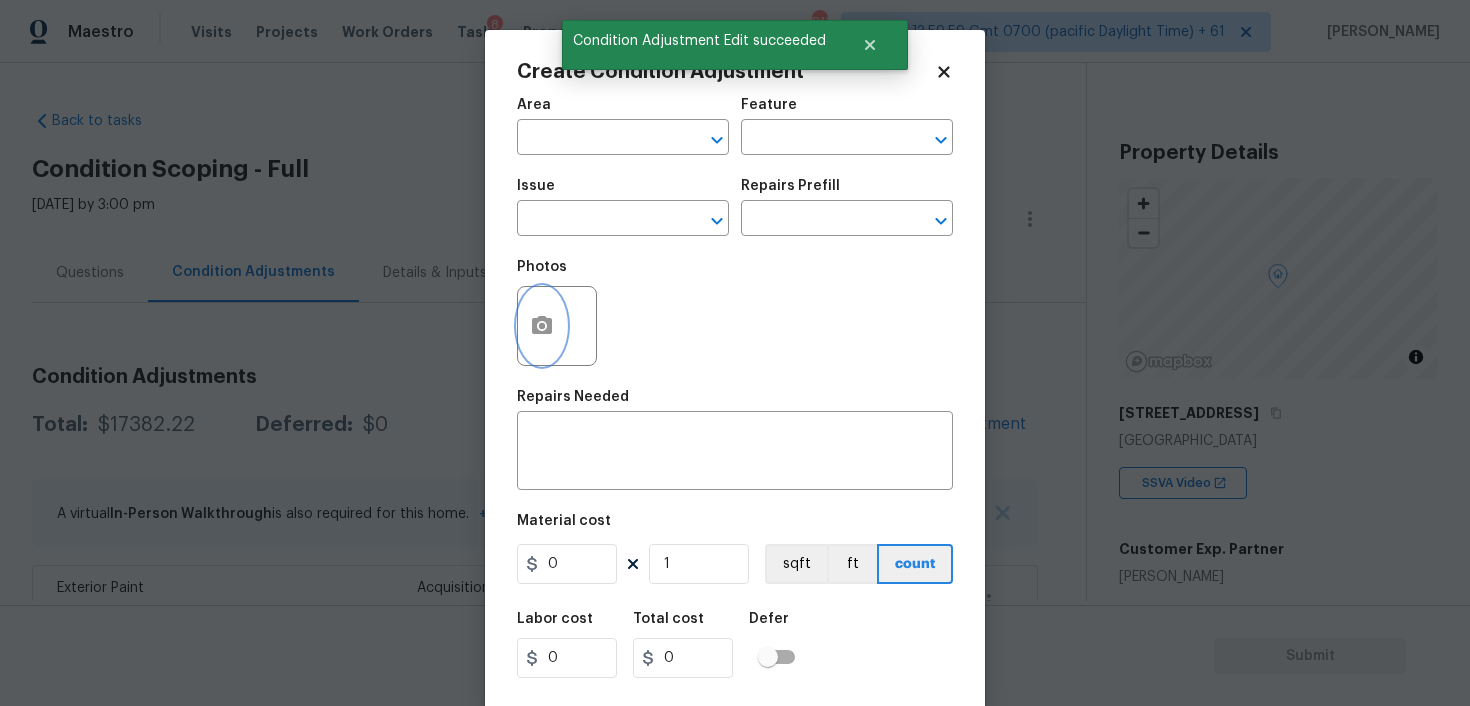 click at bounding box center [542, 326] 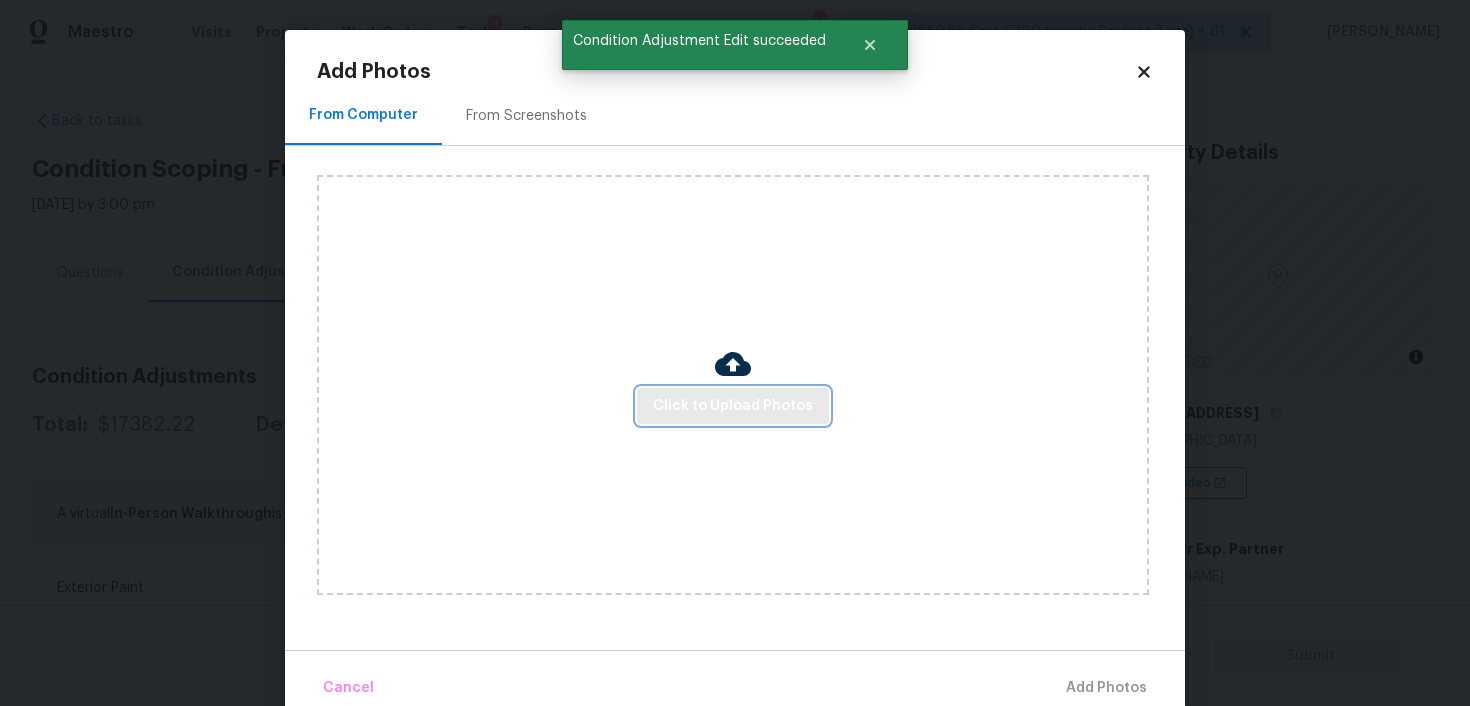 click on "Click to Upload Photos" at bounding box center (733, 406) 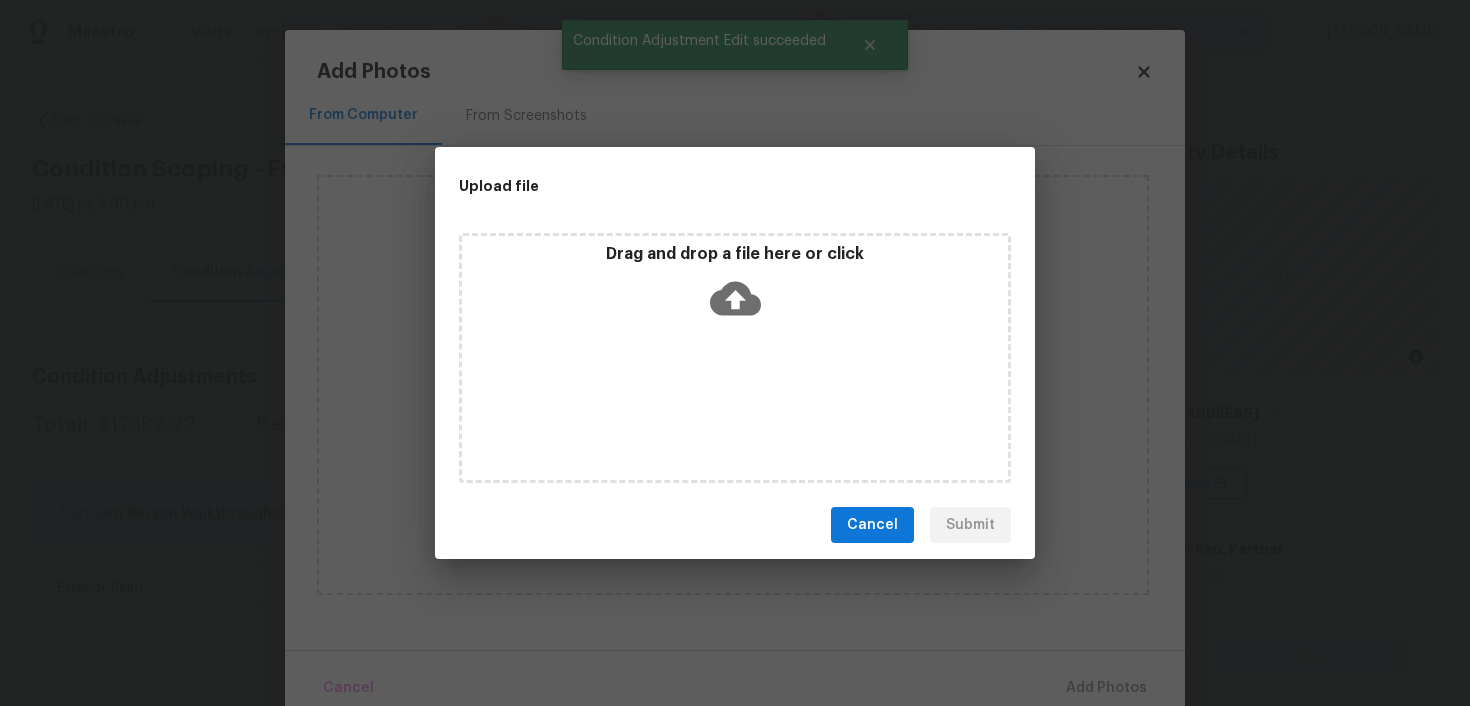 click 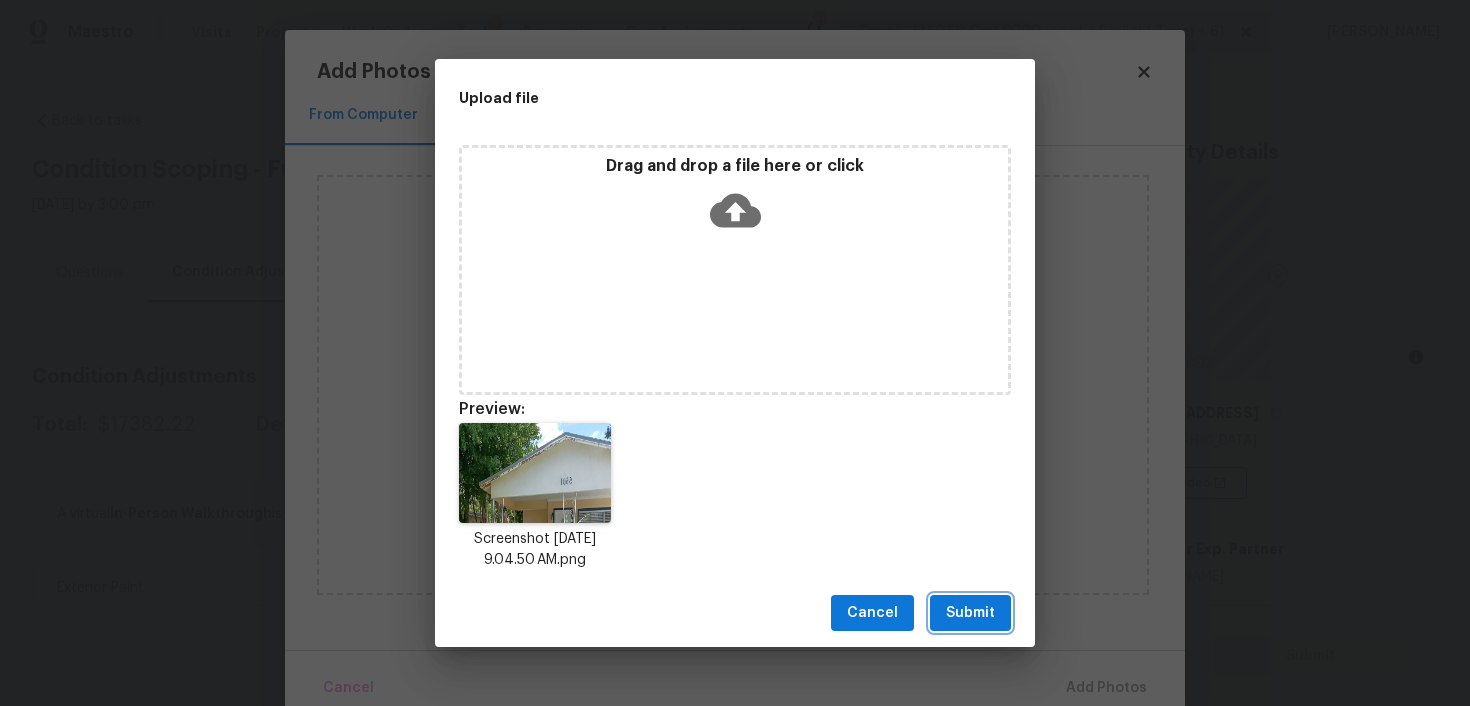 click on "Submit" at bounding box center (970, 613) 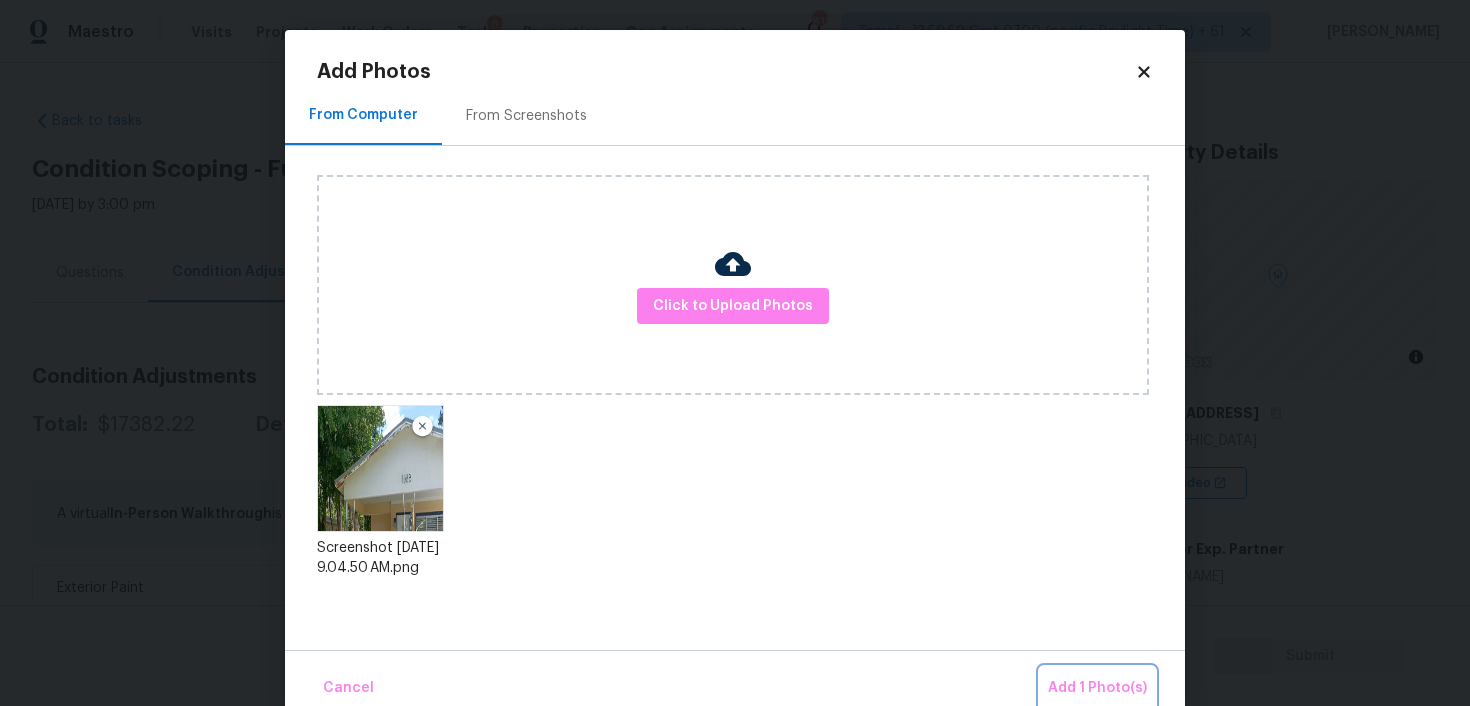 click on "Add 1 Photo(s)" at bounding box center (1097, 688) 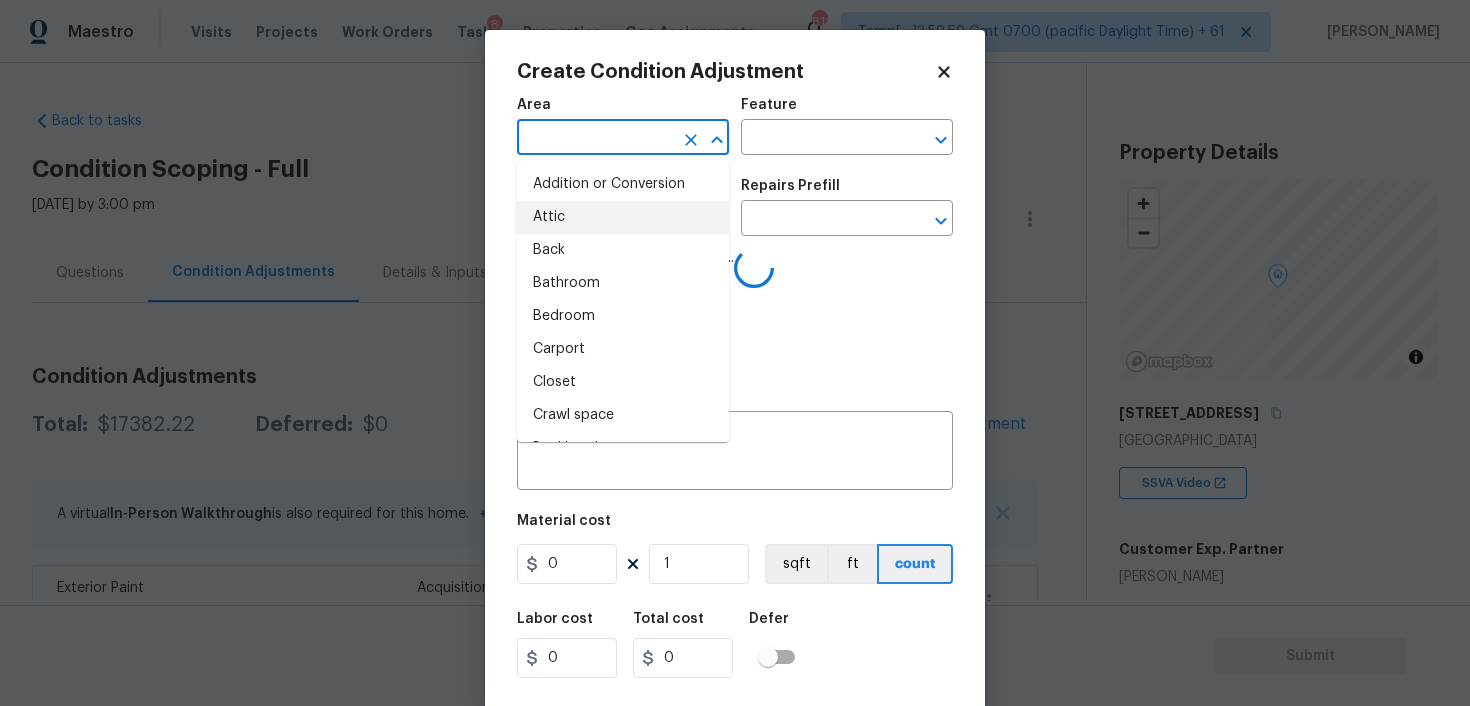 click at bounding box center (595, 139) 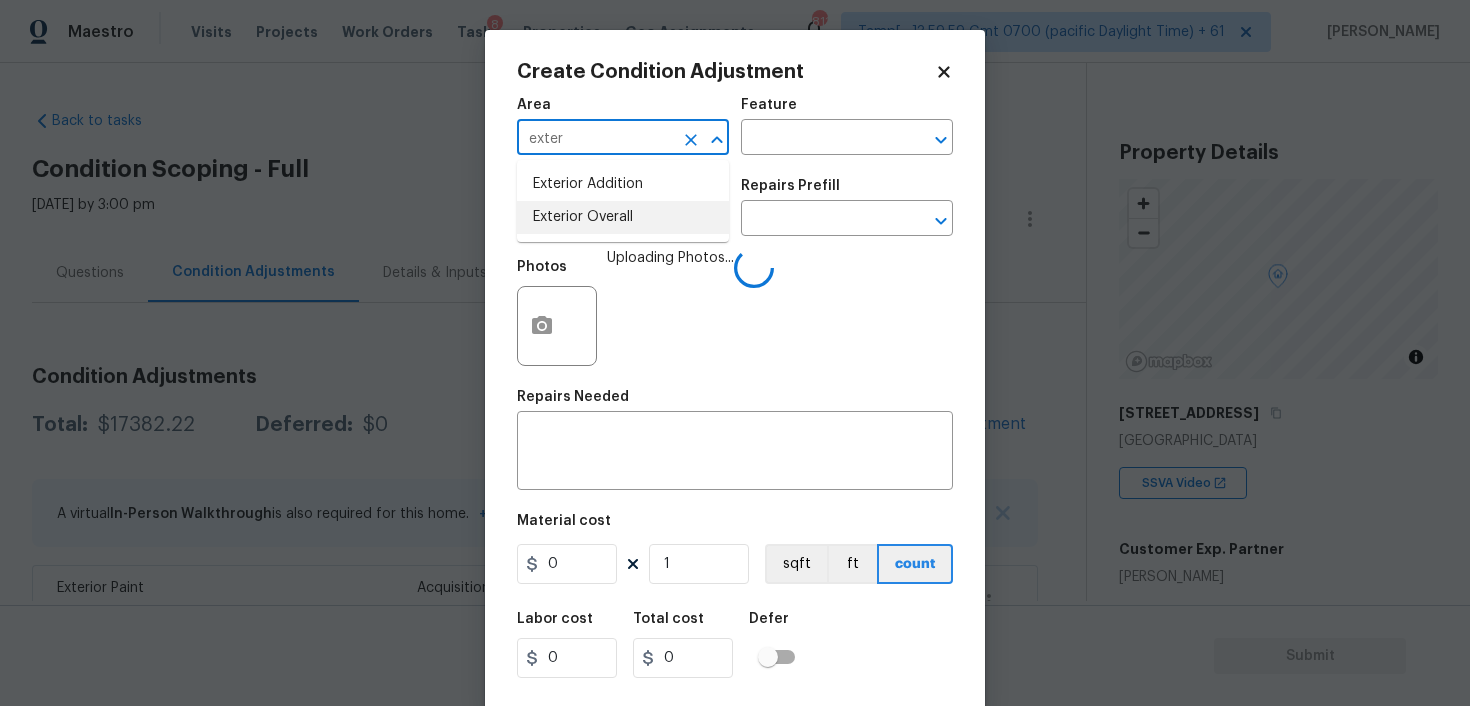 click on "Exterior Overall" at bounding box center [623, 217] 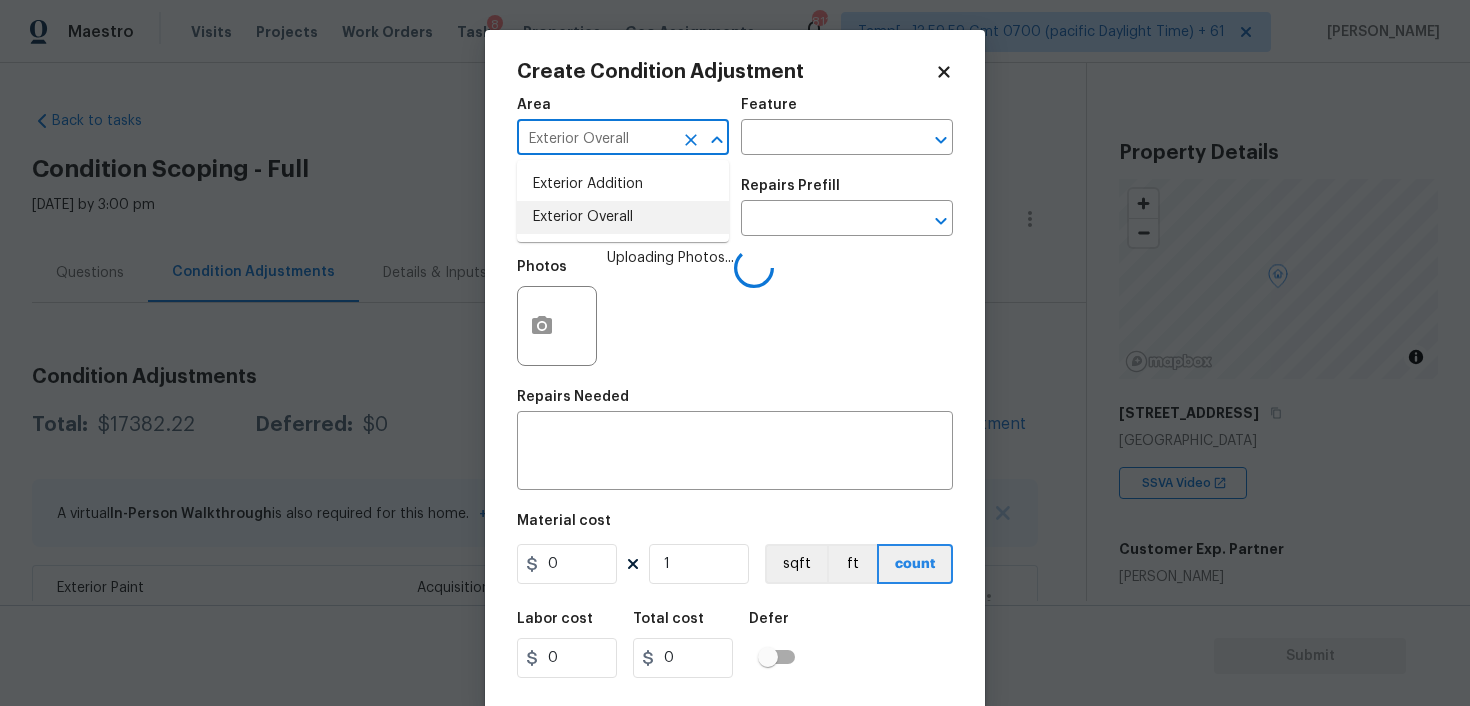 type on "Exterior Overall" 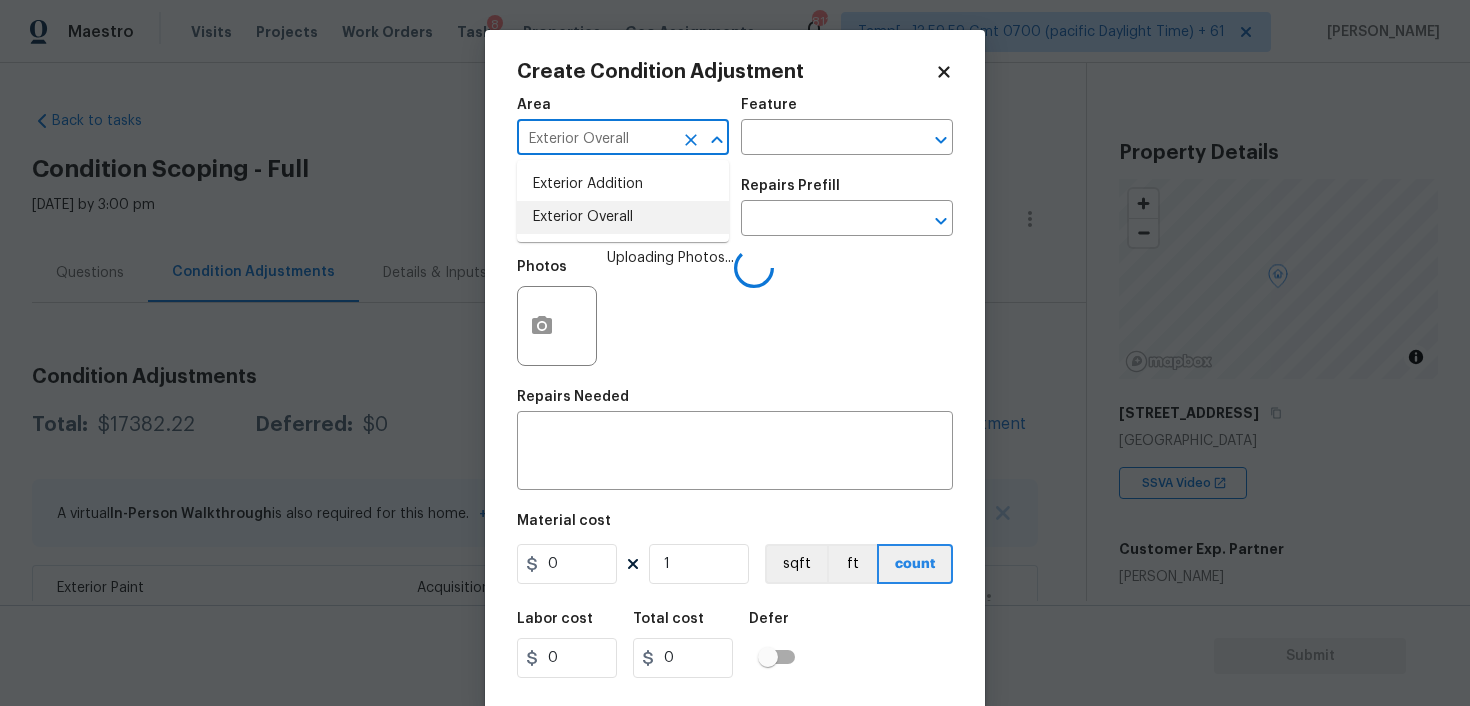 click at bounding box center [595, 220] 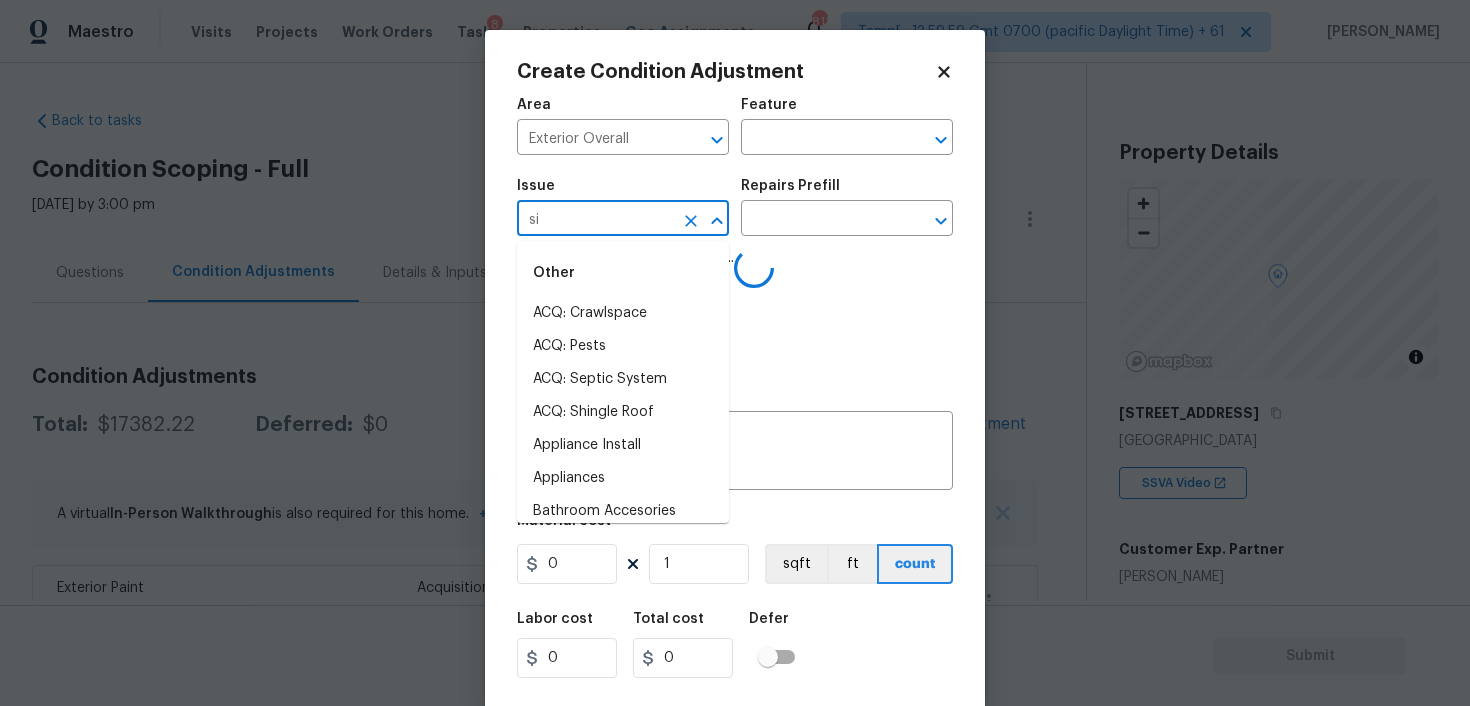 type on "sid" 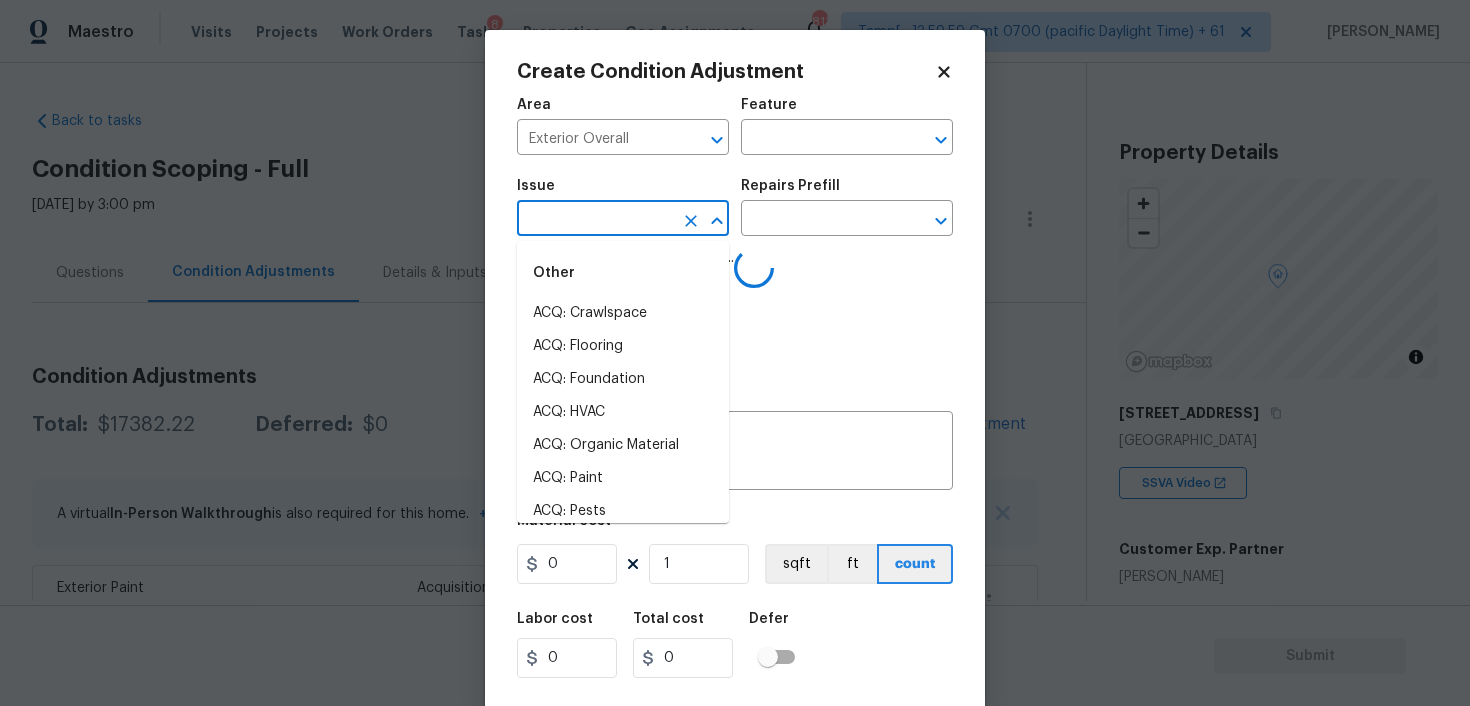 type on "i" 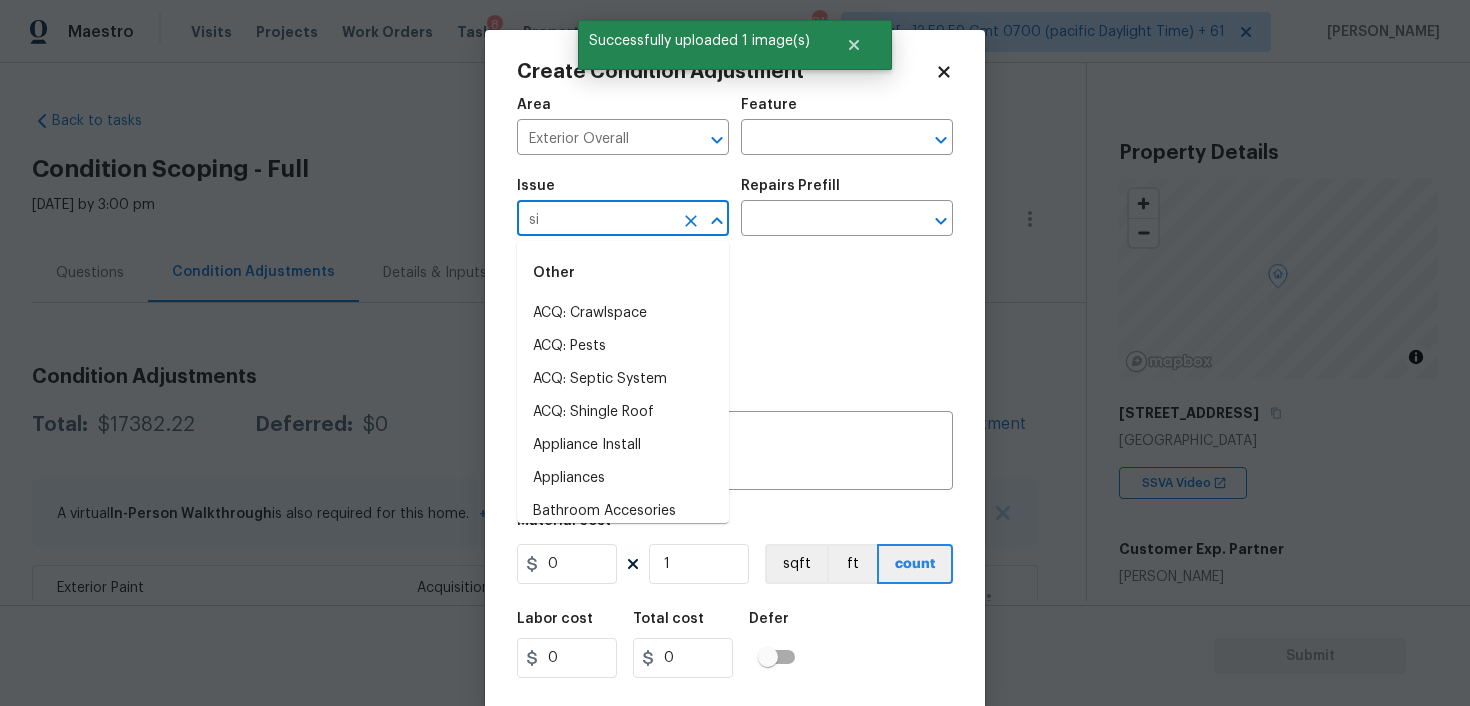 type on "sid" 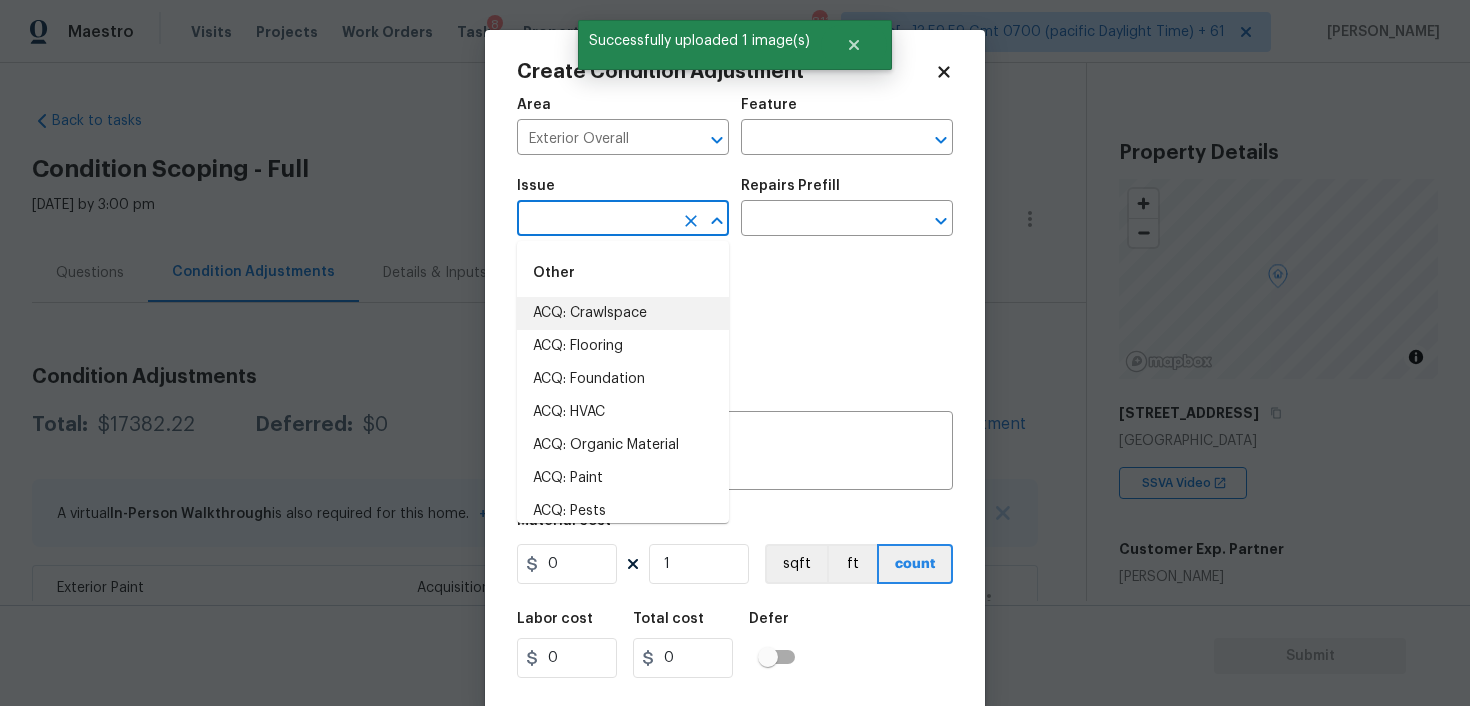 click at bounding box center (595, 220) 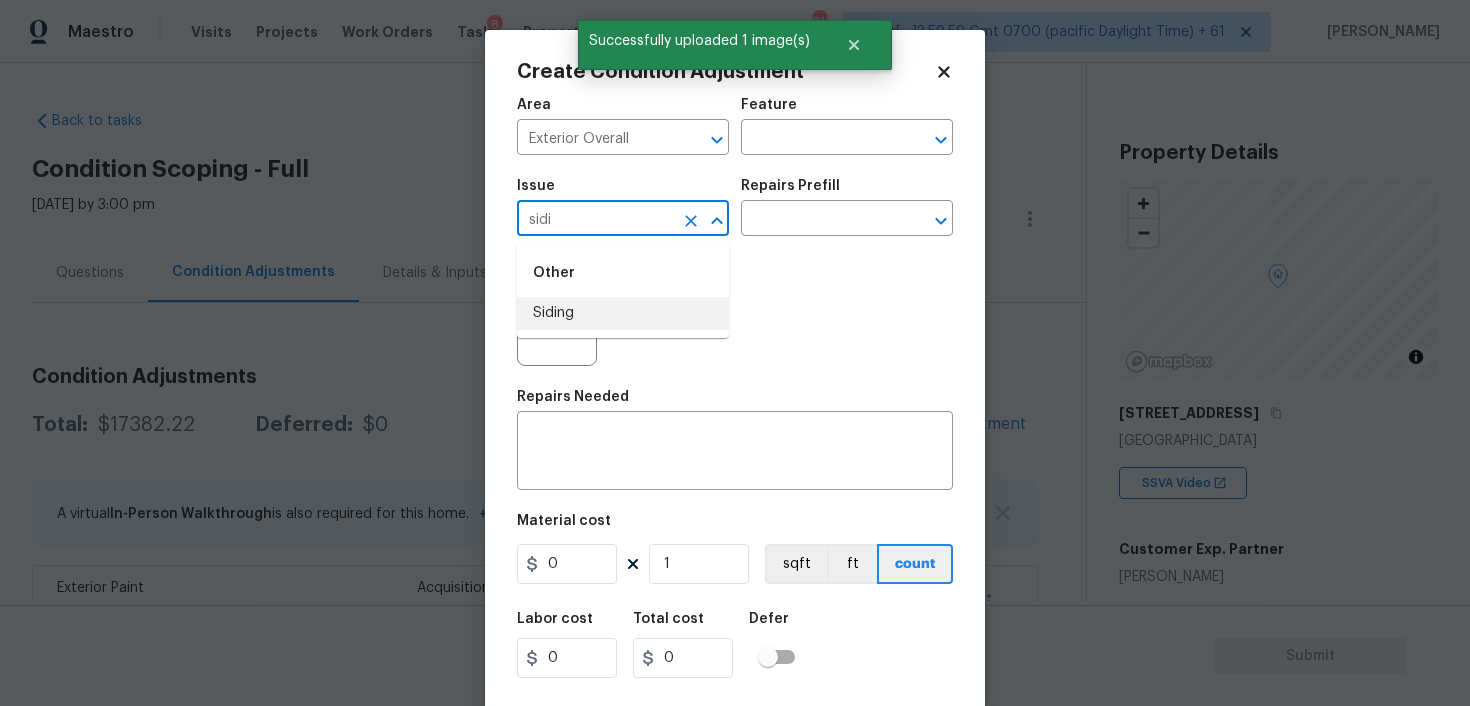 click on "Siding" at bounding box center (623, 313) 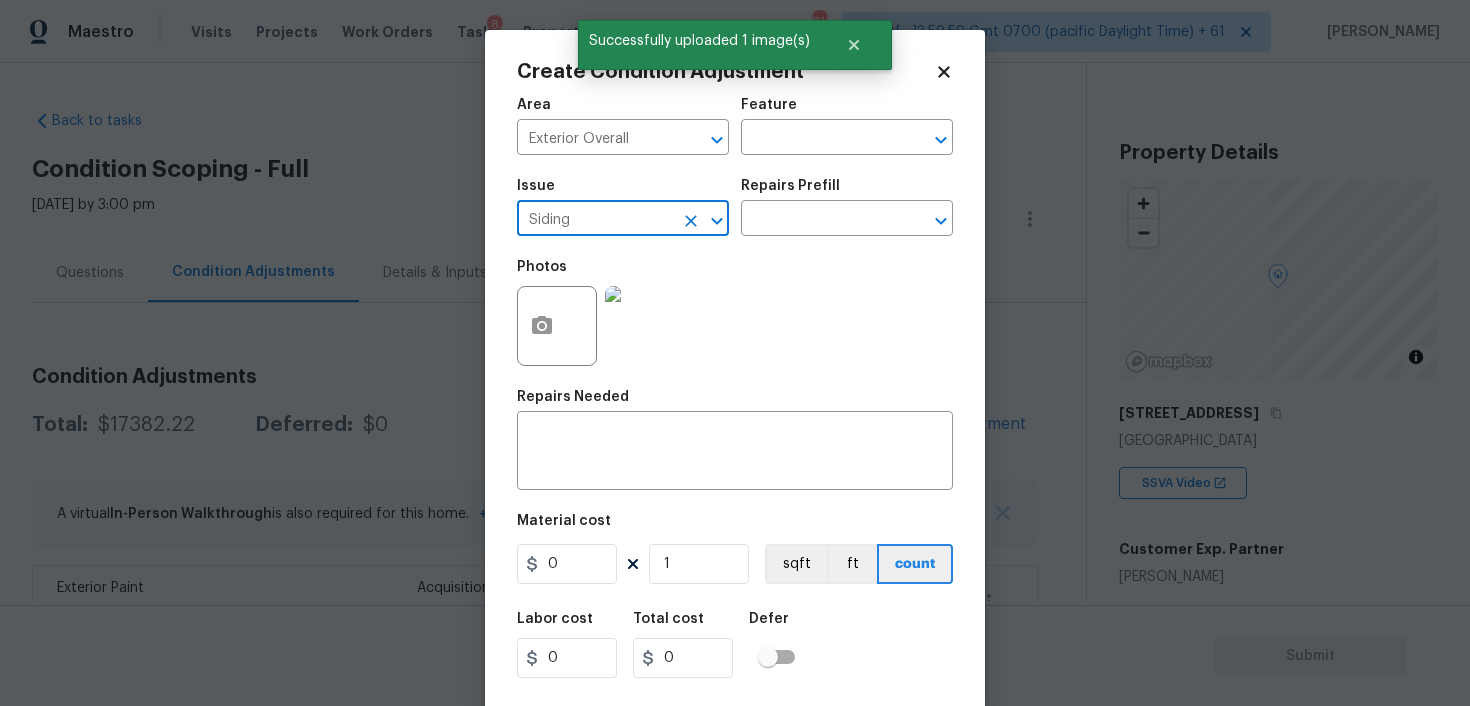 type on "Siding" 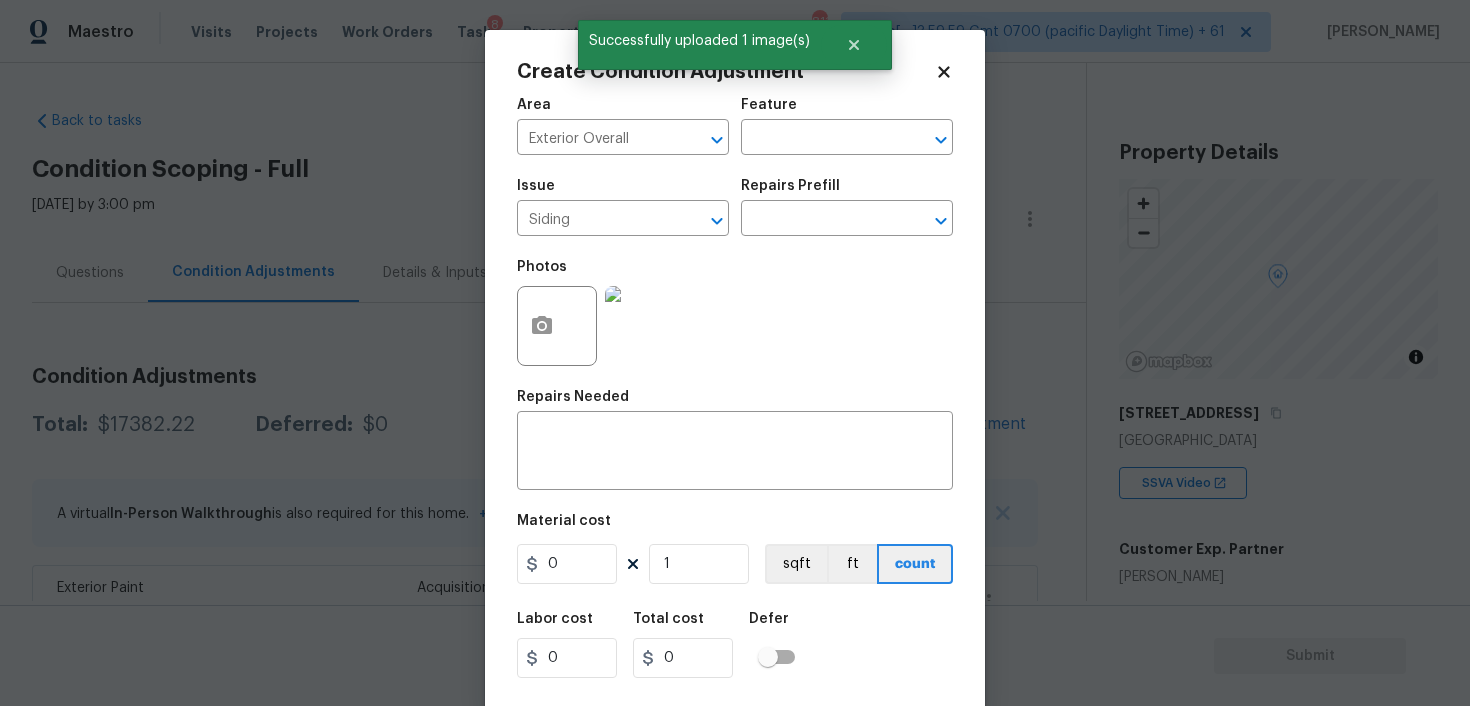 click on "Repairs Prefill" at bounding box center (847, 192) 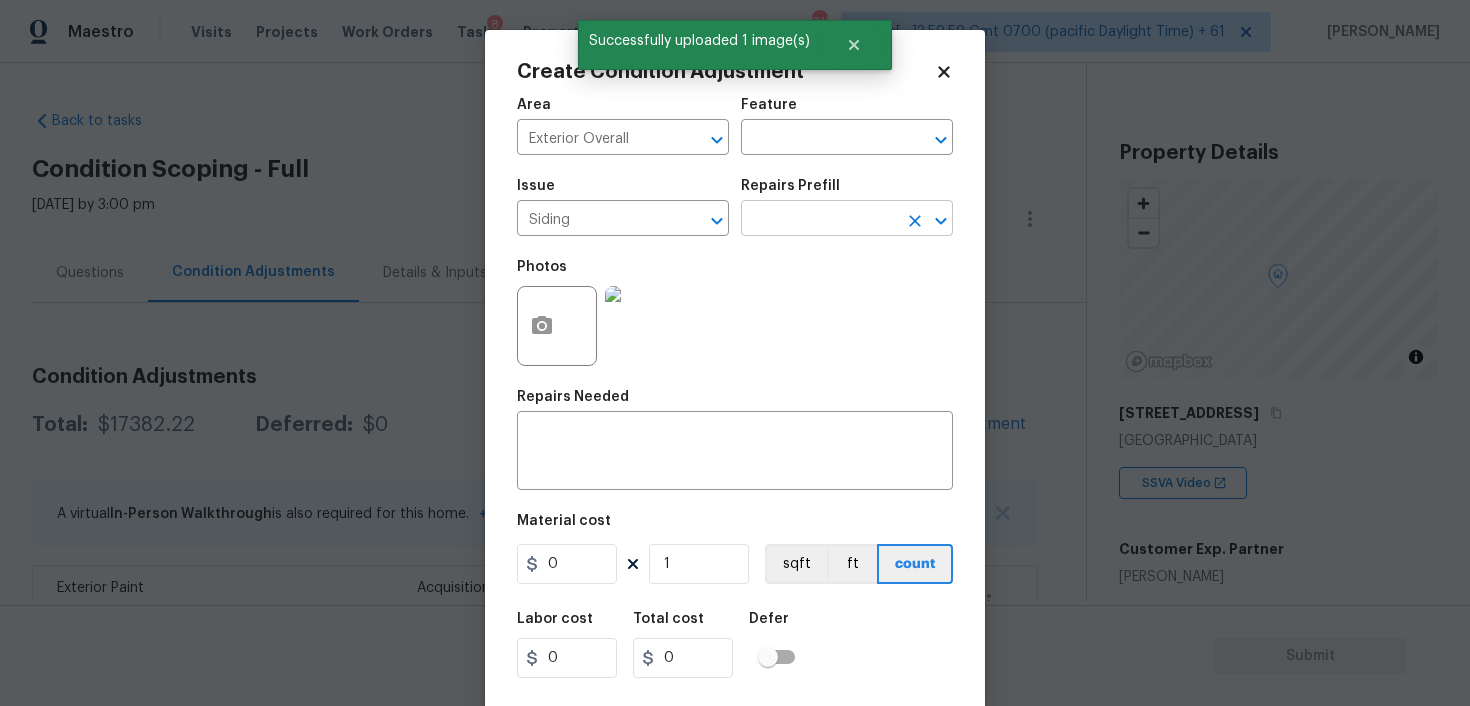 click at bounding box center [819, 220] 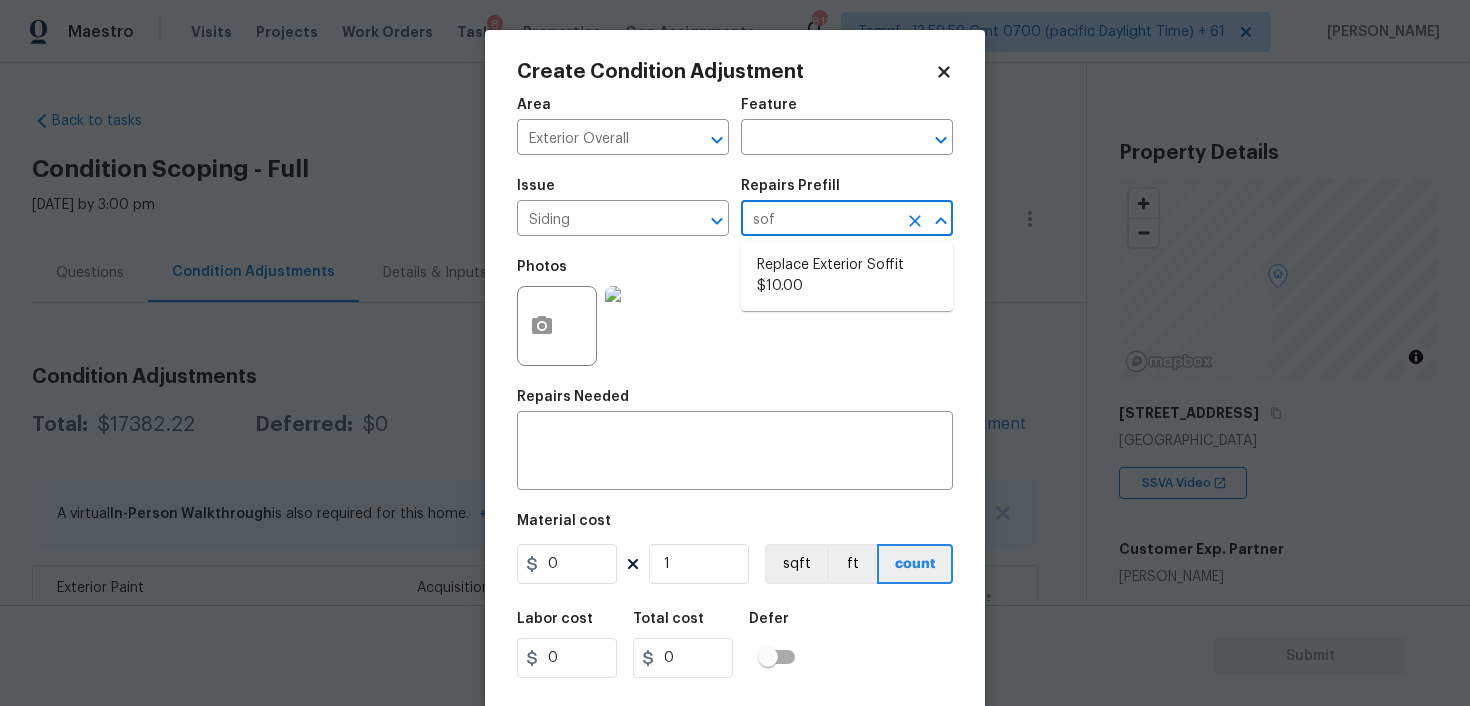 type on "soff" 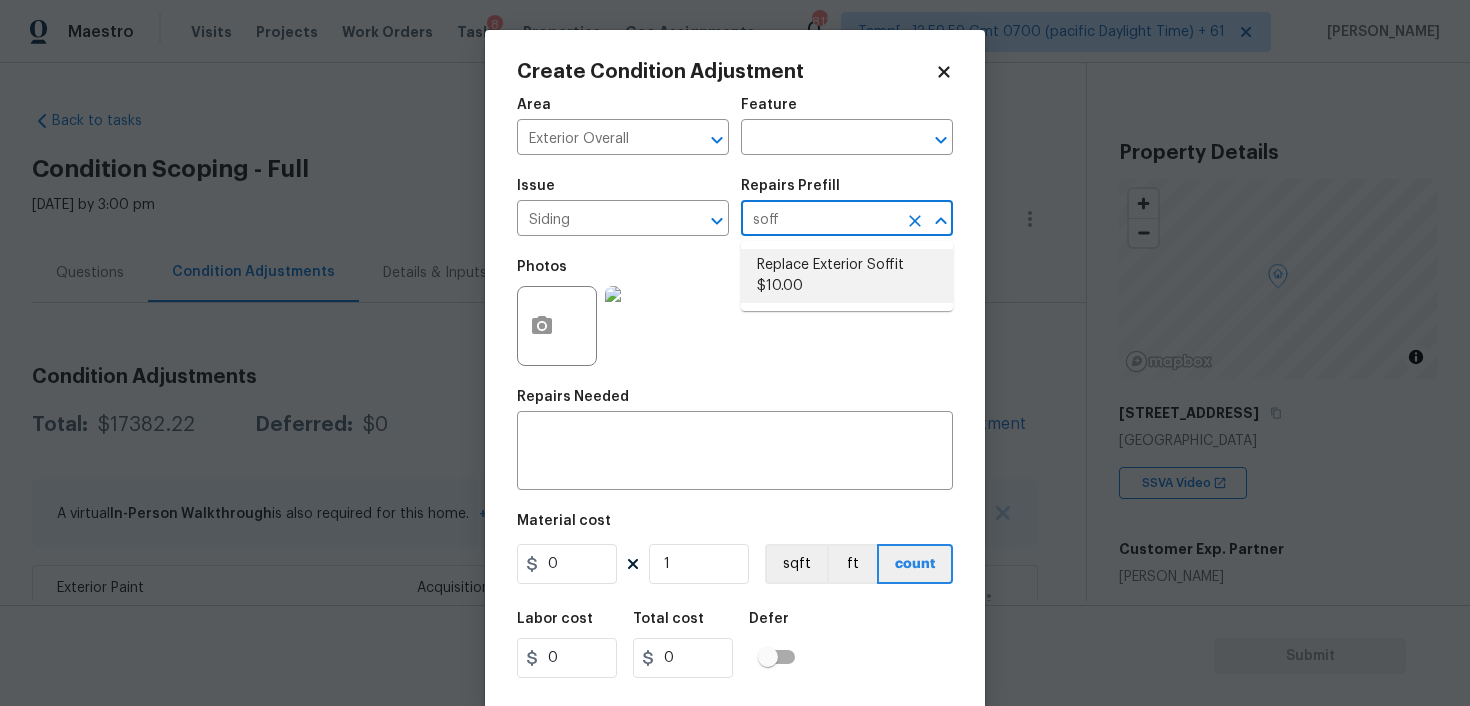 click on "Replace Exterior Soffit $10.00" at bounding box center (847, 276) 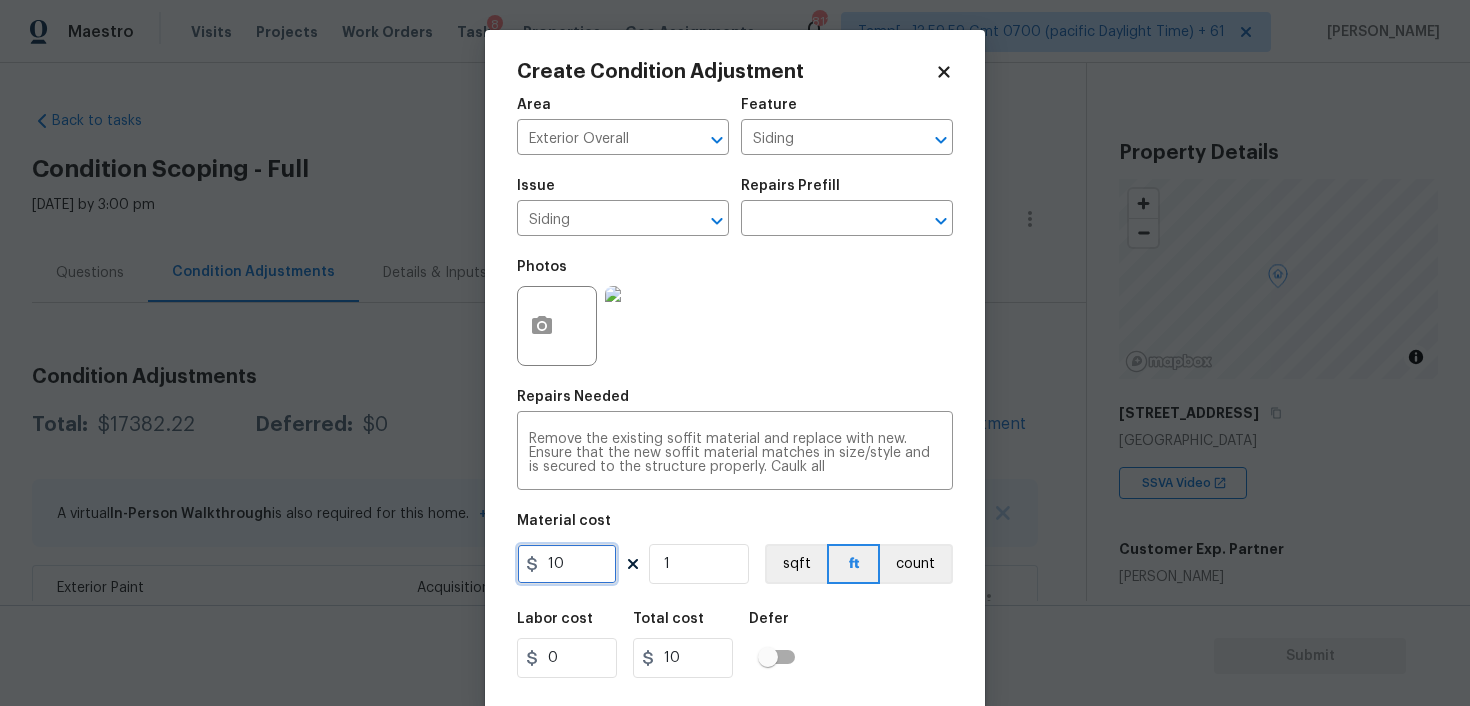 click on "10" at bounding box center (567, 564) 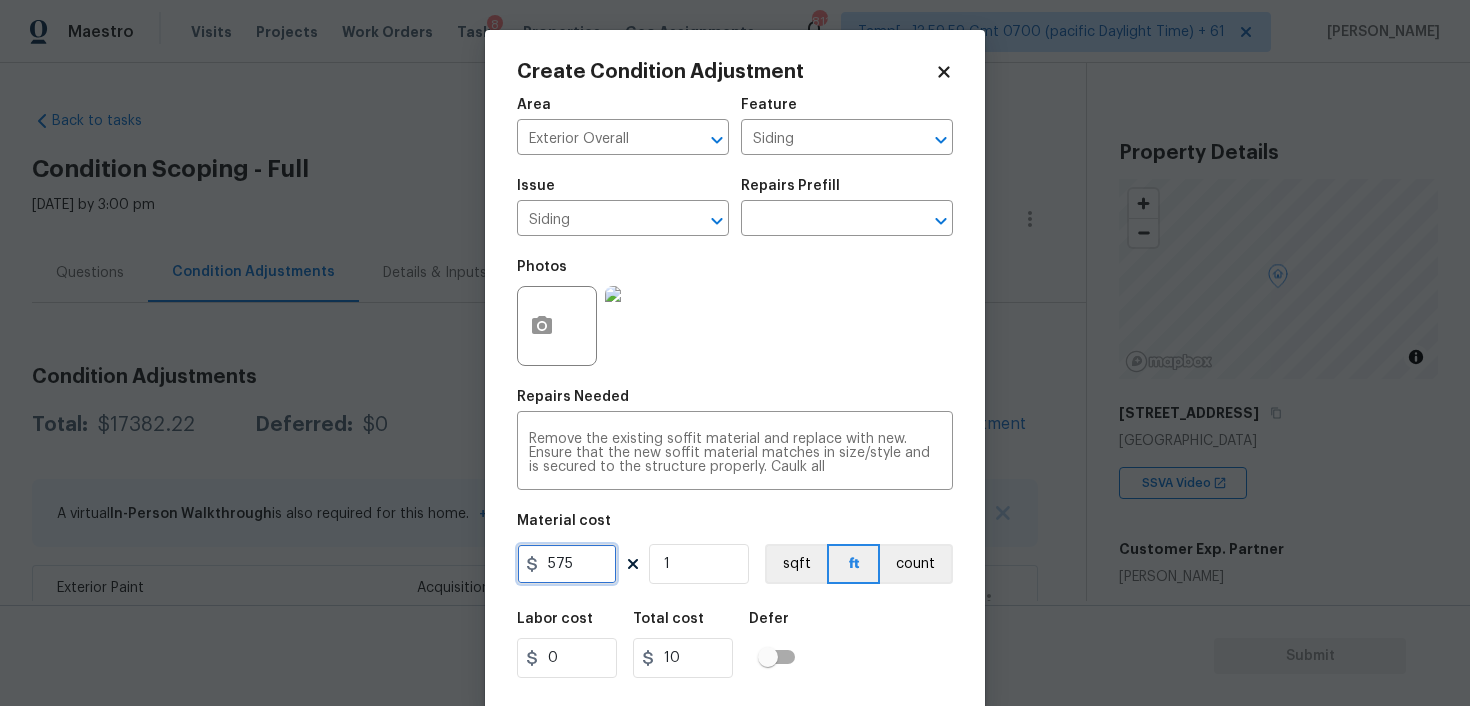 type on "575" 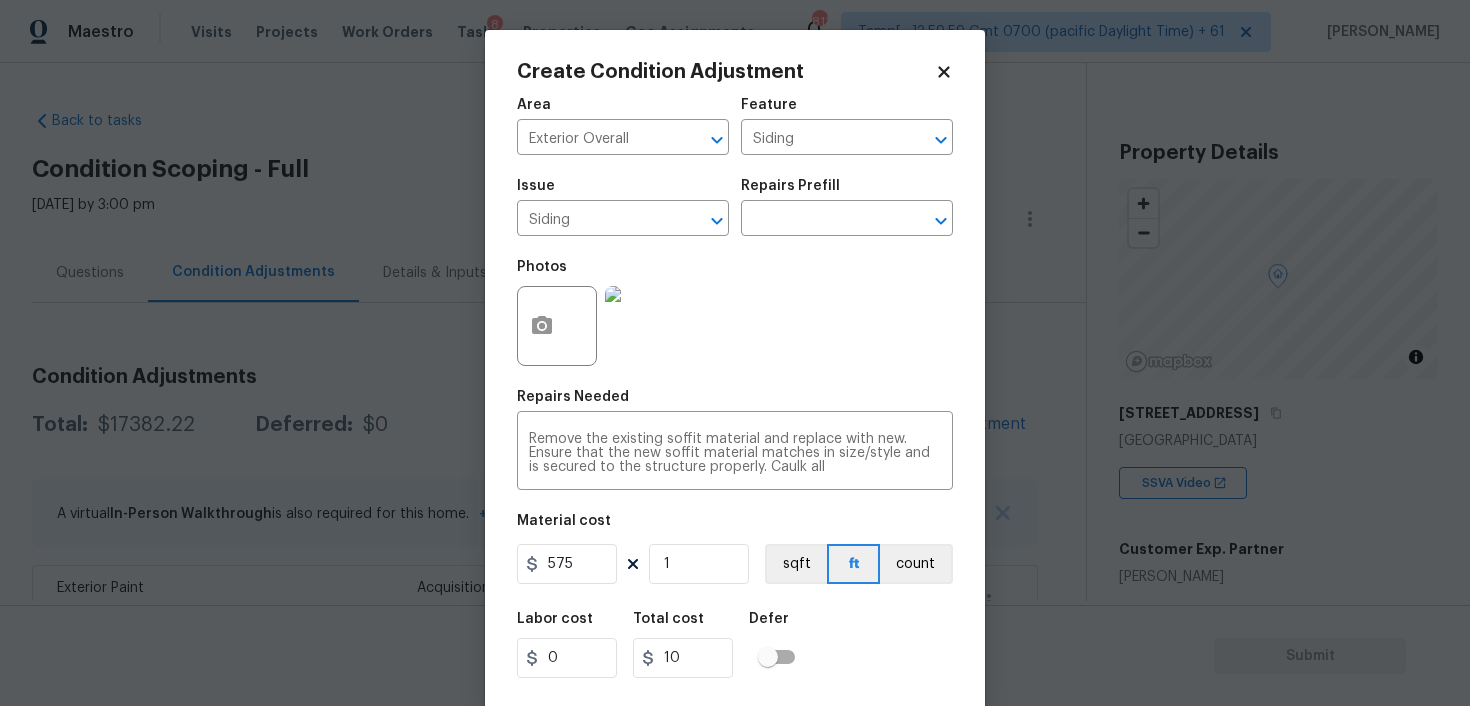 click on "Labor cost 0 Total cost 10 Defer" at bounding box center (735, 645) 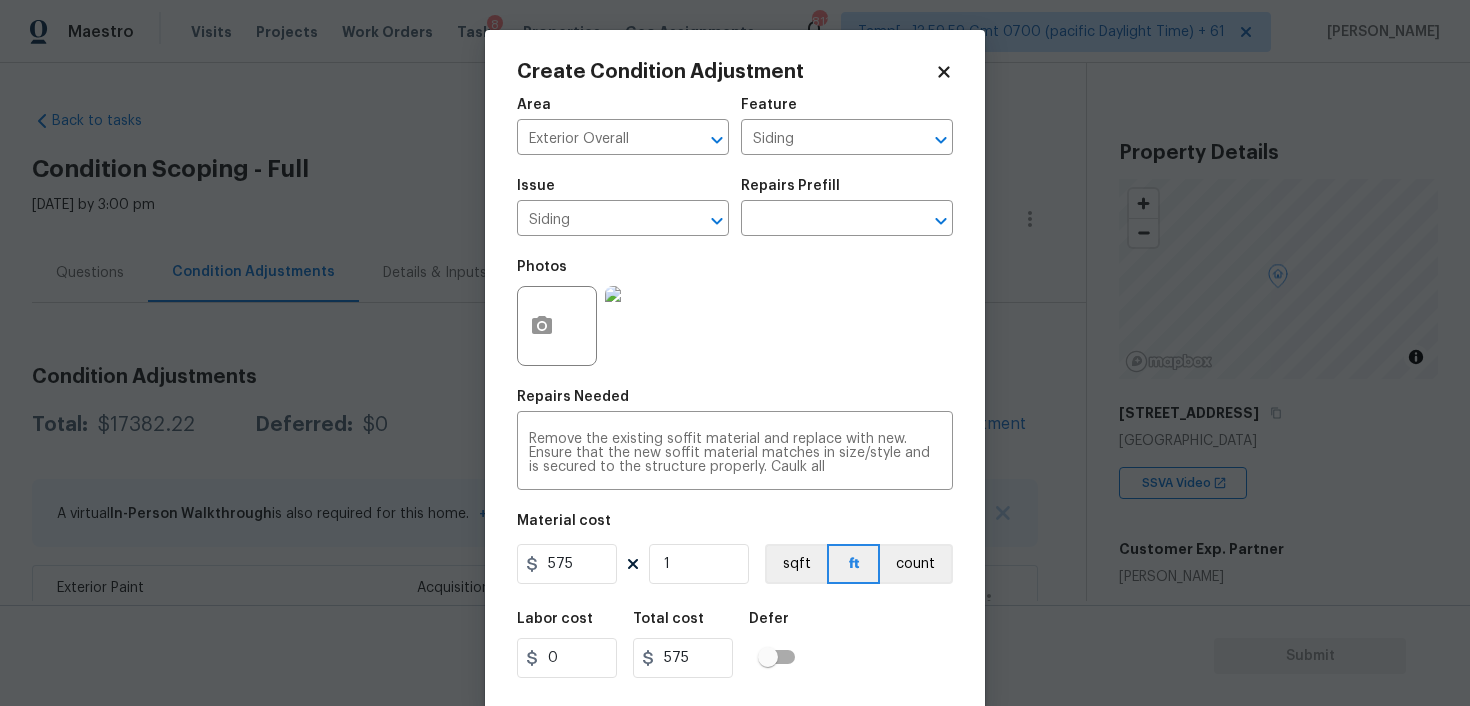 scroll, scrollTop: 41, scrollLeft: 0, axis: vertical 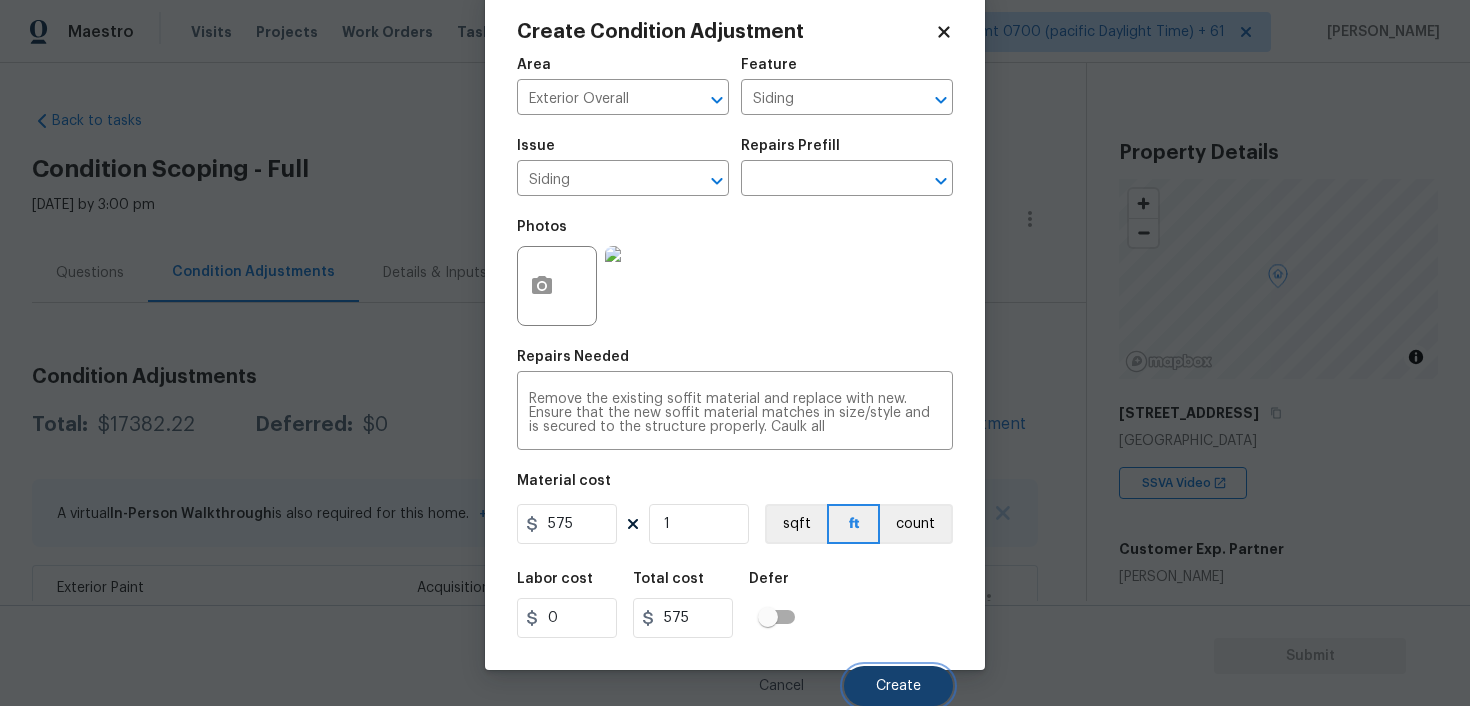 click on "Create" at bounding box center [898, 686] 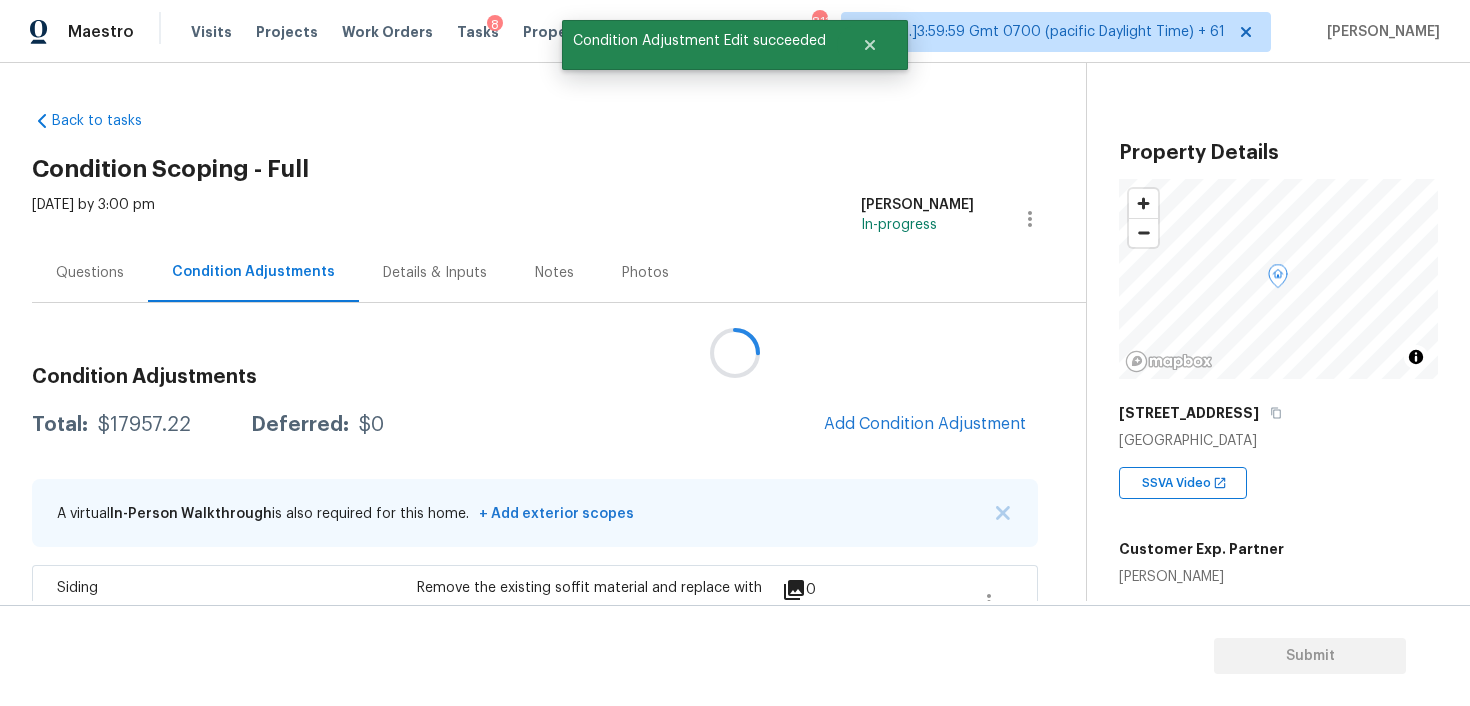 scroll, scrollTop: 0, scrollLeft: 0, axis: both 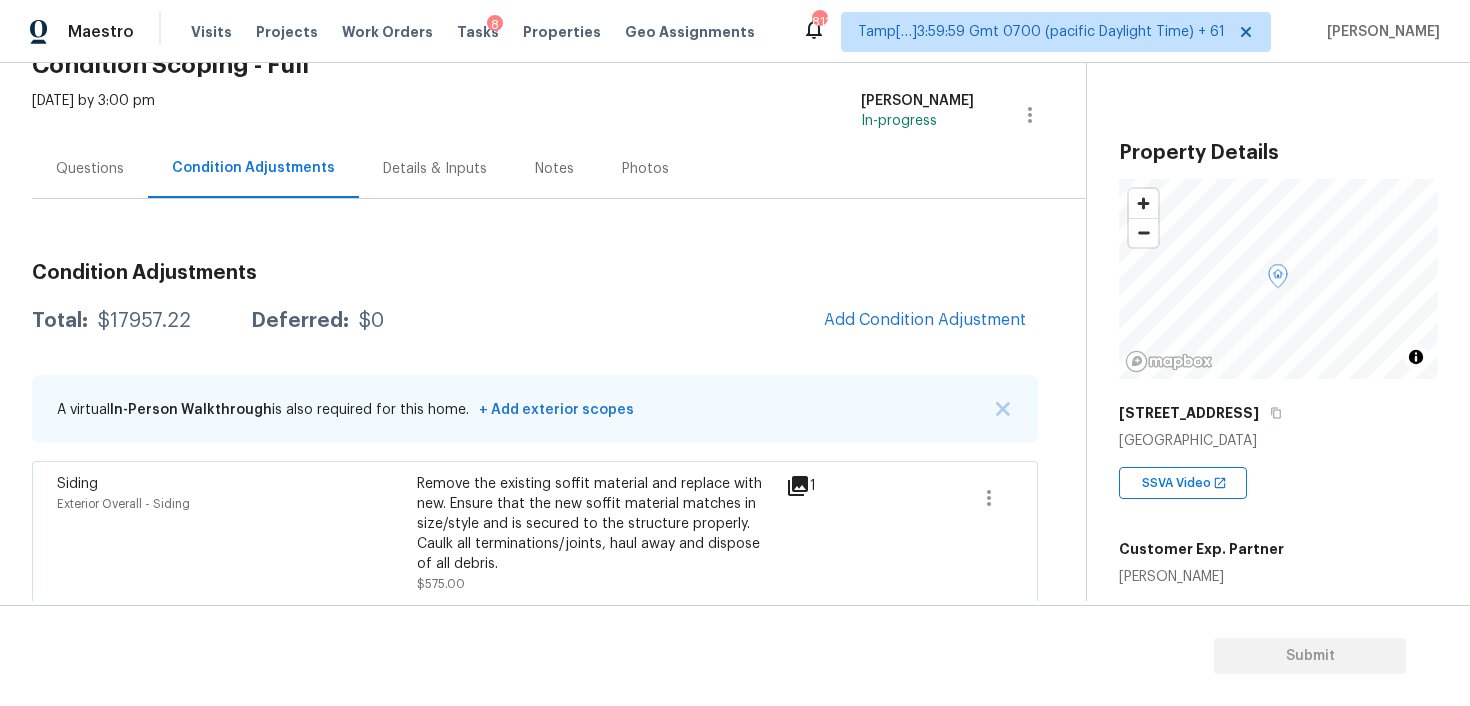 click on "Questions" at bounding box center (90, 169) 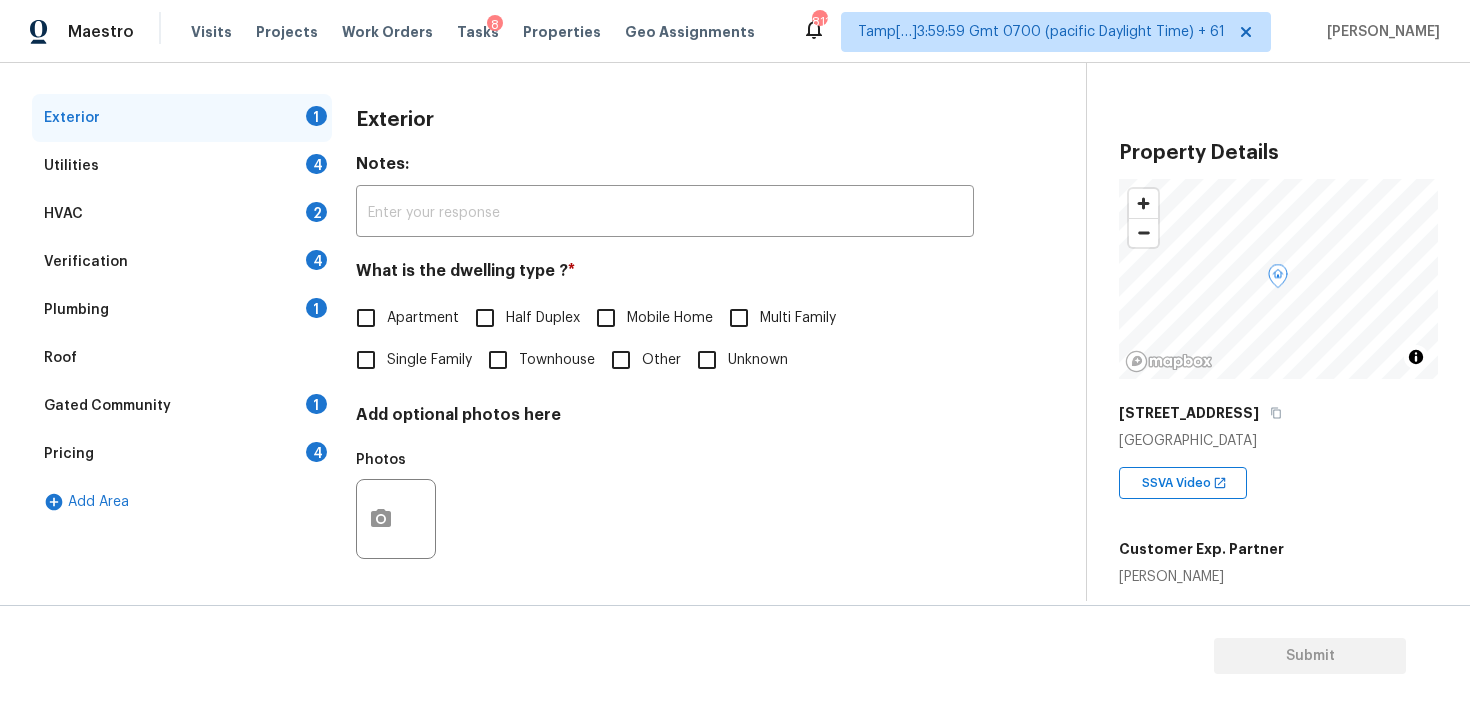 scroll, scrollTop: 256, scrollLeft: 0, axis: vertical 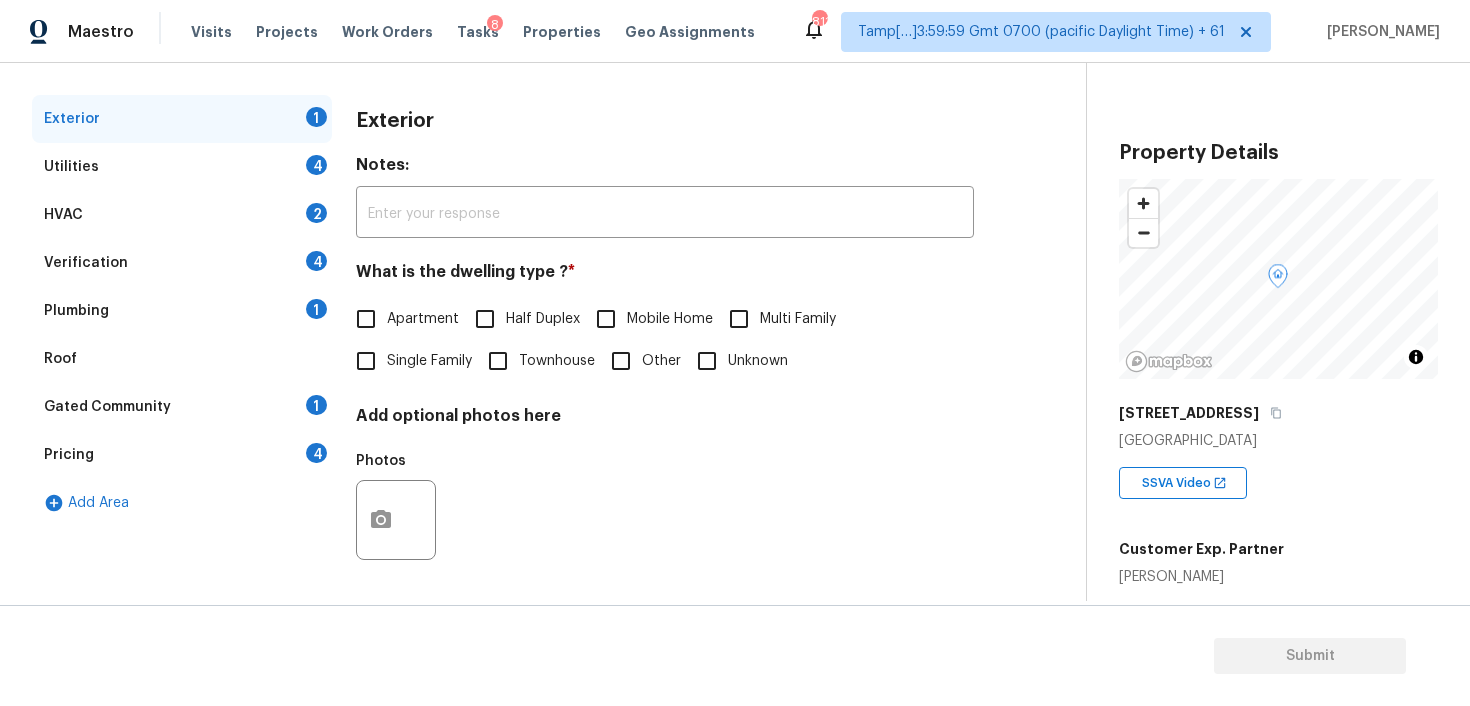 click on "Verification 4" at bounding box center [182, 263] 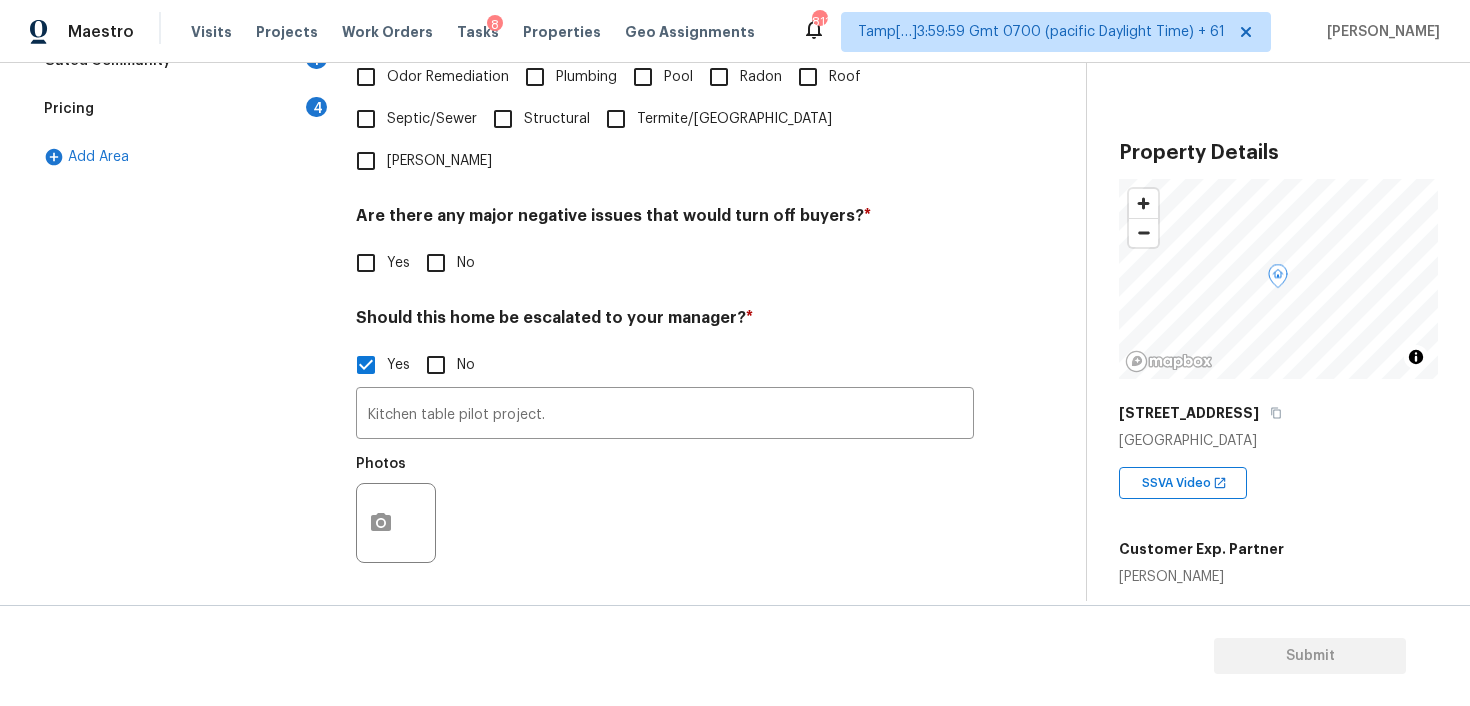 scroll, scrollTop: 667, scrollLeft: 0, axis: vertical 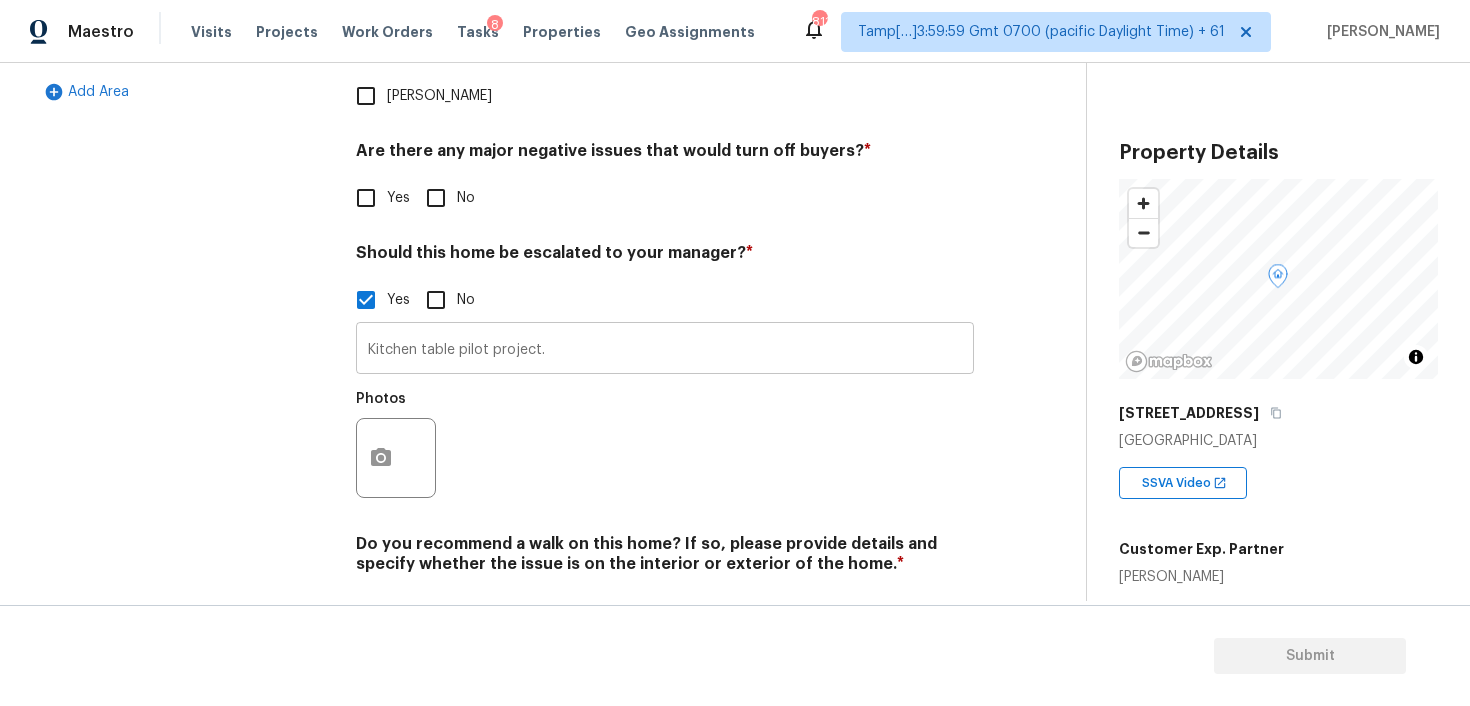 click on "Kitchen table pilot project." at bounding box center (665, 350) 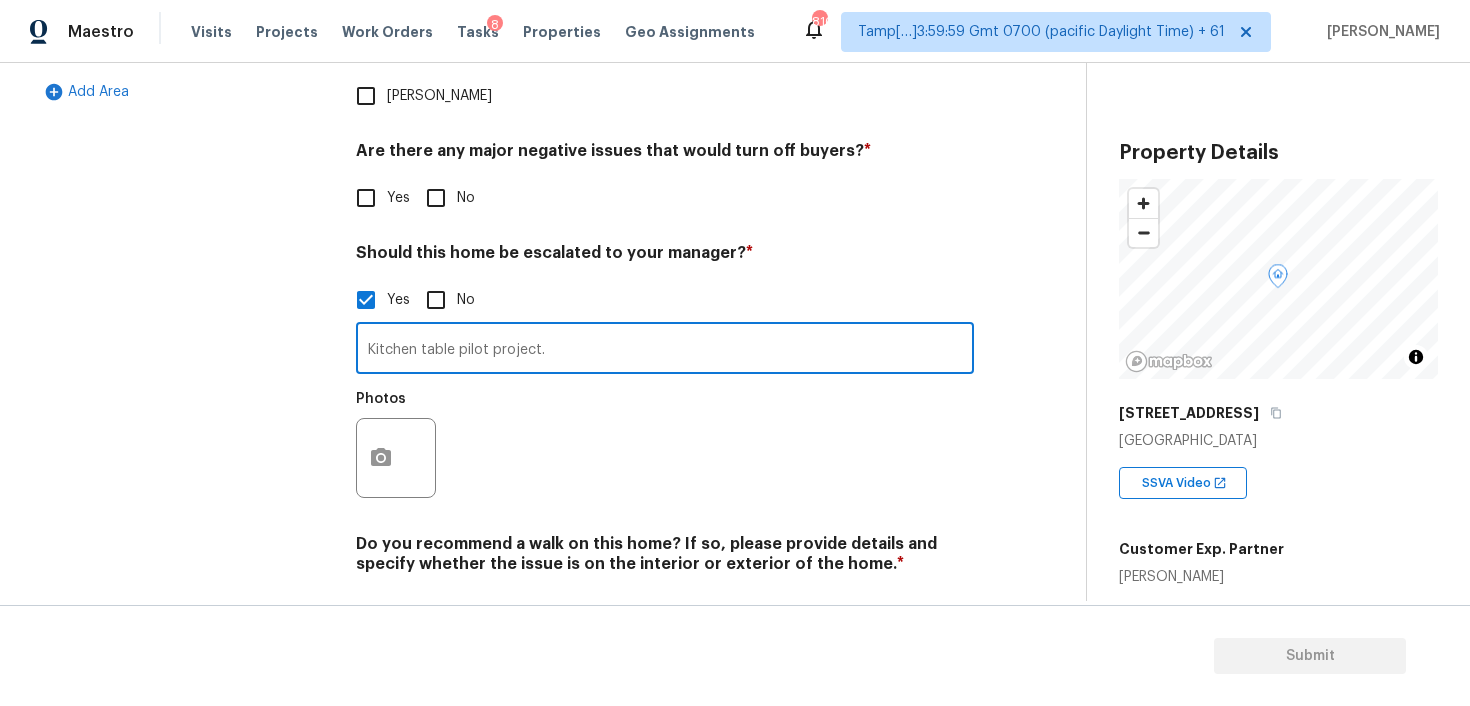 click on "Kitchen table pilot project." at bounding box center (665, 350) 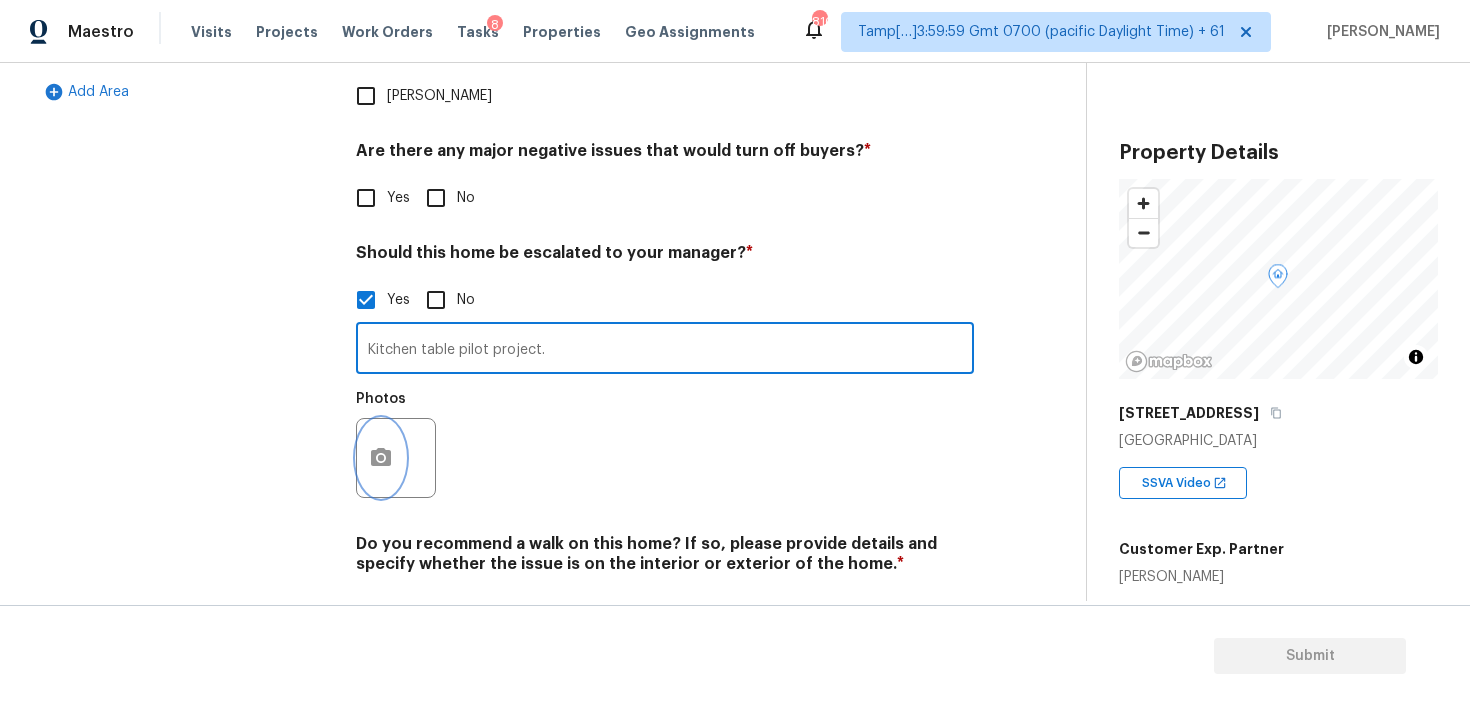 click at bounding box center (381, 458) 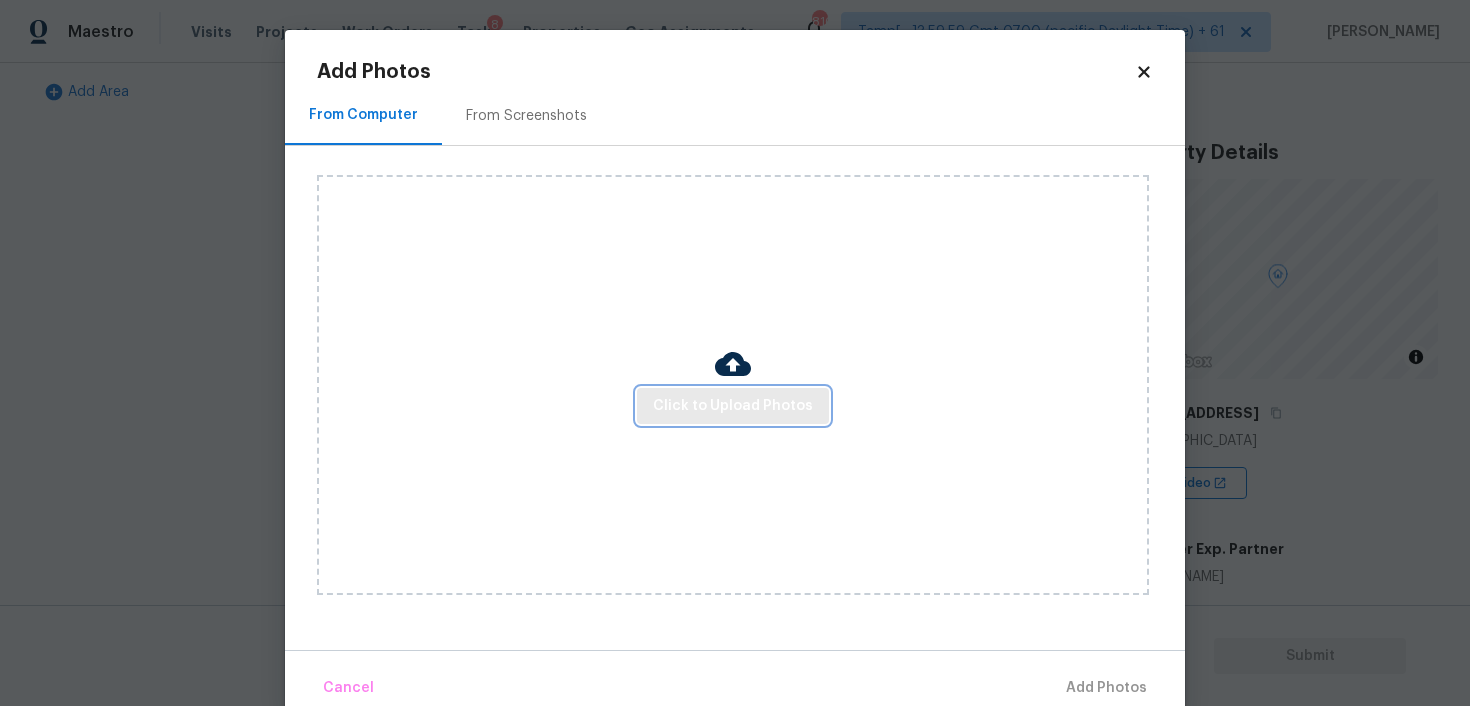 click on "Click to Upload Photos" at bounding box center [733, 406] 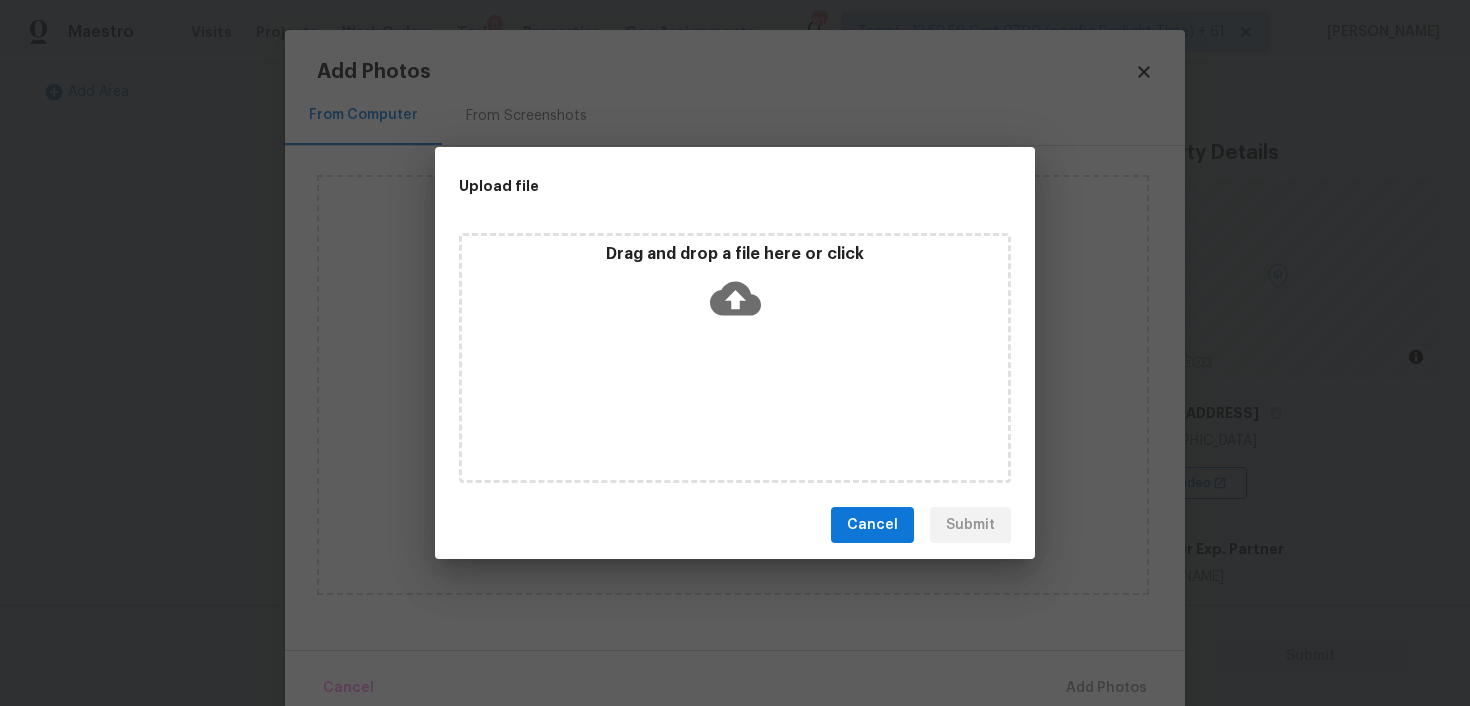 click 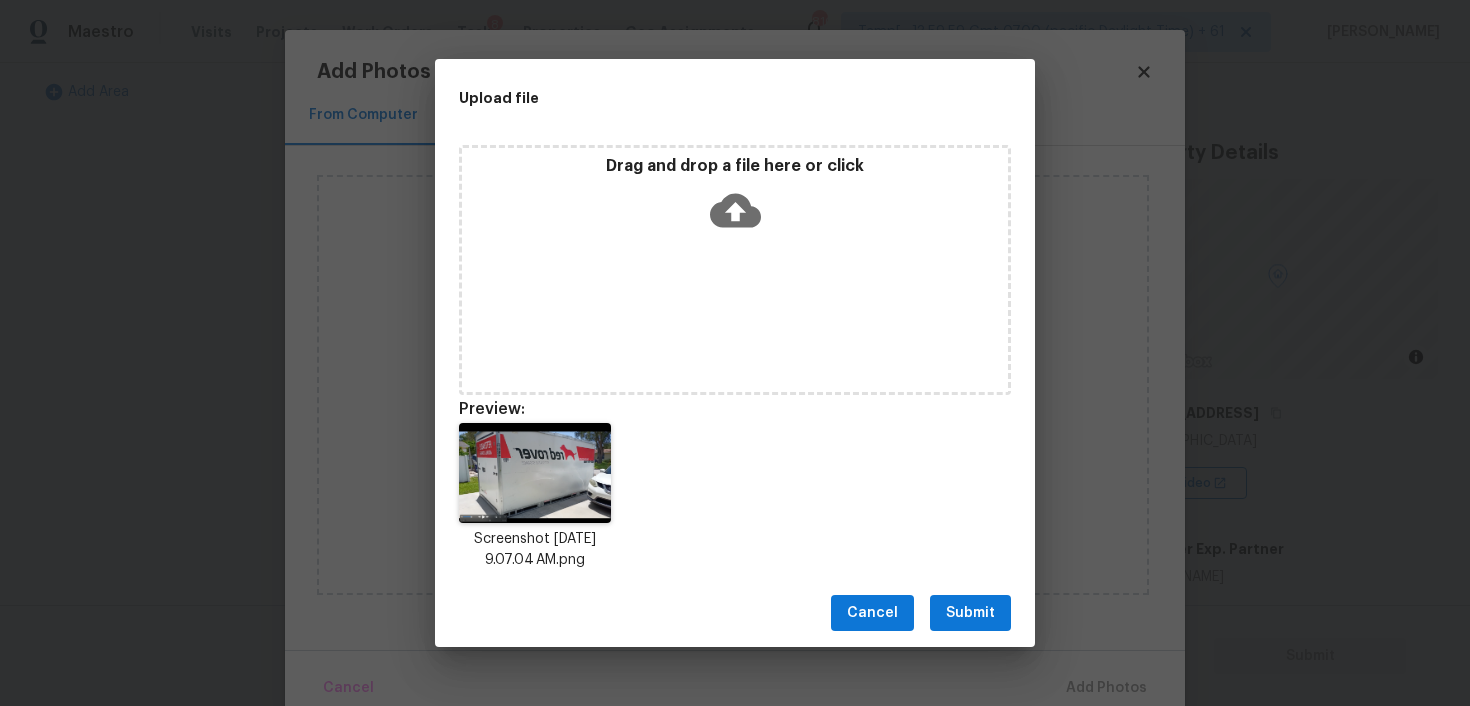 click on "Submit" at bounding box center (970, 613) 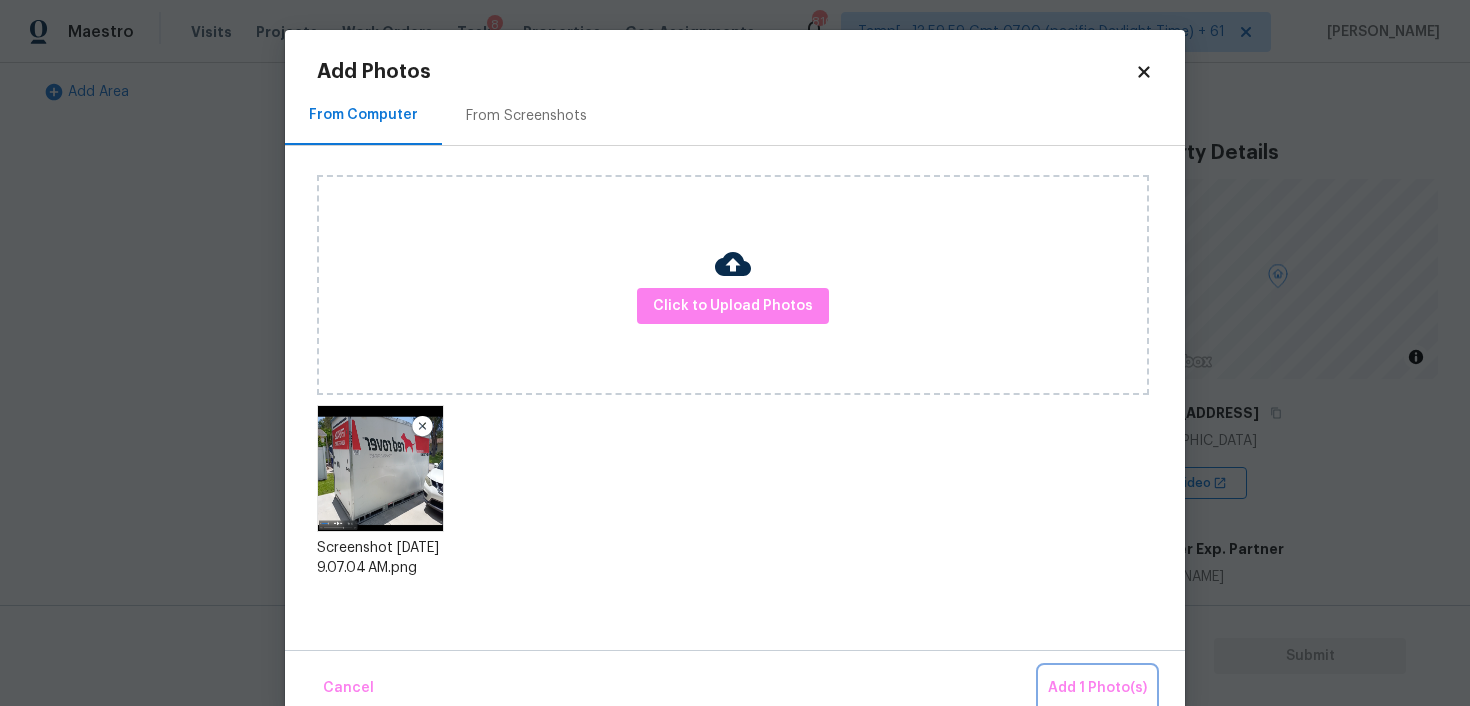 click on "Add 1 Photo(s)" at bounding box center (1097, 688) 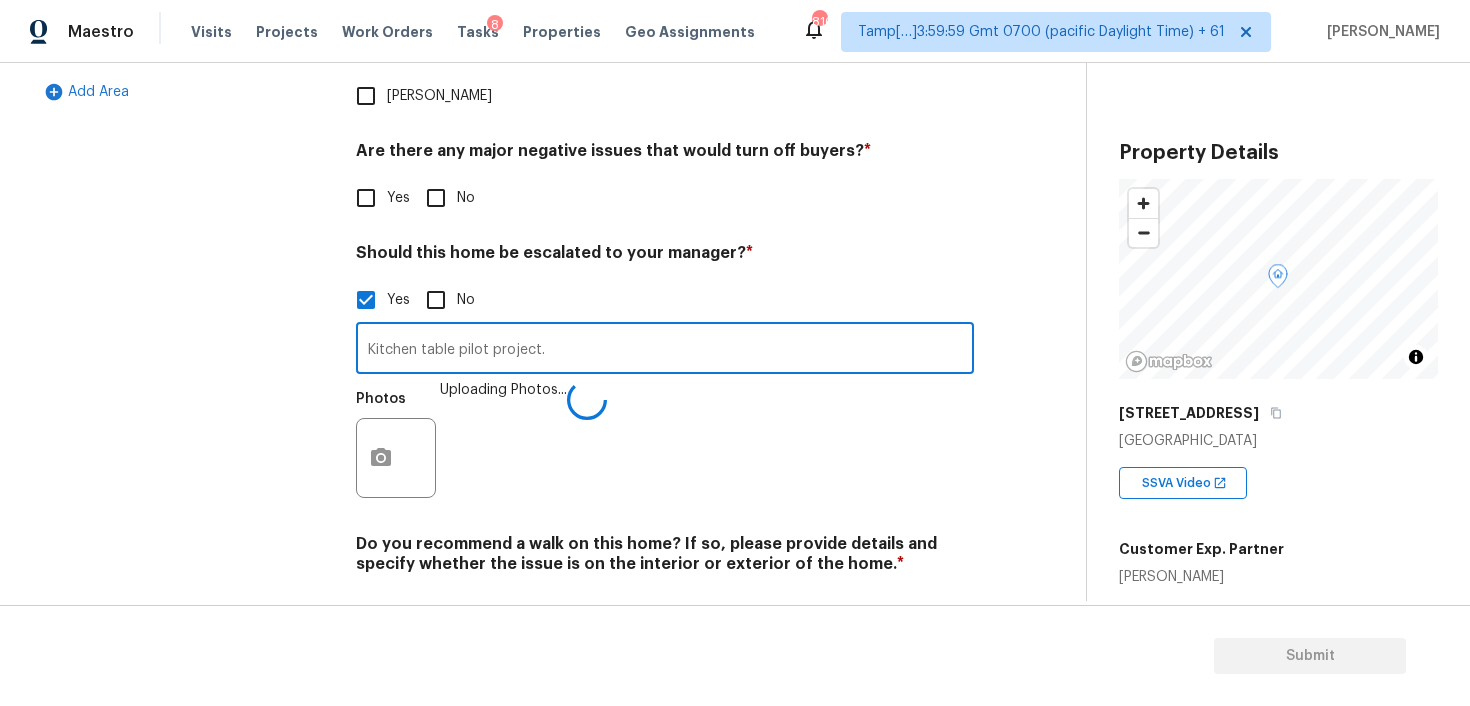 click on "Kitchen table pilot project." at bounding box center (665, 350) 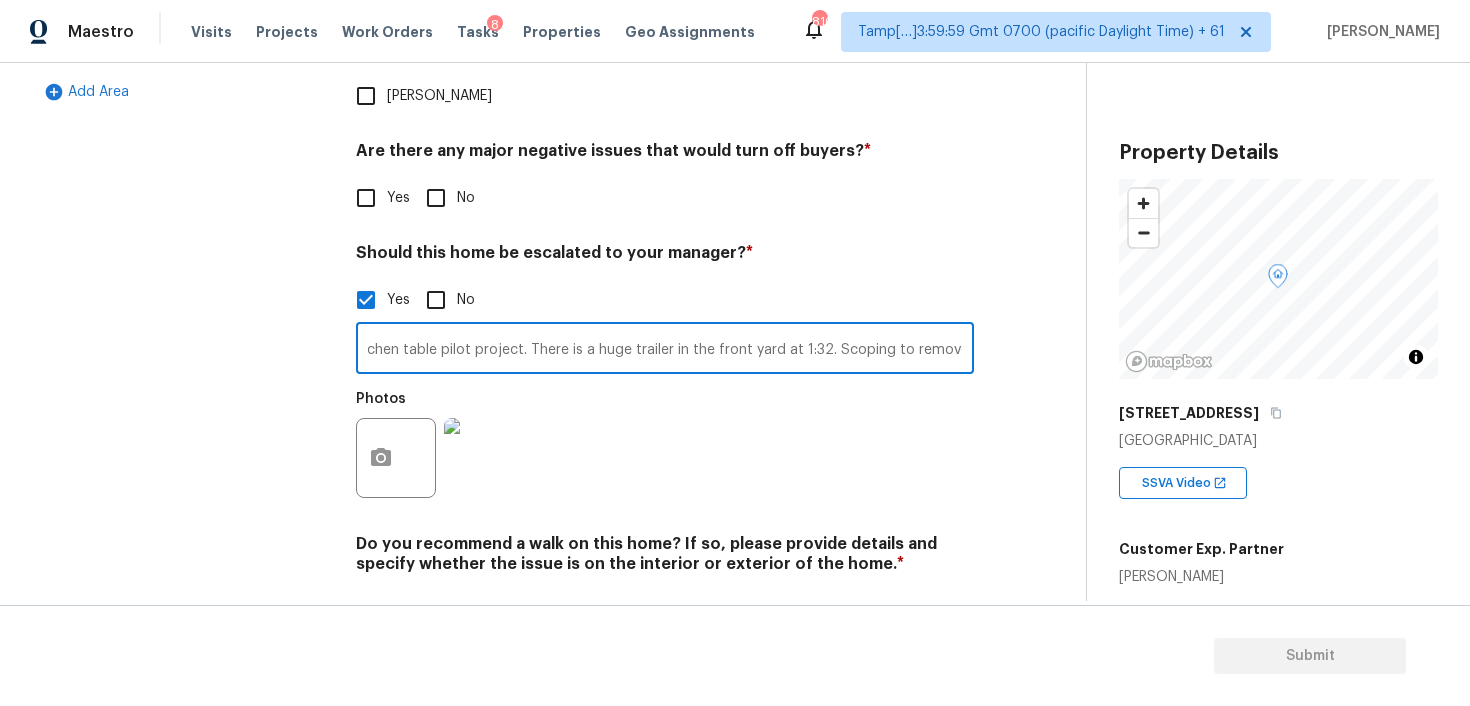 scroll, scrollTop: 0, scrollLeft: 23, axis: horizontal 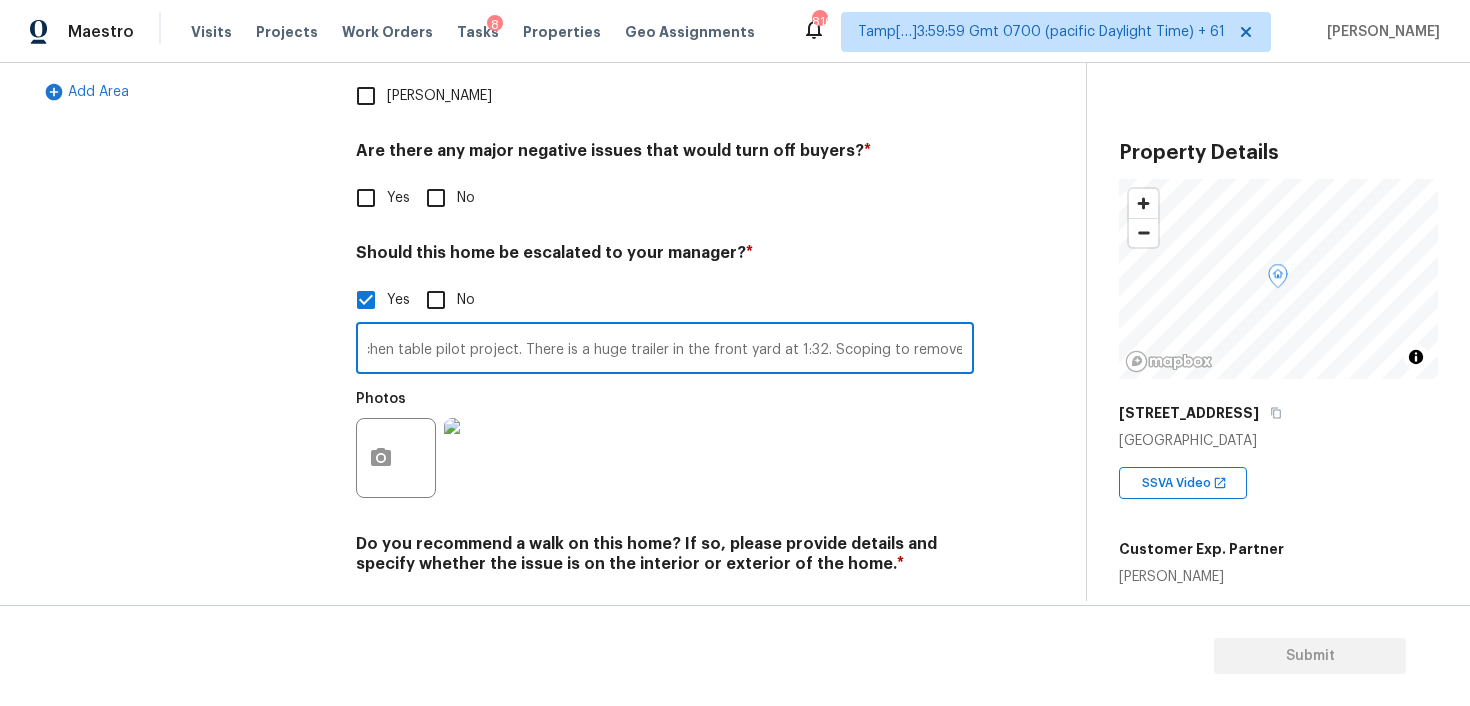 type on "Kitchen table pilot project. There is a huge trailer in the front yard at 1:32. Scoping to remove it" 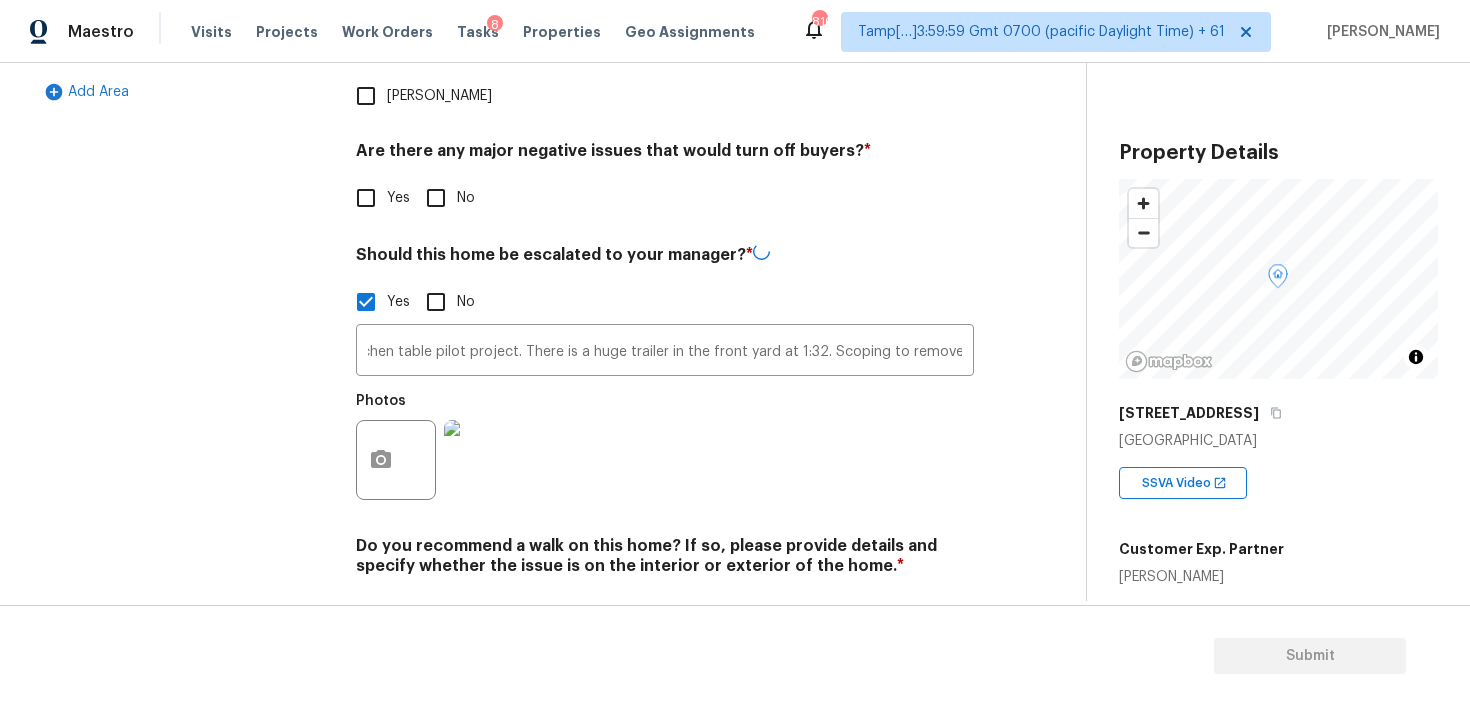 scroll, scrollTop: 0, scrollLeft: 0, axis: both 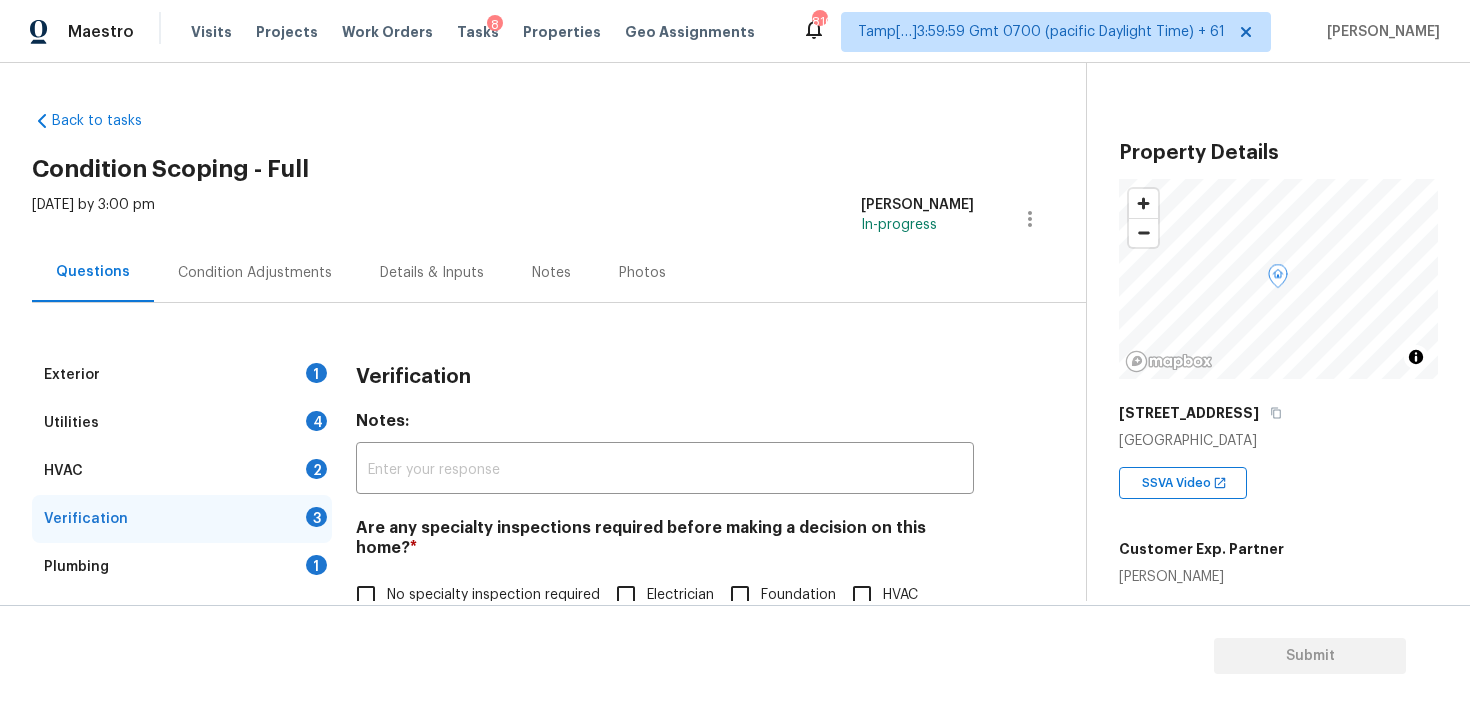 click on "Condition Adjustments" at bounding box center (255, 272) 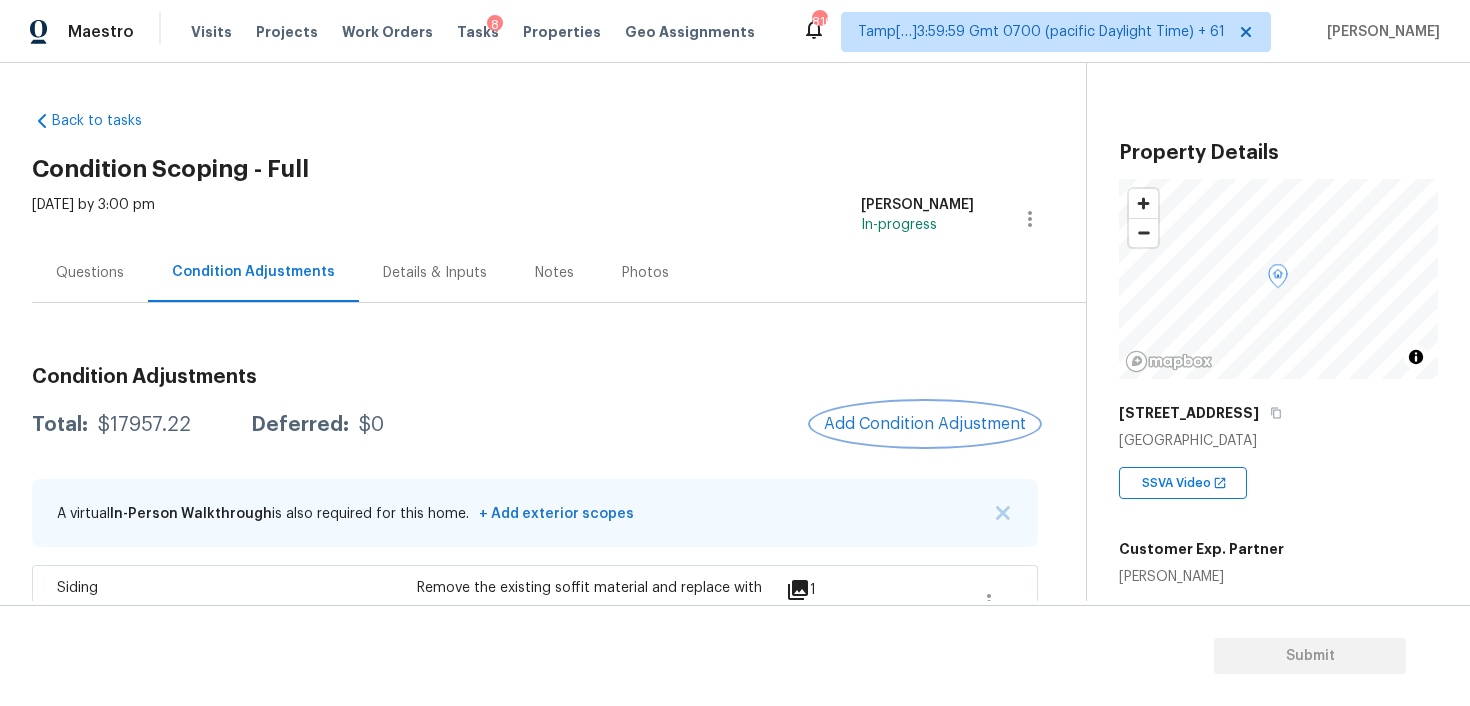 click on "Add Condition Adjustment" at bounding box center (925, 424) 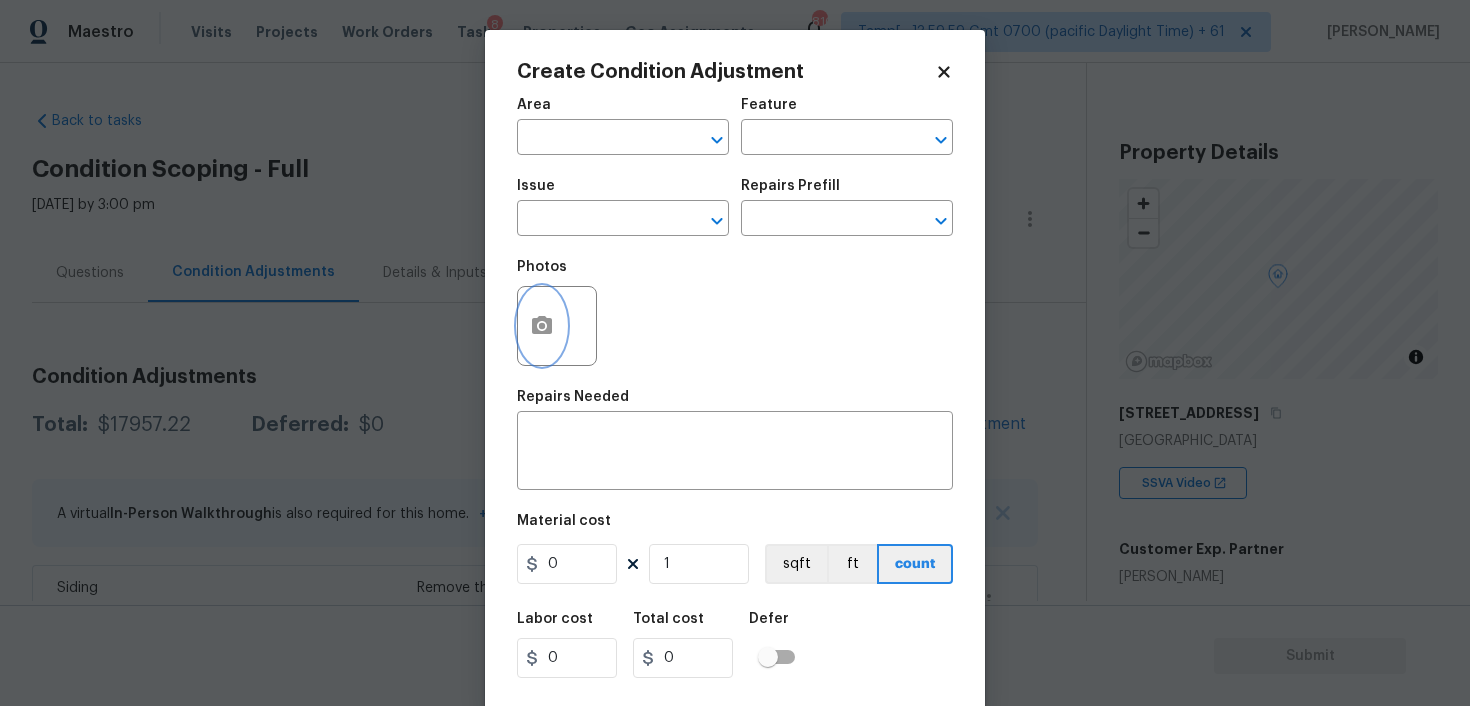 click at bounding box center [542, 326] 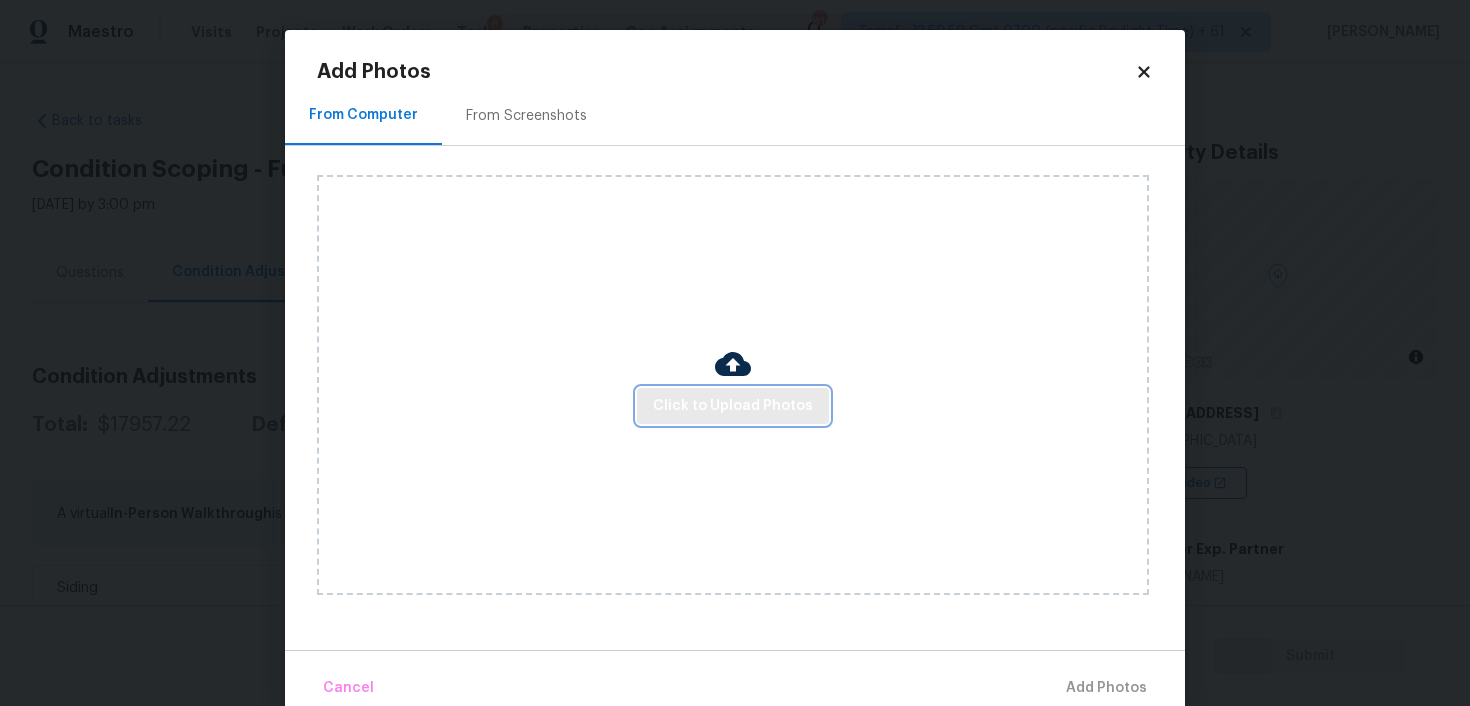 click on "Click to Upload Photos" at bounding box center (733, 406) 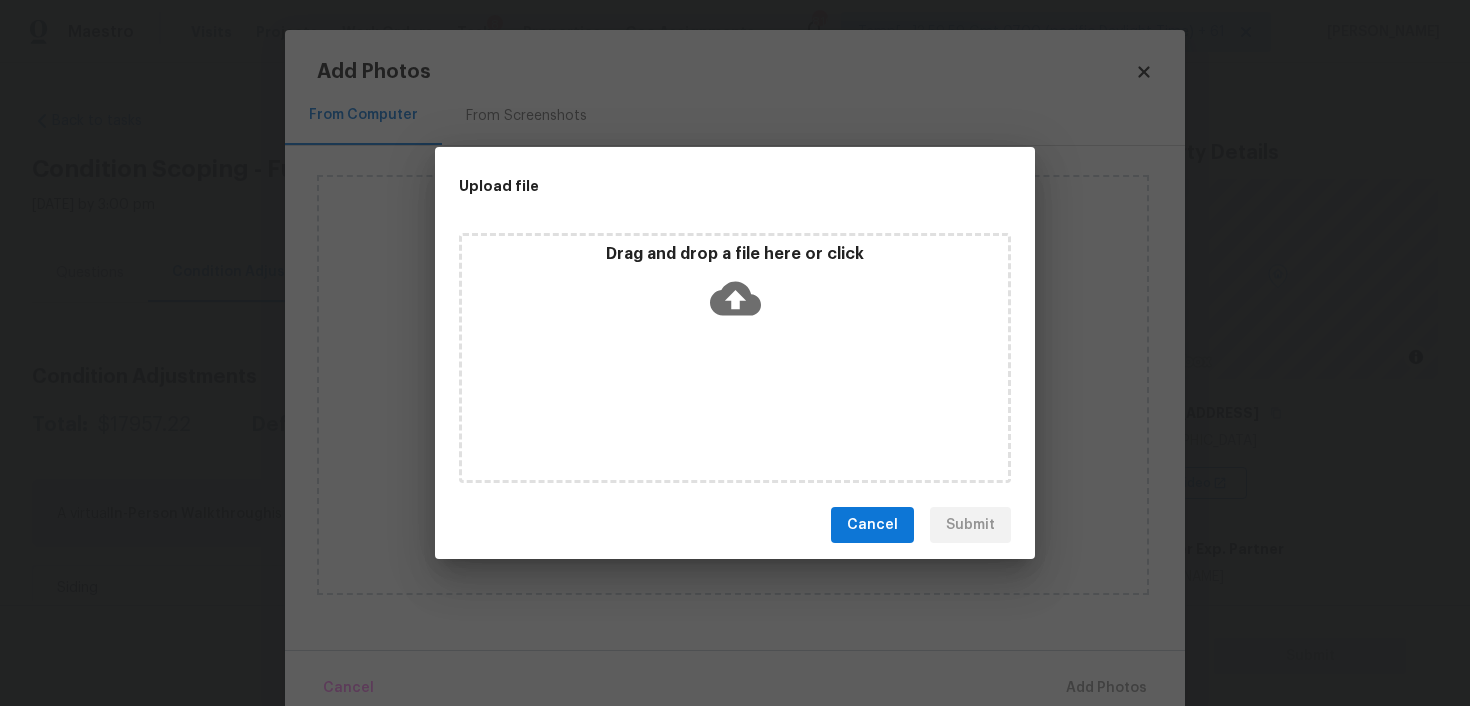 click on "Drag and drop a file here or click" at bounding box center [735, 287] 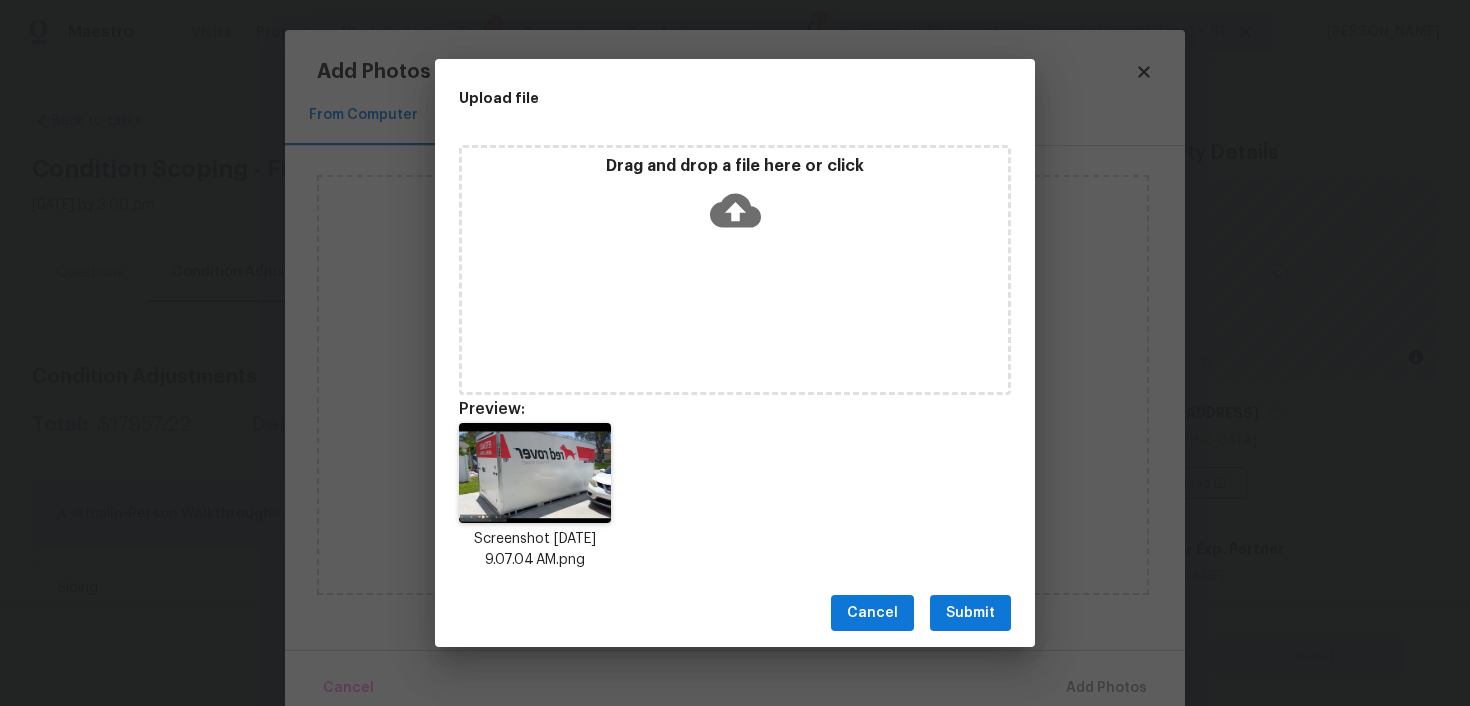 click on "Submit" at bounding box center (970, 613) 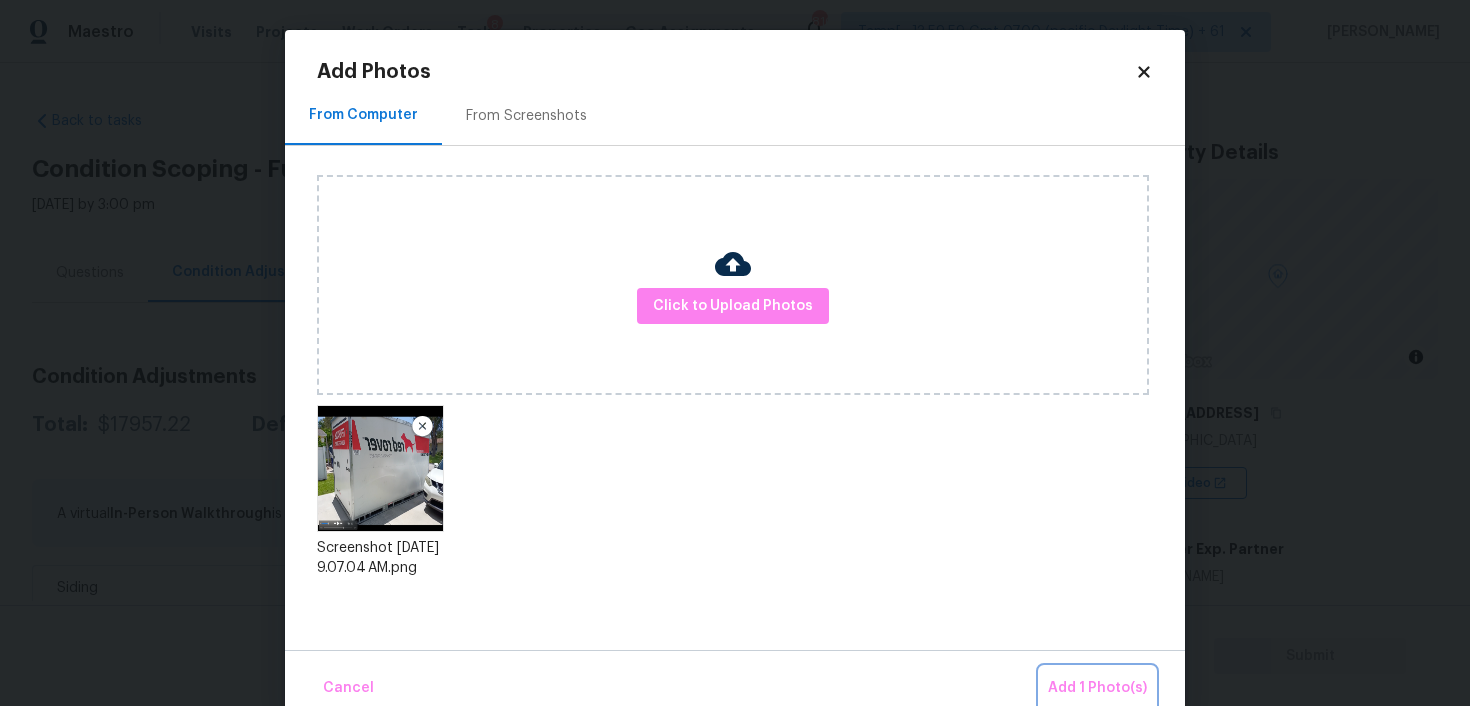 click on "Add 1 Photo(s)" at bounding box center [1097, 688] 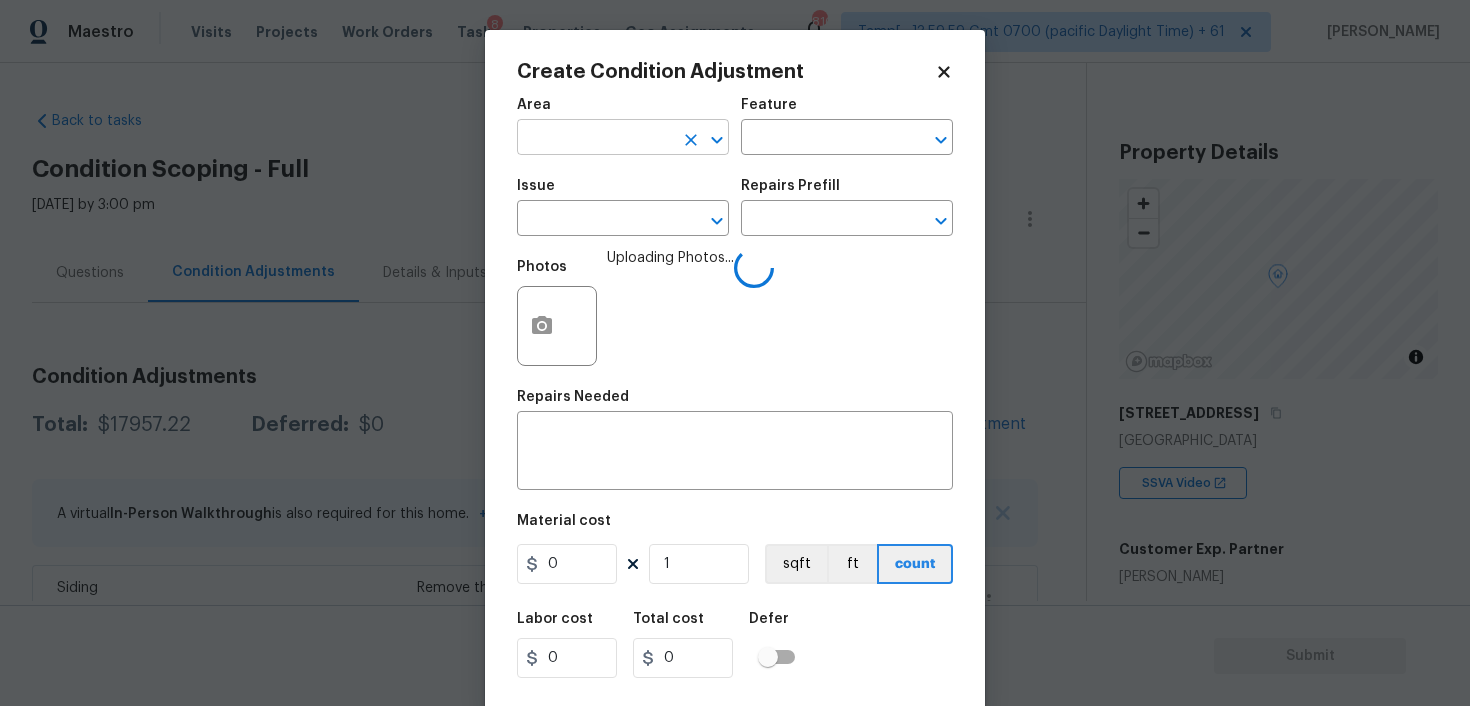 click at bounding box center (595, 139) 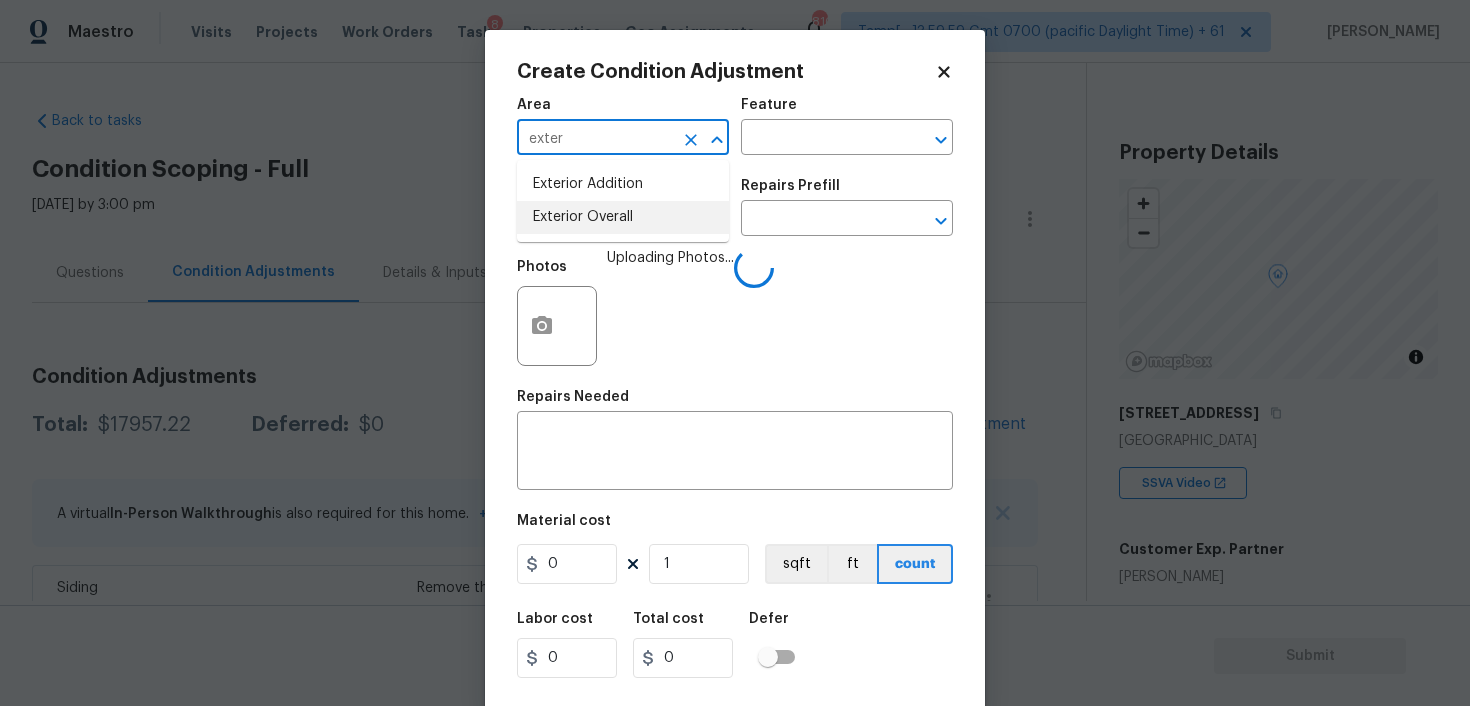 click on "Exterior Overall" at bounding box center [623, 217] 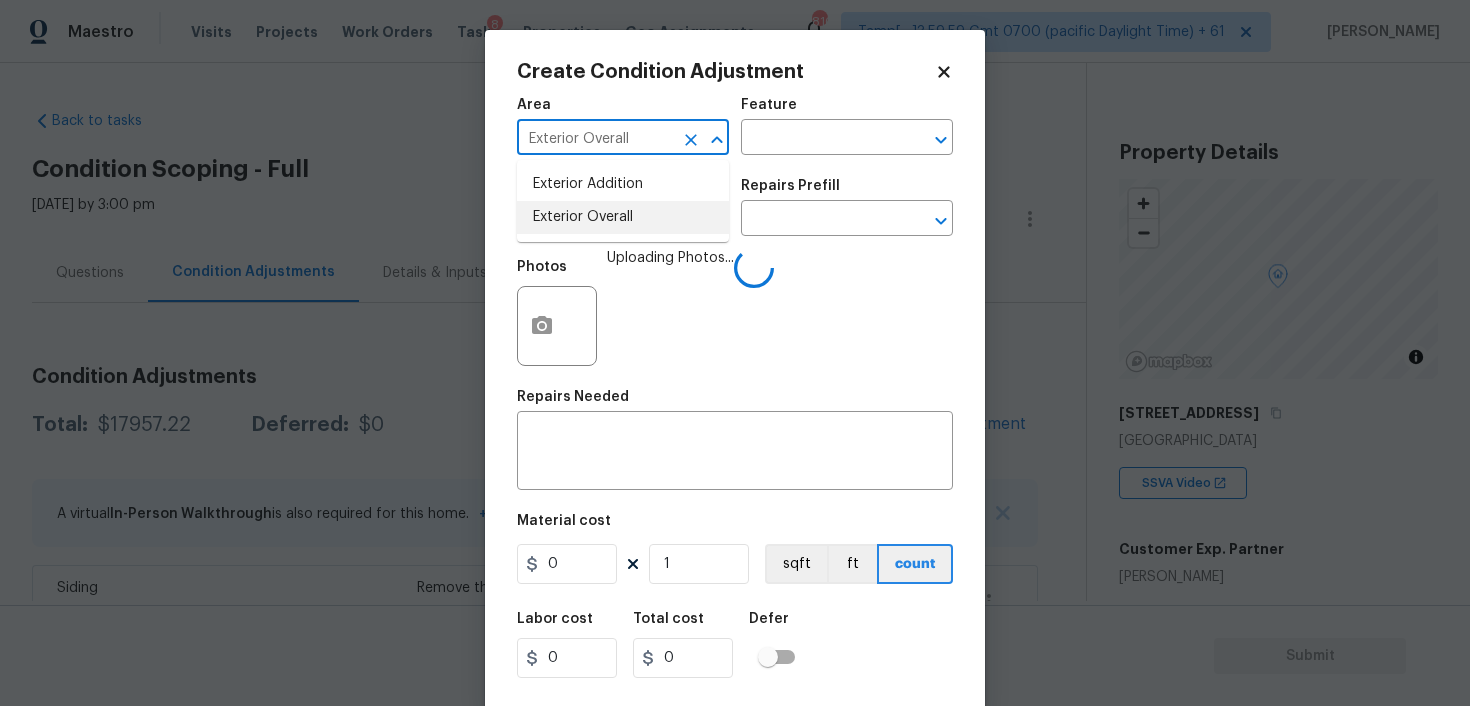 type on "Exterior Overall" 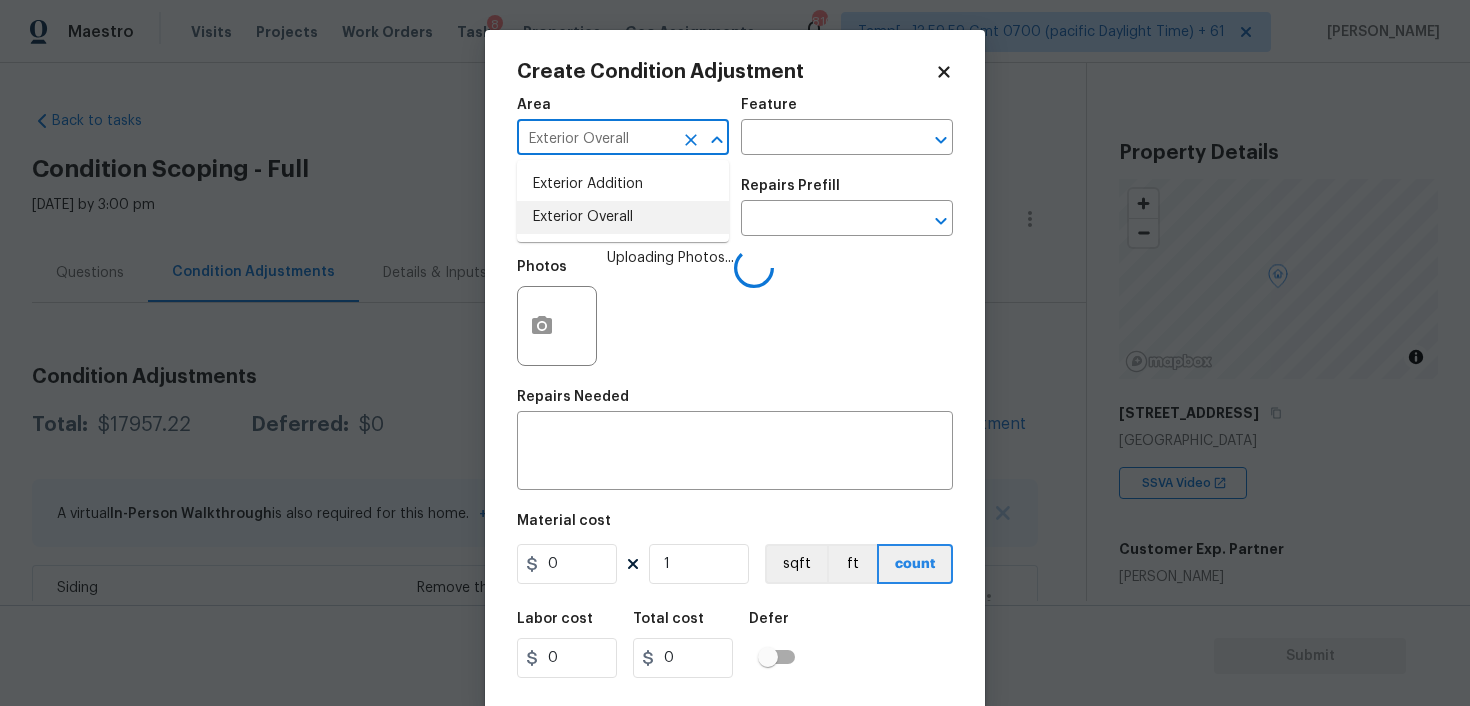 click at bounding box center (595, 220) 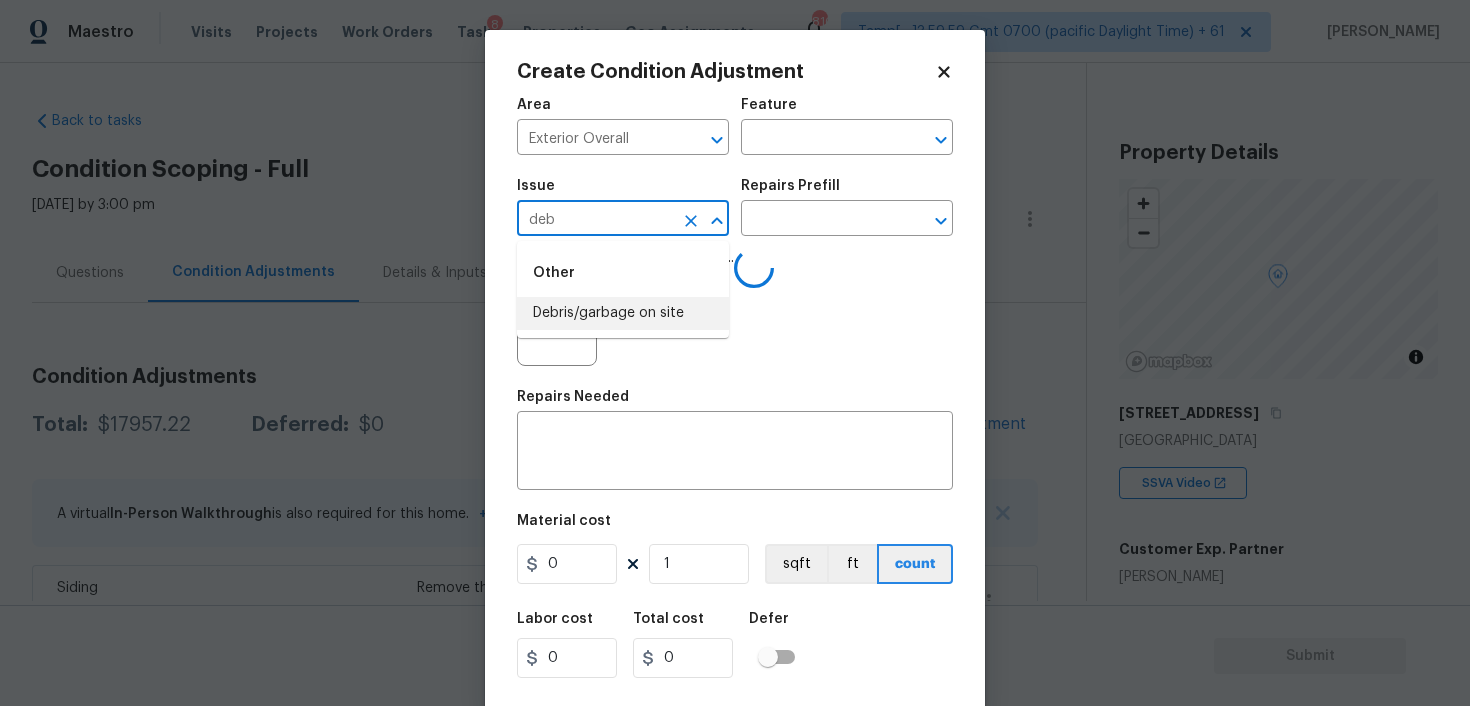 click on "Debris/garbage on site" at bounding box center [623, 313] 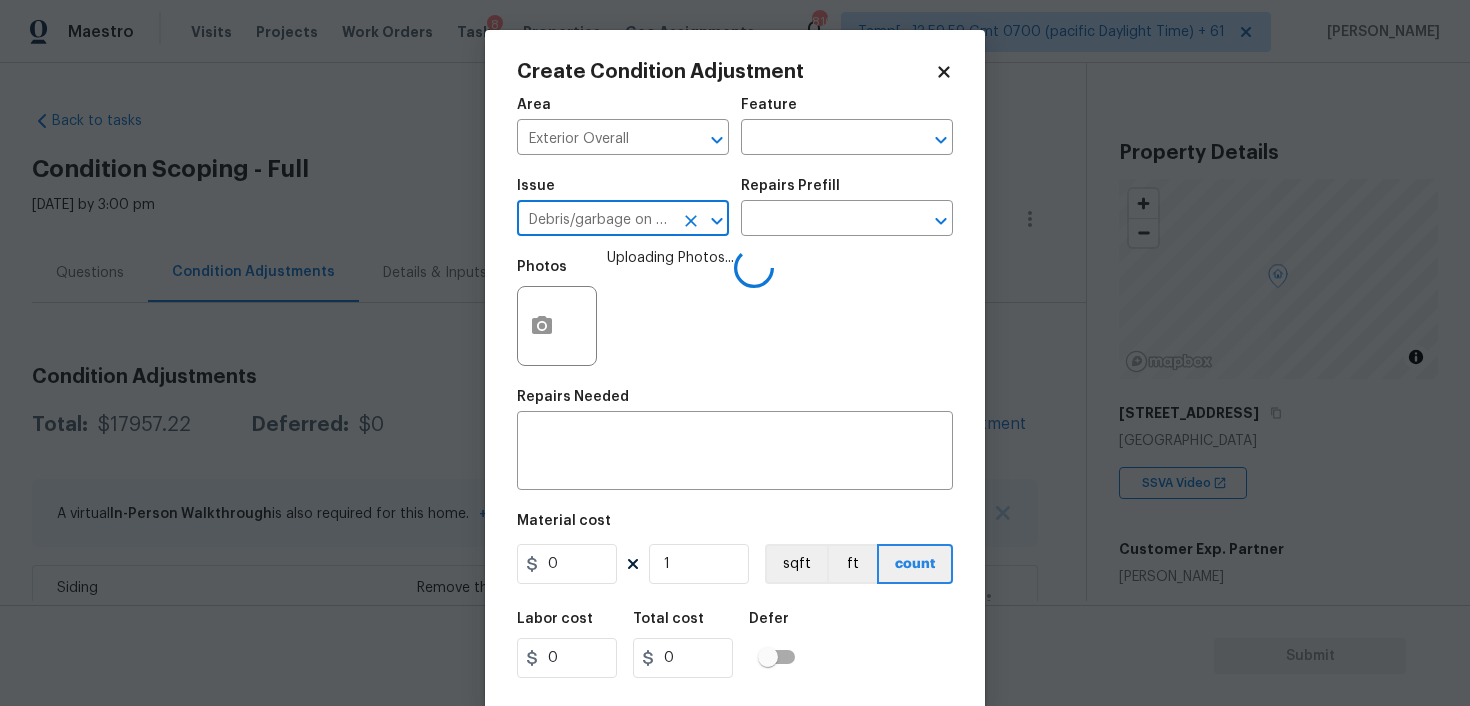 type on "Debris/garbage on site" 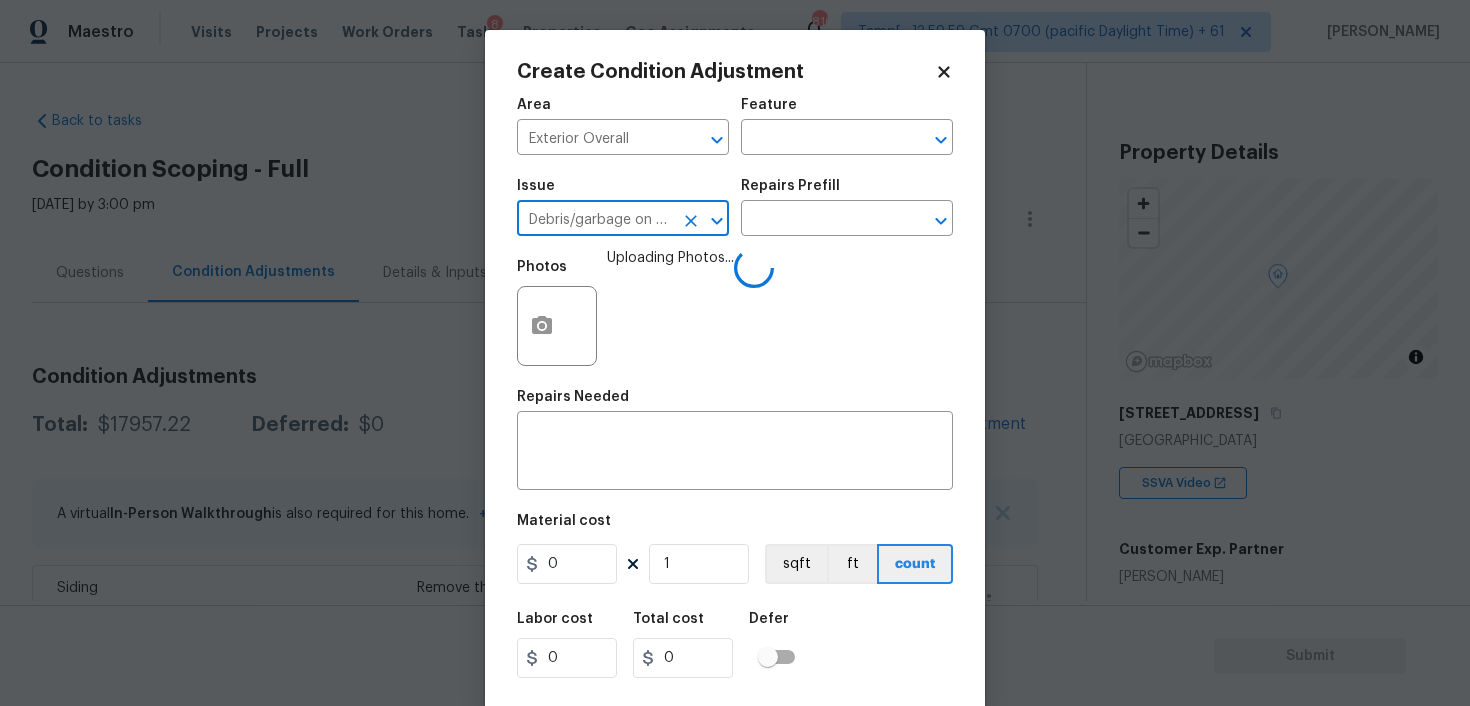 click on "Issue Debris/garbage on site ​ Repairs Prefill ​" at bounding box center [735, 207] 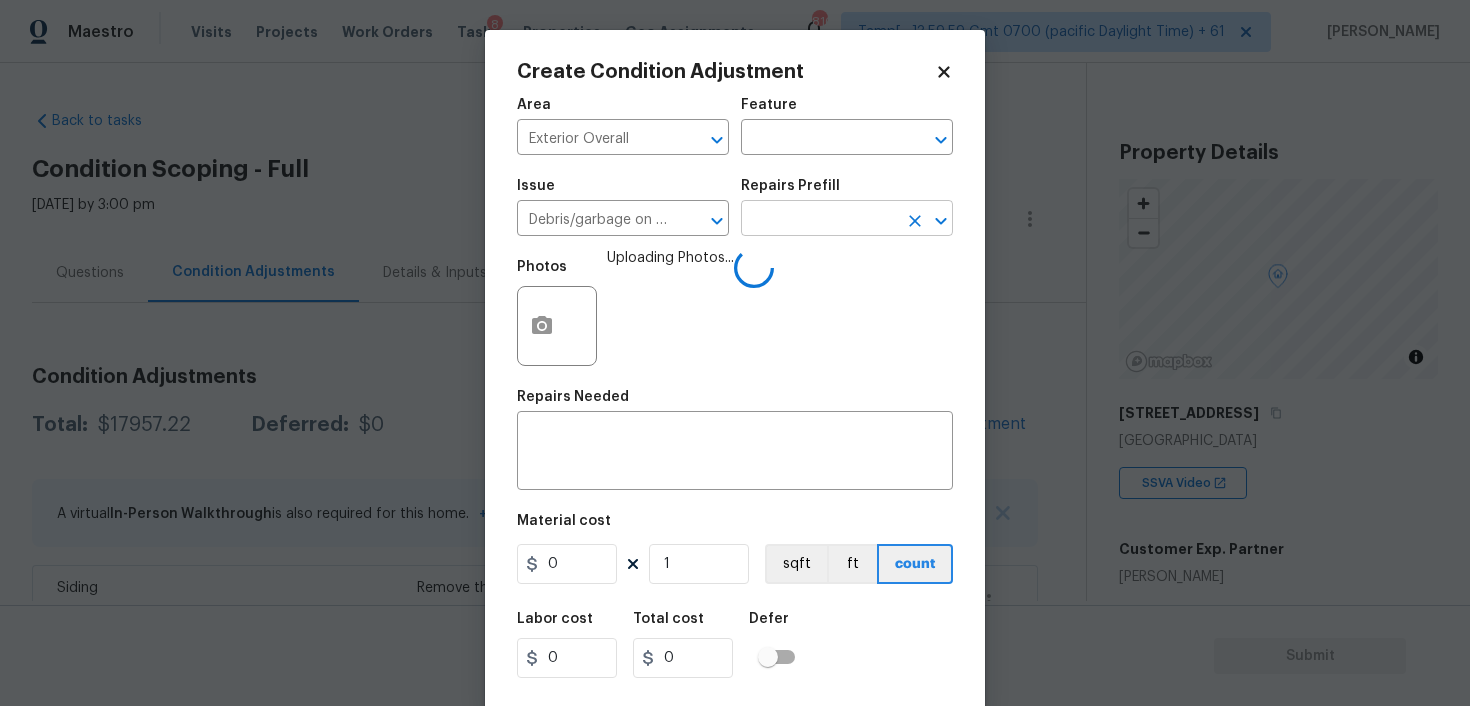 click at bounding box center (819, 220) 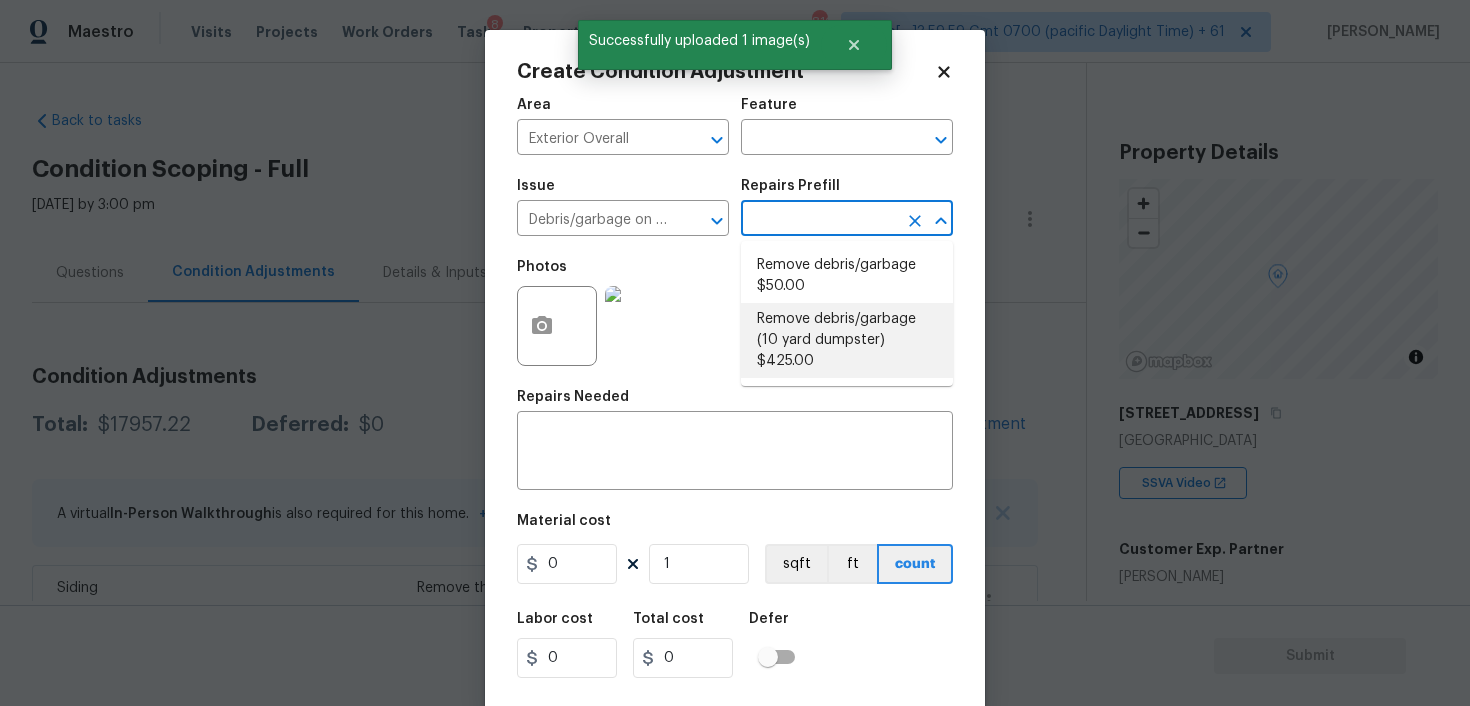 click on "Remove debris/garbage (10 yard dumpster) $425.00" at bounding box center (847, 340) 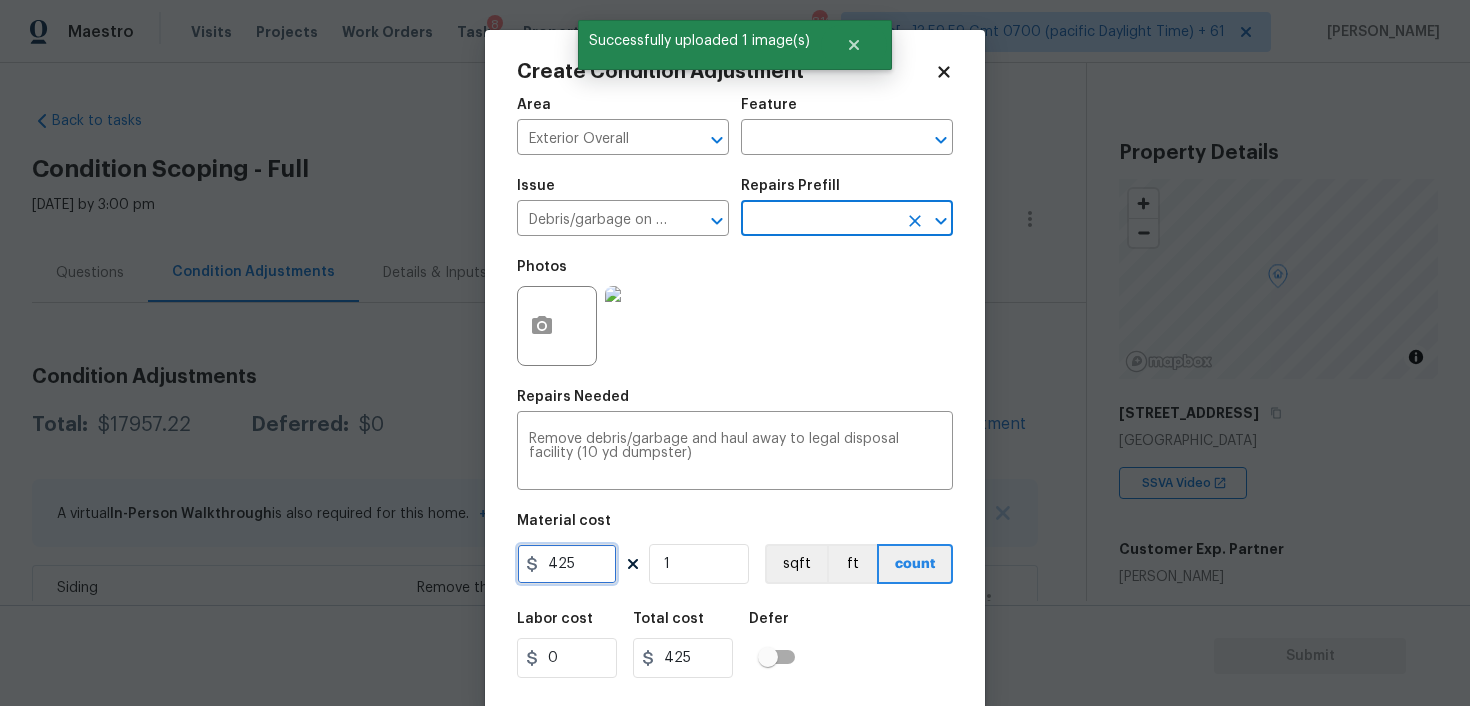 click on "425" at bounding box center [567, 564] 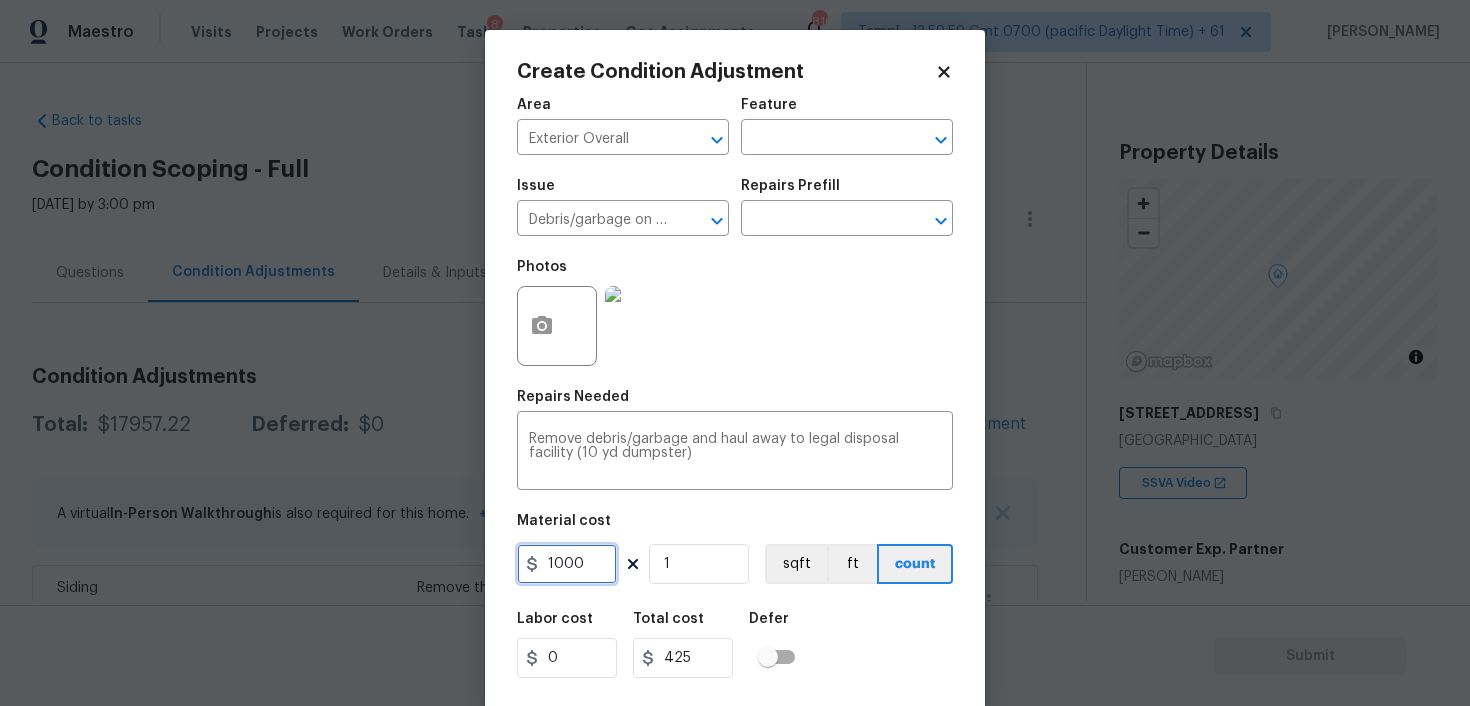 type on "1000" 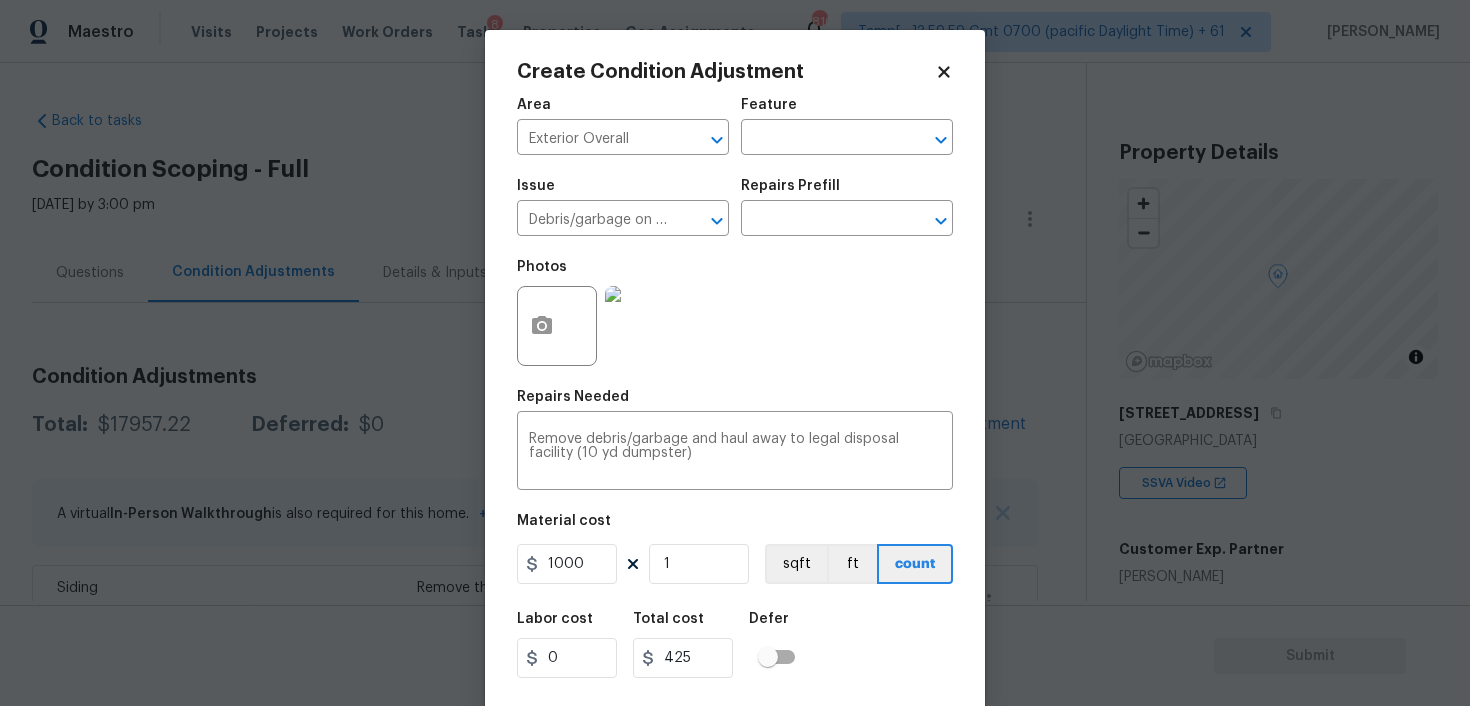 click on "Labor cost 0 Total cost 425 Defer" at bounding box center [735, 645] 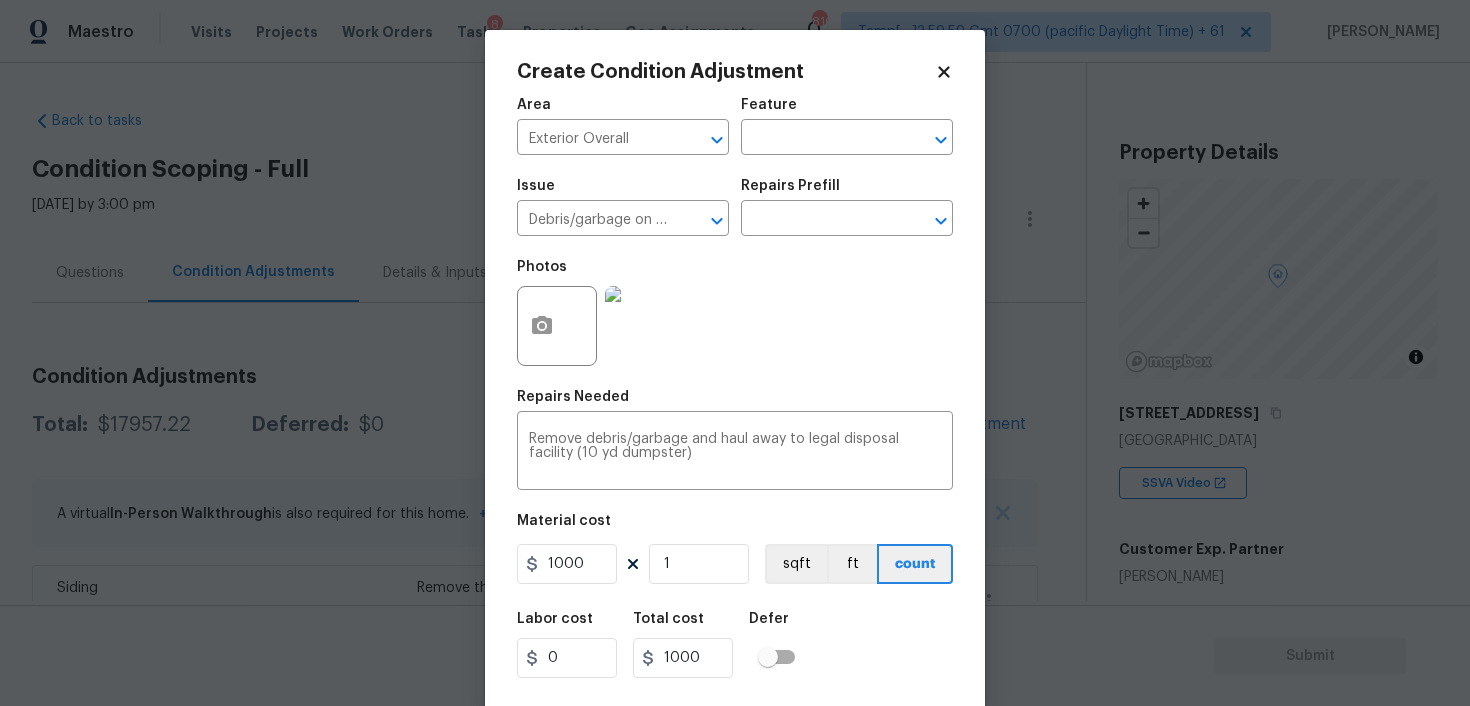 scroll, scrollTop: 41, scrollLeft: 0, axis: vertical 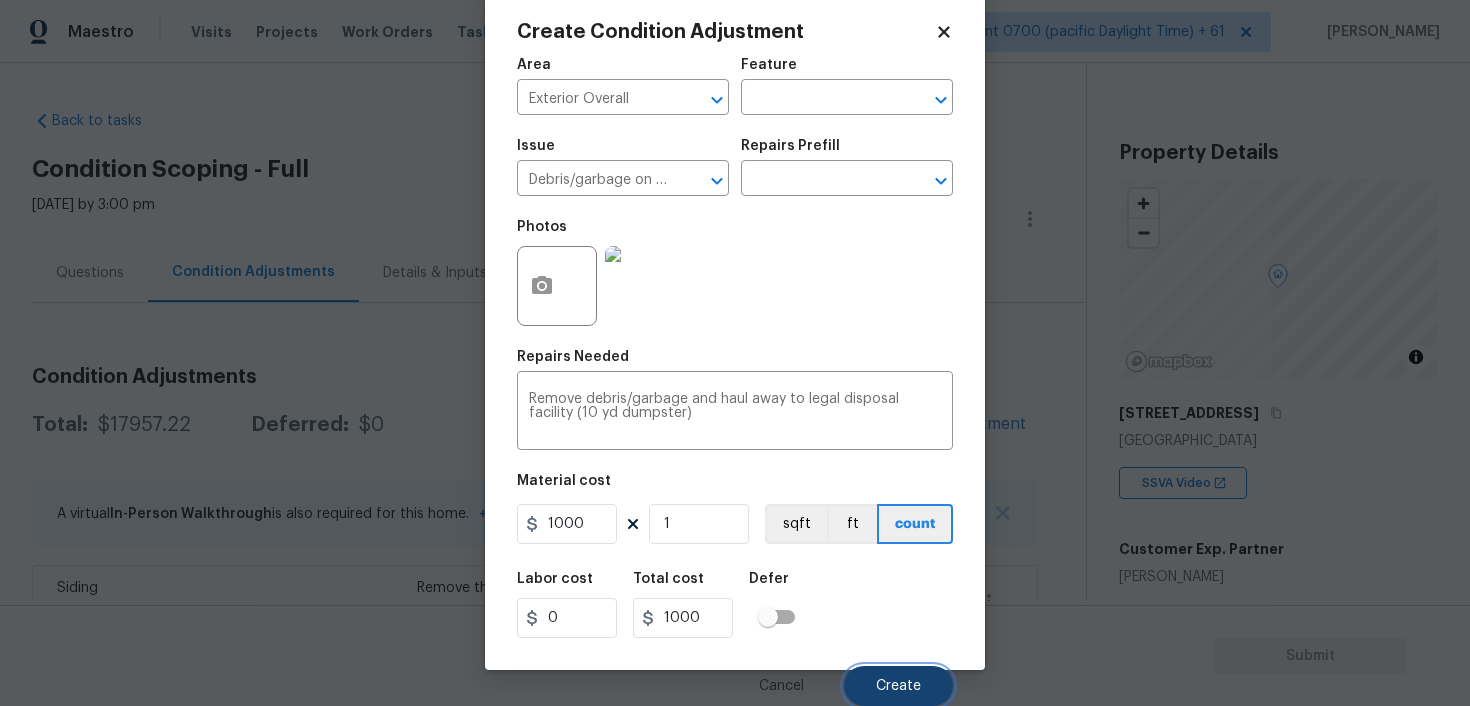 click on "Create" at bounding box center (898, 686) 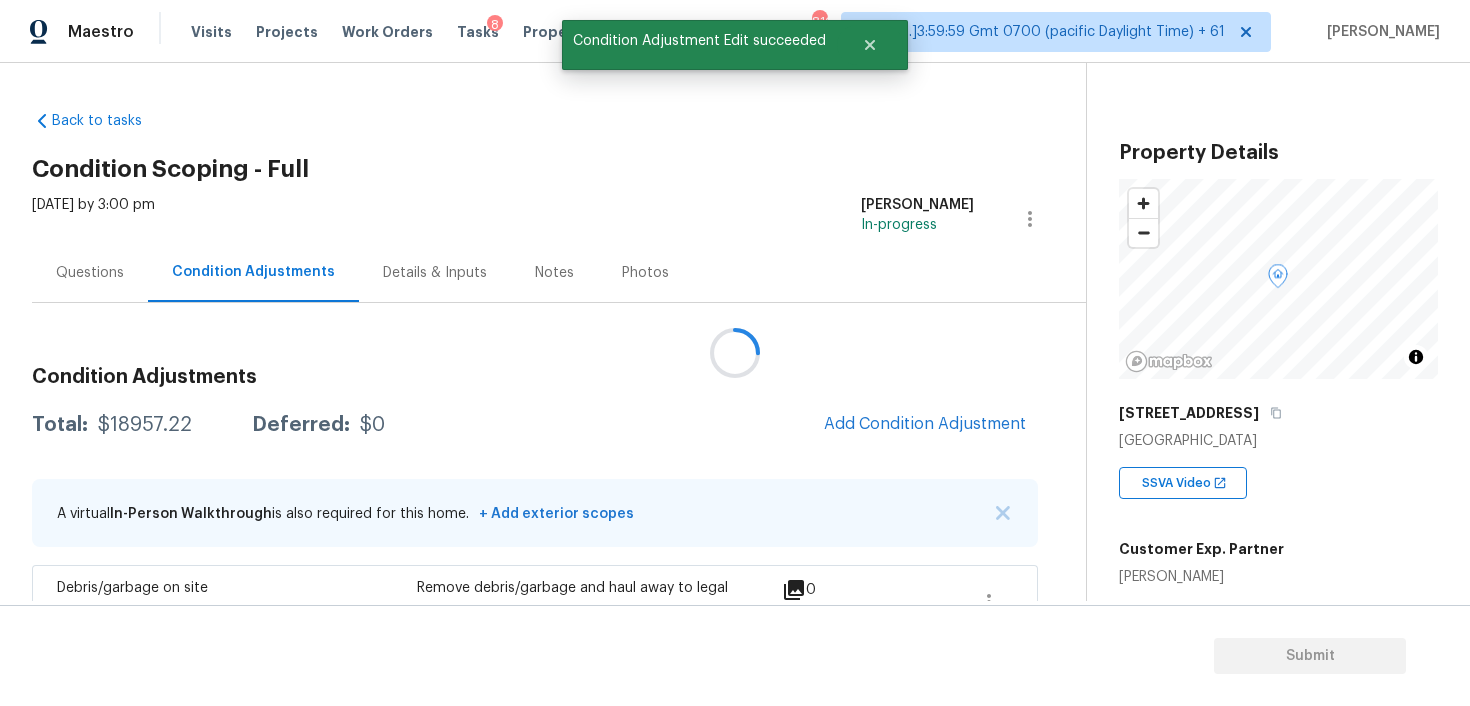 scroll, scrollTop: 0, scrollLeft: 0, axis: both 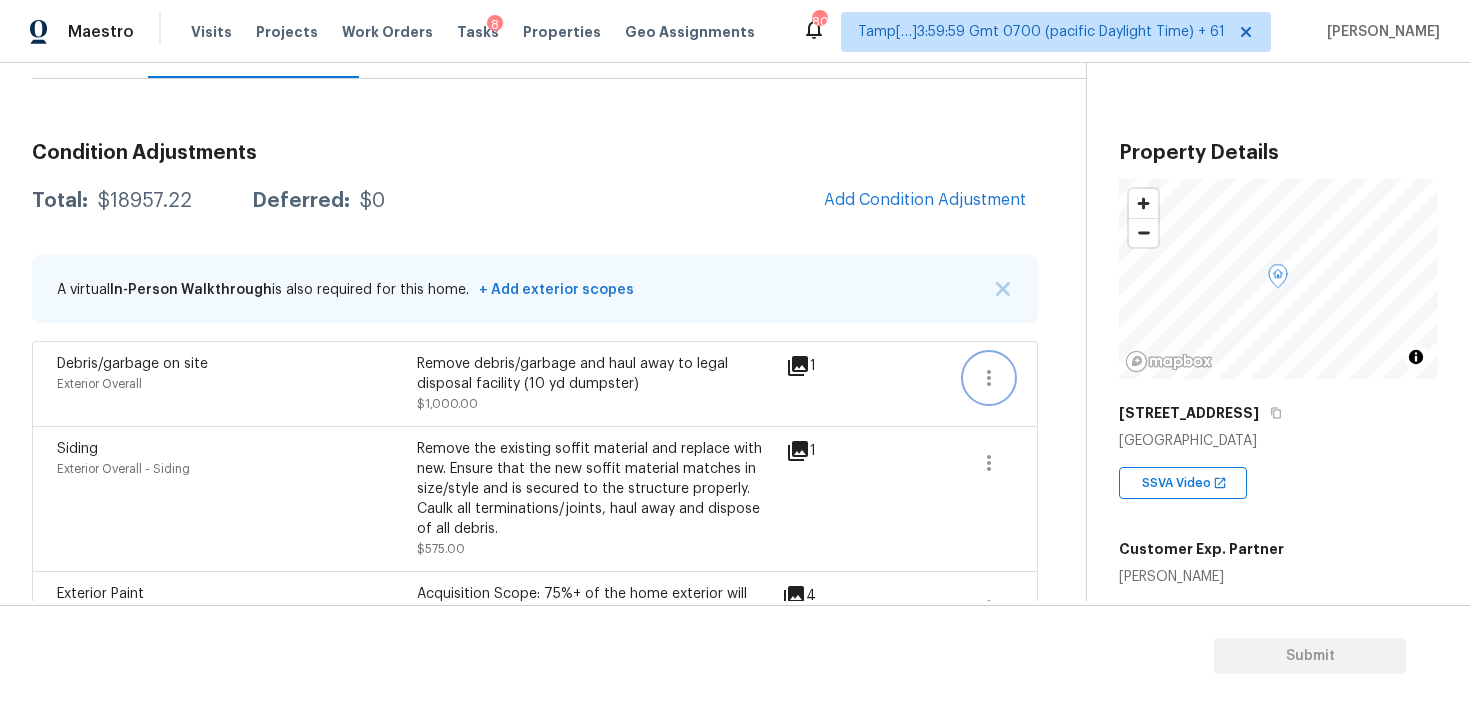 click at bounding box center [989, 378] 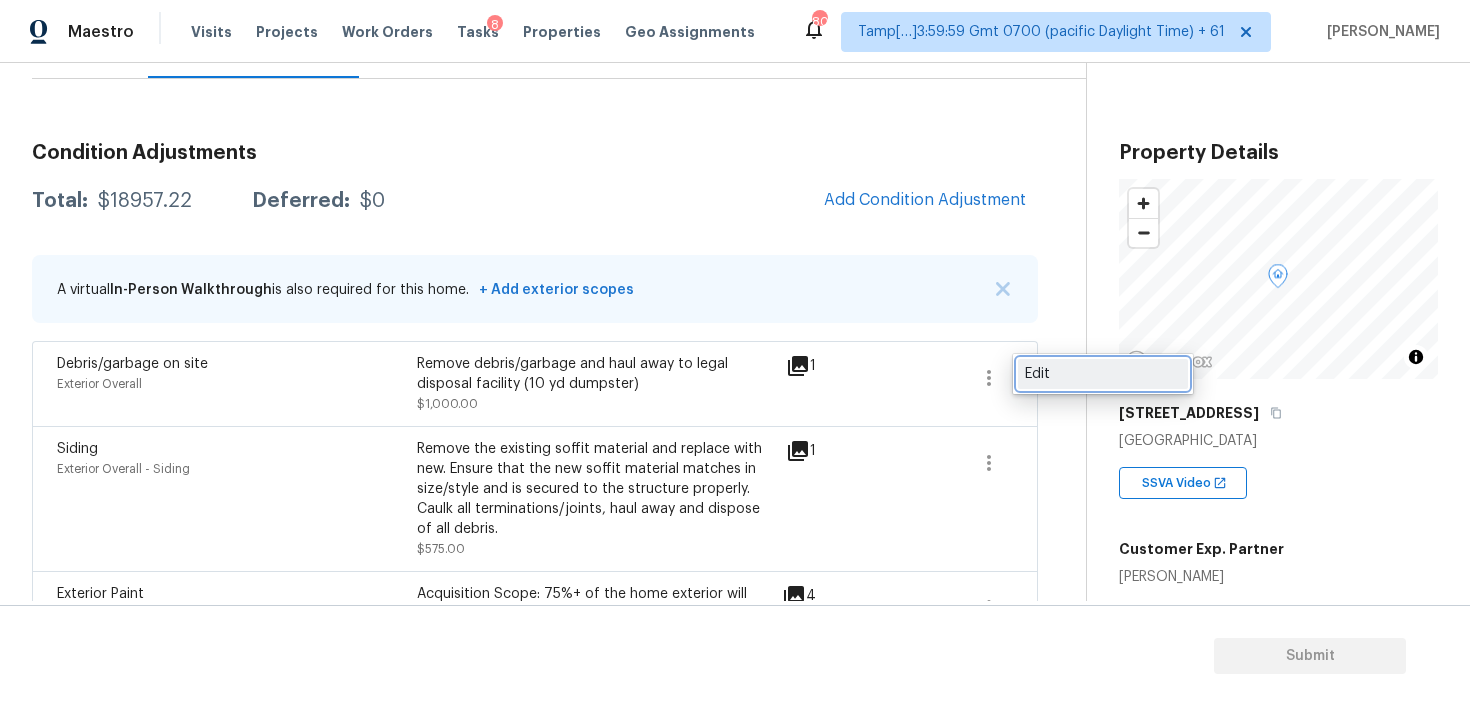 click on "Edit" at bounding box center [1103, 374] 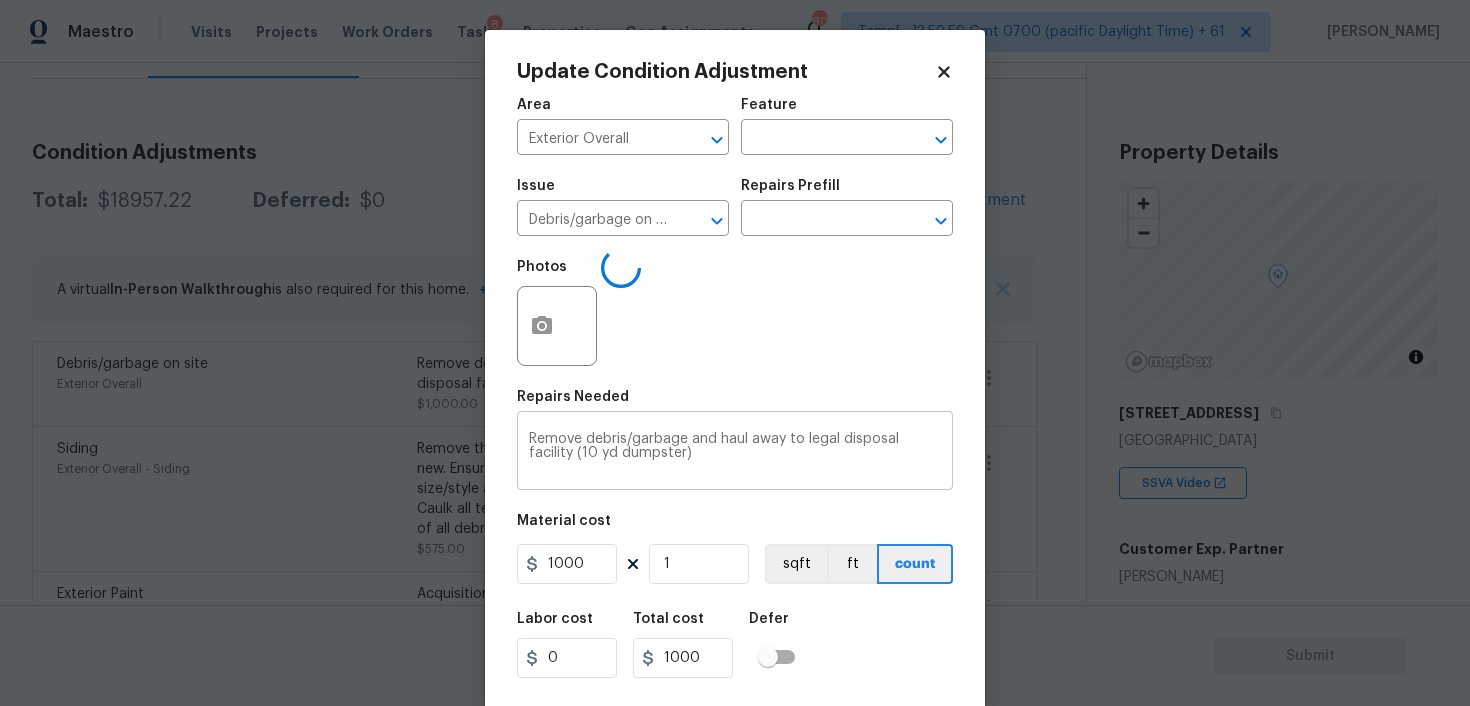click on "Remove debris/garbage and haul away to legal disposal facility (10 yd dumpster)" at bounding box center (735, 453) 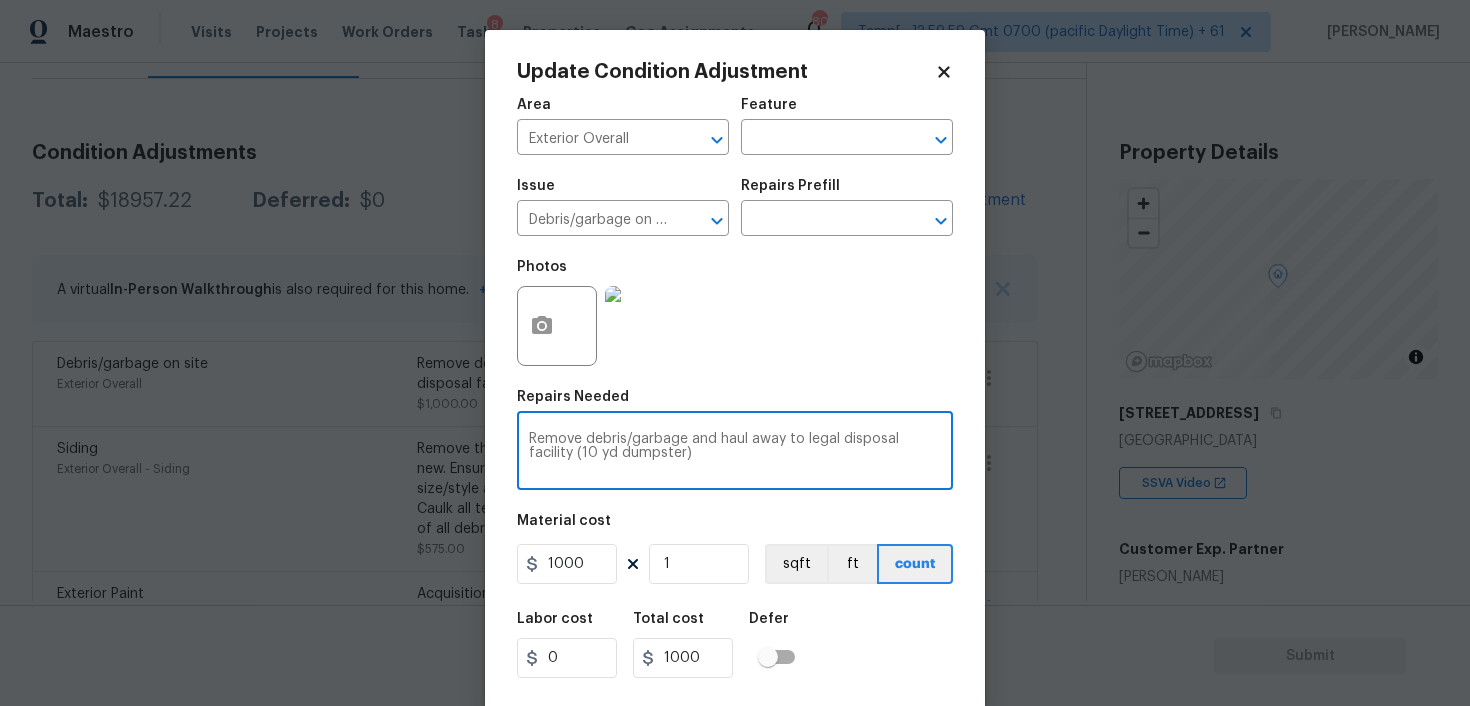type on "Remove debris/garbage and haul away to legal disposal facility" 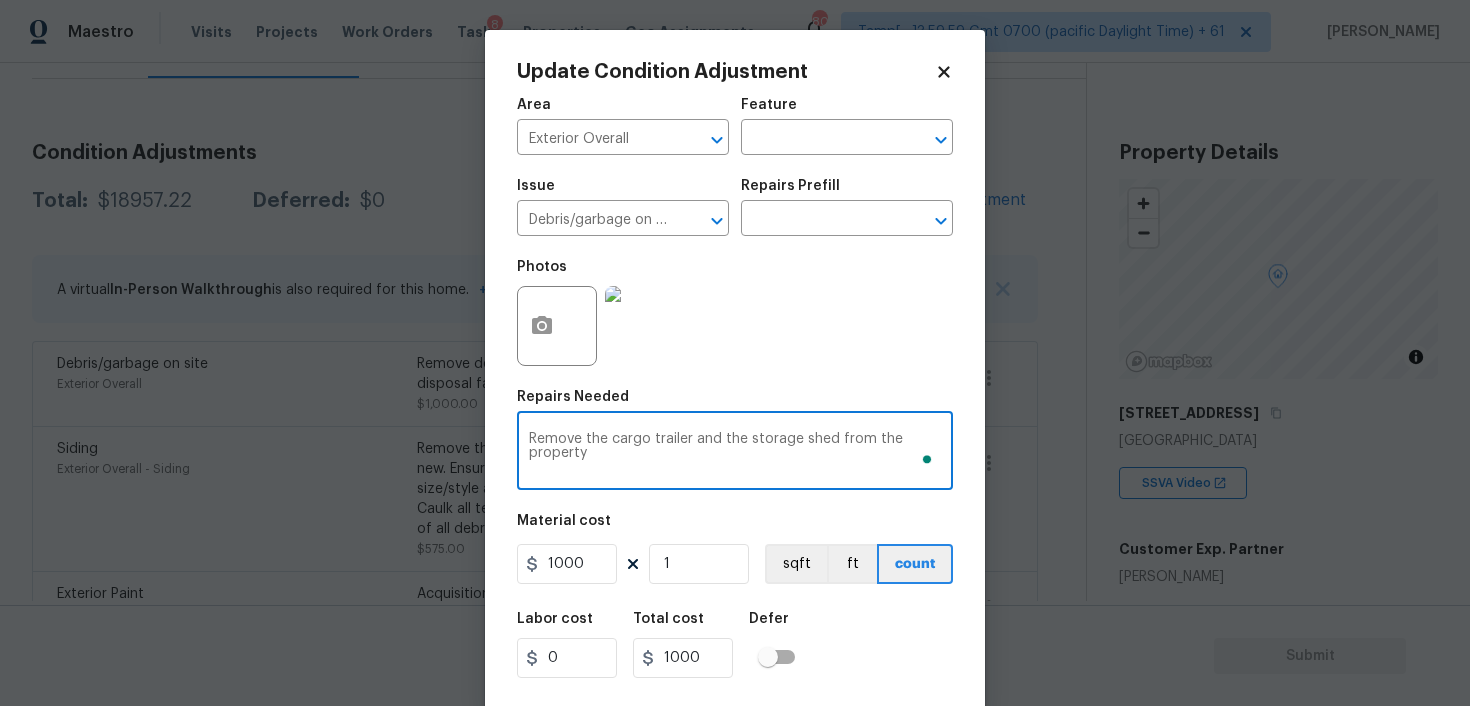type on "Remove the cargo trailer and the storage shed from the property" 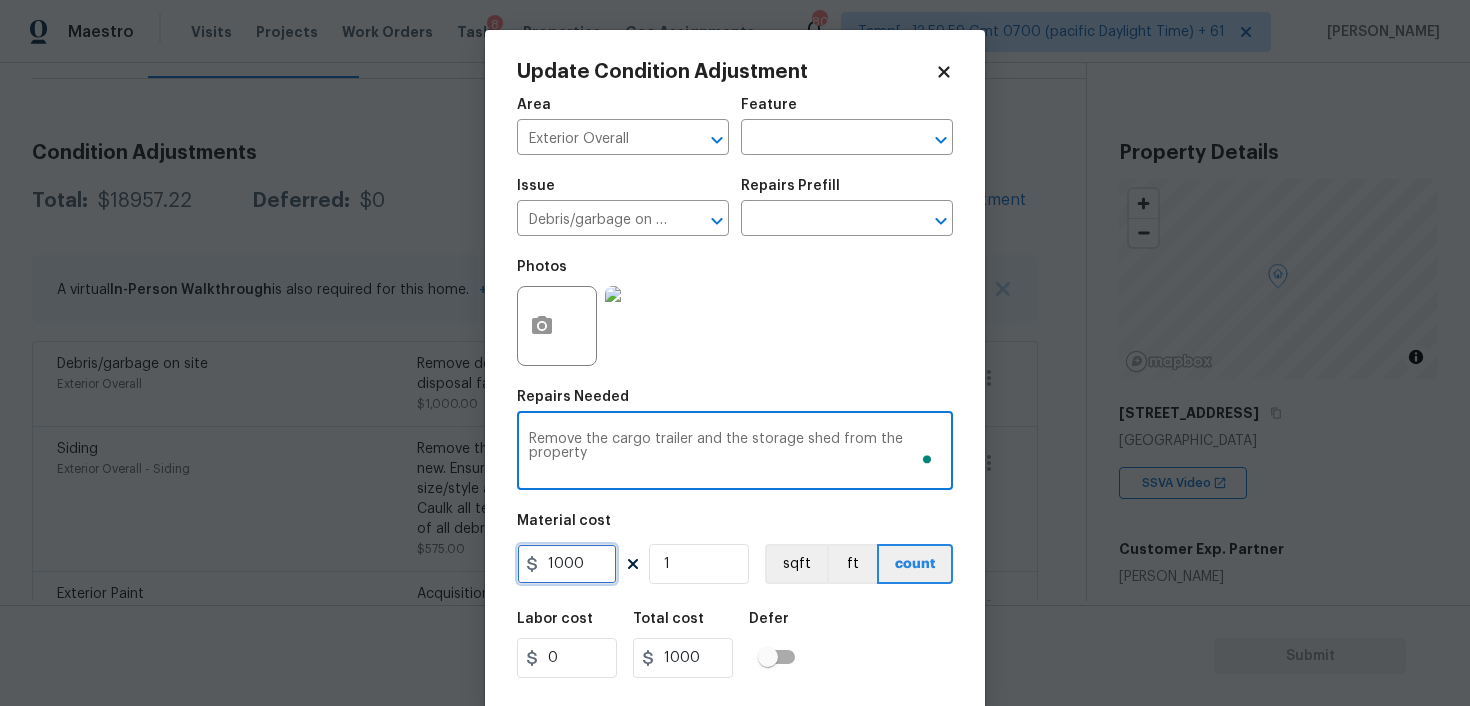 click on "1000" at bounding box center (567, 564) 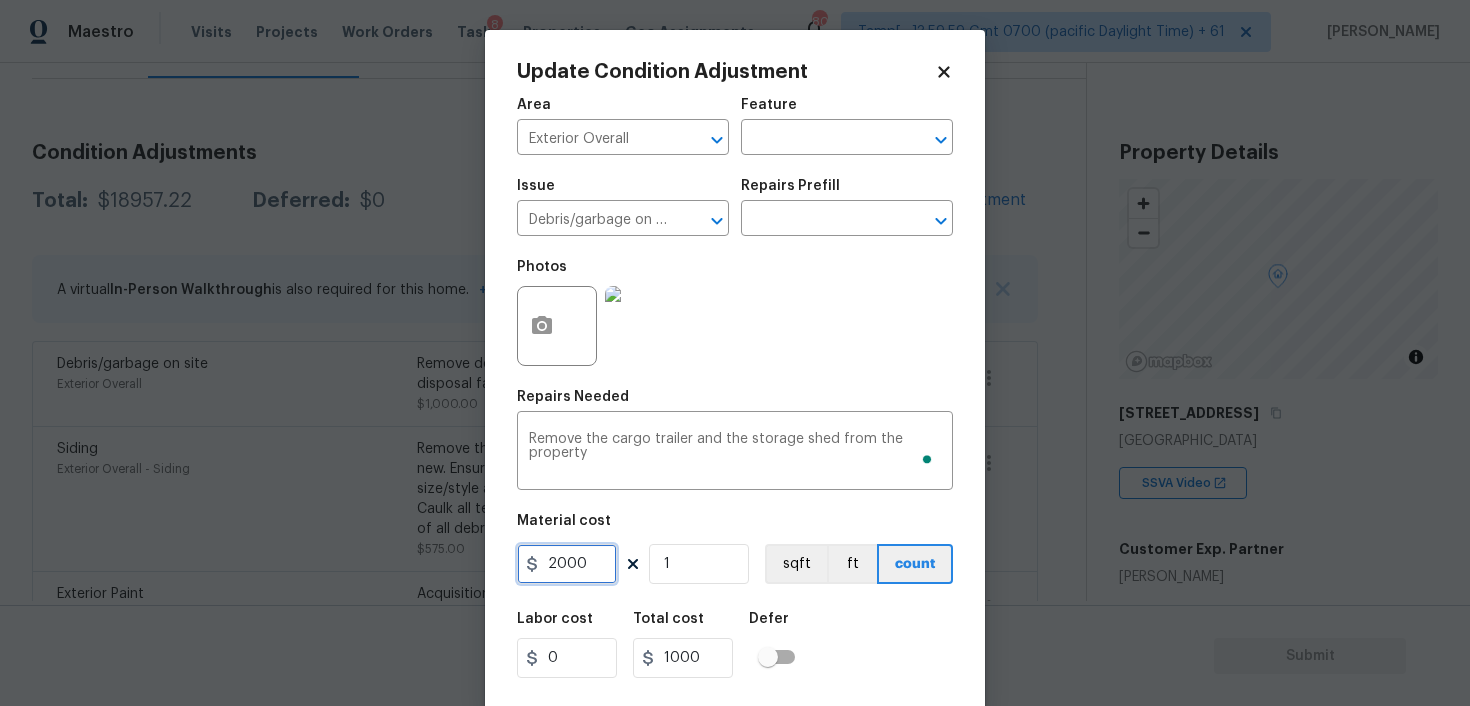 type on "2000" 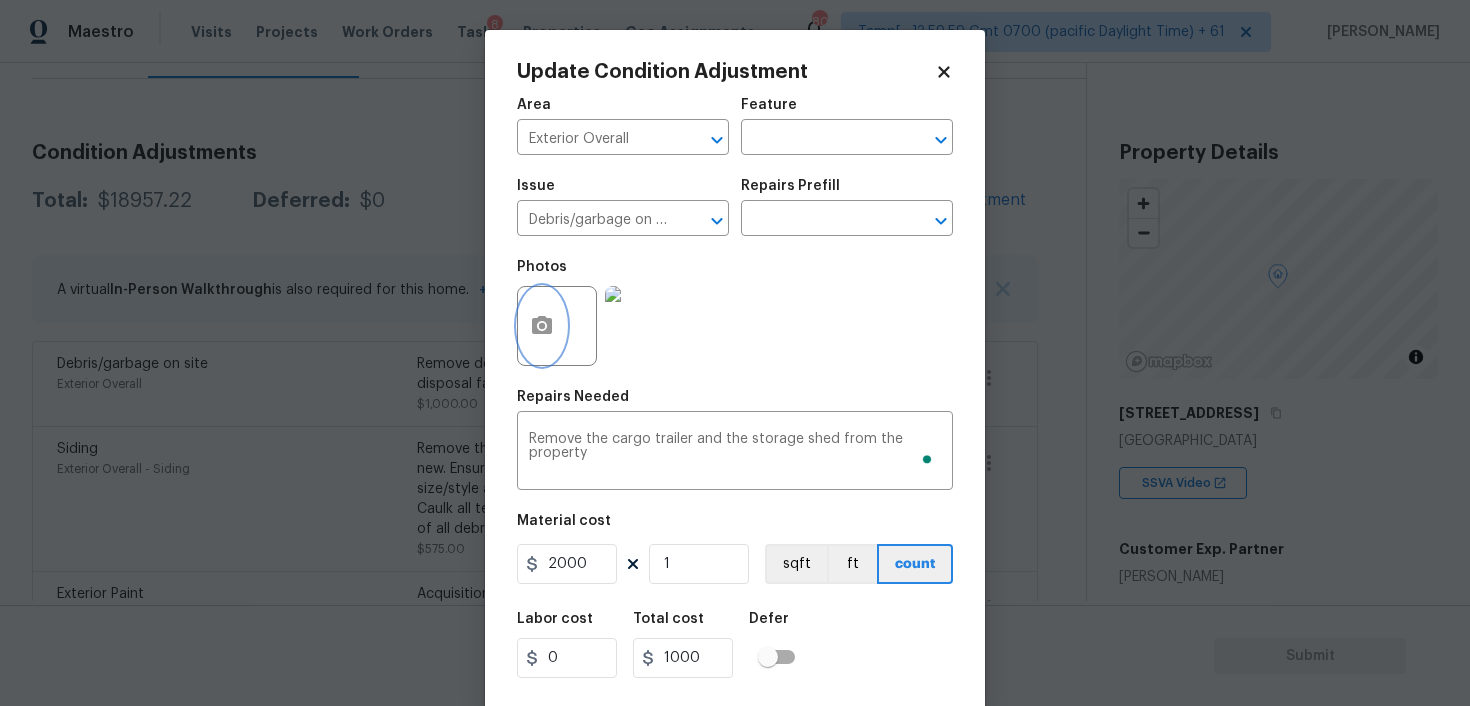 click 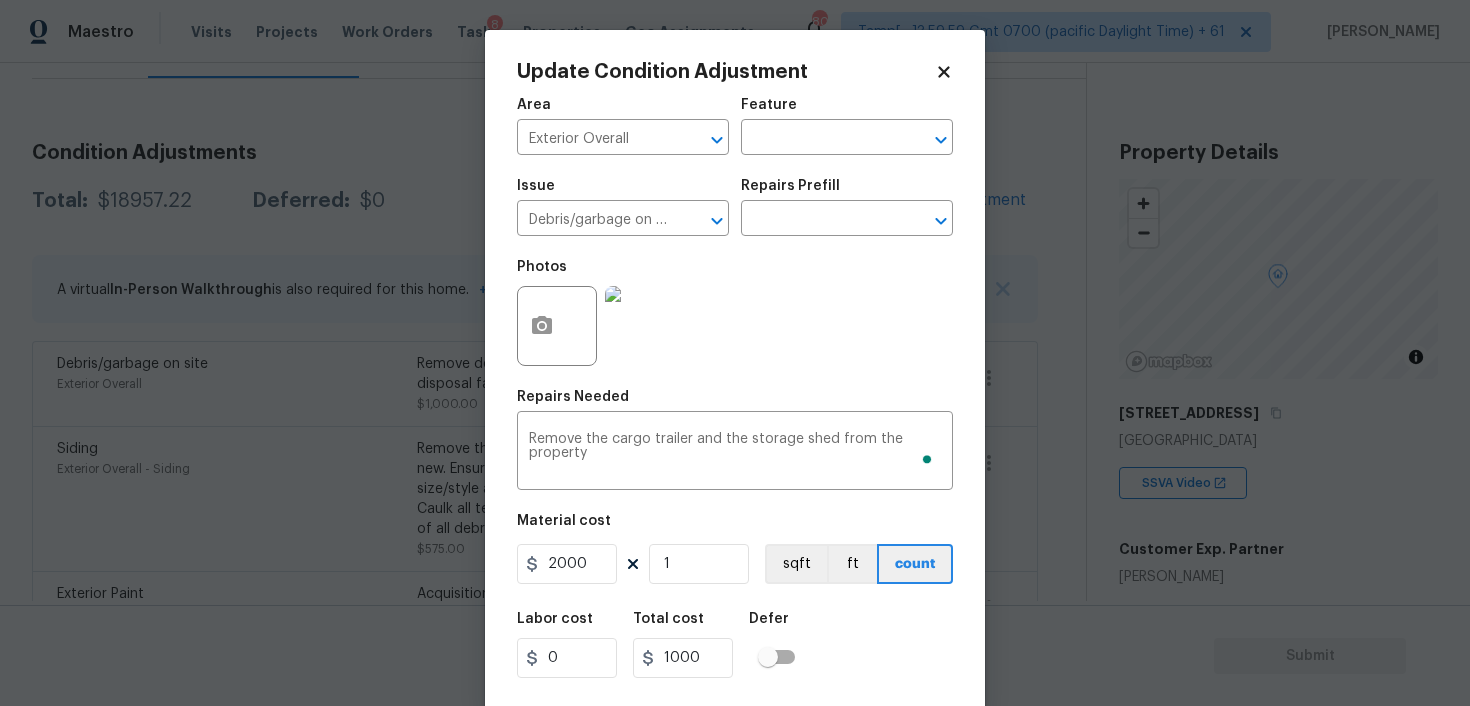 type on "2000" 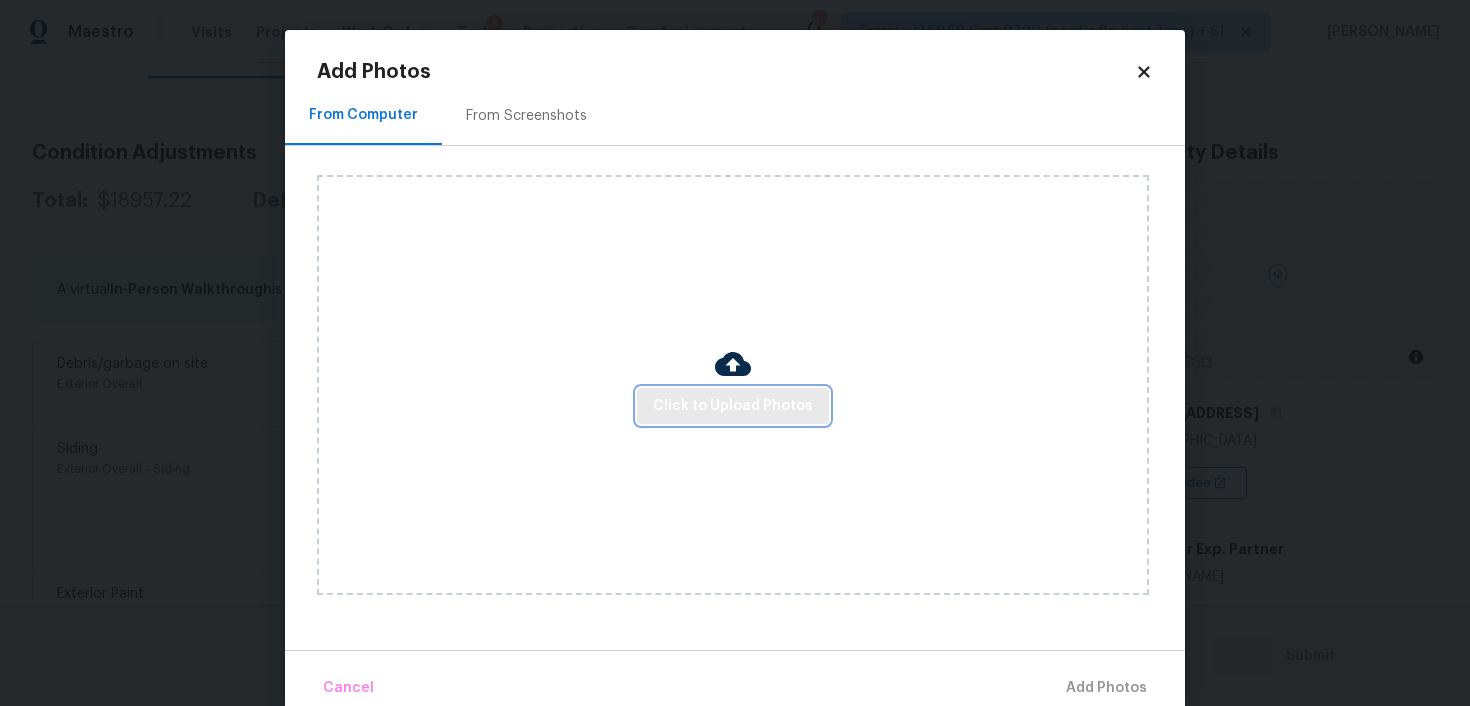 click on "Click to Upload Photos" at bounding box center (733, 406) 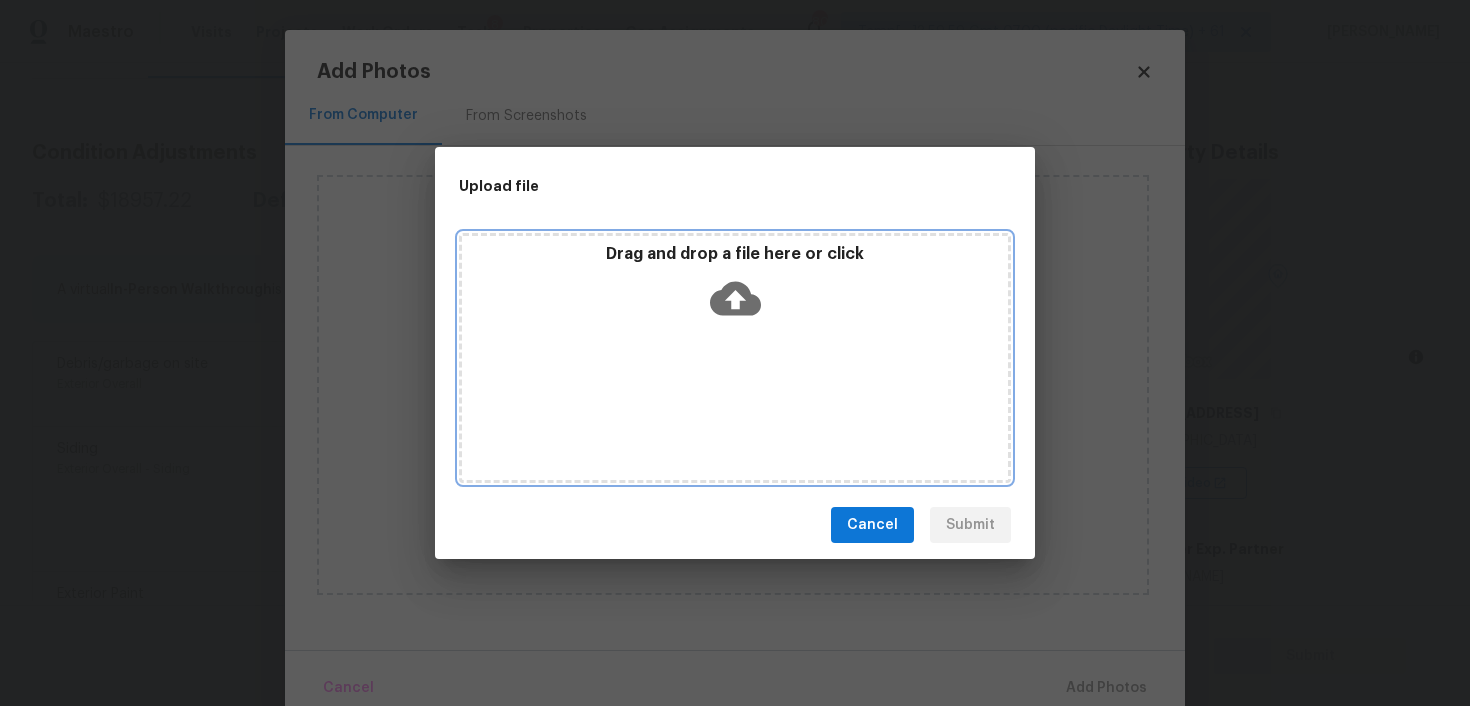 click 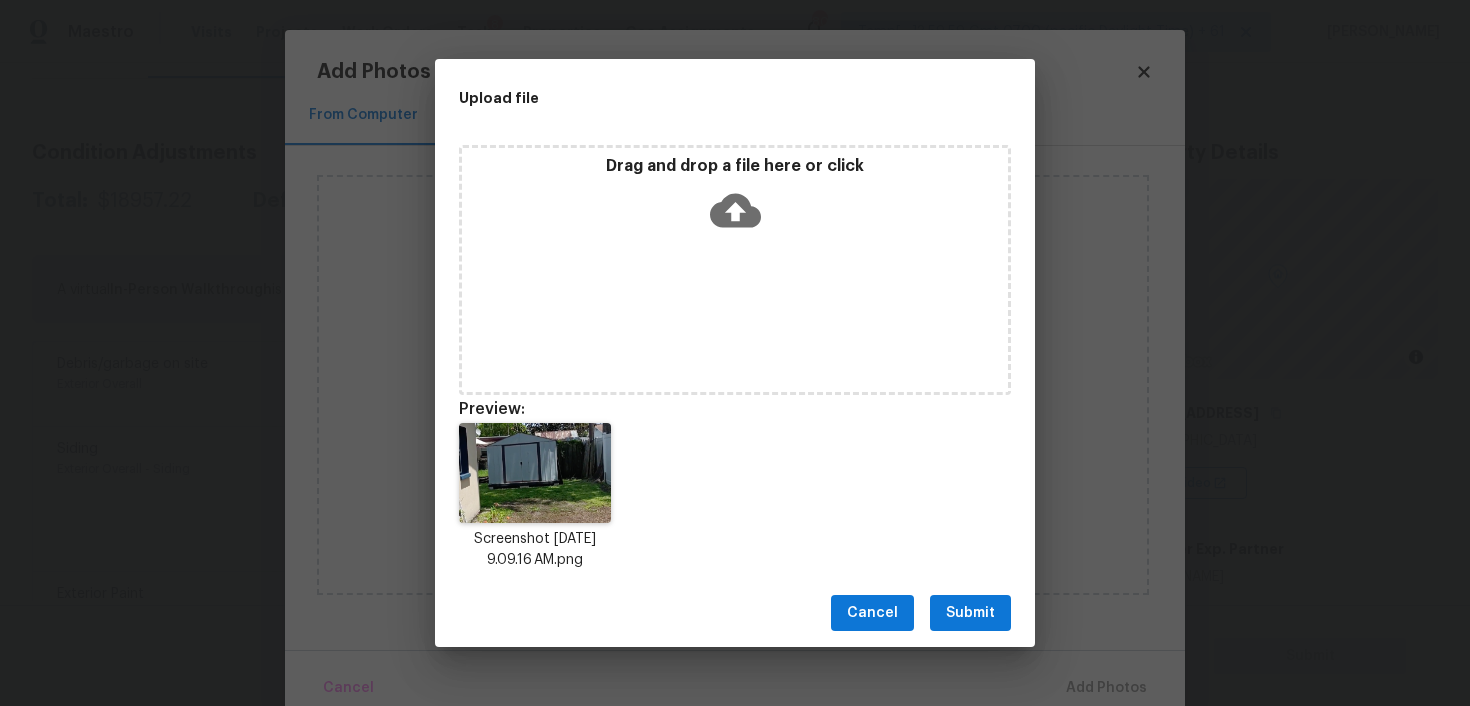 click on "Submit" at bounding box center [970, 613] 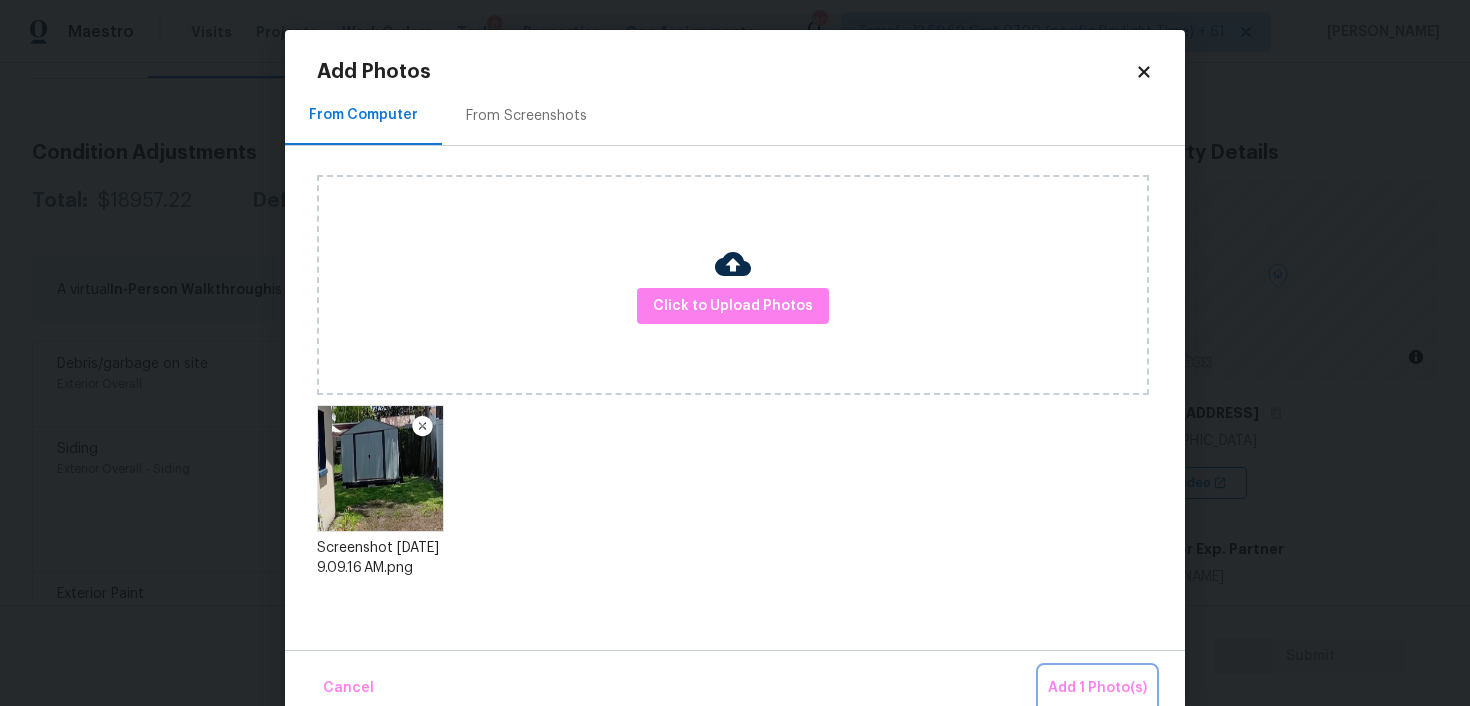 click on "Add 1 Photo(s)" at bounding box center [1097, 688] 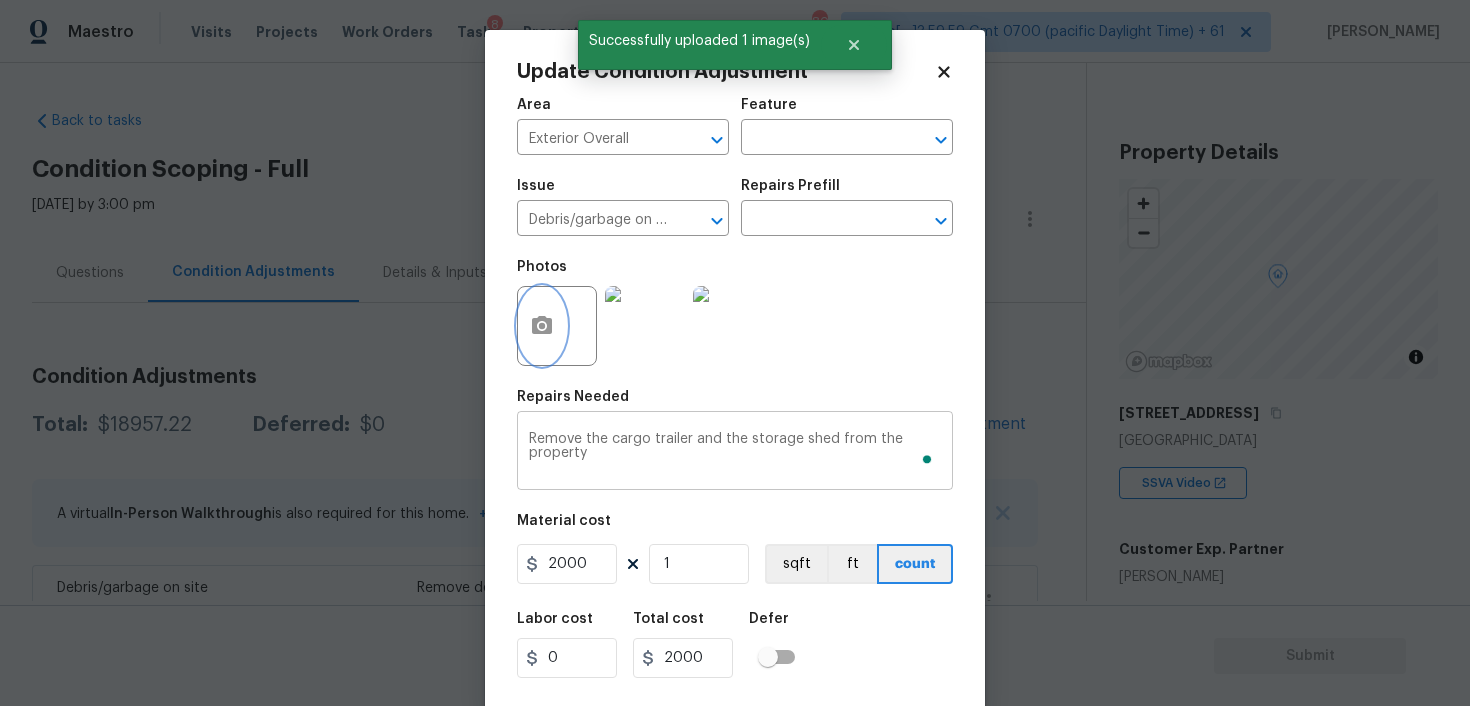 scroll, scrollTop: 0, scrollLeft: 0, axis: both 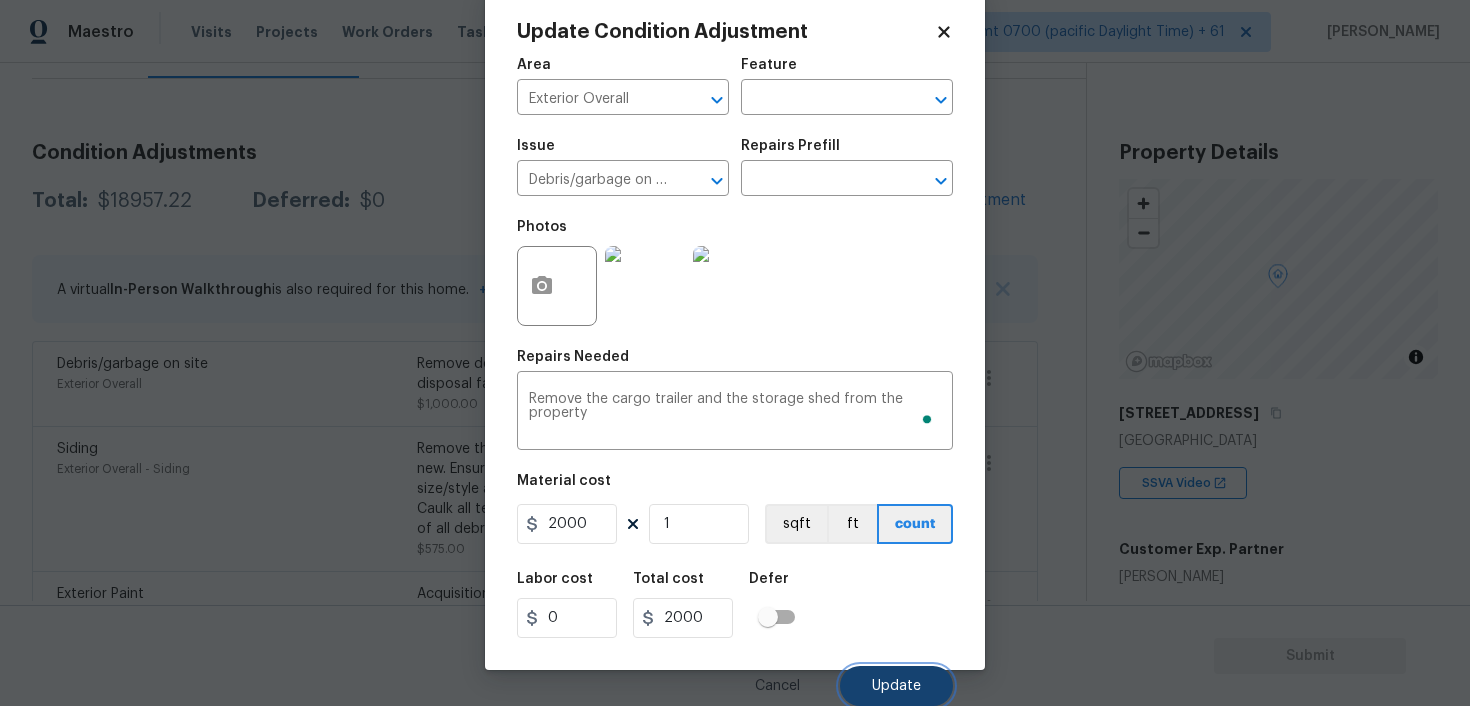 click on "Update" at bounding box center (896, 686) 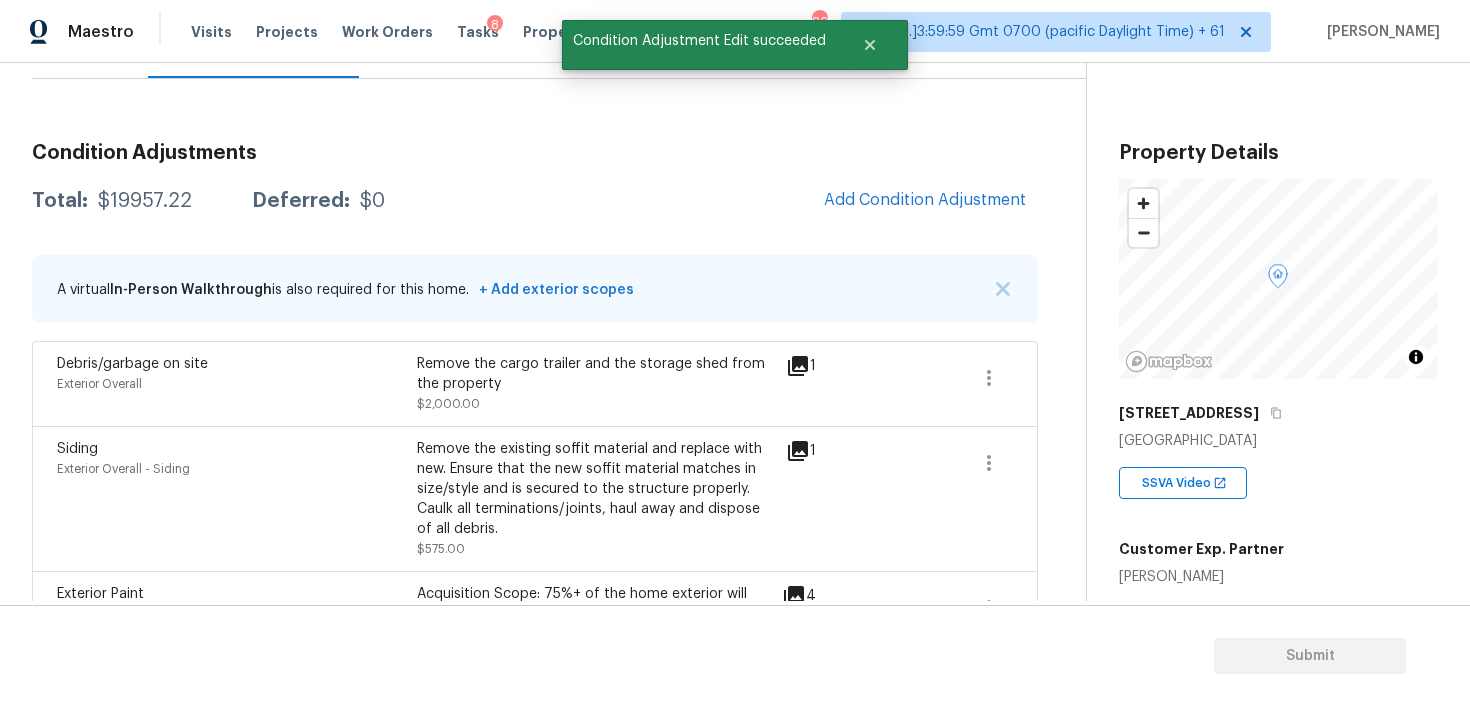 scroll, scrollTop: 0, scrollLeft: 0, axis: both 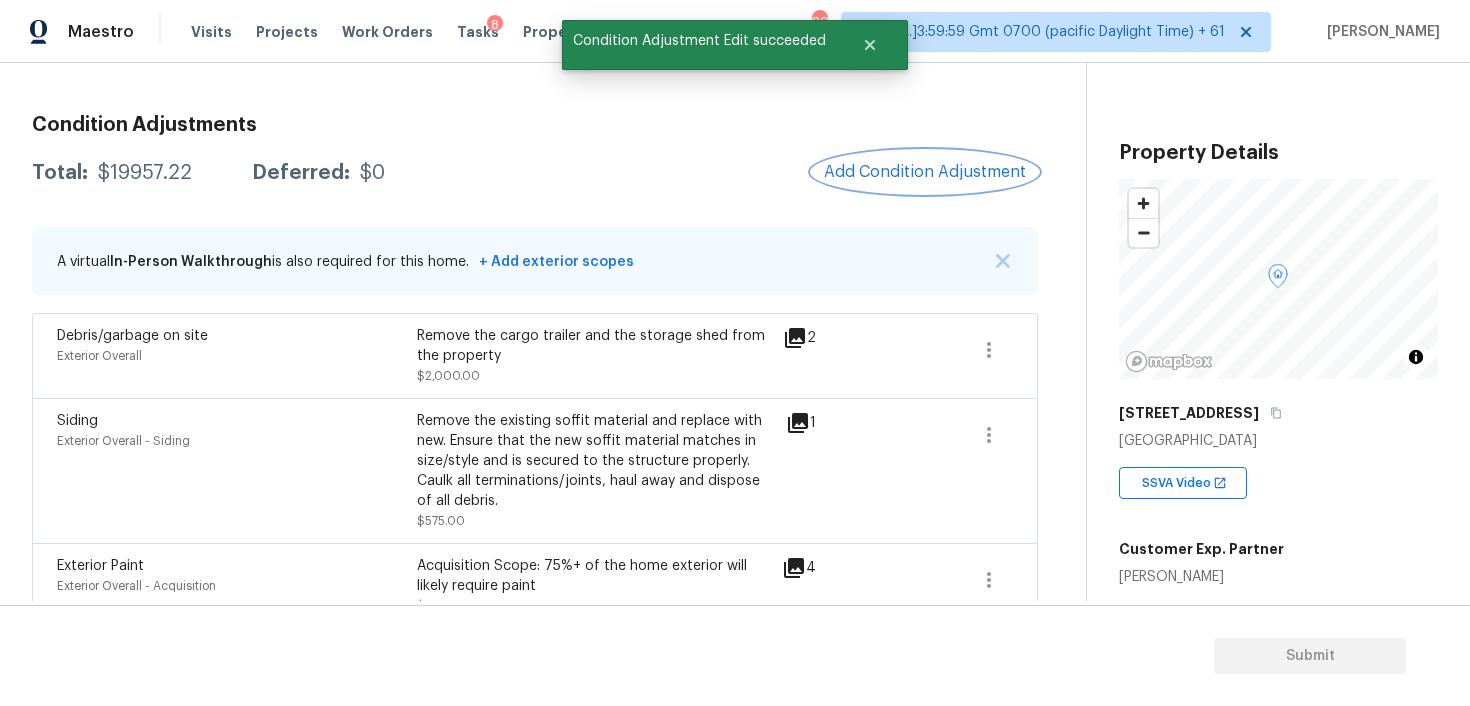 click on "Add Condition Adjustment" at bounding box center [925, 172] 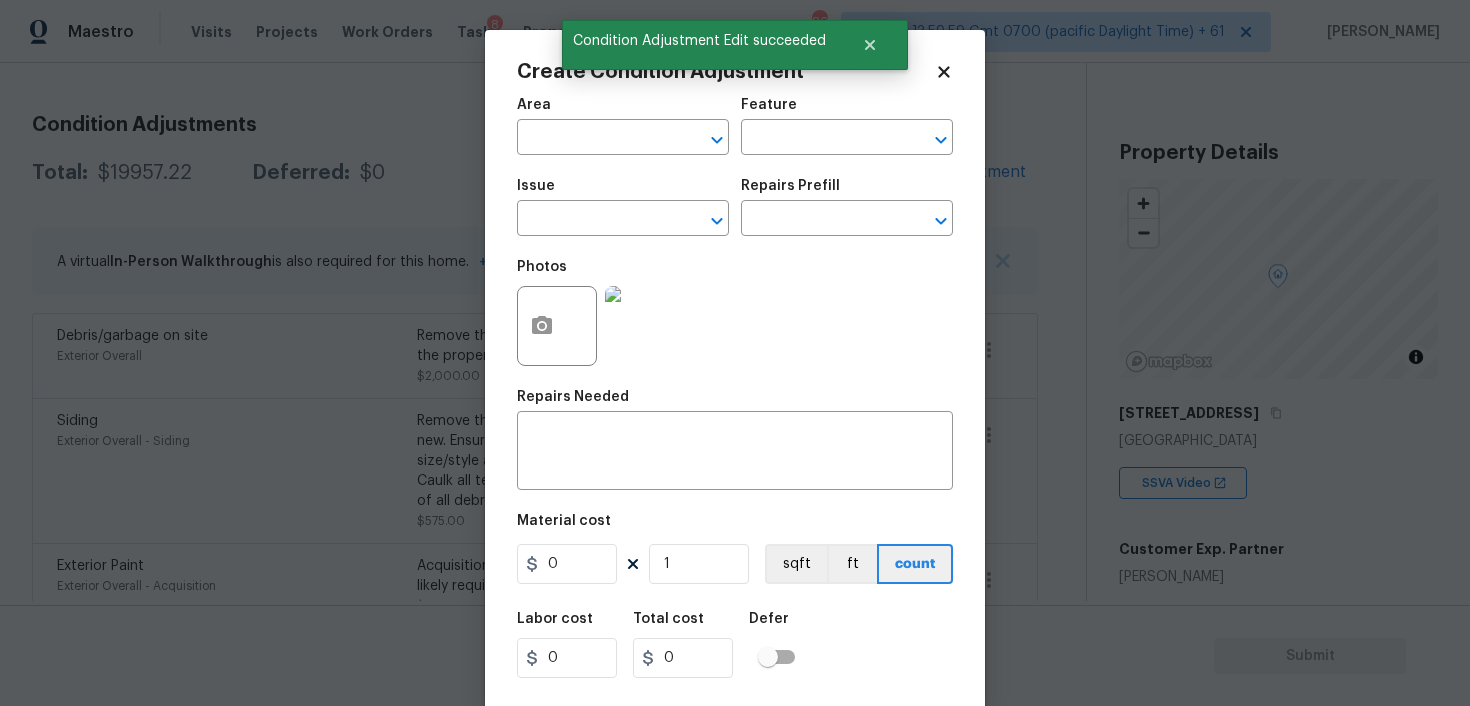 click at bounding box center [557, 326] 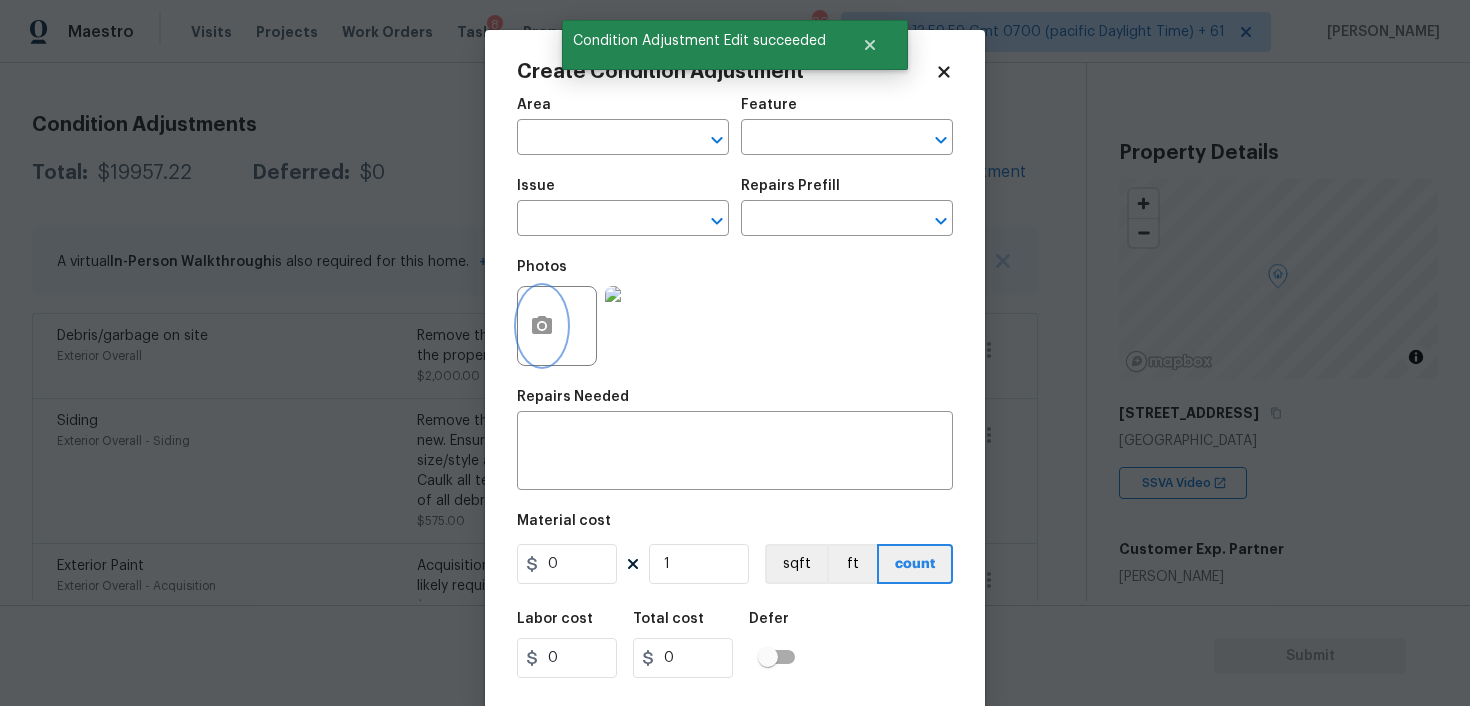 click 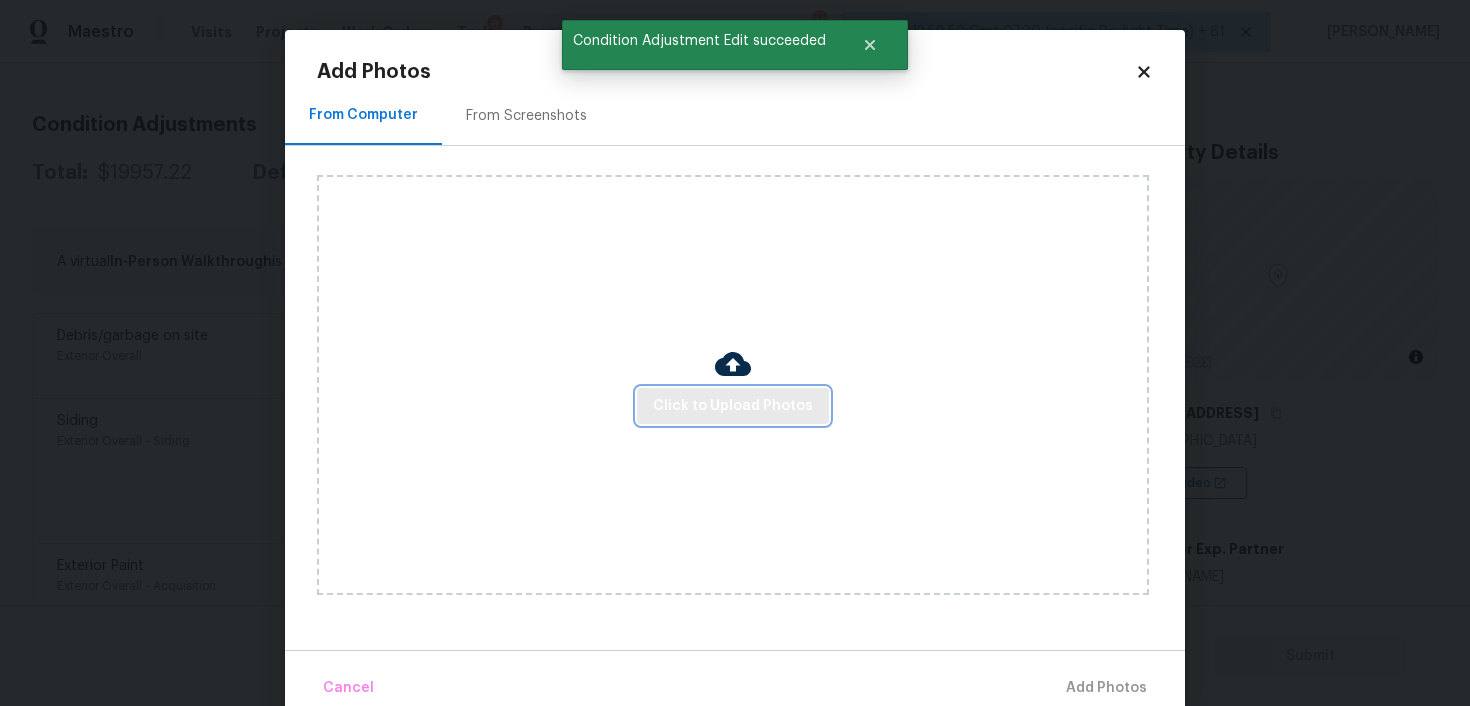 click on "Click to Upload Photos" at bounding box center (733, 406) 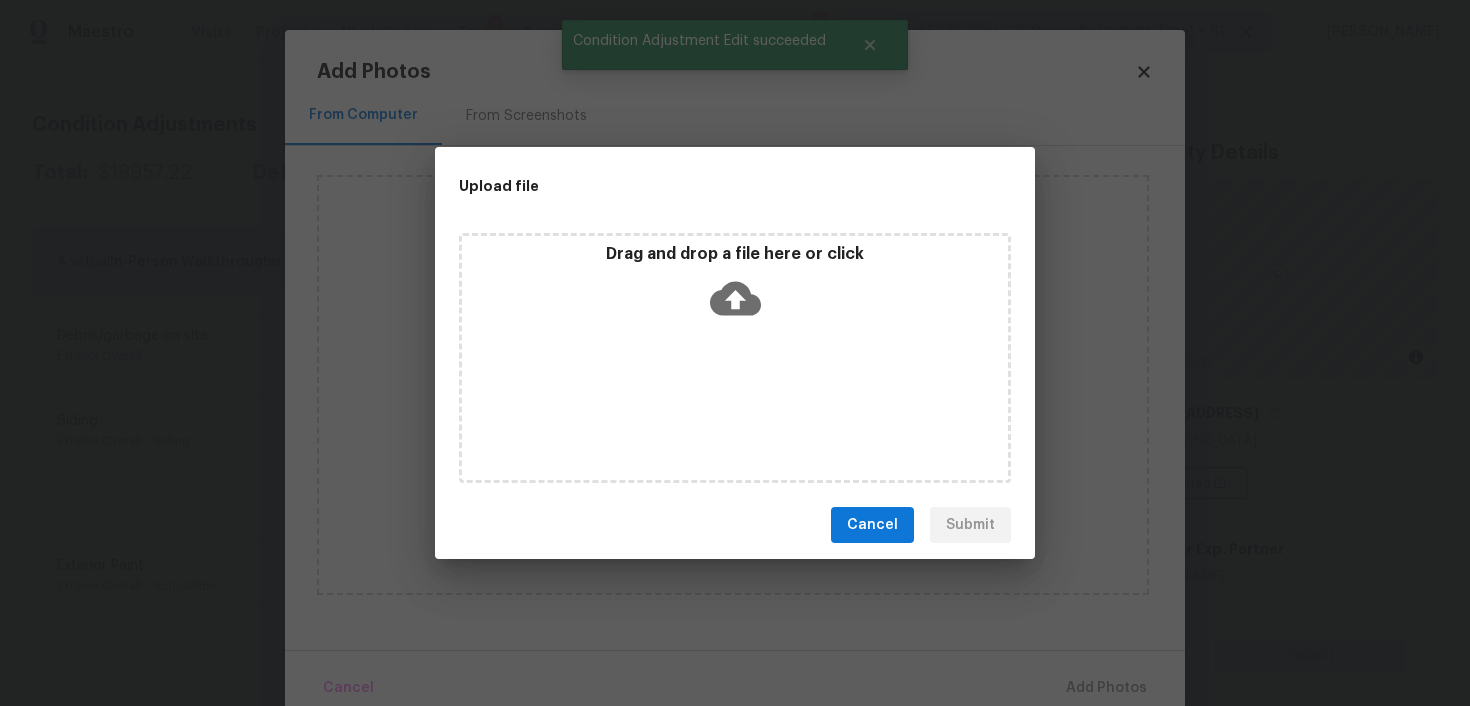 click on "Drag and drop a file here or click" at bounding box center (735, 287) 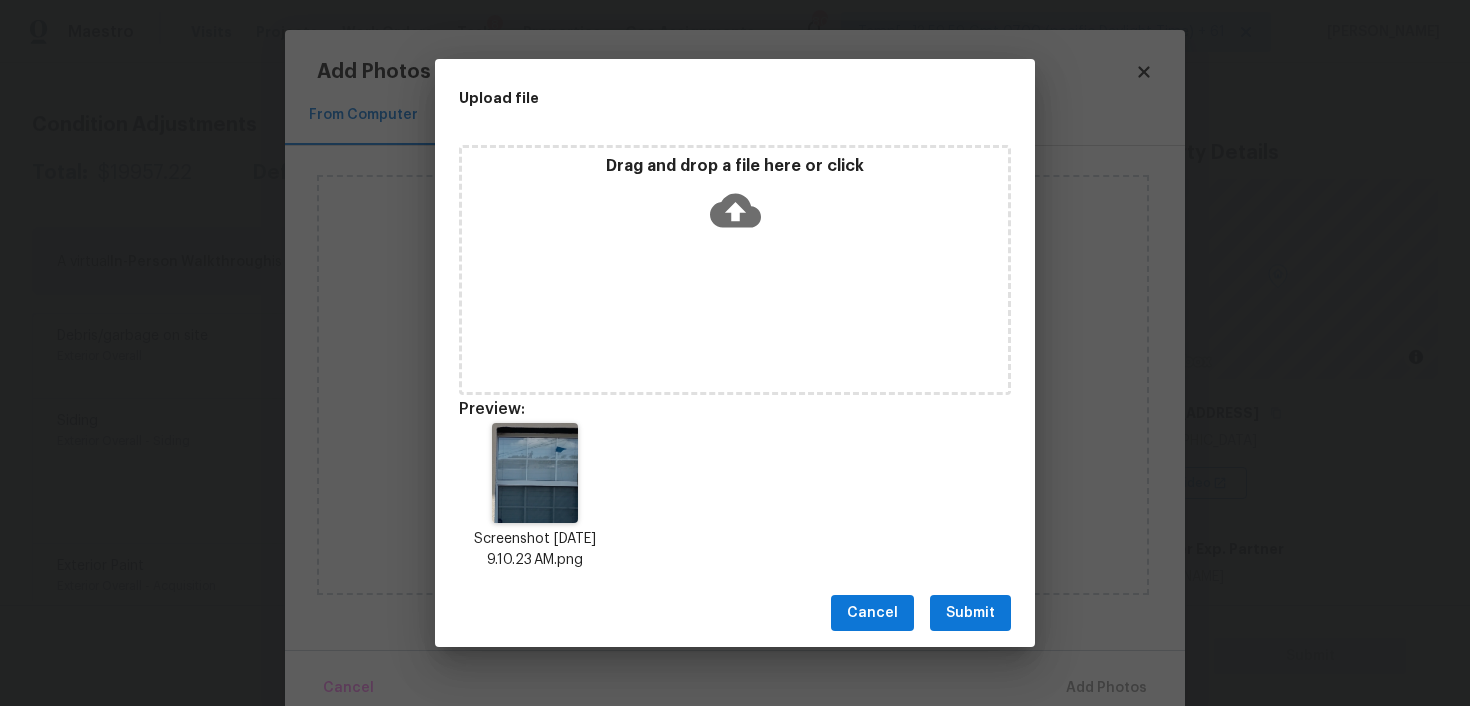 click on "Submit" at bounding box center (970, 613) 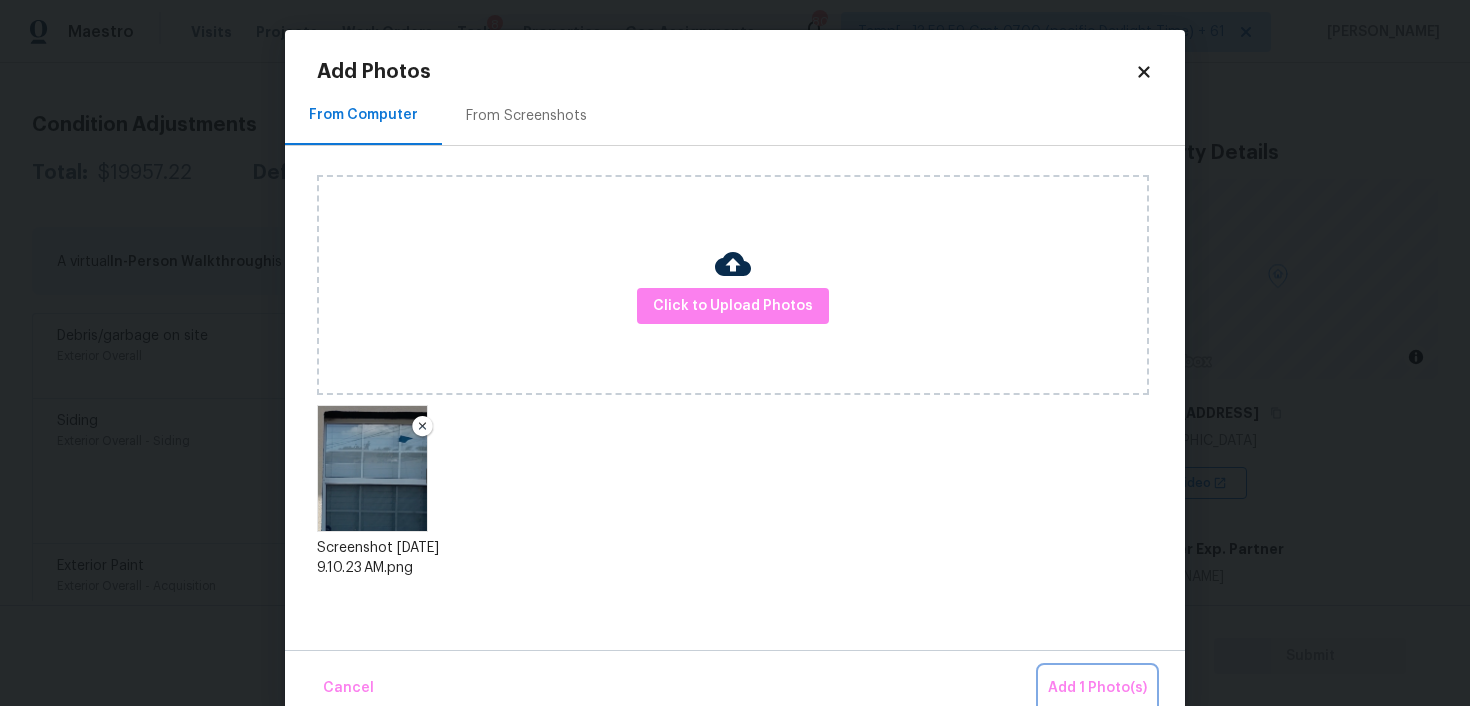 click on "Add 1 Photo(s)" at bounding box center (1097, 688) 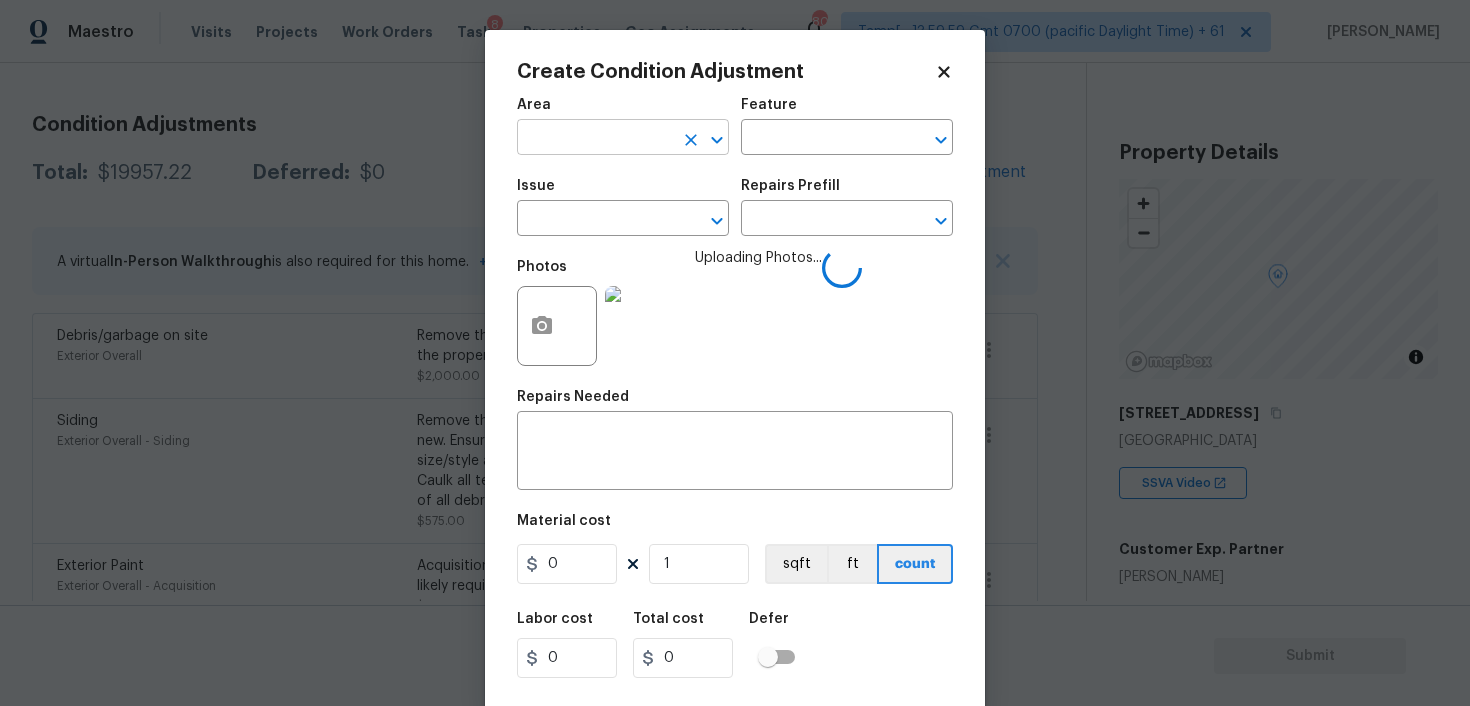 click at bounding box center [595, 139] 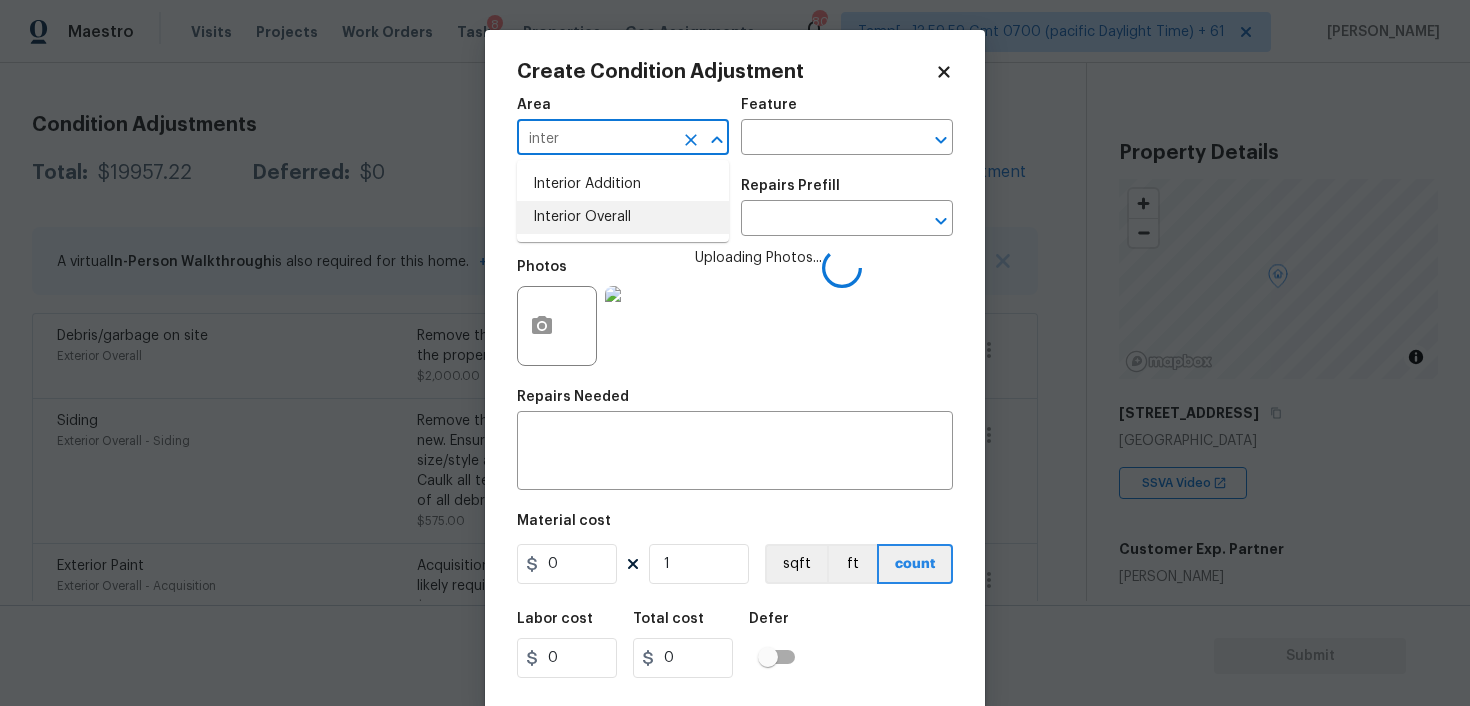 click on "Interior Overall" at bounding box center (623, 217) 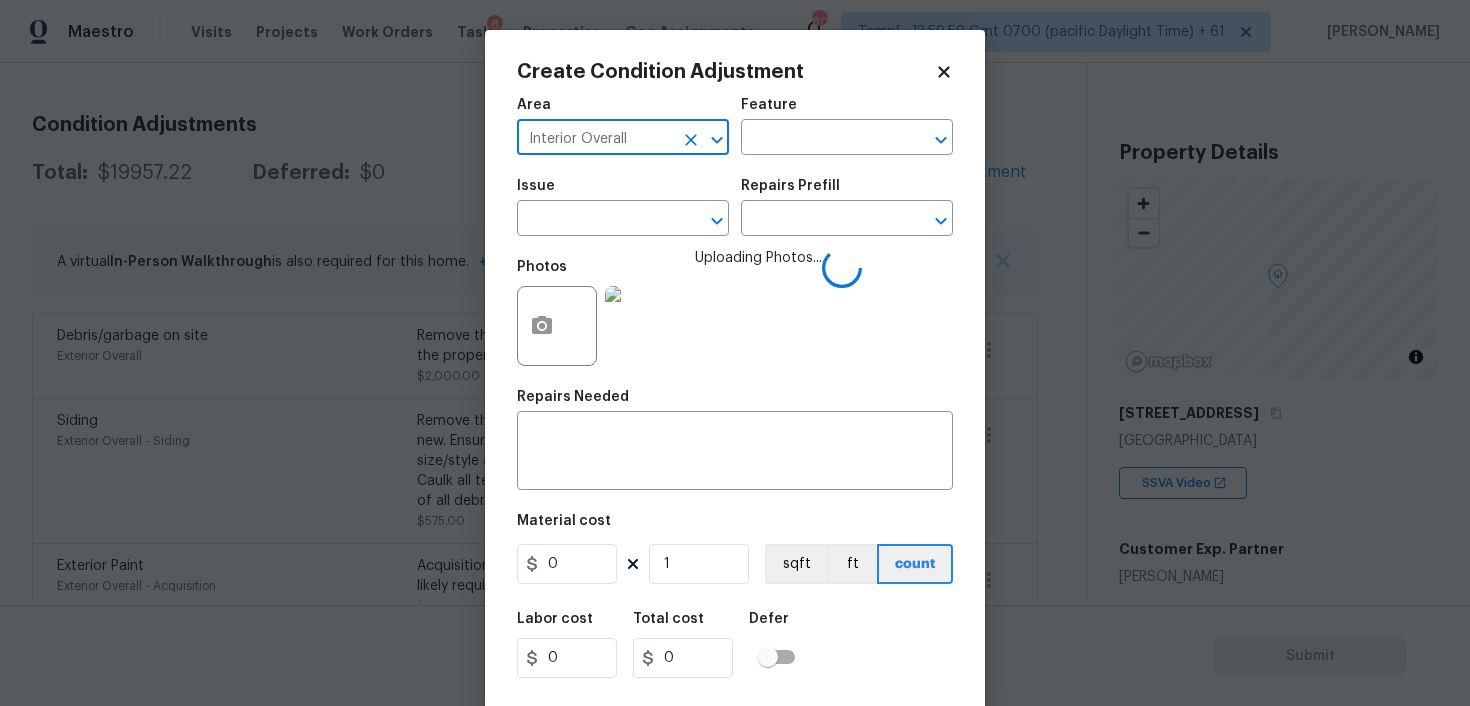 type on "Interior Overall" 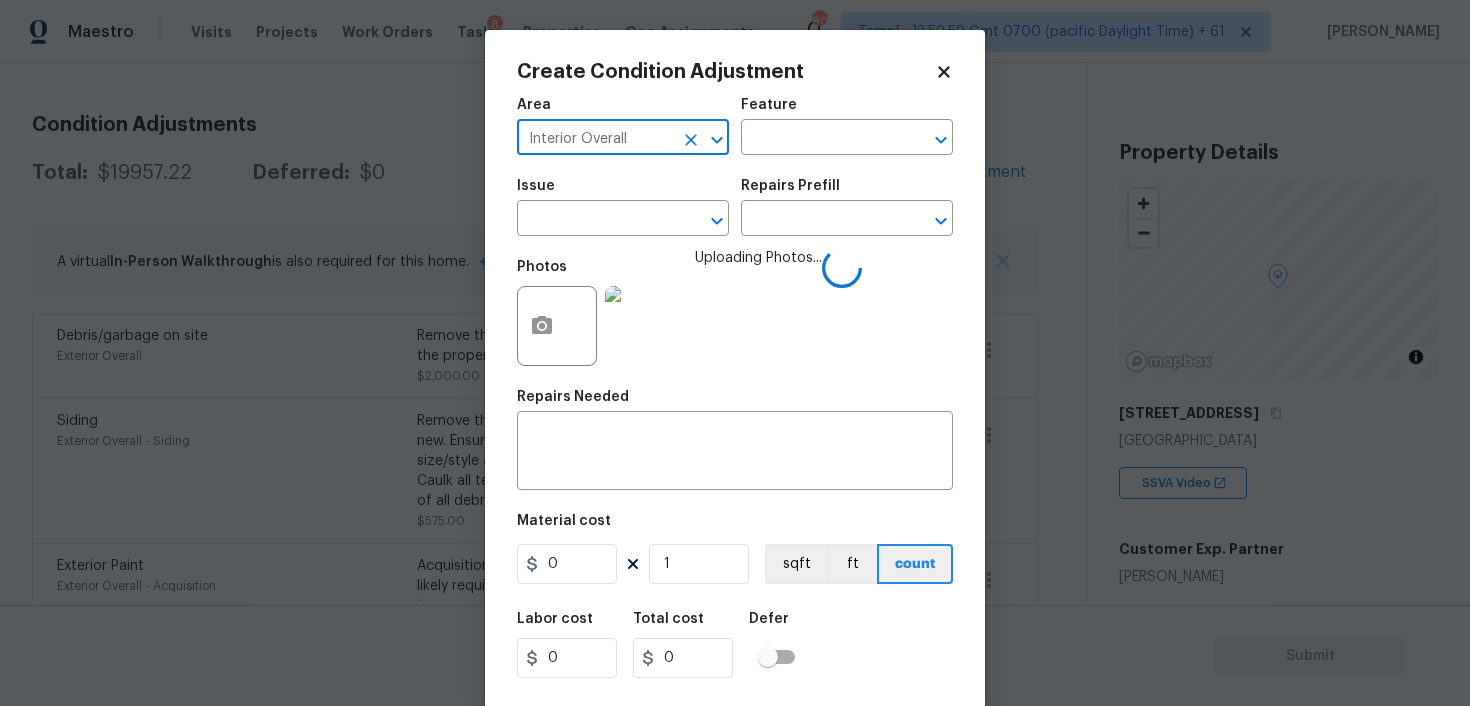 click at bounding box center (595, 220) 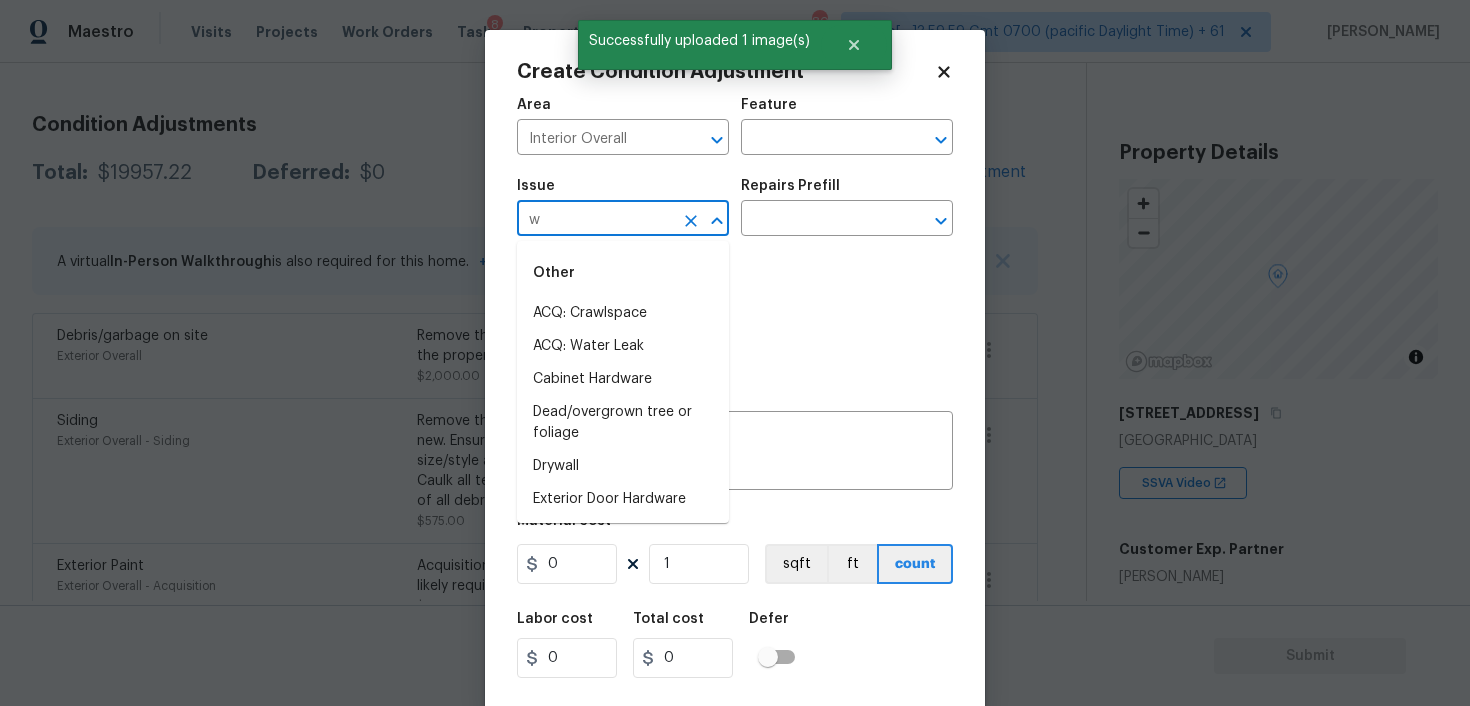 type on "wi" 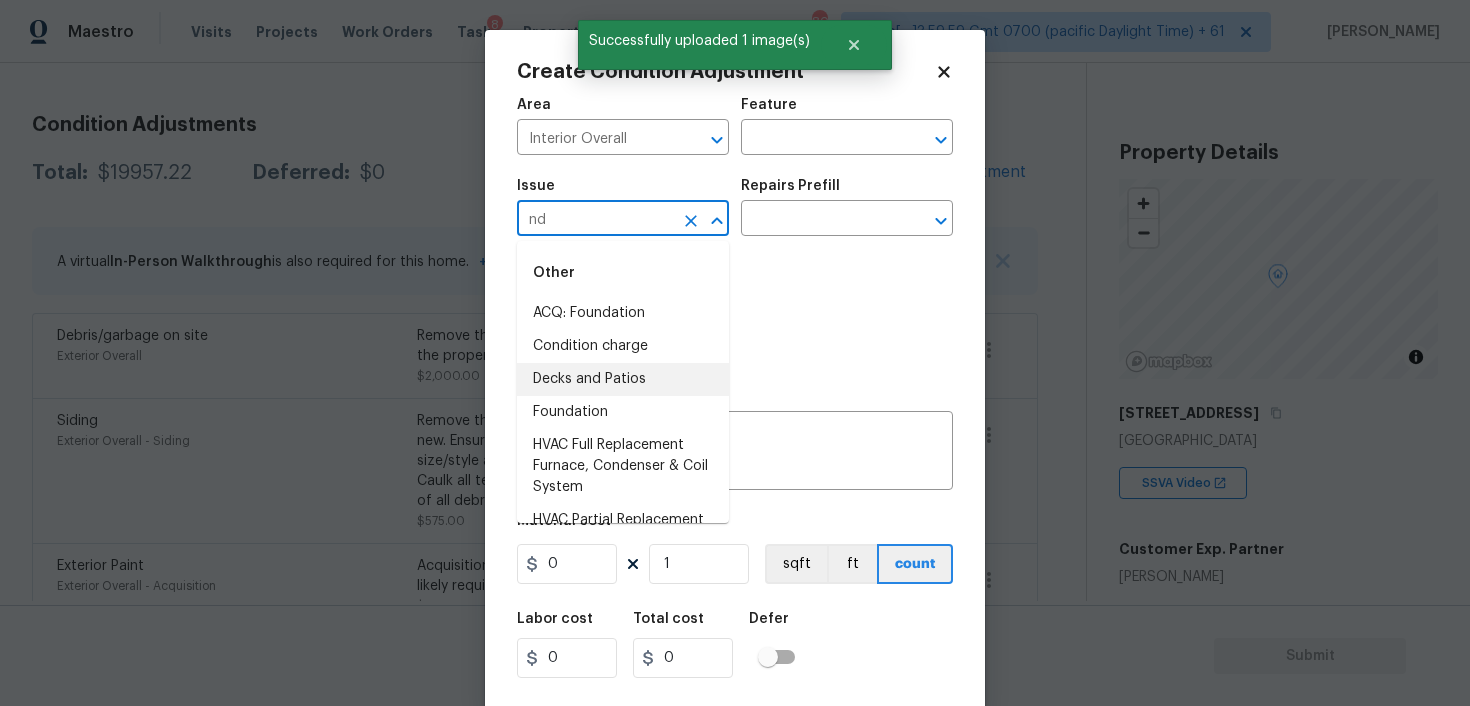 type on "n" 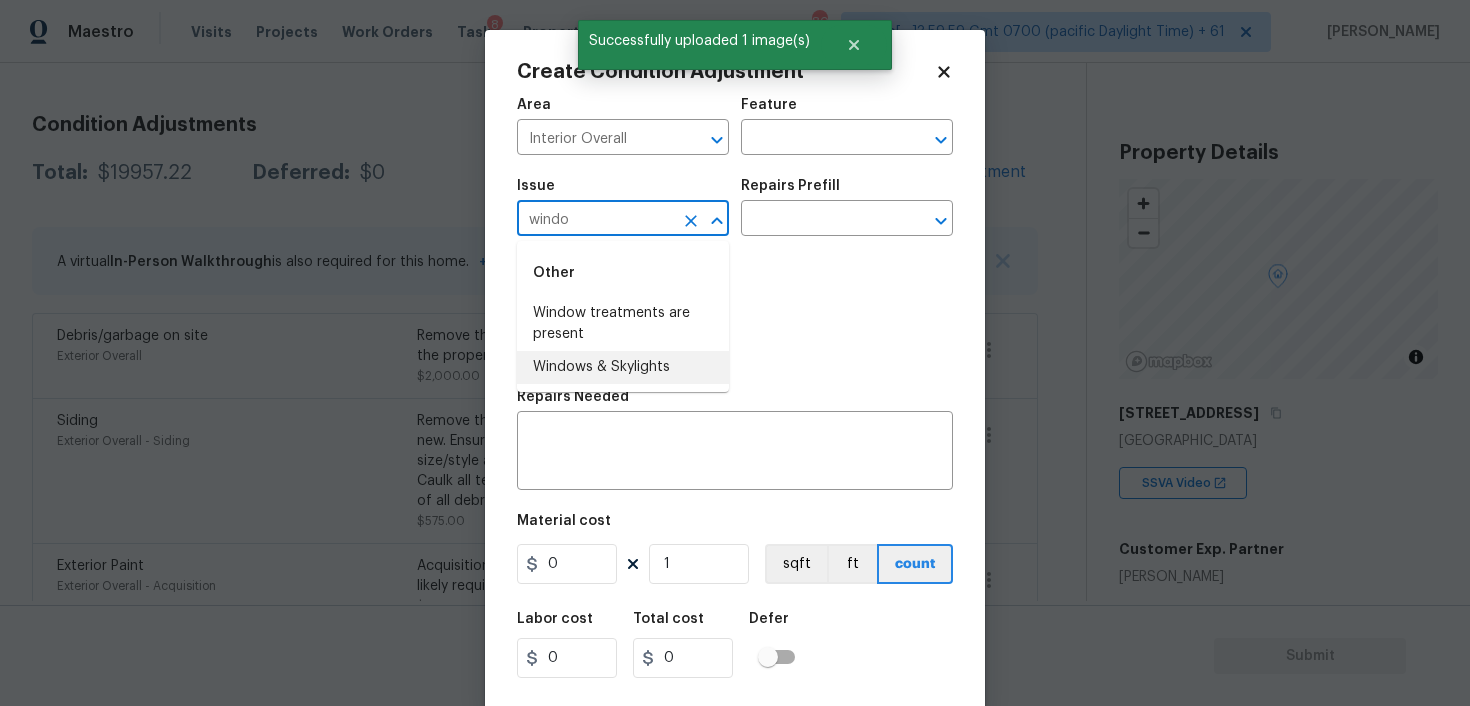 click on "Windows & Skylights" at bounding box center (623, 367) 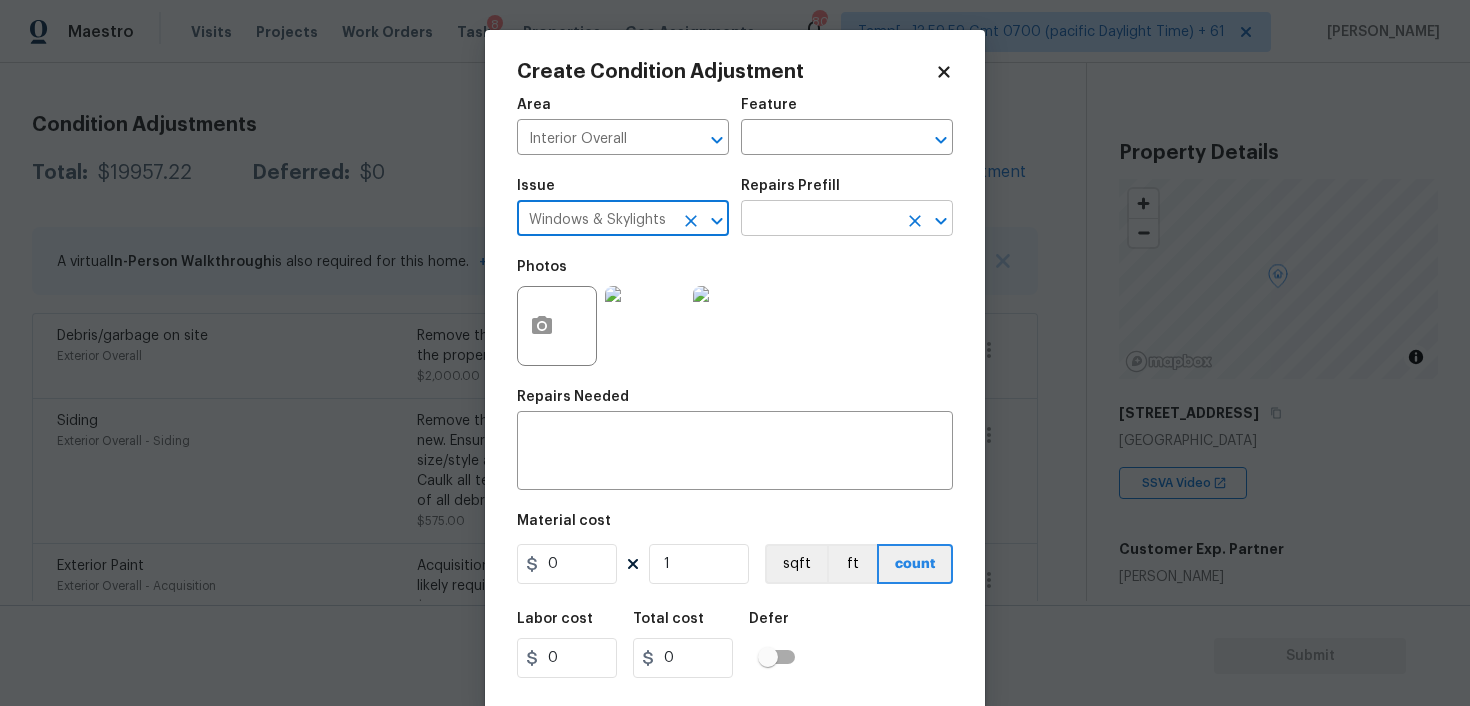 type on "Windows & Skylights" 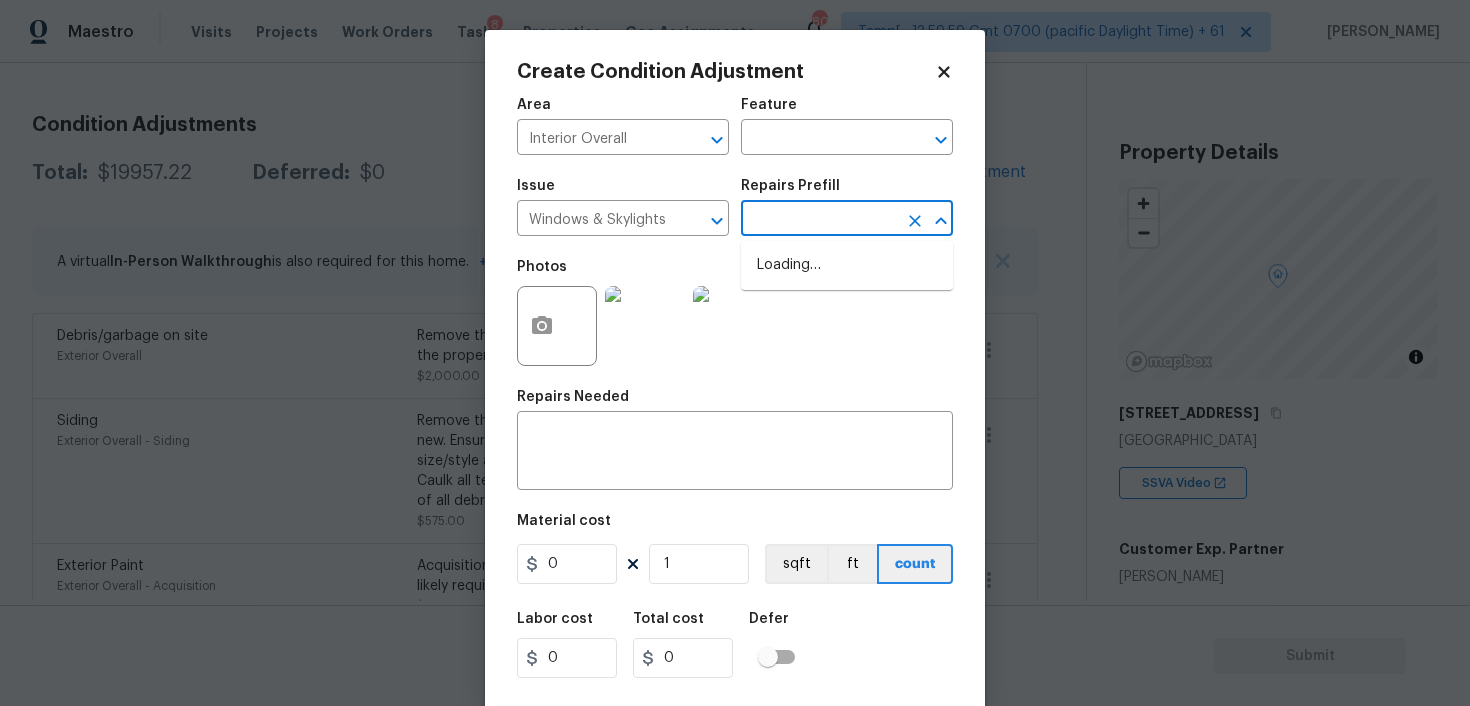 click at bounding box center (819, 220) 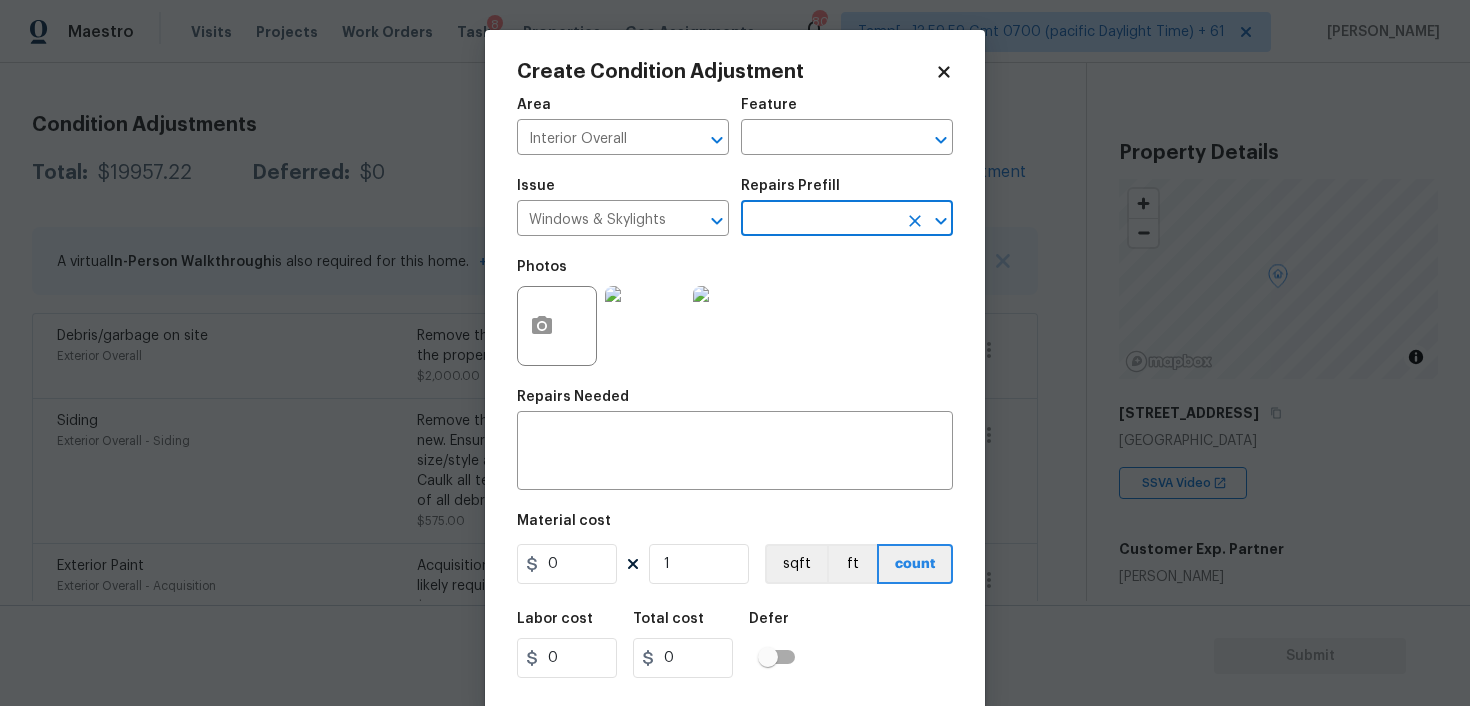 click at bounding box center [819, 220] 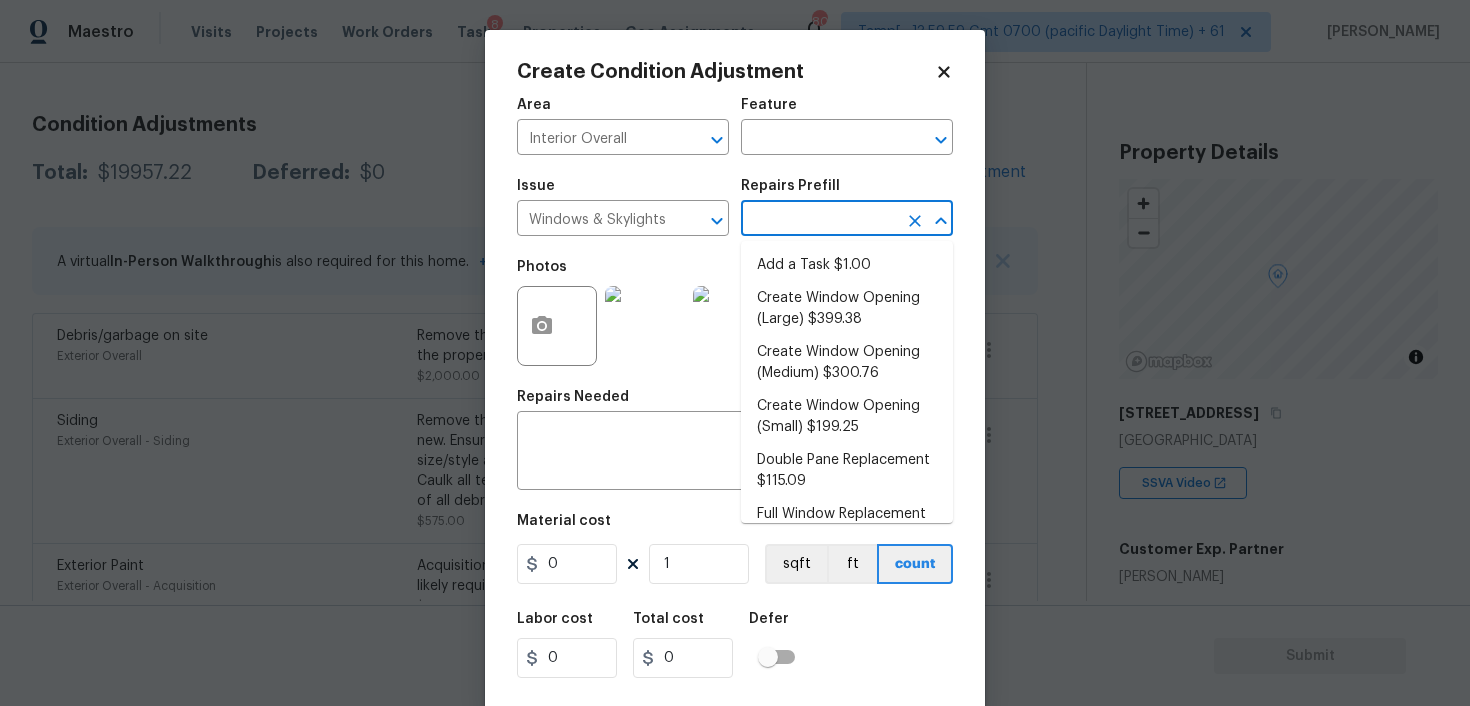 click at bounding box center [819, 220] 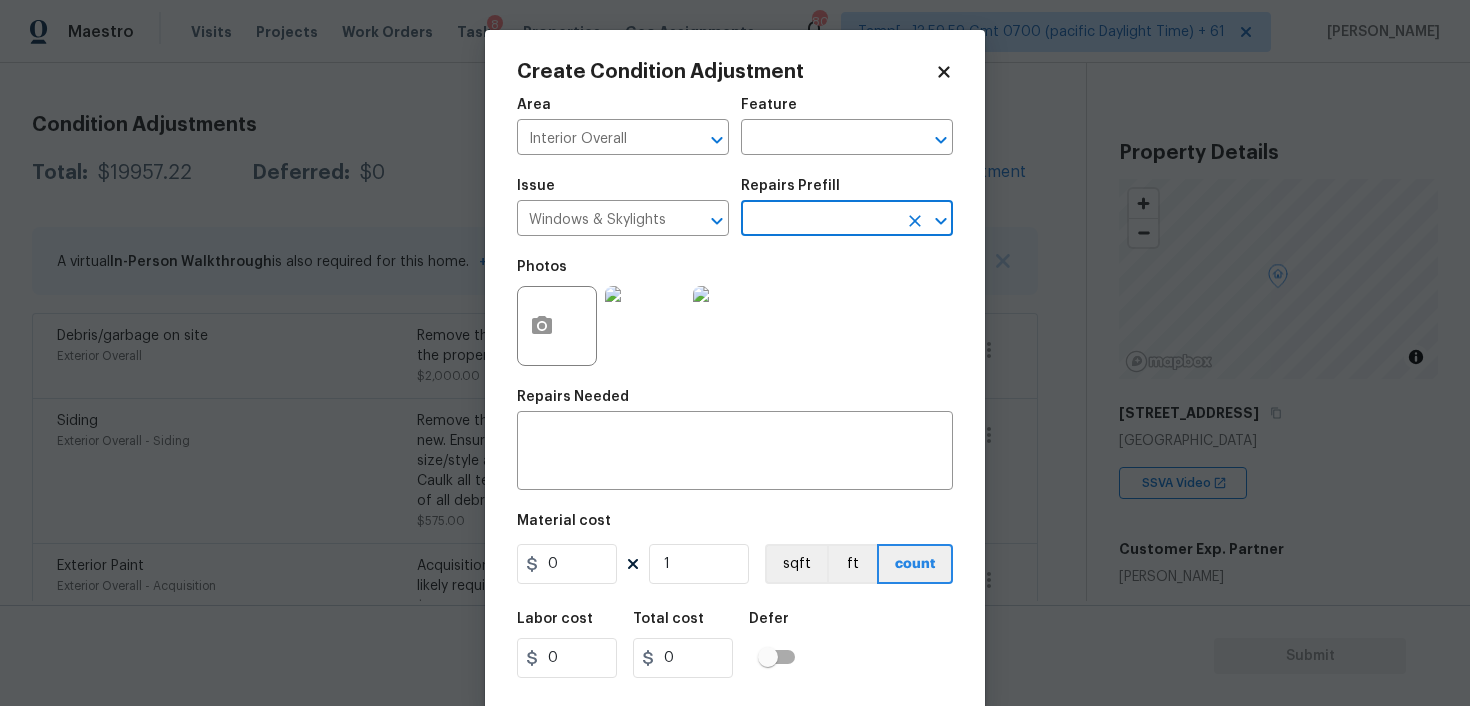 click at bounding box center (819, 220) 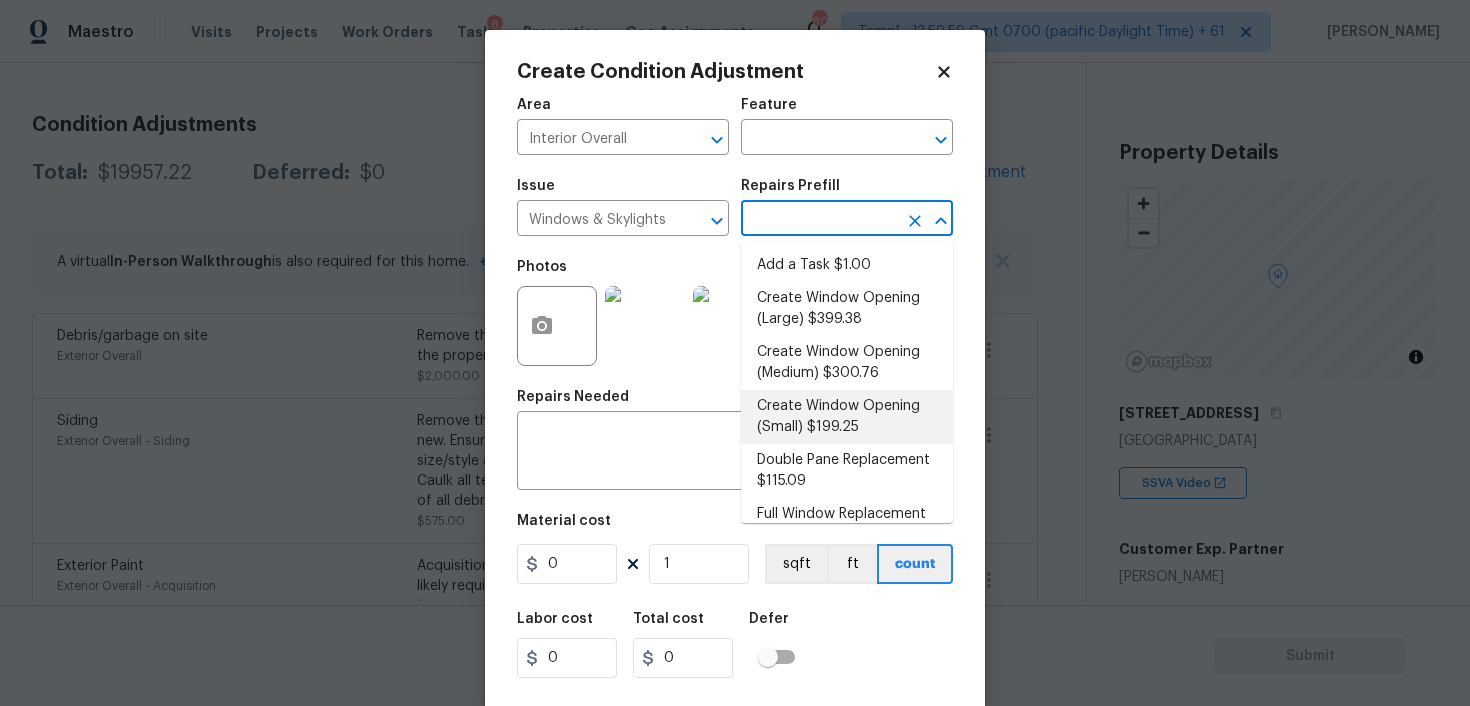 scroll, scrollTop: 166, scrollLeft: 0, axis: vertical 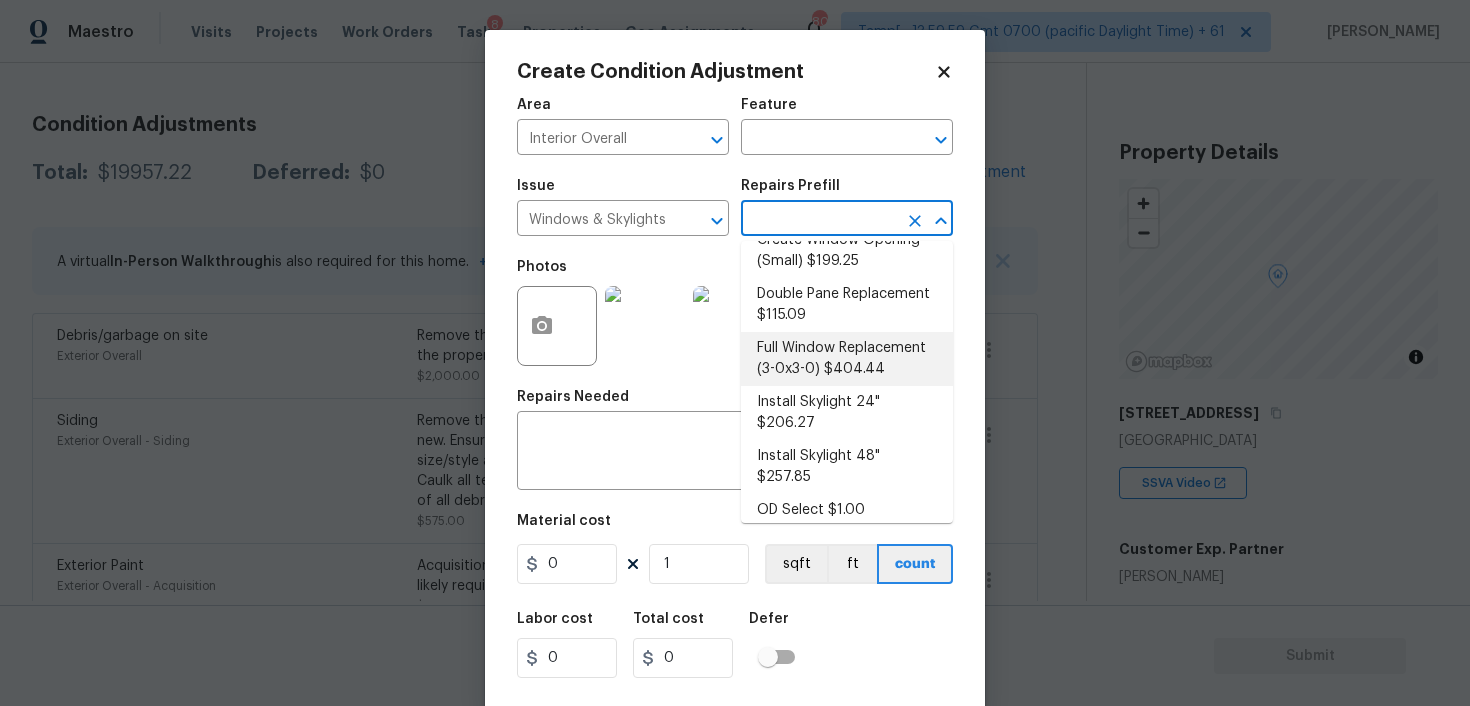 click on "Full Window Replacement (3-0x3-0) $404.44" at bounding box center [847, 359] 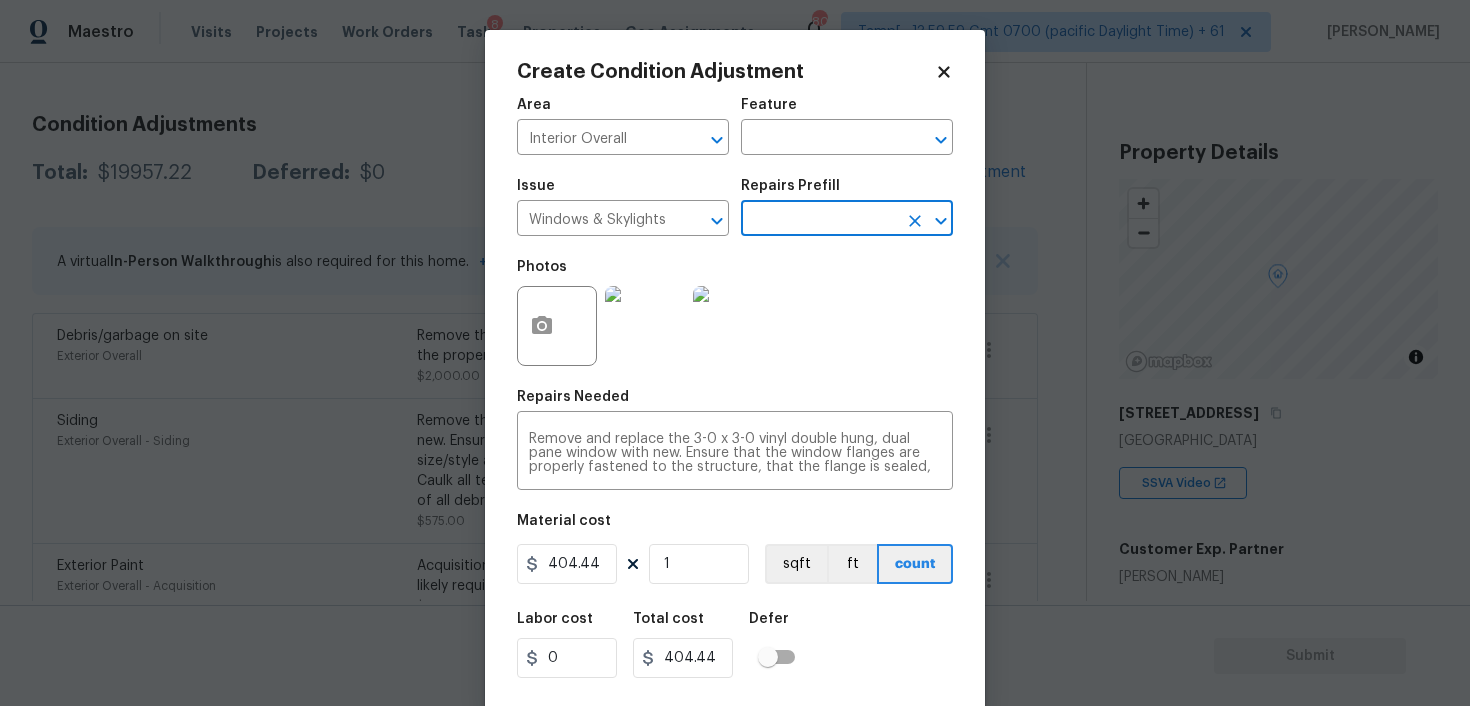scroll, scrollTop: 41, scrollLeft: 0, axis: vertical 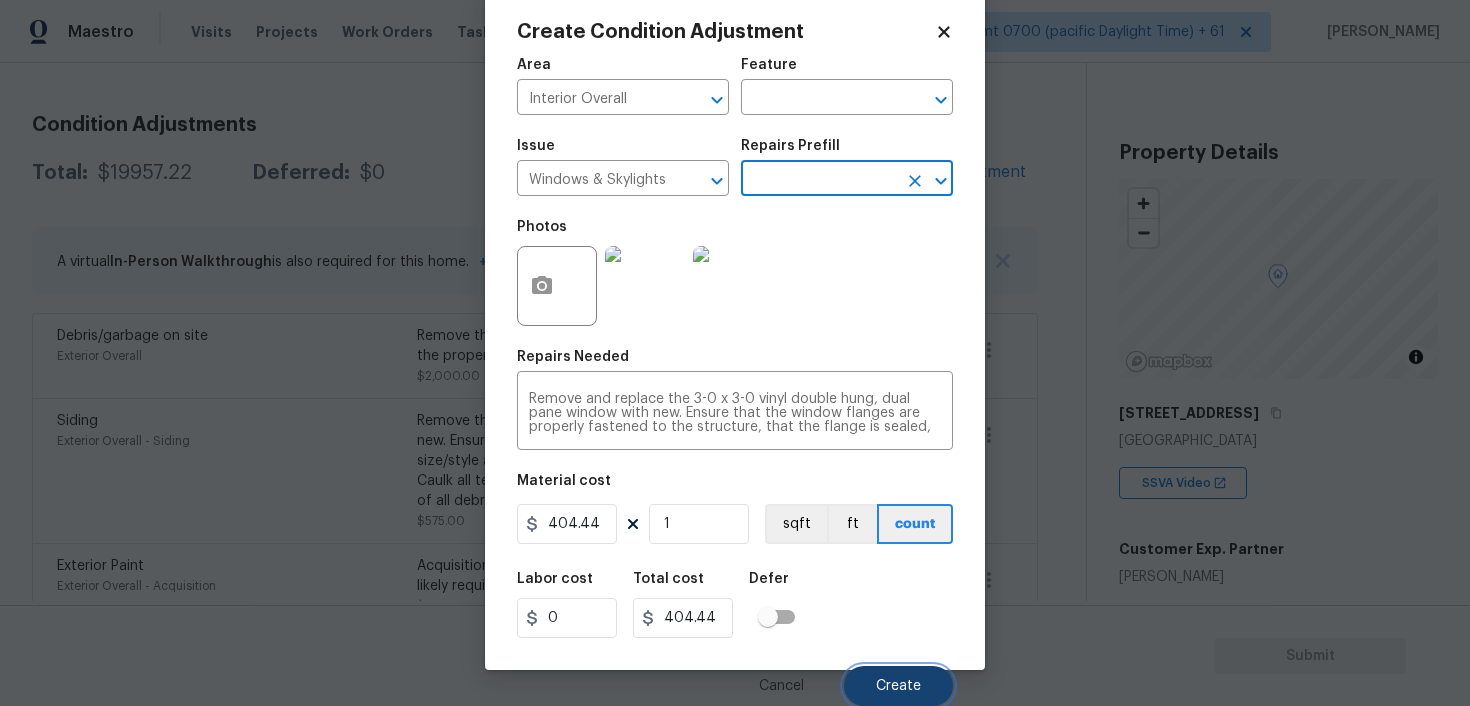 click on "Create" at bounding box center (898, 686) 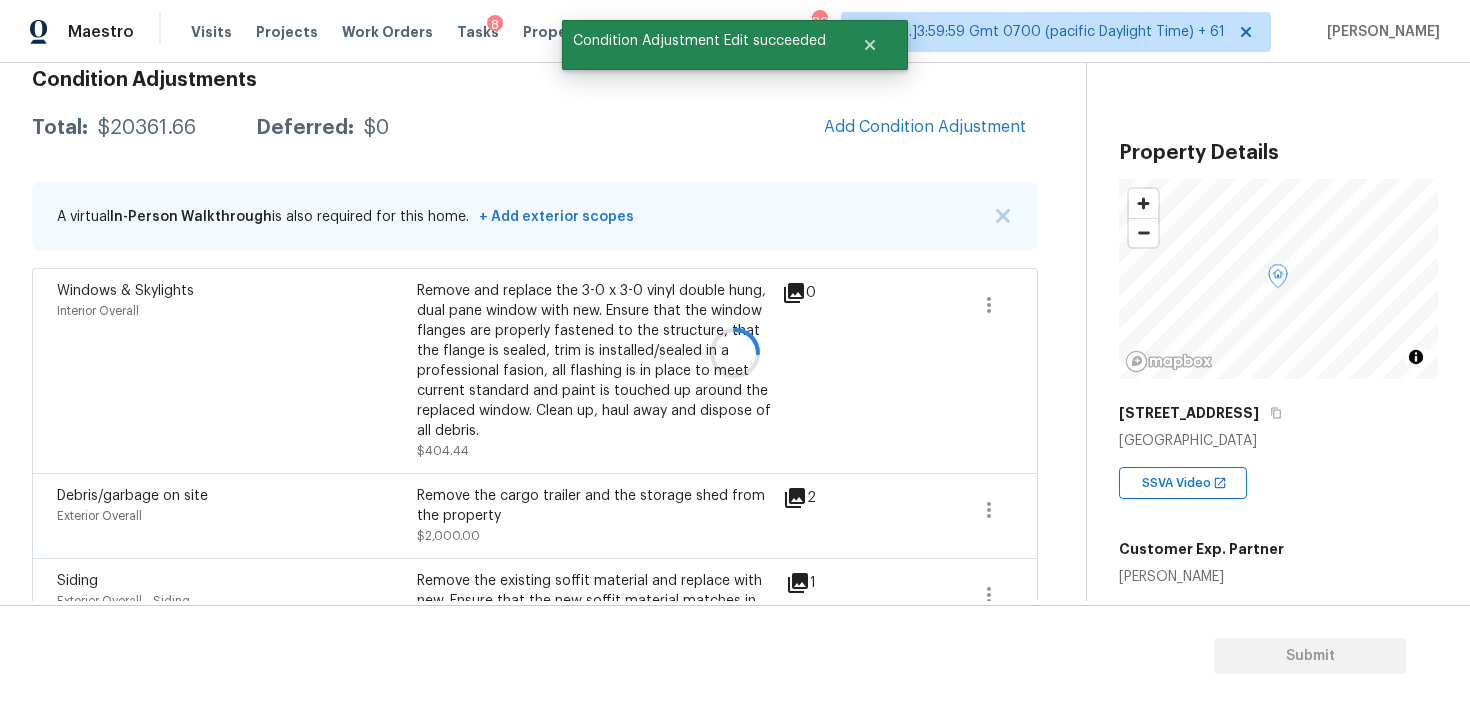 scroll, scrollTop: 252, scrollLeft: 0, axis: vertical 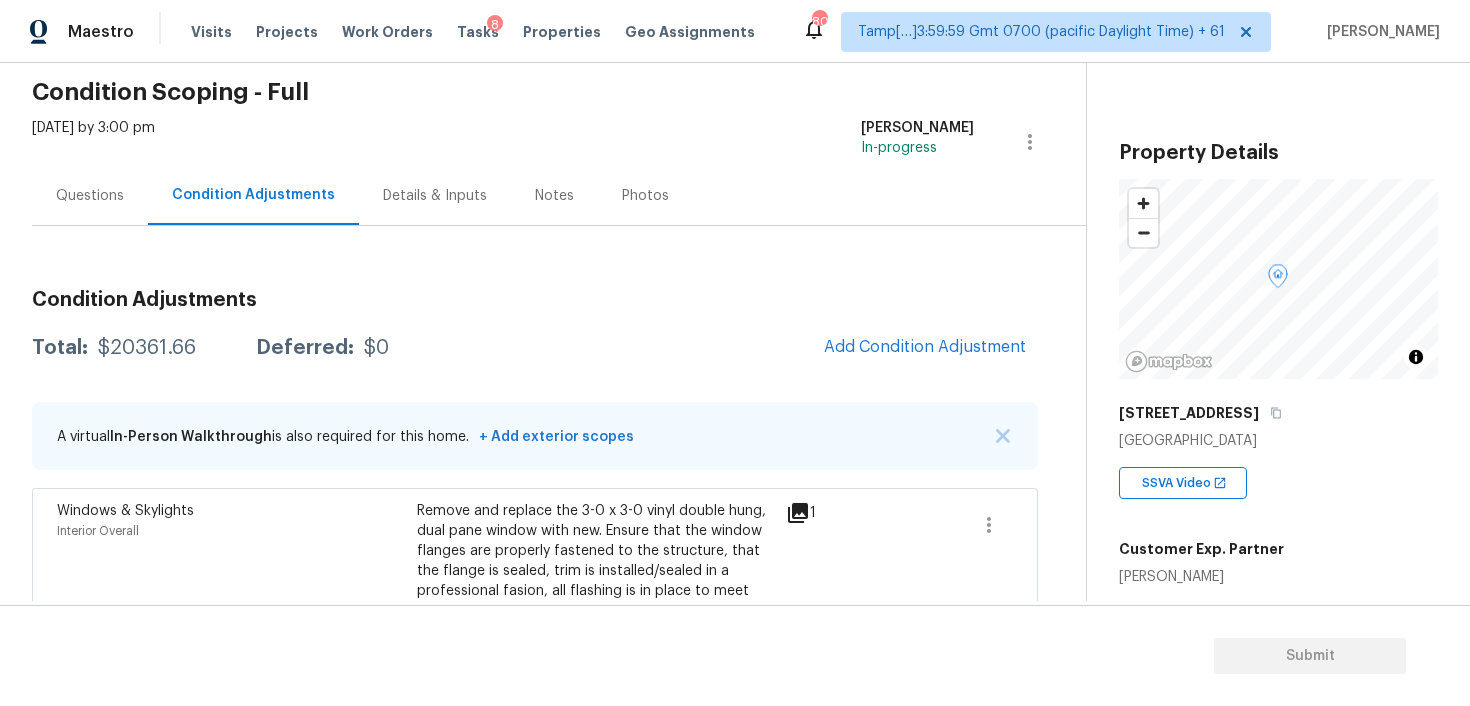 click on "Questions" at bounding box center (90, 195) 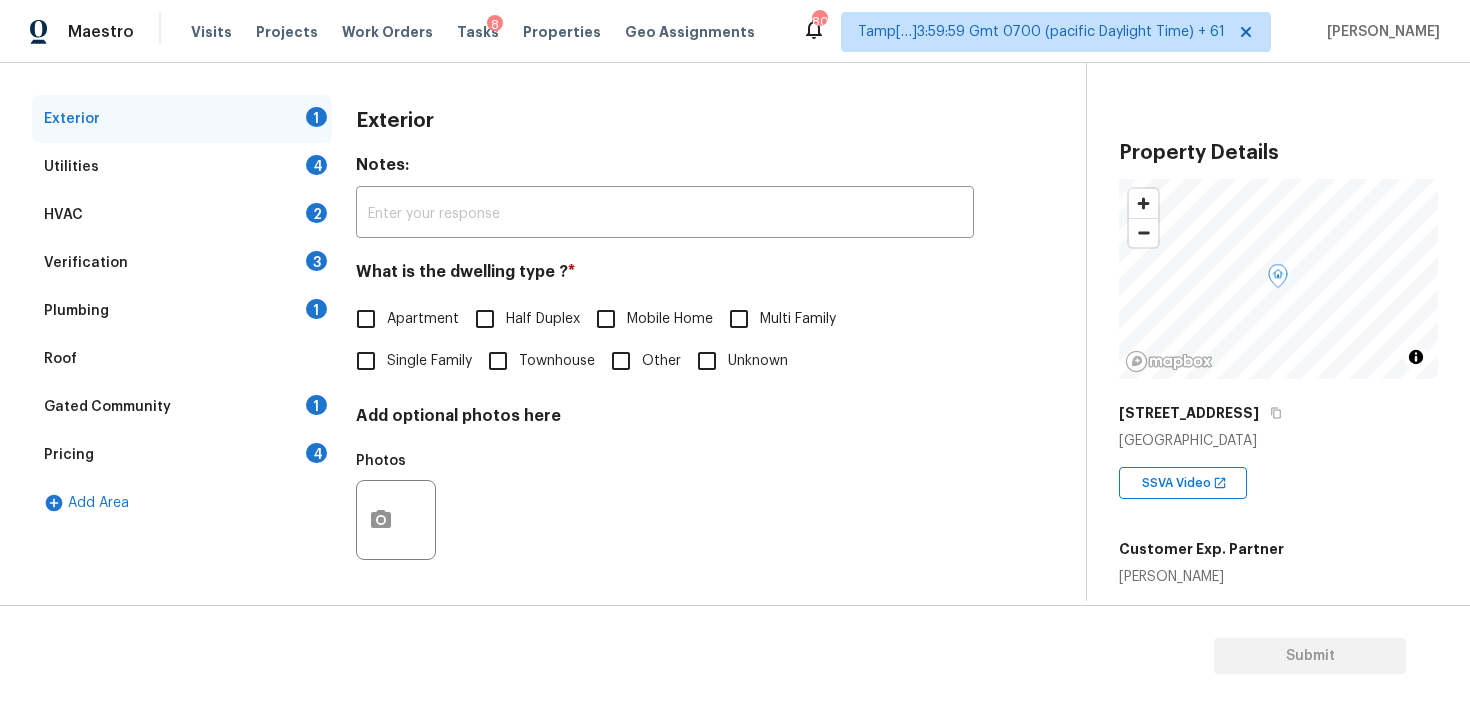 click on "Verification 3" at bounding box center [182, 263] 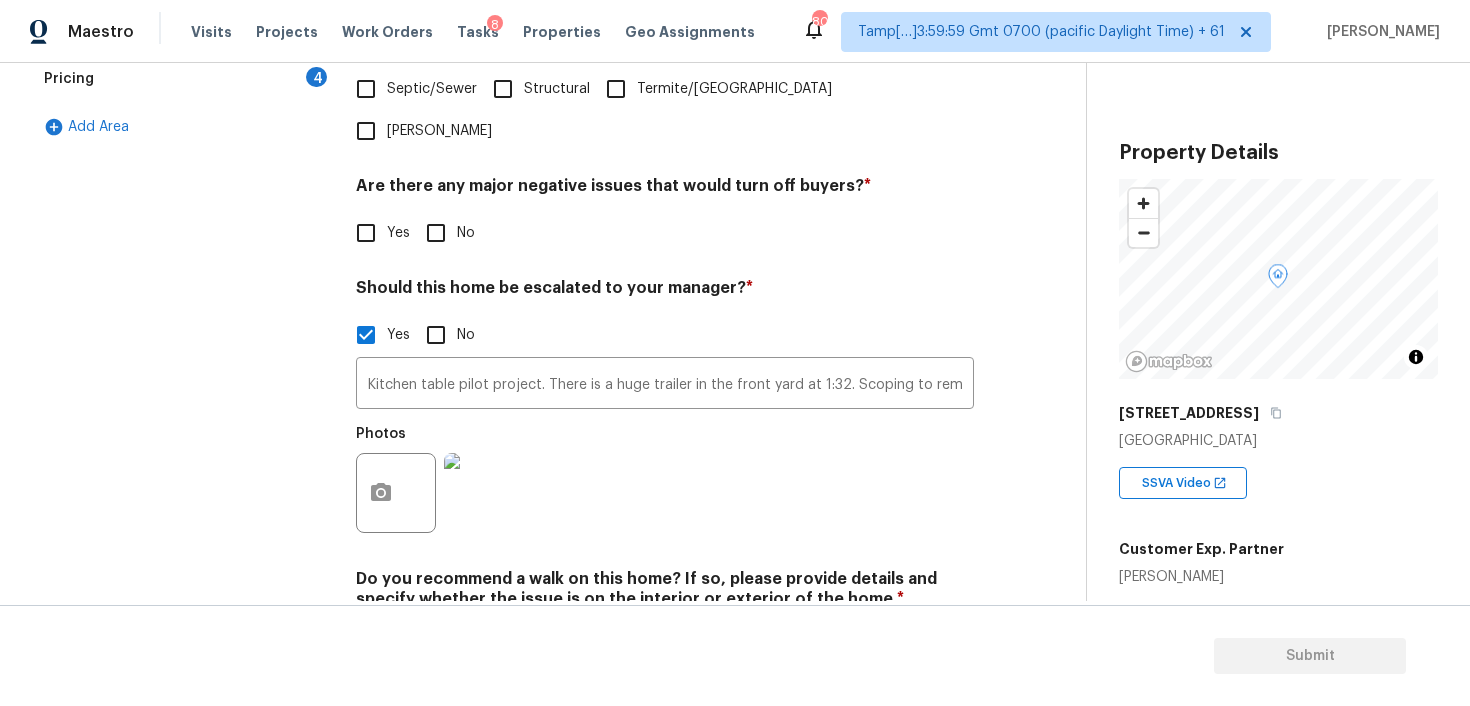 scroll, scrollTop: 667, scrollLeft: 0, axis: vertical 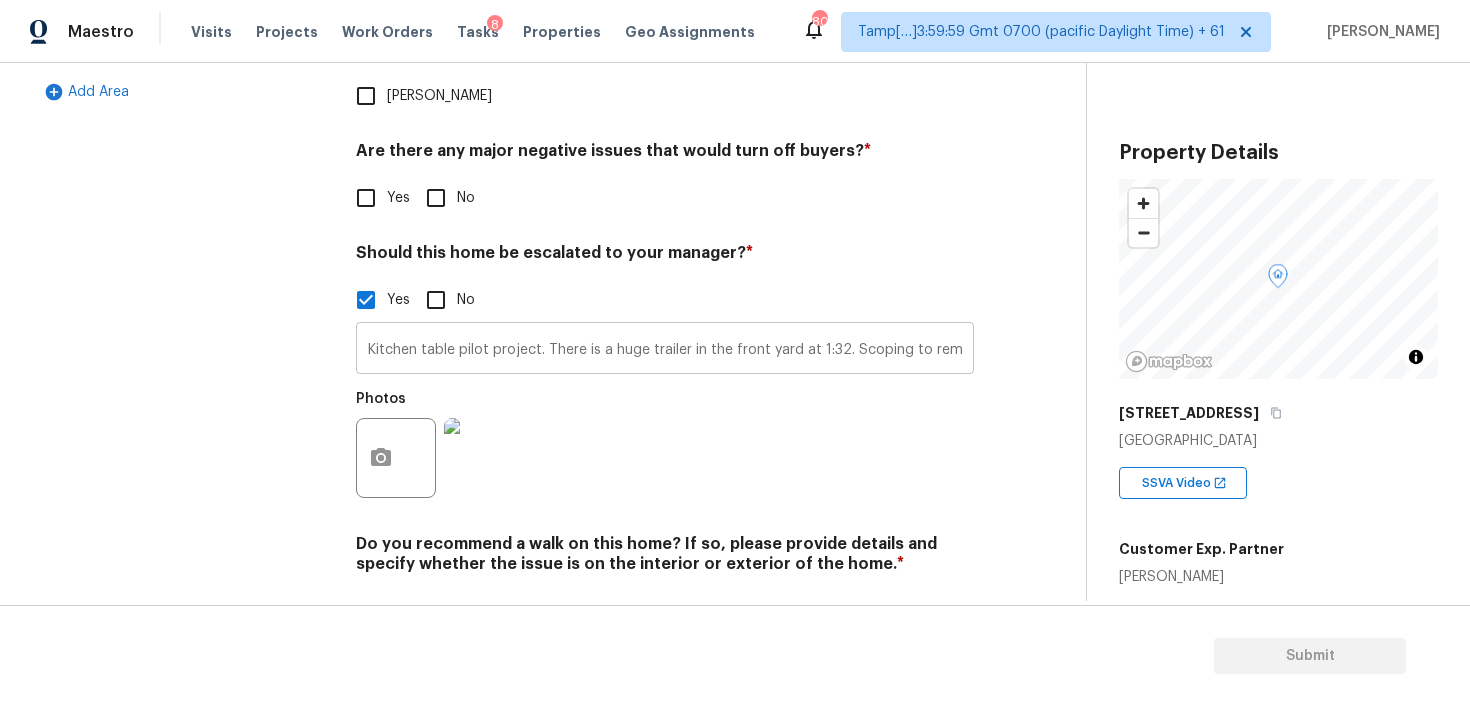 click on "Kitchen table pilot project. There is a huge trailer in the front yard at 1:32. Scoping to remove it" at bounding box center [665, 350] 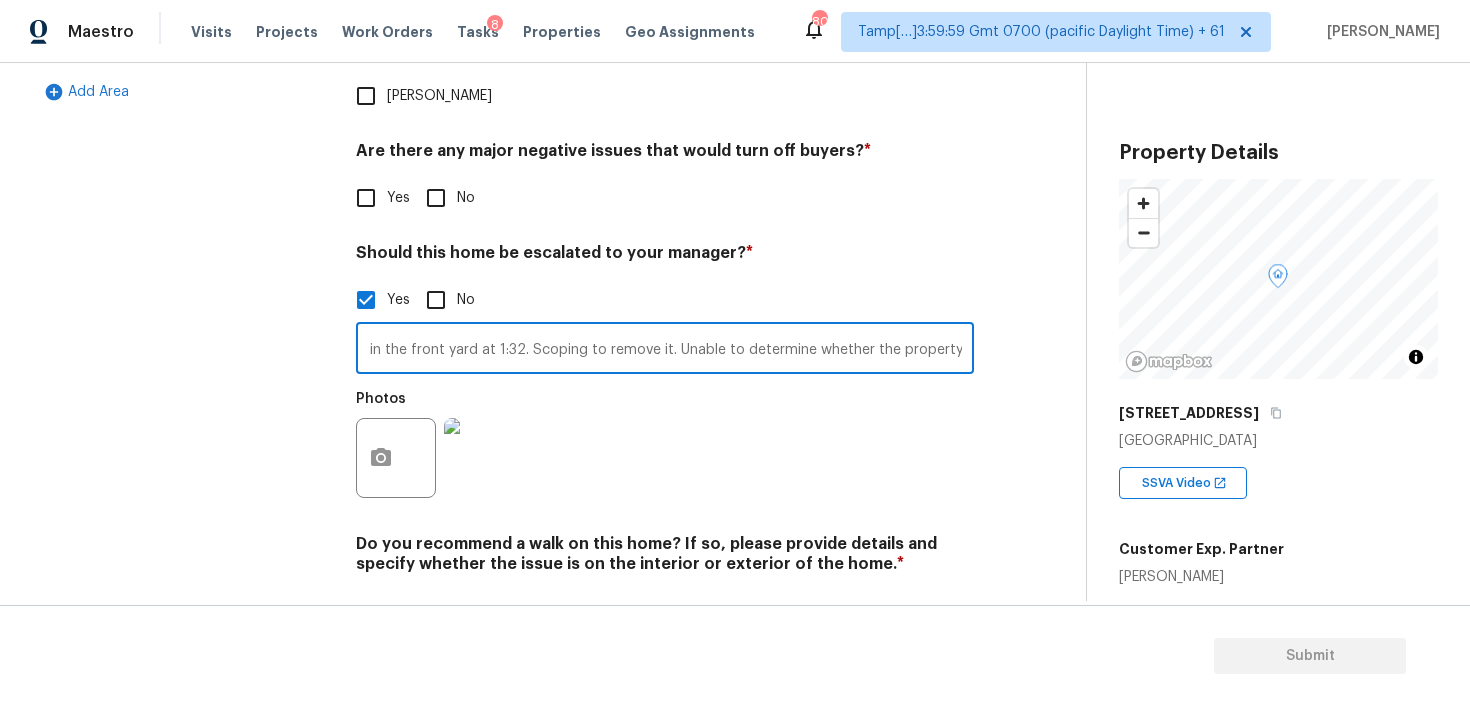 scroll, scrollTop: 0, scrollLeft: 329, axis: horizontal 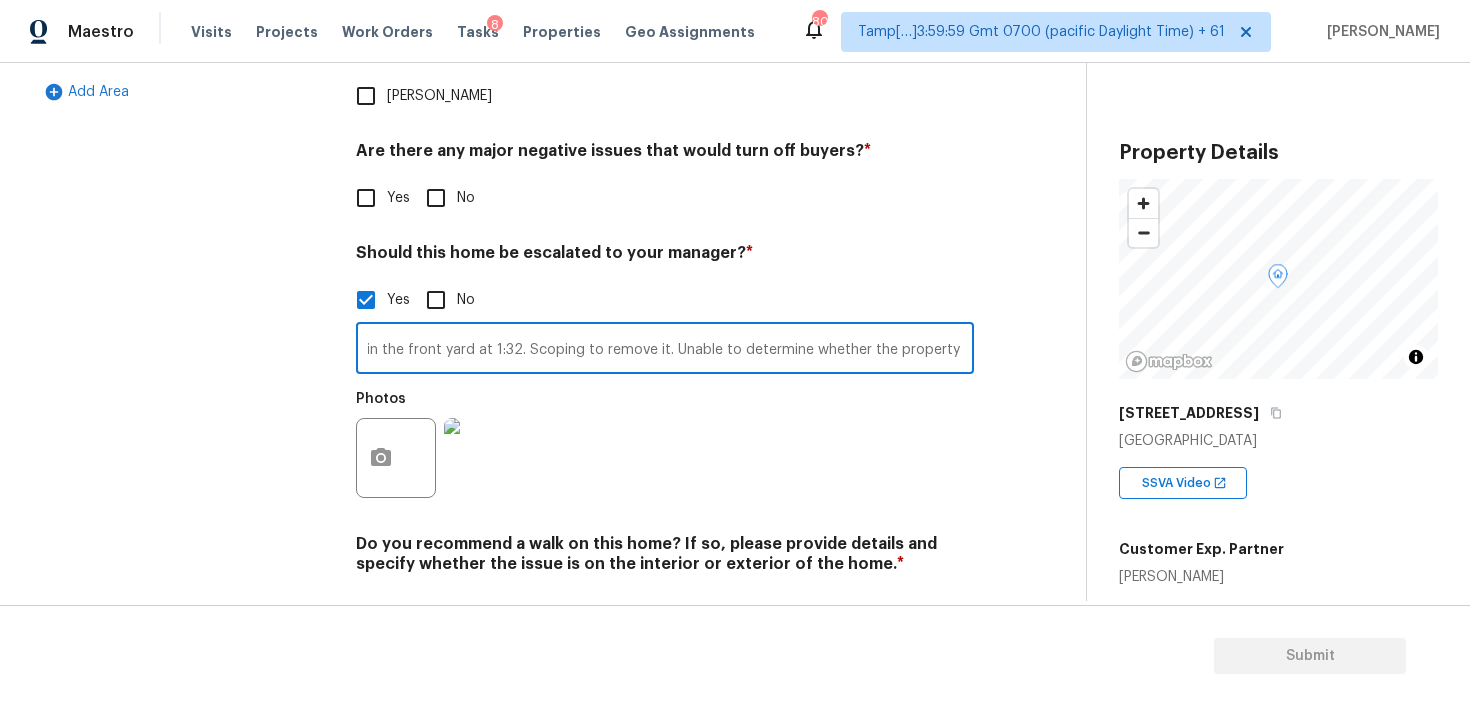 drag, startPoint x: 886, startPoint y: 288, endPoint x: 982, endPoint y: 286, distance: 96.02083 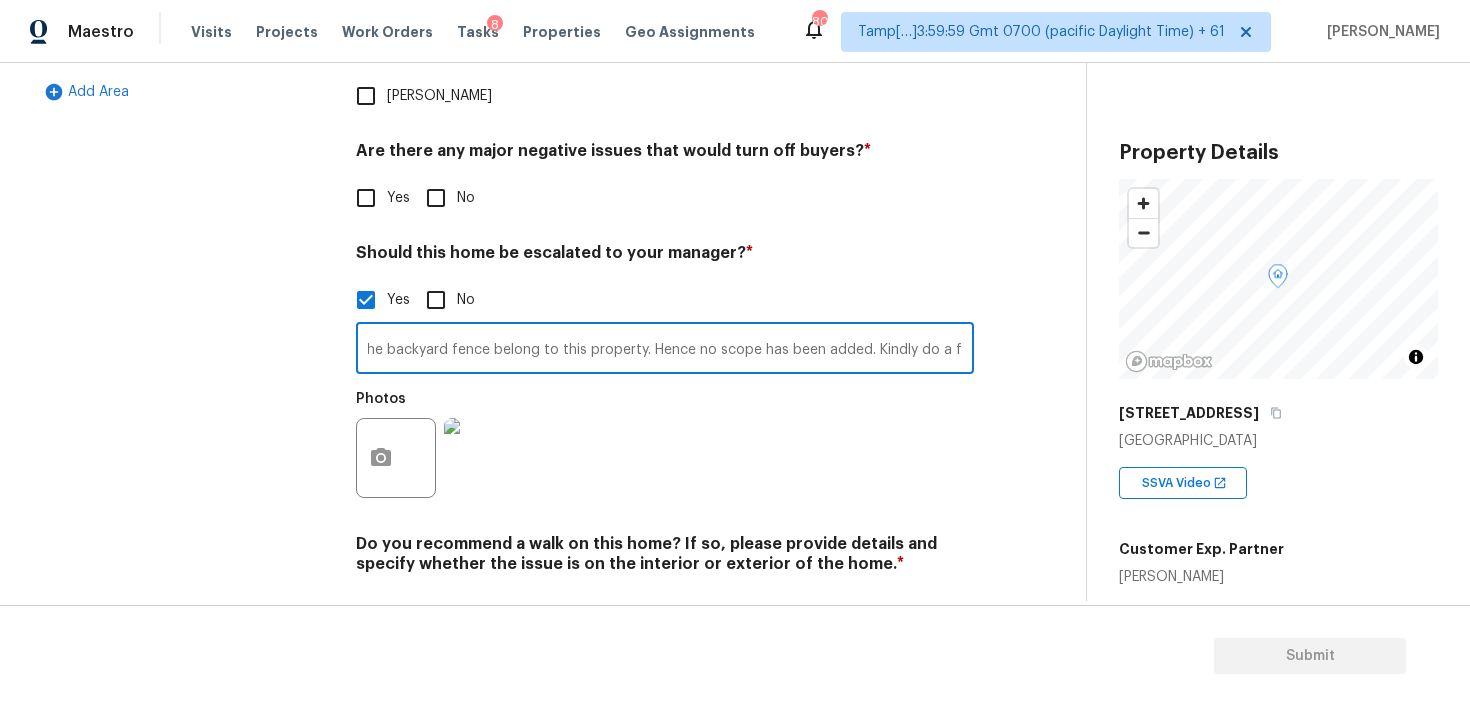 scroll, scrollTop: 0, scrollLeft: 848, axis: horizontal 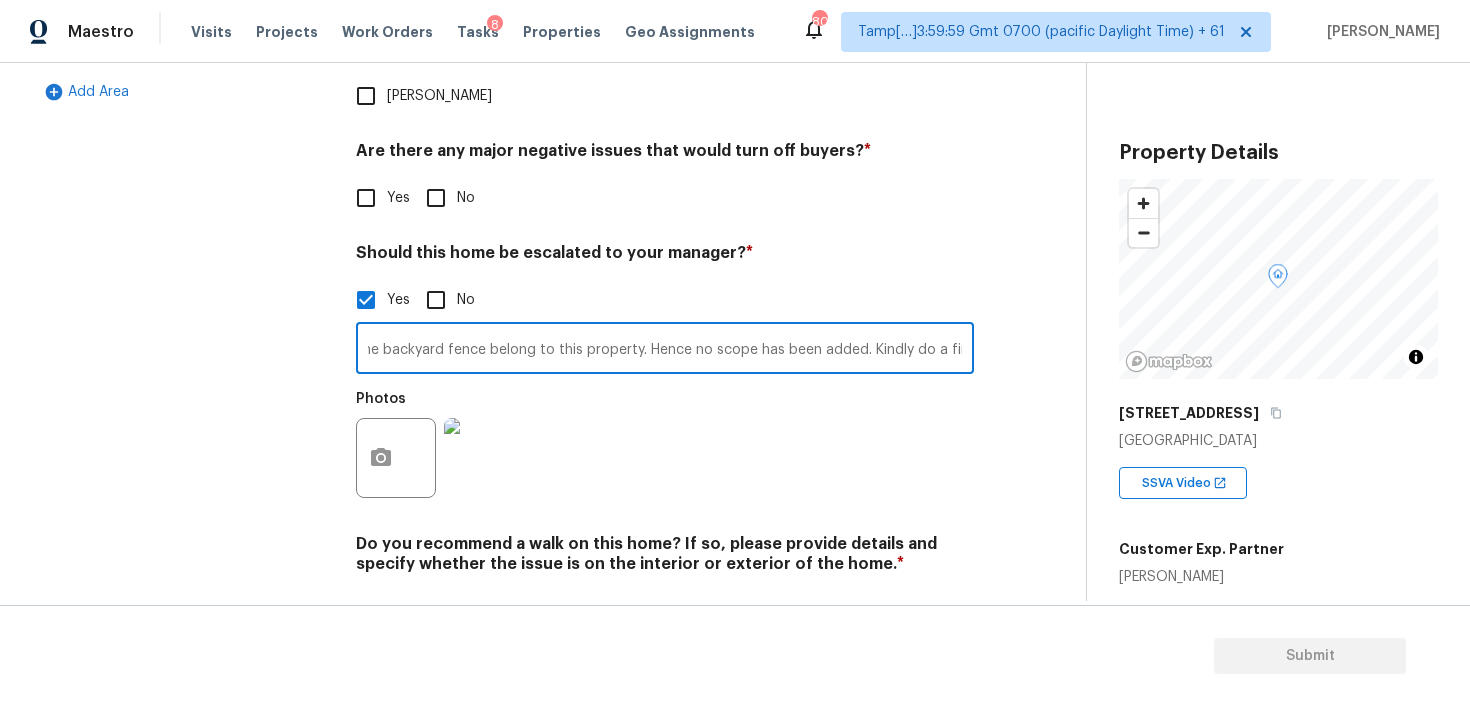 type on "Kitchen table pilot project. There is a huge trailer in the front yard at 1:32. Scoping to remove it. Unable to determine whether the backyard fence belong to this property. Hence no scope has been added. Kindly do a final." 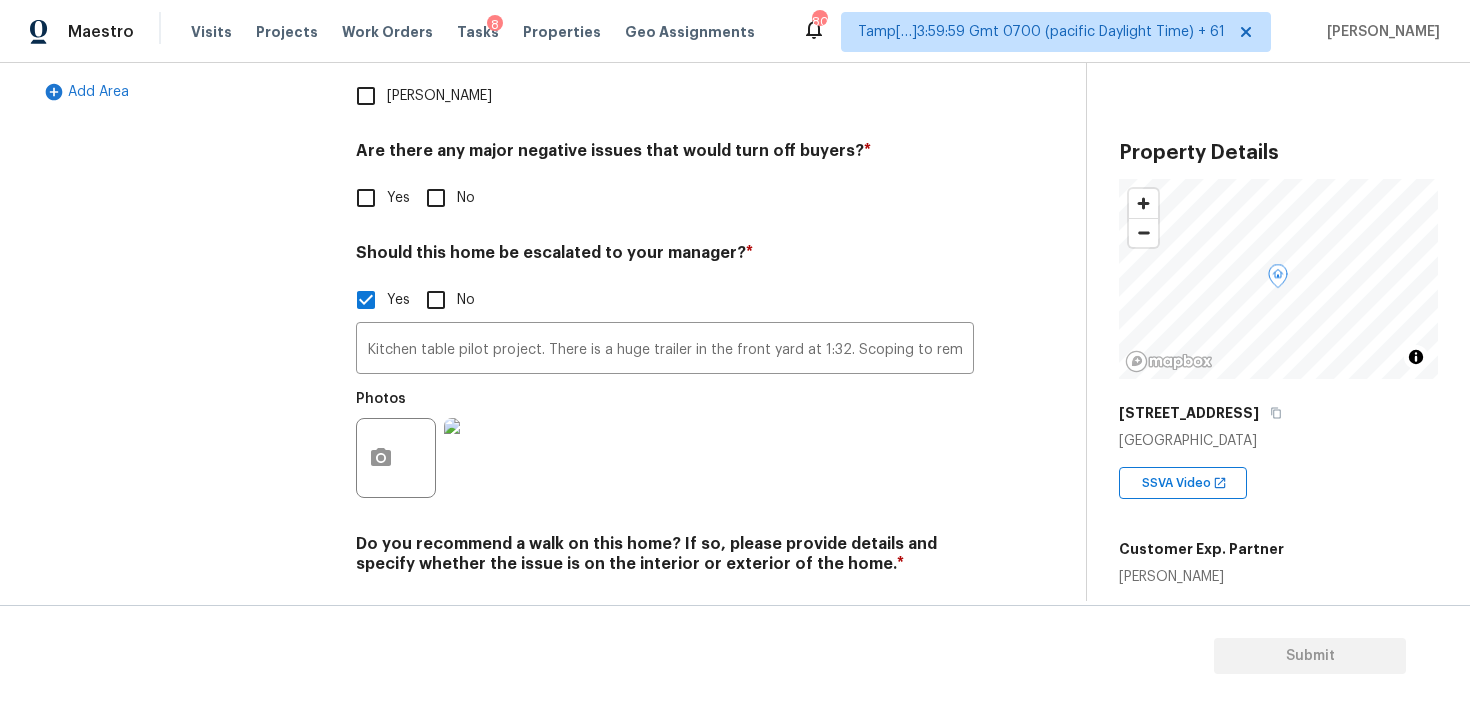 scroll, scrollTop: 0, scrollLeft: 0, axis: both 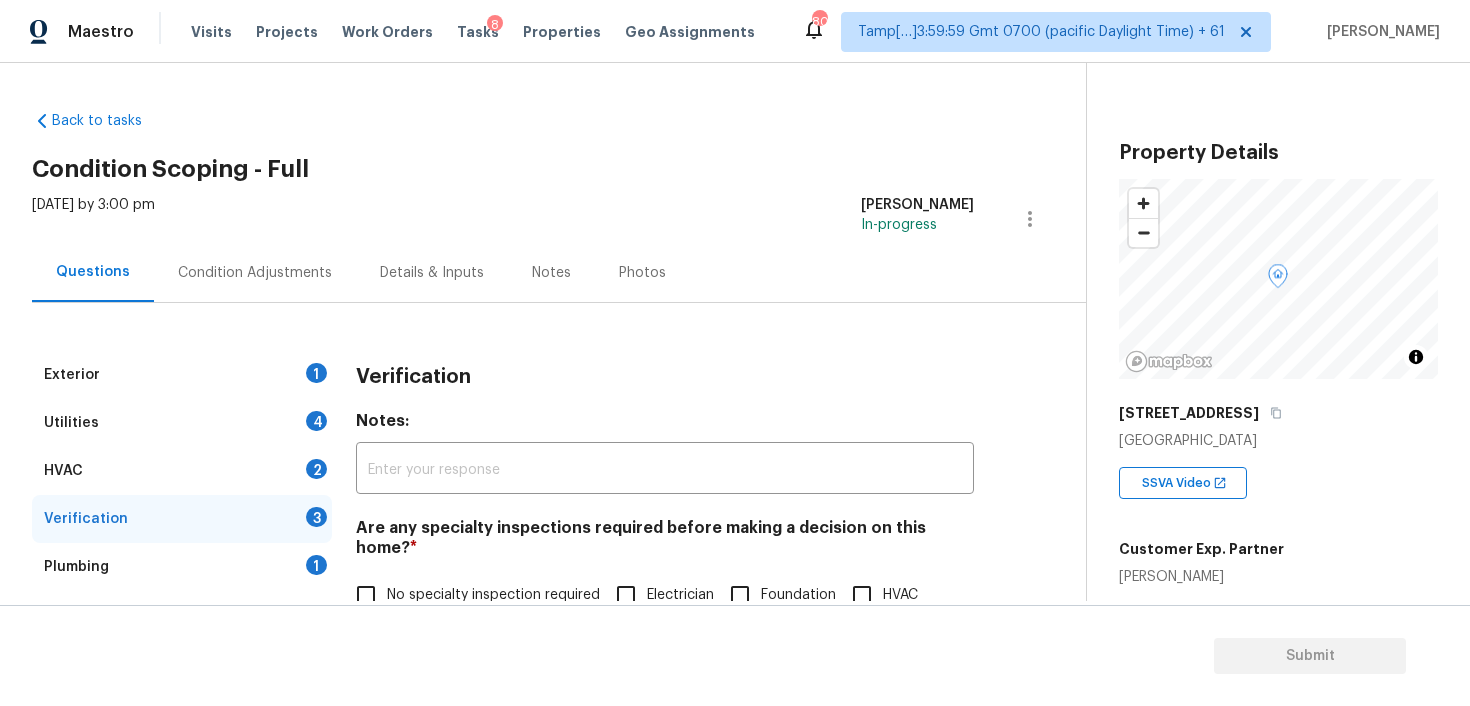 click on "Condition Adjustments" at bounding box center (255, 273) 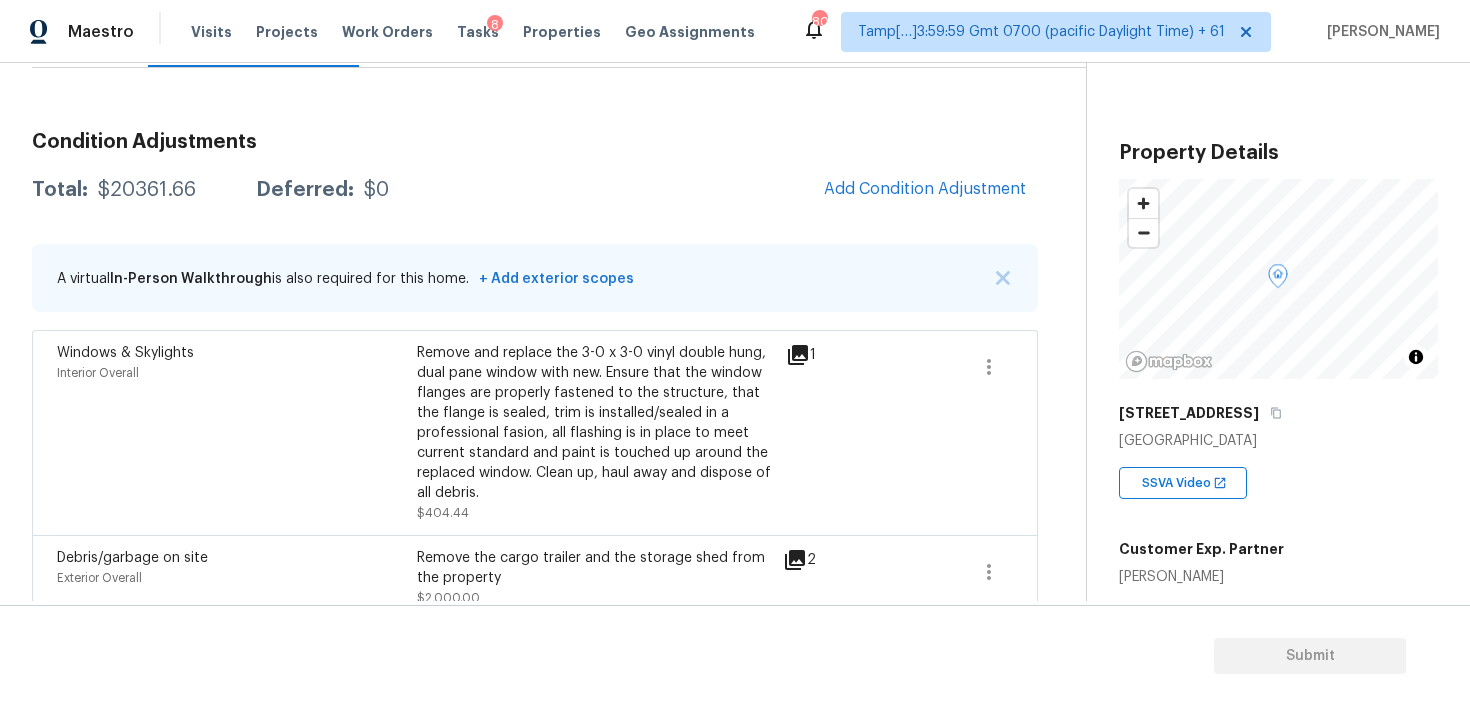 scroll, scrollTop: 210, scrollLeft: 0, axis: vertical 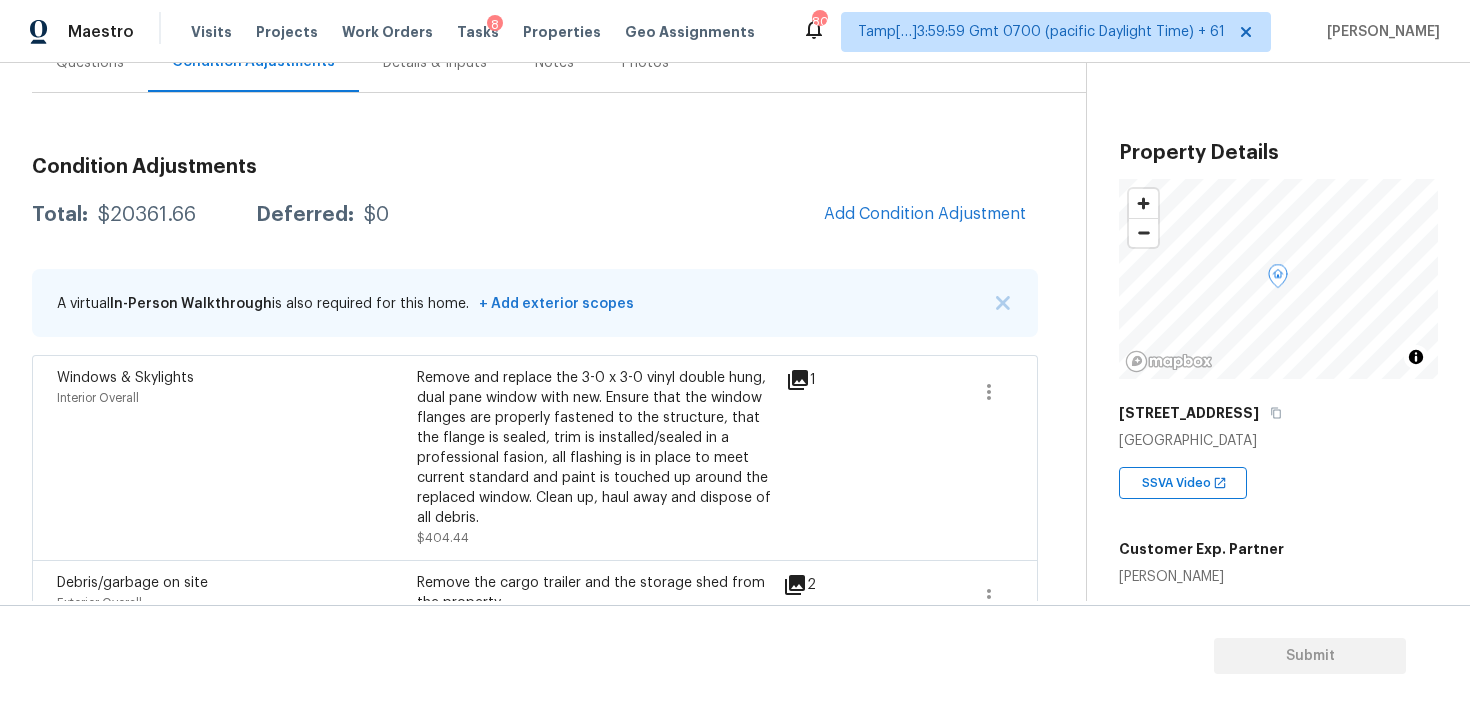 click on "Add Condition Adjustment" at bounding box center (925, 215) 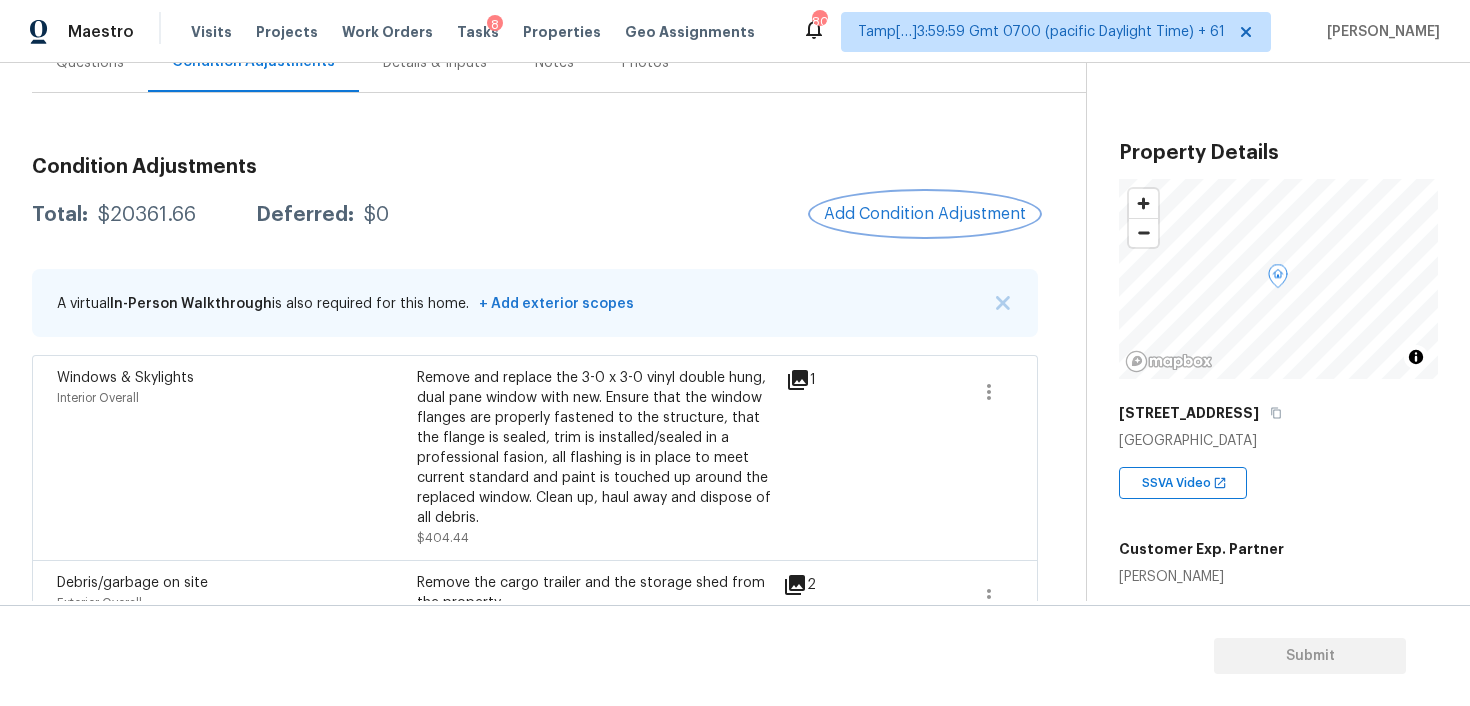 click on "Add Condition Adjustment" at bounding box center [925, 214] 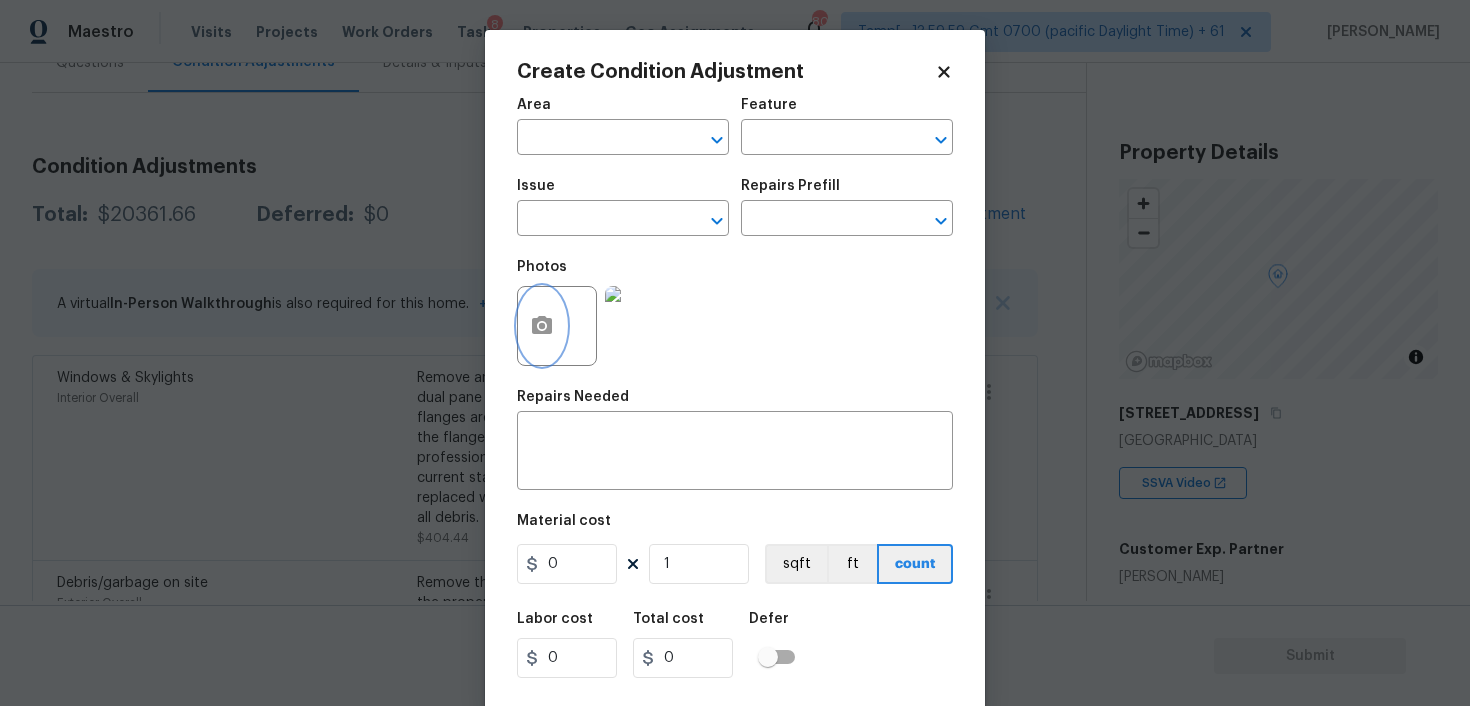click at bounding box center (542, 326) 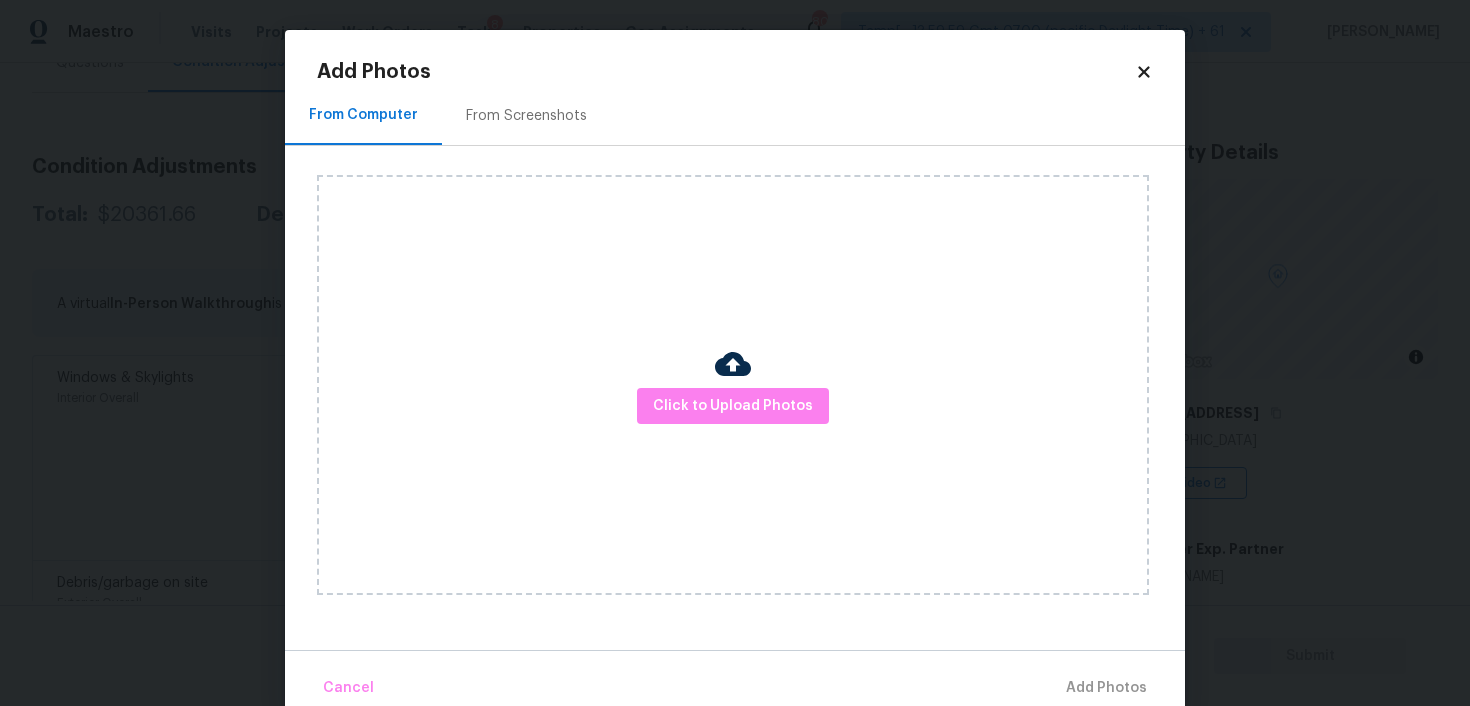 click at bounding box center (733, 367) 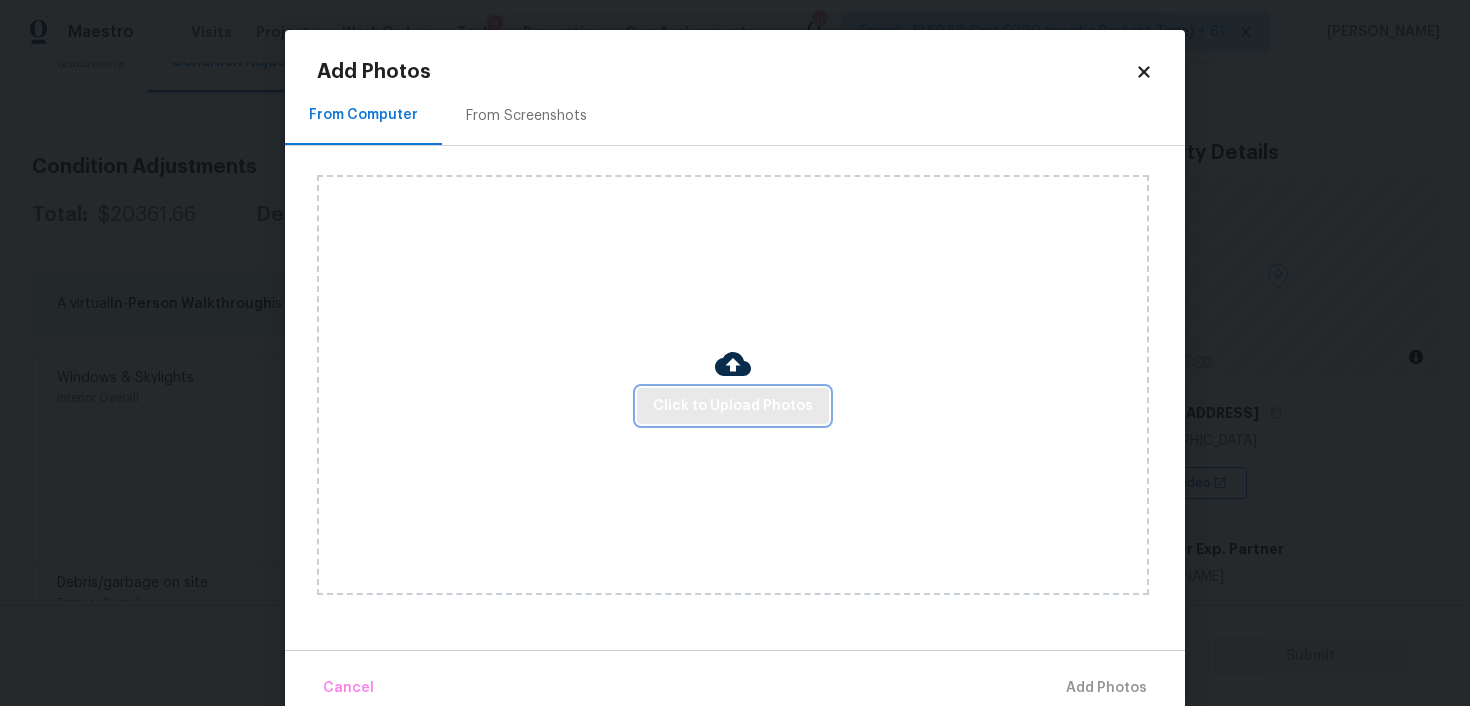 click on "Click to Upload Photos" at bounding box center [733, 406] 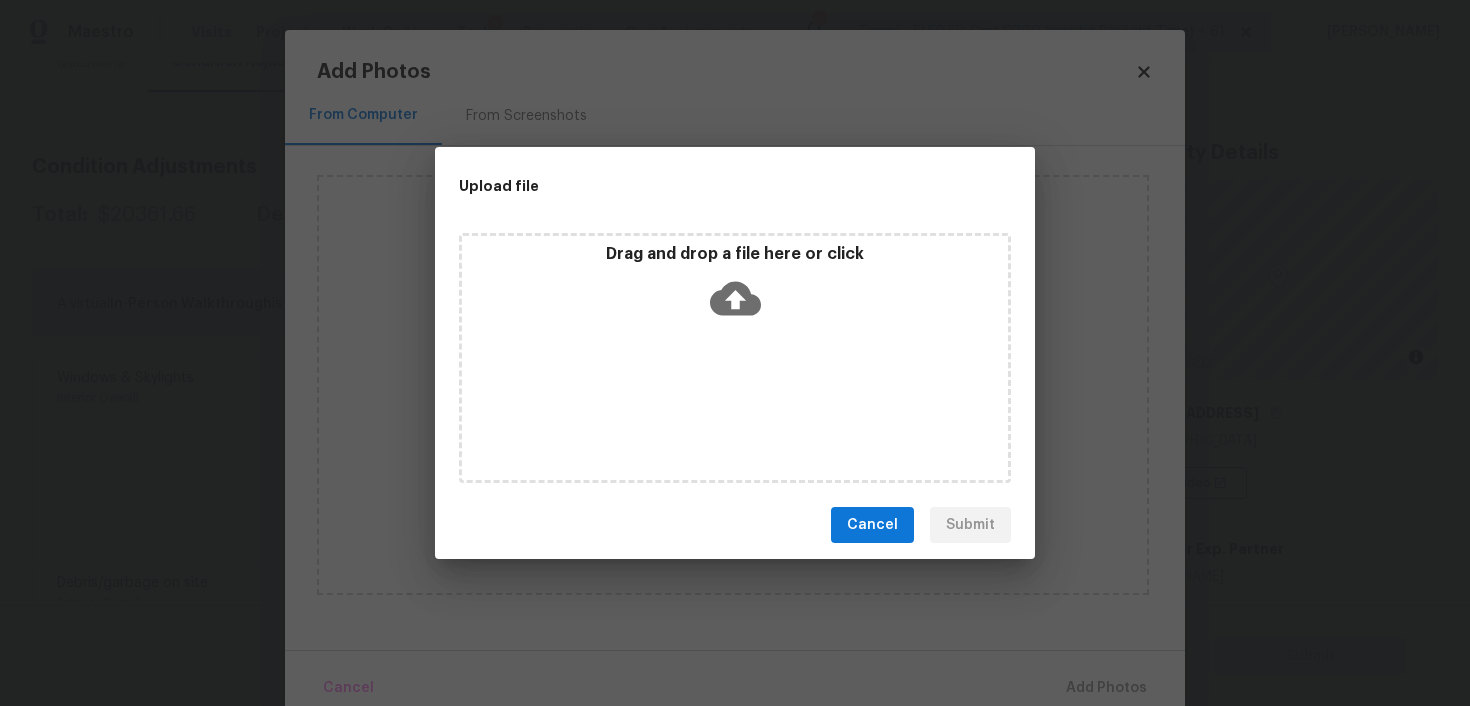 click 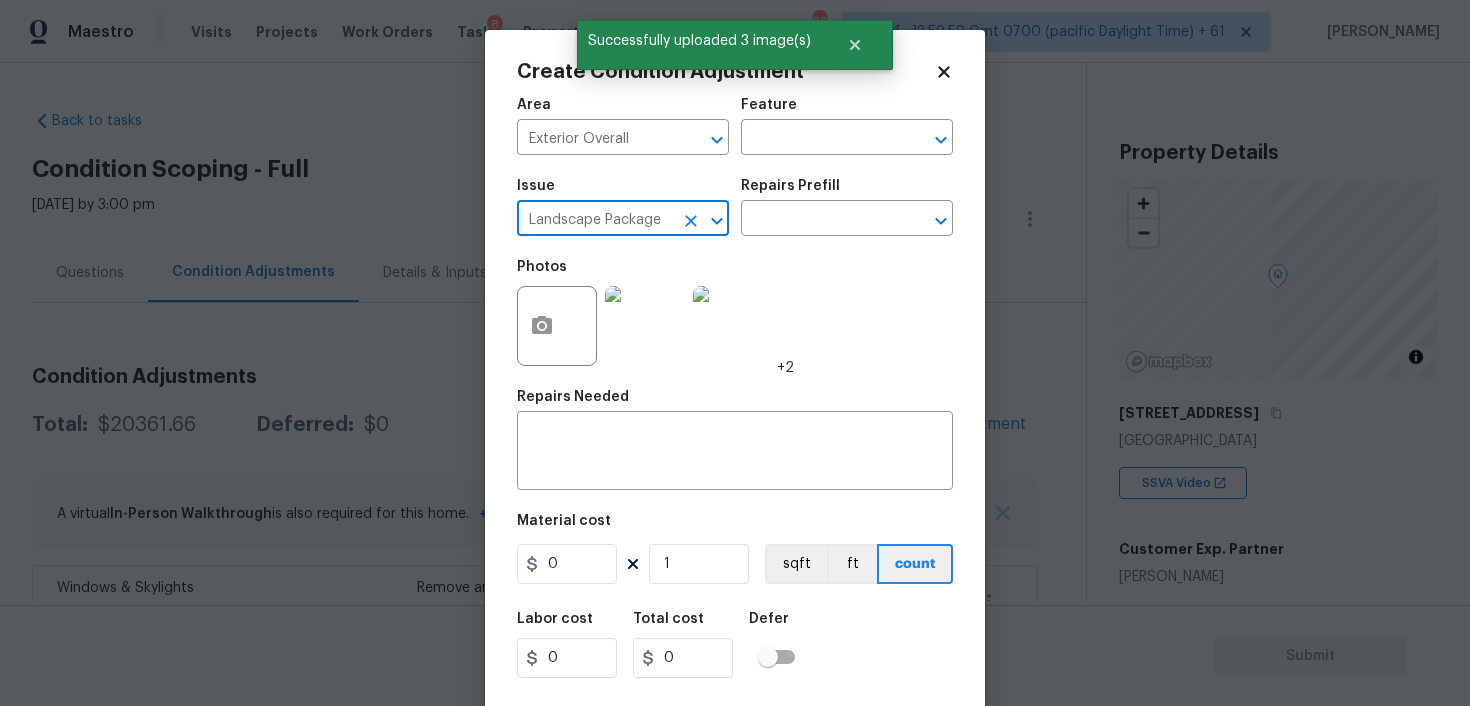 type on "Landscape Package" 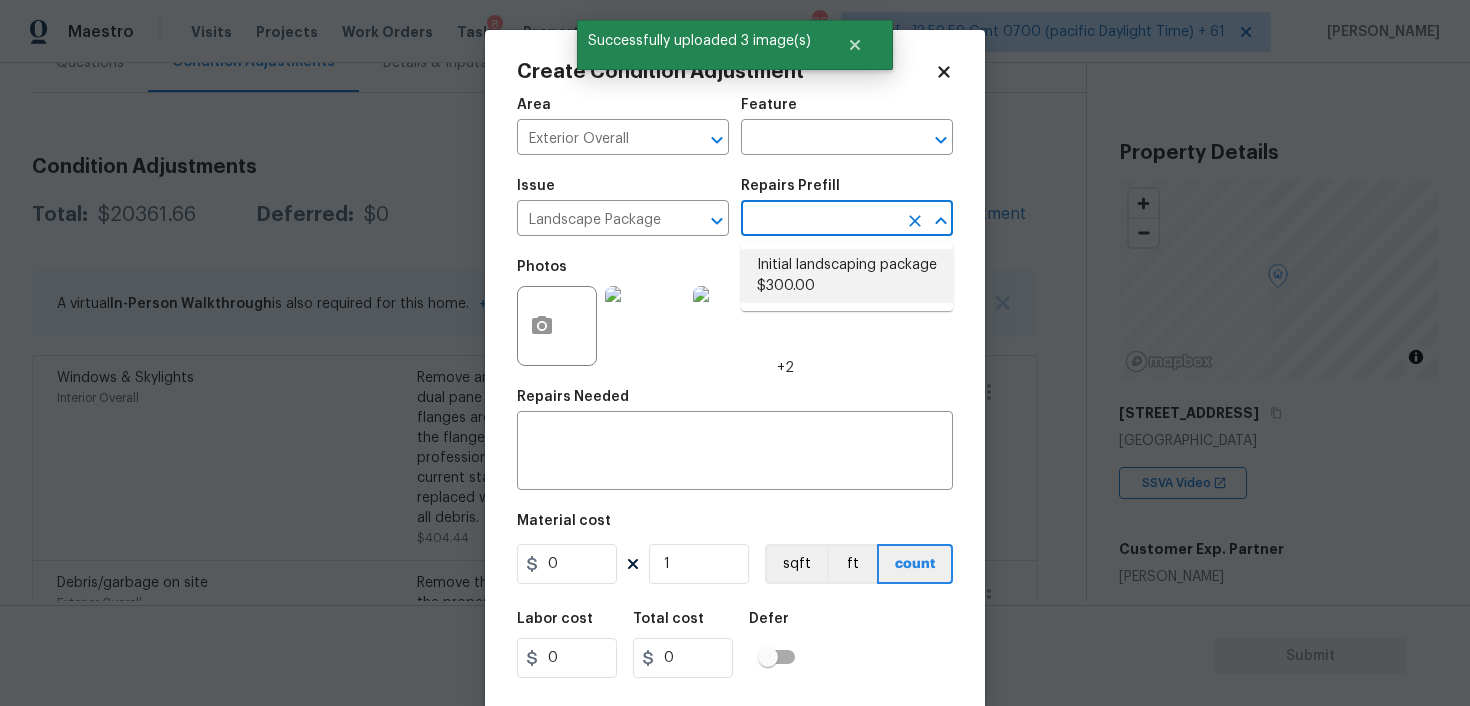 click on "Initial landscaping package $300.00" at bounding box center (847, 276) 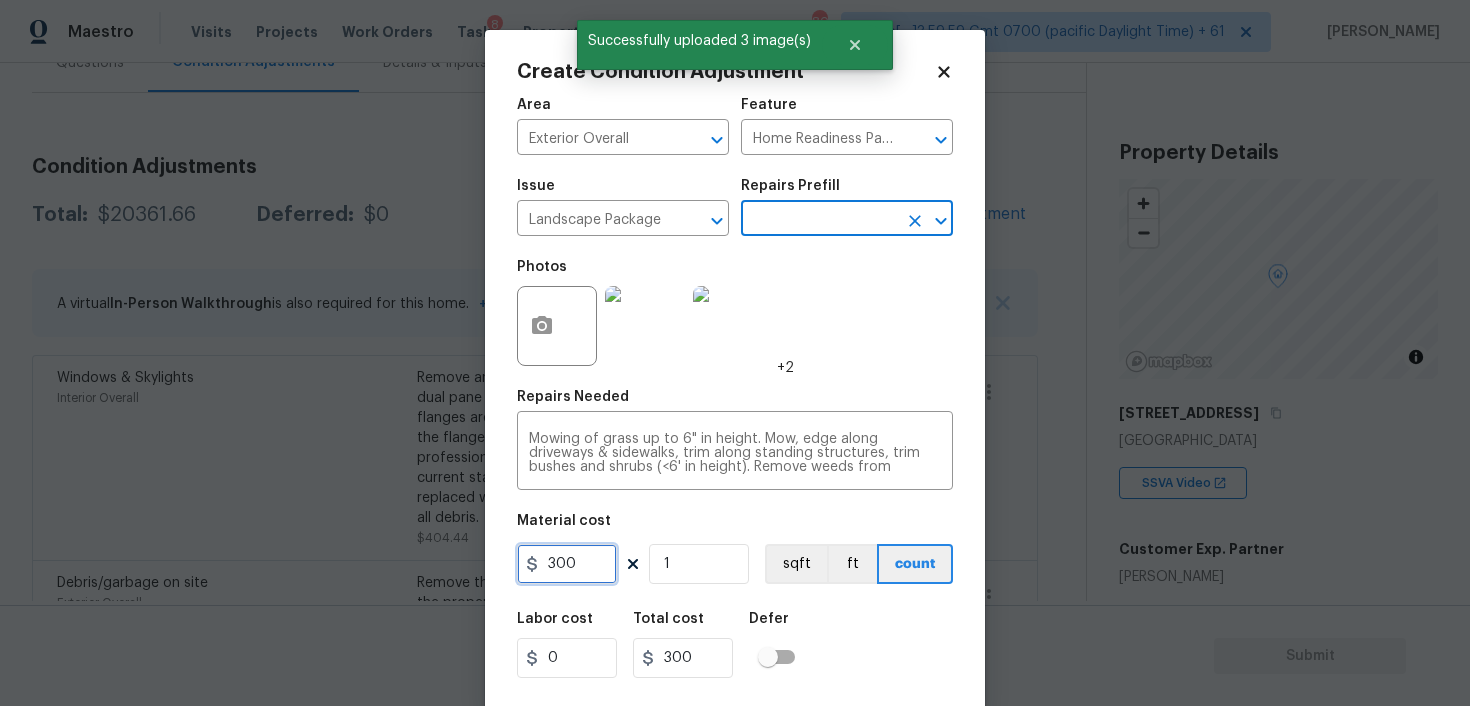 click on "300" at bounding box center [567, 564] 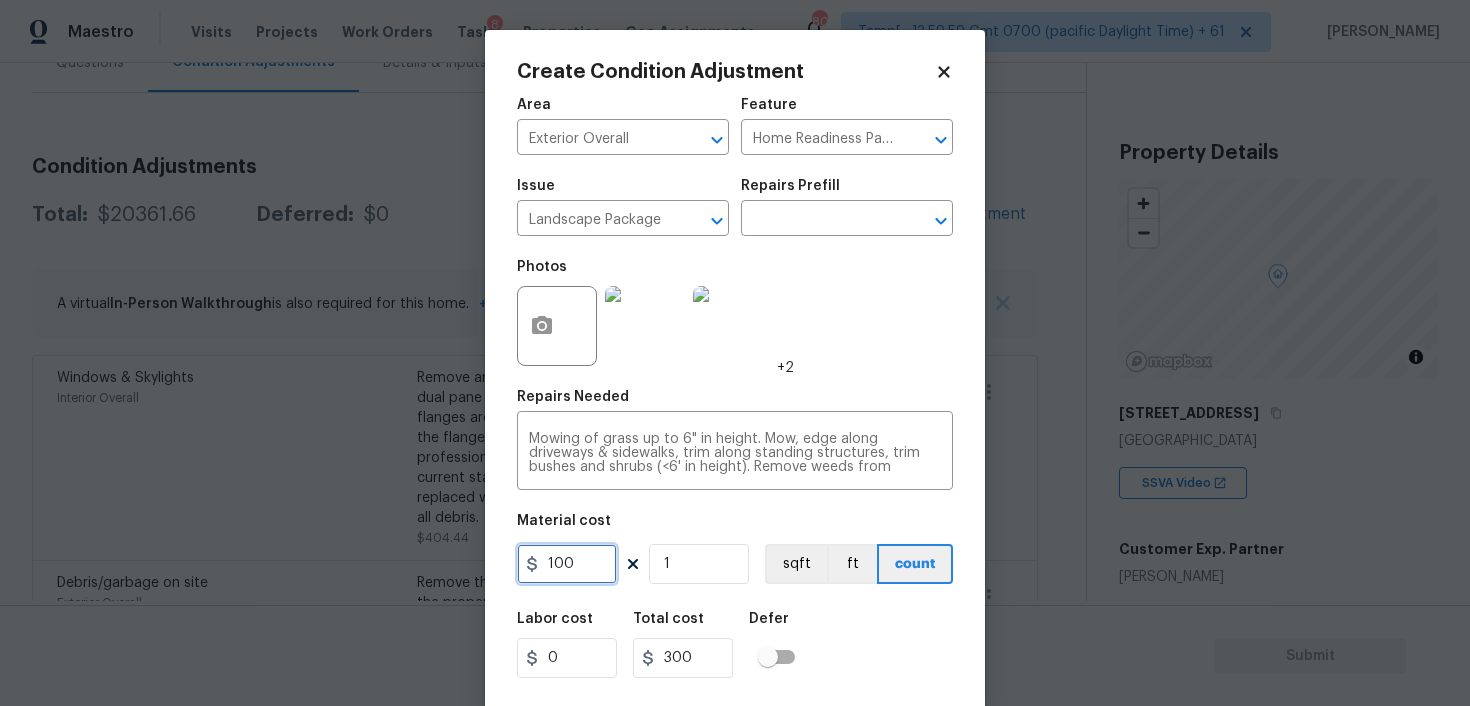 type on "100" 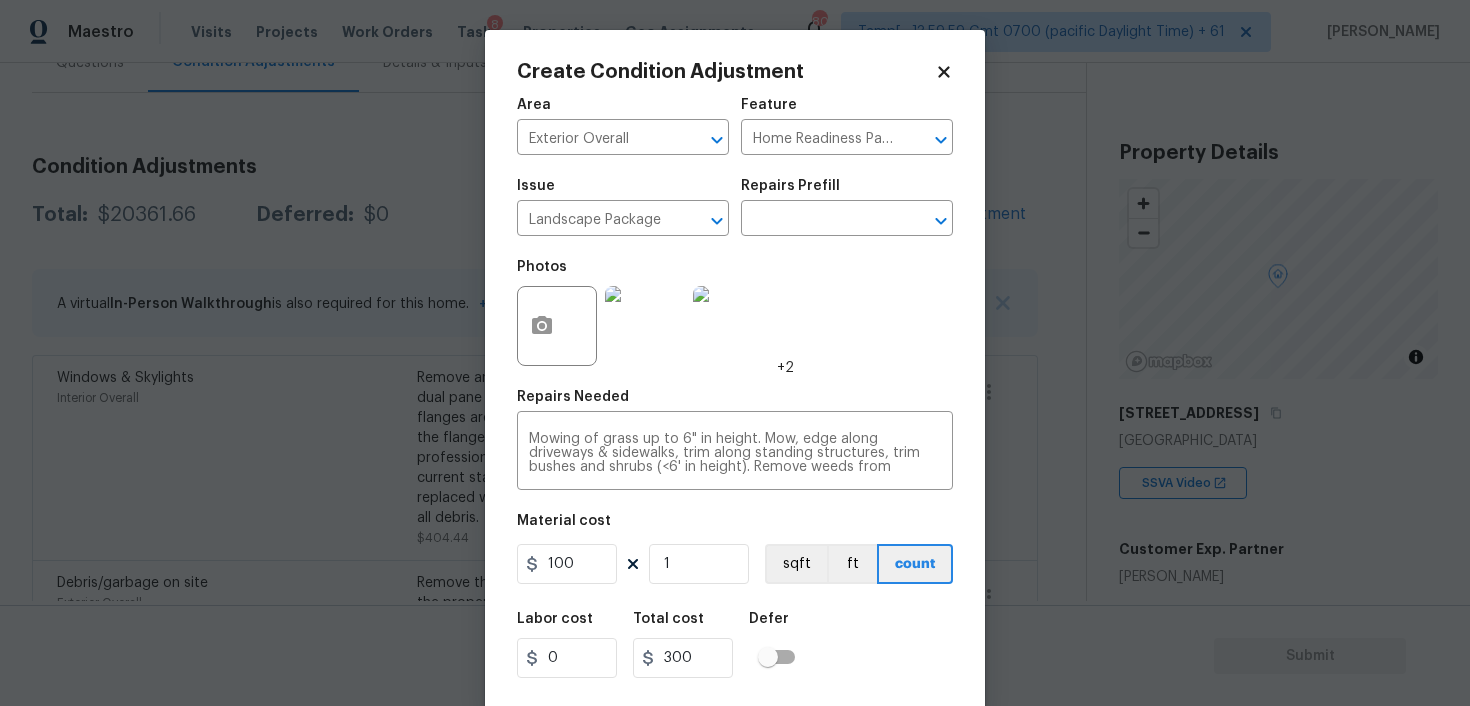 type on "100" 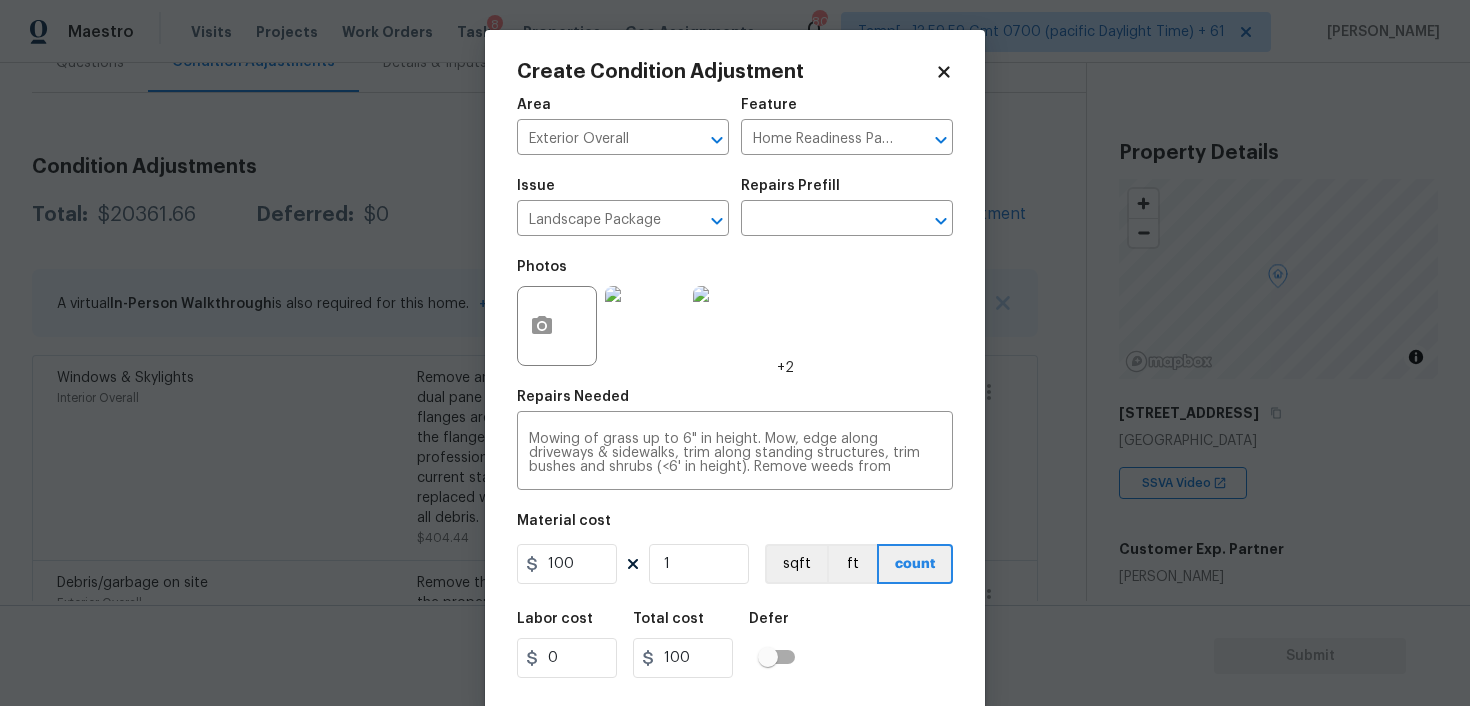click on "Create Condition Adjustment" at bounding box center (726, 72) 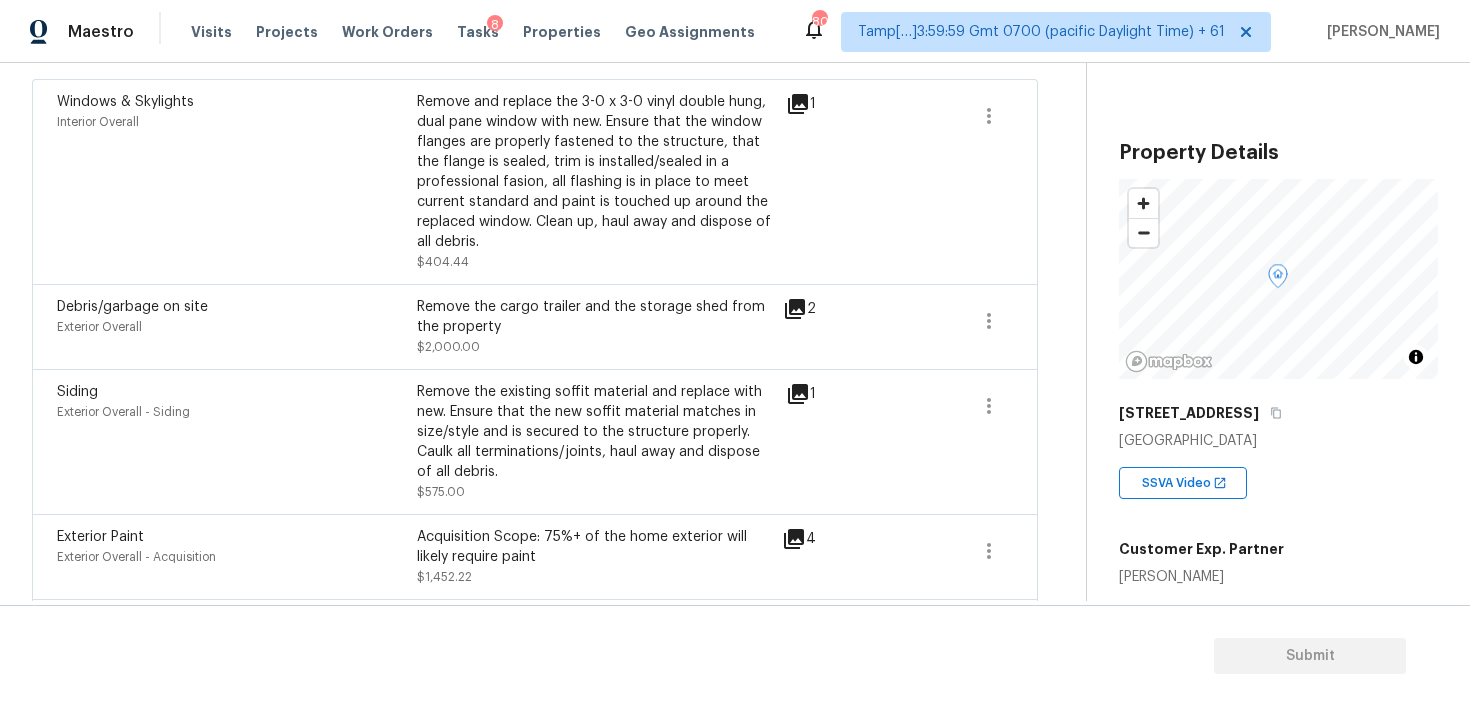scroll, scrollTop: 487, scrollLeft: 0, axis: vertical 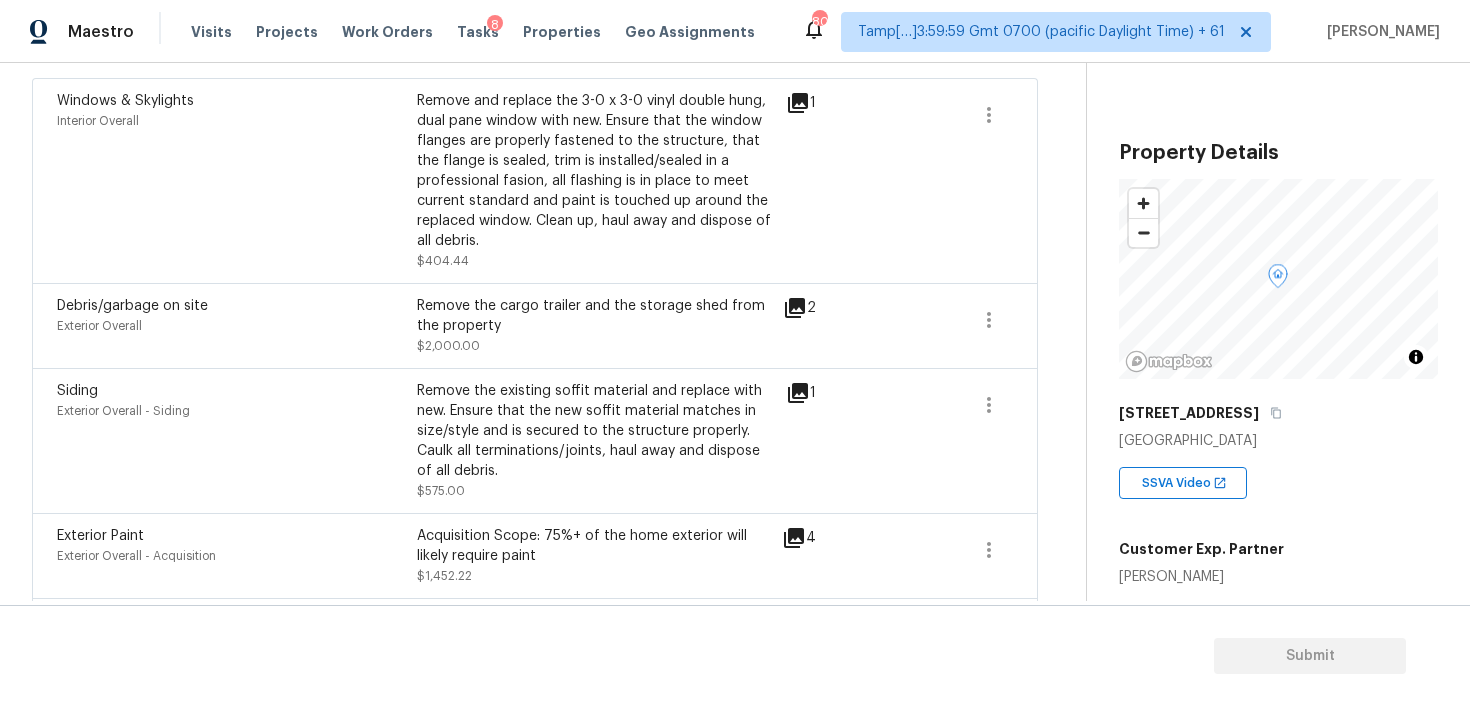 type 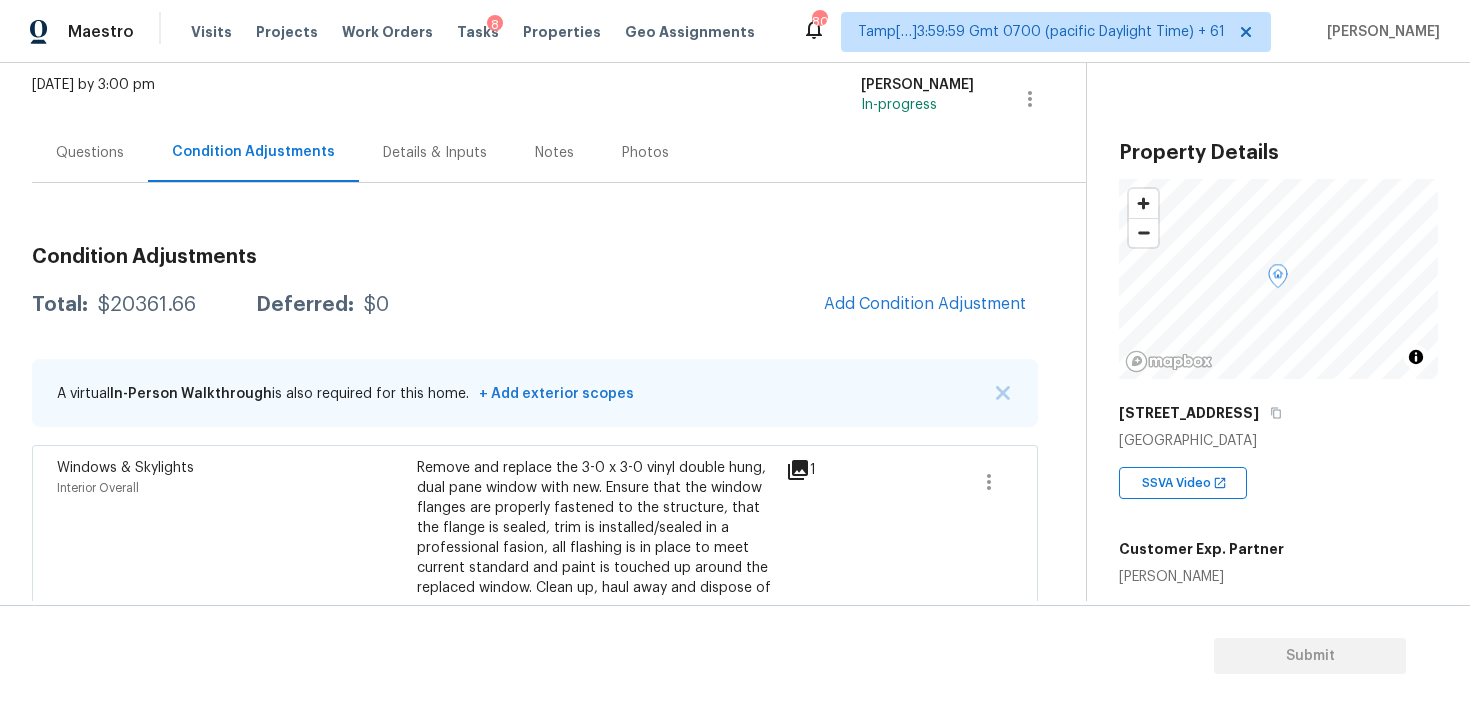 scroll, scrollTop: 0, scrollLeft: 0, axis: both 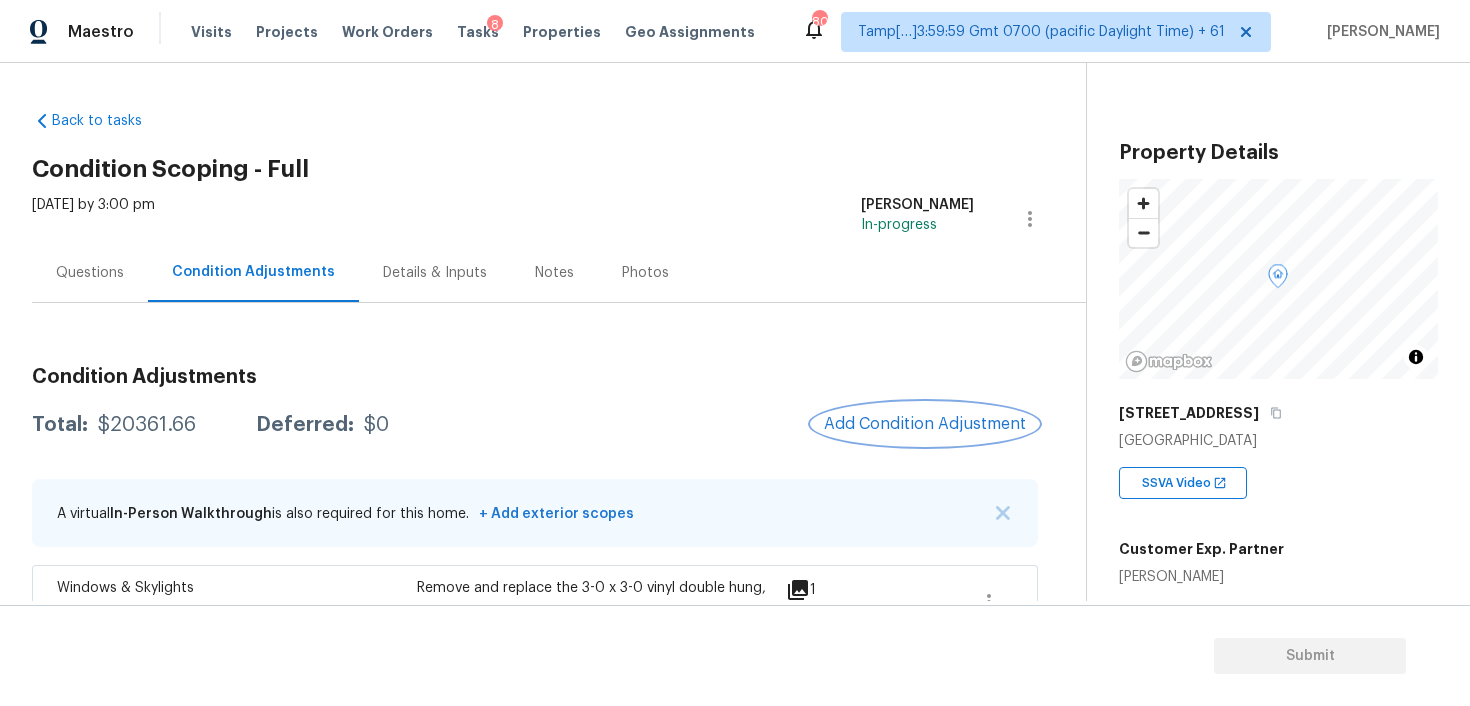 click on "Add Condition Adjustment" at bounding box center [925, 424] 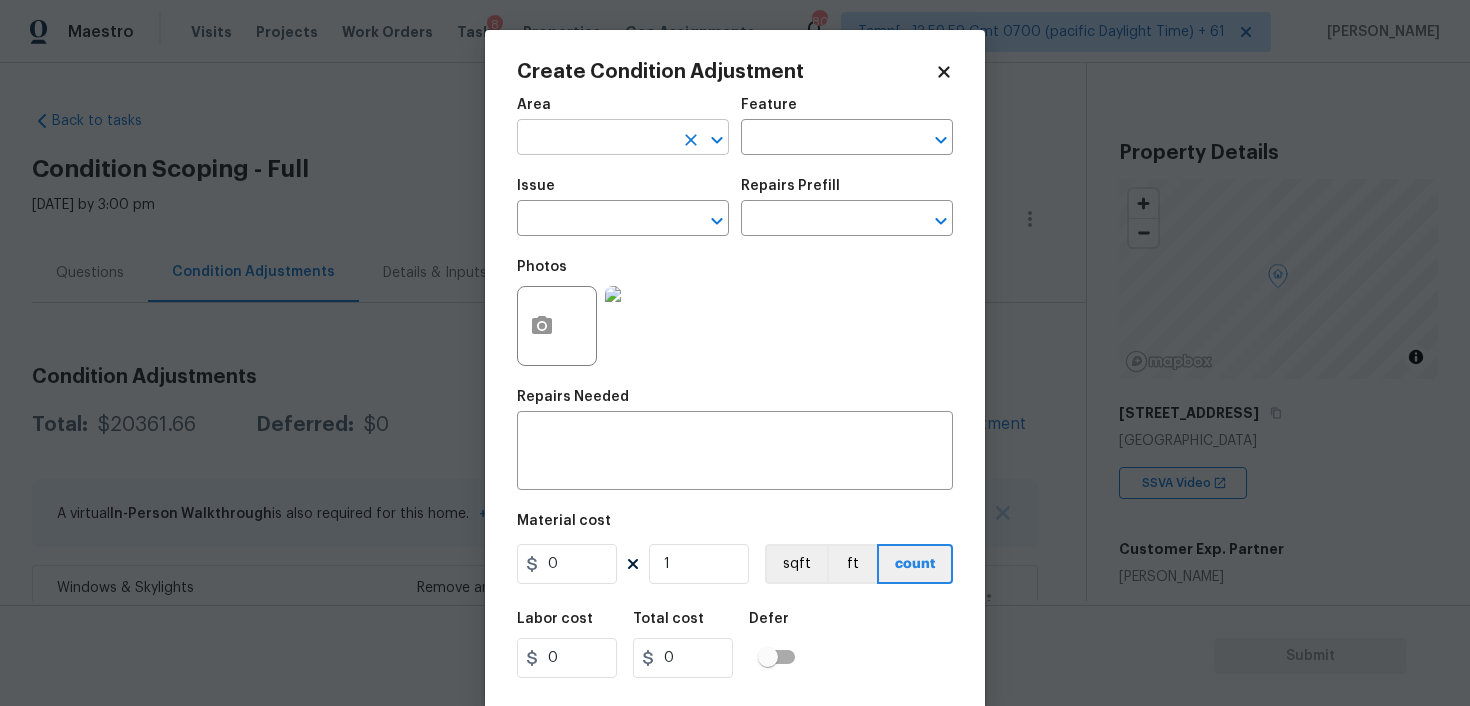 click at bounding box center (595, 139) 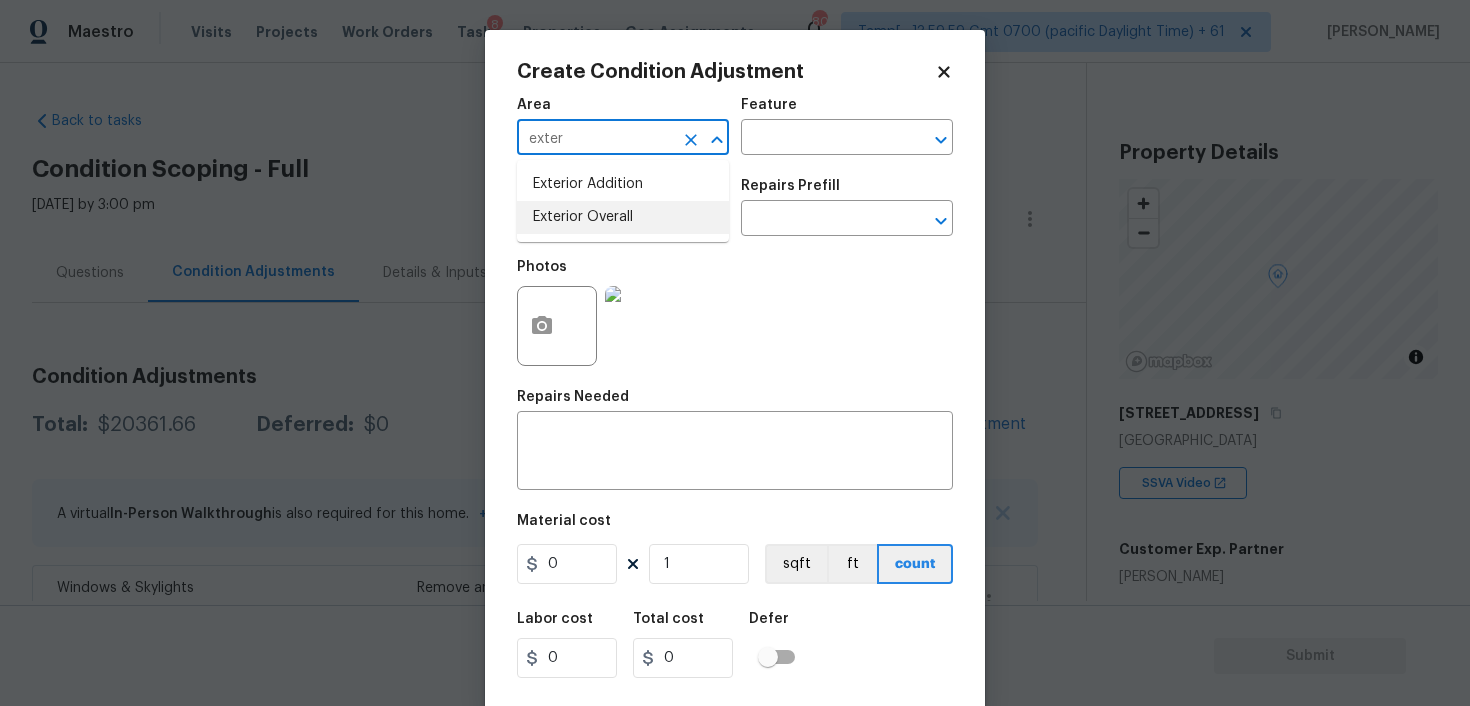 click on "Exterior Overall" at bounding box center [623, 217] 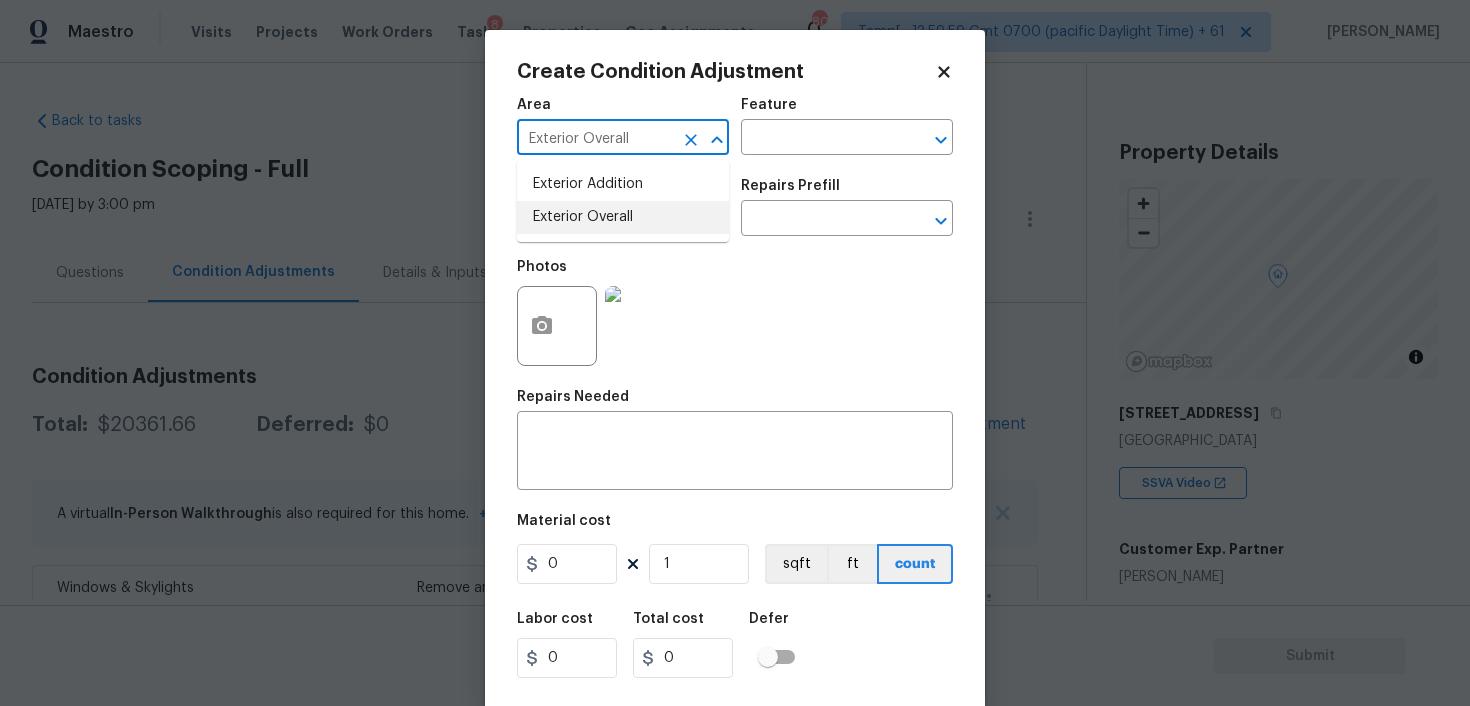 type on "Exterior Overall" 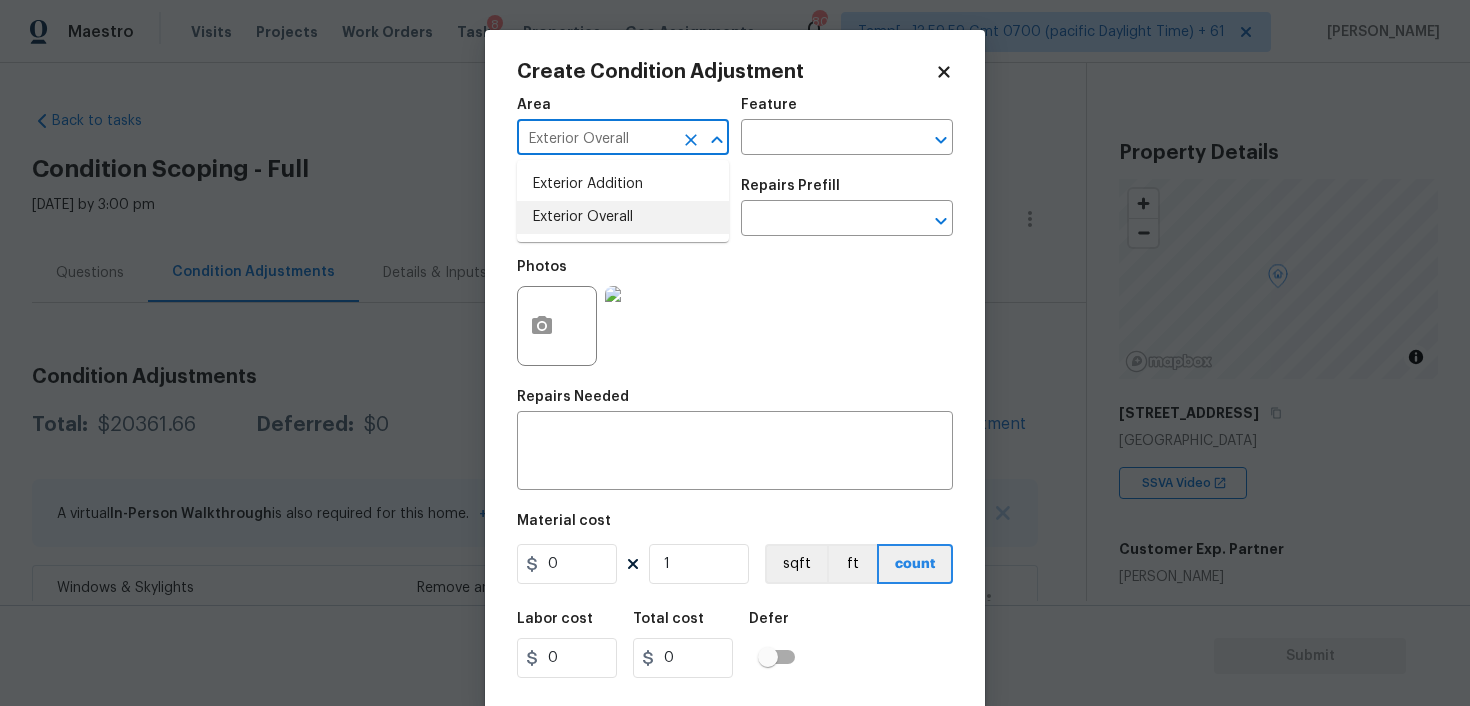 click at bounding box center [595, 220] 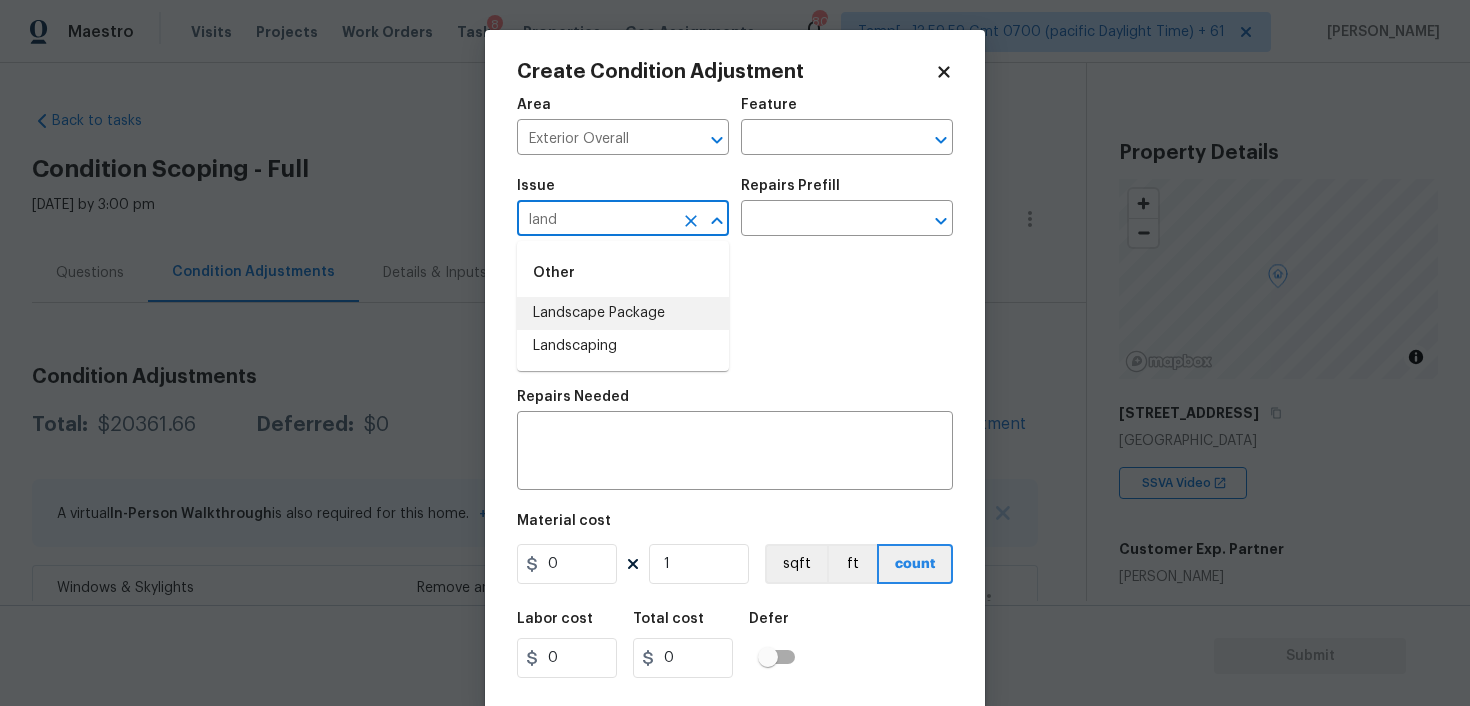 click on "Landscape Package" at bounding box center [623, 313] 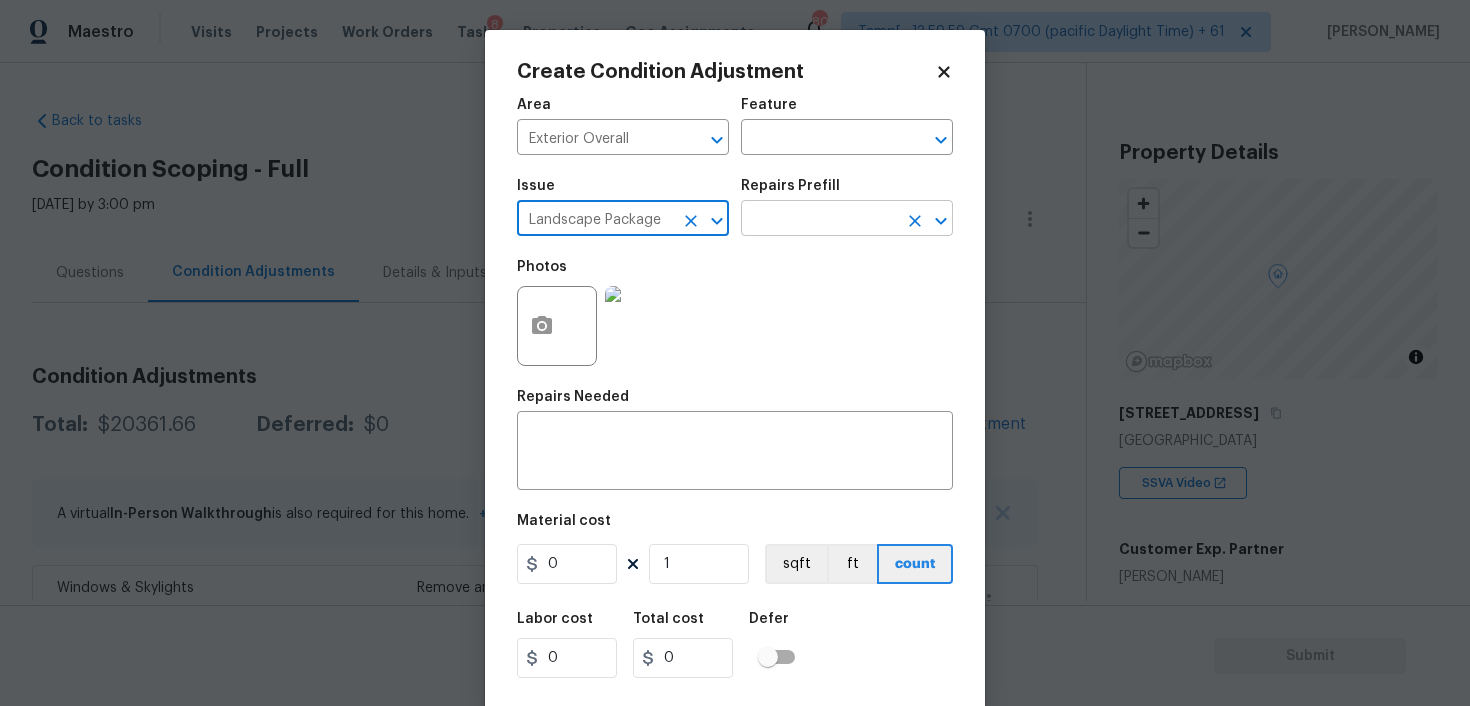 type on "Landscape Package" 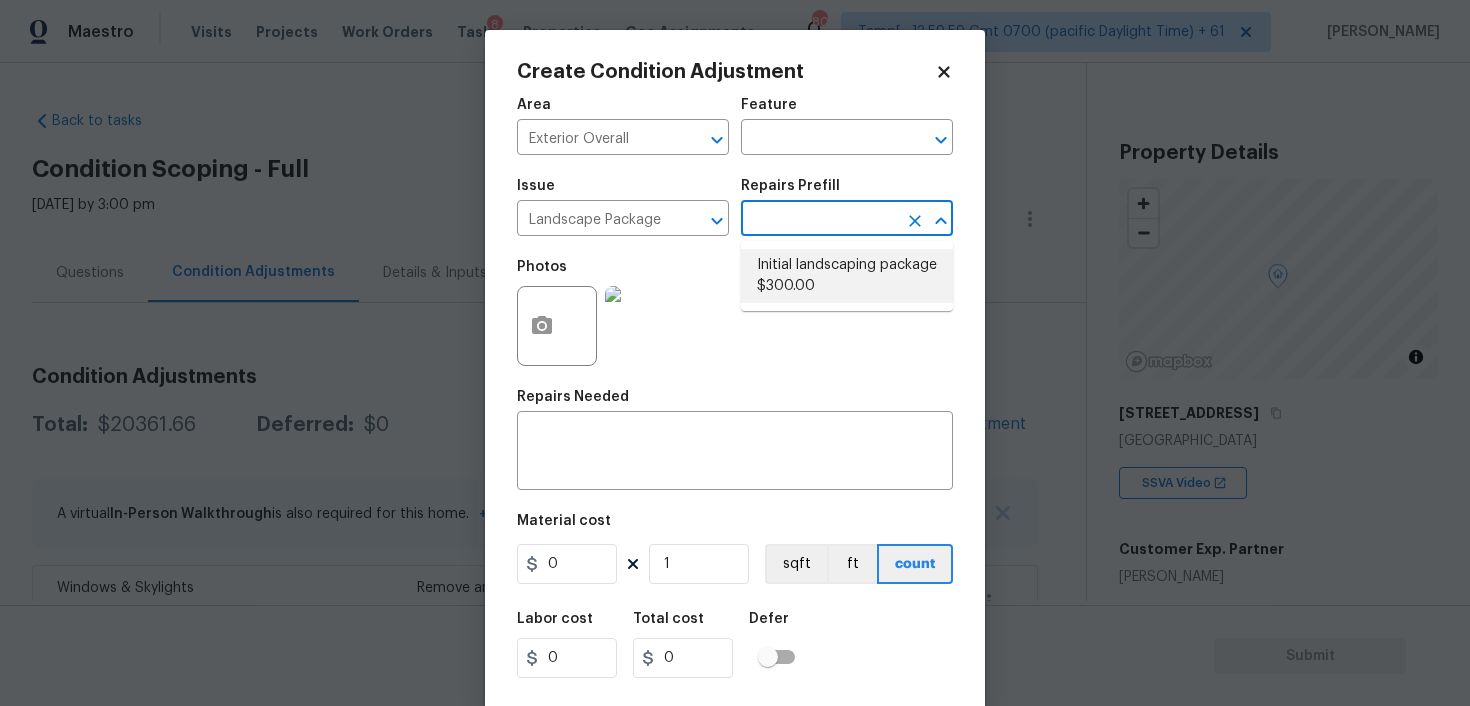 click on "Initial landscaping package $300.00" at bounding box center [847, 276] 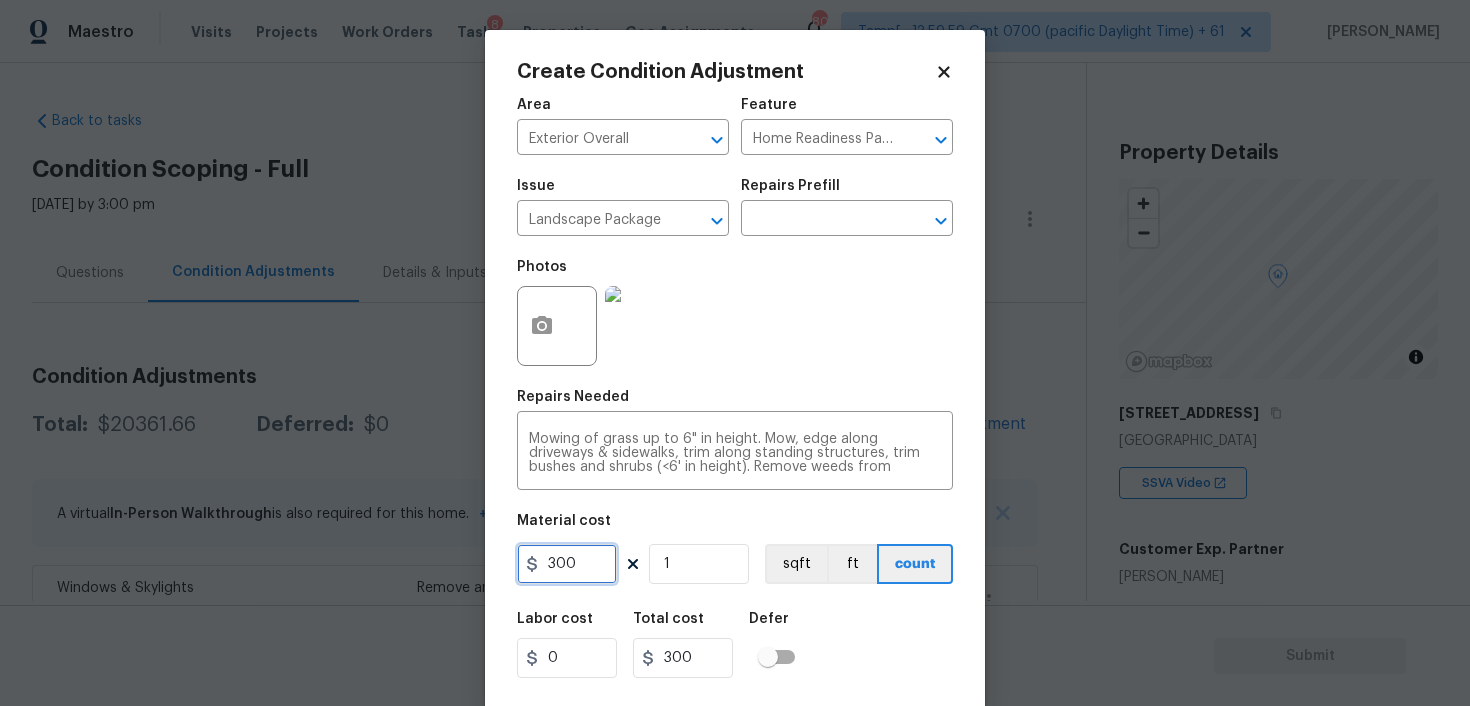 click on "300" at bounding box center (567, 564) 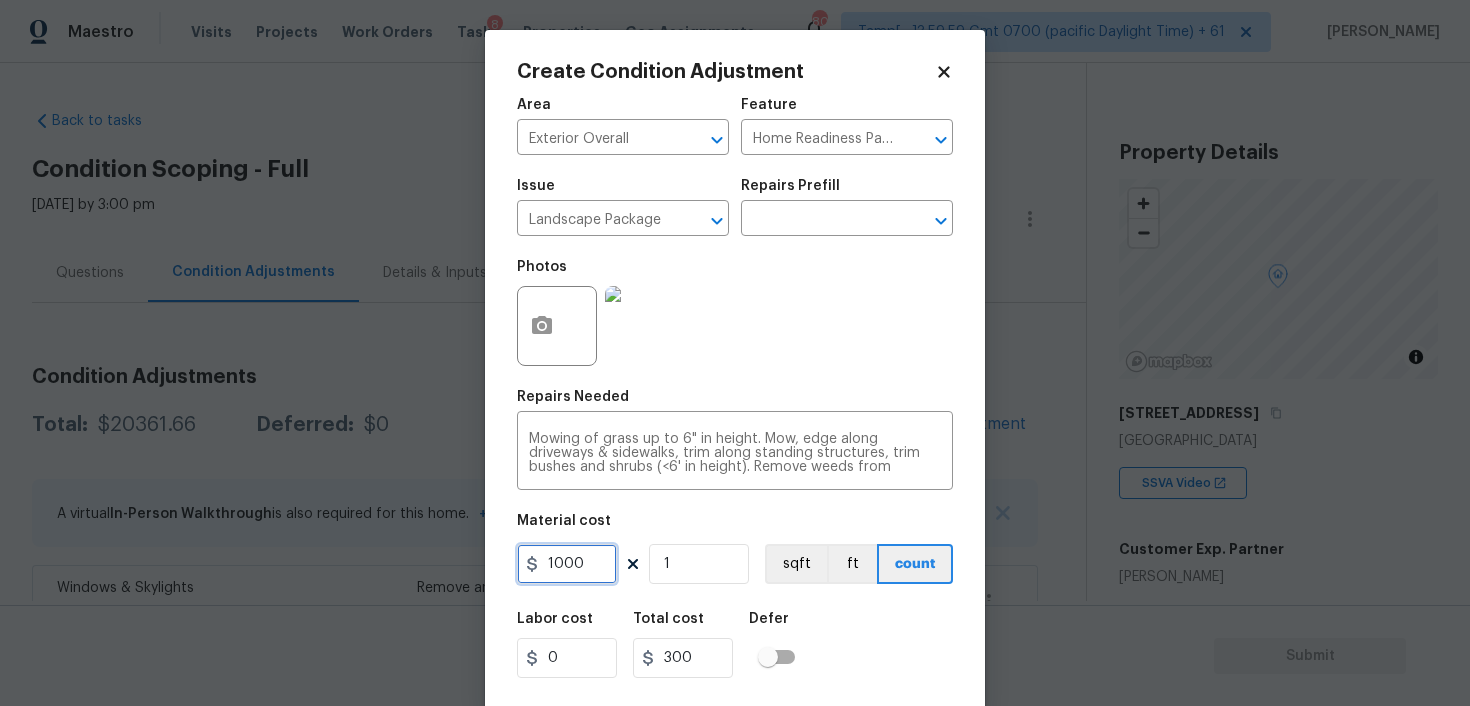 type on "1000" 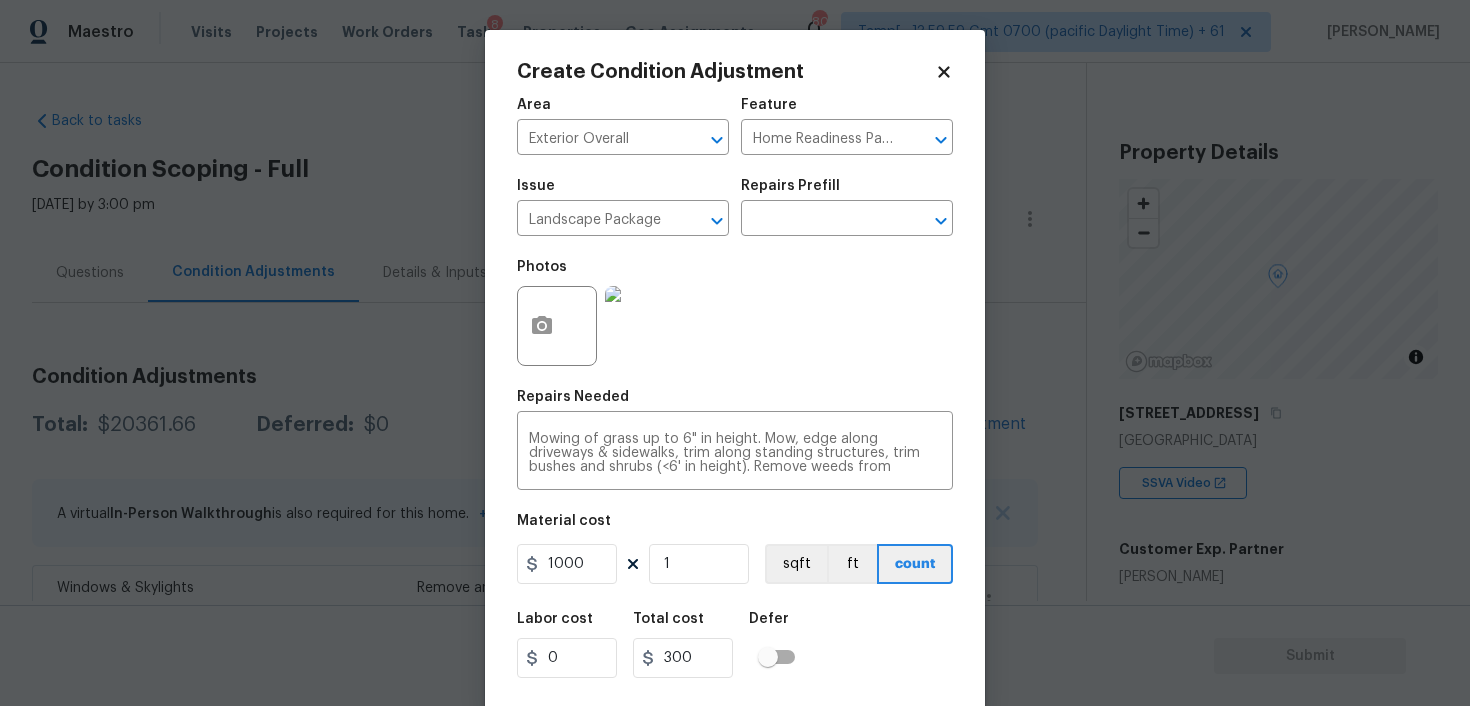 click on "Photos" at bounding box center [559, 313] 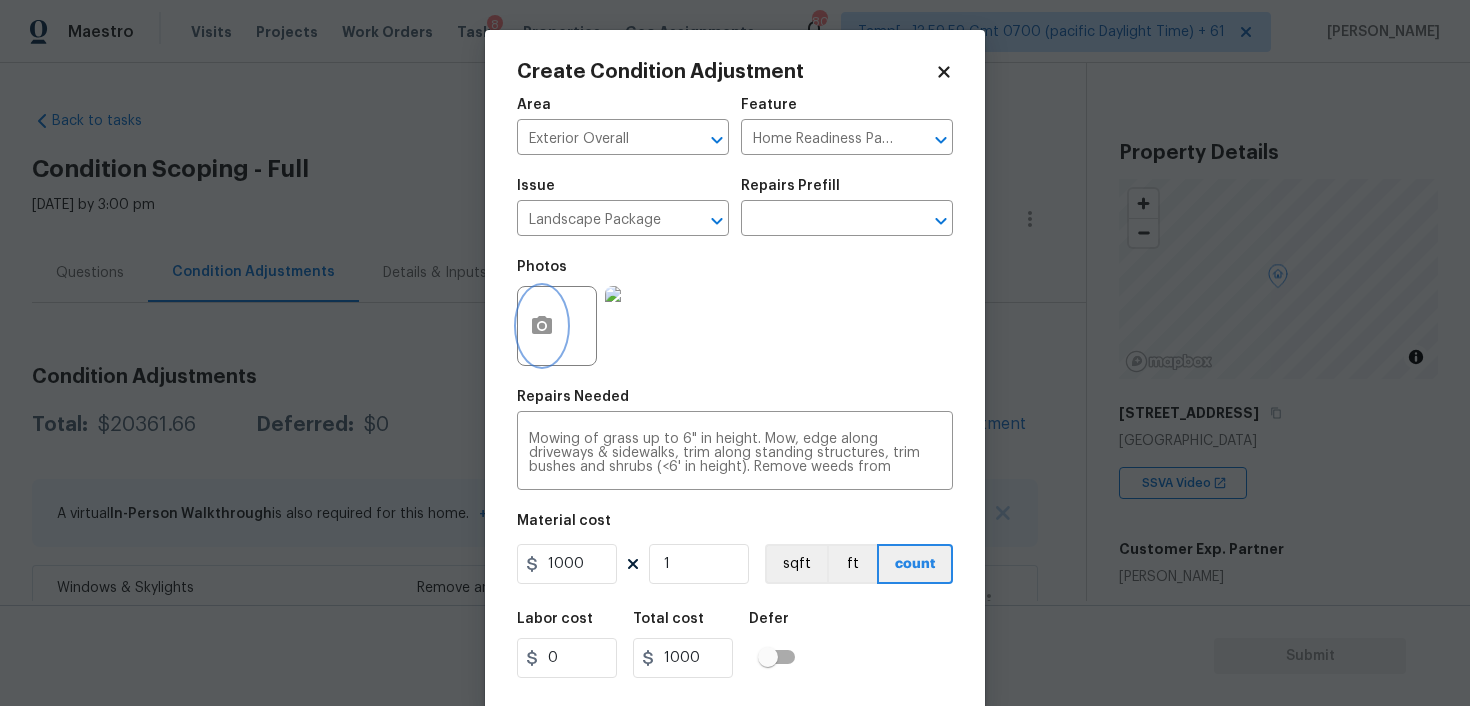 click at bounding box center [542, 326] 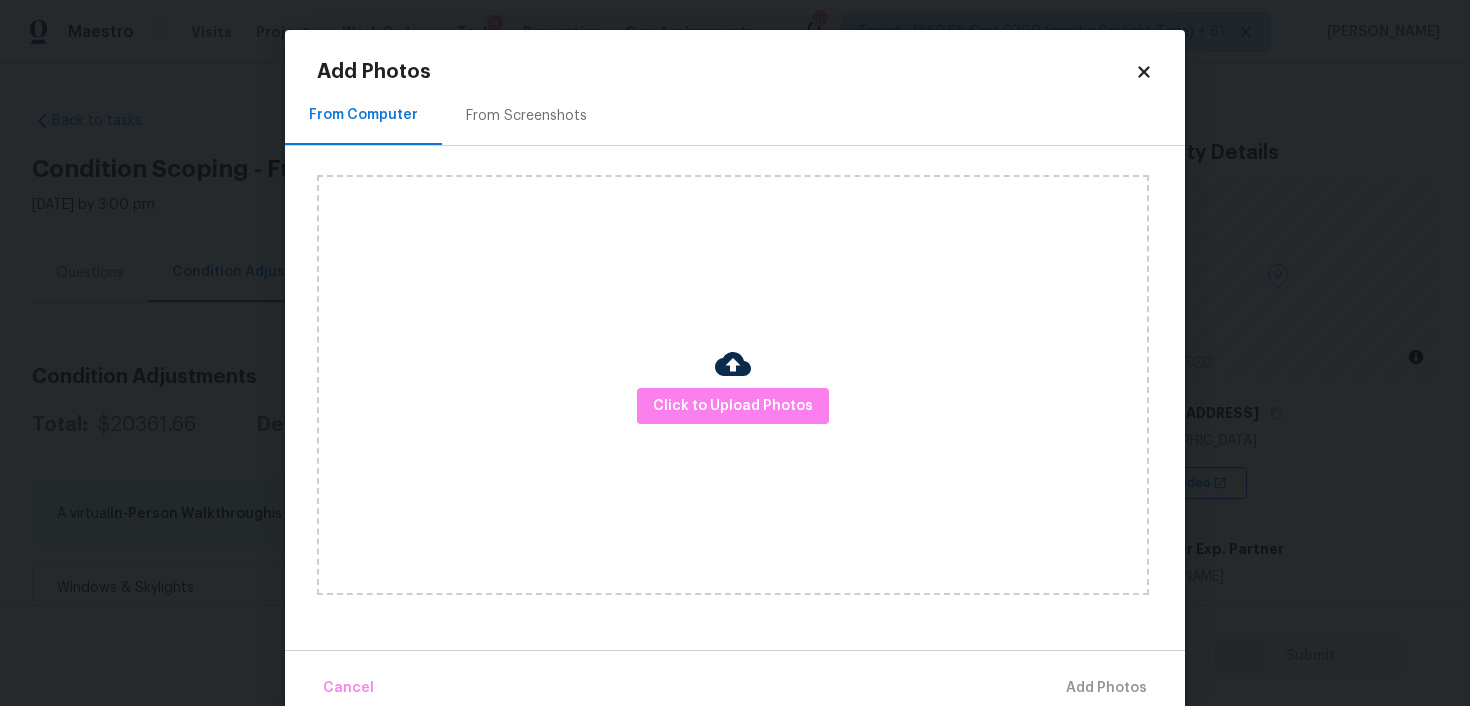 click at bounding box center (733, 364) 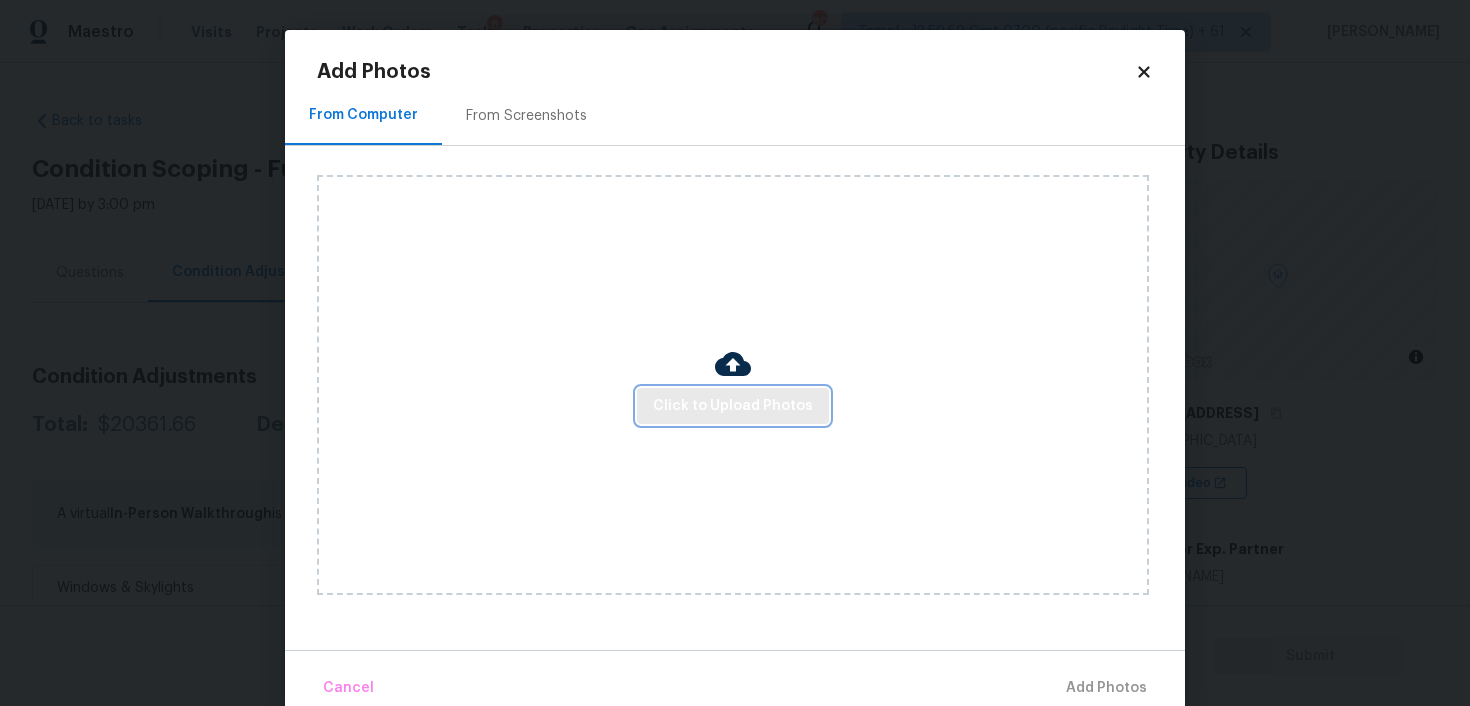 click on "Click to Upload Photos" at bounding box center [733, 406] 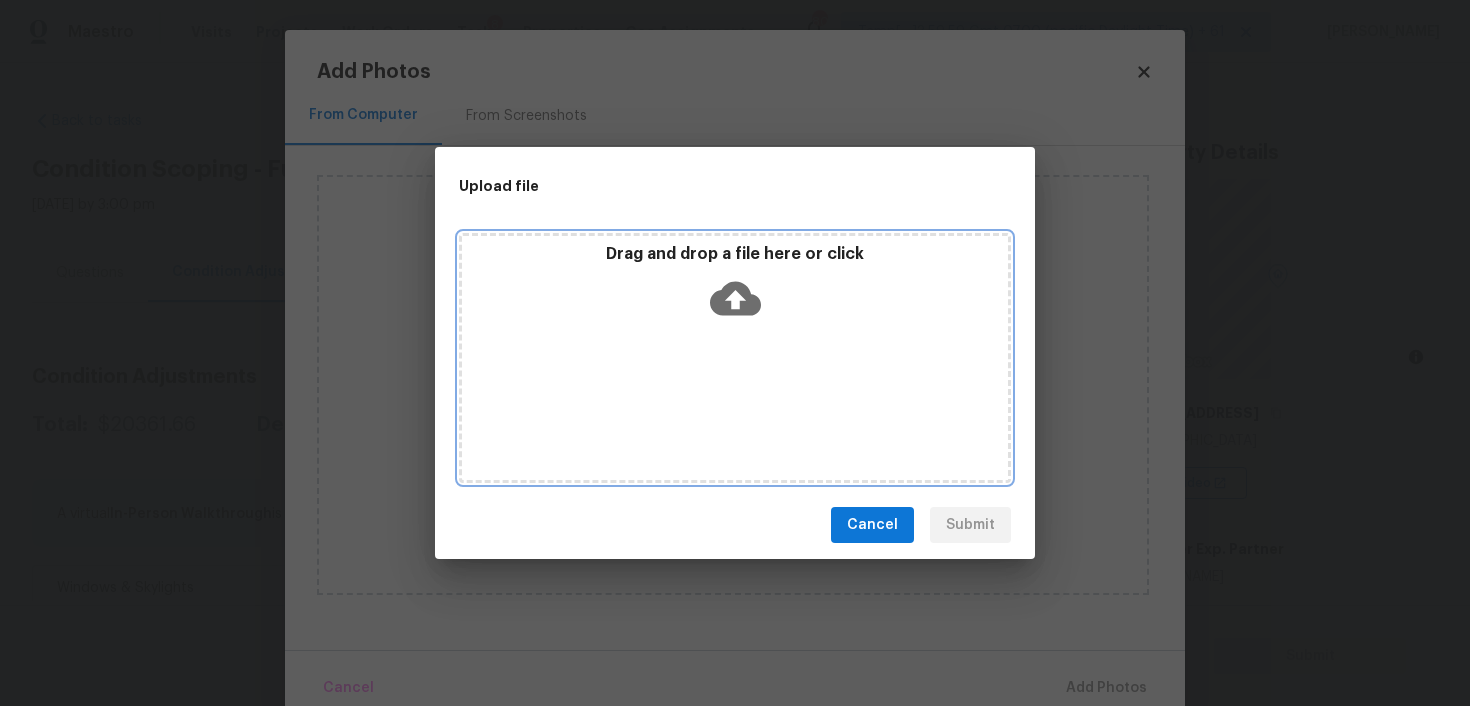 click on "Drag and drop a file here or click" at bounding box center [735, 358] 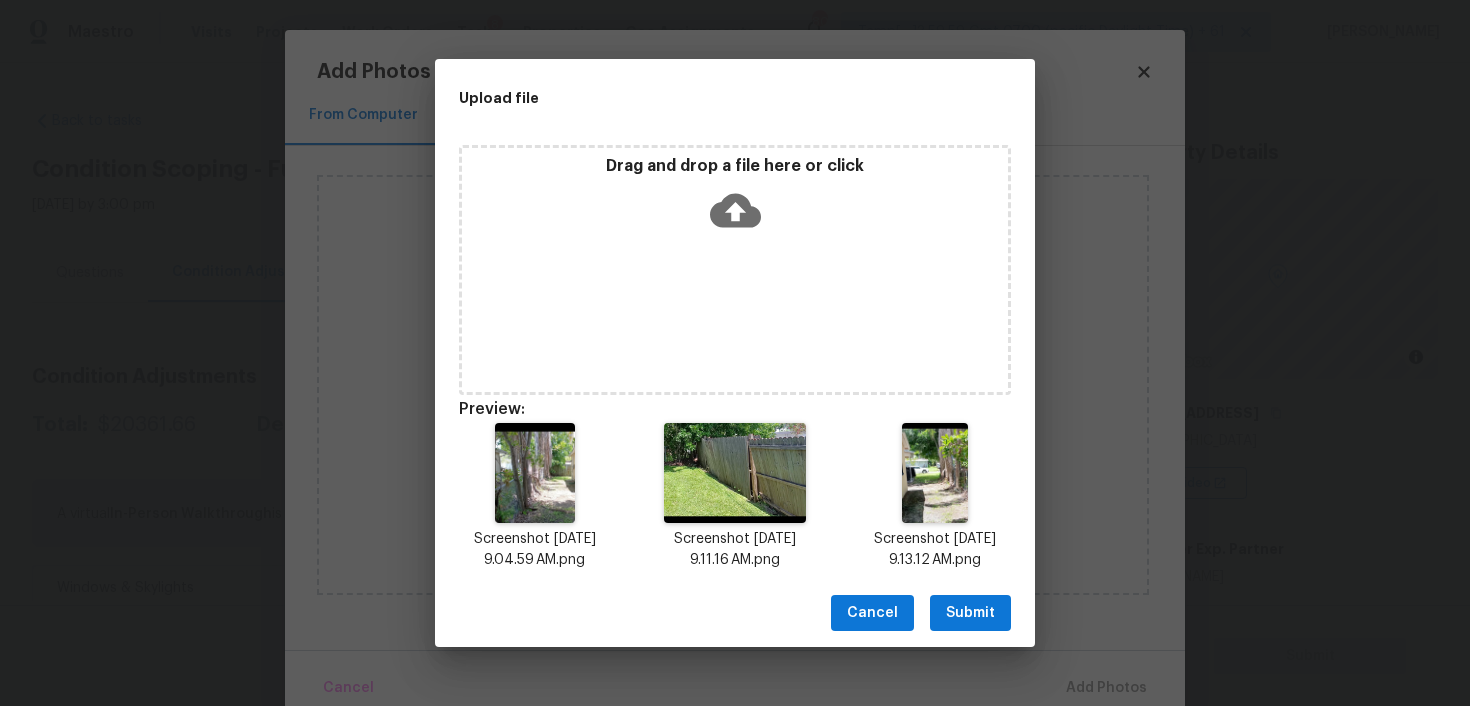 scroll, scrollTop: 16, scrollLeft: 0, axis: vertical 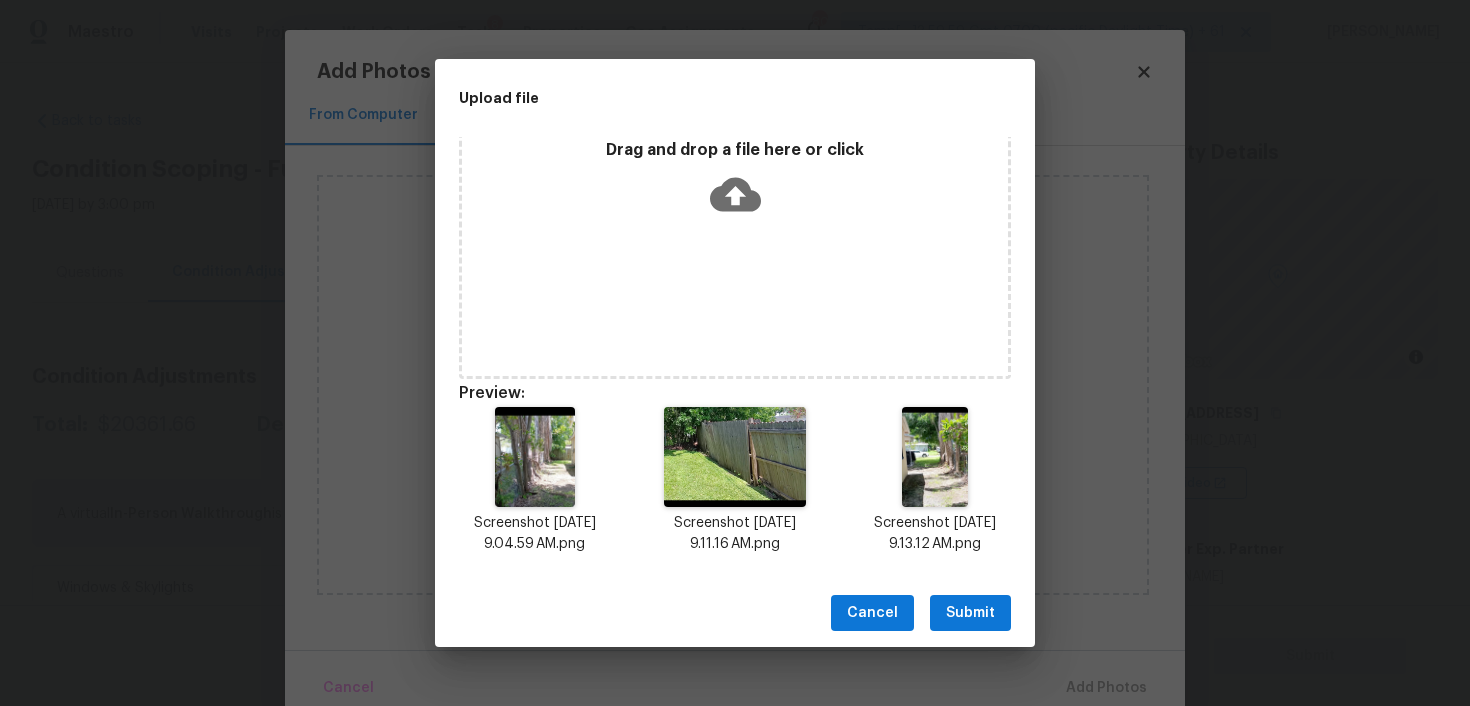 drag, startPoint x: 970, startPoint y: 604, endPoint x: 1011, endPoint y: 612, distance: 41.773197 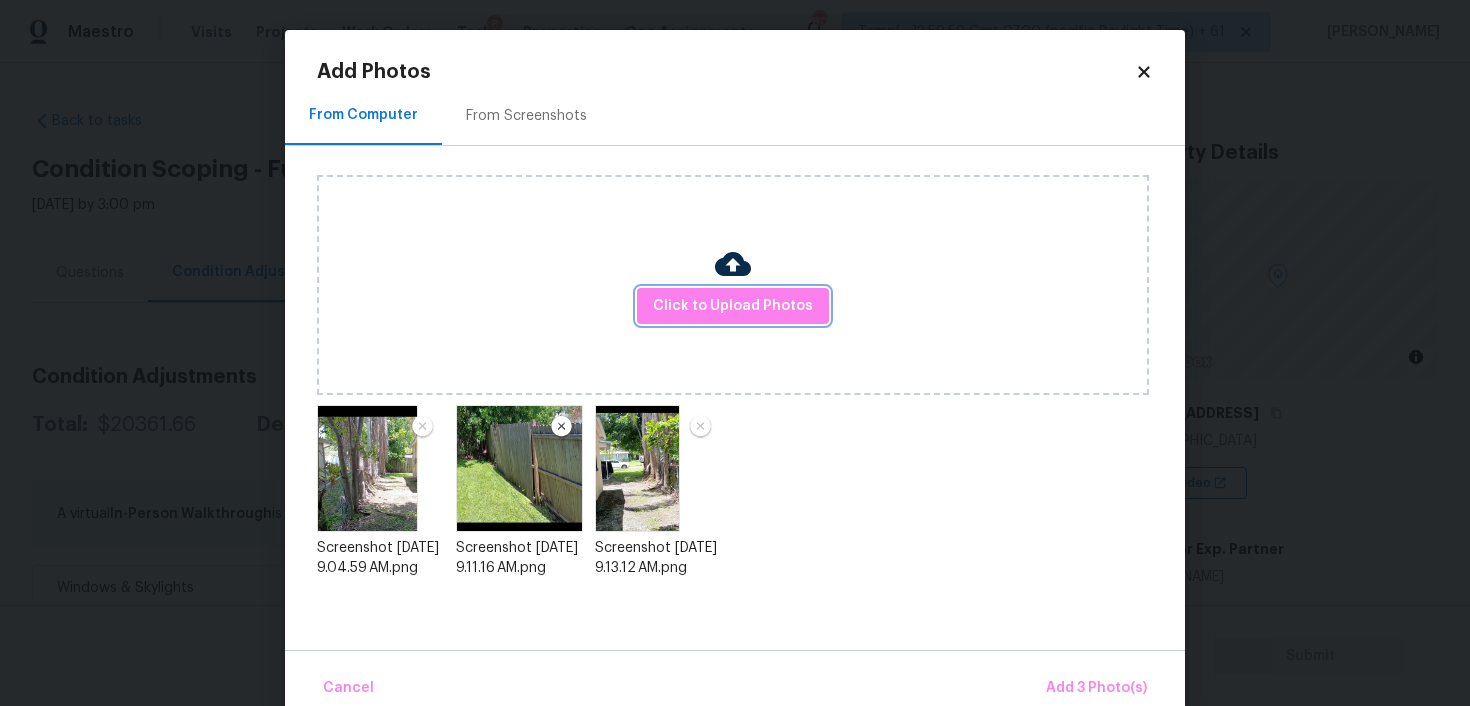 scroll, scrollTop: 0, scrollLeft: 0, axis: both 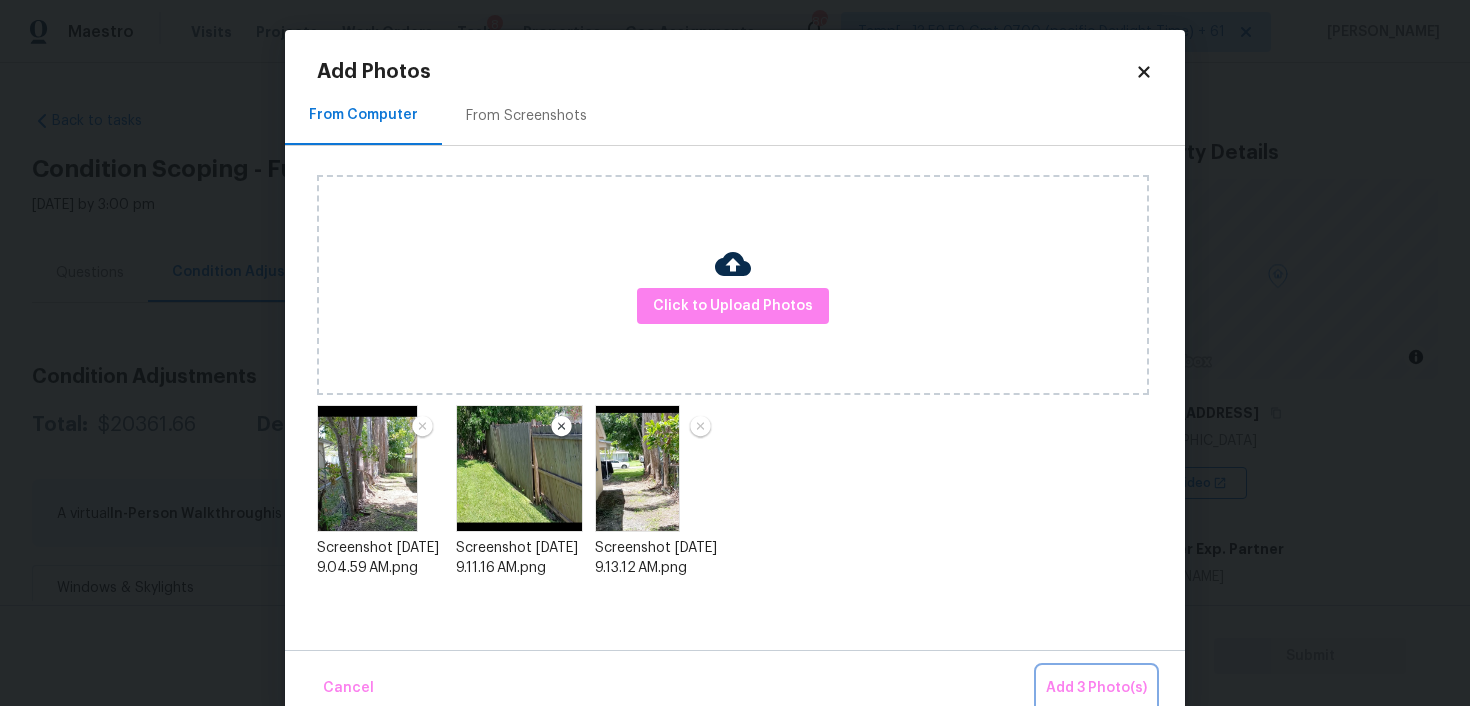 click on "Add 3 Photo(s)" at bounding box center (1096, 688) 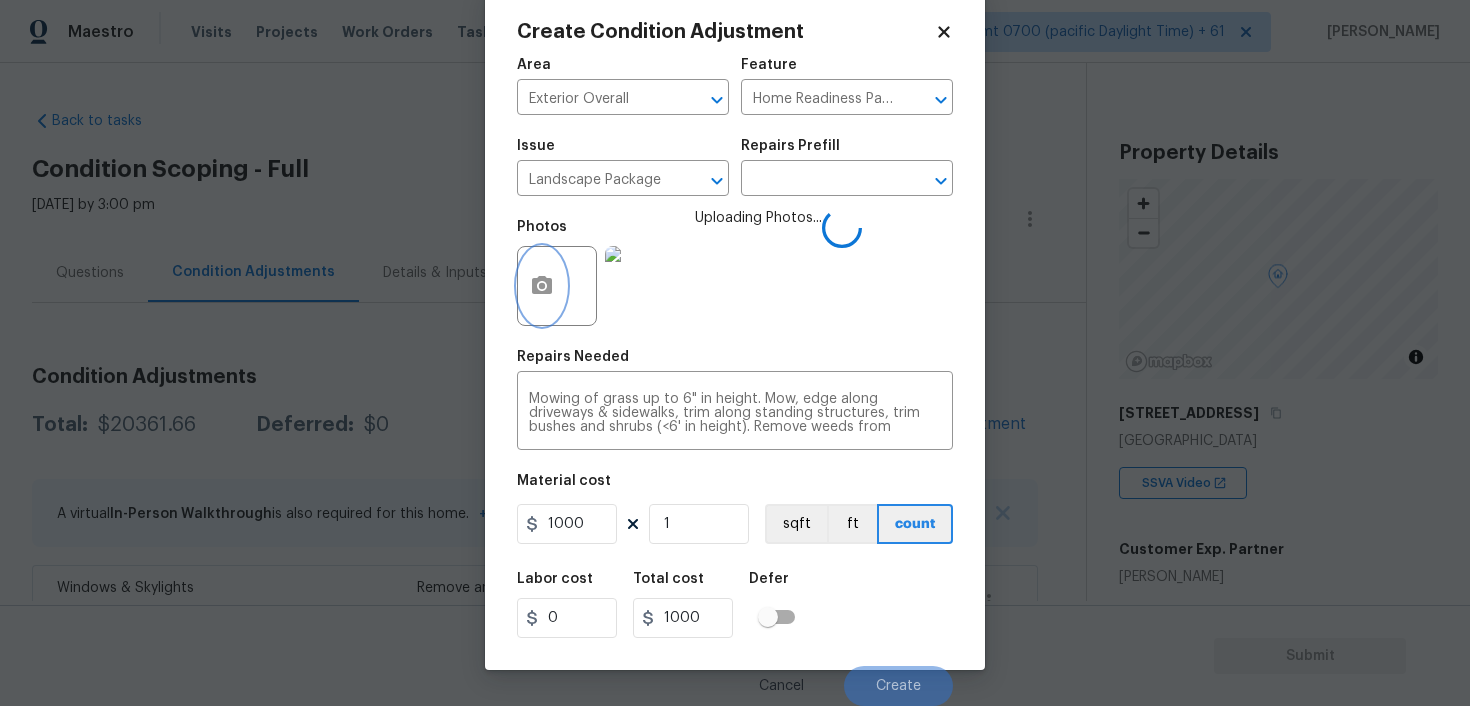 scroll, scrollTop: 41, scrollLeft: 0, axis: vertical 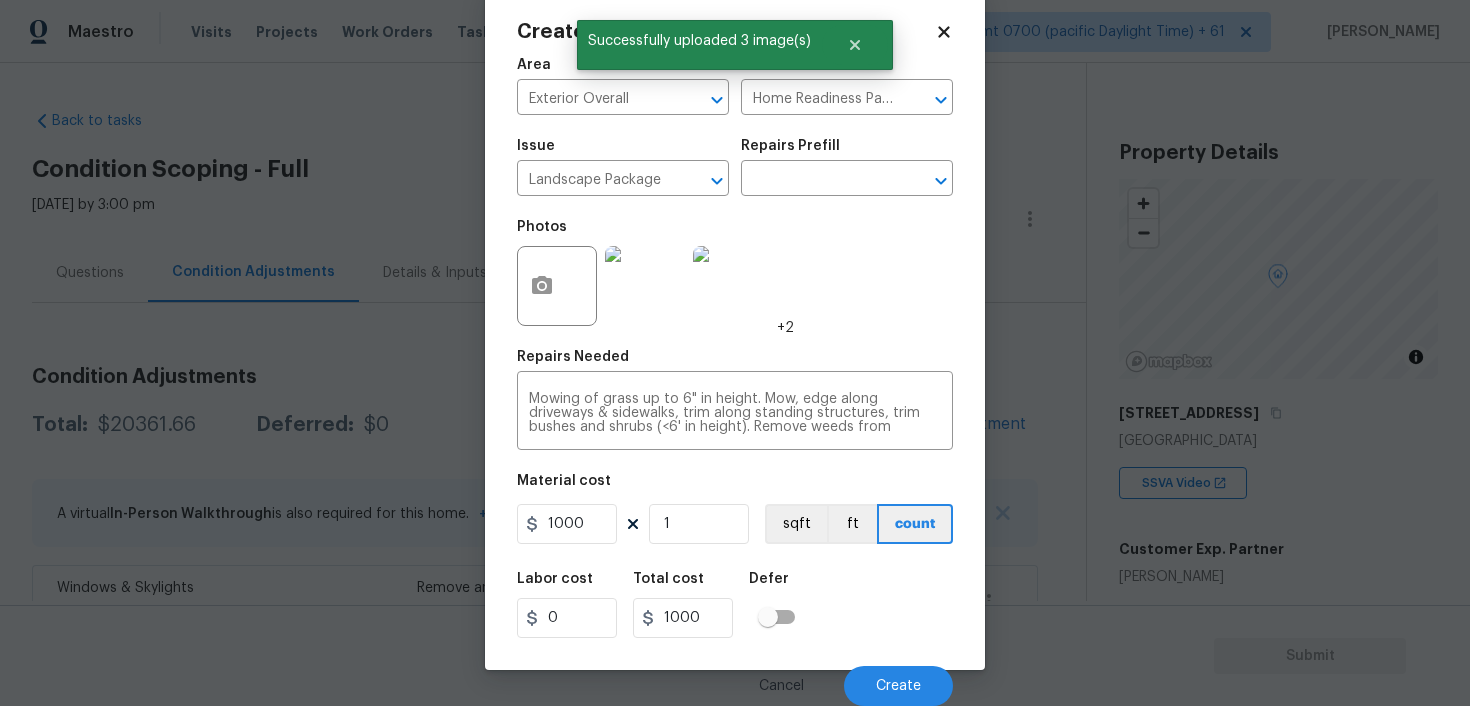 click on "Cancel Create" at bounding box center (735, 678) 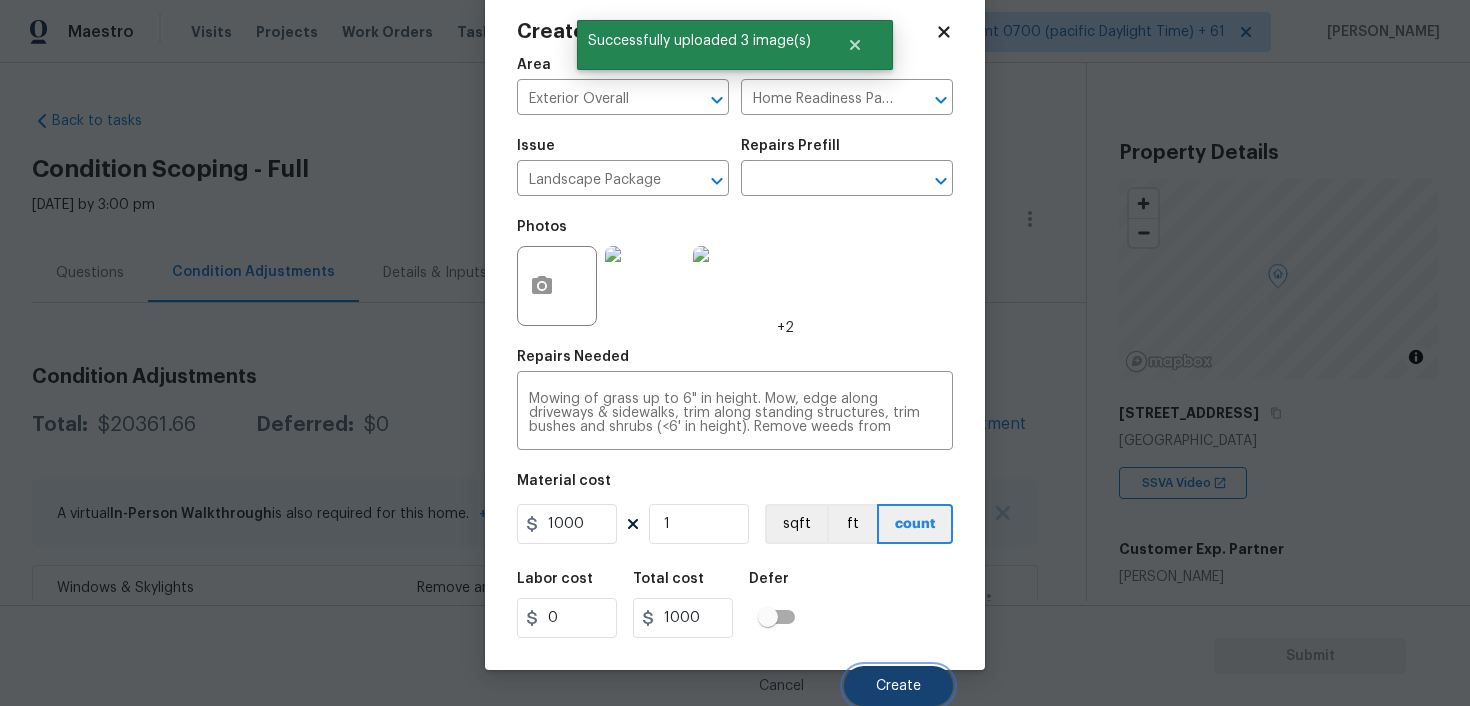 click on "Create" at bounding box center [898, 686] 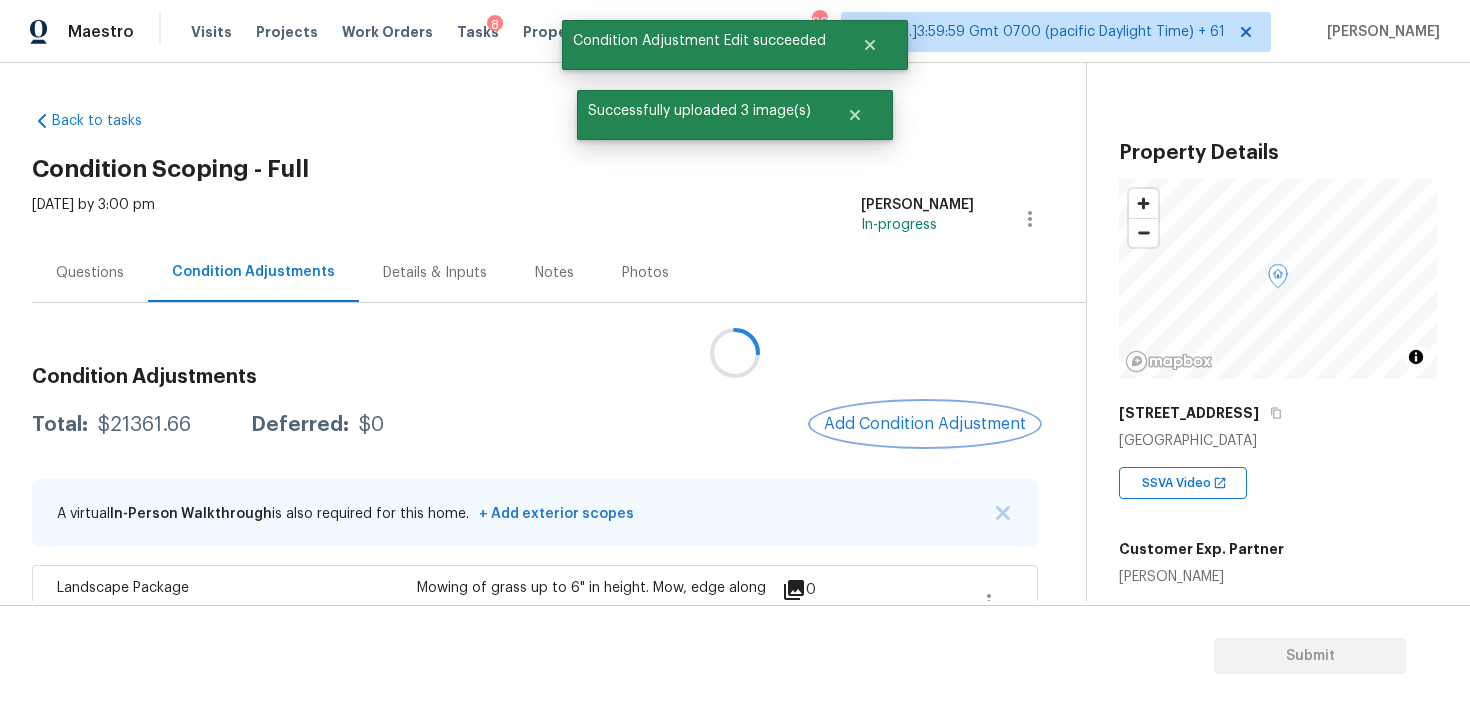 scroll, scrollTop: 0, scrollLeft: 0, axis: both 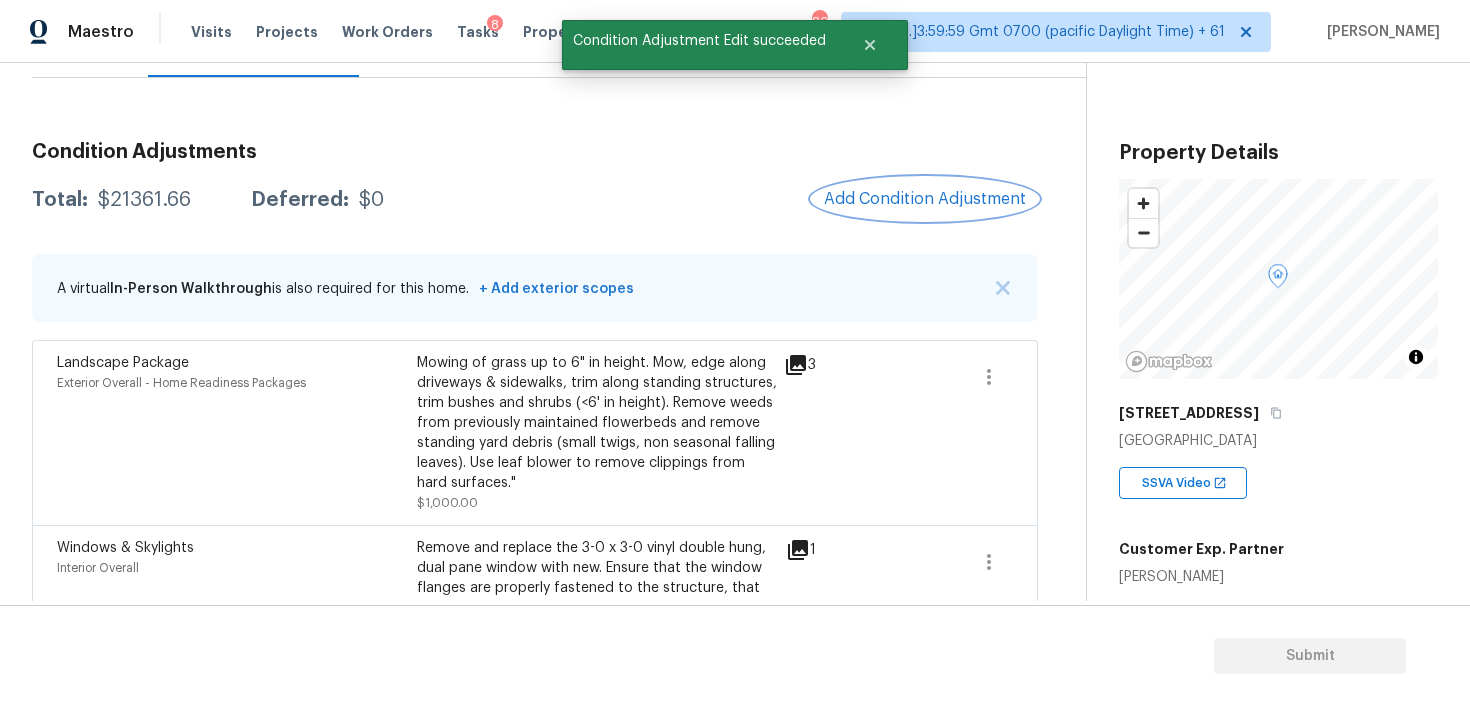 click on "Add Condition Adjustment" at bounding box center (925, 199) 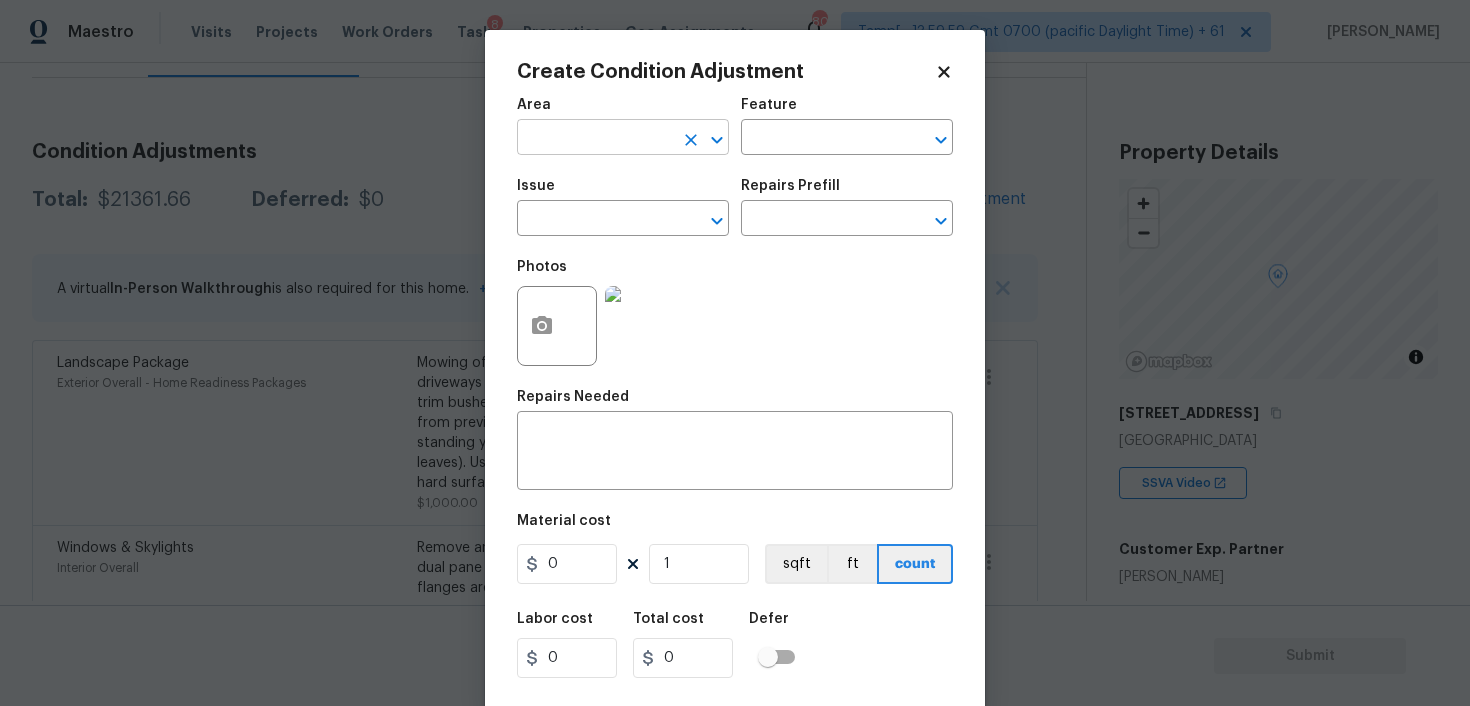 click at bounding box center (595, 139) 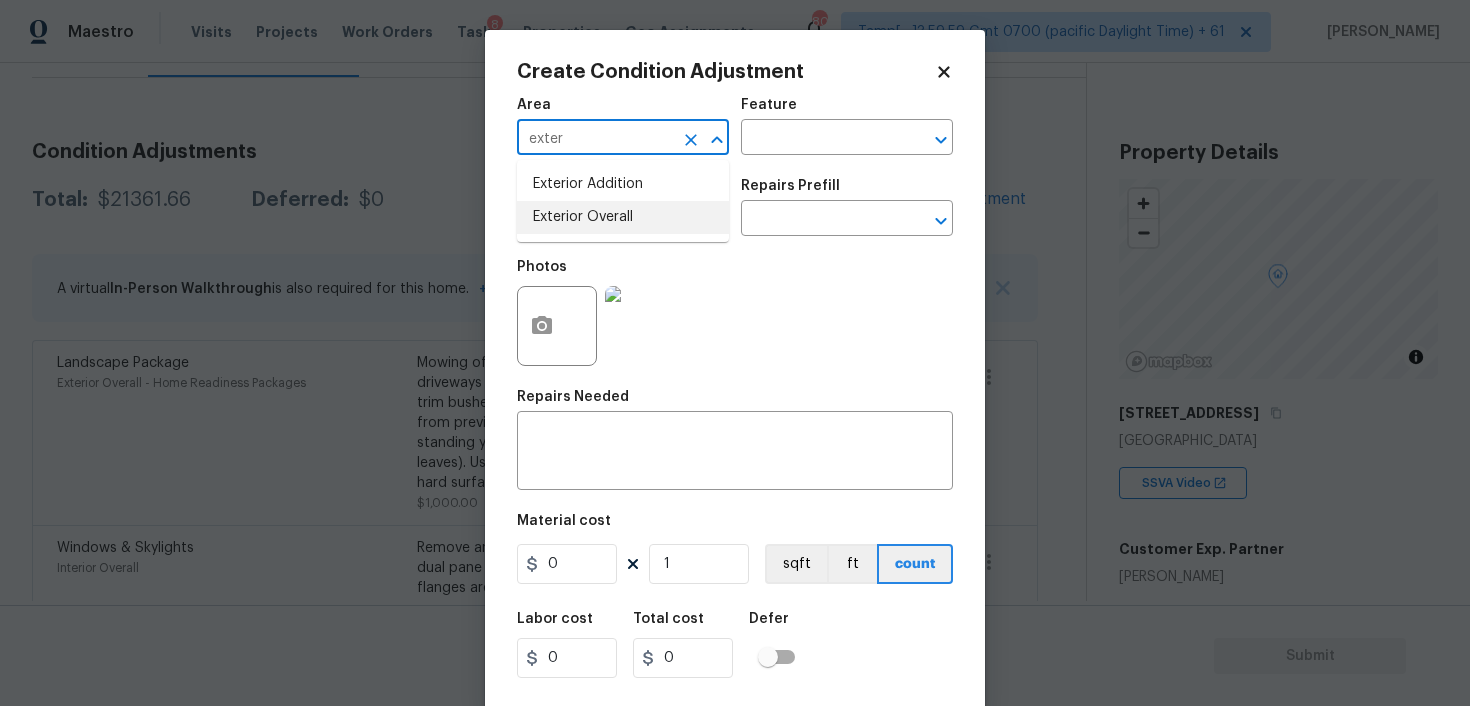 click on "Exterior Overall" at bounding box center [623, 217] 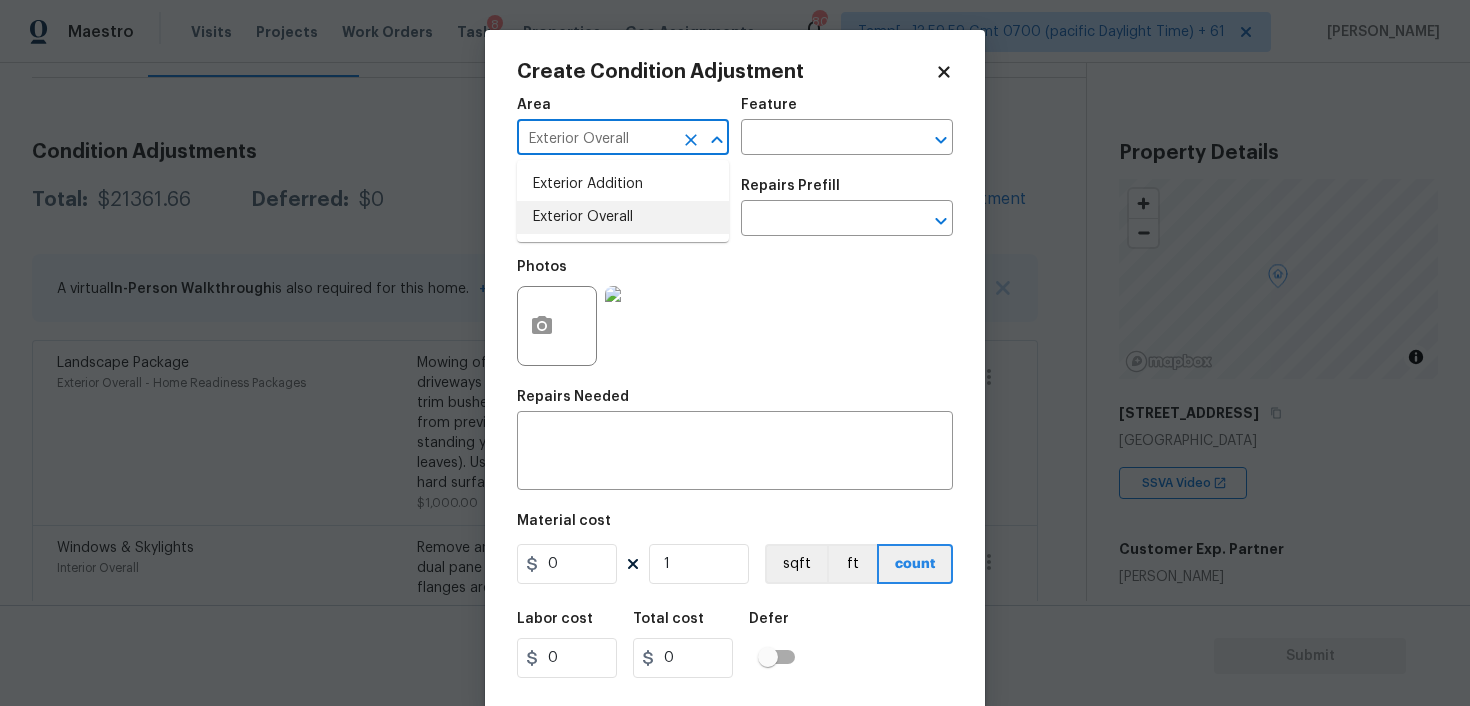 type on "Exterior Overall" 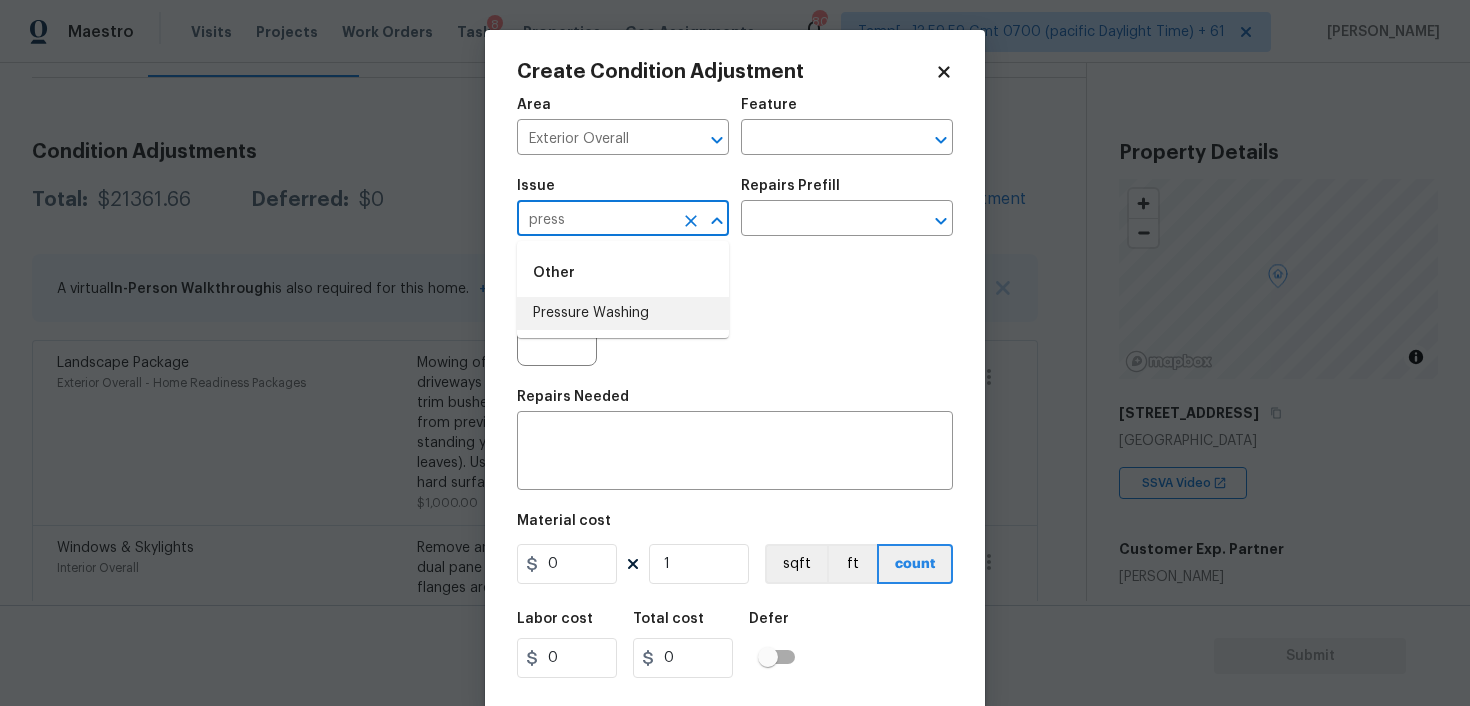 click on "Pressure Washing" at bounding box center (623, 313) 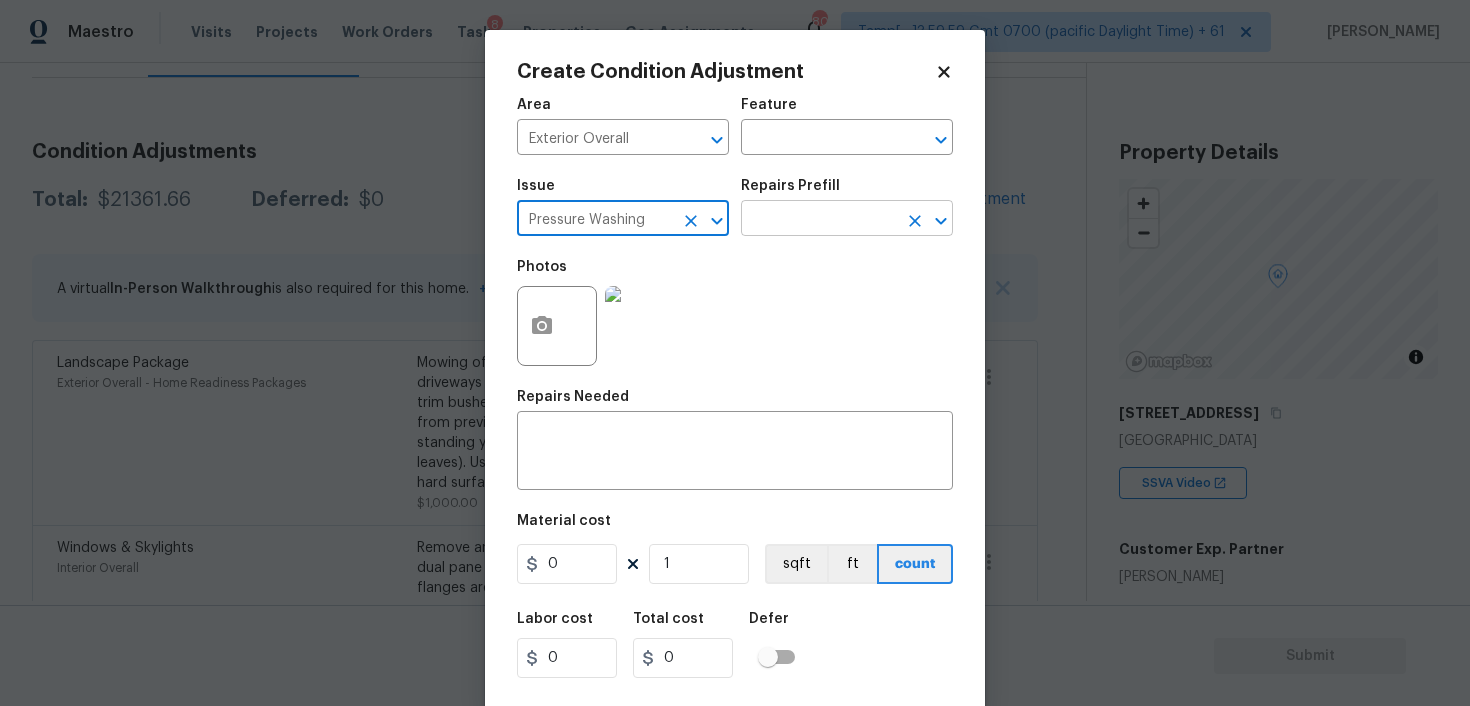 type on "Pressure Washing" 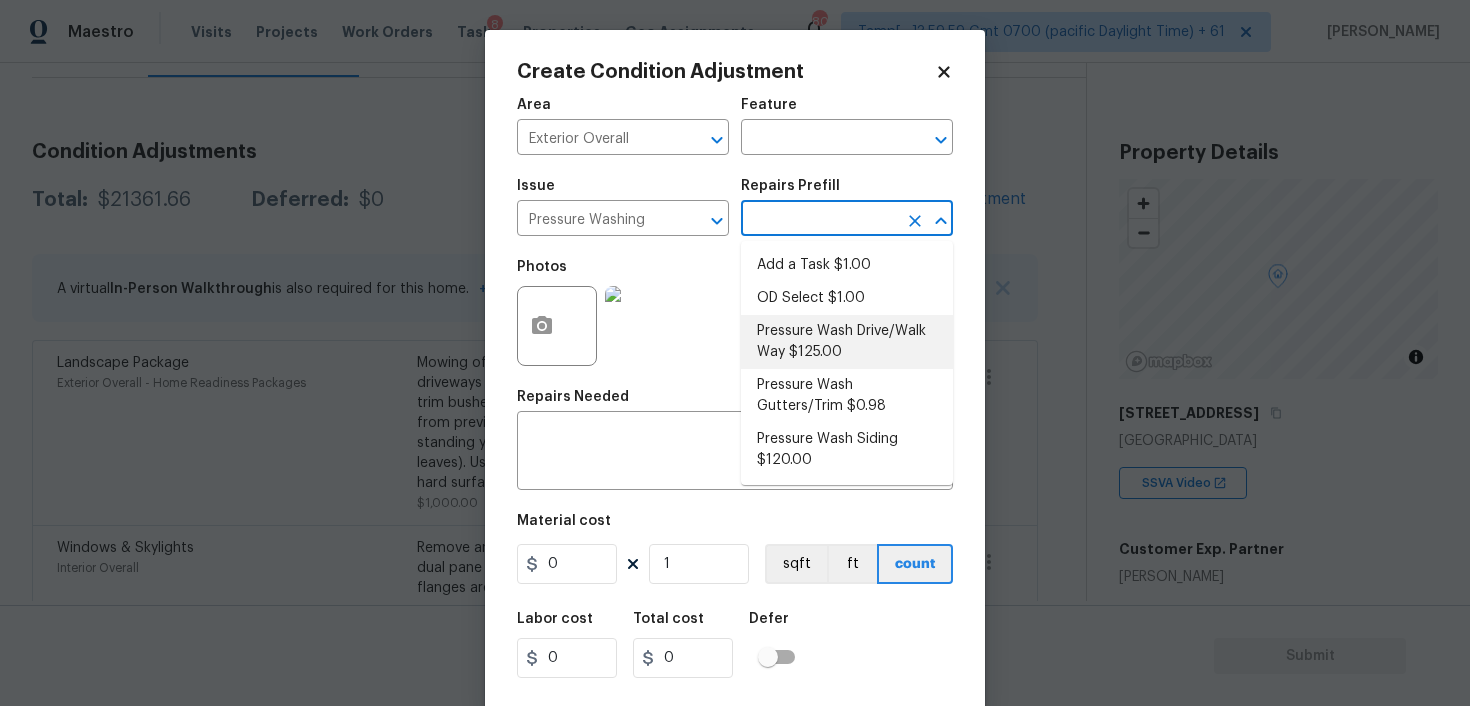 click on "Pressure Wash Drive/Walk Way $125.00" at bounding box center (847, 342) 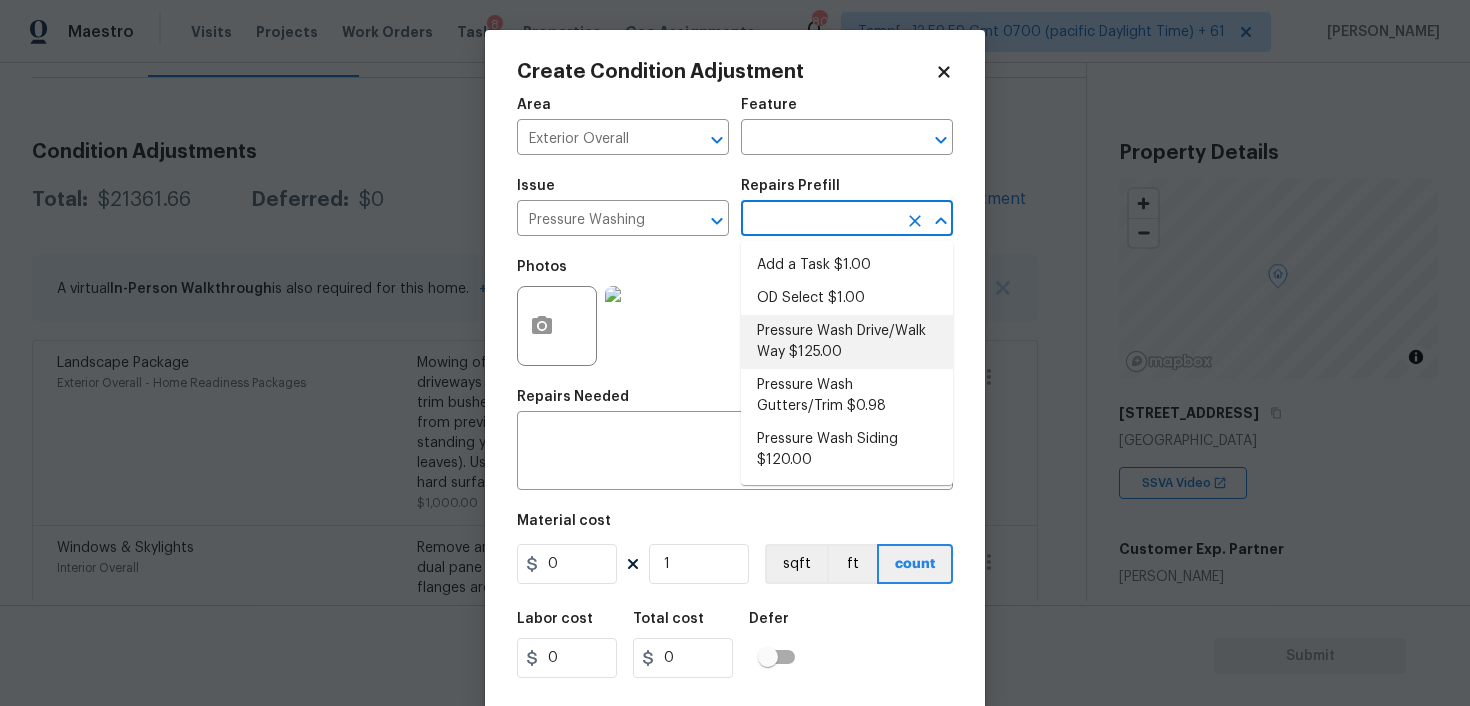 type on "125" 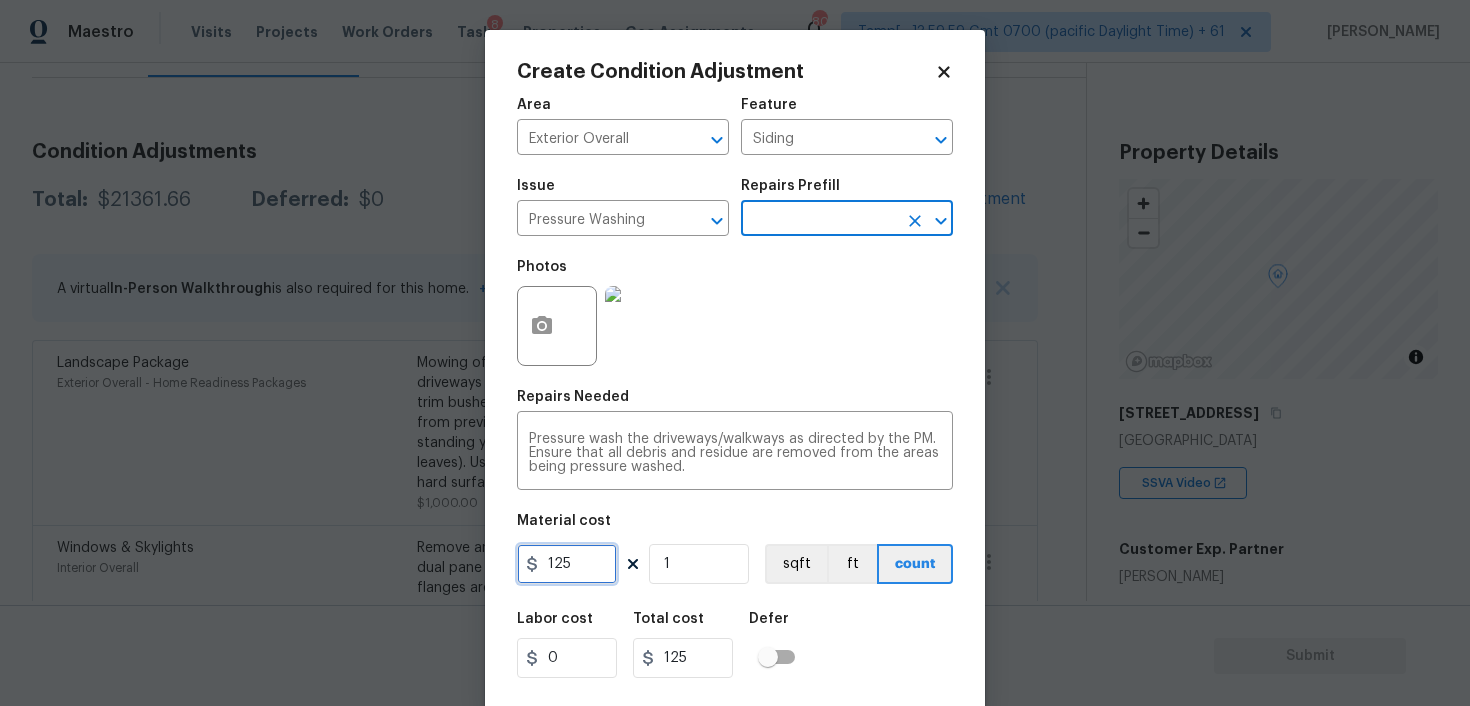 click on "125" at bounding box center (567, 564) 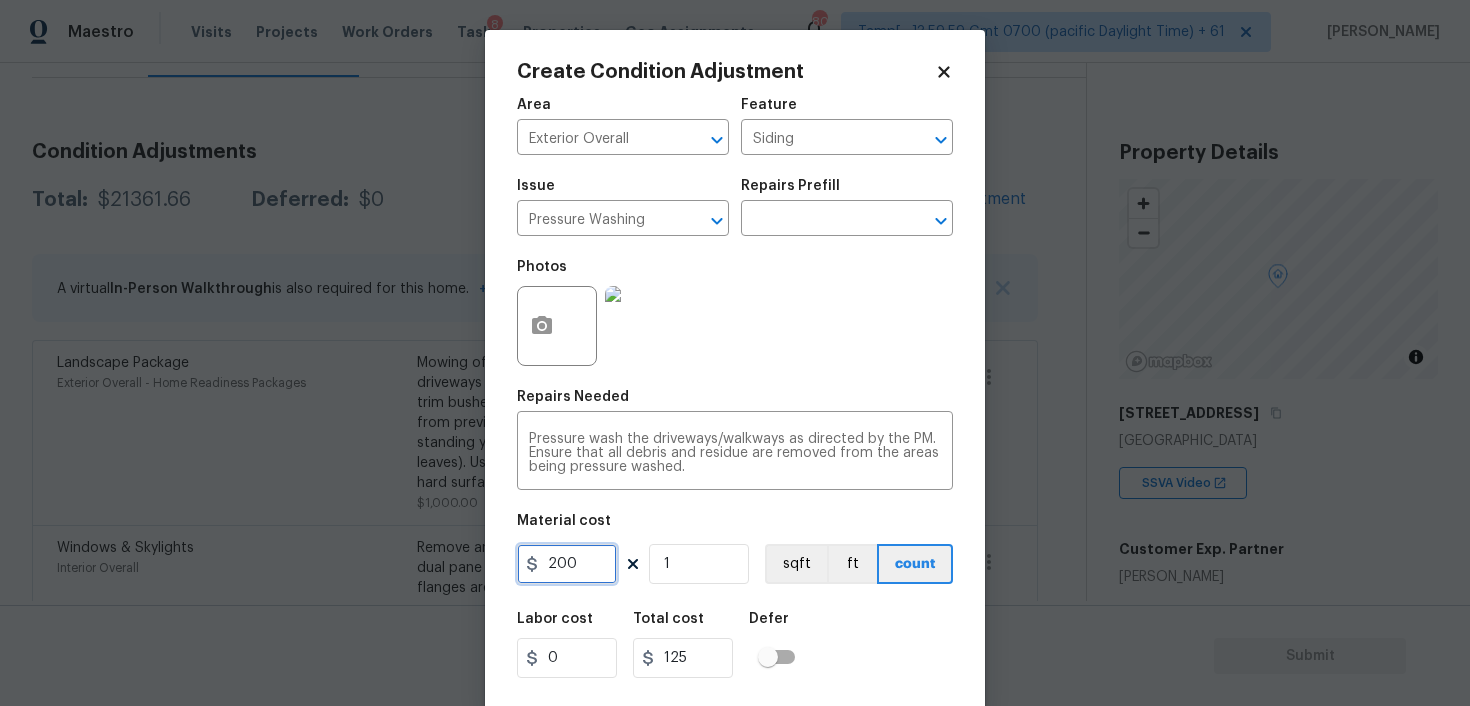 type on "200" 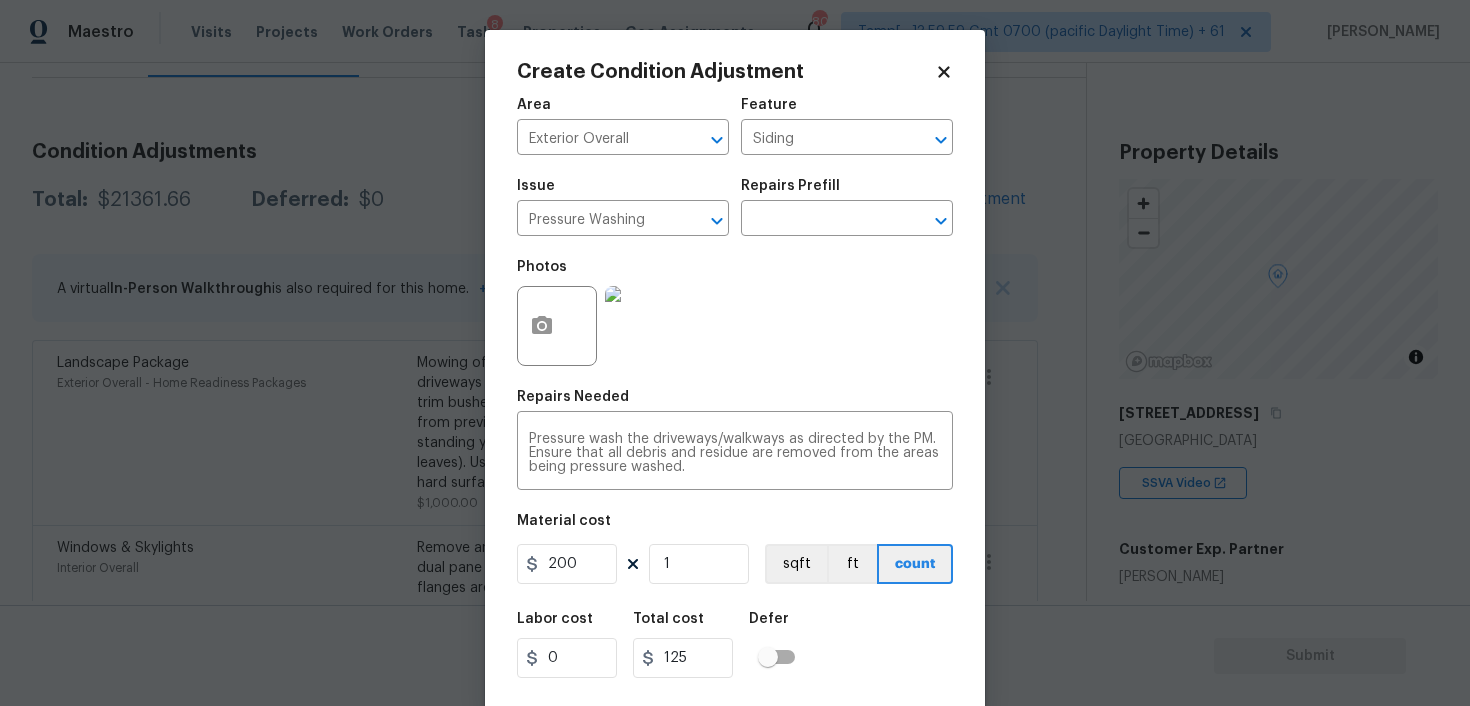 click on "Labor cost 0 Total cost 125 Defer" at bounding box center [735, 645] 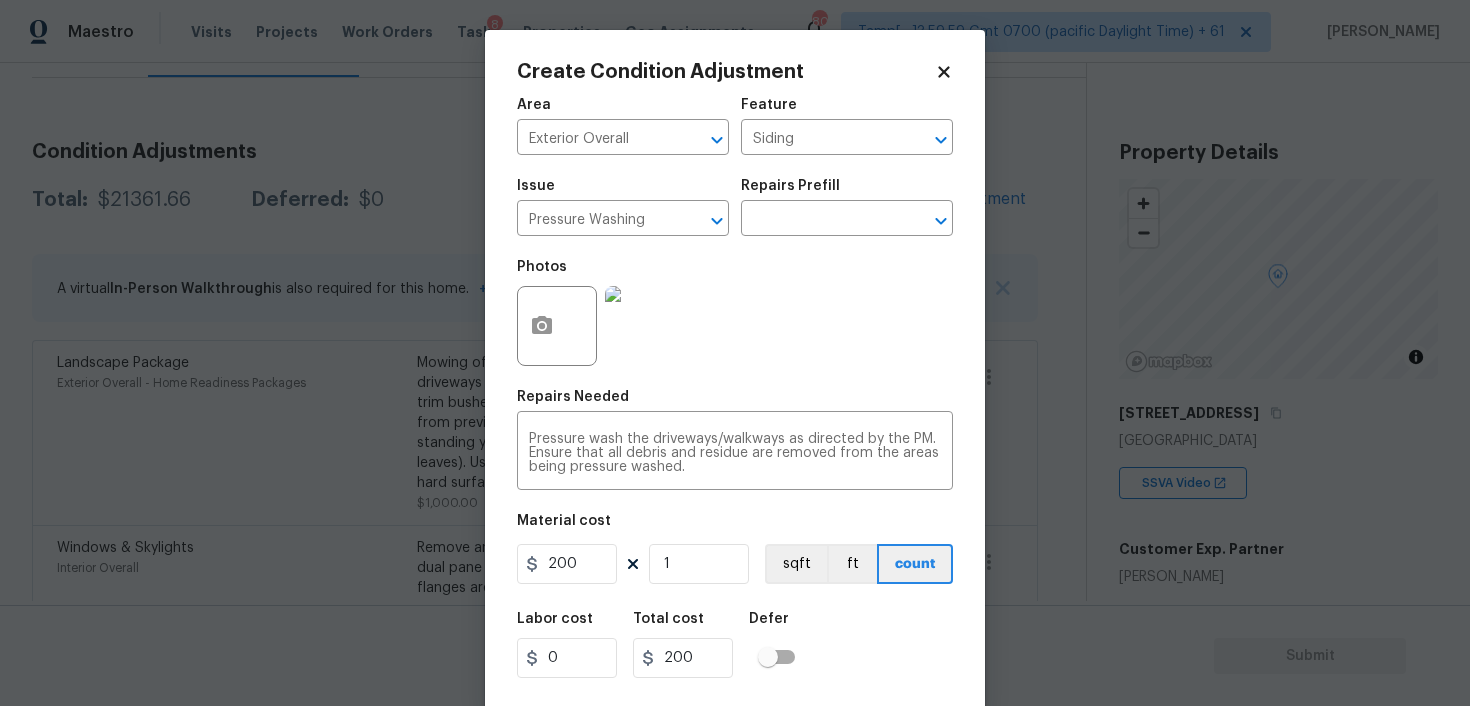 scroll, scrollTop: 41, scrollLeft: 0, axis: vertical 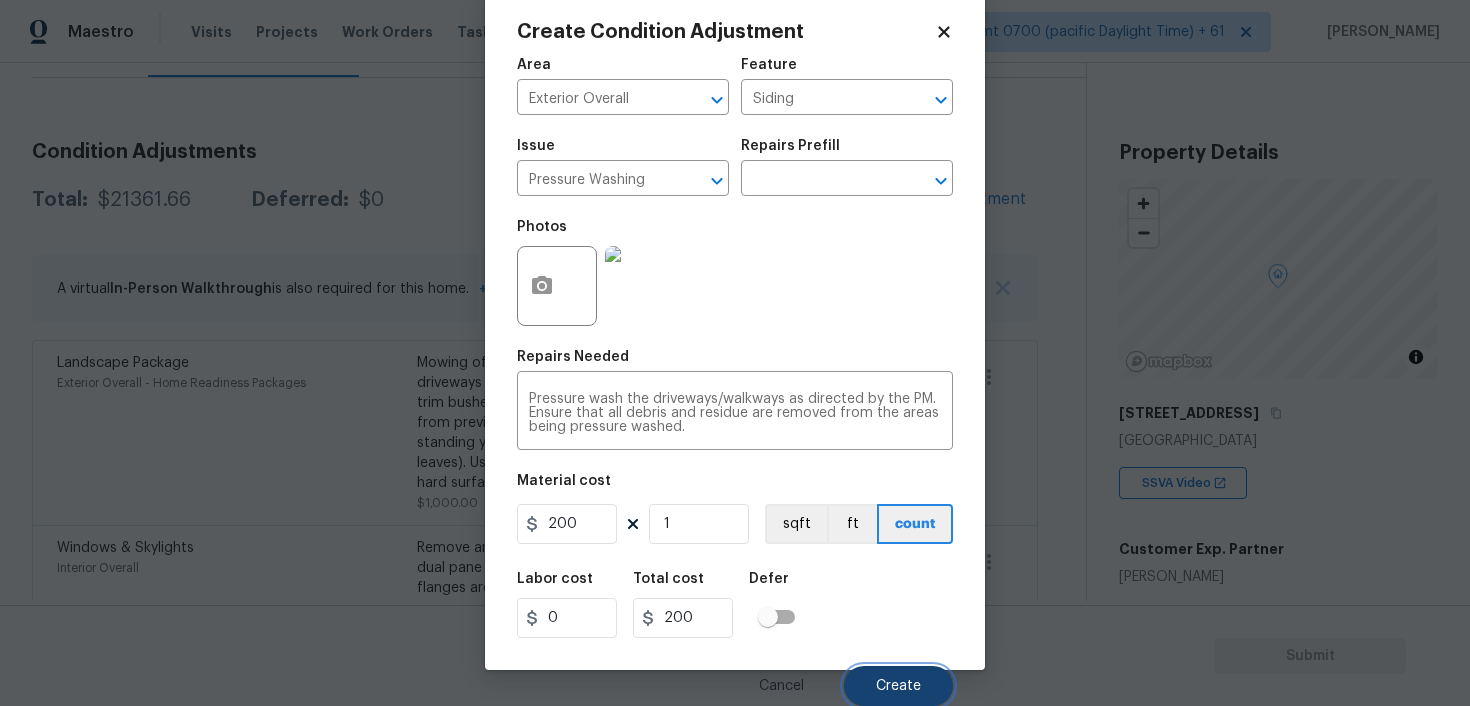 click on "Create" at bounding box center [898, 686] 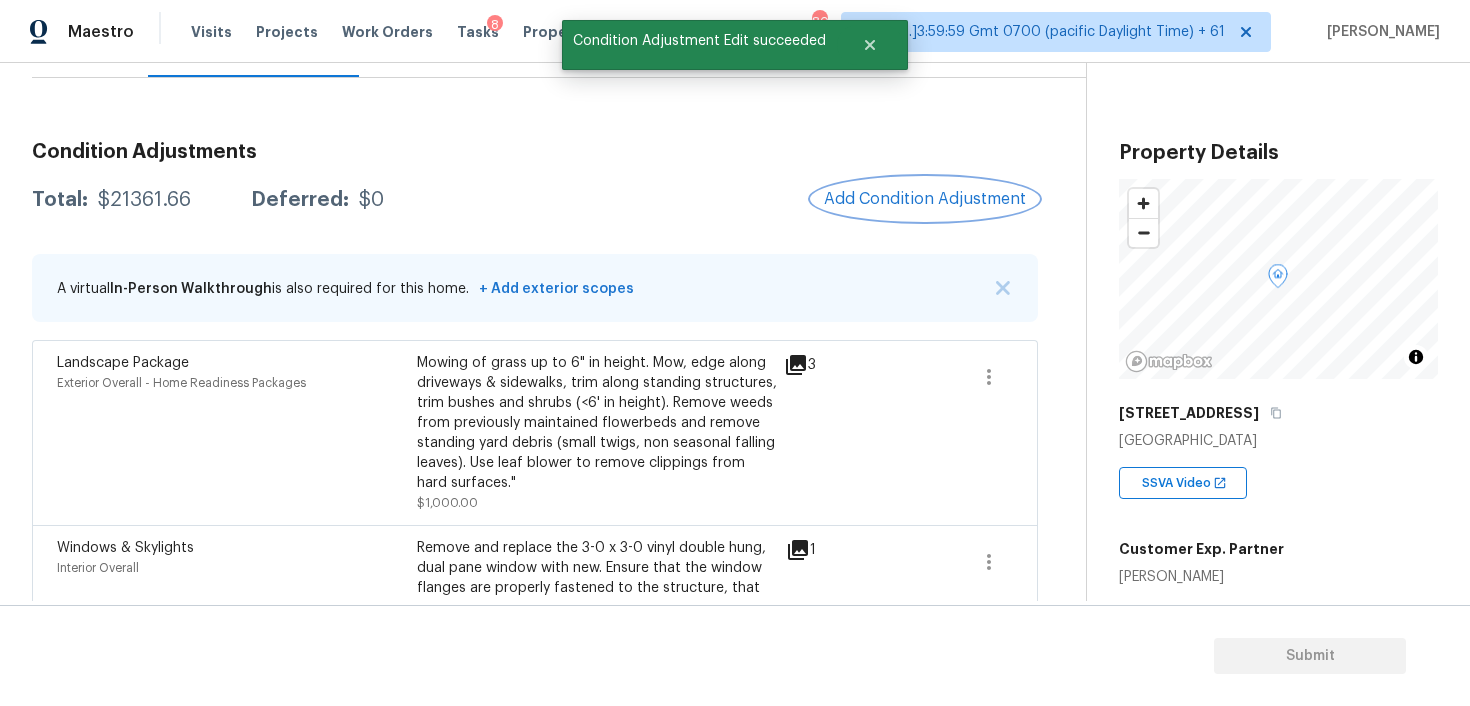 scroll, scrollTop: 0, scrollLeft: 0, axis: both 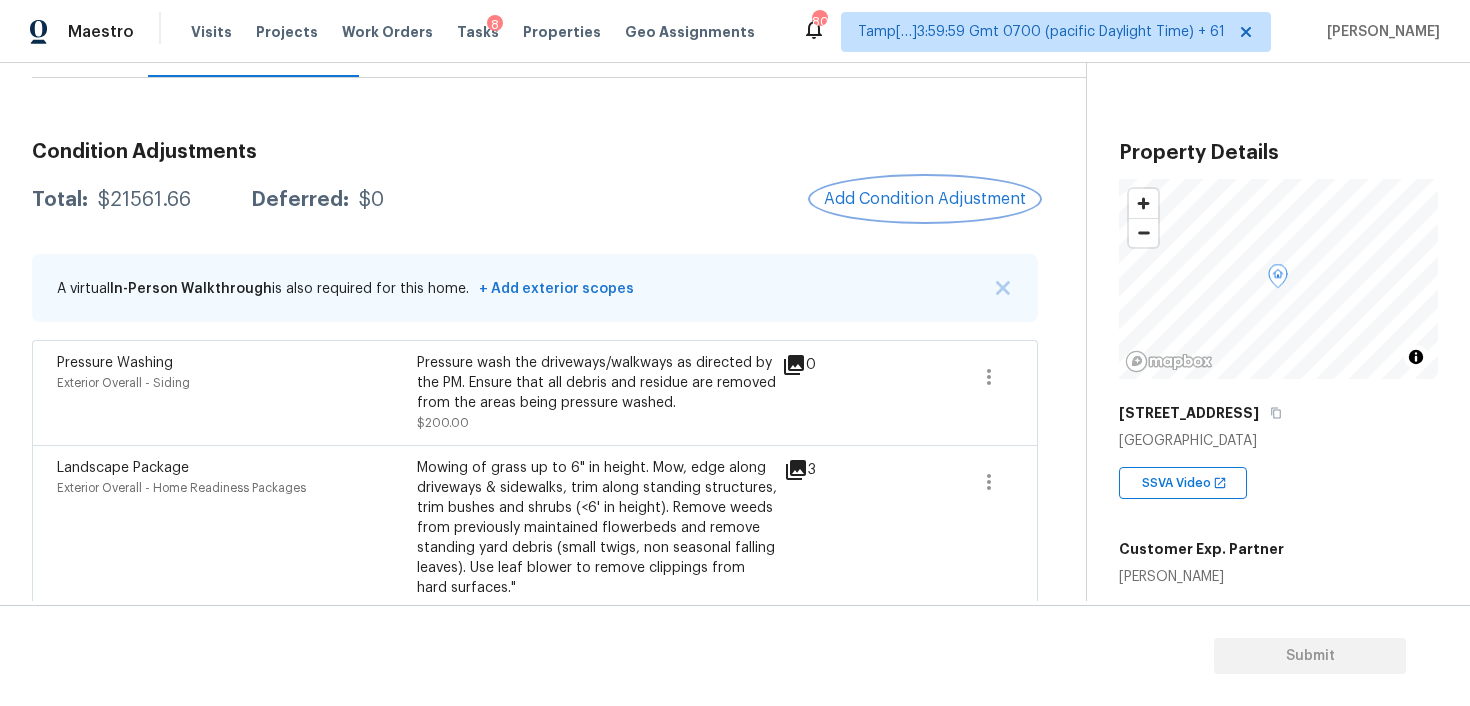 click on "Add Condition Adjustment" at bounding box center (925, 199) 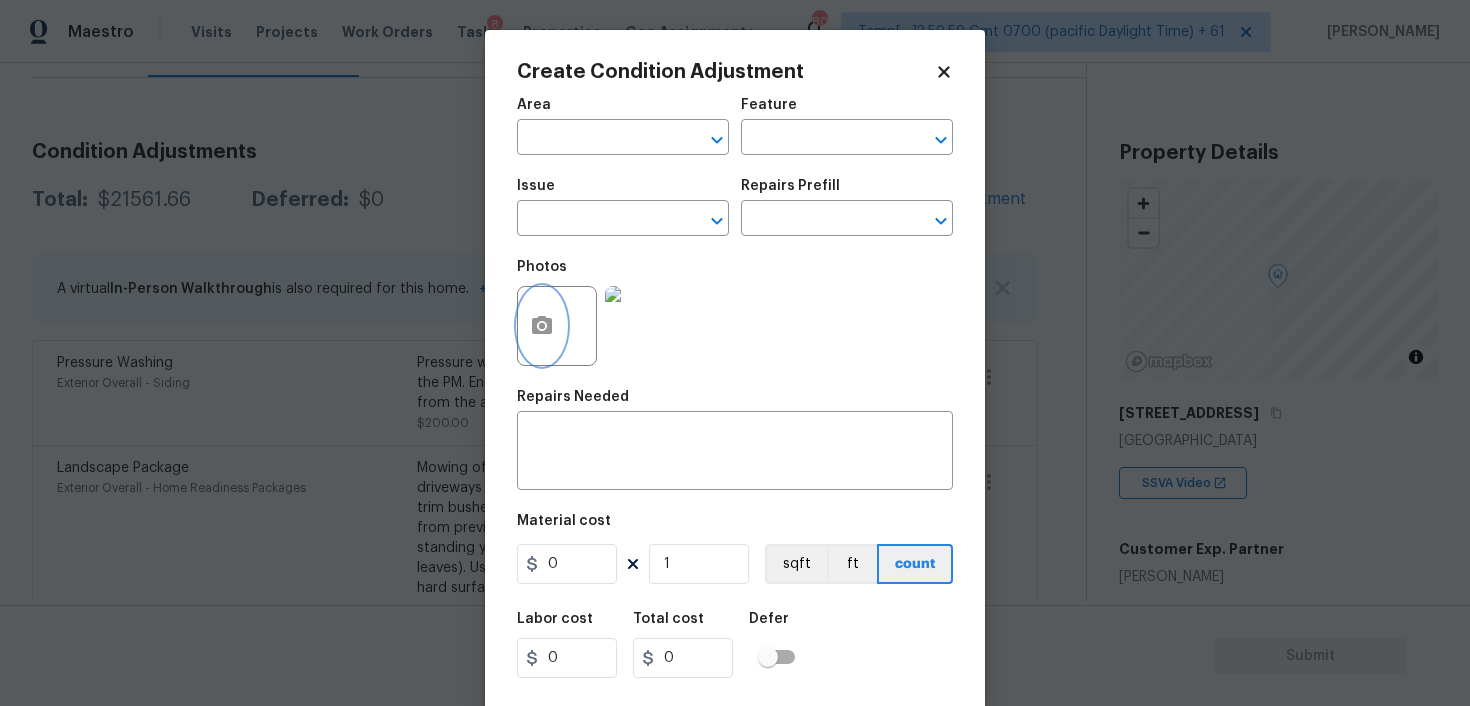 click at bounding box center (542, 326) 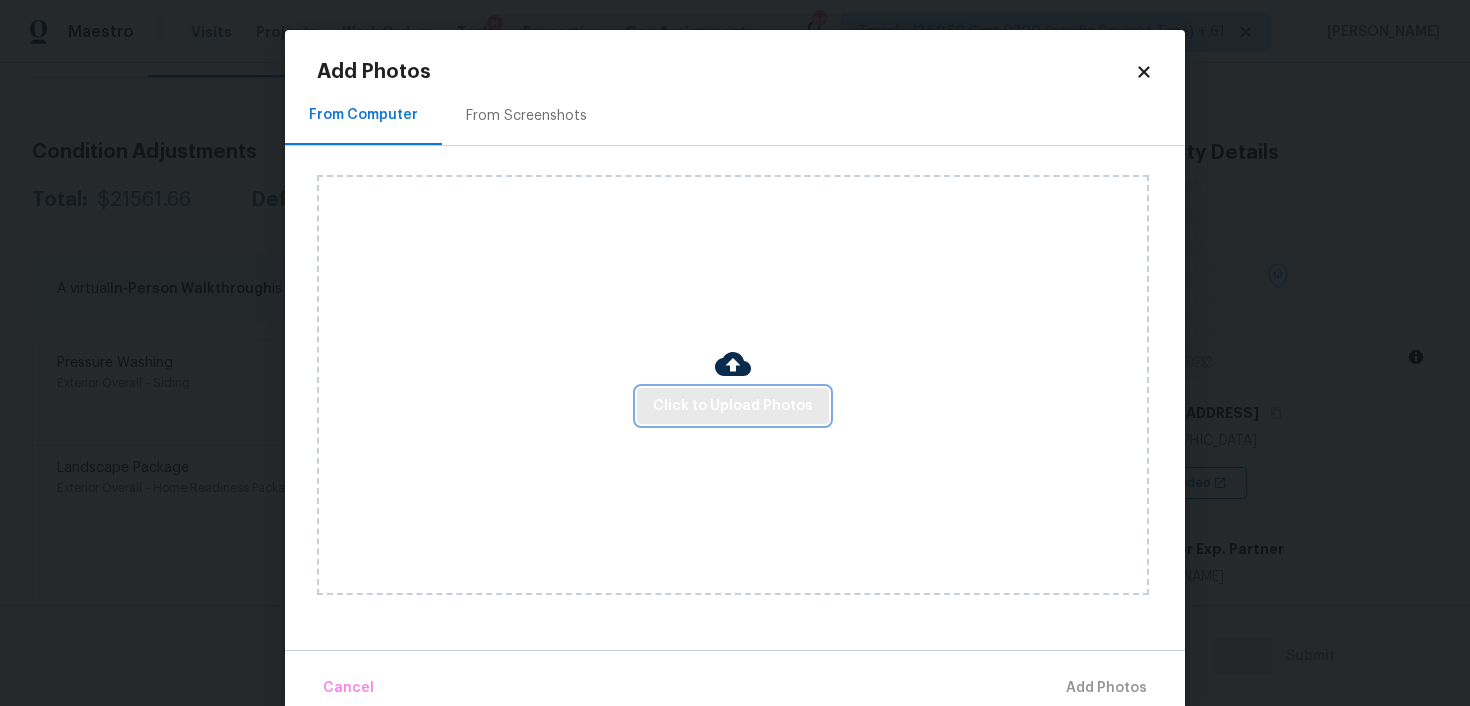 click on "Click to Upload Photos" at bounding box center [733, 406] 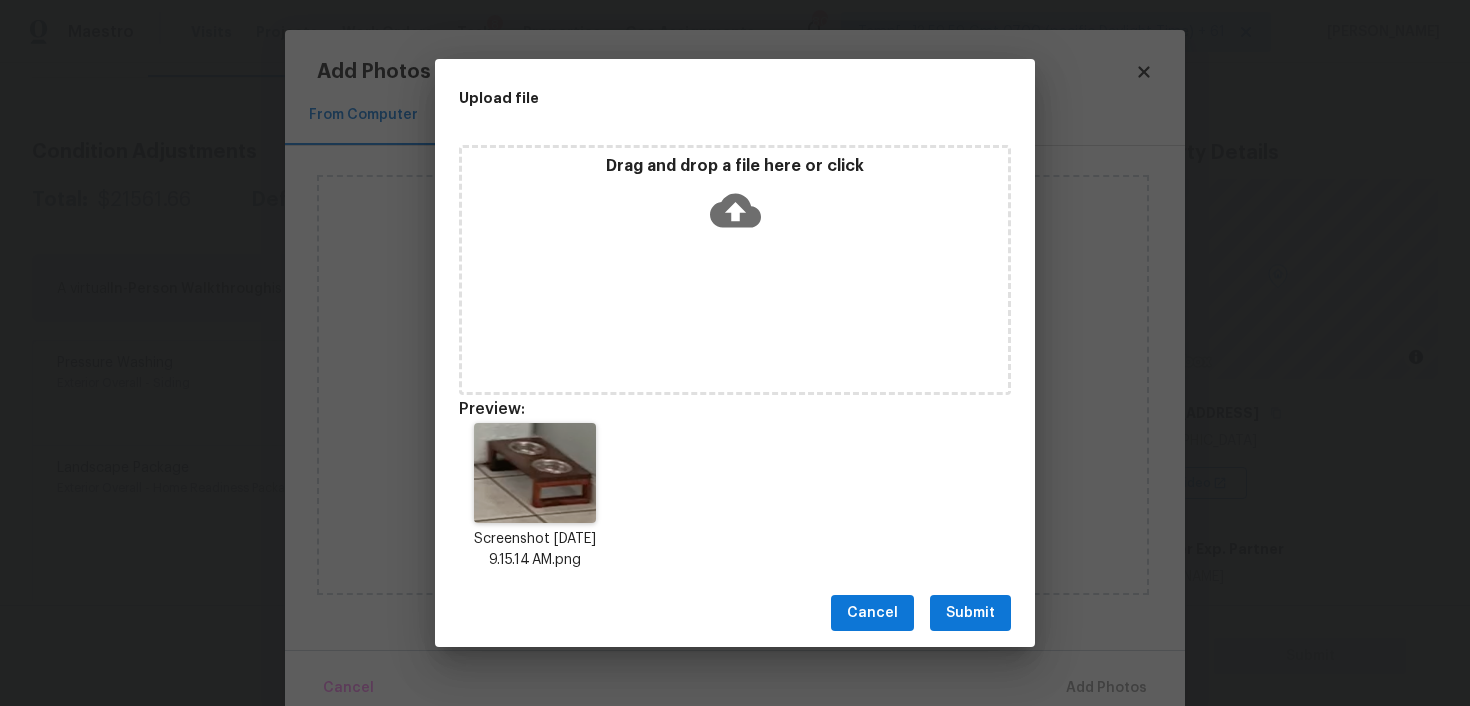 click on "Cancel Submit" at bounding box center [735, 613] 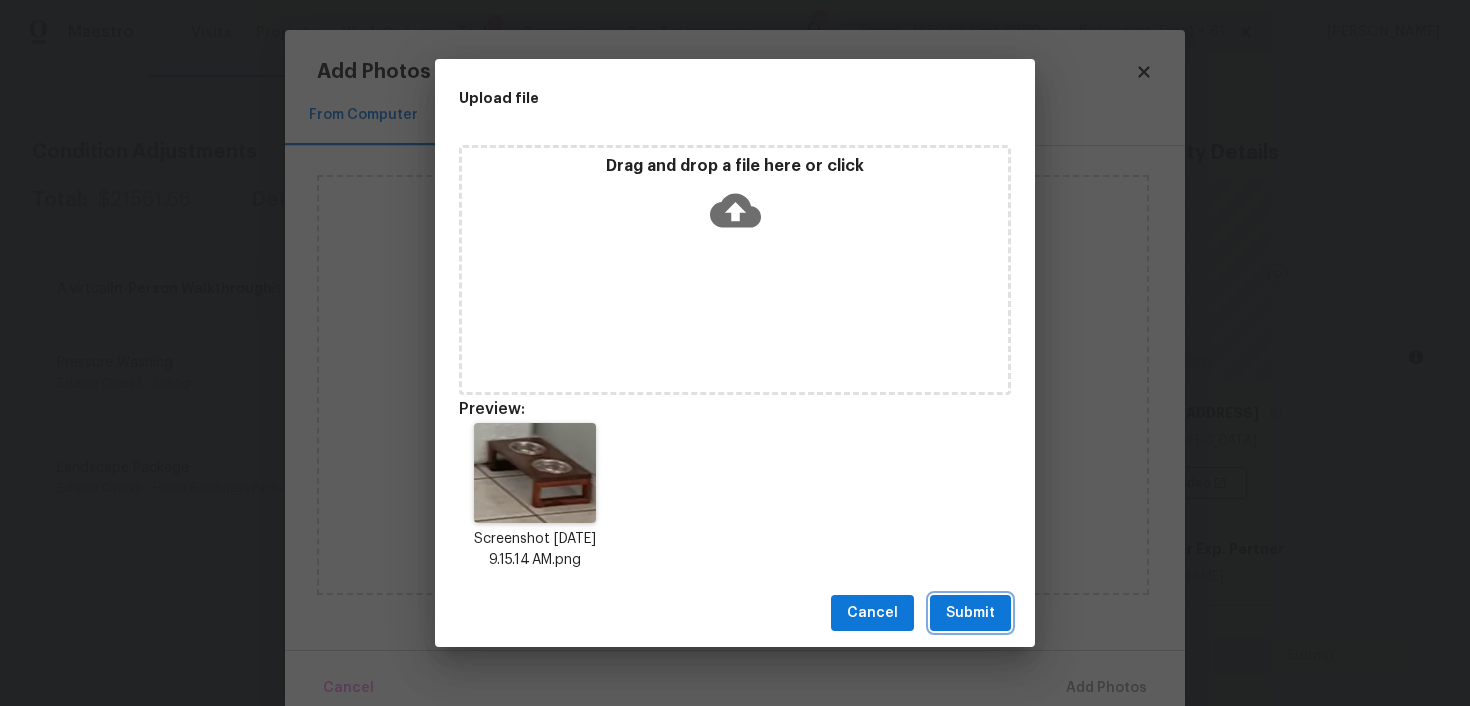click on "Submit" at bounding box center [970, 613] 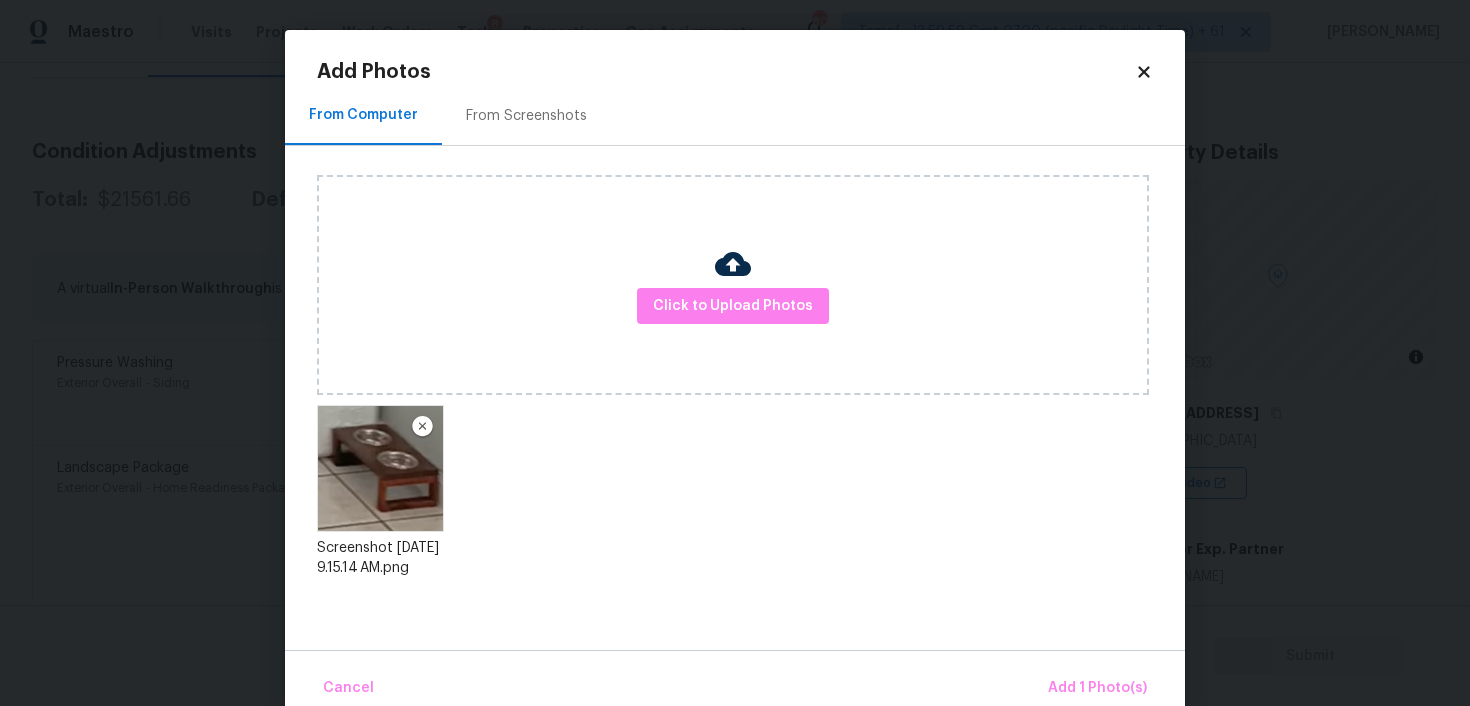 click on "Cancel Add 1 Photo(s)" at bounding box center [735, 680] 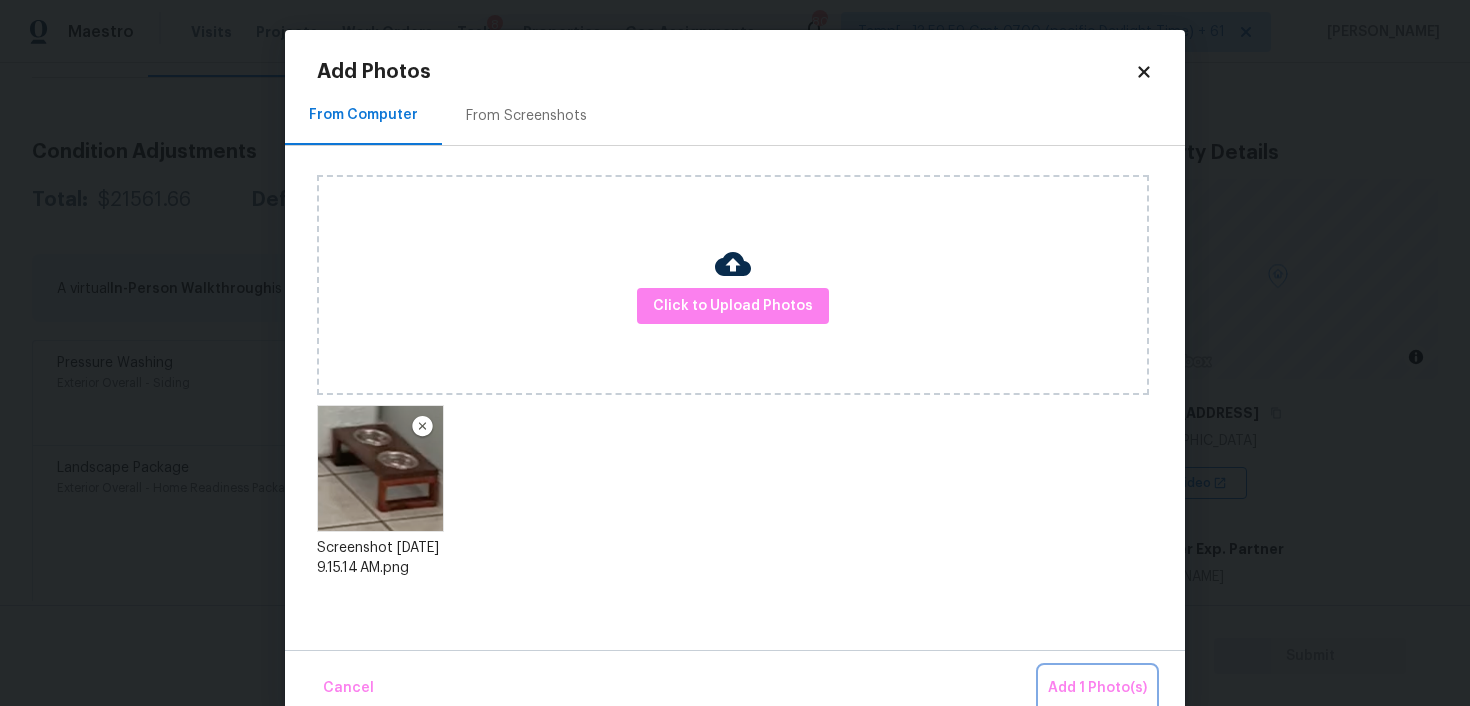 click on "Add 1 Photo(s)" at bounding box center (1097, 688) 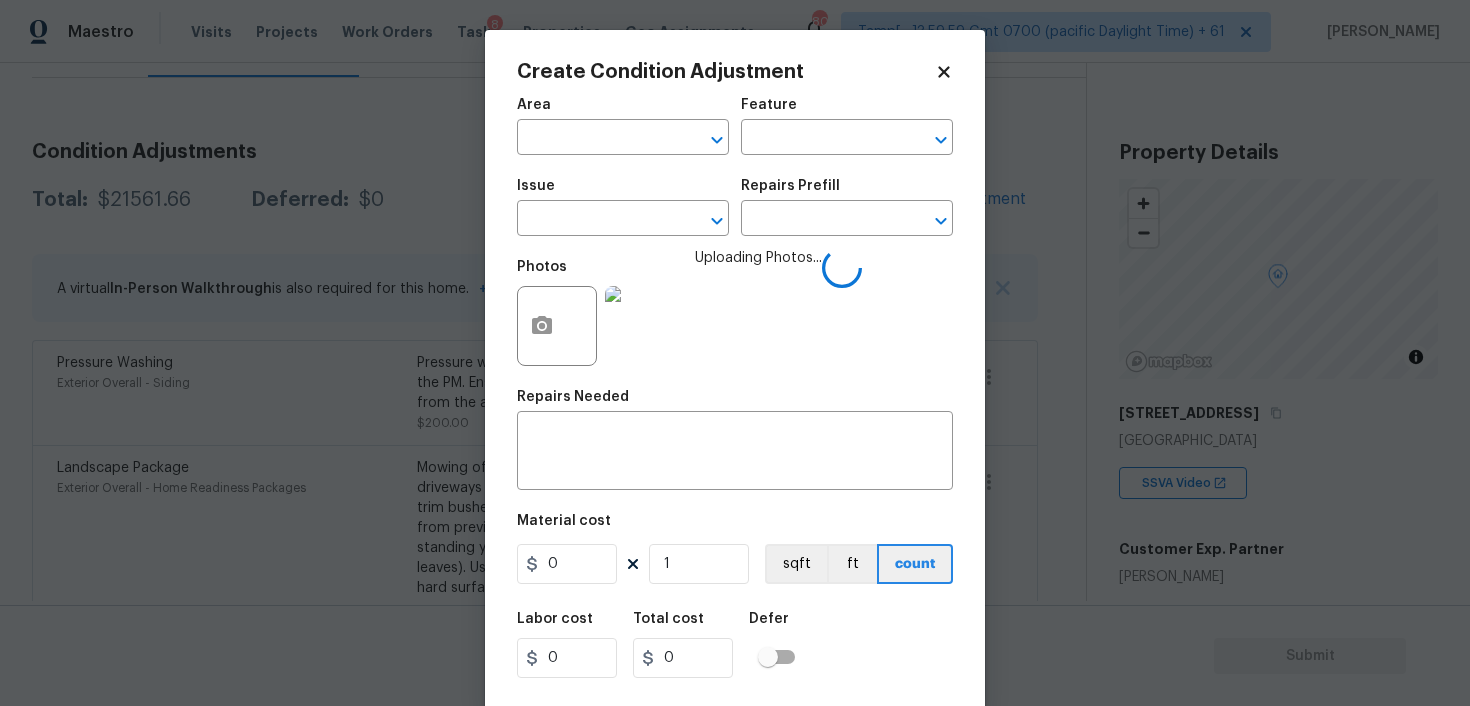 click on "Area ​" at bounding box center (623, 126) 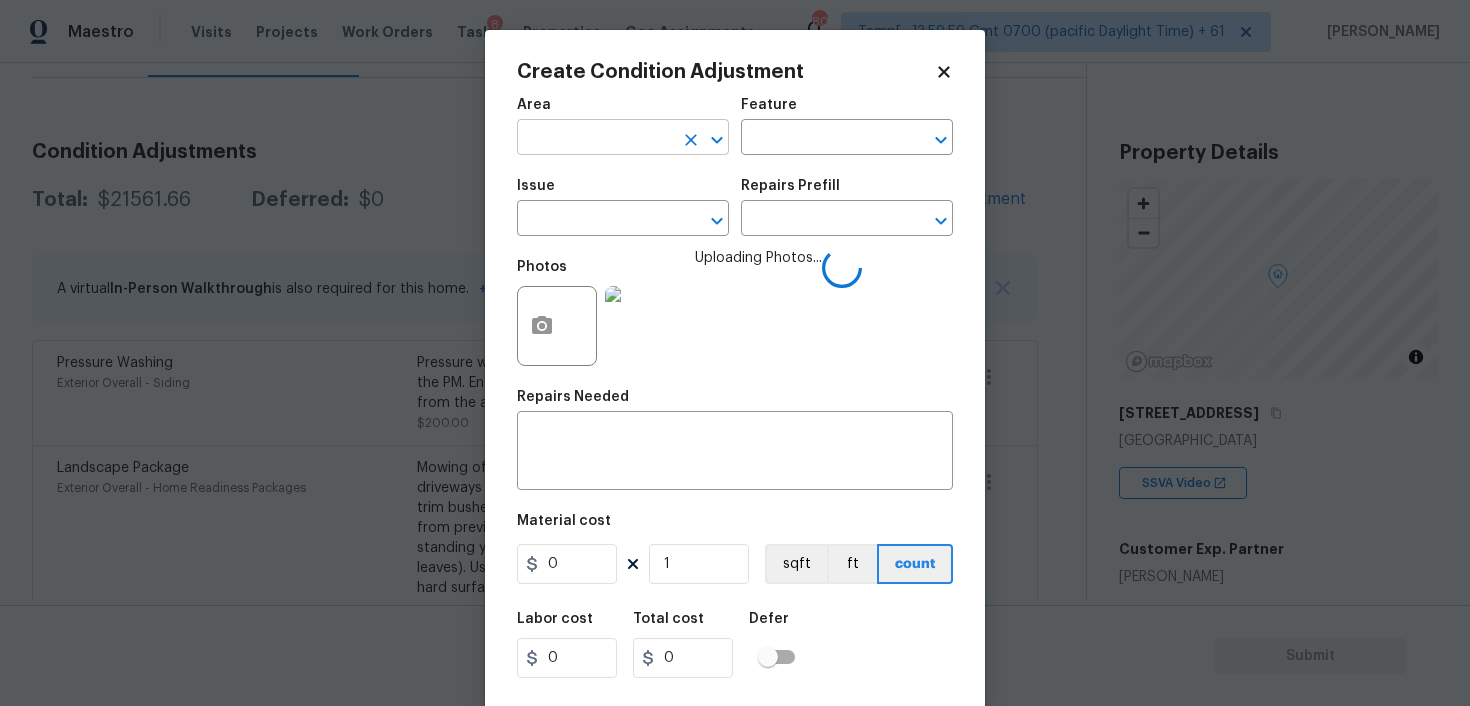 click at bounding box center [595, 139] 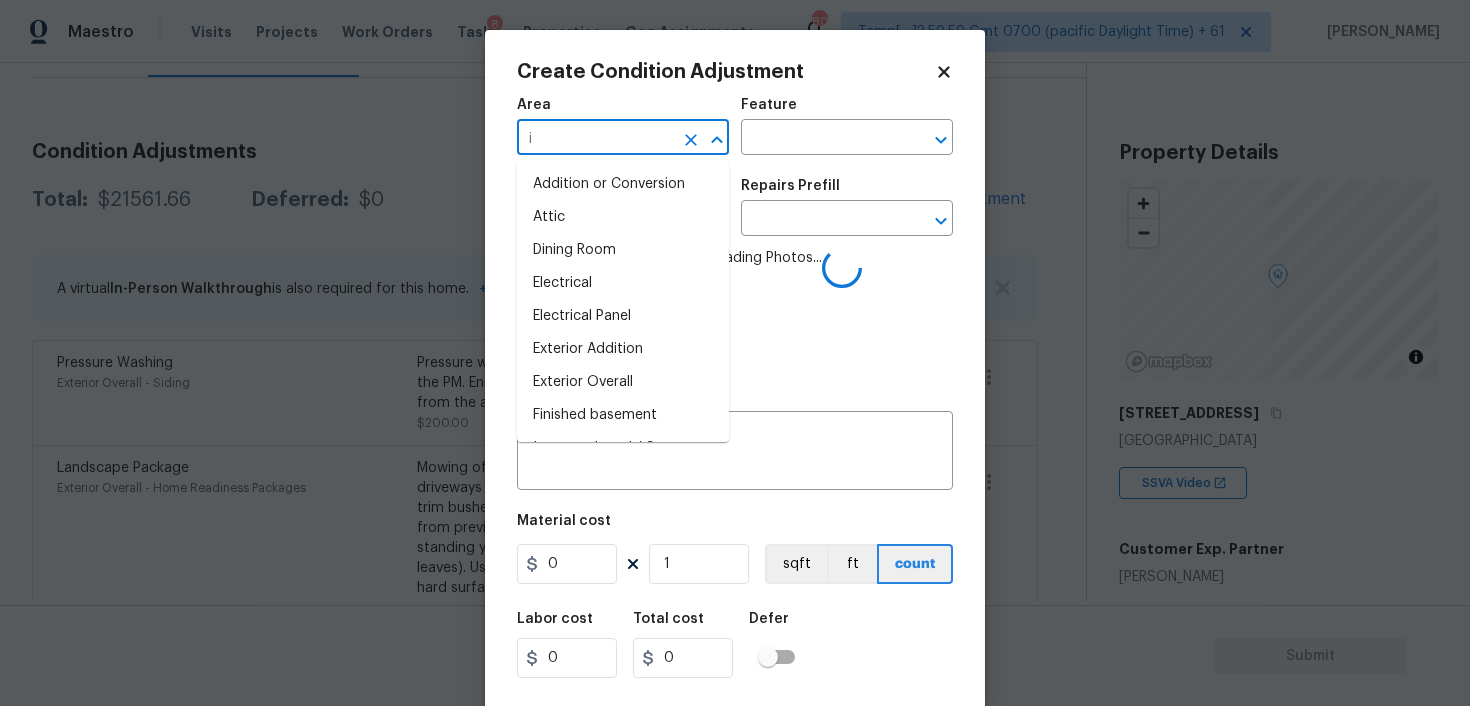 type on "in" 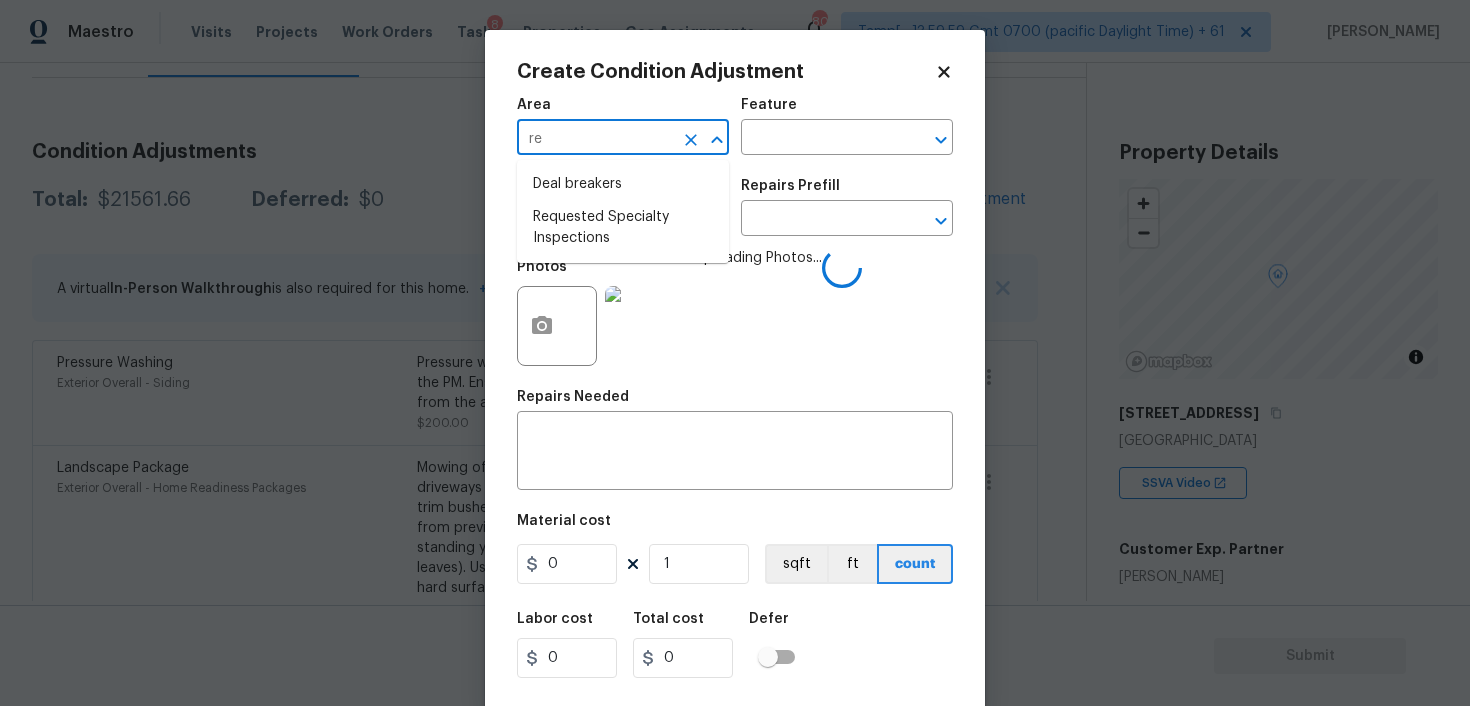 type on "r" 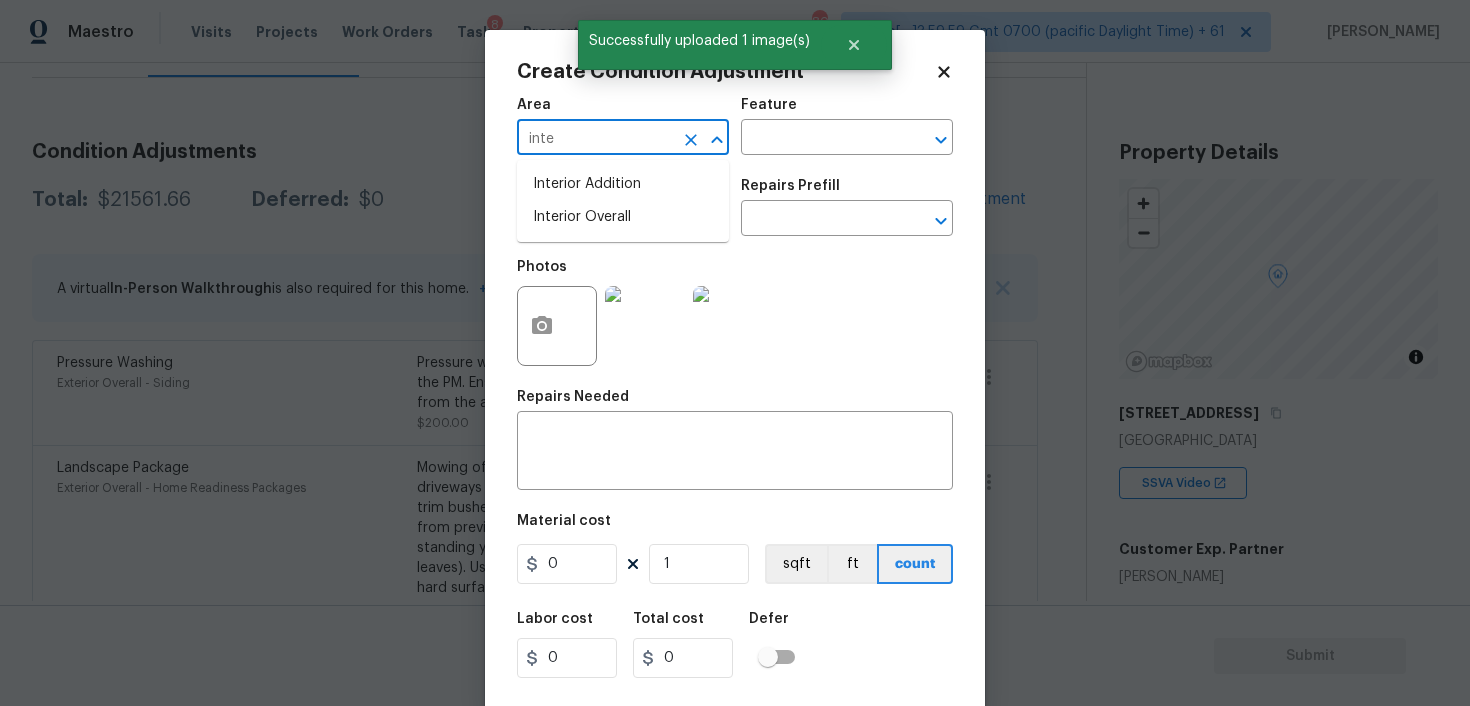 type on "inter" 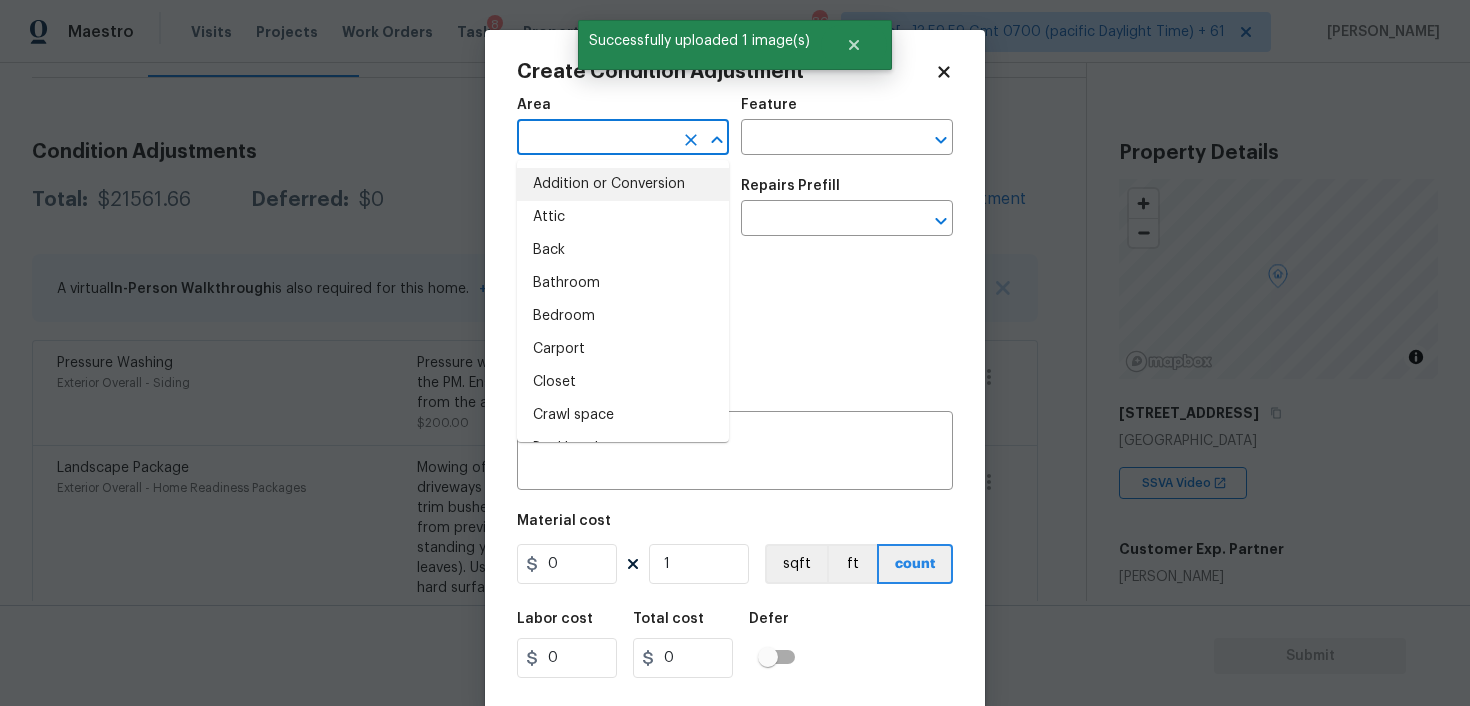click at bounding box center (595, 139) 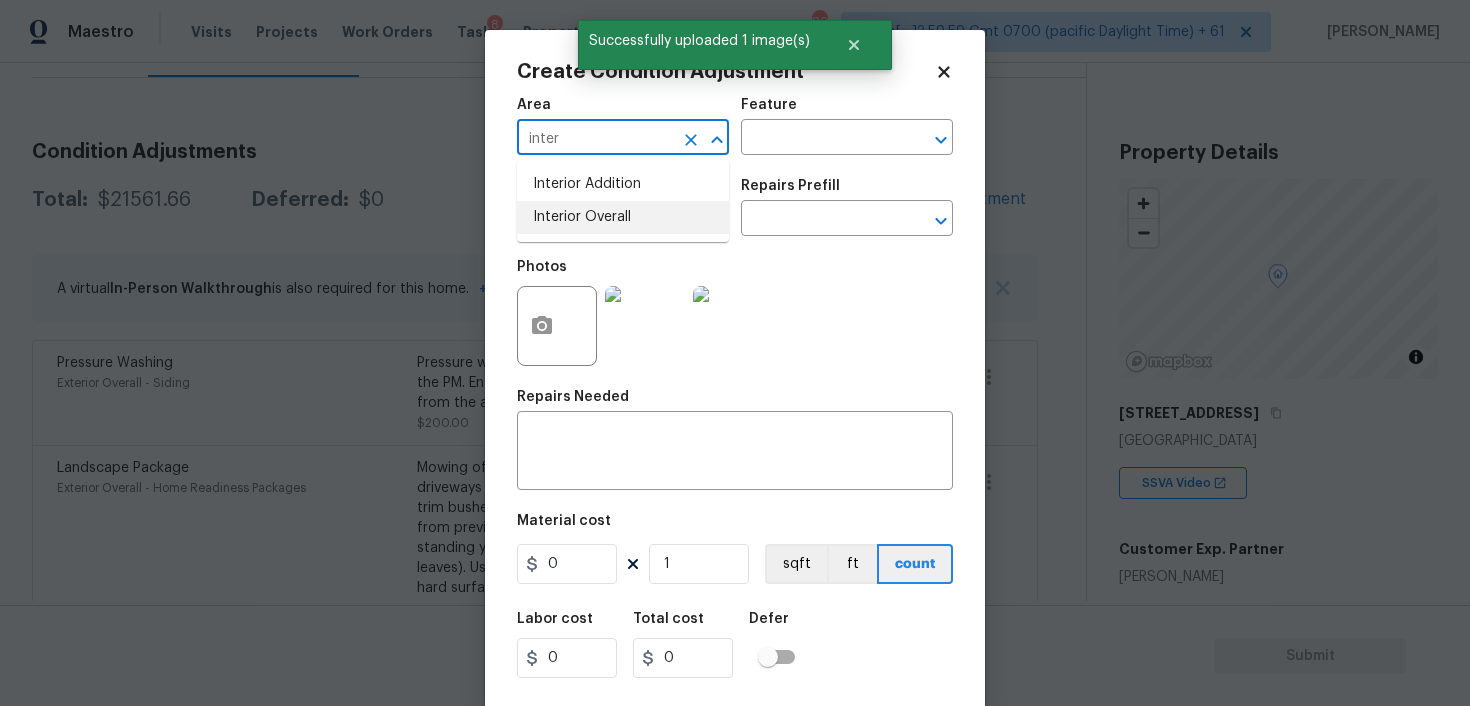 click on "Interior Overall" at bounding box center [623, 217] 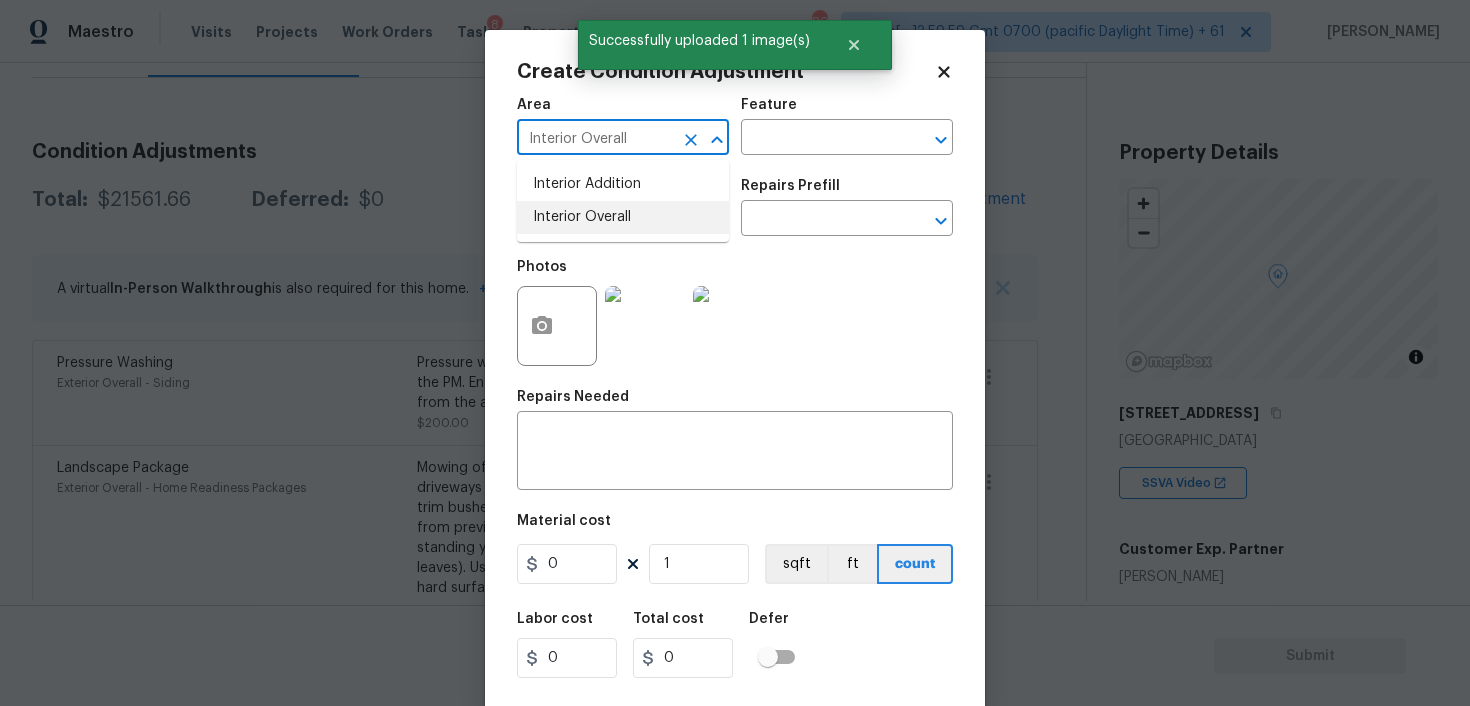 type on "Interior Overall" 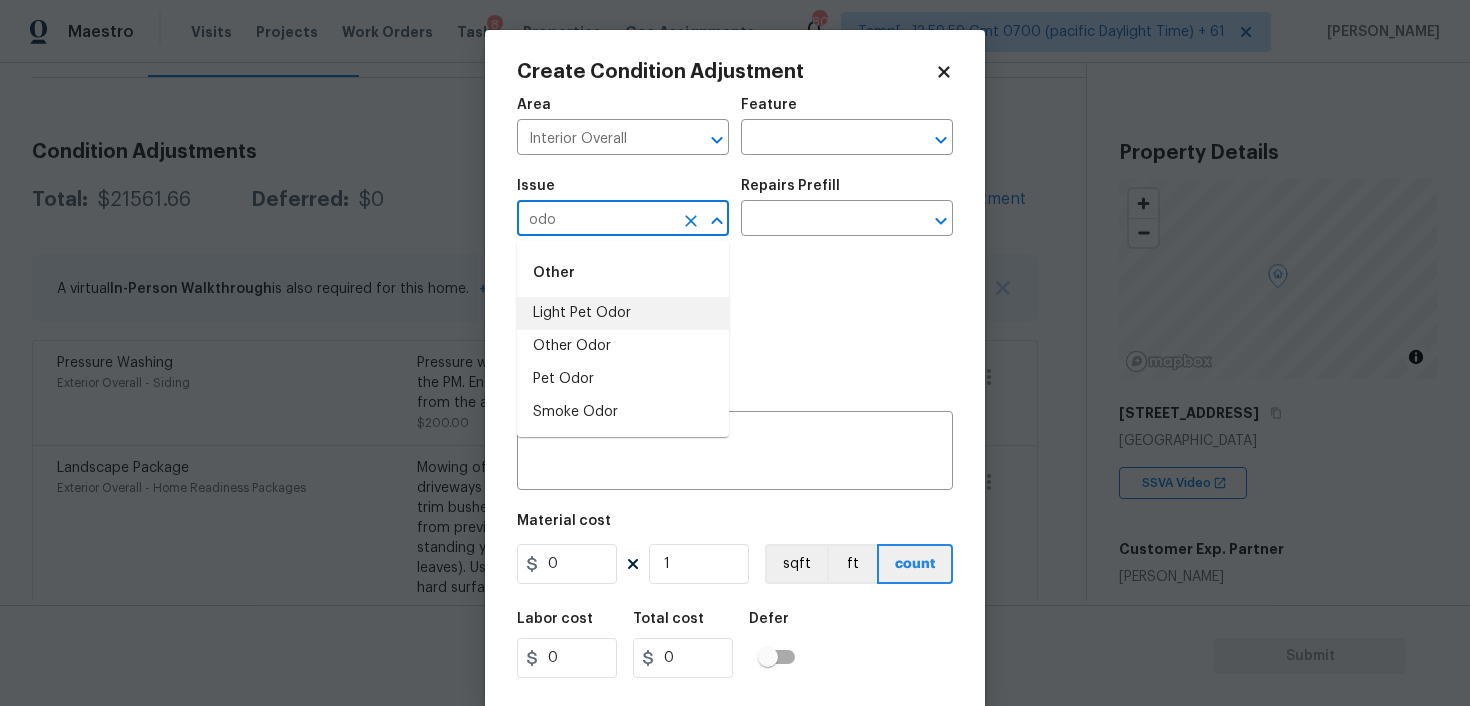 click on "Light Pet Odor" at bounding box center (623, 313) 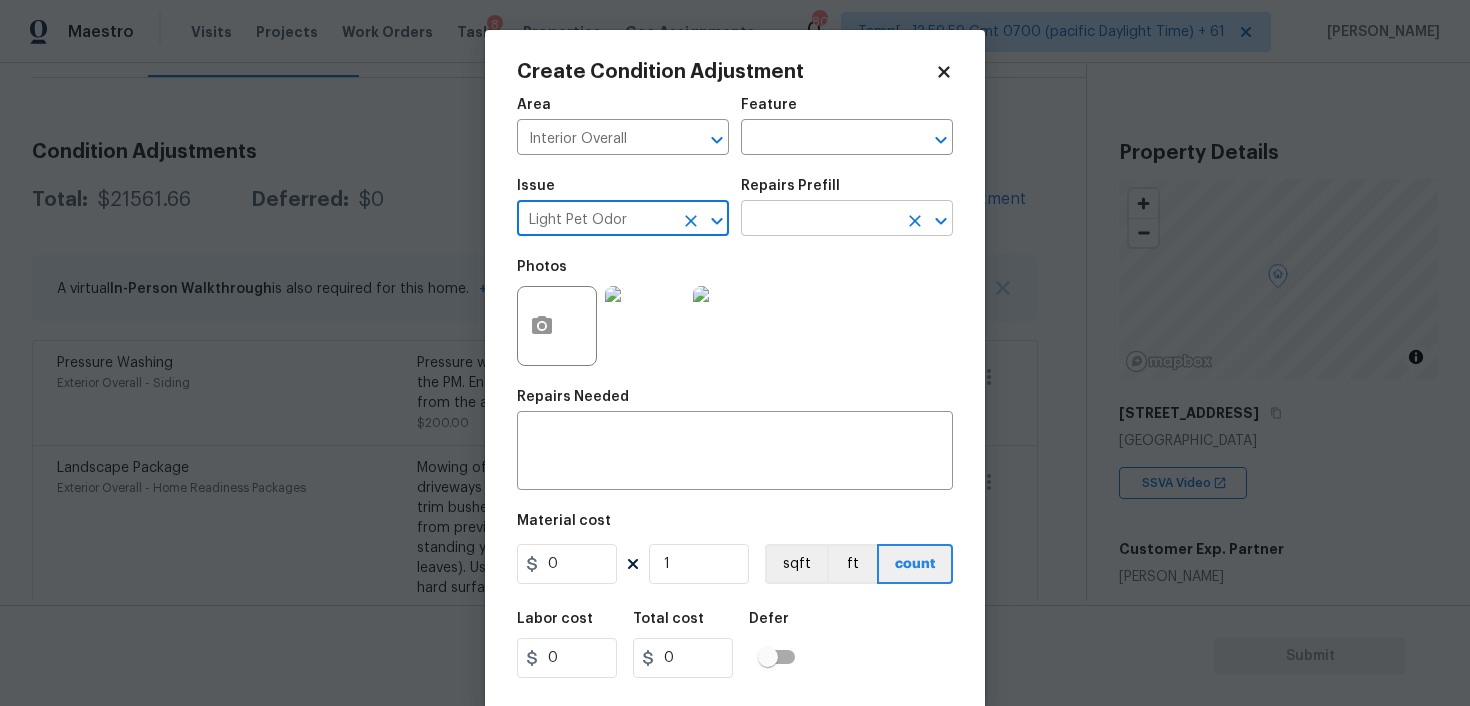 type on "Light Pet Odor" 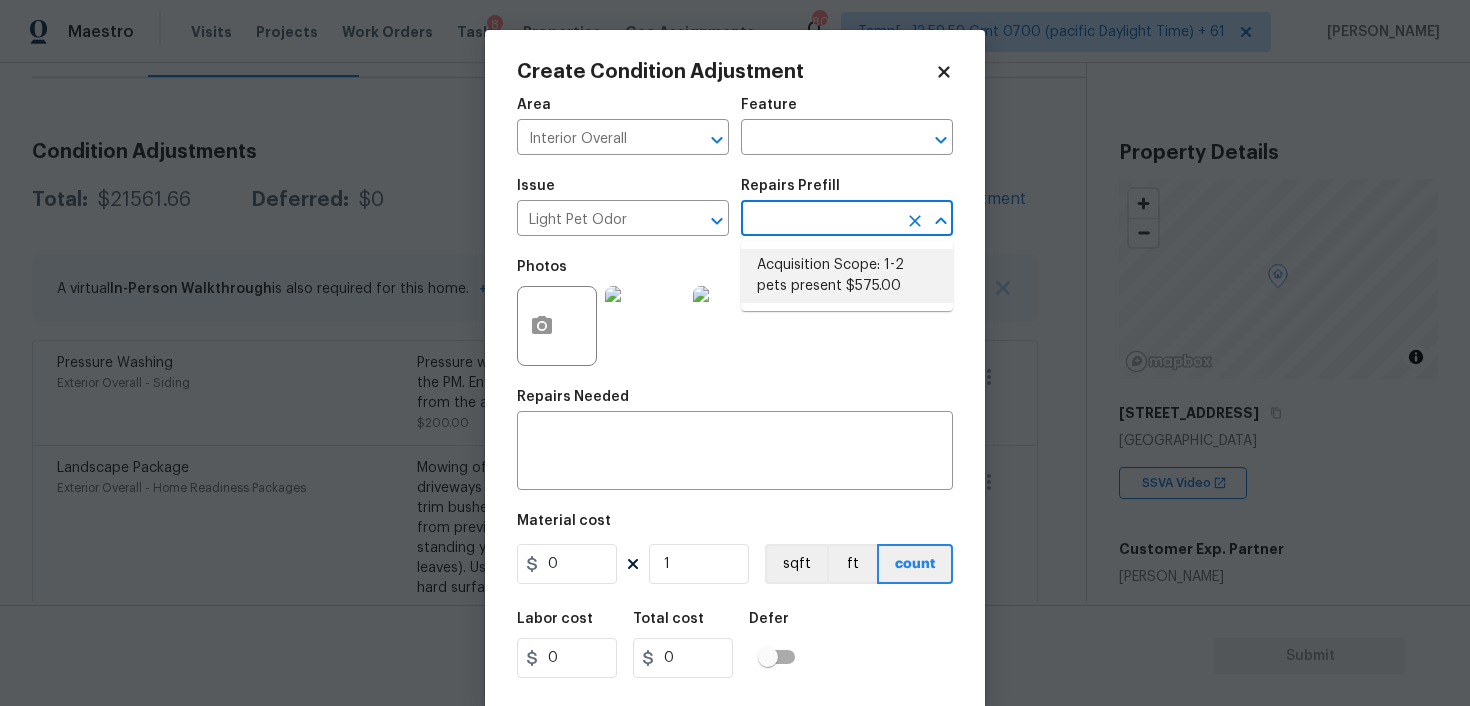 click on "Acquisition Scope: 1-2 pets present $575.00" at bounding box center [847, 276] 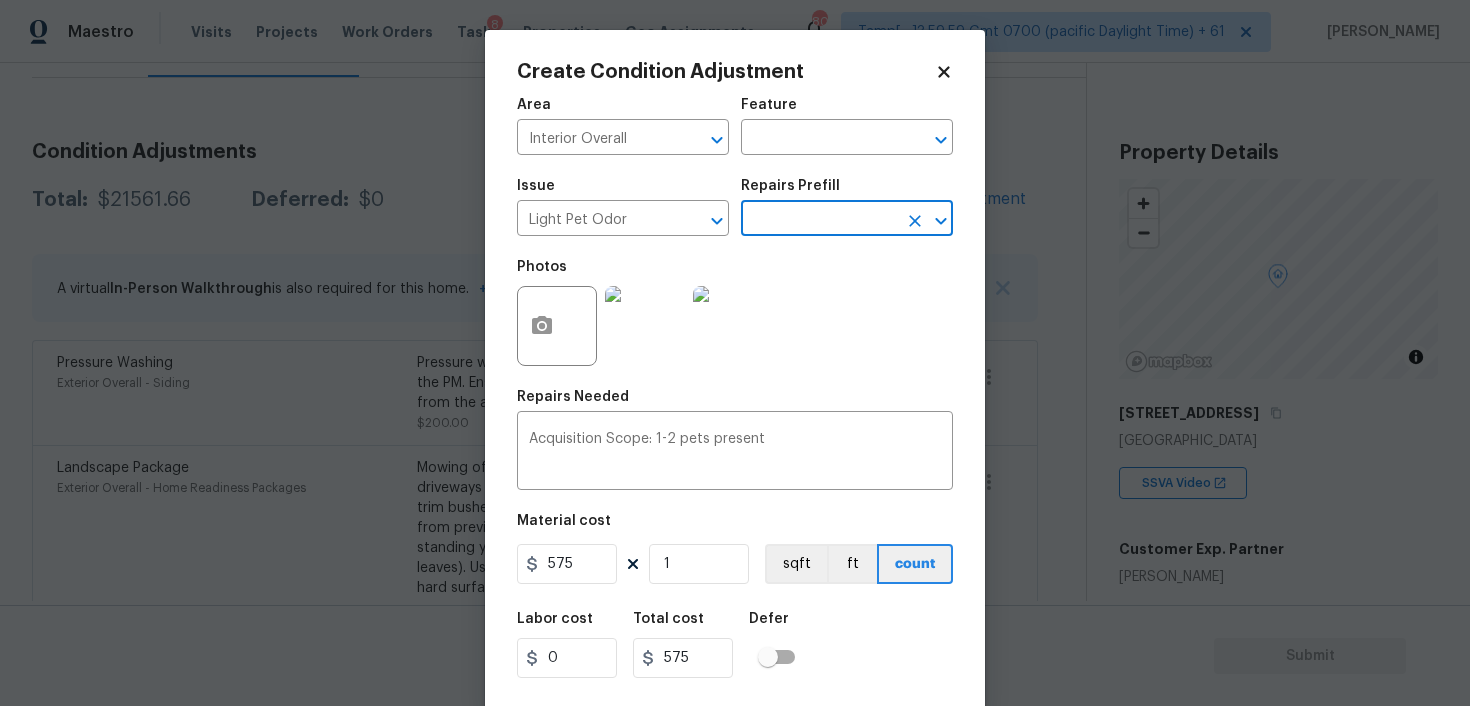 scroll, scrollTop: 41, scrollLeft: 0, axis: vertical 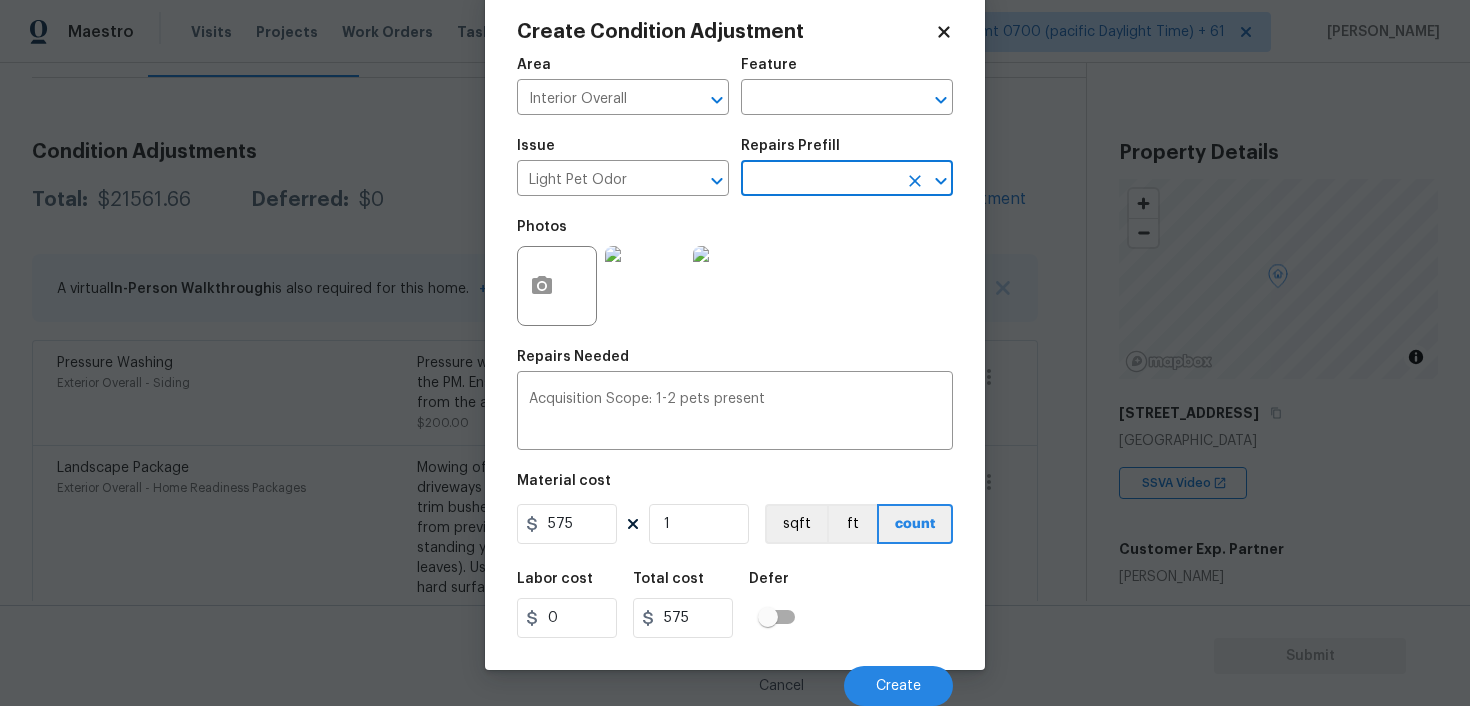 click on "Cancel Create" at bounding box center (735, 678) 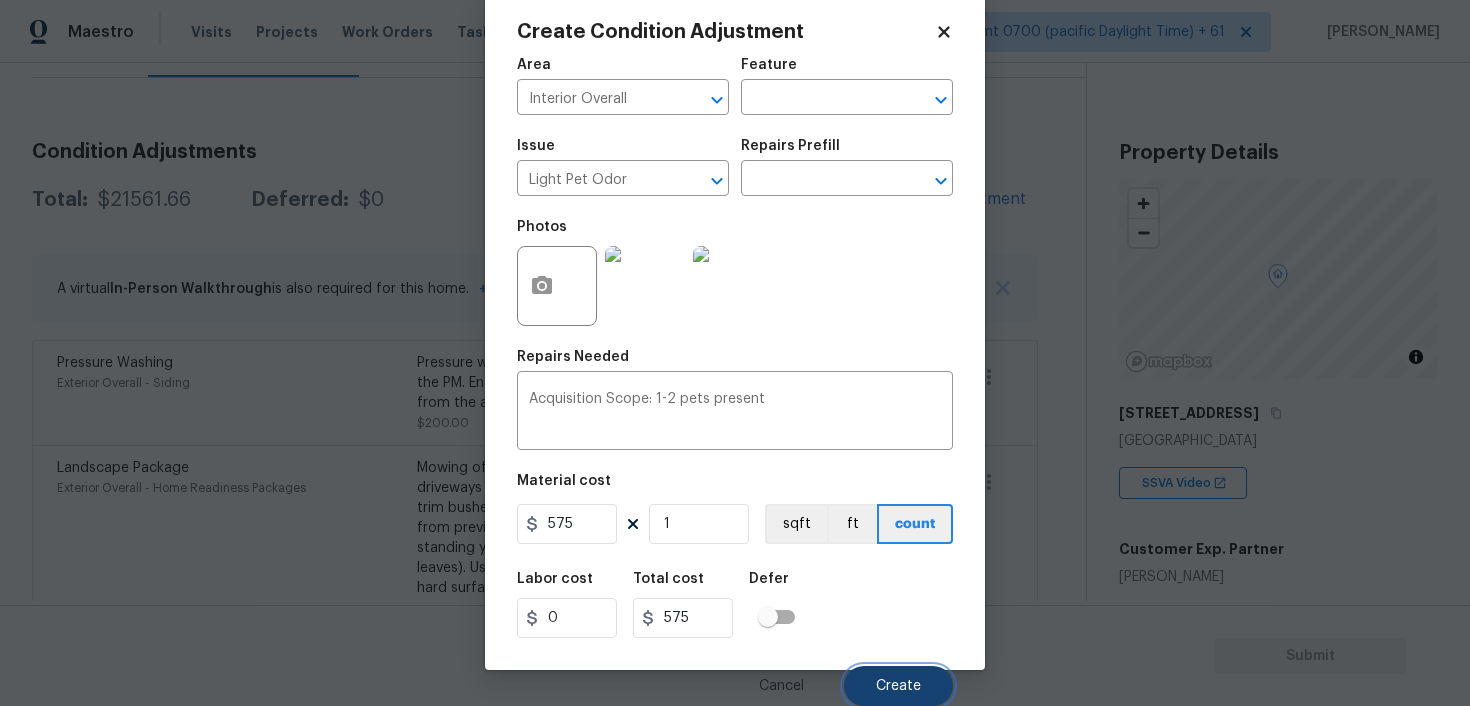 click on "Create" at bounding box center [898, 686] 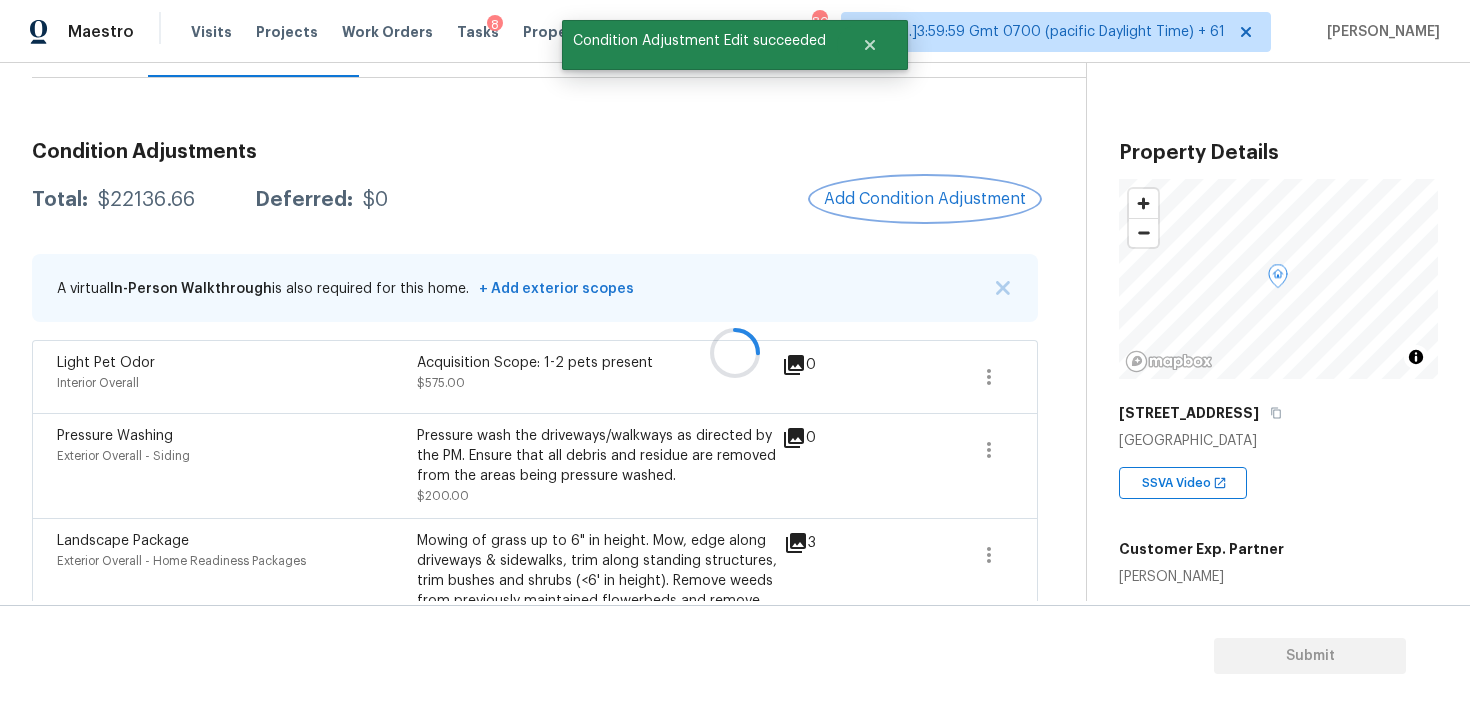 scroll, scrollTop: 0, scrollLeft: 0, axis: both 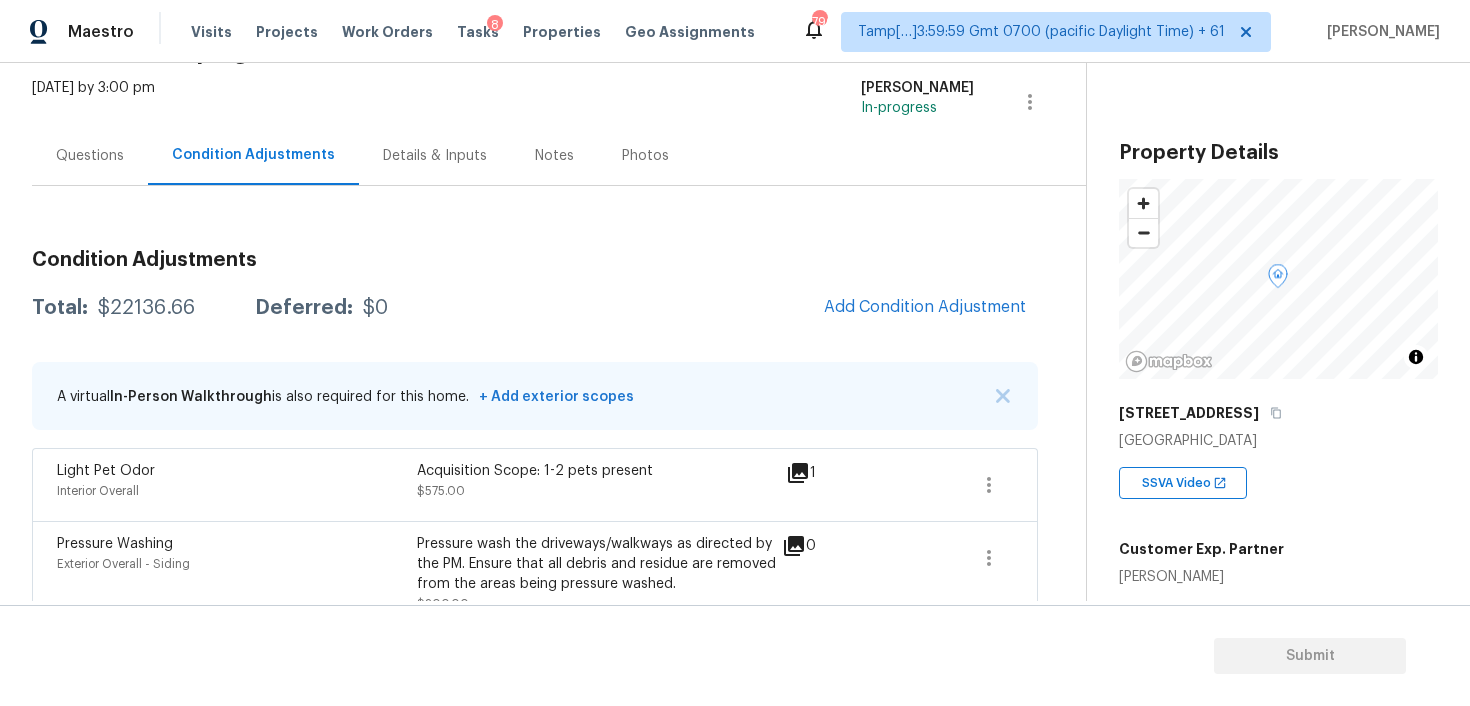 click on "Add Condition Adjustment" at bounding box center (925, 308) 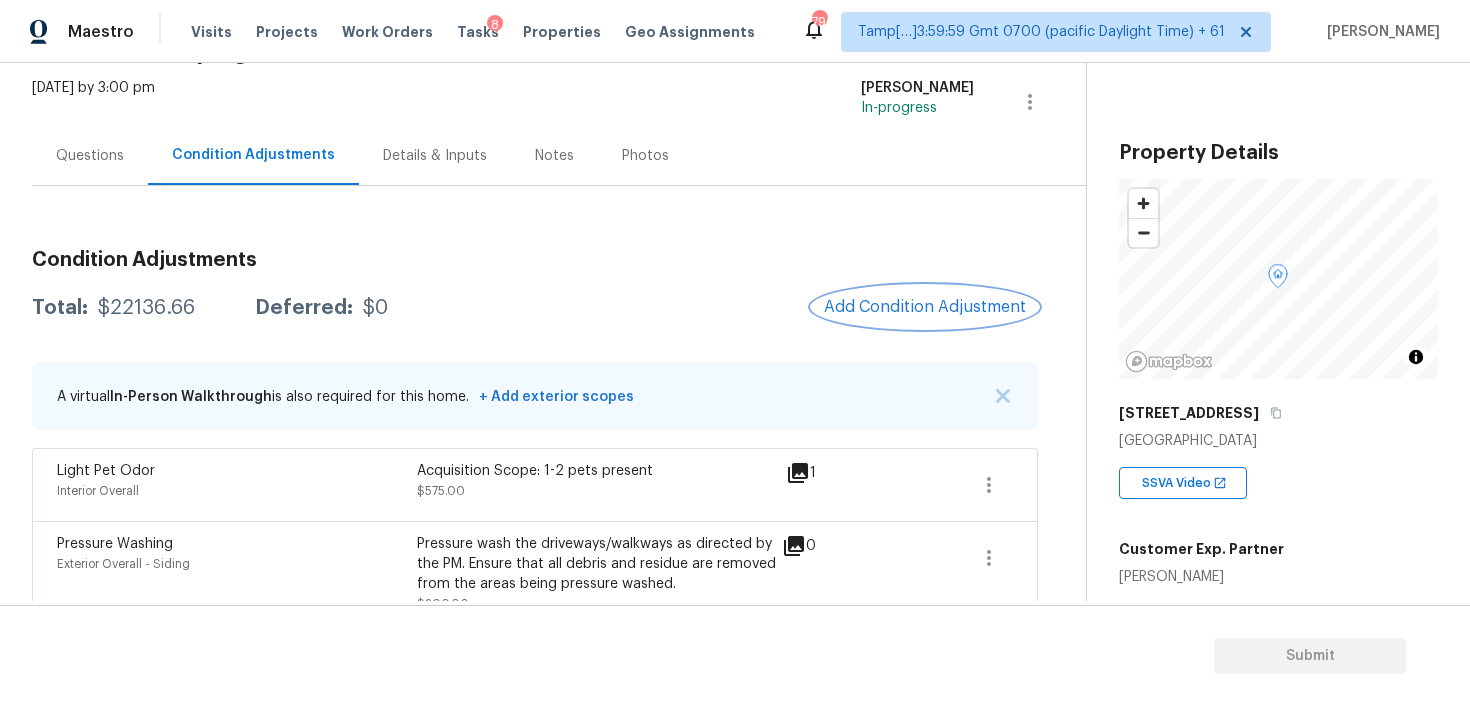 click on "Add Condition Adjustment" at bounding box center [925, 307] 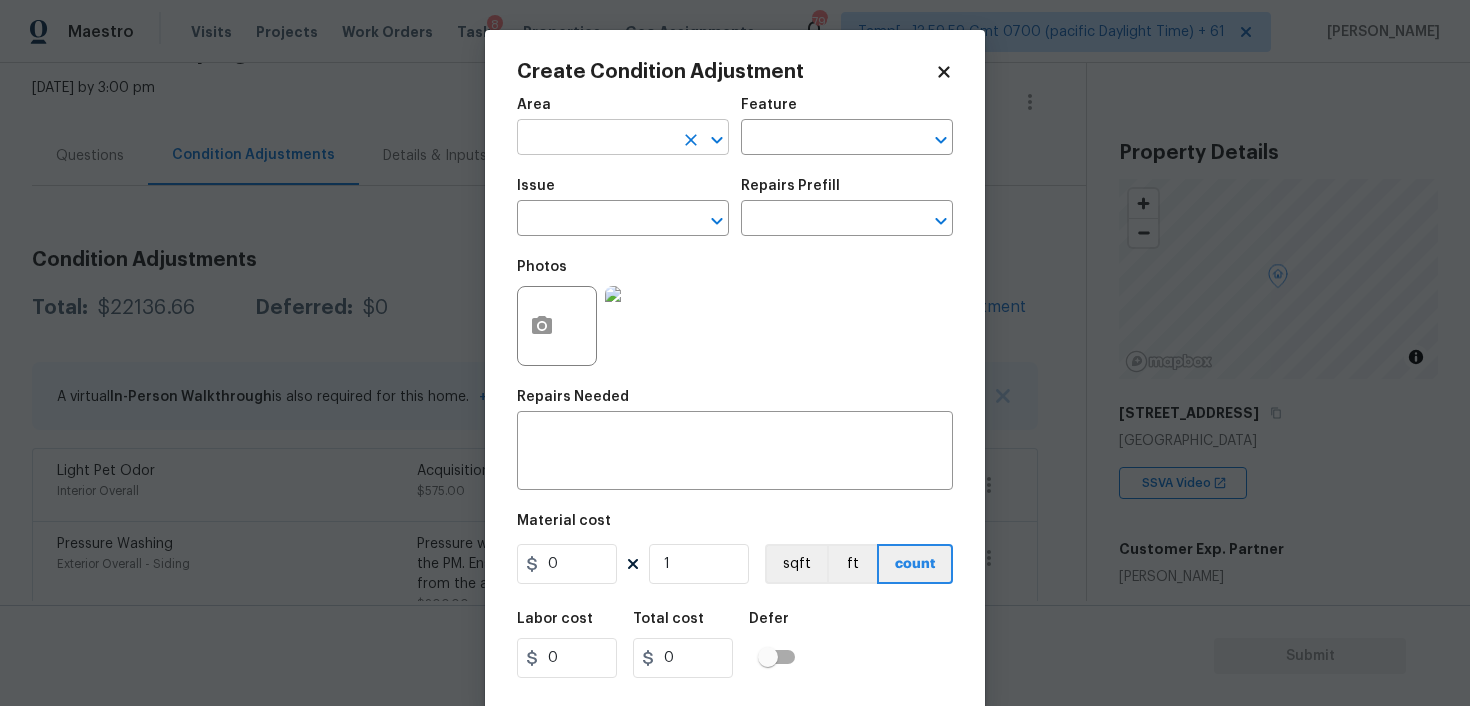 click at bounding box center [595, 139] 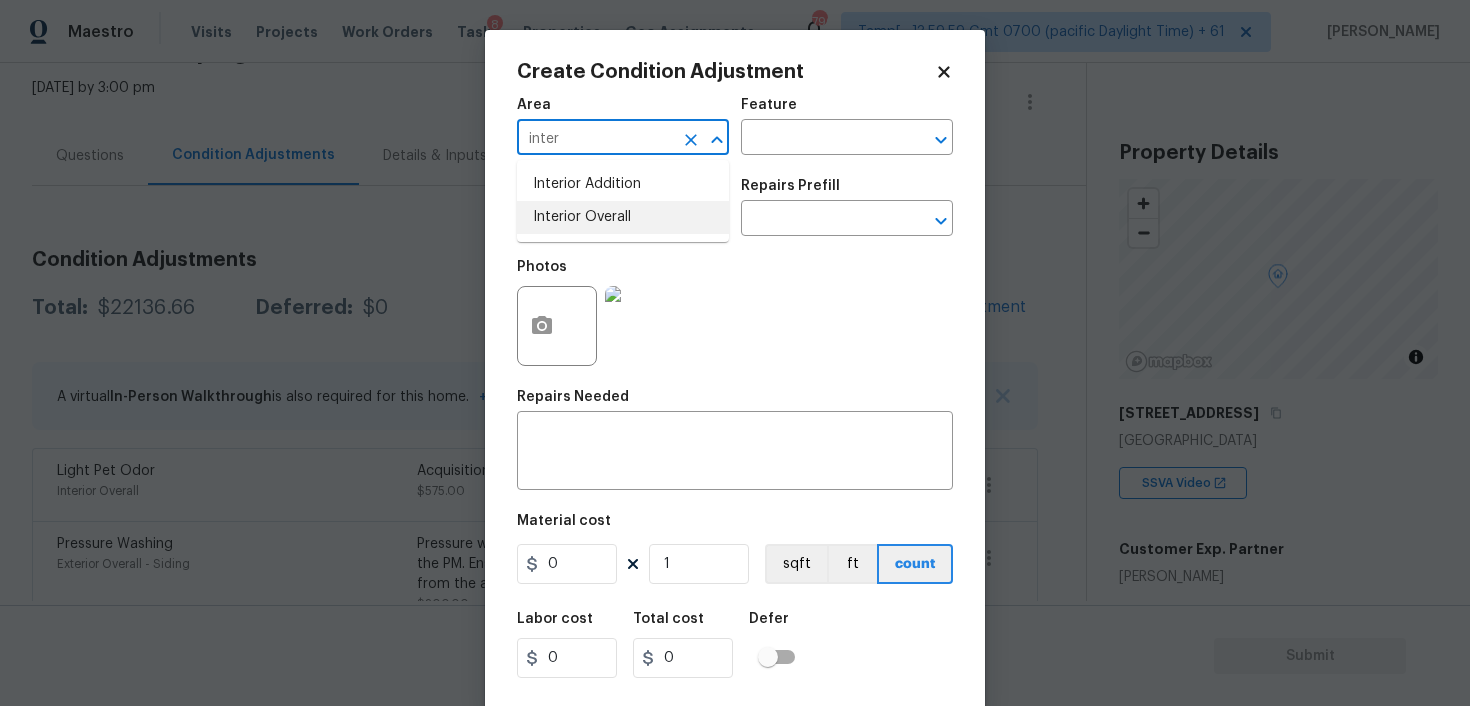 click on "Interior Overall" at bounding box center [623, 217] 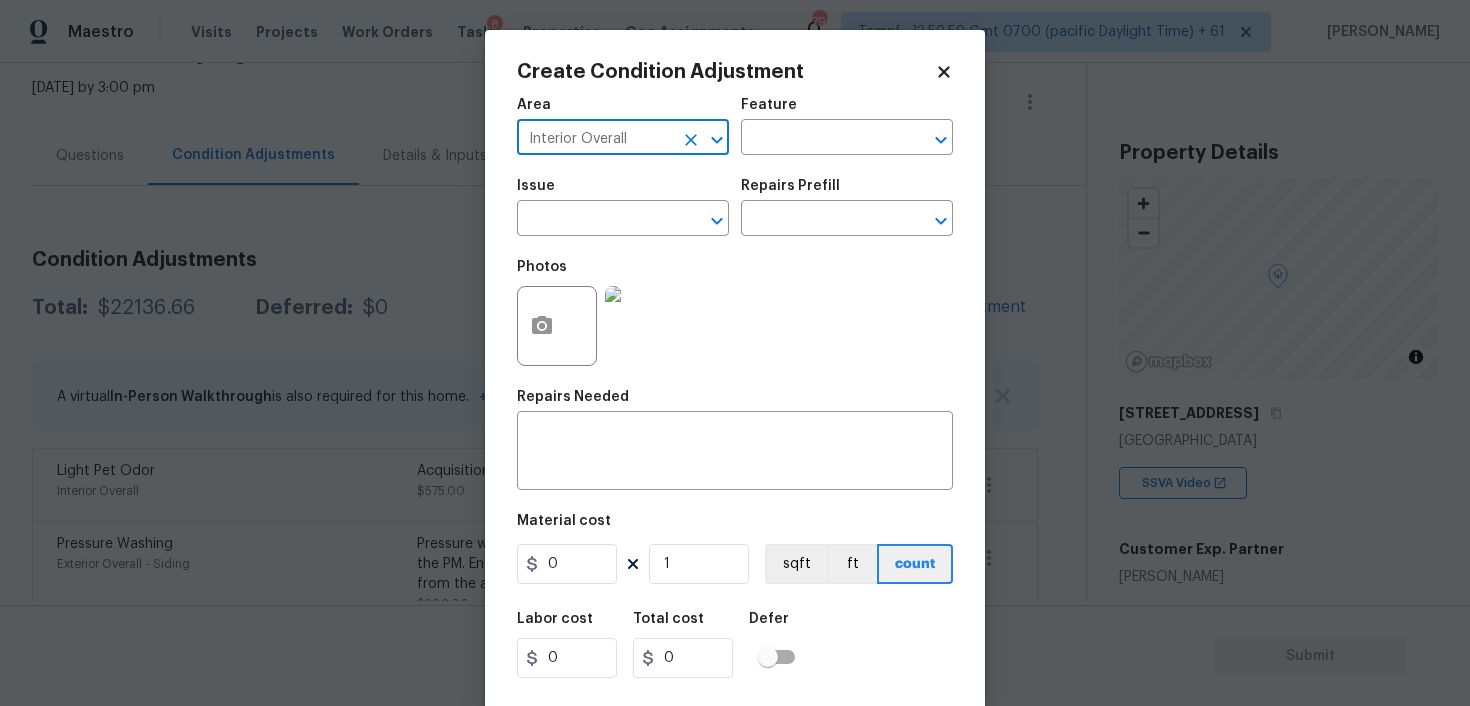 type on "Interior Overall" 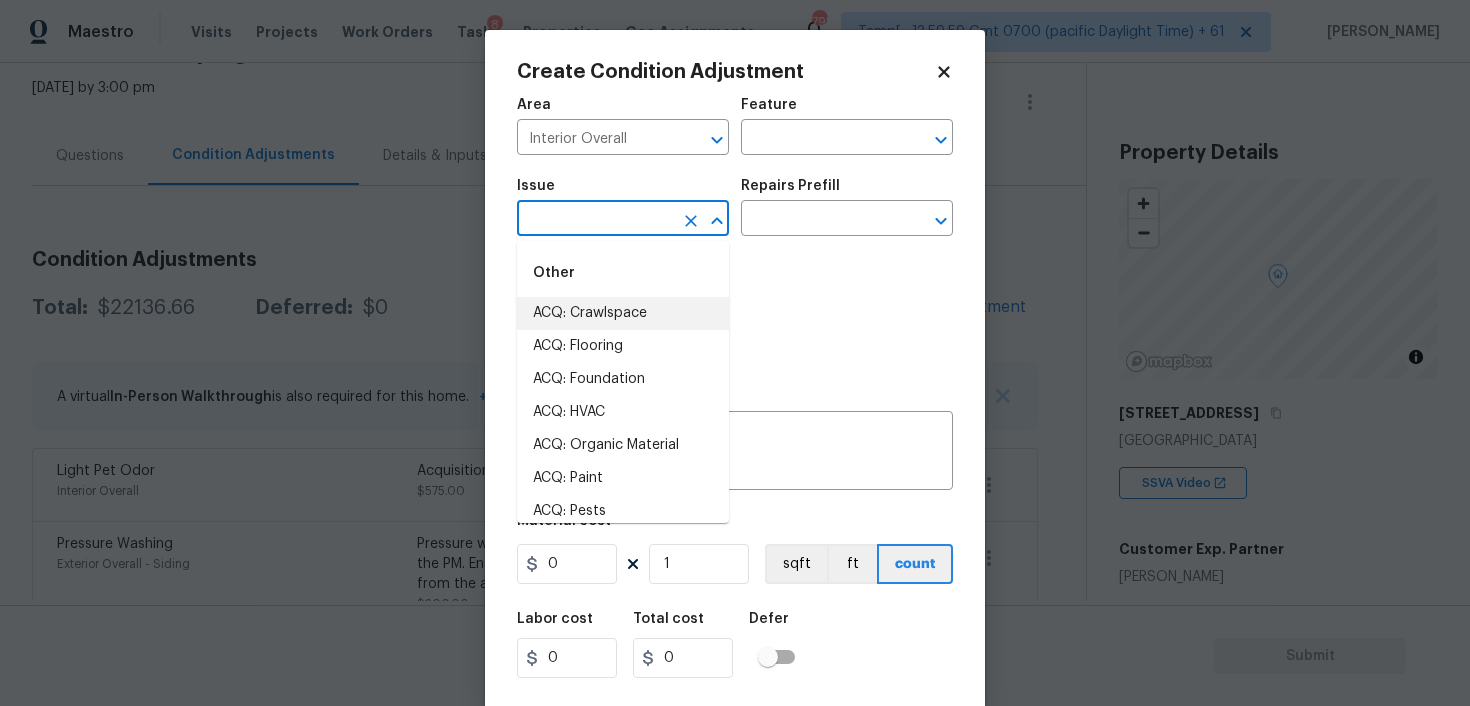 click at bounding box center [595, 220] 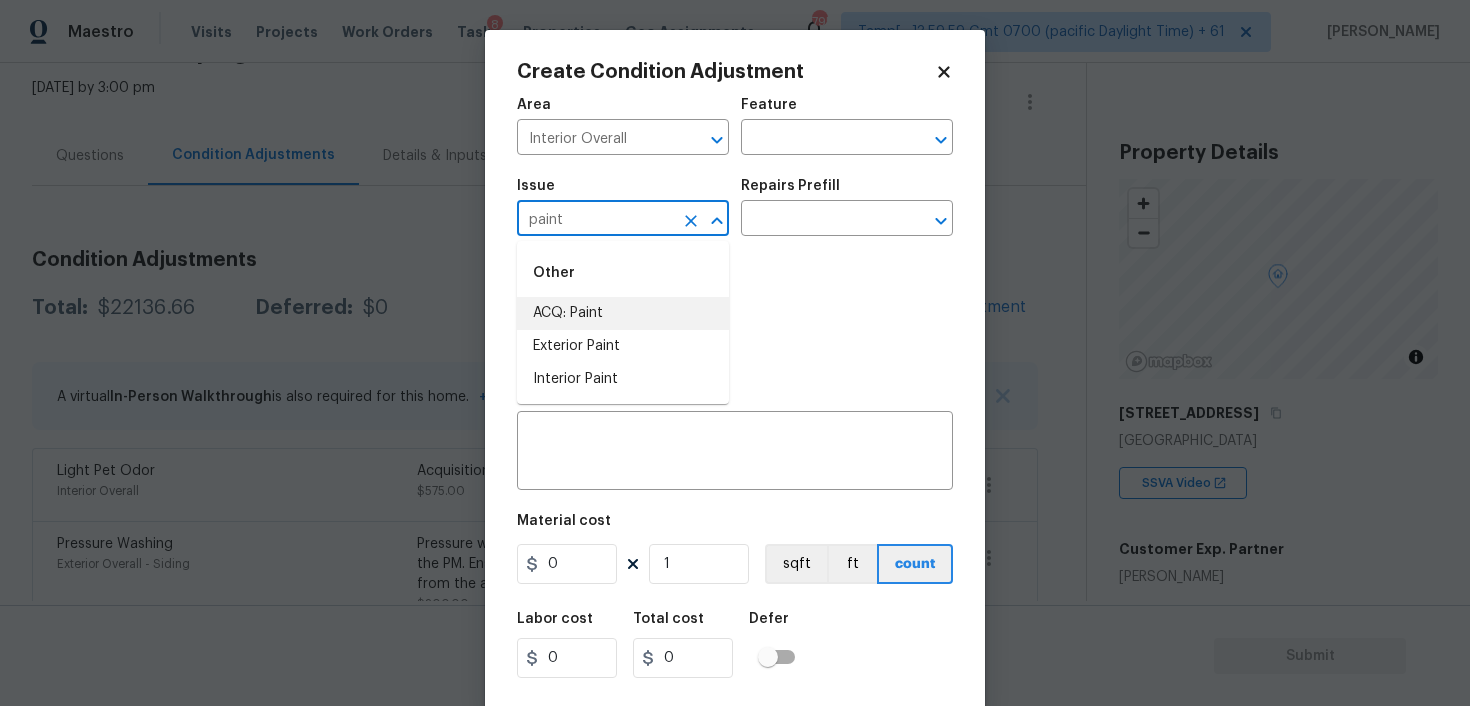 click on "ACQ: Paint" at bounding box center (623, 313) 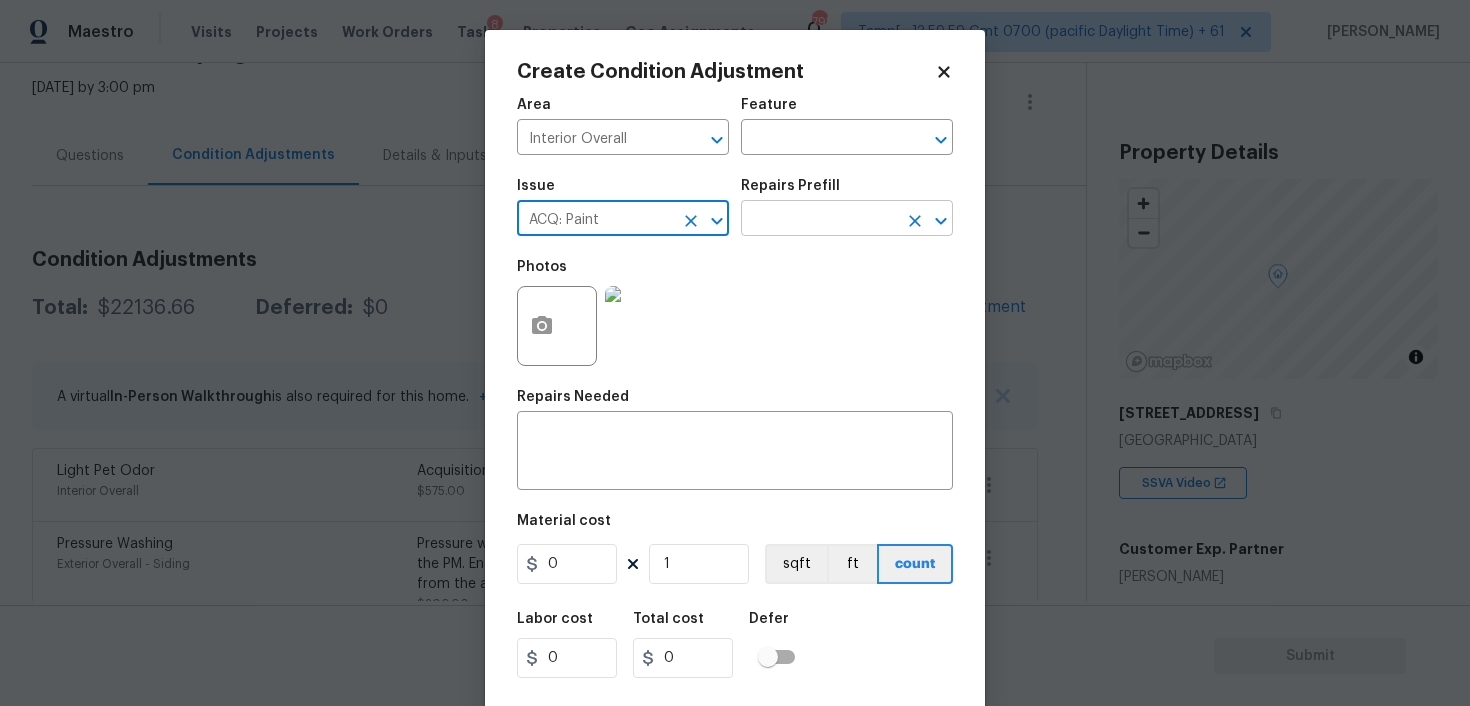type on "ACQ: Paint" 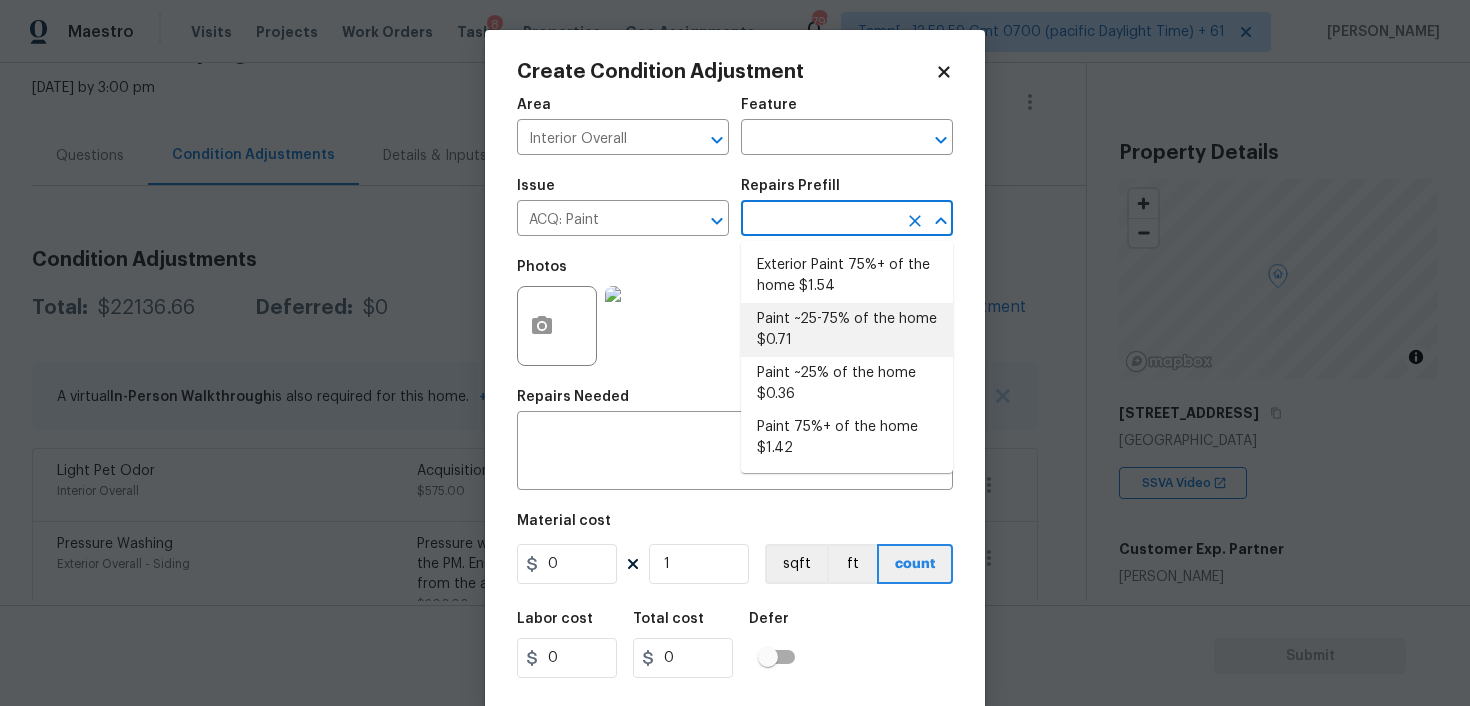 click on "Paint ~25-75% of the home $0.71" at bounding box center [847, 330] 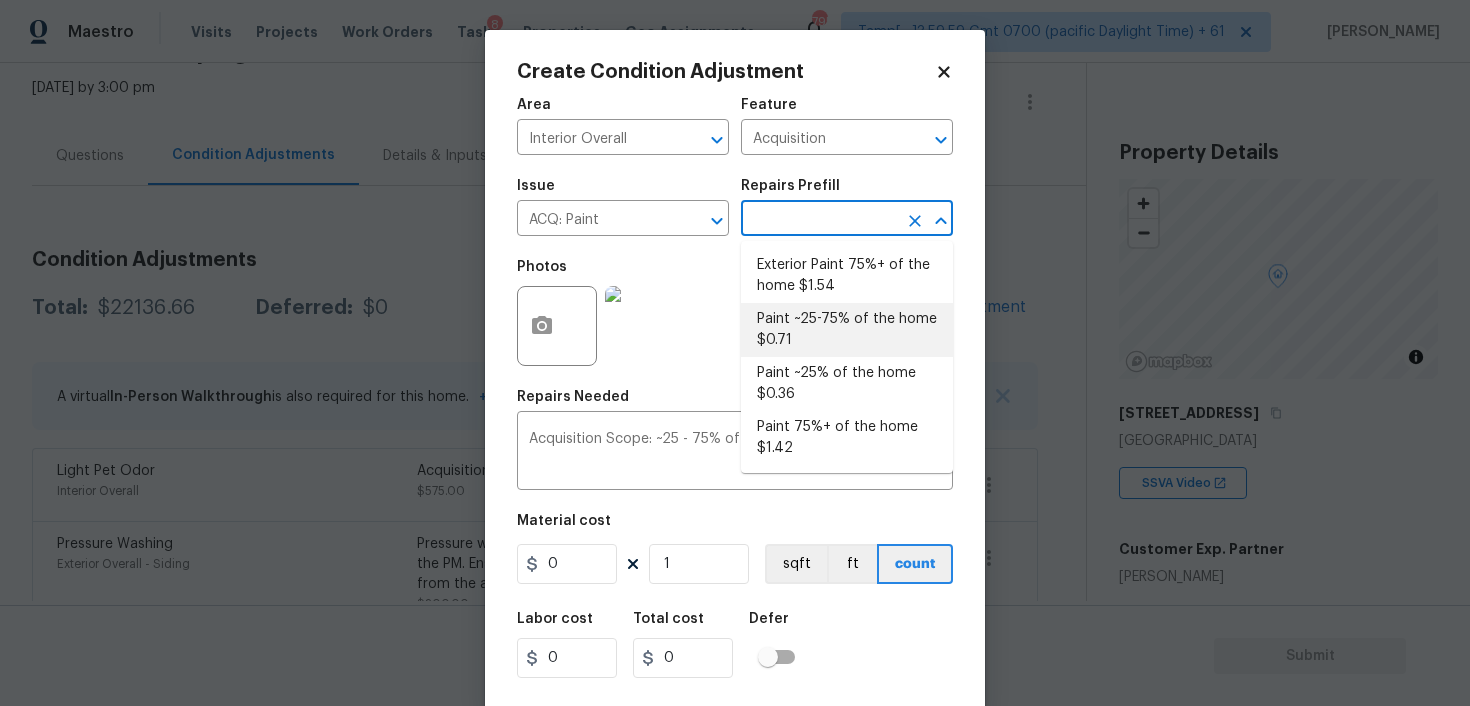type on "0.71" 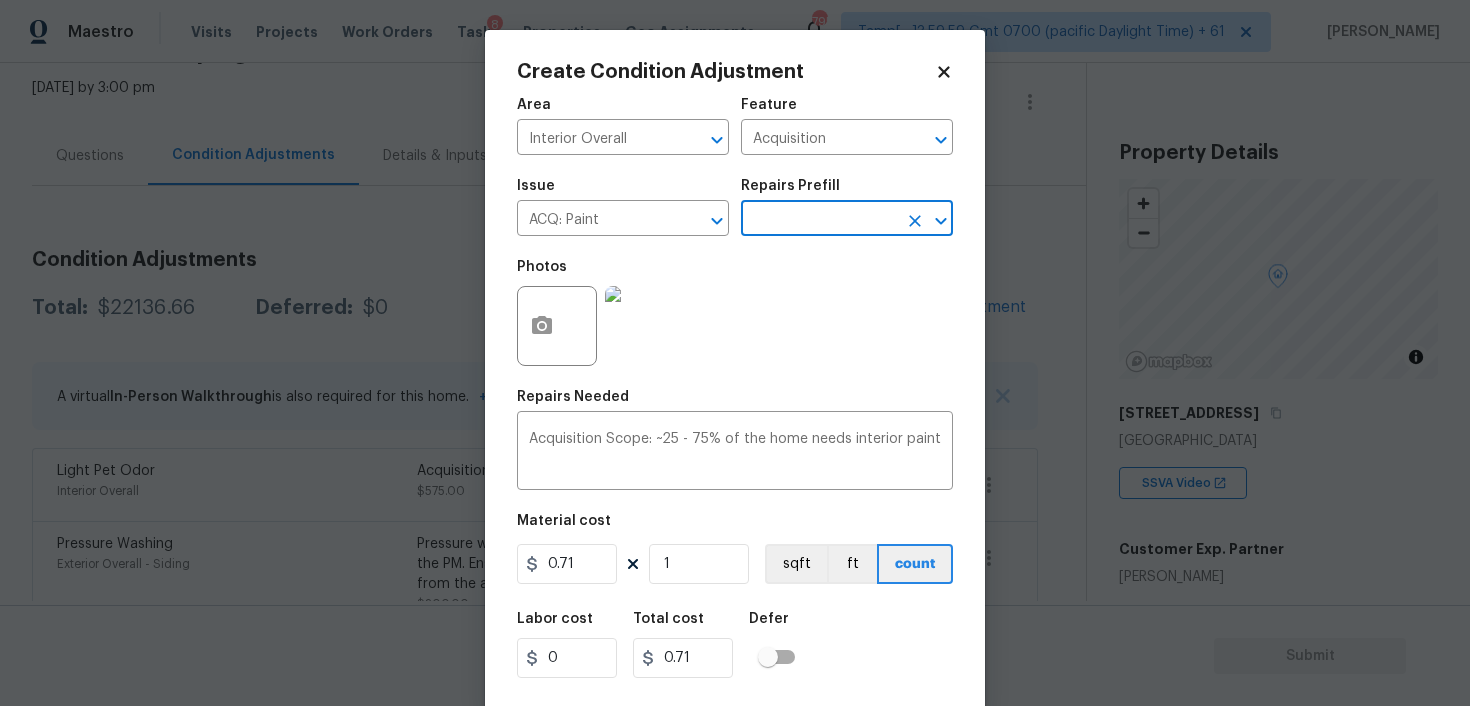 click on "Material cost 0.71 1 sqft ft count" at bounding box center (735, 551) 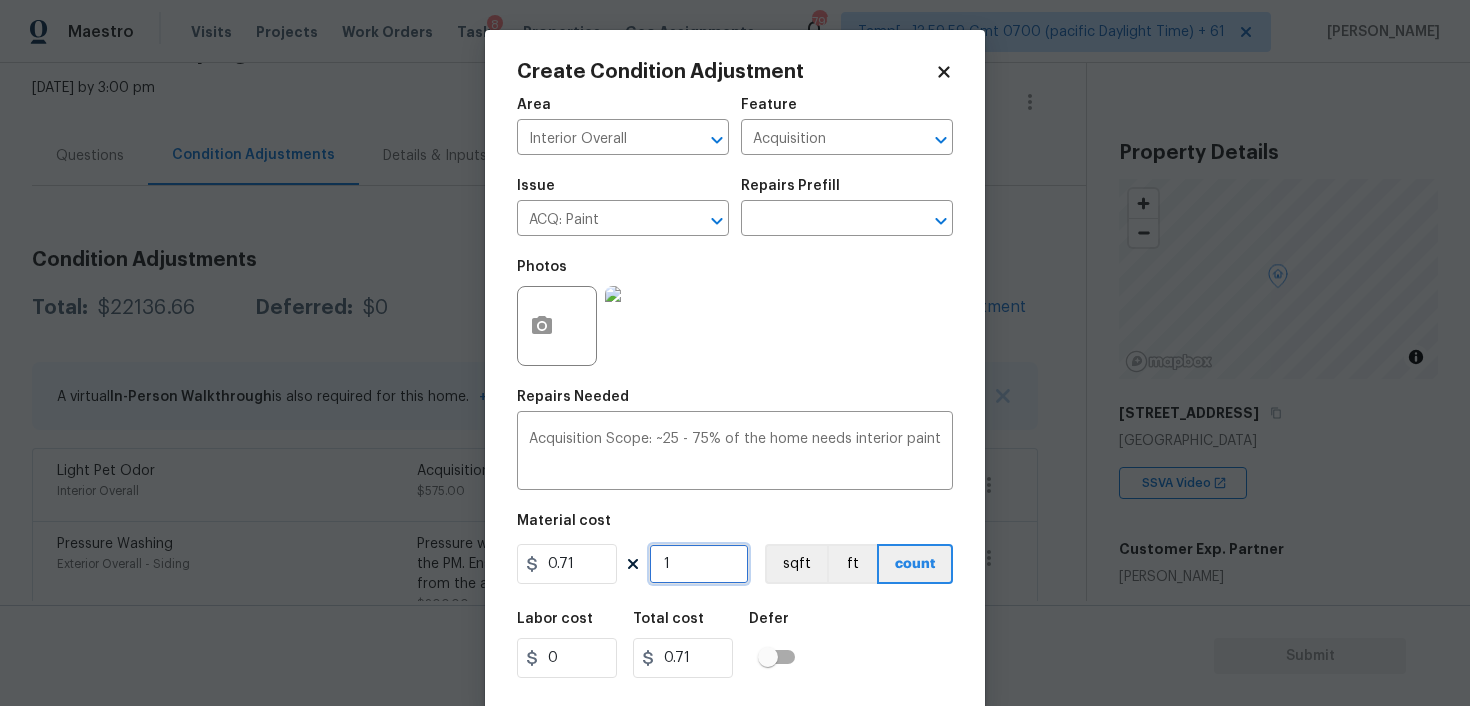 click on "1" at bounding box center (699, 564) 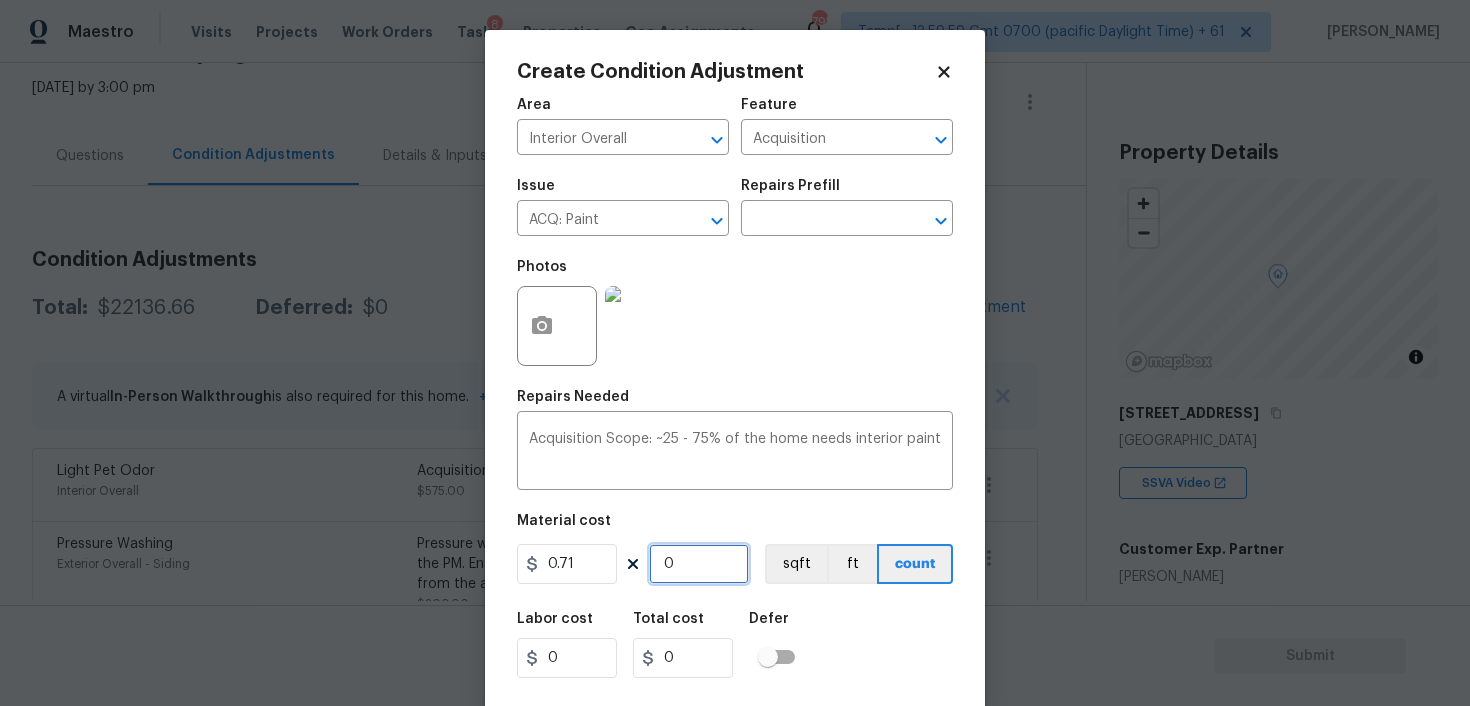 paste on "943" 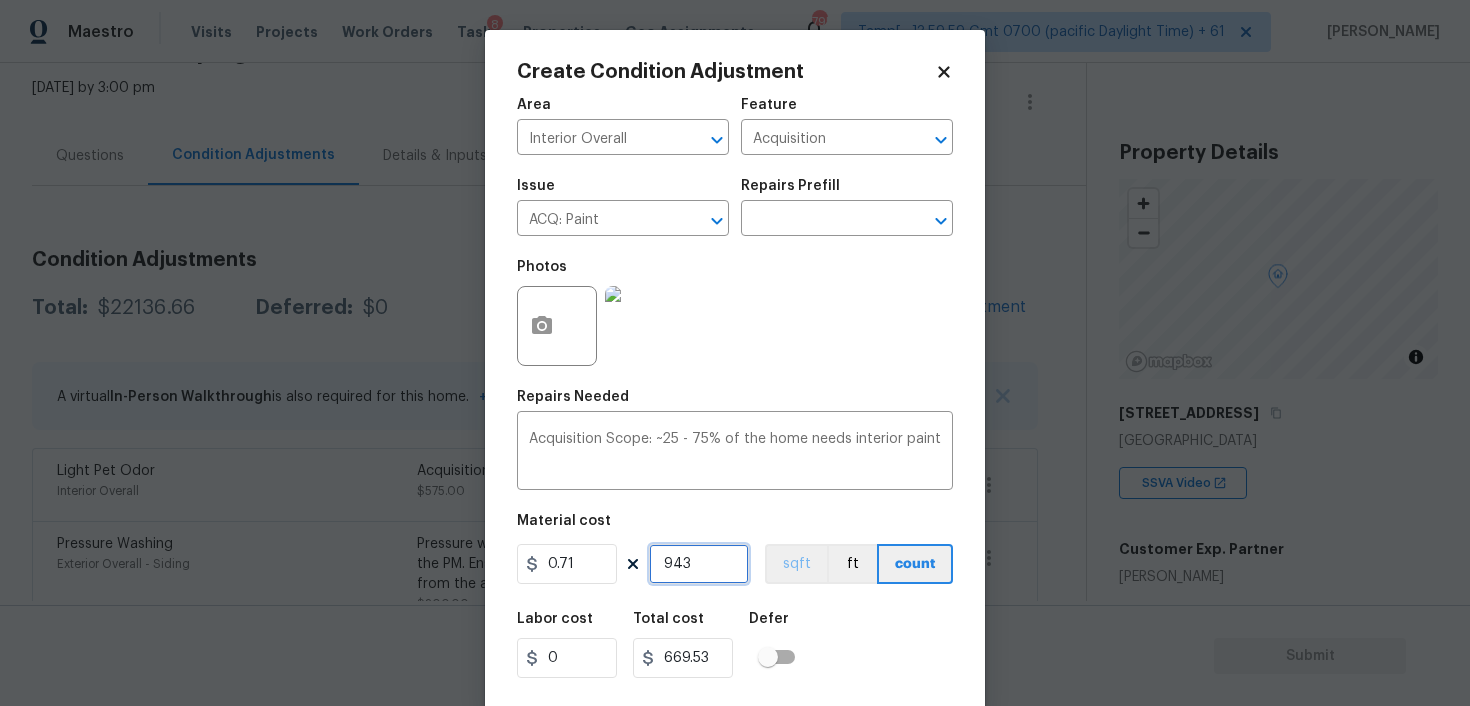 type on "943" 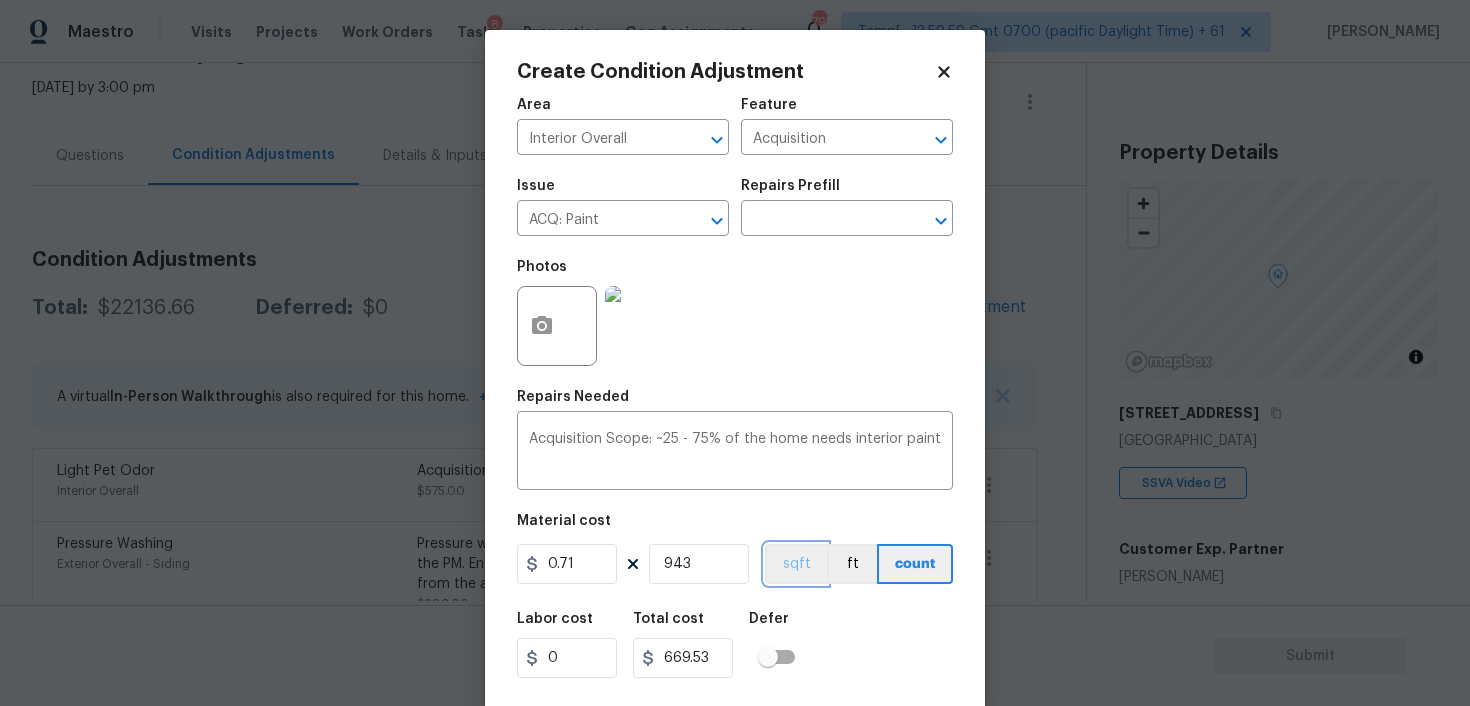 click on "sqft" at bounding box center (796, 564) 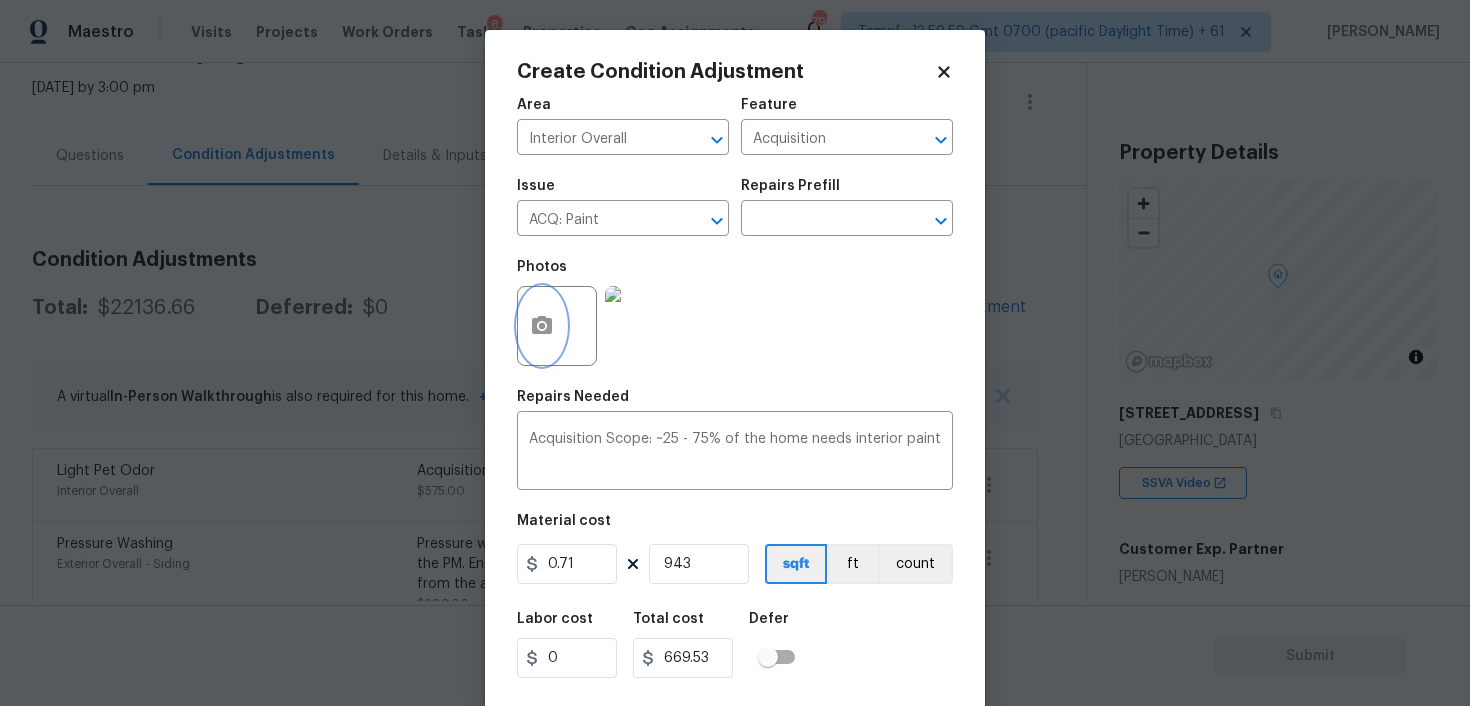 click at bounding box center (542, 326) 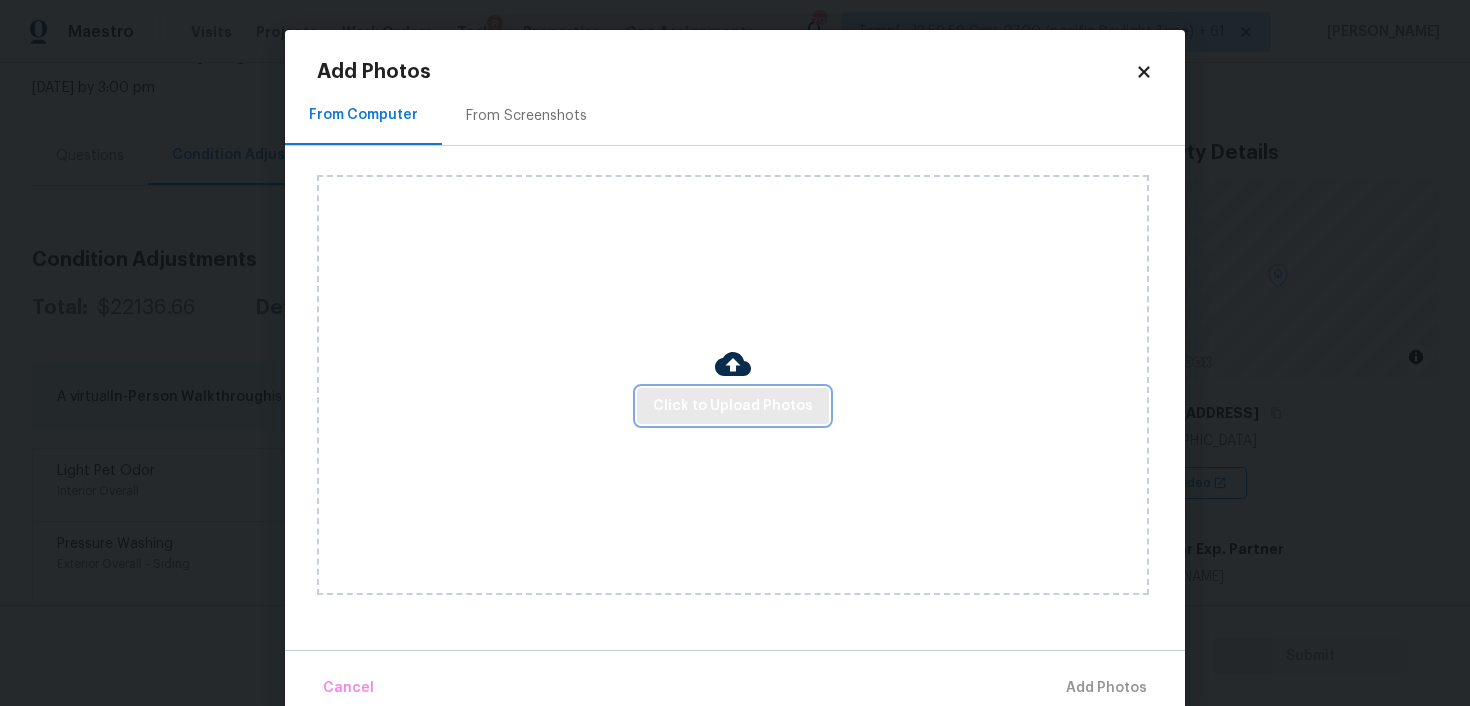 click on "Click to Upload Photos" at bounding box center [733, 406] 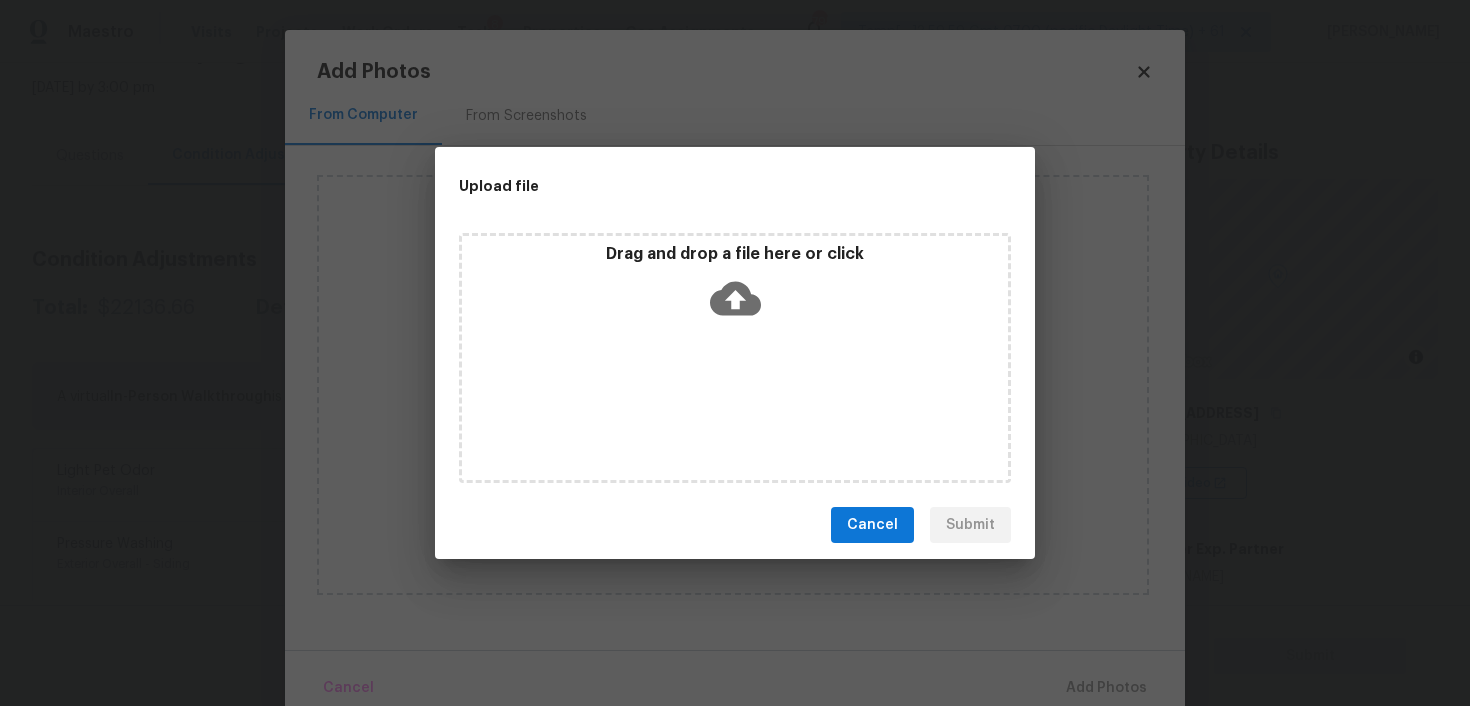 click on "Drag and drop a file here or click" at bounding box center [735, 287] 